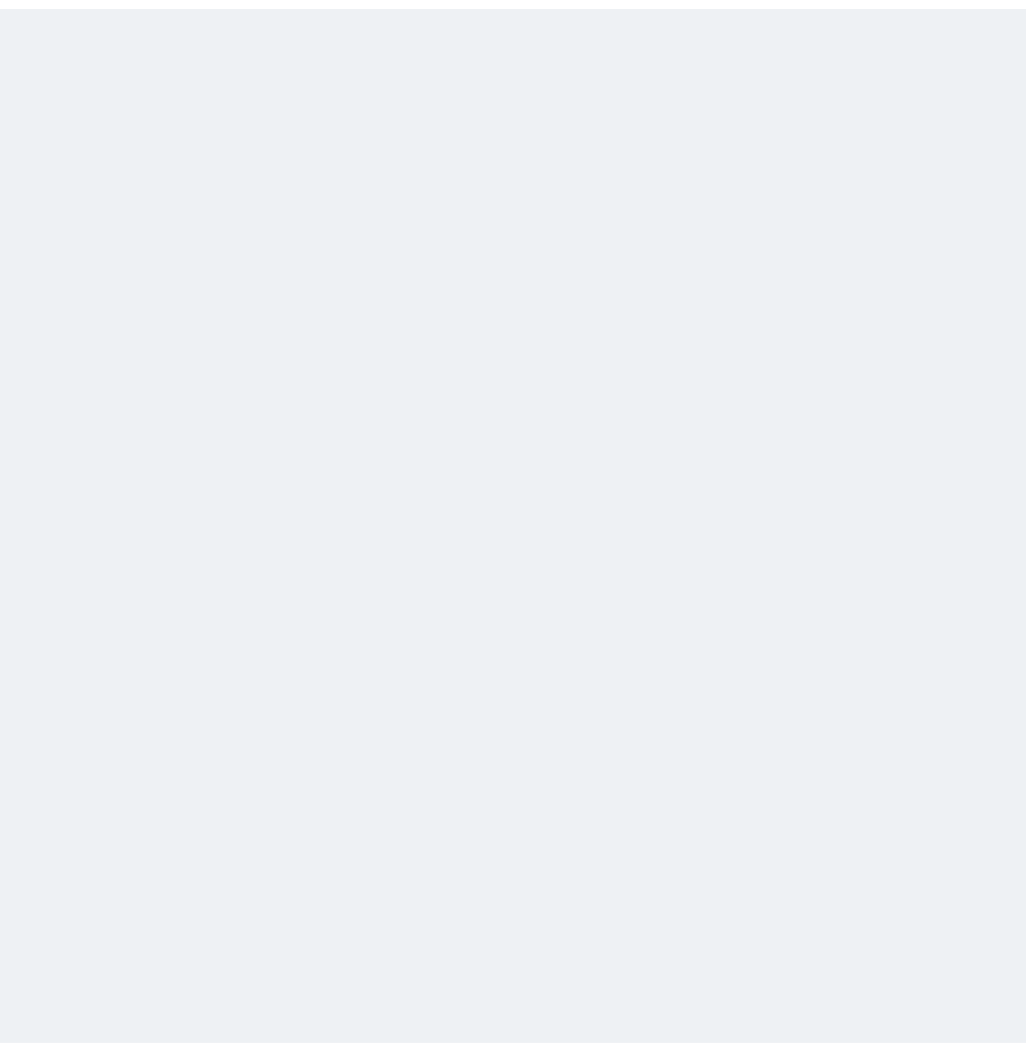scroll, scrollTop: 0, scrollLeft: 0, axis: both 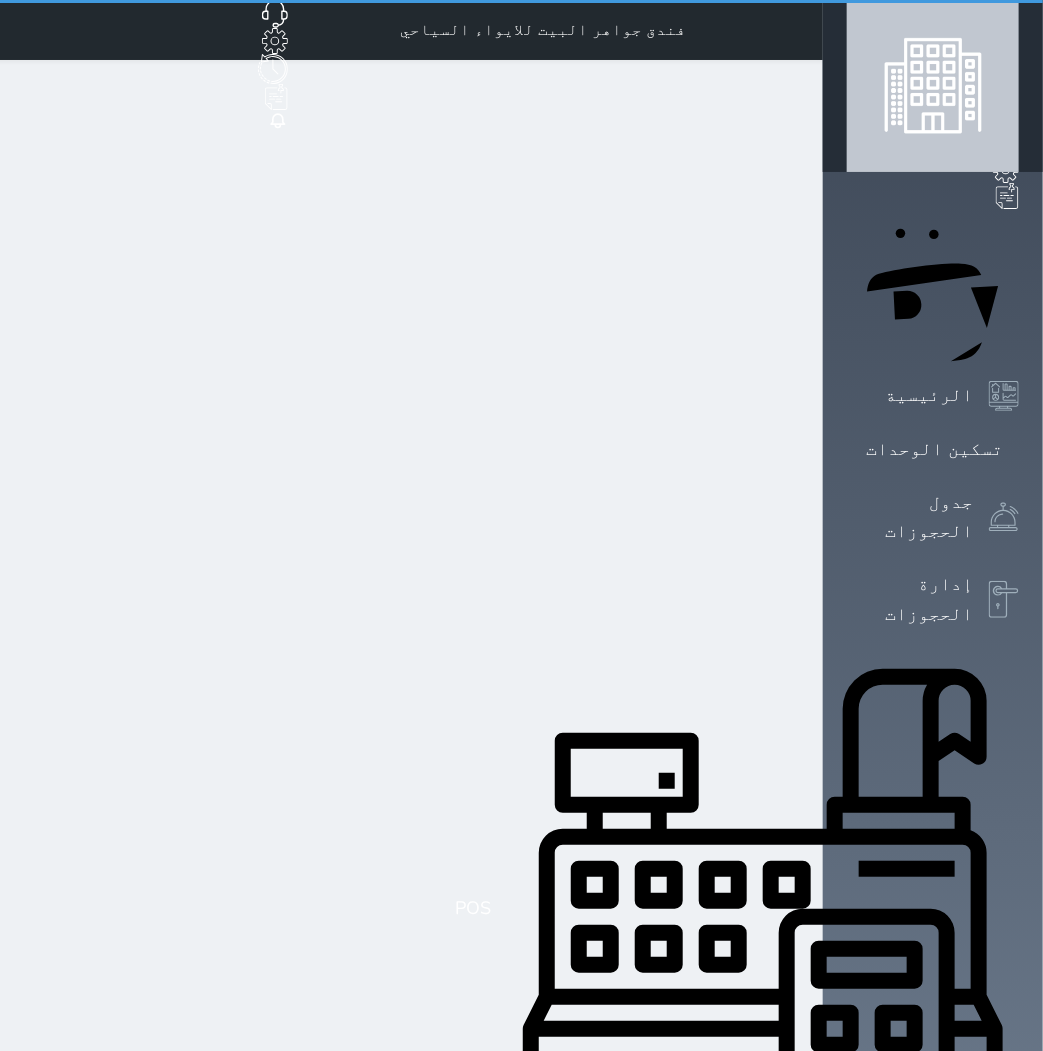 select 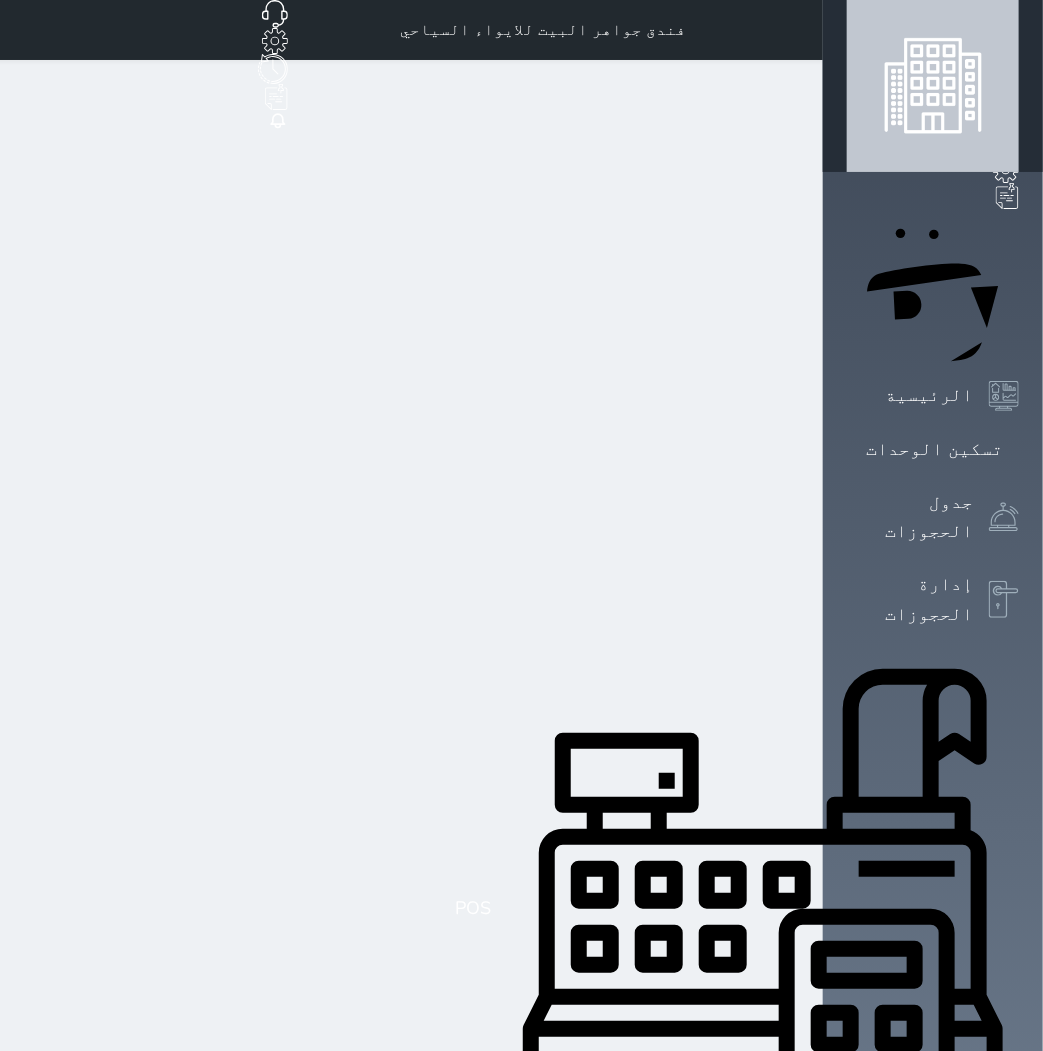 select 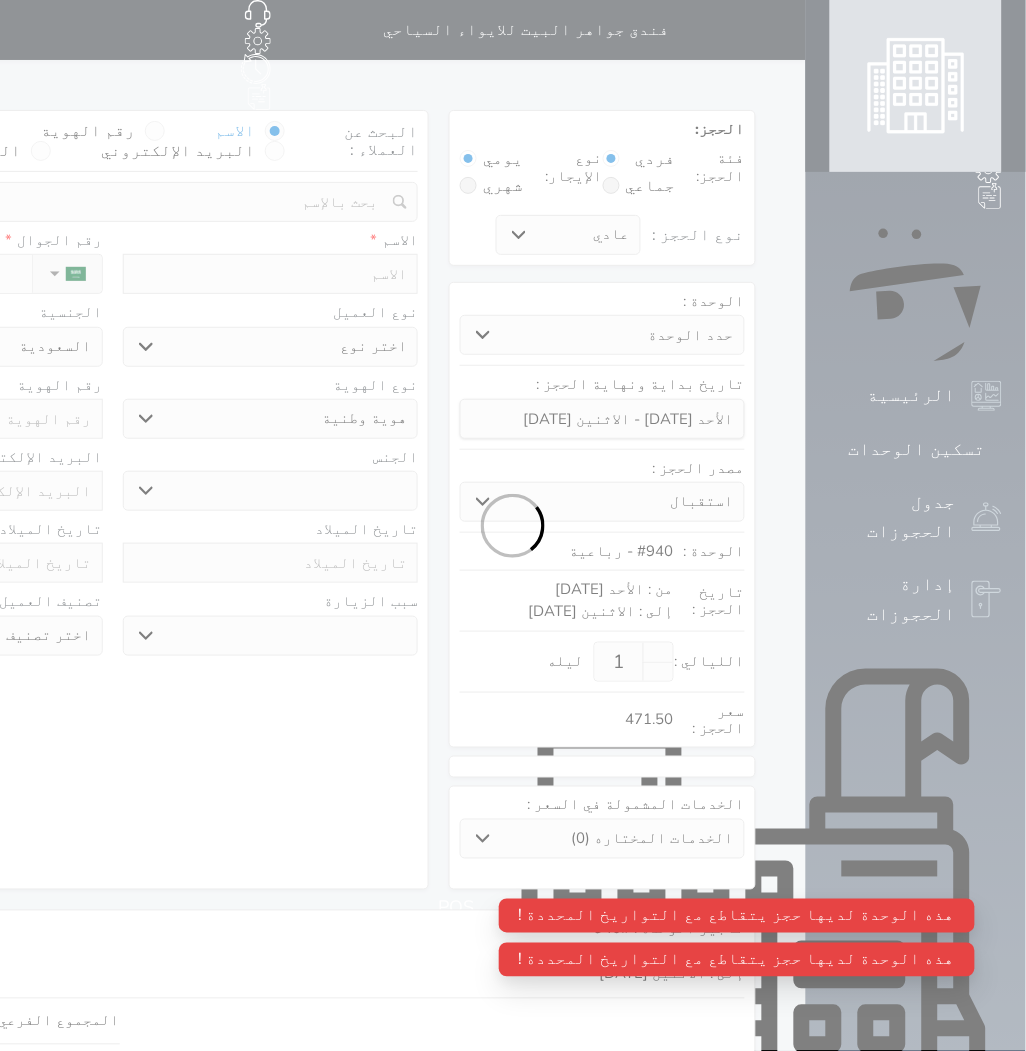 select 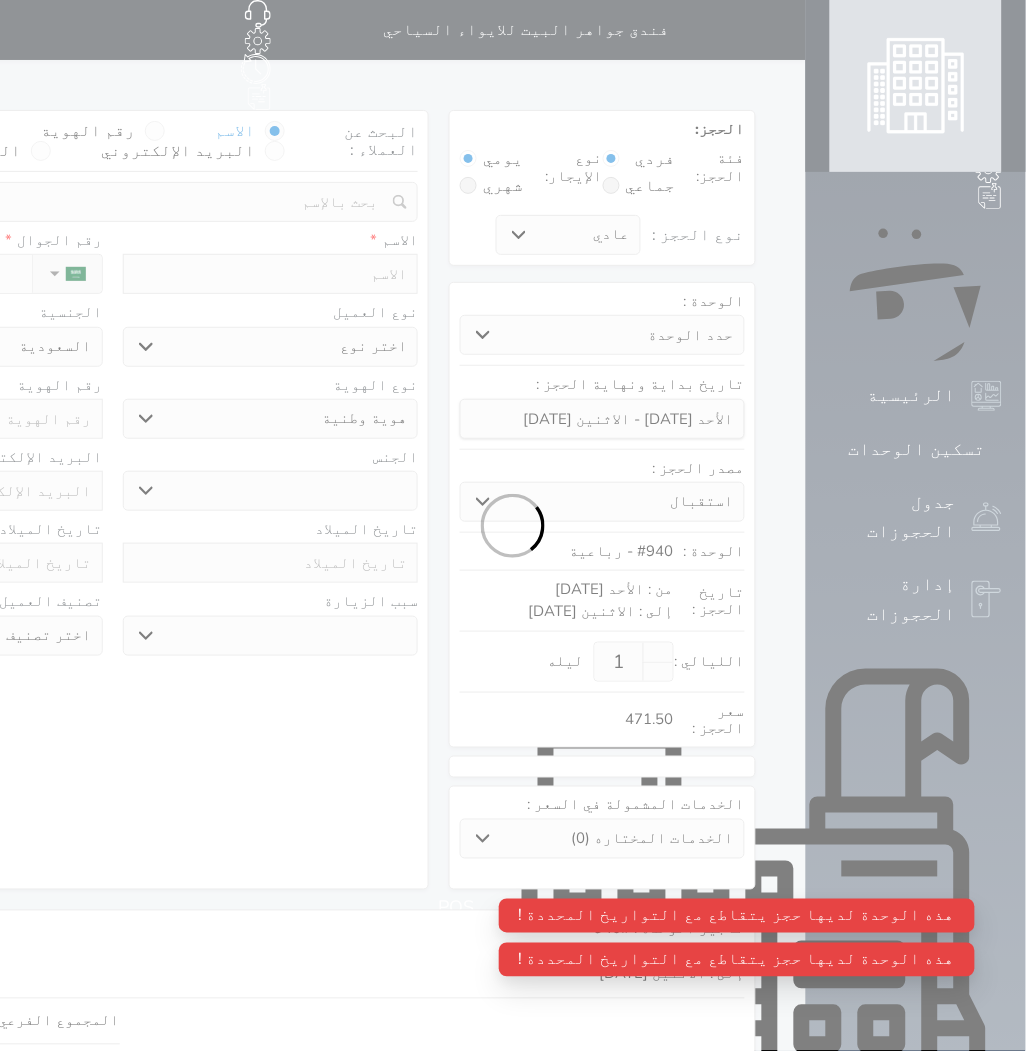 select 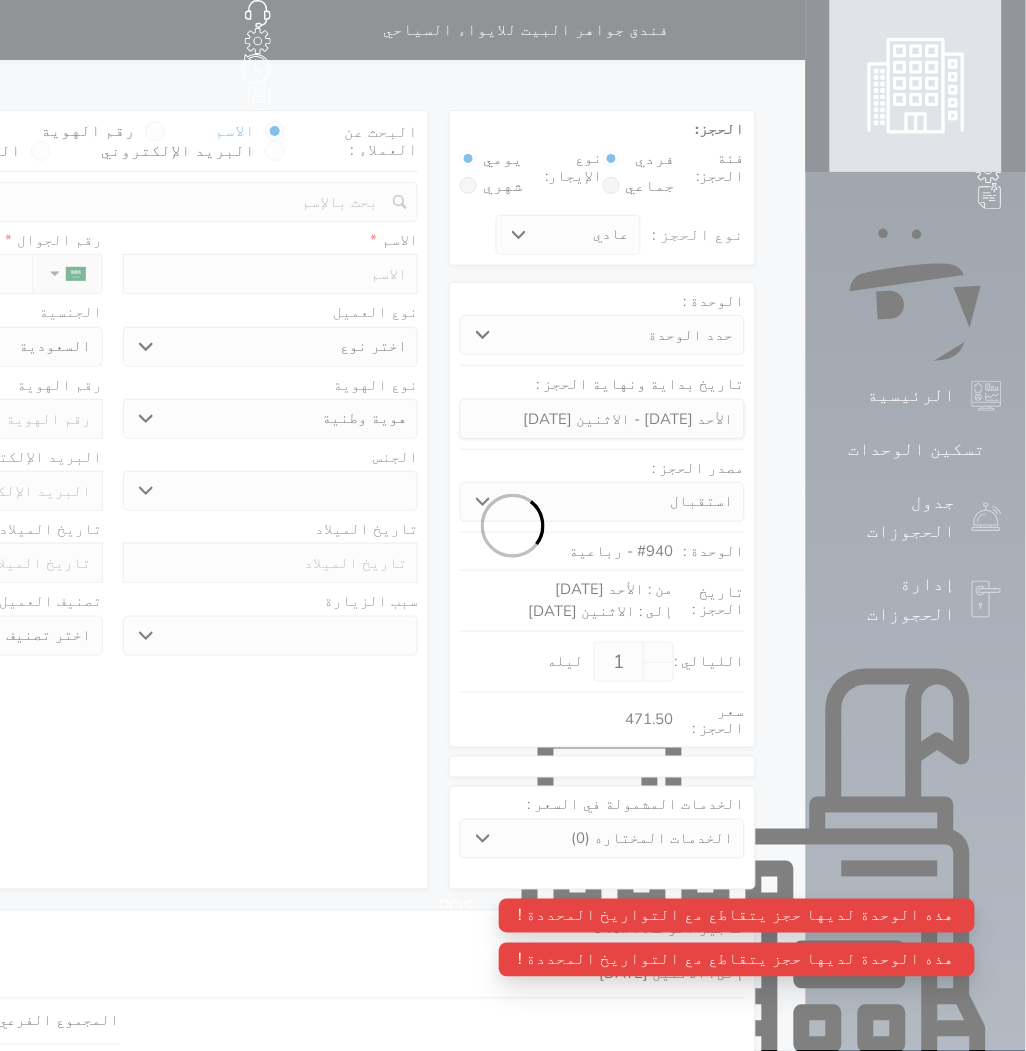 select on "1" 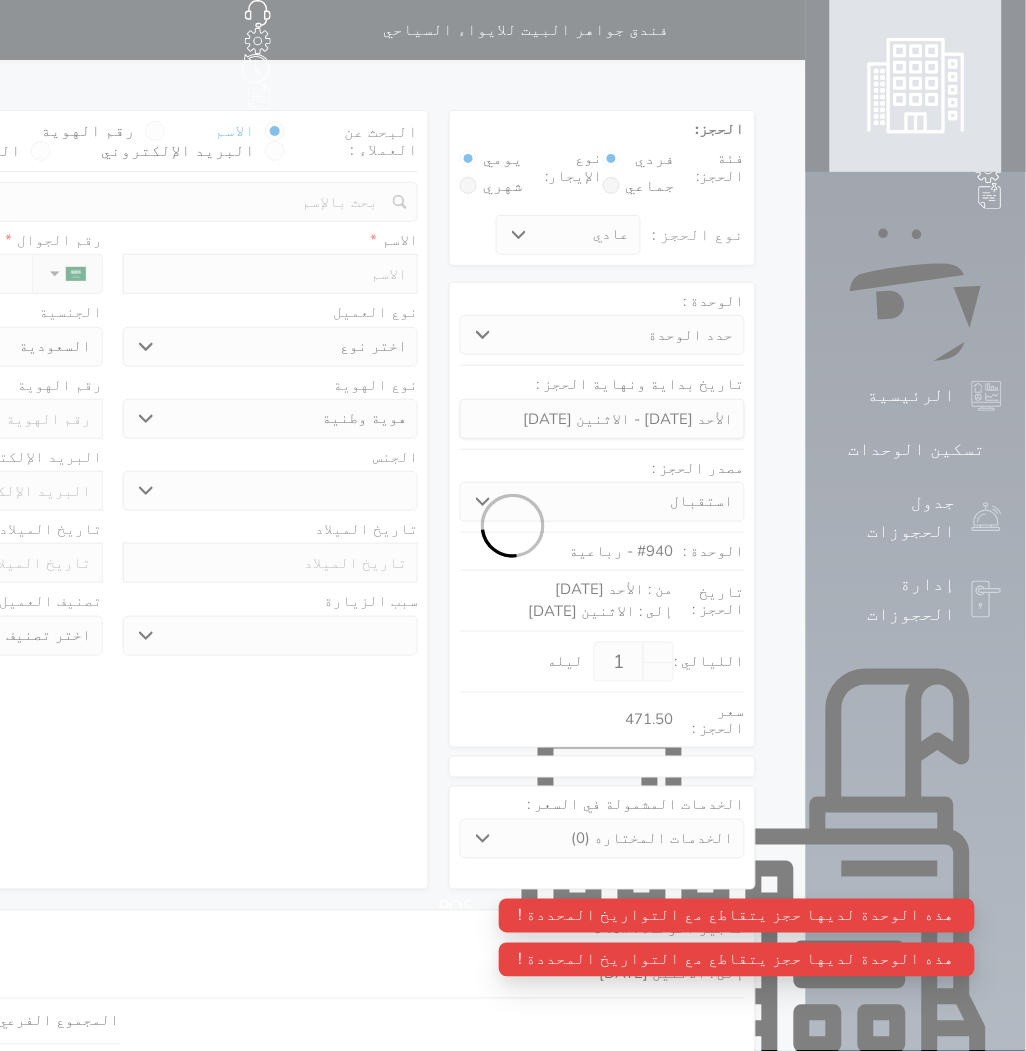 select on "7" 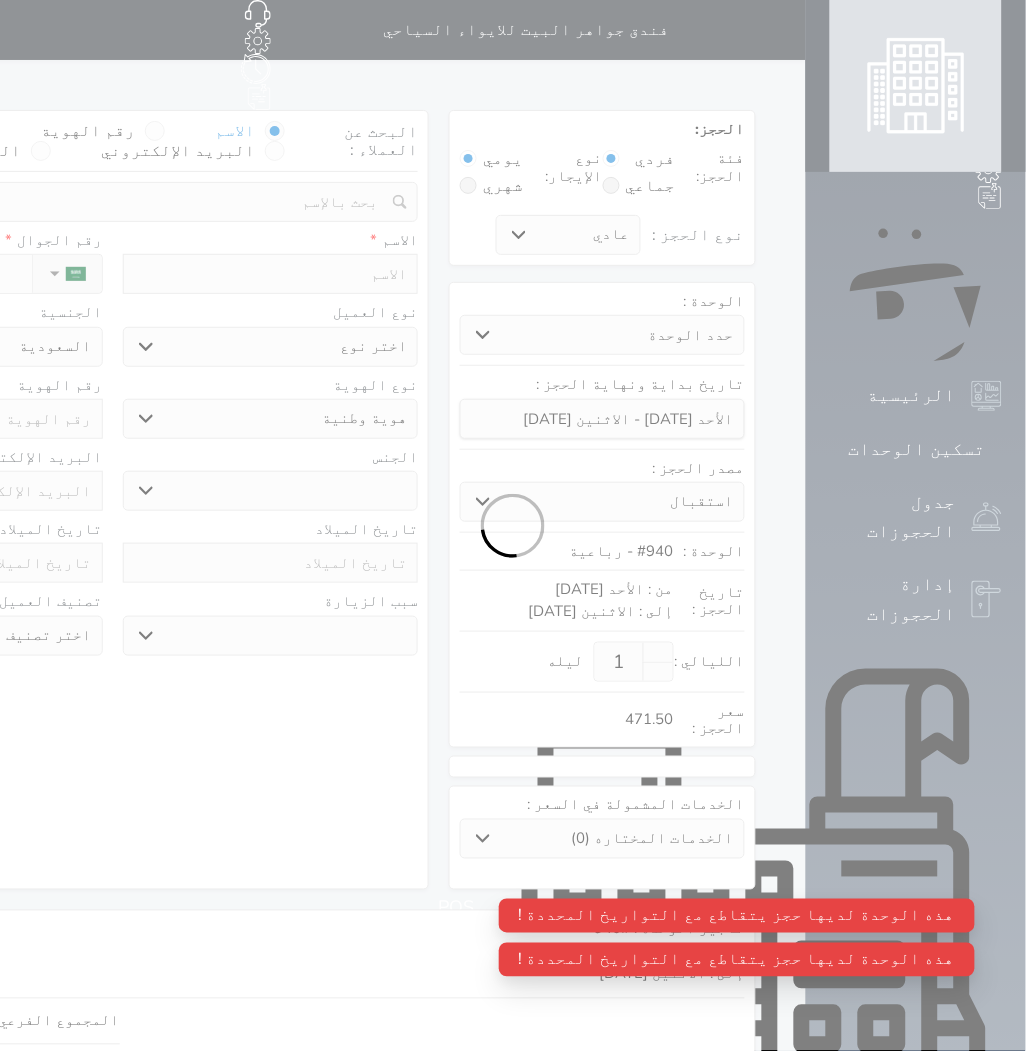 select 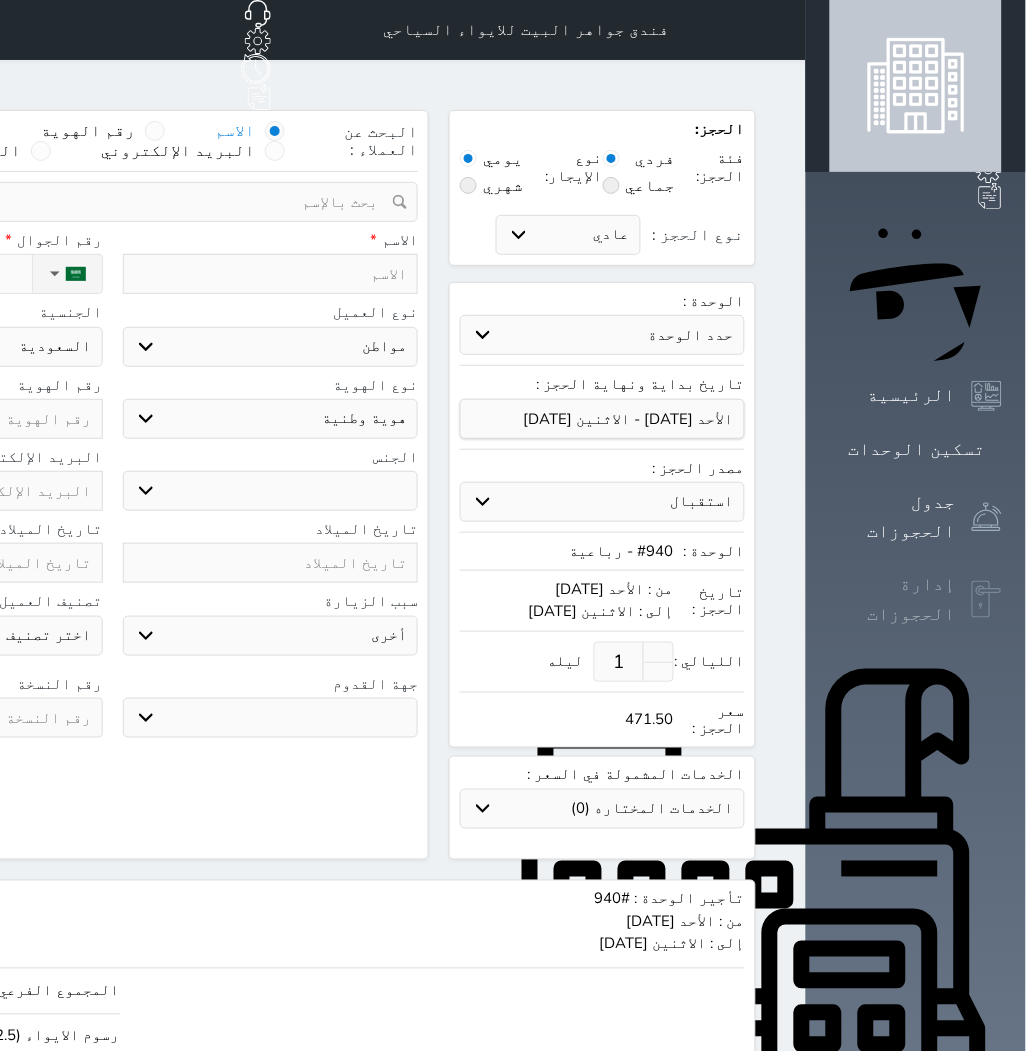 click at bounding box center [987, 600] 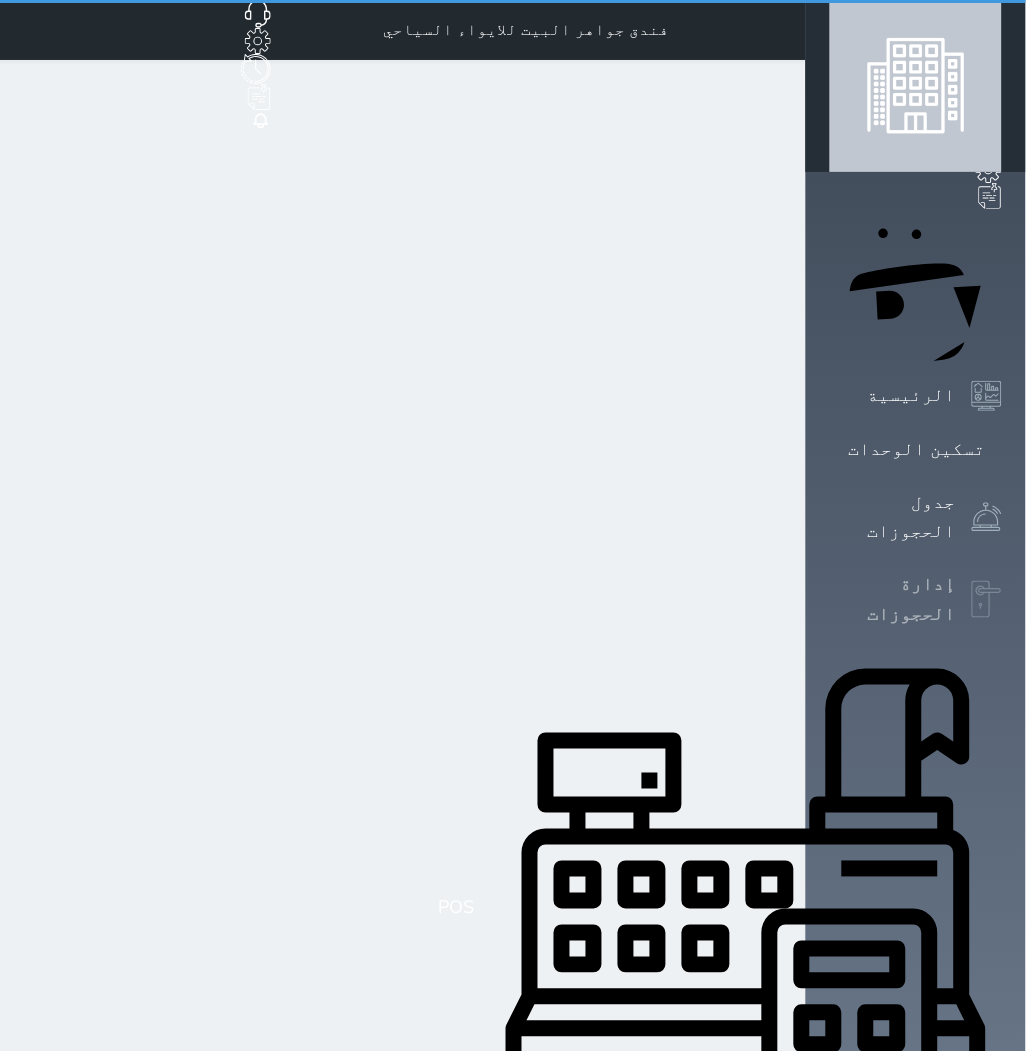 select on "open_all" 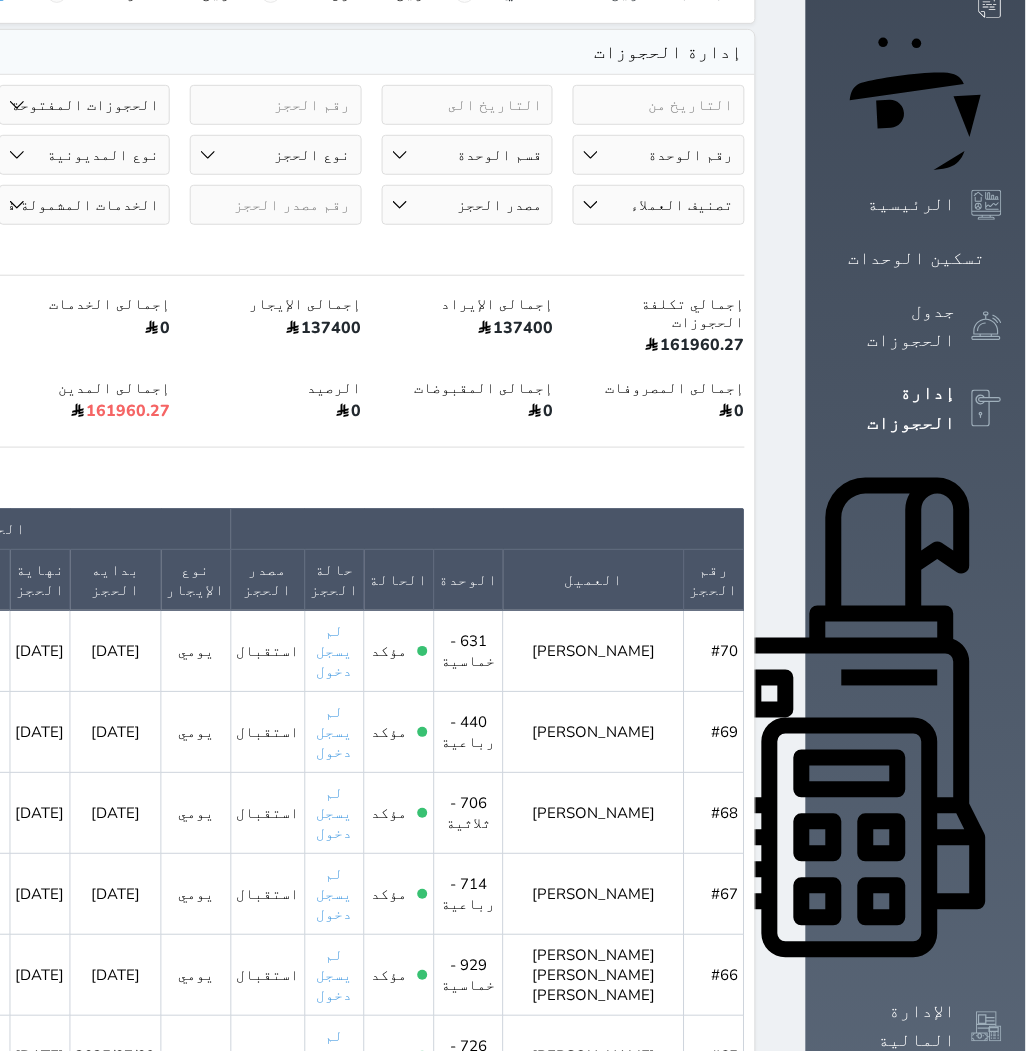 scroll, scrollTop: 0, scrollLeft: 0, axis: both 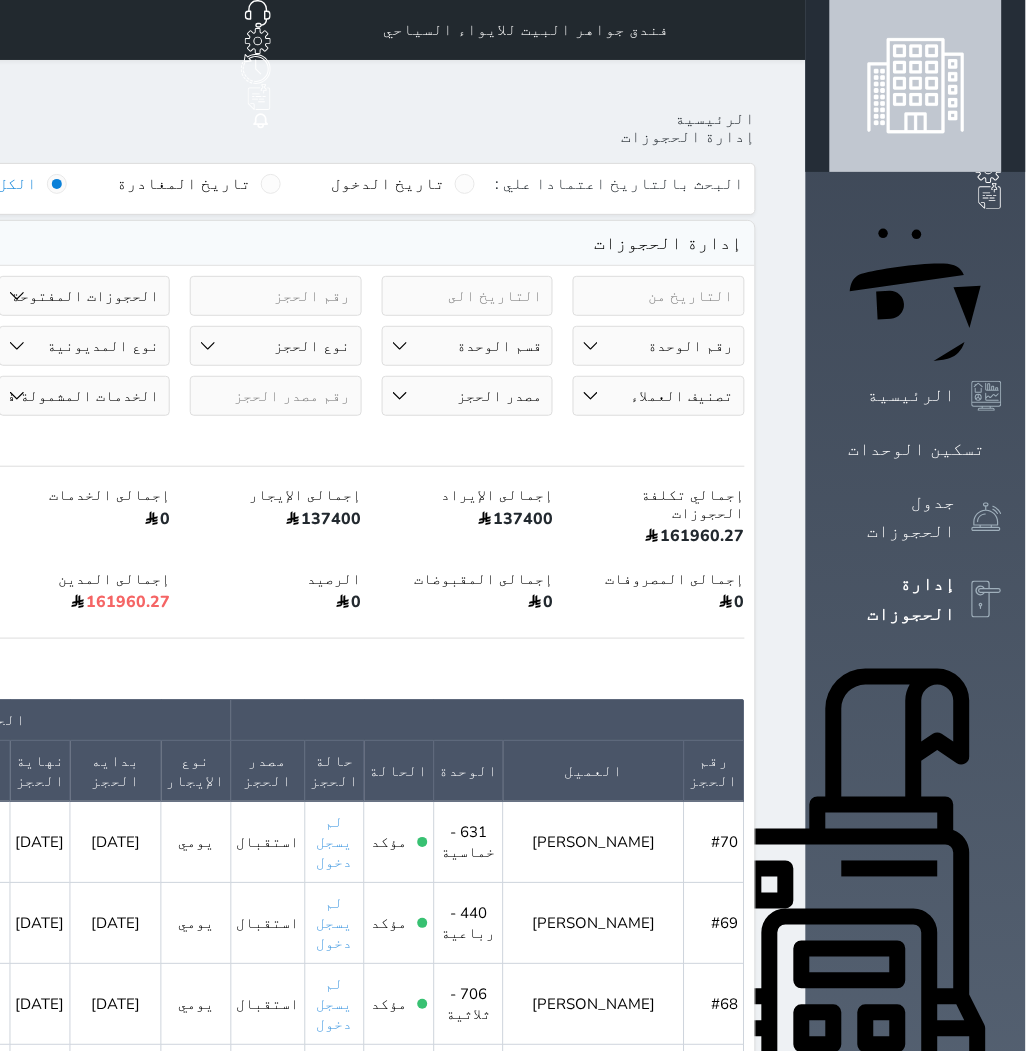 click on "حجز جديد" at bounding box center (102, -65) 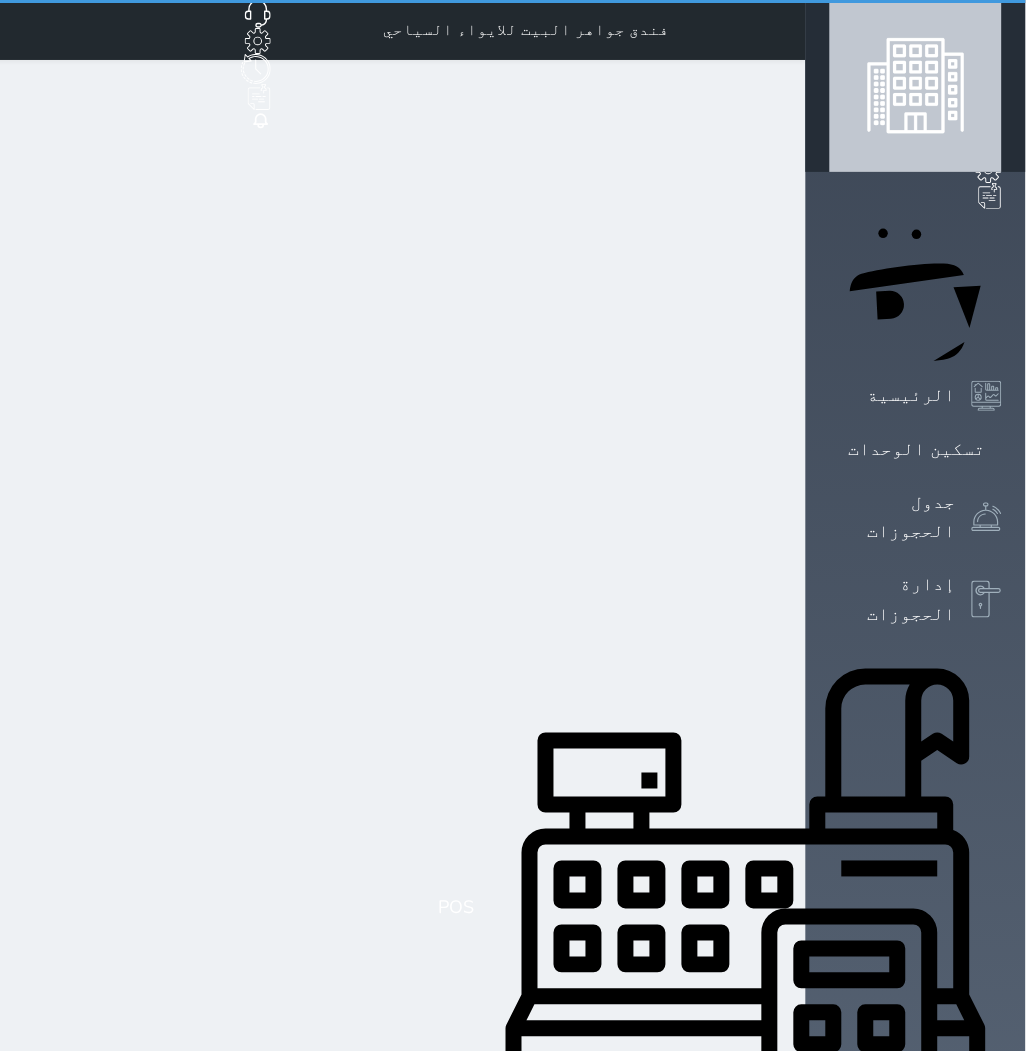 select on "1" 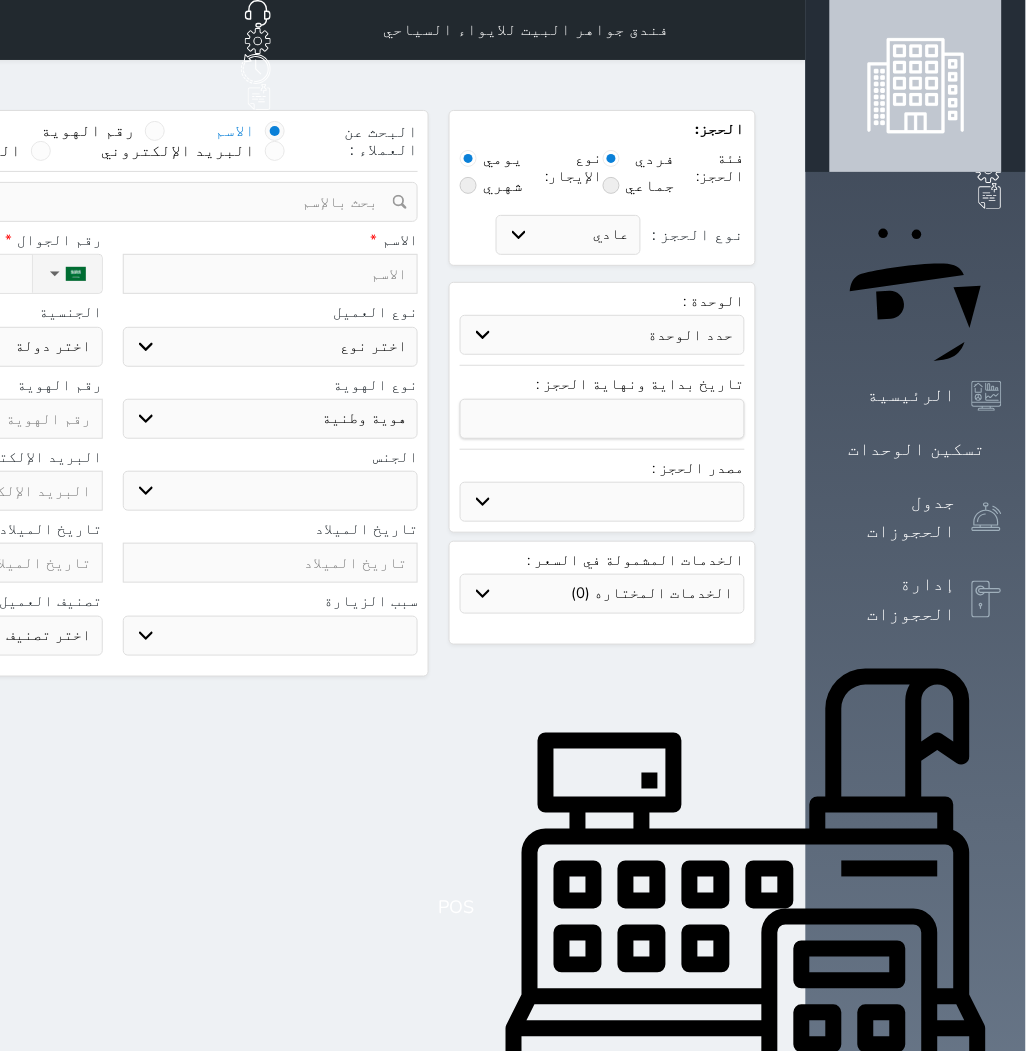 select 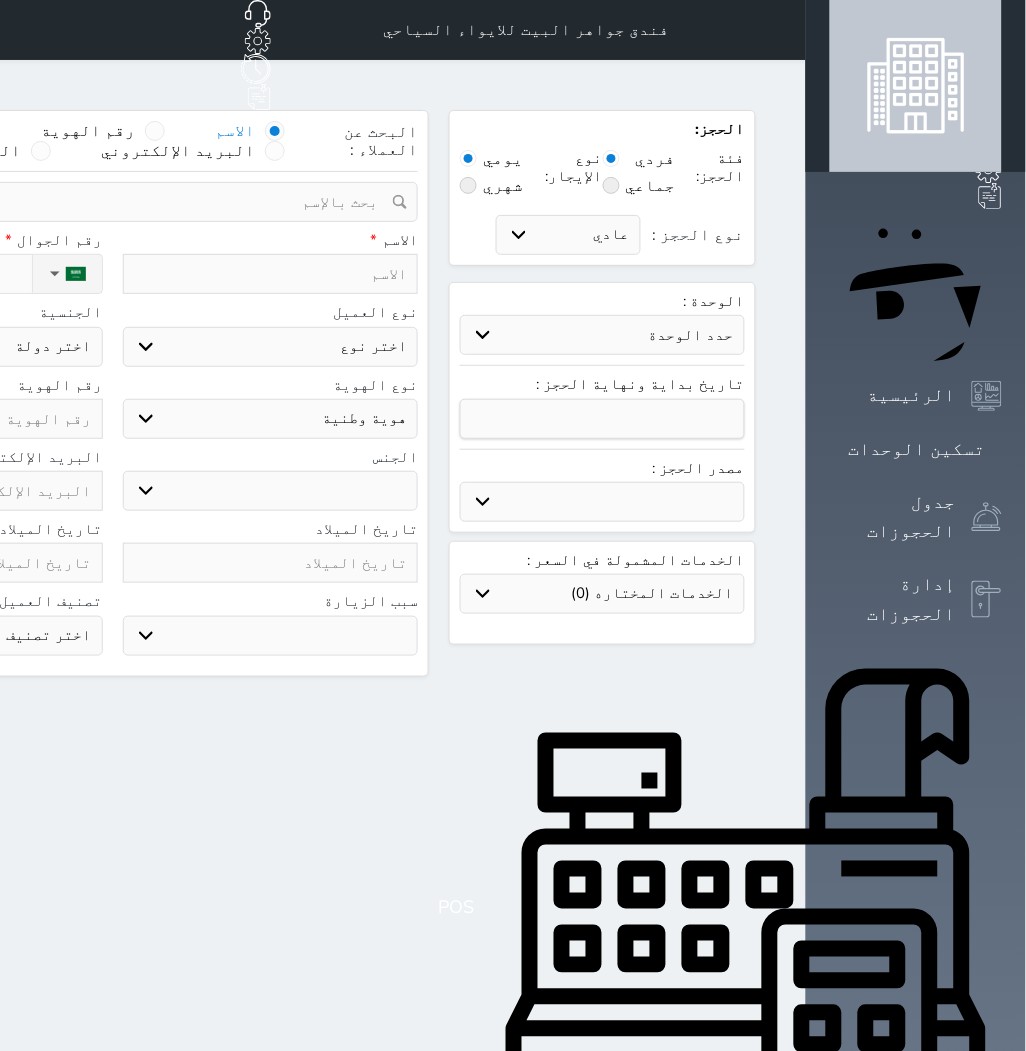 select 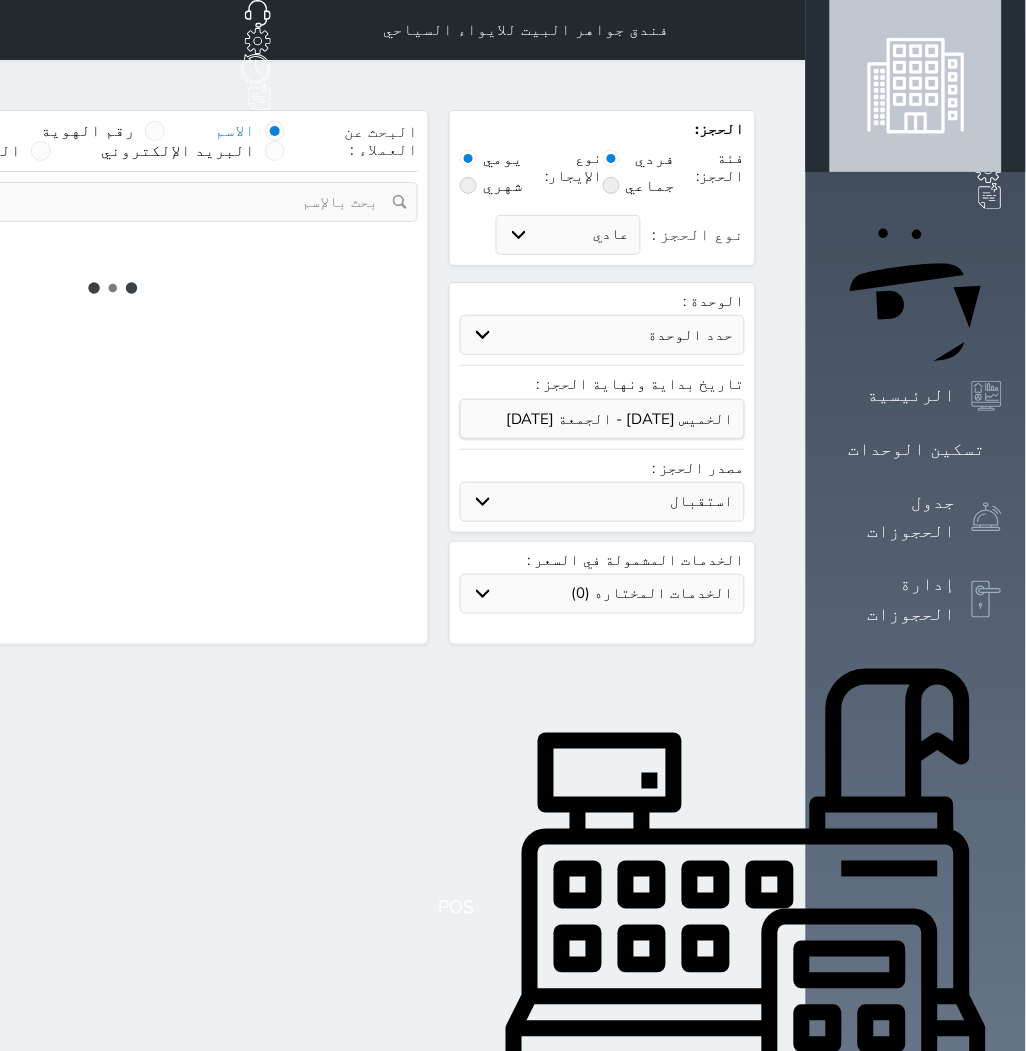 select 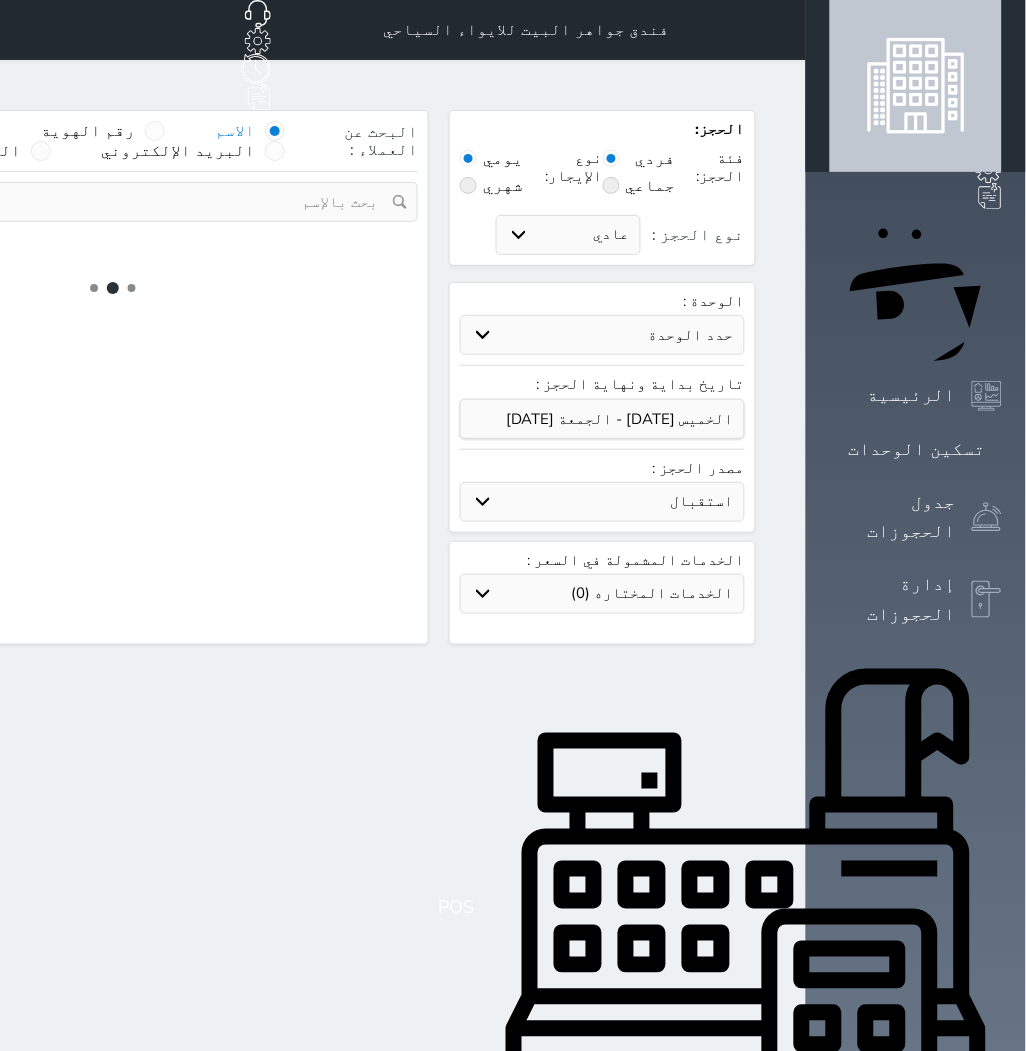 select on "1" 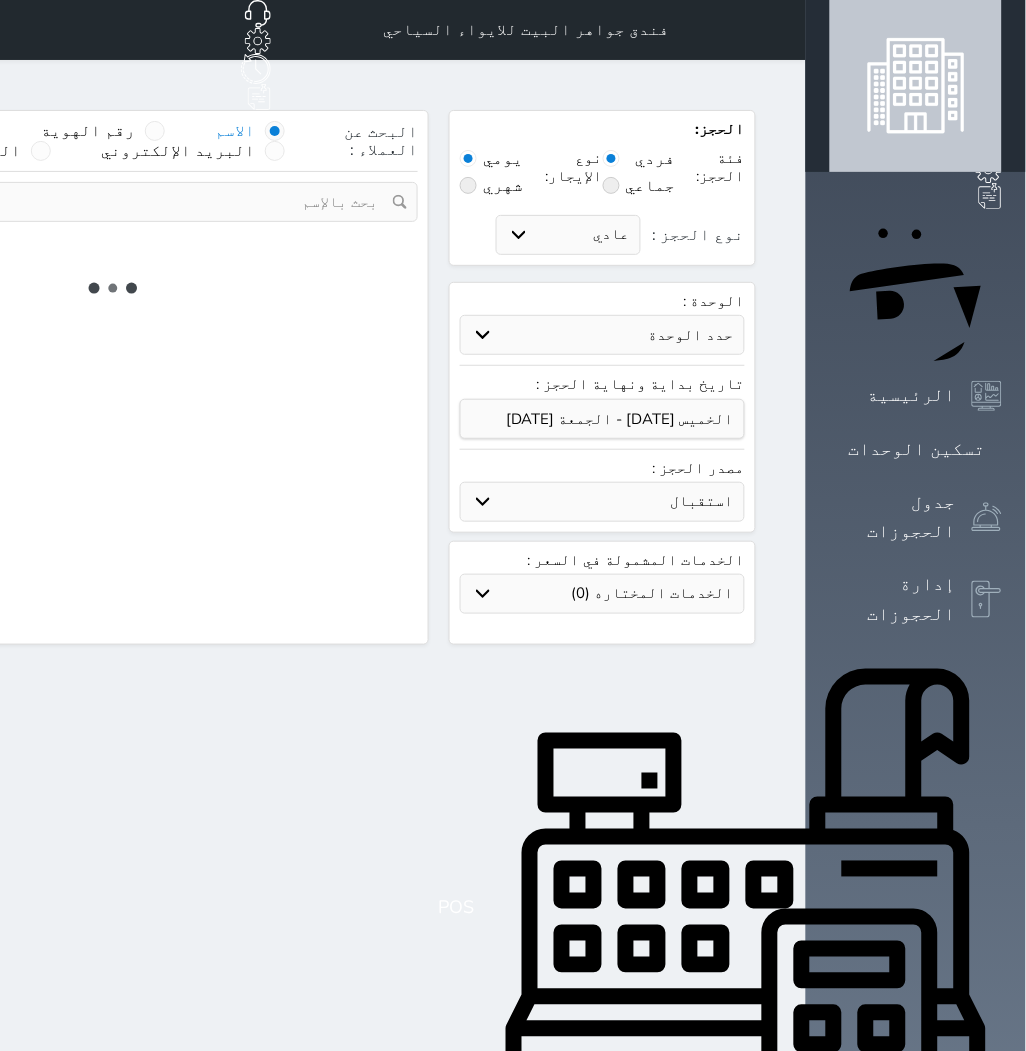 select on "113" 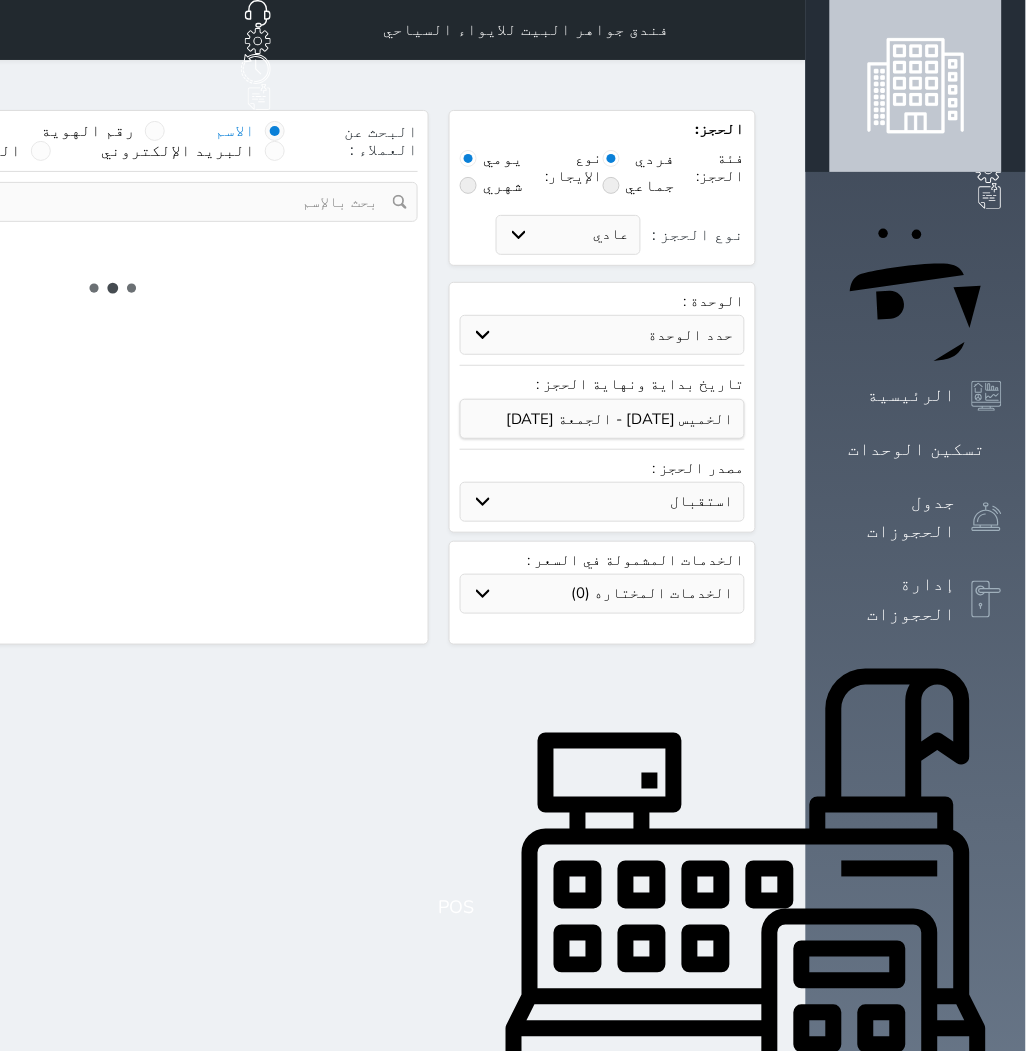 select on "1" 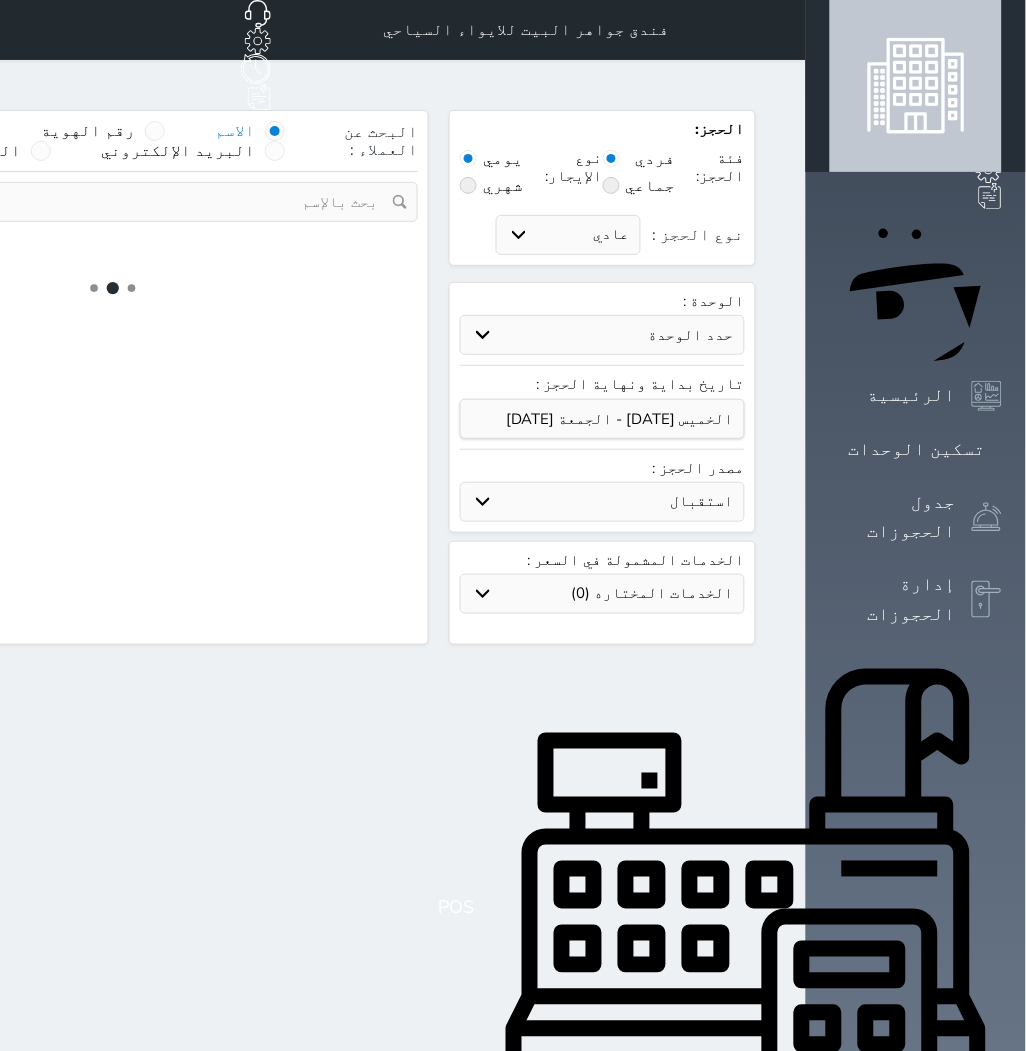 select 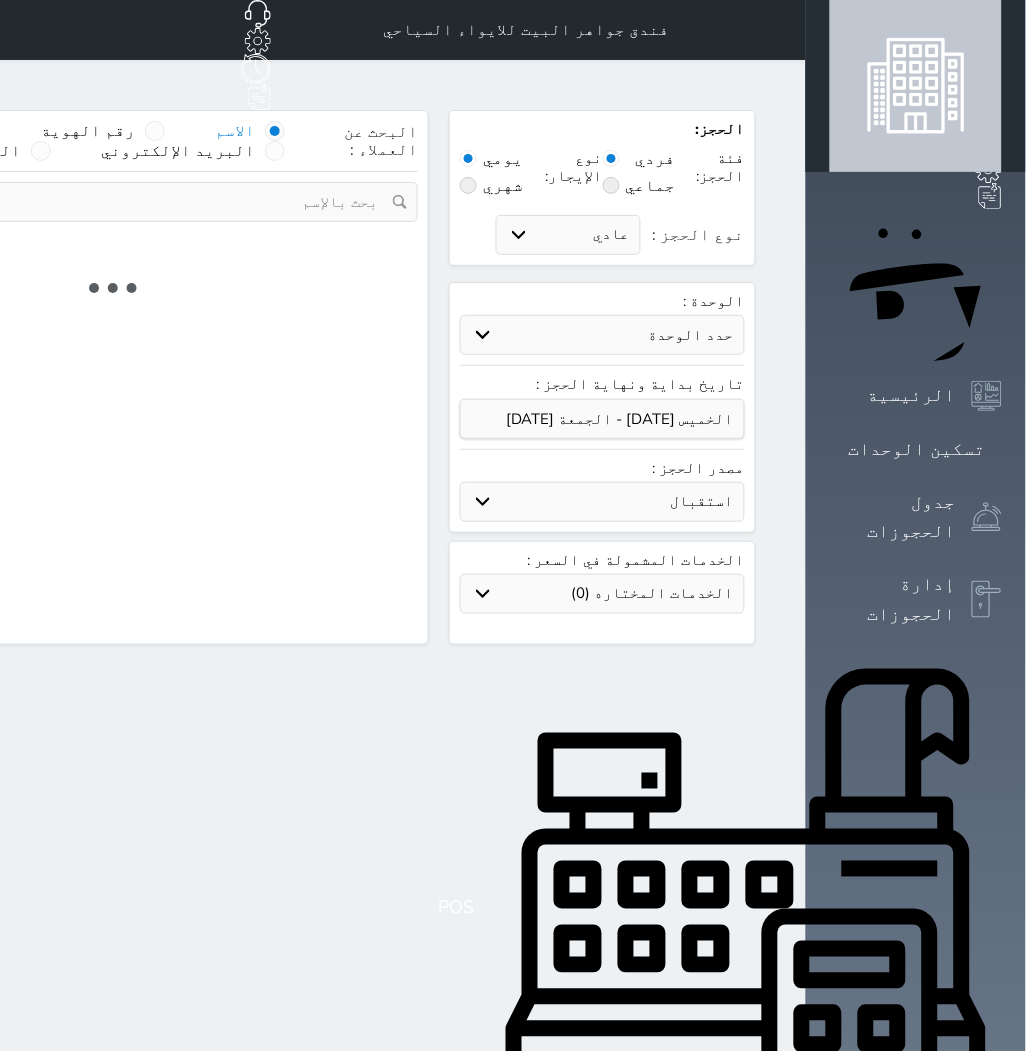 select on "7" 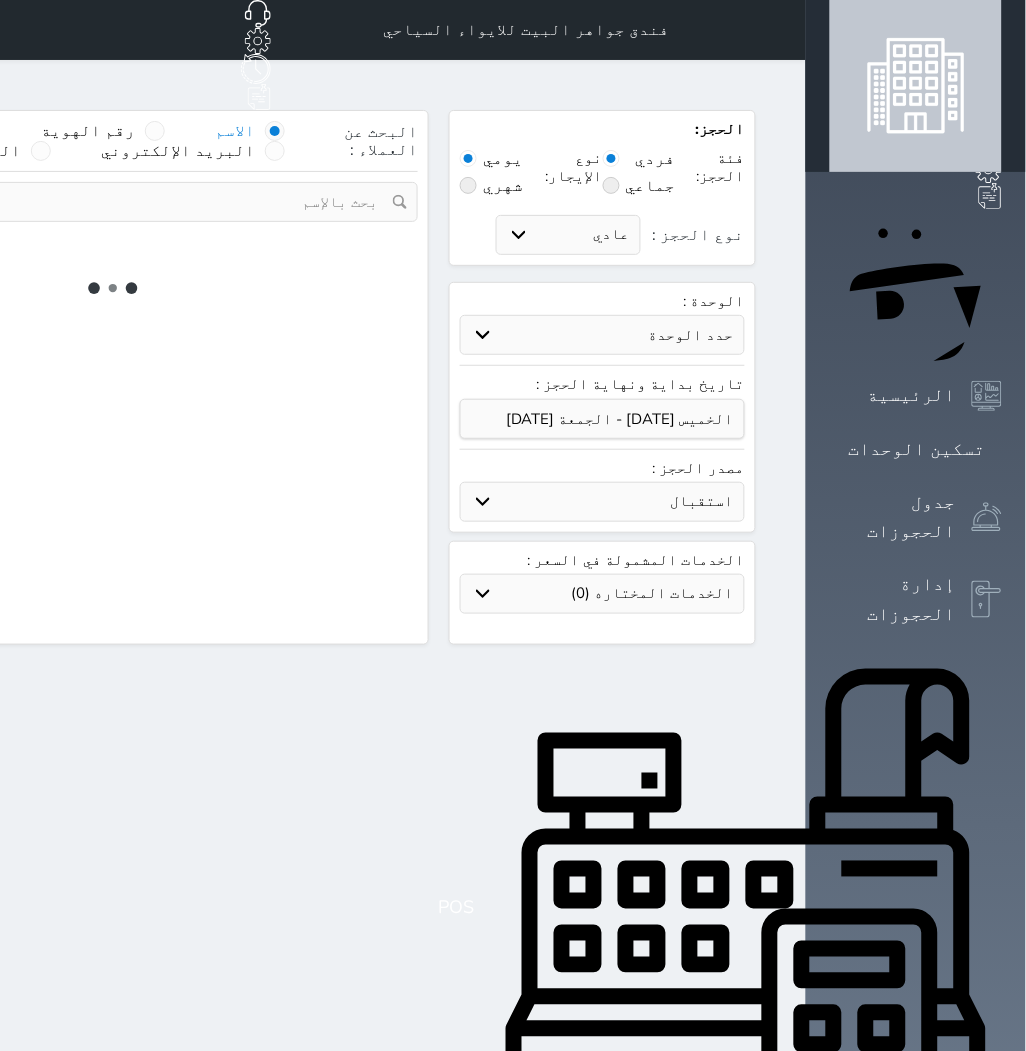 select 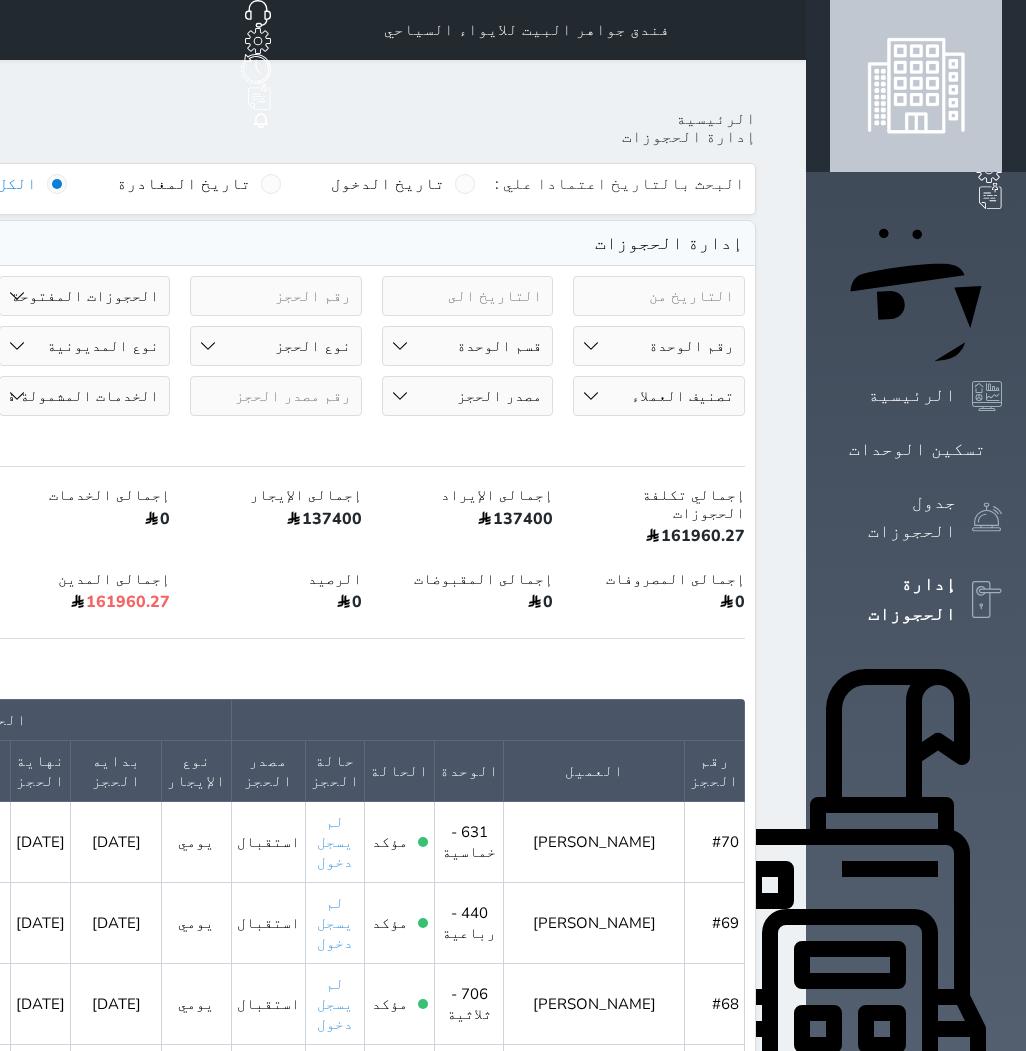 select on "open_all" 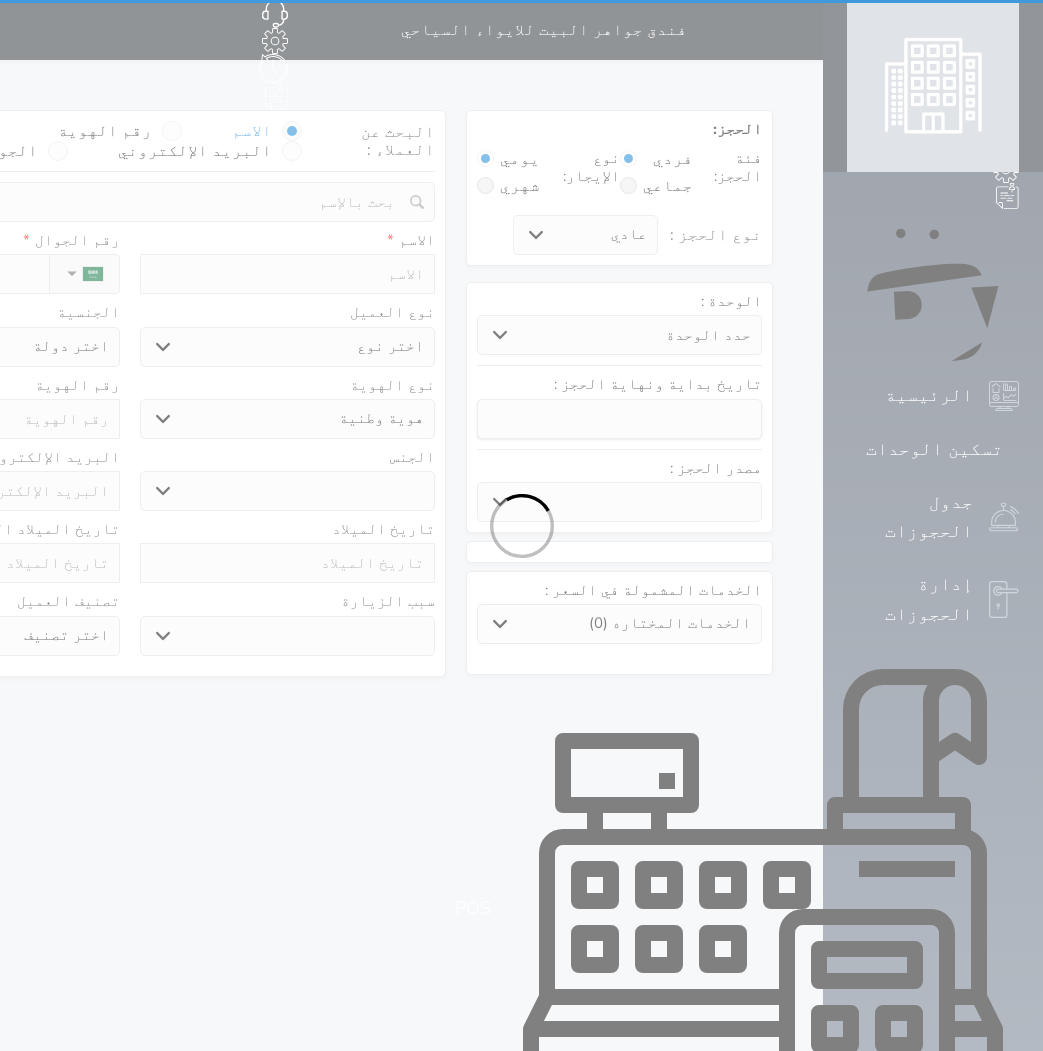 select on "1" 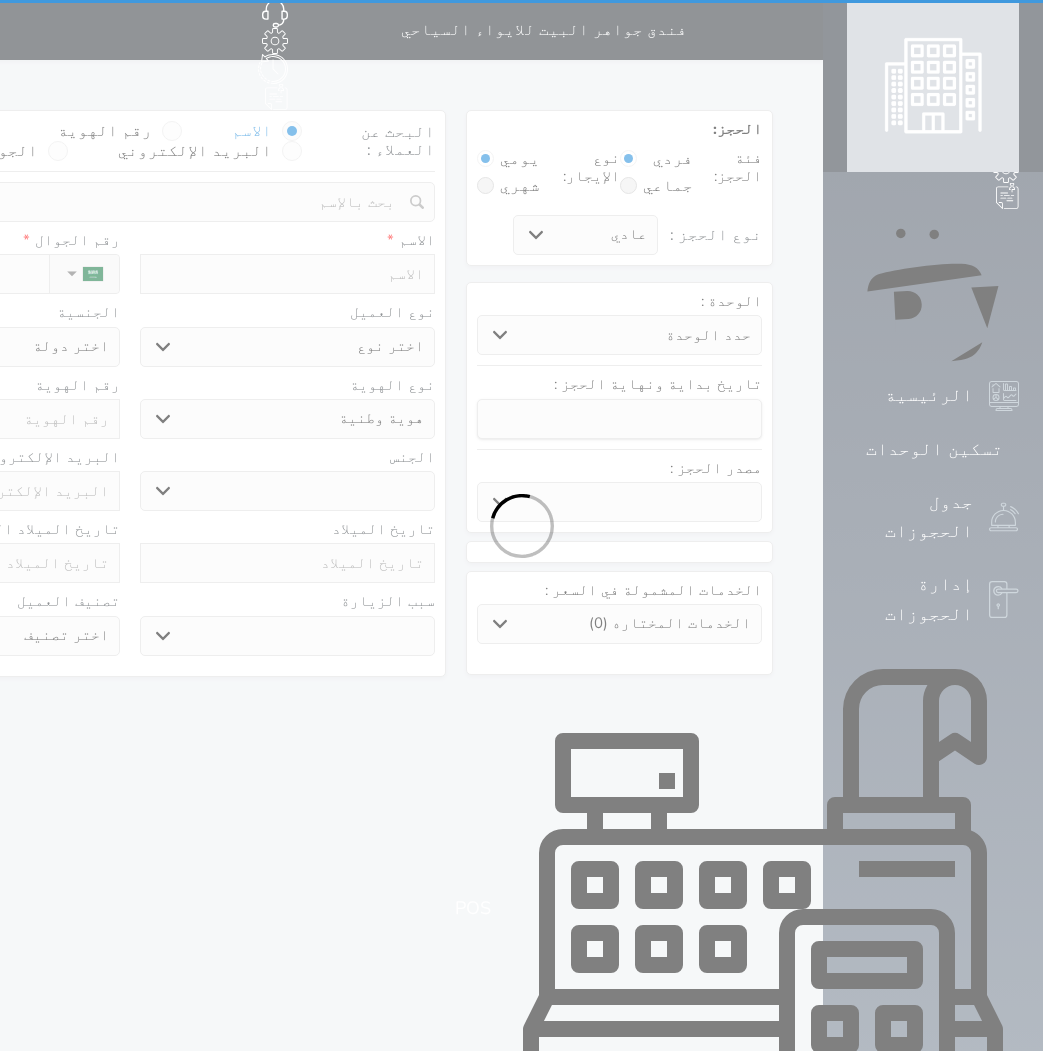 select 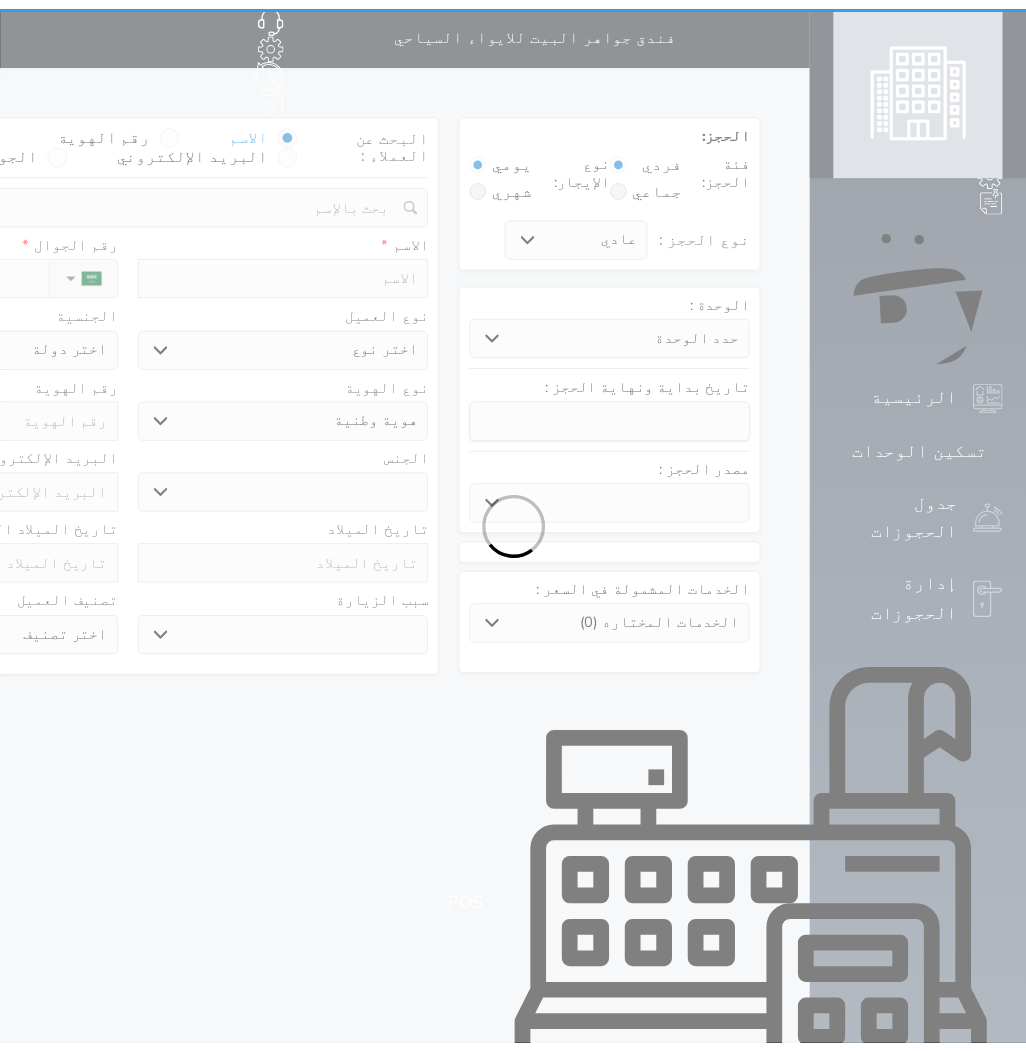 scroll, scrollTop: 0, scrollLeft: 0, axis: both 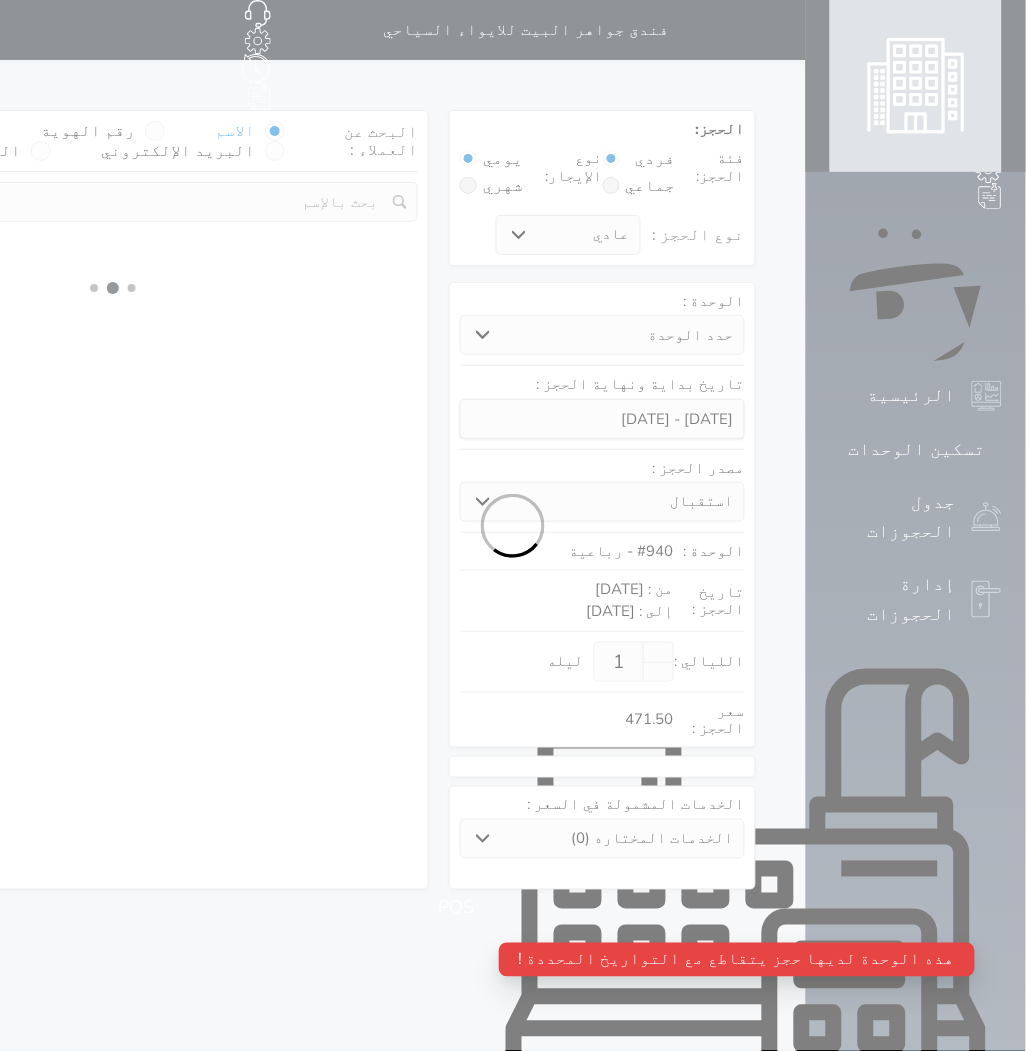 select 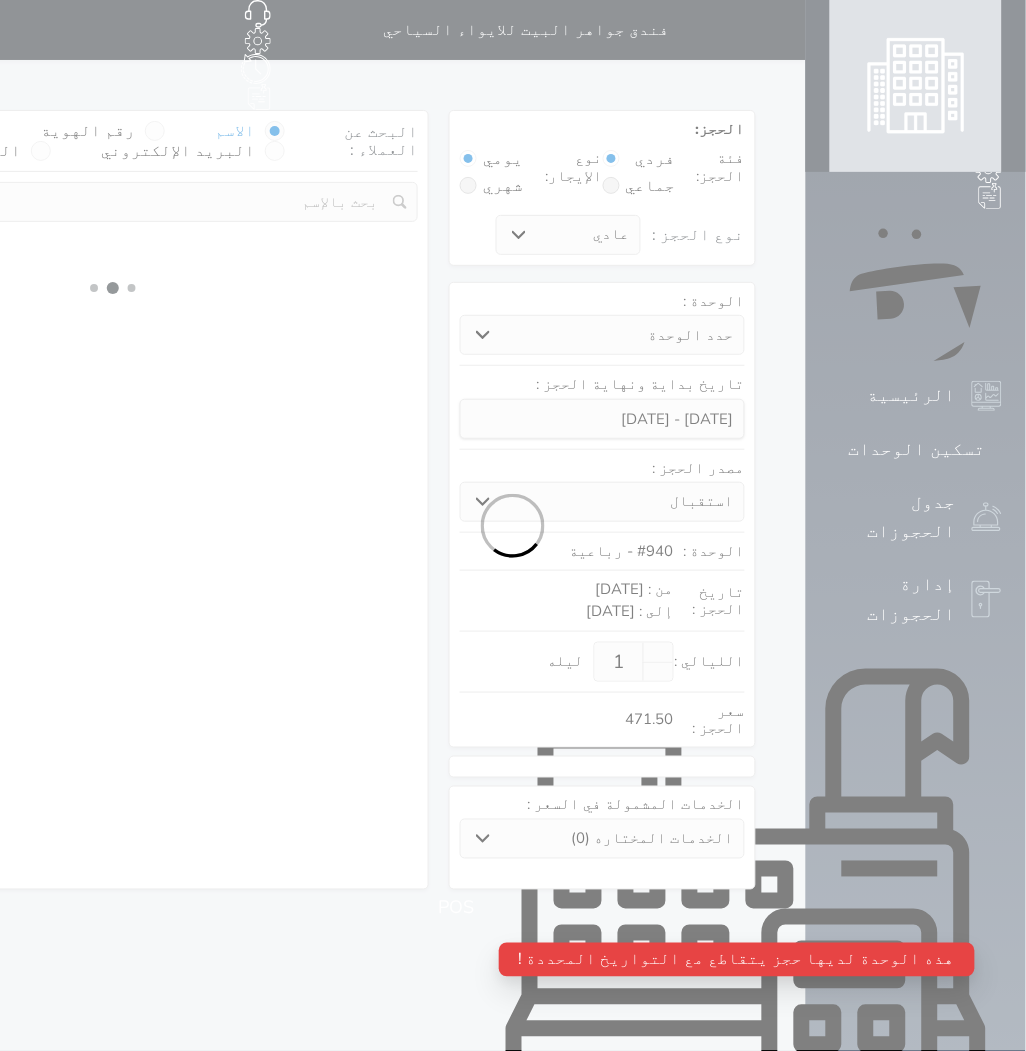 select on "1" 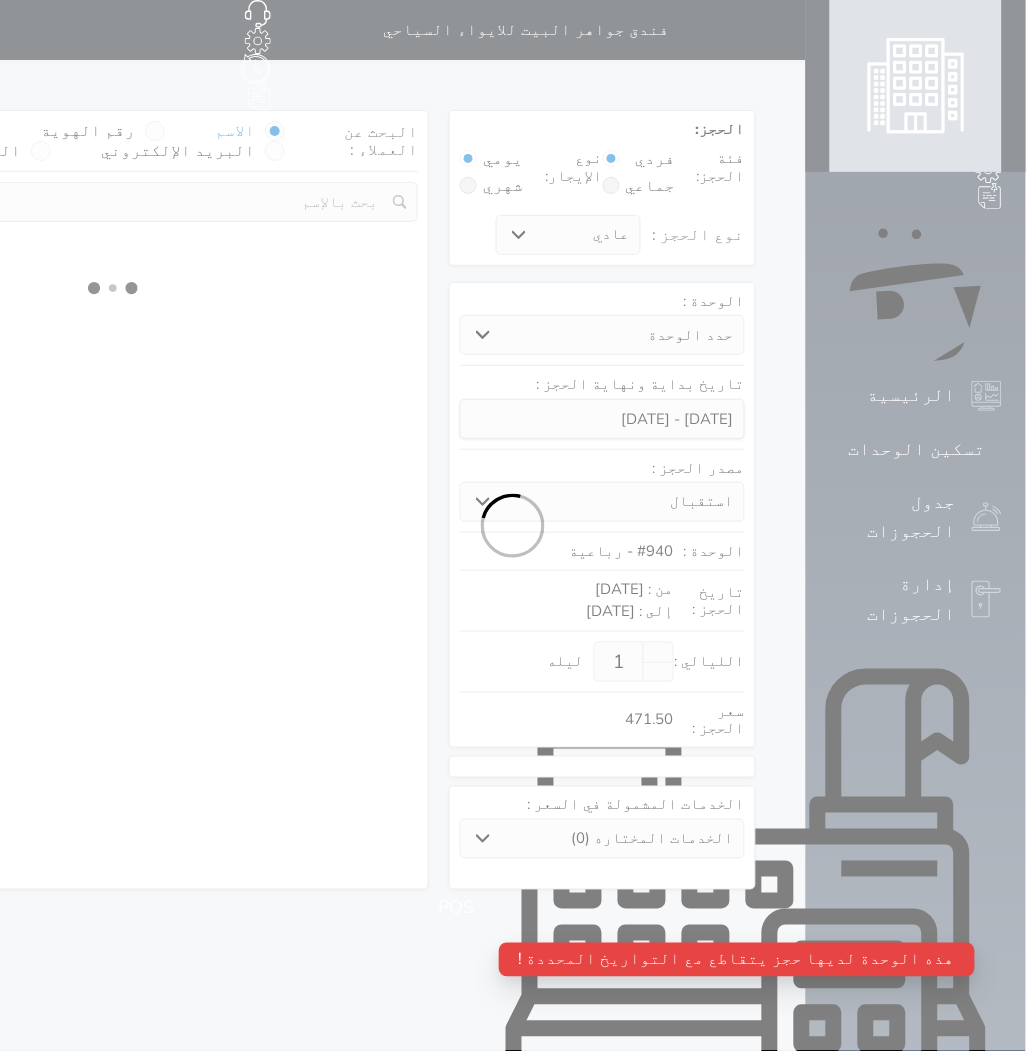 select 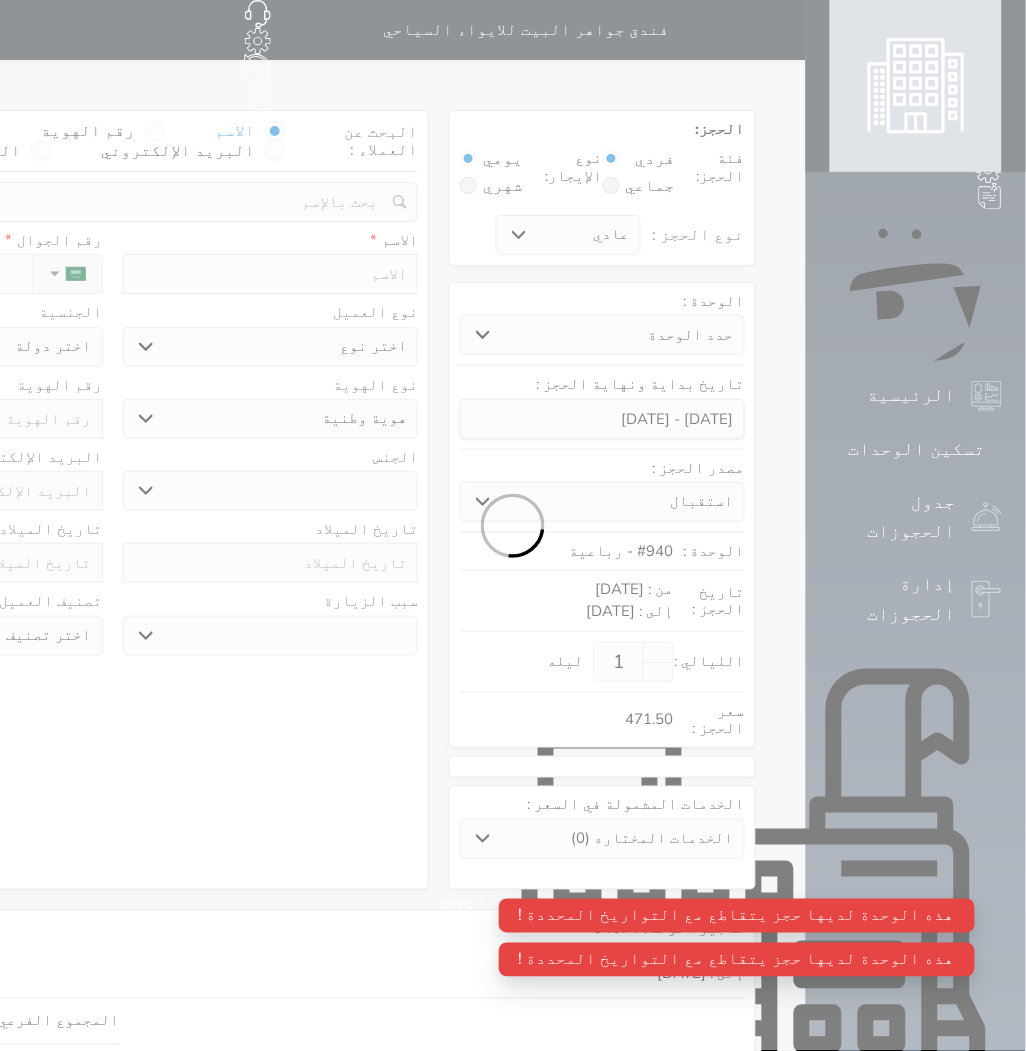select 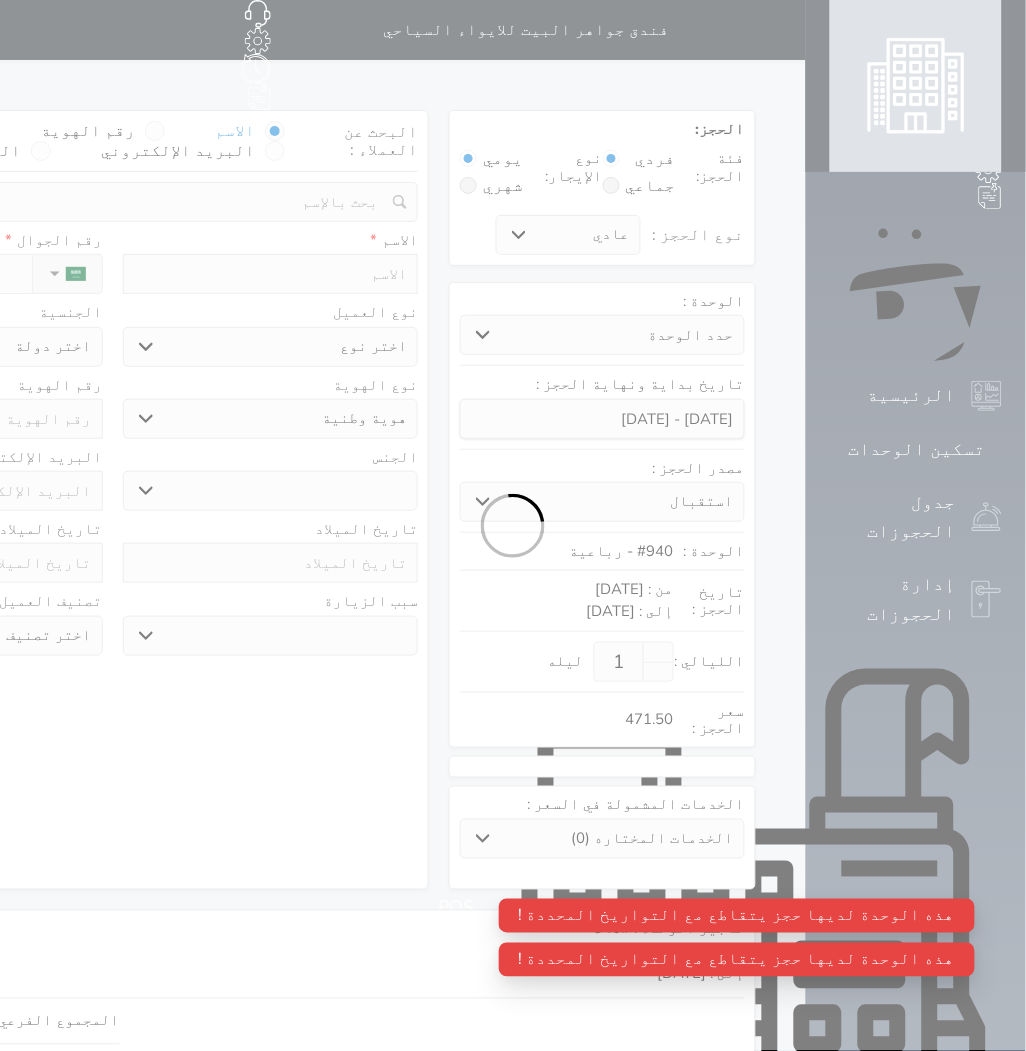 select 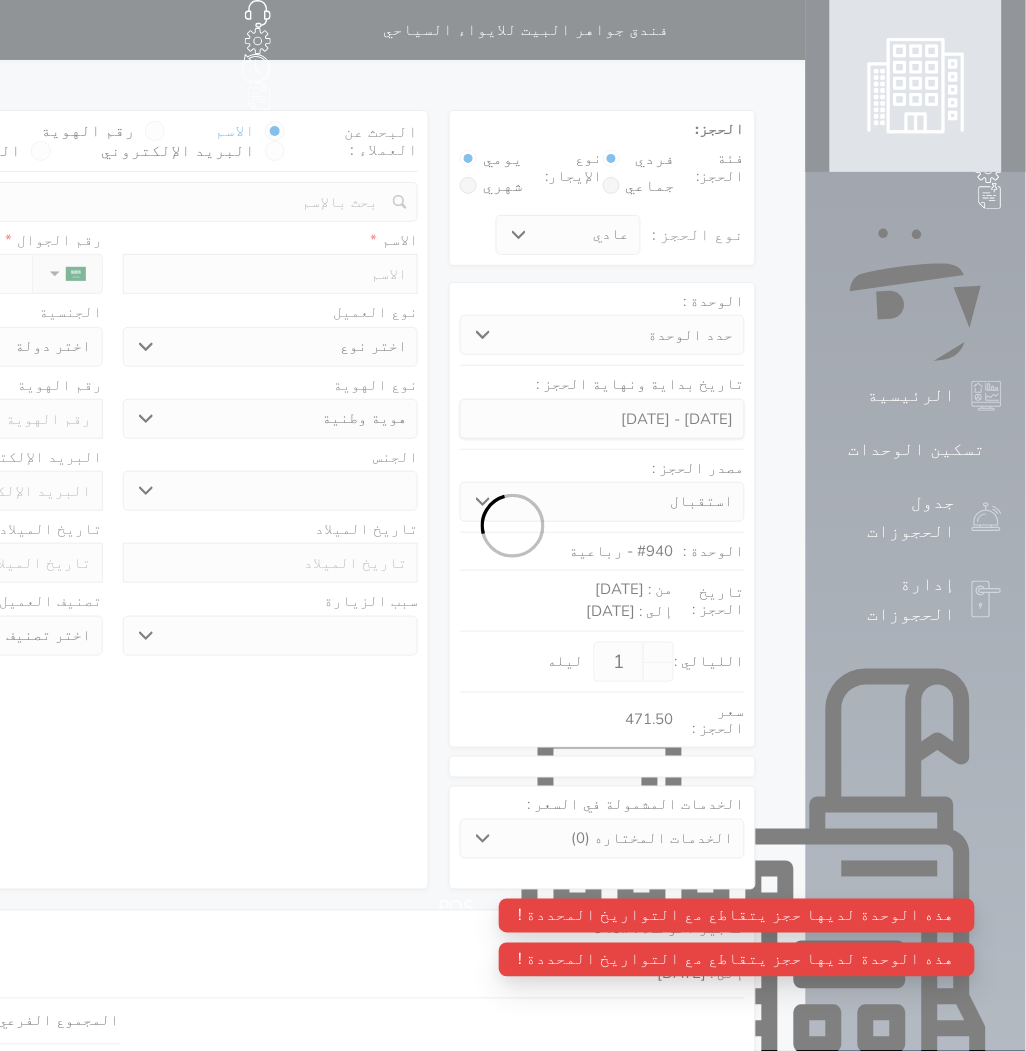 select 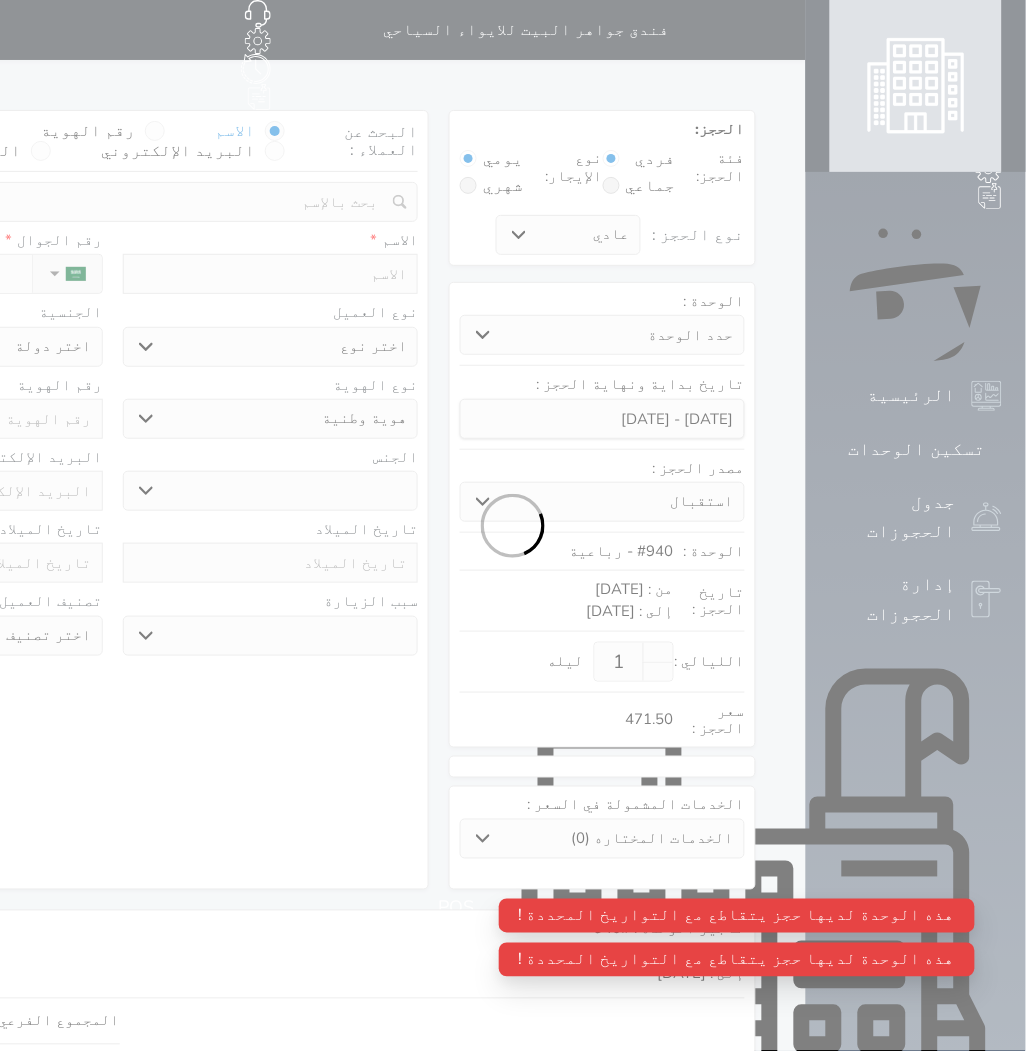 select 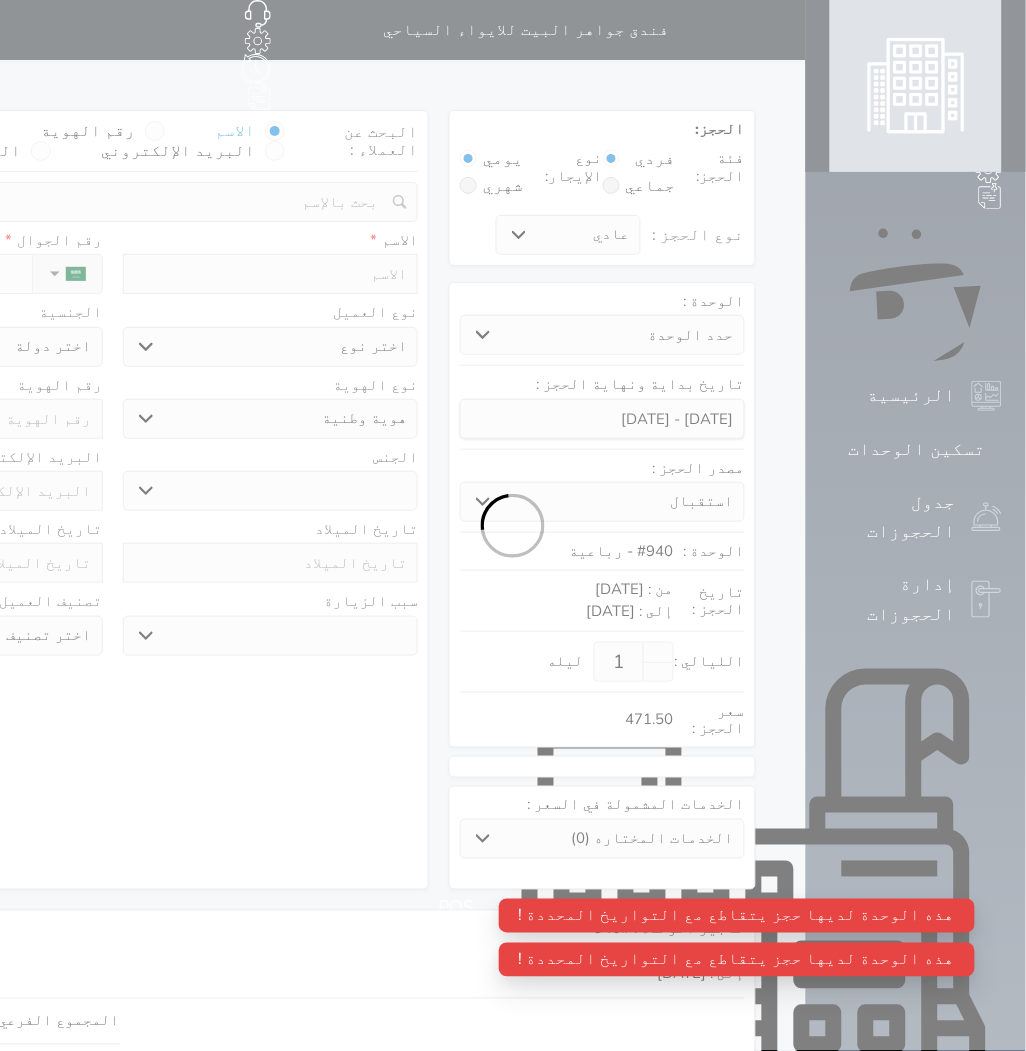 select 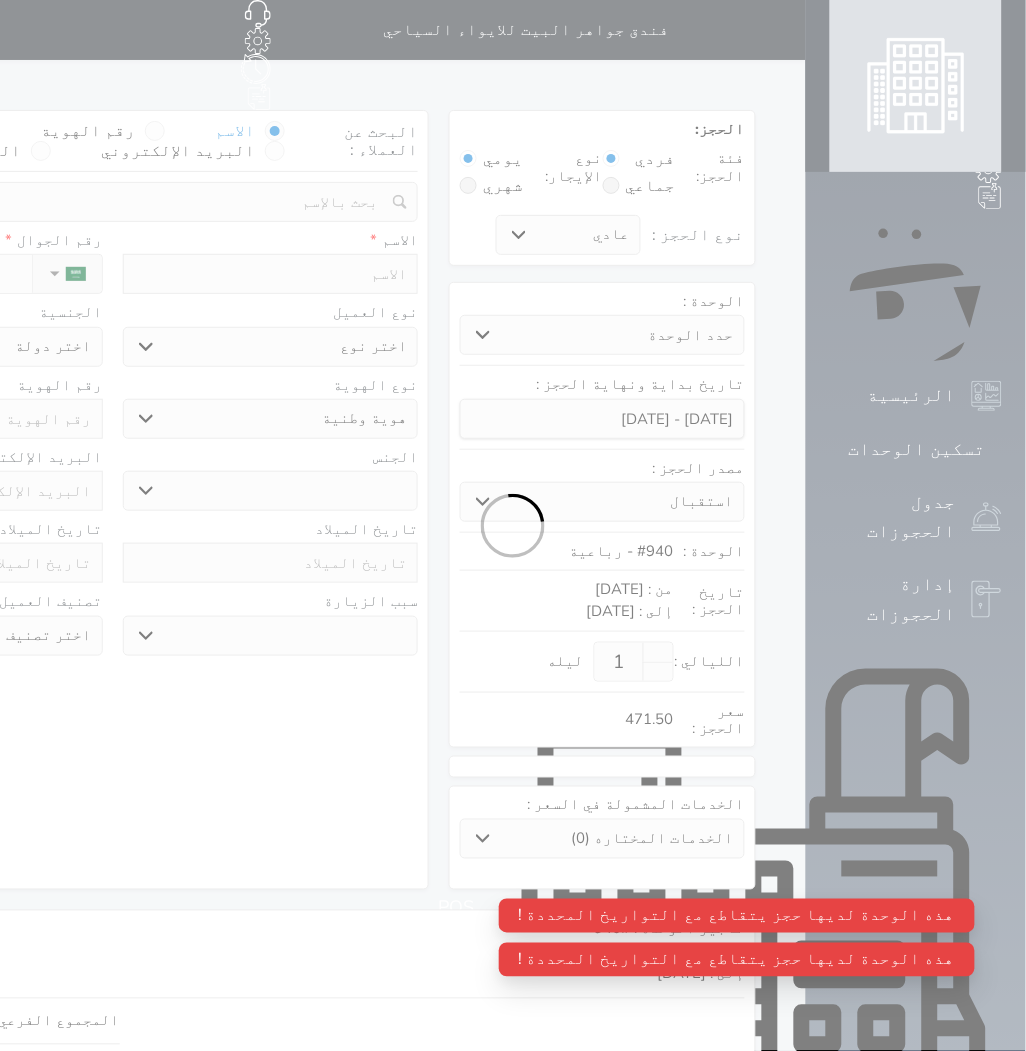 select 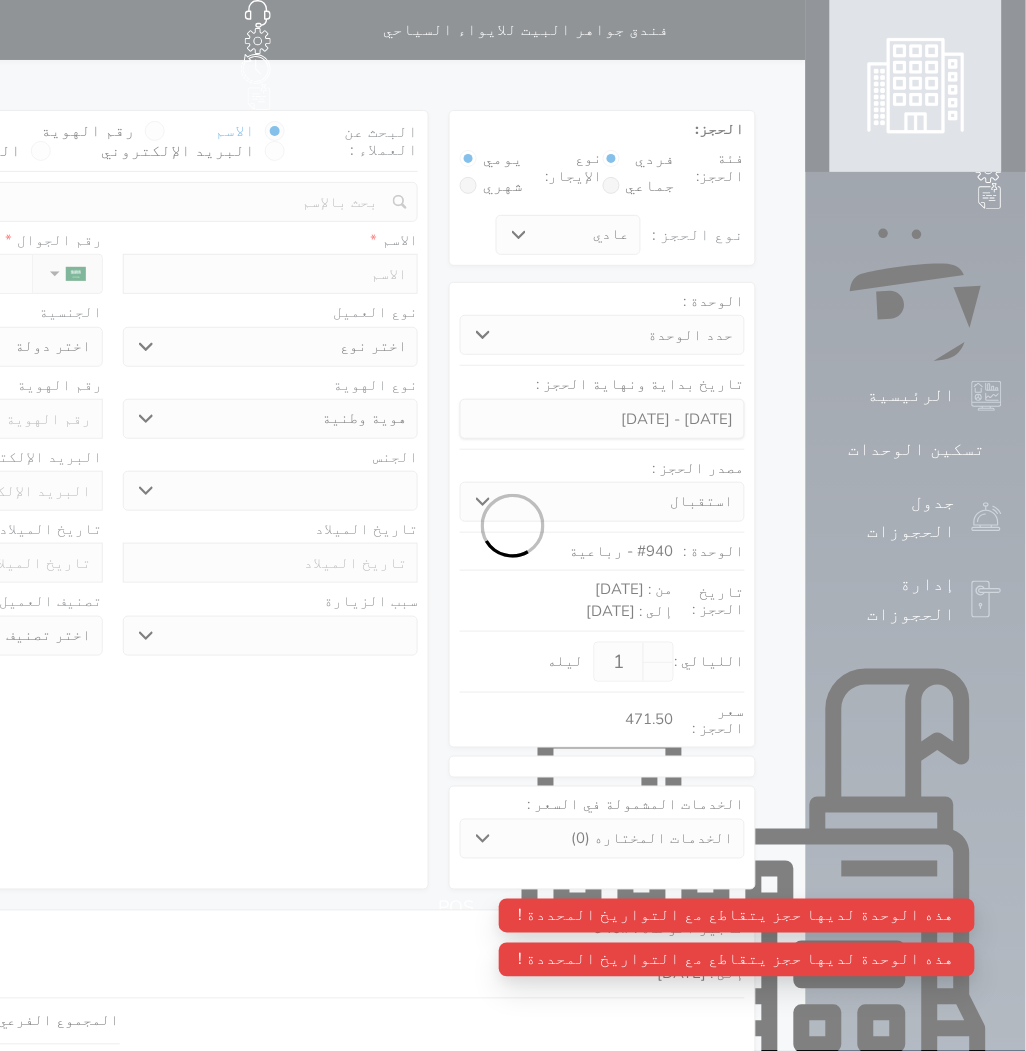 select 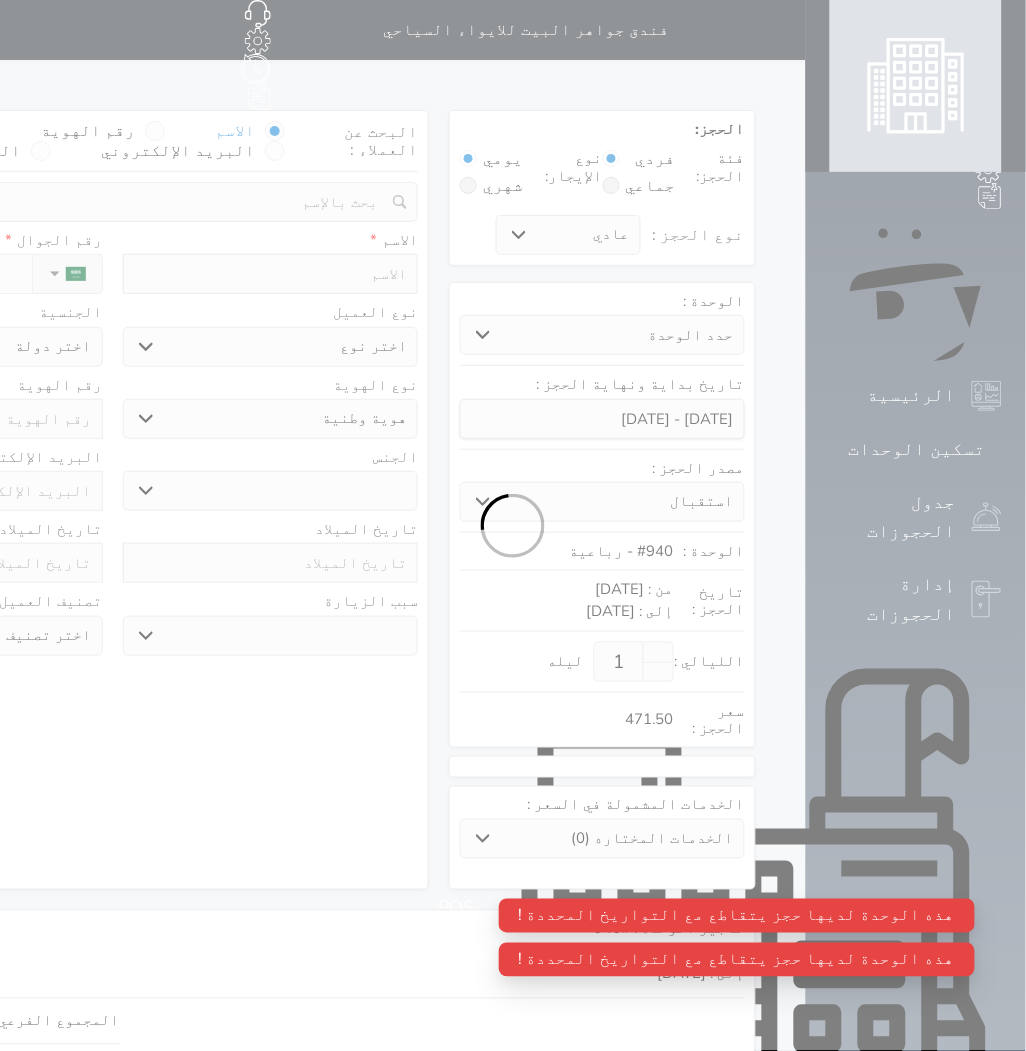 select 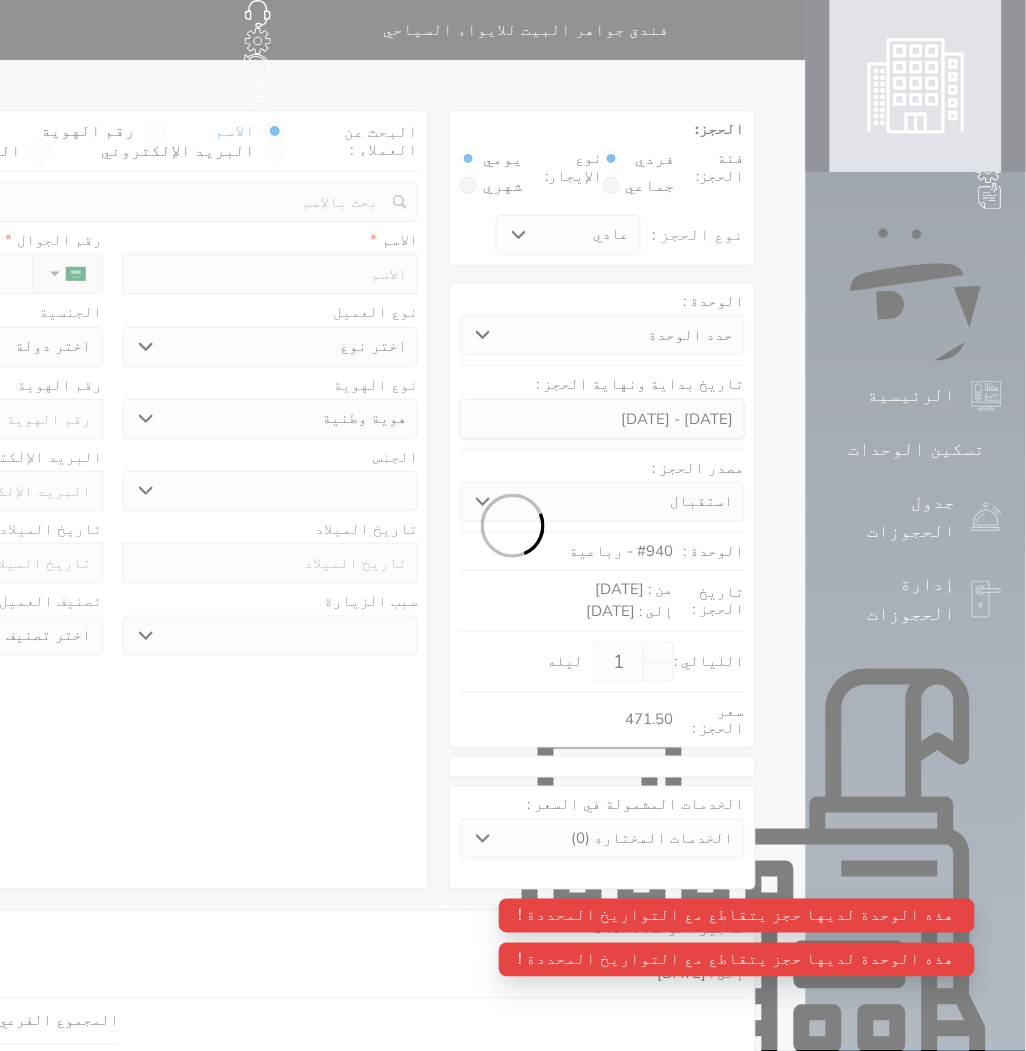 select 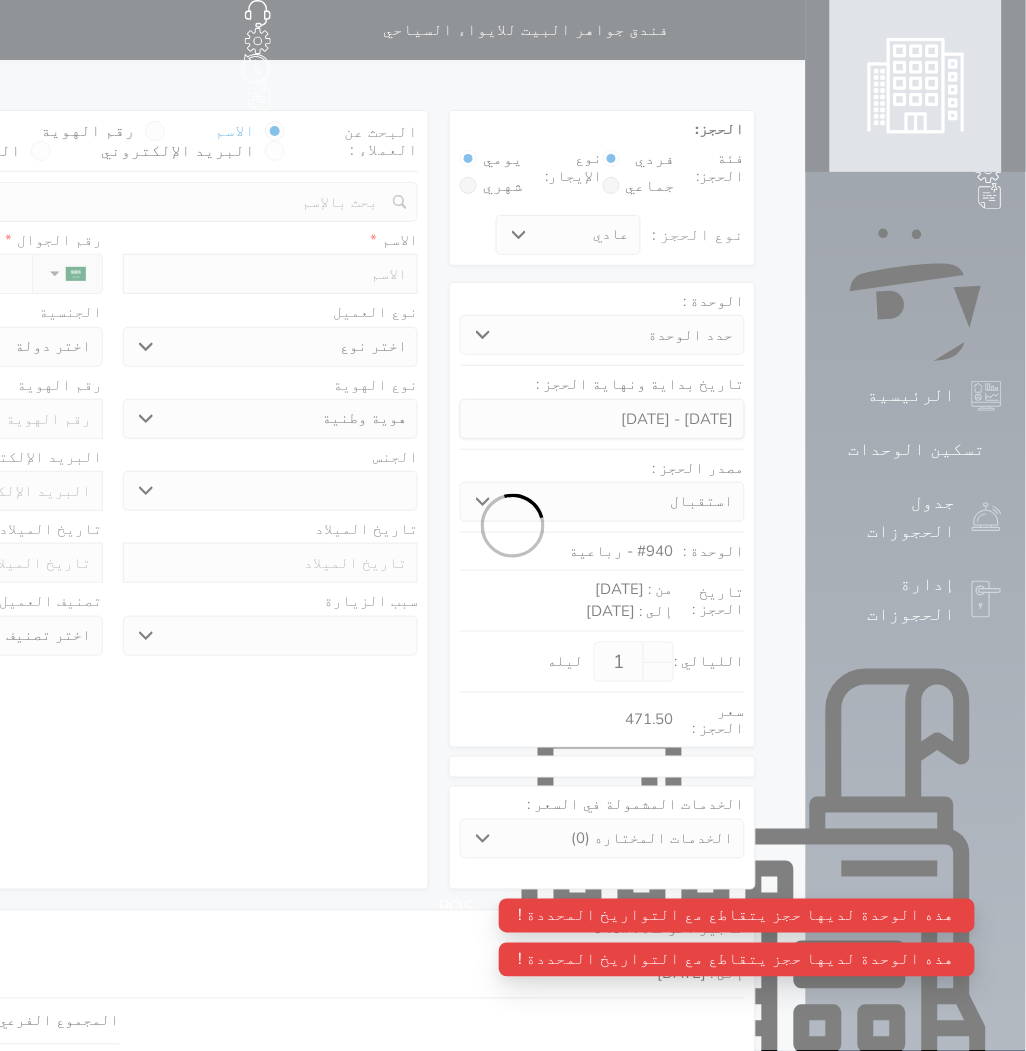 select 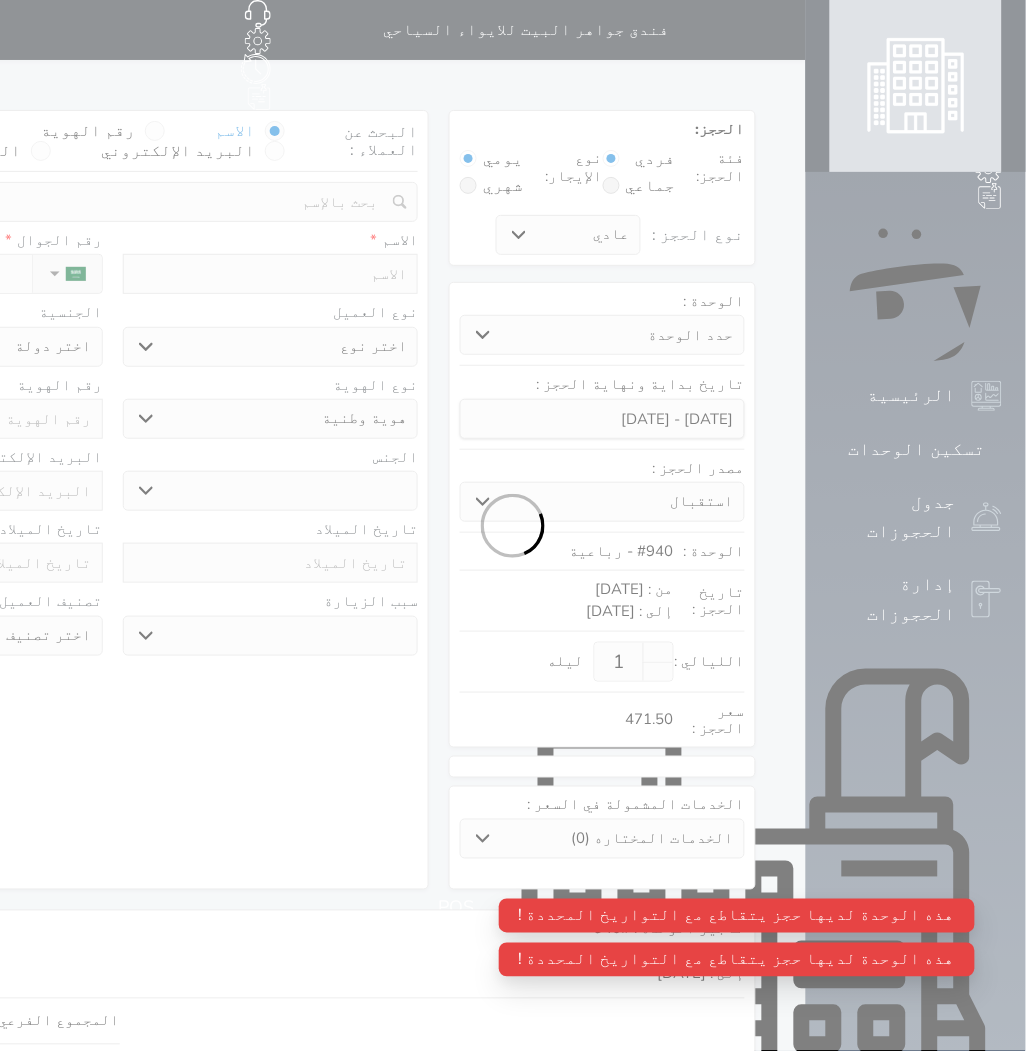 select 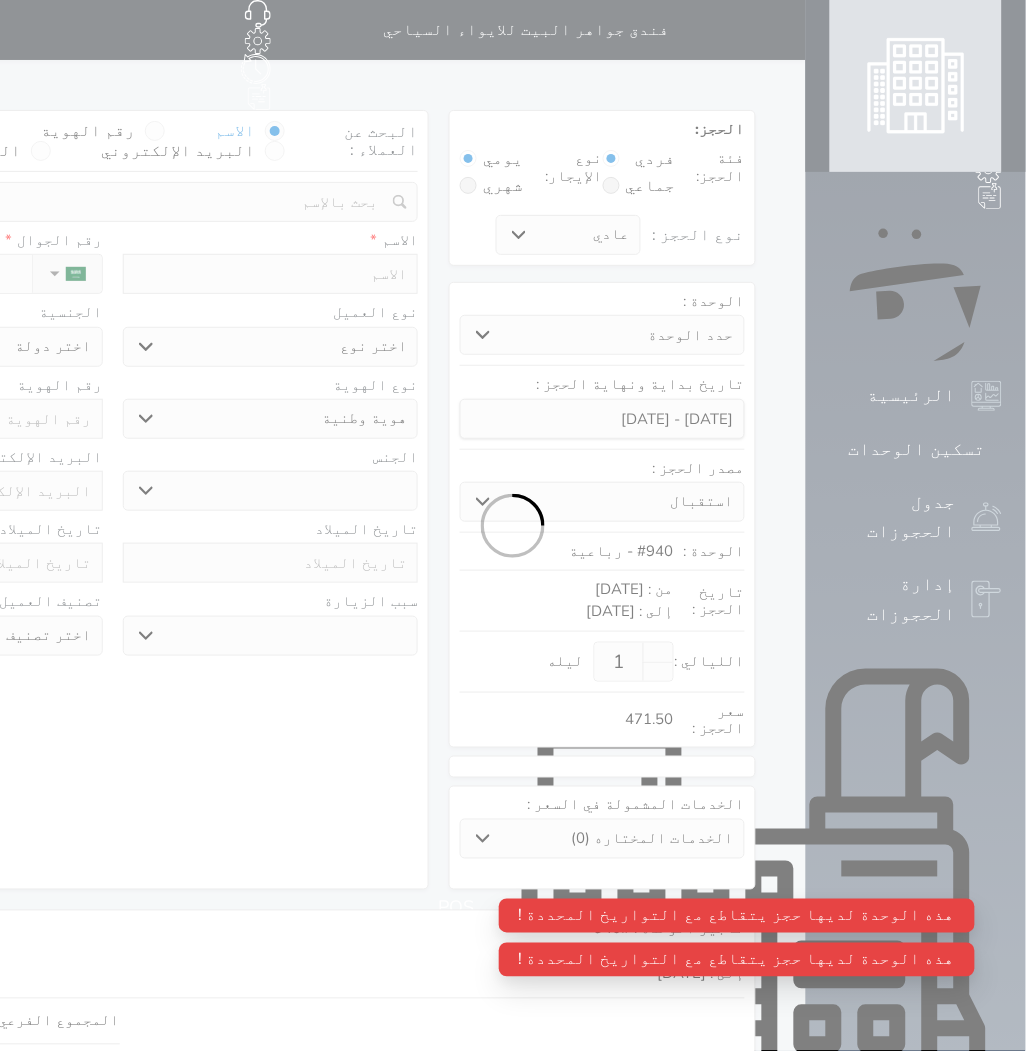 select on "1" 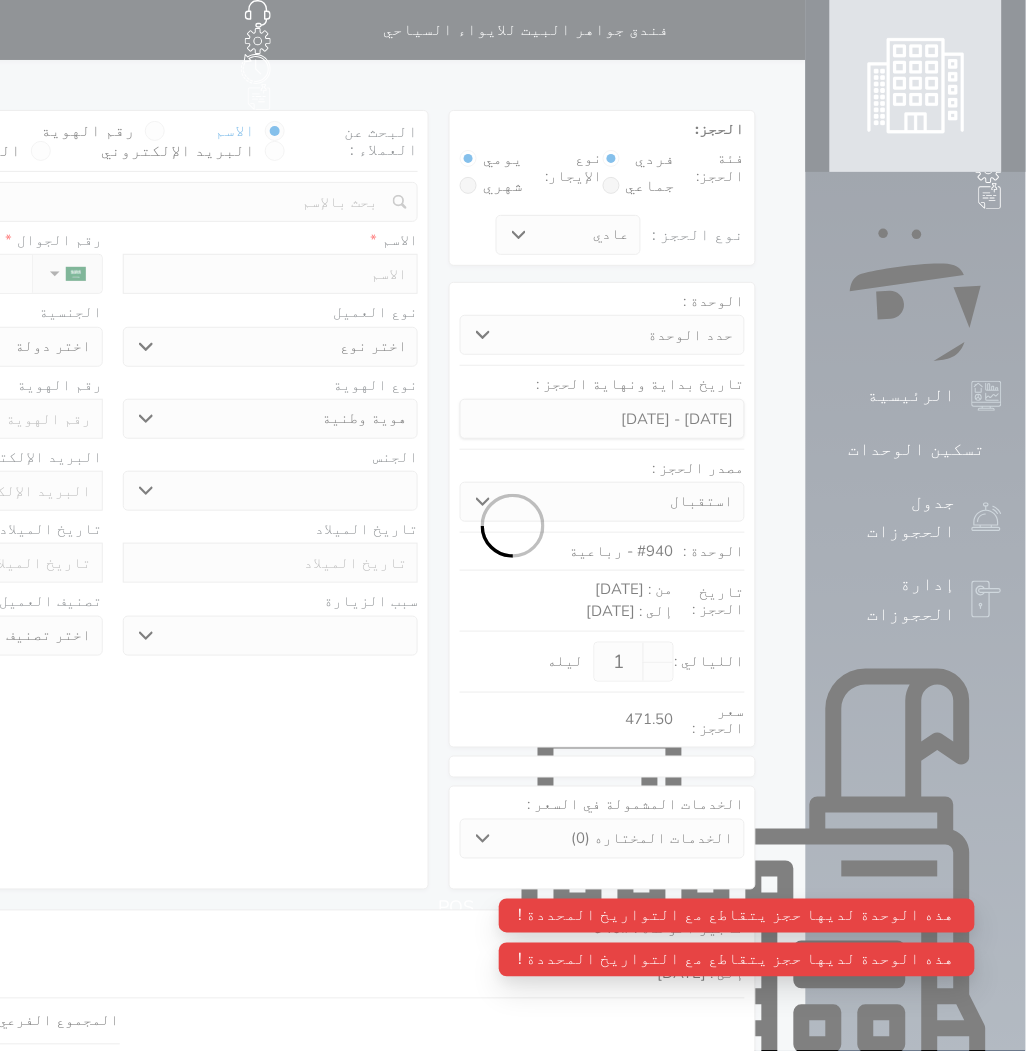 select on "7" 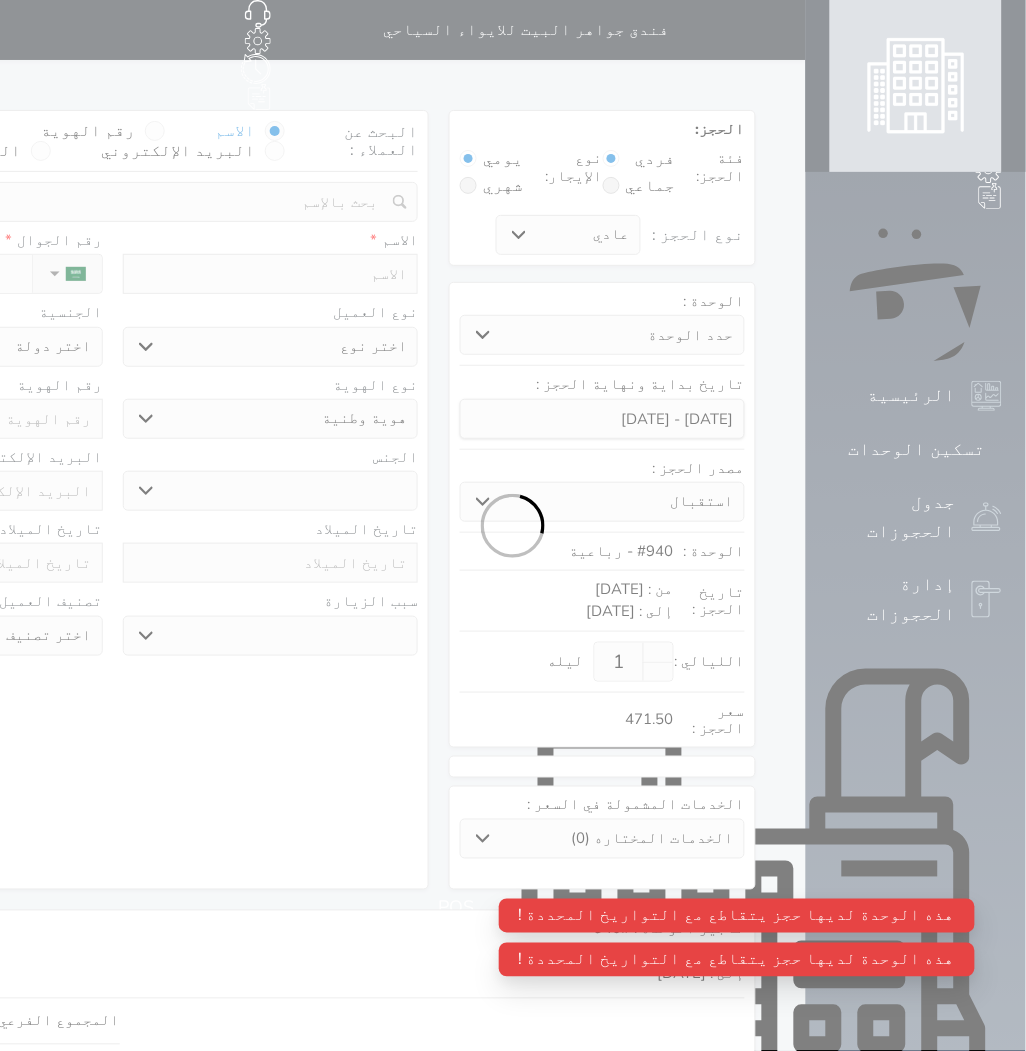 select 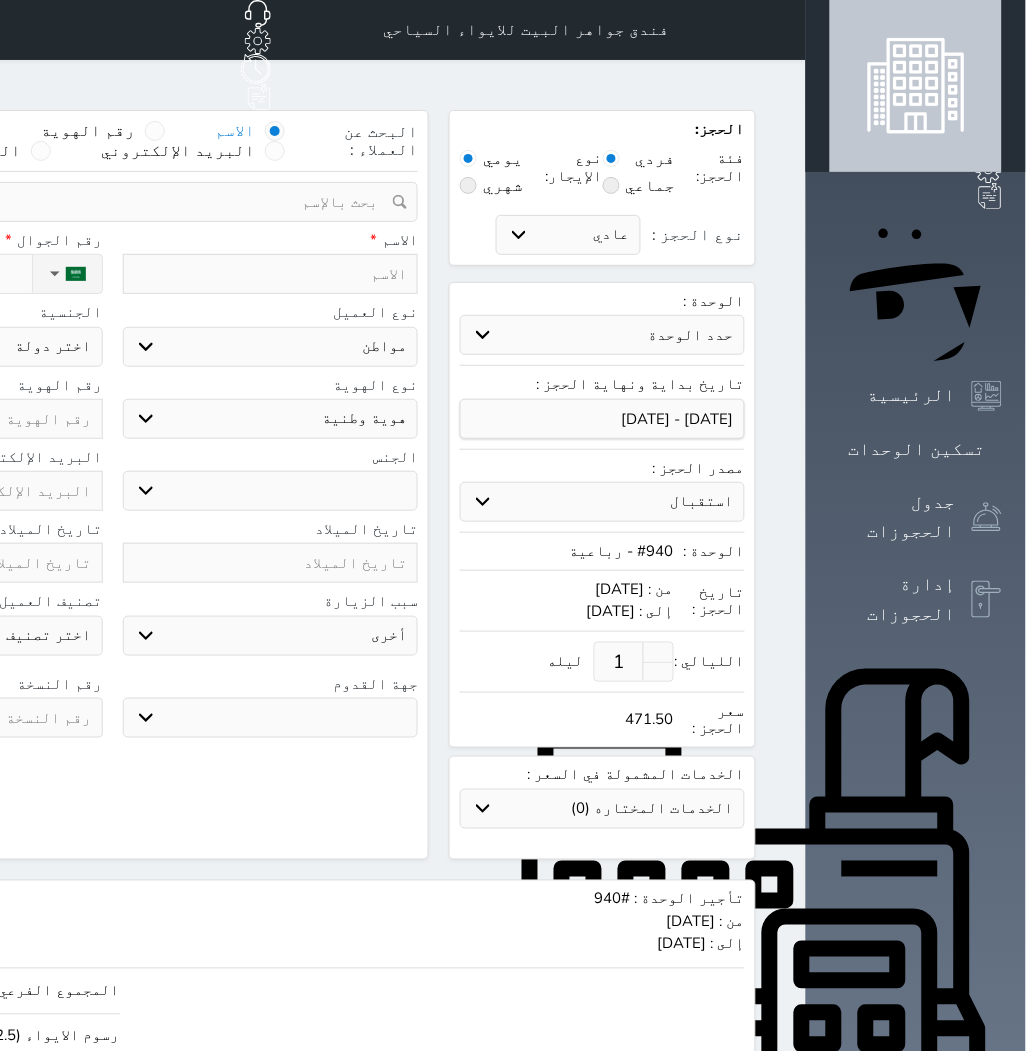 select 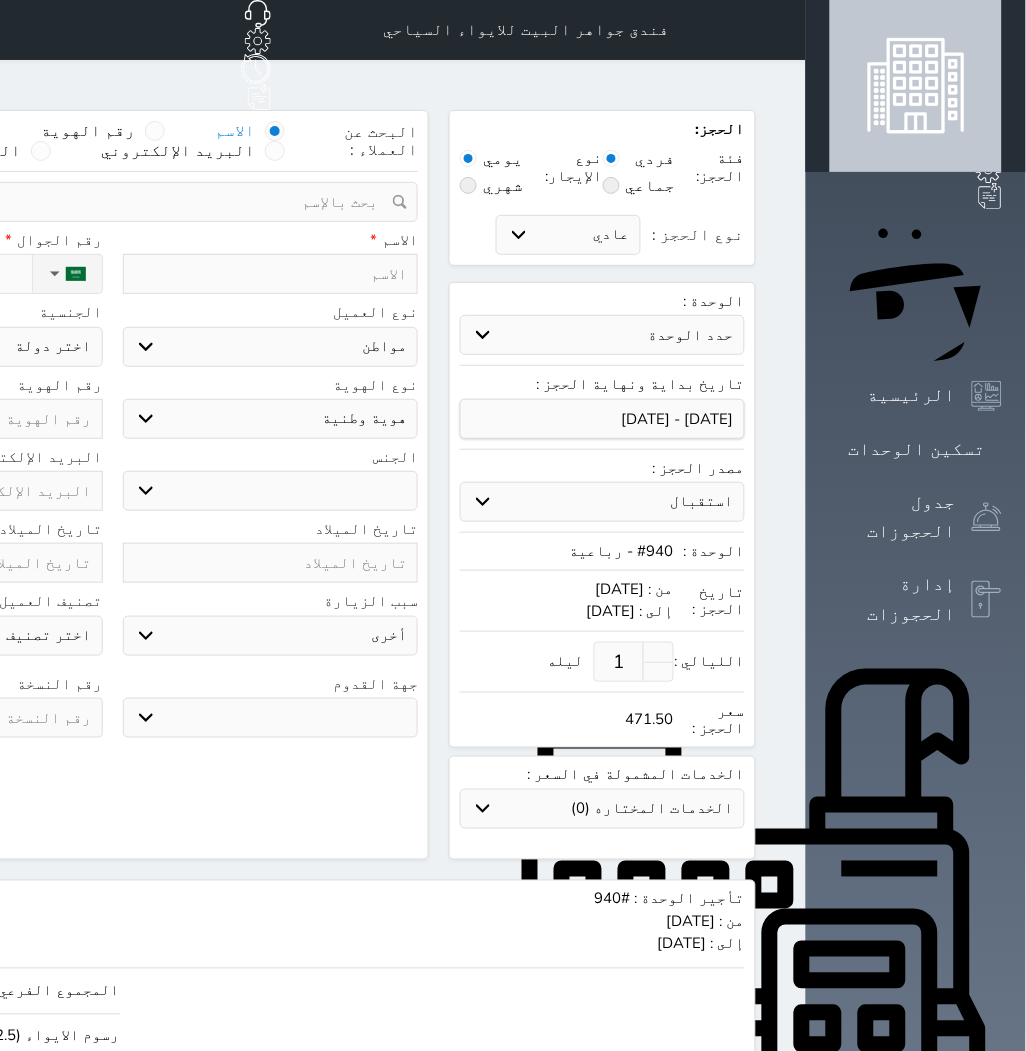 select 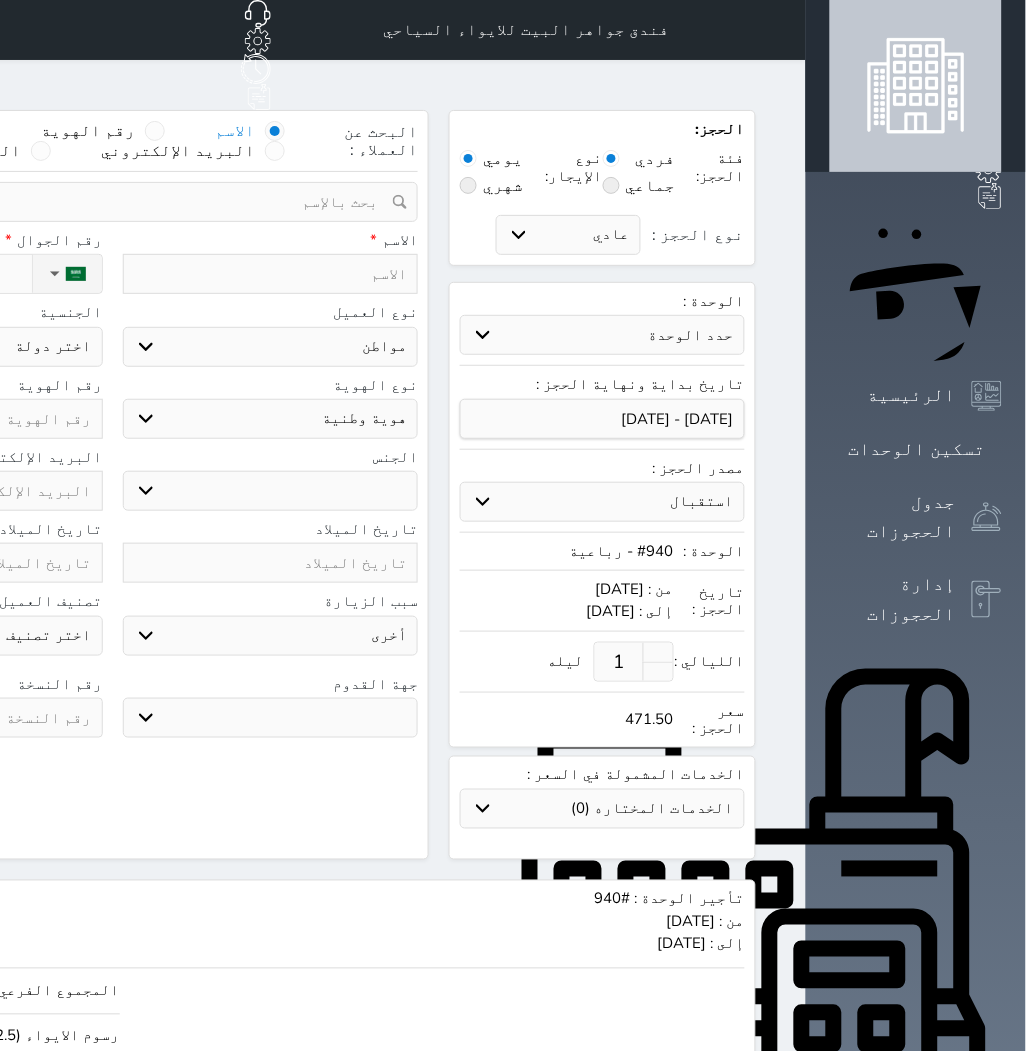select on "113" 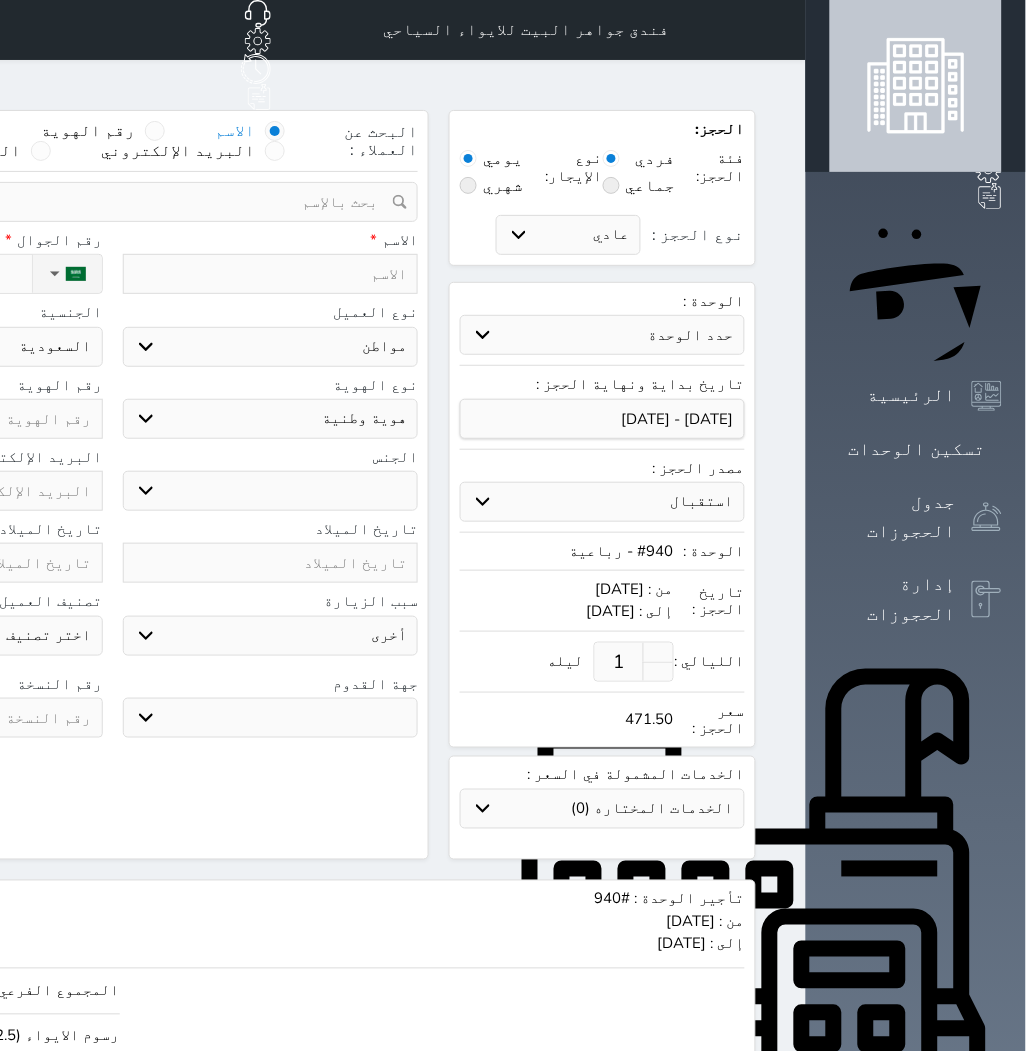 click on "حدد الوحدة
#939 - ثلاثية
#938 - خماسية
#937 - رباعية
#936 - خماسية
#935 - ثلاثية
#934 - خماسية
#933 - خماسية
#932 - ثلاثية
#931 - خماسية
#930 - رباعية
#929 - خماسية
#928 - ثلاثية
#927 - رباعية
#926 - خماسية
#925 - رباعية
#924 - ثلاثية
#923 - ثلاثية
#922 - خماسية
#921 - رباعية
#920 - رباعية" at bounding box center [602, 335] 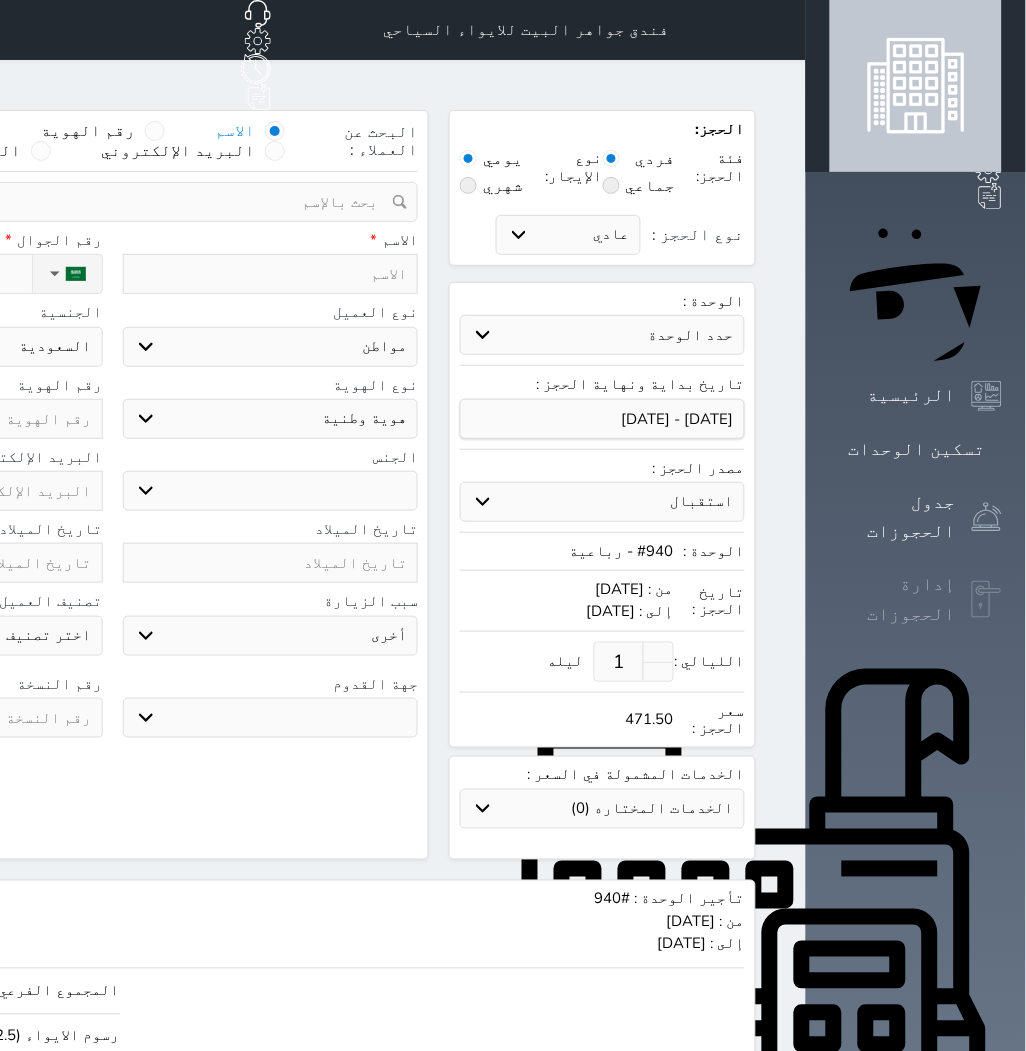 click 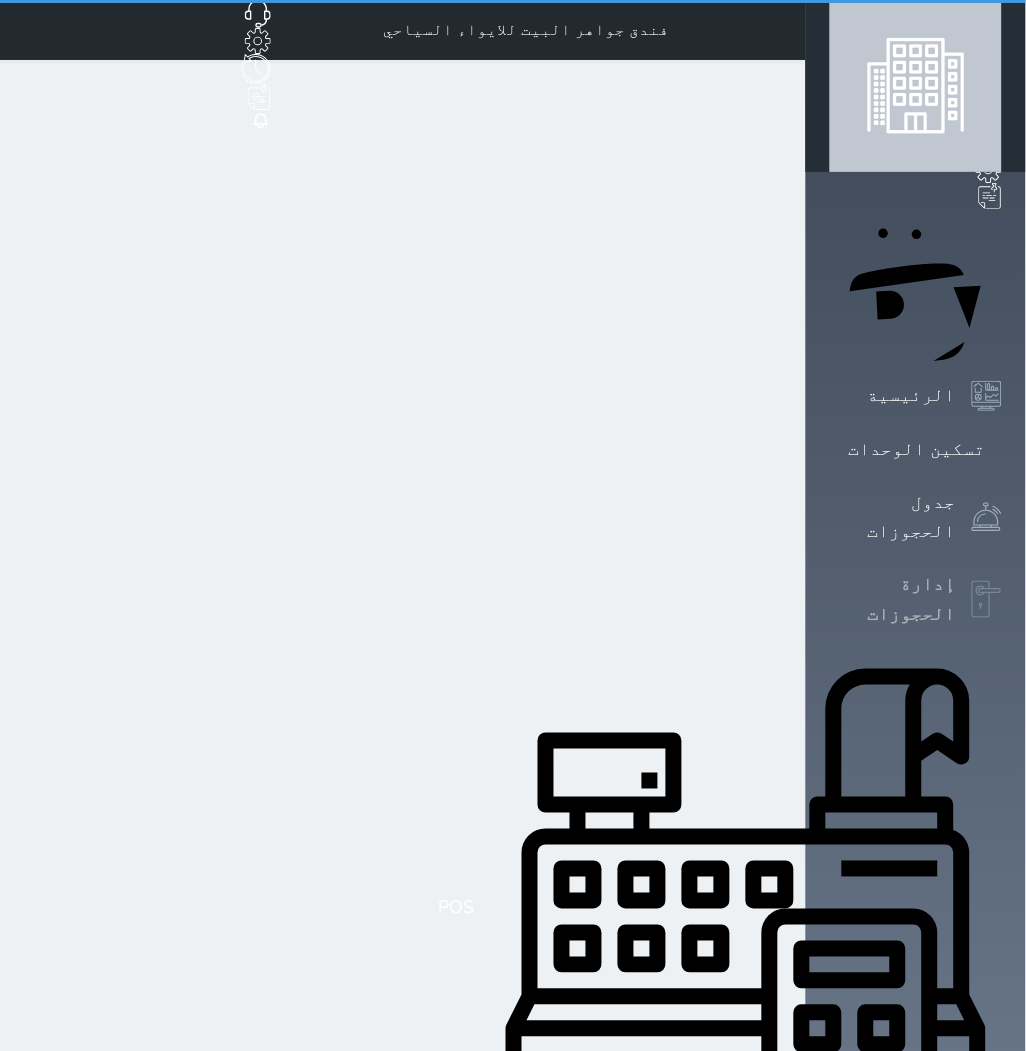select on "open_all" 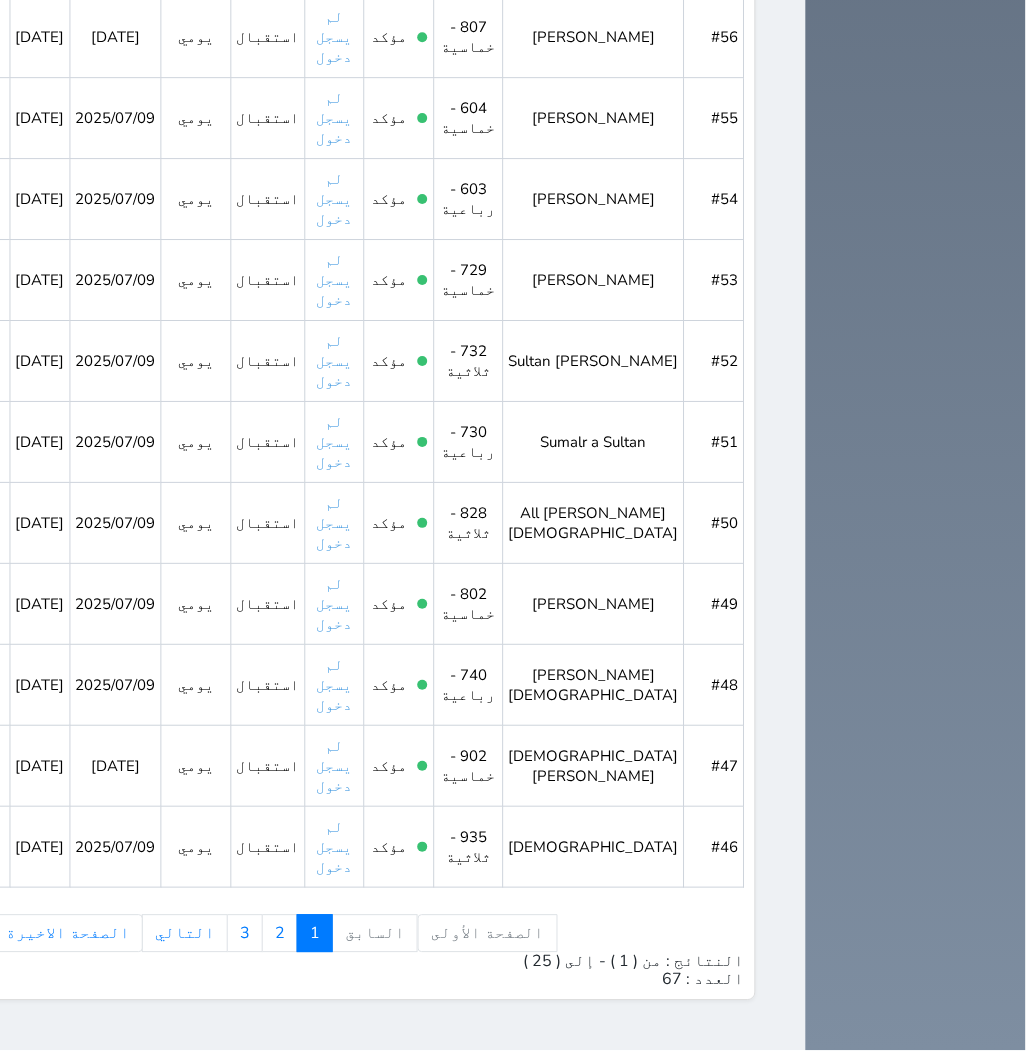 scroll, scrollTop: 1980, scrollLeft: 0, axis: vertical 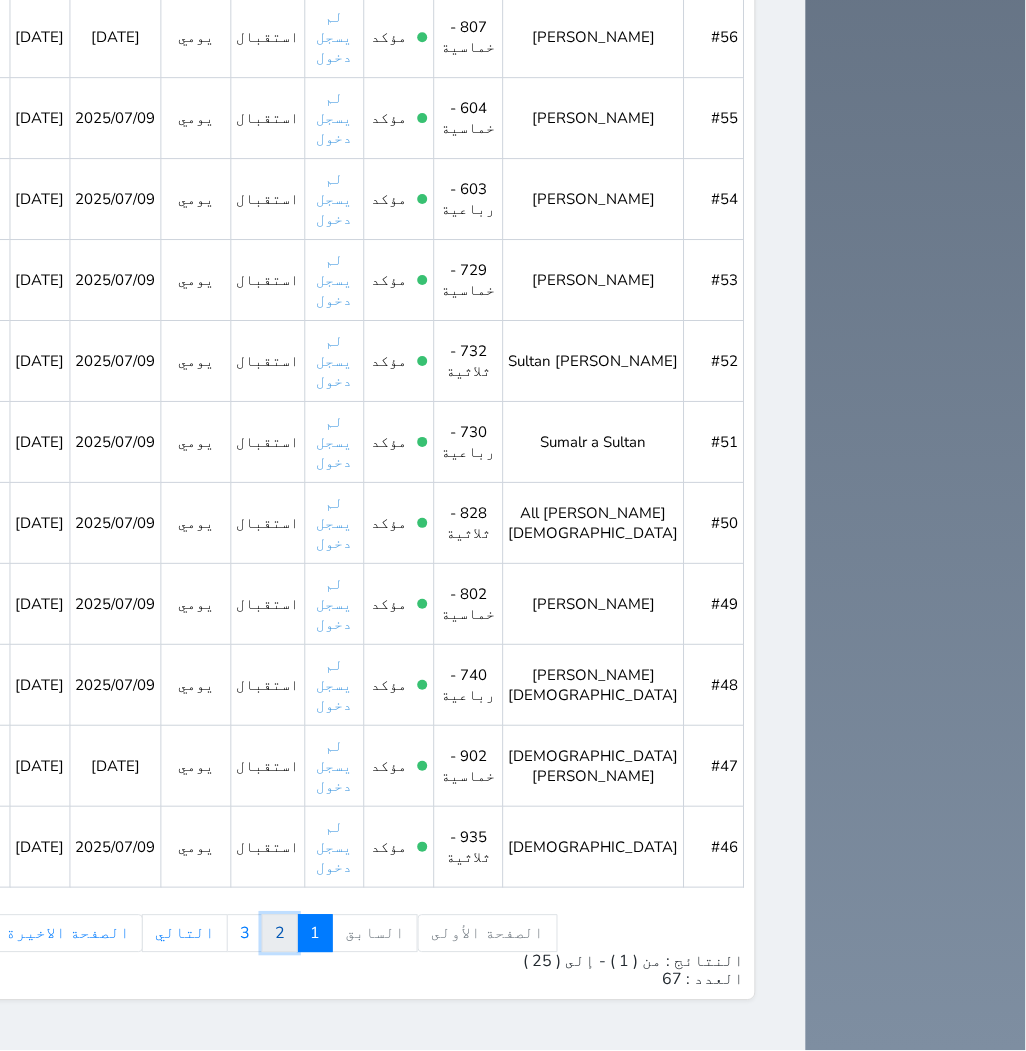click on "2" at bounding box center (280, 934) 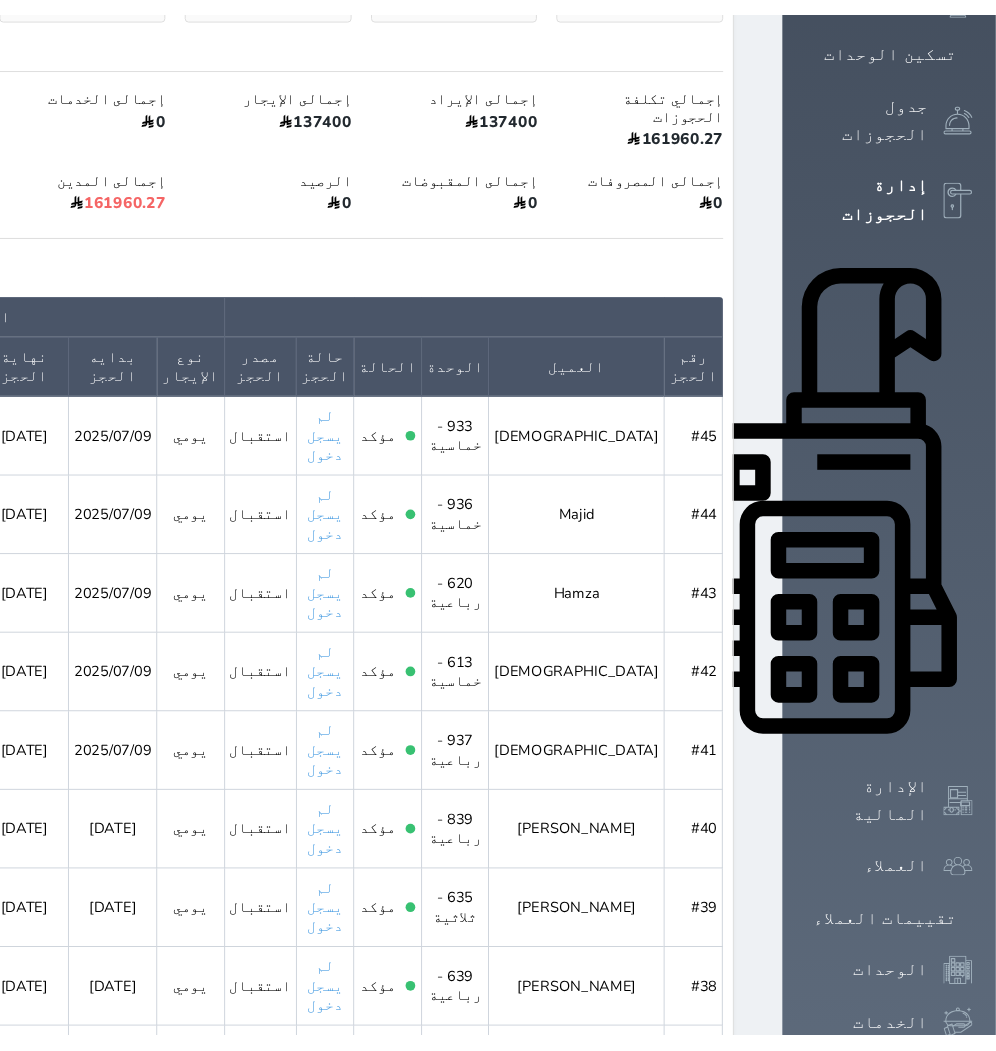scroll, scrollTop: 0, scrollLeft: 0, axis: both 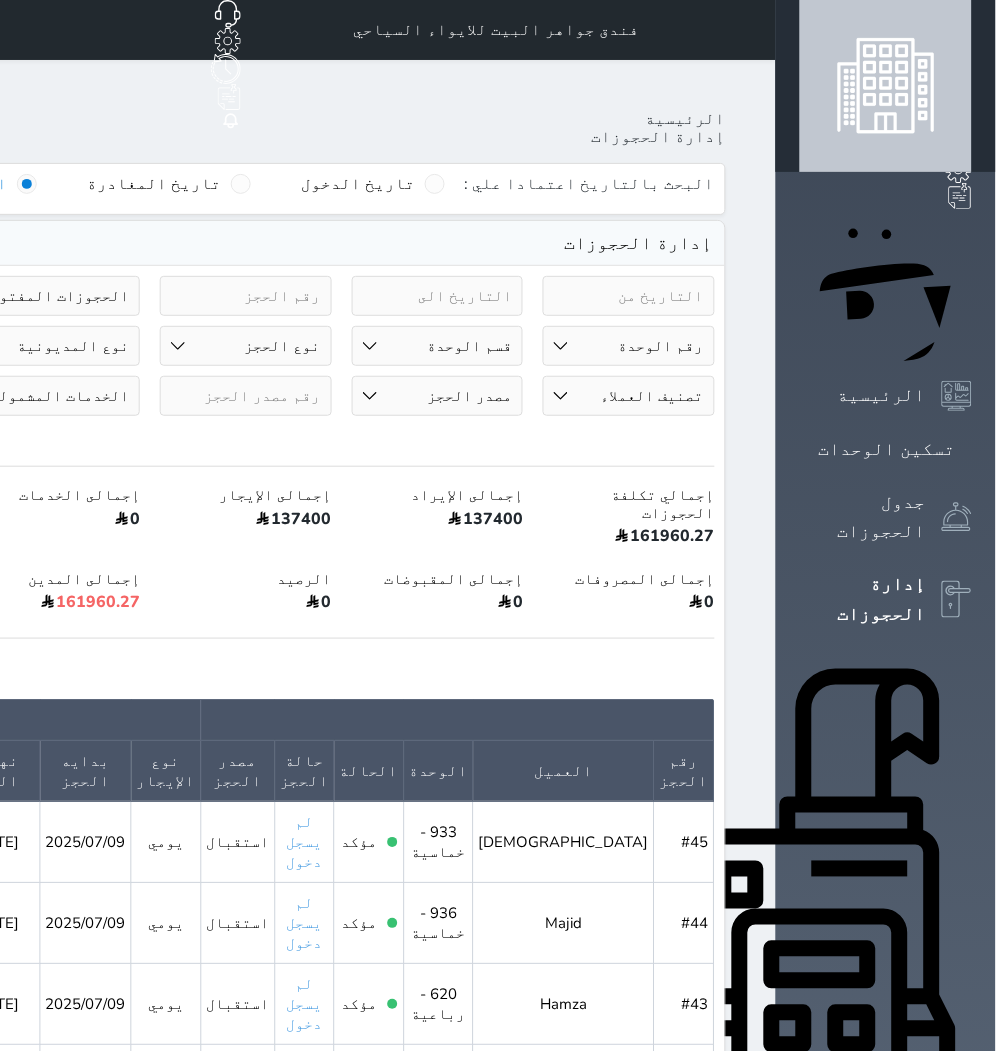 click on "الرئيسية إدارة الحجوزات" at bounding box center (246, 128) 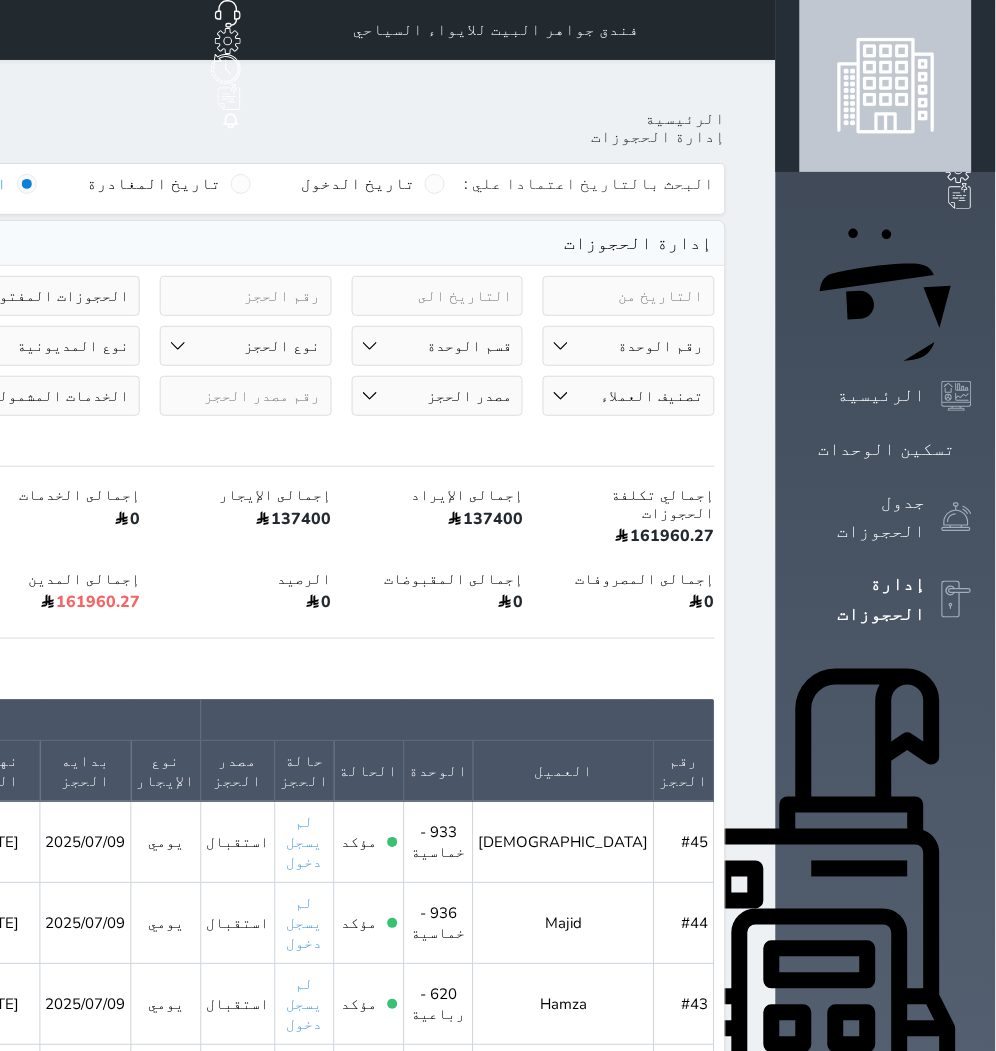 click on "حجز جديد" at bounding box center (72, -65) 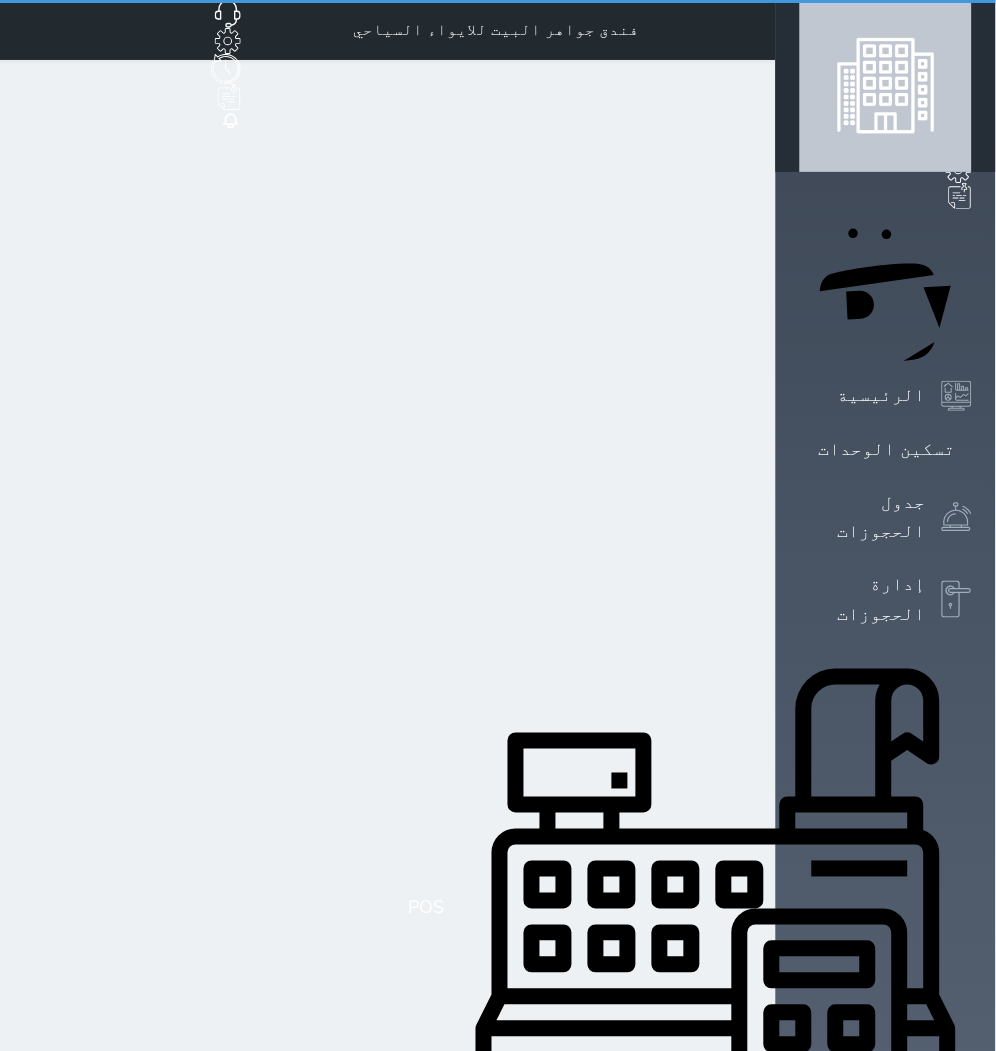 select on "1" 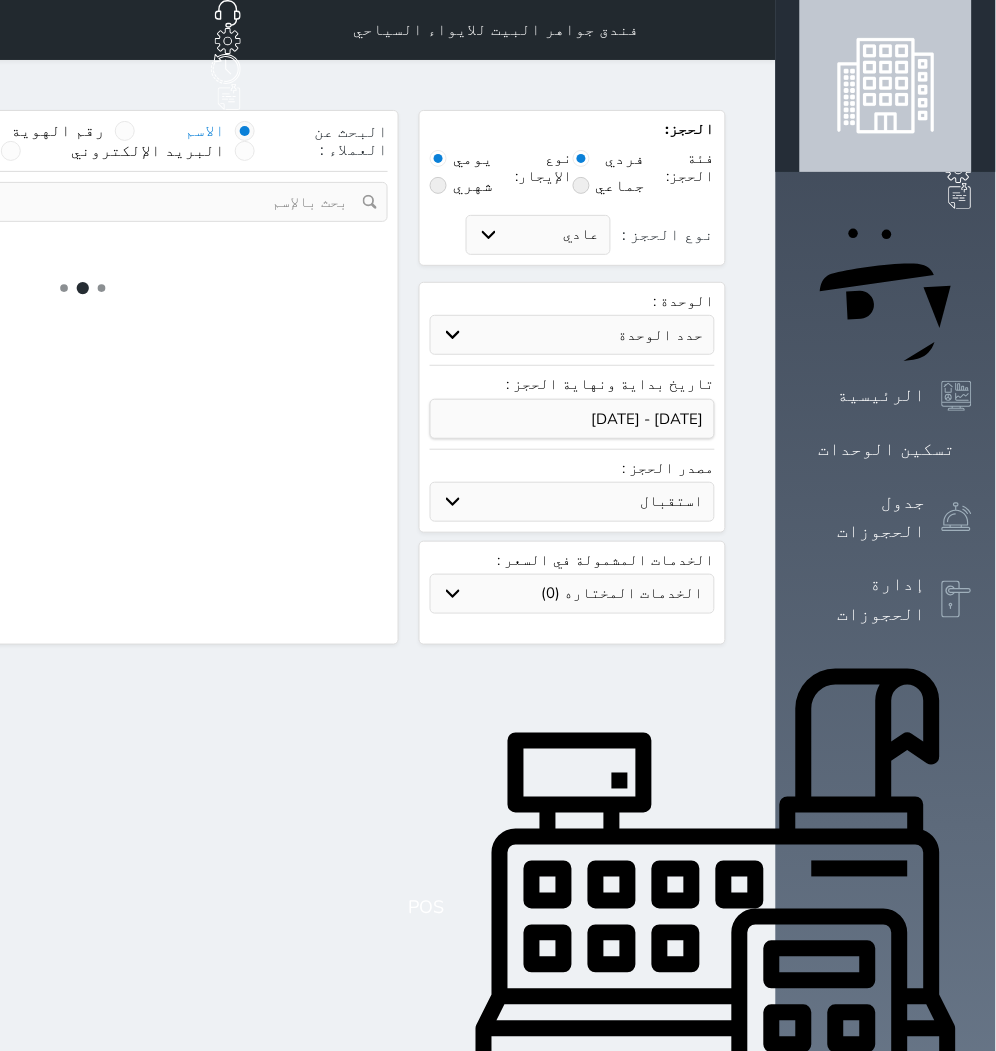 click on "حدد الوحدة" at bounding box center [572, 335] 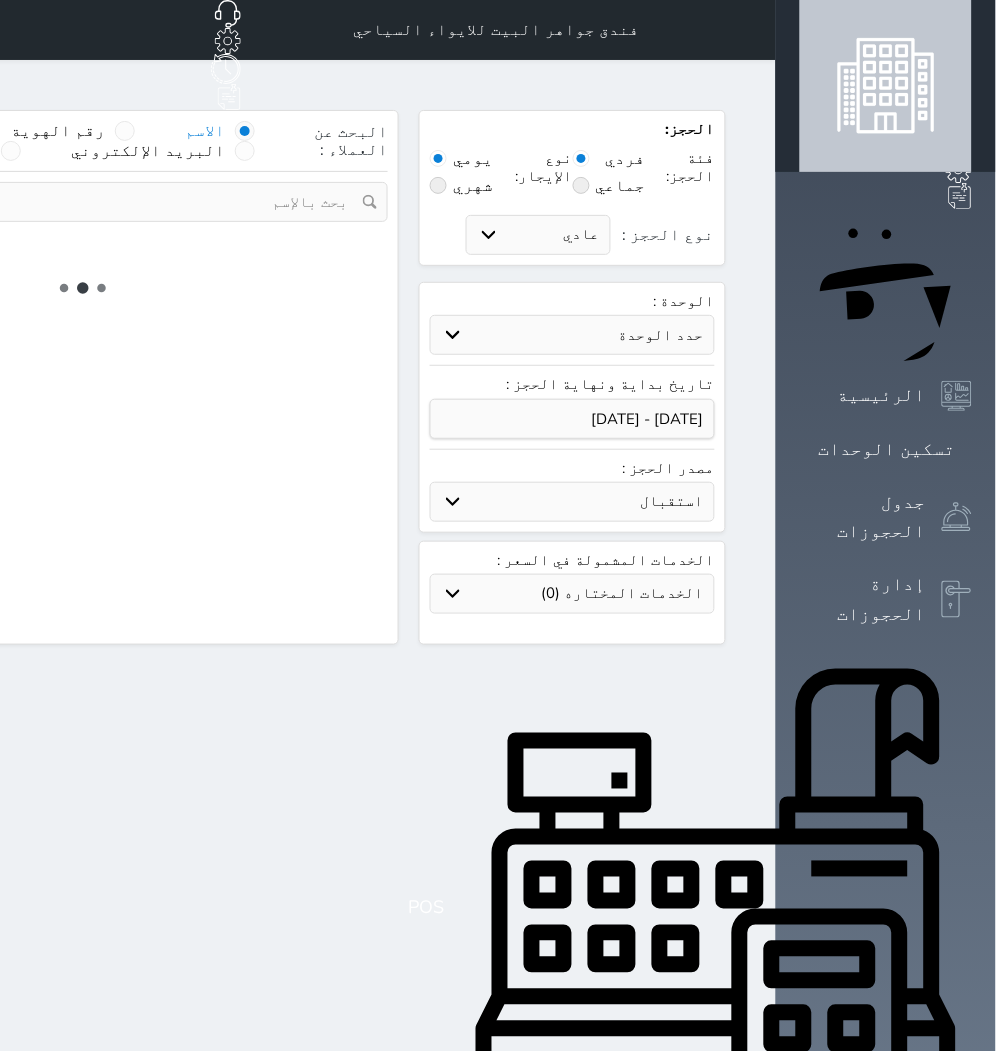 click on "حدد الوحدة" at bounding box center [572, 335] 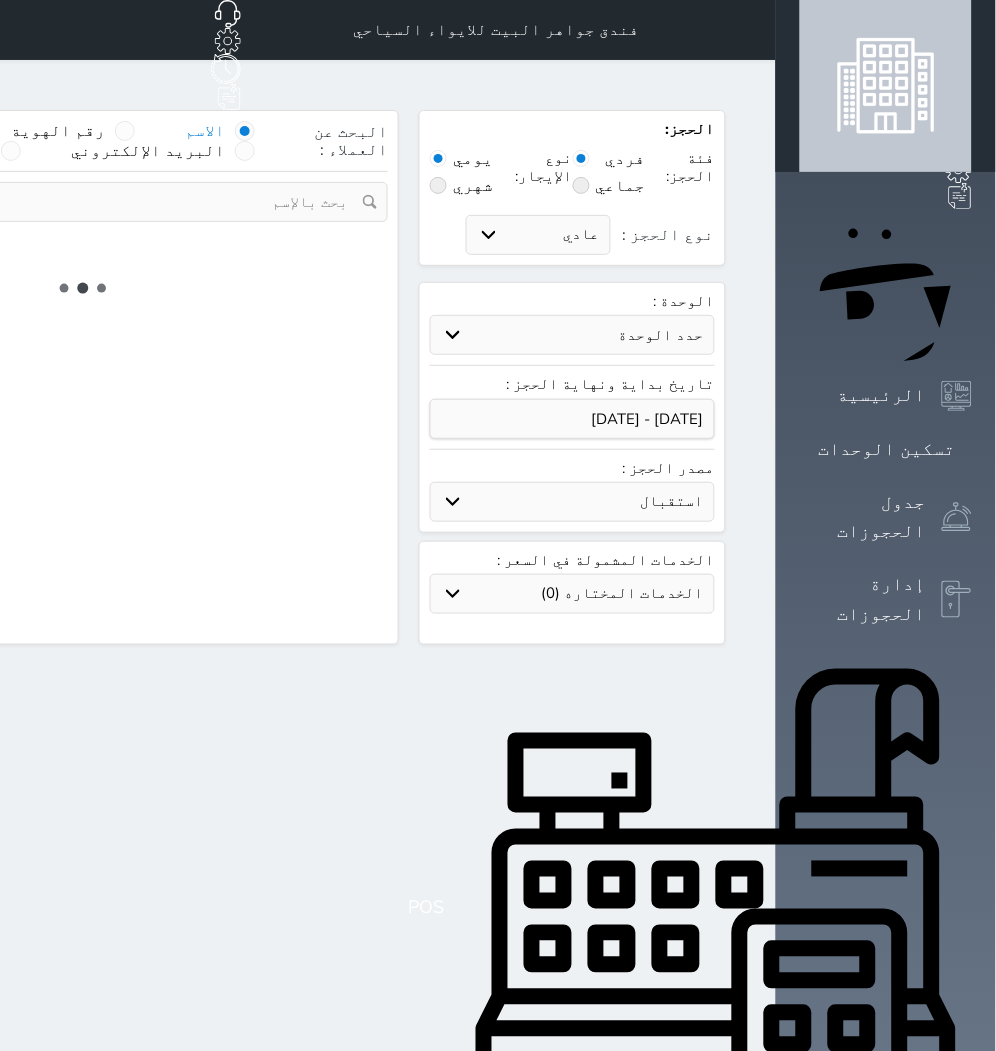 select 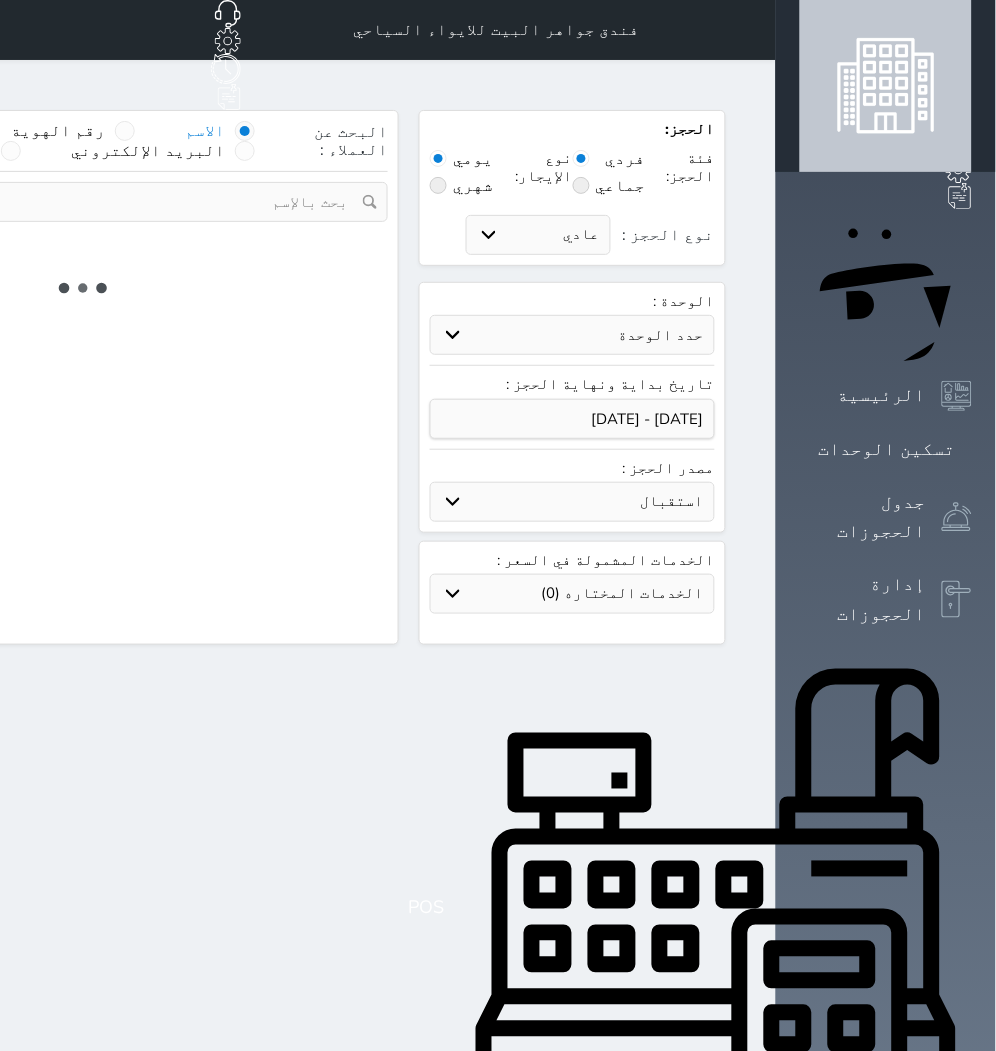 select on "1" 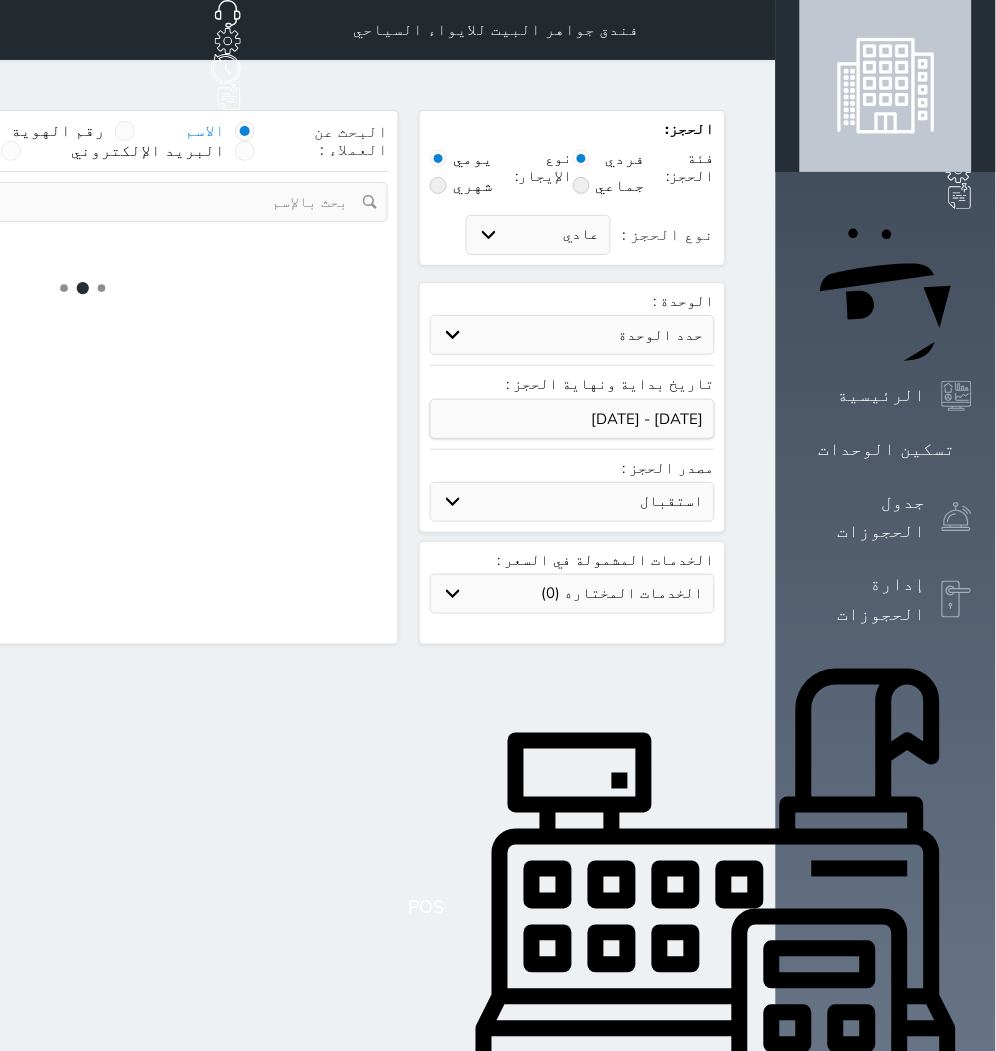select on "113" 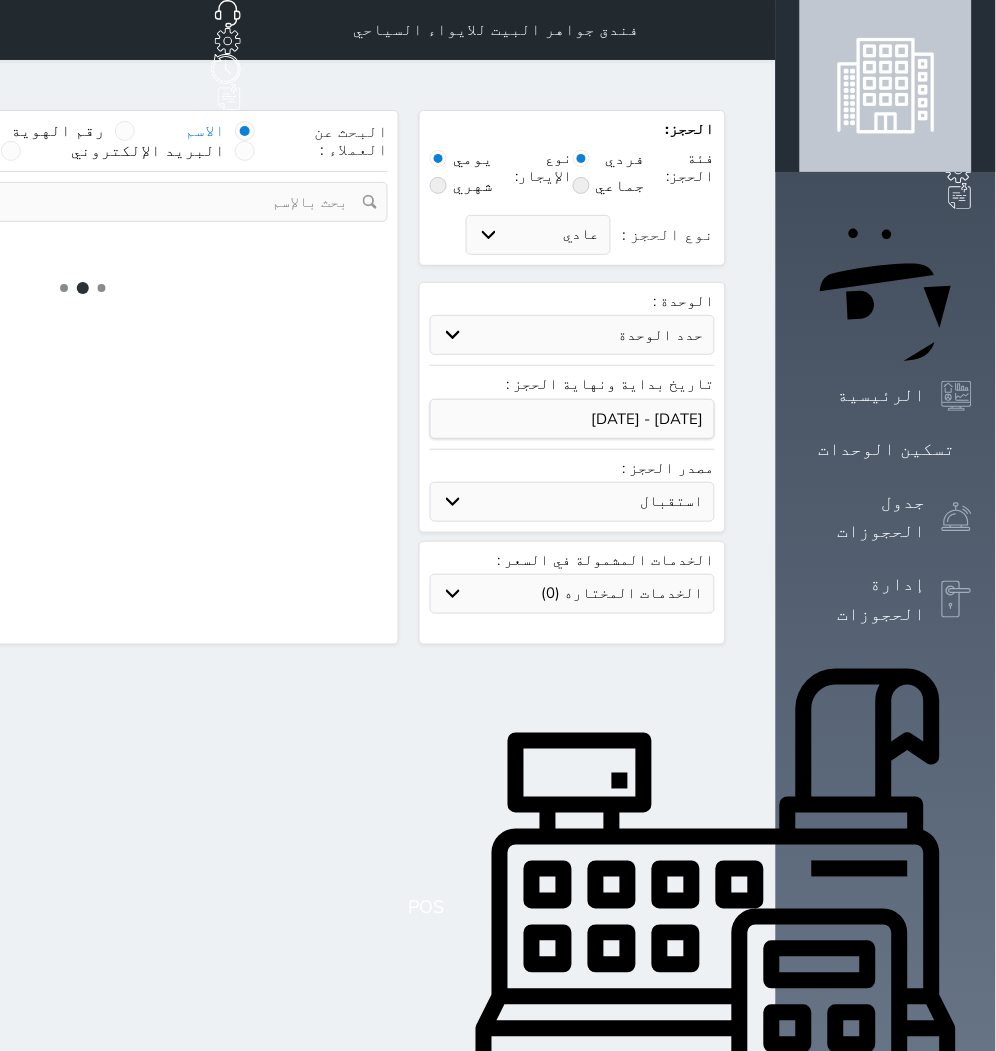 select on "1" 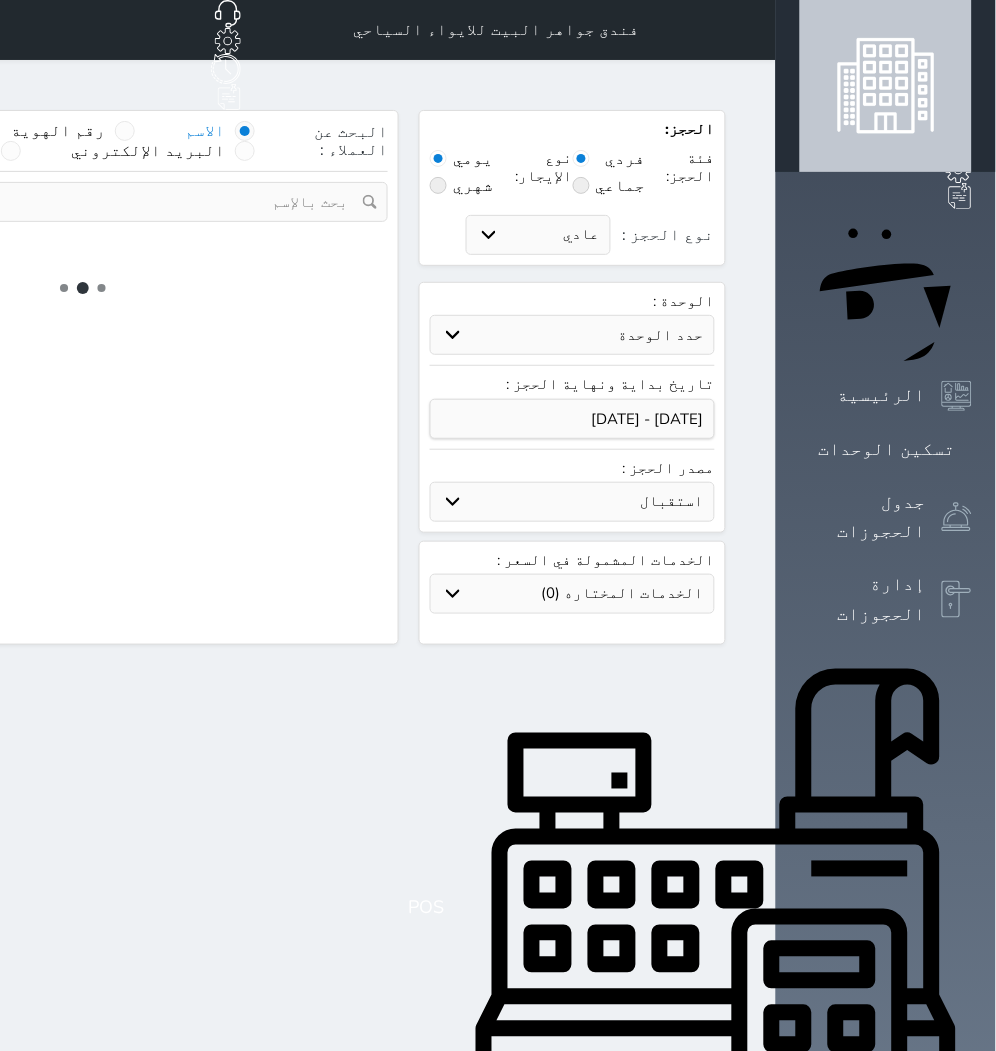 select 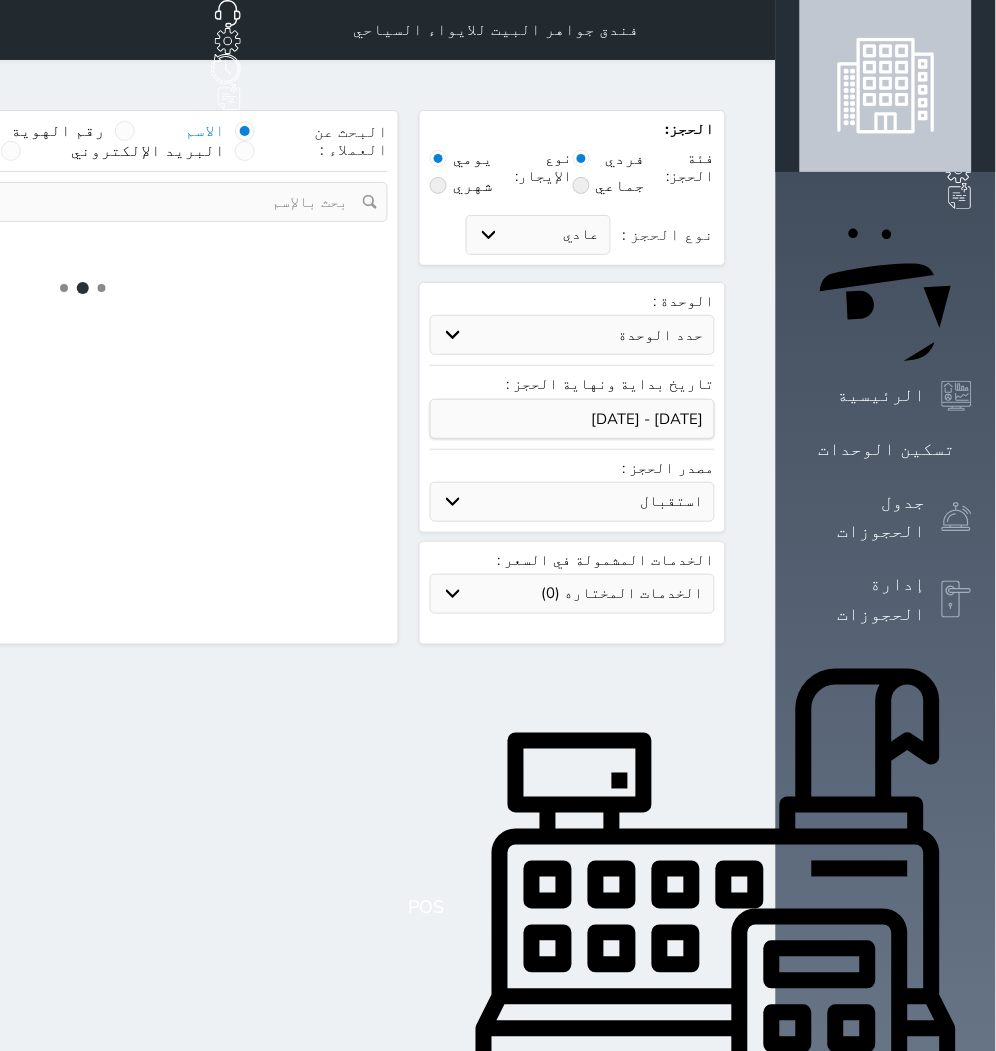 select on "7" 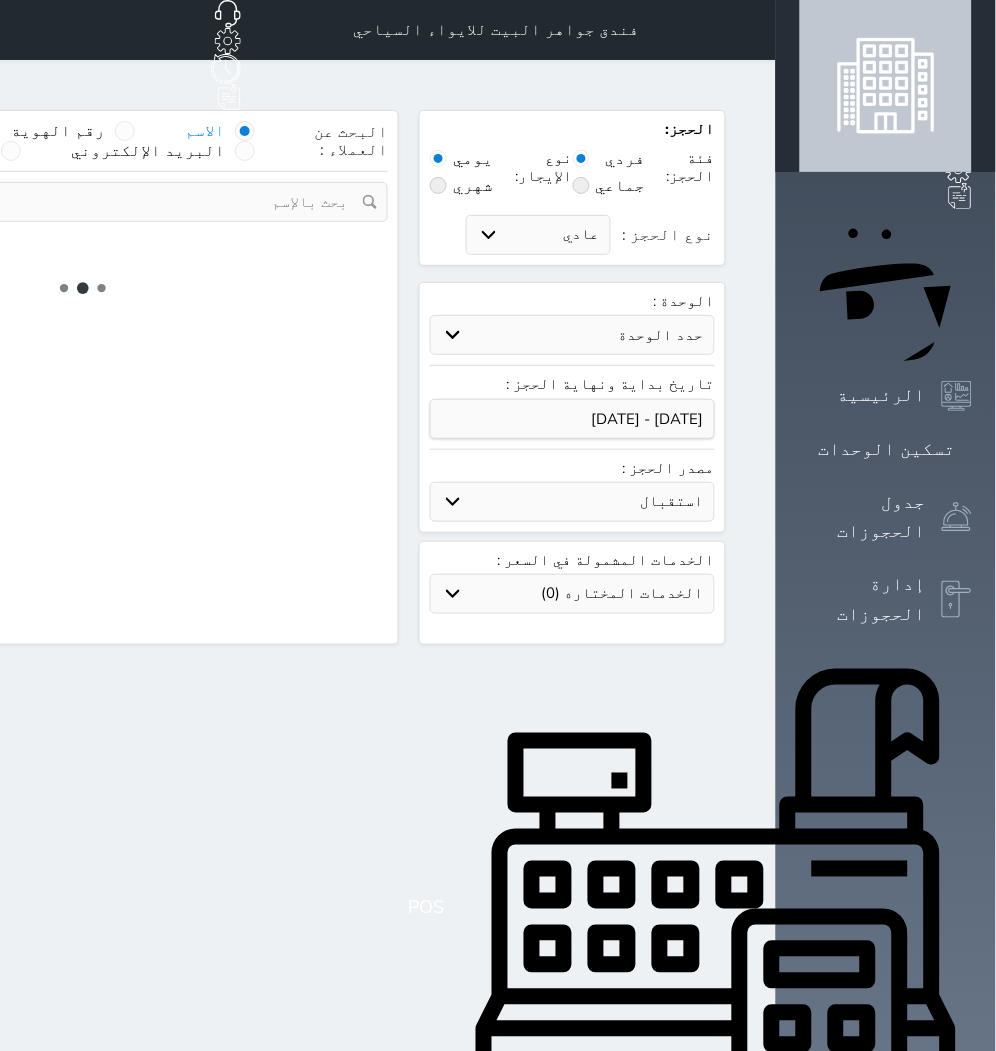select 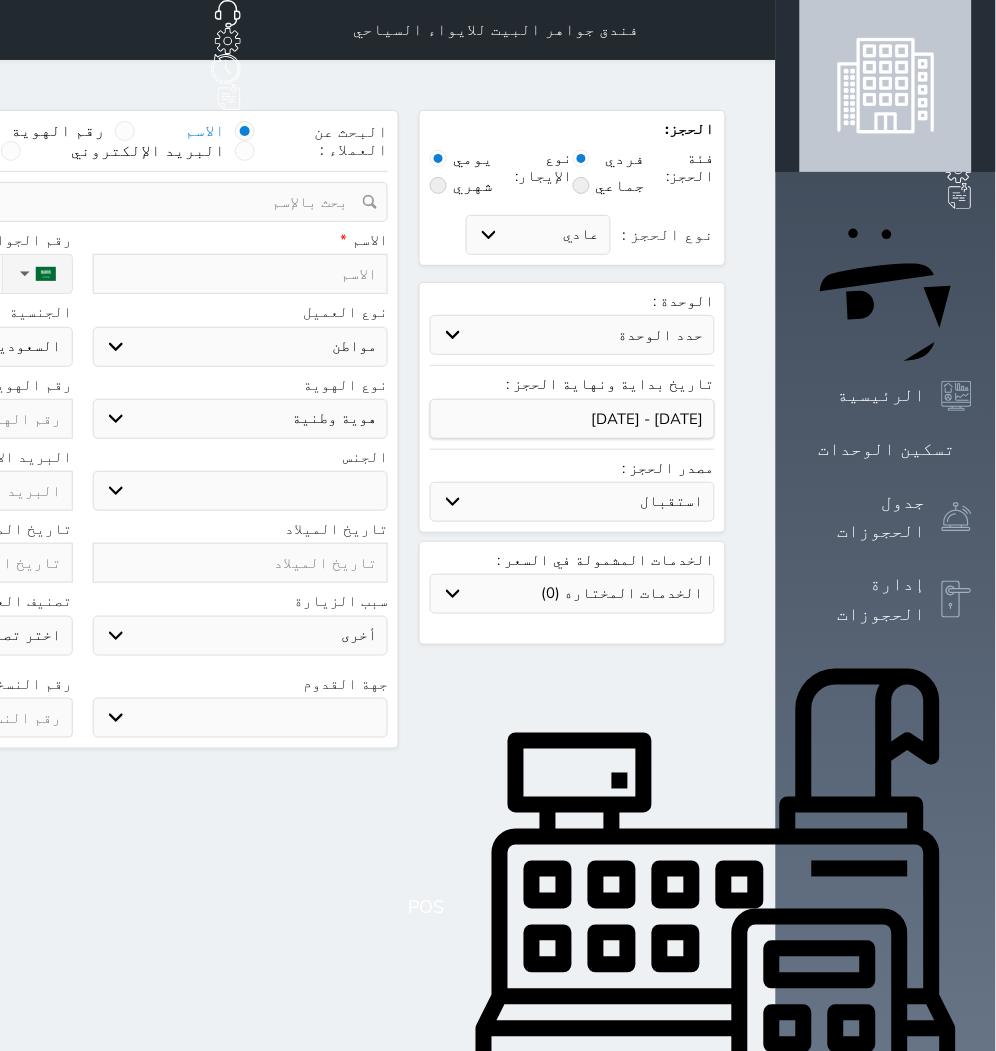 click on "حدد الوحدة
#939 - ثلاثية
#938 - خماسية
#934 - خماسية
#932 - ثلاثية
#931 - خماسية
#930 - رباعية
#928 - ثلاثية
#927 - رباعية
#926 - خماسية
#925 - رباعية
#924 - ثلاثية
#923 - ثلاثية
#922 - خماسية
#921 - رباعية
#920 - رباعية
#919 - خماسية
#918 - ثلاثية
#917 - خماسية
#916 - رباعية
#915 - خماسية" at bounding box center [572, 335] 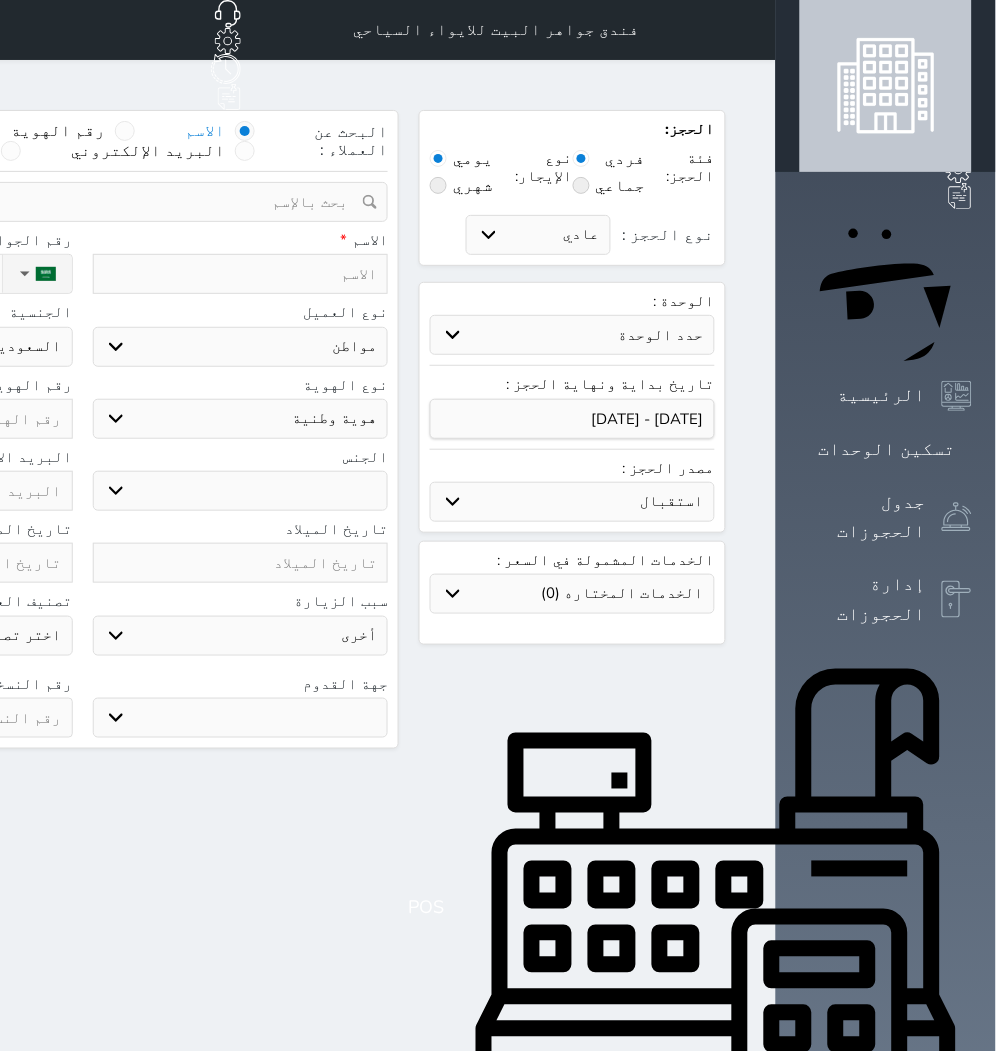 select on "83783" 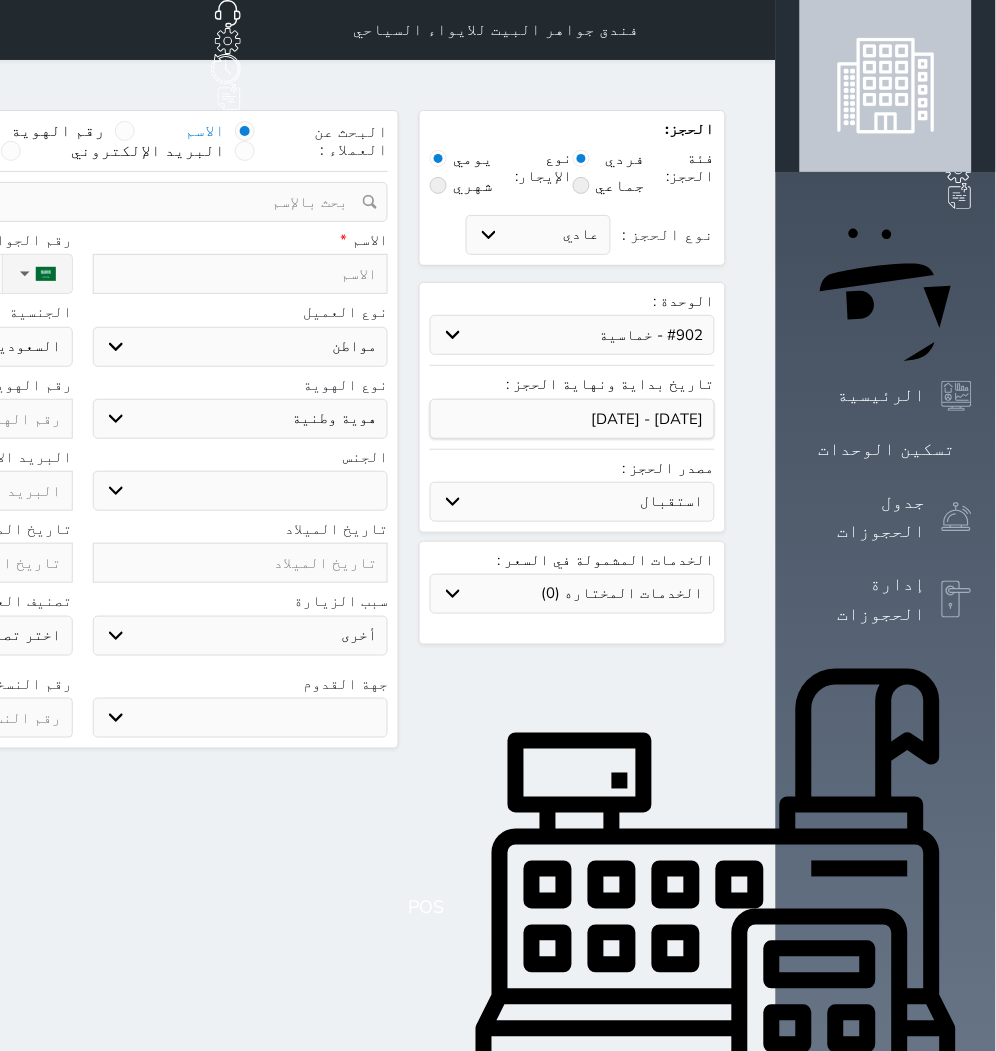 click on "حدد الوحدة
#939 - ثلاثية
#938 - خماسية
#934 - خماسية
#932 - ثلاثية
#931 - خماسية
#930 - رباعية
#928 - ثلاثية
#927 - رباعية
#926 - خماسية
#925 - رباعية
#924 - ثلاثية
#923 - ثلاثية
#922 - خماسية
#921 - رباعية
#920 - رباعية
#919 - خماسية
#918 - ثلاثية
#917 - خماسية
#916 - رباعية
#915 - خماسية" at bounding box center (572, 335) 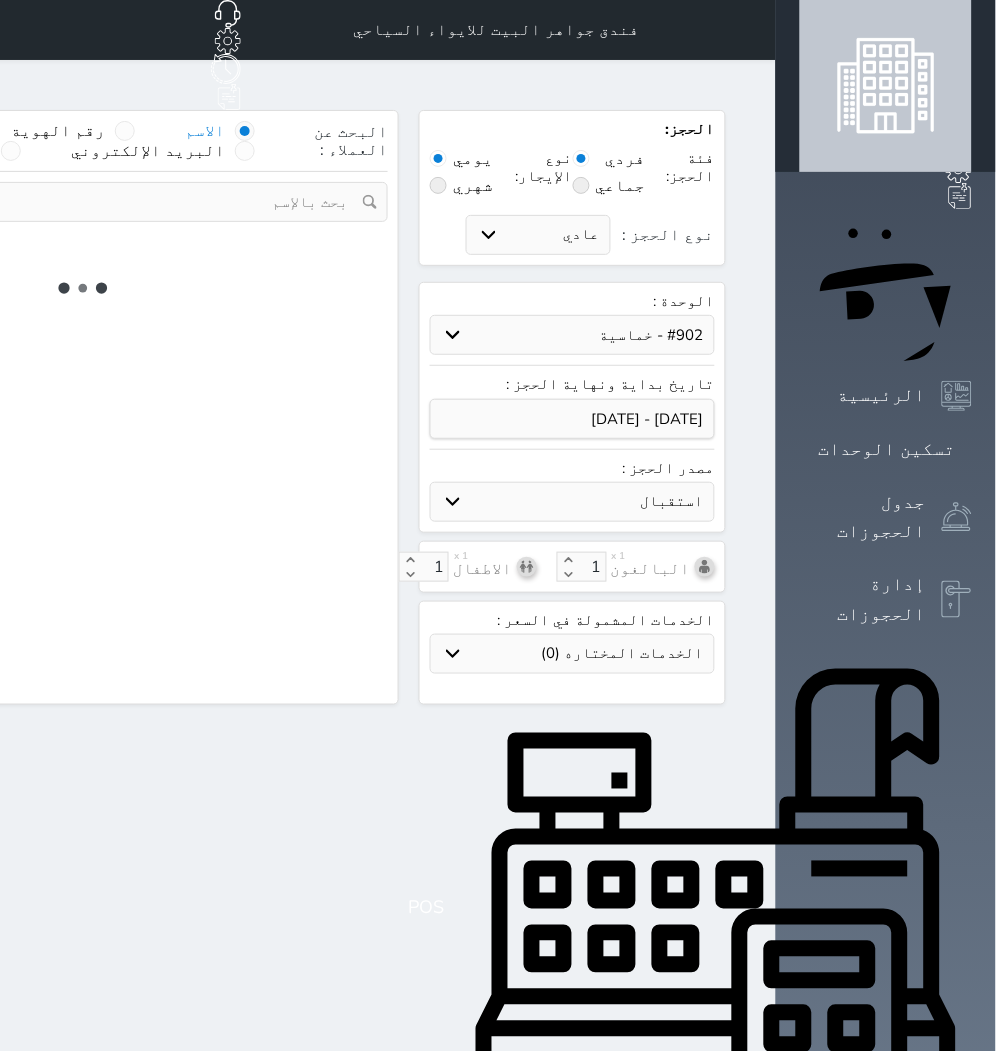 select on "1" 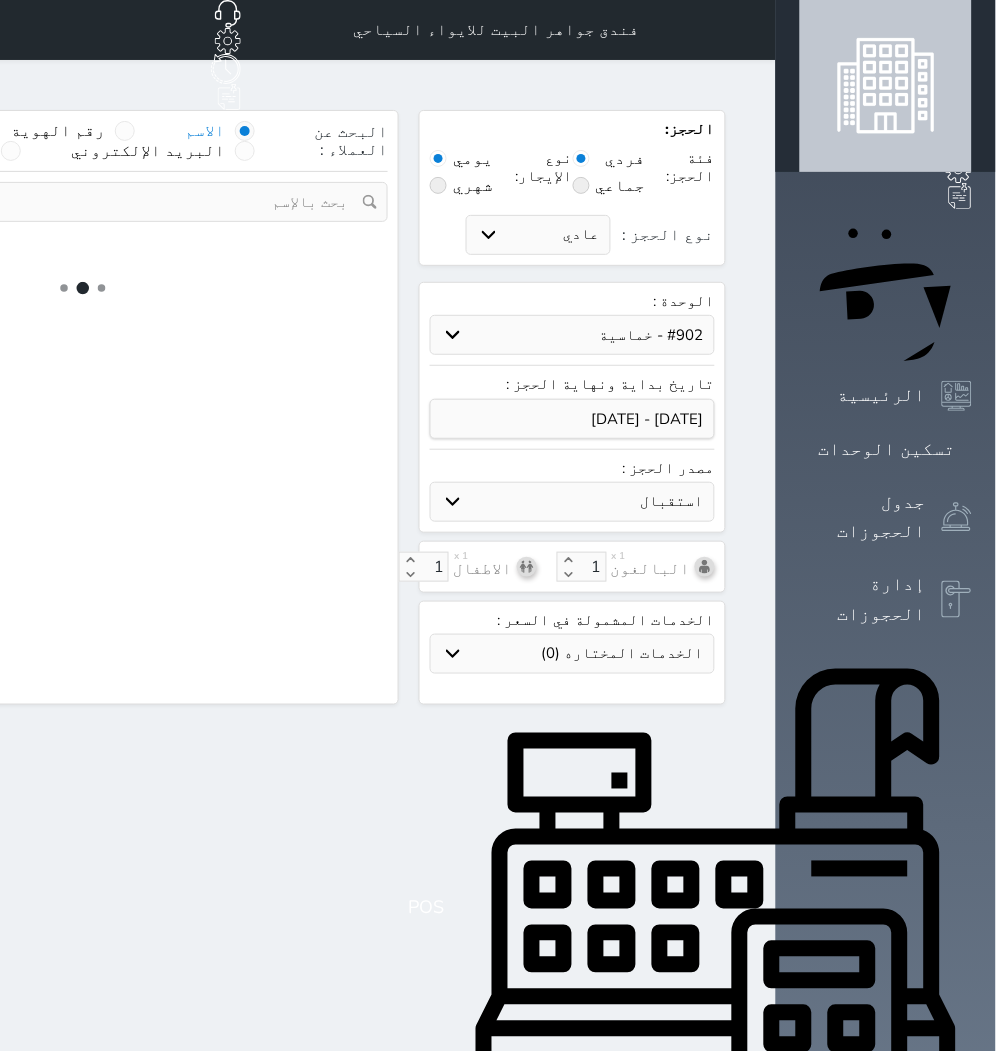 select on "113" 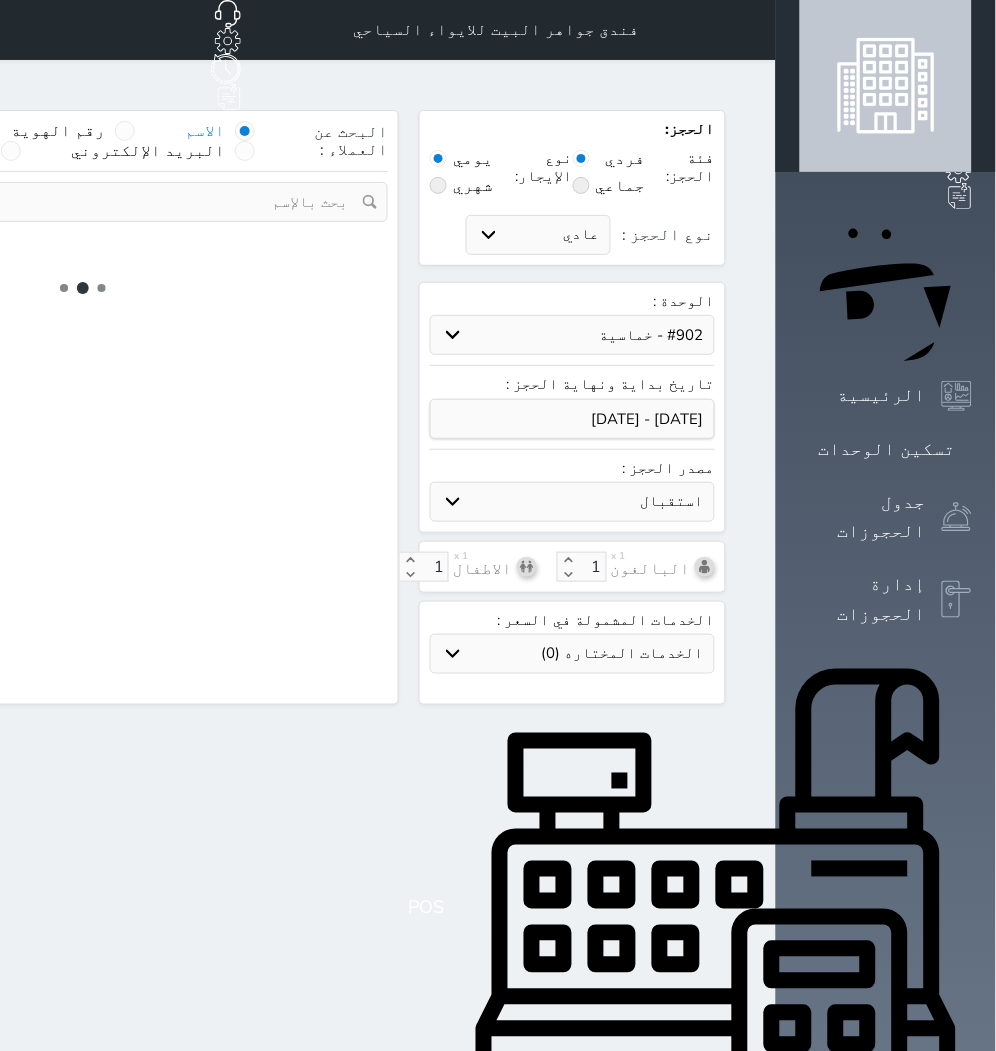 select on "1" 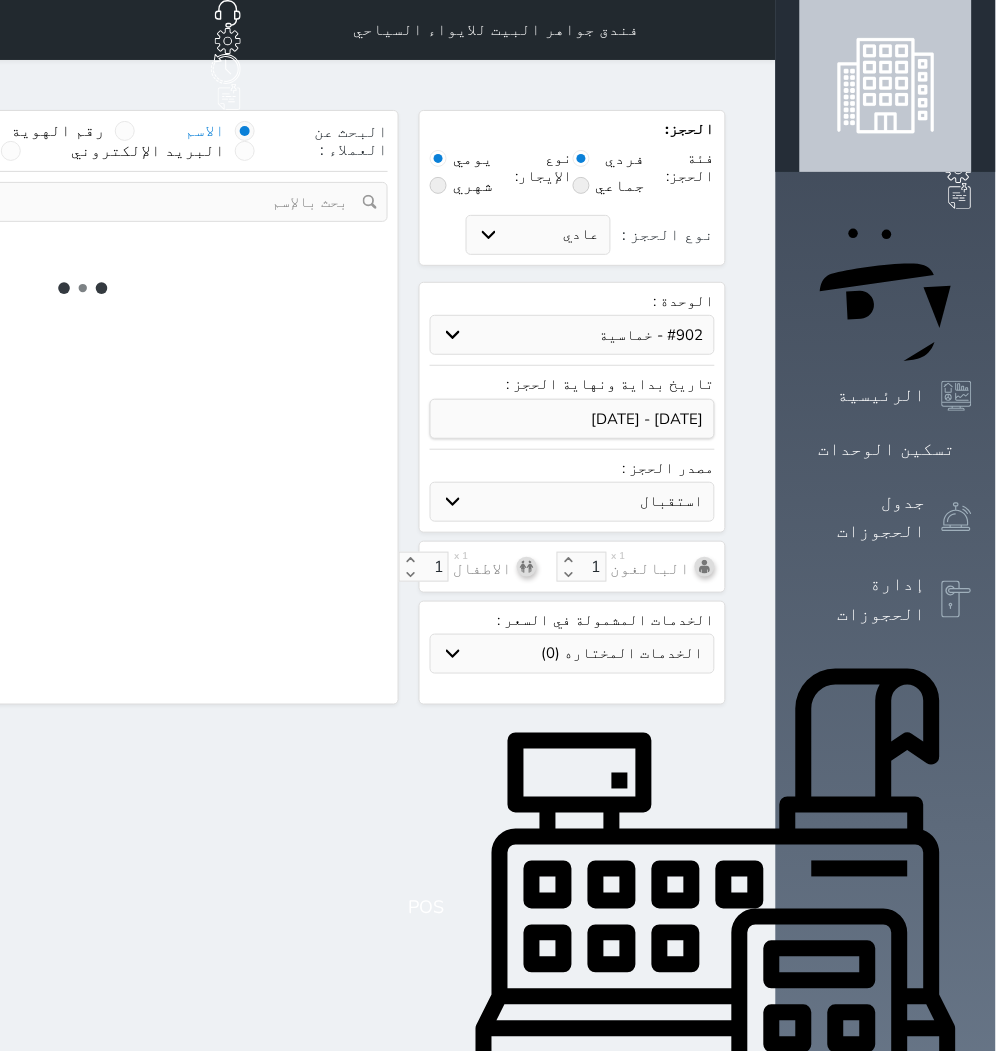 select 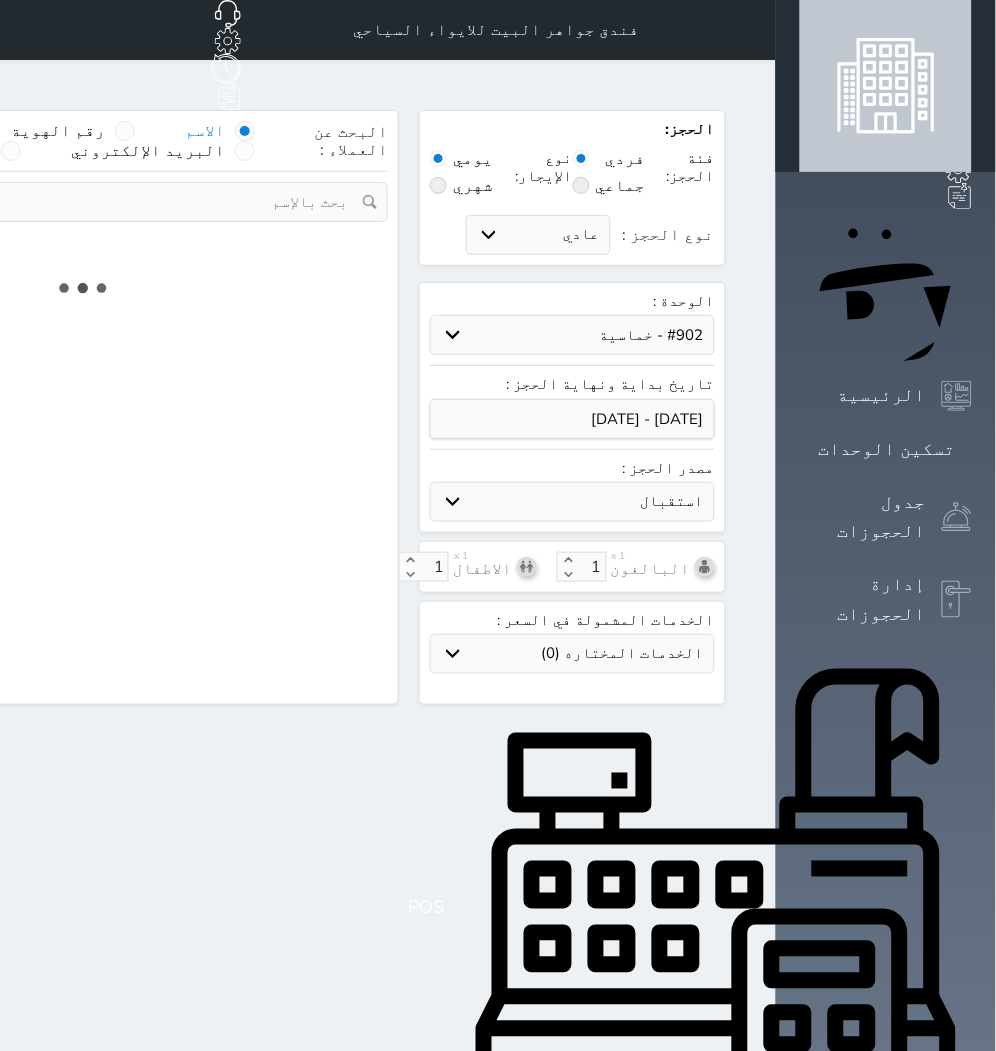 select on "7" 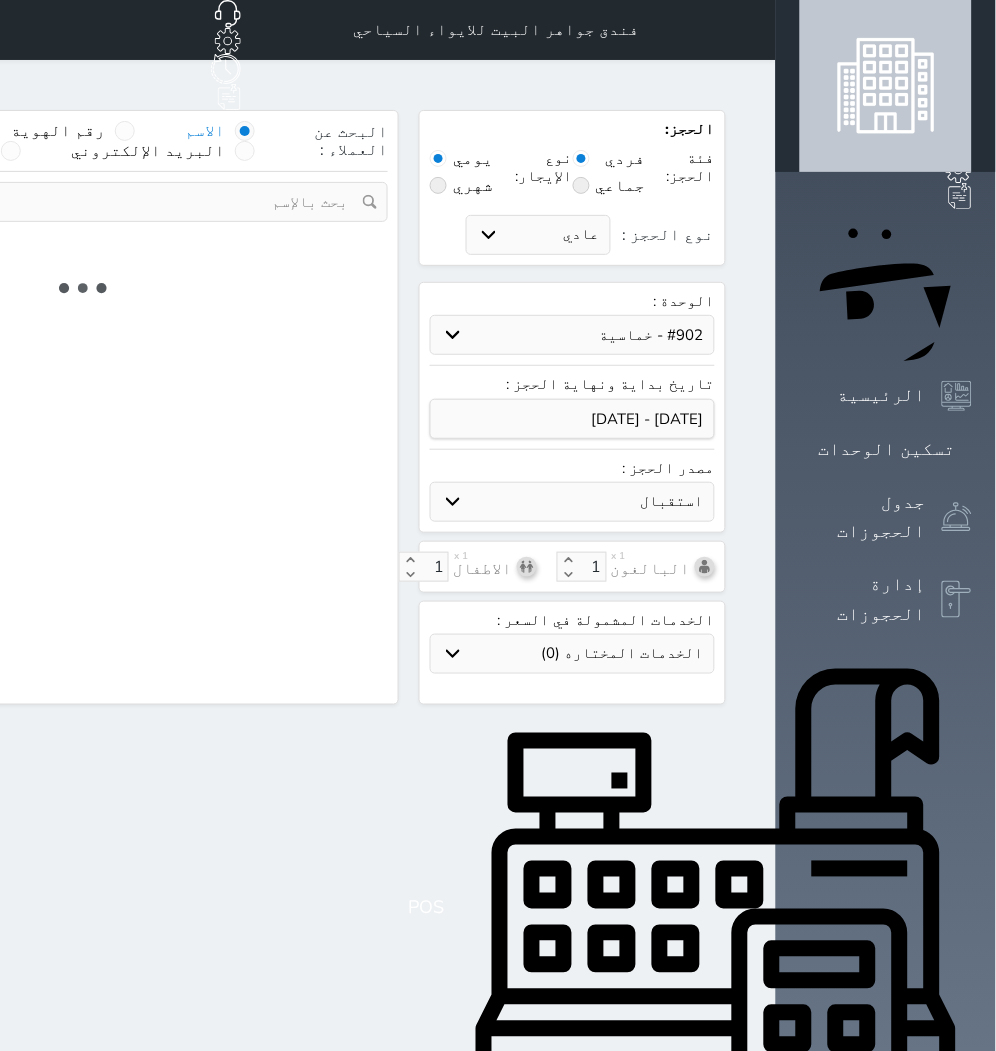 select 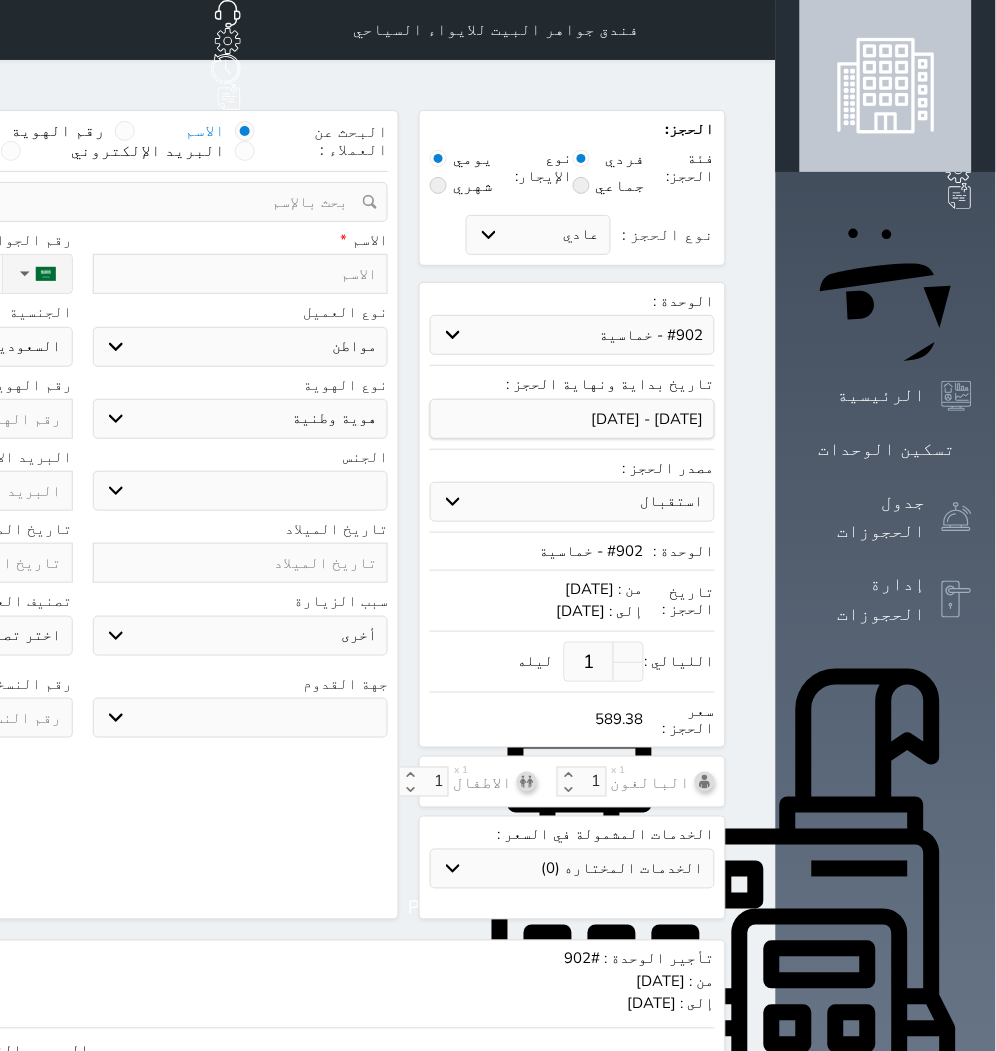 select 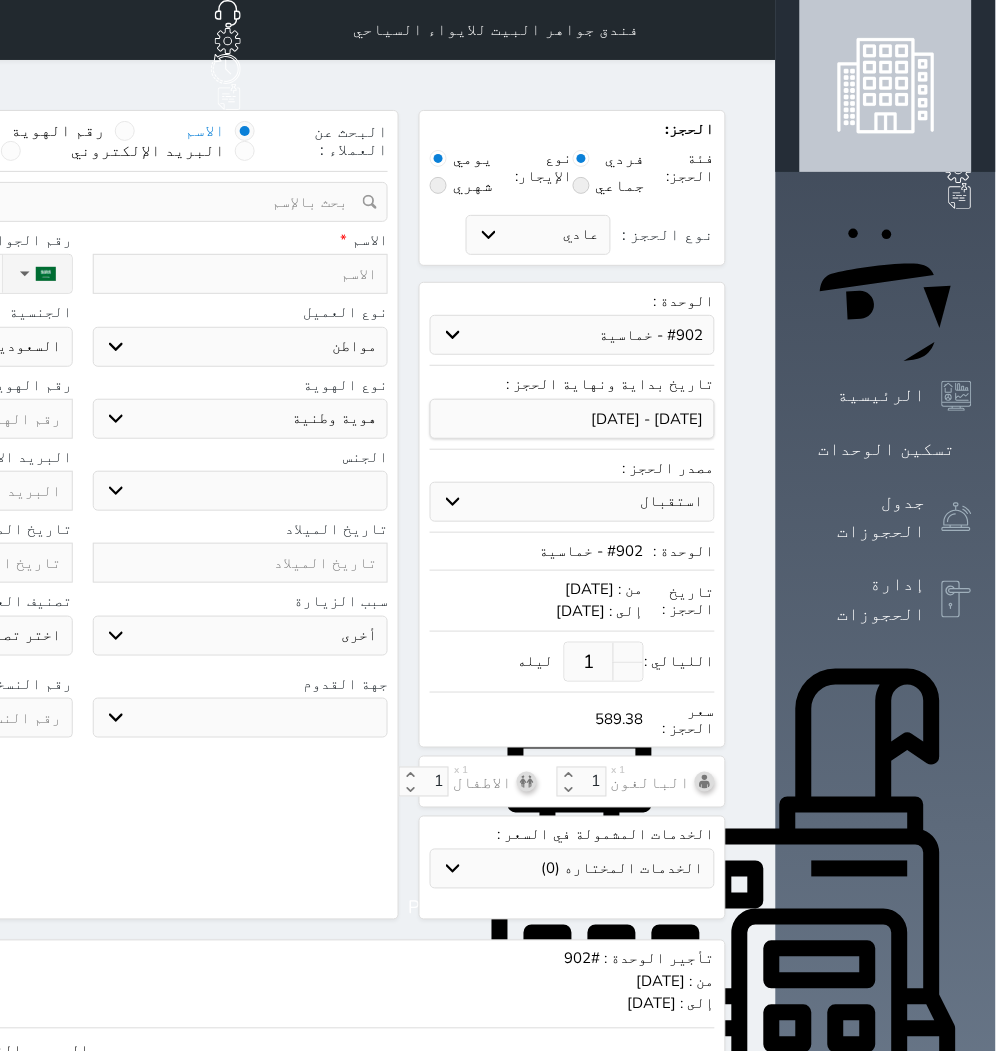 select 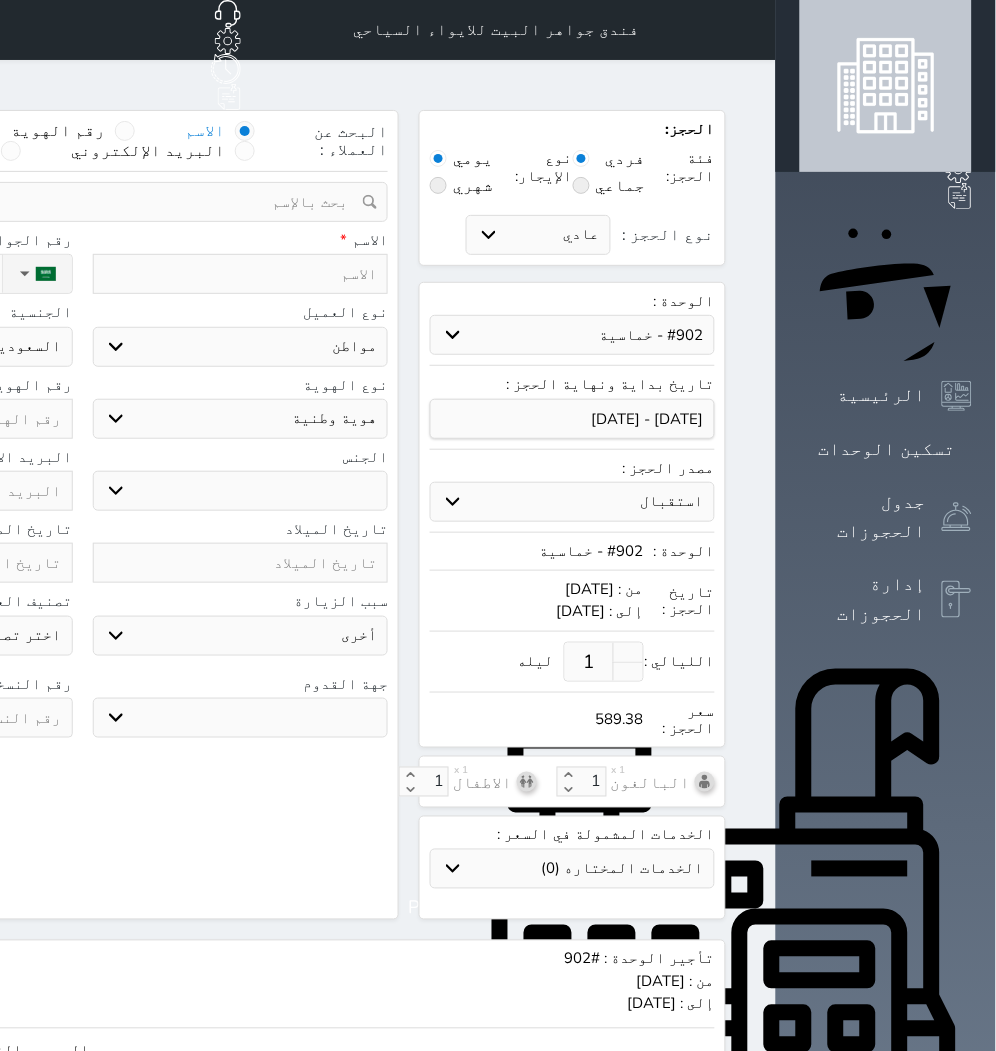 select 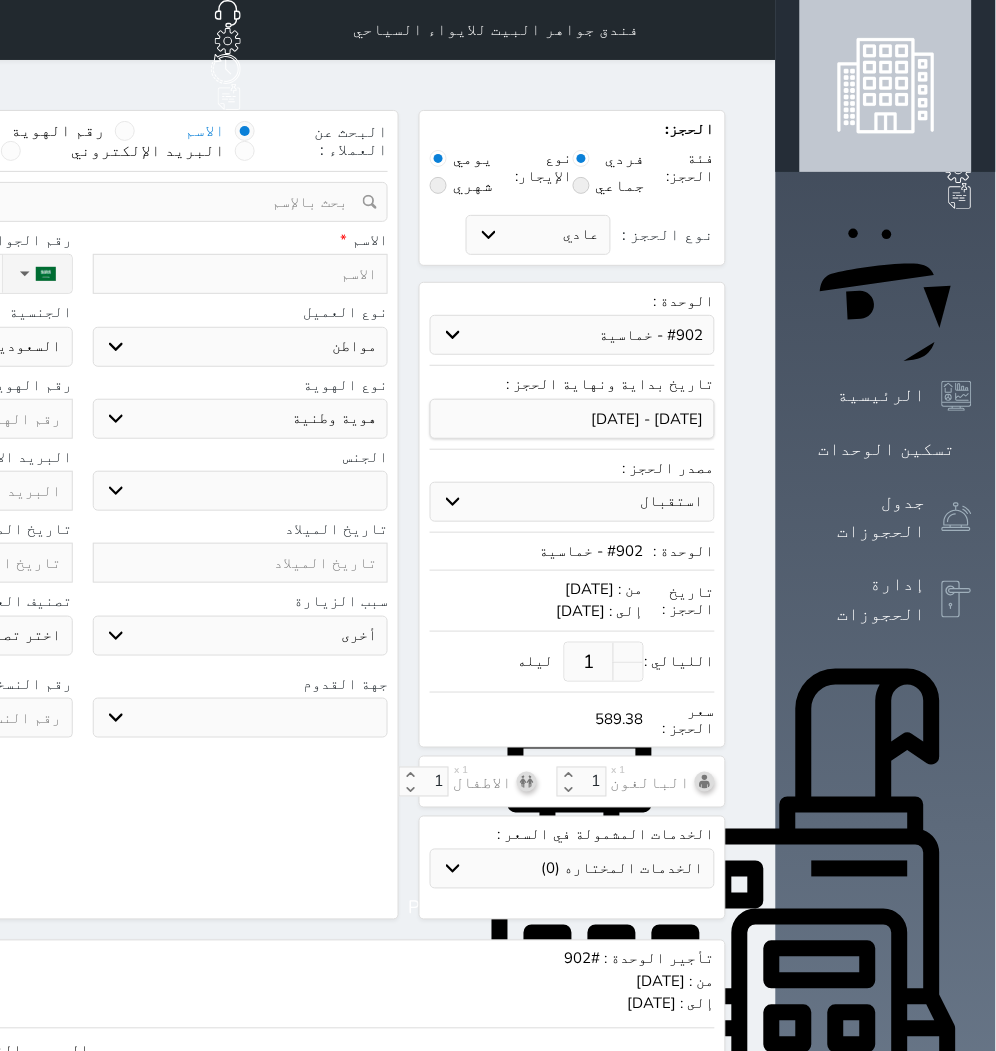 select 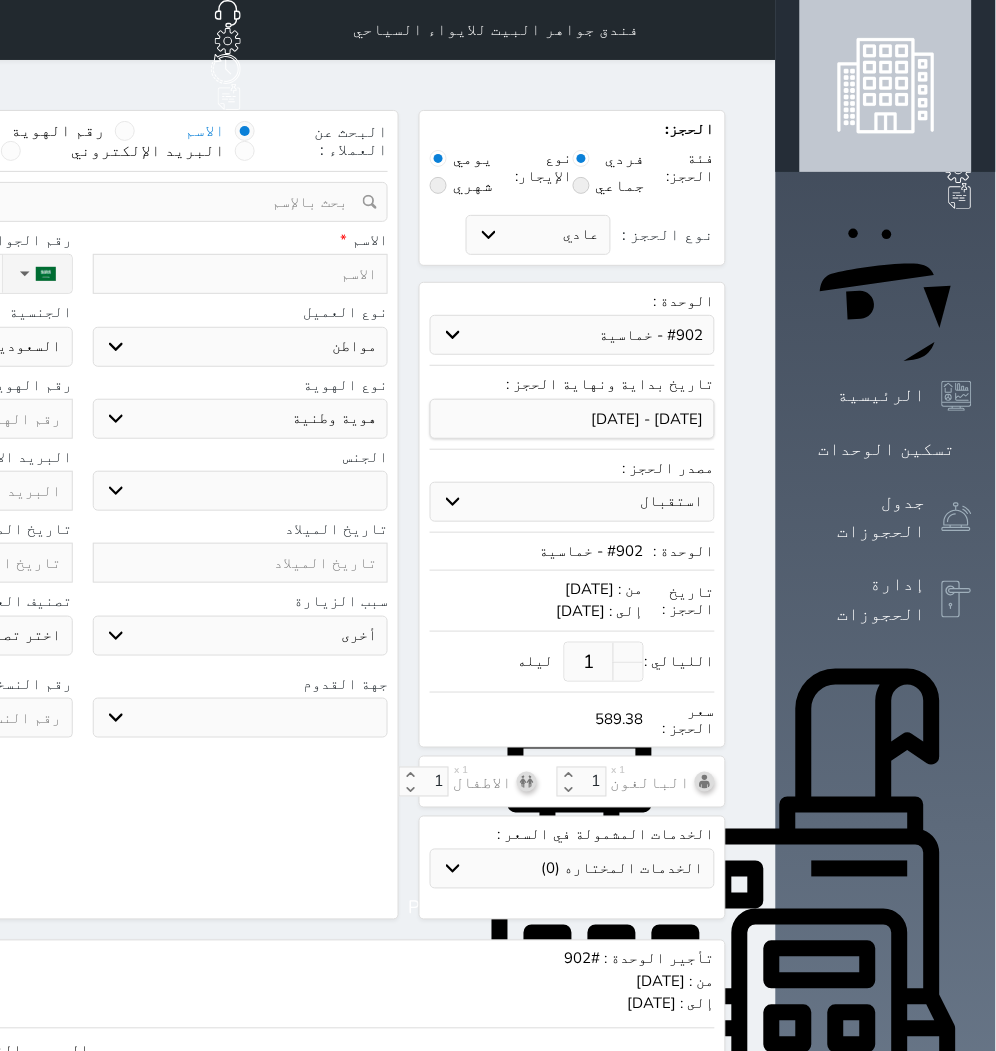 click at bounding box center [241, 274] 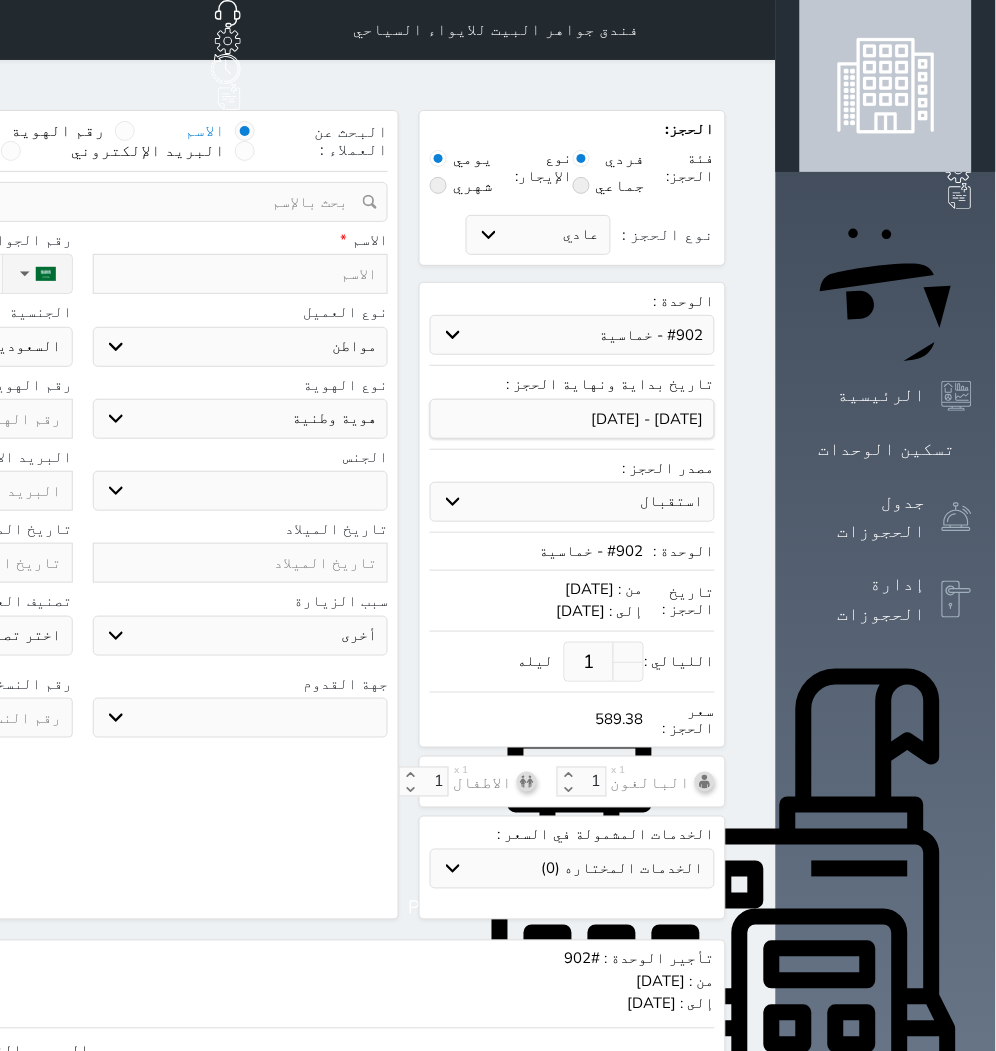 click at bounding box center [241, 274] 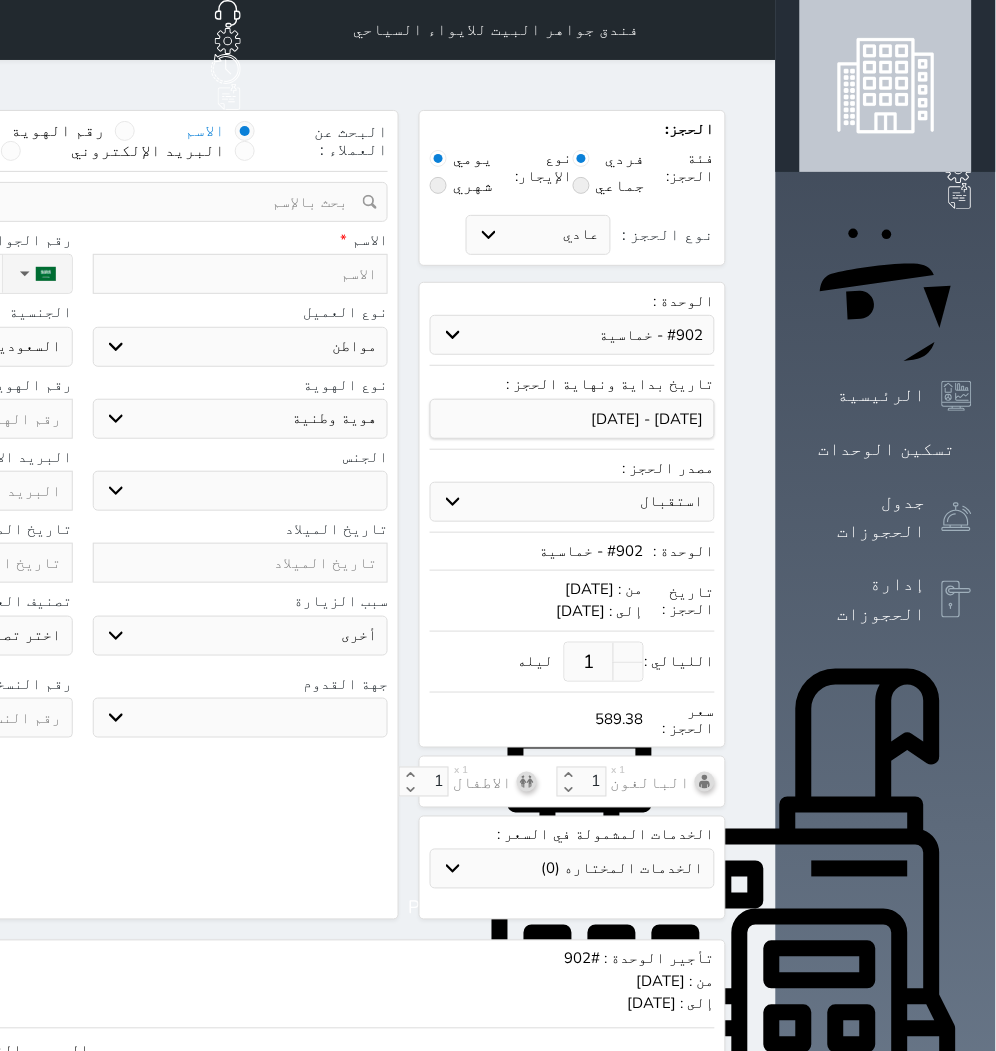 type on "K" 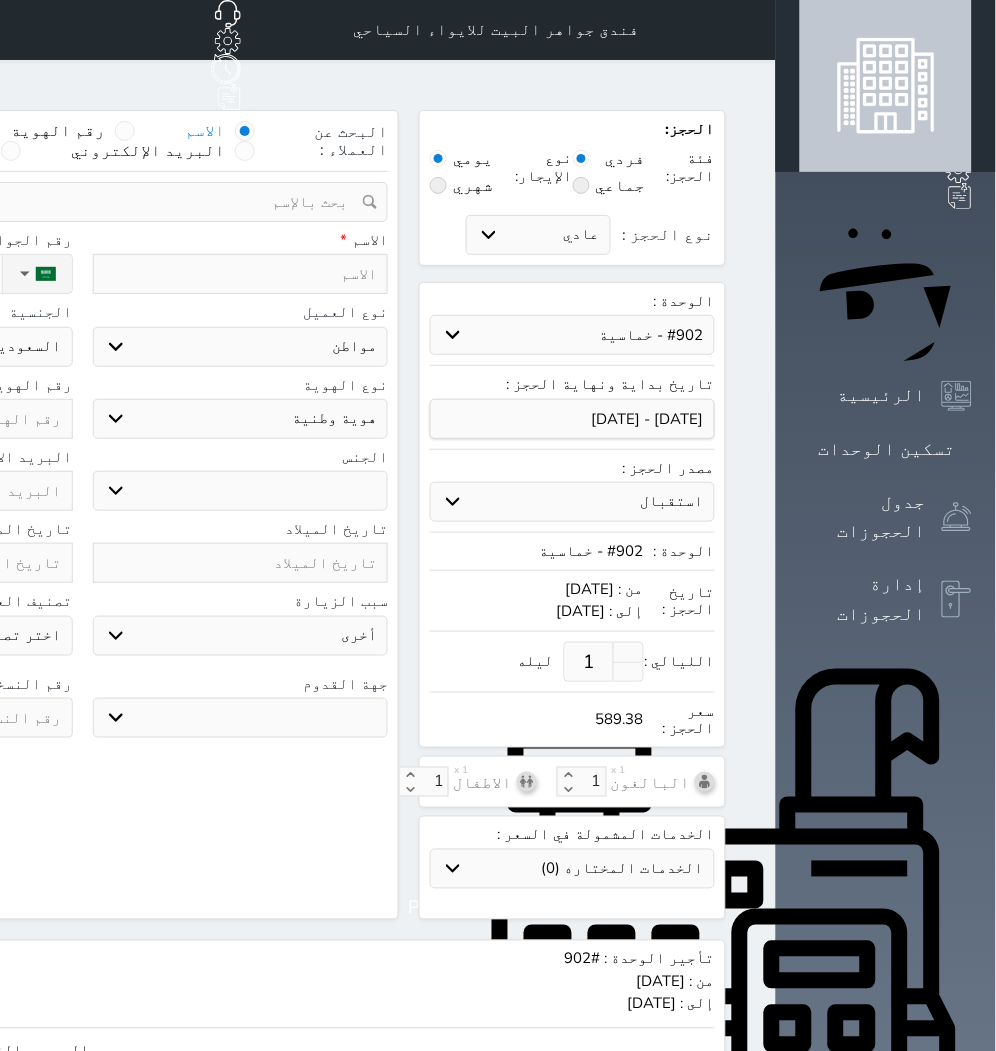 select 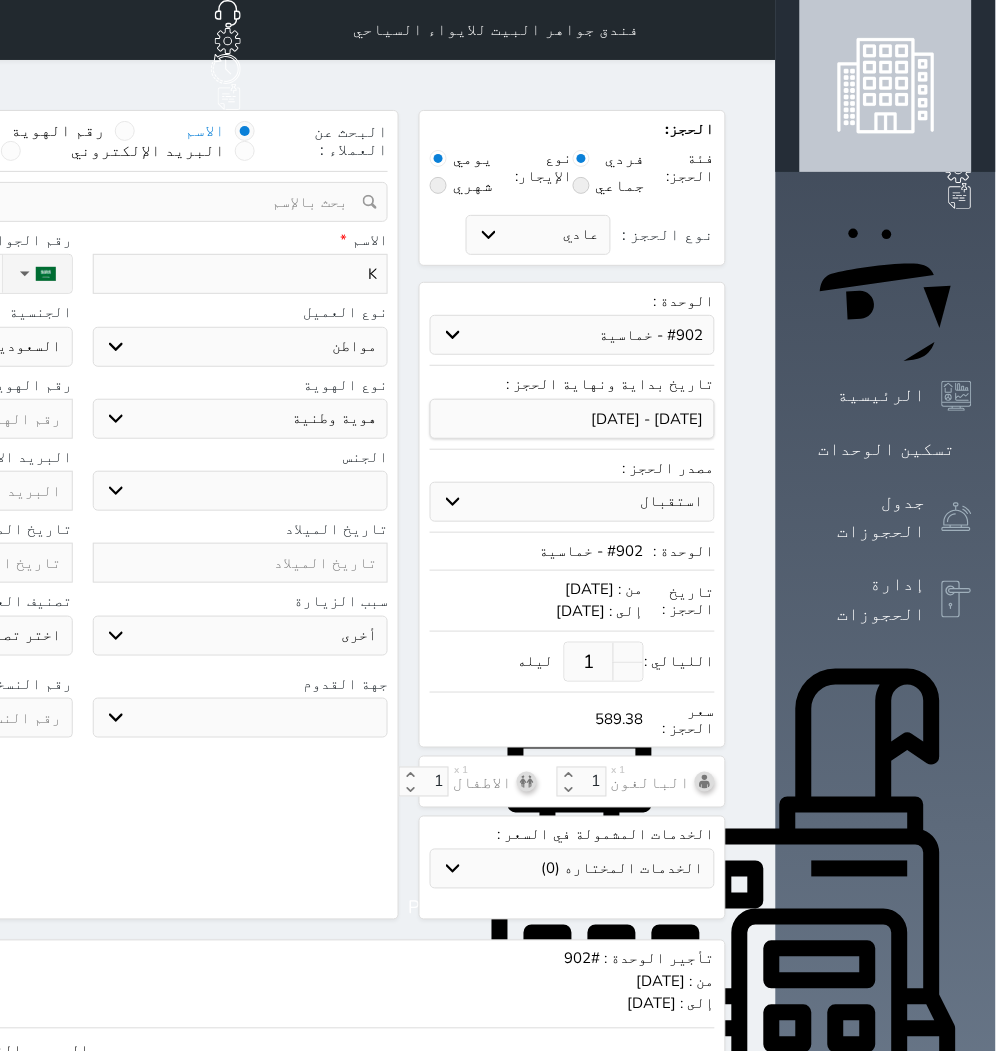 type on "Ka" 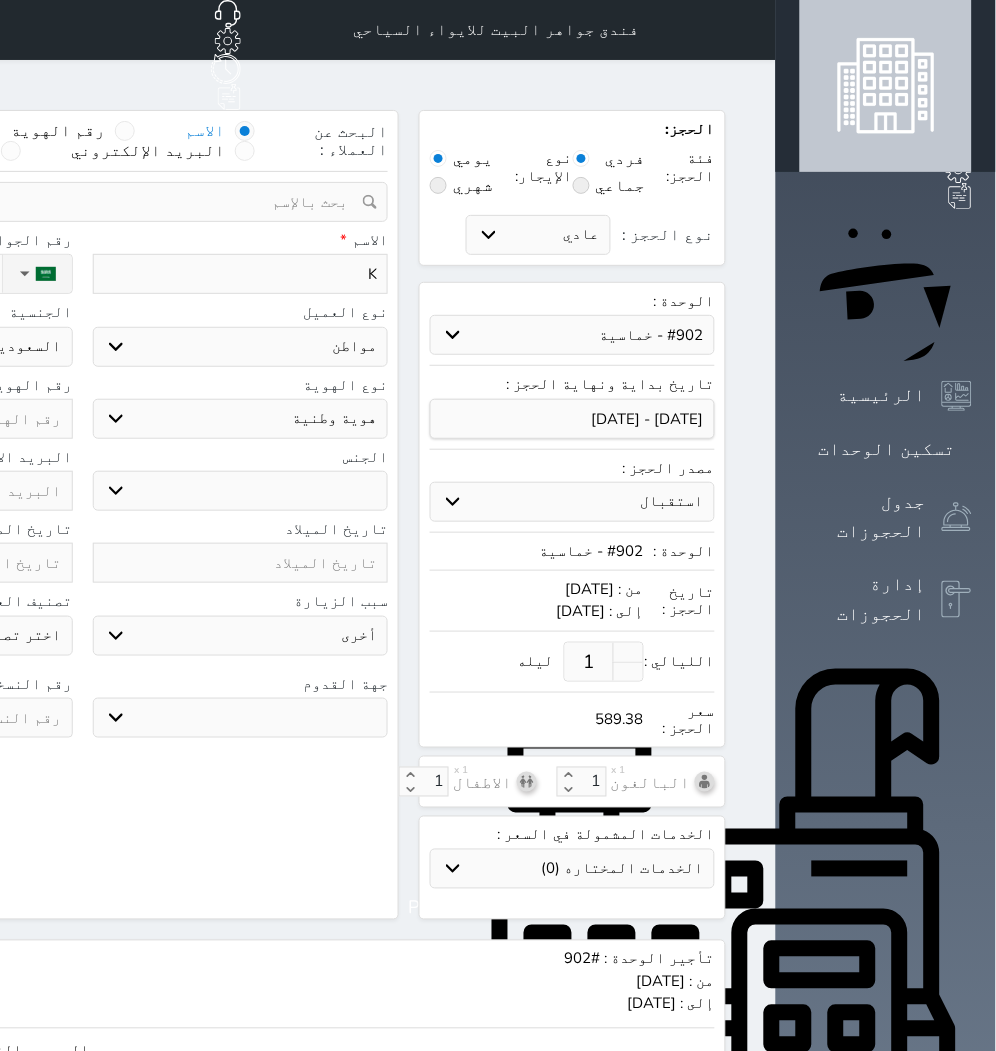 select 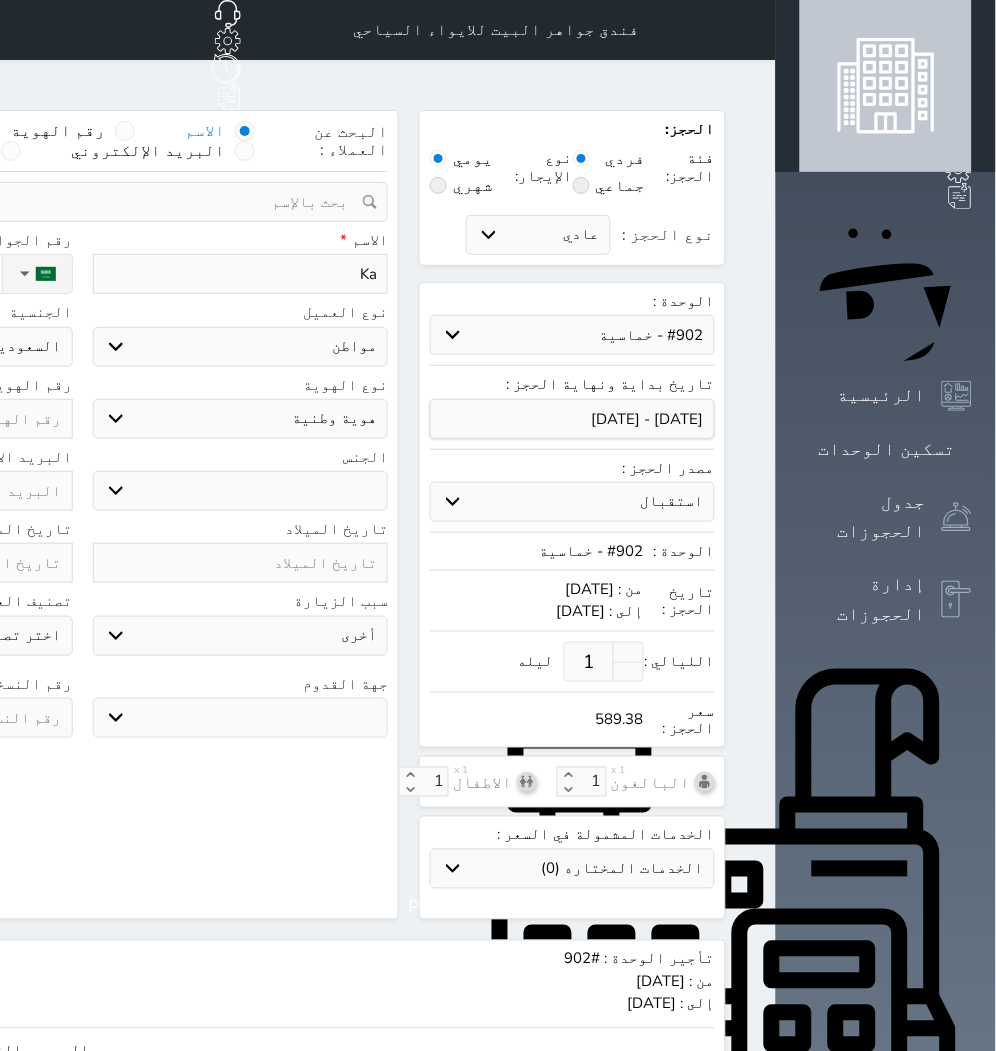type on "Kan" 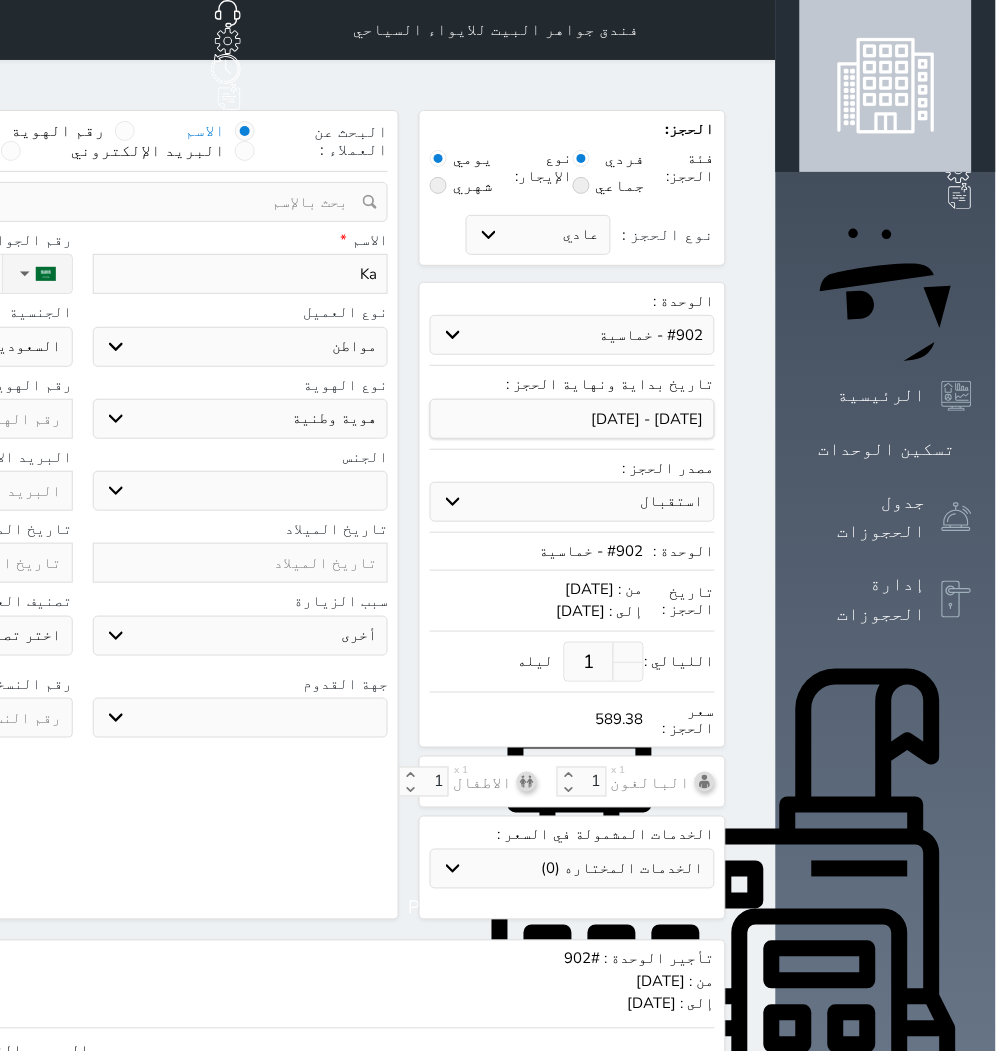 select 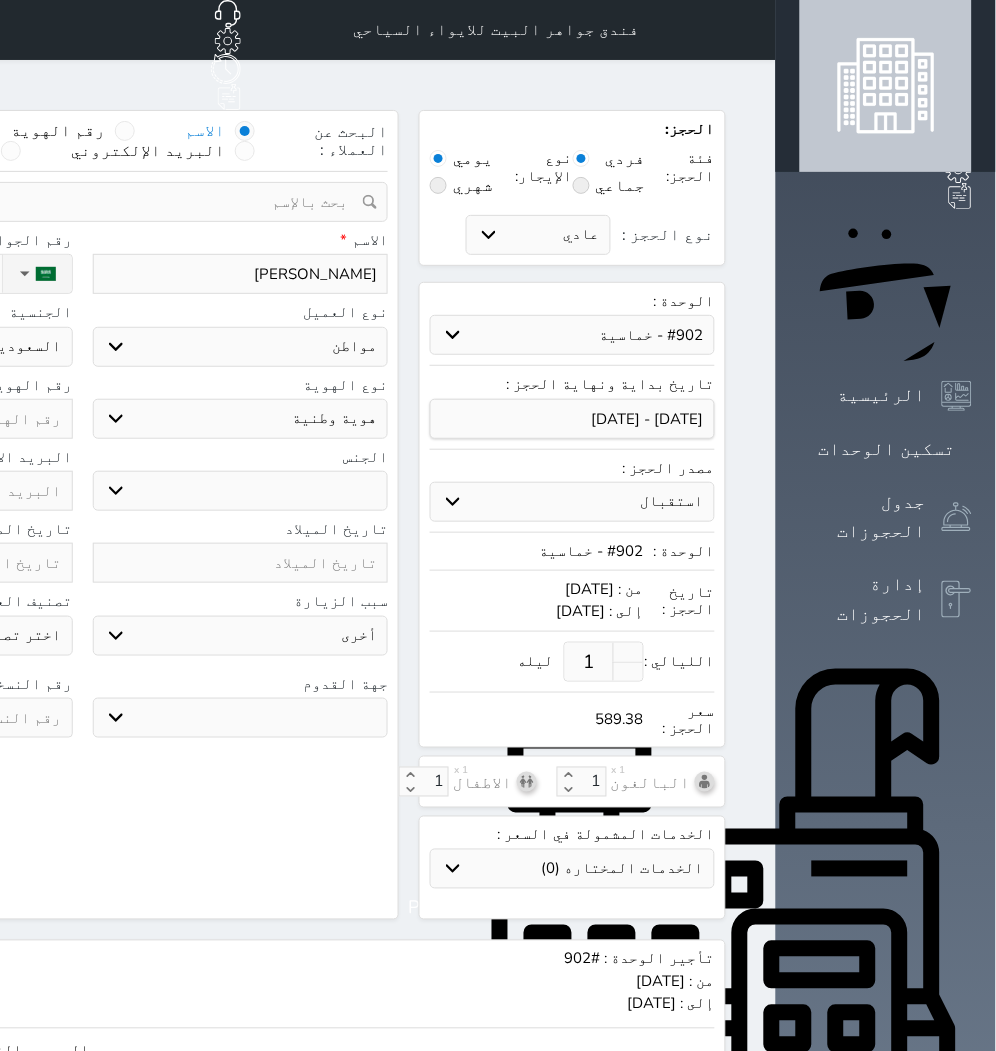 type on "Kane" 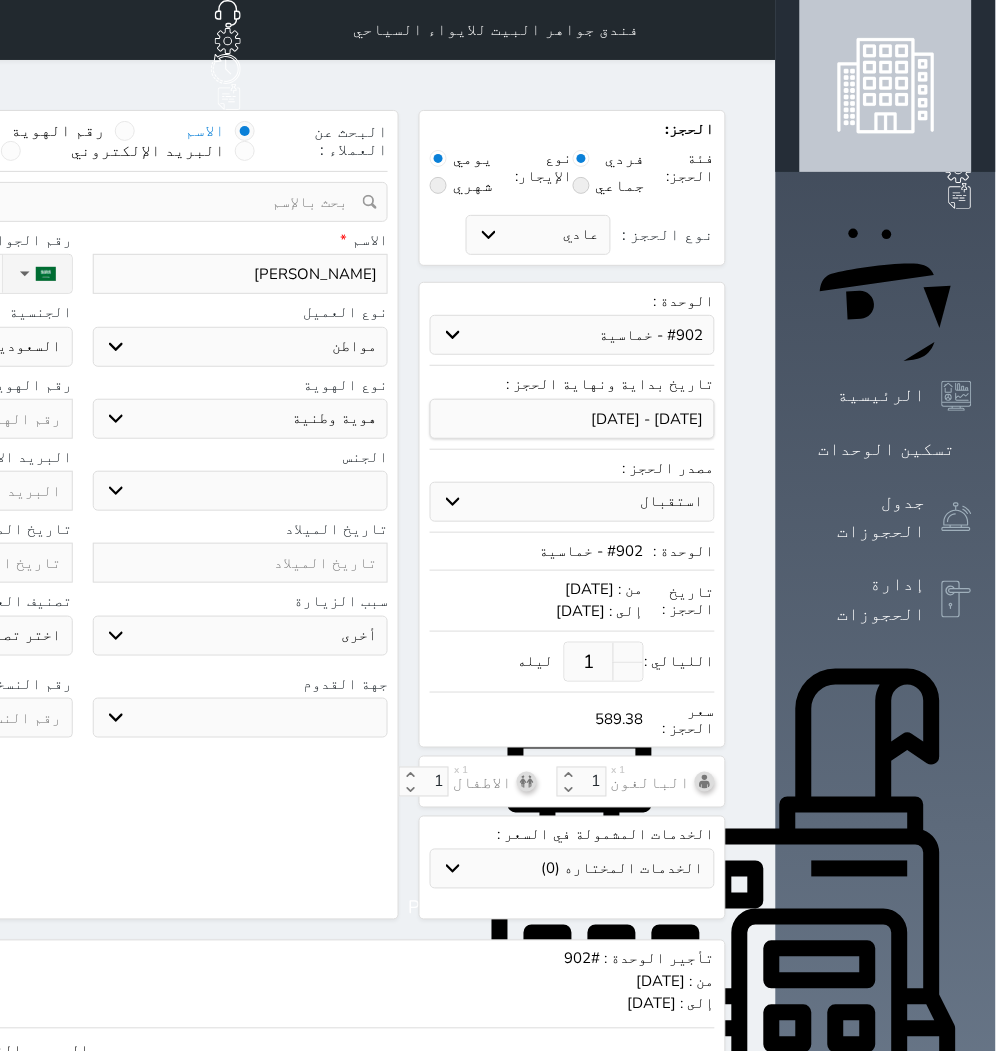 select 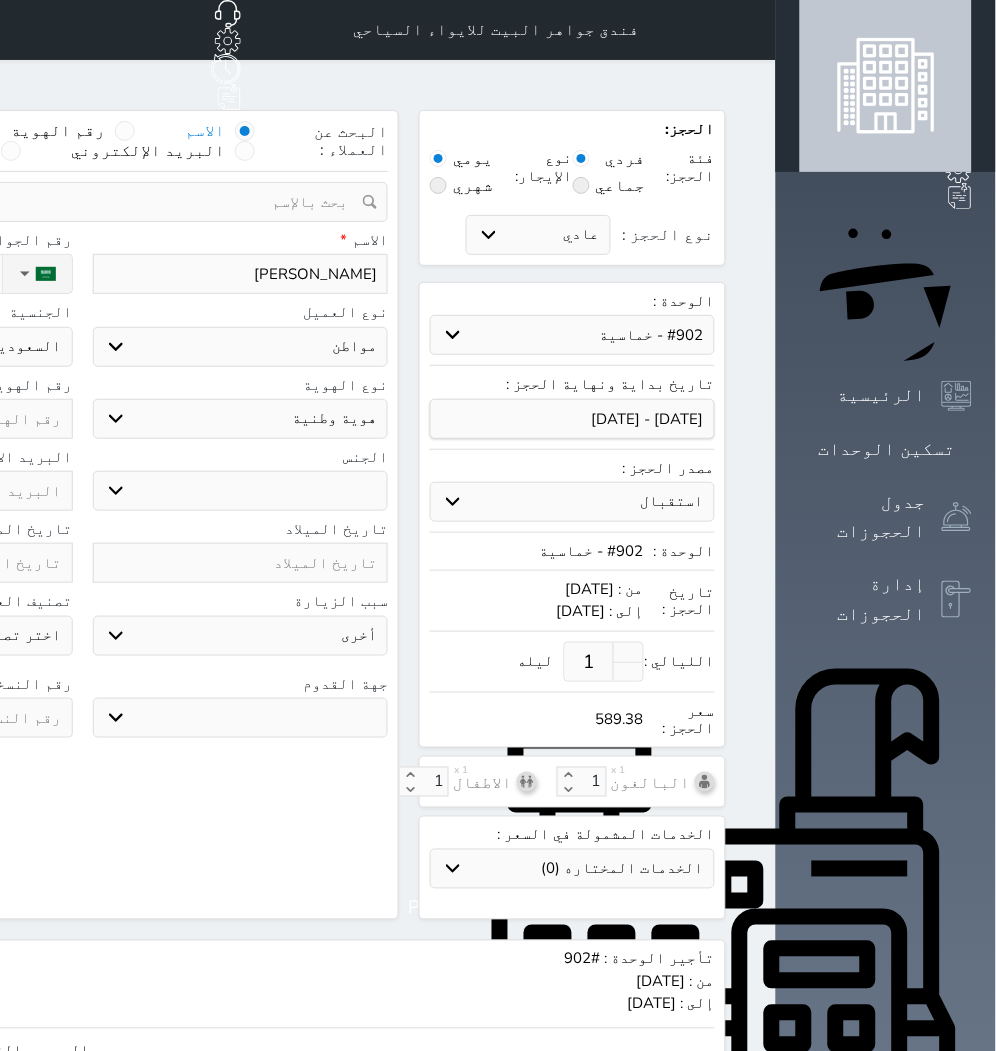 type on "Kanee" 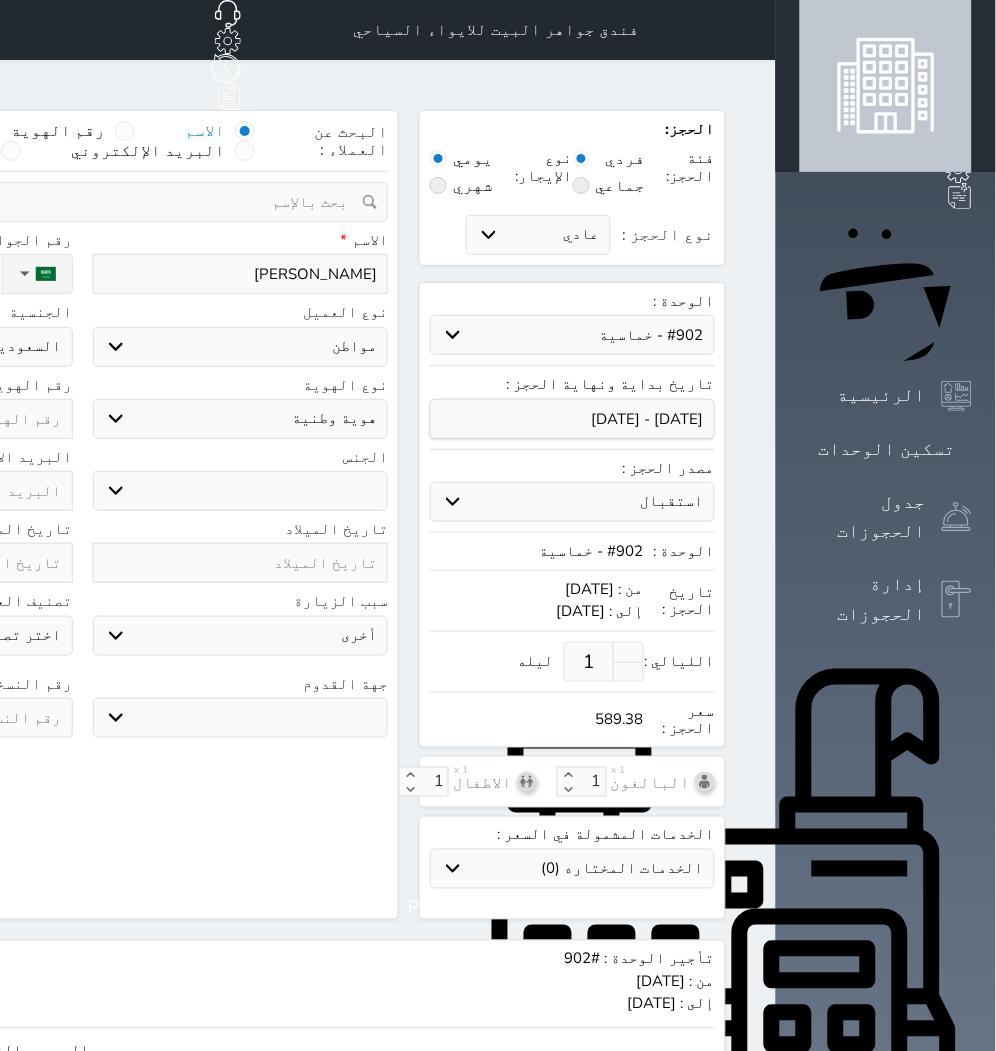 select 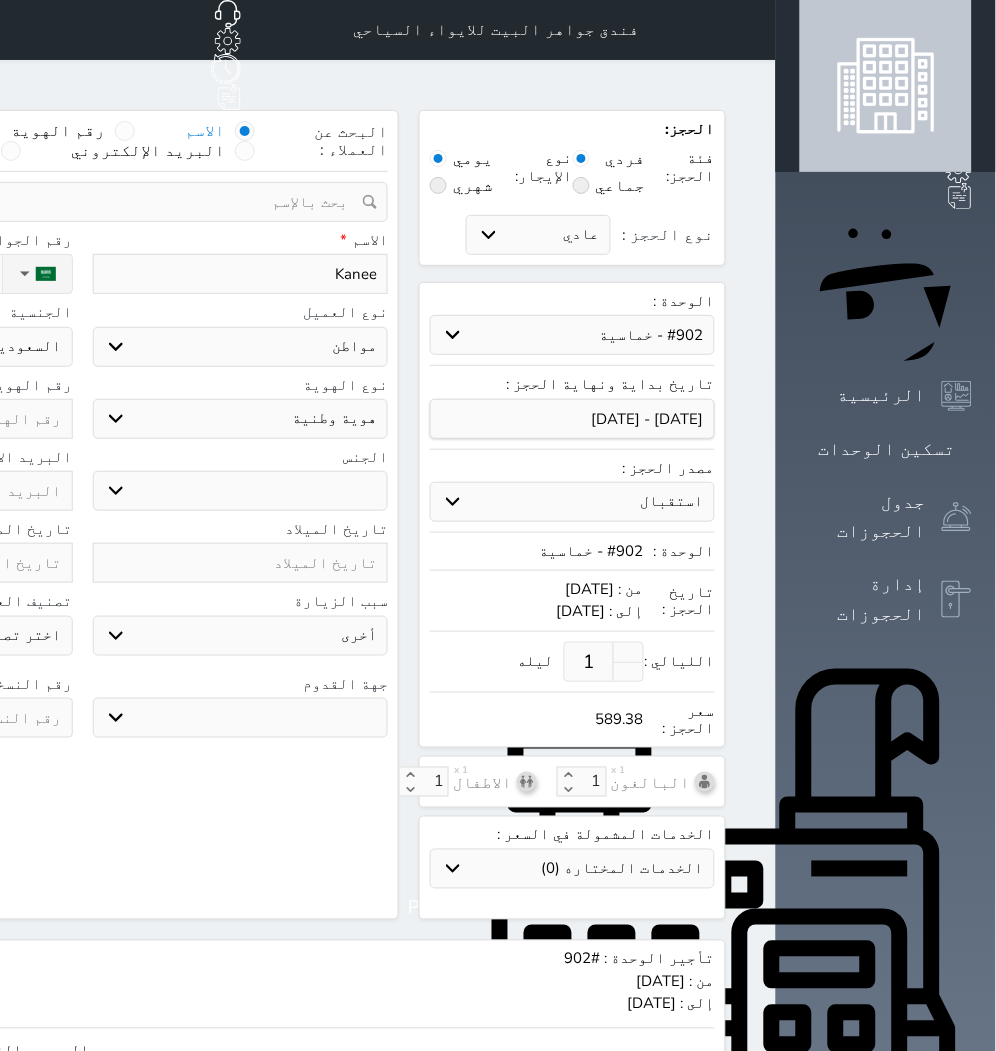 type on "Kaneez" 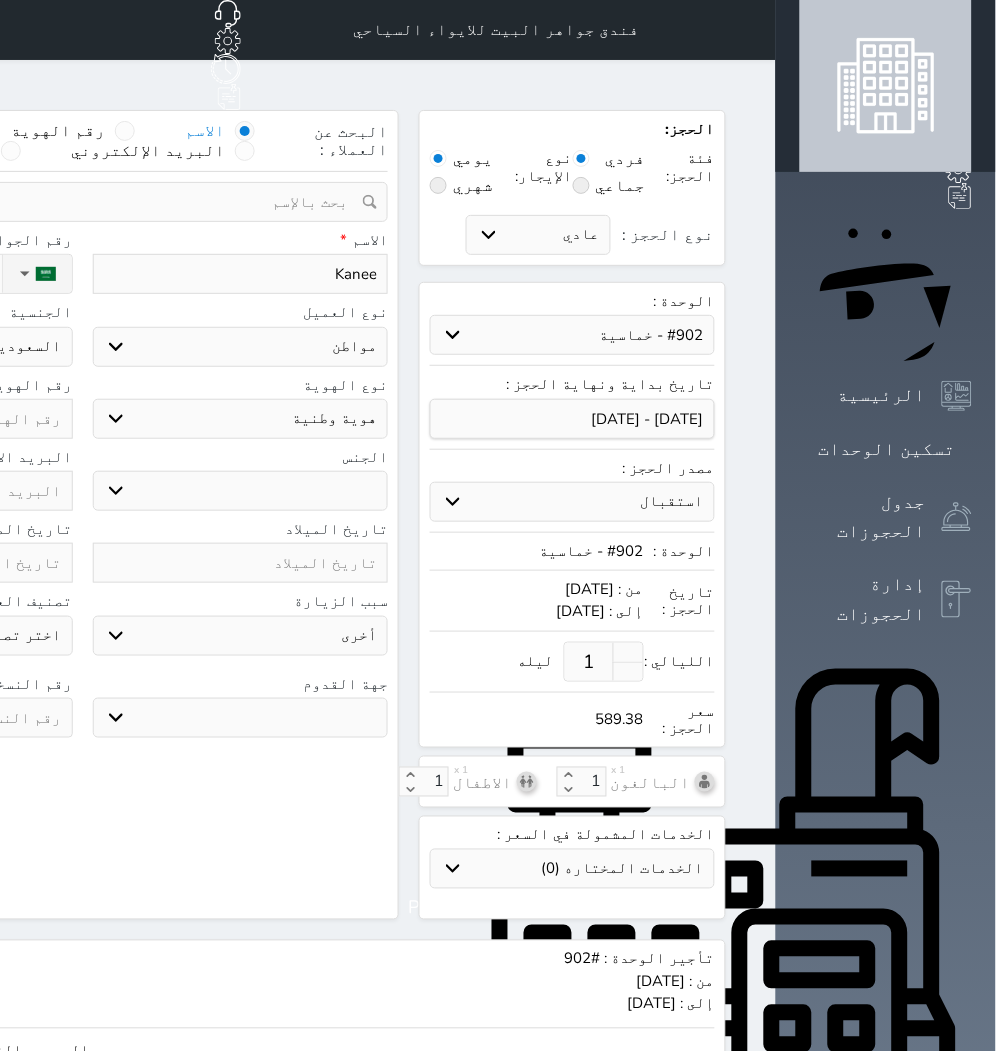 select 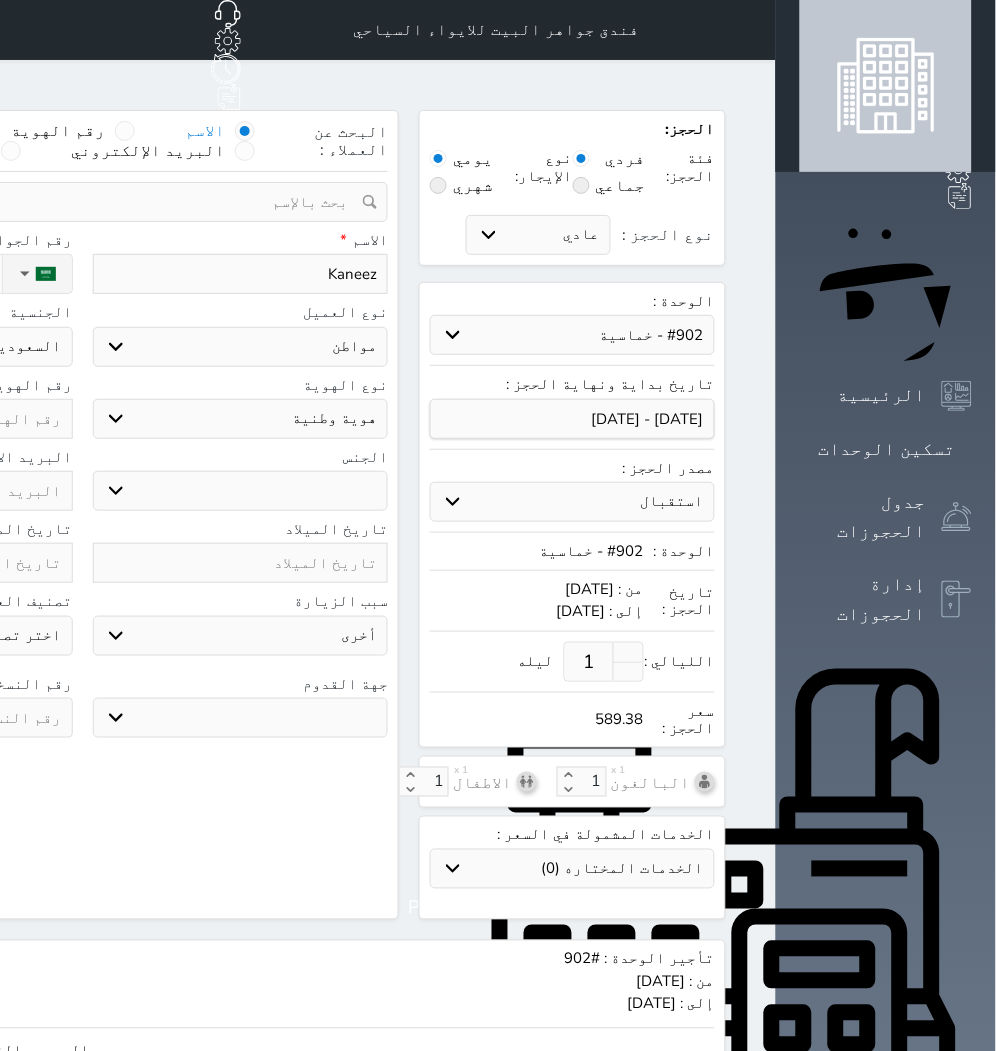 type on "Kaneez" 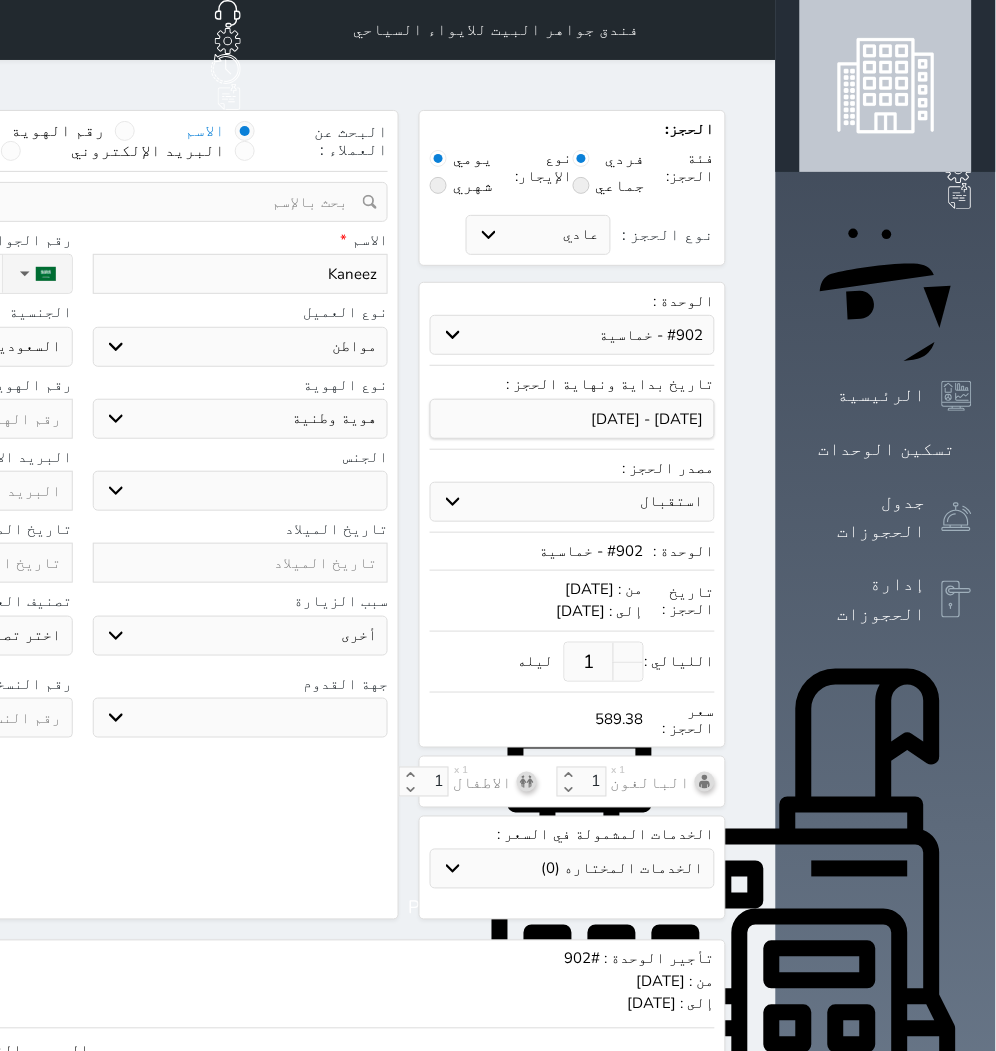 click on "اختر نوع   مواطن مواطن خليجي زائر مقيم" at bounding box center (241, 347) 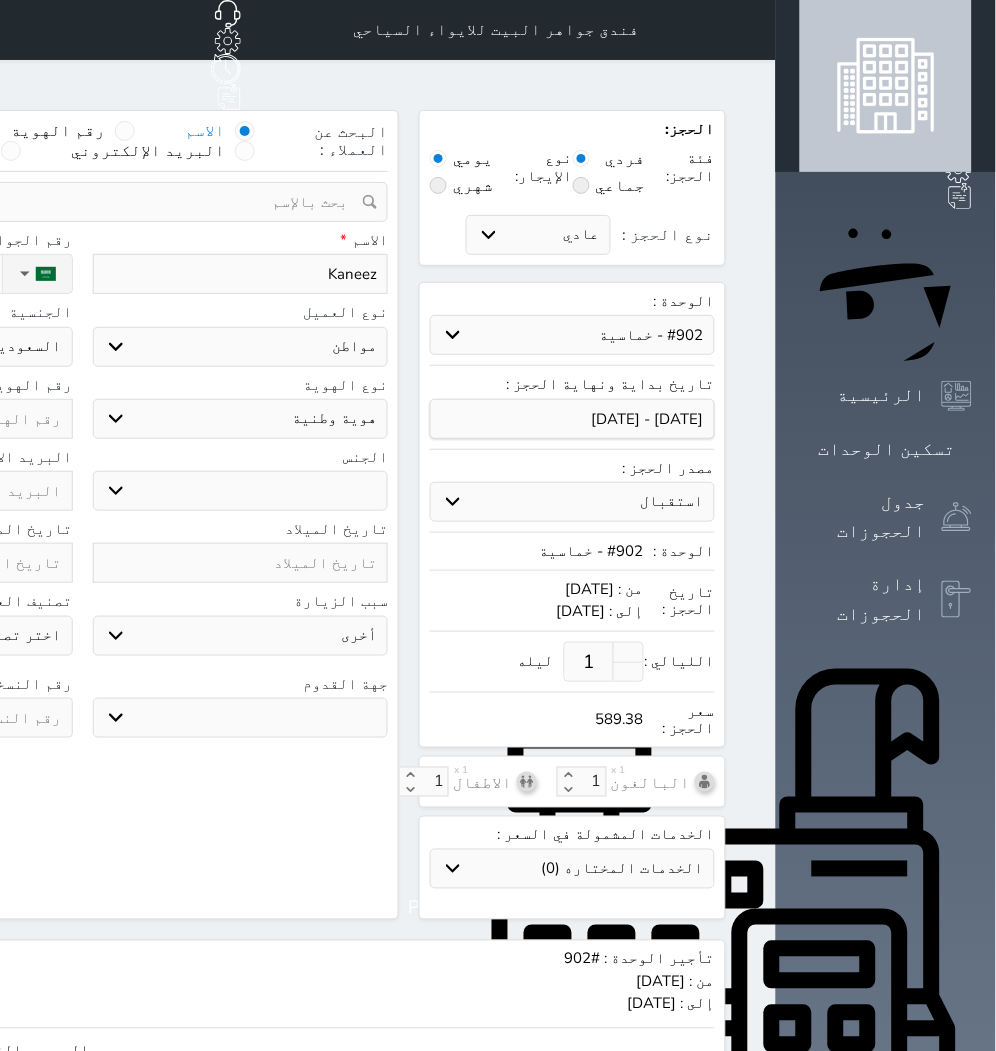 select on "3" 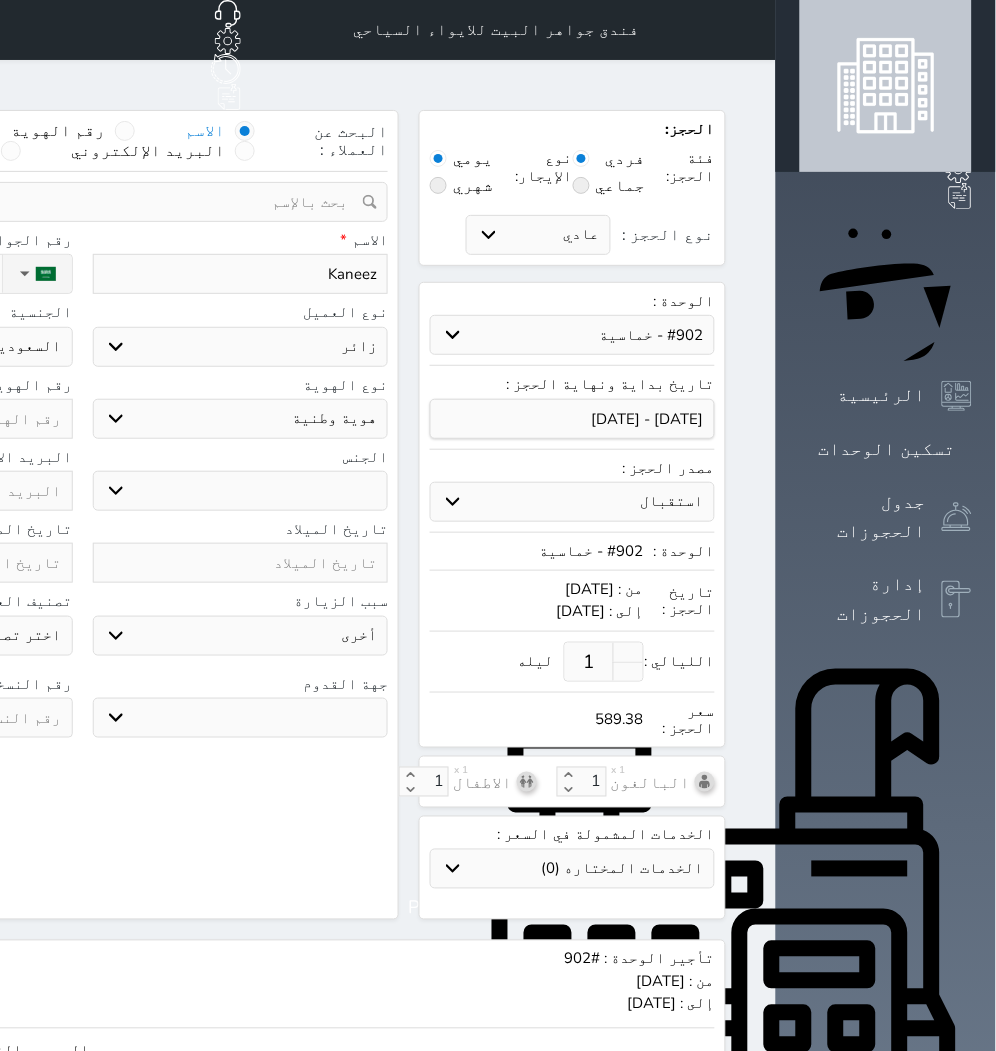 click on "اختر نوع   مواطن مواطن خليجي زائر مقيم" at bounding box center (241, 347) 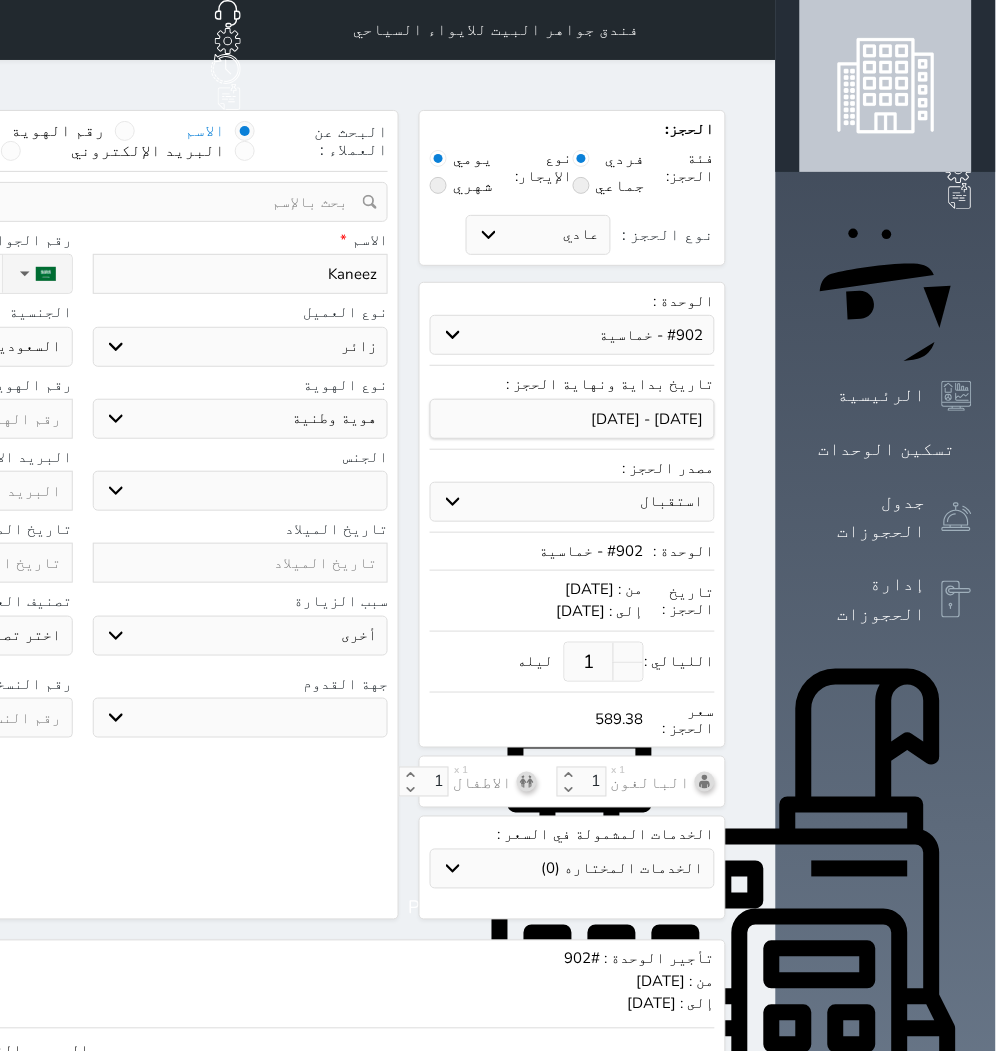 select 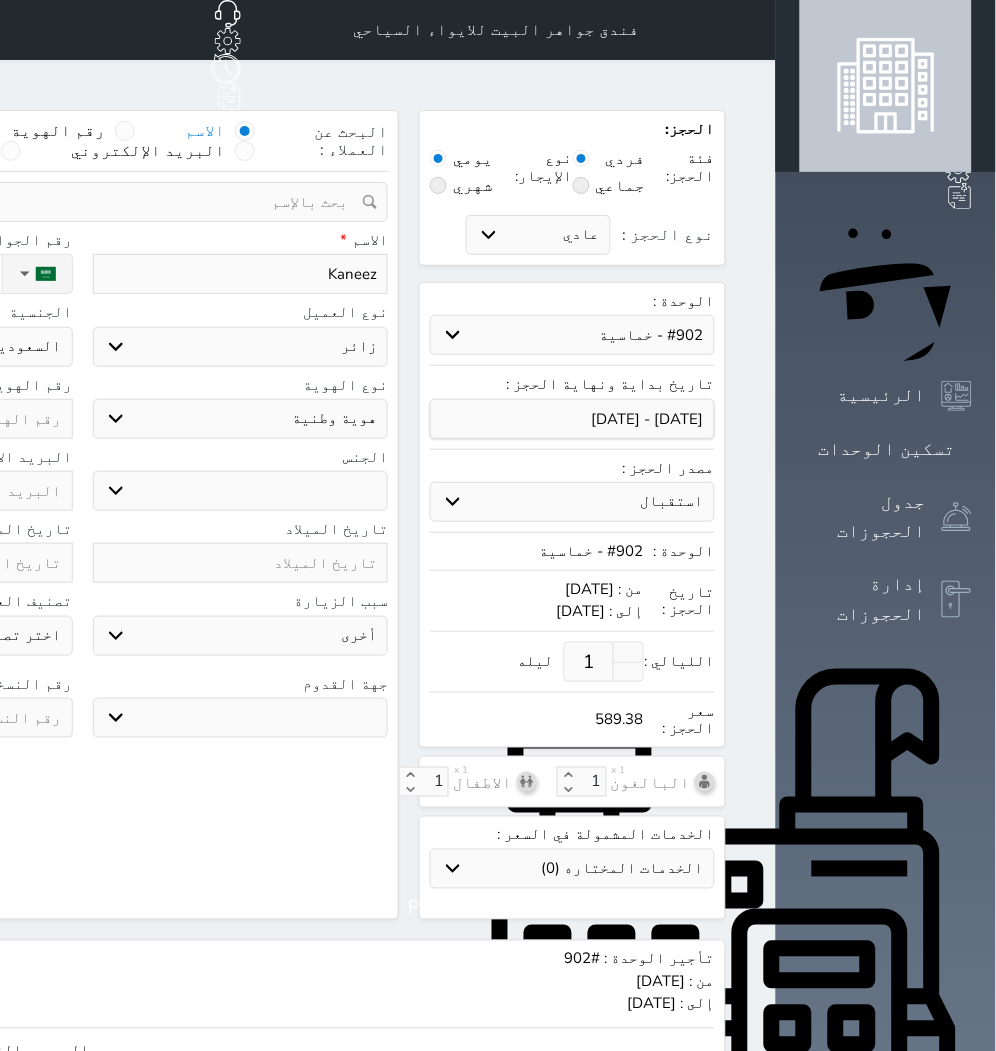select 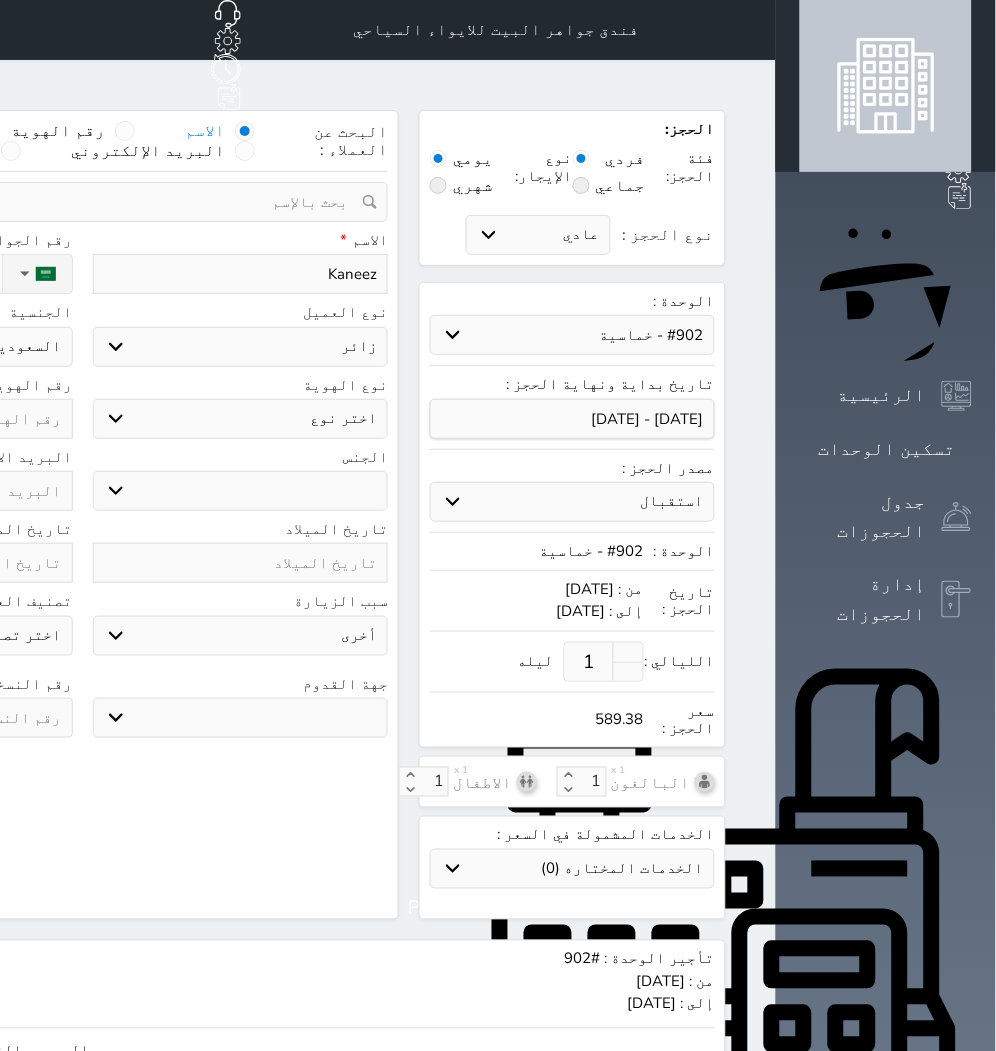 select 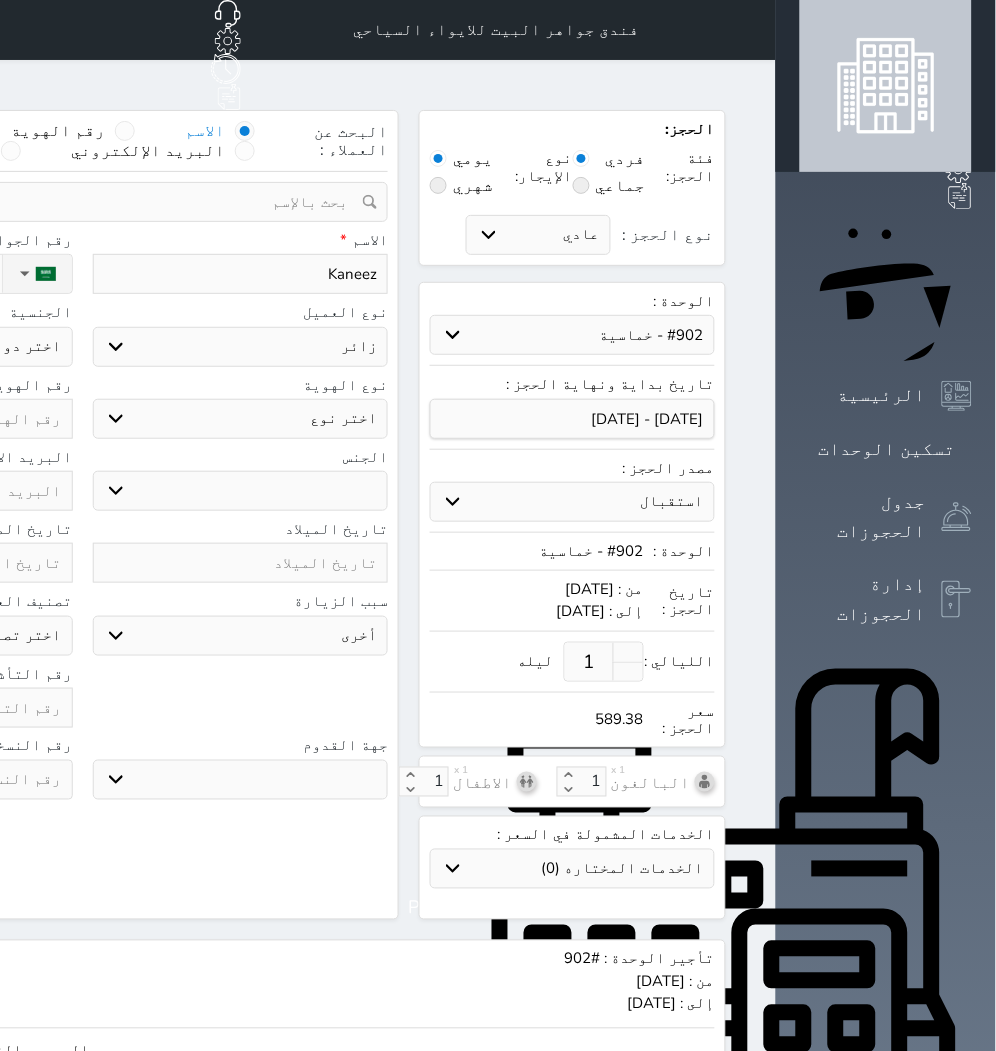 click on "اختر نوع   جواز السفر هوية زائر" at bounding box center (241, 419) 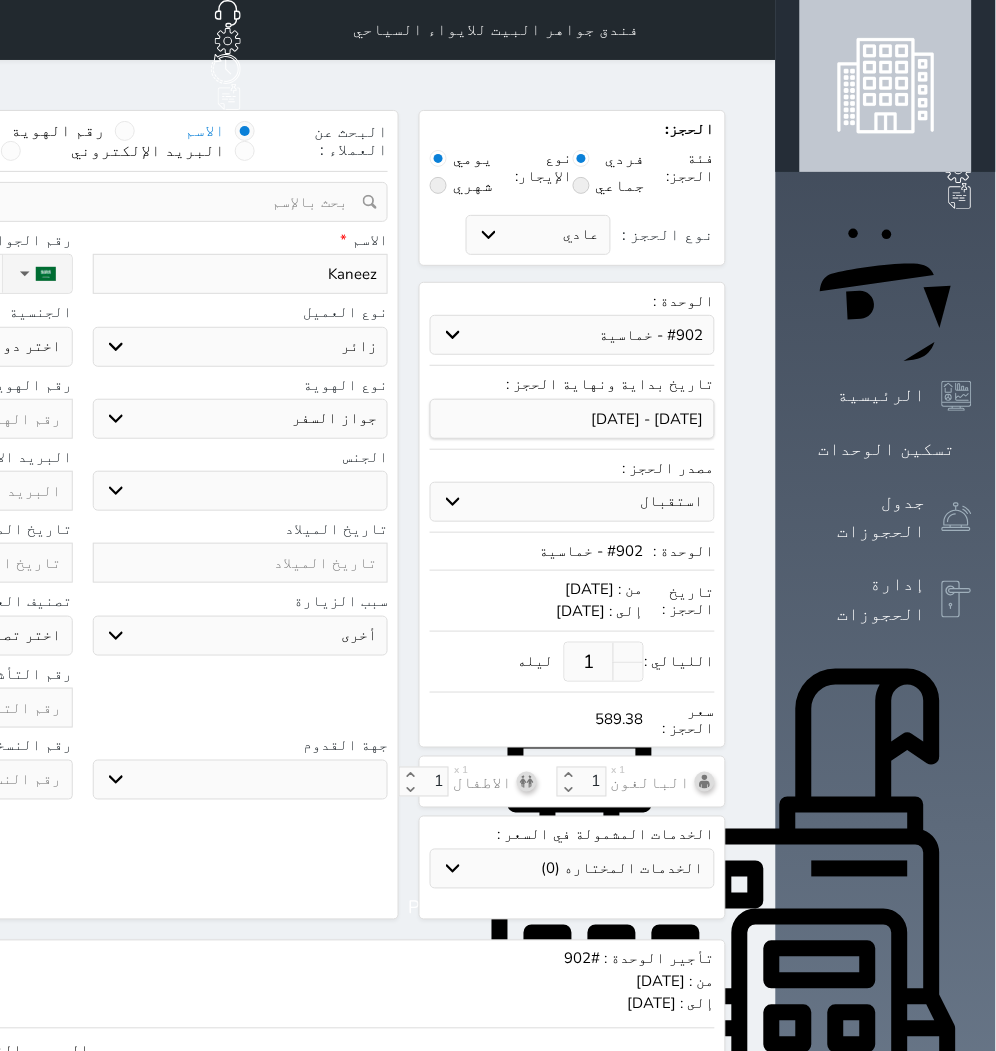 click on "اختر نوع   جواز السفر هوية زائر" at bounding box center (241, 419) 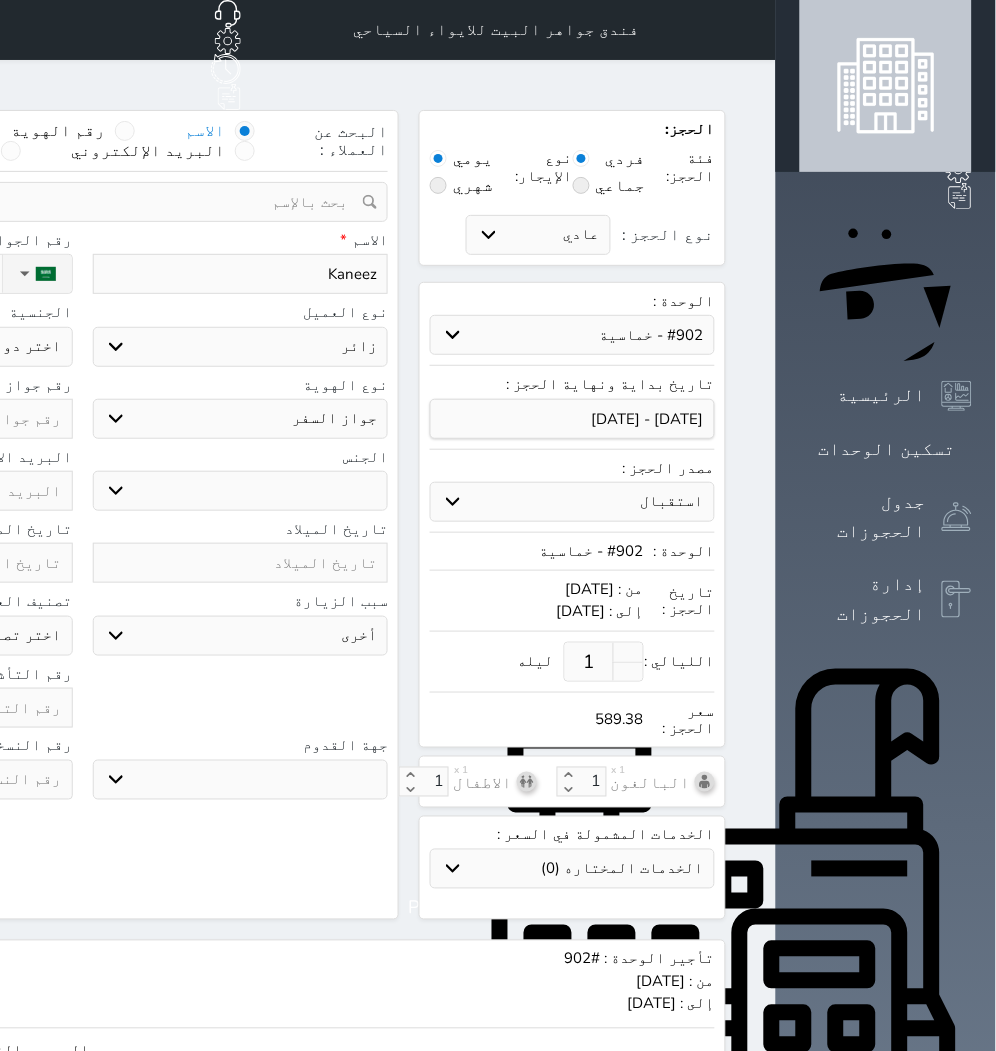 click on "ذكر   انثى" at bounding box center (241, 491) 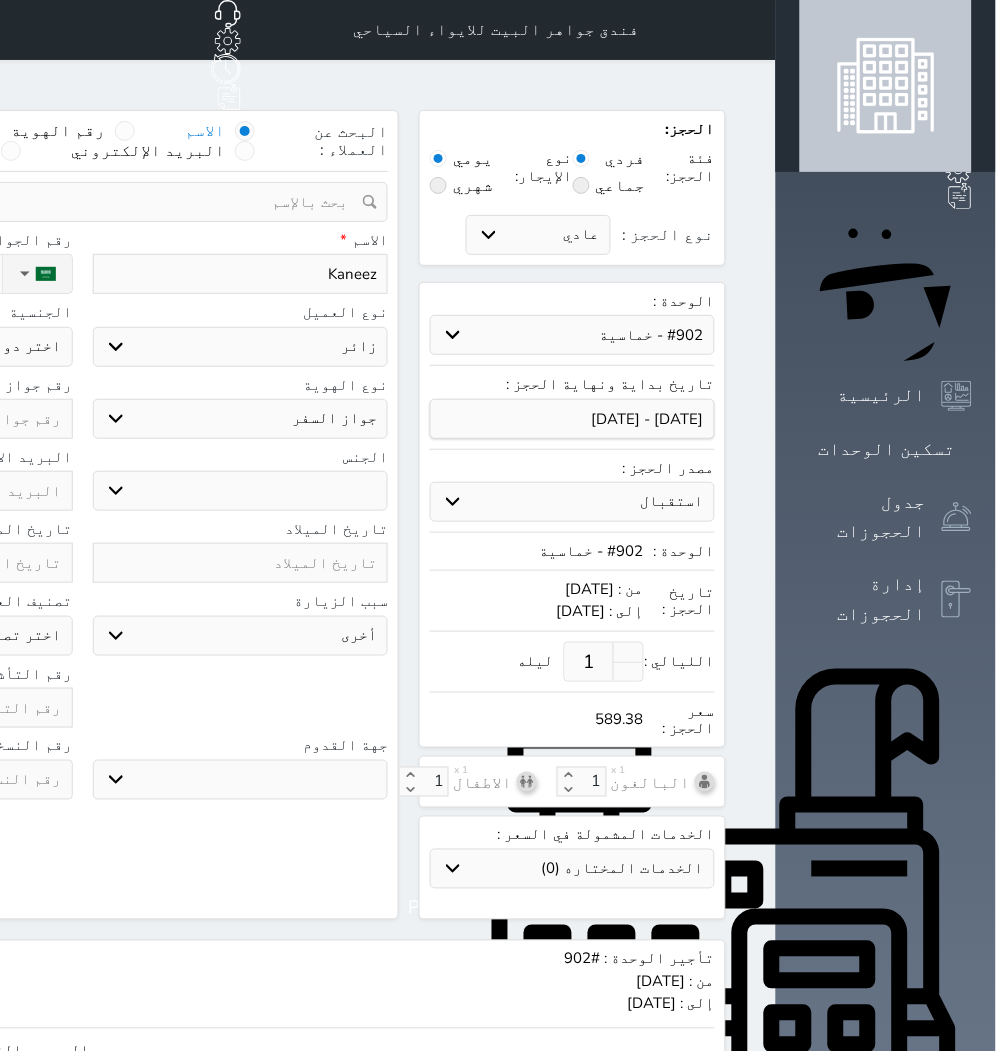 select on "[DEMOGRAPHIC_DATA]" 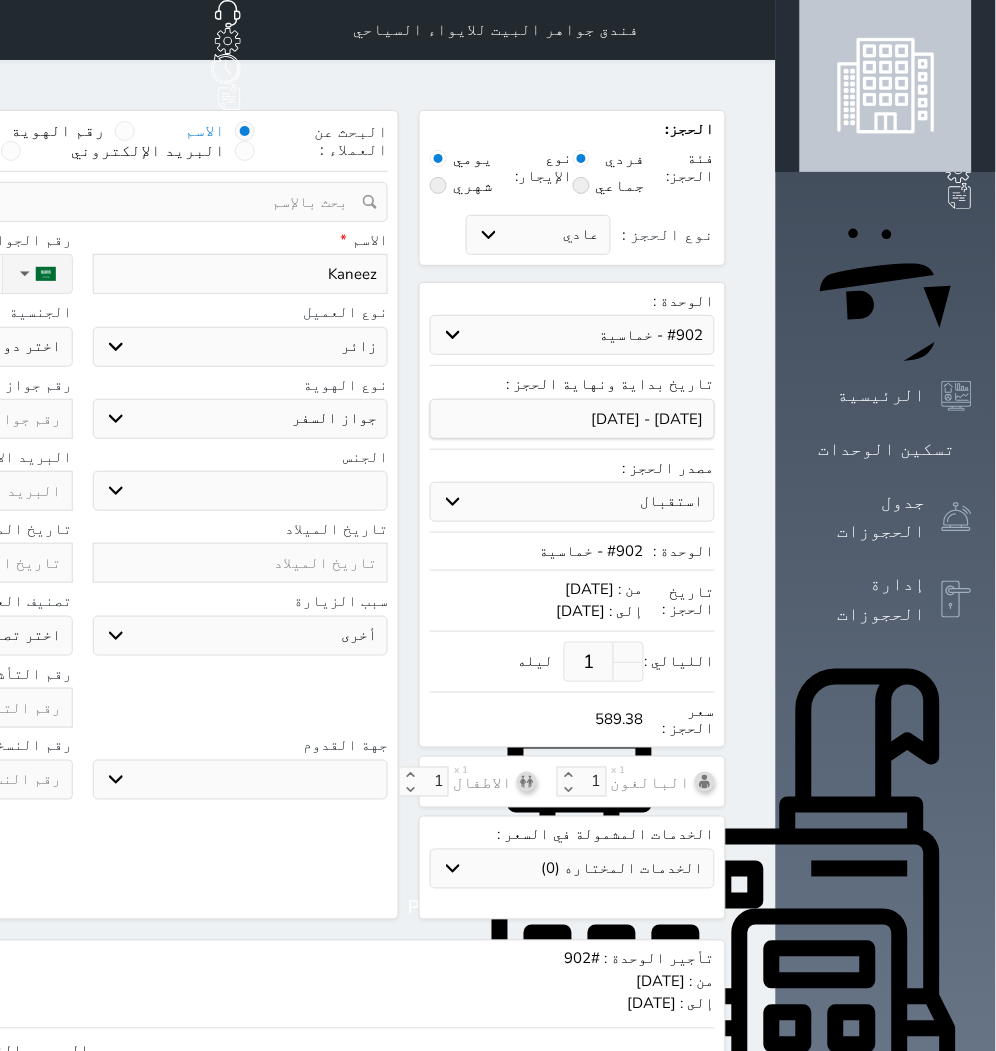 click on "ذكر   انثى" at bounding box center [241, 491] 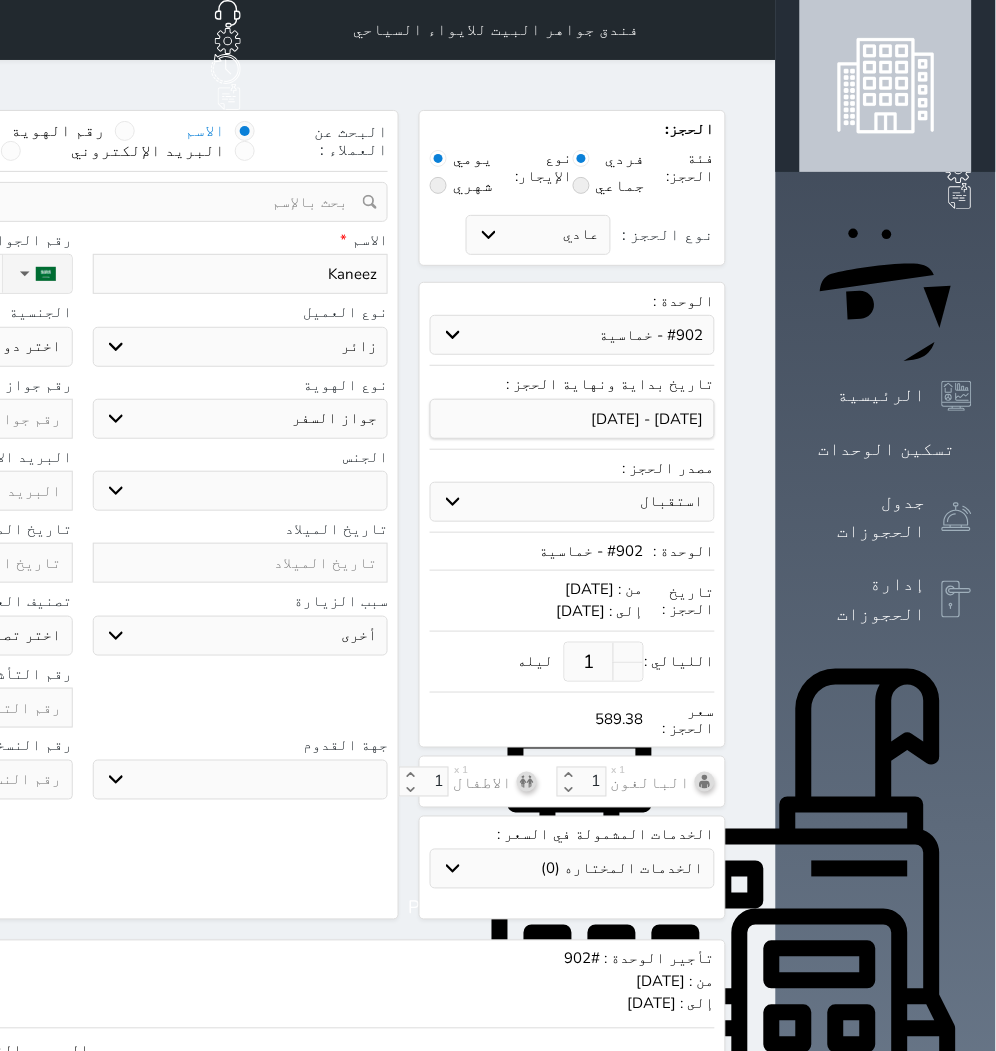 click on "سياحة زيارة الاهل والاصدقاء زيارة دينية زيارة عمل زيارة رياضية زيارة ترفيهية أخرى موظف ديوان عمل نزيل حجر موظف وزارة الصحة" at bounding box center (241, 636) 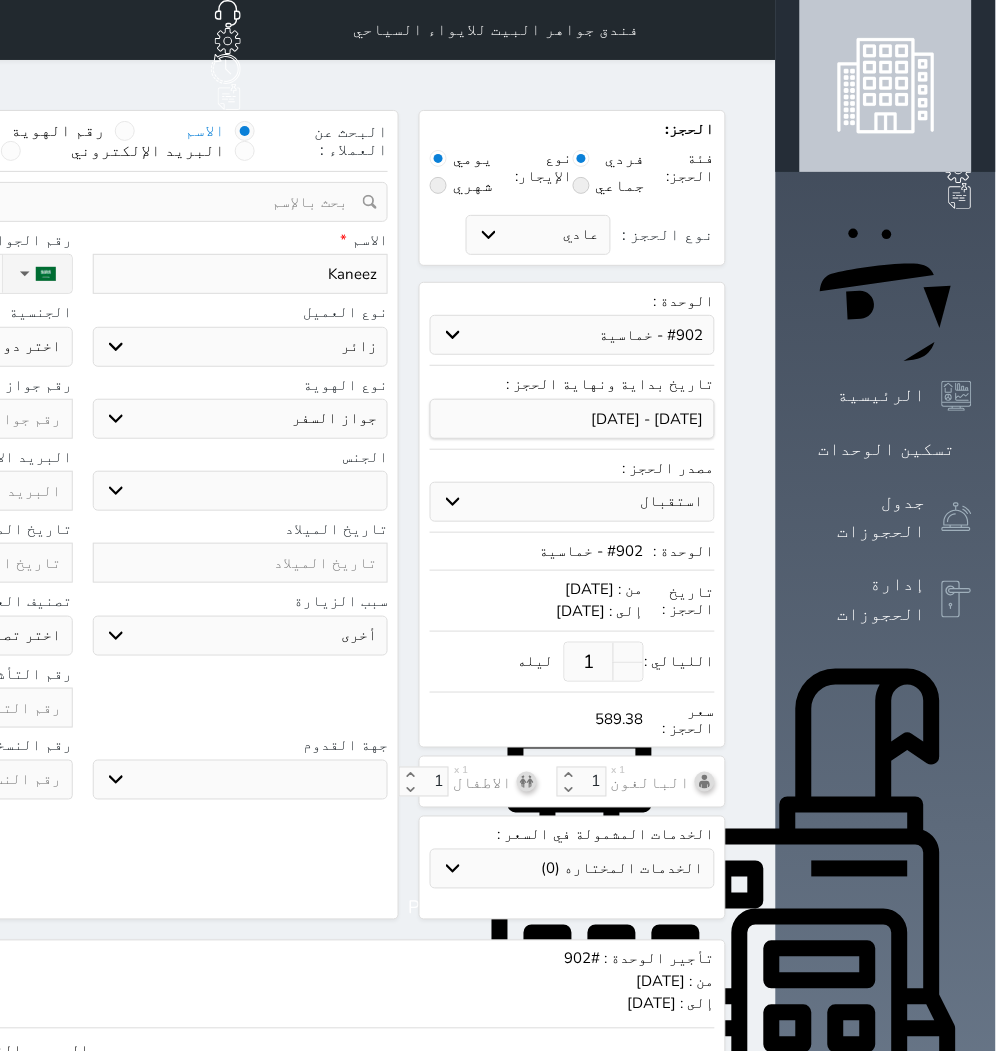 select on "3" 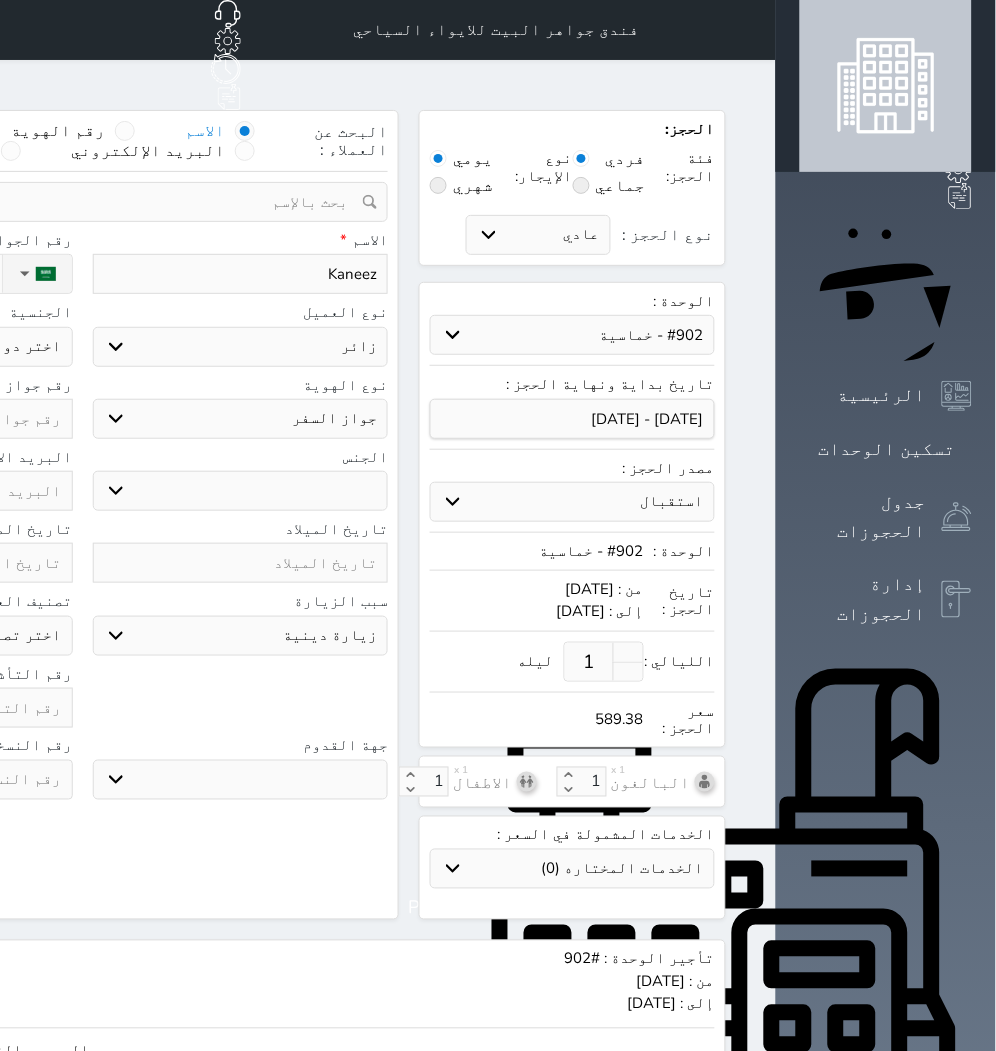 click on "سياحة زيارة الاهل والاصدقاء زيارة دينية زيارة عمل زيارة رياضية زيارة ترفيهية أخرى موظف ديوان عمل نزيل حجر موظف وزارة الصحة" at bounding box center [241, 636] 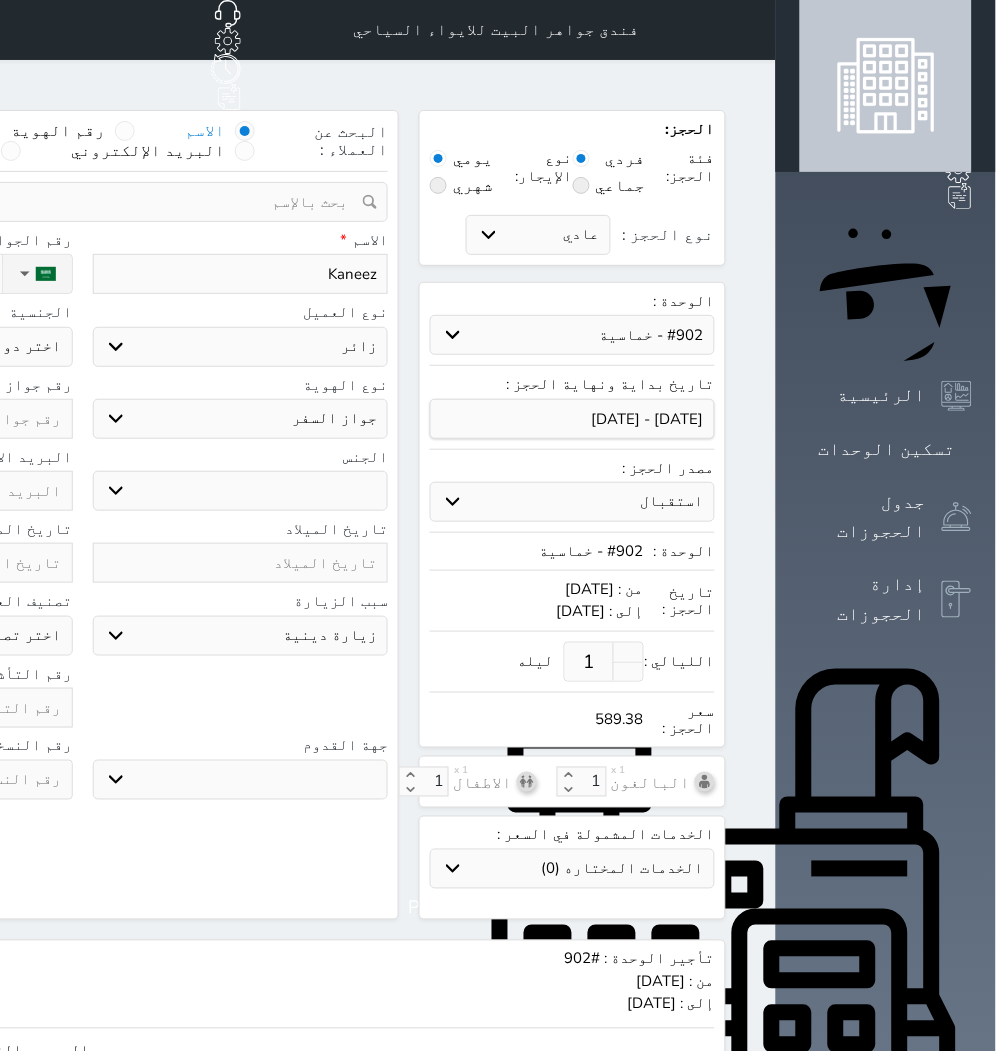 type on "[PHONE_NUMBER]" 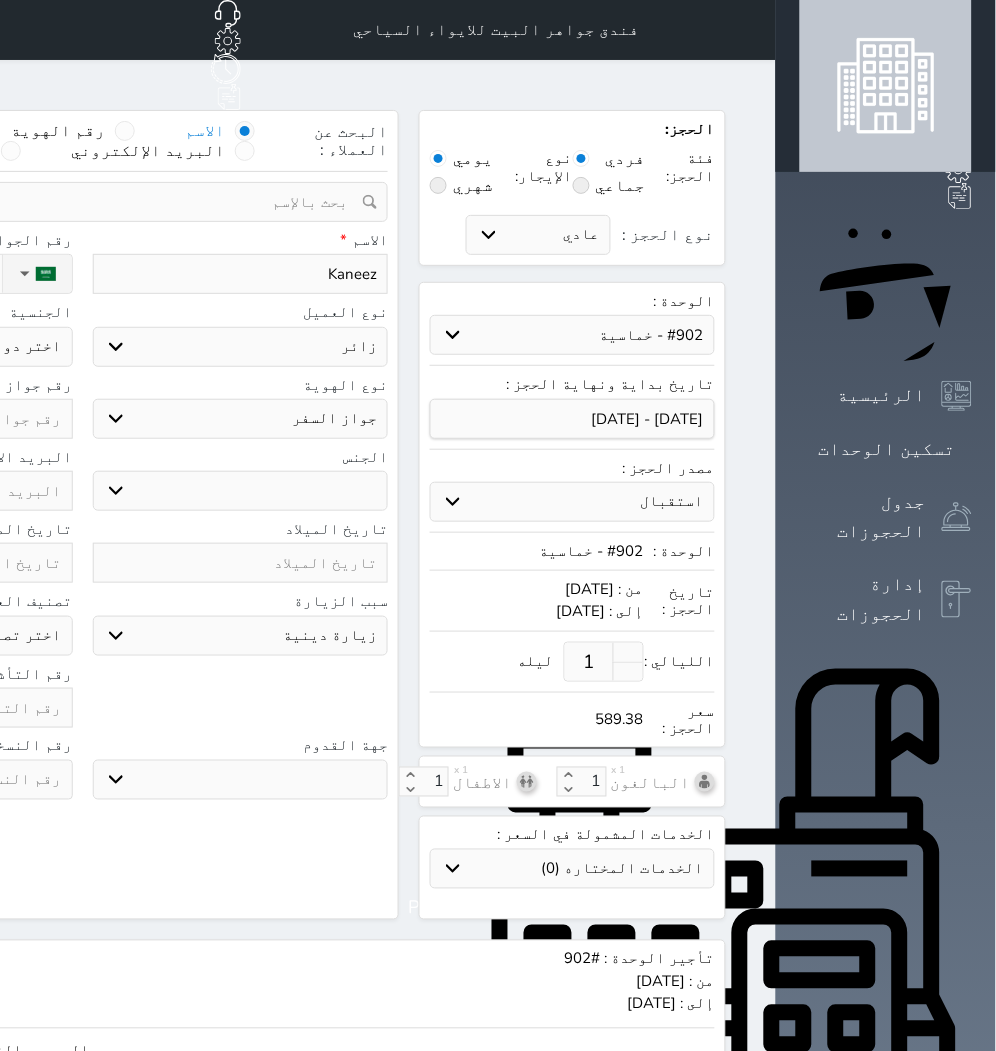 select 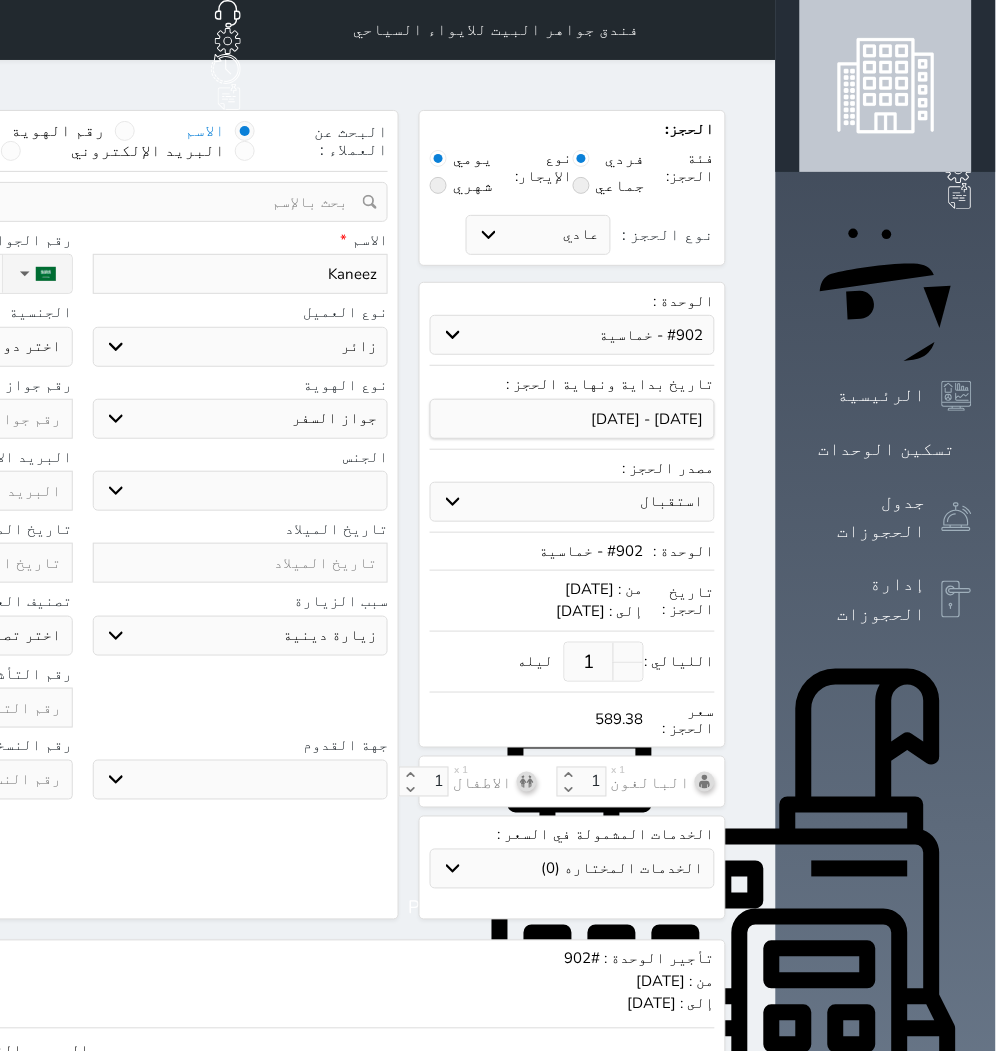 click on "اختر دولة
اثيوبيا
اجنبي بجواز سعودي
اخرى
[GEOGRAPHIC_DATA]
[GEOGRAPHIC_DATA]
[GEOGRAPHIC_DATA]
[GEOGRAPHIC_DATA]
[GEOGRAPHIC_DATA]
[GEOGRAPHIC_DATA]
[GEOGRAPHIC_DATA]" at bounding box center [-75, 347] 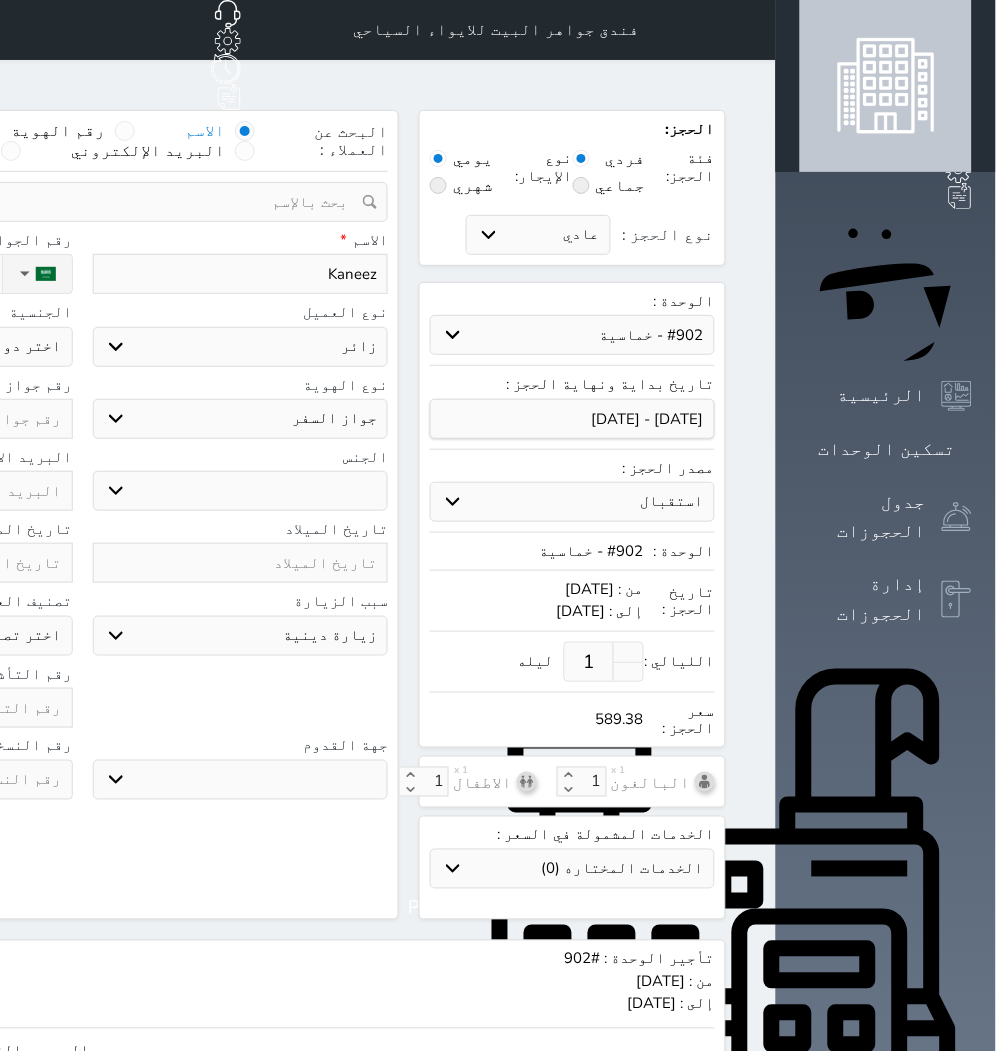 select on "304" 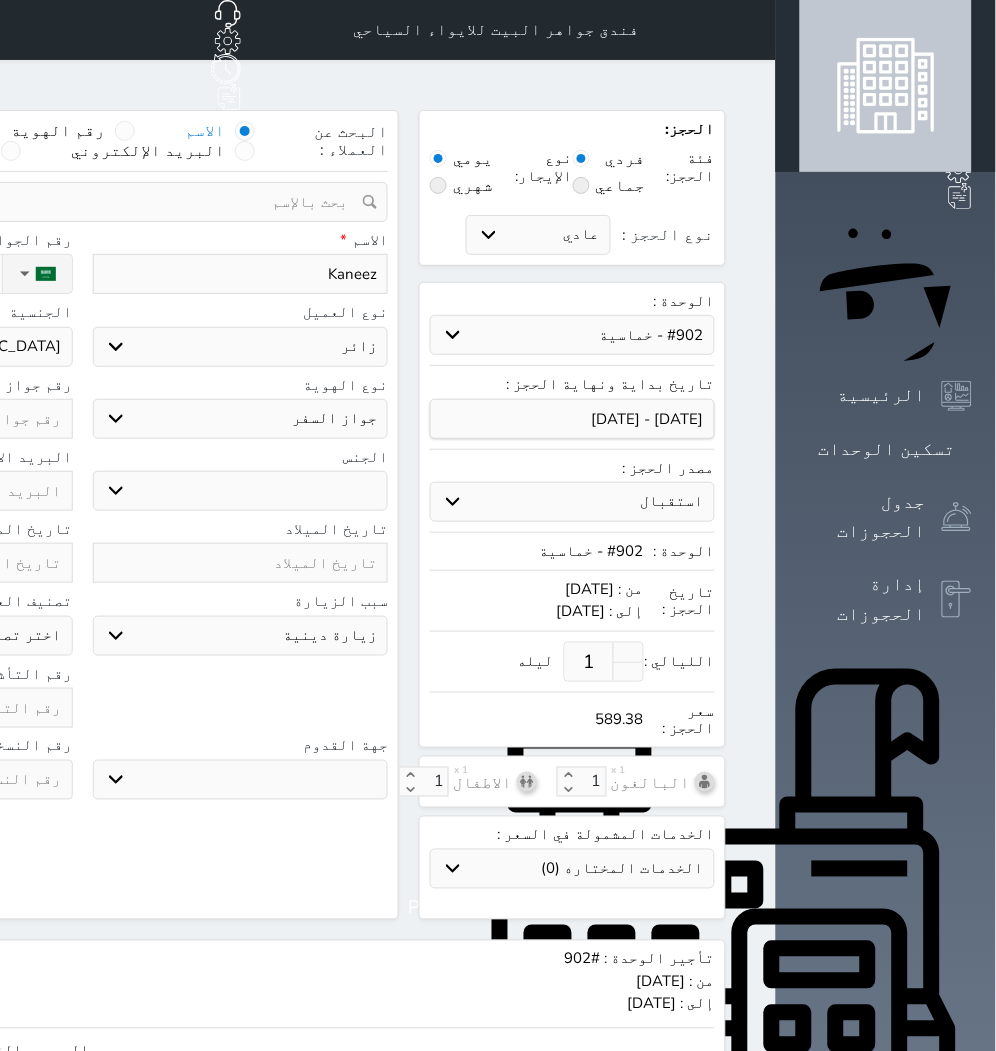 click on "اختر دولة
اثيوبيا
اجنبي بجواز سعودي
اخرى
[GEOGRAPHIC_DATA]
[GEOGRAPHIC_DATA]
[GEOGRAPHIC_DATA]
[GEOGRAPHIC_DATA]
[GEOGRAPHIC_DATA]
[GEOGRAPHIC_DATA]
[GEOGRAPHIC_DATA]" at bounding box center [-75, 347] 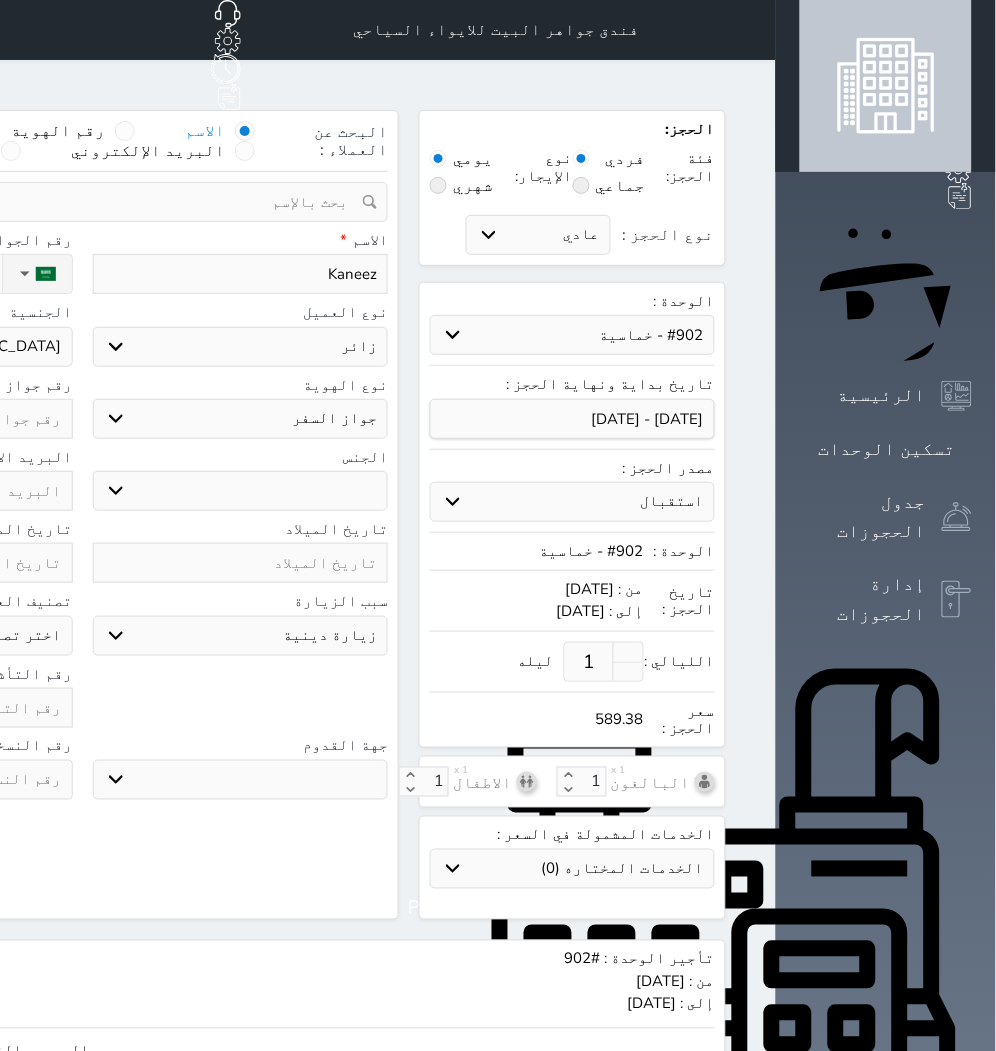 type on "G" 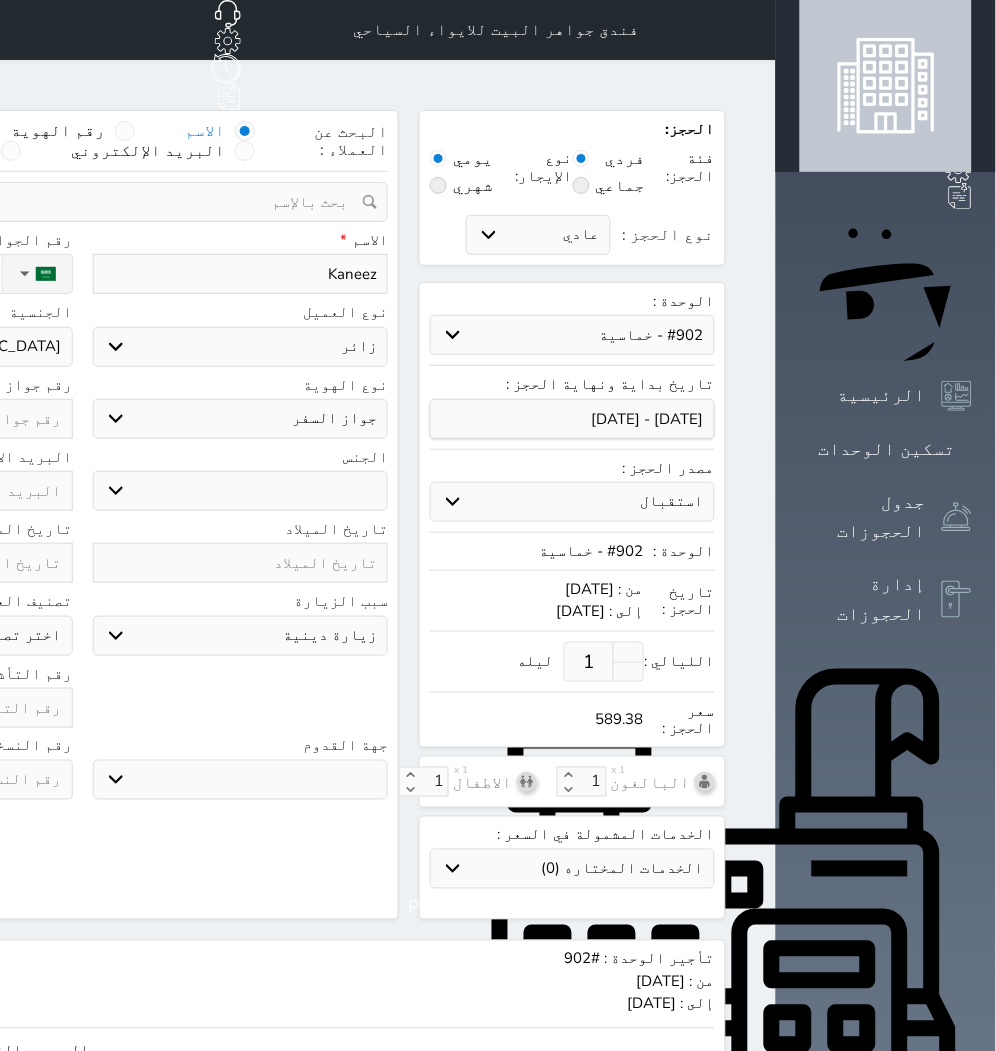 select 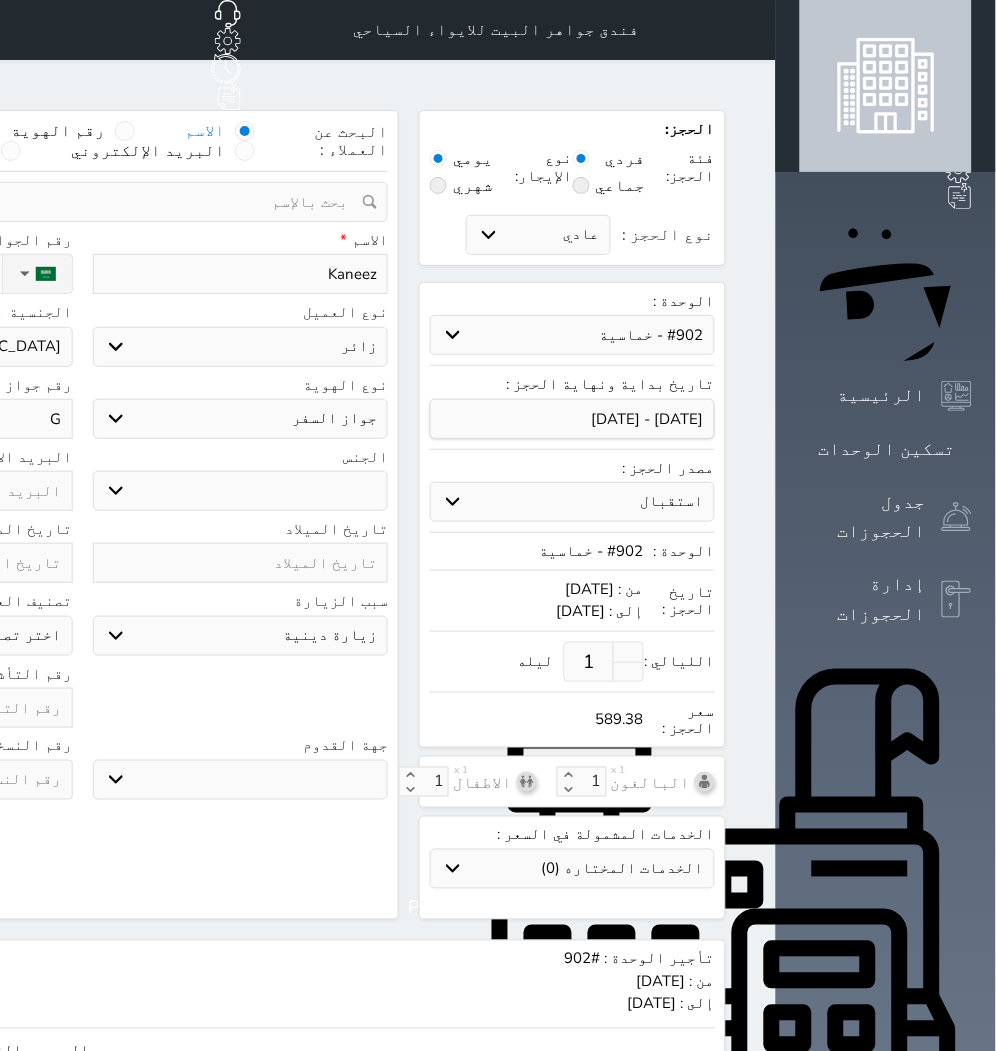 type on "GX" 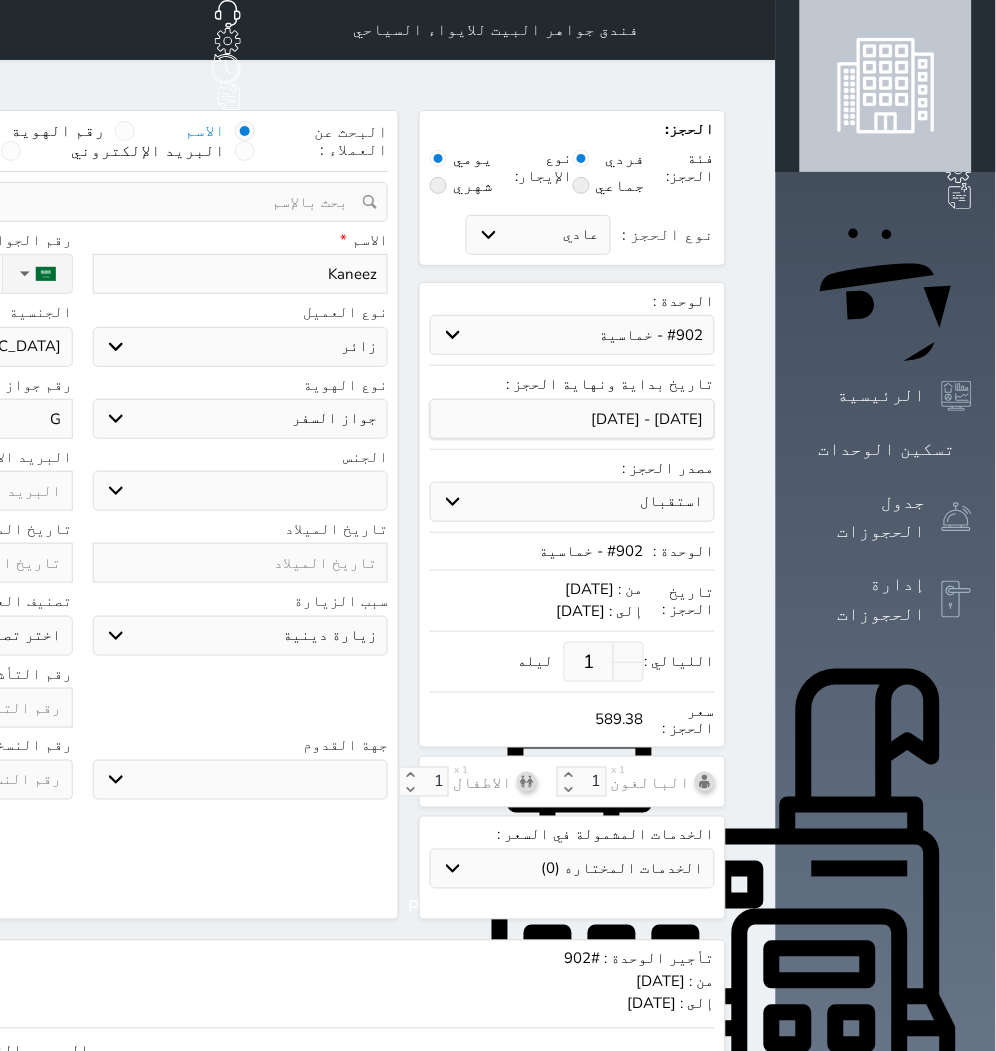select 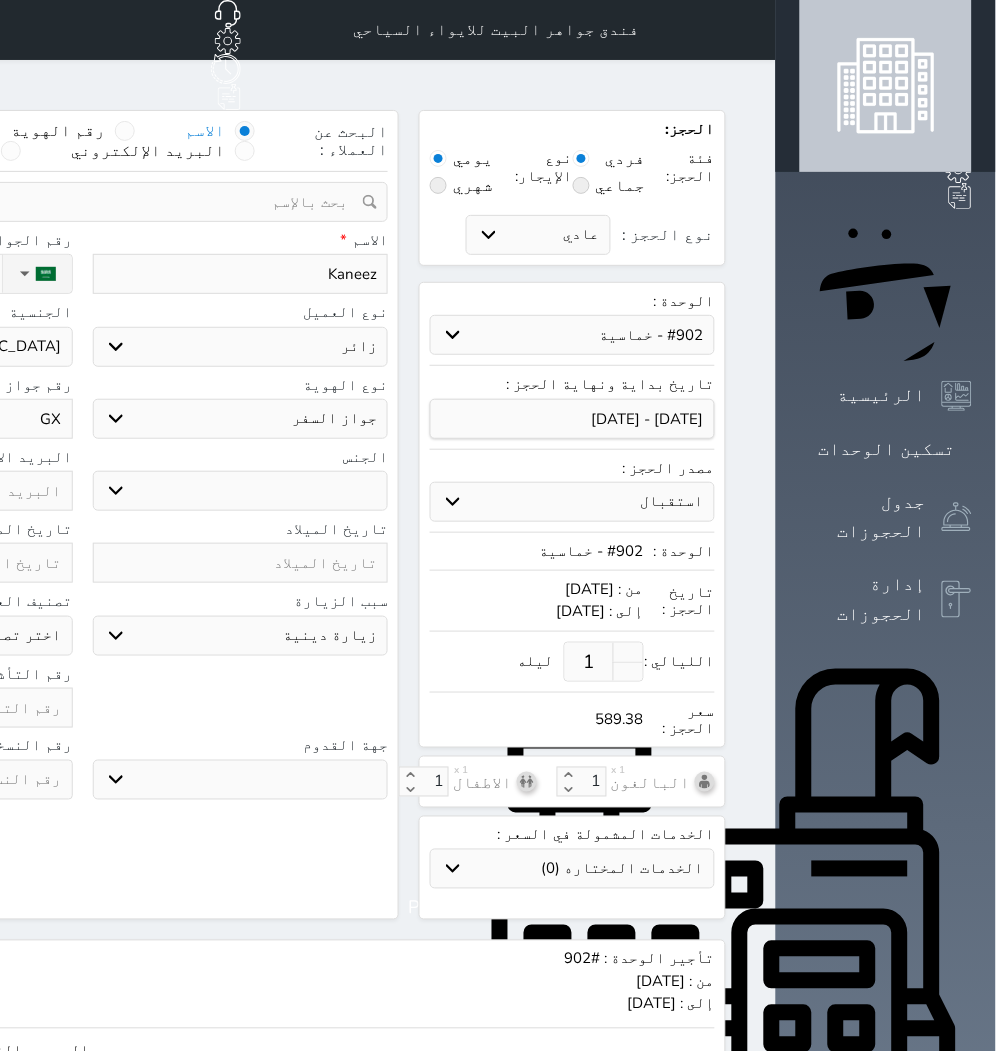 type on "GX3" 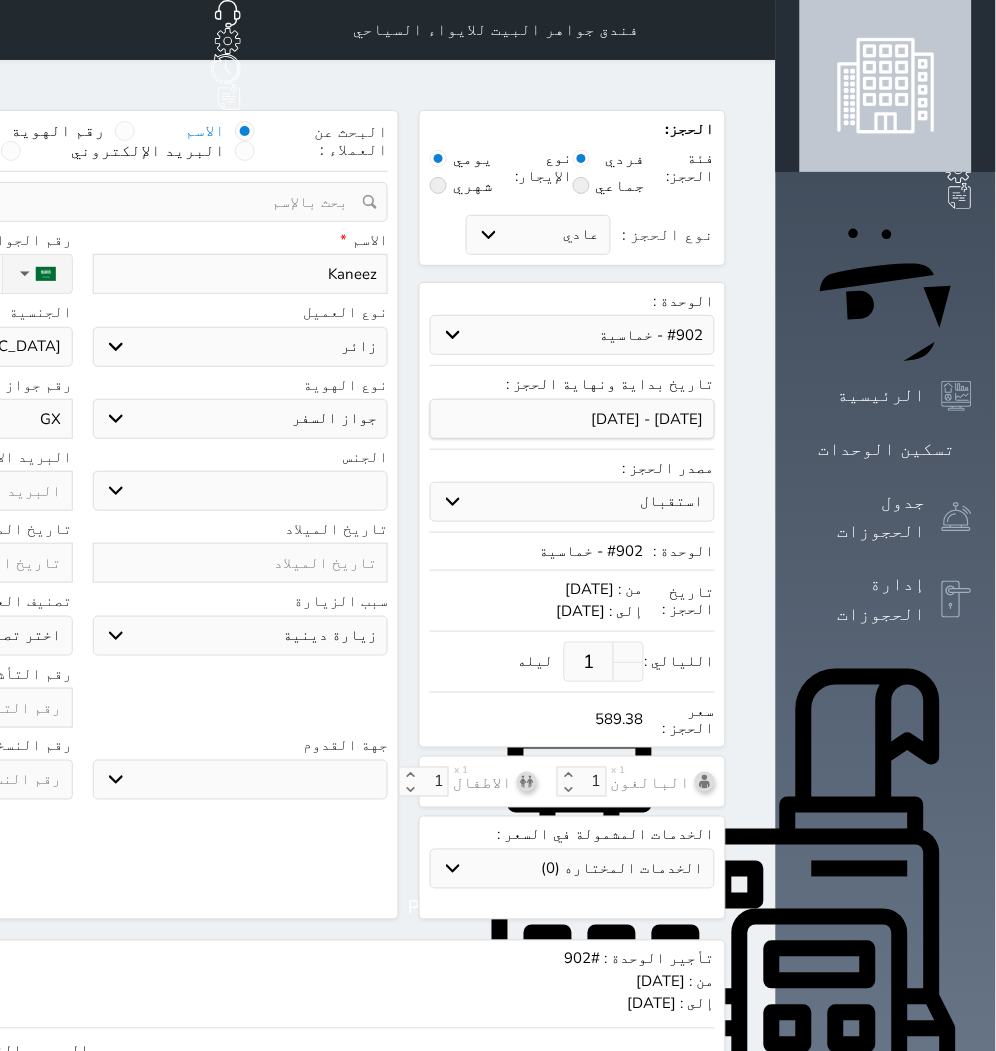 select 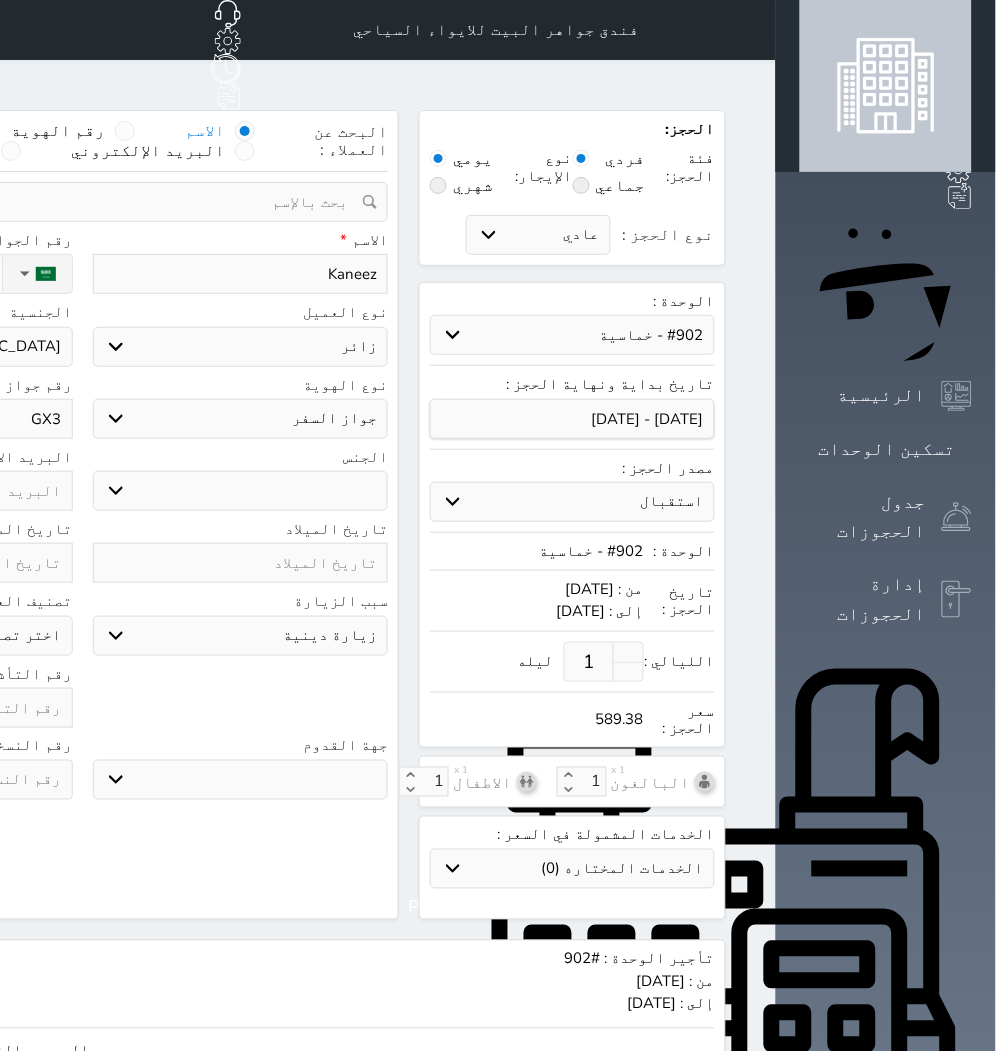 type on "GX31" 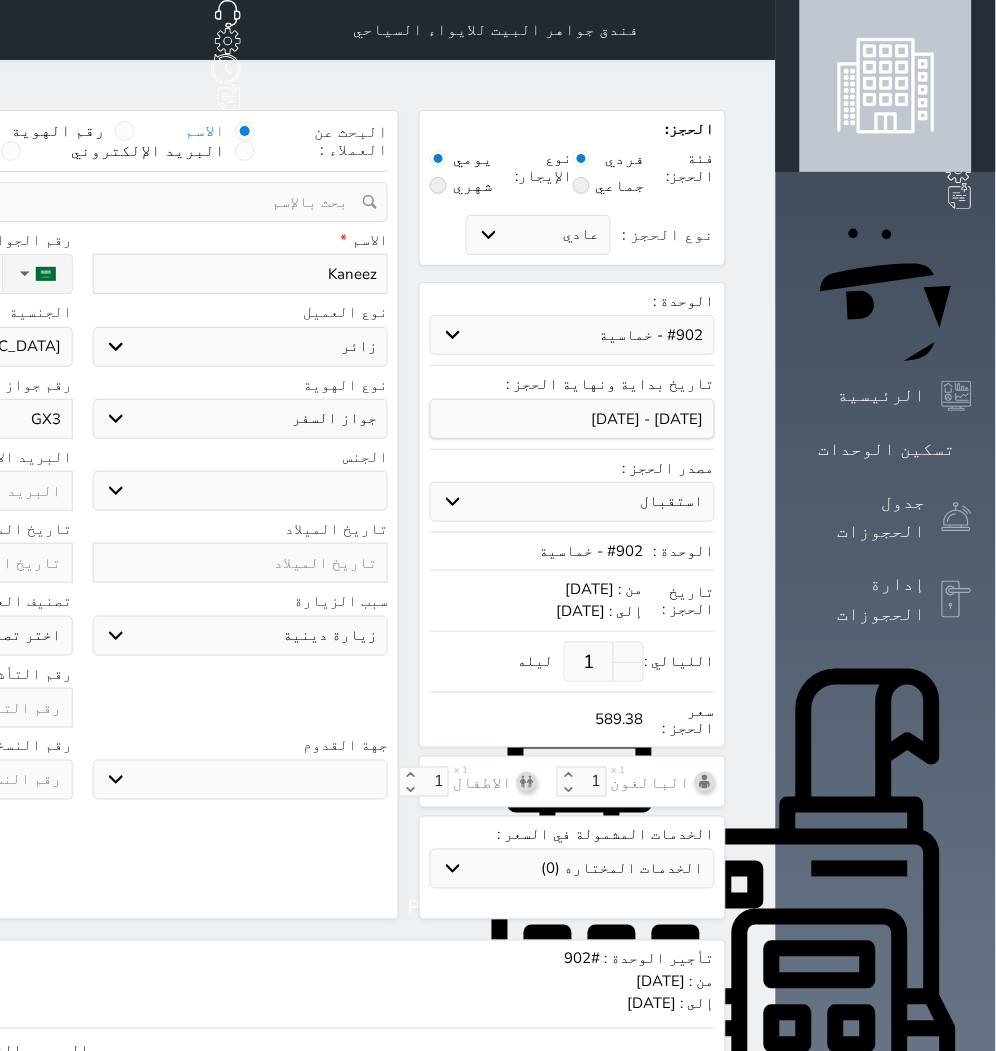 select 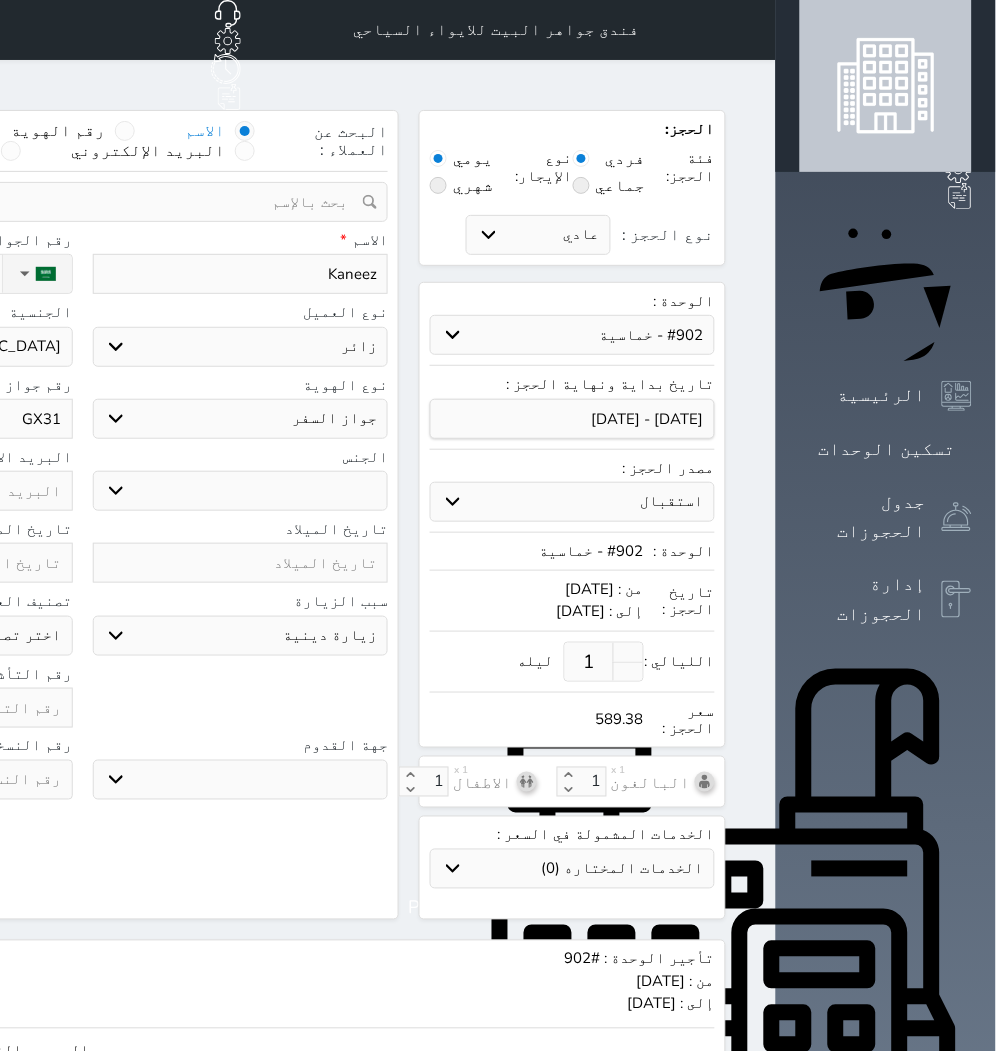 type on "GX312" 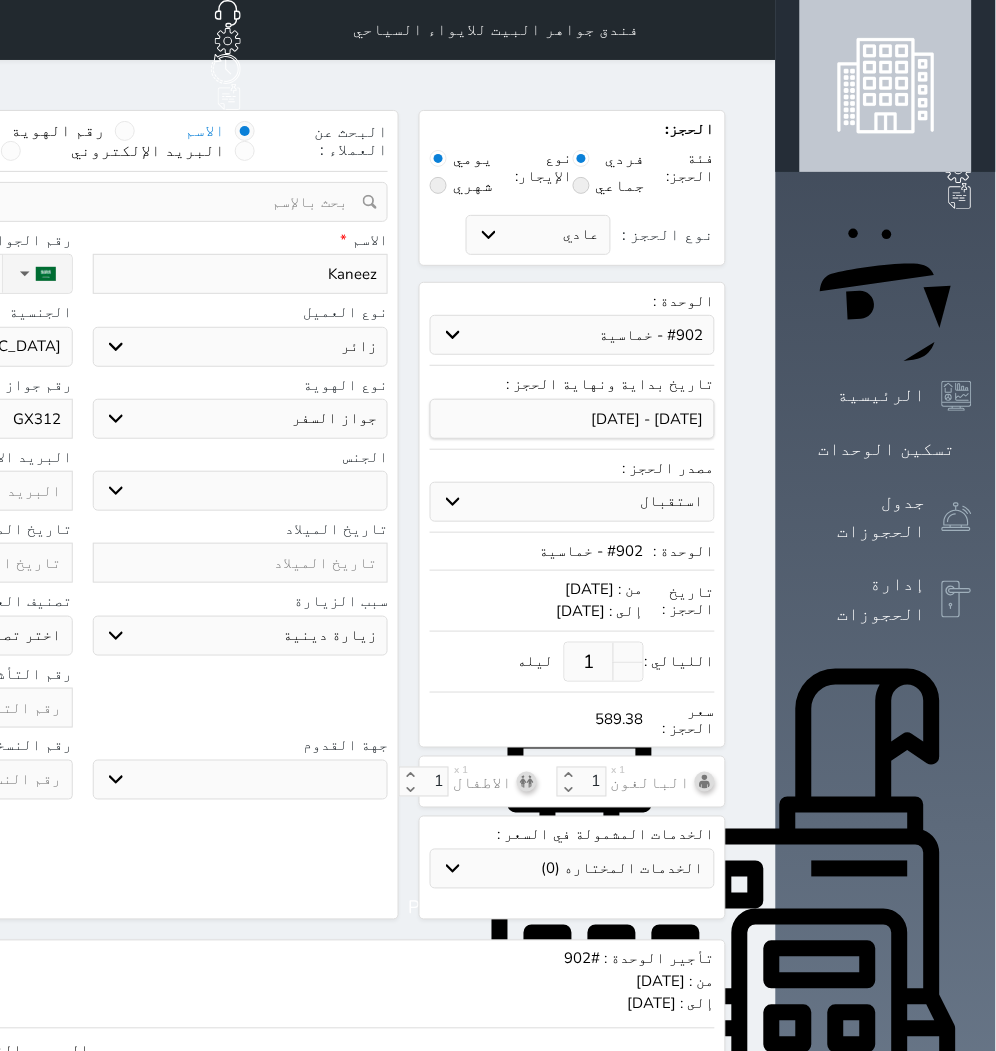 type on "GX3120" 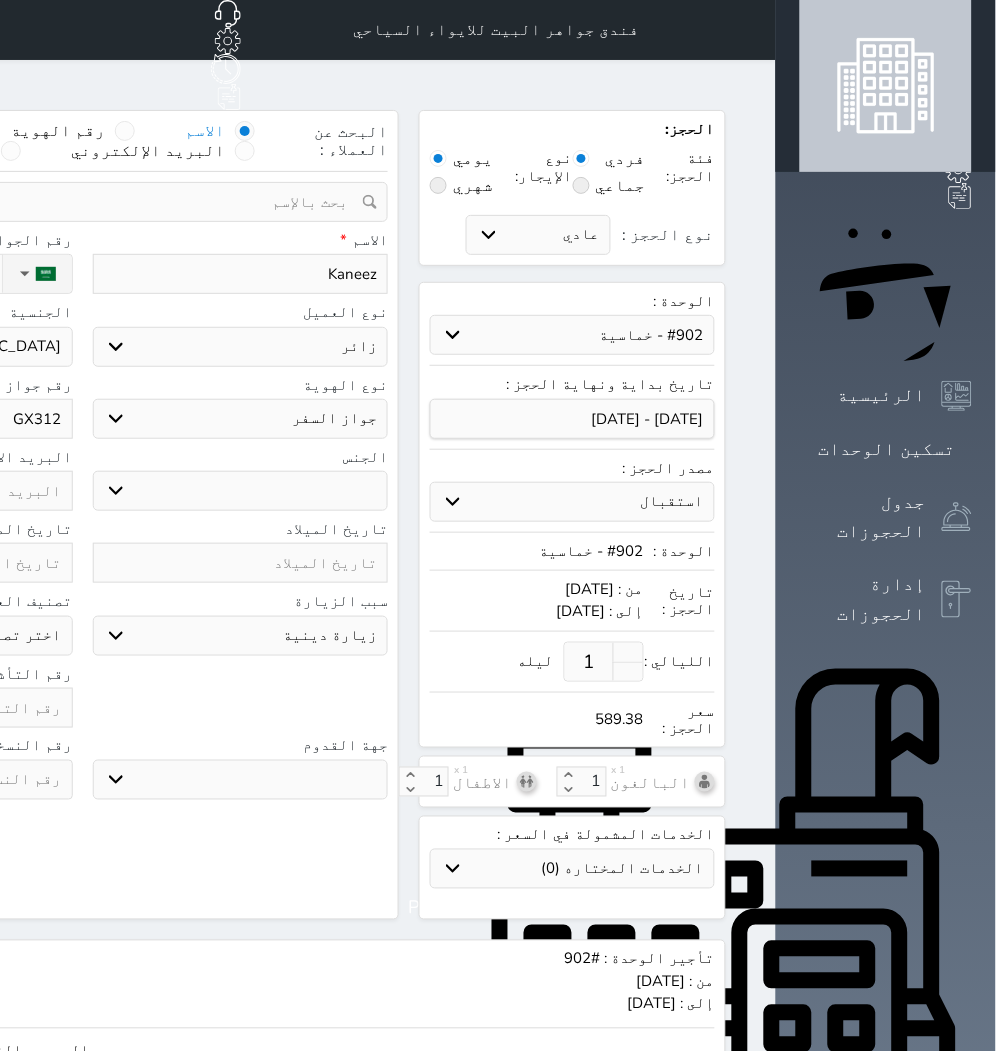 select 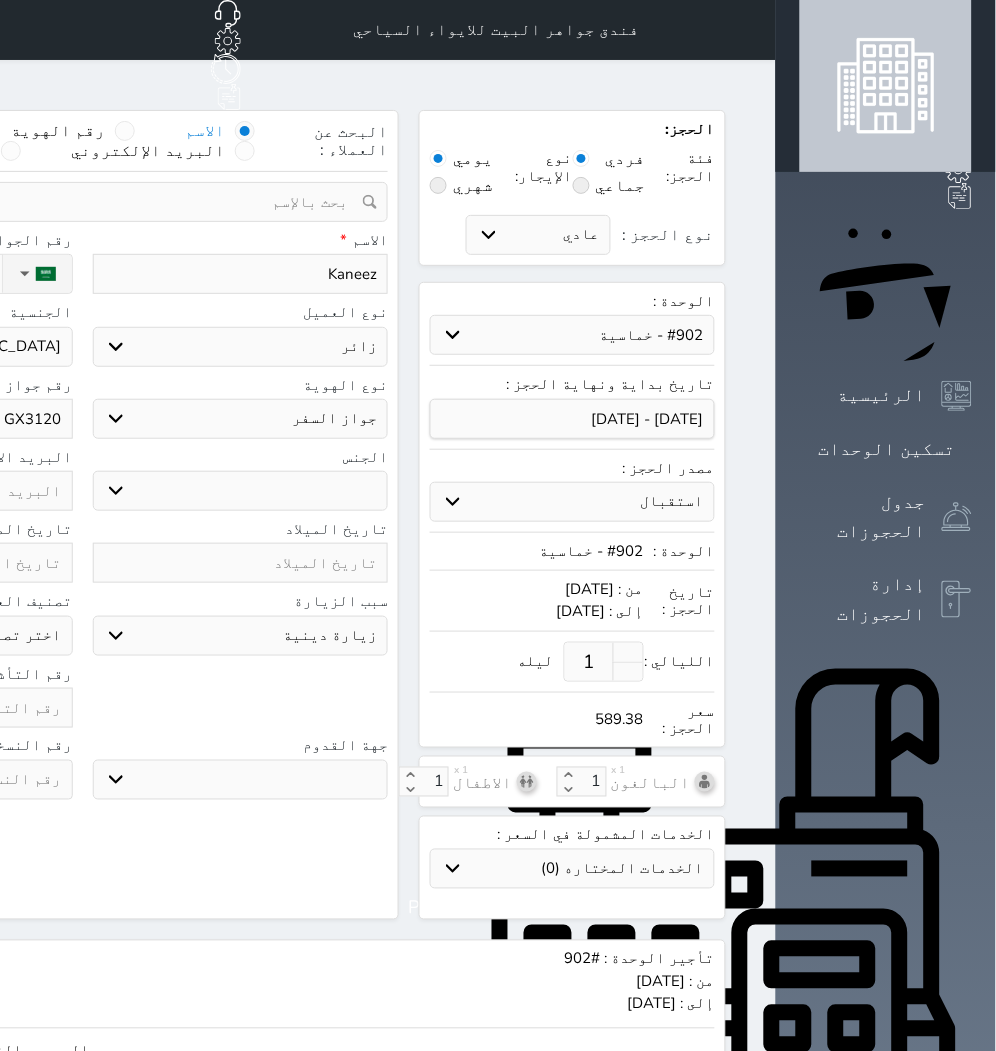 type on "GX31206" 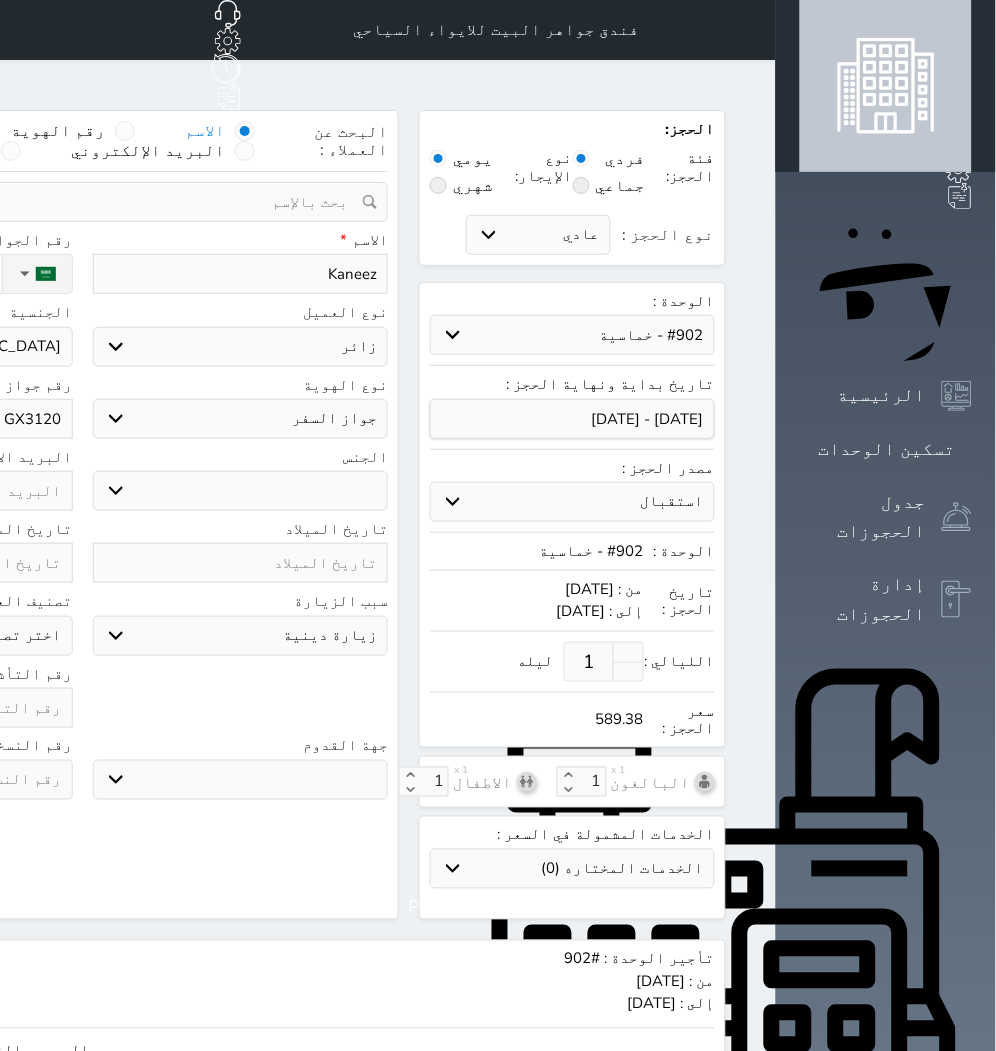 select 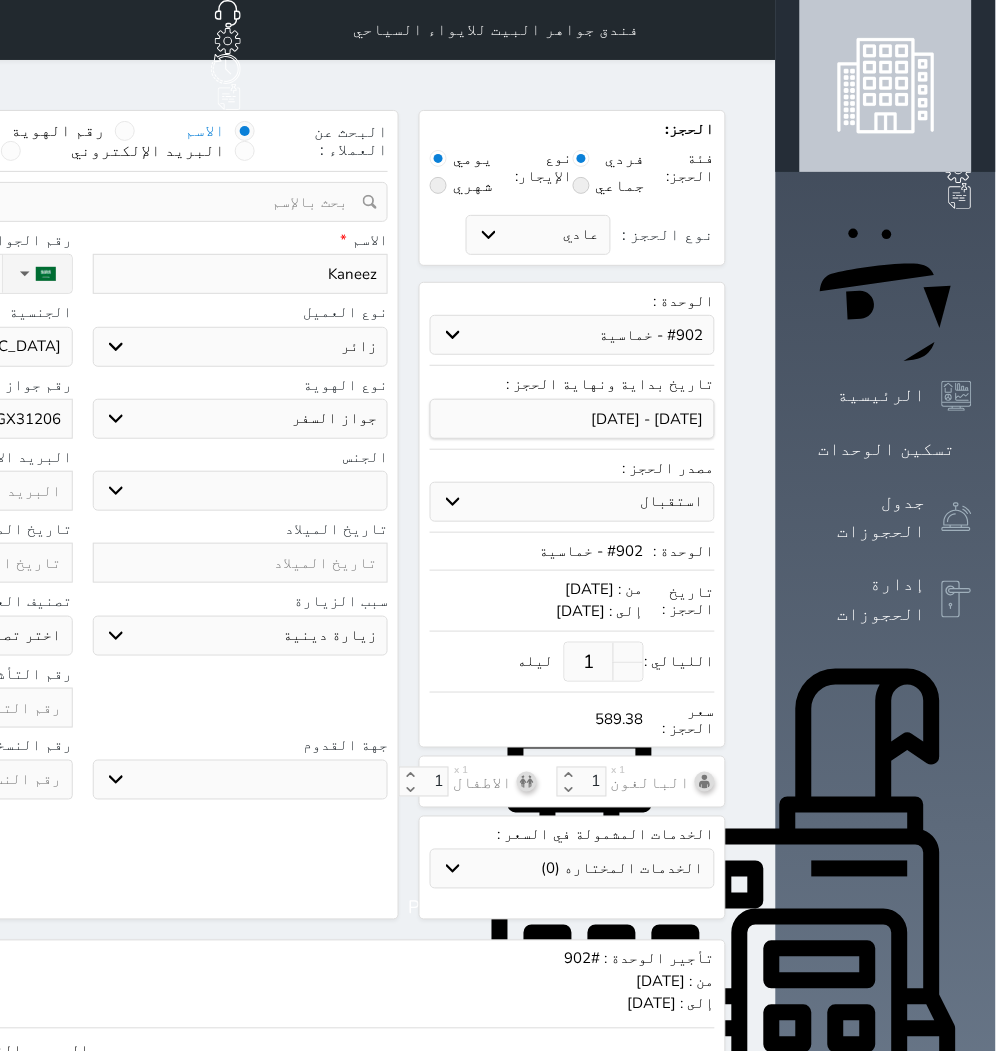 type on "GX312060" 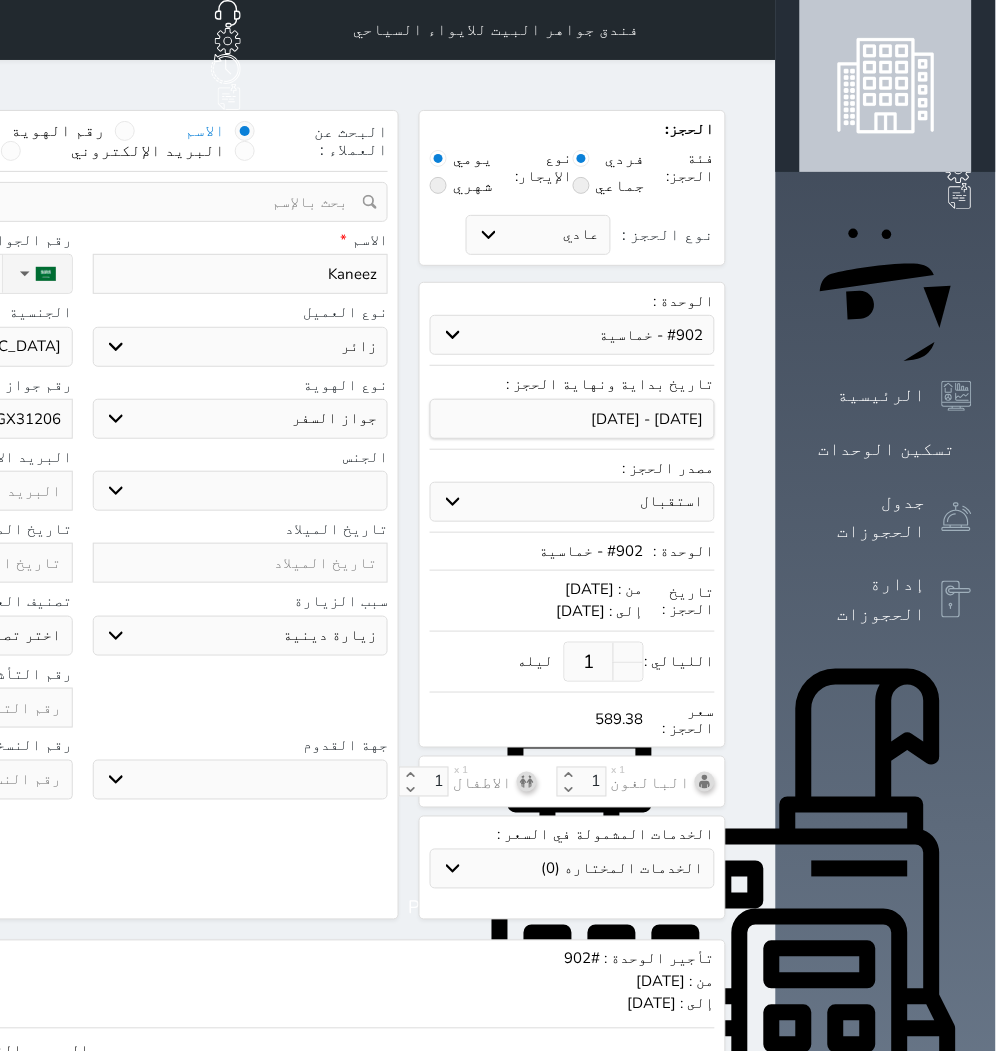 select 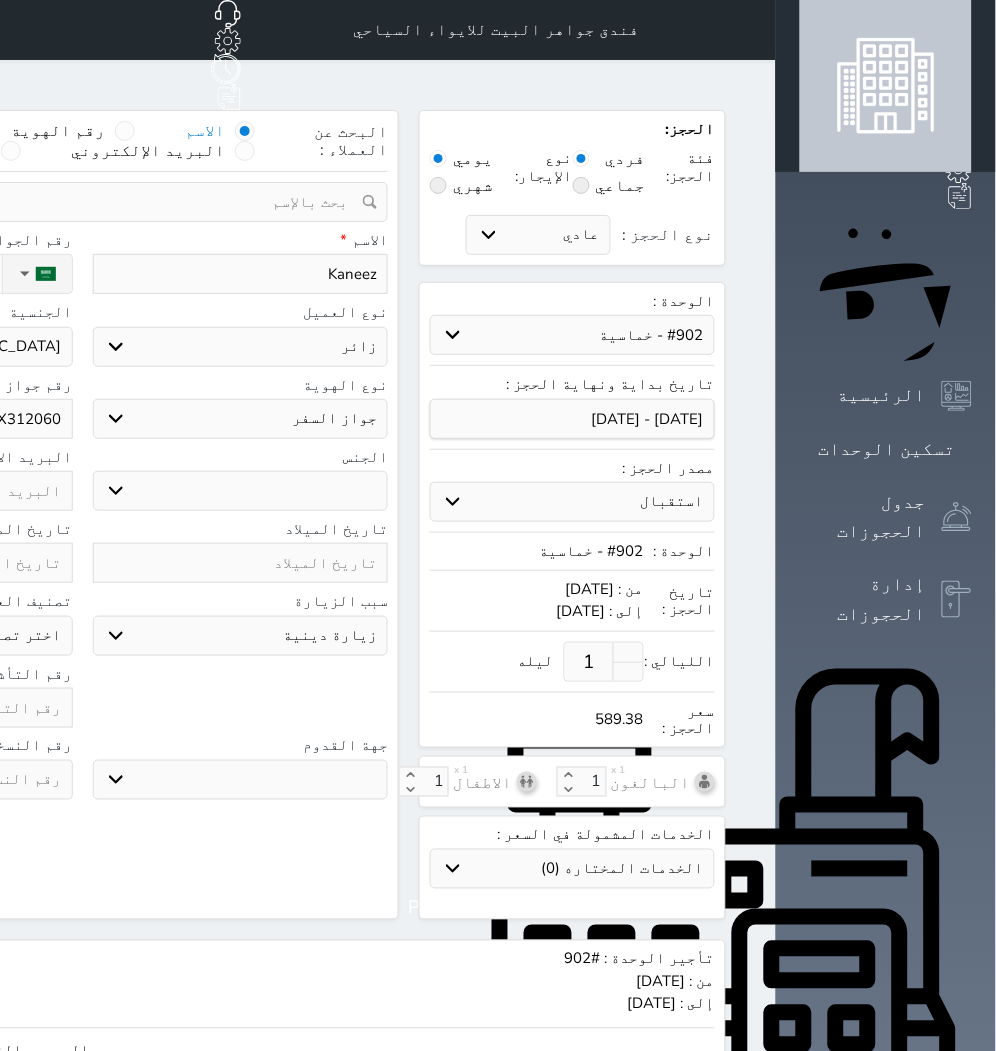 type on "GX3120601" 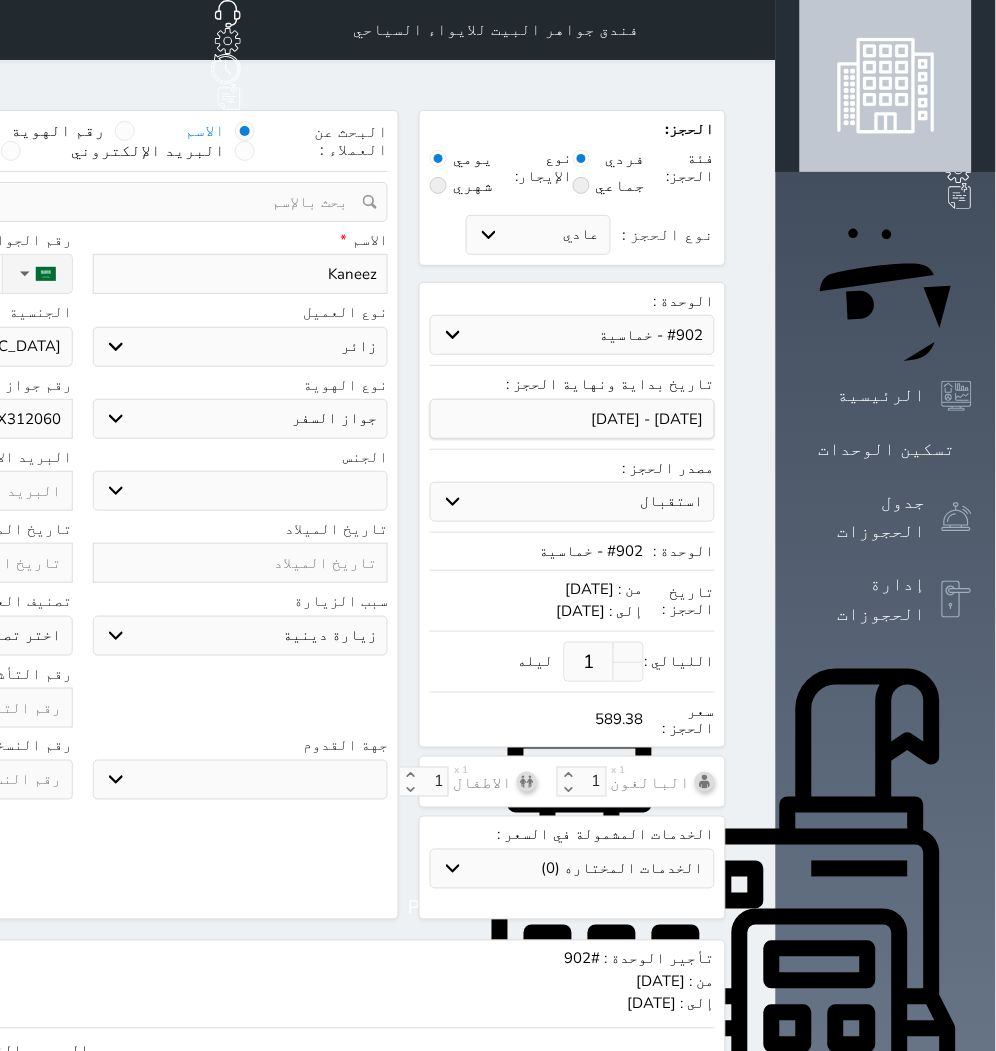 select 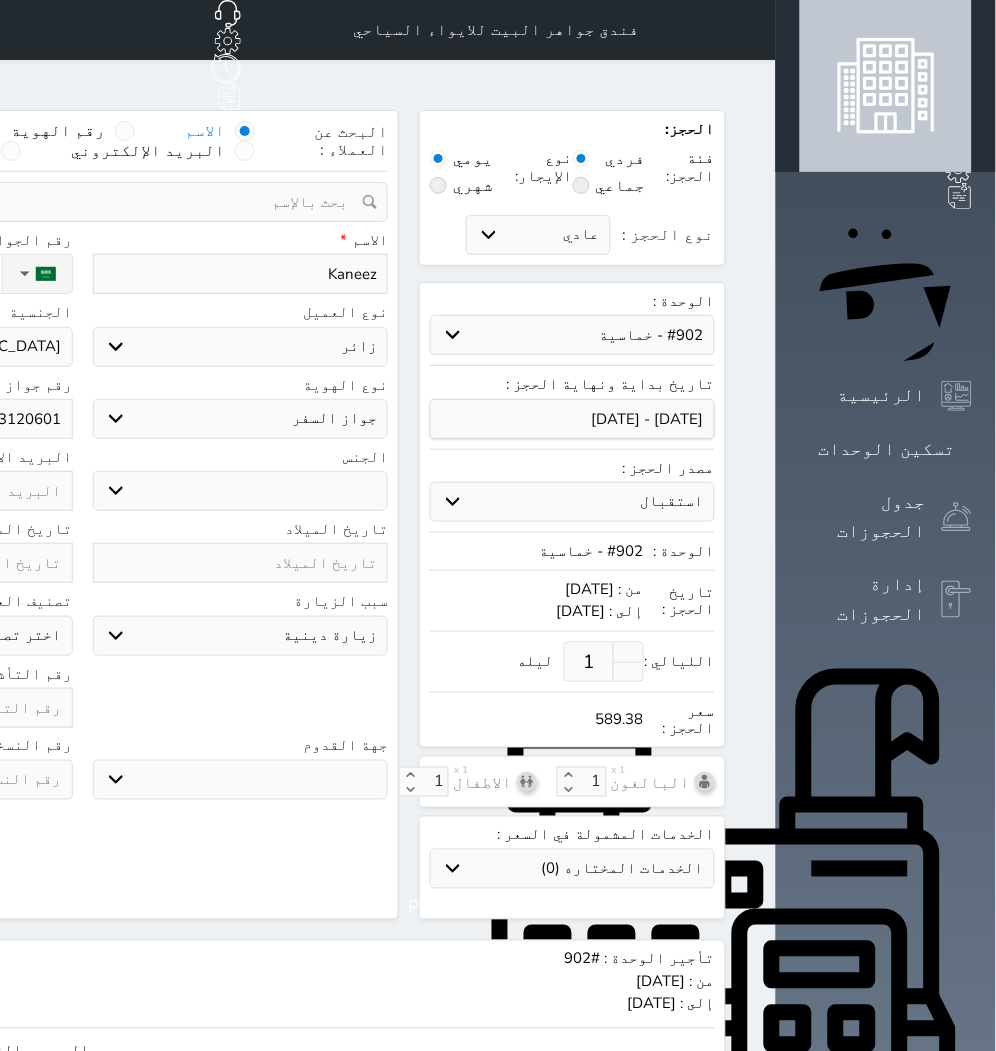 type on "GX3120601" 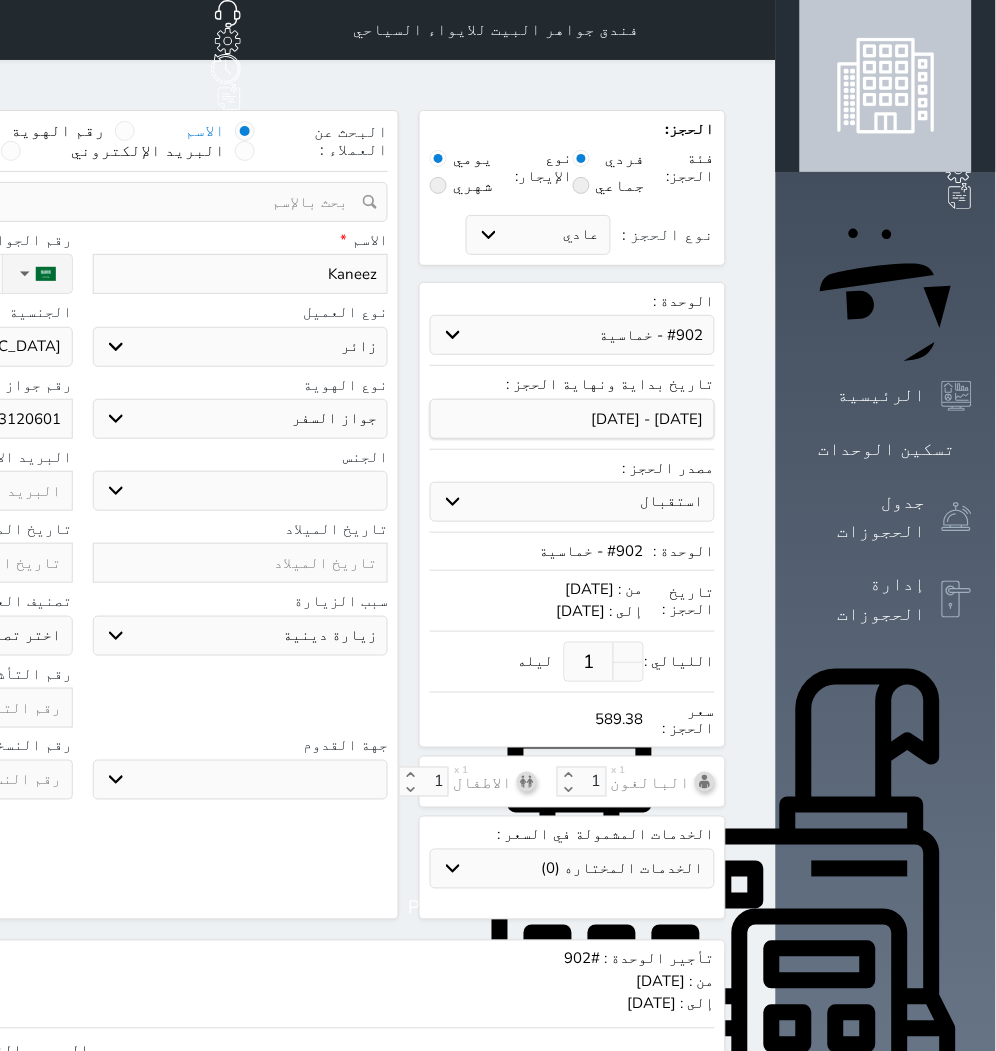 select 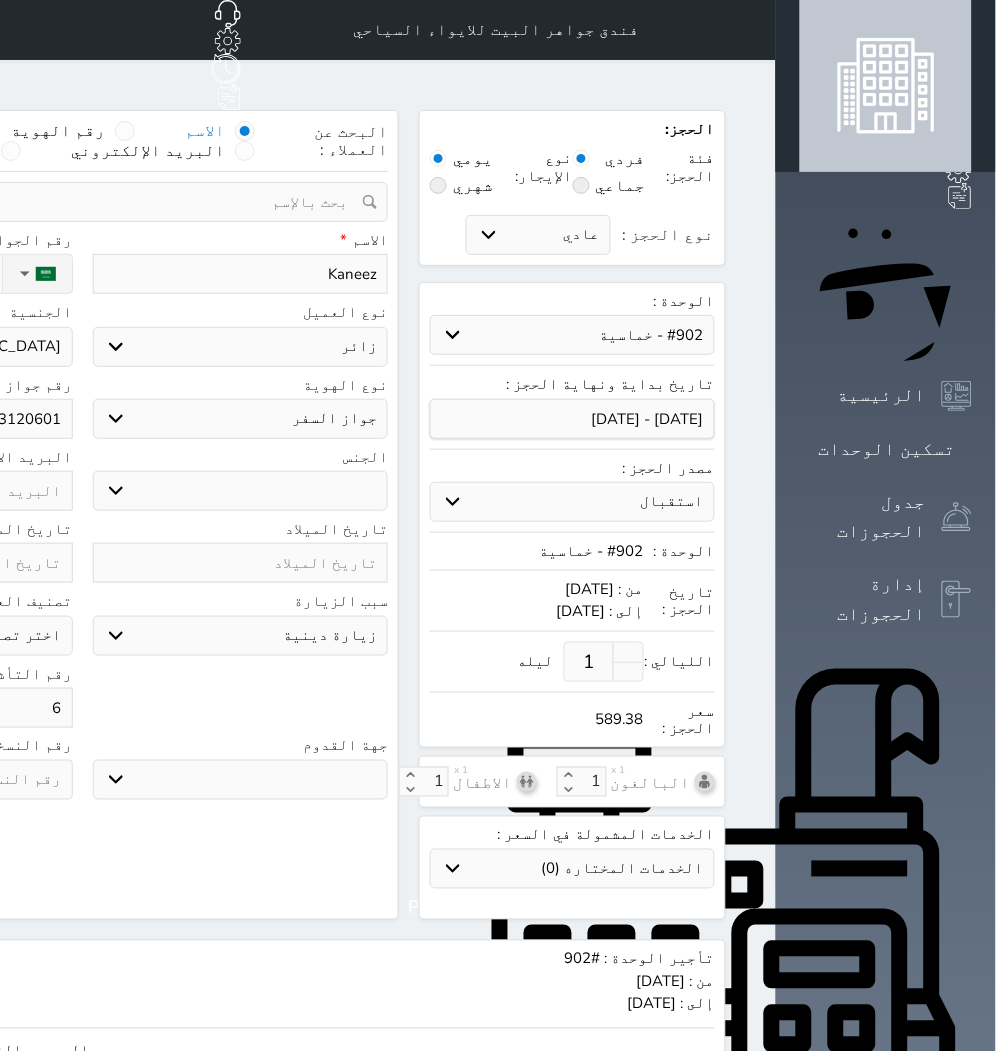 select 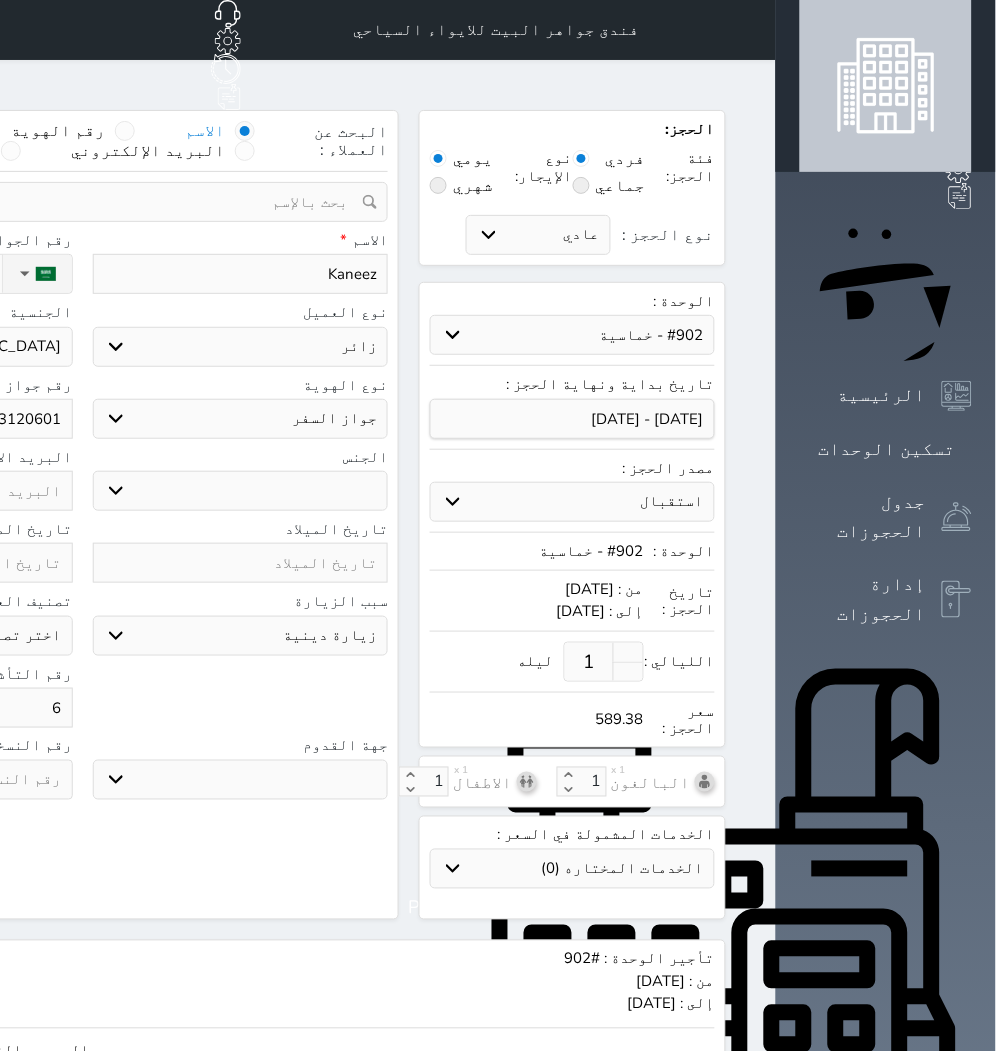 type on "61" 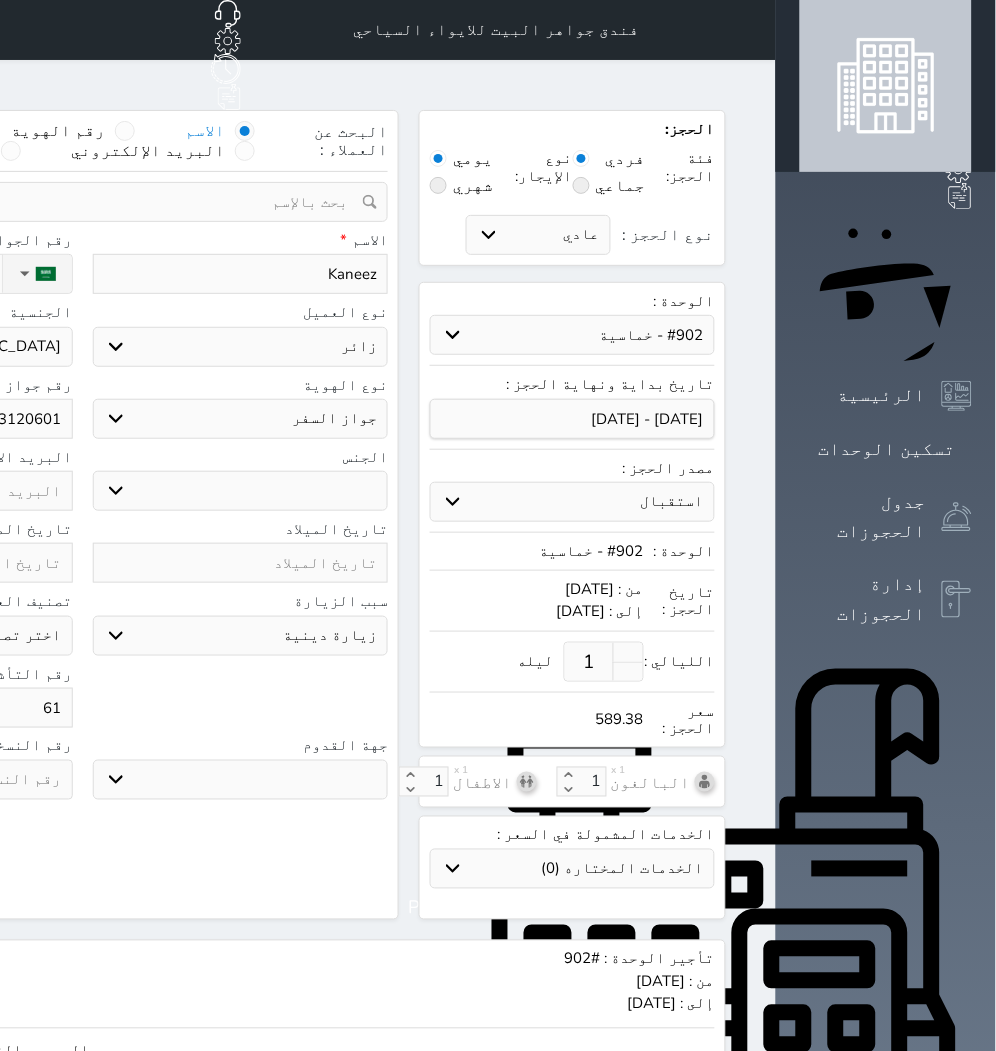 select 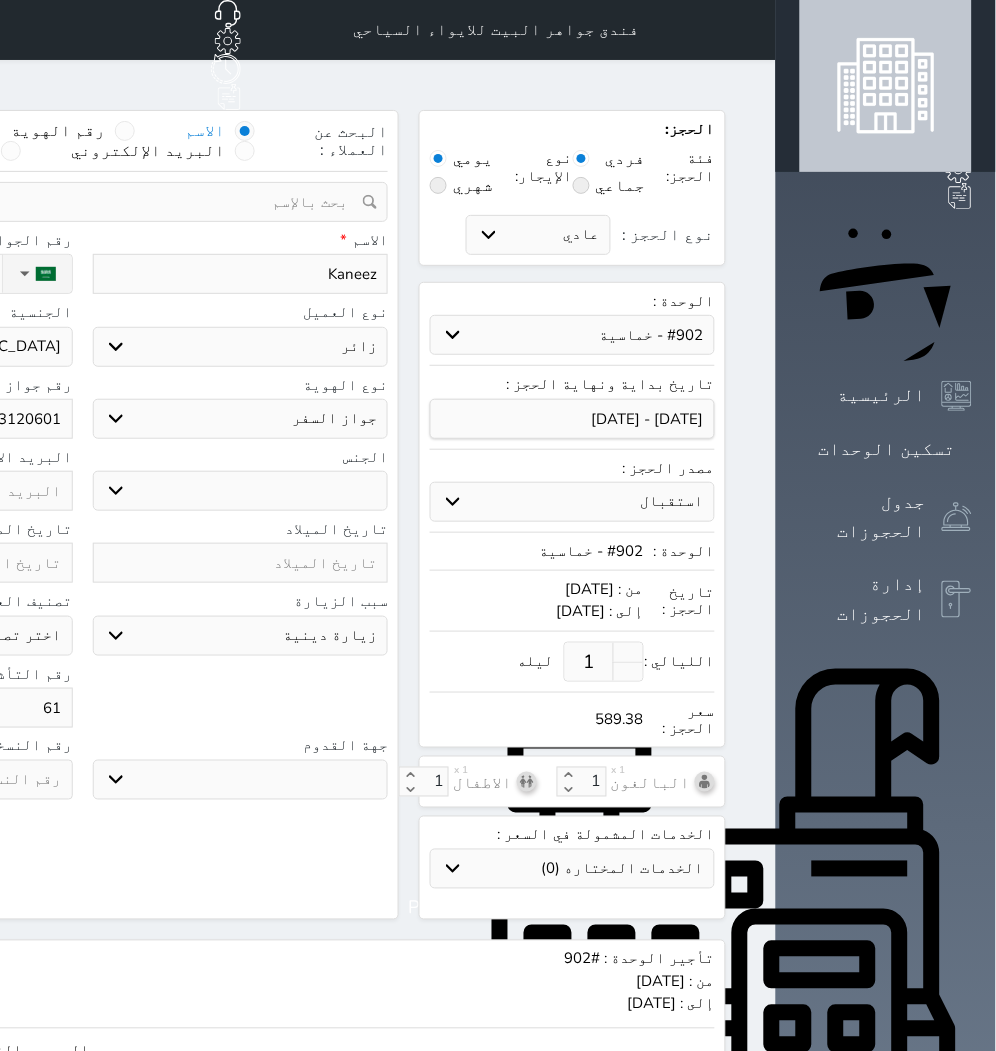 type on "614" 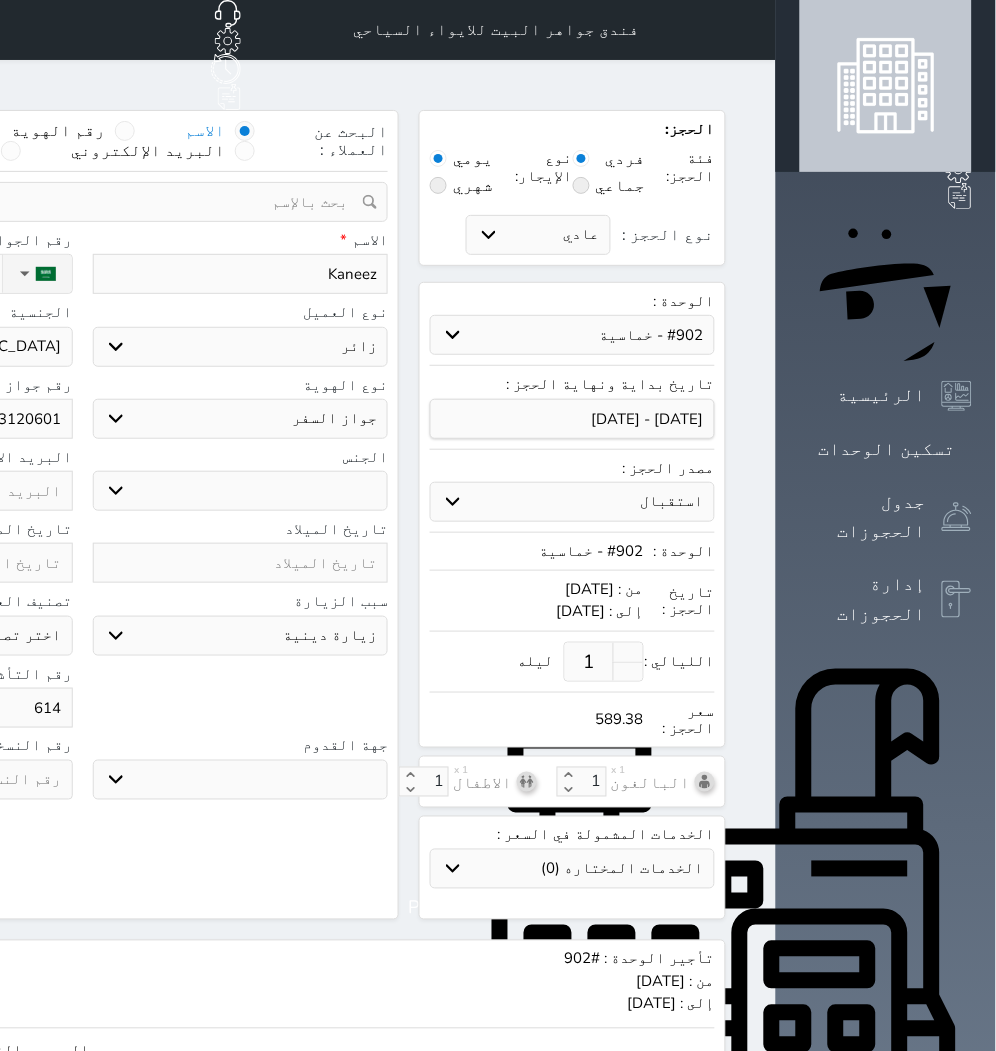 select 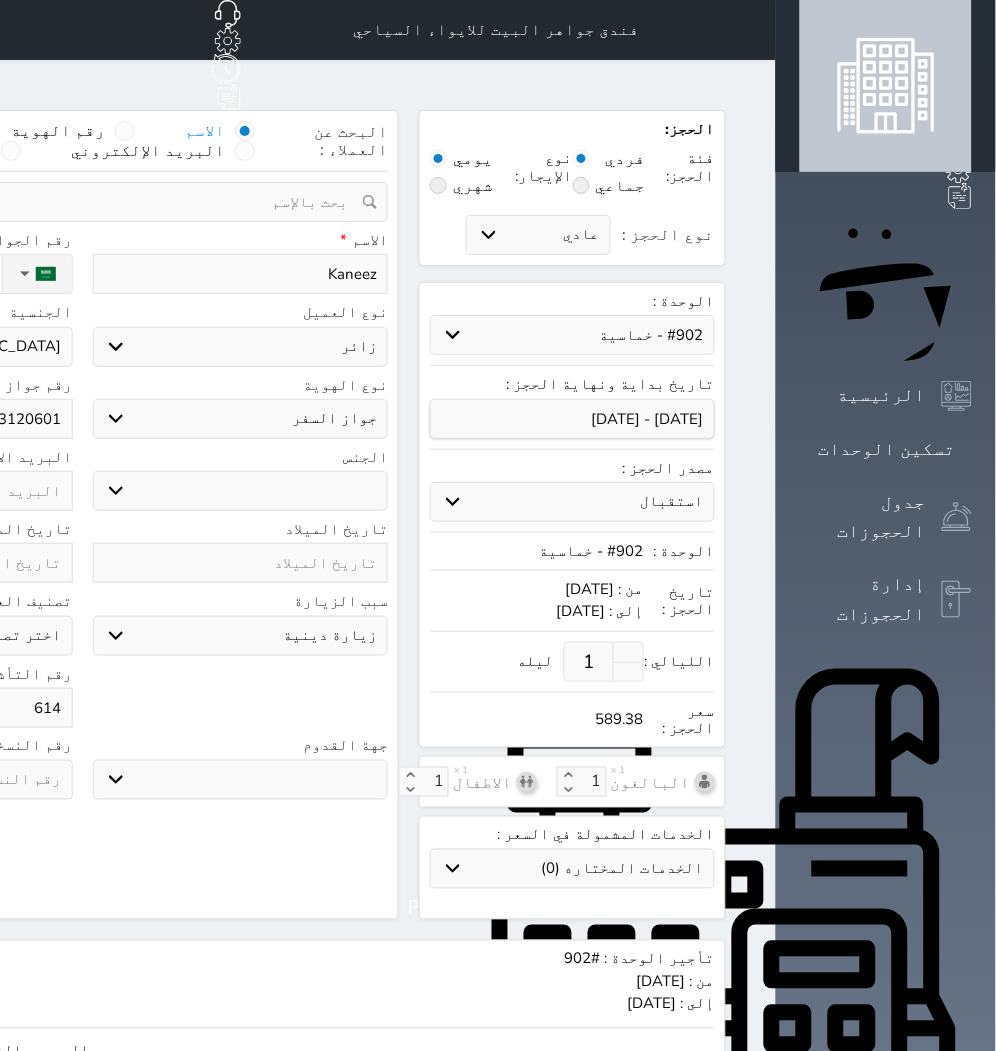 type on "6144" 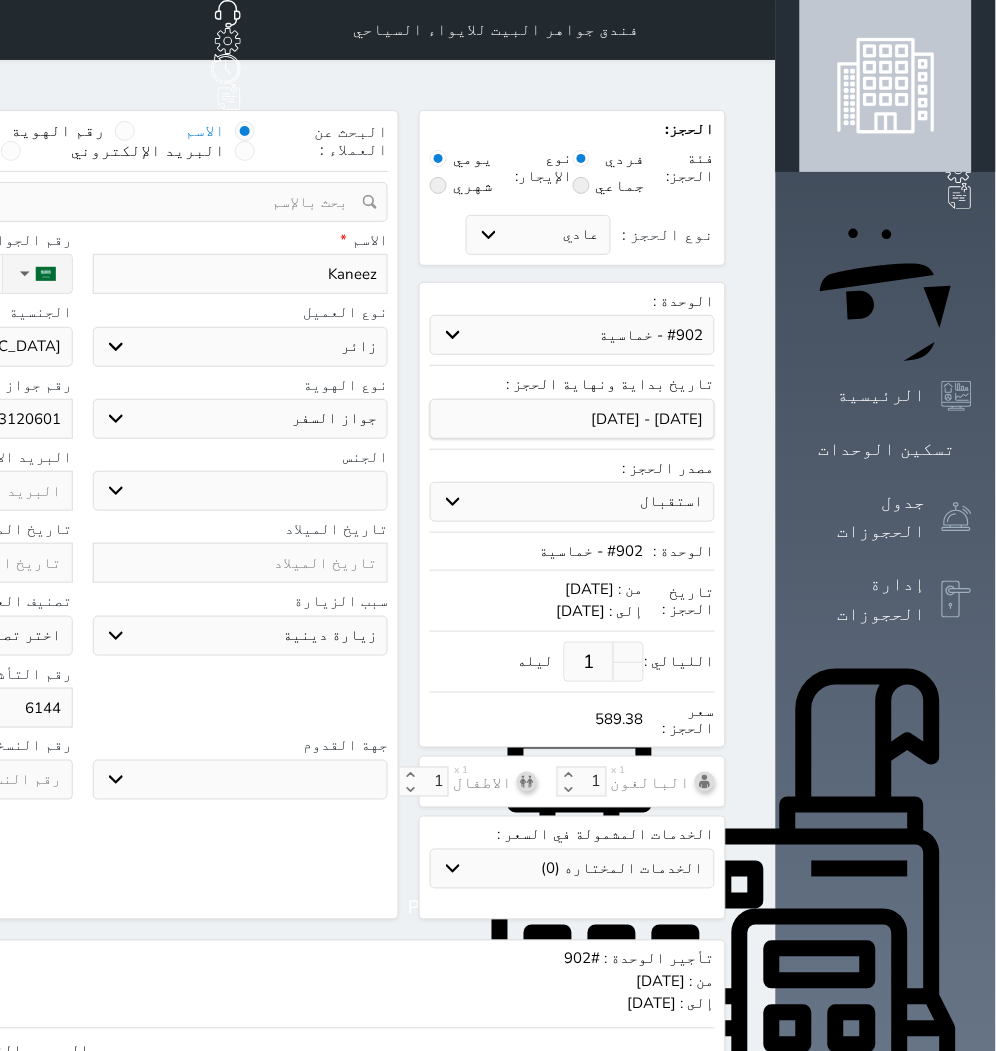 select 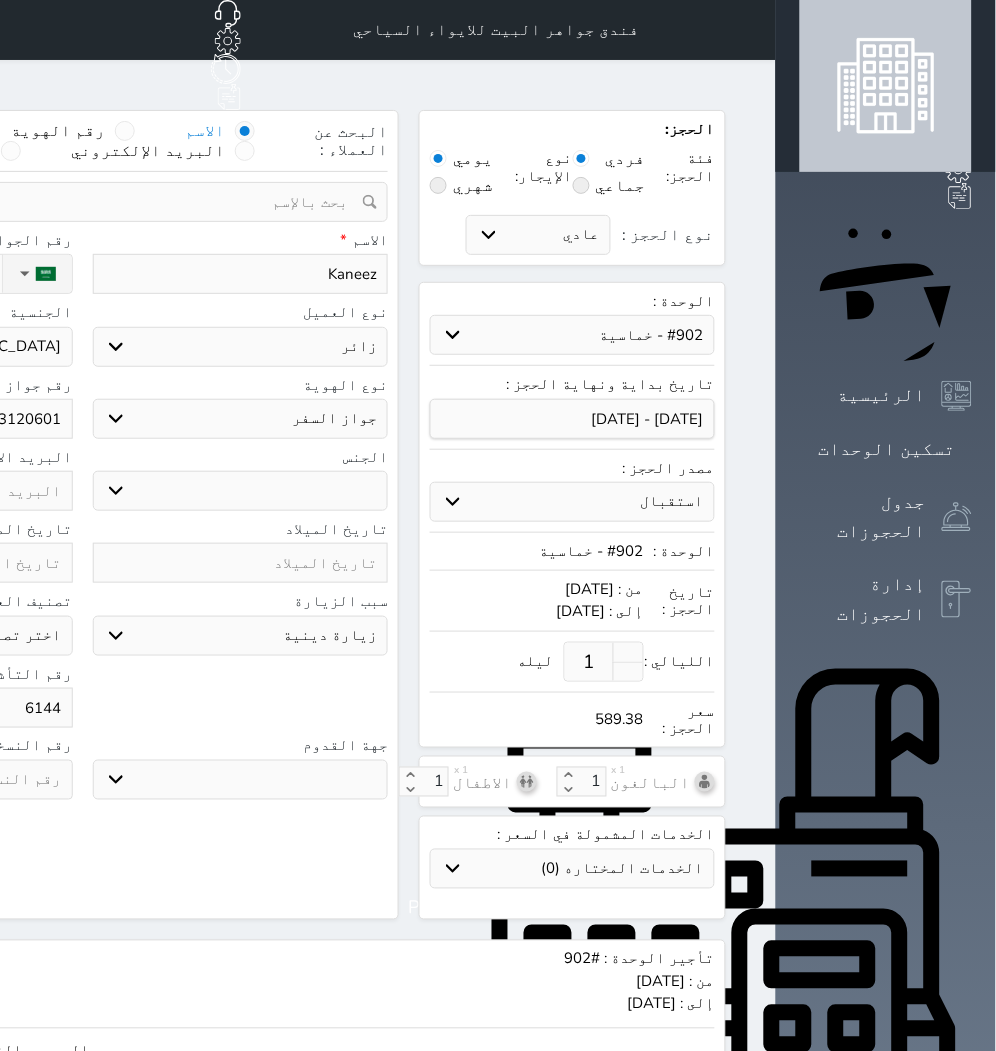 type on "61442" 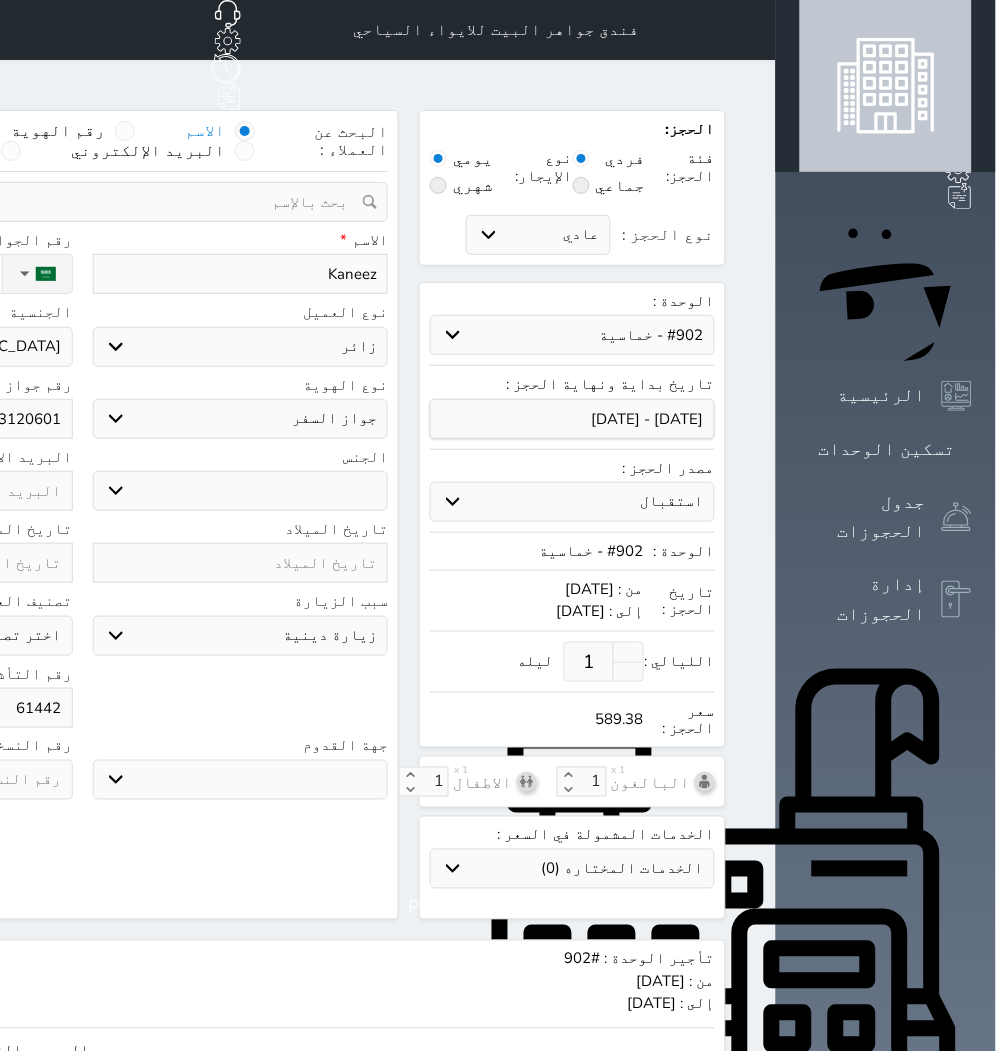 select 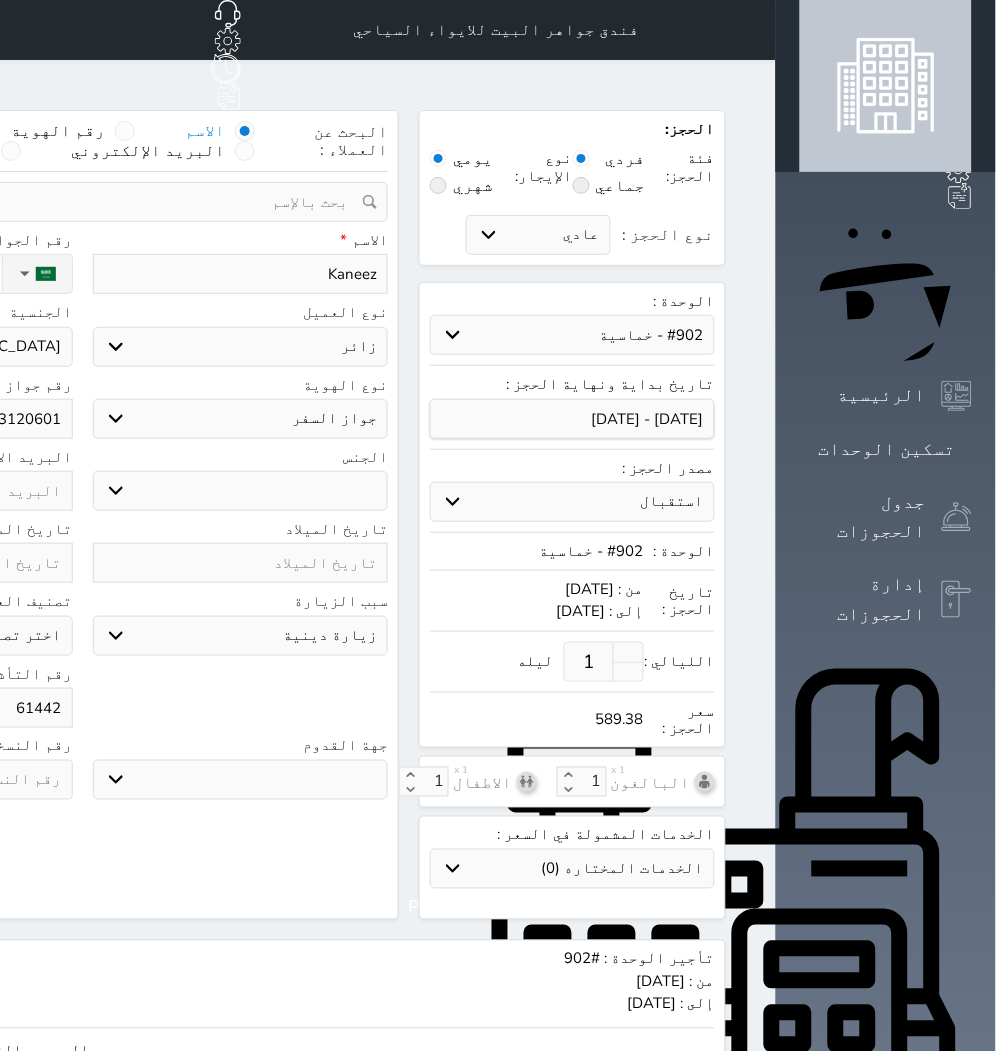 type on "614426" 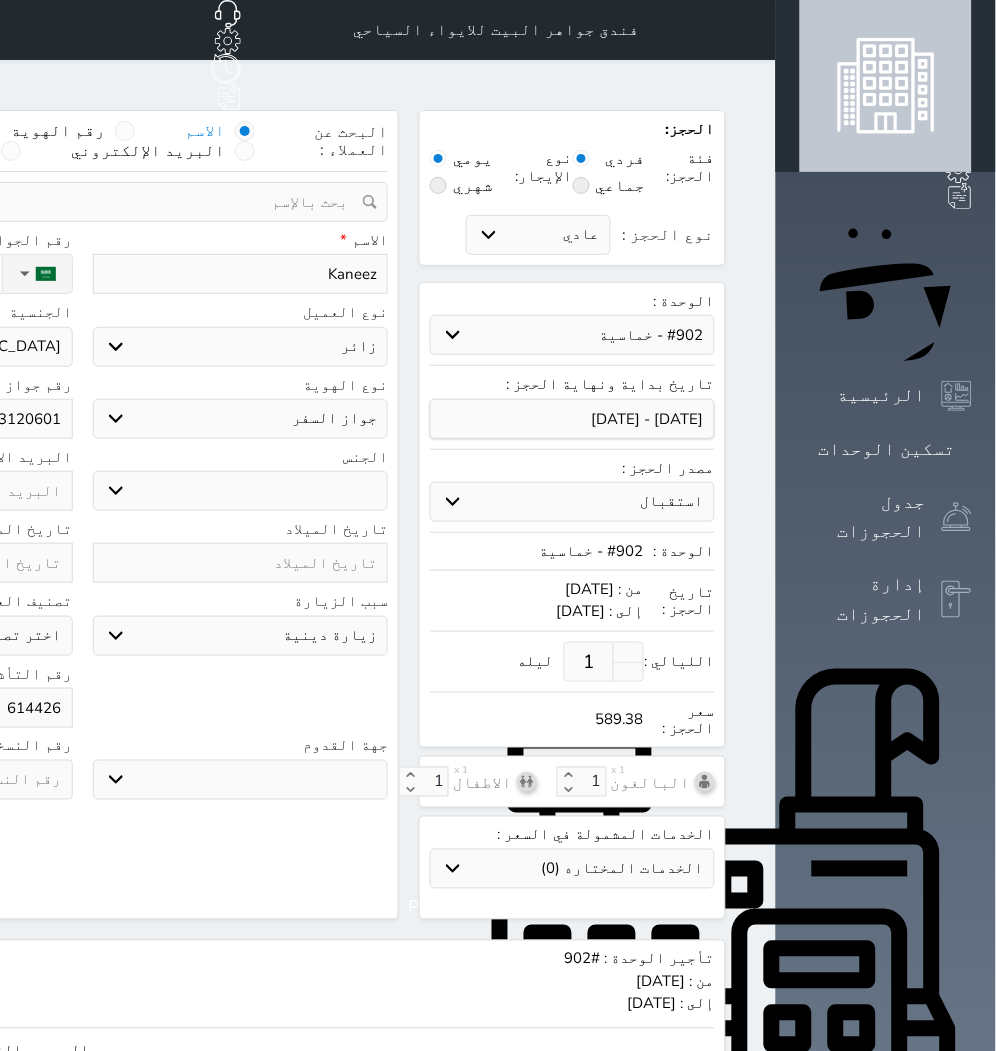 select 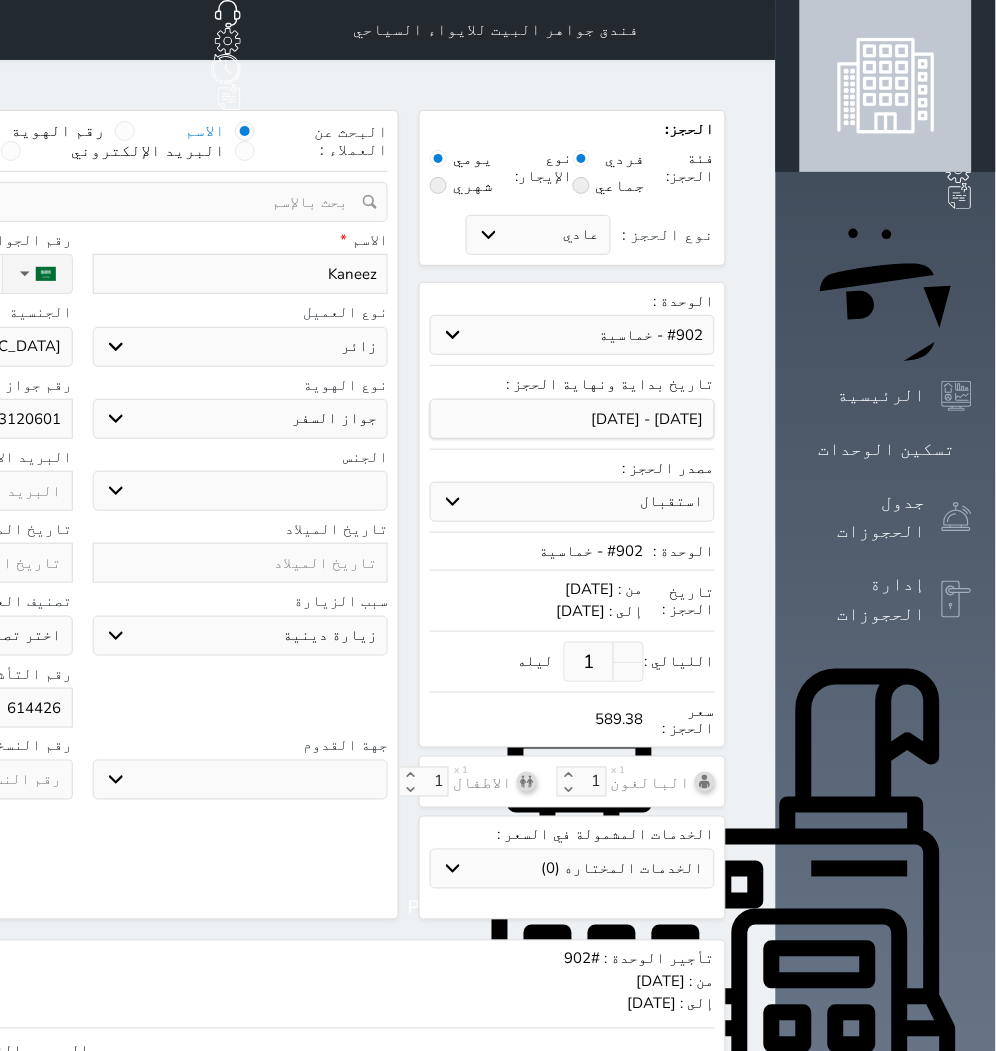 type on "6144268" 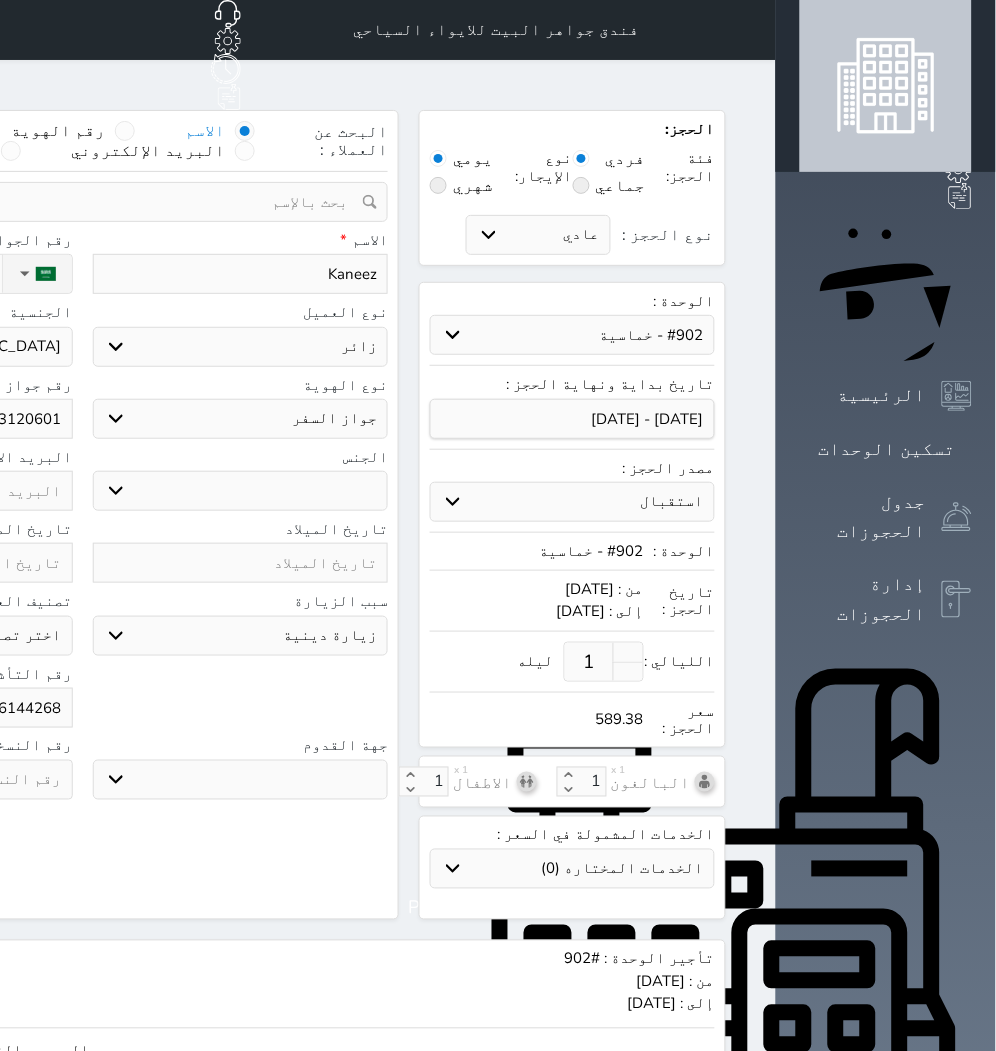 select 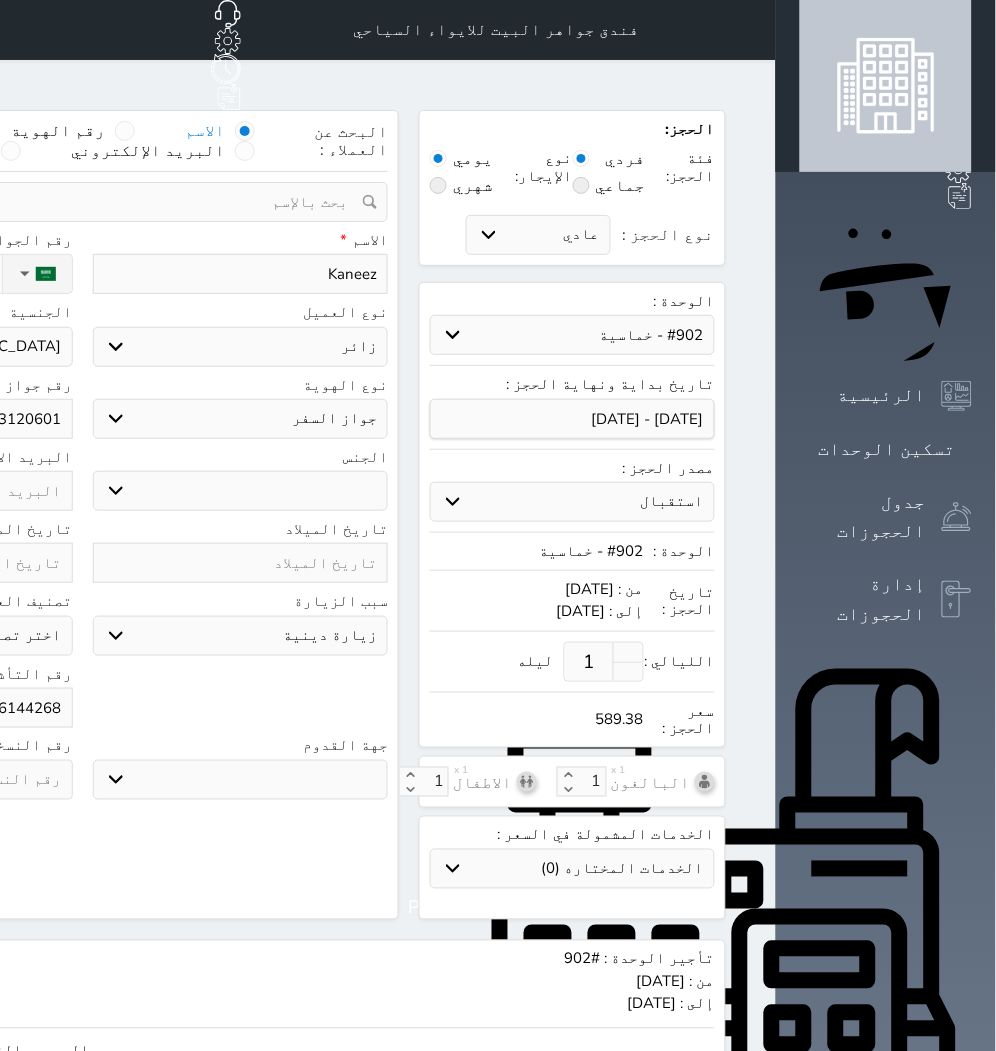 type on "61442689" 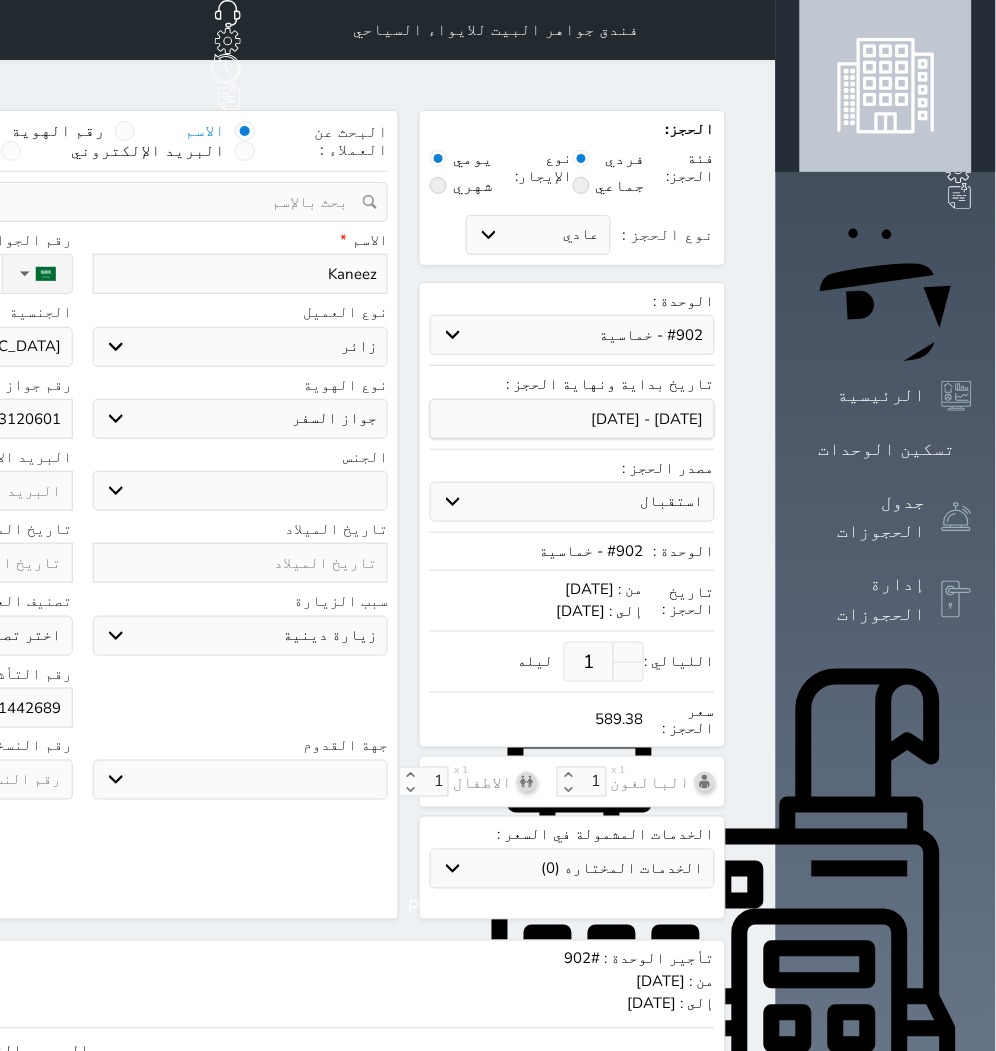 select 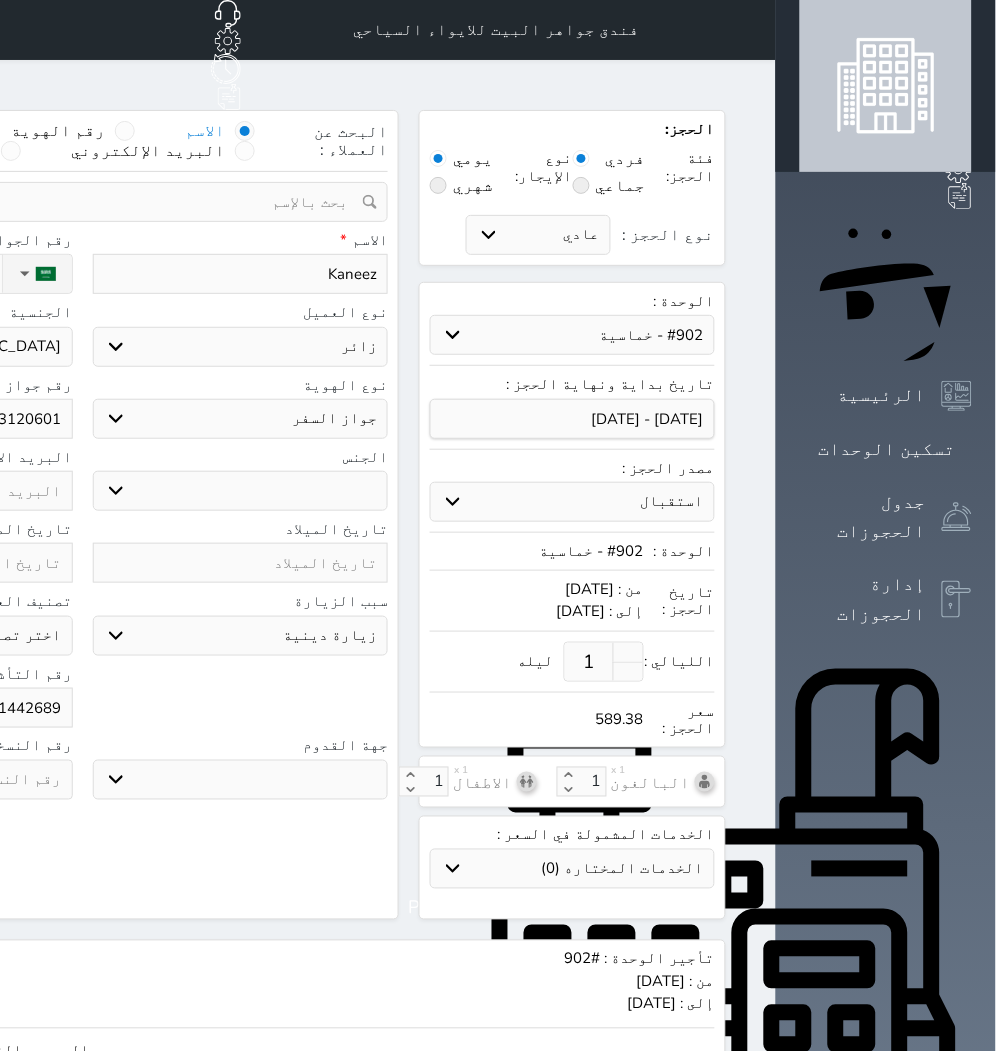 type on "614426890" 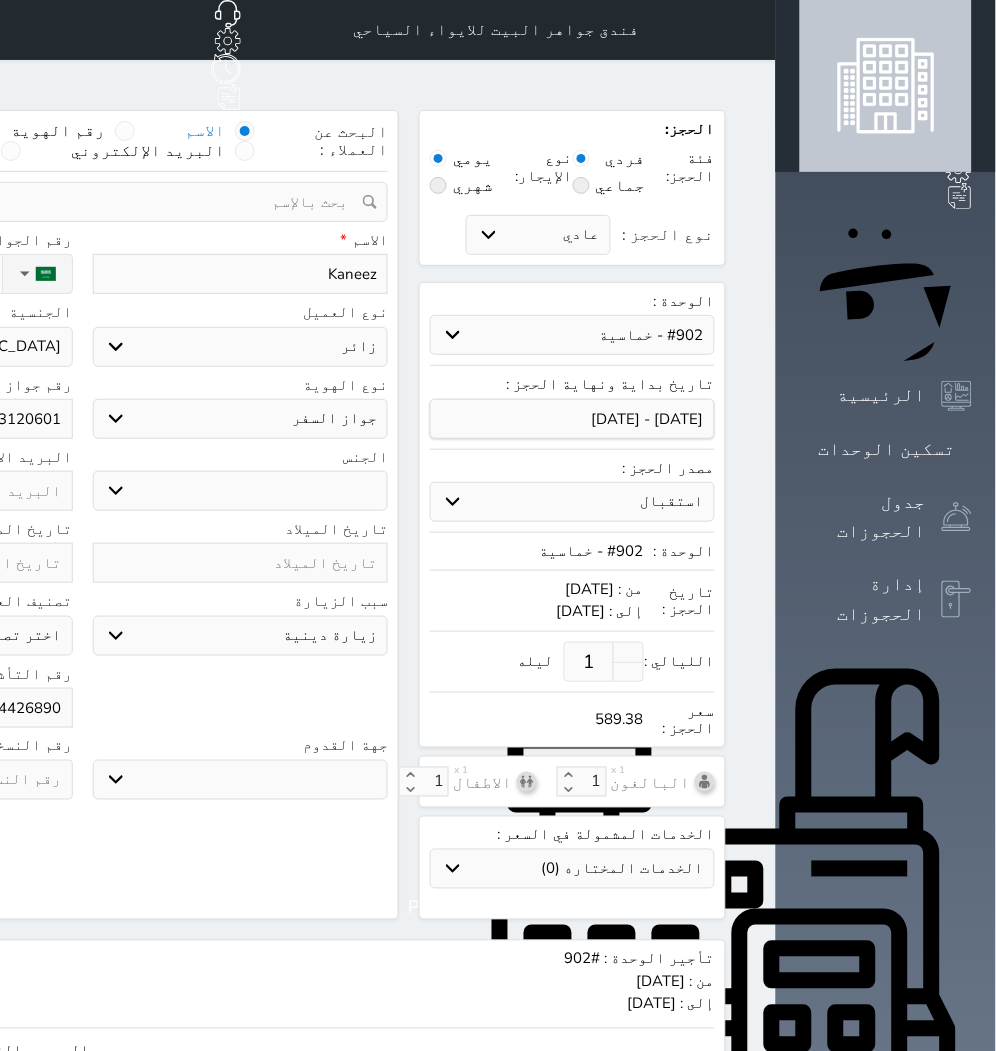 select 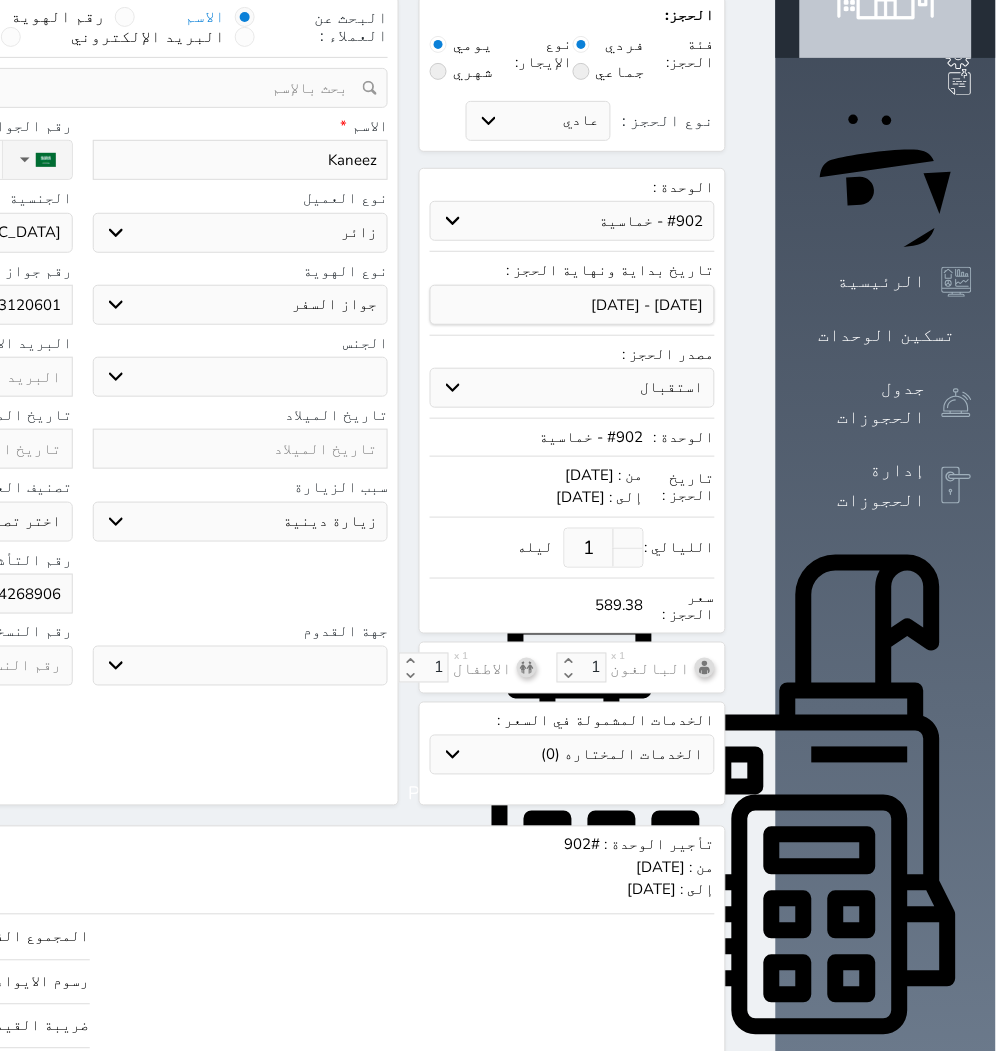 scroll, scrollTop: 207, scrollLeft: 0, axis: vertical 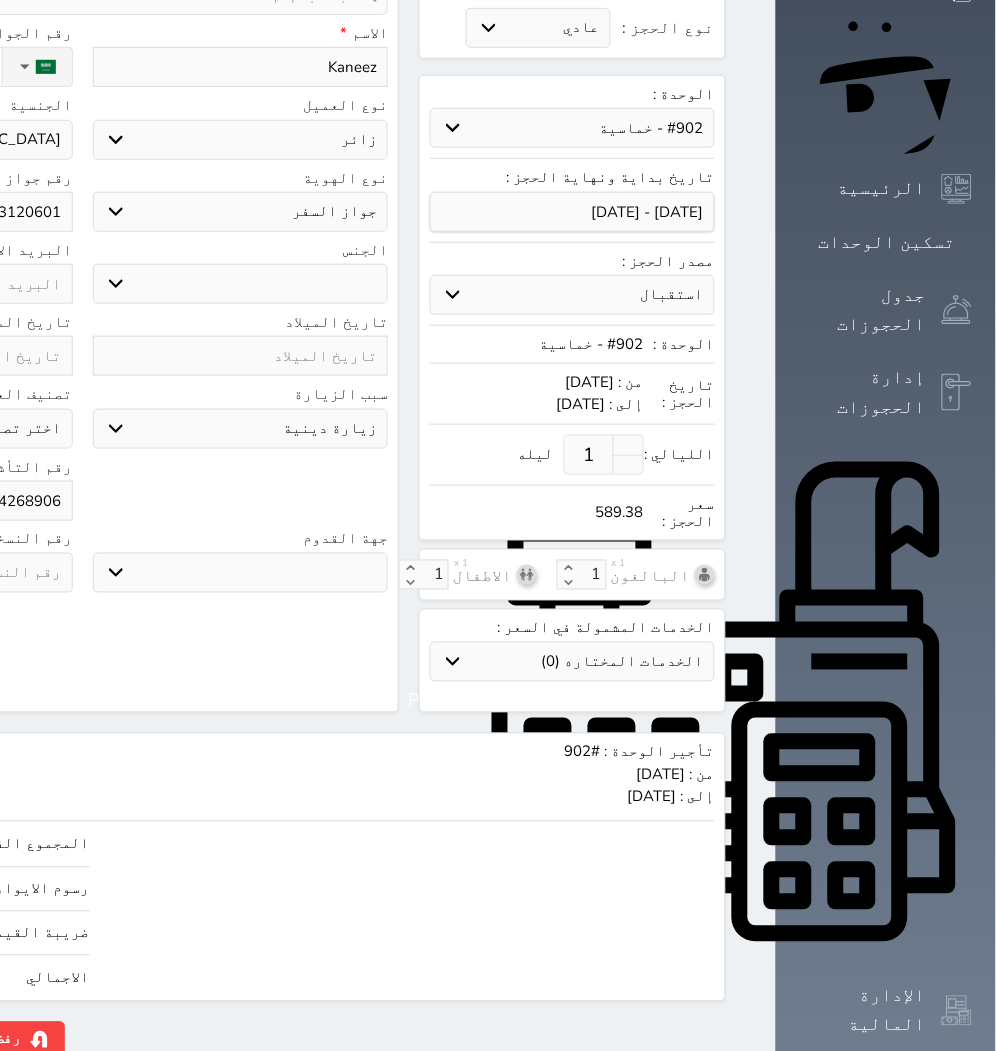 type on "6144268906" 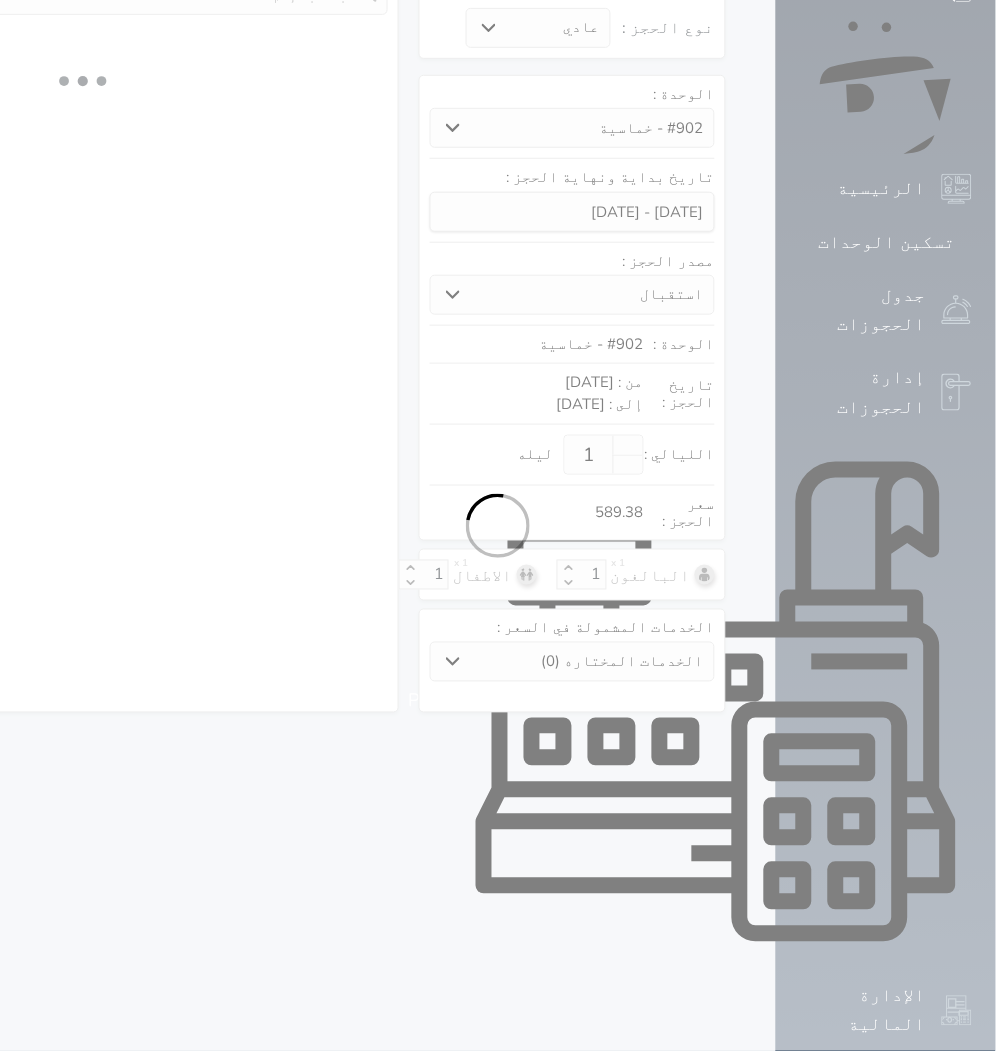 select on "3" 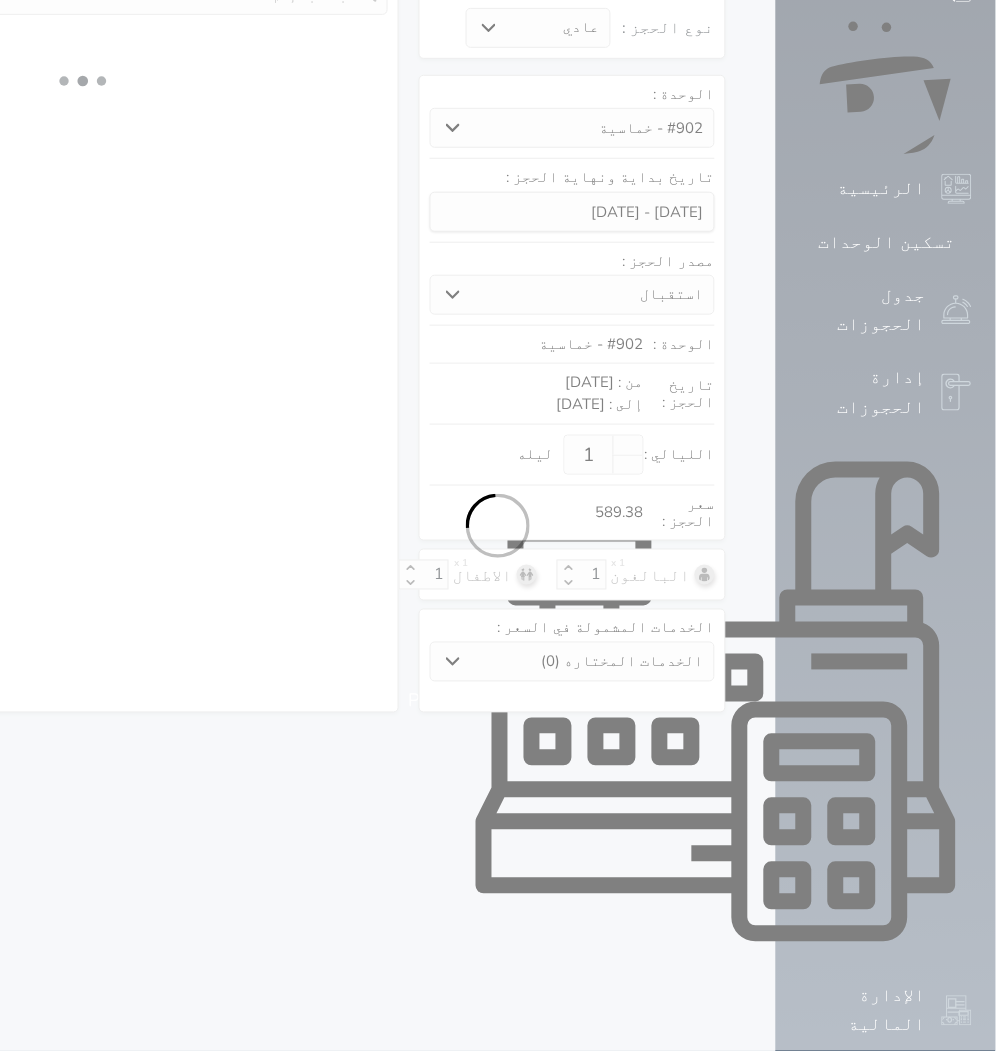 select on "304" 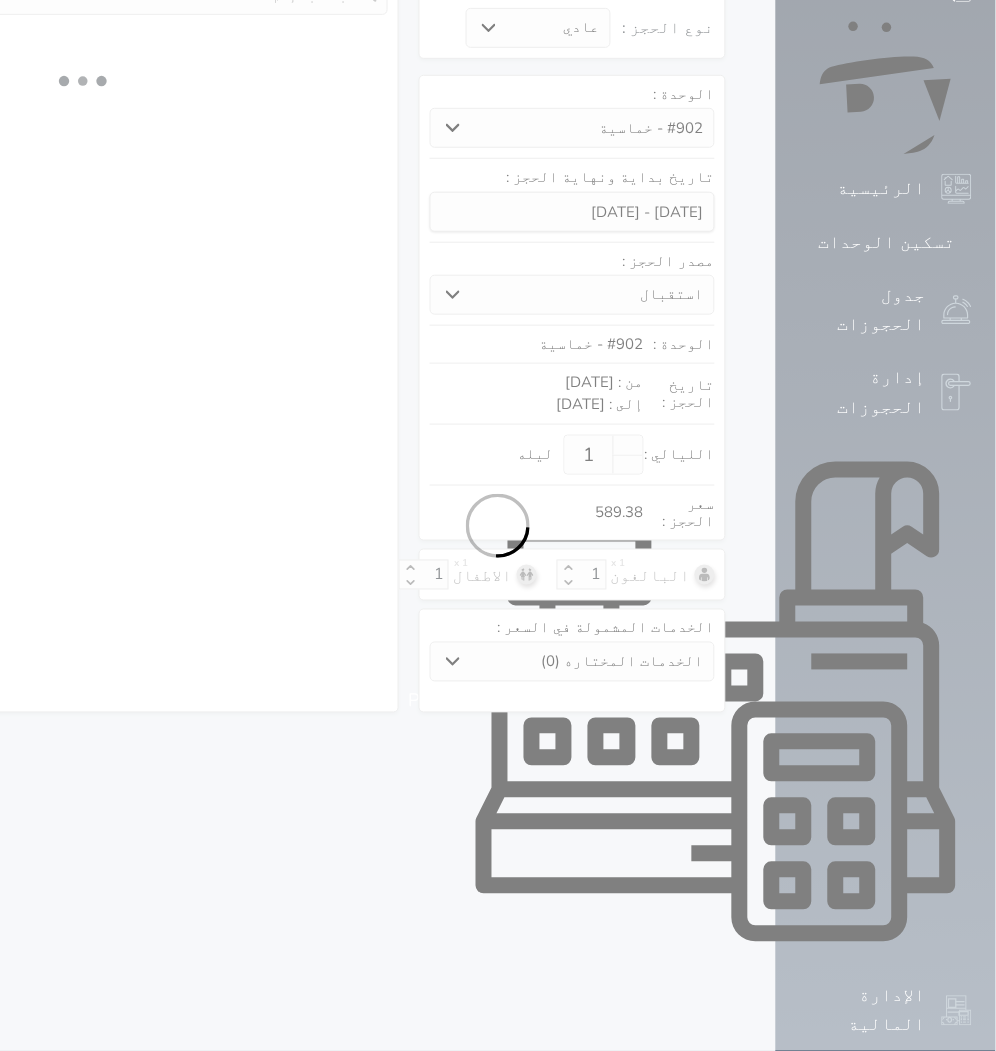 select on "5" 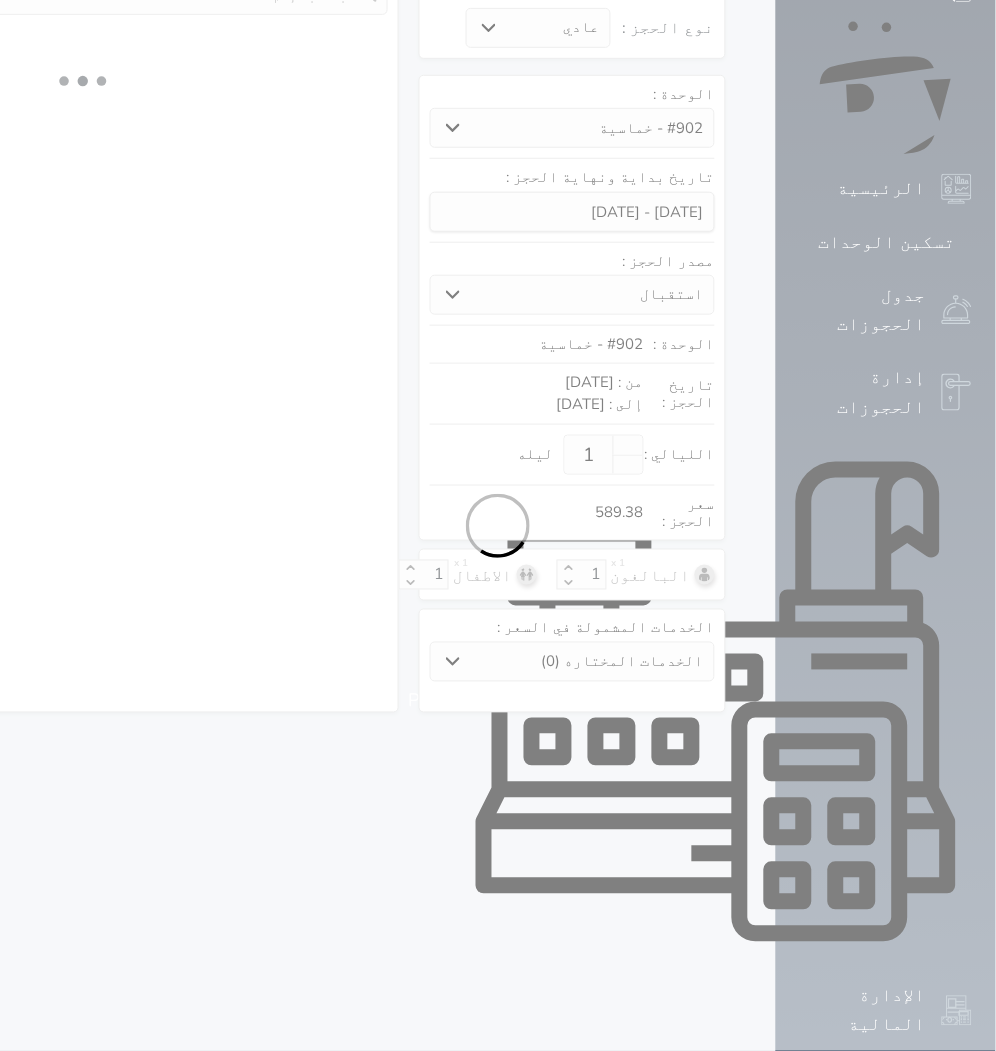 select on "3" 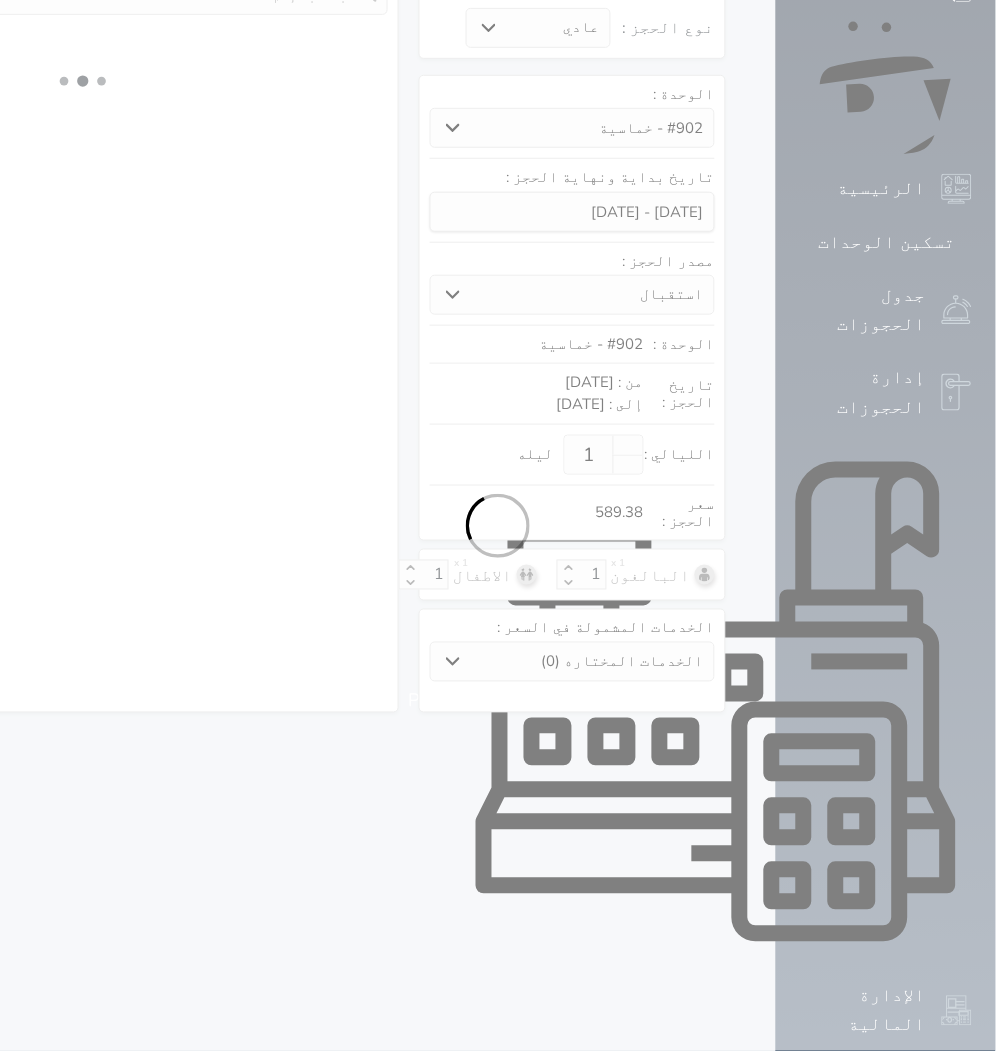 select 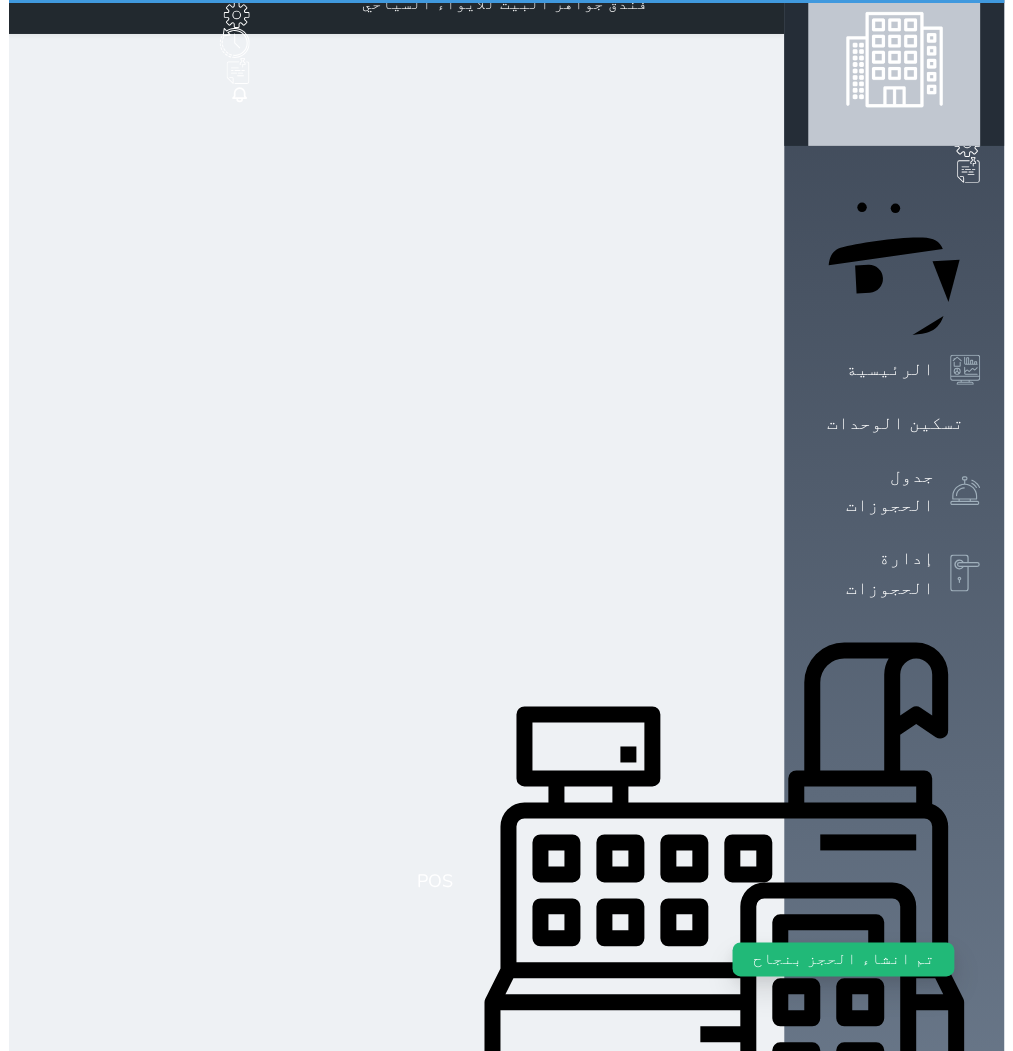 scroll, scrollTop: 0, scrollLeft: 0, axis: both 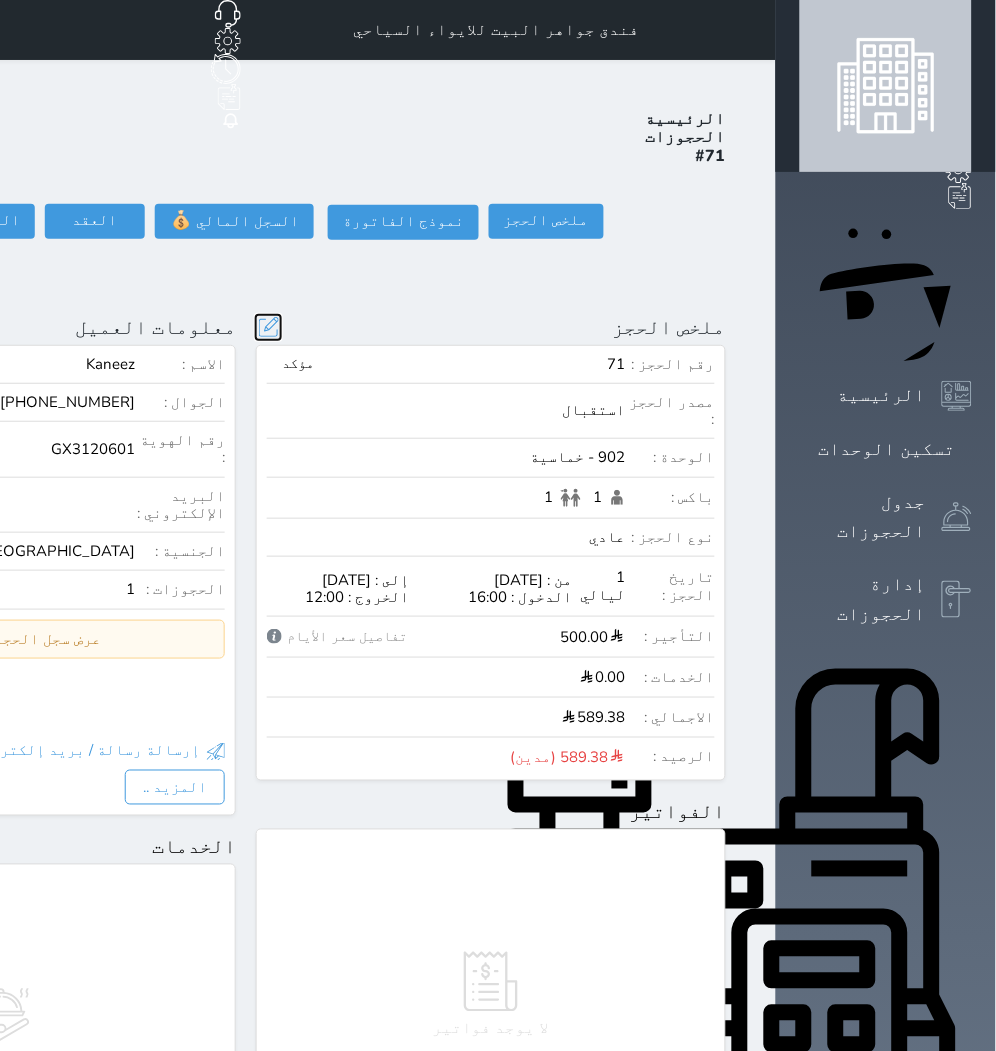 click at bounding box center (268, 327) 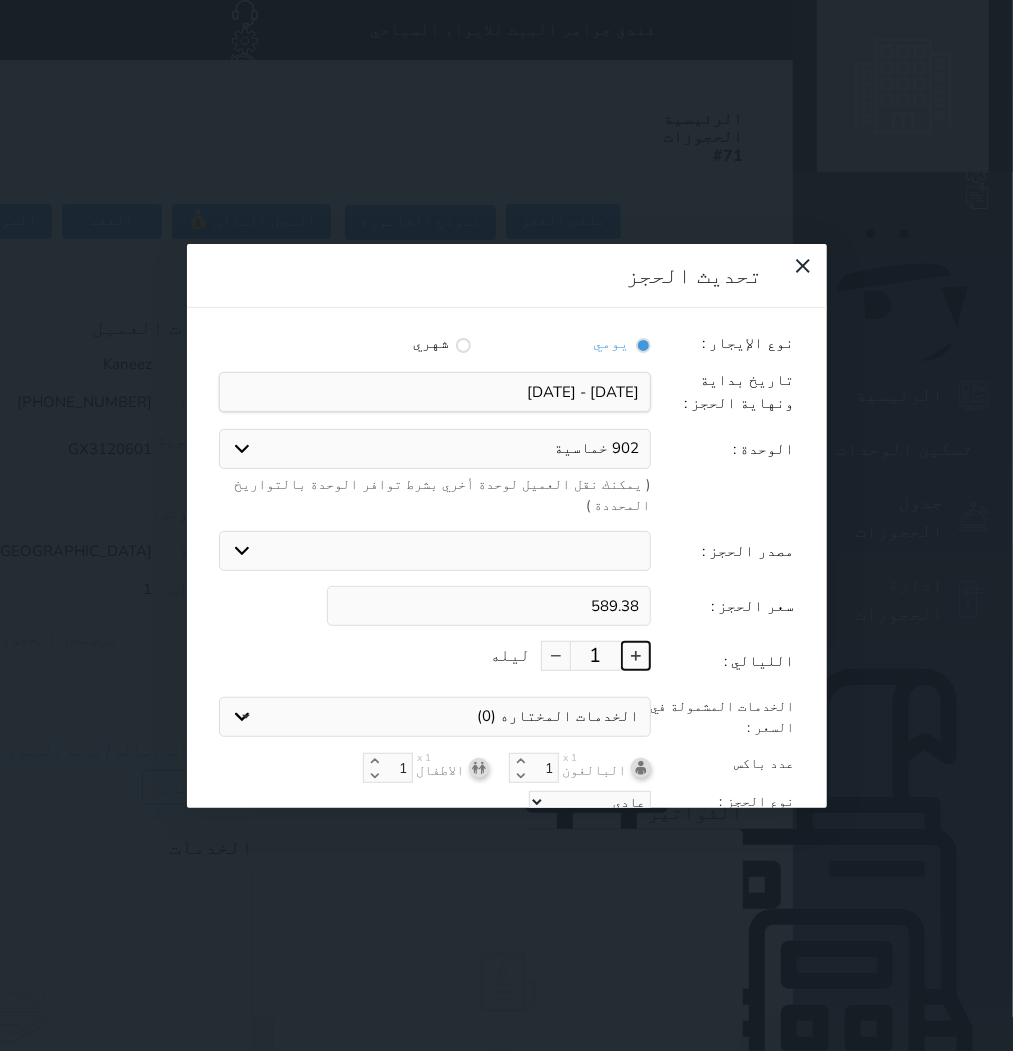 click at bounding box center (636, 656) 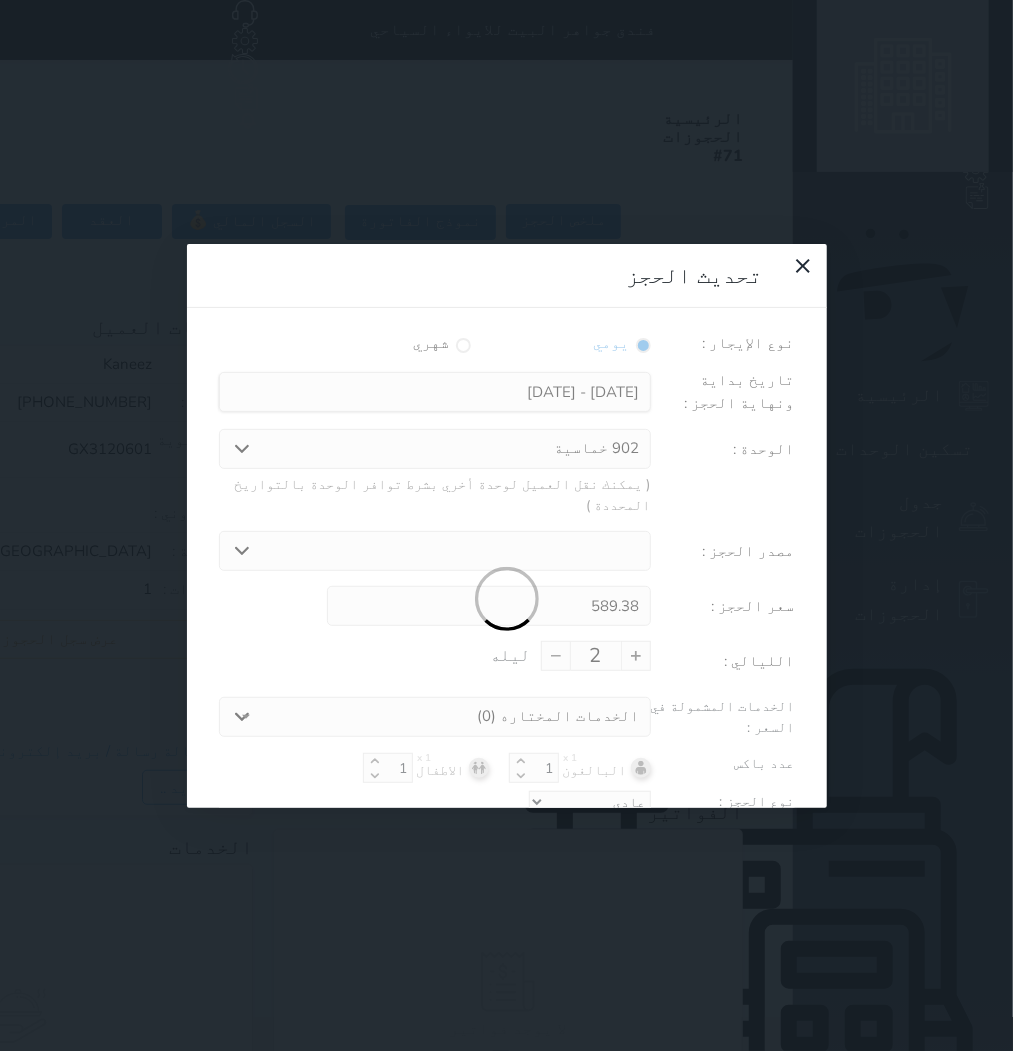click at bounding box center [507, 600] 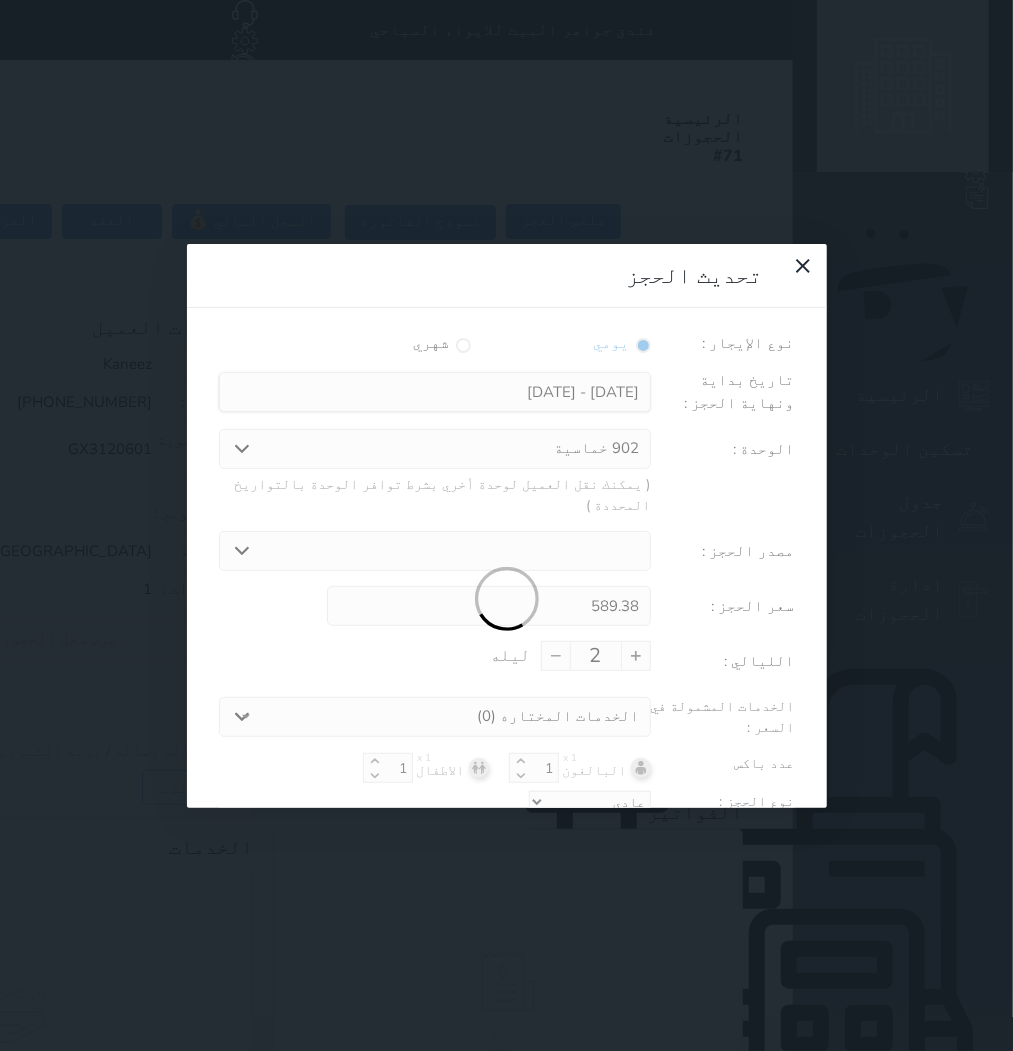 click at bounding box center [507, 600] 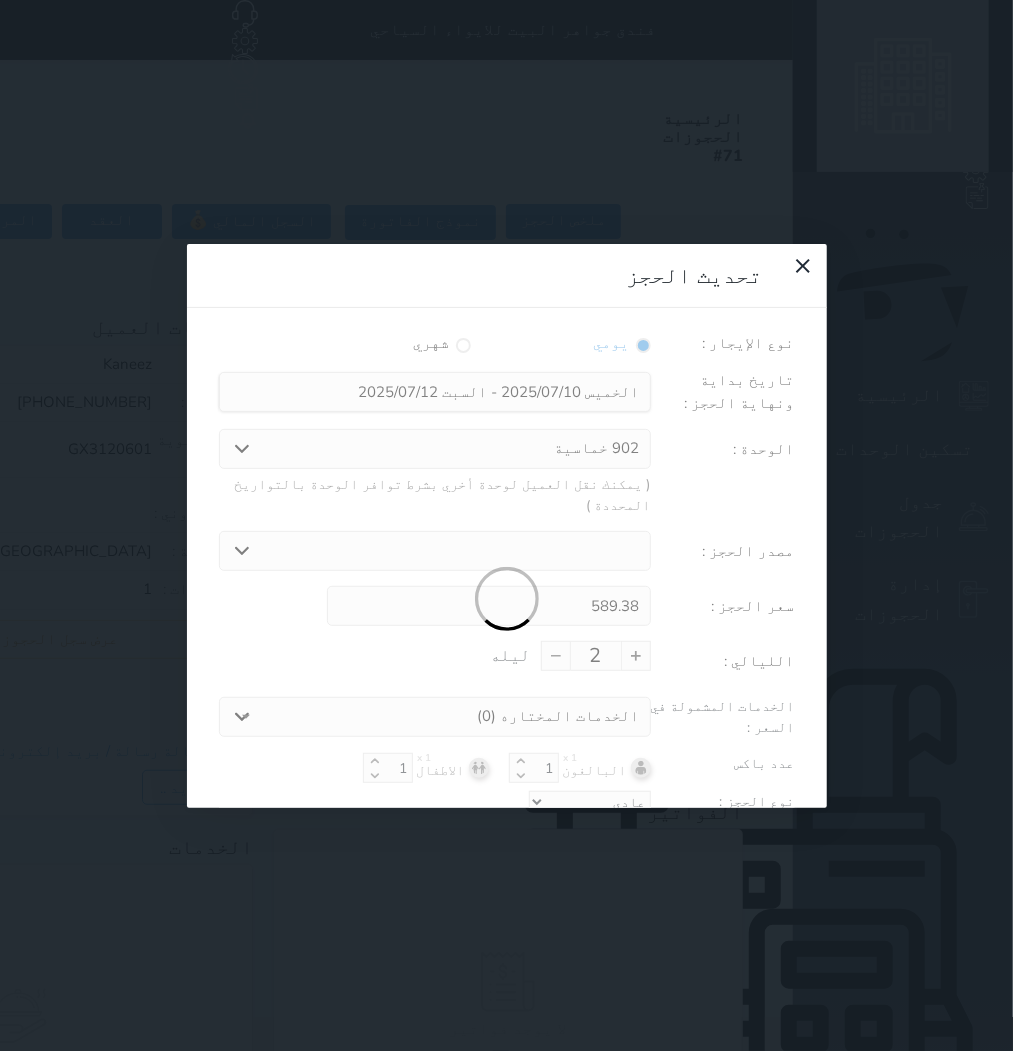 type on "1178.76" 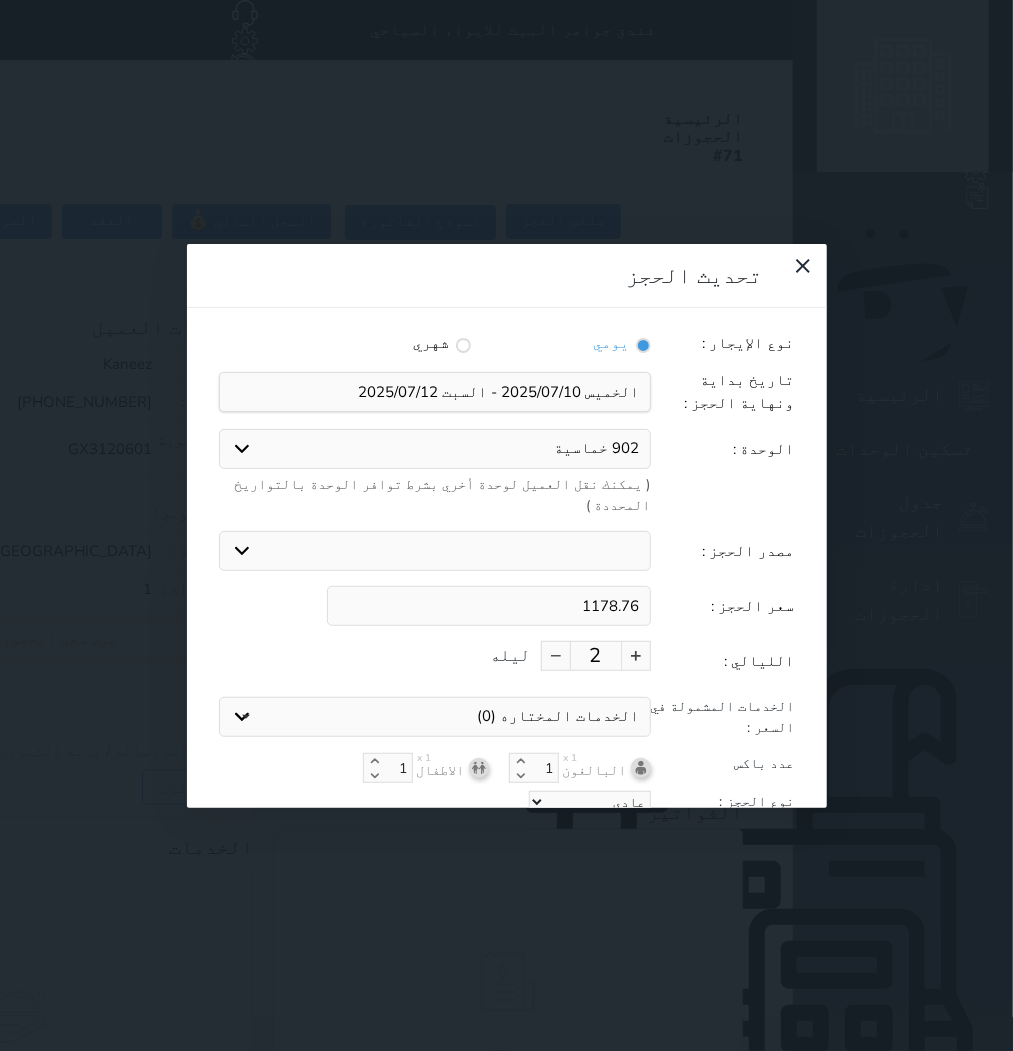 click at bounding box center (507, 600) 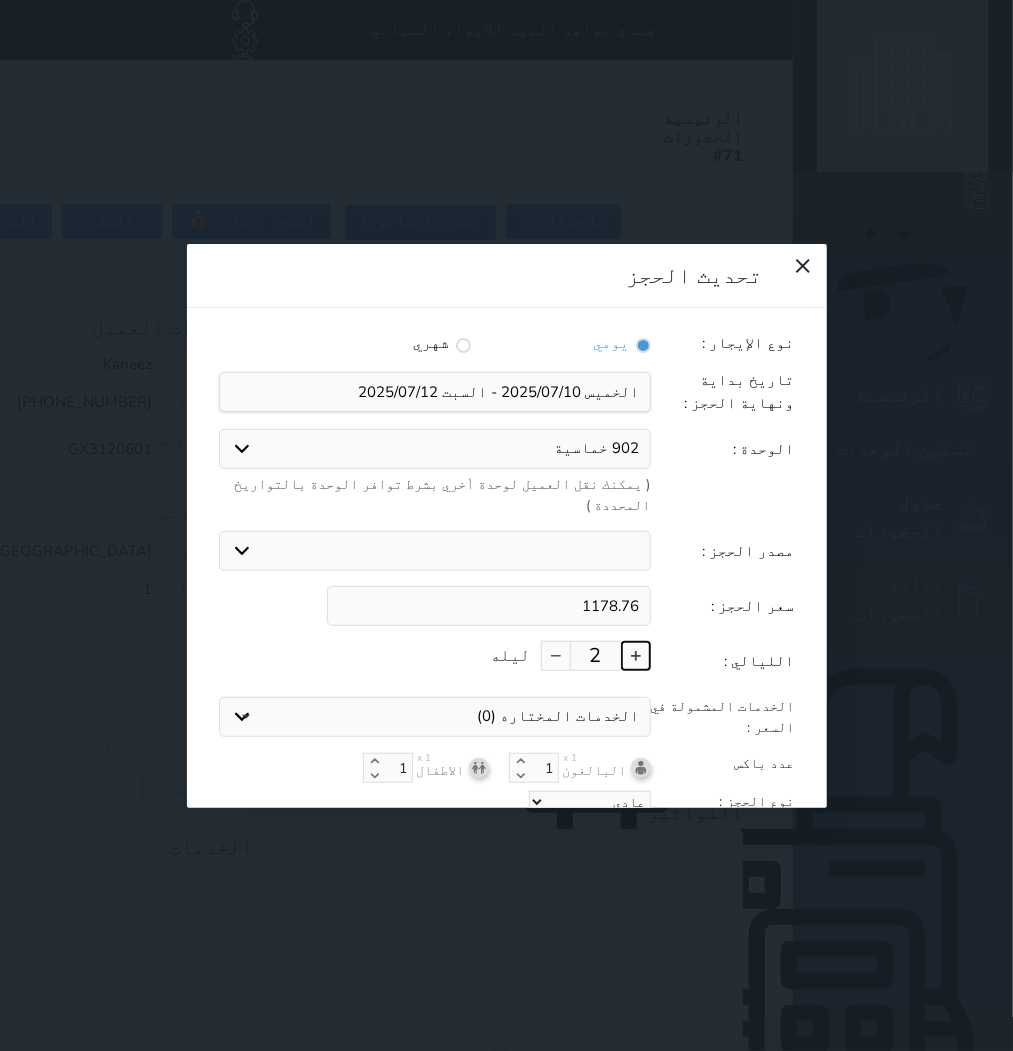 click at bounding box center [636, 656] 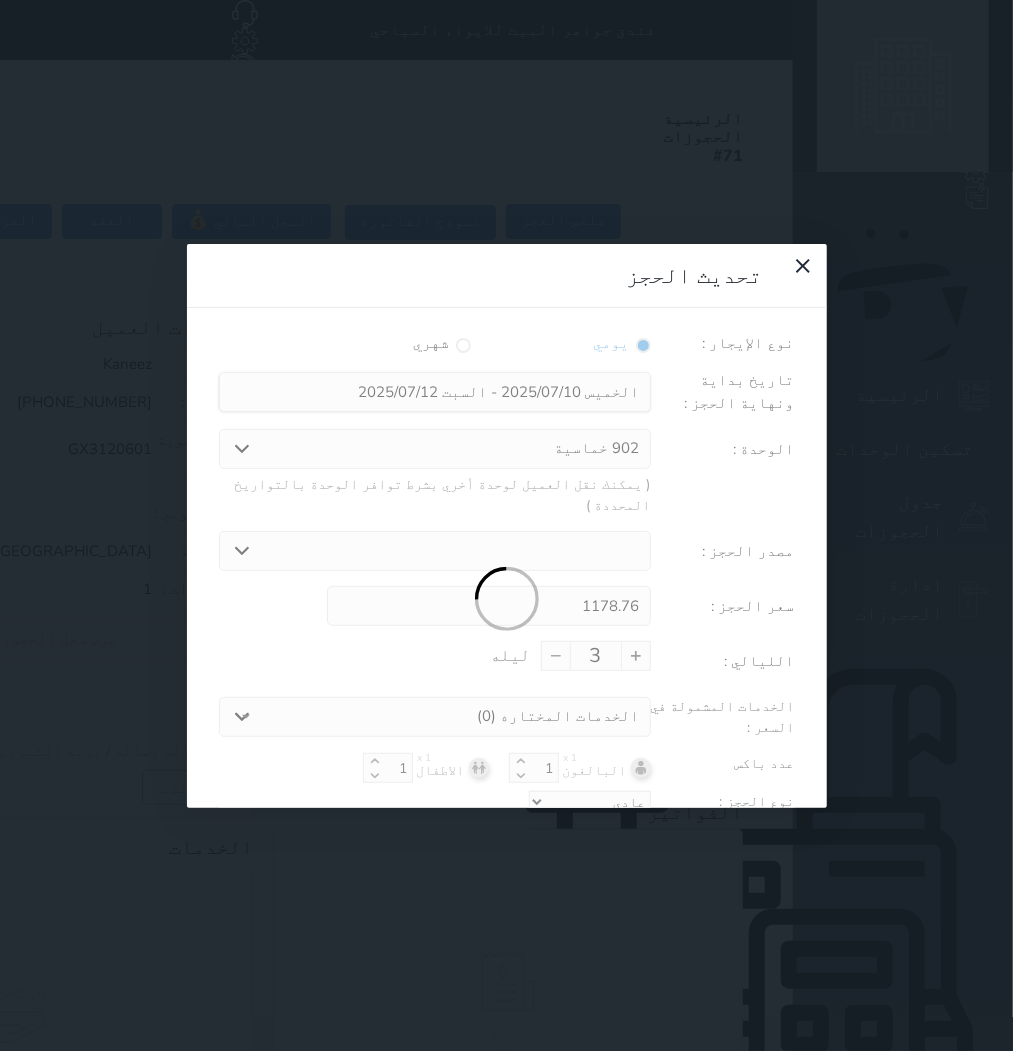 click at bounding box center [507, 600] 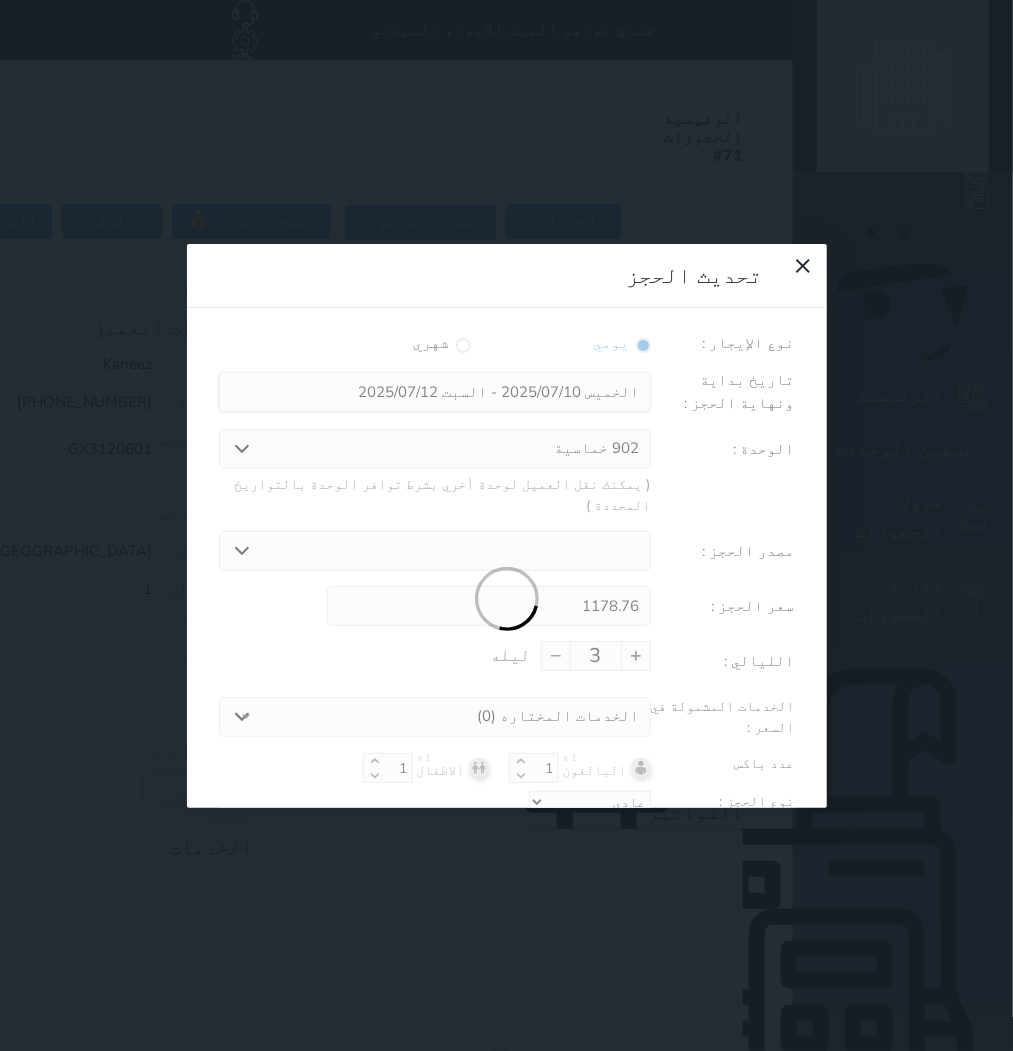 click at bounding box center [507, 600] 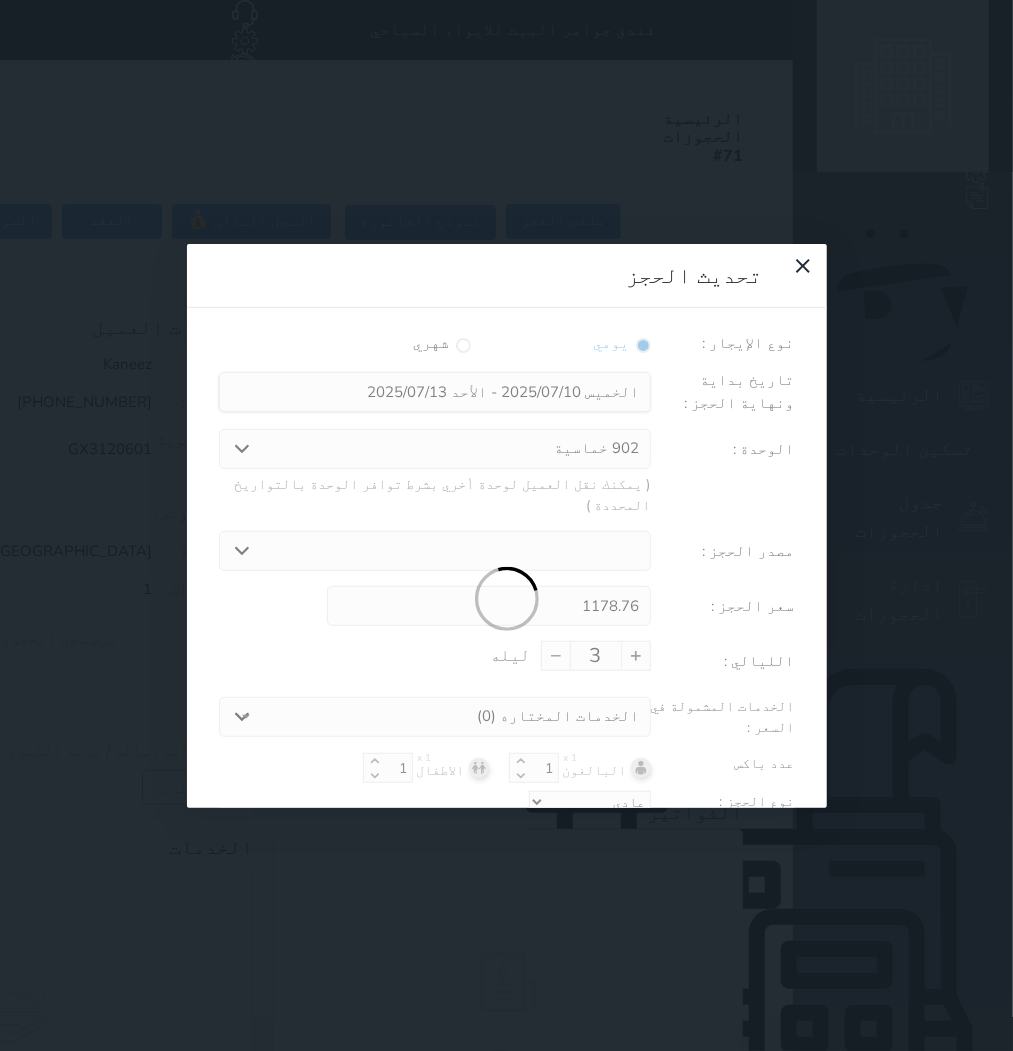 type on "1768.14" 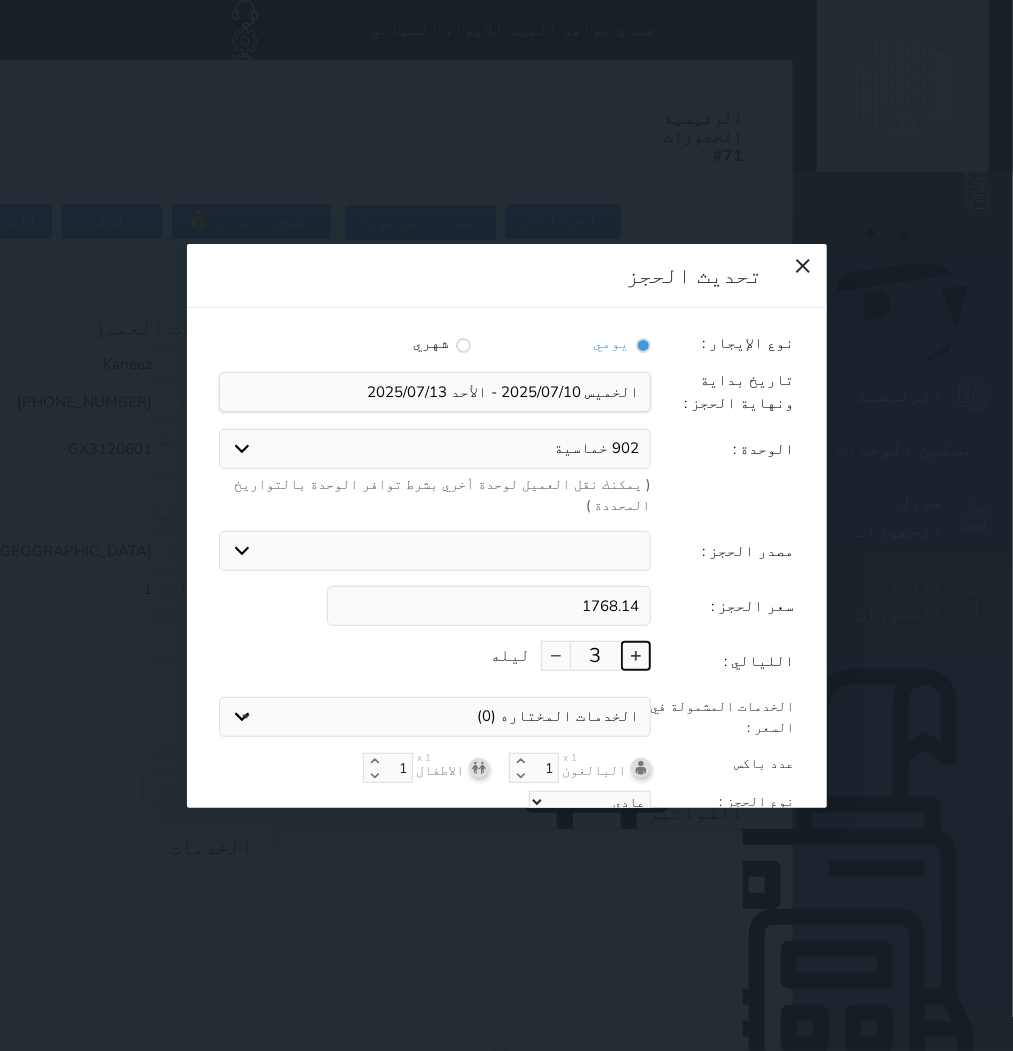 click at bounding box center (636, 656) 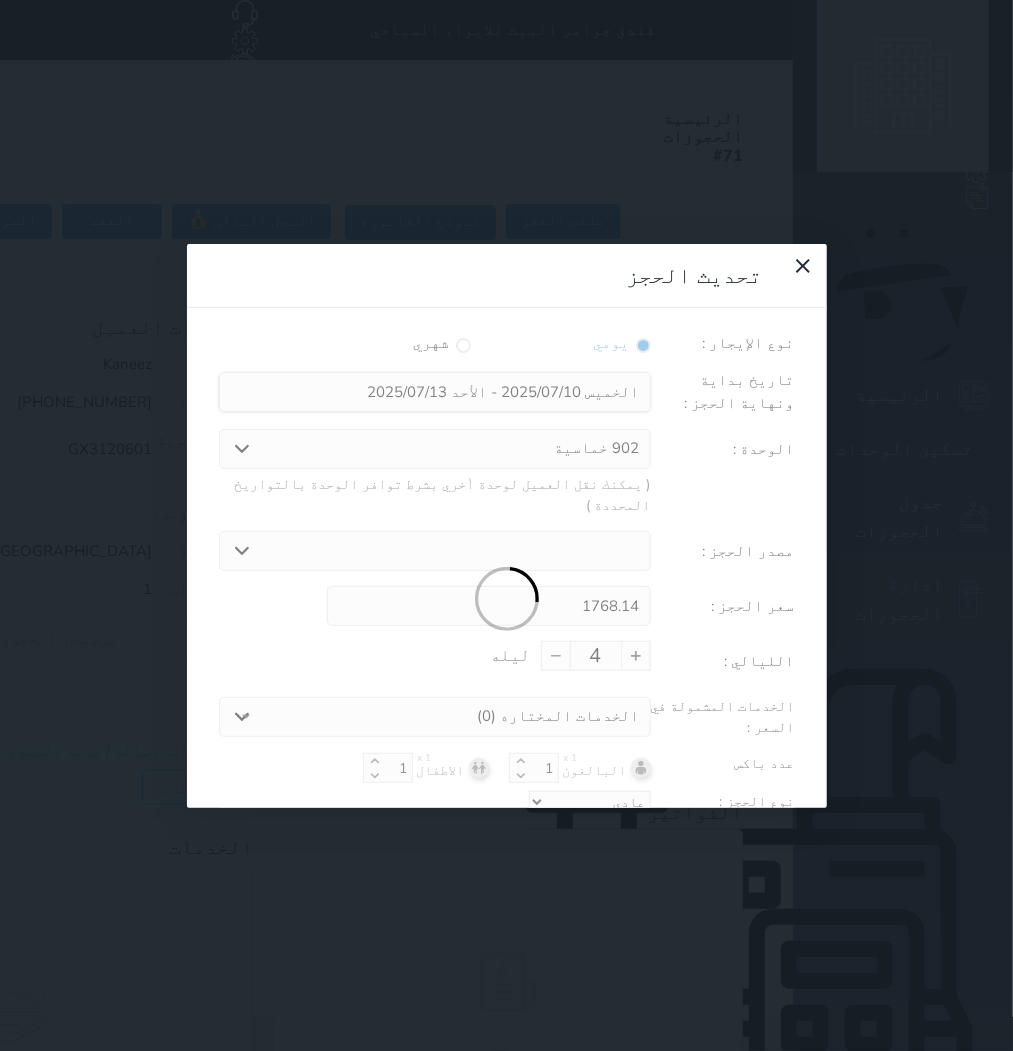 click at bounding box center [507, 600] 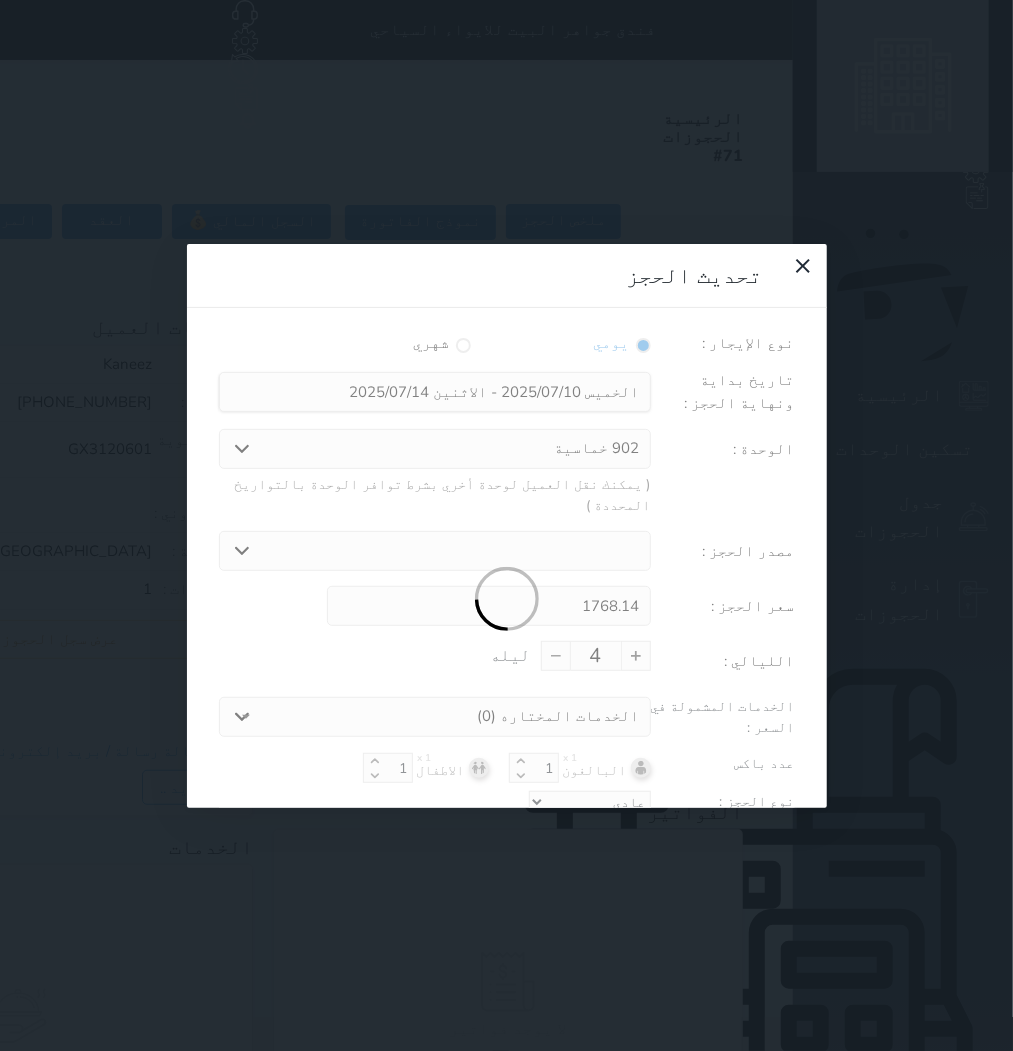 type on "2357.52" 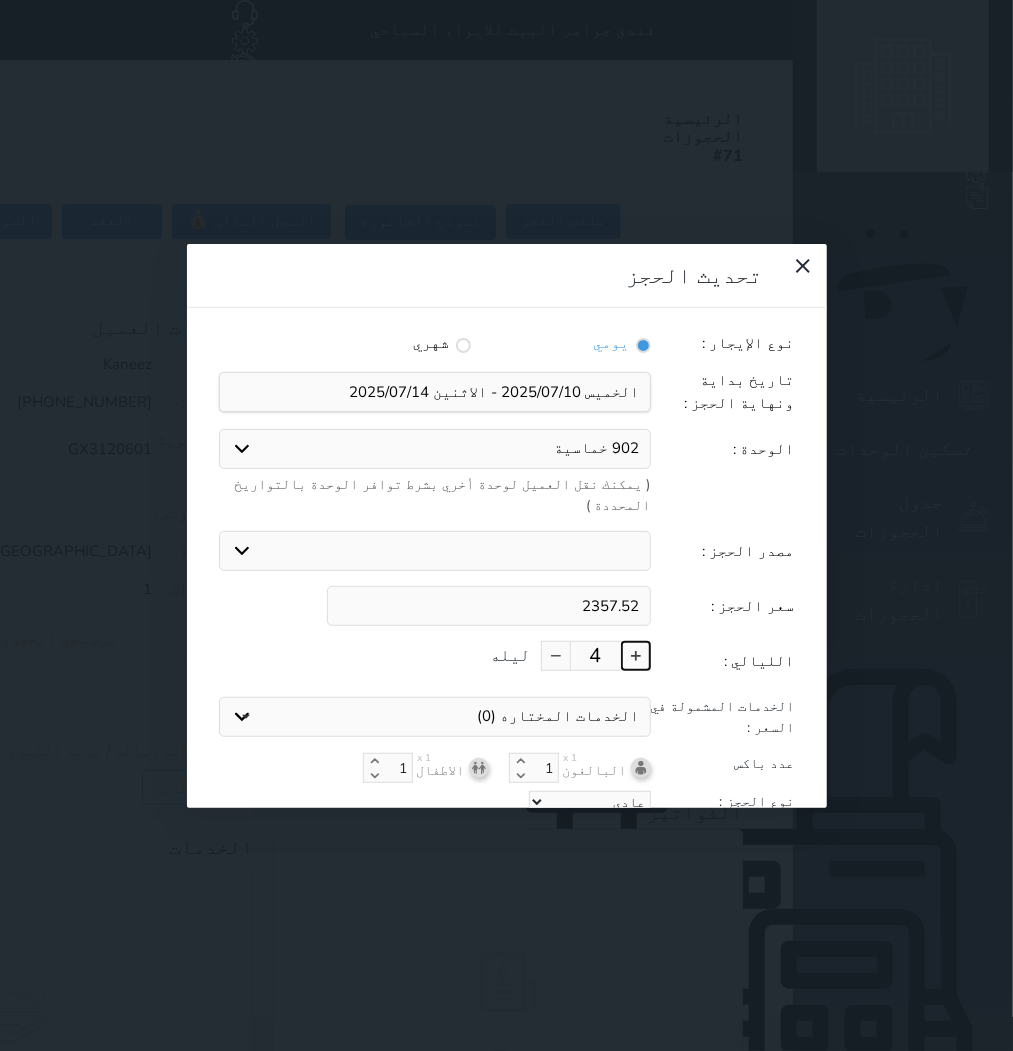 click at bounding box center (636, 656) 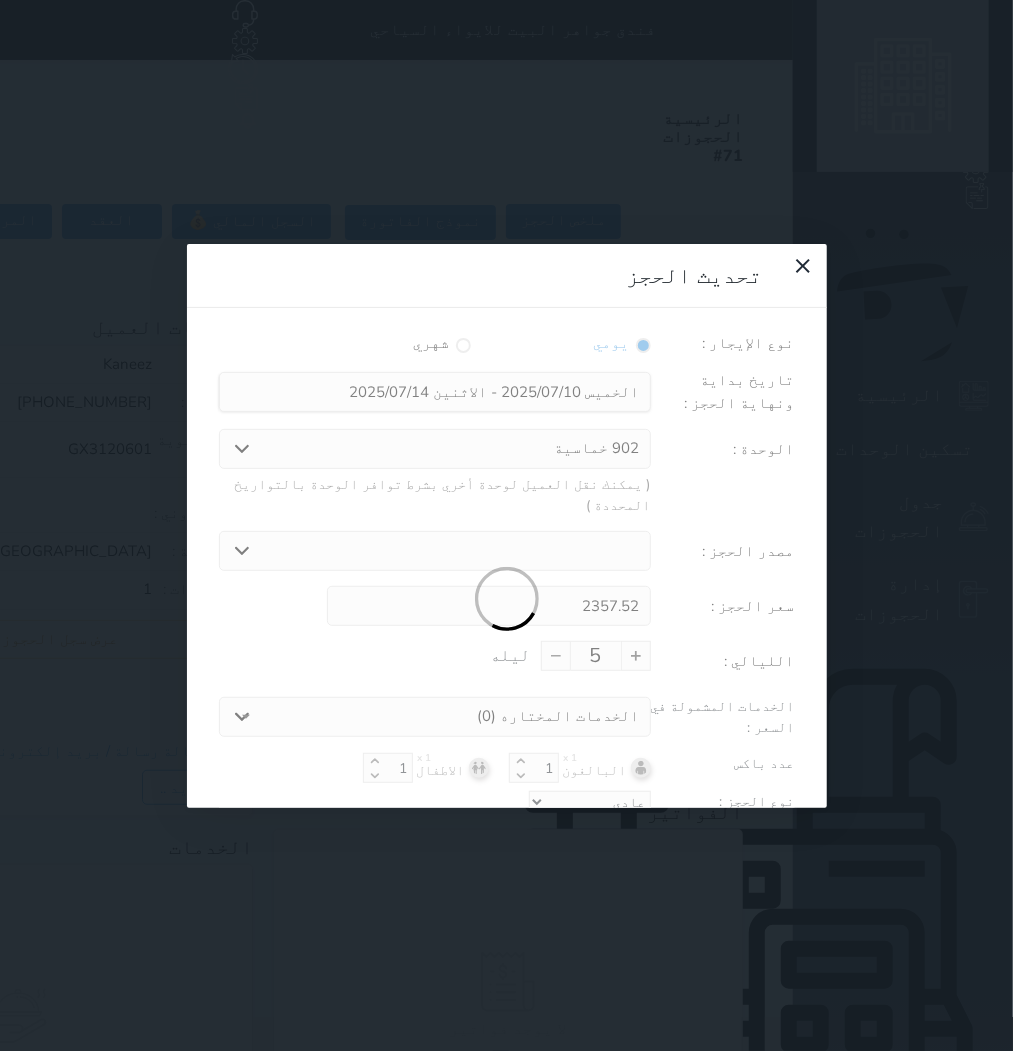 click at bounding box center (507, 600) 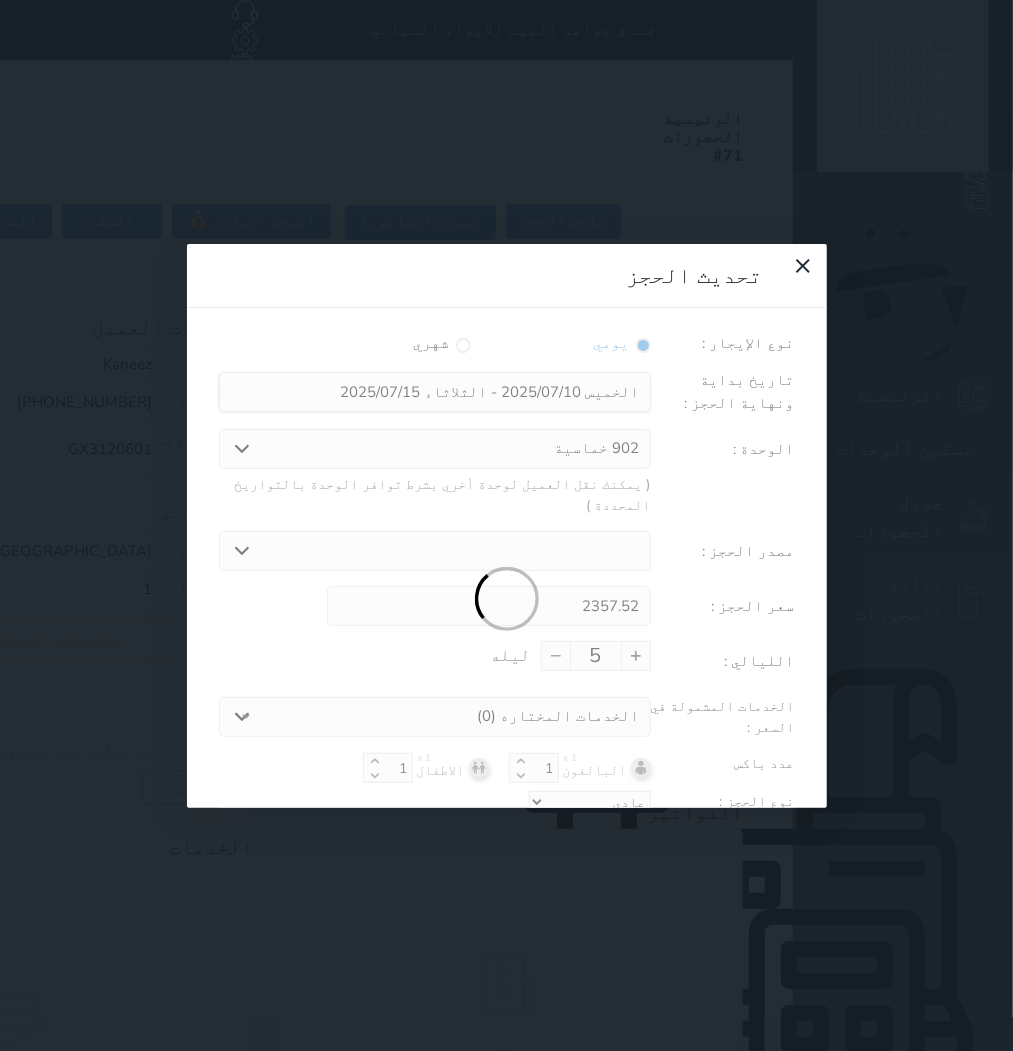 click at bounding box center (507, 600) 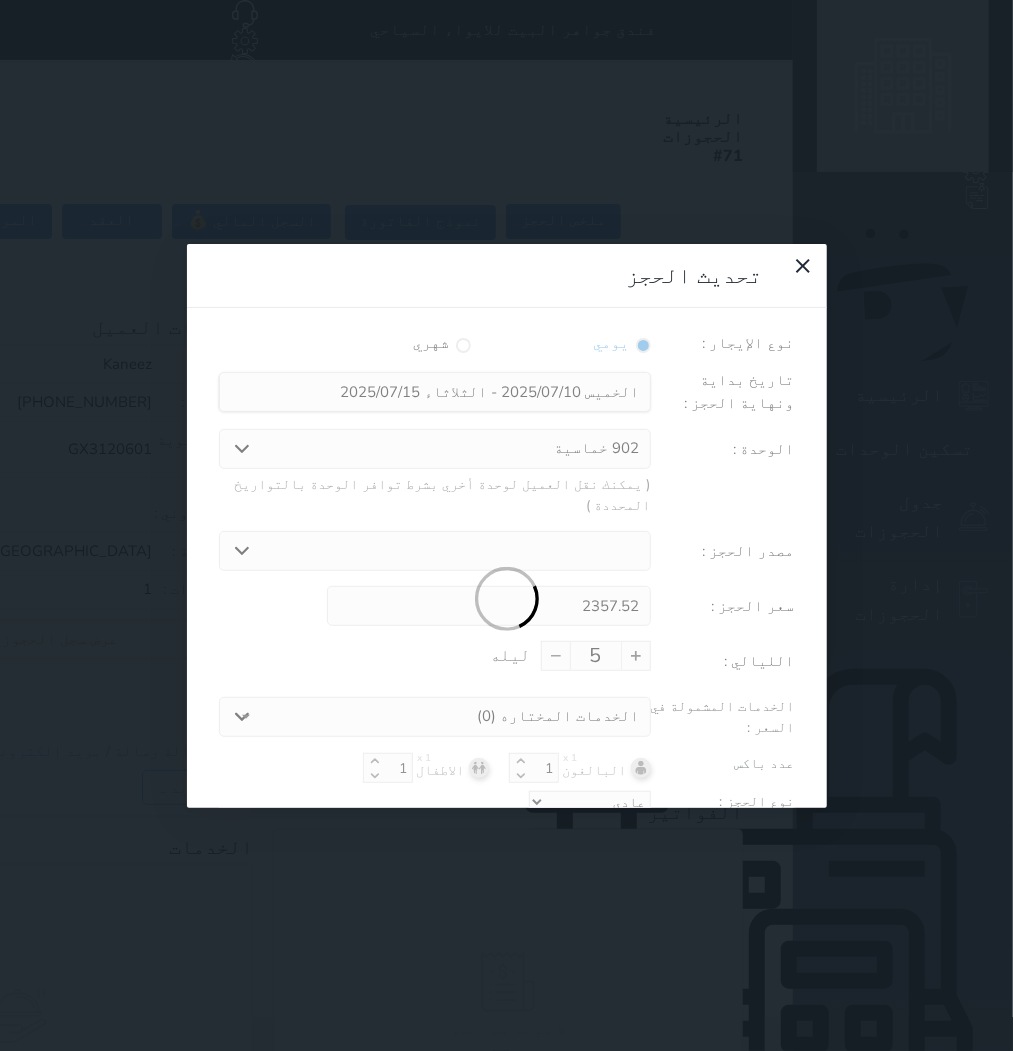 type on "2946.90" 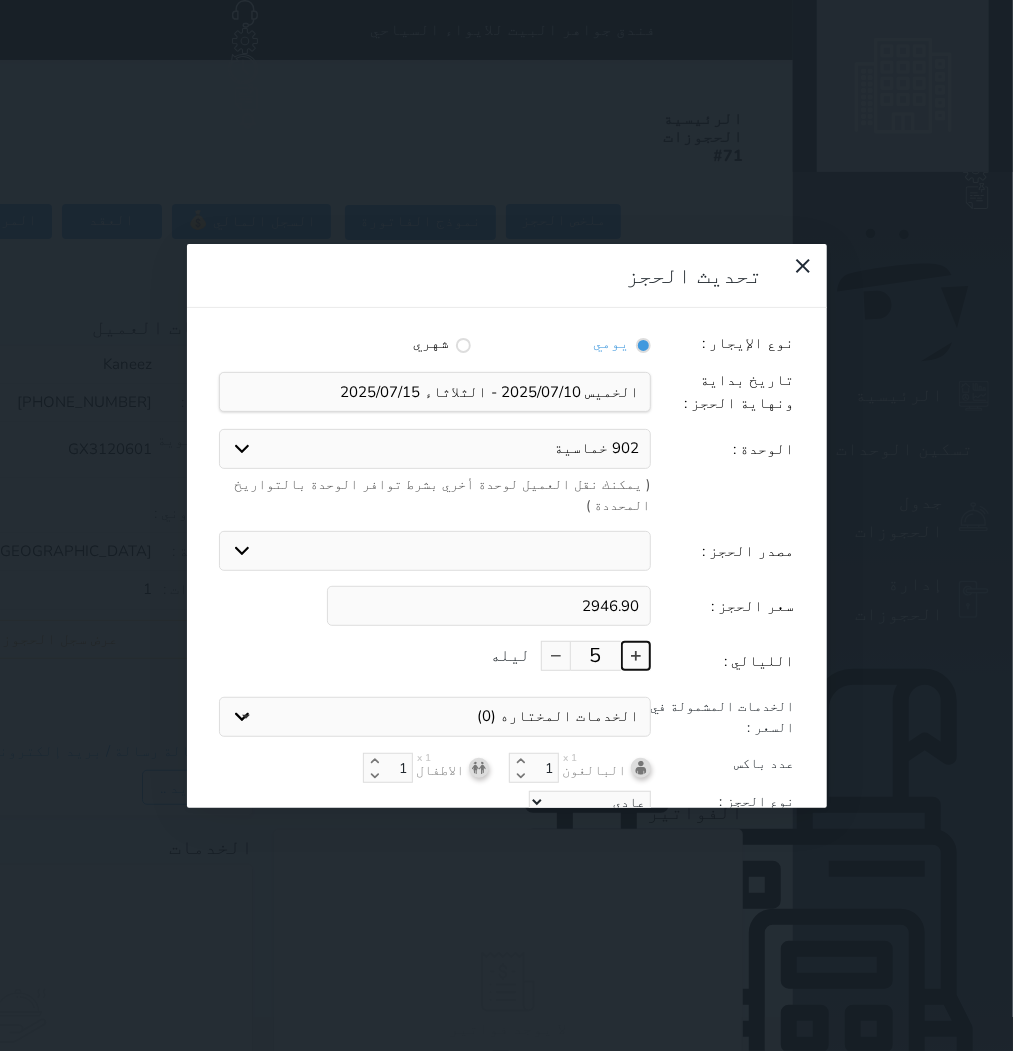 click at bounding box center [636, 656] 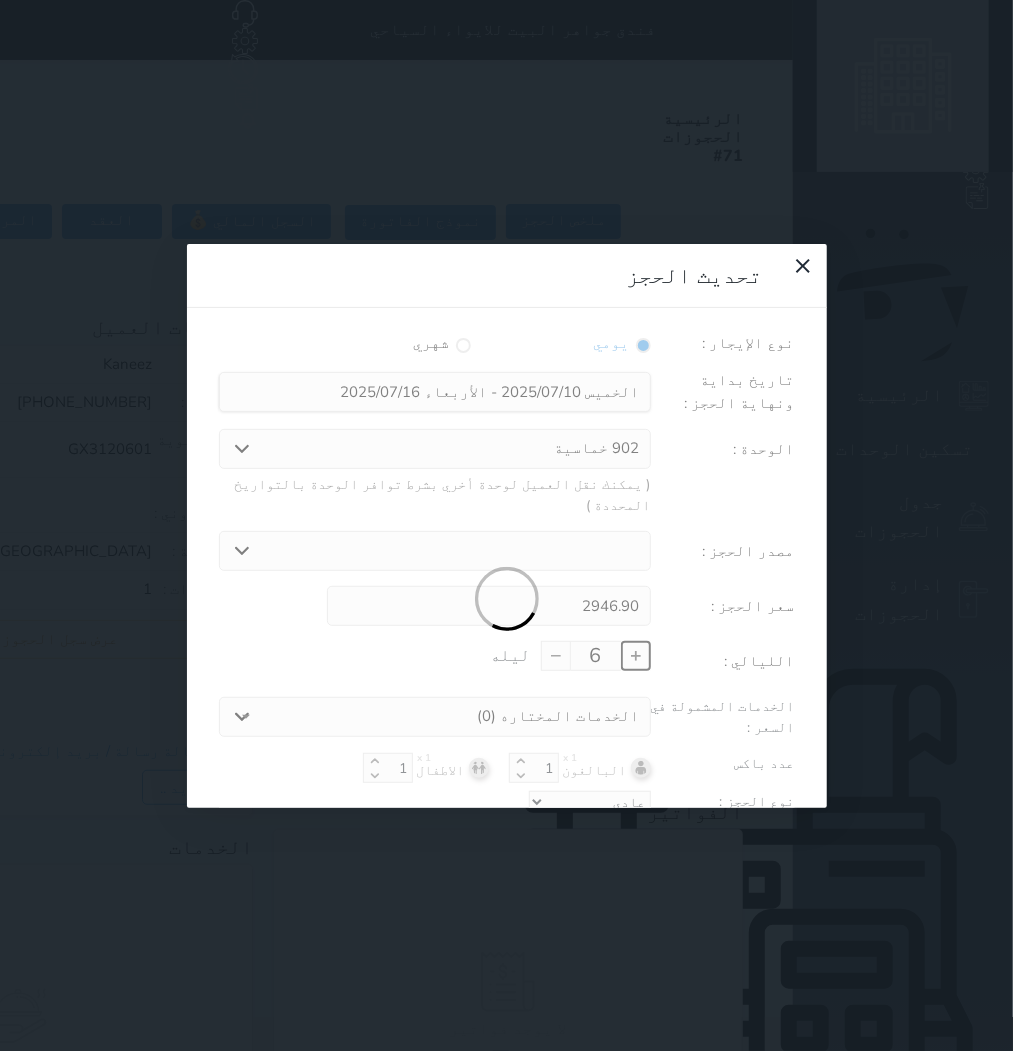 type on "3536.28" 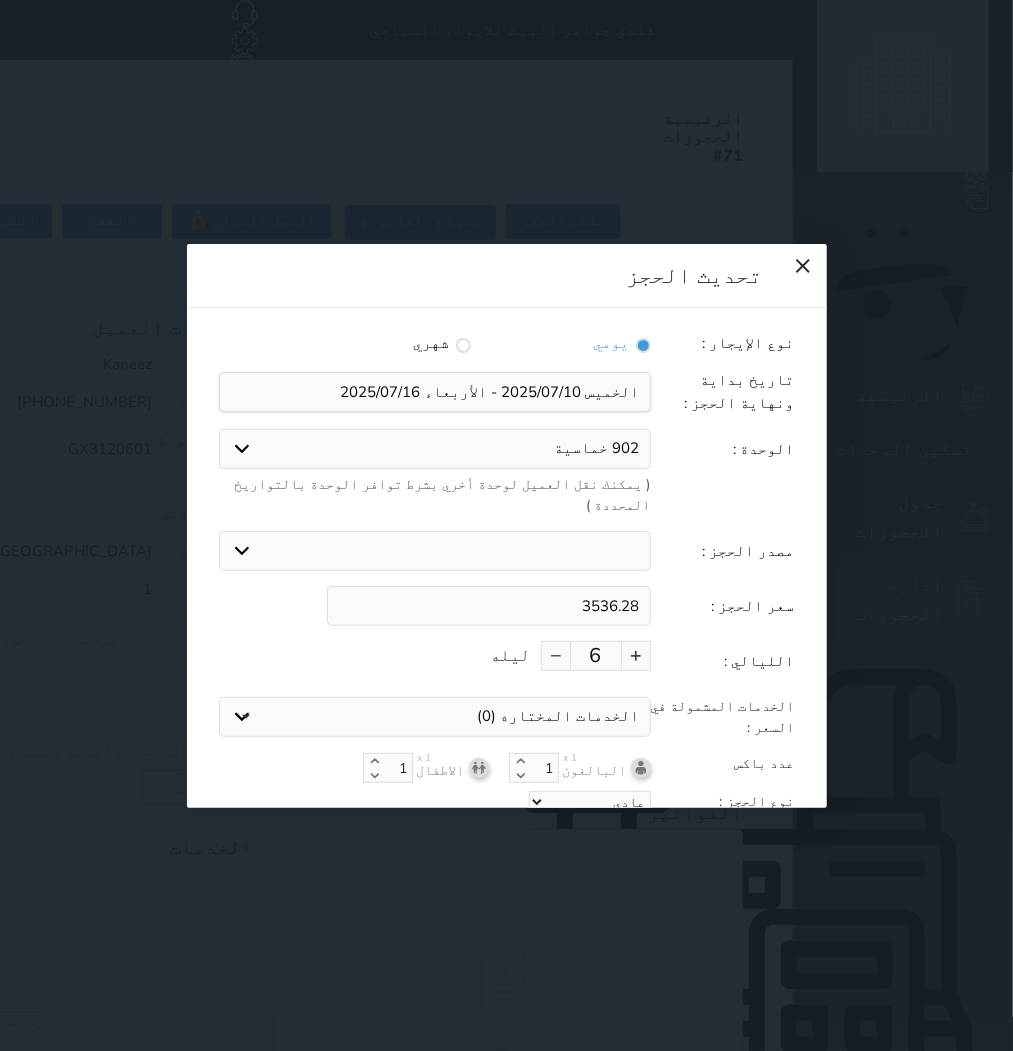 click on "6" at bounding box center (596, 656) 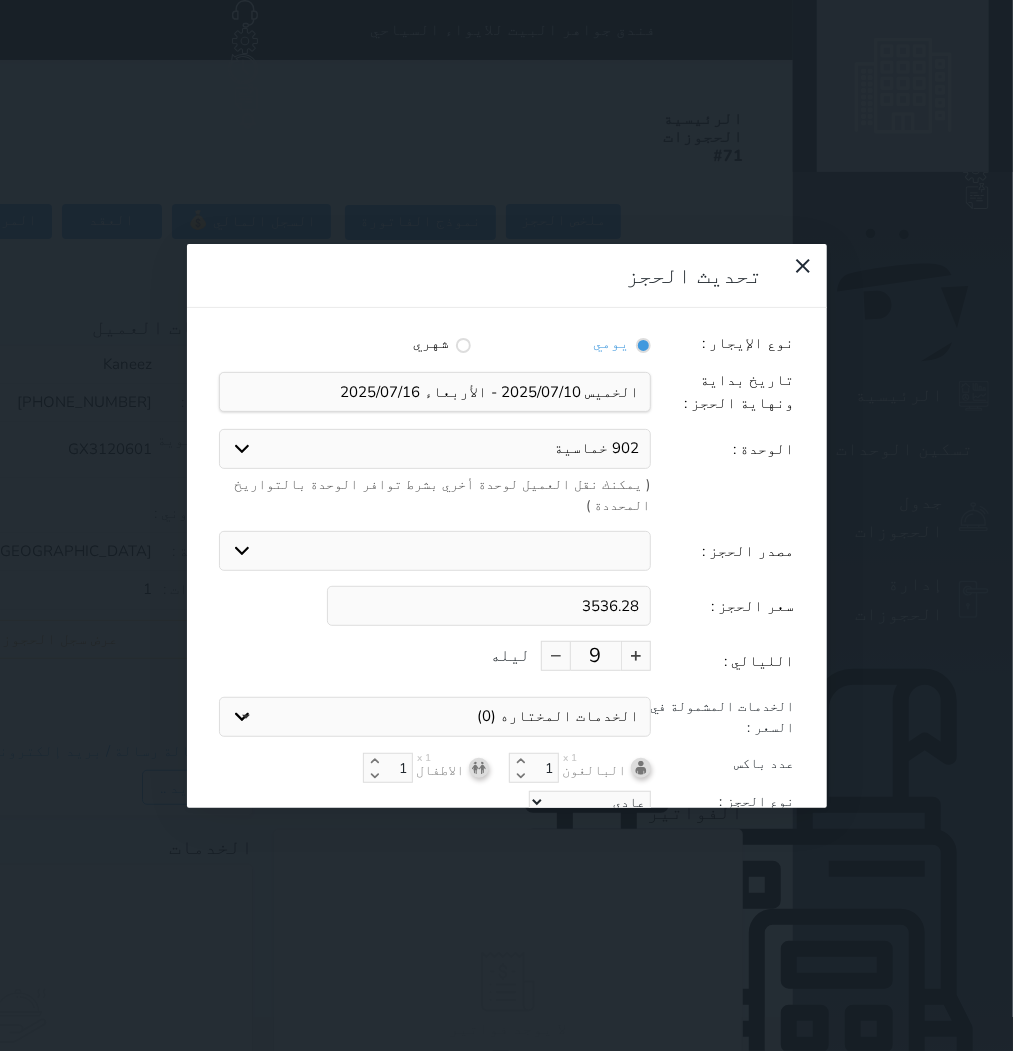 type on "9" 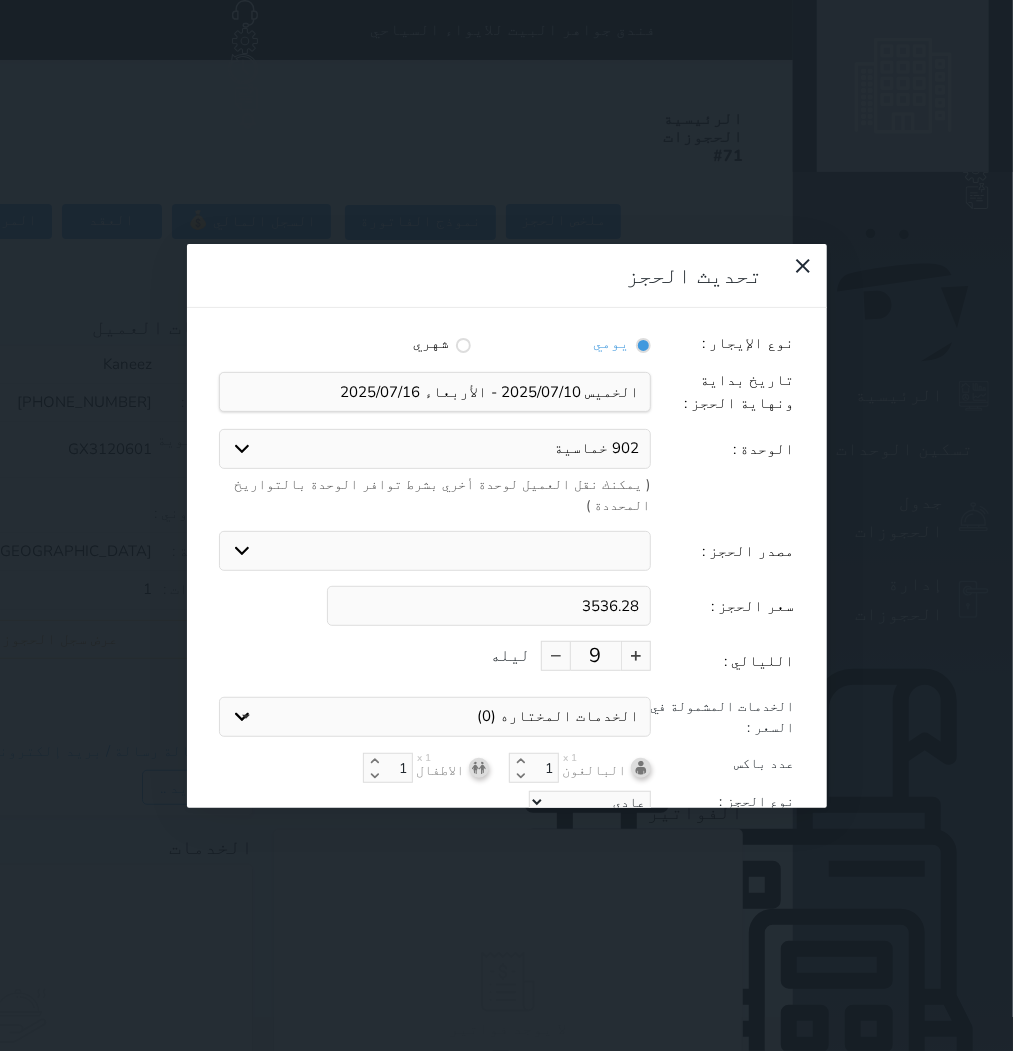 click on "نوع الإيجار :     يومي     شهري   تاريخ بداية ونهاية الحجز :     الوحدة :   902 خماسية   101 خماسية 201 خماسية 301 خماسية 401 خماسية 501 خماسية 601 خماسية 701 خماسية 801 خماسية 901 خماسية 102 خماسية 202 خماسية 302 خماسية 402 خماسية 502 خماسية 602 خماسية 702 خماسية 103 رباعية 203 رباعية 303 رباعية 403 رباعية 503 رباعية 703 رباعية 803 رباعية 903 رباعية 105 رباعية 205 رباعية 305 رباعية 405 رباعية 505 رباعية 605 رباعية 705 رباعية 805 رباعية 905 رباعية 104 ثلاثية 204 خماسية 304 خماسية 404 خماسية 504 خماسية 704 خماسية 804 خماسية 904 خماسية 106 خماسية 206 ثلاثية 306 ثلاثية 406 ثلاثية 506 ثلاثية 806 ثلاثية 906 ثلاثية 107 خماسية 207 خماسية 307 خماسية" at bounding box center (507, 600) 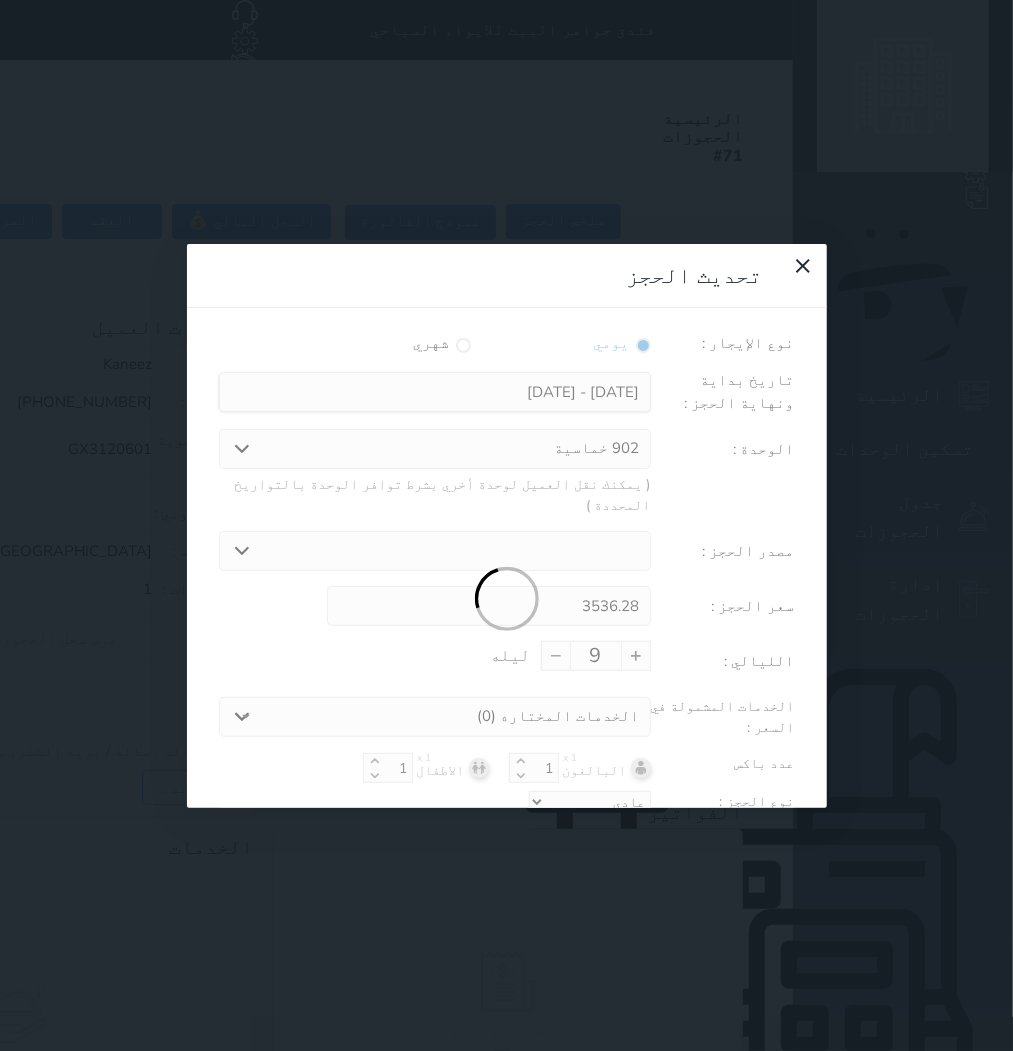 type on "5304.42" 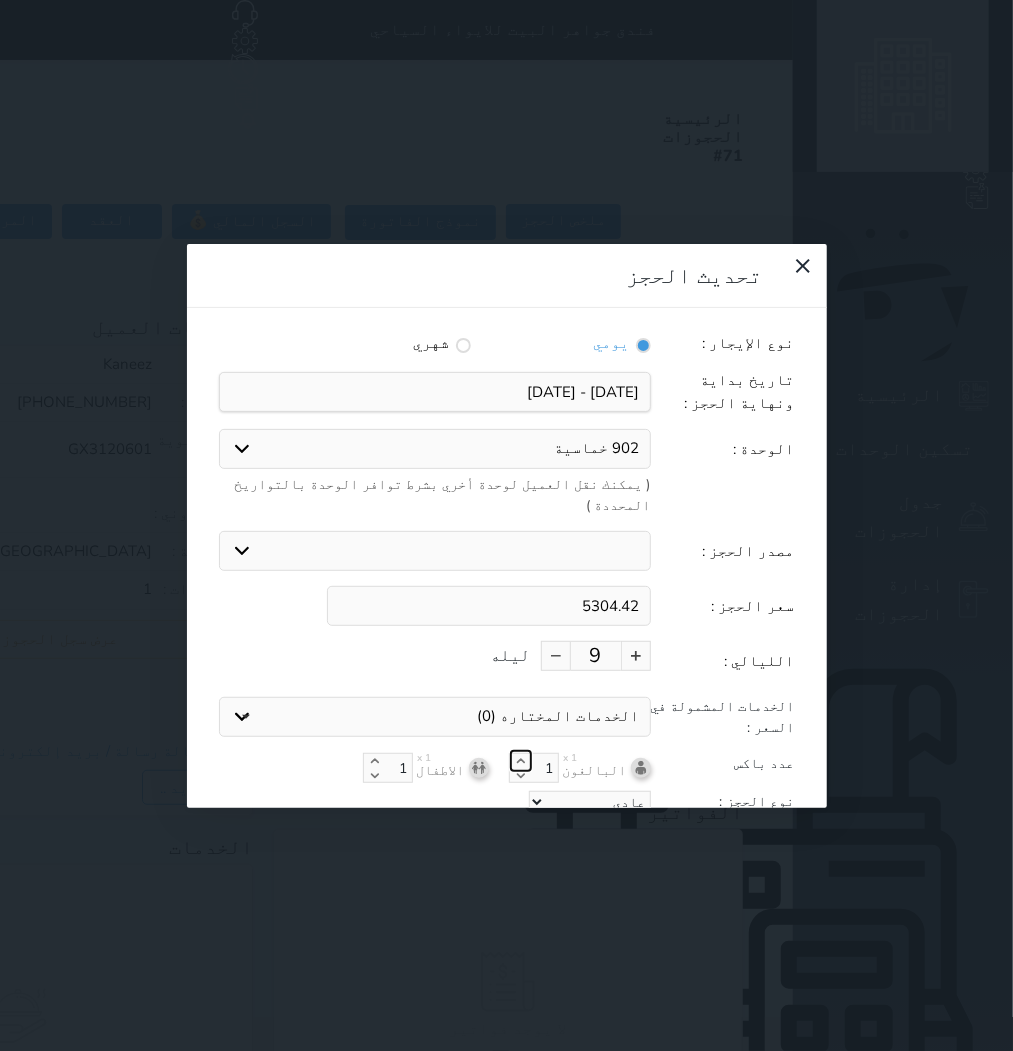 click 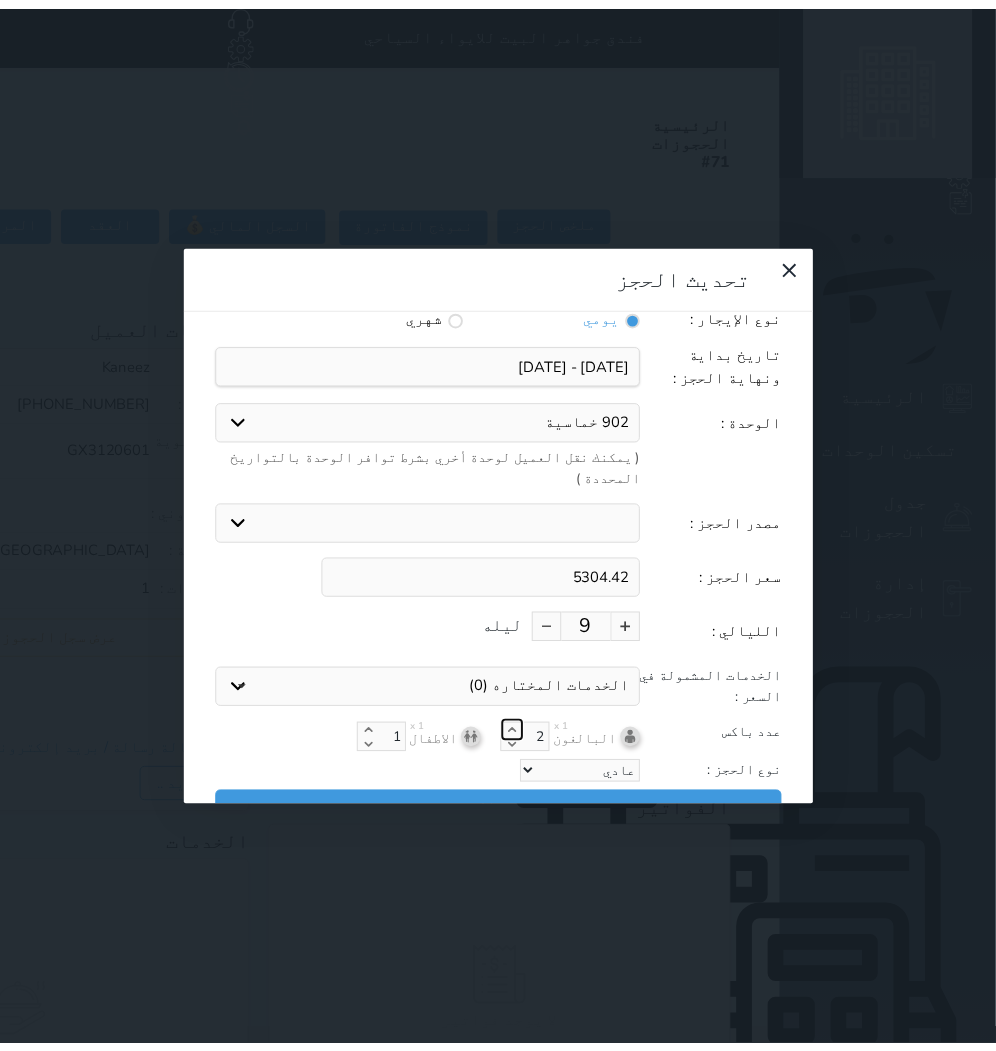 scroll, scrollTop: 44, scrollLeft: 0, axis: vertical 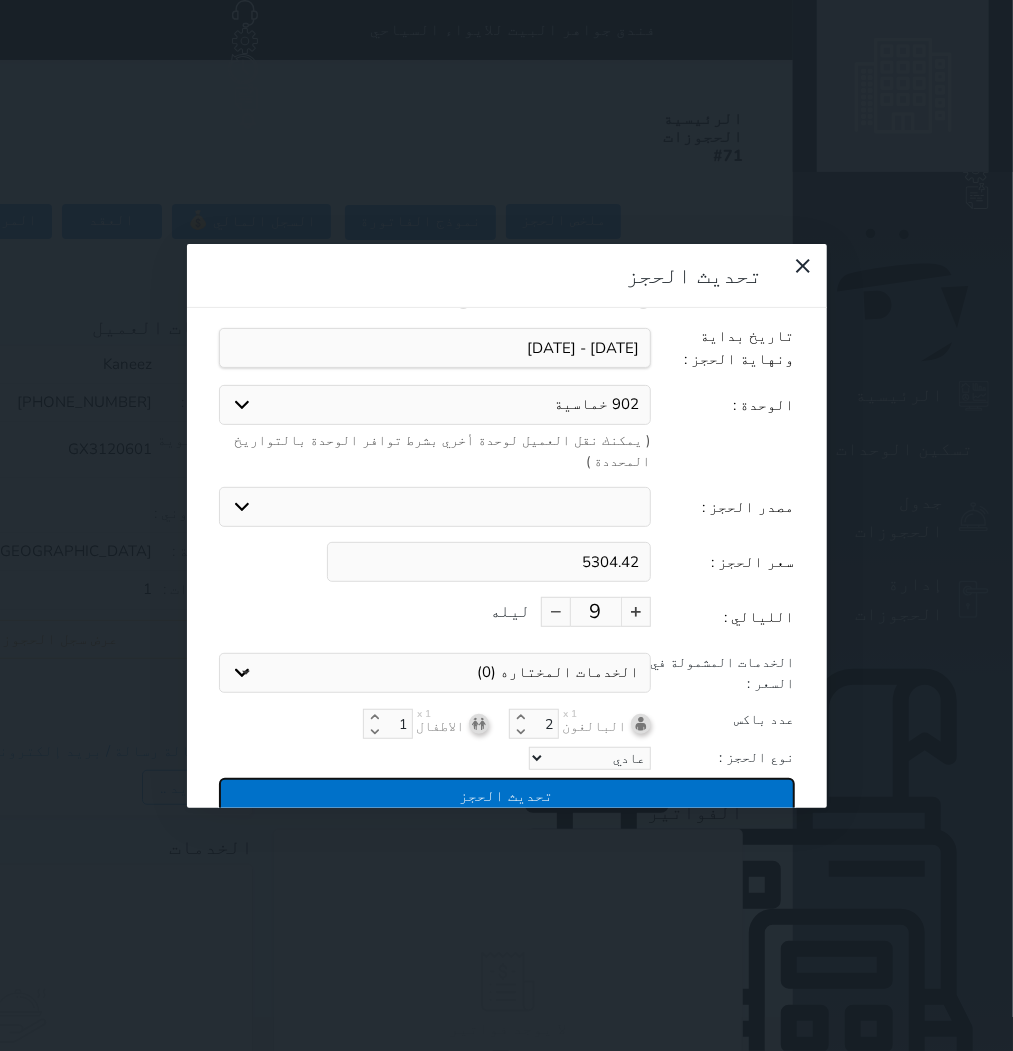 click on "تحديث الحجز" at bounding box center [507, 795] 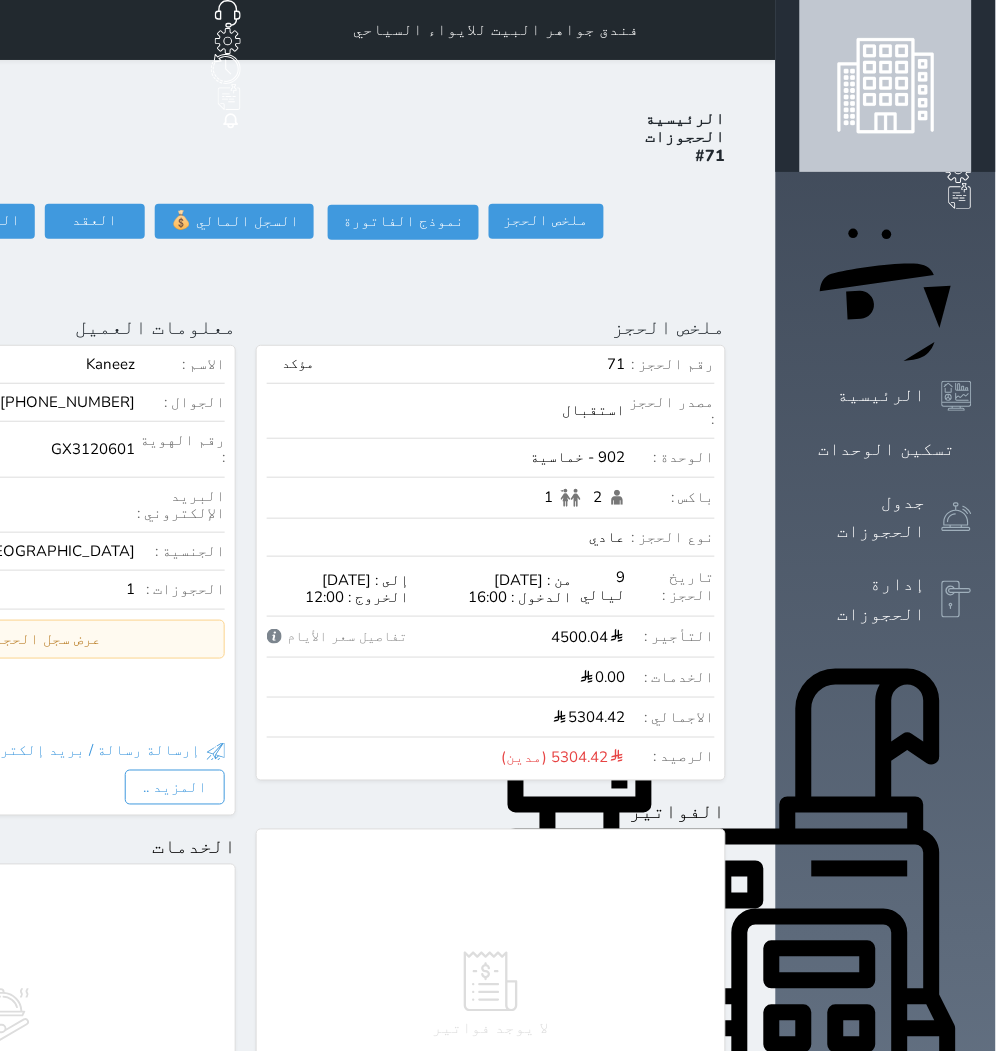 click on "حجز جديد" at bounding box center (72, -65) 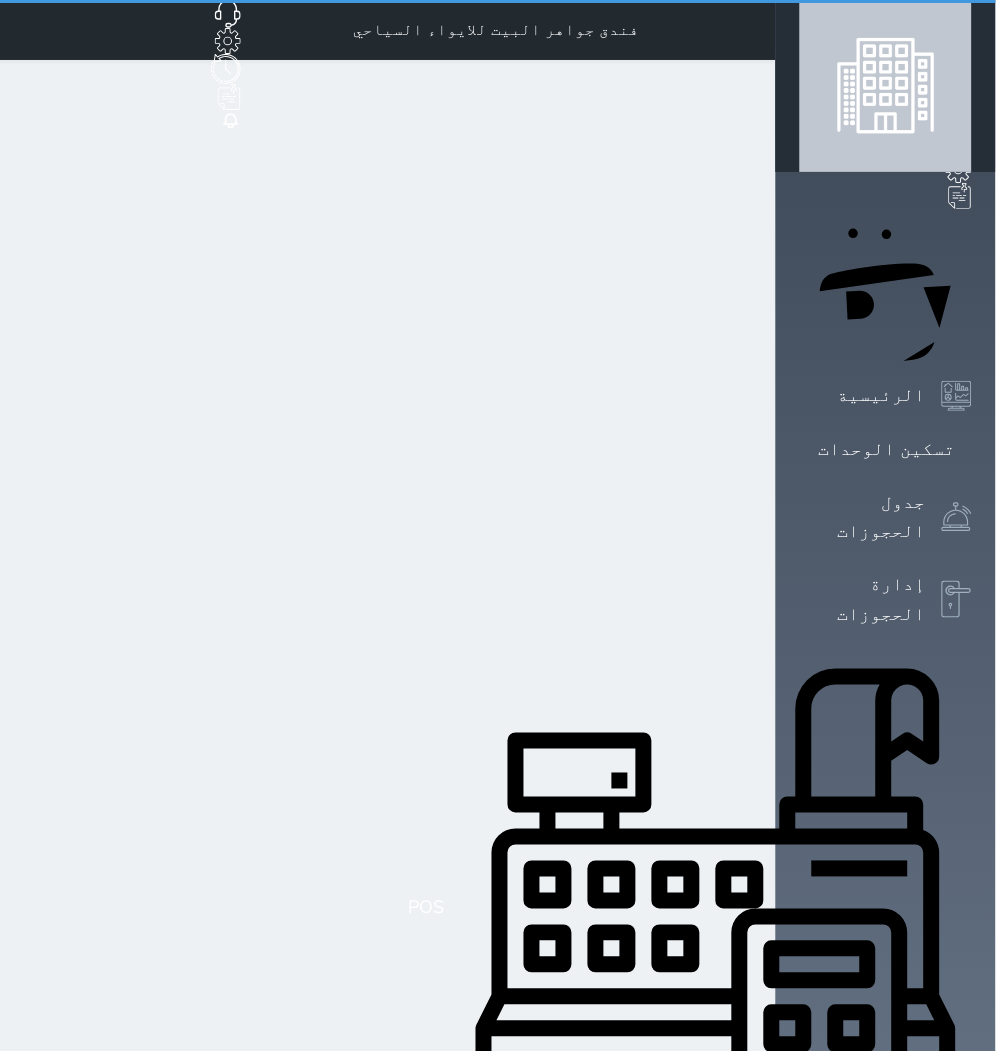 select on "1" 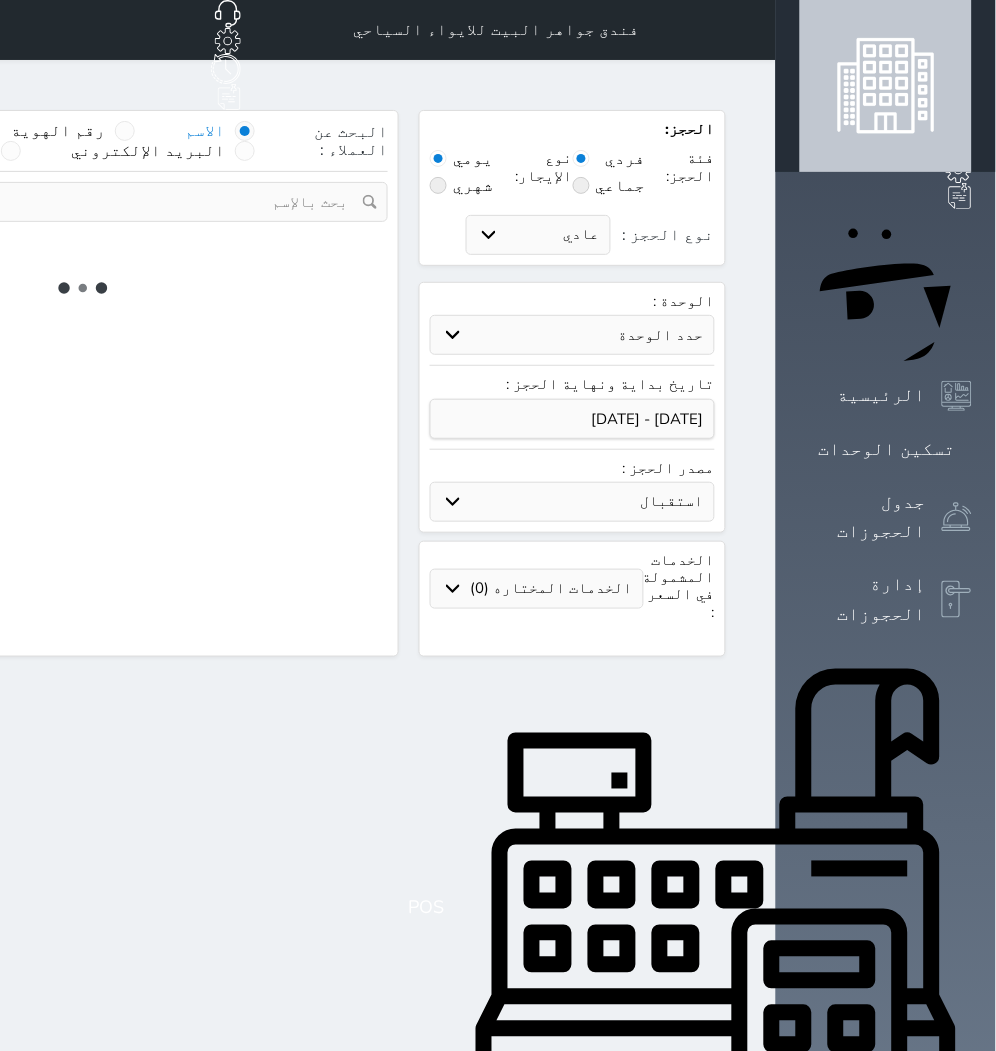select 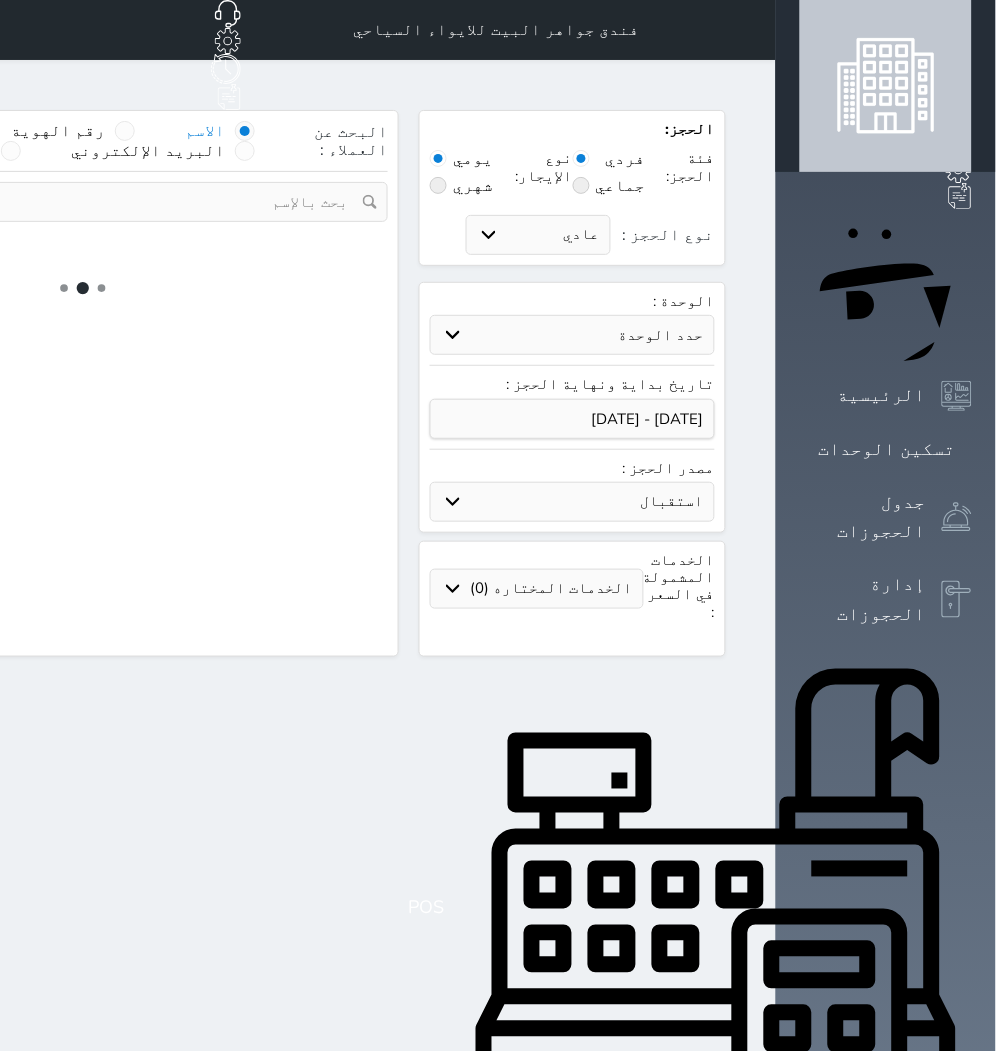 select on "1" 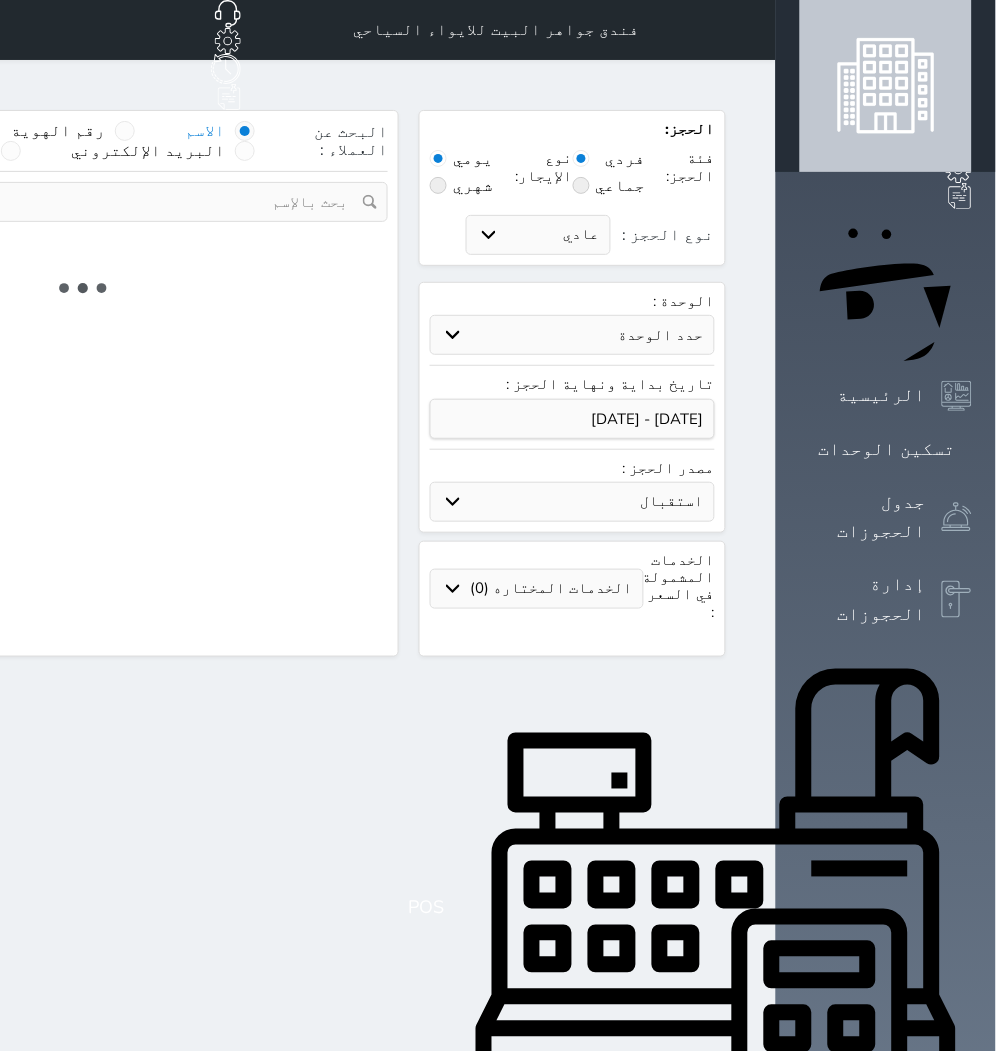 select on "113" 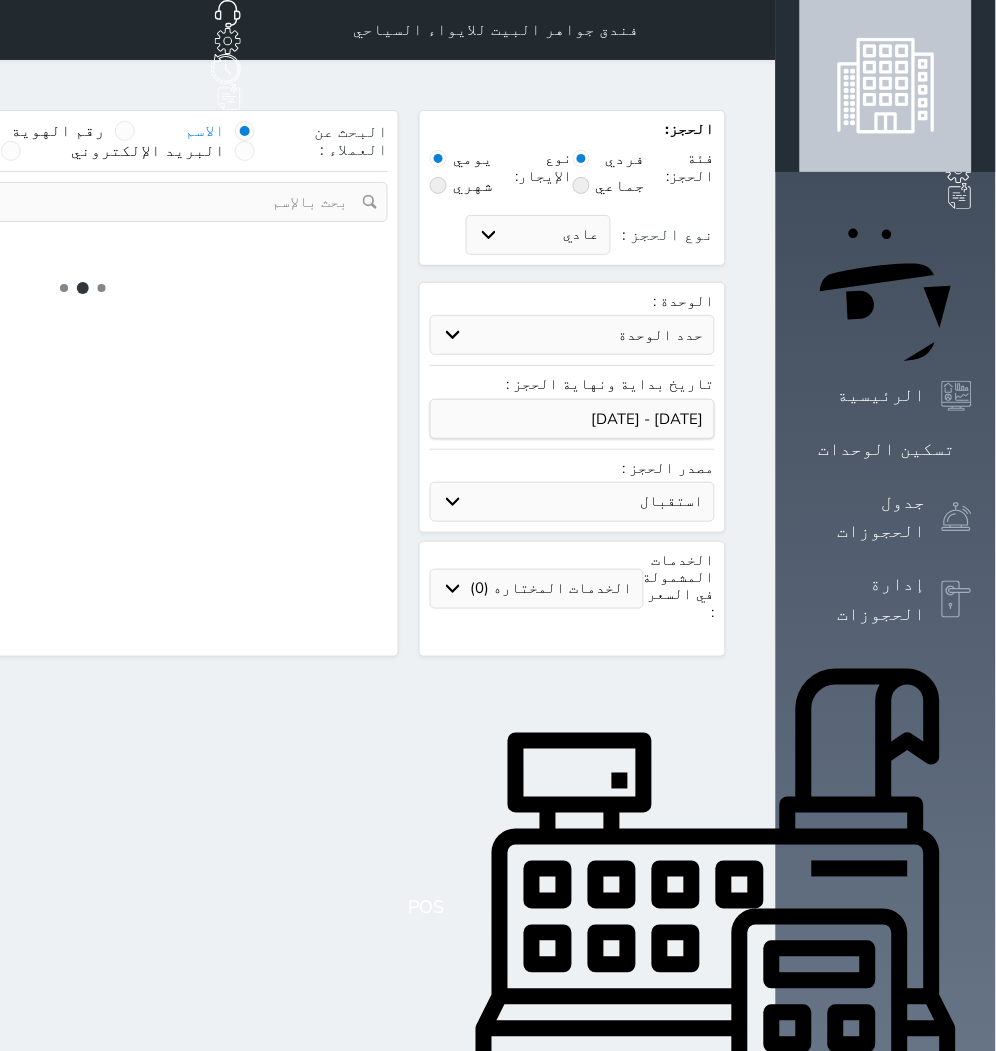 select on "1" 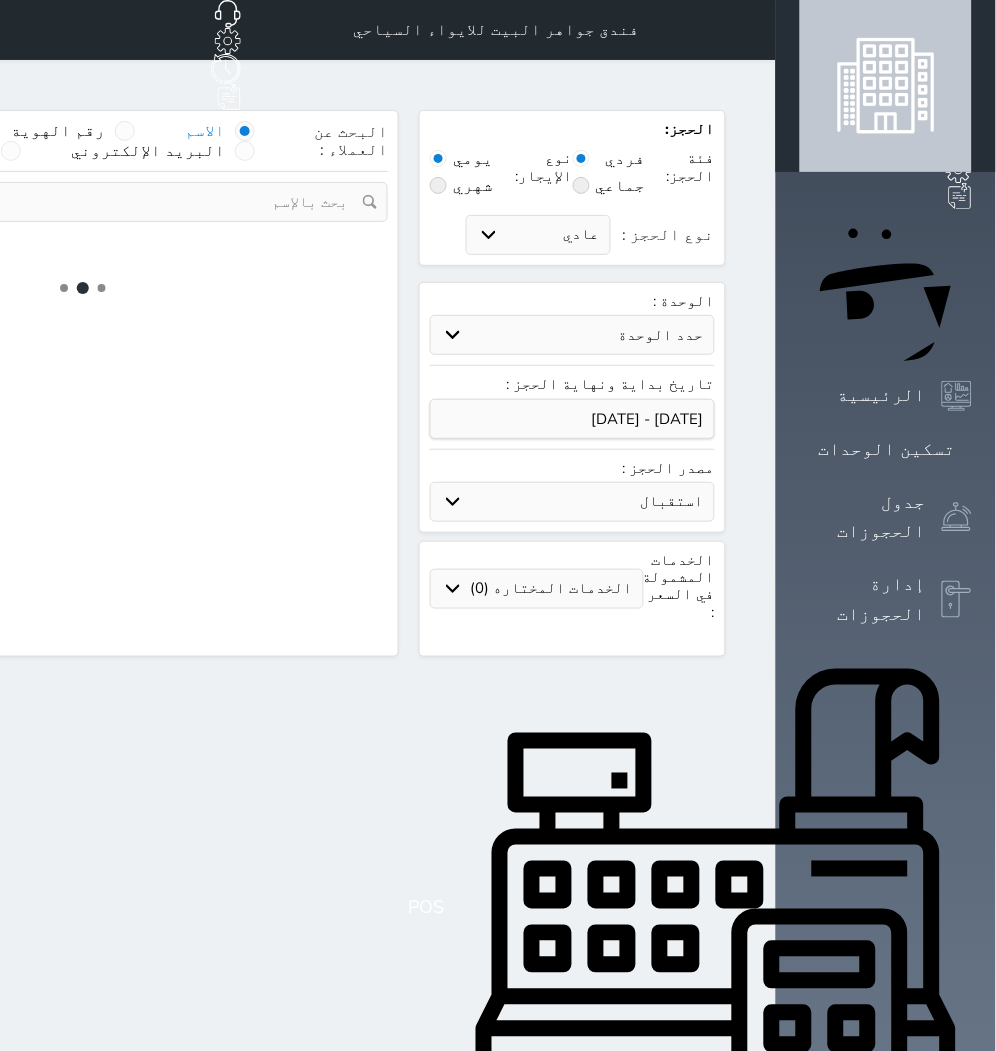 select 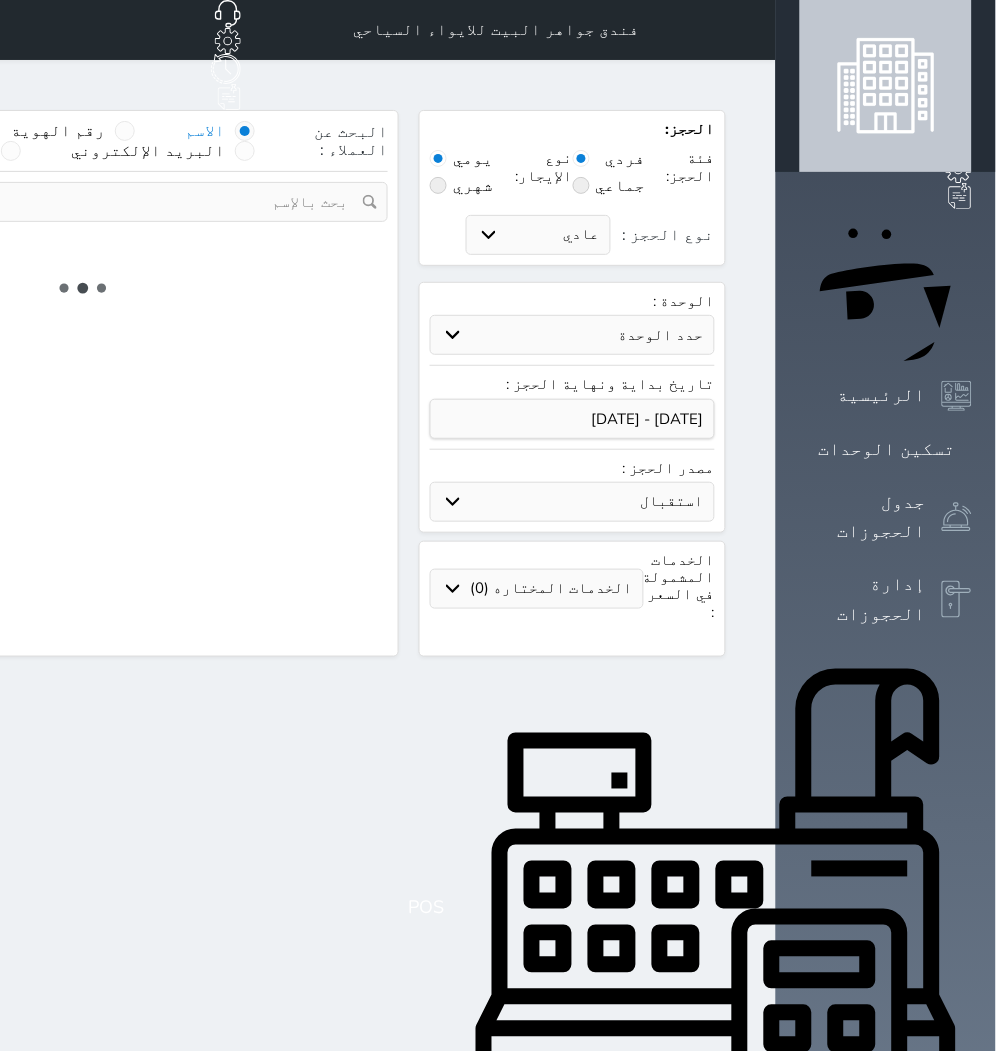select on "7" 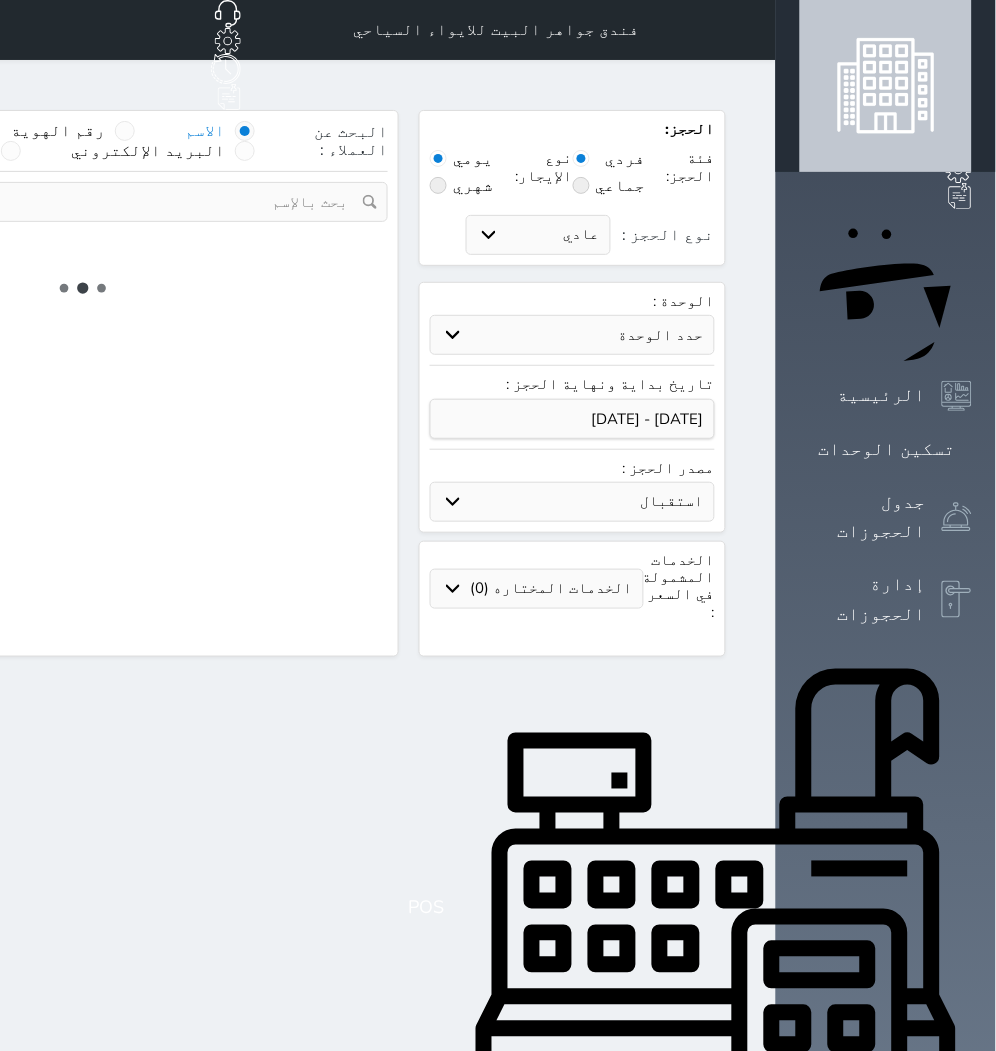 select 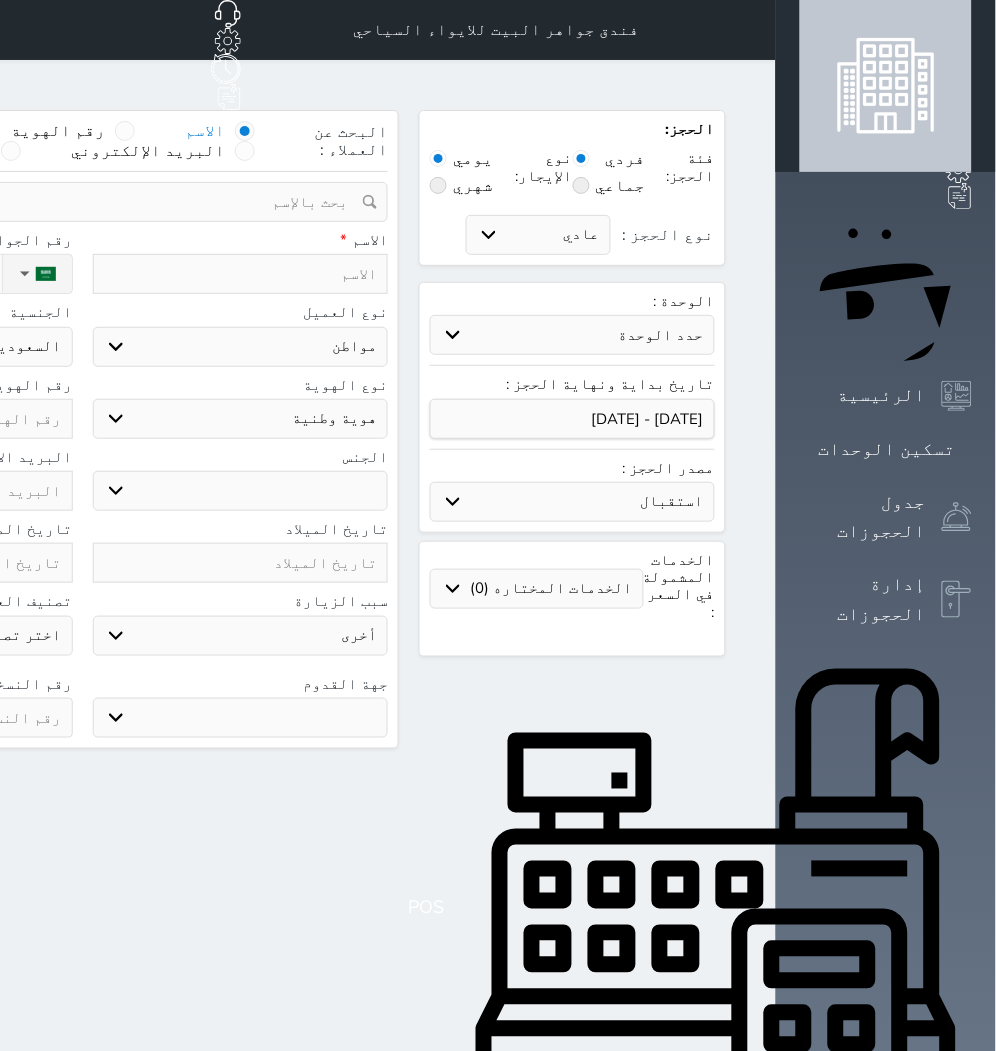 click on "حدد الوحدة
#939 - ثلاثية
#938 - خماسية
#934 - خماسية
#932 - ثلاثية
#931 - خماسية
#930 - رباعية
#928 - ثلاثية
#927 - رباعية
#926 - خماسية
#925 - رباعية
#924 - ثلاثية
#923 - ثلاثية
#922 - خماسية
#921 - رباعية
#920 - رباعية
#919 - خماسية
#918 - ثلاثية
#917 - خماسية
#916 - رباعية
#915 - خماسية" at bounding box center [572, 335] 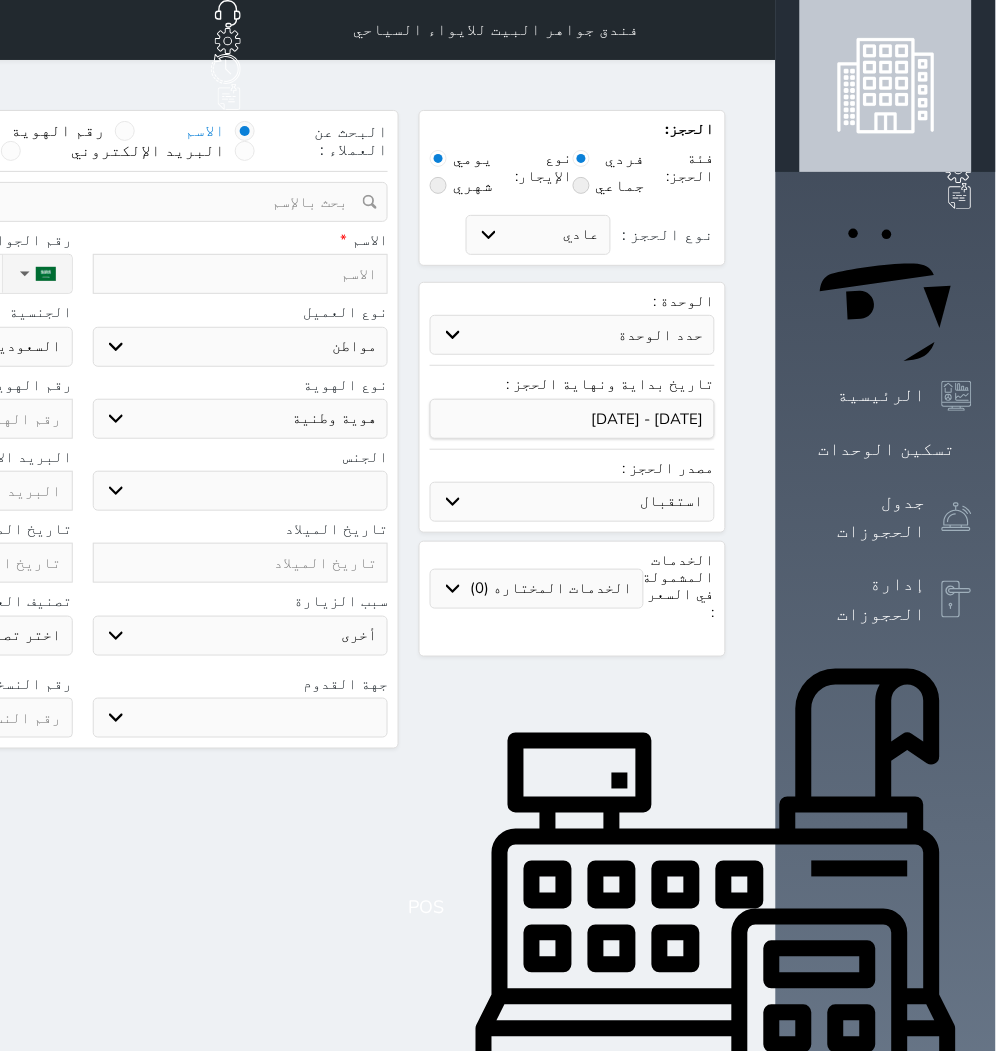 select on "84024" 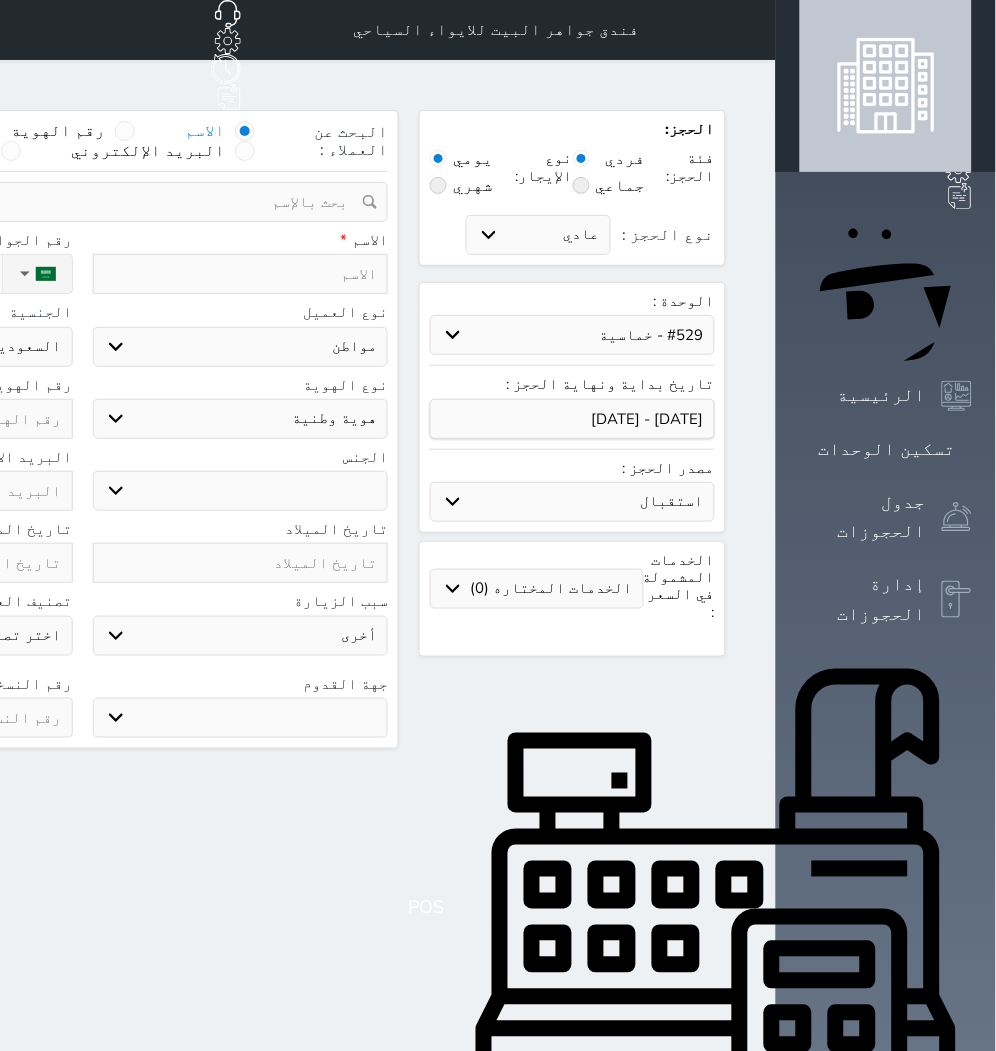 click on "حدد الوحدة
#939 - ثلاثية
#938 - خماسية
#934 - خماسية
#932 - ثلاثية
#931 - خماسية
#930 - رباعية
#928 - ثلاثية
#927 - رباعية
#926 - خماسية
#925 - رباعية
#924 - ثلاثية
#923 - ثلاثية
#922 - خماسية
#921 - رباعية
#920 - رباعية
#919 - خماسية
#918 - ثلاثية
#917 - خماسية
#916 - رباعية
#915 - خماسية" at bounding box center [572, 335] 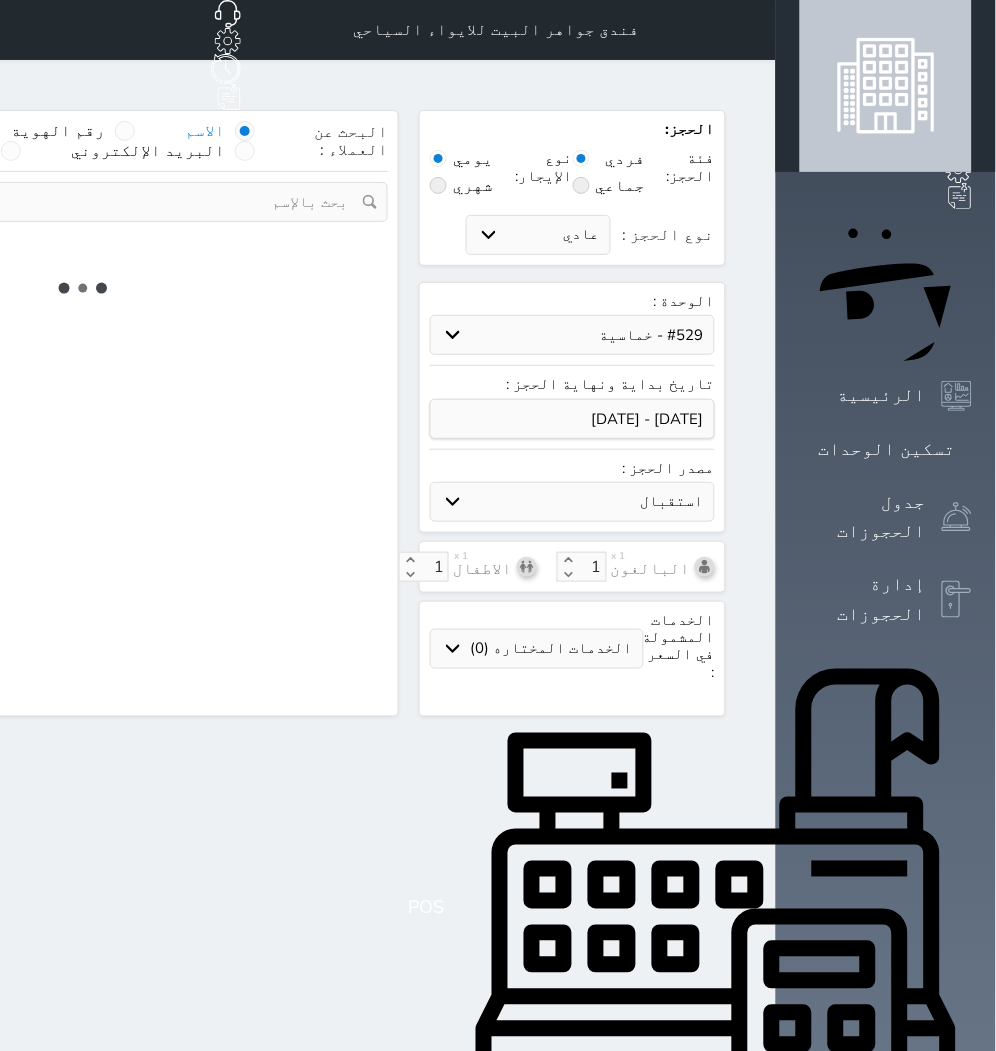 select on "1" 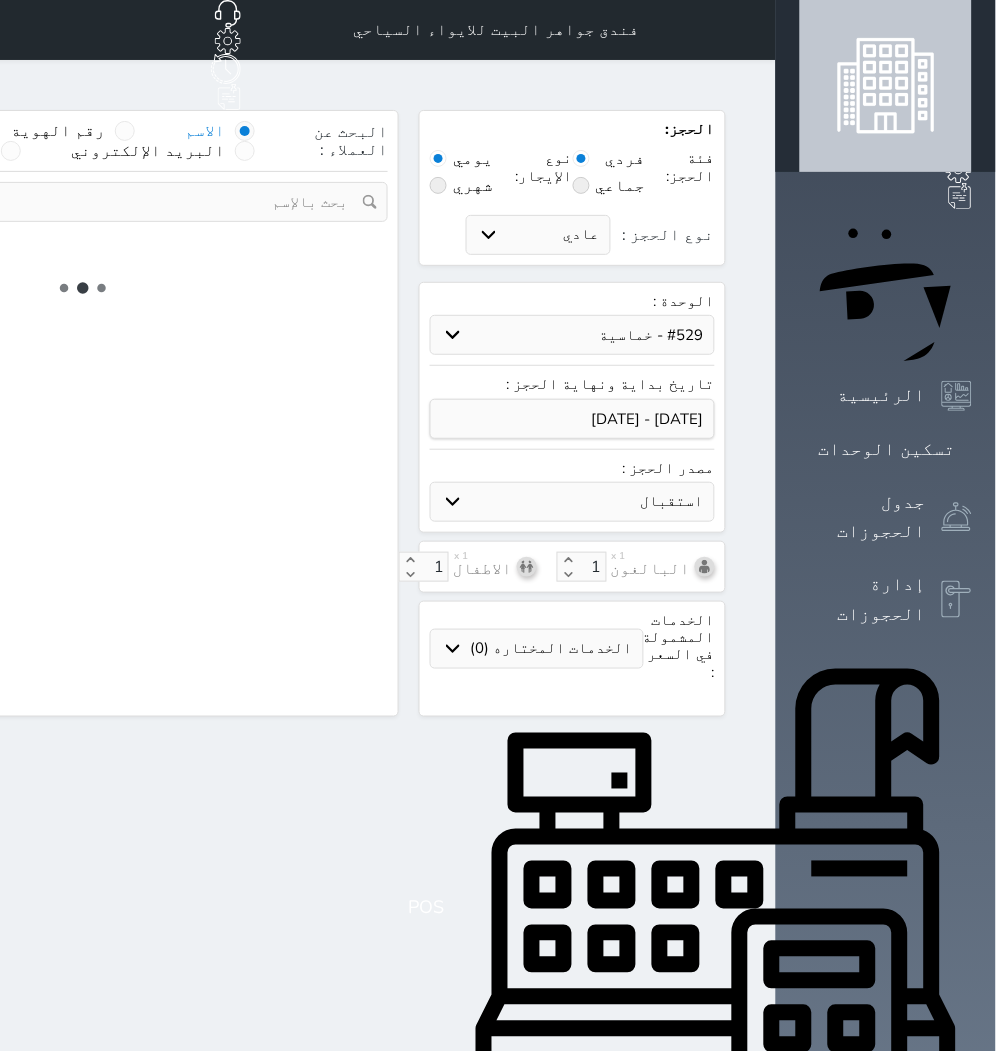 select on "113" 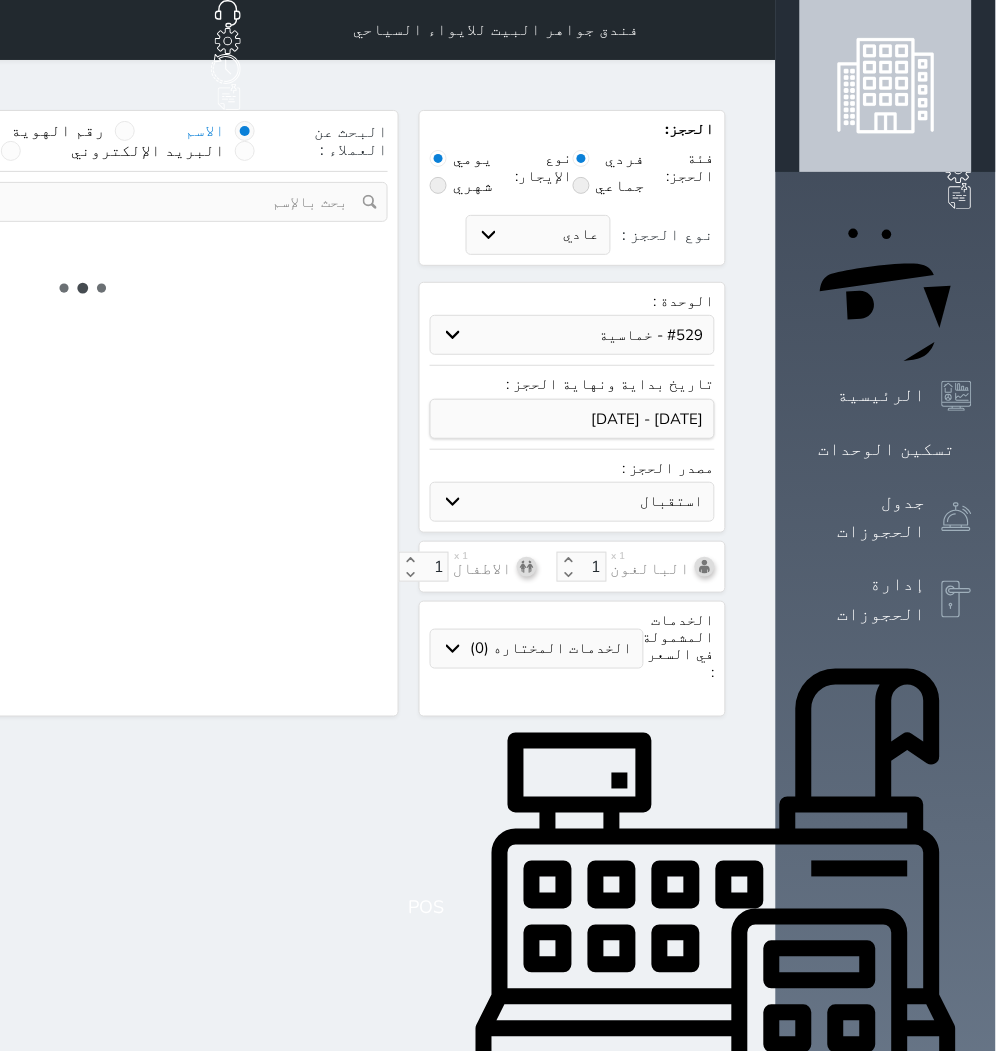select on "1" 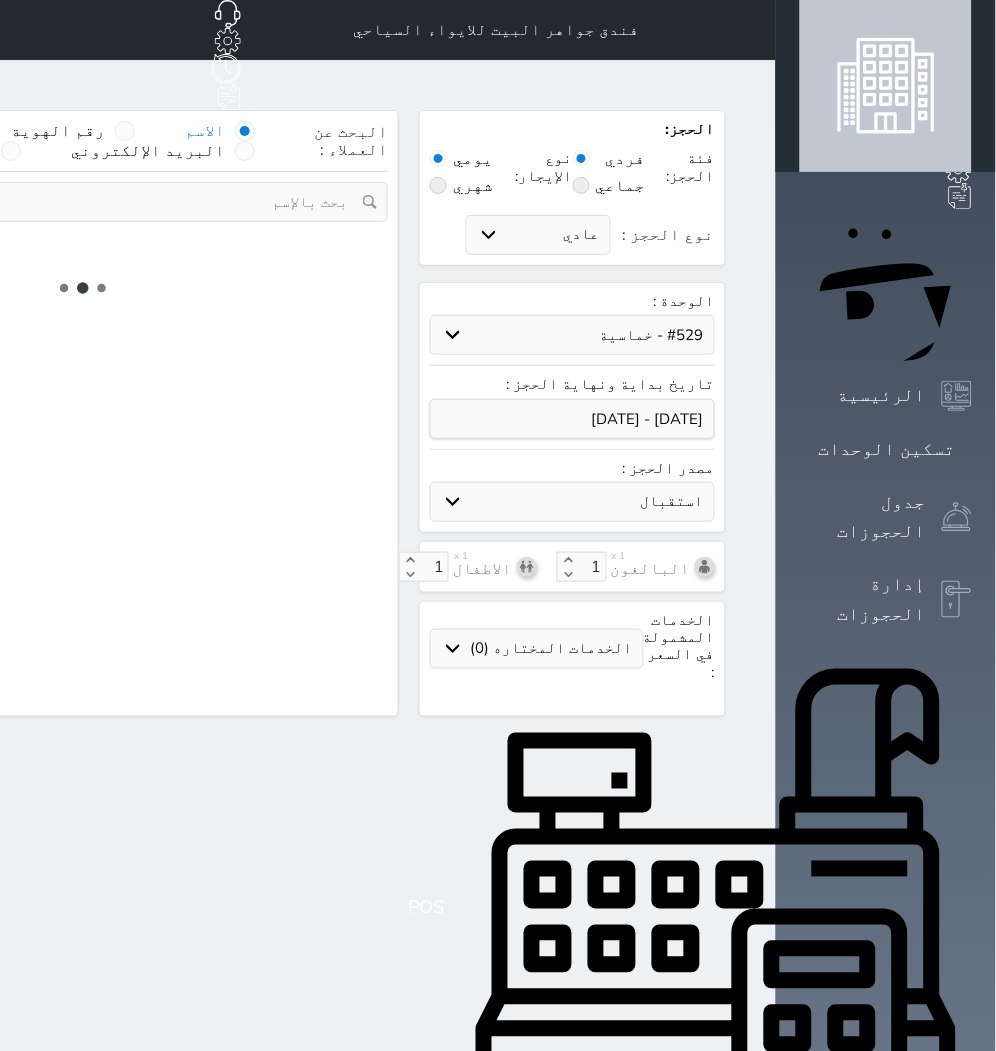 select 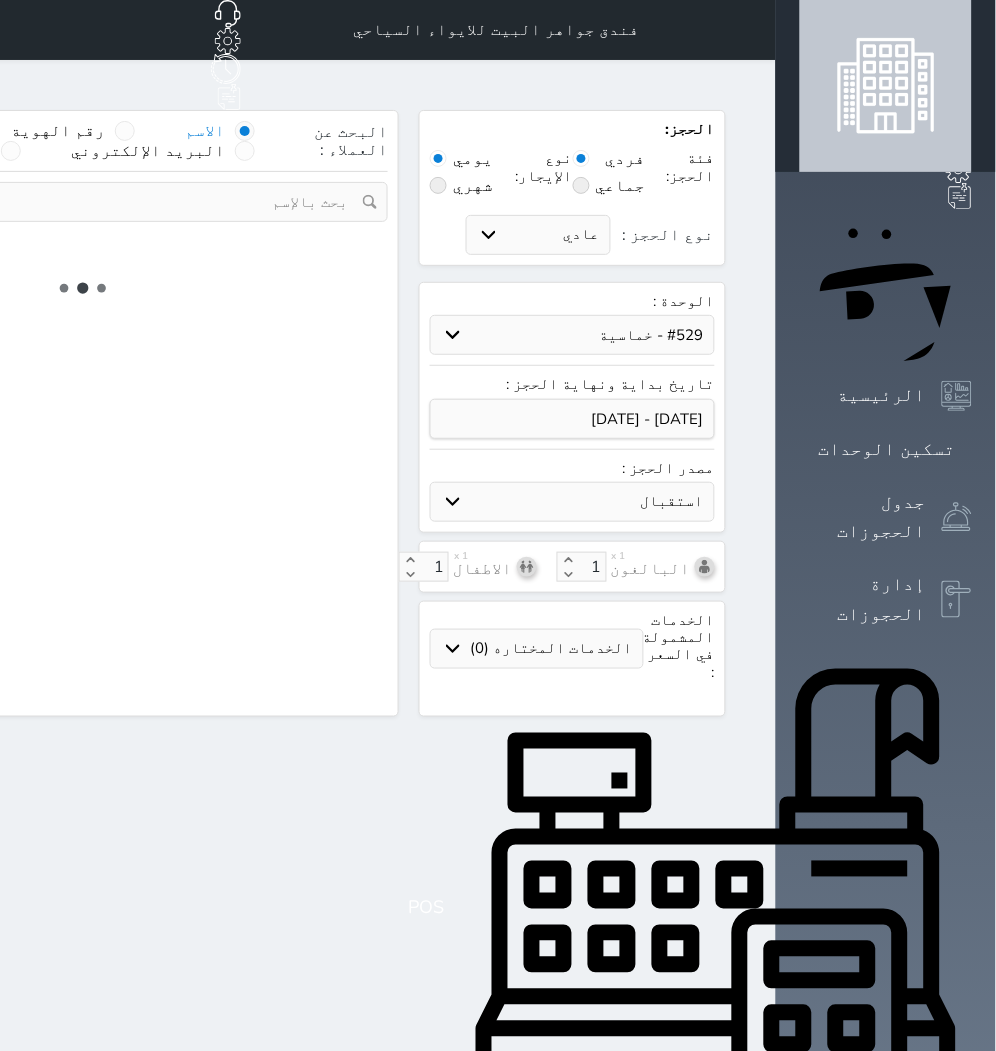 select on "7" 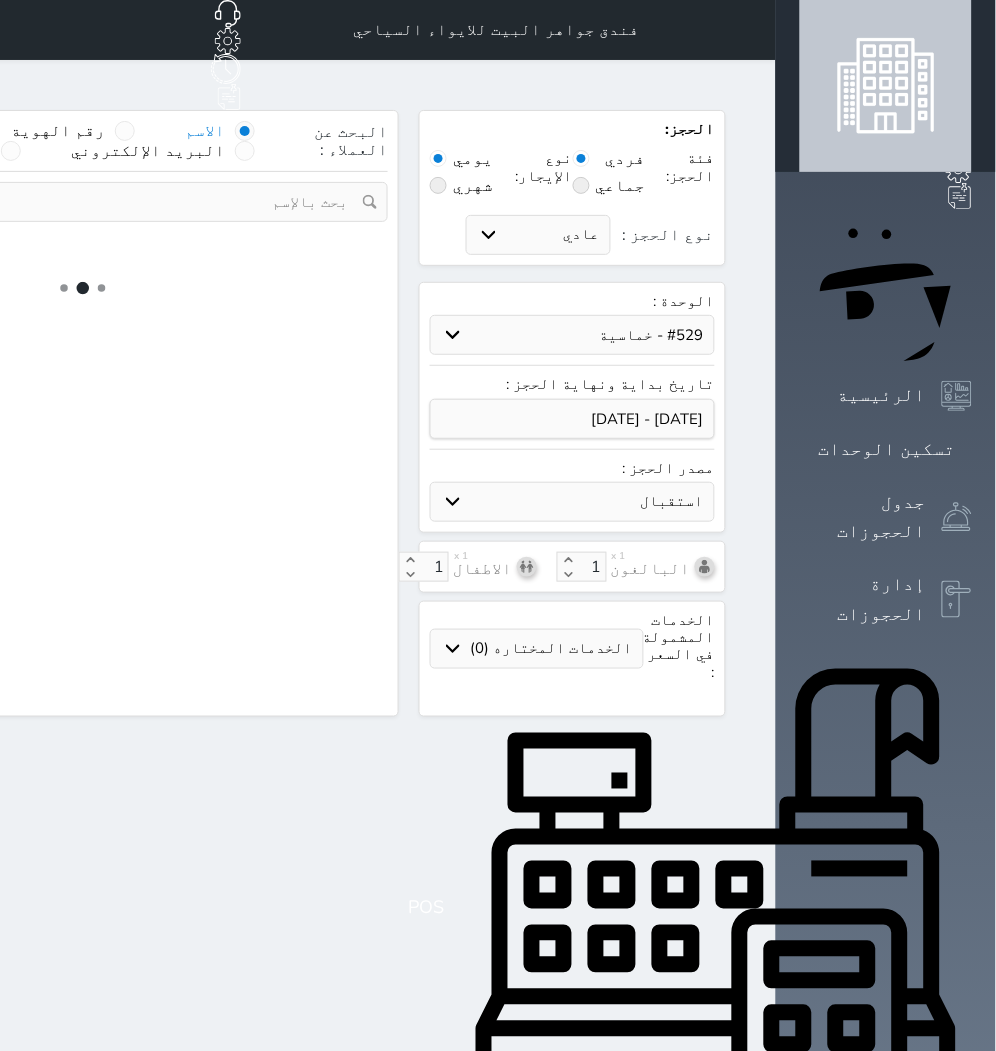 select 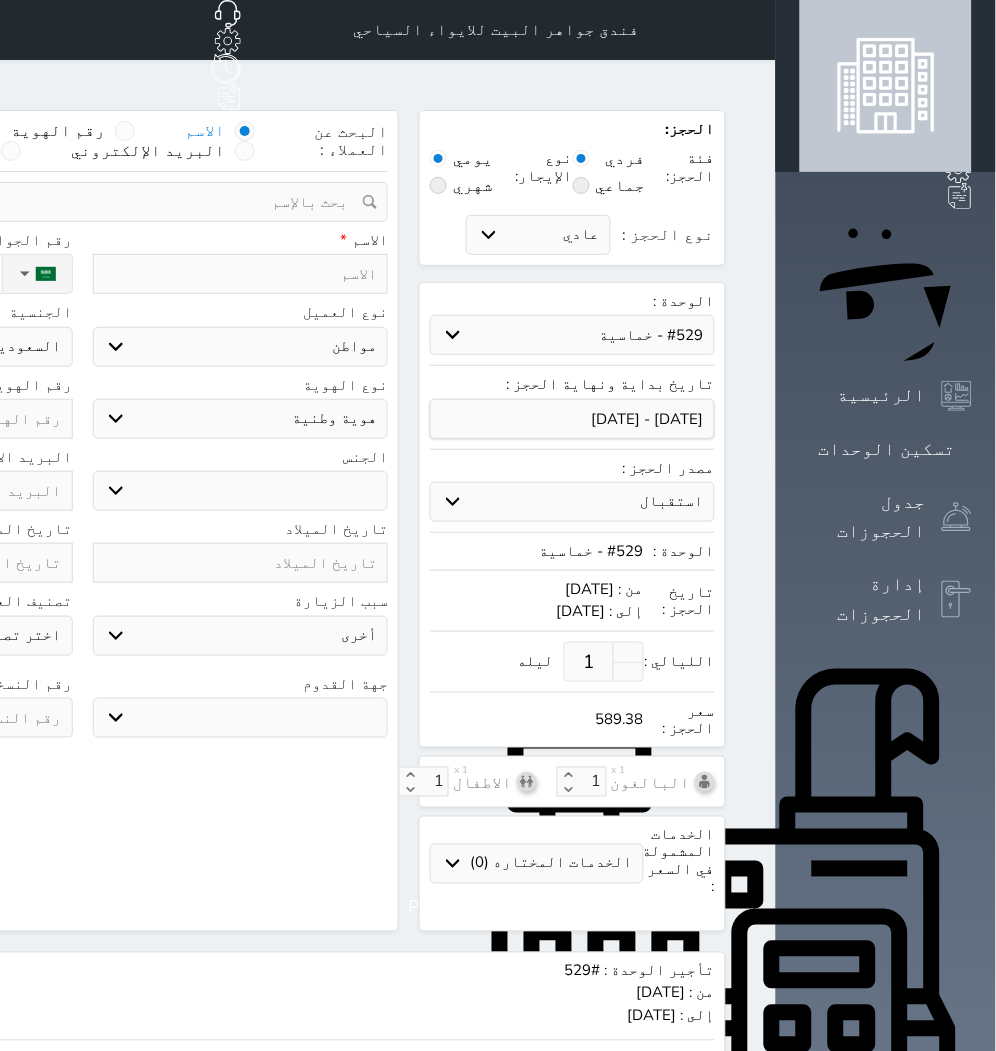 select 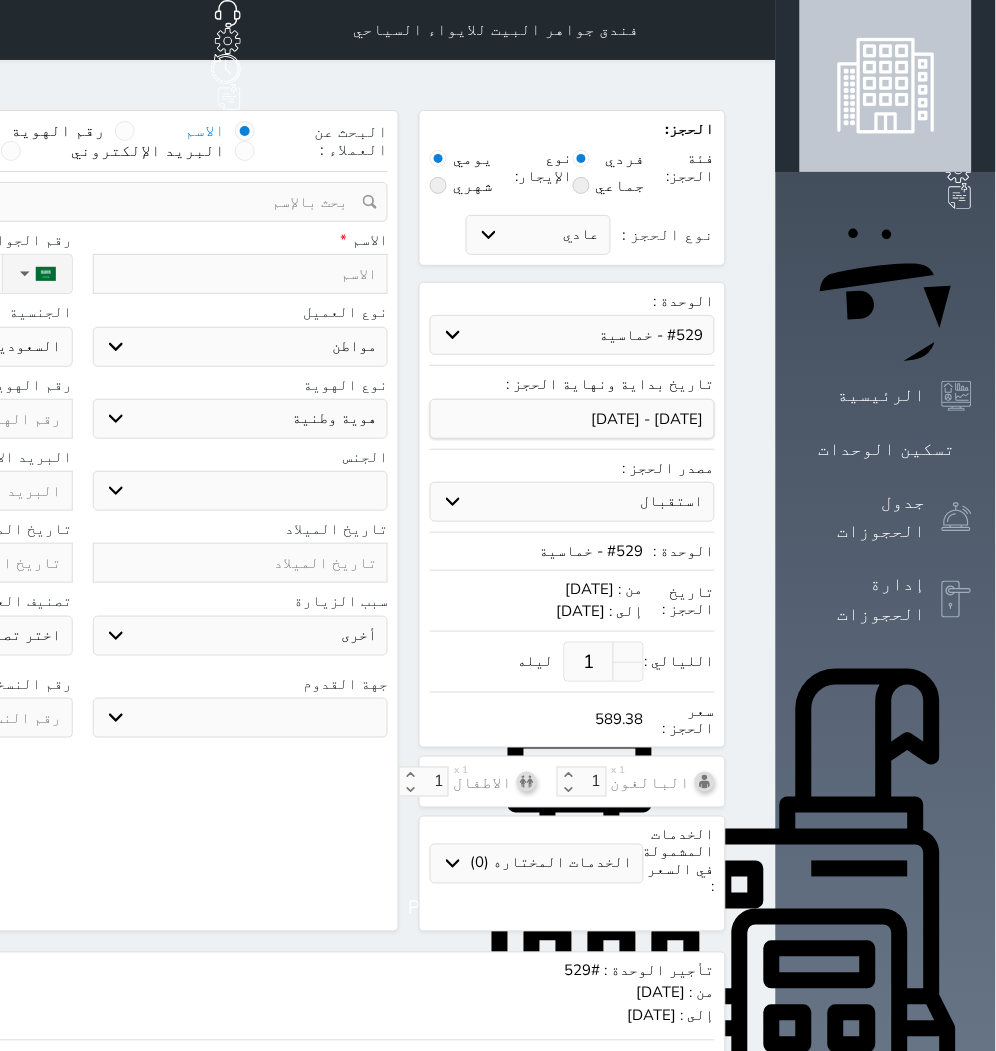 select 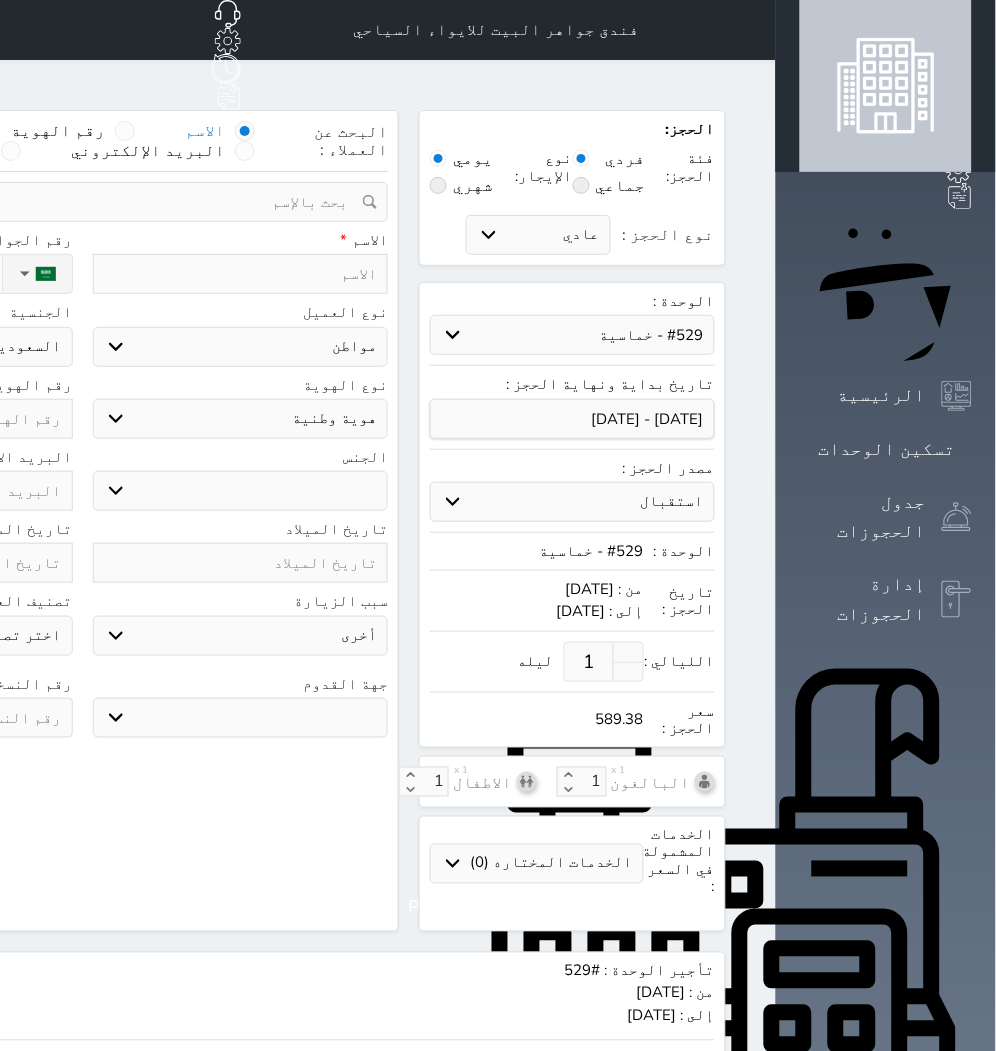 click on "1" at bounding box center (589, 662) 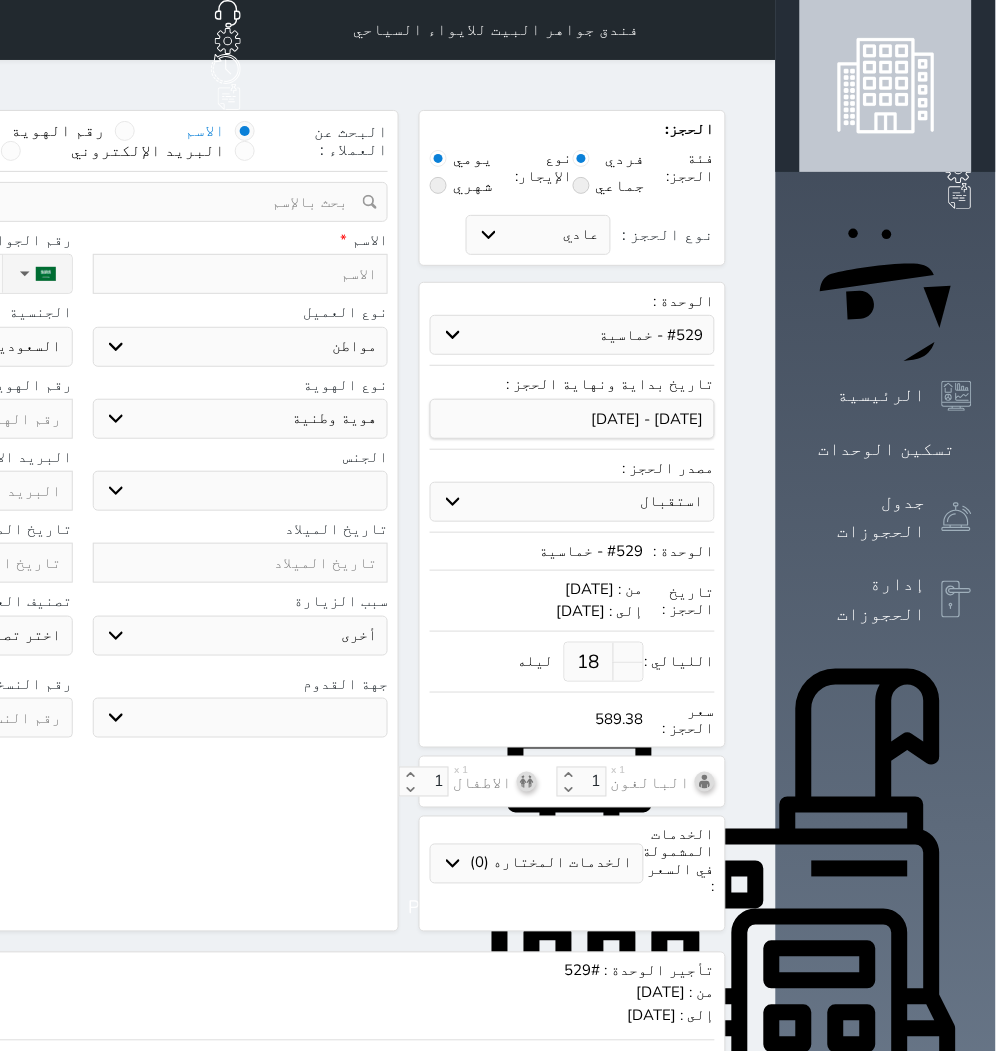 type on "1" 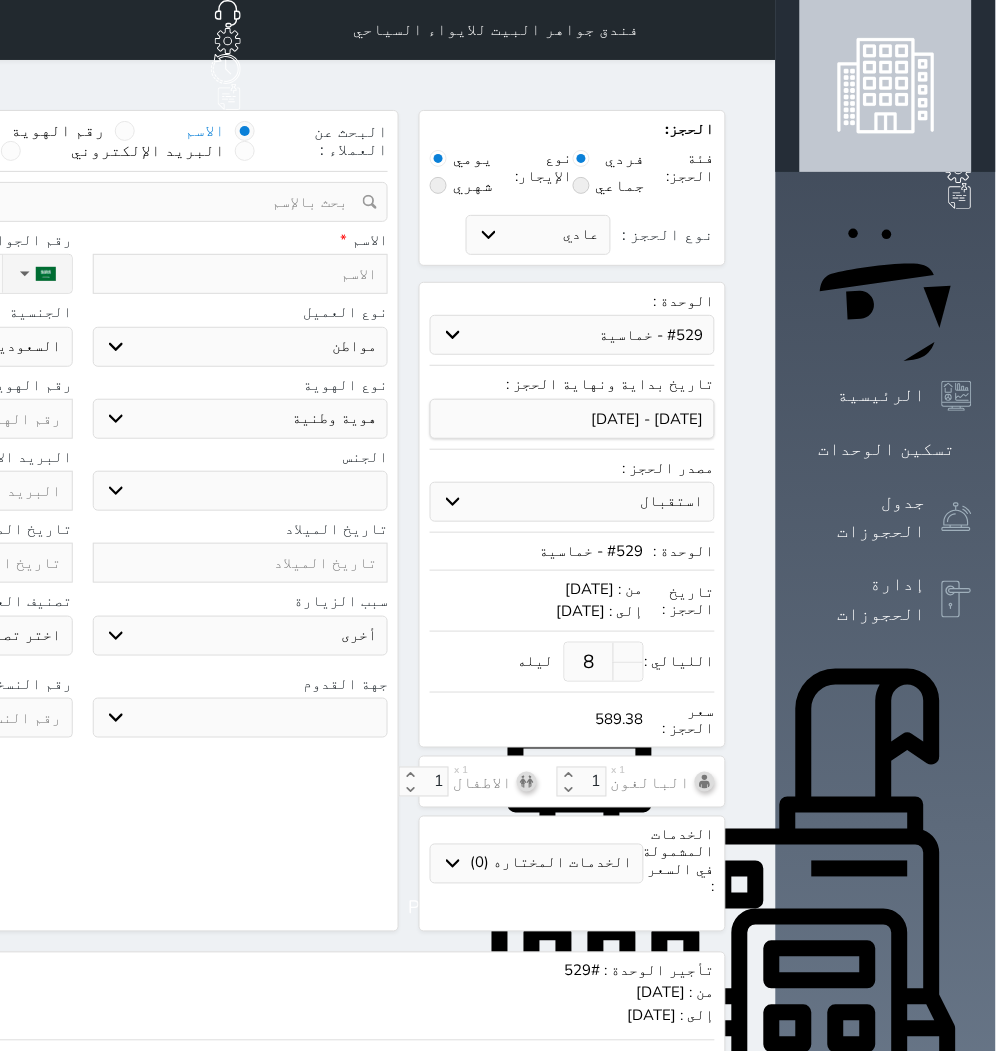 type on "8" 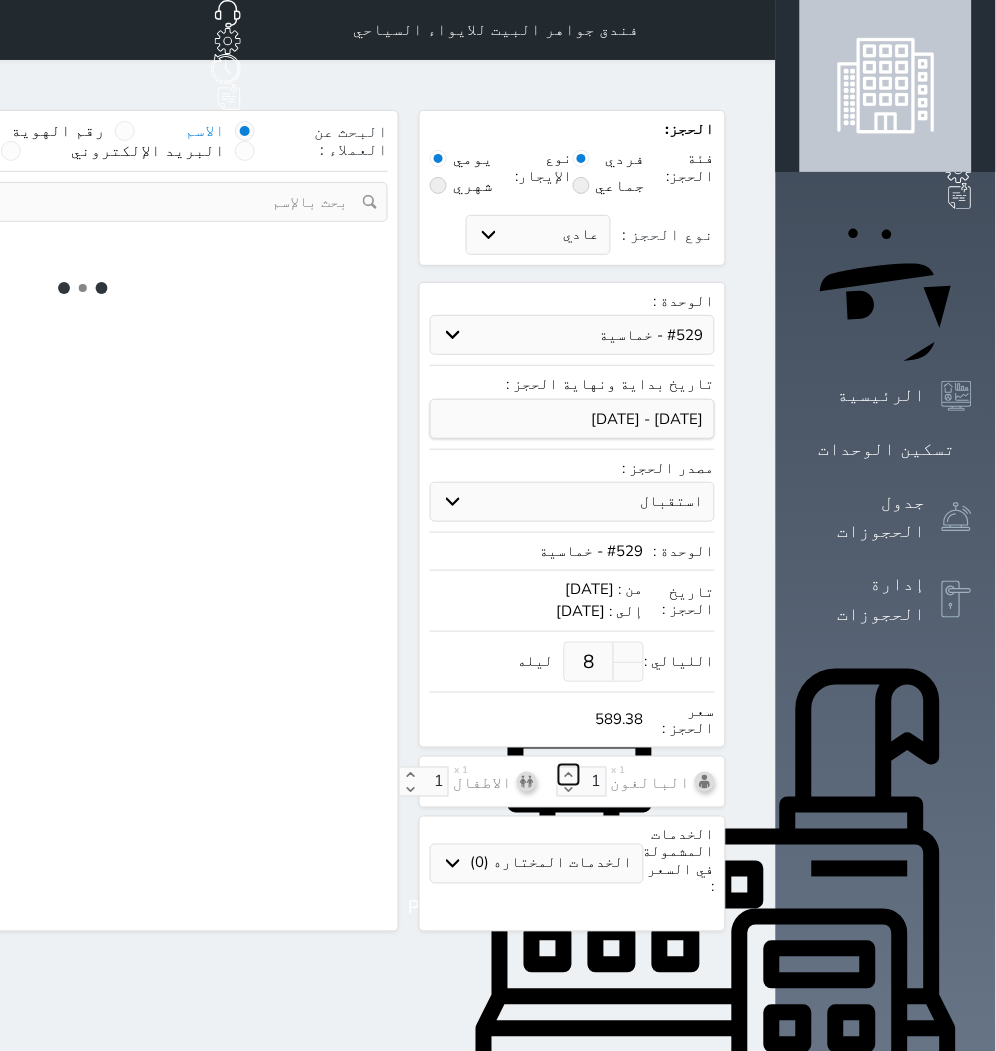 click 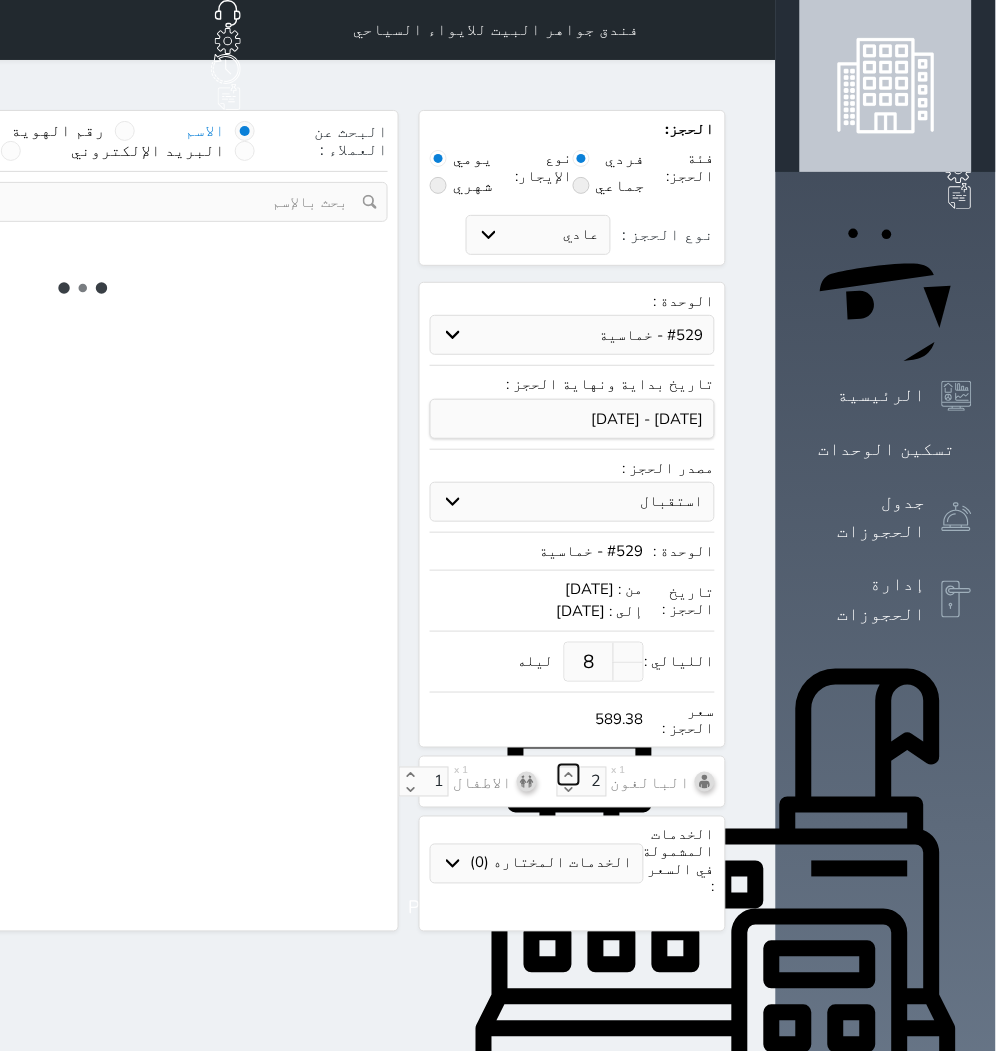 click 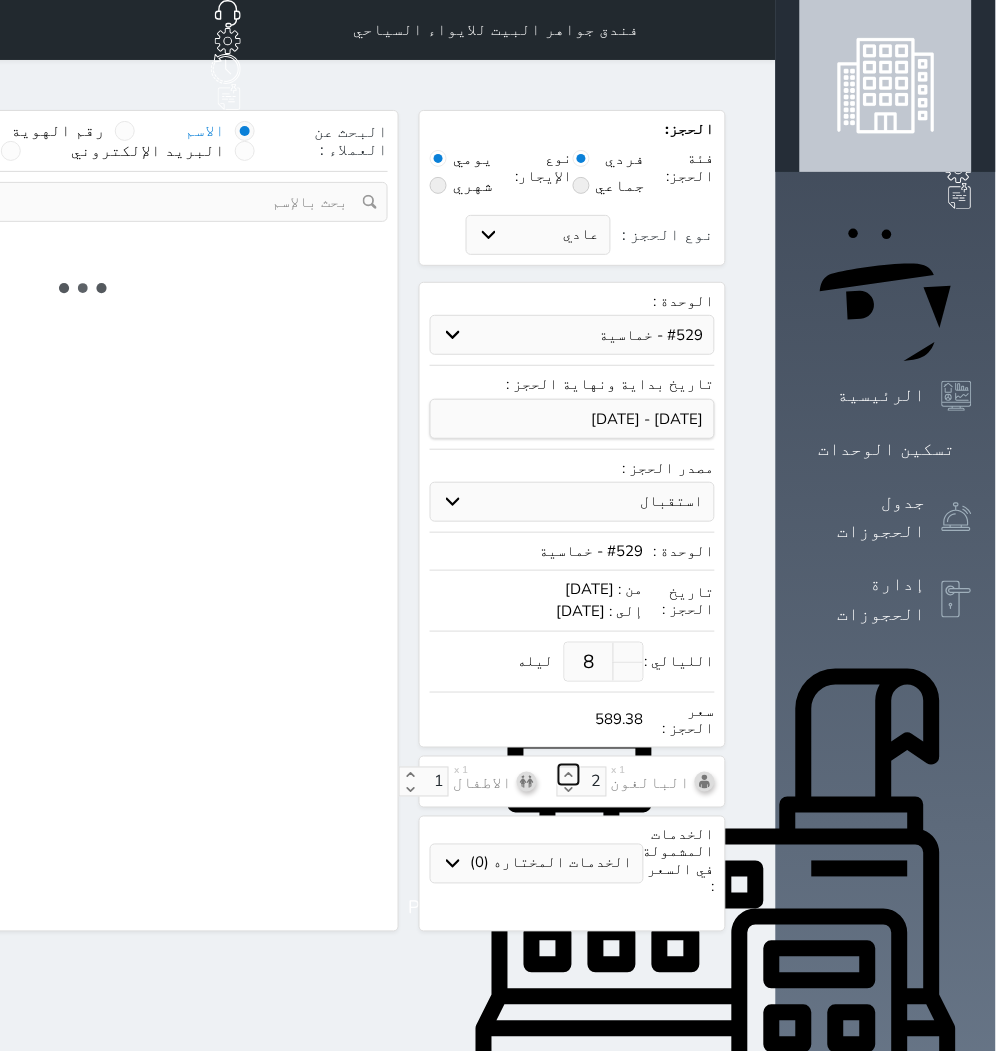 type on "3" 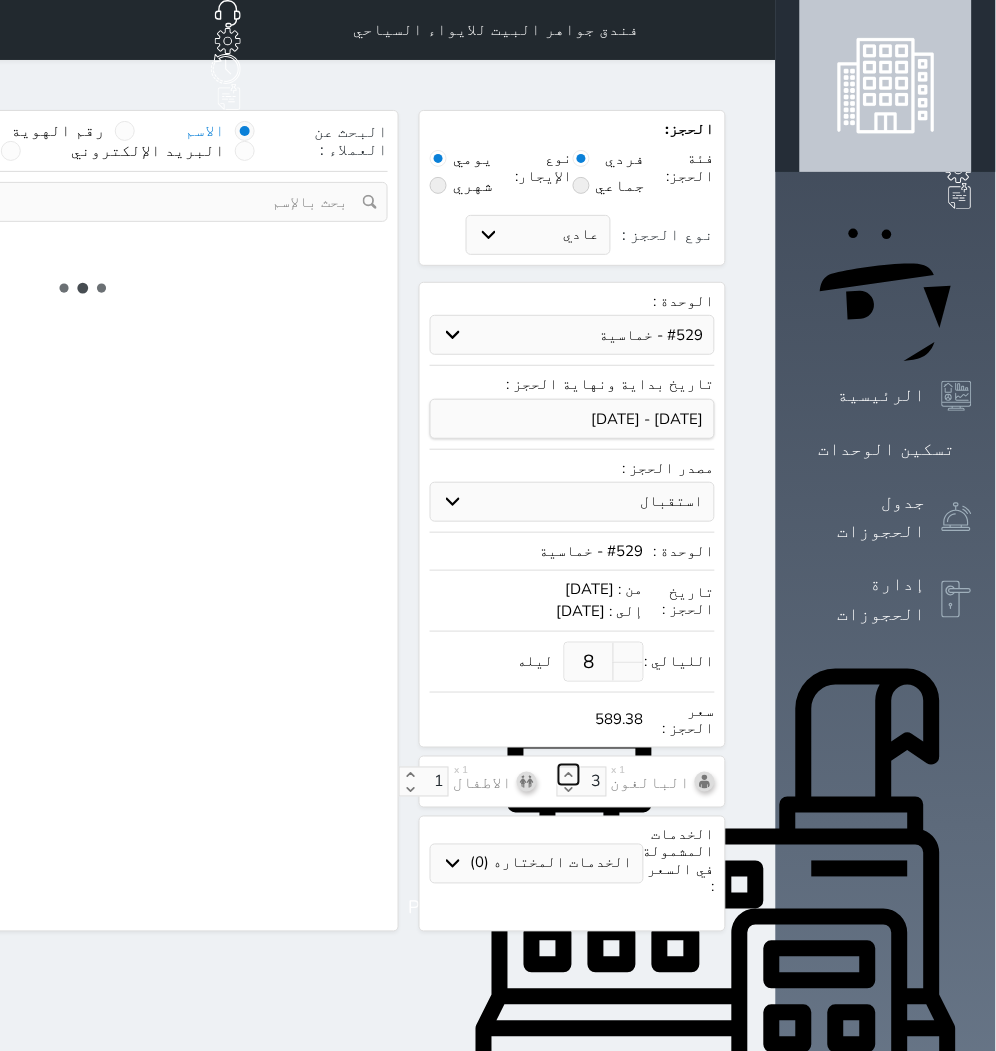 select on "1" 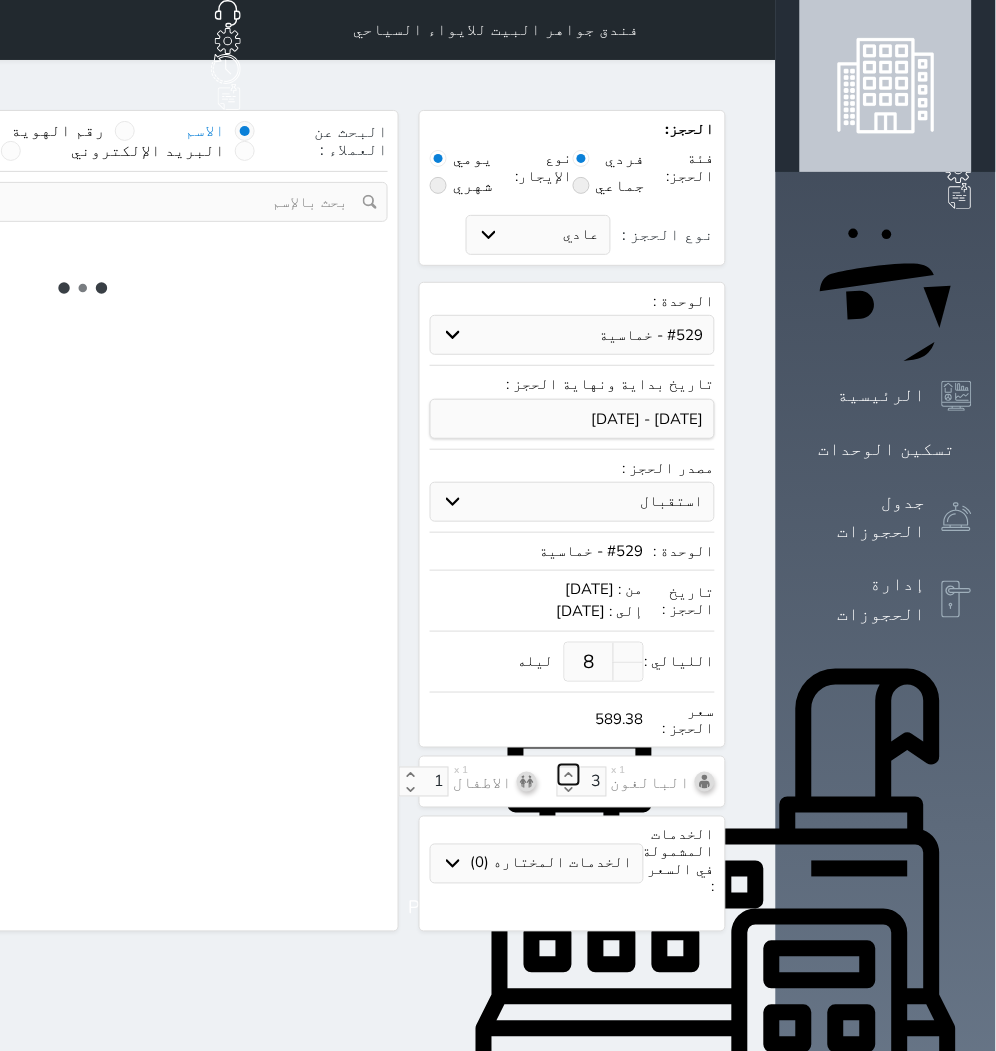 select on "113" 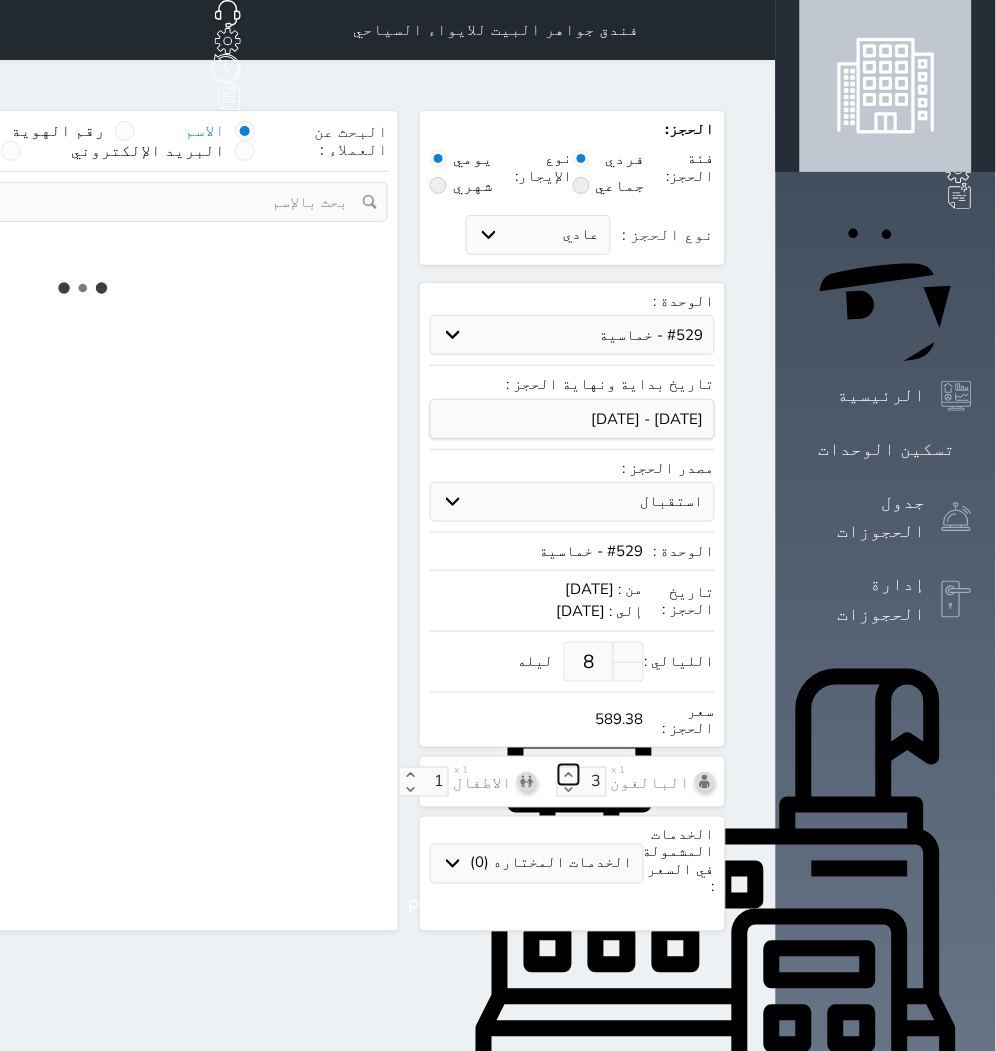 select on "1" 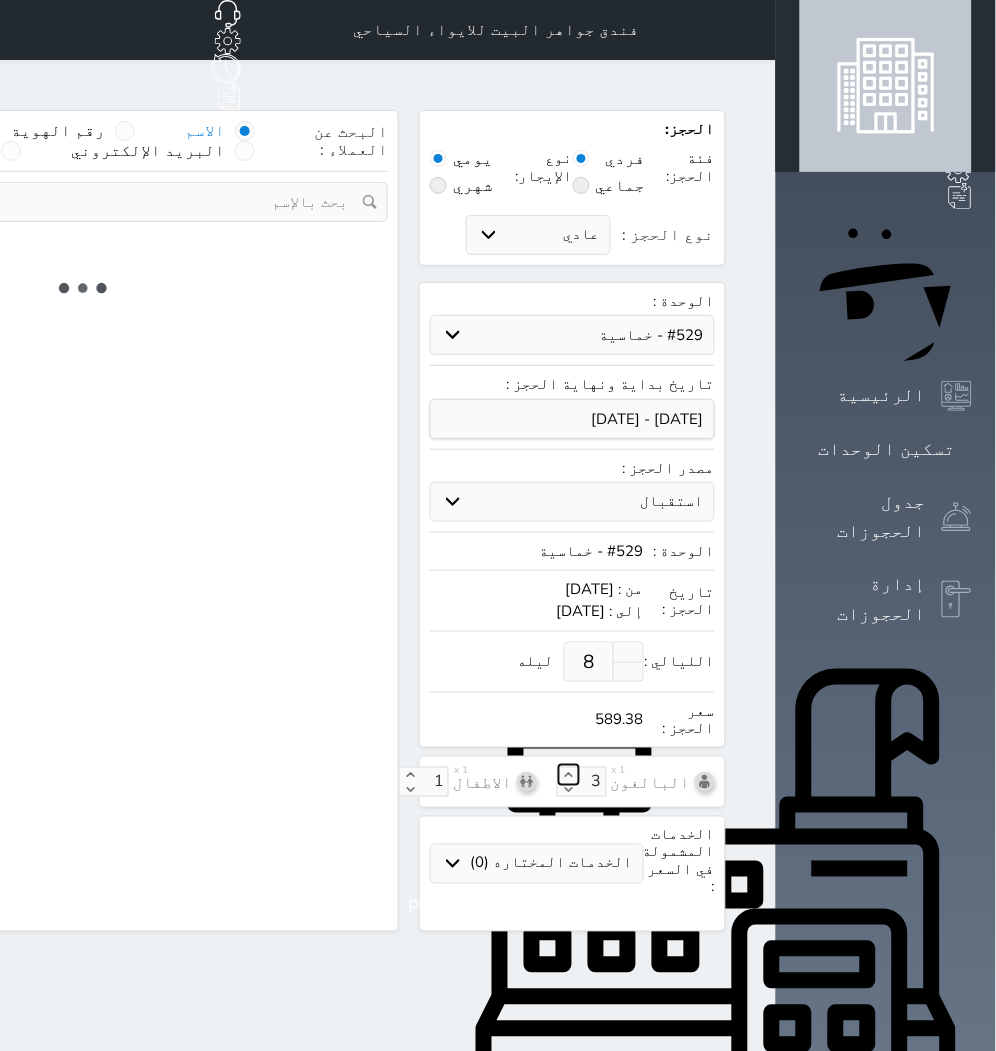 select 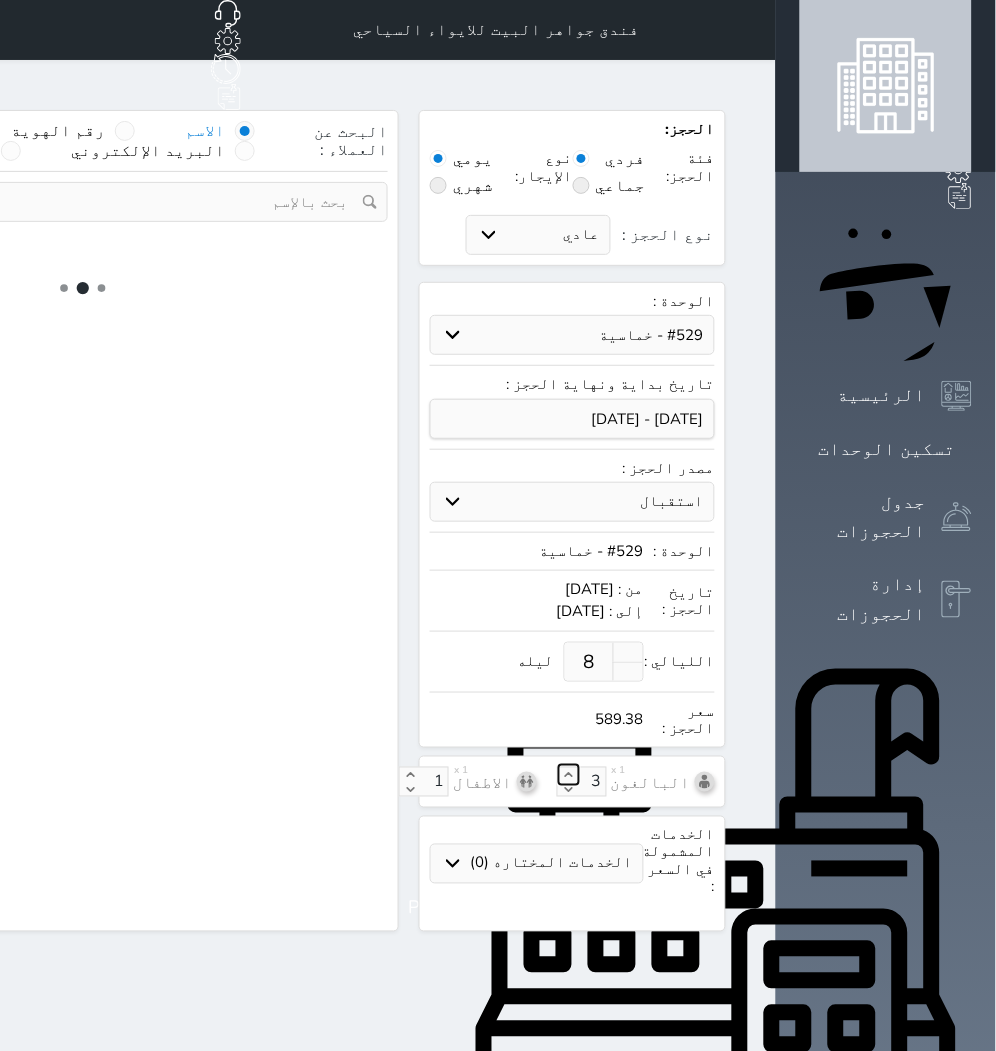 select on "7" 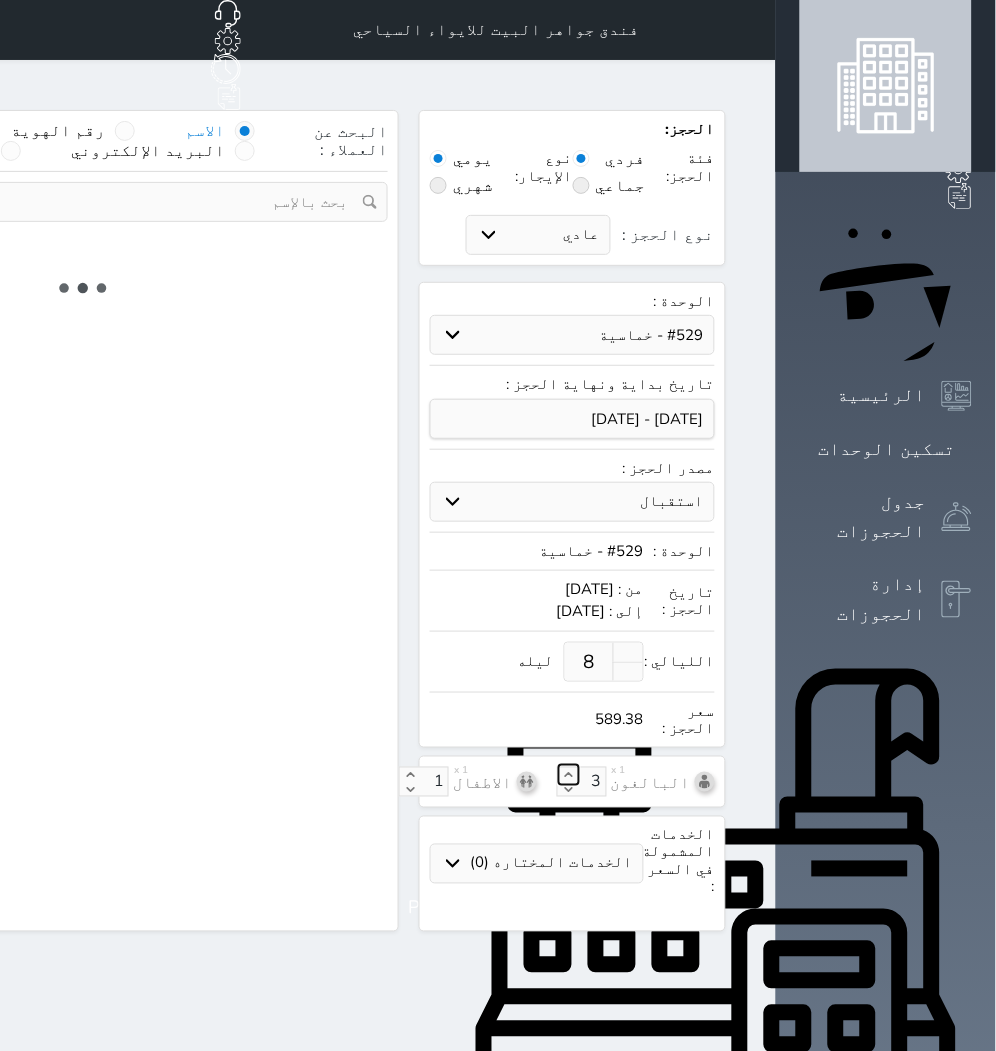 select 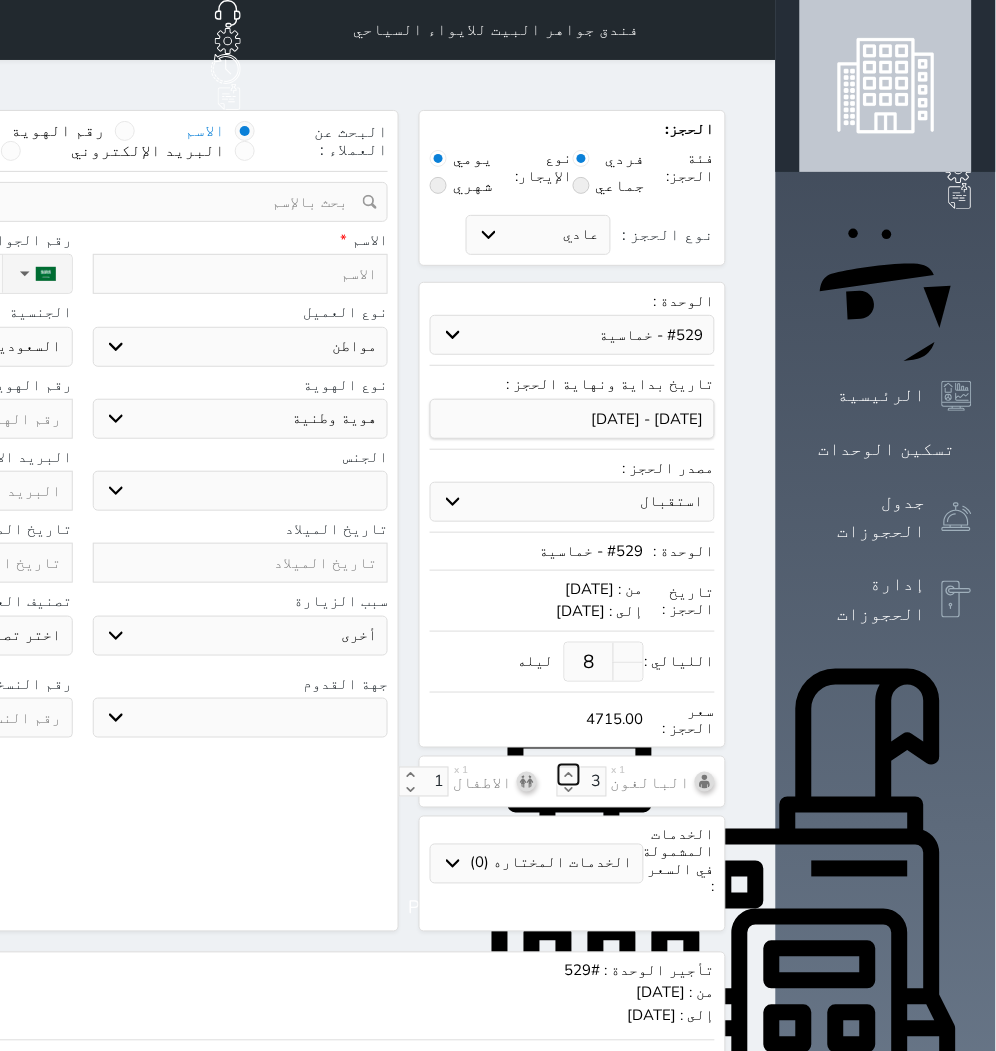 select 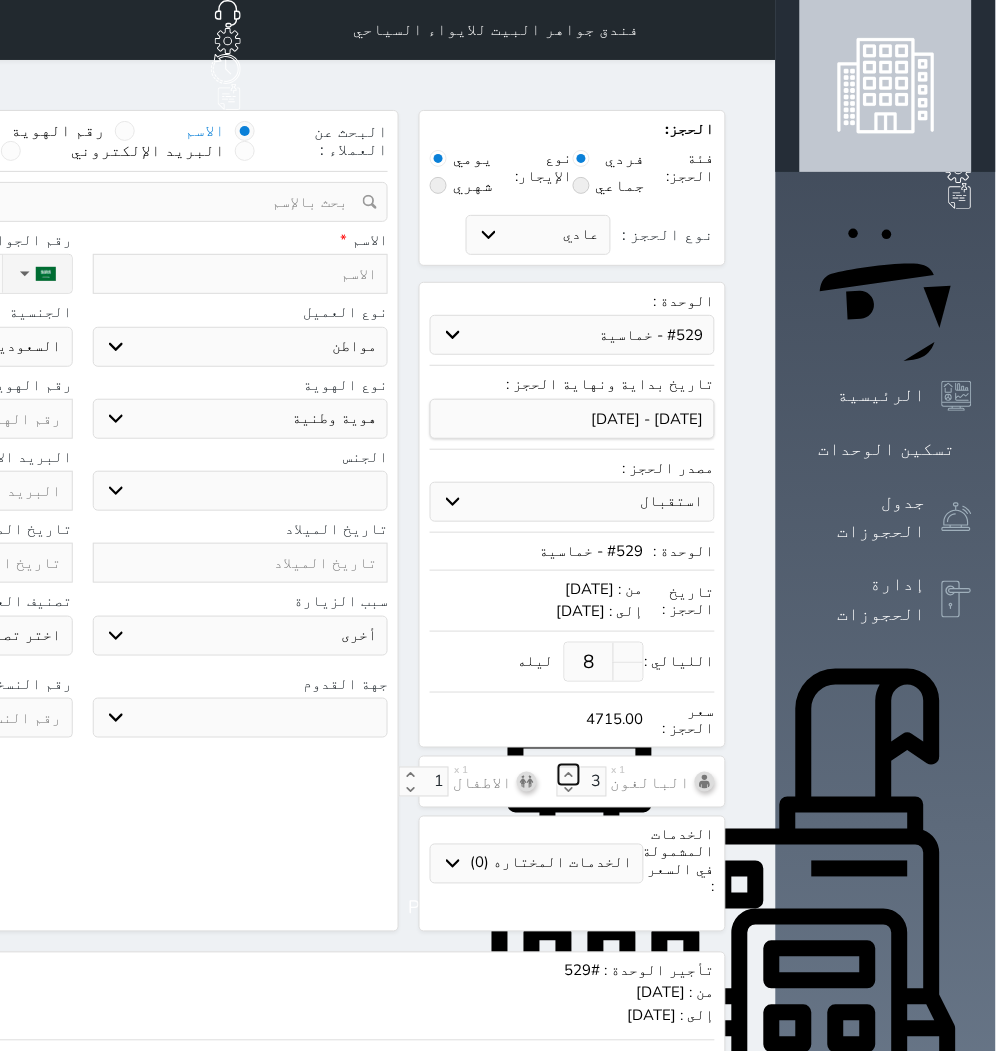 select 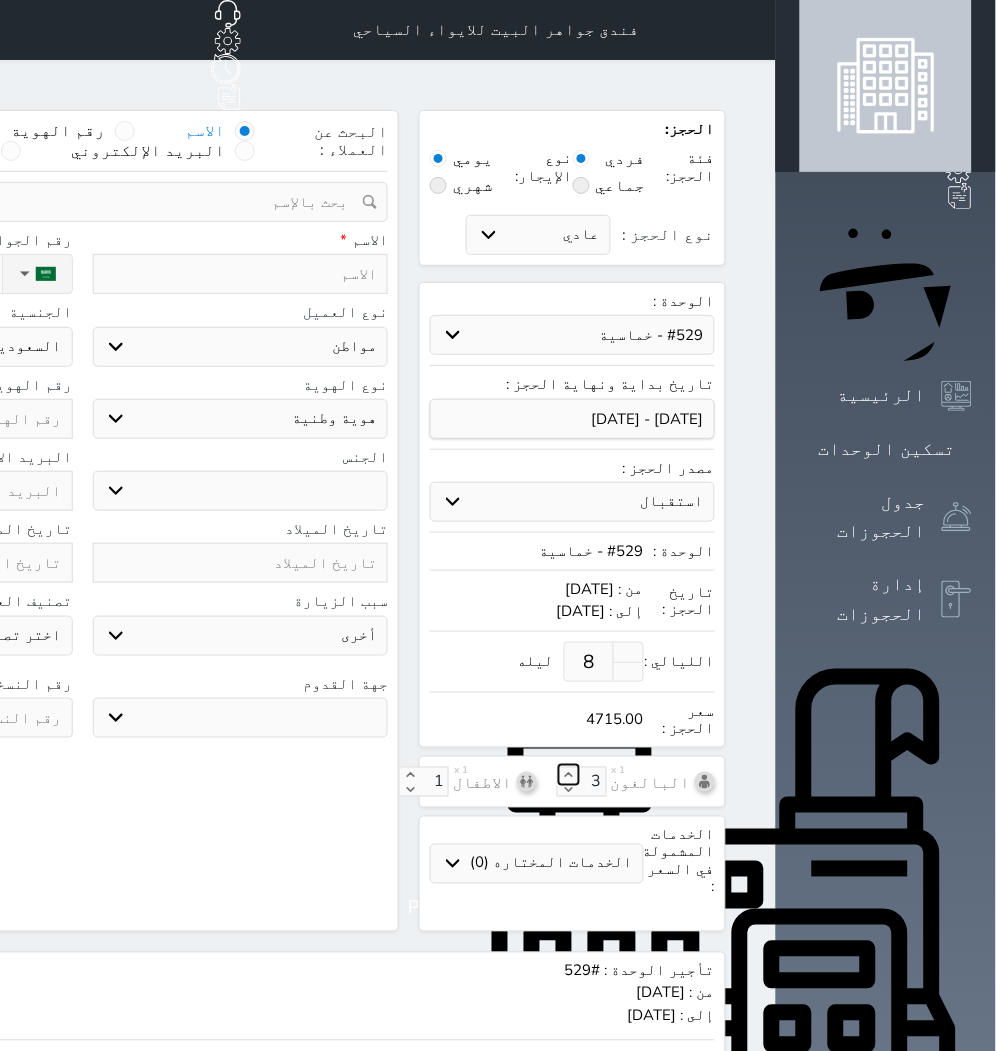 click 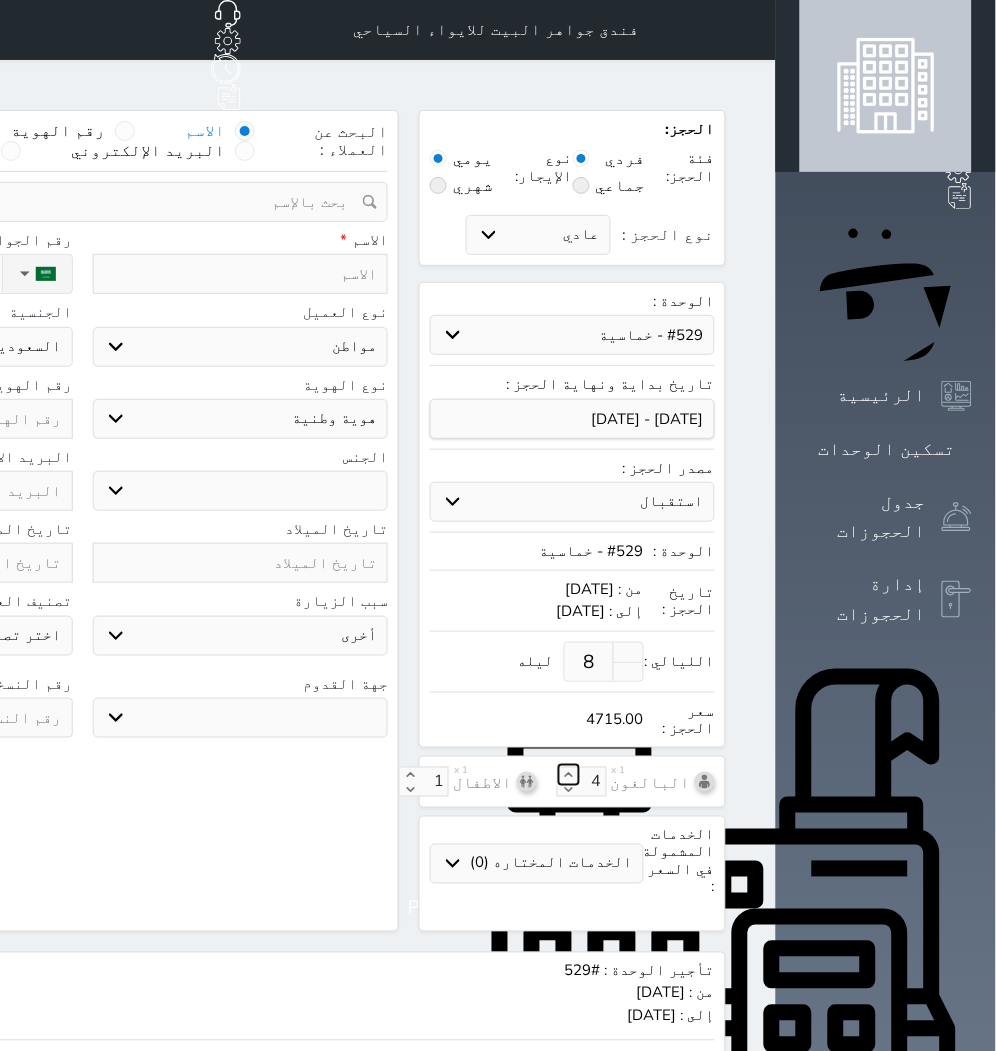 type on "1" 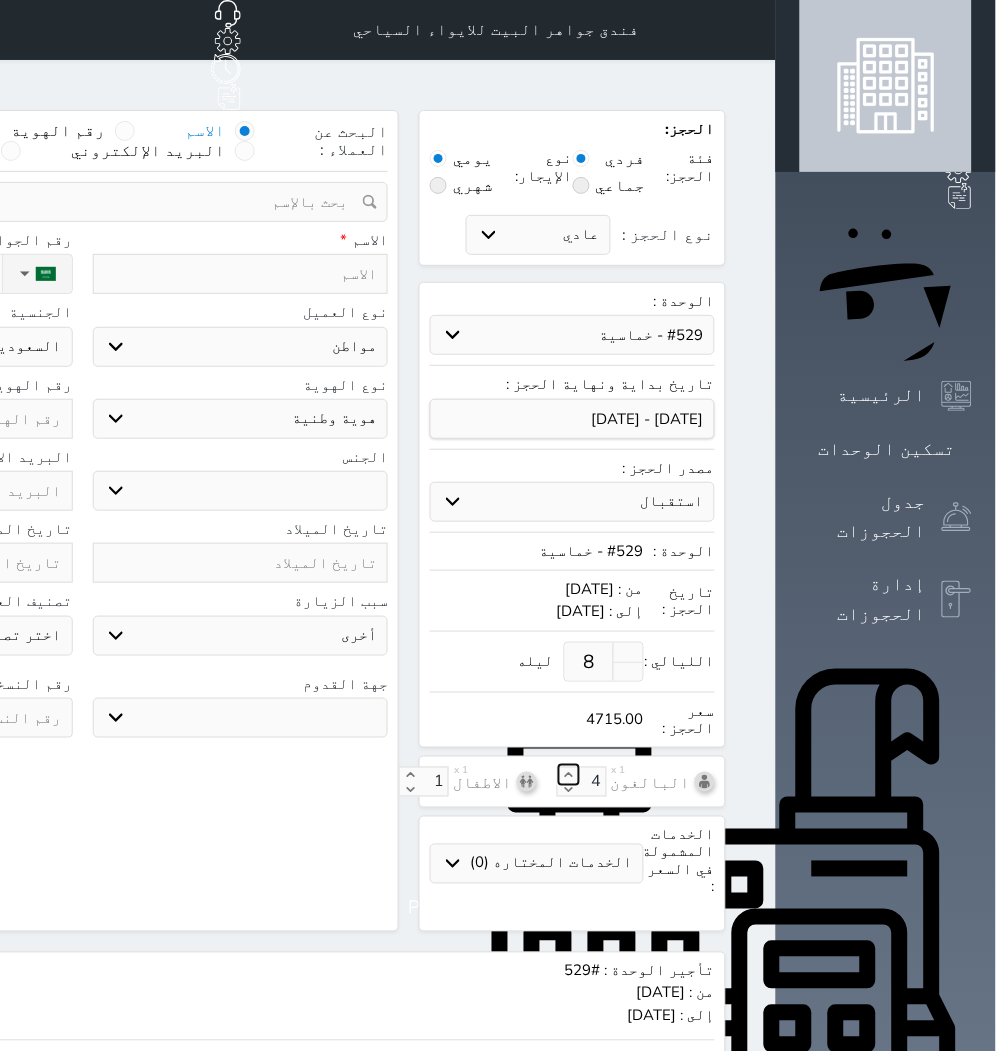 select 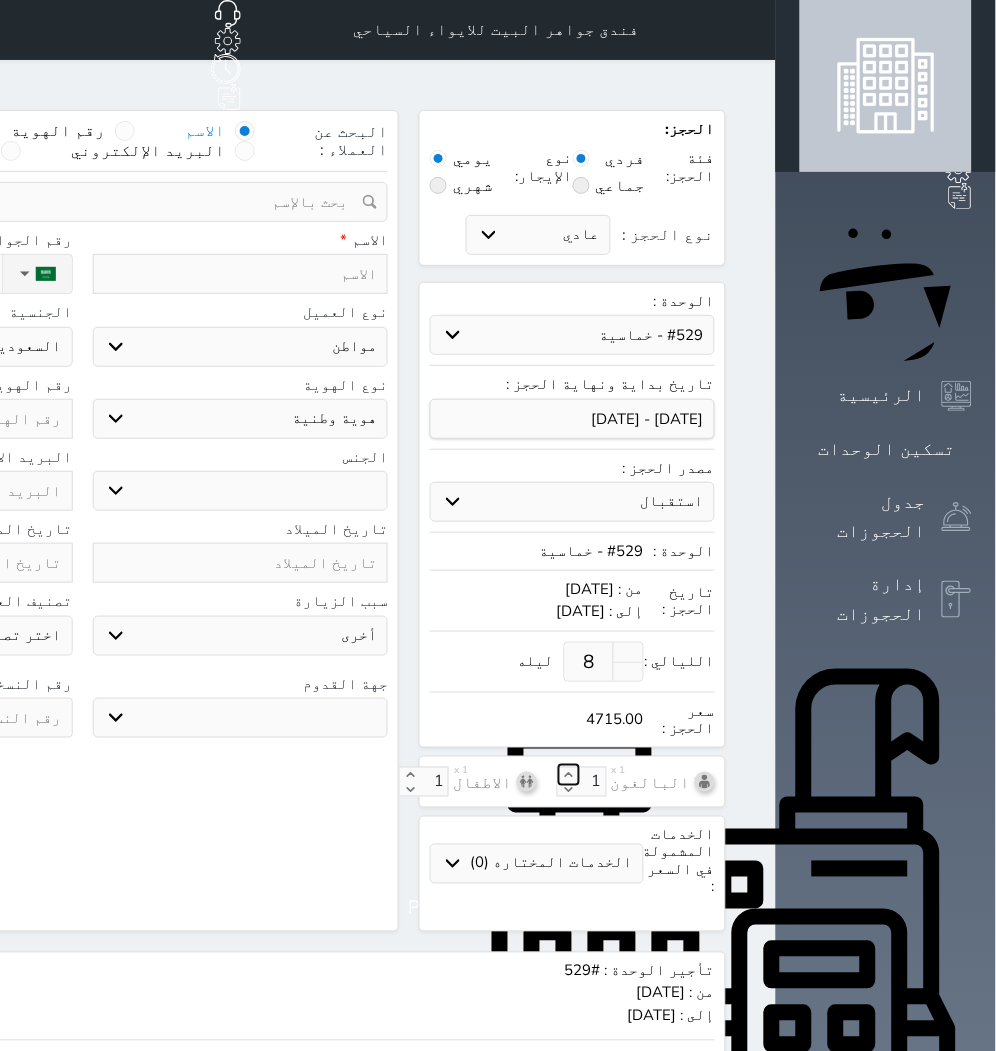 select 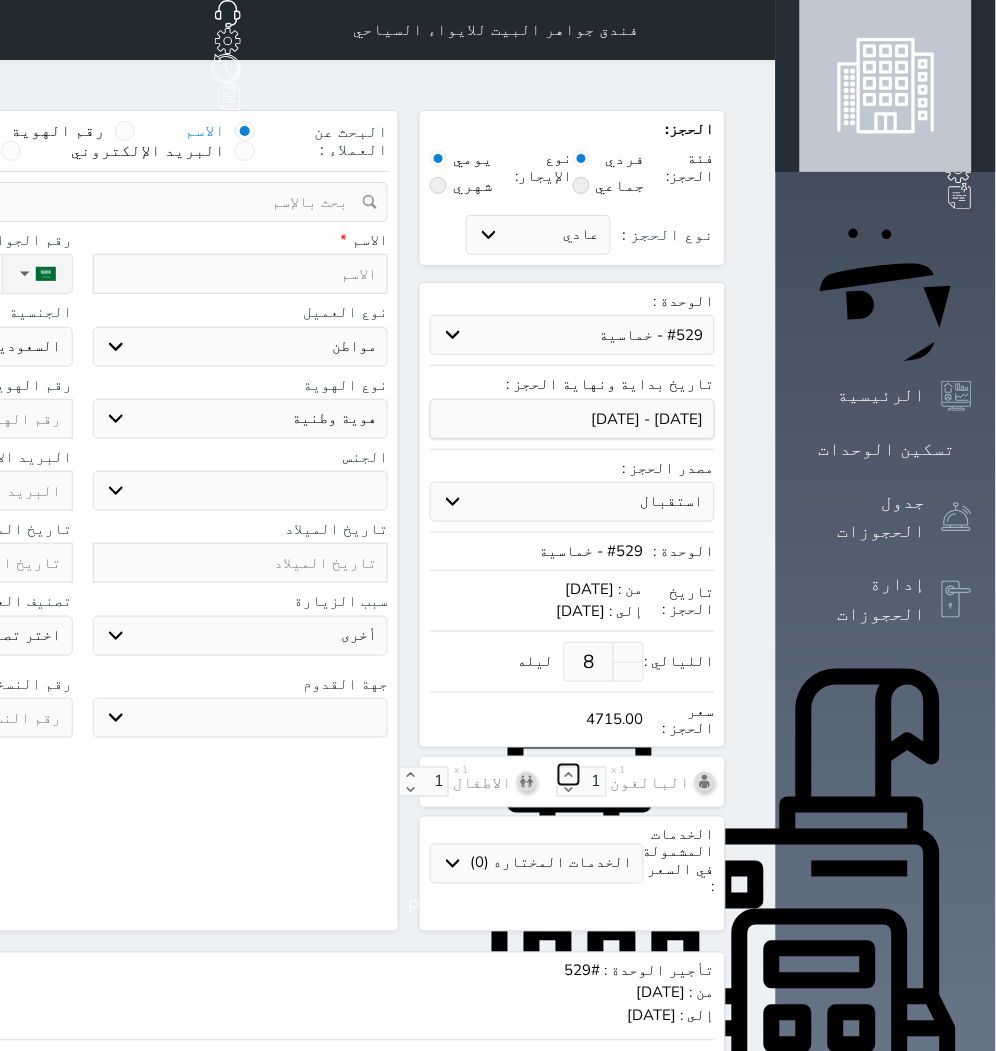 select 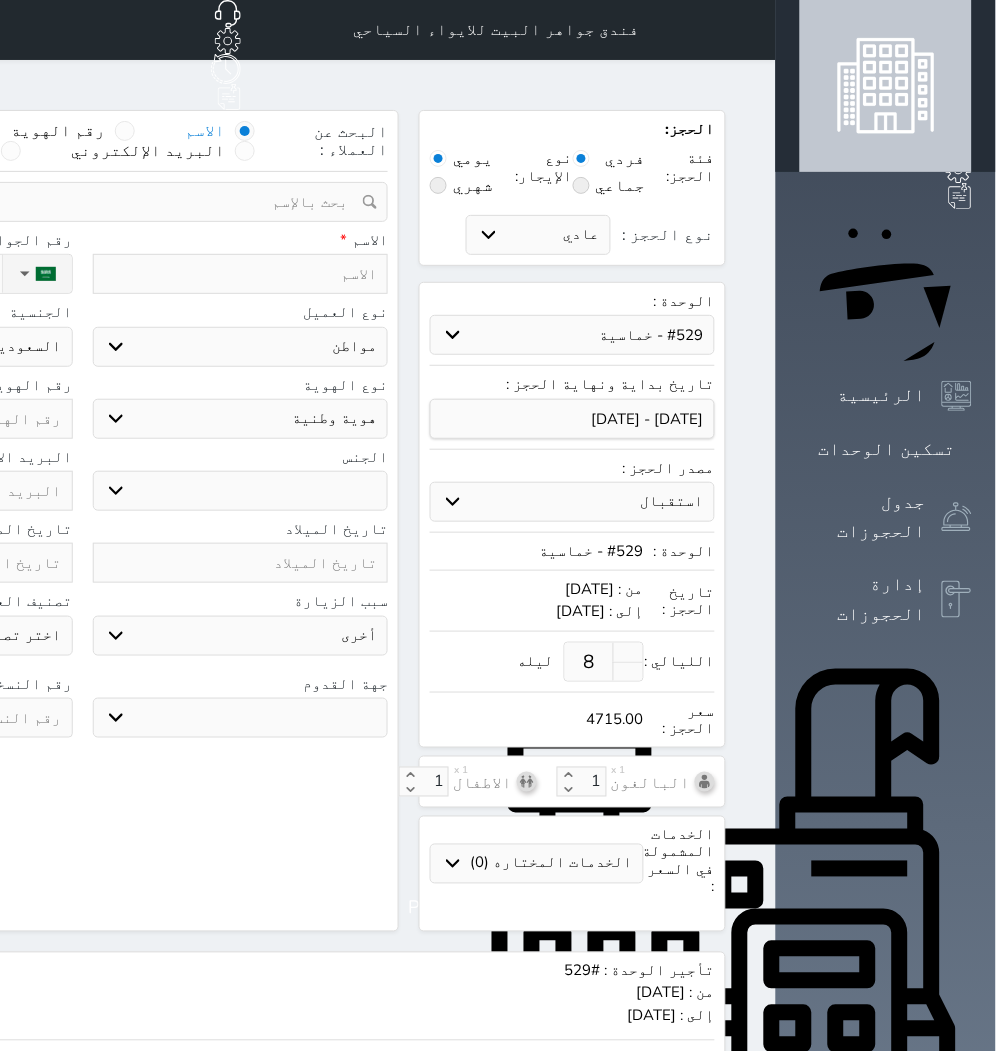 click at bounding box center (241, 274) 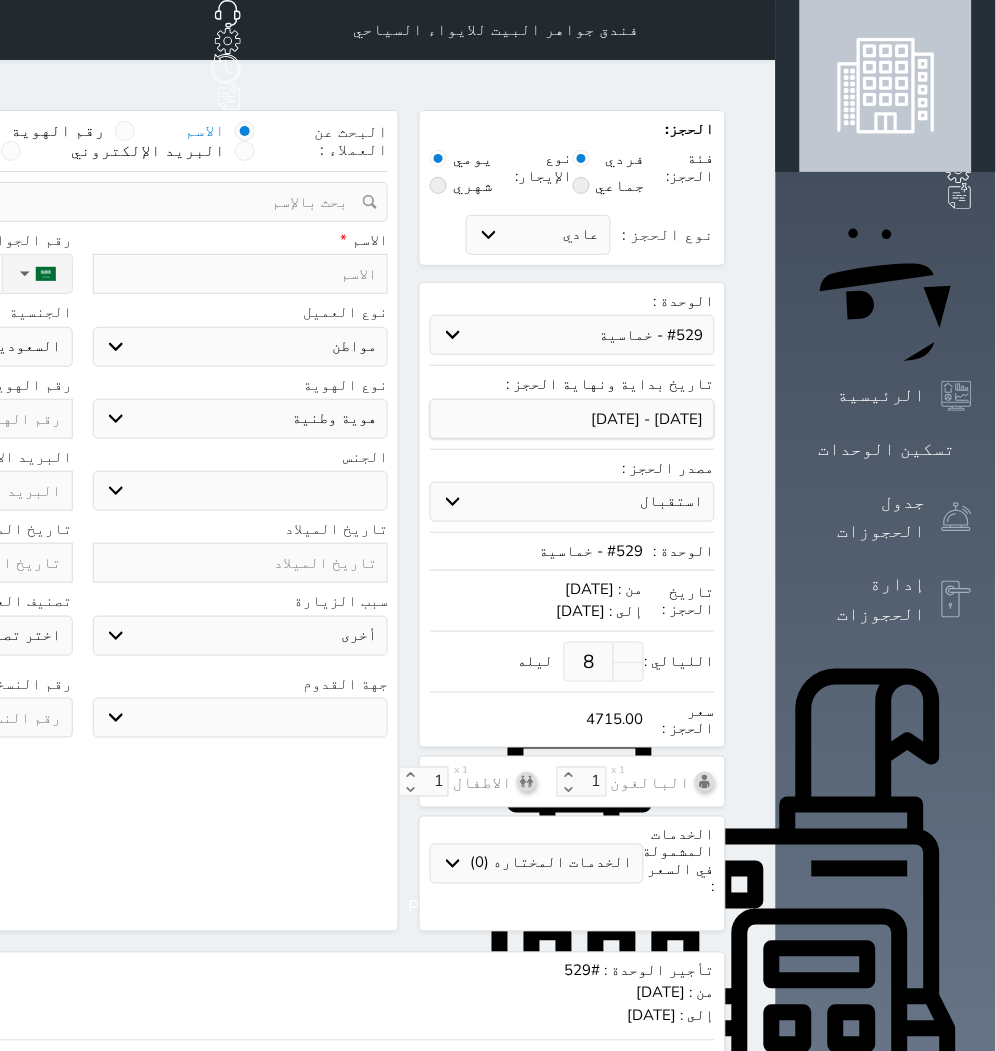 select 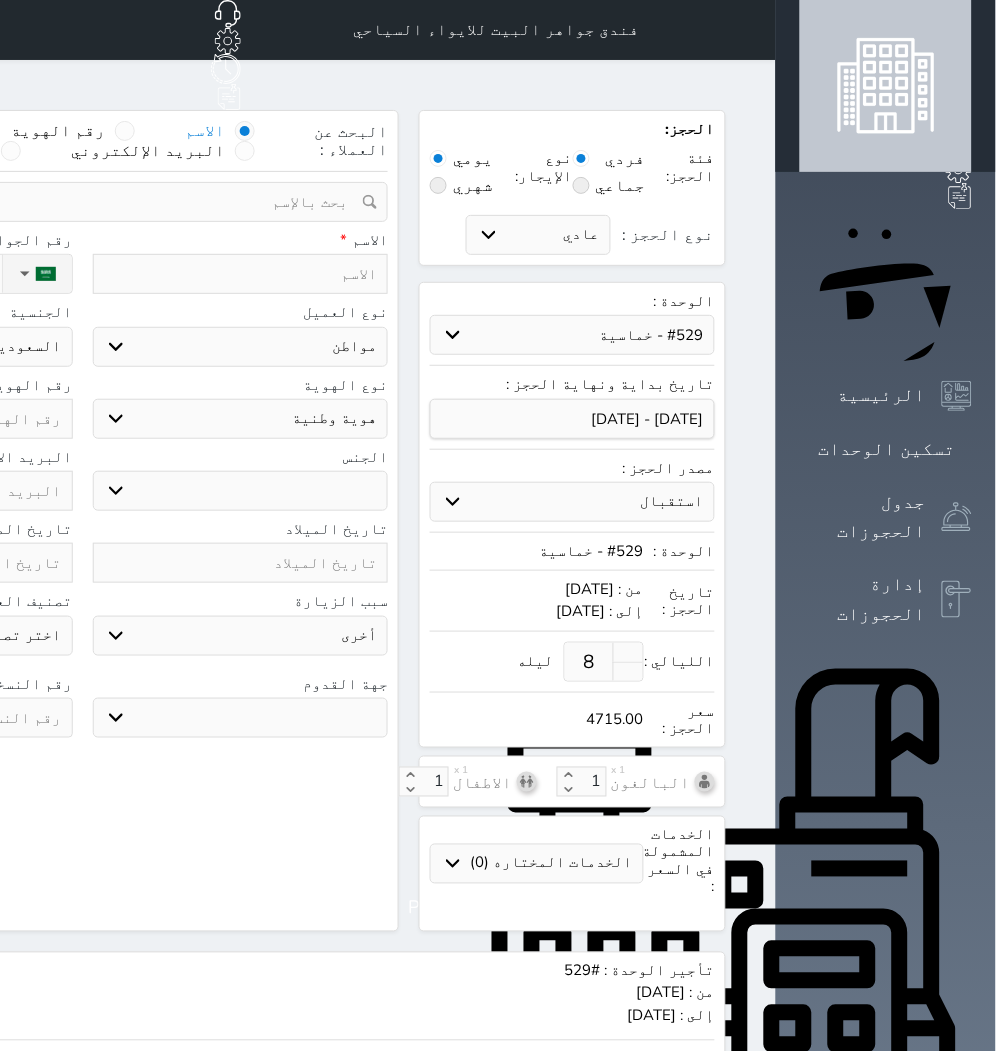 select 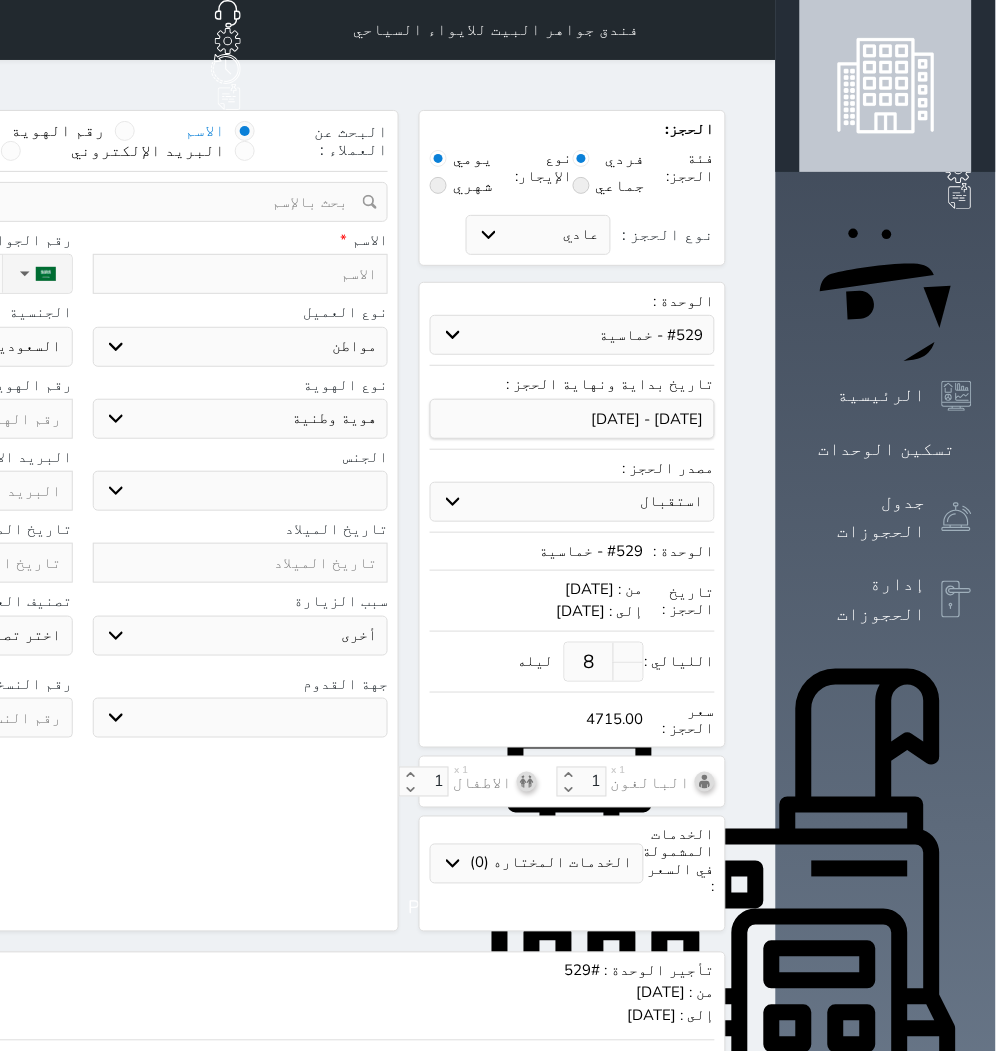 select 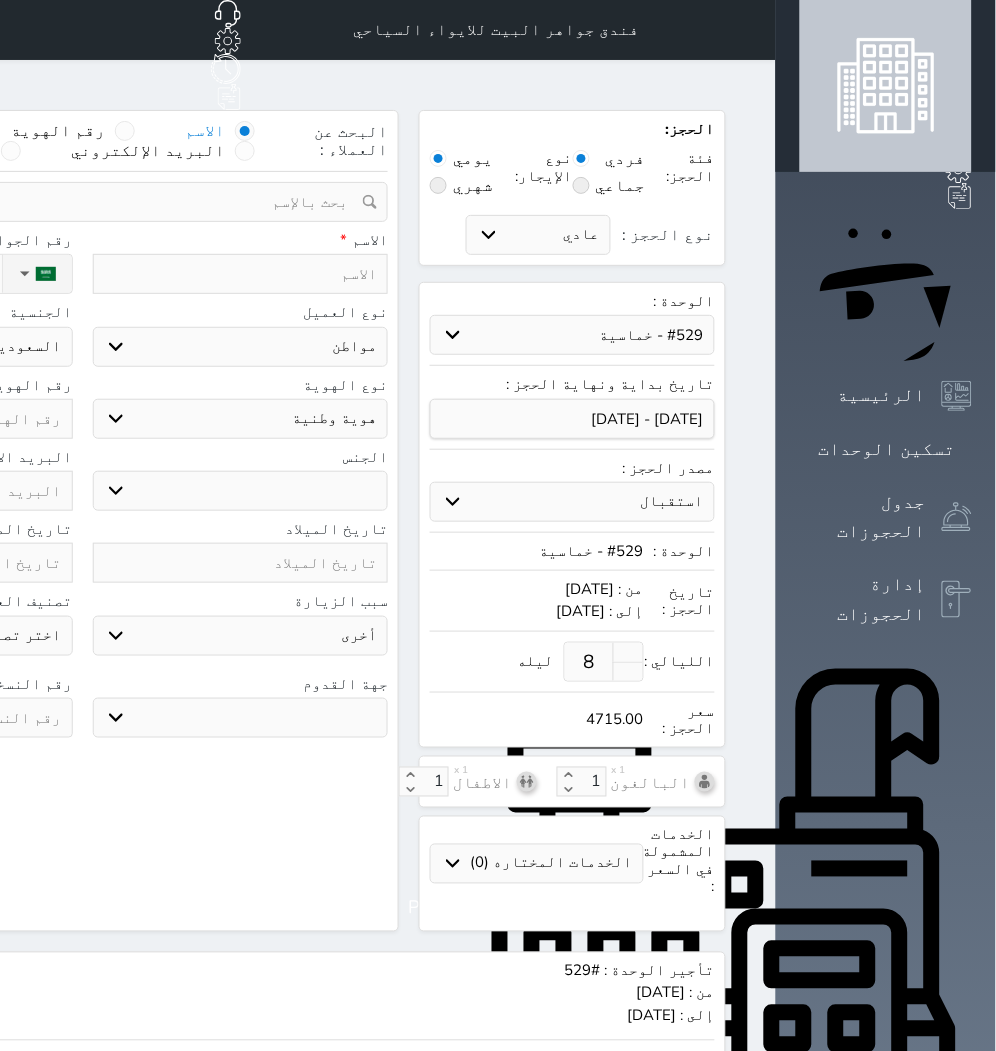 select 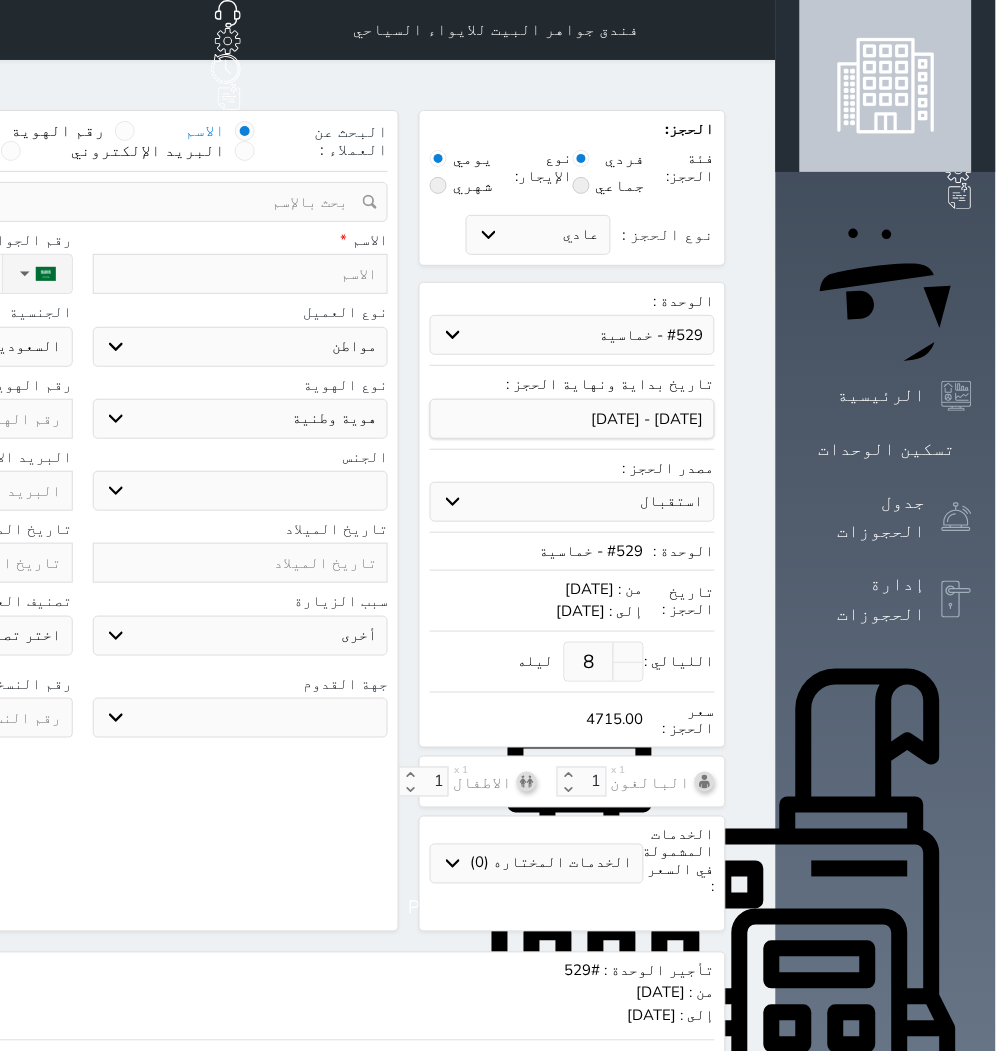 click at bounding box center (241, 274) 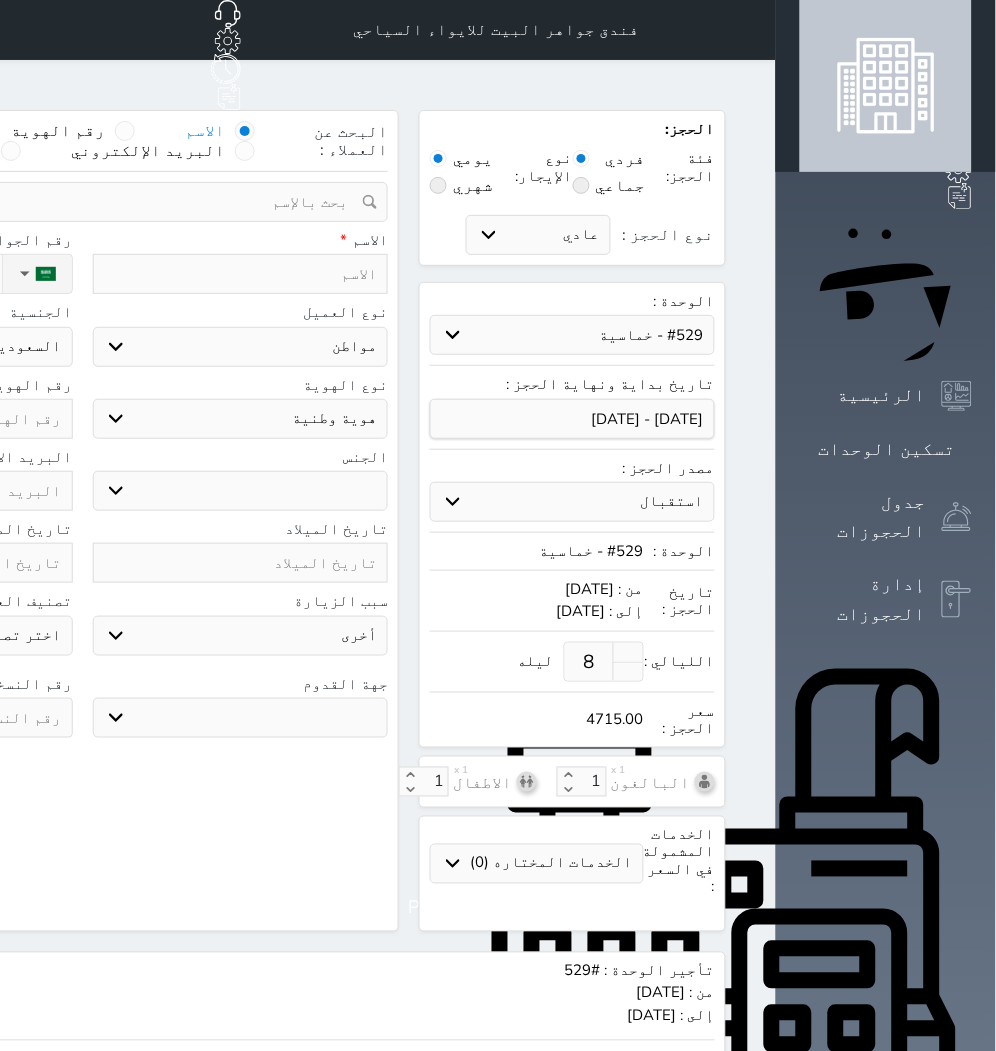 type on "A" 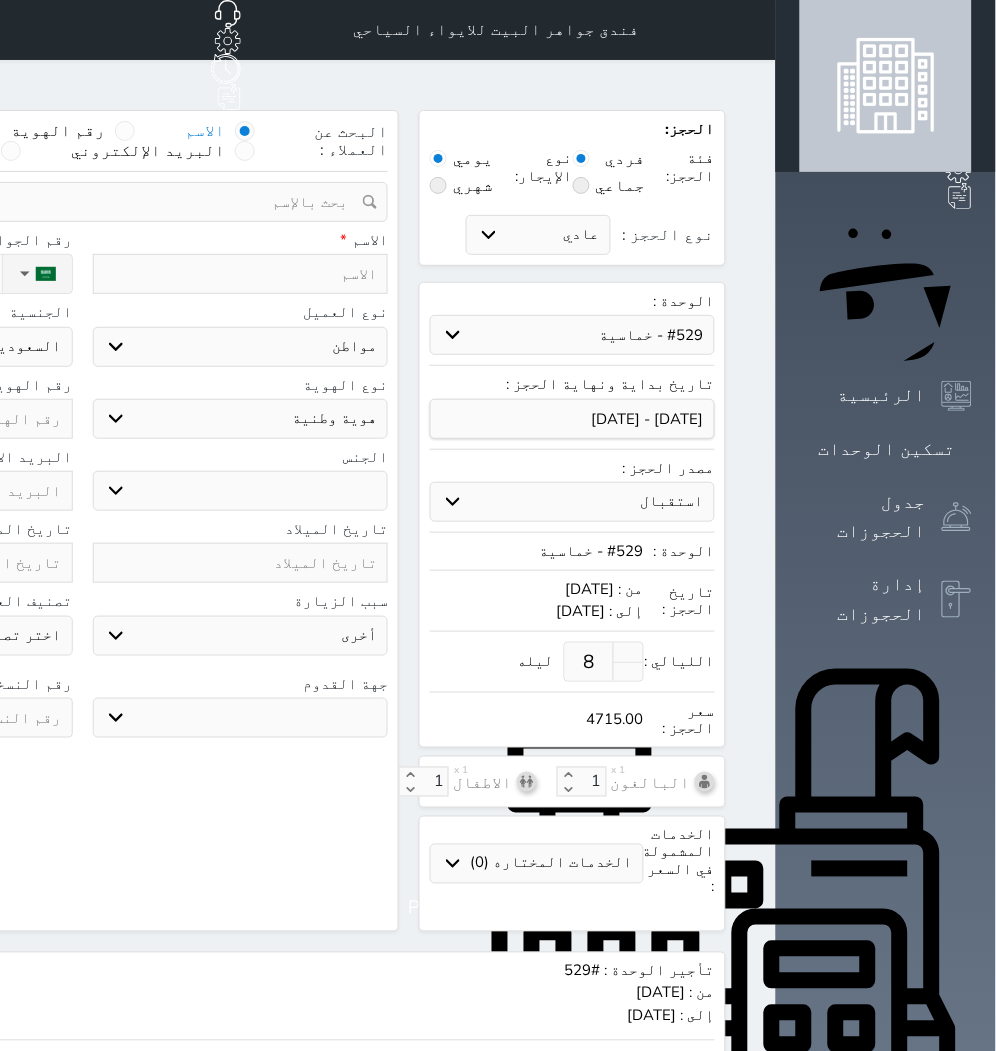 select 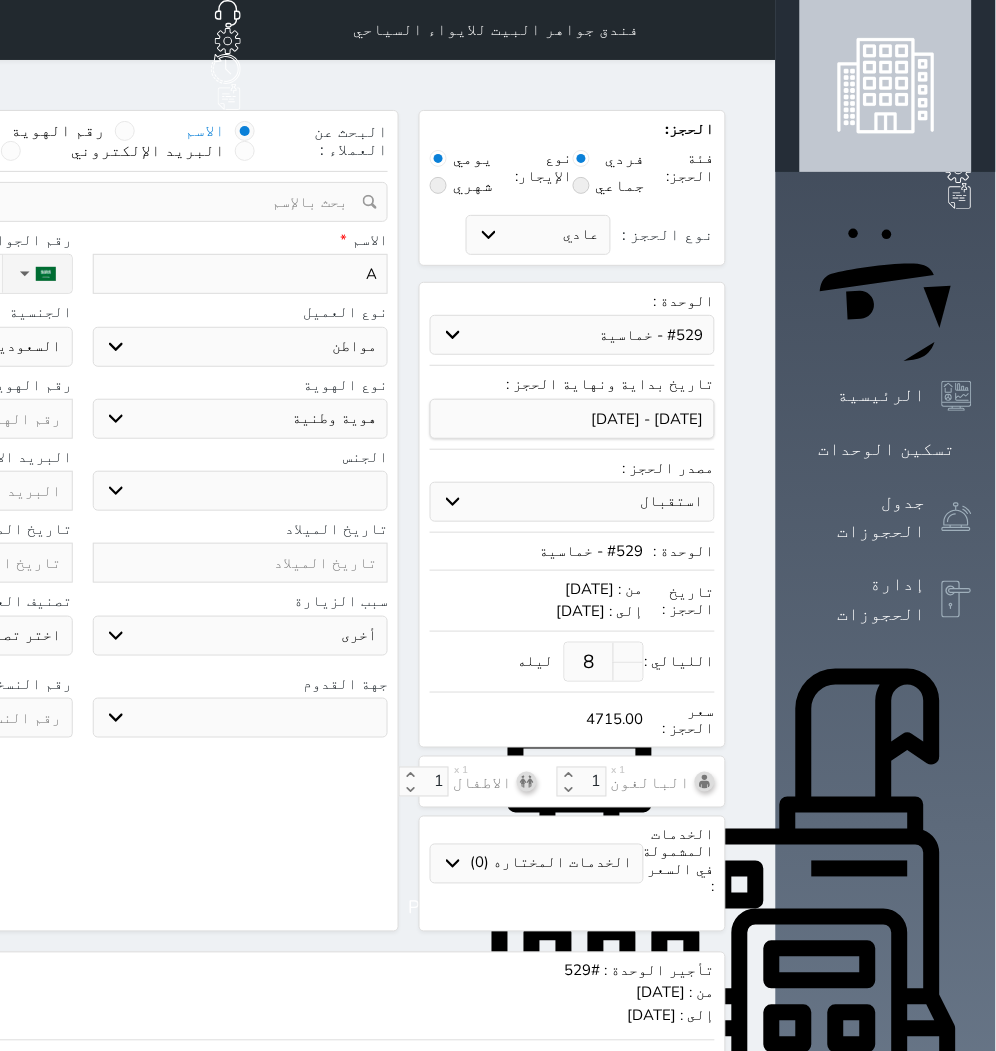 type on "Ab" 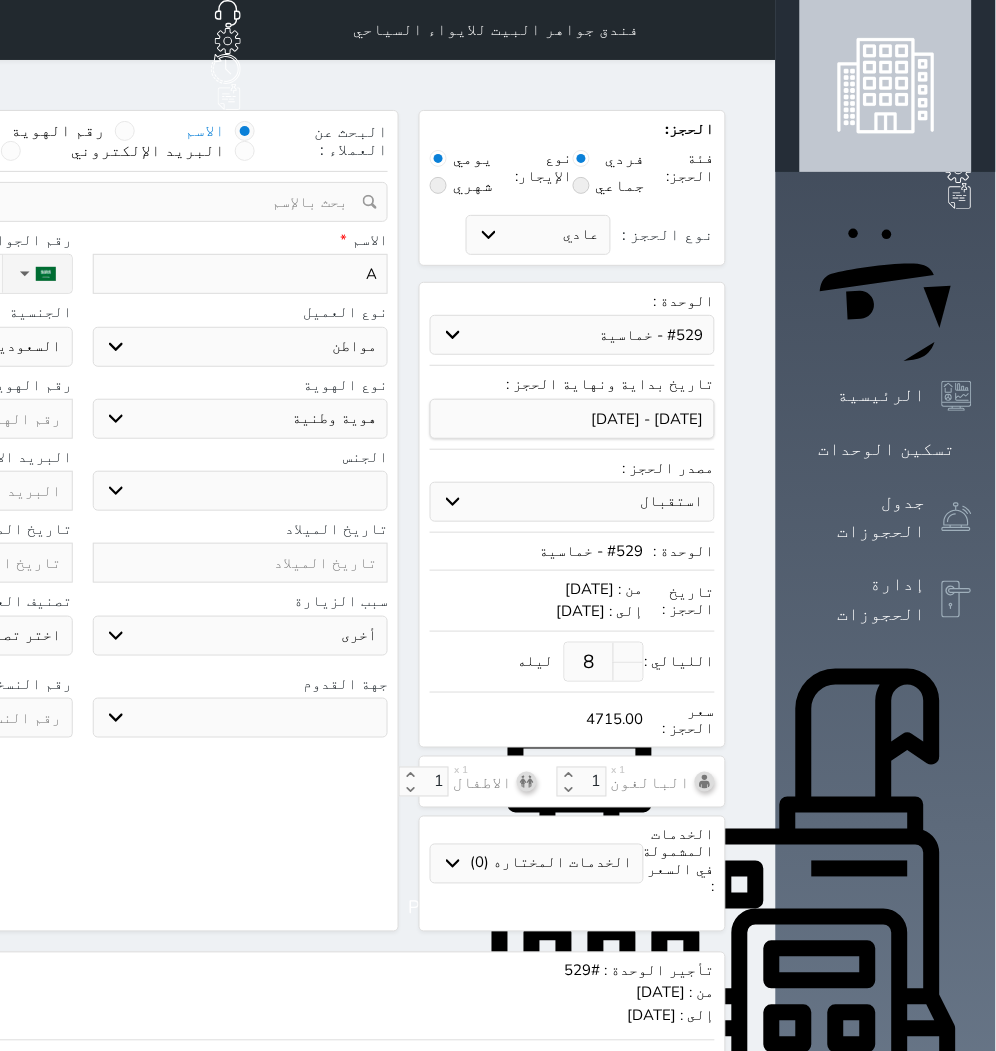 select 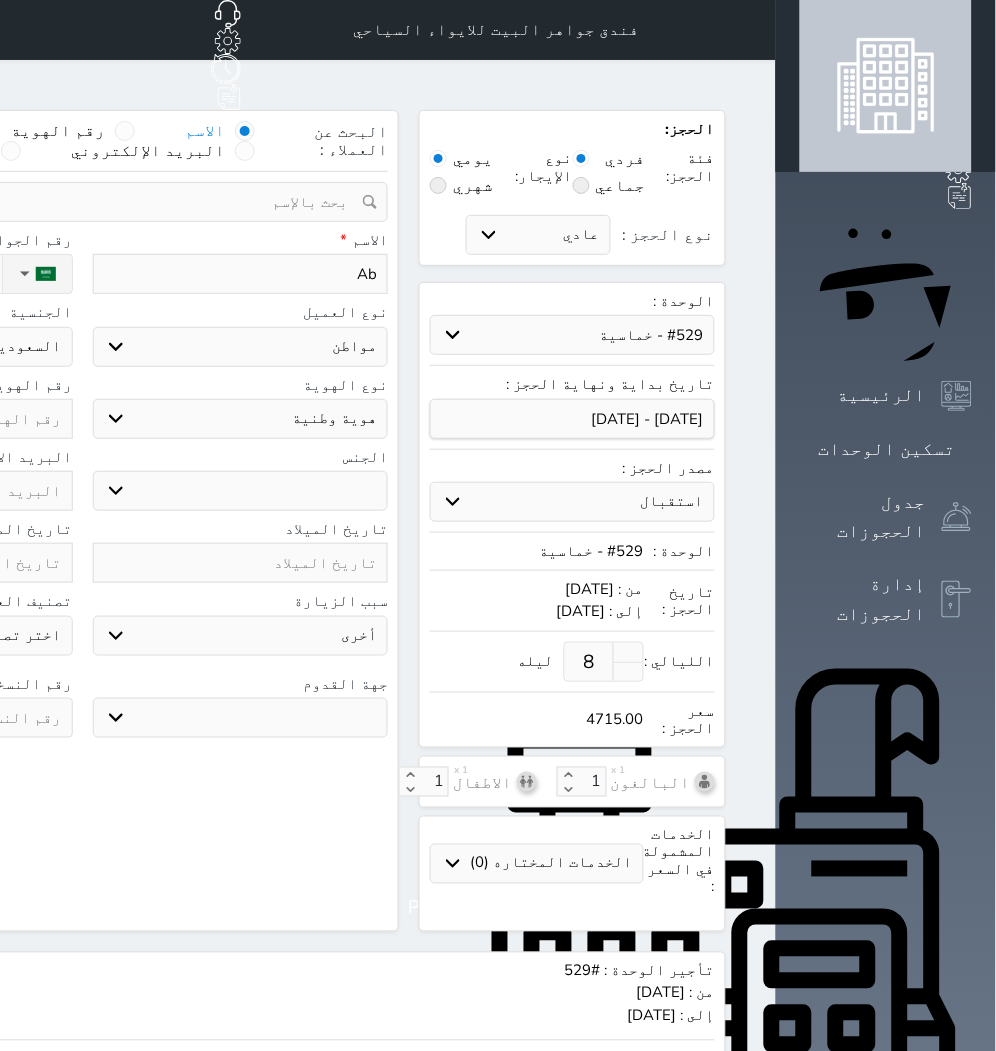type on "Abd" 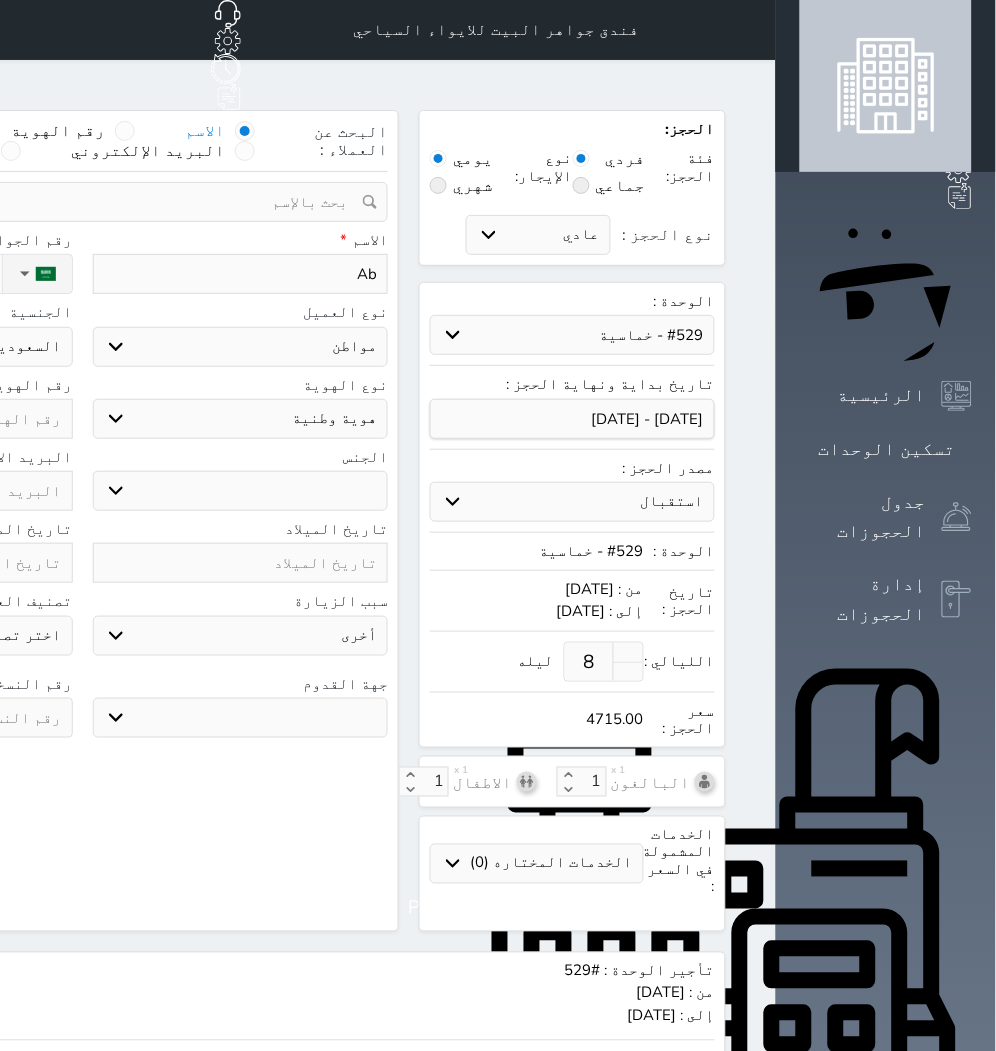 select 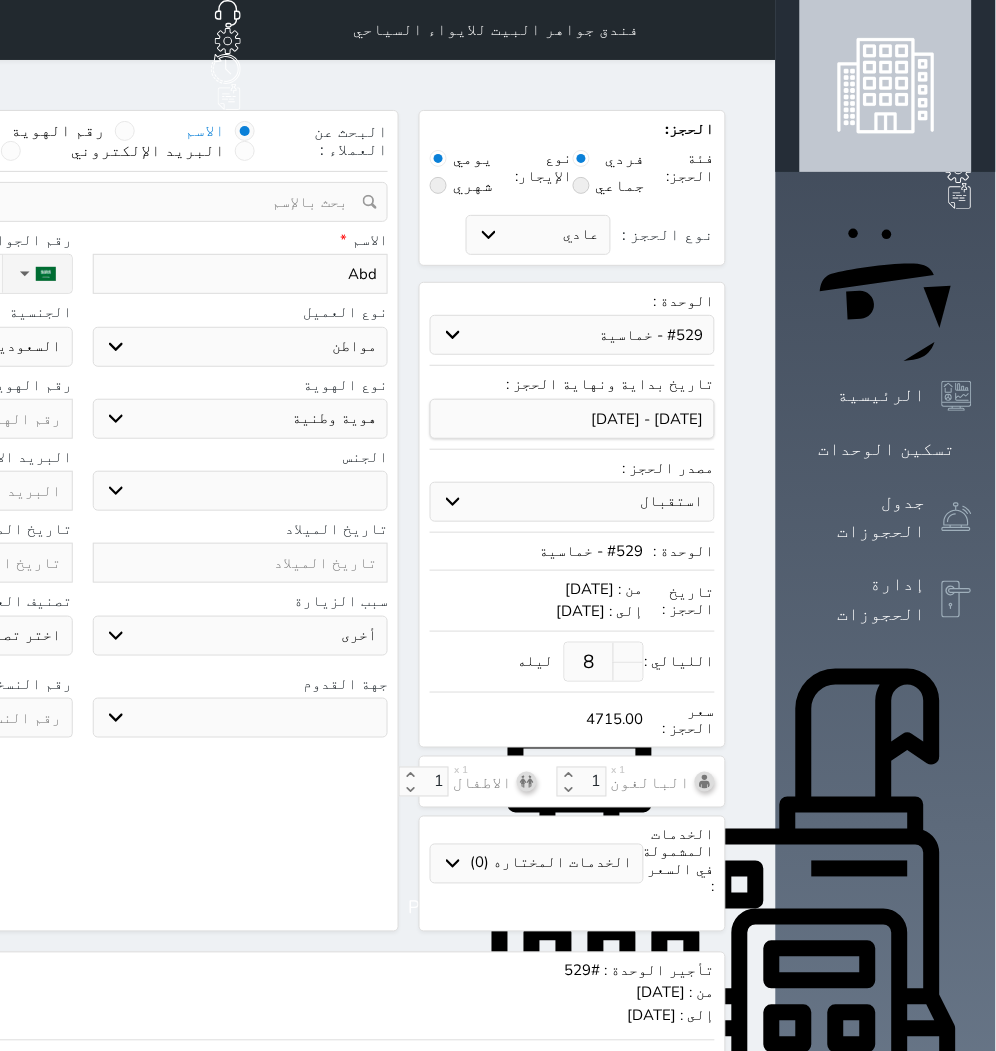 type on "Abdu" 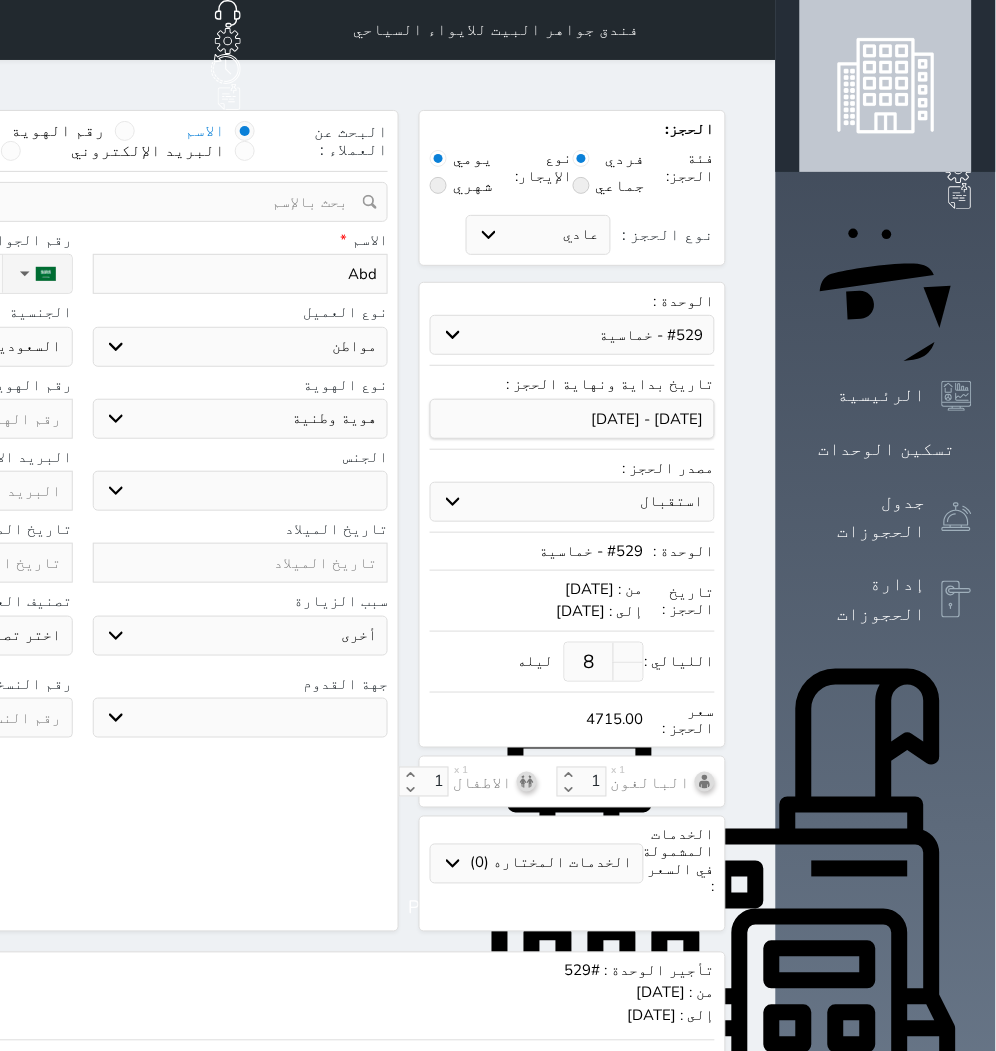 select 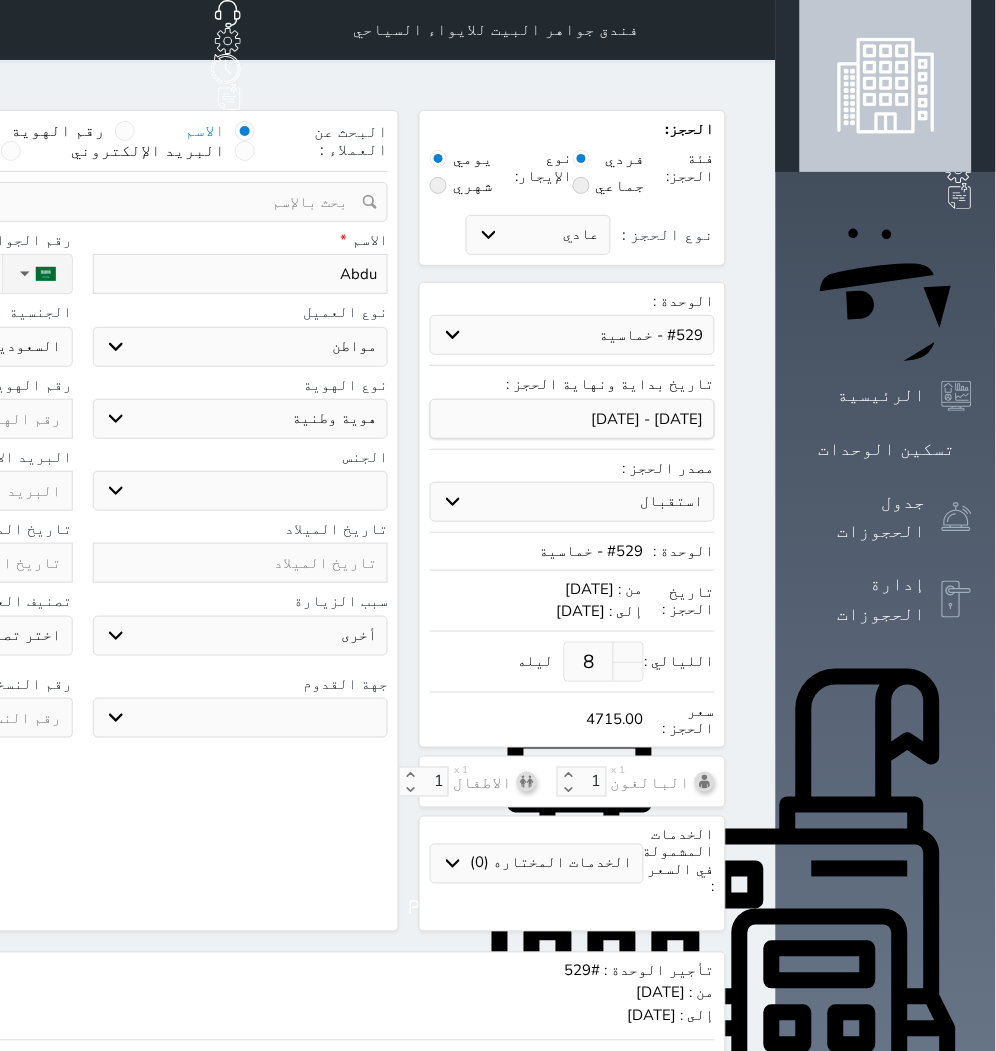 type on "[PERSON_NAME]" 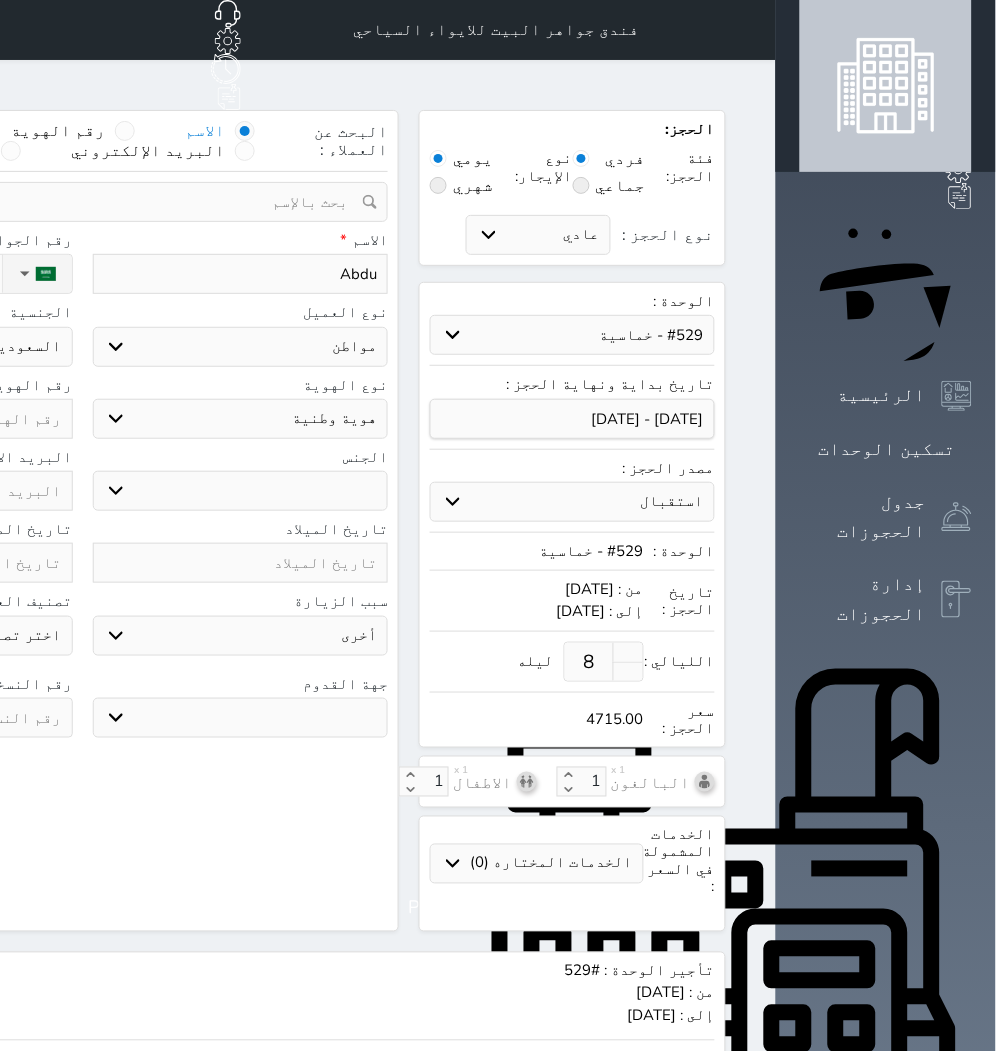 select 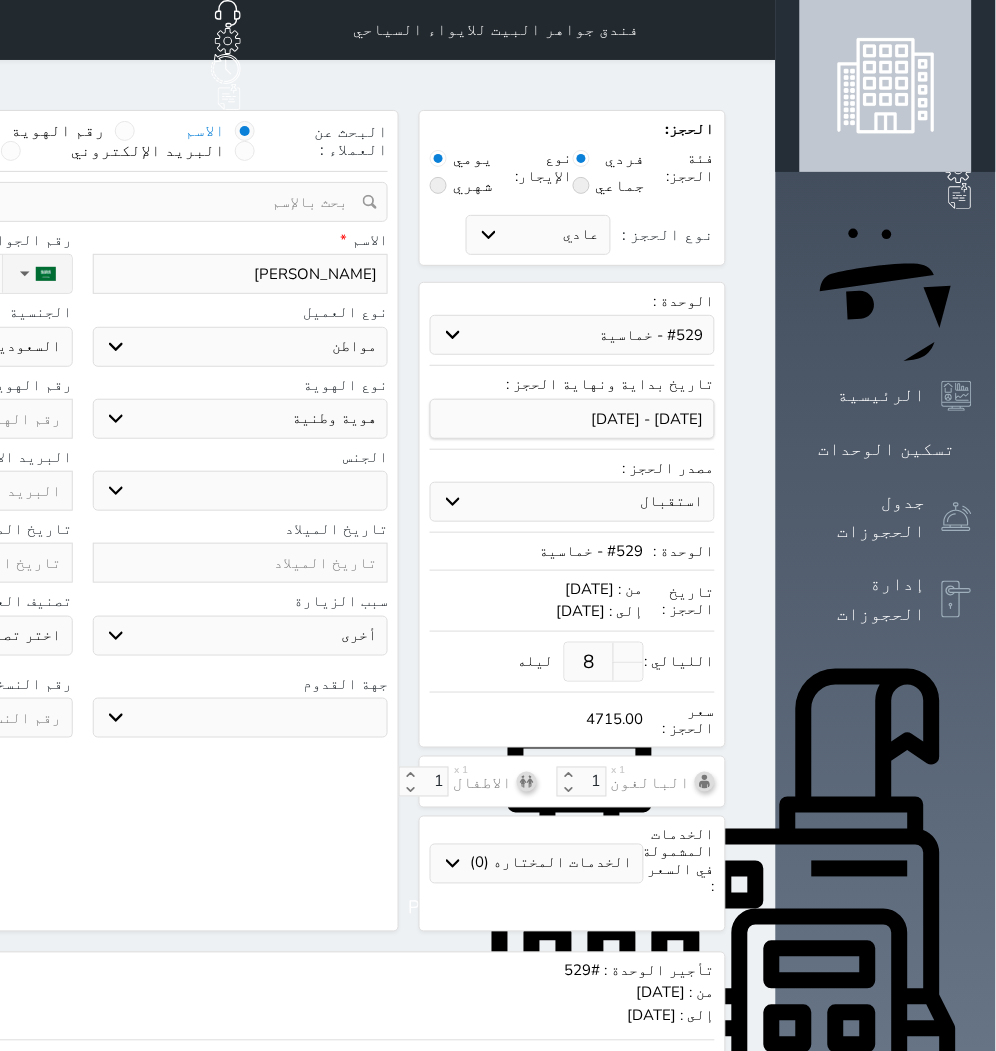 type on "[PERSON_NAME]" 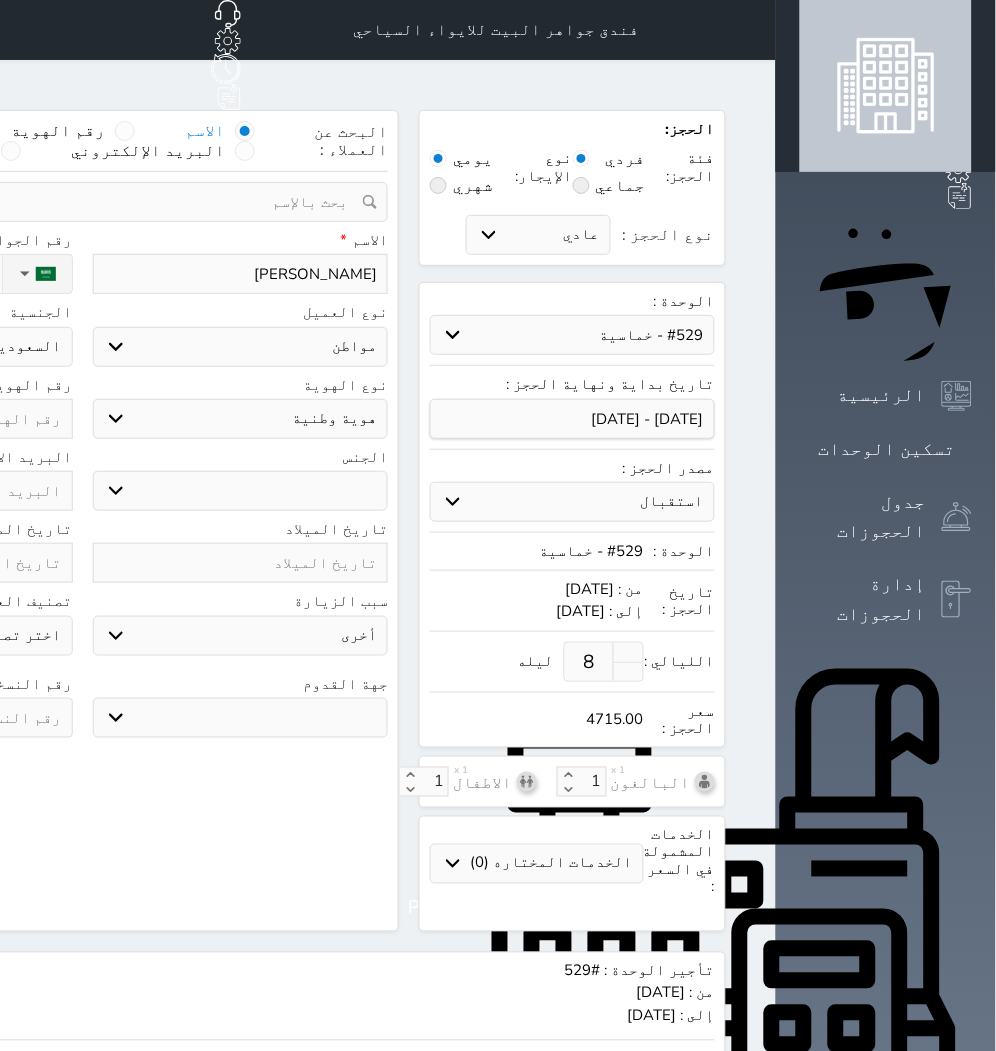 click on "فندق جواهر البيت للايواء السياحي
حجز جماعي جديد   حجز جديد   غير مرتبط مع منصة زاتكا المرحلة الثانية   مرتبط مع شموس   مرتبط مع المنصة الوطنية للرصد السياحي             إشعار   الغرفة   النزيل   المصدر
علي الغامدي" at bounding box center [246, 30] 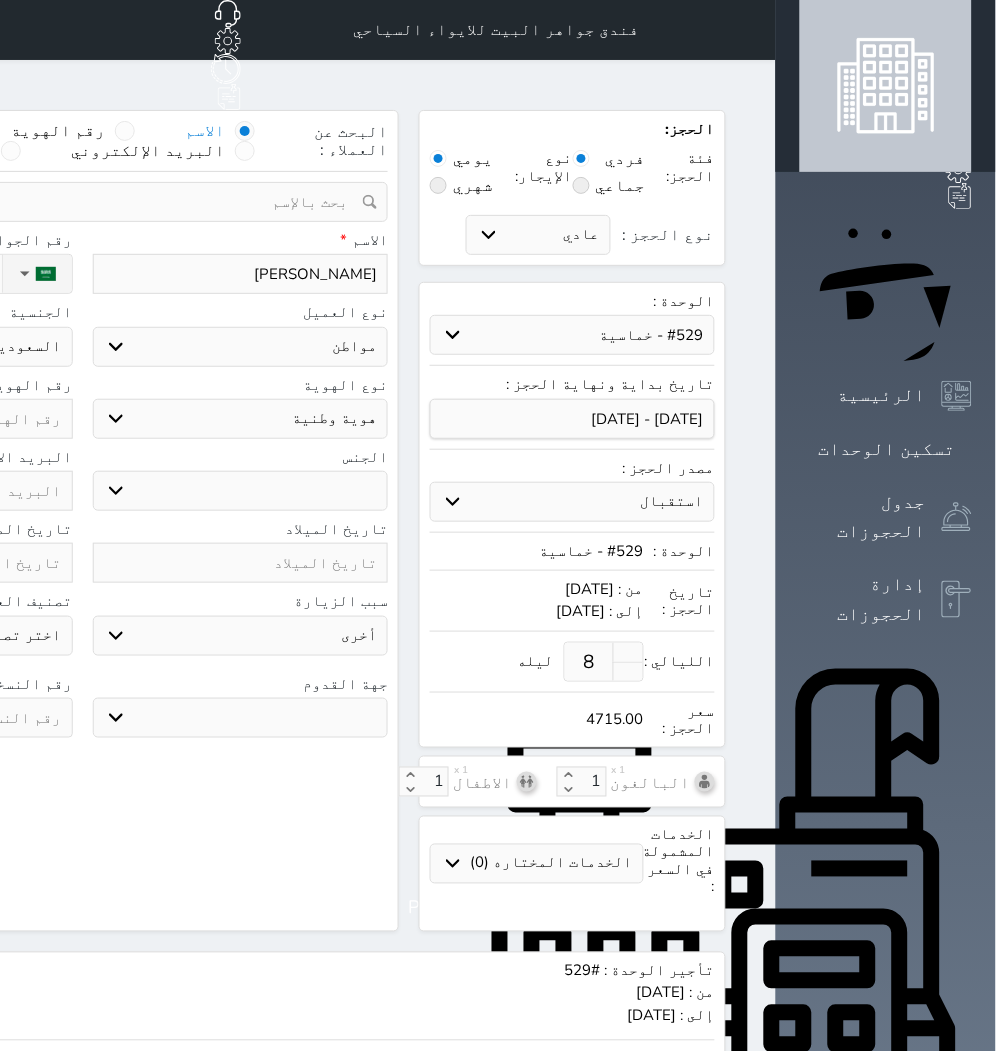 click on "اختر نوع   مواطن مواطن خليجي زائر مقيم" at bounding box center [241, 347] 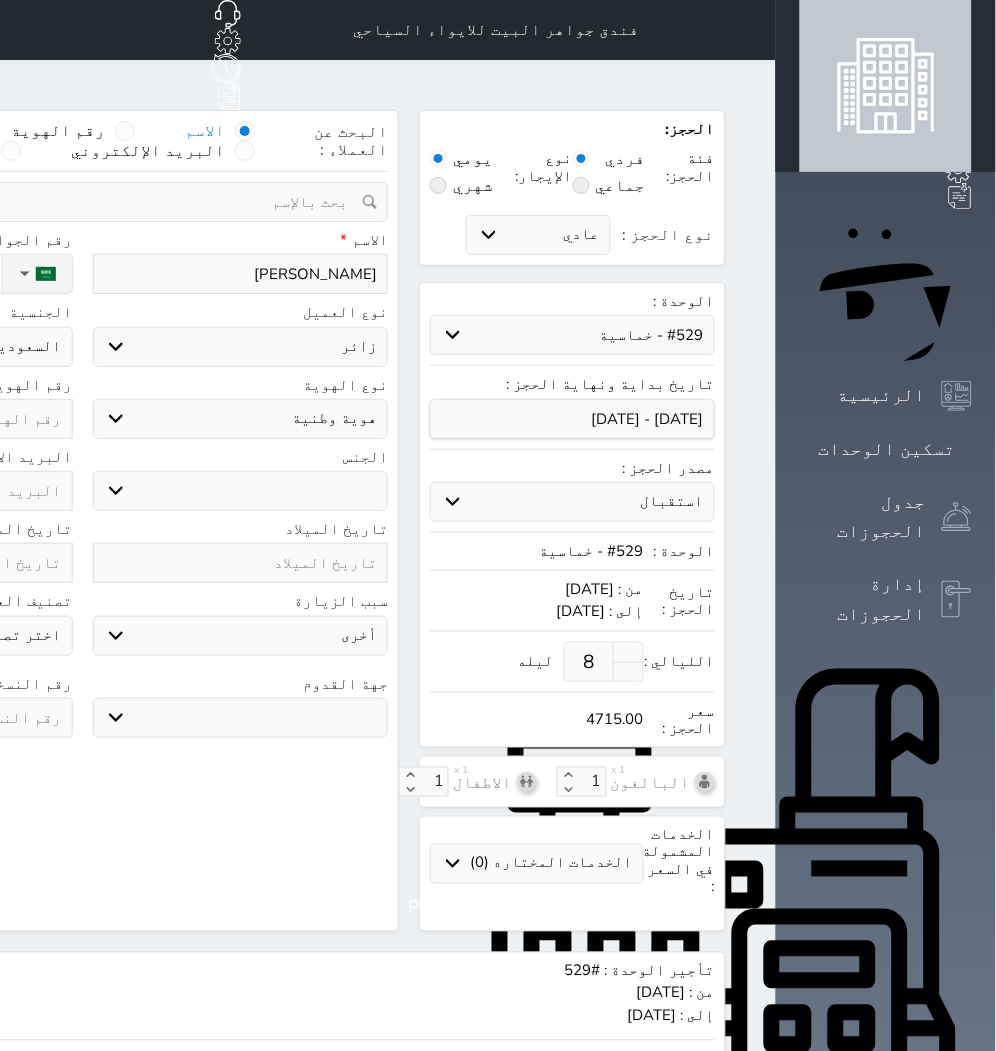 click on "اختر نوع   مواطن مواطن خليجي زائر مقيم" at bounding box center (241, 347) 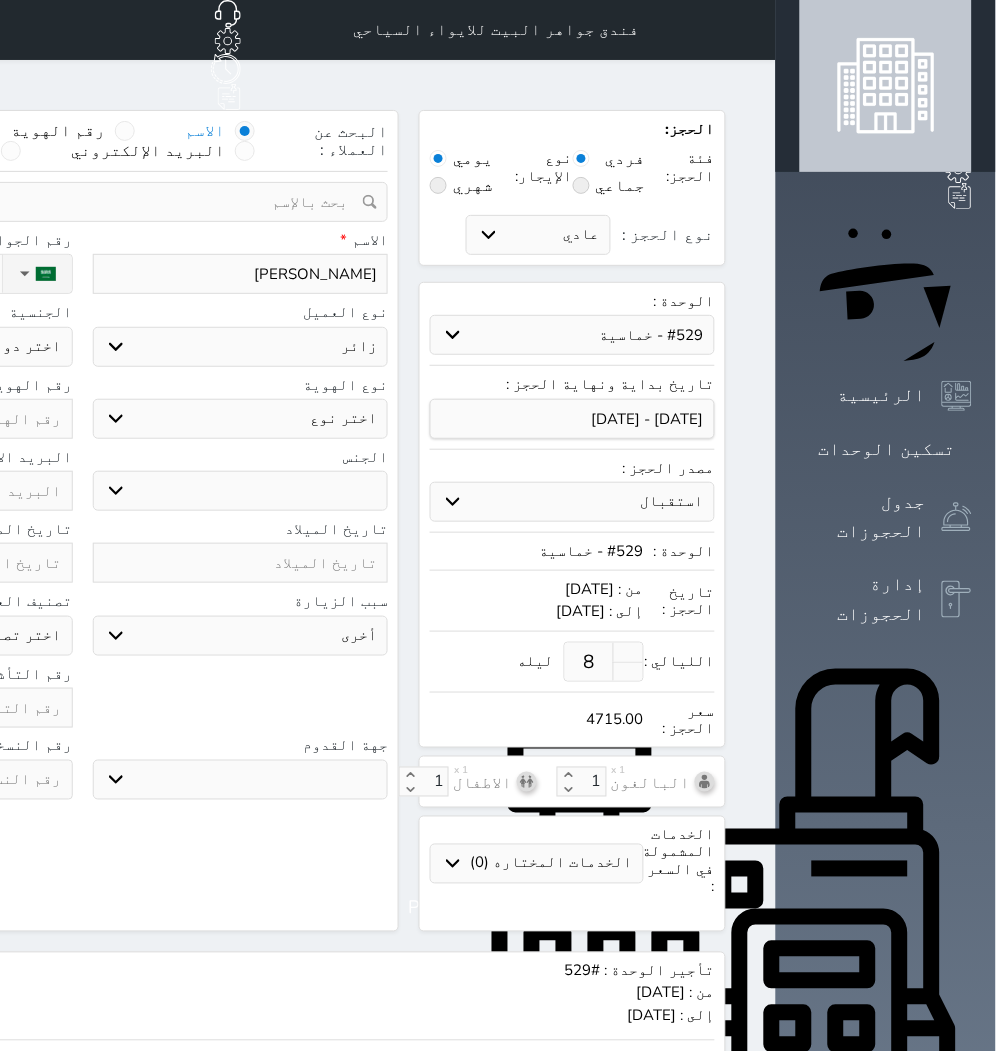 click on "اختر نوع   جواز السفر هوية زائر" at bounding box center [241, 419] 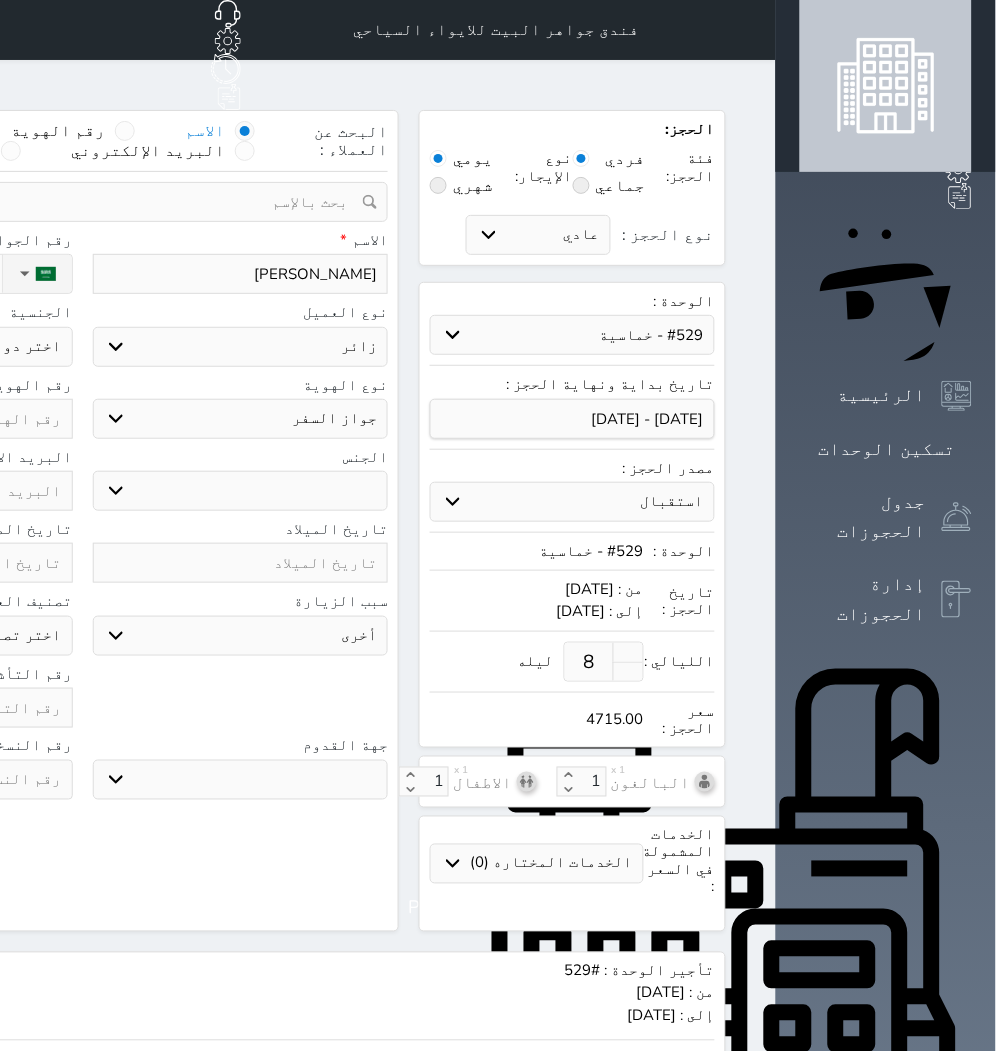 click on "اختر نوع   جواز السفر هوية زائر" at bounding box center (241, 419) 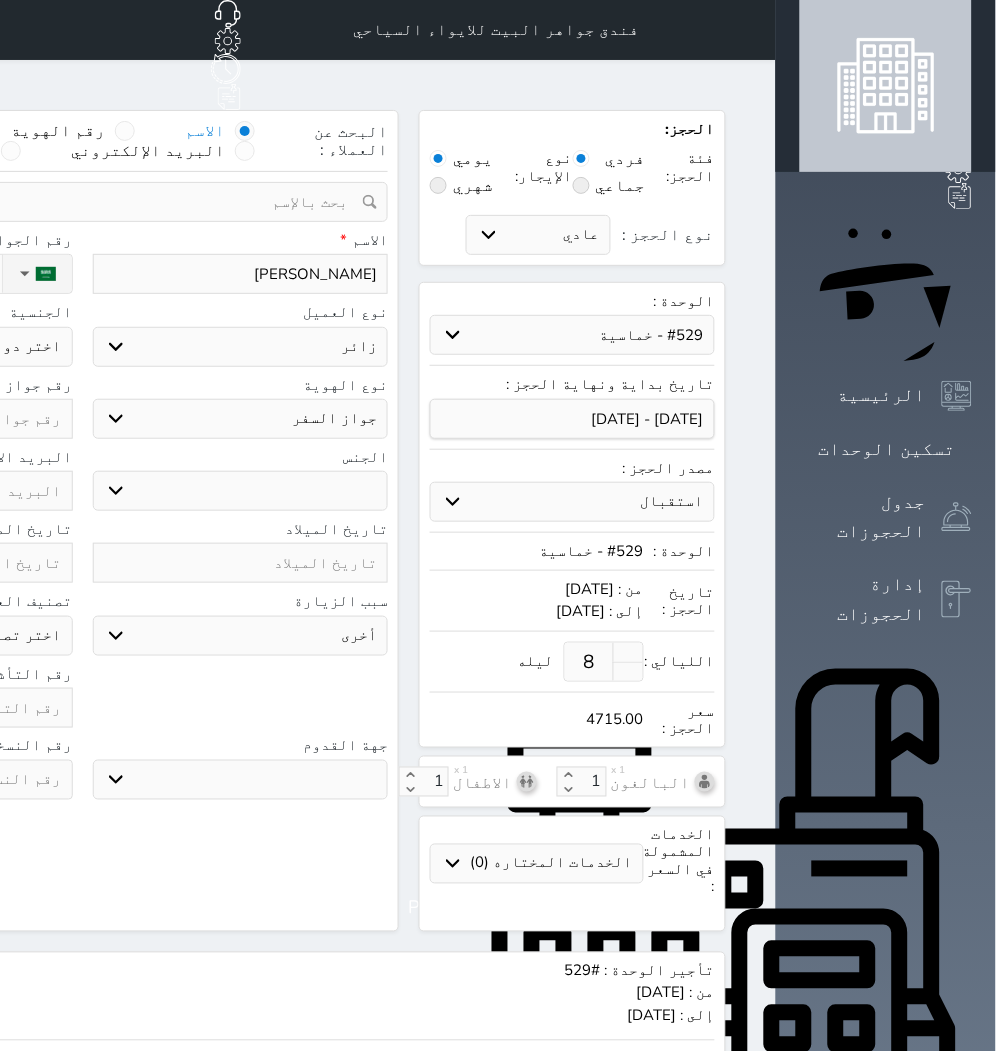 click on "ذكر   انثى" at bounding box center (241, 491) 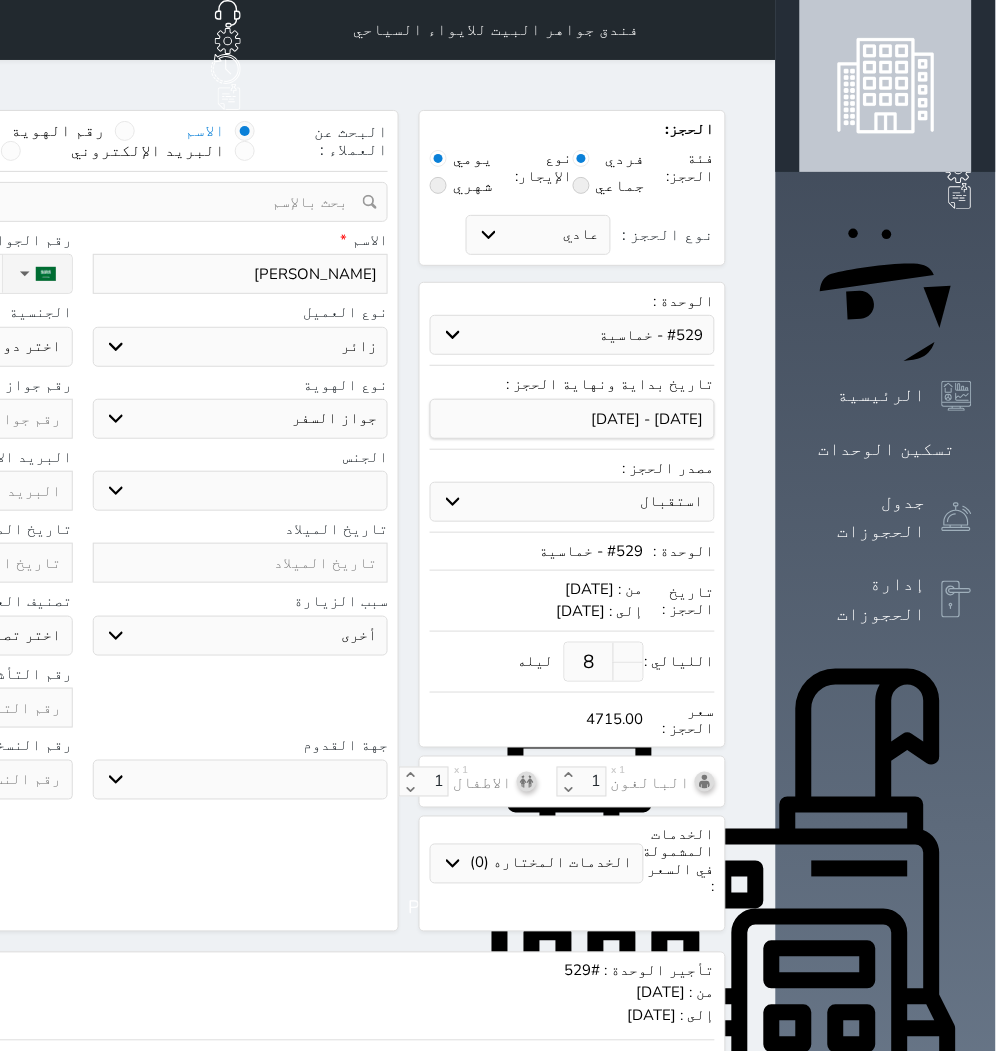click on "سياحة زيارة الاهل والاصدقاء زيارة دينية زيارة عمل زيارة رياضية زيارة ترفيهية أخرى موظف ديوان عمل نزيل حجر موظف وزارة الصحة" at bounding box center (241, 636) 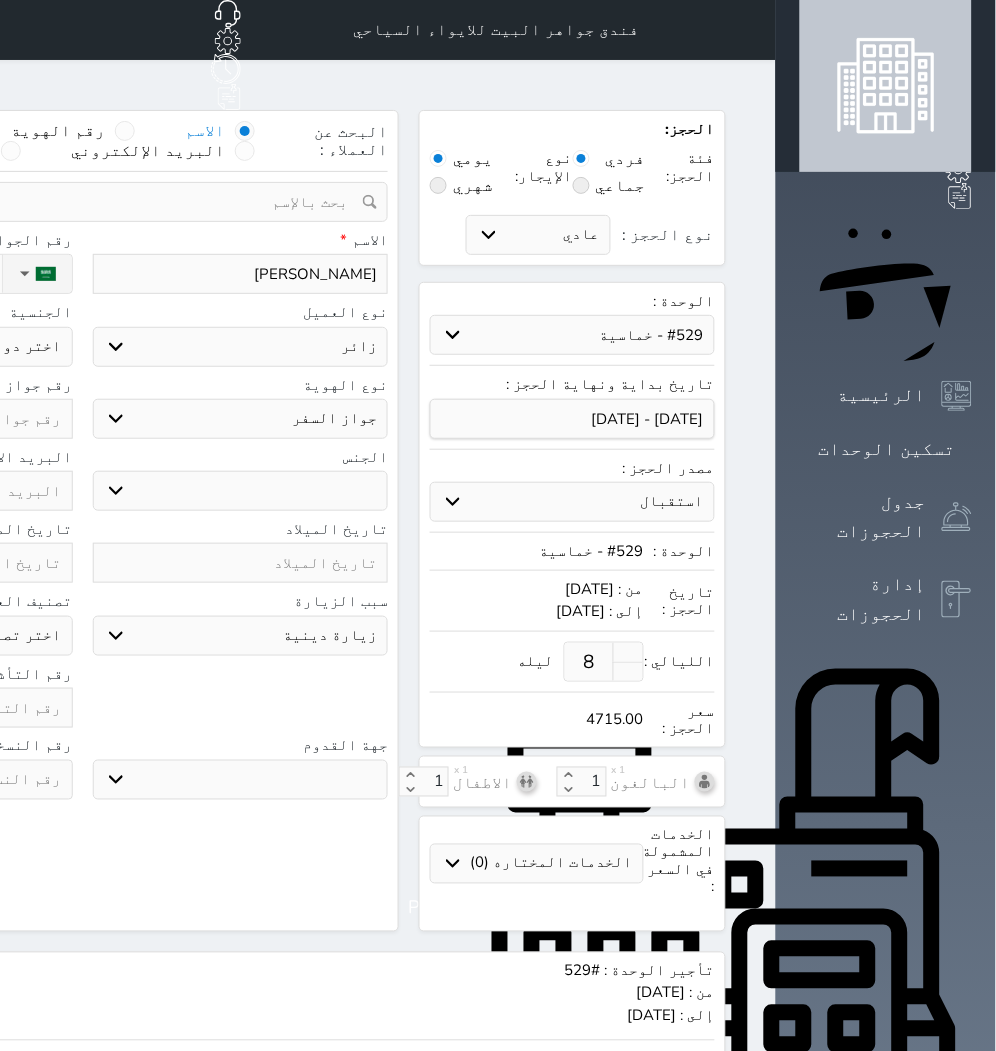 click on "سياحة زيارة الاهل والاصدقاء زيارة دينية زيارة عمل زيارة رياضية زيارة ترفيهية أخرى موظف ديوان عمل نزيل حجر موظف وزارة الصحة" at bounding box center [241, 636] 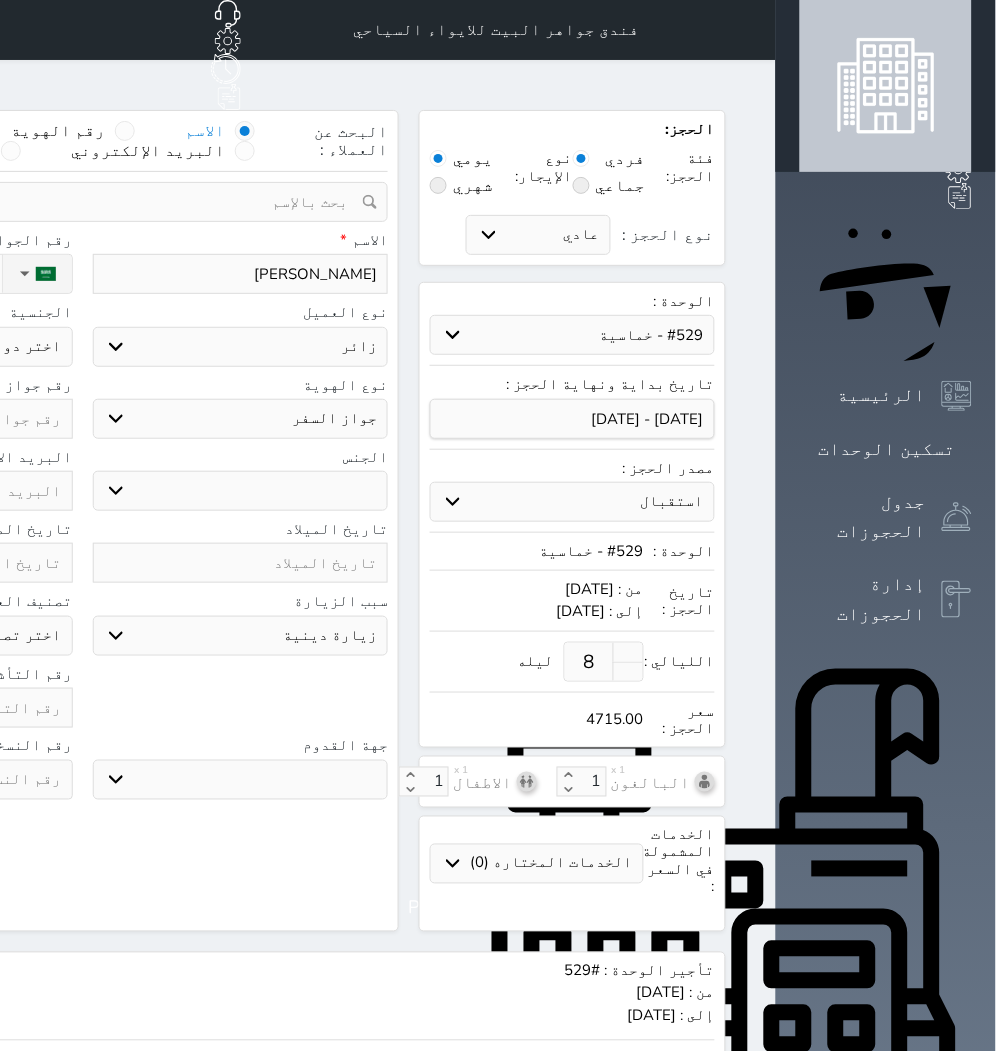 click on "نوع الحجز :" at bounding box center (-111, 274) 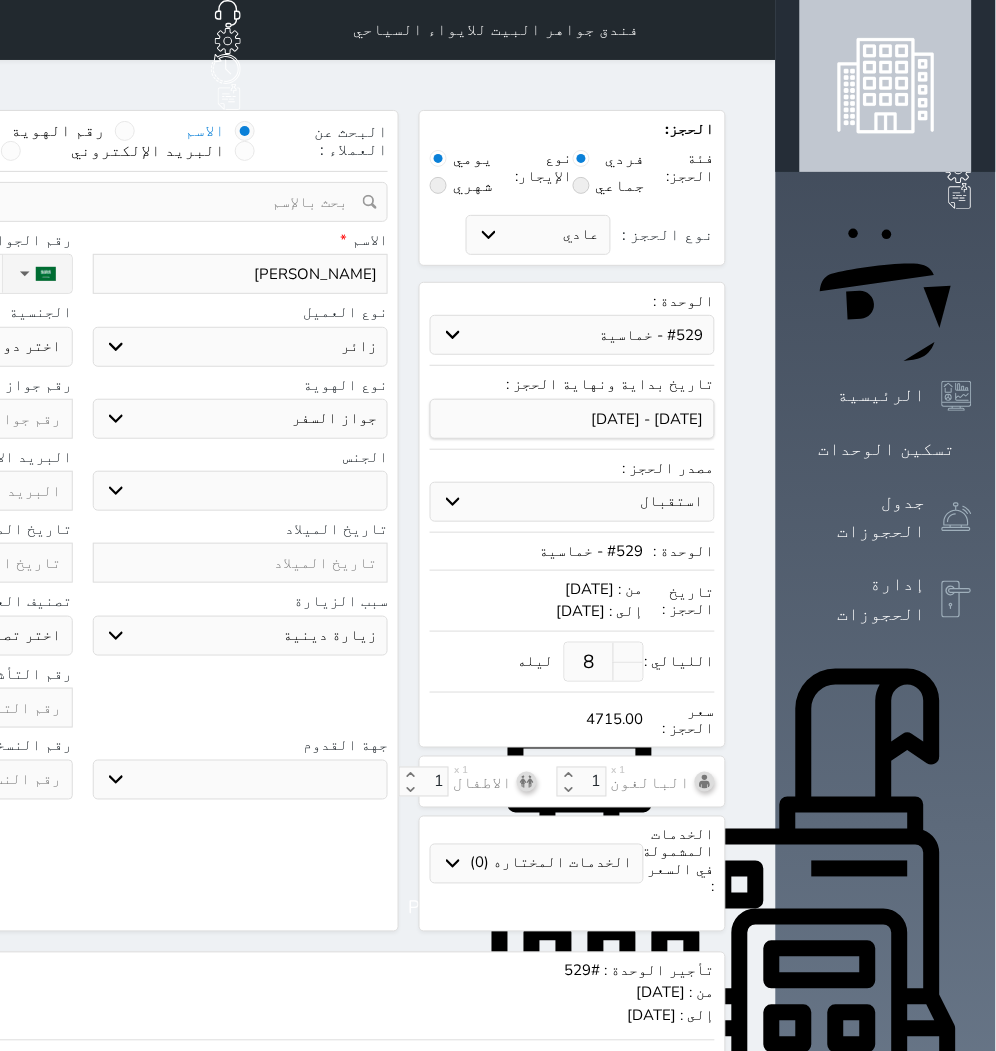 click on "اختر دولة
اثيوبيا
اجنبي بجواز [DEMOGRAPHIC_DATA]
اخرى
[GEOGRAPHIC_DATA]
[GEOGRAPHIC_DATA]
[GEOGRAPHIC_DATA]
[GEOGRAPHIC_DATA]
[GEOGRAPHIC_DATA]
[GEOGRAPHIC_DATA]
[GEOGRAPHIC_DATA]" at bounding box center (-75, 347) 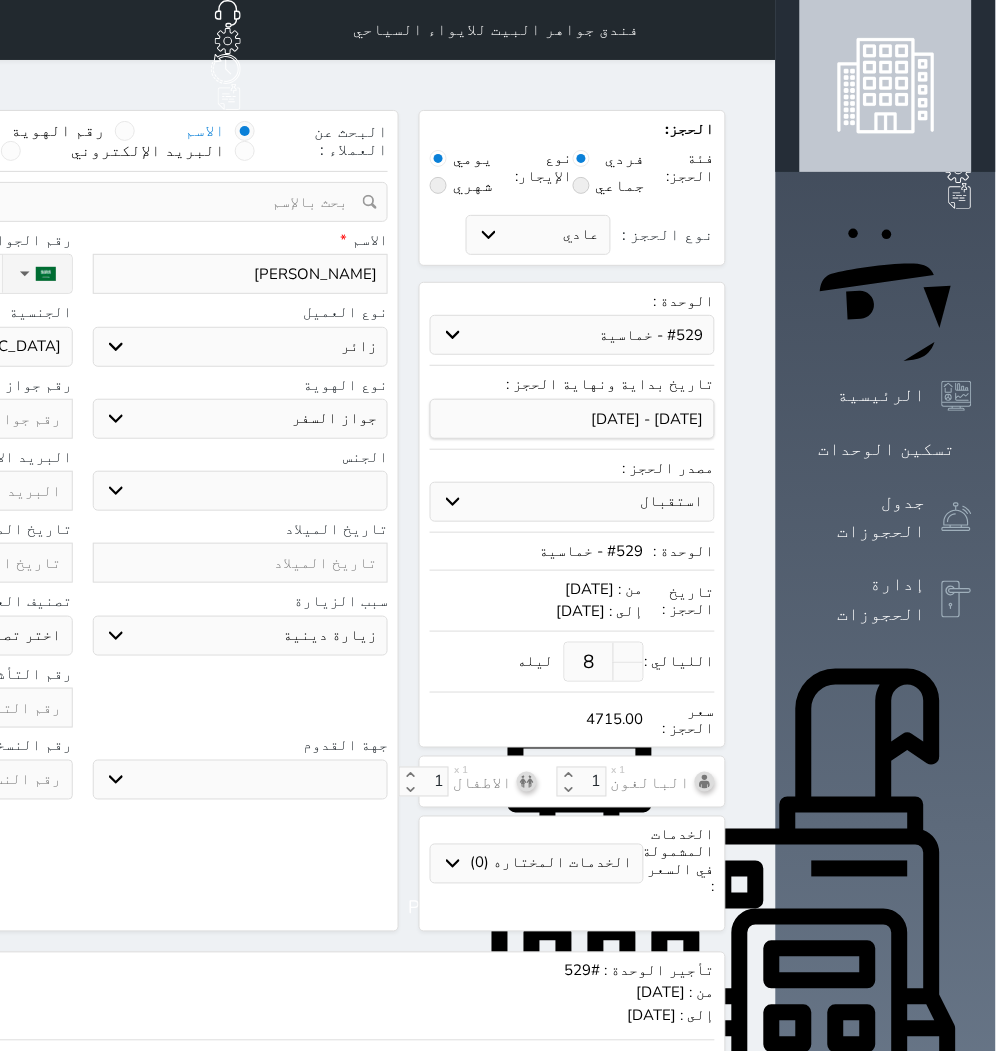 click on "اختر دولة
اثيوبيا
اجنبي بجواز [DEMOGRAPHIC_DATA]
اخرى
[GEOGRAPHIC_DATA]
[GEOGRAPHIC_DATA]
[GEOGRAPHIC_DATA]
[GEOGRAPHIC_DATA]
[GEOGRAPHIC_DATA]
[GEOGRAPHIC_DATA]
[GEOGRAPHIC_DATA]" at bounding box center [-75, 347] 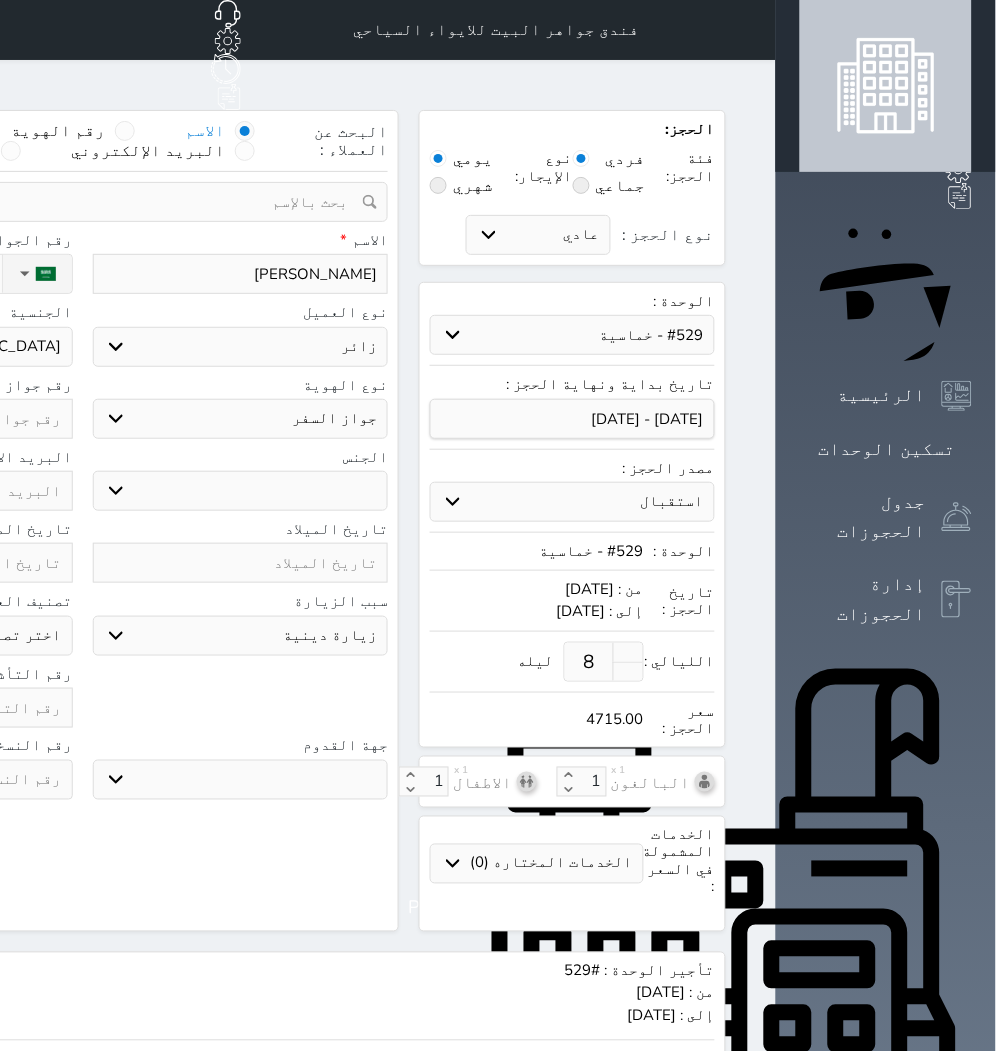 click at bounding box center (-75, 419) 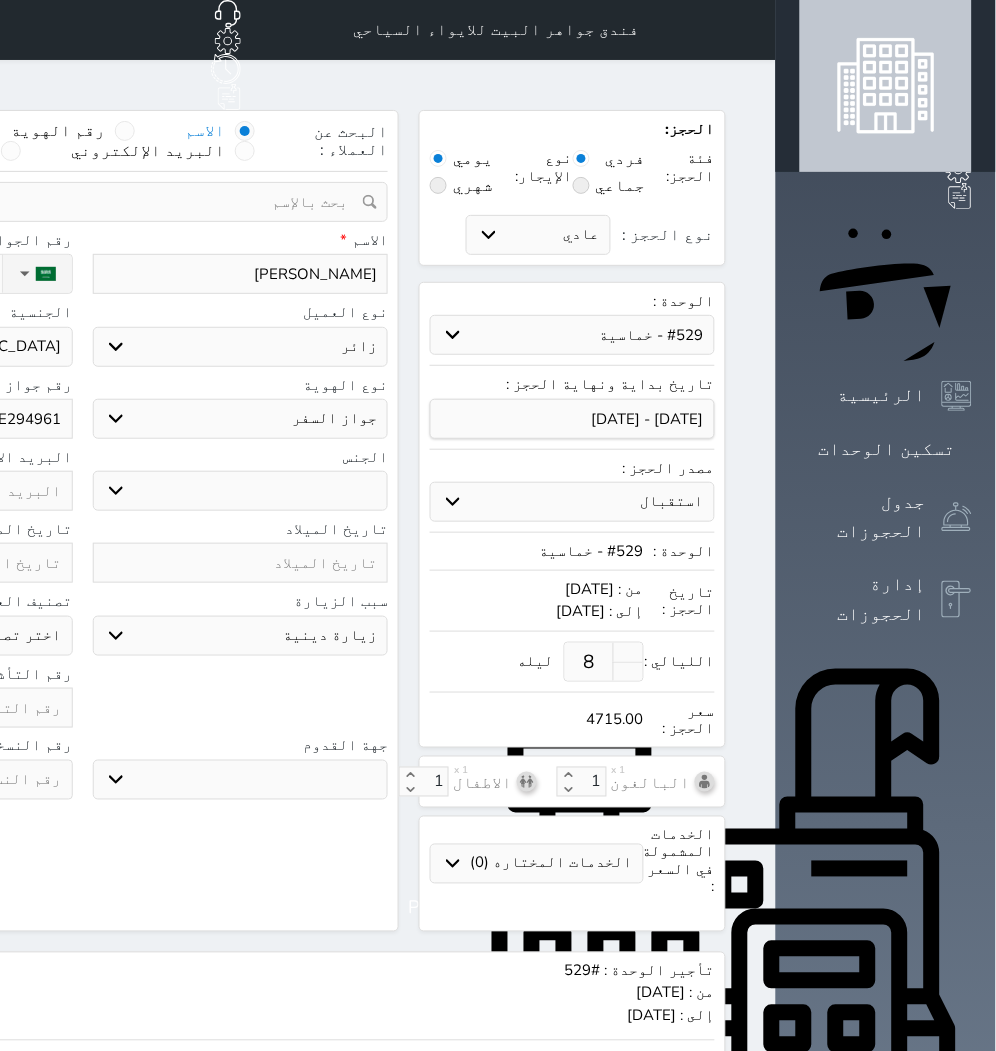drag, startPoint x: 194, startPoint y: 677, endPoint x: 193, endPoint y: 661, distance: 16.03122 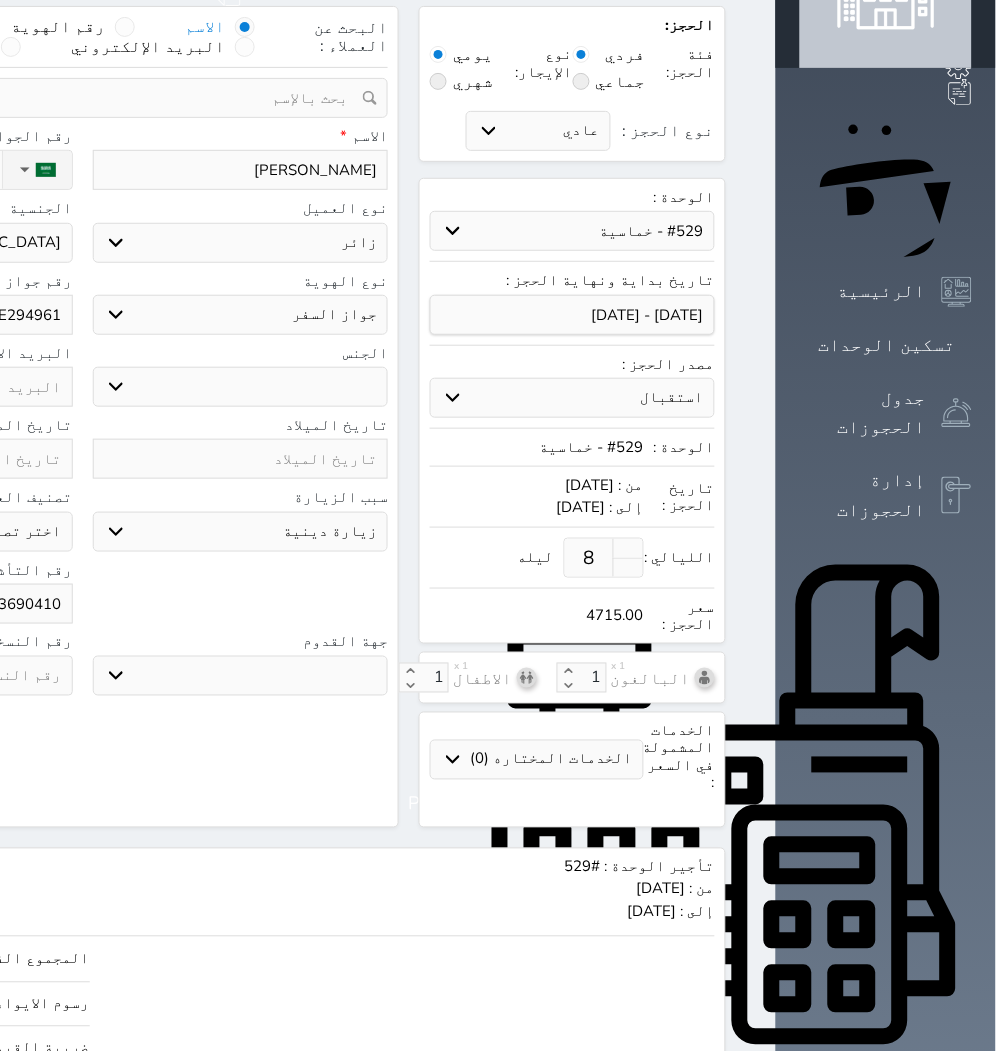 scroll, scrollTop: 207, scrollLeft: 0, axis: vertical 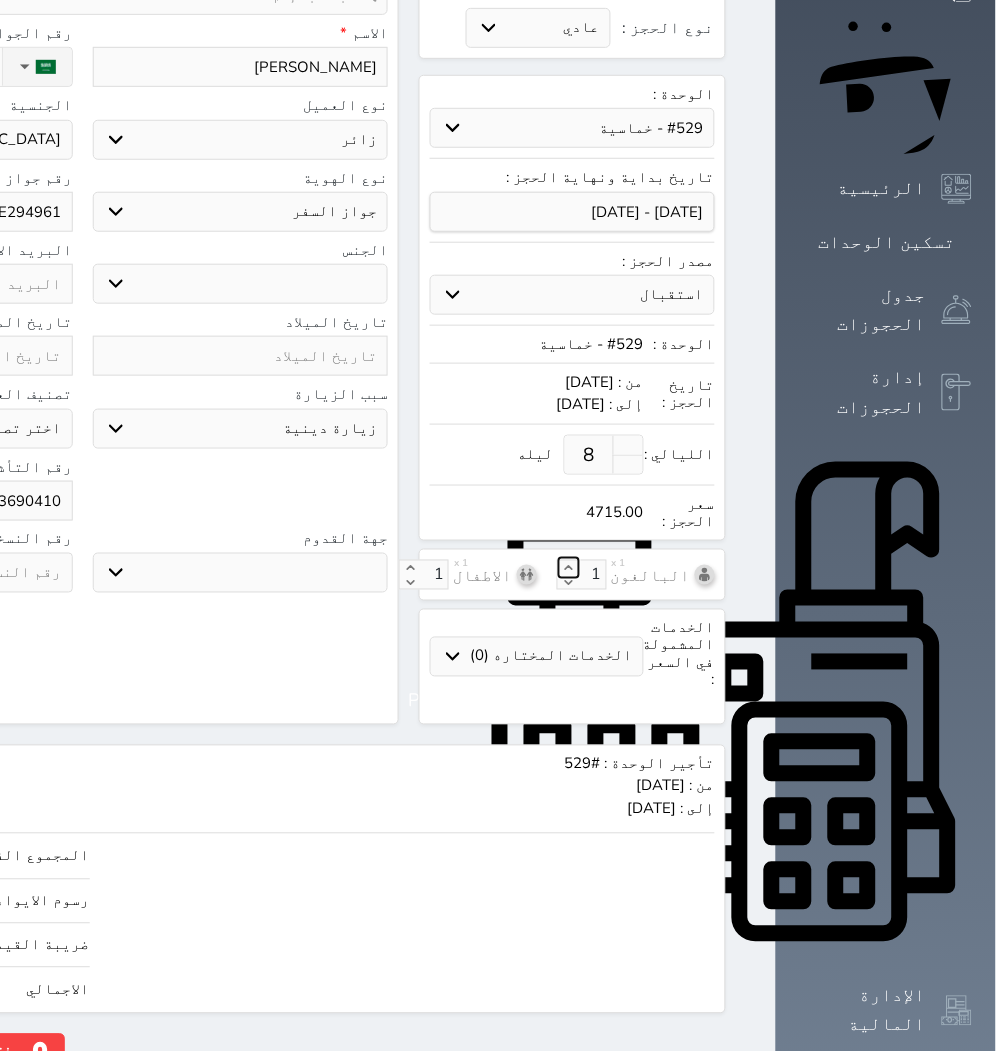 click 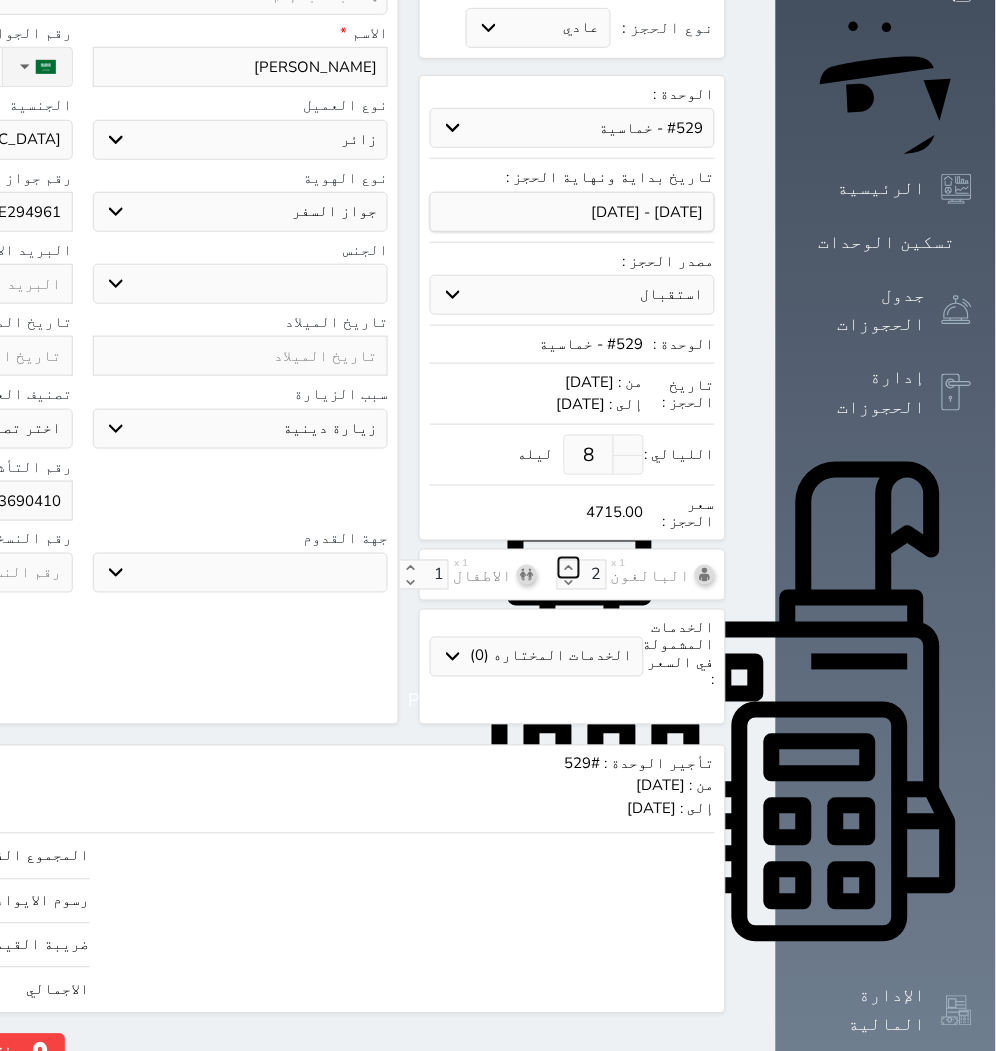 click 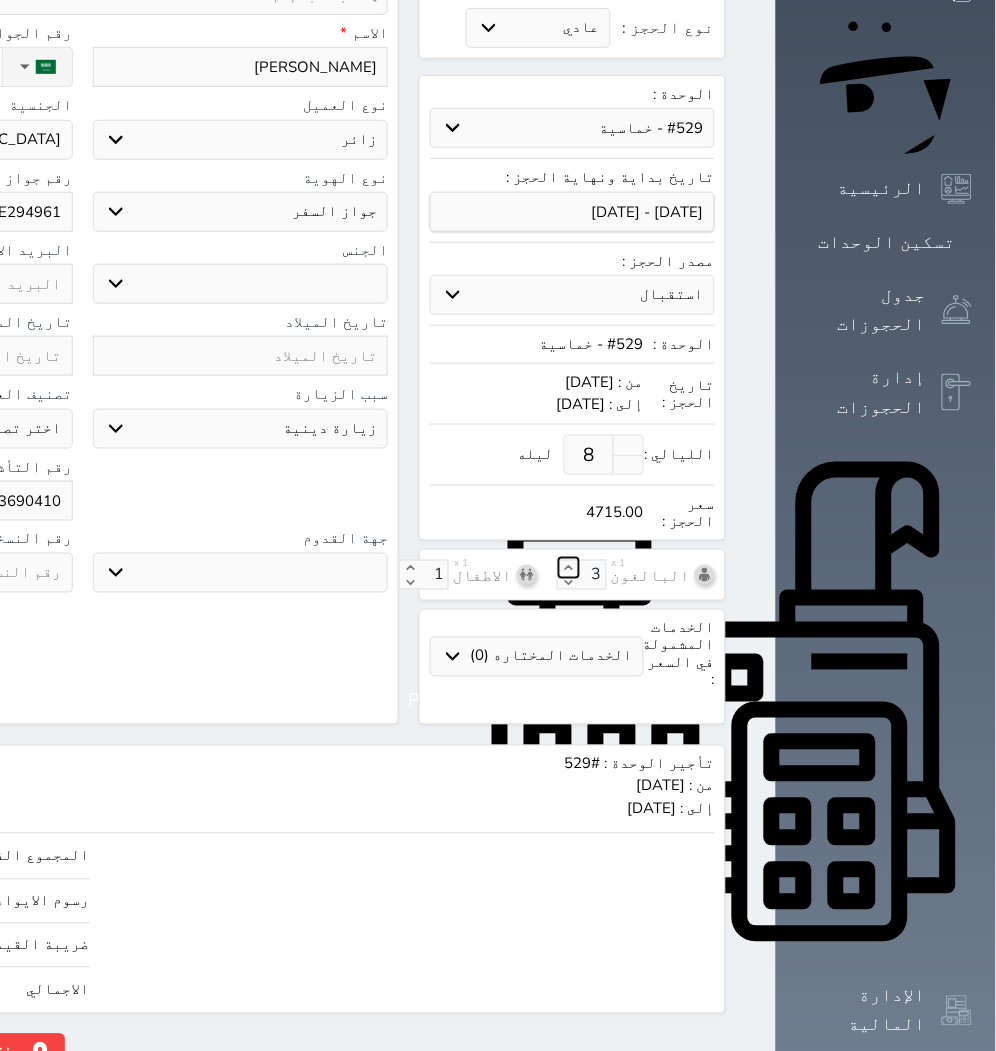 click 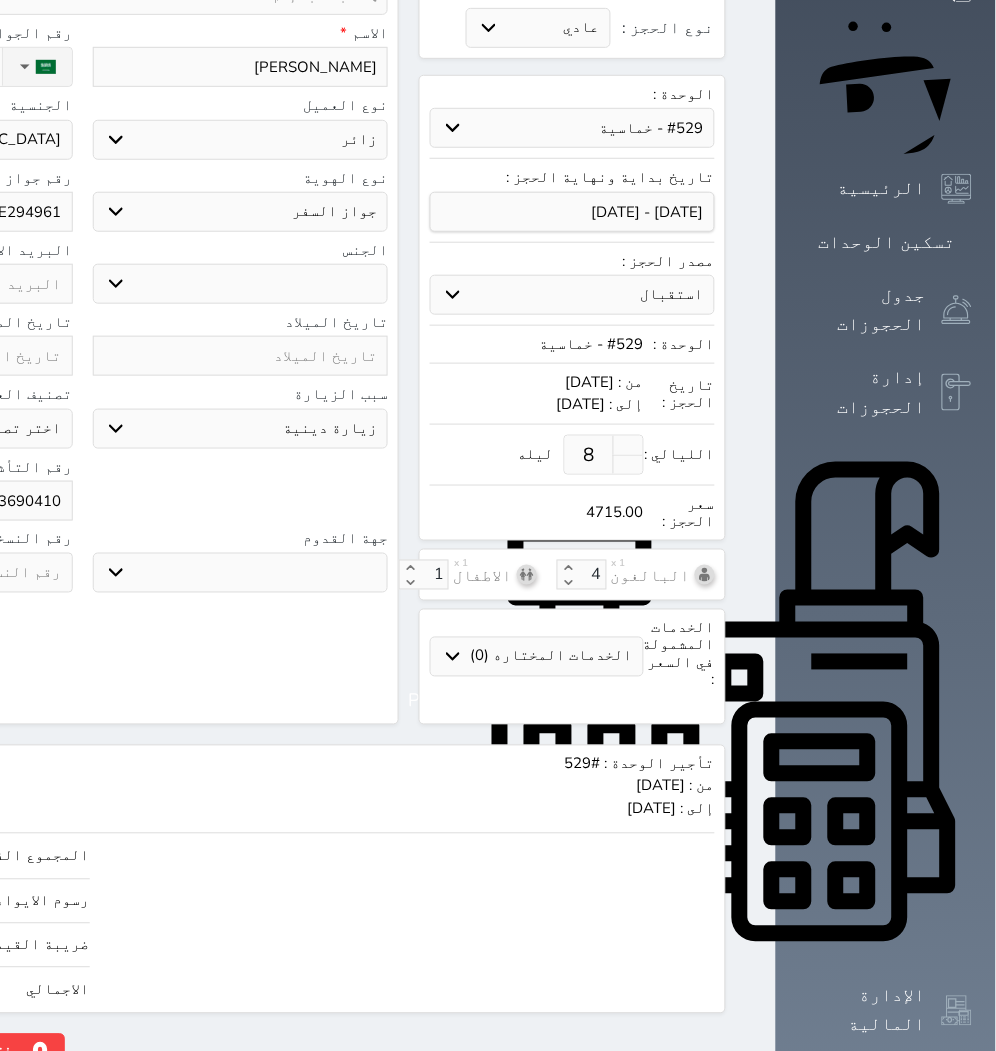 click on "حجز" at bounding box center [-146, 1051] 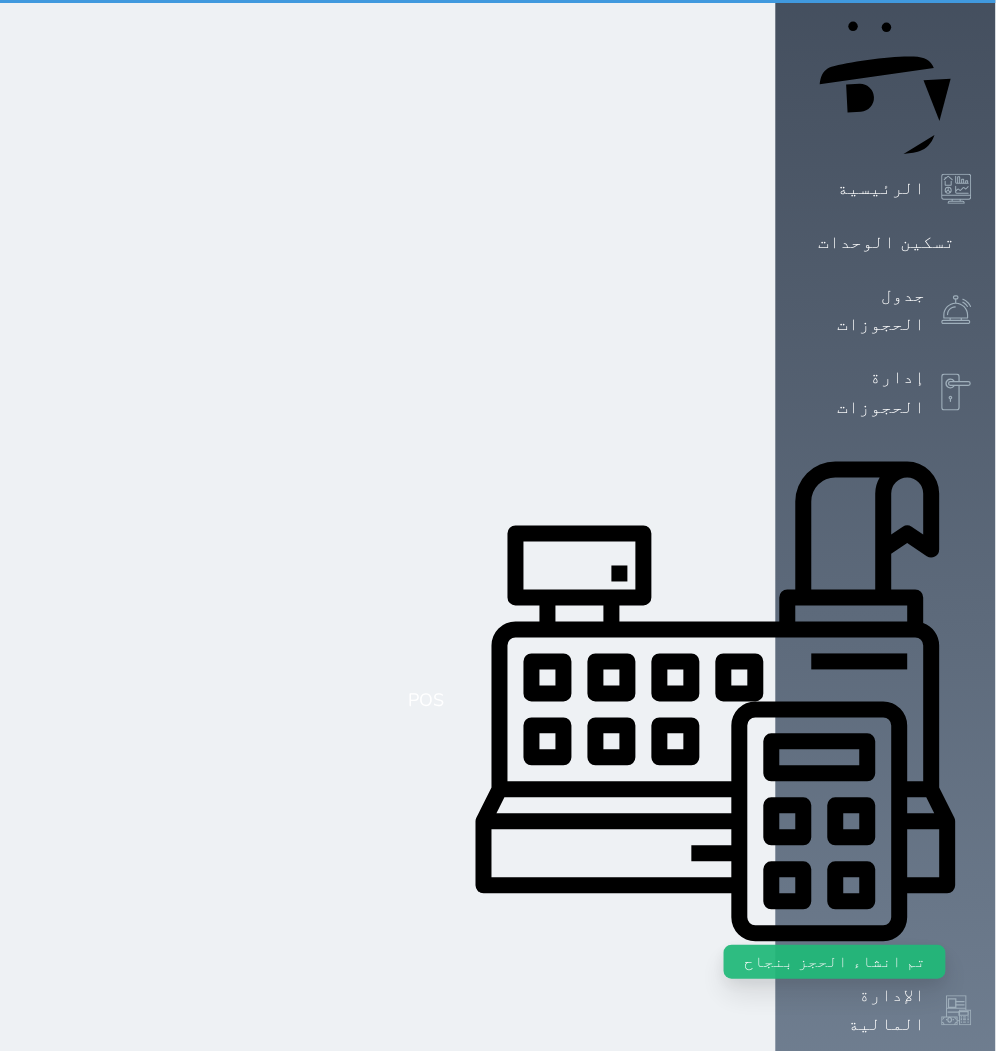 scroll, scrollTop: 0, scrollLeft: 0, axis: both 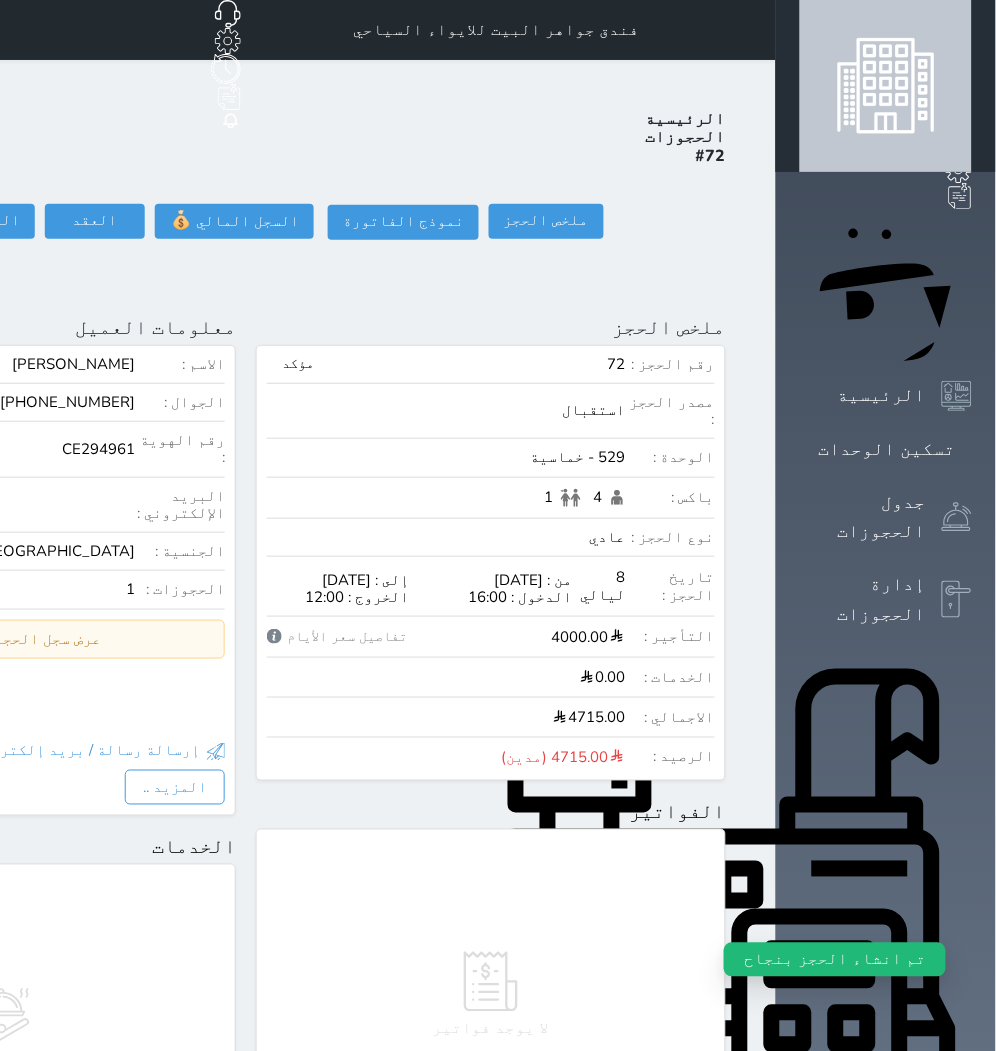 click on "حجز جديد" at bounding box center [72, -65] 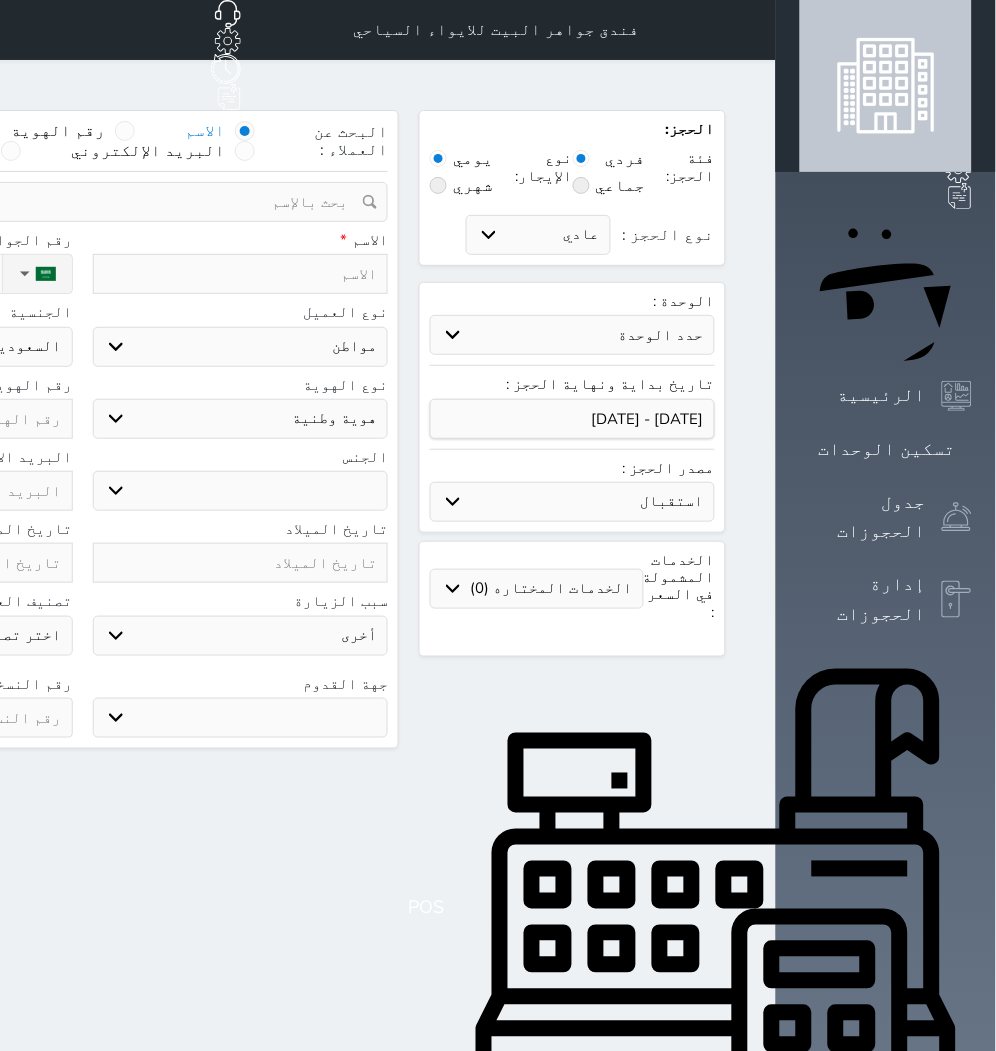 click on "حدد الوحدة
#939 - ثلاثية
#938 - خماسية
#934 - خماسية
#932 - ثلاثية
#931 - خماسية
#930 - رباعية
#928 - ثلاثية
#927 - رباعية
#926 - خماسية
#925 - رباعية
#924 - ثلاثية
#923 - ثلاثية
#922 - خماسية
#921 - رباعية
#920 - رباعية
#919 - خماسية
#918 - ثلاثية
#917 - خماسية
#916 - رباعية
#915 - خماسية" at bounding box center (572, 335) 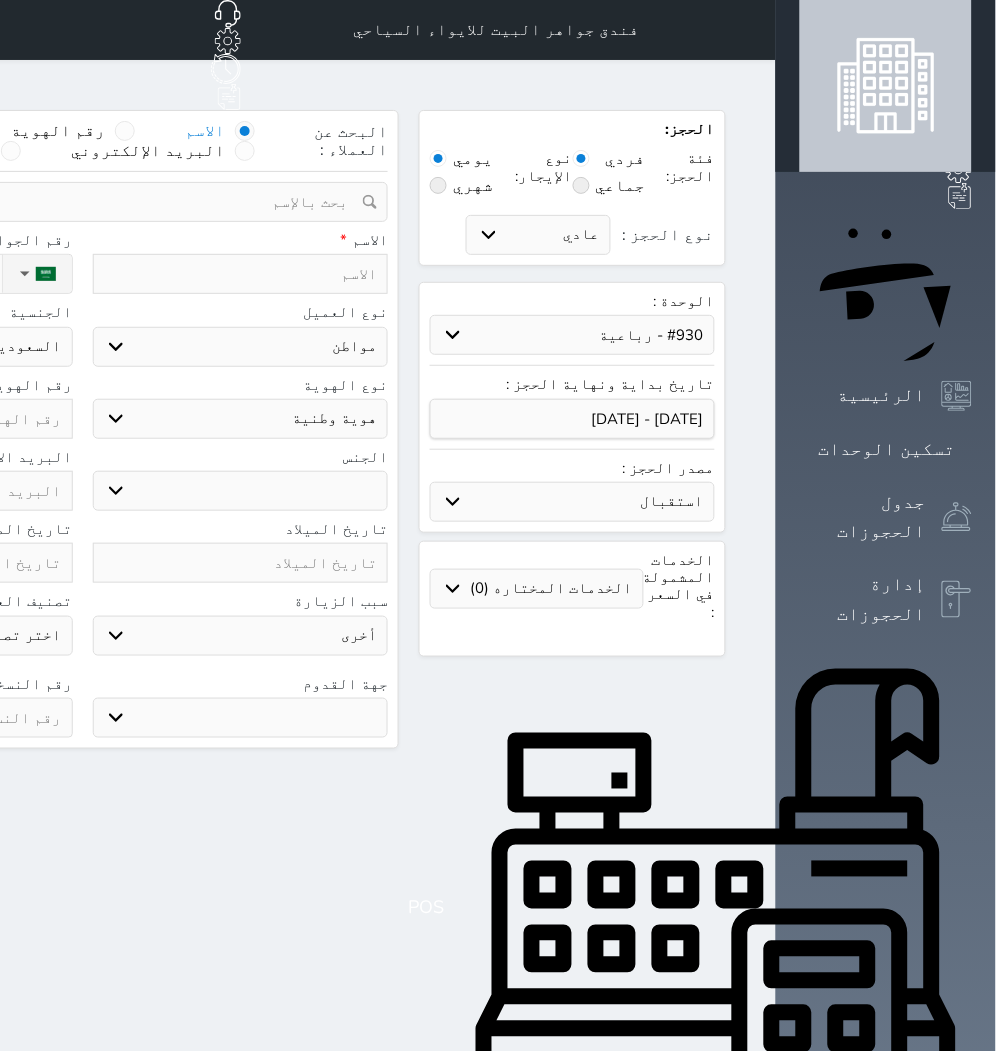 click on "حدد الوحدة
#939 - ثلاثية
#938 - خماسية
#934 - خماسية
#932 - ثلاثية
#931 - خماسية
#930 - رباعية
#928 - ثلاثية
#927 - رباعية
#926 - خماسية
#925 - رباعية
#924 - ثلاثية
#923 - ثلاثية
#922 - خماسية
#921 - رباعية
#920 - رباعية
#919 - خماسية
#918 - ثلاثية
#917 - خماسية
#916 - رباعية
#915 - خماسية" at bounding box center (572, 335) 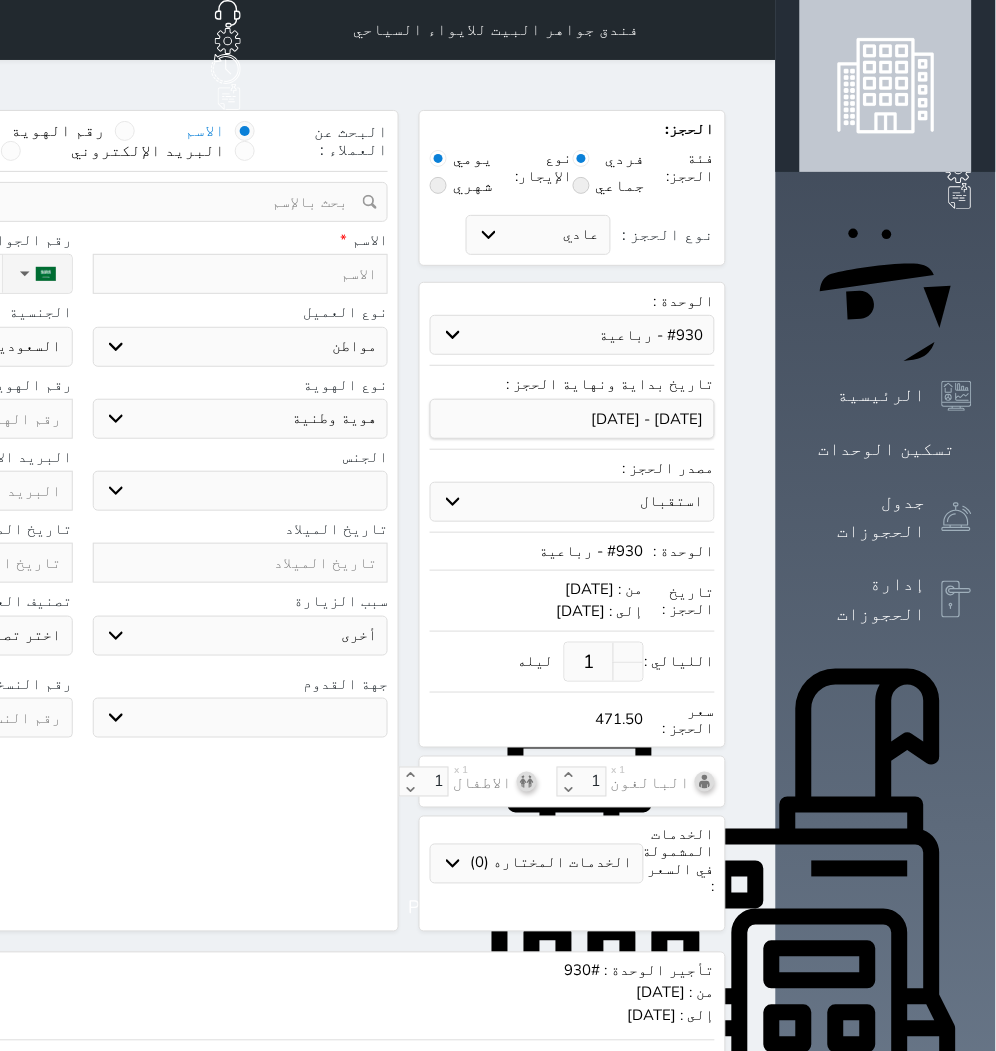 click on "حدد الوحدة
#939 - ثلاثية
#938 - خماسية
#934 - خماسية
#932 - ثلاثية
#931 - خماسية
#930 - رباعية
#928 - ثلاثية
#927 - رباعية
#926 - خماسية
#925 - رباعية
#924 - ثلاثية
#923 - ثلاثية
#922 - خماسية
#921 - رباعية
#920 - رباعية
#919 - خماسية
#918 - ثلاثية
#917 - خماسية
#916 - رباعية
#915 - خماسية" at bounding box center [572, 335] 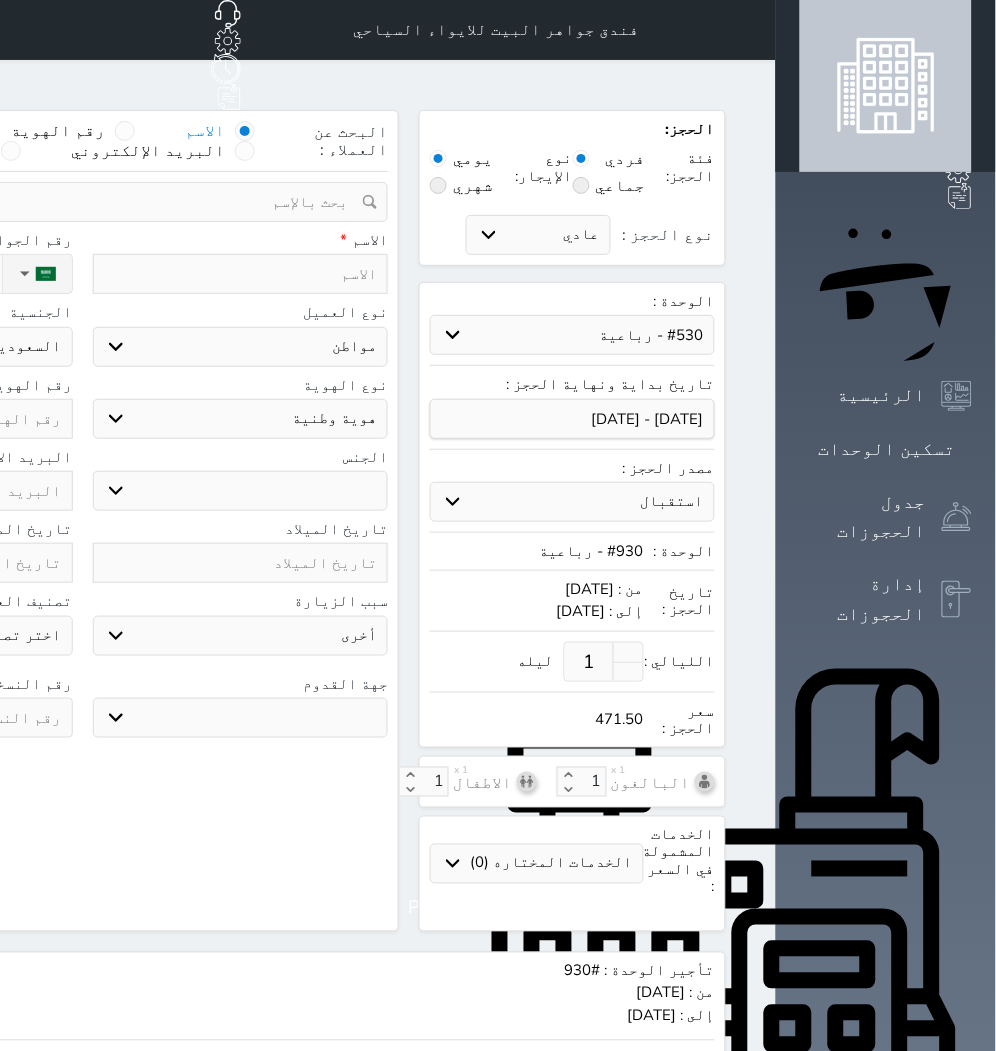 click on "حدد الوحدة
#939 - ثلاثية
#938 - خماسية
#934 - خماسية
#932 - ثلاثية
#931 - خماسية
#930 - رباعية
#928 - ثلاثية
#927 - رباعية
#926 - خماسية
#925 - رباعية
#924 - ثلاثية
#923 - ثلاثية
#922 - خماسية
#921 - رباعية
#920 - رباعية
#919 - خماسية
#918 - ثلاثية
#917 - خماسية
#916 - رباعية
#915 - خماسية" at bounding box center (572, 335) 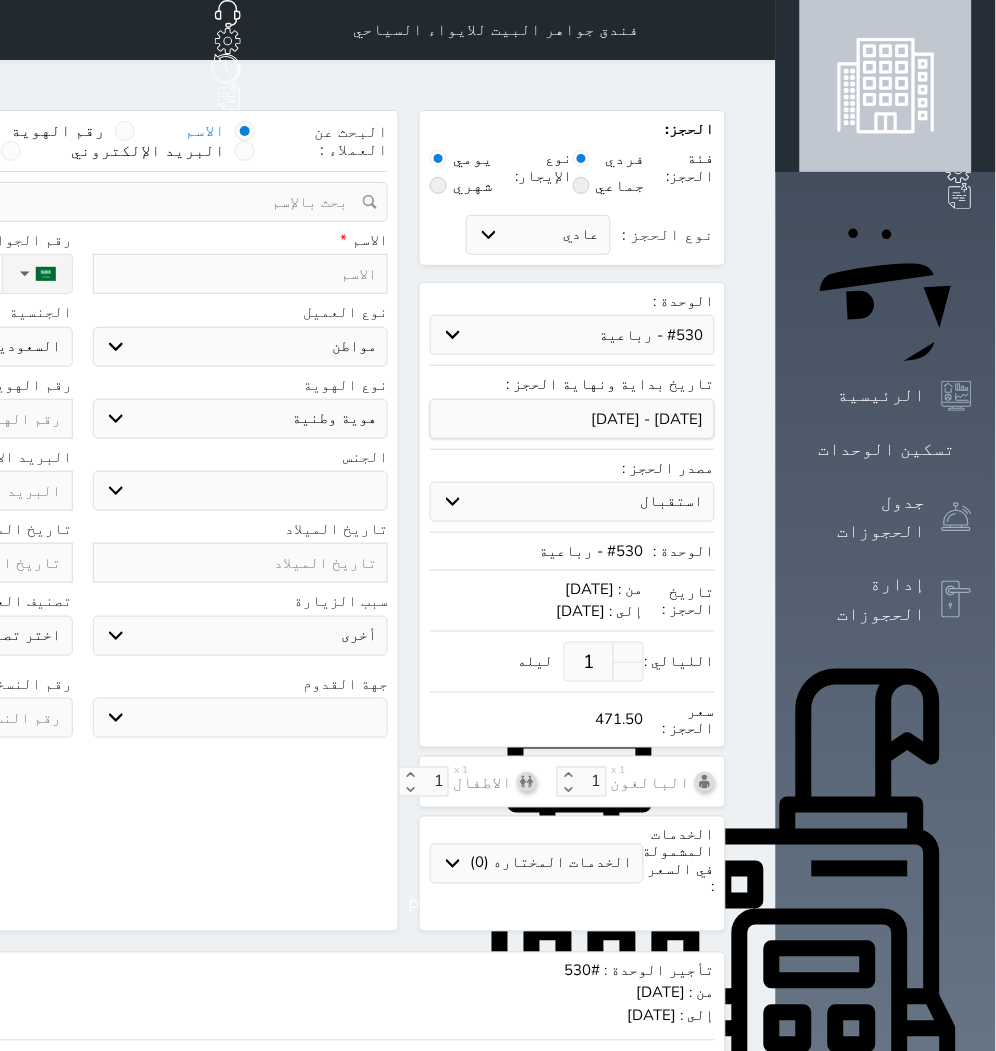 click on "1" at bounding box center (589, 662) 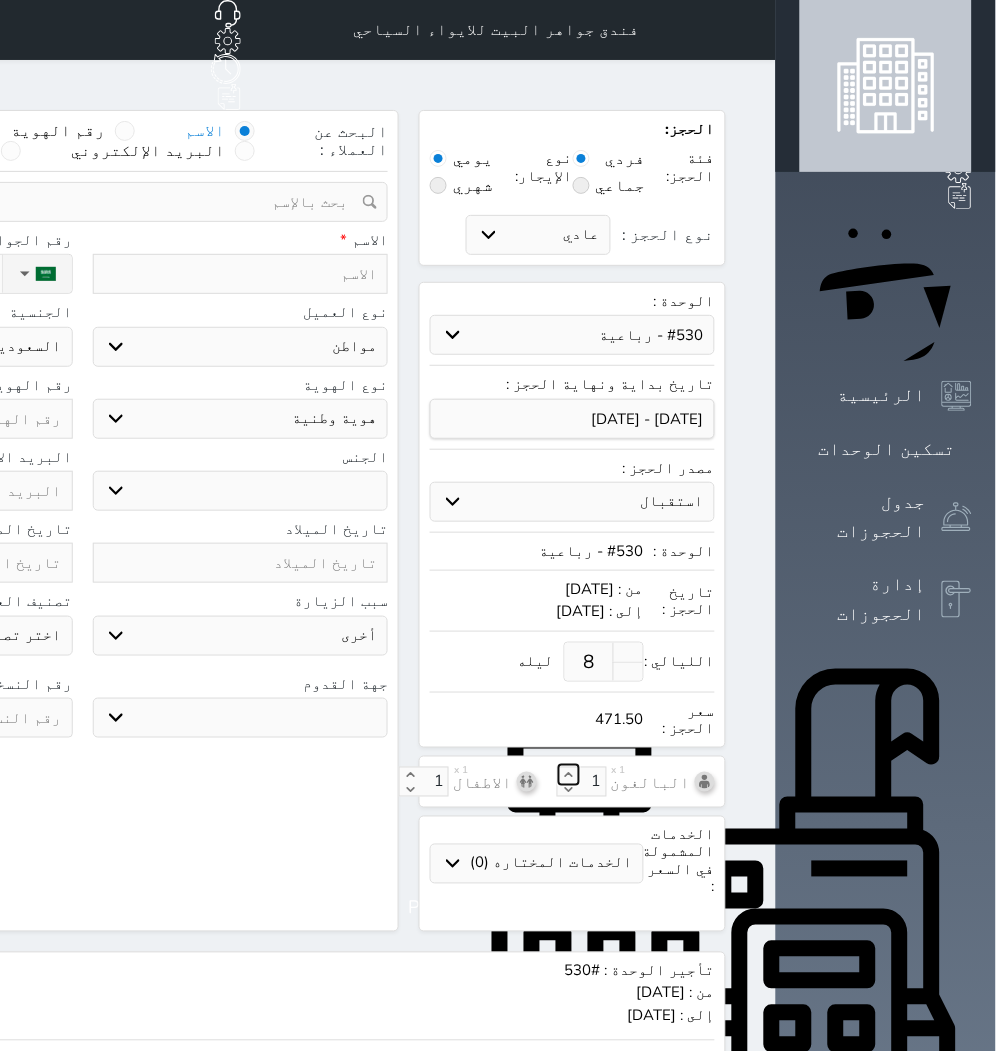 click 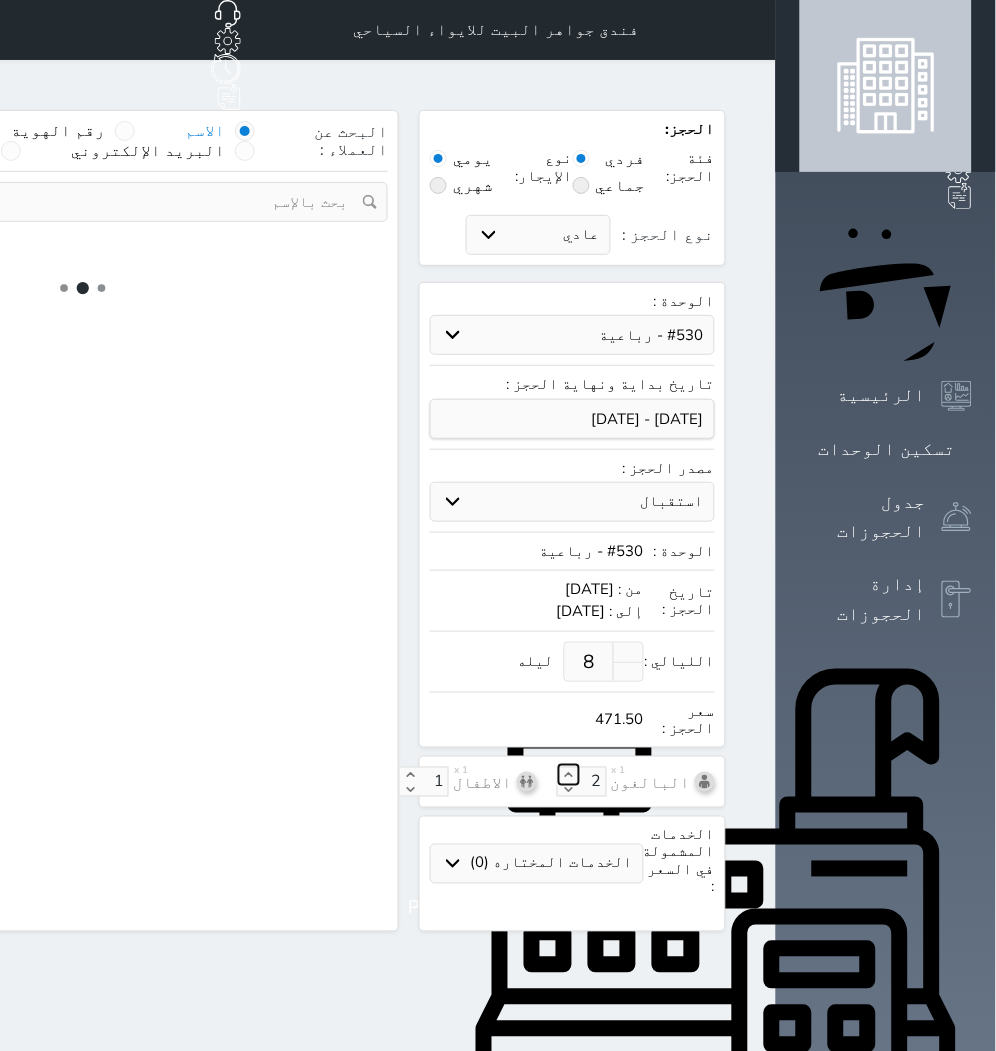 click 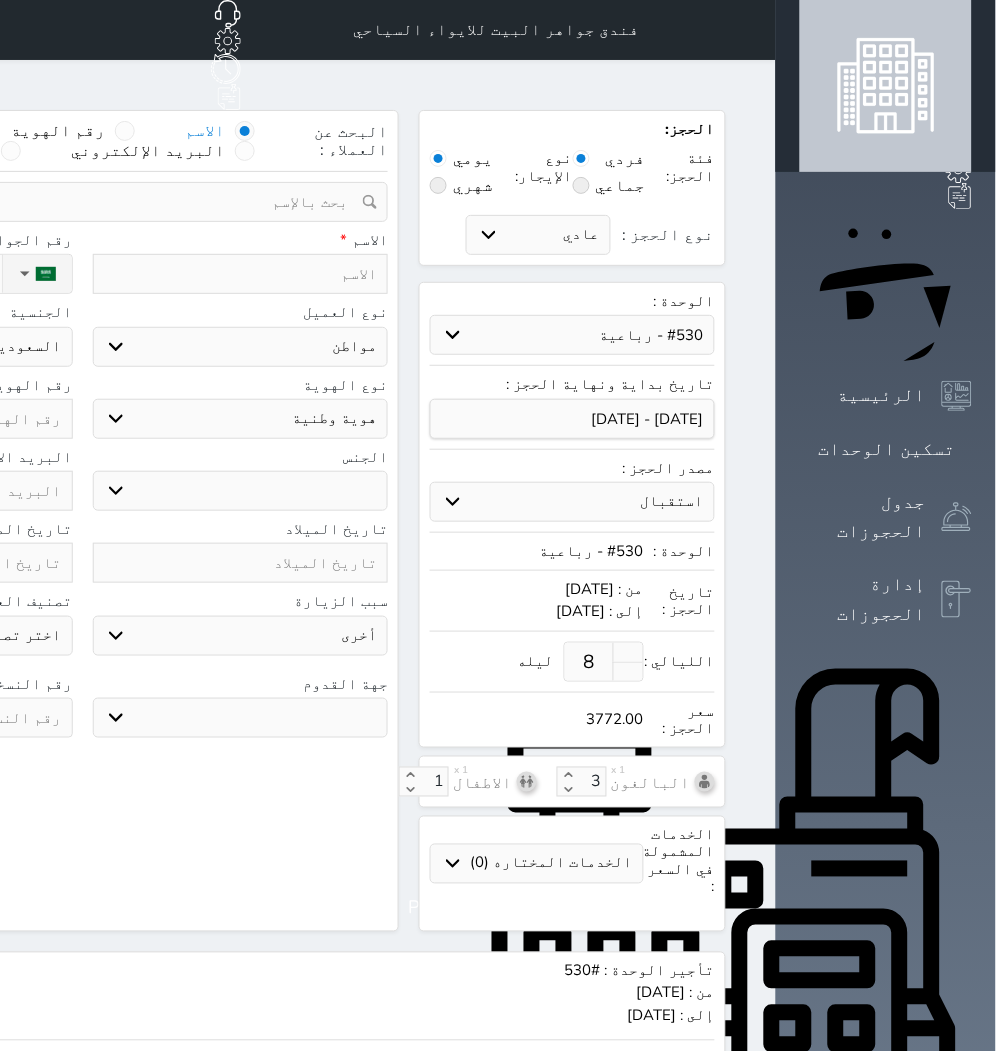 click at bounding box center [241, 274] 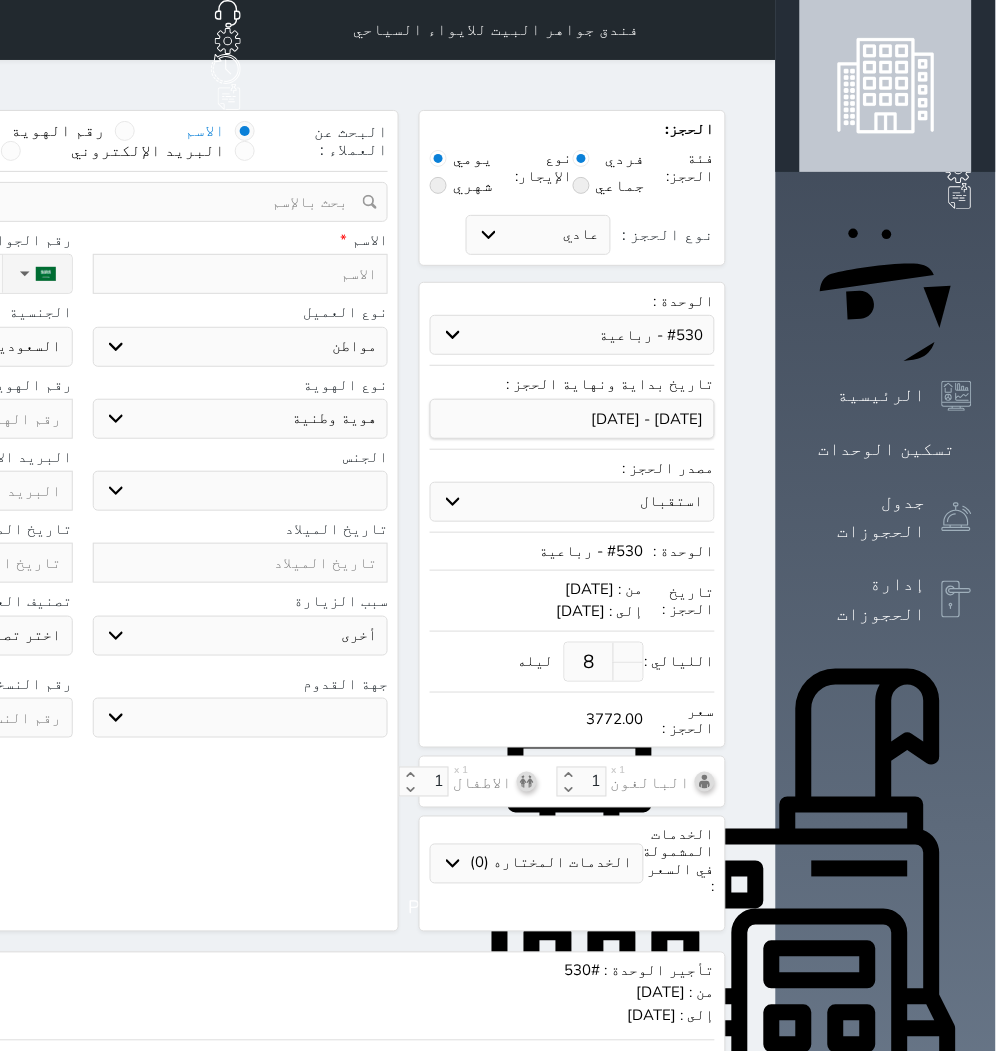 click at bounding box center (241, 274) 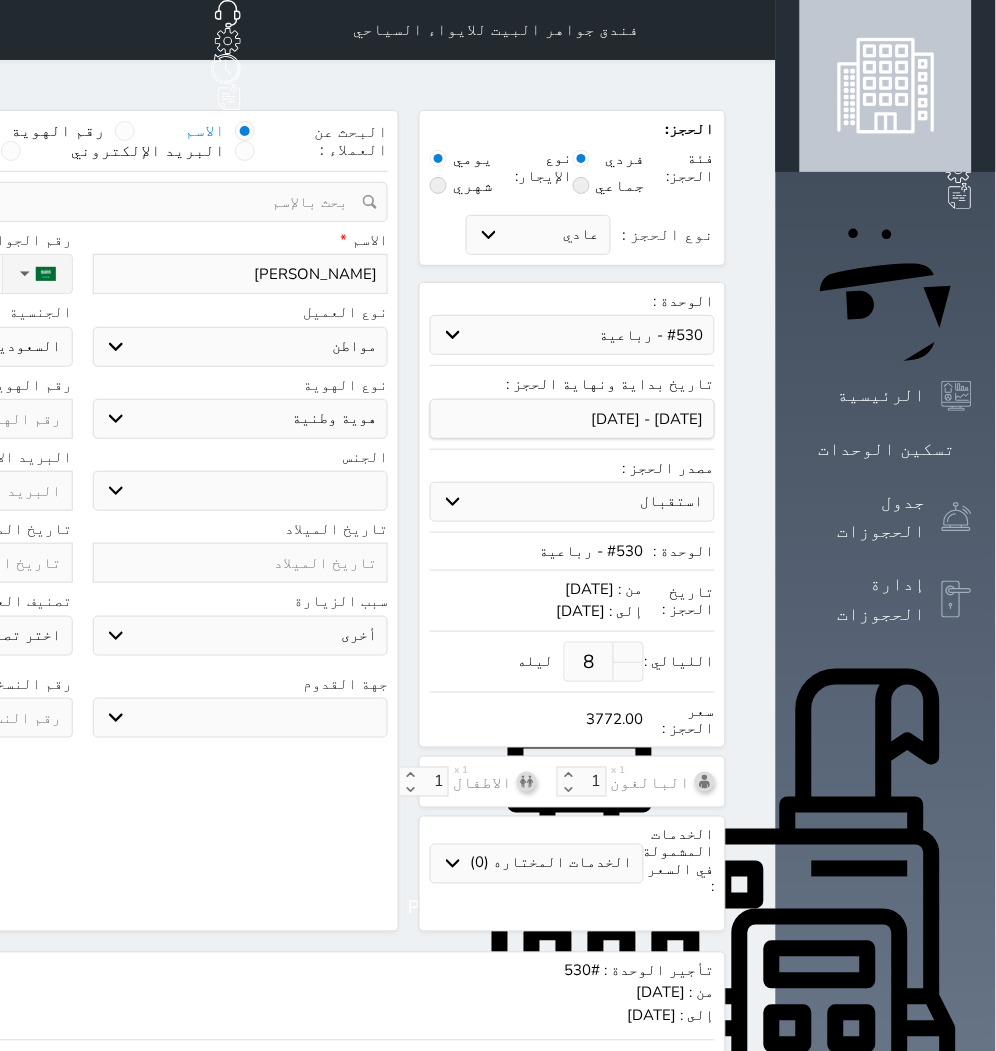 click on "اختر نوع   مواطن مواطن خليجي زائر مقيم" at bounding box center [241, 347] 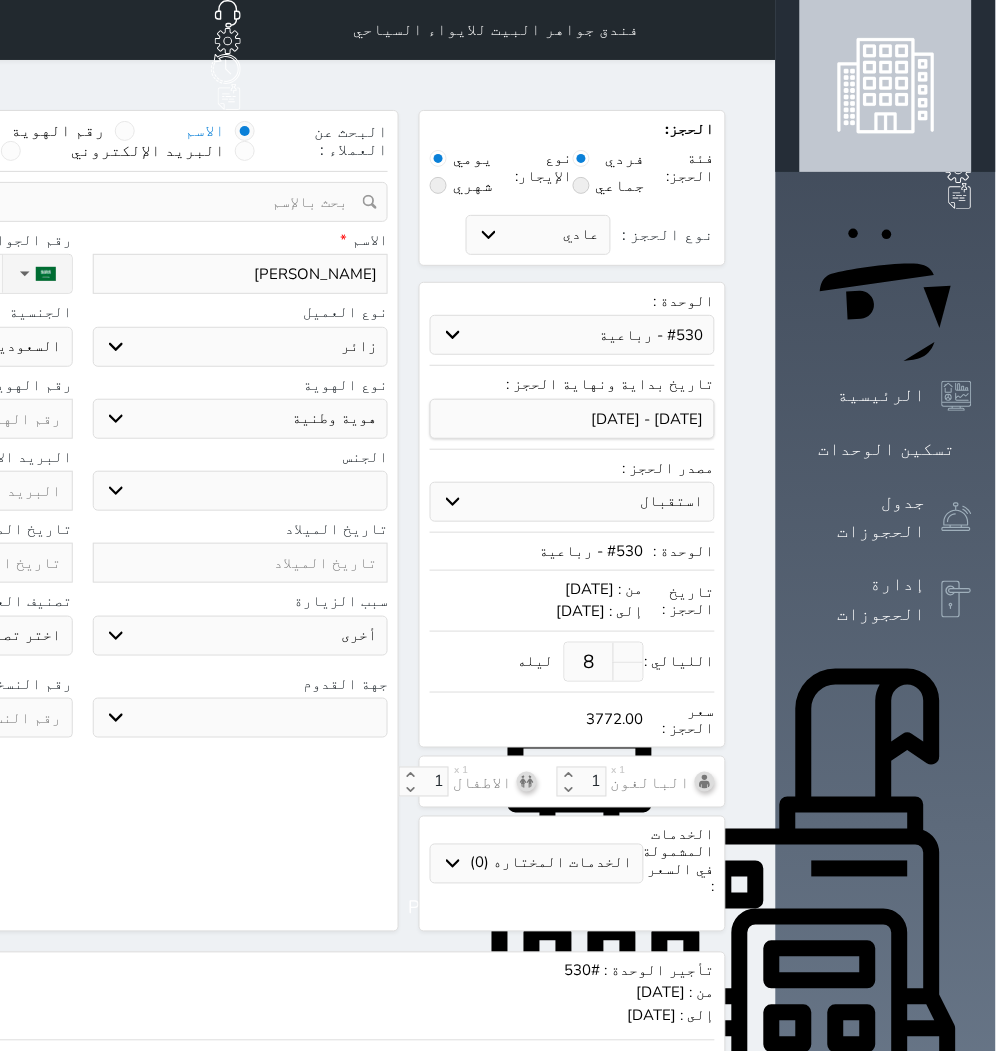 click on "اختر نوع   مواطن مواطن خليجي زائر مقيم" at bounding box center [241, 347] 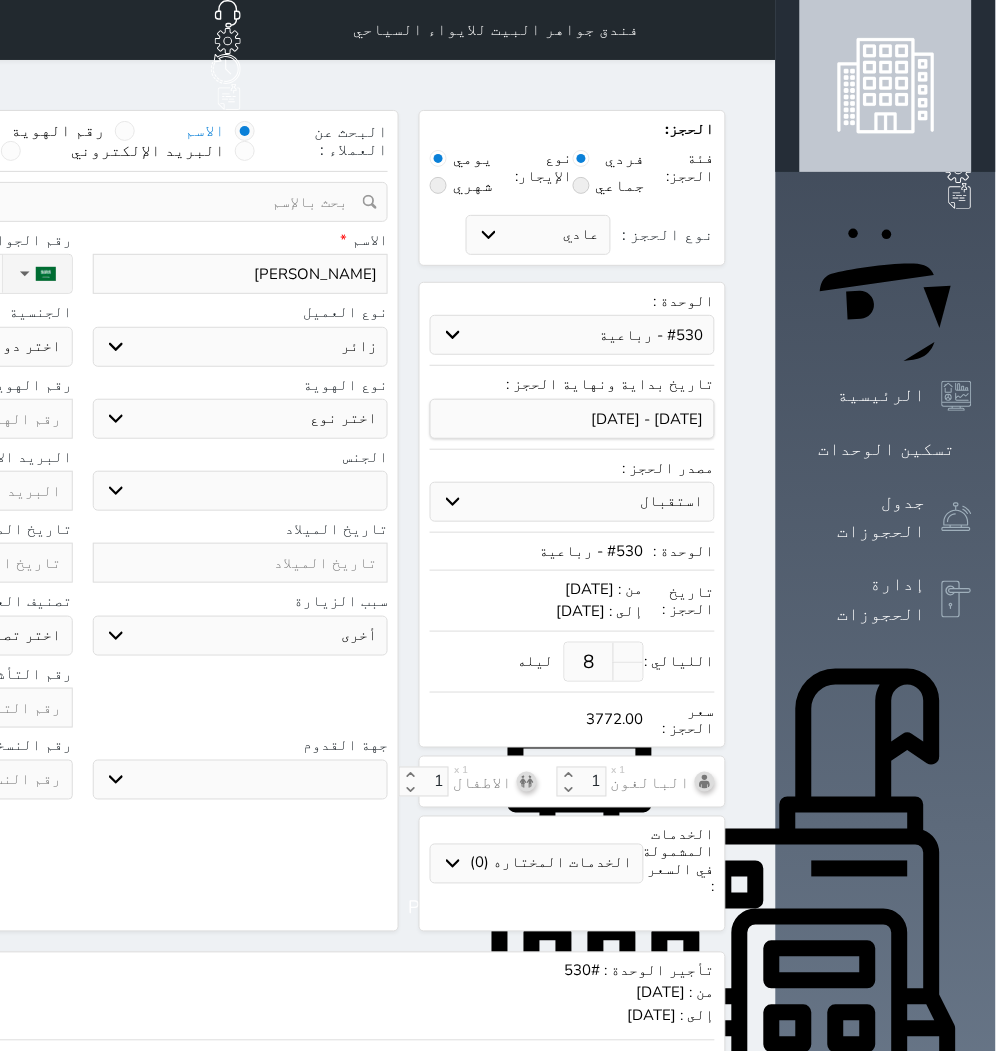 click on "اختر نوع   جواز السفر هوية زائر" at bounding box center (241, 419) 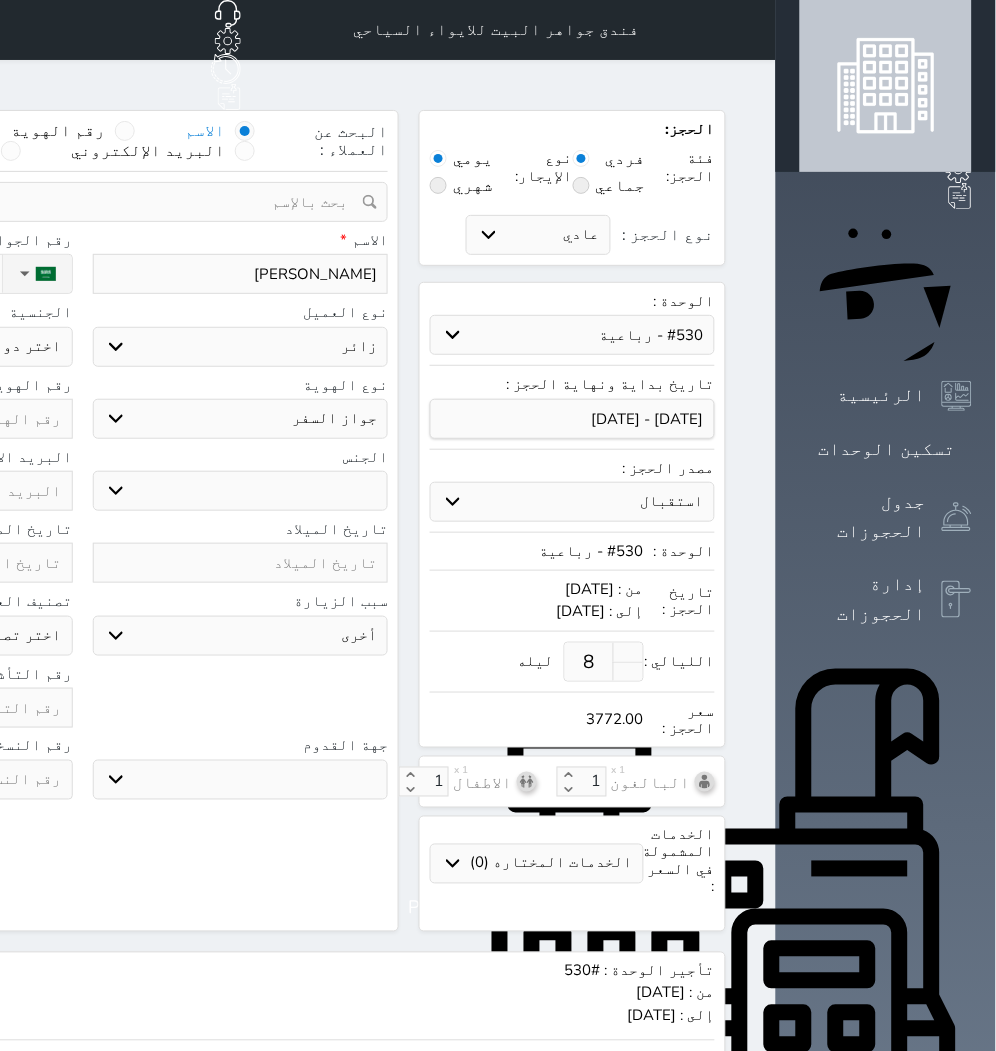 click on "اختر نوع   جواز السفر هوية زائر" at bounding box center (241, 419) 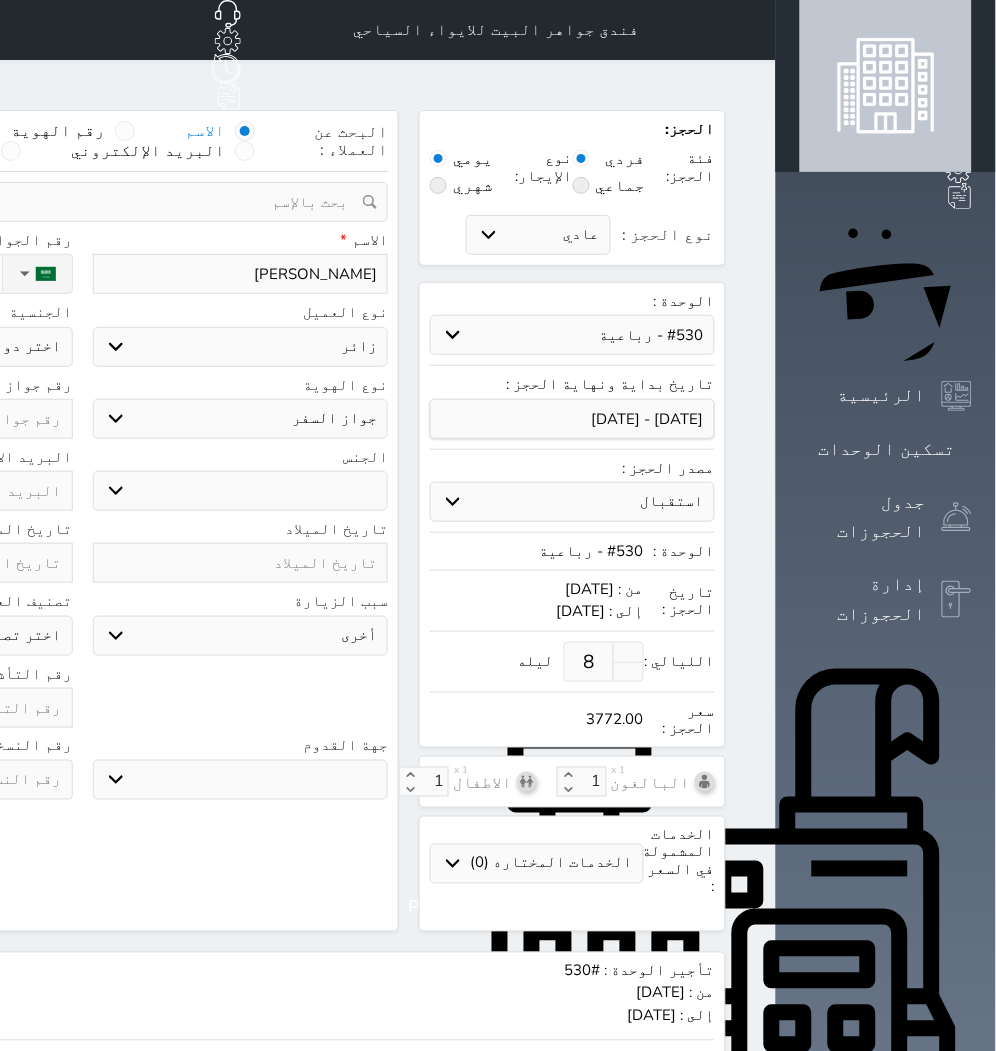 click on "ذكر   انثى" at bounding box center (241, 491) 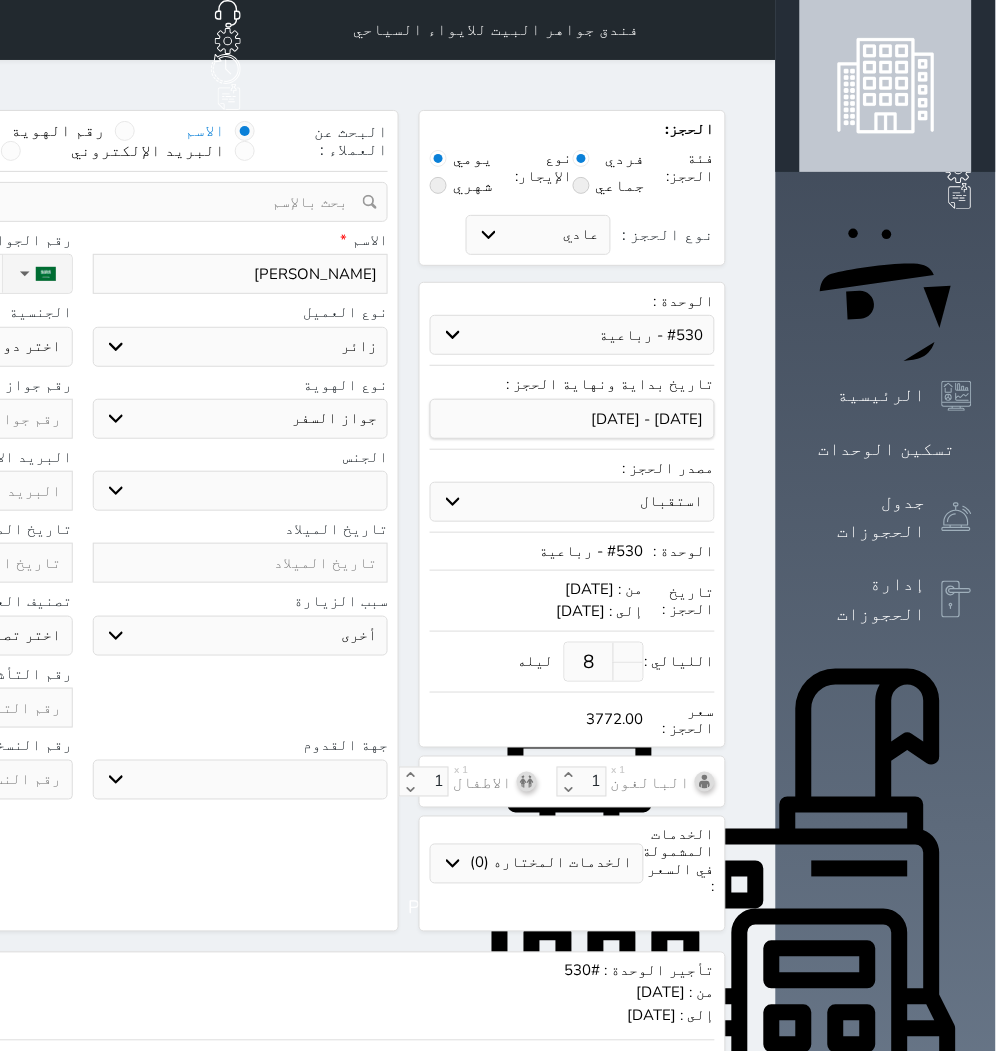 click on "سياحة زيارة الاهل والاصدقاء زيارة دينية زيارة عمل زيارة رياضية زيارة ترفيهية أخرى موظف ديوان عمل نزيل حجر موظف وزارة الصحة" at bounding box center [241, 636] 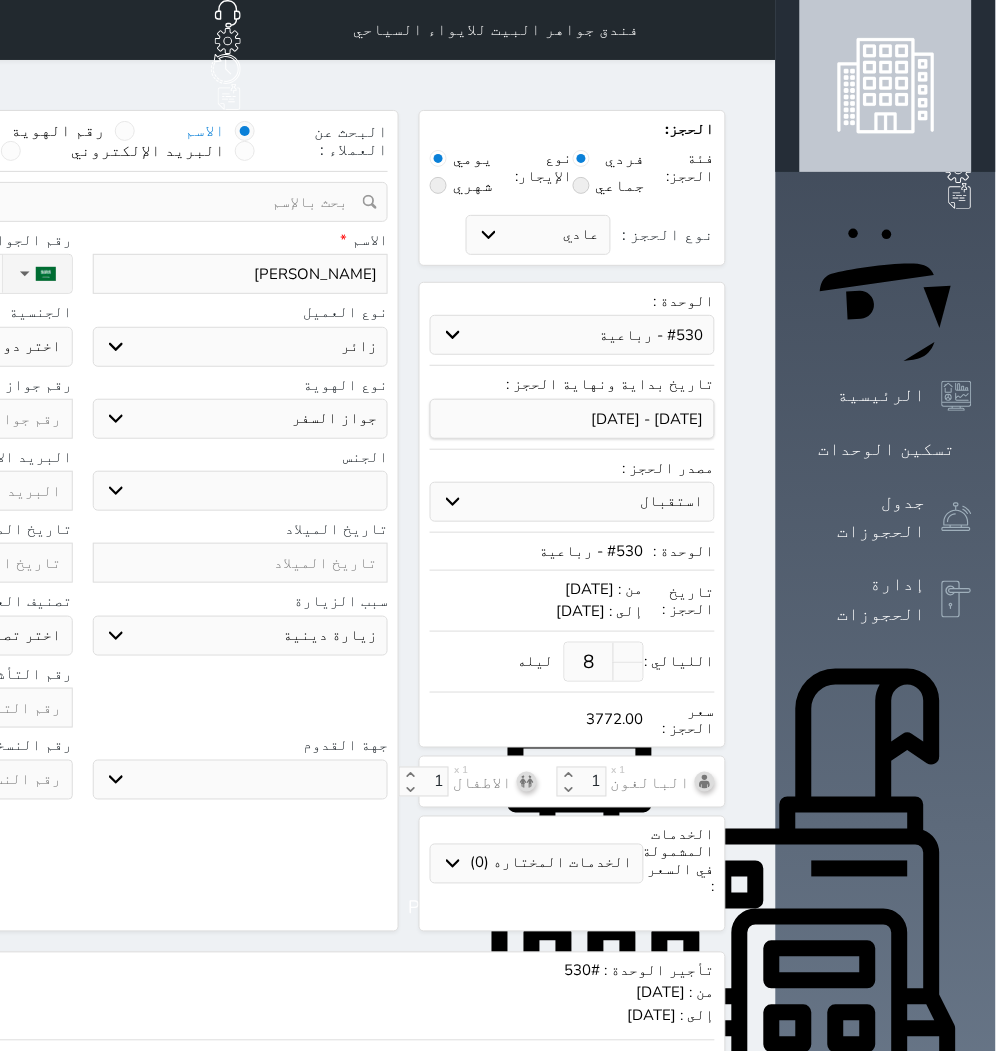 click on "سياحة زيارة الاهل والاصدقاء زيارة دينية زيارة عمل زيارة رياضية زيارة ترفيهية أخرى موظف ديوان عمل نزيل حجر موظف وزارة الصحة" at bounding box center [241, 636] 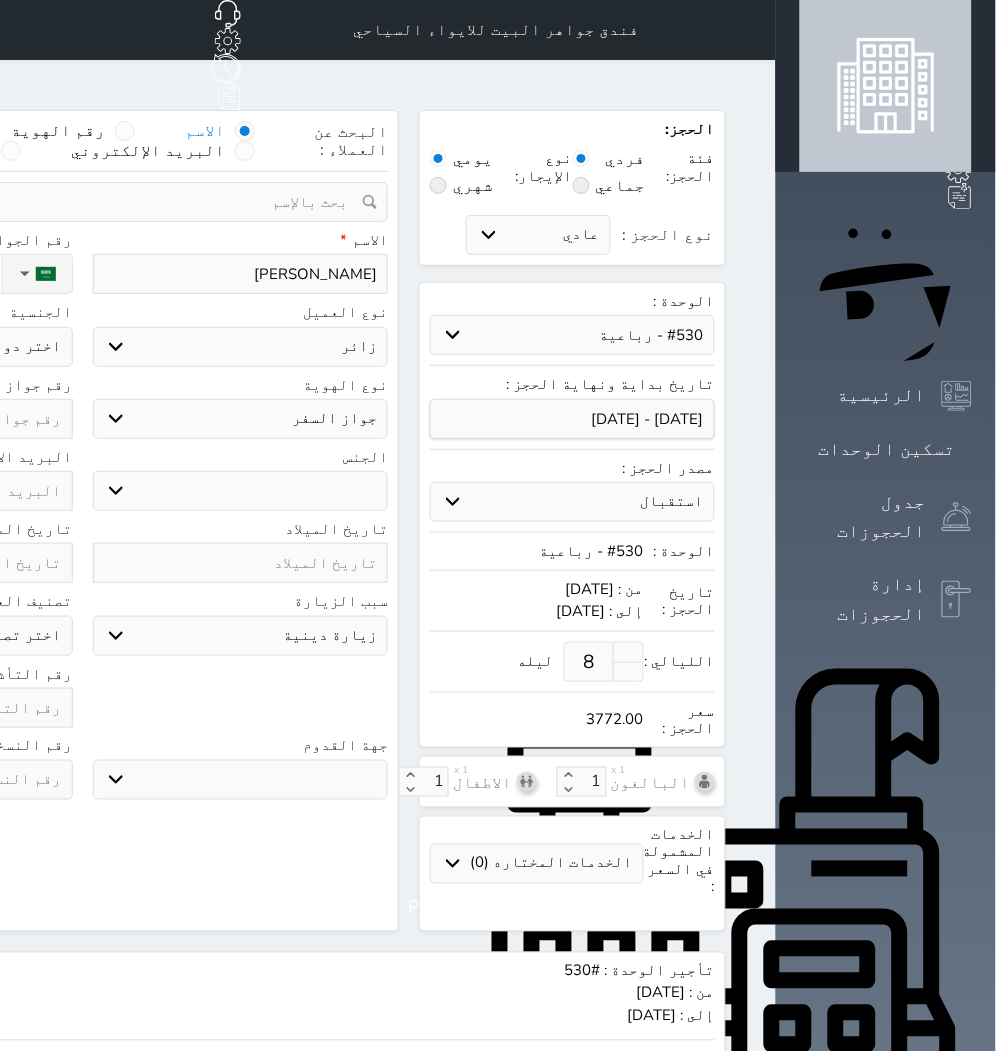 click on "نوع الحجز :" at bounding box center (-111, 274) 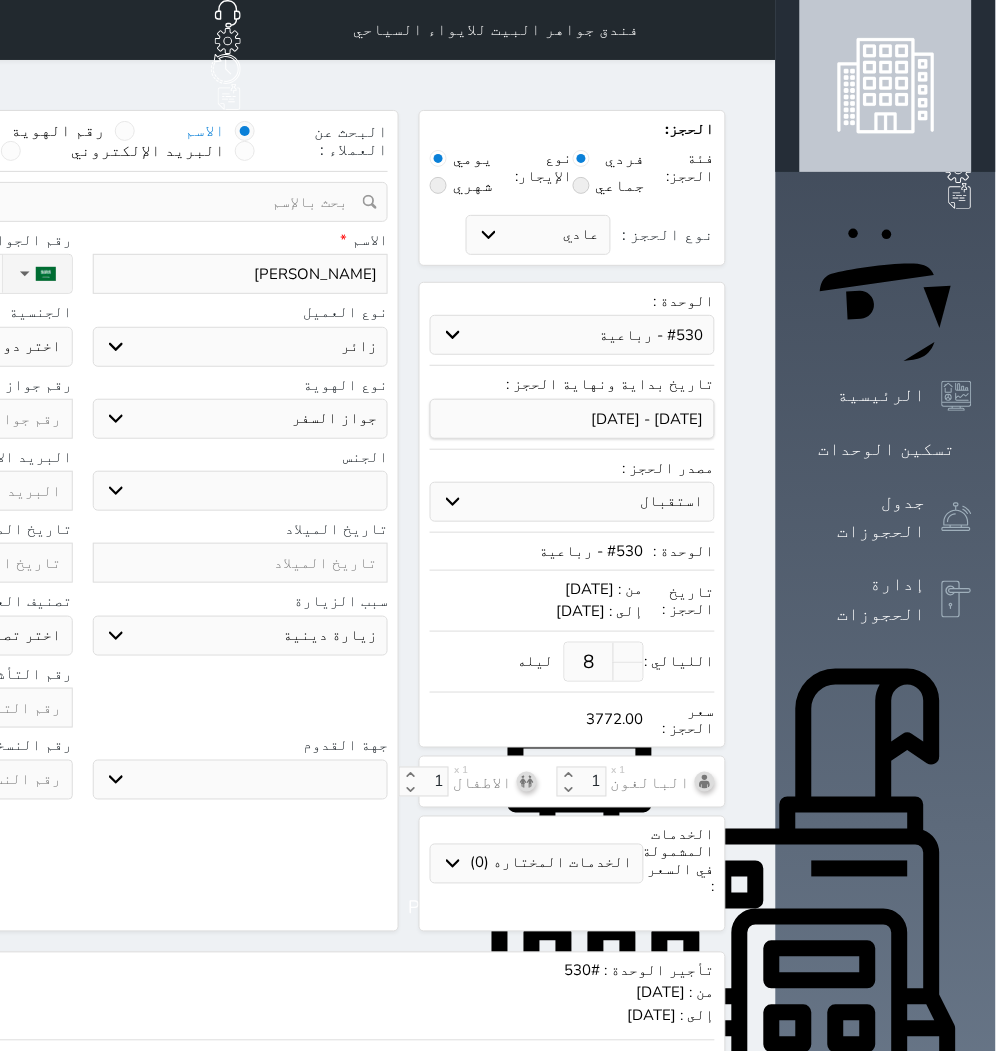 drag, startPoint x: 181, startPoint y: 314, endPoint x: 175, endPoint y: 336, distance: 22.803509 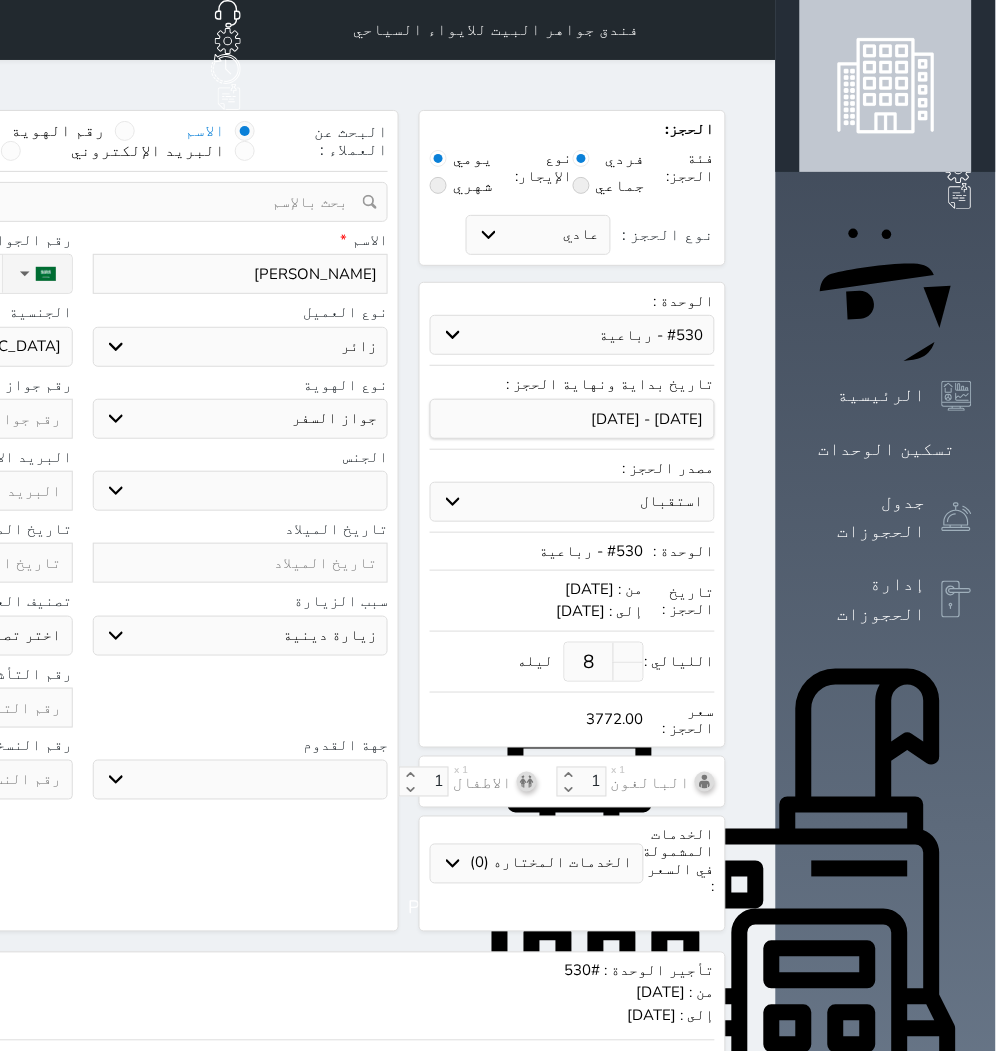 click on "اختر دولة
اثيوبيا
اجنبي بجواز [DEMOGRAPHIC_DATA]
اخرى
[GEOGRAPHIC_DATA]
[GEOGRAPHIC_DATA]
[GEOGRAPHIC_DATA]
[GEOGRAPHIC_DATA]
[GEOGRAPHIC_DATA]
[GEOGRAPHIC_DATA]
[GEOGRAPHIC_DATA]" at bounding box center [-75, 347] 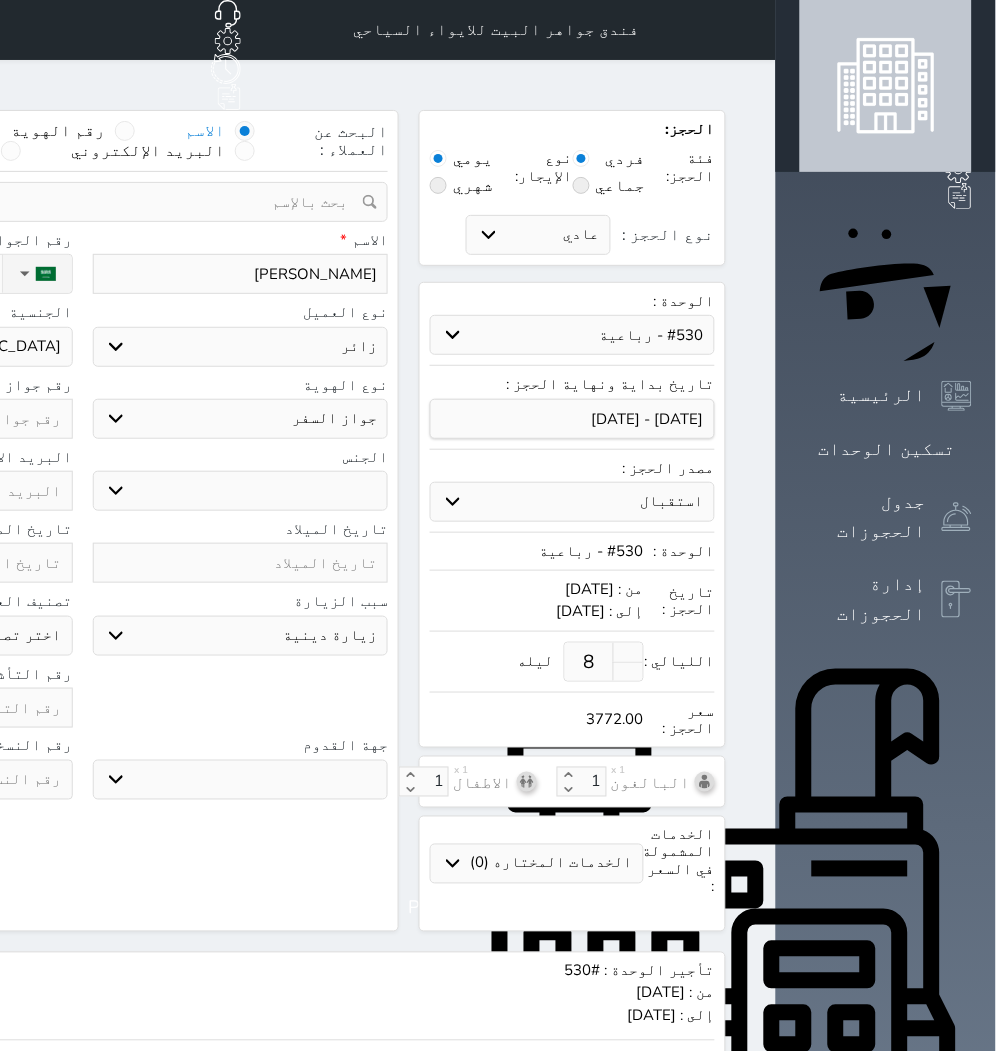 click at bounding box center (-75, 419) 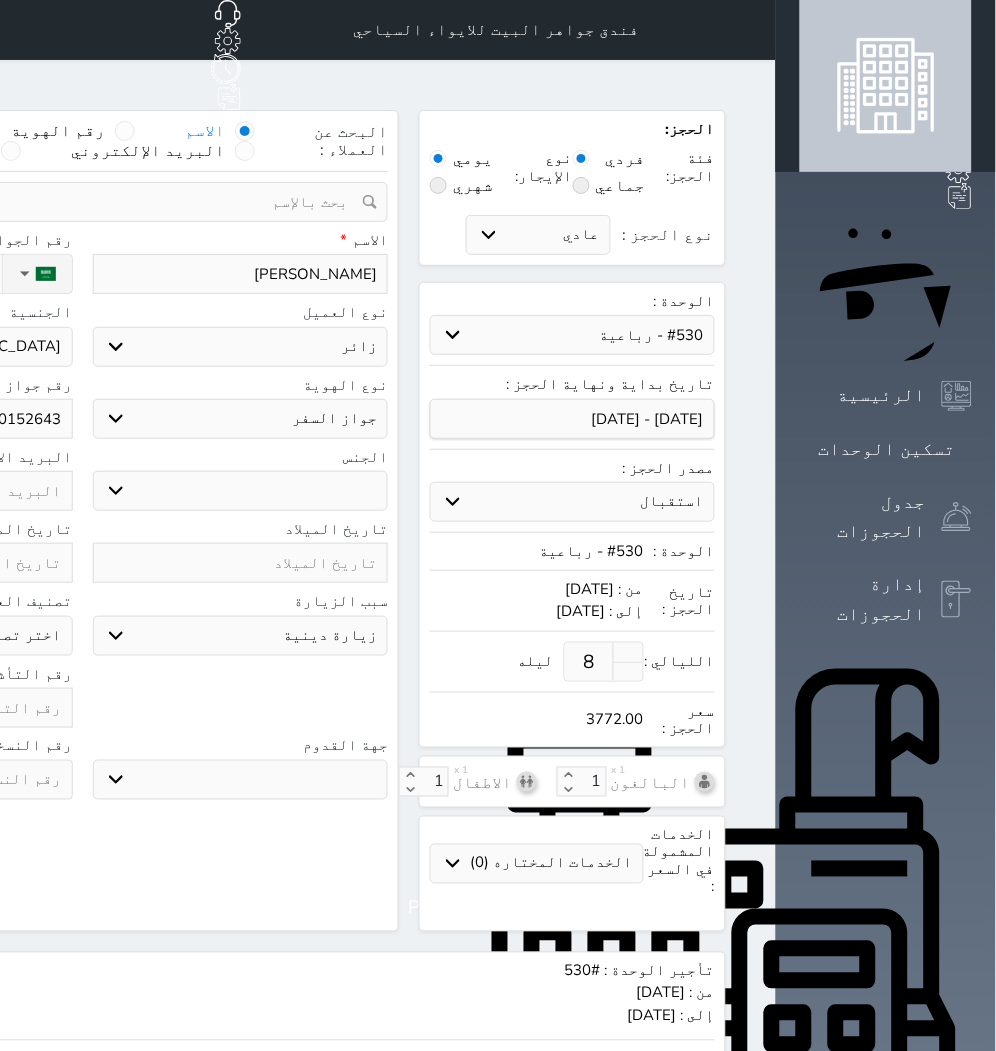 click at bounding box center [-75, 708] 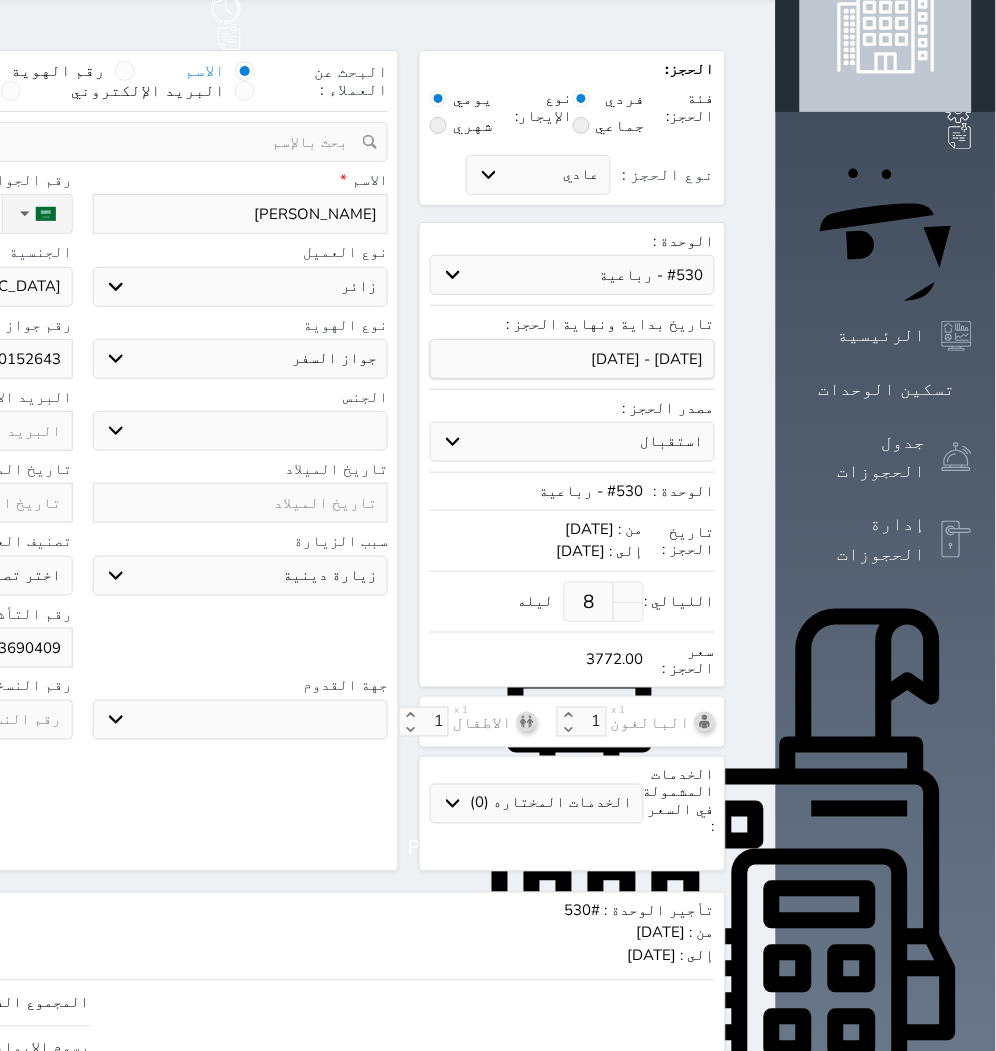 scroll, scrollTop: 111, scrollLeft: 0, axis: vertical 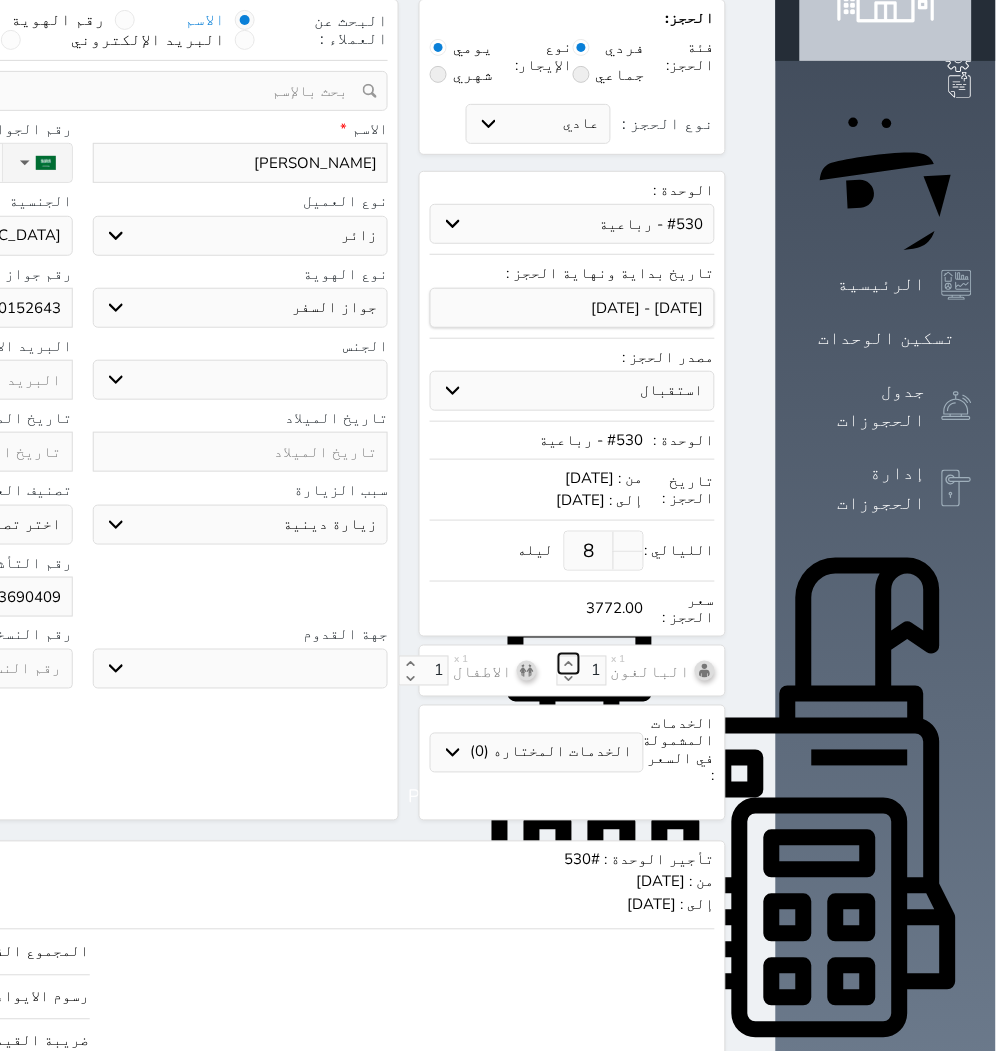 click 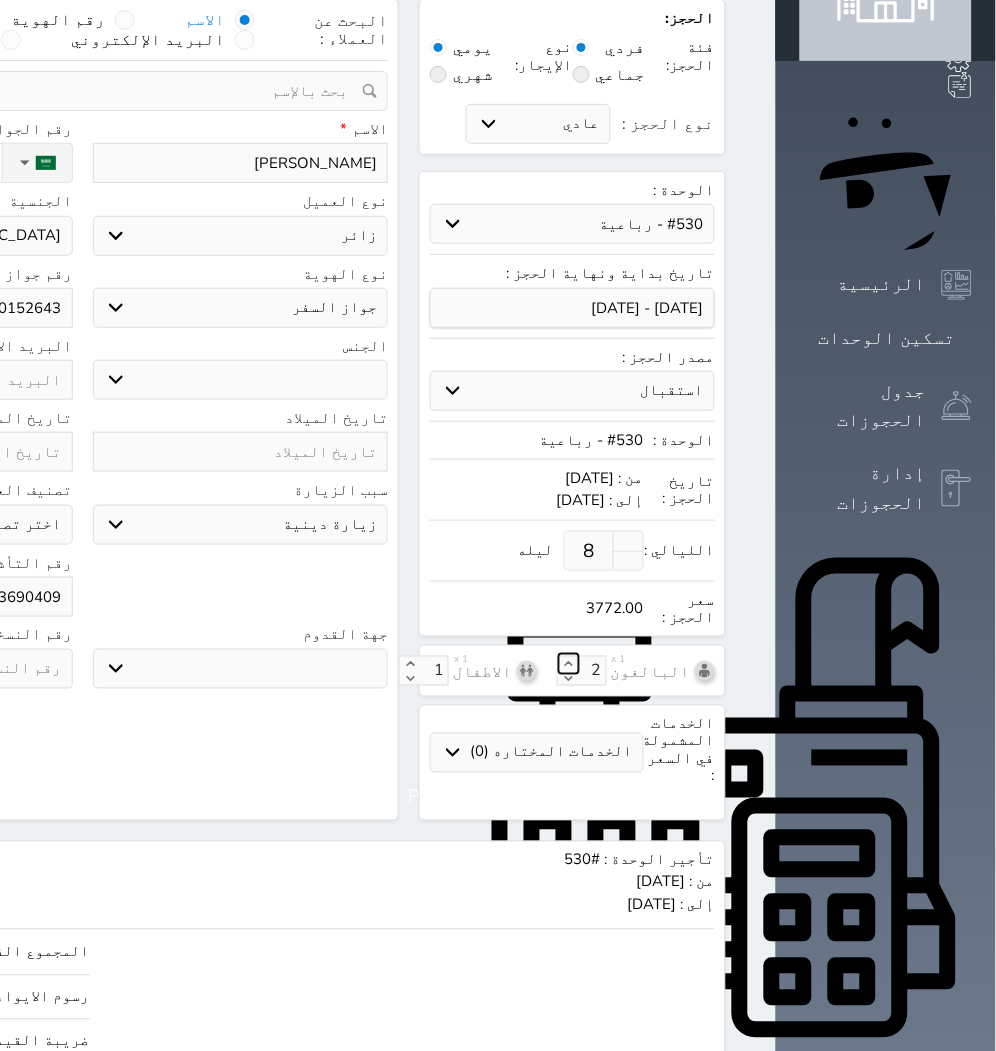click 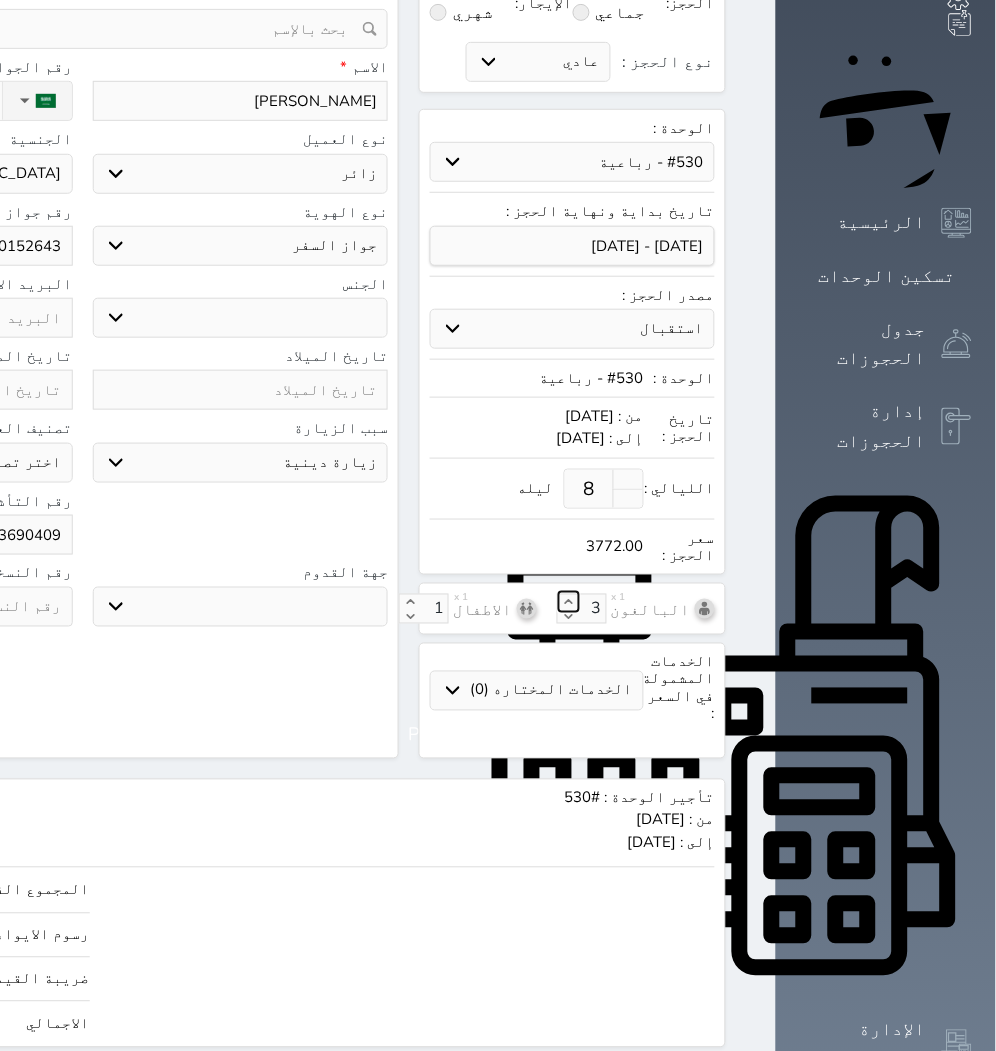 scroll, scrollTop: 207, scrollLeft: 0, axis: vertical 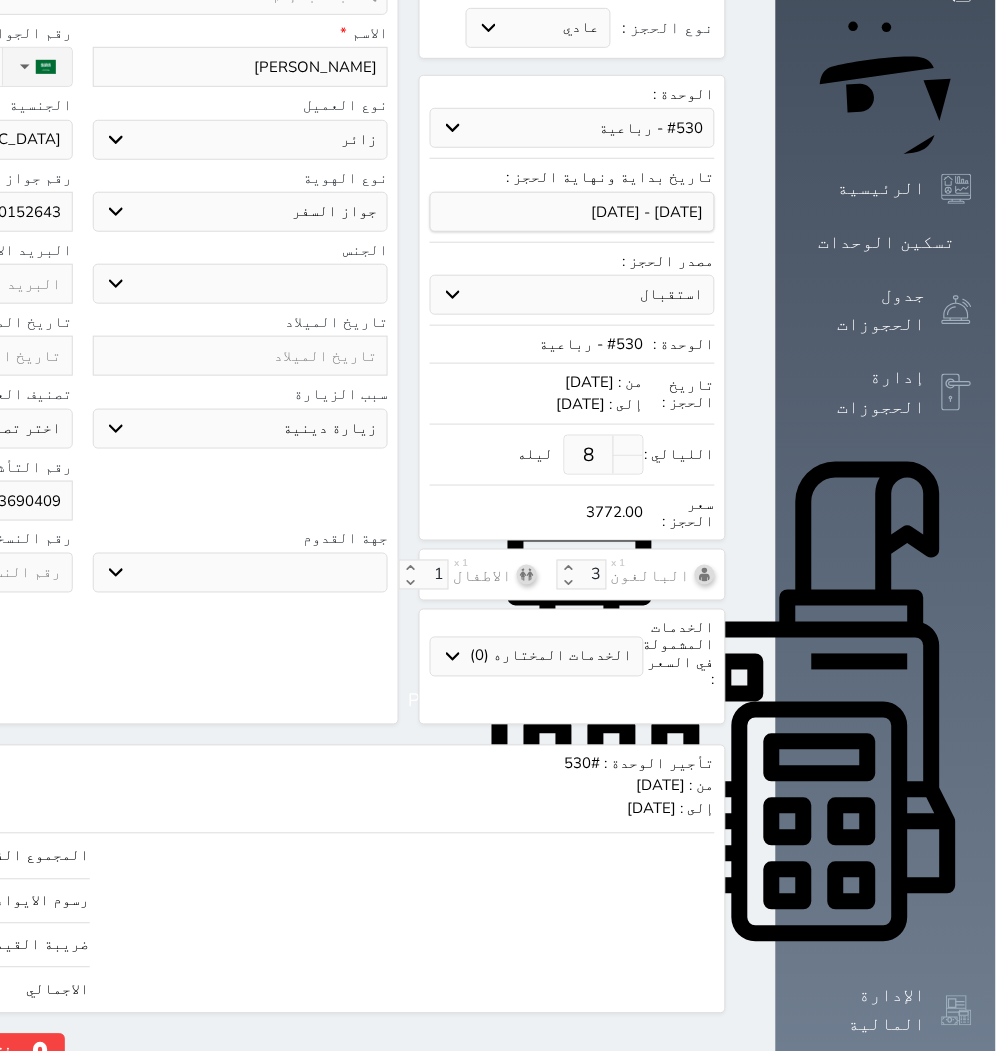 click on "حجز" at bounding box center [-146, 1051] 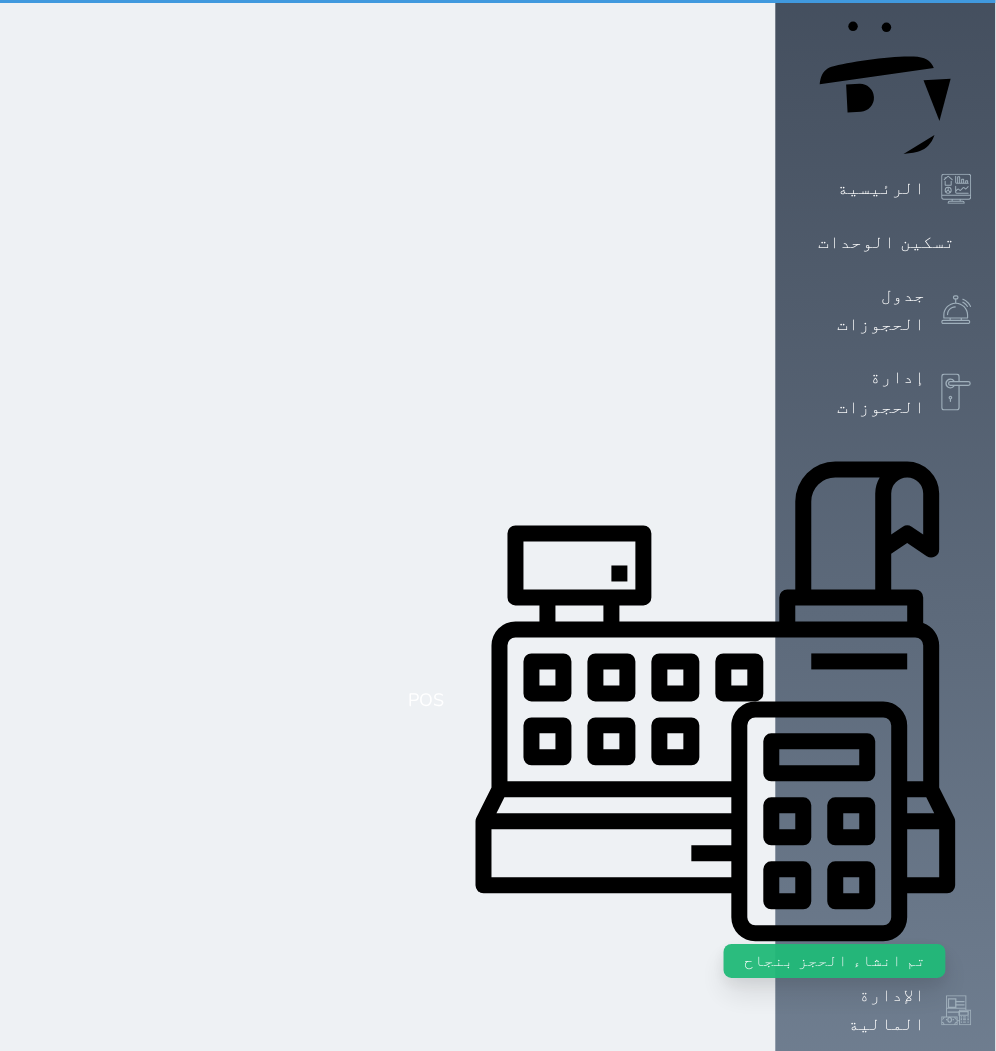 scroll, scrollTop: 0, scrollLeft: 0, axis: both 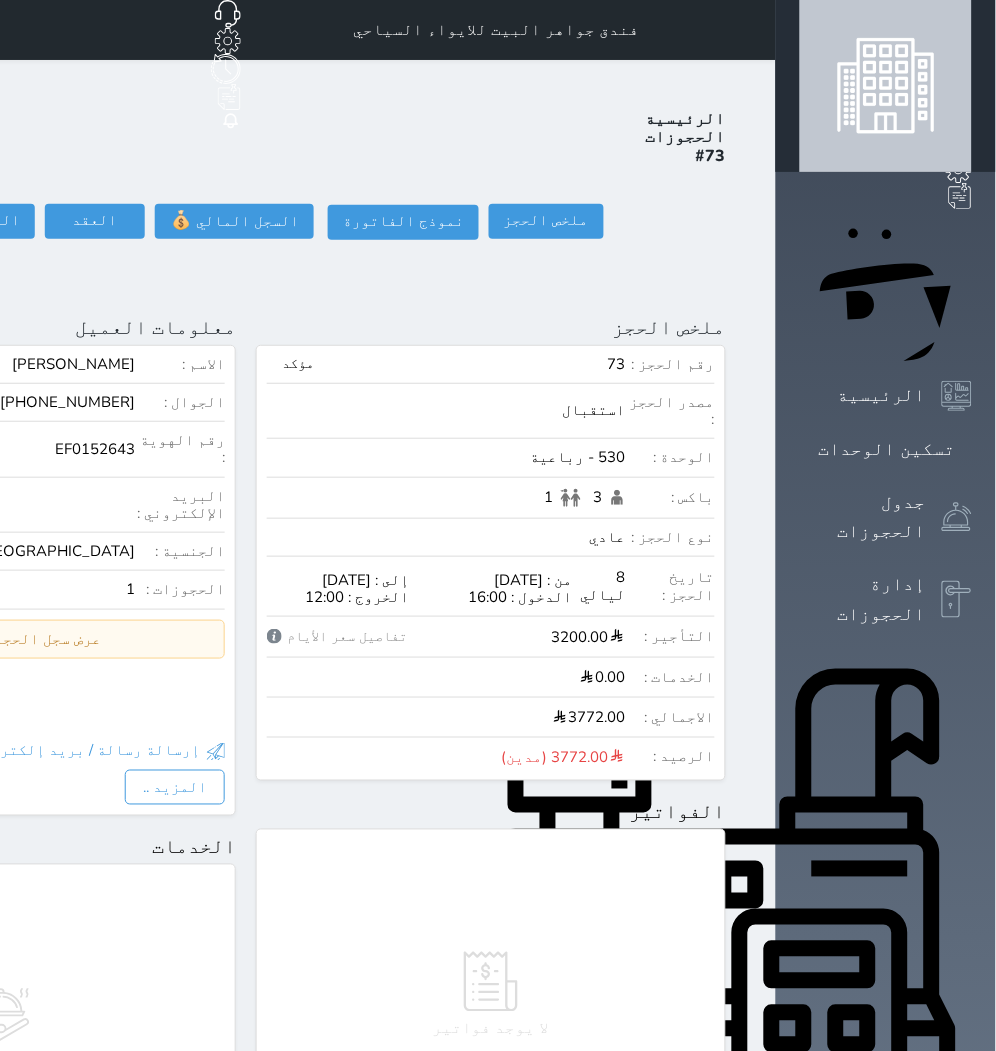 click on "حجز جديد" at bounding box center (72, -65) 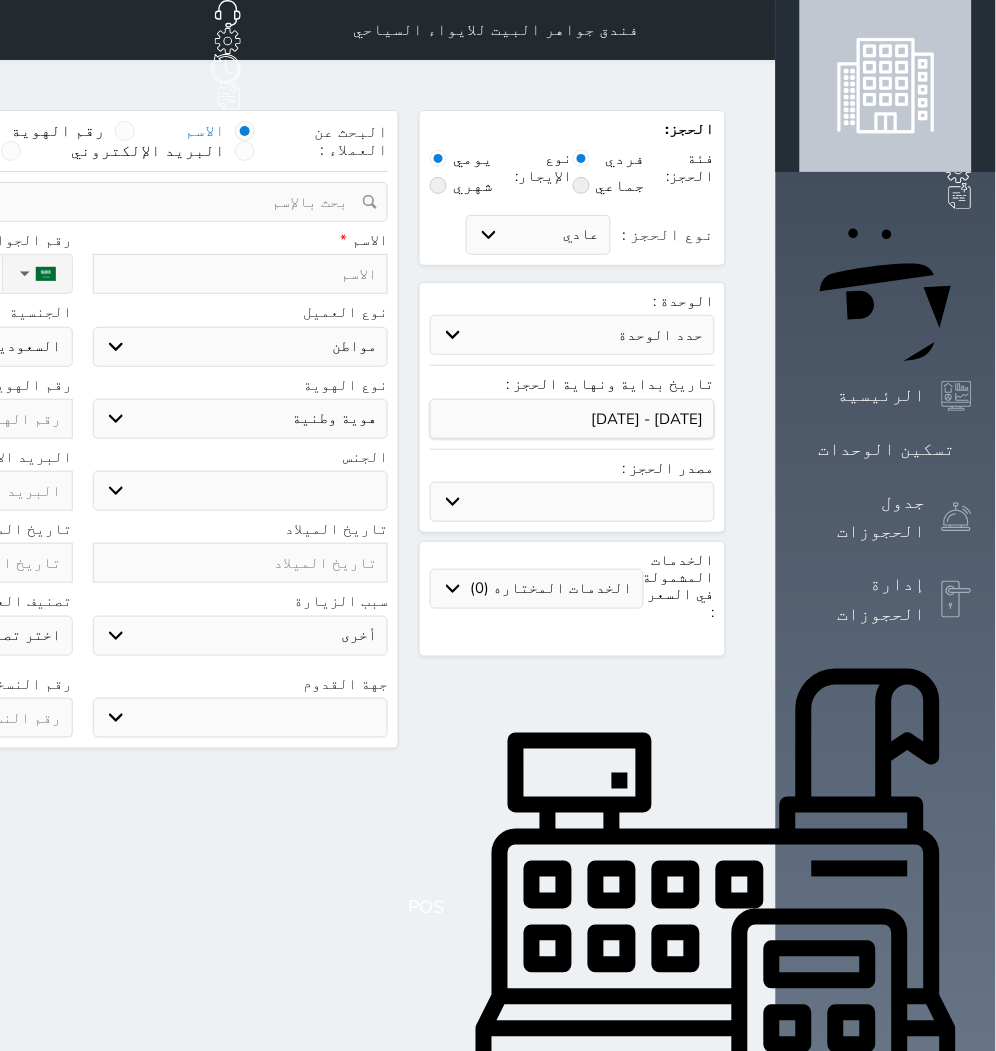 click on "حدد الوحدة
#939 - ثلاثية
#938 - خماسية
#934 - خماسية
#932 - ثلاثية
#931 - خماسية
#930 - رباعية
#928 - ثلاثية
#927 - رباعية
#926 - خماسية
#925 - رباعية
#924 - ثلاثية
#923 - ثلاثية
#922 - خماسية
#921 - رباعية
#920 - رباعية
#919 - خماسية
#918 - ثلاثية
#917 - خماسية
#916 - رباعية
#915 - خماسية" at bounding box center [572, 335] 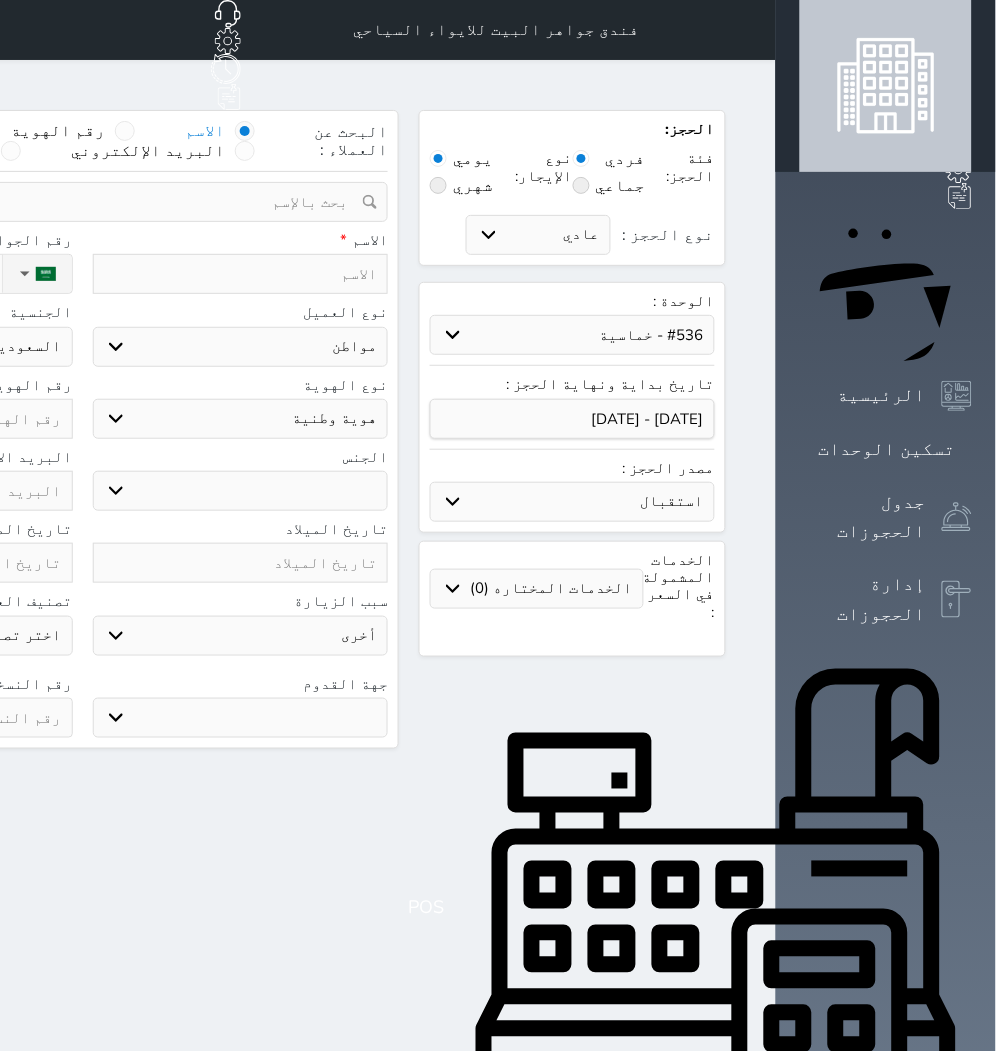 click on "حدد الوحدة
#939 - ثلاثية
#938 - خماسية
#934 - خماسية
#932 - ثلاثية
#931 - خماسية
#930 - رباعية
#928 - ثلاثية
#927 - رباعية
#926 - خماسية
#925 - رباعية
#924 - ثلاثية
#923 - ثلاثية
#922 - خماسية
#921 - رباعية
#920 - رباعية
#919 - خماسية
#918 - ثلاثية
#917 - خماسية
#916 - رباعية
#915 - خماسية" at bounding box center [572, 335] 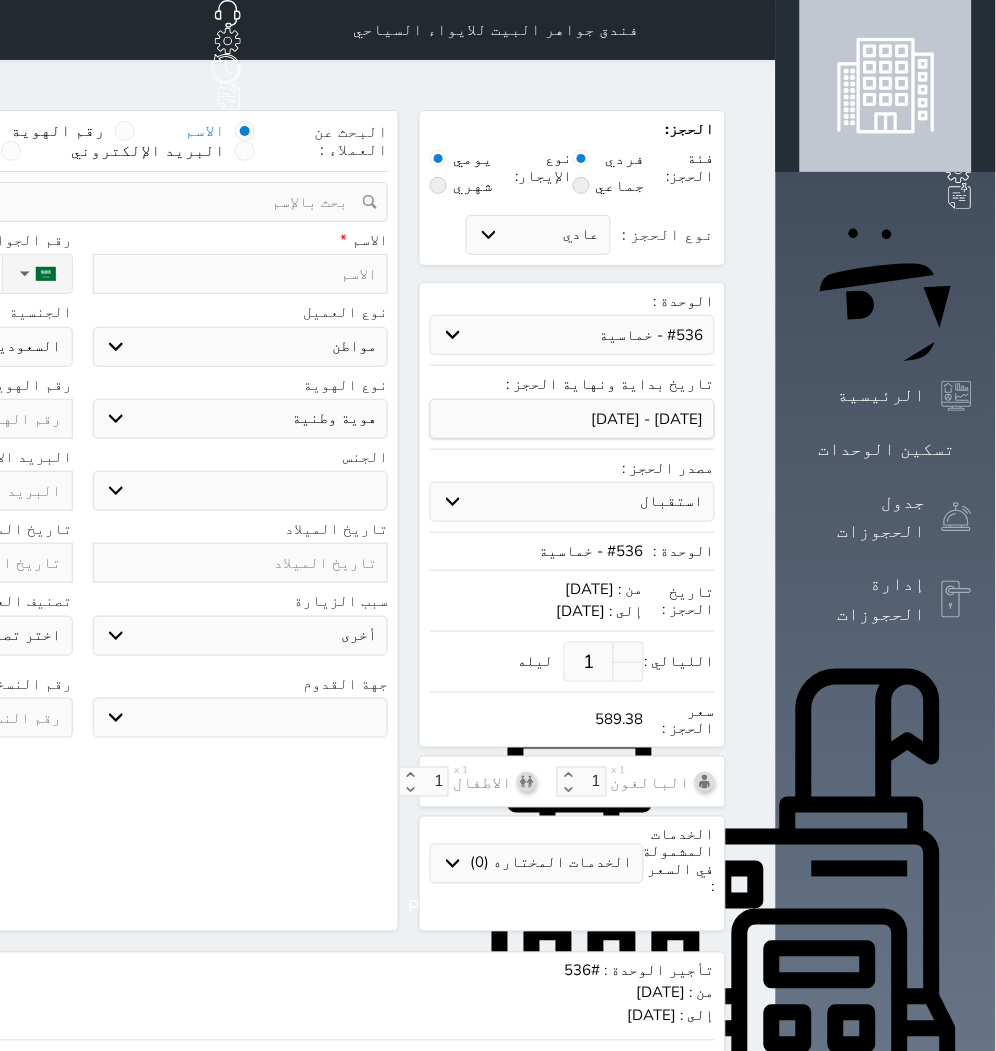 click on "1" at bounding box center (589, 662) 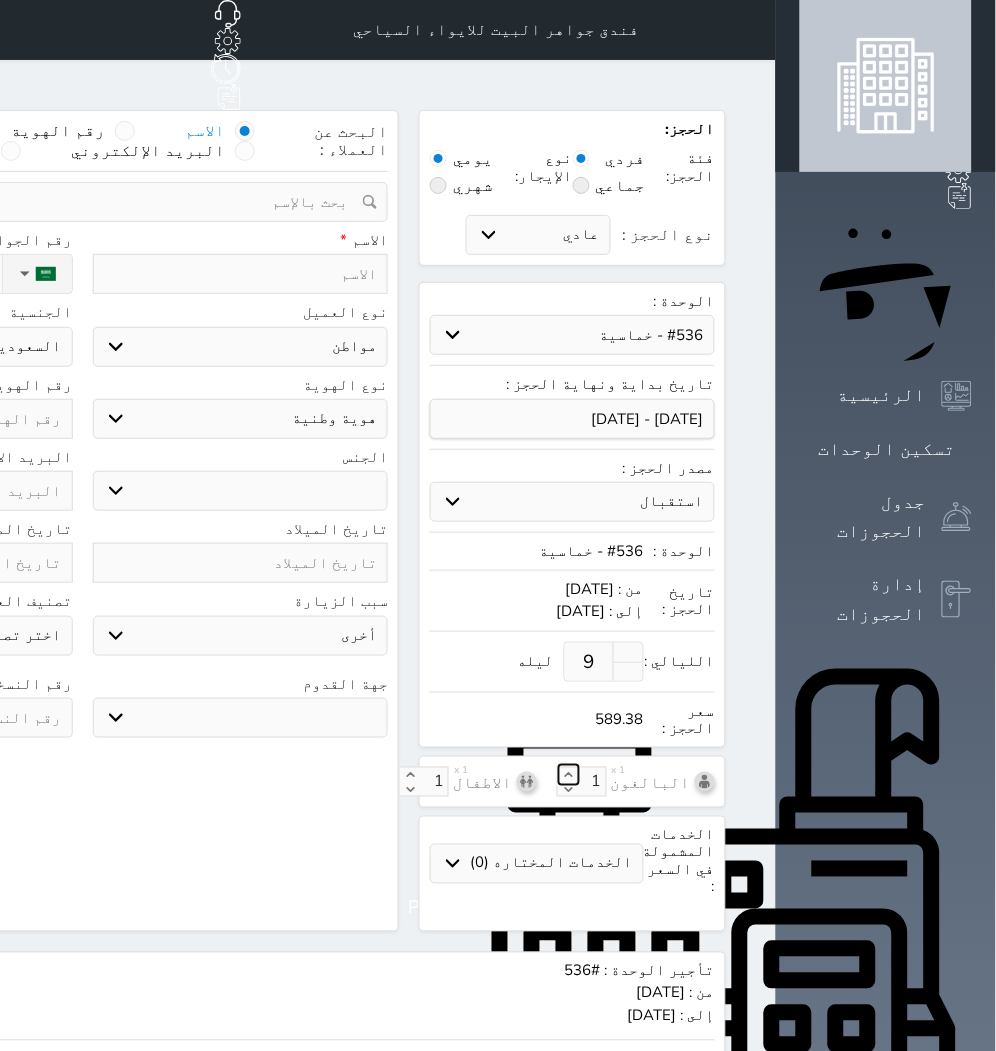 click 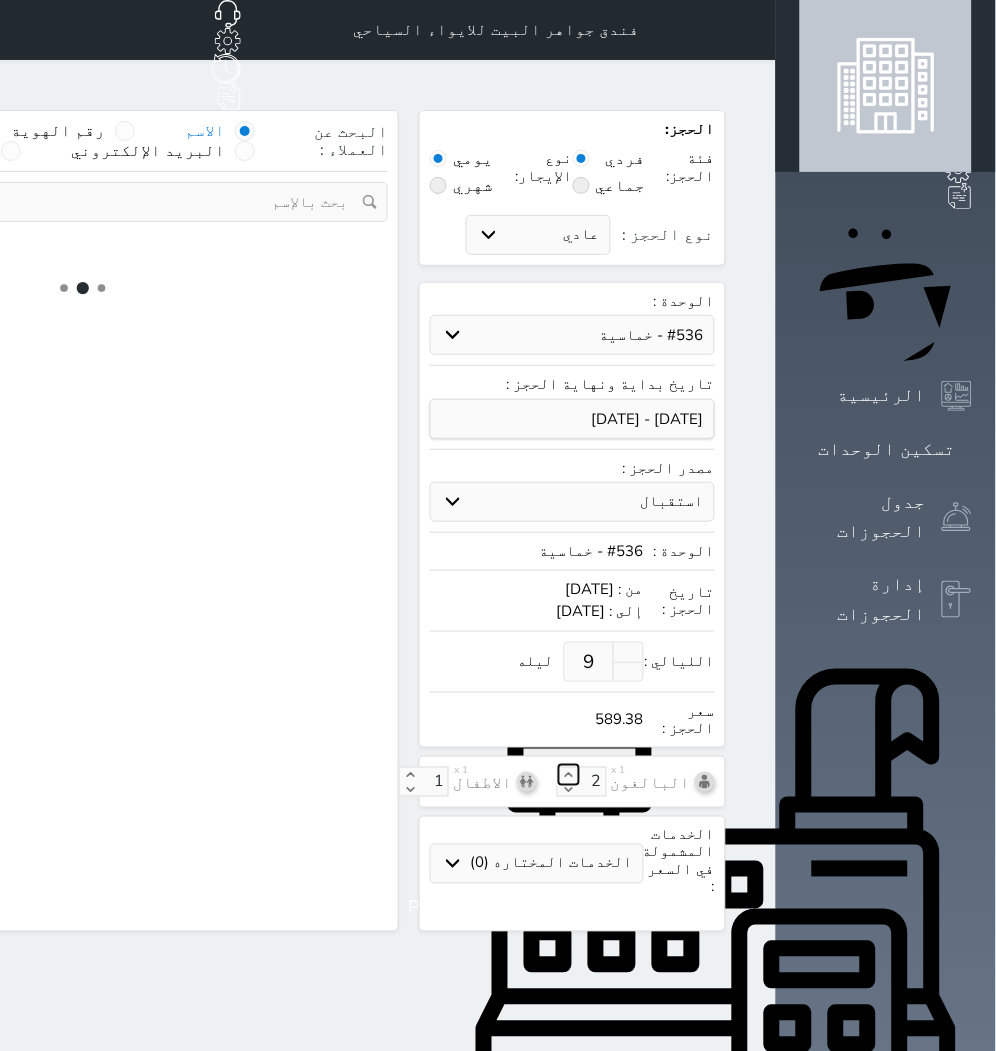 click 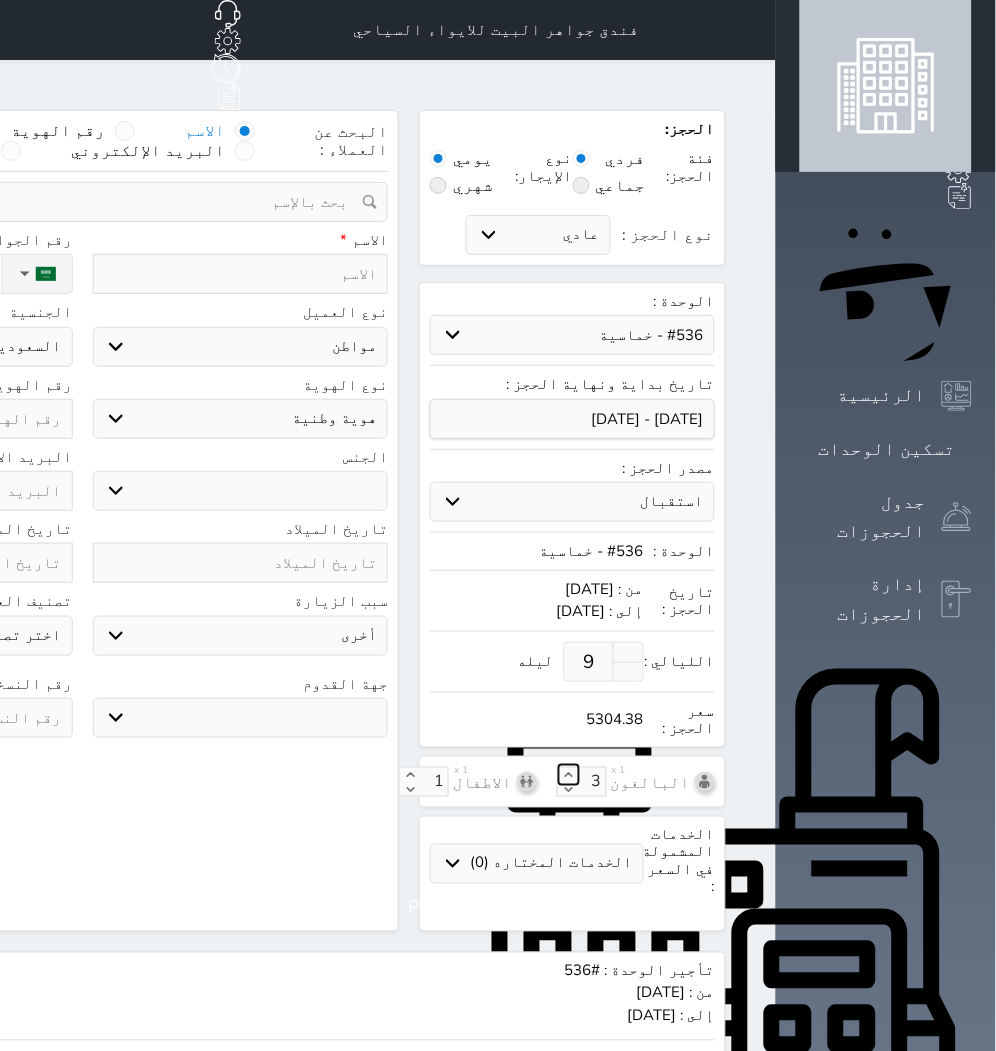click 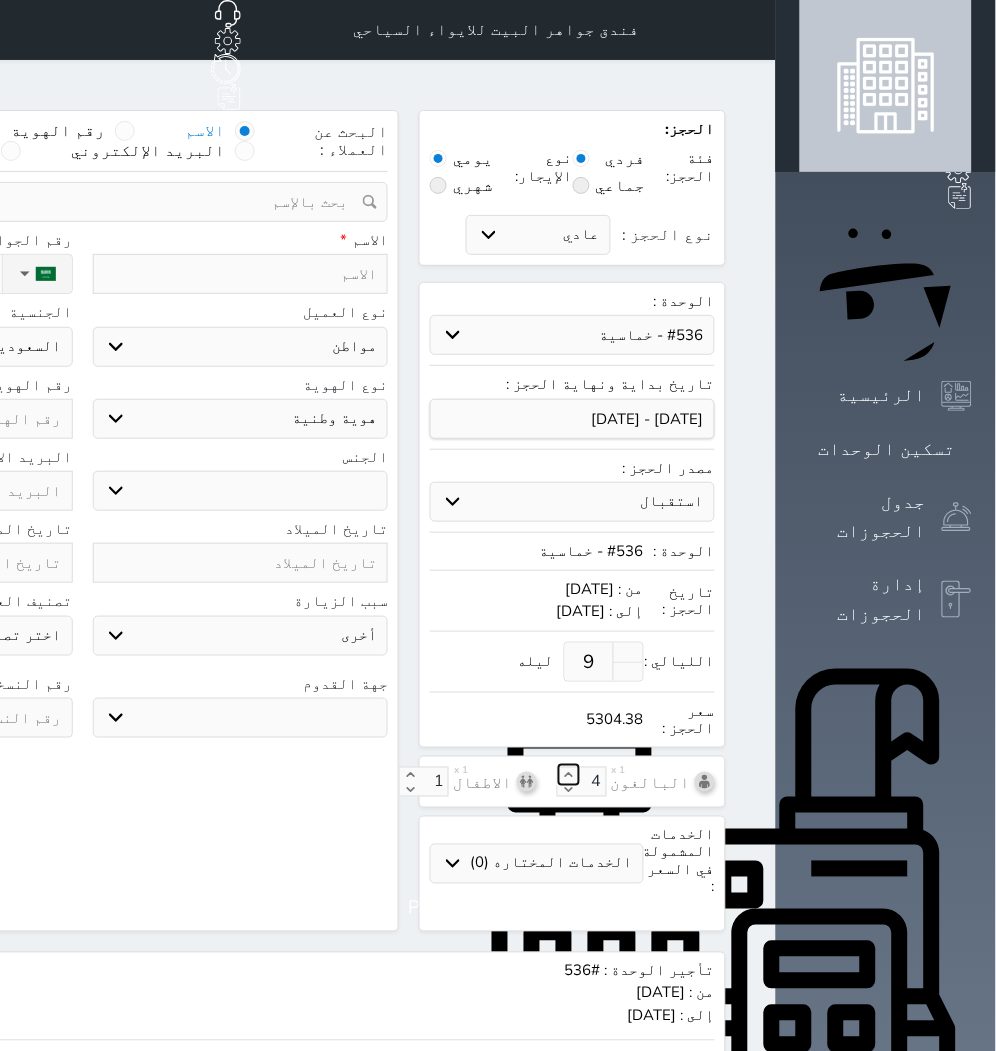 click 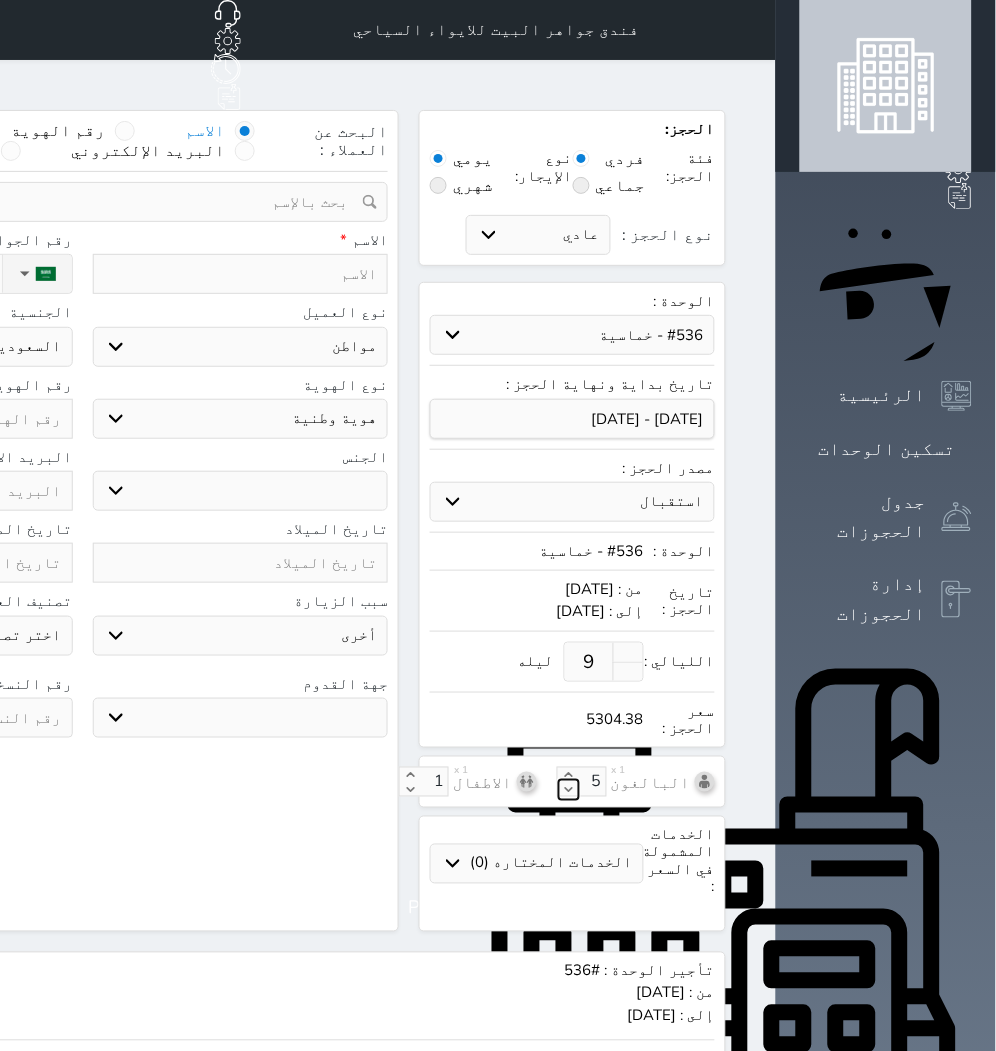 click 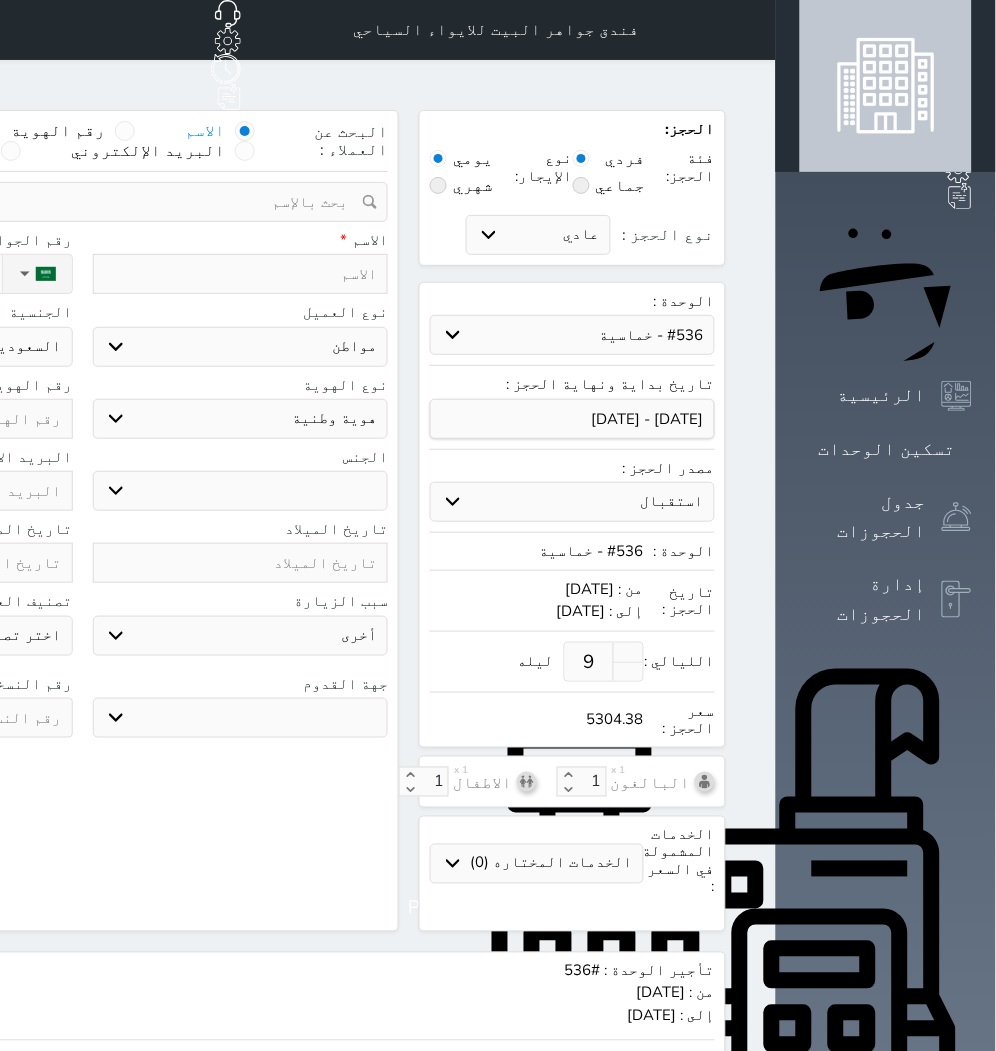 click at bounding box center (241, 274) 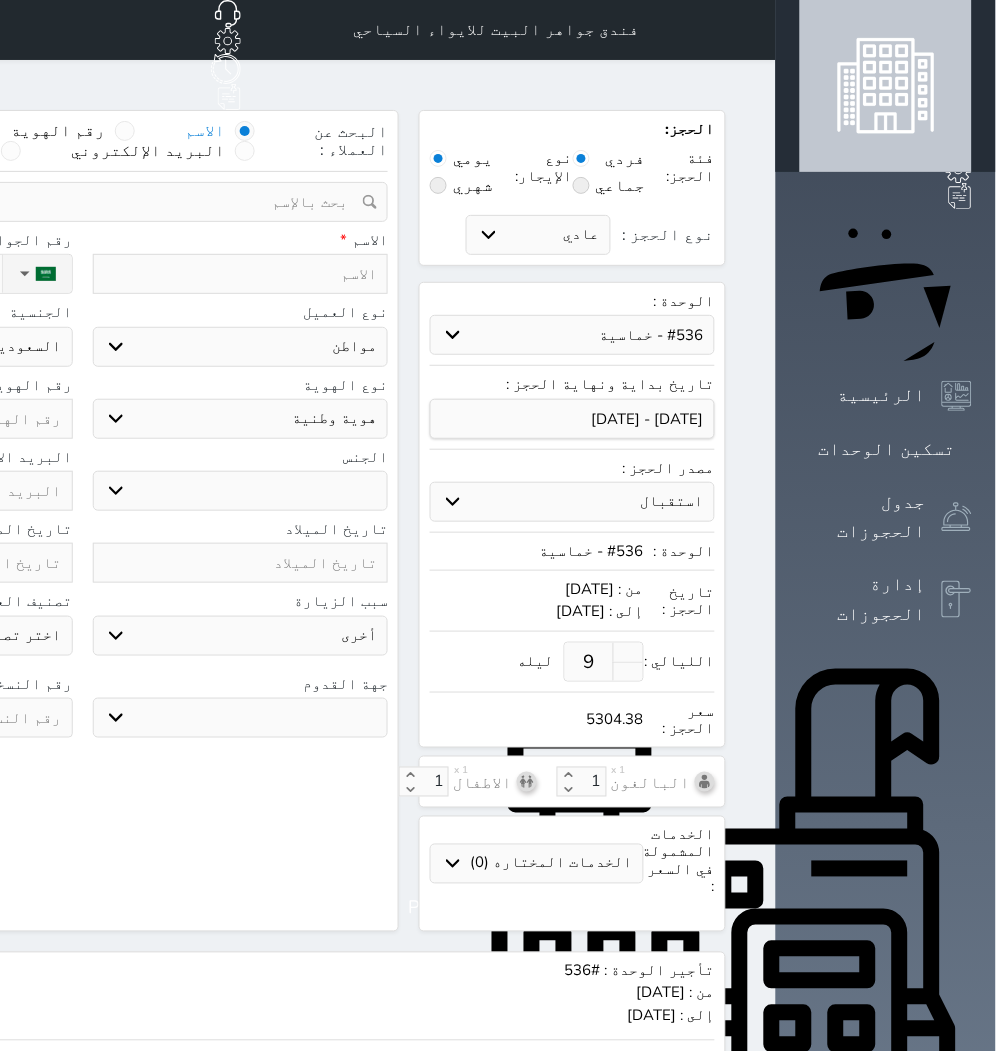 click at bounding box center (241, 274) 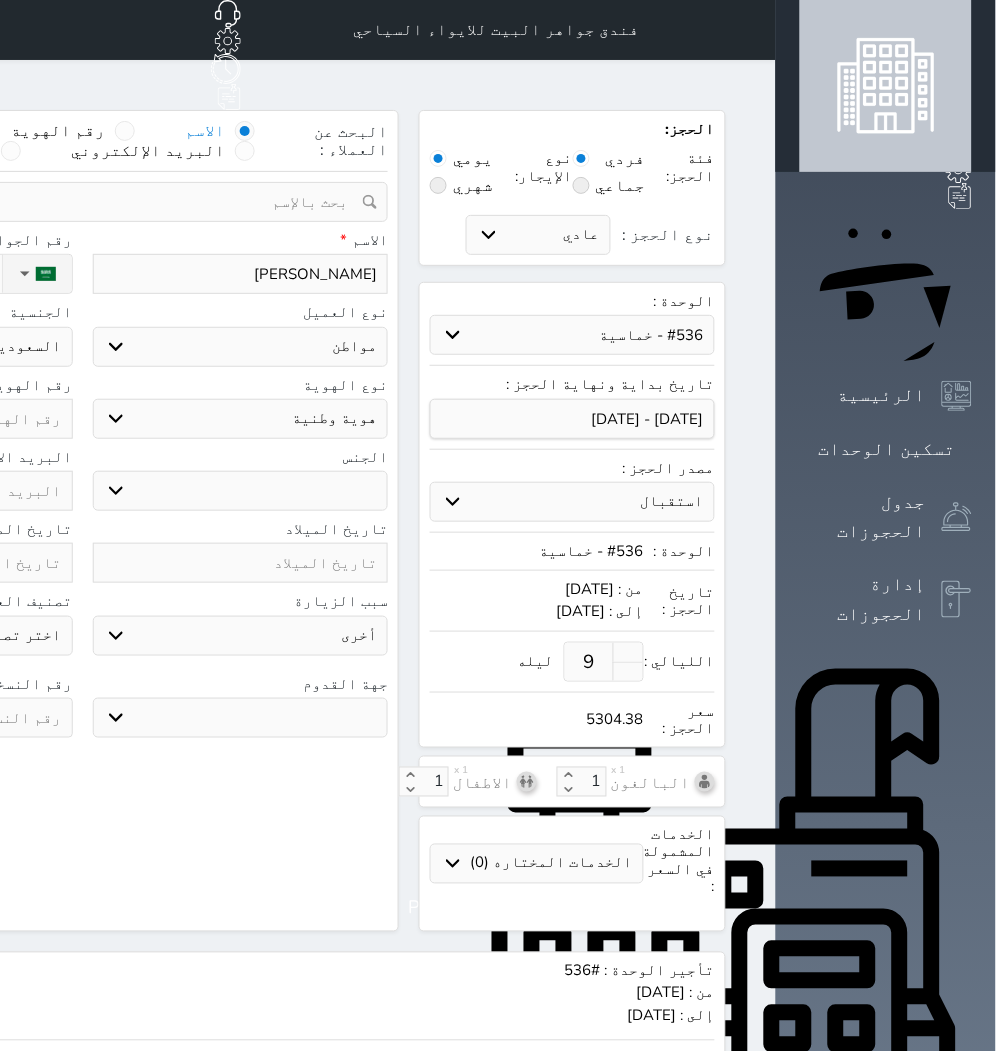 click on "اختر نوع   مواطن مواطن خليجي زائر مقيم" at bounding box center (241, 347) 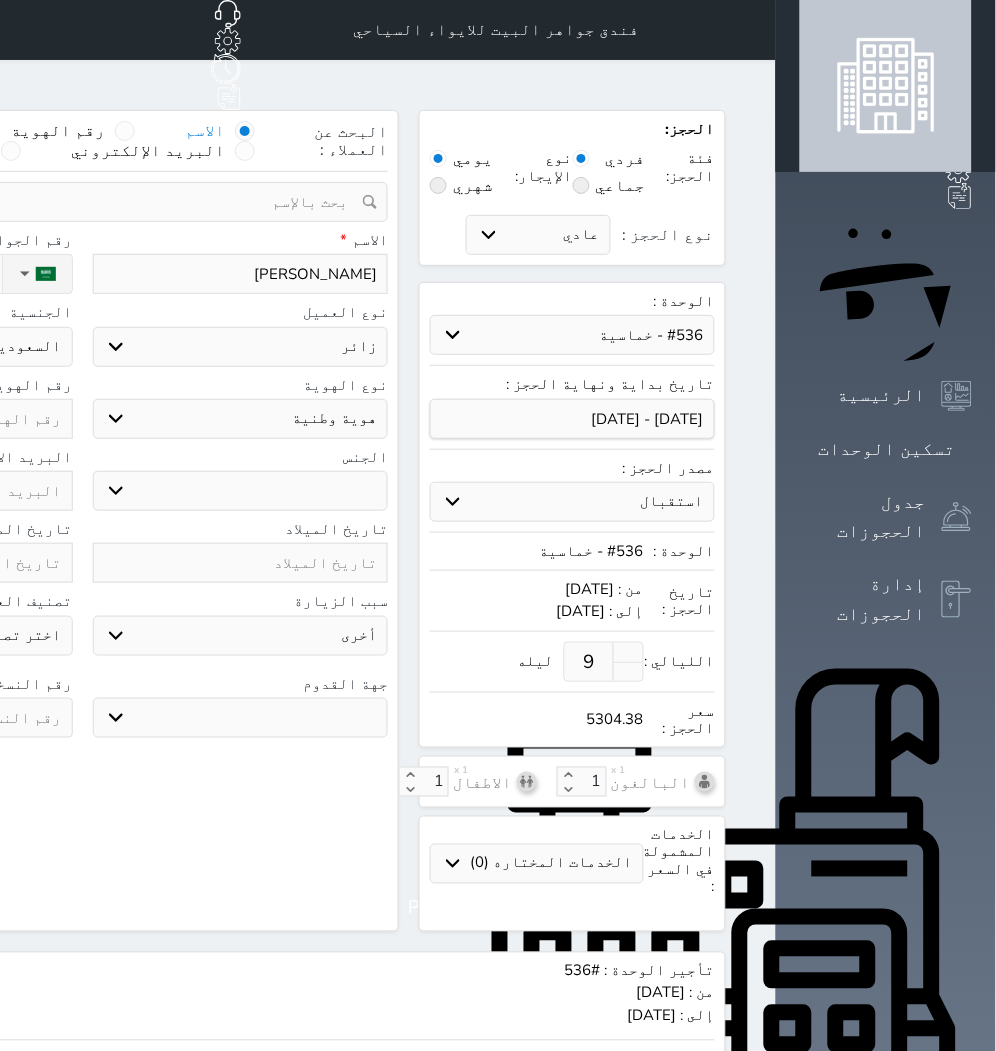 click on "اختر نوع   مواطن مواطن خليجي زائر مقيم" at bounding box center [241, 347] 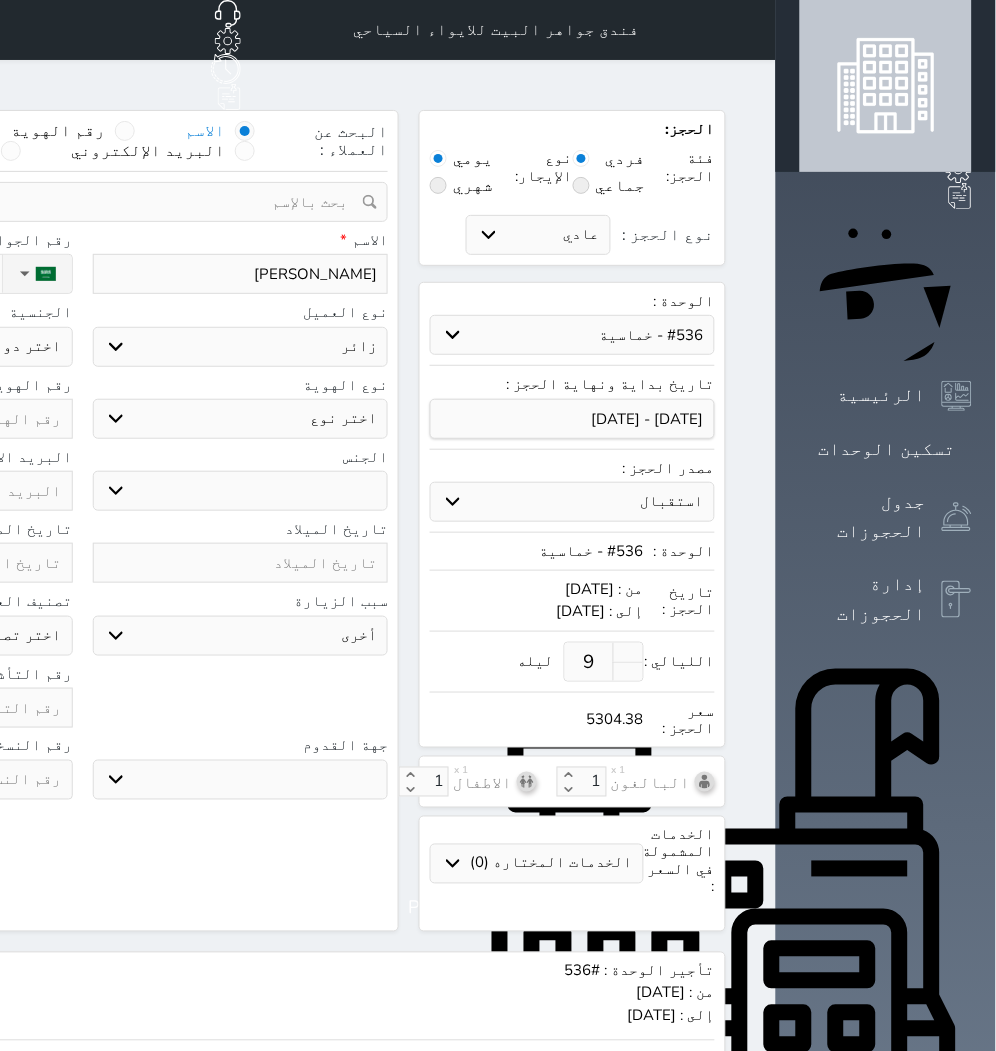 click on "اختر نوع   جواز السفر هوية زائر" at bounding box center (241, 419) 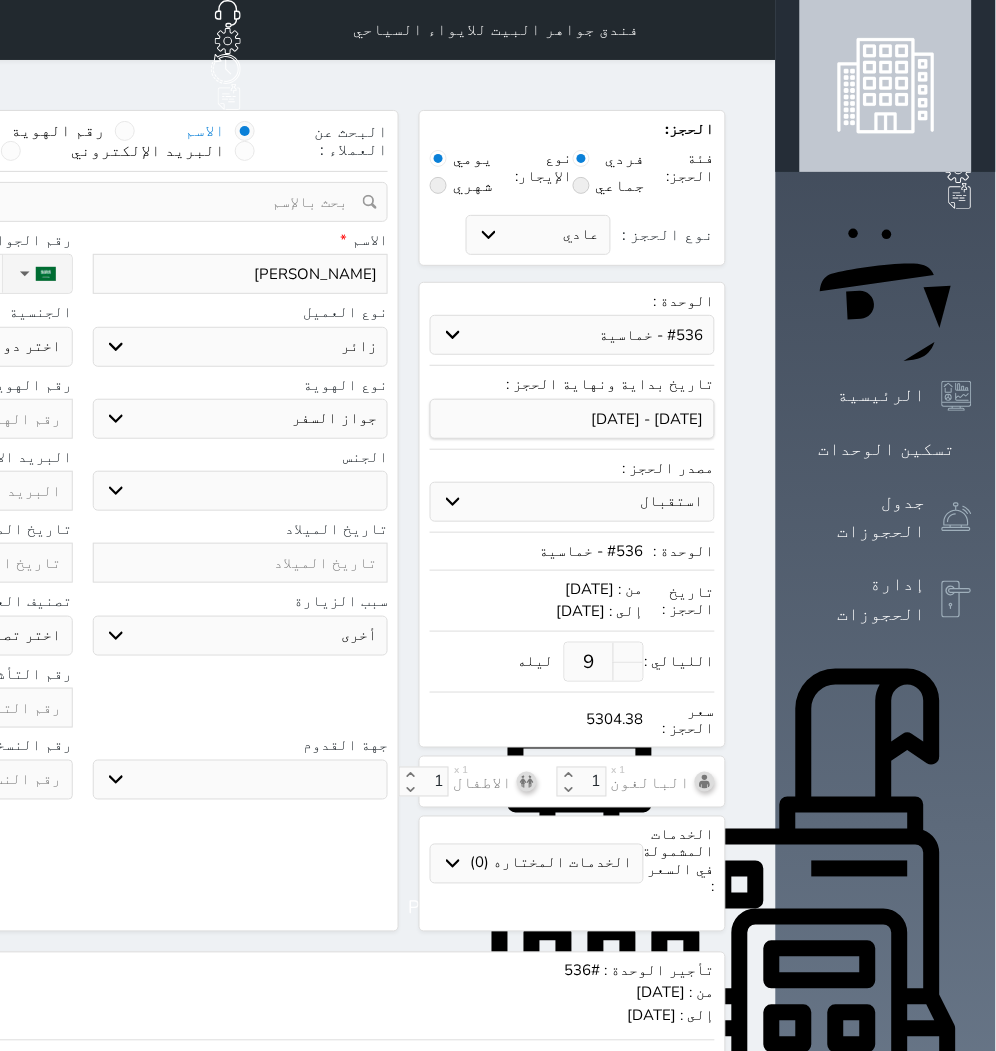click on "اختر نوع   جواز السفر هوية زائر" at bounding box center (241, 419) 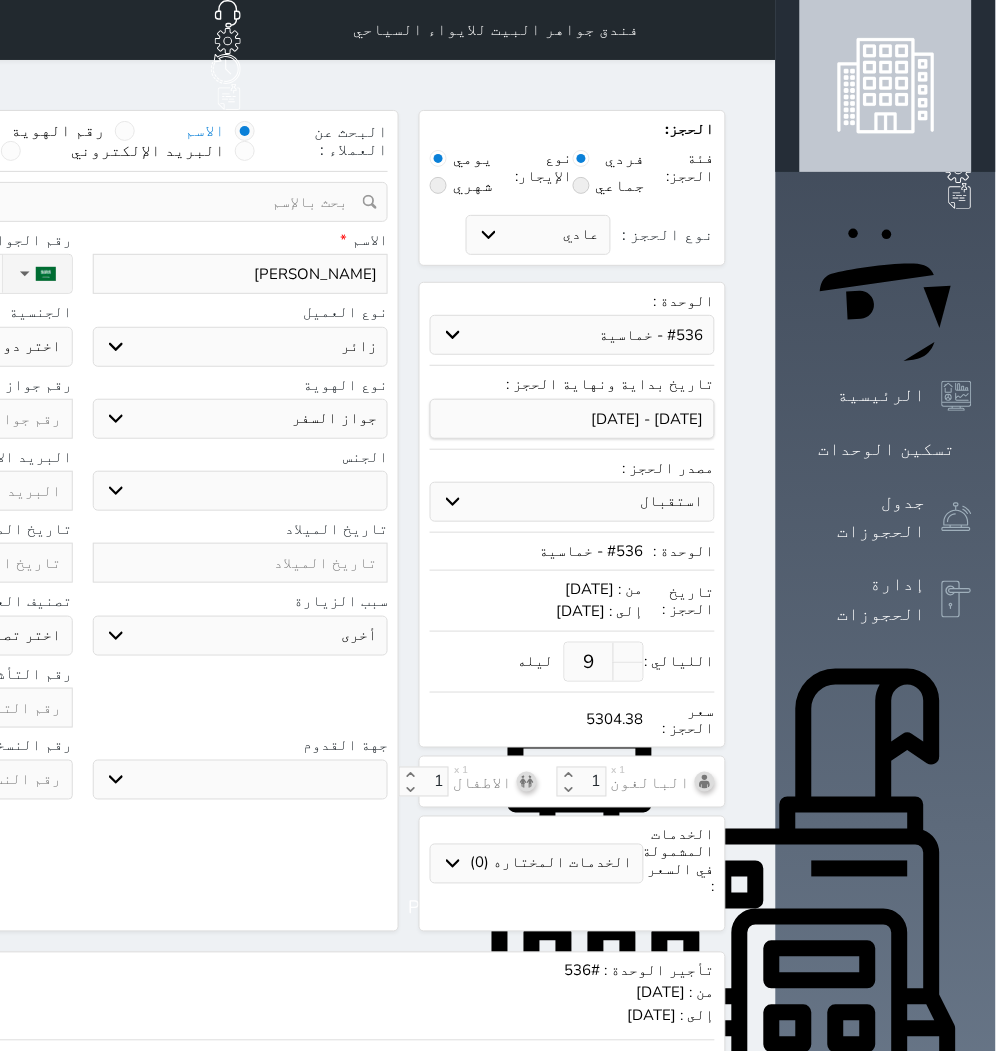 click on "ذكر   انثى" at bounding box center [241, 491] 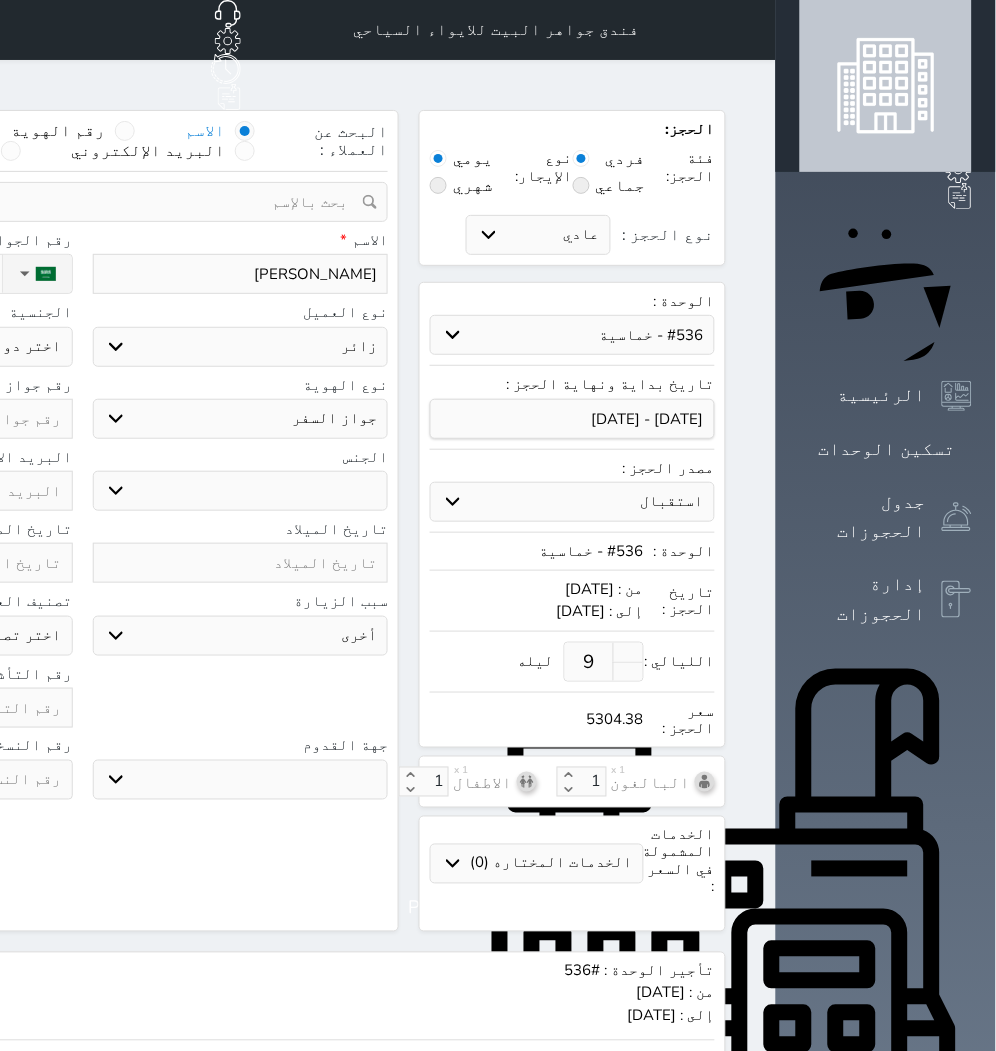 click on "سياحة زيارة الاهل والاصدقاء زيارة دينية زيارة عمل زيارة رياضية زيارة ترفيهية أخرى موظف ديوان عمل نزيل حجر موظف وزارة الصحة" at bounding box center [241, 636] 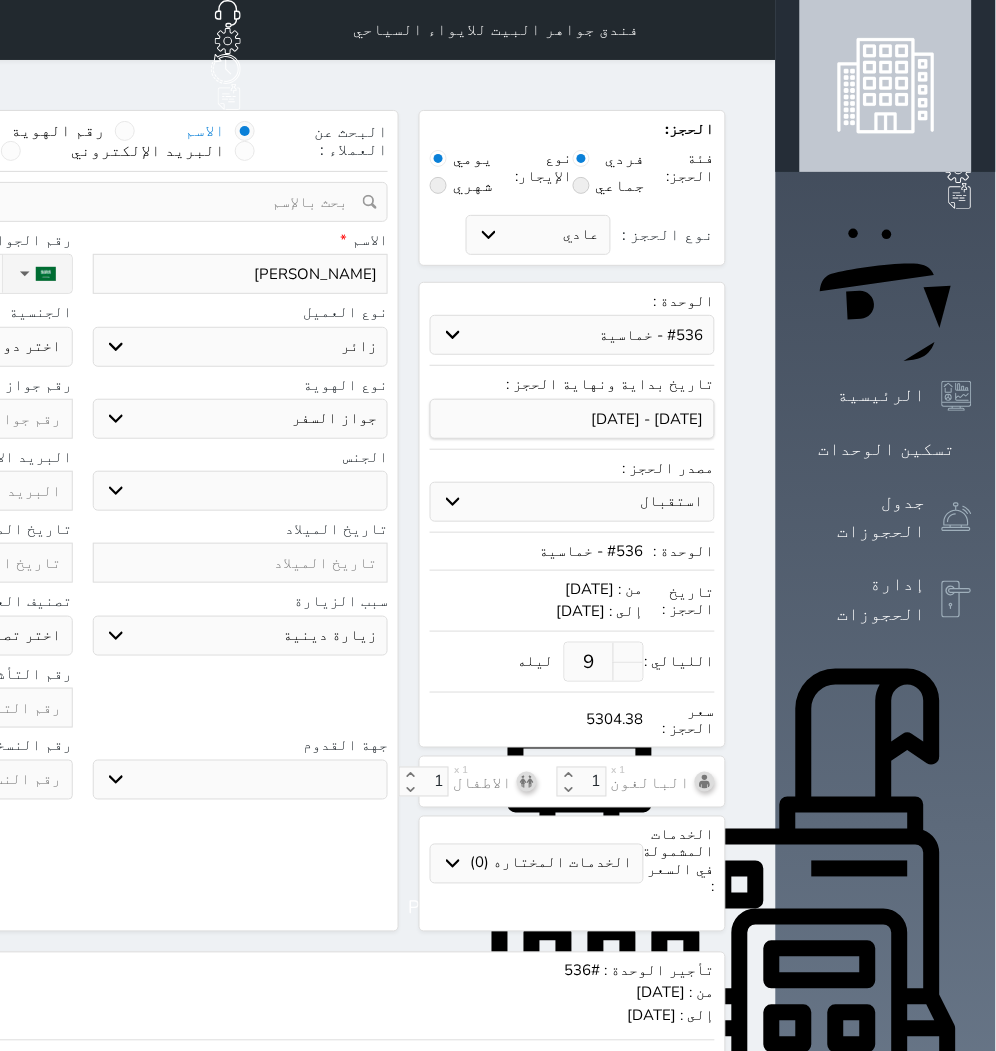 click on "سياحة زيارة الاهل والاصدقاء زيارة دينية زيارة عمل زيارة رياضية زيارة ترفيهية أخرى موظف ديوان عمل نزيل حجر موظف وزارة الصحة" at bounding box center (241, 636) 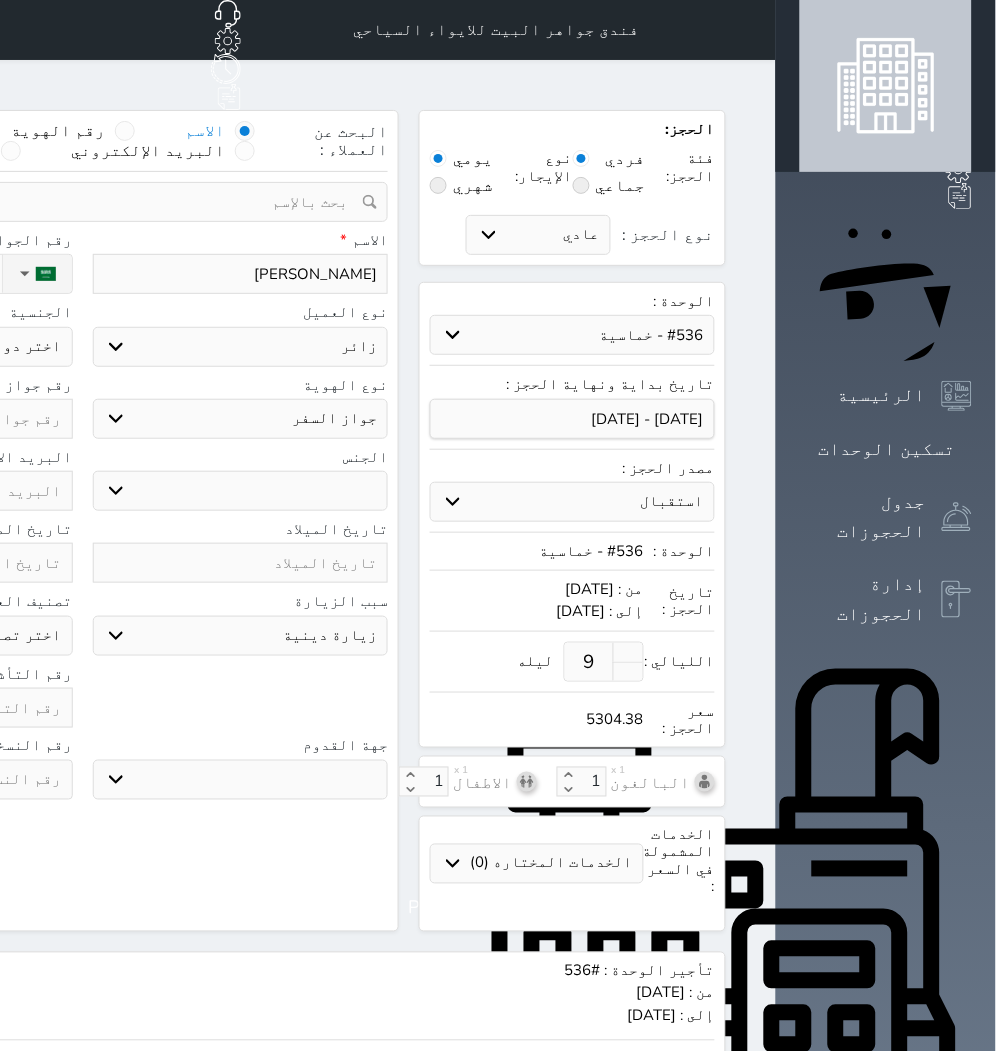 click on "نوع الحجز :" at bounding box center [-111, 274] 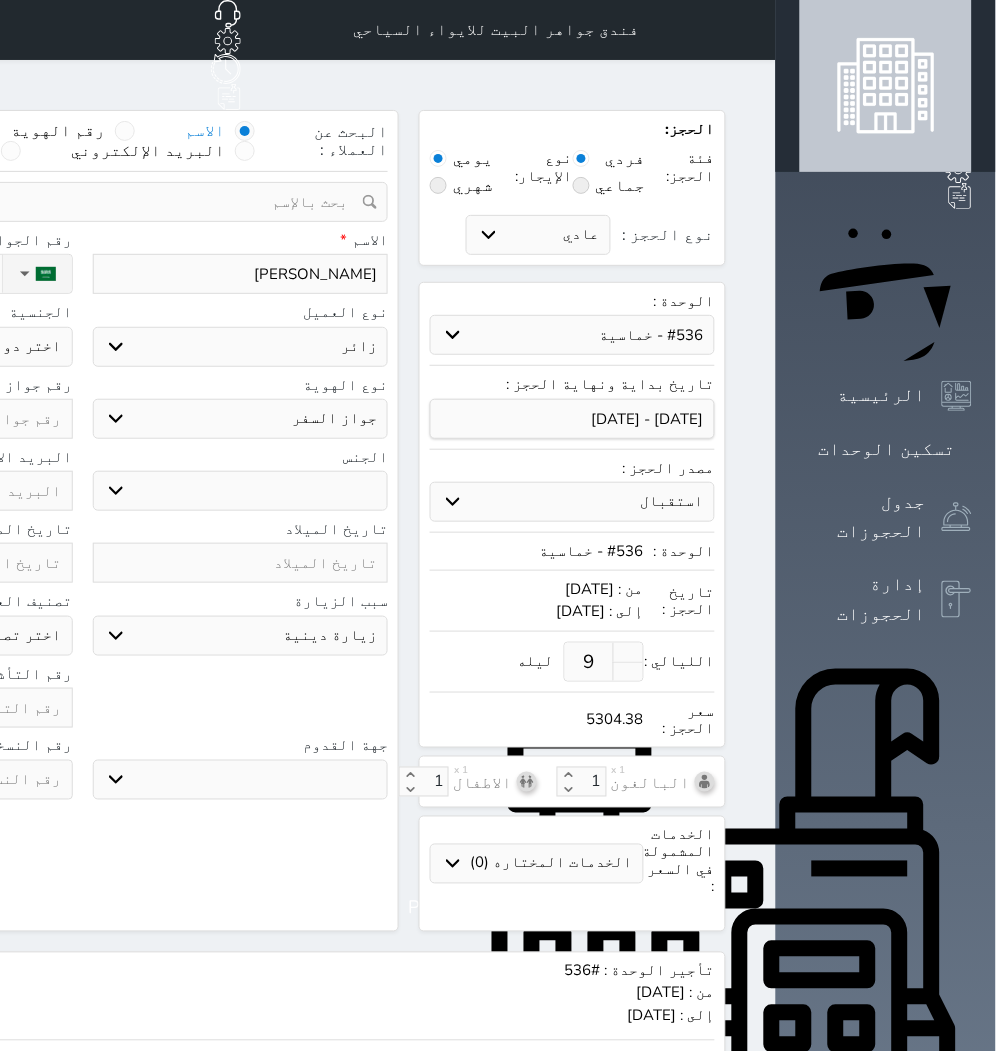 click on "اختر دولة
اثيوبيا
اجنبي بجواز [DEMOGRAPHIC_DATA]
اخرى
[GEOGRAPHIC_DATA]
[GEOGRAPHIC_DATA]
[GEOGRAPHIC_DATA]
[GEOGRAPHIC_DATA]
[GEOGRAPHIC_DATA]
[GEOGRAPHIC_DATA]
[GEOGRAPHIC_DATA]" at bounding box center [-75, 347] 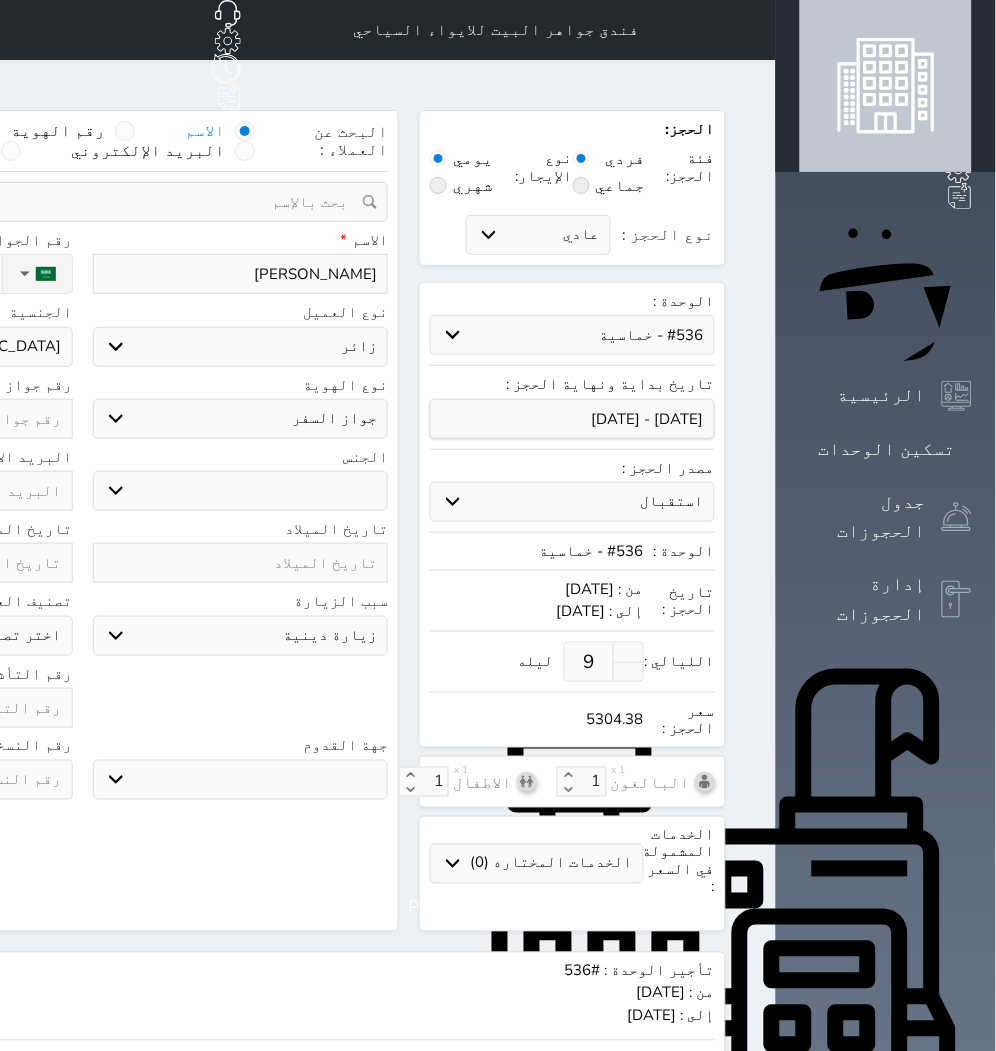 click on "اختر دولة
اثيوبيا
اجنبي بجواز [DEMOGRAPHIC_DATA]
اخرى
[GEOGRAPHIC_DATA]
[GEOGRAPHIC_DATA]
[GEOGRAPHIC_DATA]
[GEOGRAPHIC_DATA]
[GEOGRAPHIC_DATA]
[GEOGRAPHIC_DATA]
[GEOGRAPHIC_DATA]" at bounding box center [-75, 347] 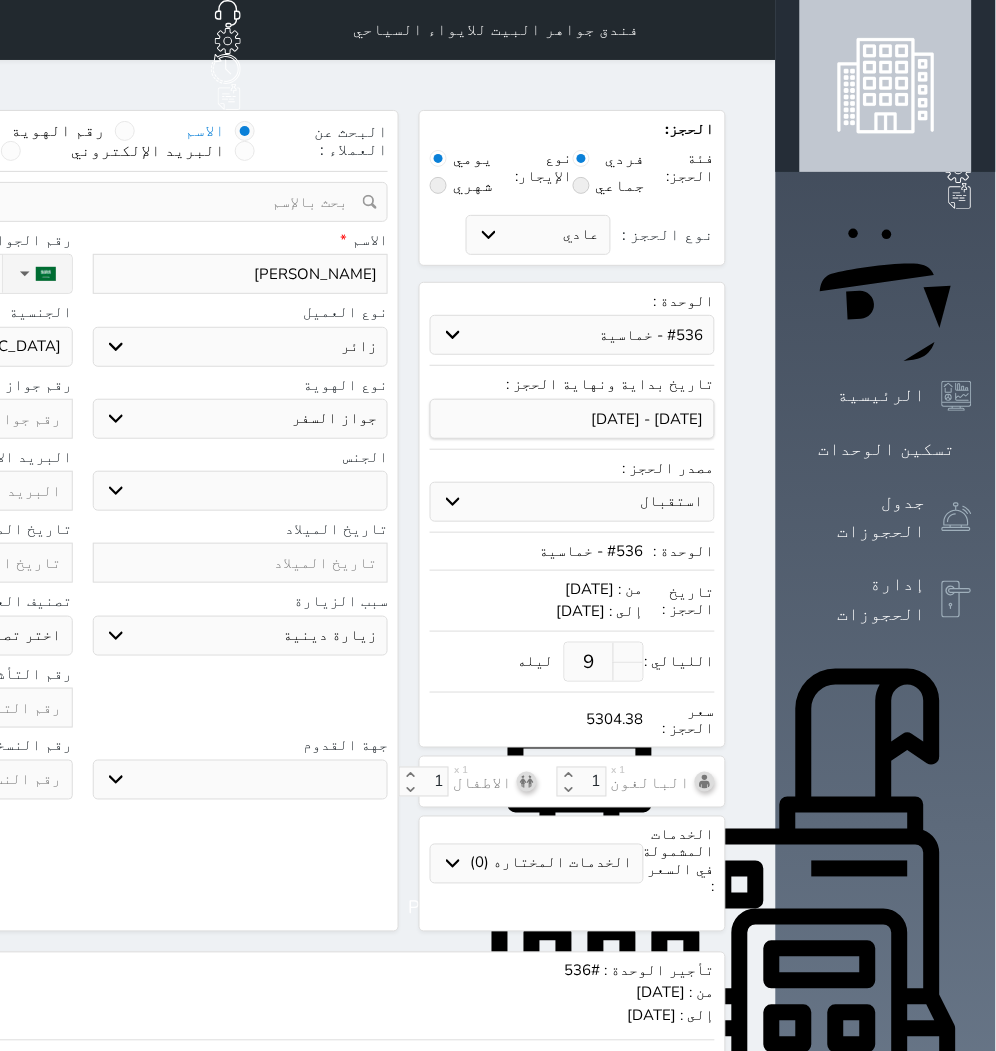 click at bounding box center (-75, 419) 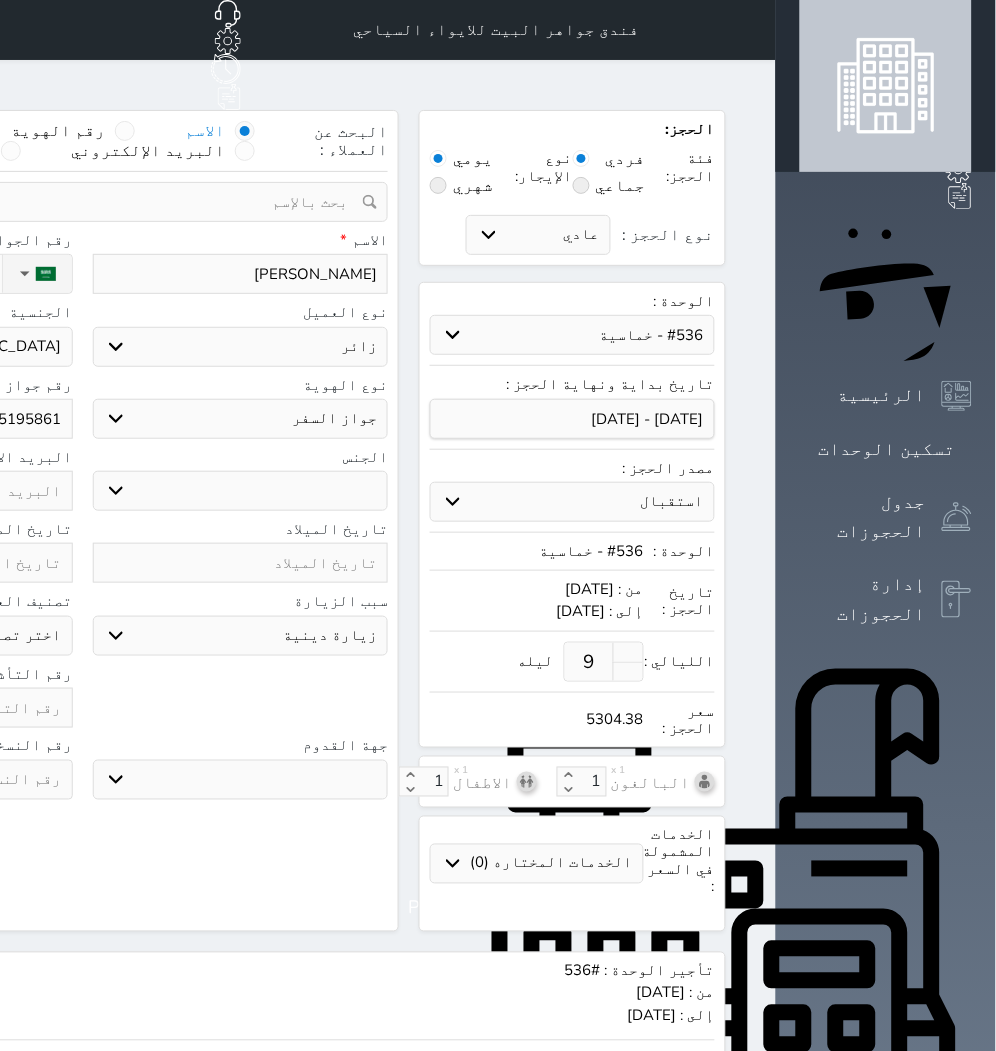 click at bounding box center [-75, 708] 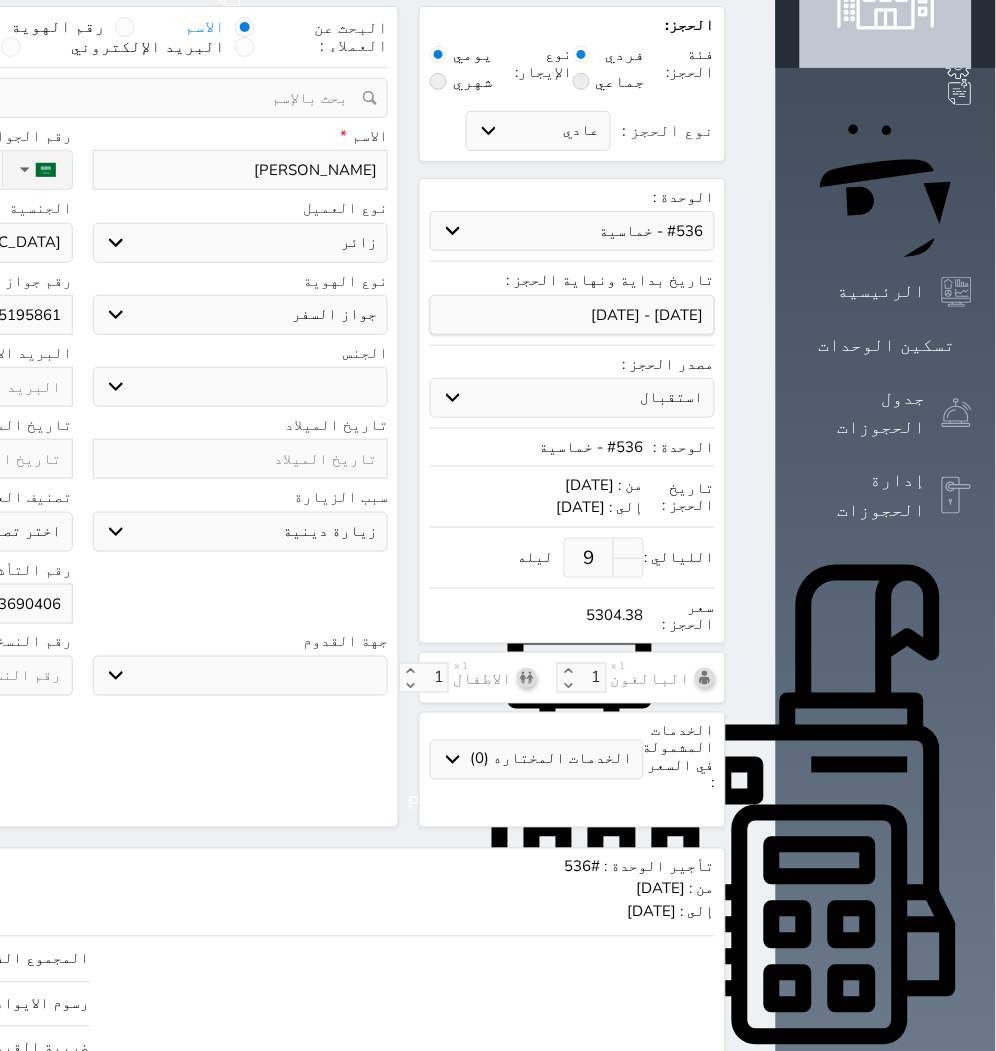 scroll, scrollTop: 207, scrollLeft: 0, axis: vertical 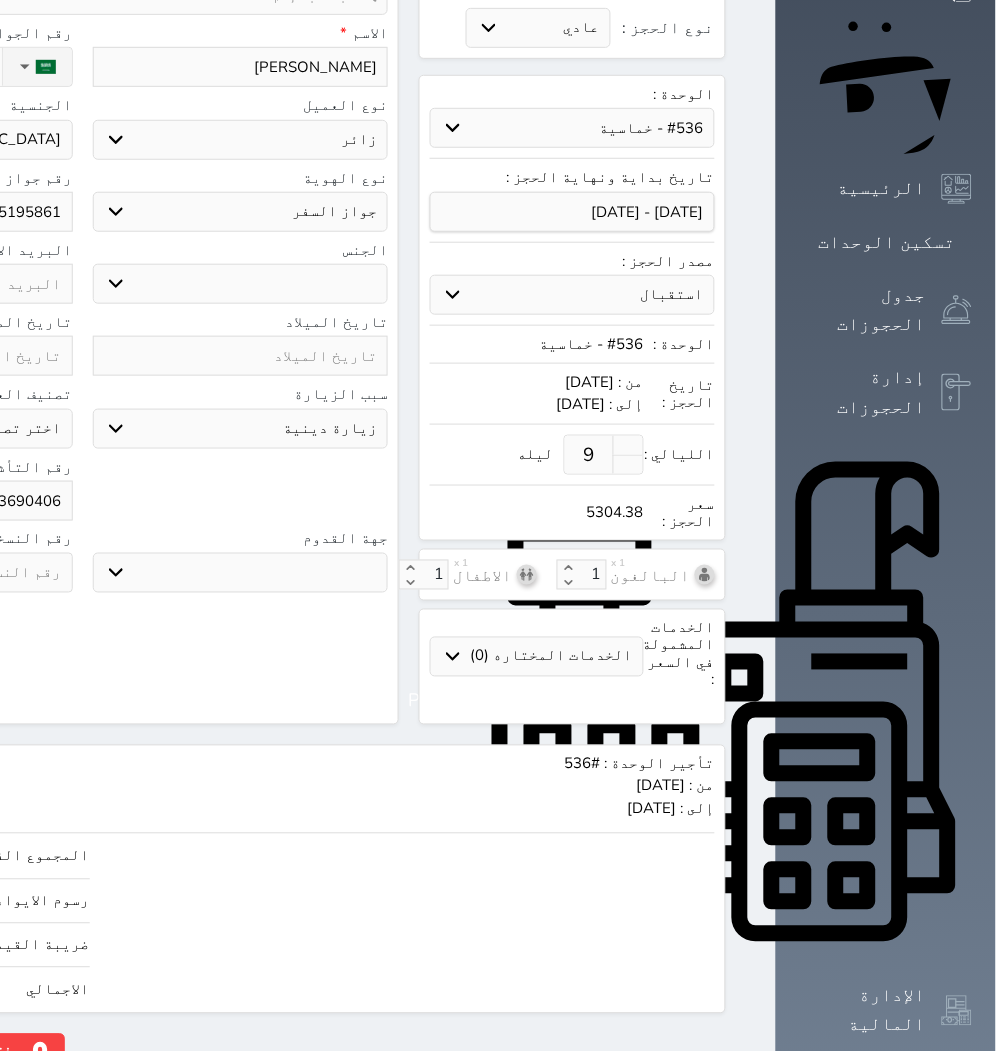click on "حجز" at bounding box center [-146, 1051] 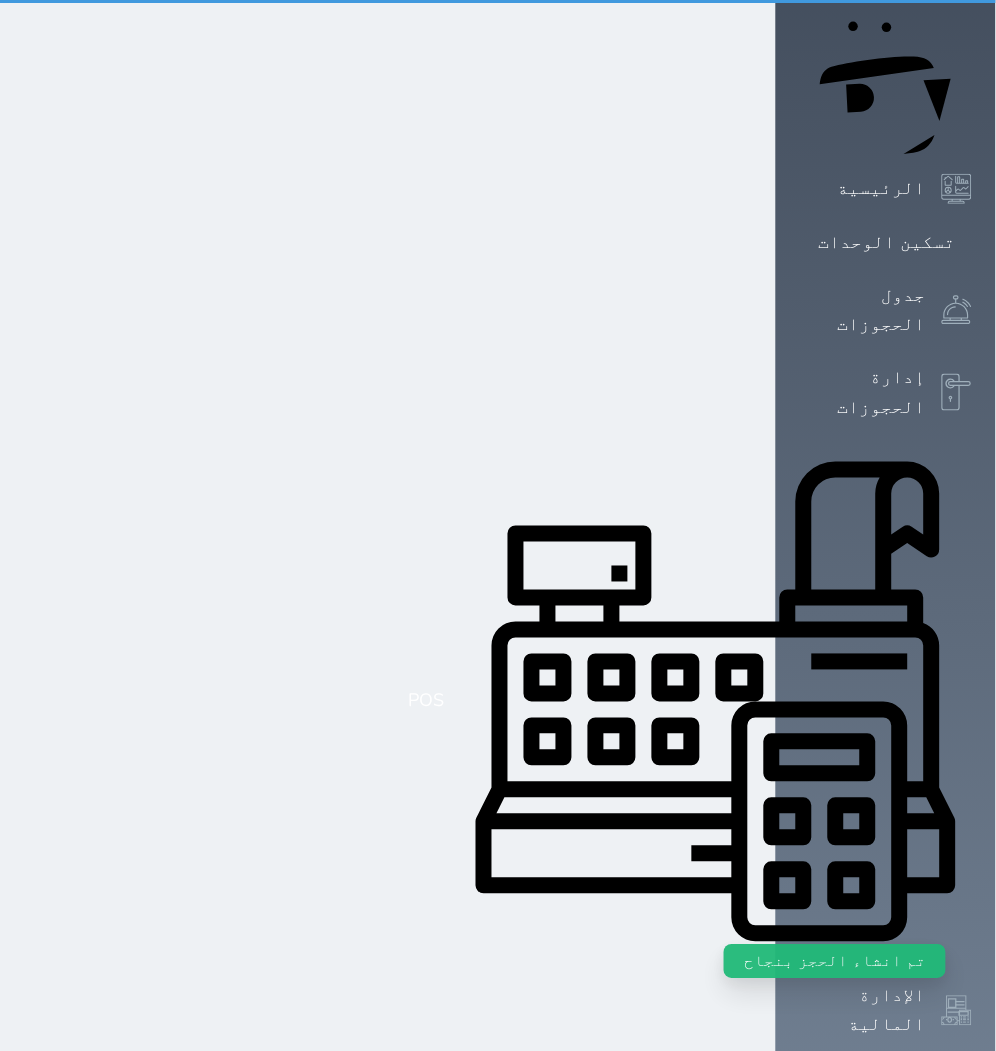 scroll, scrollTop: 0, scrollLeft: 0, axis: both 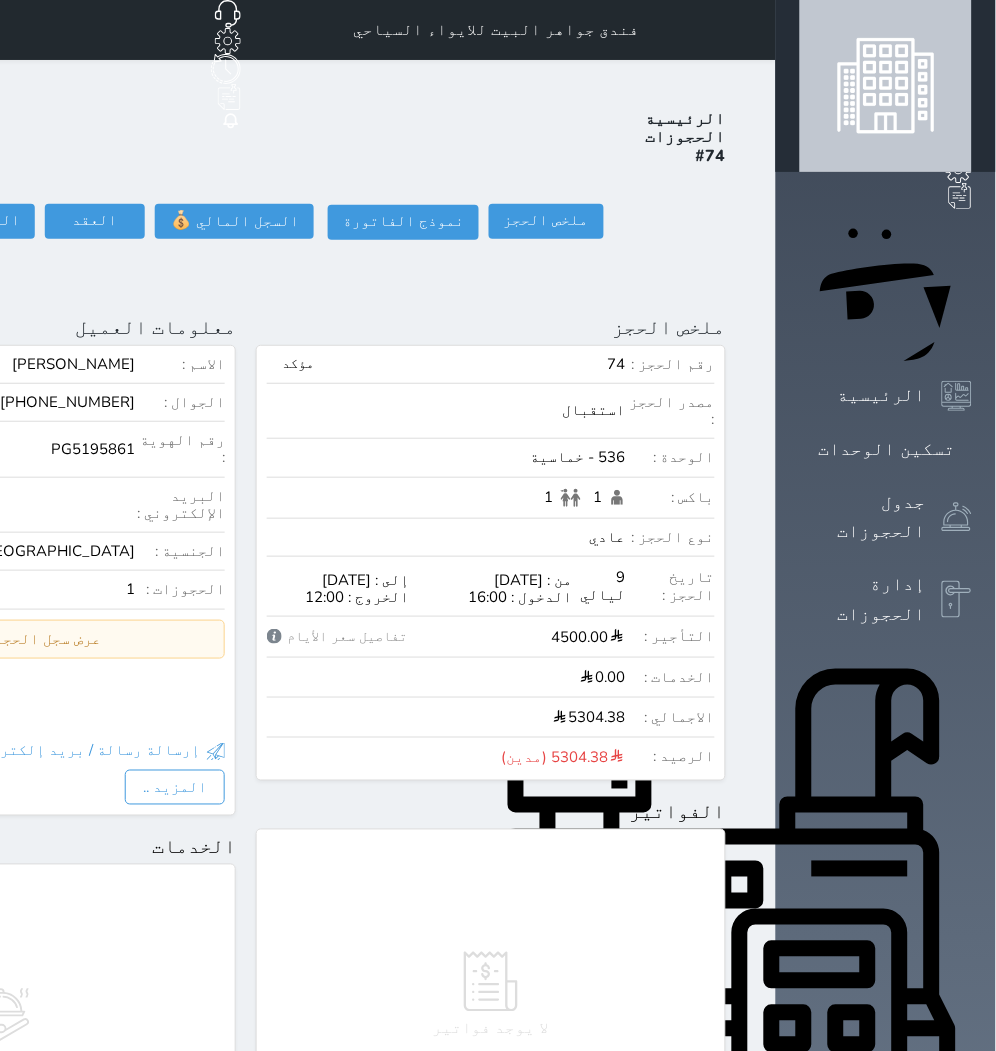 click on "حجز جديد" at bounding box center (72, -65) 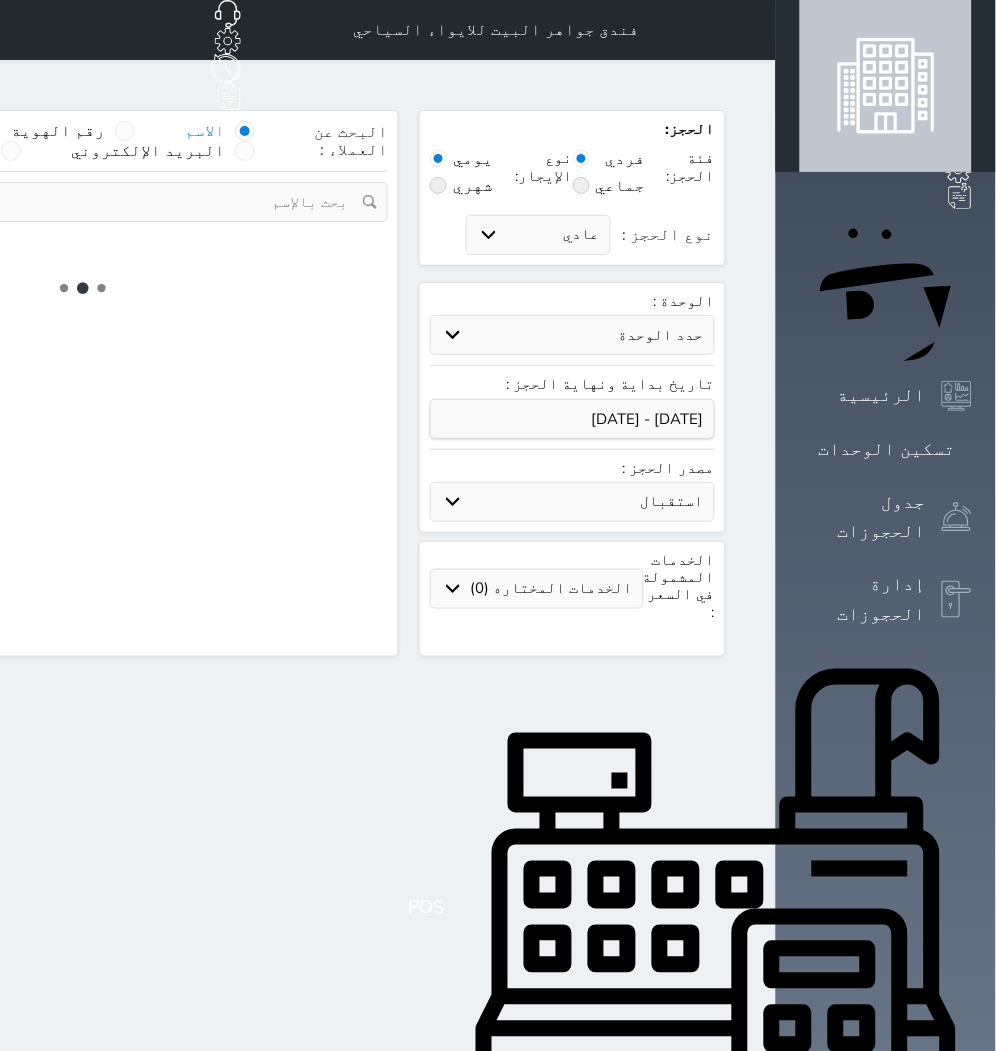 click on "حدد الوحدة" at bounding box center [572, 335] 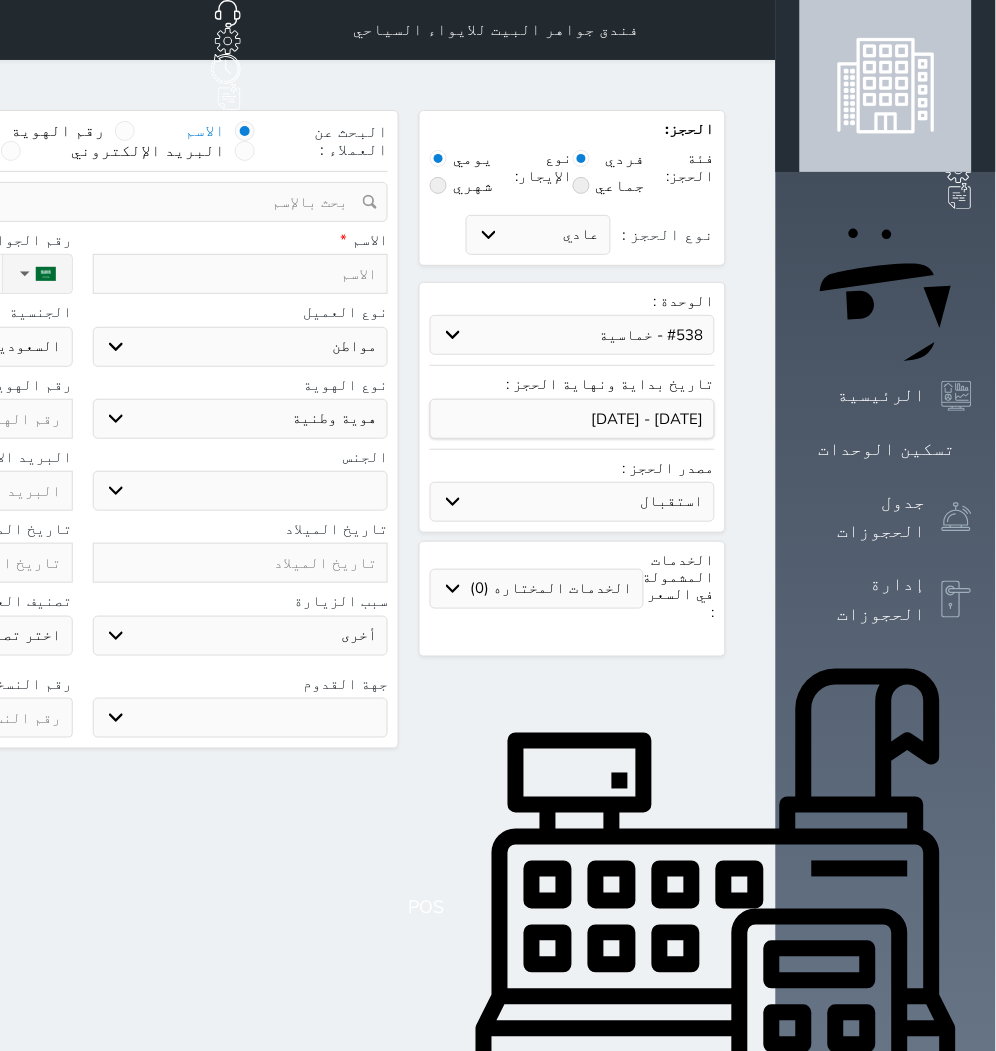 click on "حدد الوحدة
#939 - ثلاثية
#938 - خماسية
#934 - خماسية
#932 - ثلاثية
#931 - خماسية
#930 - رباعية
#928 - ثلاثية
#927 - رباعية
#926 - خماسية
#925 - رباعية
#924 - ثلاثية
#923 - ثلاثية
#922 - خماسية
#921 - رباعية
#920 - رباعية
#919 - خماسية
#918 - ثلاثية
#917 - خماسية
#916 - رباعية
#915 - خماسية" at bounding box center [572, 335] 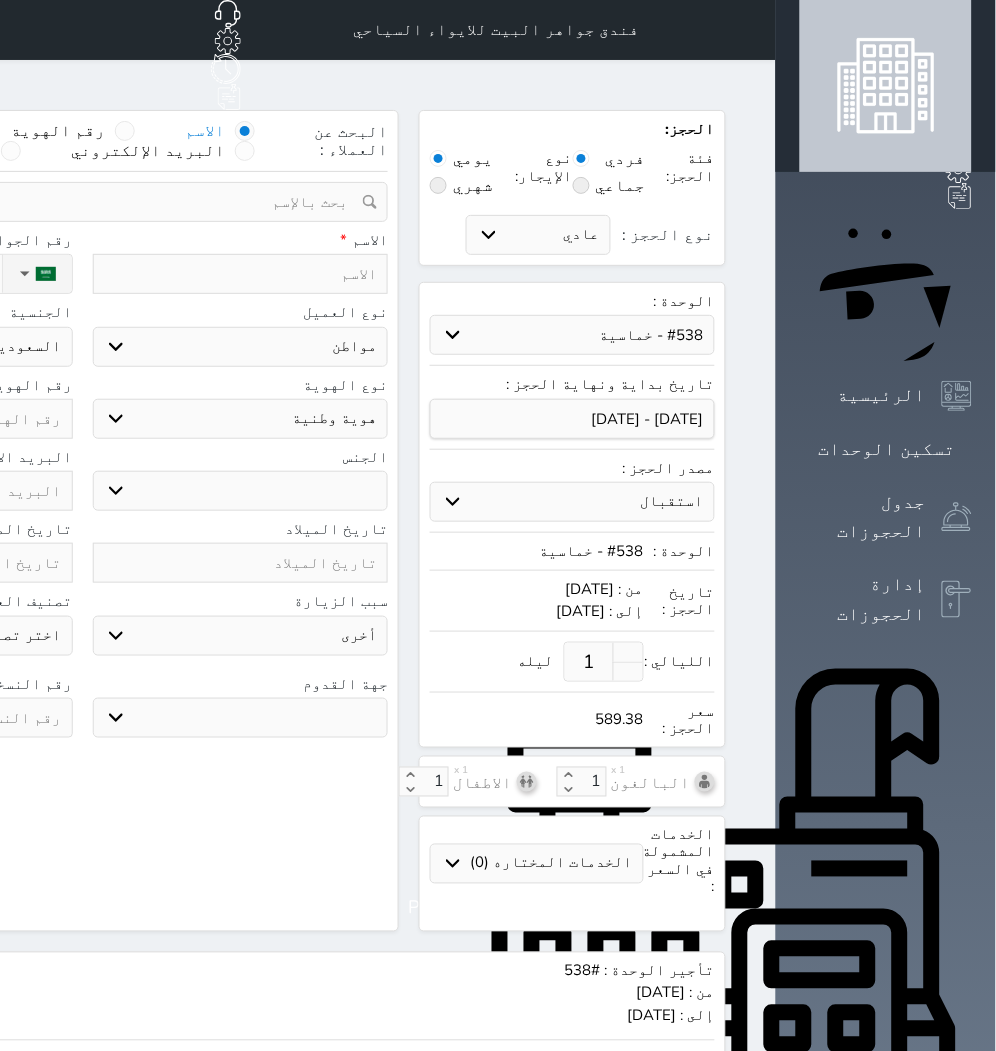 click on "استقبال الموقع الإلكتروني بوكينج المسافر اكسبيديا مواقع التواصل الإجتماعي اويو اخرى" at bounding box center [572, 502] 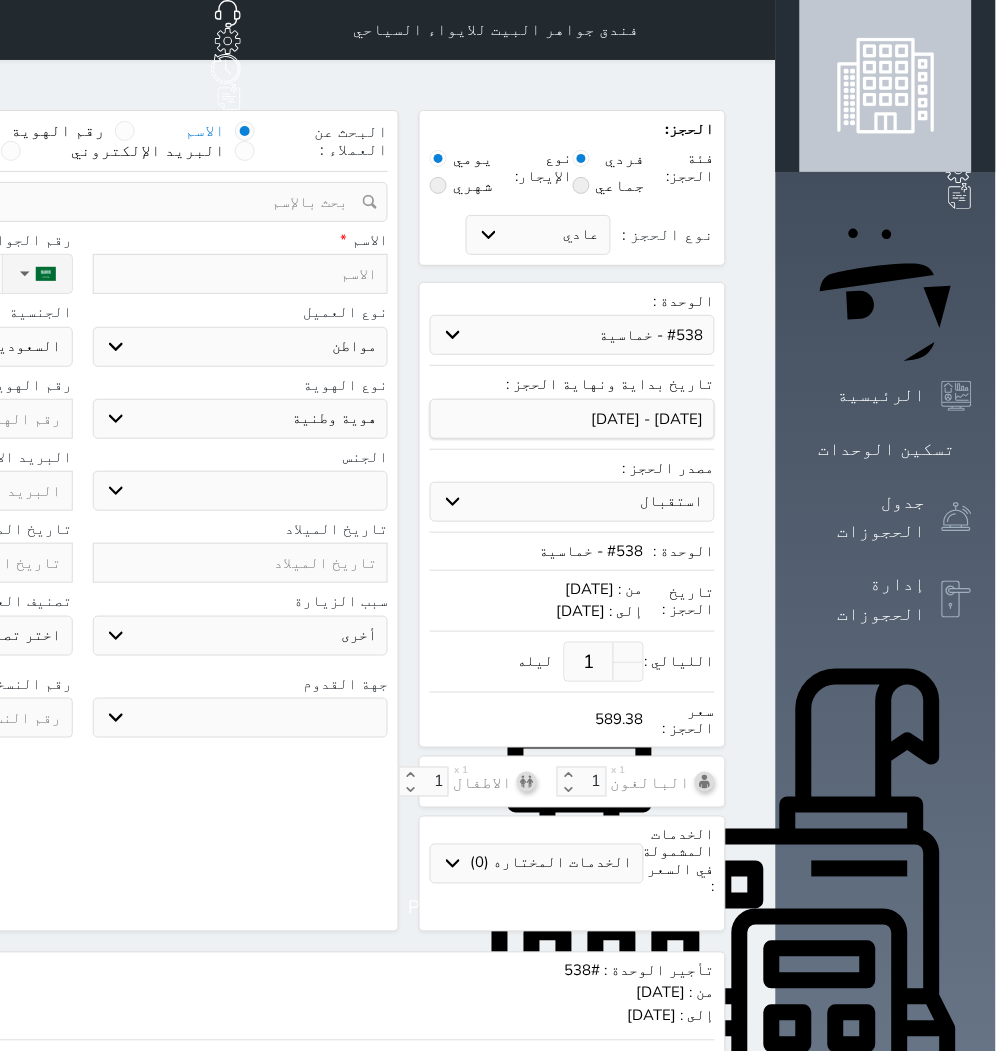 click on "استقبال الموقع الإلكتروني بوكينج المسافر اكسبيديا مواقع التواصل الإجتماعي اويو اخرى" at bounding box center (572, 502) 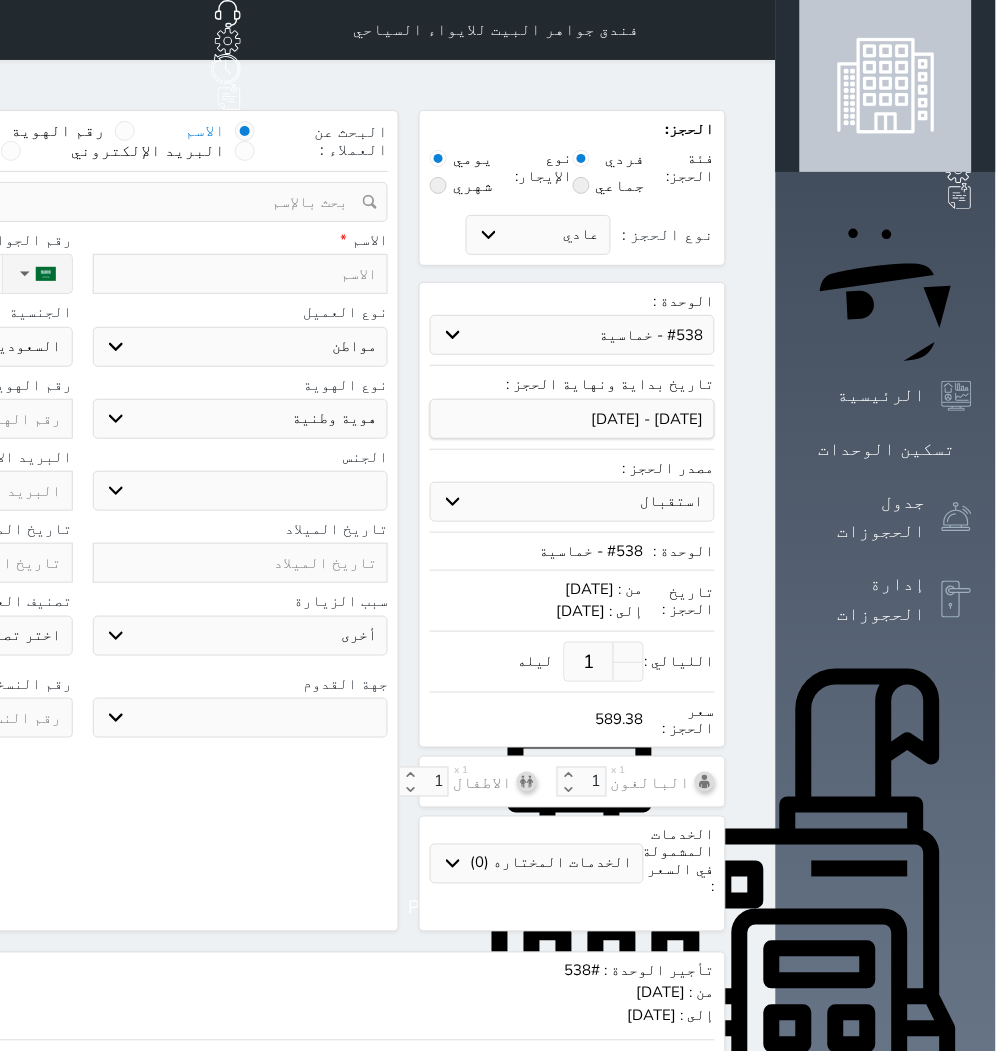 click on "1" at bounding box center (589, 662) 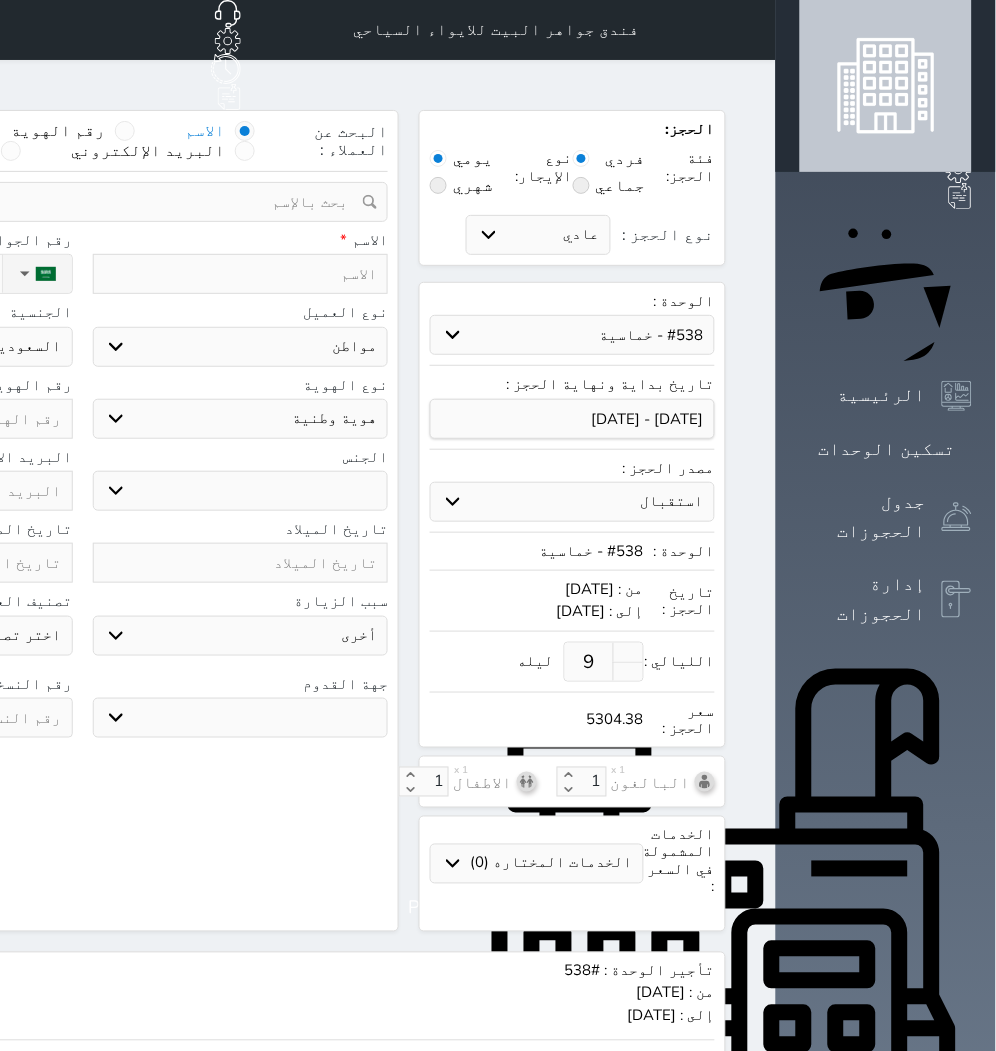 click at bounding box center [241, 274] 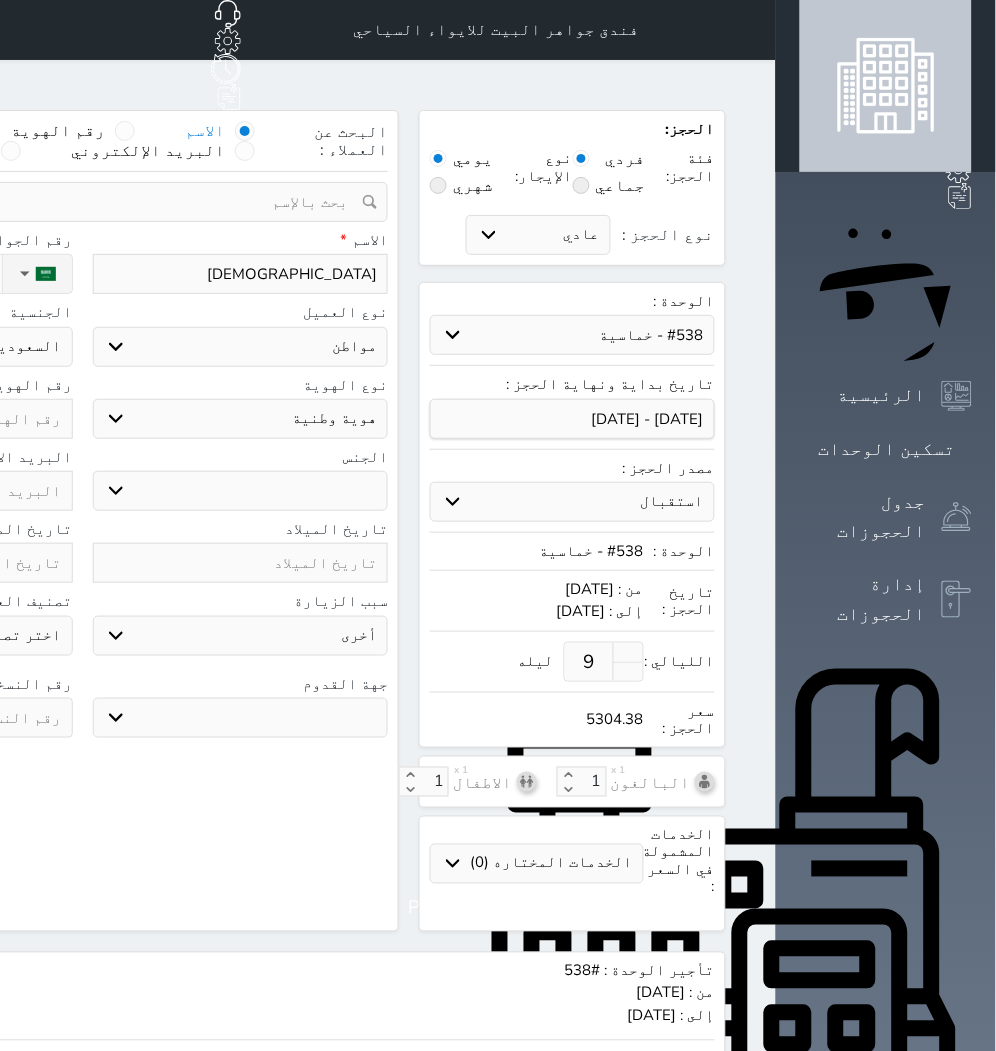 click on "اختر نوع   مواطن مواطن خليجي زائر مقيم" at bounding box center (241, 347) 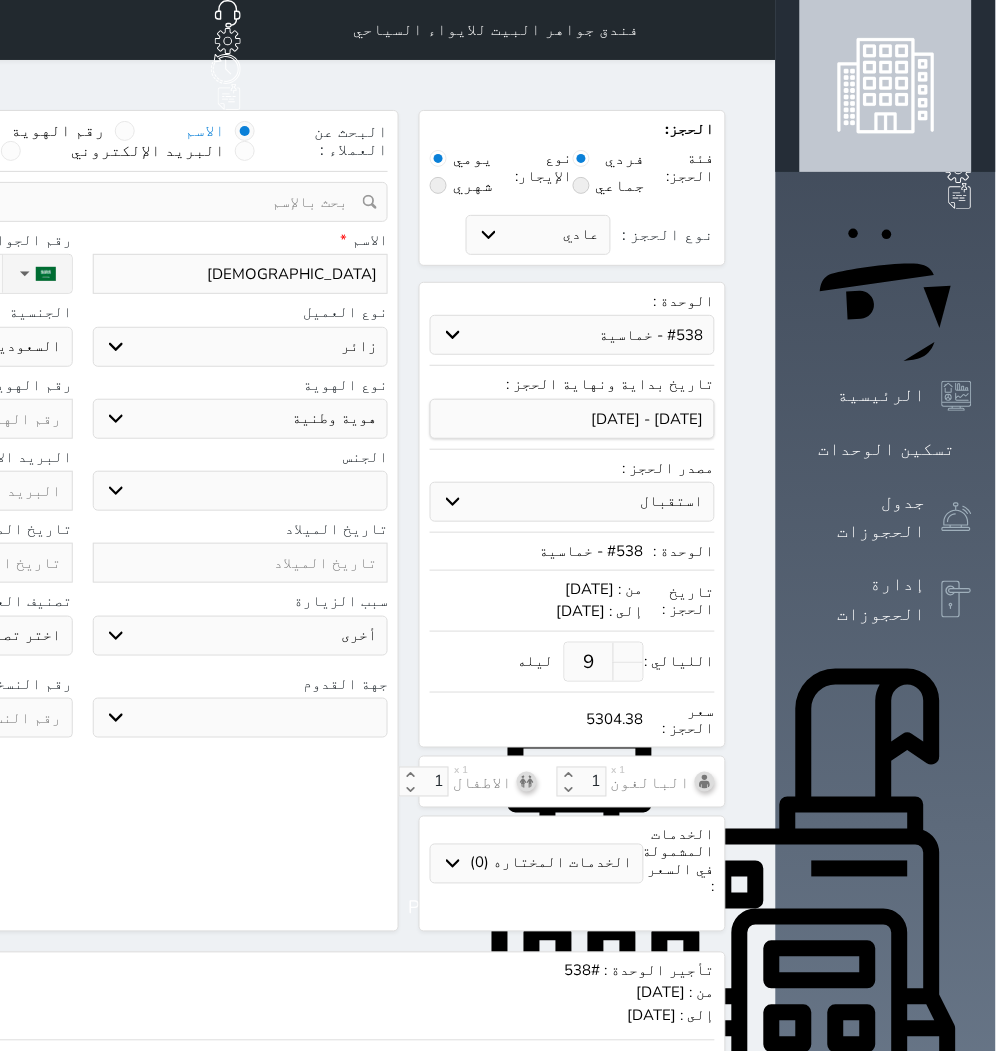 click on "اختر نوع   مواطن مواطن خليجي زائر مقيم" at bounding box center [241, 347] 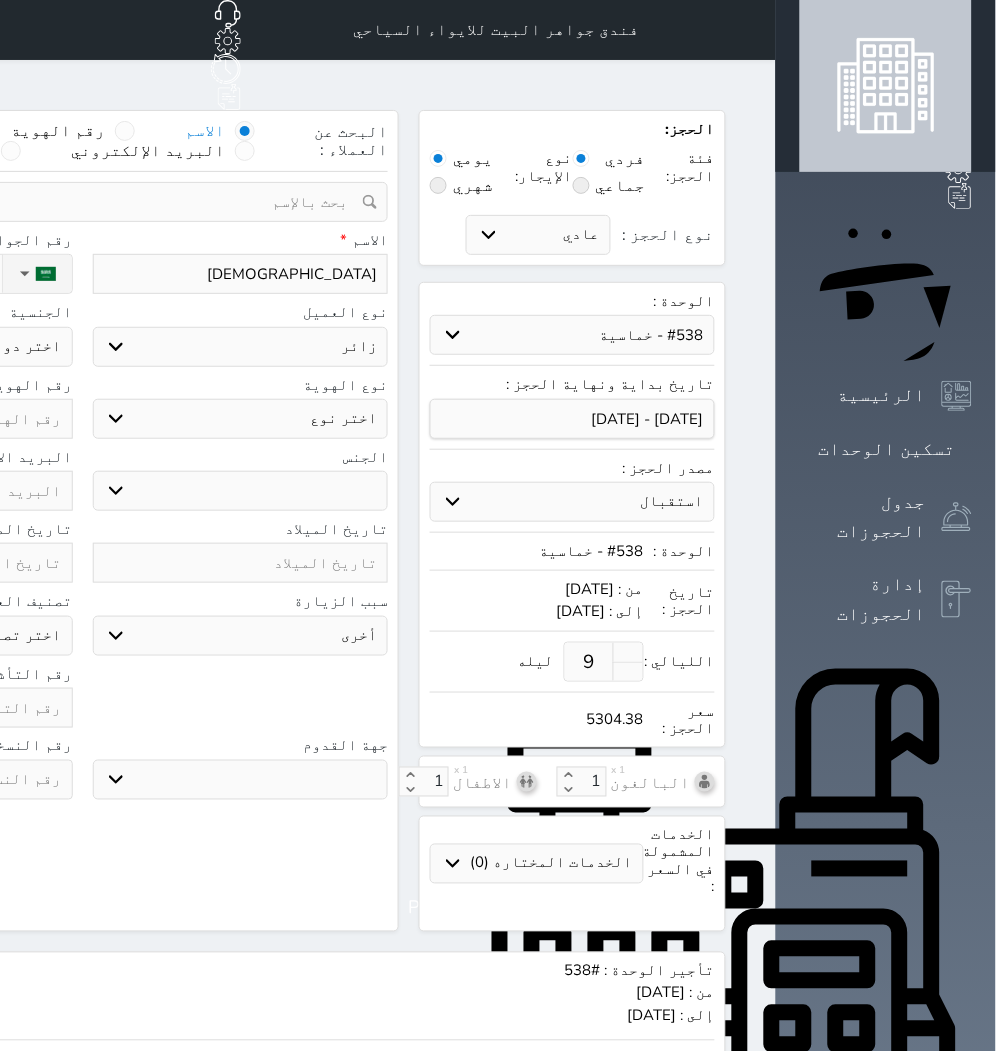 click on "اختر نوع   جواز السفر هوية زائر" at bounding box center [241, 419] 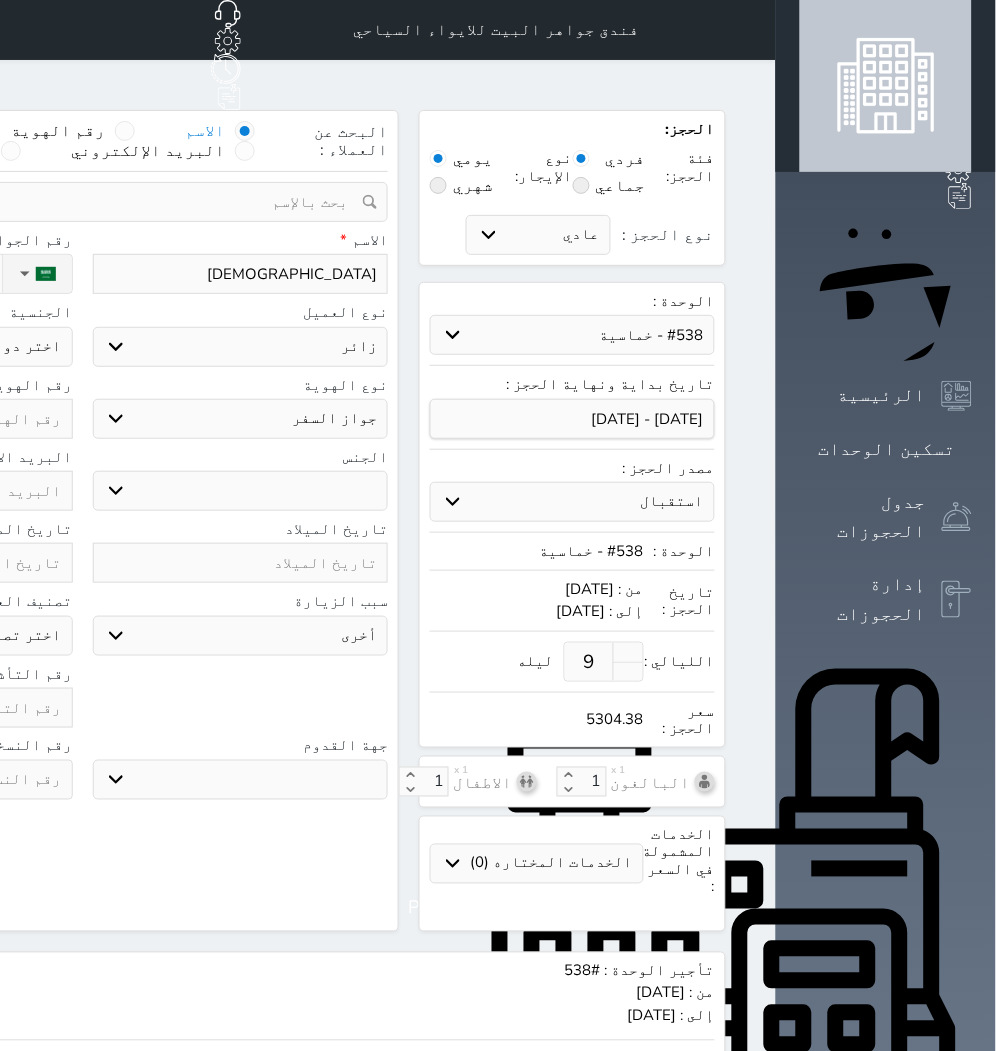 click on "اختر نوع   جواز السفر هوية زائر" at bounding box center [241, 419] 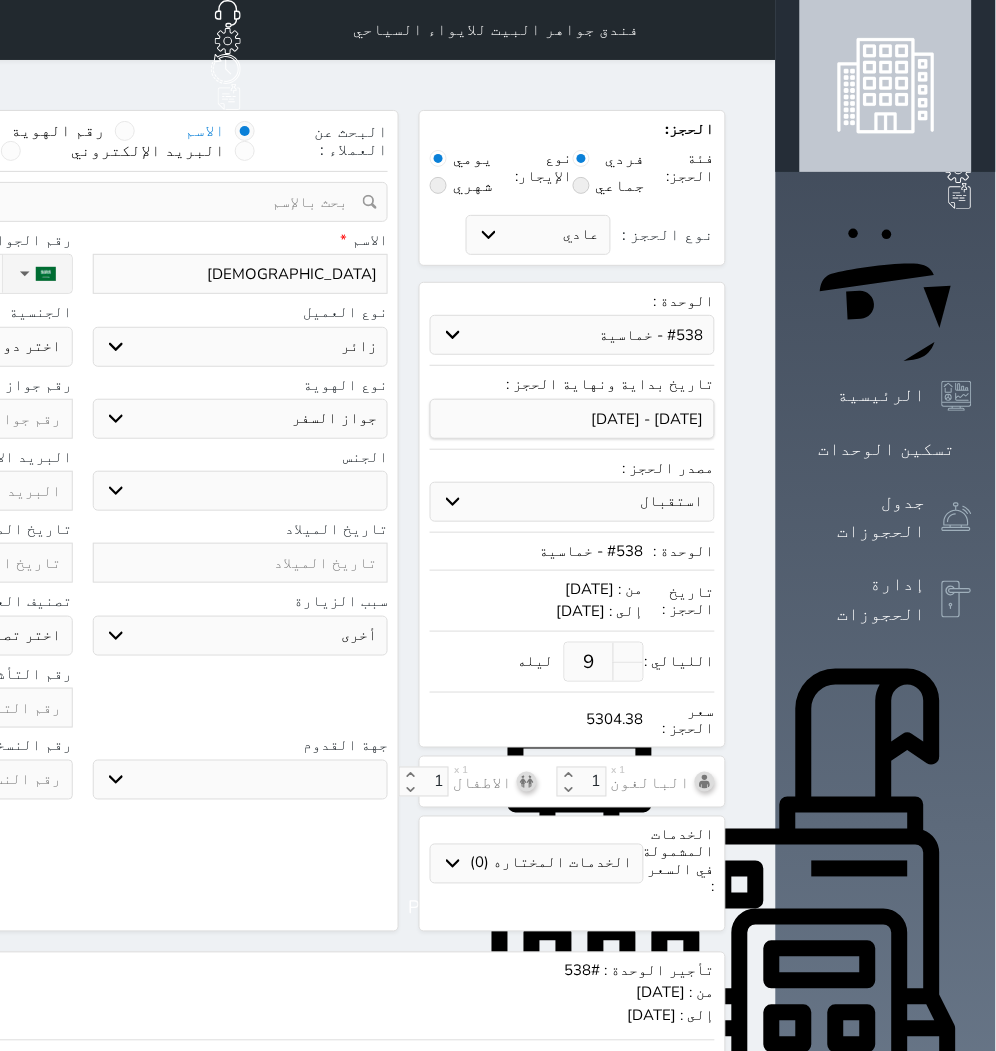 click on "ذكر   انثى" at bounding box center [241, 491] 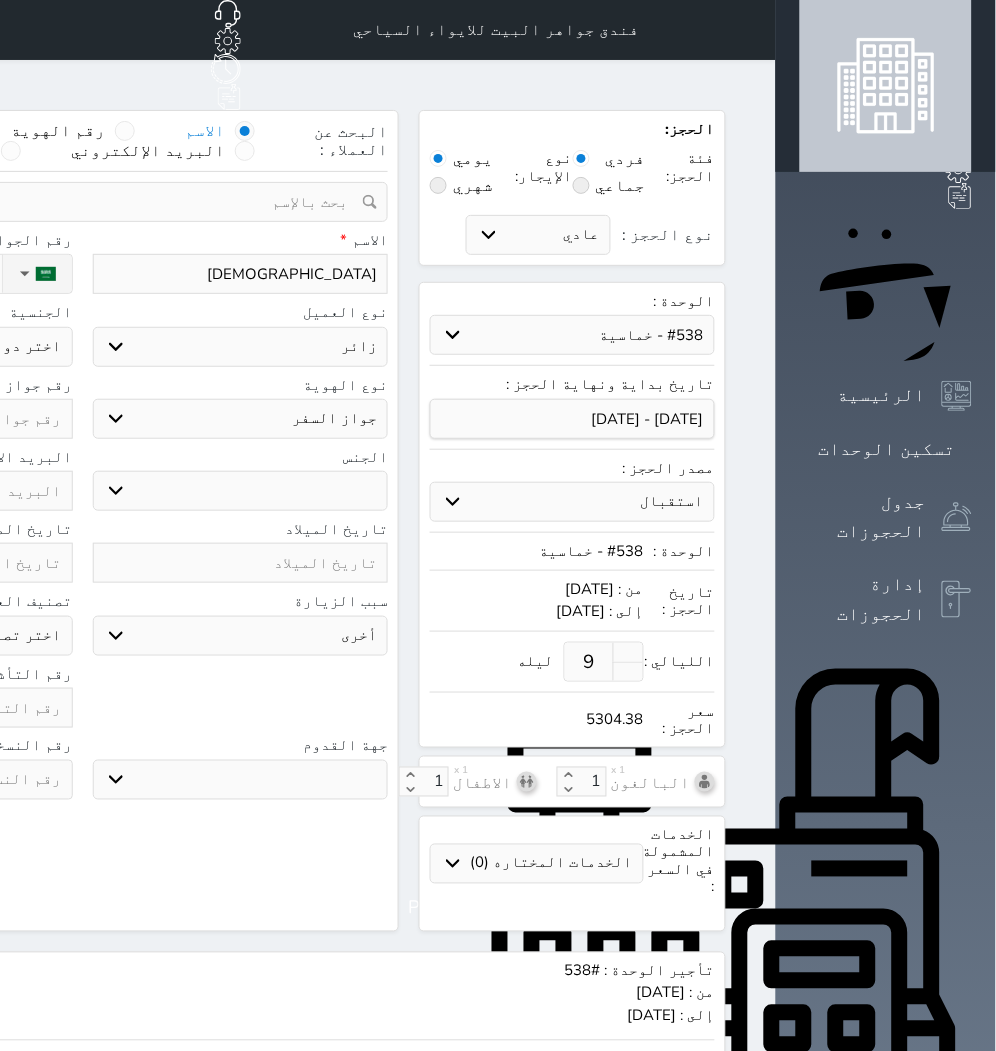 click on "سياحة زيارة الاهل والاصدقاء زيارة دينية زيارة عمل زيارة رياضية زيارة ترفيهية أخرى موظف ديوان عمل نزيل حجر موظف وزارة الصحة" at bounding box center (241, 636) 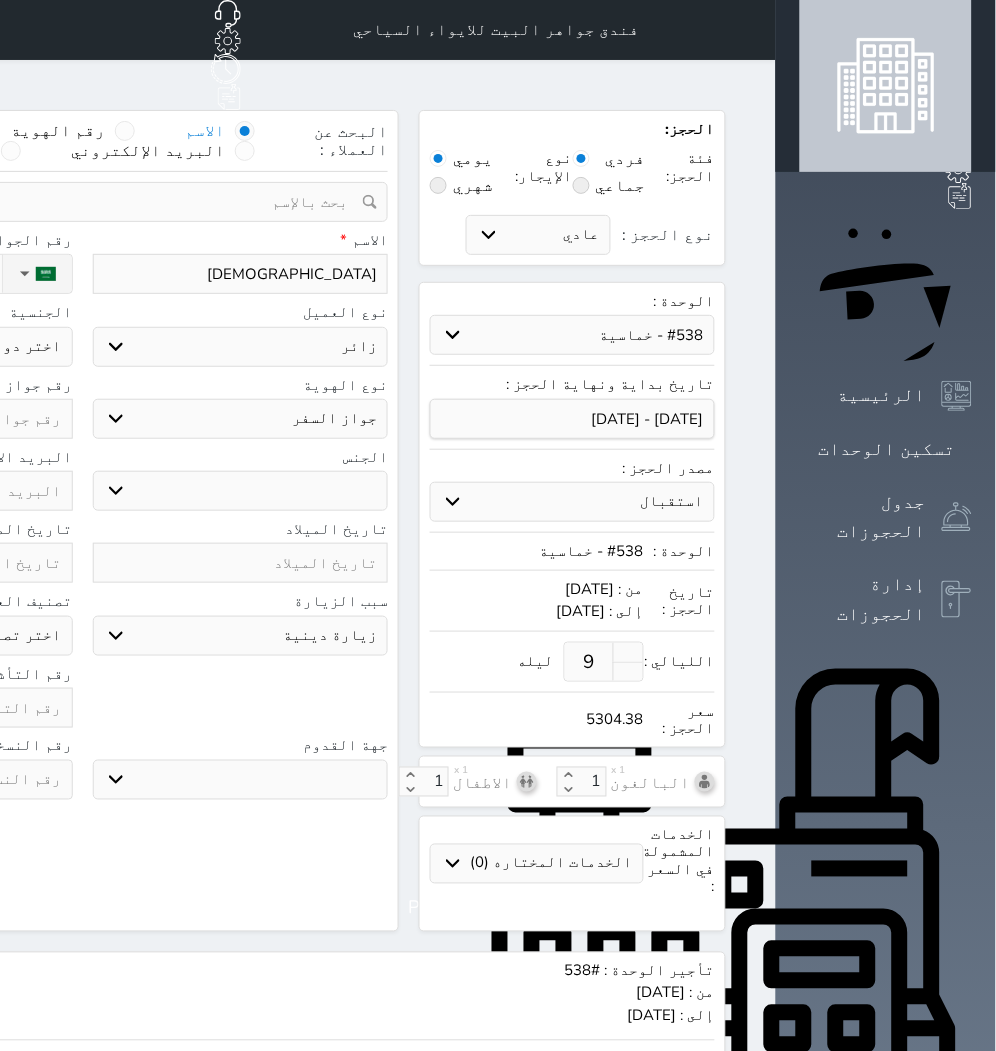 click on "سياحة زيارة الاهل والاصدقاء زيارة دينية زيارة عمل زيارة رياضية زيارة ترفيهية أخرى موظف ديوان عمل نزيل حجر موظف وزارة الصحة" at bounding box center [241, 636] 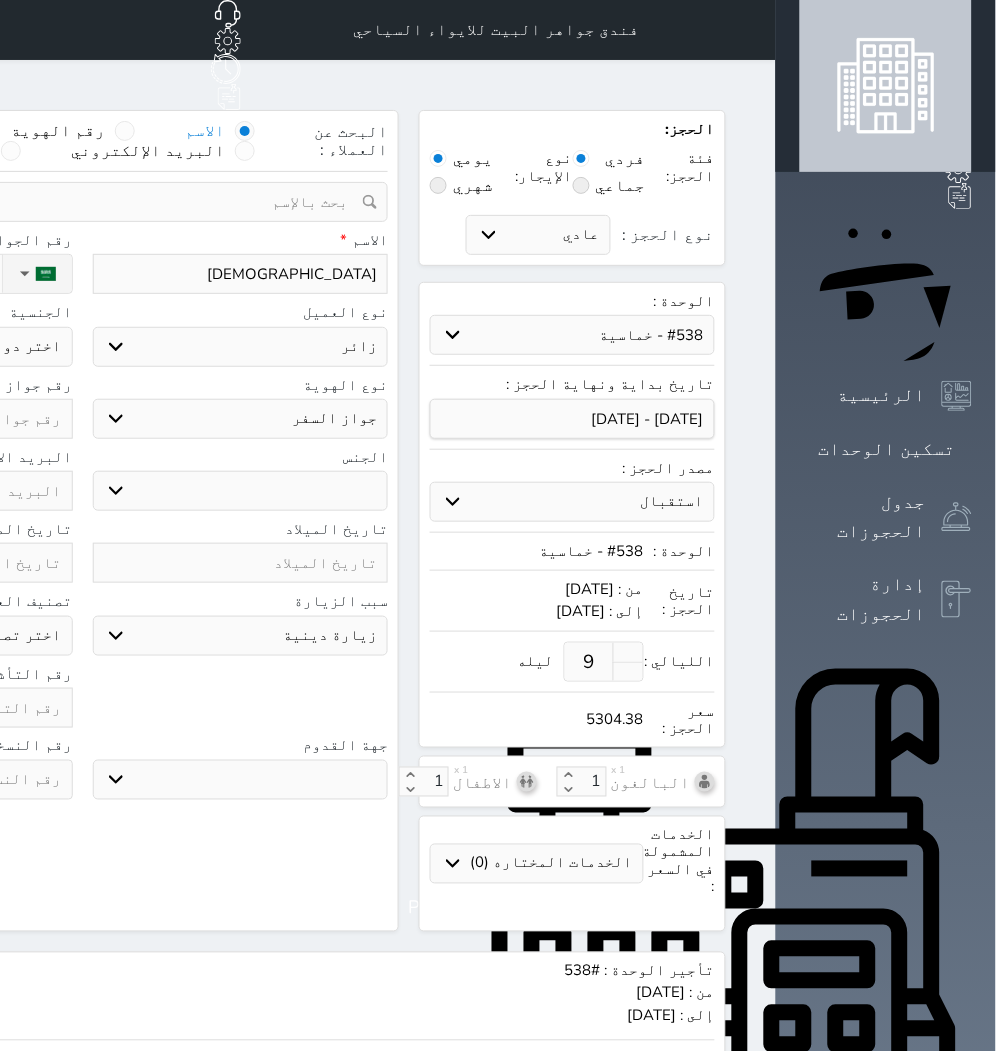 click on "نوع الحجز :" at bounding box center [-111, 274] 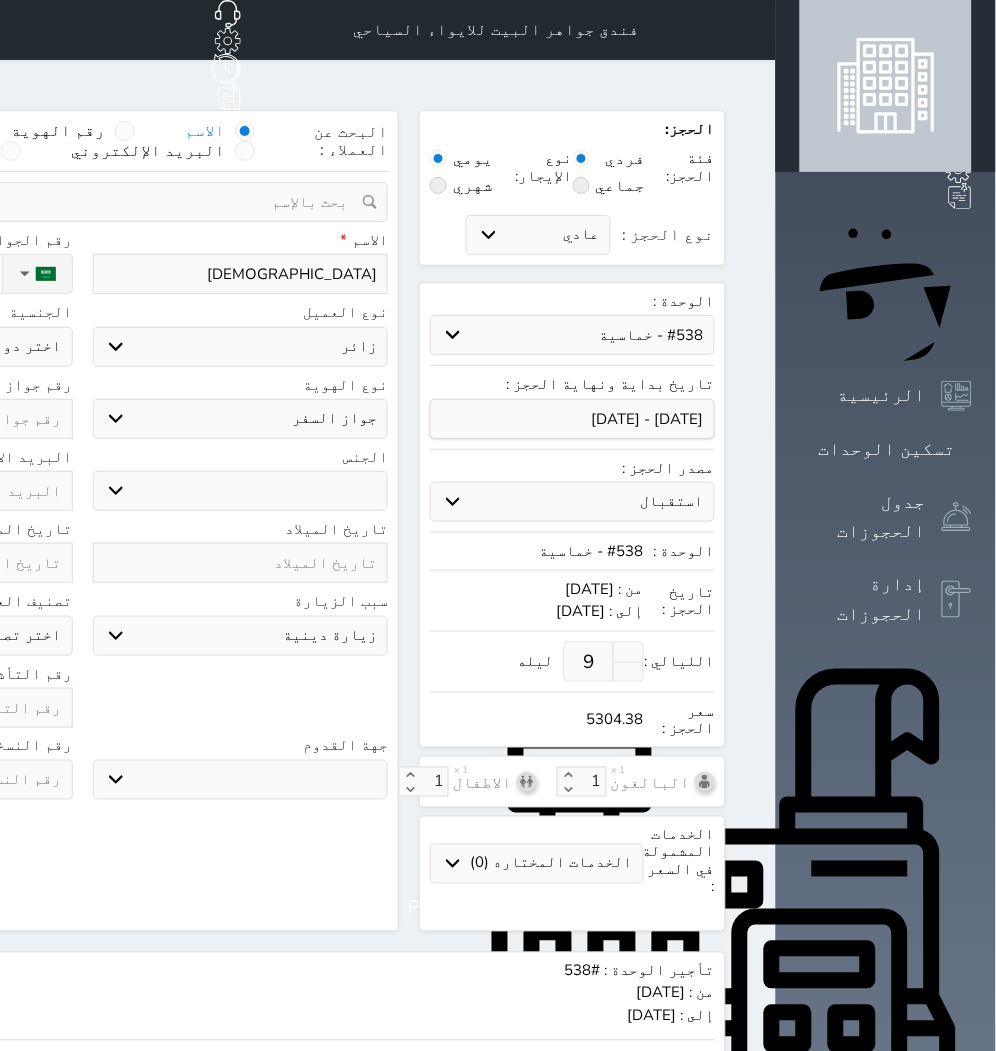 click on "اختر دولة
اثيوبيا
اجنبي بجواز [DEMOGRAPHIC_DATA]
اخرى
[GEOGRAPHIC_DATA]
[GEOGRAPHIC_DATA]
[GEOGRAPHIC_DATA]
[GEOGRAPHIC_DATA]
[GEOGRAPHIC_DATA]
[GEOGRAPHIC_DATA]
[GEOGRAPHIC_DATA]" at bounding box center [-75, 347] 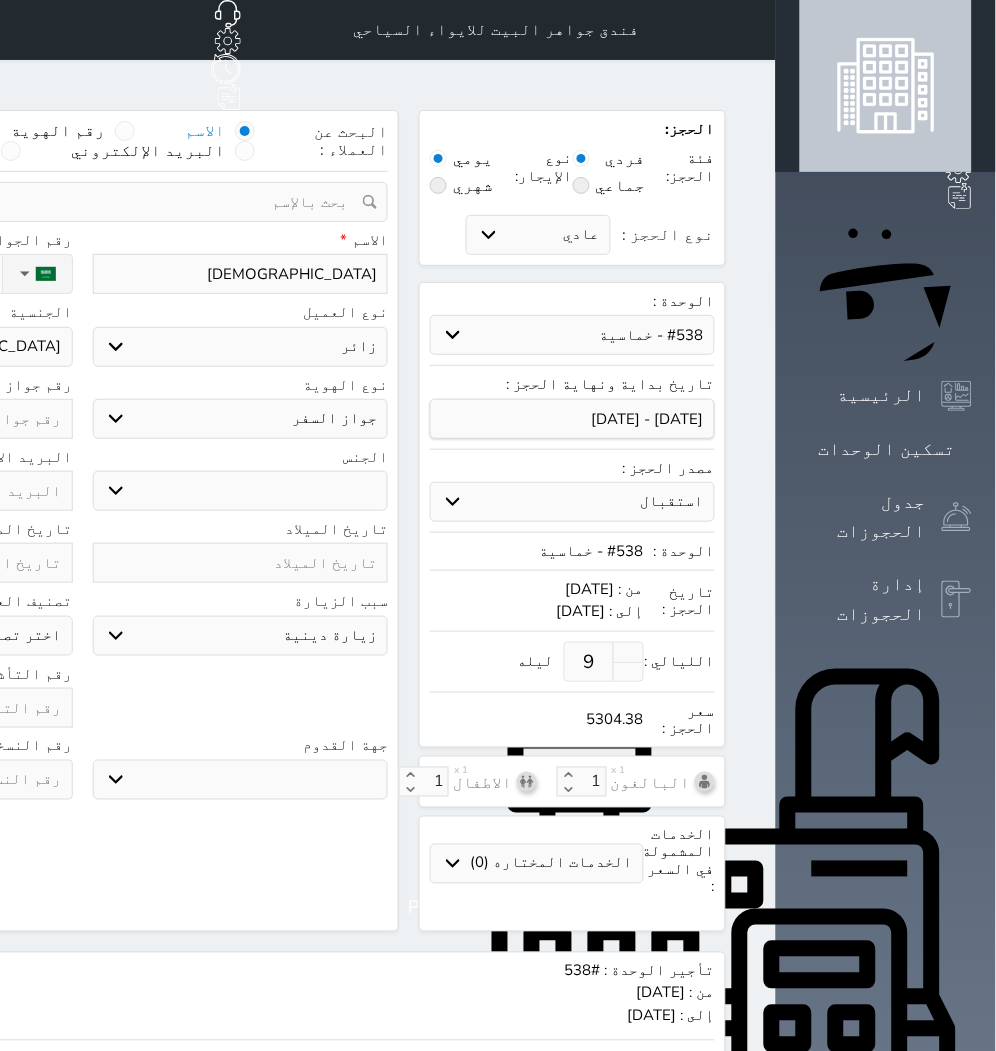click on "اختر دولة
اثيوبيا
اجنبي بجواز [DEMOGRAPHIC_DATA]
اخرى
[GEOGRAPHIC_DATA]
[GEOGRAPHIC_DATA]
[GEOGRAPHIC_DATA]
[GEOGRAPHIC_DATA]
[GEOGRAPHIC_DATA]
[GEOGRAPHIC_DATA]
[GEOGRAPHIC_DATA]" at bounding box center (-75, 347) 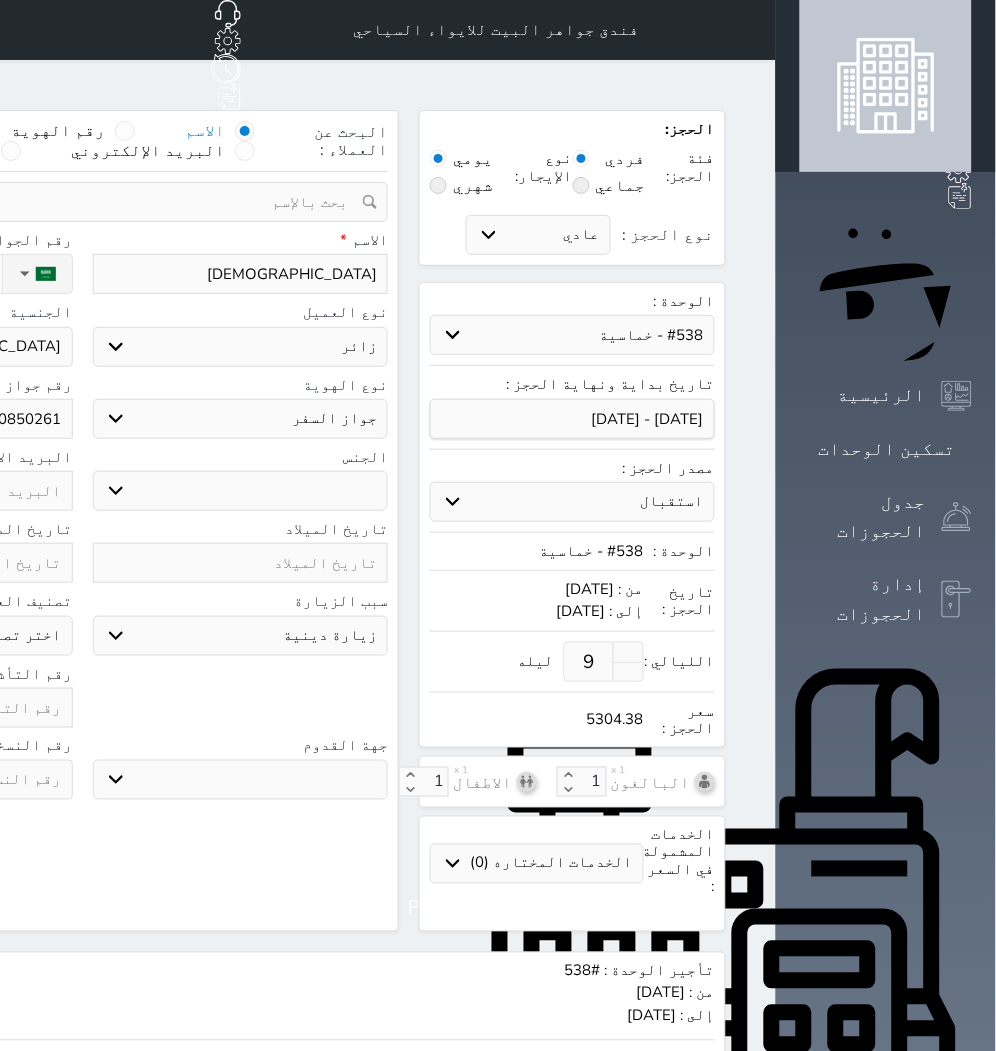 click at bounding box center (-75, 708) 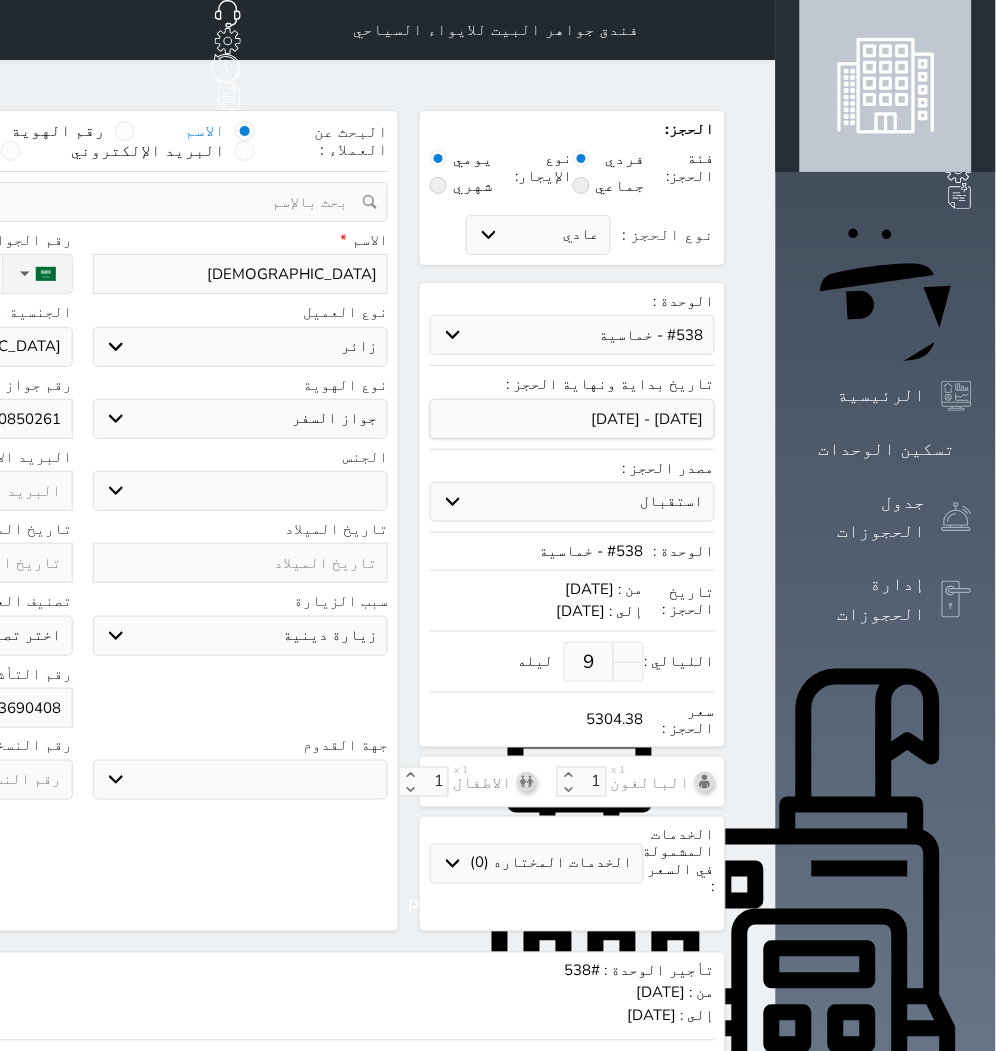scroll, scrollTop: 4, scrollLeft: 0, axis: vertical 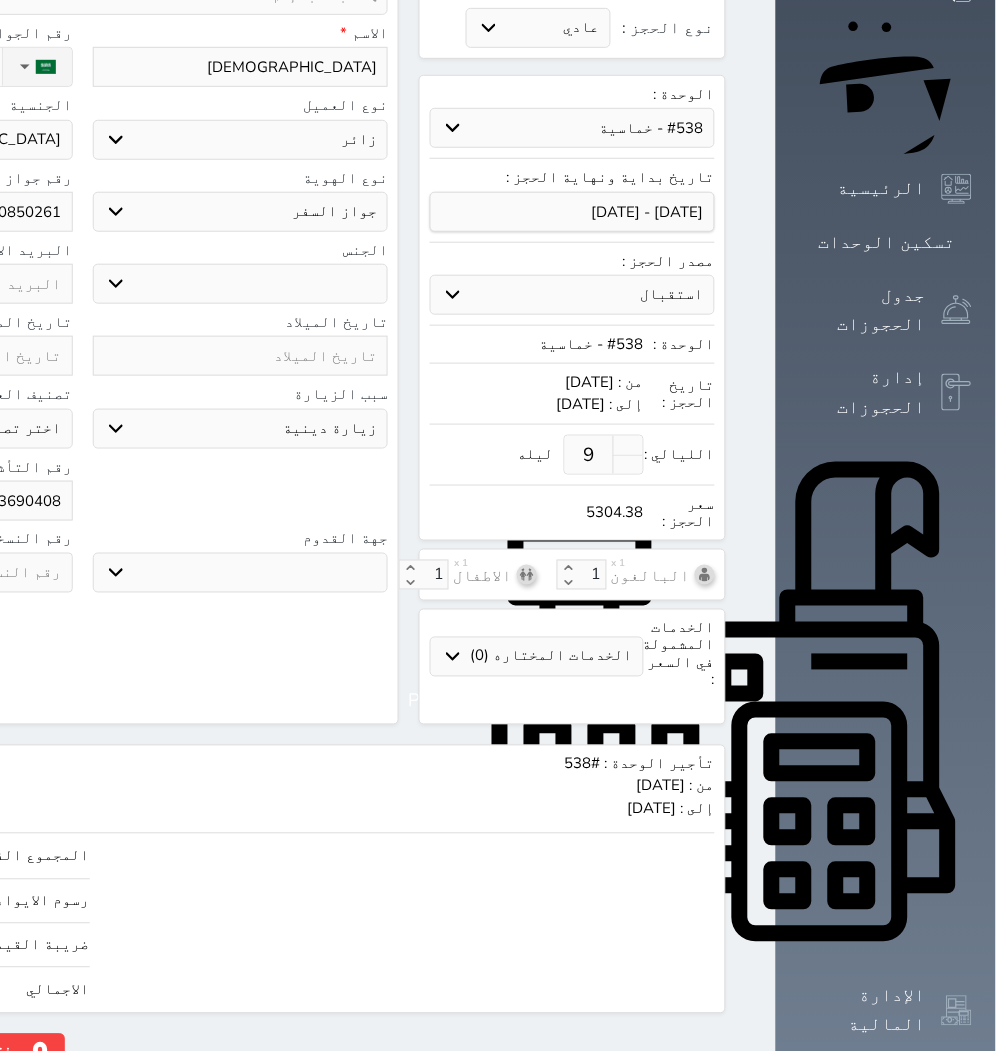 click on "حجز" at bounding box center [-146, 1051] 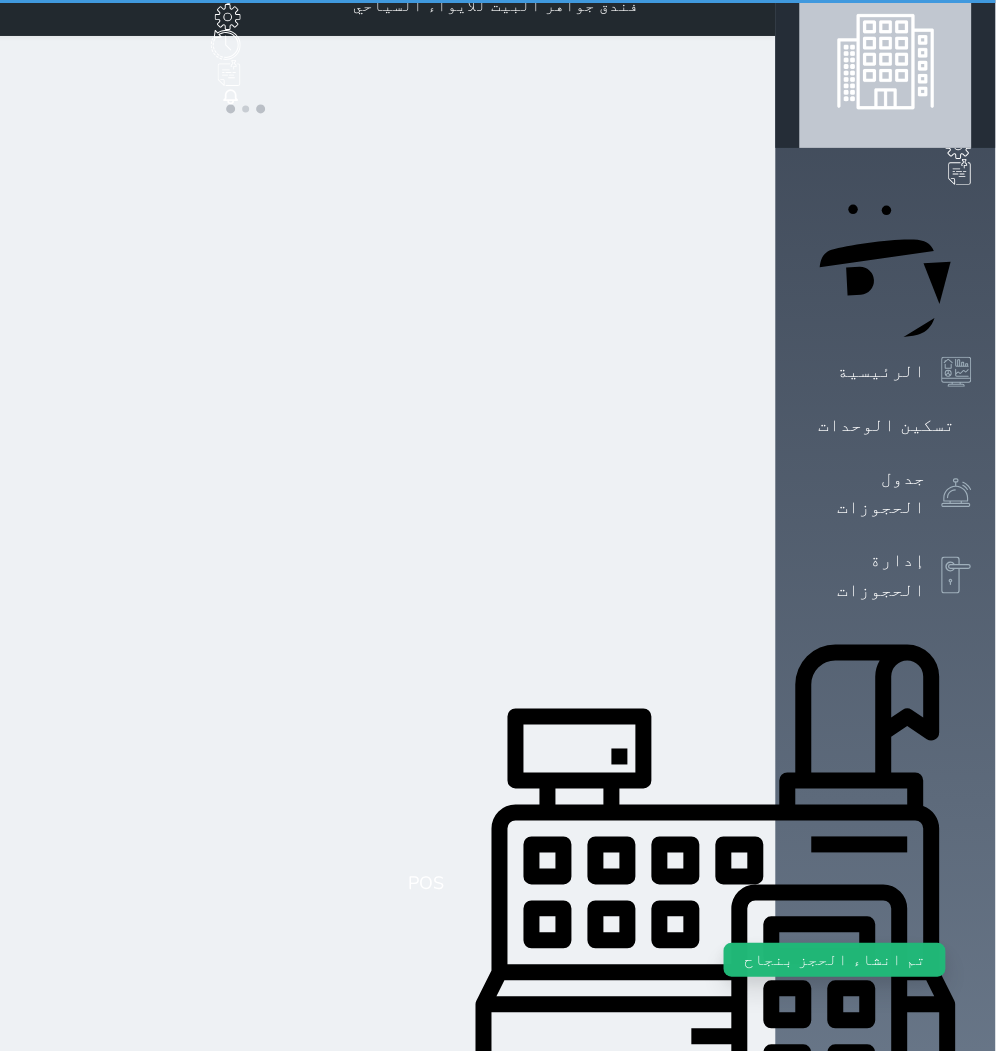 scroll, scrollTop: 0, scrollLeft: 0, axis: both 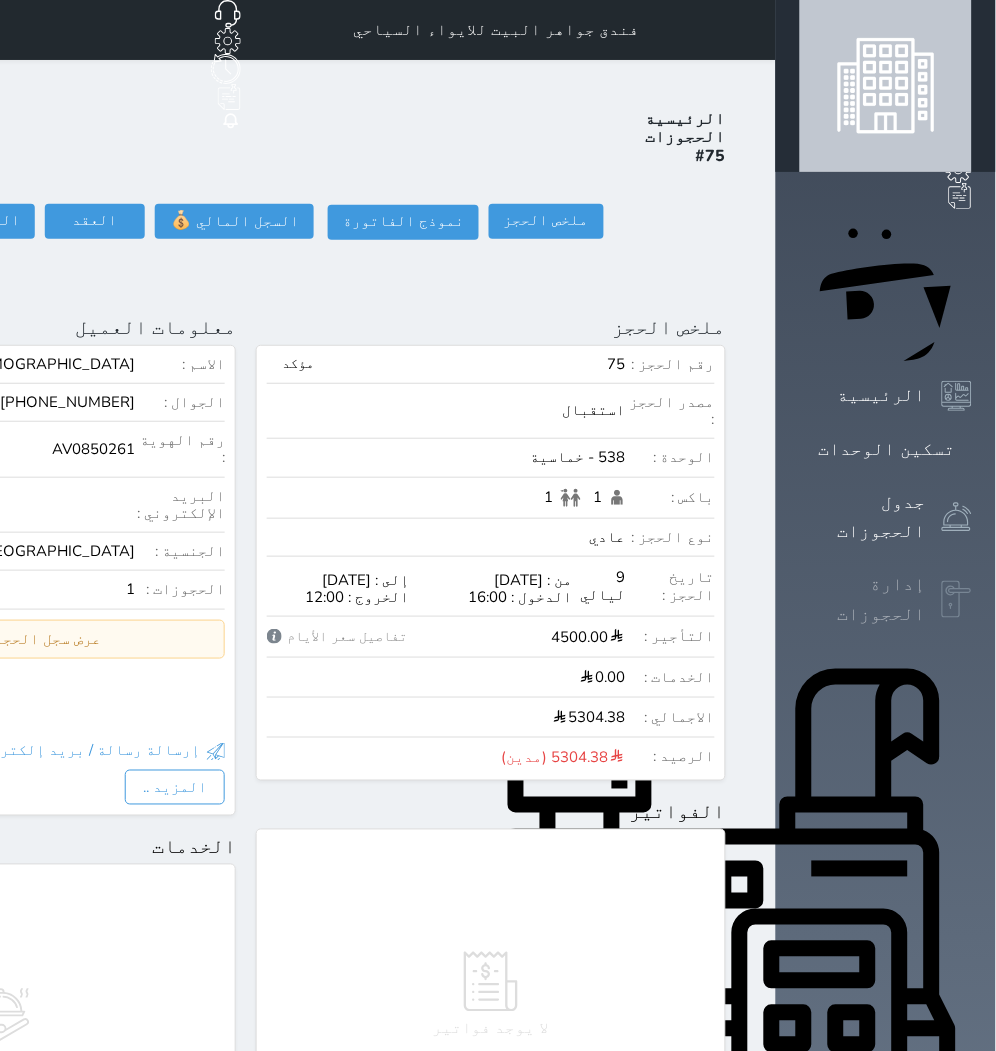 click on "إدارة الحجوزات" at bounding box center (886, 599) 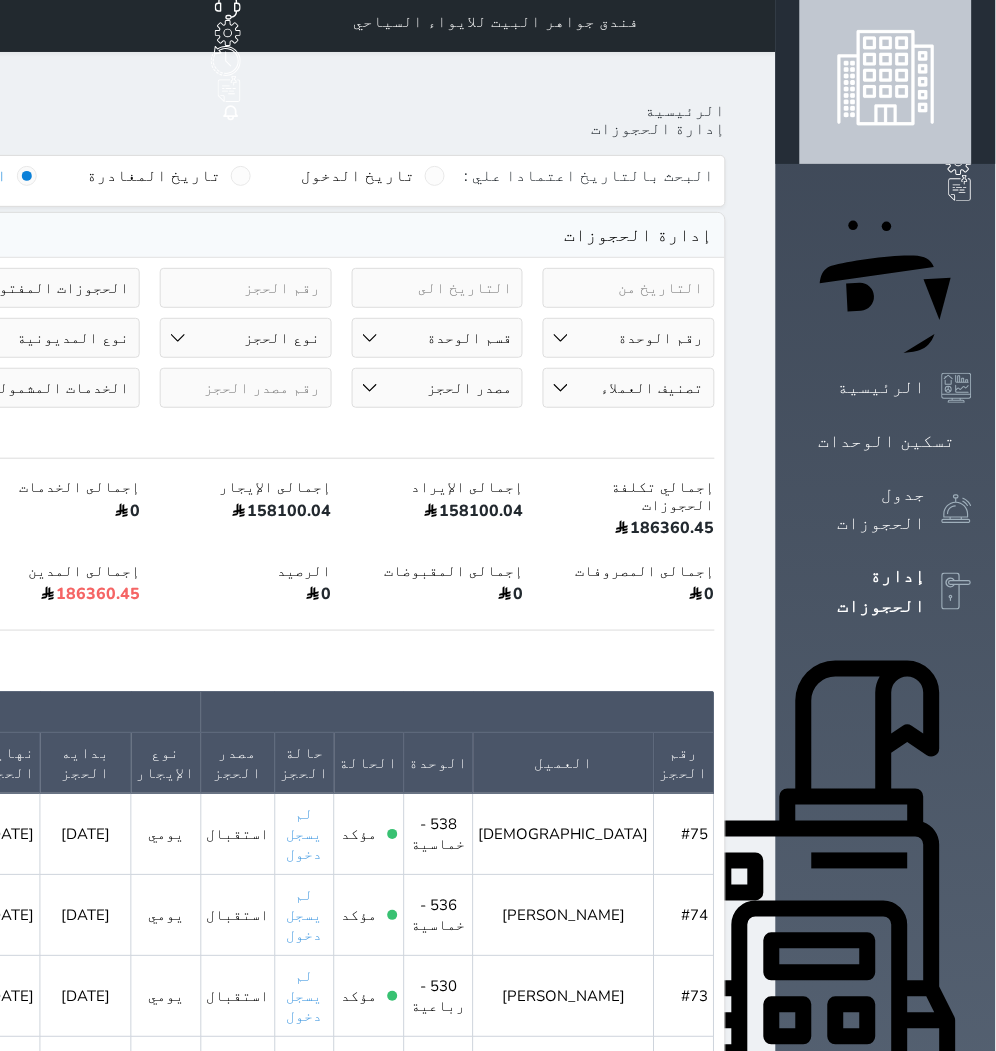scroll, scrollTop: 0, scrollLeft: 0, axis: both 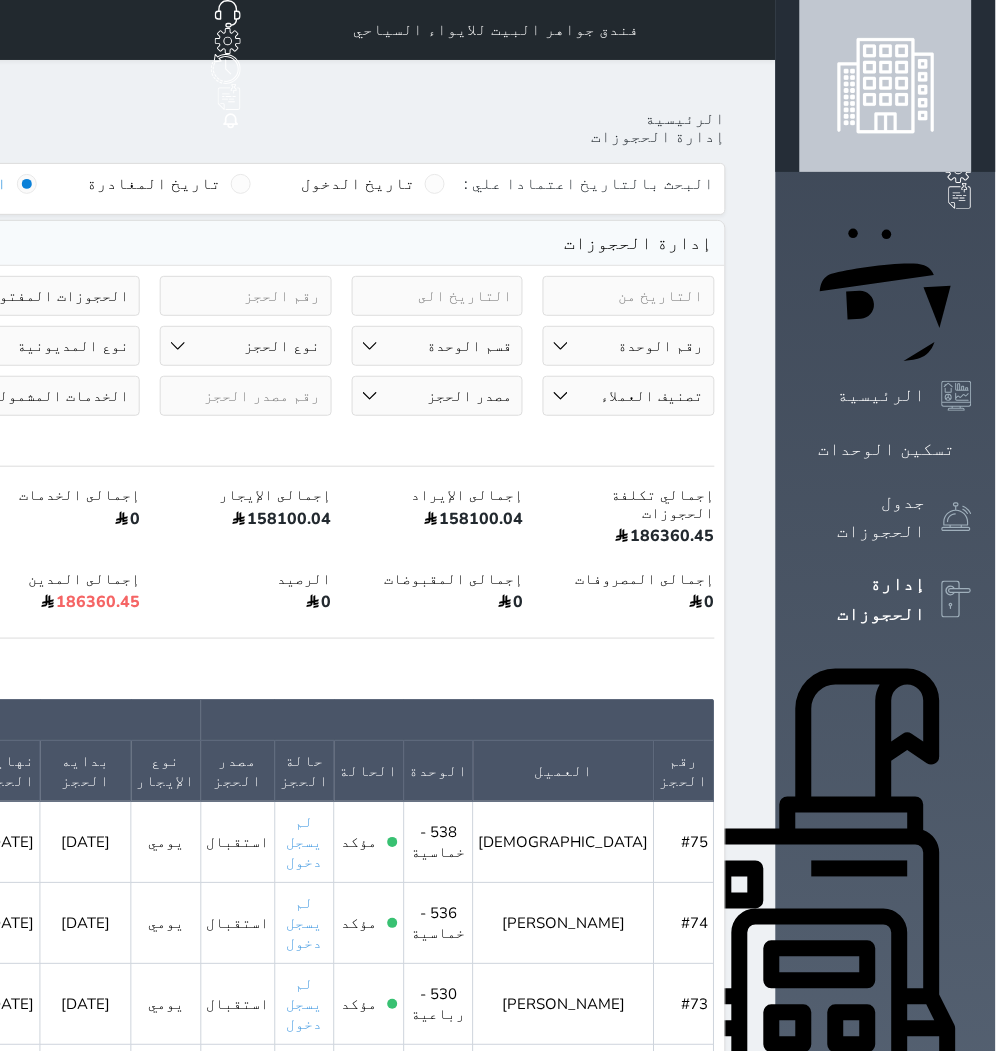 click on "حجز جديد" at bounding box center [72, -65] 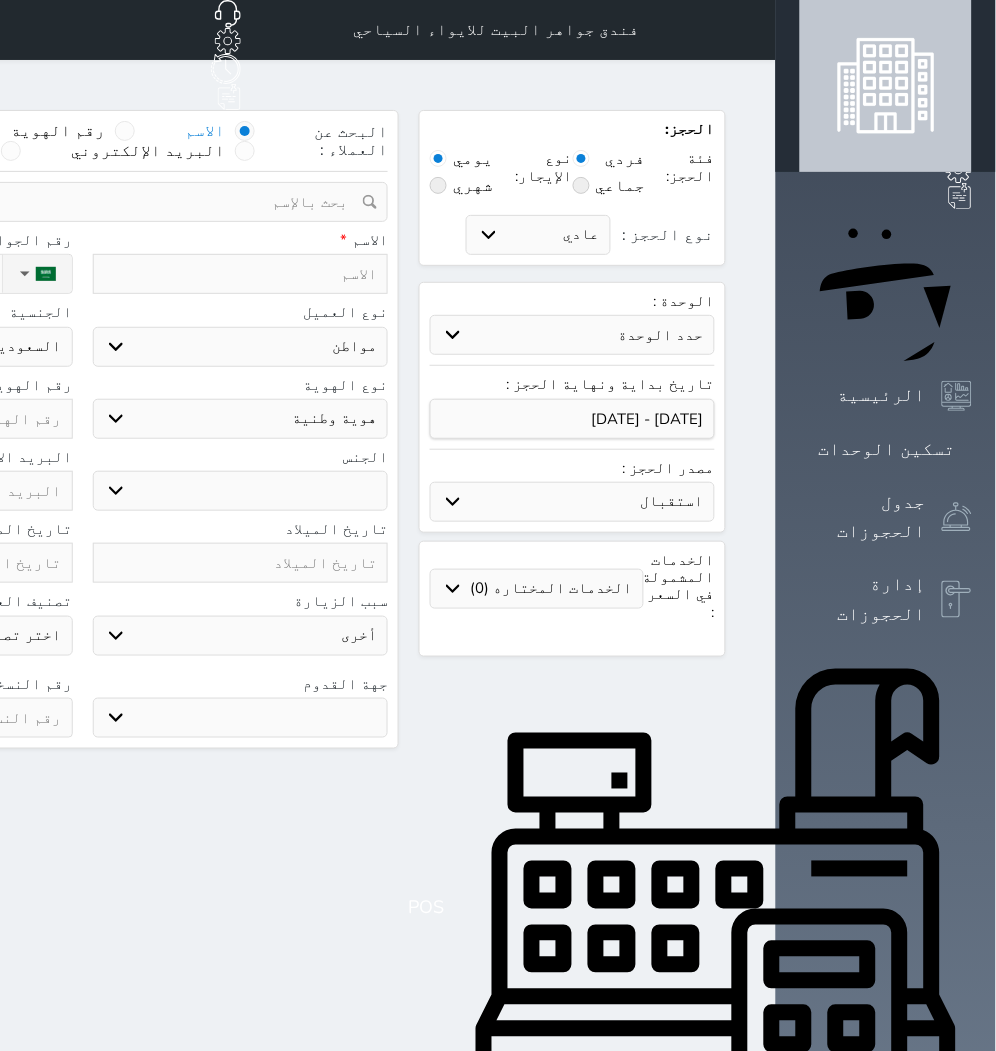 click on "حدد الوحدة
#939 - ثلاثية
#938 - خماسية
#934 - خماسية
#932 - ثلاثية
#931 - خماسية
#930 - رباعية
#928 - ثلاثية
#927 - رباعية
#926 - خماسية
#925 - رباعية
#924 - ثلاثية
#923 - ثلاثية
#922 - خماسية
#921 - رباعية
#920 - رباعية
#919 - خماسية
#918 - ثلاثية
#917 - خماسية
#916 - رباعية
#915 - خماسية" at bounding box center [572, 335] 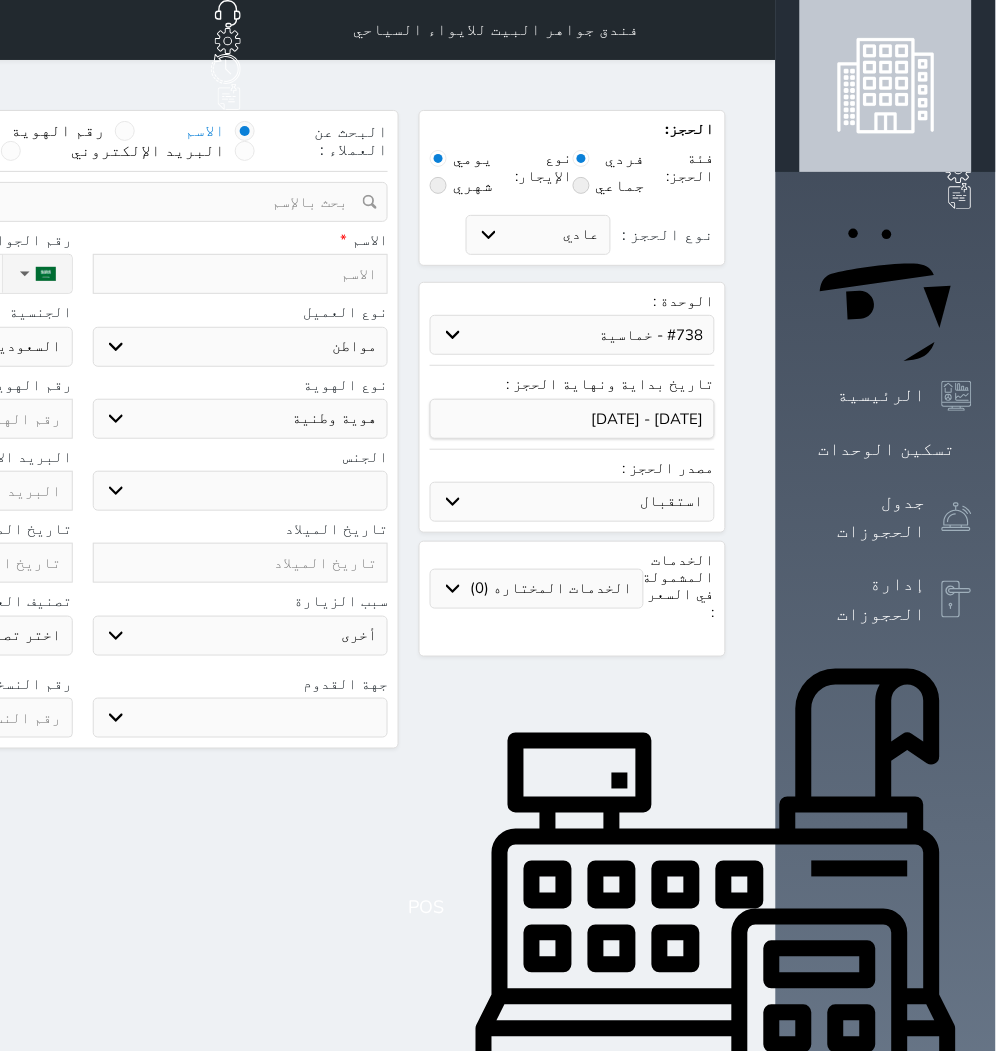 click on "حدد الوحدة
#939 - ثلاثية
#938 - خماسية
#934 - خماسية
#932 - ثلاثية
#931 - خماسية
#930 - رباعية
#928 - ثلاثية
#927 - رباعية
#926 - خماسية
#925 - رباعية
#924 - ثلاثية
#923 - ثلاثية
#922 - خماسية
#921 - رباعية
#920 - رباعية
#919 - خماسية
#918 - ثلاثية
#917 - خماسية
#916 - رباعية
#915 - خماسية" at bounding box center (572, 335) 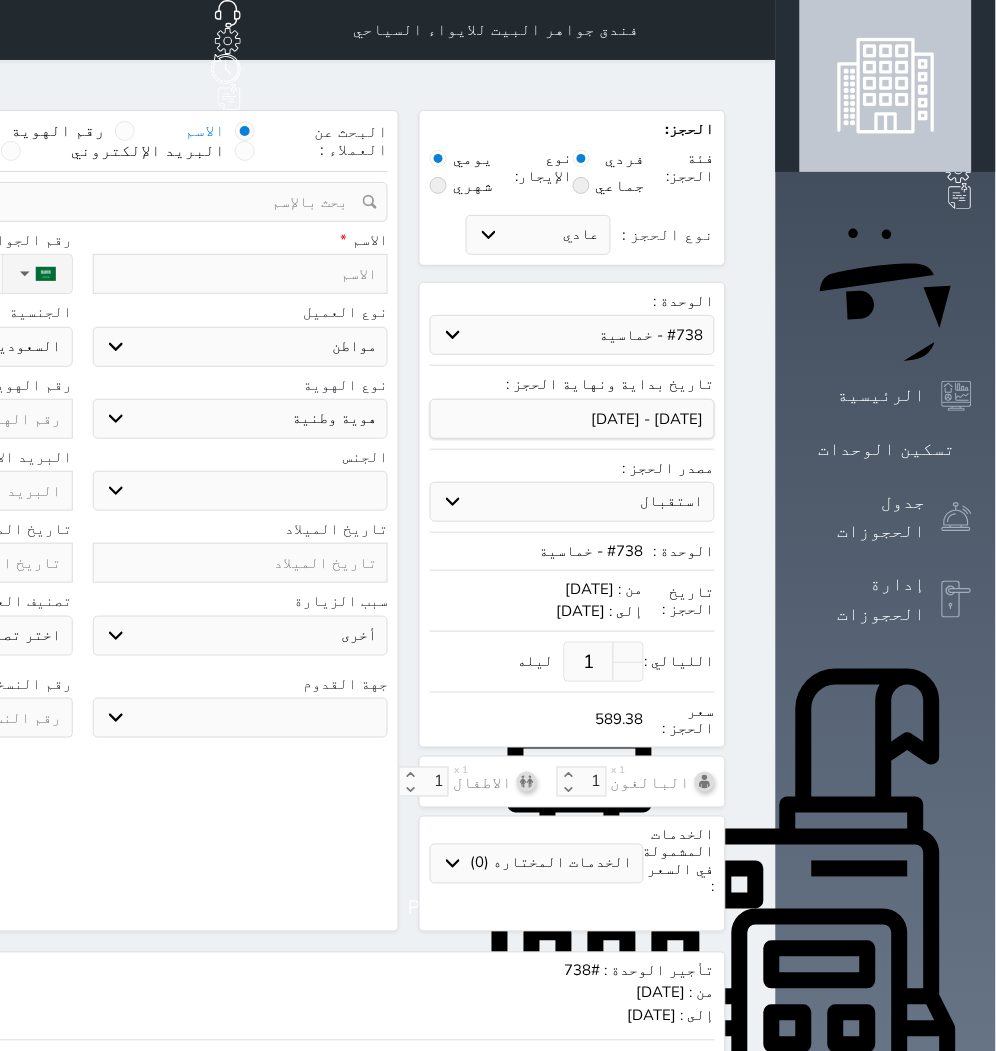 click on "1" at bounding box center [589, 662] 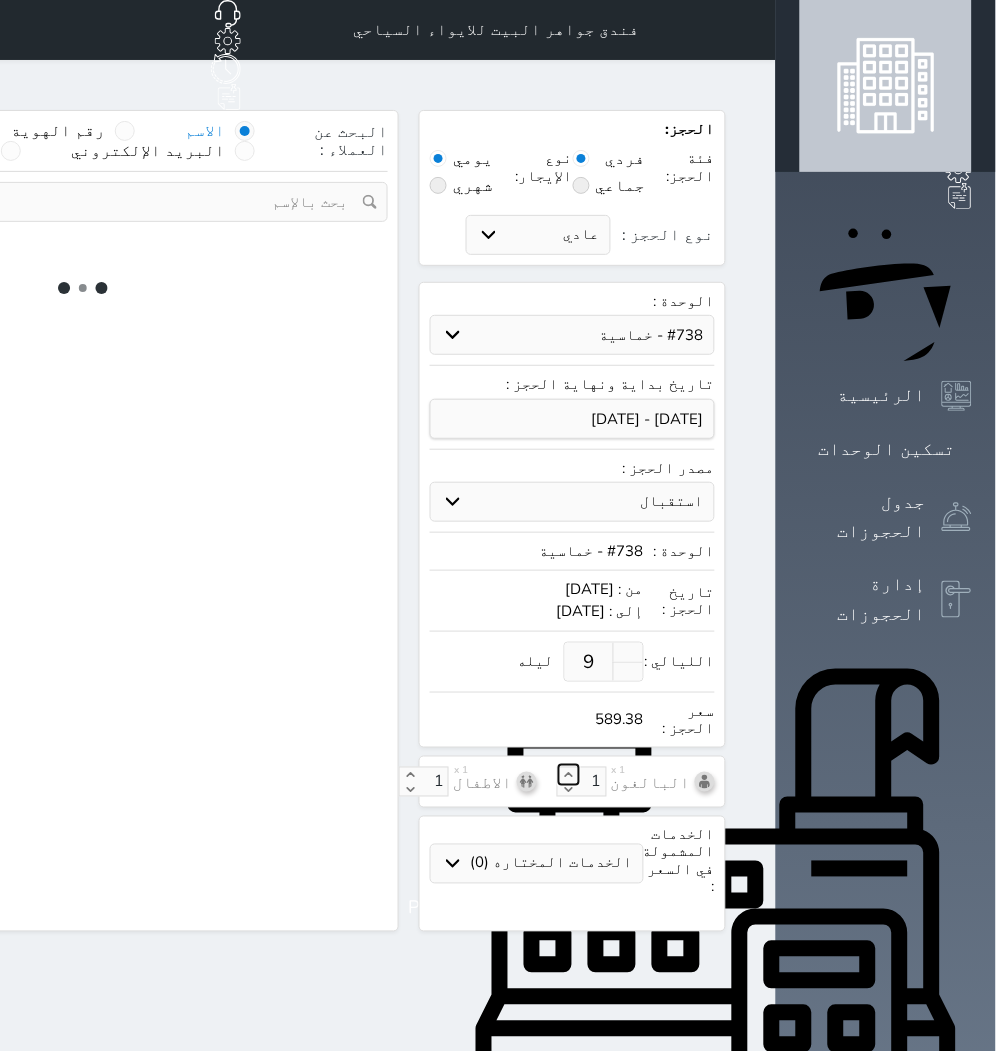 click 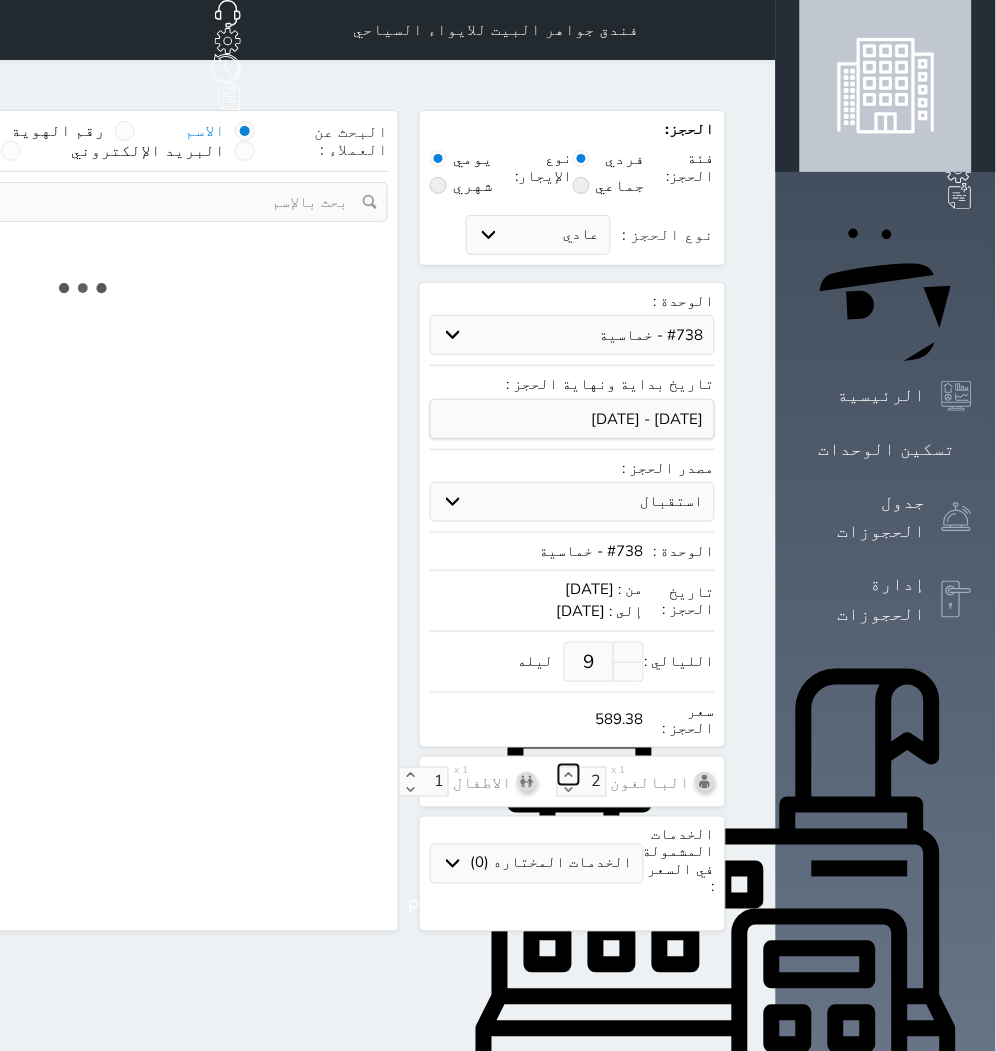 click 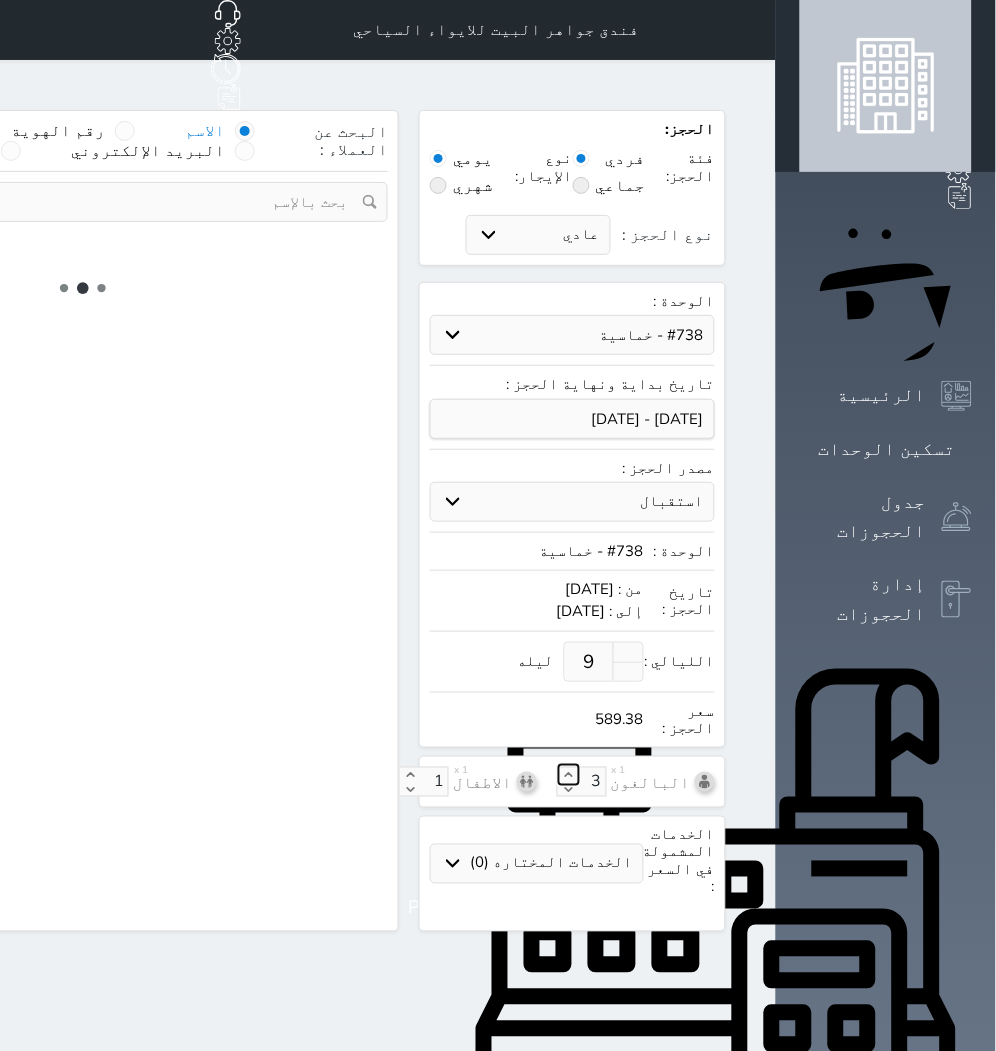 click 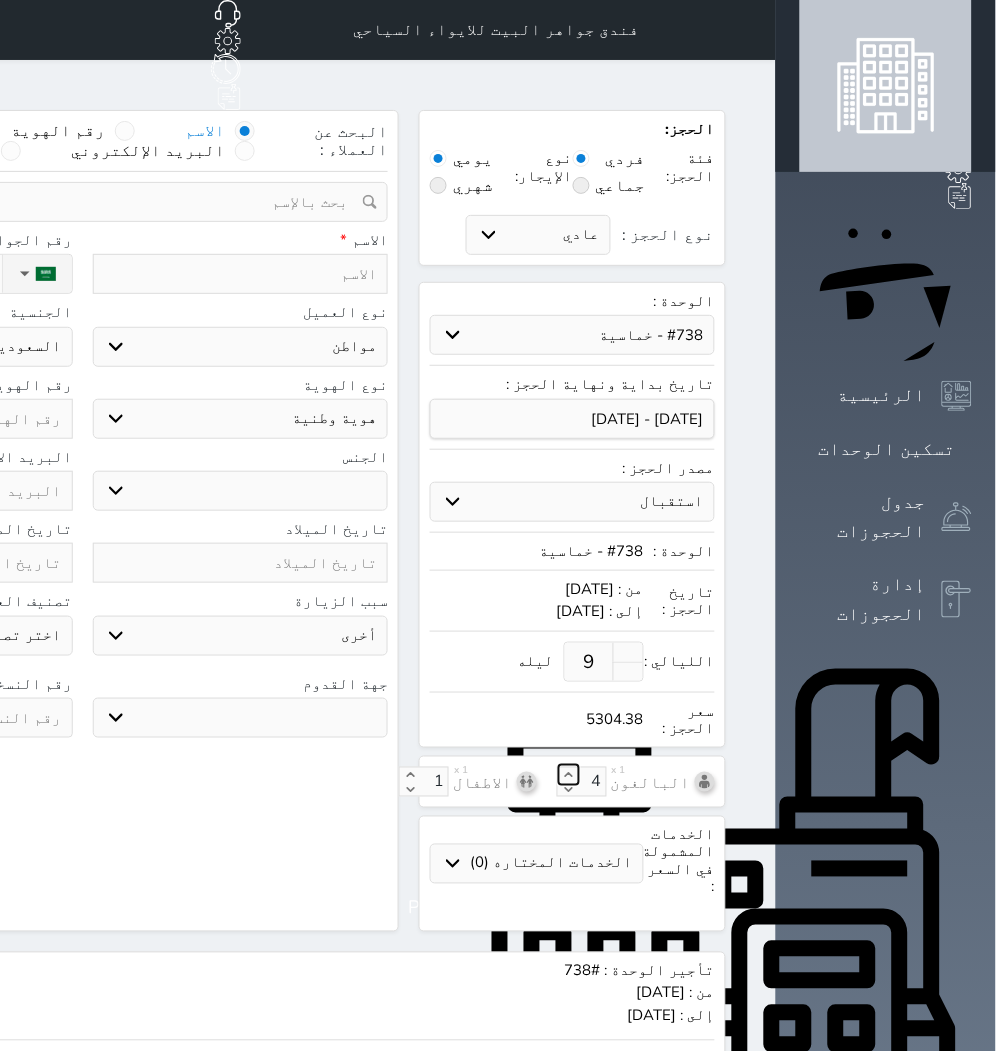 click 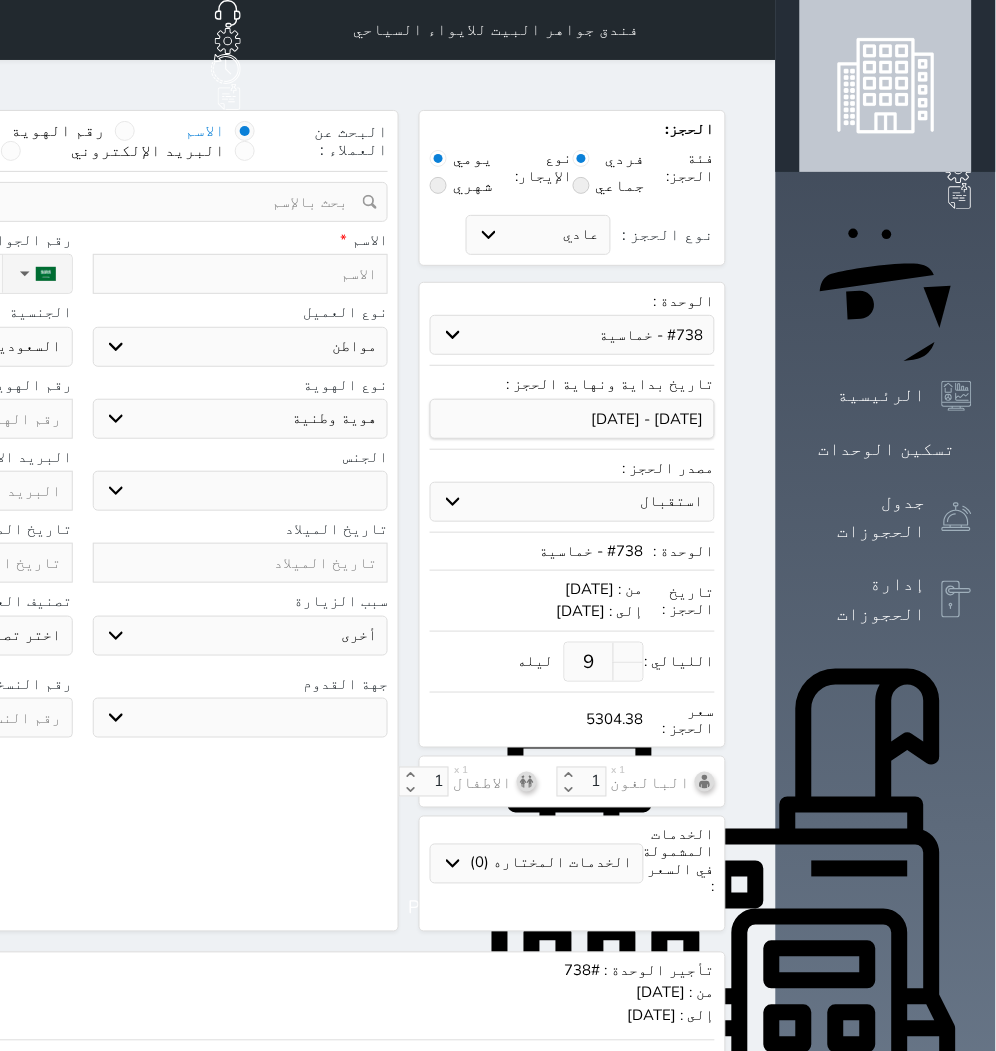 click at bounding box center [241, 274] 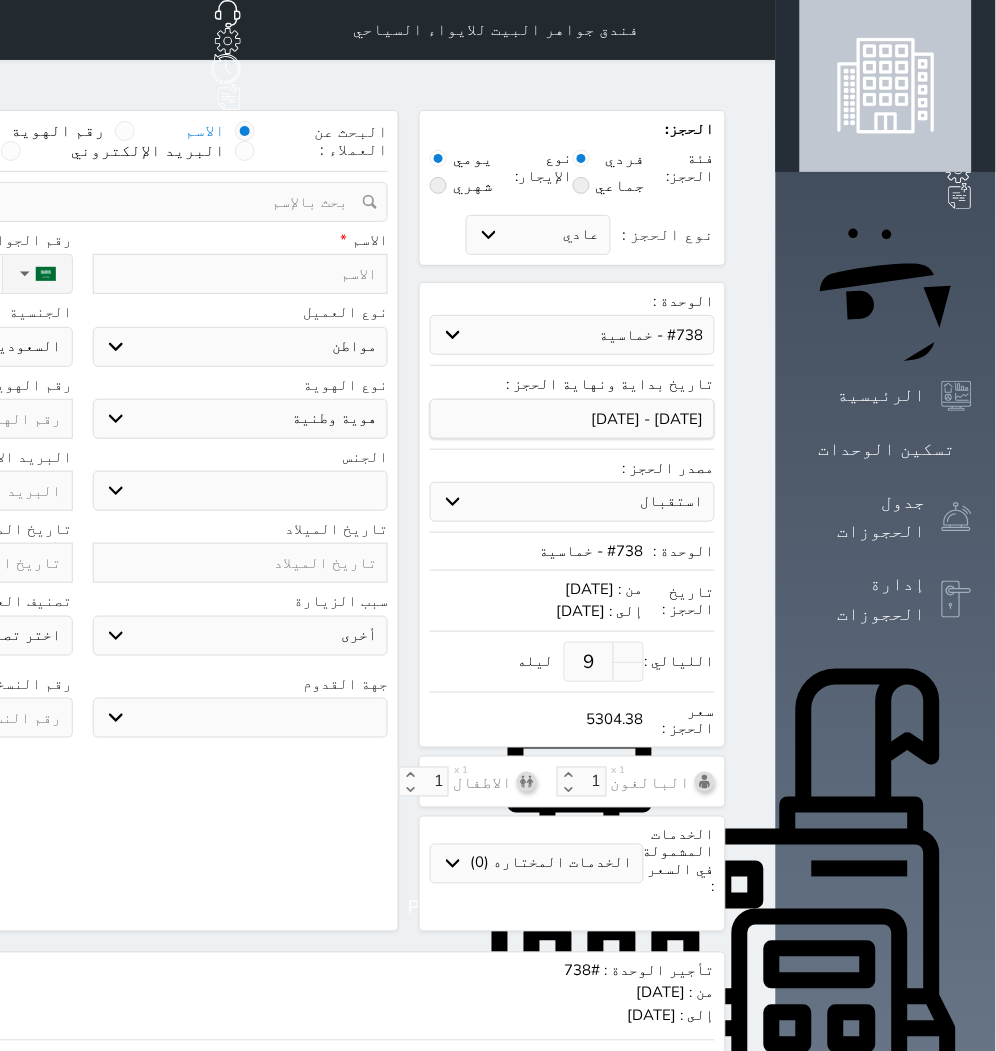 click at bounding box center [241, 274] 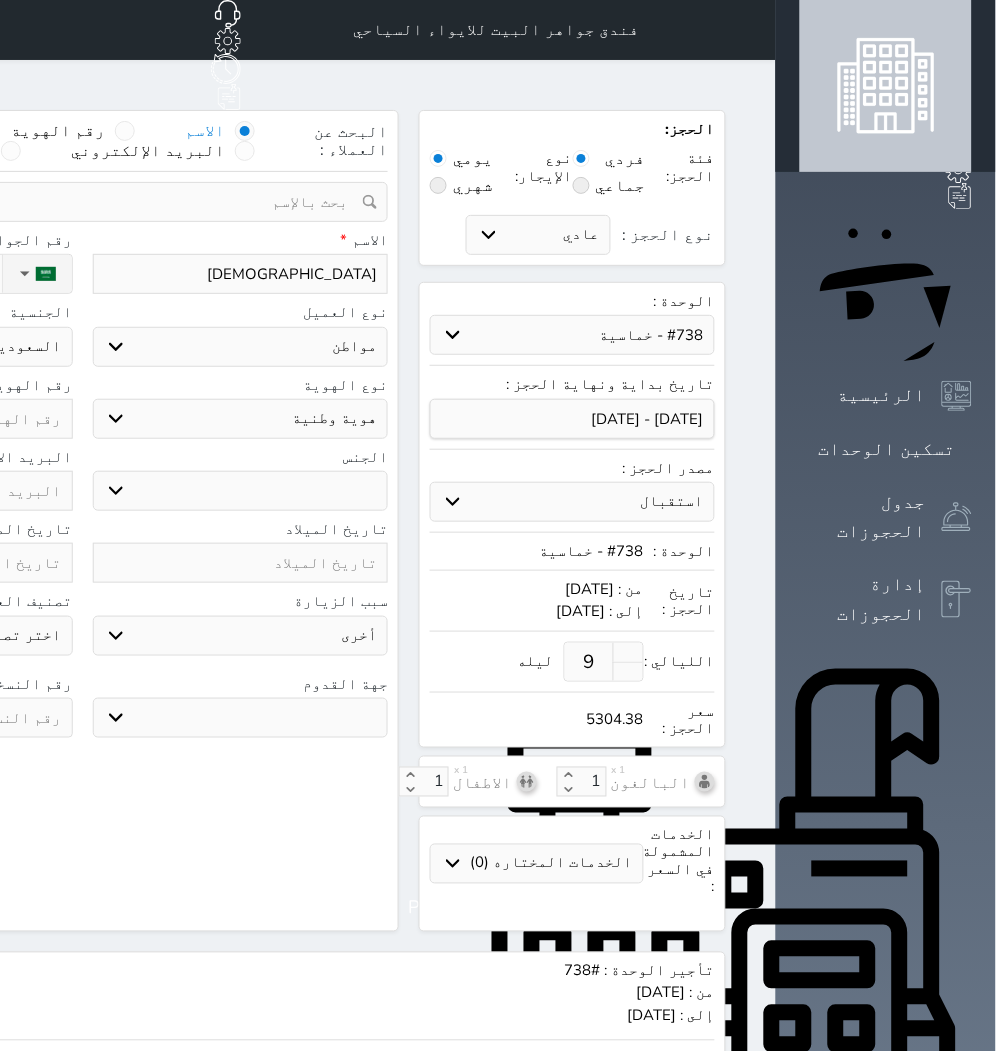 click on "اختر نوع   مواطن مواطن خليجي زائر مقيم" at bounding box center (241, 347) 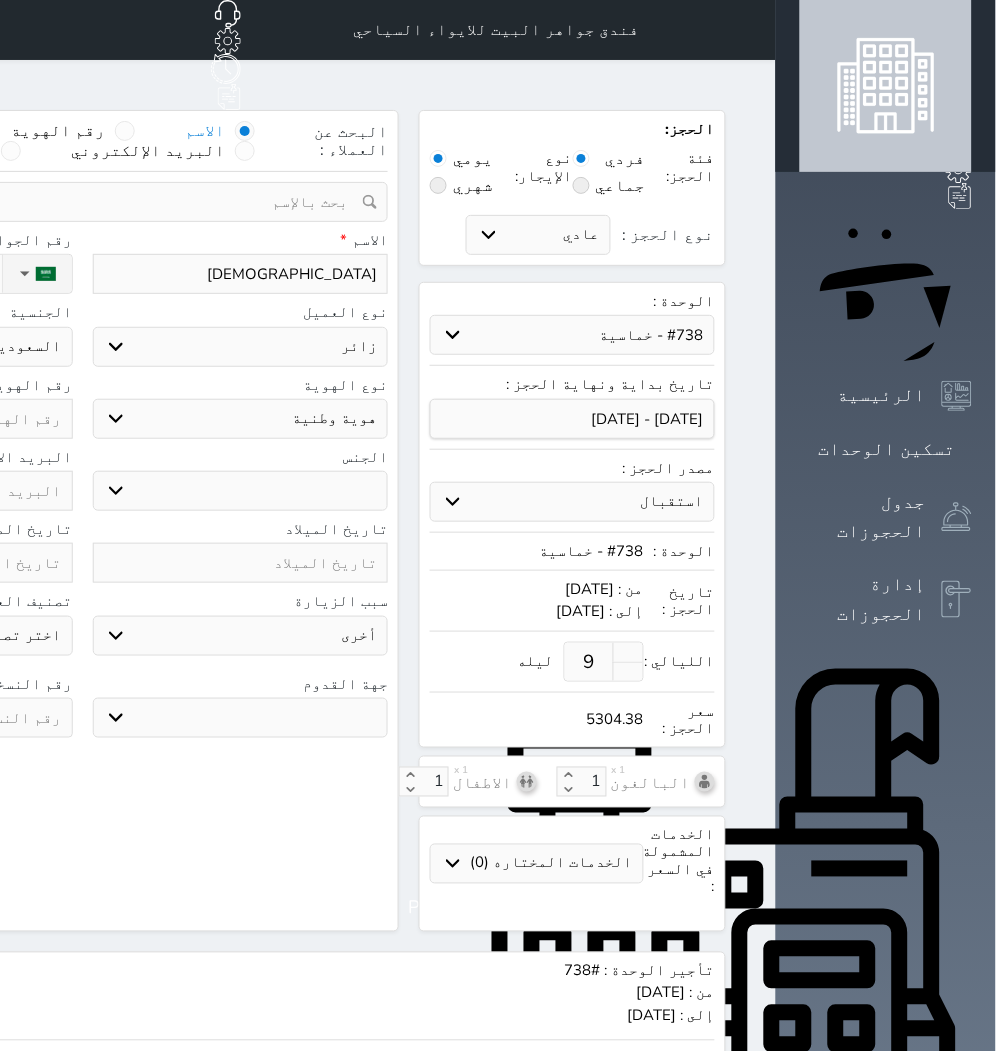 click on "اختر نوع   مواطن مواطن خليجي زائر مقيم" at bounding box center (241, 347) 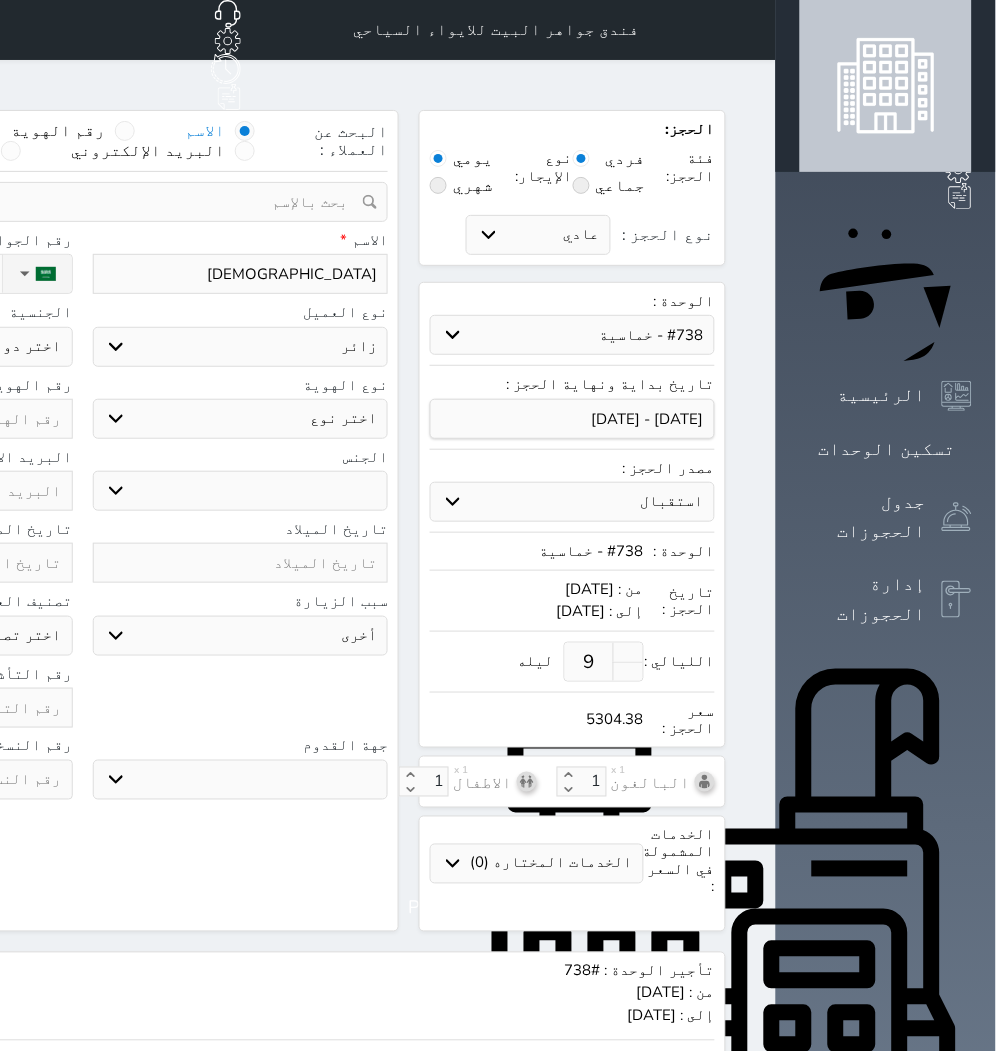 click on "اختر نوع   جواز السفر هوية زائر" at bounding box center (241, 419) 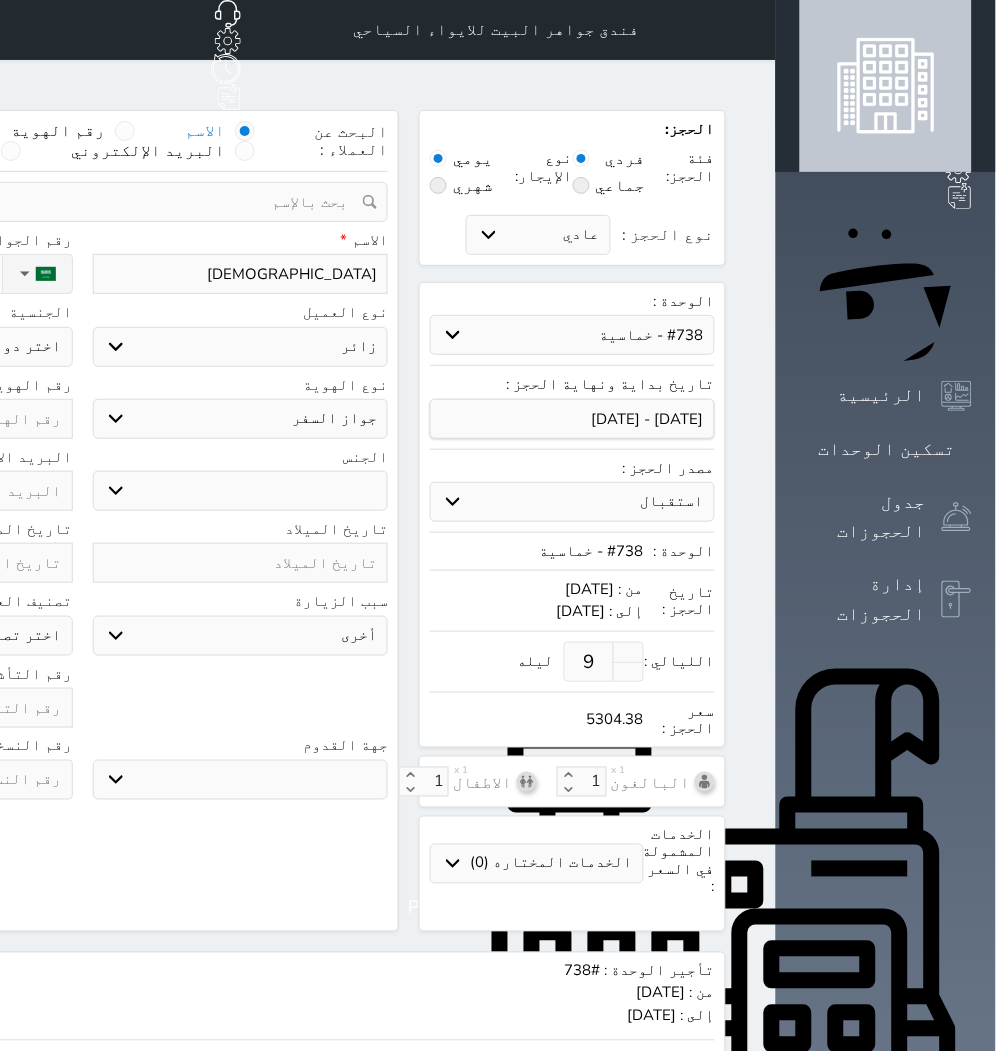 click on "اختر نوع   جواز السفر هوية زائر" at bounding box center (241, 419) 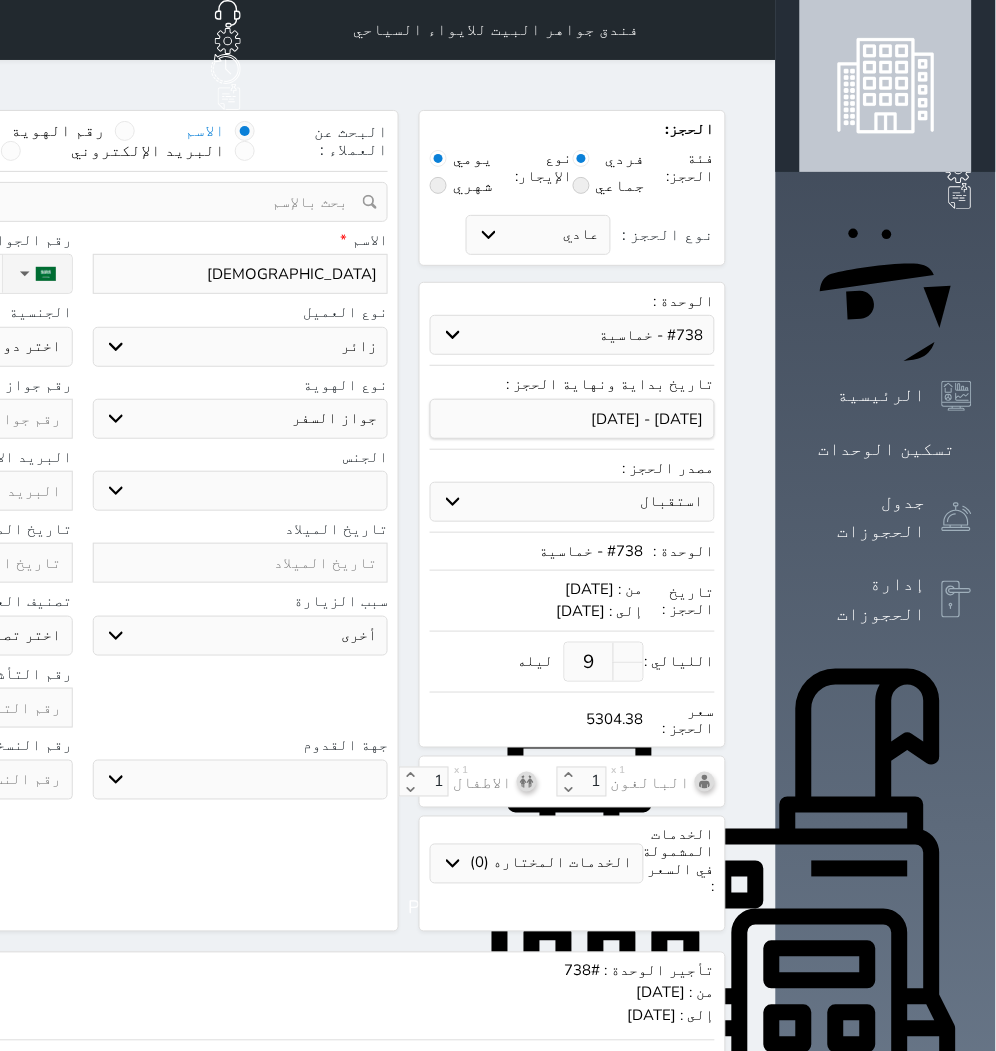 click on "ذكر   انثى" at bounding box center [241, 491] 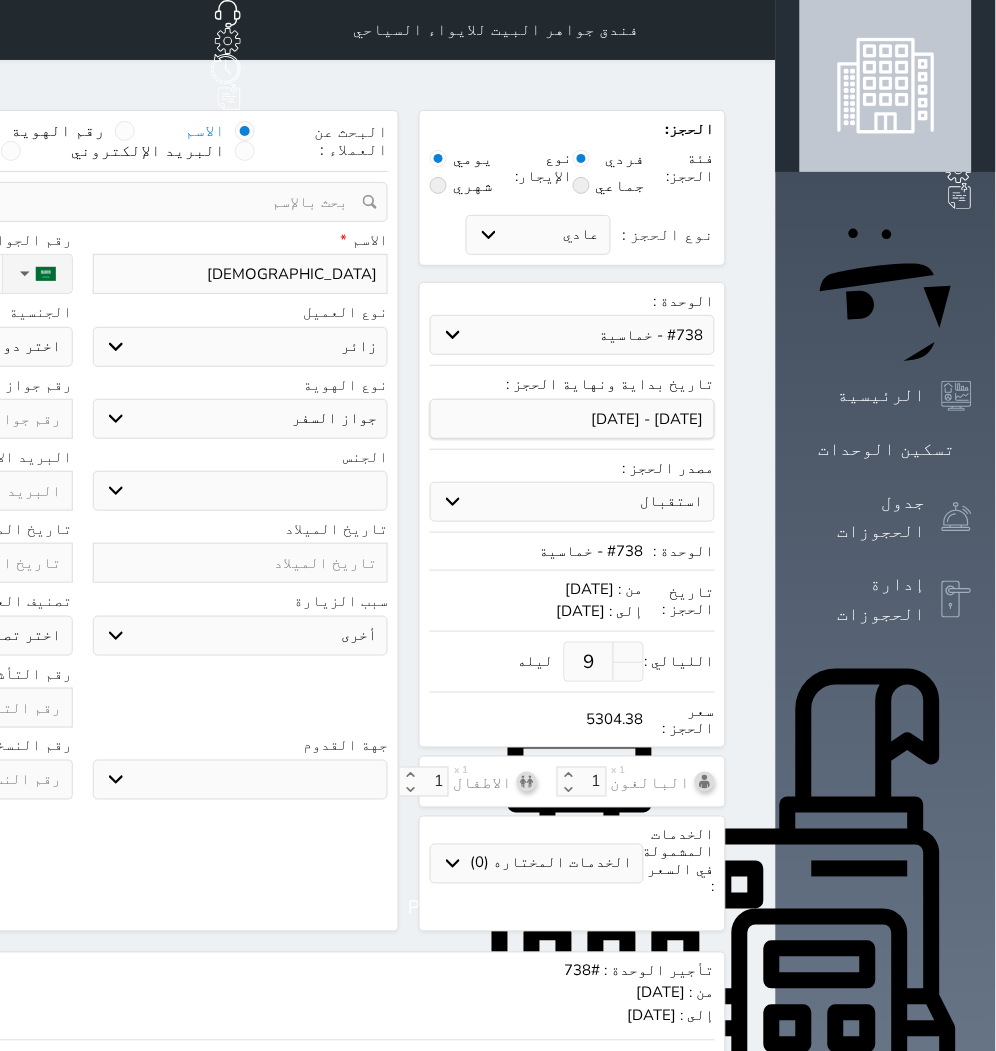 click on "ذكر   انثى" at bounding box center (241, 491) 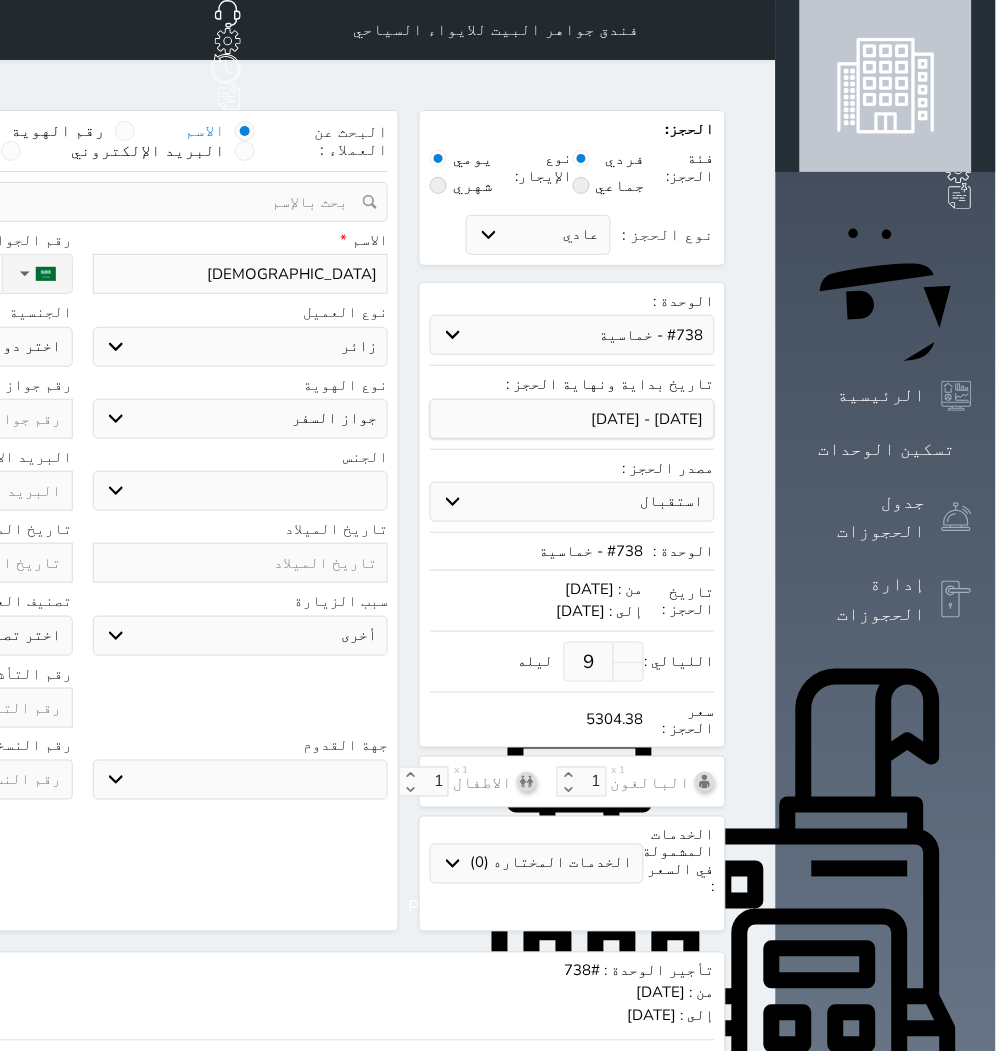 click on "سياحة زيارة الاهل والاصدقاء زيارة دينية زيارة عمل زيارة رياضية زيارة ترفيهية أخرى موظف ديوان عمل نزيل حجر موظف وزارة الصحة" at bounding box center [241, 636] 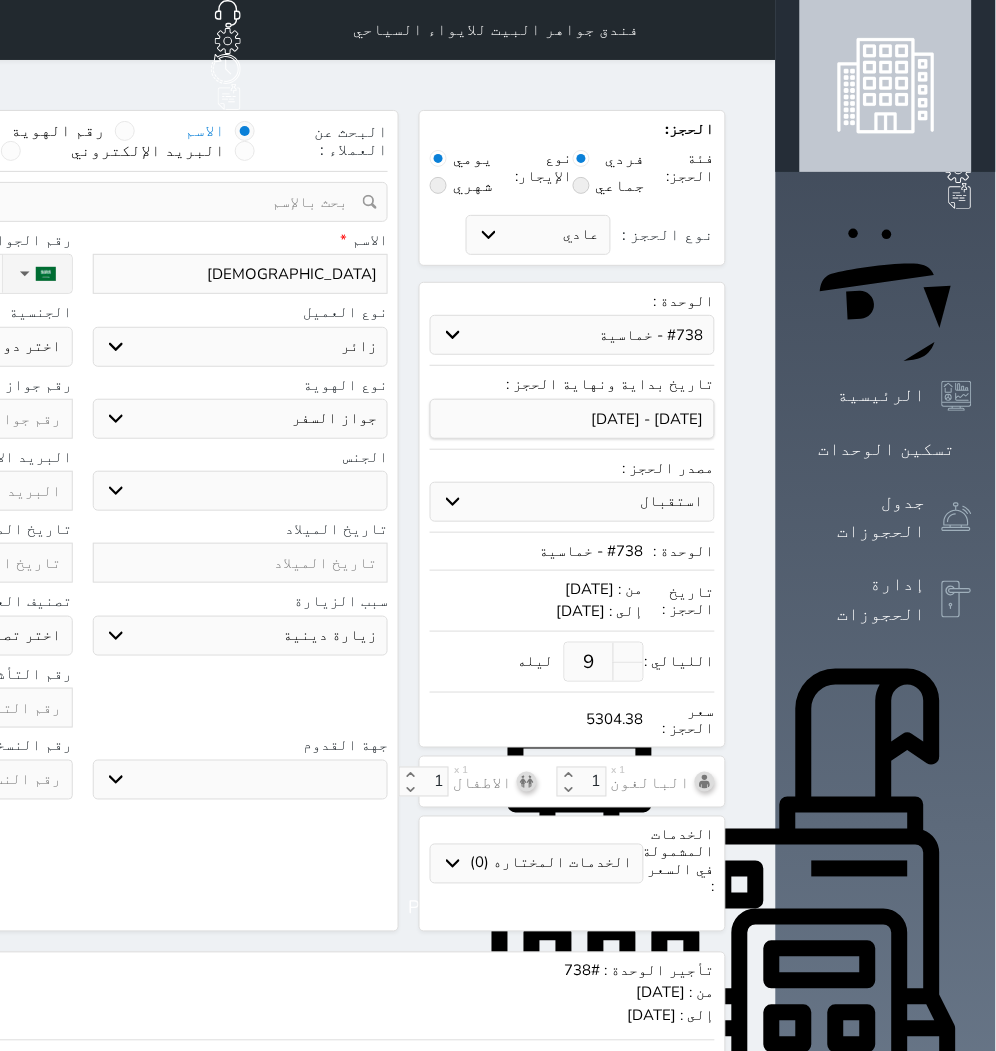 click on "سياحة زيارة الاهل والاصدقاء زيارة دينية زيارة عمل زيارة رياضية زيارة ترفيهية أخرى موظف ديوان عمل نزيل حجر موظف وزارة الصحة" at bounding box center [241, 636] 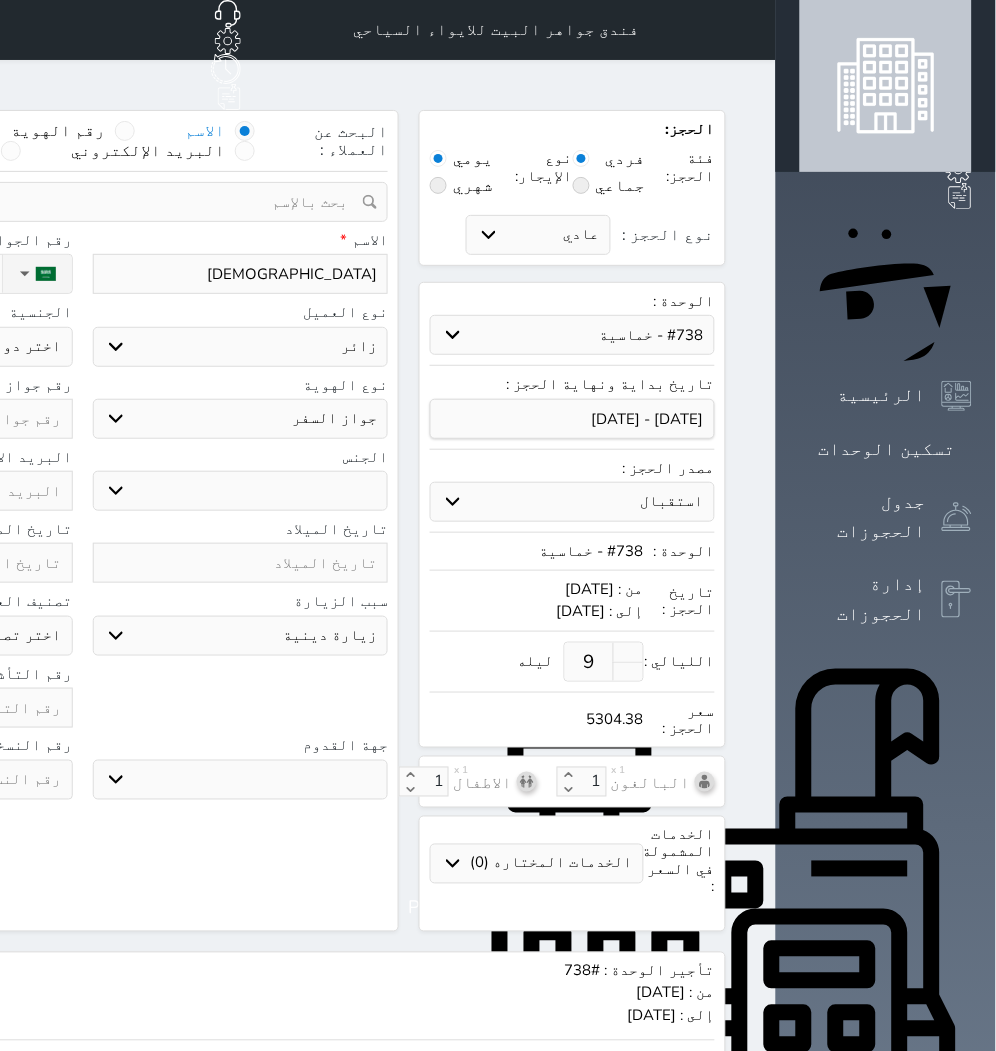 click on "نوع الحجز :" at bounding box center (-111, 274) 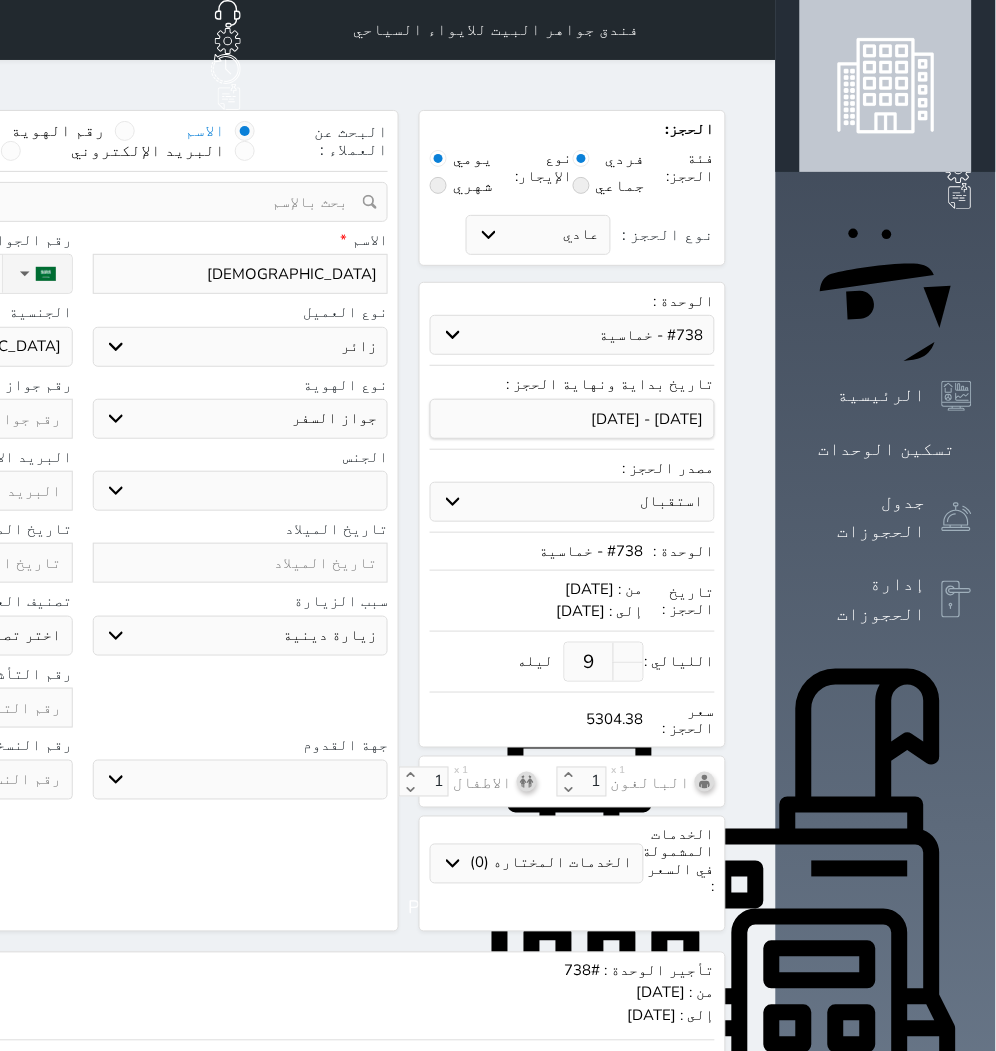 click on "اختر دولة
اثيوبيا
اجنبي بجواز [DEMOGRAPHIC_DATA]
اخرى
[GEOGRAPHIC_DATA]
[GEOGRAPHIC_DATA]
[GEOGRAPHIC_DATA]
[GEOGRAPHIC_DATA]
[GEOGRAPHIC_DATA]
[GEOGRAPHIC_DATA]
[GEOGRAPHIC_DATA]" at bounding box center [-75, 347] 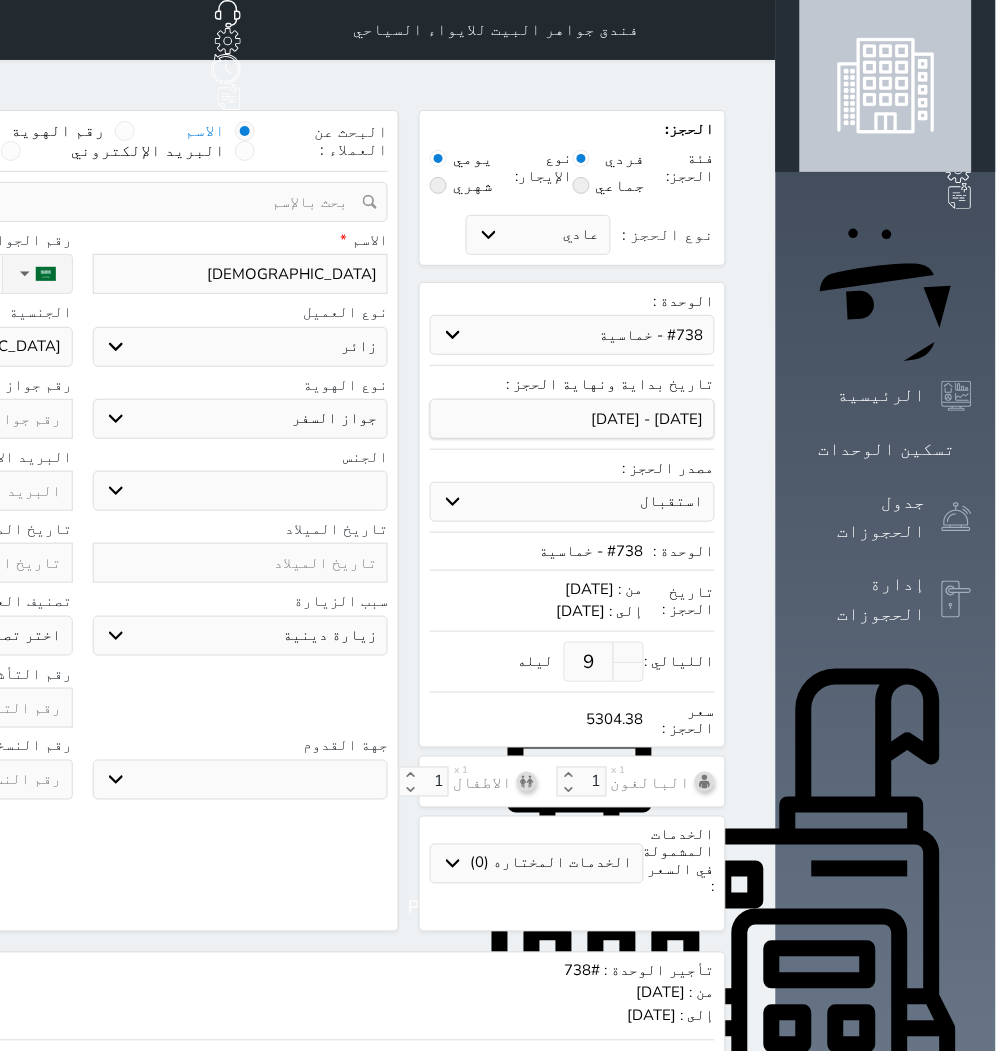 click at bounding box center (-75, 419) 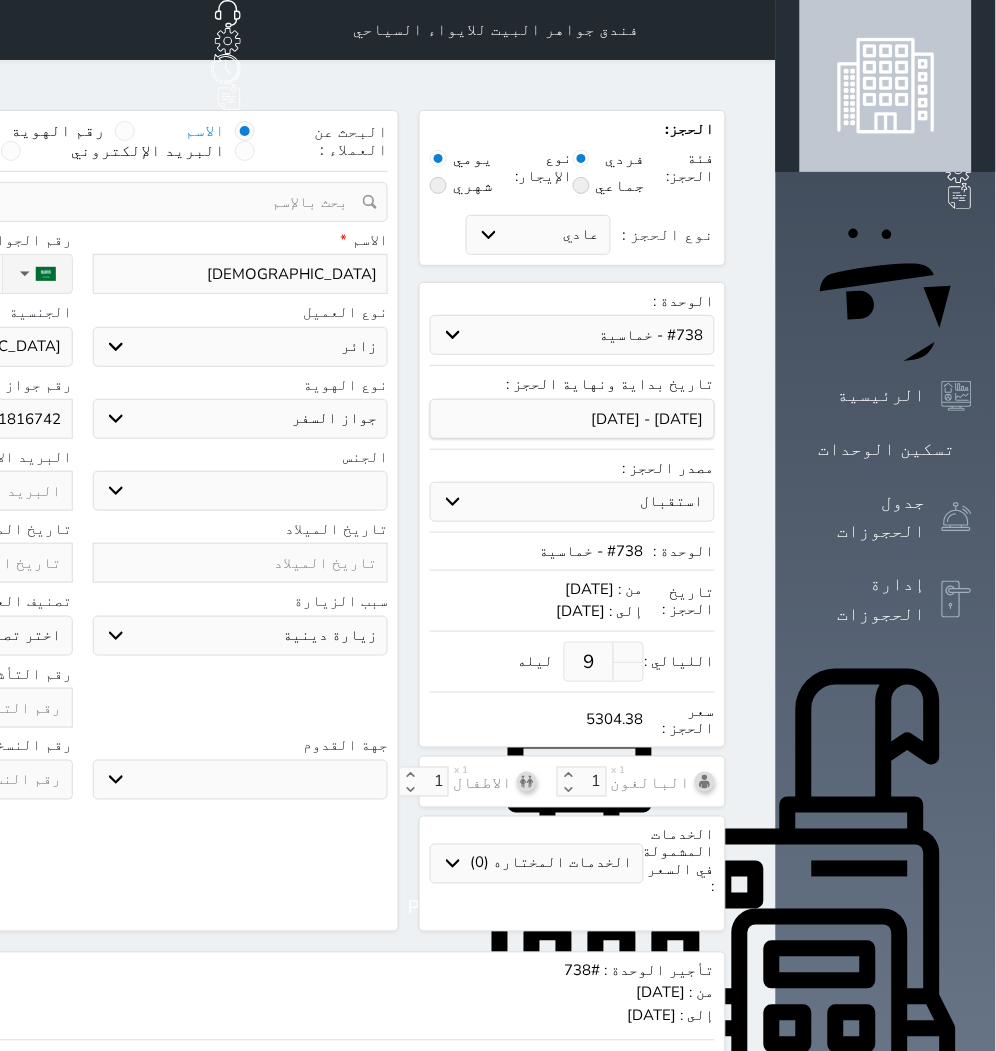 click at bounding box center [-75, 708] 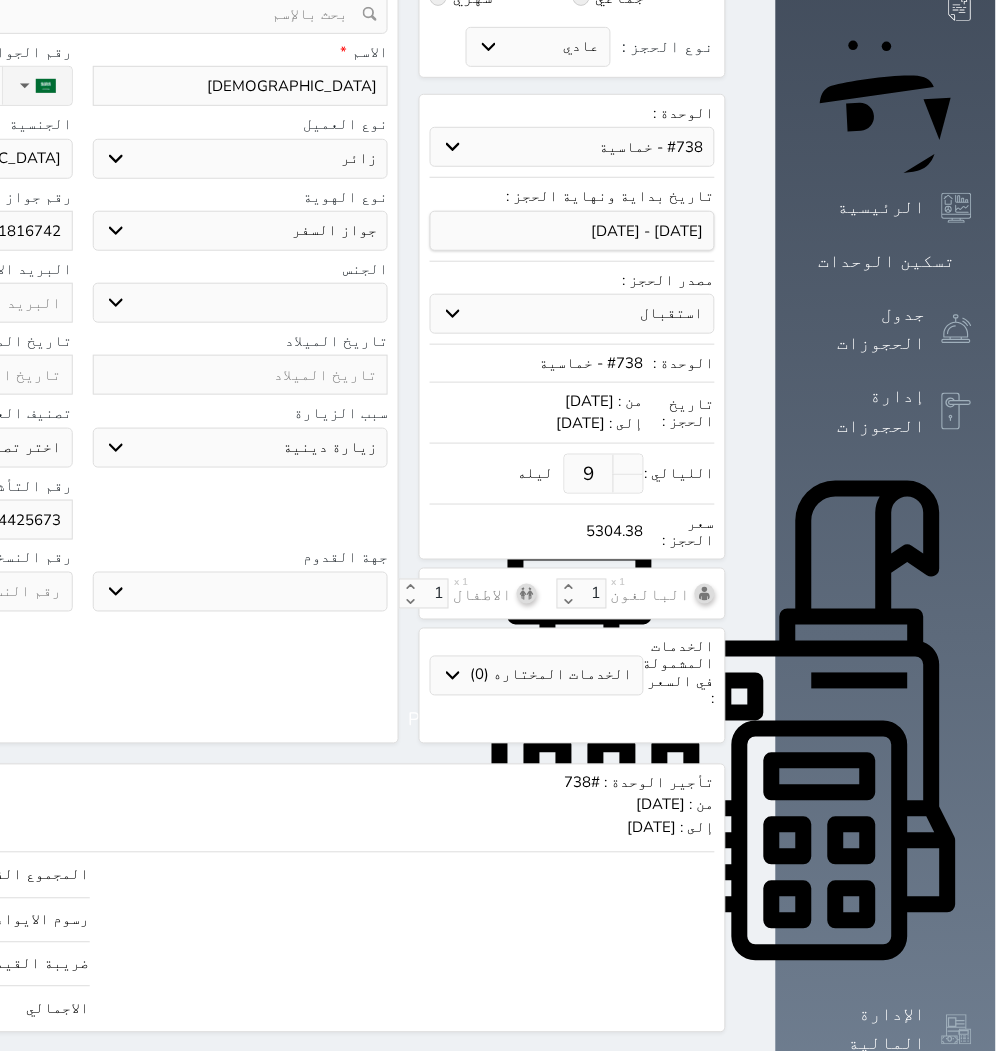 scroll, scrollTop: 207, scrollLeft: 0, axis: vertical 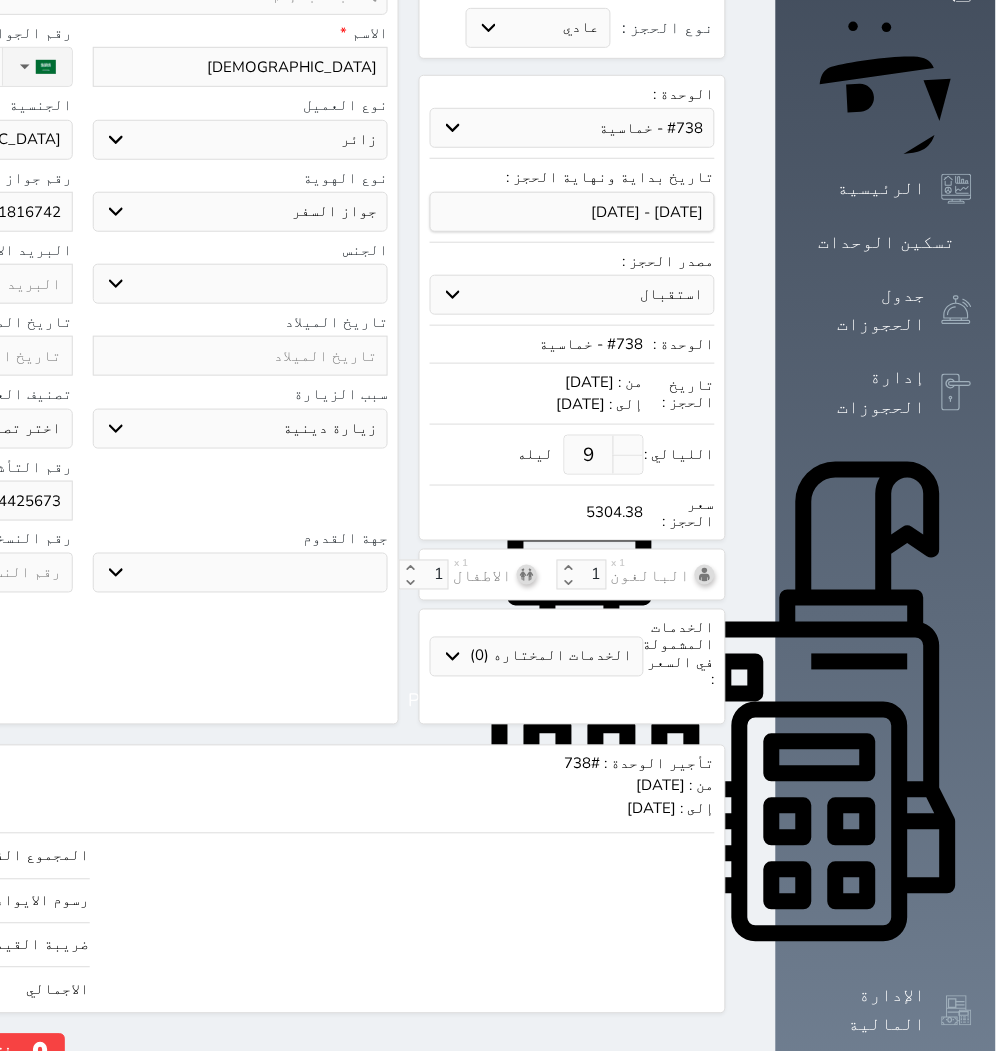 click on "حجز" at bounding box center (-146, 1051) 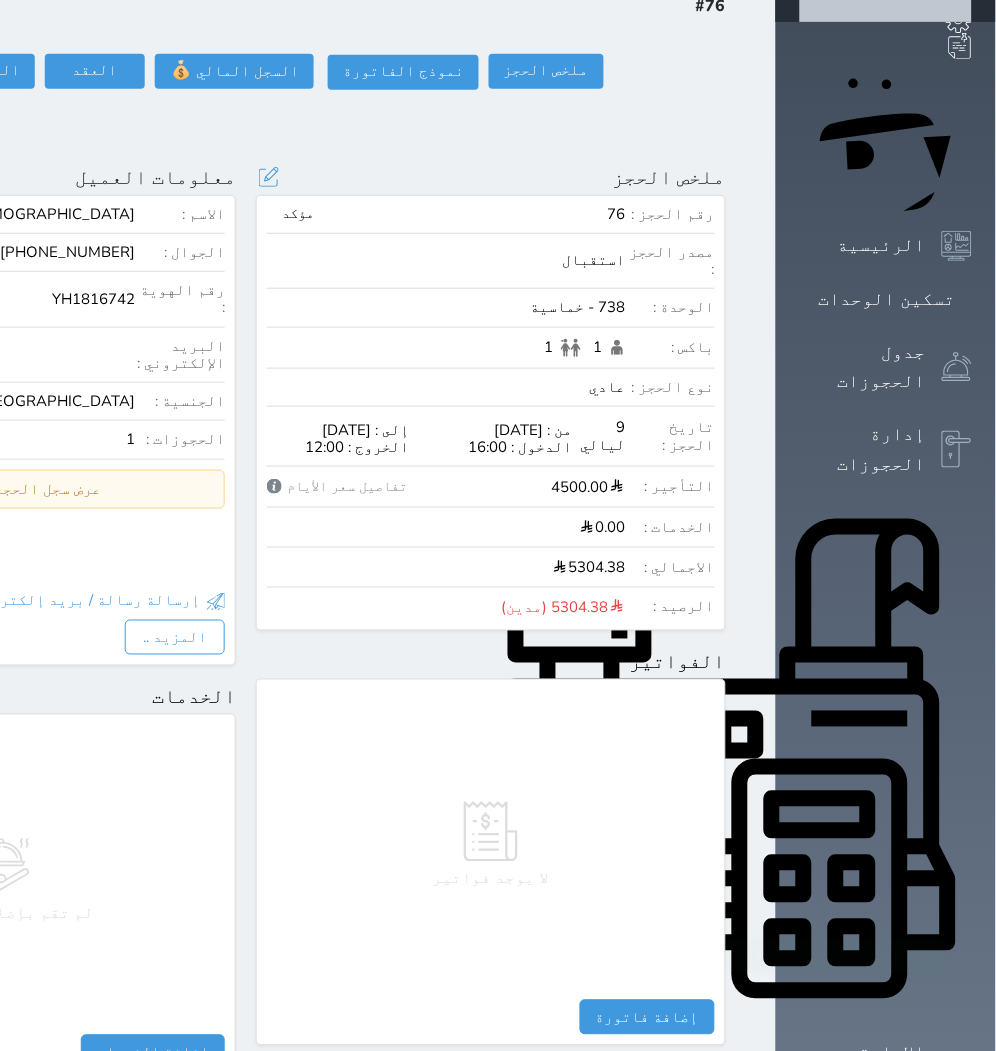 scroll, scrollTop: 111, scrollLeft: 0, axis: vertical 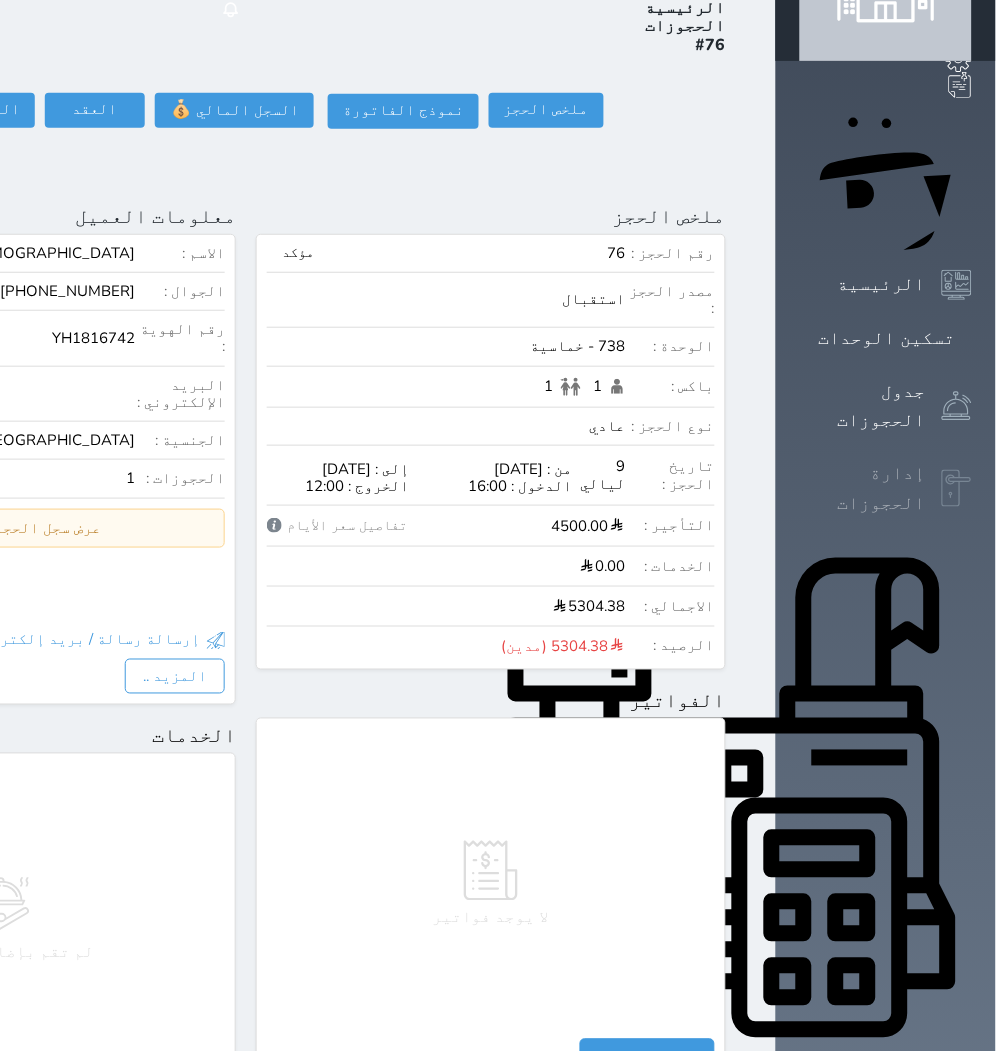 click 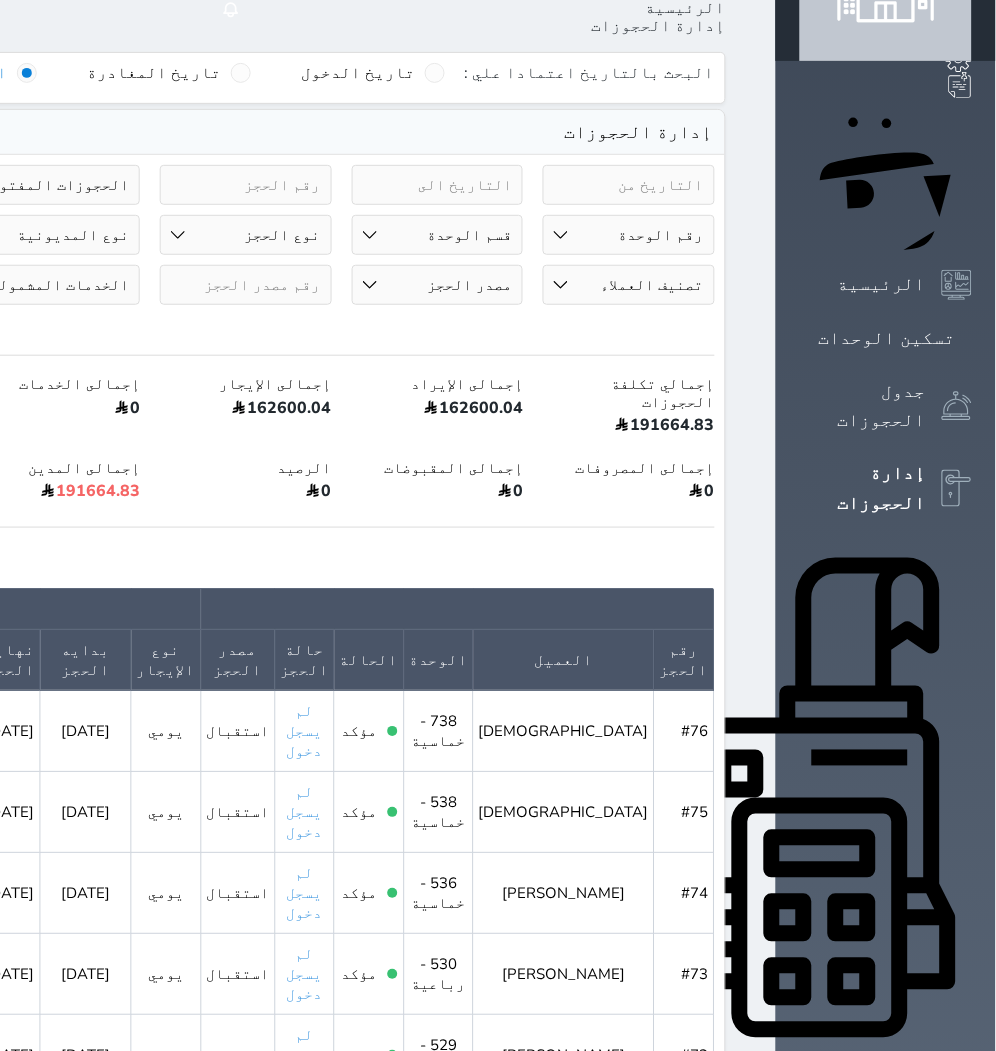 scroll, scrollTop: 0, scrollLeft: 0, axis: both 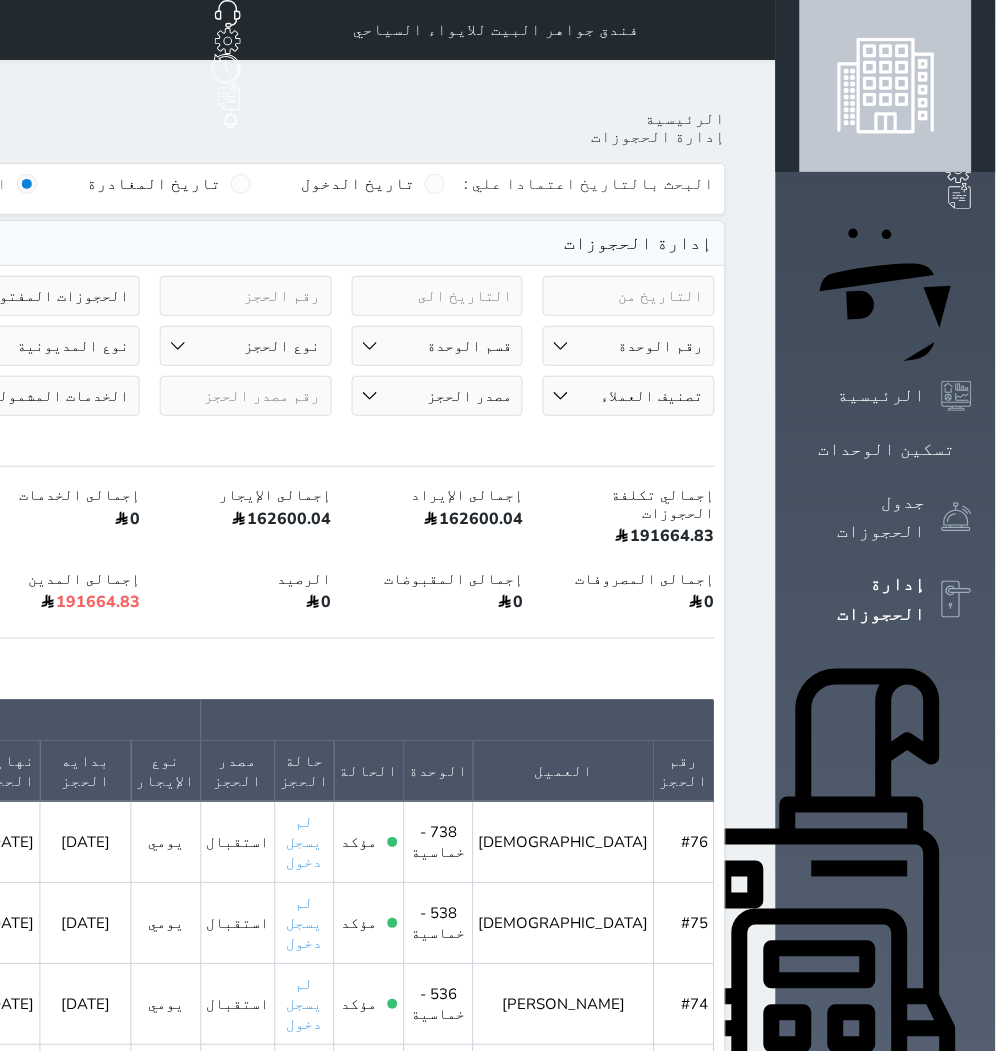 click on "حجز جديد" at bounding box center (72, -65) 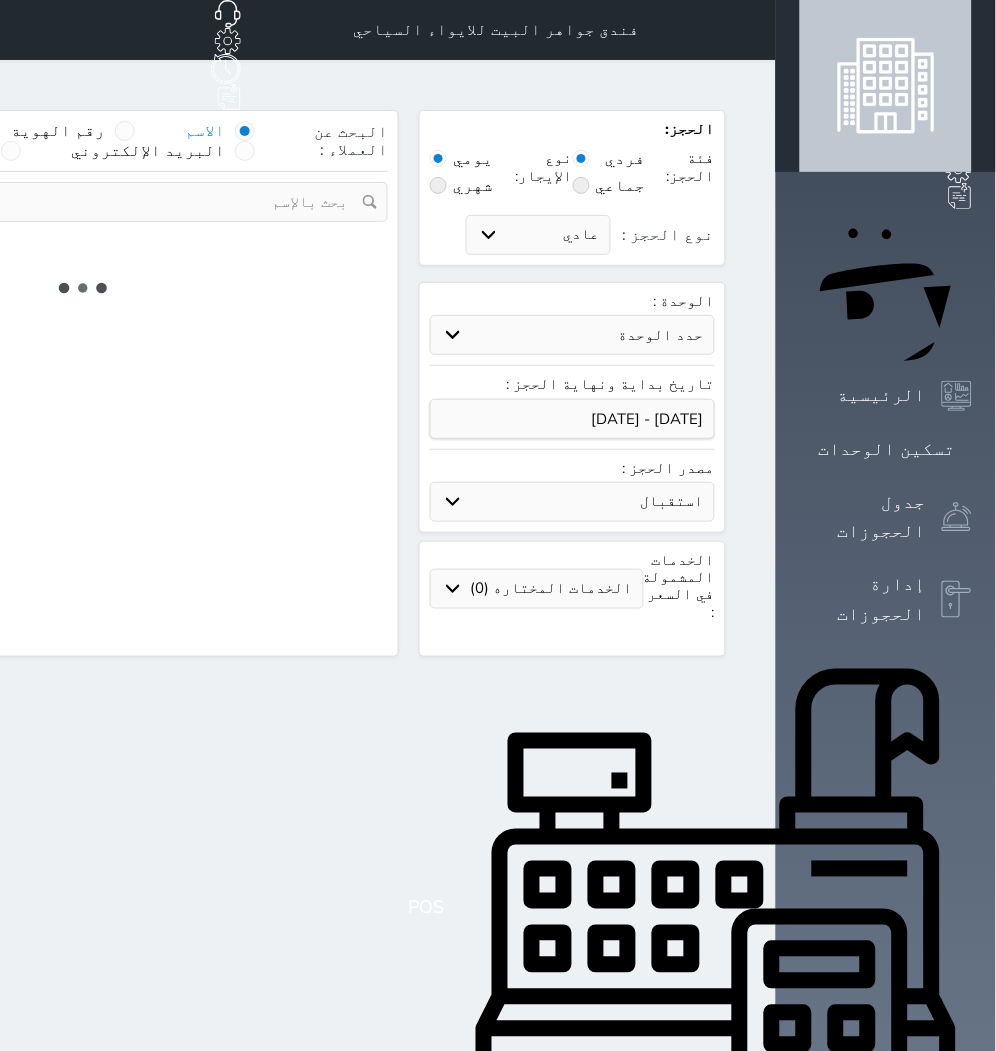 click on "حدد الوحدة" at bounding box center (572, 335) 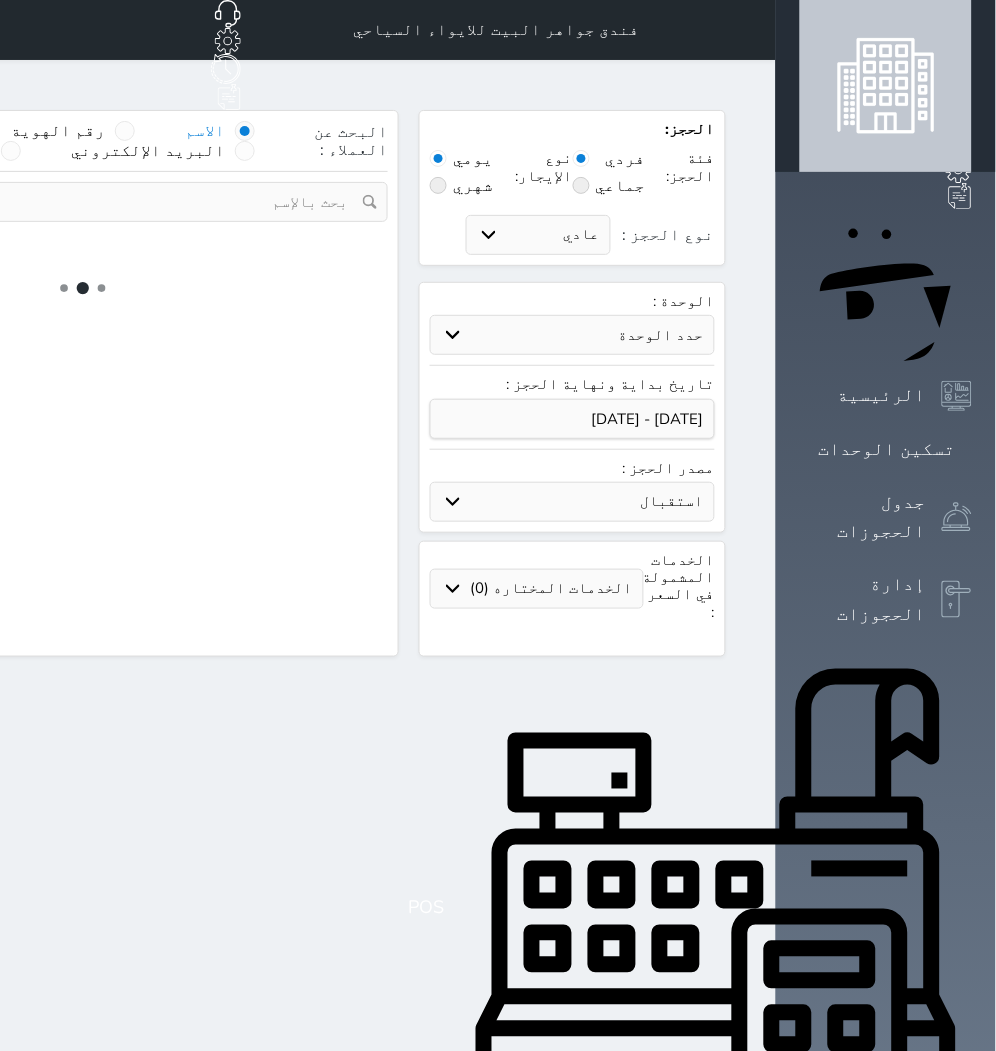 click on "حدد الوحدة" at bounding box center (572, 335) 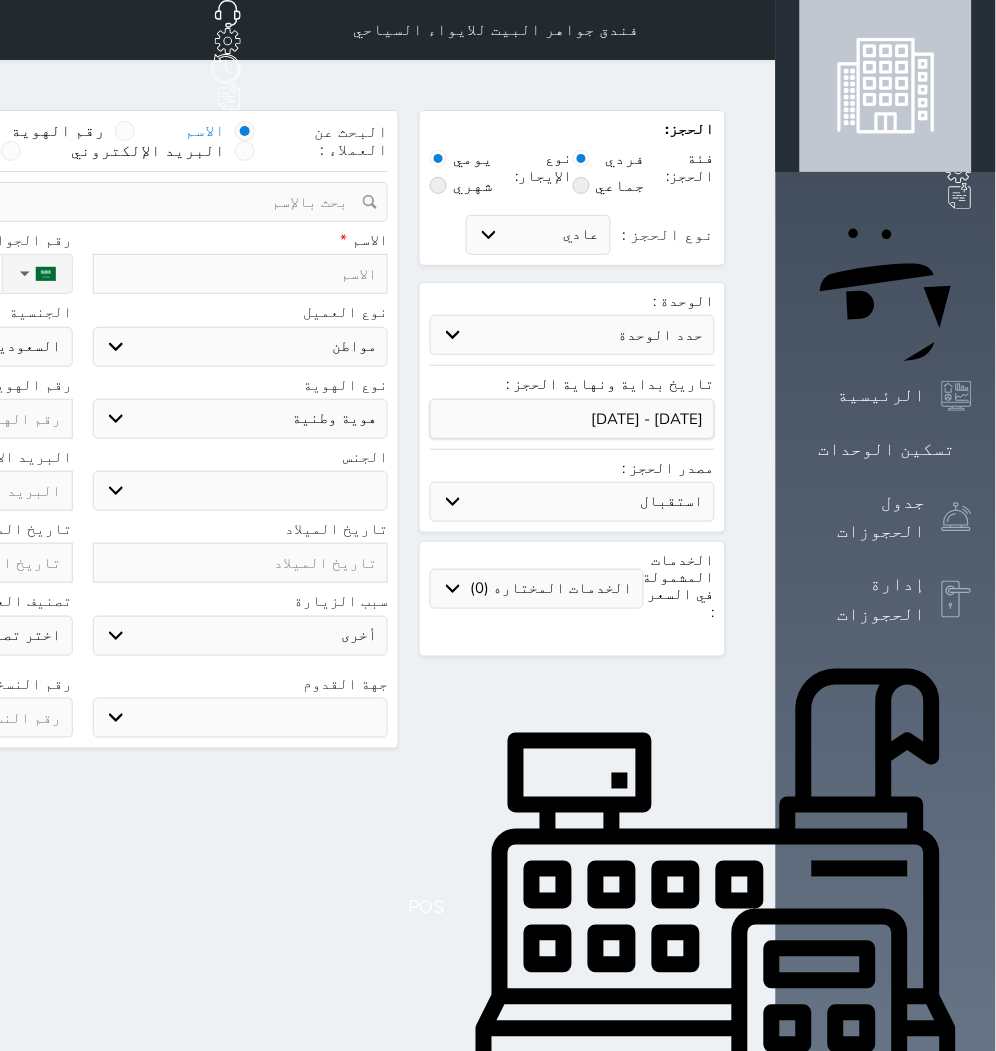 click on "حدد الوحدة
#939 - ثلاثية
#938 - خماسية
#934 - خماسية
#932 - ثلاثية
#931 - خماسية
#930 - رباعية
#928 - ثلاثية
#927 - رباعية
#926 - خماسية
#925 - رباعية
#924 - ثلاثية
#923 - ثلاثية
#922 - خماسية
#921 - رباعية
#920 - رباعية
#919 - خماسية
#918 - ثلاثية
#917 - خماسية
#916 - رباعية
#915 - خماسية" at bounding box center [572, 335] 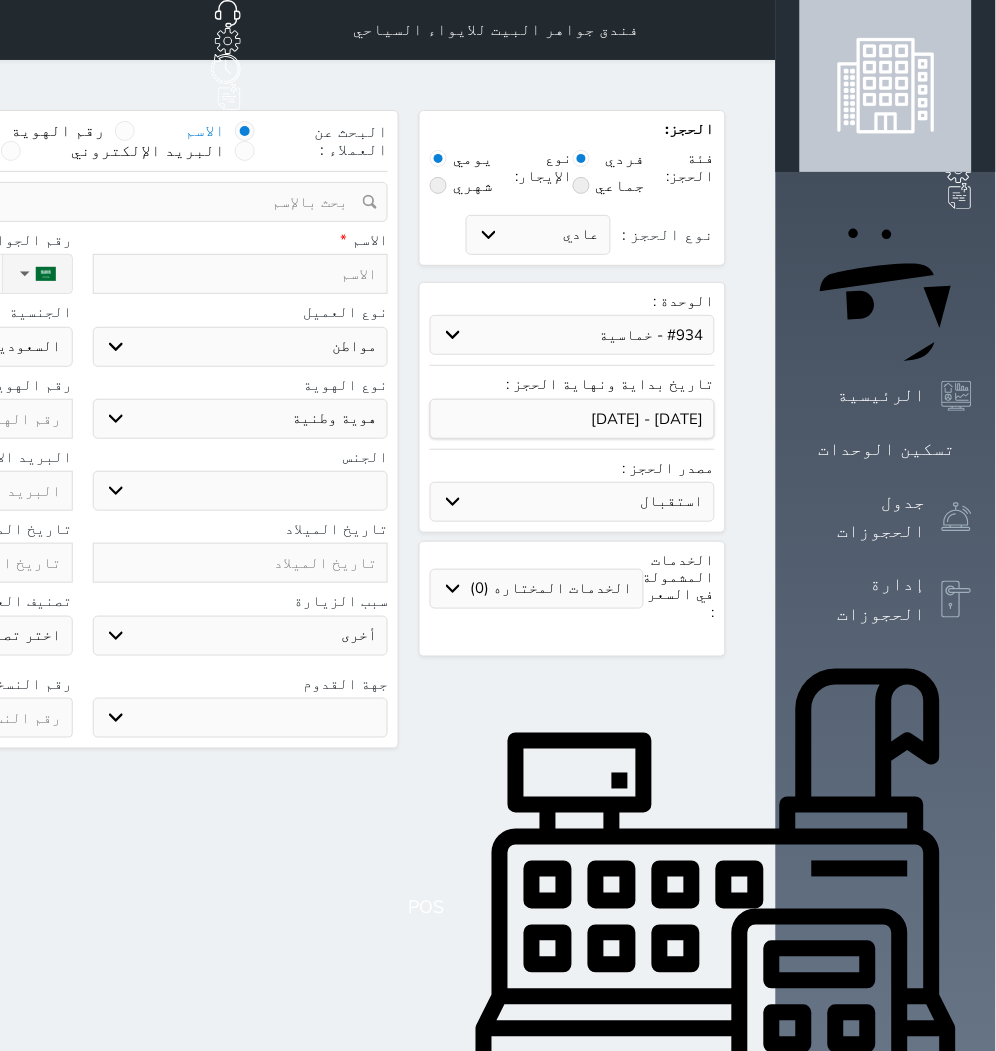click on "حدد الوحدة
#939 - ثلاثية
#938 - خماسية
#934 - خماسية
#932 - ثلاثية
#931 - خماسية
#930 - رباعية
#928 - ثلاثية
#927 - رباعية
#926 - خماسية
#925 - رباعية
#924 - ثلاثية
#923 - ثلاثية
#922 - خماسية
#921 - رباعية
#920 - رباعية
#919 - خماسية
#918 - ثلاثية
#917 - خماسية
#916 - رباعية
#915 - خماسية" at bounding box center [572, 335] 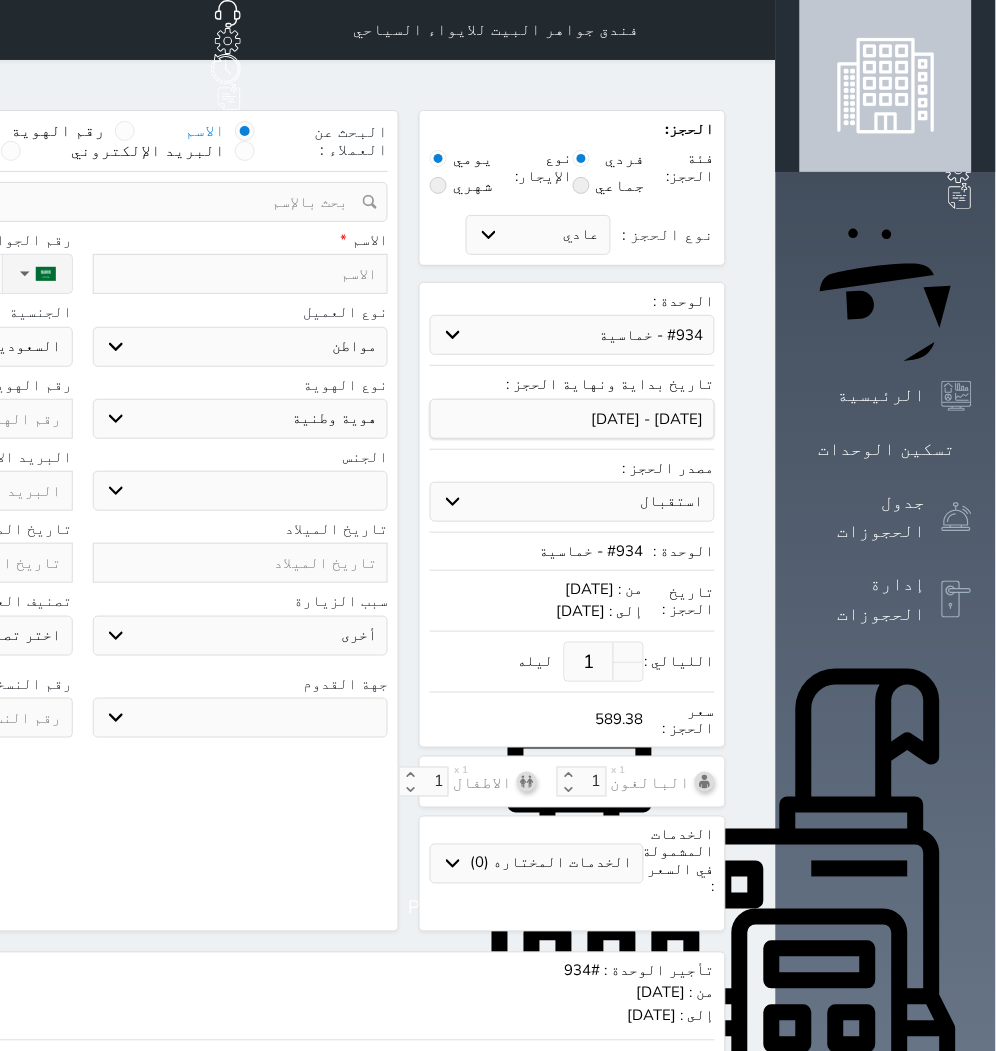 click on "1" at bounding box center (589, 662) 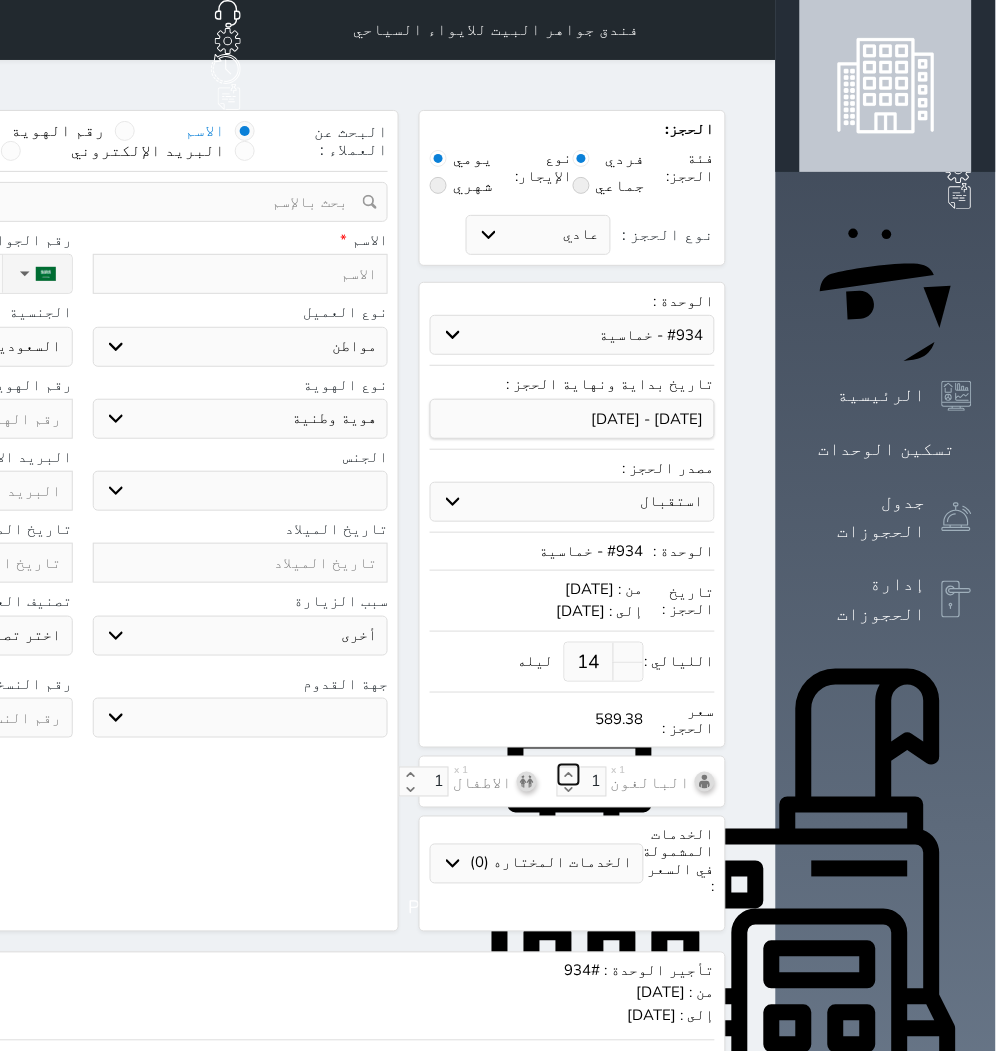 click 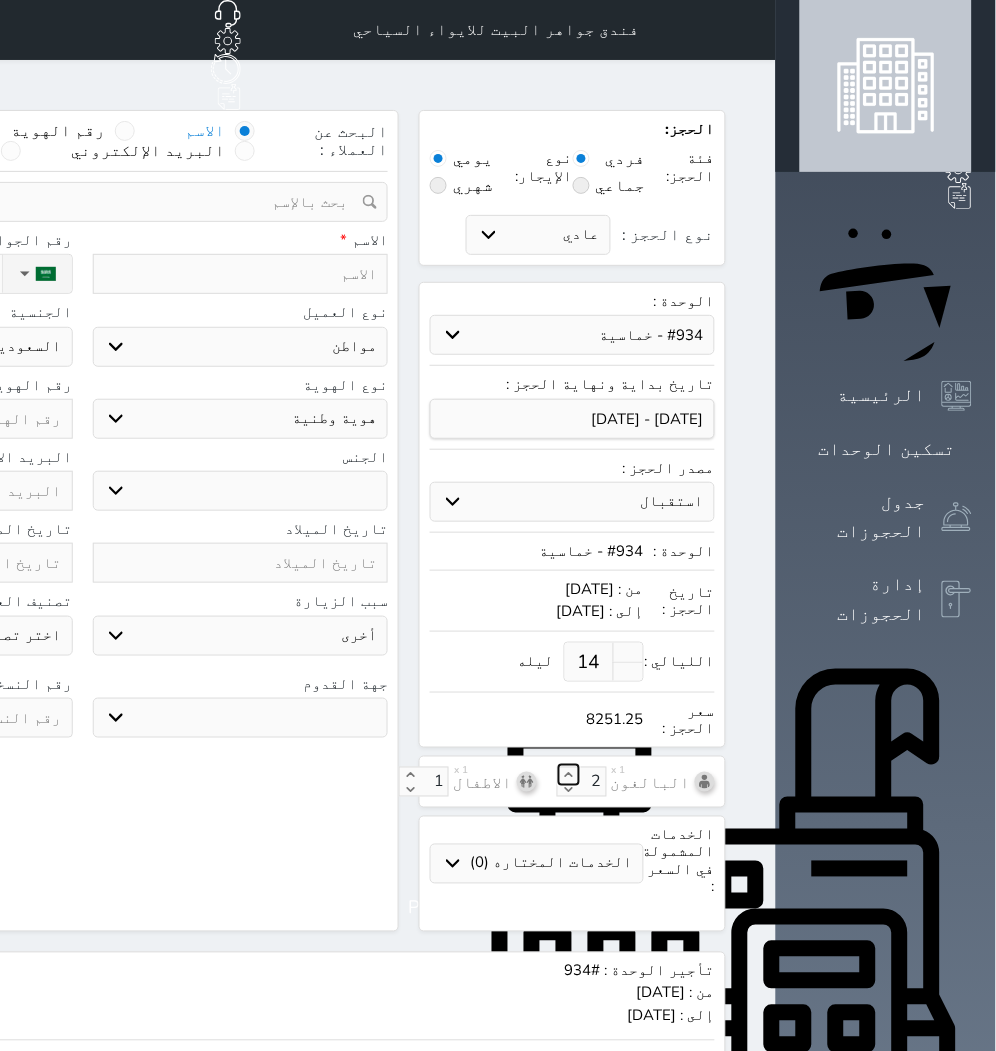 click 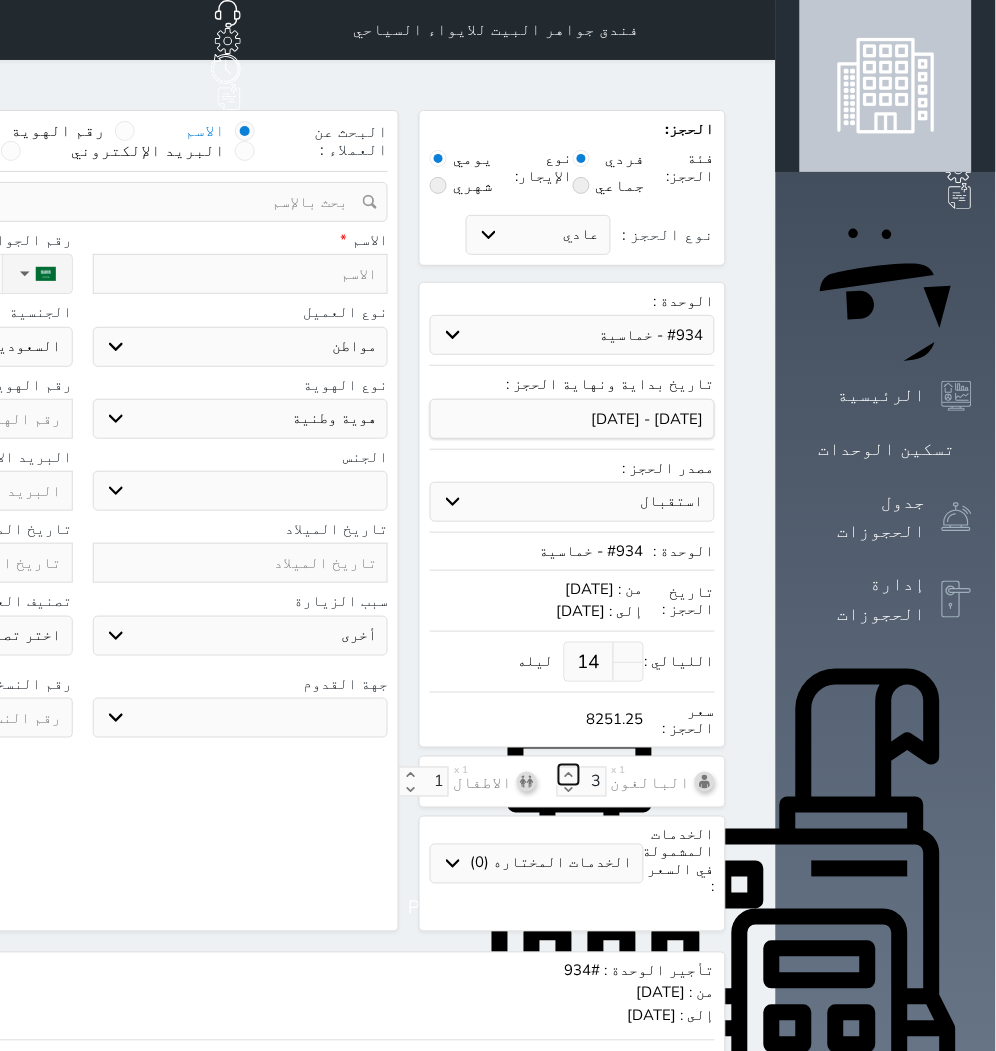 click 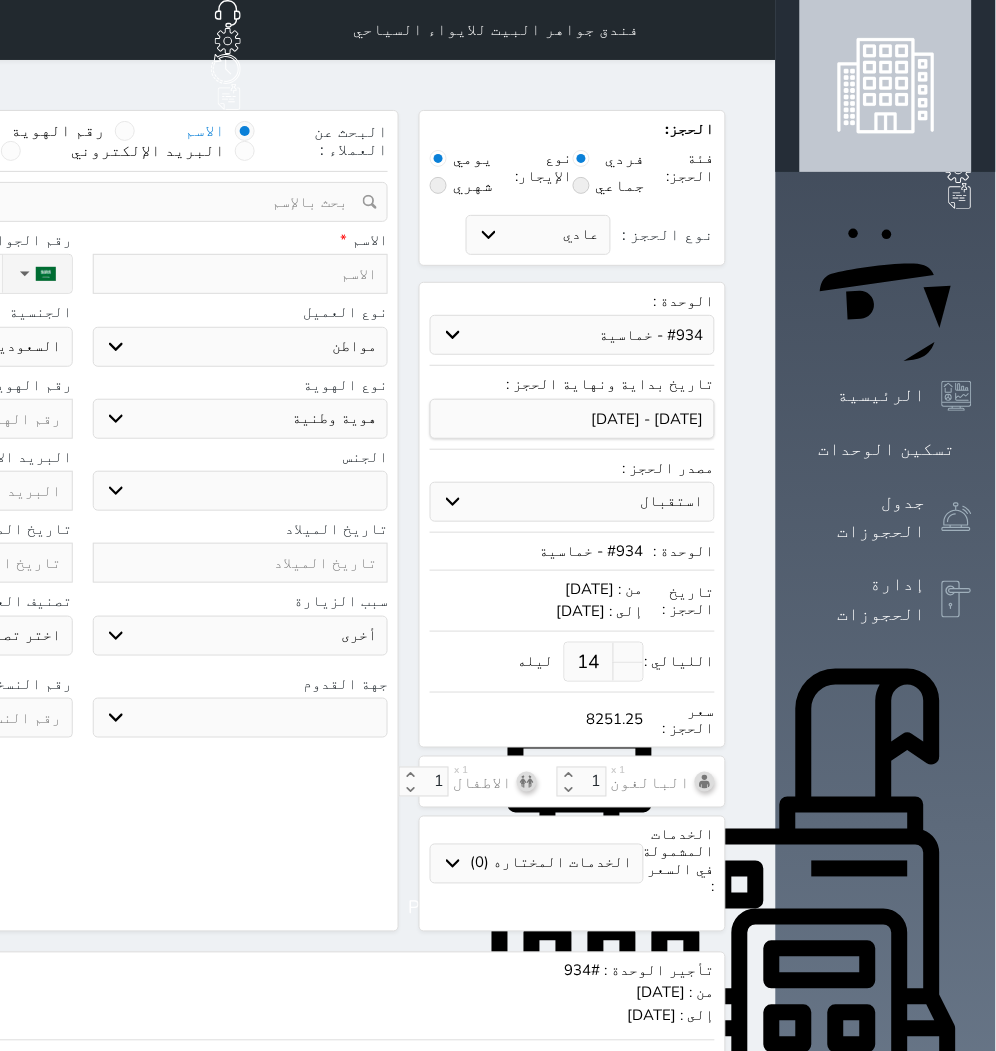 drag, startPoint x: 778, startPoint y: 745, endPoint x: 721, endPoint y: 710, distance: 66.88796 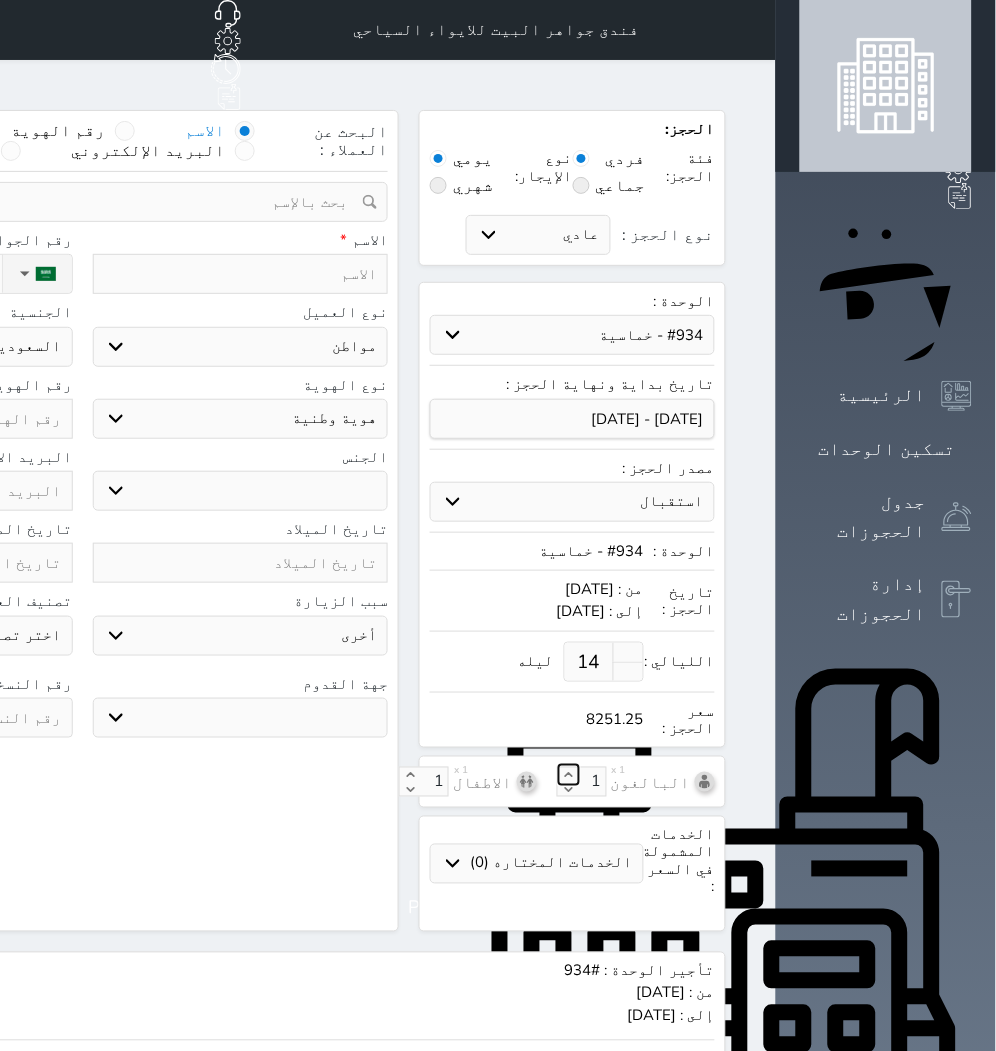 click 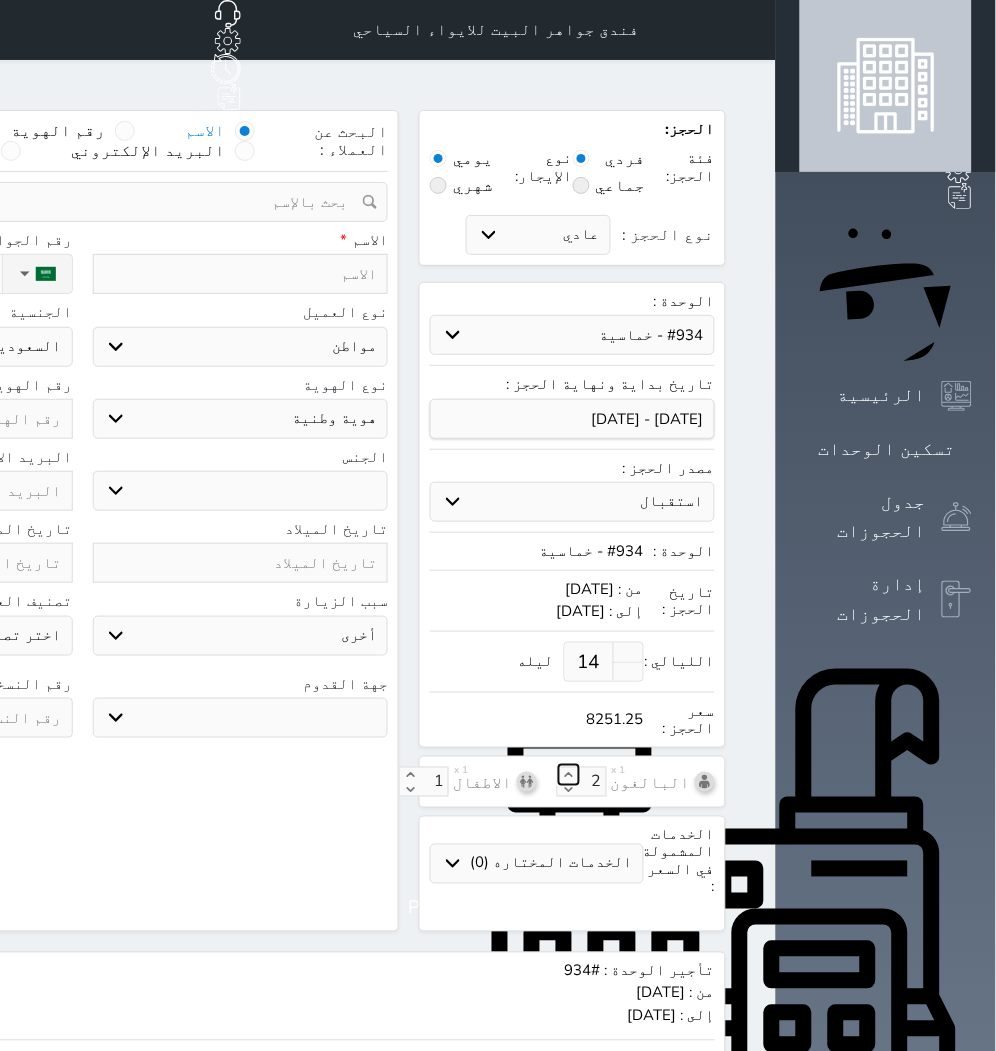 click 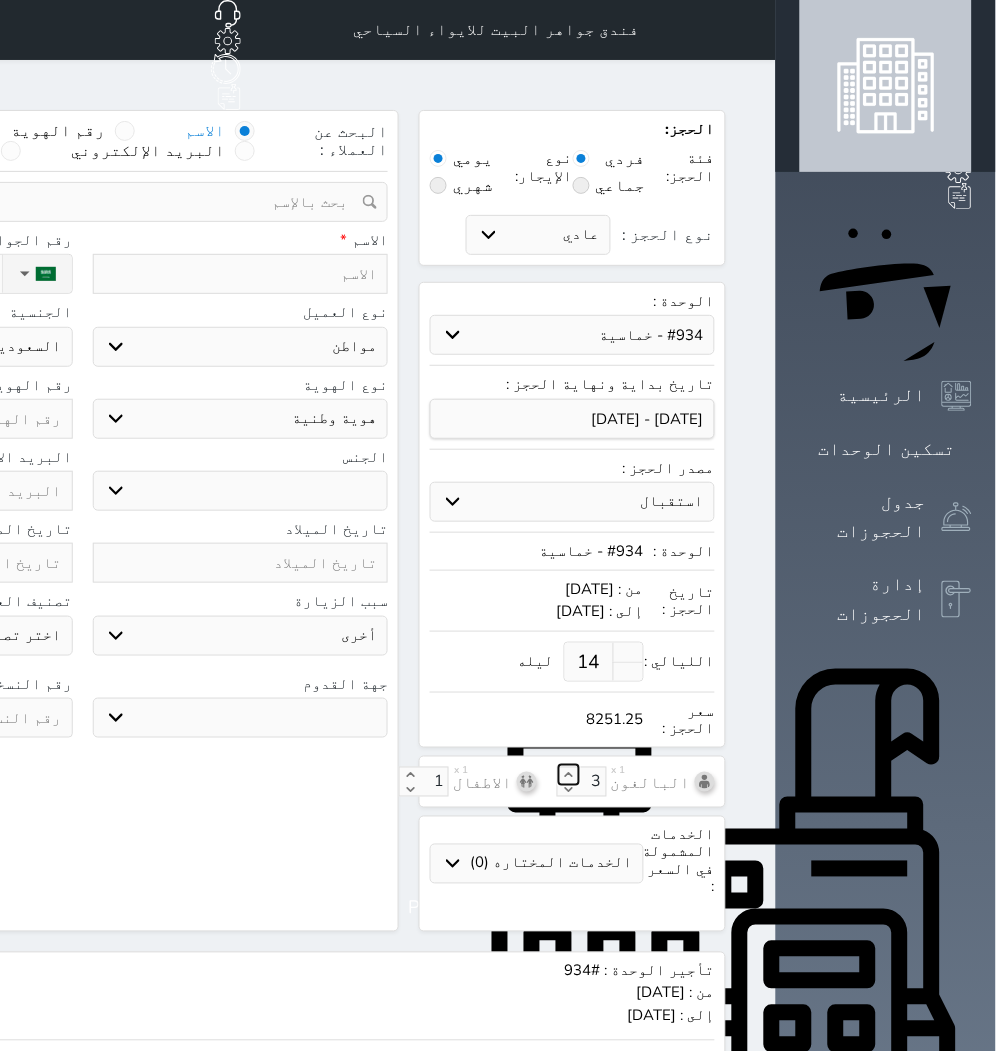 click 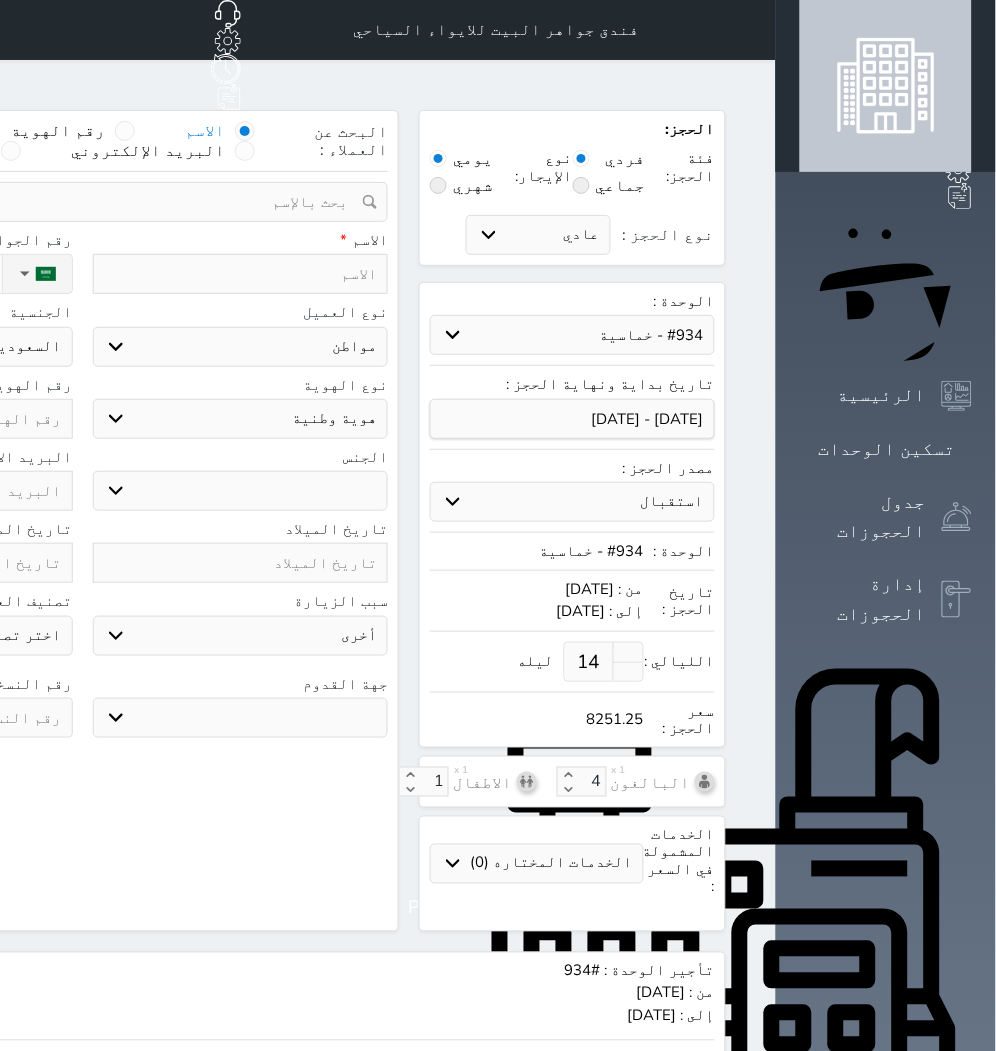 click at bounding box center (241, 274) 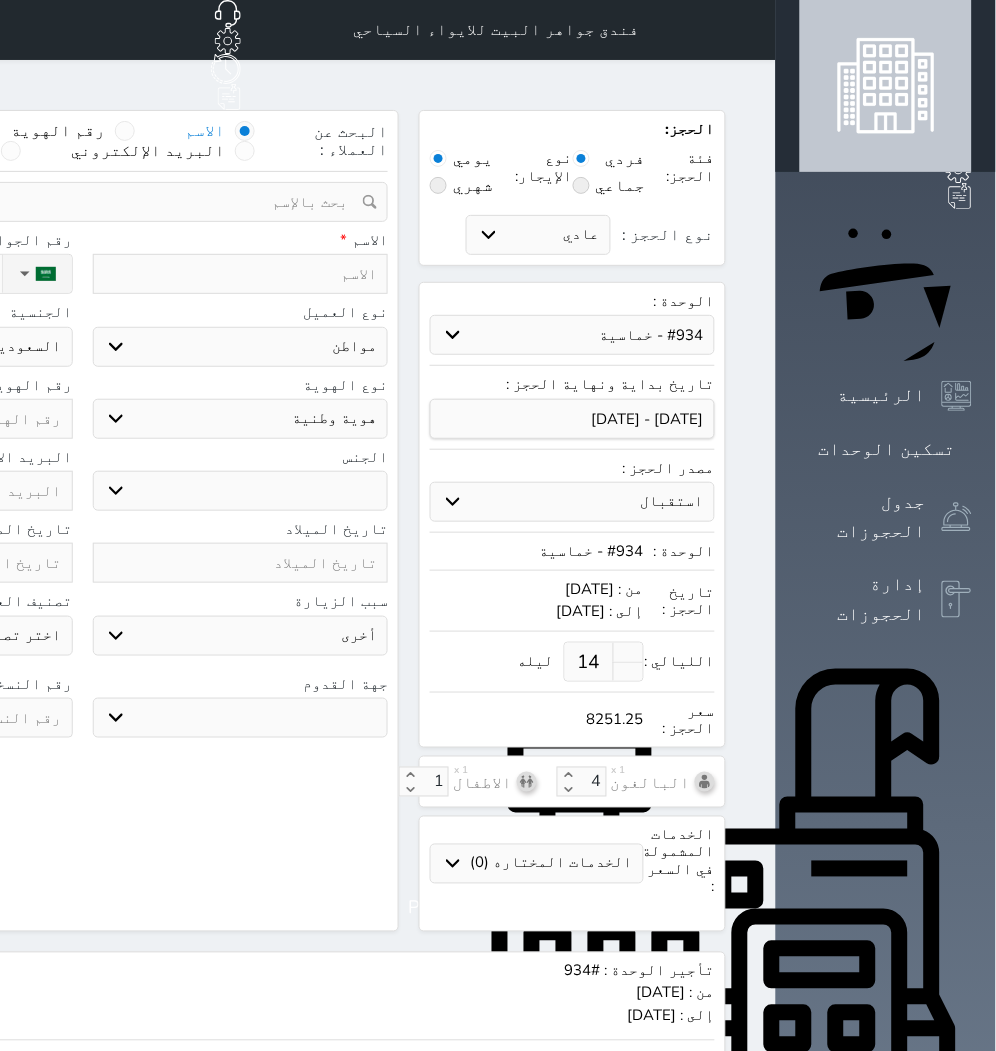 click at bounding box center (241, 274) 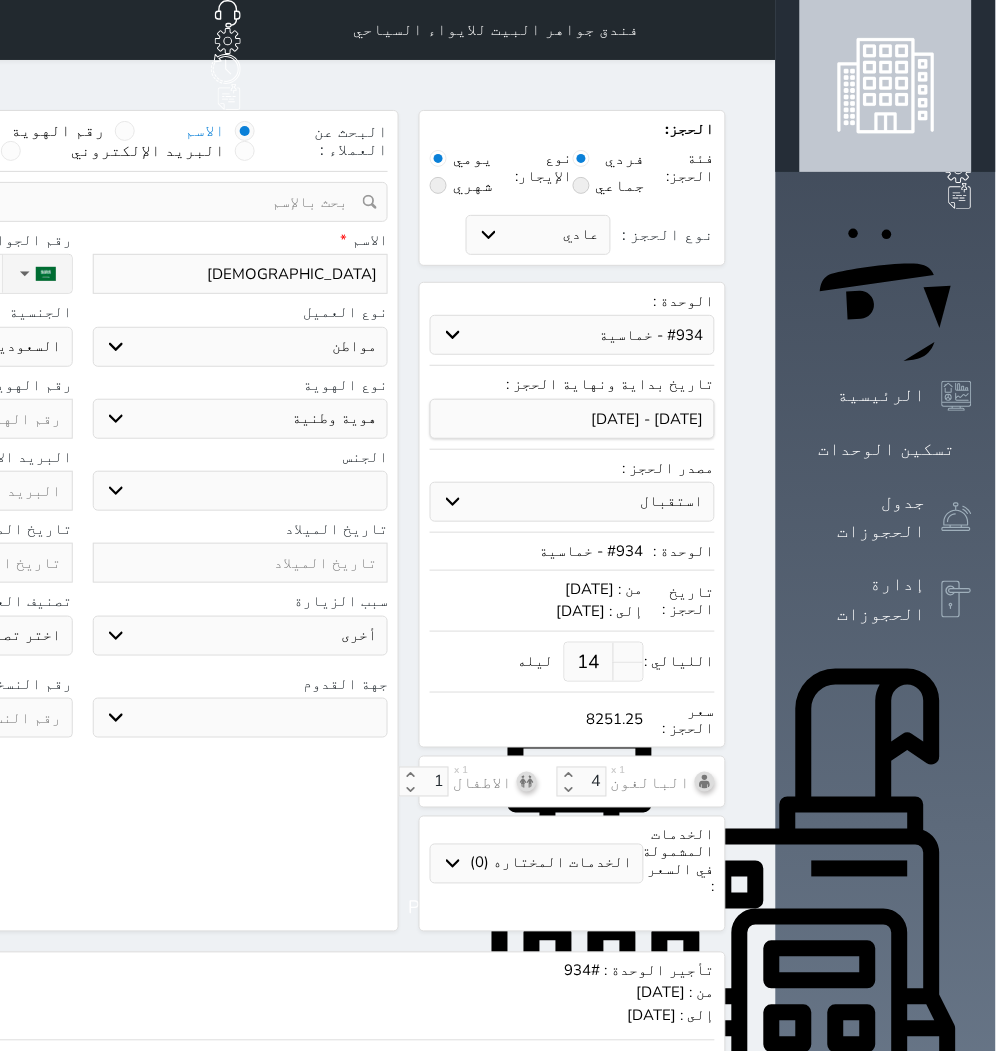 click on "اختر نوع   مواطن مواطن خليجي زائر مقيم" at bounding box center (241, 347) 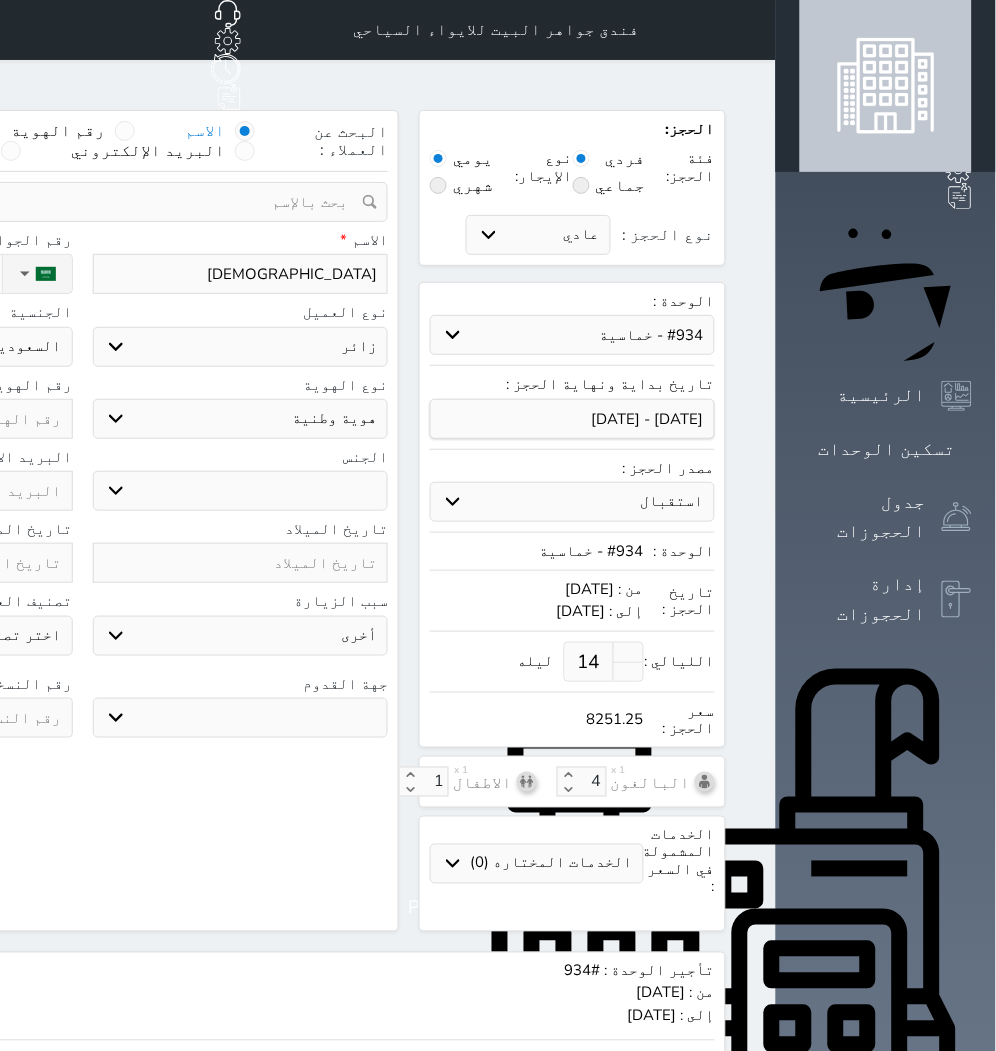 click on "اختر نوع   مواطن مواطن خليجي زائر مقيم" at bounding box center (241, 347) 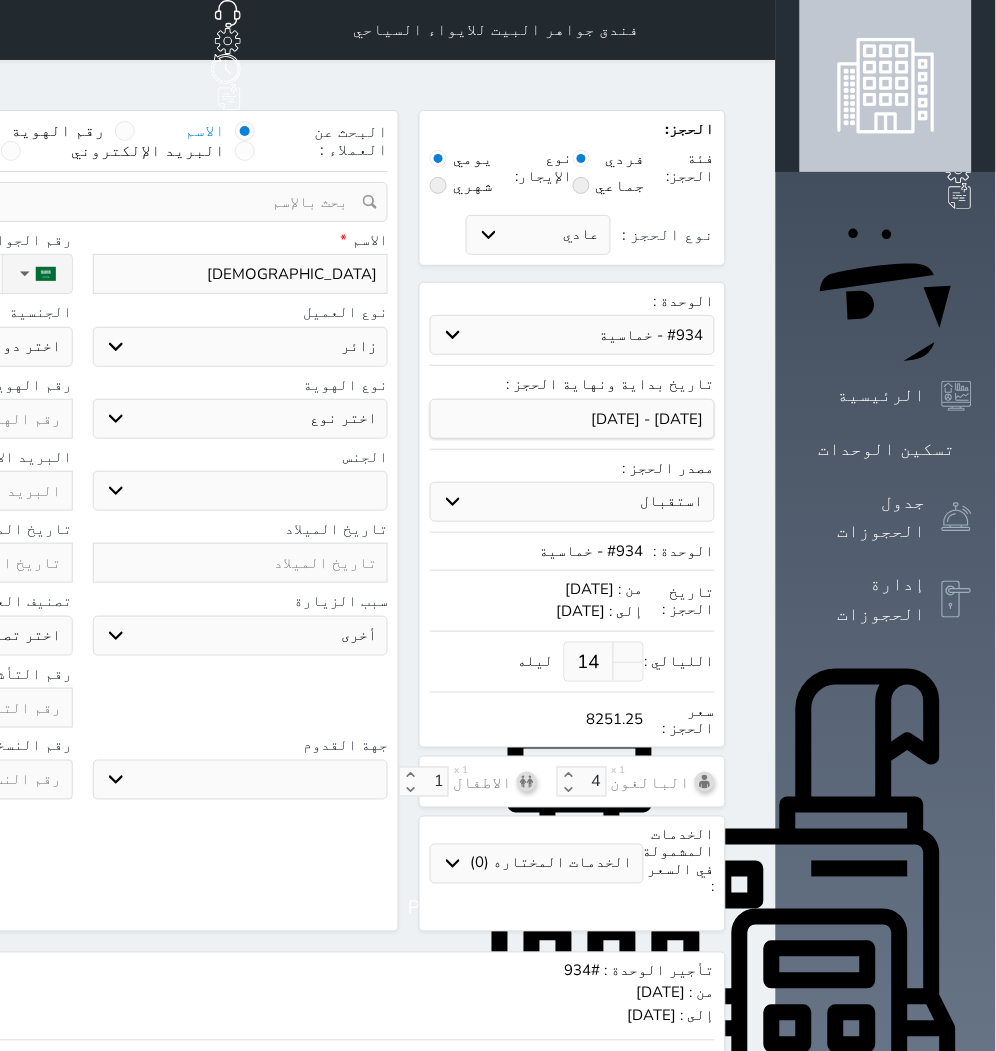 click on "اختر نوع   جواز السفر هوية زائر" at bounding box center (241, 419) 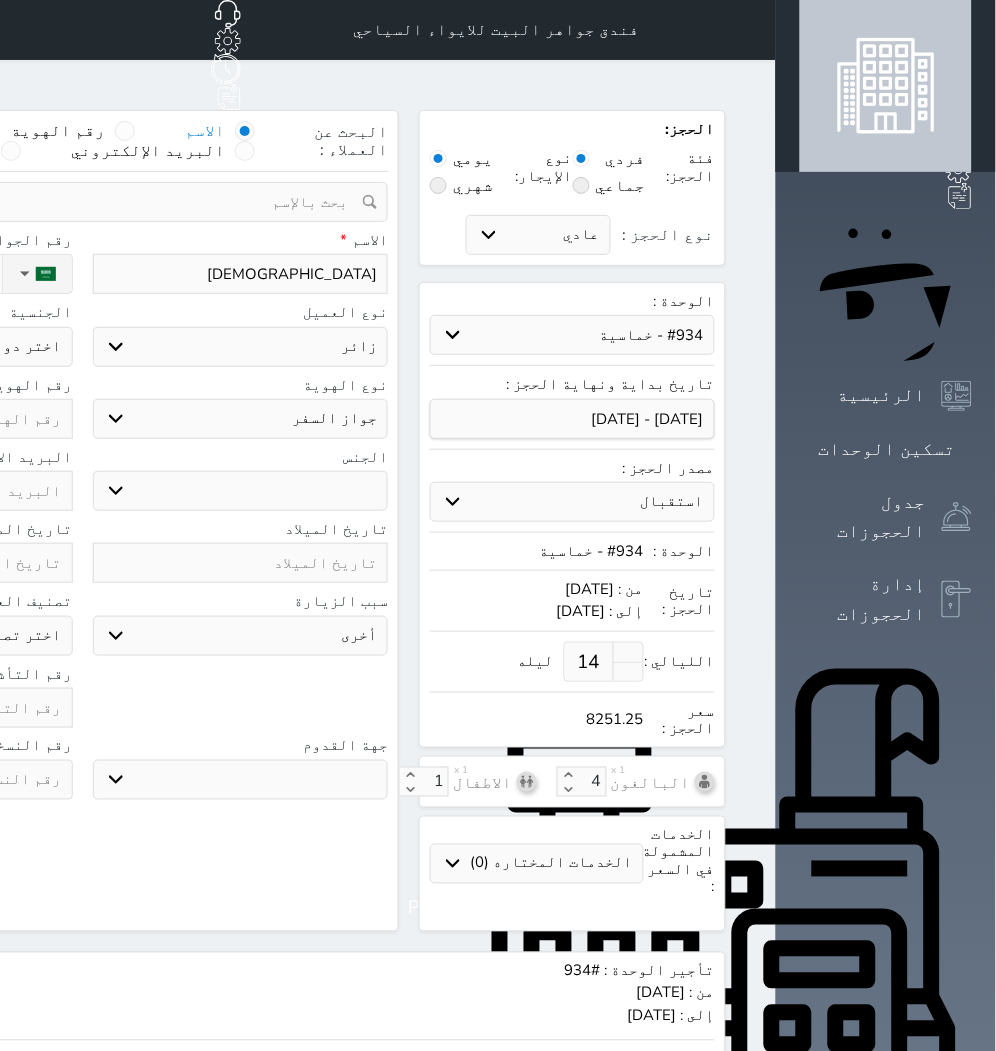 click on "اختر نوع   جواز السفر هوية زائر" at bounding box center [241, 419] 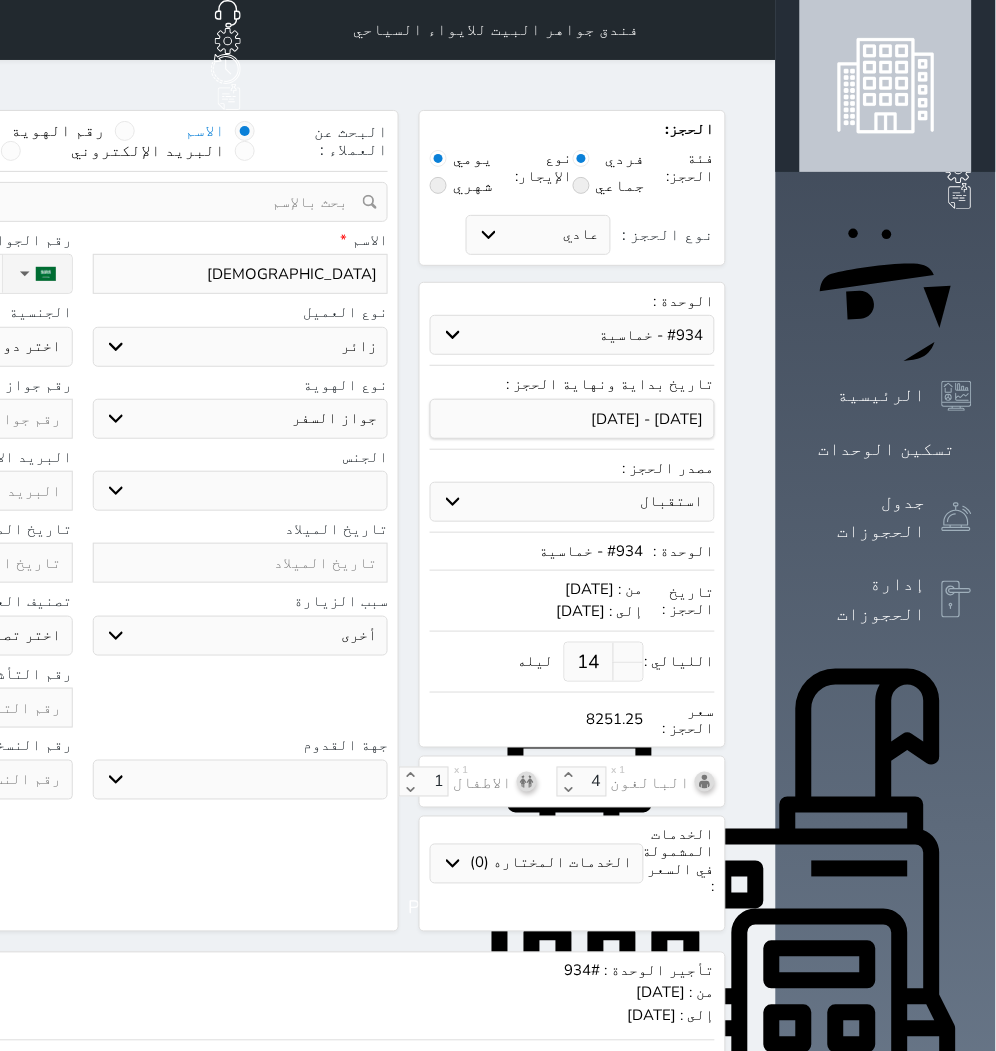 click on "ذكر   انثى" at bounding box center (241, 491) 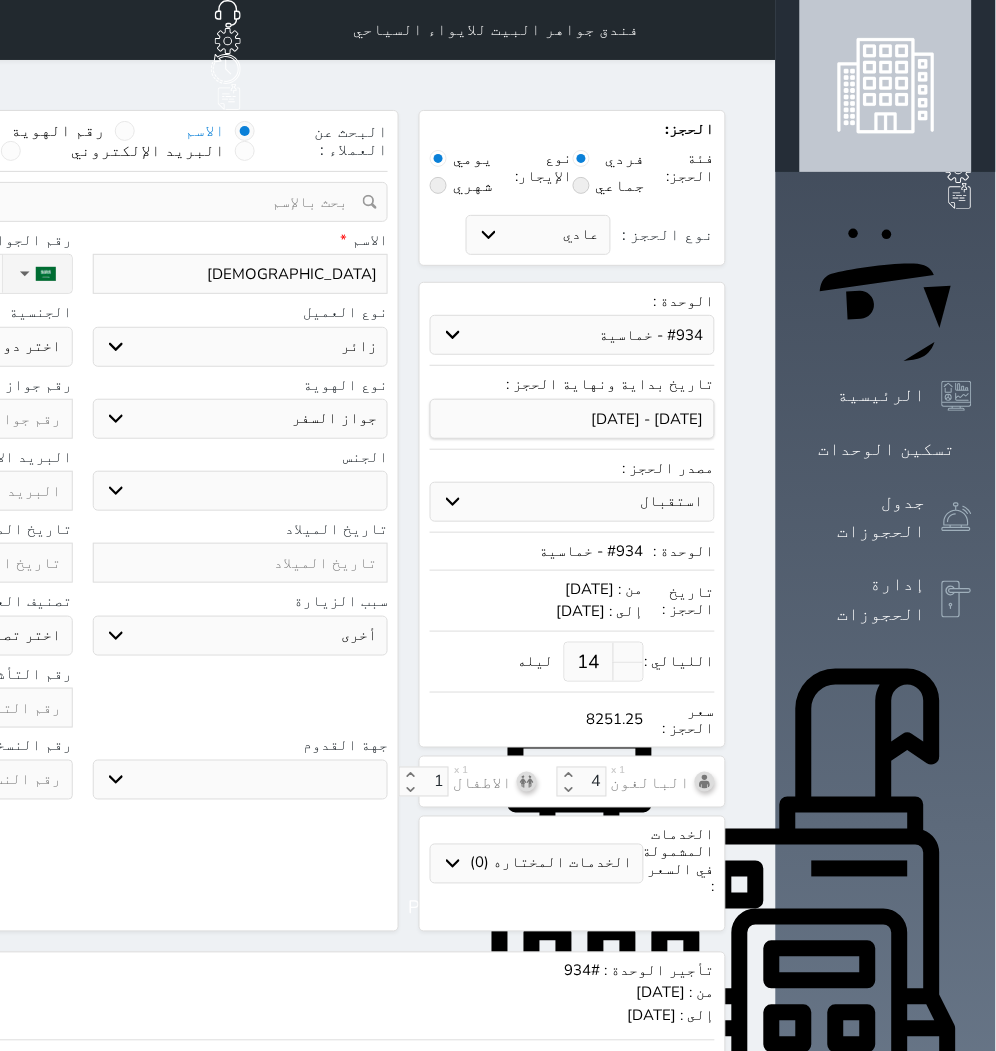click on "ذكر   انثى" at bounding box center (241, 491) 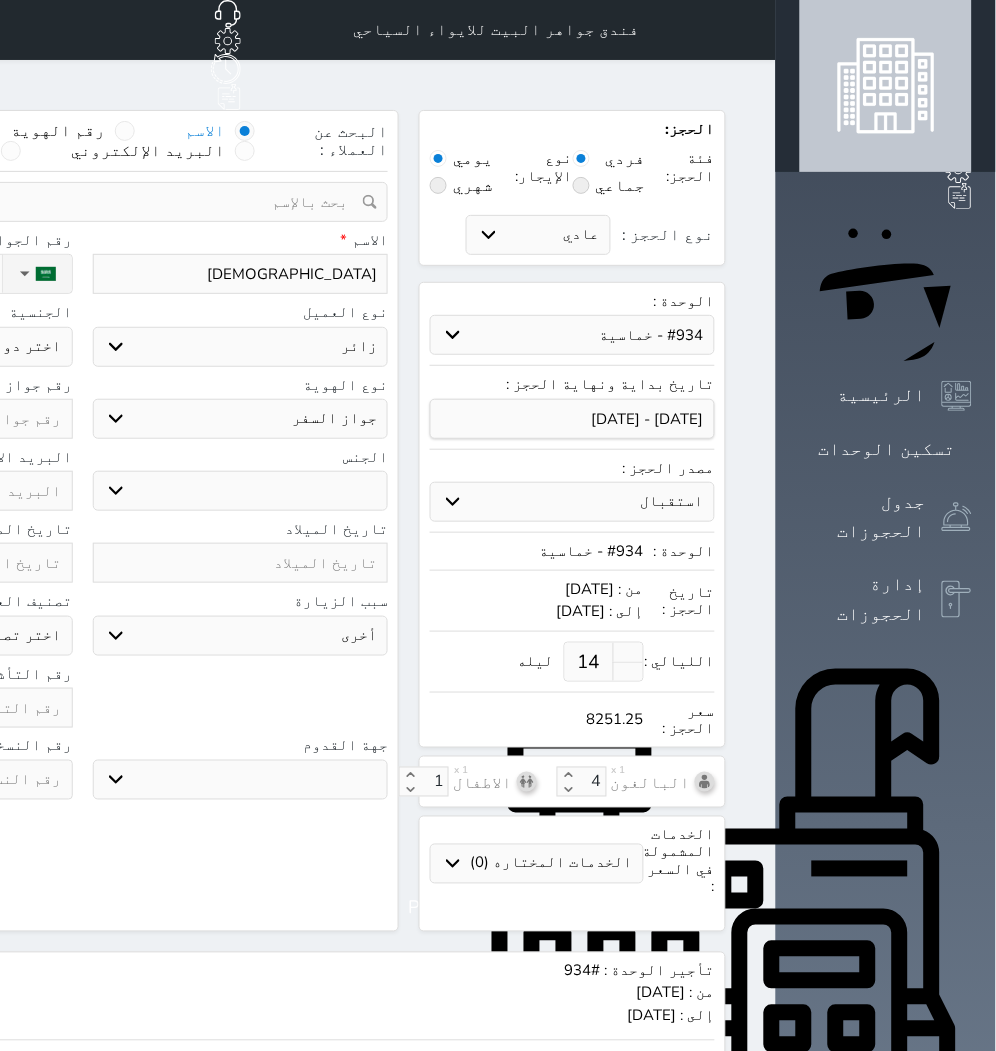 click on "سياحة زيارة الاهل والاصدقاء زيارة دينية زيارة عمل زيارة رياضية زيارة ترفيهية أخرى موظف ديوان عمل نزيل حجر موظف وزارة الصحة" at bounding box center (241, 636) 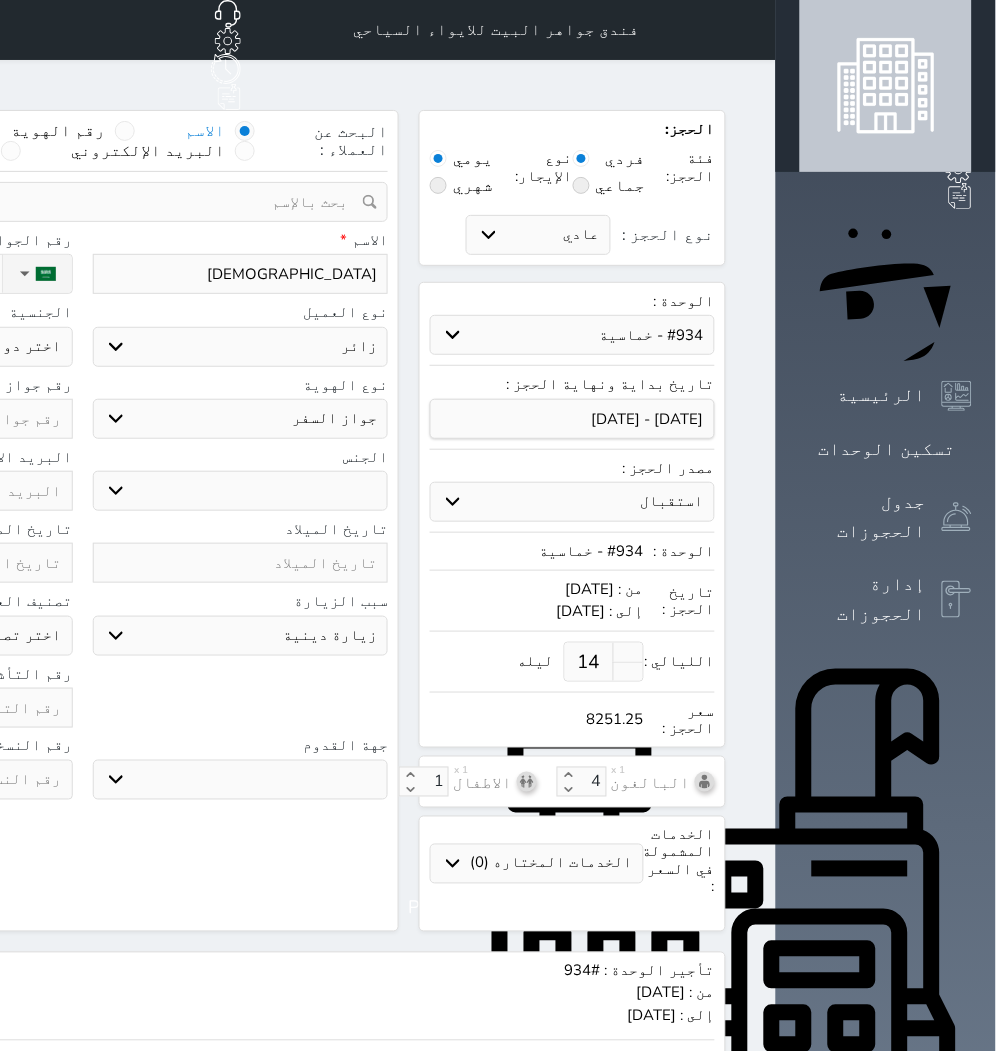 click on "سياحة زيارة الاهل والاصدقاء زيارة دينية زيارة عمل زيارة رياضية زيارة ترفيهية أخرى موظف ديوان عمل نزيل حجر موظف وزارة الصحة" at bounding box center (241, 636) 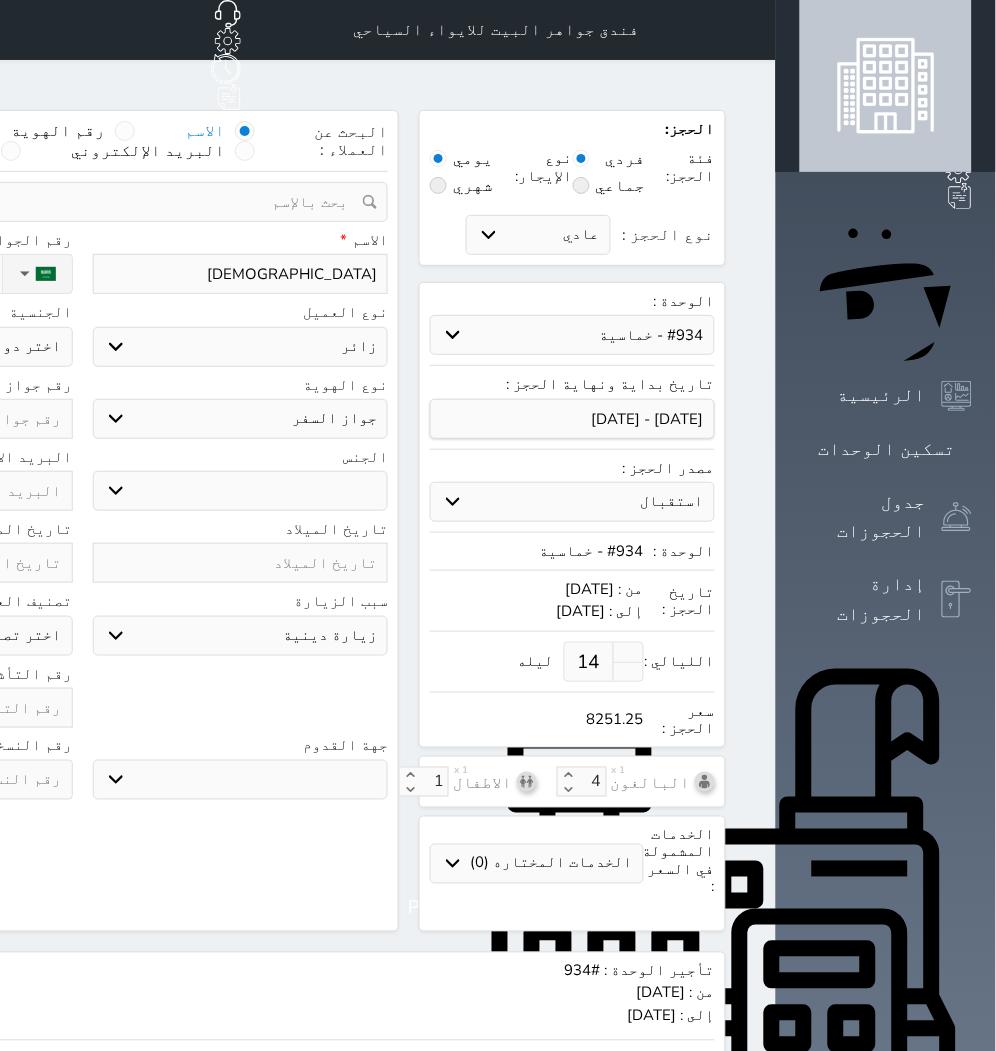 click on "نوع الحجز :" at bounding box center [-111, 274] 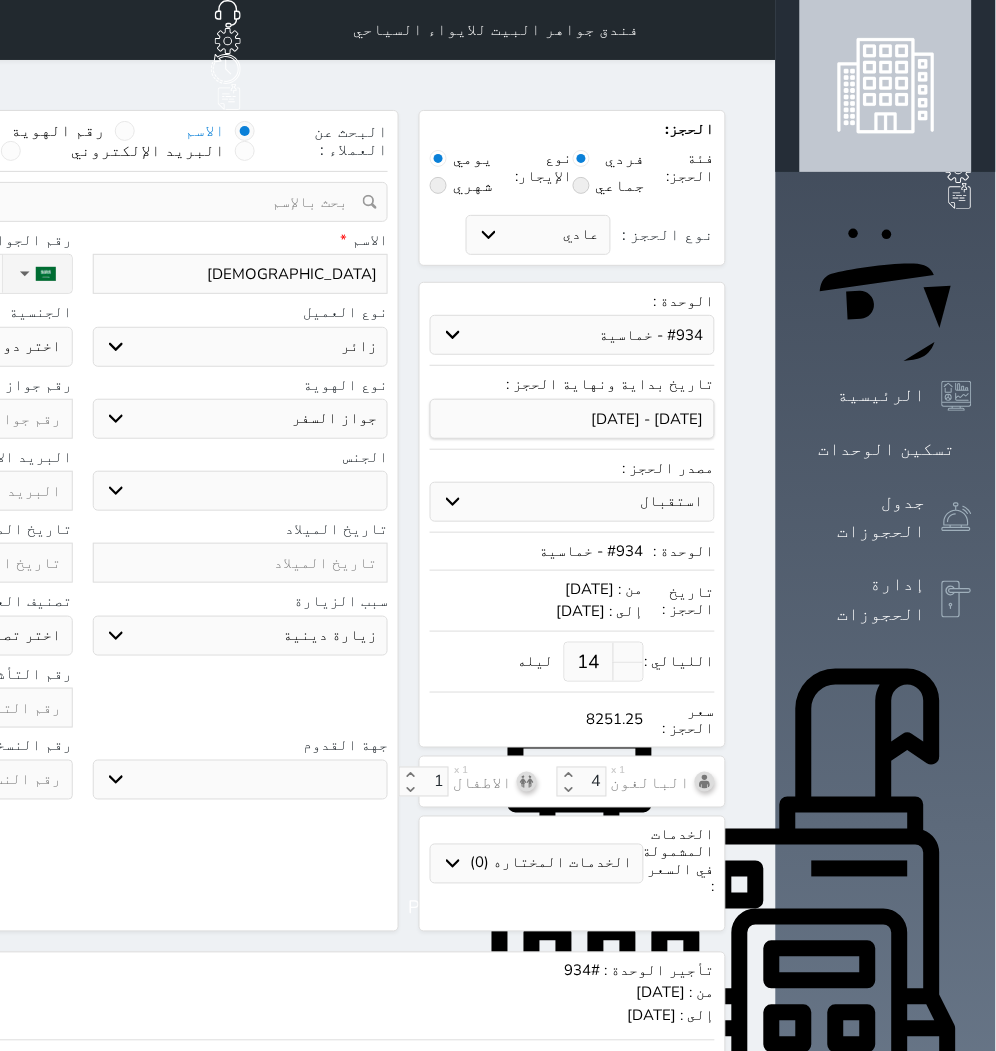 click on "اختر دولة
اثيوبيا
اجنبي بجواز [DEMOGRAPHIC_DATA]
اخرى
[GEOGRAPHIC_DATA]
[GEOGRAPHIC_DATA]
[GEOGRAPHIC_DATA]
[GEOGRAPHIC_DATA]
[GEOGRAPHIC_DATA]
[GEOGRAPHIC_DATA]
[GEOGRAPHIC_DATA]" at bounding box center (-75, 347) 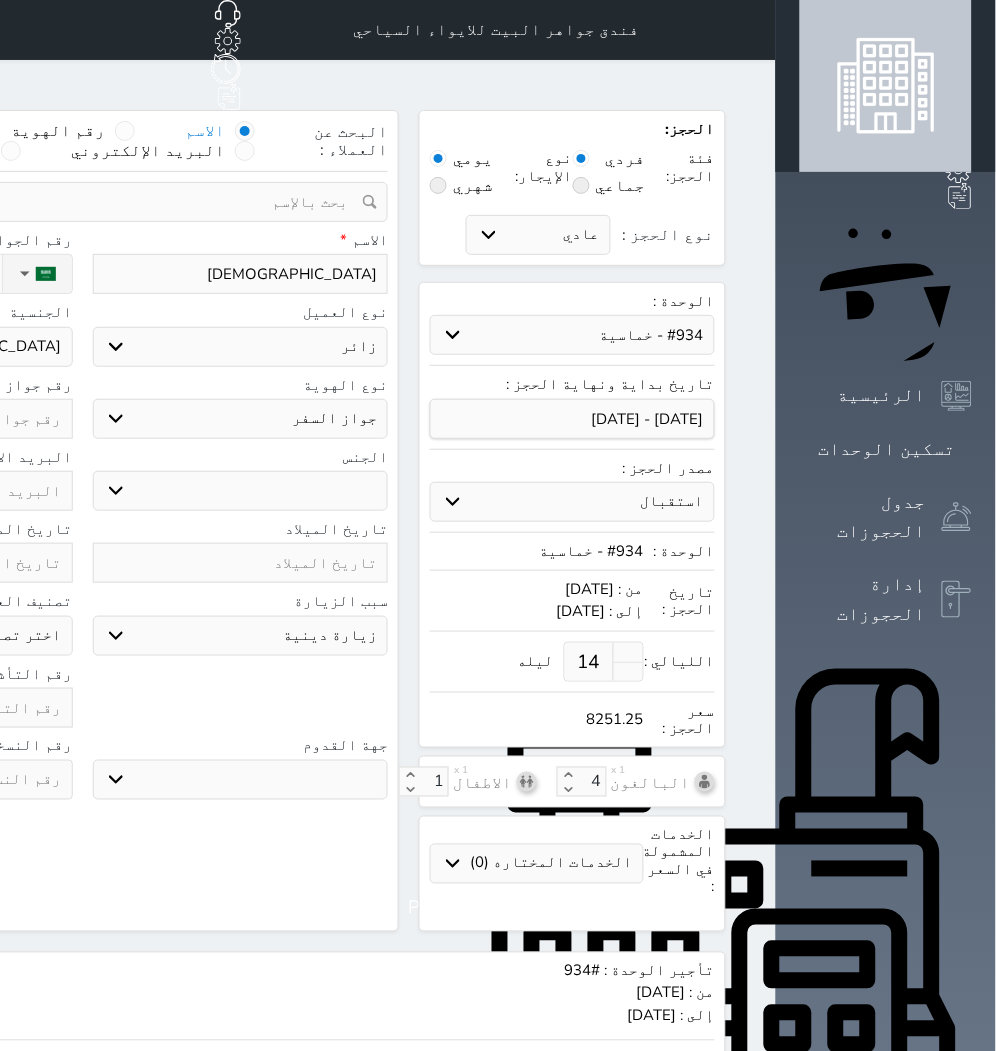 click on "اختر دولة
اثيوبيا
اجنبي بجواز [DEMOGRAPHIC_DATA]
اخرى
[GEOGRAPHIC_DATA]
[GEOGRAPHIC_DATA]
[GEOGRAPHIC_DATA]
[GEOGRAPHIC_DATA]
[GEOGRAPHIC_DATA]
[GEOGRAPHIC_DATA]
[GEOGRAPHIC_DATA]" at bounding box center [-75, 347] 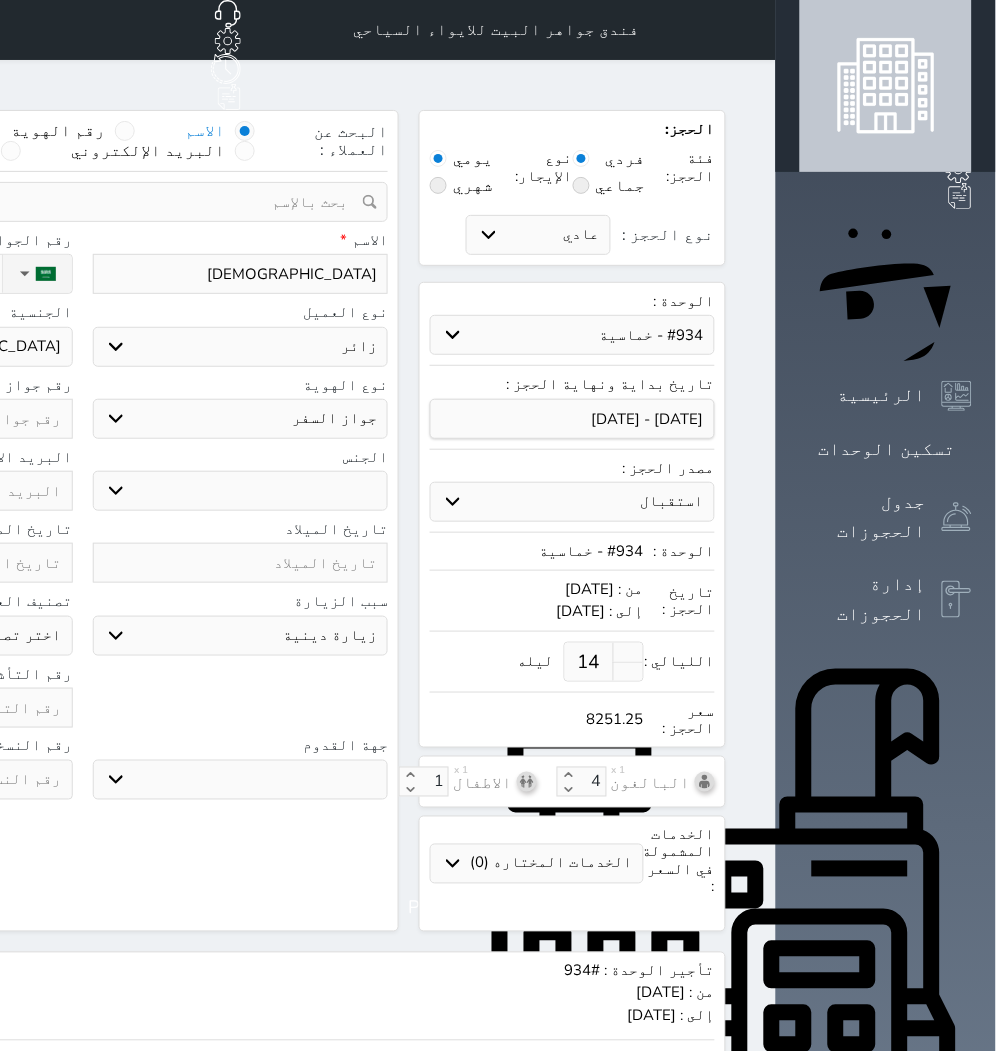 click at bounding box center [-75, 419] 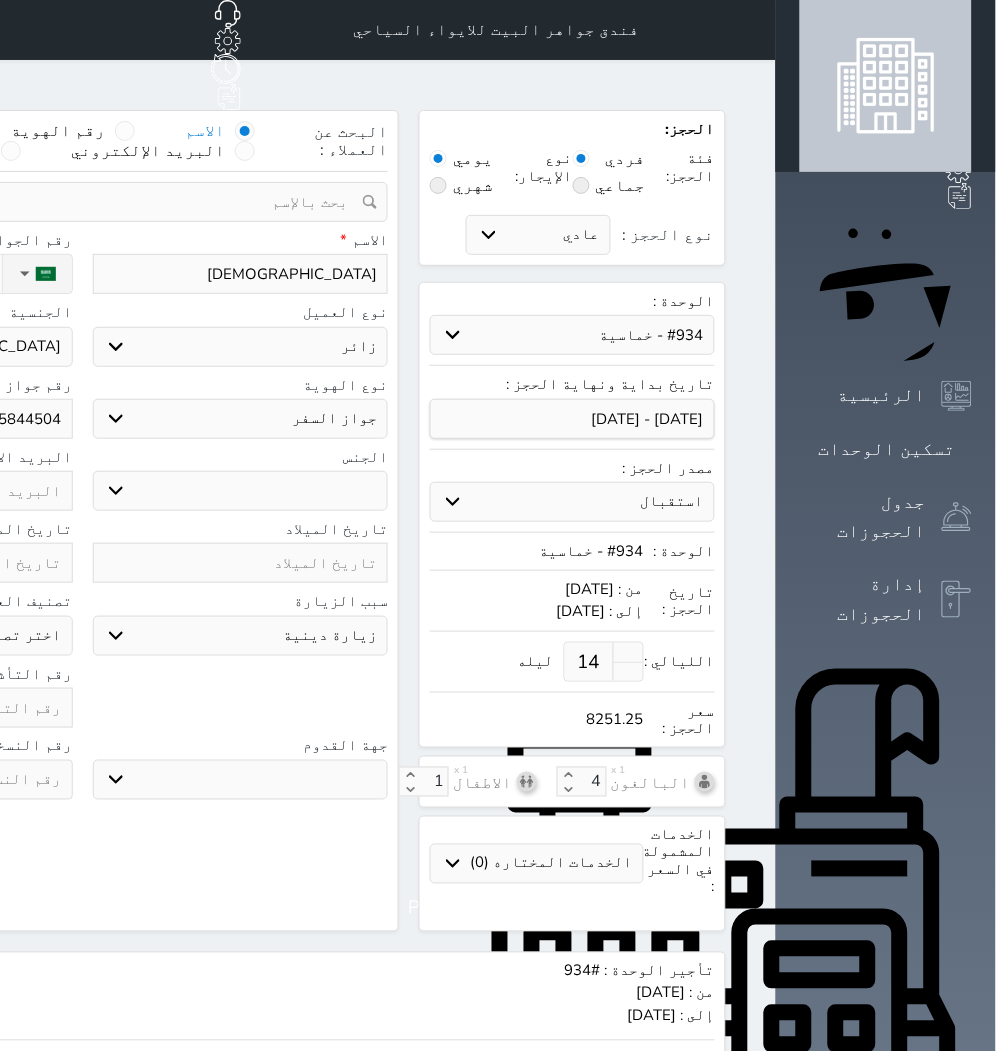 click at bounding box center (-75, 708) 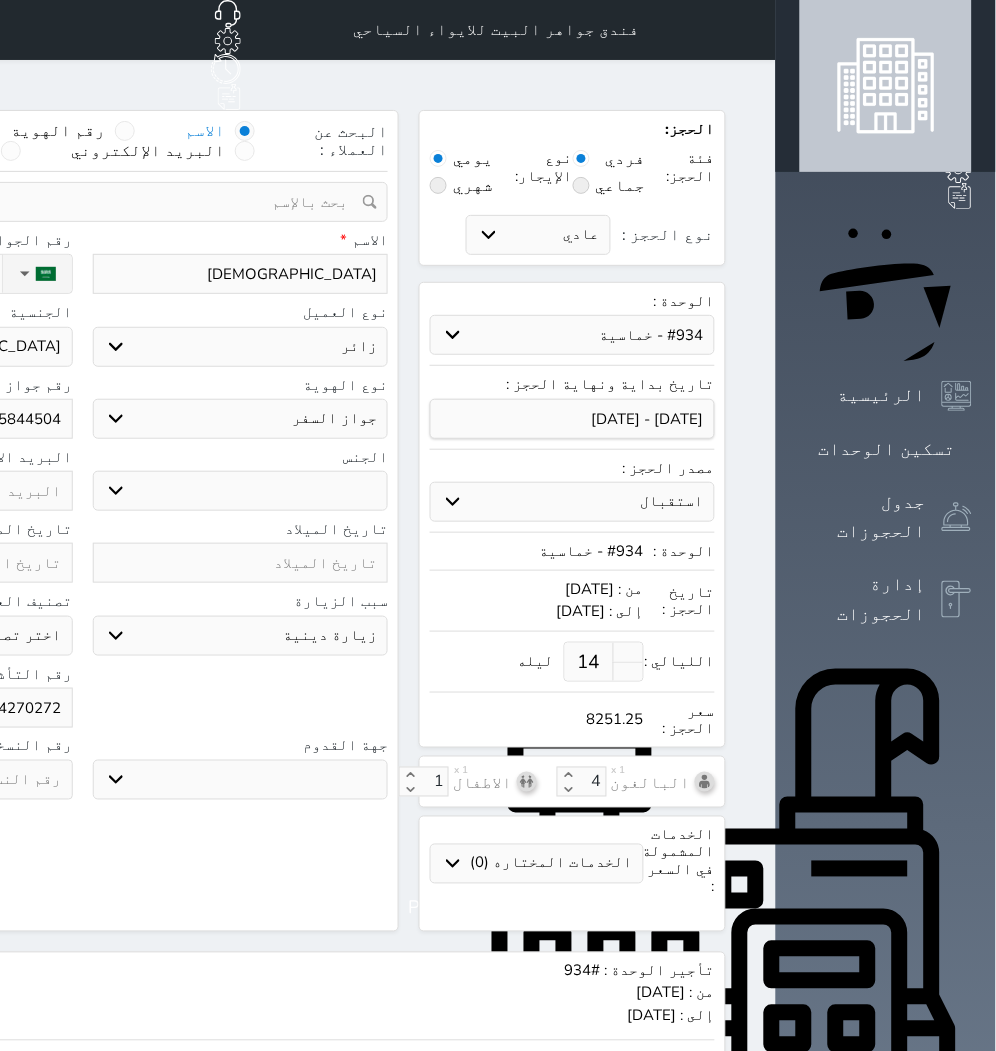 scroll, scrollTop: 207, scrollLeft: 0, axis: vertical 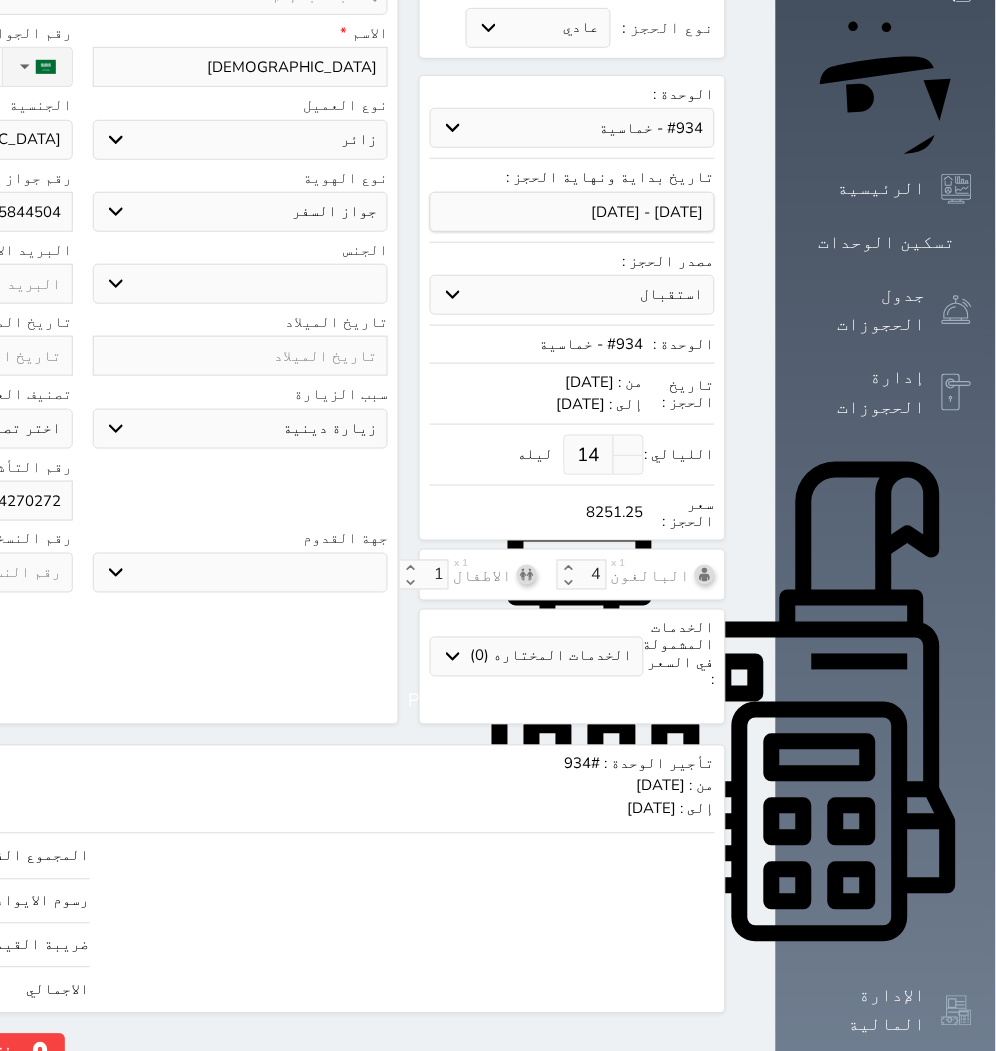 click on "حجز" at bounding box center (-146, 1051) 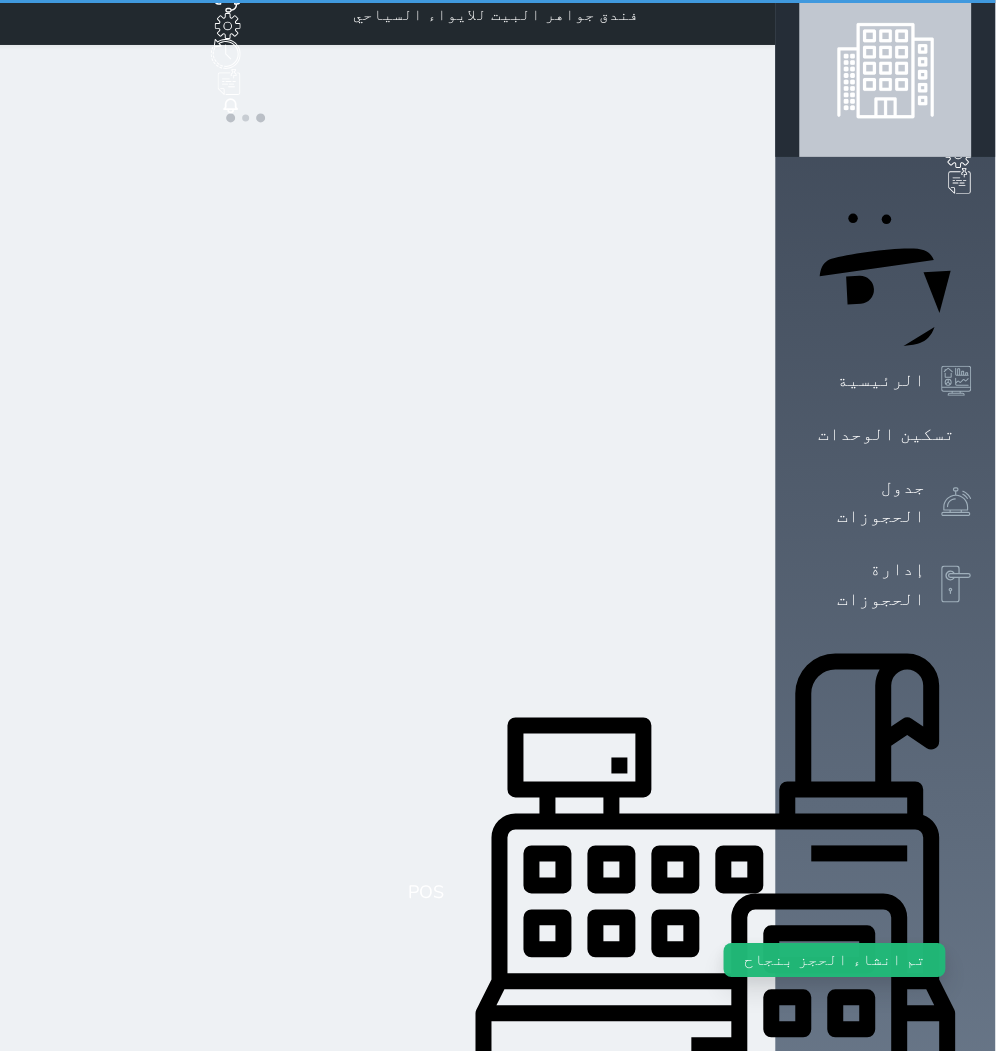 scroll, scrollTop: 0, scrollLeft: 0, axis: both 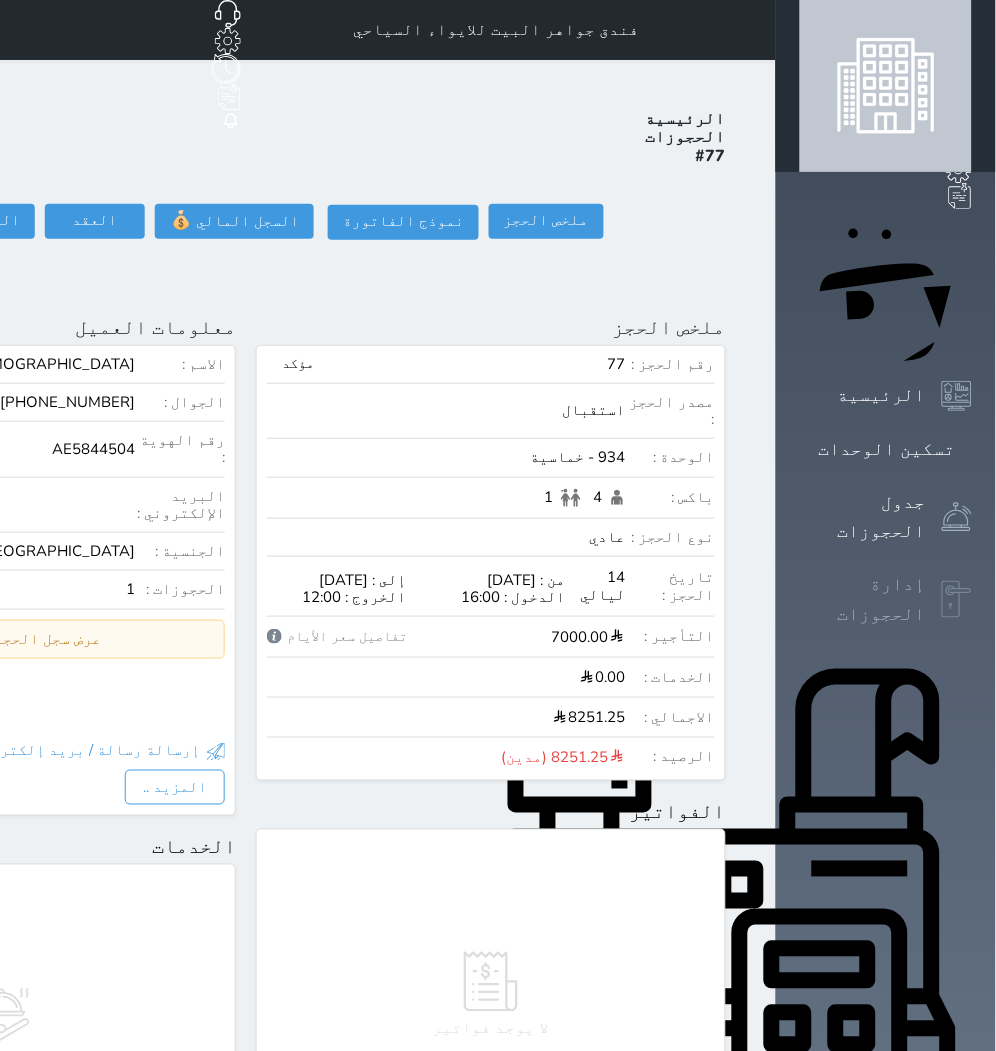 click 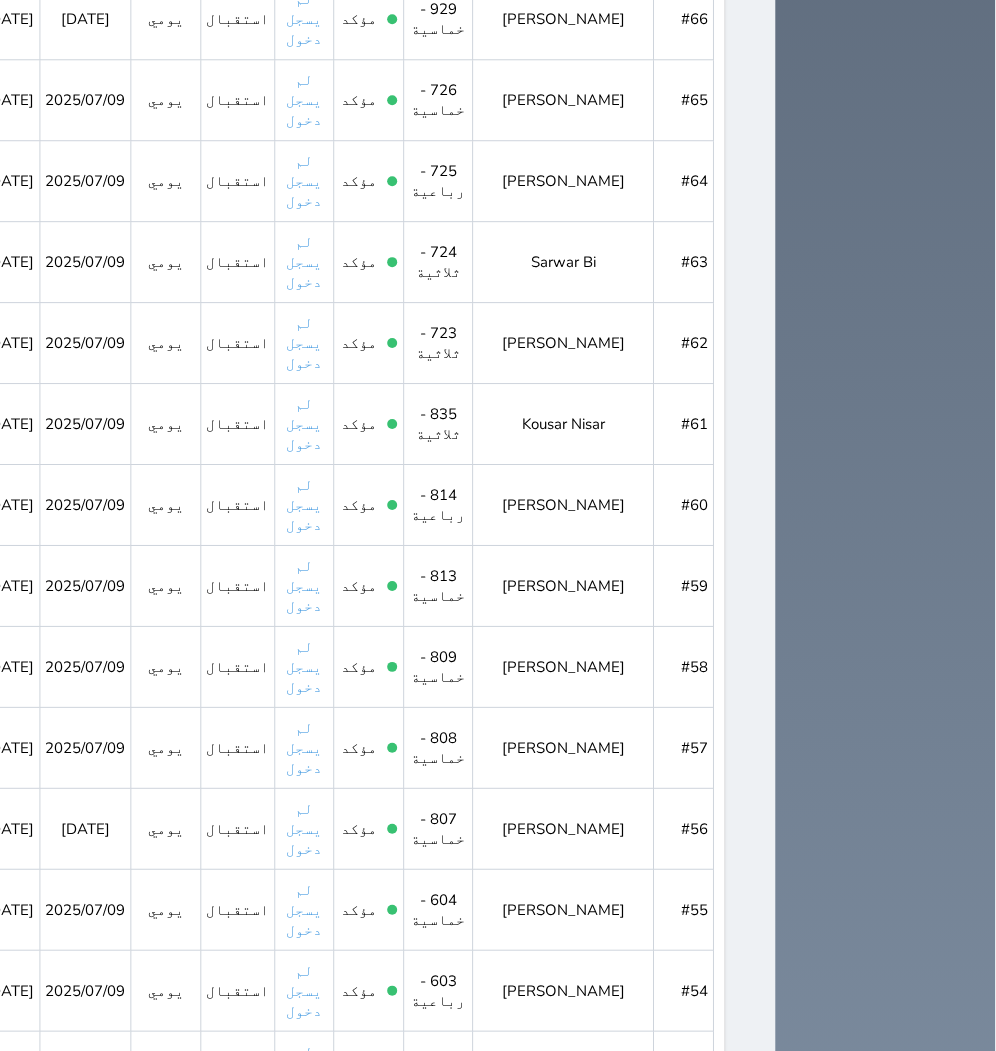 scroll, scrollTop: 1900, scrollLeft: 0, axis: vertical 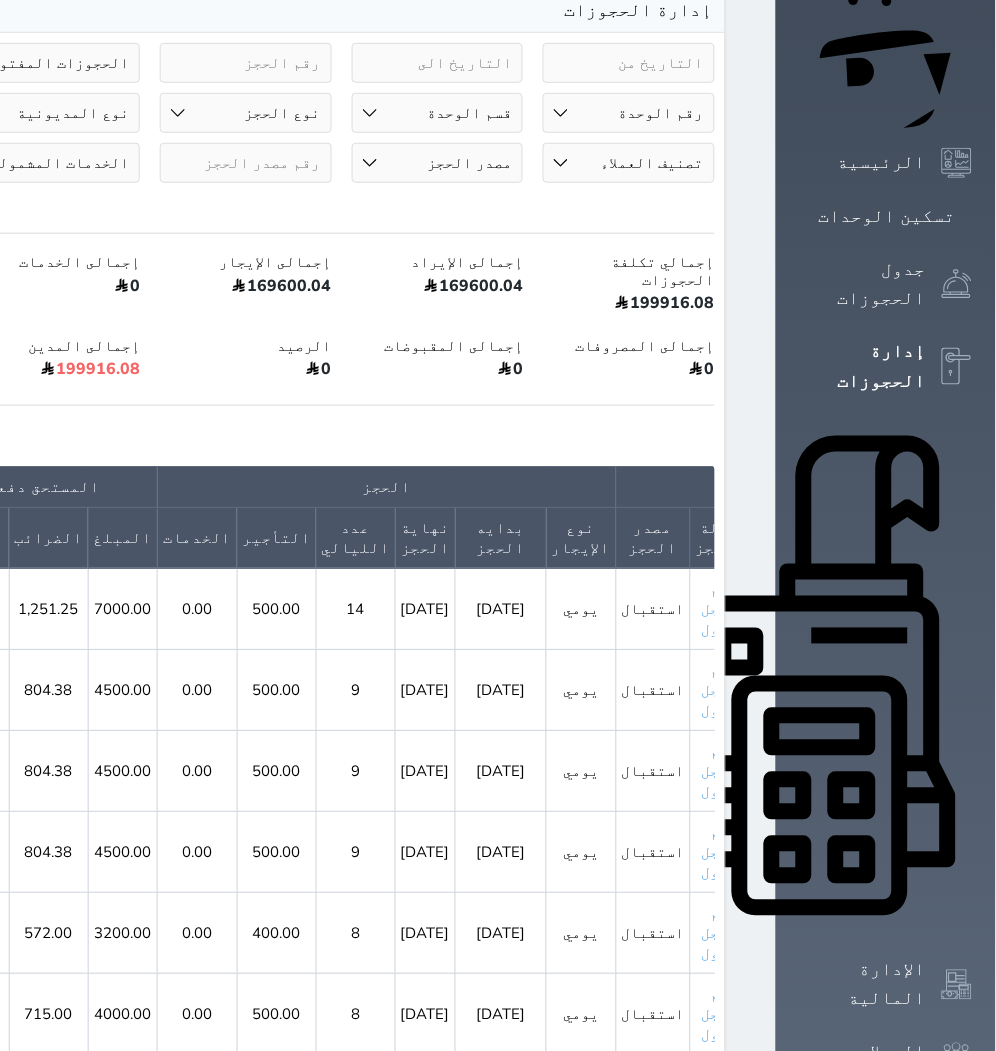 click 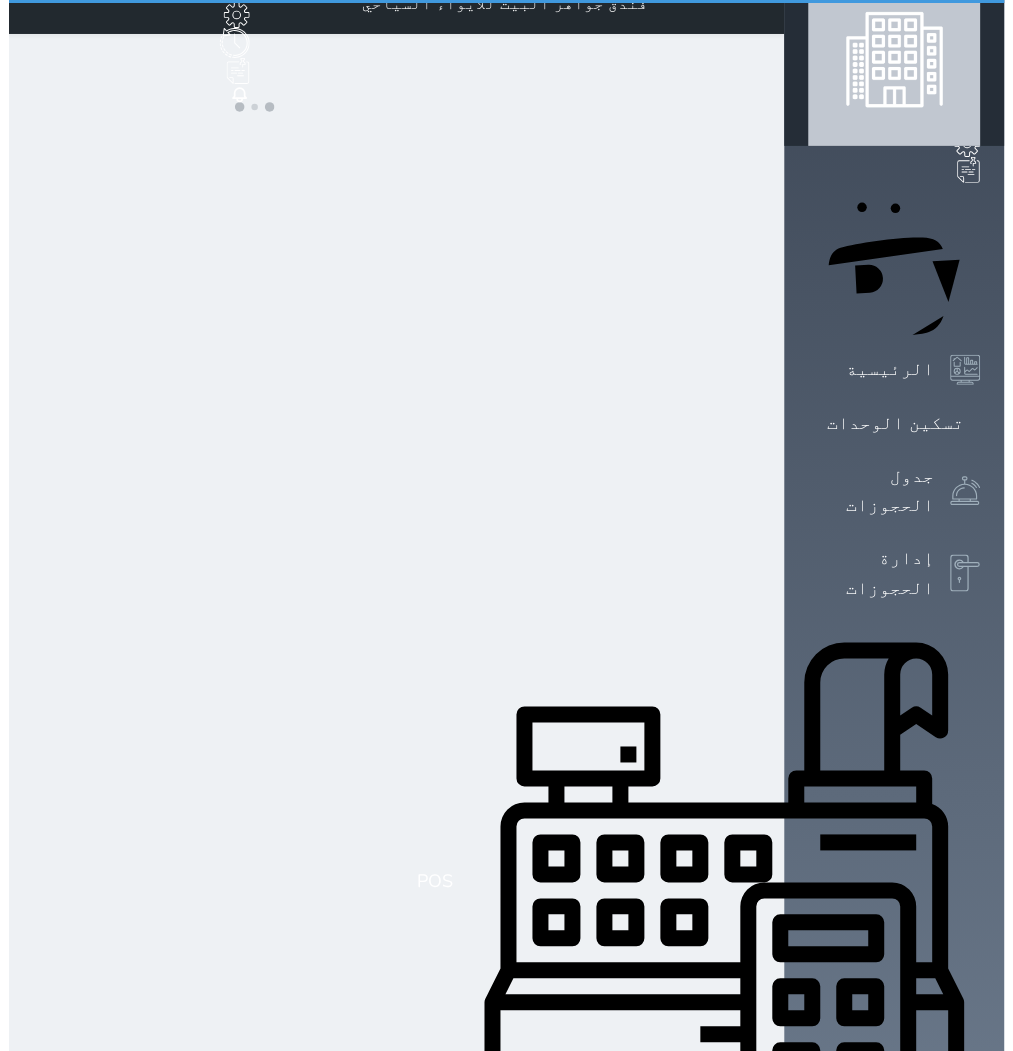 scroll, scrollTop: 0, scrollLeft: 0, axis: both 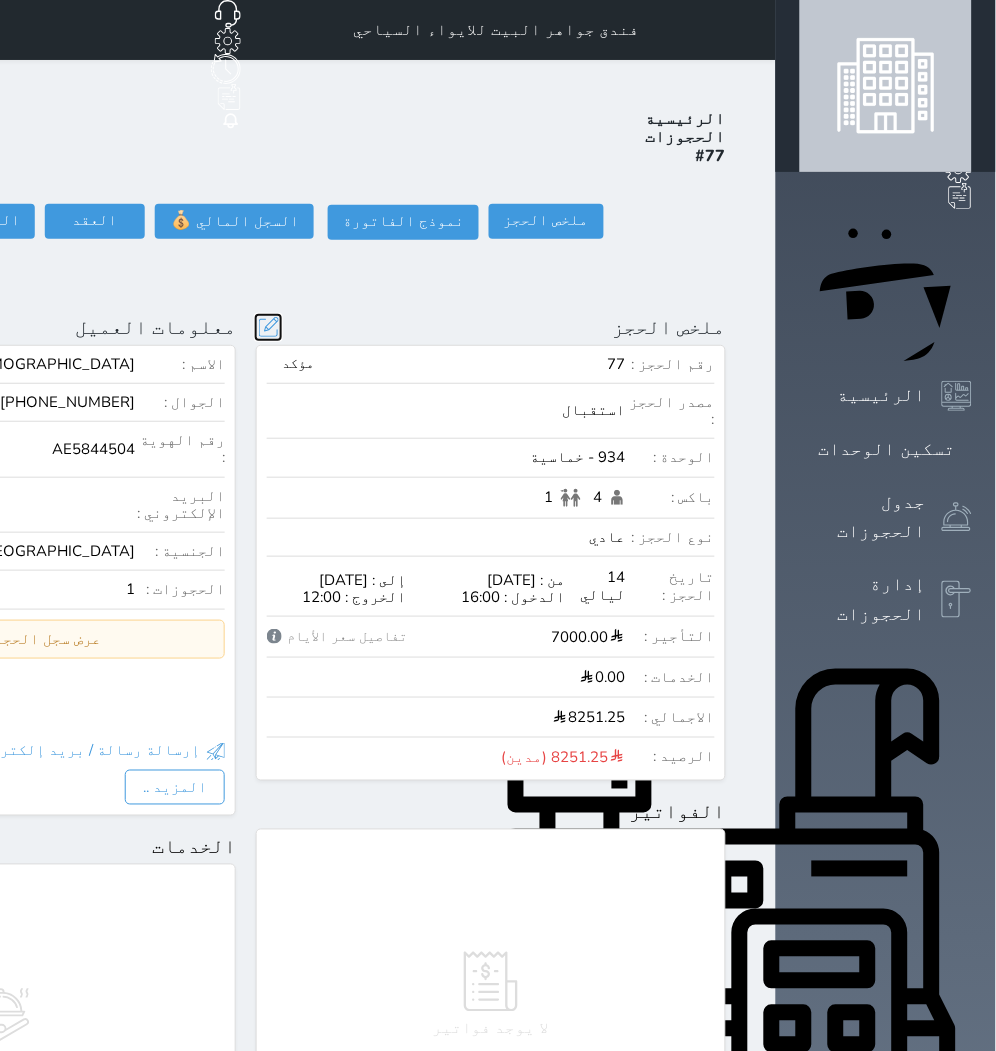 click at bounding box center [268, 327] 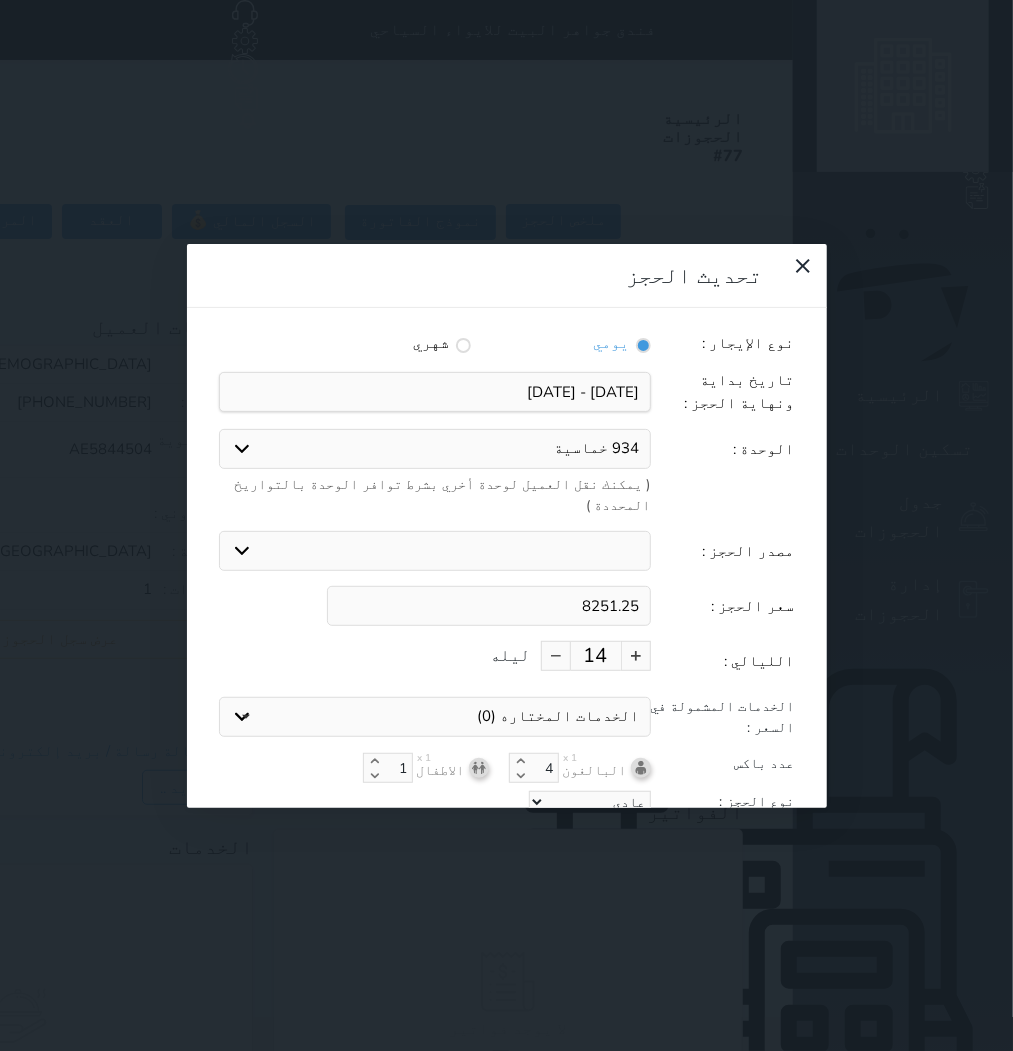 click on "934 خماسية   101 خماسية 201 خماسية 301 خماسية 401 خماسية 501 خماسية 601 خماسية 701 خماسية 801 خماسية 901 خماسية 102 خماسية 202 خماسية 302 خماسية 402 خماسية 502 خماسية 602 خماسية 702 خماسية 103 رباعية 203 رباعية 303 رباعية 403 رباعية 503 رباعية 703 رباعية 803 رباعية 903 رباعية 105 رباعية 205 رباعية 305 رباعية 405 رباعية 505 رباعية 605 رباعية 705 رباعية 805 رباعية 905 رباعية 104 ثلاثية 204 خماسية 304 خماسية 404 خماسية 504 خماسية 704 خماسية 804 خماسية 904 خماسية 106 خماسية 206 ثلاثية 306 ثلاثية 406 ثلاثية 506 ثلاثية 806 ثلاثية 906 ثلاثية 107 خماسية 207 خماسية 307 خماسية 407 خماسية 507 خماسية 607 خماسية 707 خماسية 907 خماسية 108 خماسية 208 خماسية 308 خماسية" at bounding box center (435, 449) 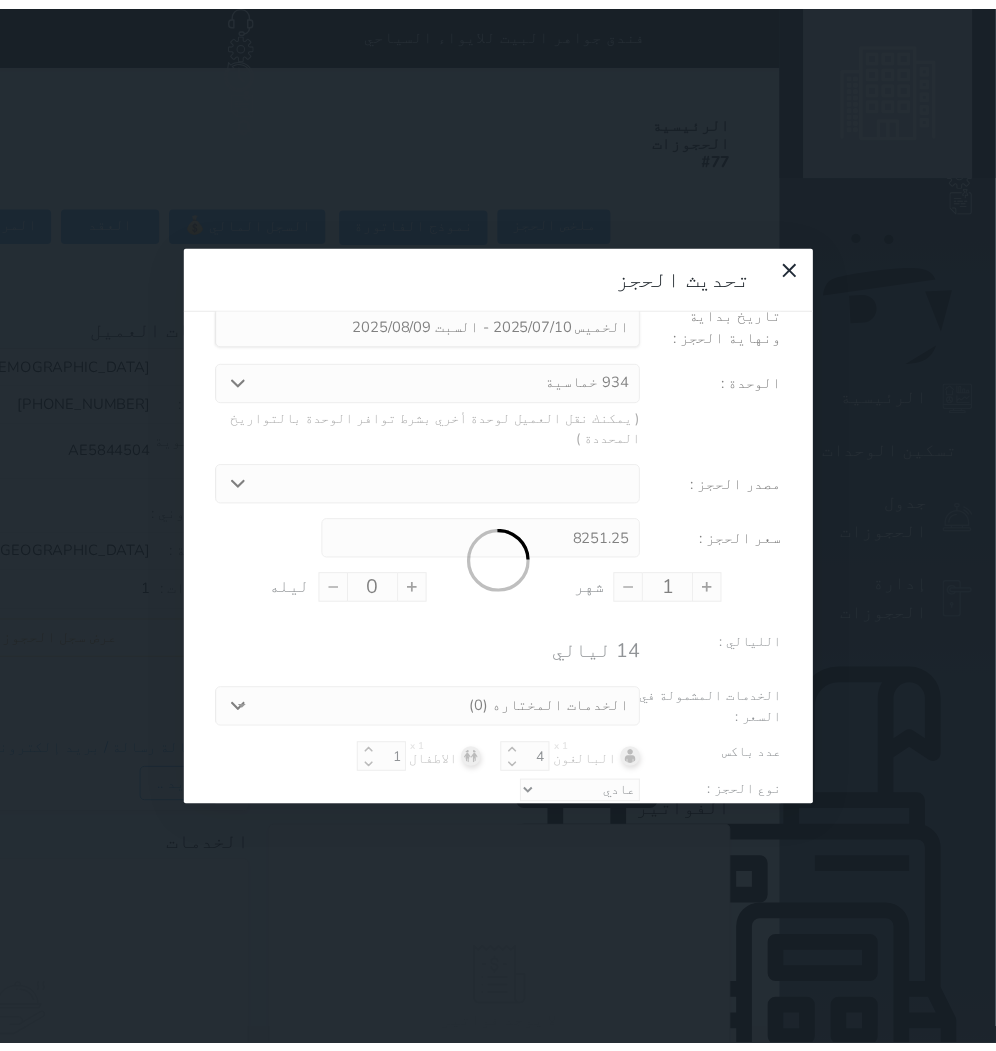 scroll, scrollTop: 104, scrollLeft: 0, axis: vertical 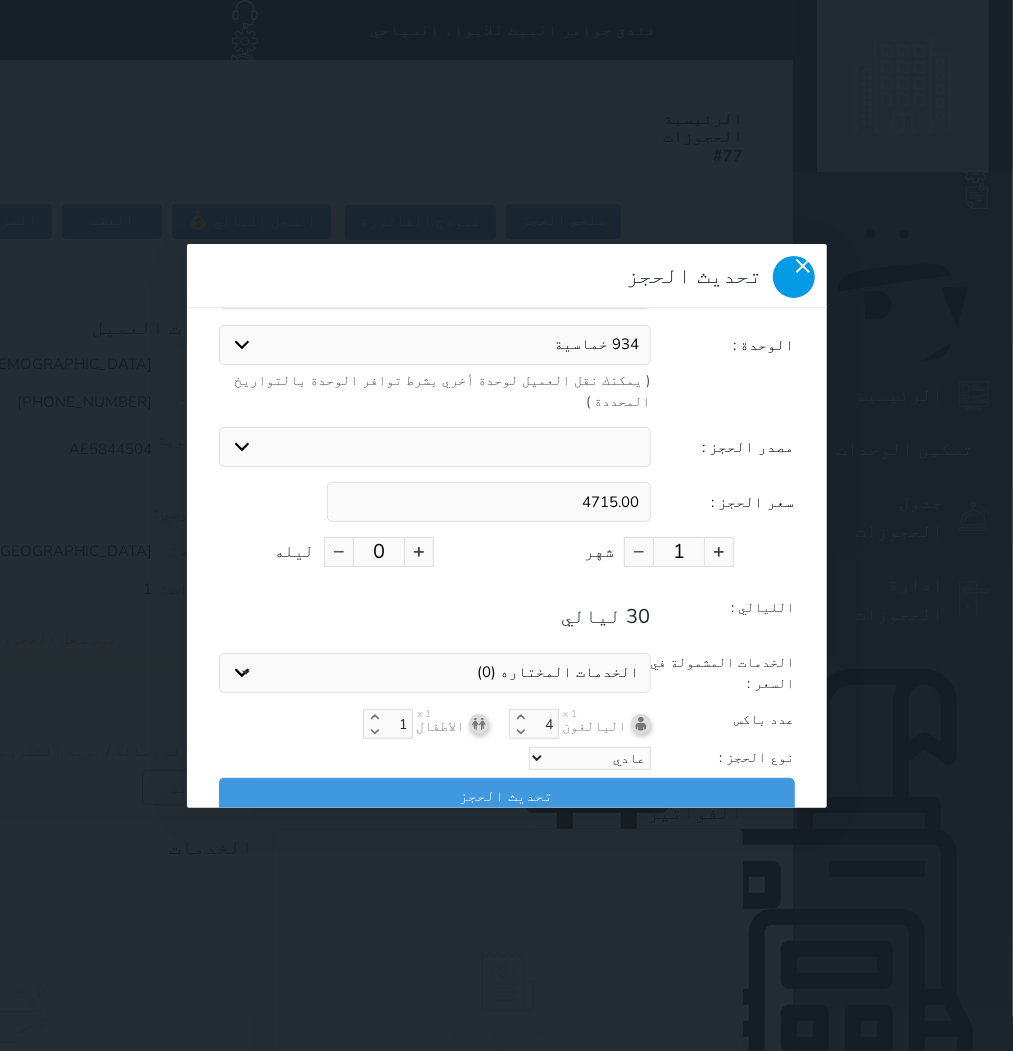 click 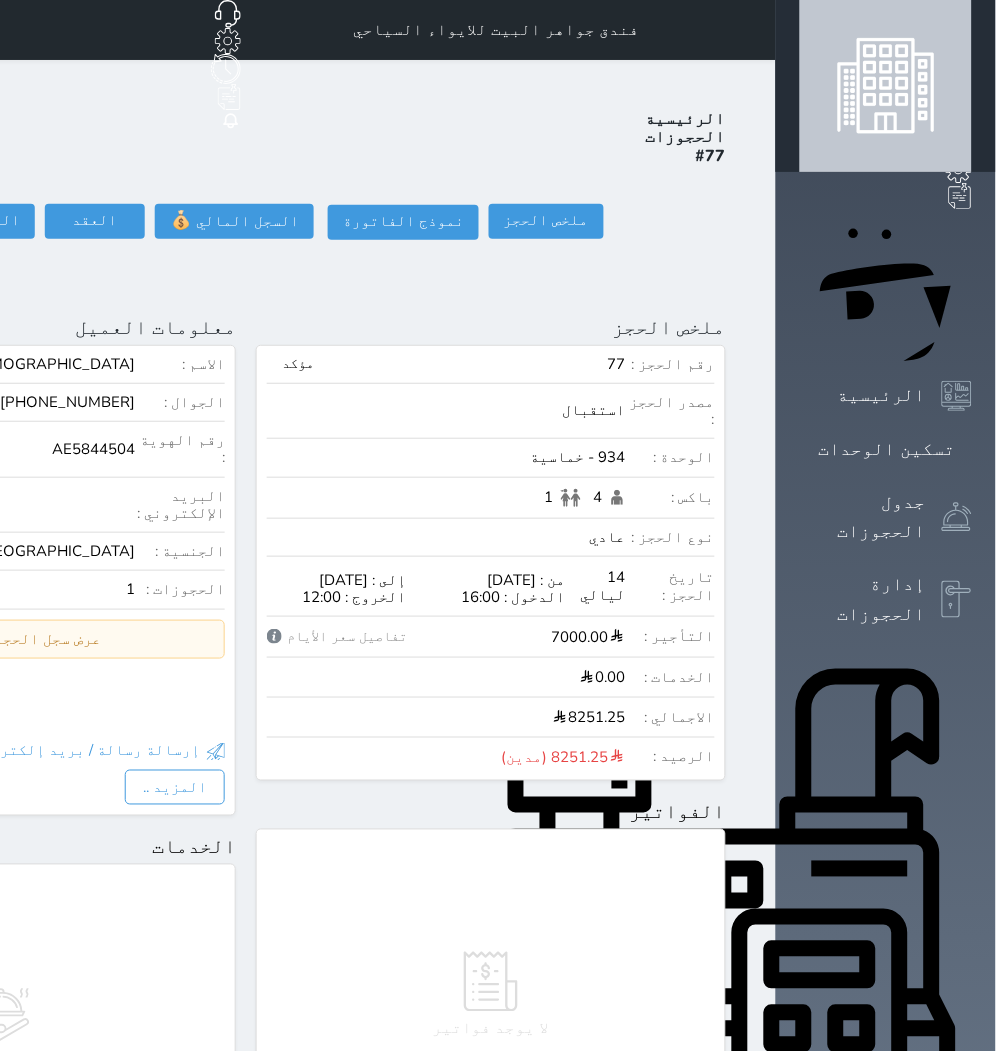 click on "إلغاء الحجز" at bounding box center (-162, 257) 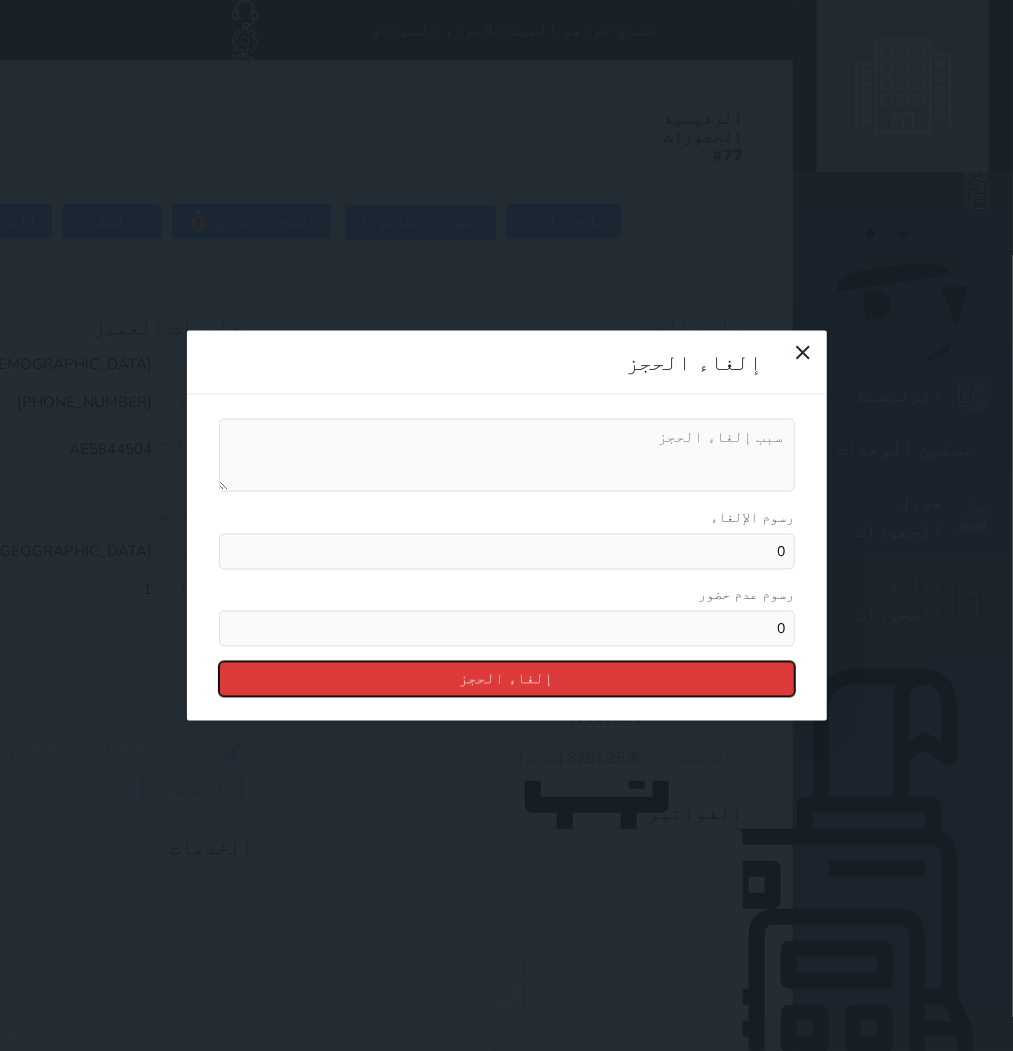 click on "إلغاء الحجز" at bounding box center [507, 679] 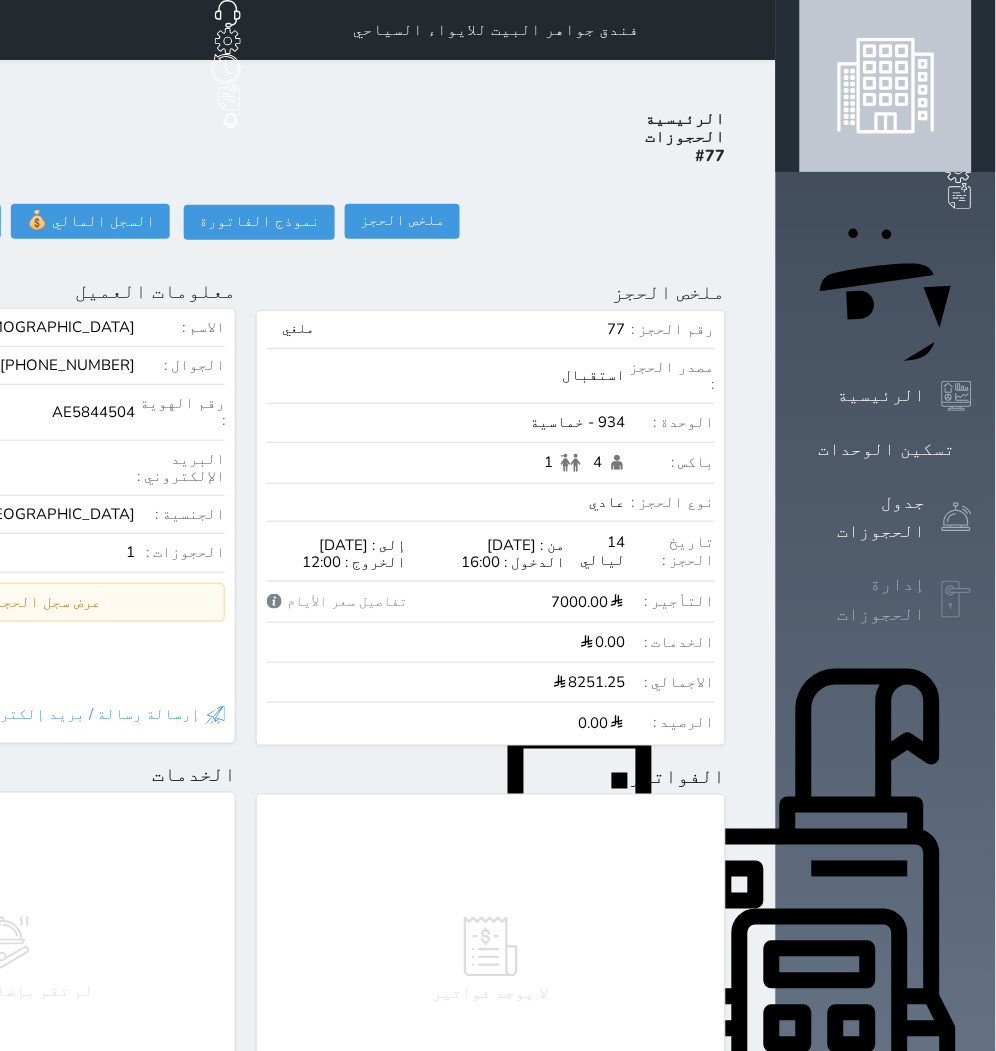 click at bounding box center [957, 600] 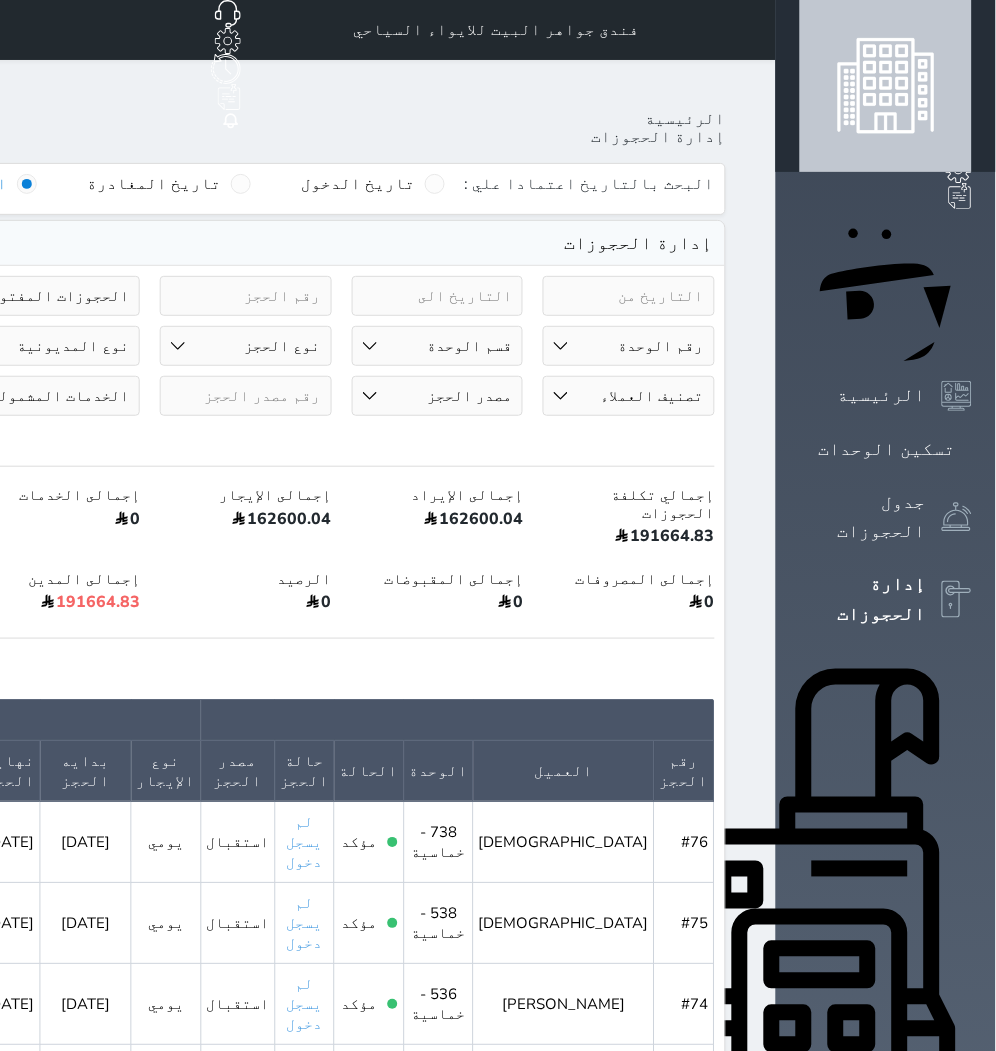 click on "حجز جديد" at bounding box center [72, -65] 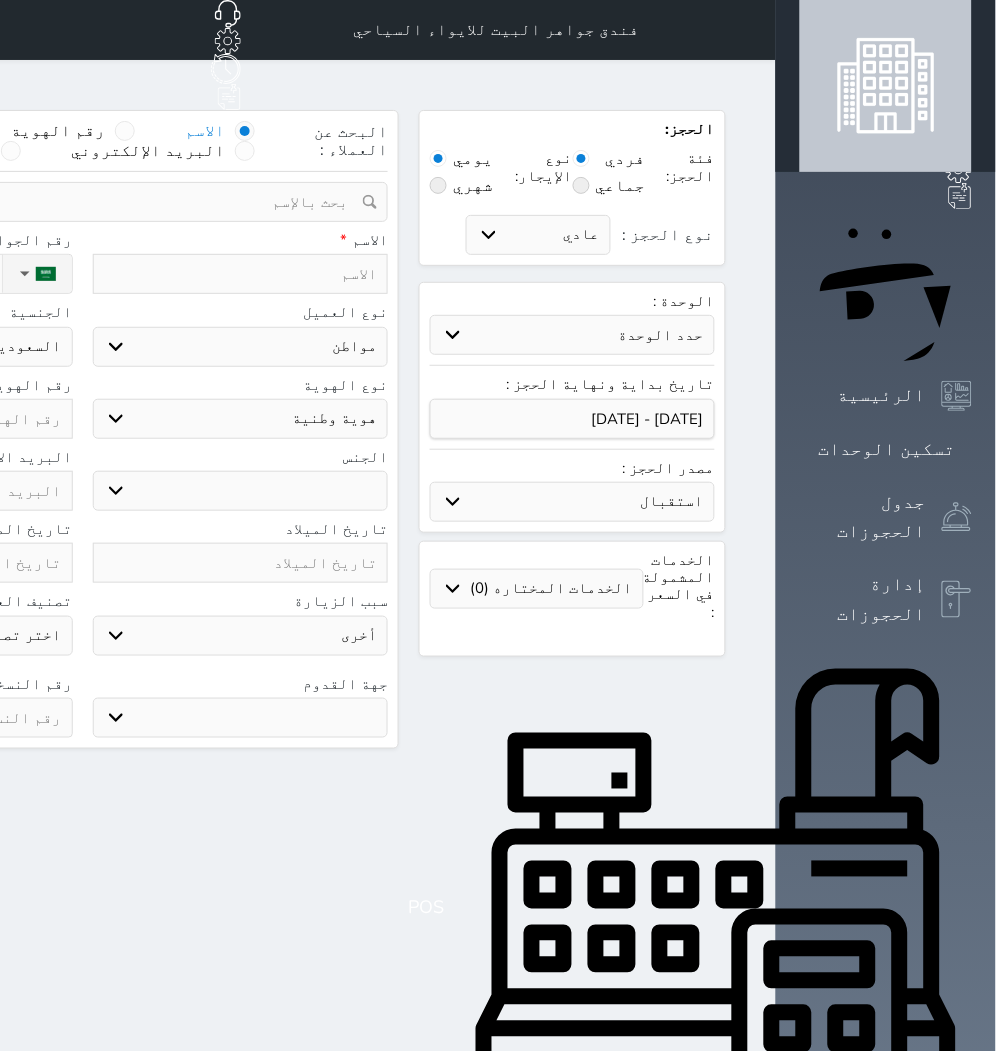 click on "حدد الوحدة
#939 - ثلاثية
#938 - خماسية
#934 - خماسية
#932 - ثلاثية
#931 - خماسية
#930 - رباعية
#928 - ثلاثية
#927 - رباعية
#926 - خماسية
#925 - رباعية
#924 - ثلاثية
#923 - ثلاثية
#922 - خماسية
#921 - رباعية
#920 - رباعية
#919 - خماسية
#918 - ثلاثية
#917 - خماسية
#916 - رباعية
#915 - خماسية" at bounding box center [572, 335] 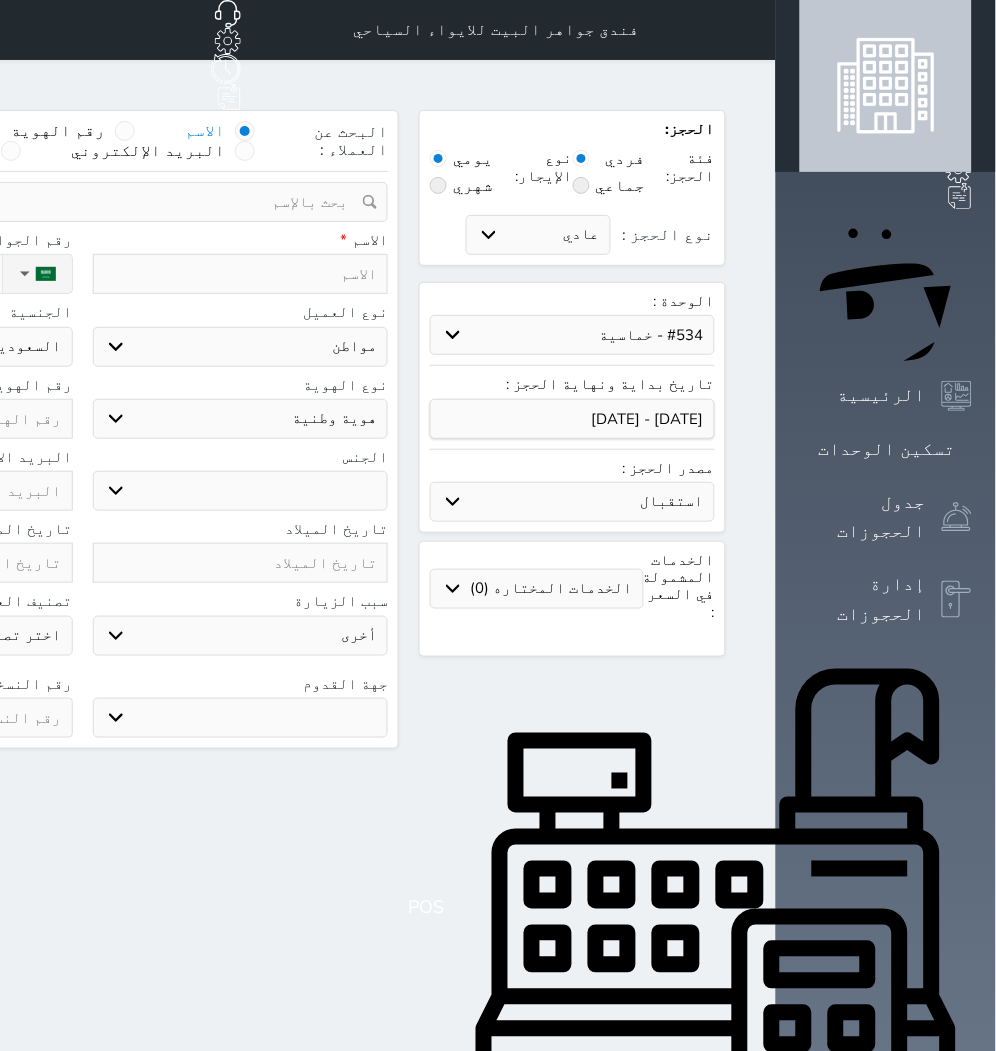 click on "حدد الوحدة
#939 - ثلاثية
#938 - خماسية
#934 - خماسية
#932 - ثلاثية
#931 - خماسية
#930 - رباعية
#928 - ثلاثية
#927 - رباعية
#926 - خماسية
#925 - رباعية
#924 - ثلاثية
#923 - ثلاثية
#922 - خماسية
#921 - رباعية
#920 - رباعية
#919 - خماسية
#918 - ثلاثية
#917 - خماسية
#916 - رباعية
#915 - خماسية" at bounding box center [572, 335] 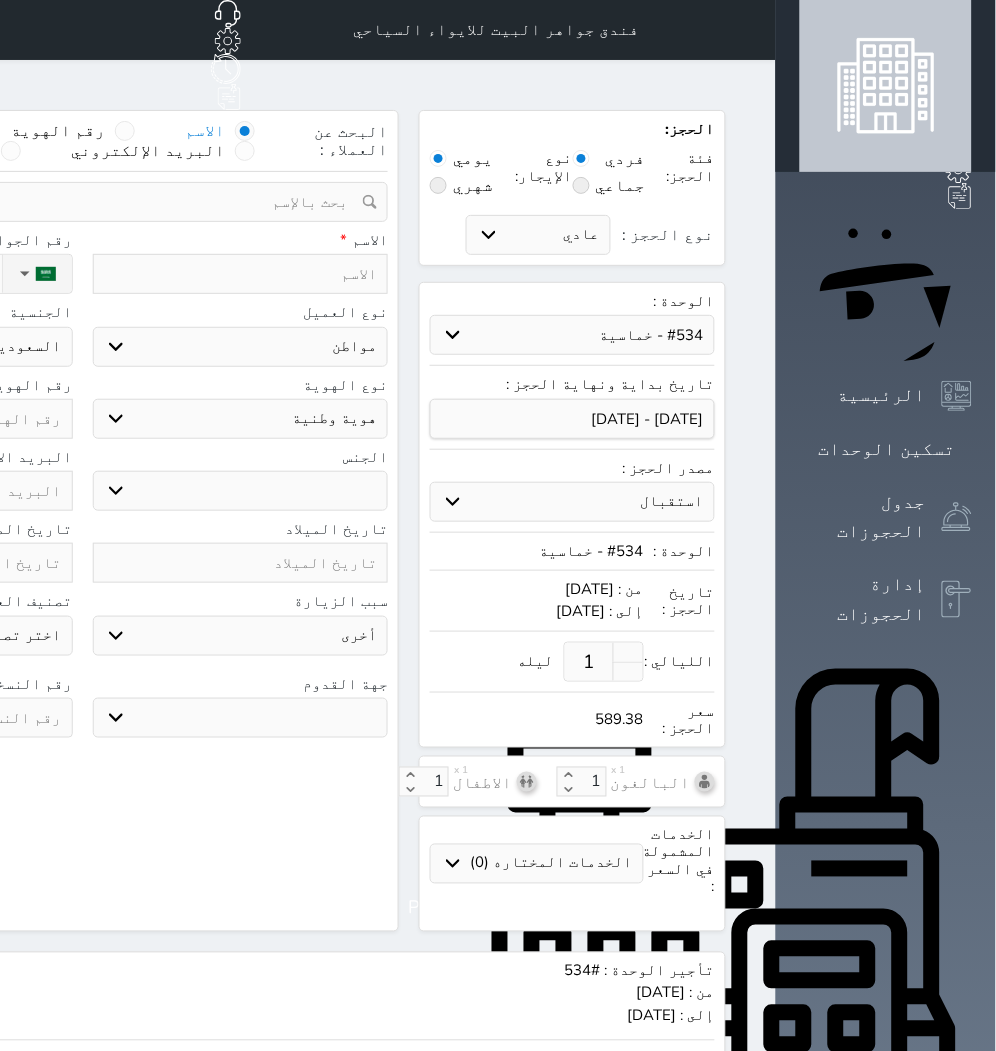 click on "1" at bounding box center (589, 662) 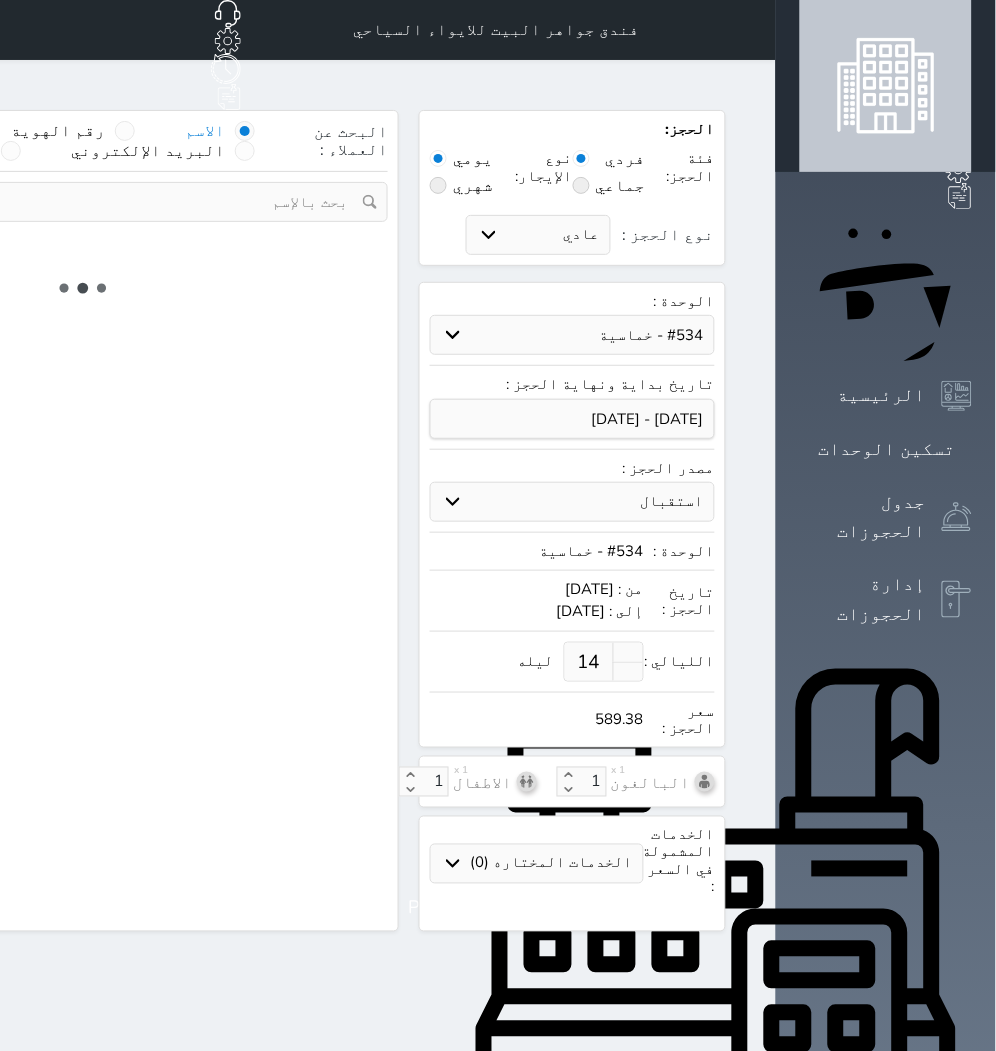 drag, startPoint x: 781, startPoint y: 733, endPoint x: 768, endPoint y: 757, distance: 27.294687 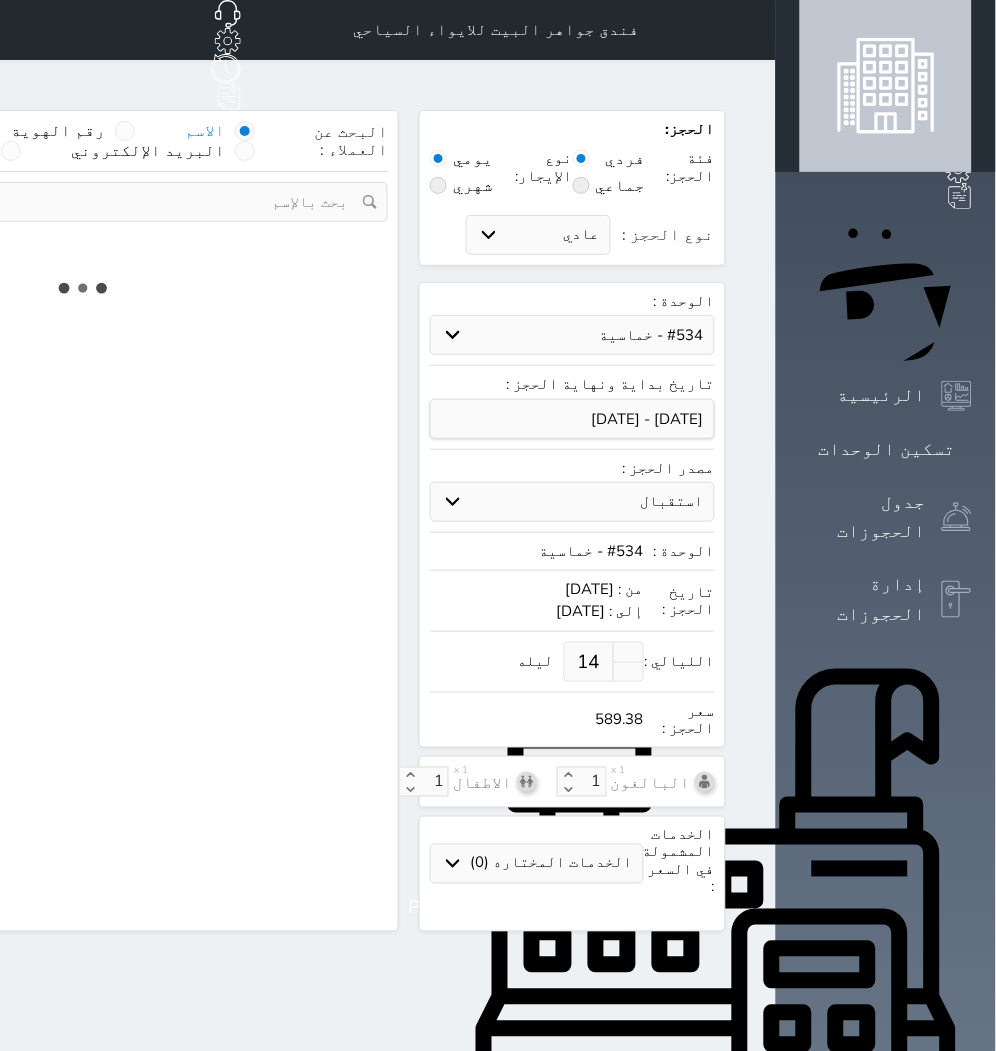 click on "البالغون   x 1   1                             الاطفال   x 1   1" at bounding box center (572, 782) 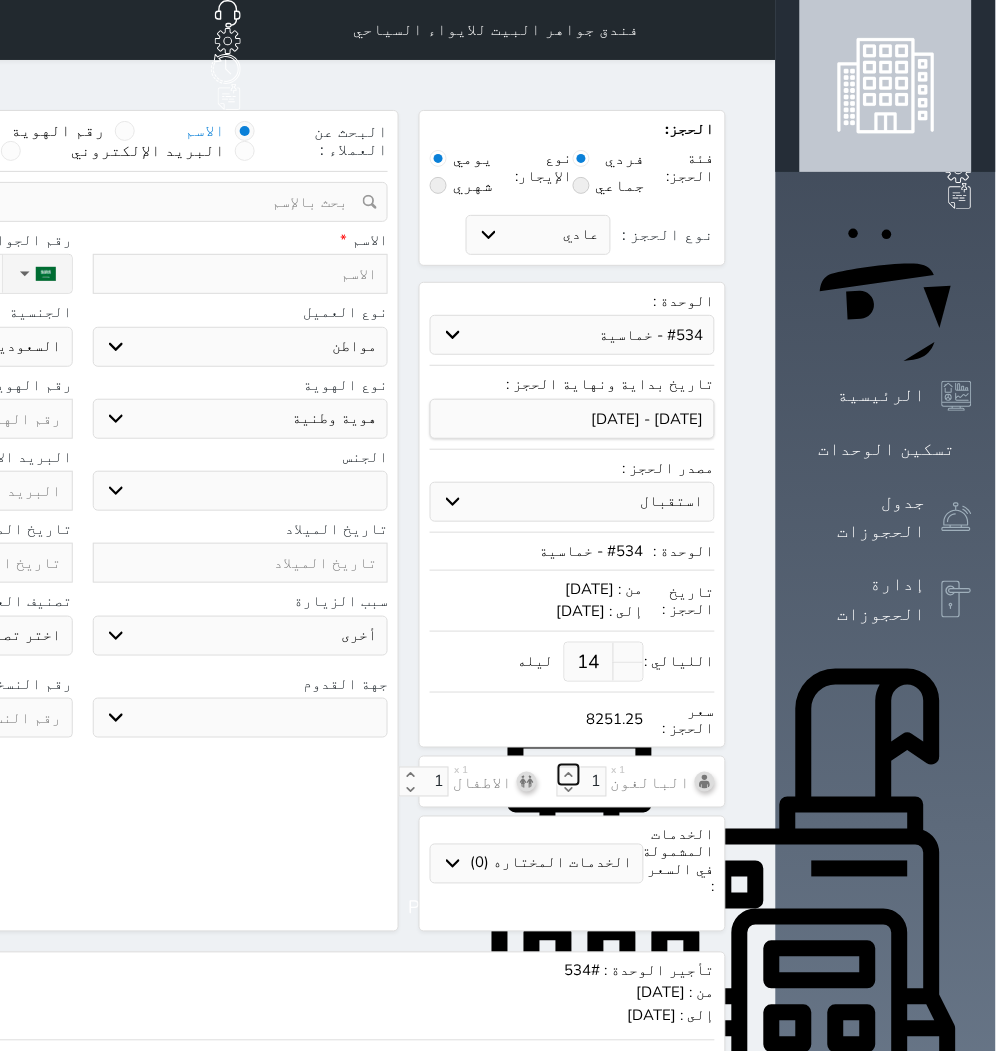 drag, startPoint x: 774, startPoint y: 747, endPoint x: 748, endPoint y: 745, distance: 26.076809 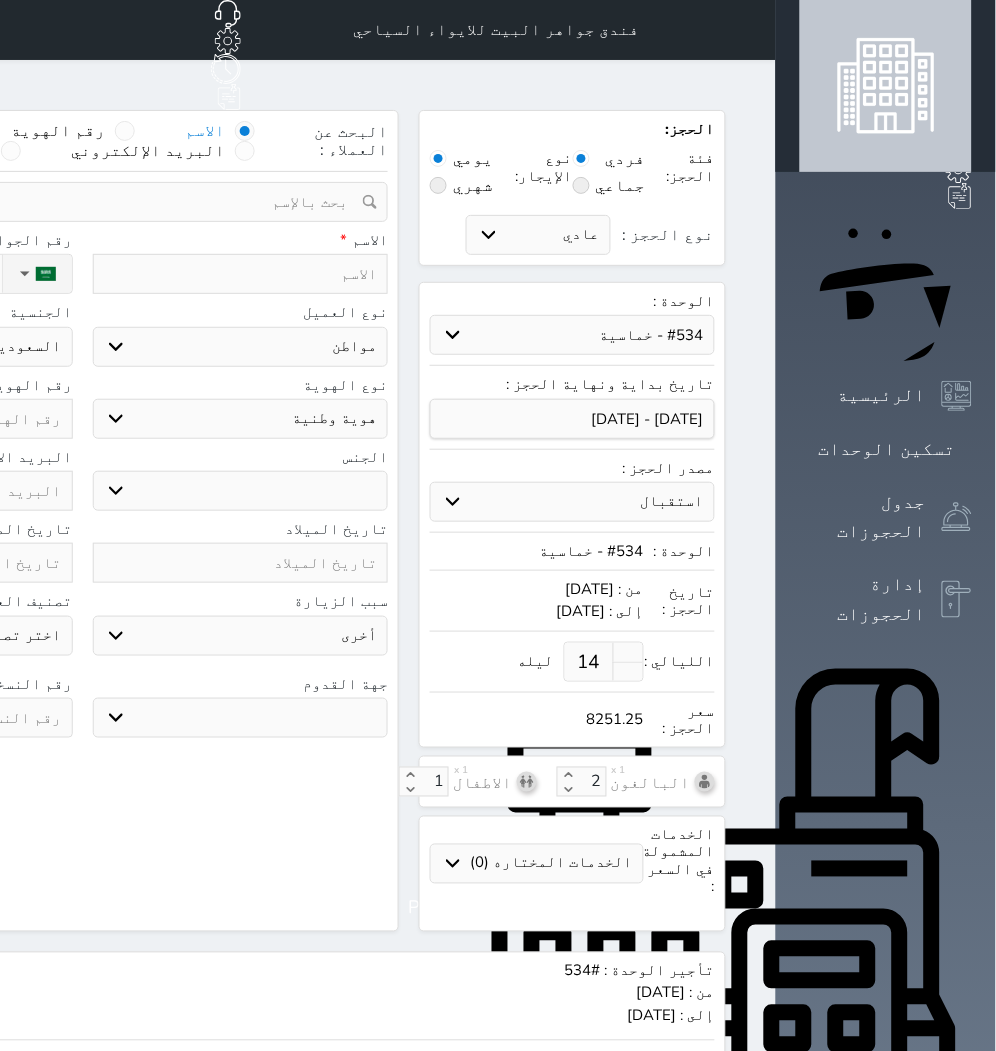 click at bounding box center (241, 274) 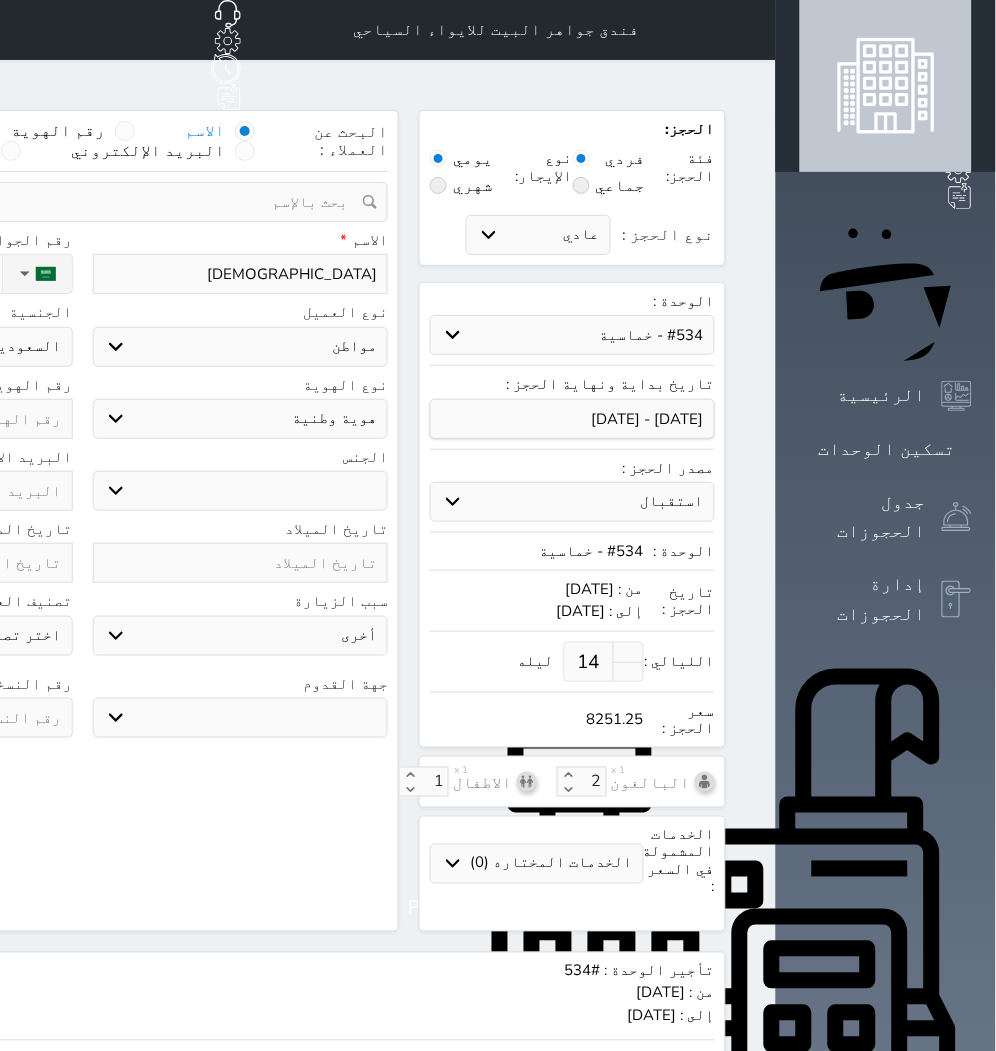 click on "اختر نوع   مواطن مواطن خليجي زائر مقيم" at bounding box center [241, 347] 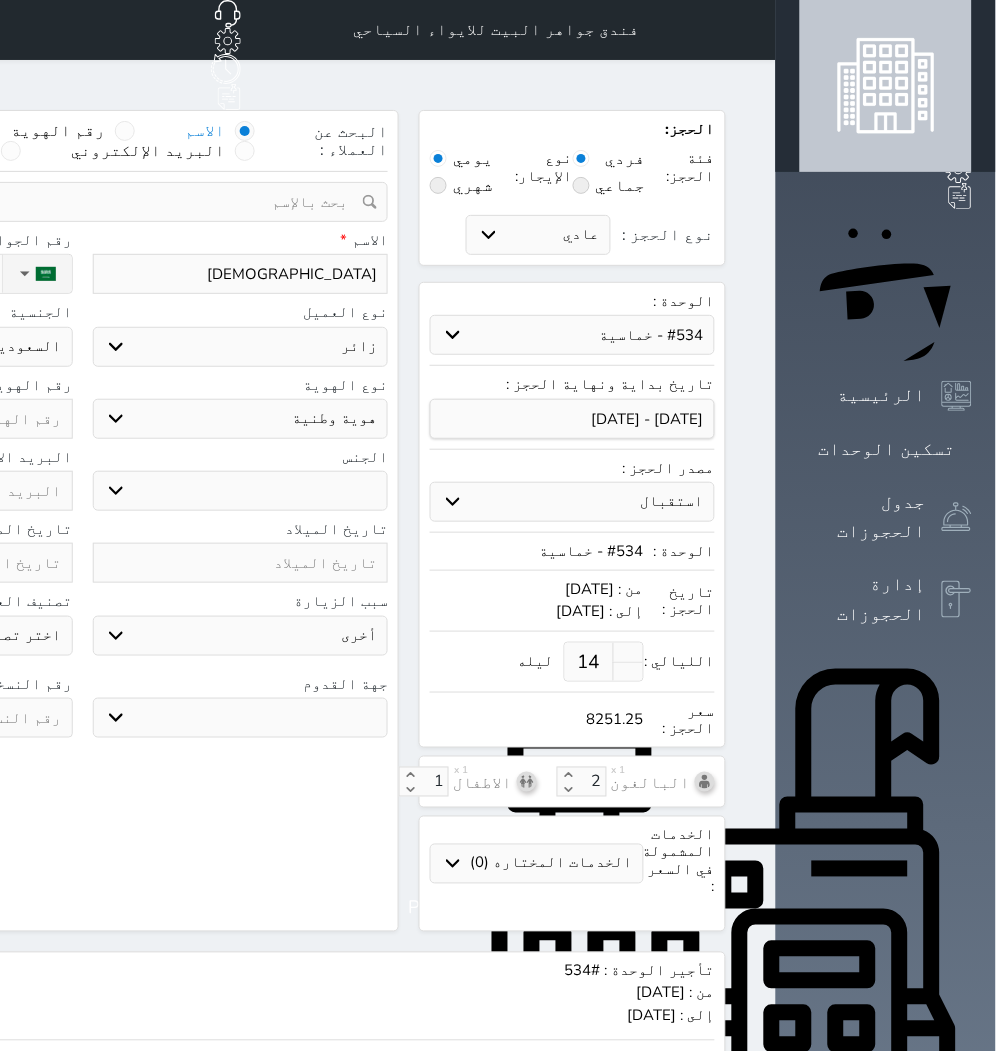click on "اختر نوع   مواطن مواطن خليجي زائر مقيم" at bounding box center [241, 347] 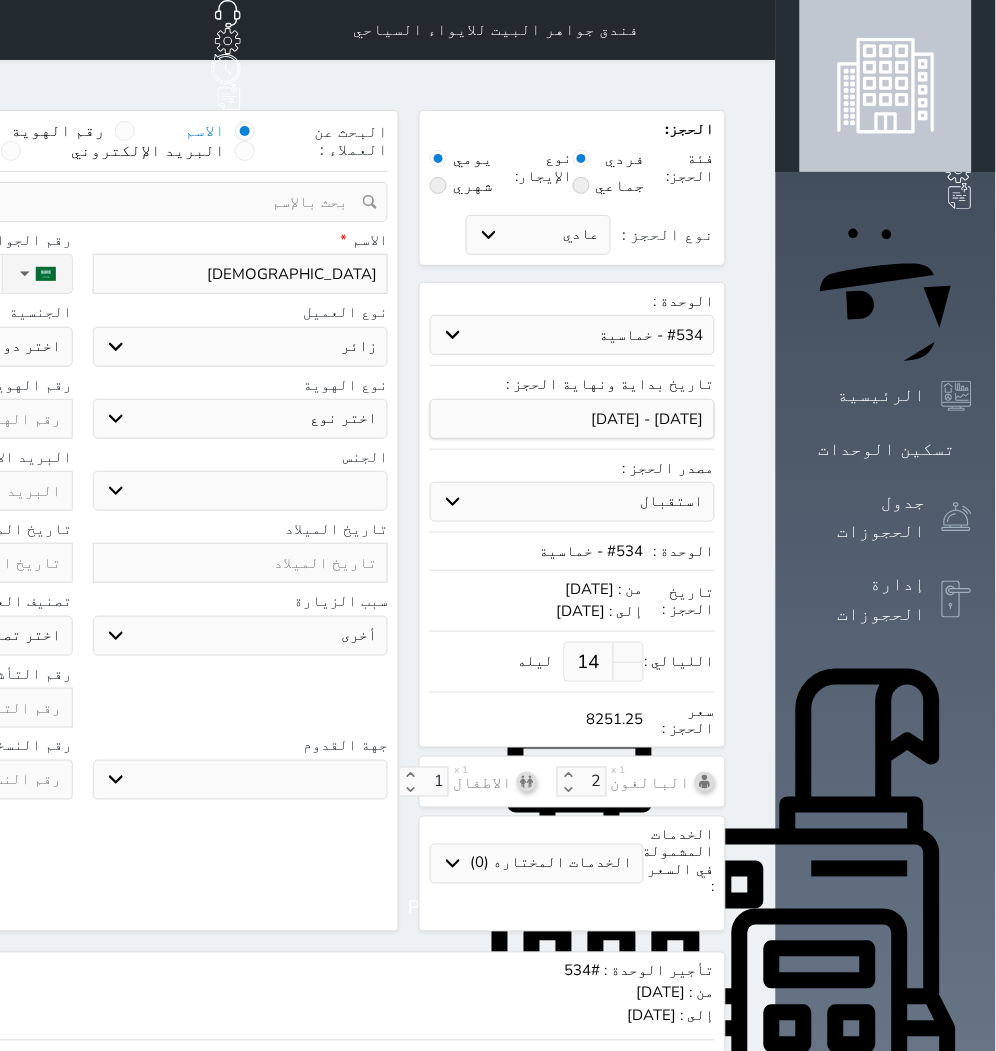 click on "اختر نوع   جواز السفر هوية زائر" at bounding box center (241, 419) 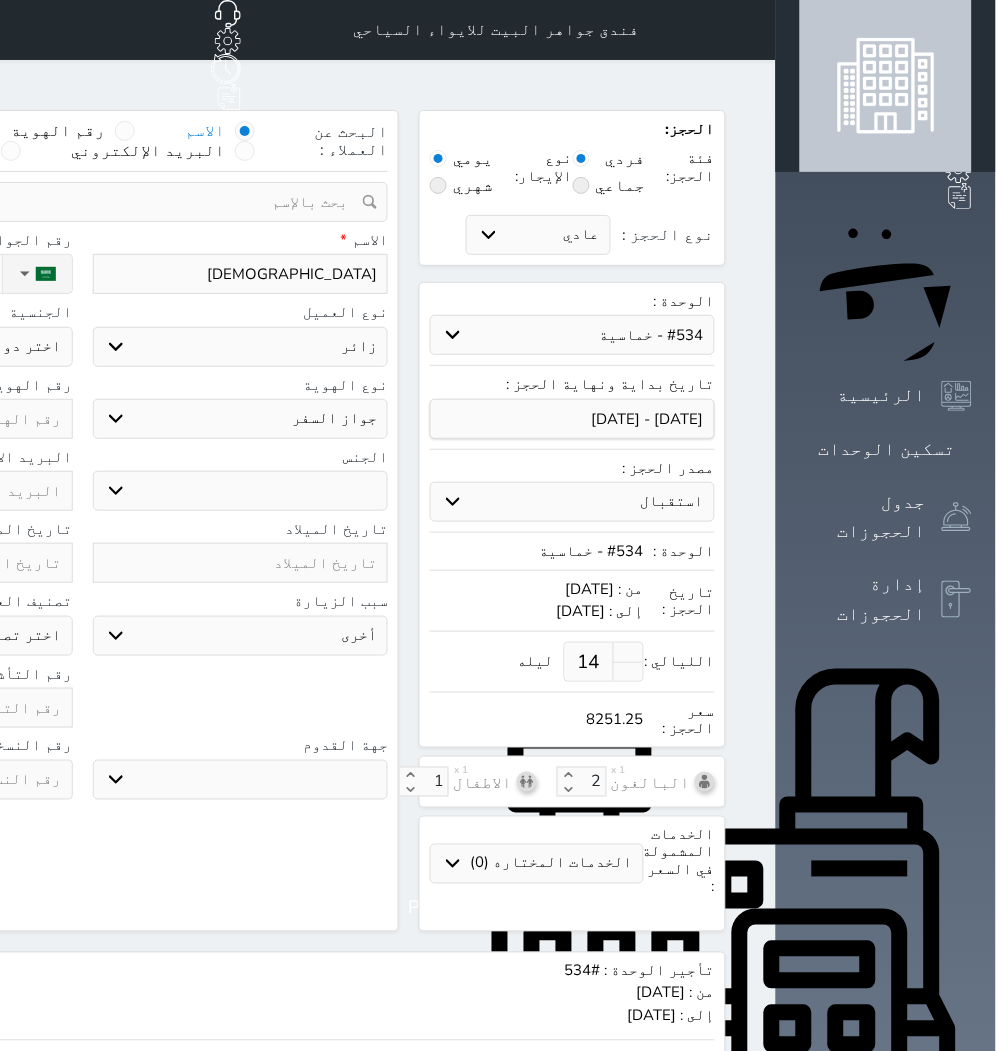 click on "اختر نوع   جواز السفر هوية زائر" at bounding box center (241, 419) 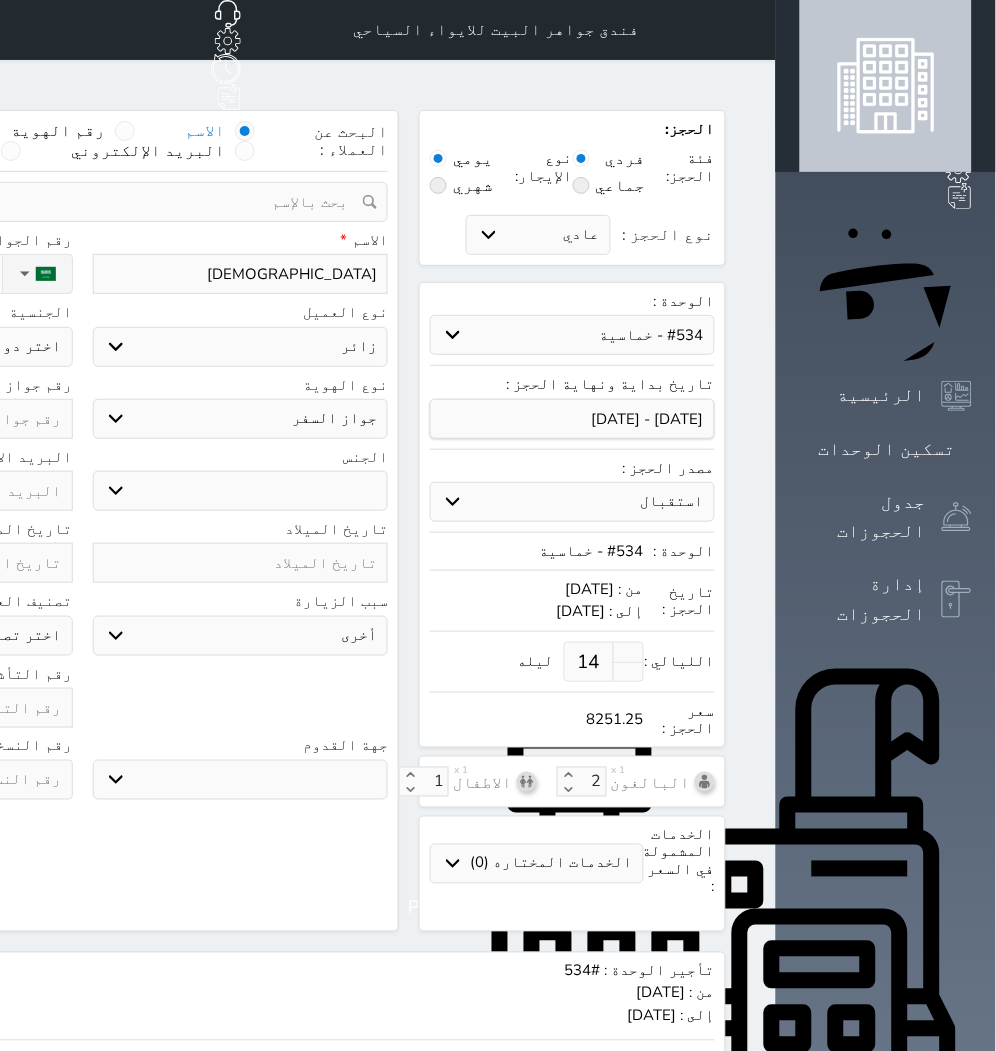 click on "ذكر   انثى" at bounding box center (241, 491) 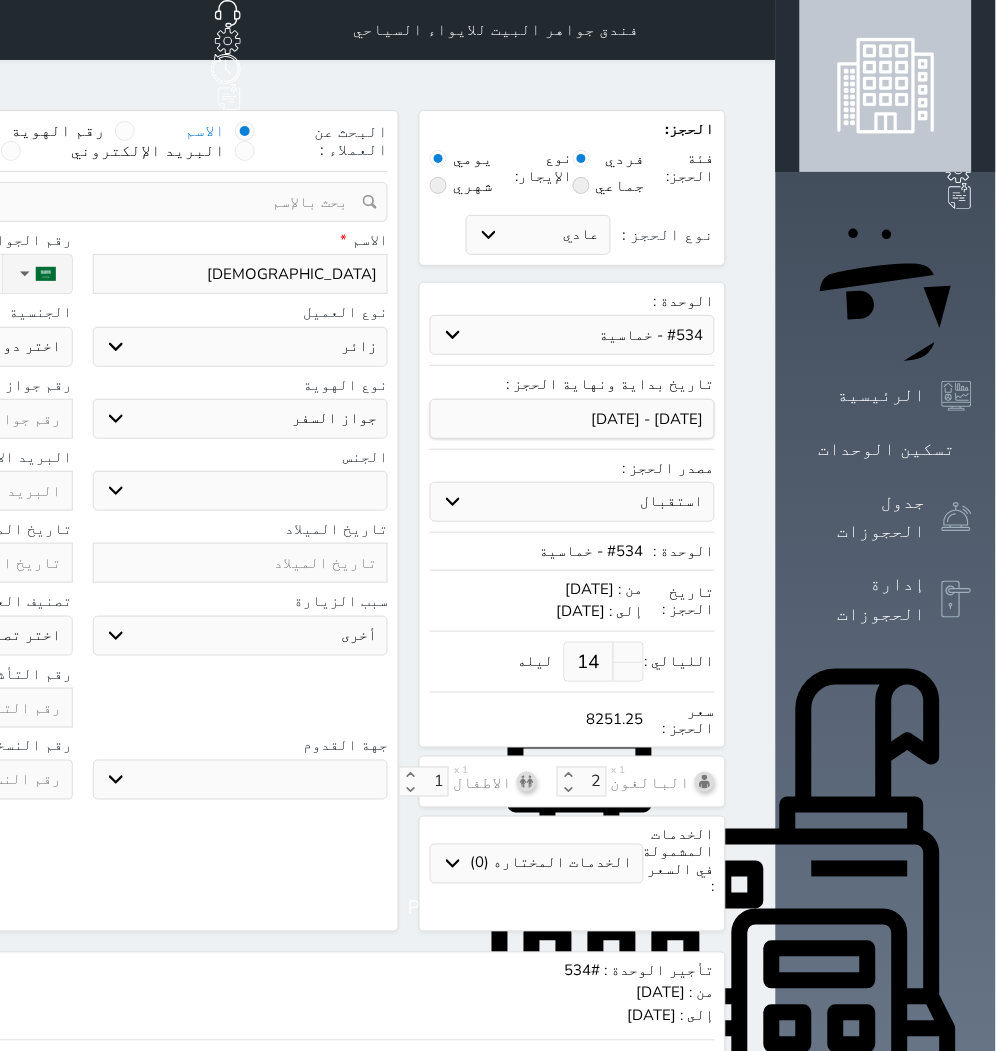 click on "سياحة زيارة الاهل والاصدقاء زيارة دينية زيارة عمل زيارة رياضية زيارة ترفيهية أخرى موظف ديوان عمل نزيل حجر موظف وزارة الصحة" at bounding box center [241, 636] 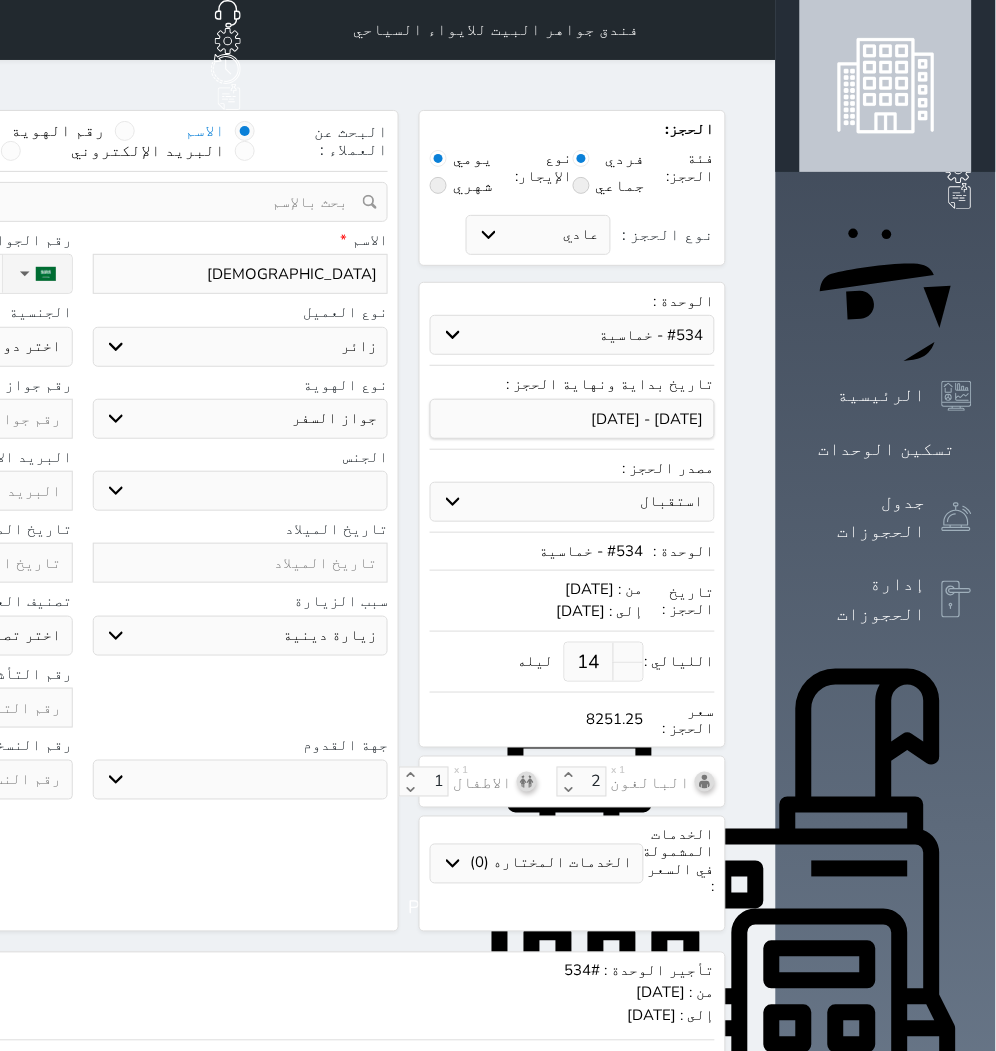 click on "سياحة زيارة الاهل والاصدقاء زيارة دينية زيارة عمل زيارة رياضية زيارة ترفيهية أخرى موظف ديوان عمل نزيل حجر موظف وزارة الصحة" at bounding box center (241, 636) 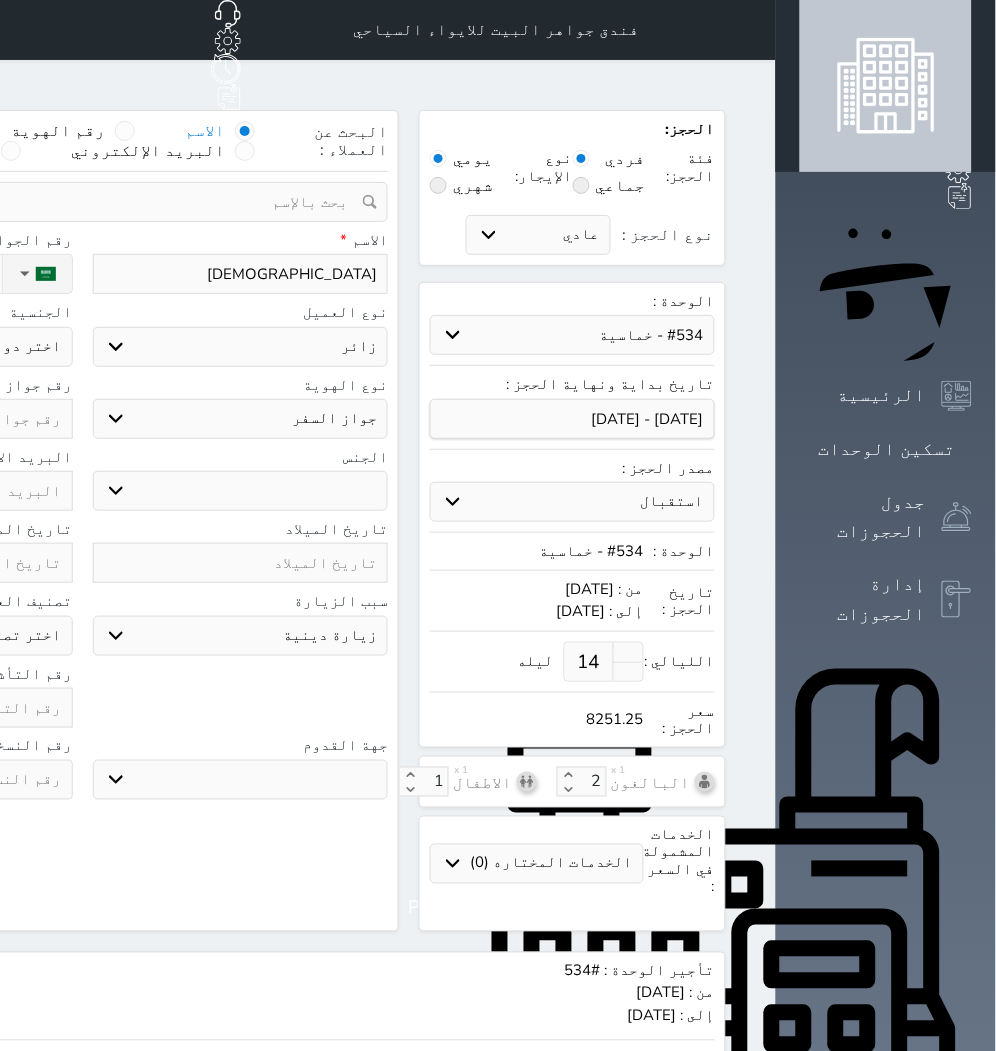click on "نوع الحجز :" at bounding box center [-111, 274] 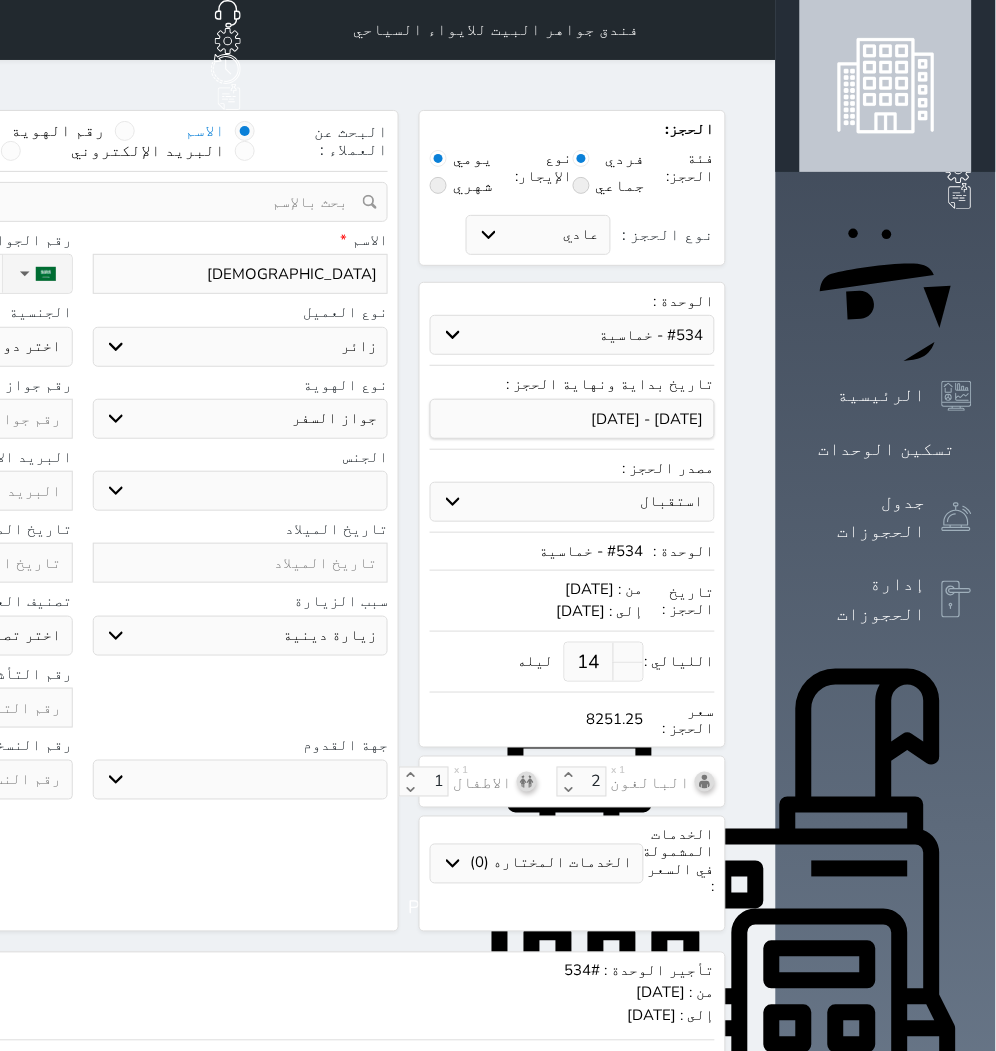 click on "اختر دولة
اثيوبيا
اجنبي بجواز [DEMOGRAPHIC_DATA]
اخرى
[GEOGRAPHIC_DATA]
[GEOGRAPHIC_DATA]
[GEOGRAPHIC_DATA]
[GEOGRAPHIC_DATA]
[GEOGRAPHIC_DATA]
[GEOGRAPHIC_DATA]
[GEOGRAPHIC_DATA]" at bounding box center [-75, 347] 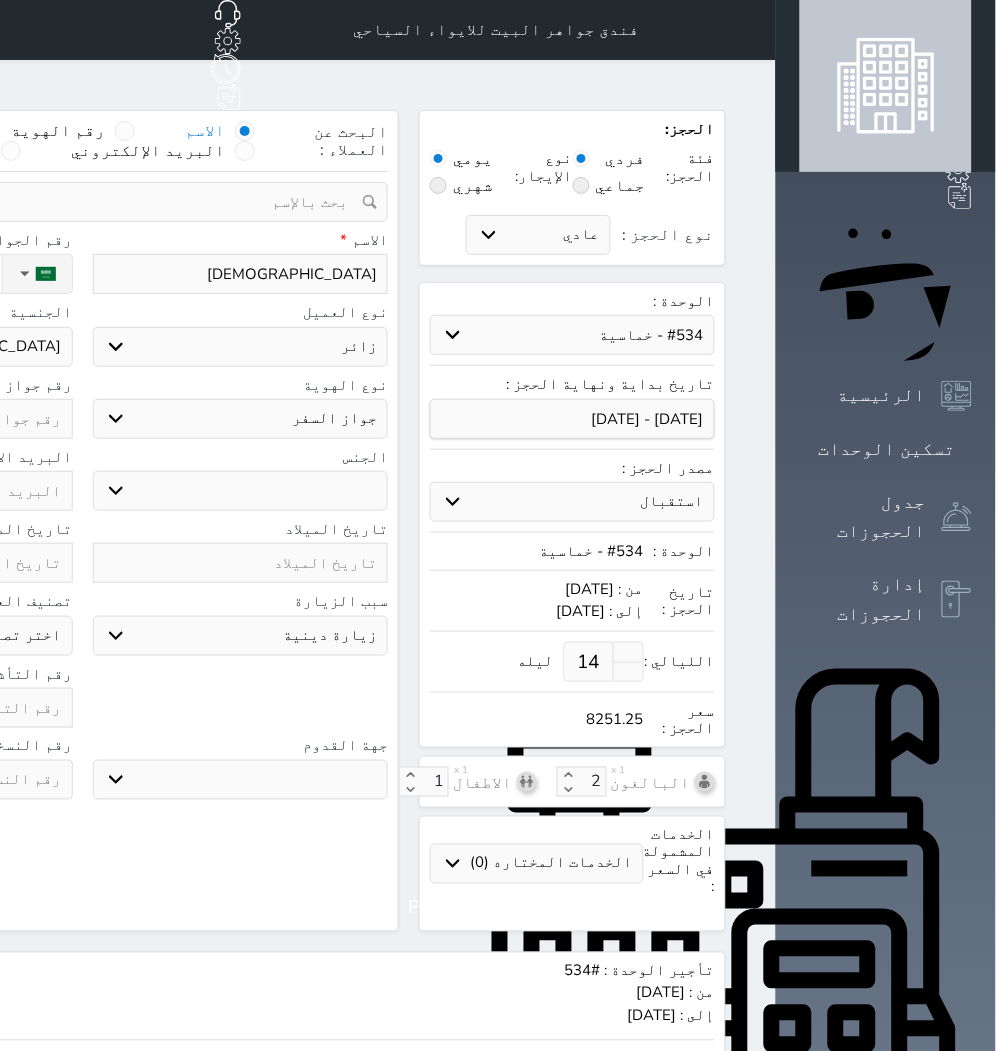 click on "اختر دولة
اثيوبيا
اجنبي بجواز [DEMOGRAPHIC_DATA]
اخرى
[GEOGRAPHIC_DATA]
[GEOGRAPHIC_DATA]
[GEOGRAPHIC_DATA]
[GEOGRAPHIC_DATA]
[GEOGRAPHIC_DATA]
[GEOGRAPHIC_DATA]
[GEOGRAPHIC_DATA]" at bounding box center (-75, 347) 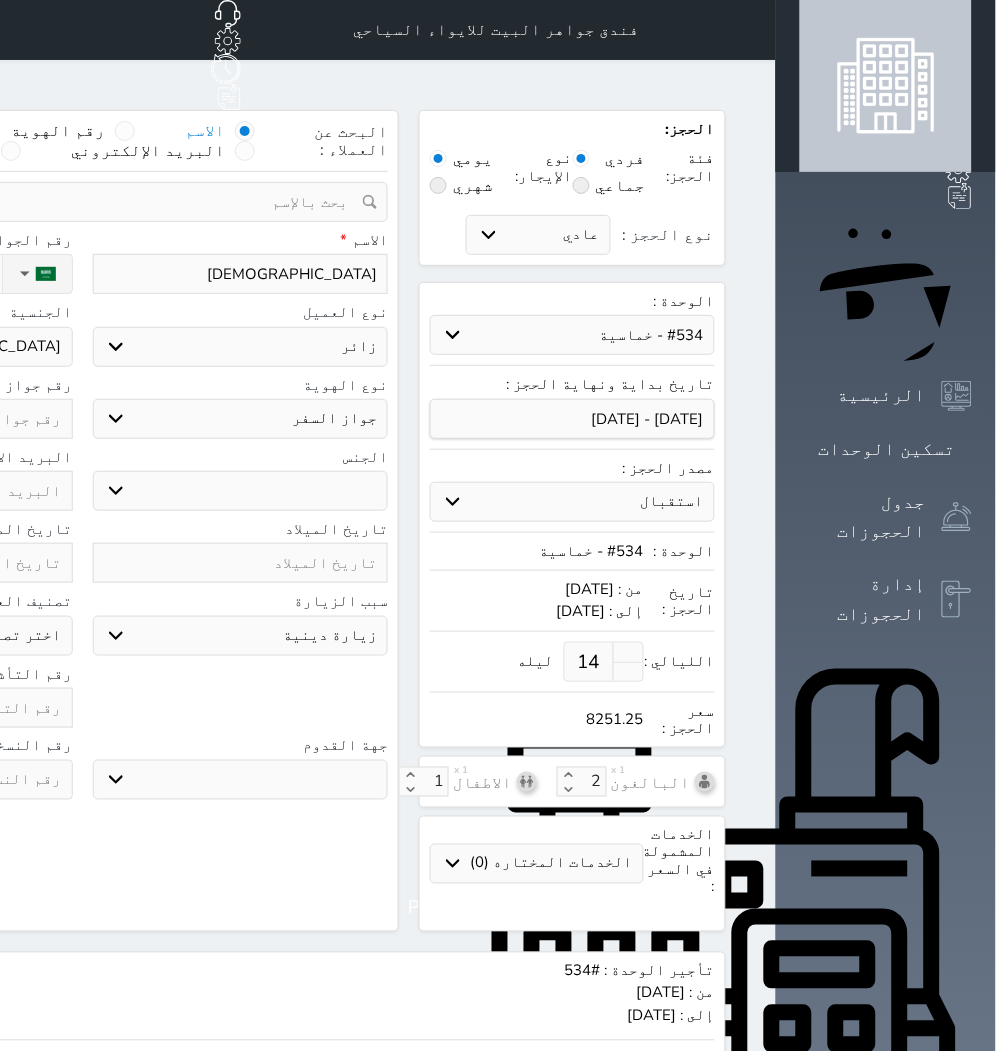 click at bounding box center [-75, 419] 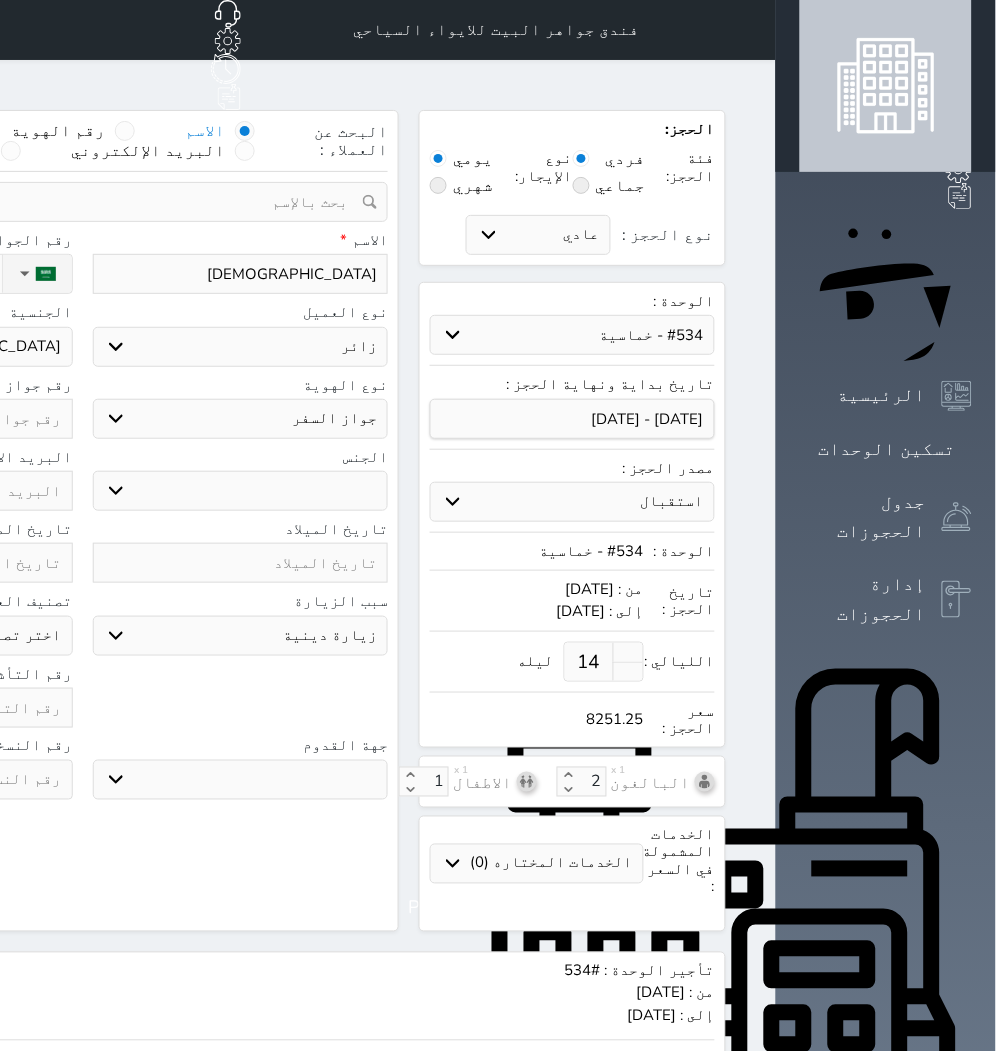 click at bounding box center (-75, 419) 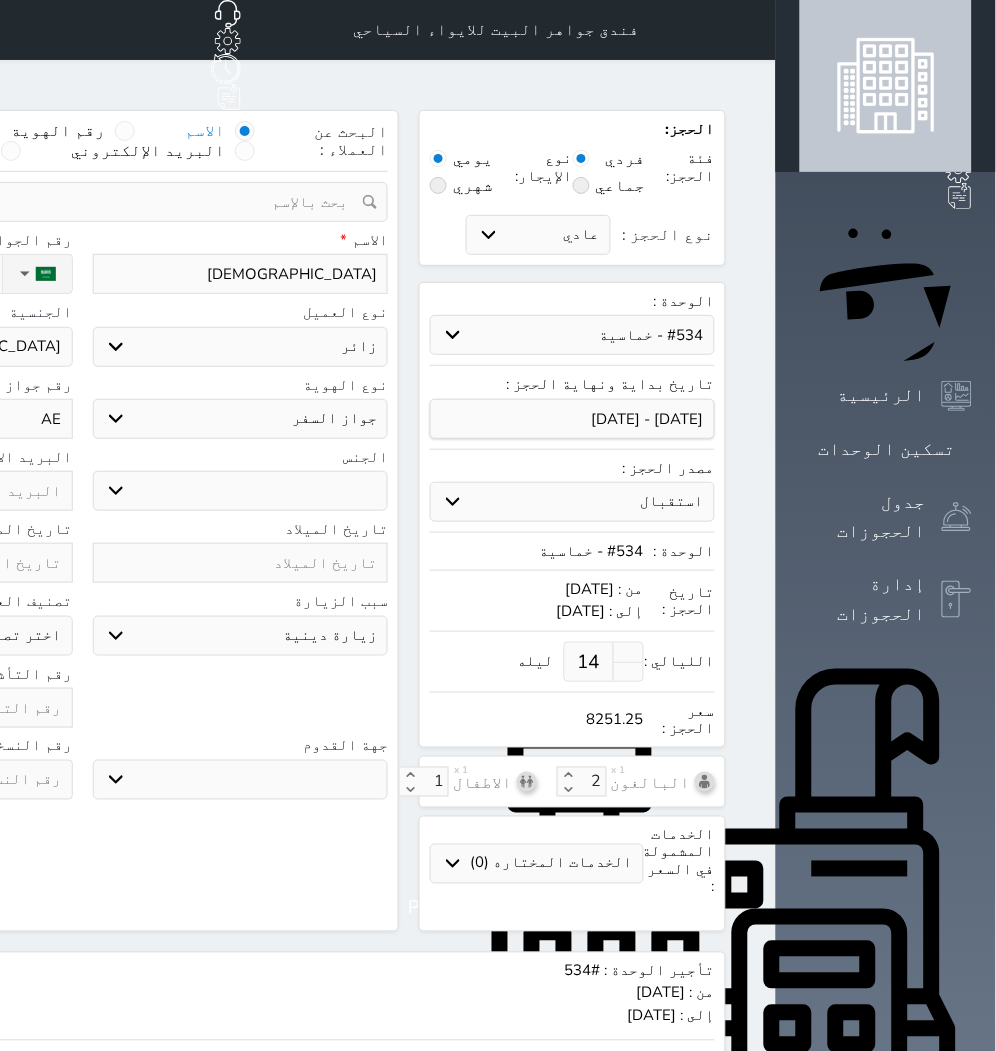 click at bounding box center (-75, 708) 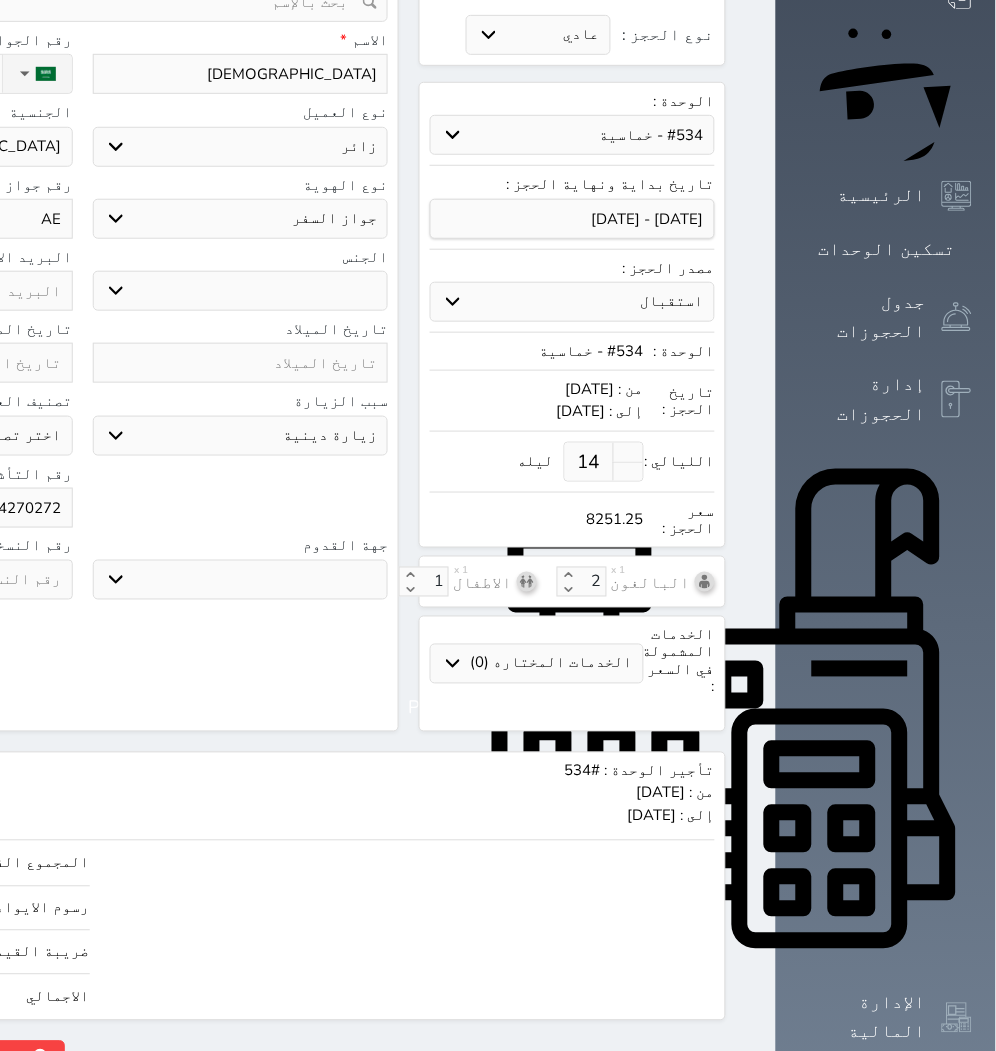 scroll, scrollTop: 207, scrollLeft: 0, axis: vertical 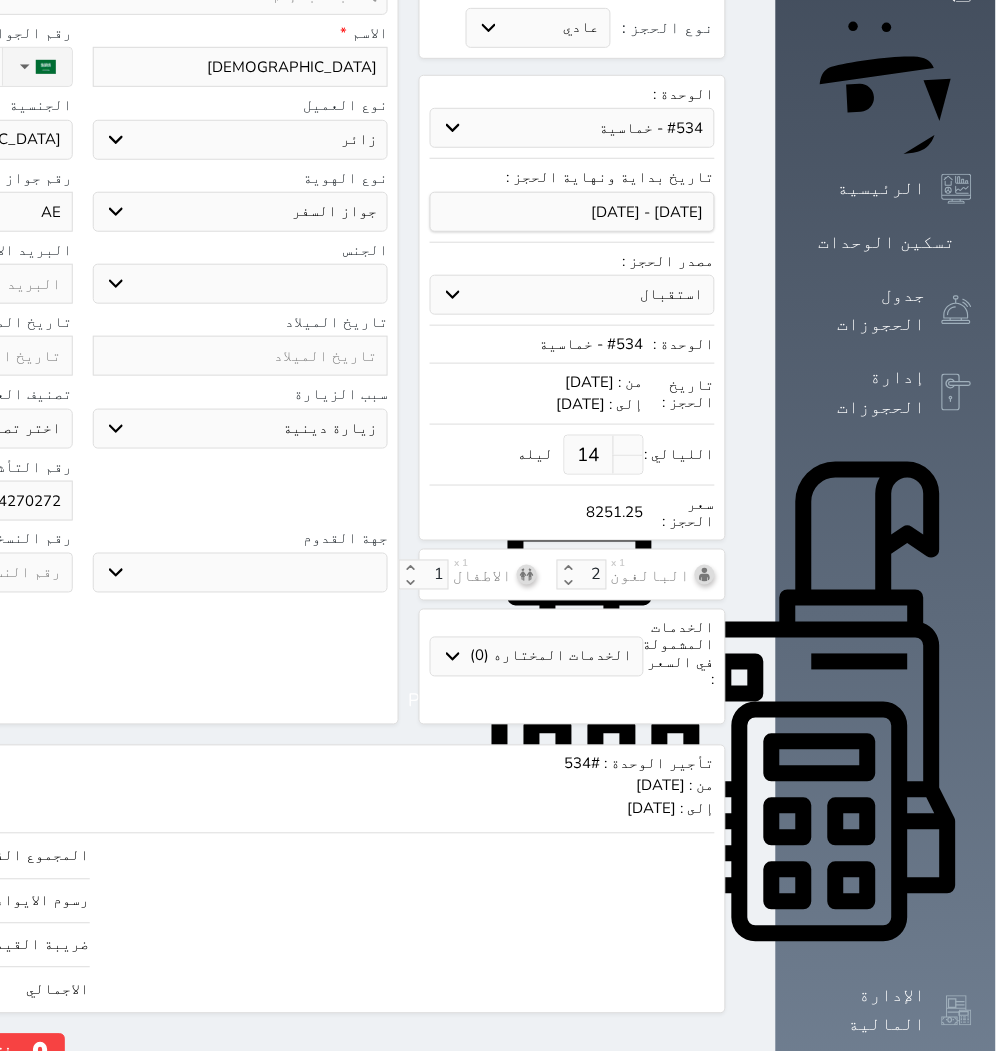 click on "حجز" at bounding box center [-146, 1051] 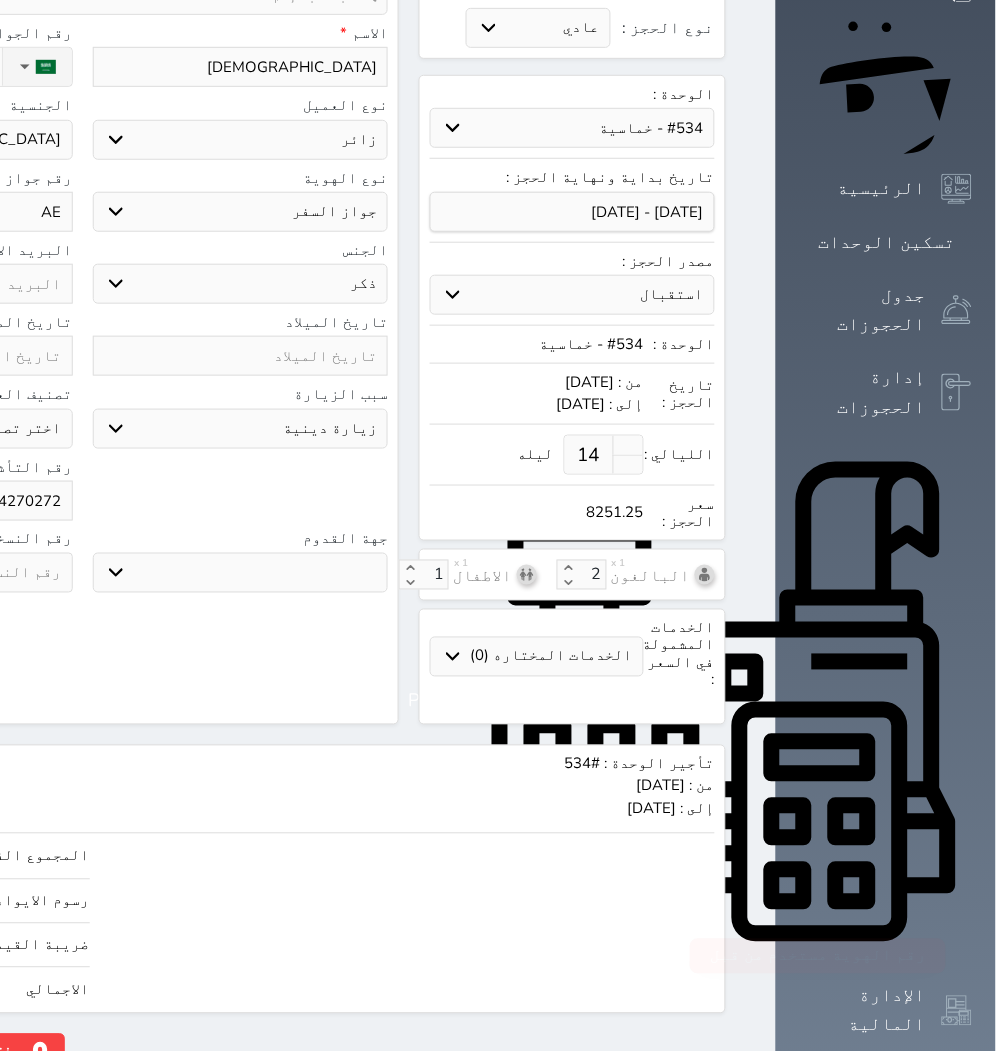 click on "حجز" at bounding box center [-146, 1051] 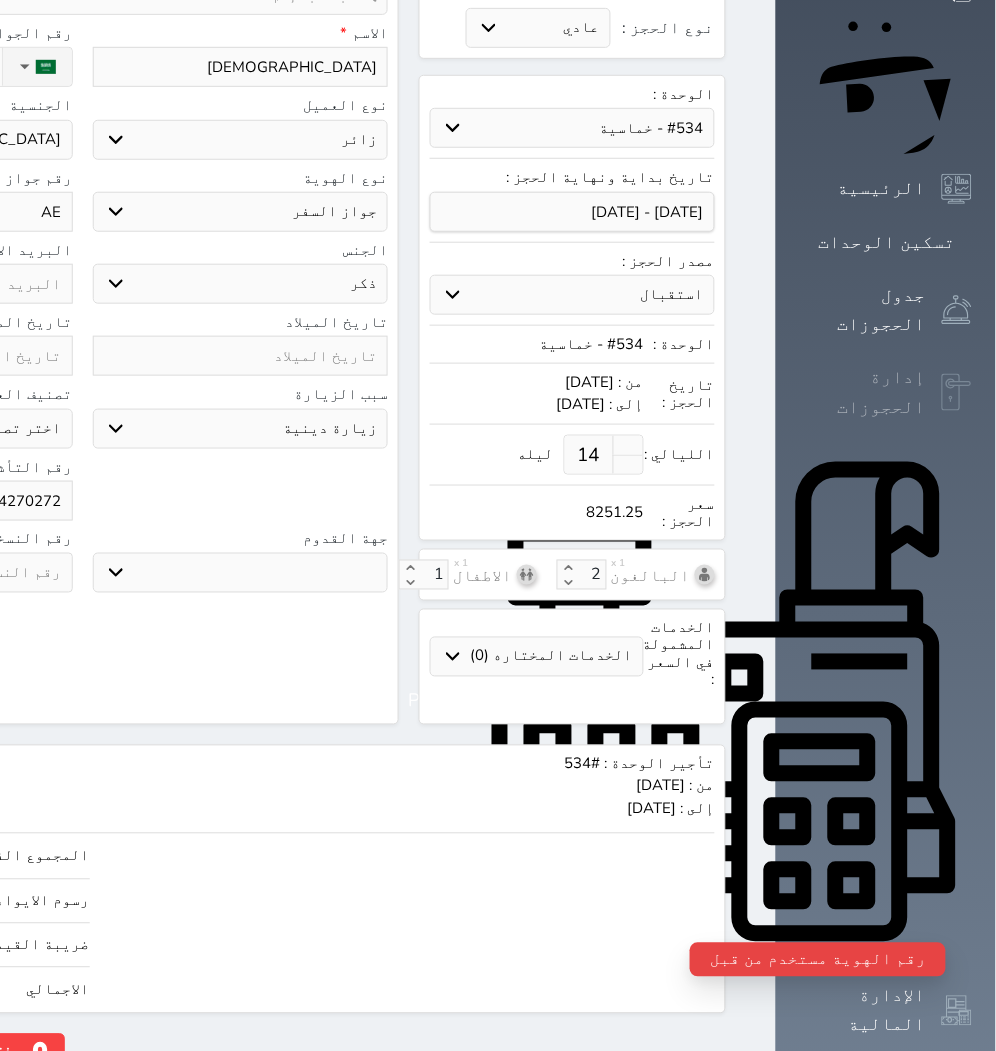click at bounding box center [957, 393] 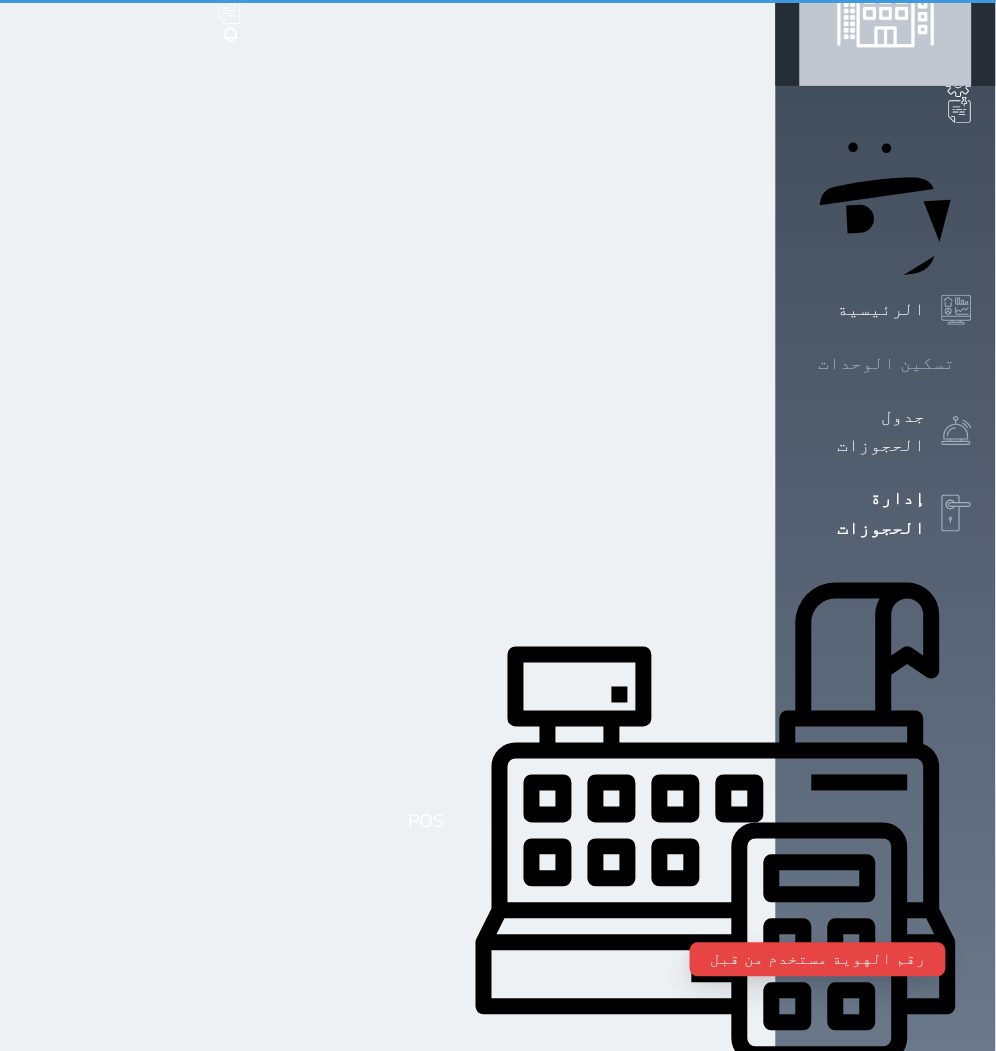scroll, scrollTop: 0, scrollLeft: 0, axis: both 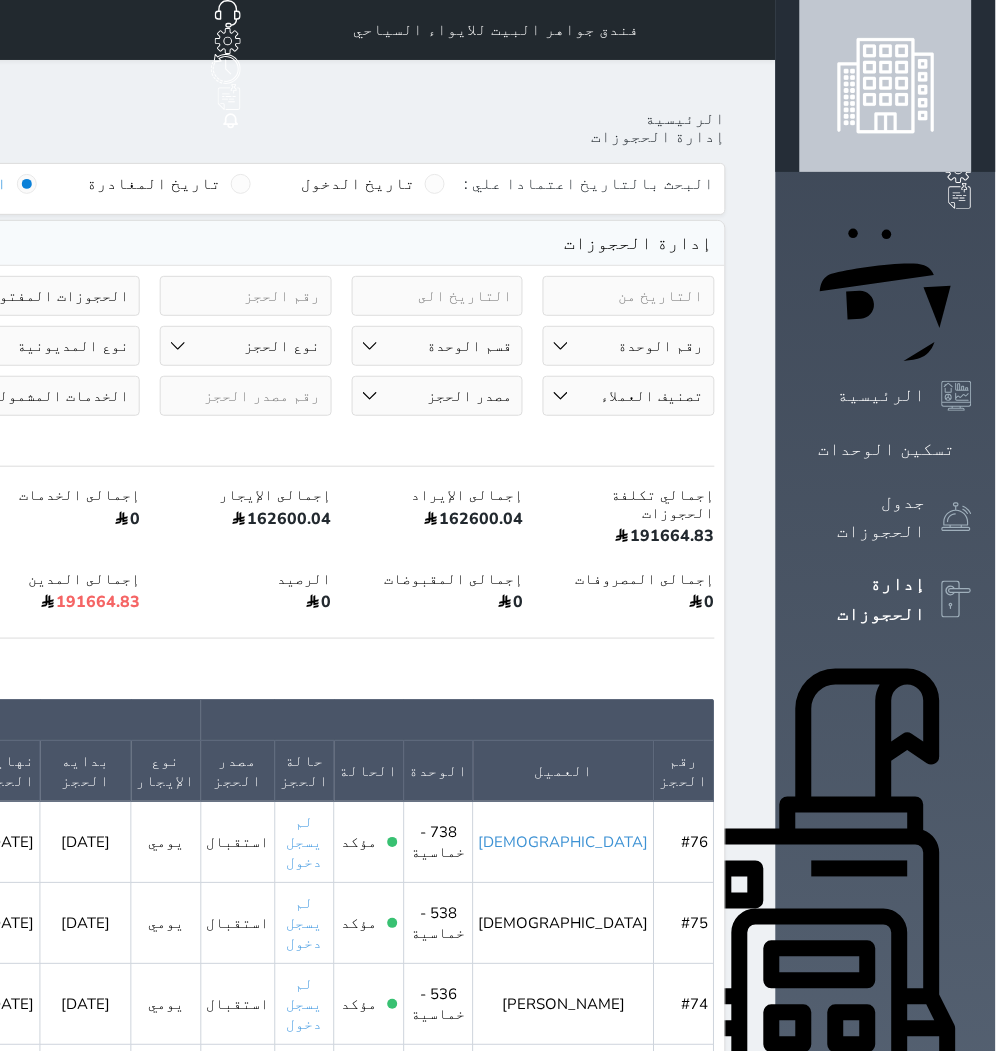 click on "[DEMOGRAPHIC_DATA]" at bounding box center [564, 842] 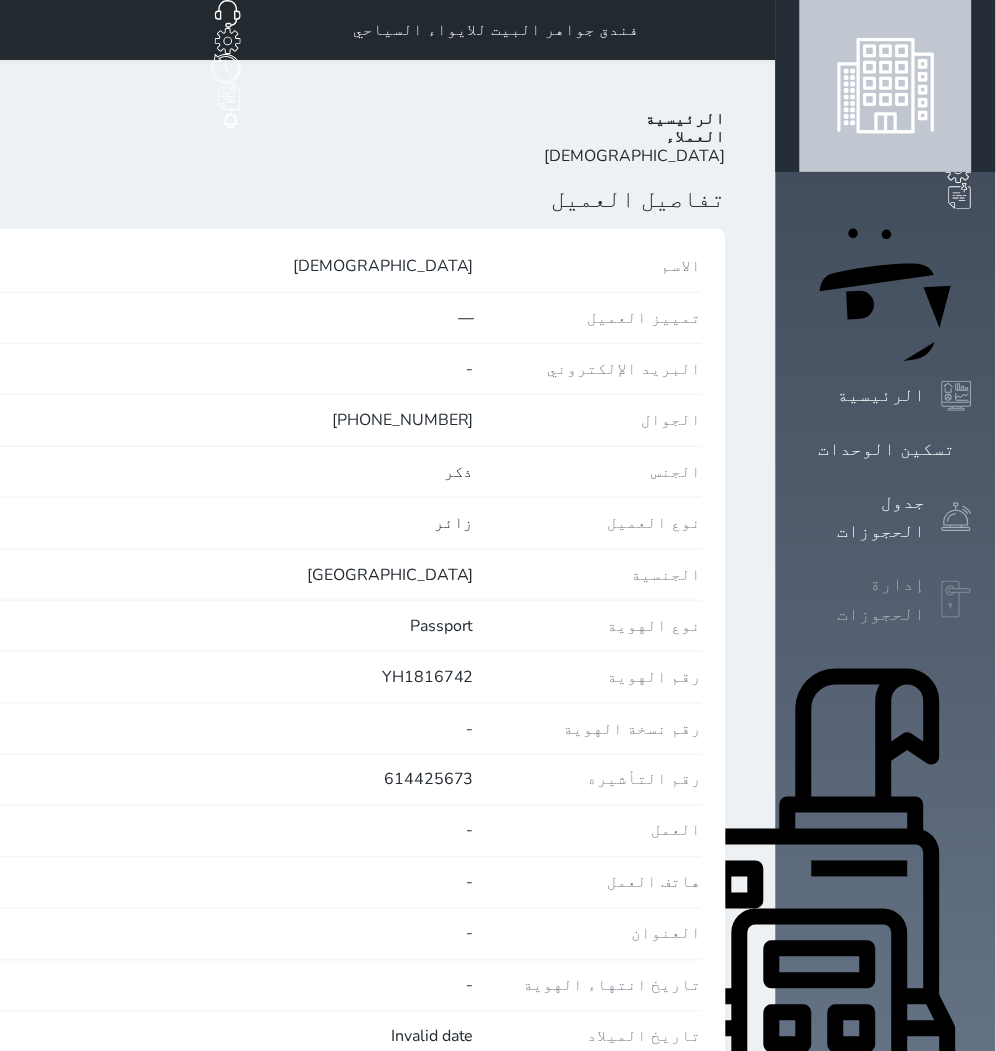 click on "إدارة الحجوزات" at bounding box center [863, 599] 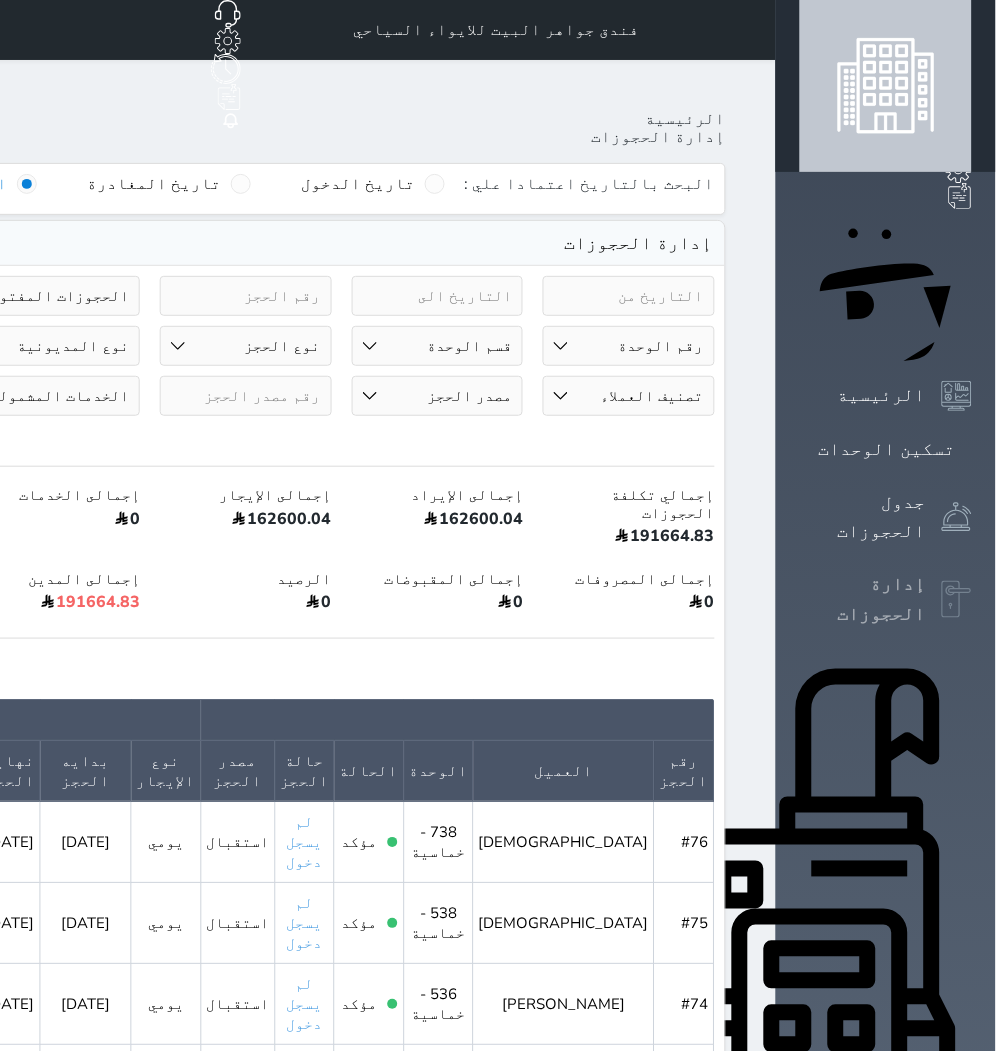 click on "إدارة الحجوزات" at bounding box center [886, 599] 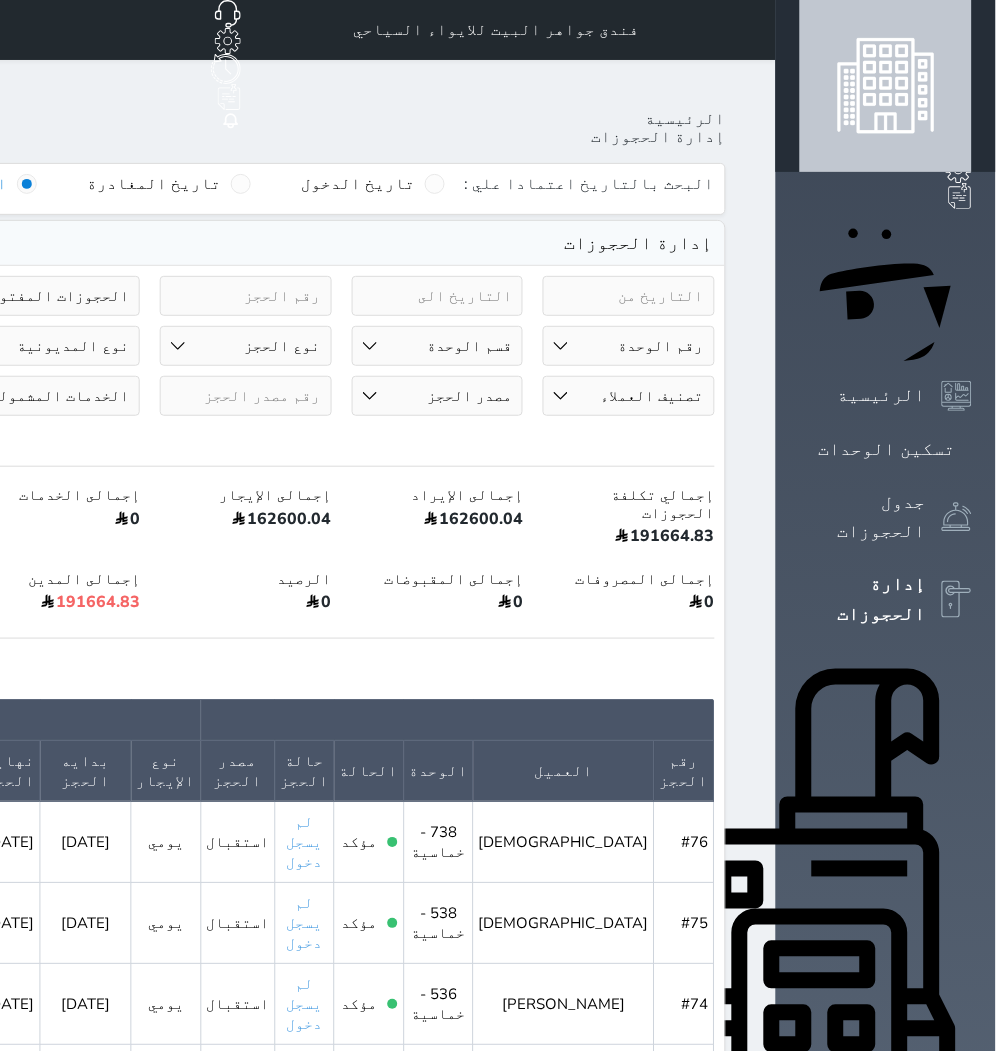 click 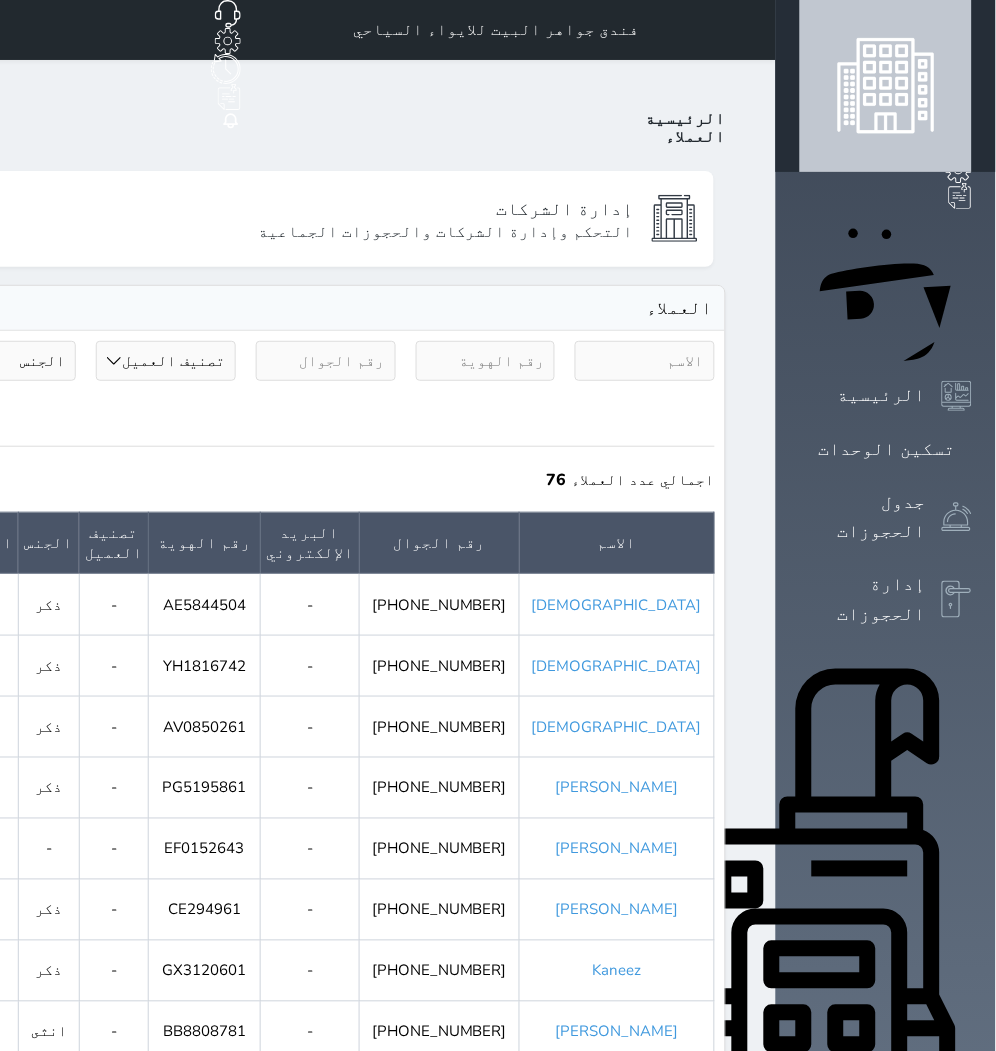 click at bounding box center (486, 361) 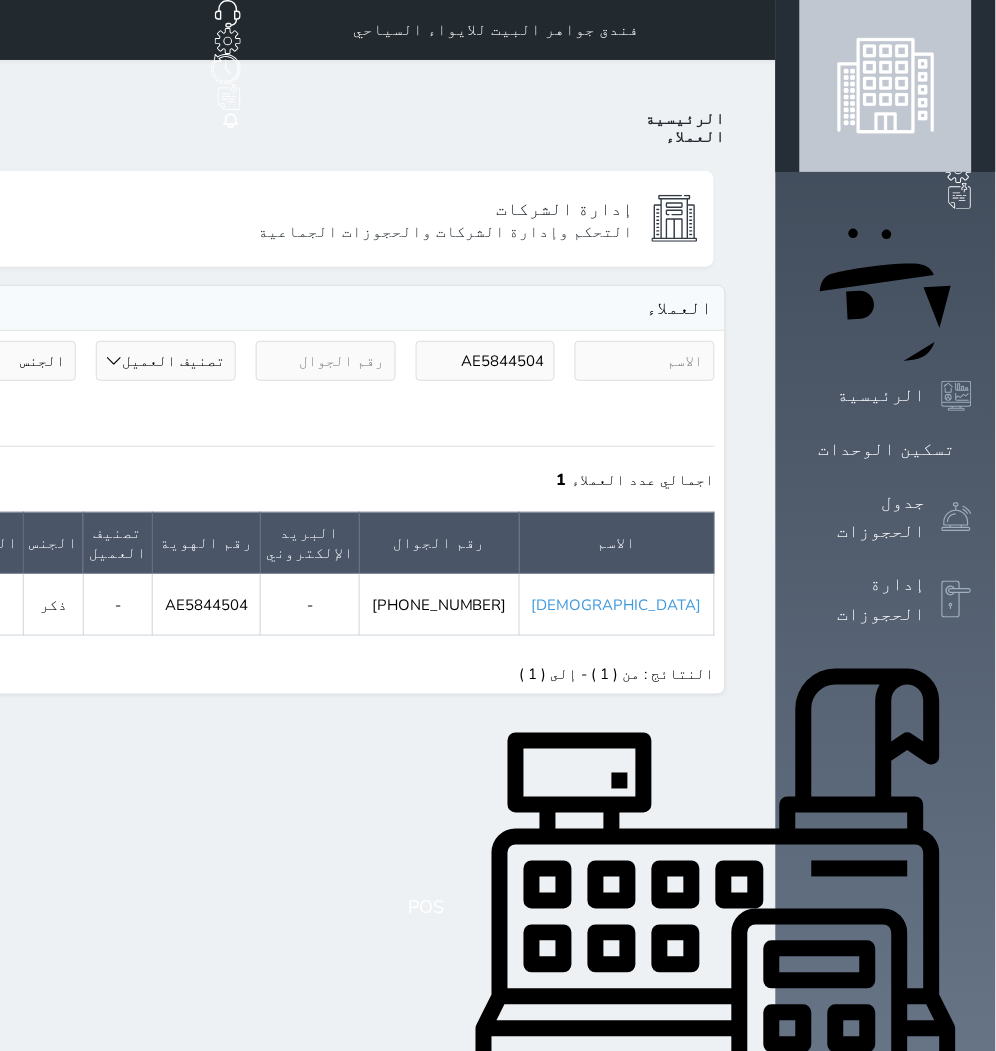 click at bounding box center (-260, 605) 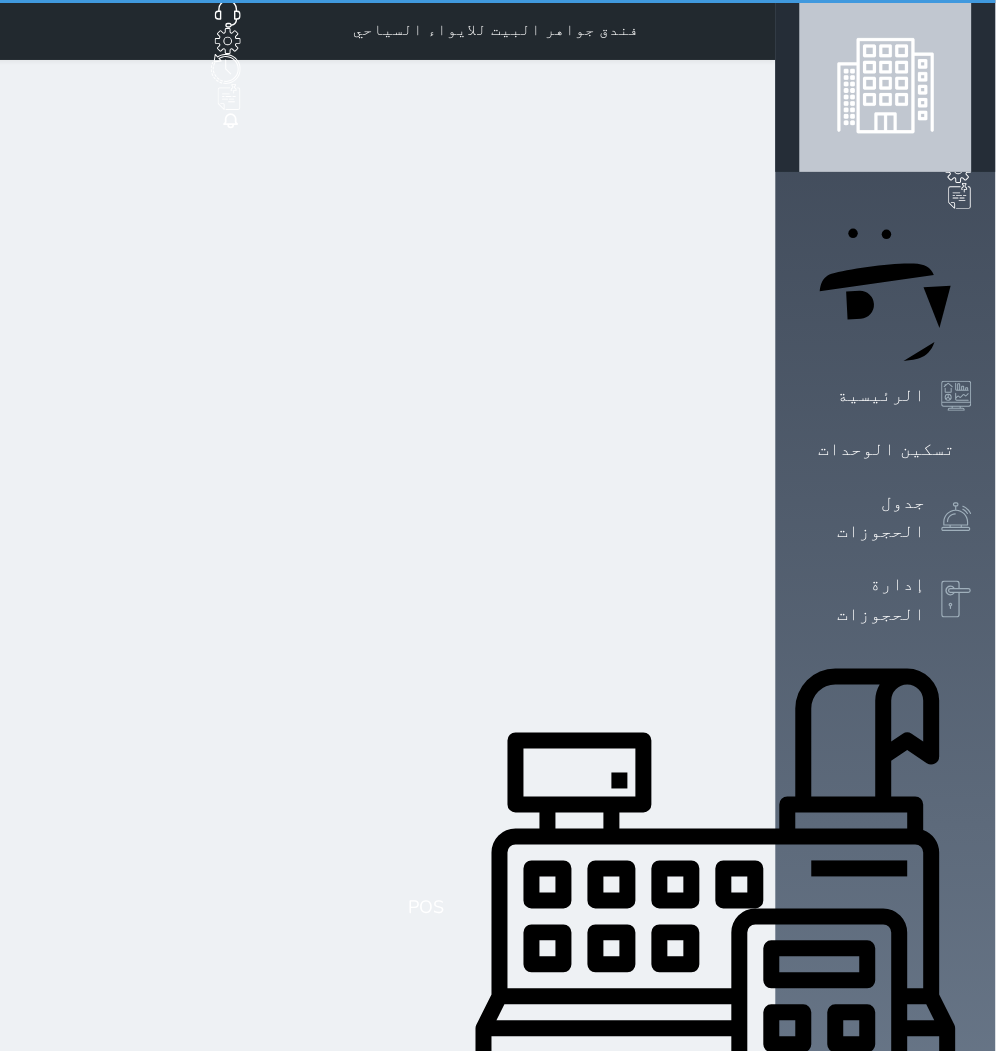 click 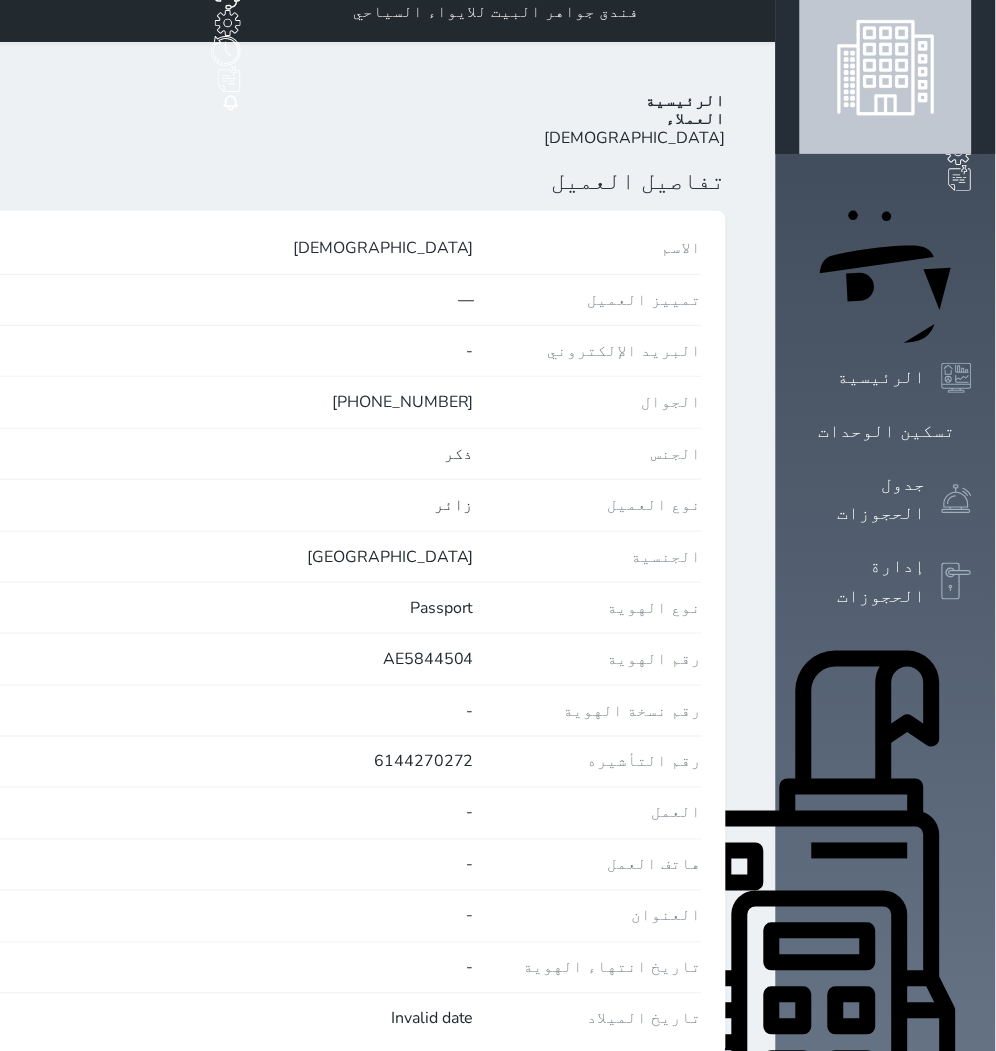 scroll, scrollTop: 0, scrollLeft: 0, axis: both 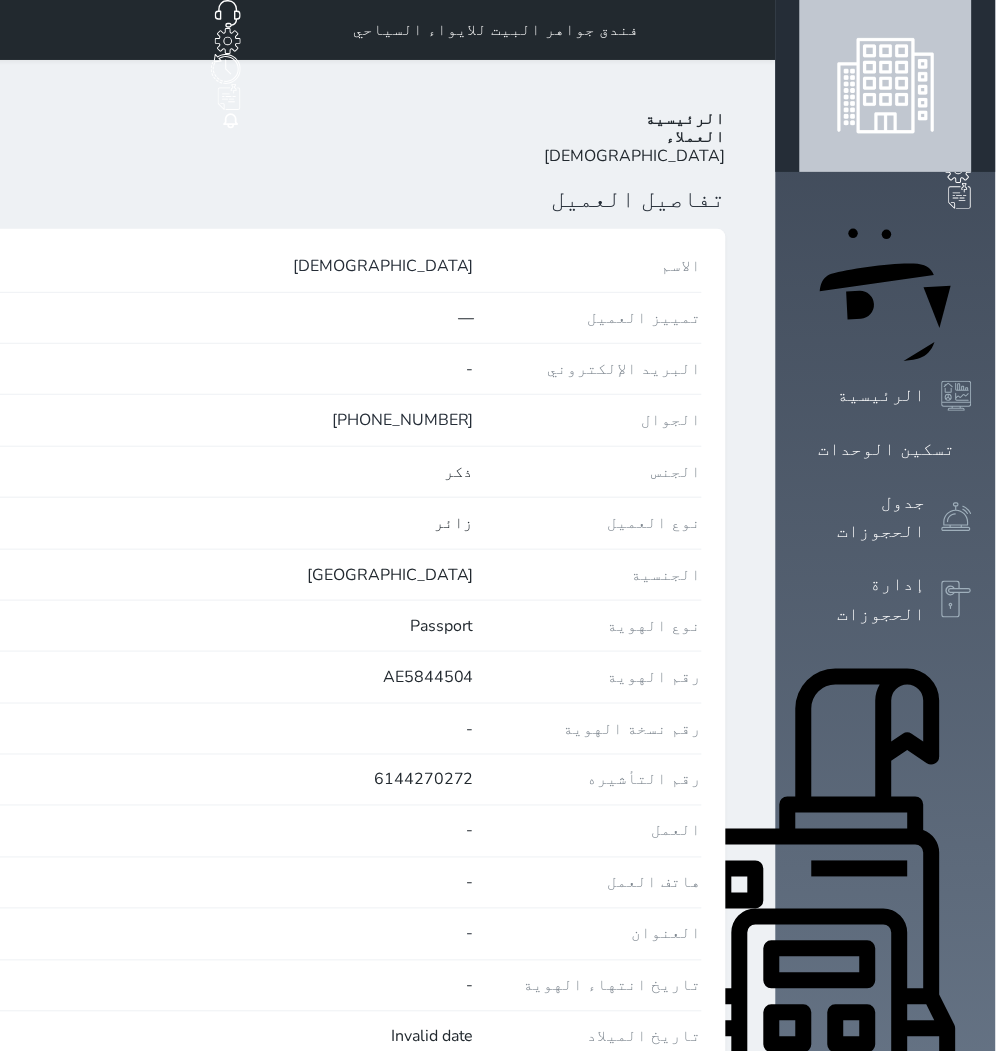 click at bounding box center [-195, 199] 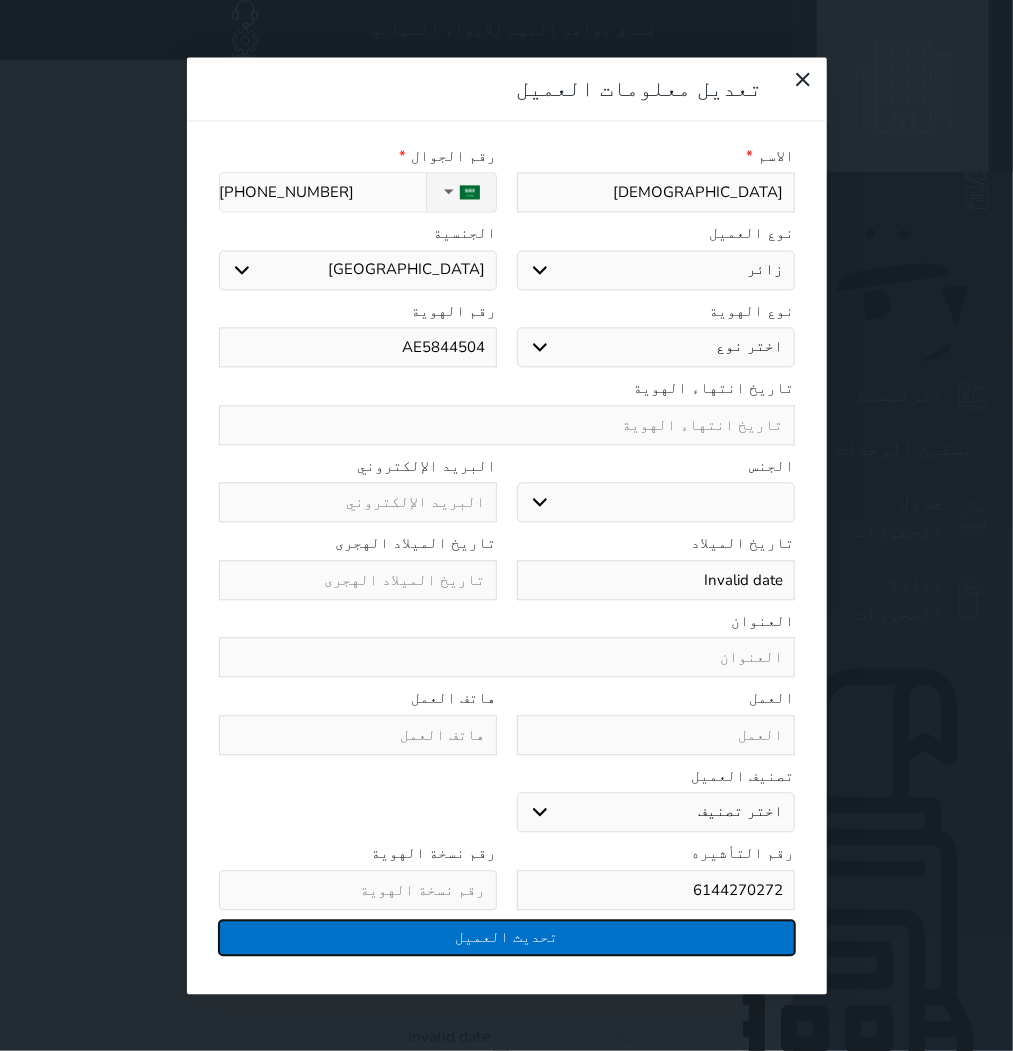 click on "تحديث العميل" at bounding box center (507, 937) 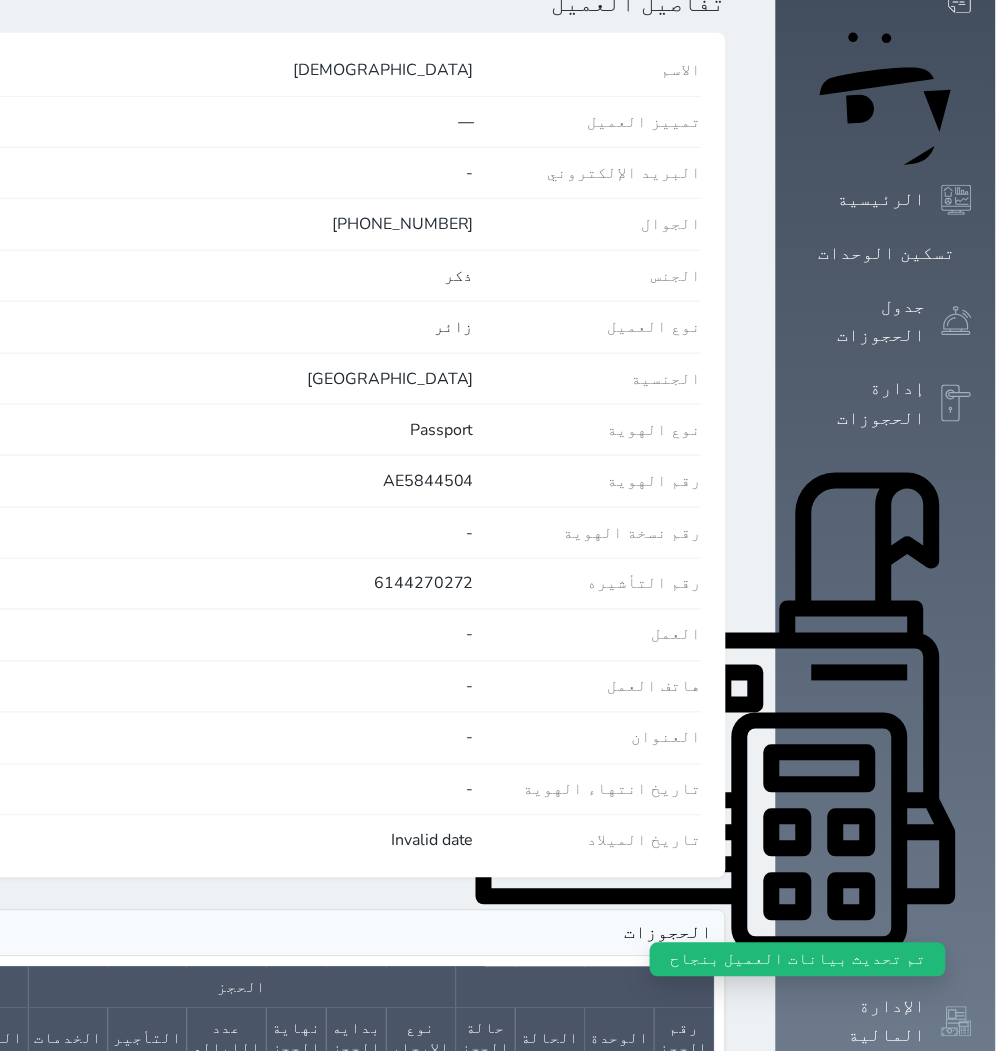 scroll, scrollTop: 607, scrollLeft: 0, axis: vertical 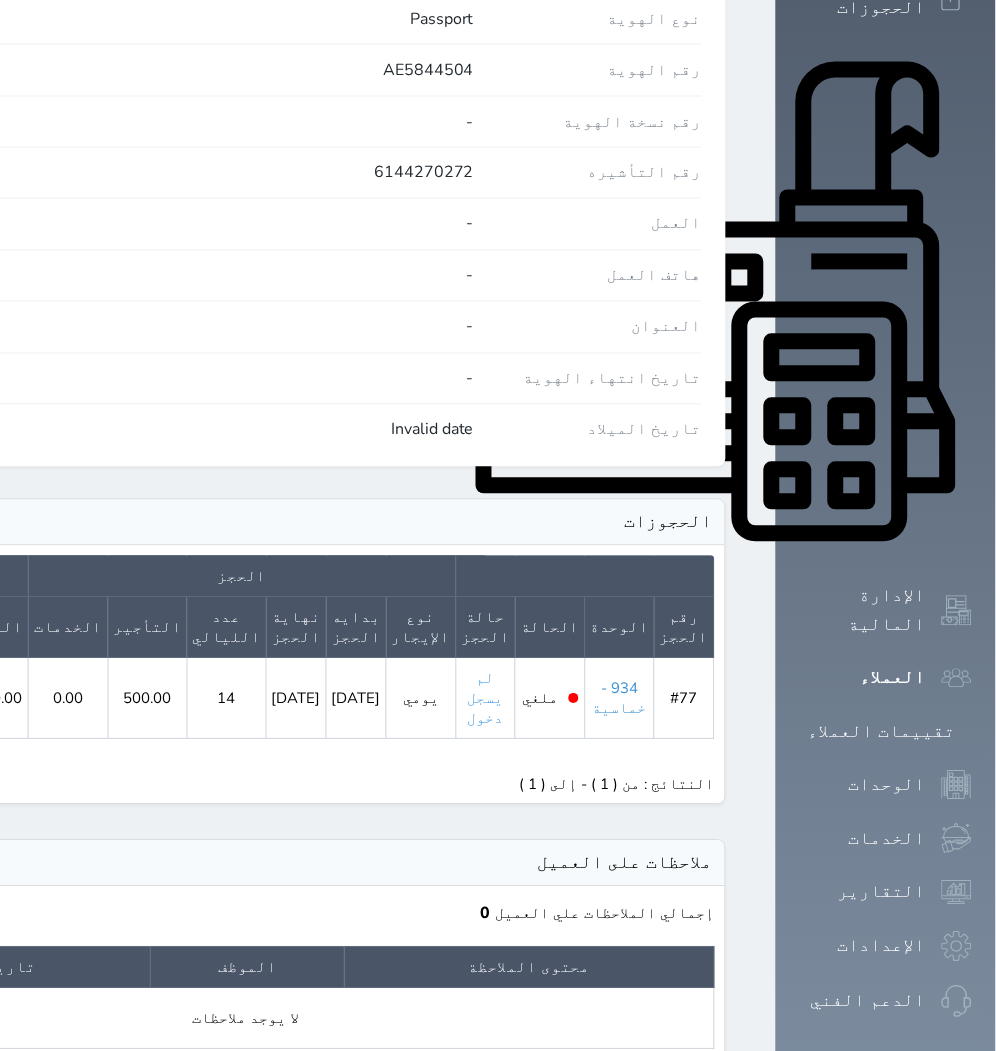 click on "934 - خماسية" at bounding box center (620, 699) 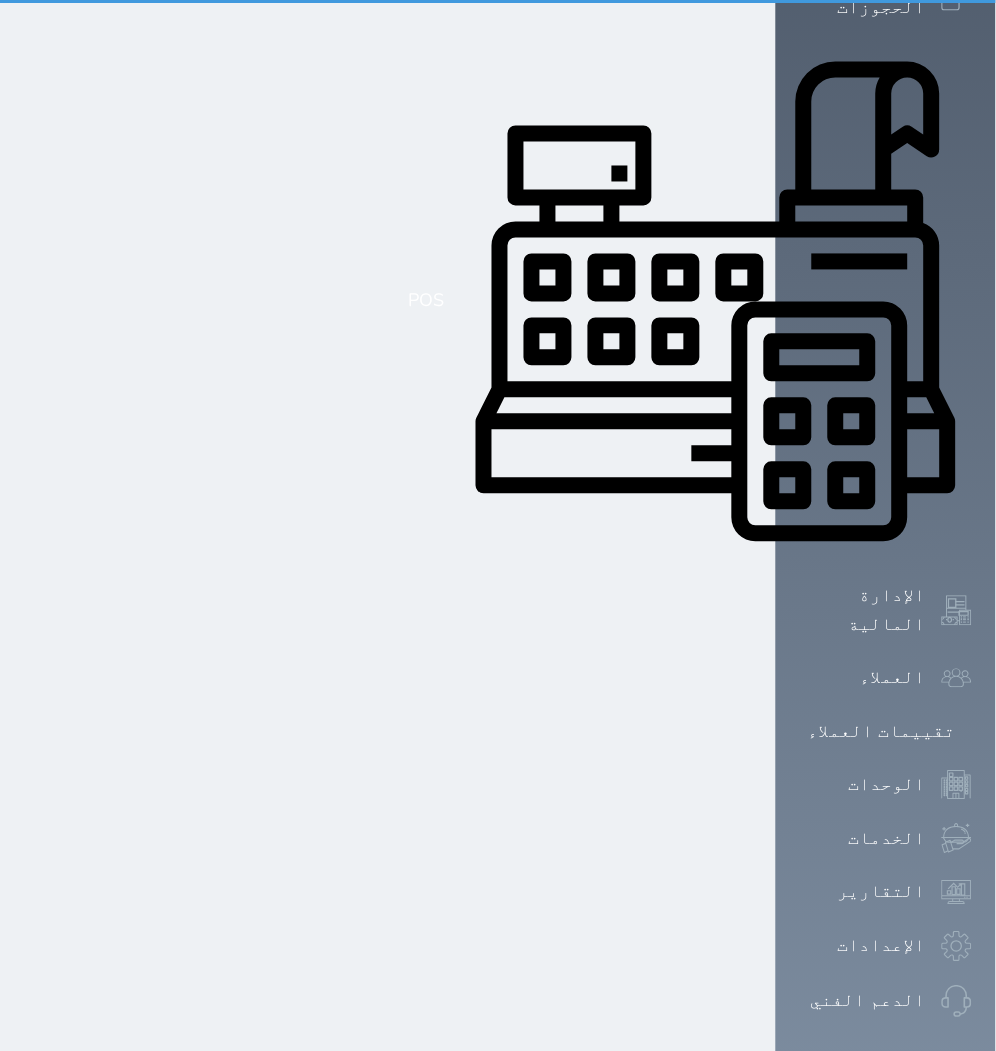 click on "الرئيسية   العملاء   Muhammad   undefined   تفاصيل العميل       الاسم   Muhammad   تمييز العميل   —   البريد الإلكتروني   -   الجوال   +966545990274   الجنس   ذكر   نوع العميل   زائر   الجنسية   باكستان   نوع الهوية   Passport   رقم الهوية   AE5844504   رقم نسخة الهوية   -   رقم التأشيره   6144270272   العمل   -   هاتف العمل   -   العنوان   -   تاريخ انتهاء الهوية   -   تاريخ الميلاد   Invalid date   الحجوزات   undefined     الحجز   المستحق دفعة   المالية     رقم الحجز   الوحدة   الحالة   حالة الحجز   نوع الإيجار   بدايه الحجز   نهاية الحجز   عدد الليالي   التأجير   الخدمات   المبلغ   الضرائب   الاجمالى   المدفوع   دائن   مدين   حالة شموس   الاجرائات" at bounding box center [246, 292] 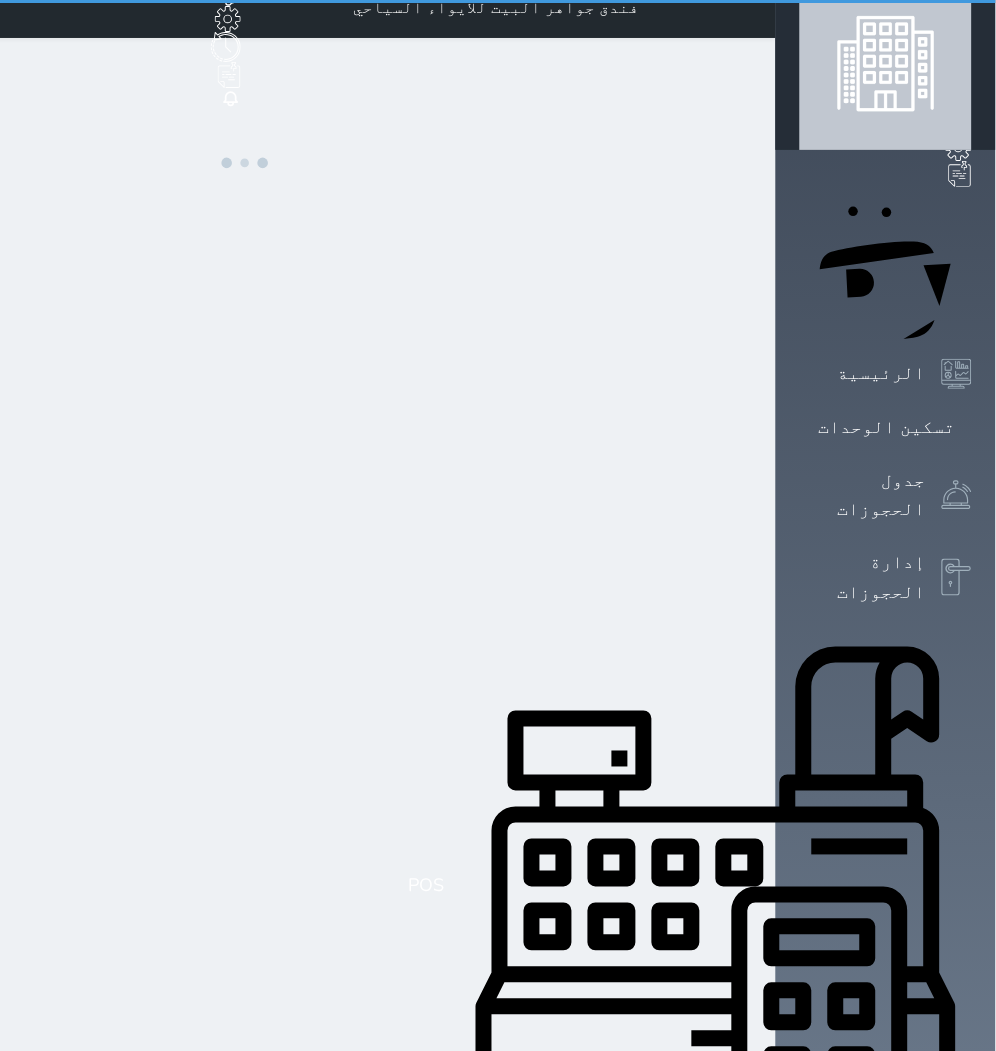 scroll, scrollTop: 0, scrollLeft: 0, axis: both 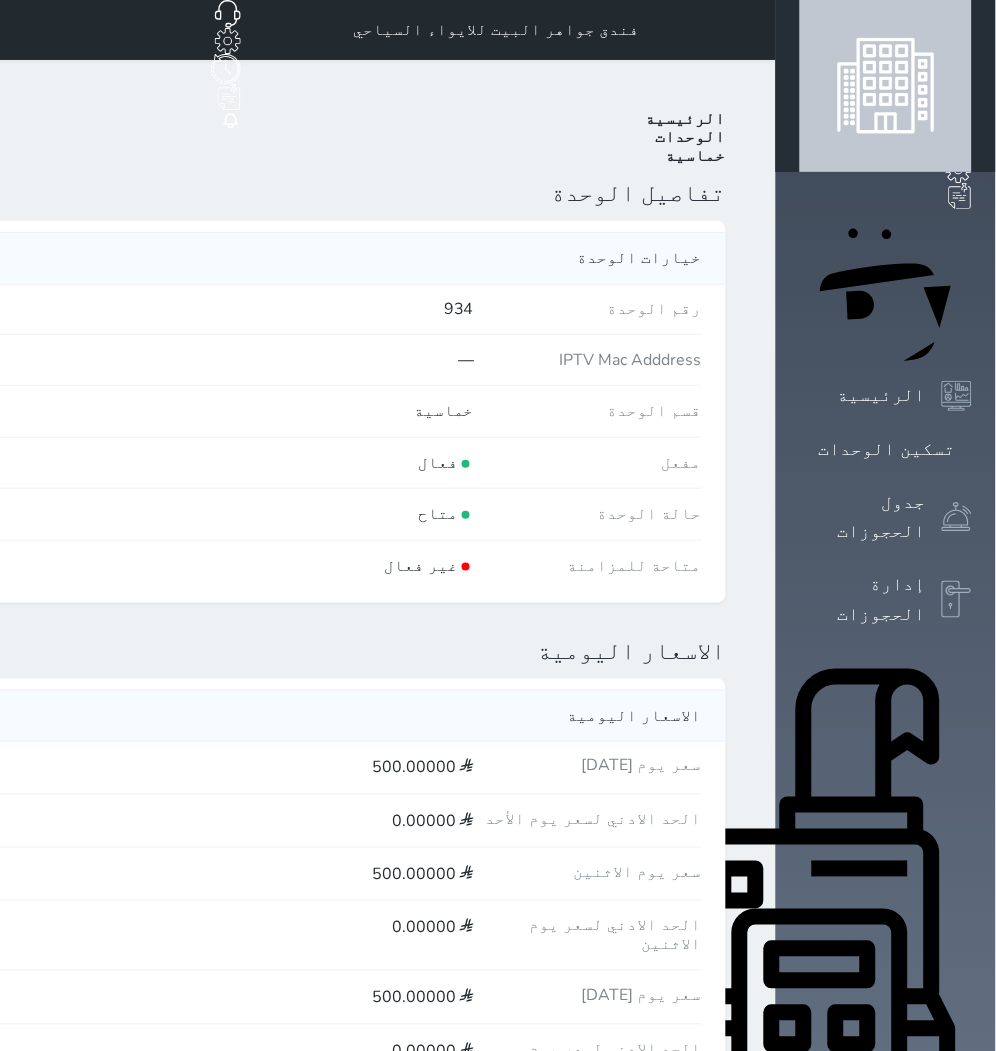 click on "934" at bounding box center [132, 309] 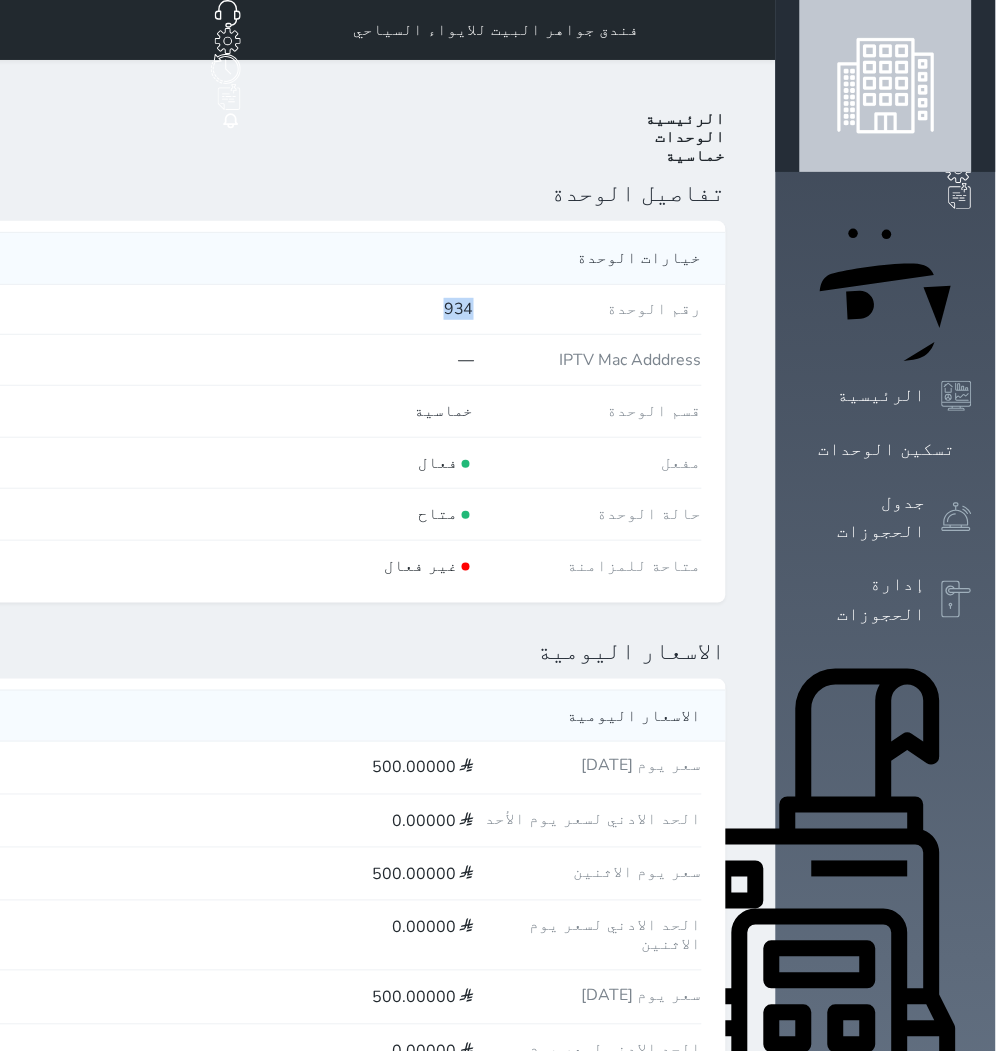 click on "934" at bounding box center [132, 309] 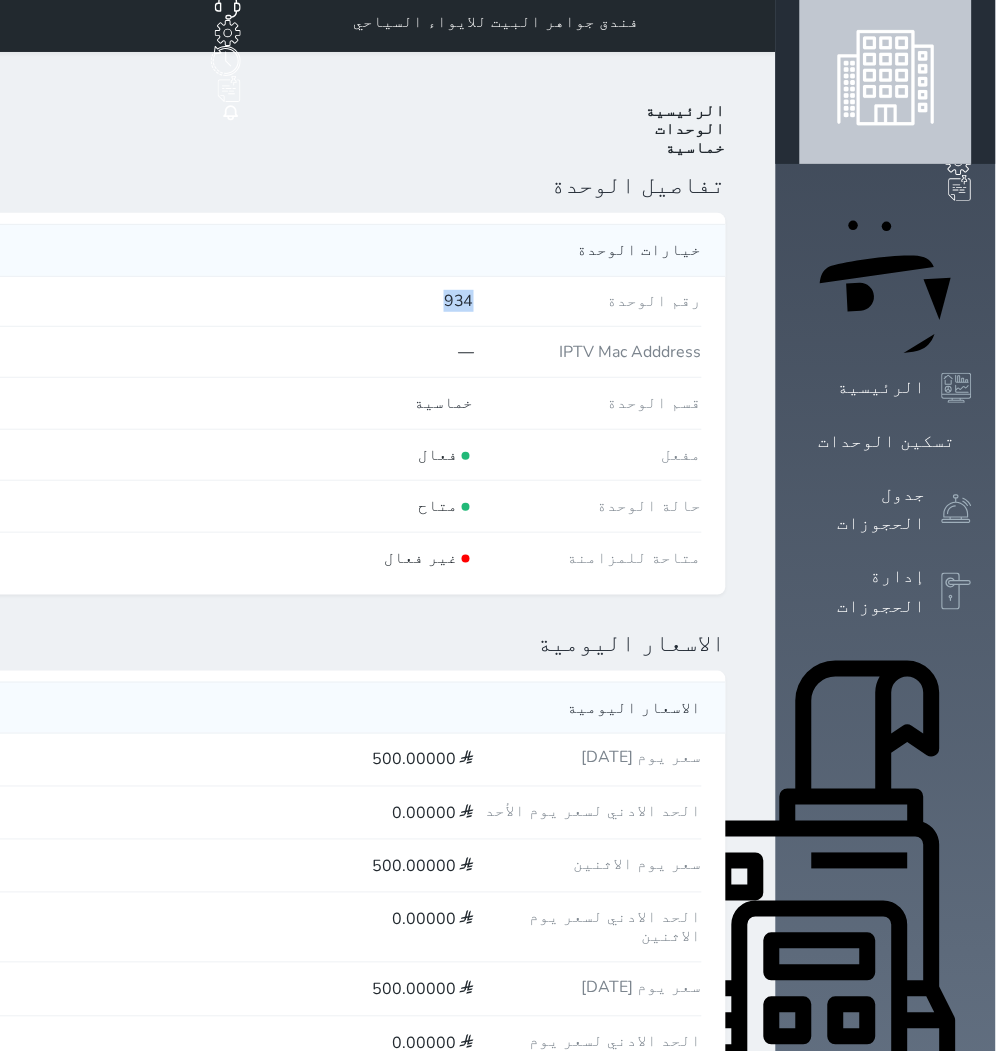 scroll, scrollTop: 0, scrollLeft: 0, axis: both 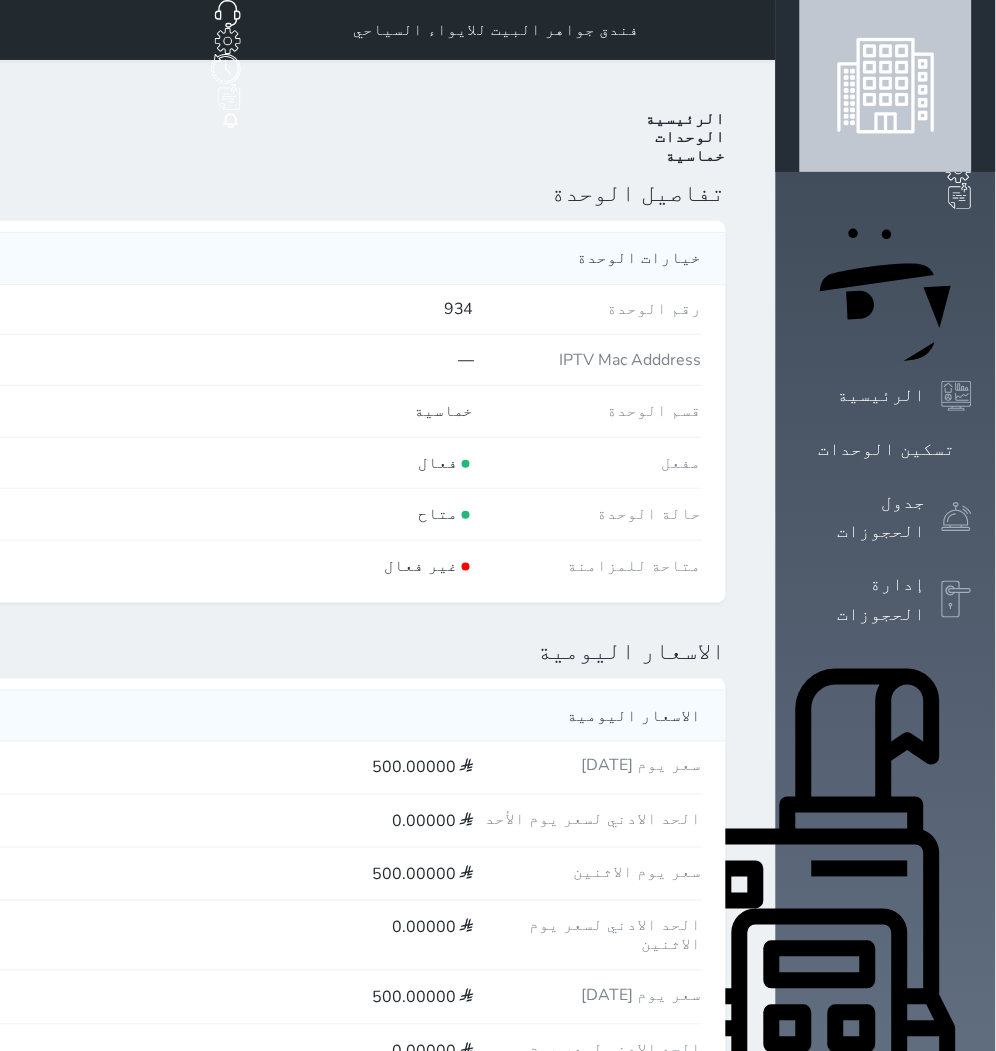 click on "رقم الوحدة" at bounding box center (588, 309) 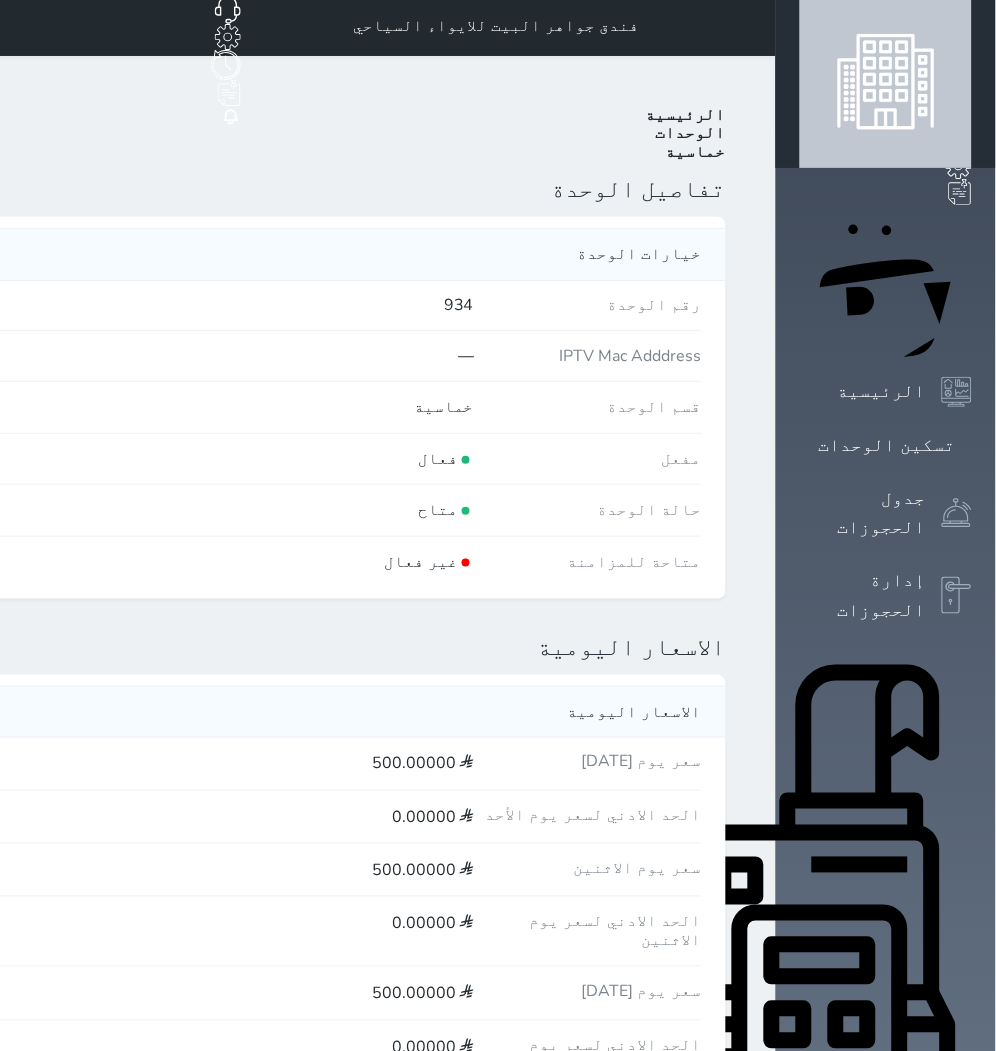 scroll, scrollTop: 0, scrollLeft: 0, axis: both 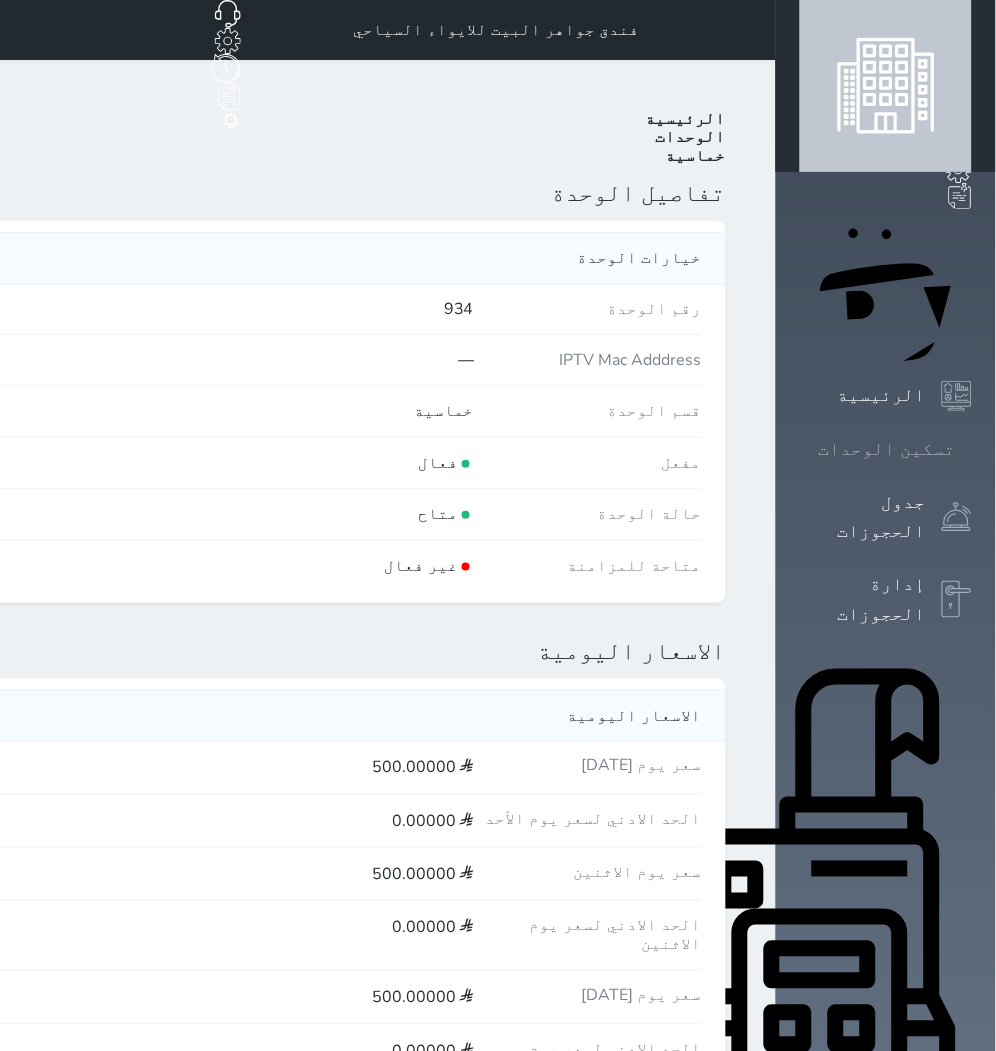 click 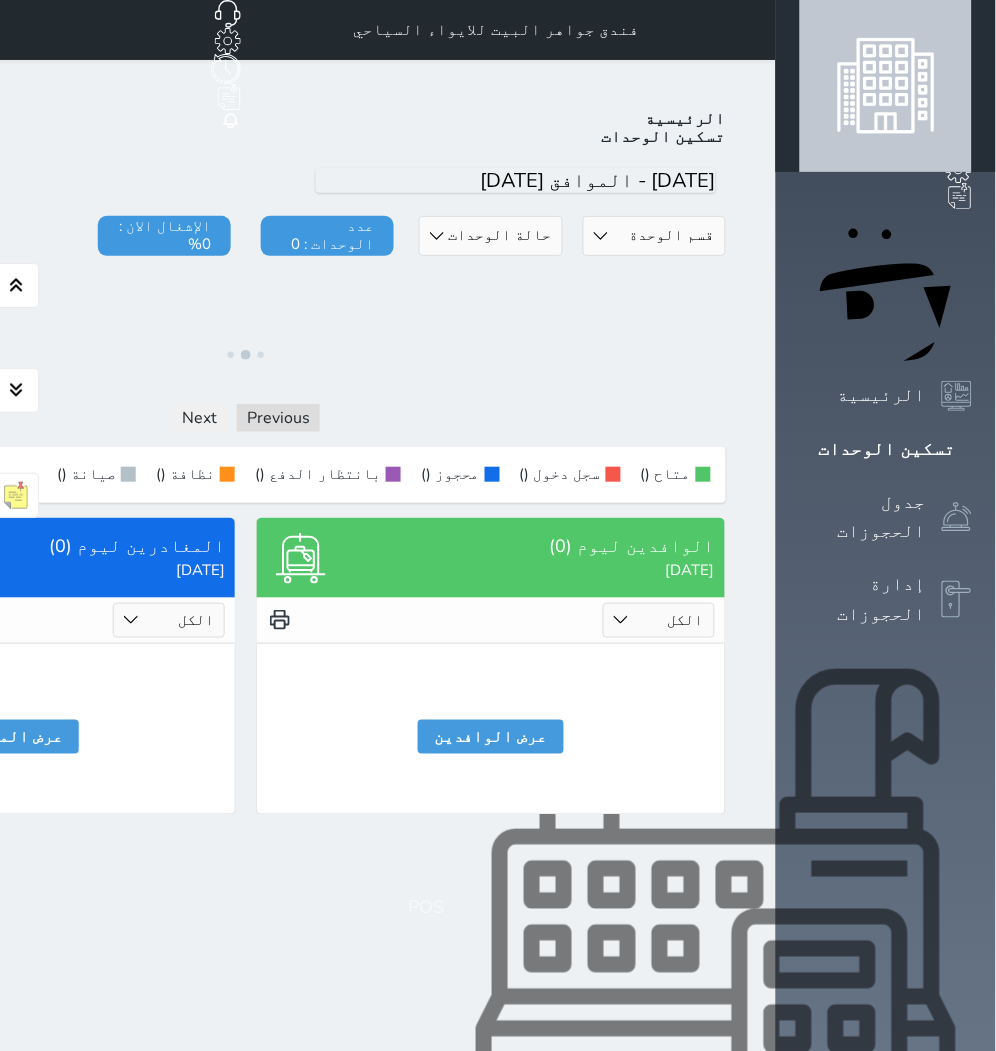 click on "إدارة الحجوزات" at bounding box center [863, 599] 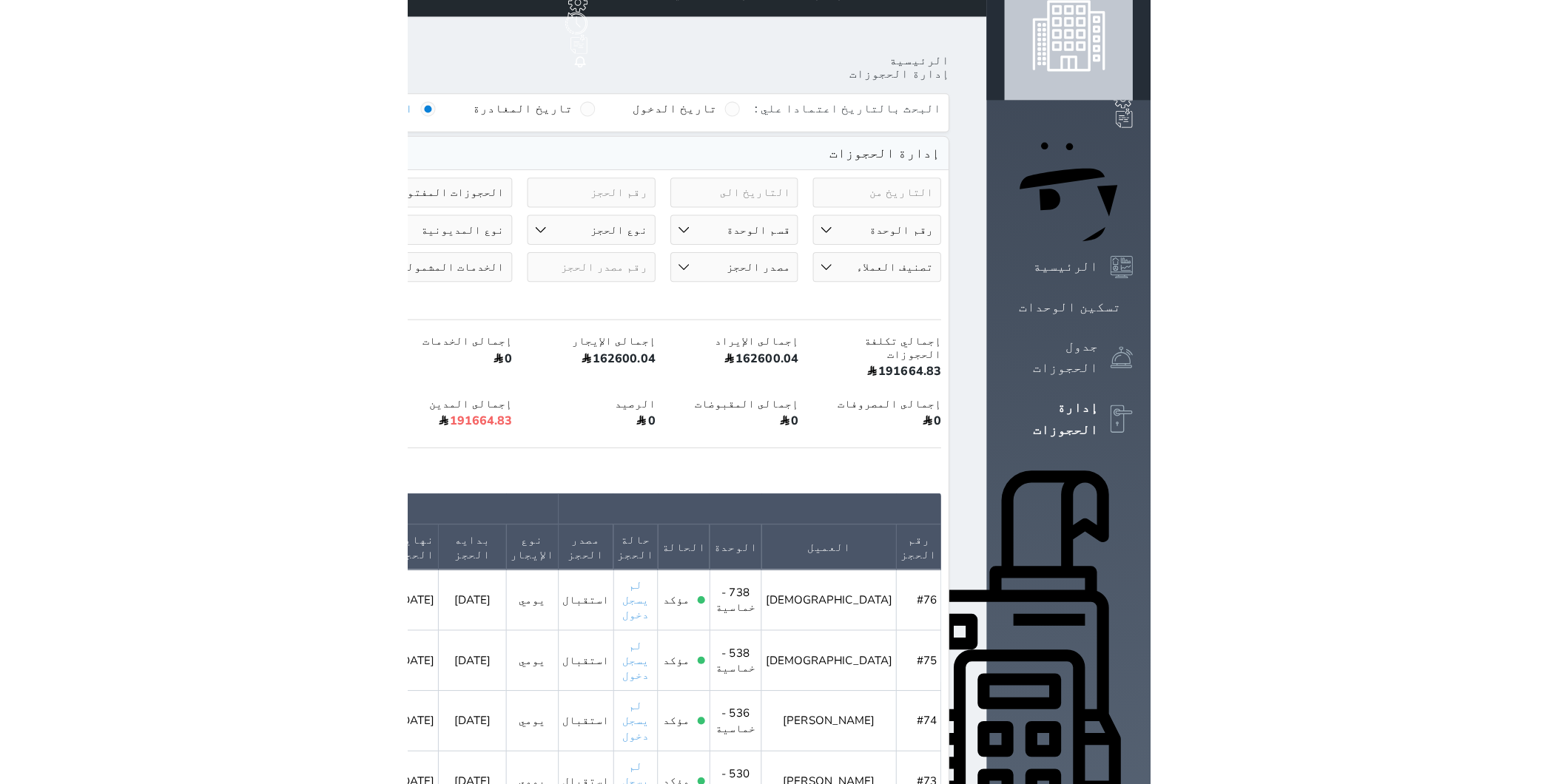 scroll, scrollTop: 0, scrollLeft: 0, axis: both 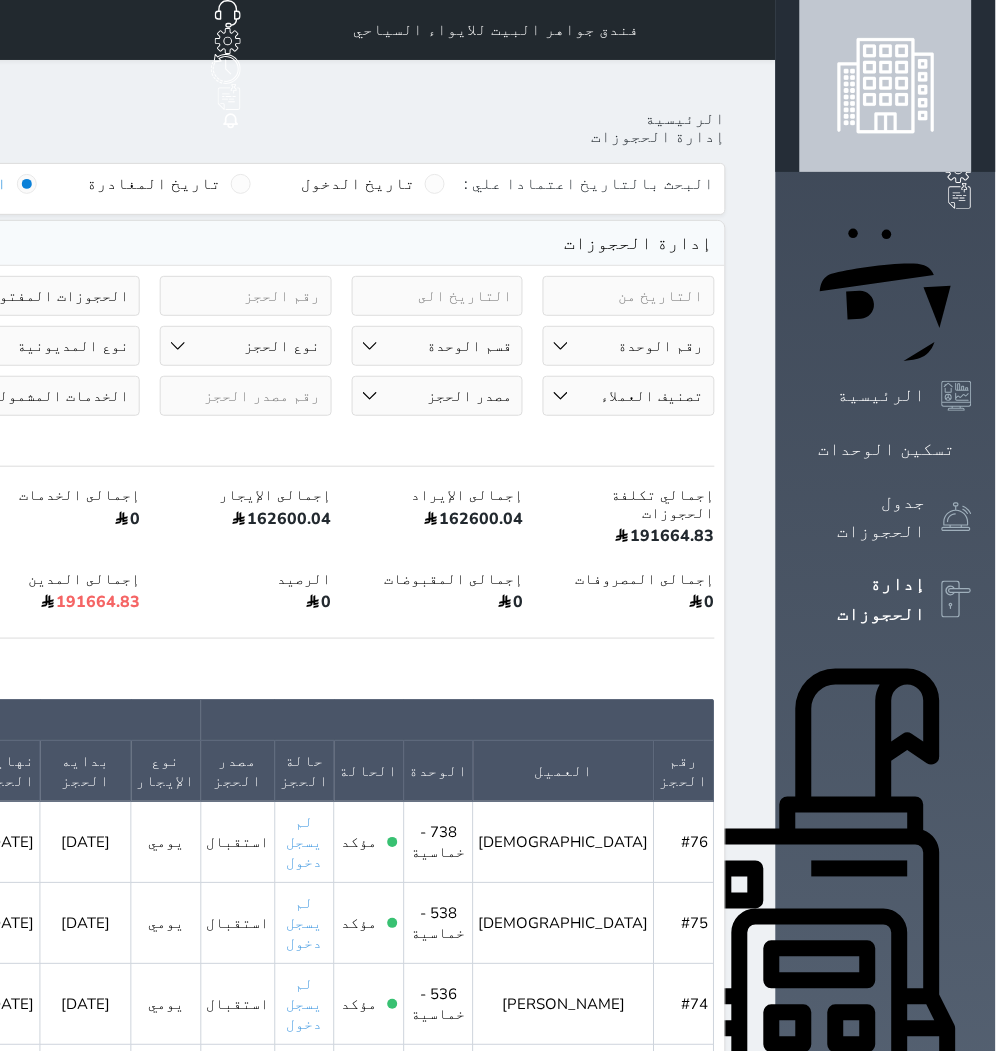 click on "رقم الوحدة
101 - خماسية
102 - خماسية
103 - رباعية
104 - ثلاثية
105 - رباعية
106 - خماسية
107 - خماسية
108 - خماسية
109 - ثلاثية
110 - خماسية
111 - رباعية
112 - ثلاثية
113 - خماسية
114 - خماسية
115 - خماسية
116 - ثلاثية
117 - خماسية
118 - رباعية
119 - ثلاثية
120 - رباعية" at bounding box center (629, 346) 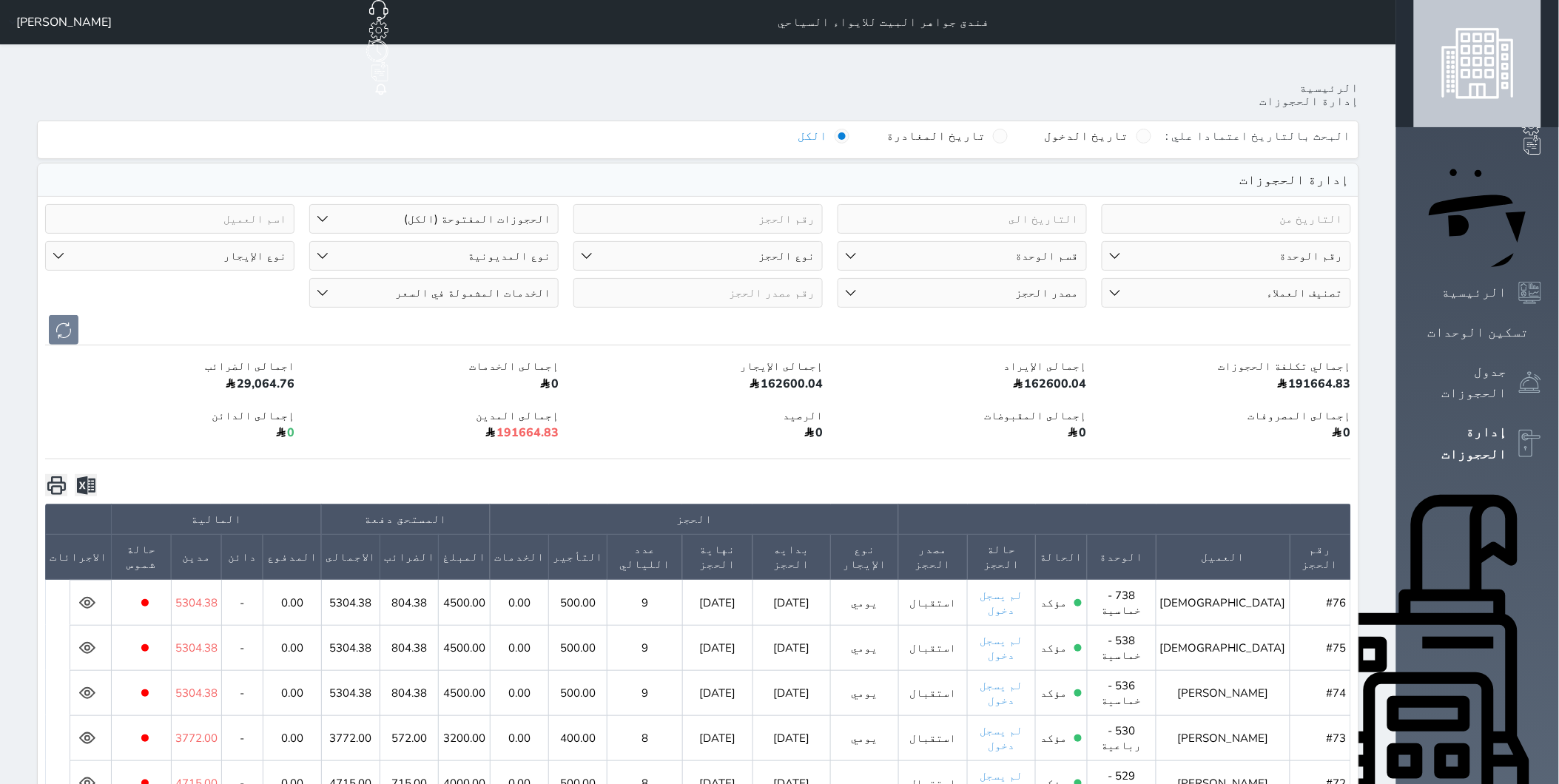 click 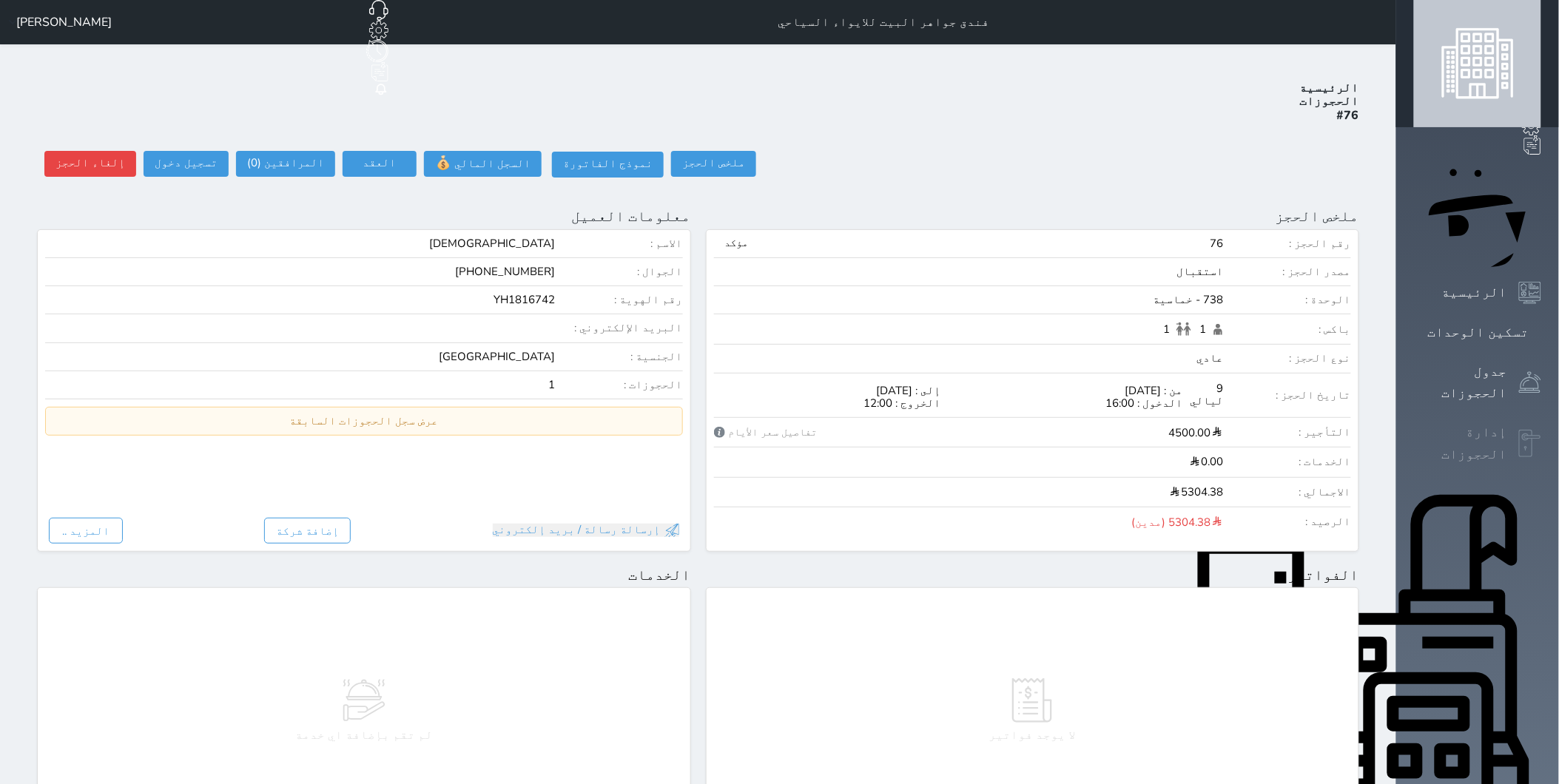 click on "إدارة الحجوزات" at bounding box center (1461, 443) 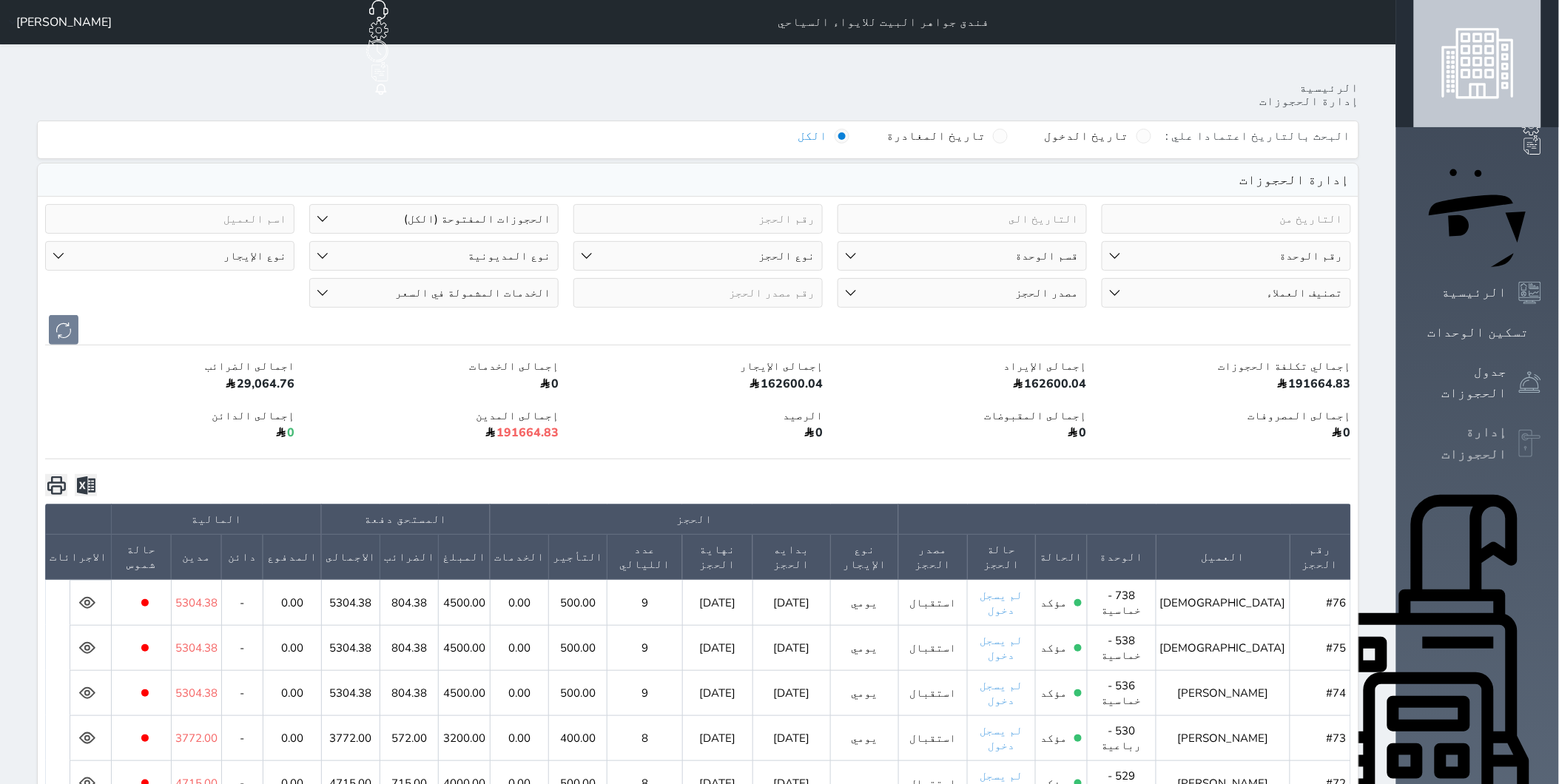 click at bounding box center [1530, 444] 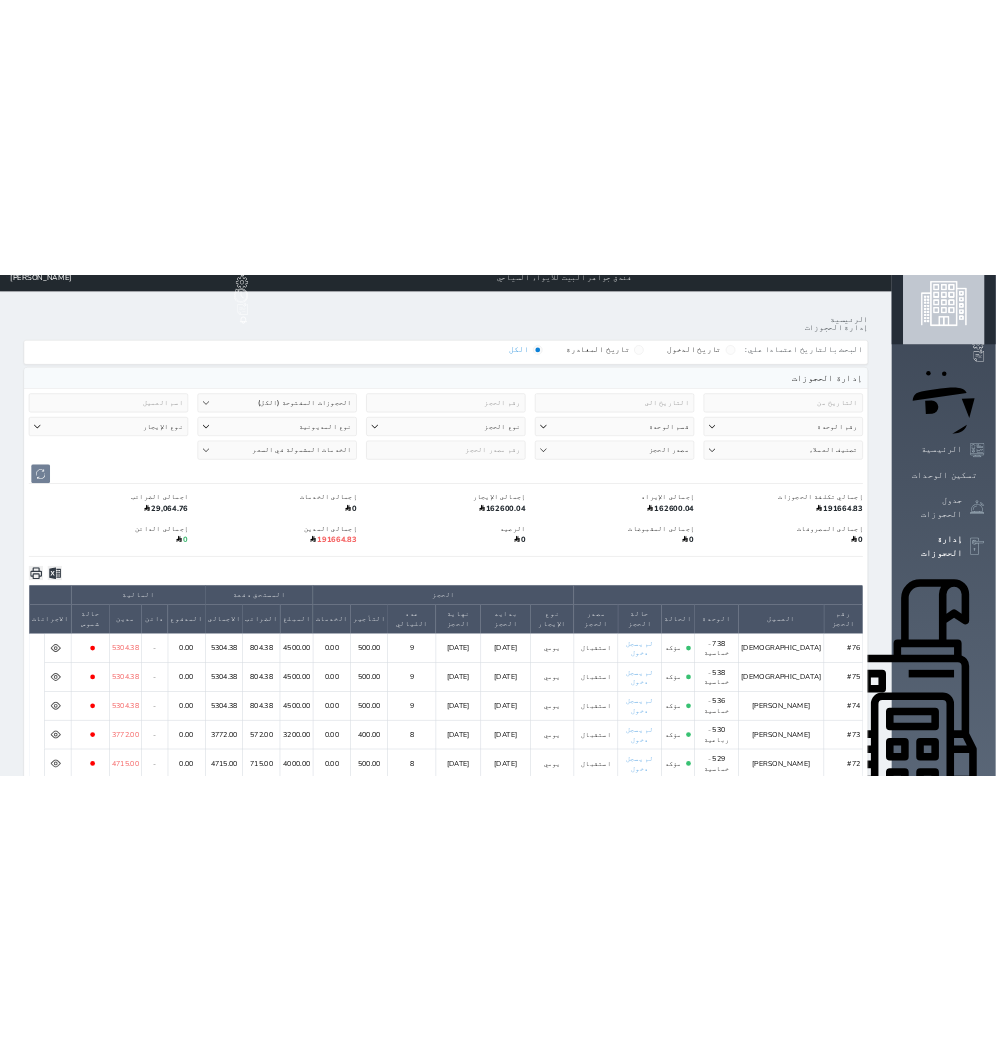 scroll, scrollTop: 0, scrollLeft: 0, axis: both 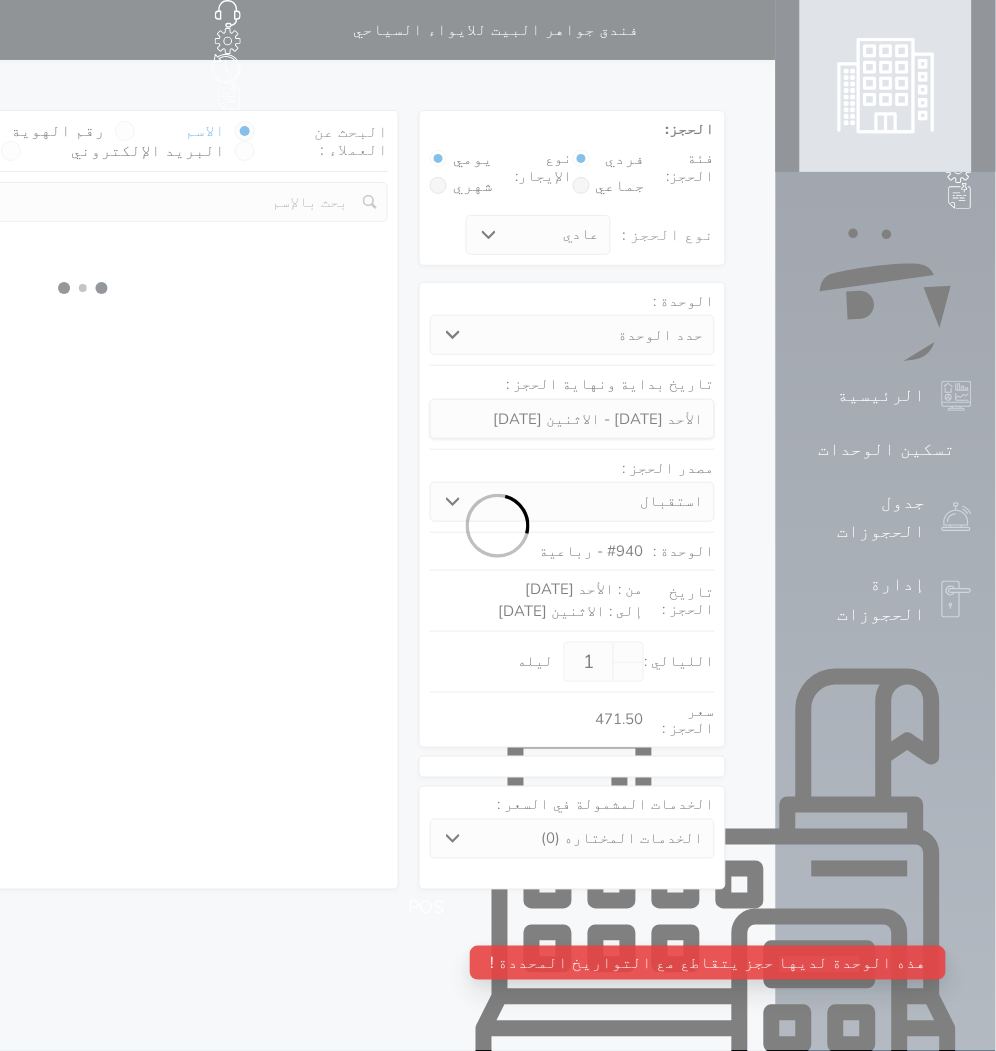 select 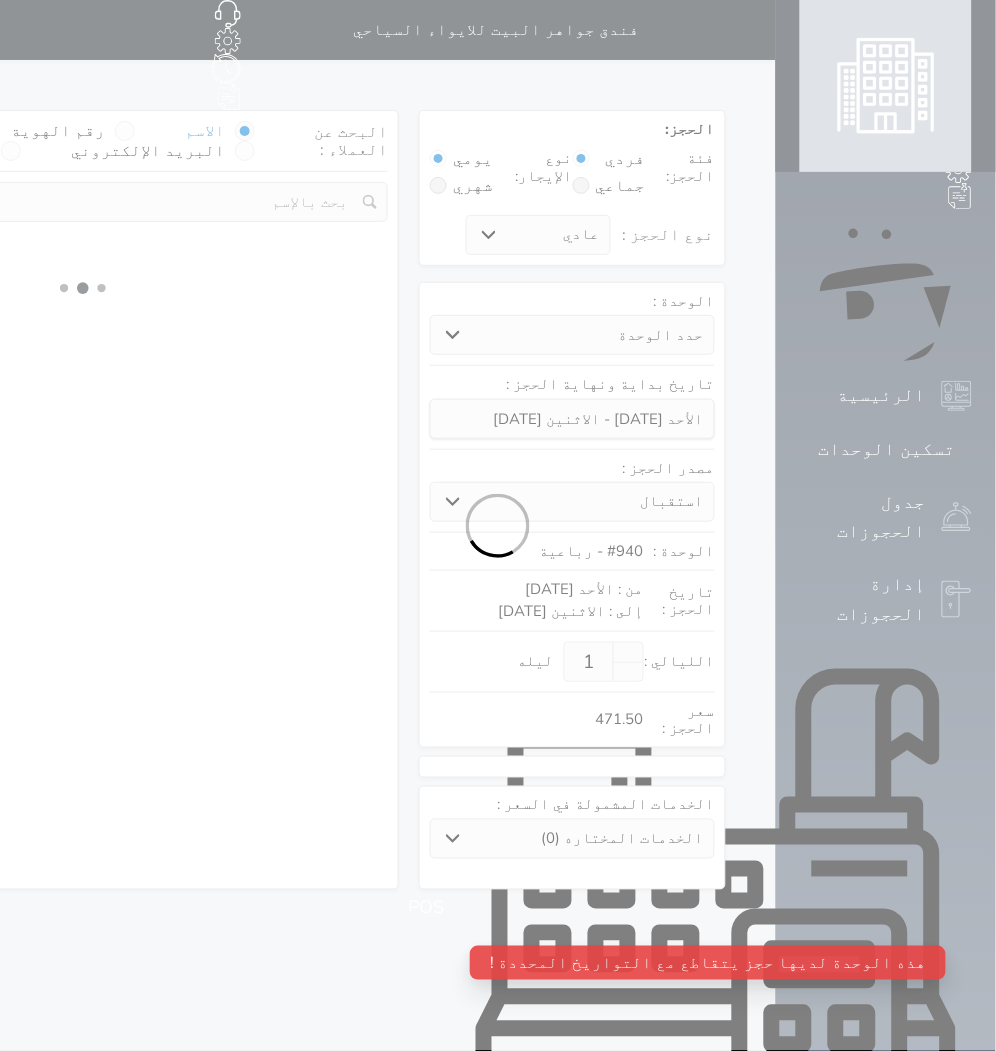 select on "113" 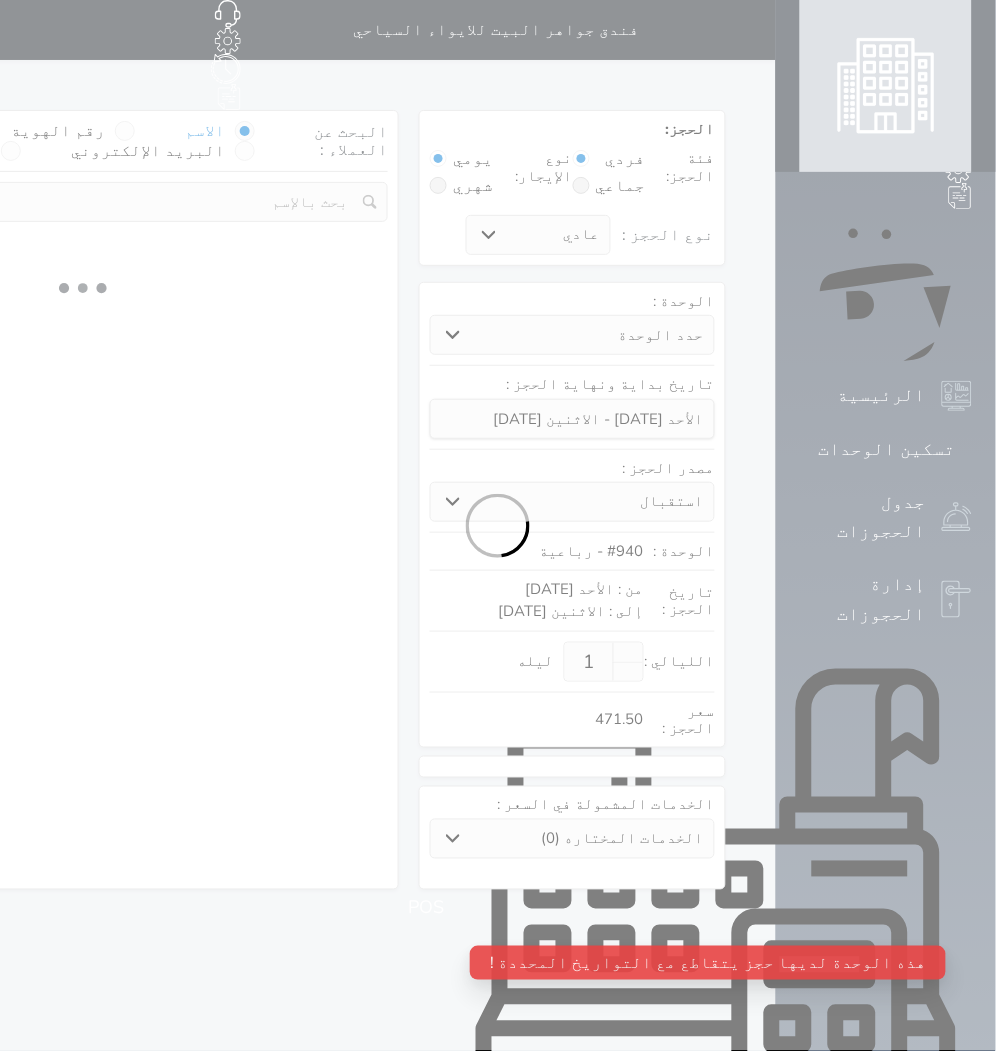 select on "1" 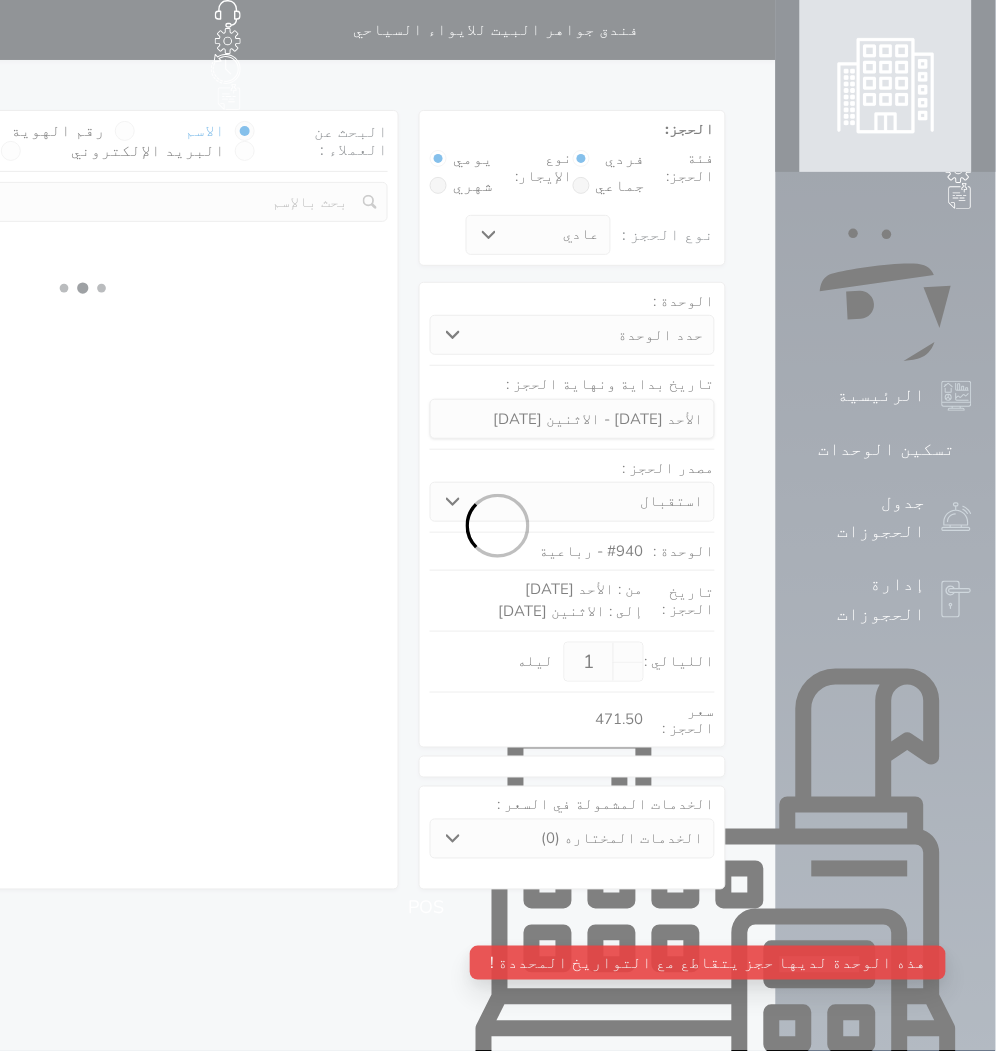 select 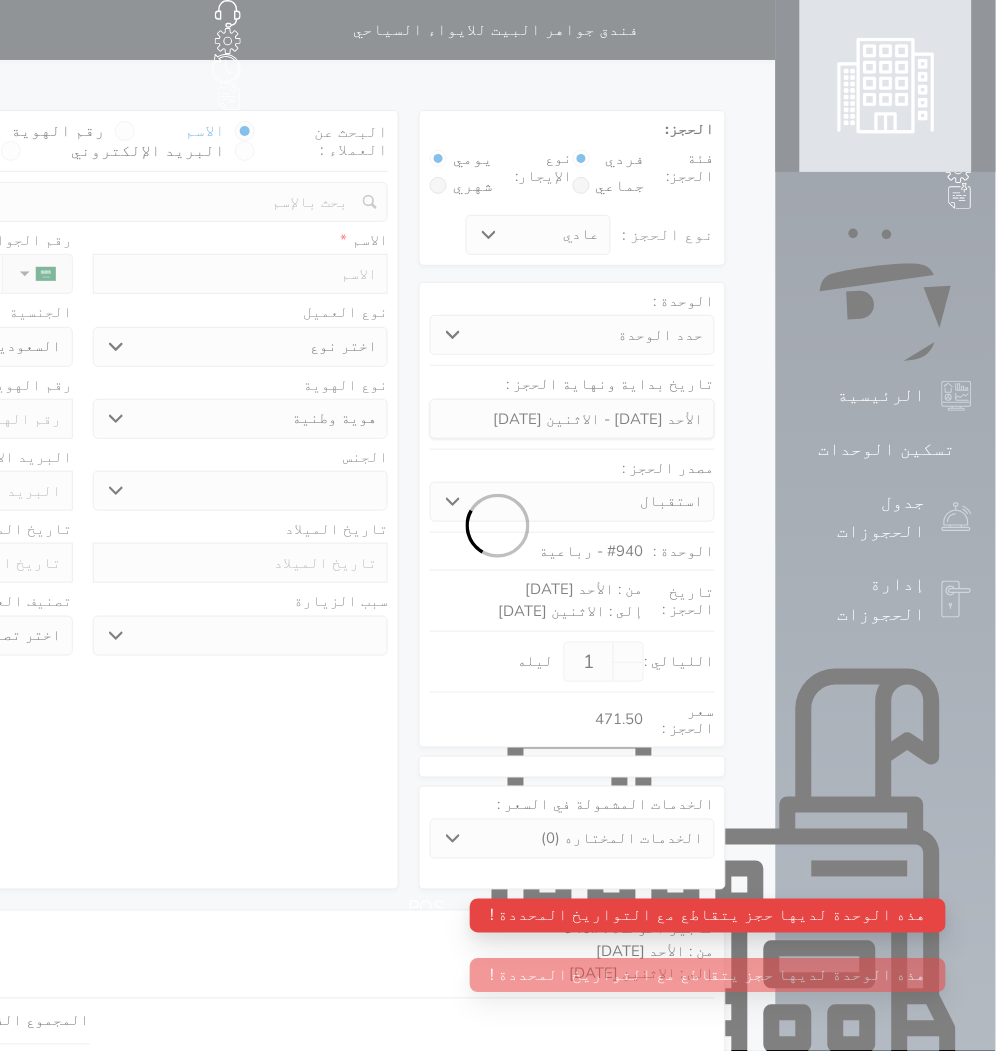 select 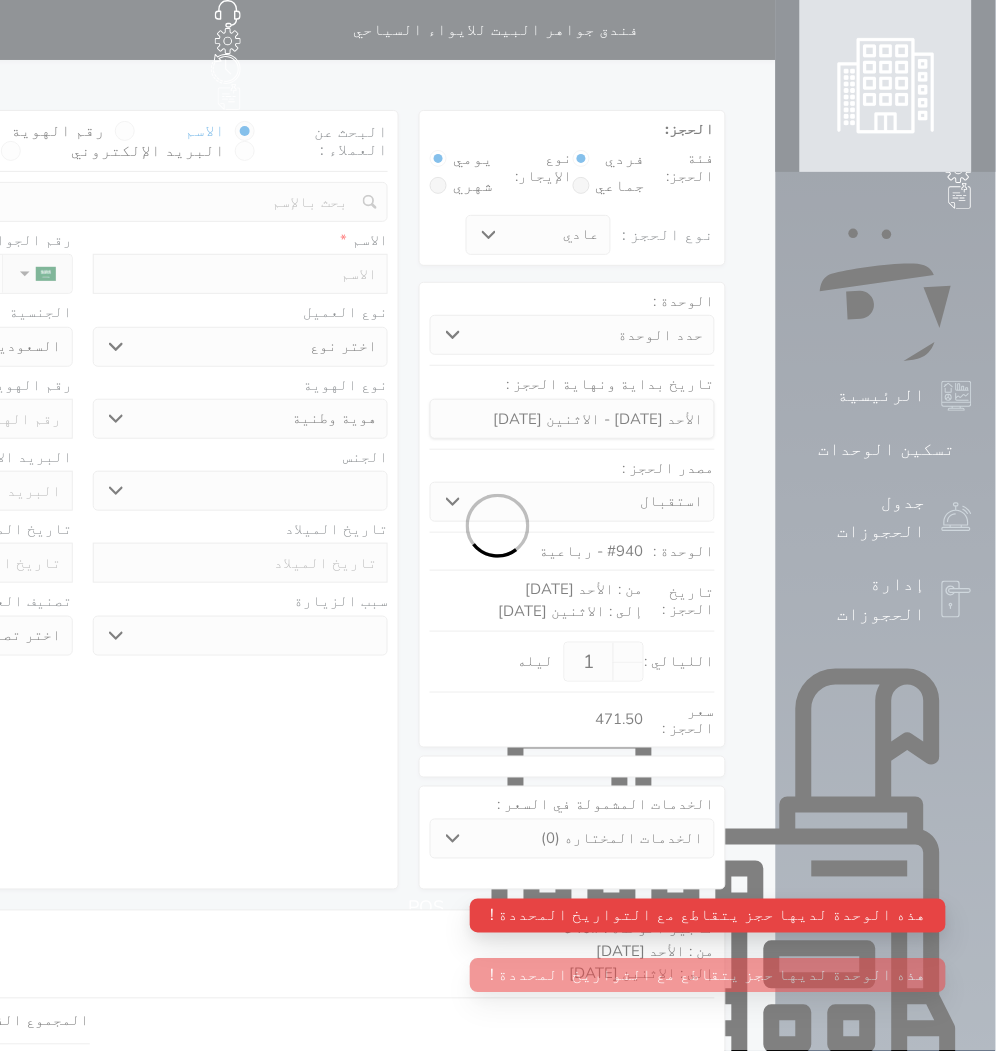 select 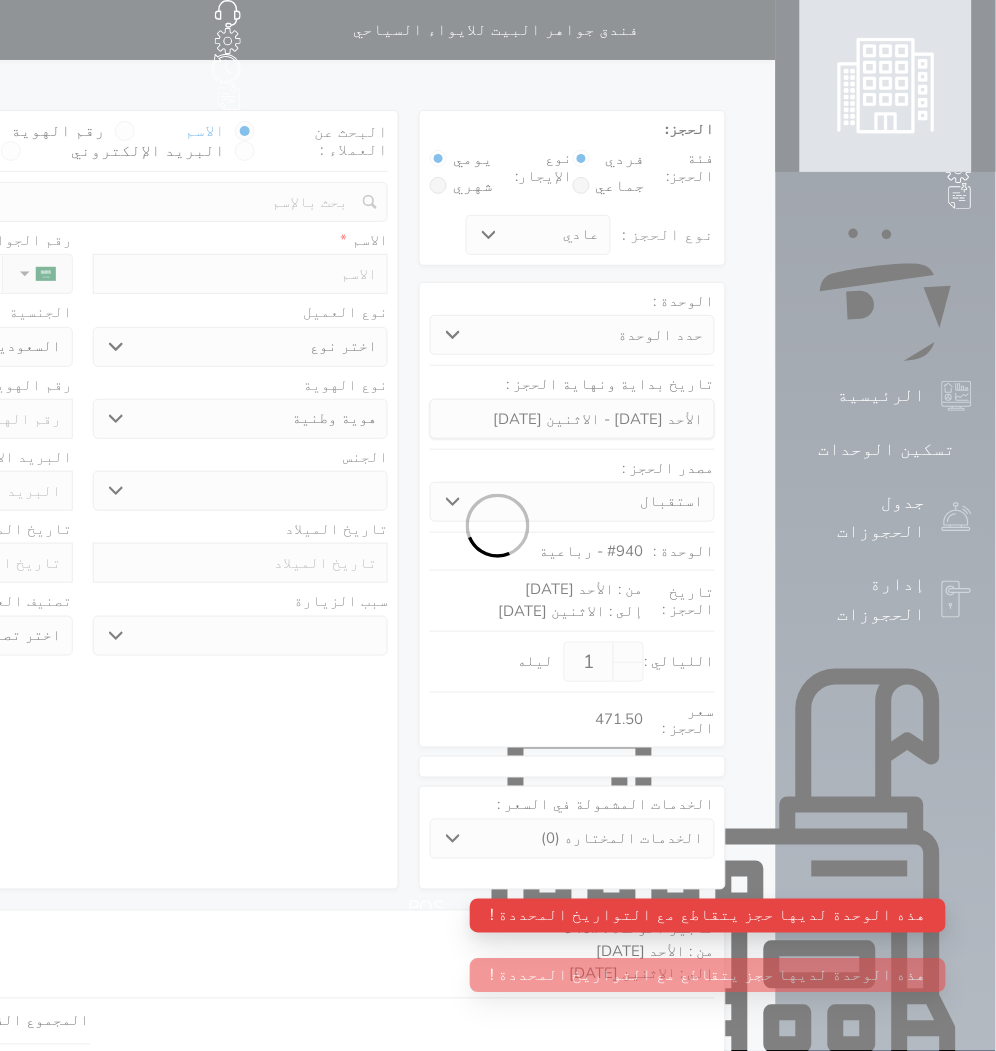 select 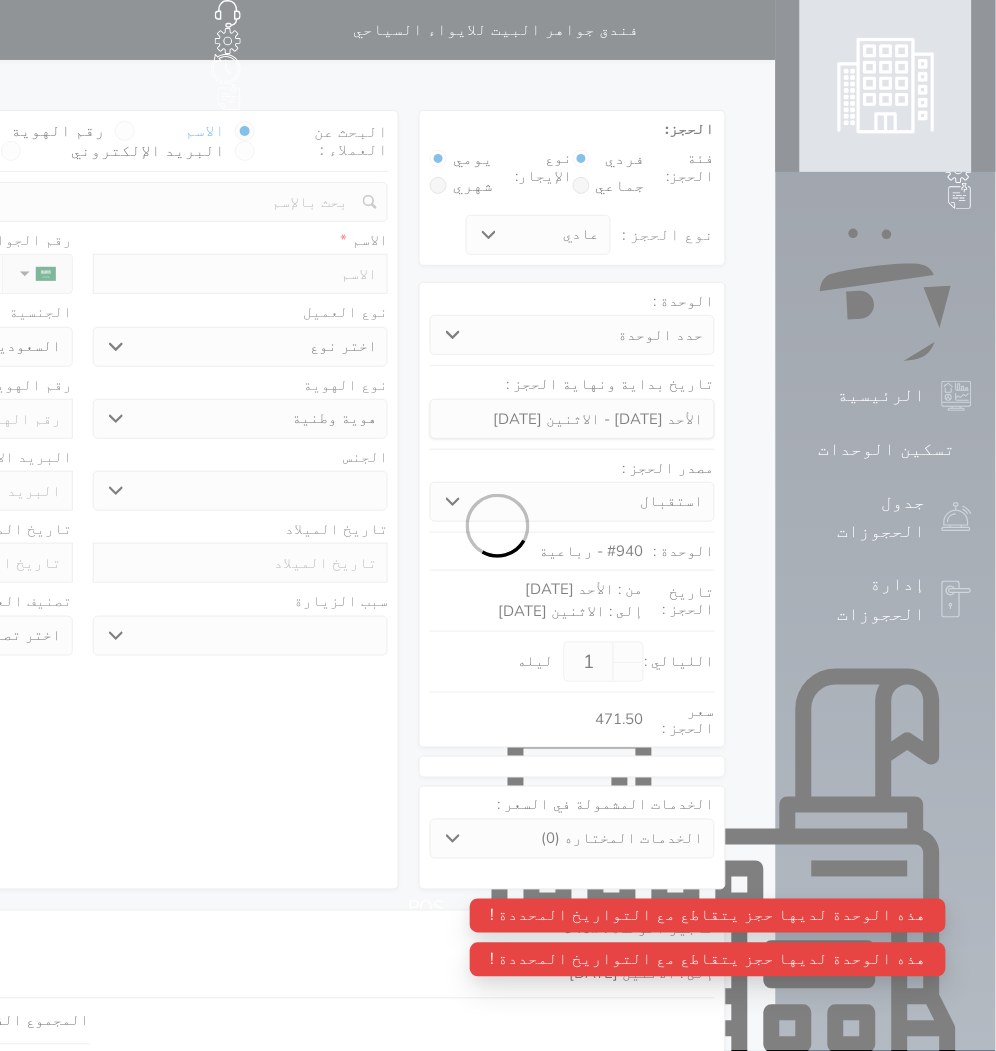 select 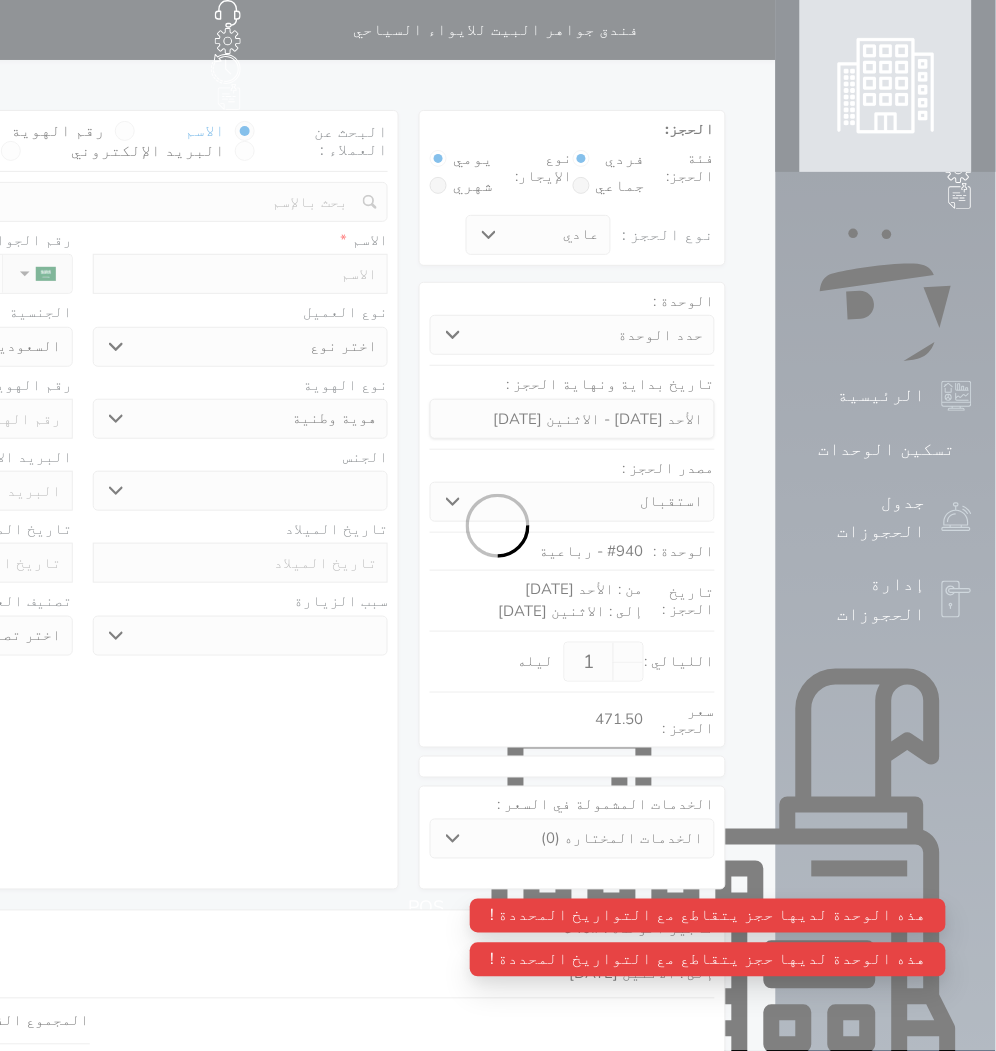 select 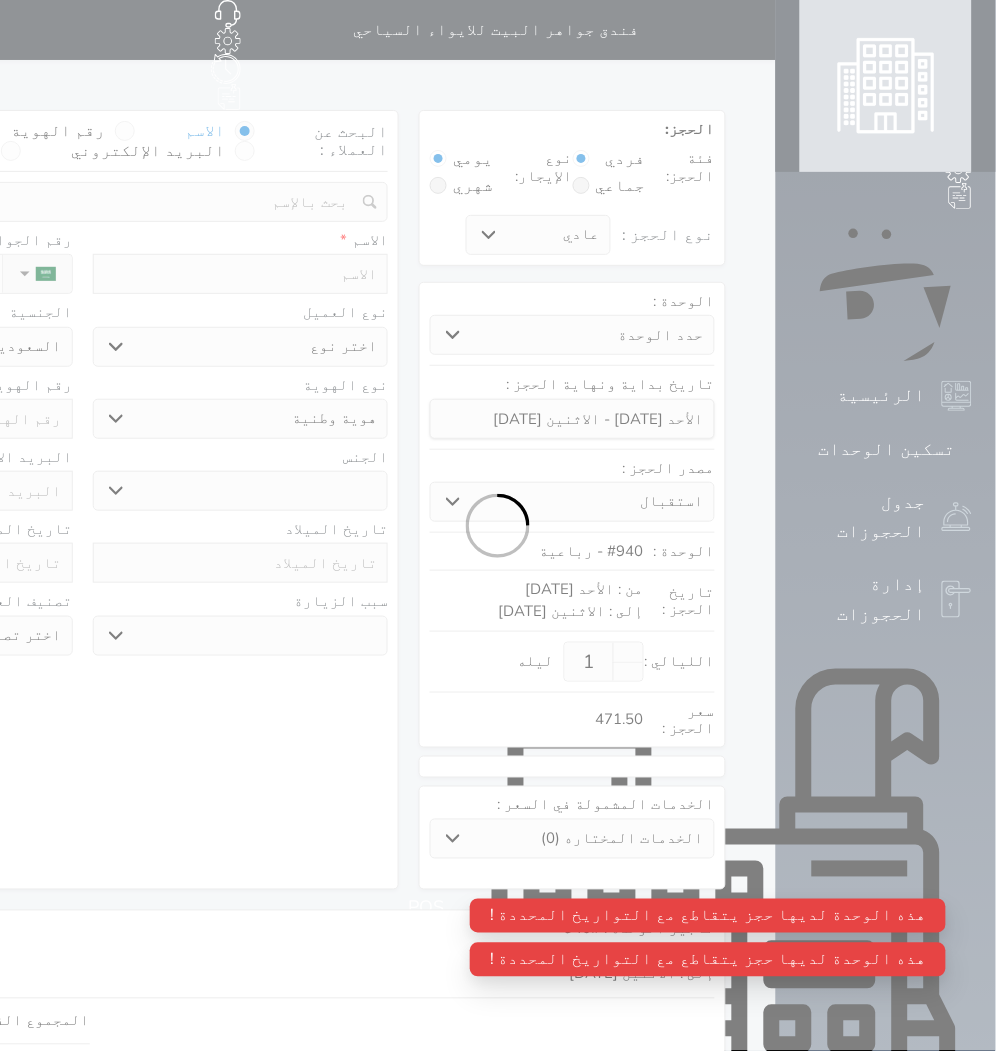 select 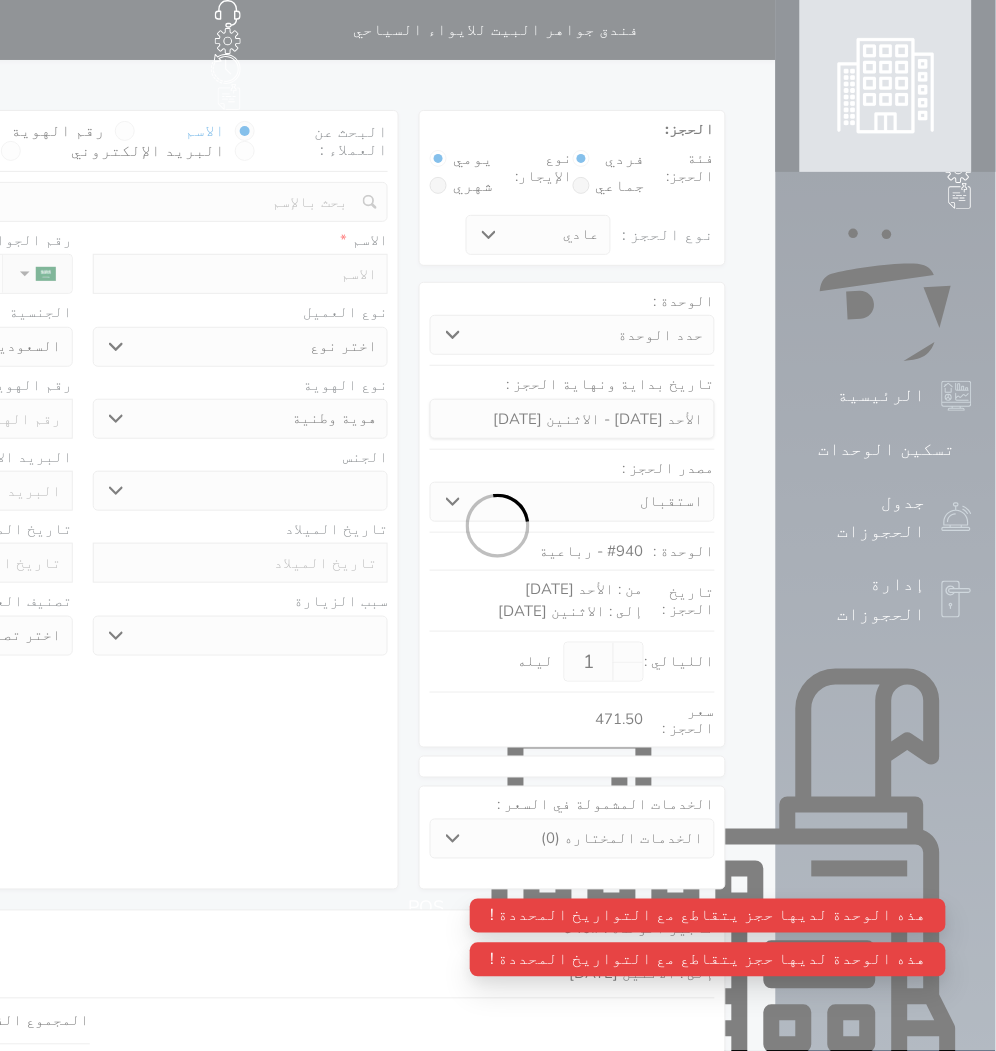select 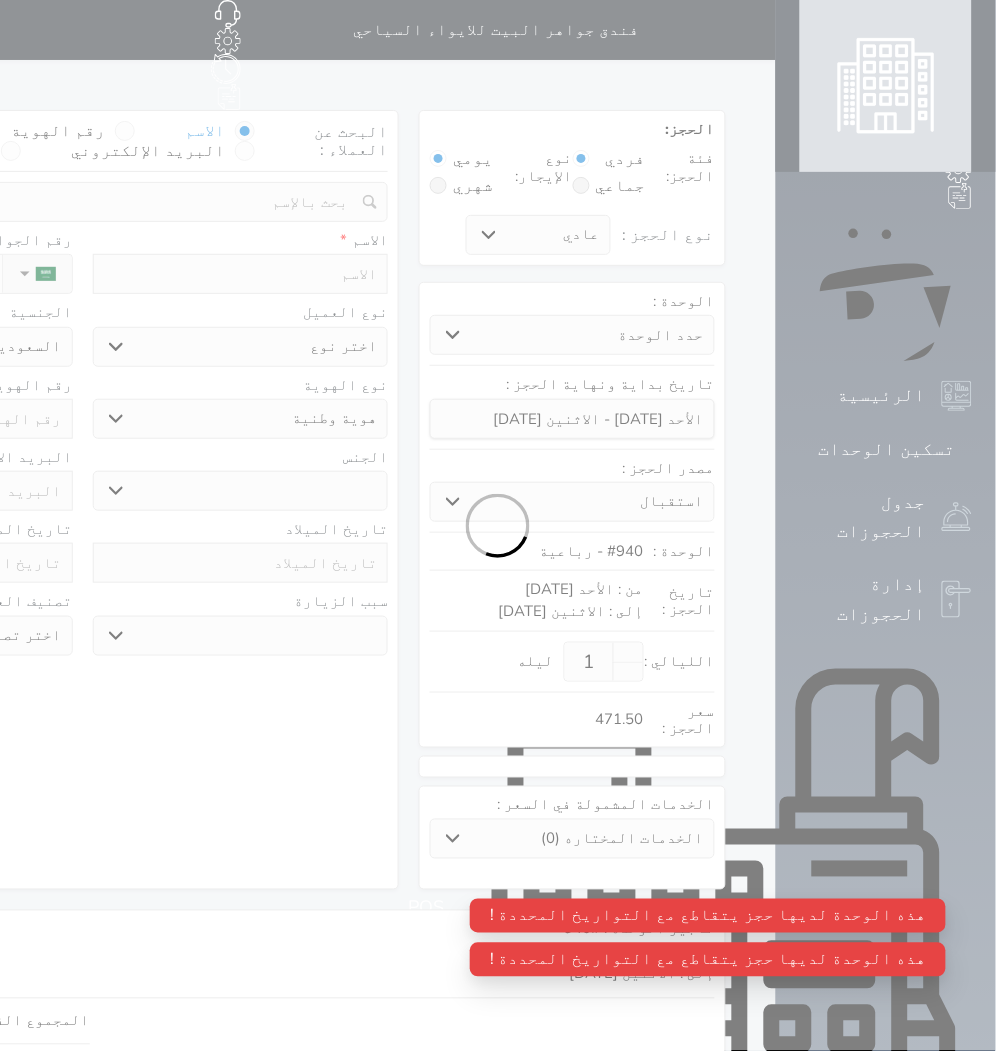 select 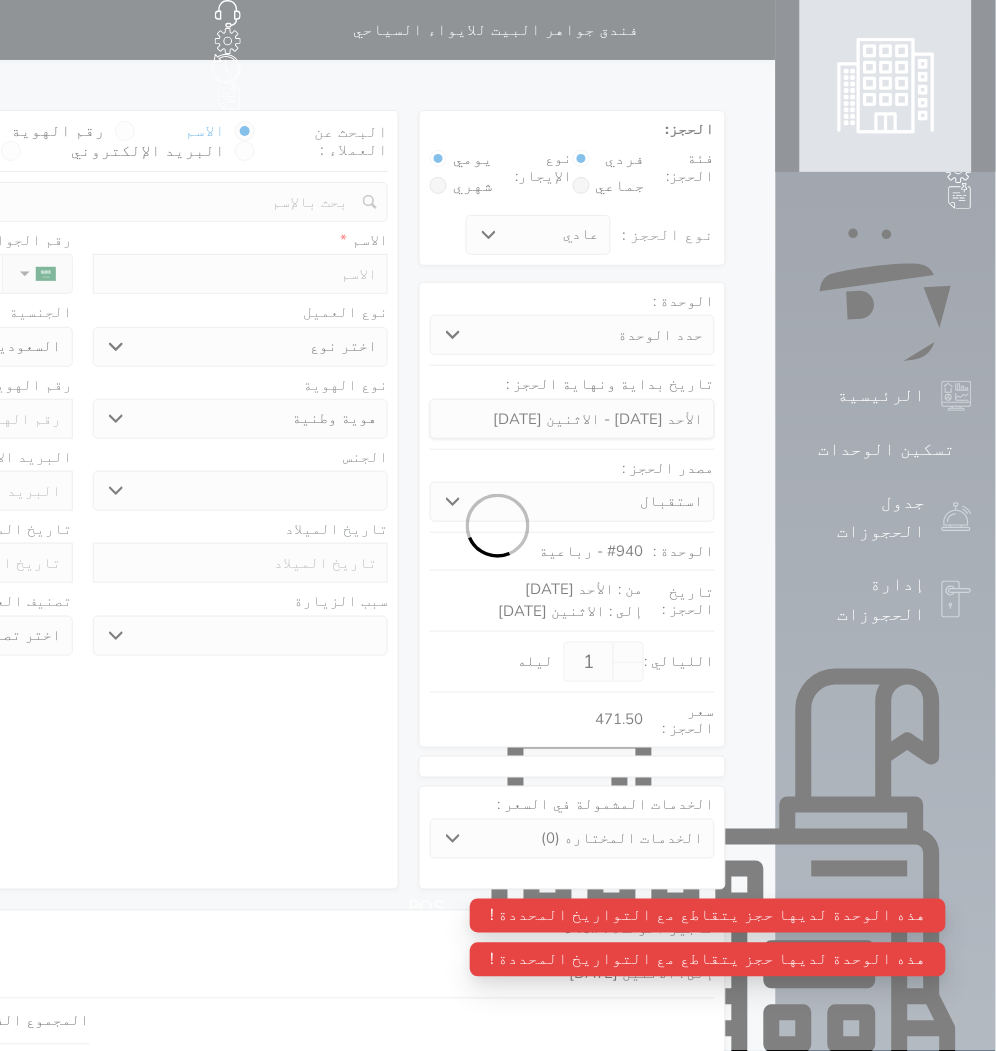 select on "1" 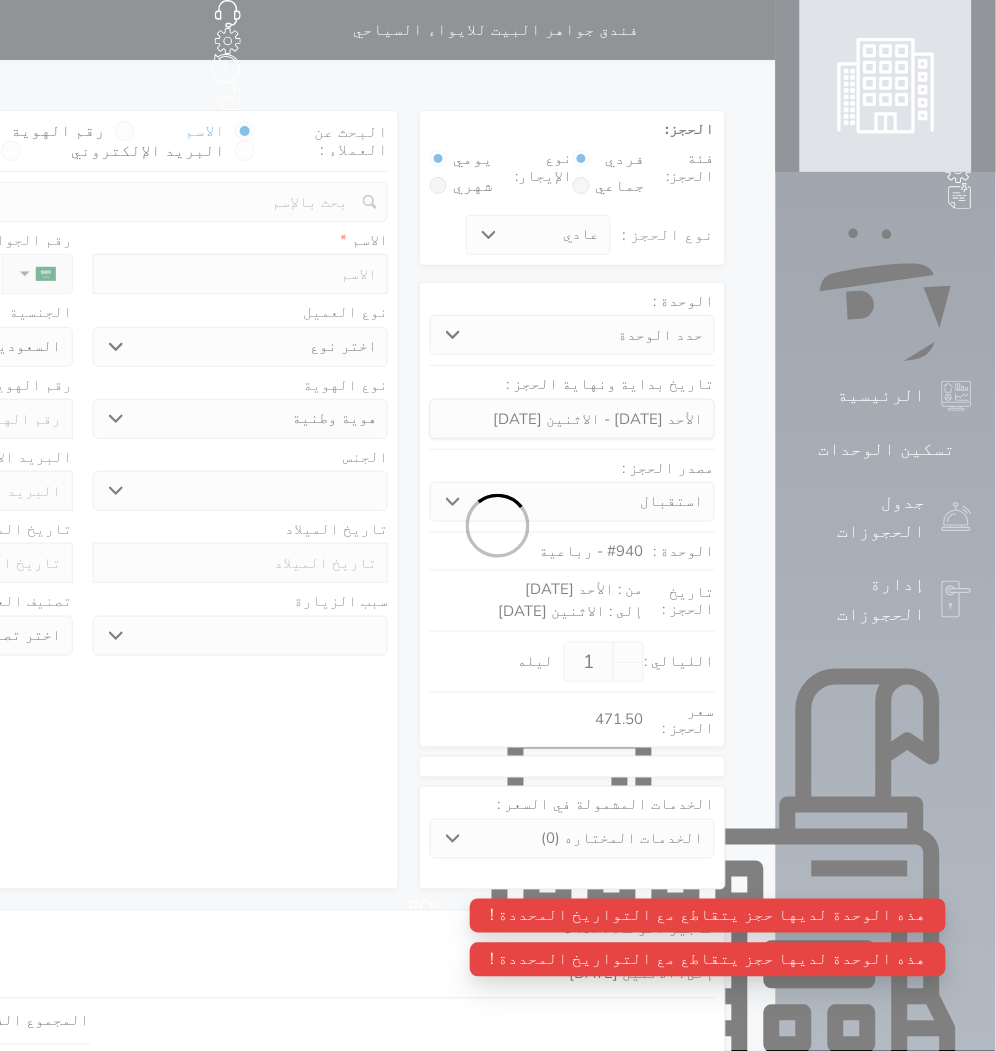 select on "7" 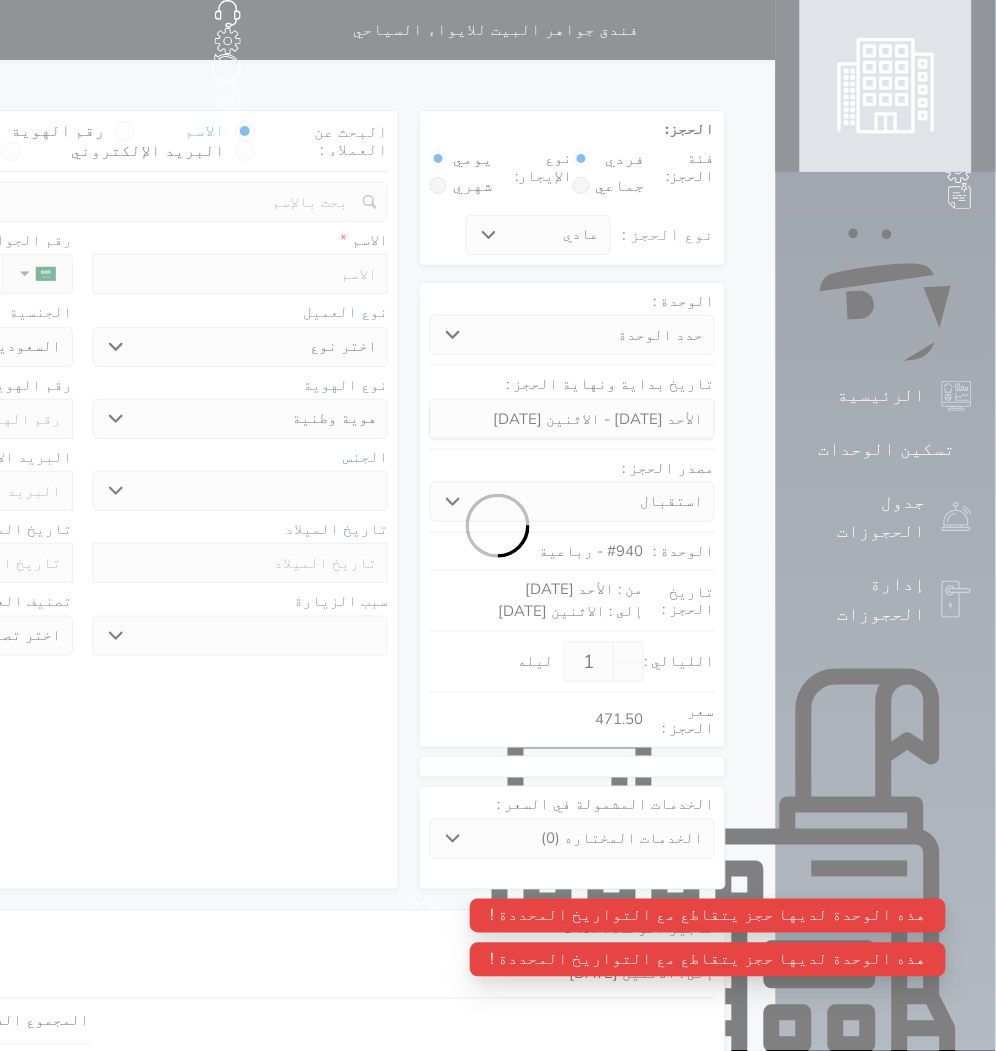 select 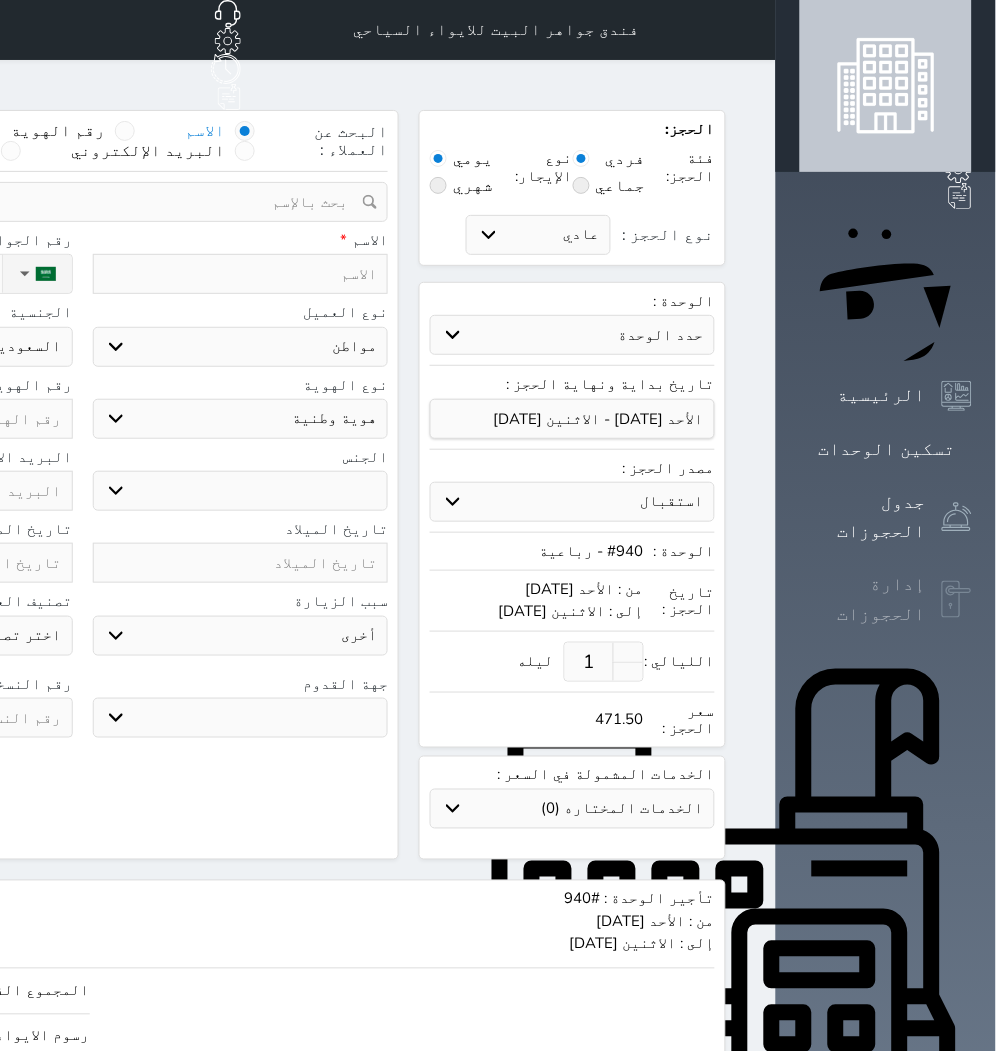 click 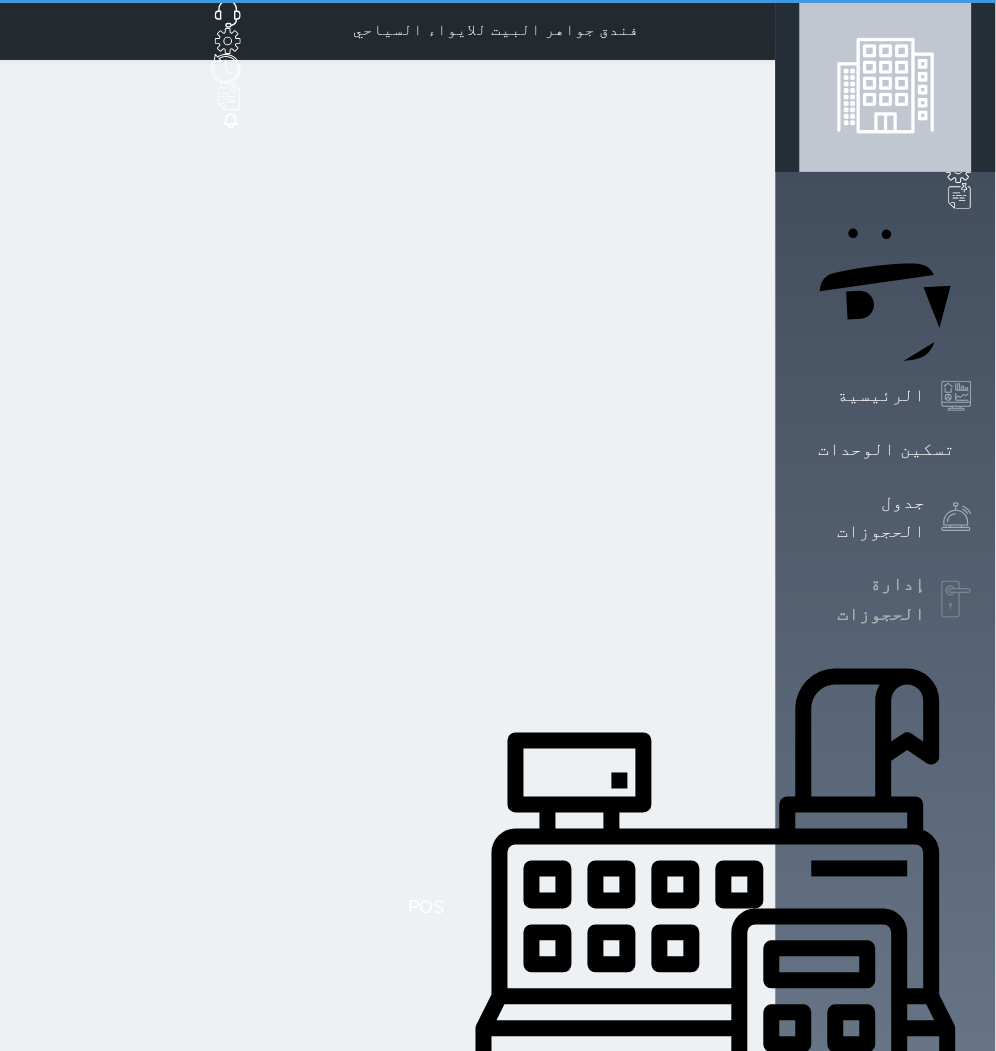 select on "open_all" 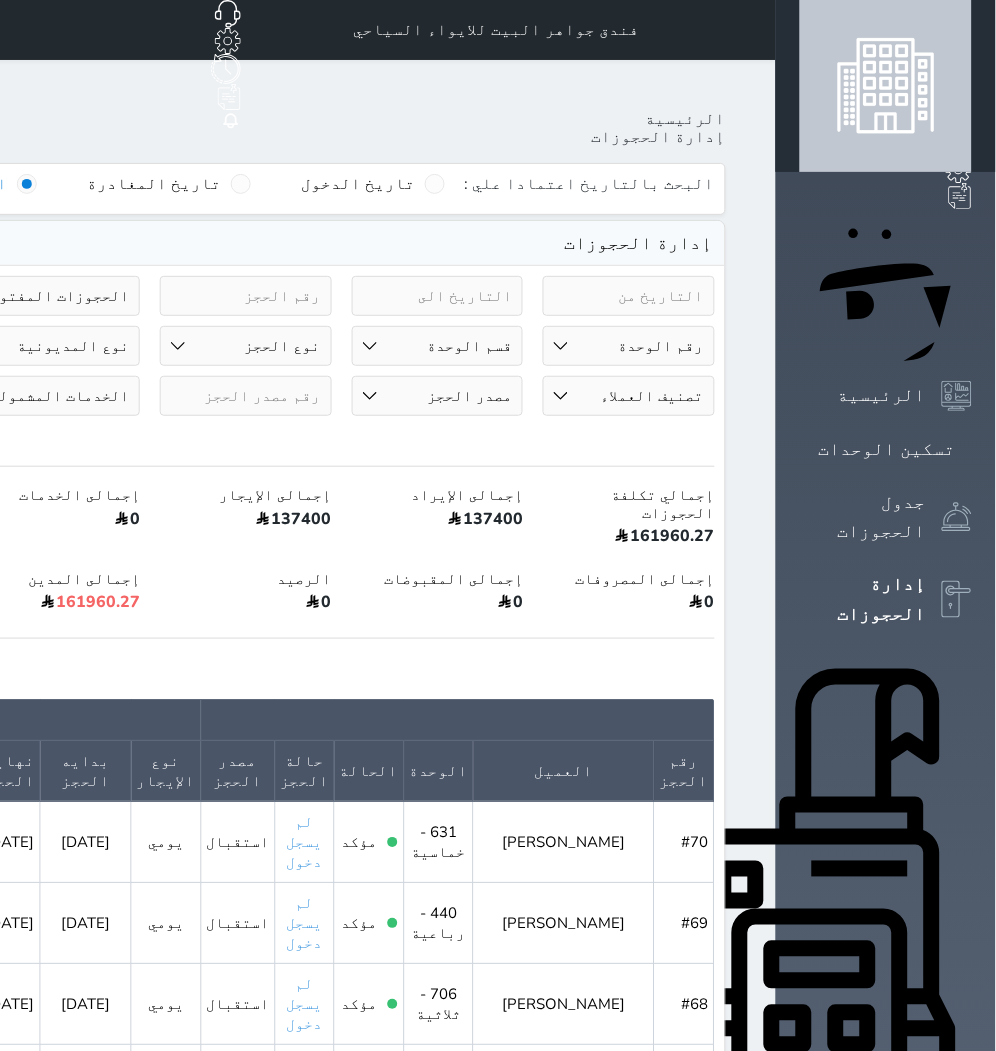 click on "فندق جواهر البيت للايواء السياحي
حجز جماعي جديد   حجز جديد   غير مرتبط مع منصة زاتكا المرحلة الثانية   مرتبط مع شموس   مرتبط مع المنصة الوطنية للرصد السياحي             إشعار   الغرفة   النزيل   المصدر
علي الغامدي" at bounding box center [246, 30] 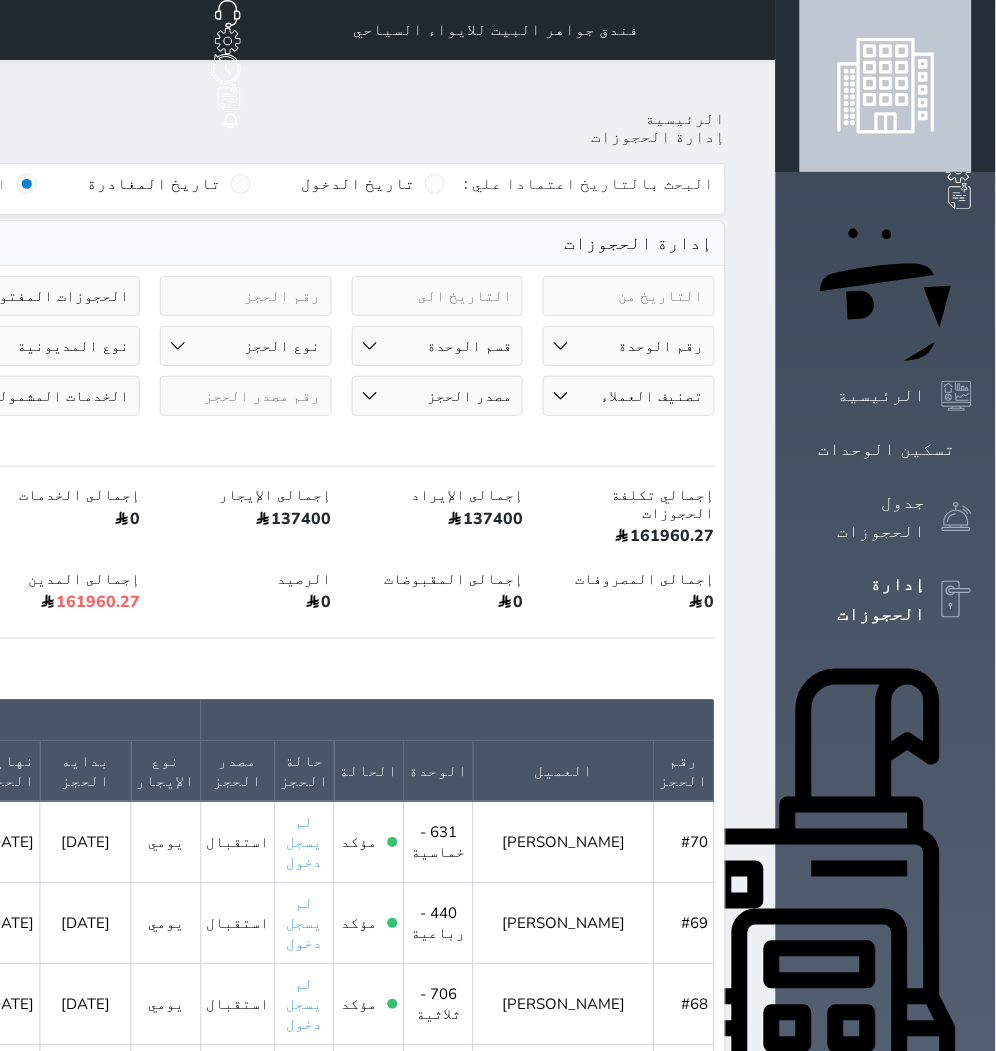 click on "الوحدات" at bounding box center (887, 1392) 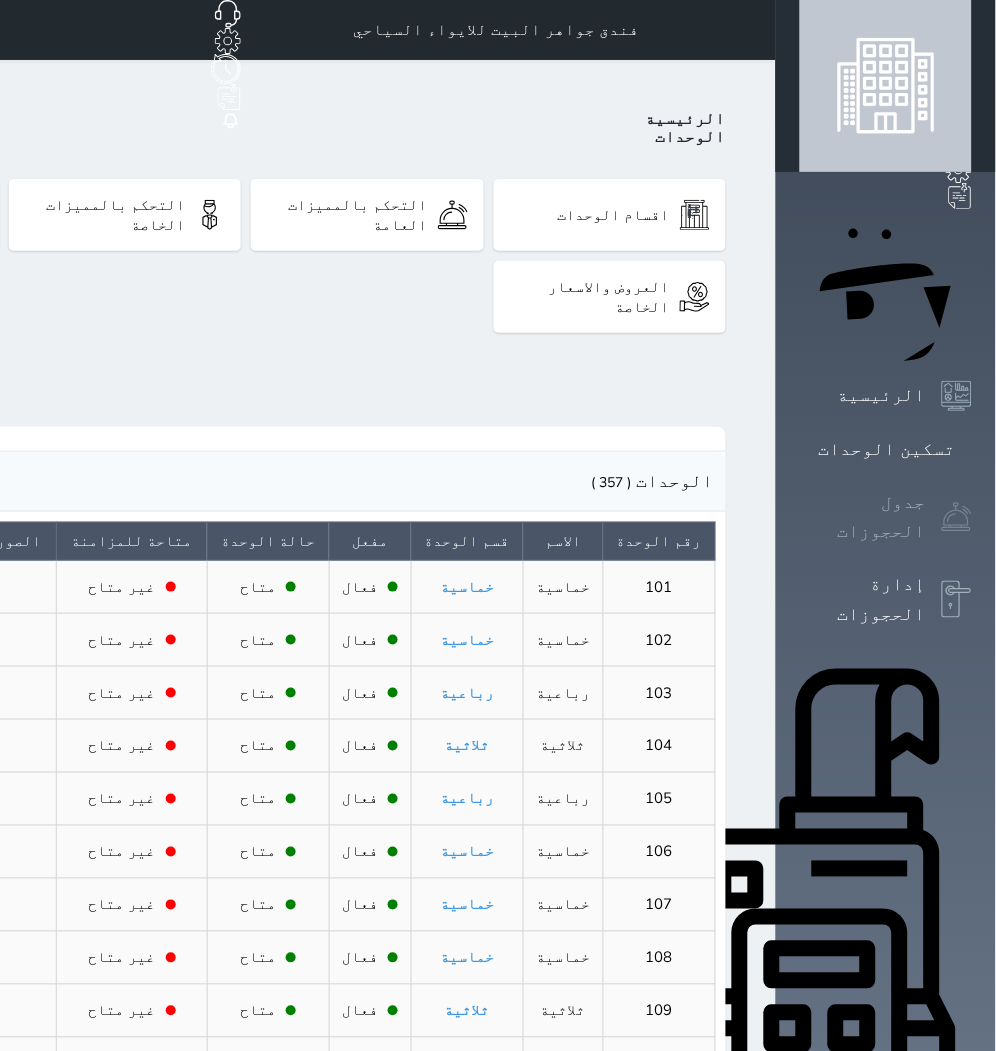 click on "جدول الحجوزات" at bounding box center (886, 517) 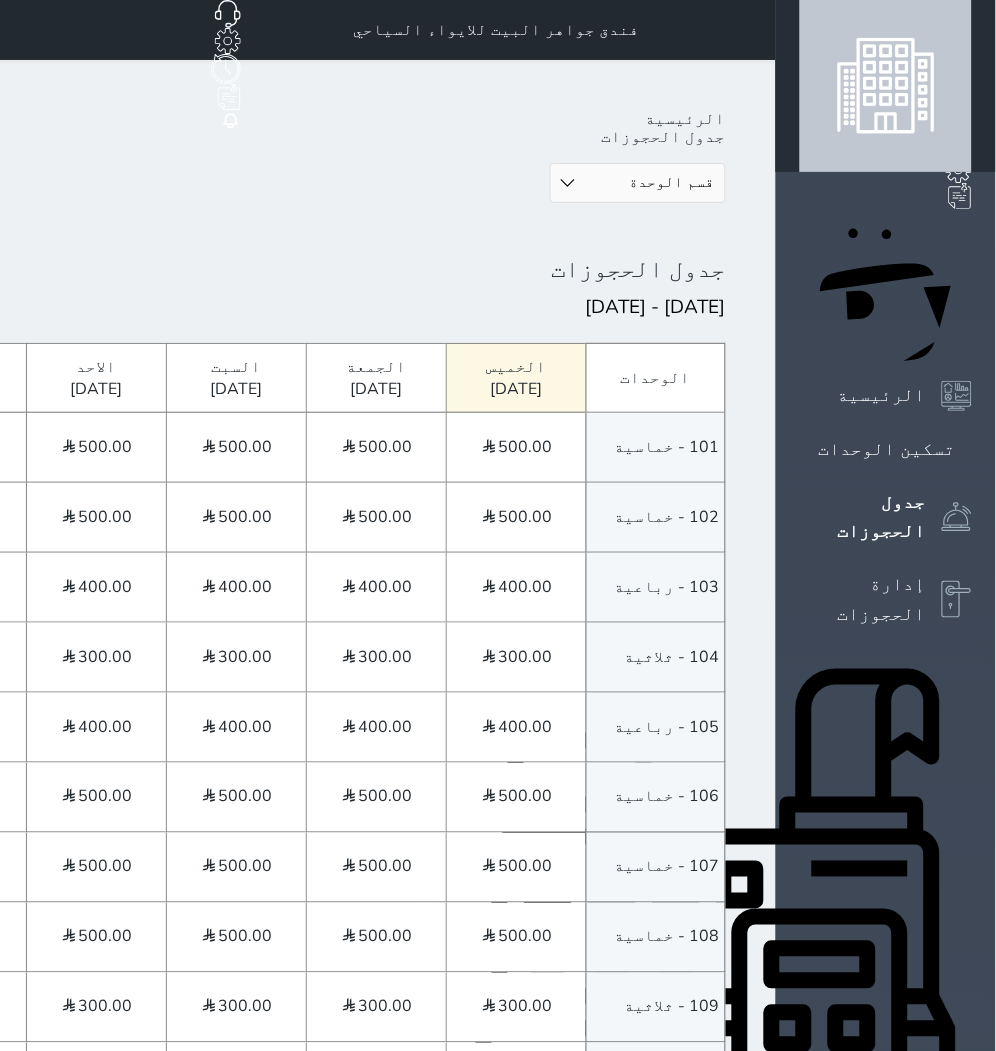 click on "قسم الوحدة
خماسية
رباعية
ثلاثية" at bounding box center [638, 183] 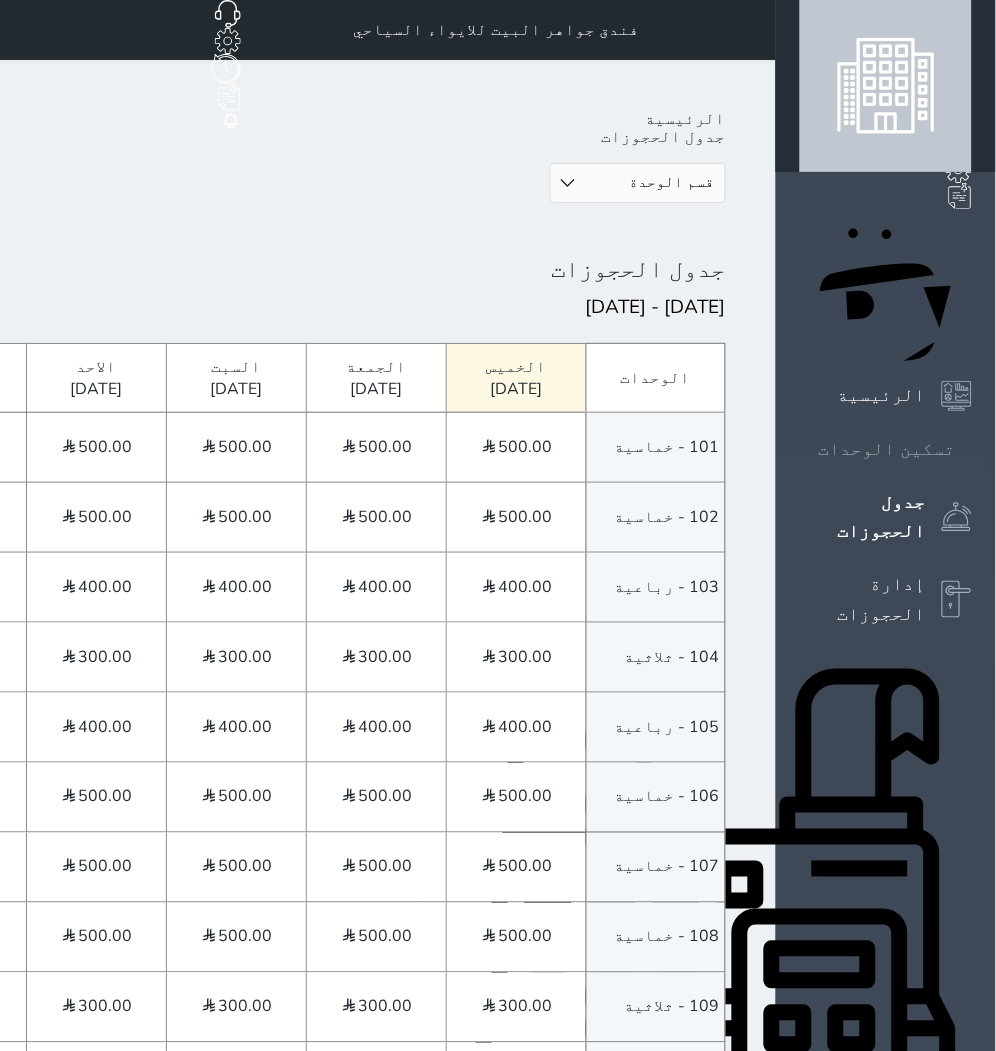 click on "تسكين الوحدات" at bounding box center [887, 449] 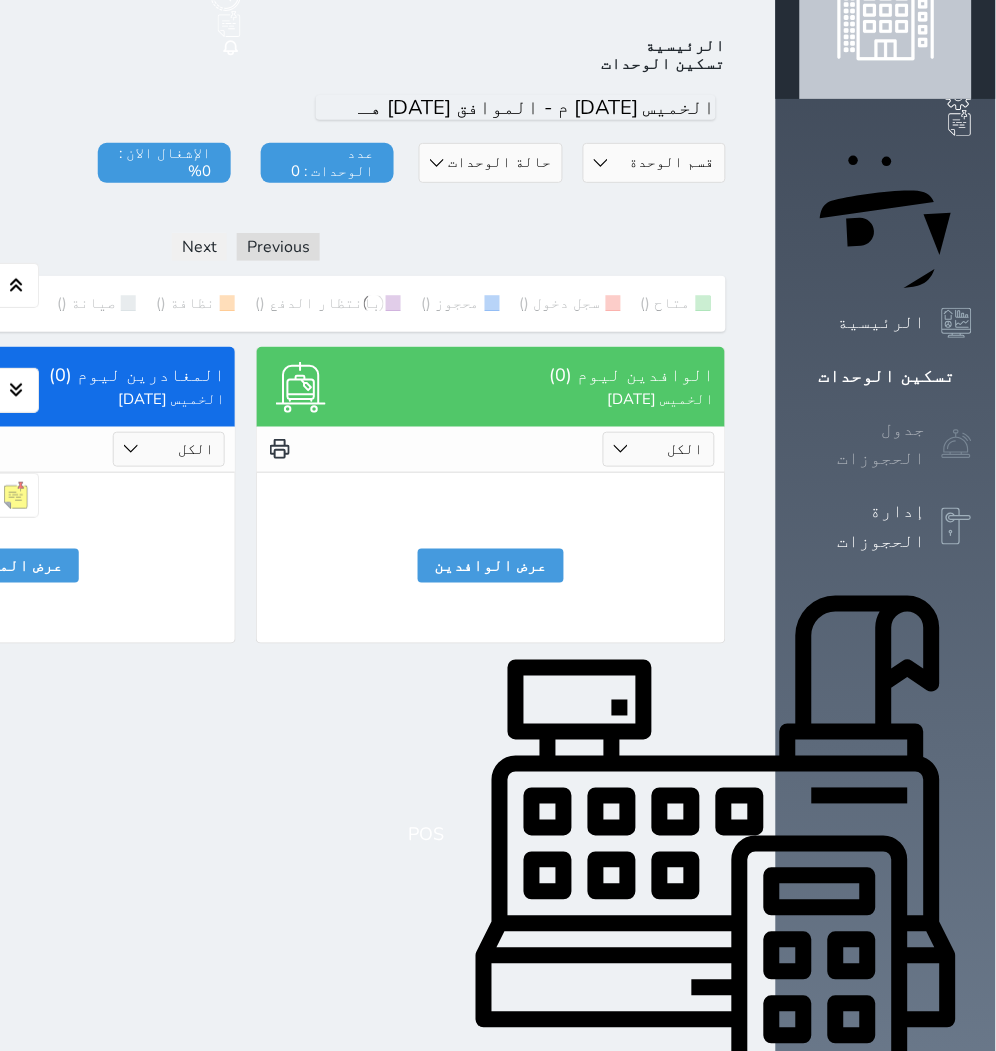 scroll, scrollTop: 77, scrollLeft: 0, axis: vertical 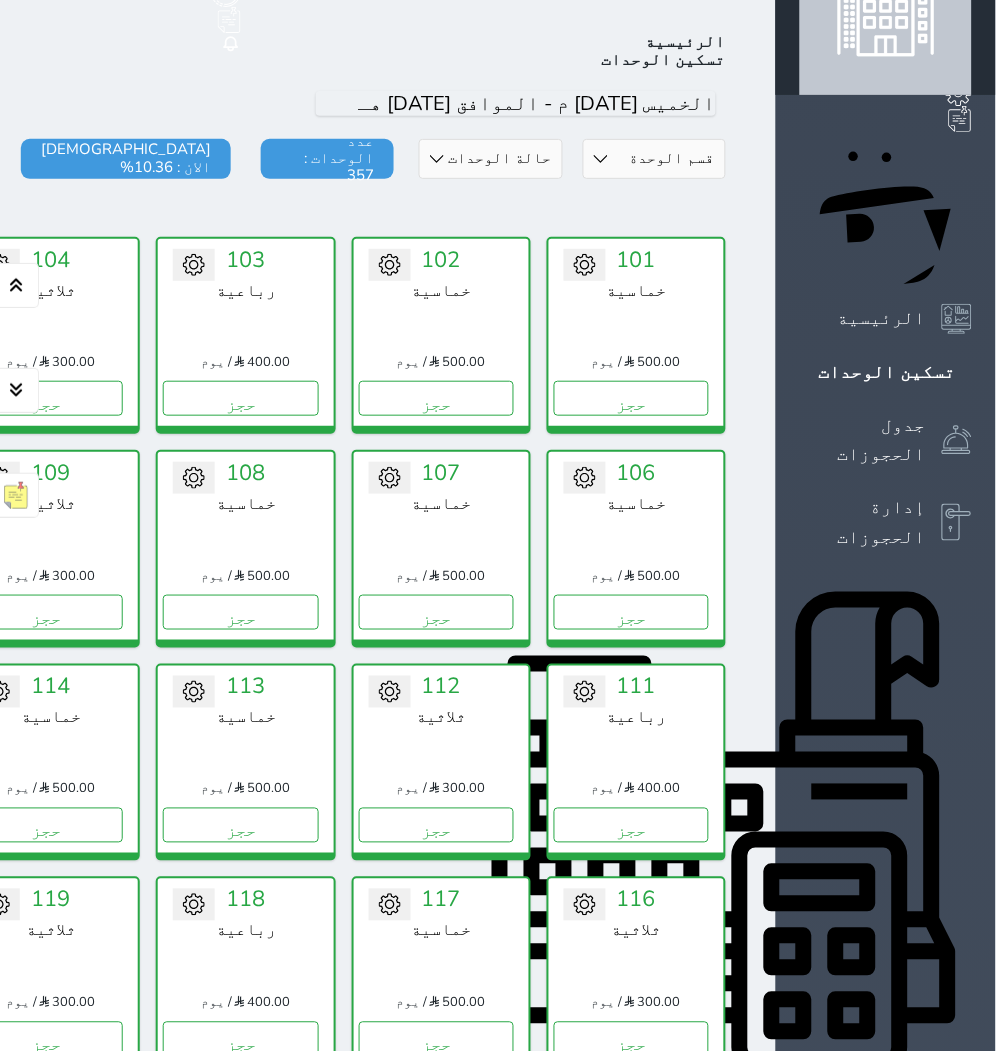 click on "حالة الوحدات متاح تحت التنظيف تحت الصيانة سجل دخول  لم يتم تسجيل الدخول" at bounding box center (490, 159) 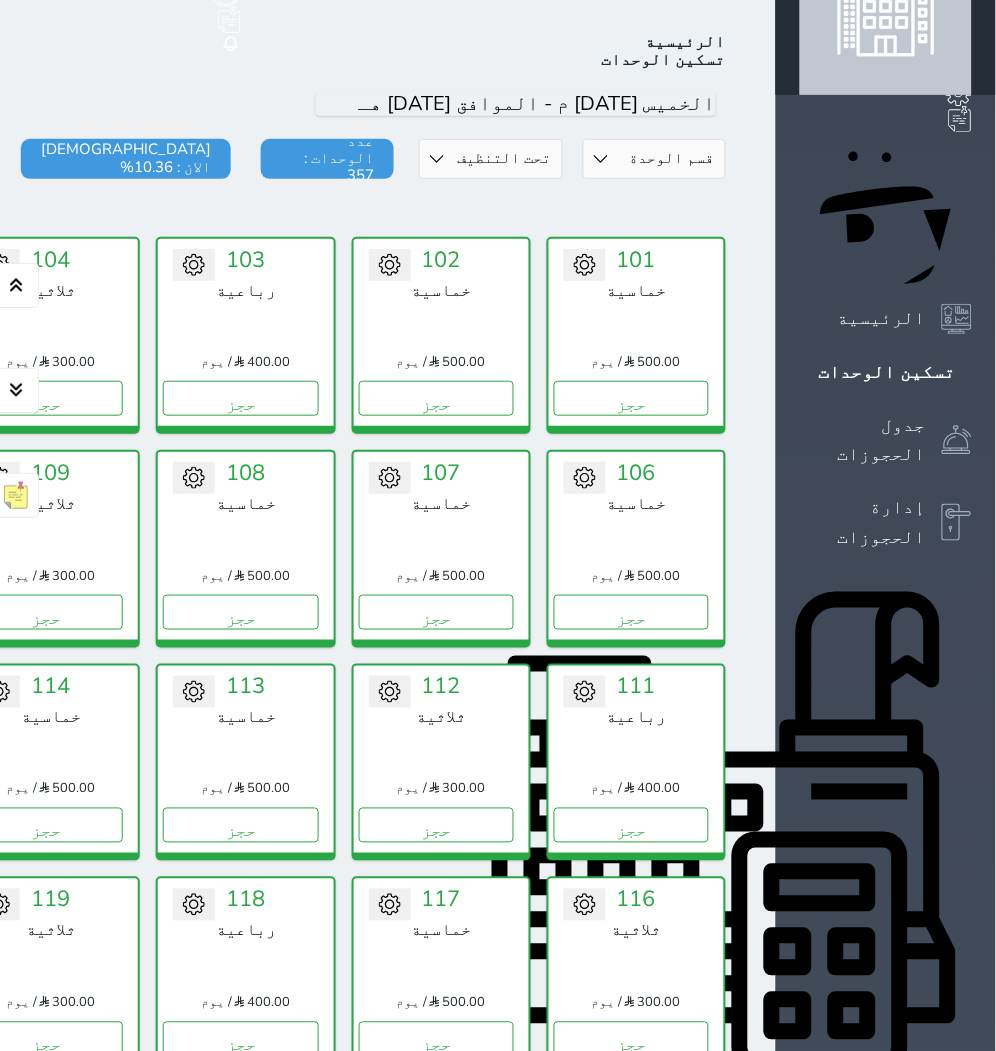 click on "حالة الوحدات متاح تحت التنظيف تحت الصيانة سجل دخول  لم يتم تسجيل الدخول" at bounding box center [490, 159] 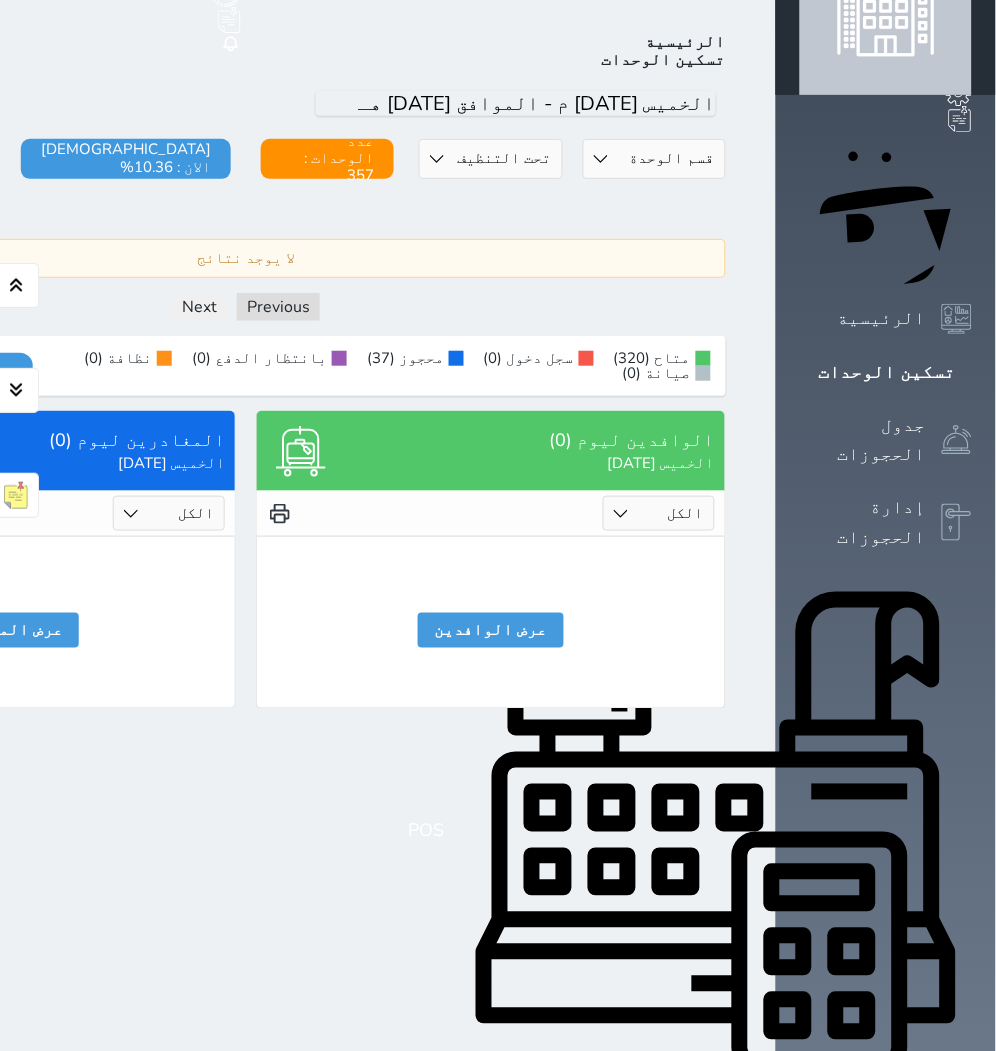 click on "حالة الوحدات متاح تحت التنظيف تحت الصيانة سجل دخول  لم يتم تسجيل الدخول" at bounding box center (490, 159) 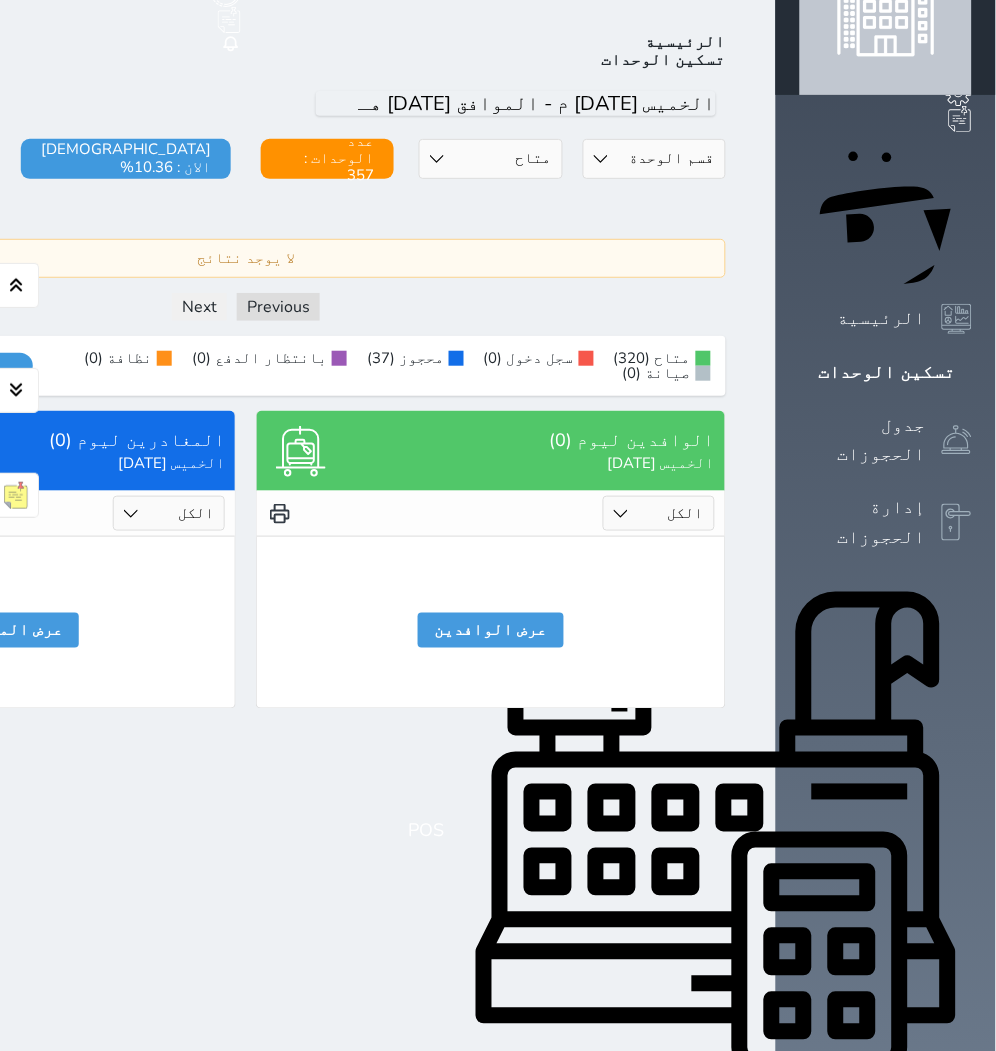 click on "حالة الوحدات متاح تحت التنظيف تحت الصيانة سجل دخول  لم يتم تسجيل الدخول" at bounding box center (490, 159) 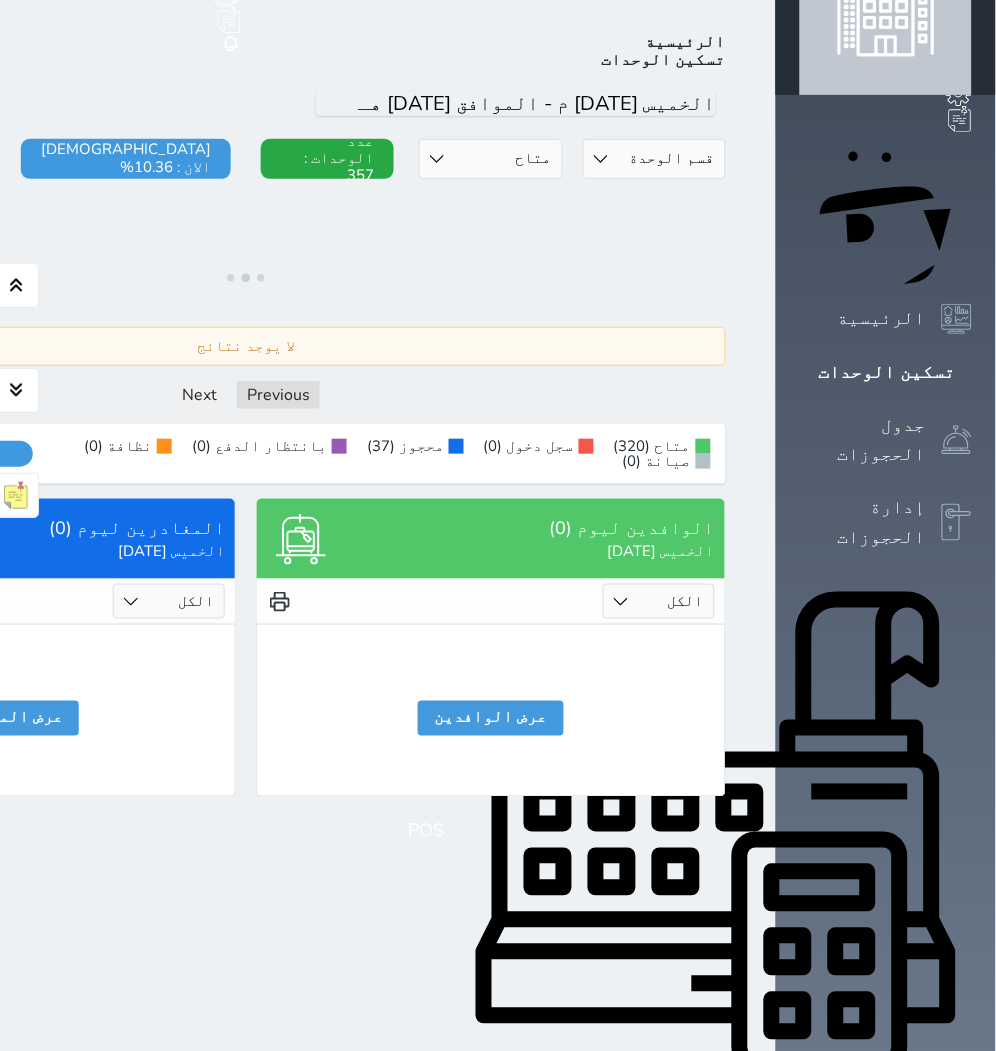 click on "حالة الوحدات متاح تحت التنظيف تحت الصيانة سجل دخول  لم يتم تسجيل الدخول" at bounding box center [490, 159] 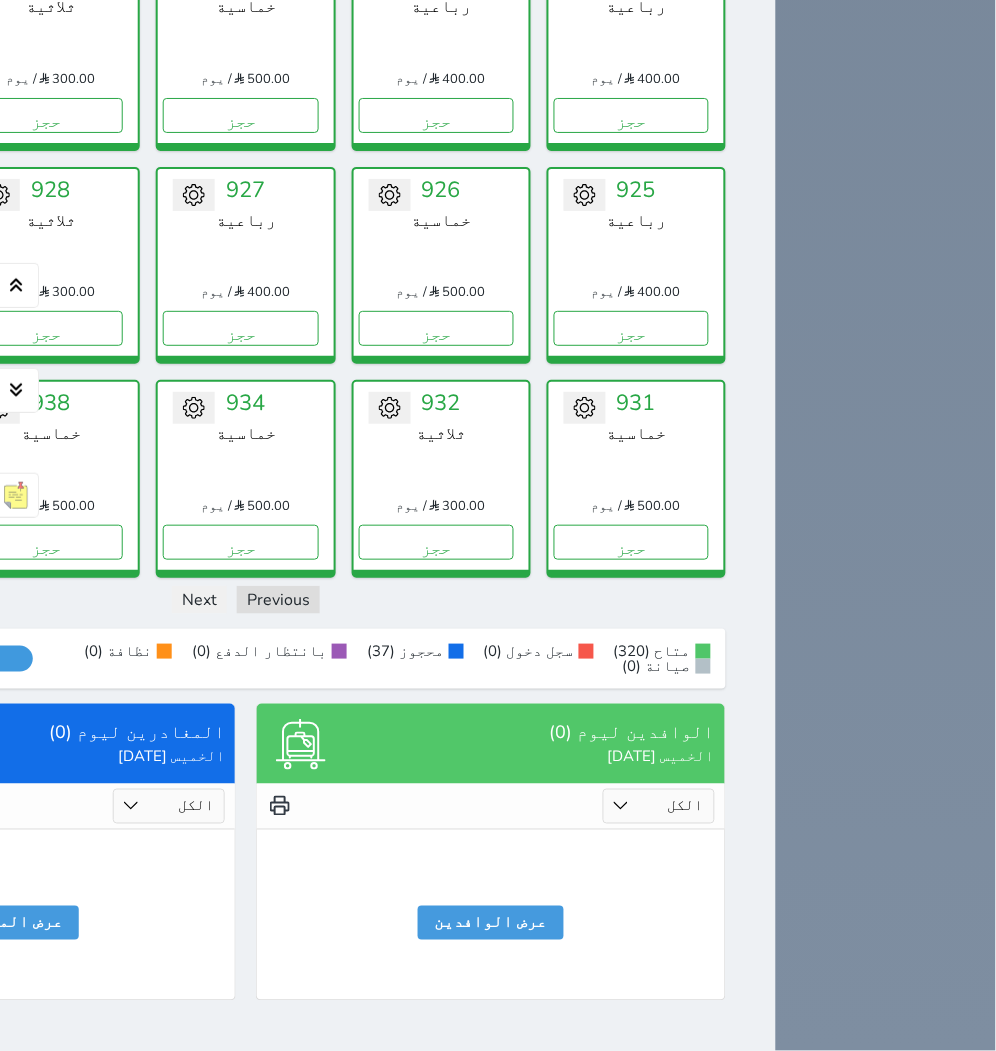 scroll, scrollTop: 15113, scrollLeft: 0, axis: vertical 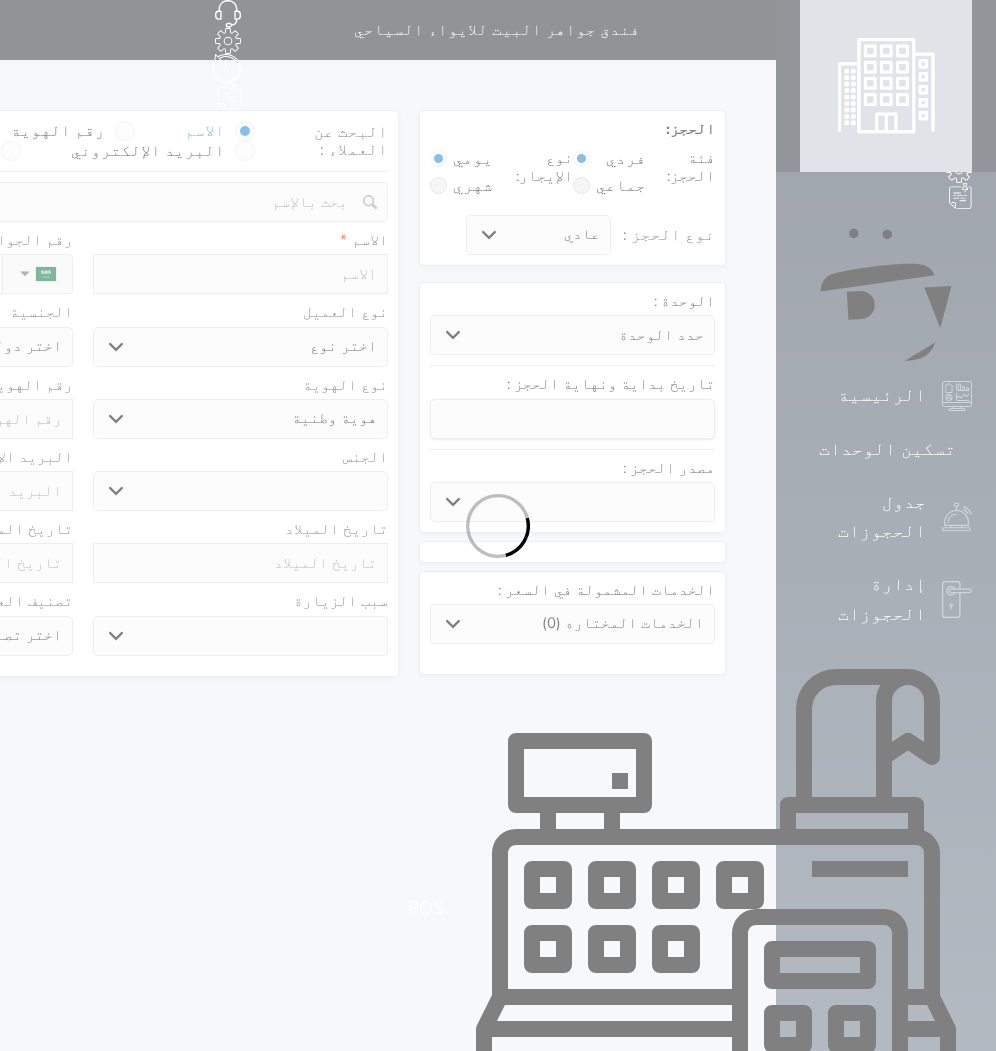 select on "1" 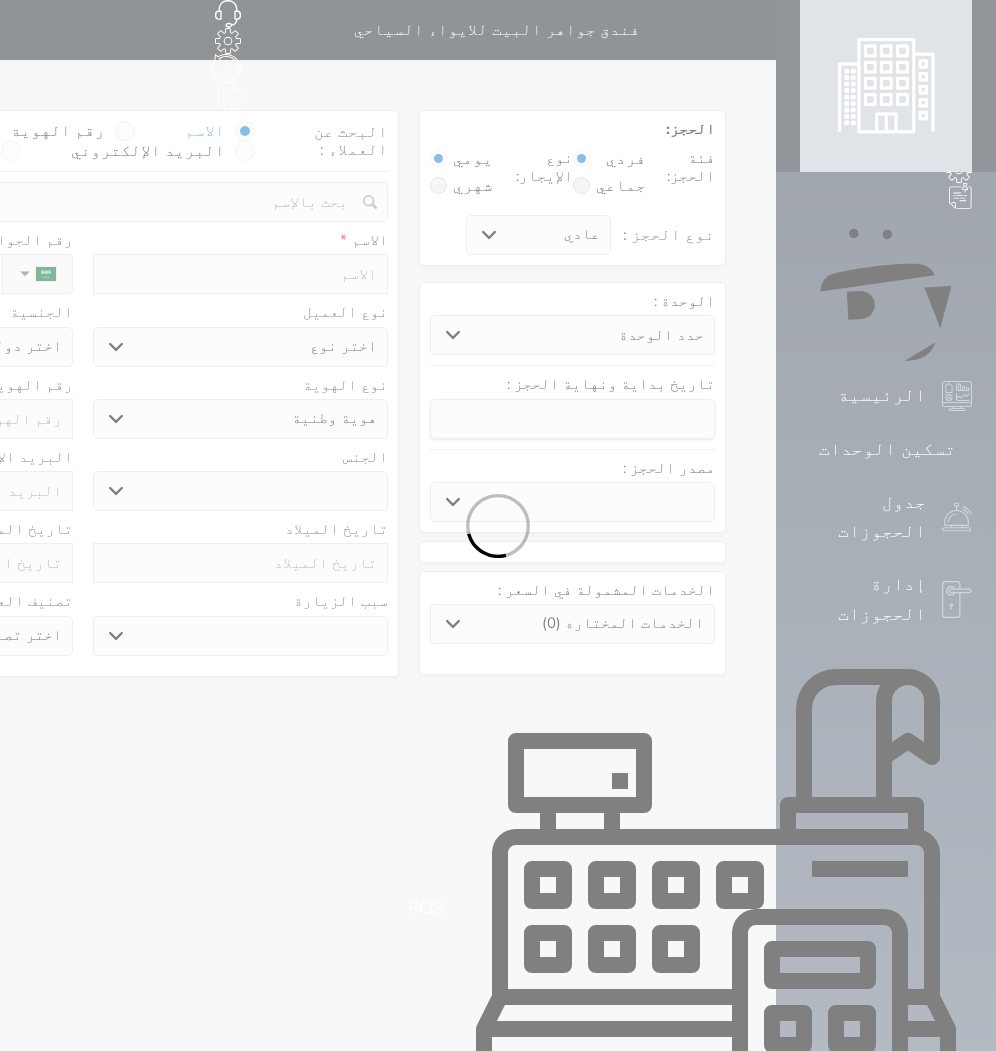 select 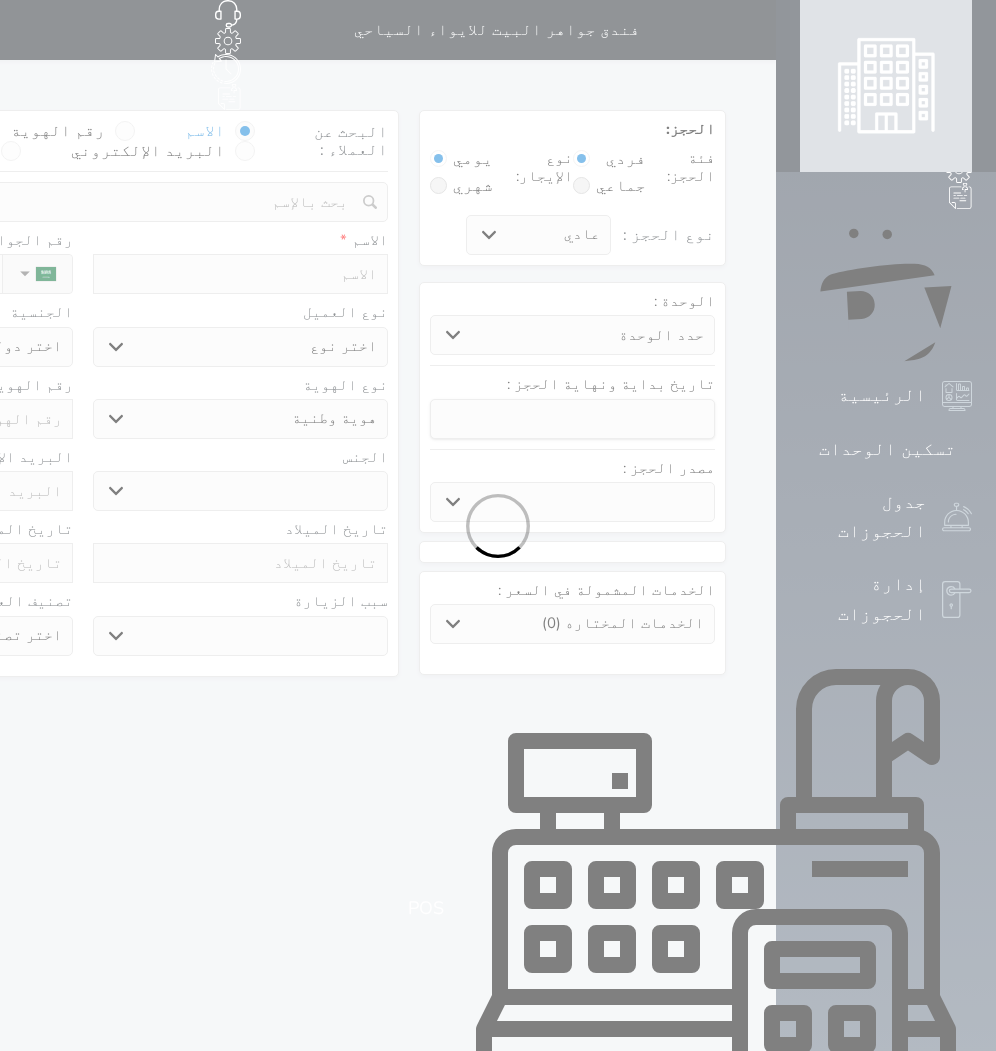 select 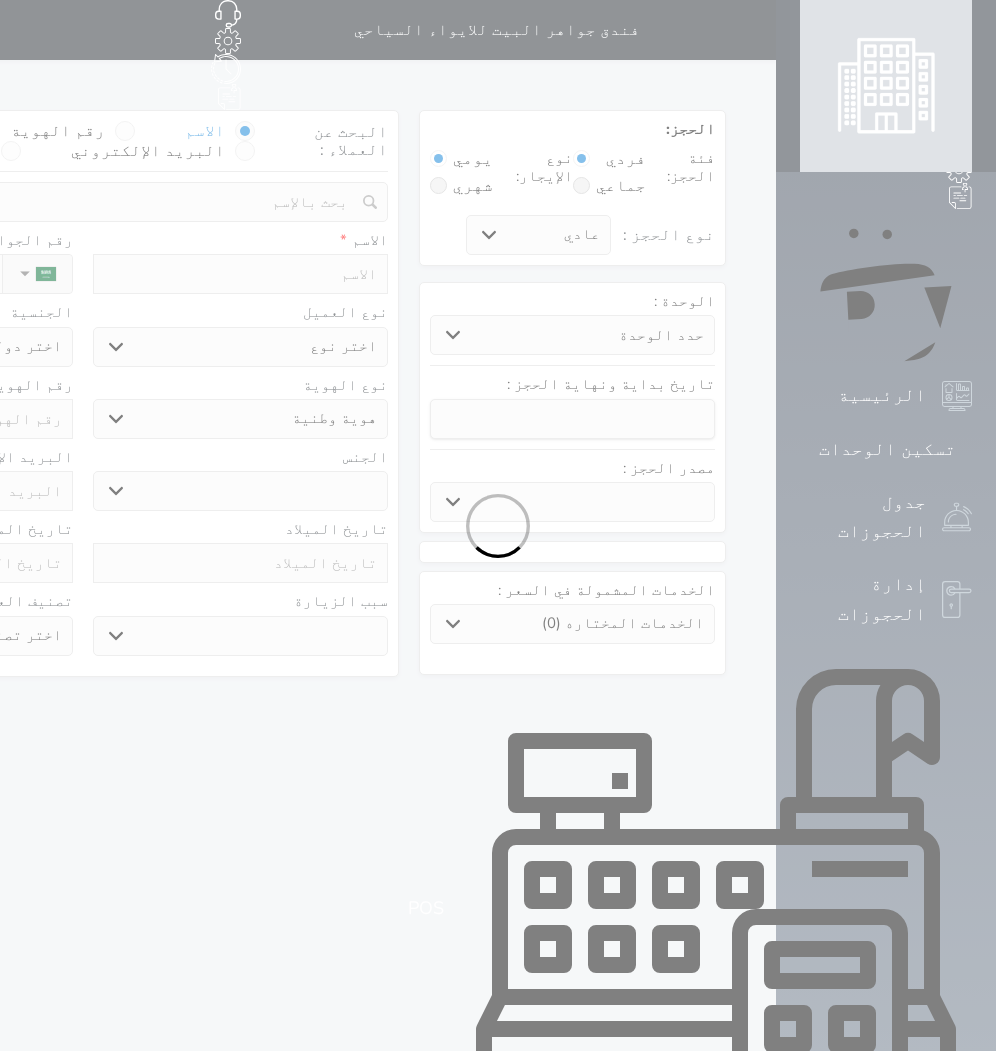 select 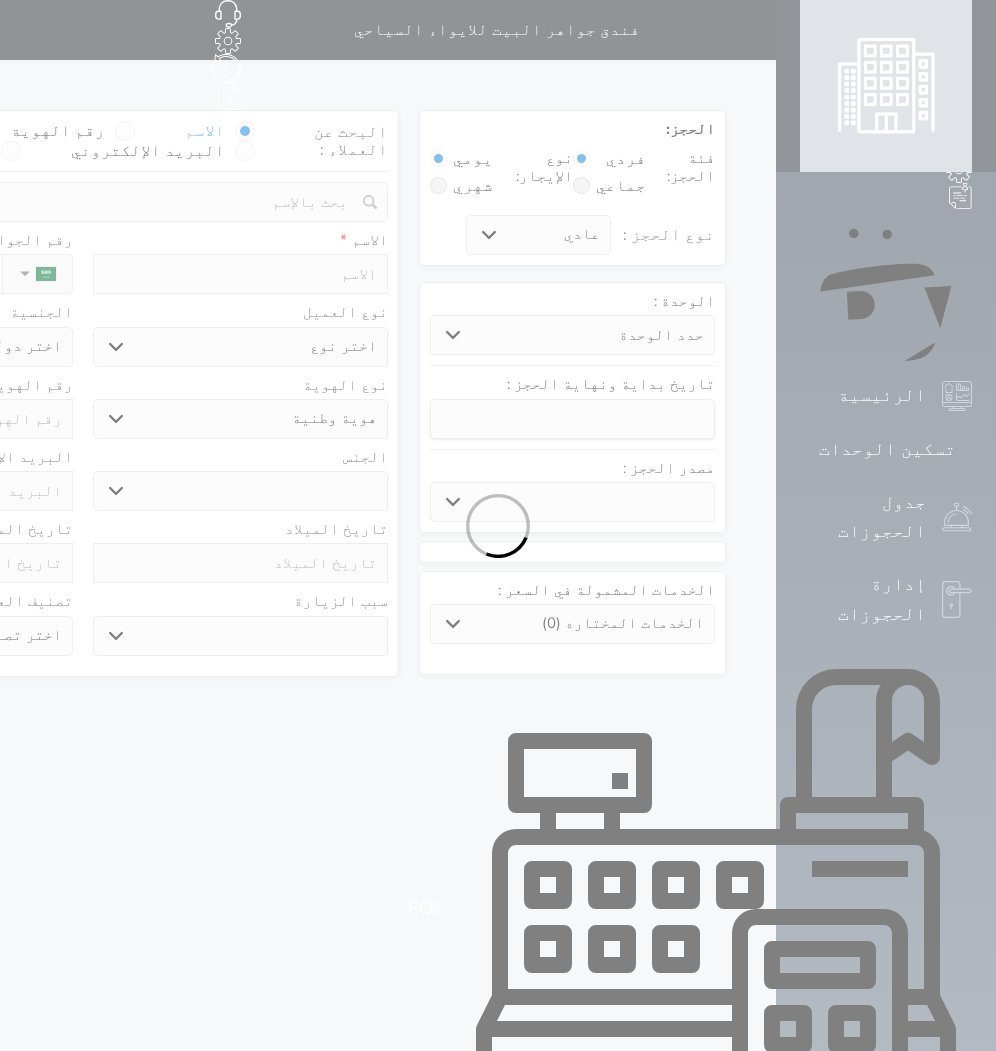 select 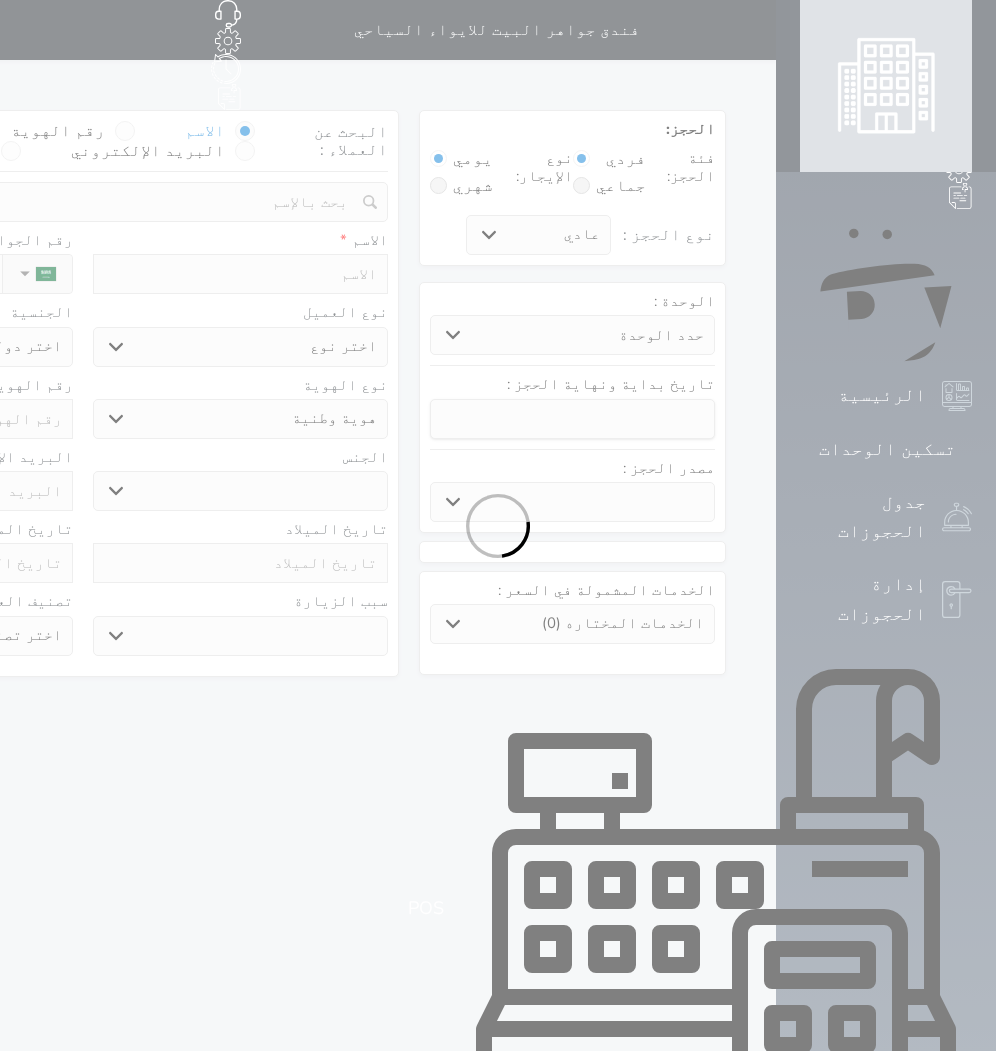 select 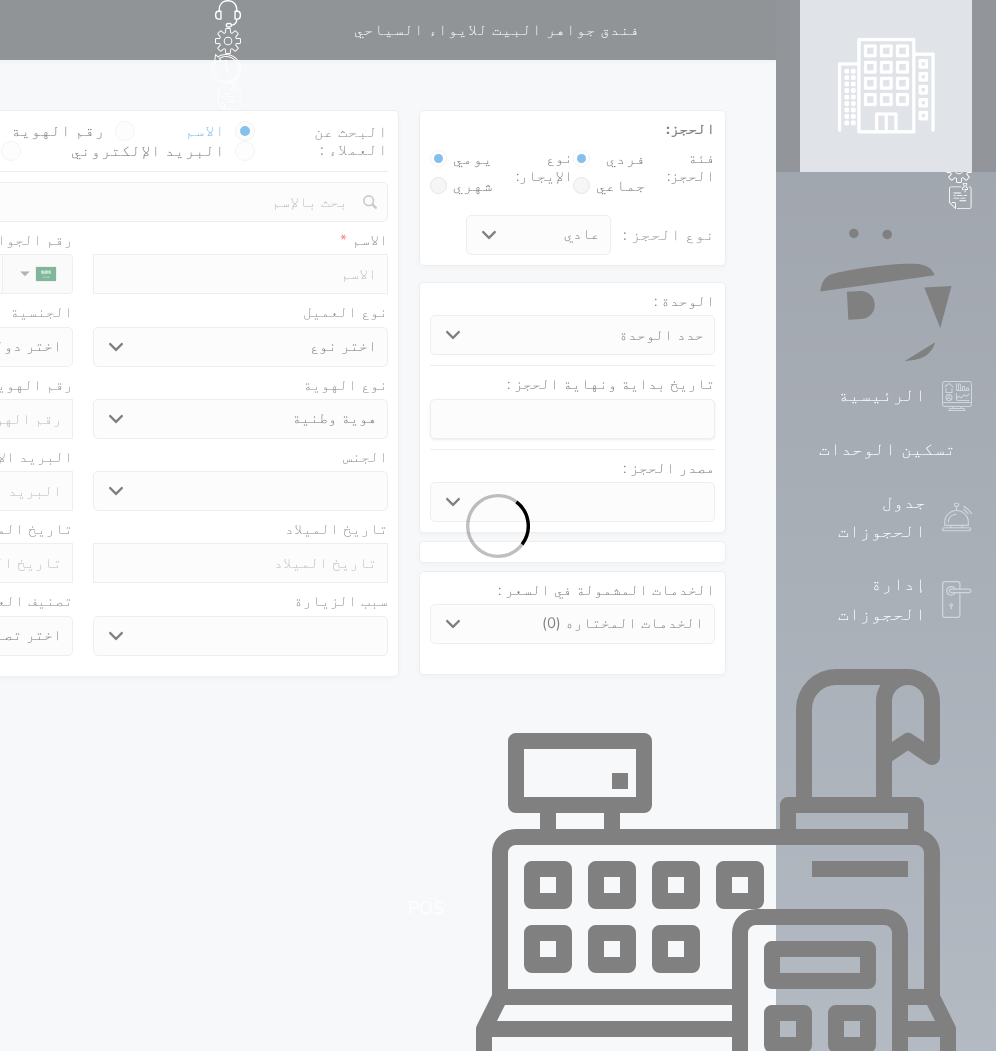 scroll, scrollTop: 0, scrollLeft: 0, axis: both 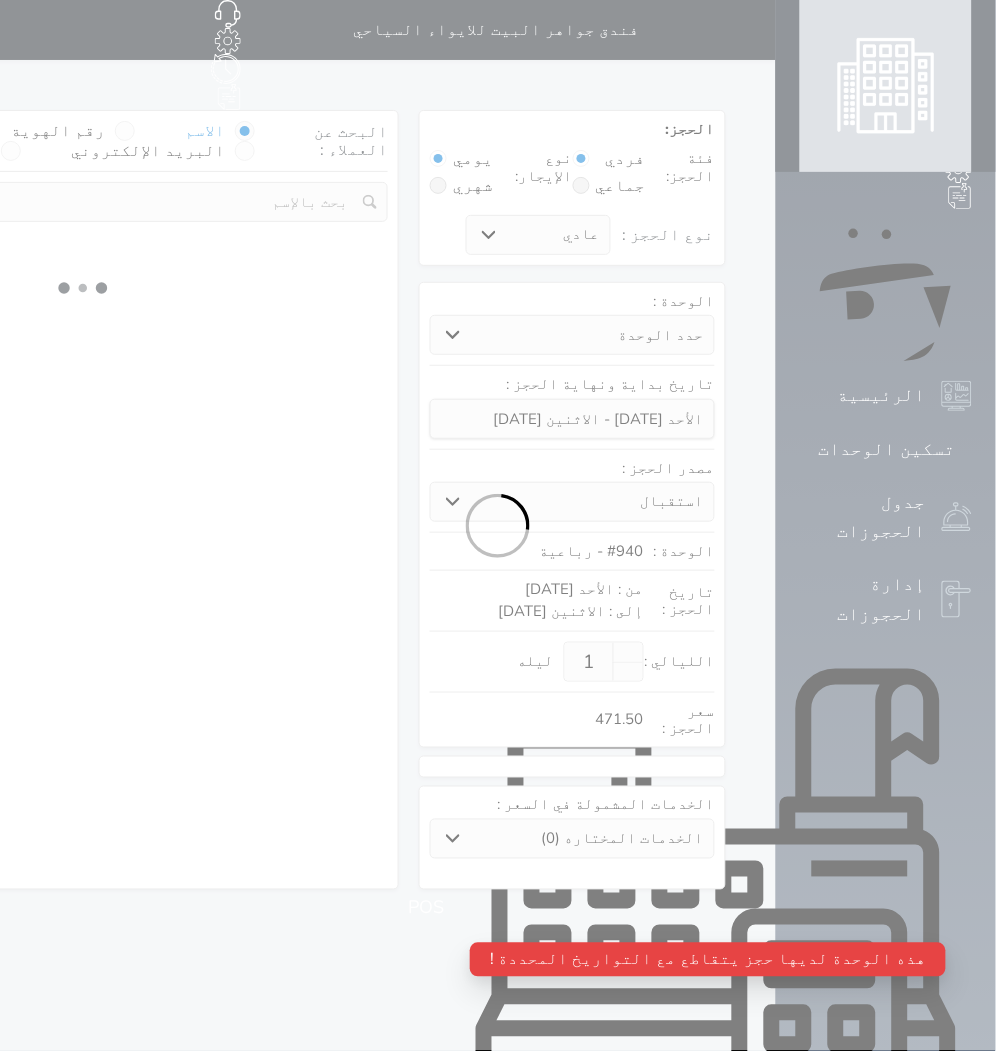 select 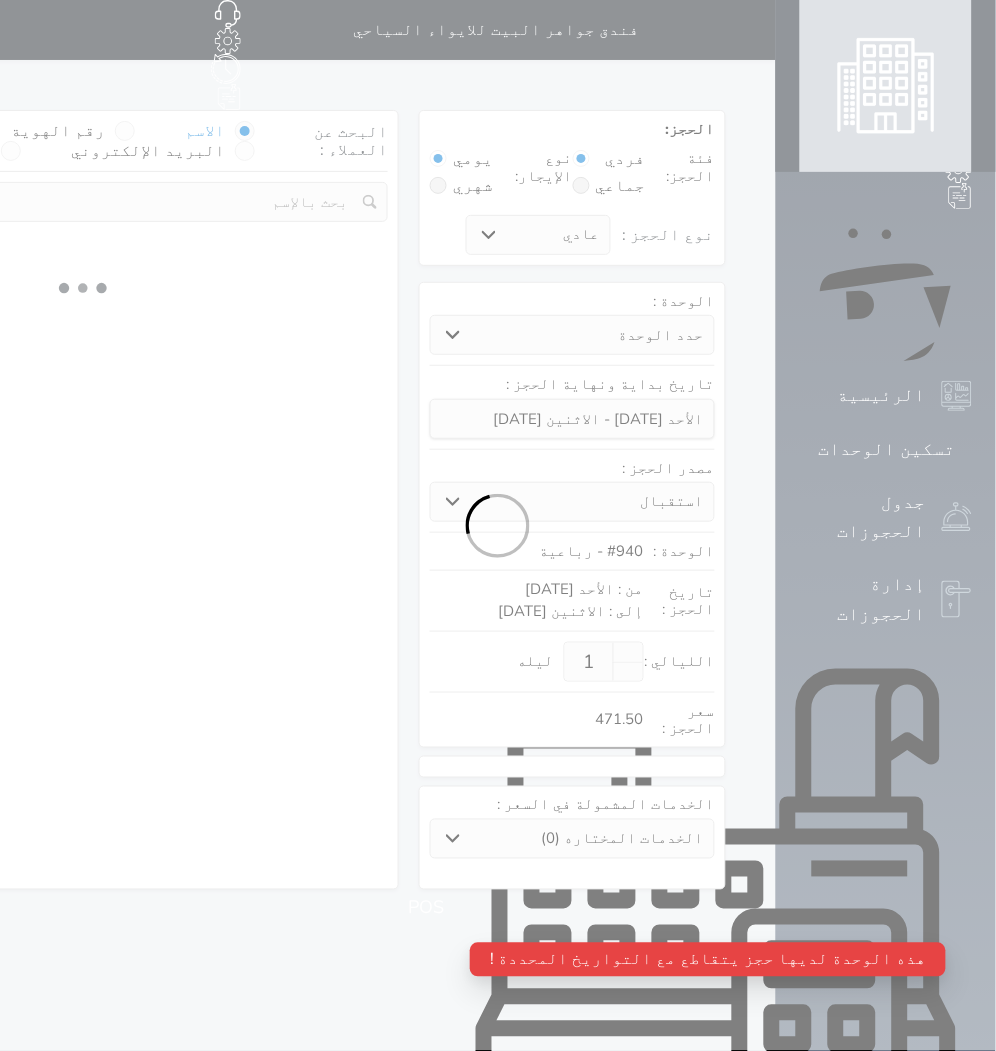 select on "113" 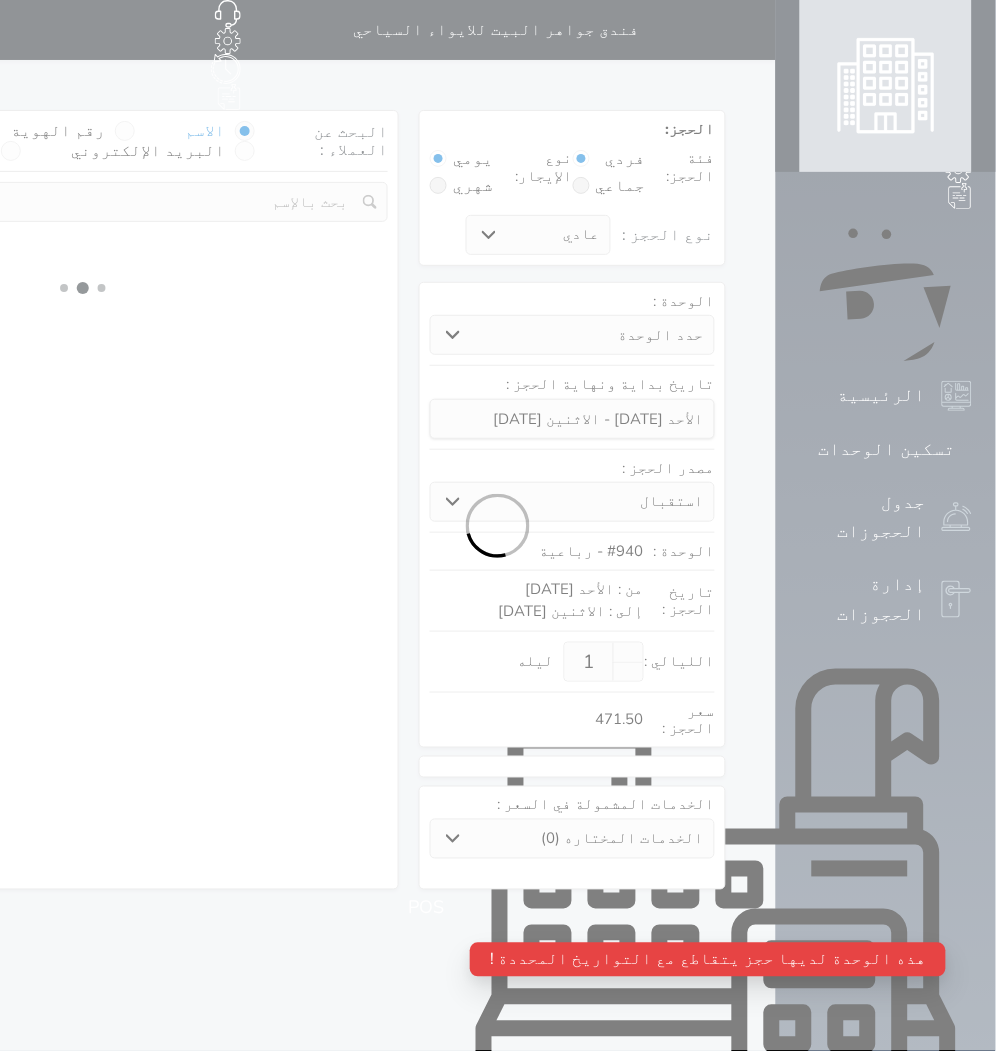 select on "1" 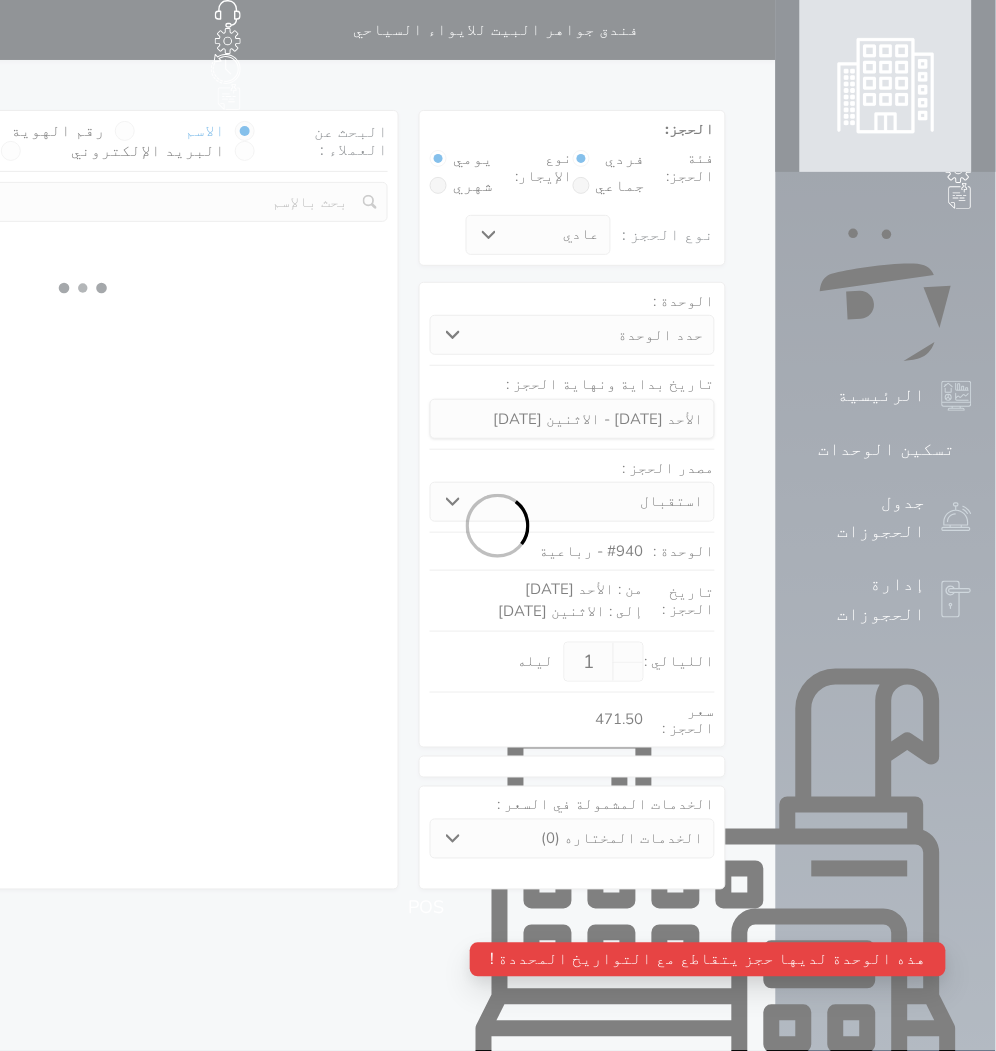 select 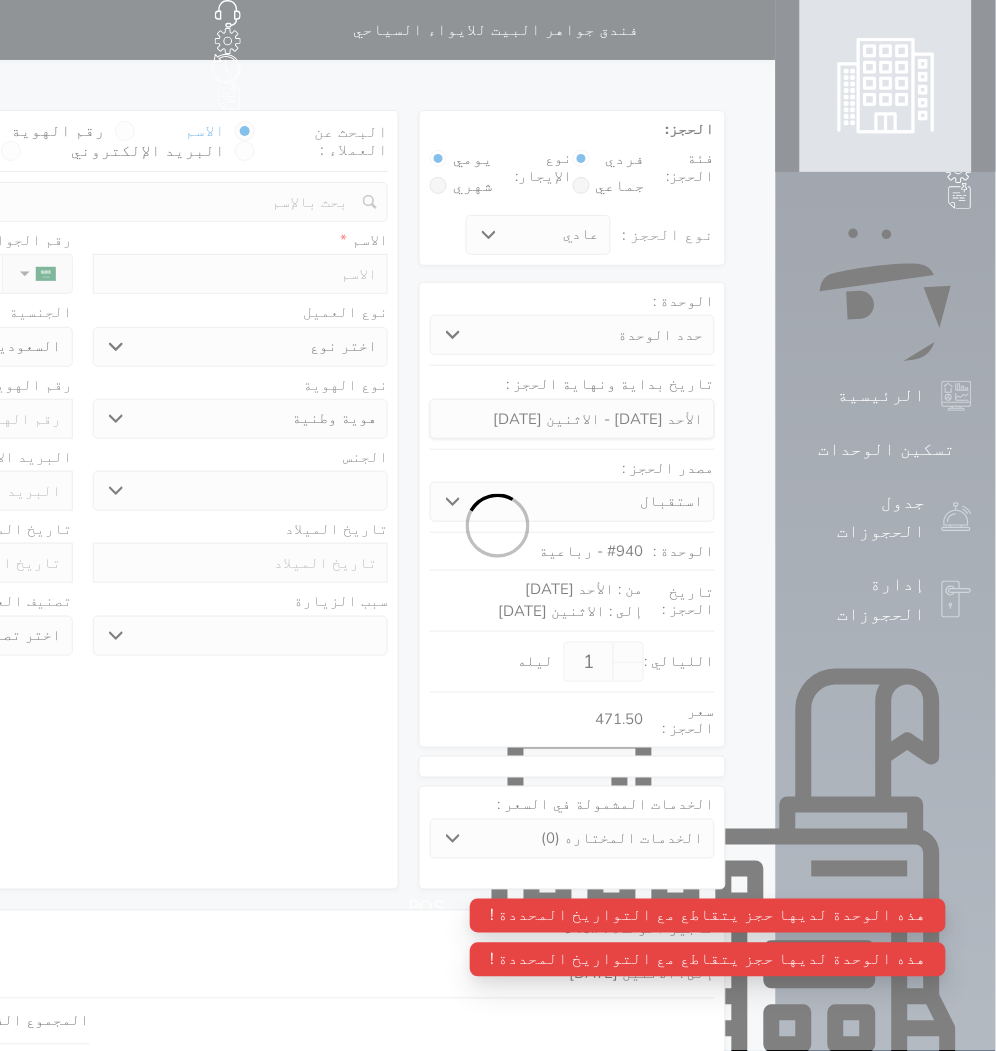 select 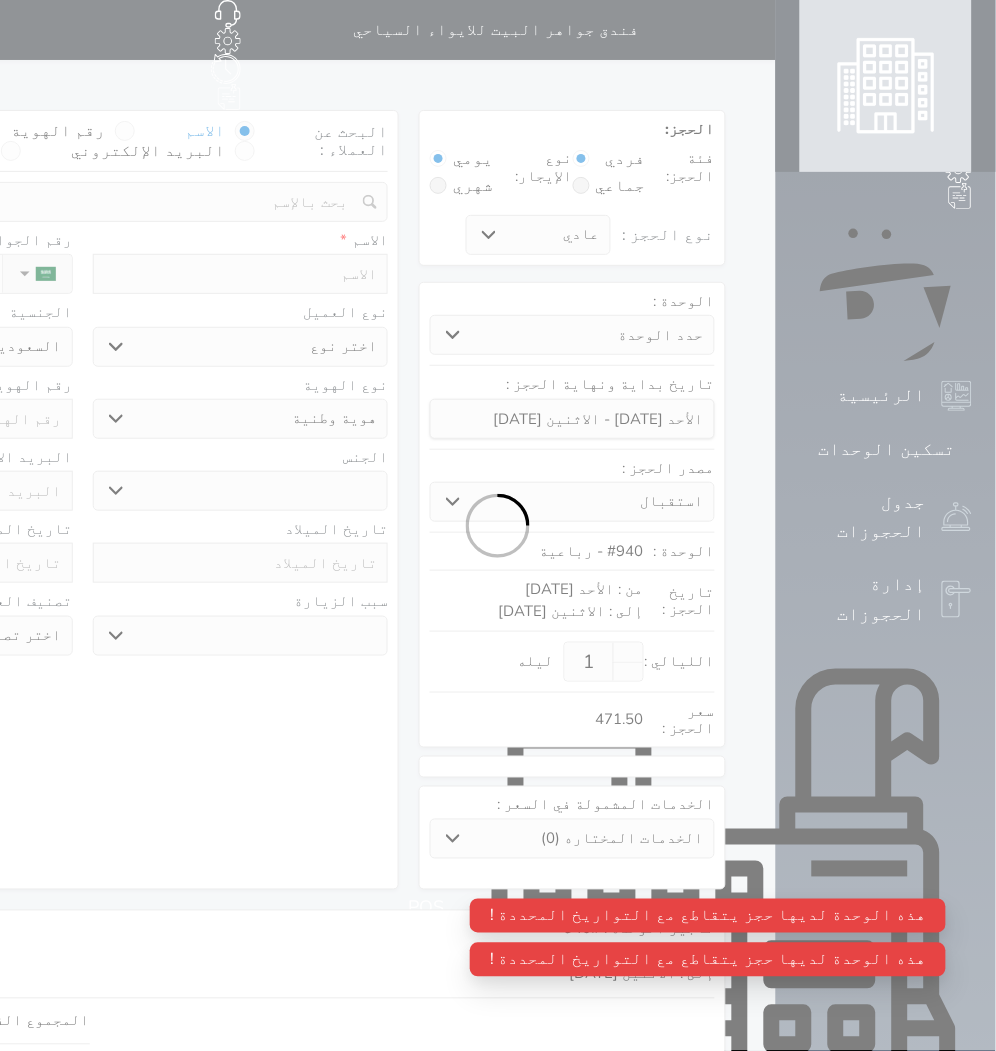 select 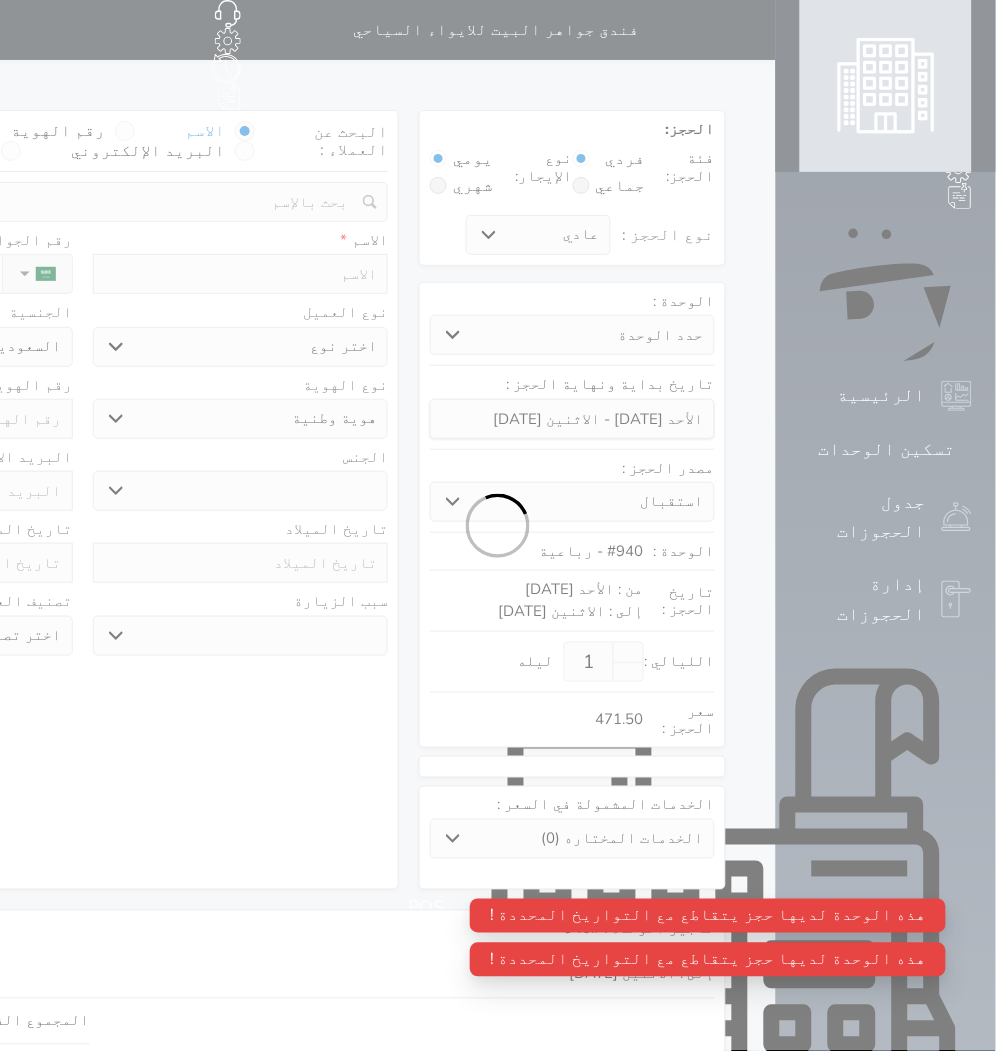 select 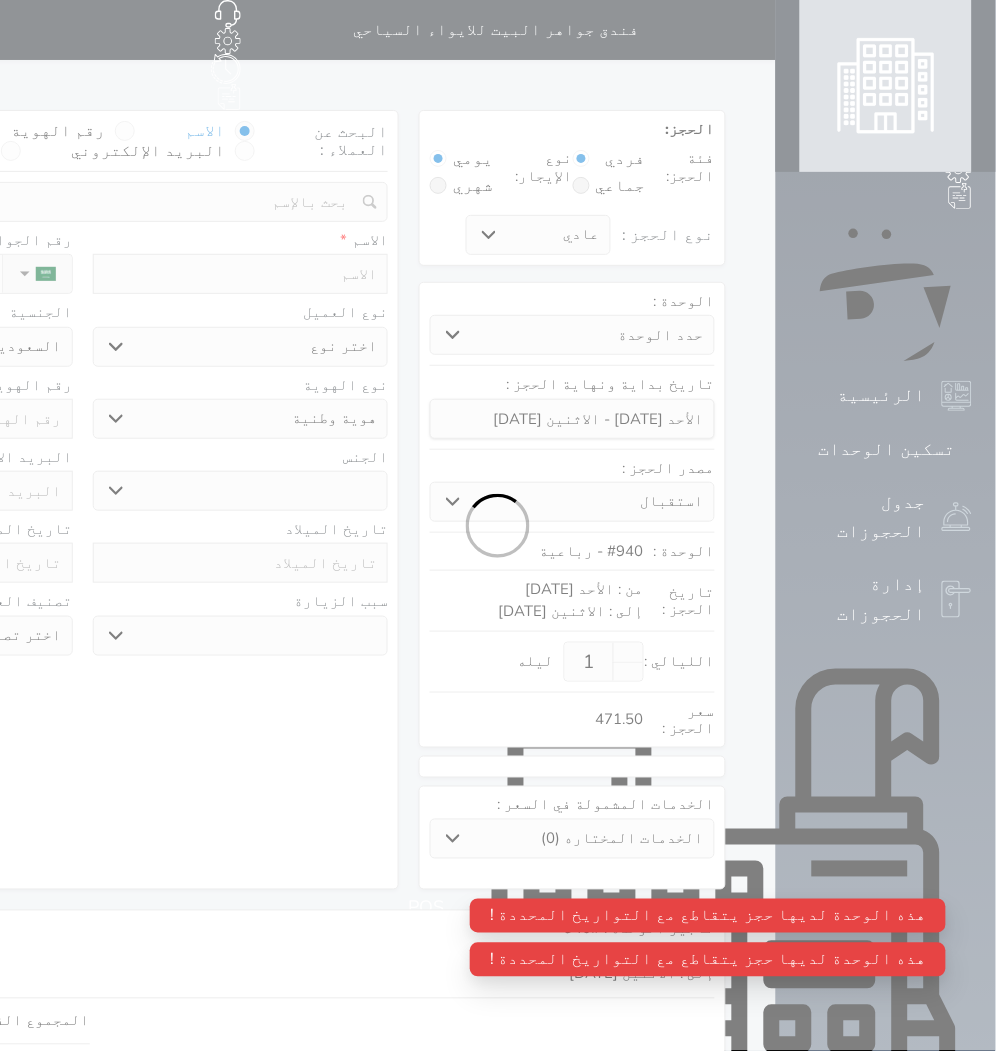 select 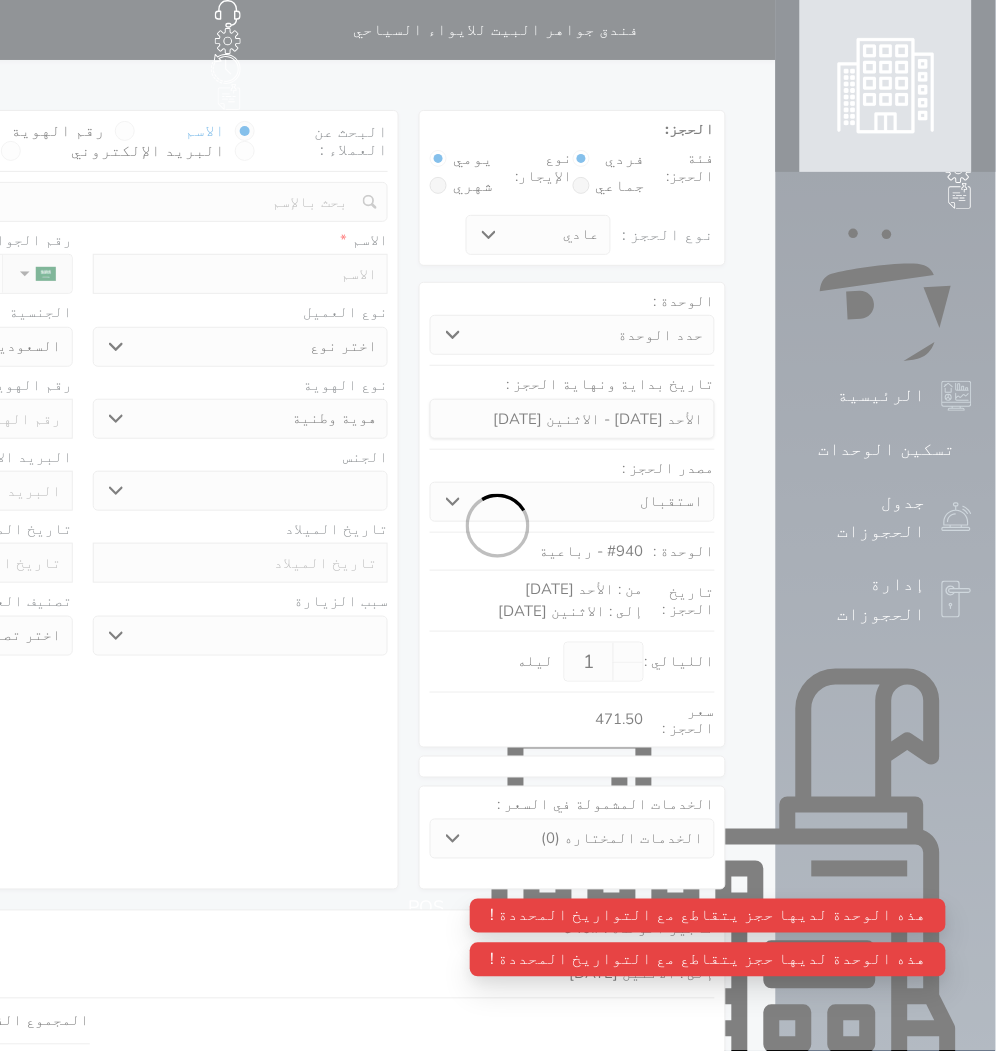 select 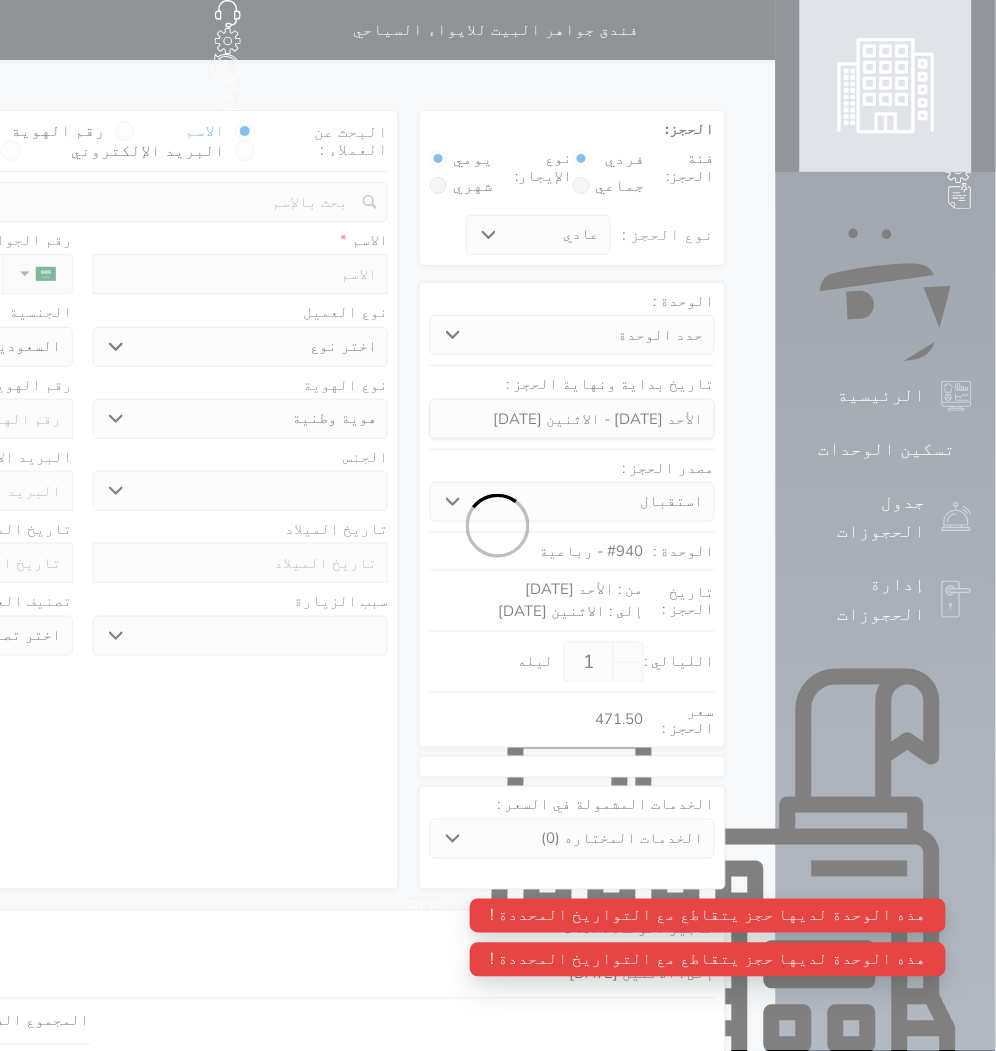 select on "1" 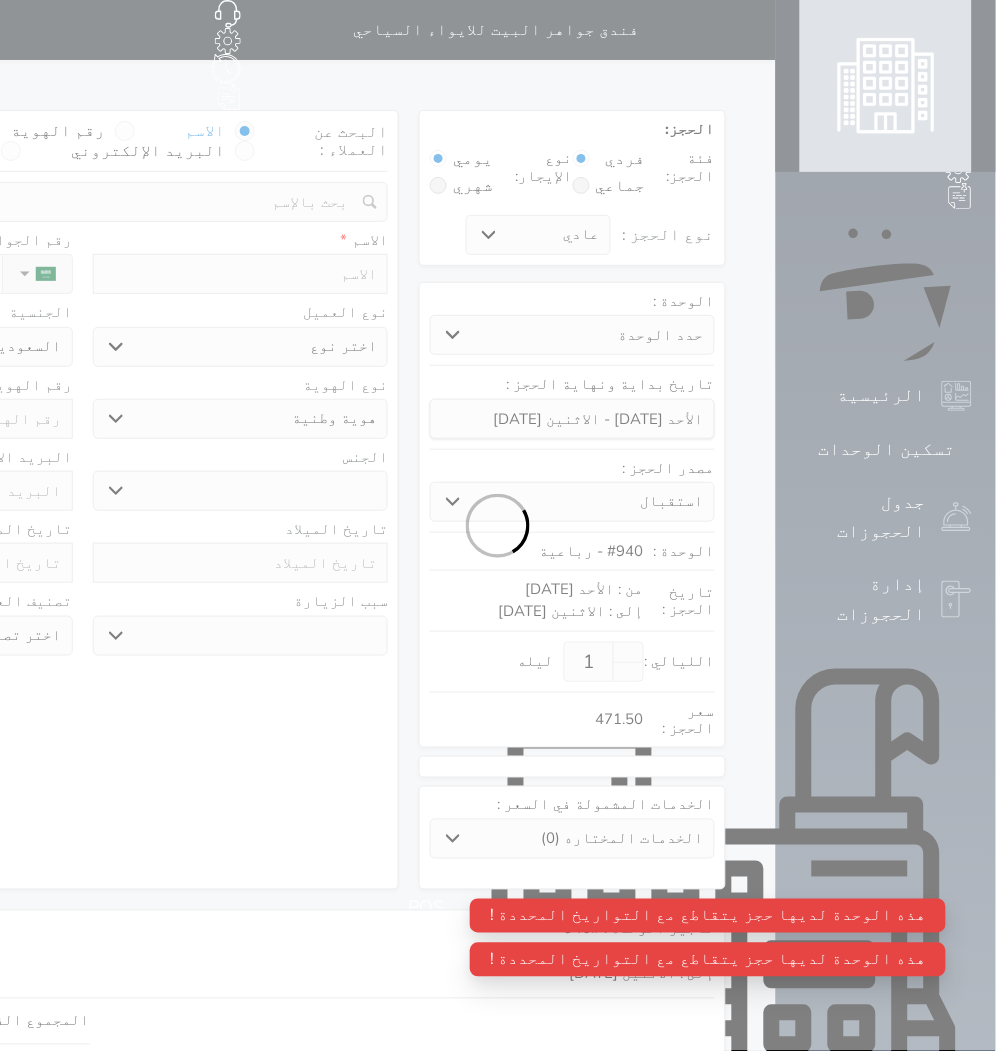 select on "7" 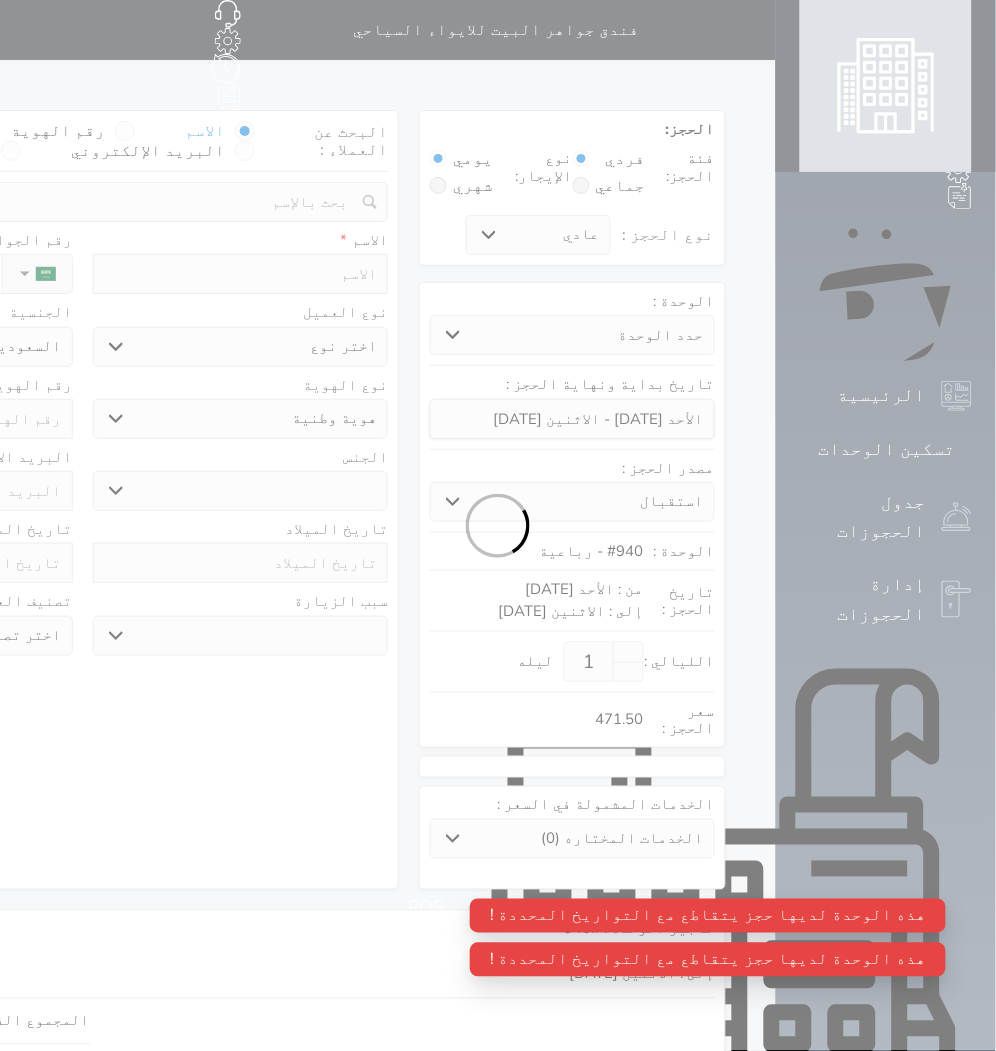 select 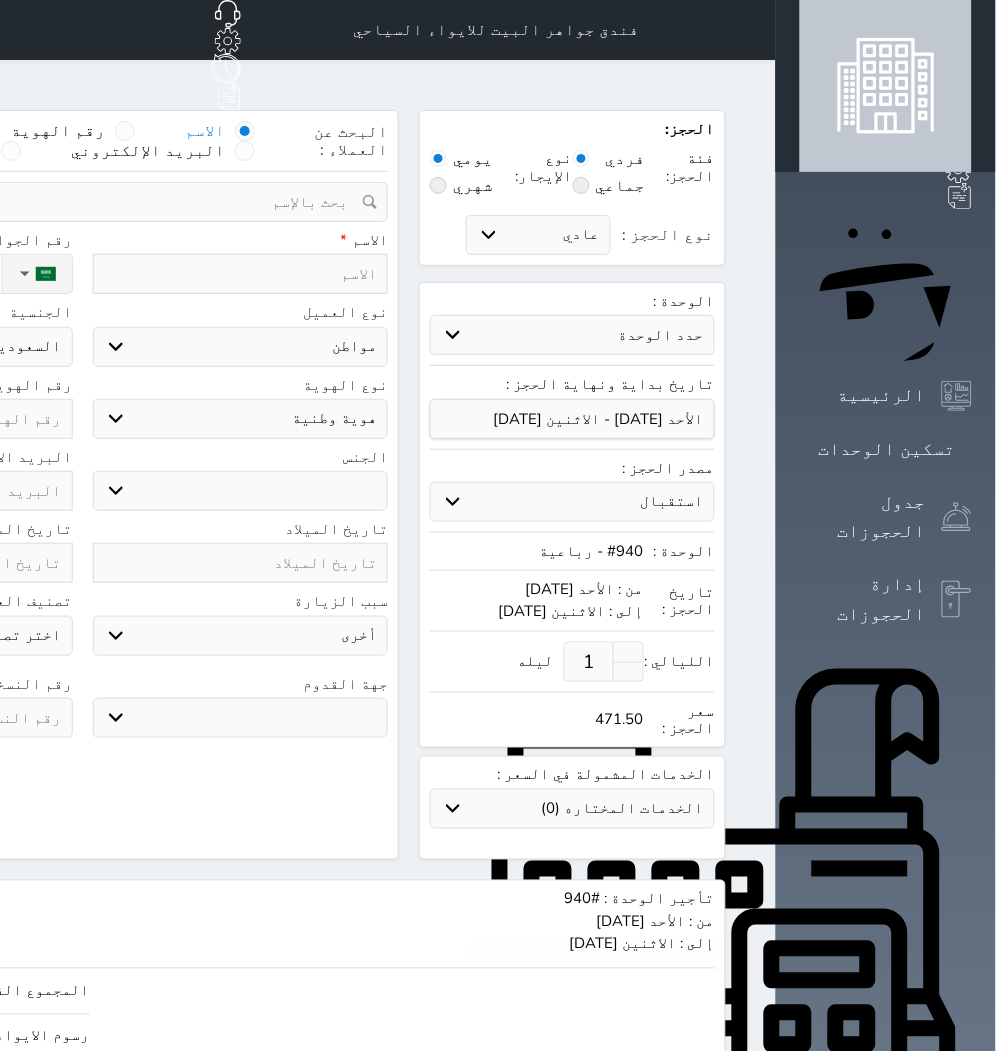 select 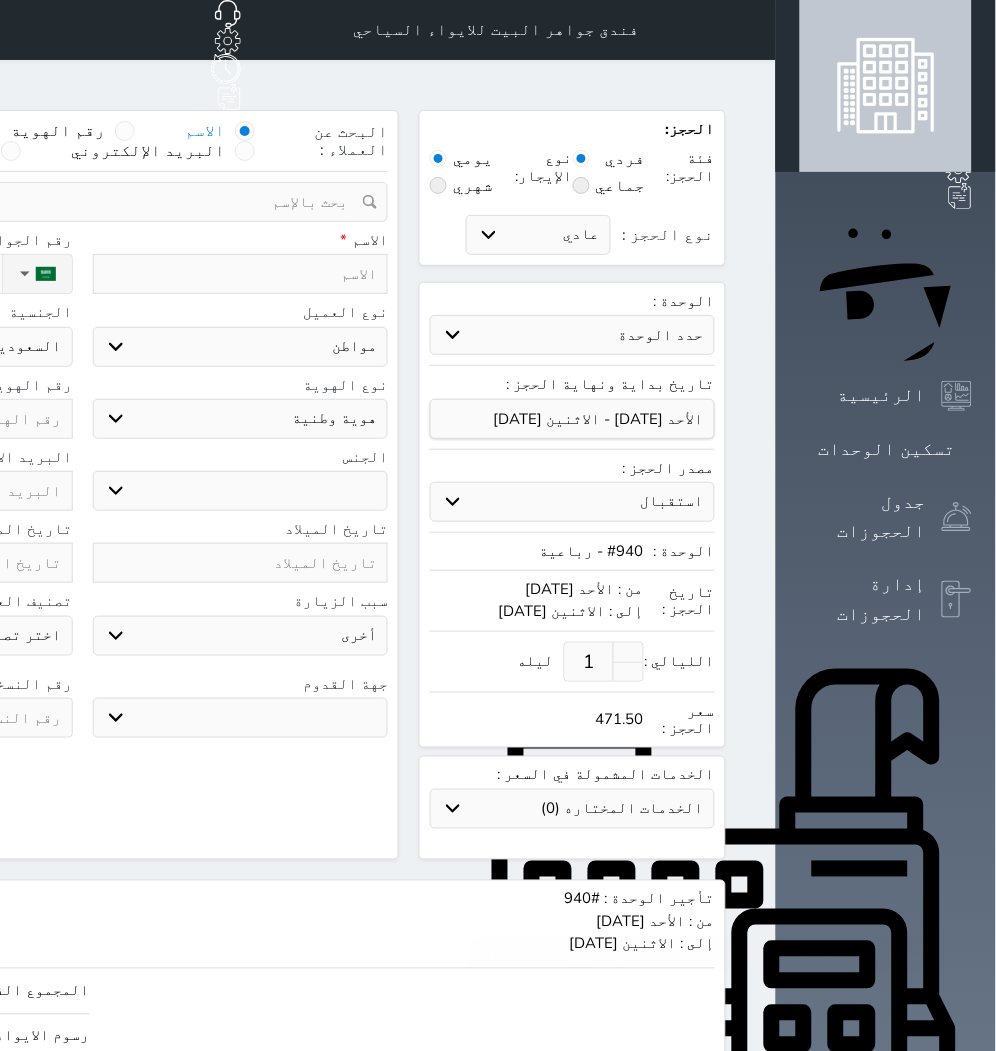select 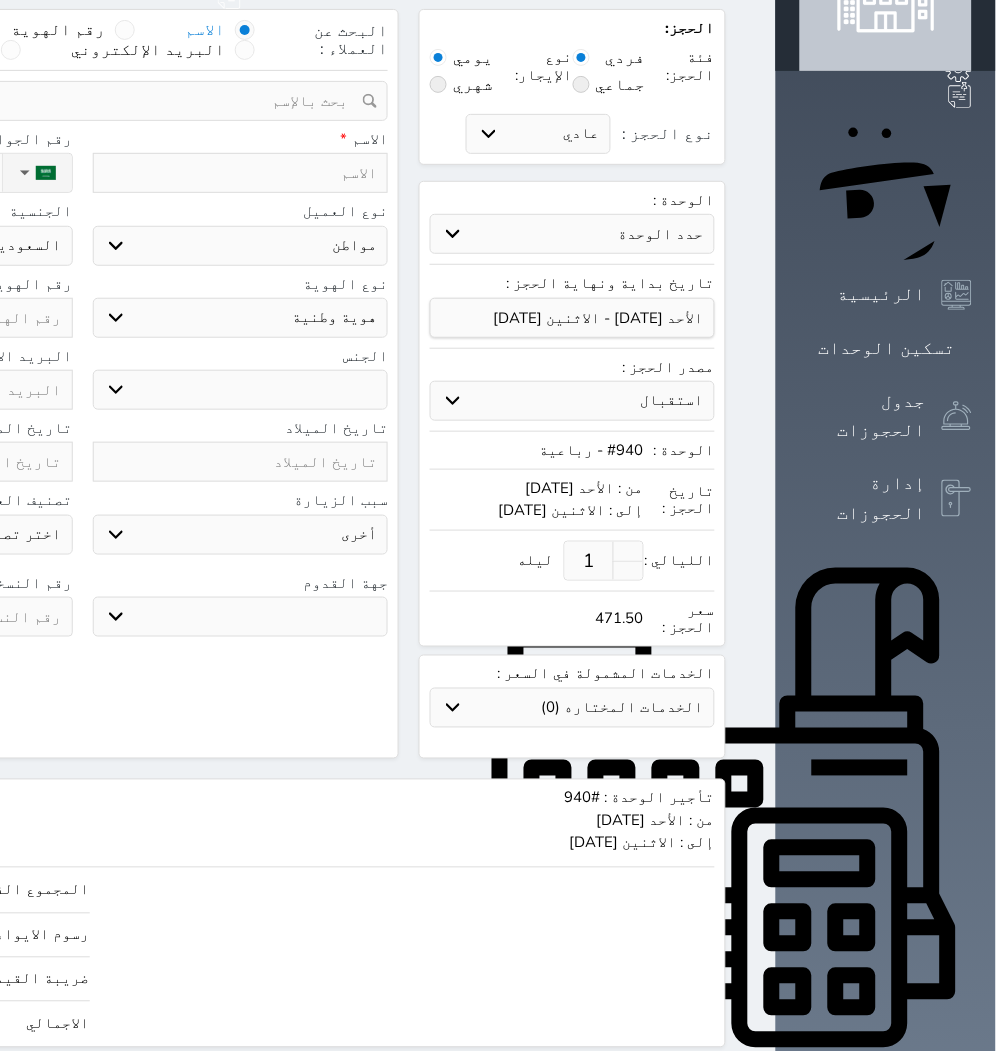 scroll, scrollTop: 0, scrollLeft: 0, axis: both 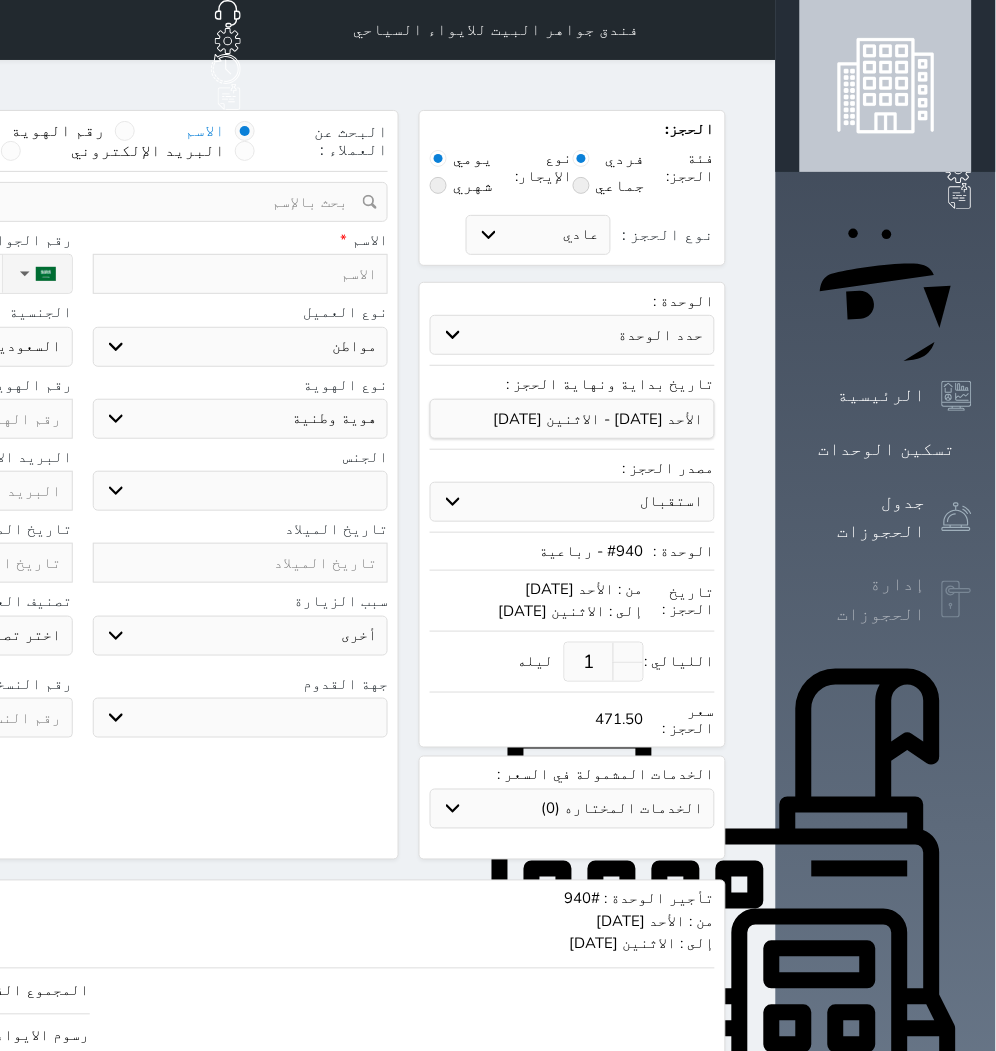 click on "إدارة الحجوزات" at bounding box center [863, 599] 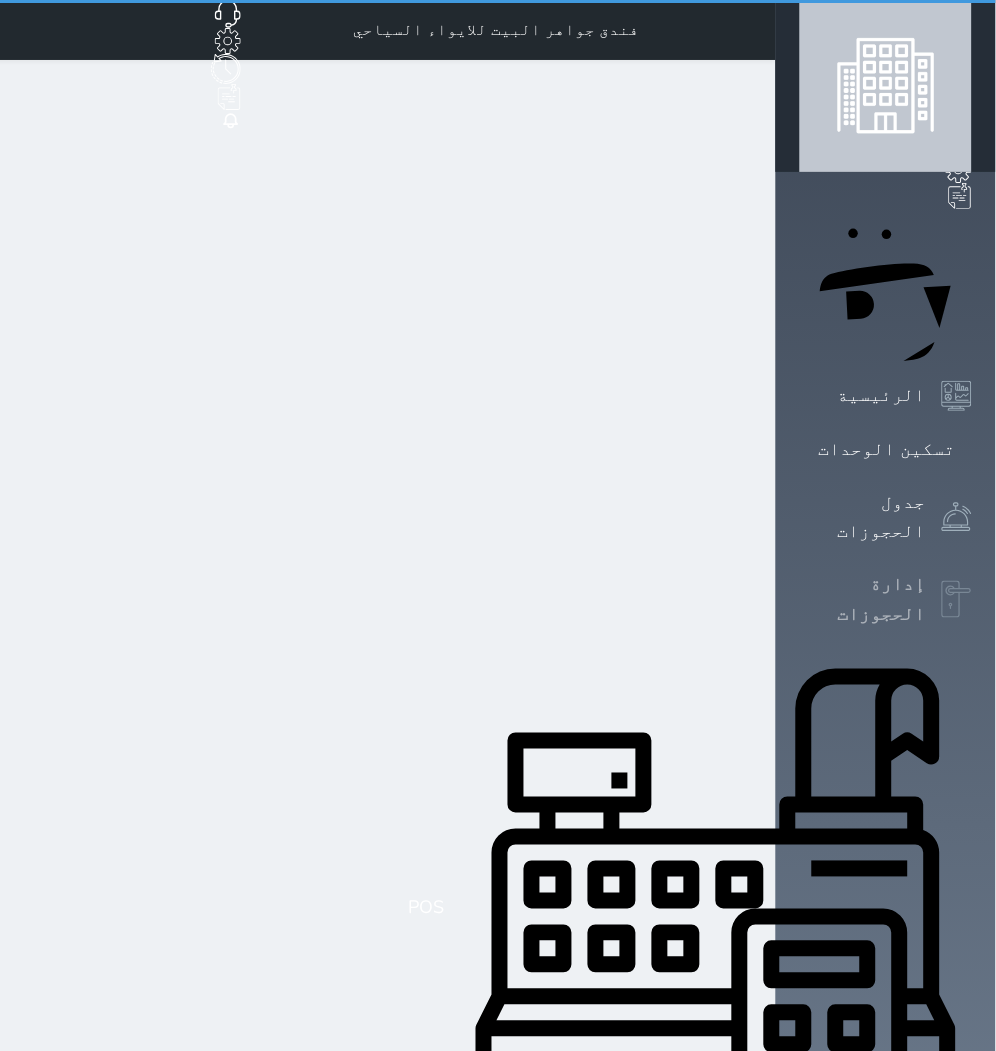 select on "open_all" 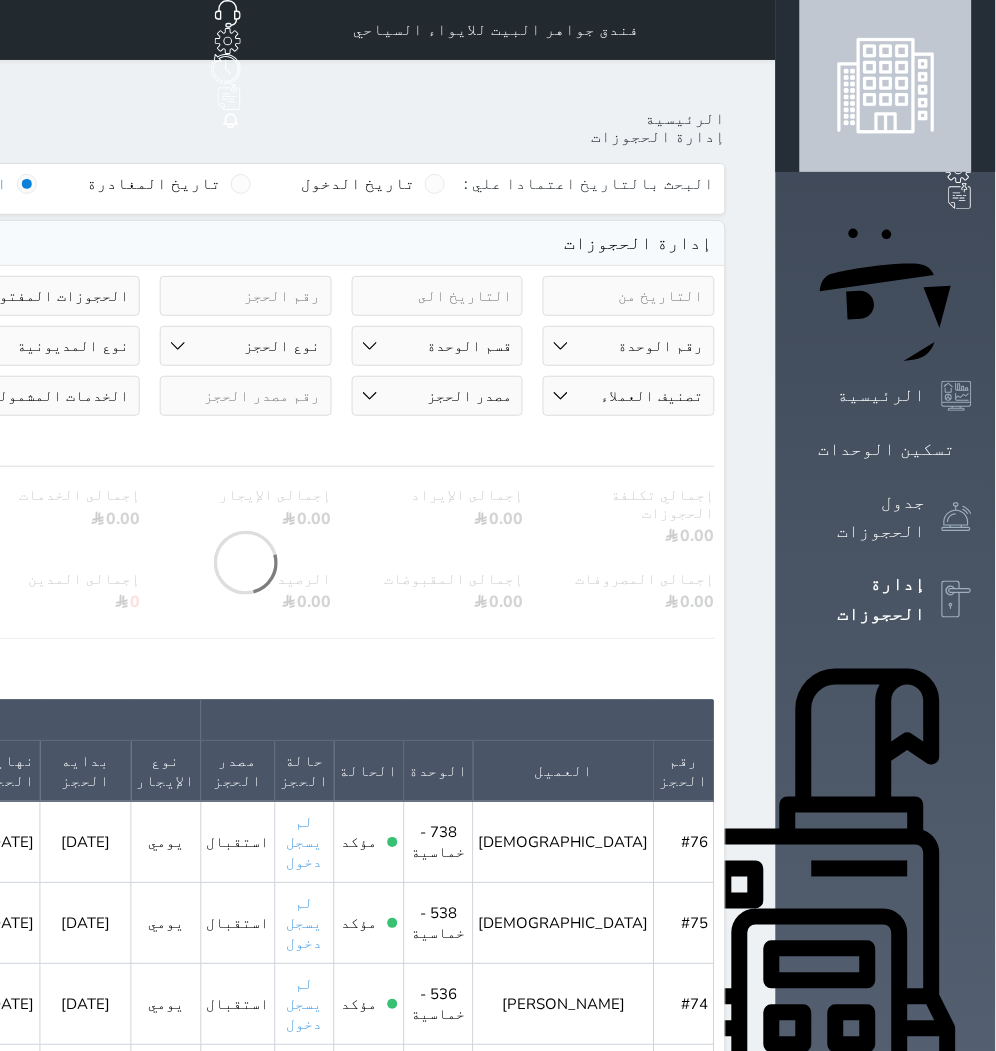 click on "حجز جديد" at bounding box center [72, -65] 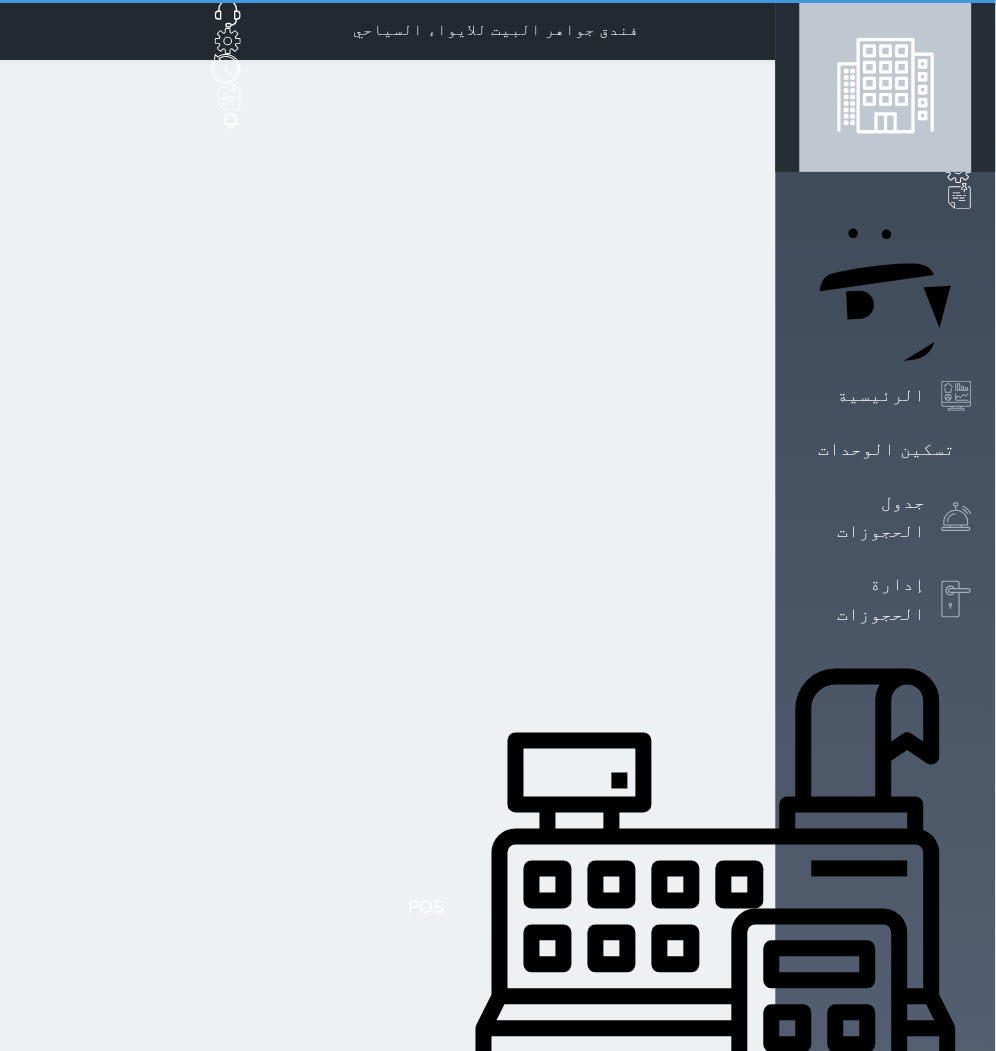 select on "1" 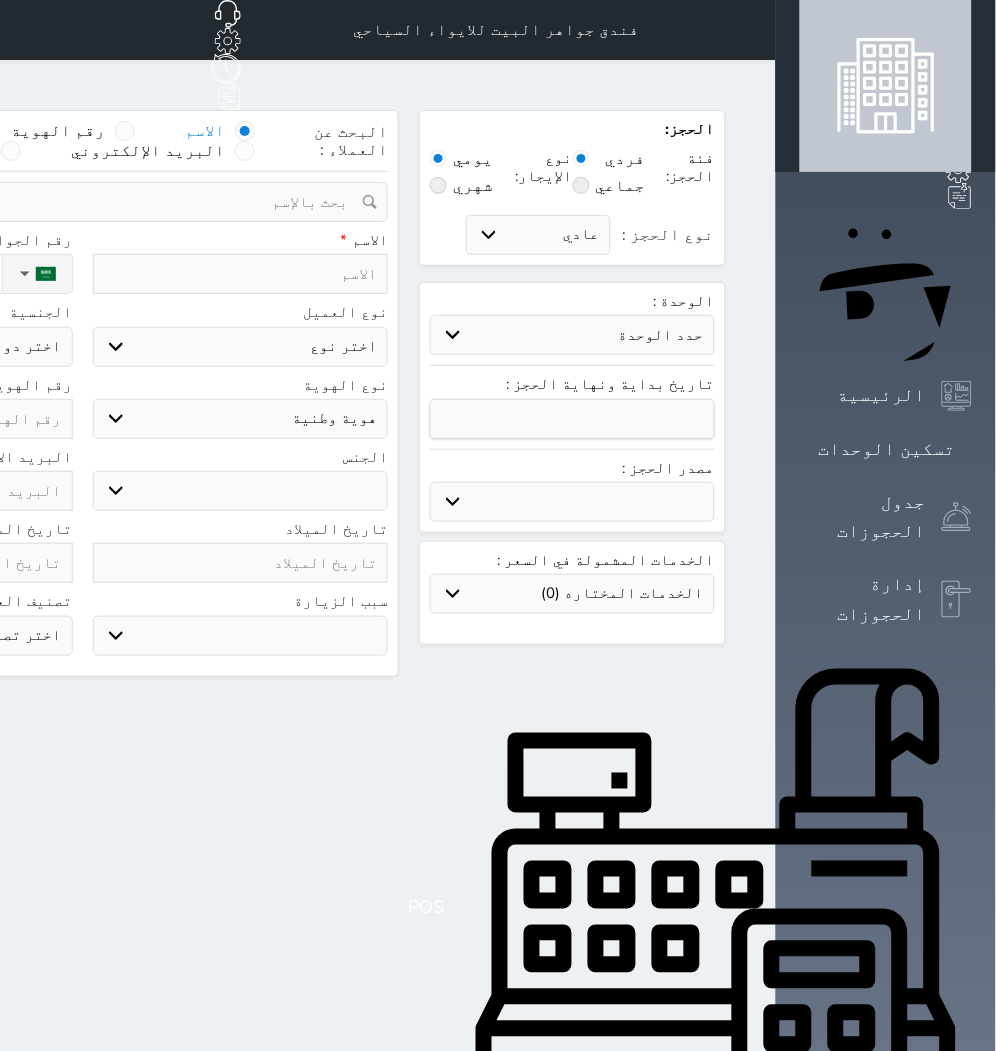 click on "حدد الوحدة" at bounding box center [572, 335] 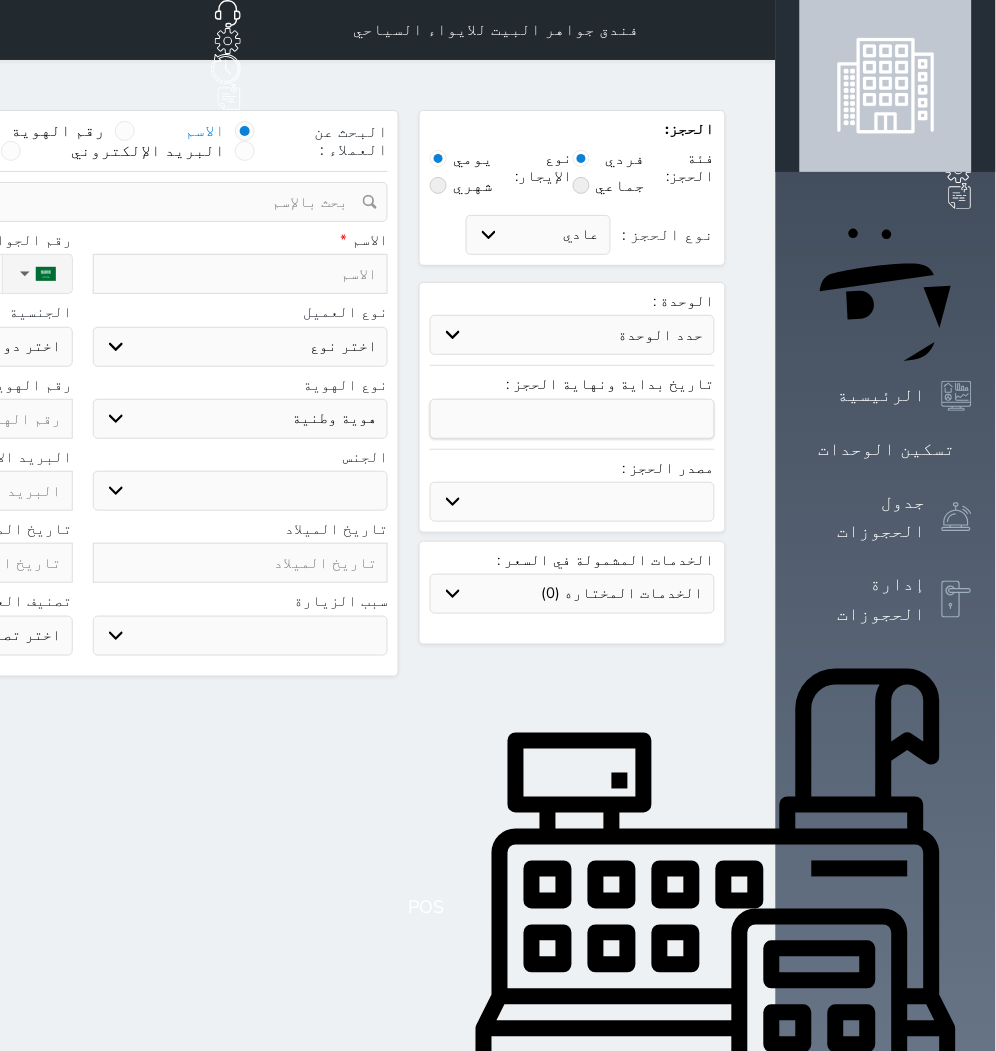 select 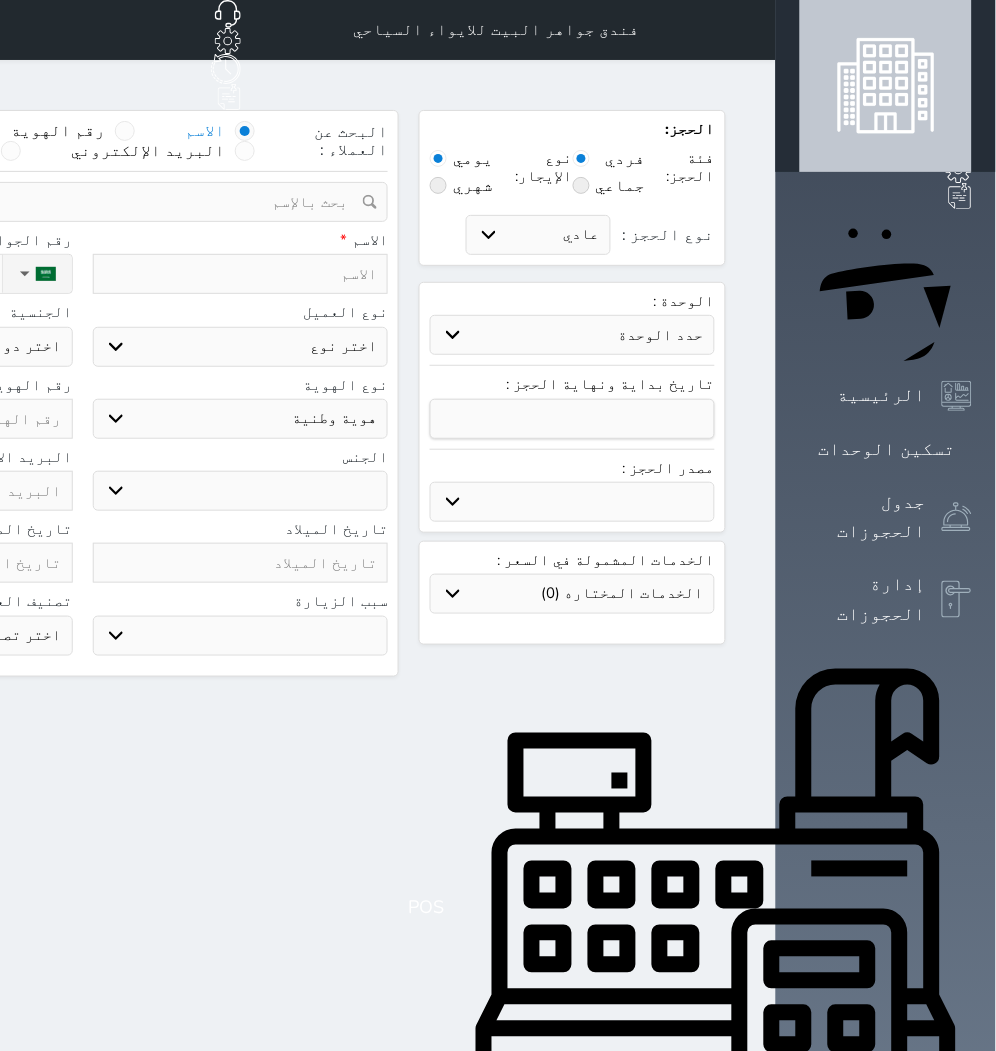 select 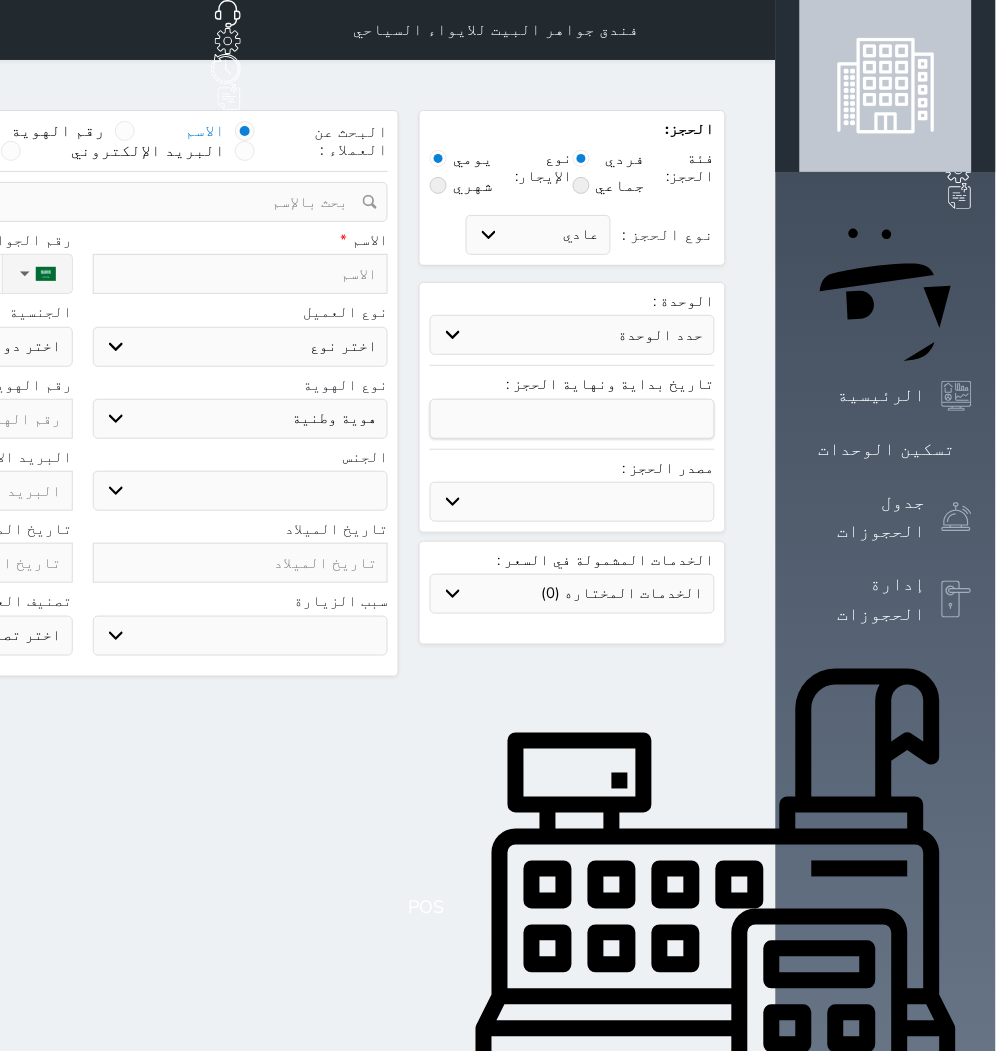 select 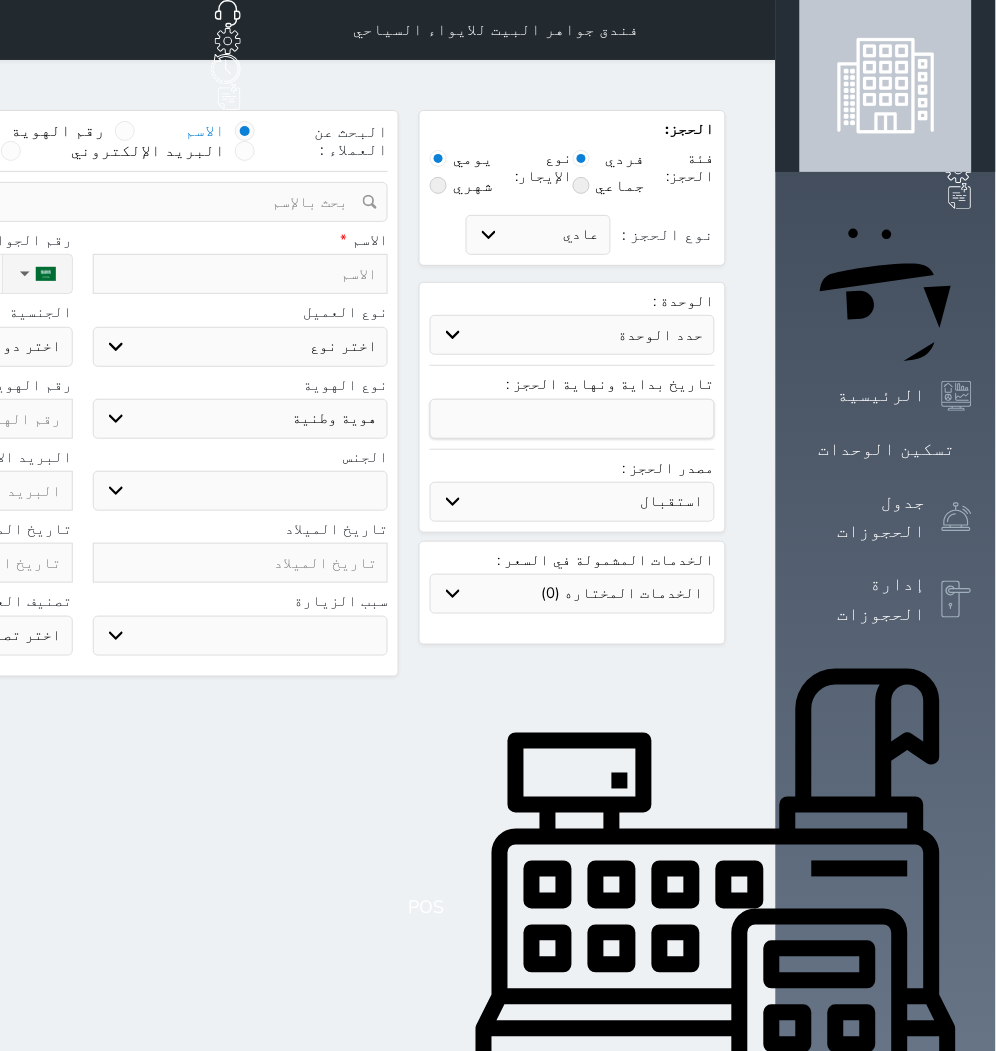 select 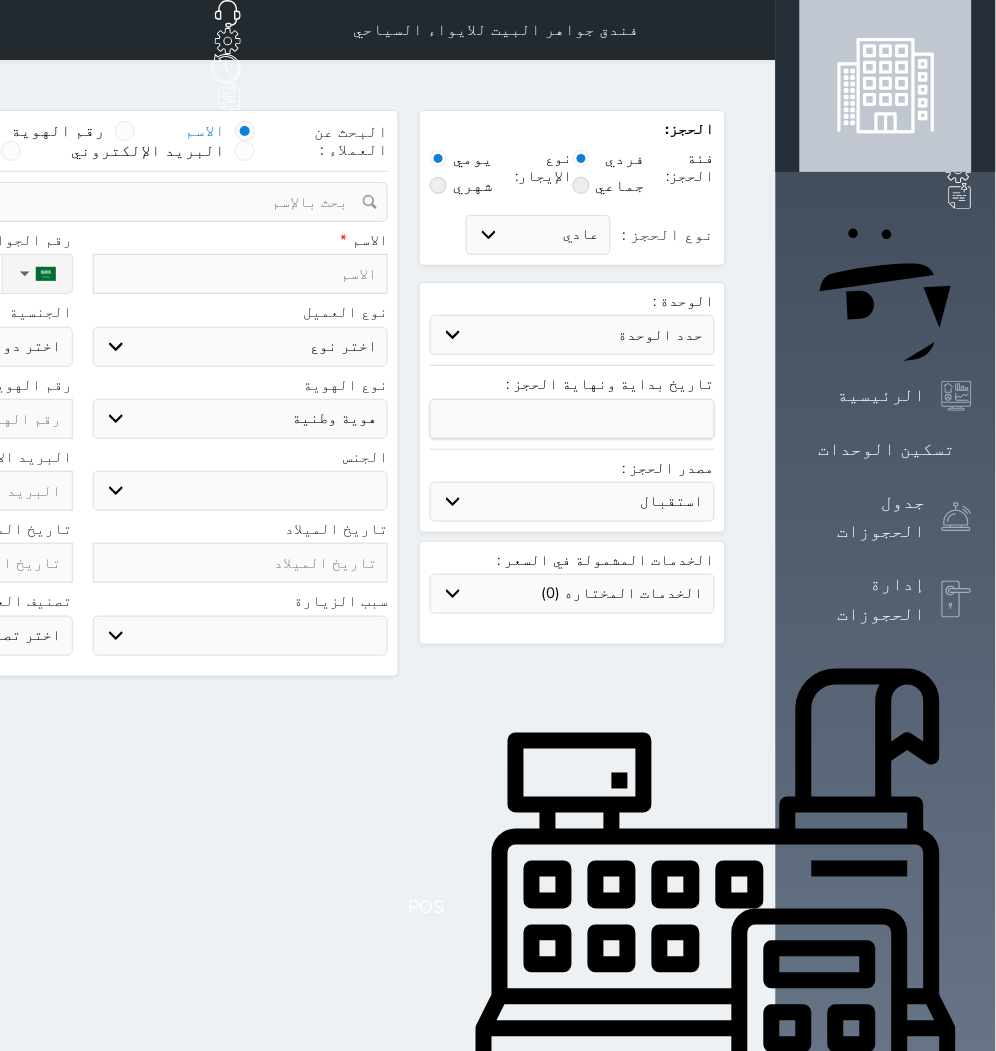 select 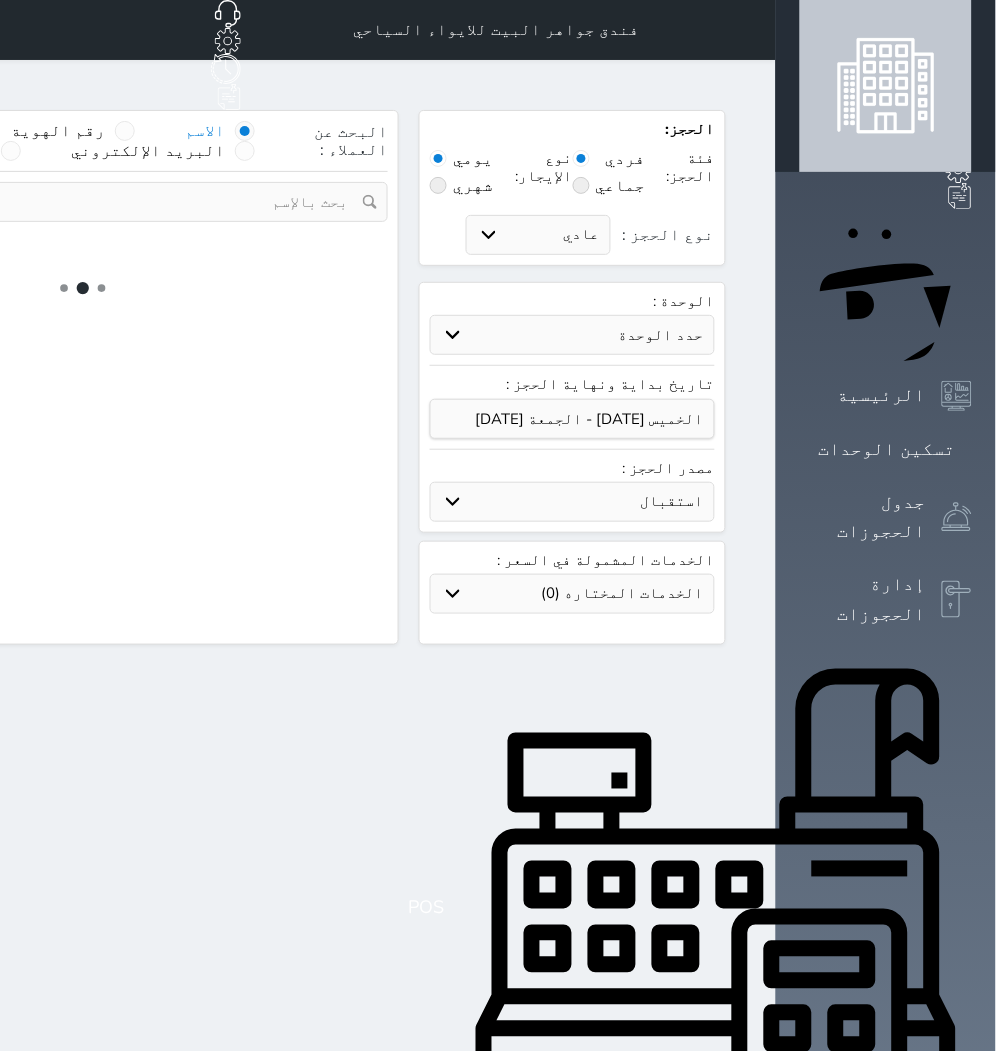 click on "حدد الوحدة" at bounding box center (572, 335) 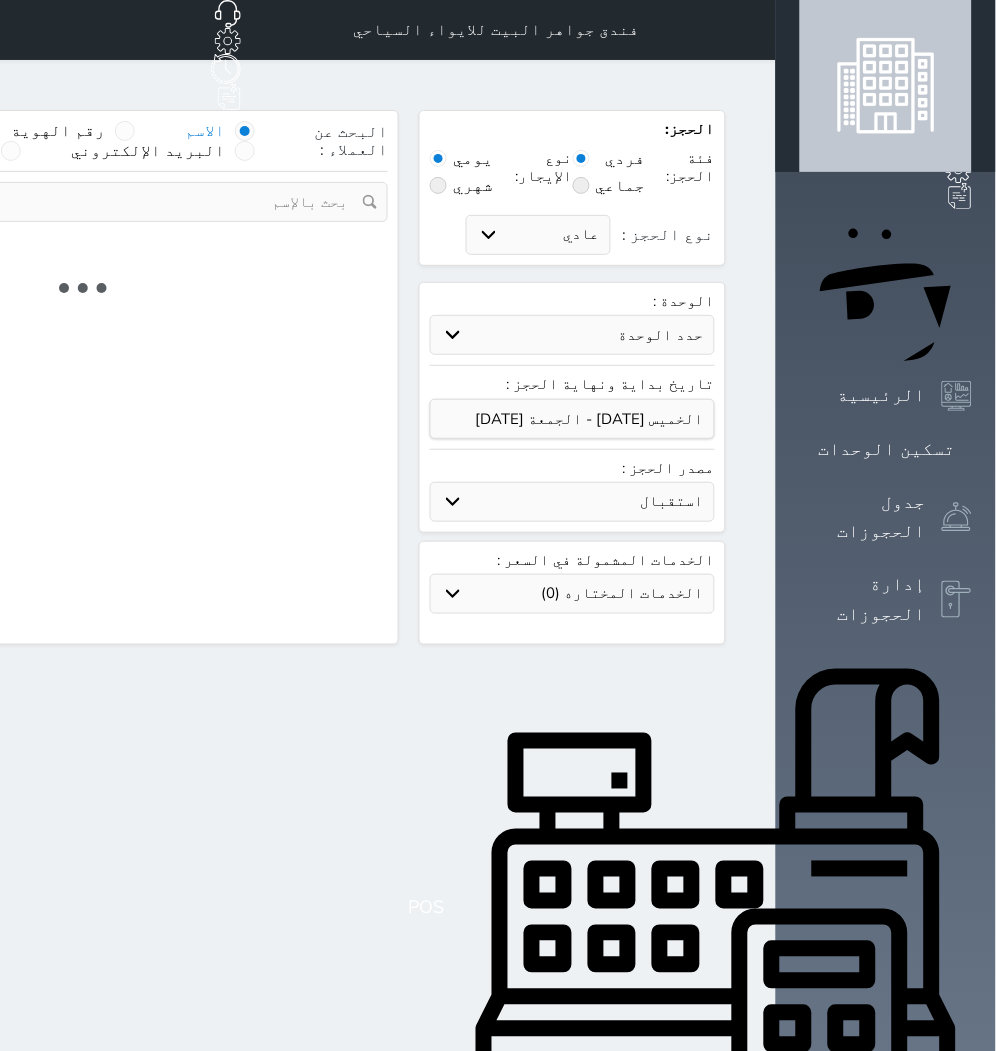 select 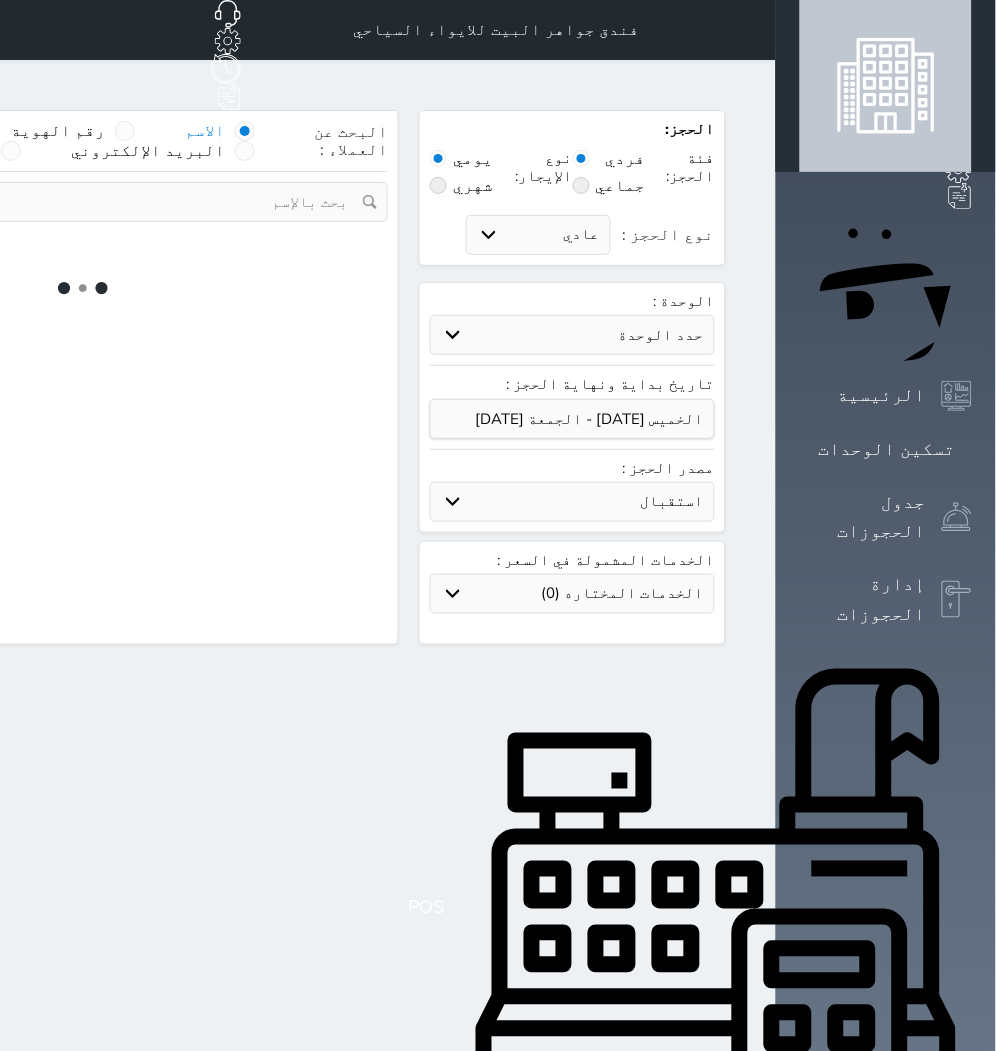 select on "1" 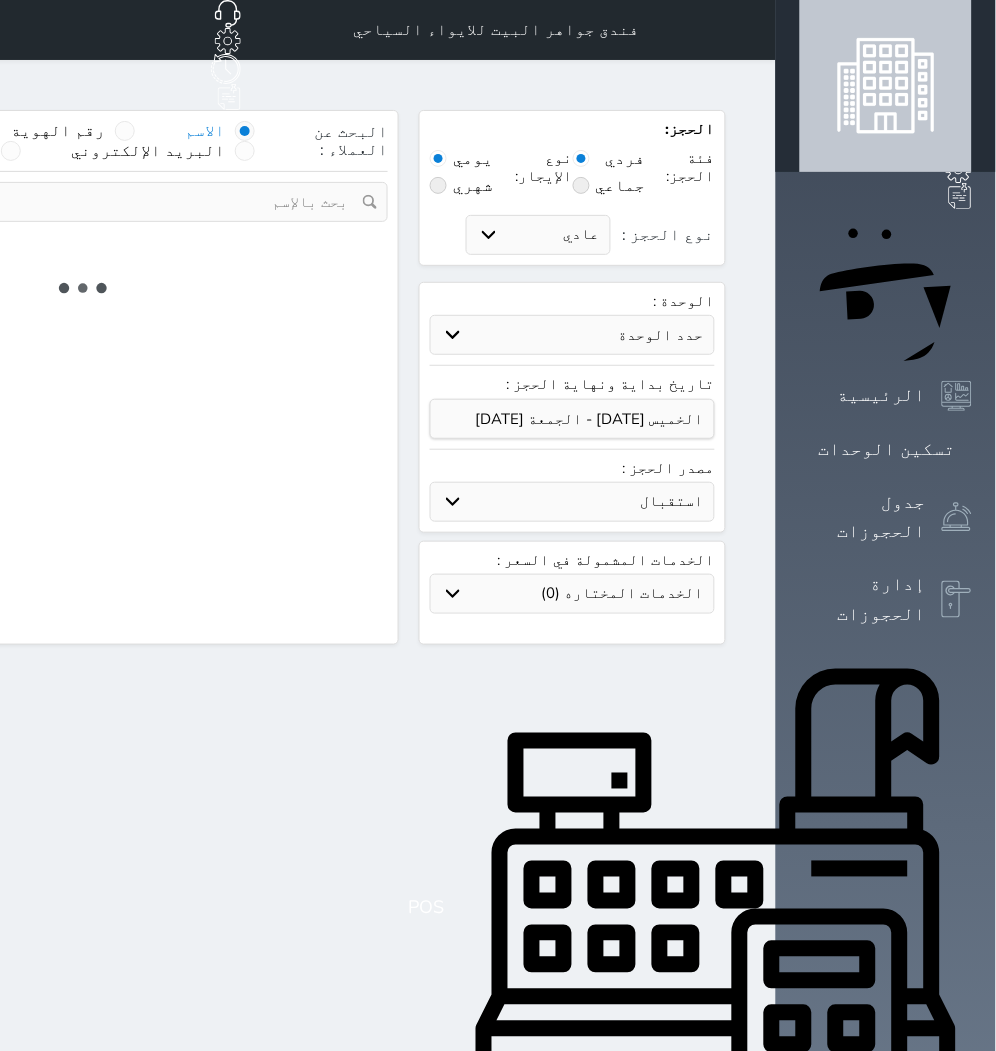 select on "113" 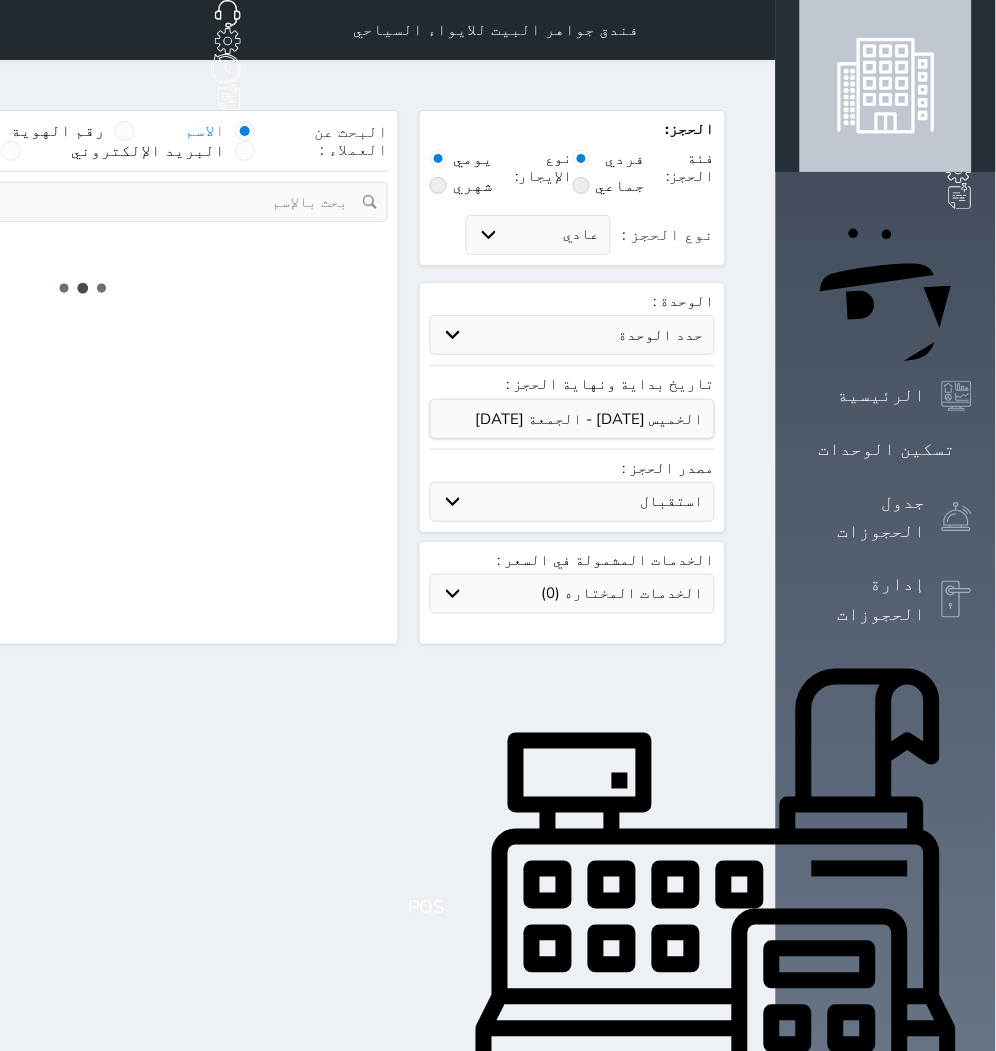 select on "1" 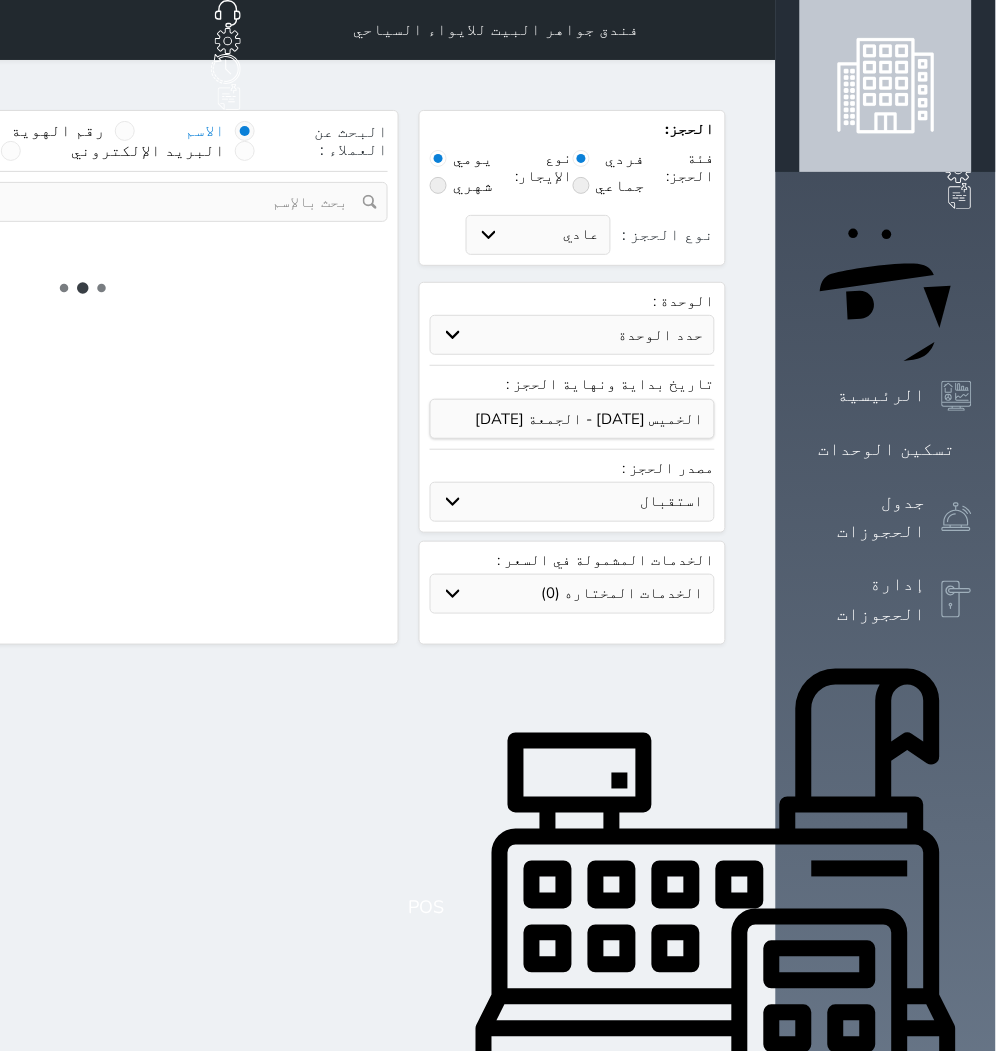 select 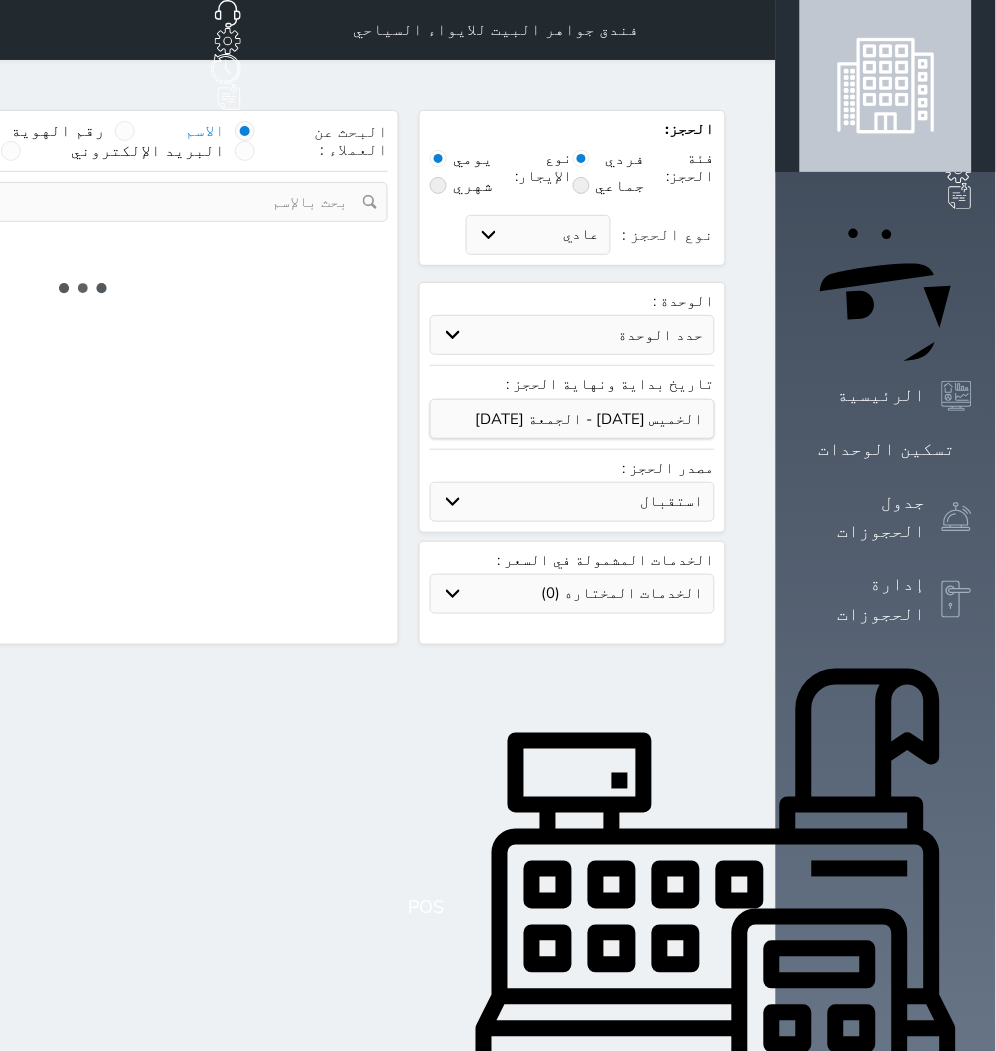 select on "7" 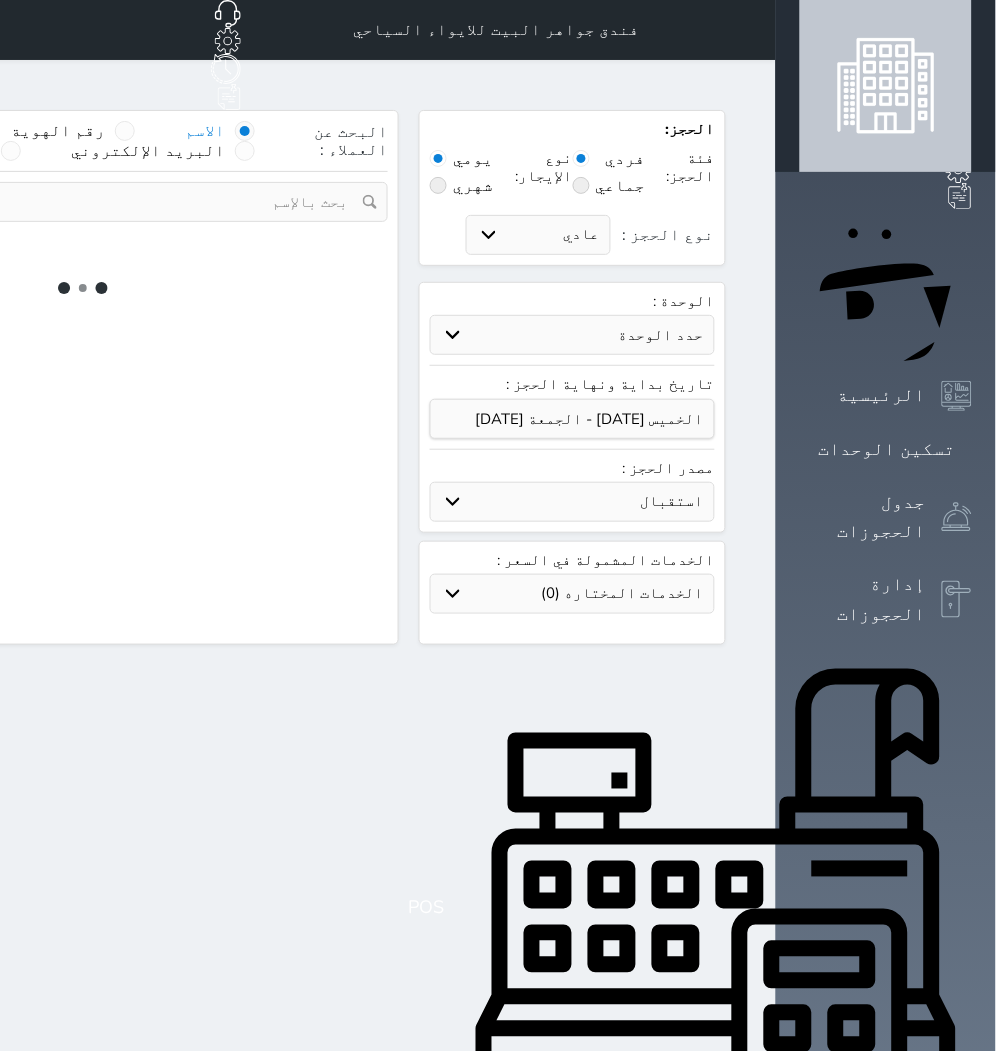 select 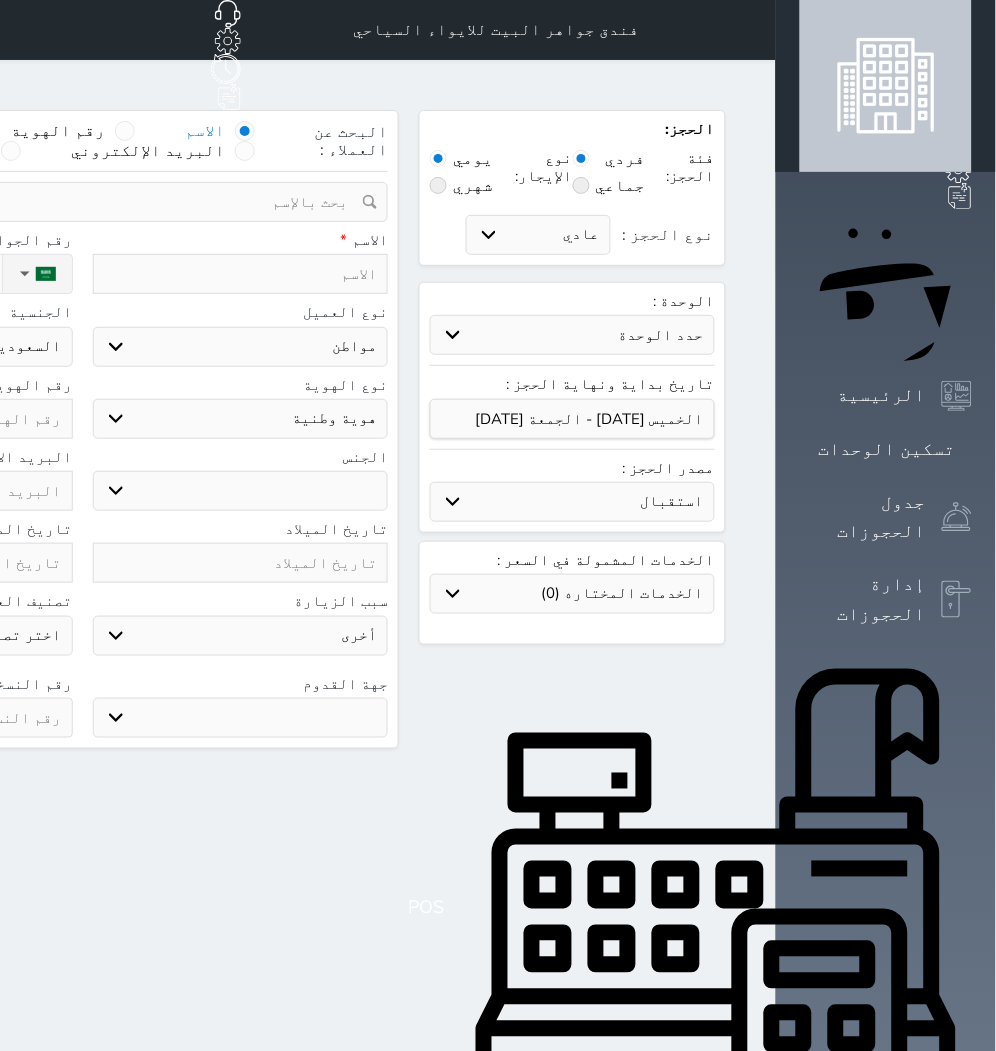 click on "حدد الوحدة
#939 - ثلاثية
#938 - خماسية
#934 - خماسية
#932 - ثلاثية
#931 - خماسية
#930 - رباعية
#928 - ثلاثية
#927 - رباعية
#926 - خماسية
#925 - رباعية
#924 - ثلاثية
#923 - ثلاثية
#922 - خماسية
#921 - رباعية
#920 - رباعية
#919 - خماسية
#918 - ثلاثية
#917 - خماسية
#916 - رباعية
#915 - خماسية" at bounding box center [572, 335] 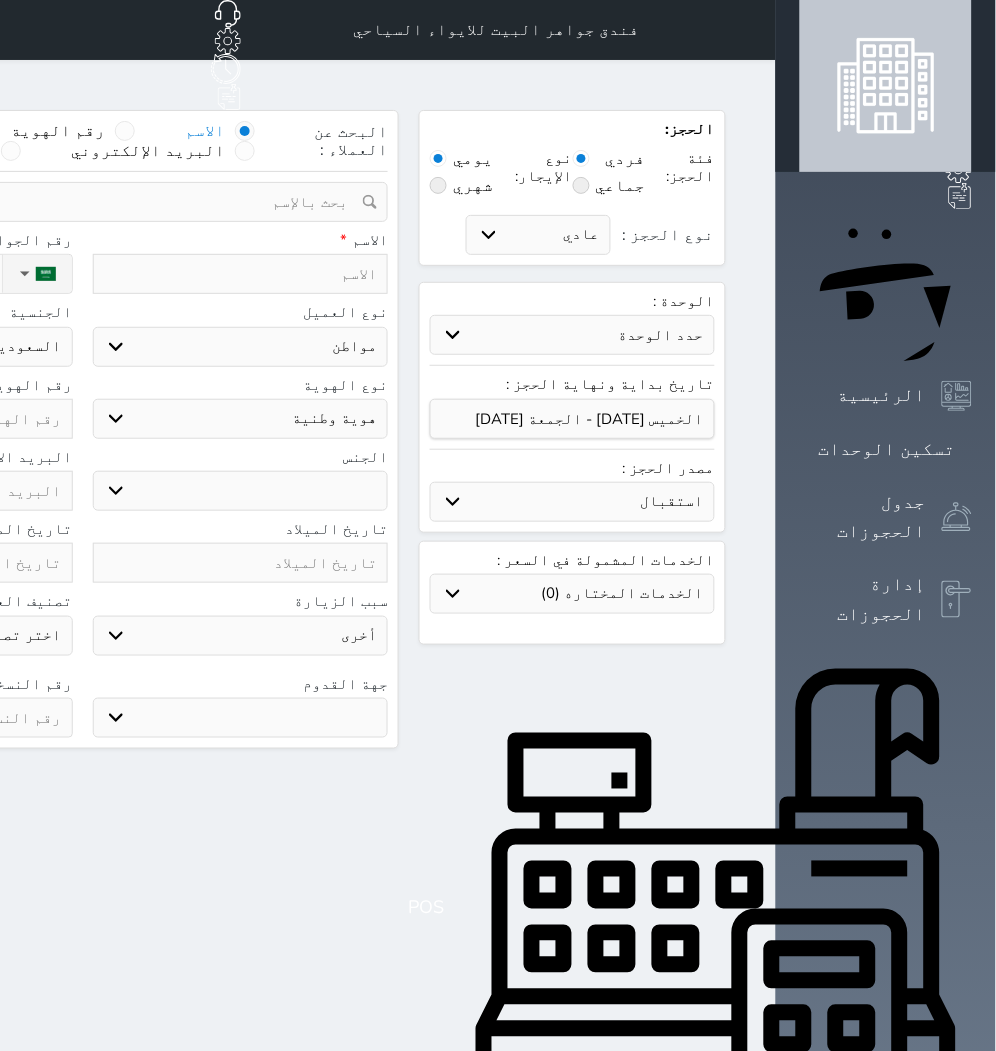 select on "84078" 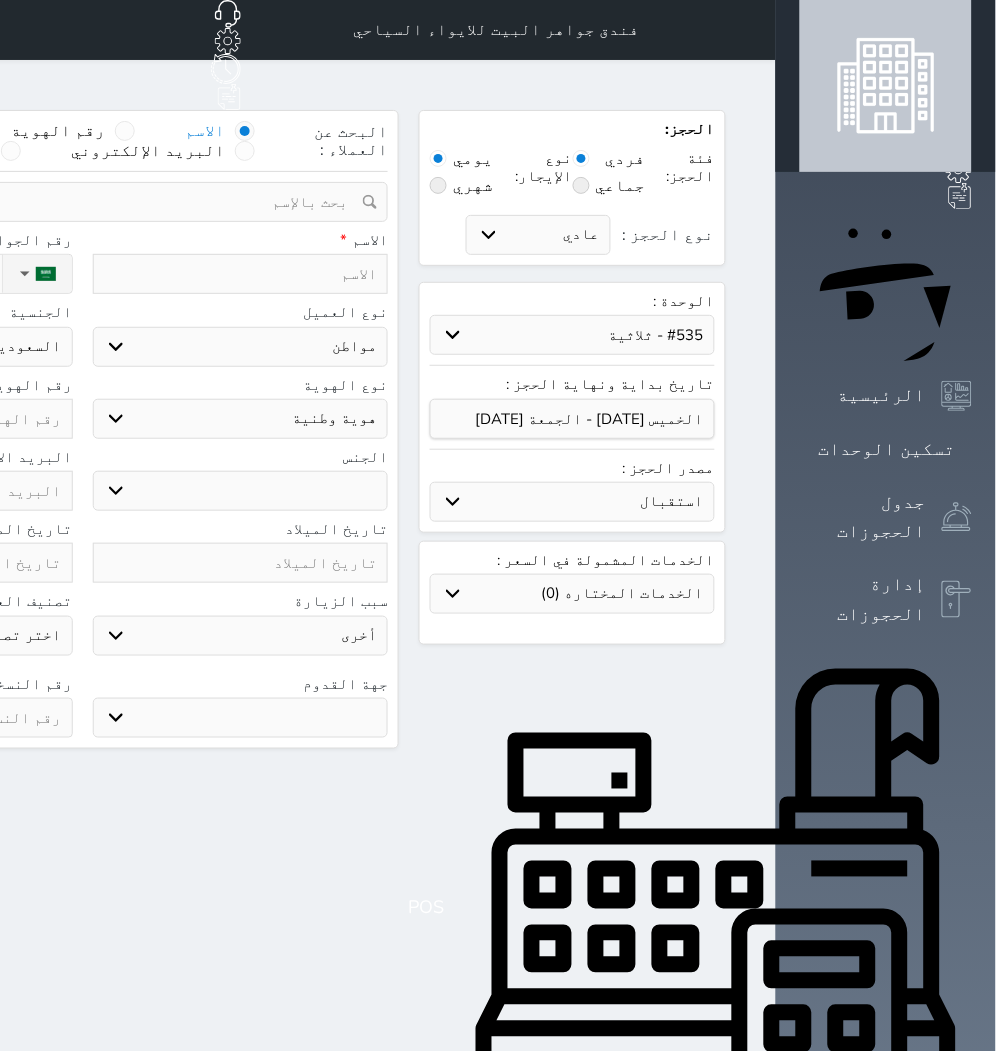 click on "حدد الوحدة
#939 - ثلاثية
#938 - خماسية
#934 - خماسية
#932 - ثلاثية
#931 - خماسية
#930 - رباعية
#928 - ثلاثية
#927 - رباعية
#926 - خماسية
#925 - رباعية
#924 - ثلاثية
#923 - ثلاثية
#922 - خماسية
#921 - رباعية
#920 - رباعية
#919 - خماسية
#918 - ثلاثية
#917 - خماسية
#916 - رباعية
#915 - خماسية" at bounding box center [572, 335] 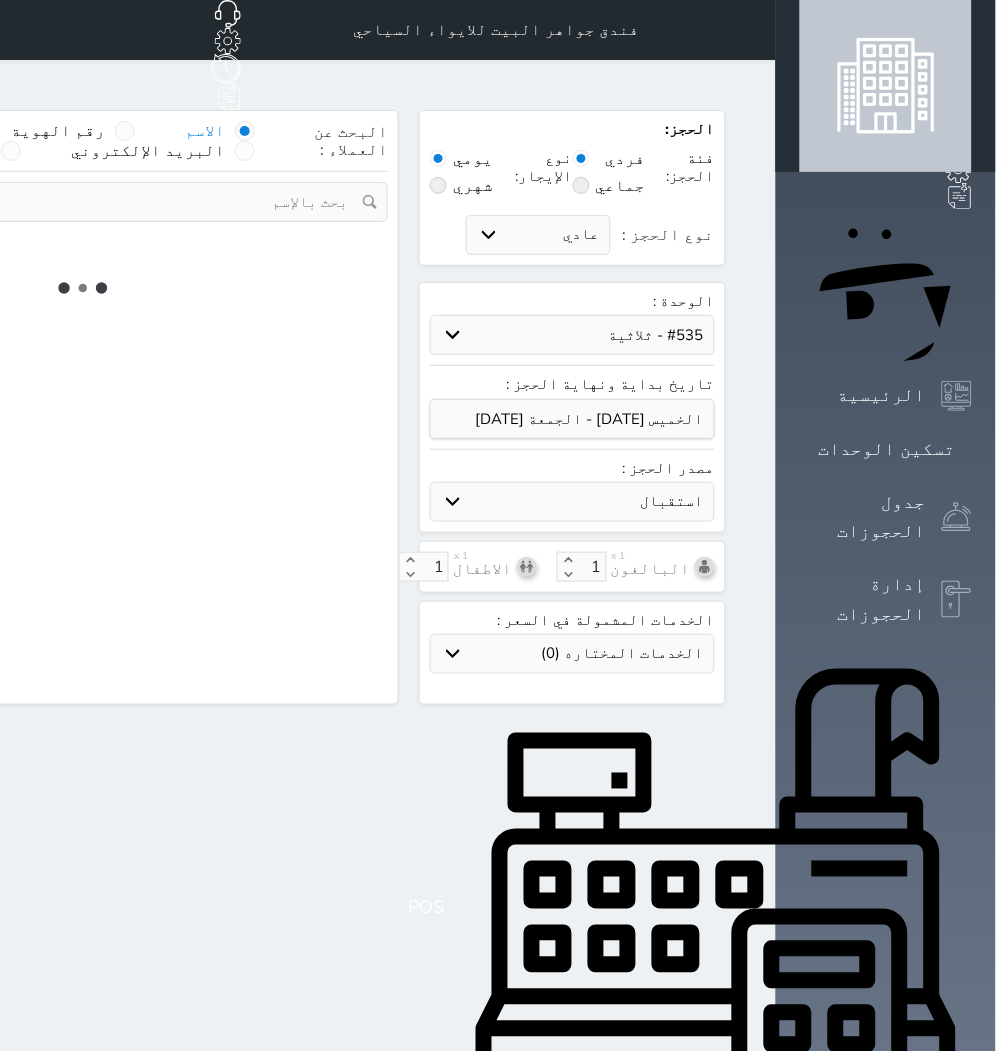 select on "1" 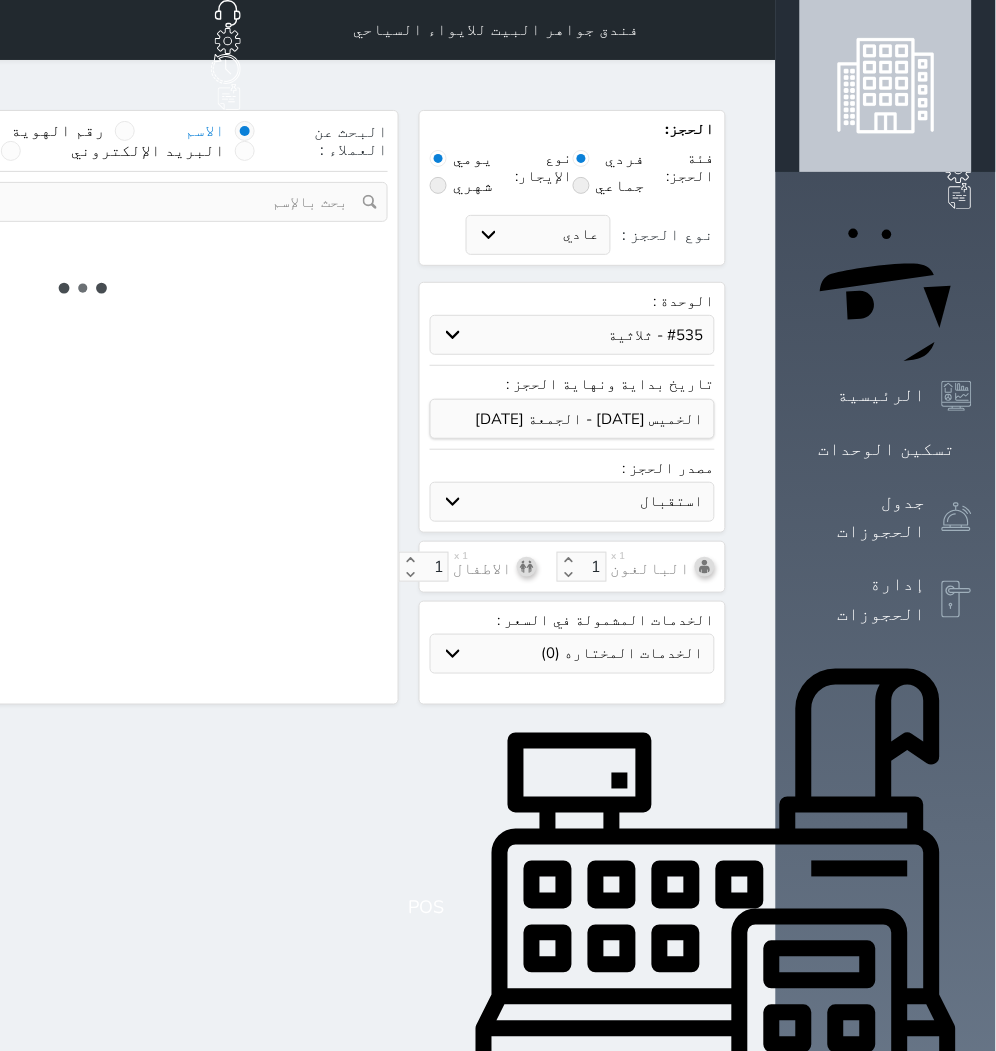select on "113" 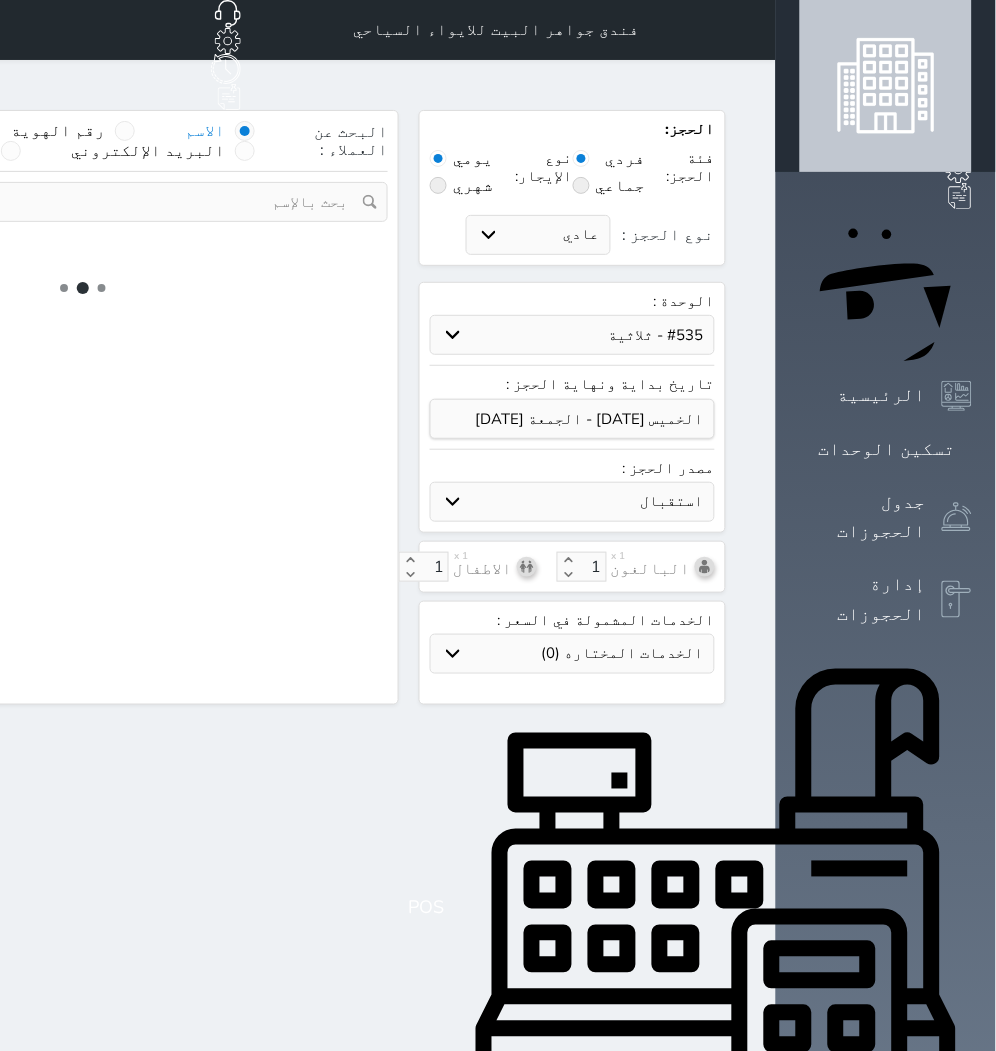 select on "1" 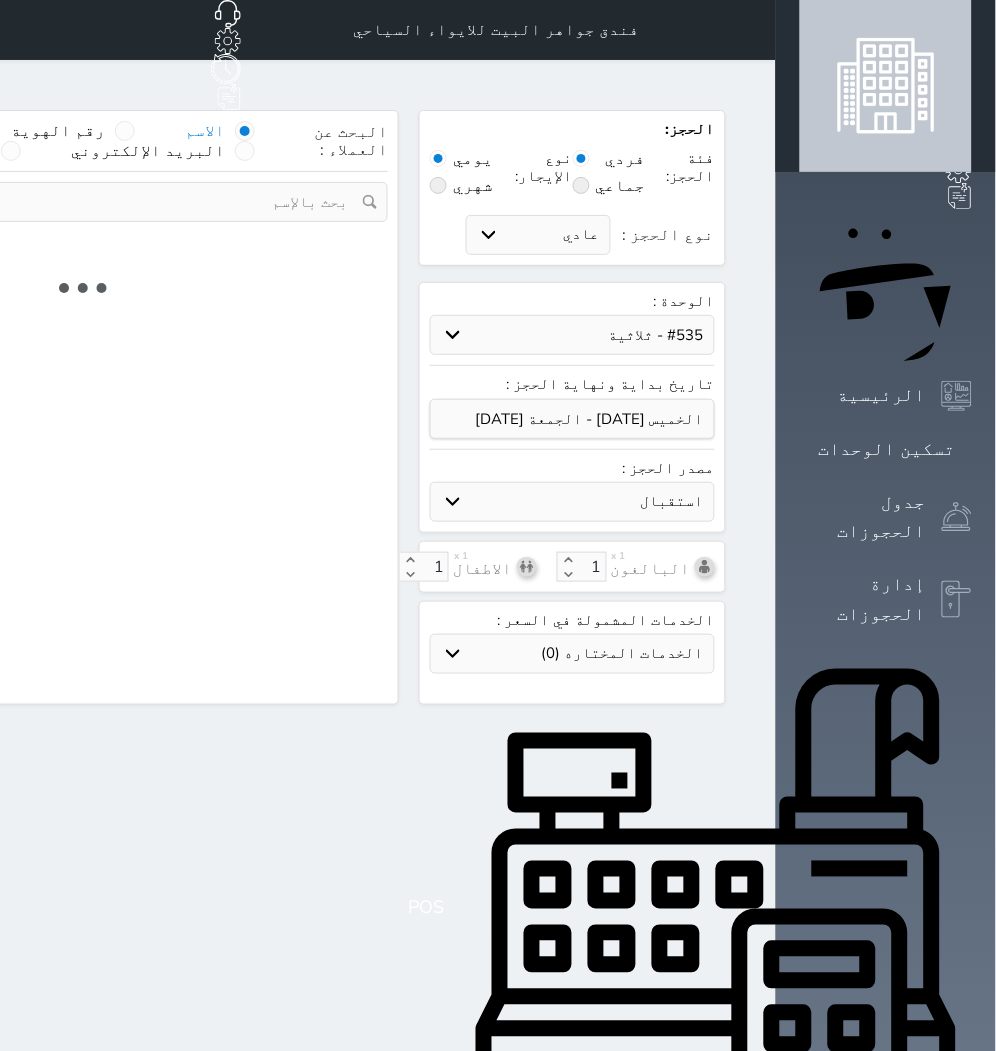 select 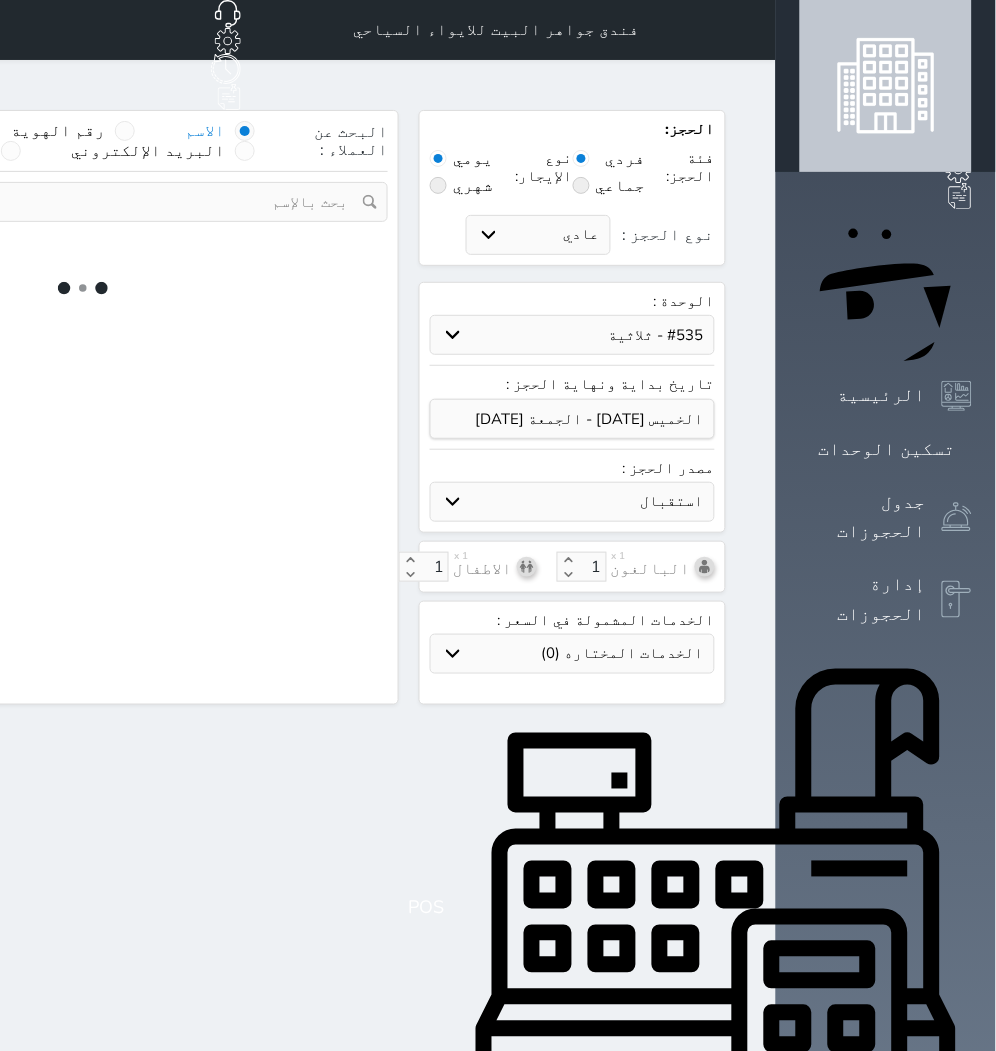 select on "7" 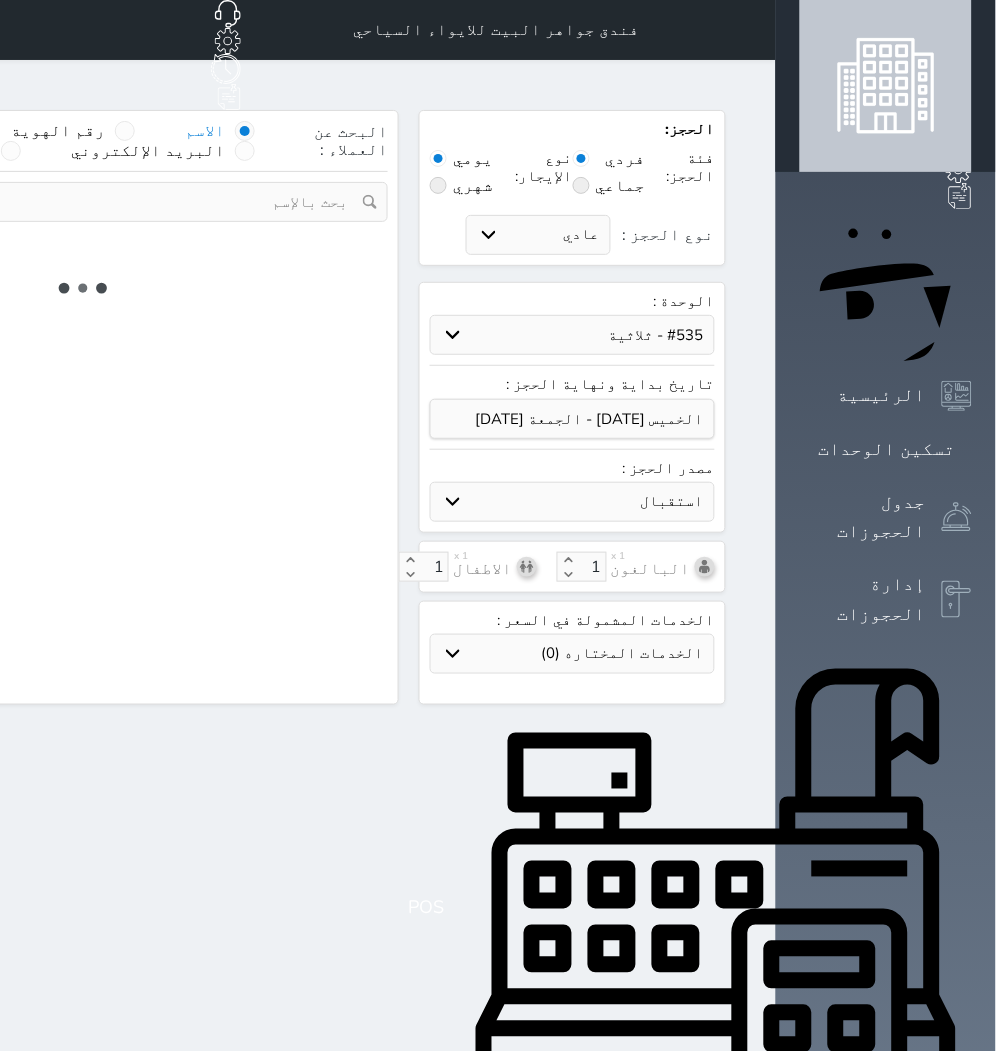 select 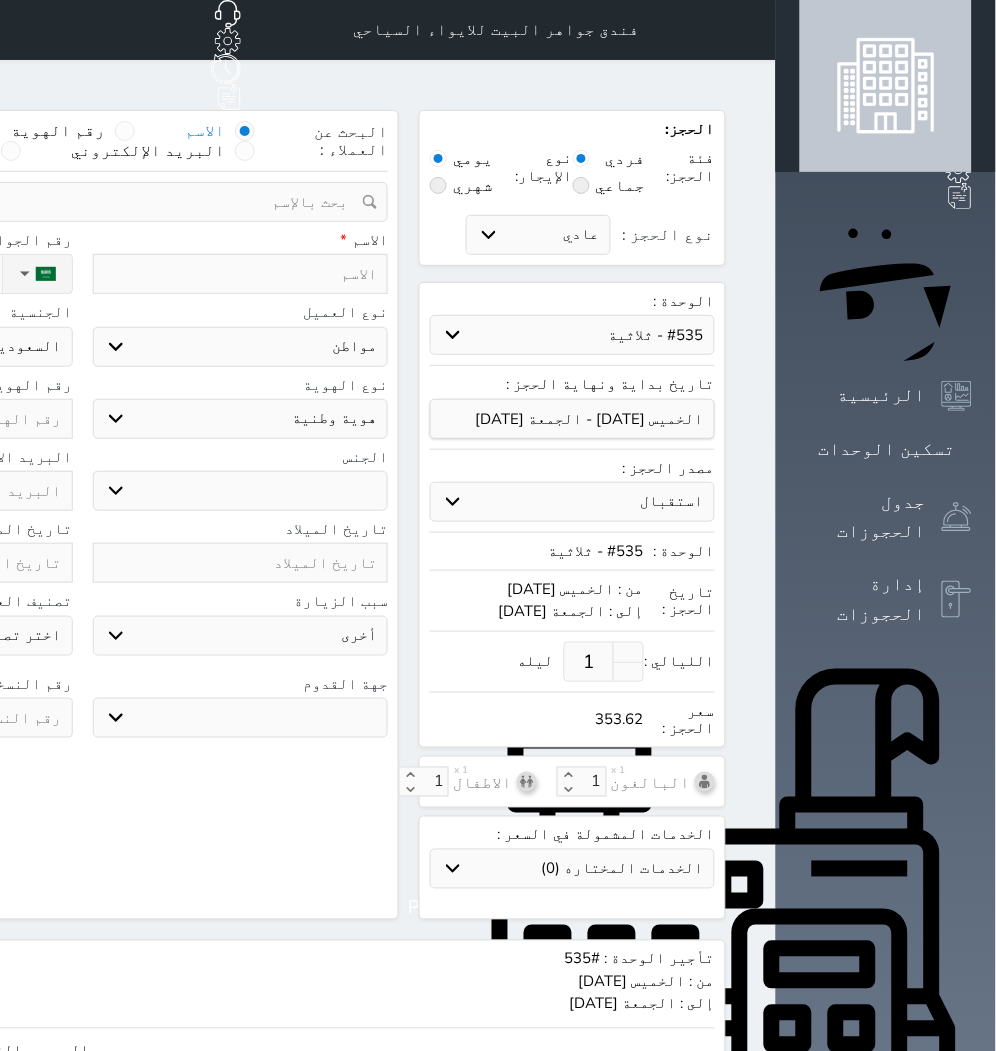 select 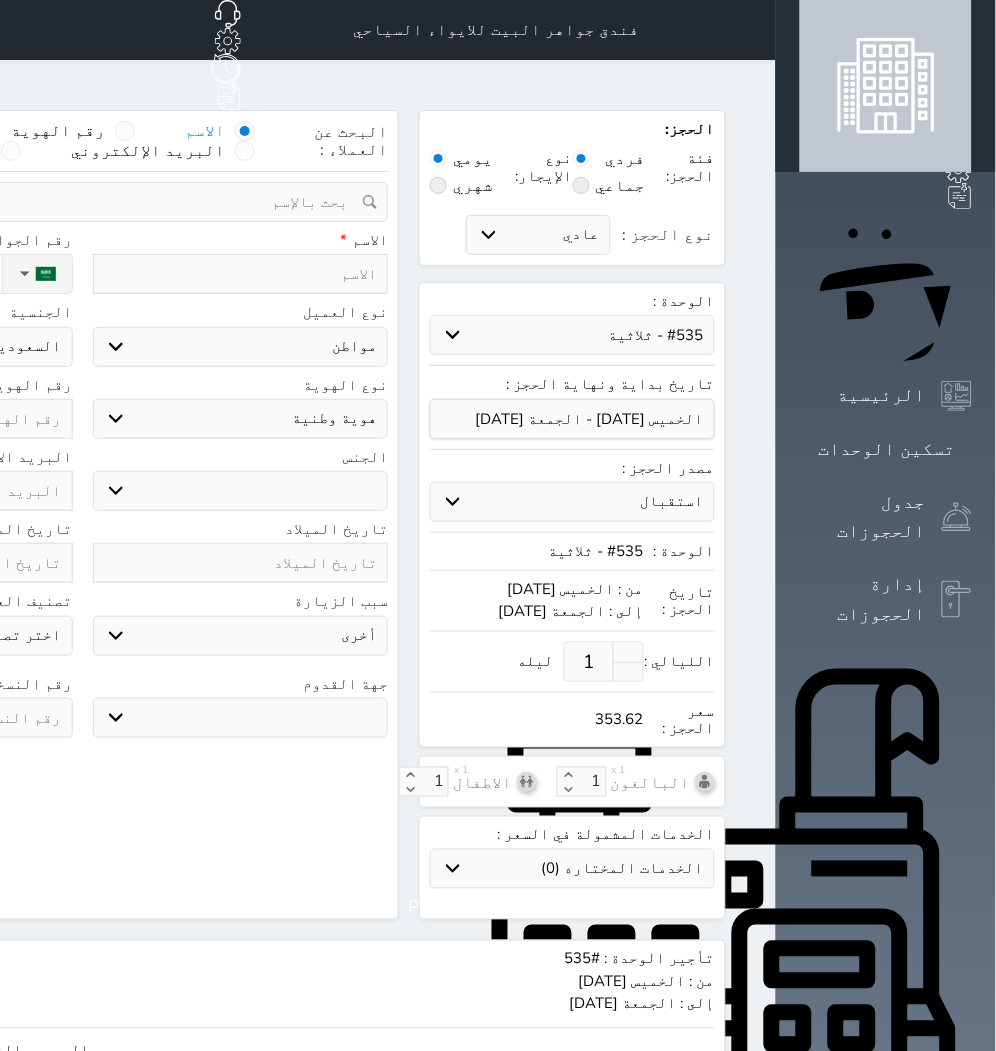 select 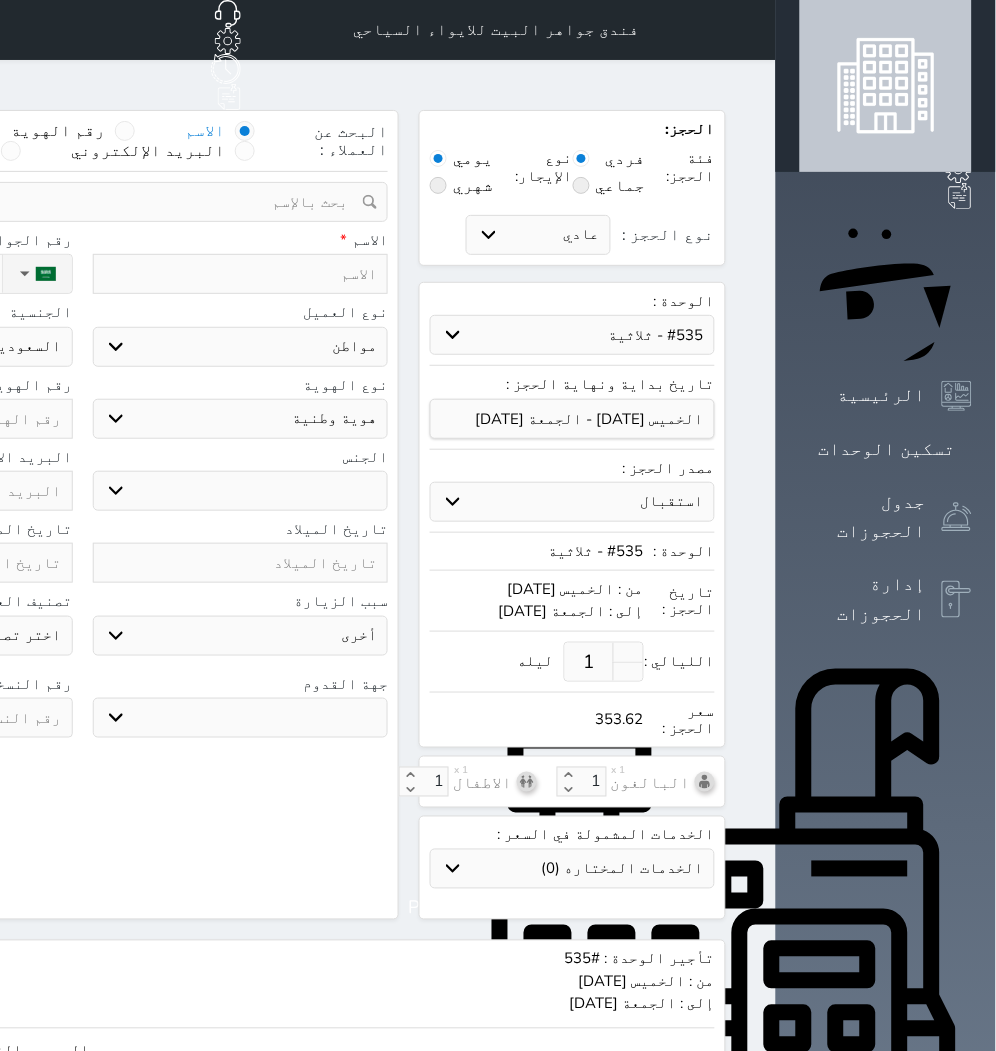 click on "حدد الوحدة
#939 - ثلاثية
#938 - خماسية
#934 - خماسية
#932 - ثلاثية
#931 - خماسية
#930 - رباعية
#928 - ثلاثية
#927 - رباعية
#926 - خماسية
#925 - رباعية
#924 - ثلاثية
#923 - ثلاثية
#922 - خماسية
#921 - رباعية
#920 - رباعية
#919 - خماسية
#918 - ثلاثية
#917 - خماسية
#916 - رباعية
#915 - خماسية" at bounding box center (572, 335) 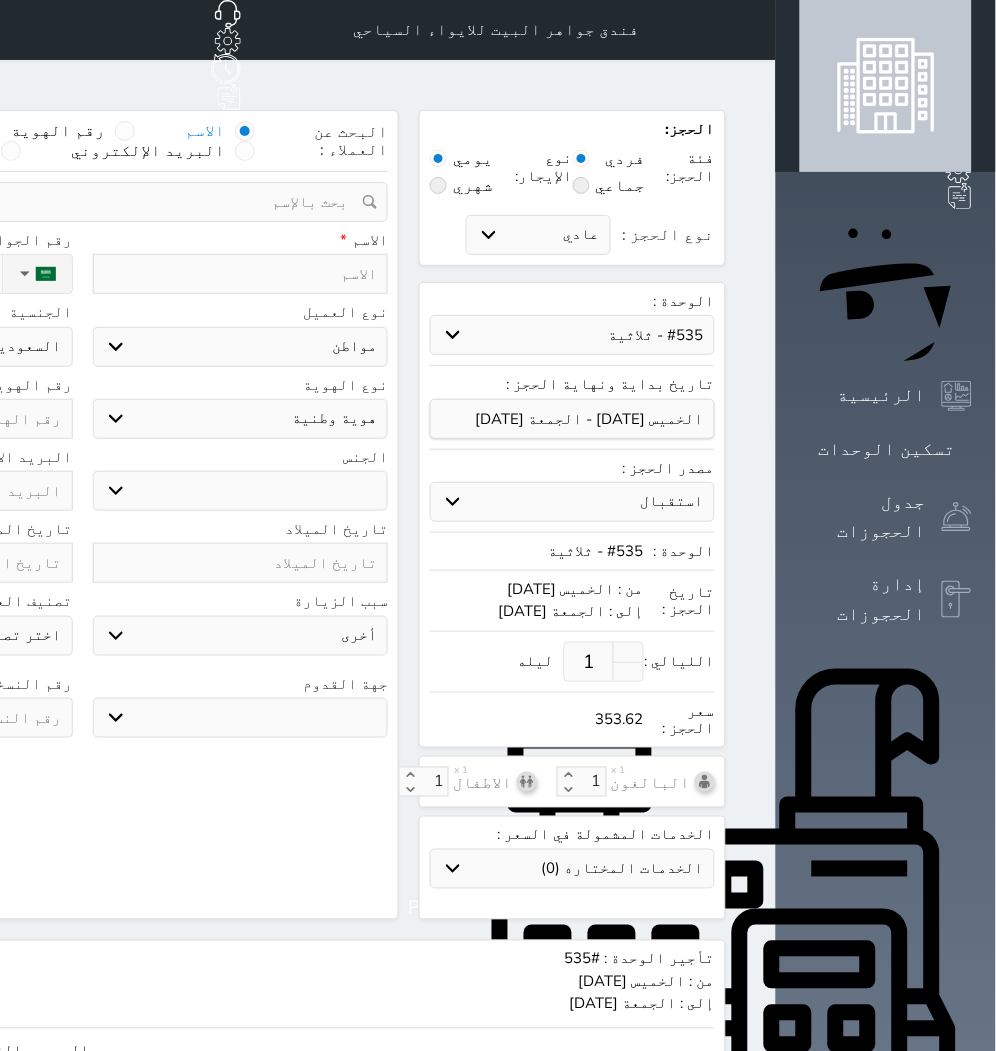 select on "84069" 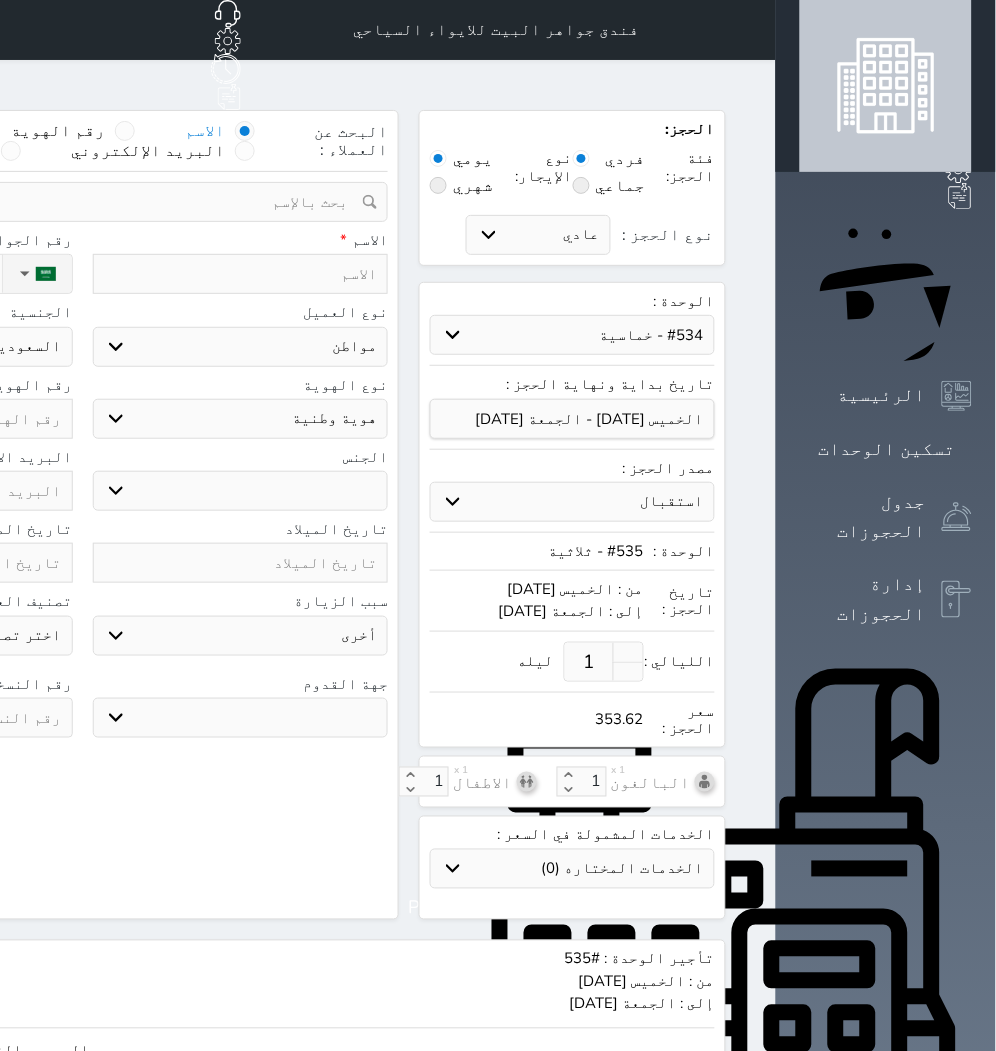click on "حدد الوحدة
#939 - ثلاثية
#938 - خماسية
#934 - خماسية
#932 - ثلاثية
#931 - خماسية
#930 - رباعية
#928 - ثلاثية
#927 - رباعية
#926 - خماسية
#925 - رباعية
#924 - ثلاثية
#923 - ثلاثية
#922 - خماسية
#921 - رباعية
#920 - رباعية
#919 - خماسية
#918 - ثلاثية
#917 - خماسية
#916 - رباعية
#915 - خماسية" at bounding box center (572, 335) 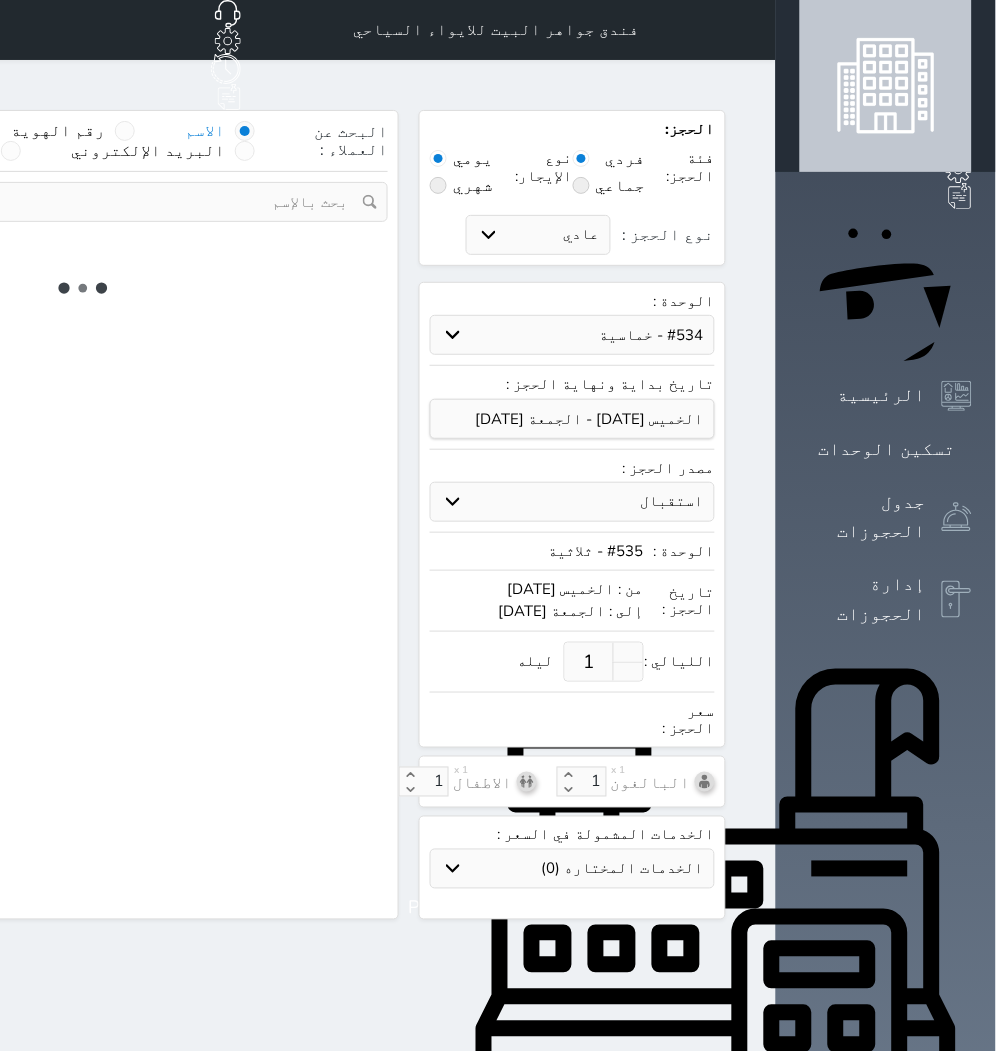 select on "1" 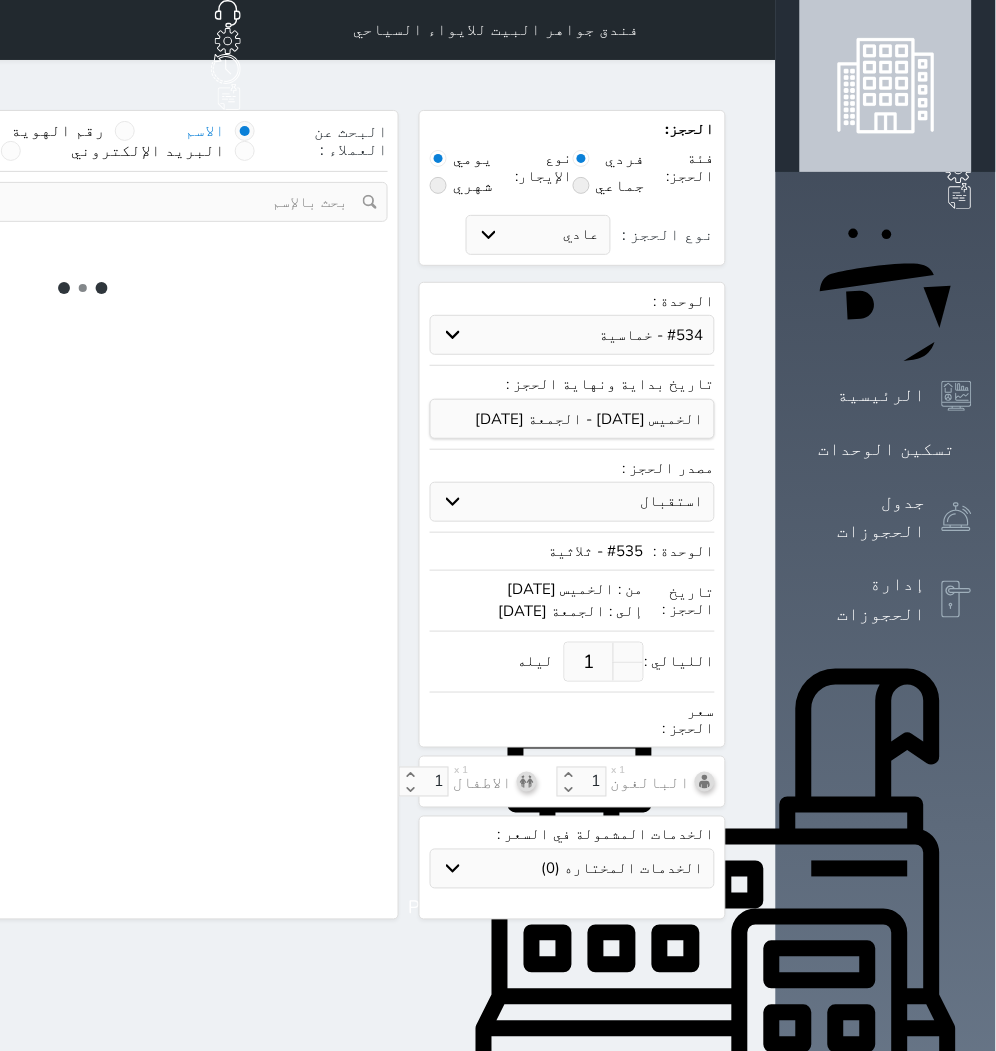 select on "113" 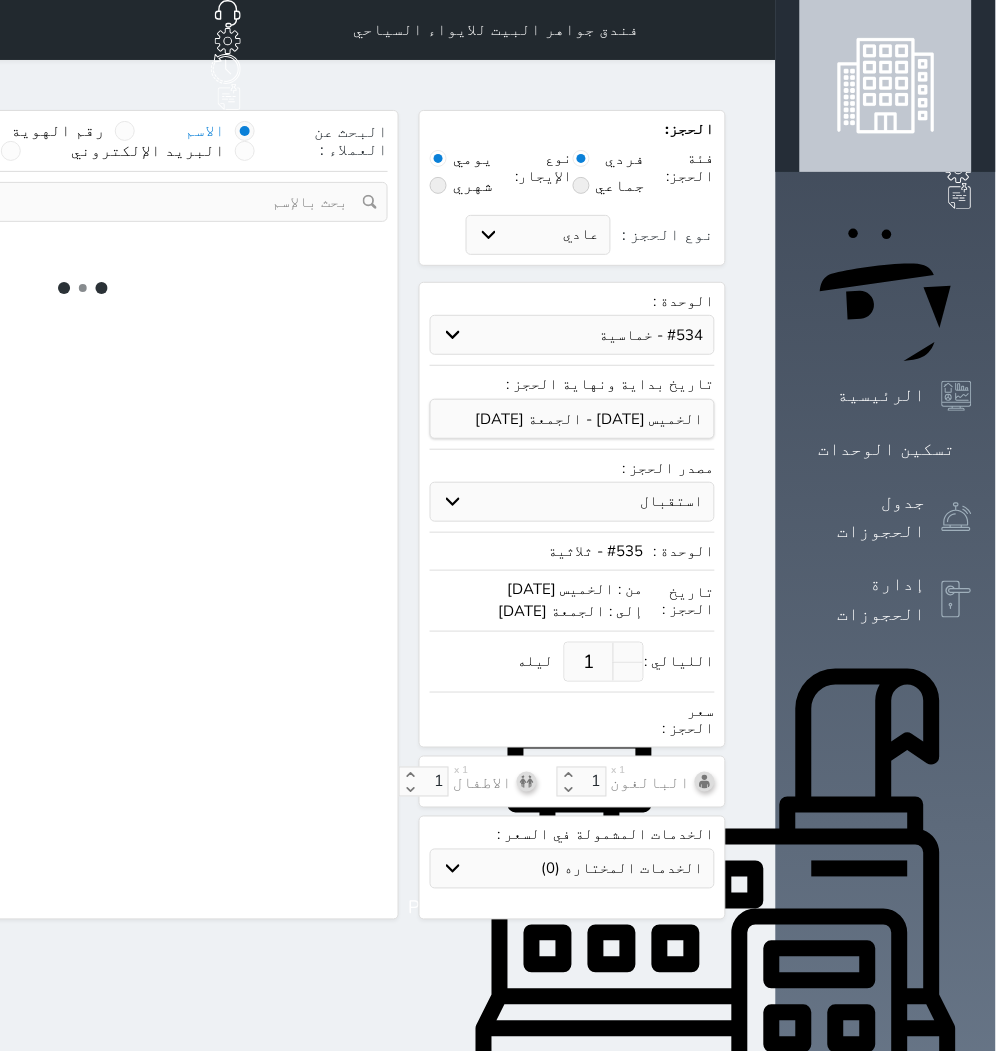 select on "1" 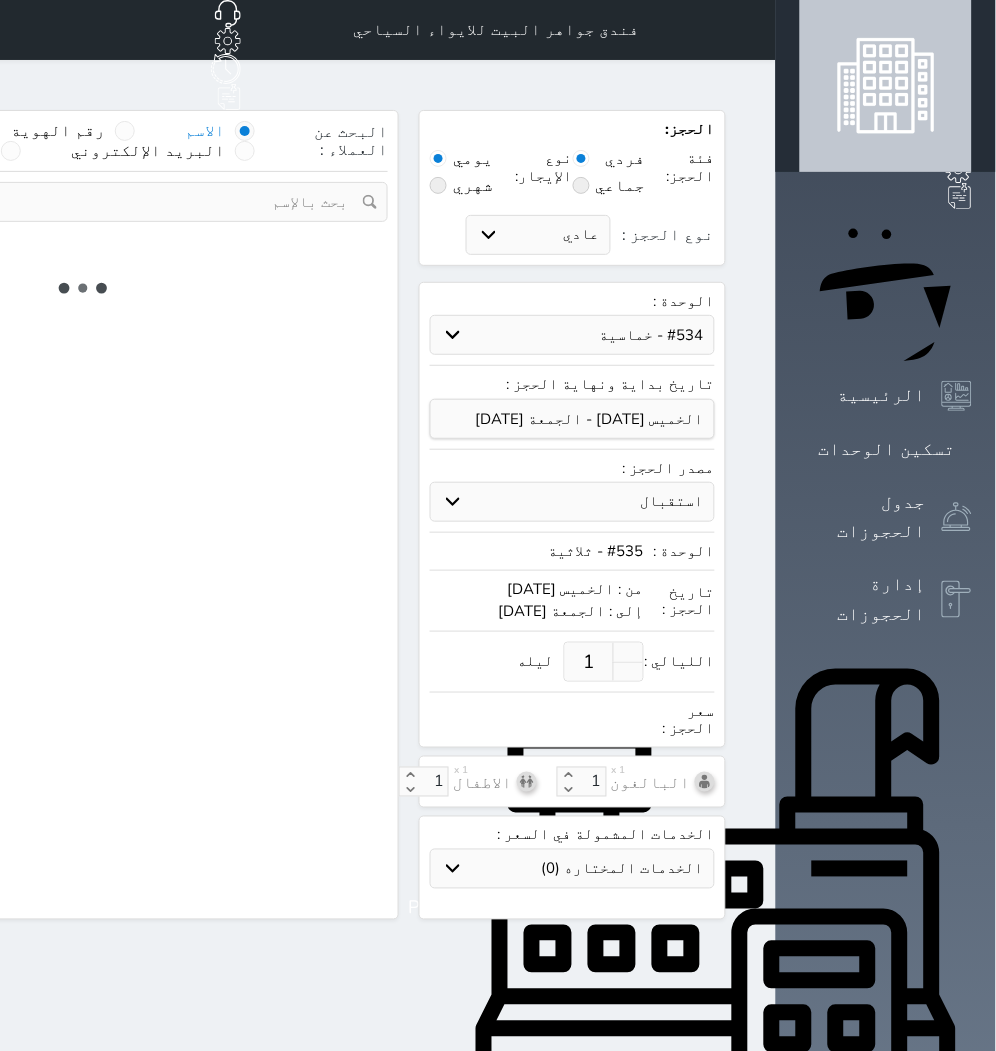 select 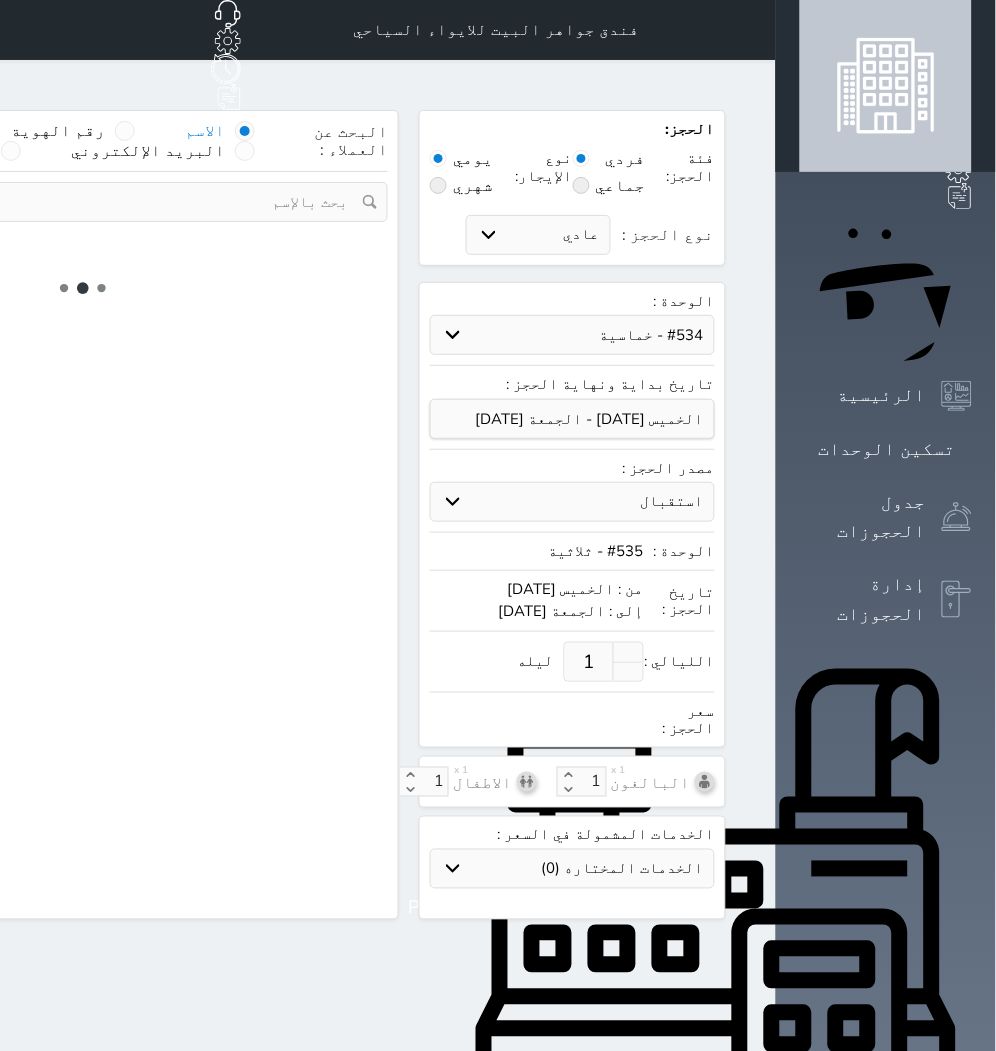 select on "7" 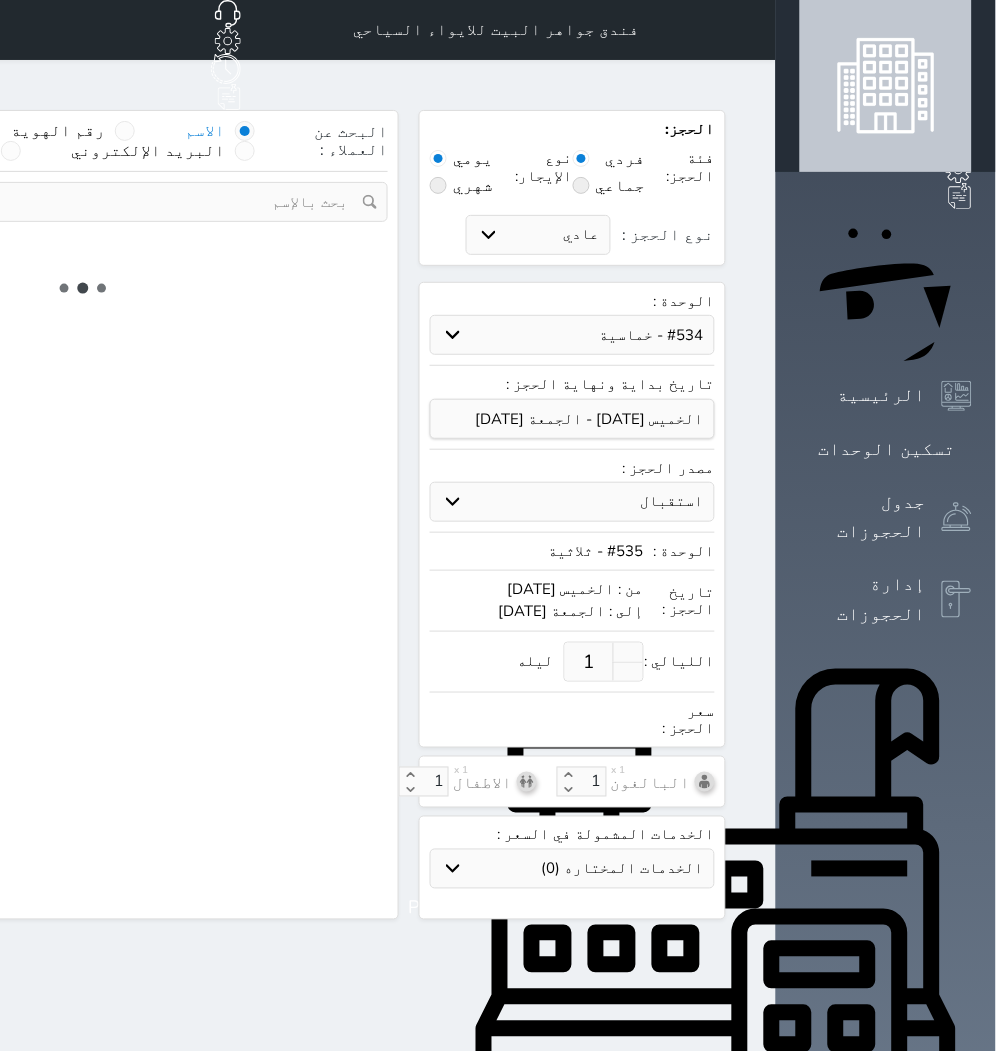 select 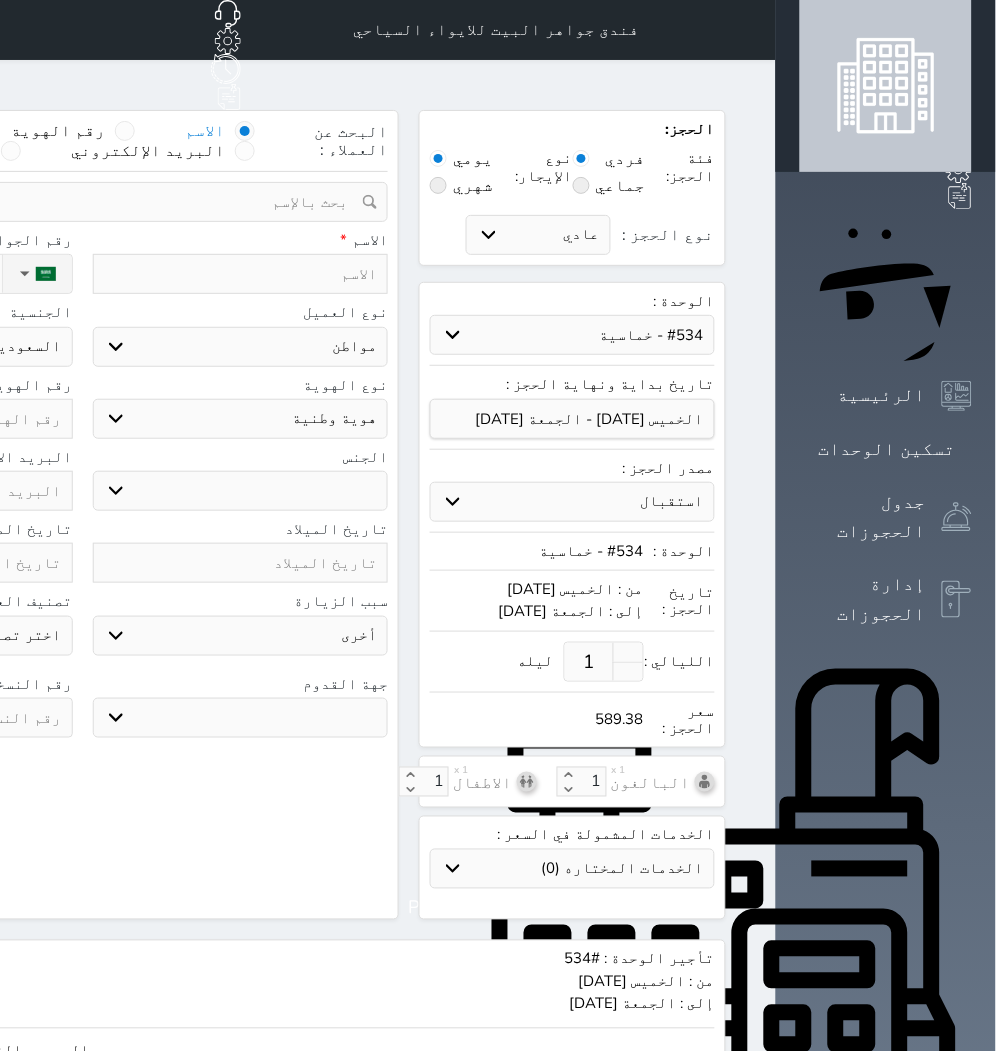 select 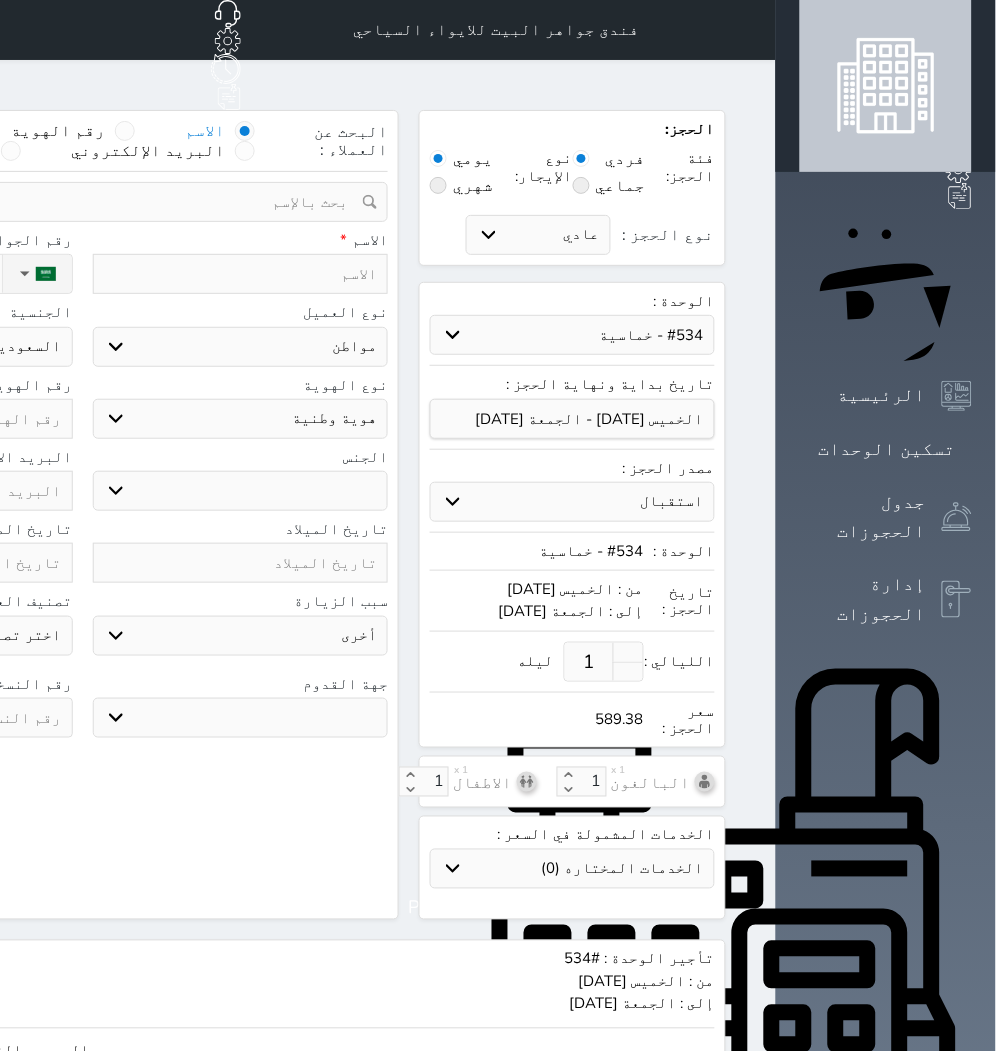 select 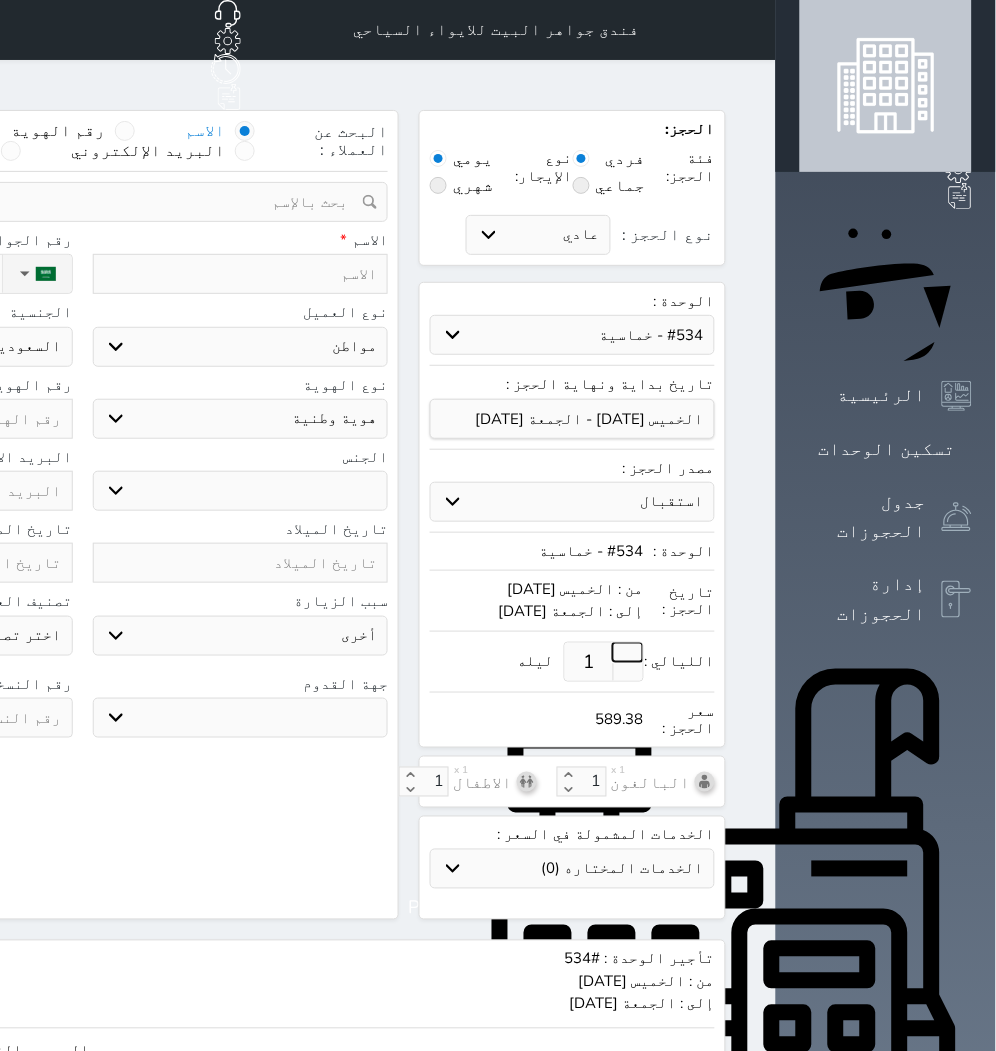 click at bounding box center [628, 652] 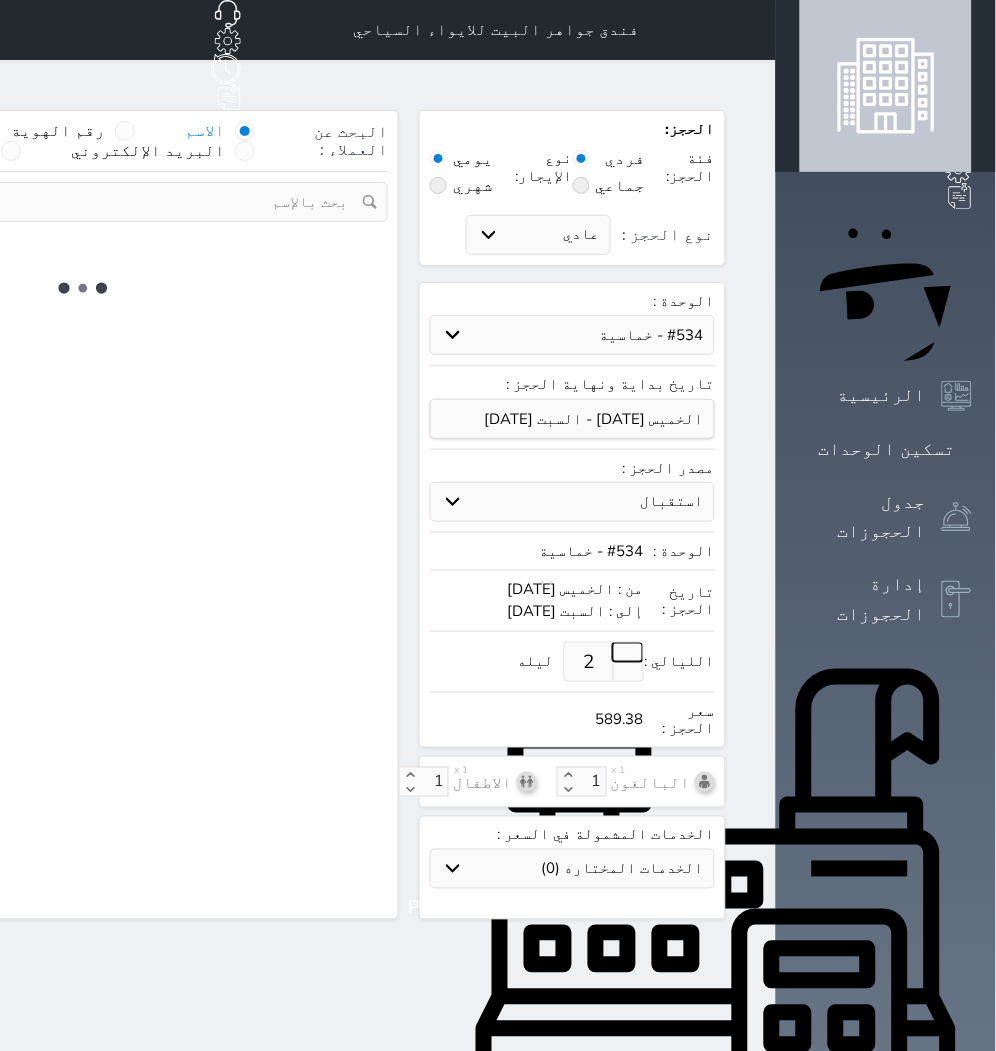 select on "1" 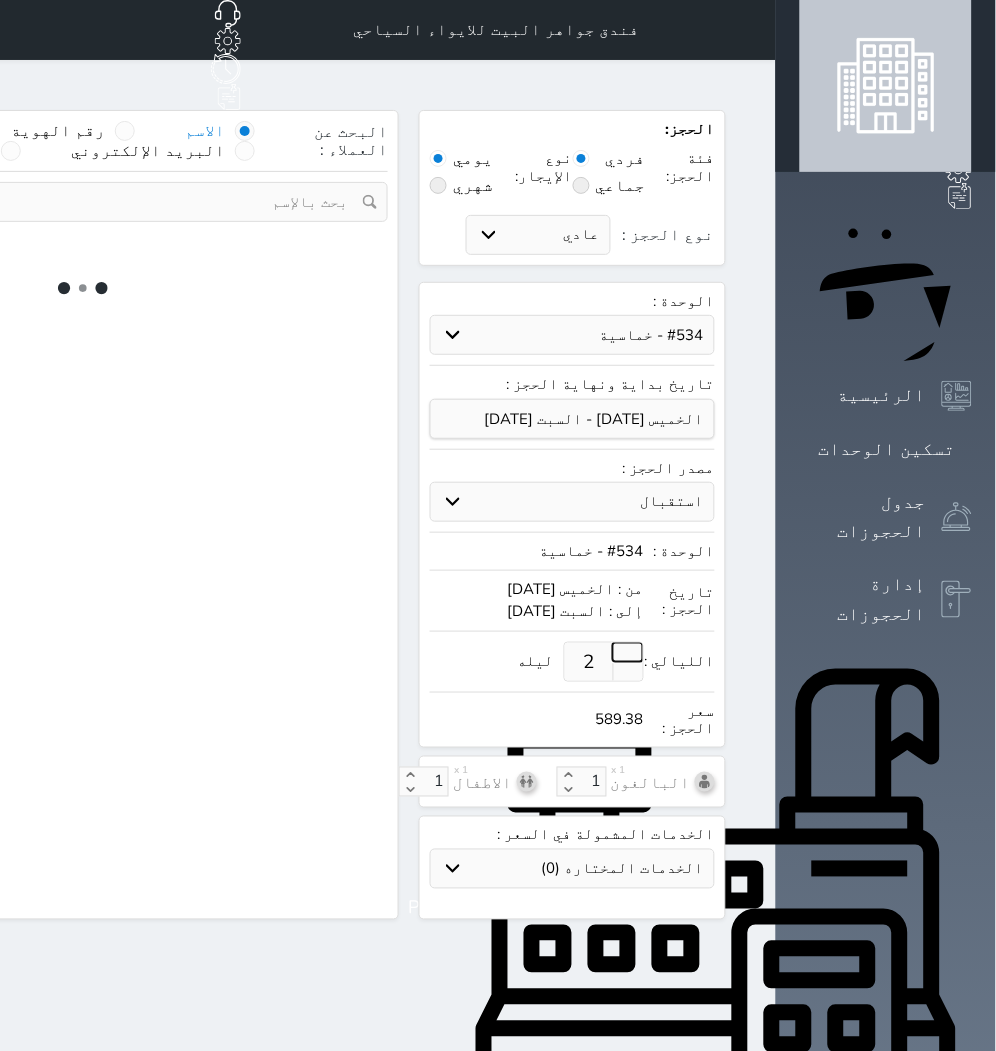 select on "113" 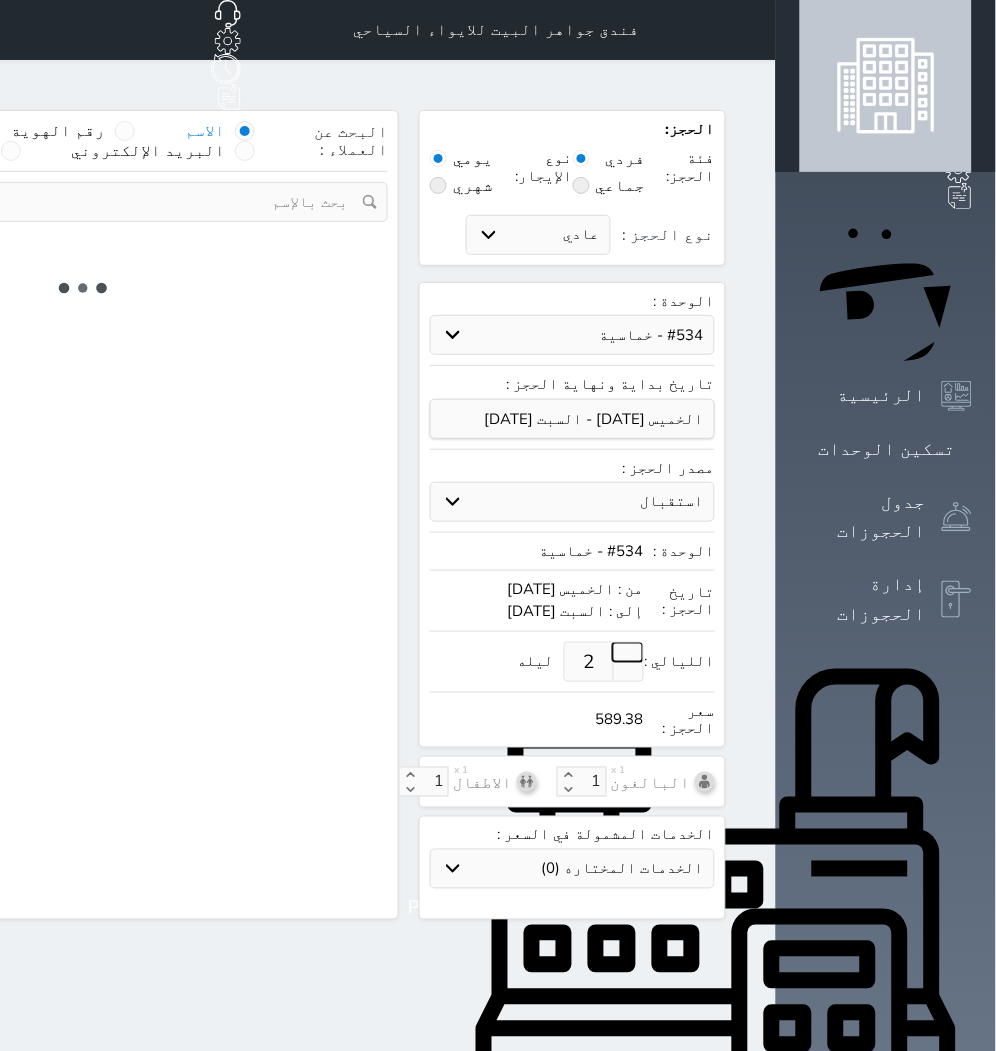 select on "1" 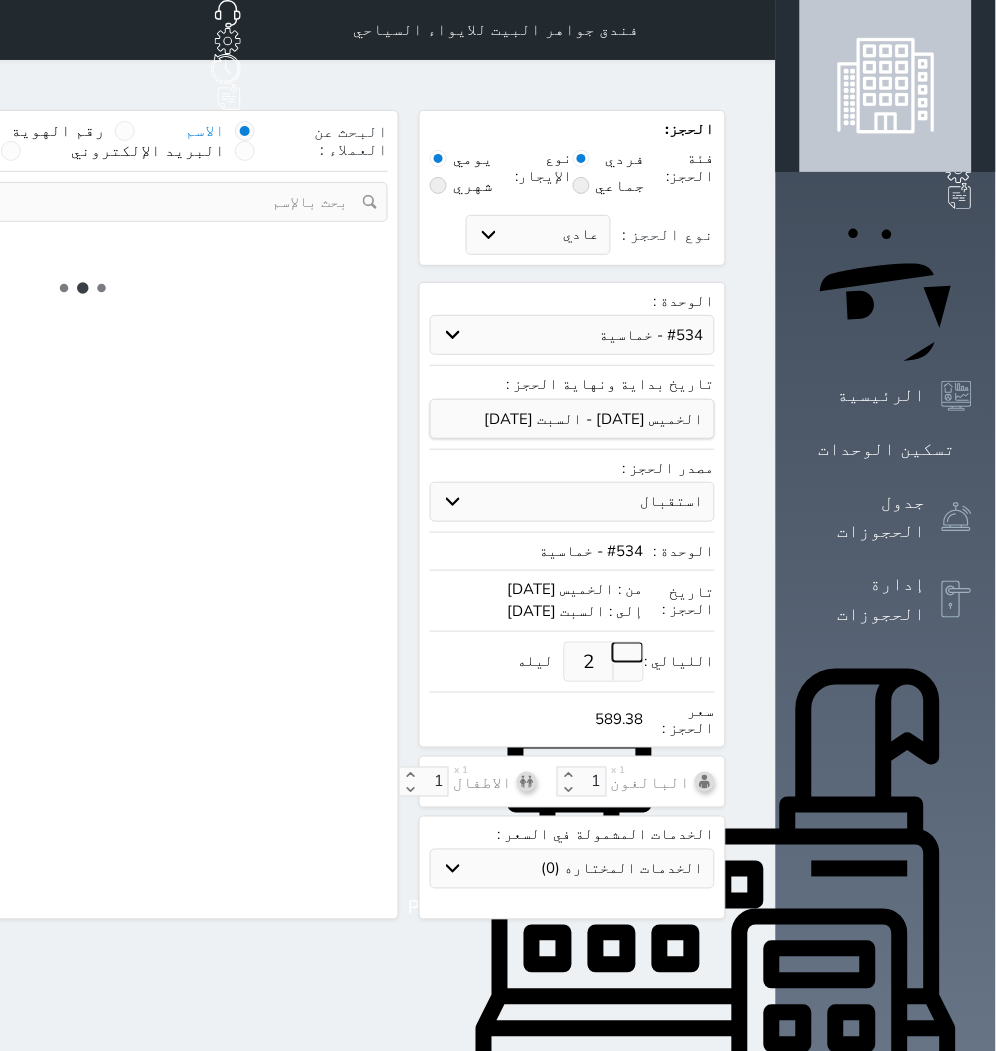 select 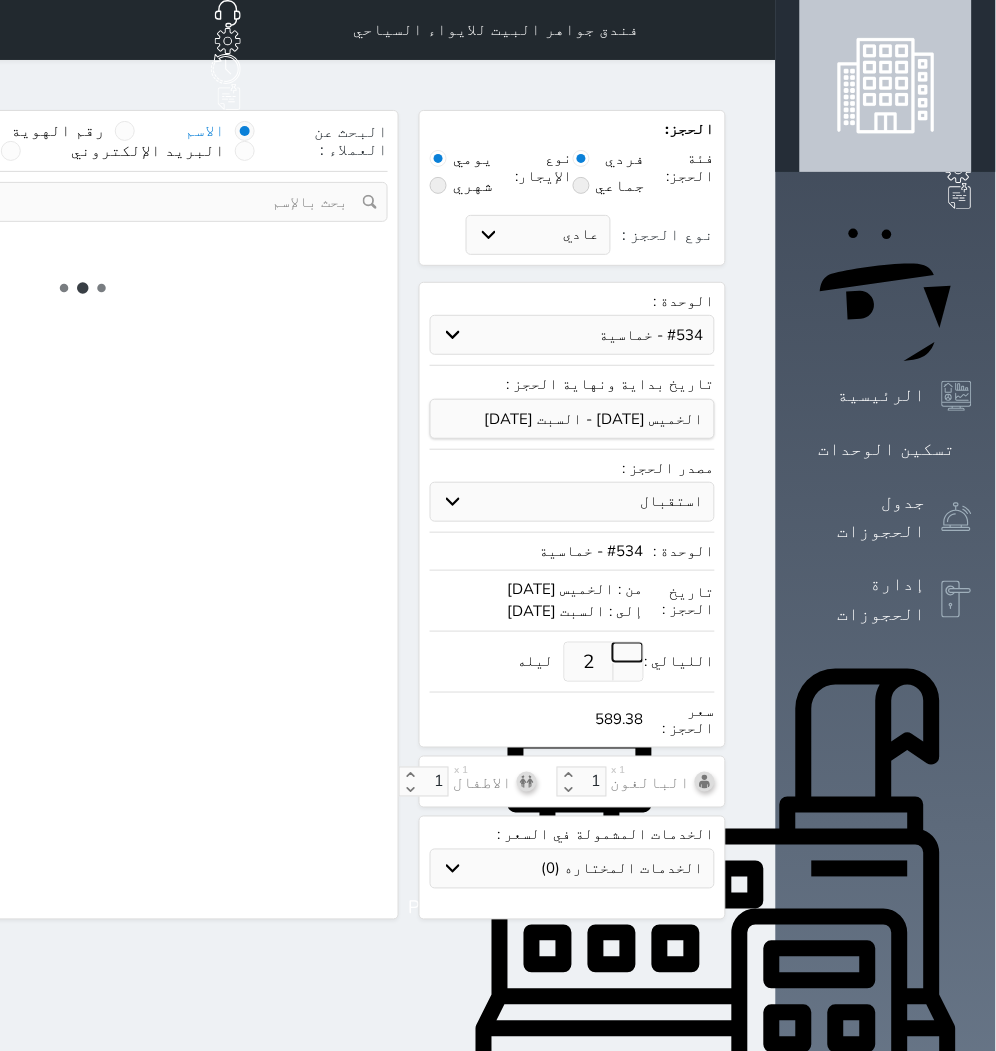 select on "7" 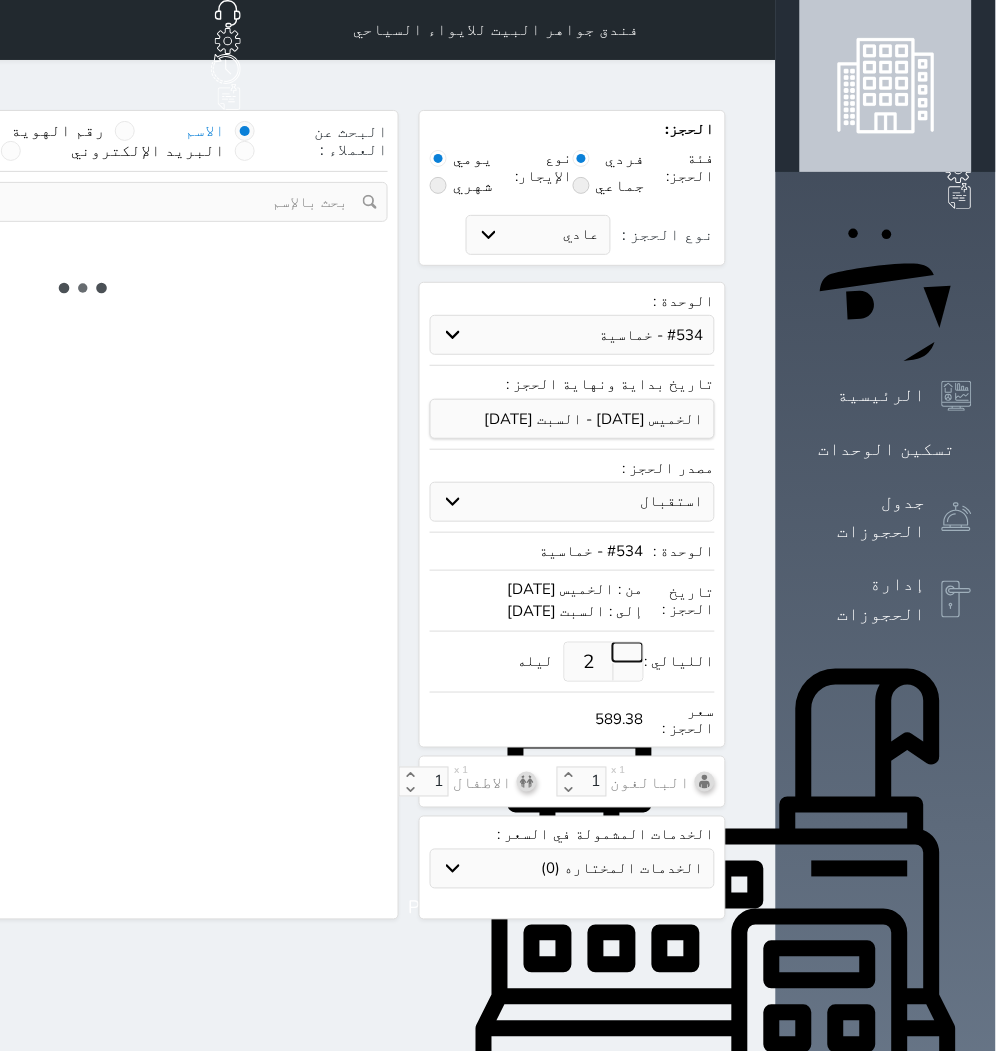 select 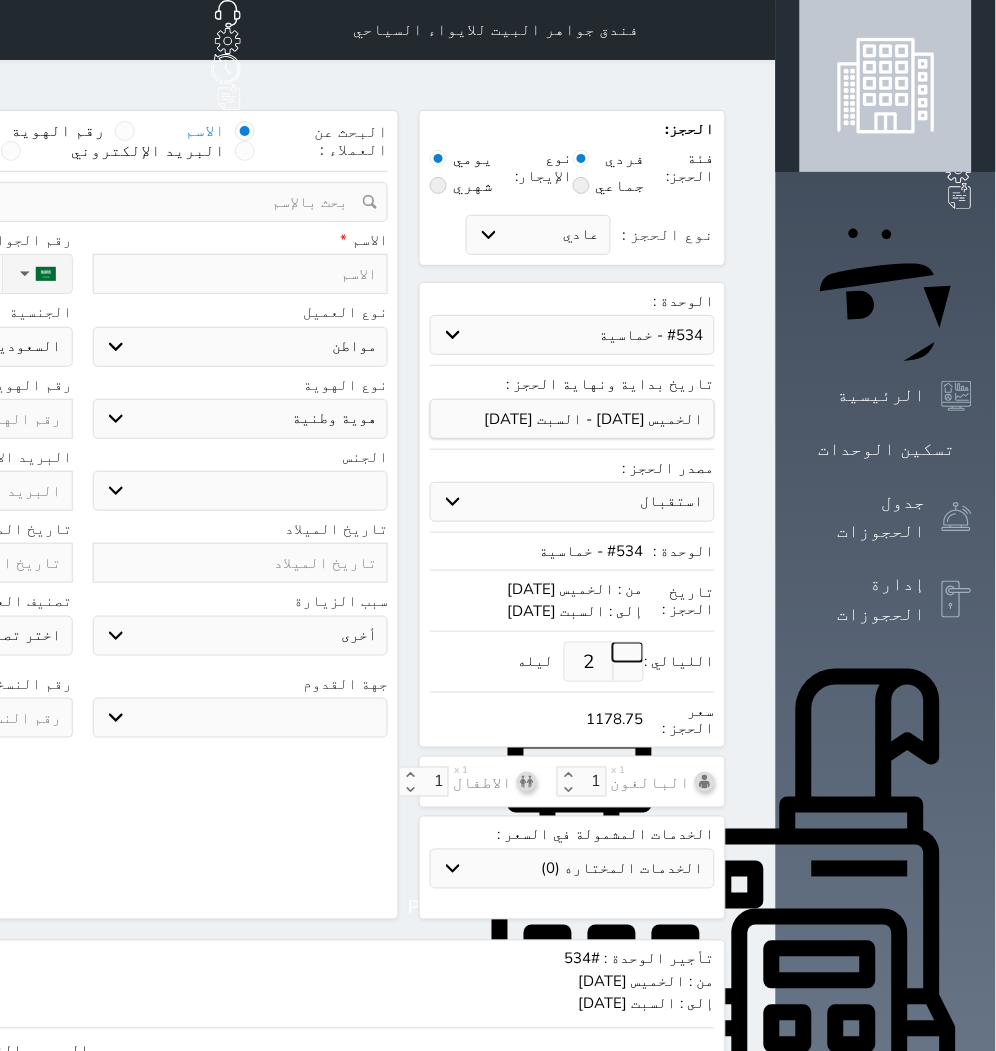 select 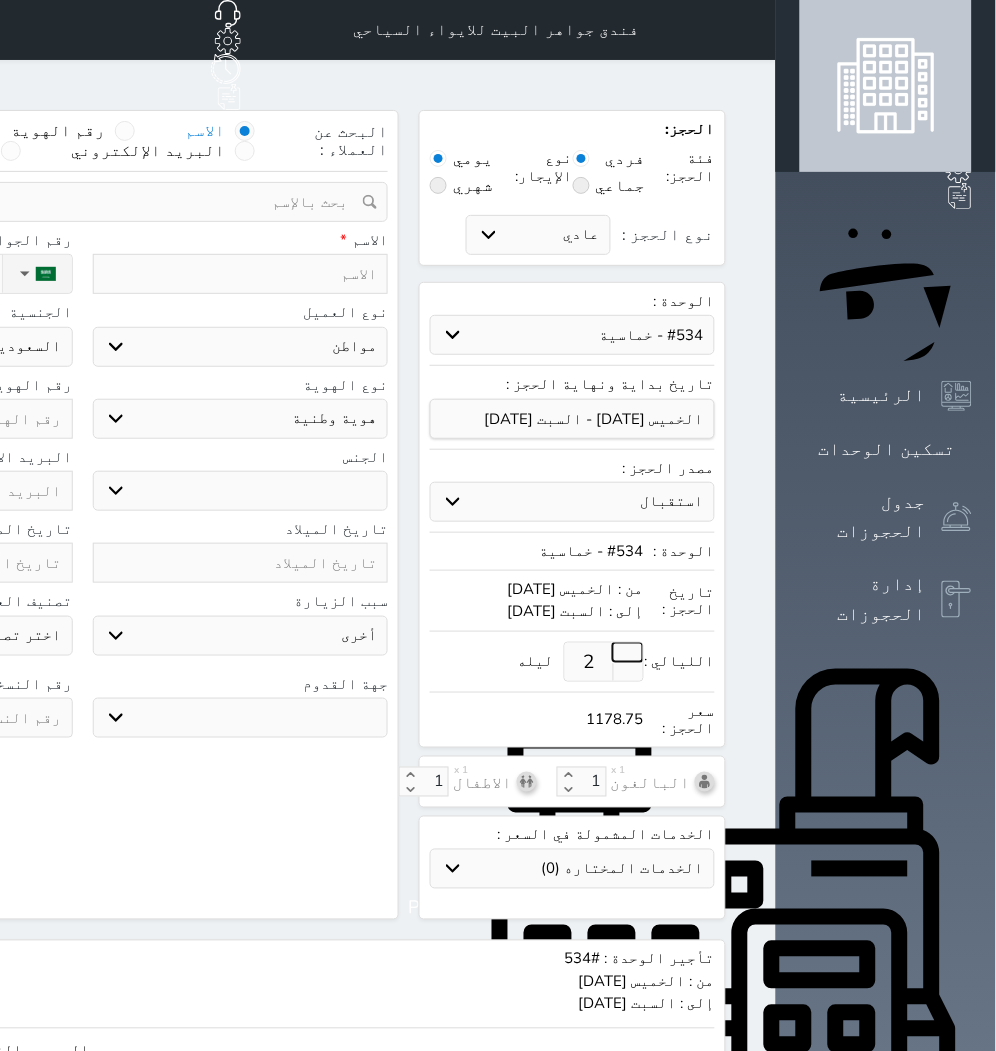 select 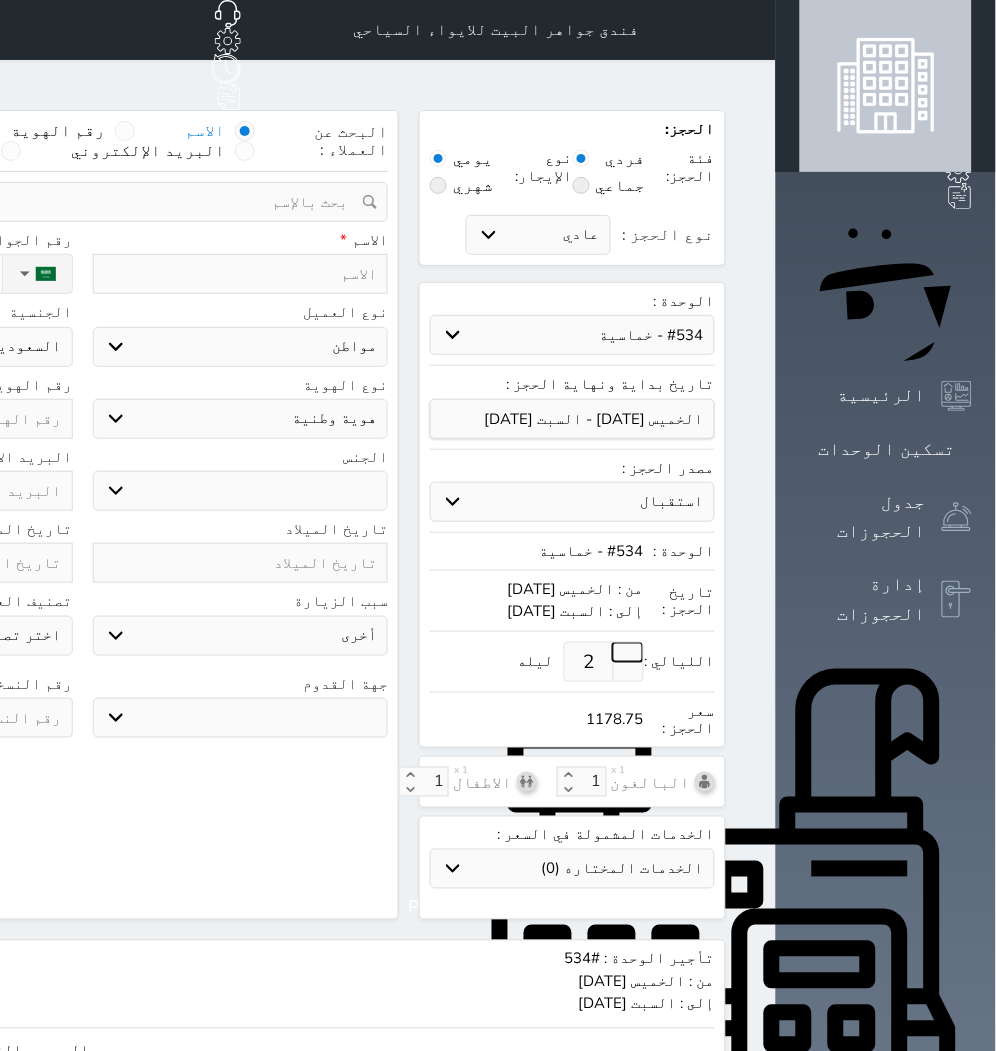 select 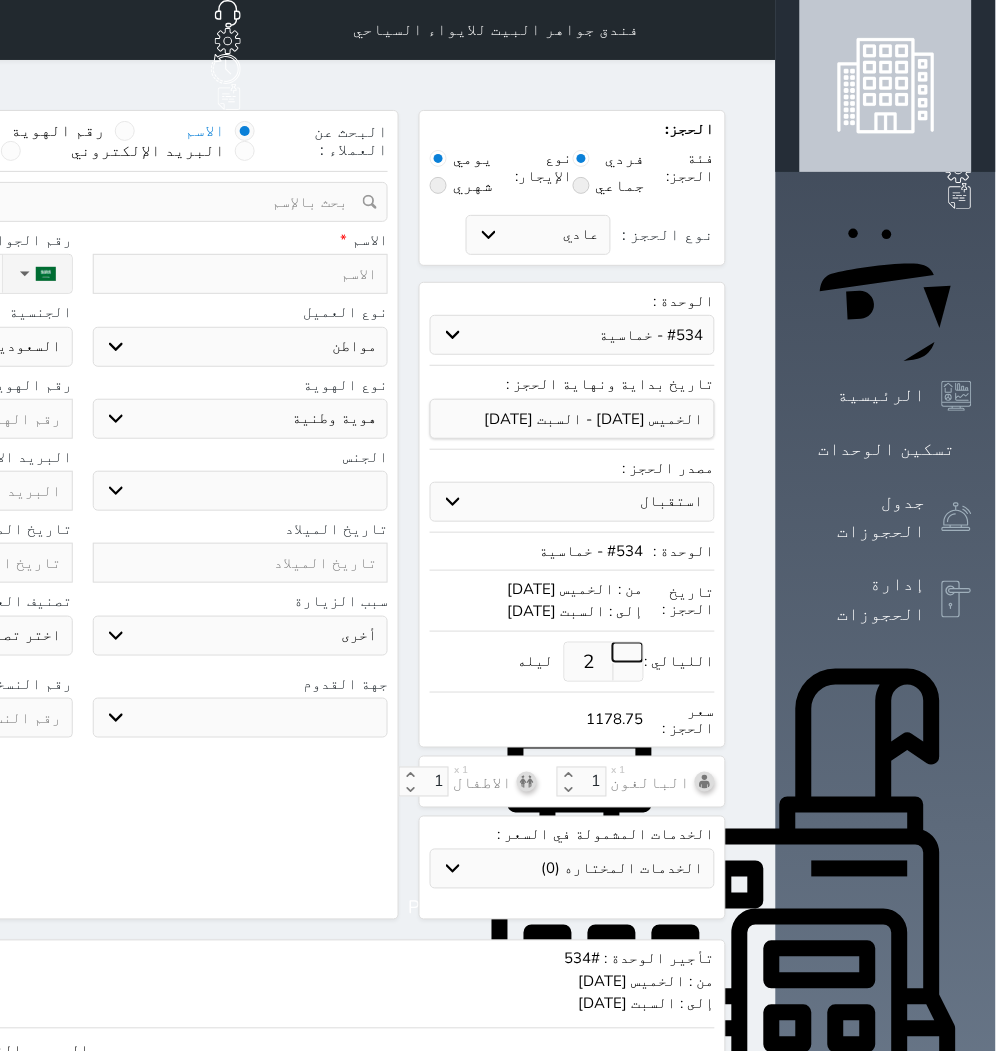 select 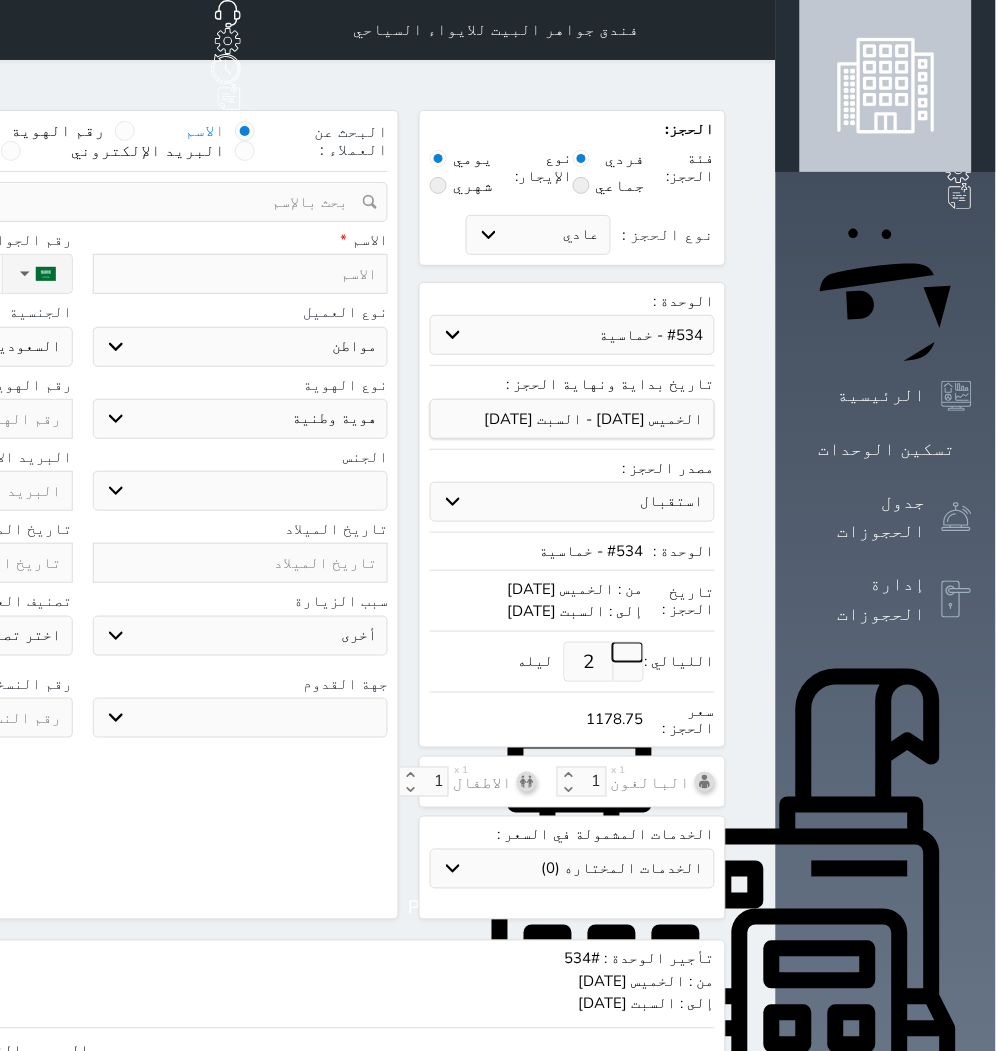 select 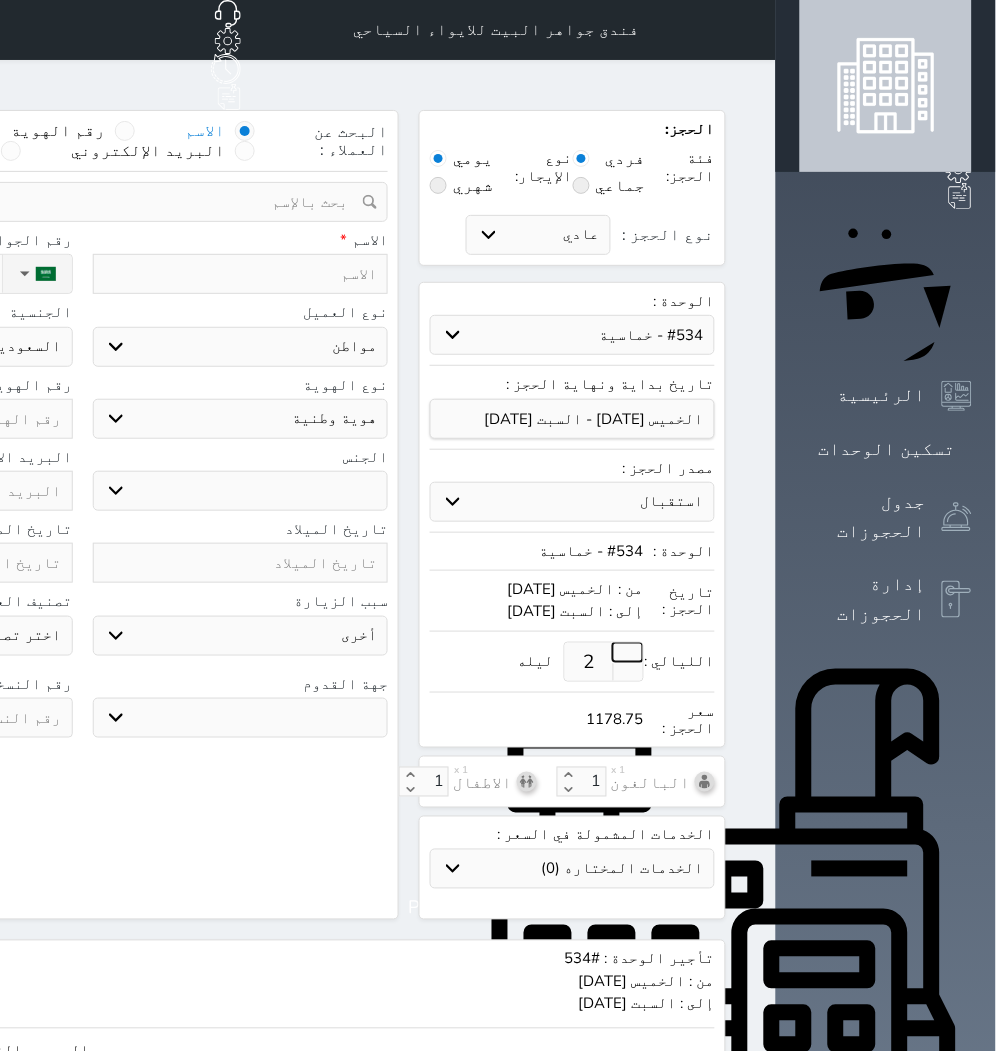 select 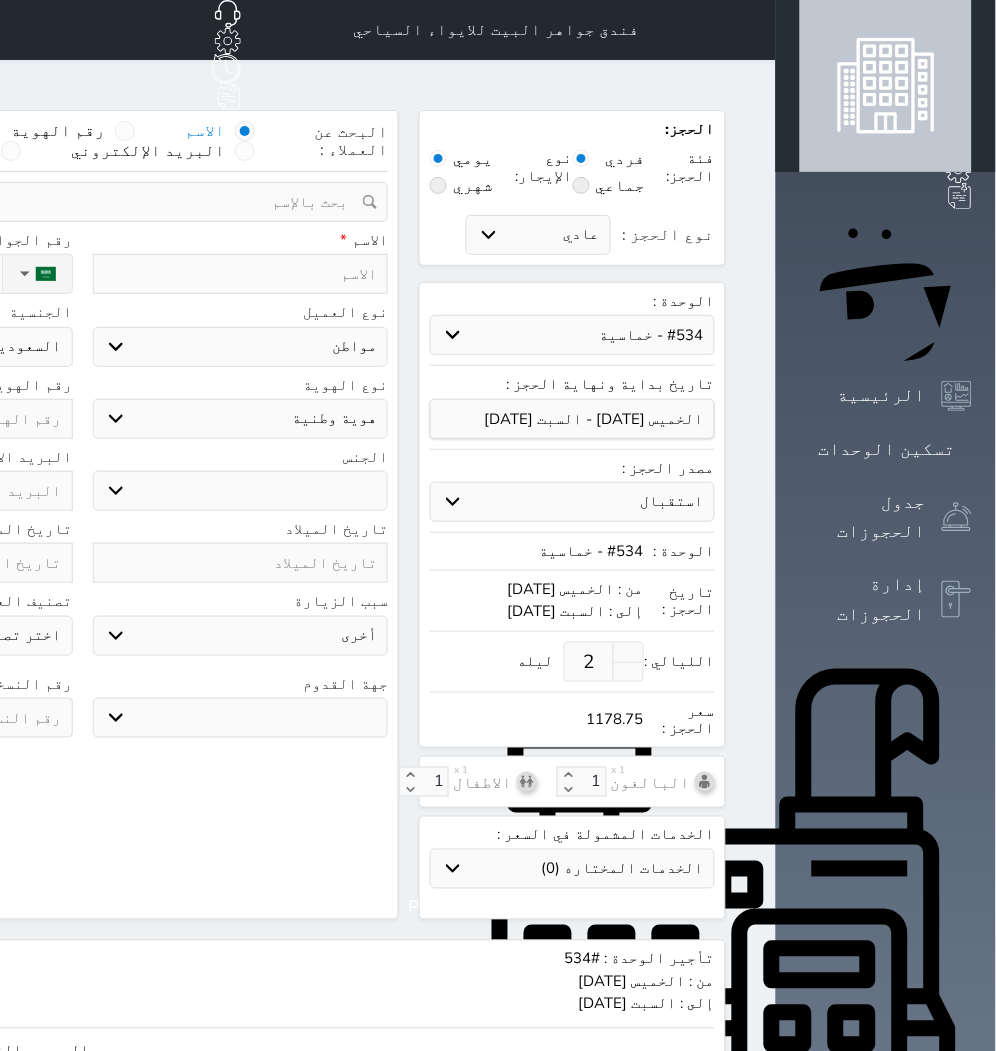 click on "2" at bounding box center [589, 662] 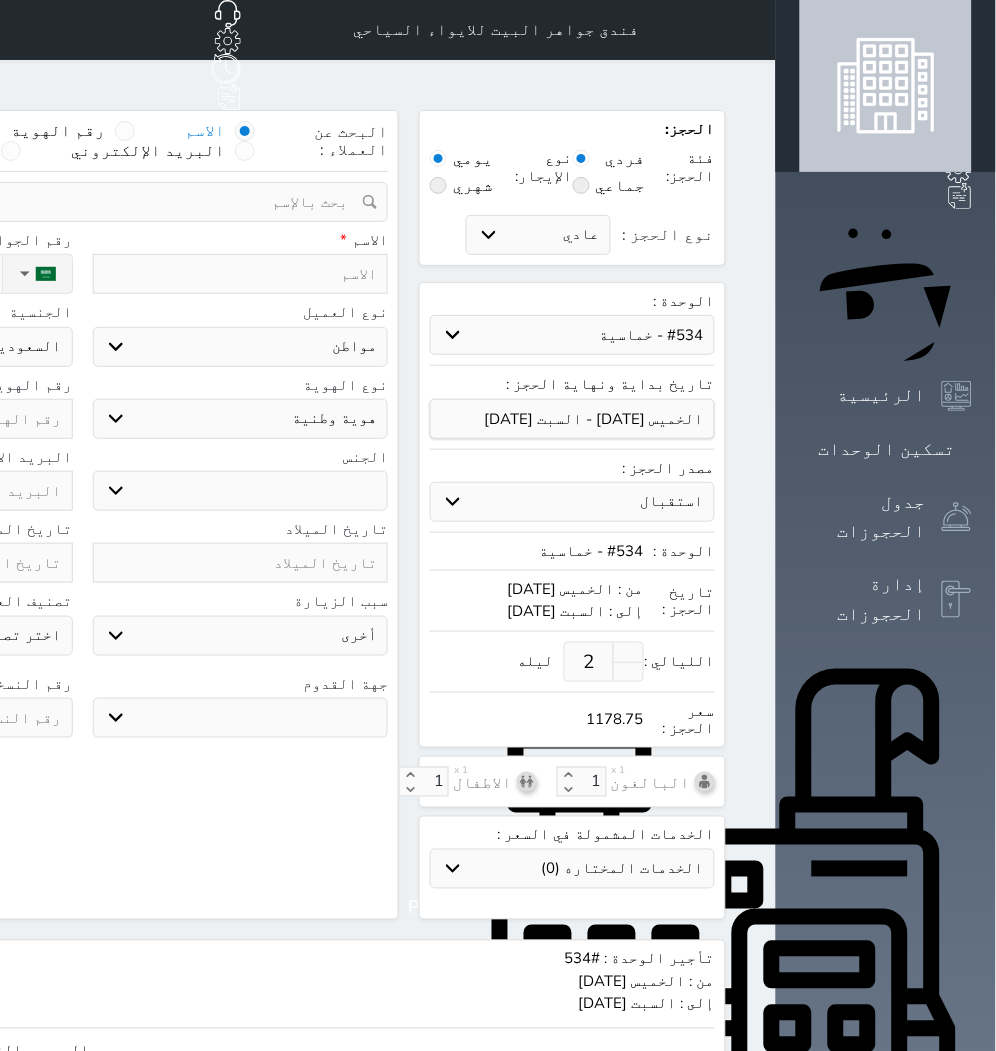 select 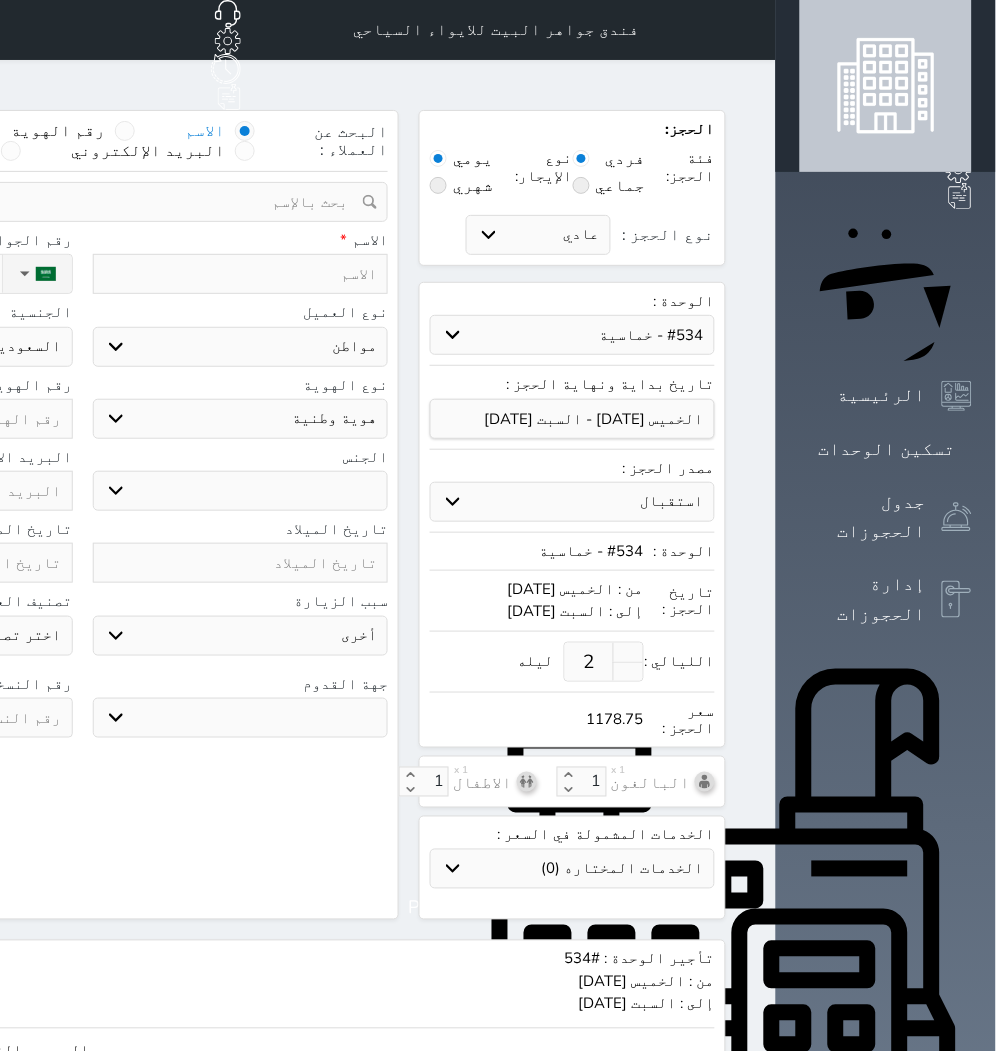 select 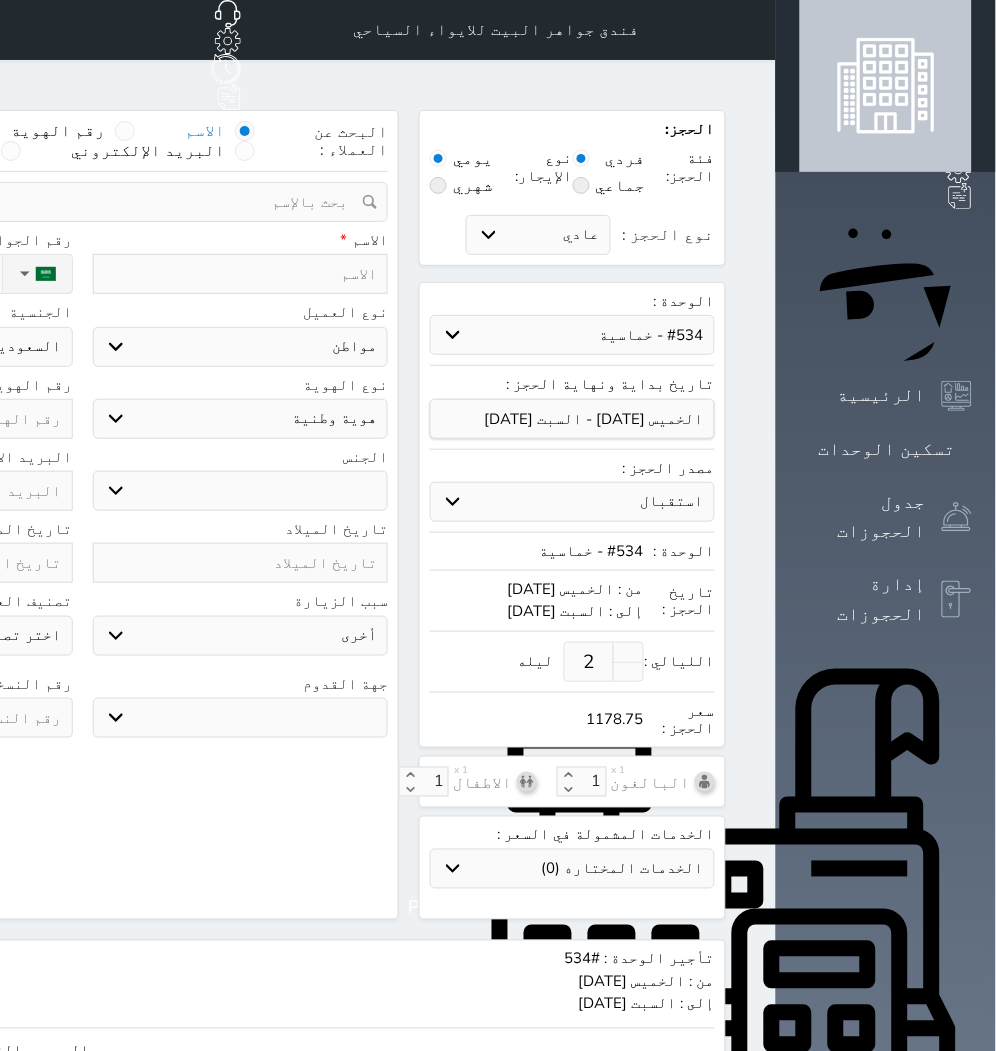 select 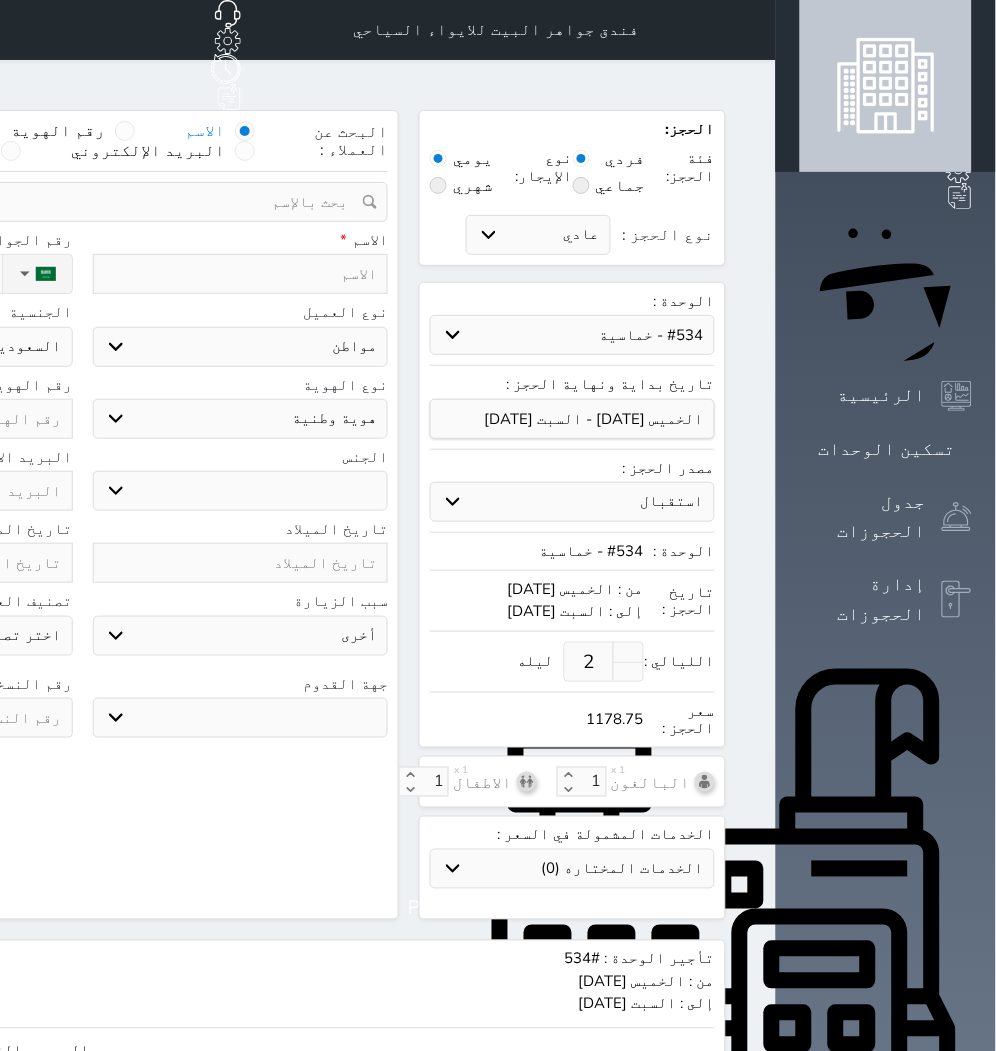 select 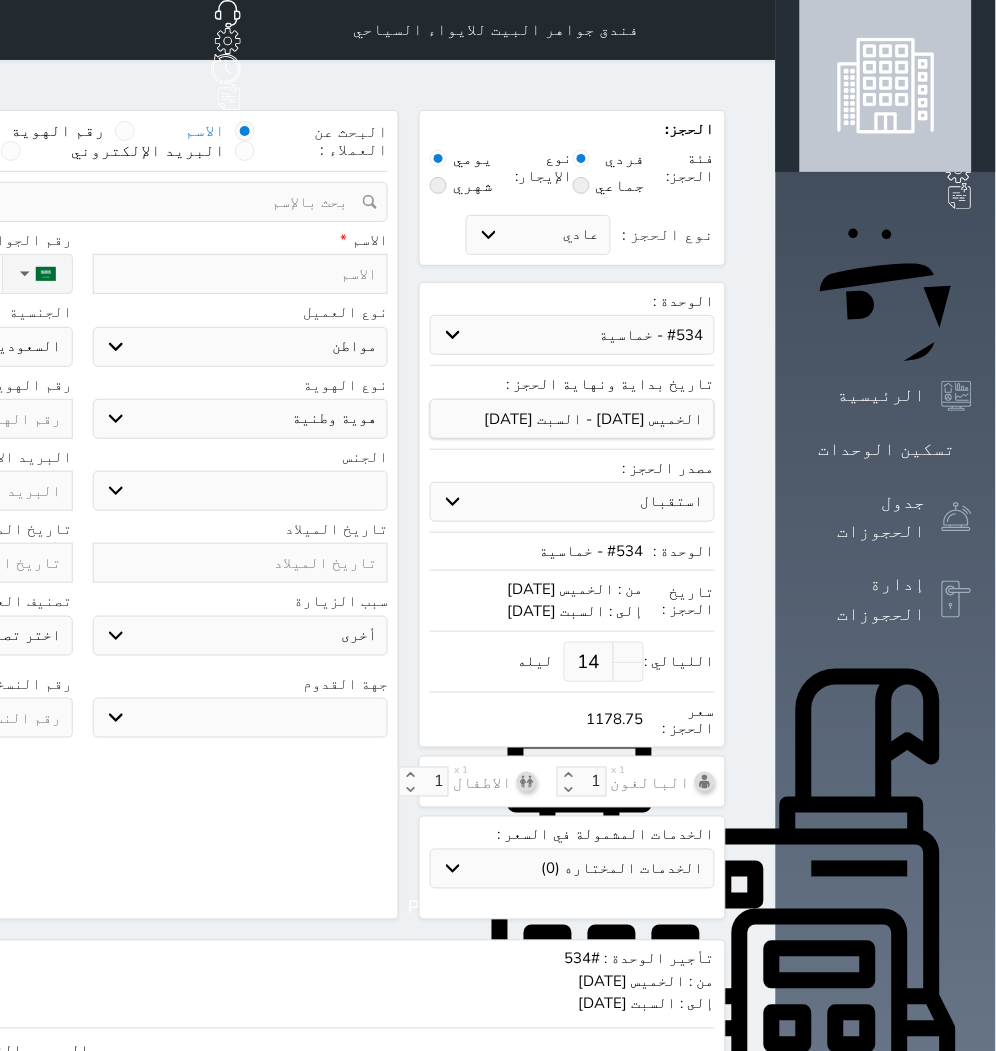 type on "14" 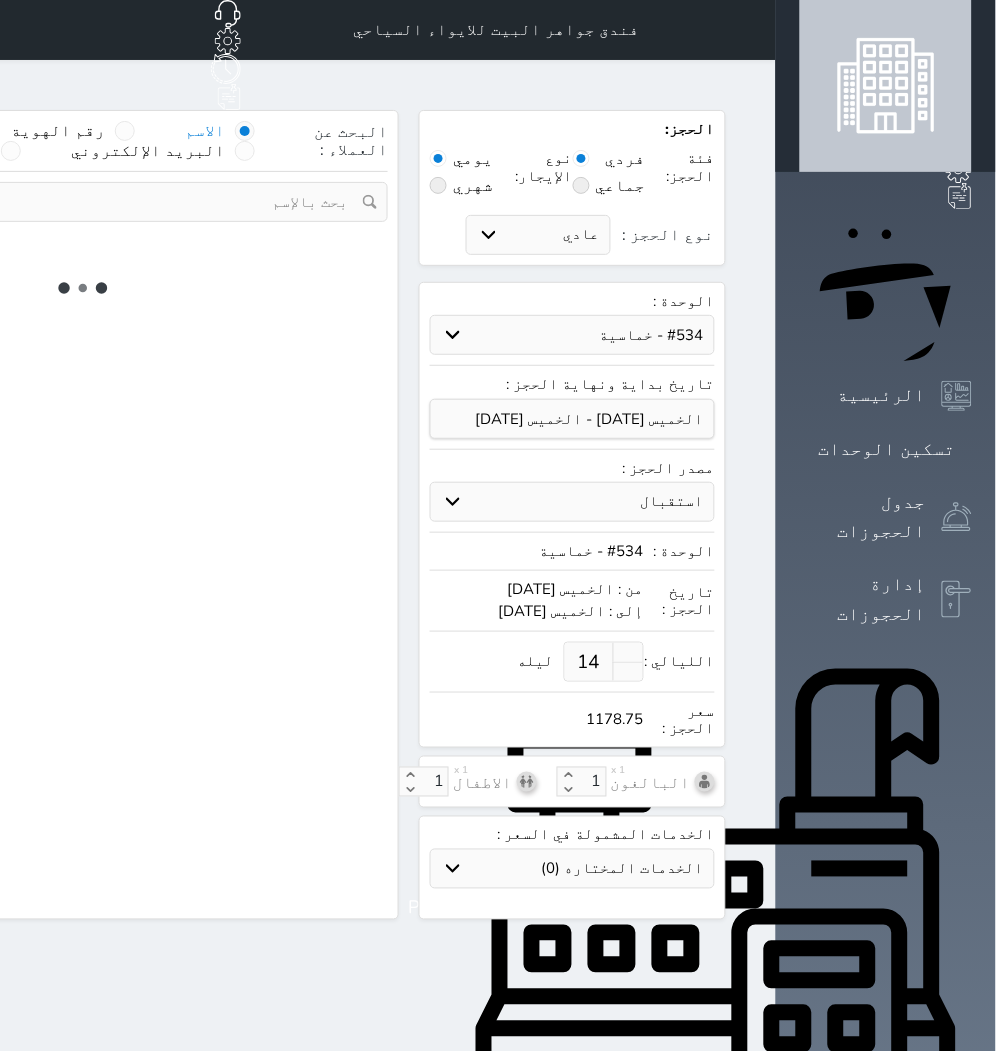 select on "1" 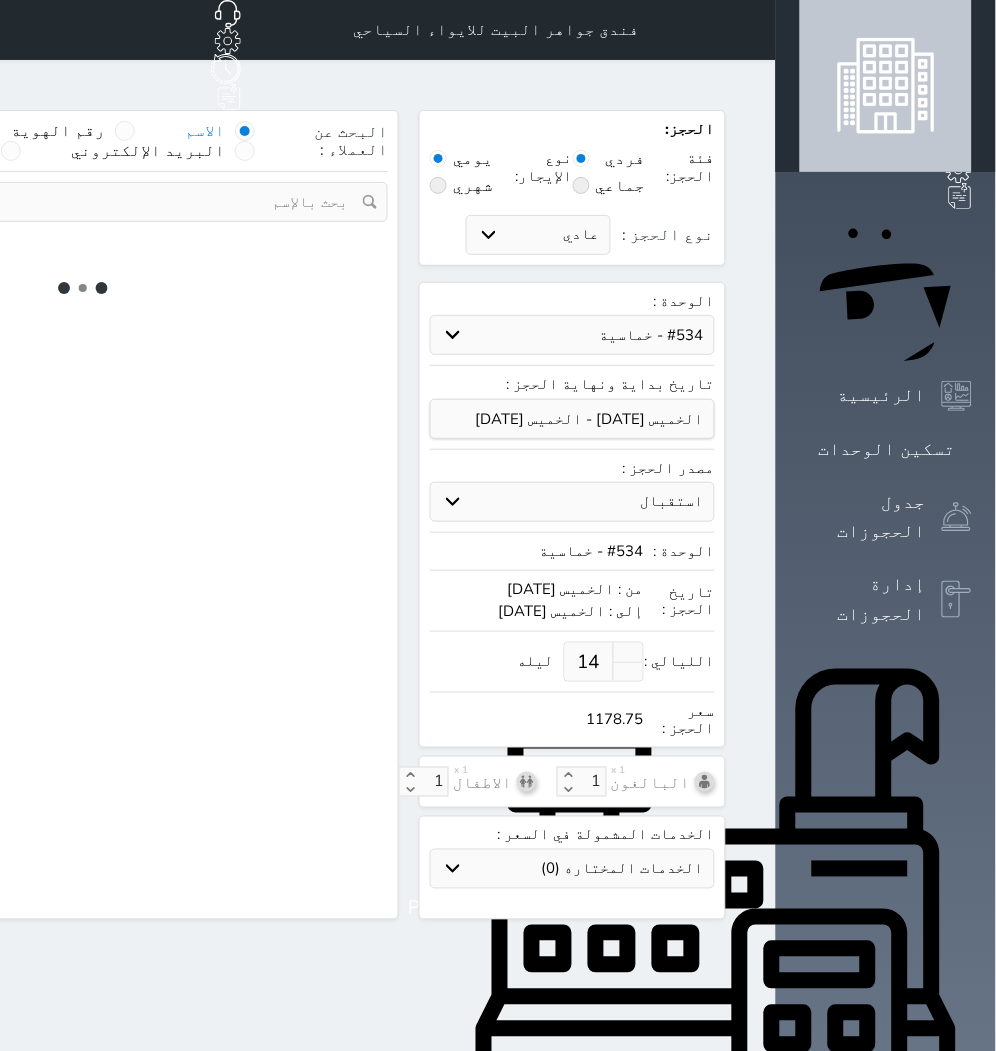 select on "113" 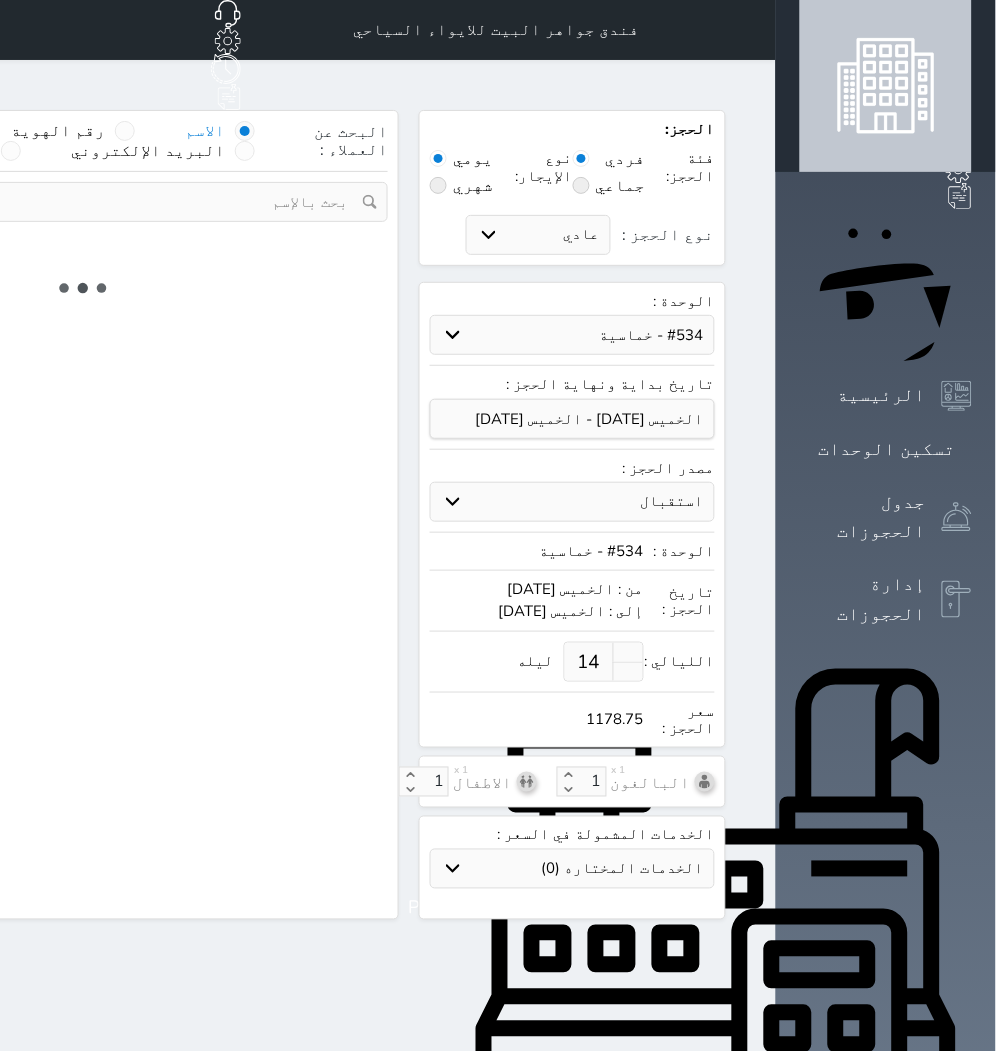 select on "1" 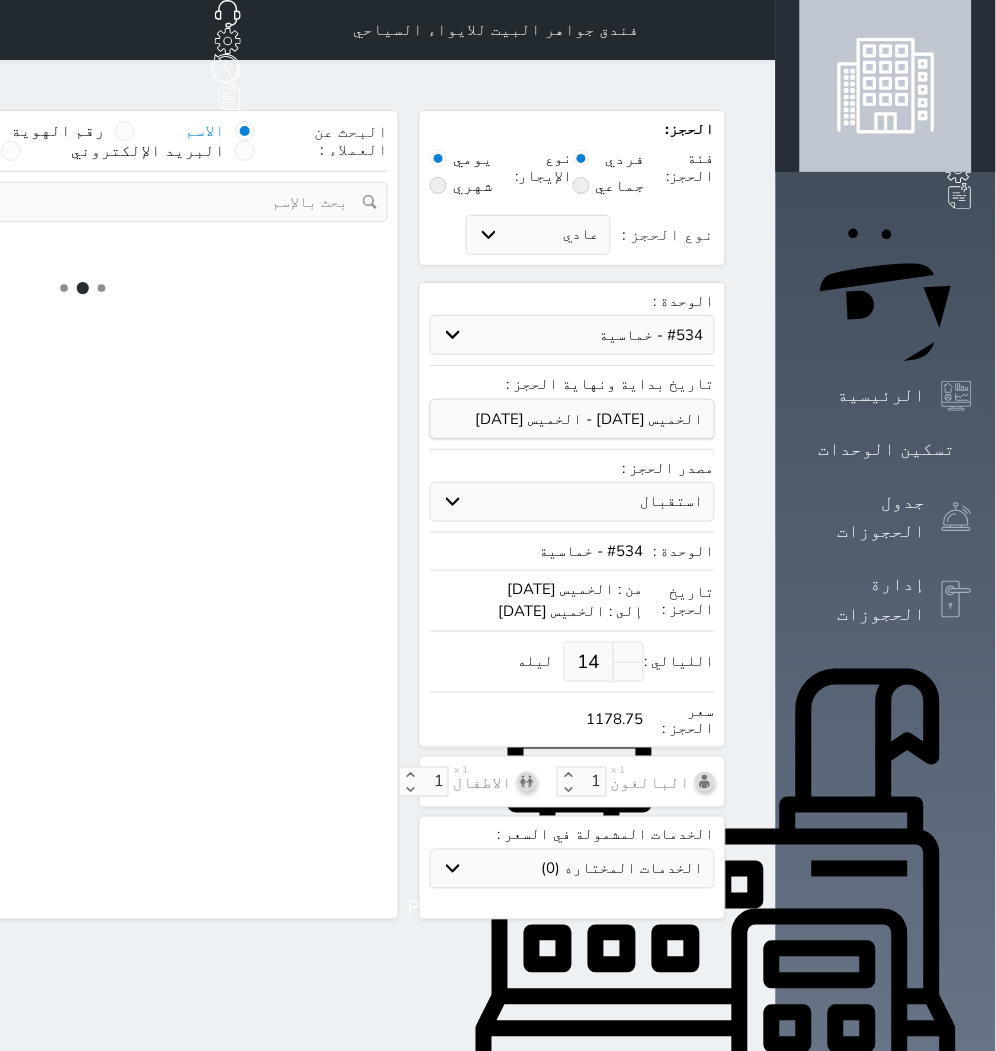 select 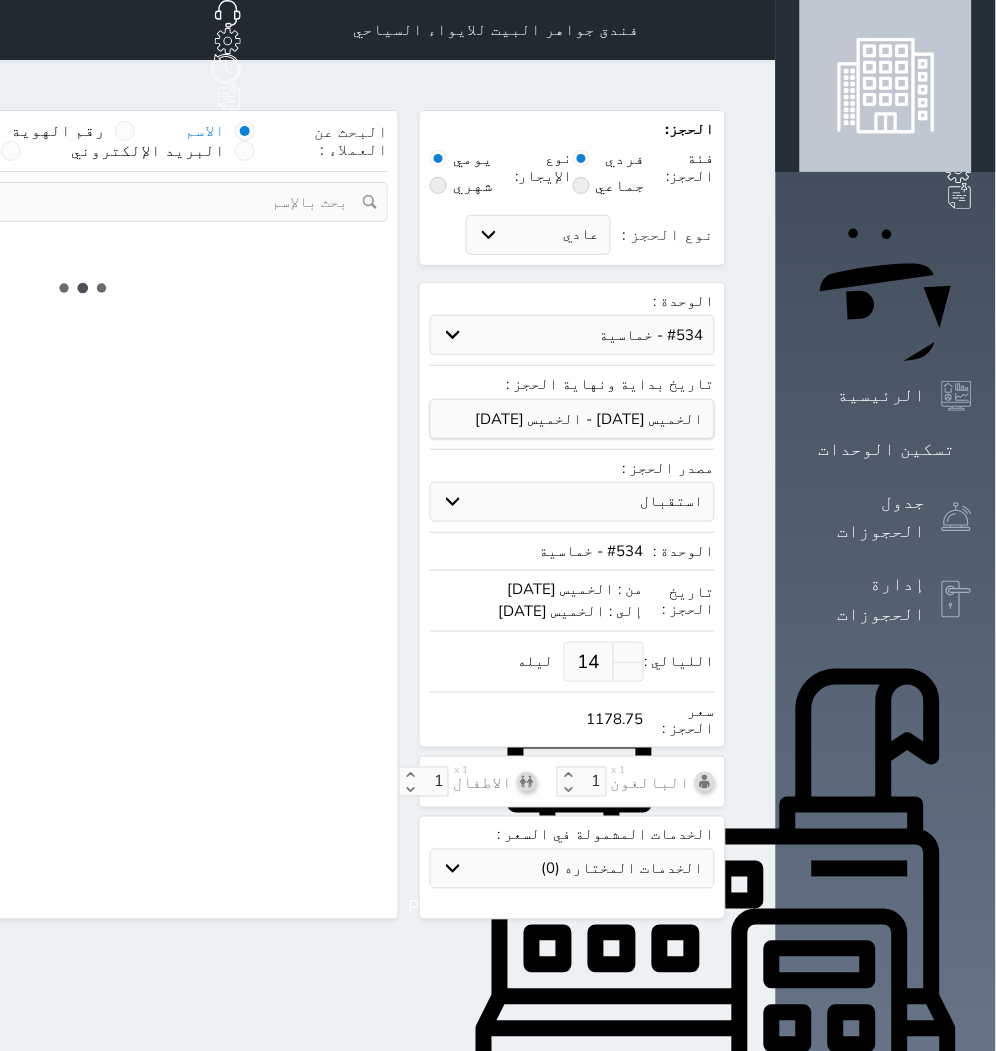 select on "7" 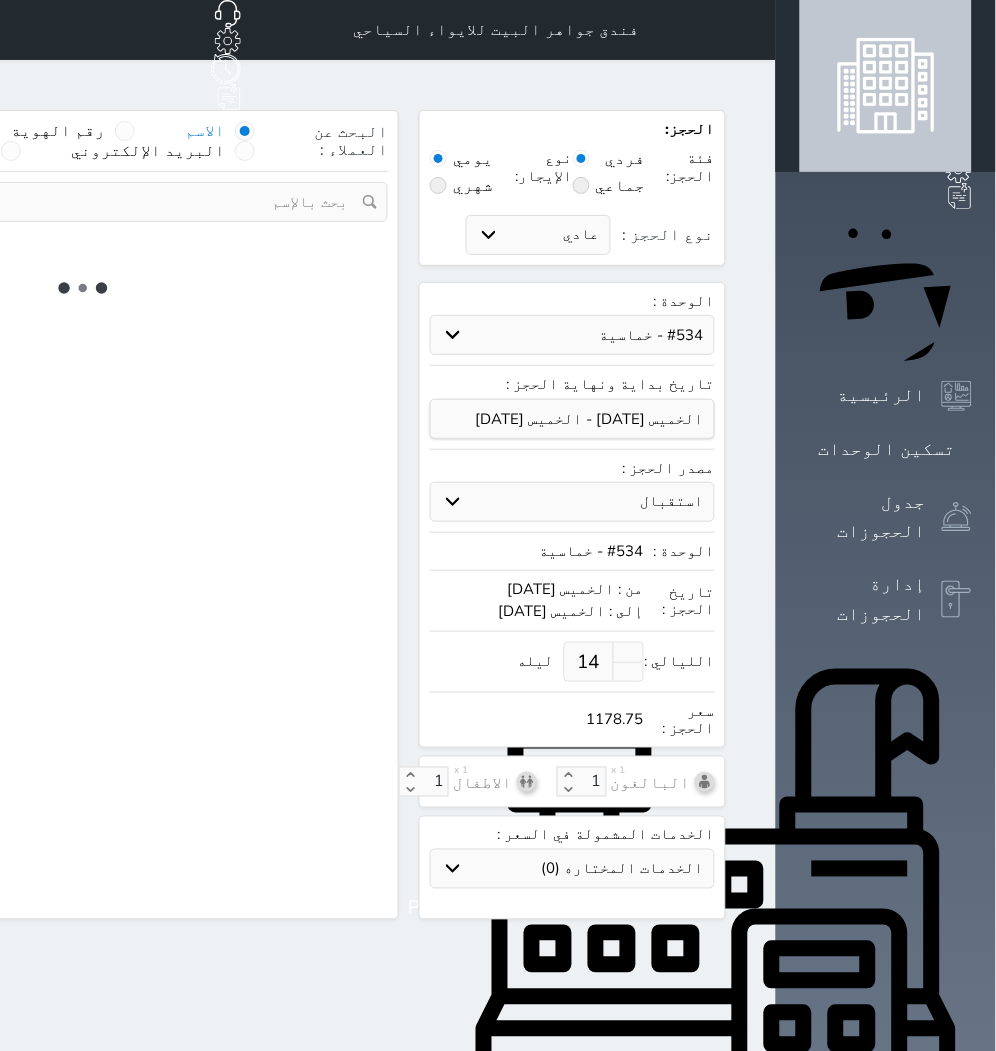 select 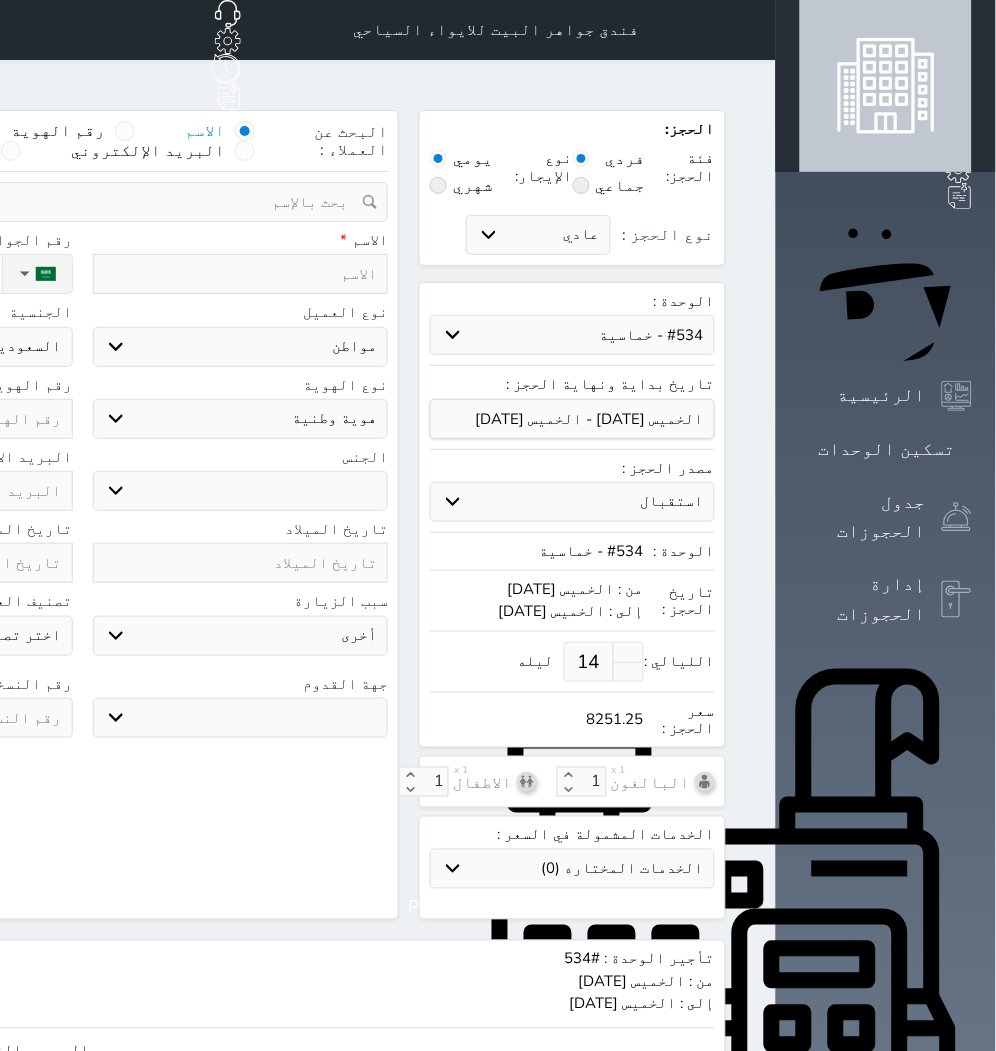 select 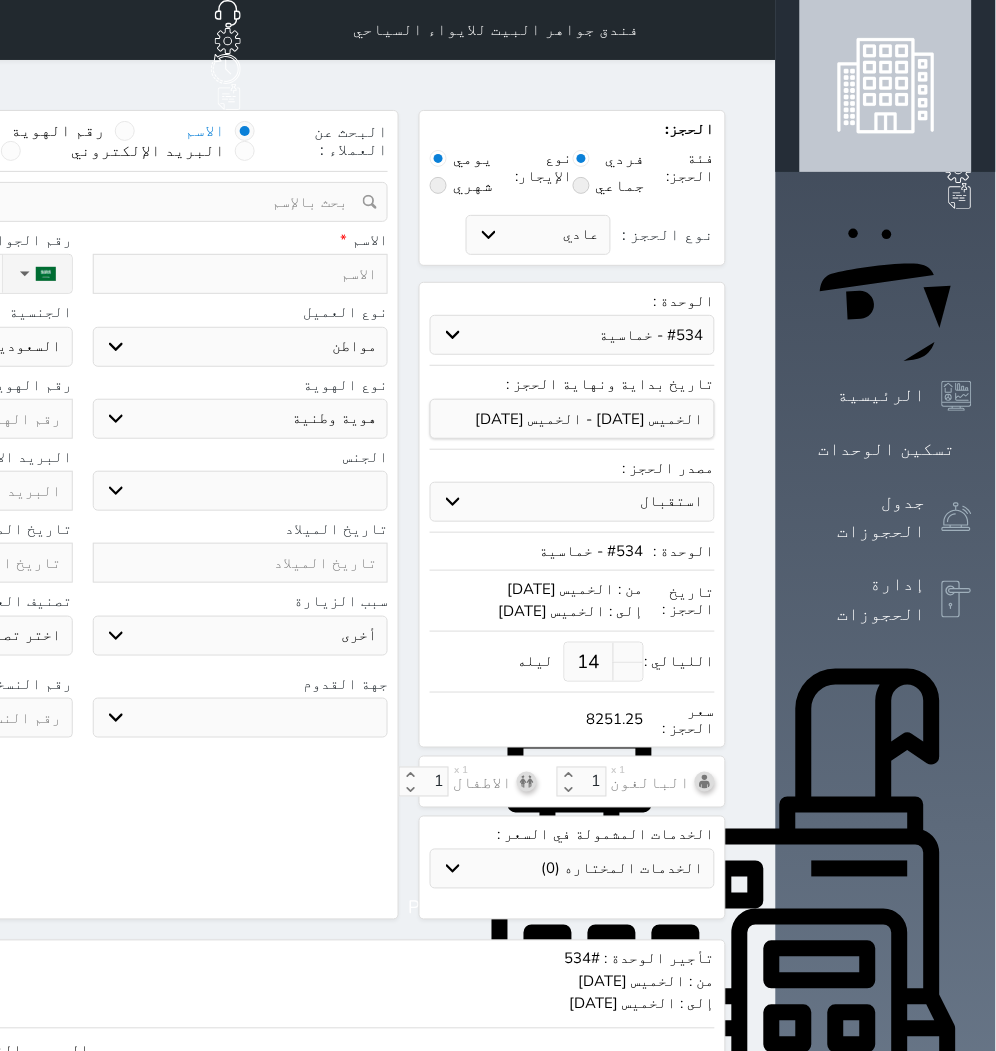 select 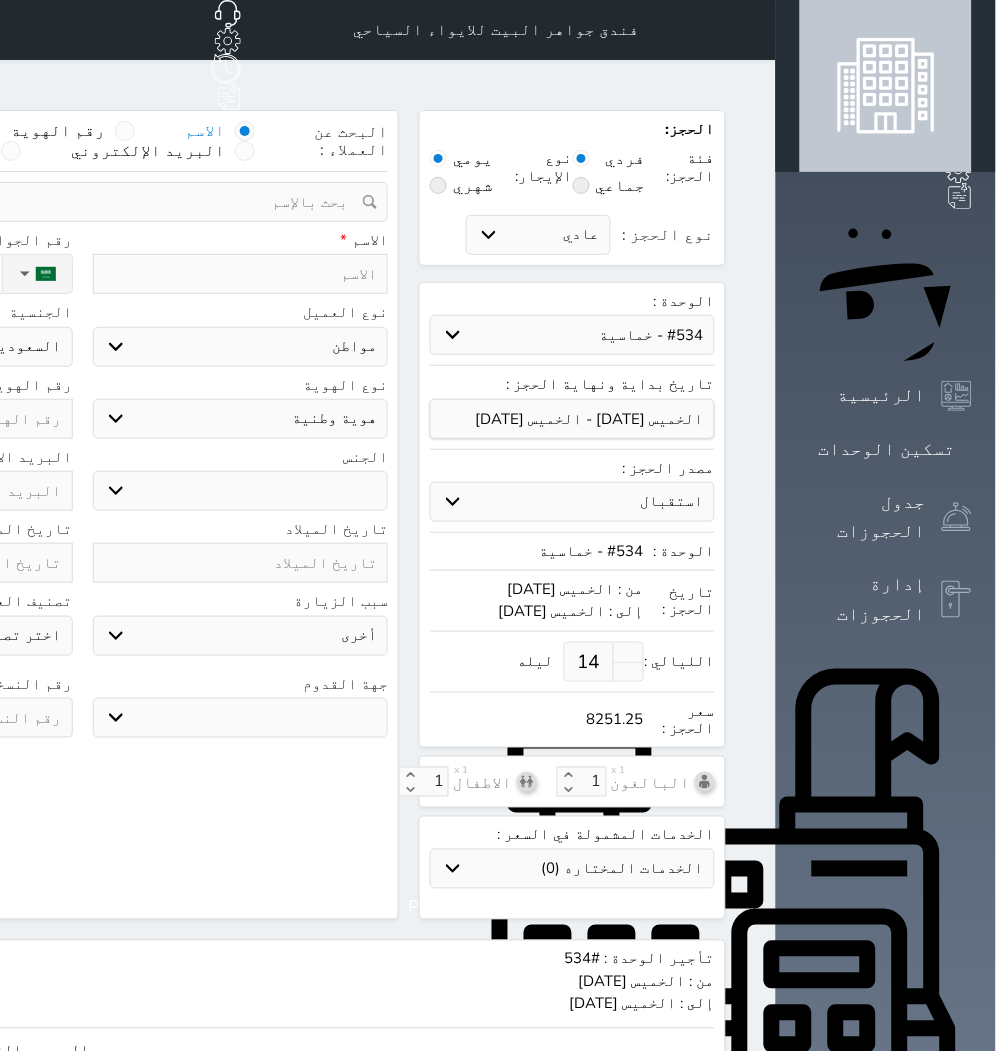 select 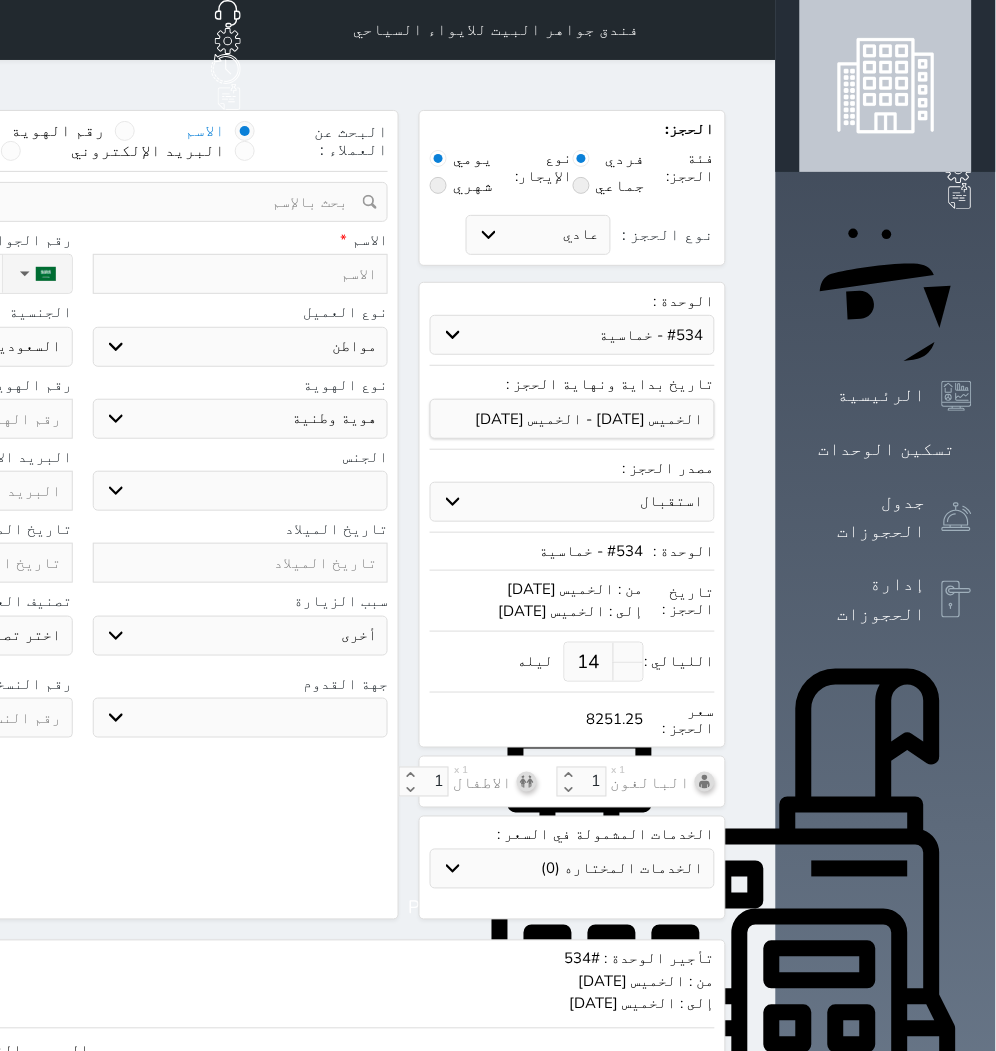 select 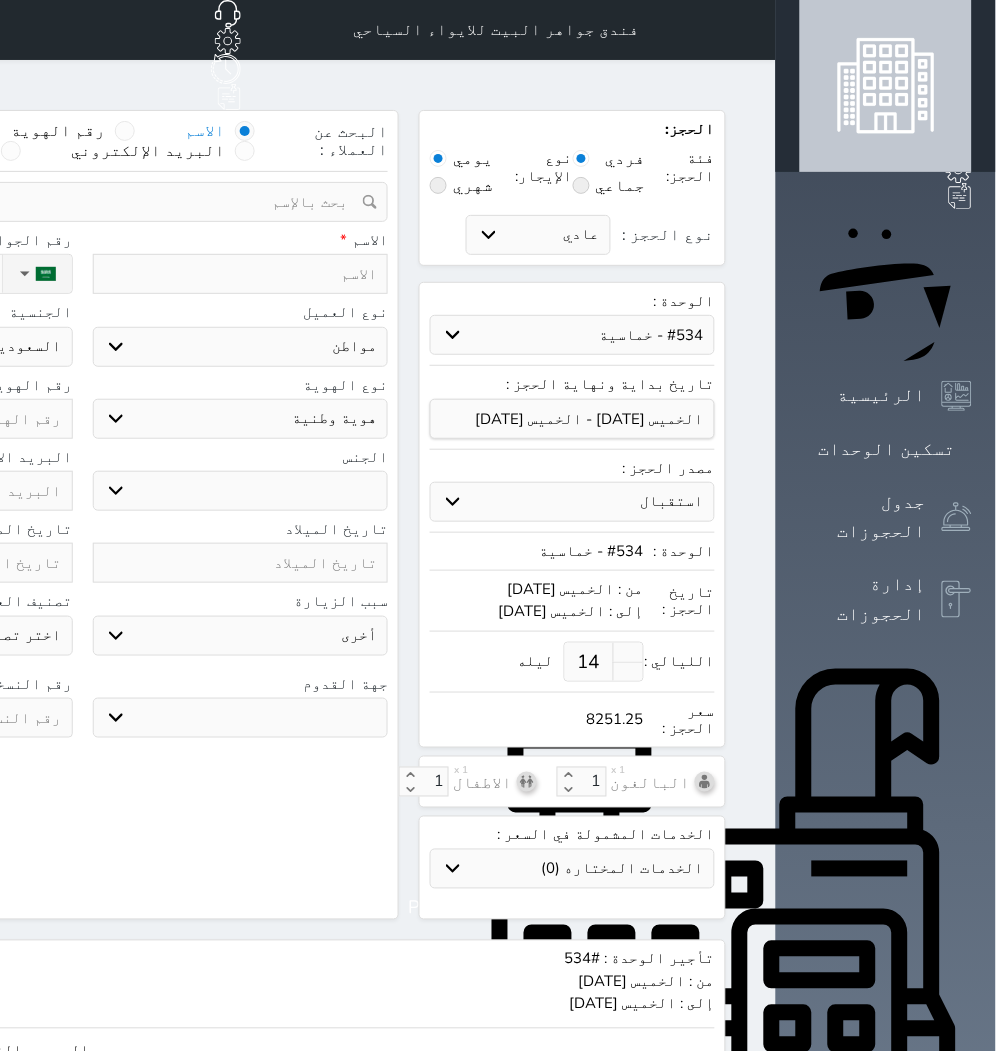 select 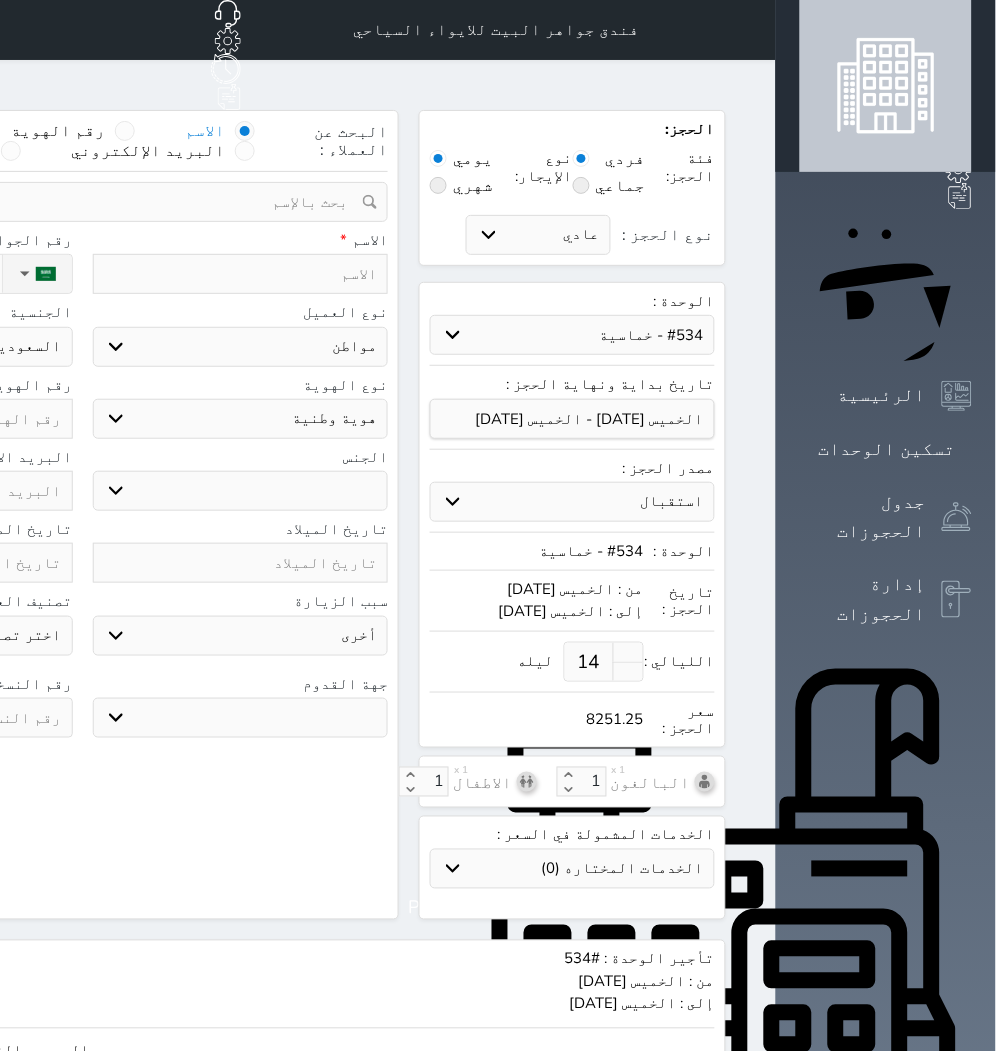 select 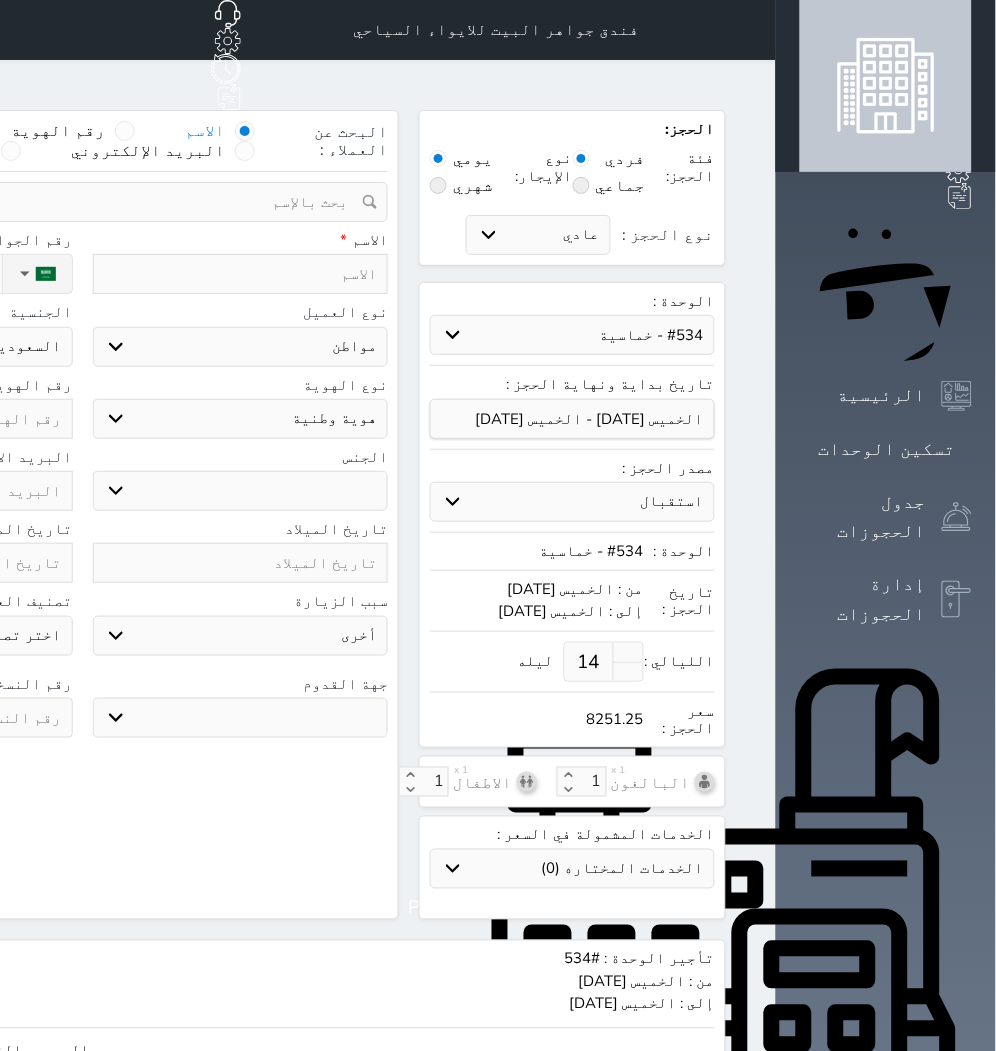 select 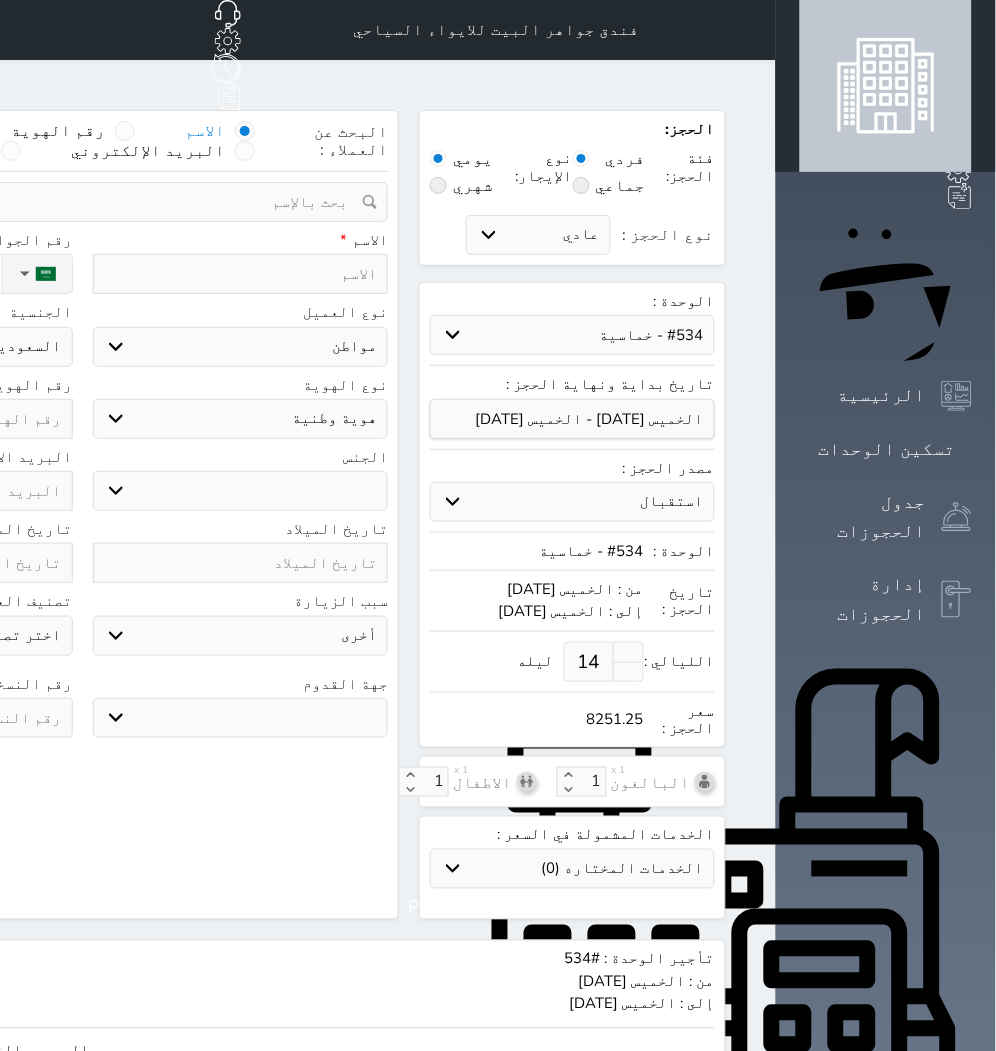 select 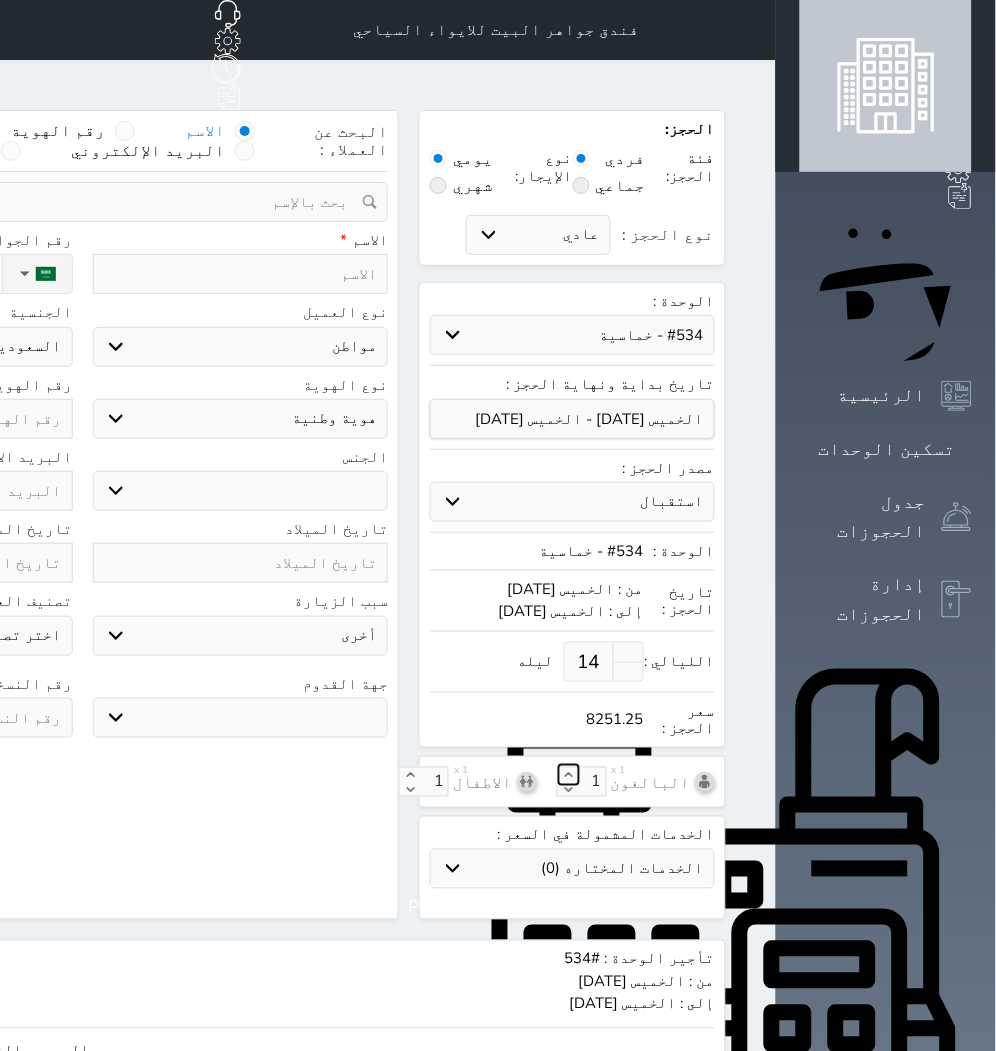 drag, startPoint x: 776, startPoint y: 743, endPoint x: 745, endPoint y: 741, distance: 31.06445 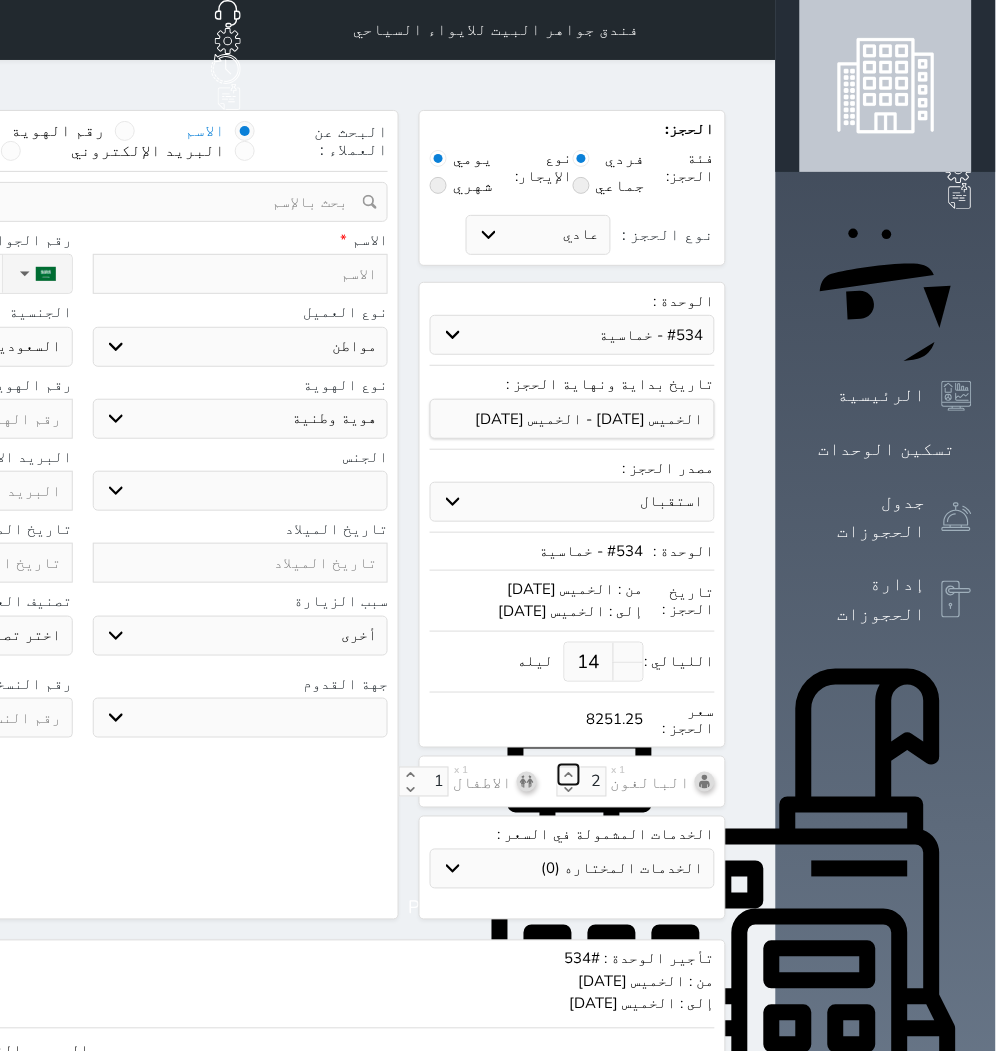 click 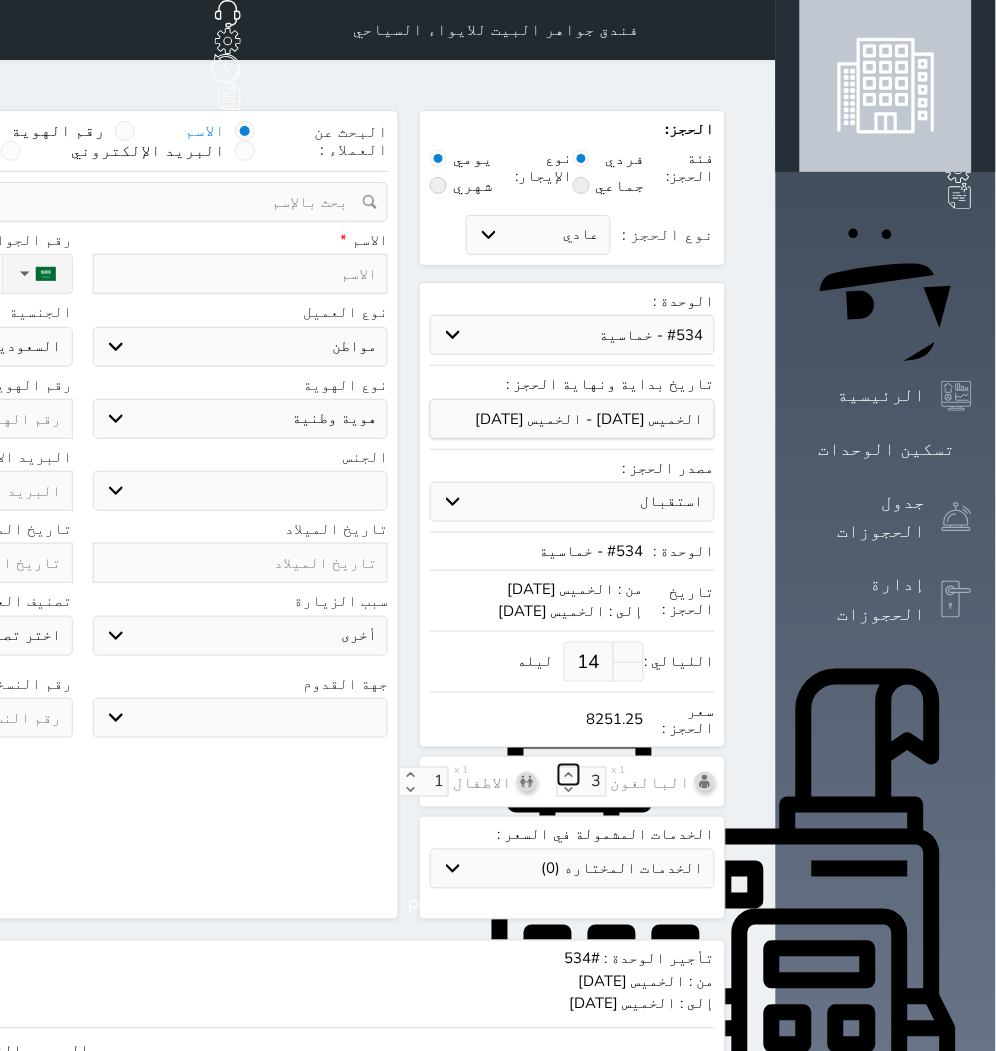 click 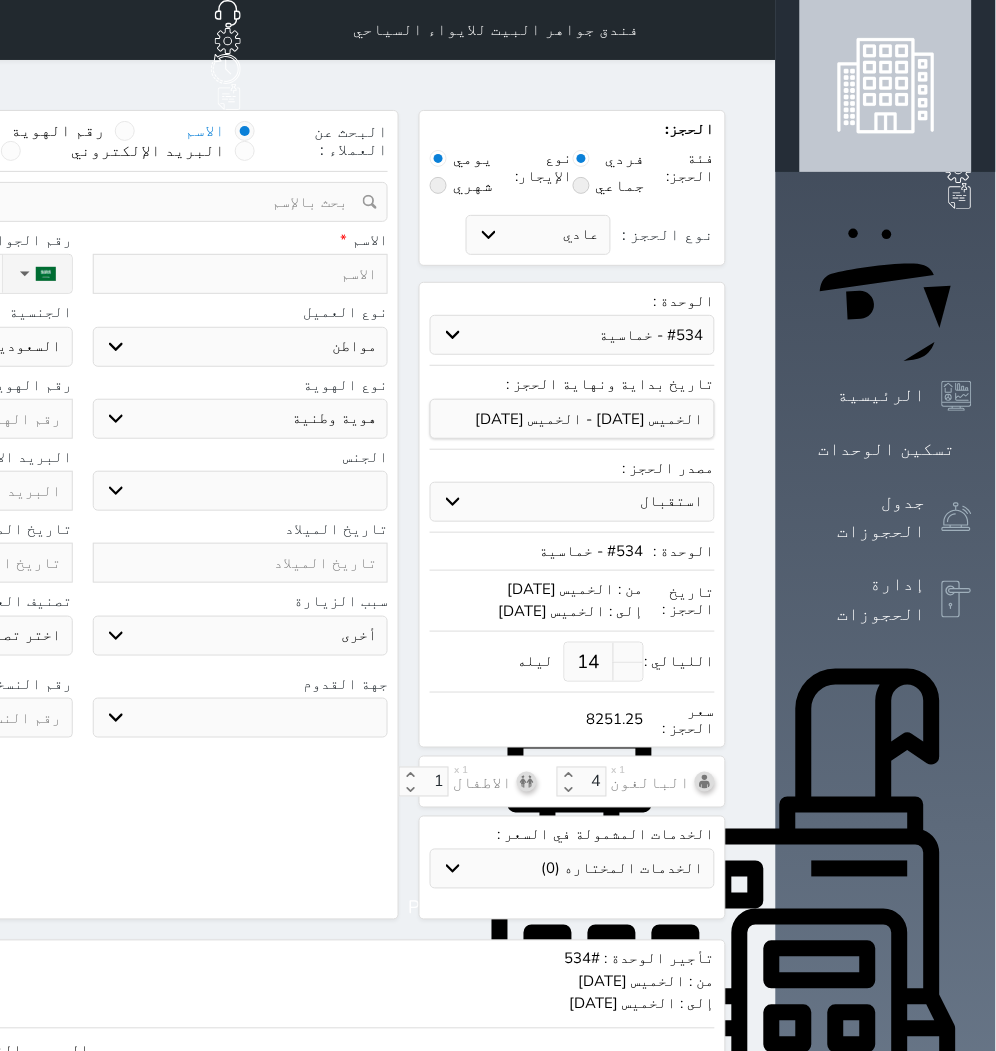 click at bounding box center [241, 274] 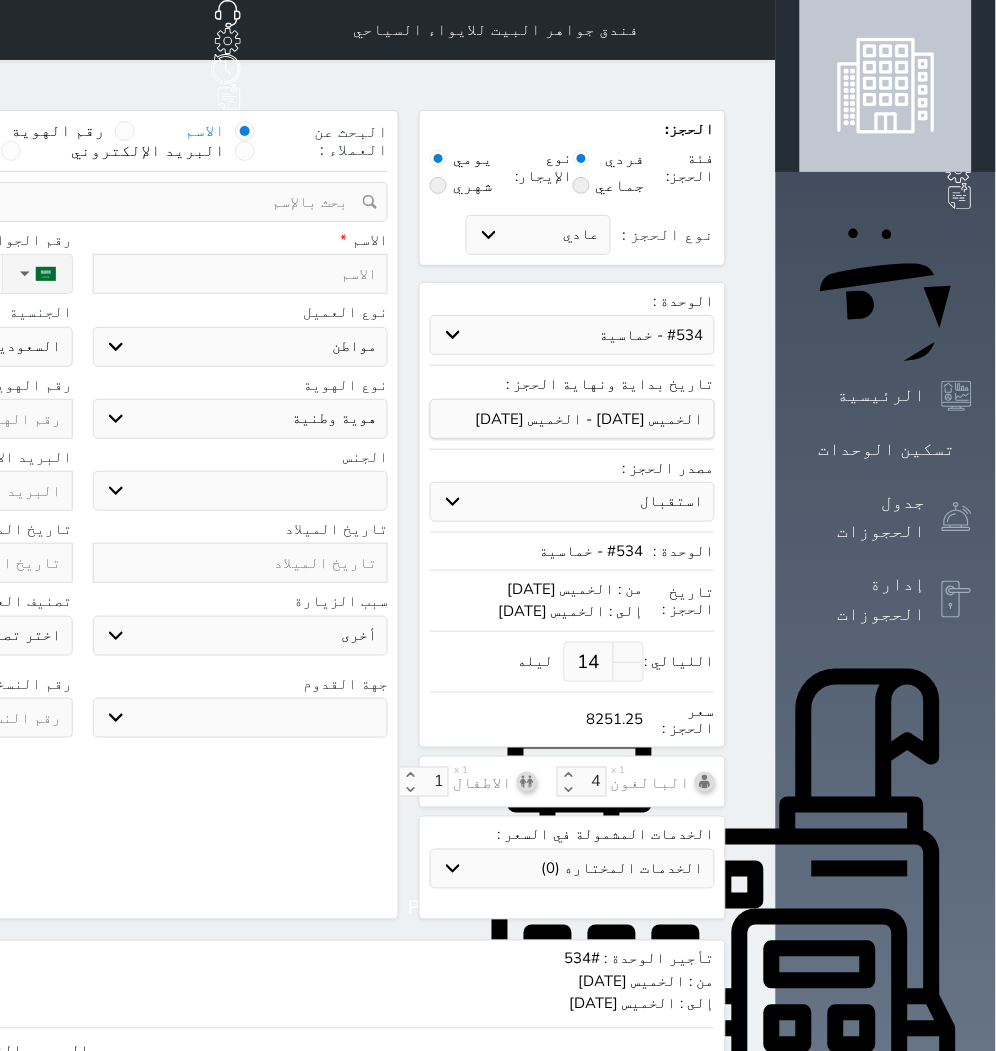 type on "1" 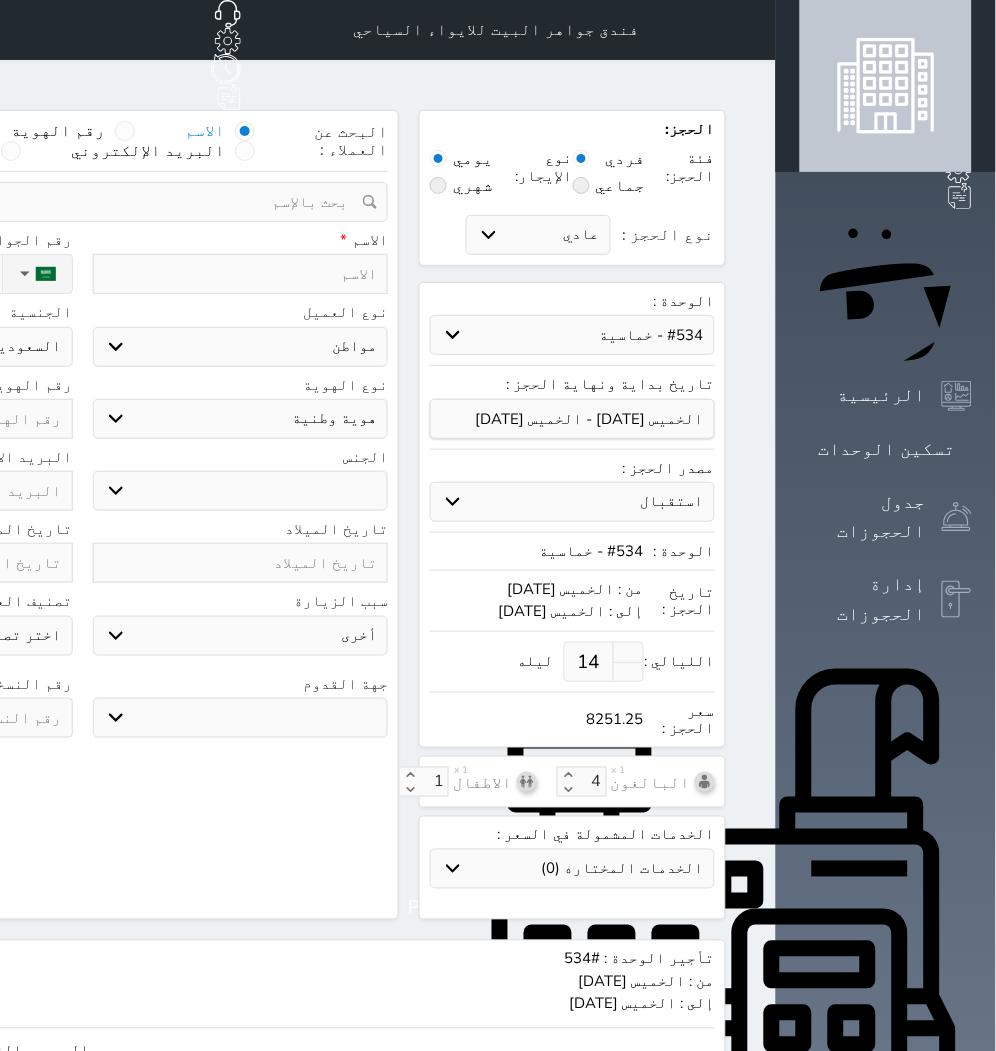 select 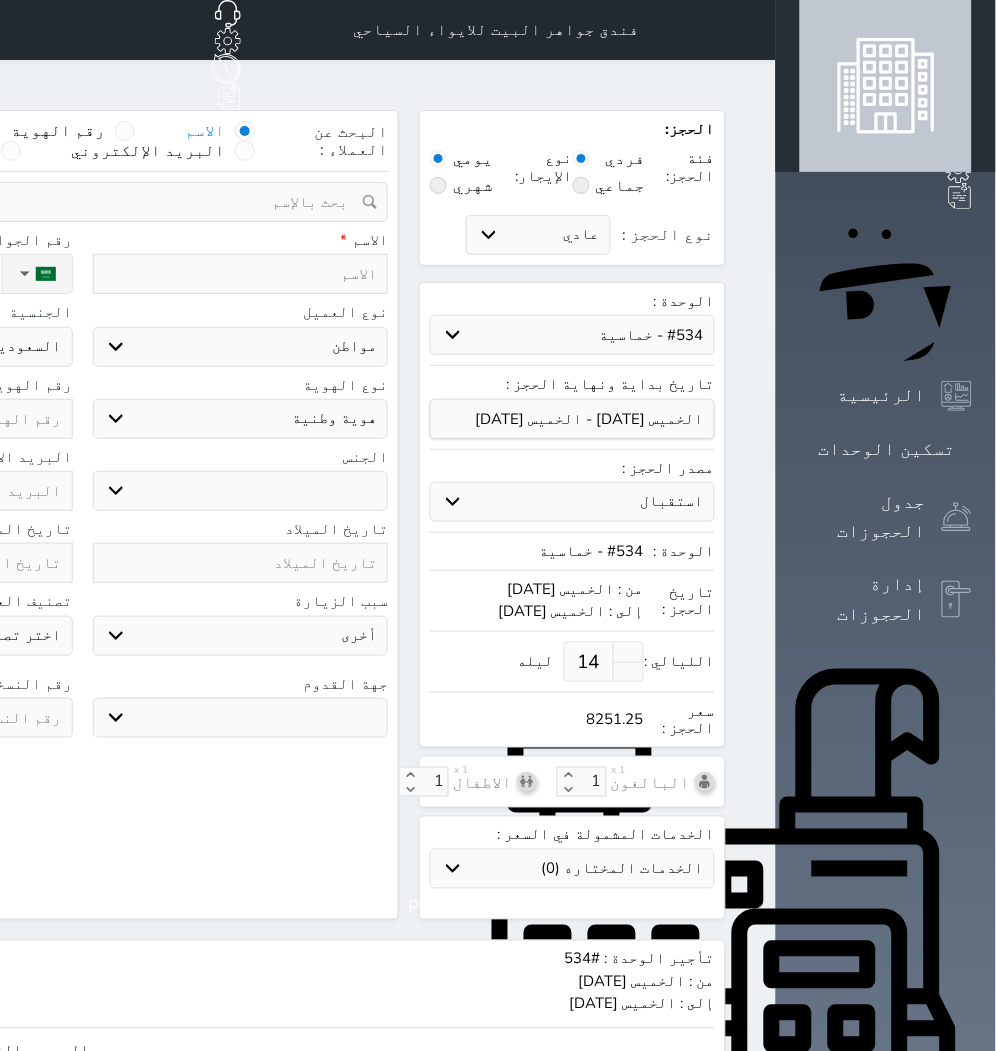 click at bounding box center [241, 274] 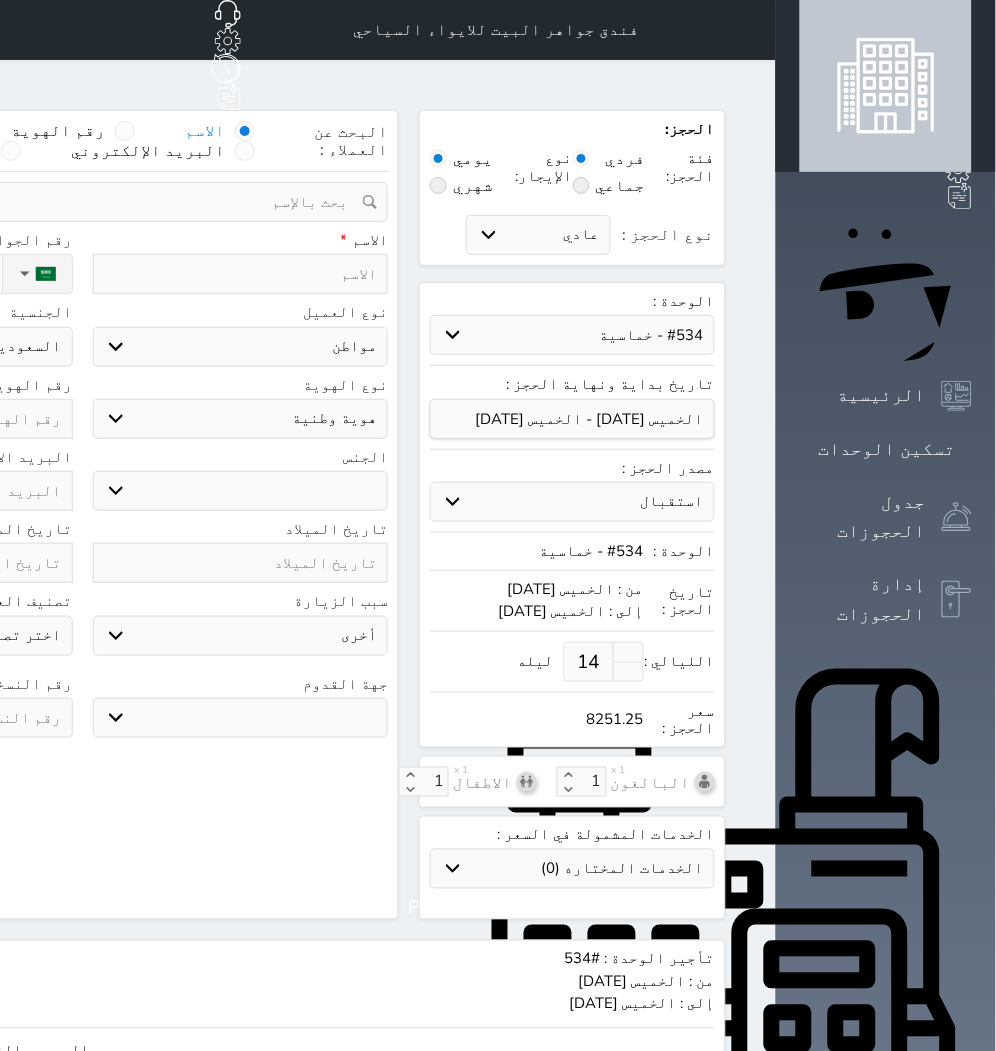 type on "K" 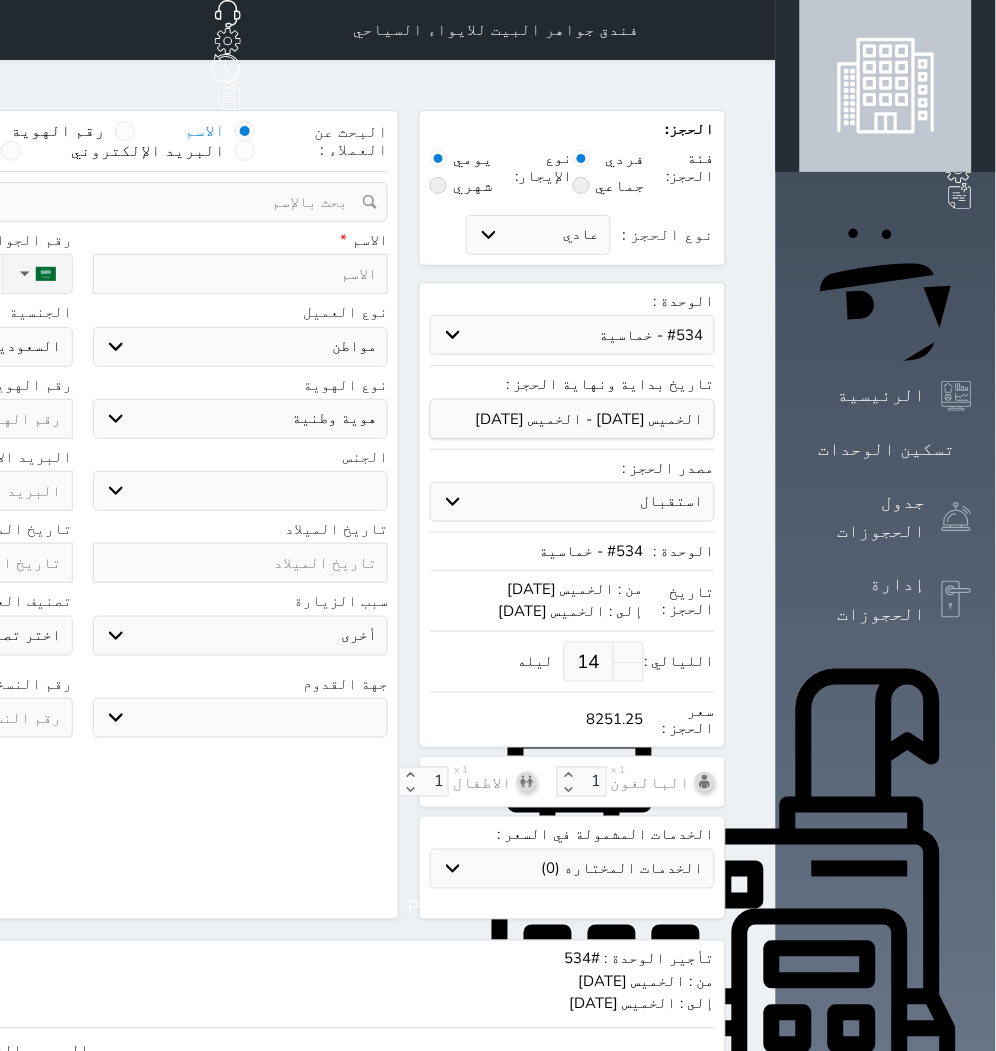 select 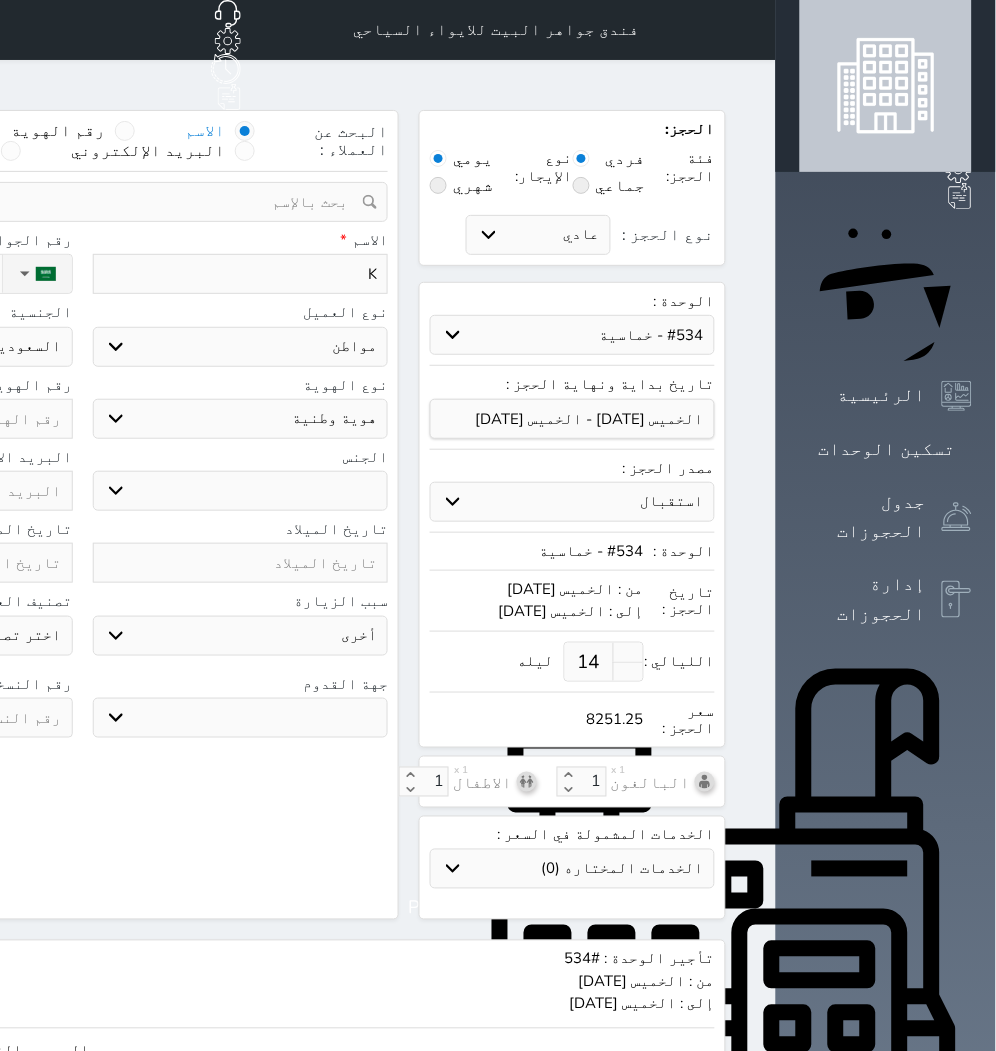 type on "Ka" 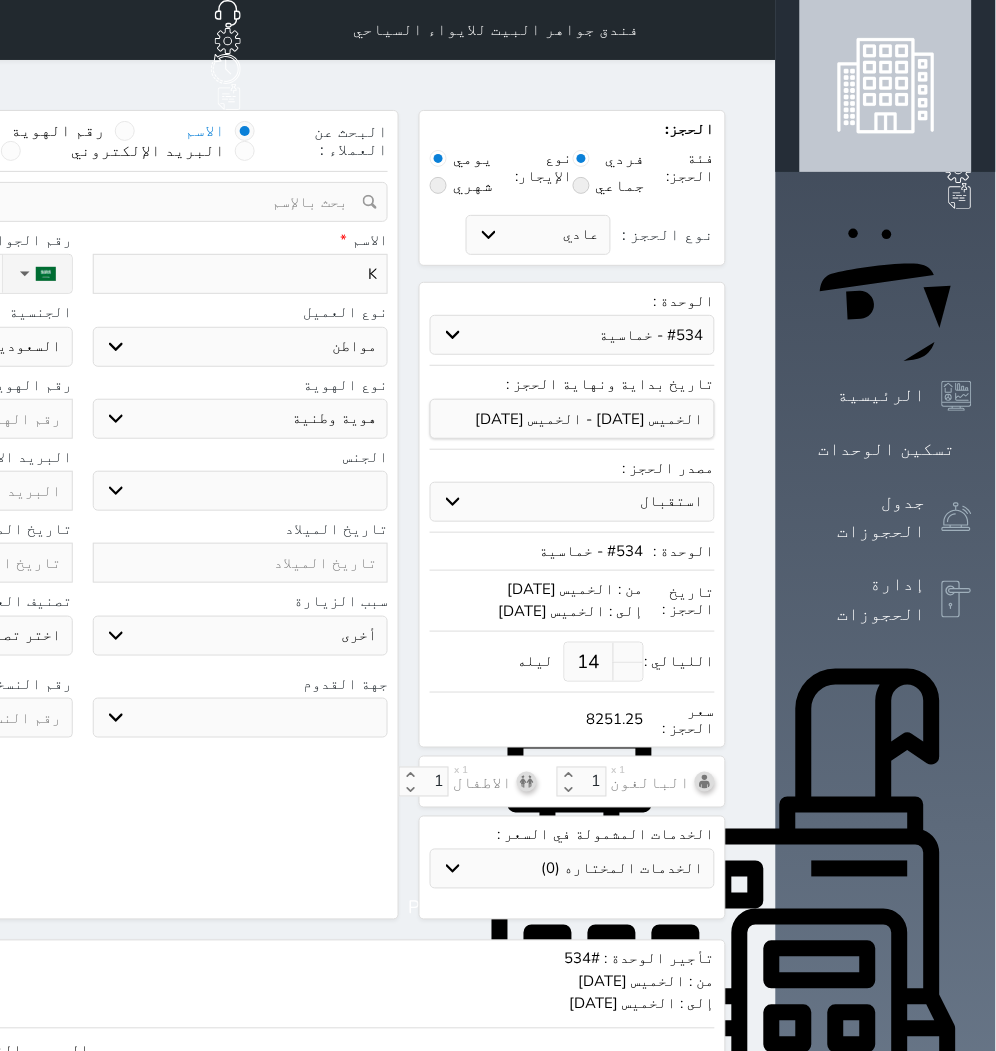 select 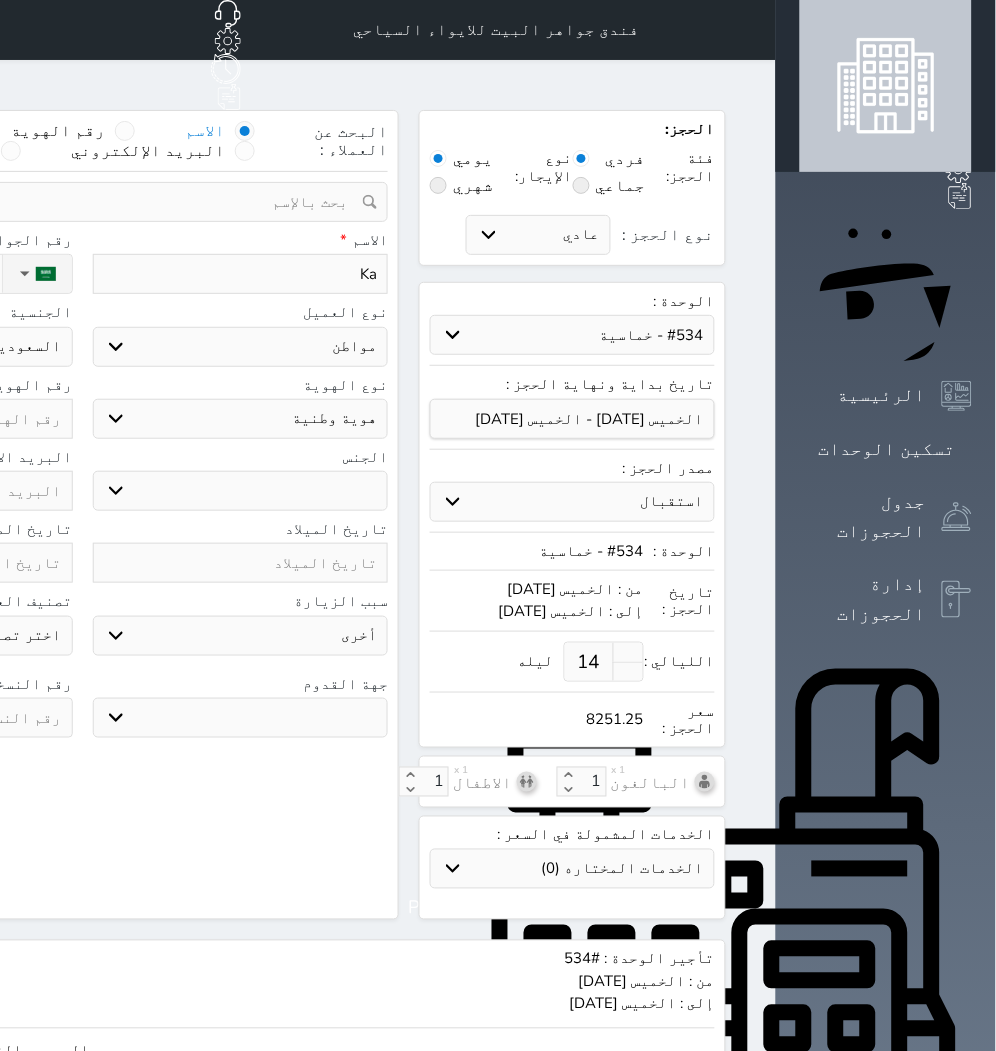 type on "Kan" 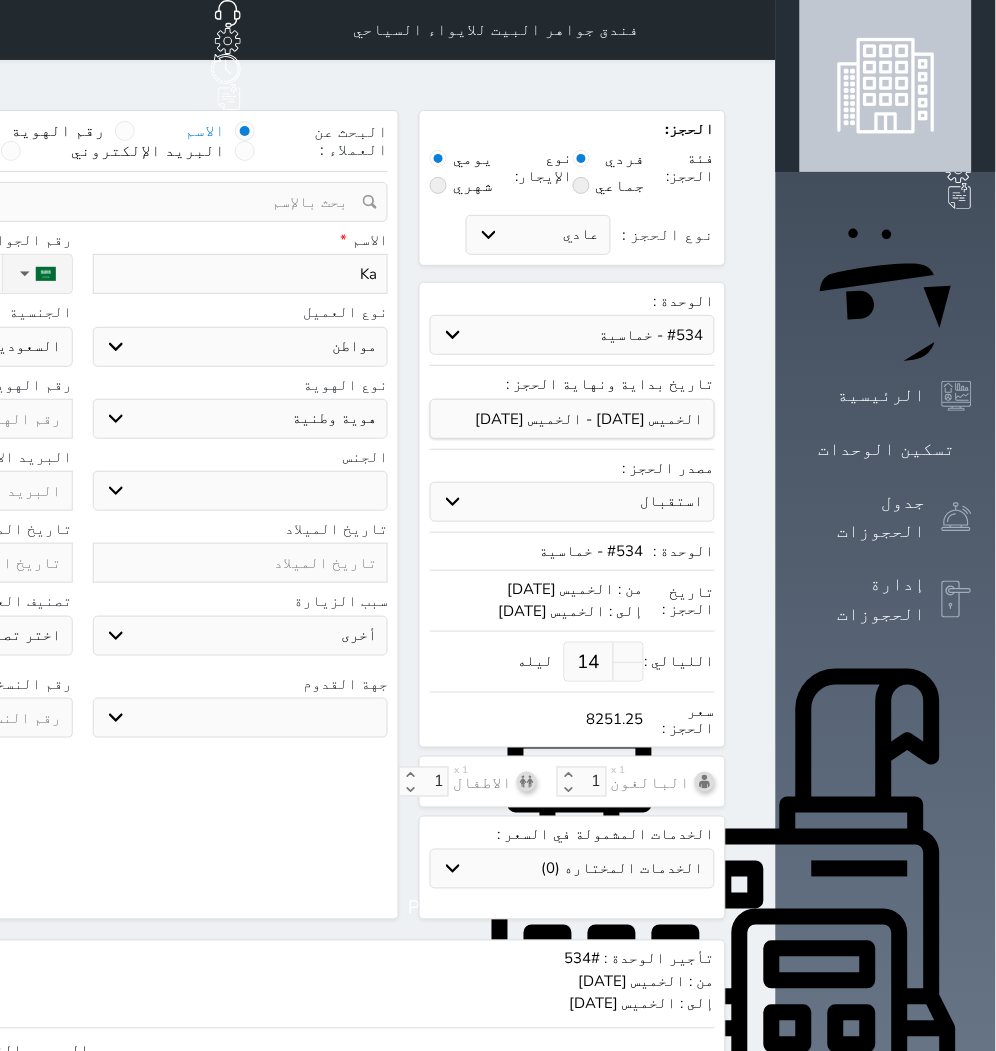 select 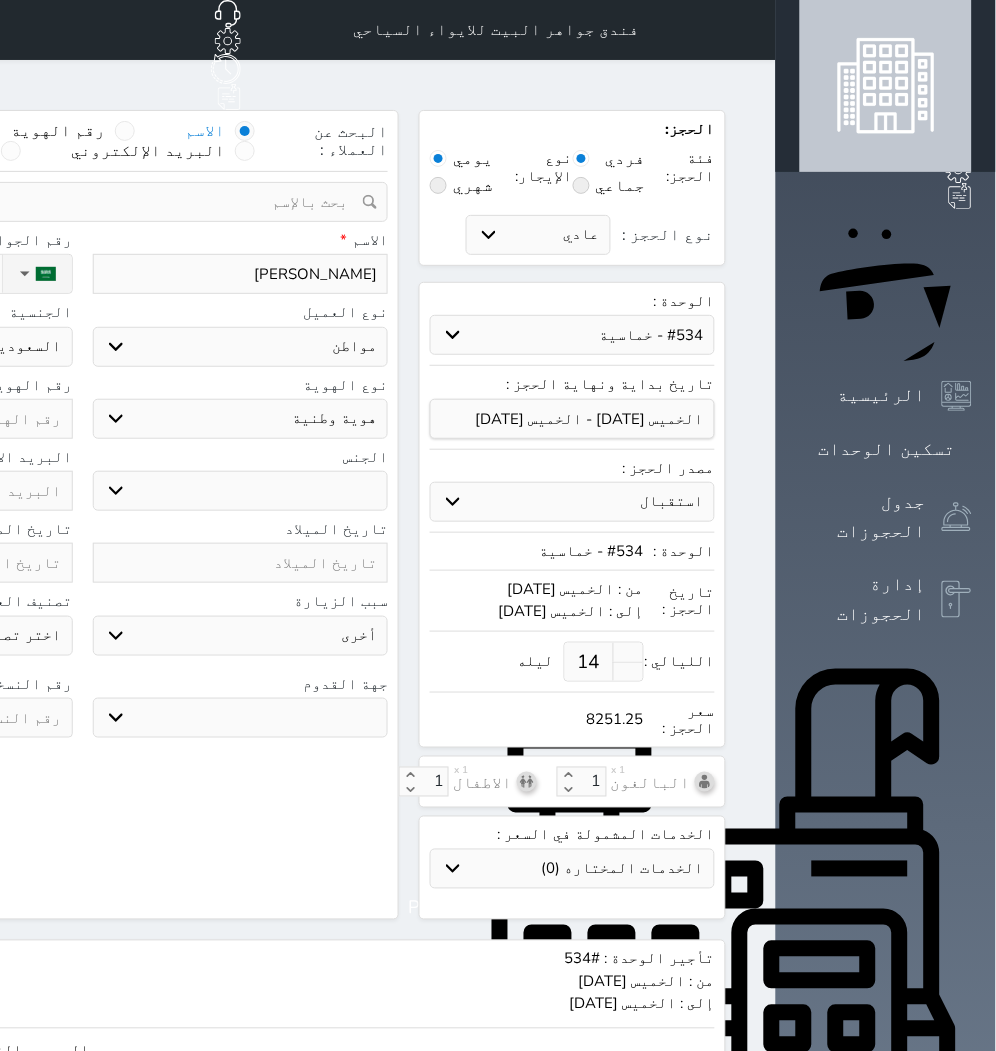 type on "Kanw" 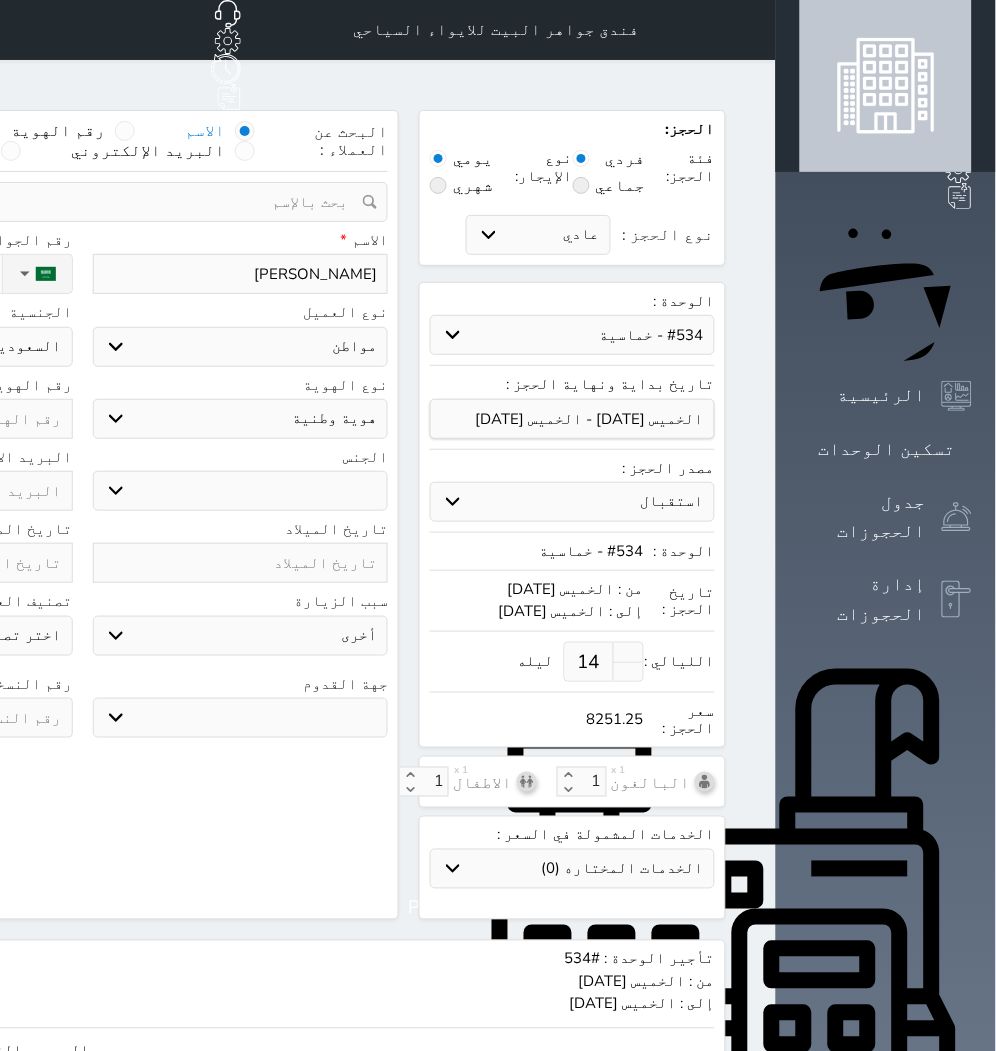 select 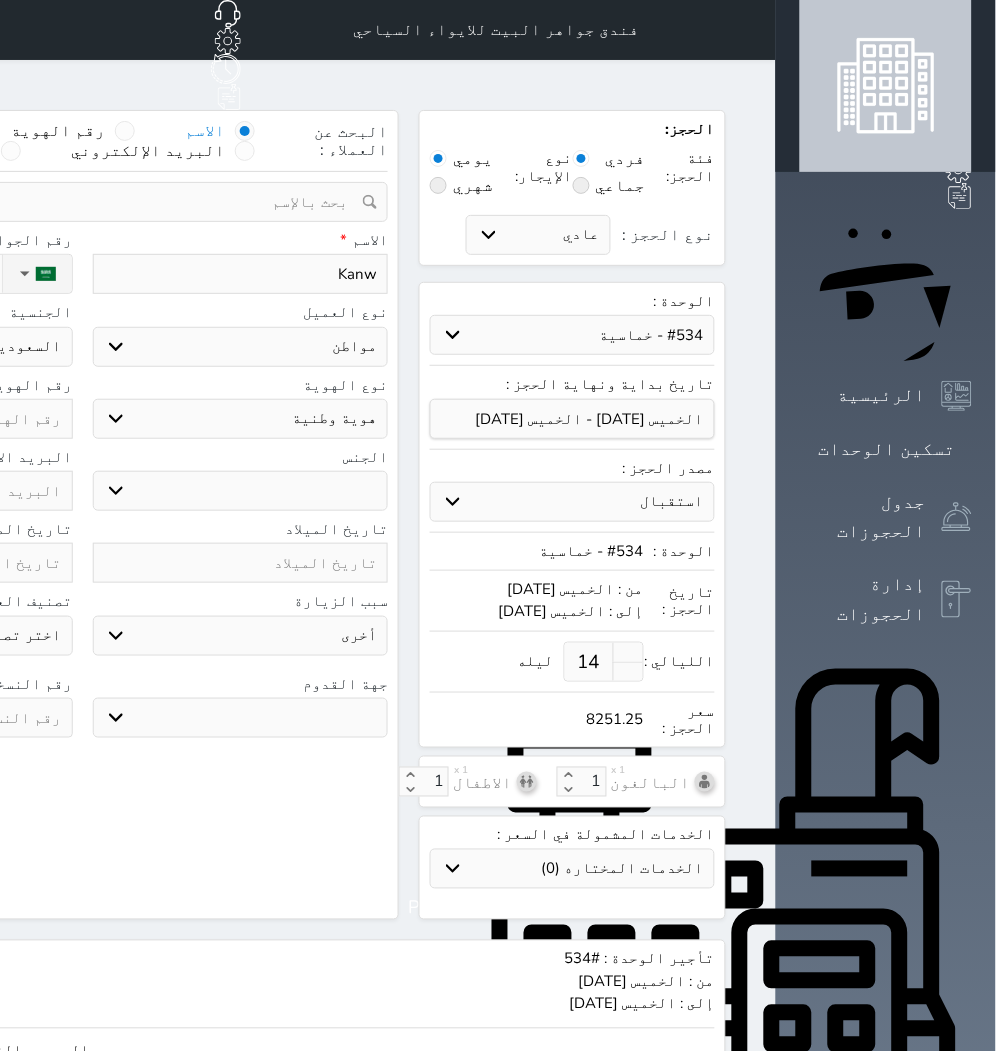 type on "Kanwa" 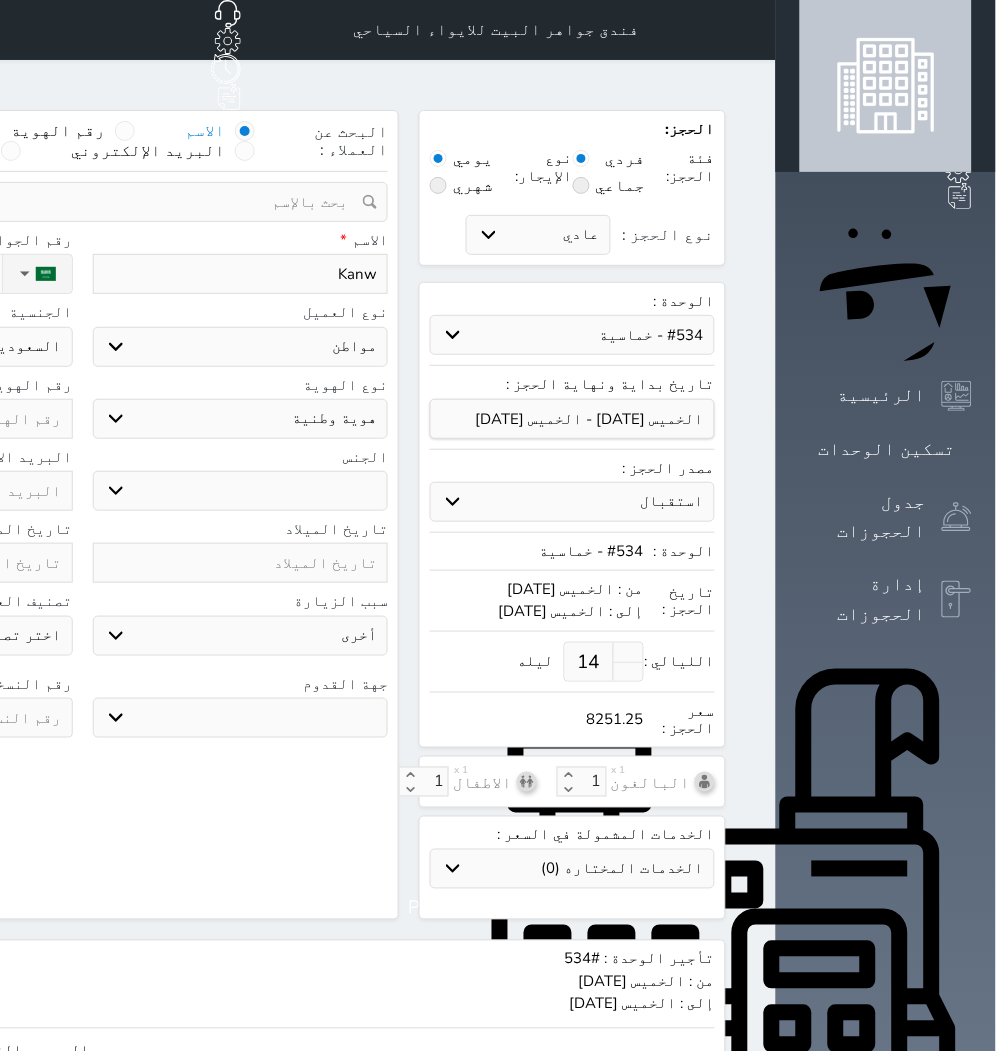 select 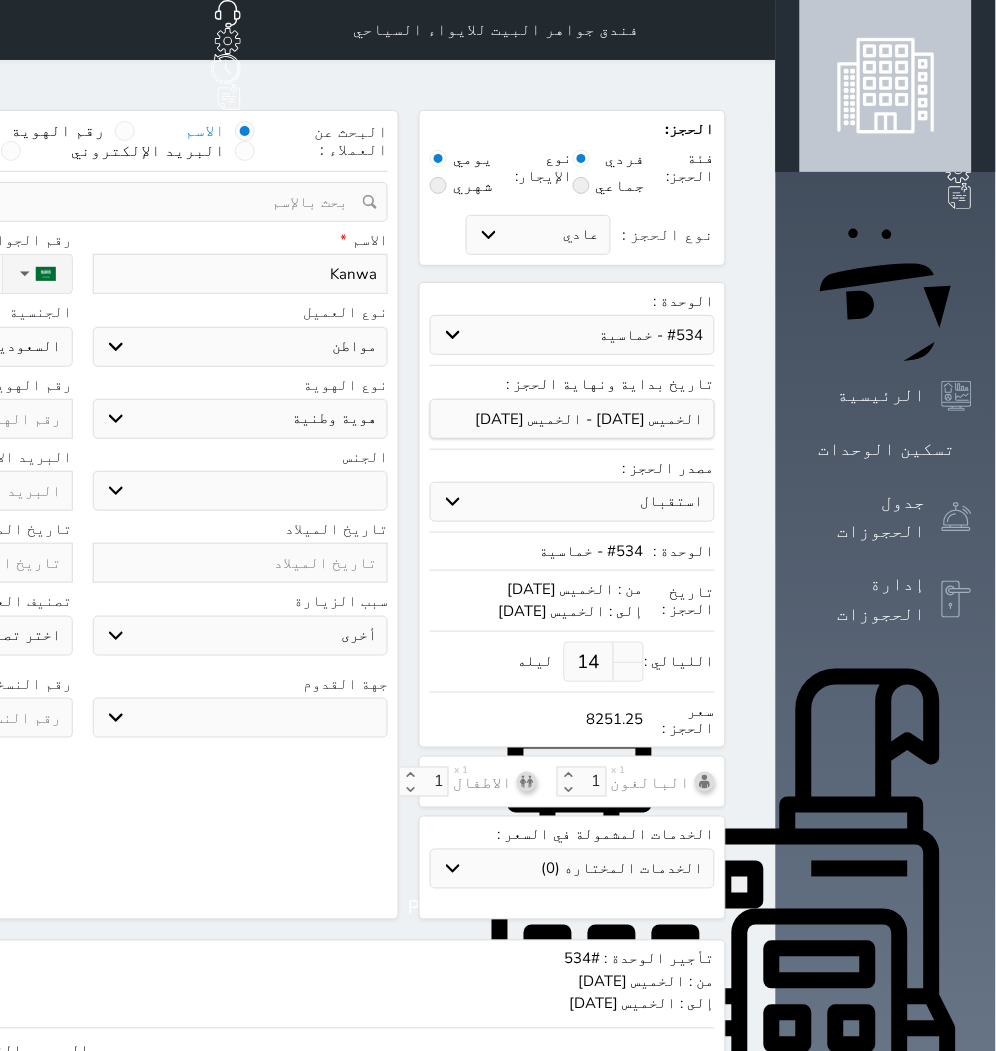 type on "Kanwal" 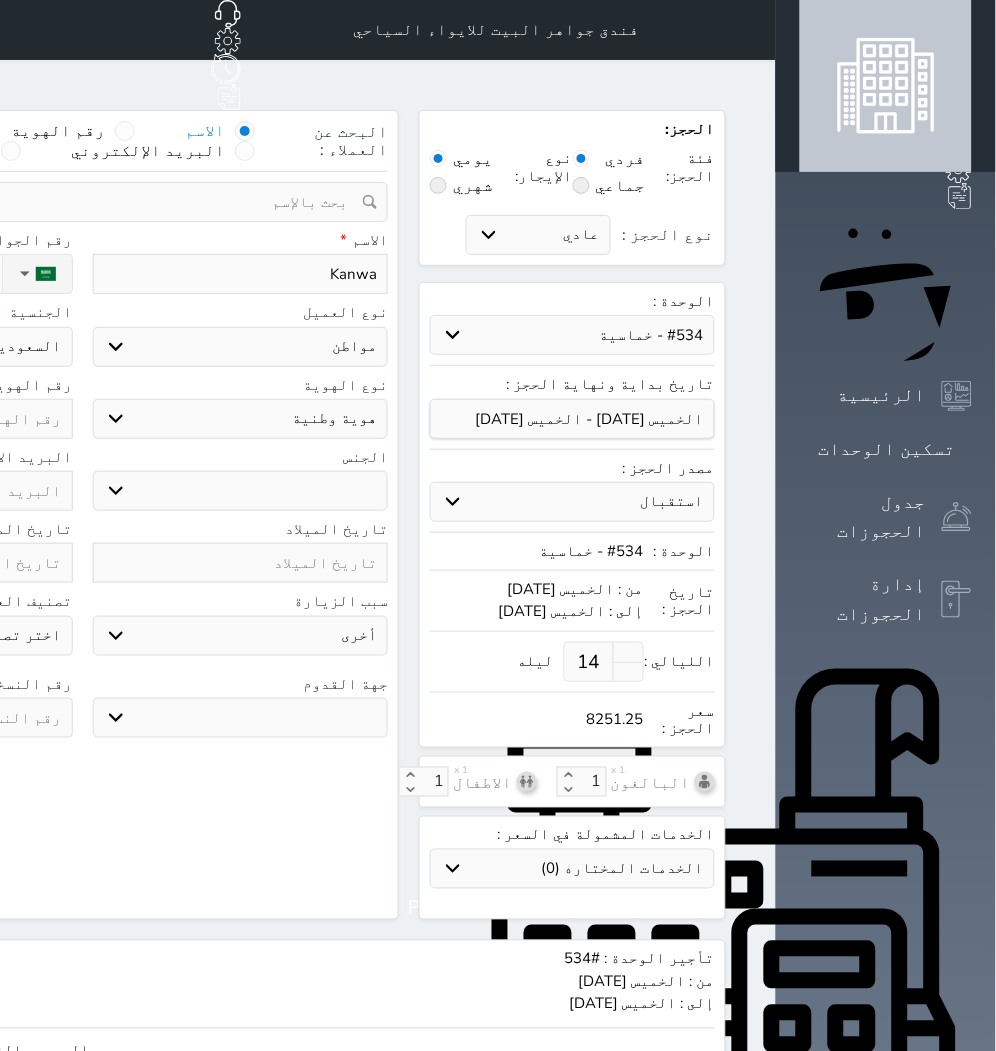 select 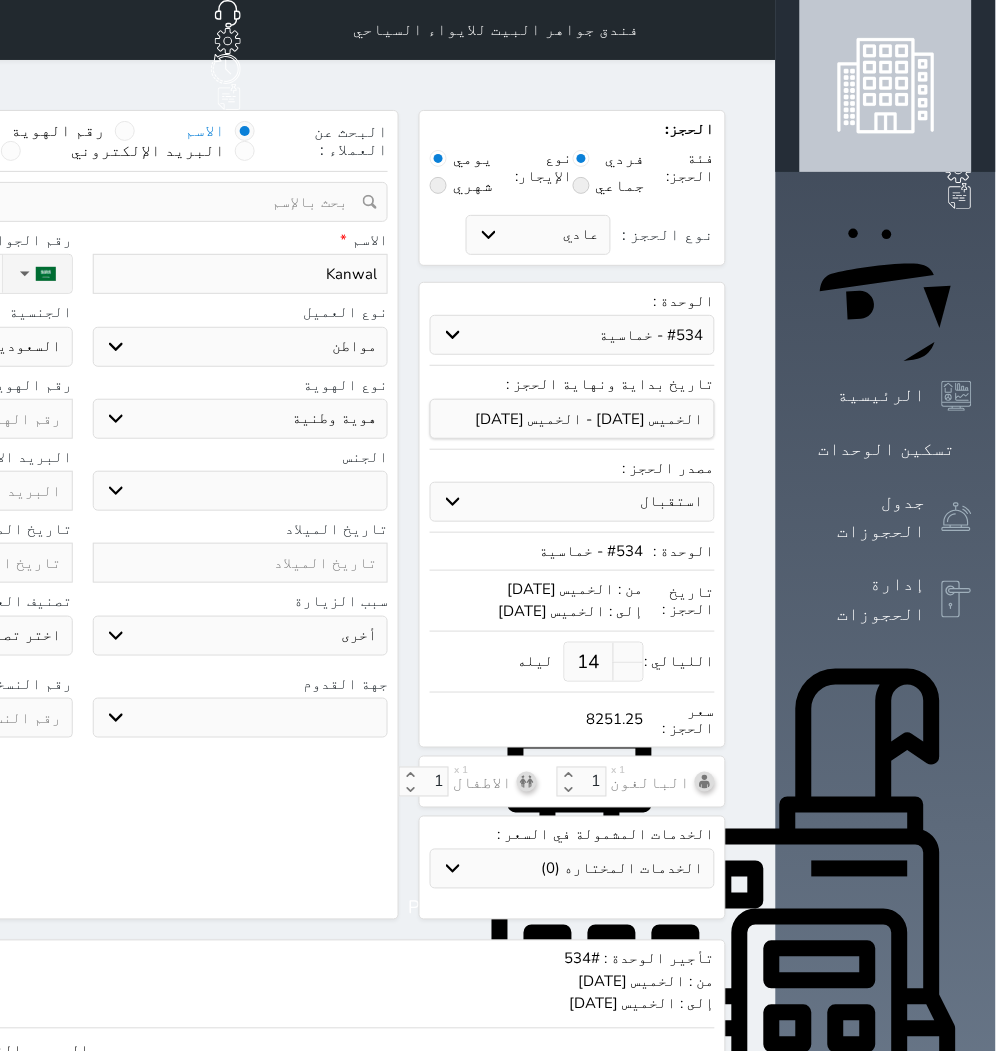 type on "Kanwal" 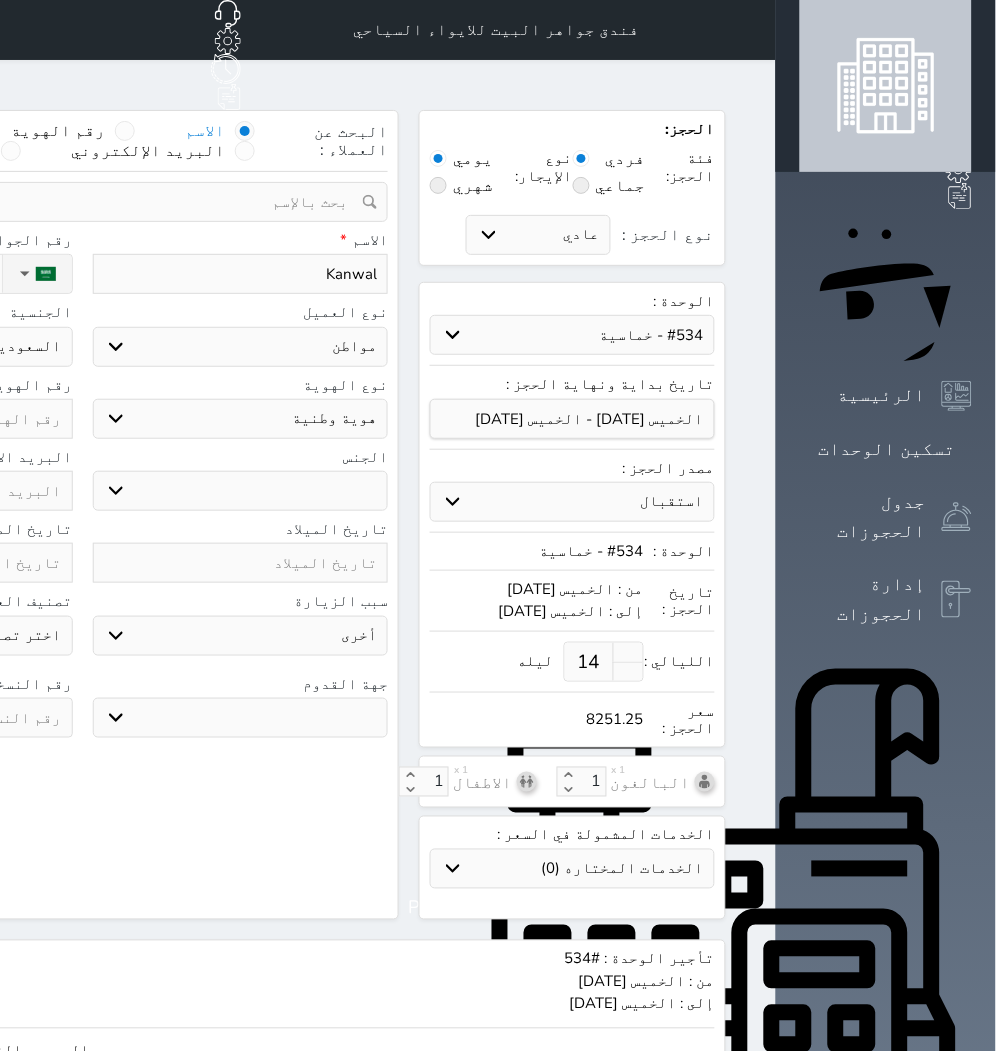 drag, startPoint x: 444, startPoint y: 302, endPoint x: 450, endPoint y: 313, distance: 12.529964 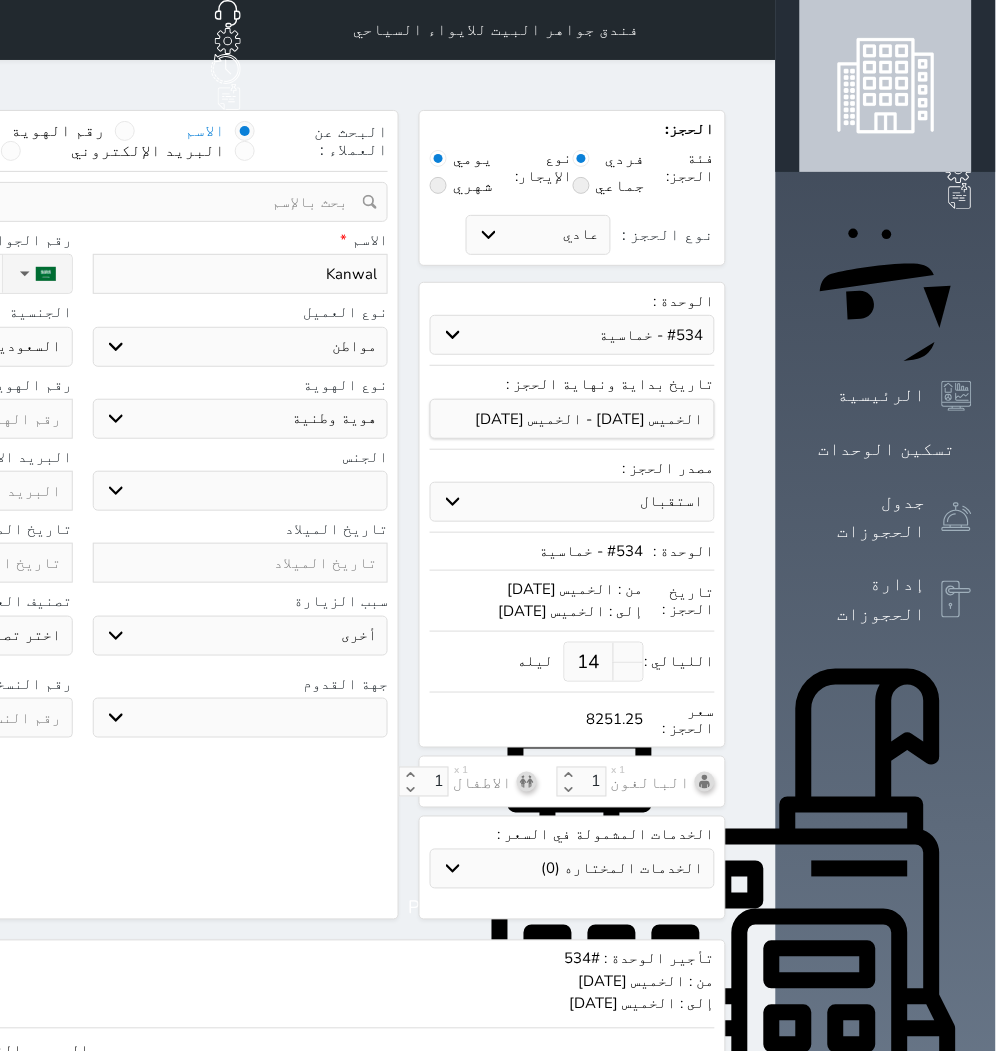 select on "3" 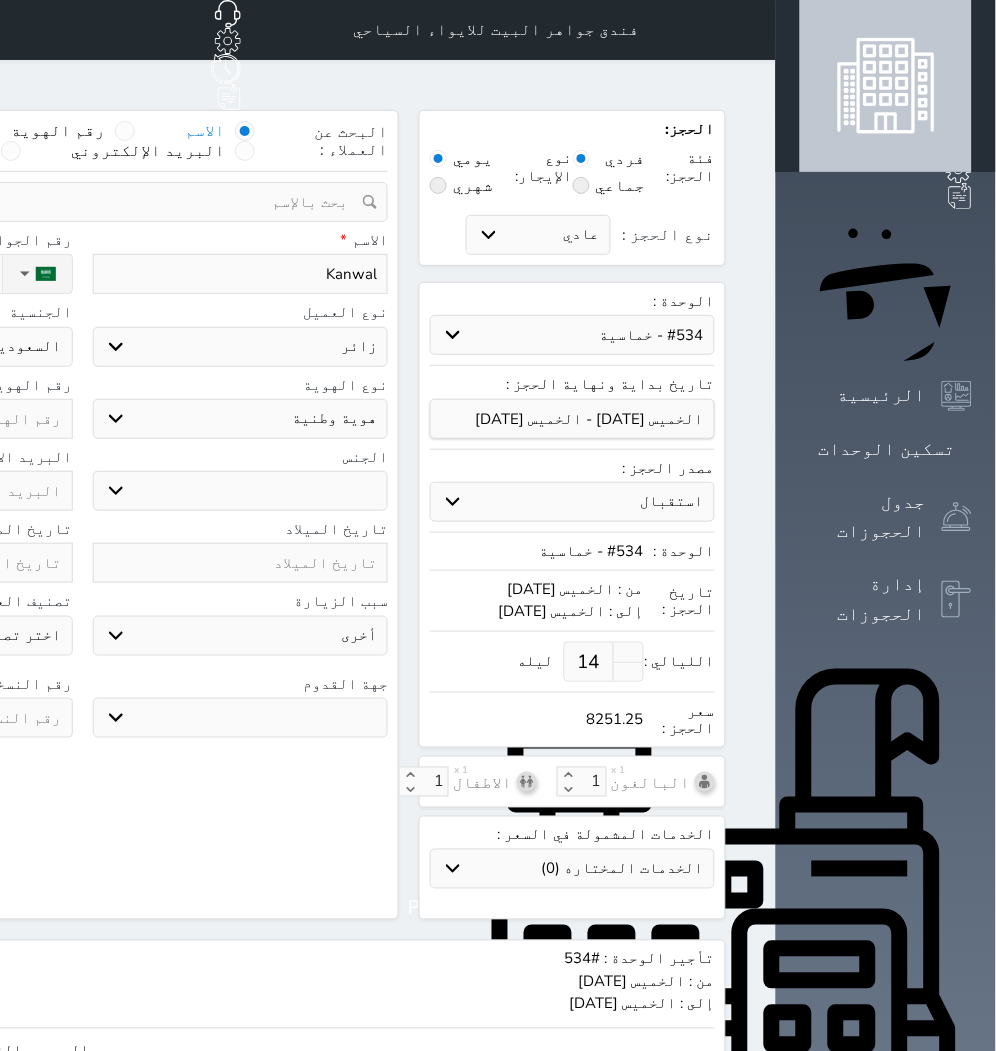 click on "اختر نوع   مواطن مواطن خليجي زائر مقيم" at bounding box center [241, 347] 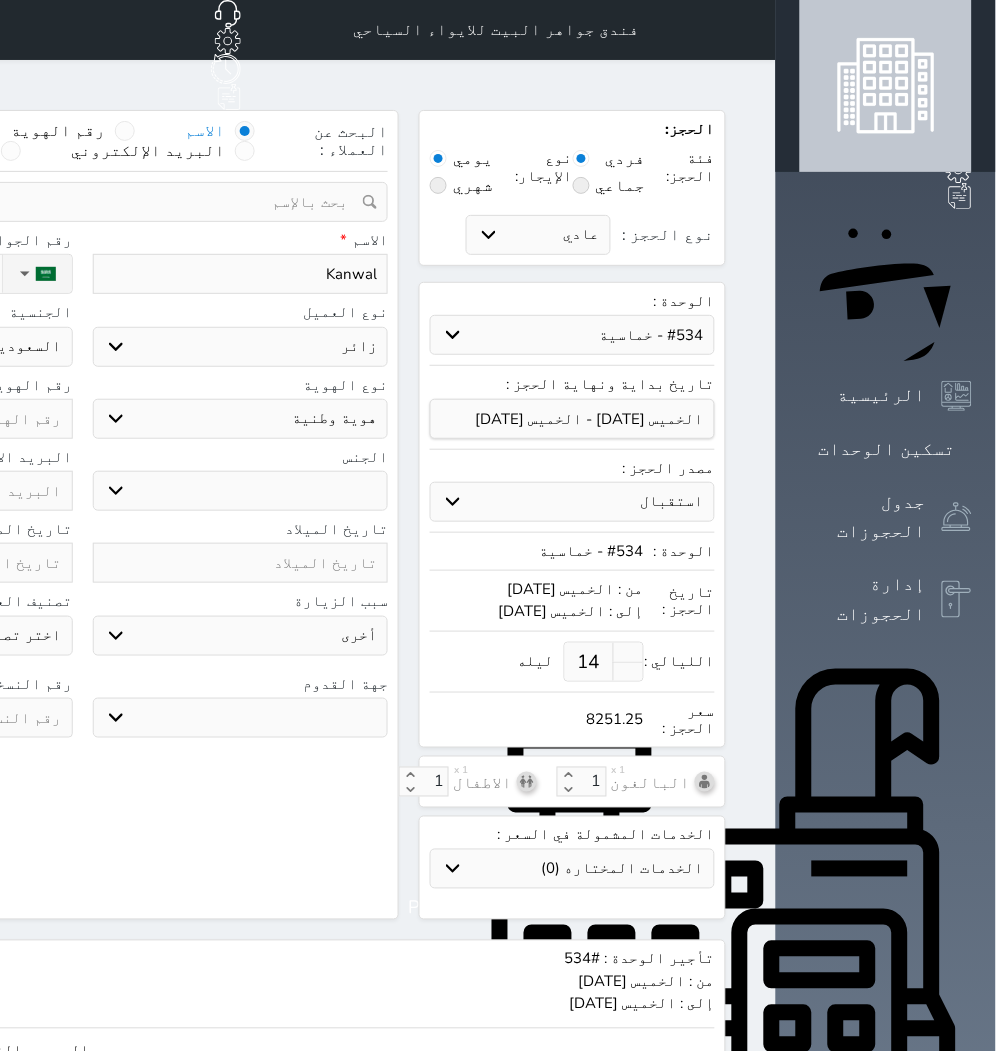 select 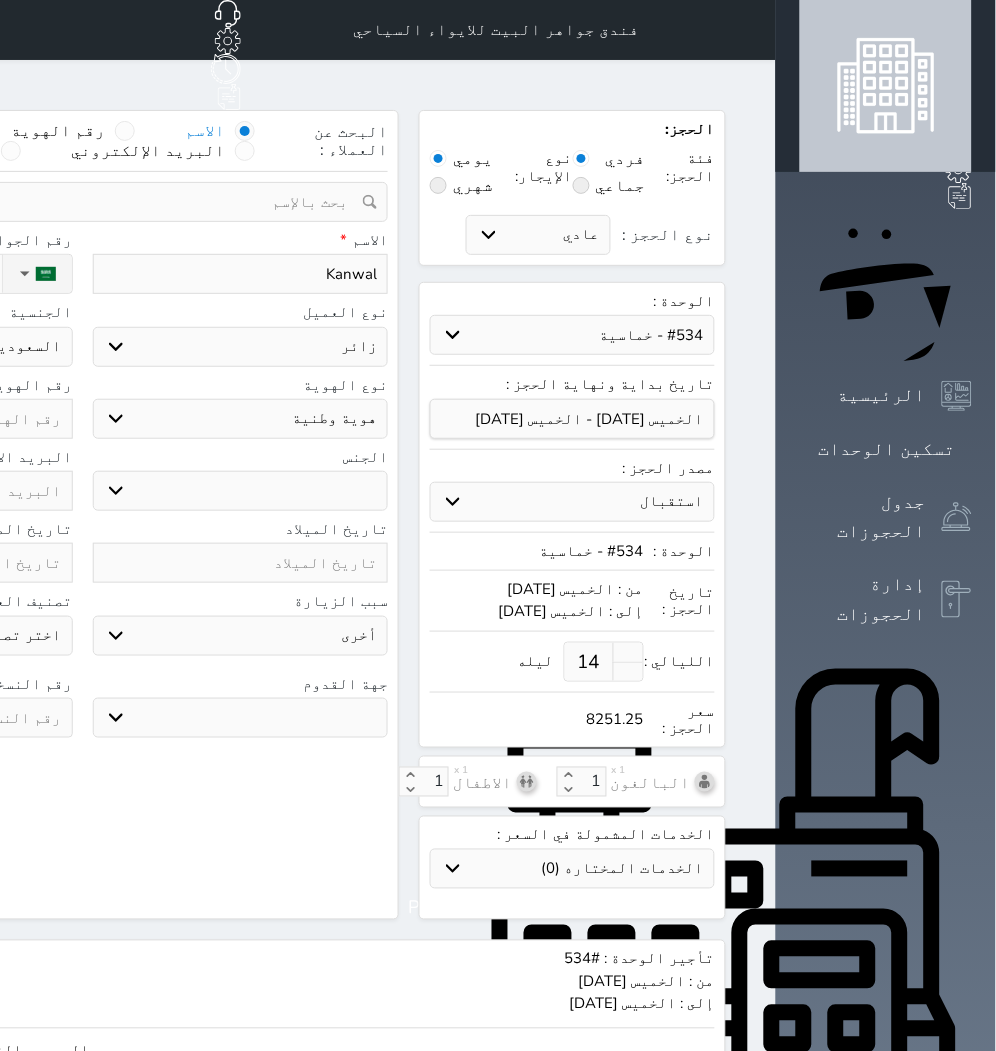 select 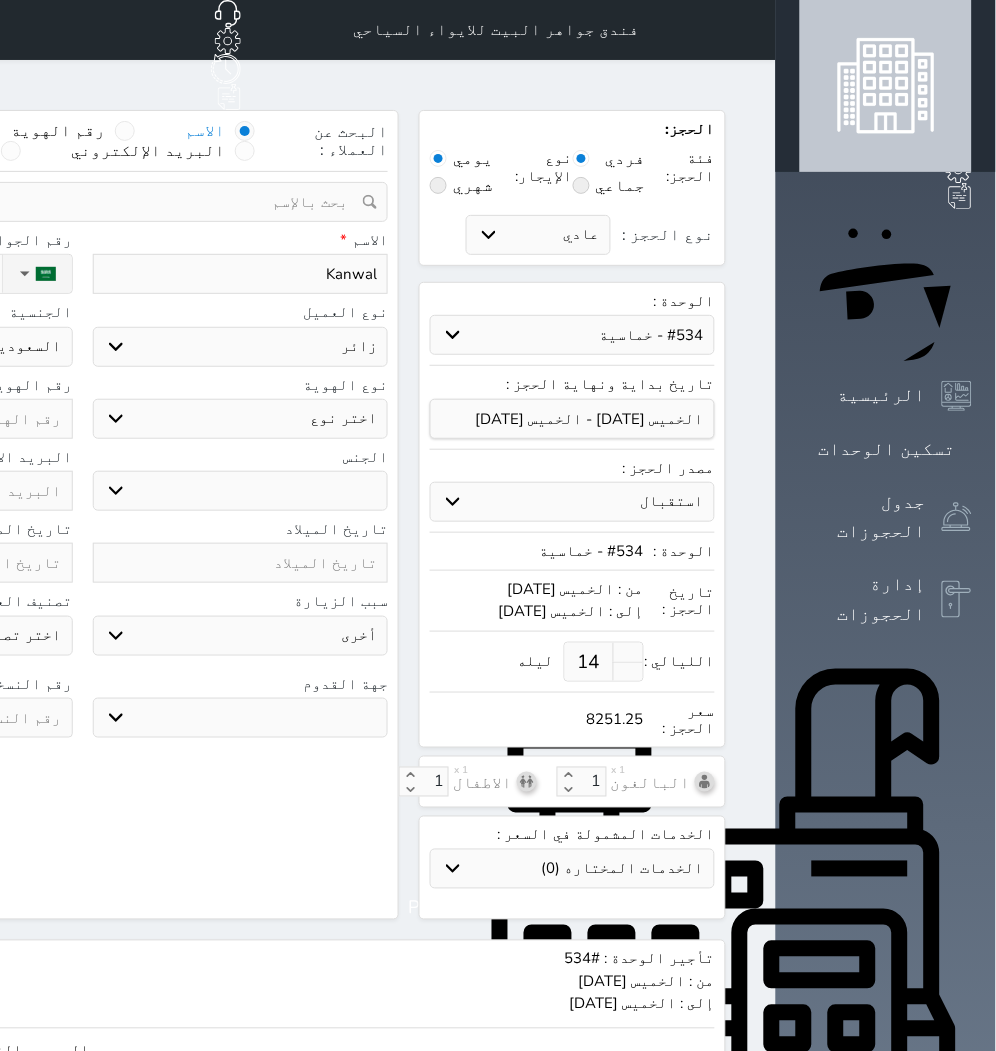 select 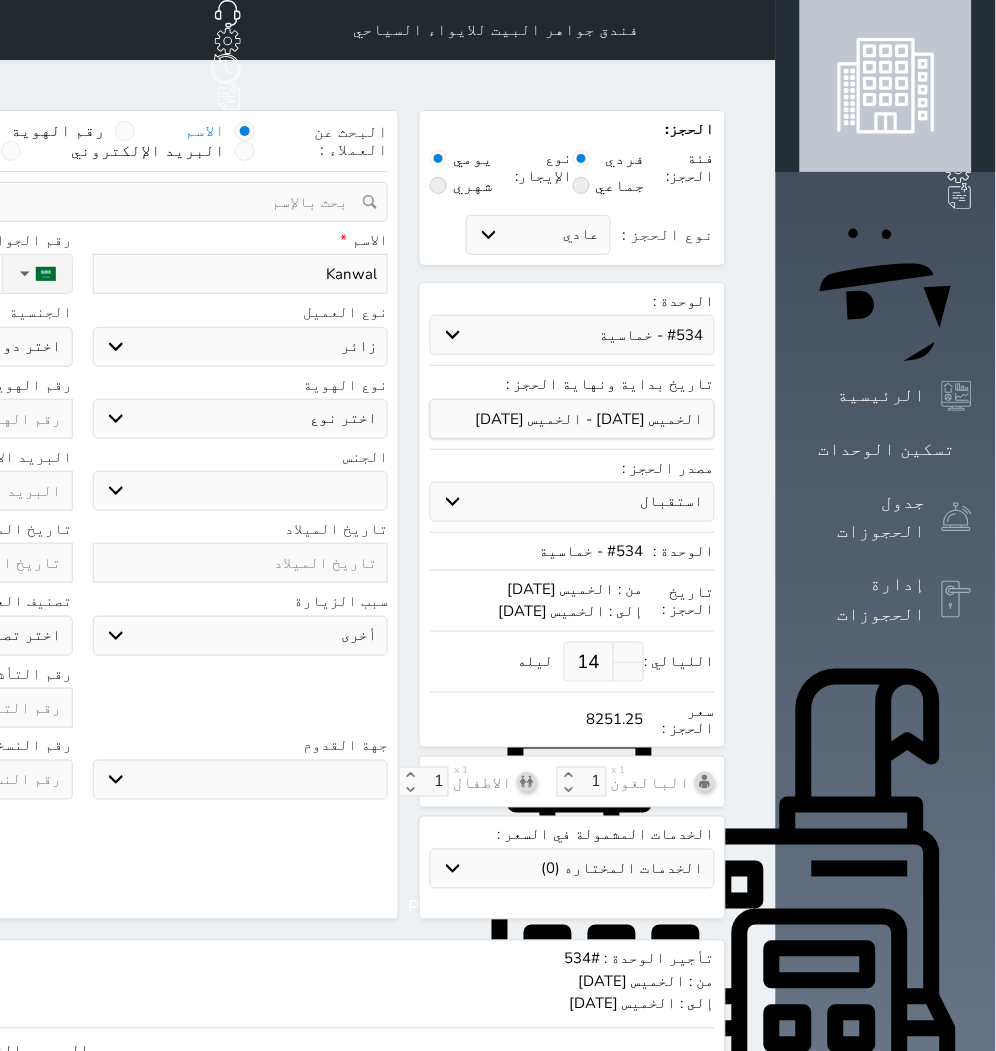click on "اختر نوع   جواز السفر هوية زائر" at bounding box center [241, 419] 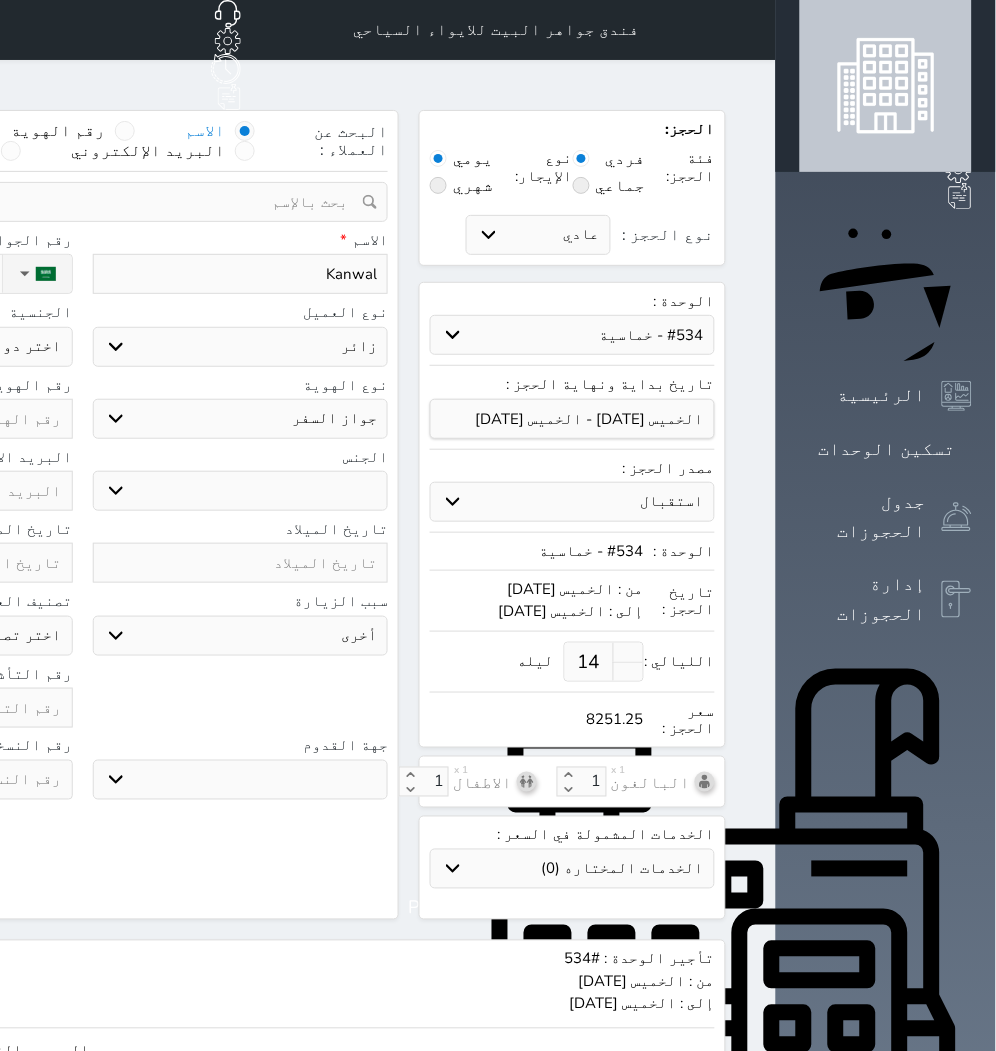 click on "اختر نوع   جواز السفر هوية زائر" at bounding box center [241, 419] 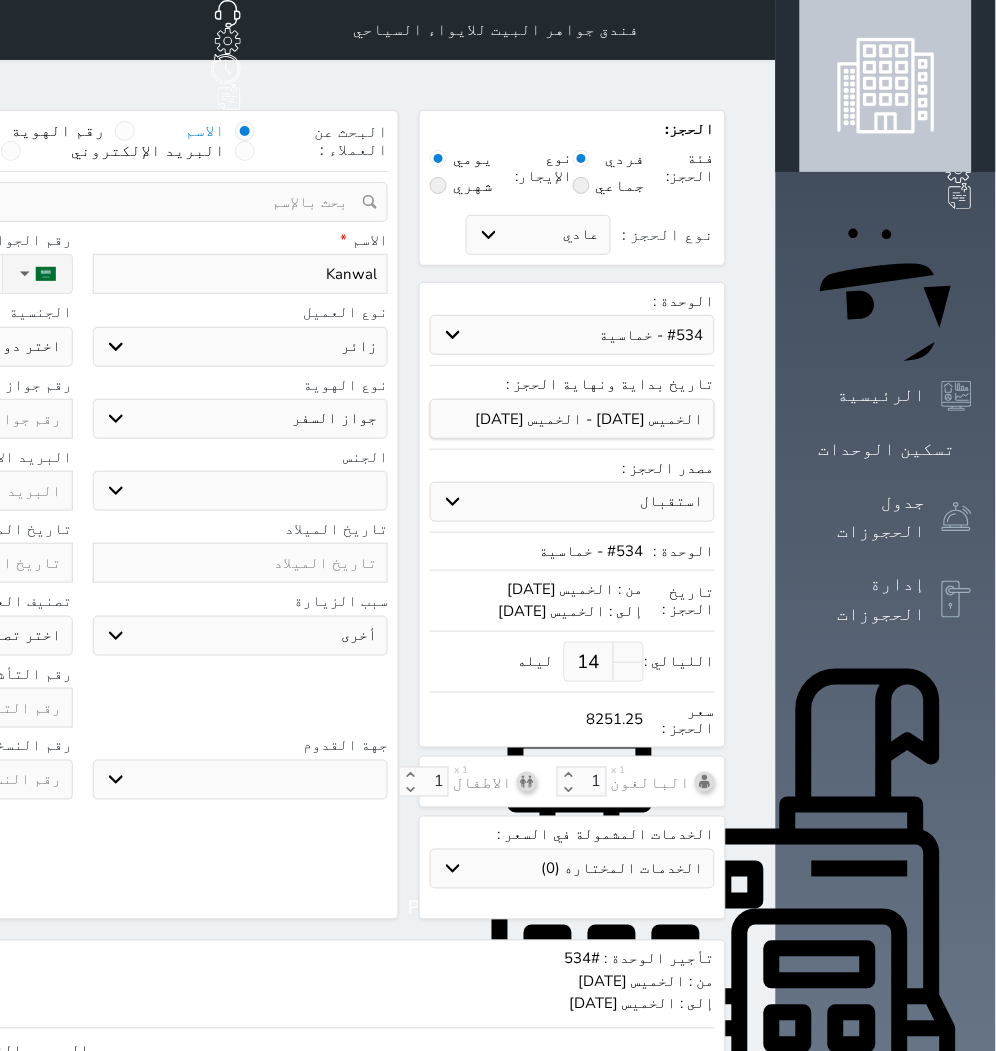 click on "ذكر   انثى" at bounding box center [241, 491] 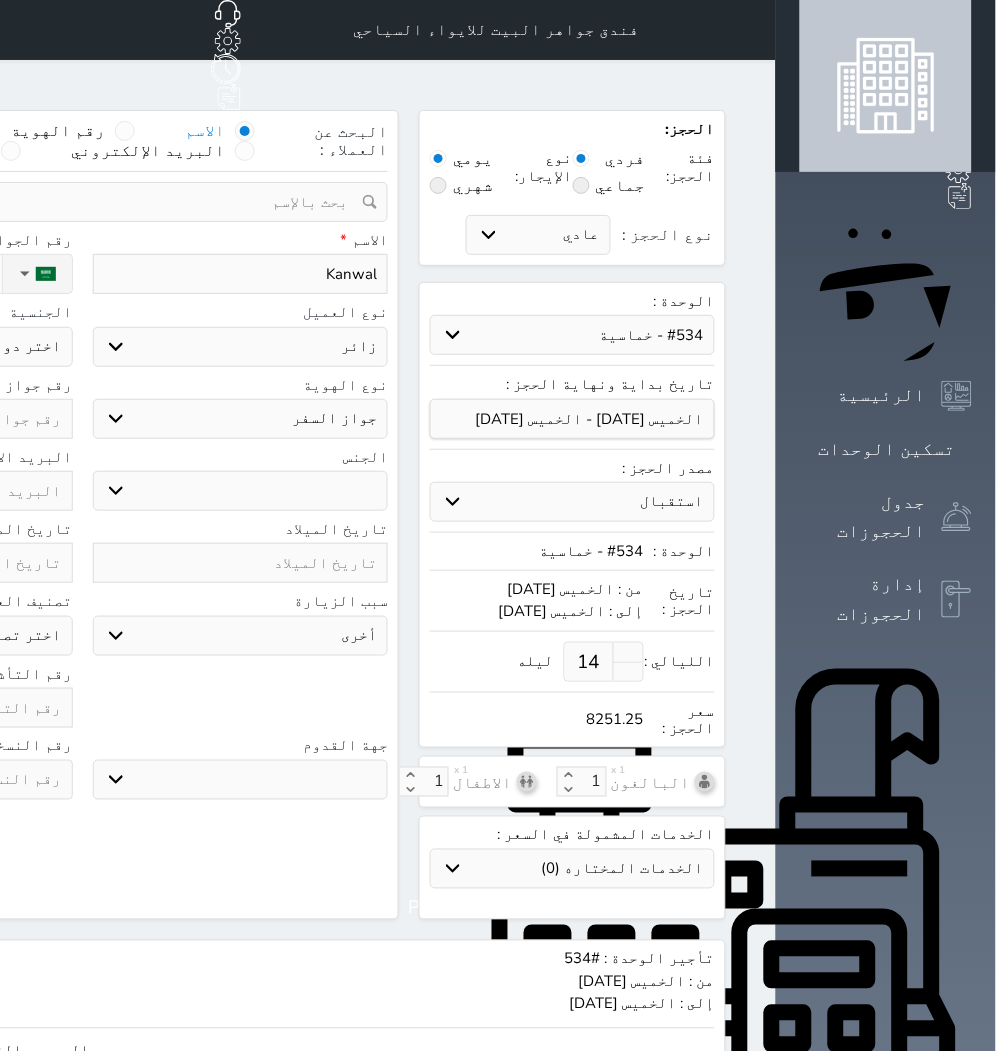 select on "[DEMOGRAPHIC_DATA]" 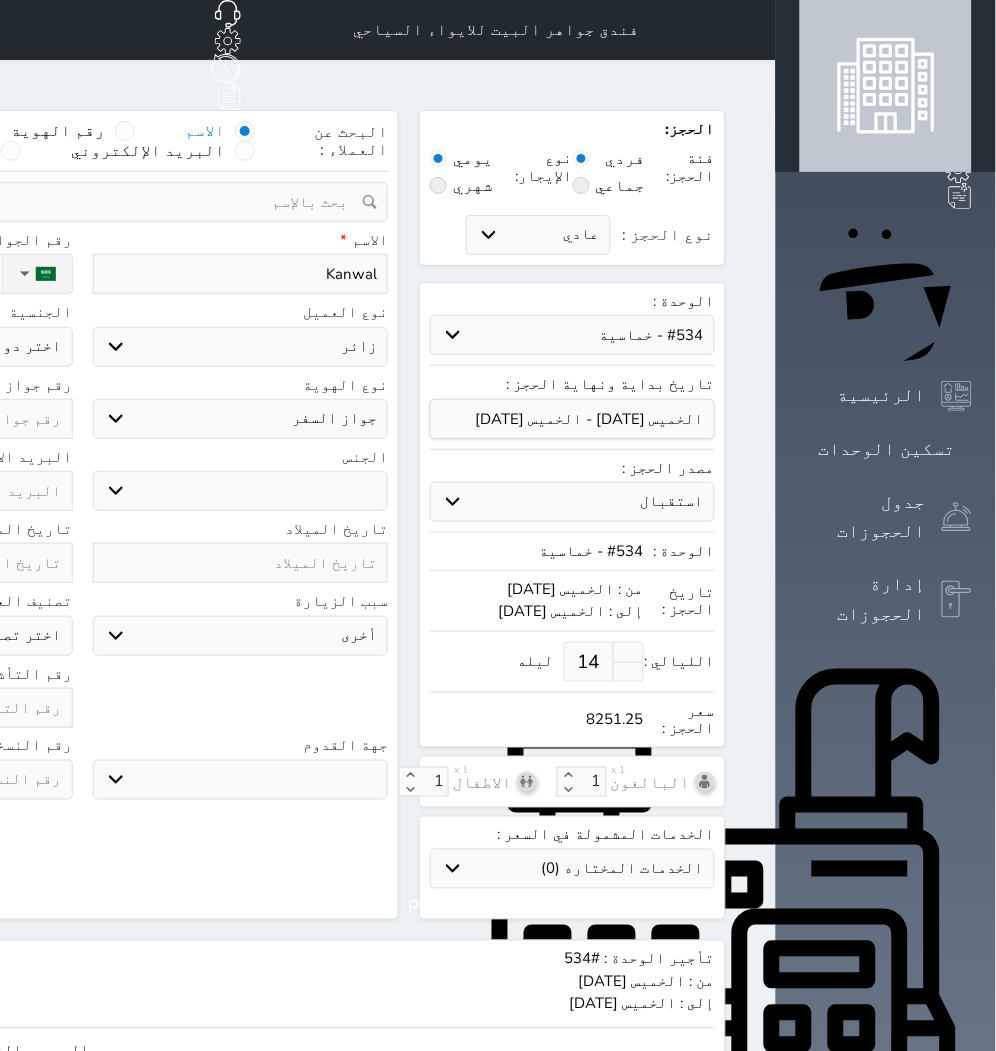 click on "ذكر   انثى" at bounding box center (241, 491) 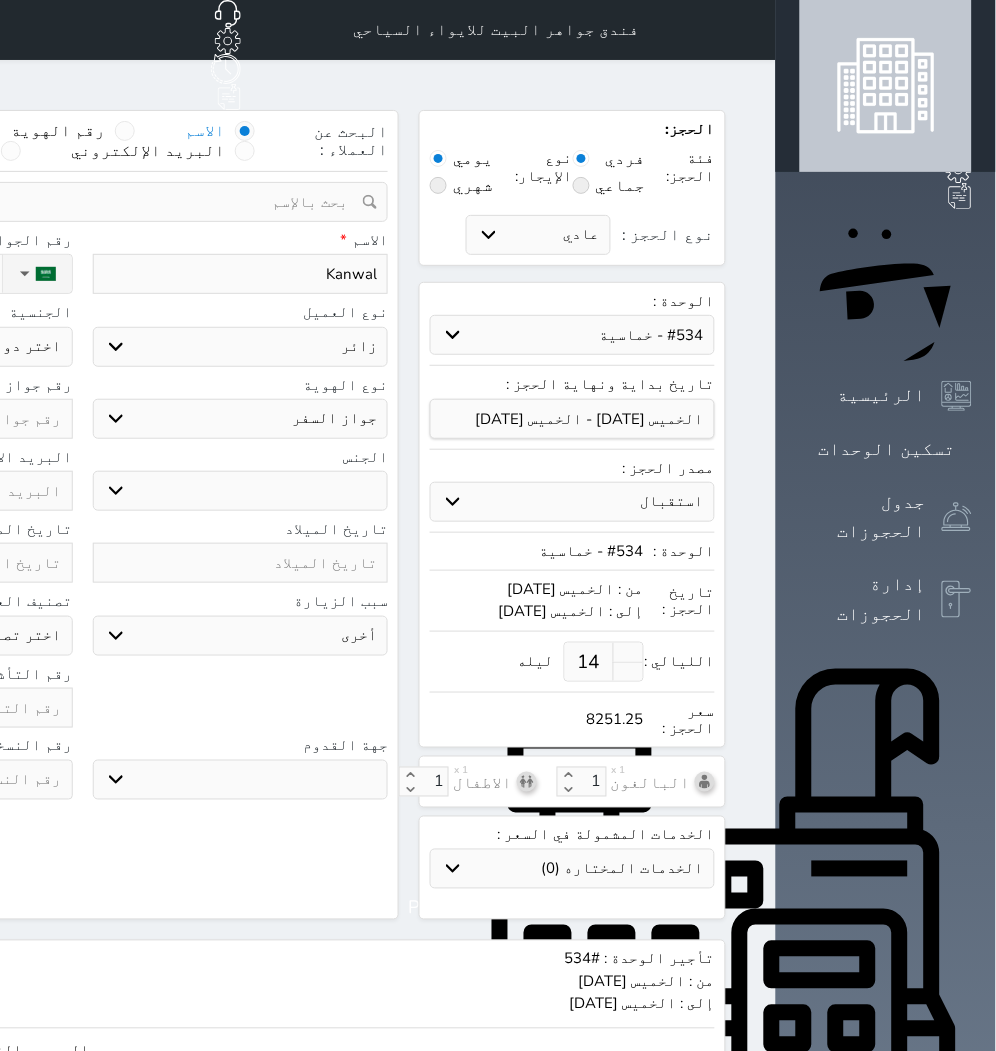 click on "سياحة زيارة الاهل والاصدقاء زيارة دينية زيارة عمل زيارة رياضية زيارة ترفيهية أخرى موظف ديوان عمل نزيل حجر موظف وزارة الصحة" at bounding box center [241, 636] 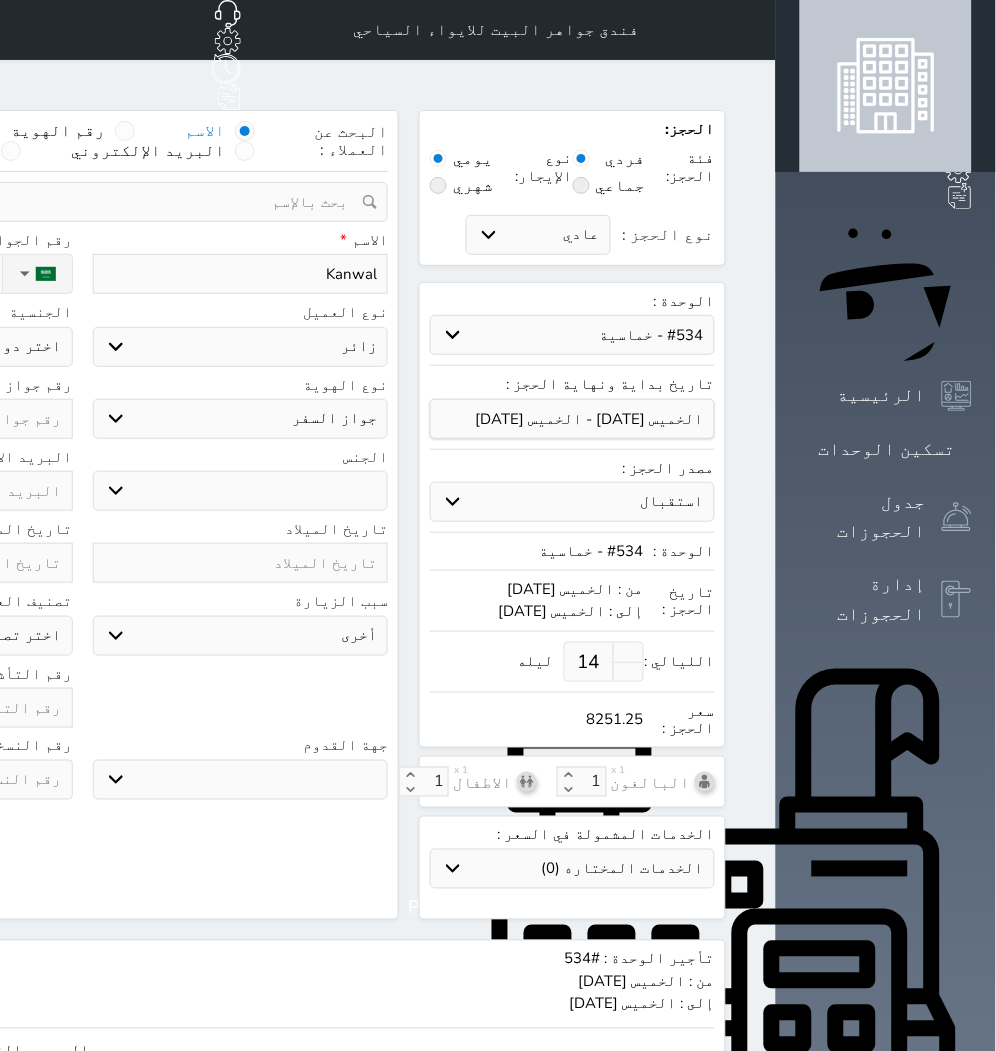 select on "3" 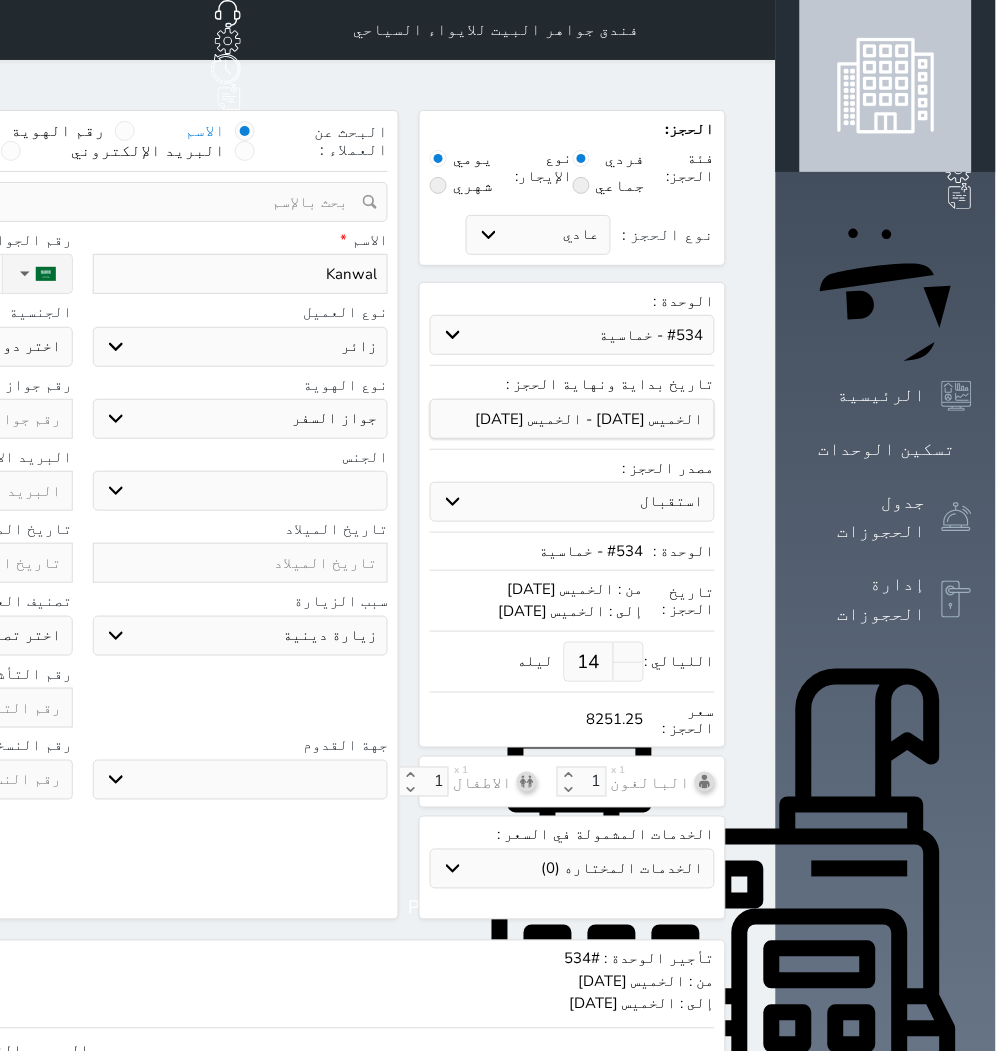 click on "سياحة زيارة الاهل والاصدقاء زيارة دينية زيارة عمل زيارة رياضية زيارة ترفيهية أخرى موظف ديوان عمل نزيل حجر موظف وزارة الصحة" at bounding box center [241, 636] 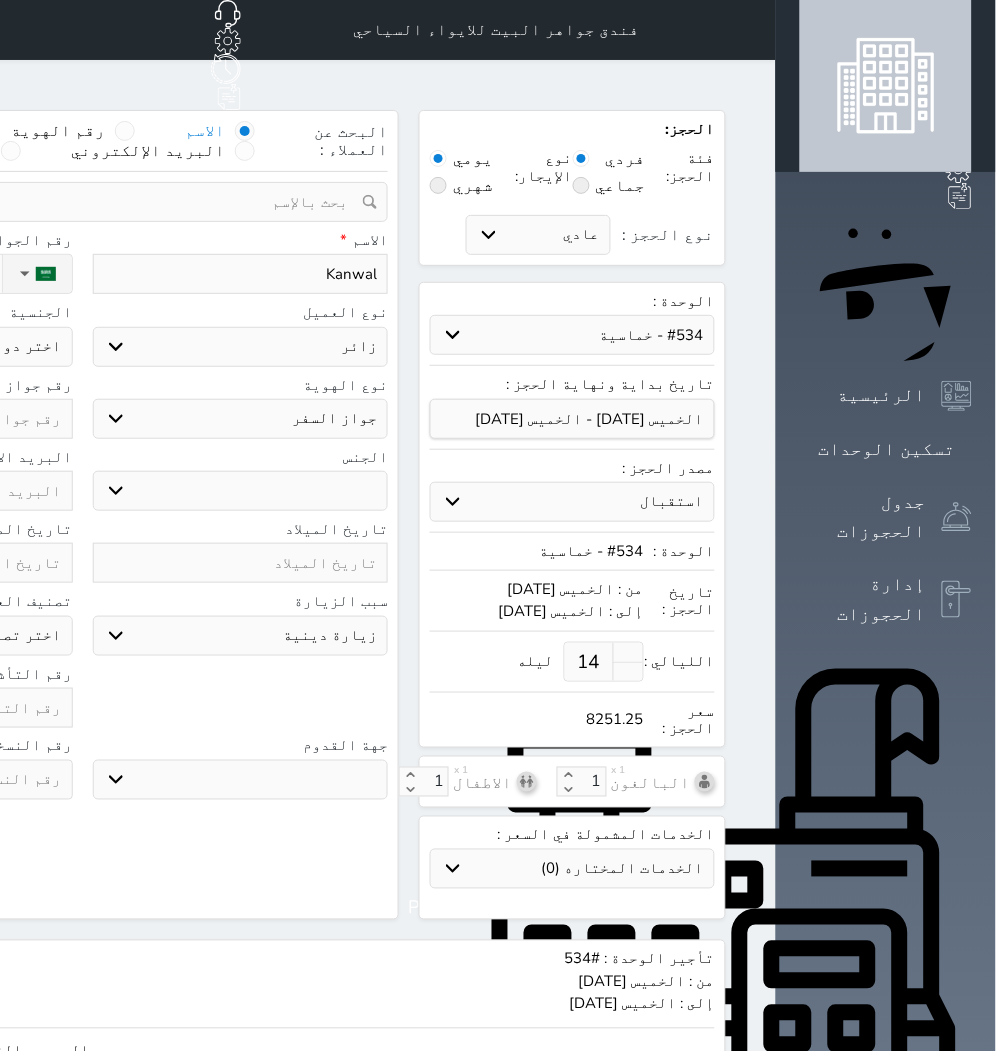 select 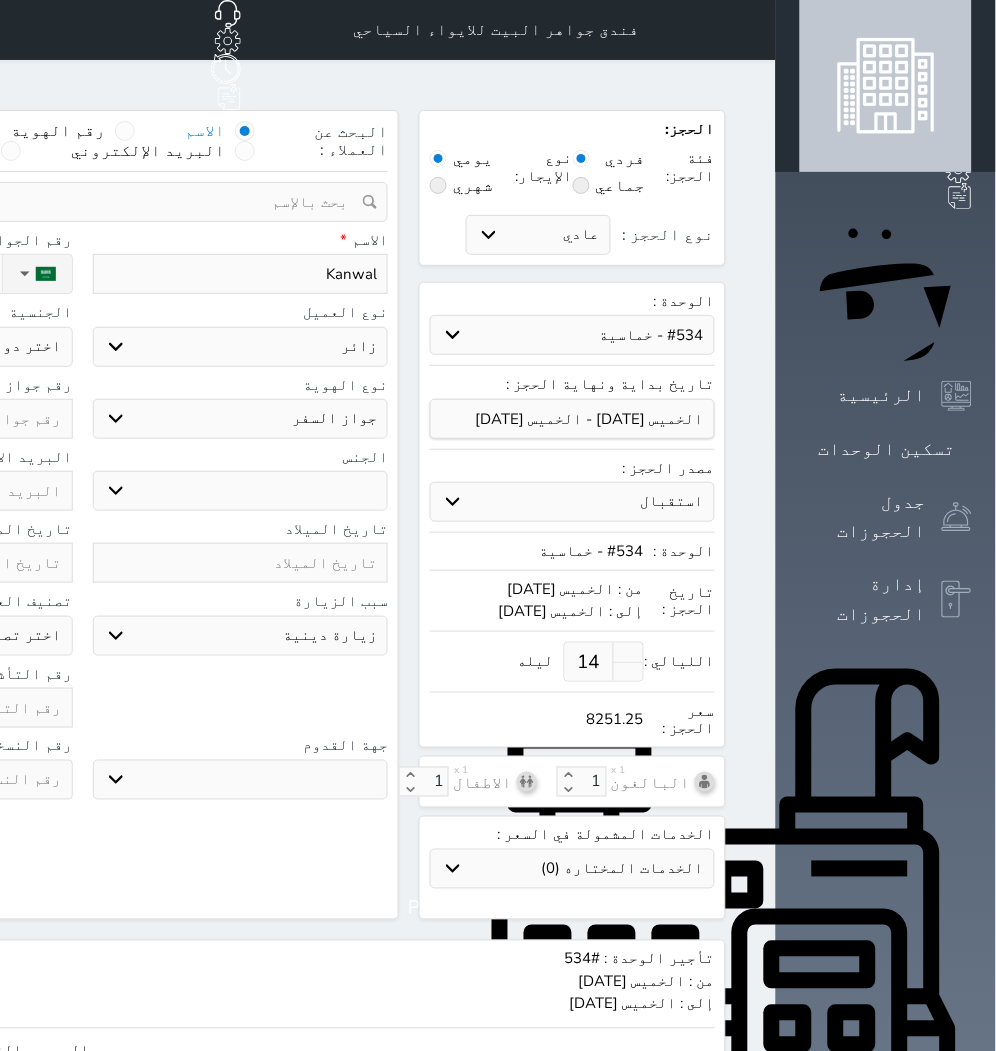 type on "[PHONE_NUMBER]" 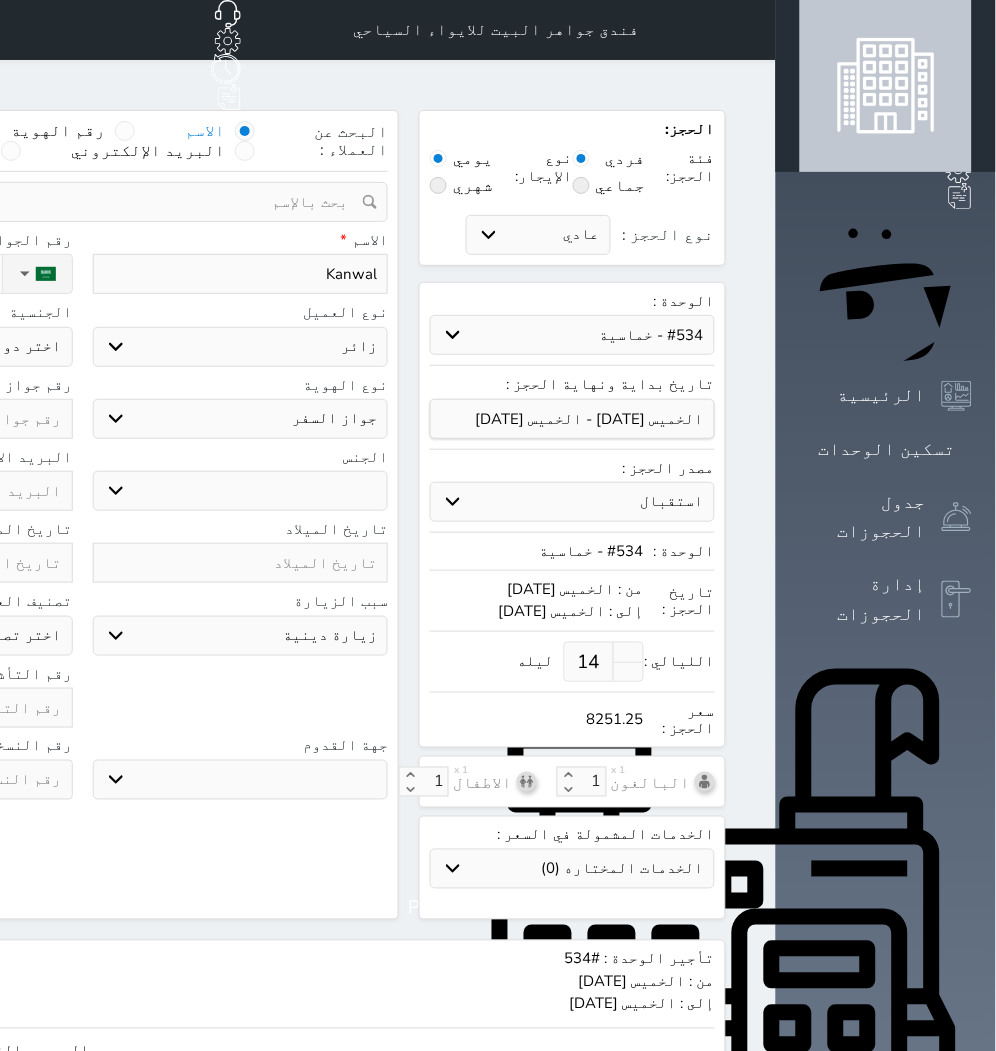 select 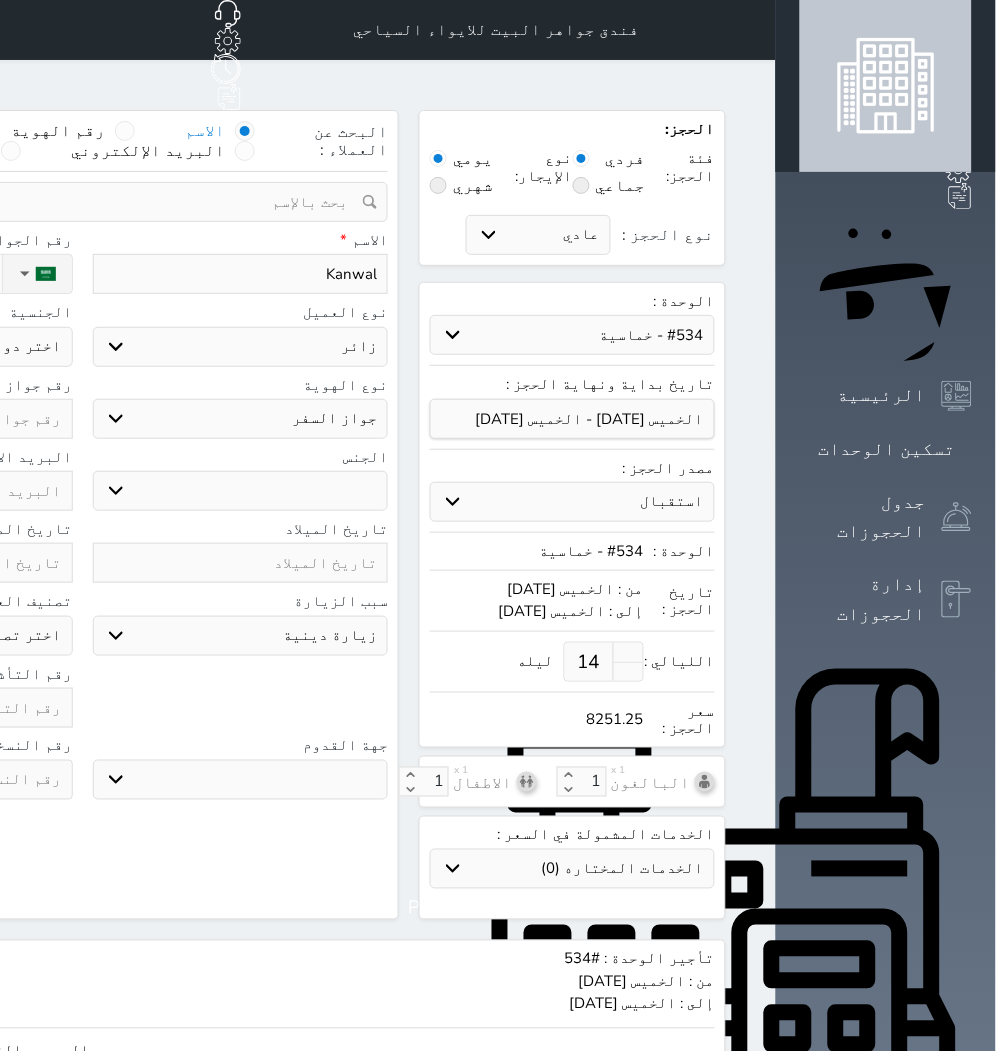 type on "Invalid date" 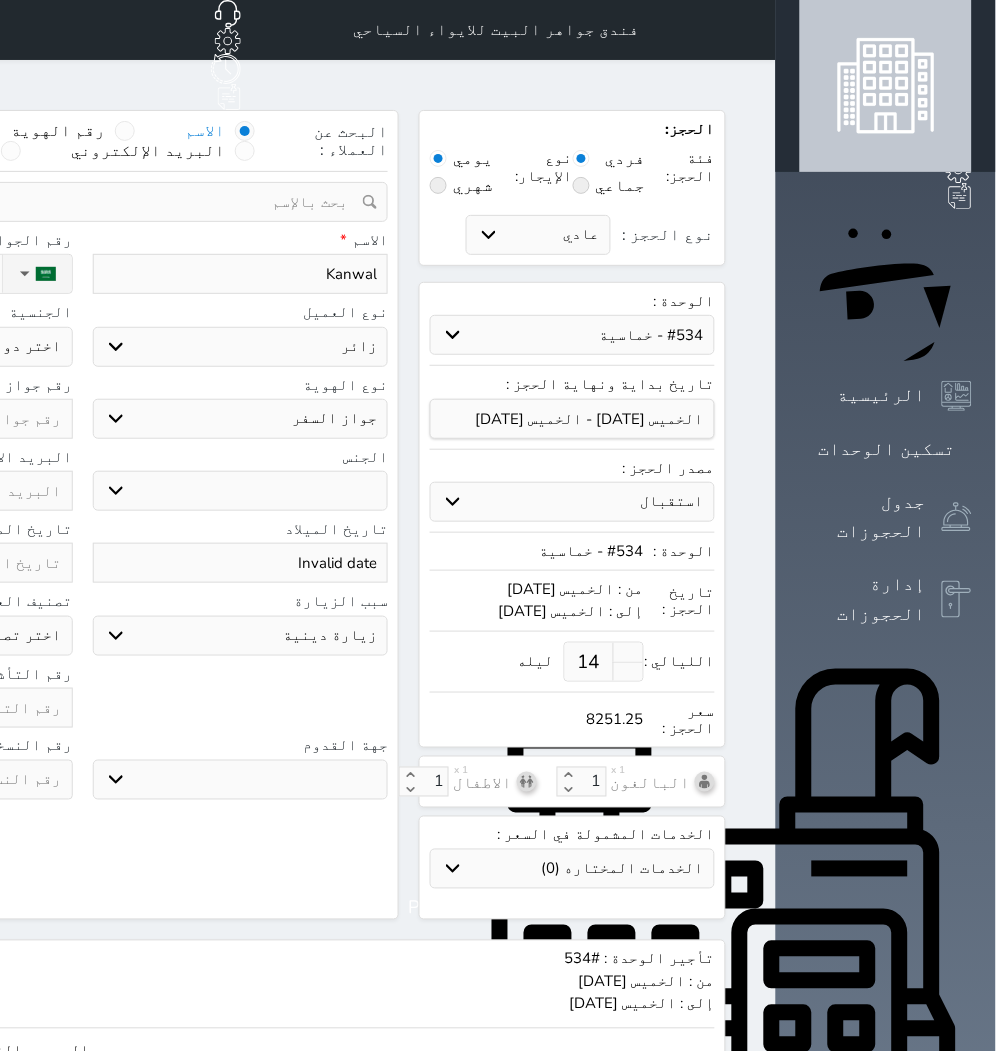 click on "اختر دولة
اثيوبيا
اجنبي بجواز سعودي
اخرى
[GEOGRAPHIC_DATA]
[GEOGRAPHIC_DATA]
[GEOGRAPHIC_DATA]
[GEOGRAPHIC_DATA]
[GEOGRAPHIC_DATA]
[GEOGRAPHIC_DATA]
[GEOGRAPHIC_DATA]" at bounding box center [-75, 347] 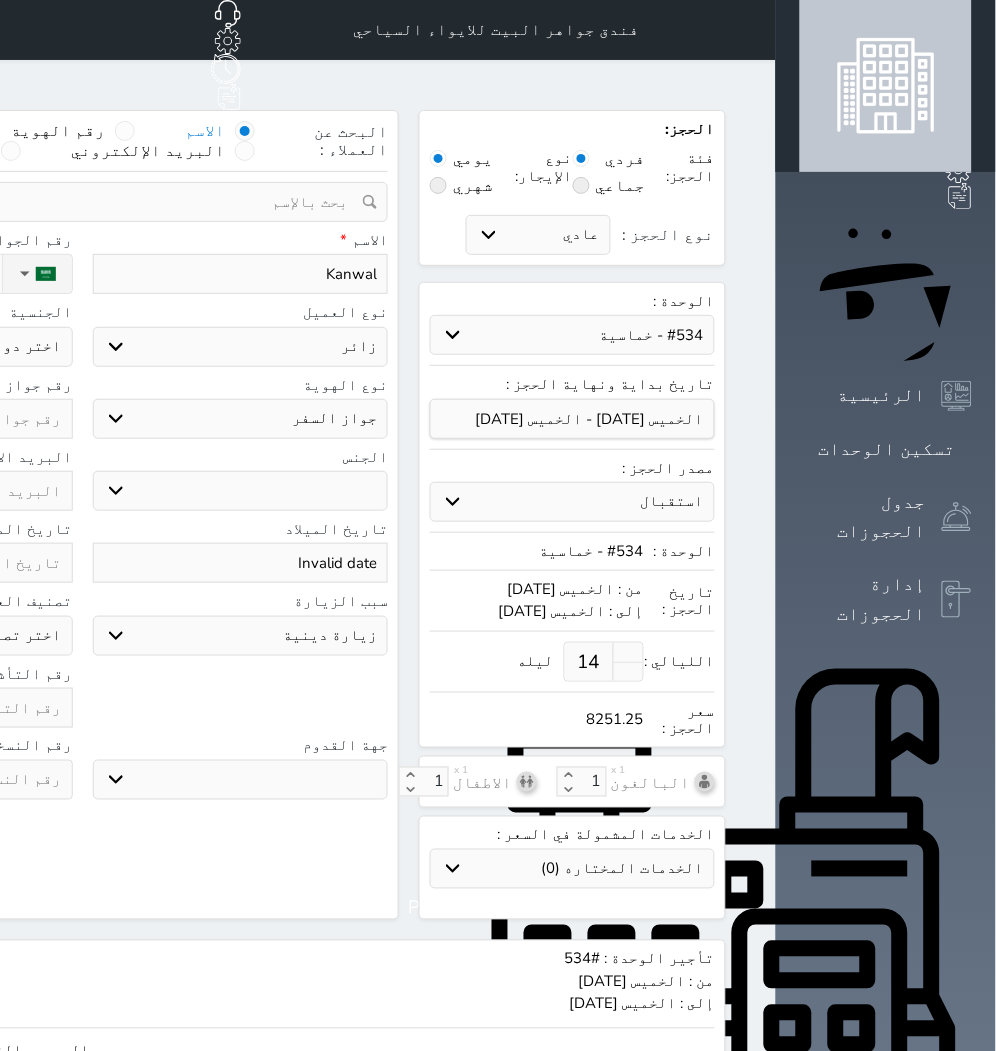 select on "334" 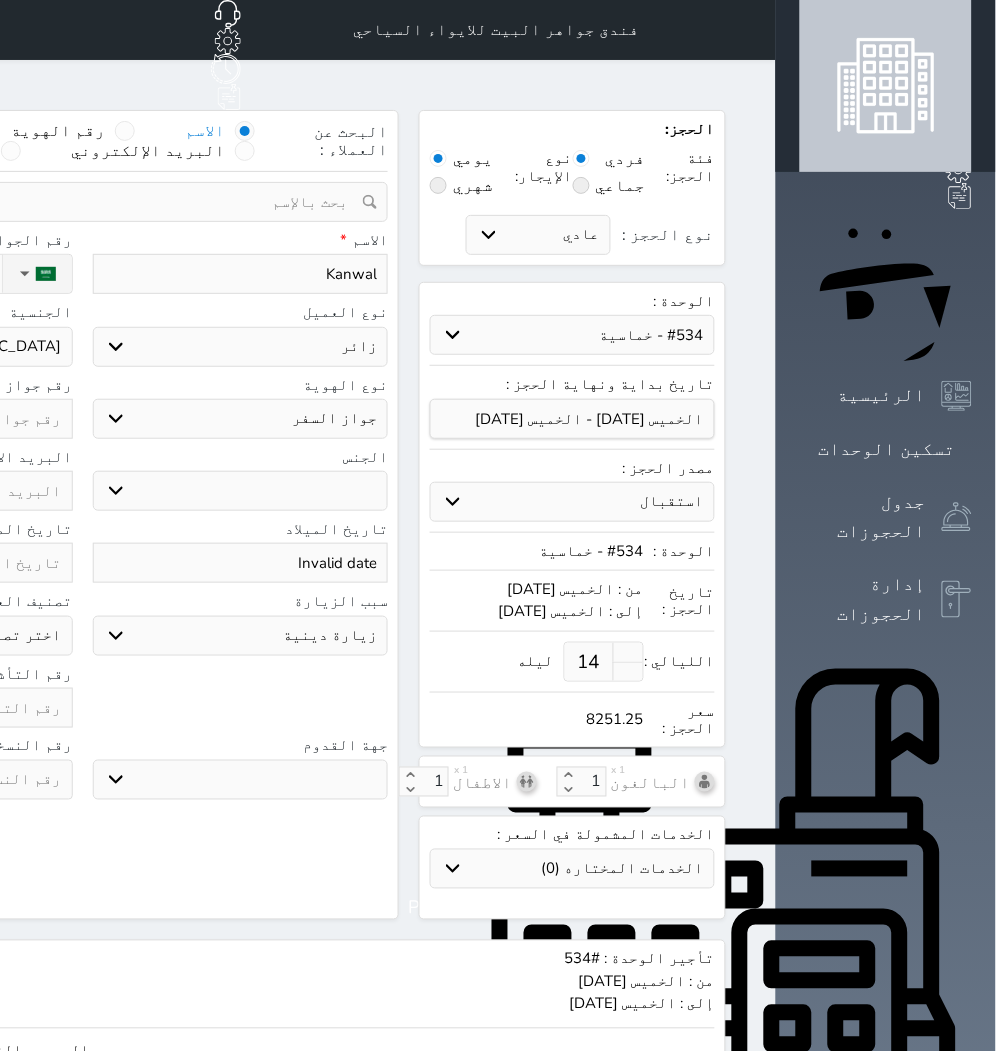 click on "اختر دولة
اثيوبيا
اجنبي بجواز سعودي
اخرى
[GEOGRAPHIC_DATA]
[GEOGRAPHIC_DATA]
[GEOGRAPHIC_DATA]
[GEOGRAPHIC_DATA]
[GEOGRAPHIC_DATA]
[GEOGRAPHIC_DATA]
[GEOGRAPHIC_DATA]" at bounding box center (-75, 347) 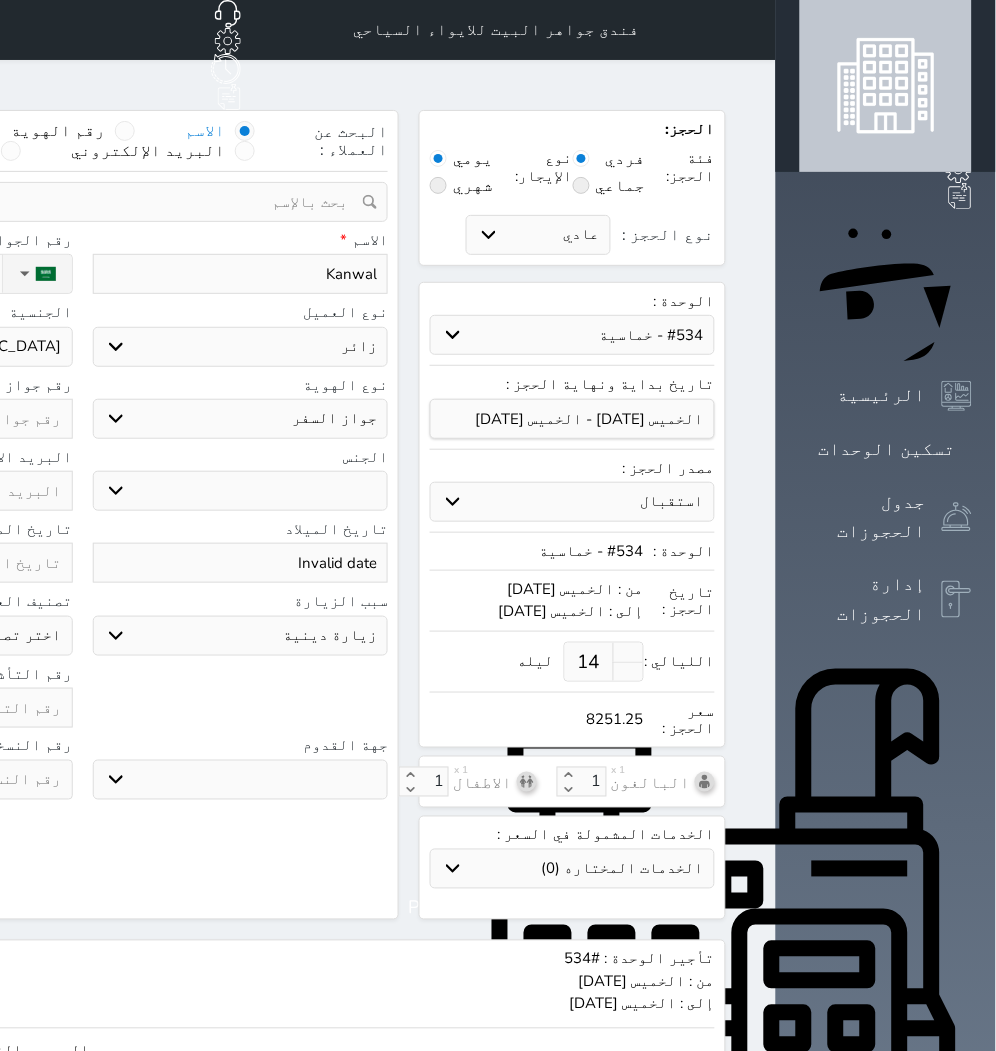 type on "A" 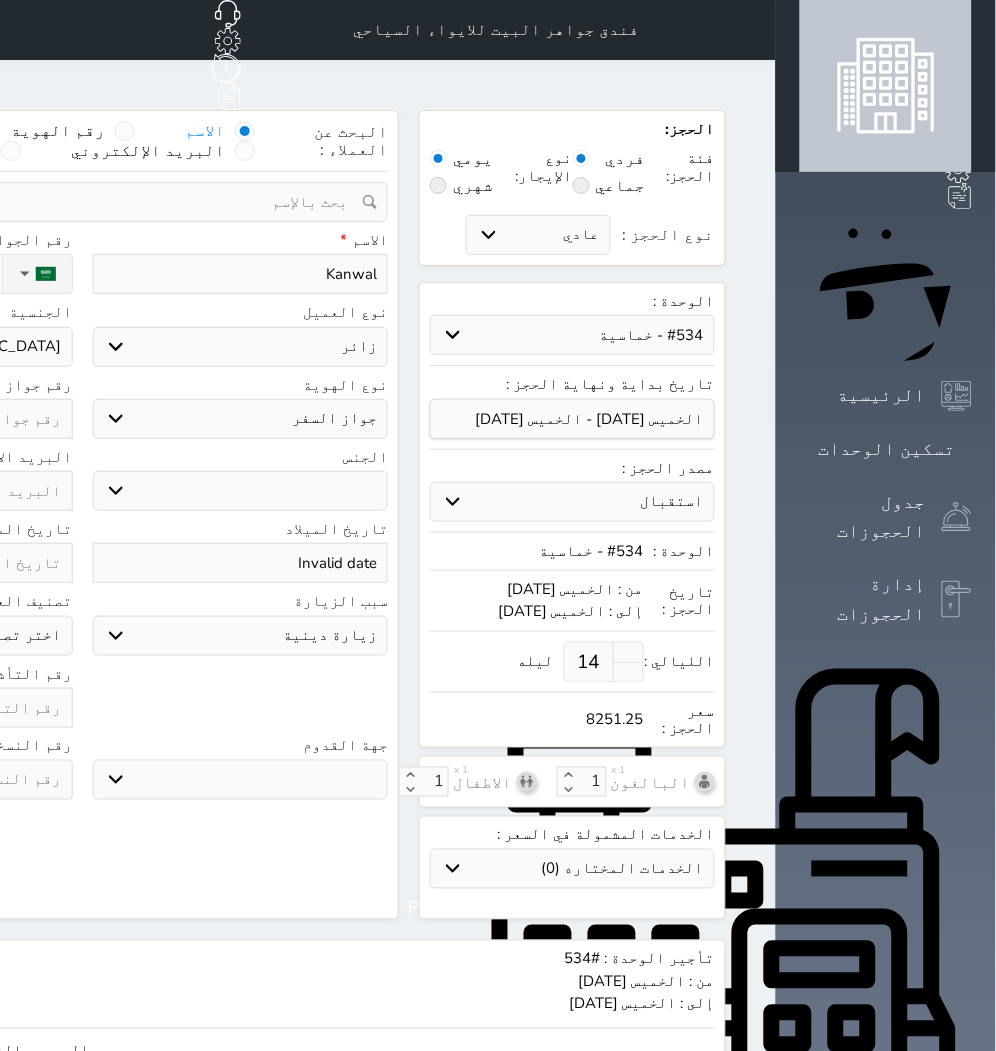 select 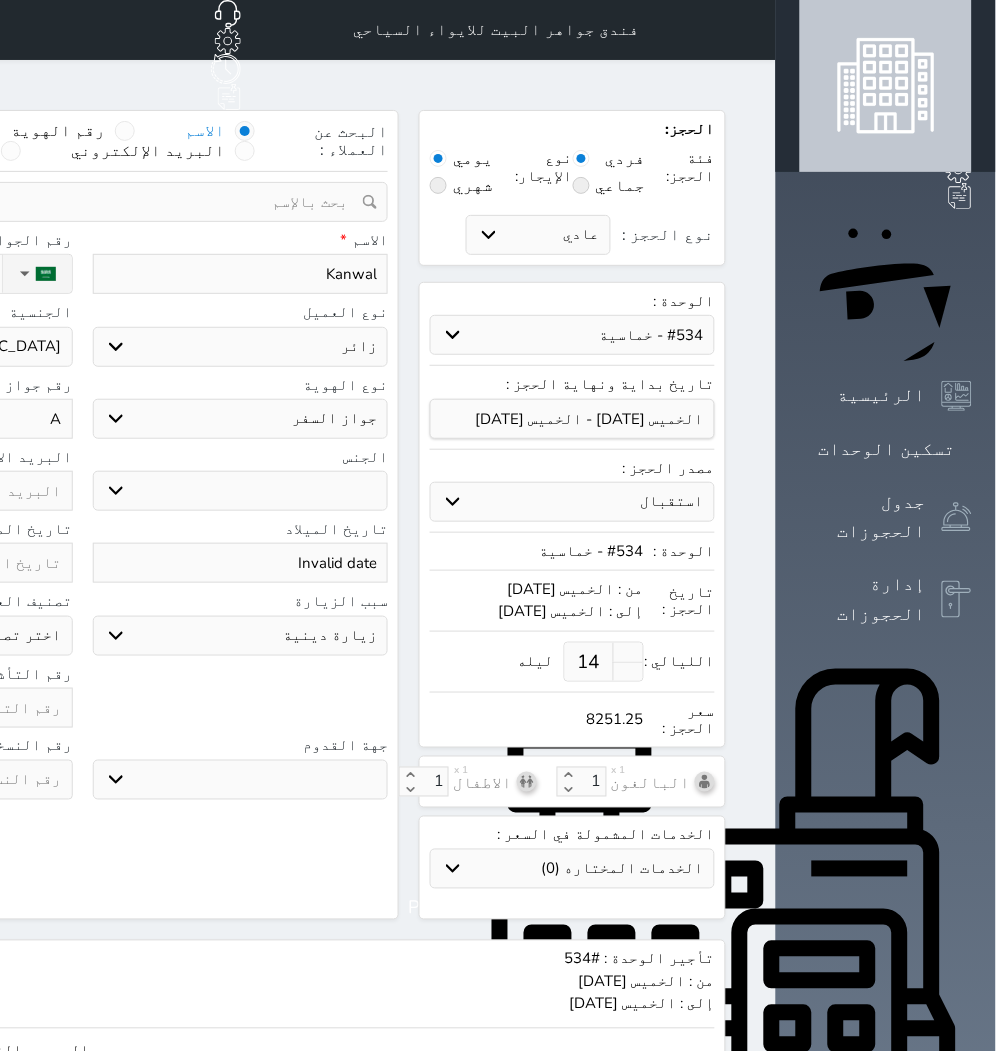 type on "AE" 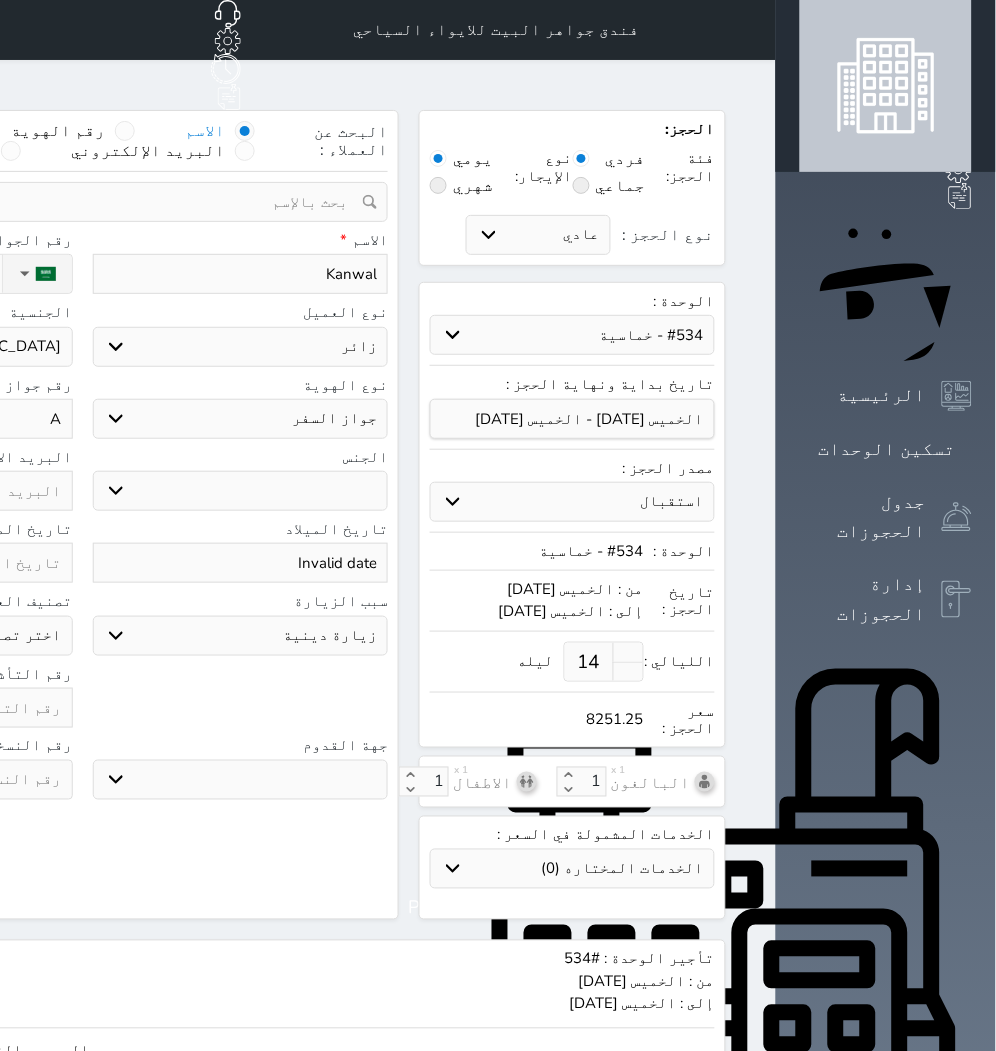 select 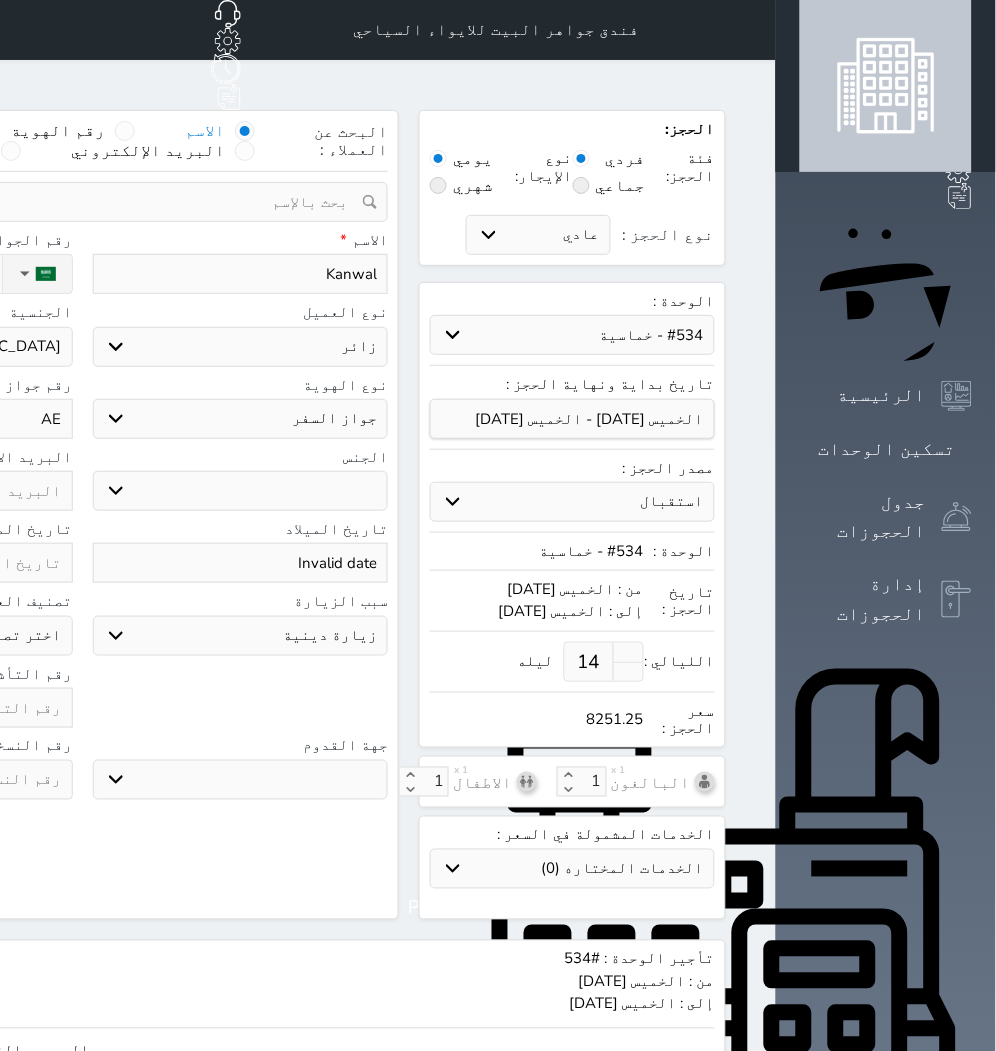 type on "AE5" 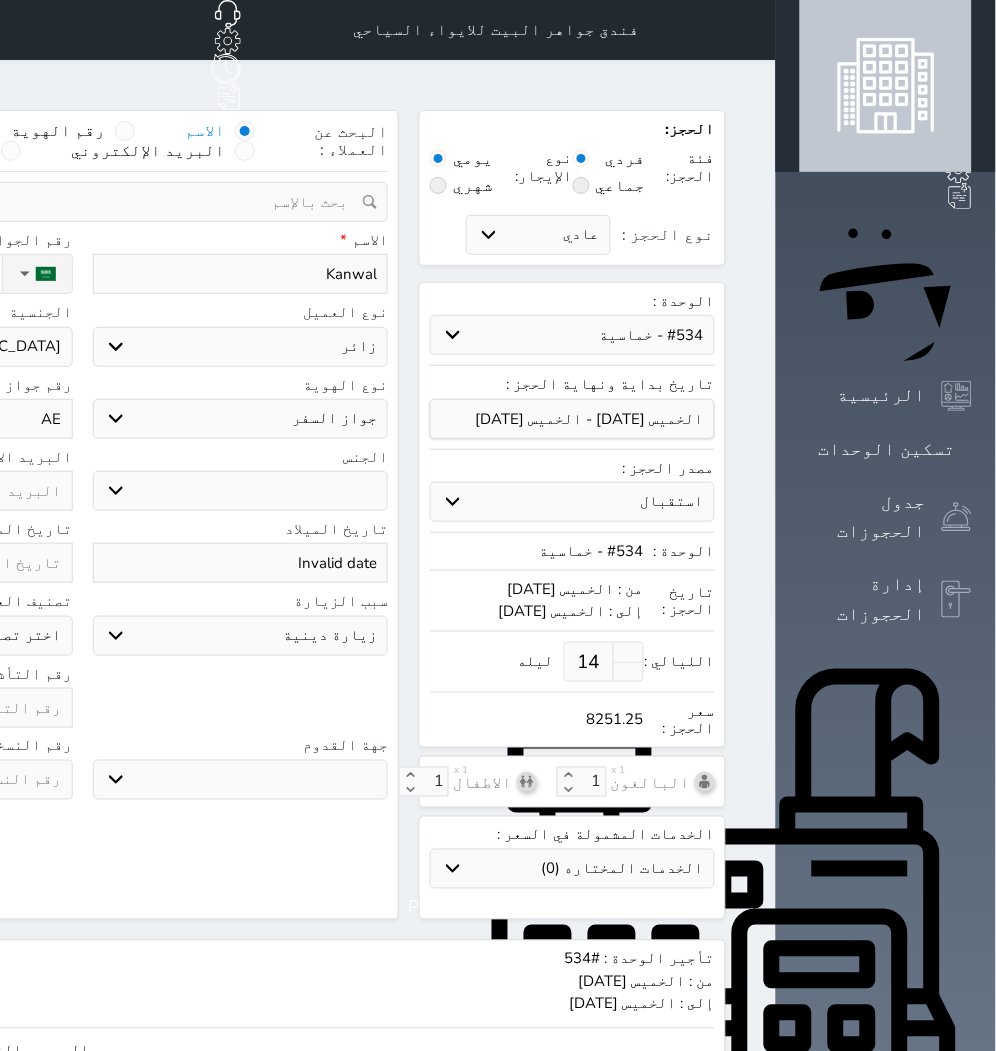 select 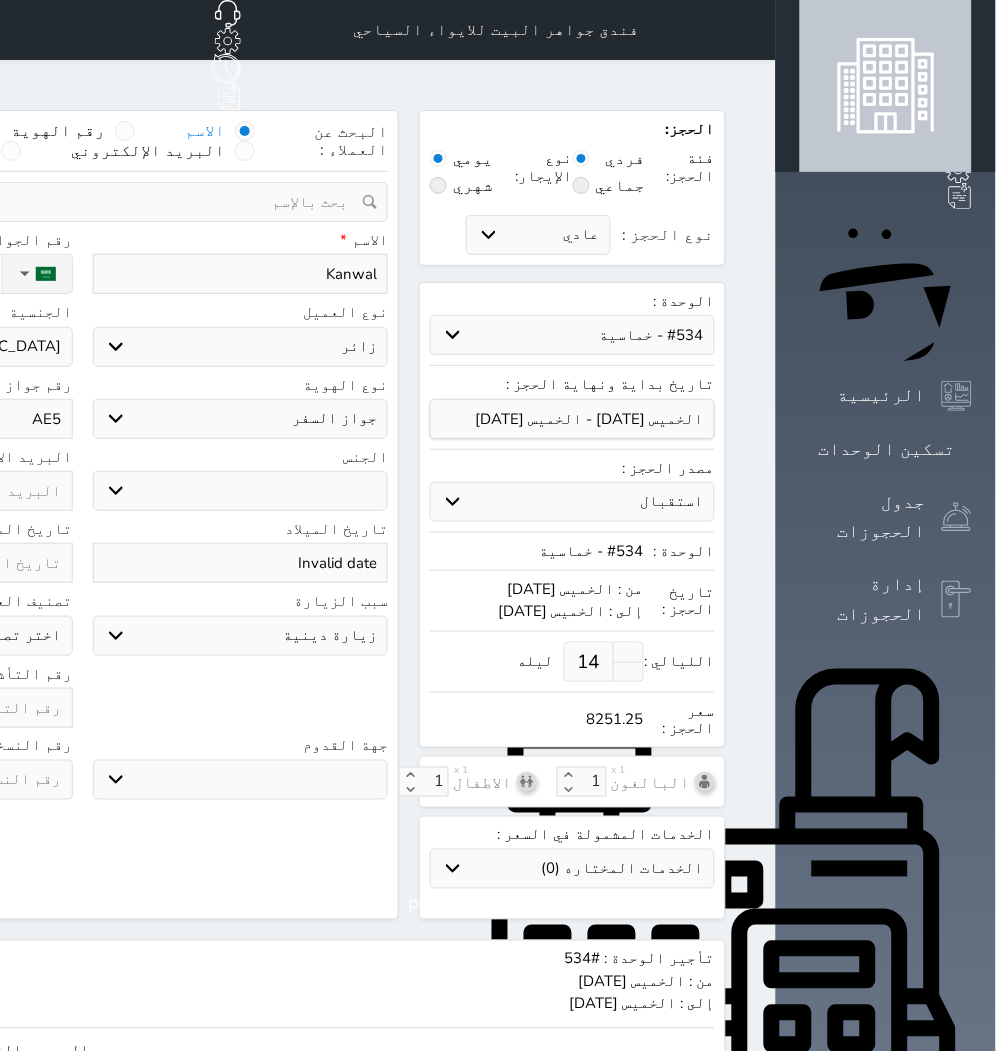 type on "AE58" 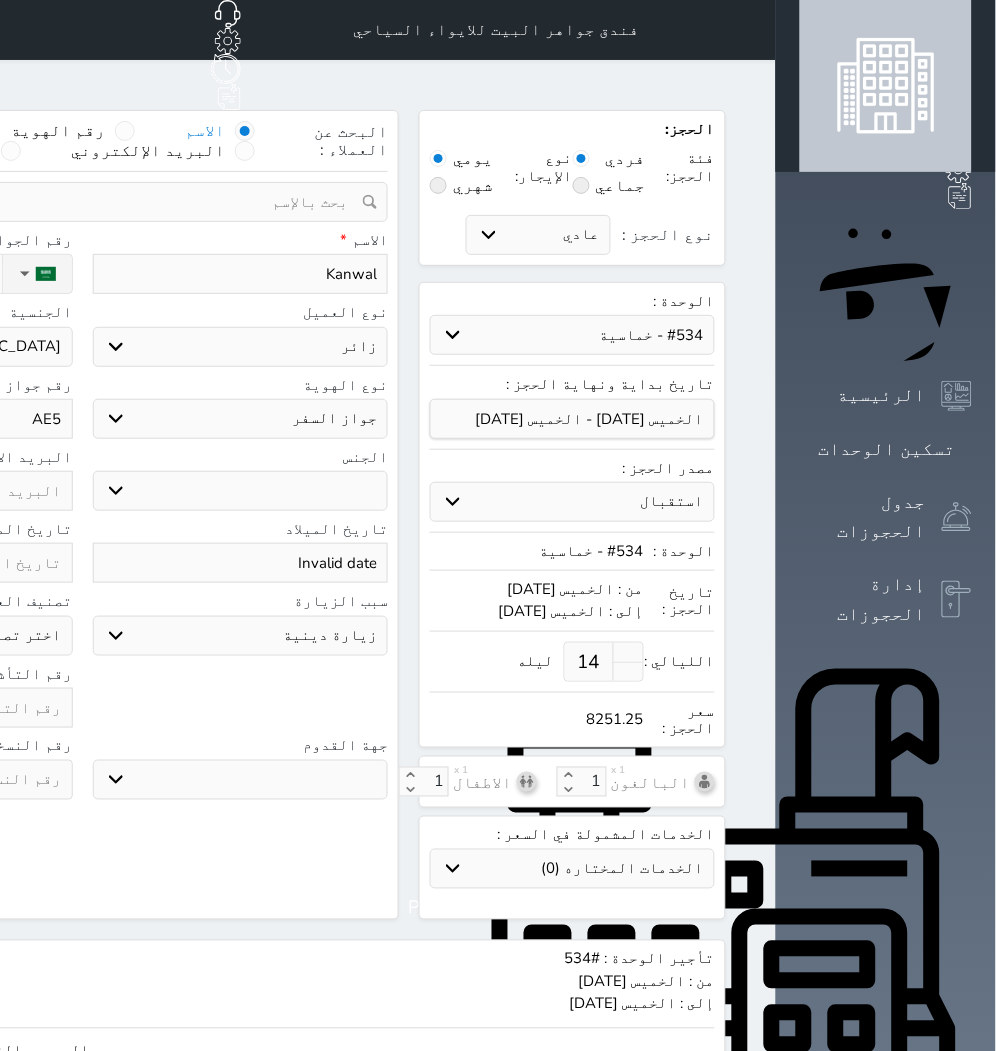 select 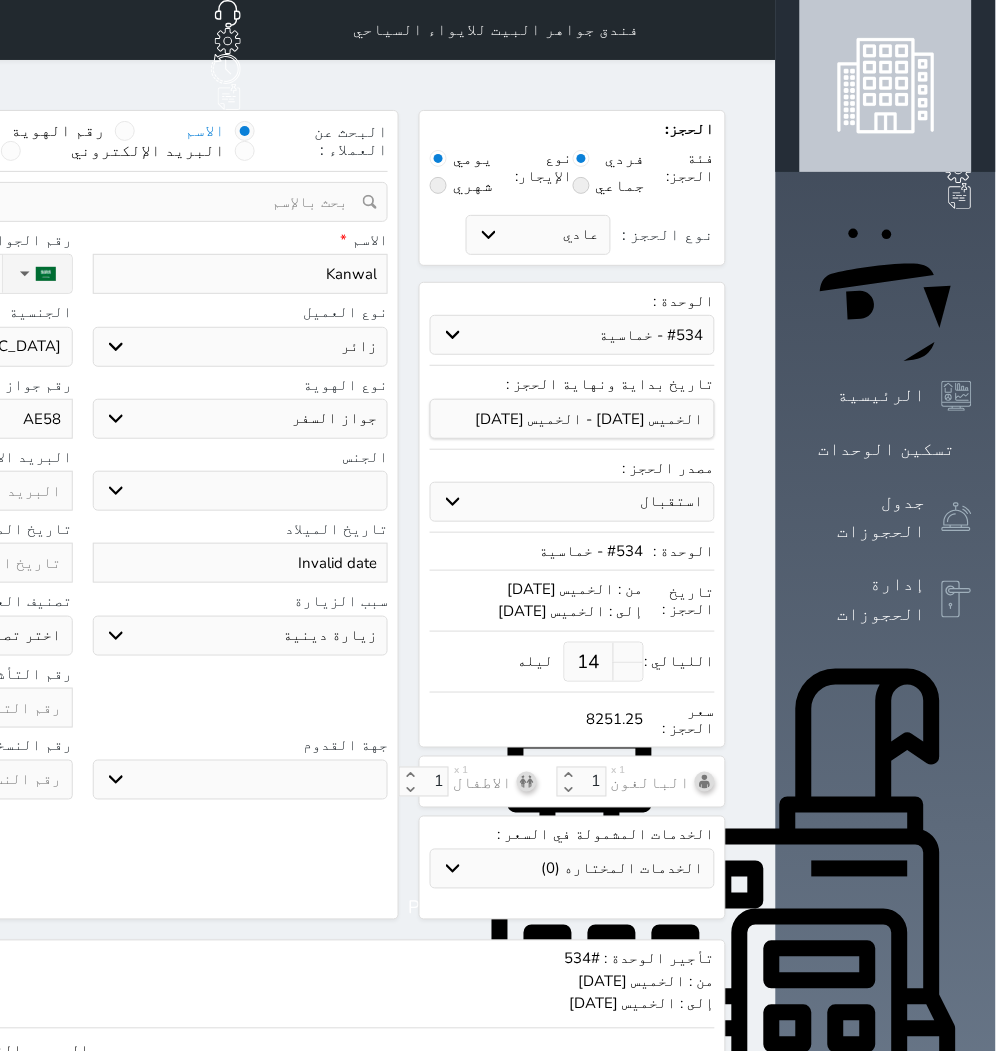 type on "AE584" 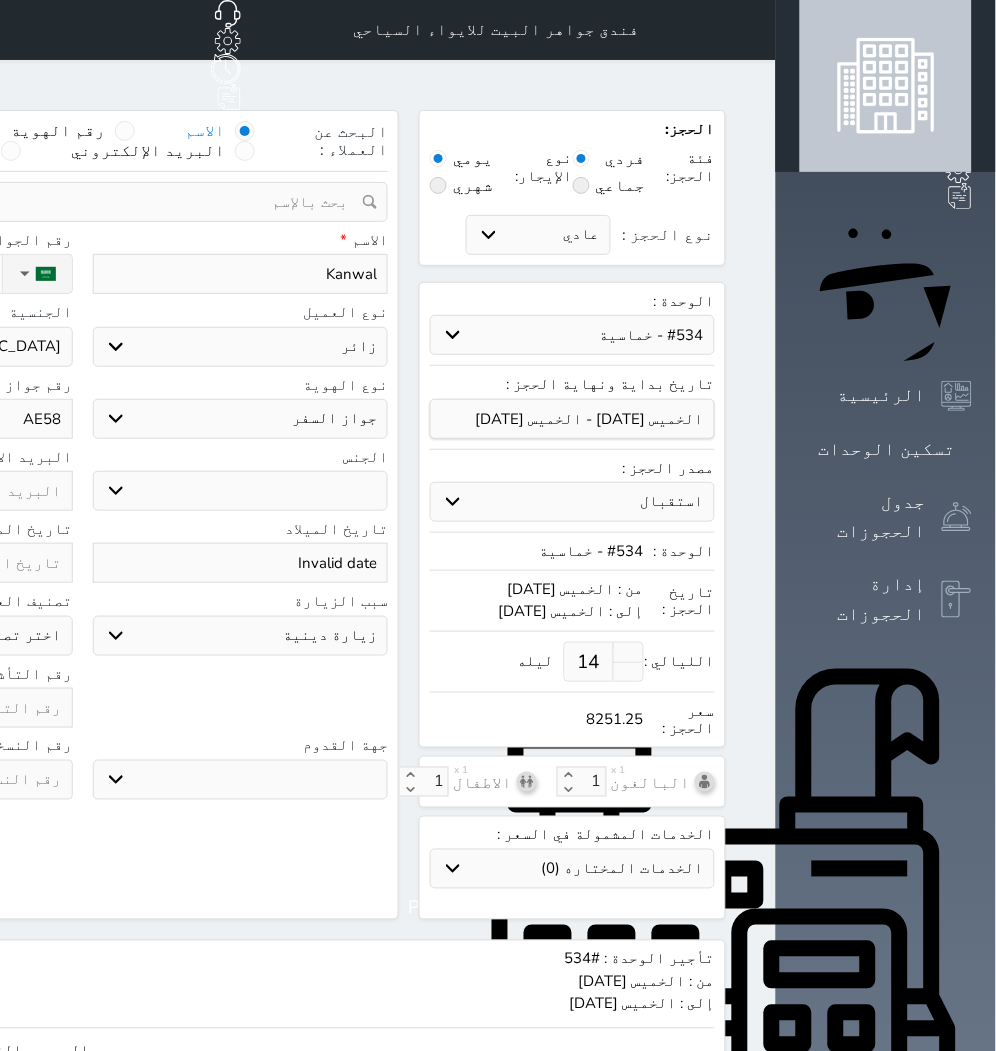 select 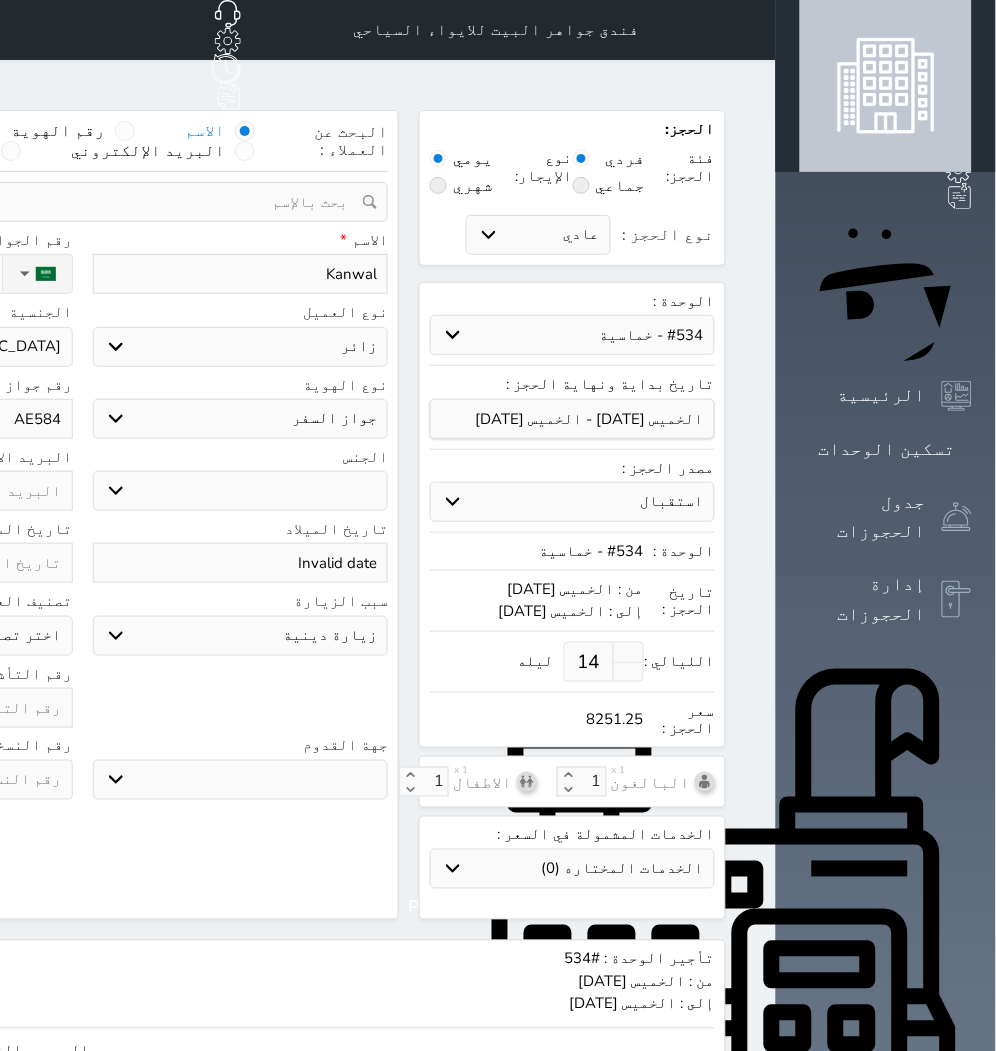 type on "AE5846" 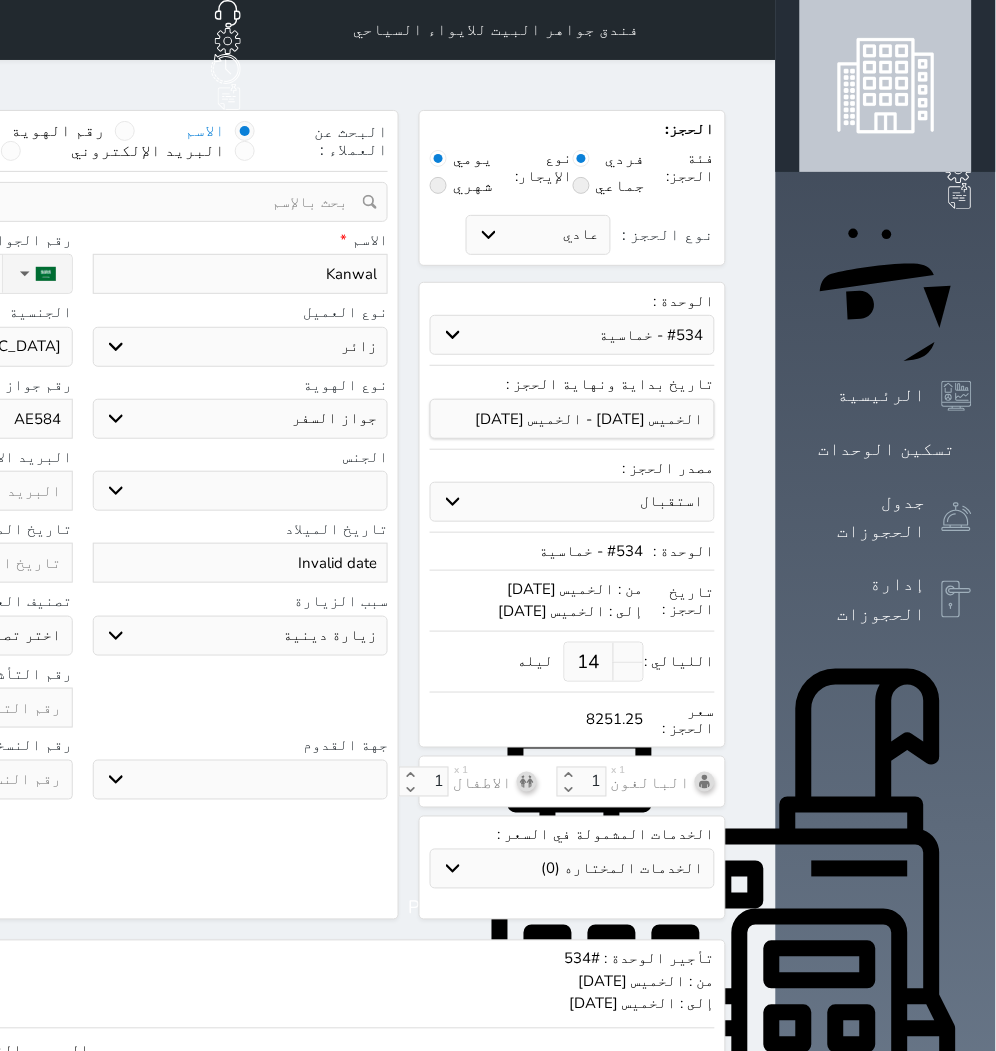 select 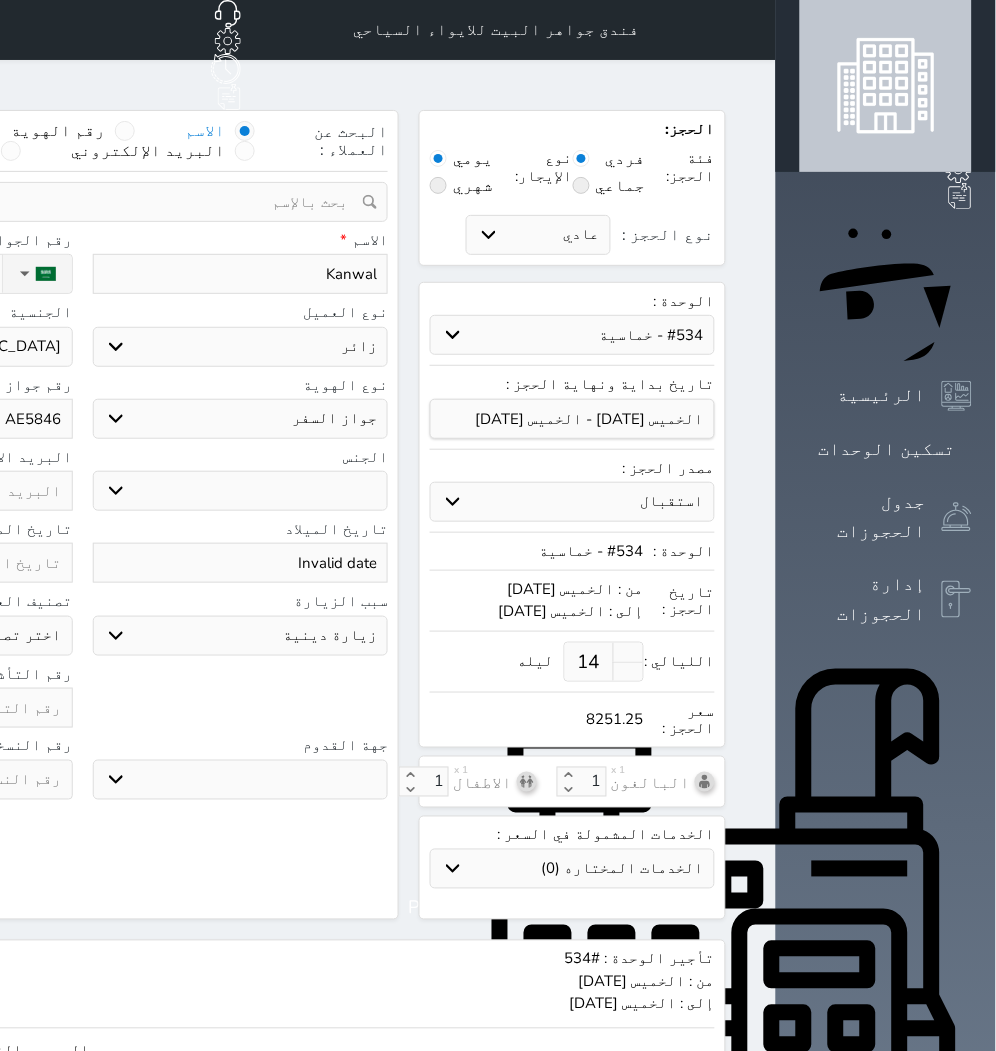 type on "AE58466" 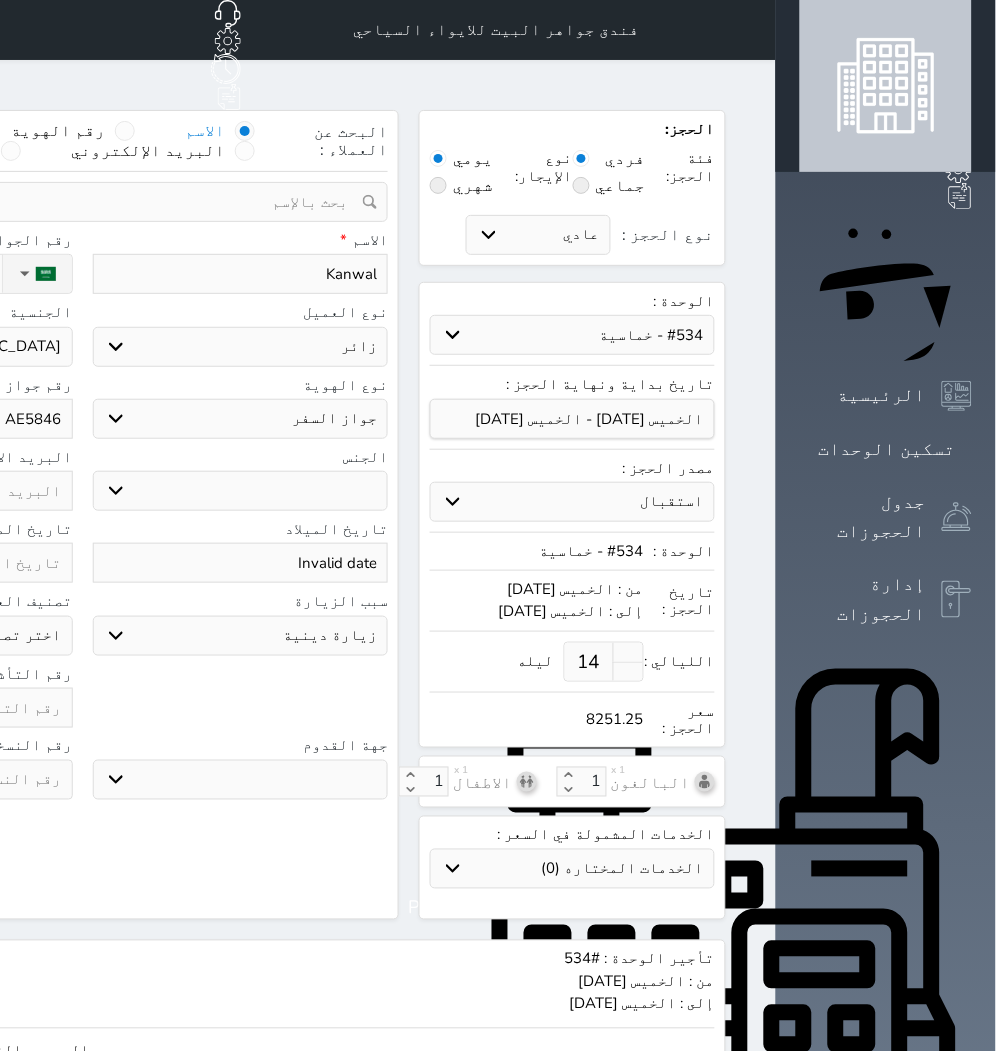 select 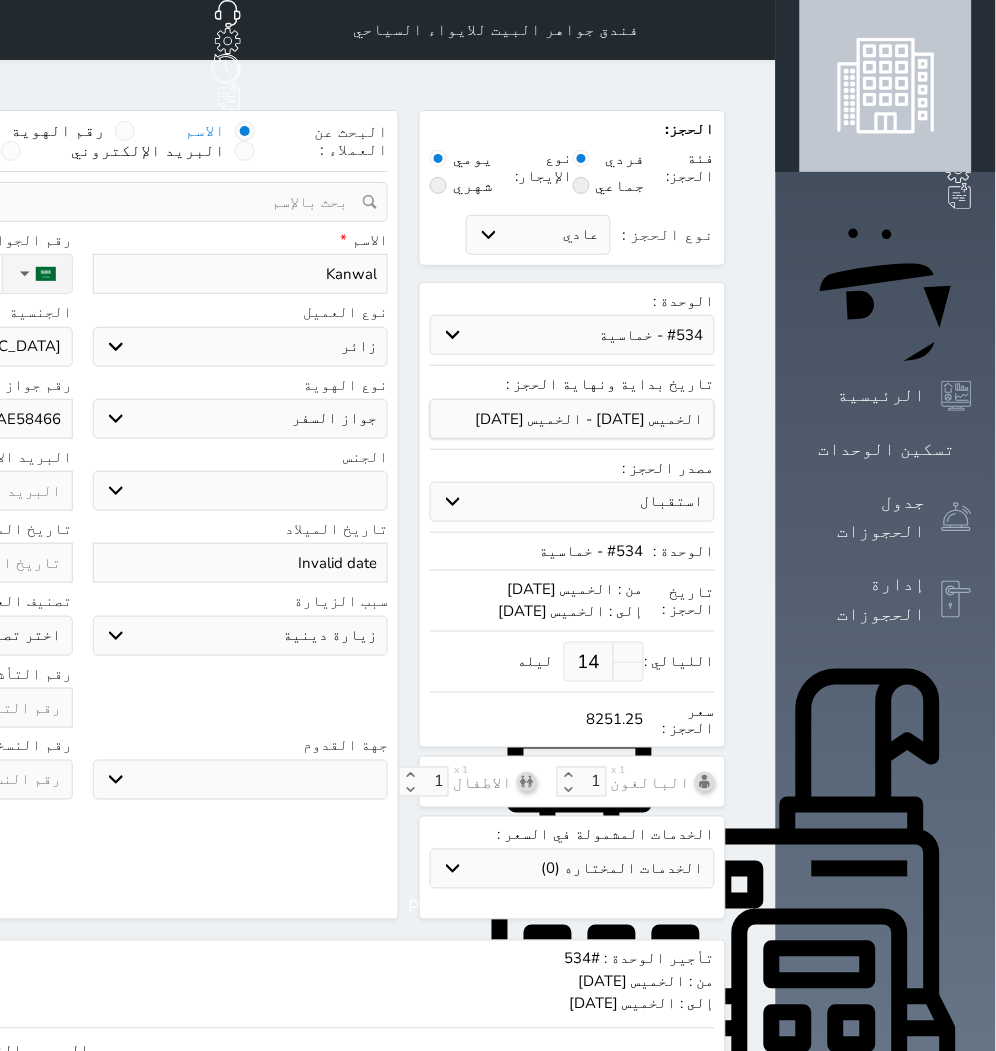 type on "AE584664" 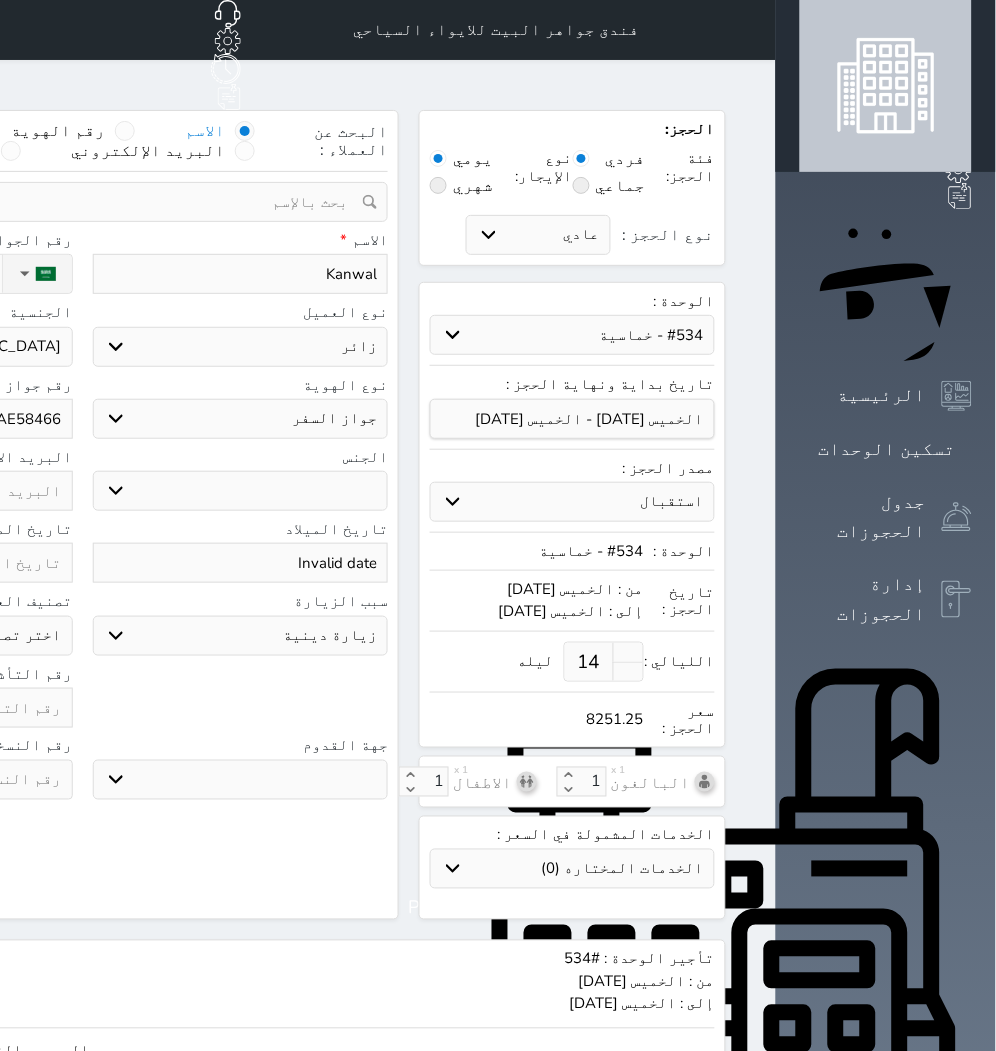 select 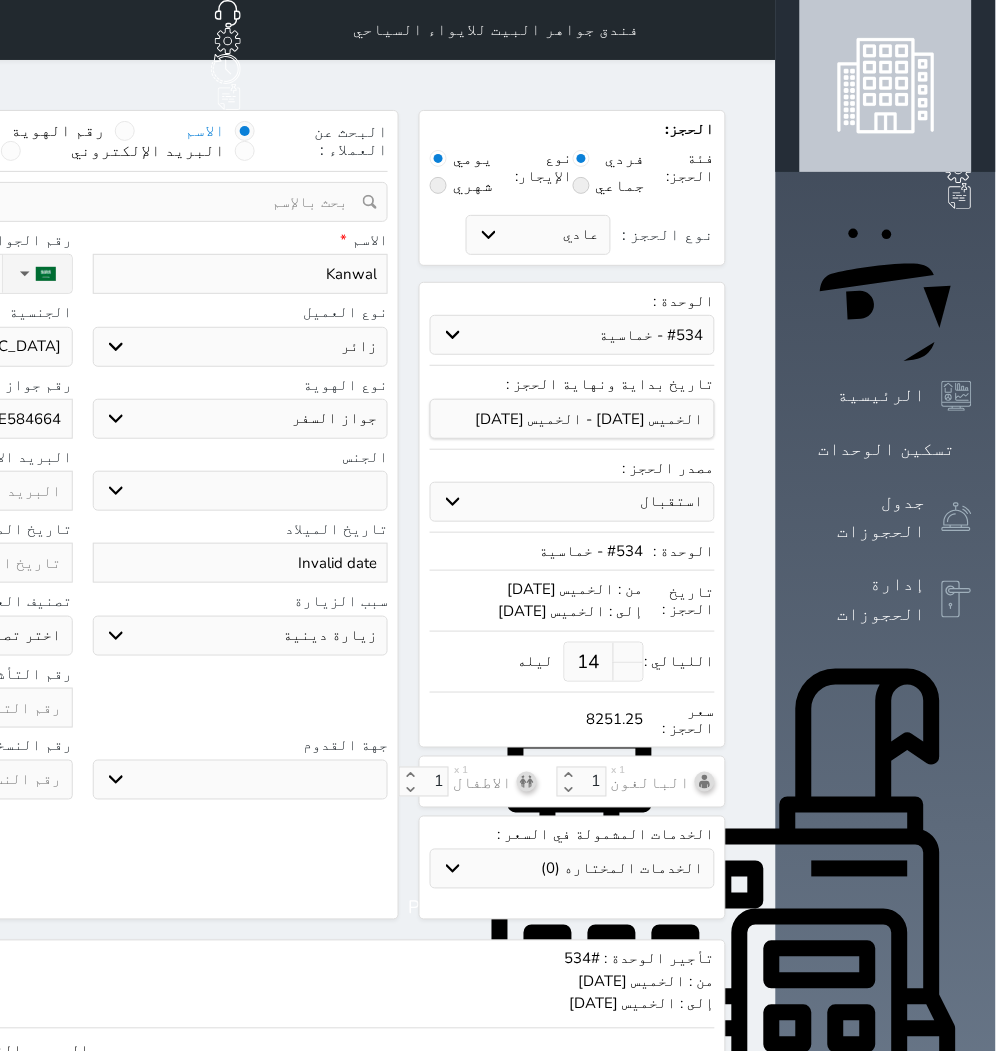 type on "AE5846648" 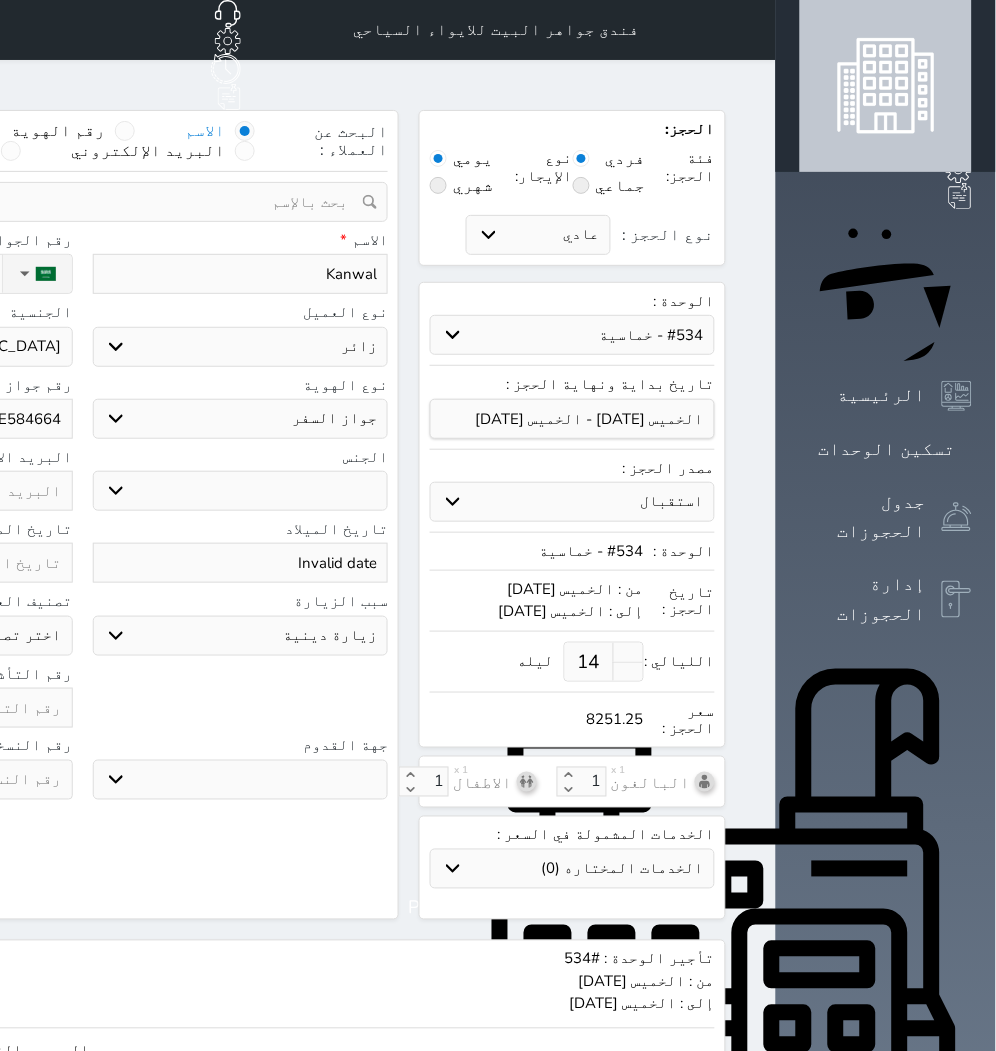 select 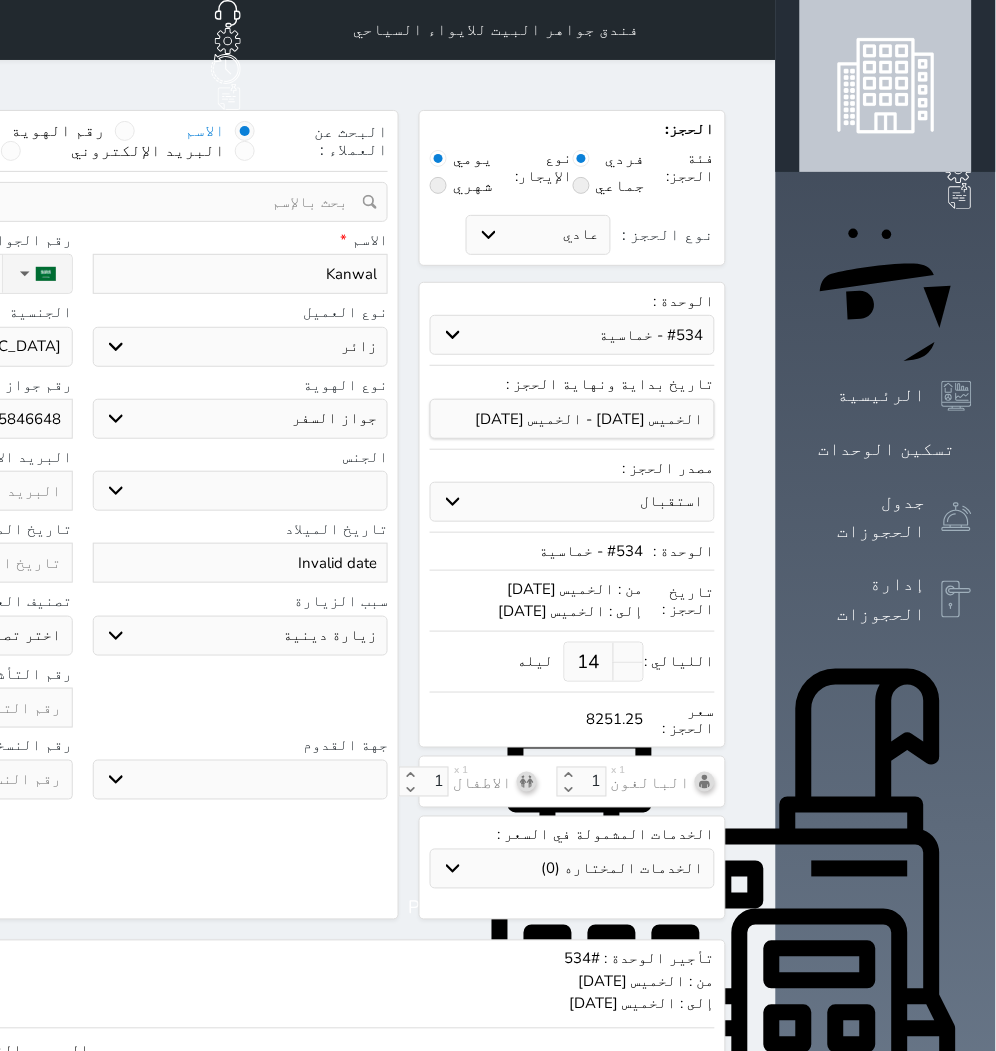 type on "AE58466483" 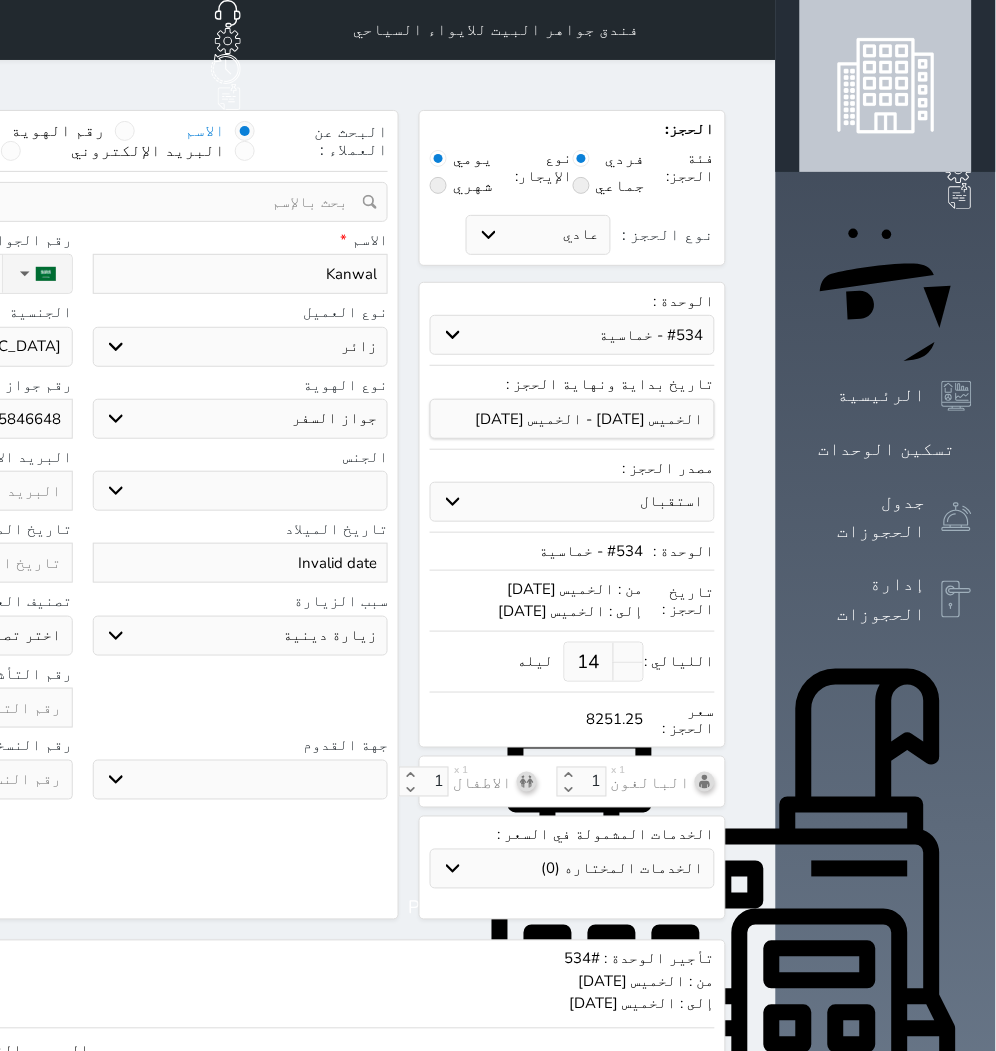 select 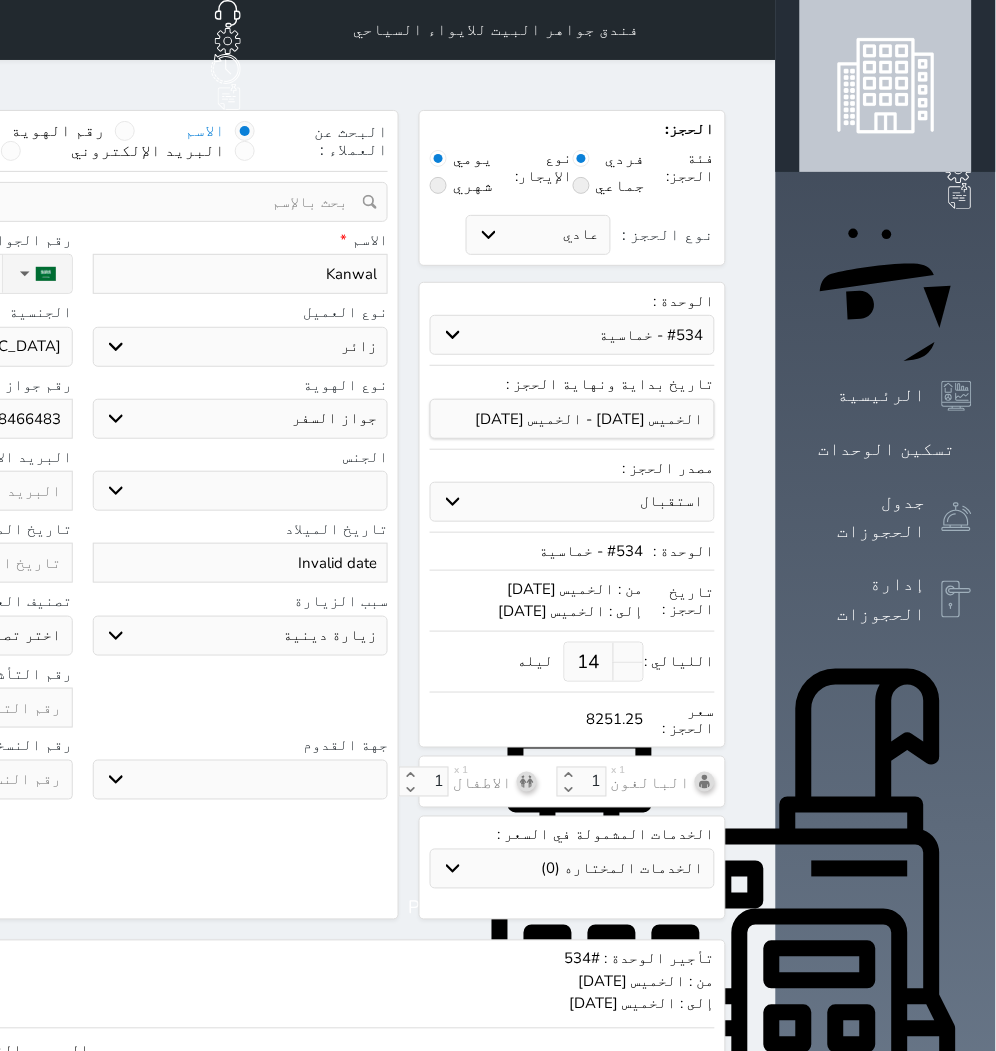 type on "AE58466483" 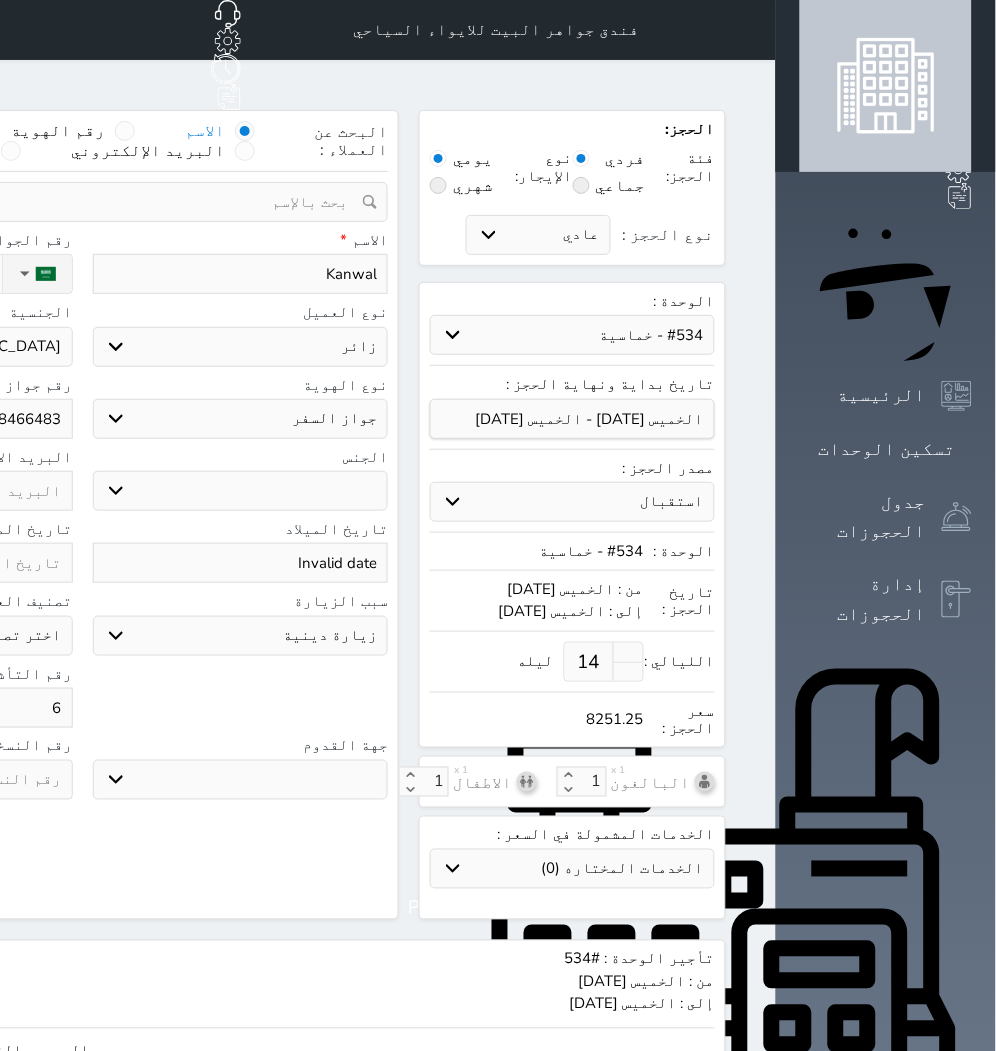 select 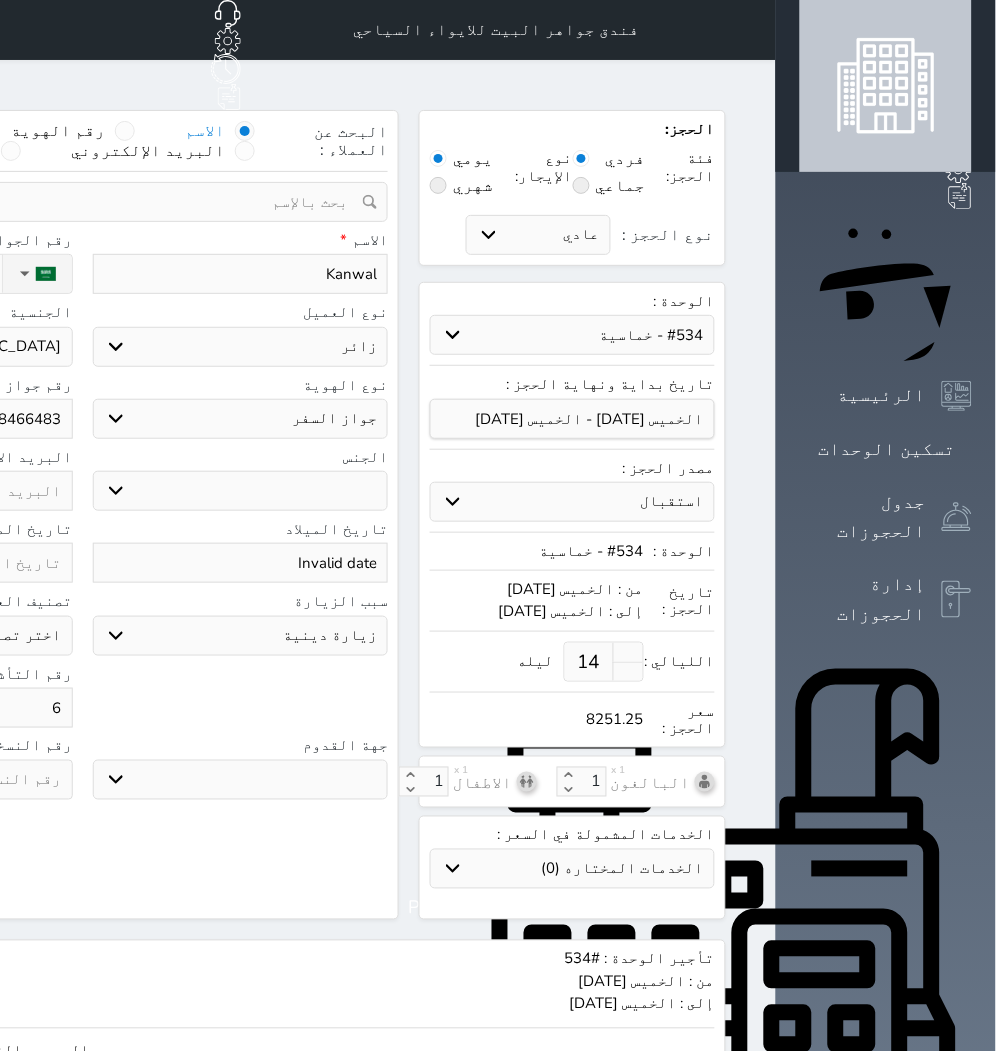 type on "61" 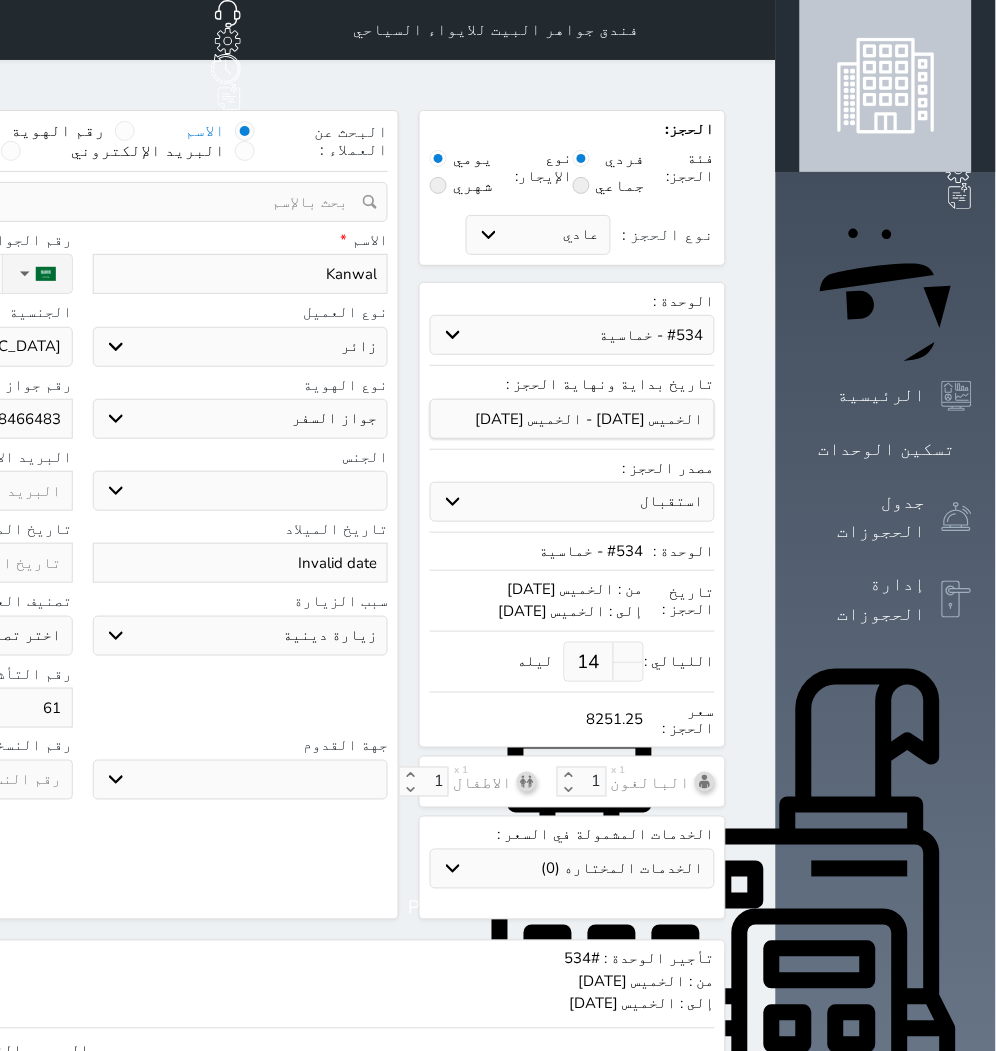 select 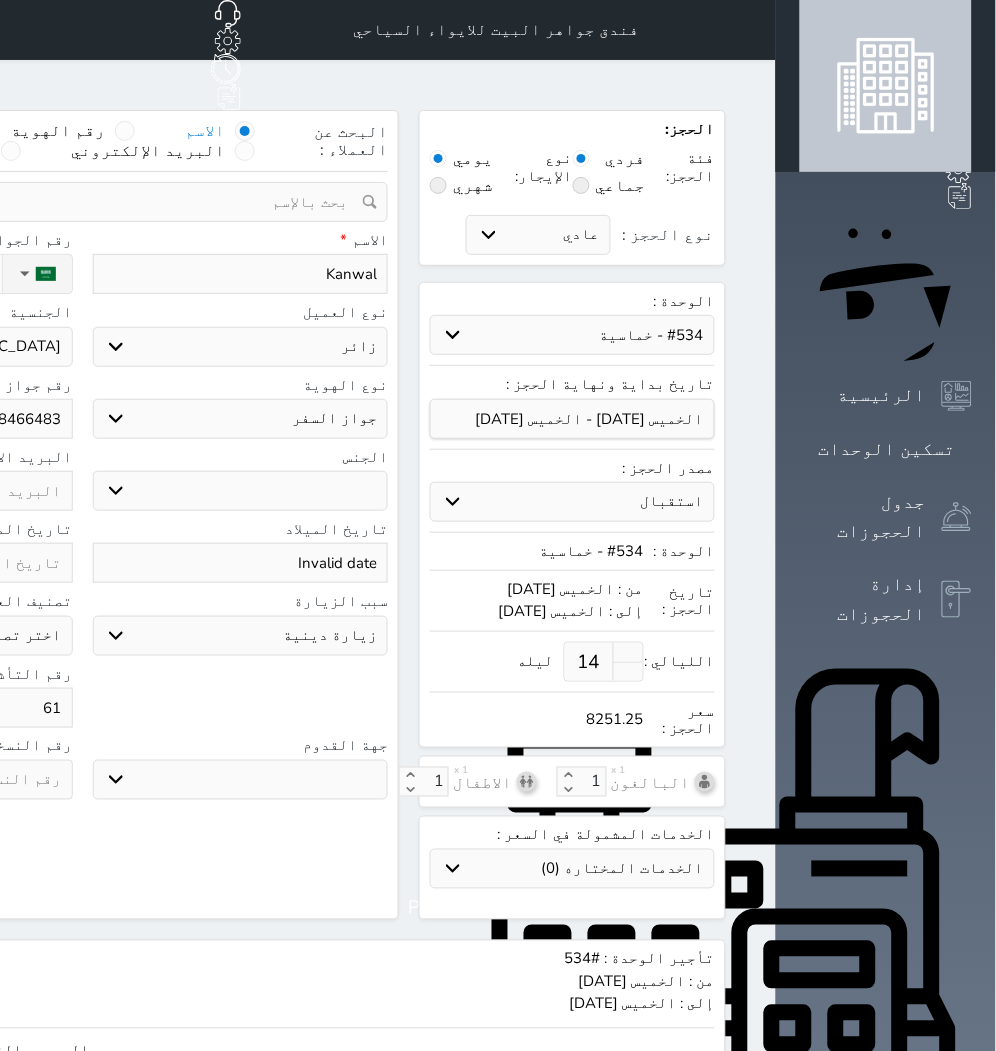 type on "614" 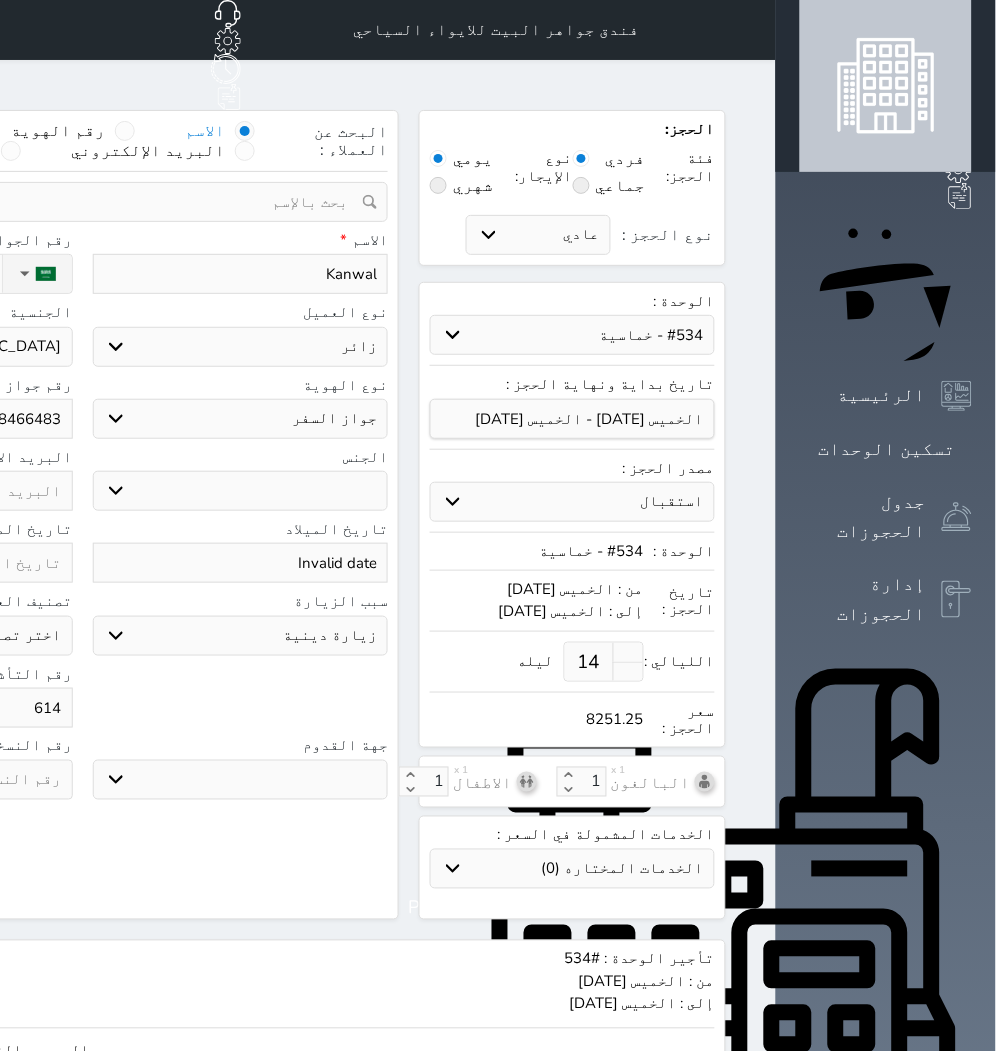 select 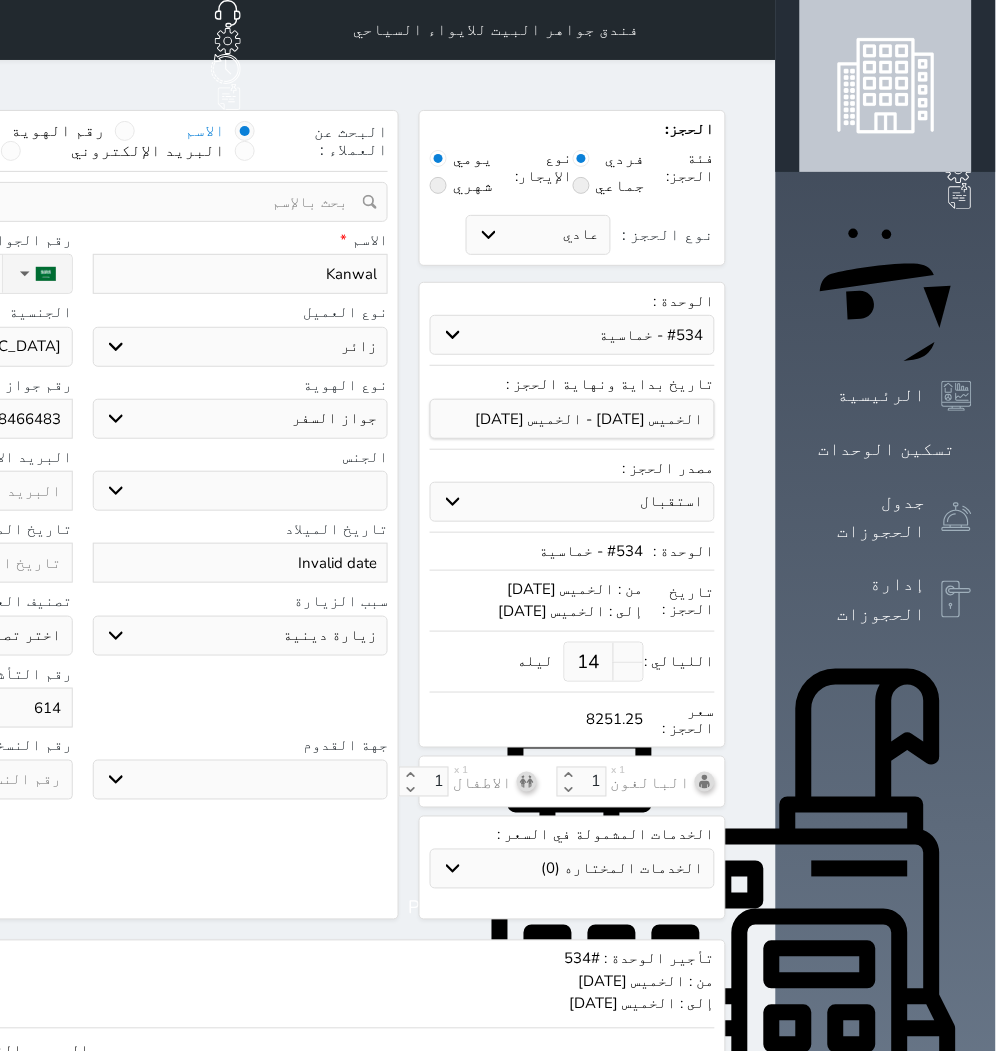 type on "6144" 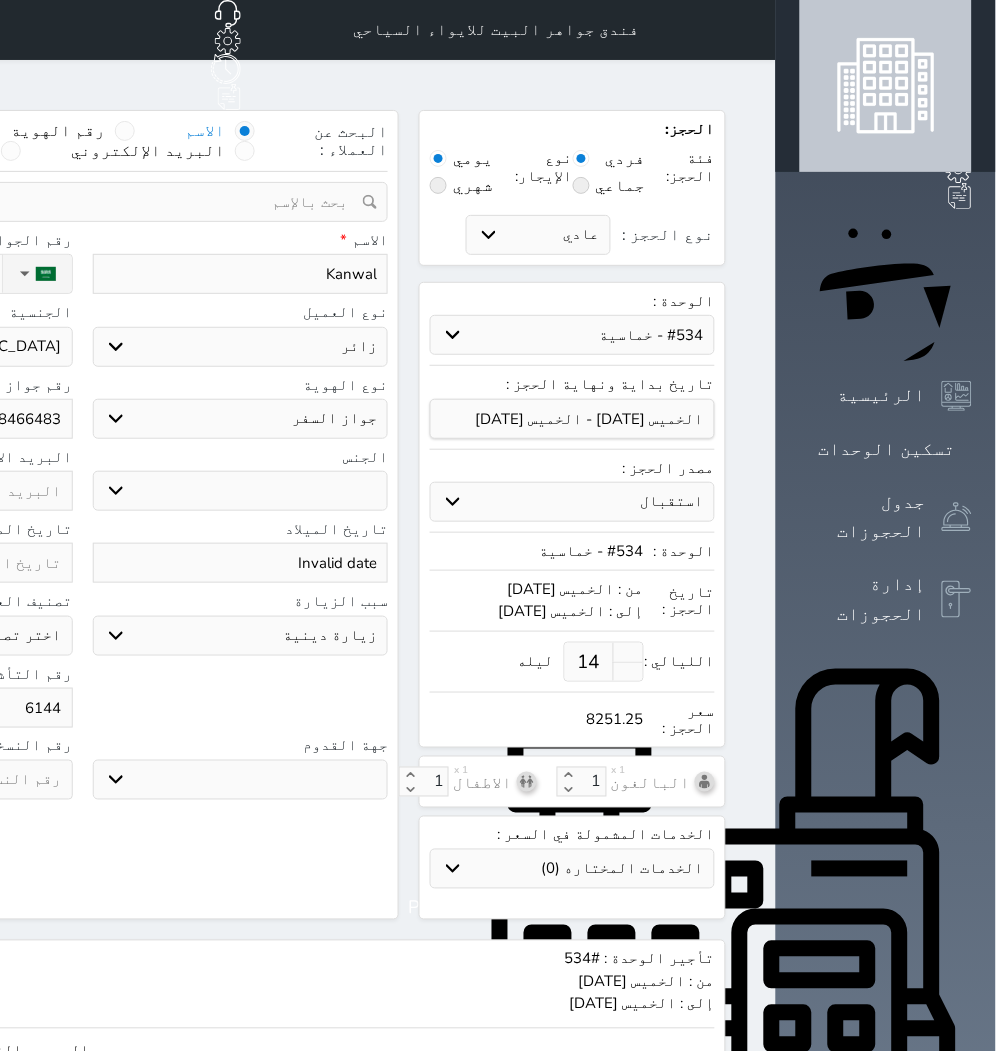 select 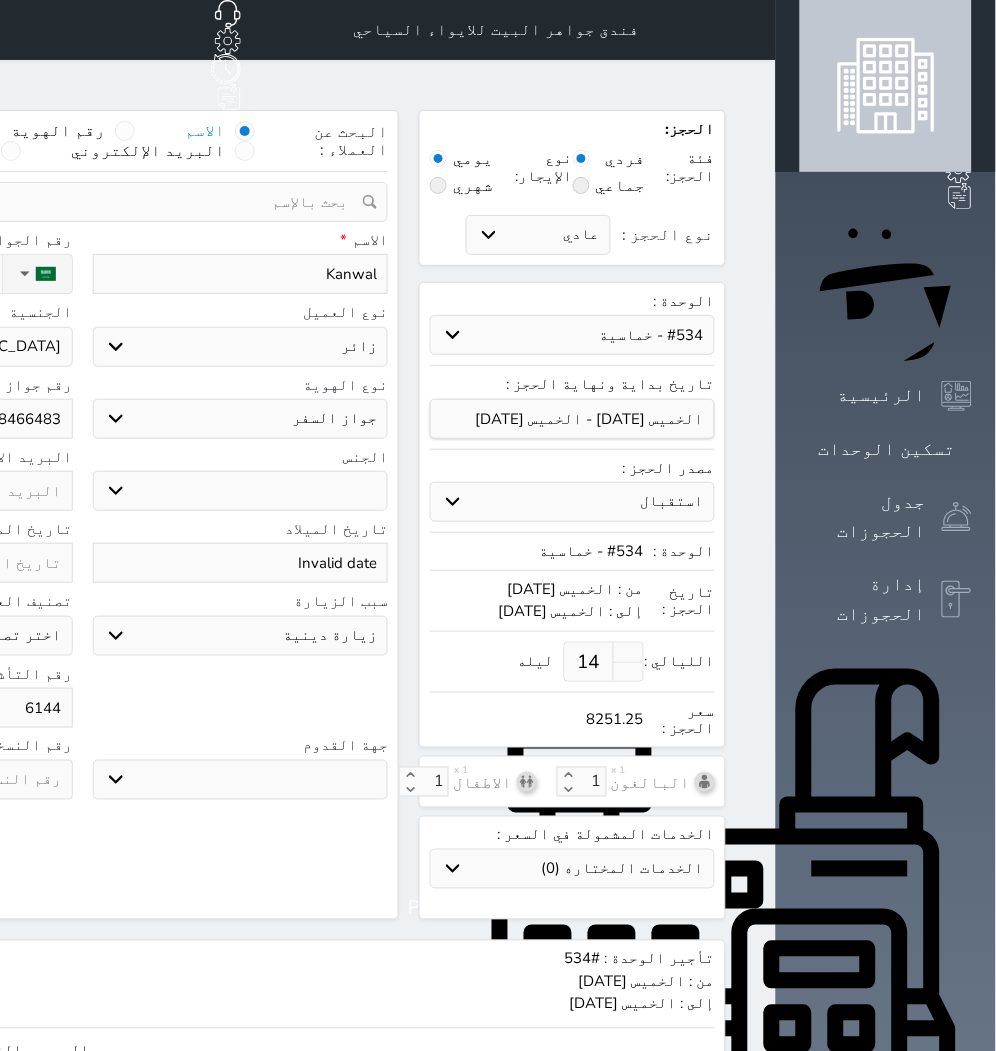 type on "61442" 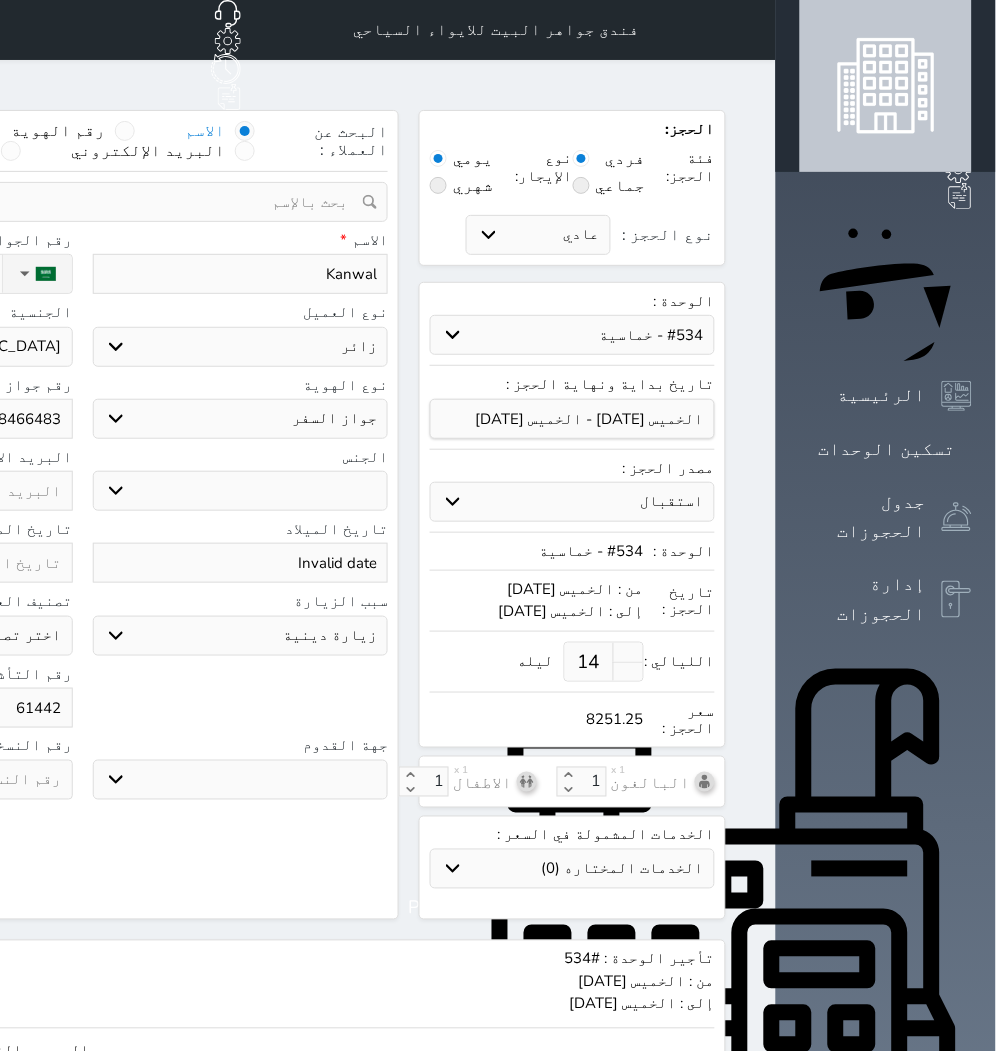 select 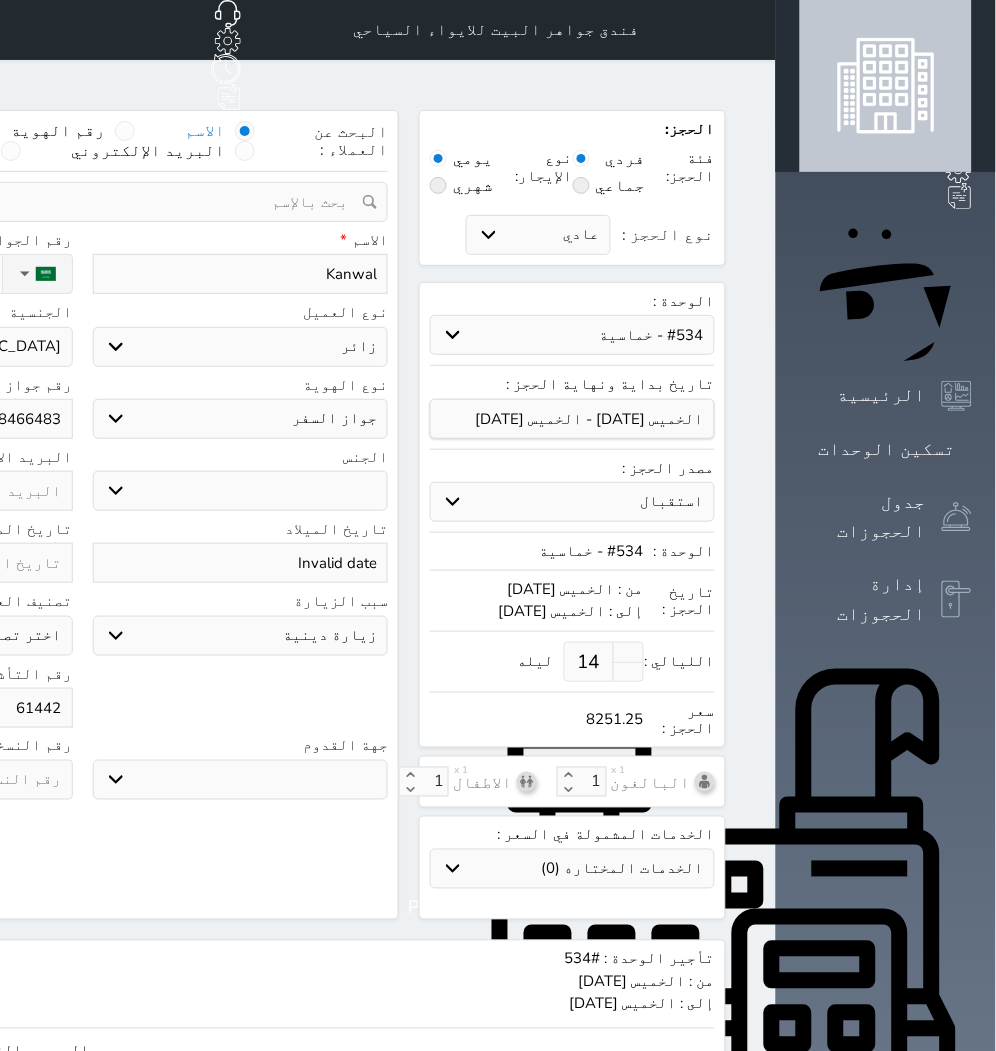 type on "614427" 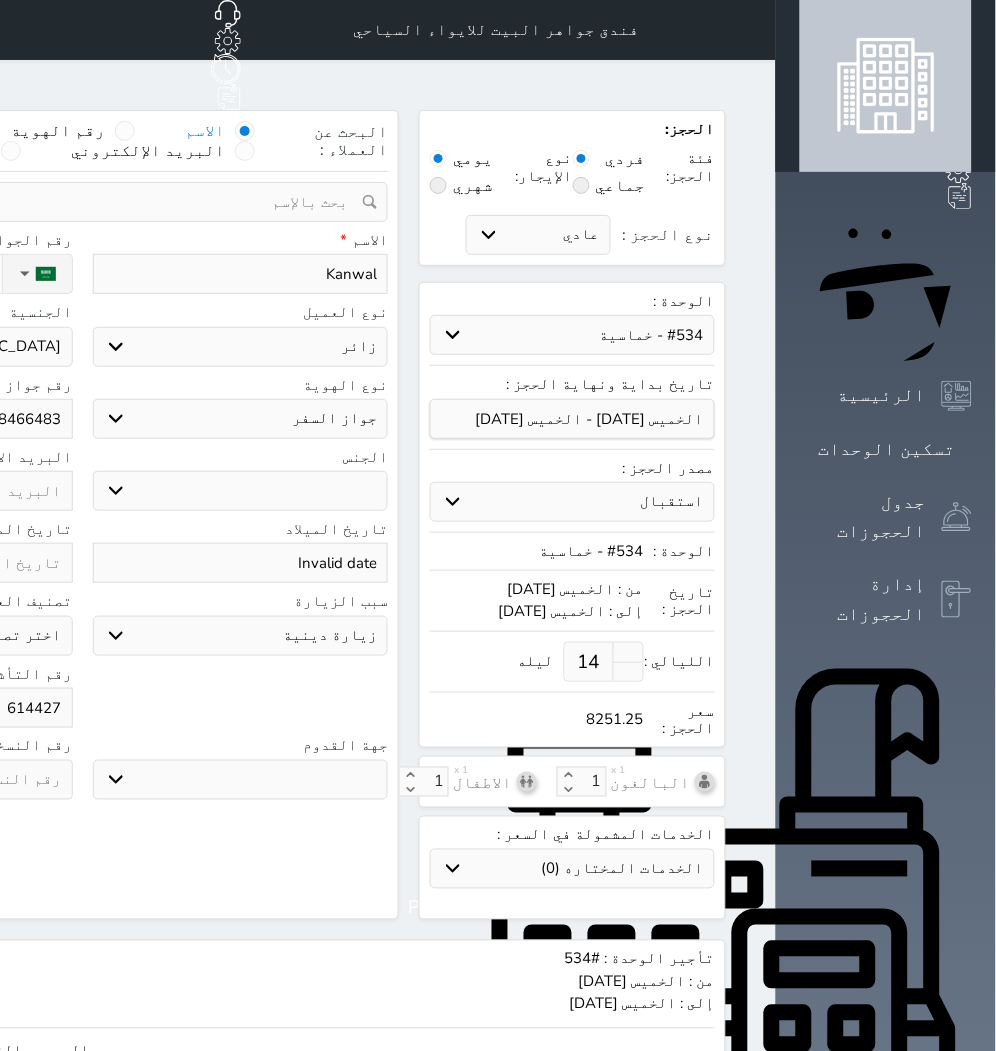 select 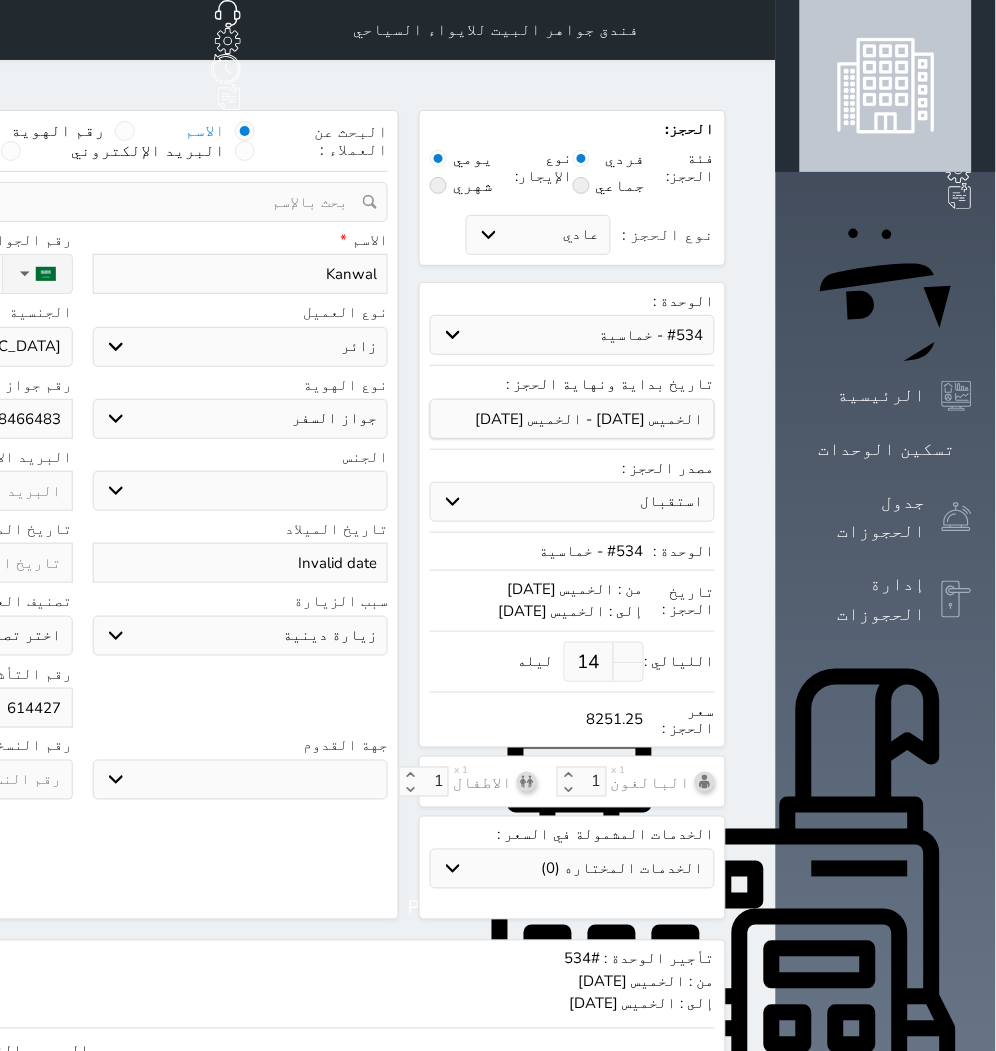 type on "6144270" 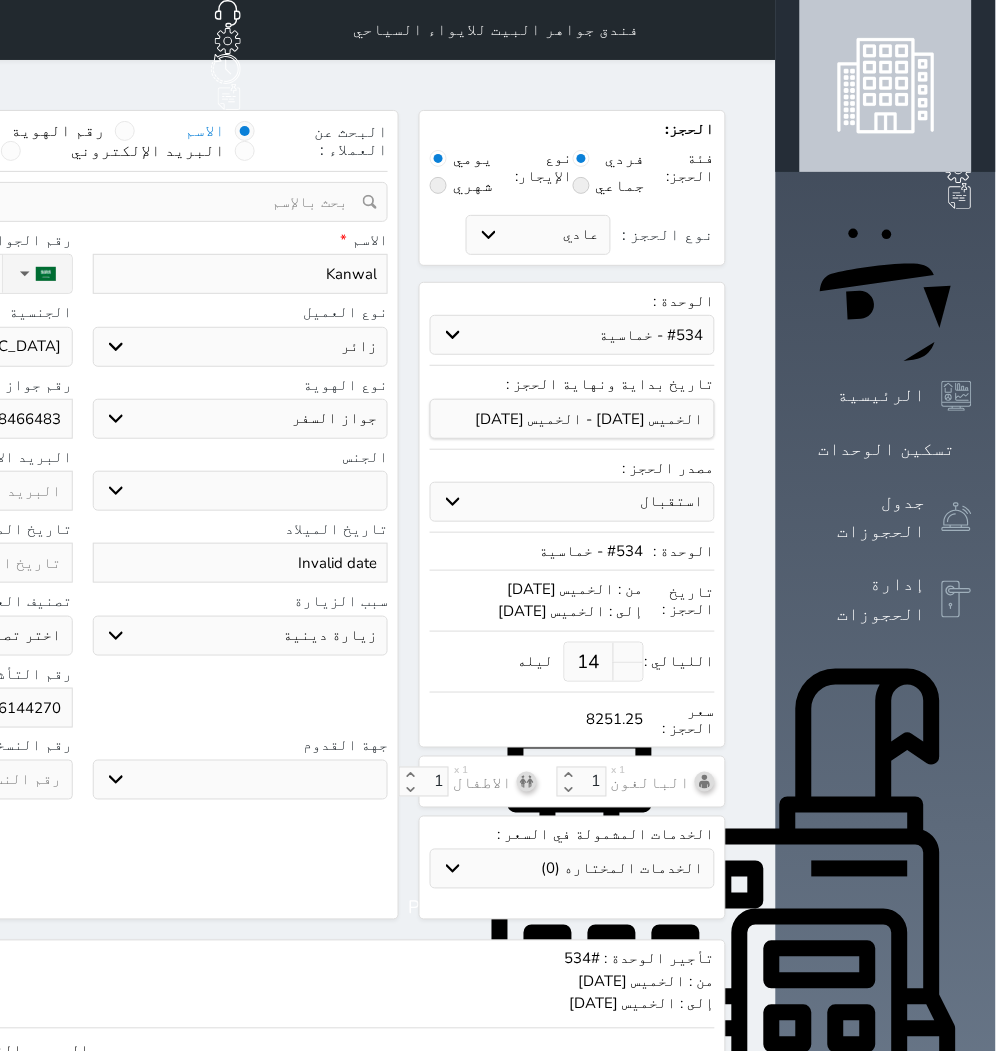 select 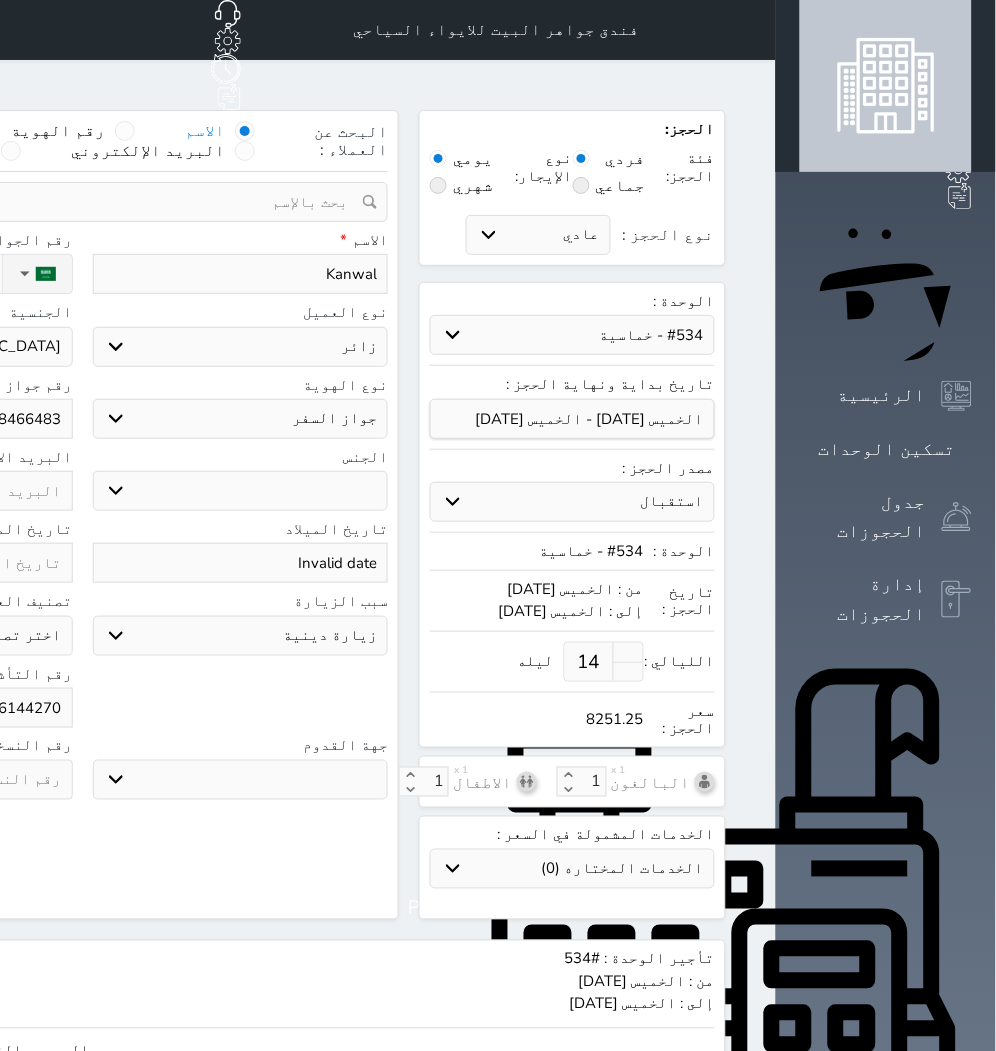 type on "61442703" 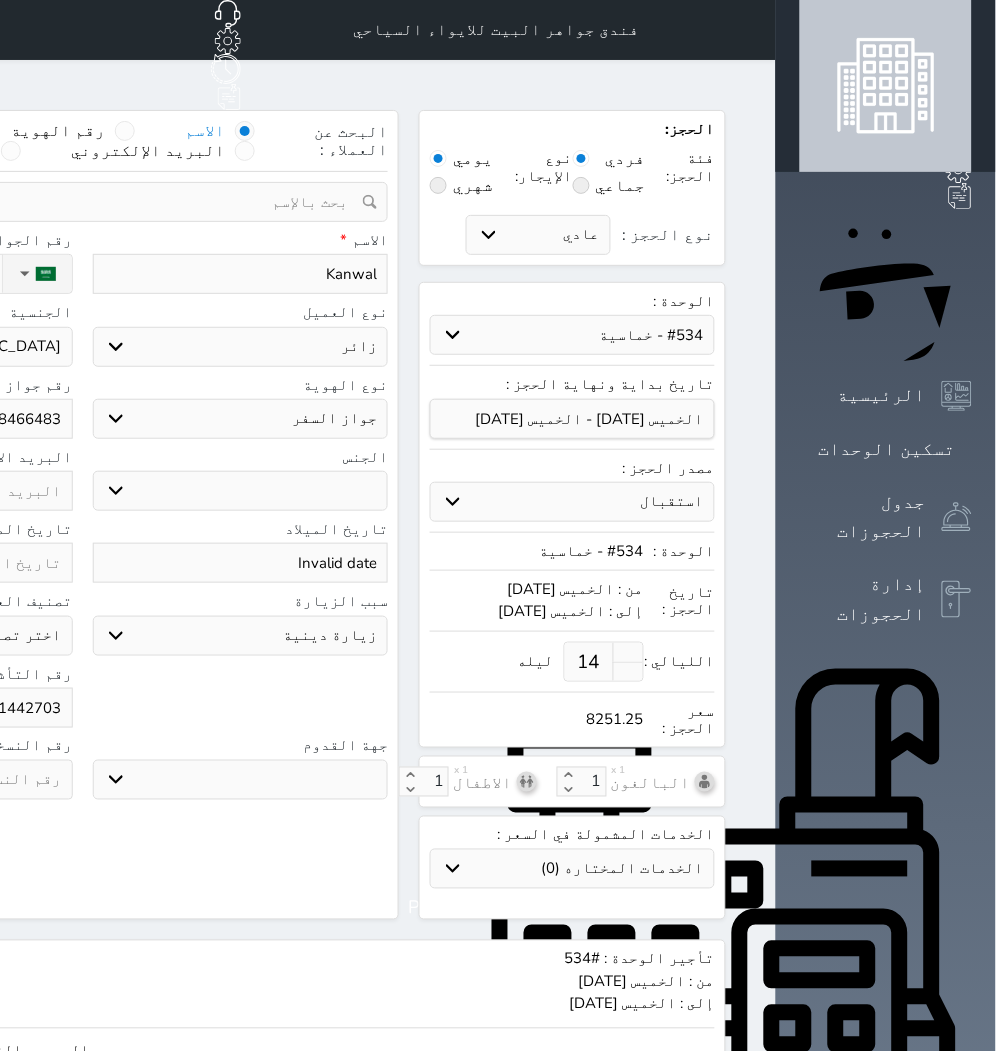 select 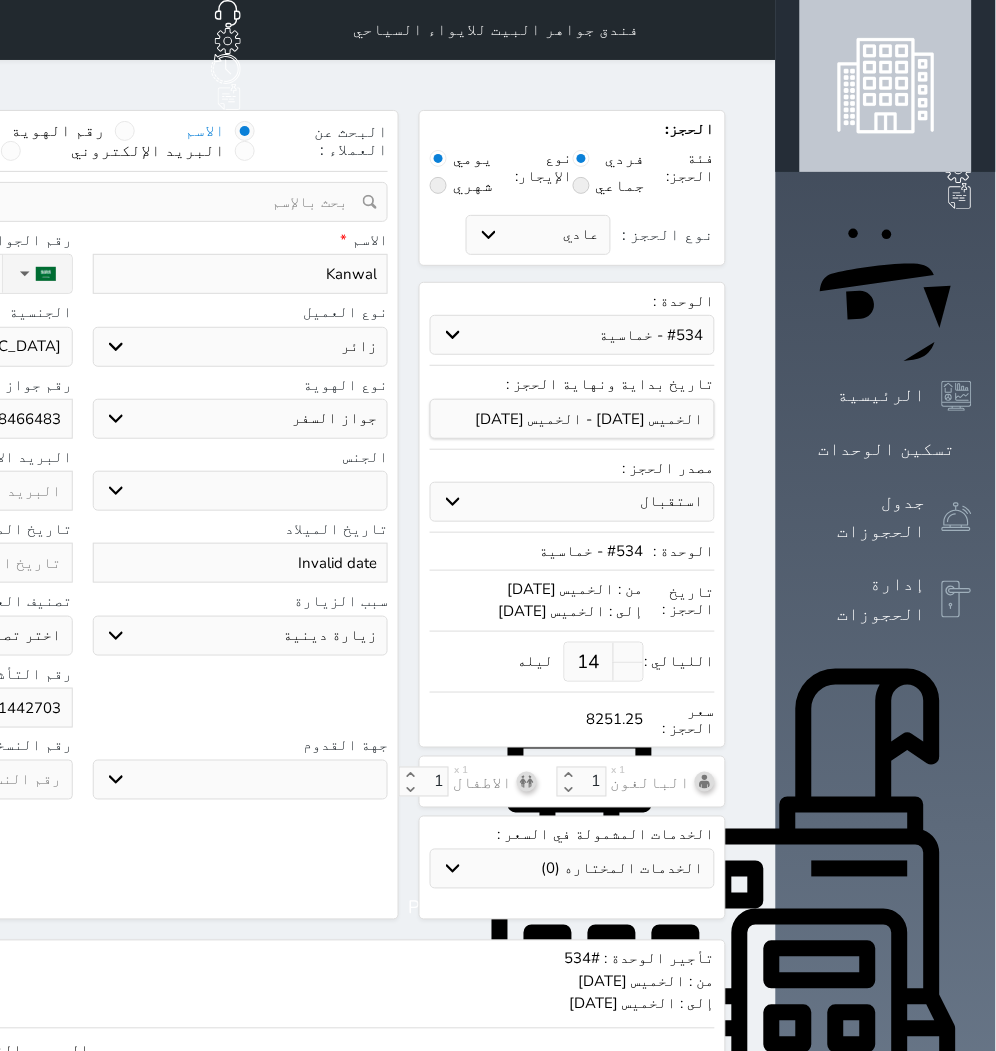 type on "614427030" 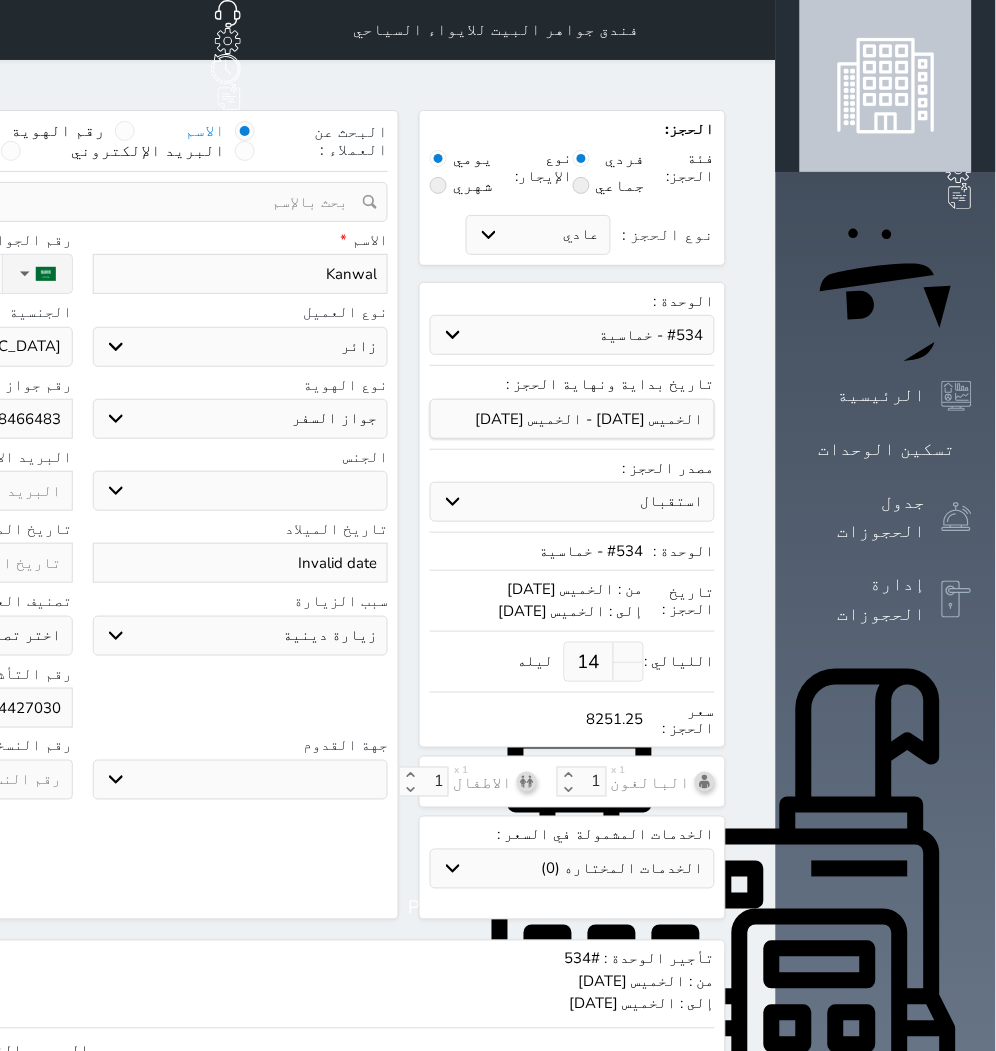 select 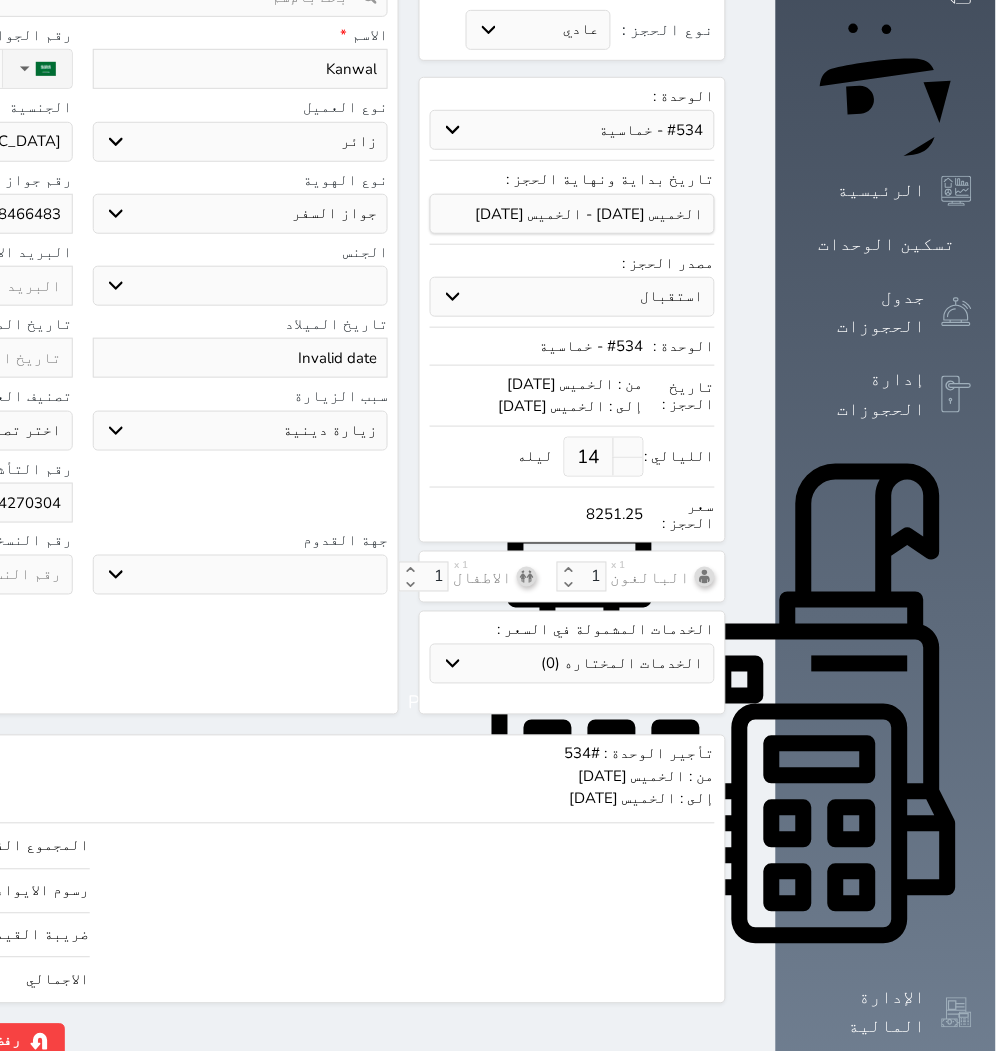 scroll, scrollTop: 207, scrollLeft: 0, axis: vertical 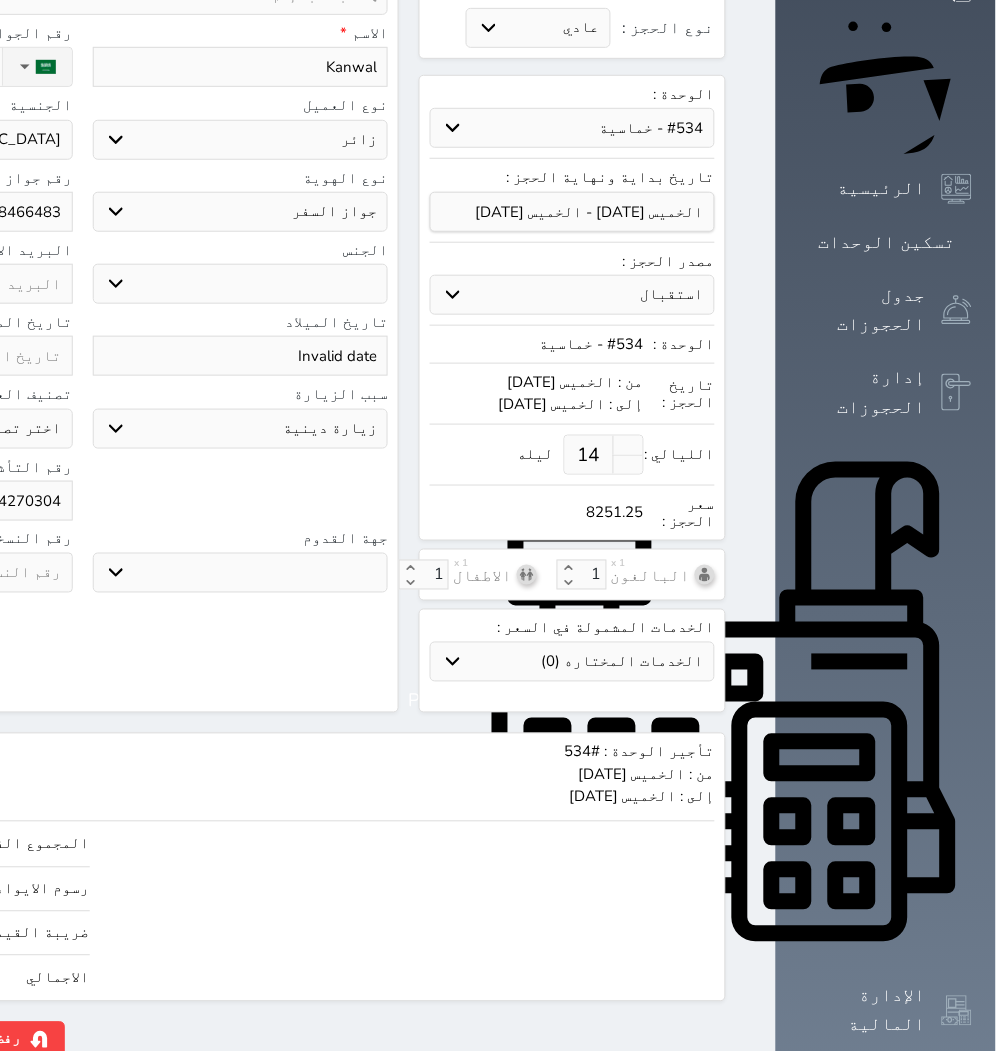 type on "6144270304" 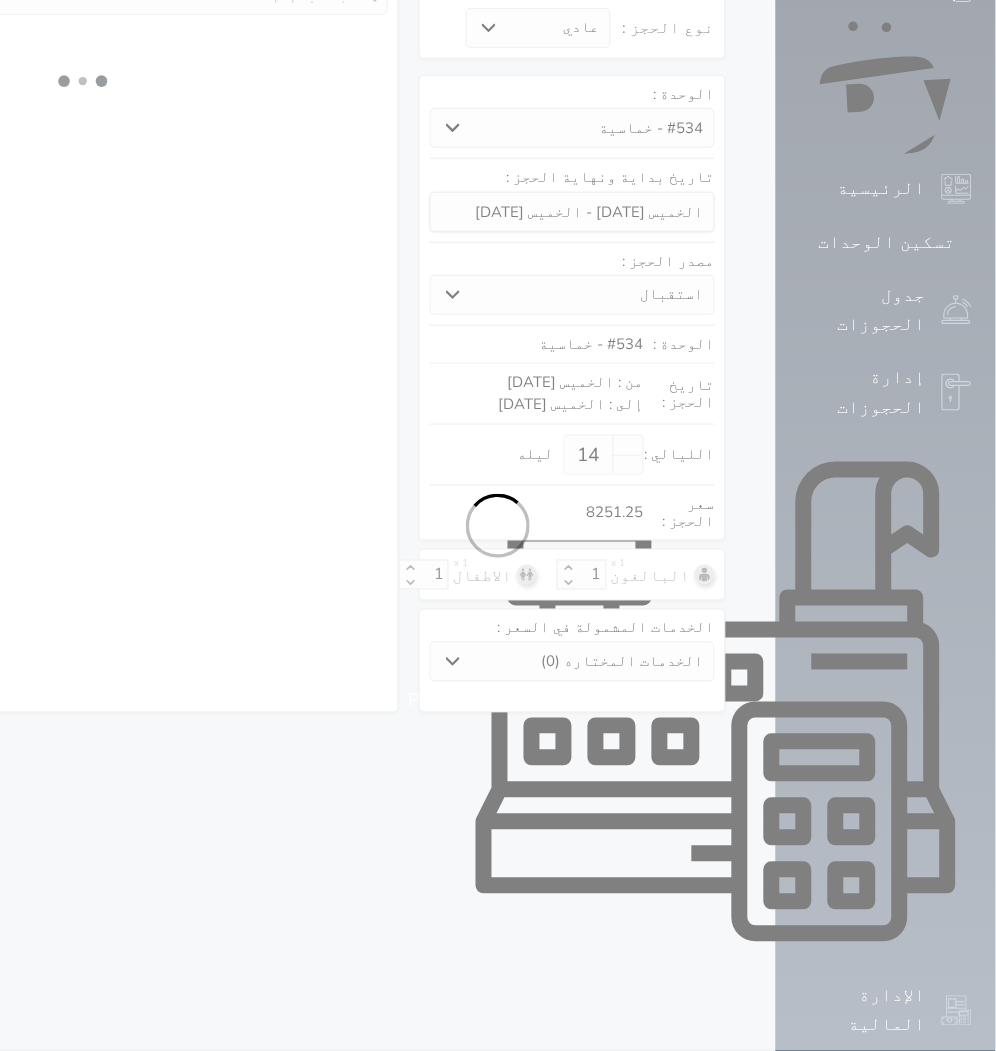 select on "3" 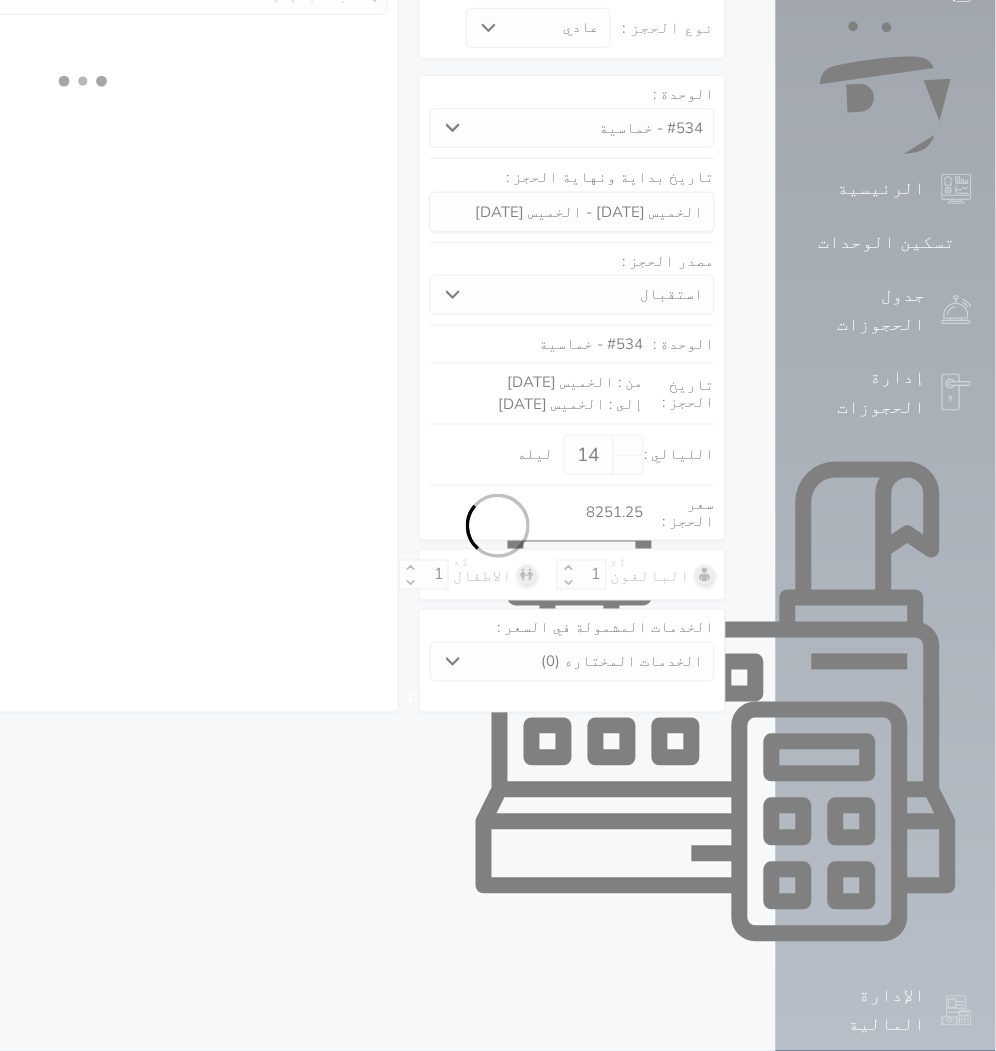 select on "334" 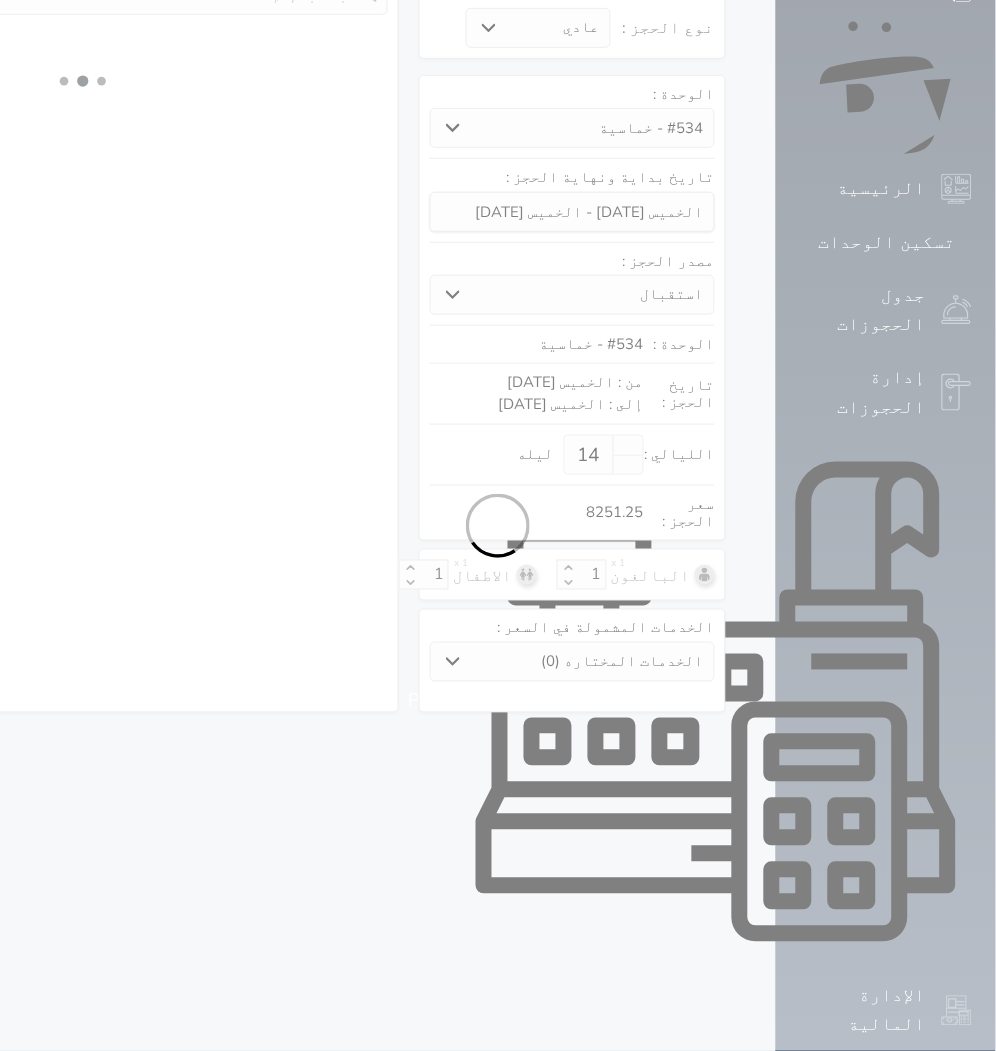 select on "5" 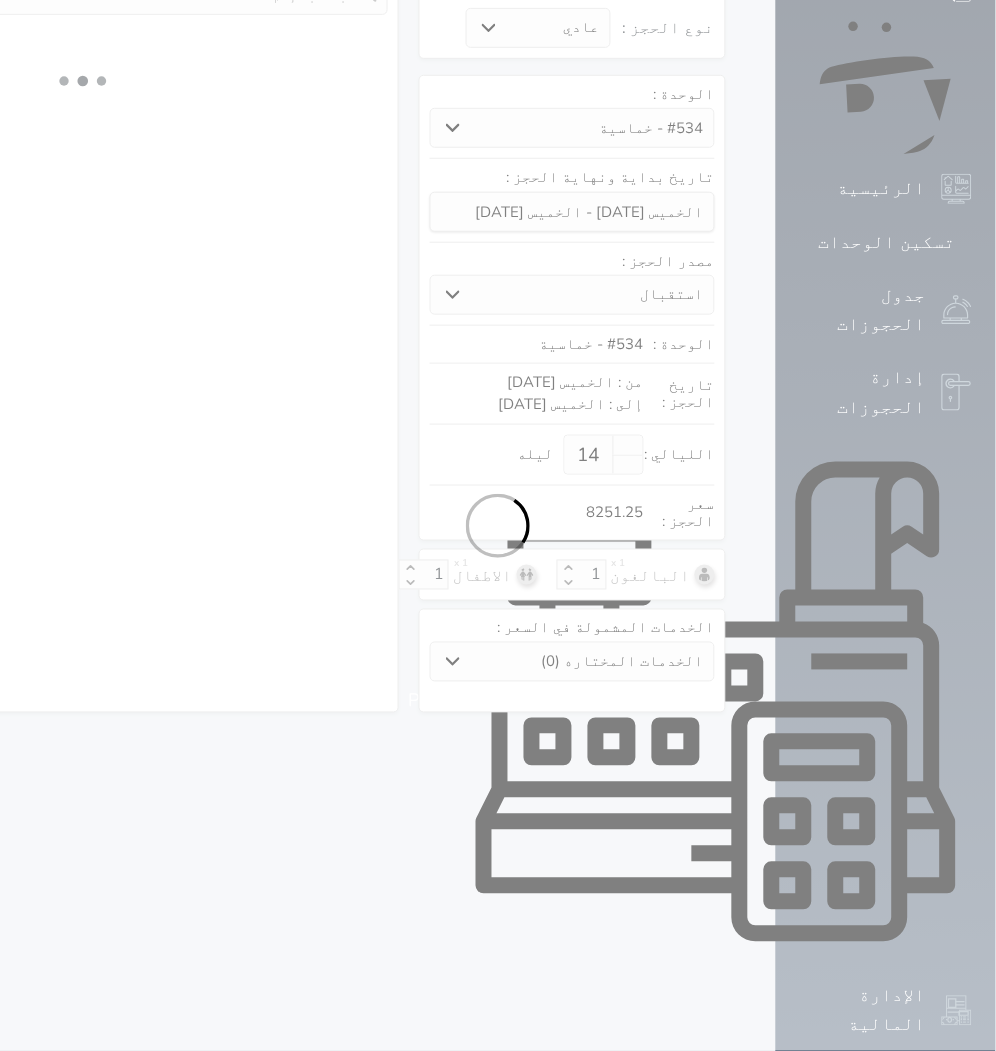 select on "3" 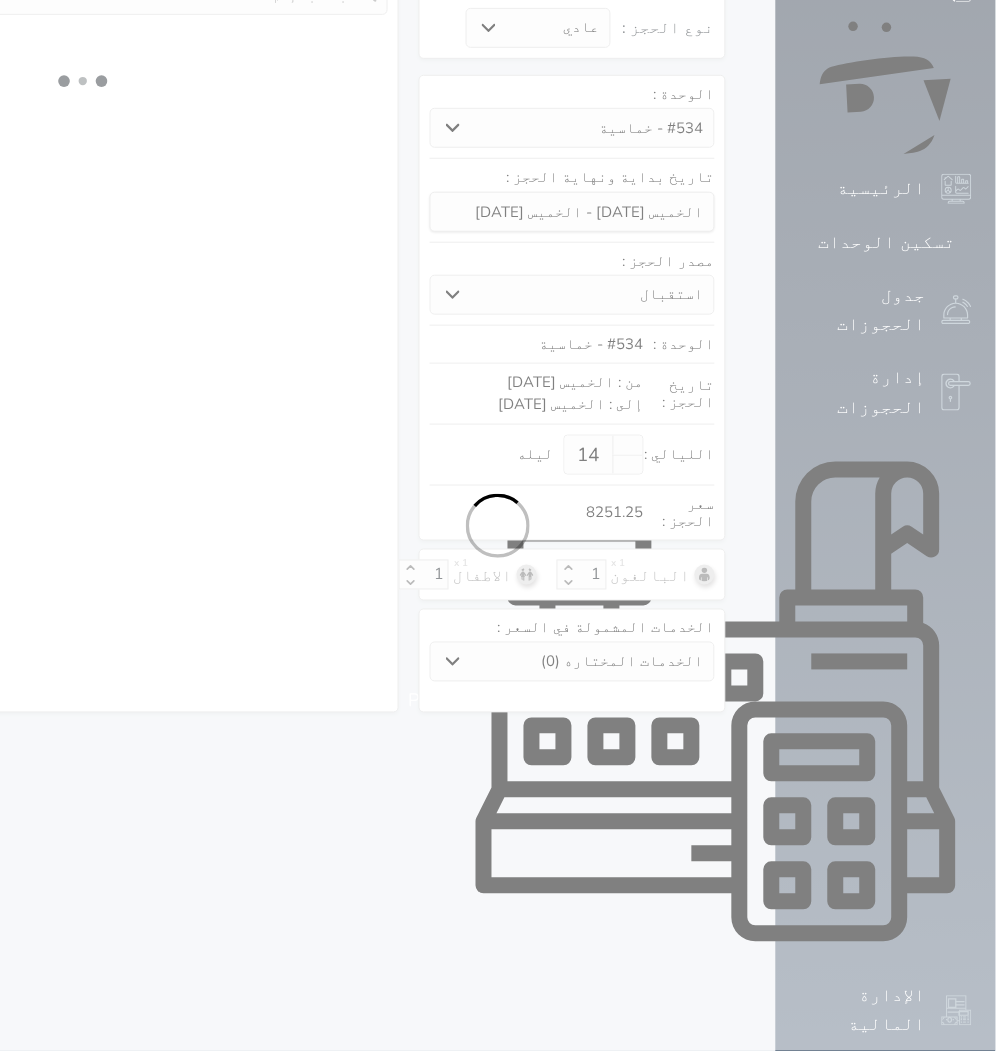 select 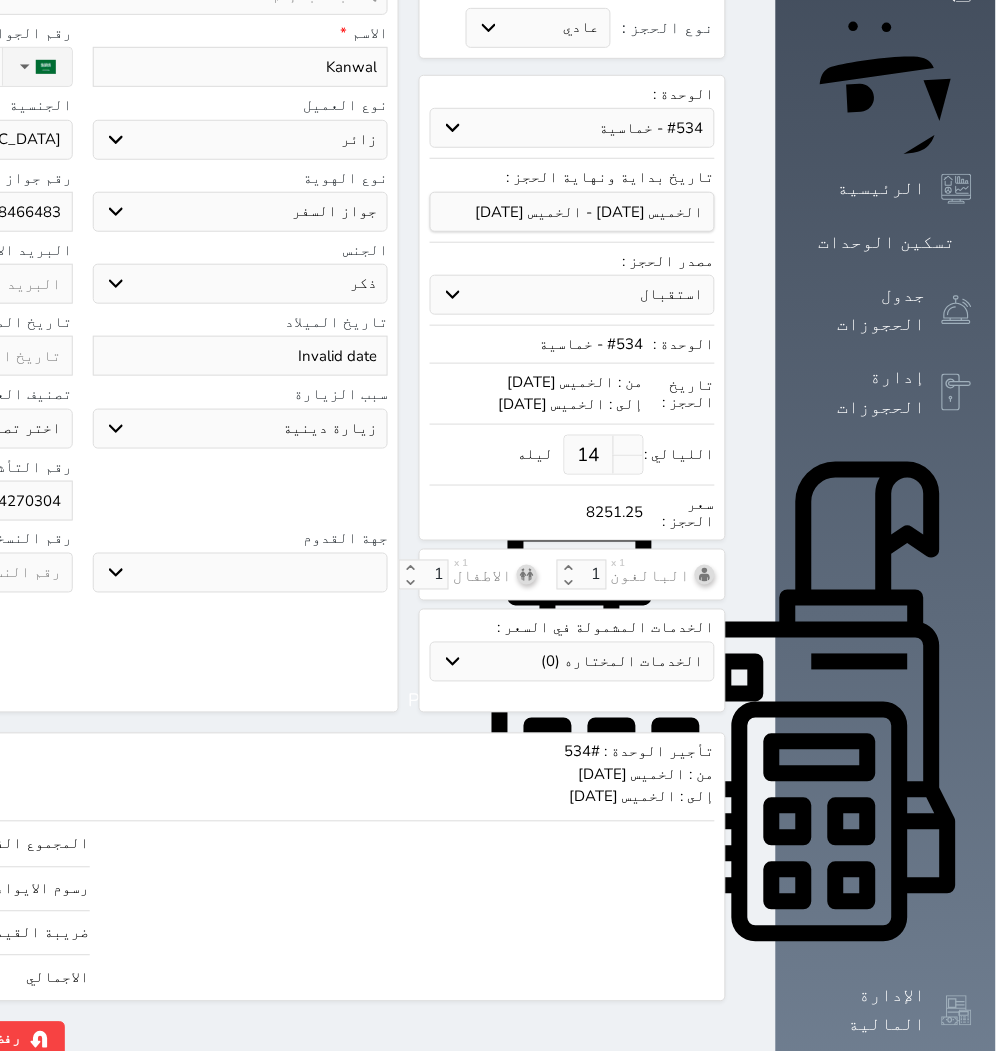 click on "حجز" at bounding box center [-146, 1039] 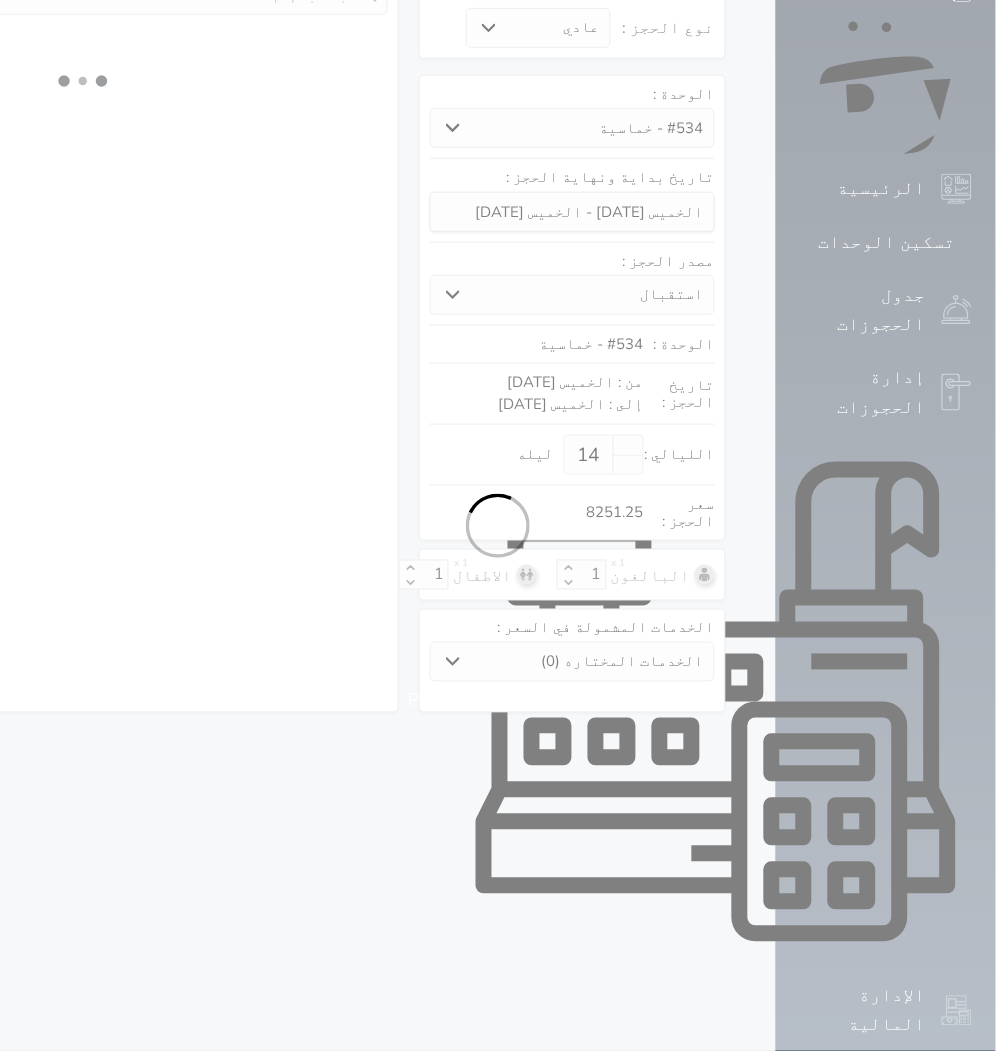 select on "3" 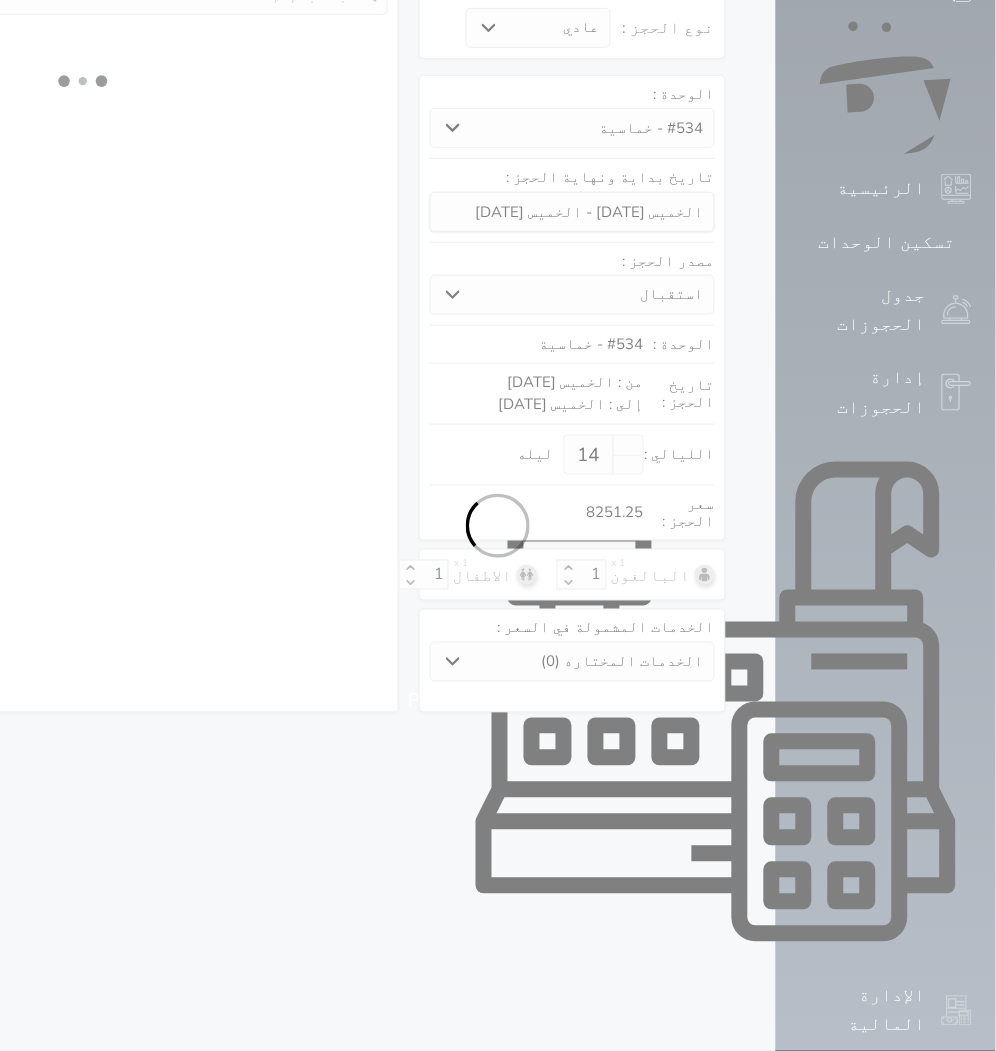 select on "334" 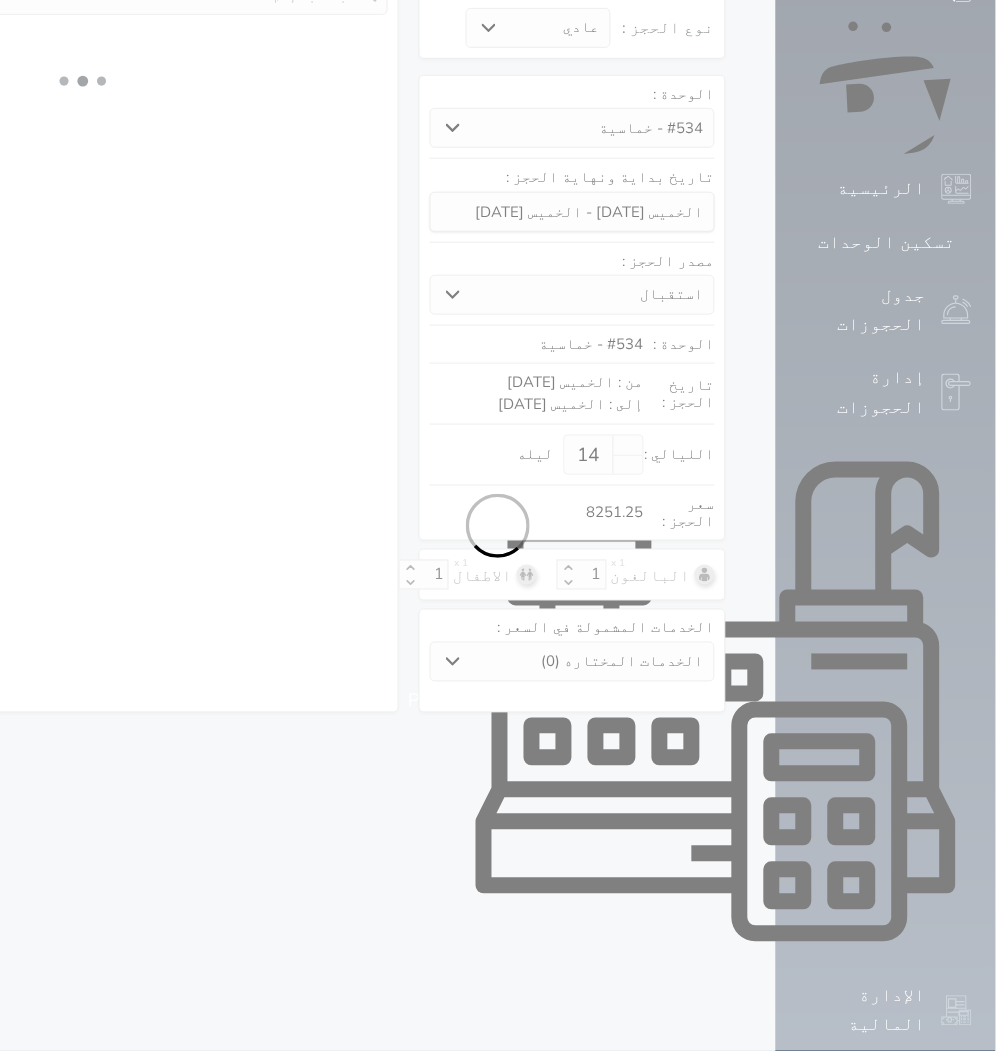 select on "5" 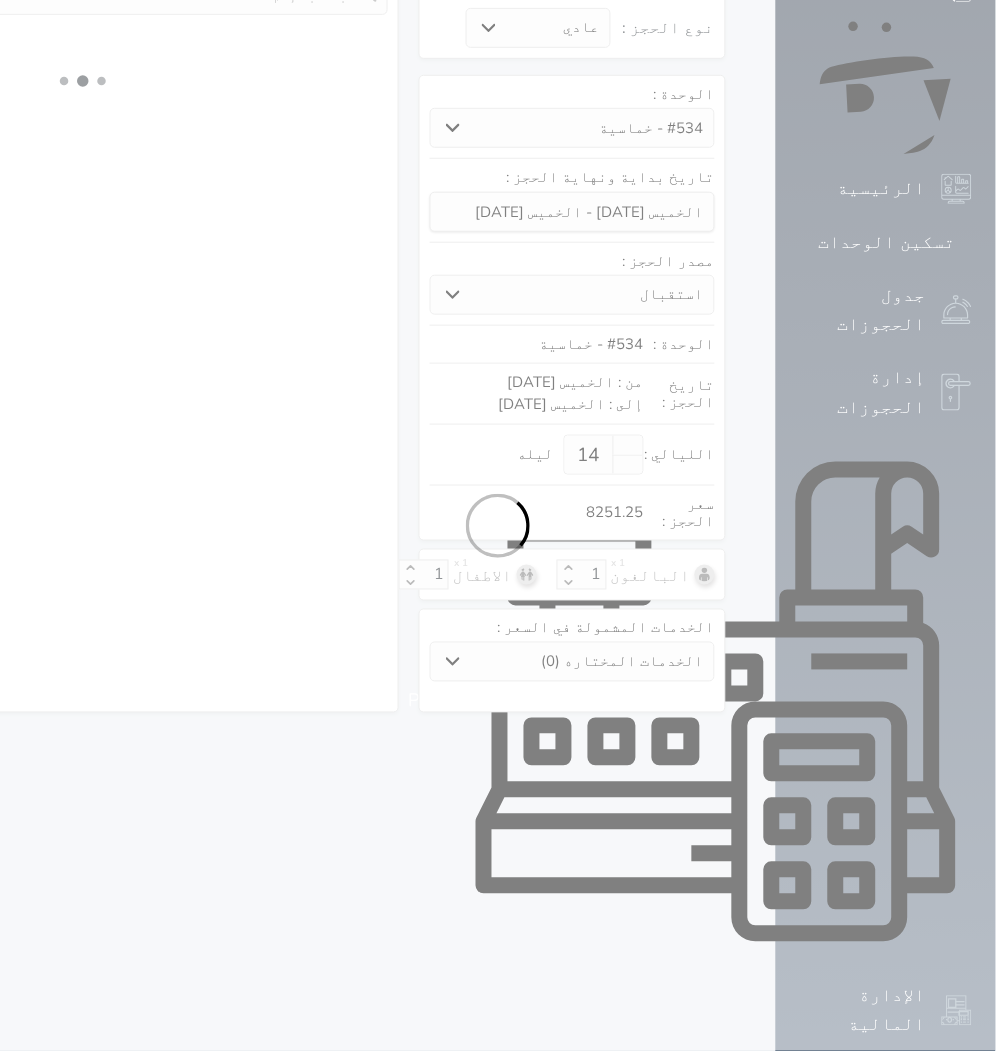select on "3" 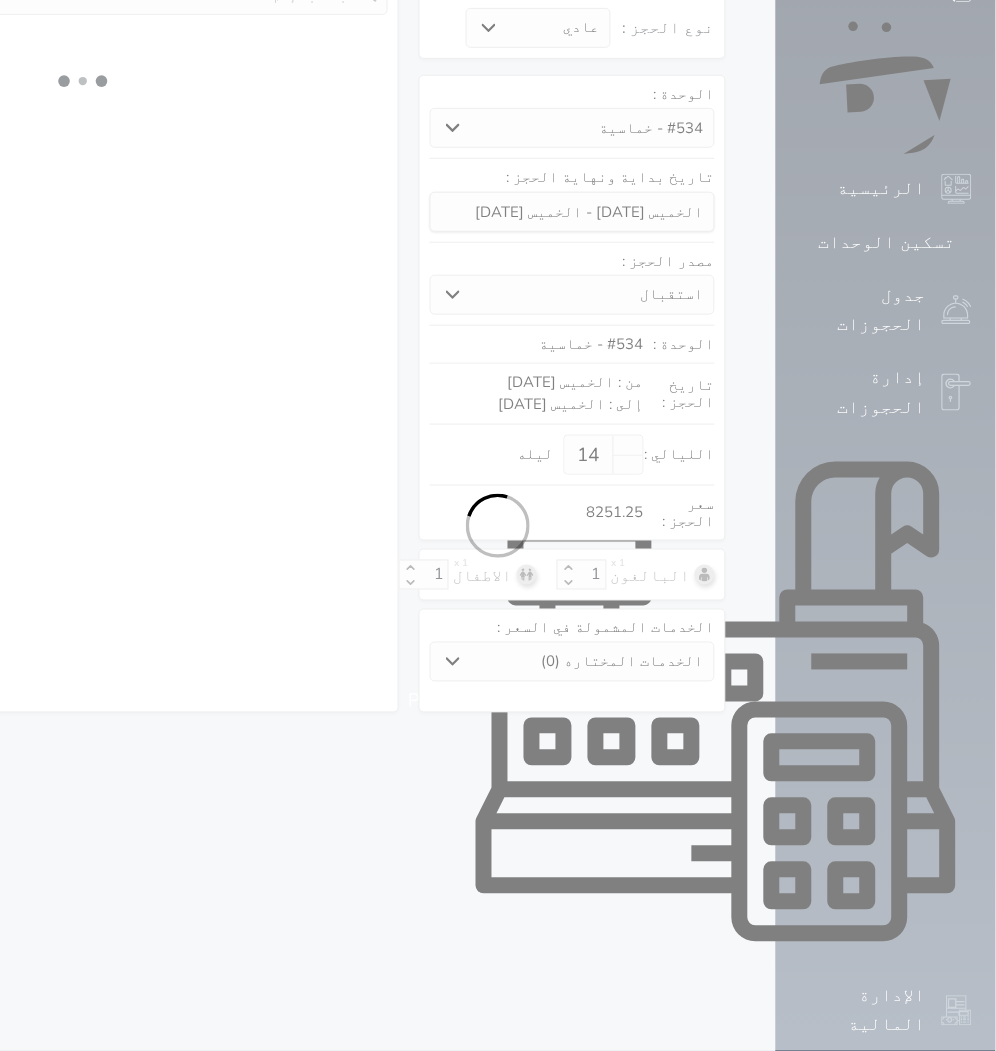 select 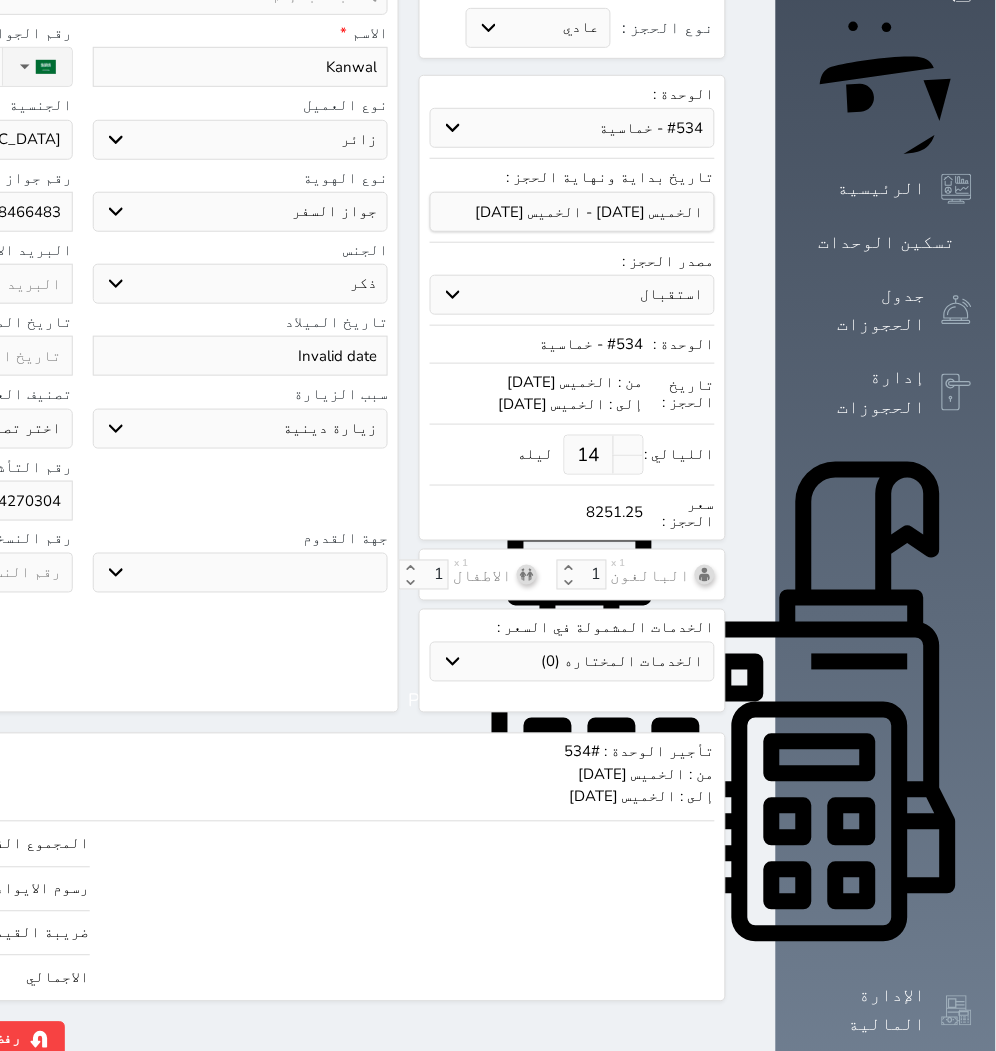 drag, startPoint x: 103, startPoint y: 1014, endPoint x: 107, endPoint y: 1031, distance: 17.464249 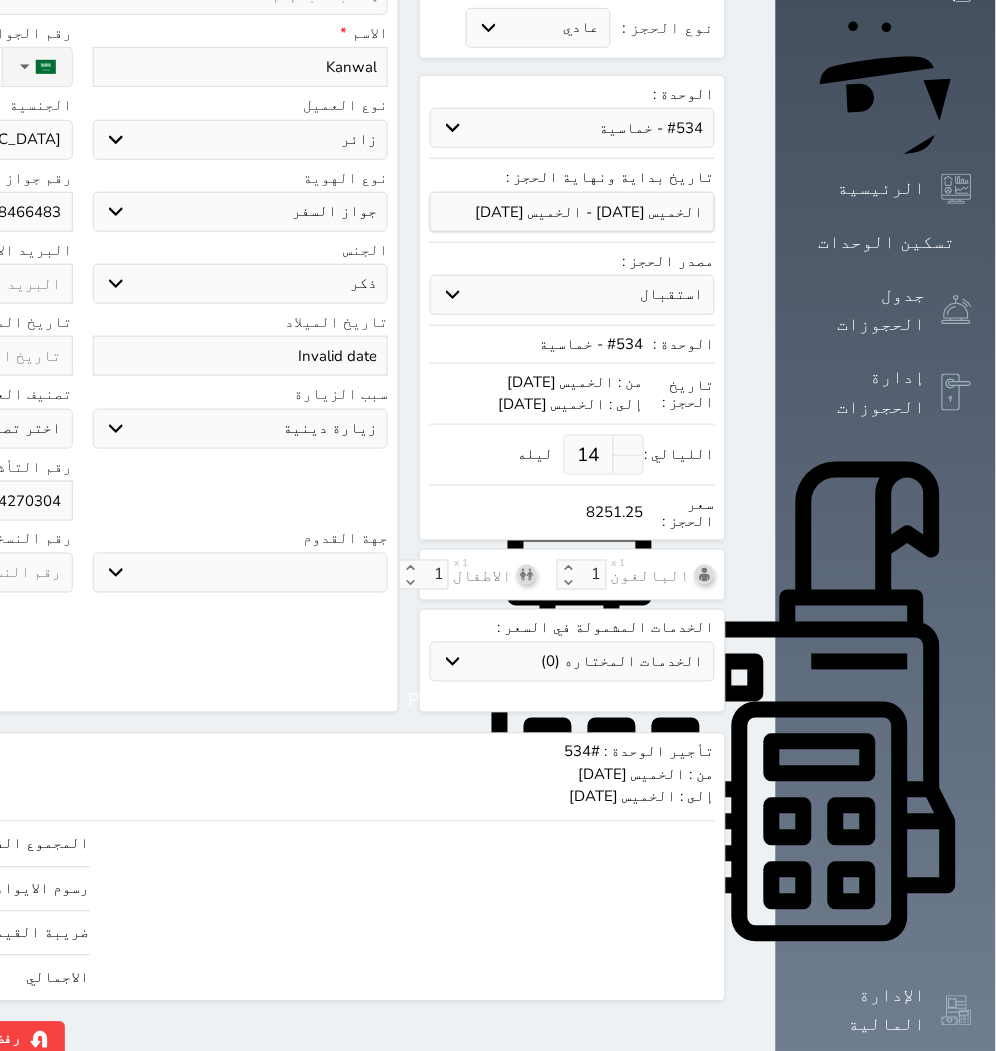 click on "حجز" at bounding box center [-146, 1039] 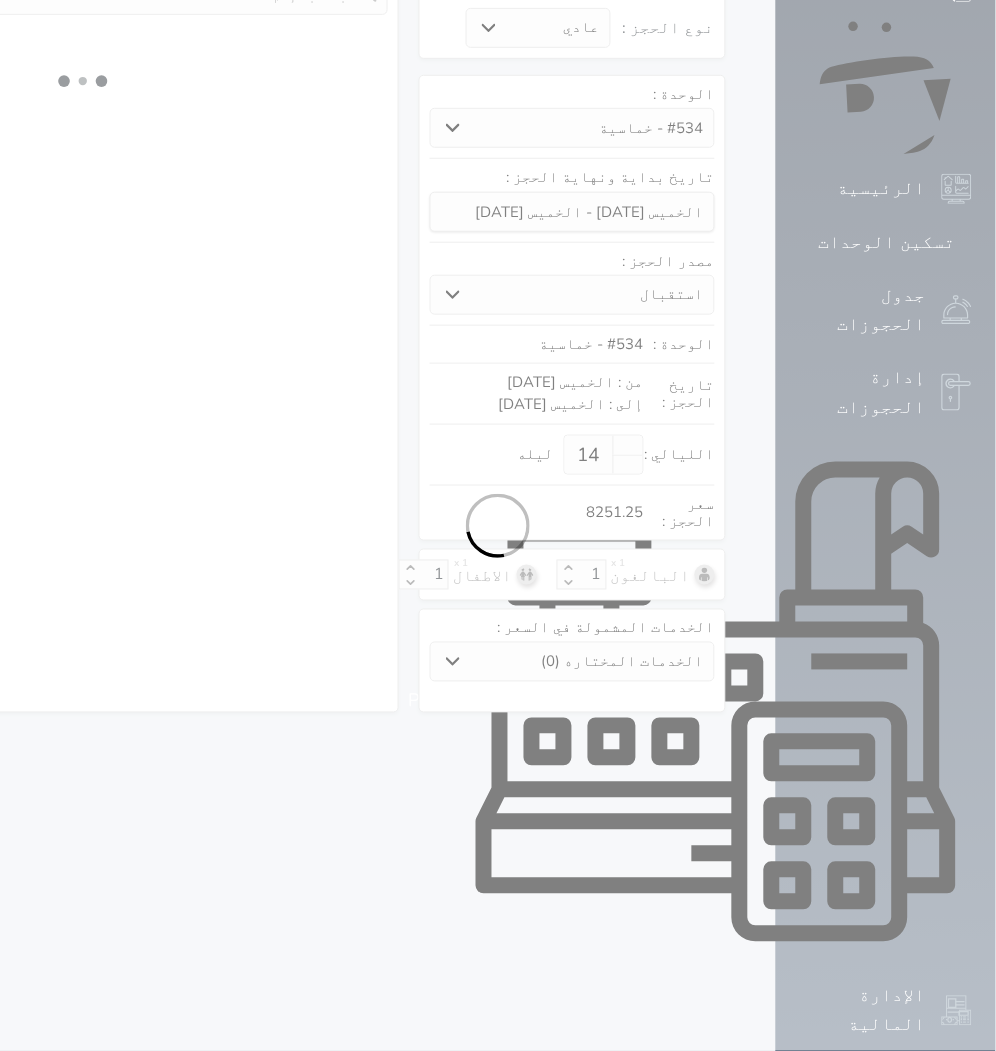 select on "3" 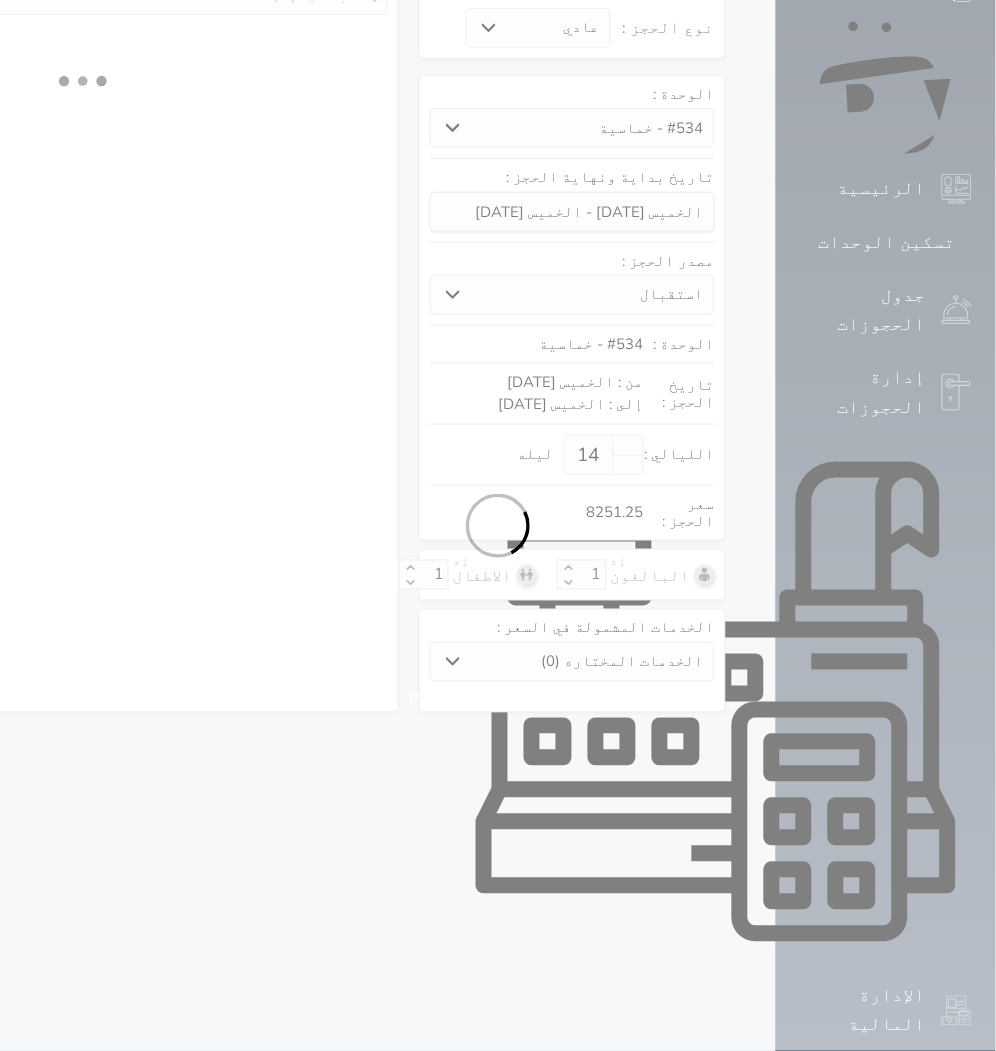 select on "334" 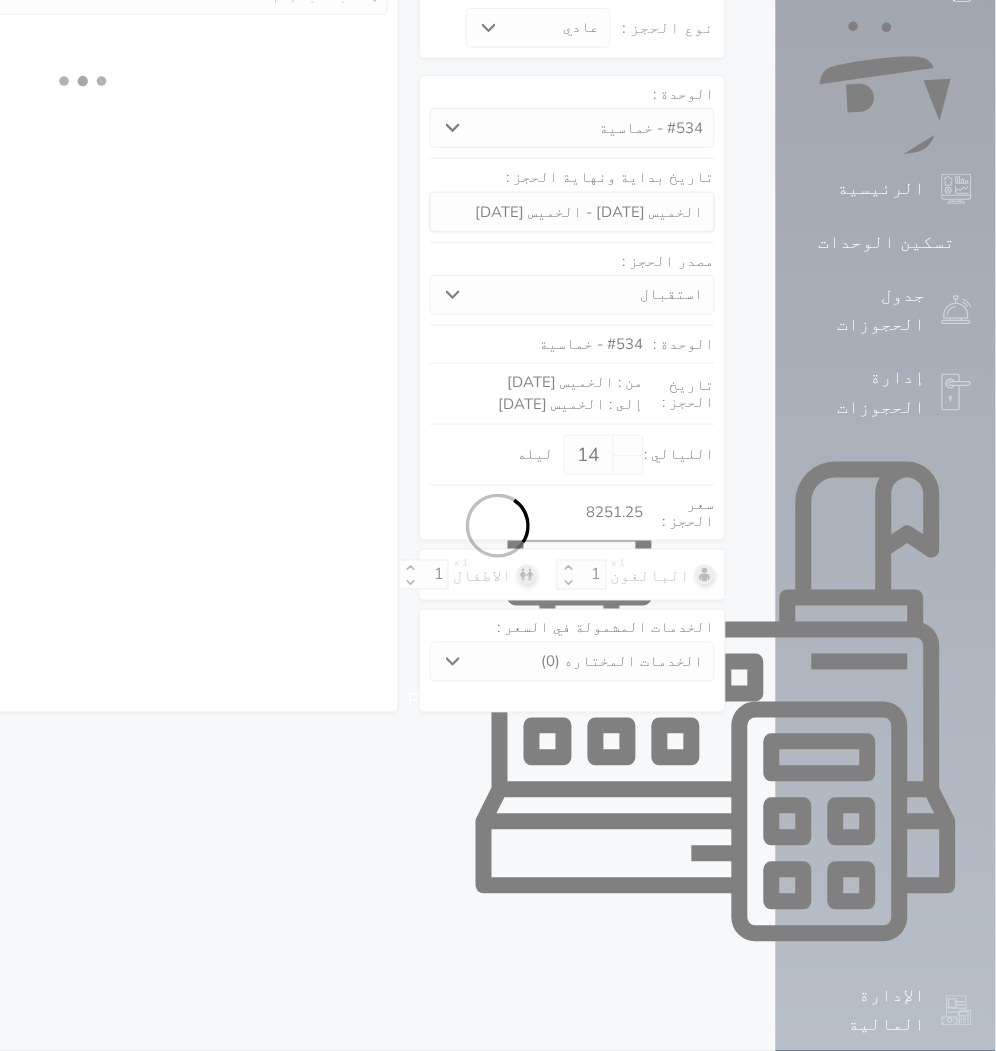 select on "5" 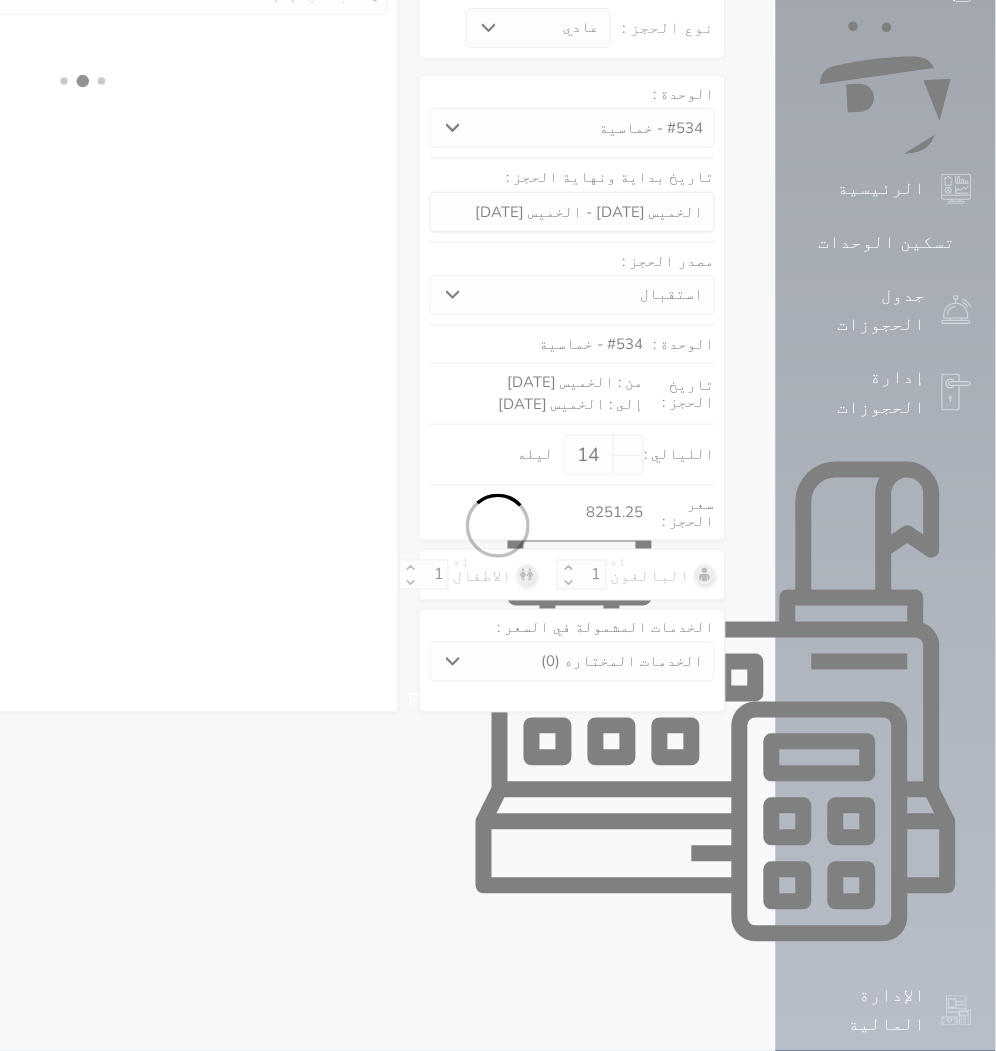 select on "3" 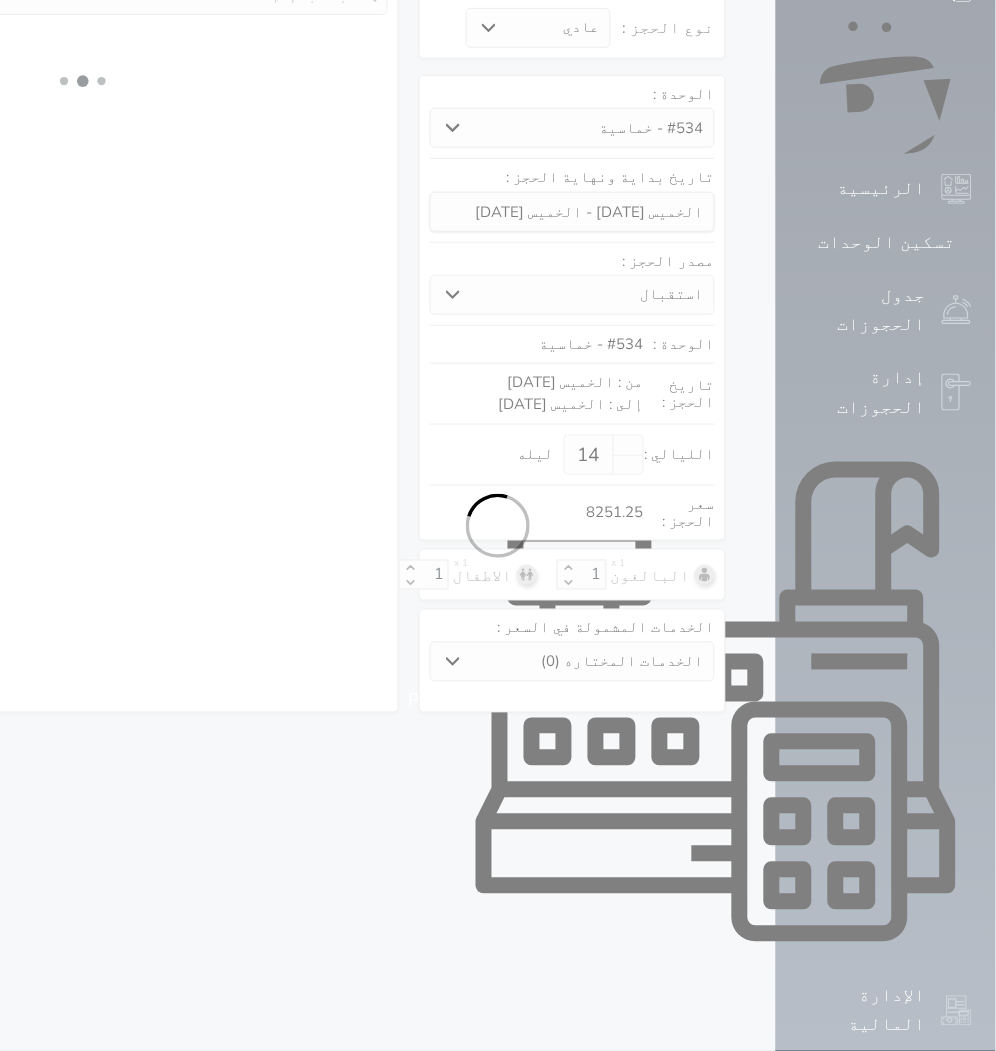 select 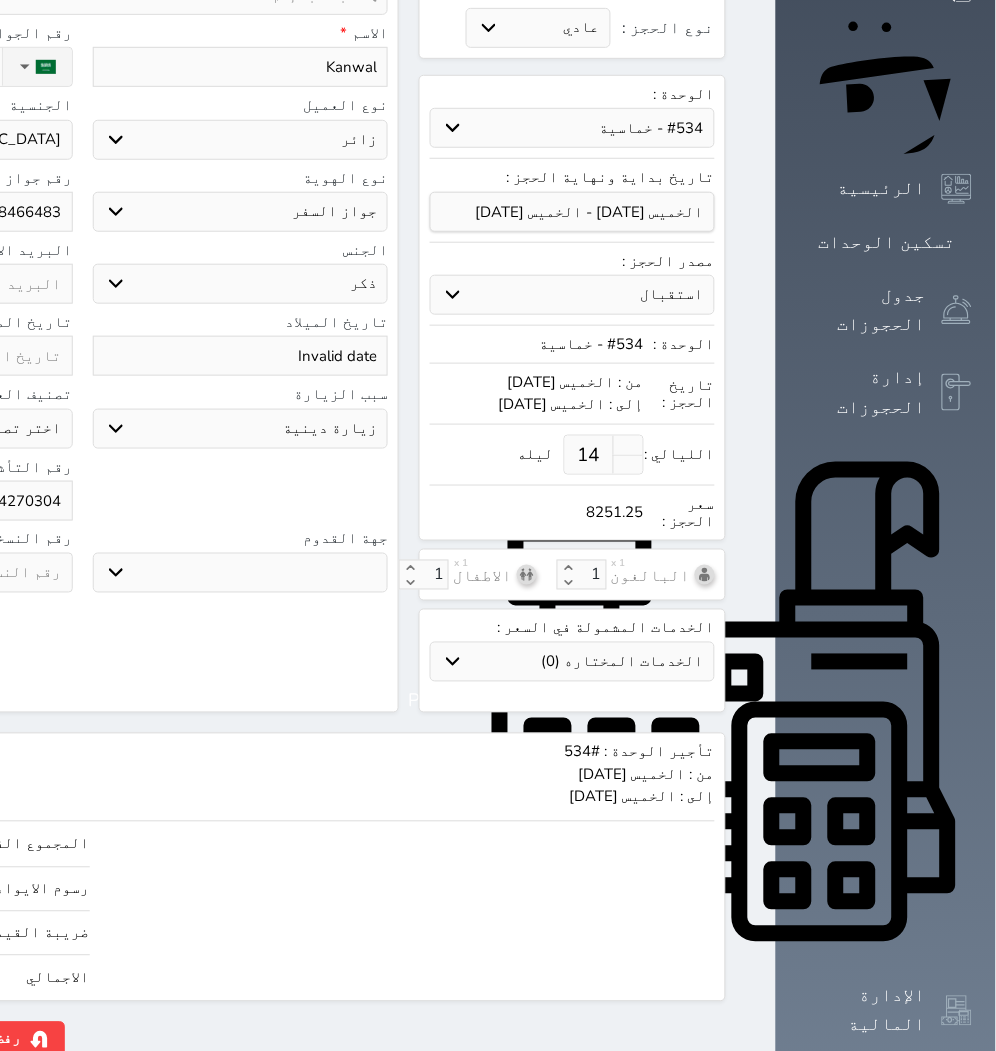 click on "حدد الوحدة
#939 - ثلاثية
#938 - خماسية
#934 - خماسية
#932 - ثلاثية
#931 - خماسية
#930 - رباعية
#928 - ثلاثية
#927 - رباعية
#926 - خماسية
#925 - رباعية
#924 - ثلاثية
#923 - ثلاثية
#922 - خماسية
#921 - رباعية
#920 - رباعية
#919 - خماسية
#918 - ثلاثية
#917 - خماسية
#916 - رباعية
#915 - خماسية" at bounding box center [572, 128] 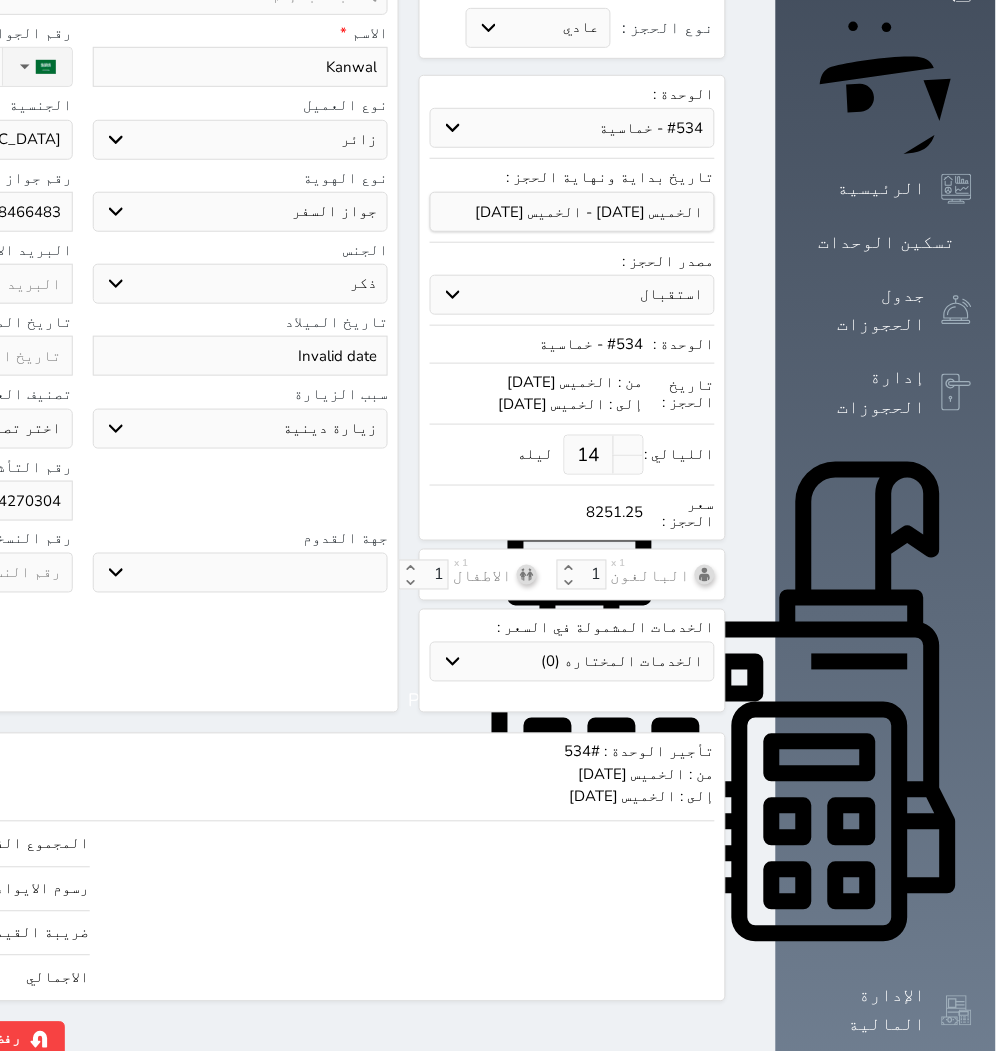 click on "حدد الوحدة
#939 - ثلاثية
#938 - خماسية
#934 - خماسية
#932 - ثلاثية
#931 - خماسية
#930 - رباعية
#928 - ثلاثية
#927 - رباعية
#926 - خماسية
#925 - رباعية
#924 - ثلاثية
#923 - ثلاثية
#922 - خماسية
#921 - رباعية
#920 - رباعية
#919 - خماسية
#918 - ثلاثية
#917 - خماسية
#916 - رباعية
#915 - خماسية" at bounding box center (572, 128) 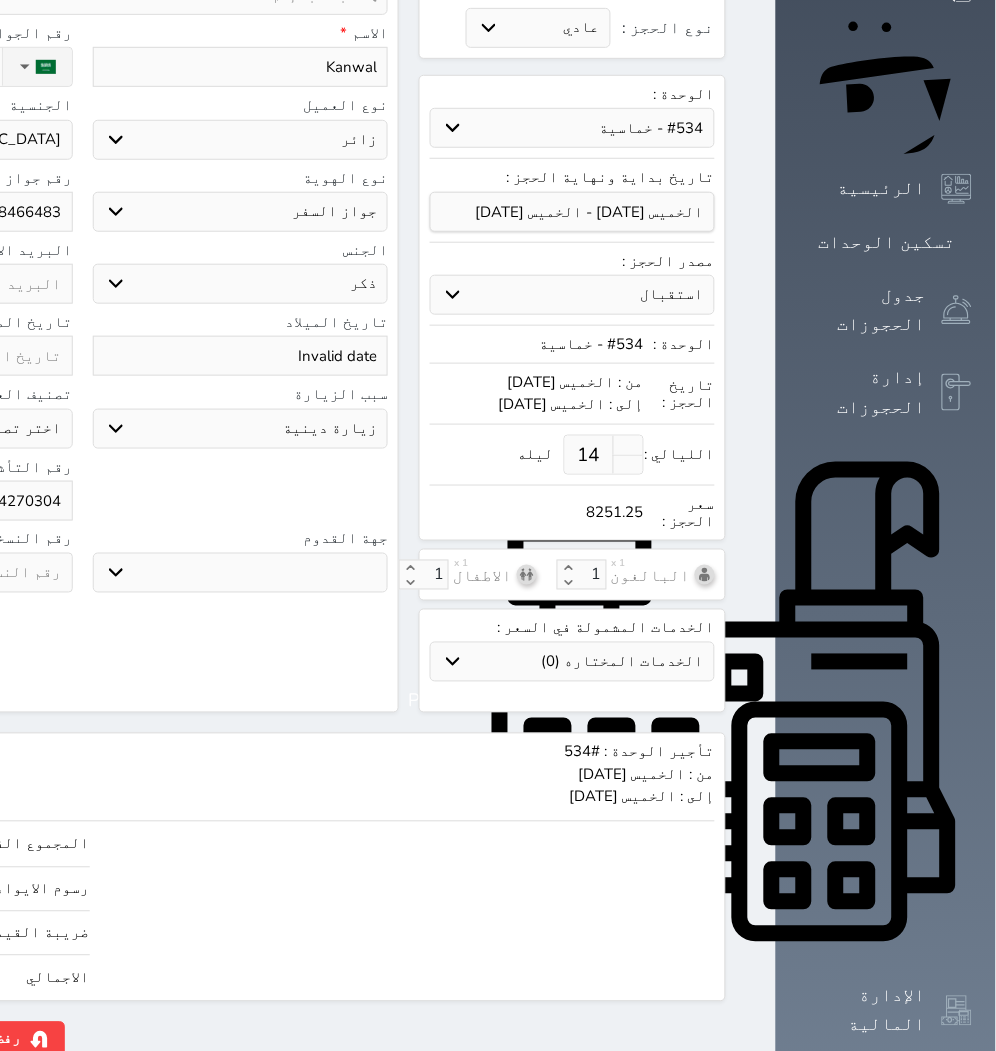 select on "84078" 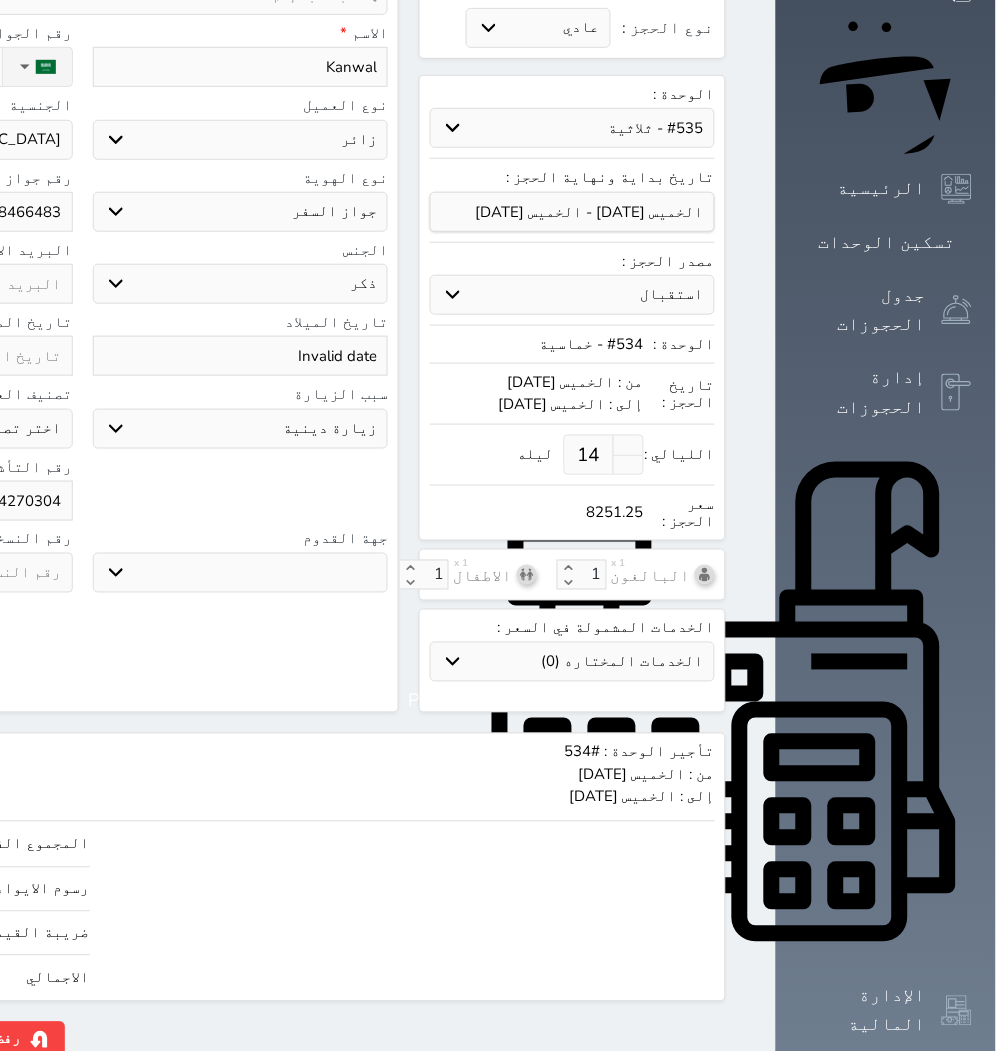 click on "حدد الوحدة
#939 - ثلاثية
#938 - خماسية
#934 - خماسية
#932 - ثلاثية
#931 - خماسية
#930 - رباعية
#928 - ثلاثية
#927 - رباعية
#926 - خماسية
#925 - رباعية
#924 - ثلاثية
#923 - ثلاثية
#922 - خماسية
#921 - رباعية
#920 - رباعية
#919 - خماسية
#918 - ثلاثية
#917 - خماسية
#916 - رباعية
#915 - خماسية" at bounding box center (572, 128) 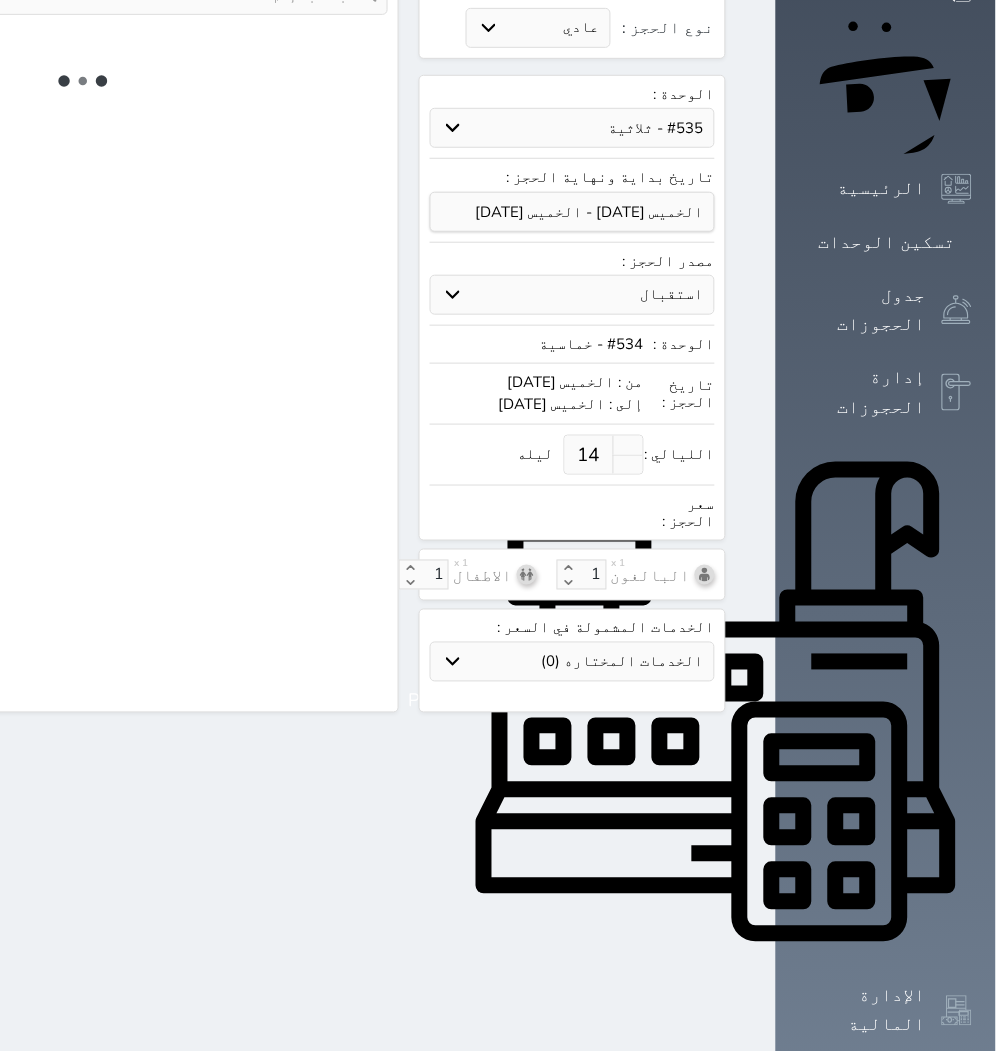 select on "3" 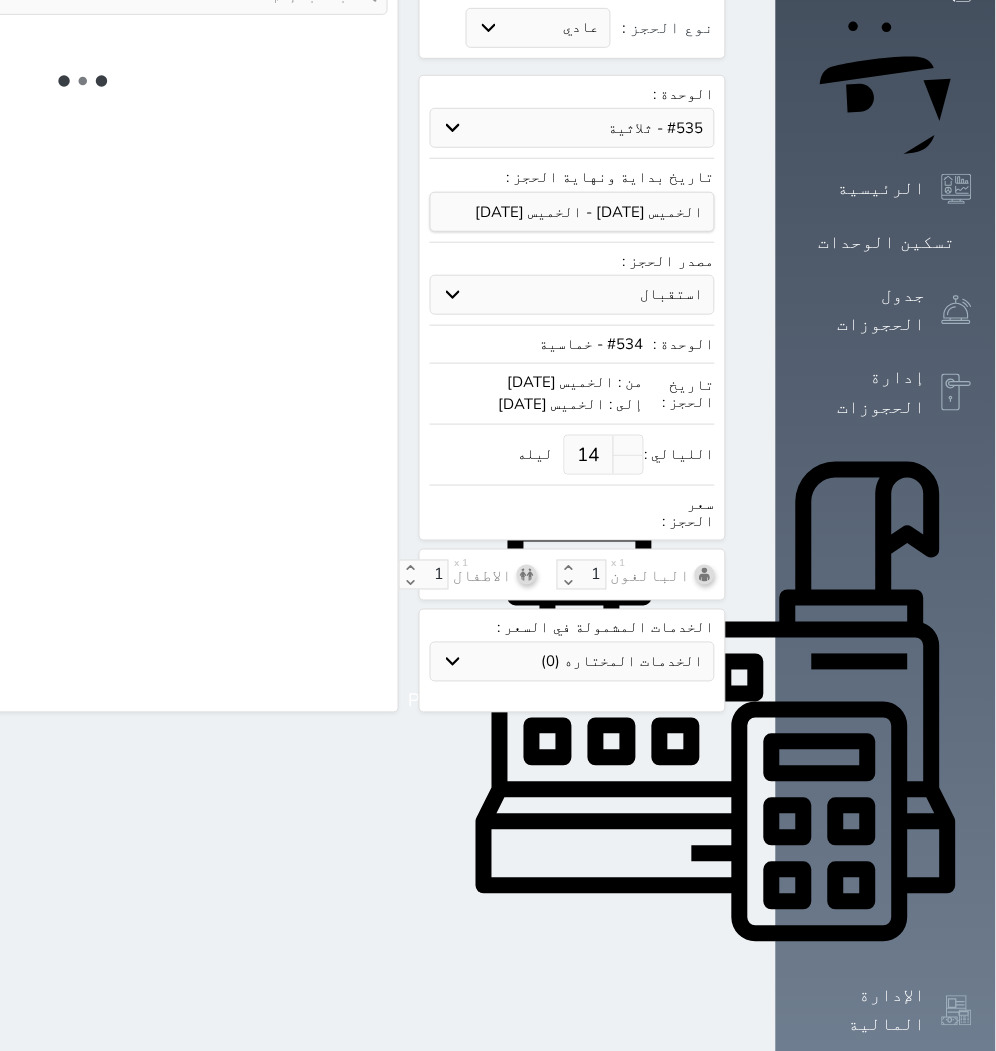 select on "334" 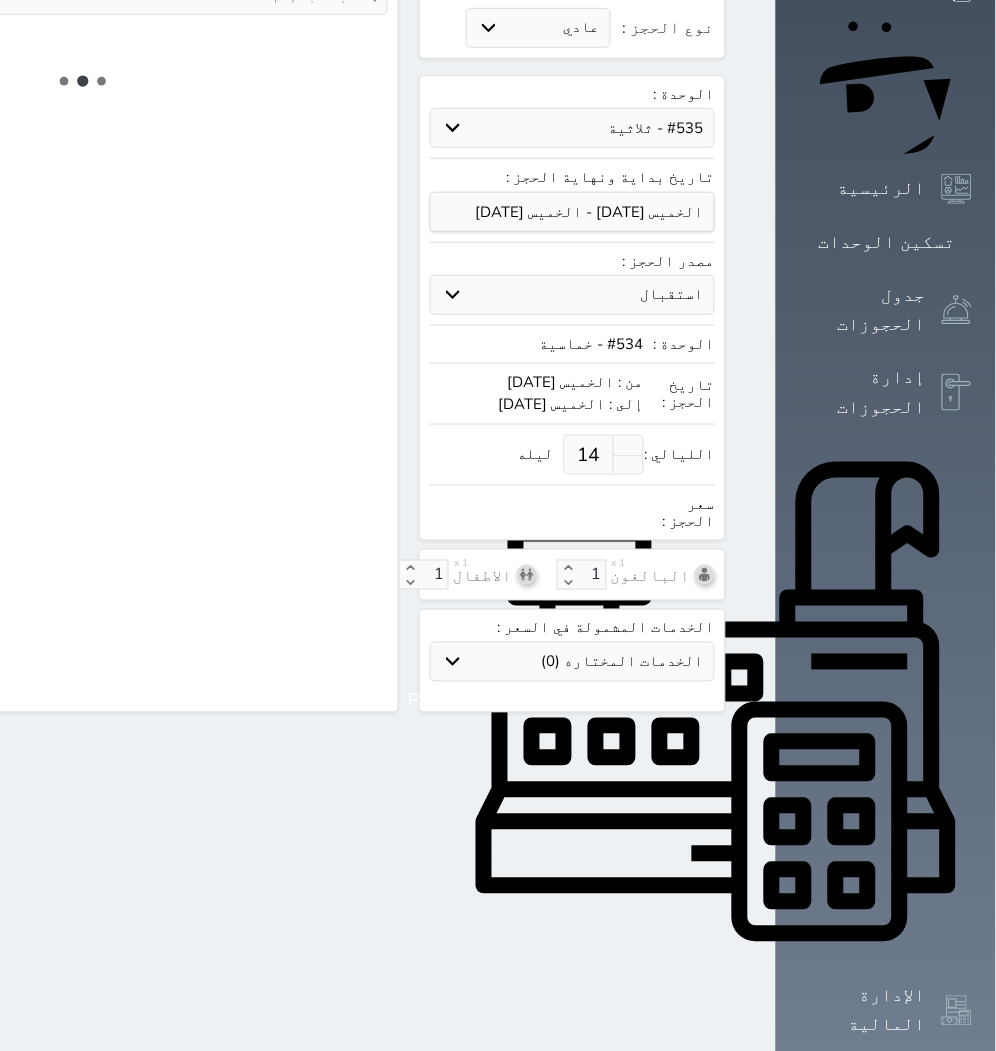 type 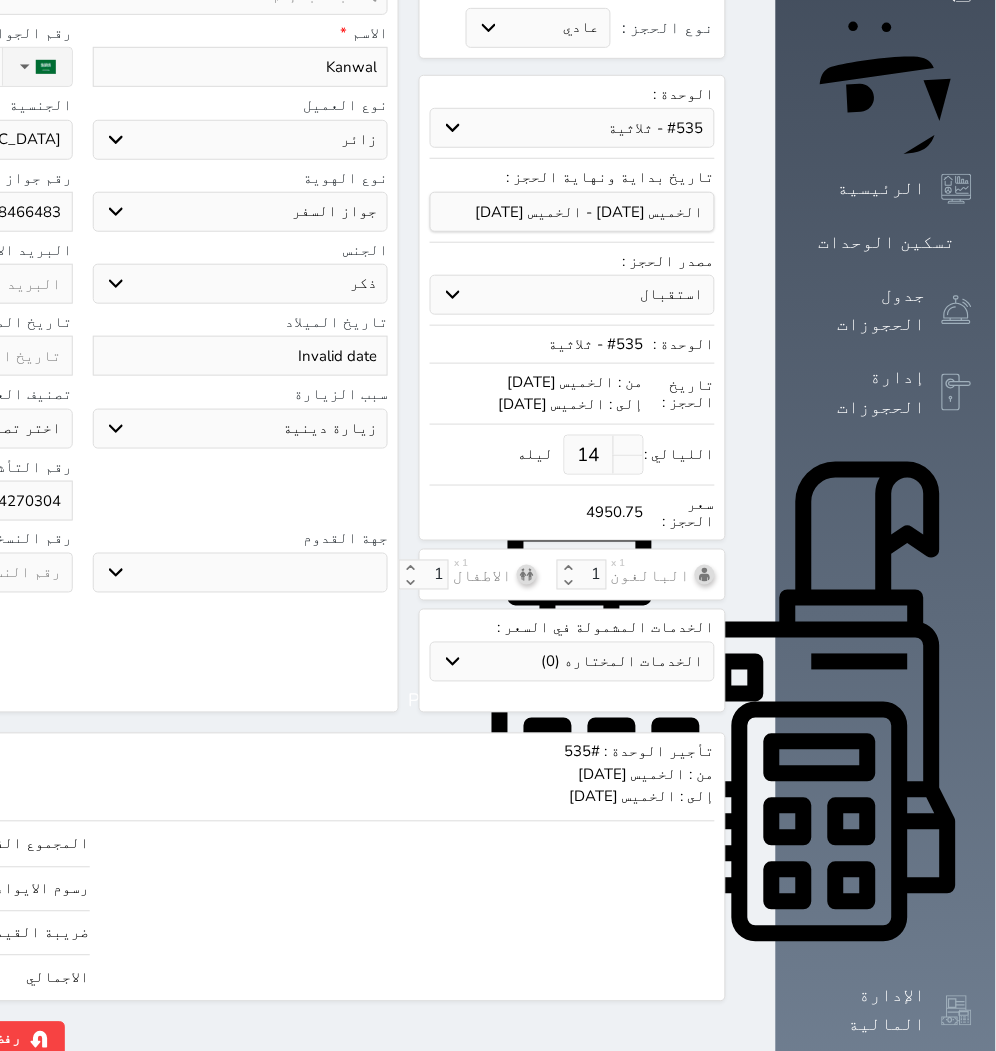 click on "حجز" at bounding box center (-146, 1039) 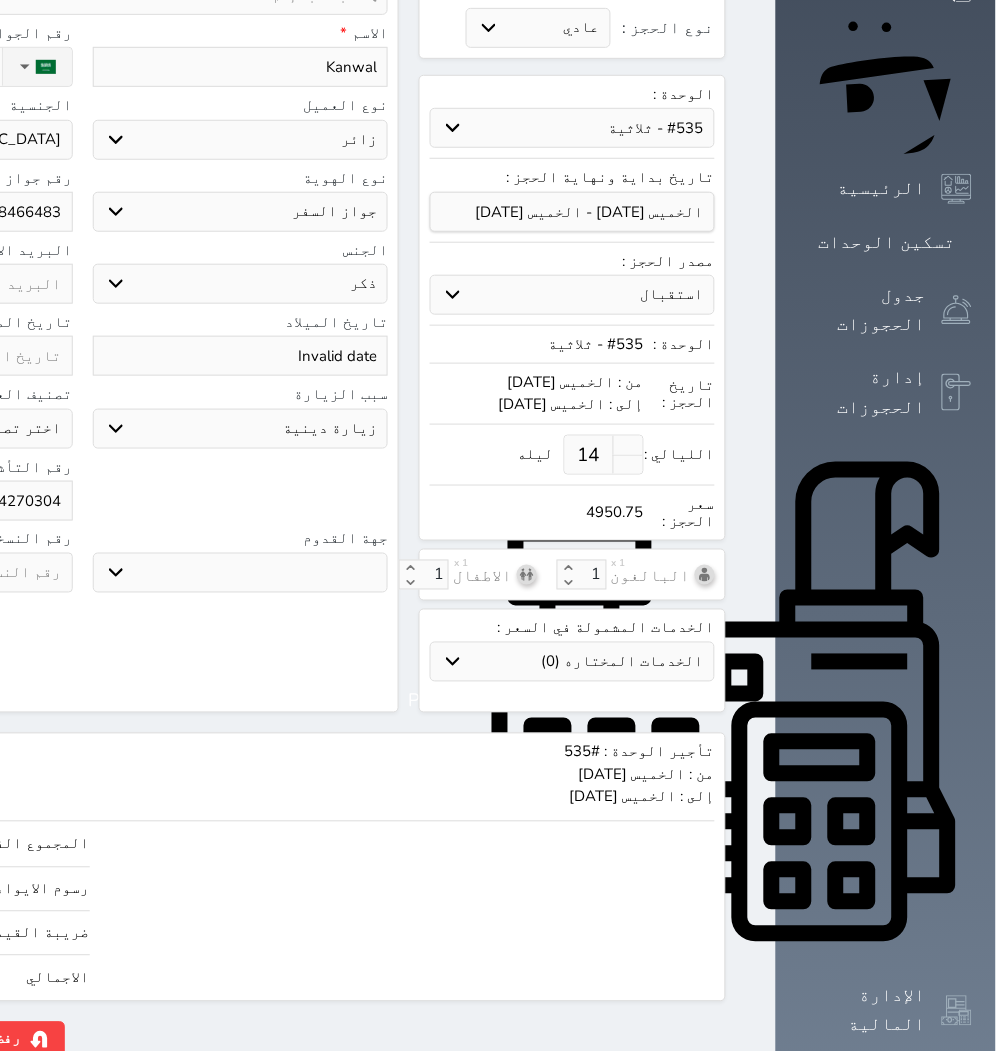 click on "حجز" at bounding box center [-146, 1039] 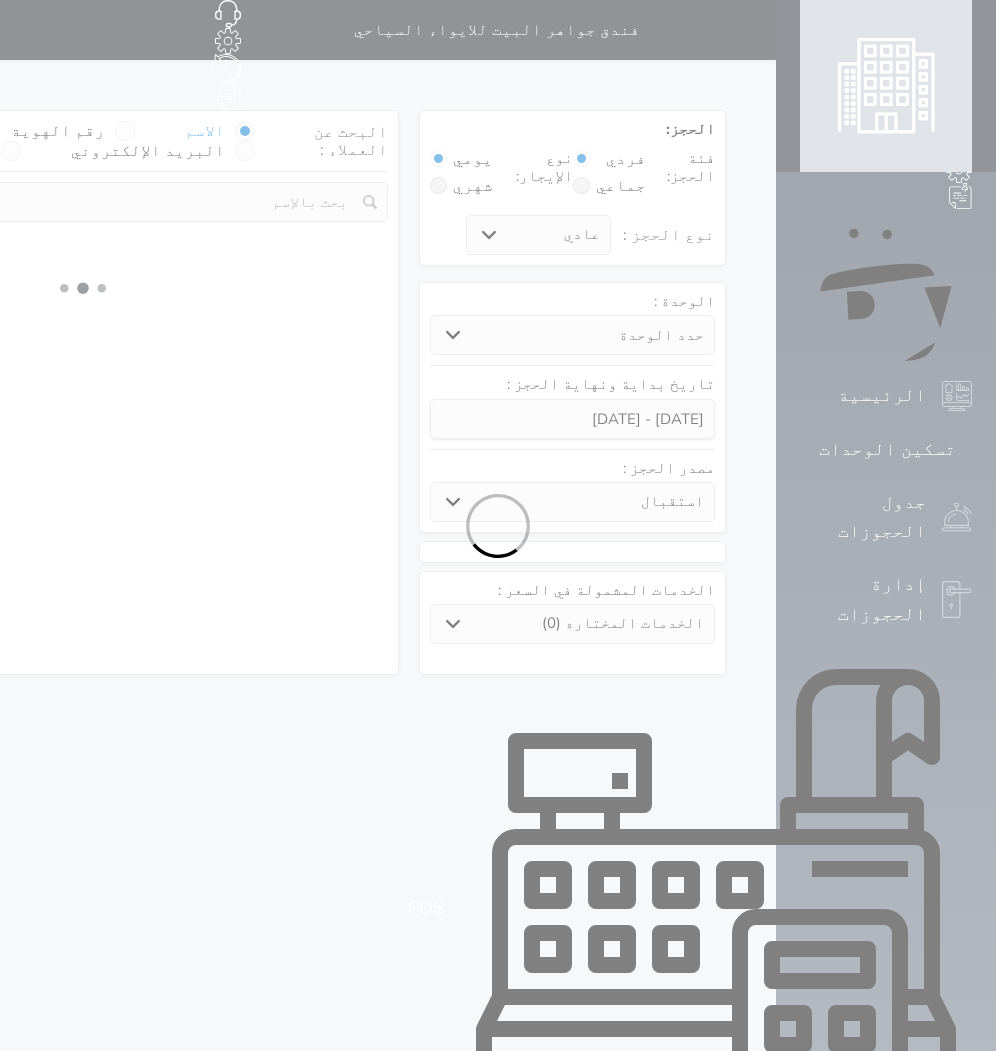 scroll, scrollTop: 0, scrollLeft: 0, axis: both 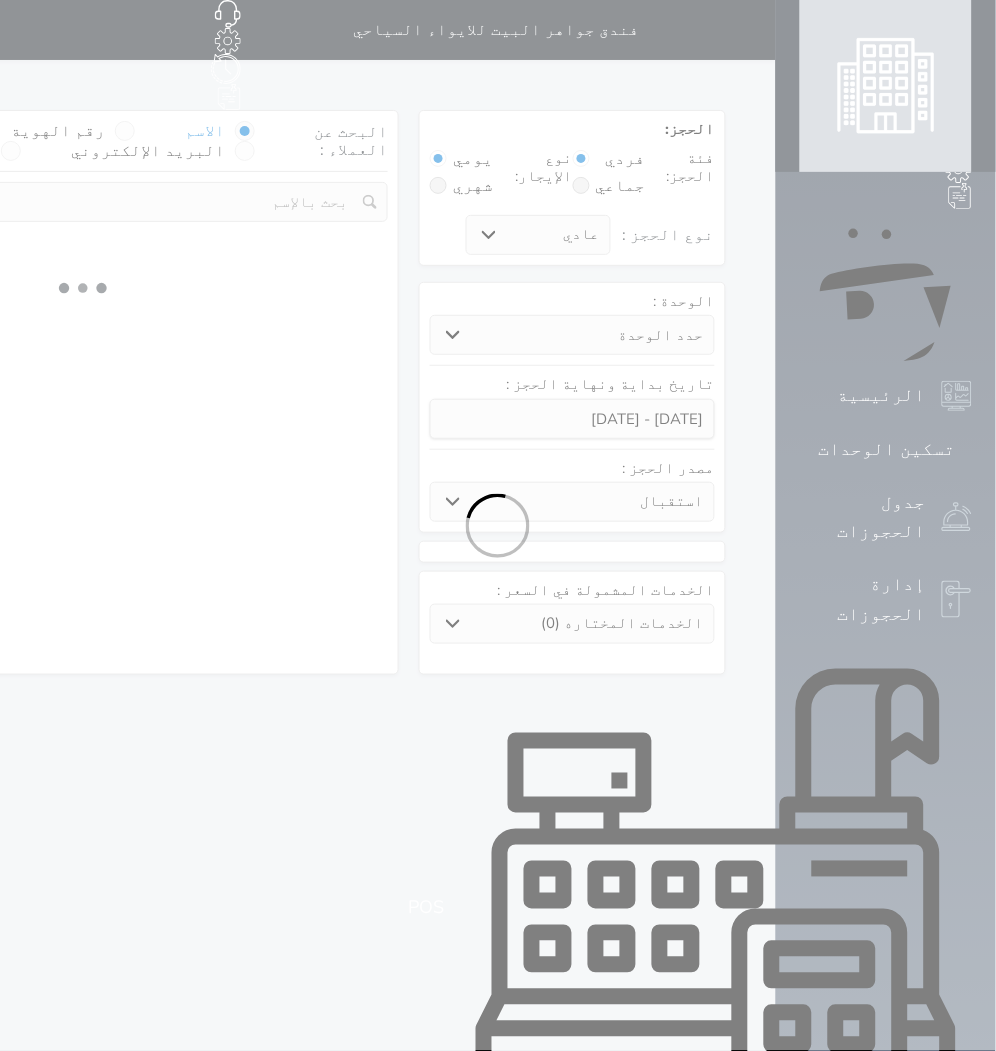 select 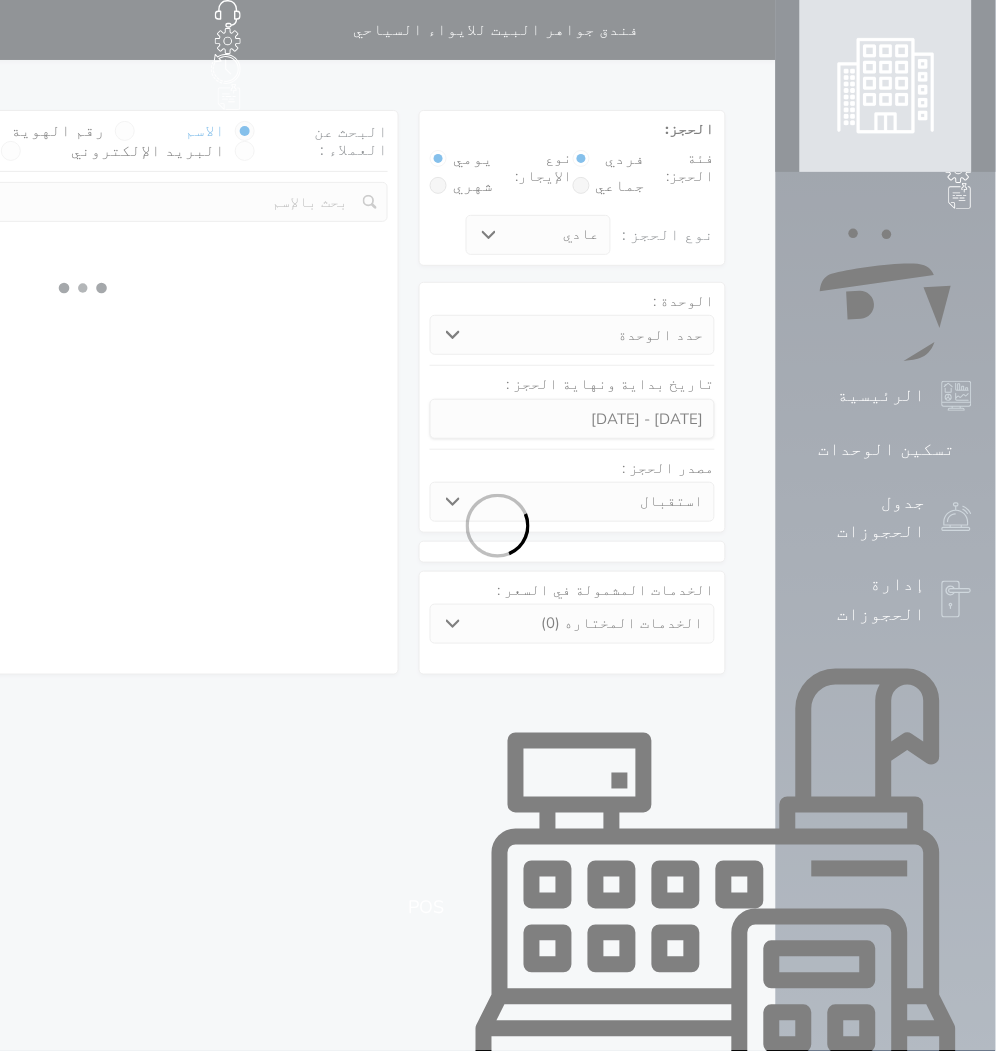 select on "1" 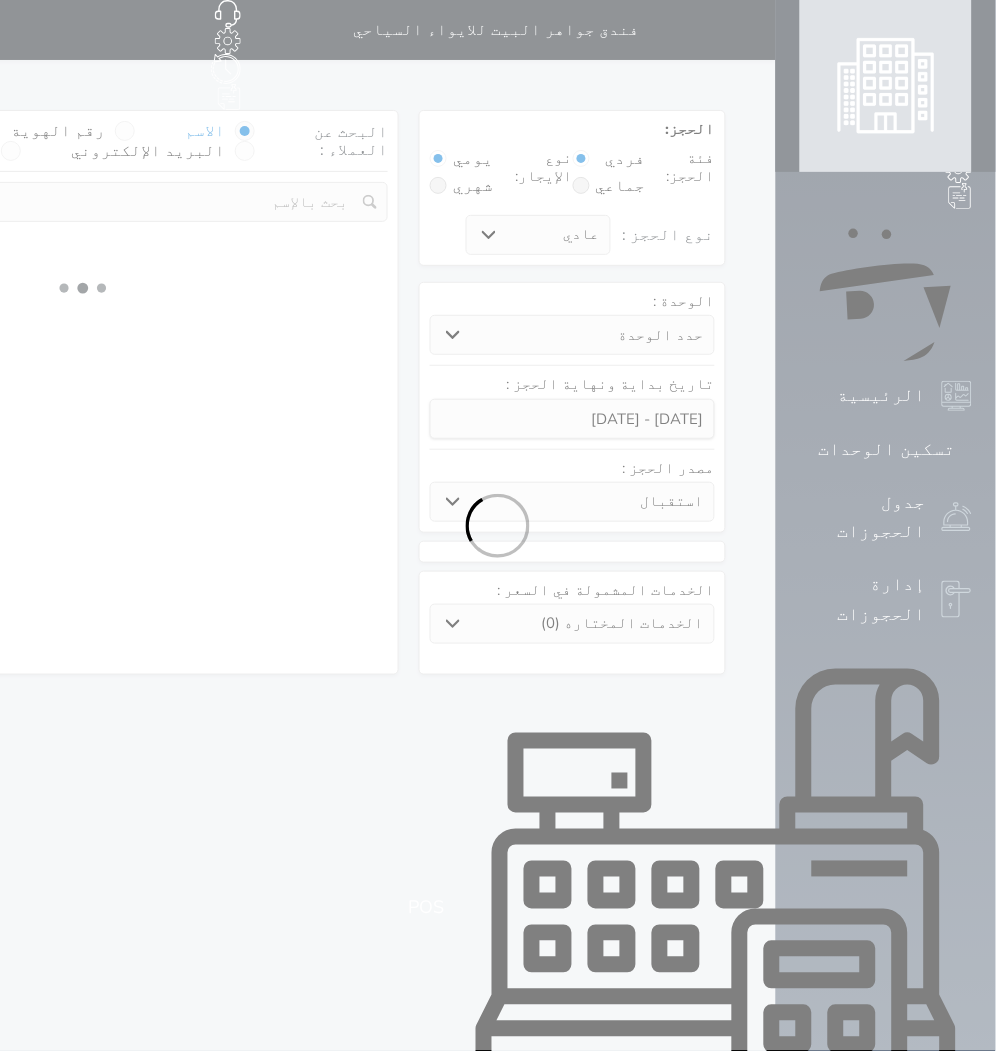 select on "113" 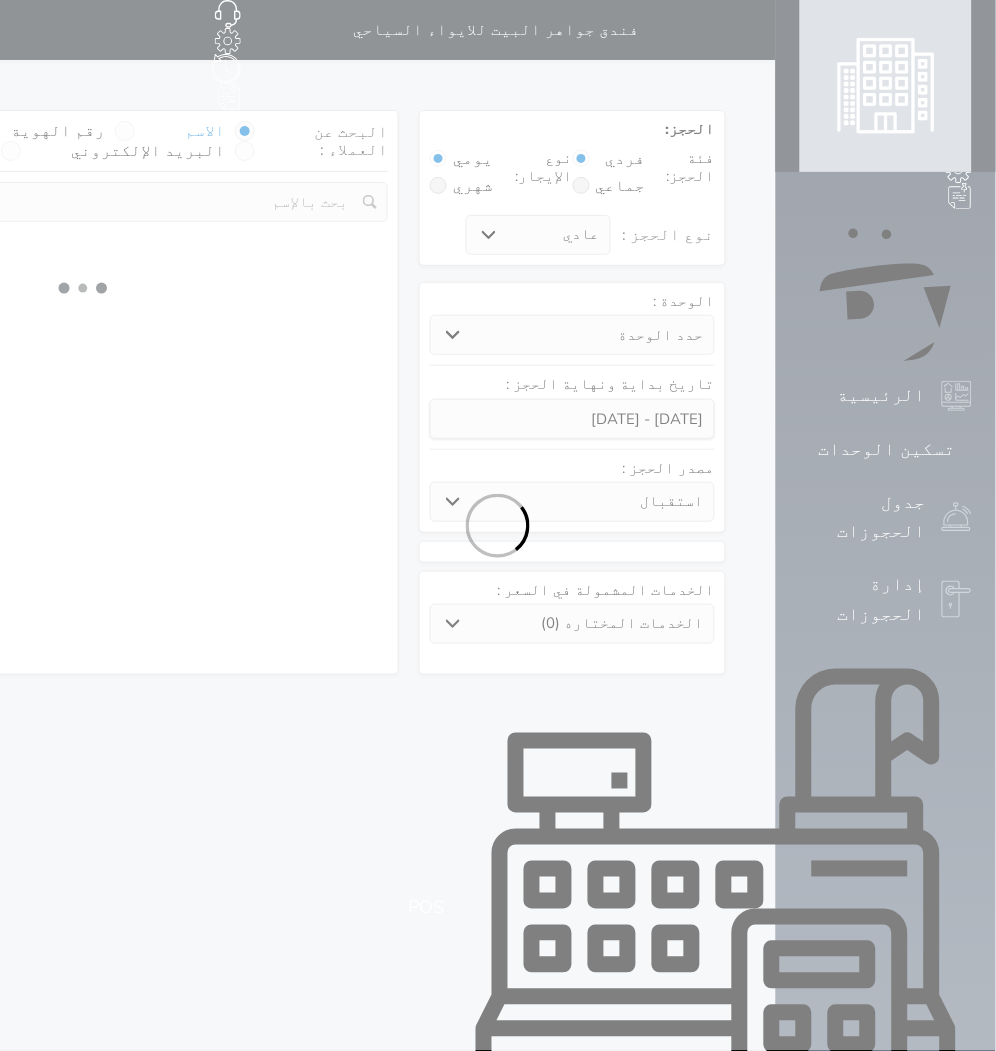select on "1" 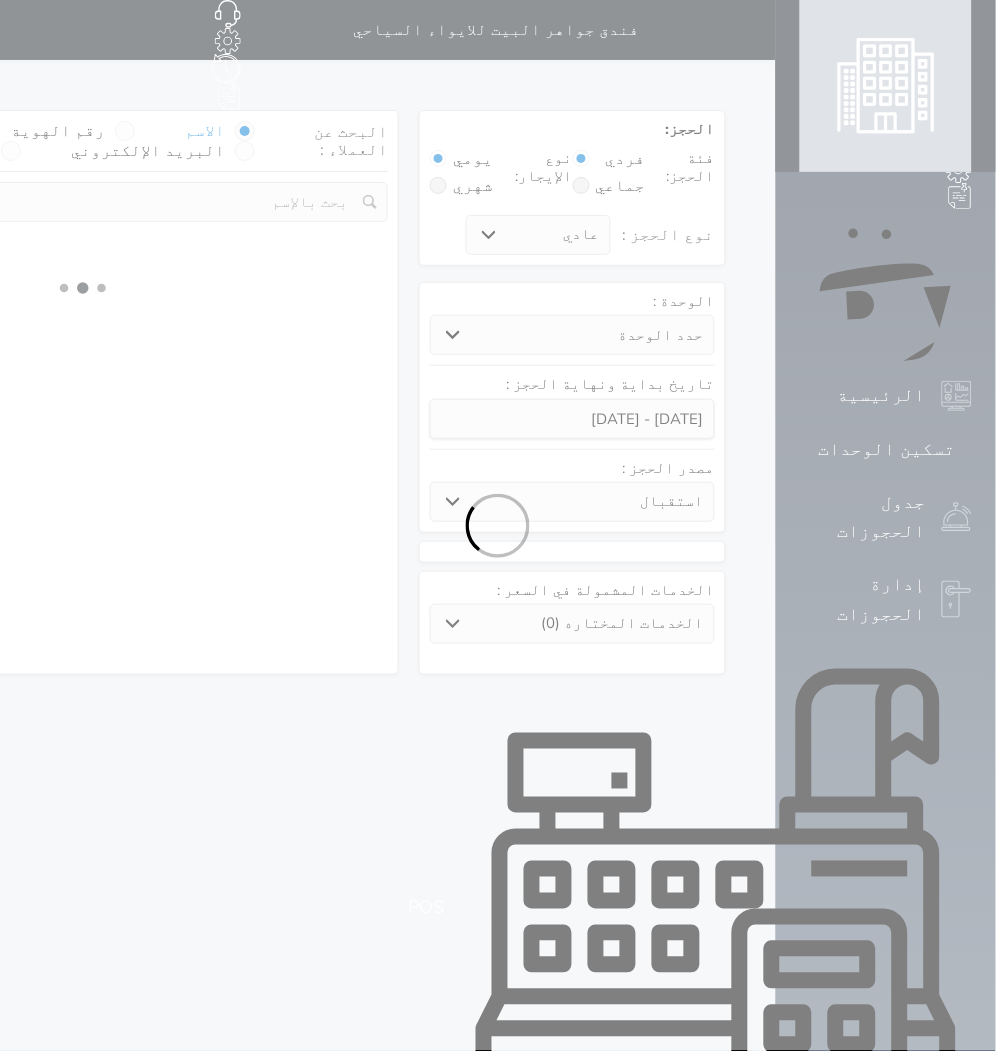 select 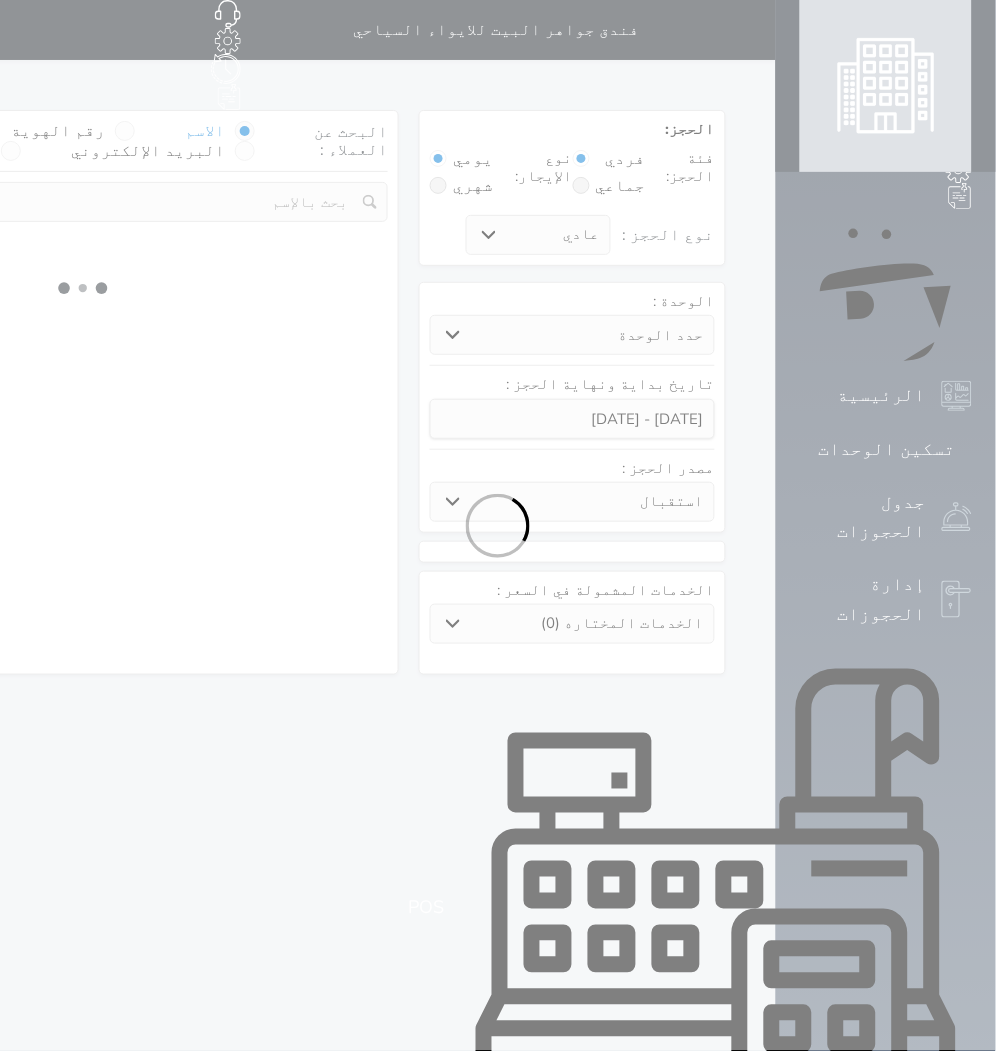 select on "7" 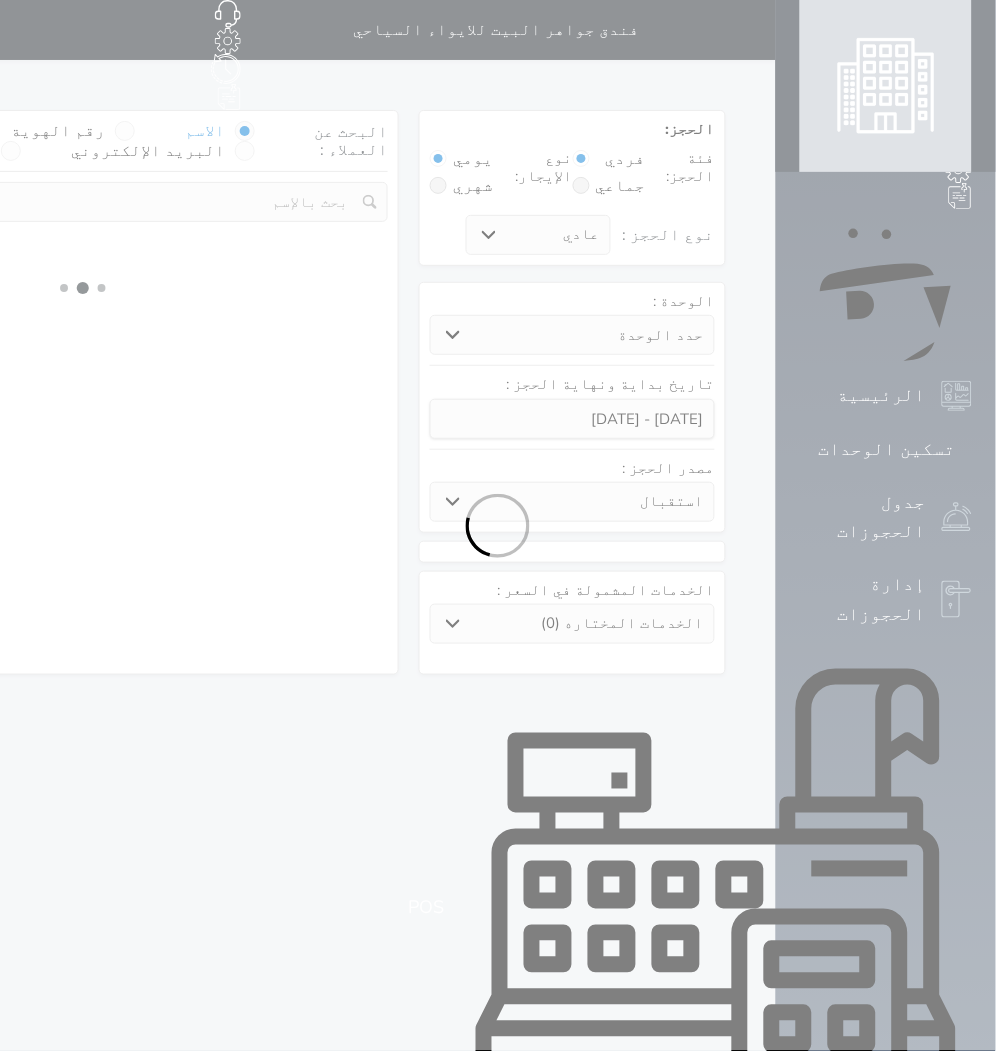 select 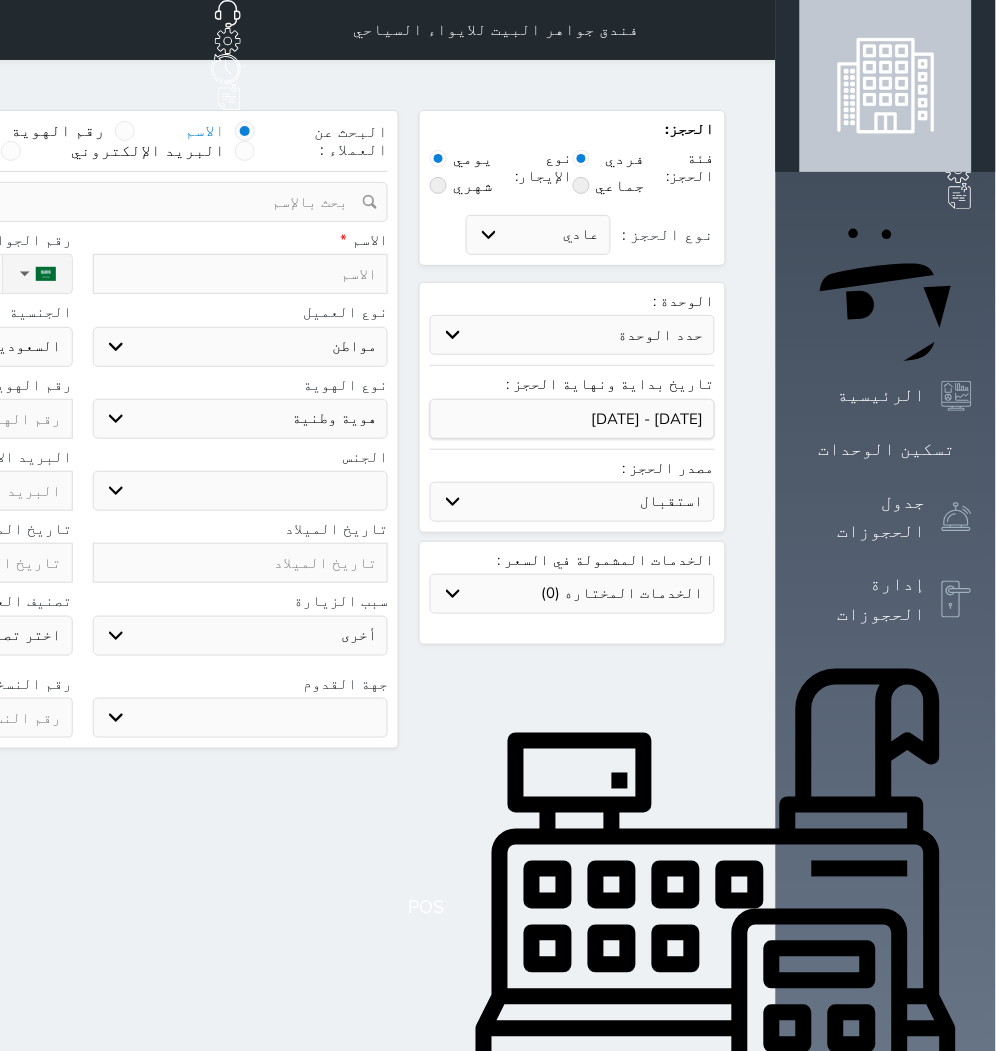 click on "حدد الوحدة
#939 - ثلاثية
#938 - خماسية
#937 - رباعية
#936 - خماسية
#935 - ثلاثية
#934 - خماسية
#933 - خماسية
#932 - ثلاثية
#931 - خماسية
#930 - رباعية
#929 - خماسية
#928 - ثلاثية
#927 - رباعية
#926 - خماسية
#925 - رباعية
#924 - ثلاثية
#923 - ثلاثية
#922 - خماسية
#921 - رباعية
#920 - رباعية" at bounding box center [572, 335] 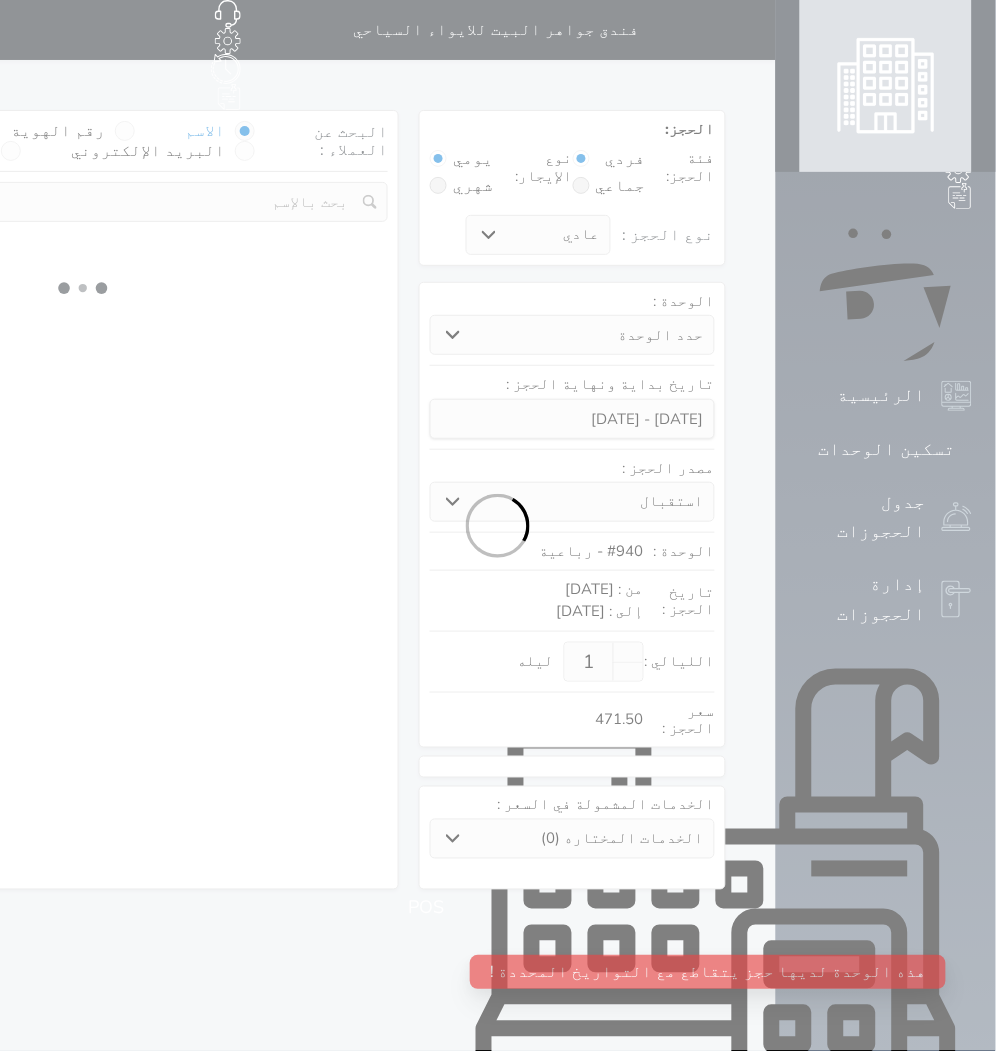 select 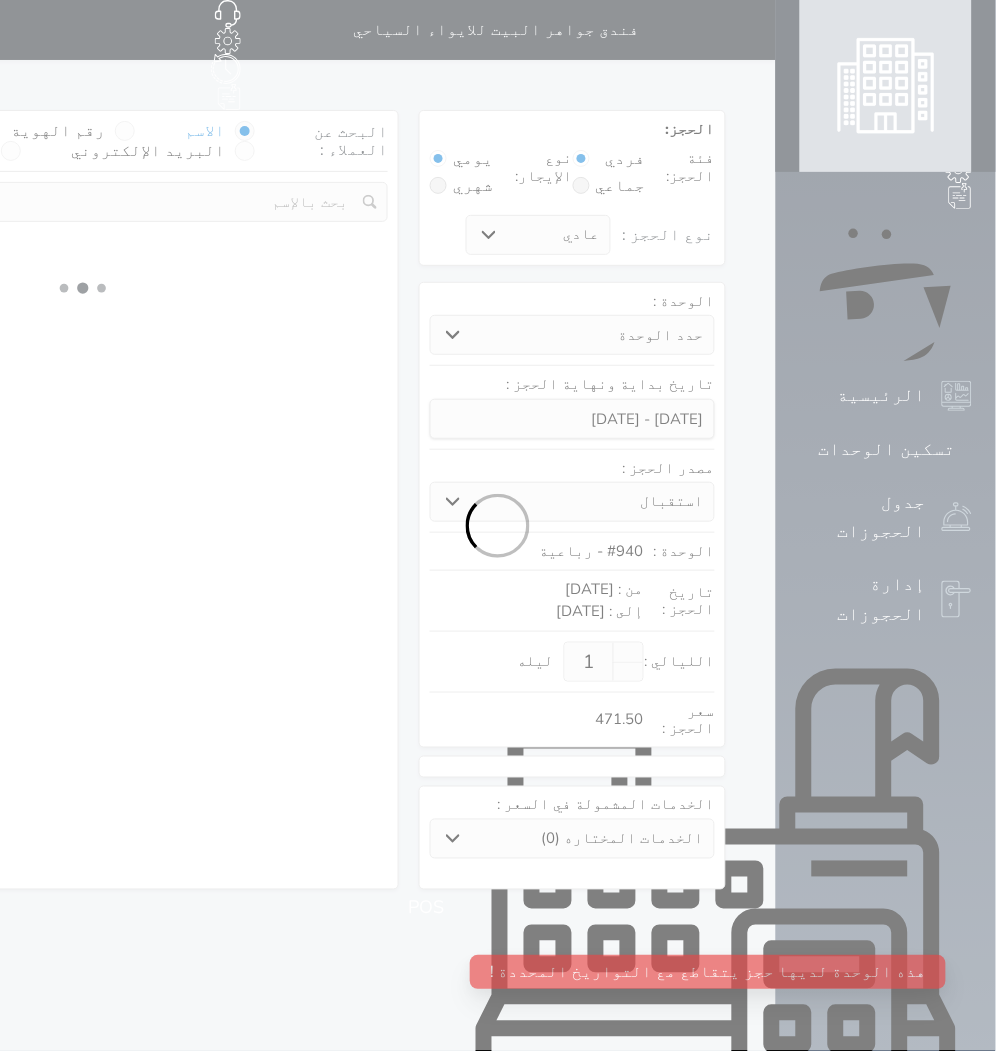 select on "1" 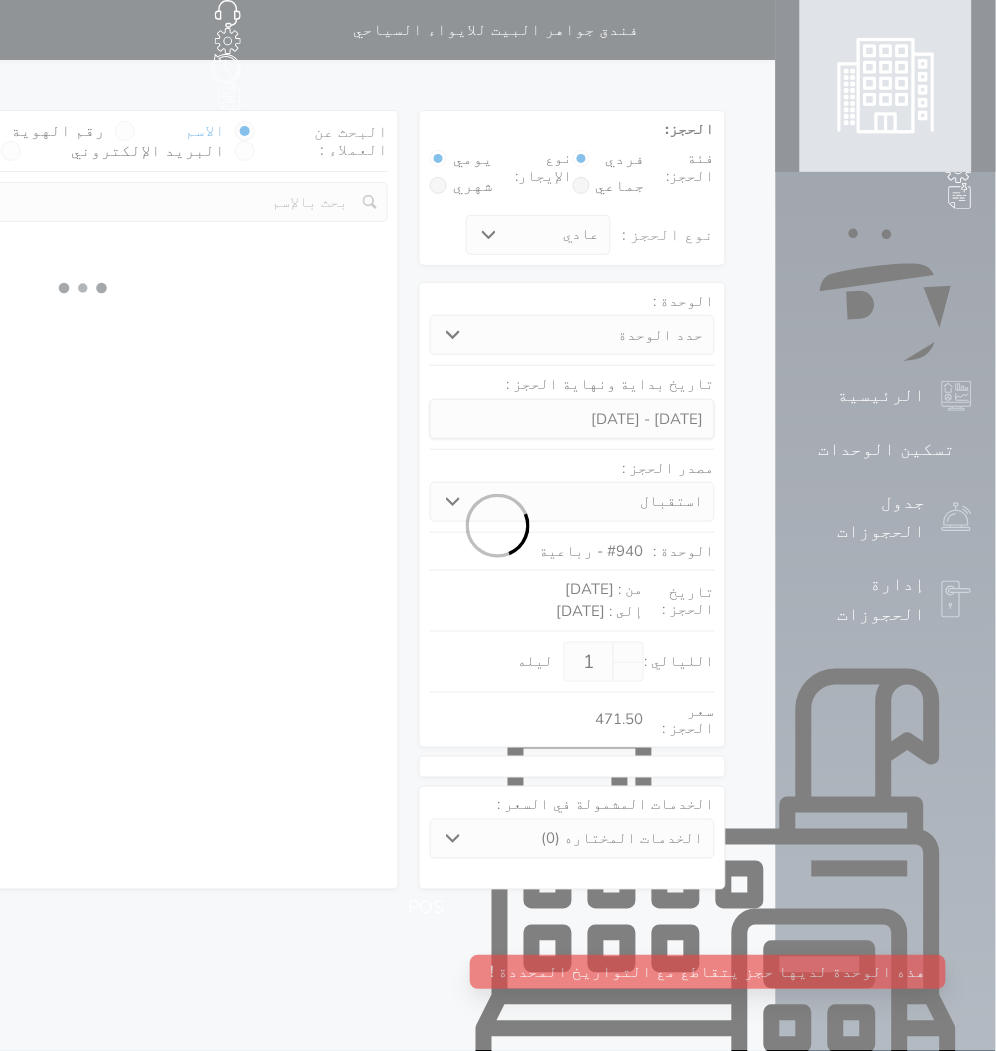 select on "113" 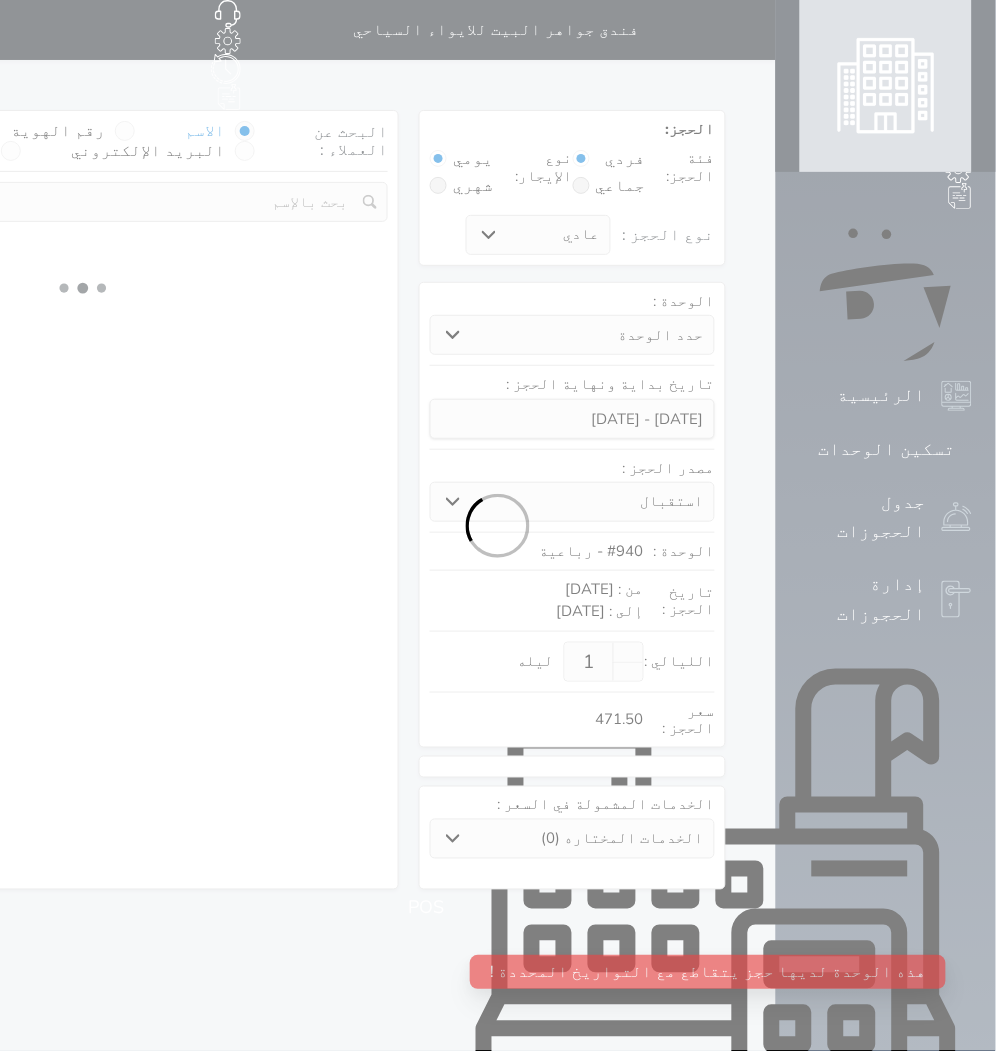 select on "1" 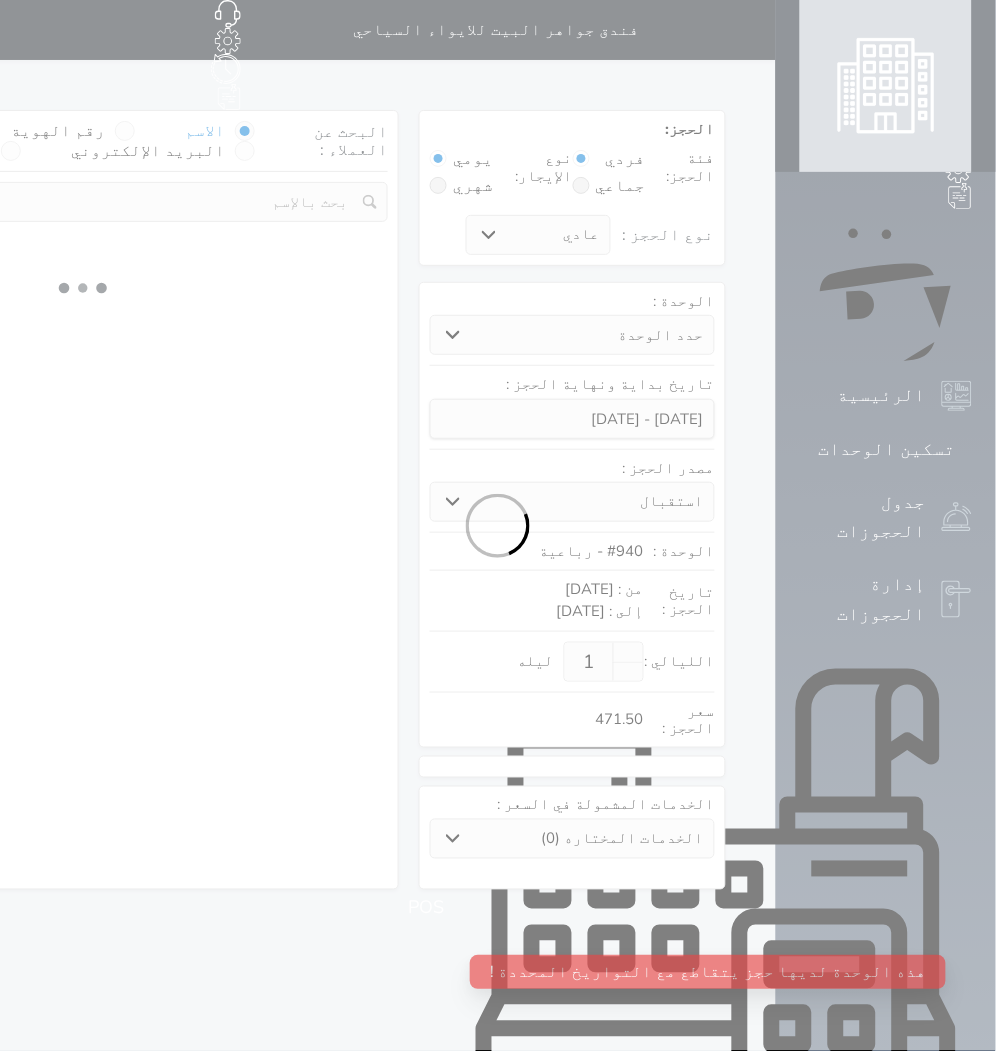 select 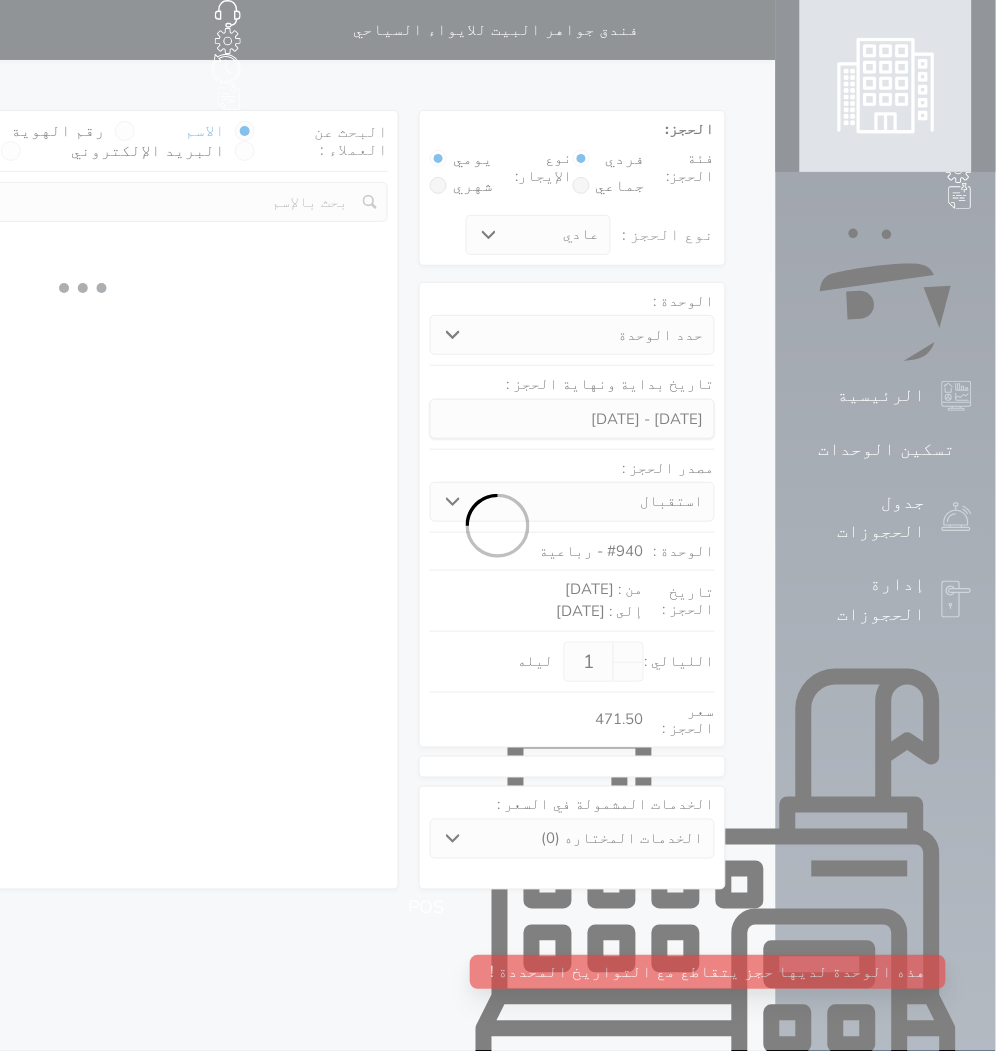select on "7" 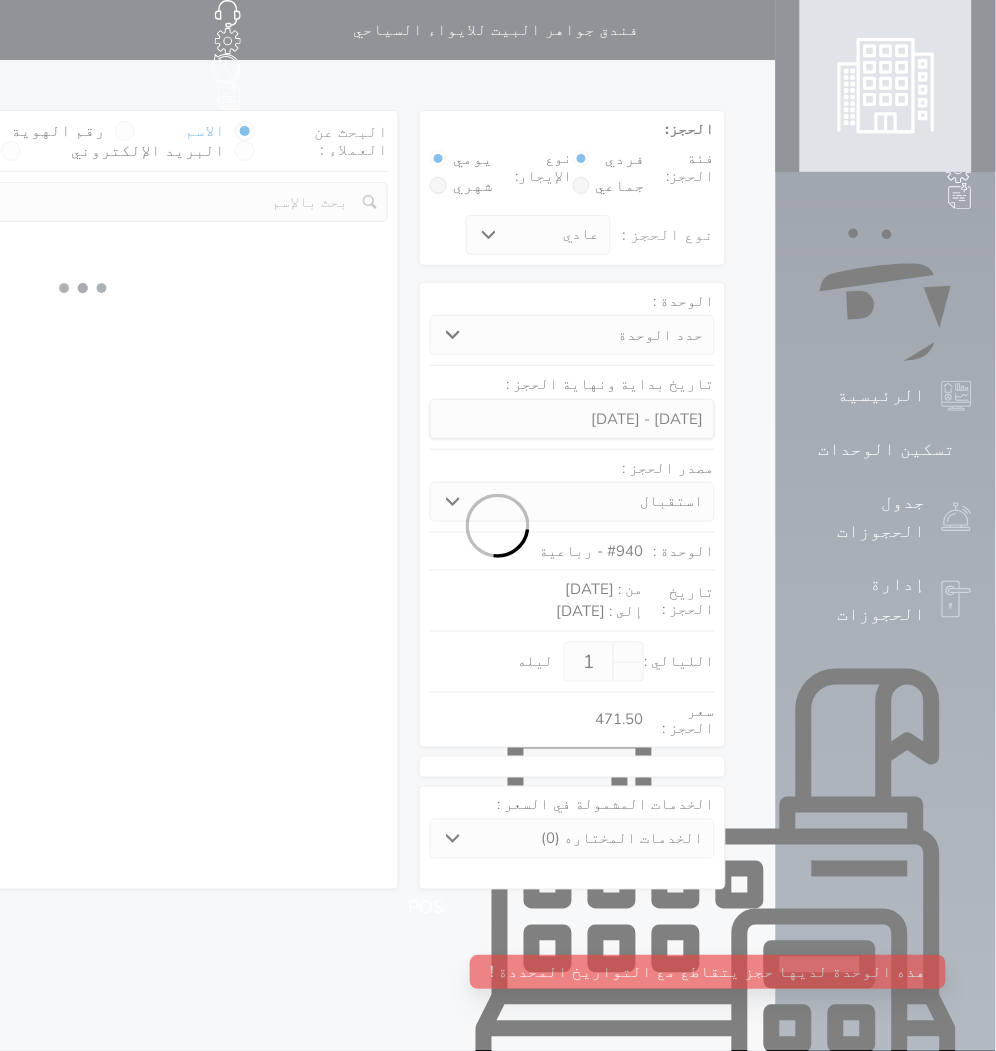 select 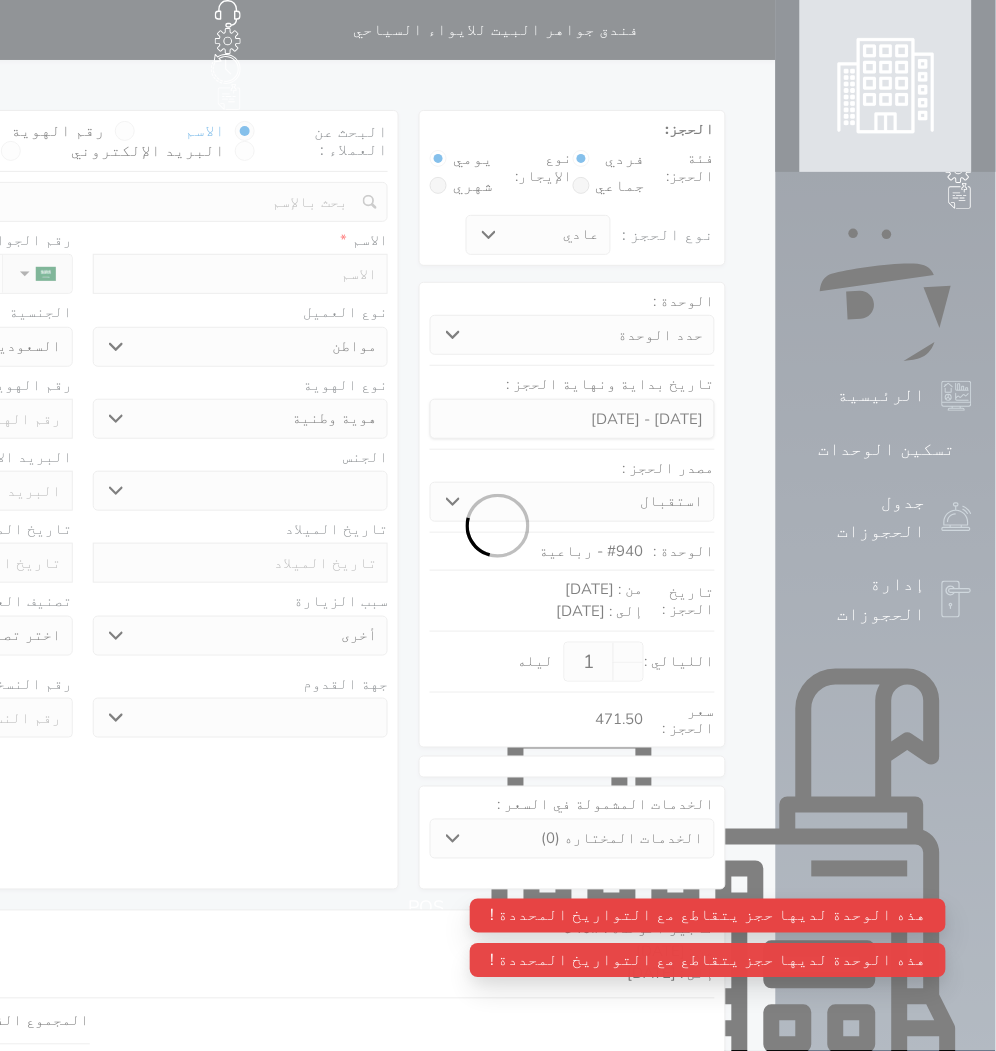 select 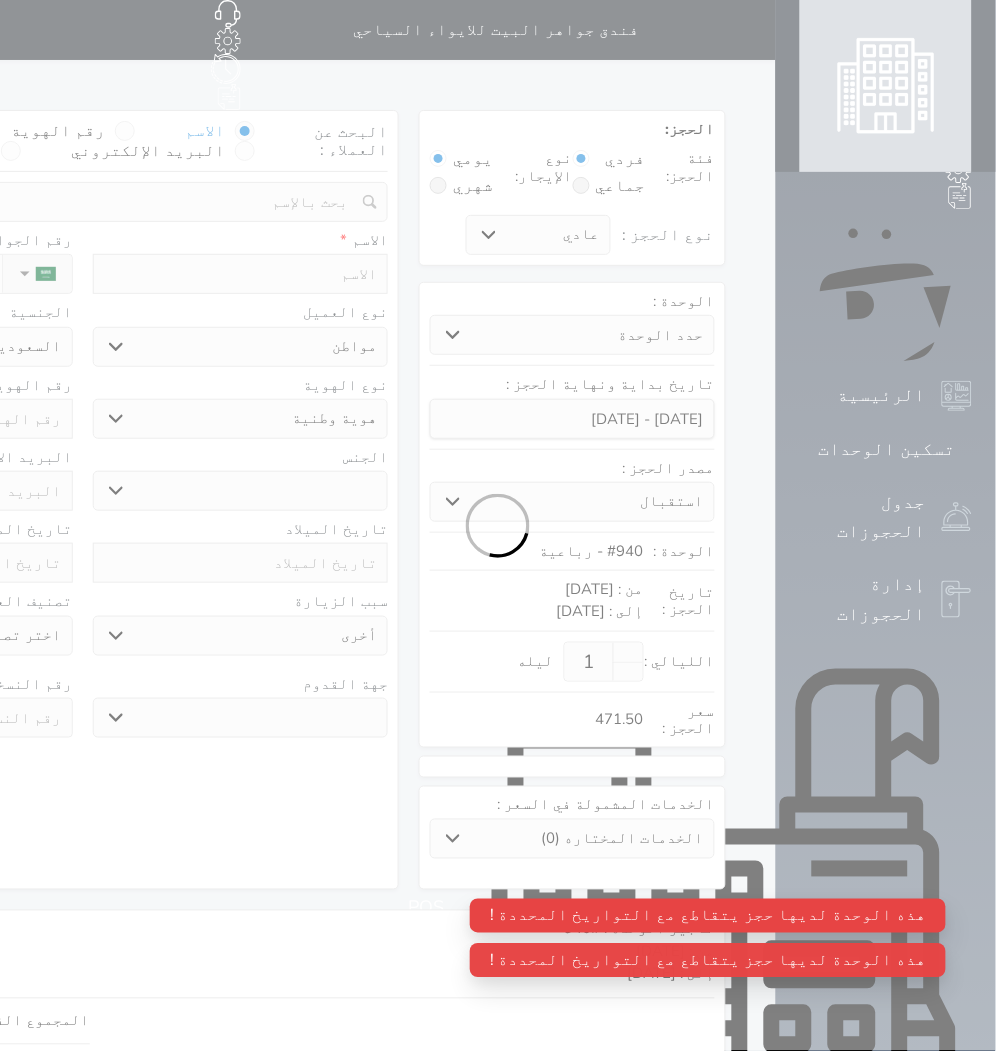 select 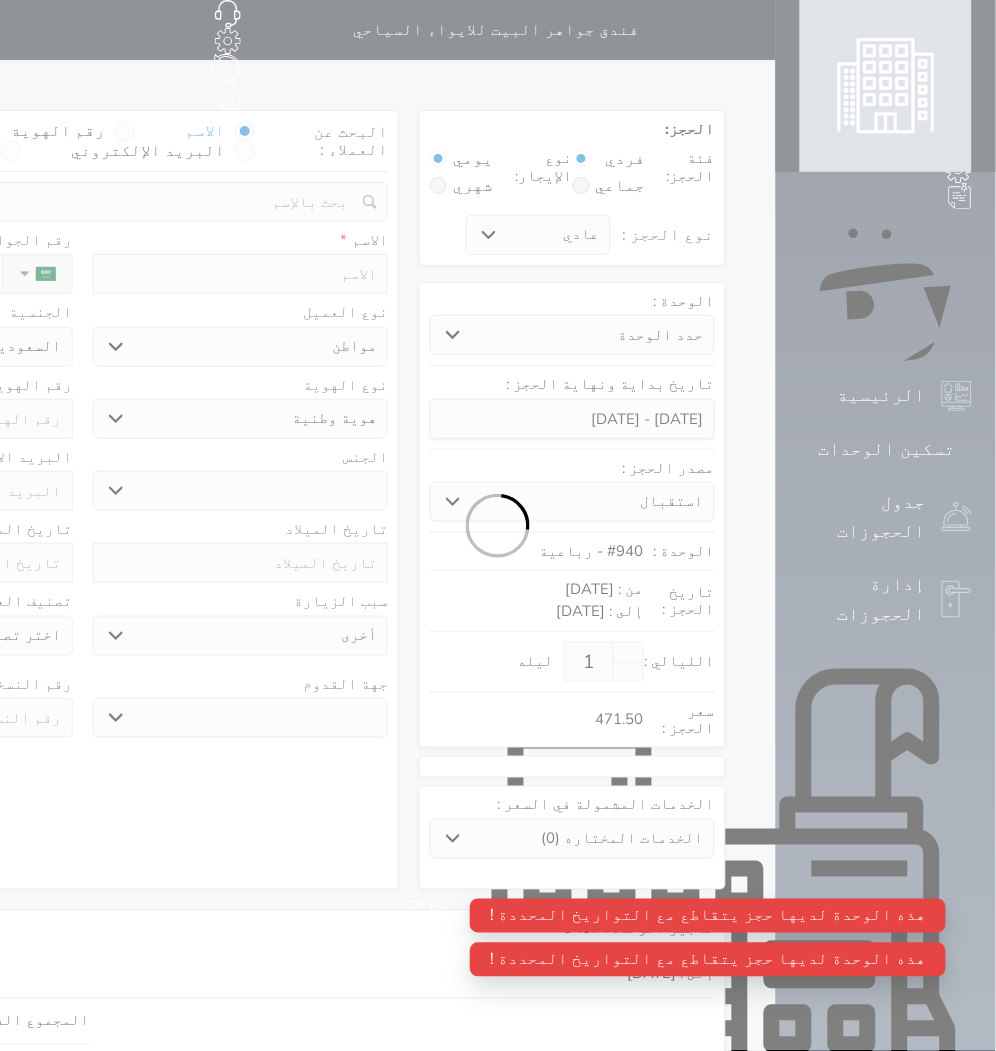 select 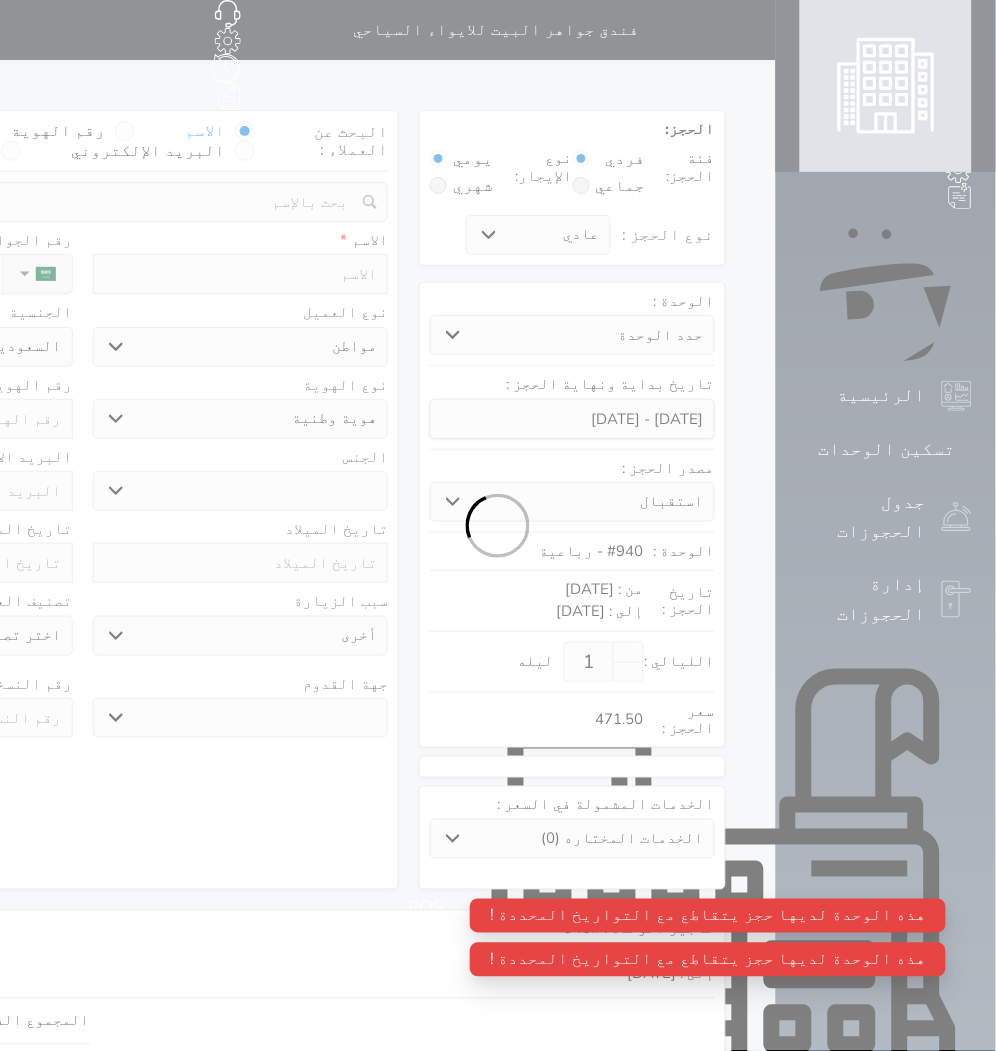 select 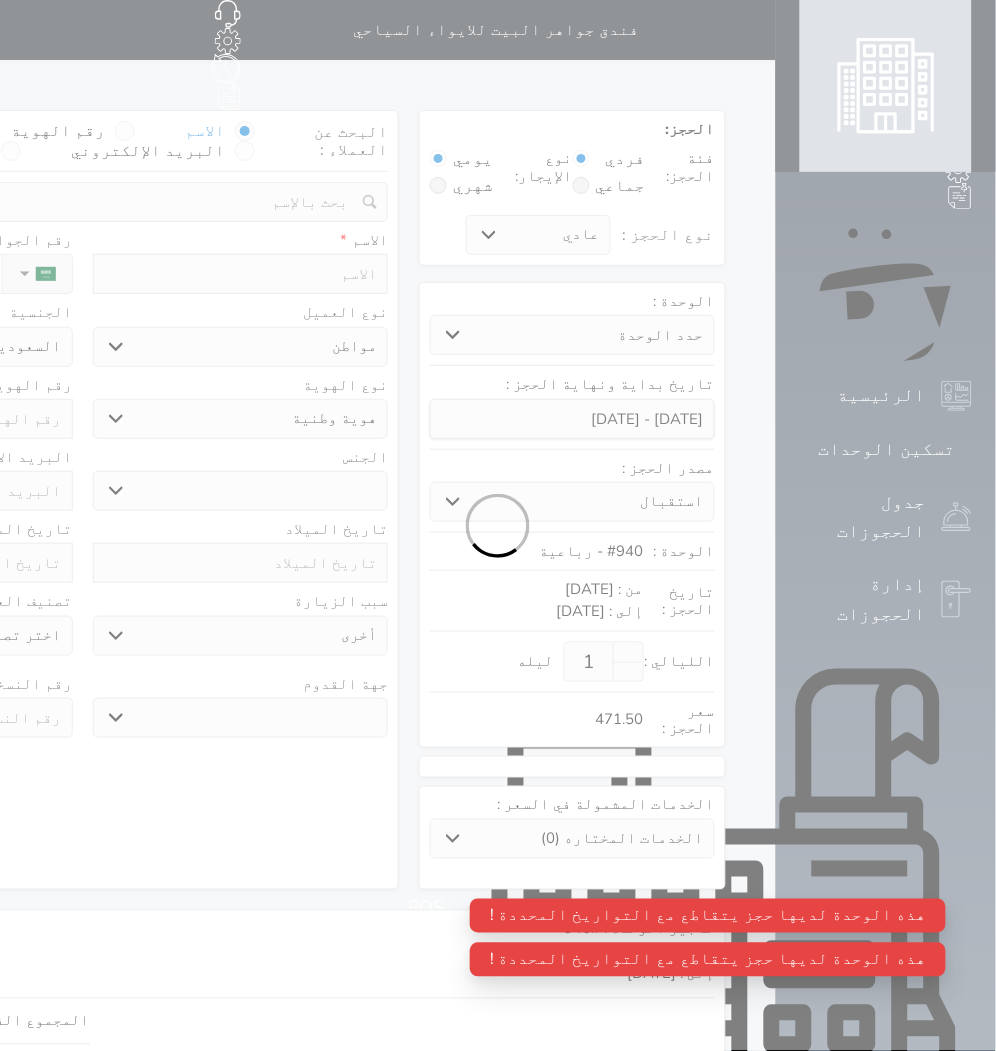 select on "84078" 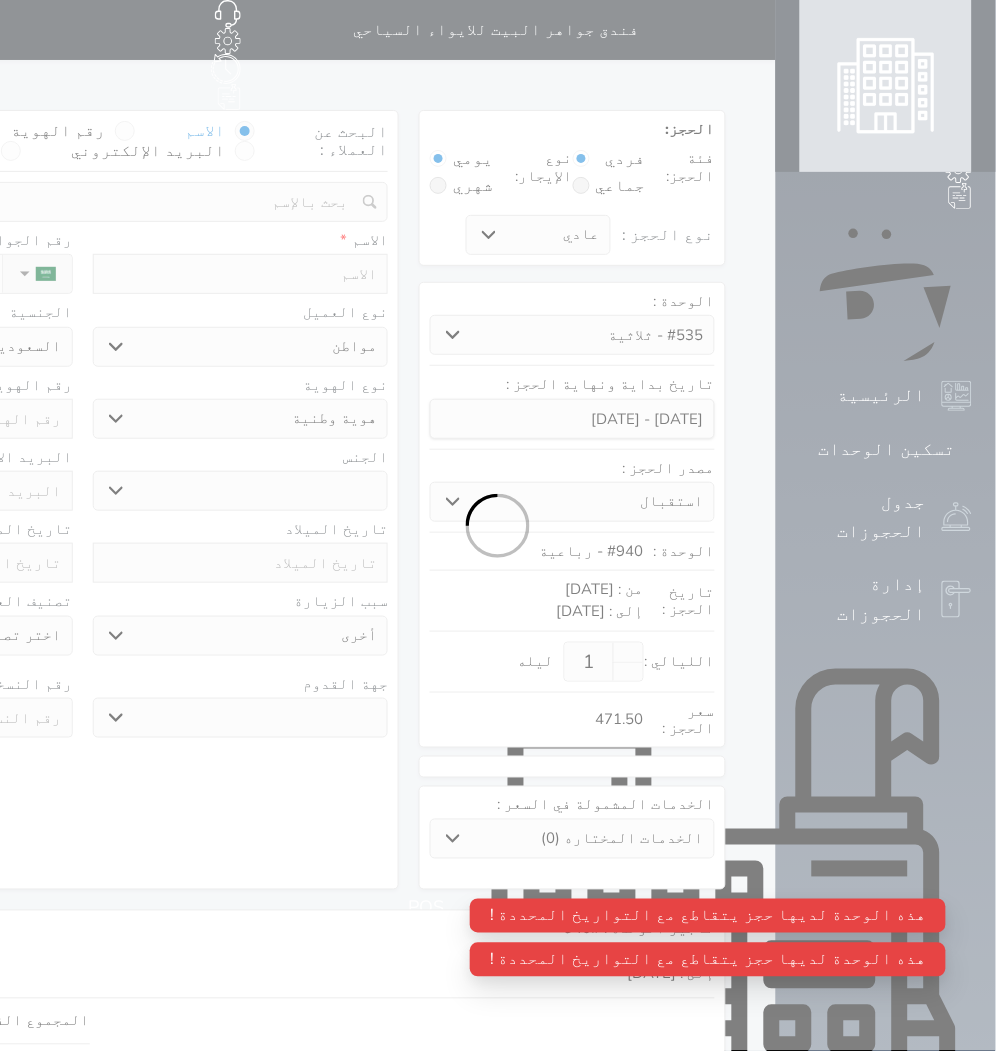 click on "حدد الوحدة
#939 - ثلاثية
#938 - خماسية
#937 - رباعية
#936 - خماسية
#935 - ثلاثية
#934 - خماسية
#933 - خماسية
#932 - ثلاثية
#931 - خماسية
#930 - رباعية
#929 - خماسية
#928 - ثلاثية
#927 - رباعية
#926 - خماسية
#925 - رباعية
#924 - ثلاثية
#923 - ثلاثية
#922 - خماسية
#921 - رباعية
#920 - رباعية" at bounding box center (572, 335) 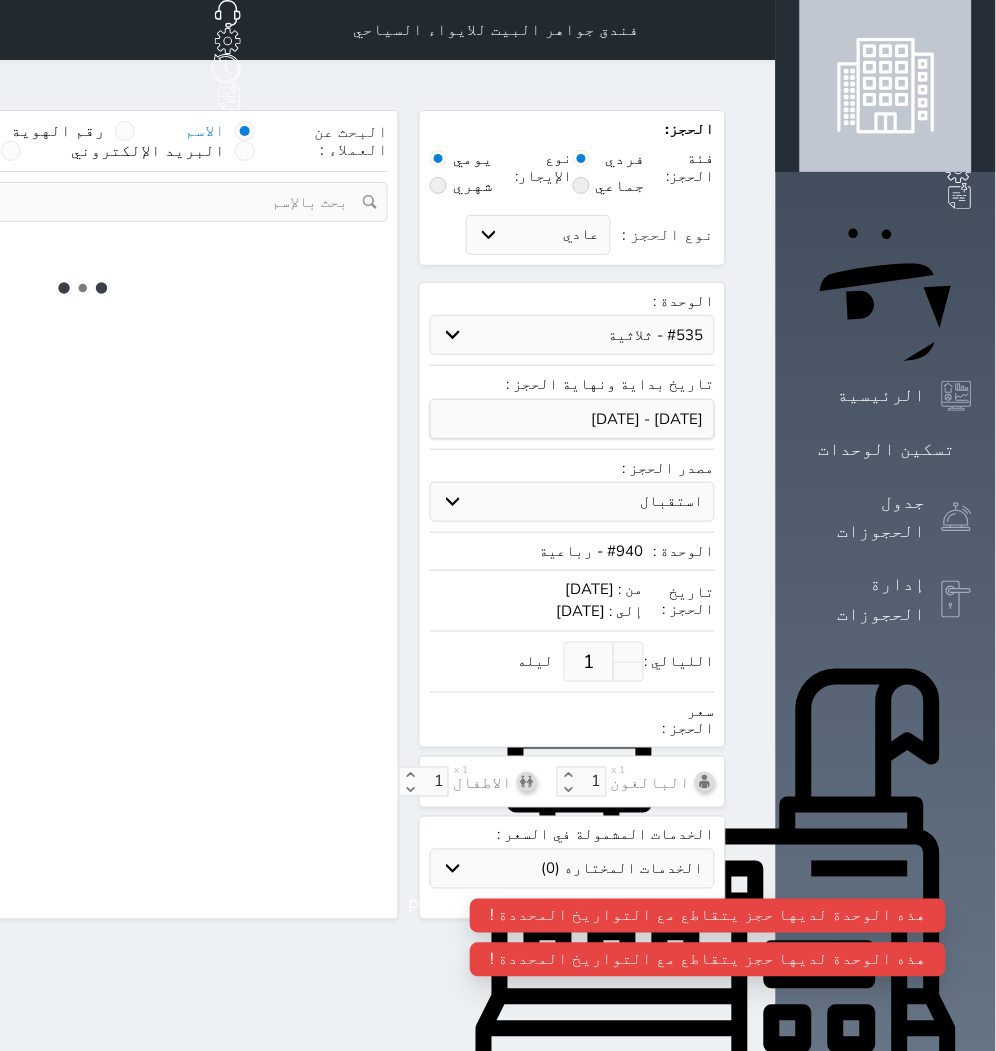 select on "1" 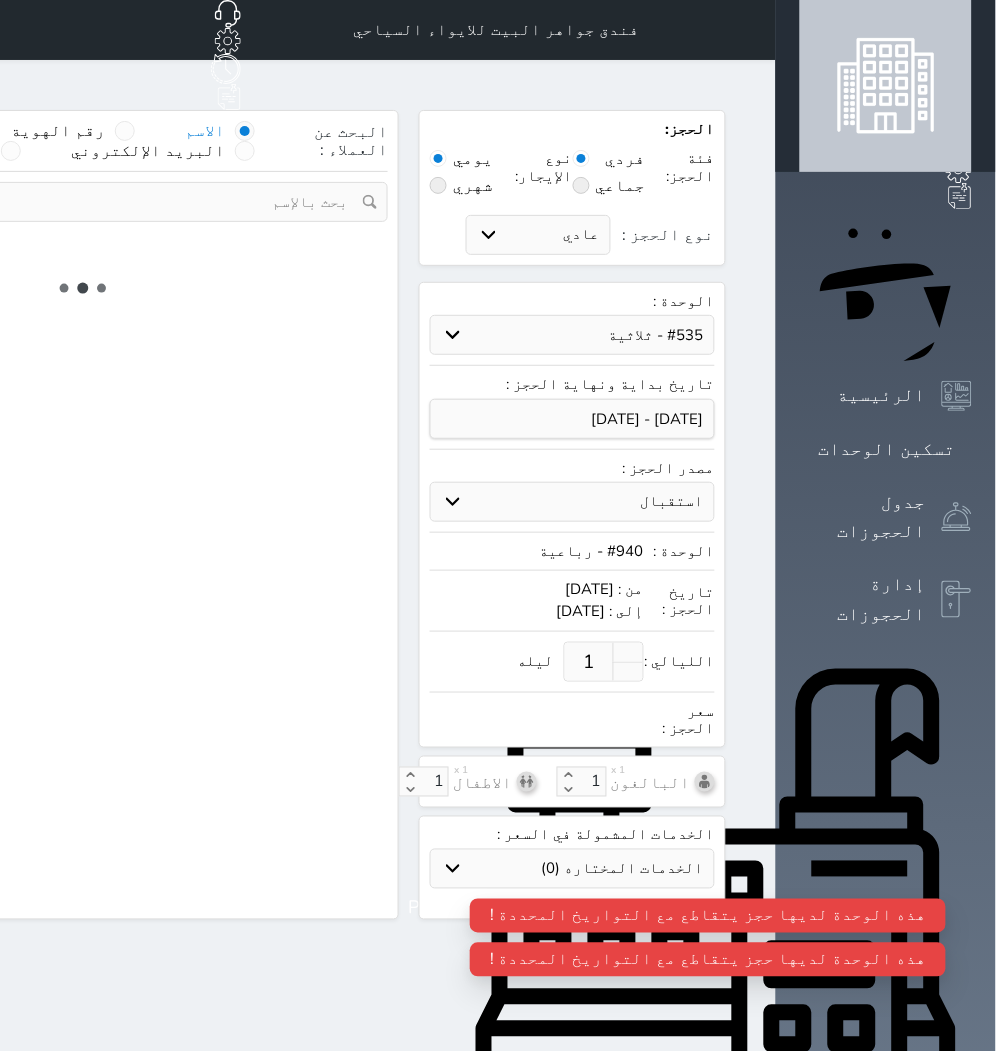 select on "113" 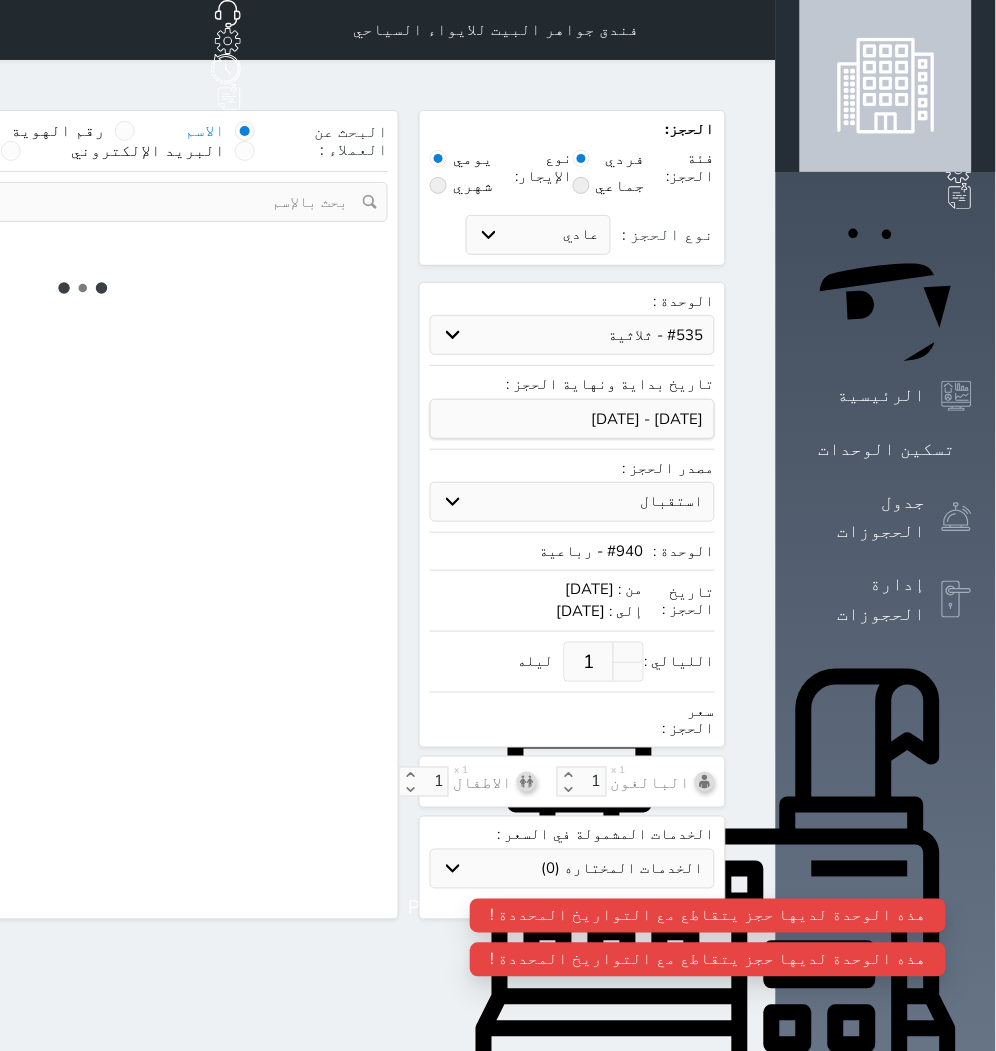select on "1" 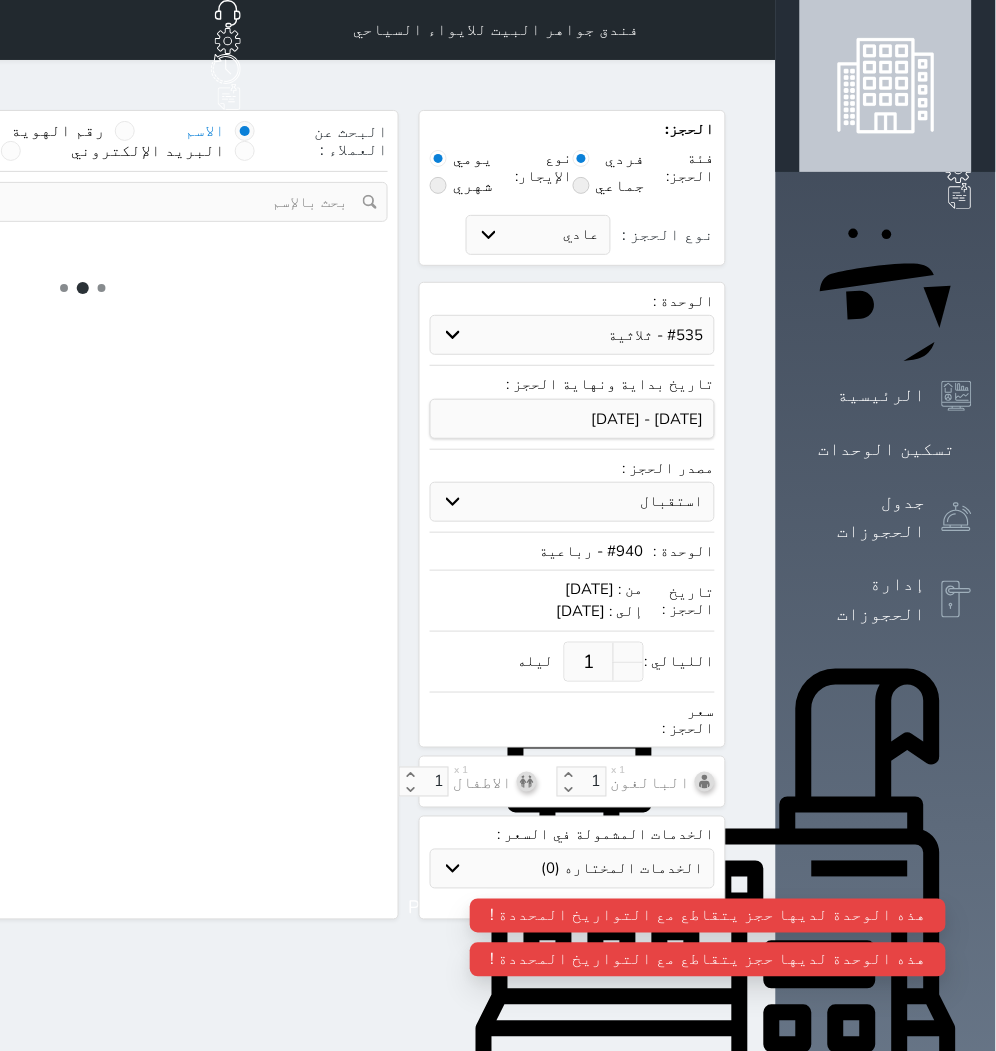 select 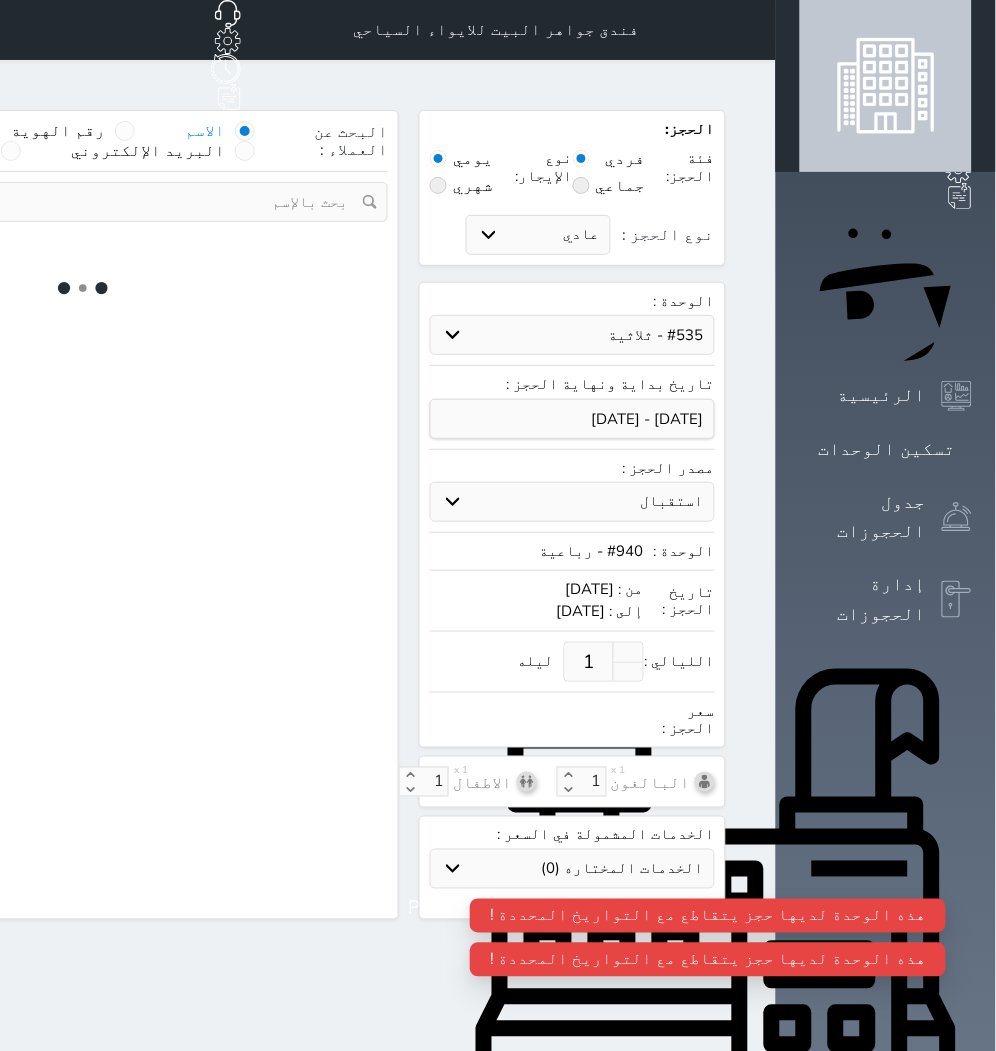 select on "7" 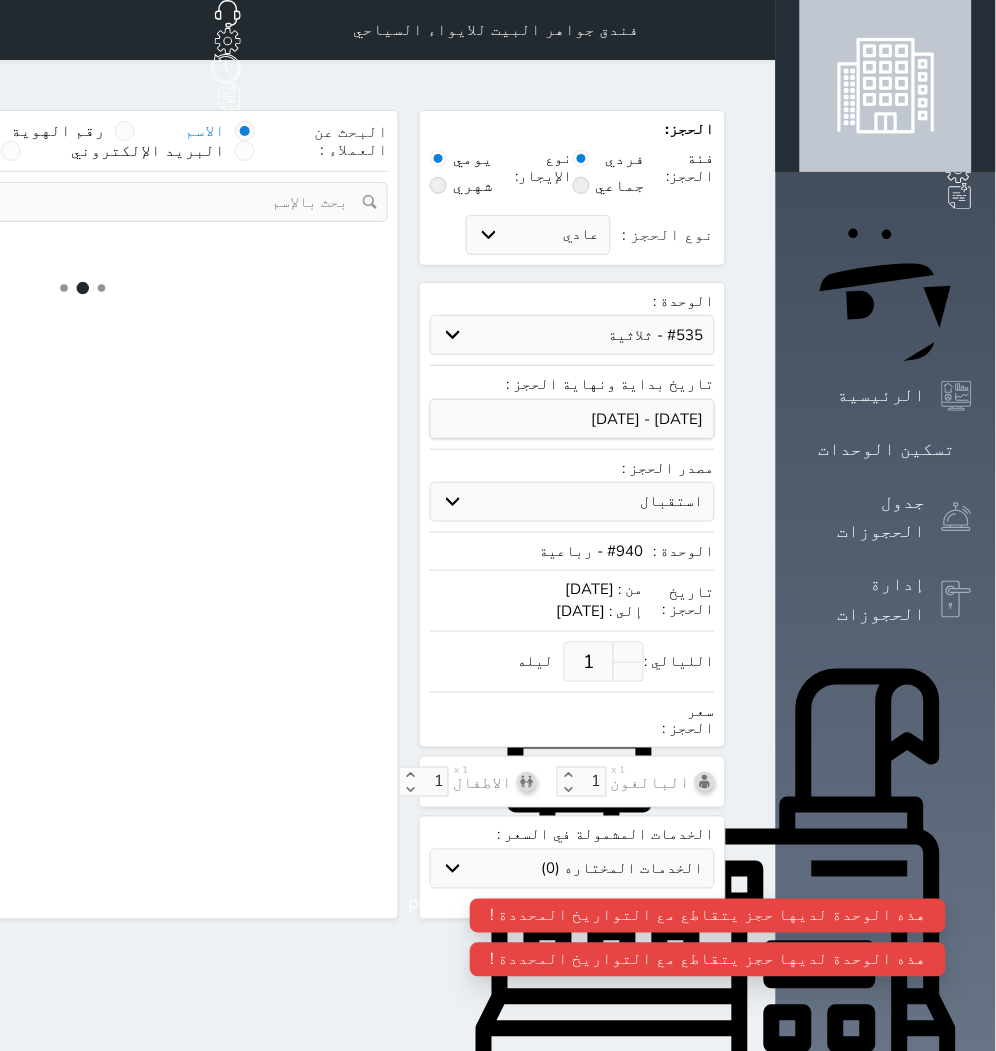 select 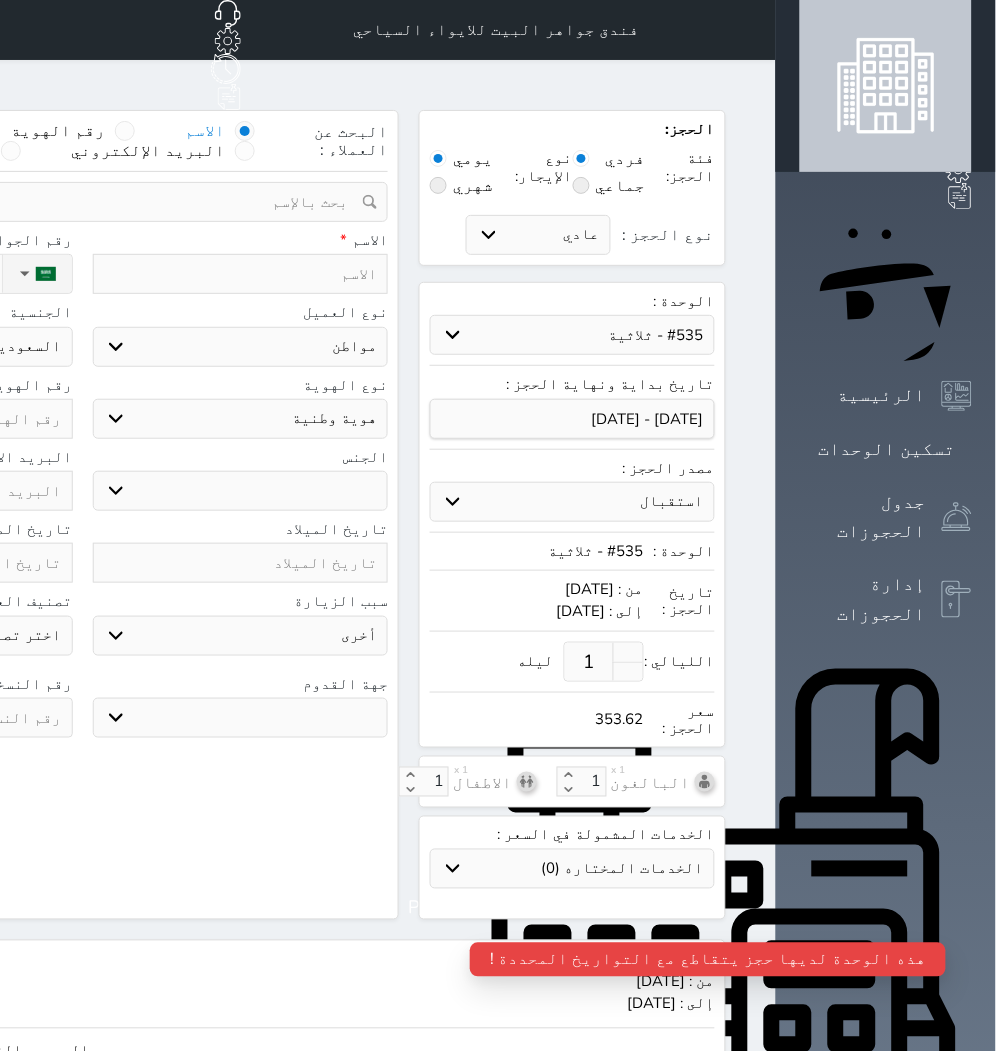 click on "حدد الوحدة
#939 - ثلاثية
#938 - خماسية
#937 - رباعية
#936 - خماسية
#935 - ثلاثية
#934 - خماسية
#933 - خماسية
#932 - ثلاثية
#931 - خماسية
#930 - رباعية
#929 - خماسية
#928 - ثلاثية
#927 - رباعية
#926 - خماسية
#925 - رباعية
#924 - ثلاثية
#923 - ثلاثية
#922 - خماسية
#921 - رباعية
#920 - رباعية" at bounding box center (572, 335) 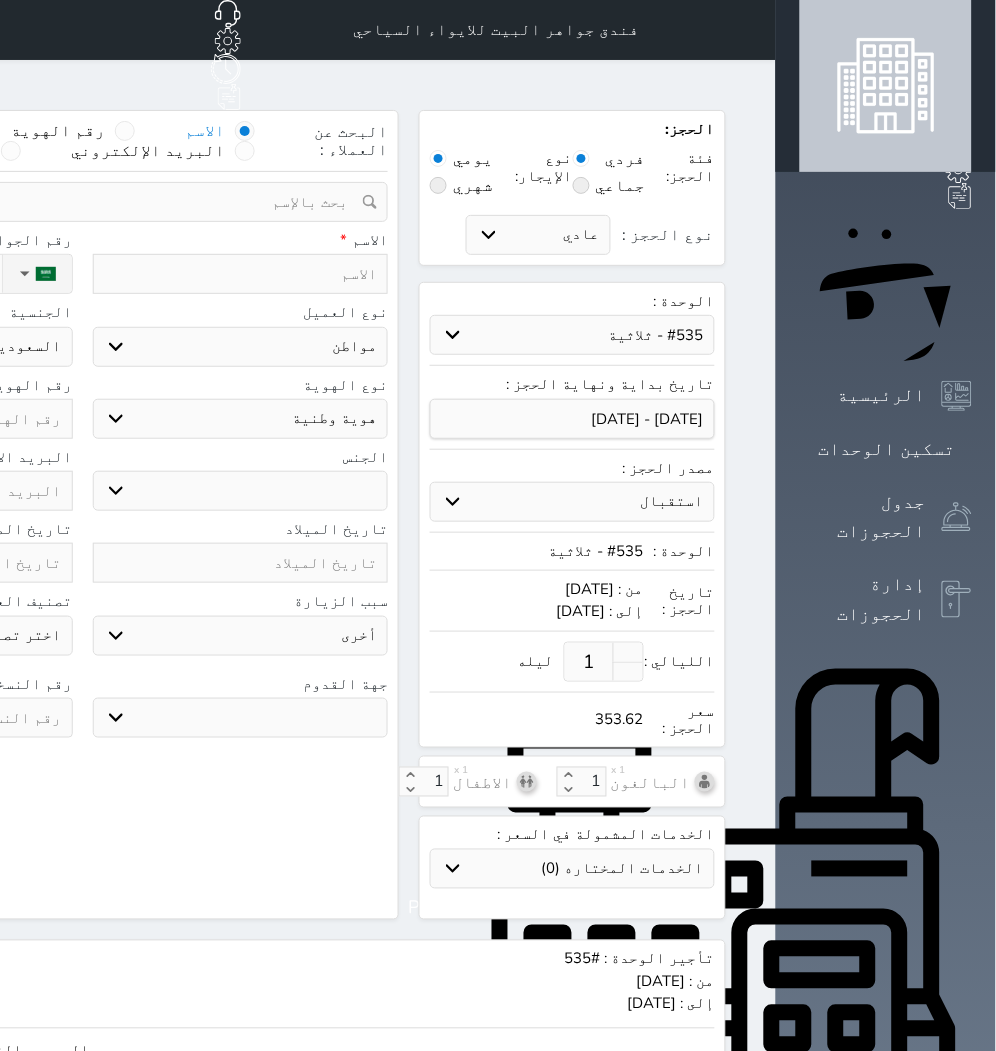 select 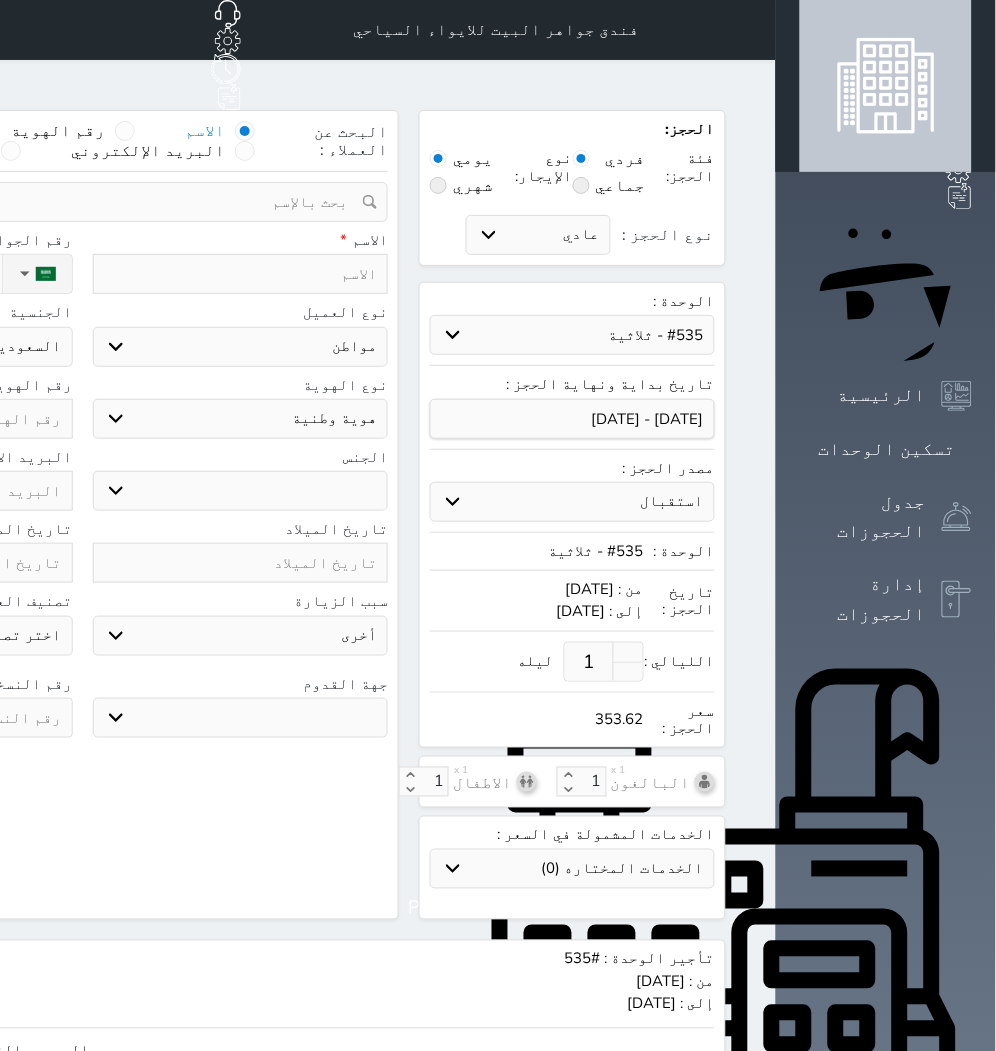 select 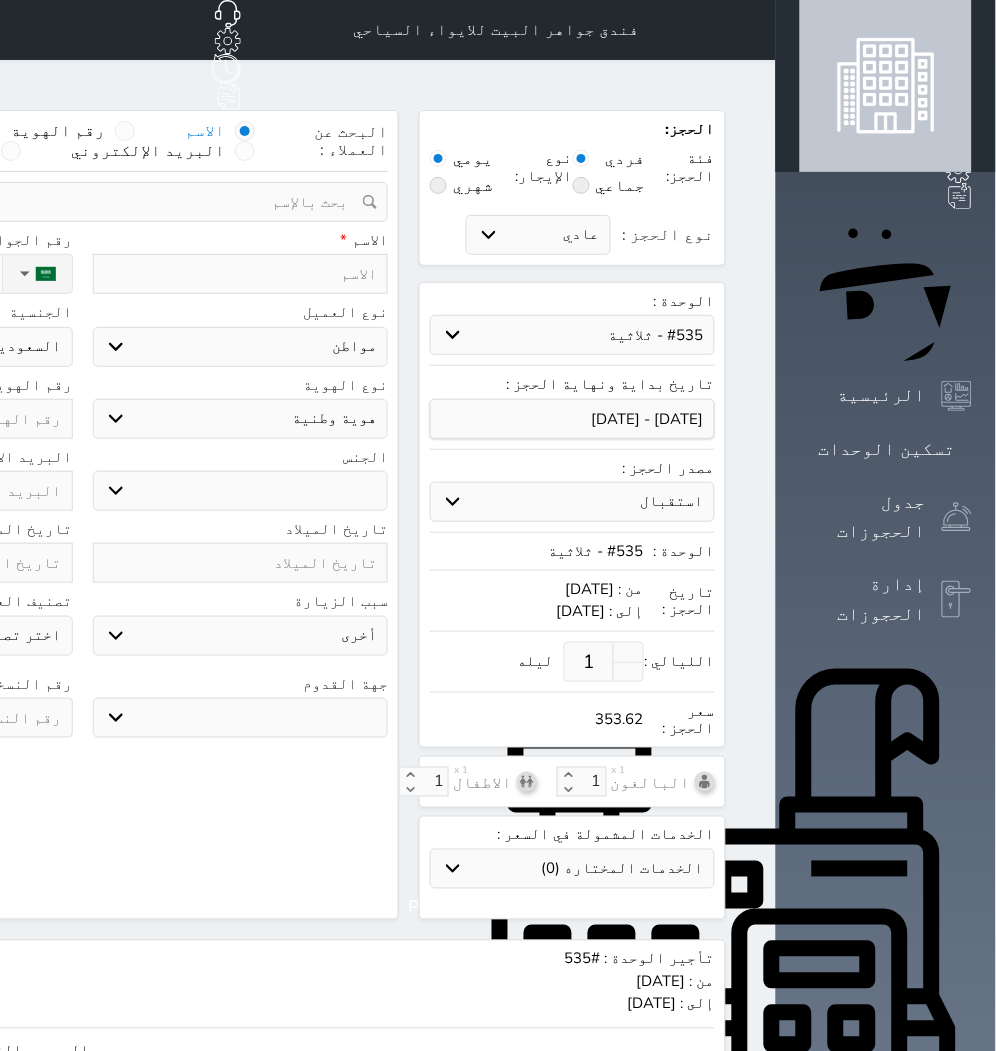 select on "84069" 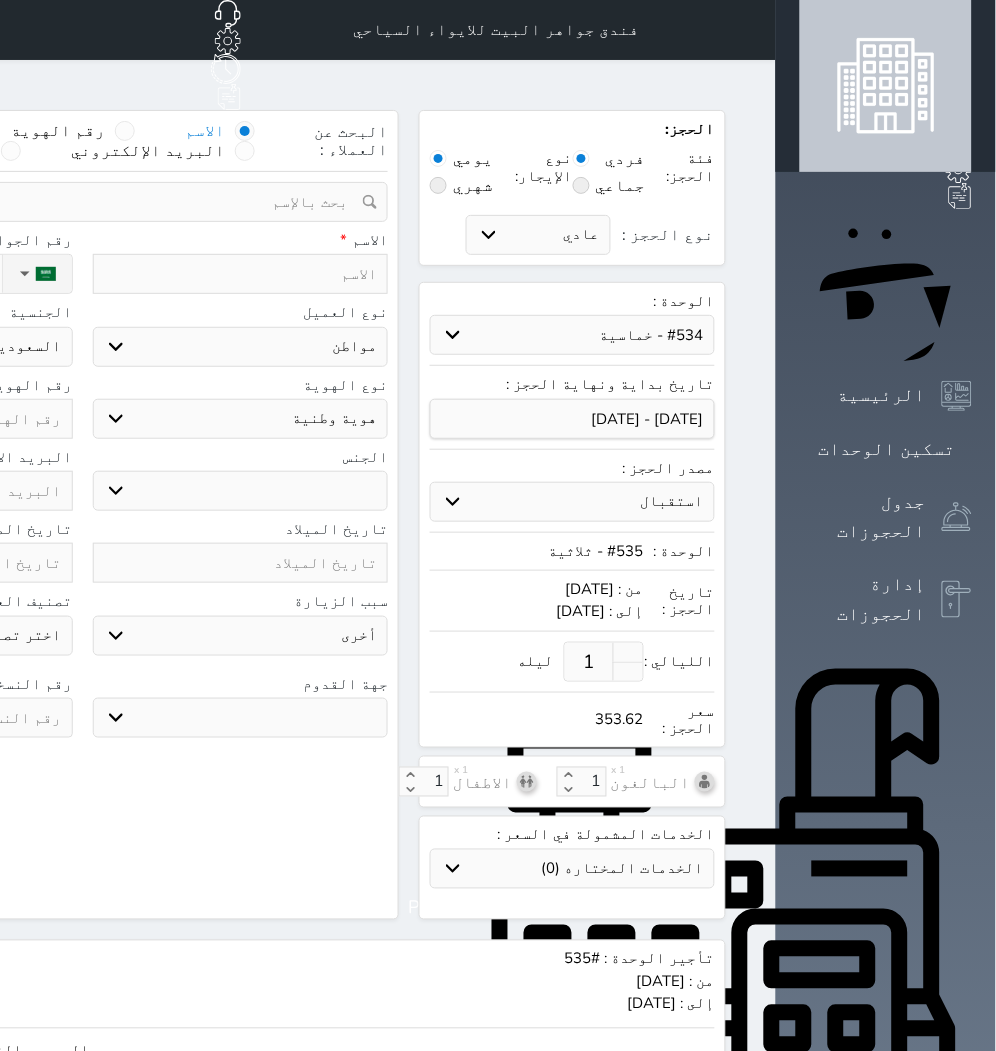 click on "حدد الوحدة
#939 - ثلاثية
#938 - خماسية
#937 - رباعية
#936 - خماسية
#935 - ثلاثية
#934 - خماسية
#933 - خماسية
#932 - ثلاثية
#931 - خماسية
#930 - رباعية
#929 - خماسية
#928 - ثلاثية
#927 - رباعية
#926 - خماسية
#925 - رباعية
#924 - ثلاثية
#923 - ثلاثية
#922 - خماسية
#921 - رباعية
#920 - رباعية" at bounding box center [572, 335] 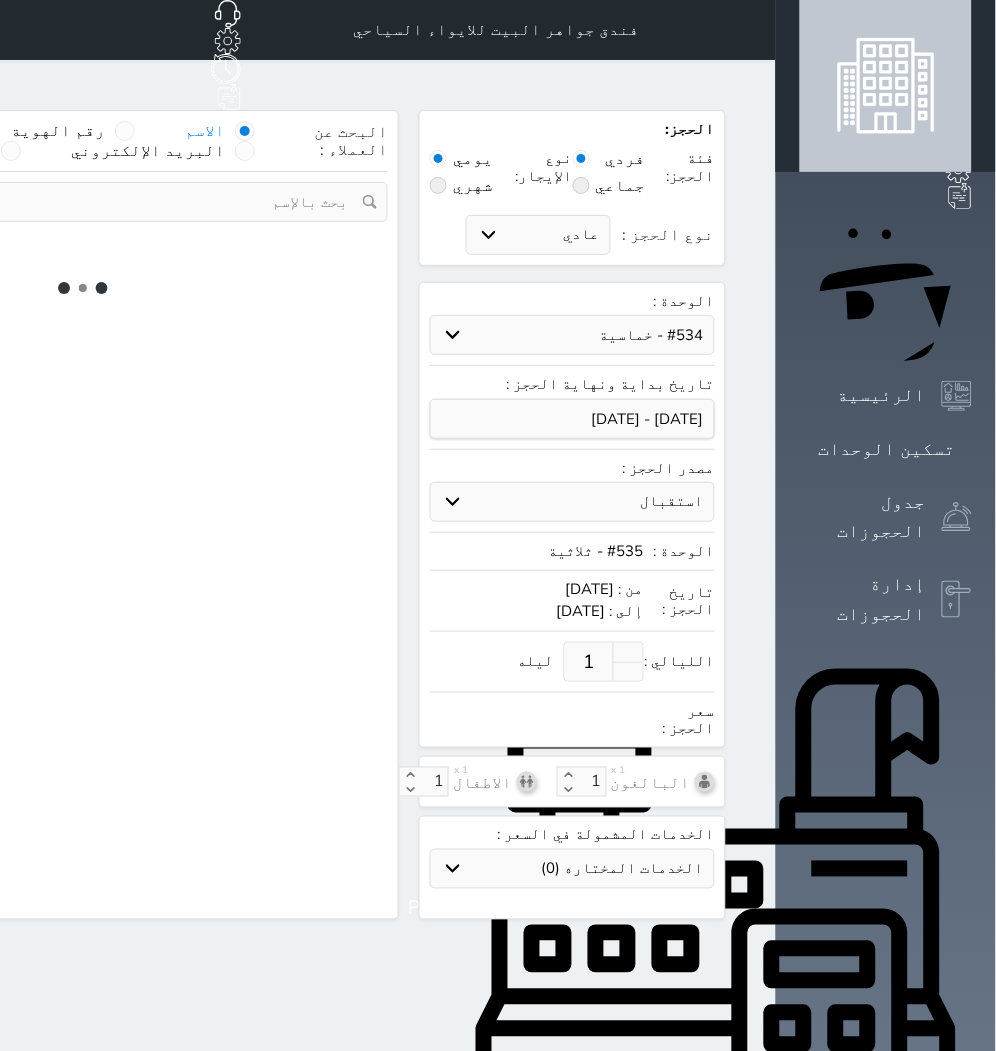 select on "1" 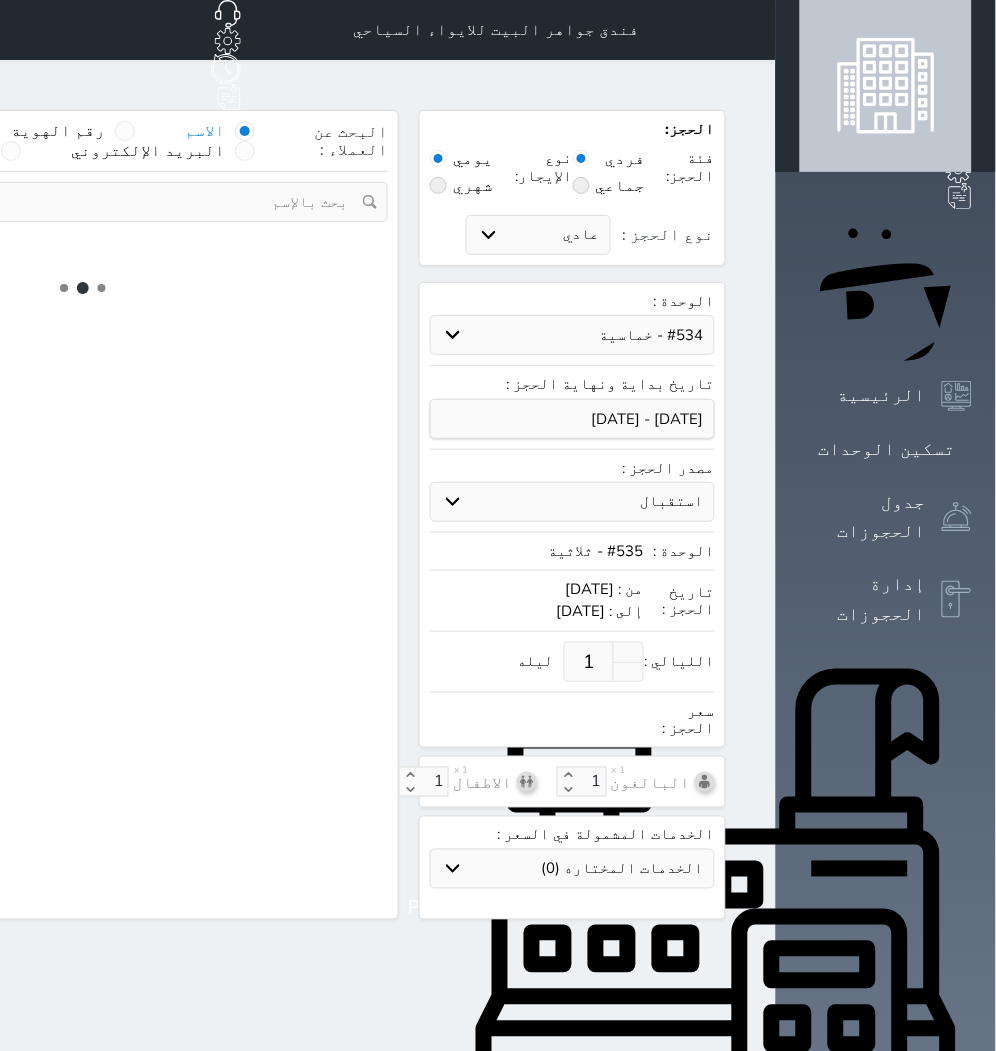 select on "113" 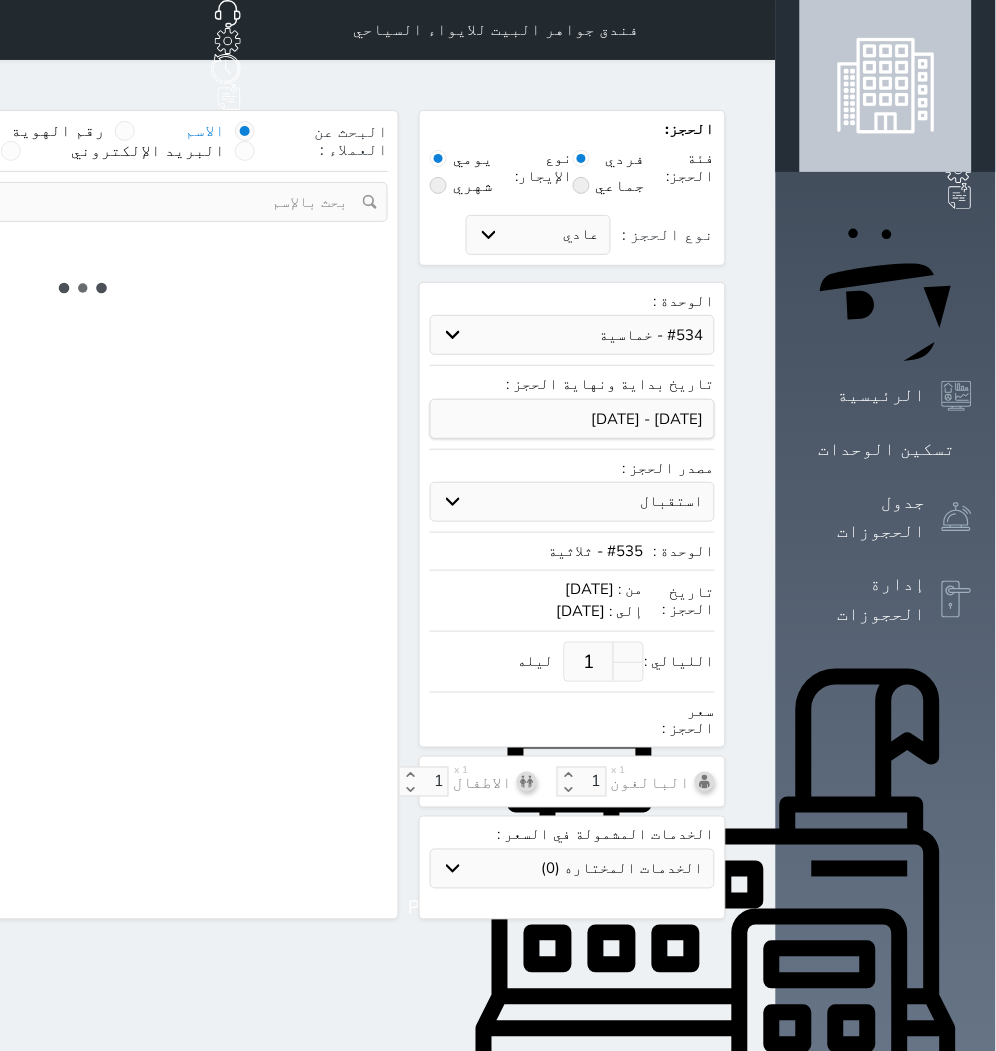 select on "1" 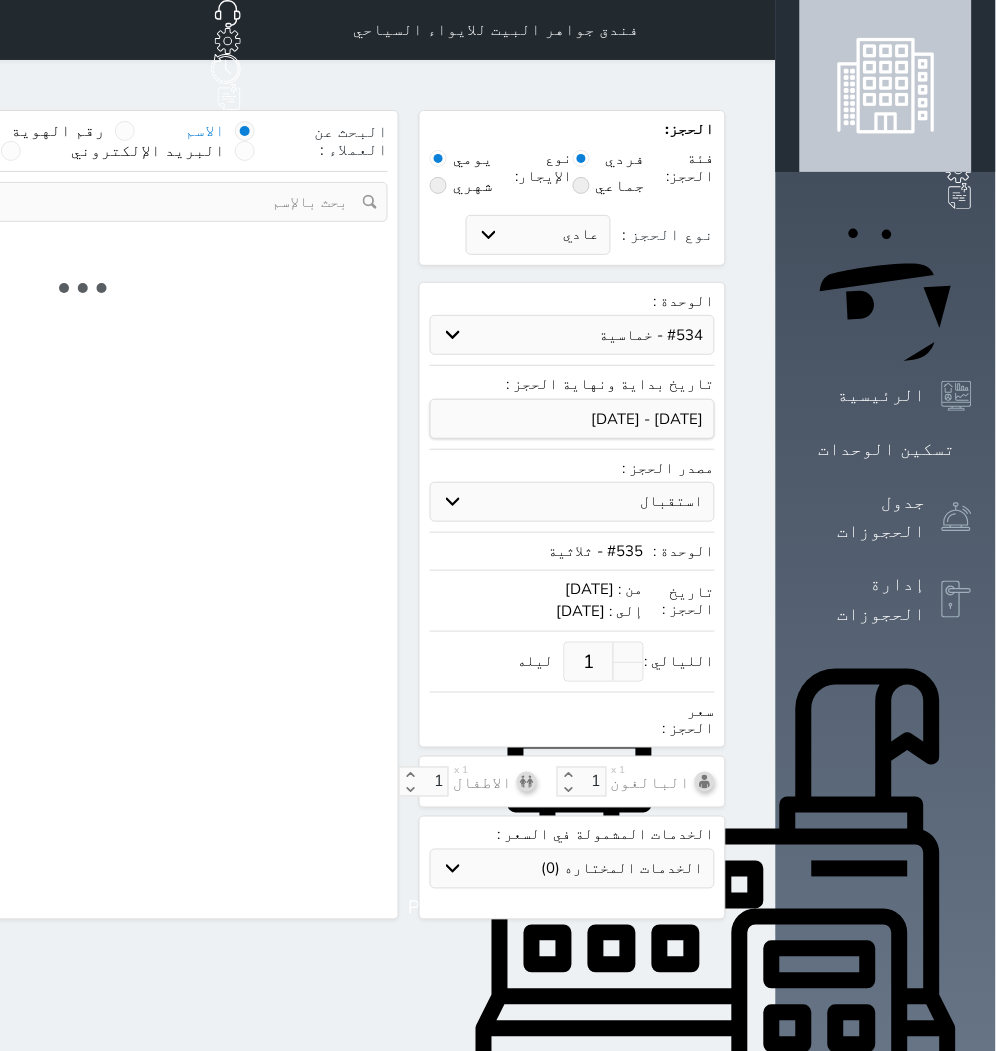 select 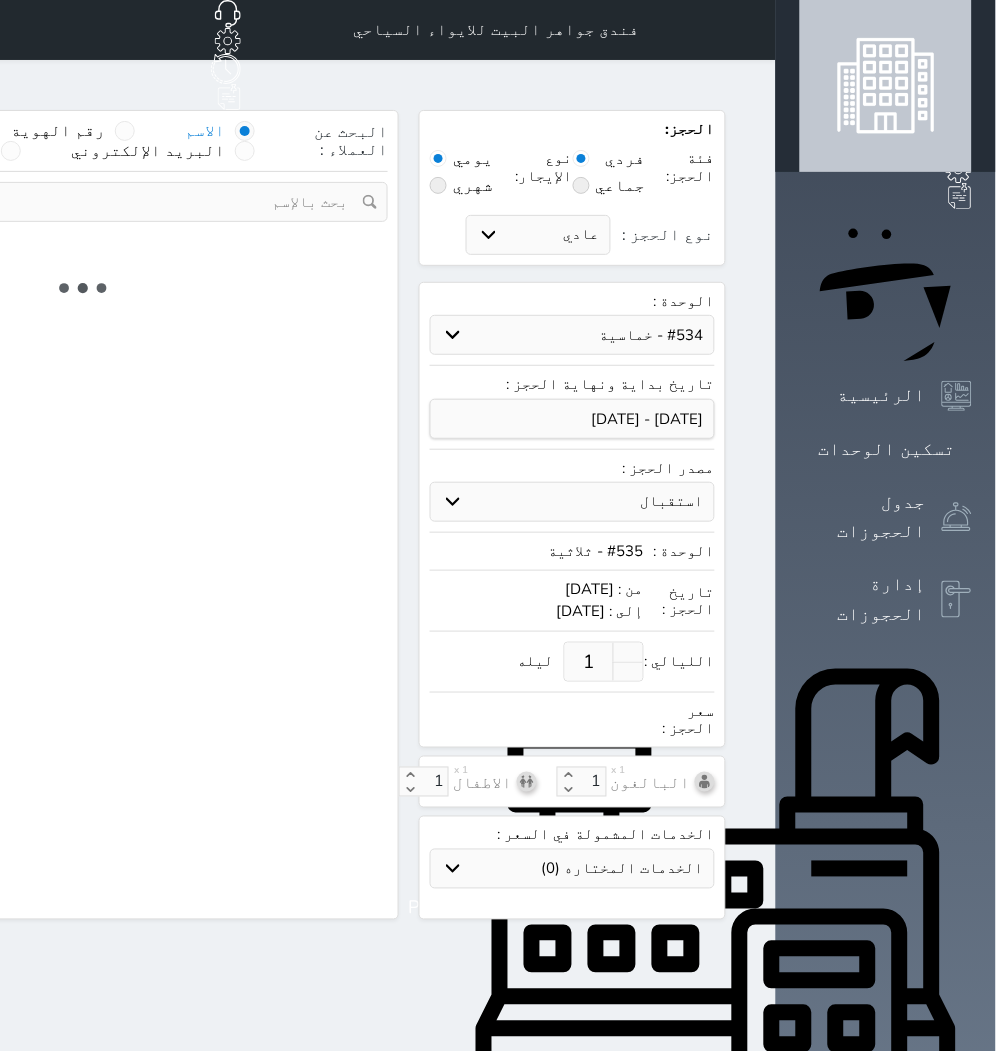 select on "7" 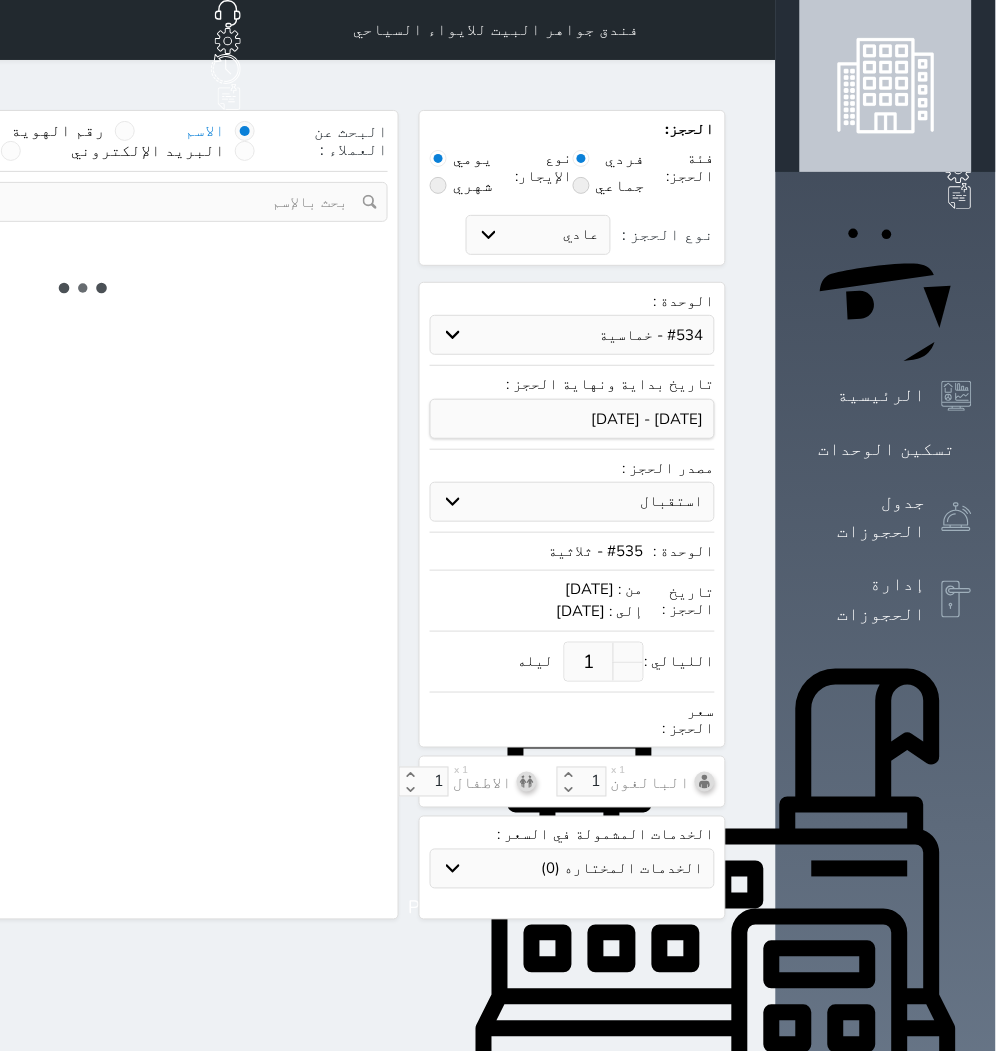 select 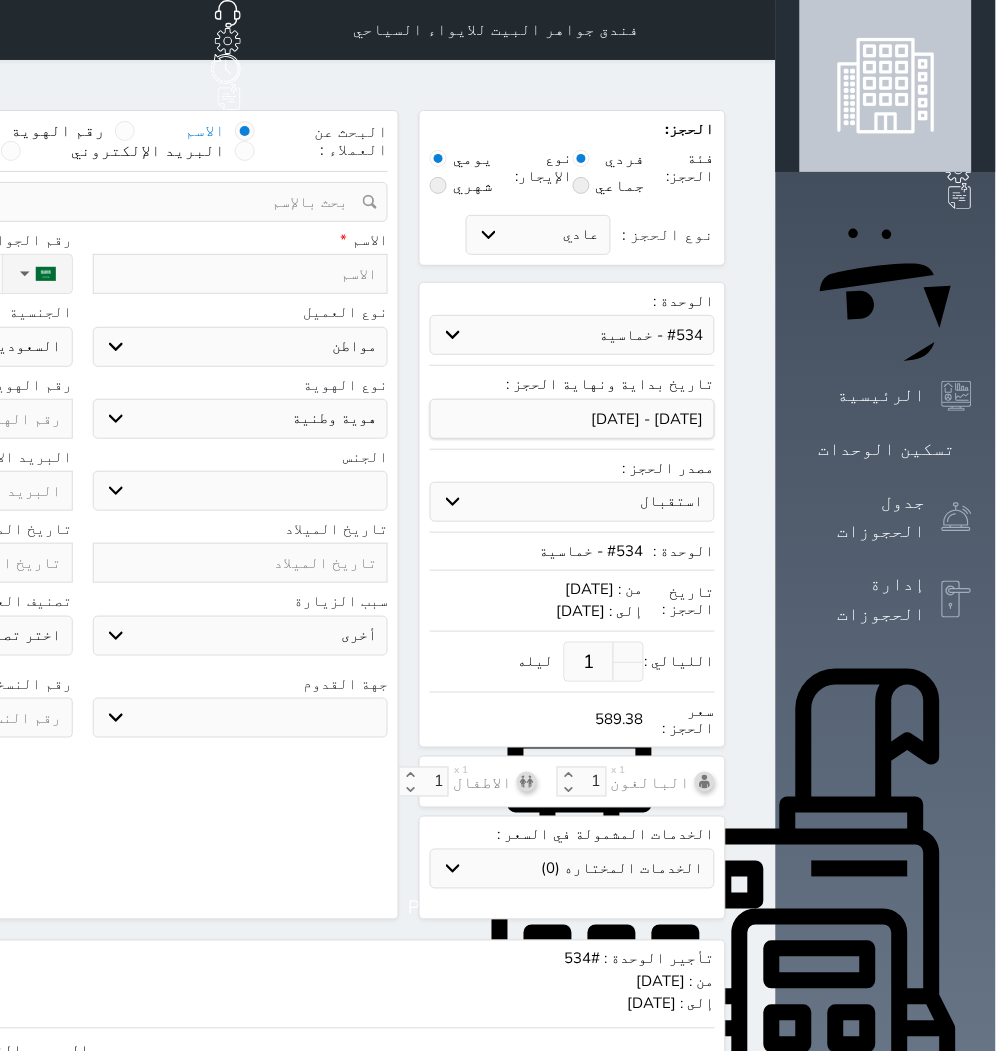 select 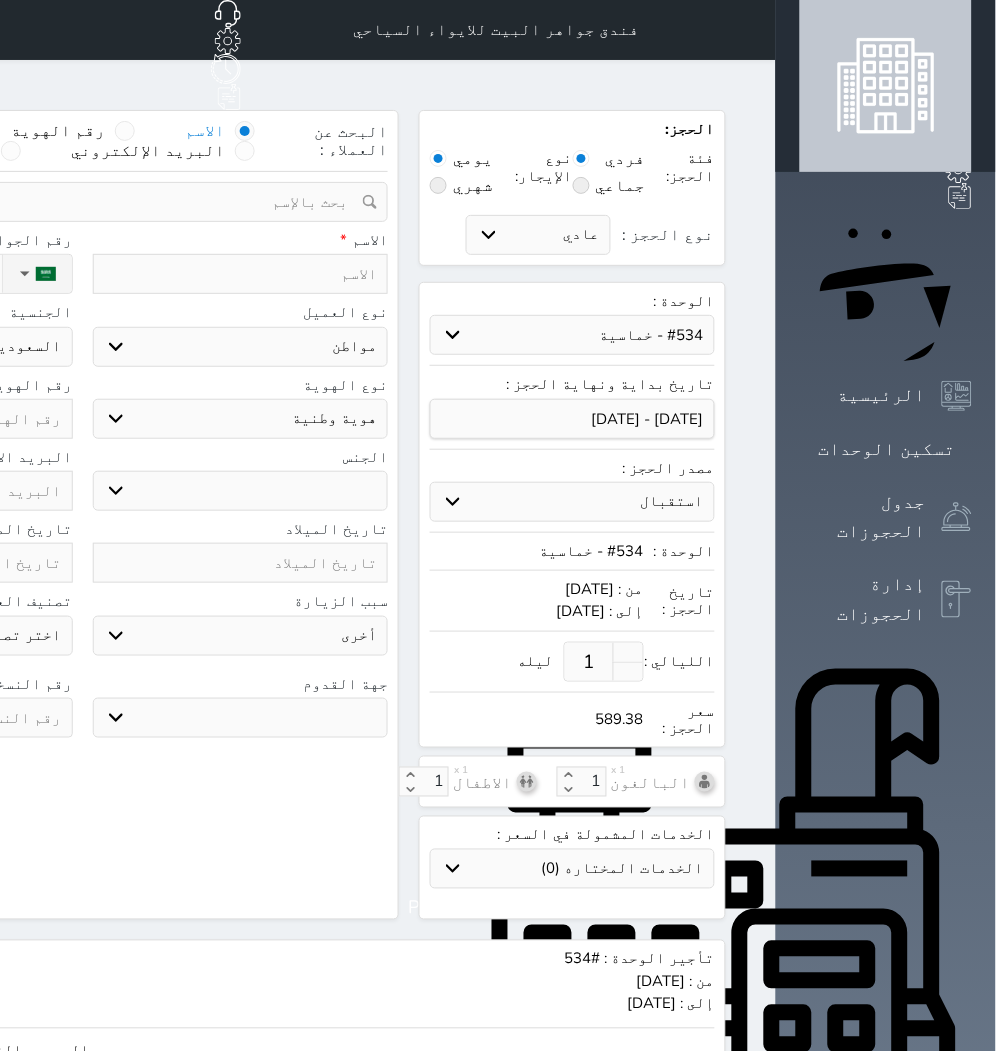 select 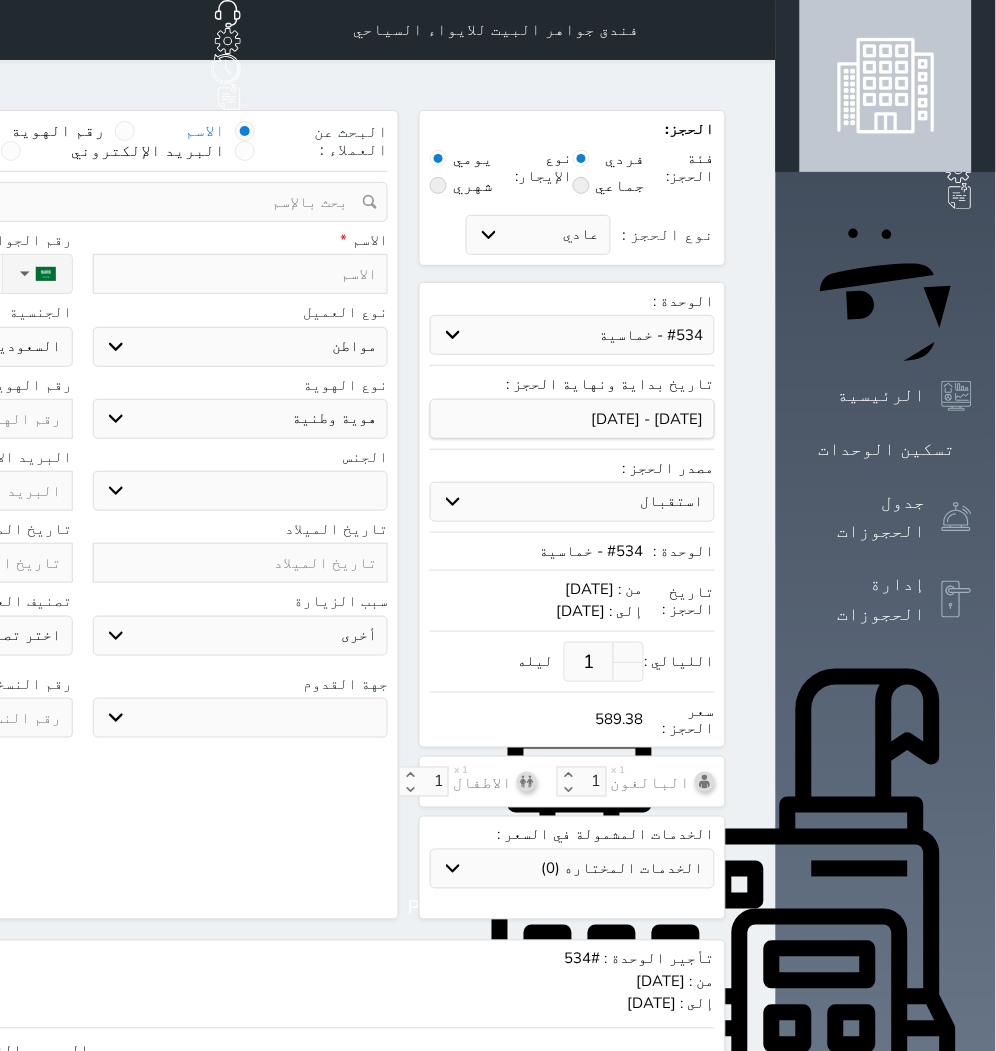 click on "1" at bounding box center [589, 662] 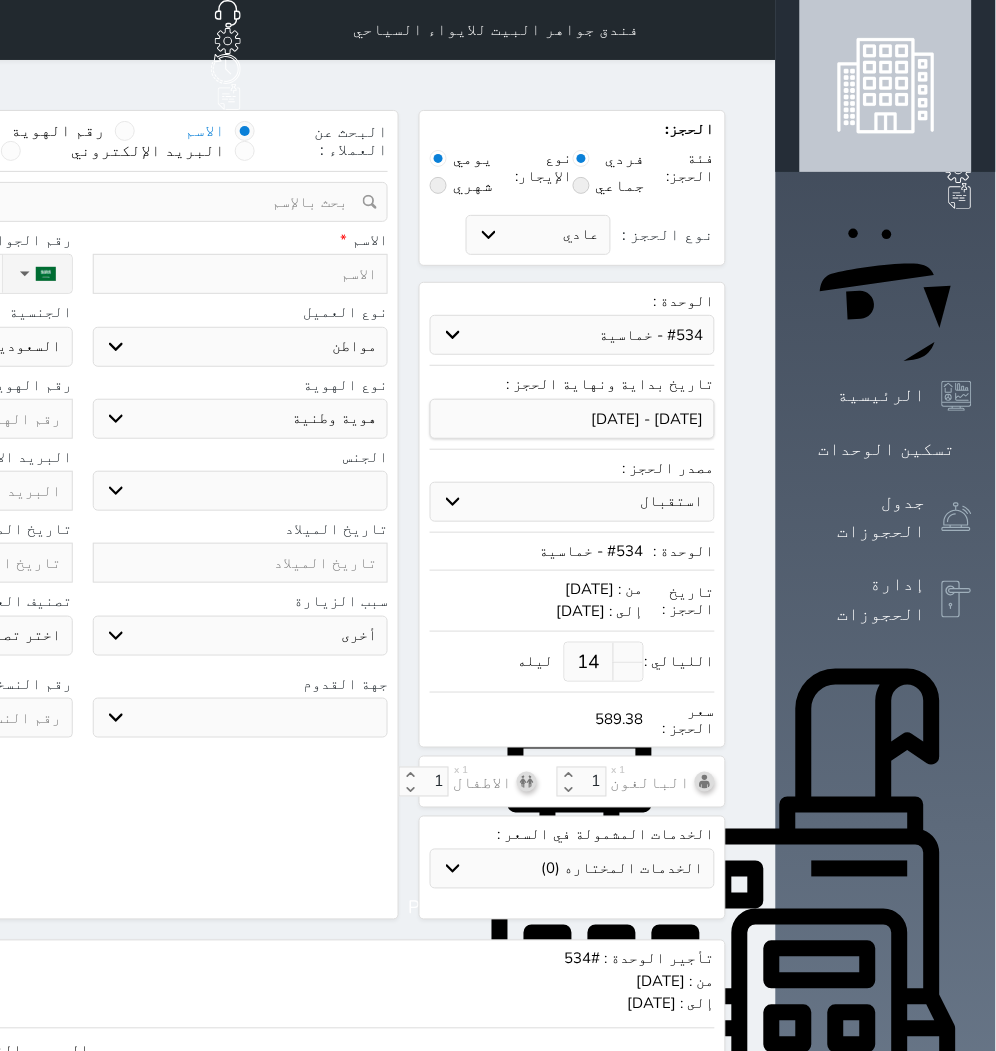 type on "14" 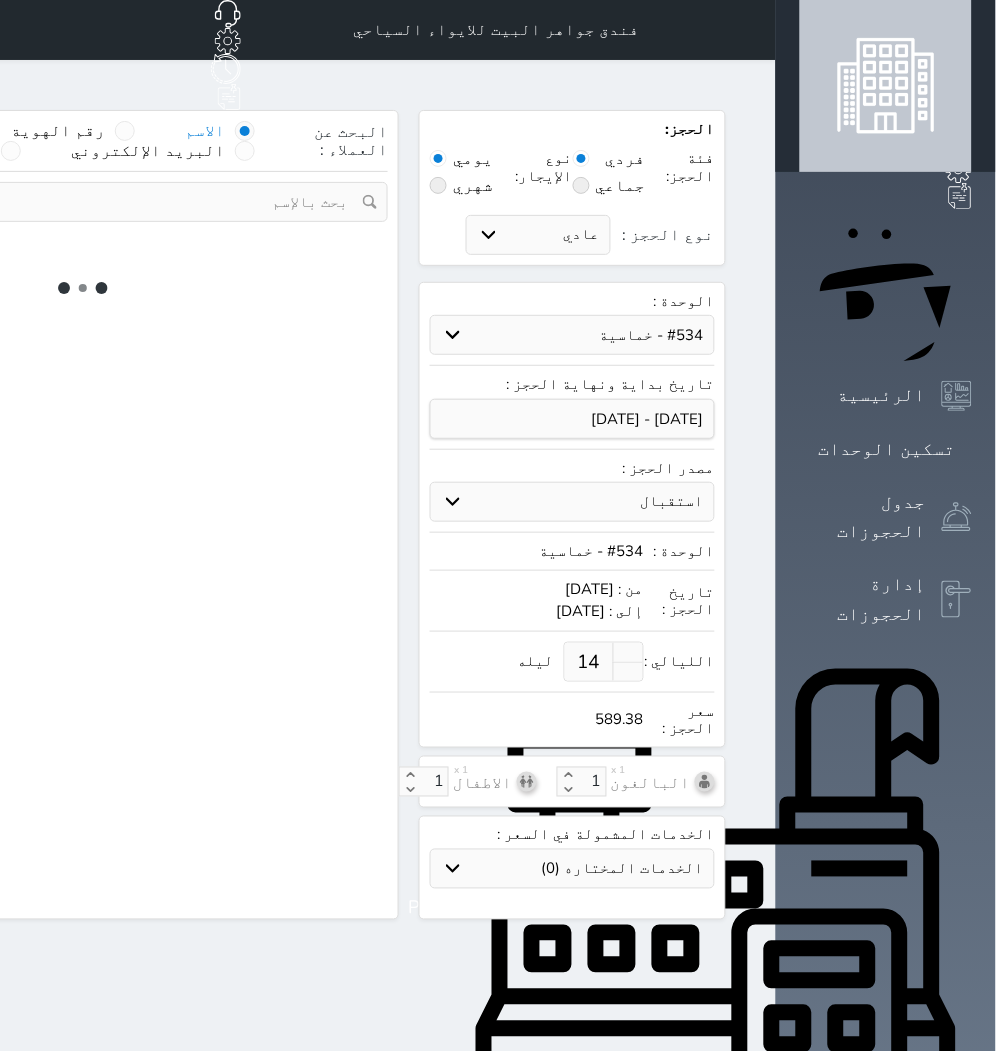 select on "1" 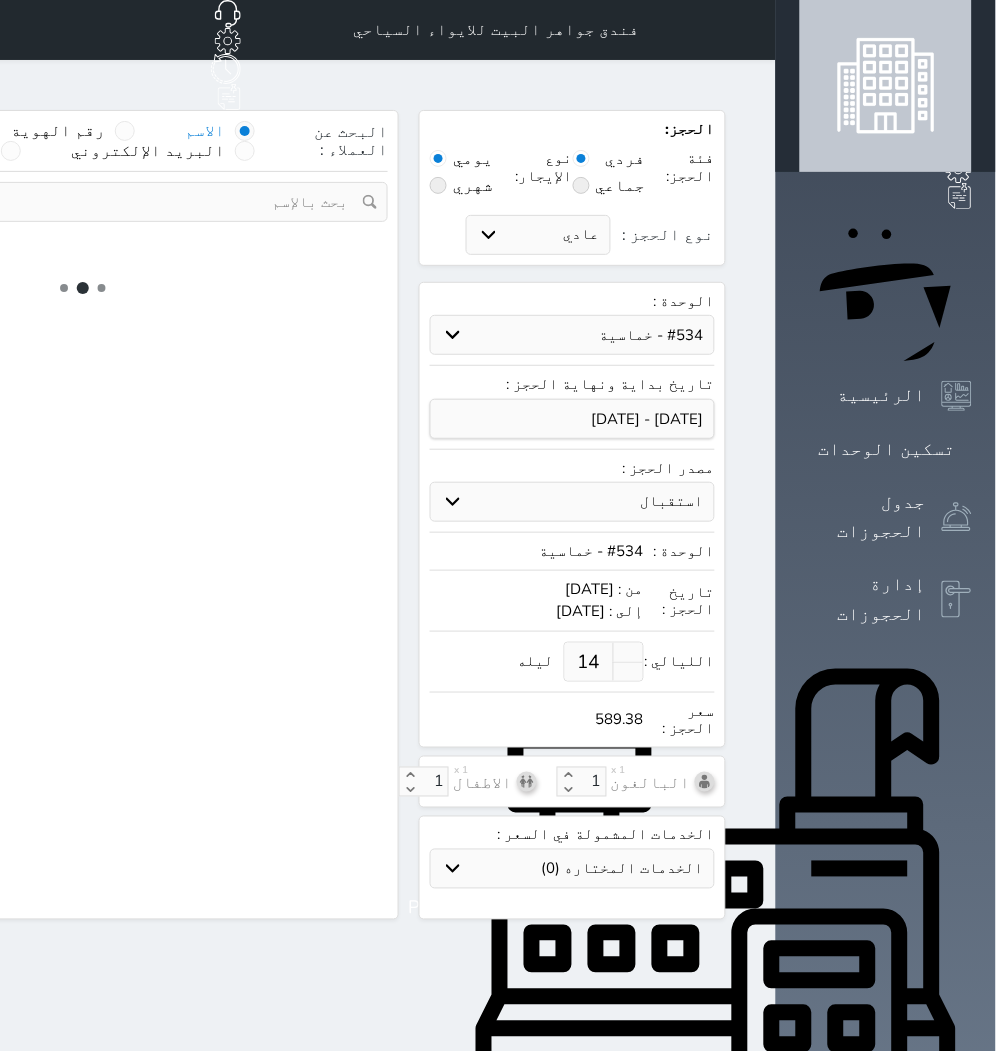 select on "113" 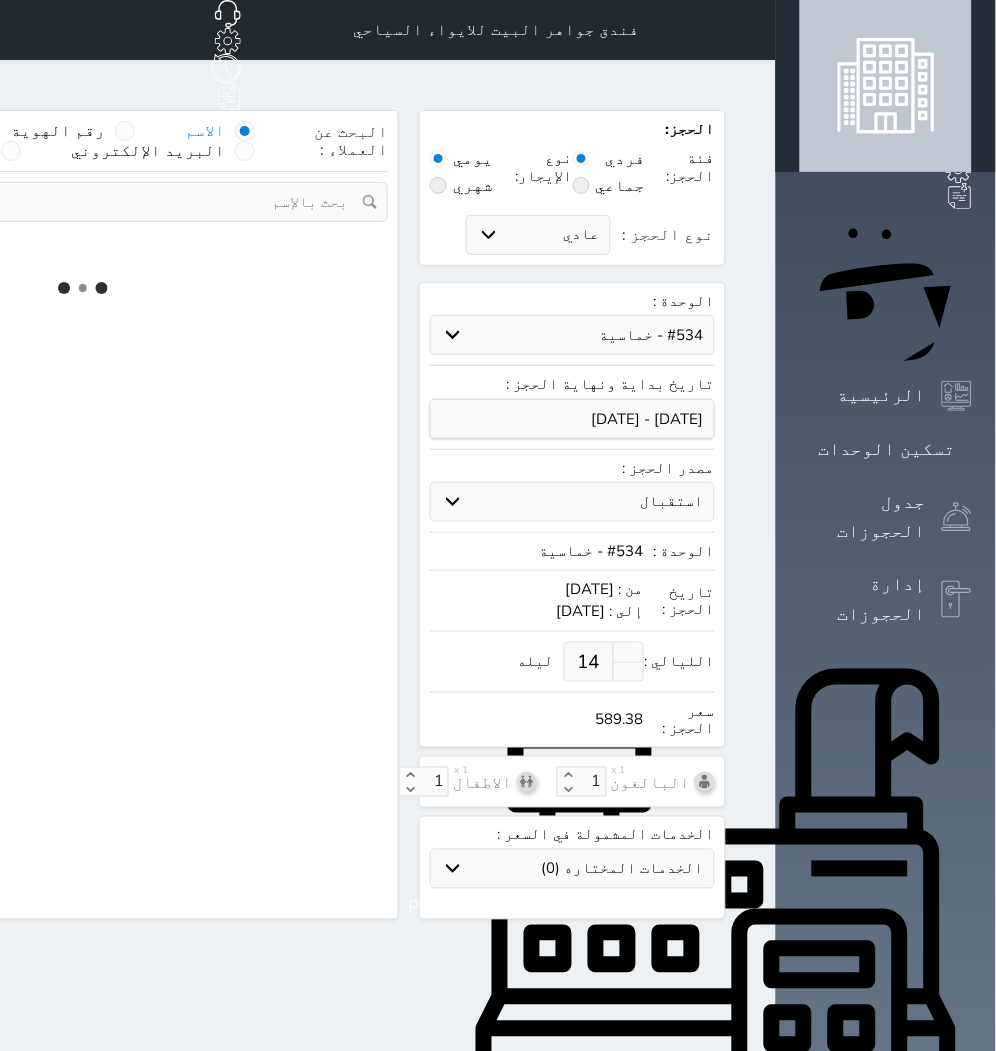 select on "1" 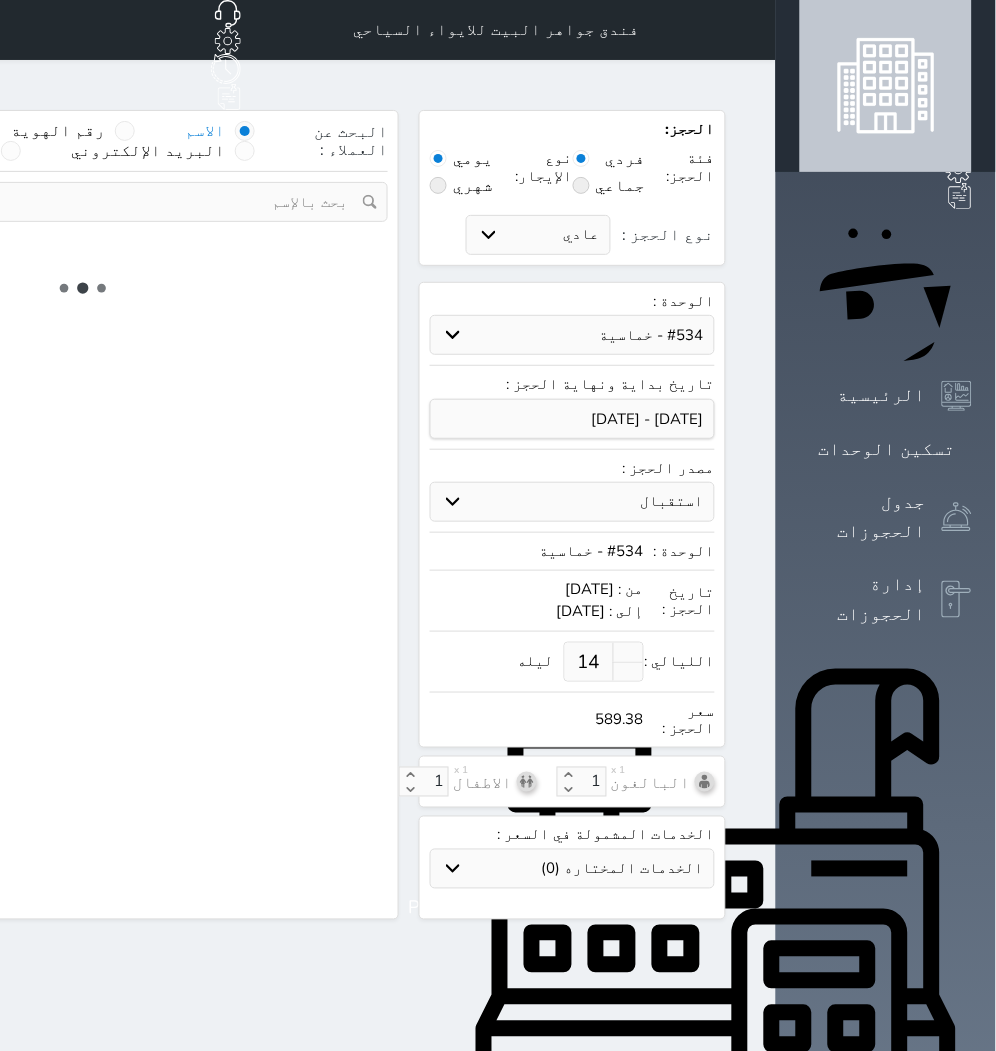 select 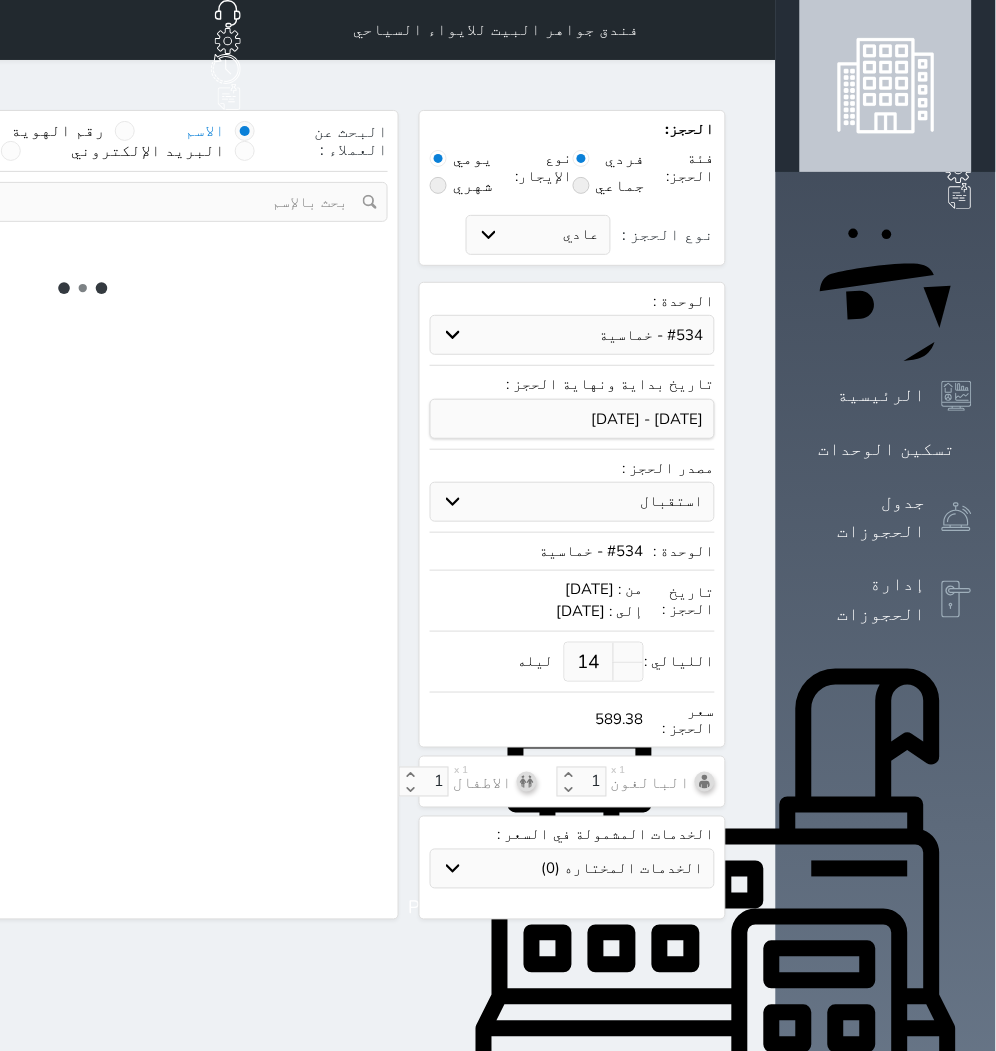select on "7" 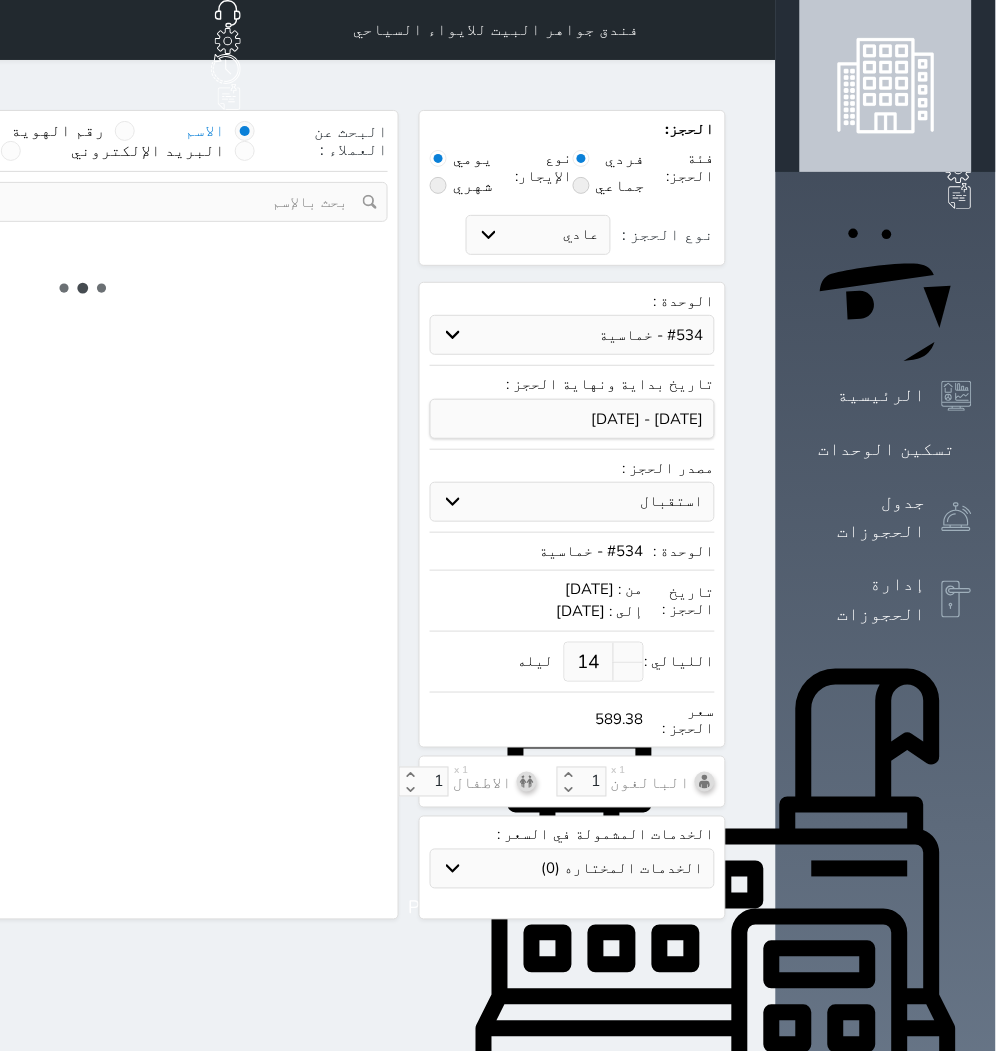 select 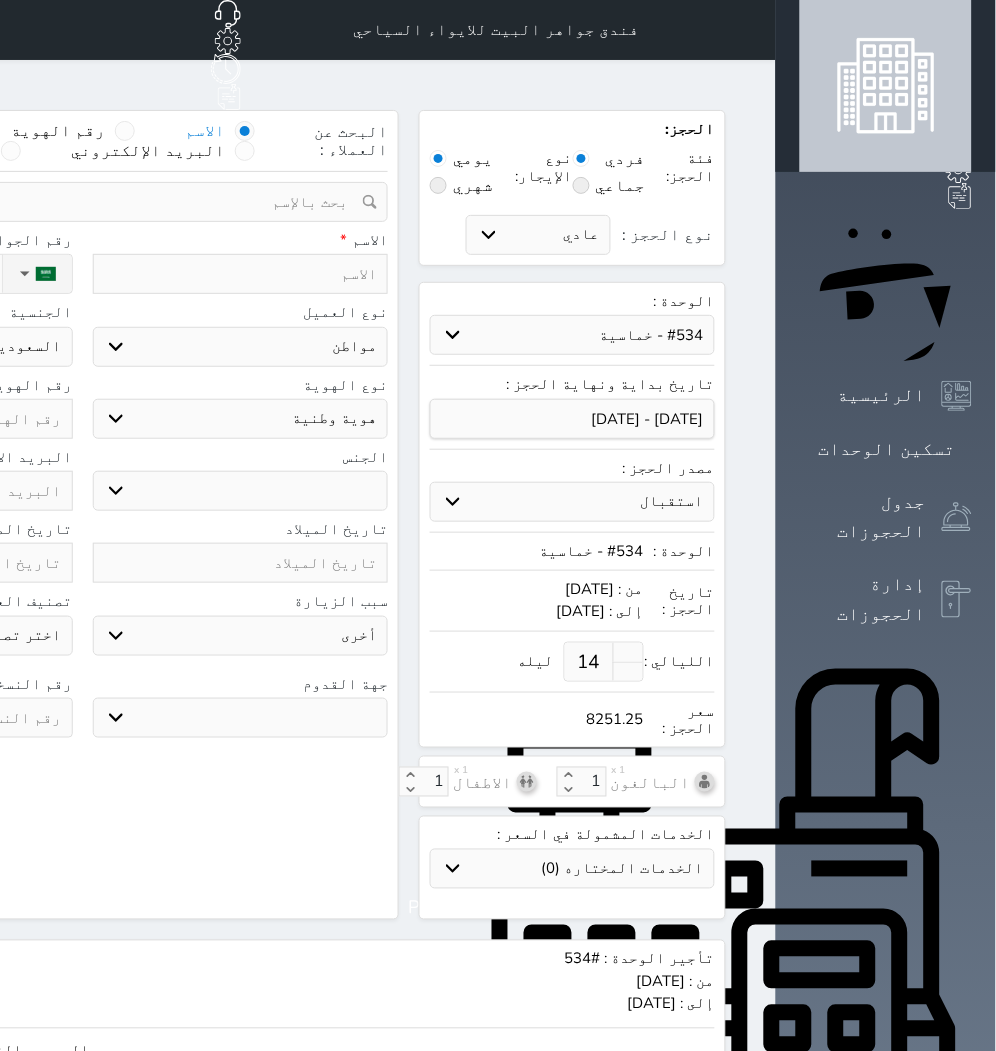 select 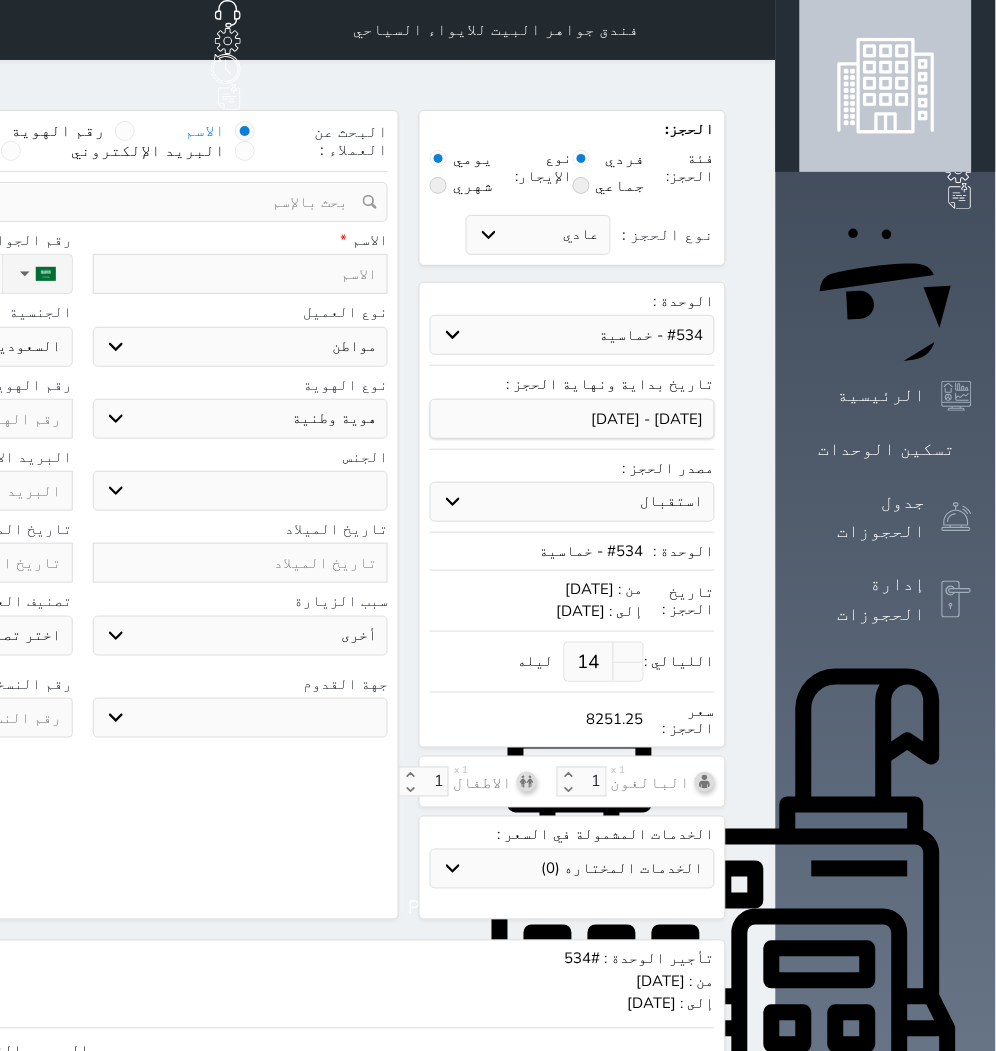 select 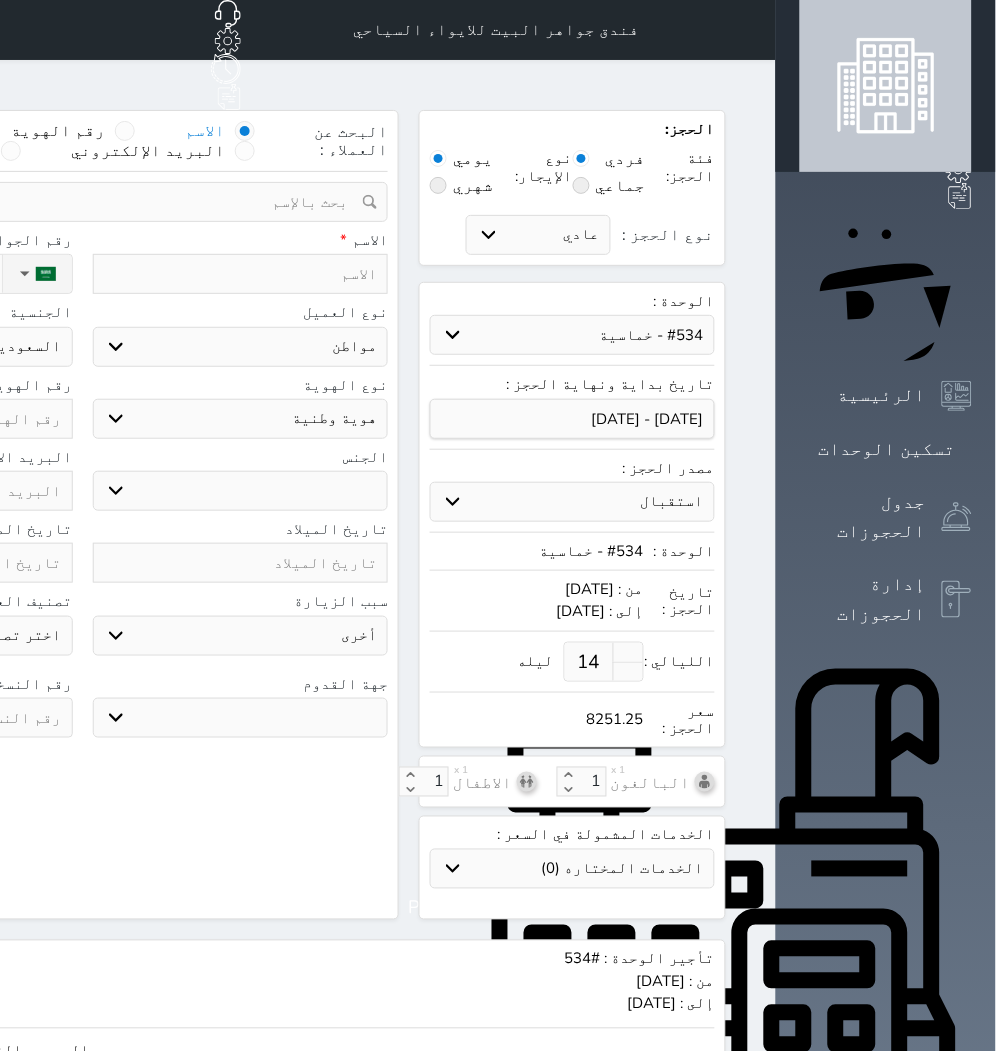 select 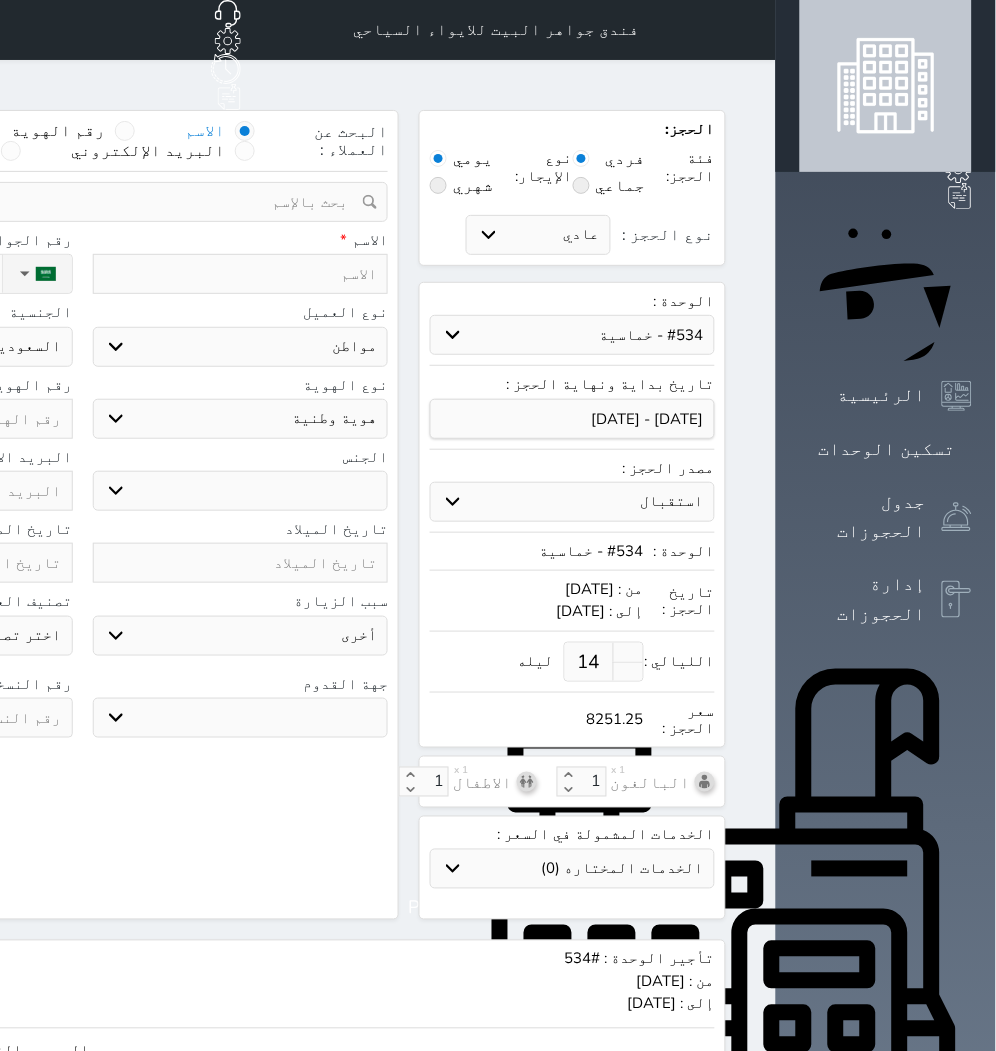 select 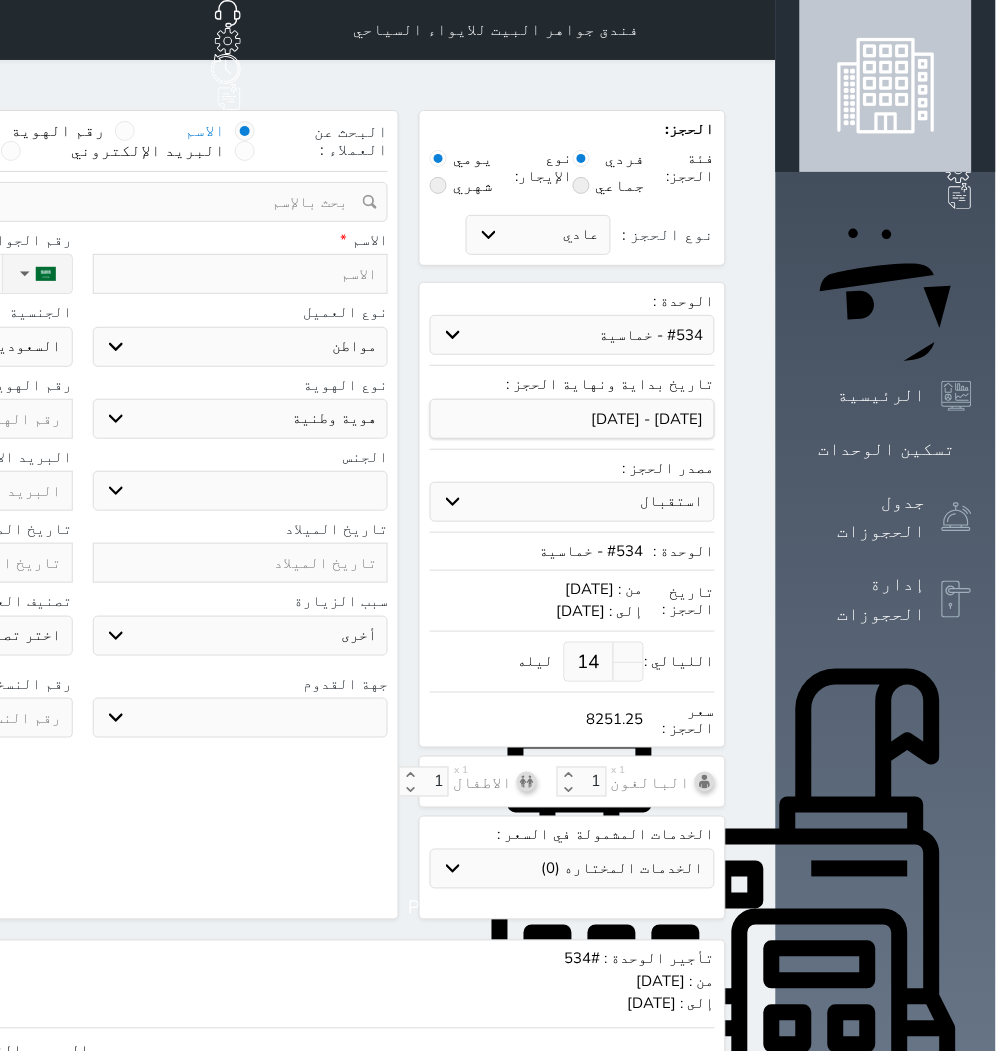 select 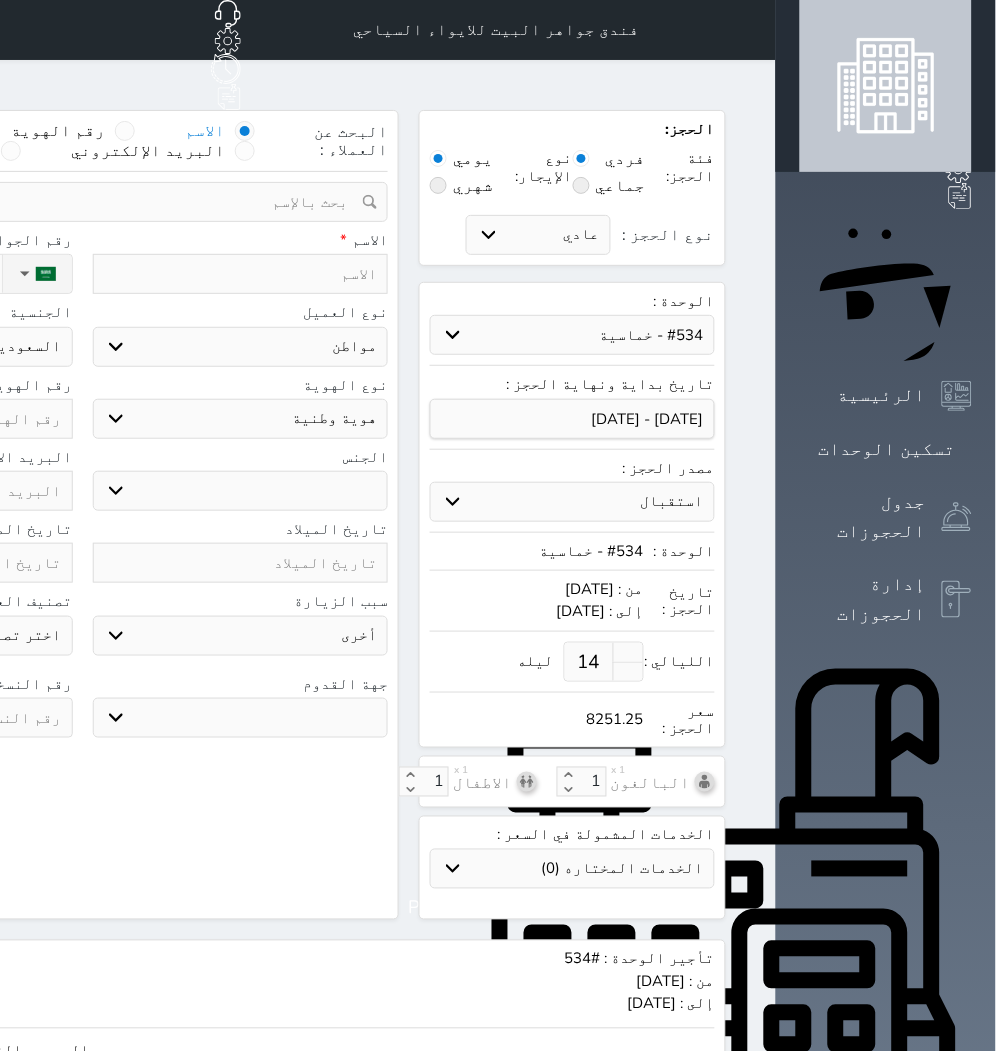 select 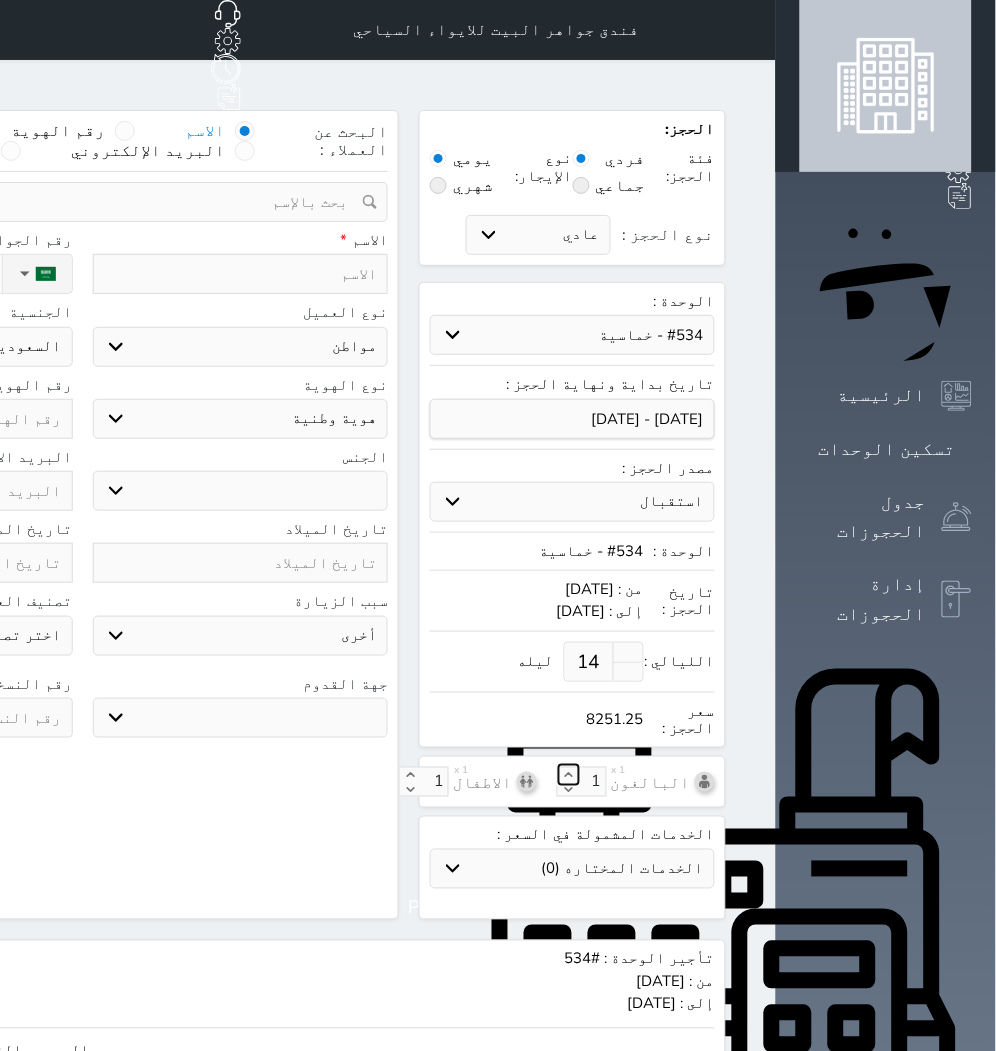 click 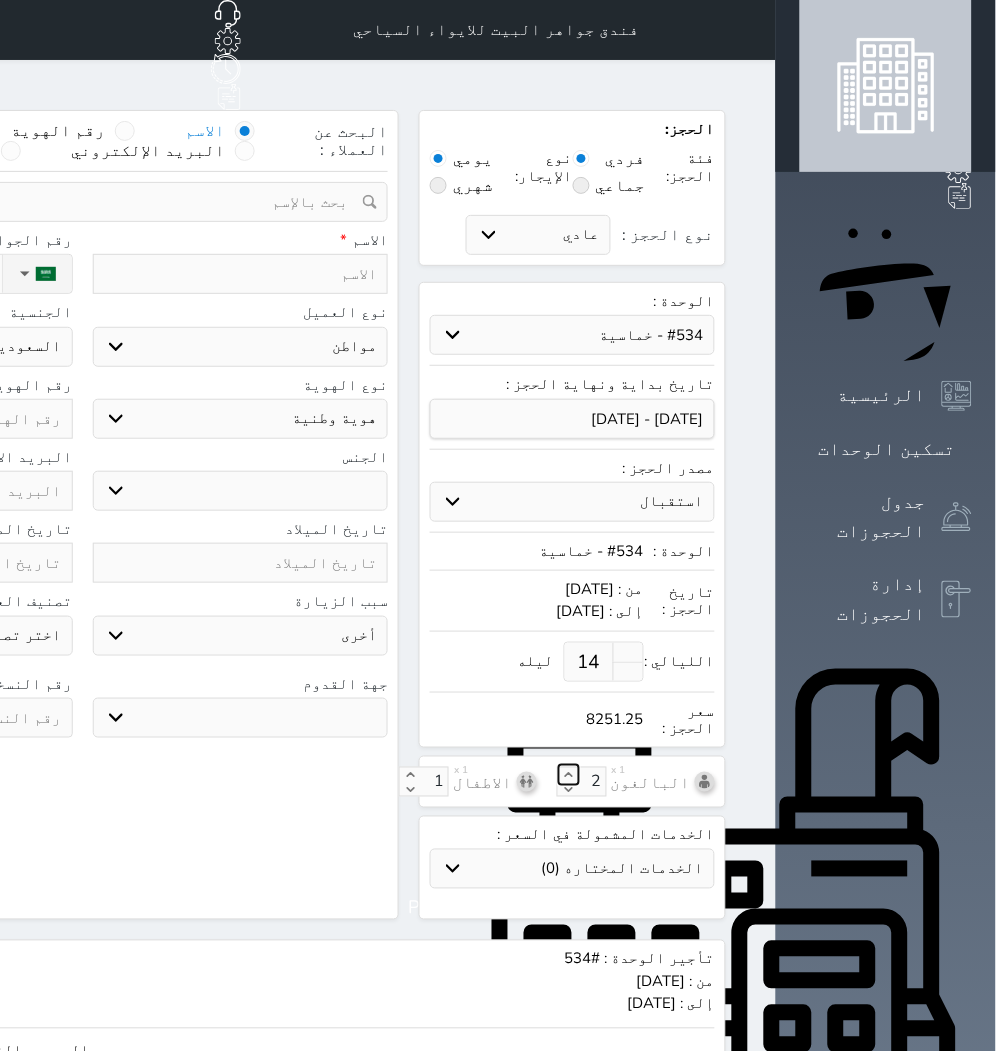 click 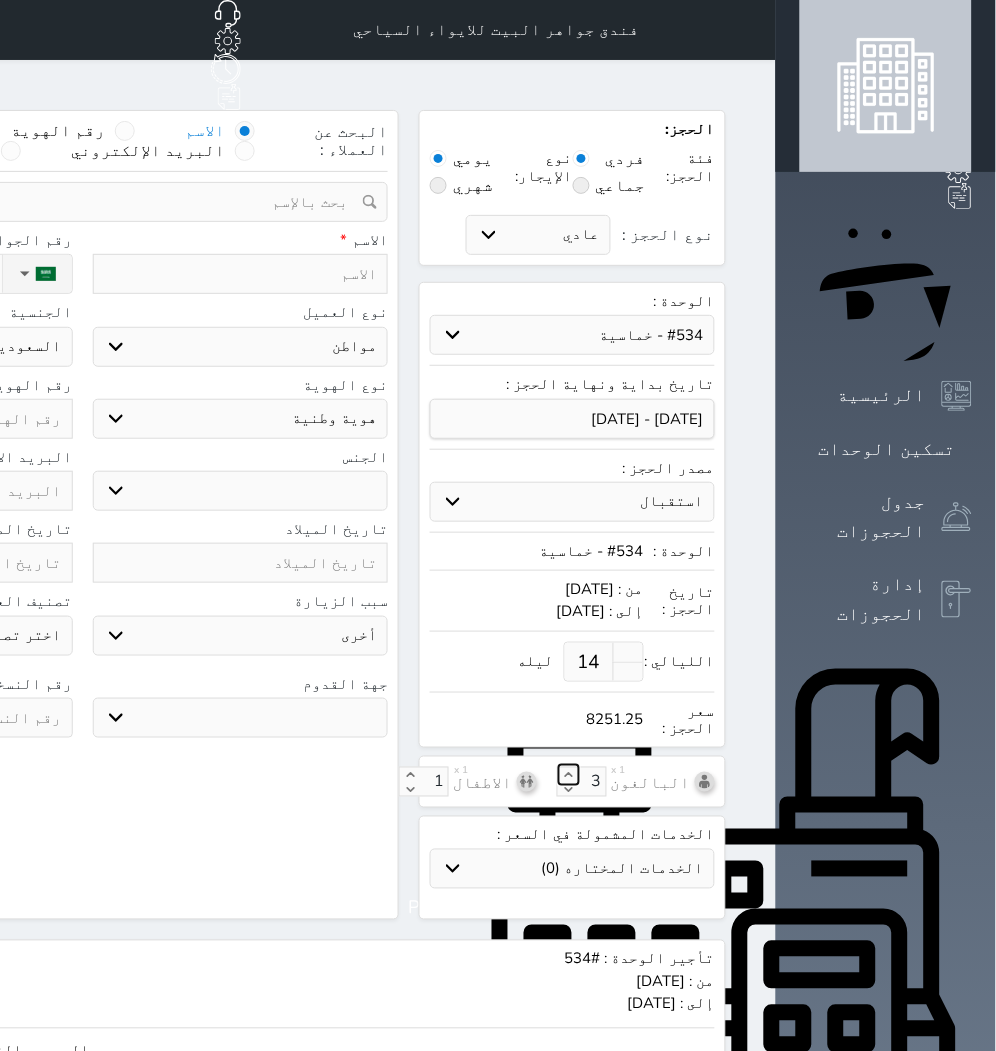 click 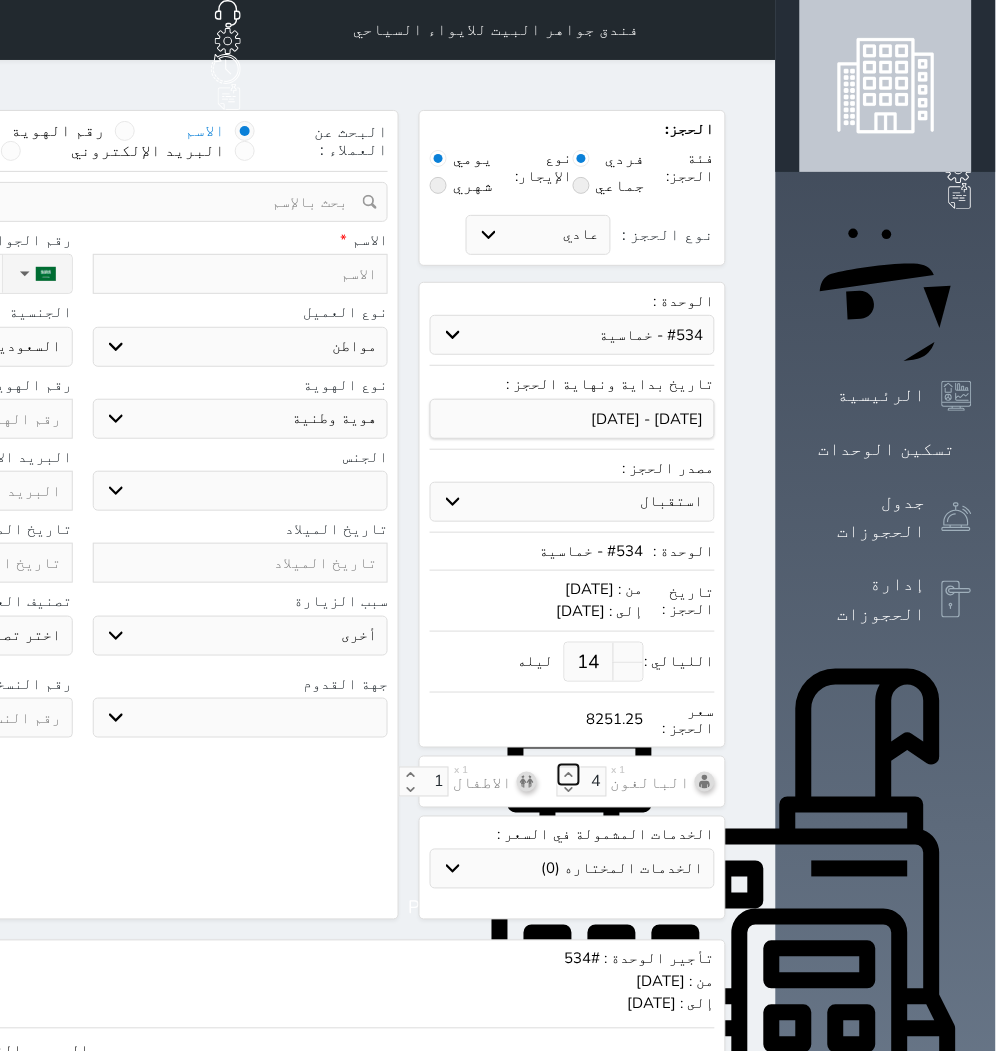 select on "84069" 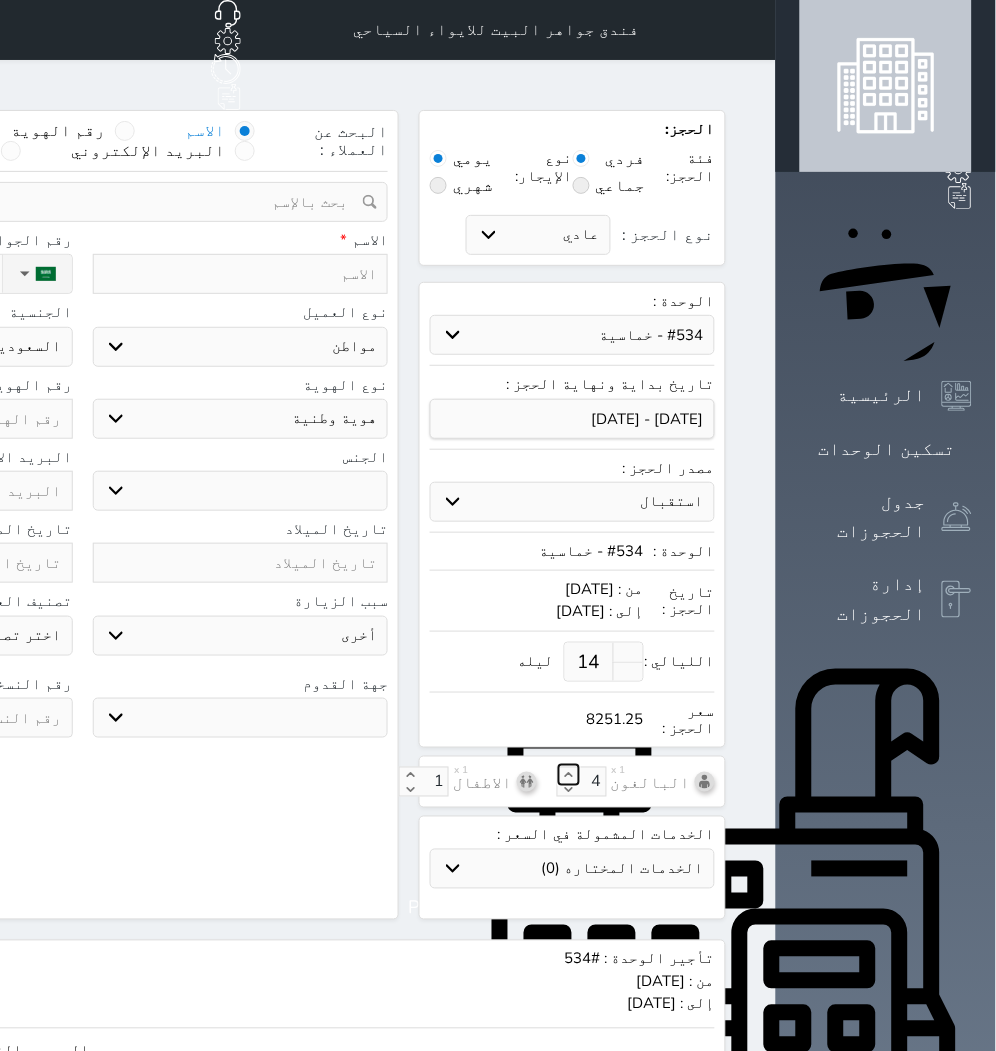 type on "1" 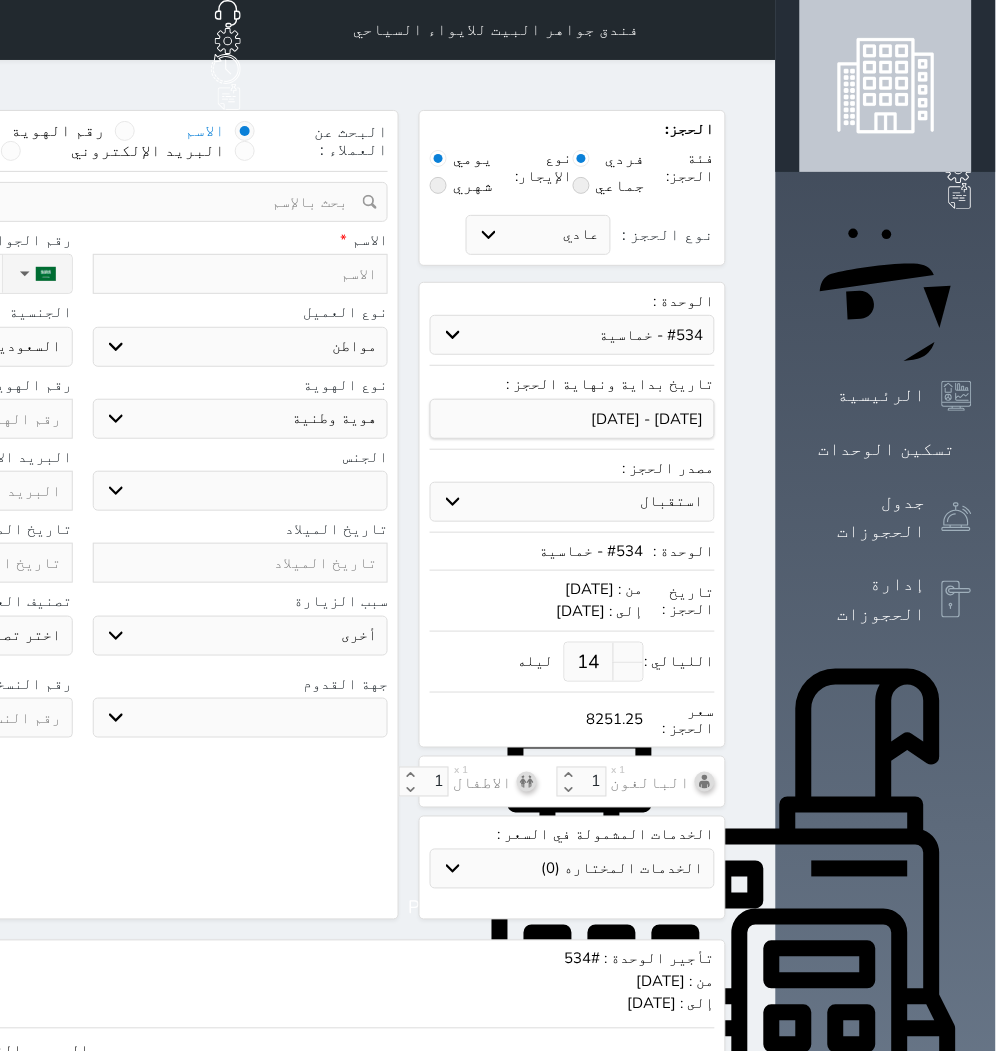 click at bounding box center [241, 274] 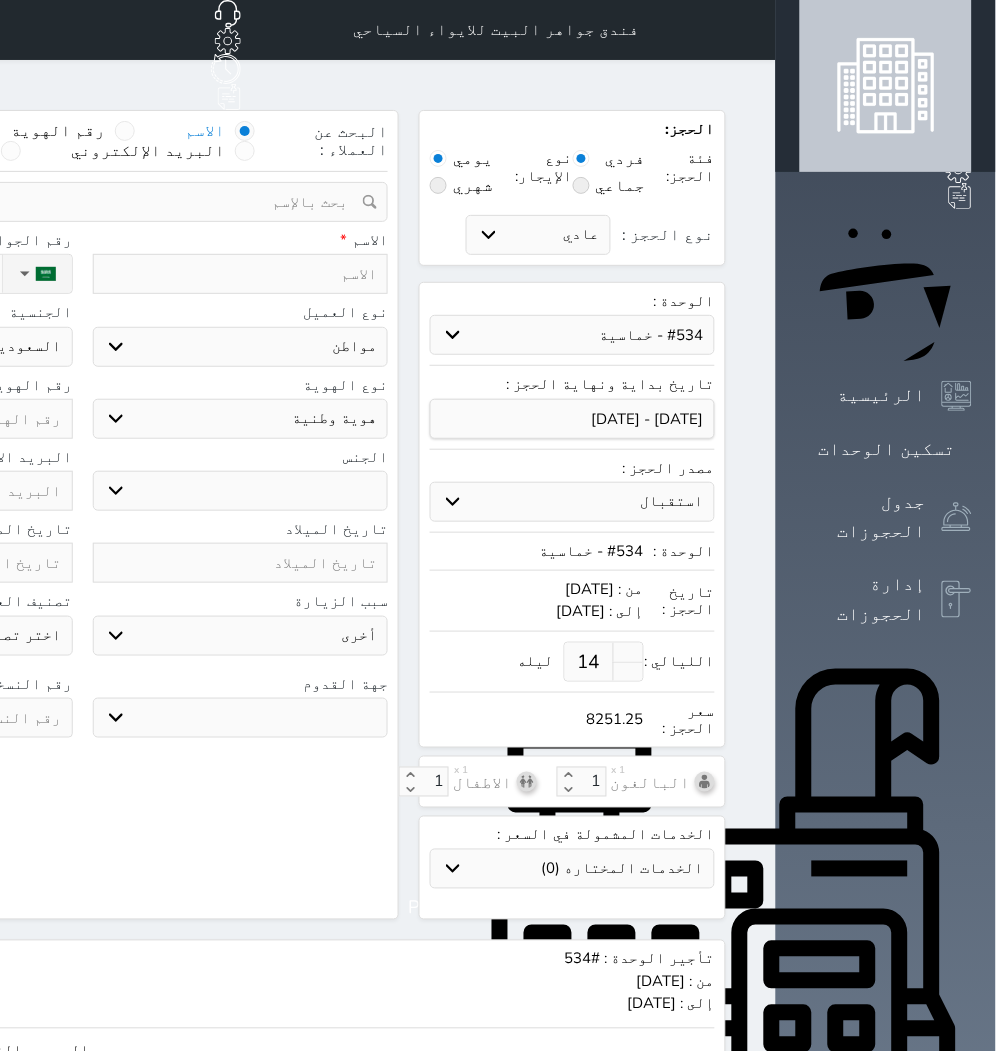 type on "K" 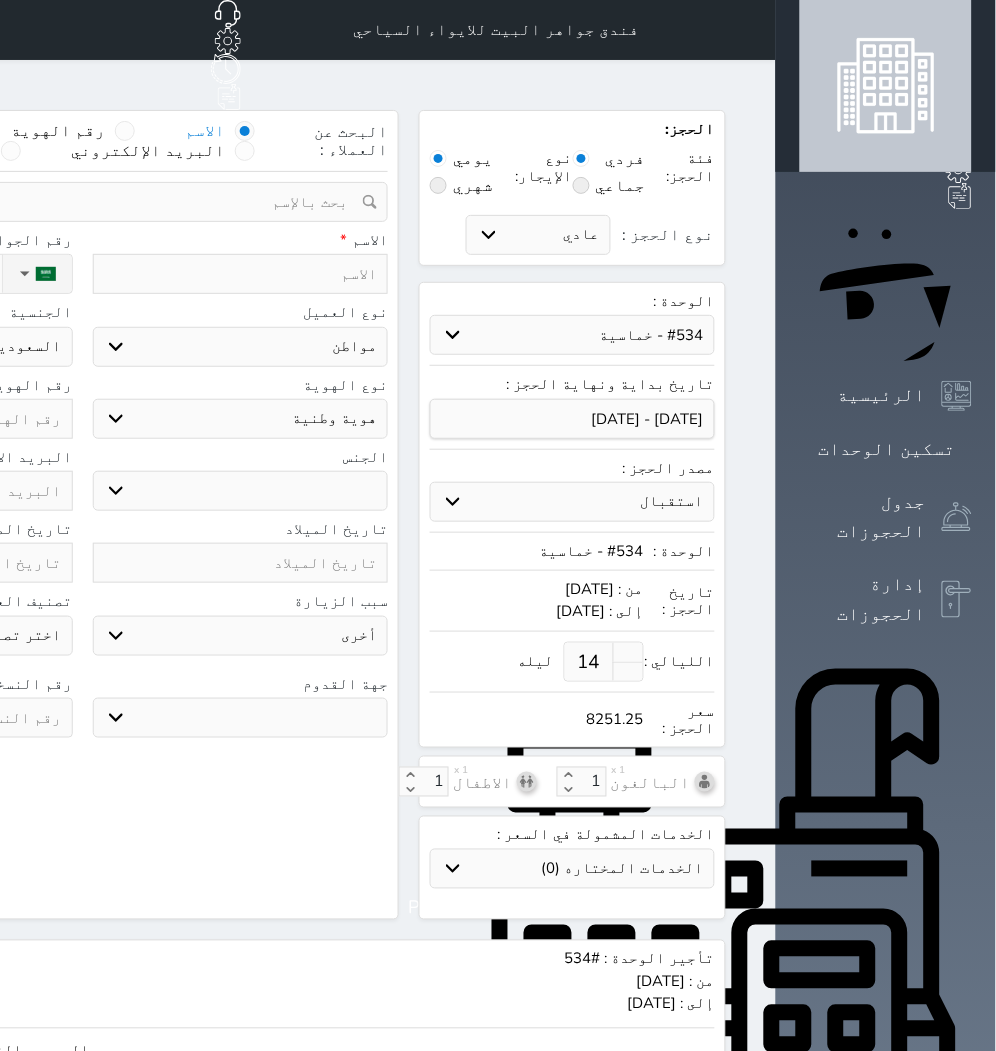 select 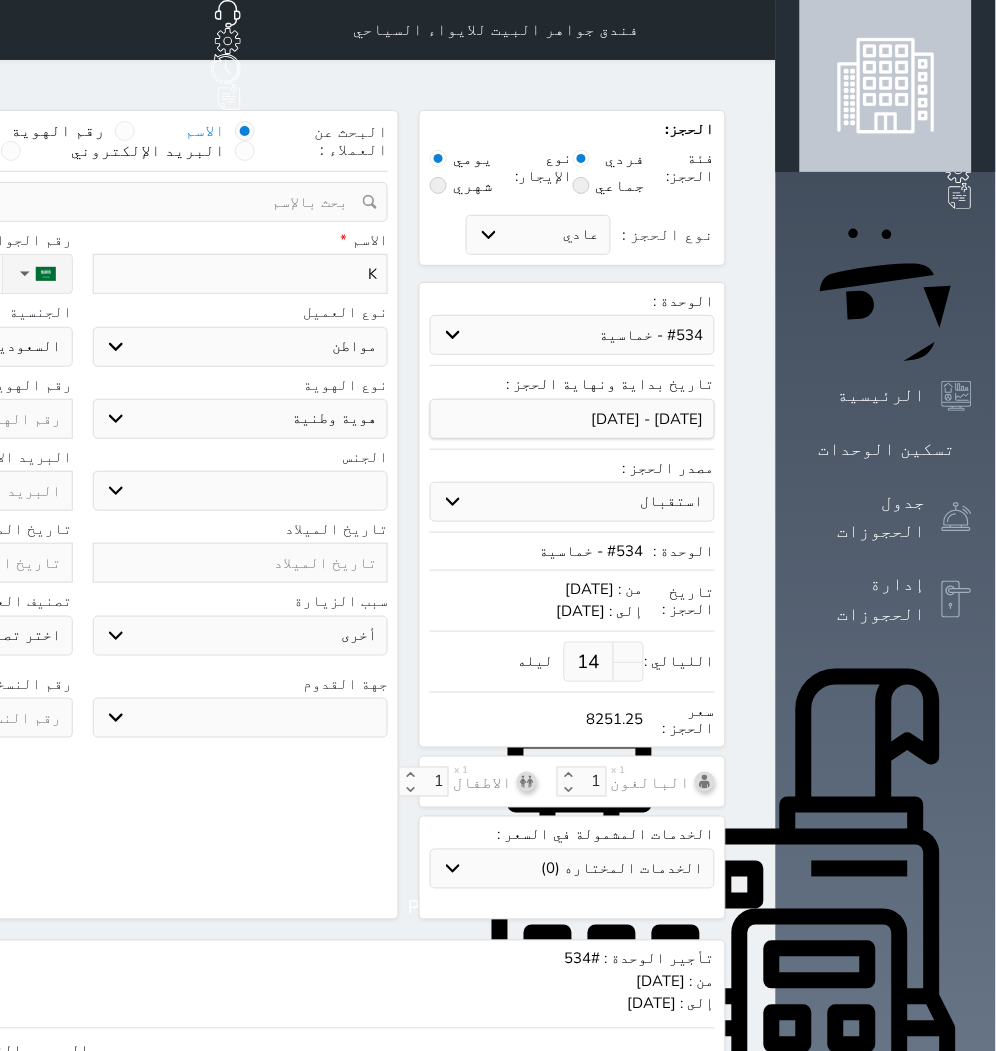 type on "Ka" 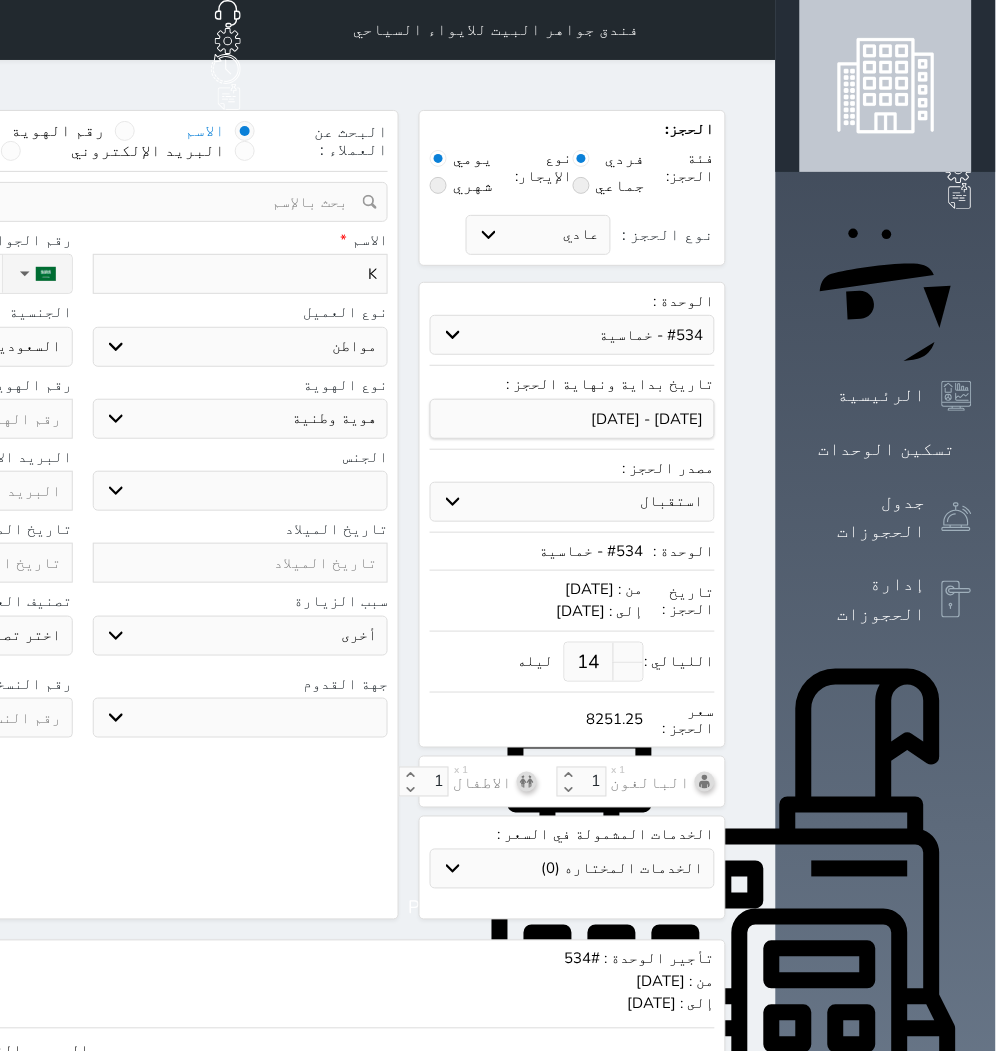select 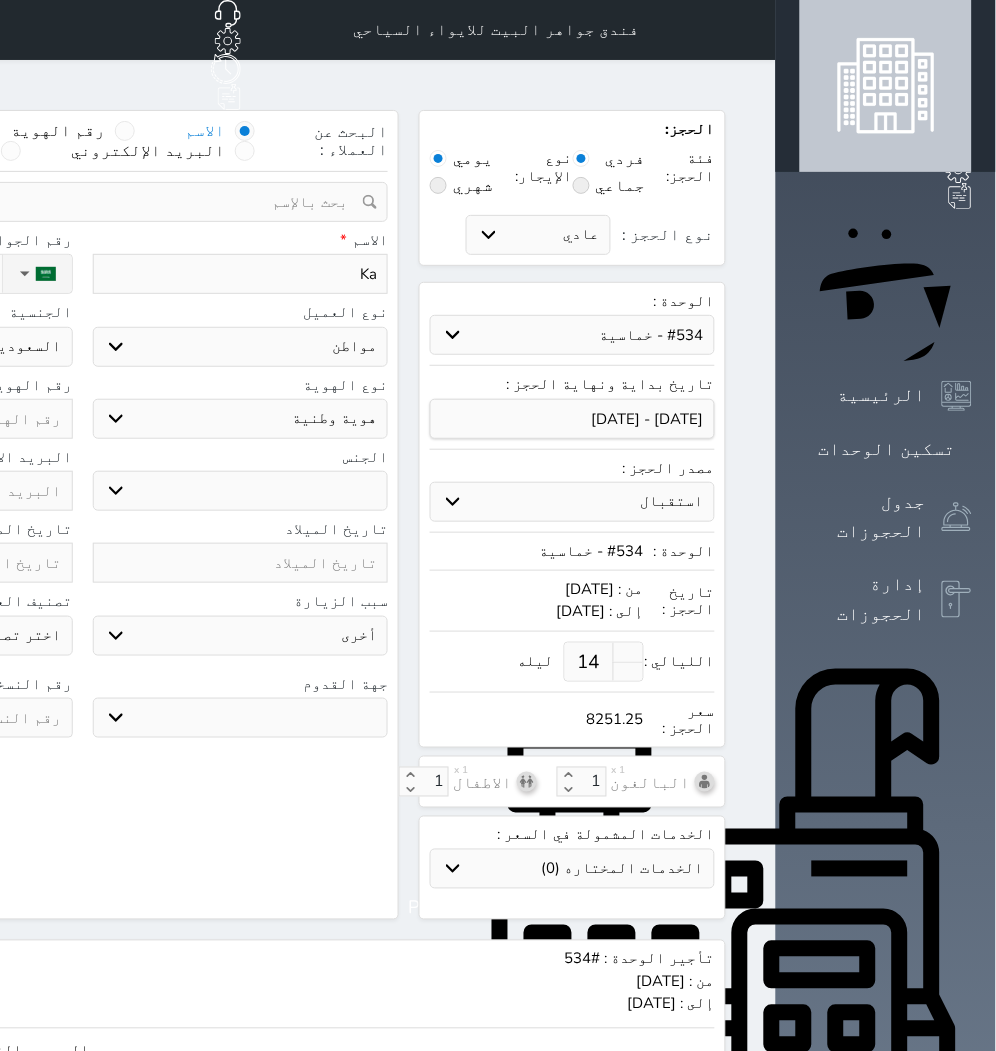 type on "[PERSON_NAME]" 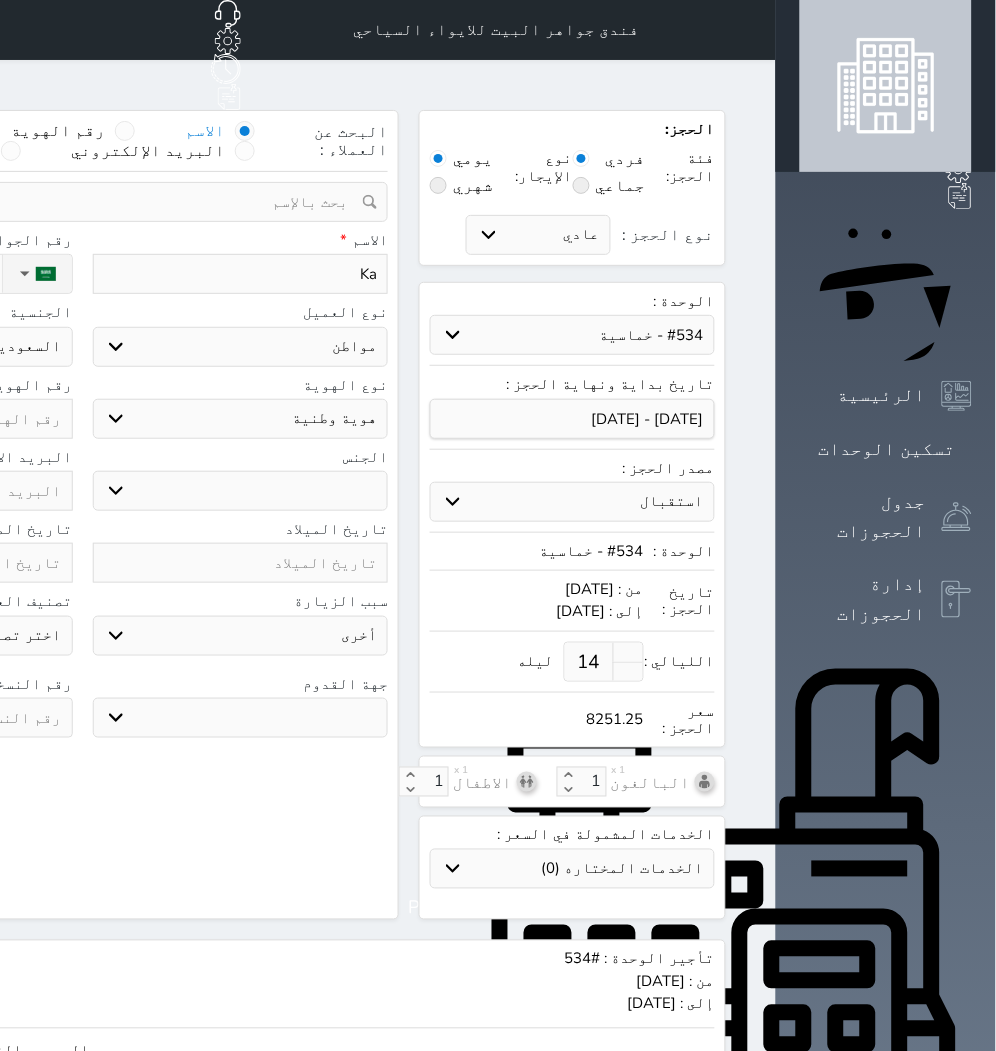 select 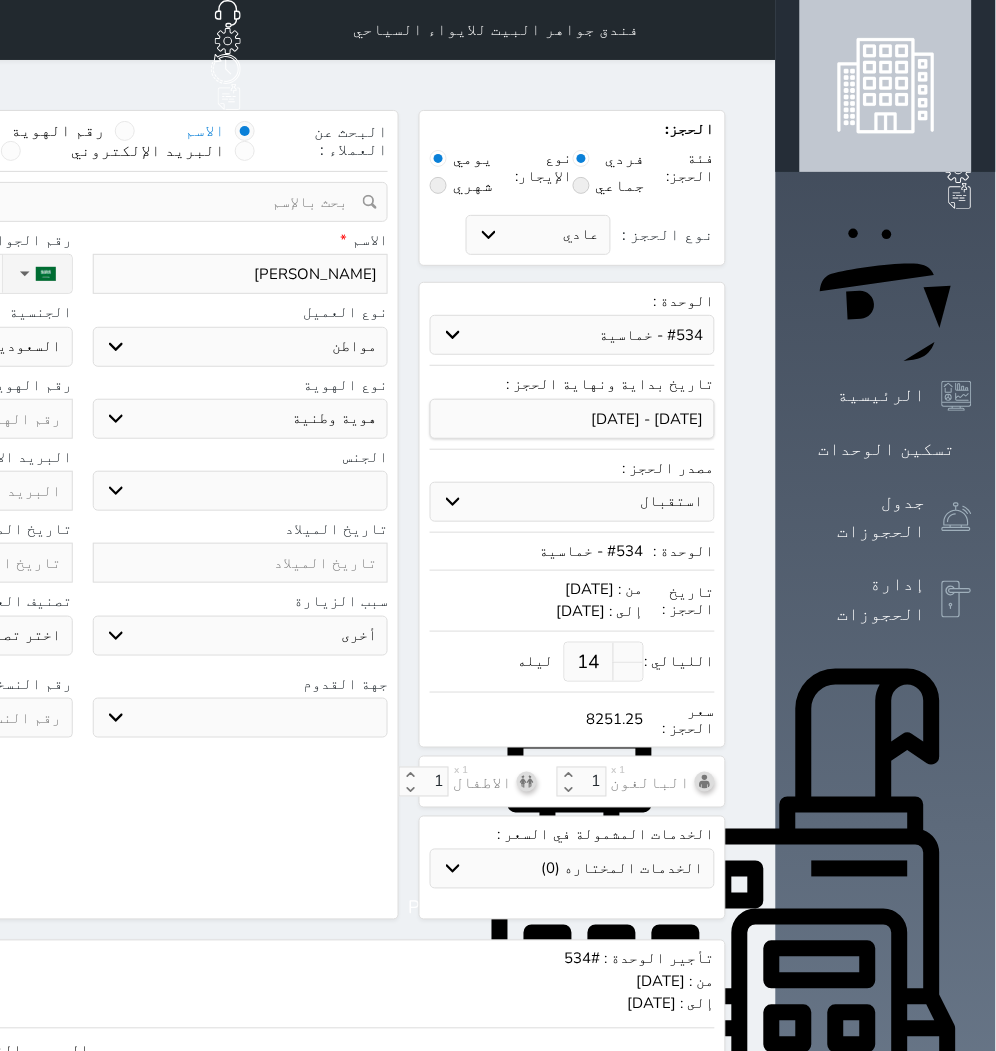 type on "Kaiw" 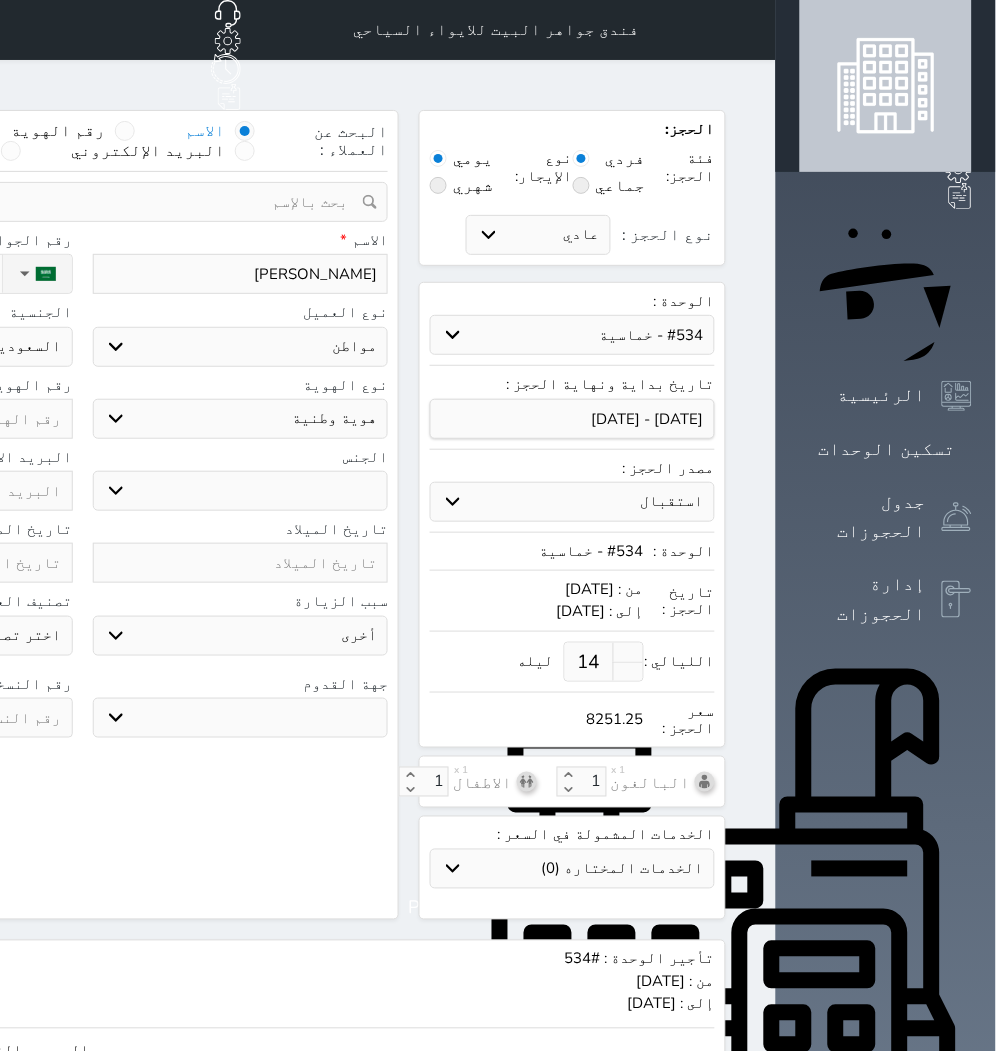 select 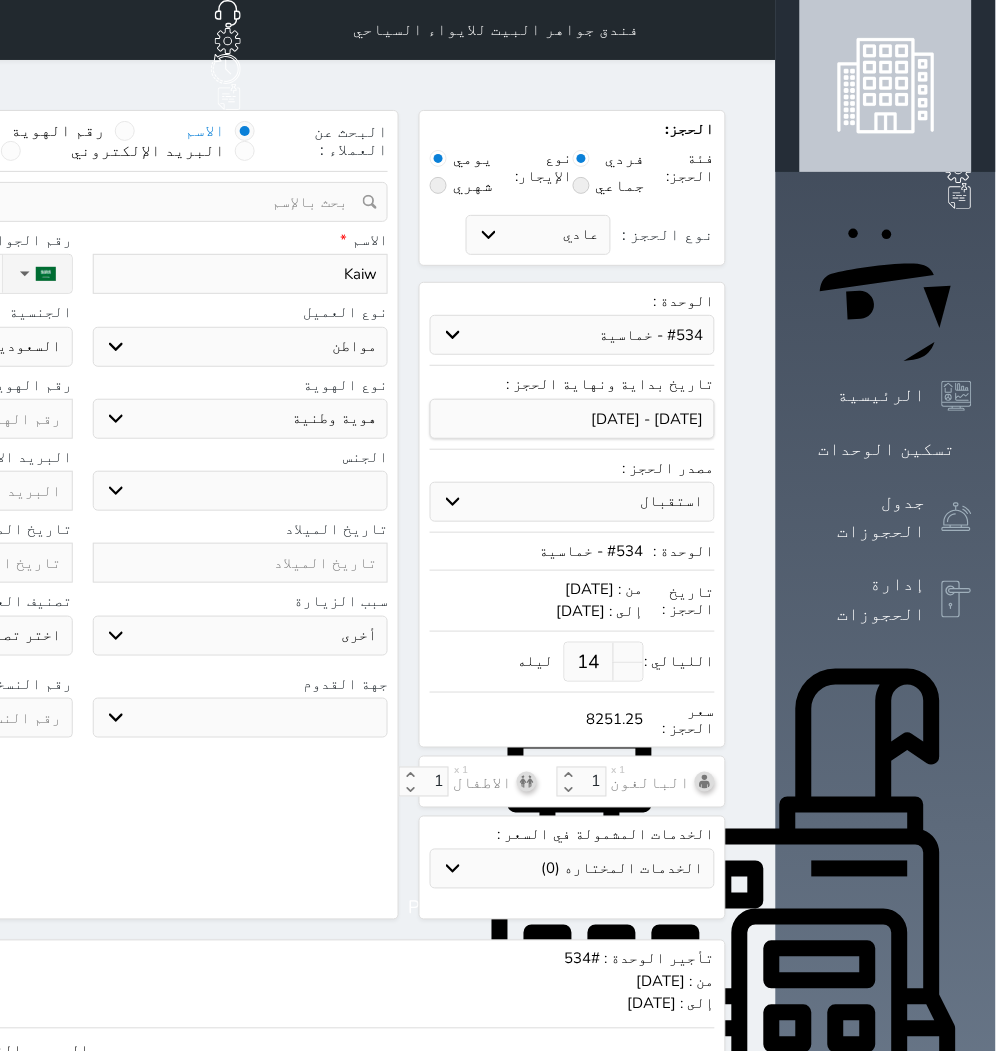 type on "Kaiwa" 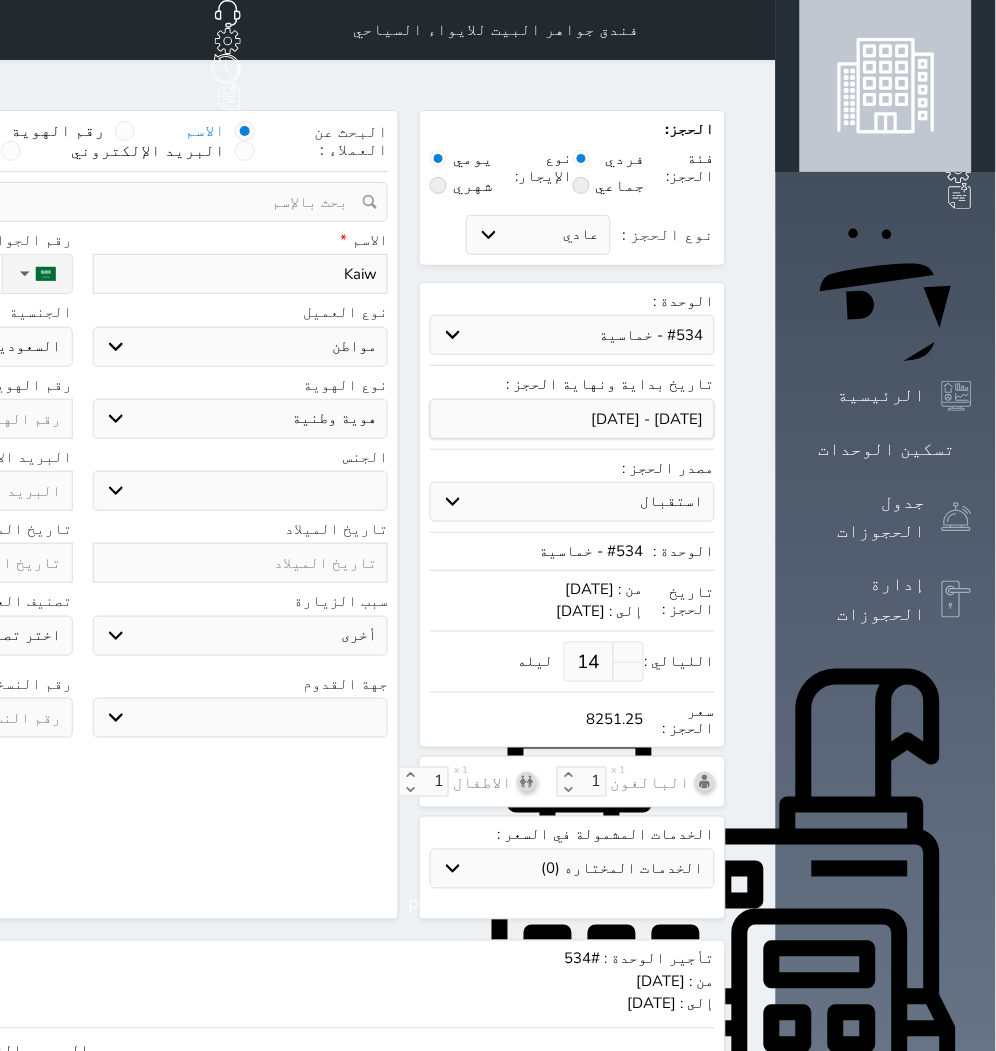 select 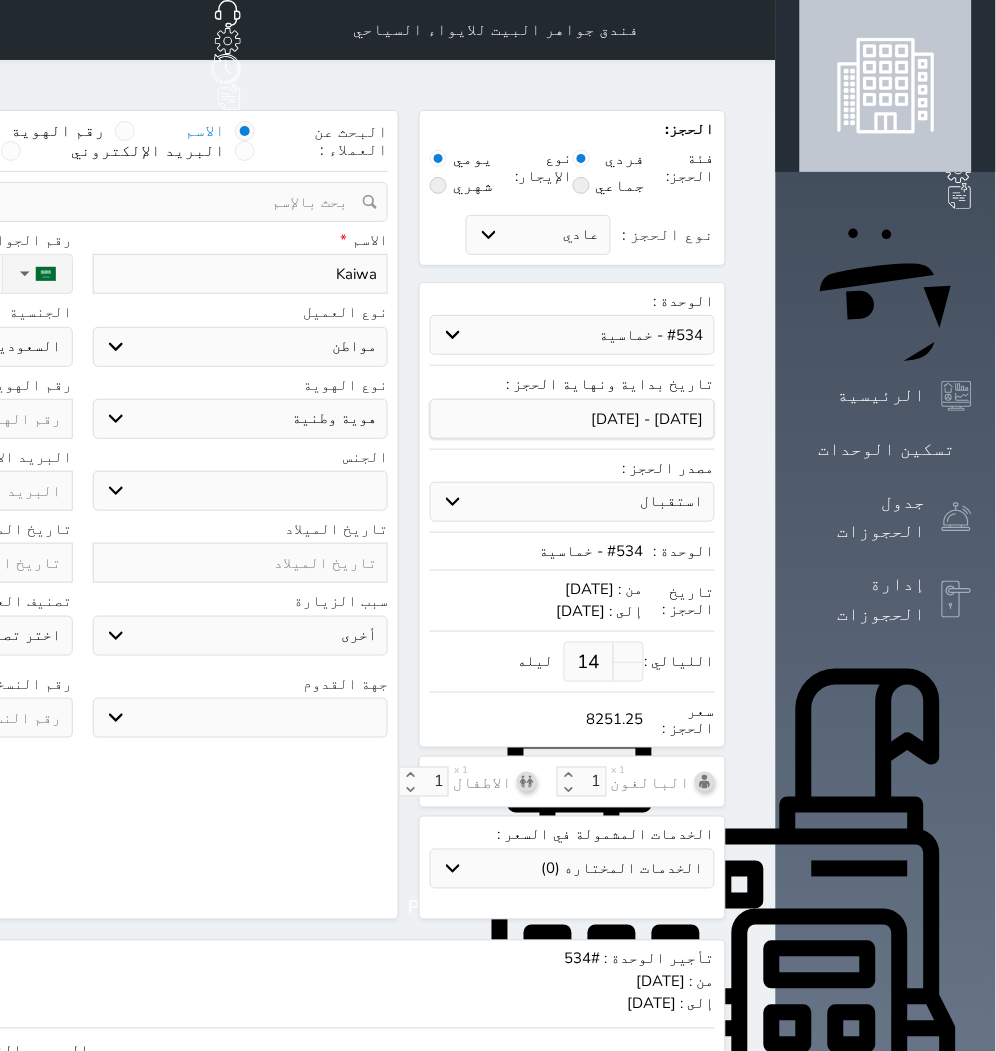 type on "Kaiwal" 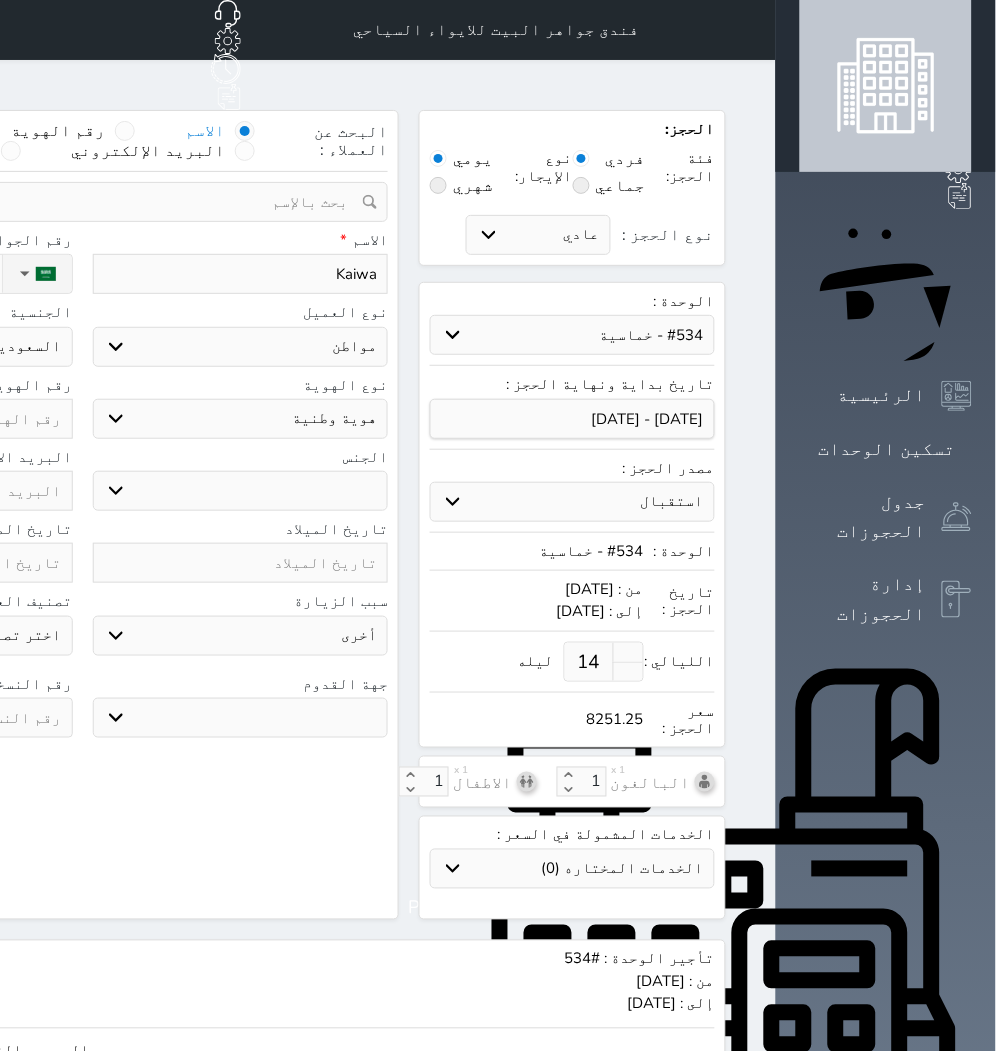 select 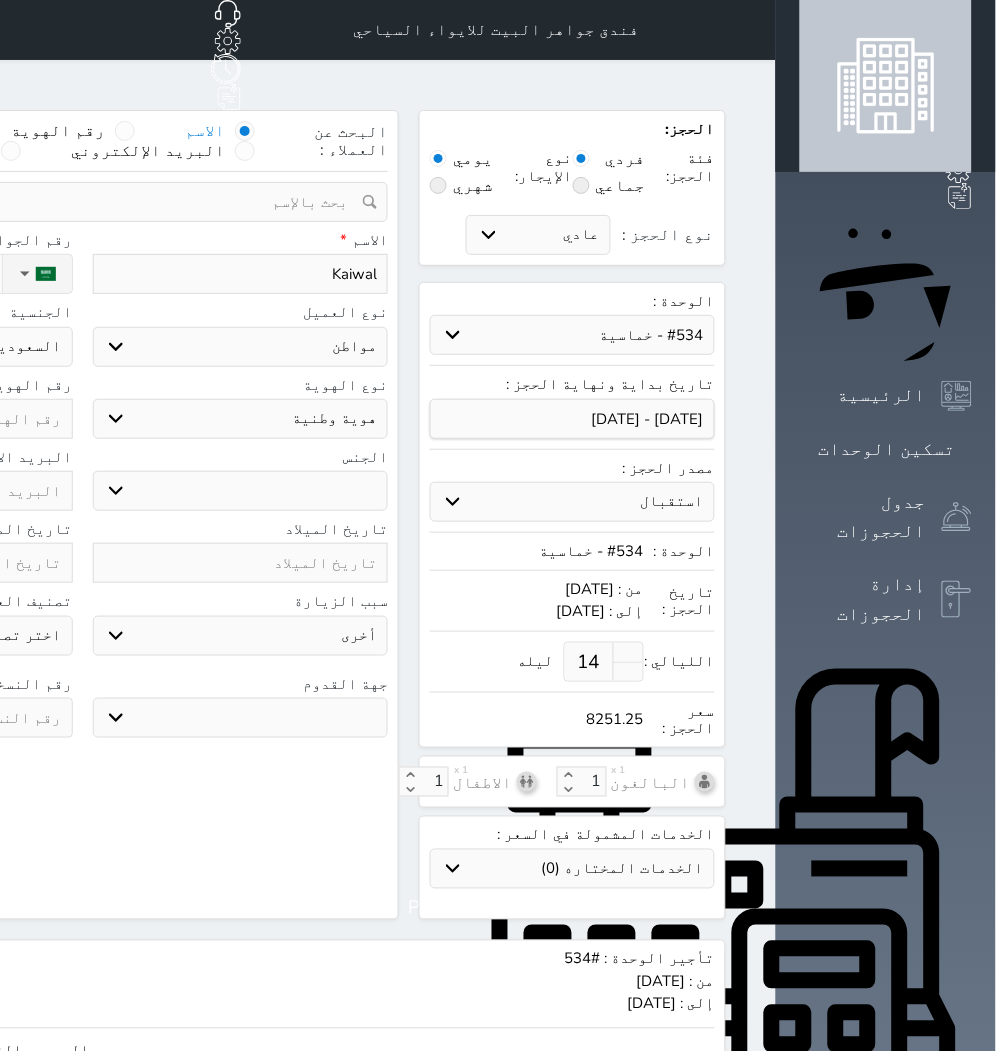 type on "Kaiwal" 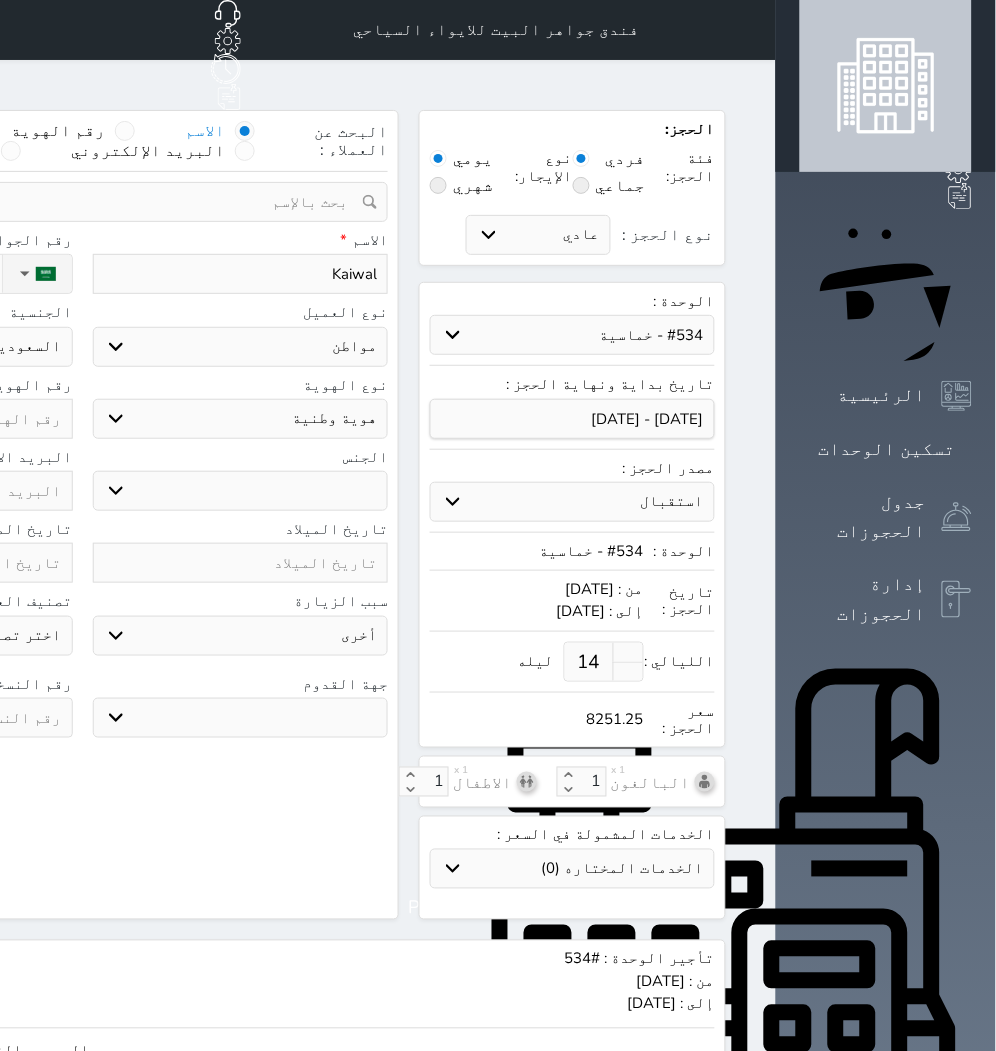 click on "اختر نوع   مواطن مواطن خليجي زائر مقيم" at bounding box center [241, 347] 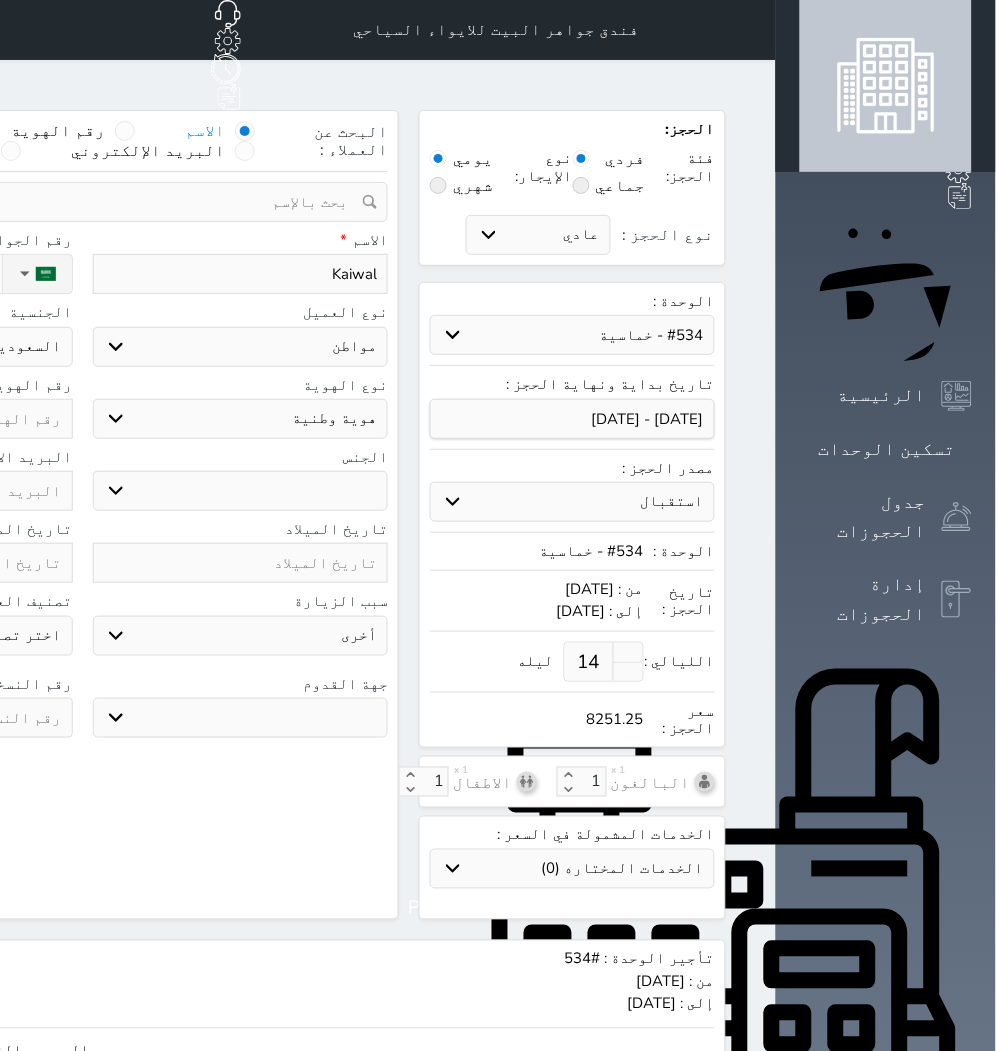 select on "3" 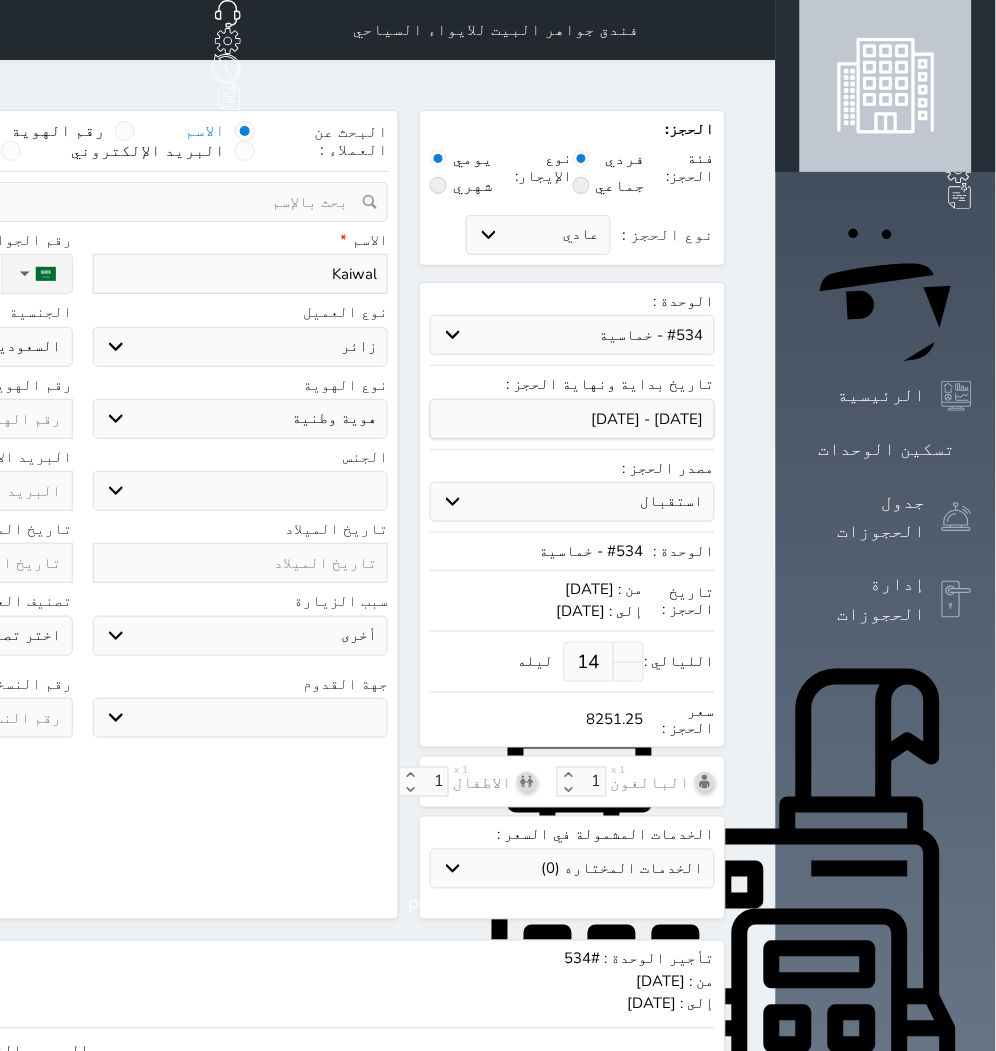 click on "اختر نوع   مواطن مواطن خليجي زائر مقيم" at bounding box center [241, 347] 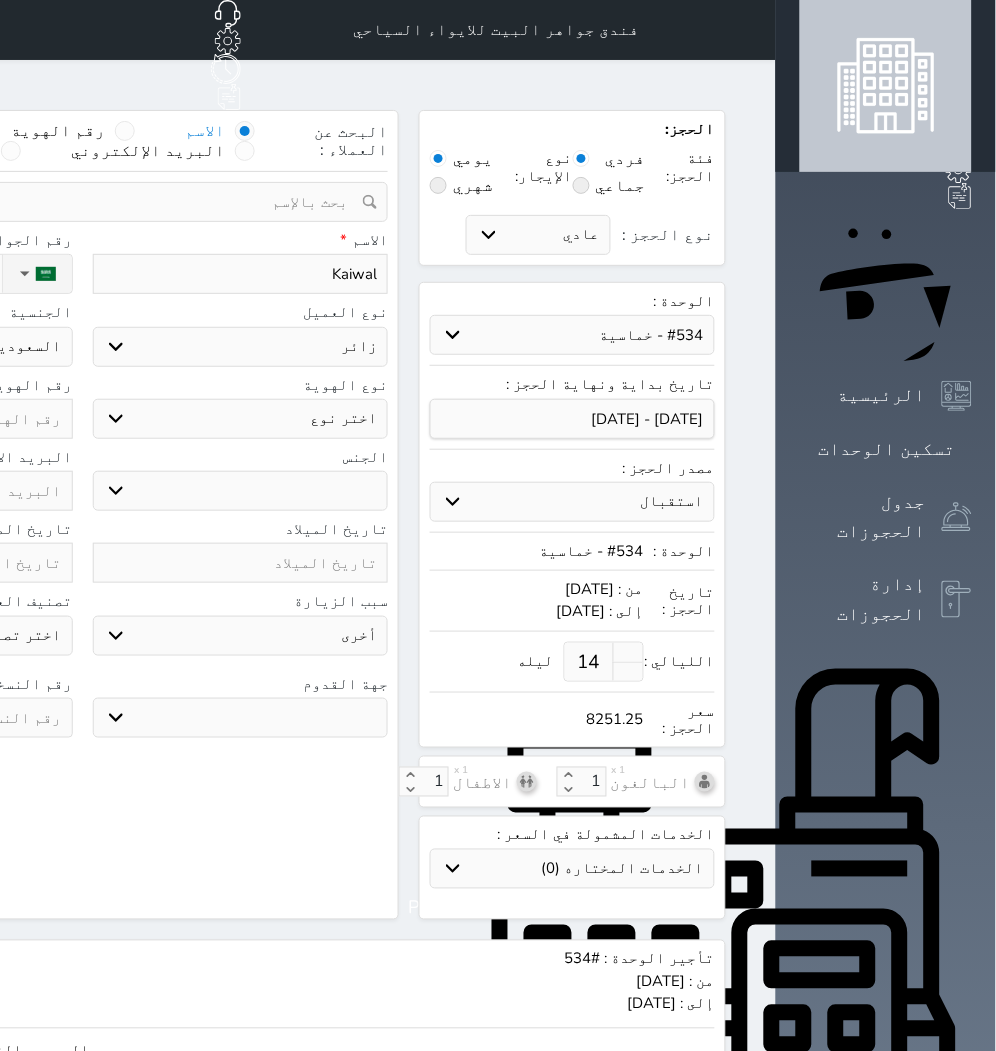 select 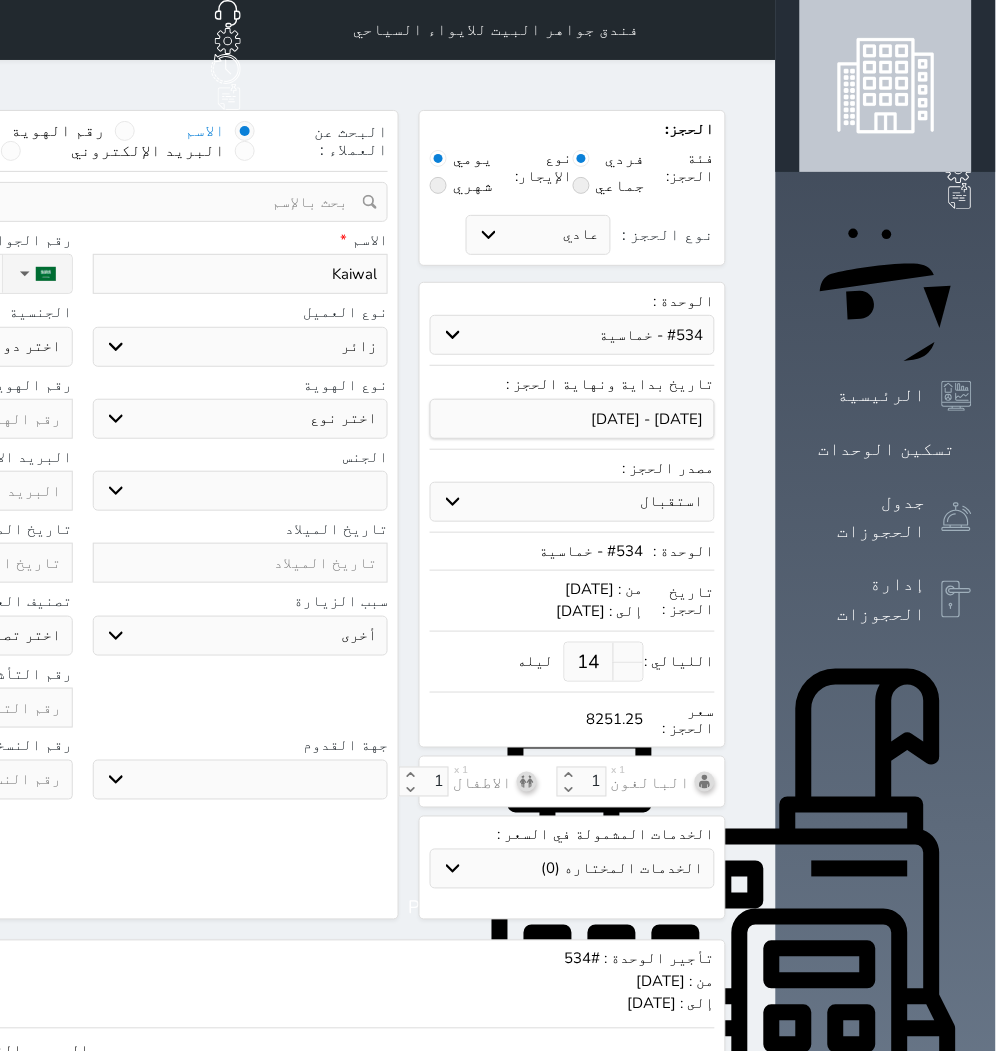 click on "اختر نوع   جواز السفر هوية زائر" at bounding box center (241, 419) 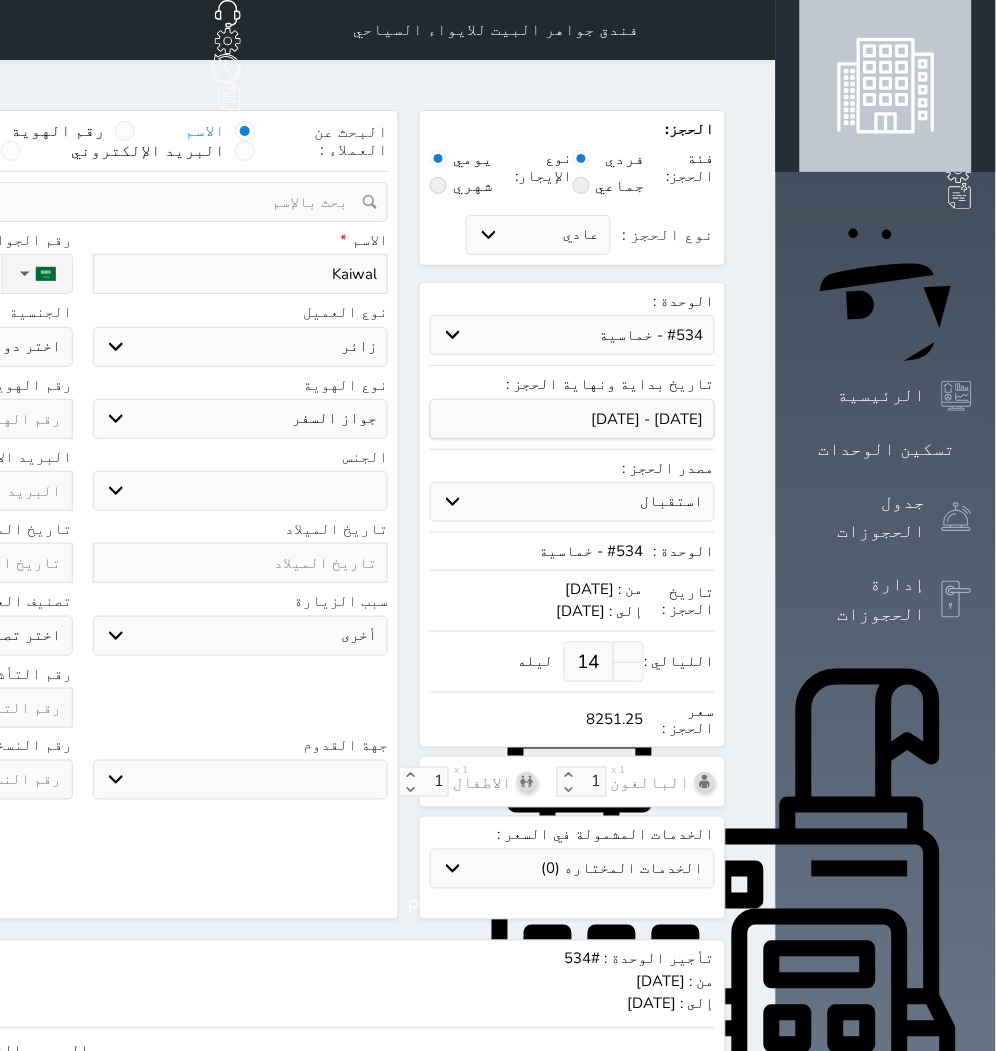 click on "اختر نوع   جواز السفر هوية زائر" at bounding box center [241, 419] 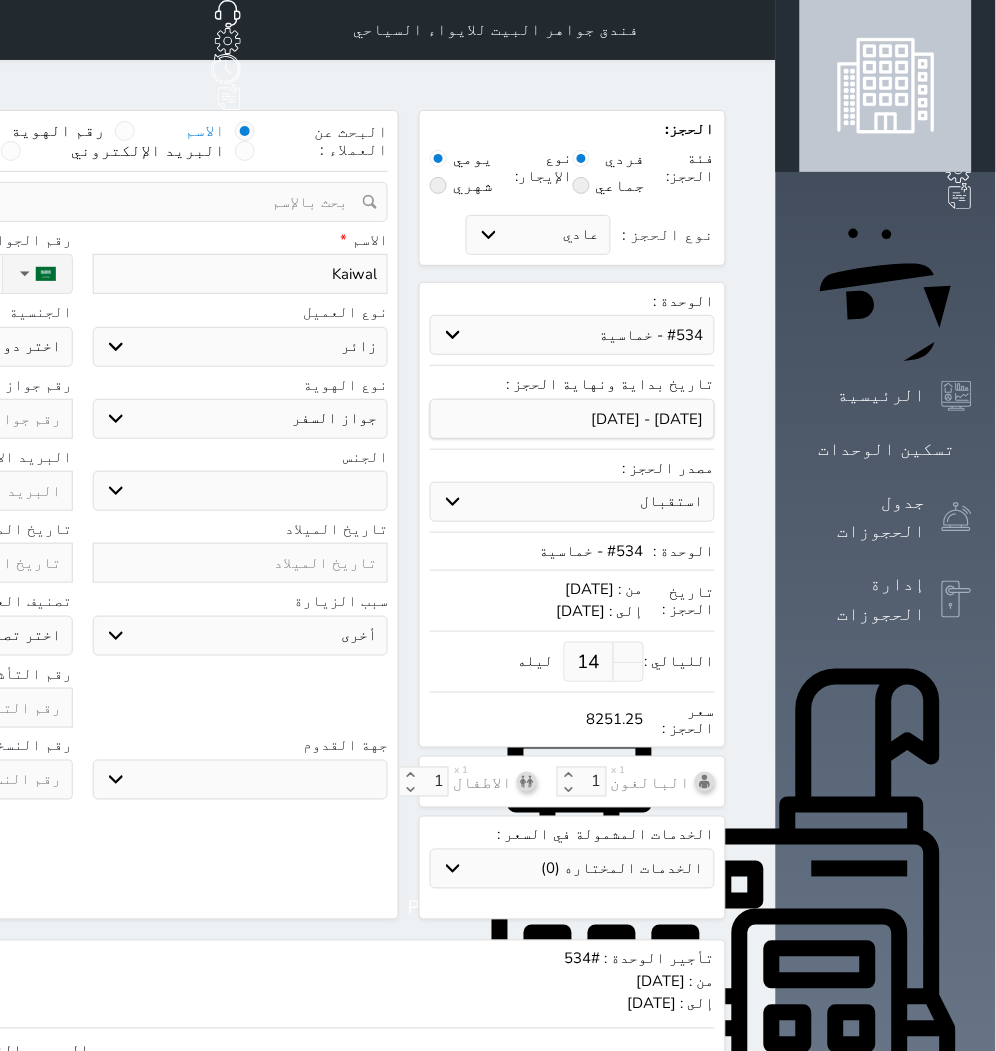 click on "ذكر   انثى" at bounding box center [241, 491] 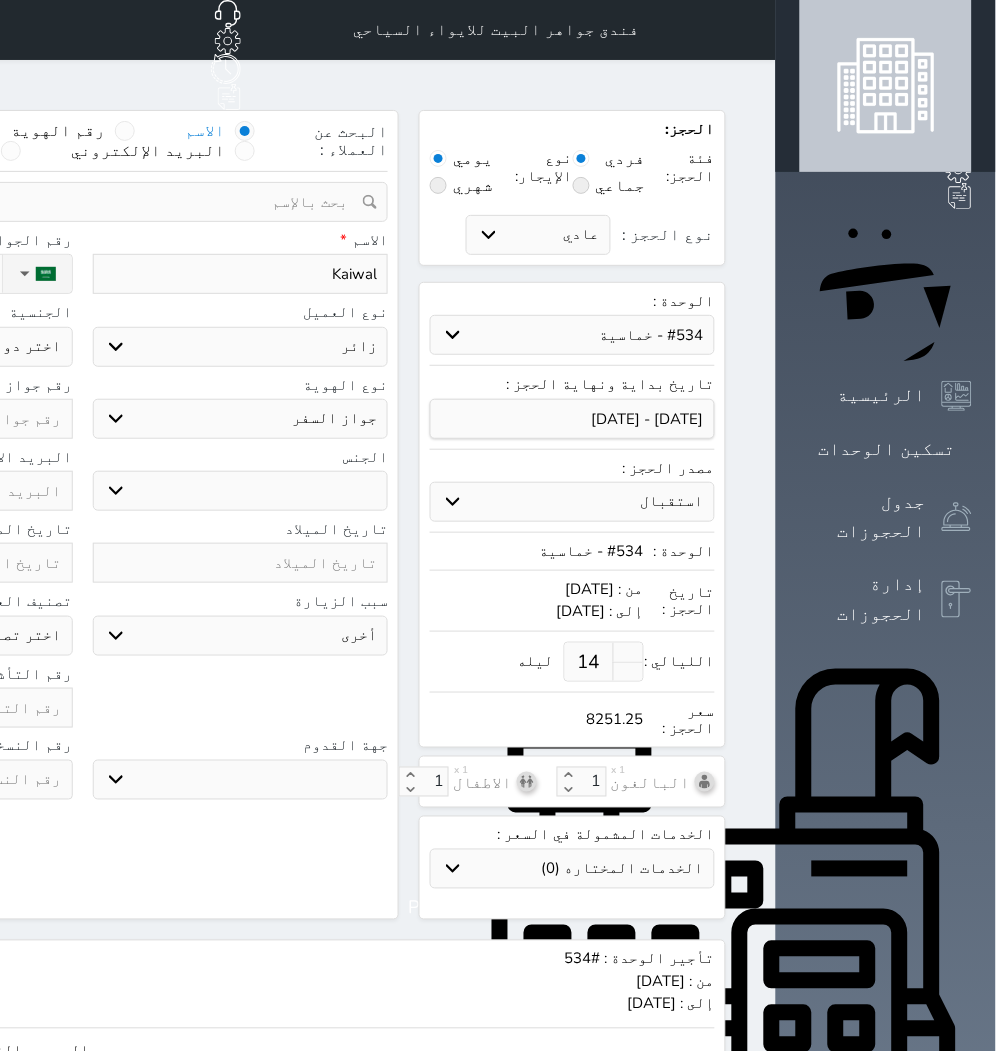 select on "[DEMOGRAPHIC_DATA]" 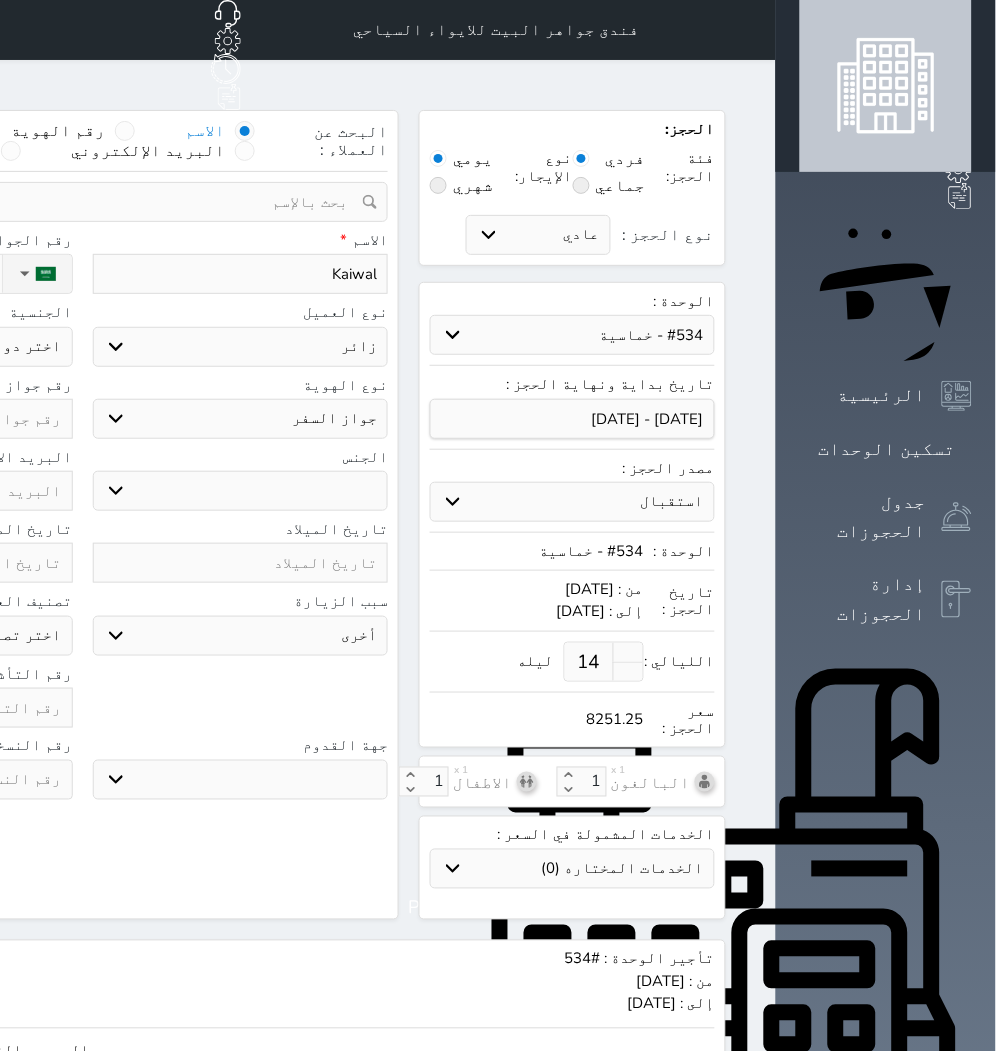 click on "ذكر   انثى" at bounding box center [241, 491] 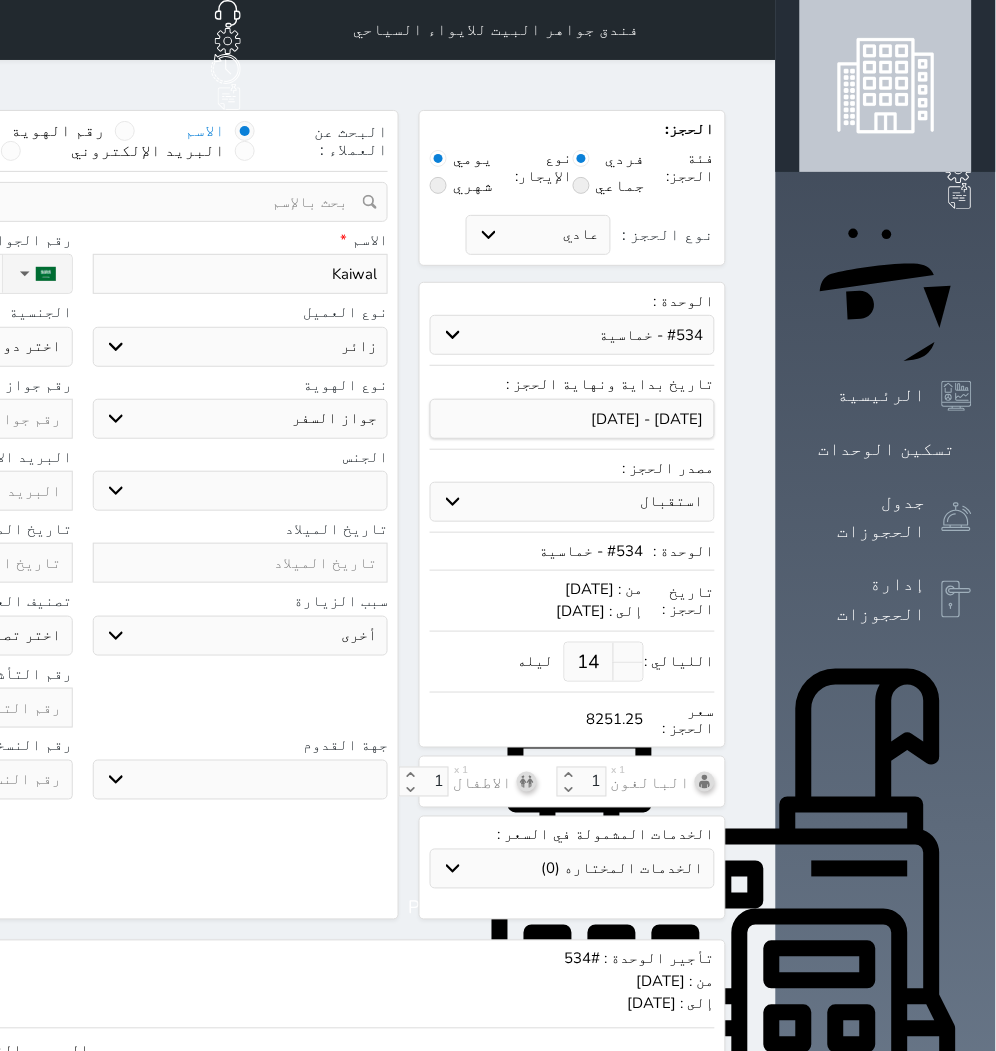 click on "سياحة زيارة الاهل والاصدقاء زيارة دينية زيارة عمل زيارة رياضية زيارة ترفيهية أخرى موظف ديوان عمل نزيل حجر موظف وزارة الصحة" at bounding box center [241, 636] 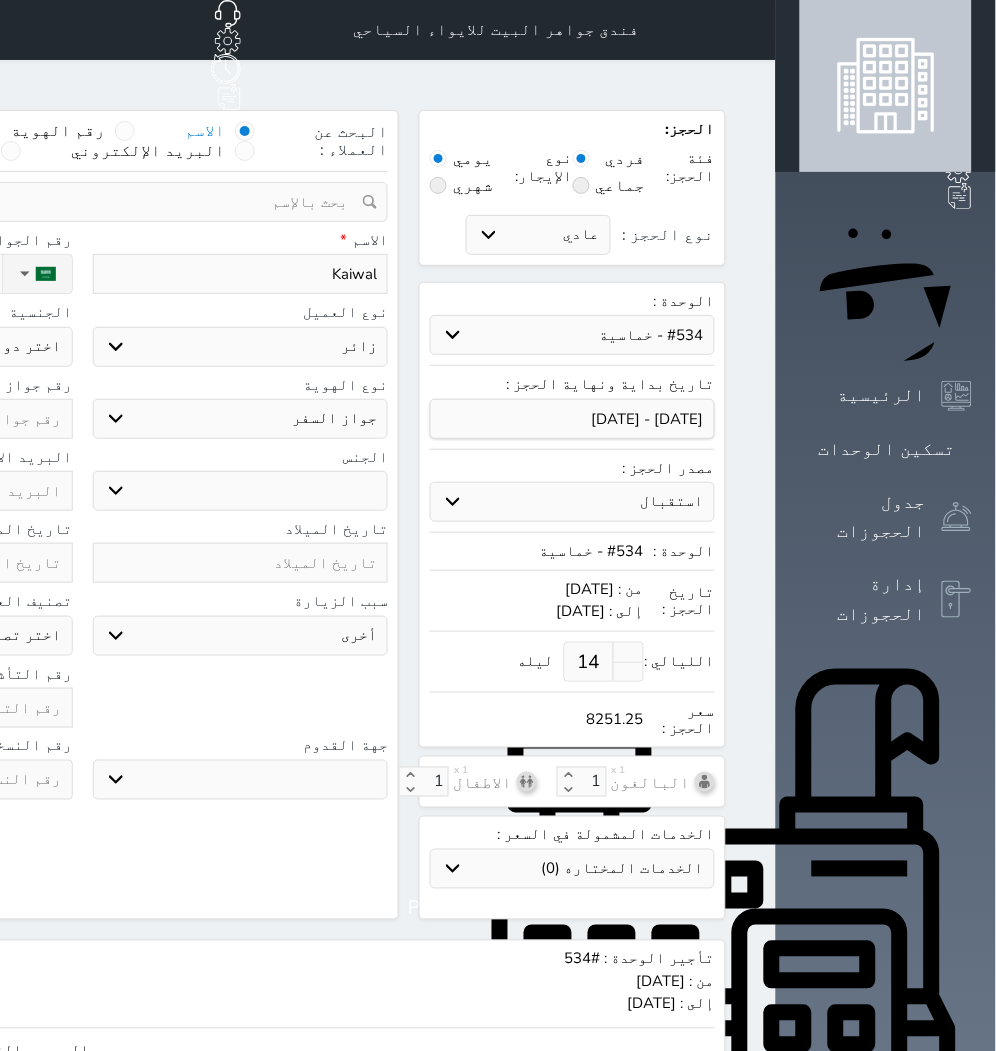 select on "3" 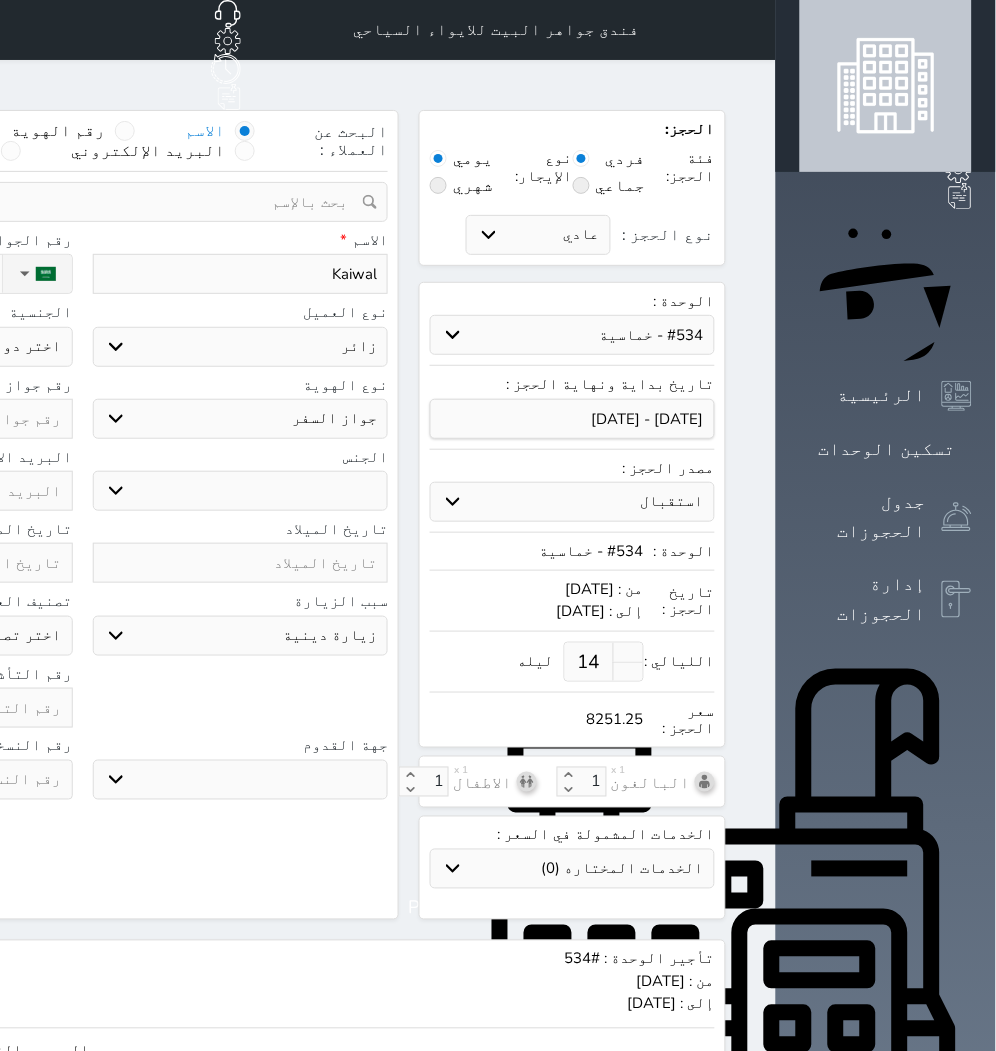 click on "سياحة زيارة الاهل والاصدقاء زيارة دينية زيارة عمل زيارة رياضية زيارة ترفيهية أخرى موظف ديوان عمل نزيل حجر موظف وزارة الصحة" at bounding box center (241, 636) 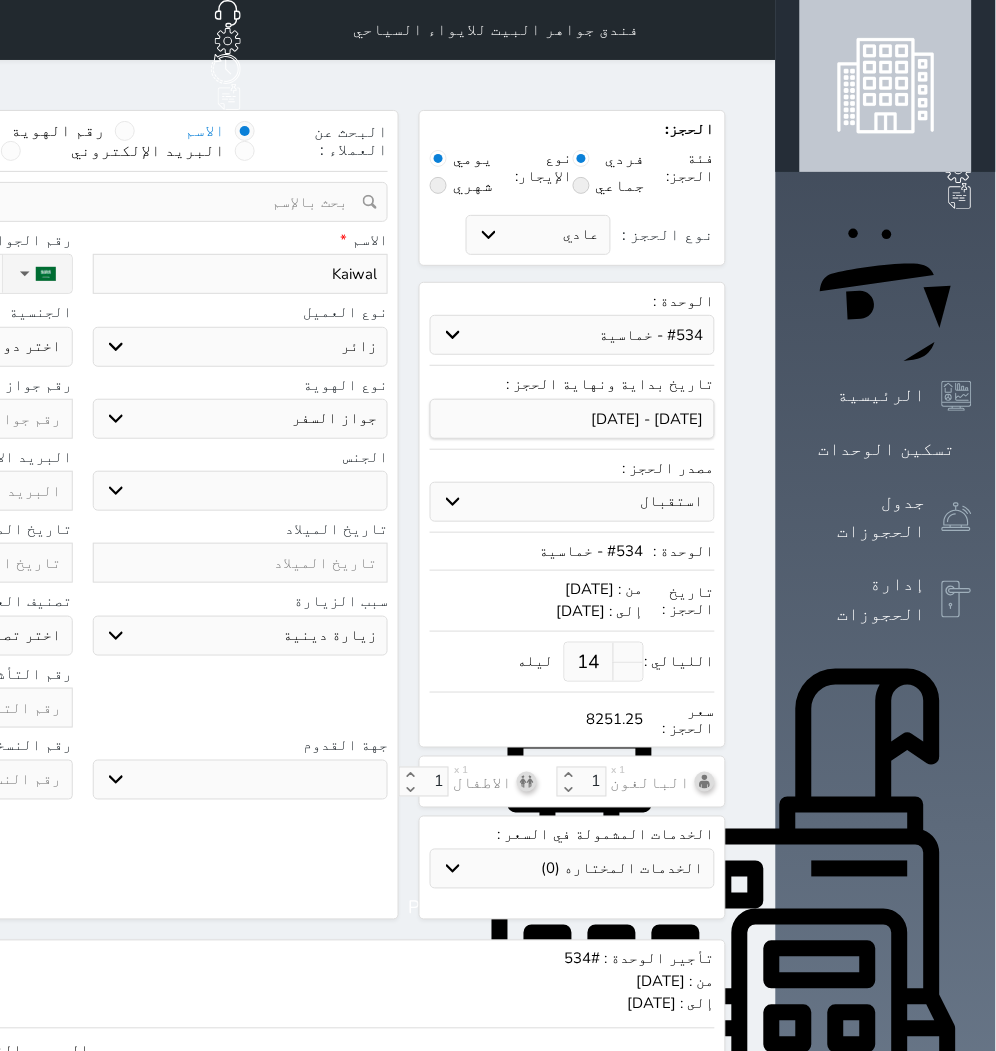 select 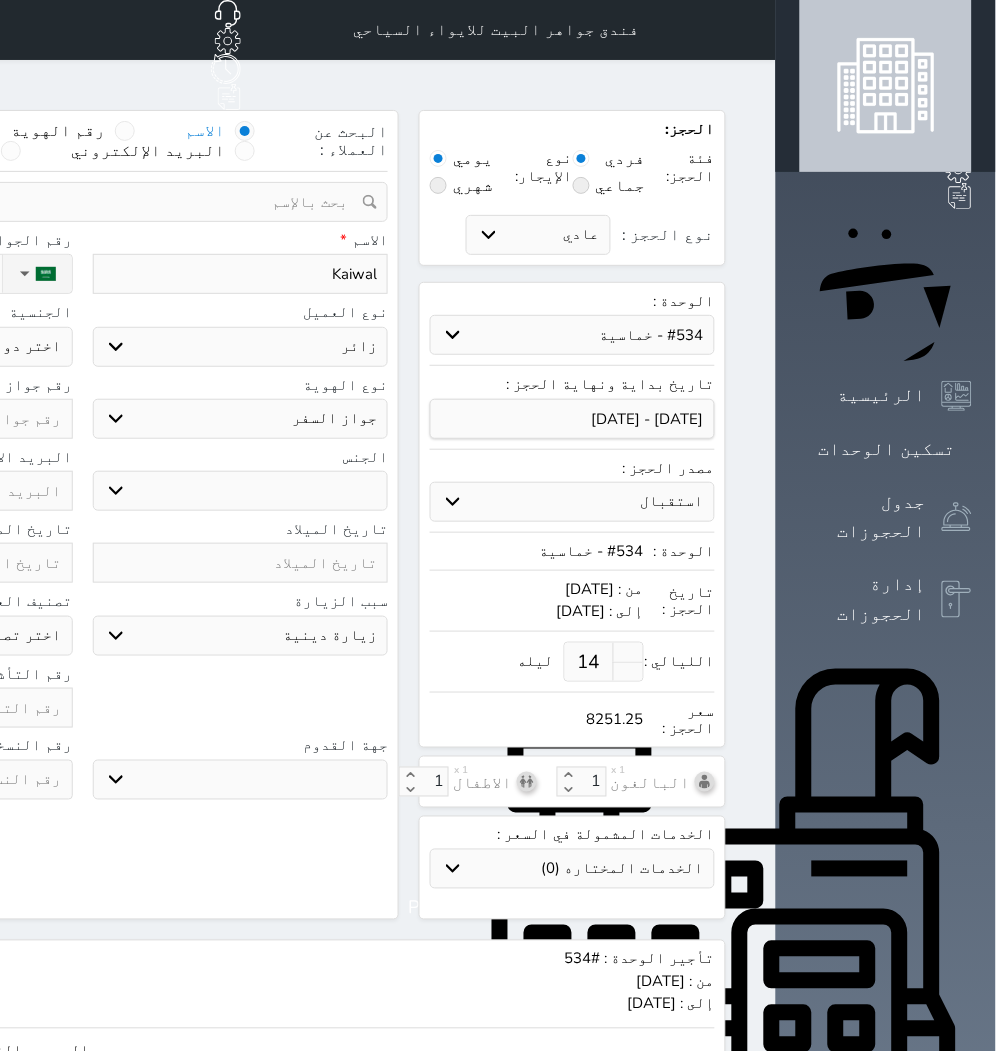 click on "نوع الحجز :" at bounding box center (-111, 274) 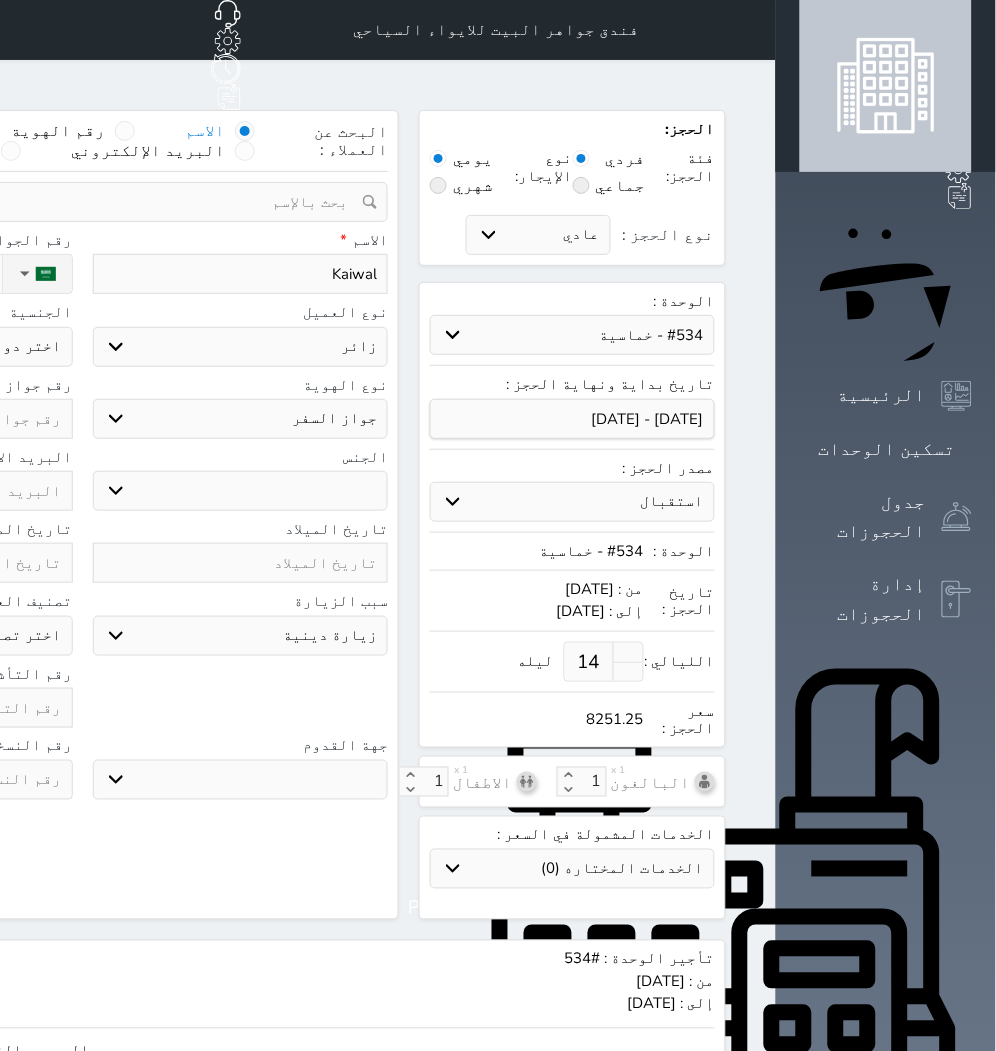 type on "[PHONE_NUMBER]" 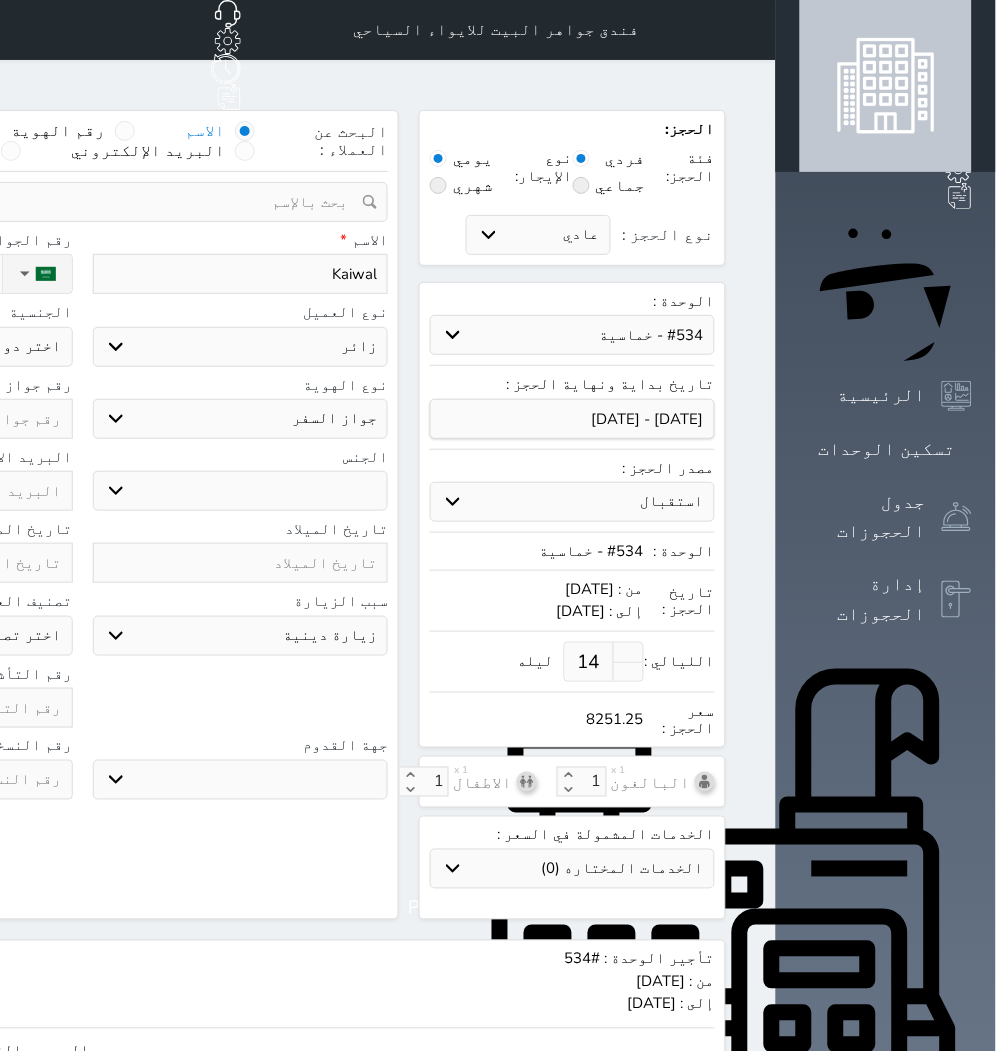 click on "اختر دولة
اثيوبيا
اجنبي بجواز سعودي
اخرى
[GEOGRAPHIC_DATA]
[GEOGRAPHIC_DATA]
[GEOGRAPHIC_DATA]
[GEOGRAPHIC_DATA]
[GEOGRAPHIC_DATA]
[GEOGRAPHIC_DATA]
[GEOGRAPHIC_DATA]" at bounding box center [-75, 347] 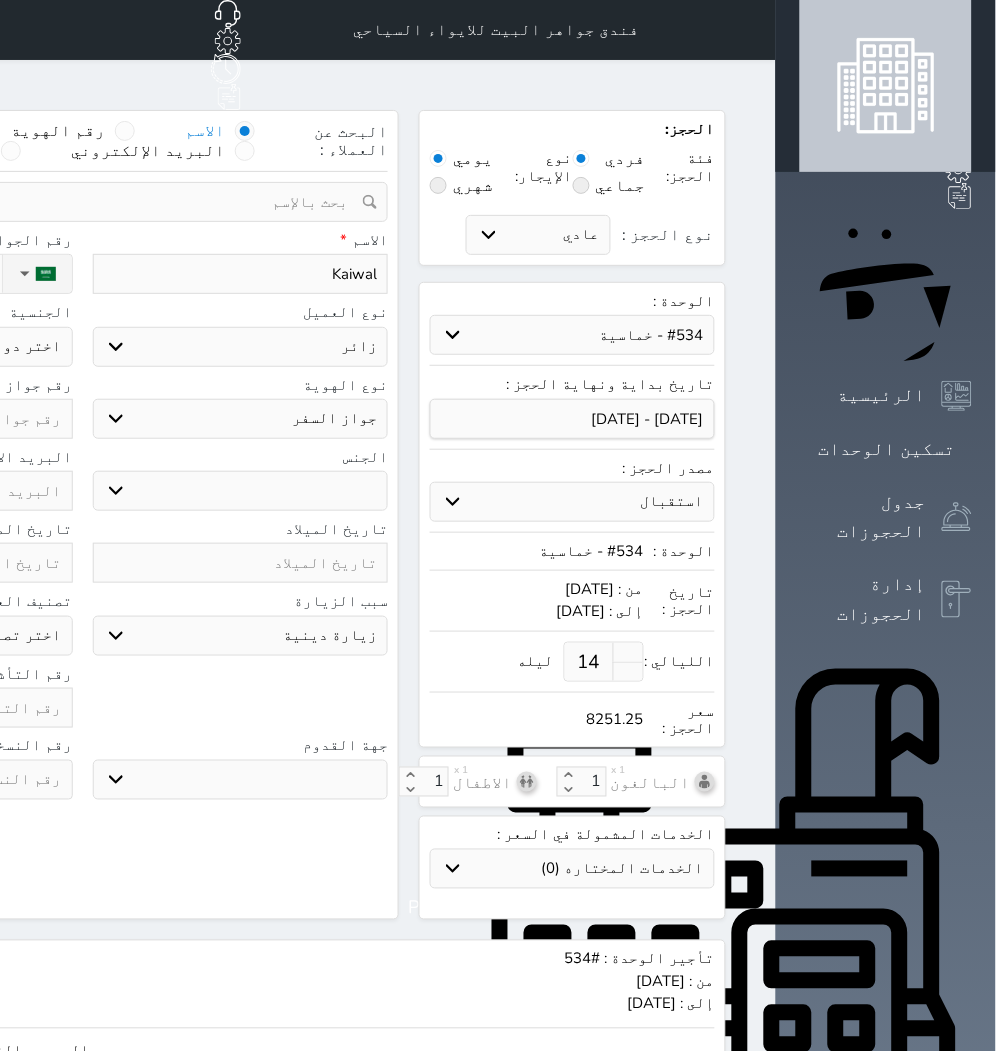 select on "304" 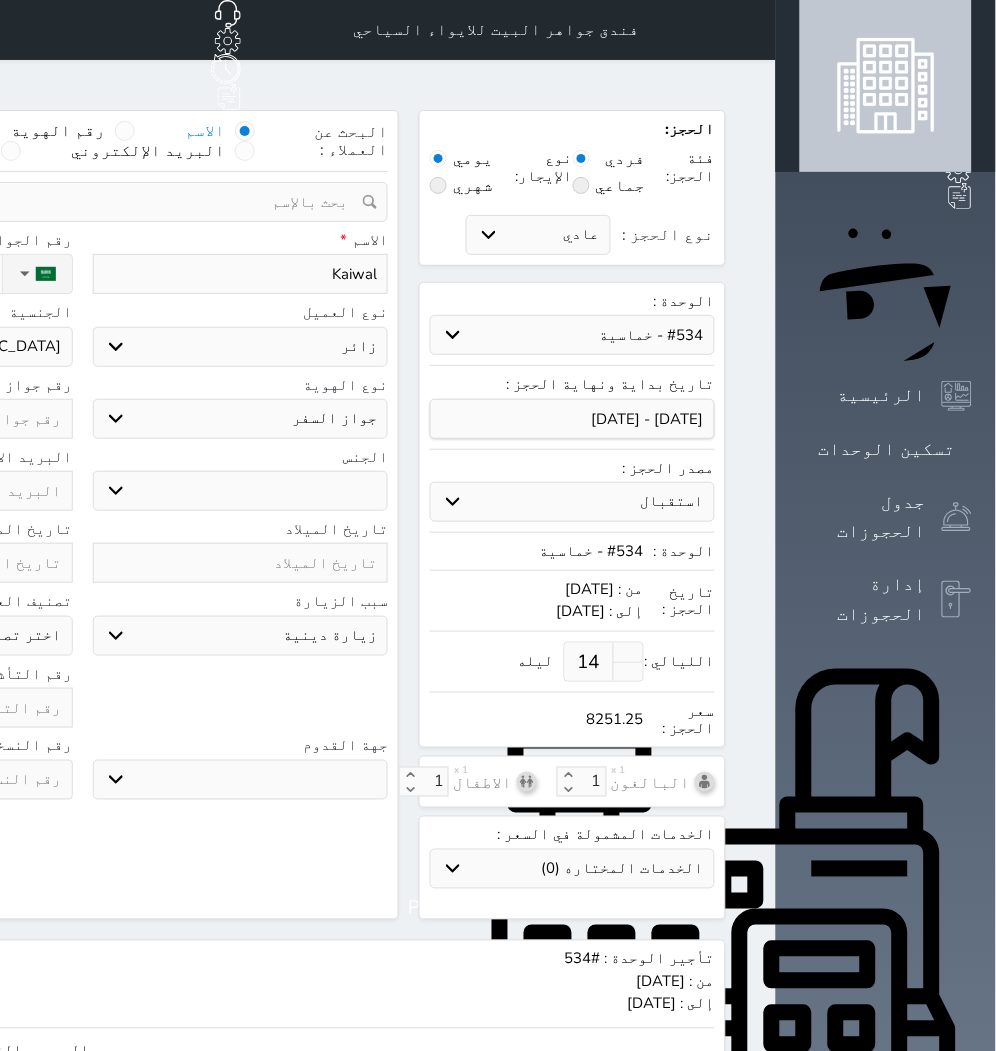 click on "اختر دولة
اثيوبيا
اجنبي بجواز سعودي
اخرى
[GEOGRAPHIC_DATA]
[GEOGRAPHIC_DATA]
[GEOGRAPHIC_DATA]
[GEOGRAPHIC_DATA]
[GEOGRAPHIC_DATA]
[GEOGRAPHIC_DATA]
[GEOGRAPHIC_DATA]" at bounding box center [-75, 347] 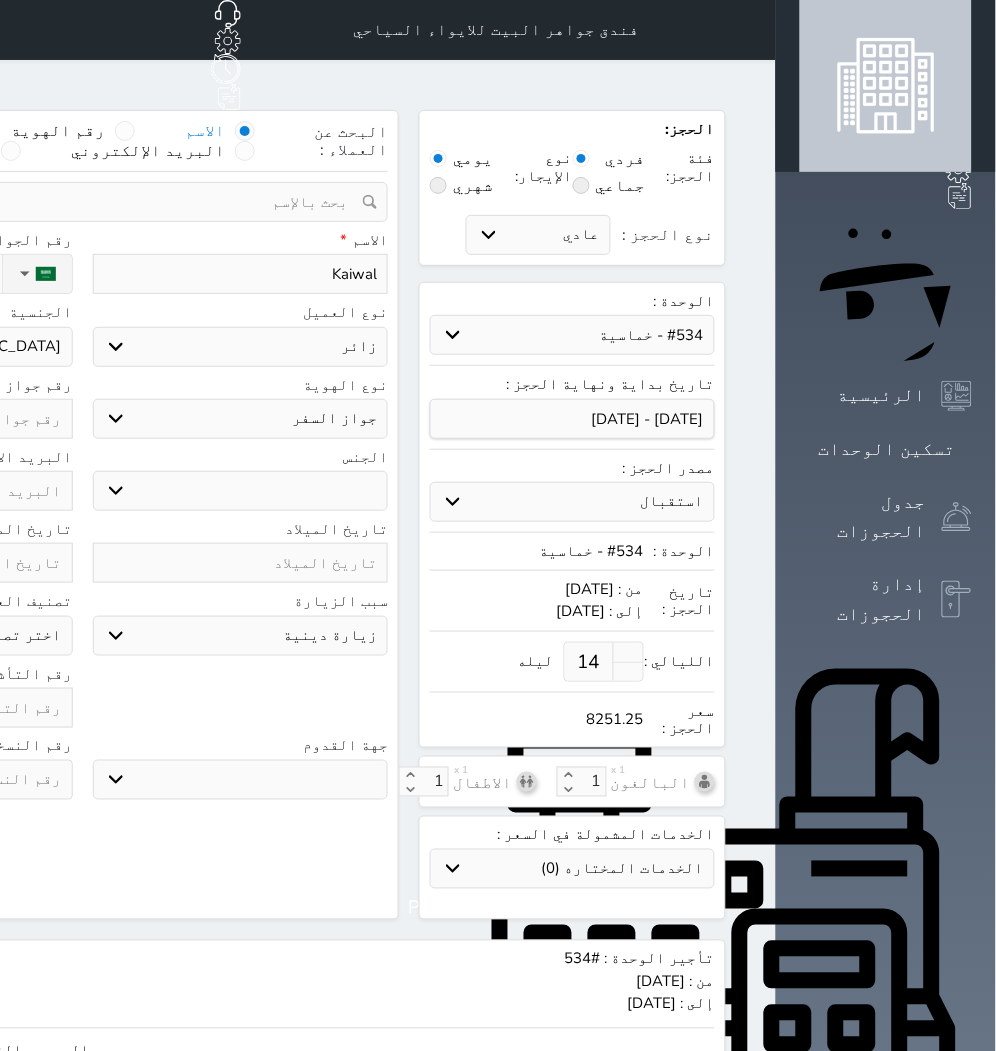 click at bounding box center (-75, 419) 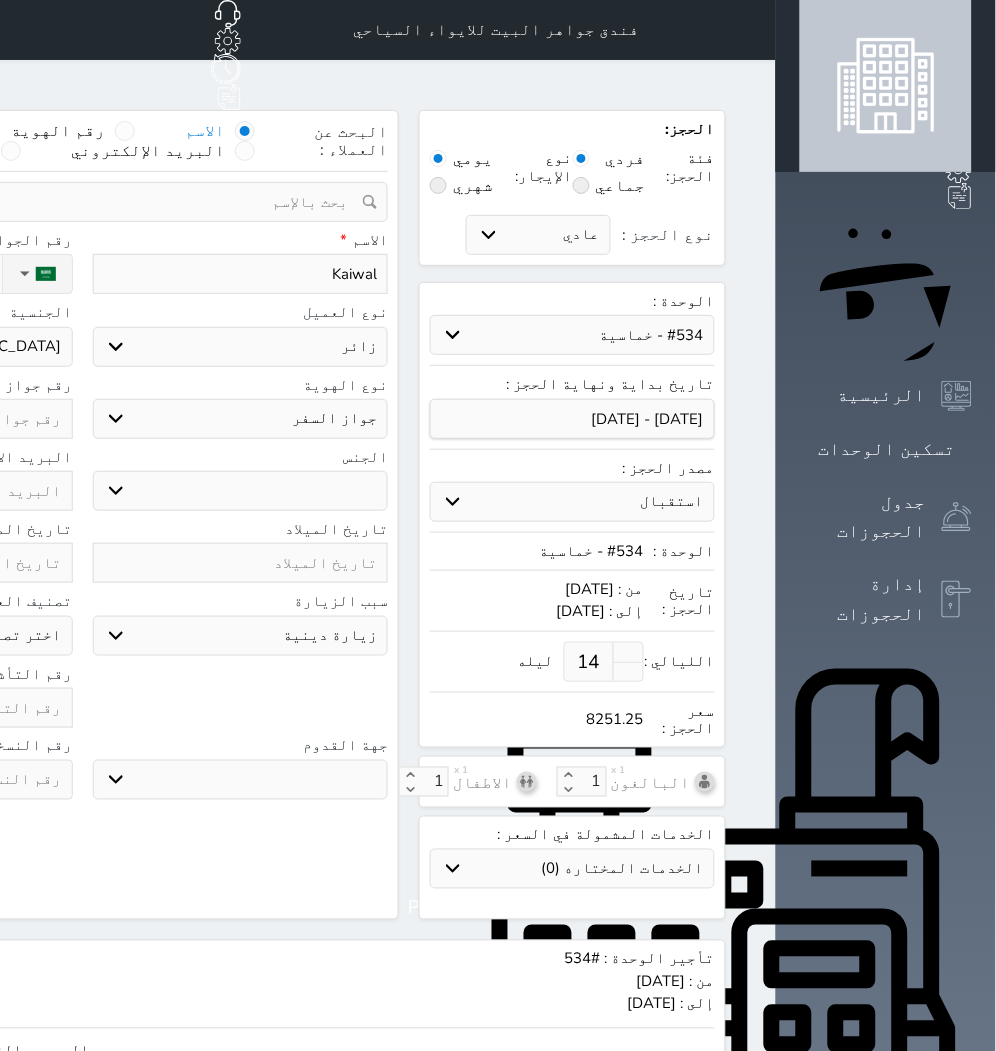 type on "A" 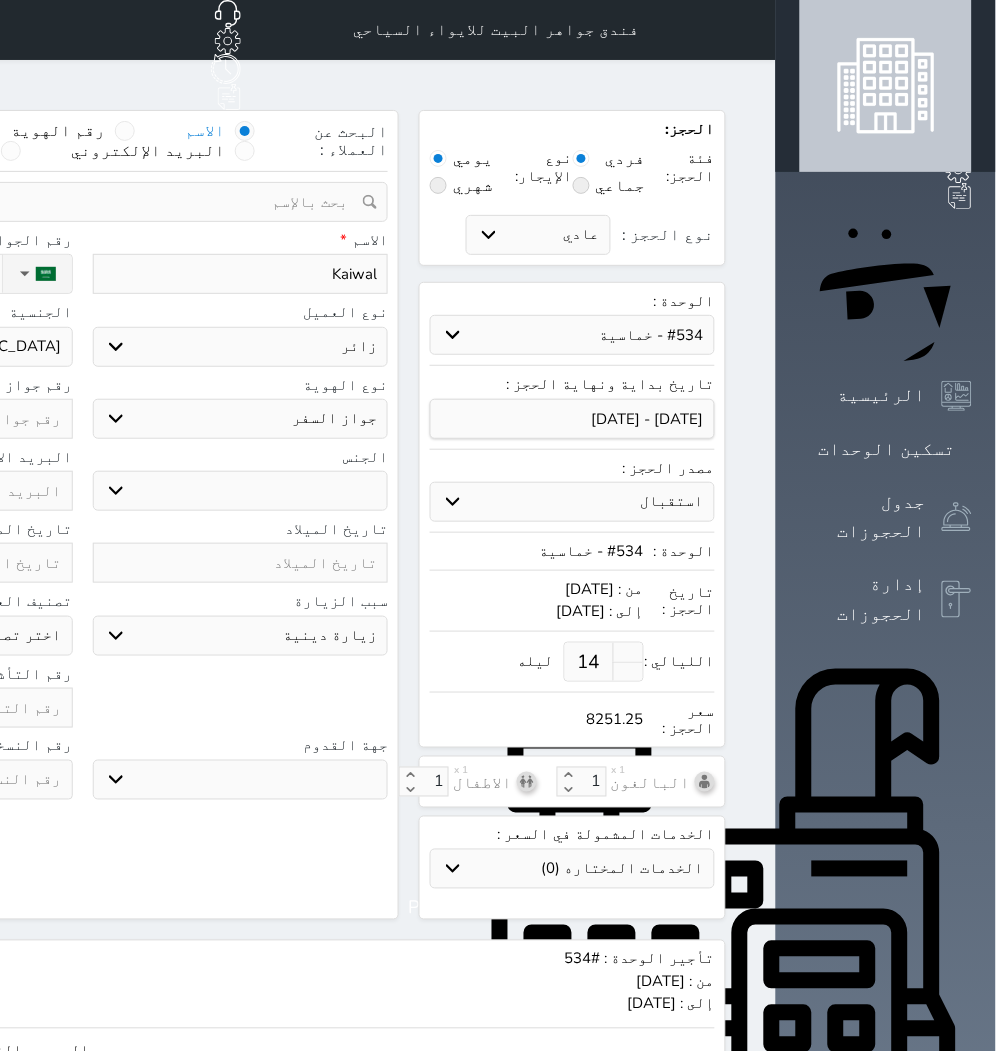 select 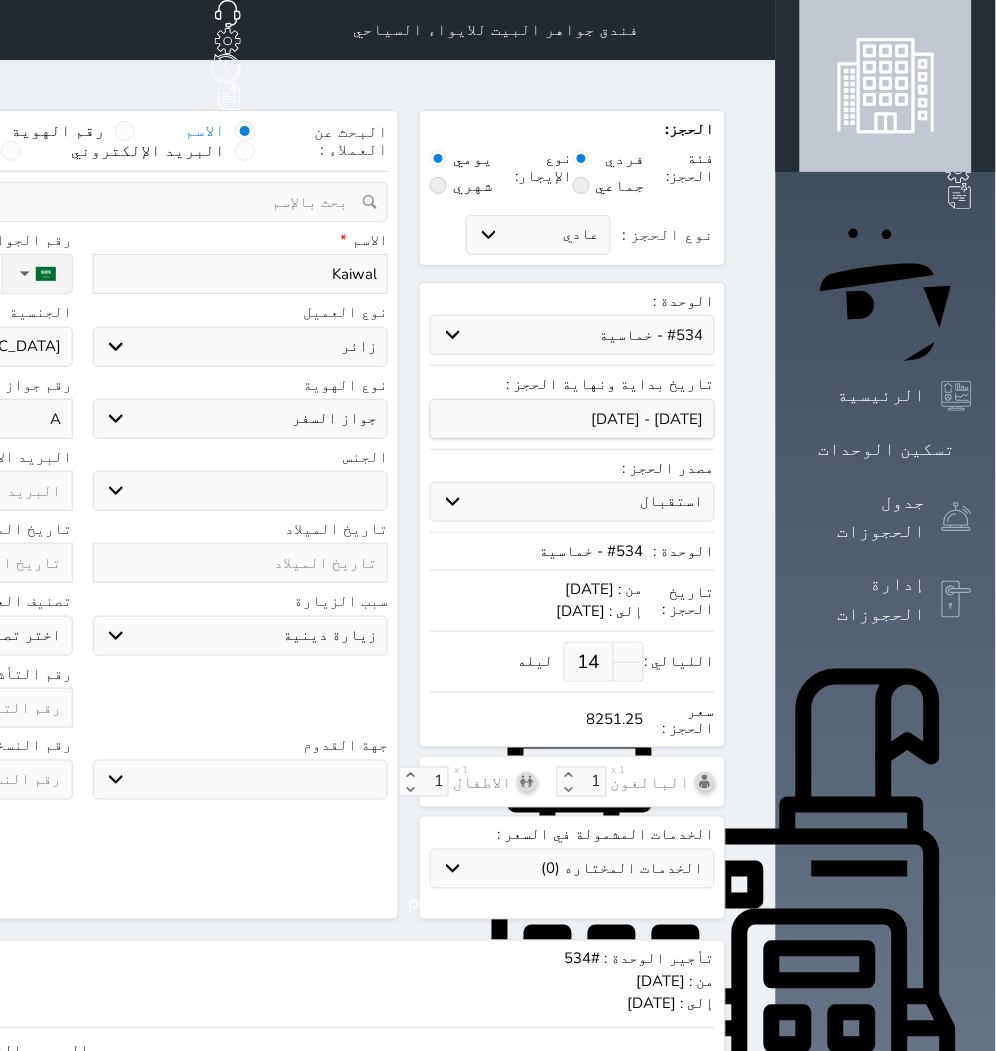 type on "AE" 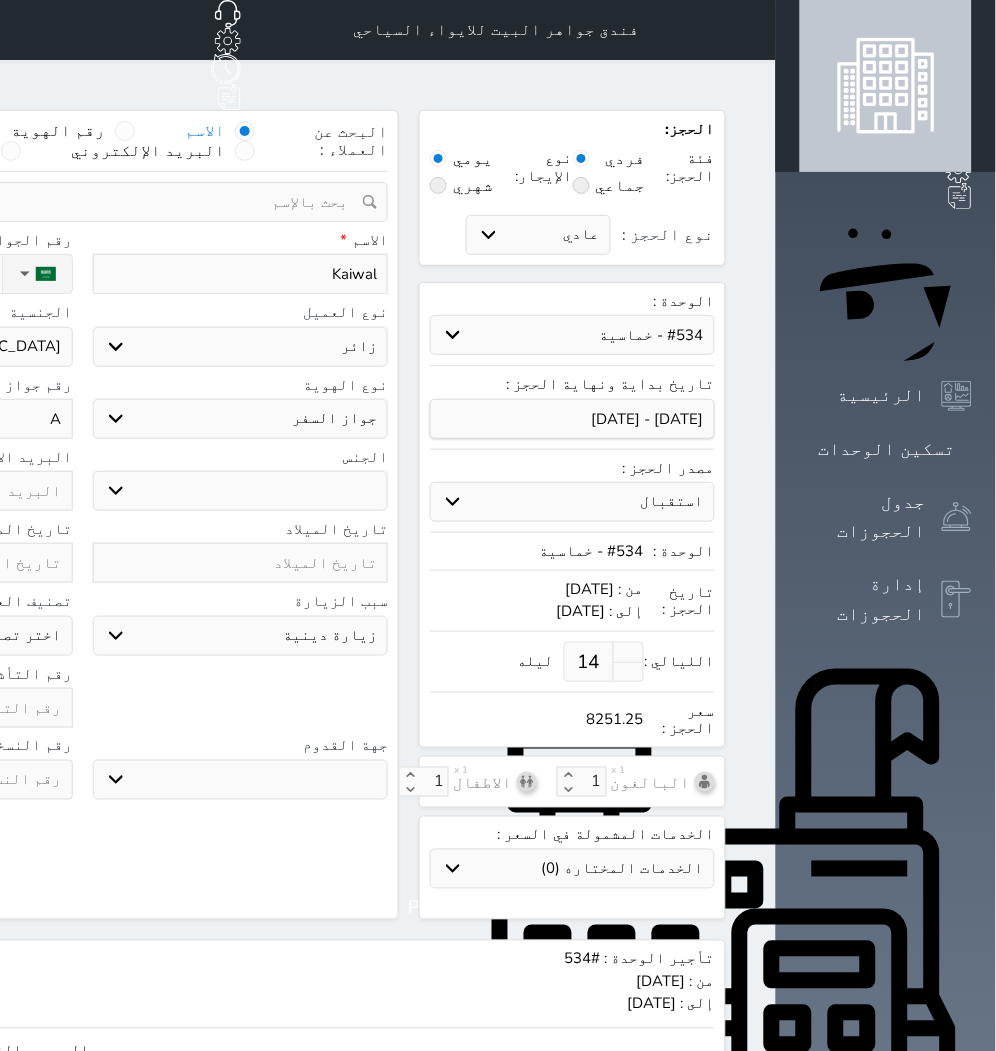 select 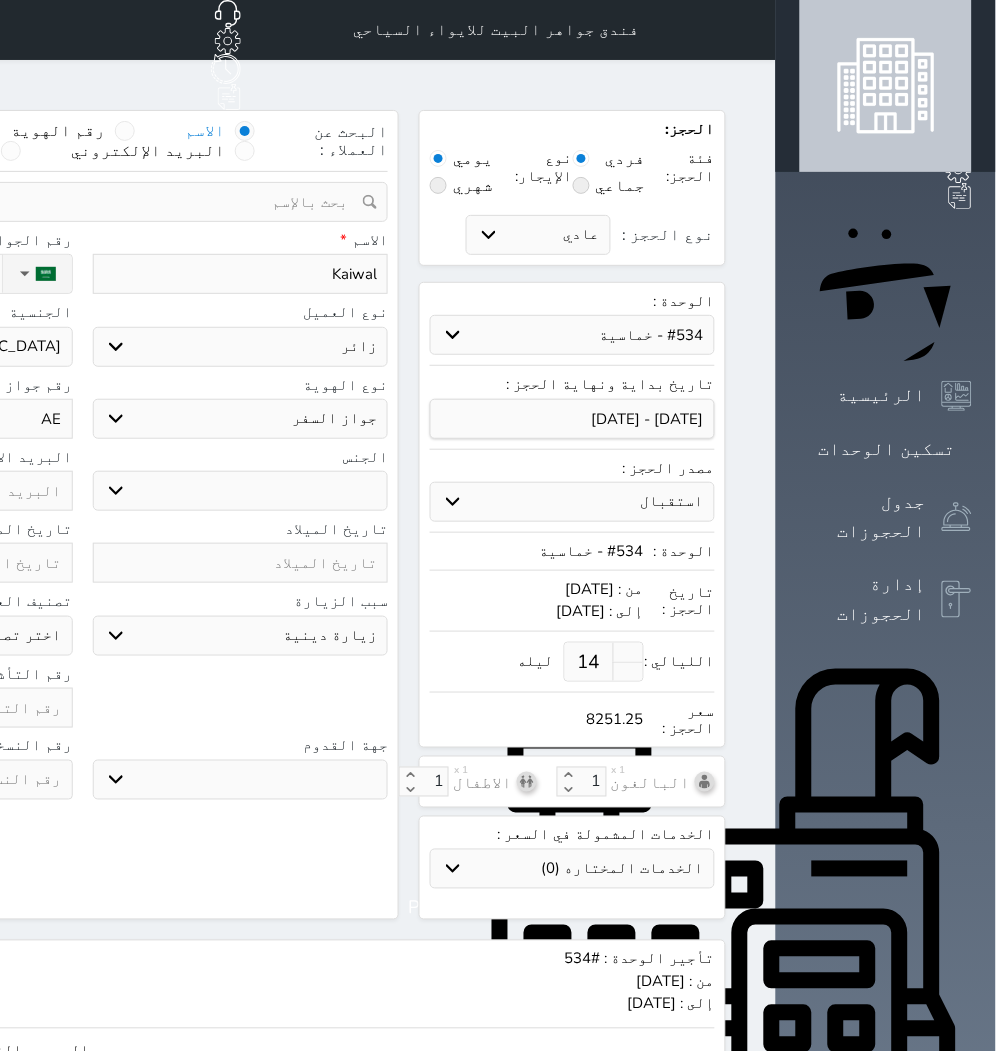 type on "AE5" 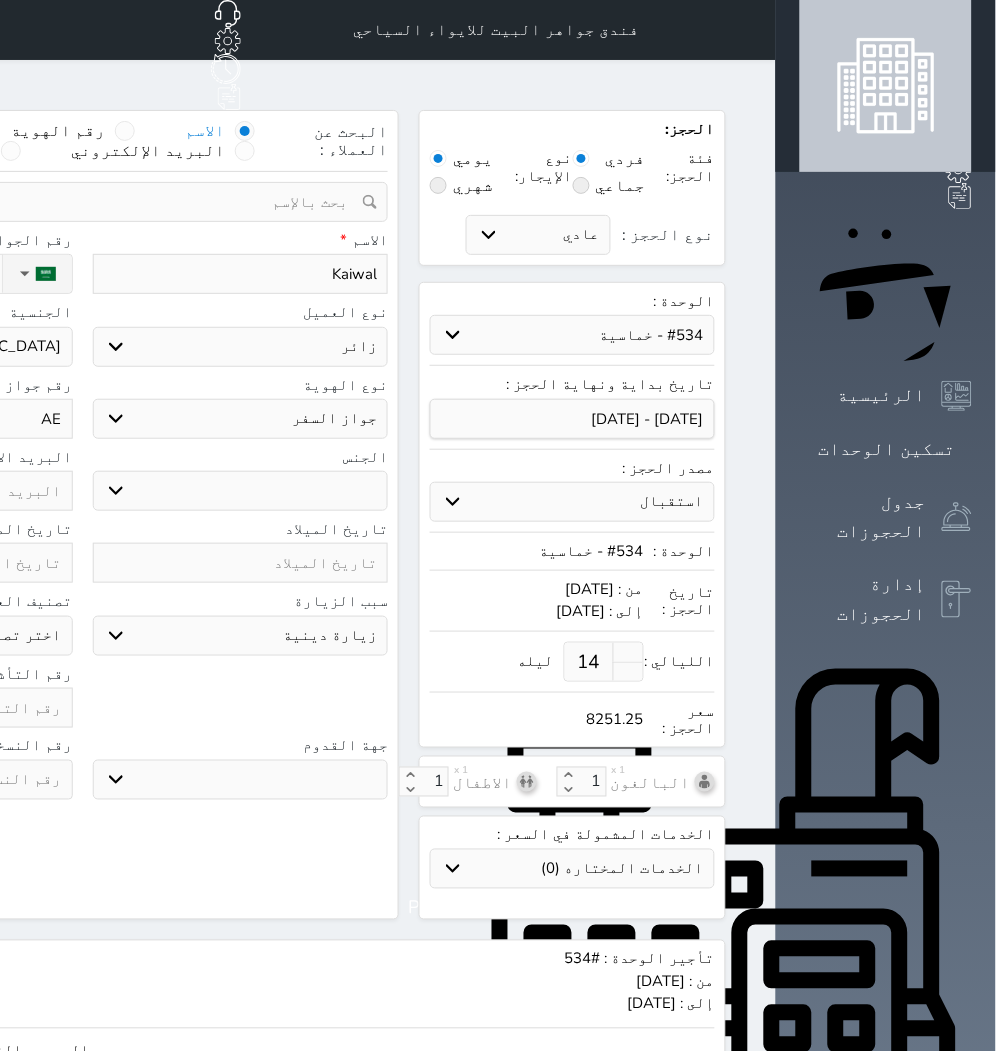 select 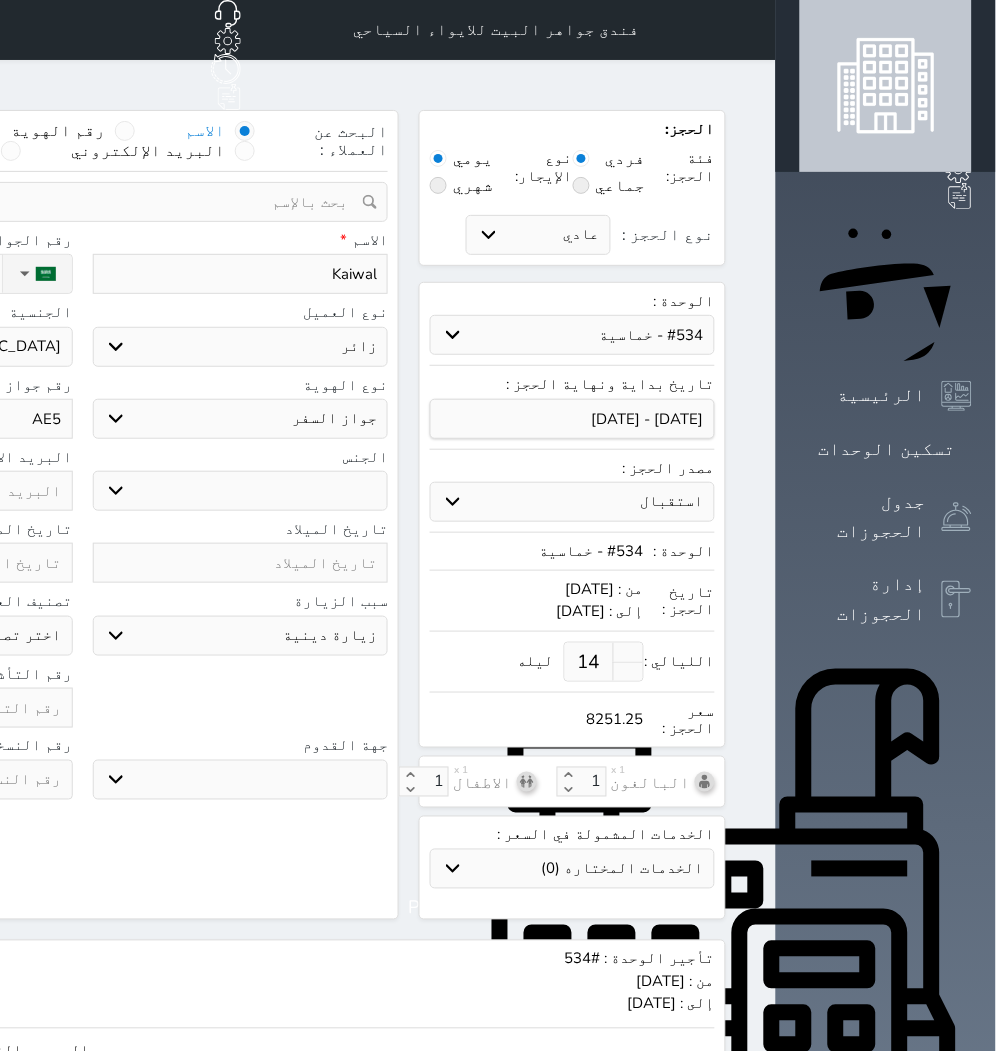 type on "AE58" 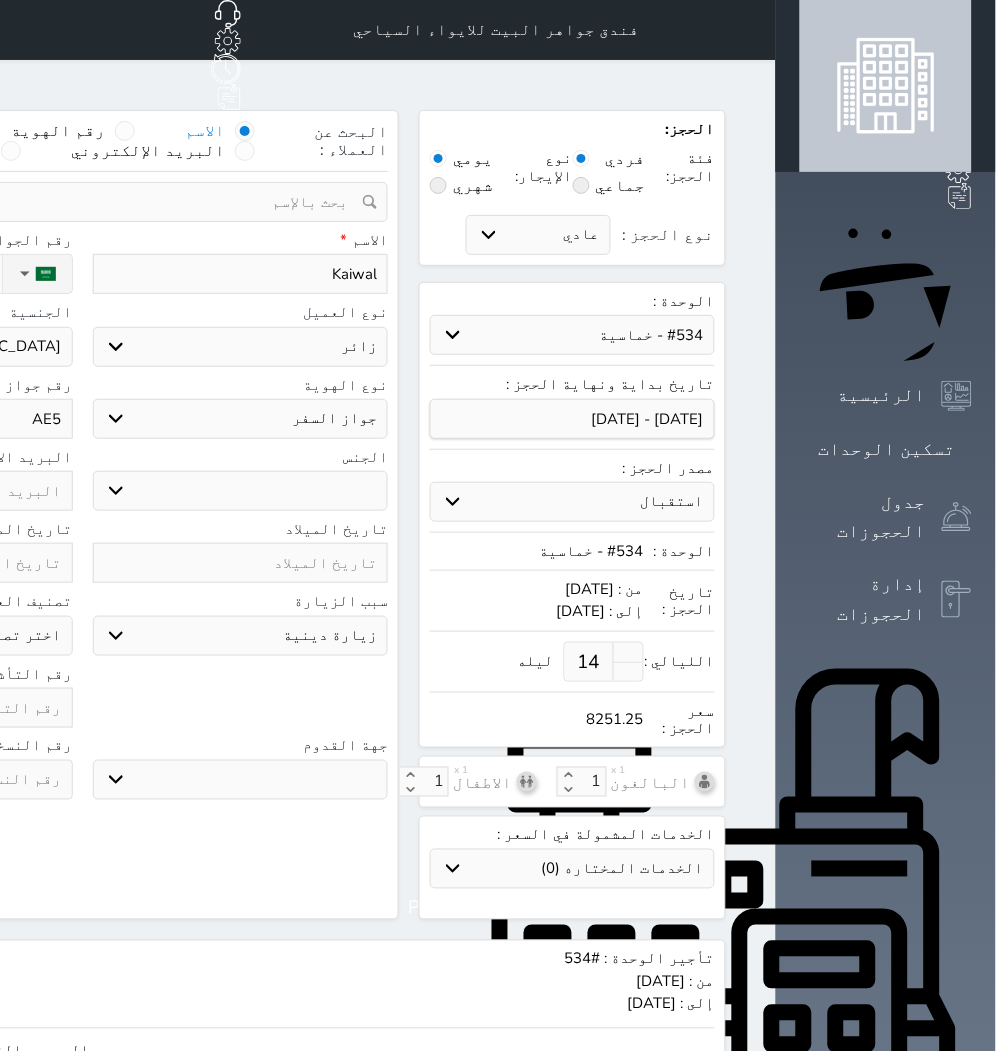 select 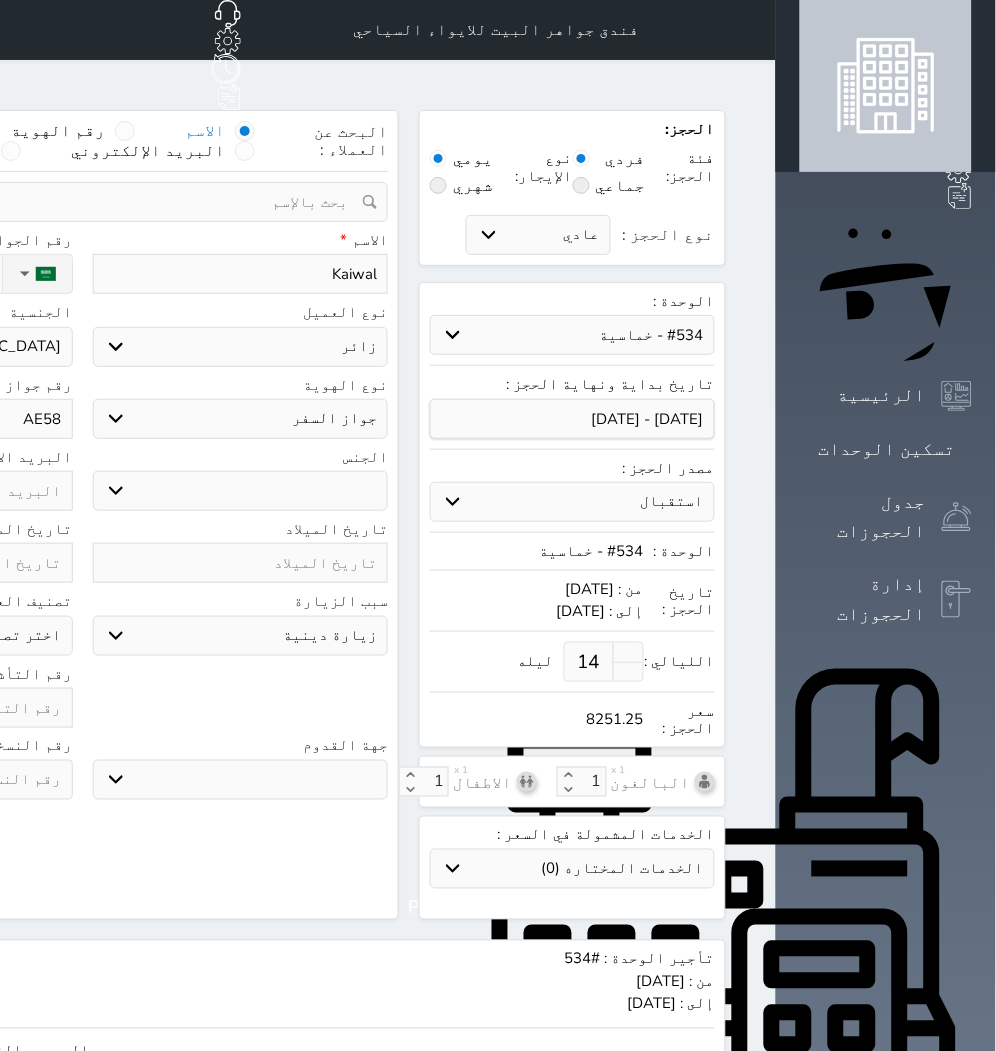 type on "AE584" 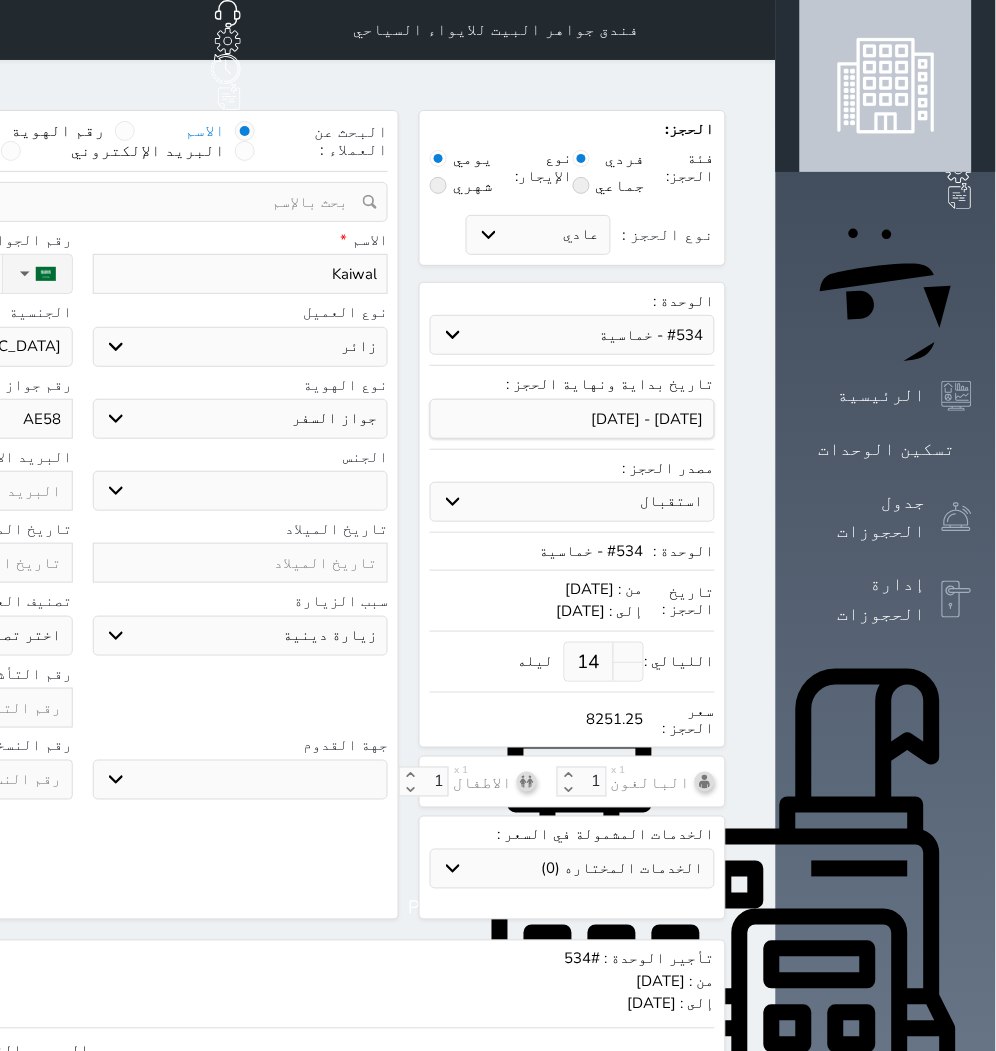 select 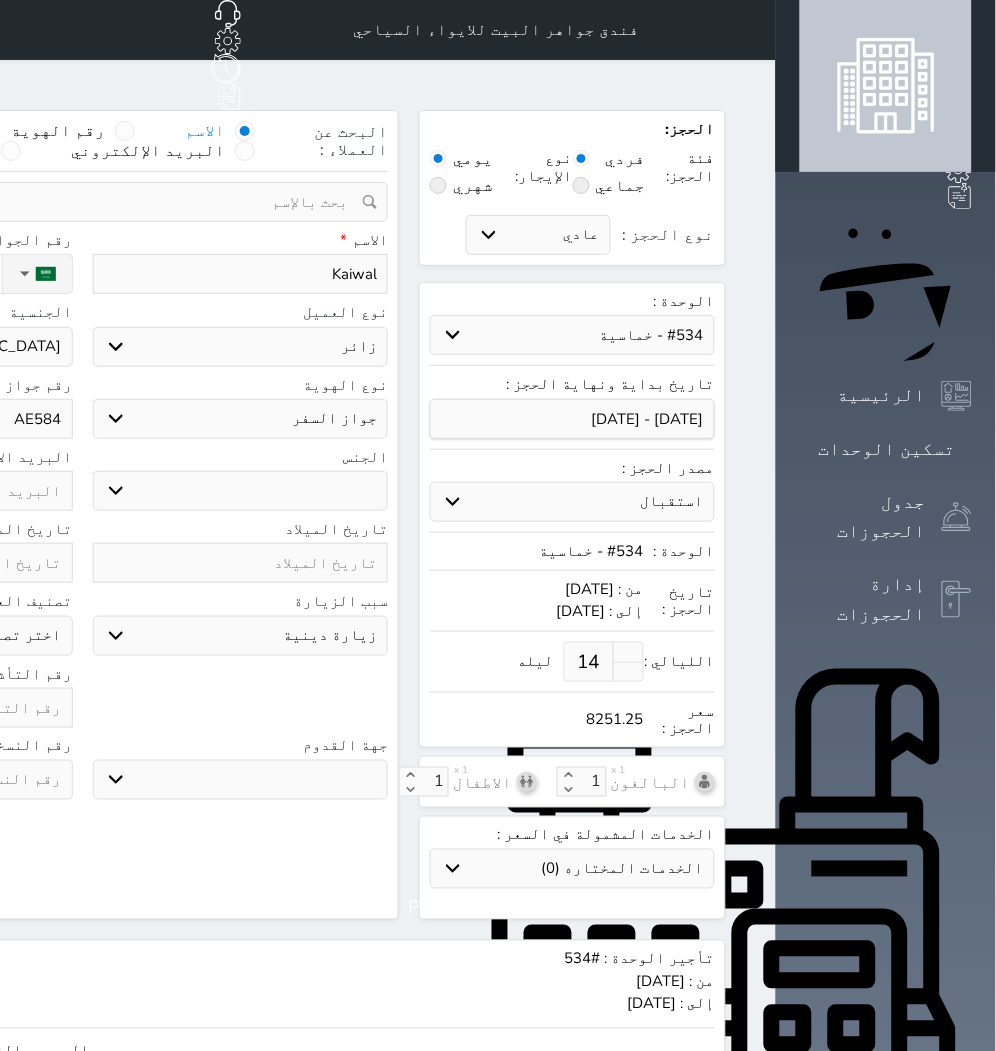 type on "AE5846" 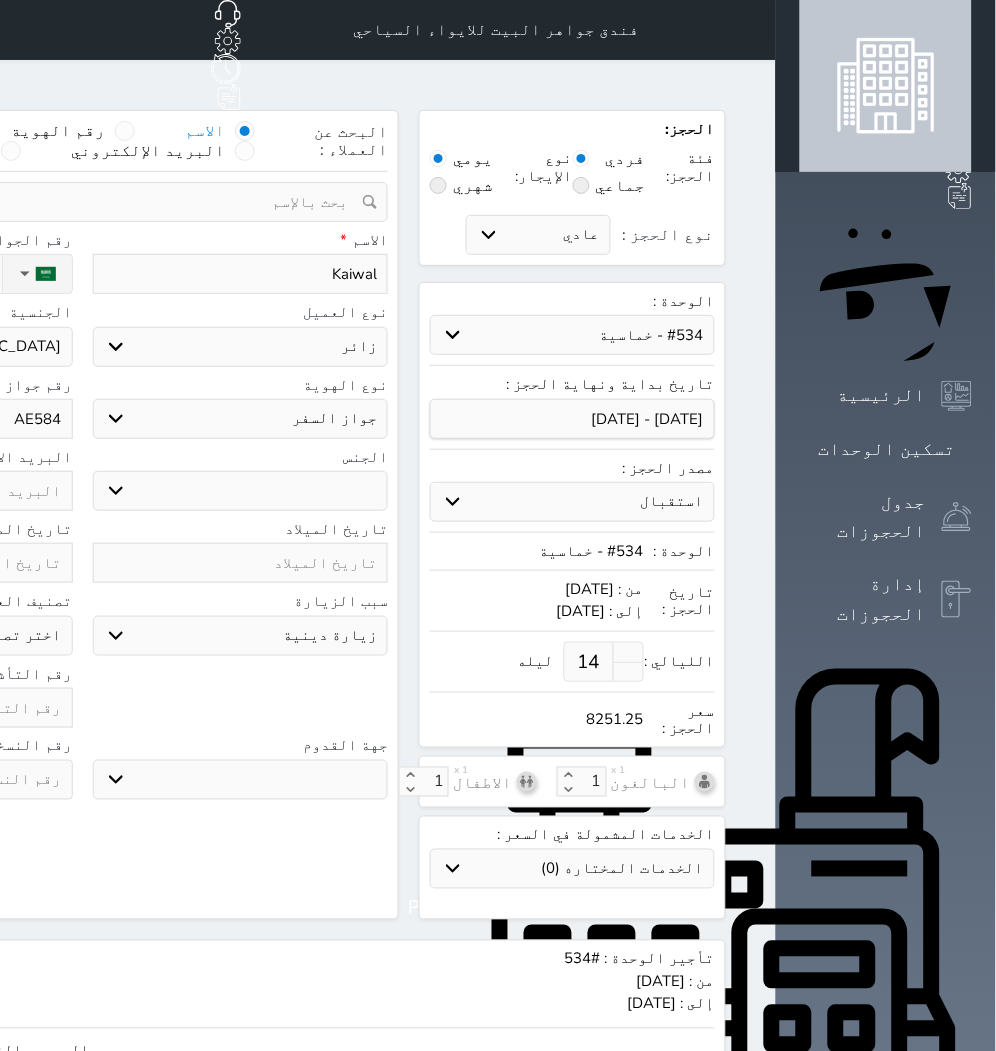 select 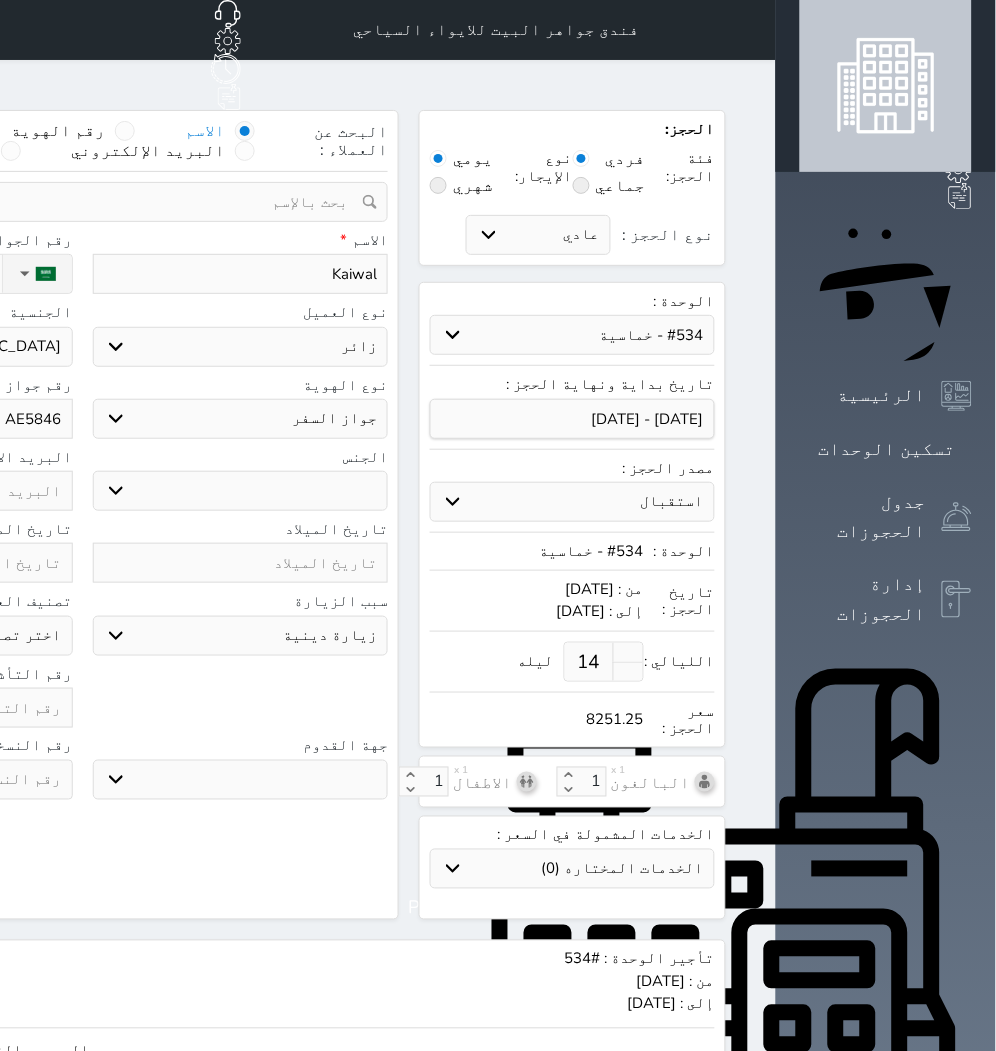 type on "AE58464" 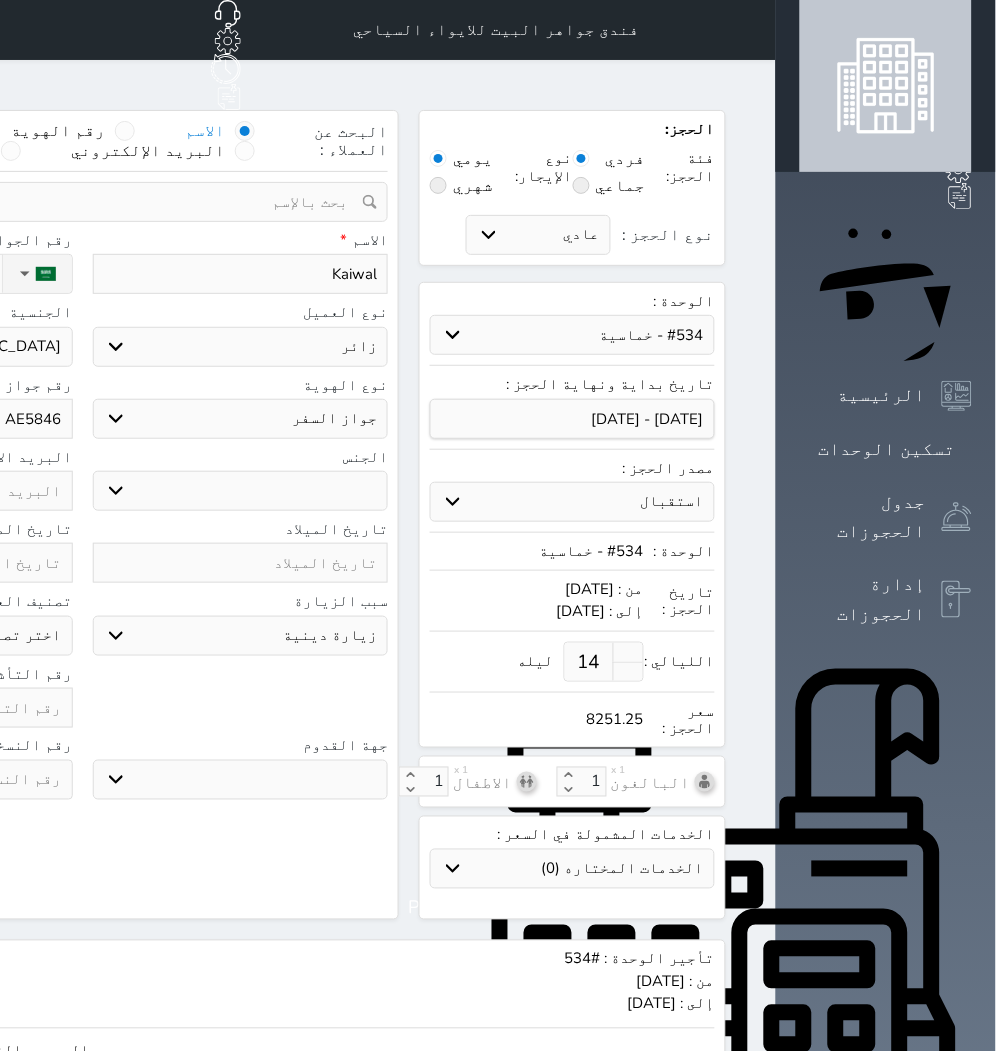 select 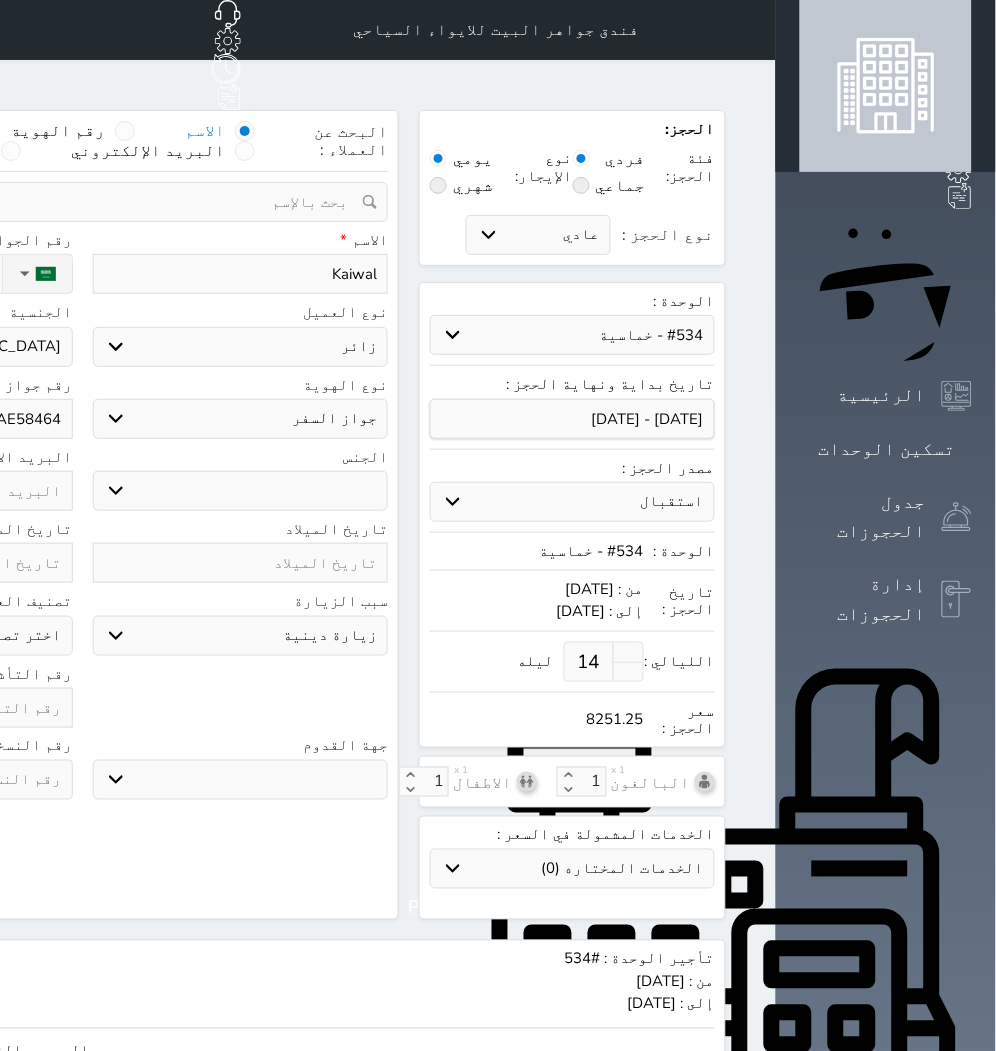 type on "AE584648" 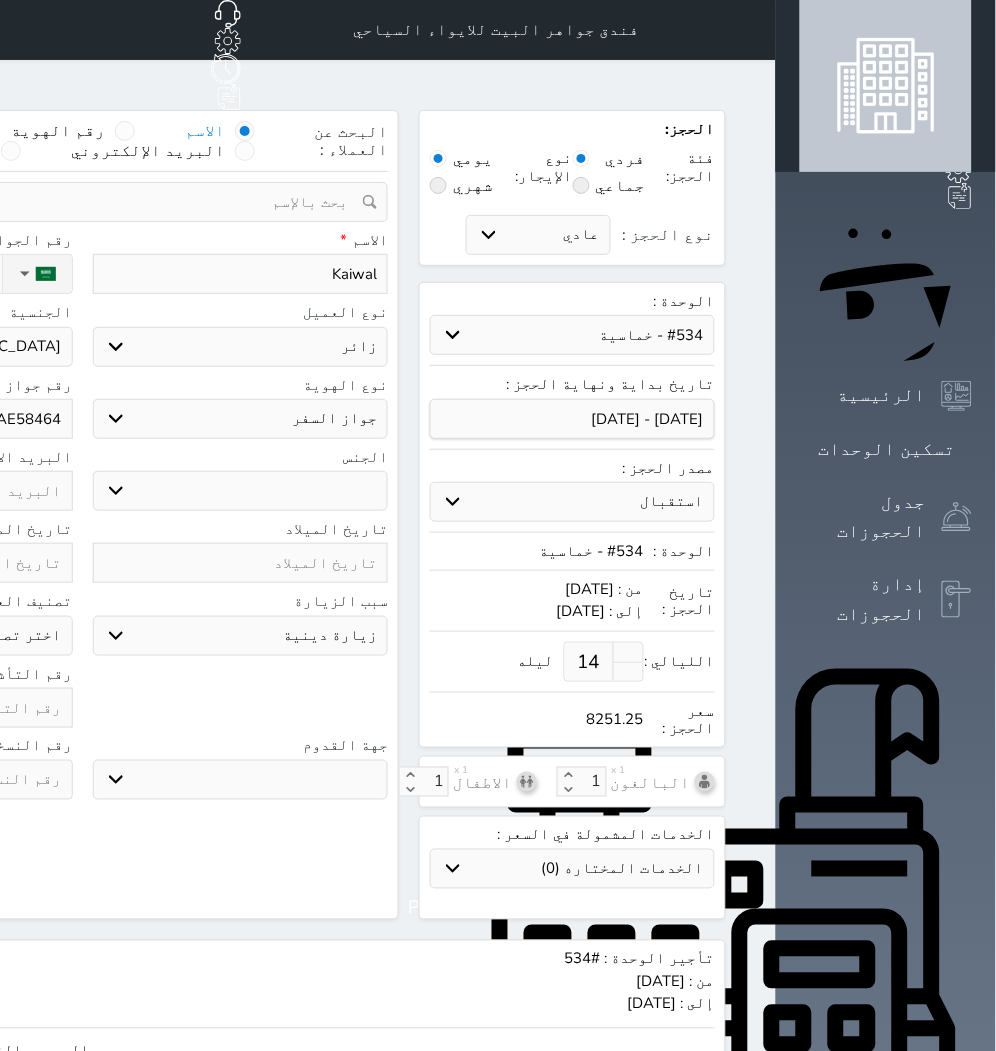 select 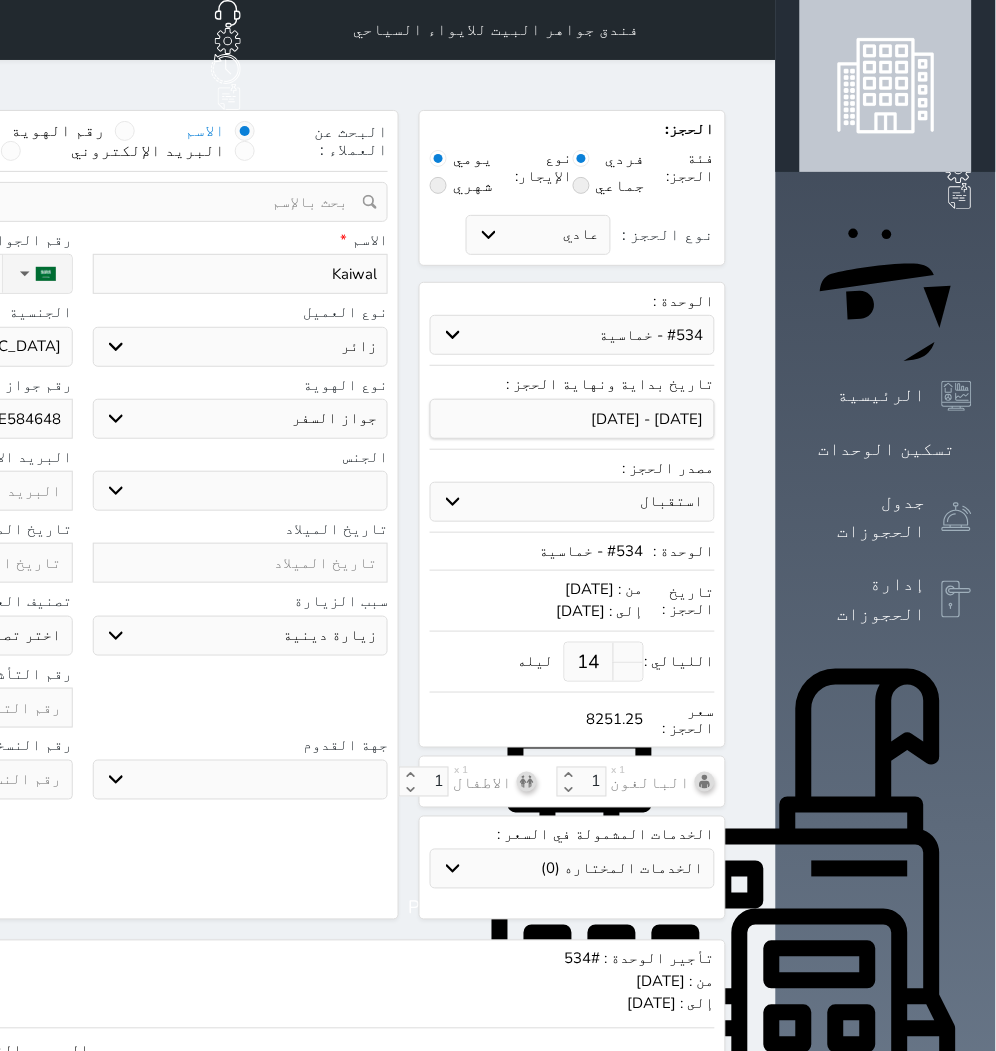 type on "AE5846483" 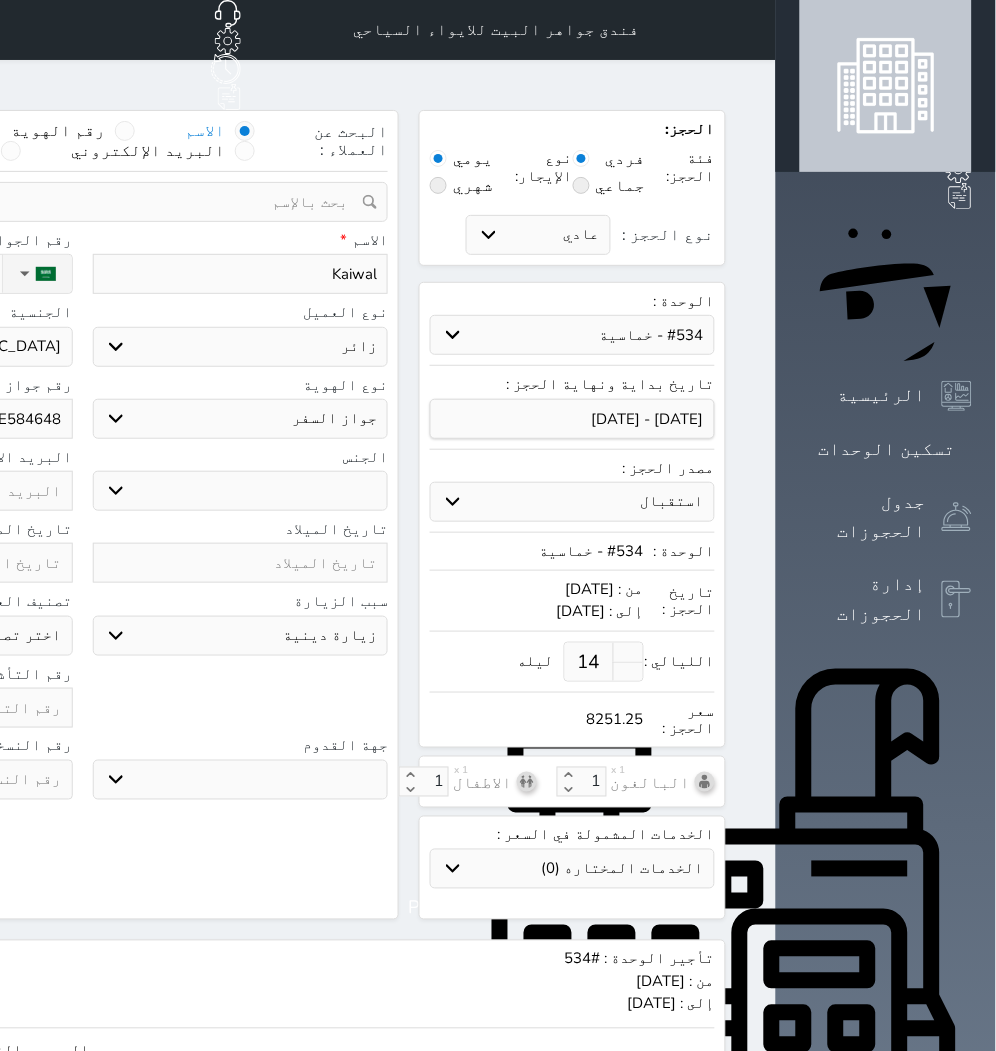 select 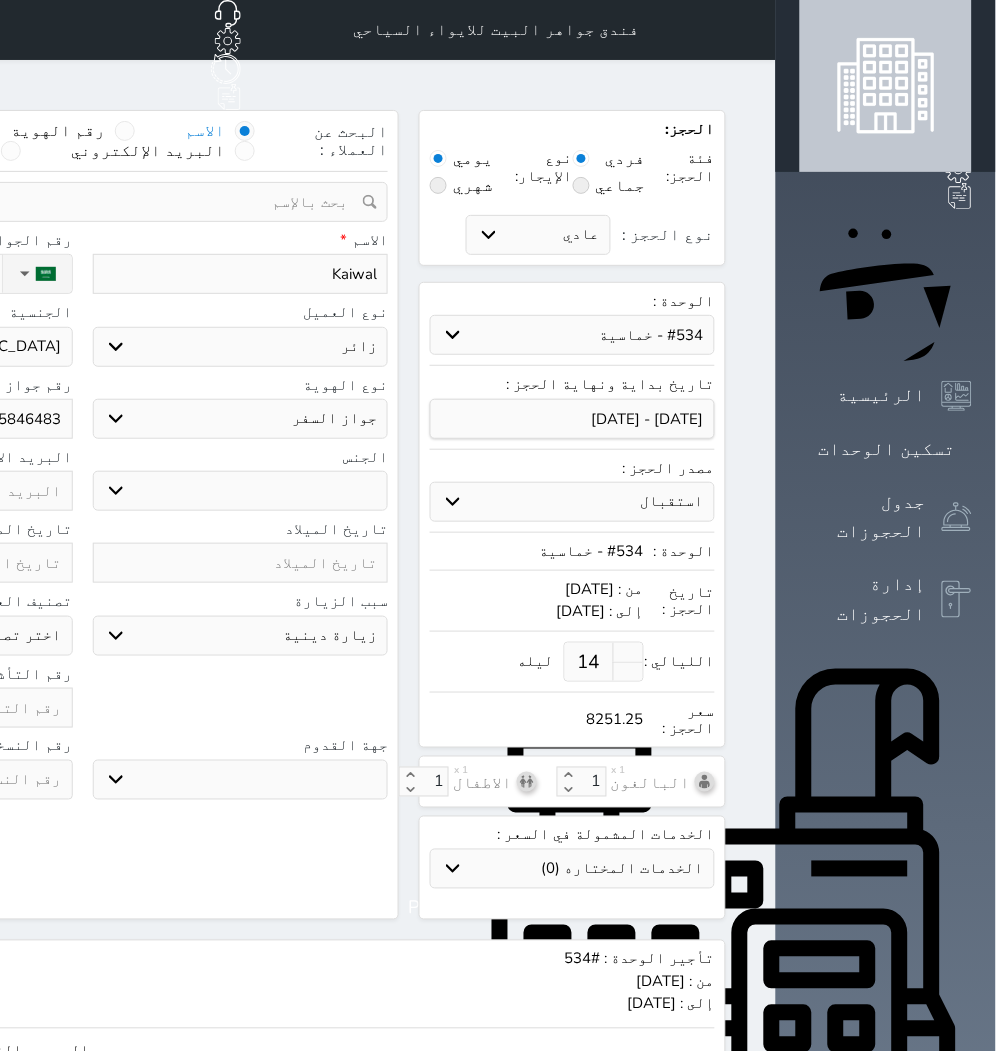 type on "AE5846483" 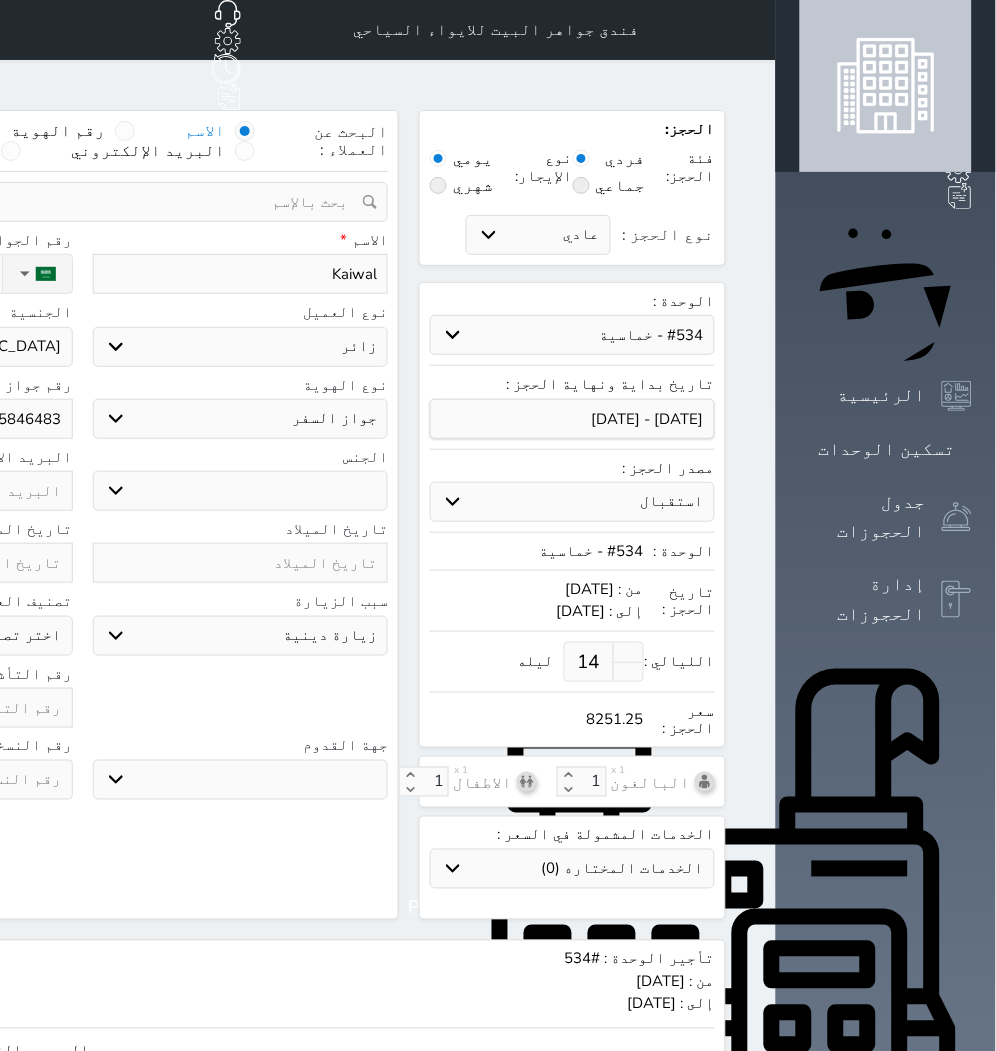 select 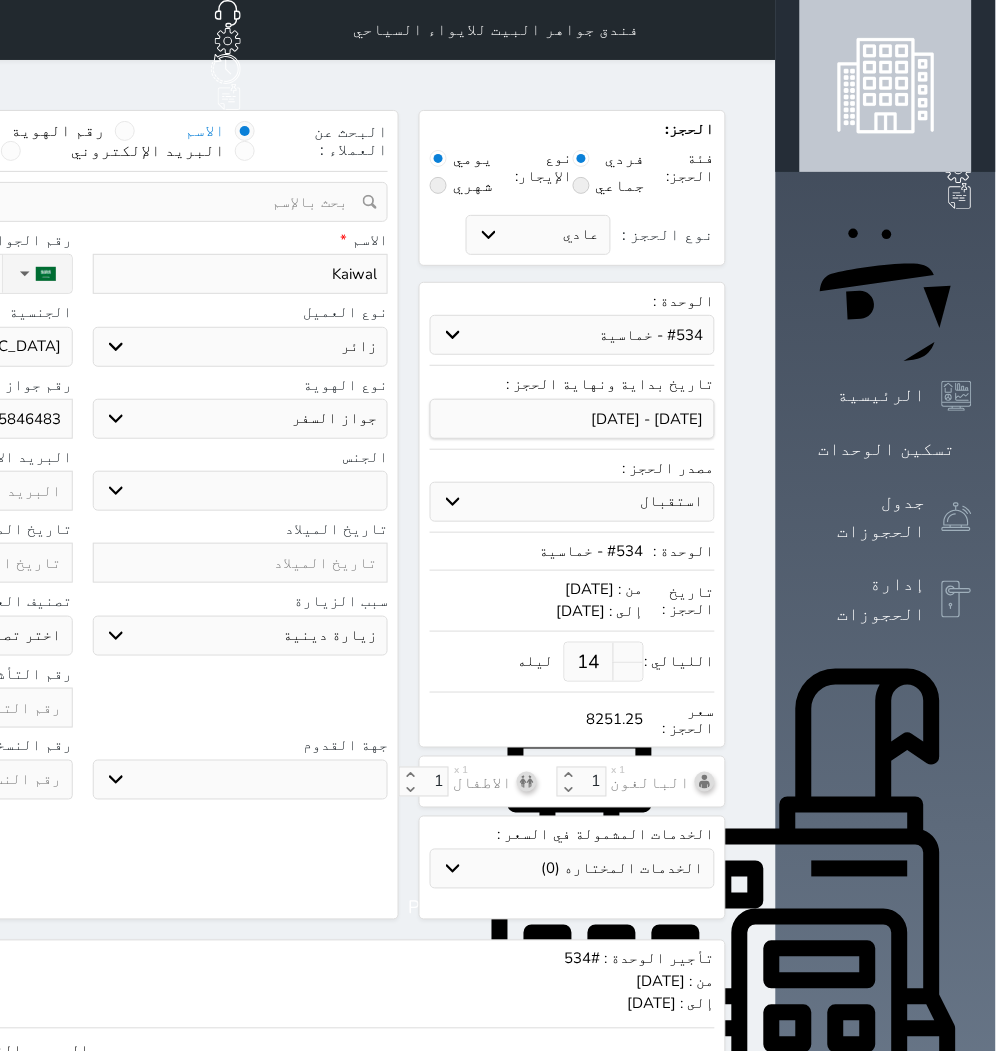 type on "6" 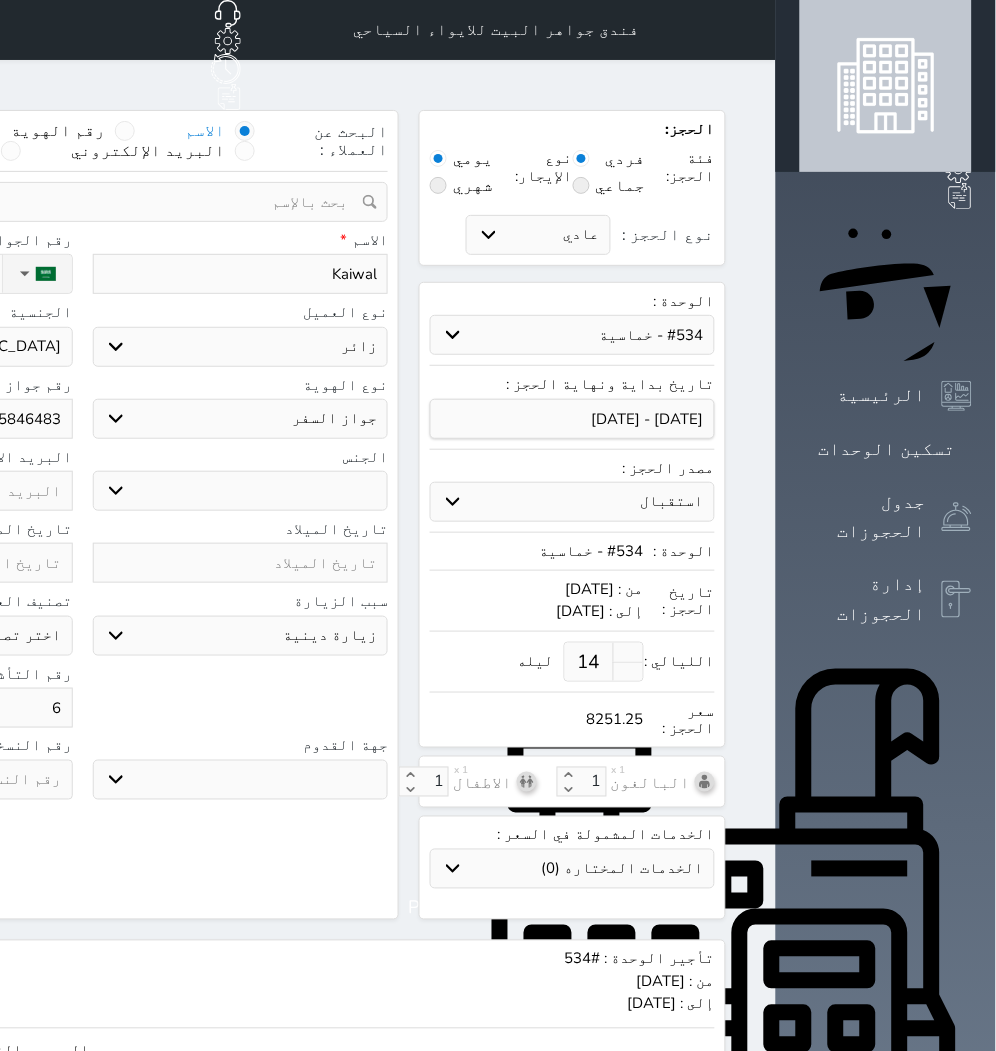 select 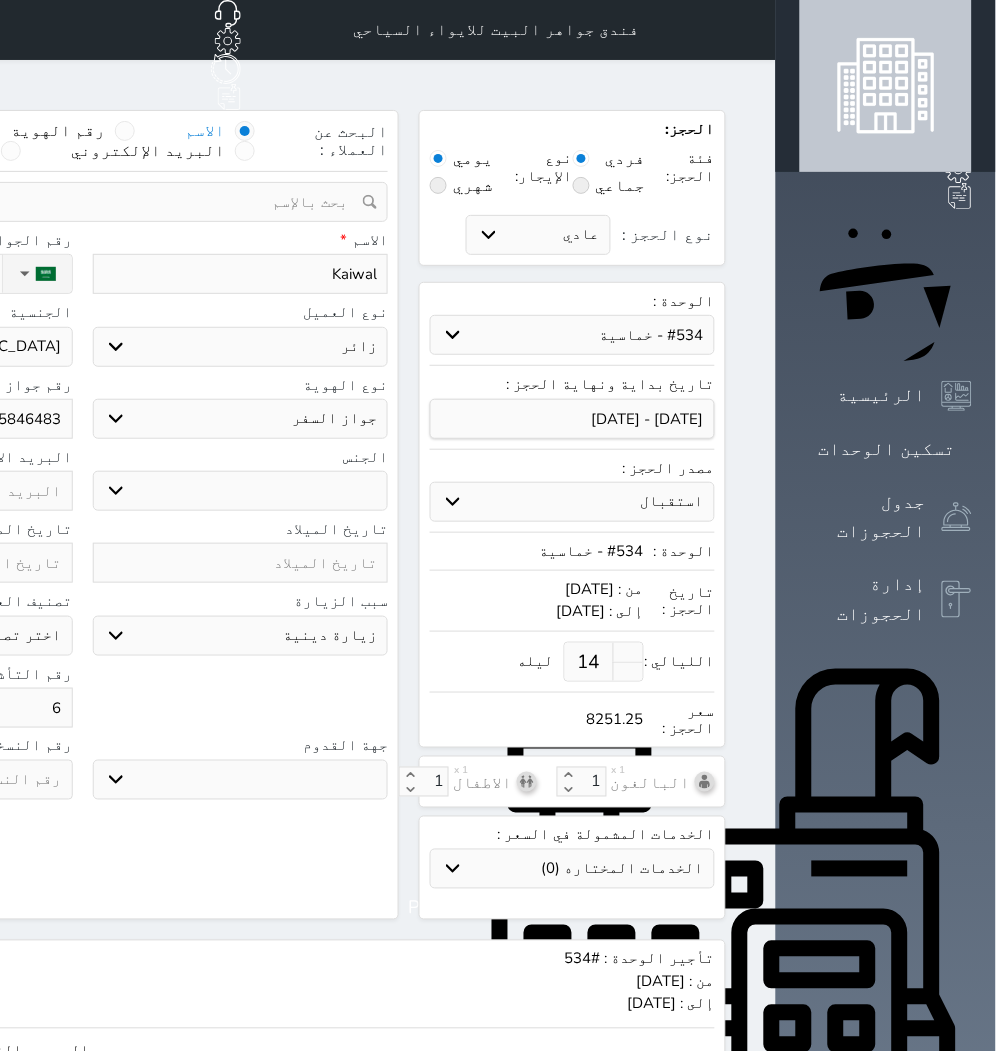 type on "61" 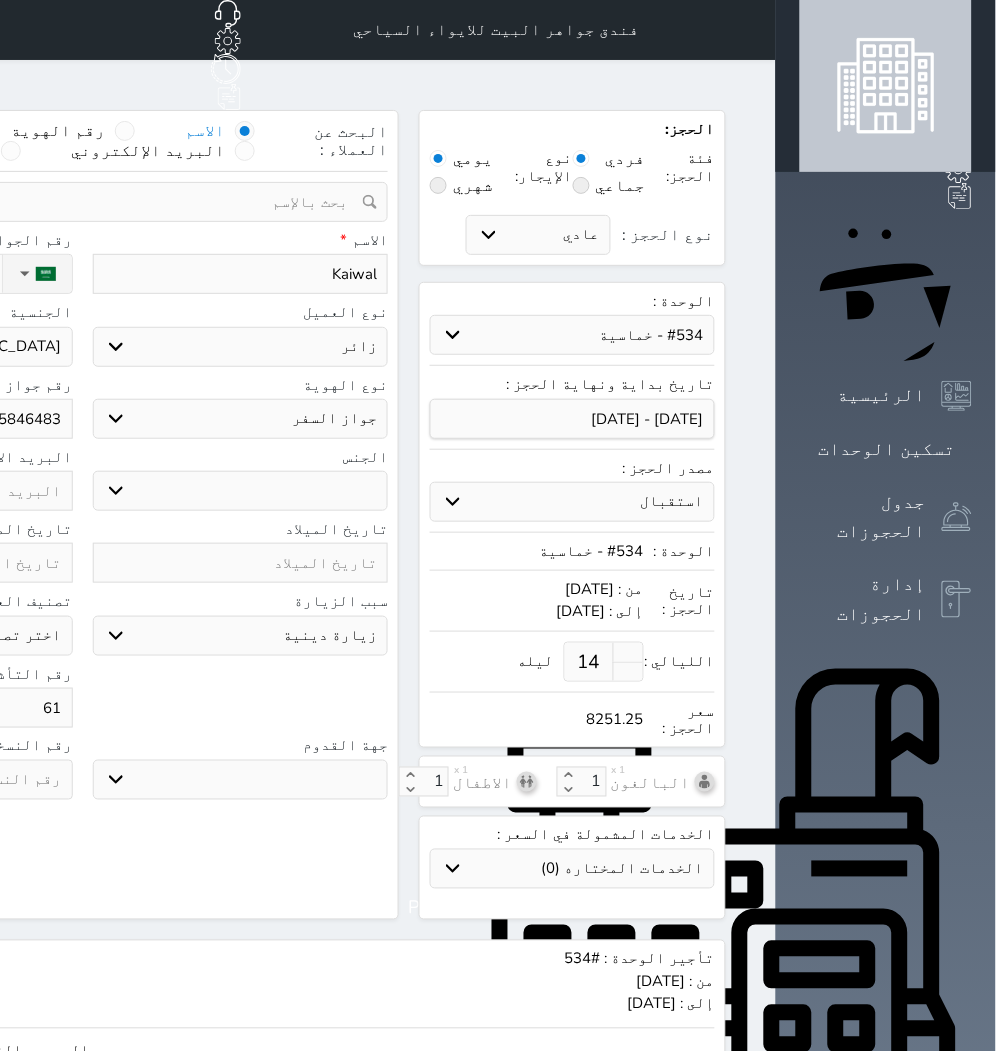 select 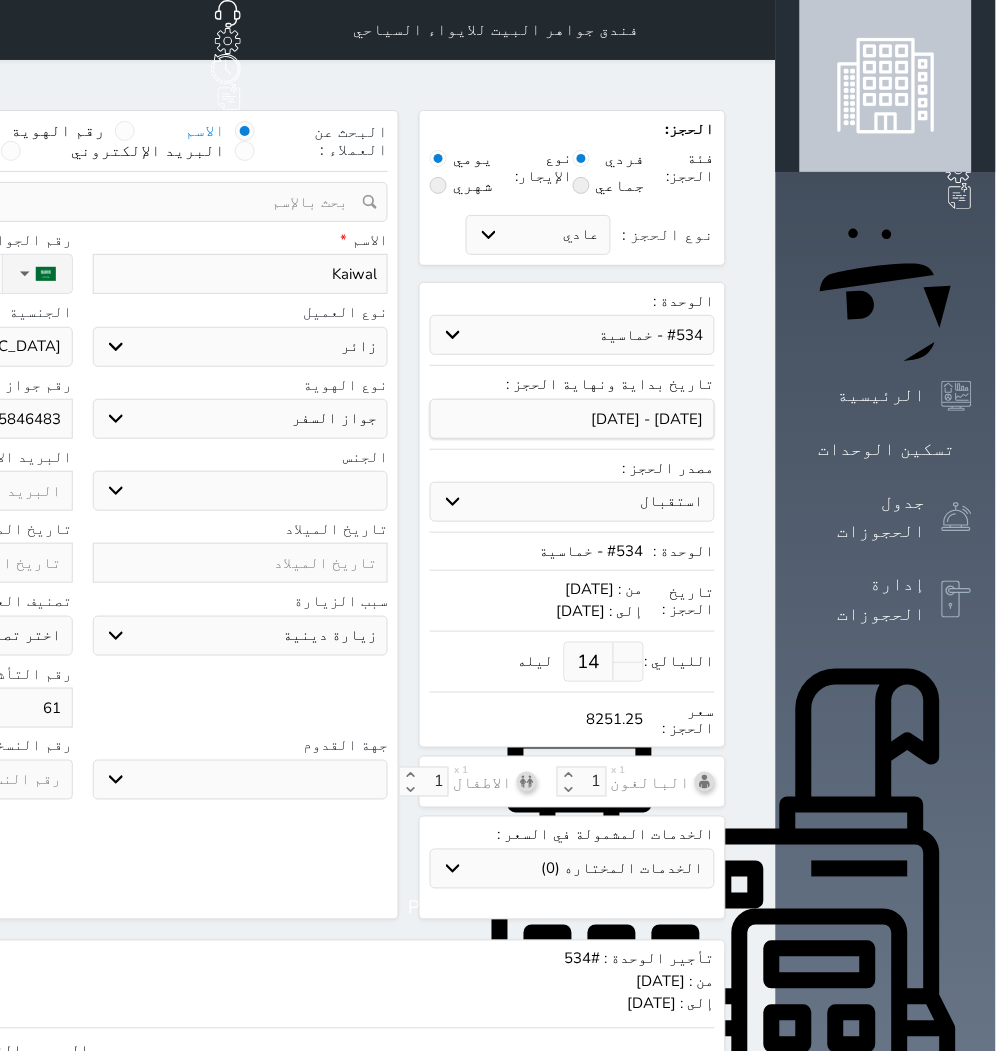 type on "614" 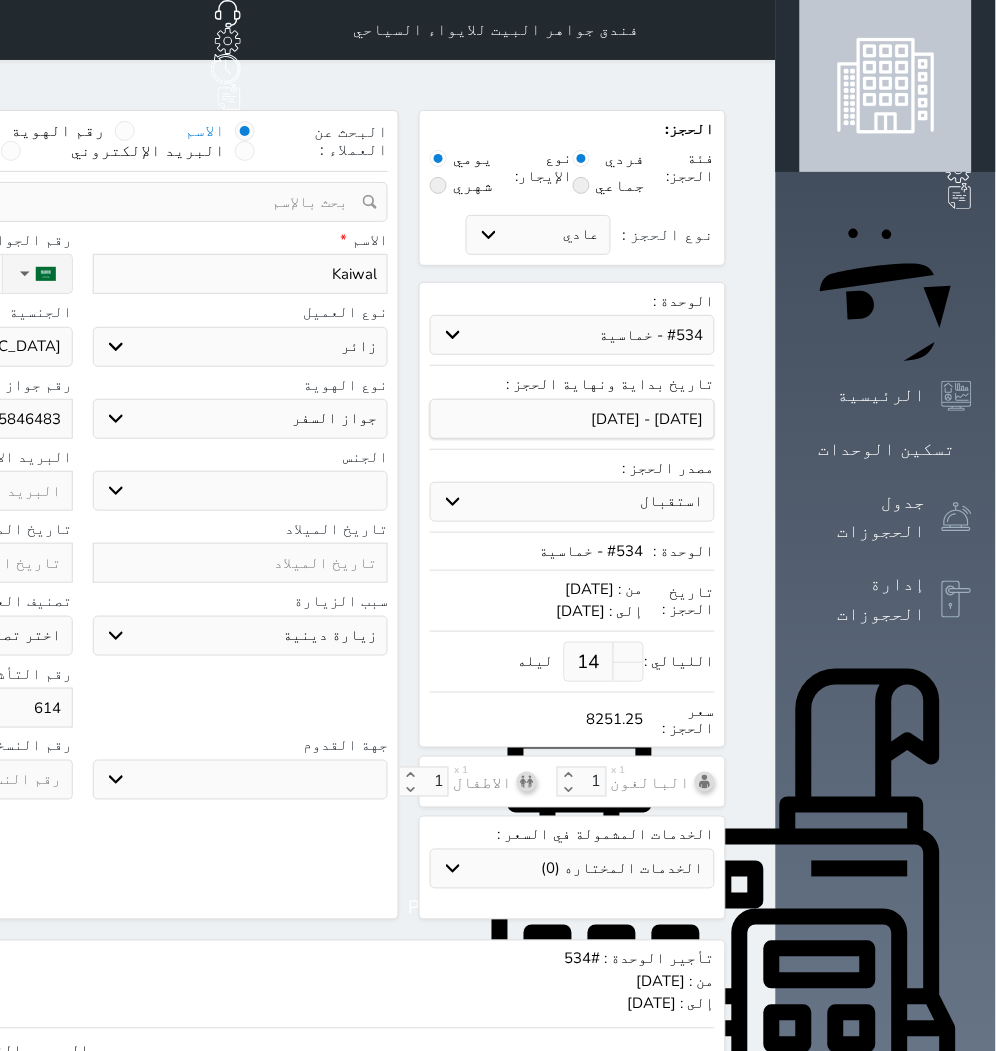 select 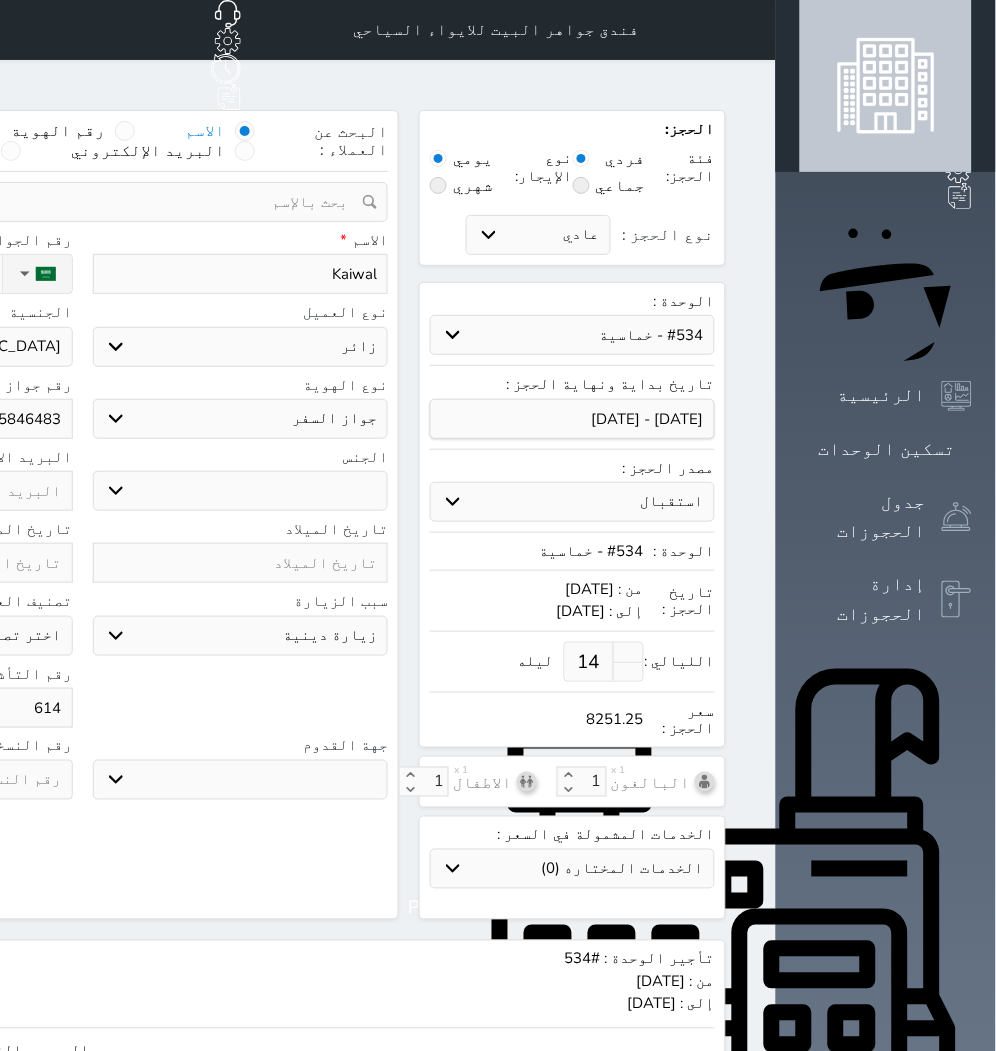 type on "6144" 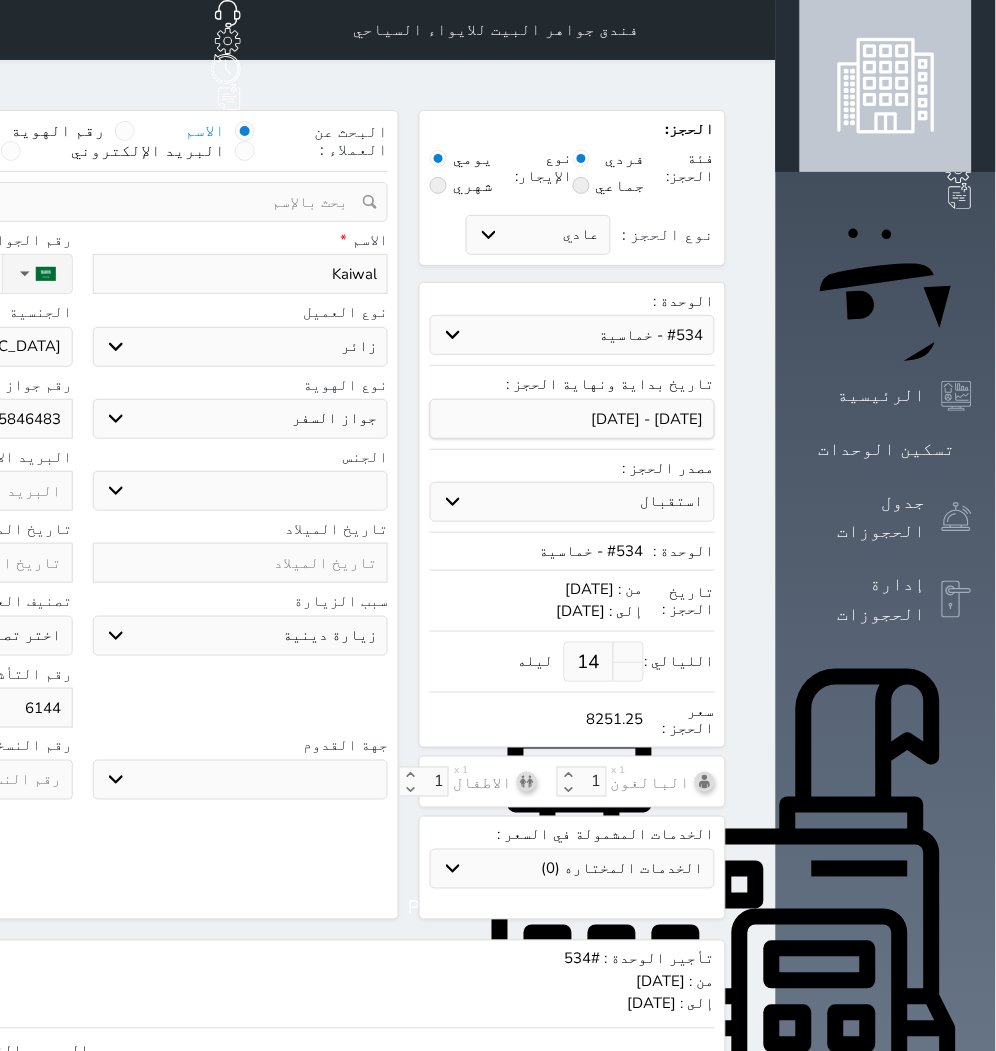 select 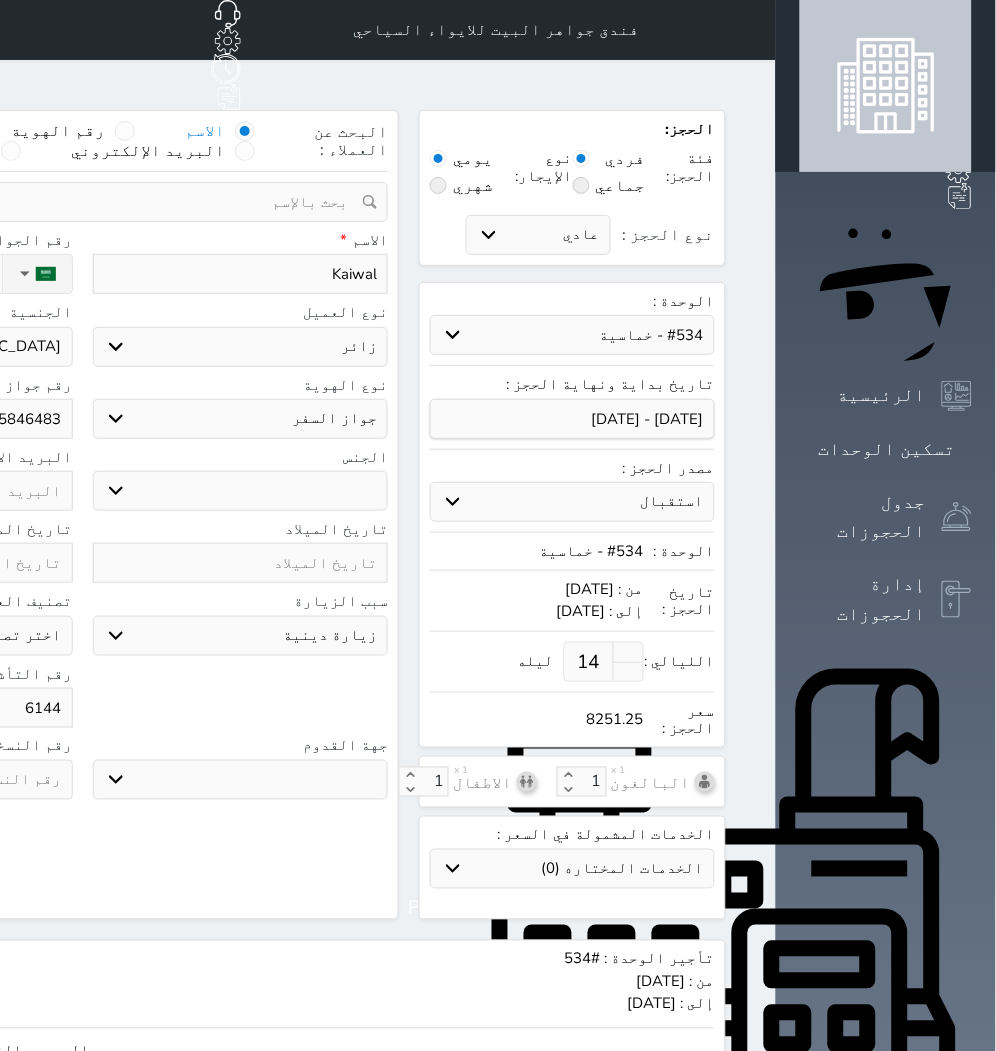 type on "61442" 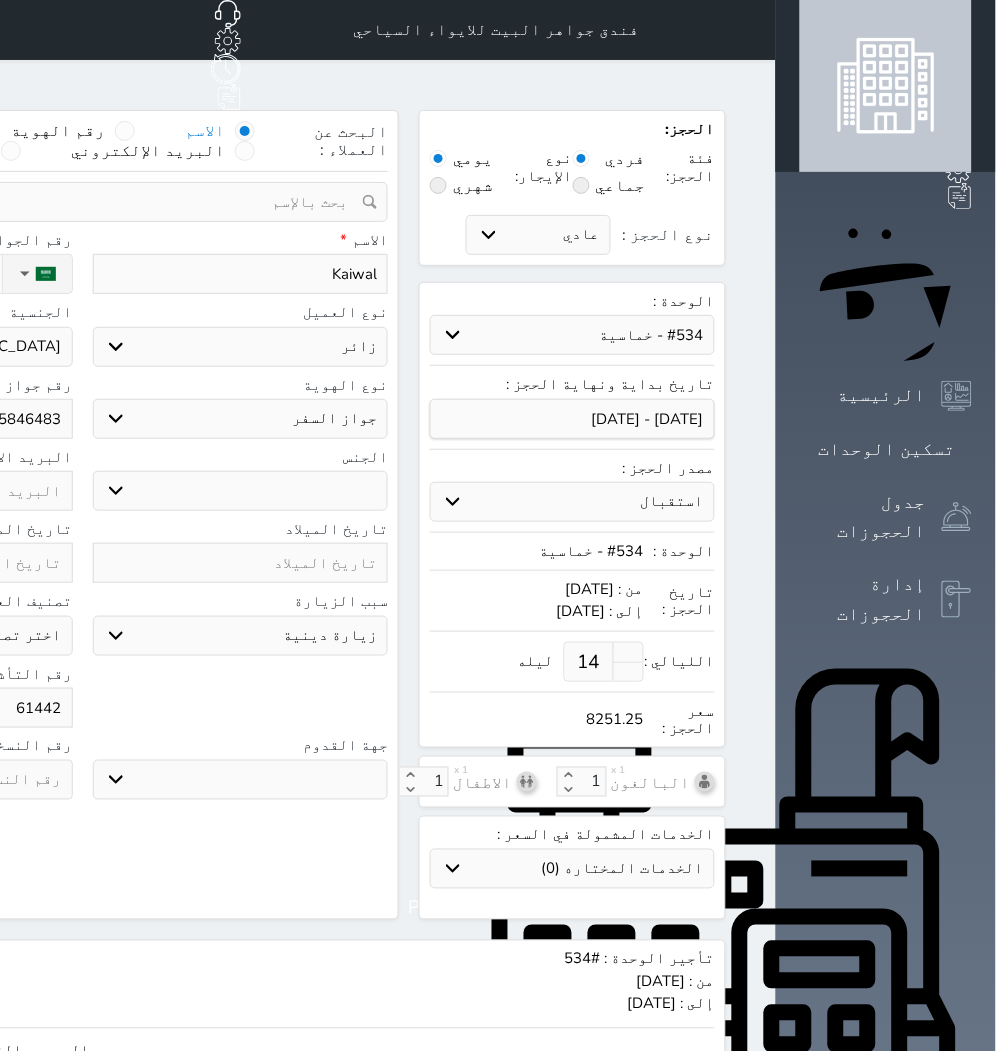 select 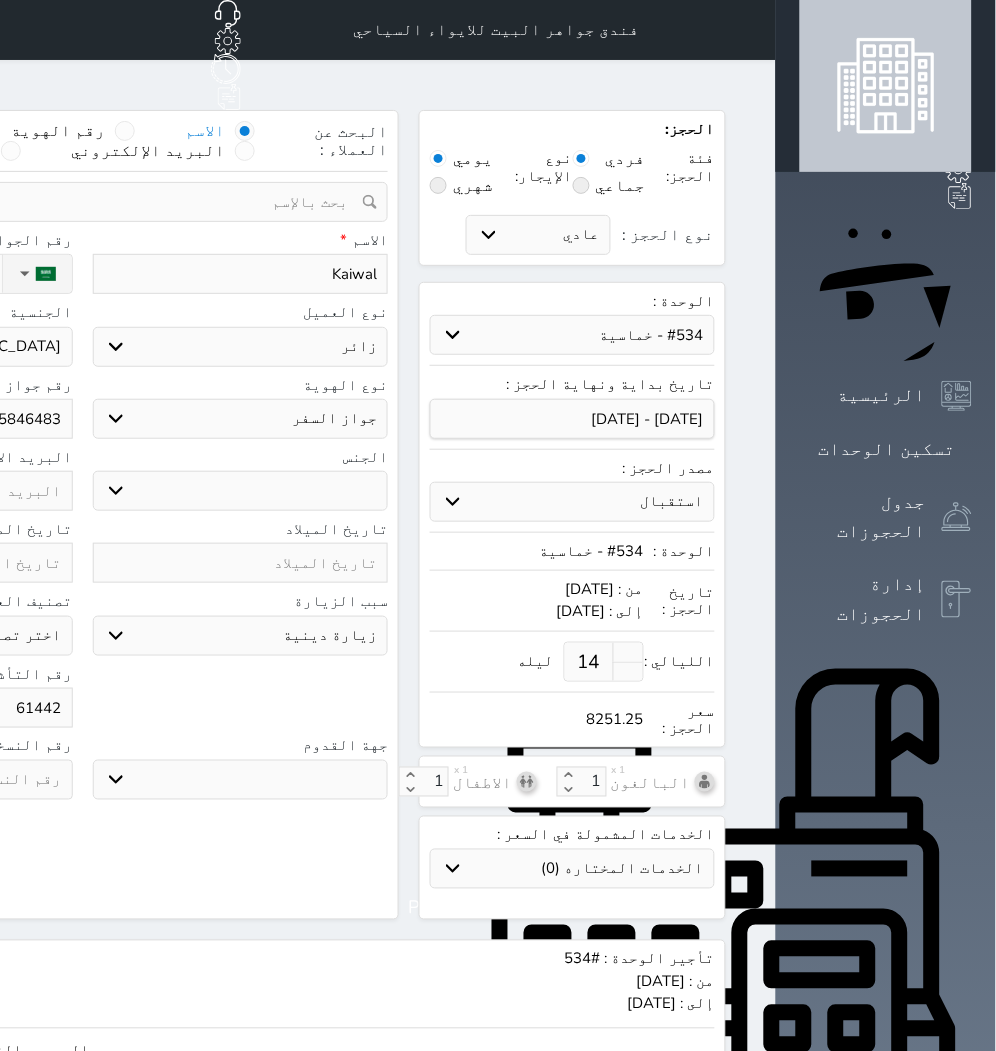 type on "614427" 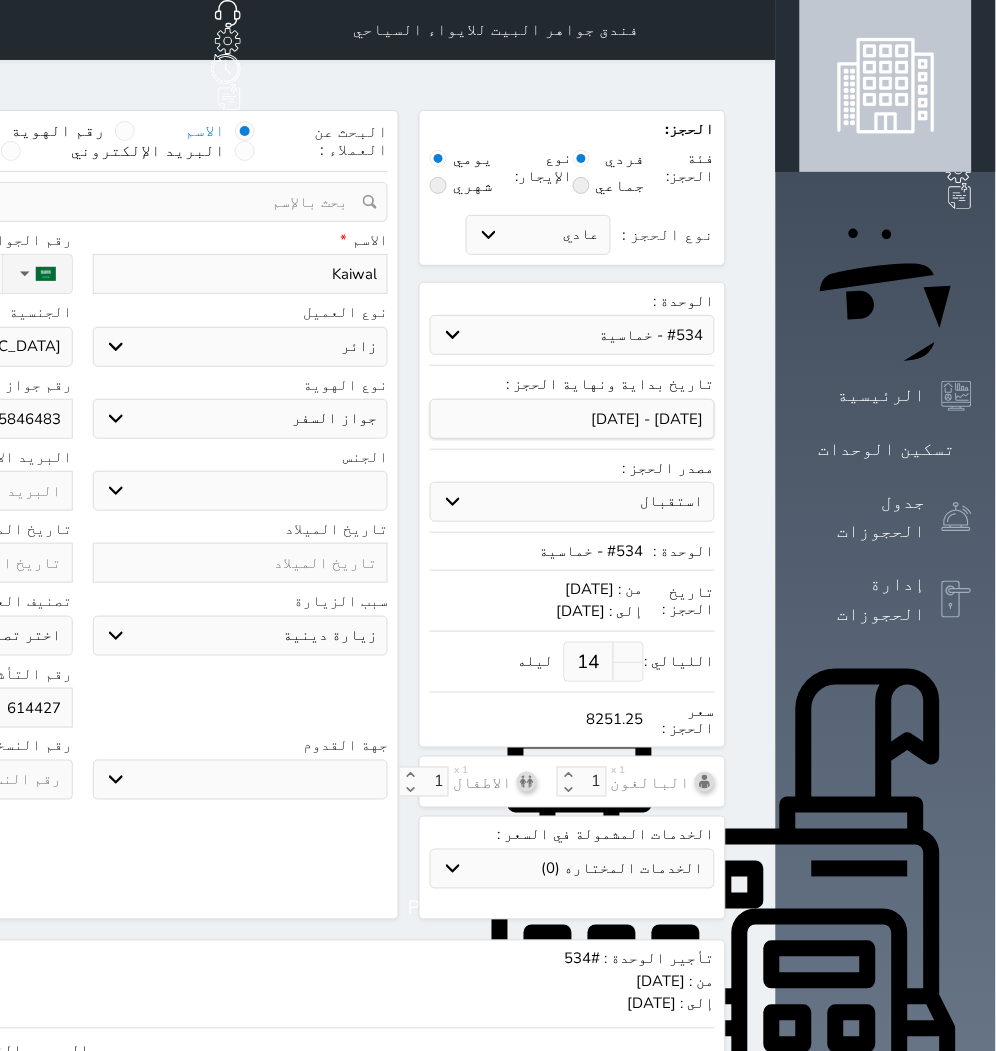 select 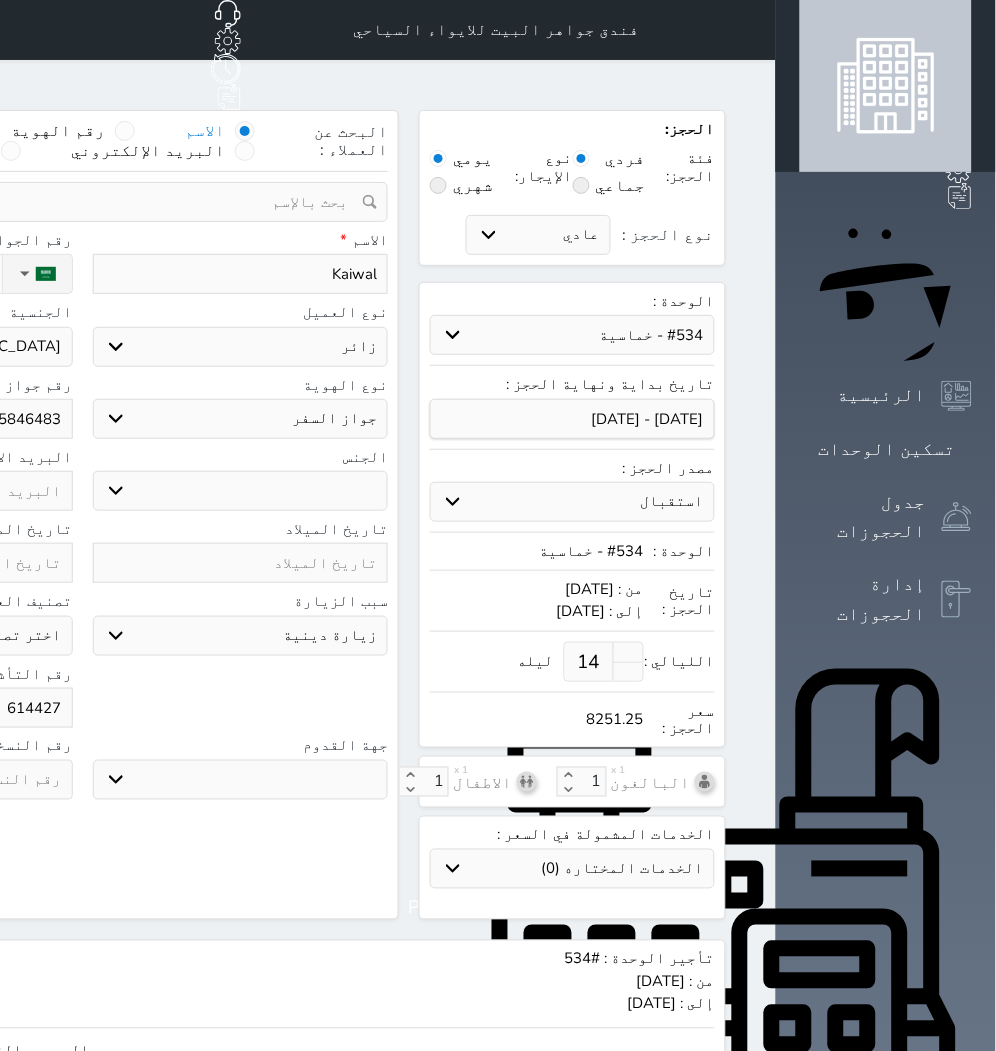 type on "6144270" 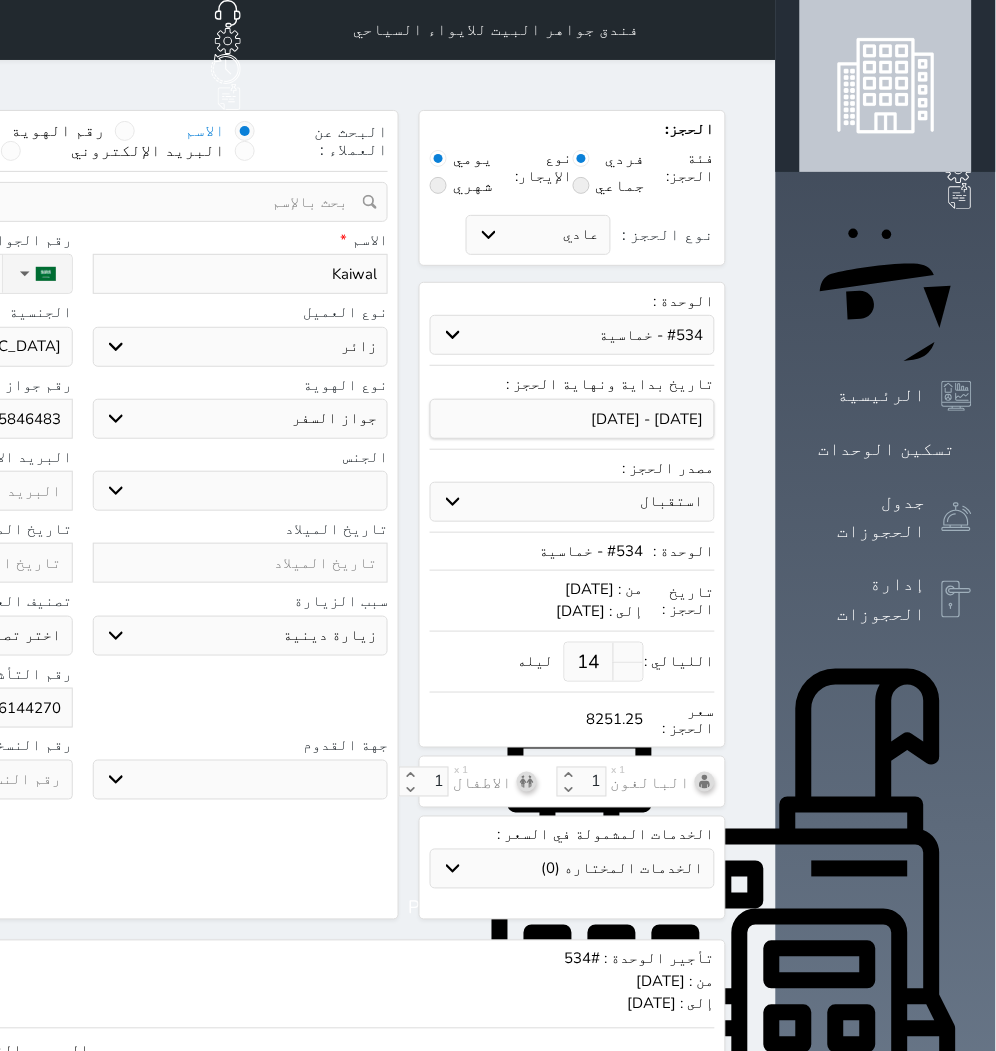 select 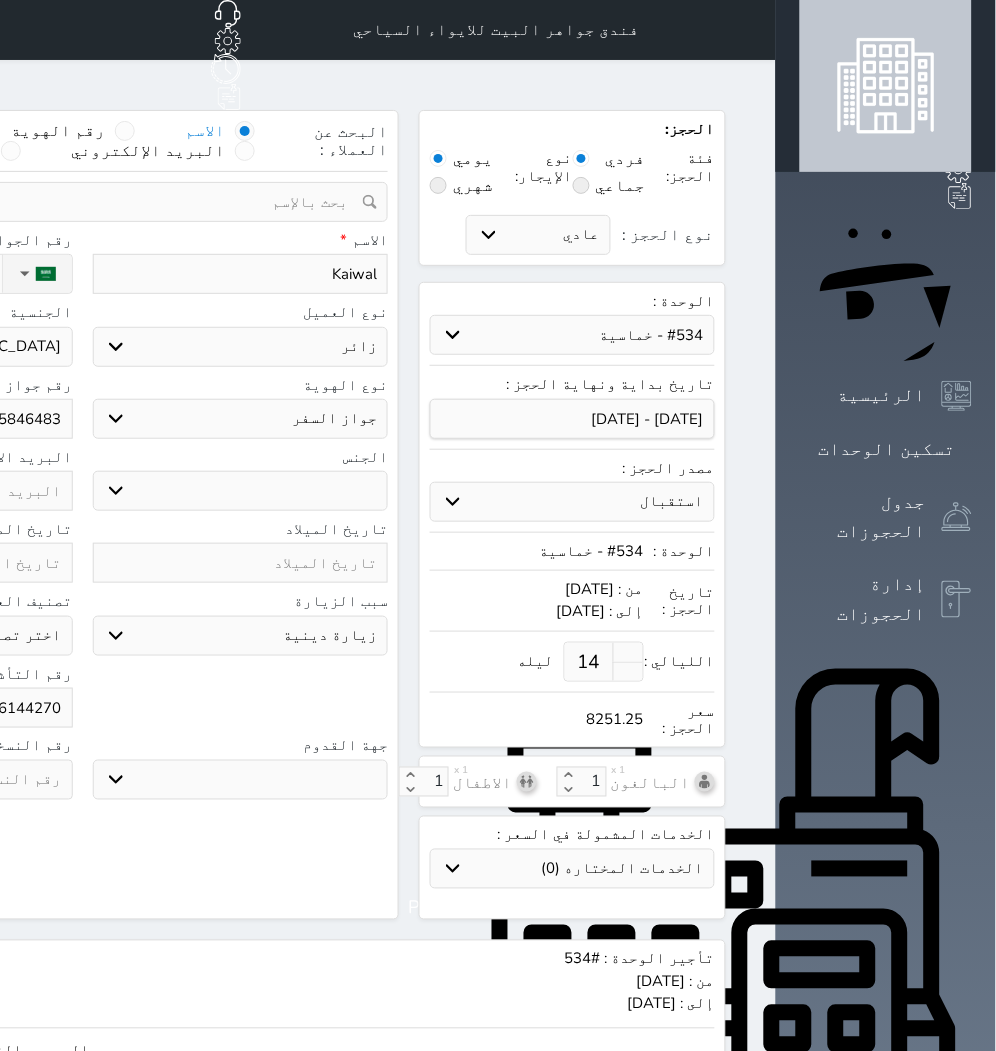 type on "61442703" 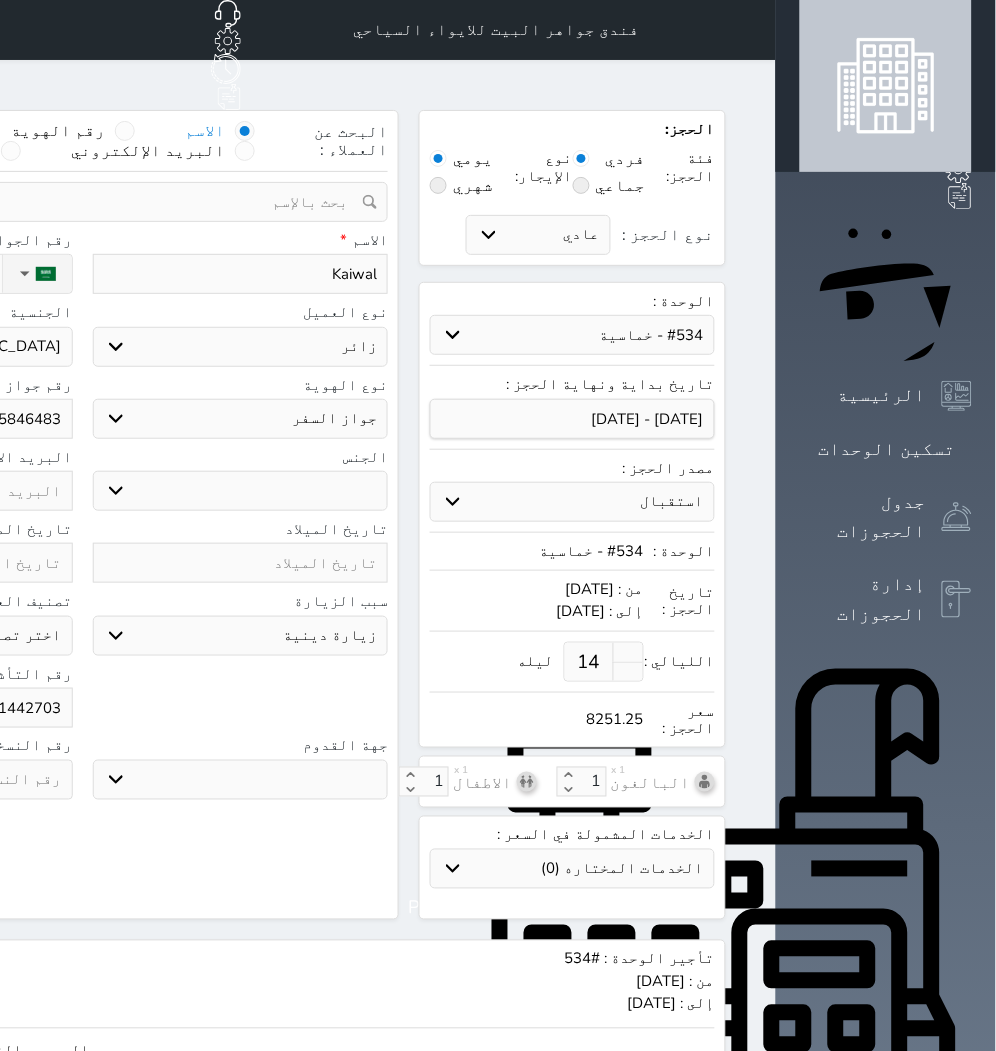 select 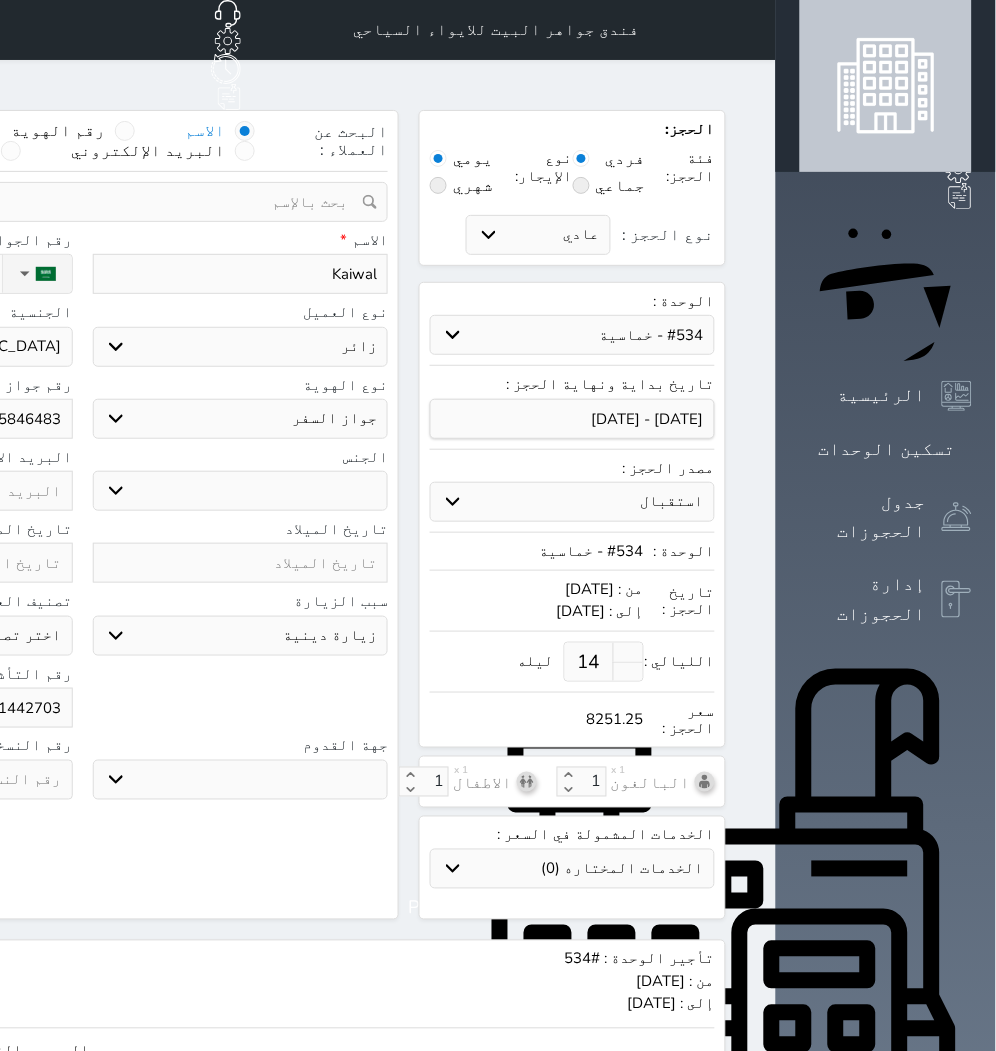 type on "614427030" 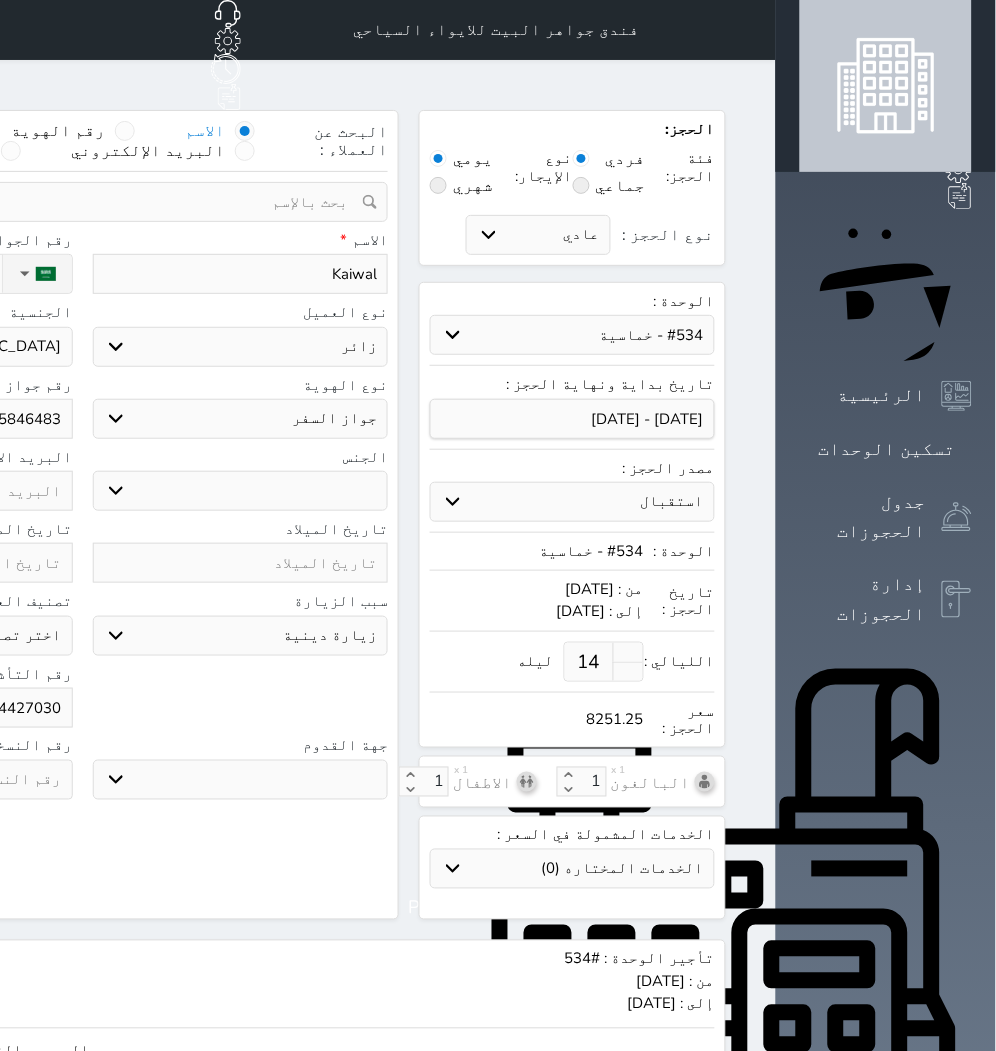 select 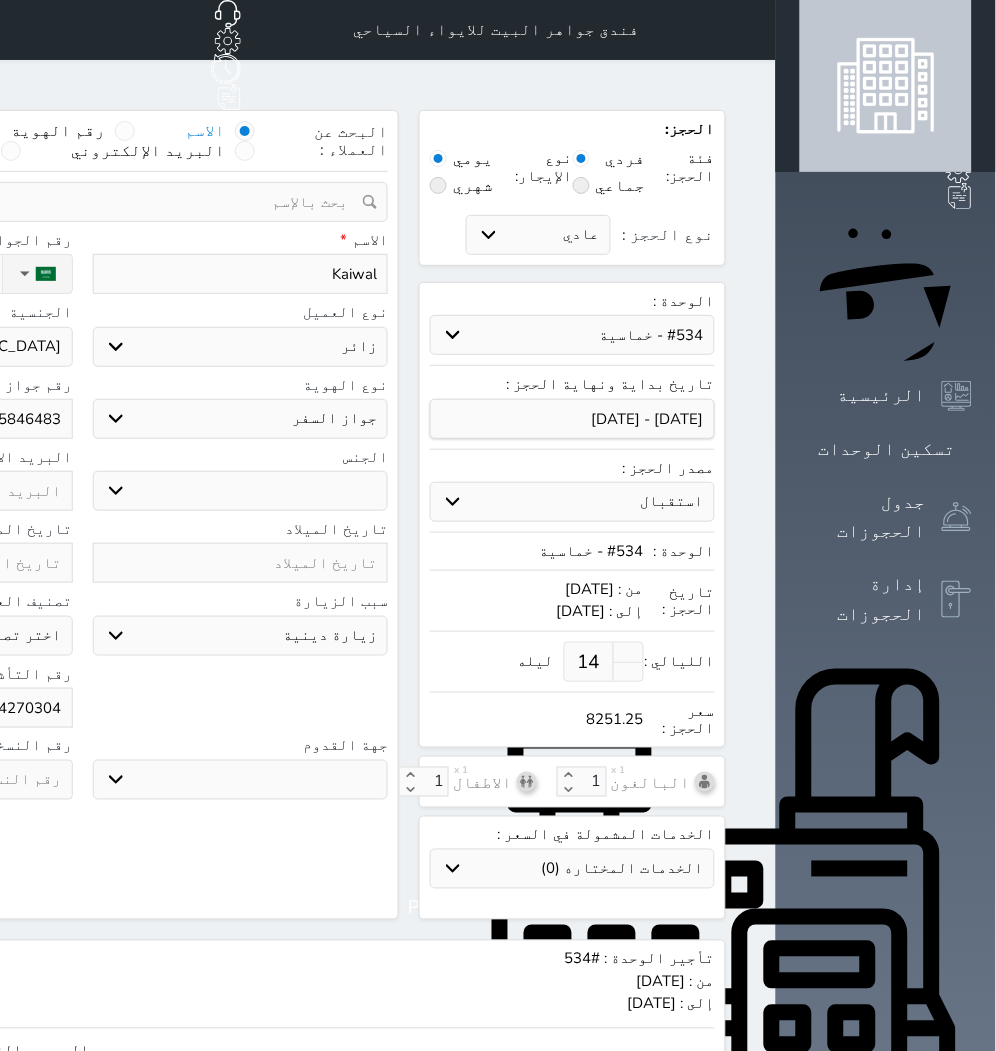 scroll, scrollTop: 207, scrollLeft: 0, axis: vertical 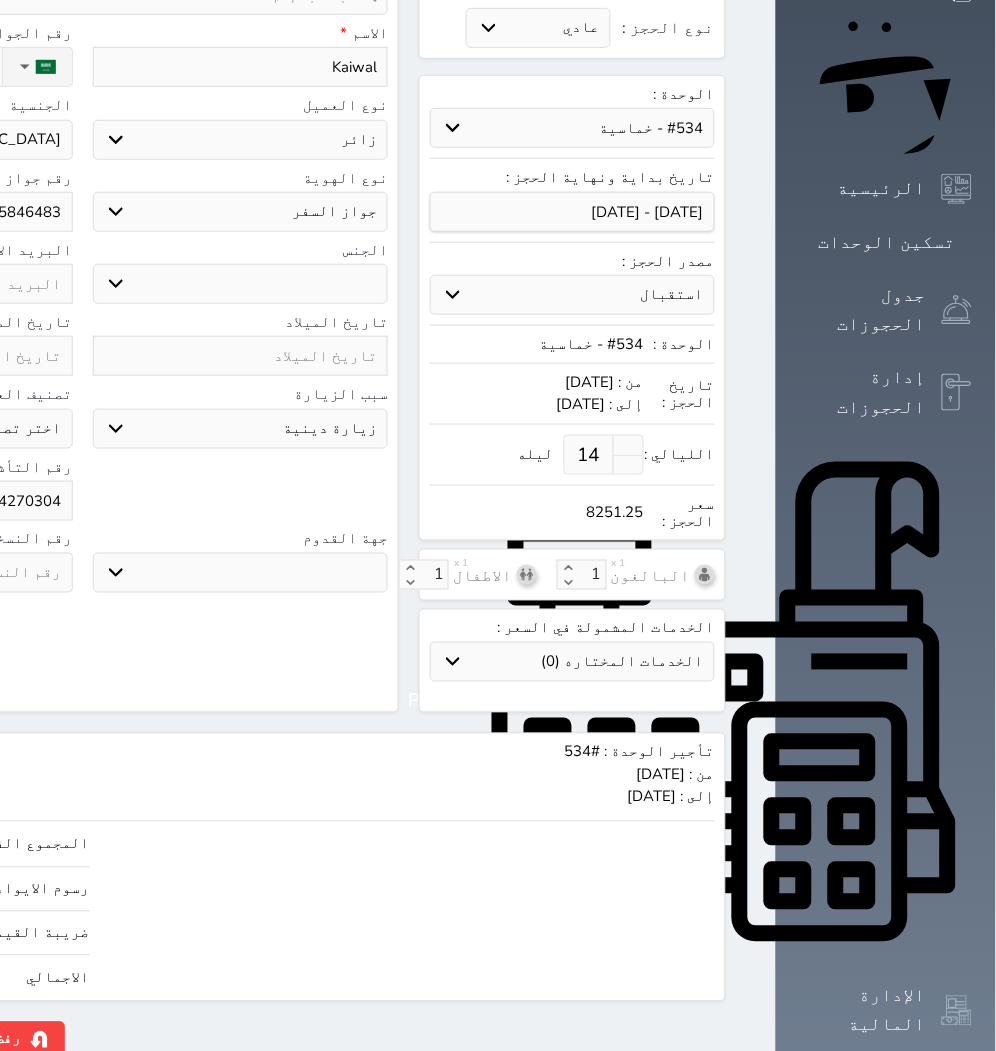 type on "6144270304" 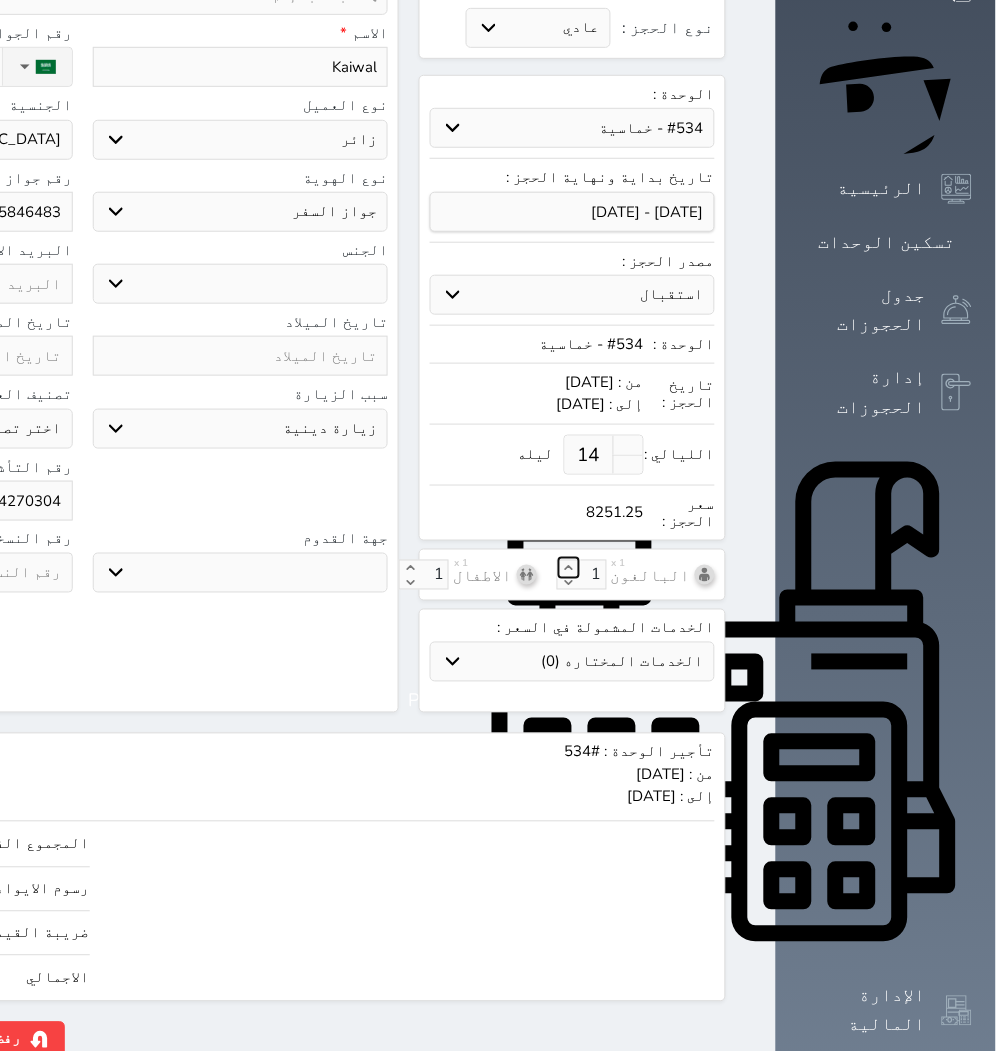 click 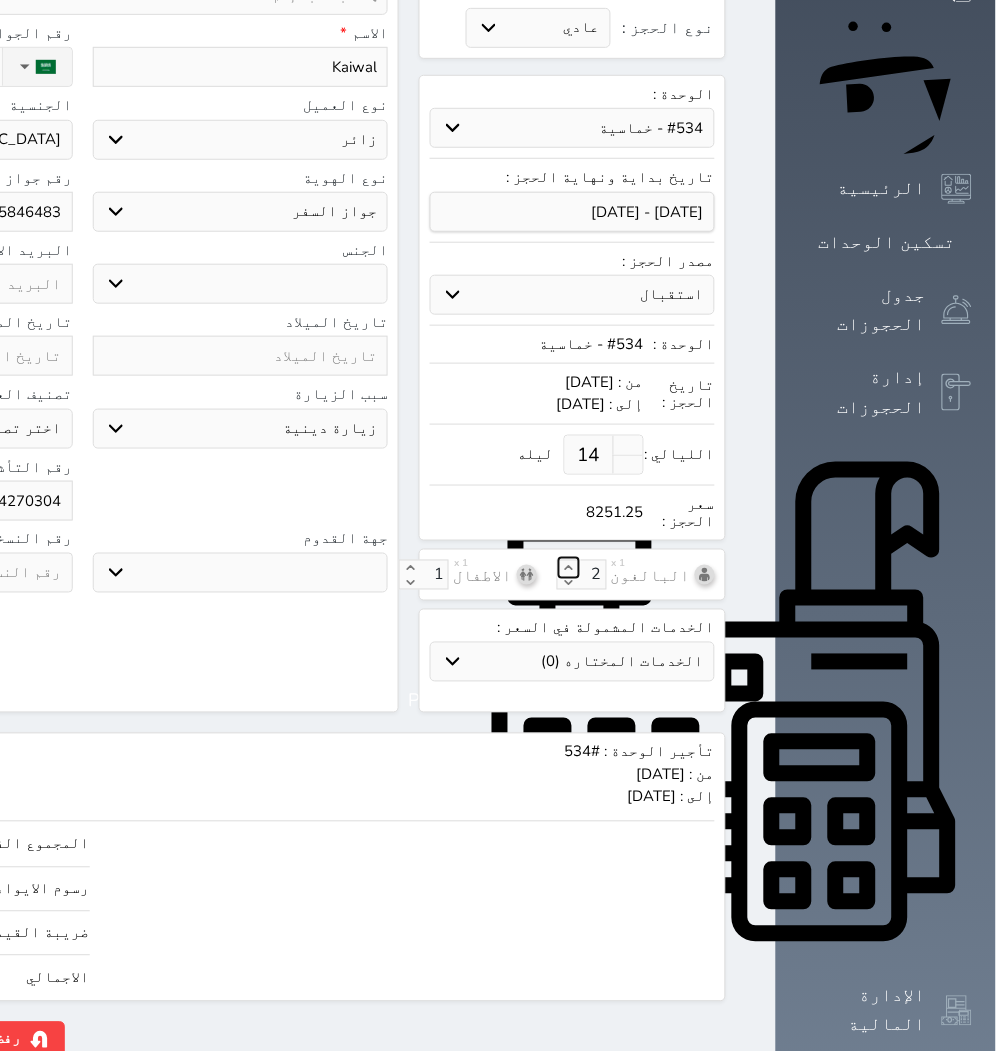 click 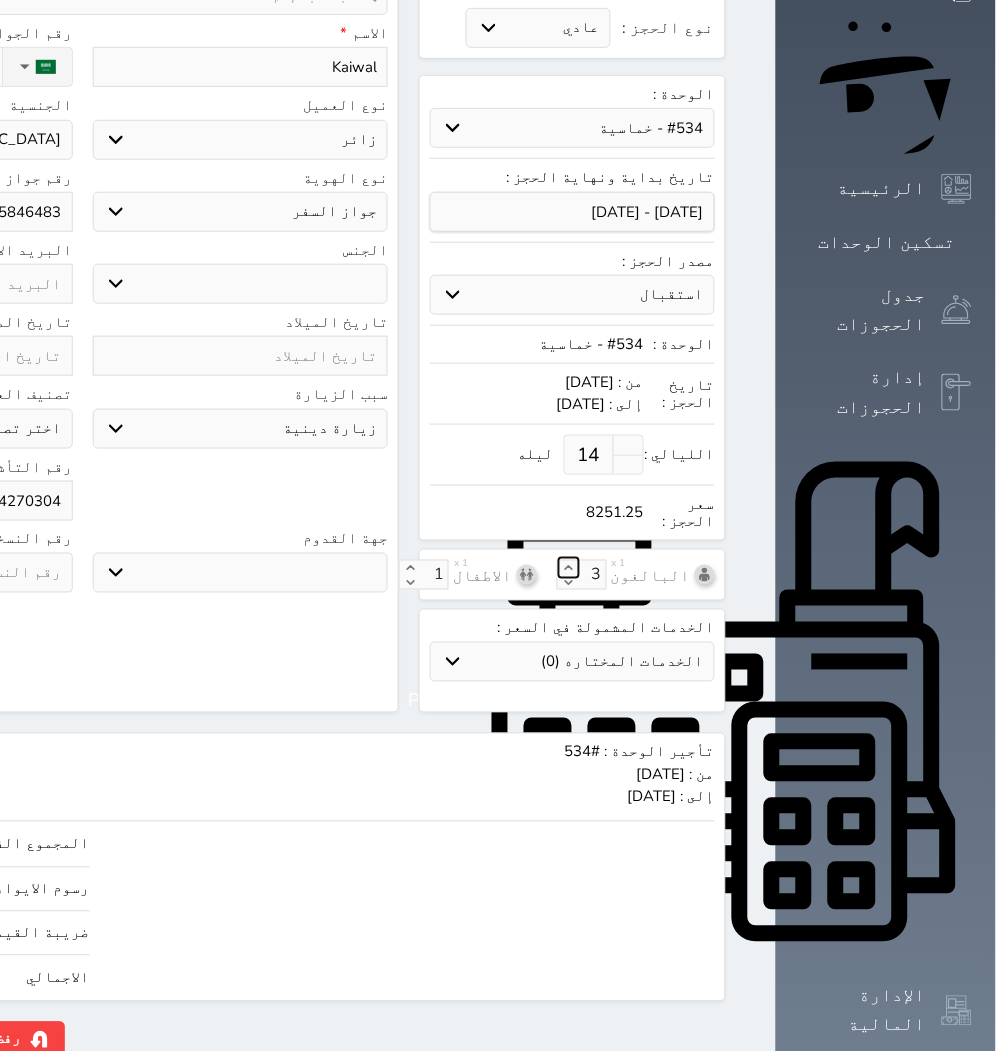 click 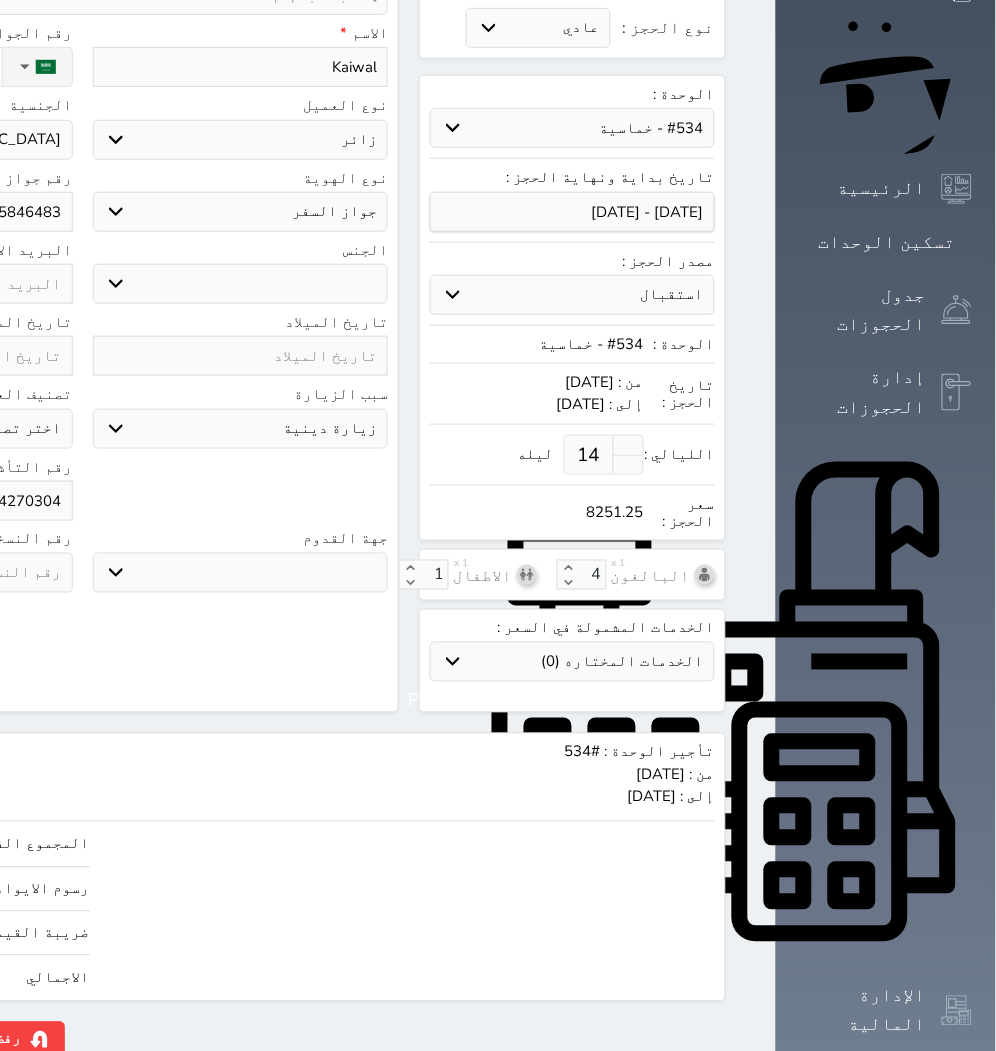 click on "حجز" at bounding box center (-146, 1039) 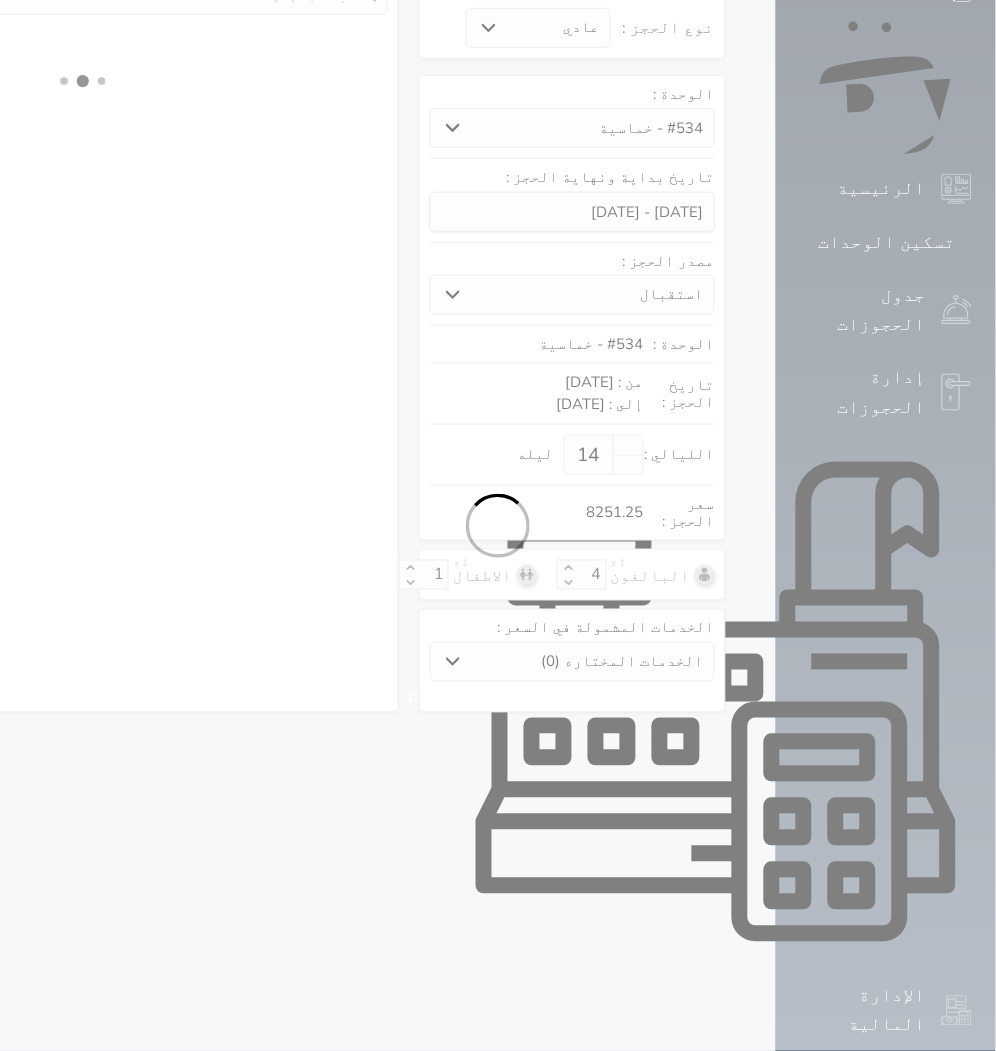 select on "3" 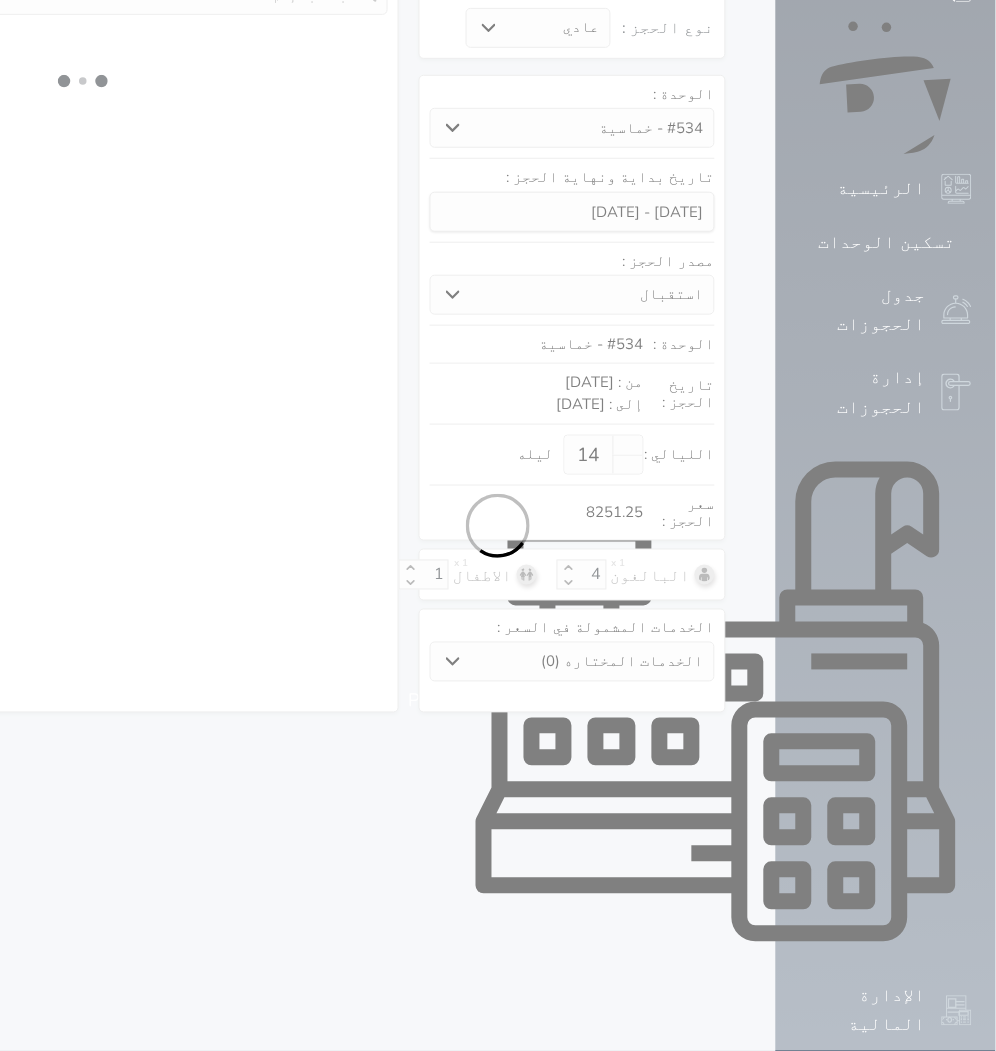 select on "304" 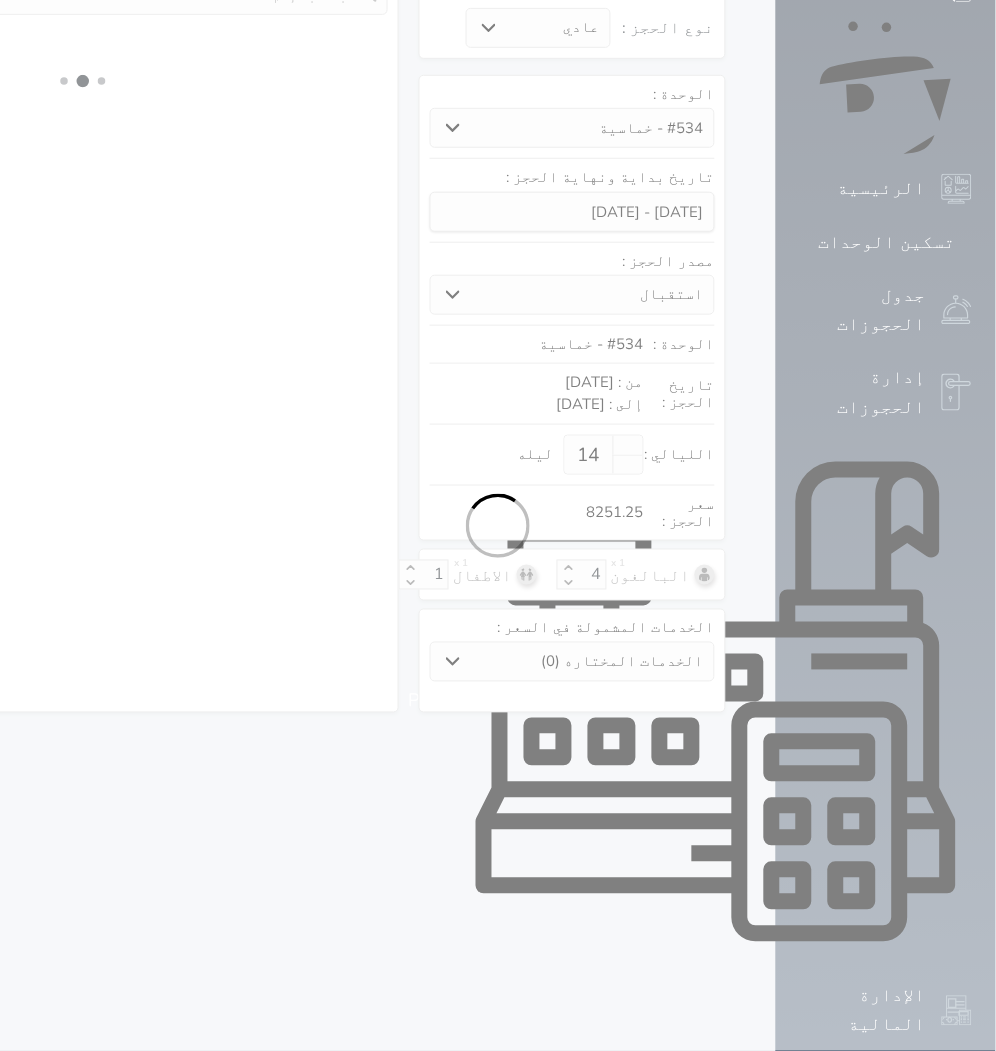 select on "5" 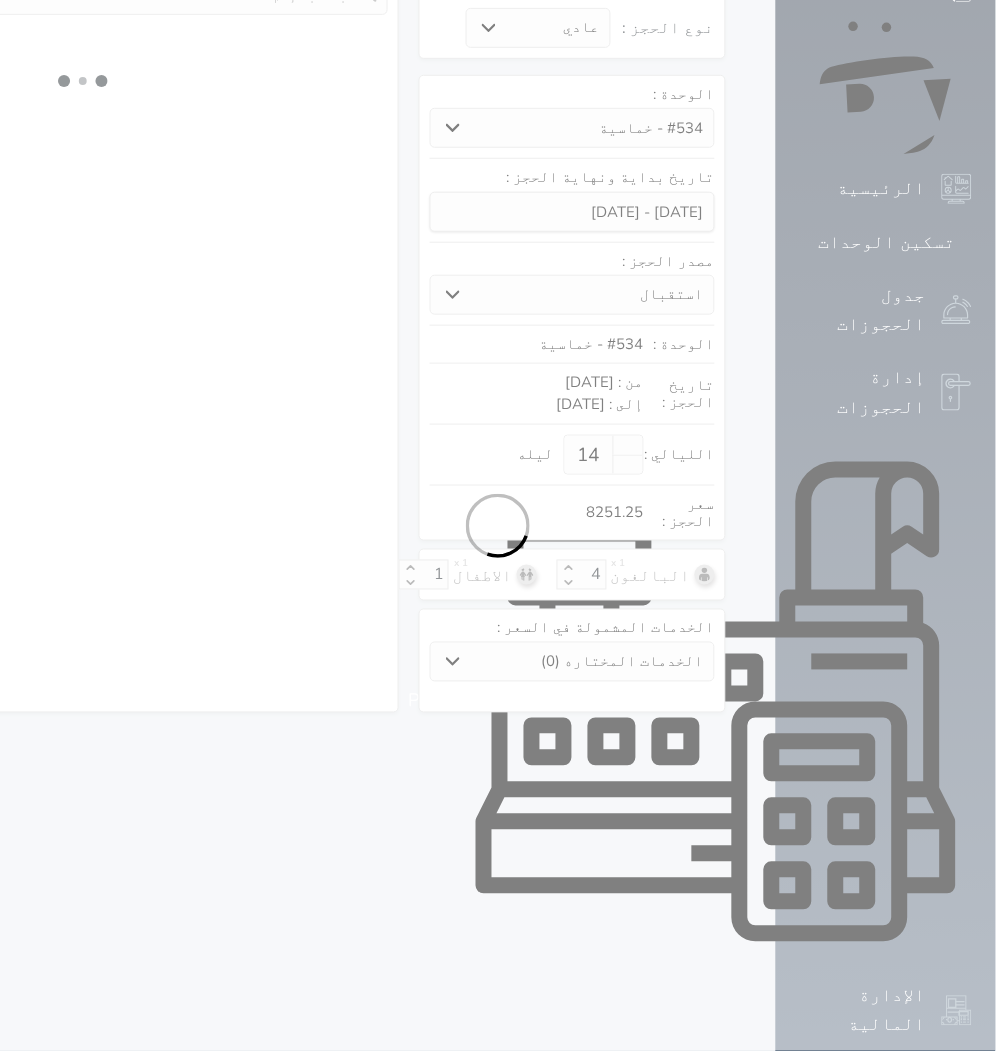 select on "[DEMOGRAPHIC_DATA]" 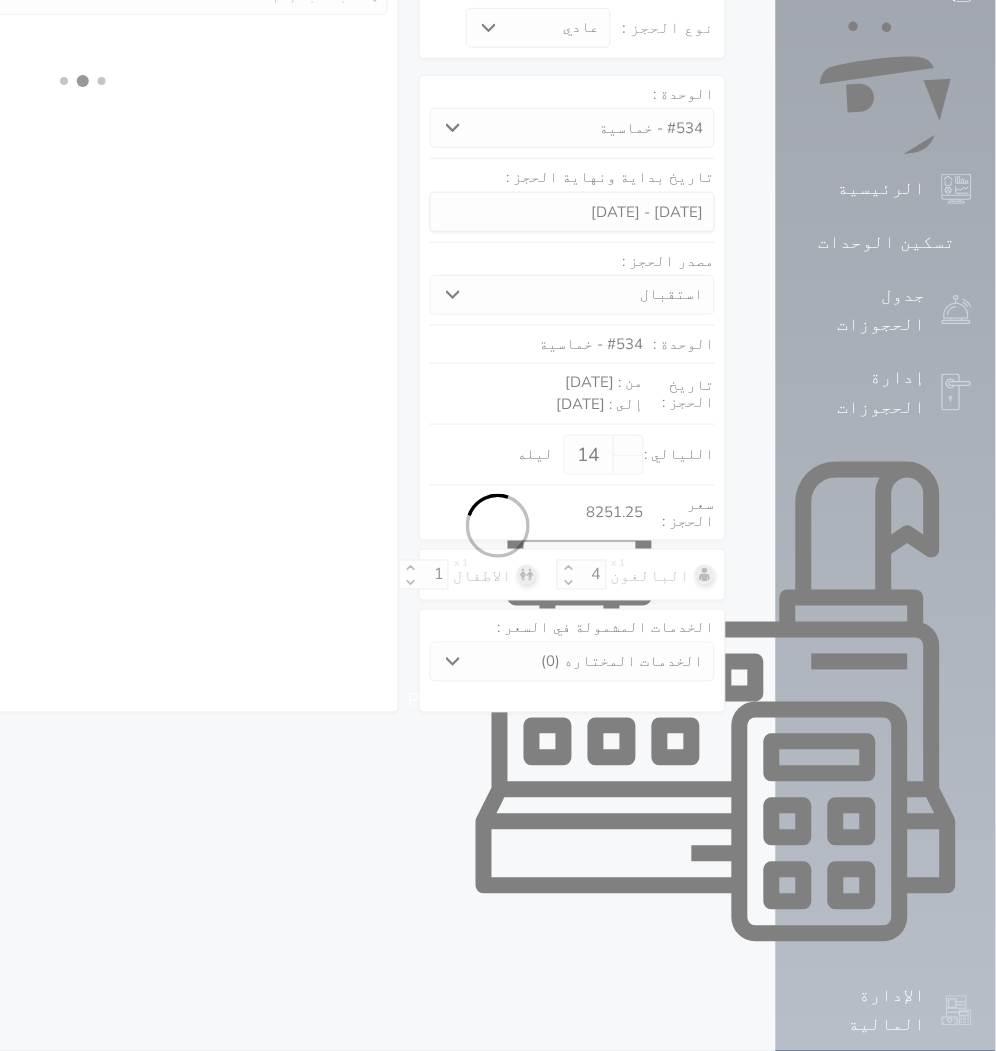 select on "3" 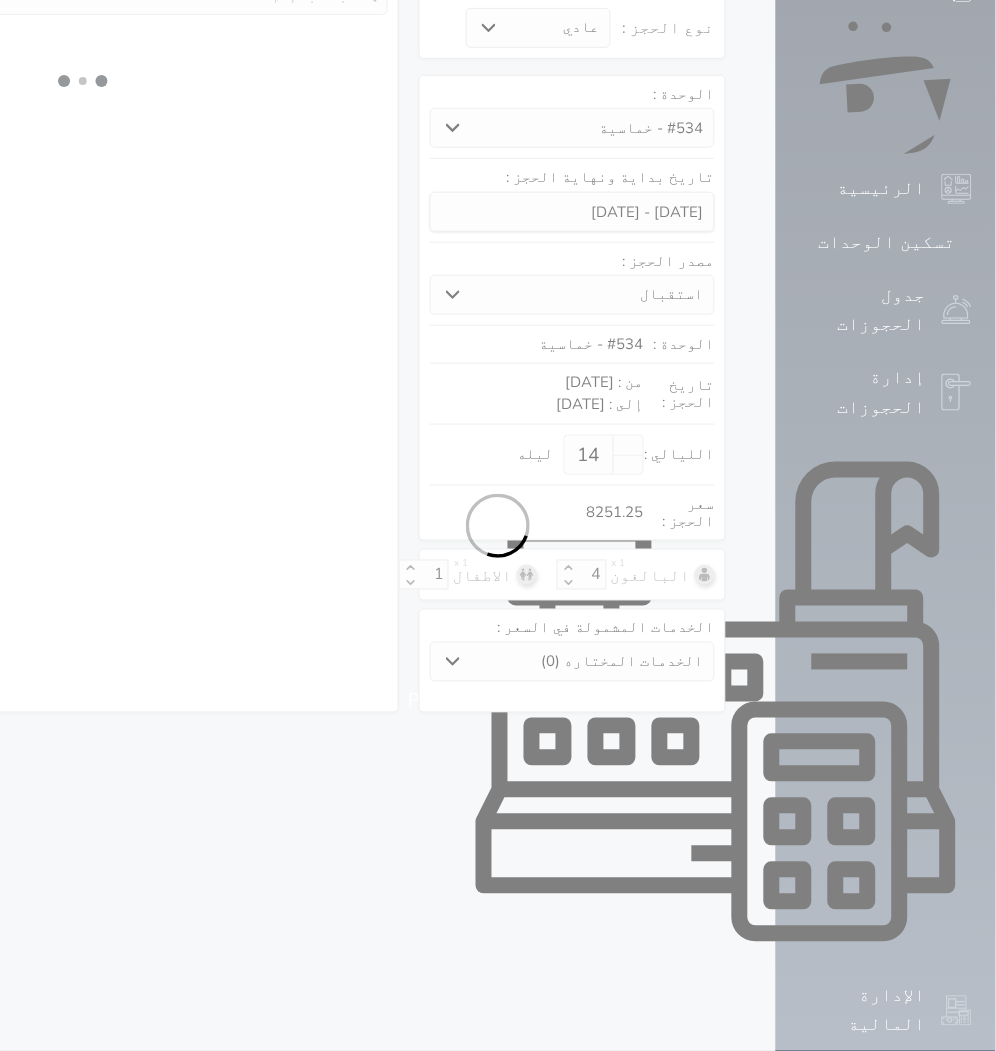 select 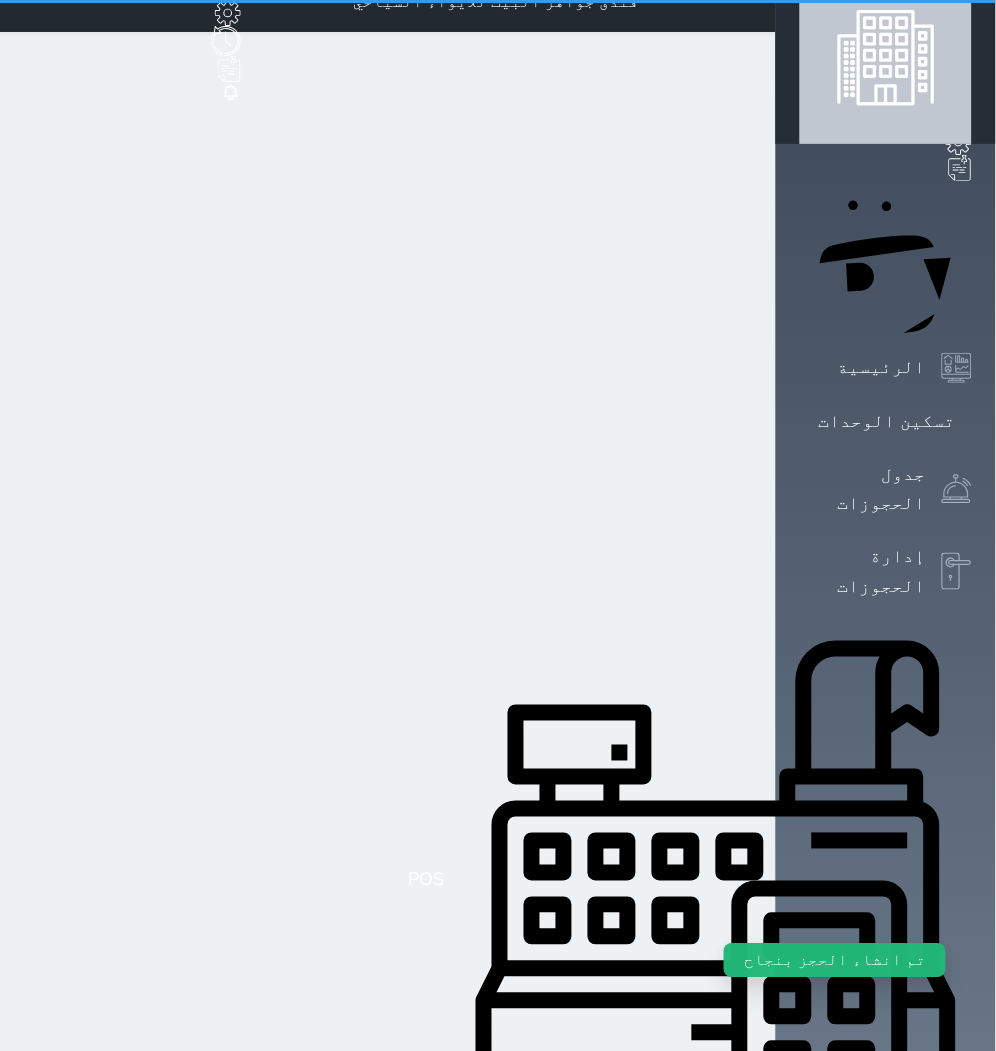 scroll, scrollTop: 0, scrollLeft: 0, axis: both 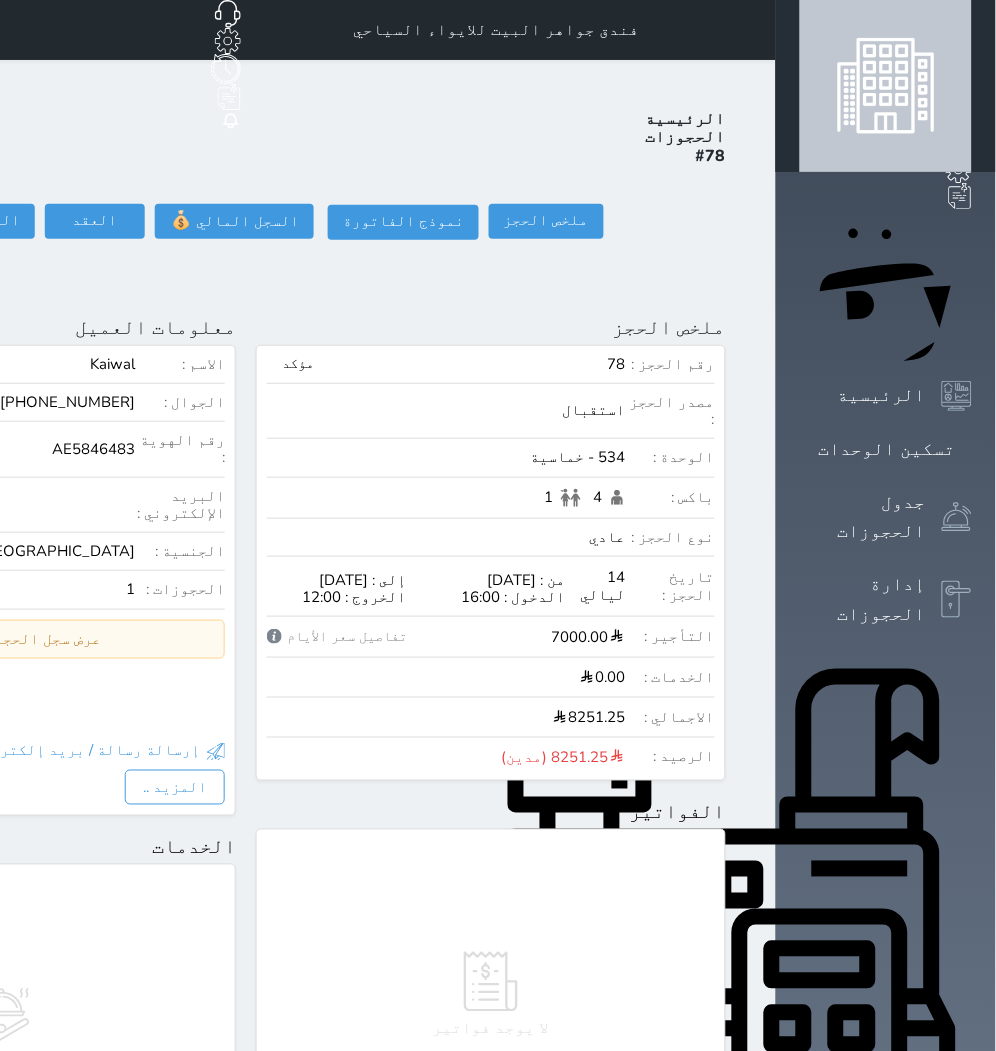 click on "حجز جديد" at bounding box center [72, -65] 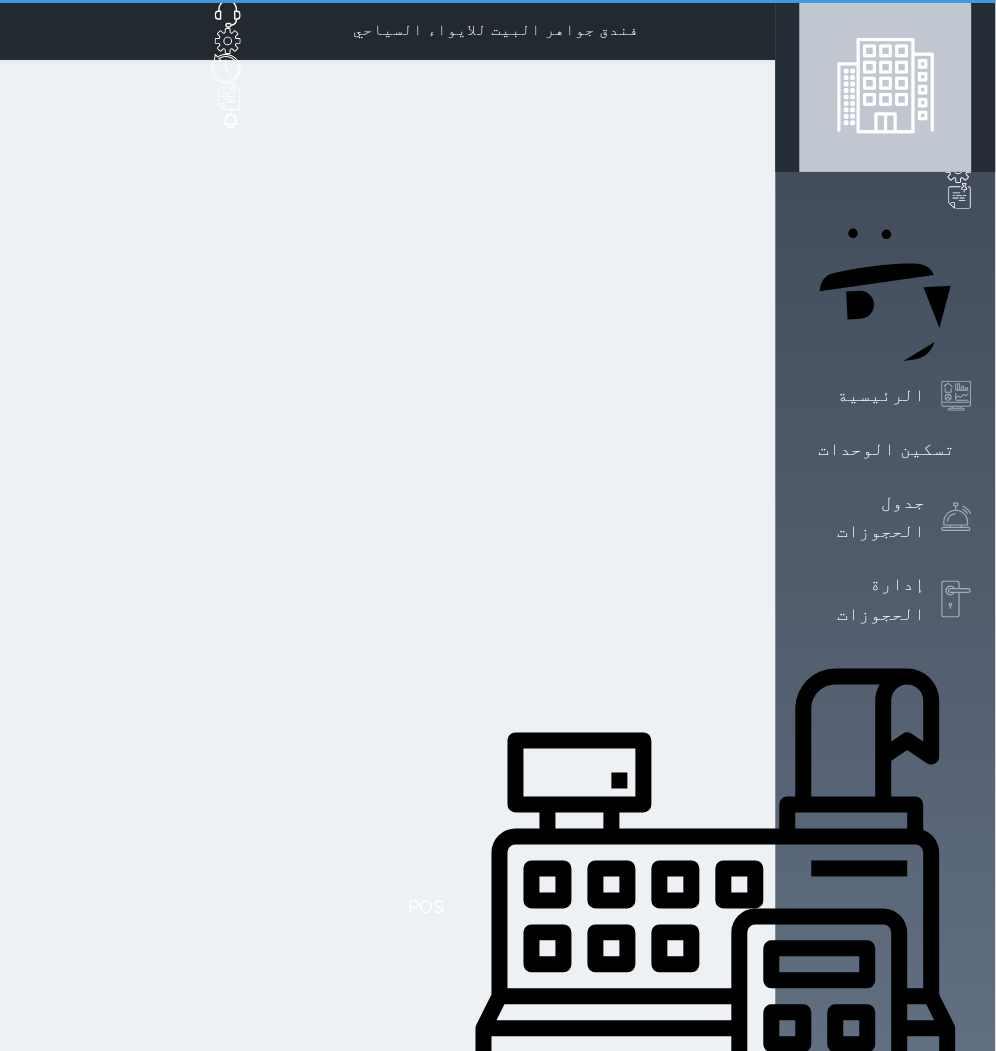 select on "1" 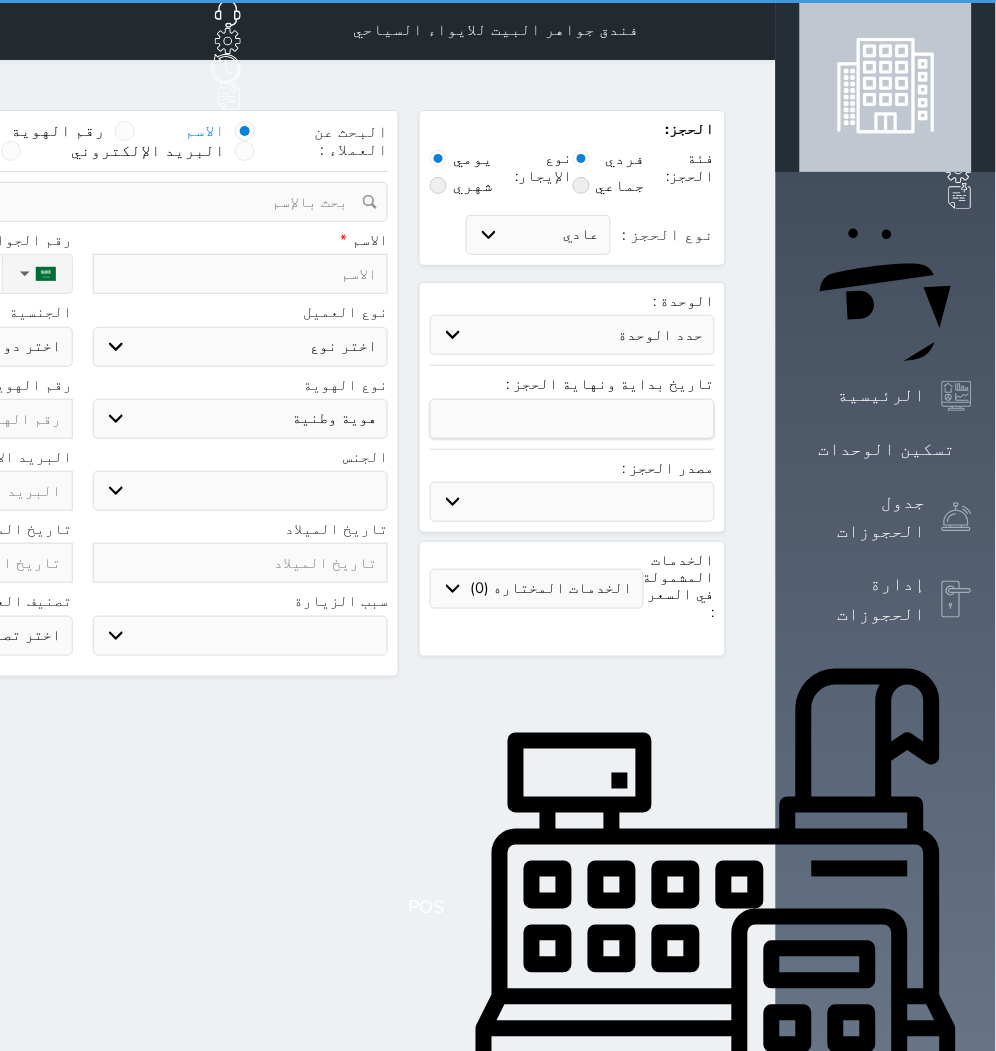 select 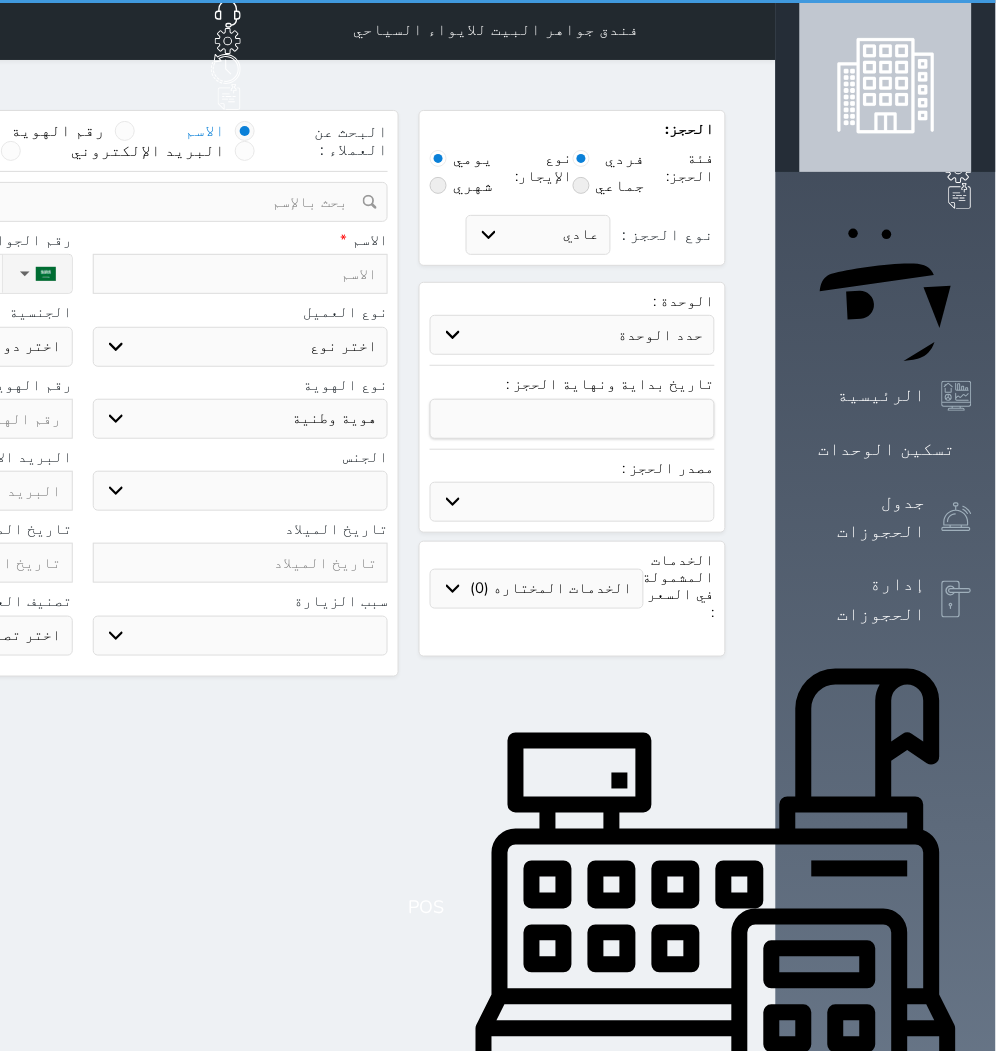 select 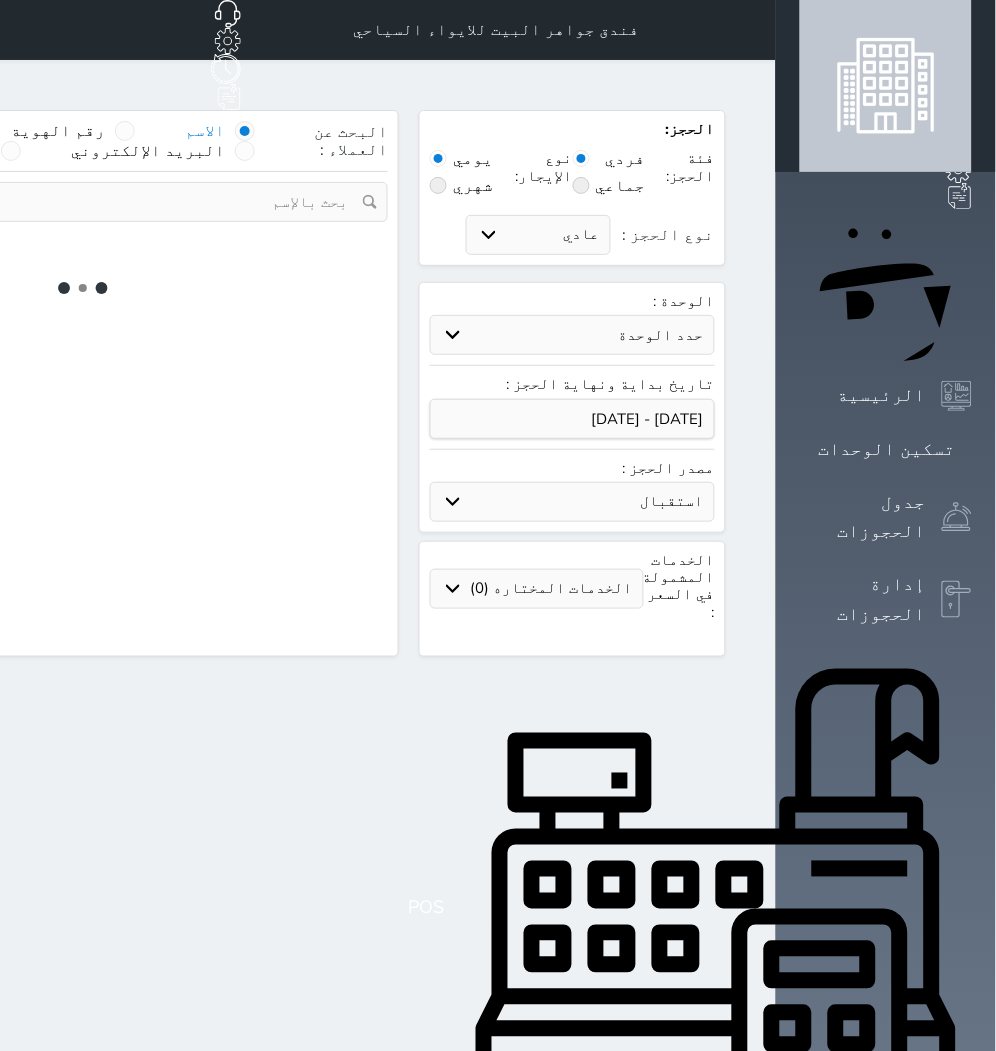 select 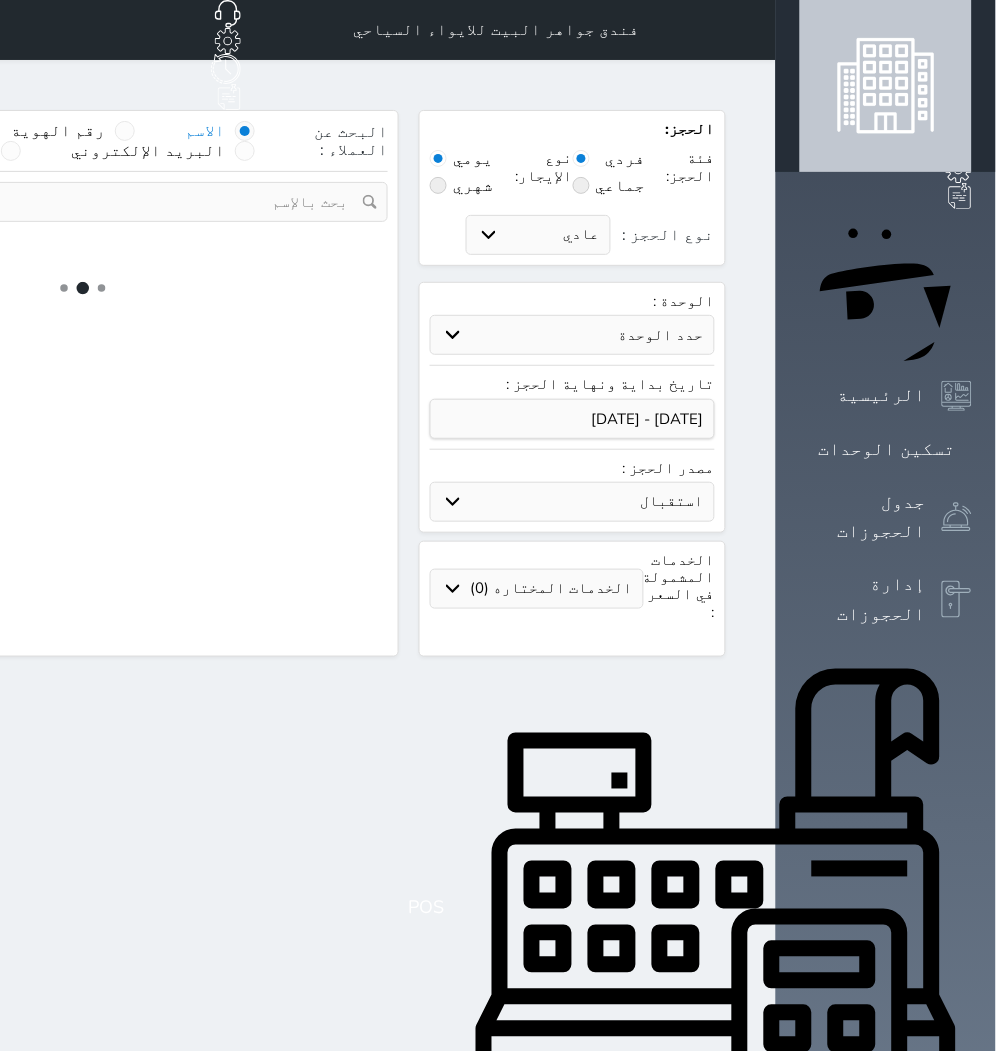 select on "1" 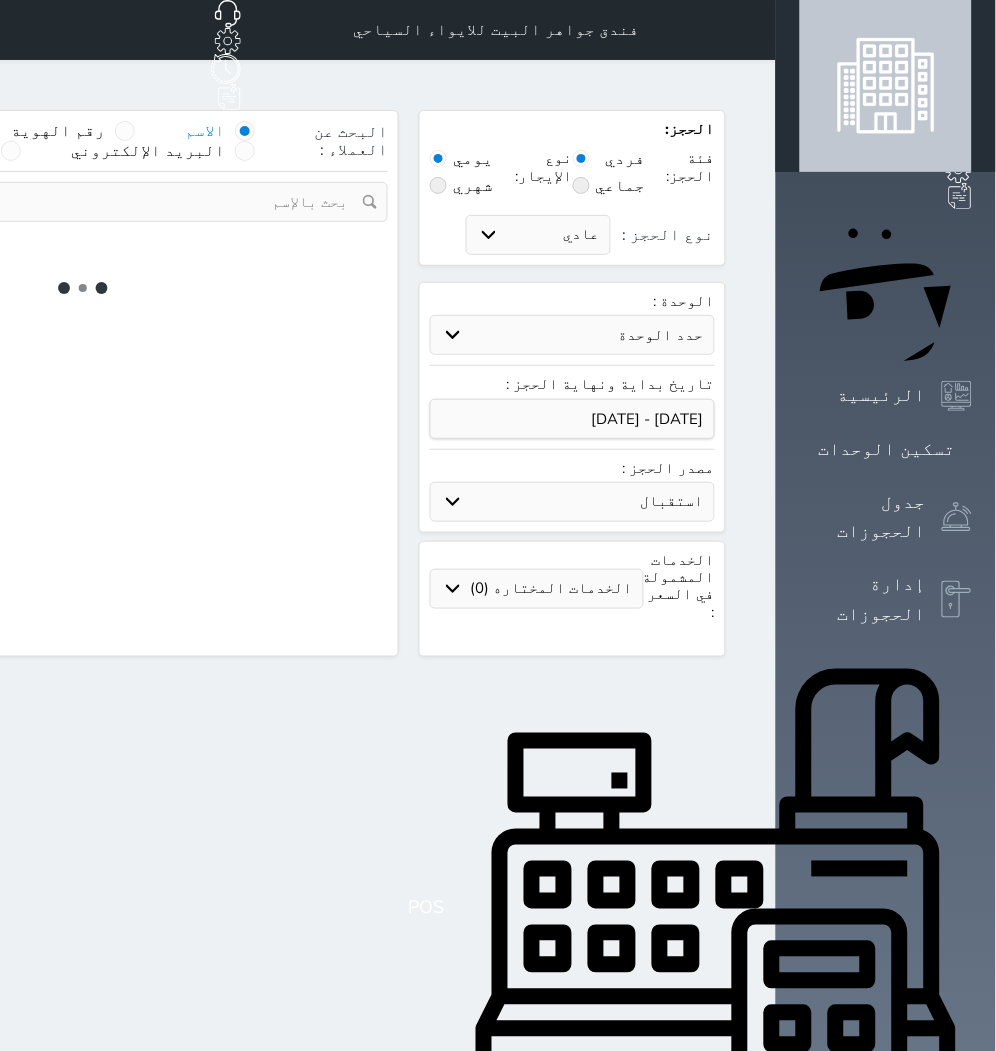 select on "113" 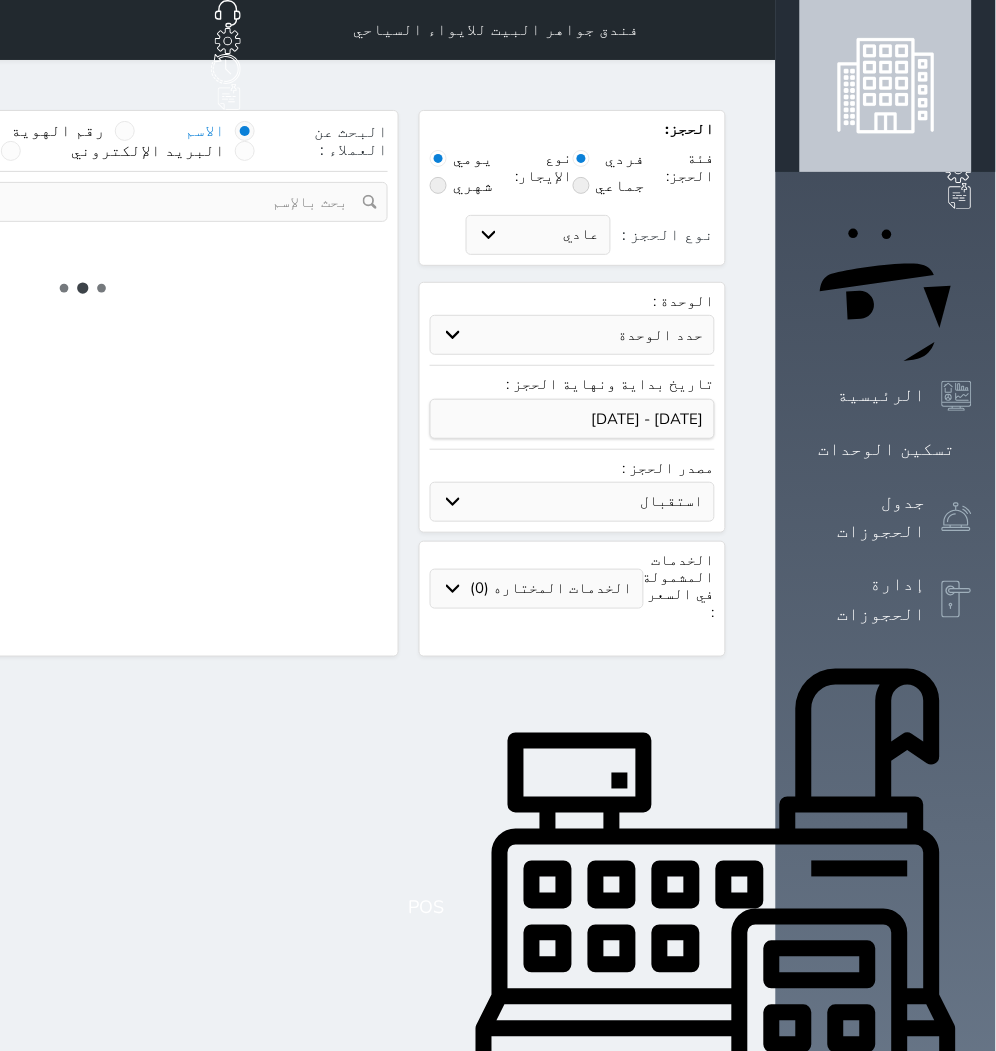 select on "1" 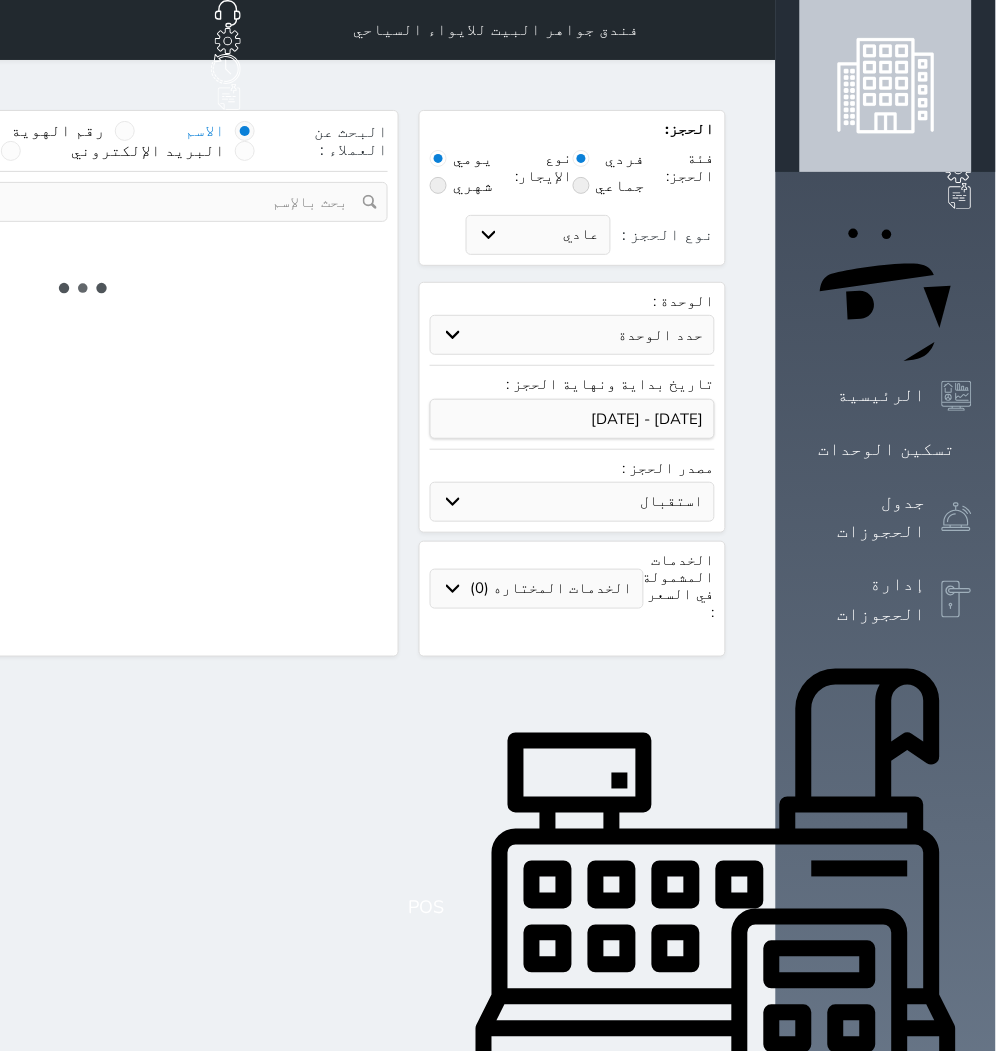 select 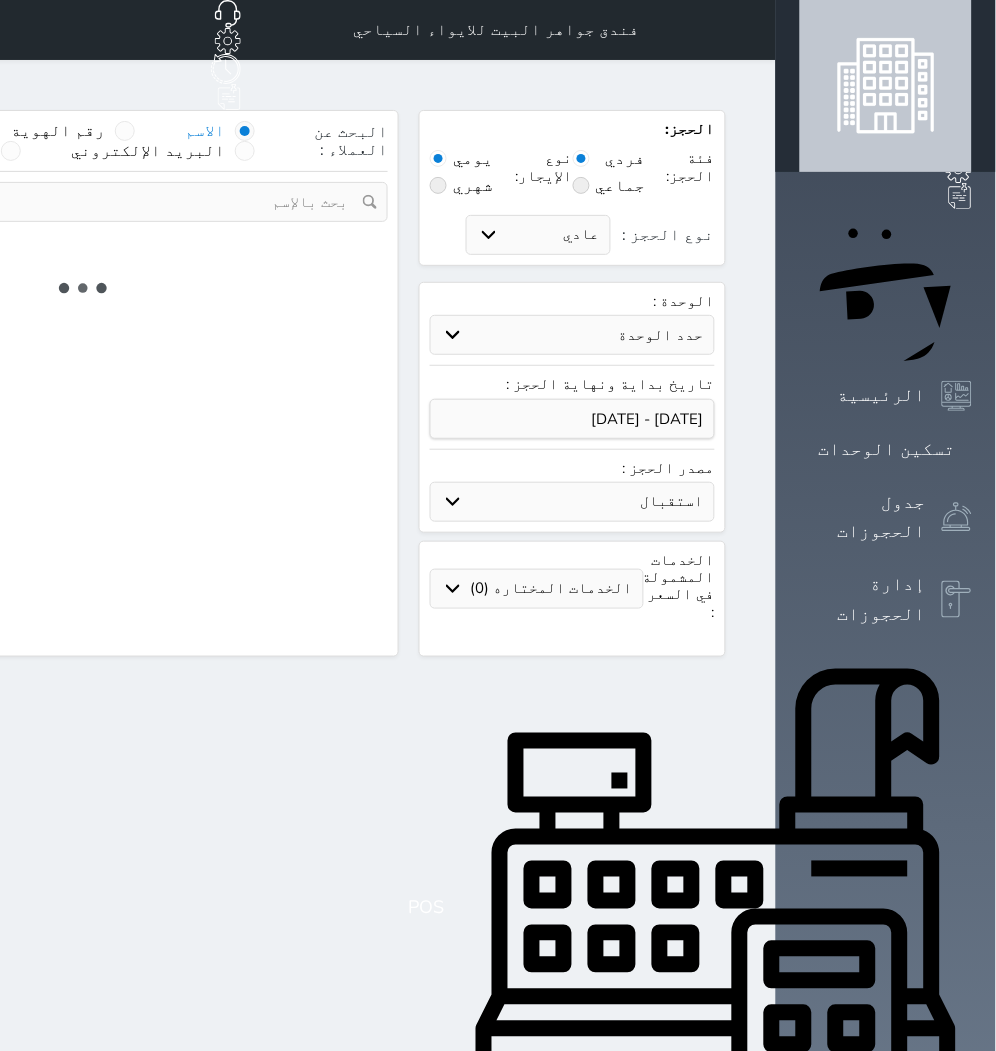 select on "7" 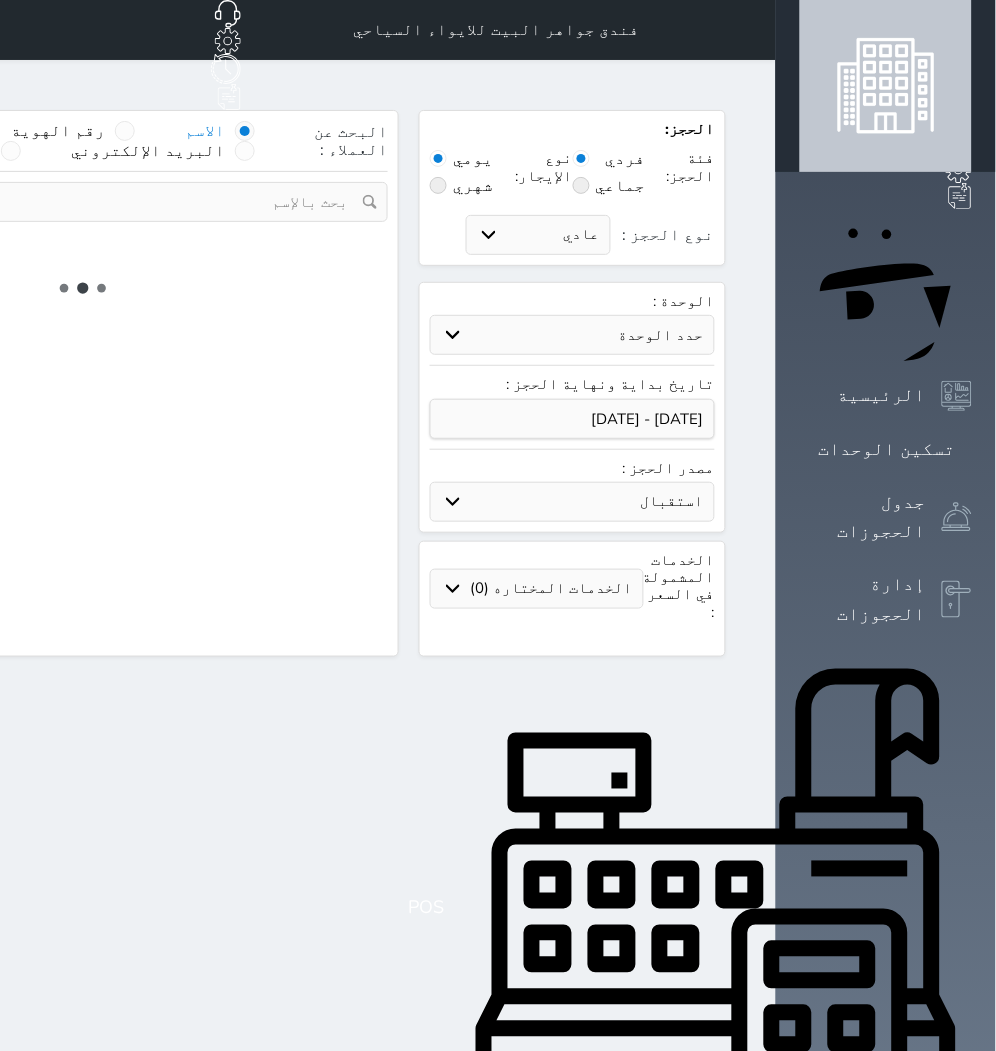 select 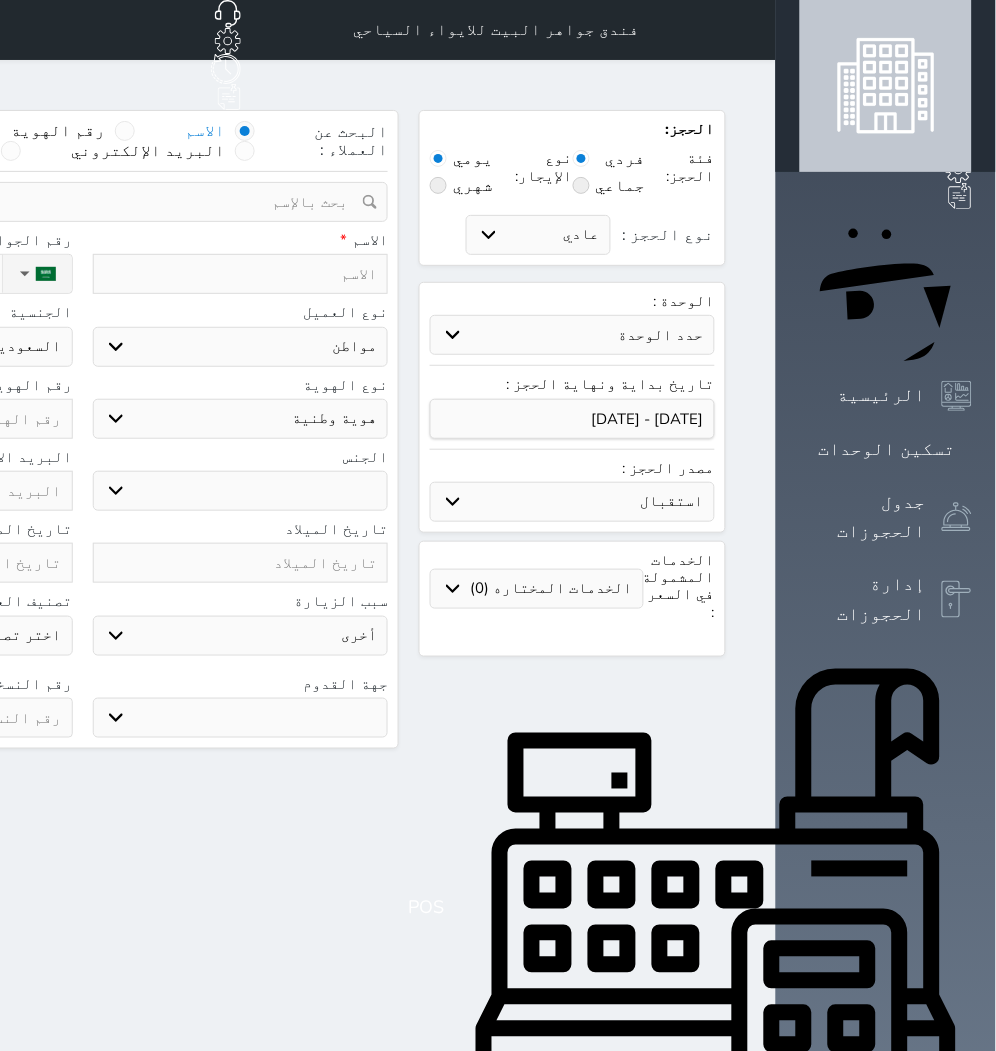click on "حدد الوحدة
#939 - ثلاثية
#938 - خماسية
#934 - خماسية
#932 - ثلاثية
#931 - خماسية
#930 - رباعية
#928 - ثلاثية
#927 - رباعية
#926 - خماسية
#925 - رباعية
#924 - ثلاثية
#923 - ثلاثية
#922 - خماسية
#921 - رباعية
#920 - رباعية
#919 - خماسية
#918 - ثلاثية
#917 - خماسية
#916 - رباعية
#915 - خماسية" at bounding box center (572, 335) 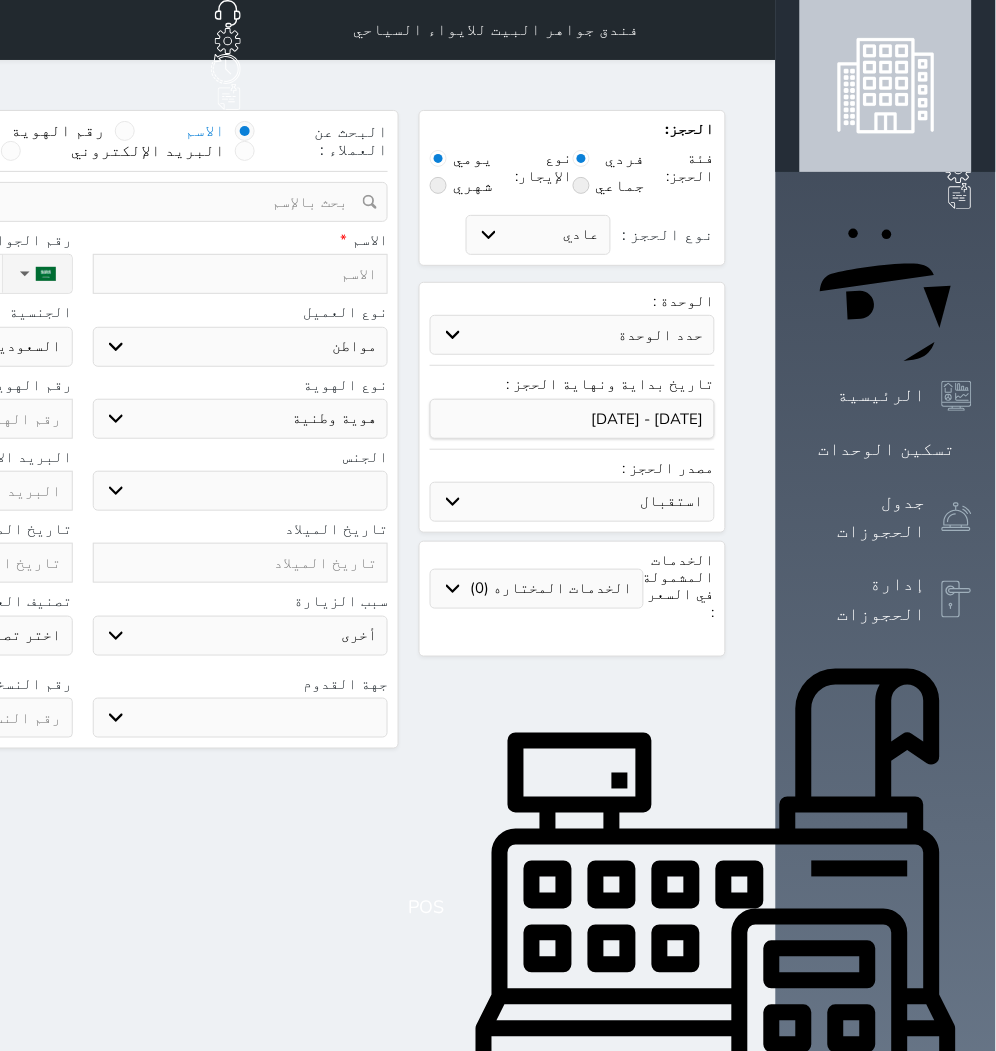 select on "83964" 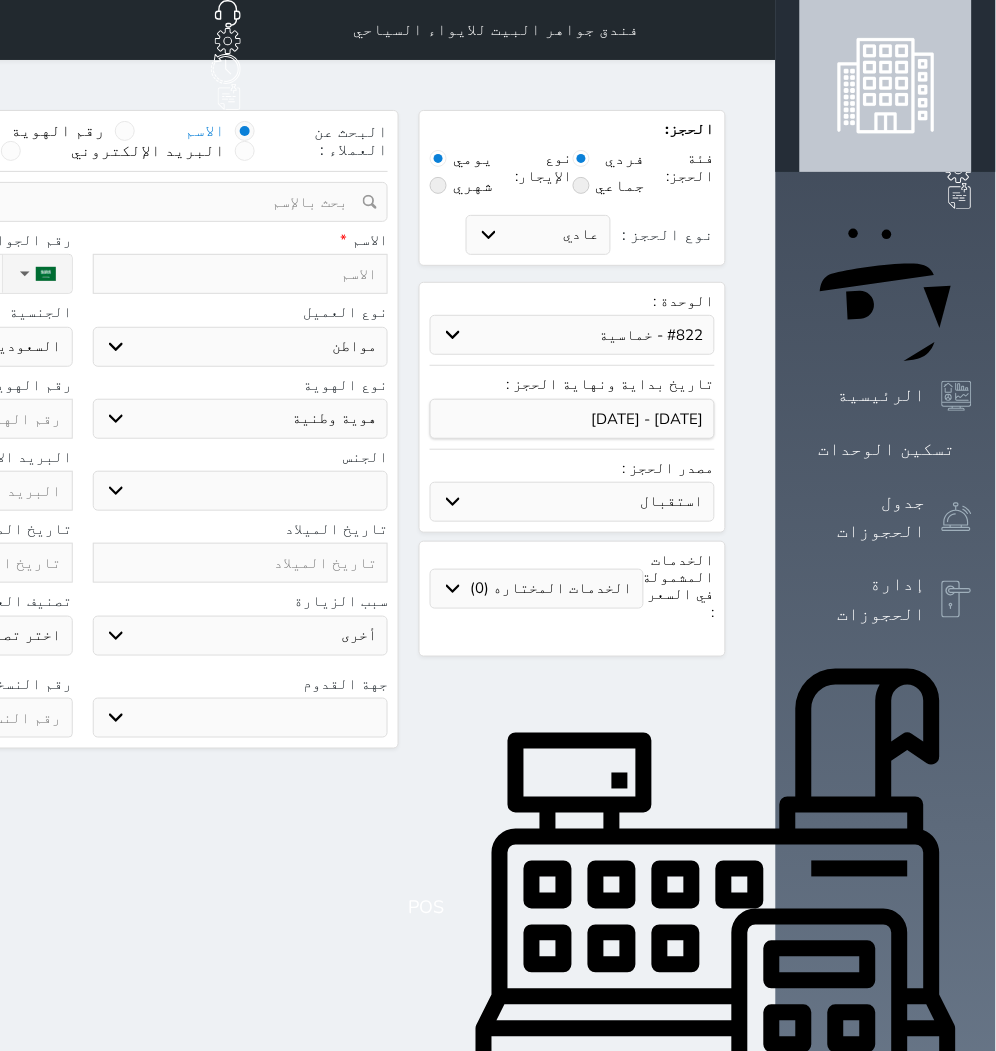 click on "حدد الوحدة
#939 - ثلاثية
#938 - خماسية
#934 - خماسية
#932 - ثلاثية
#931 - خماسية
#930 - رباعية
#928 - ثلاثية
#927 - رباعية
#926 - خماسية
#925 - رباعية
#924 - ثلاثية
#923 - ثلاثية
#922 - خماسية
#921 - رباعية
#920 - رباعية
#919 - خماسية
#918 - ثلاثية
#917 - خماسية
#916 - رباعية
#915 - خماسية" at bounding box center (572, 335) 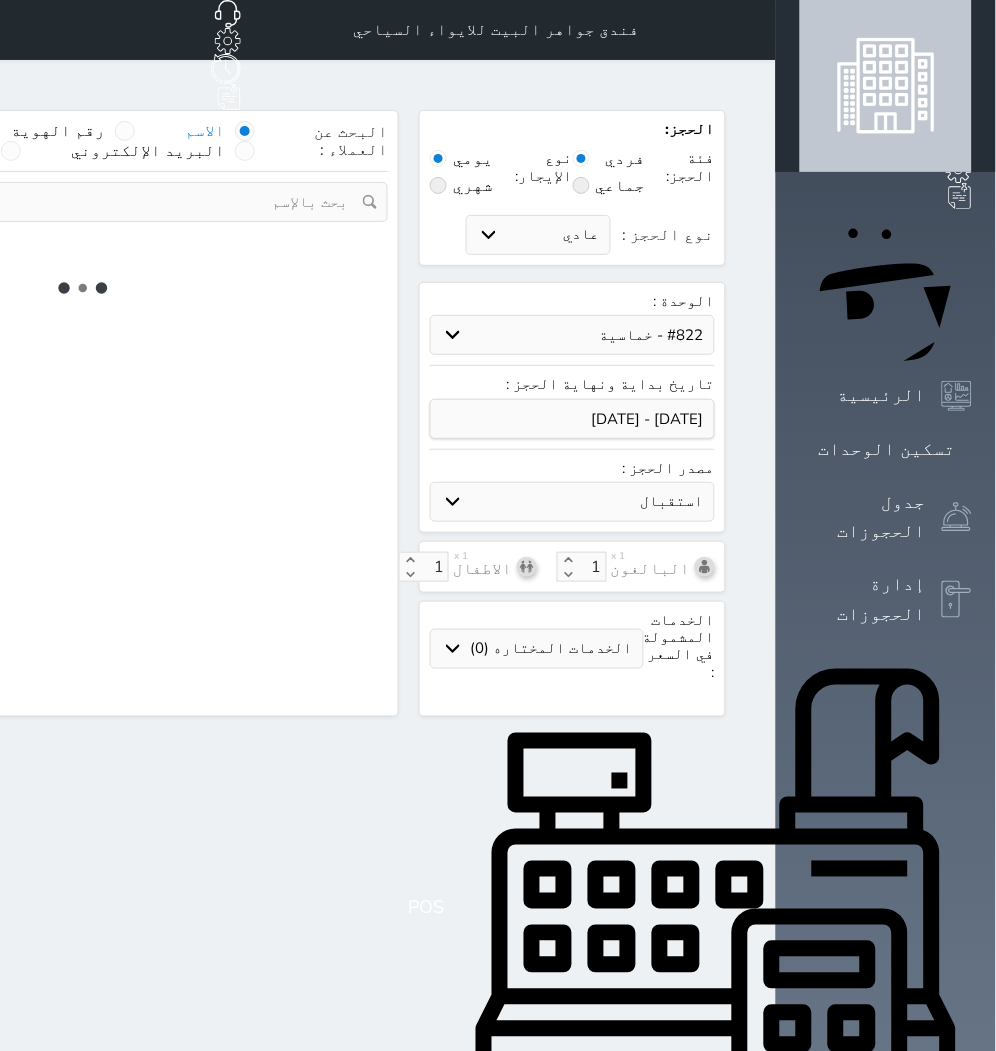 select on "1" 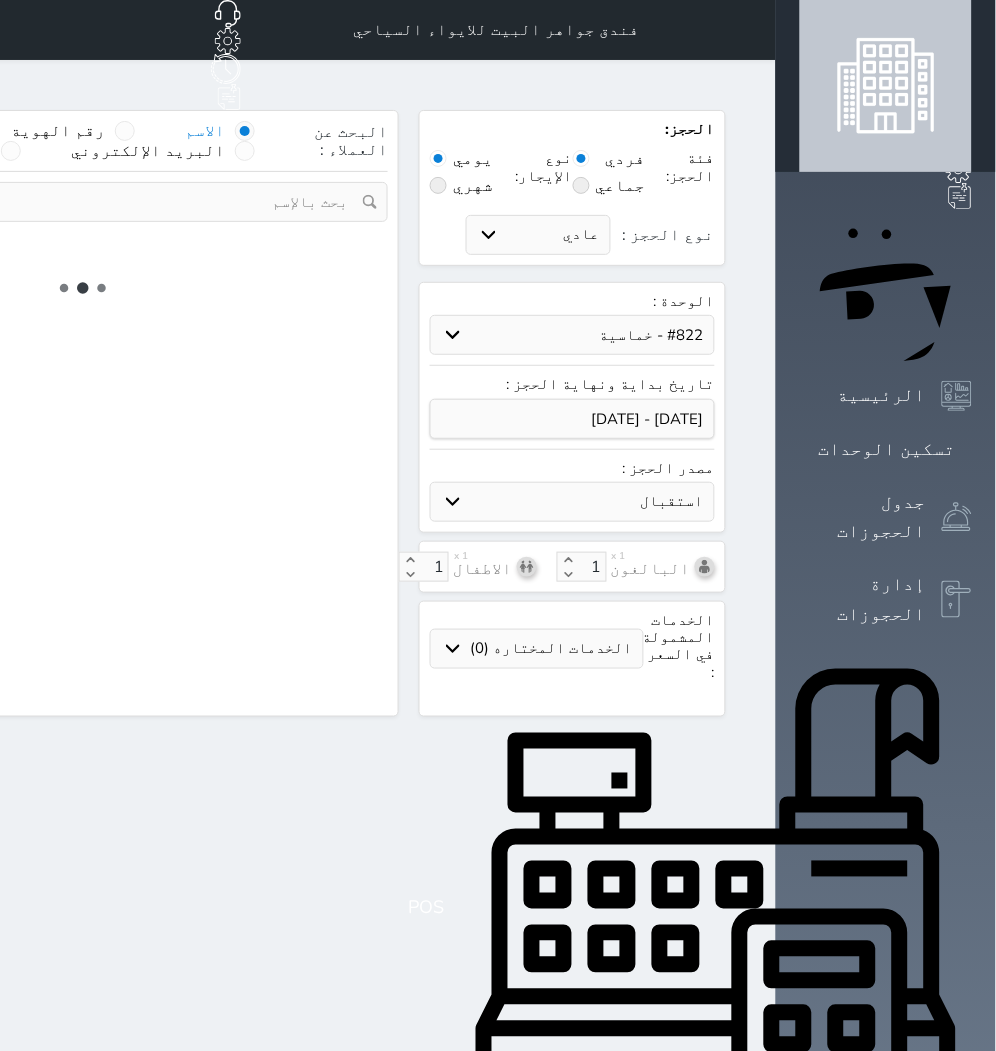 select on "113" 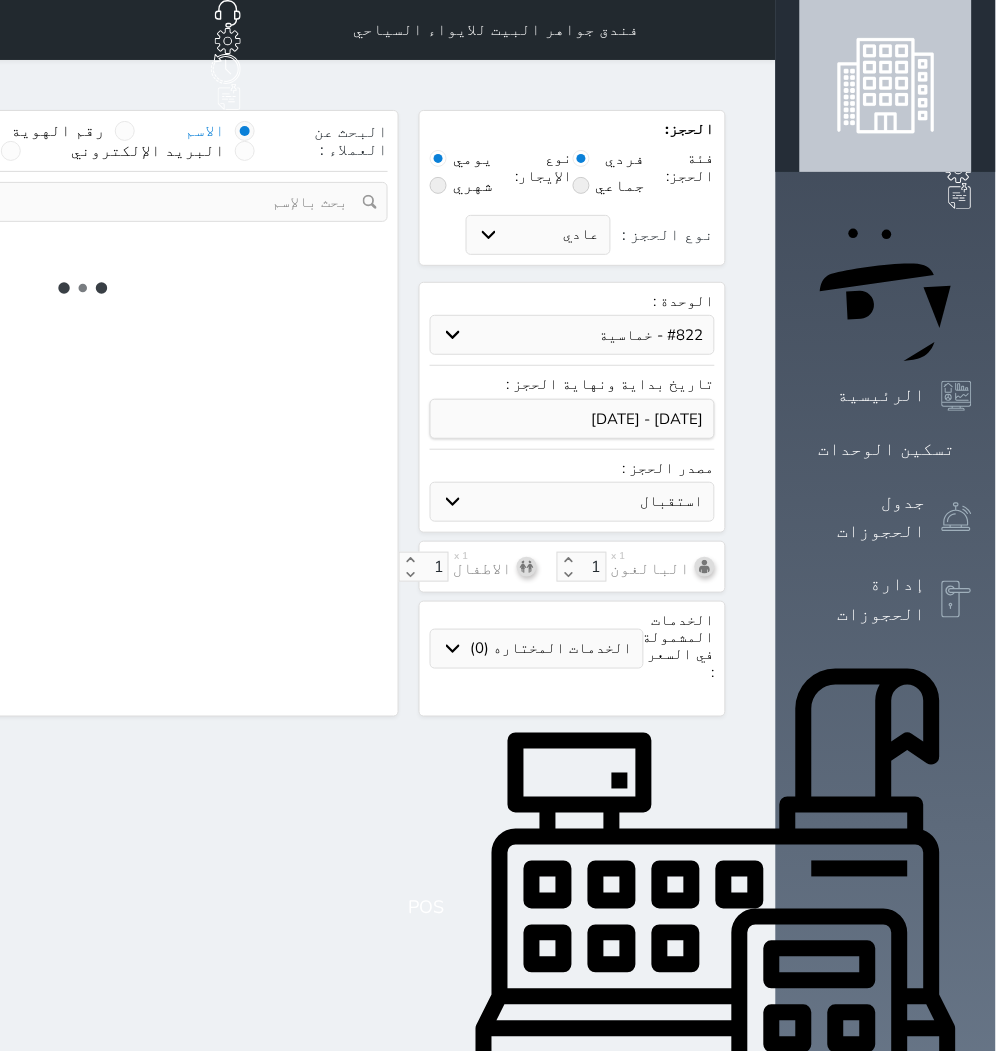 select on "1" 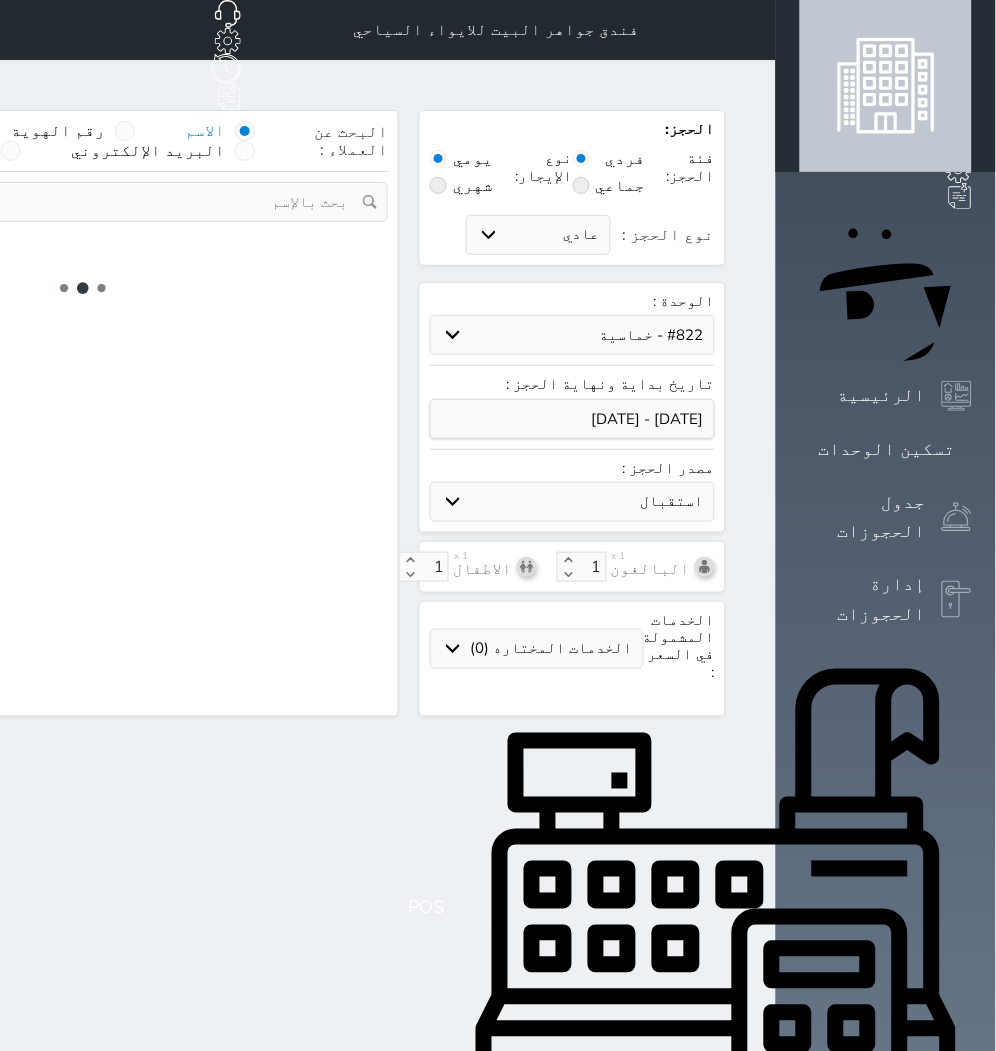 select 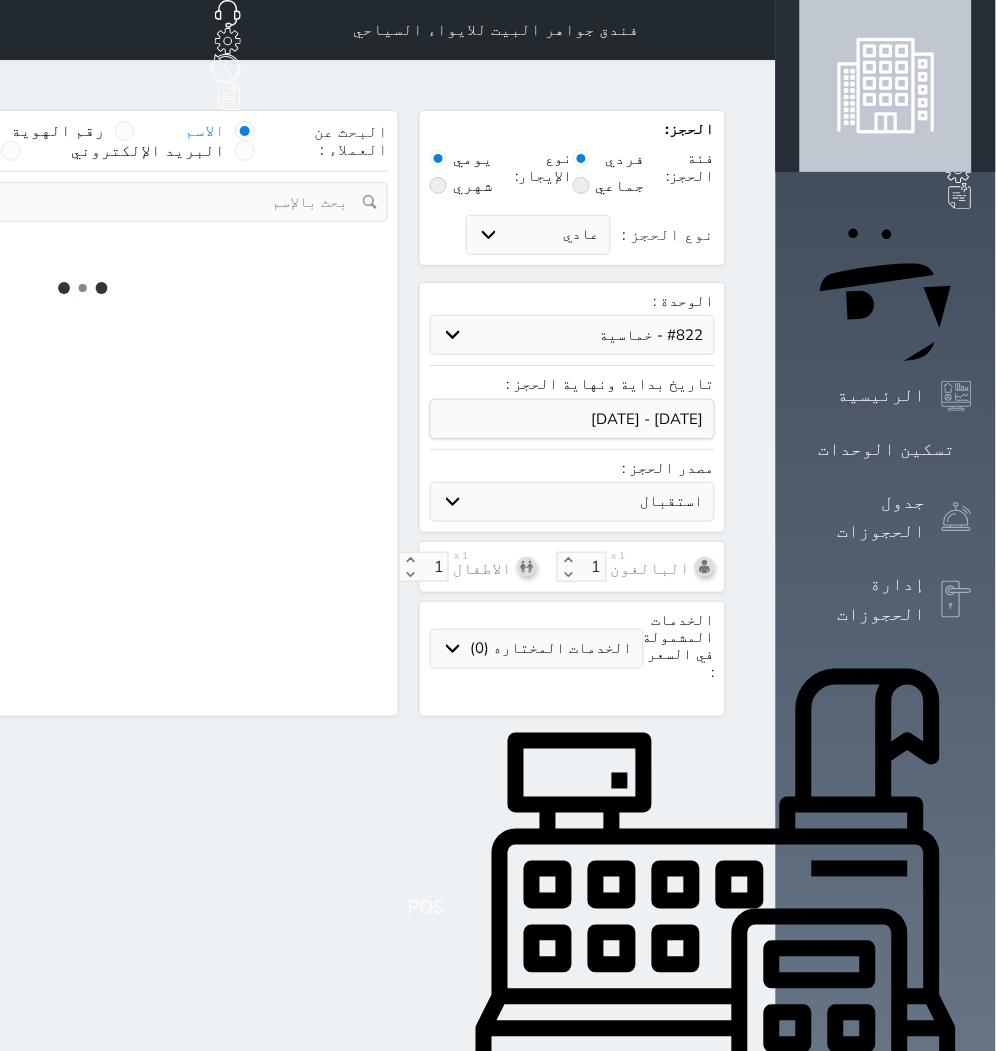 select on "7" 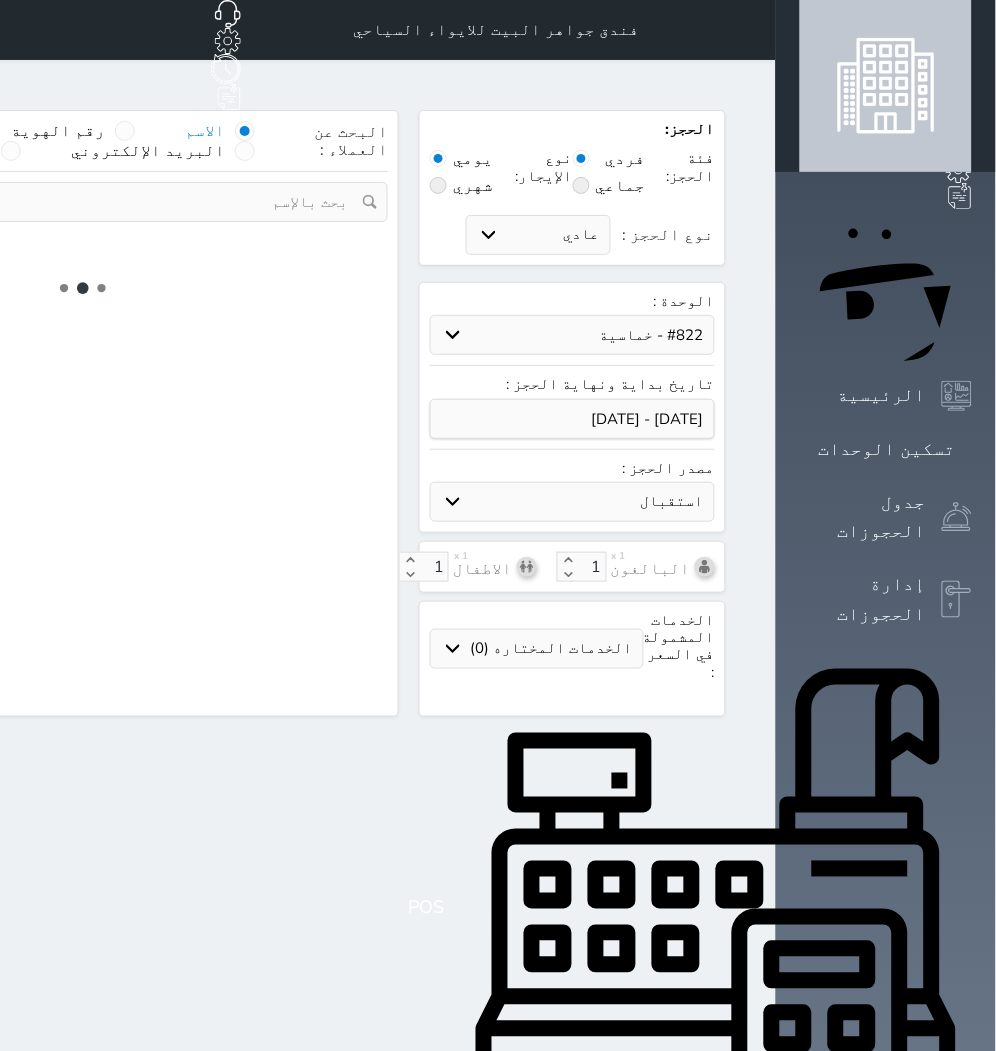 select 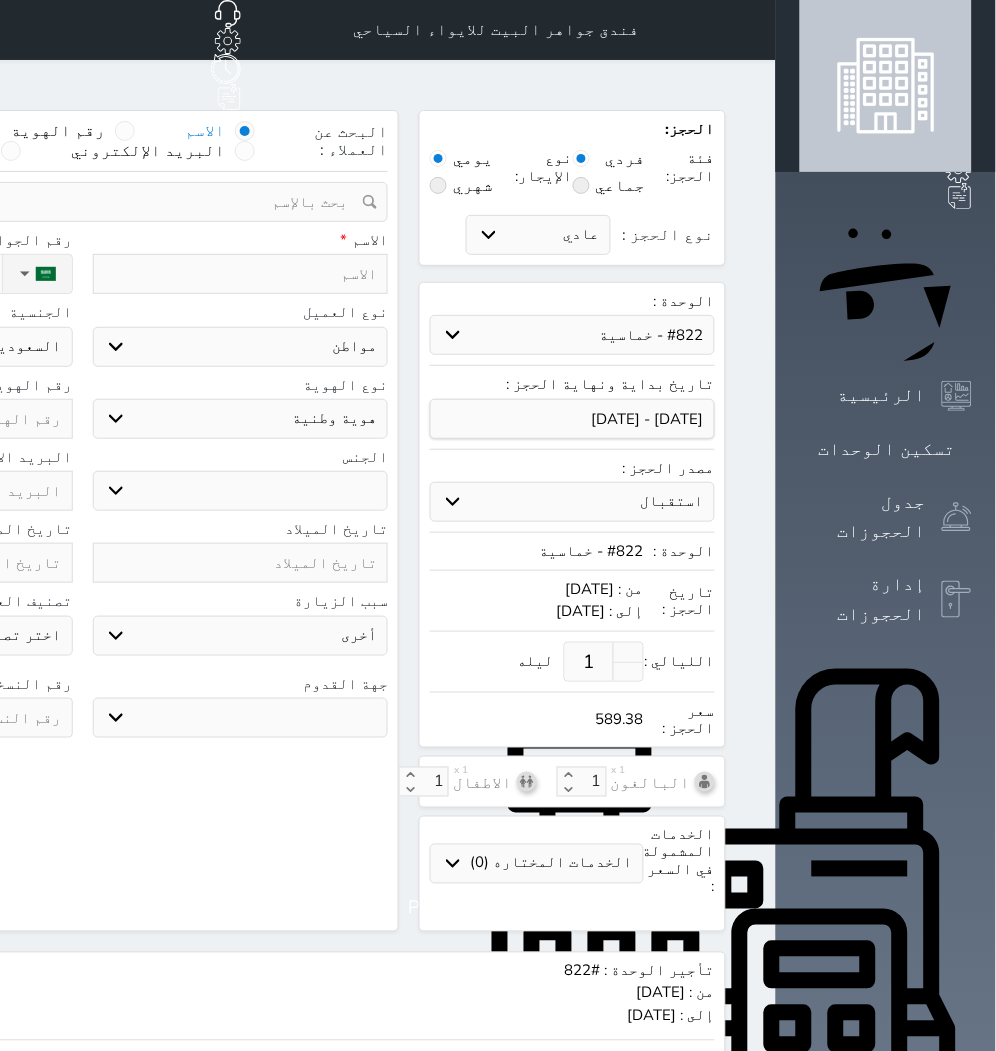 select 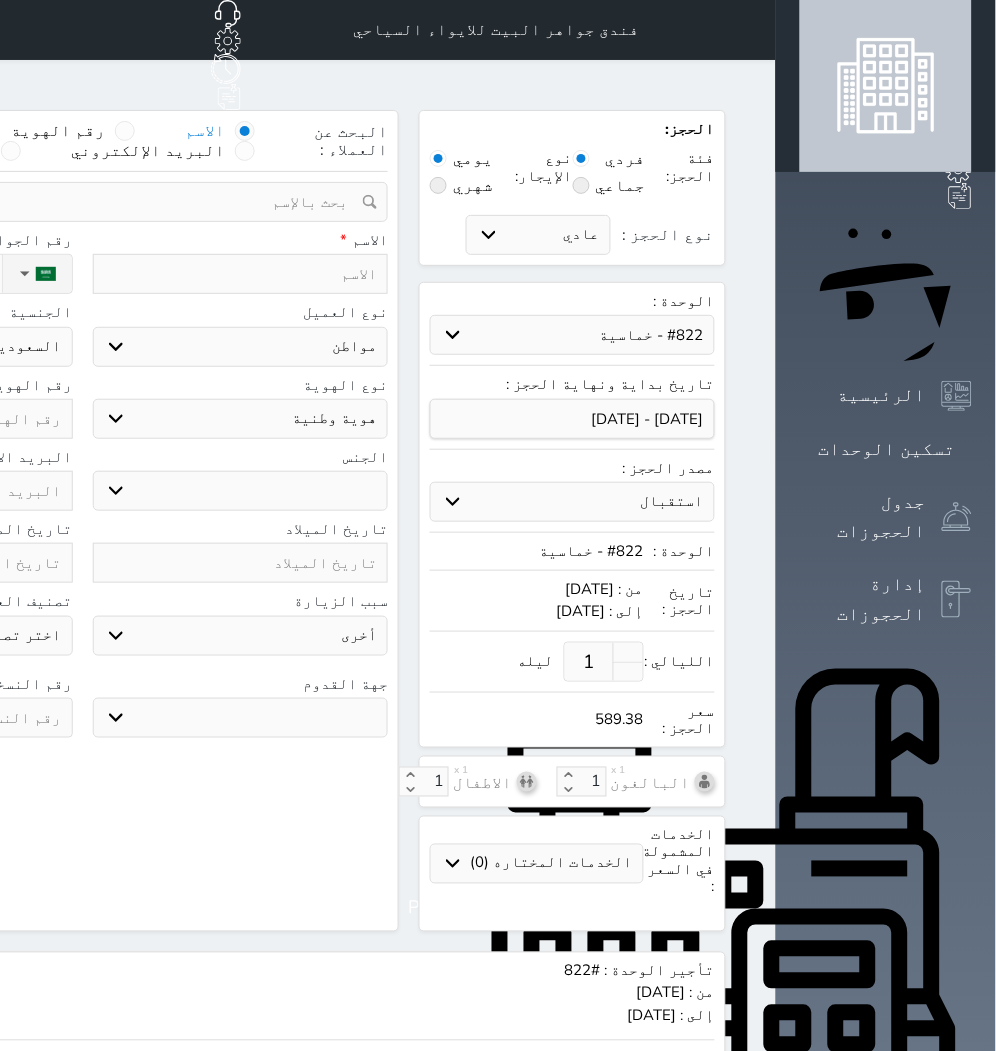 select 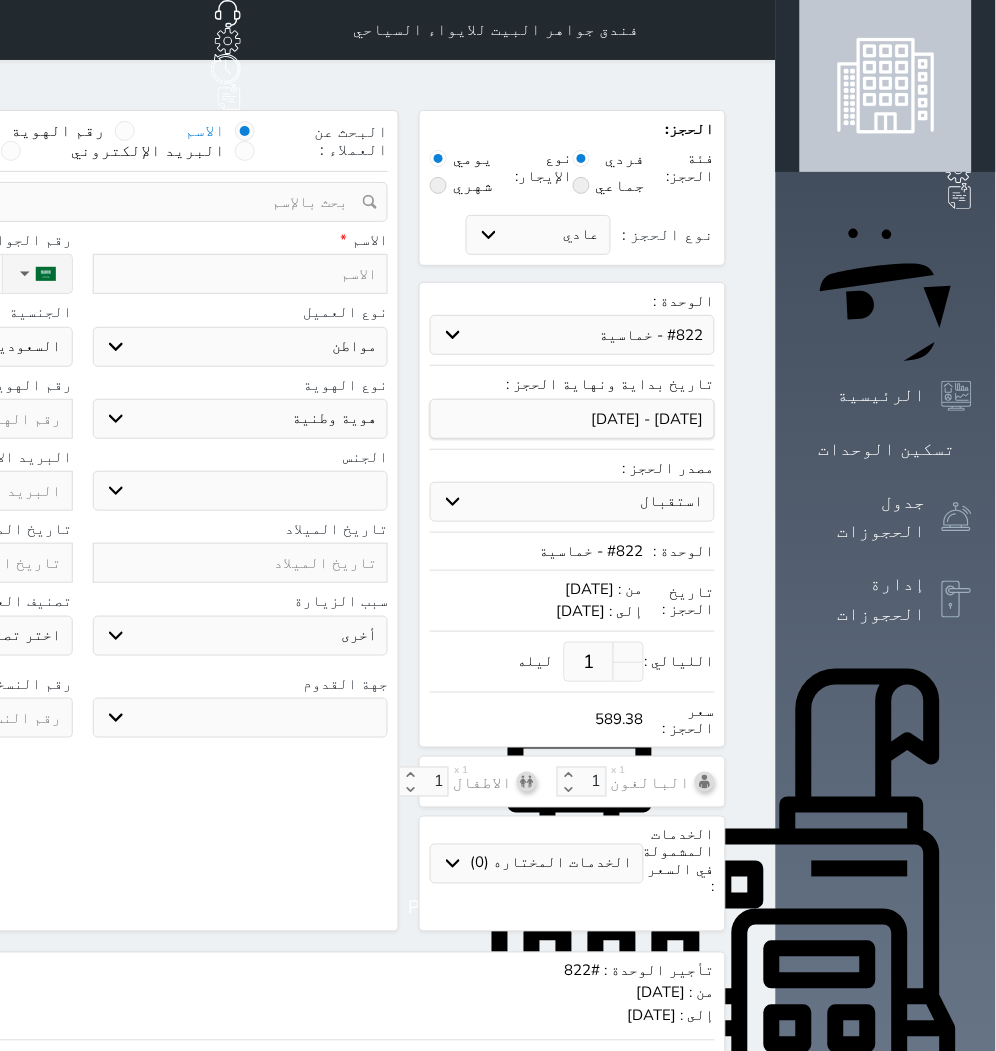 click on "1" at bounding box center (589, 662) 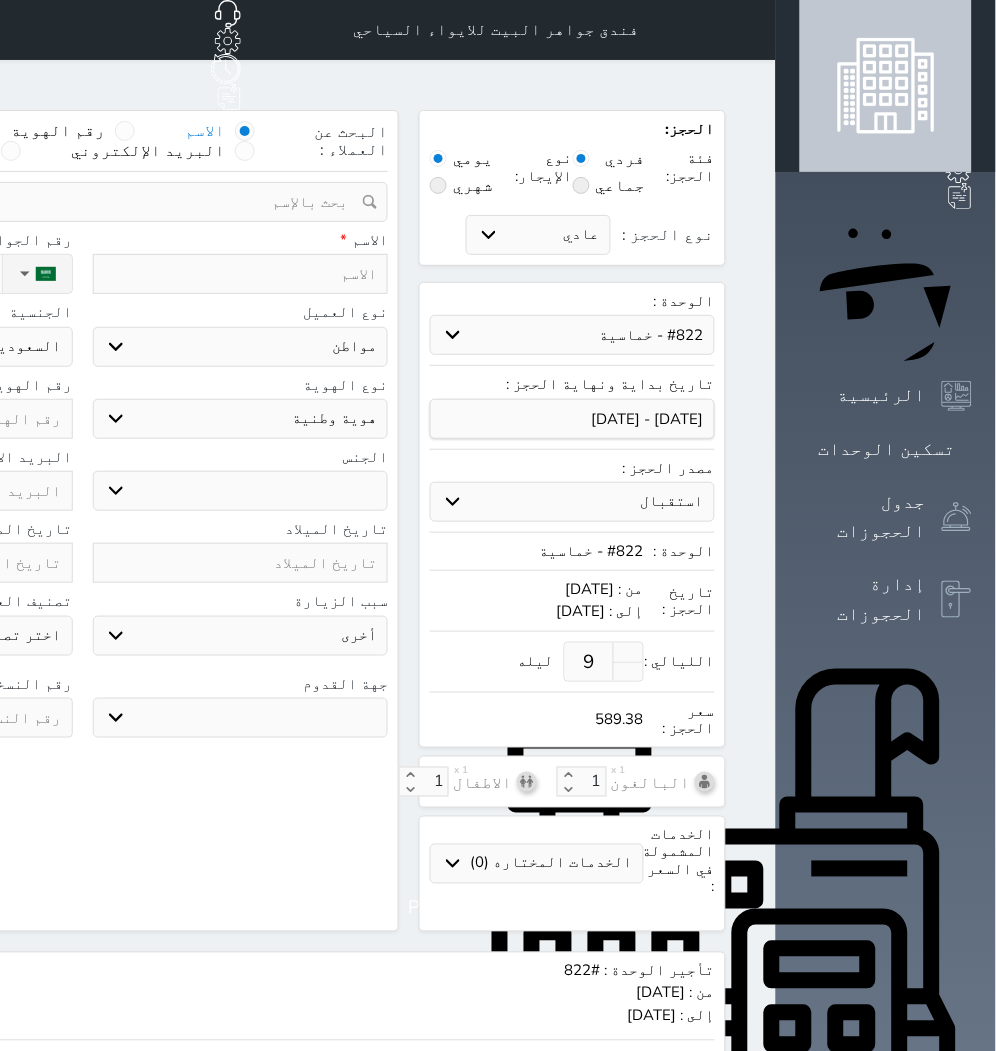 type on "9" 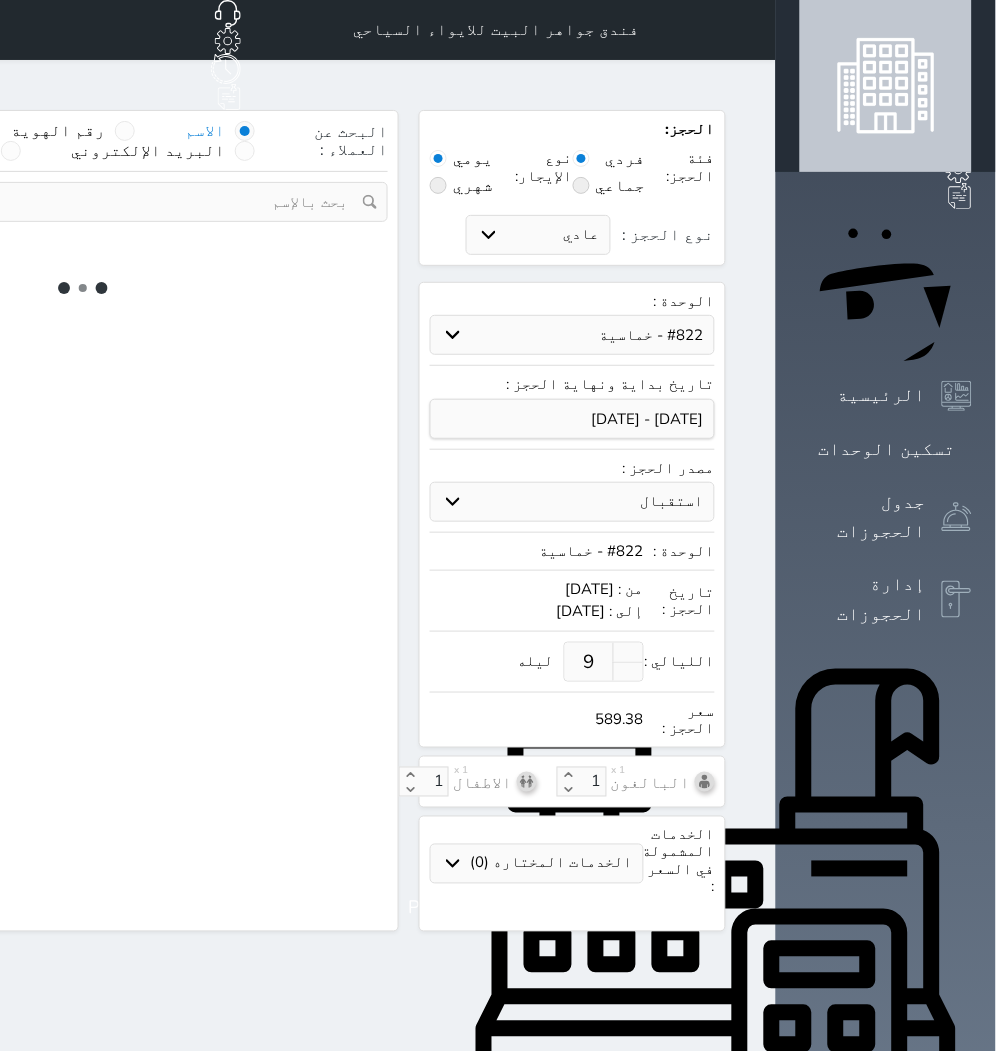 select on "1" 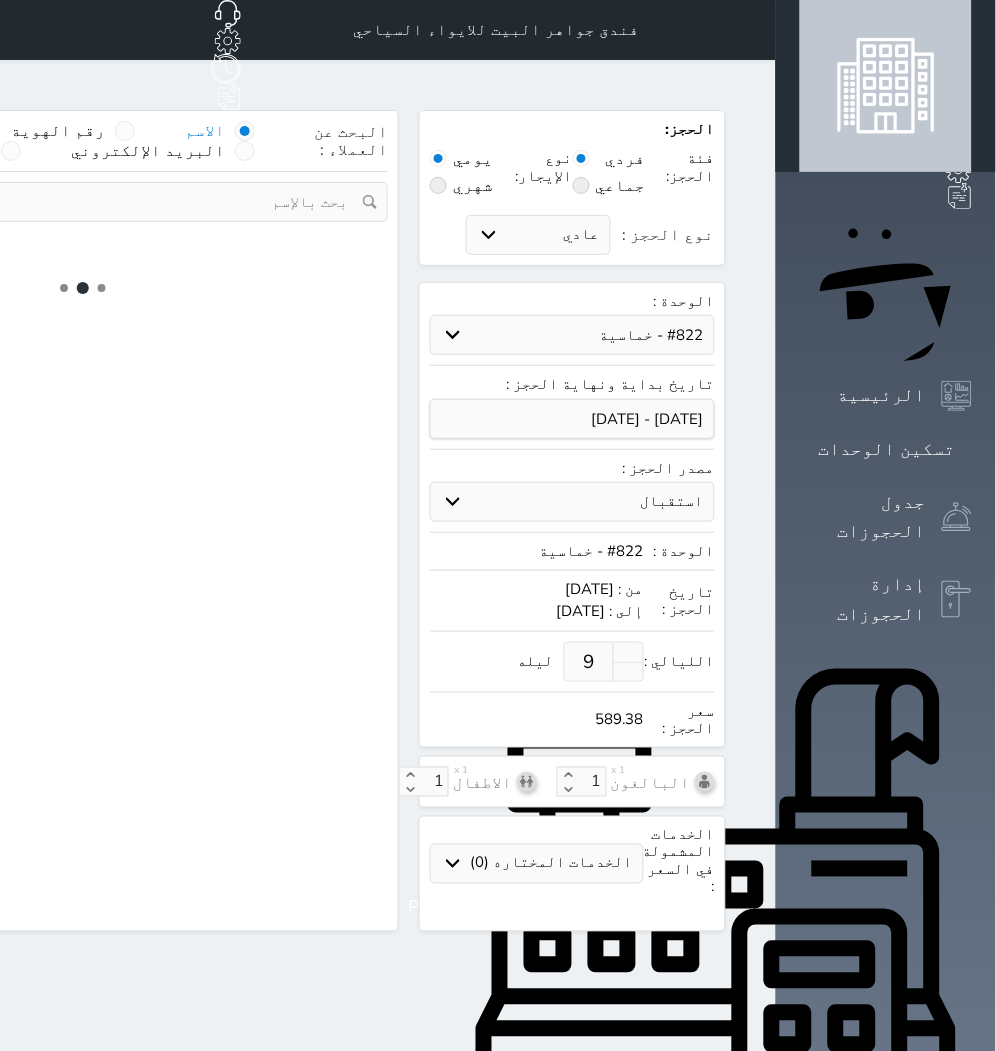 select on "113" 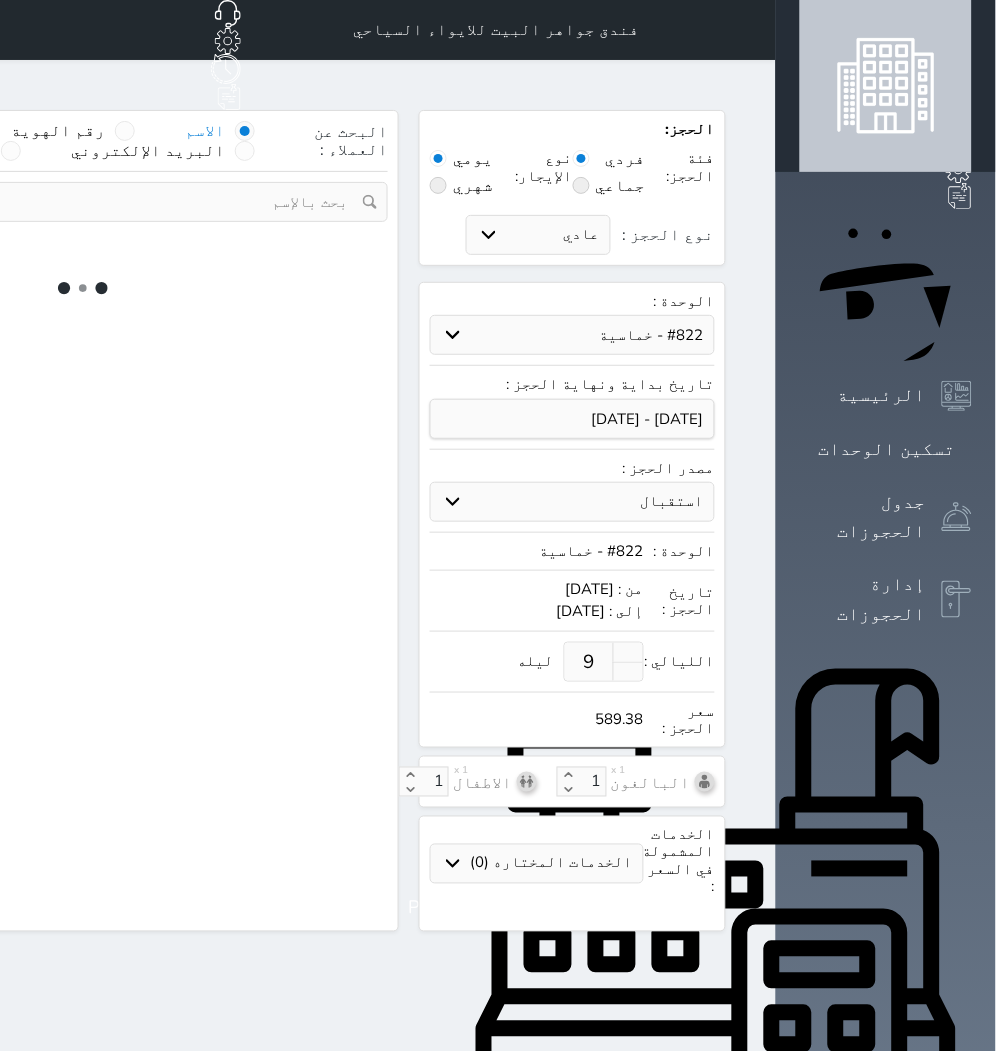 select on "1" 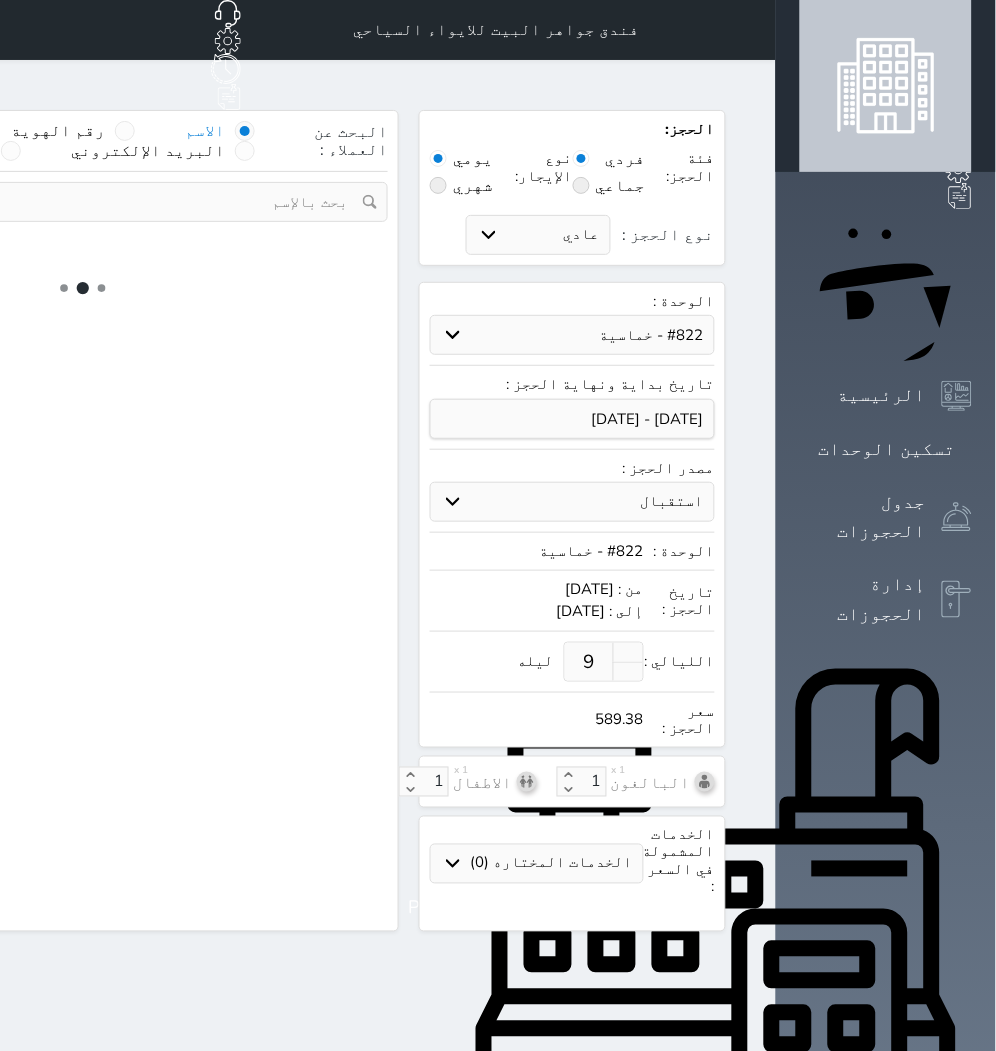 select 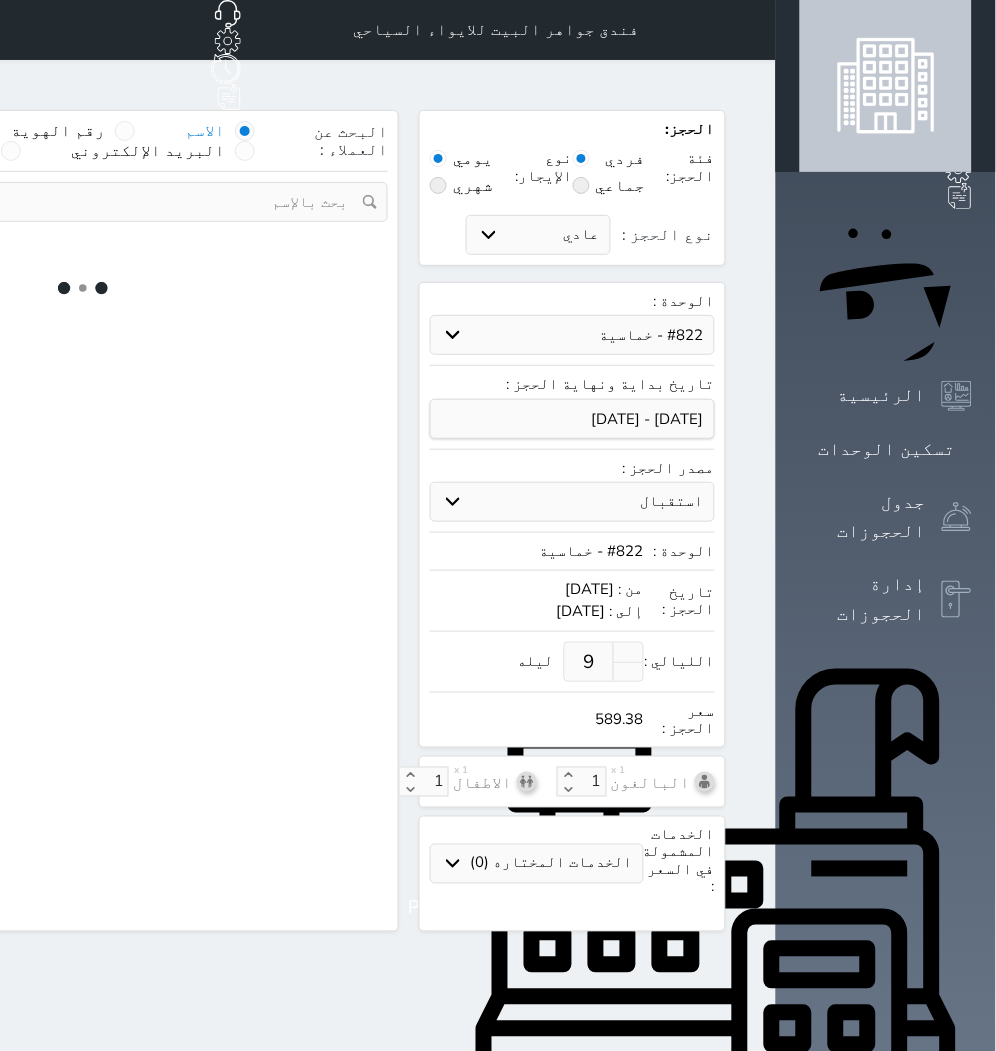 select on "7" 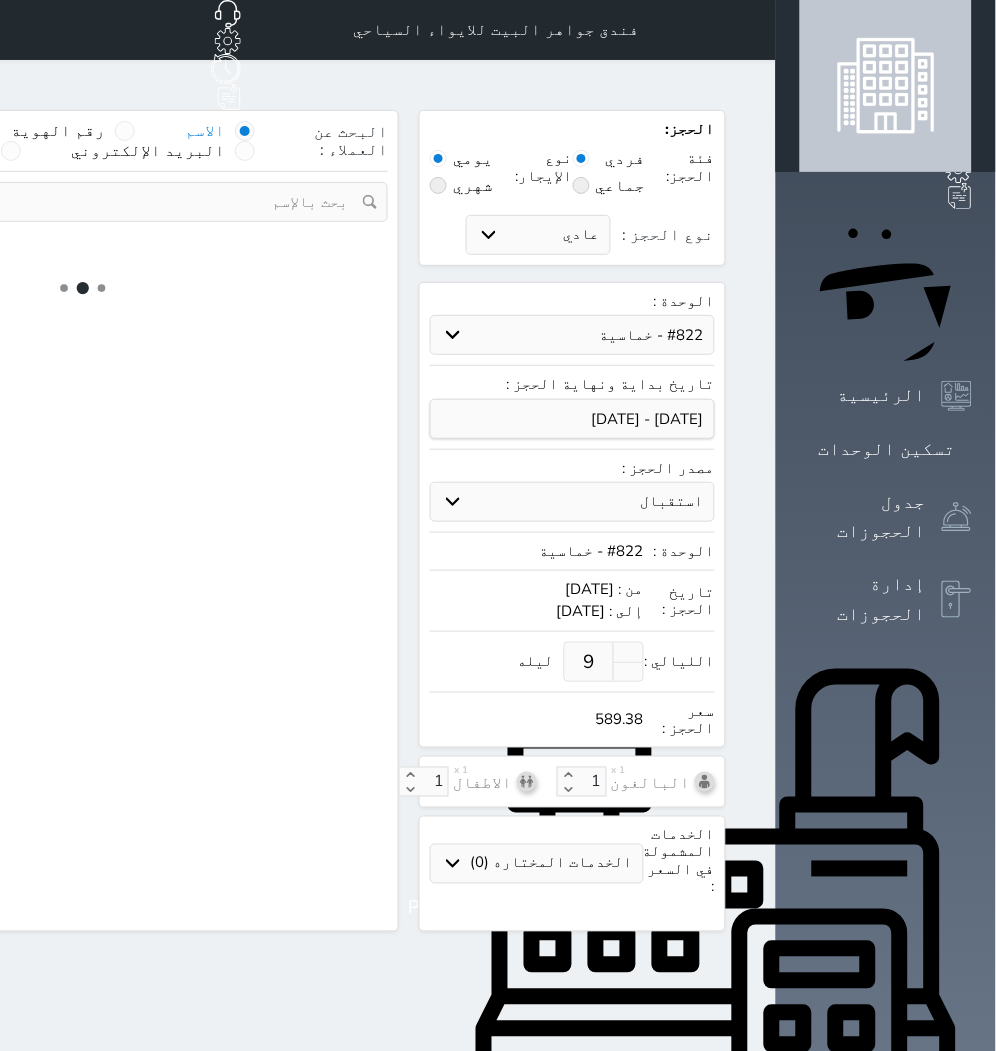 select 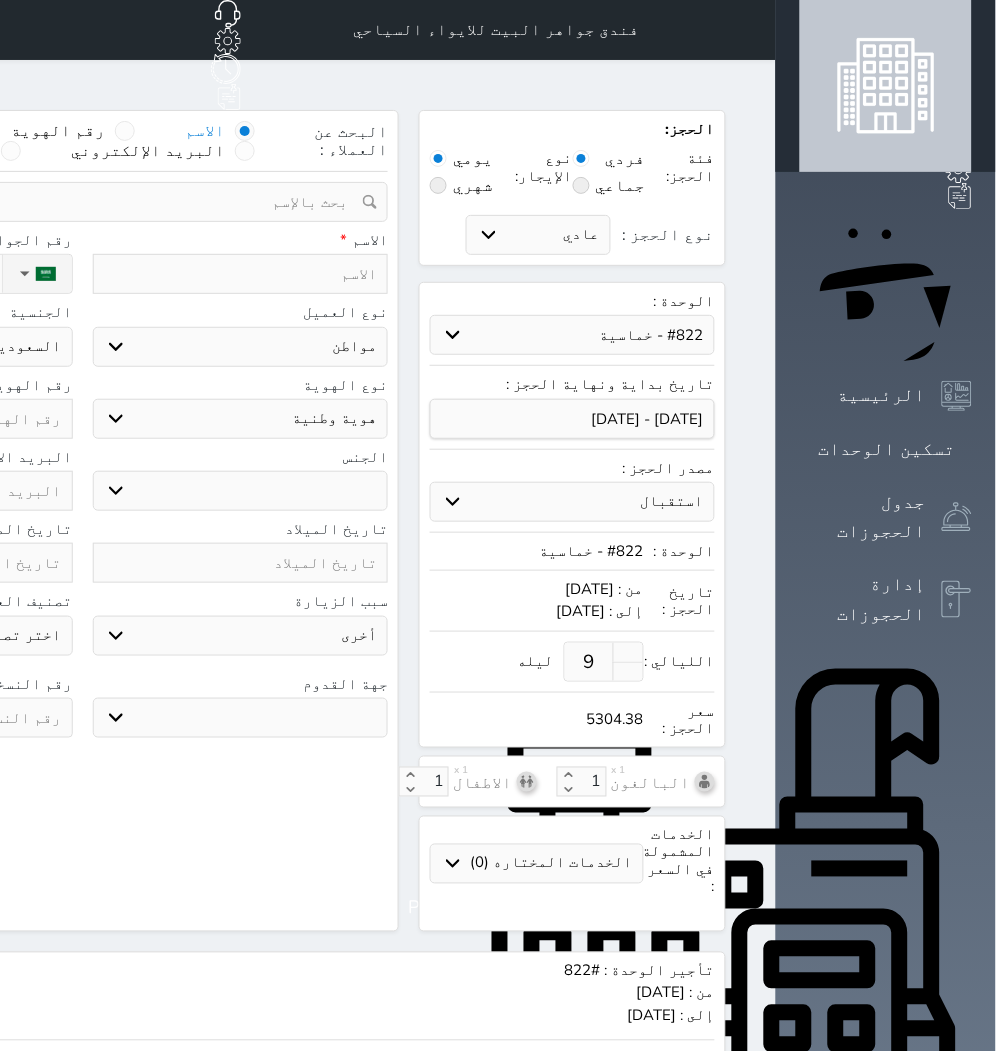 select 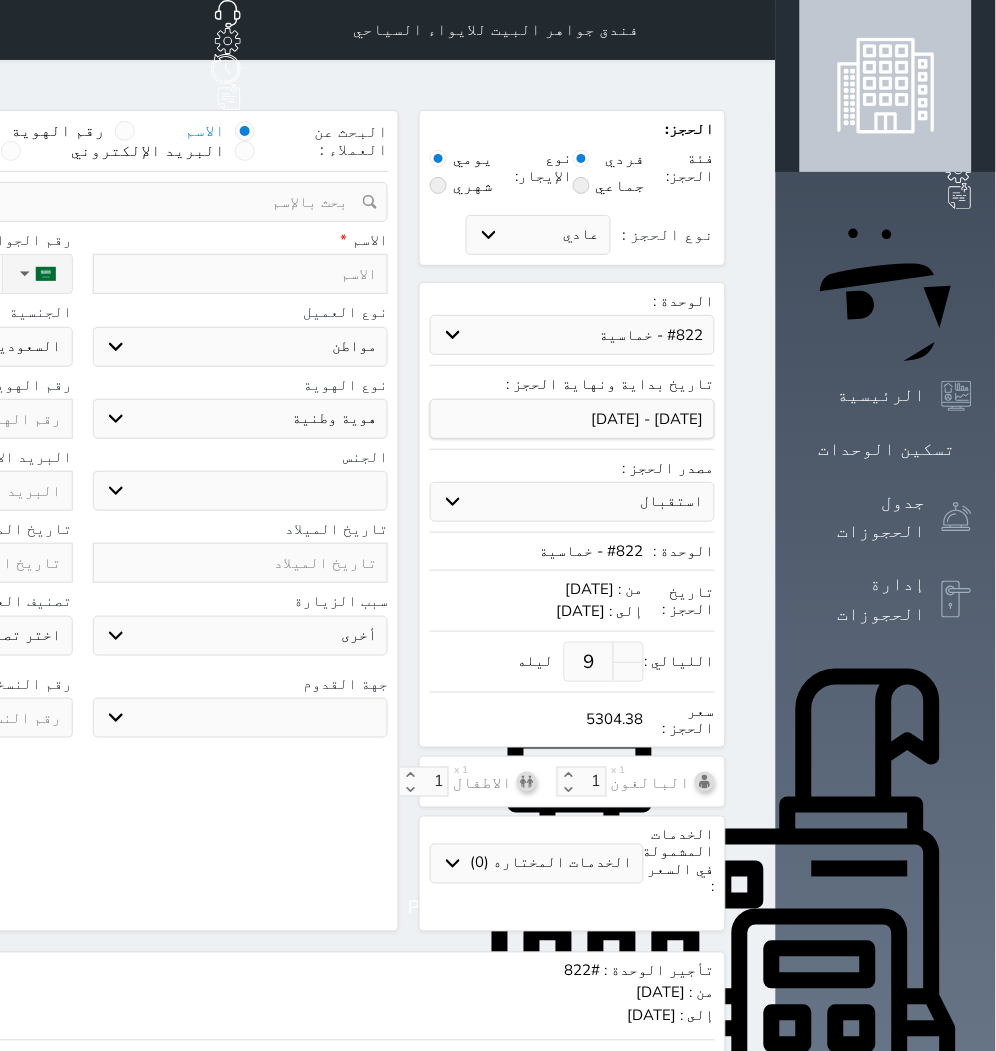 select 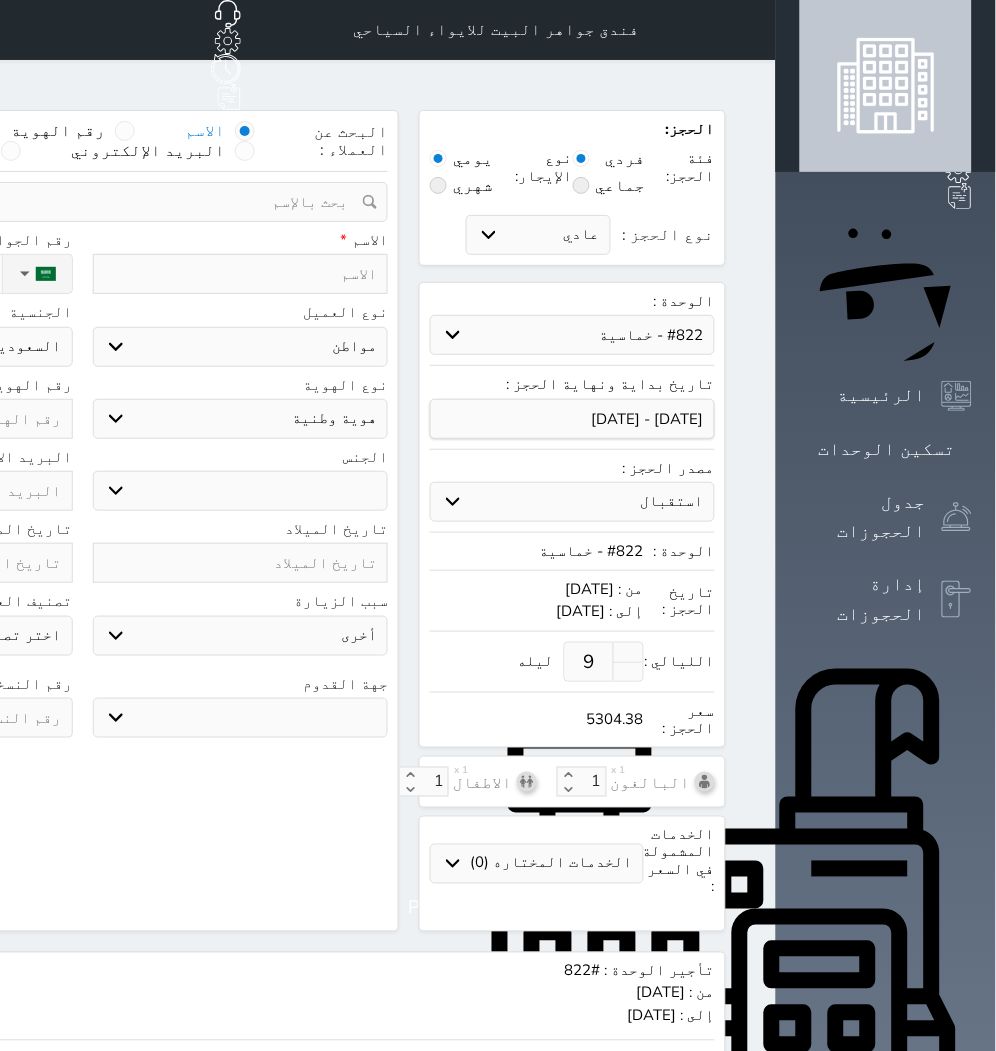 select 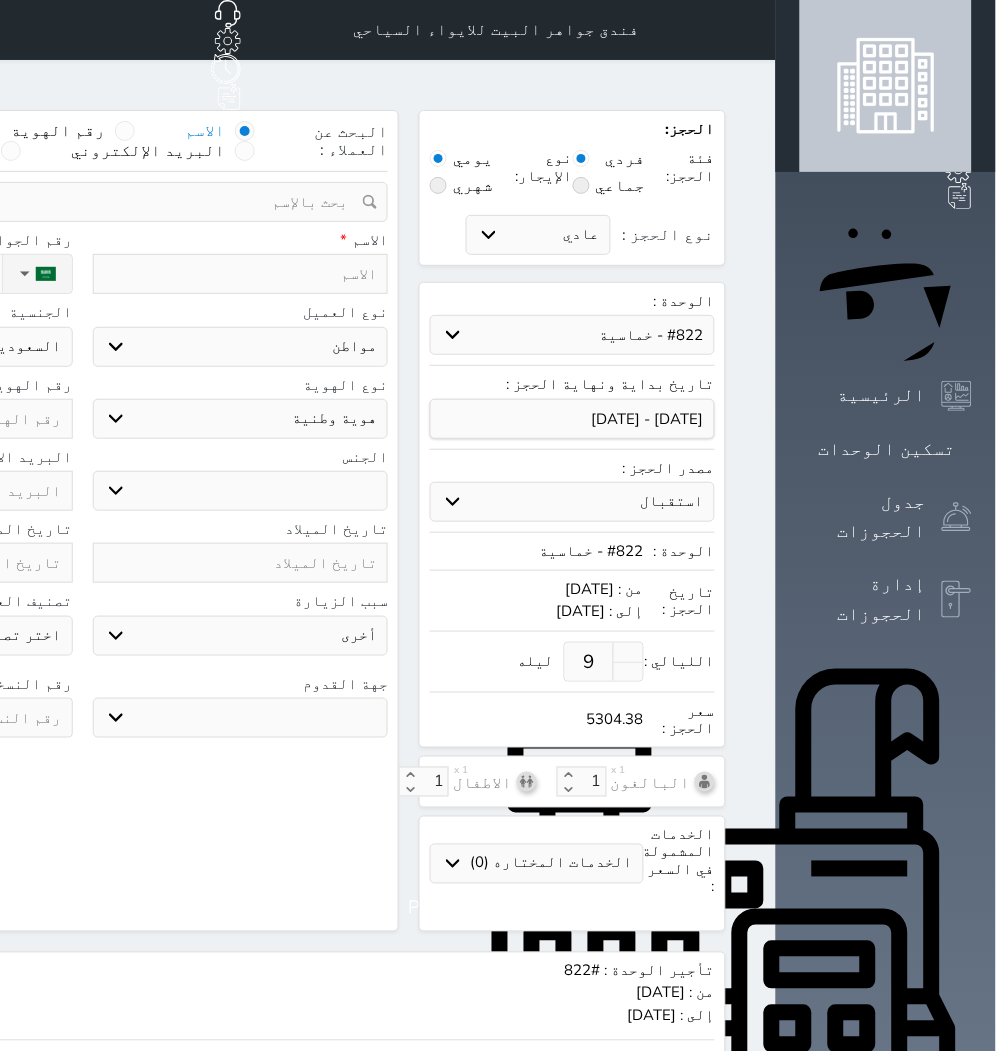 select 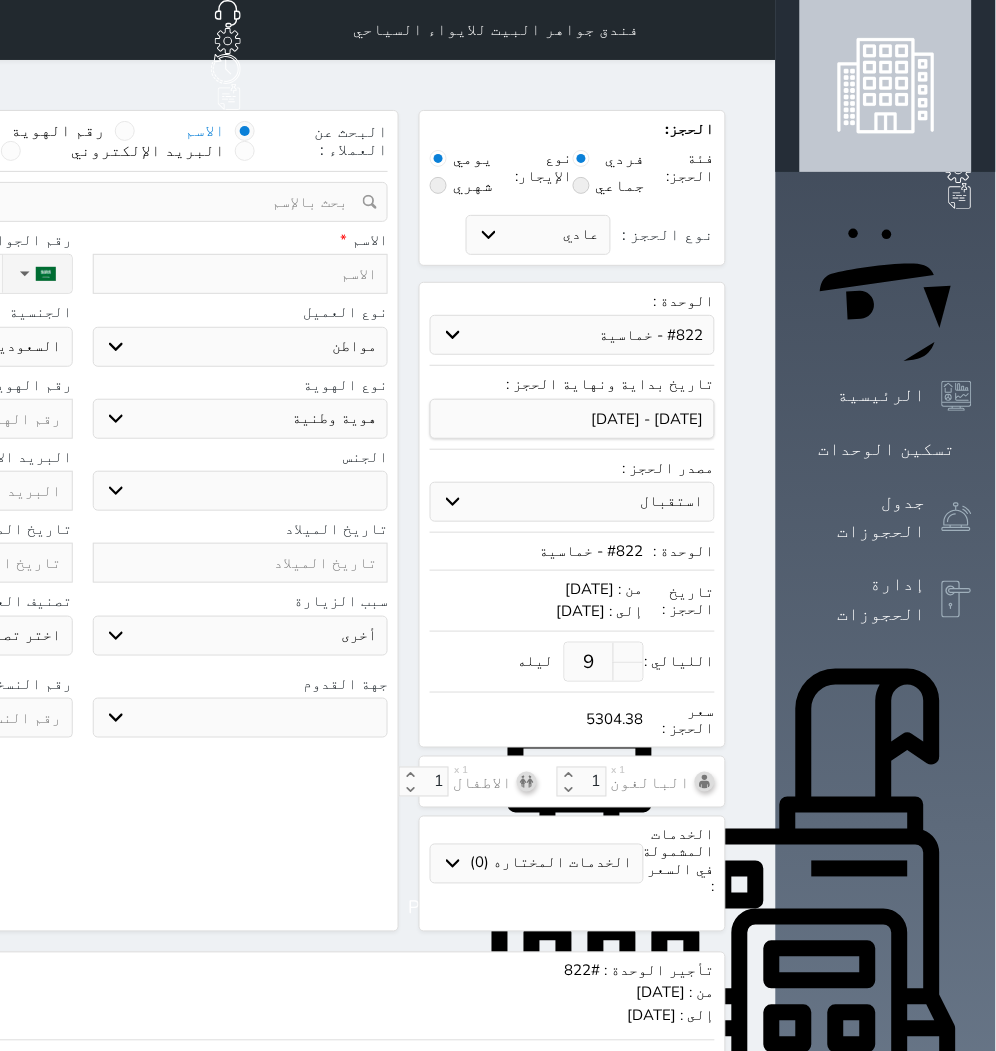 select 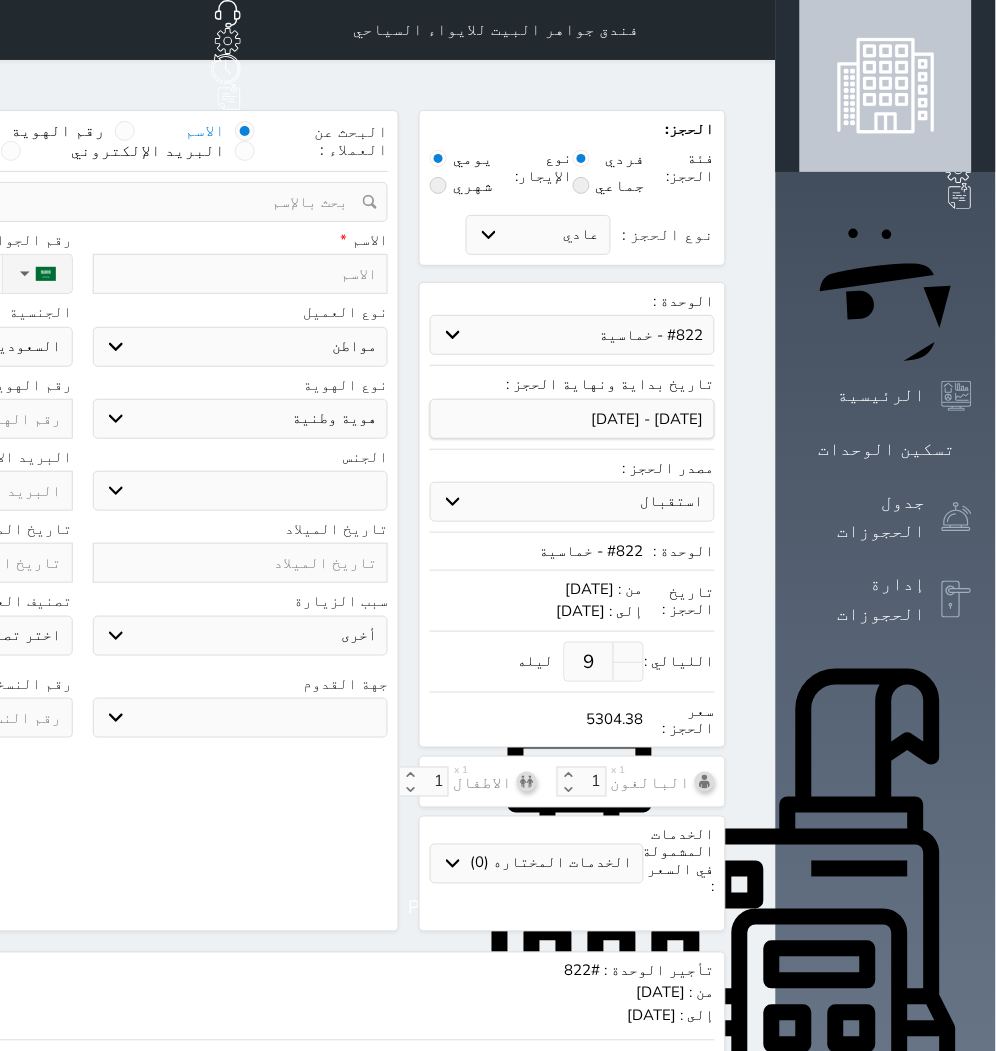 select 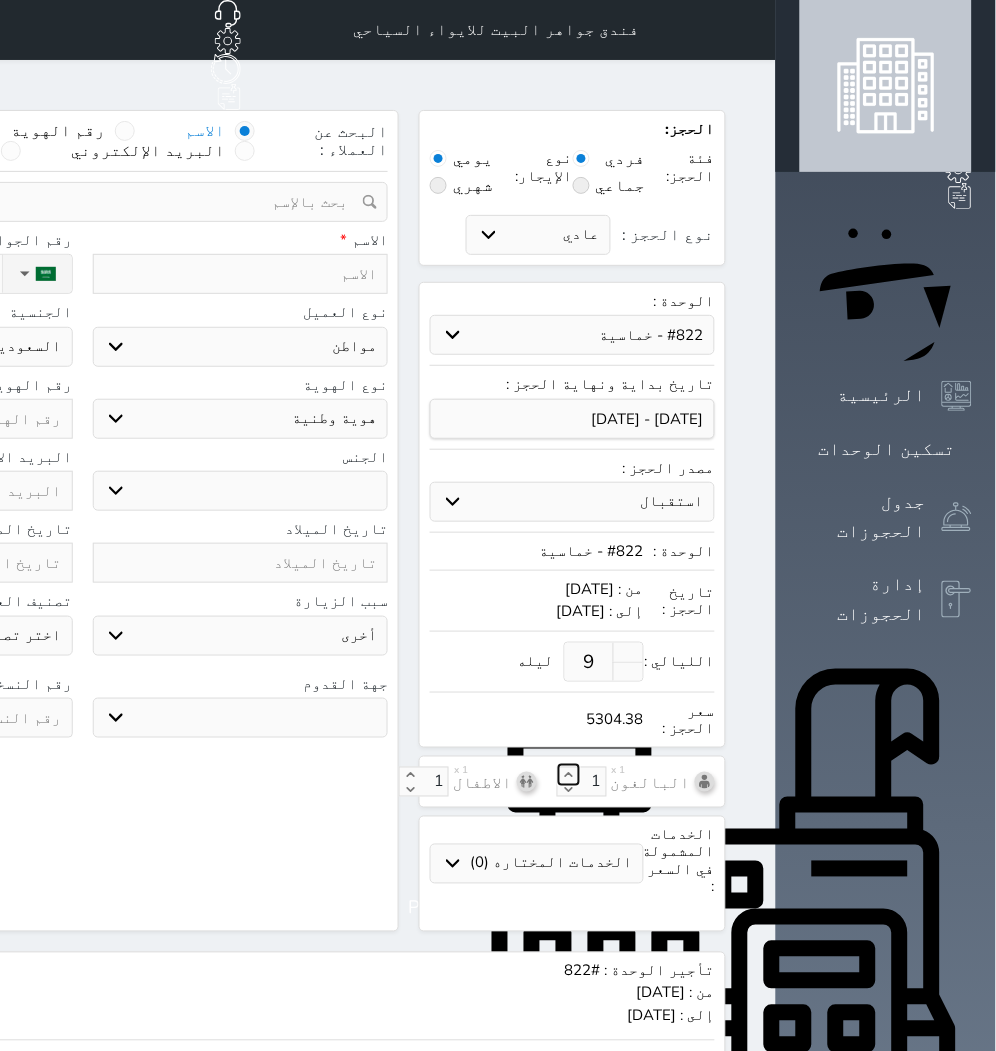 click 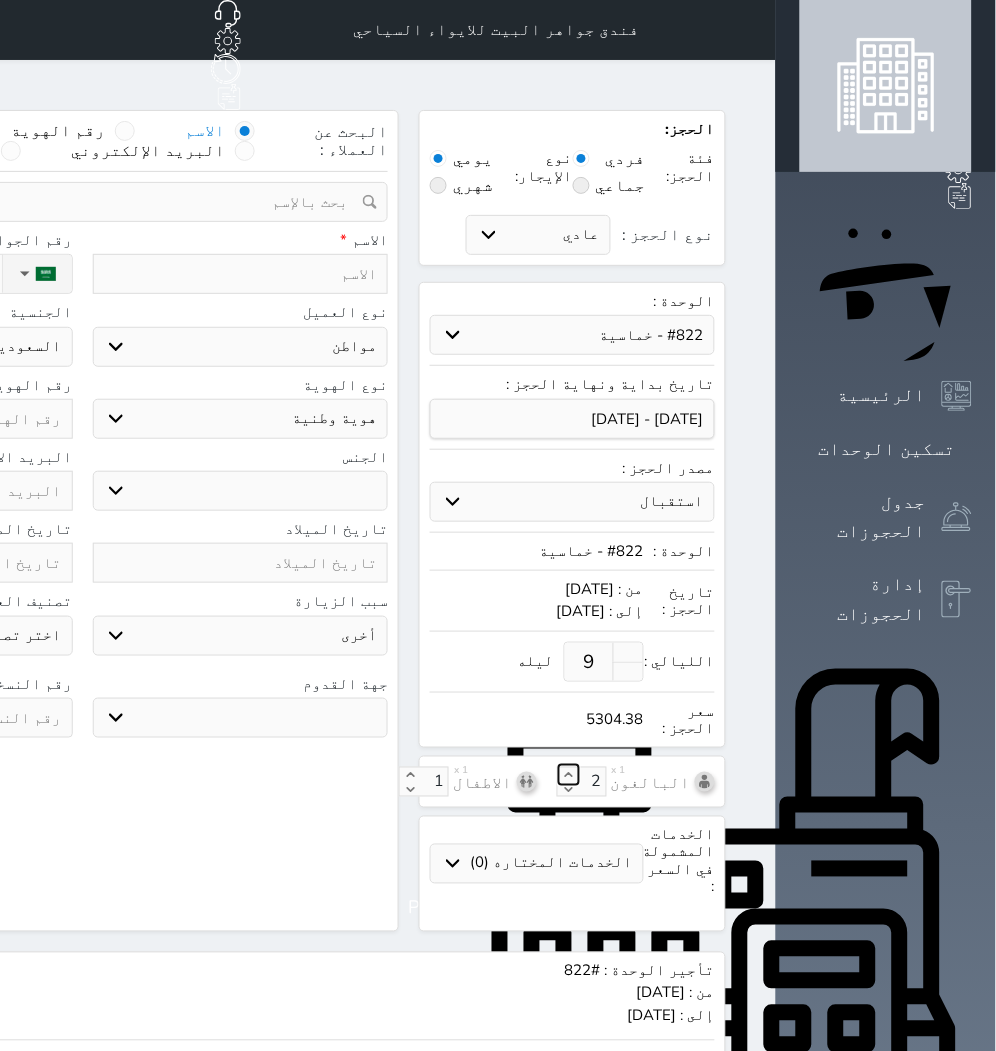 click 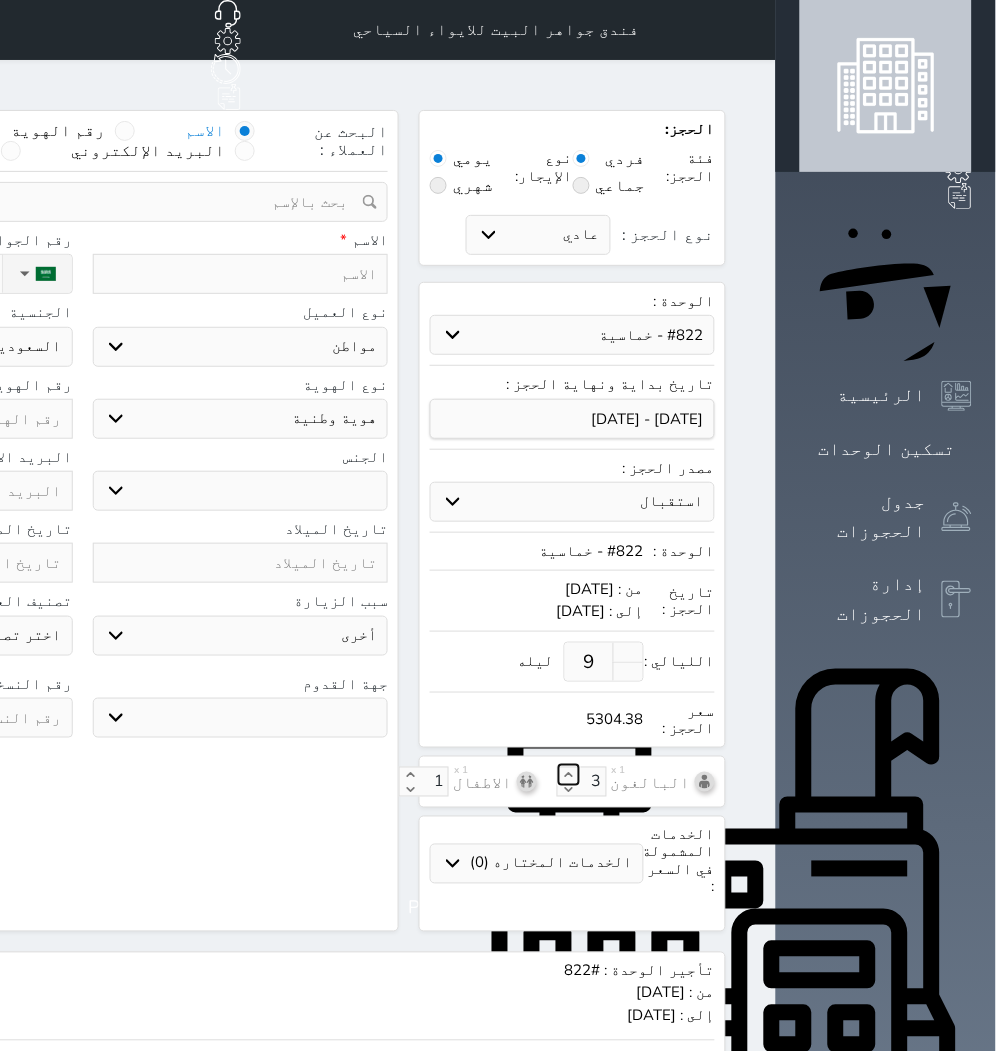 type on "1" 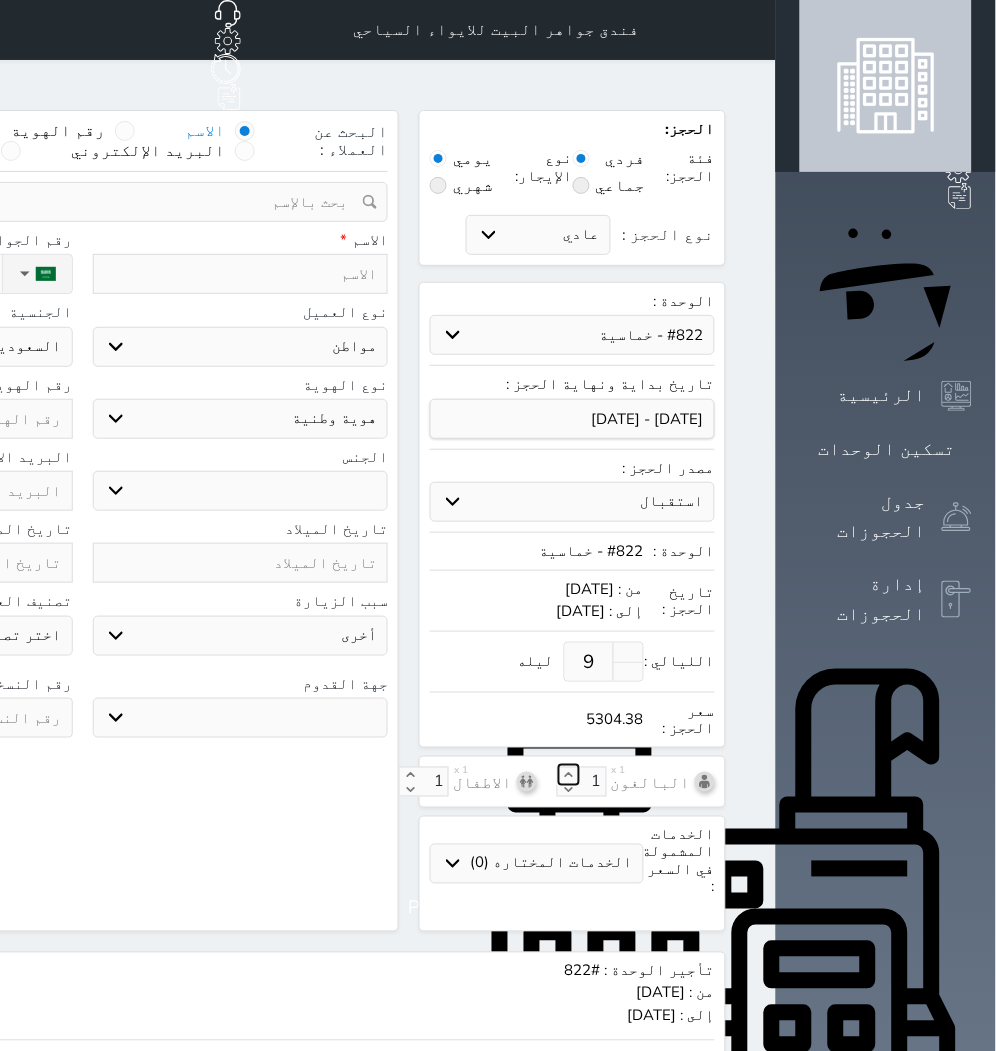 click 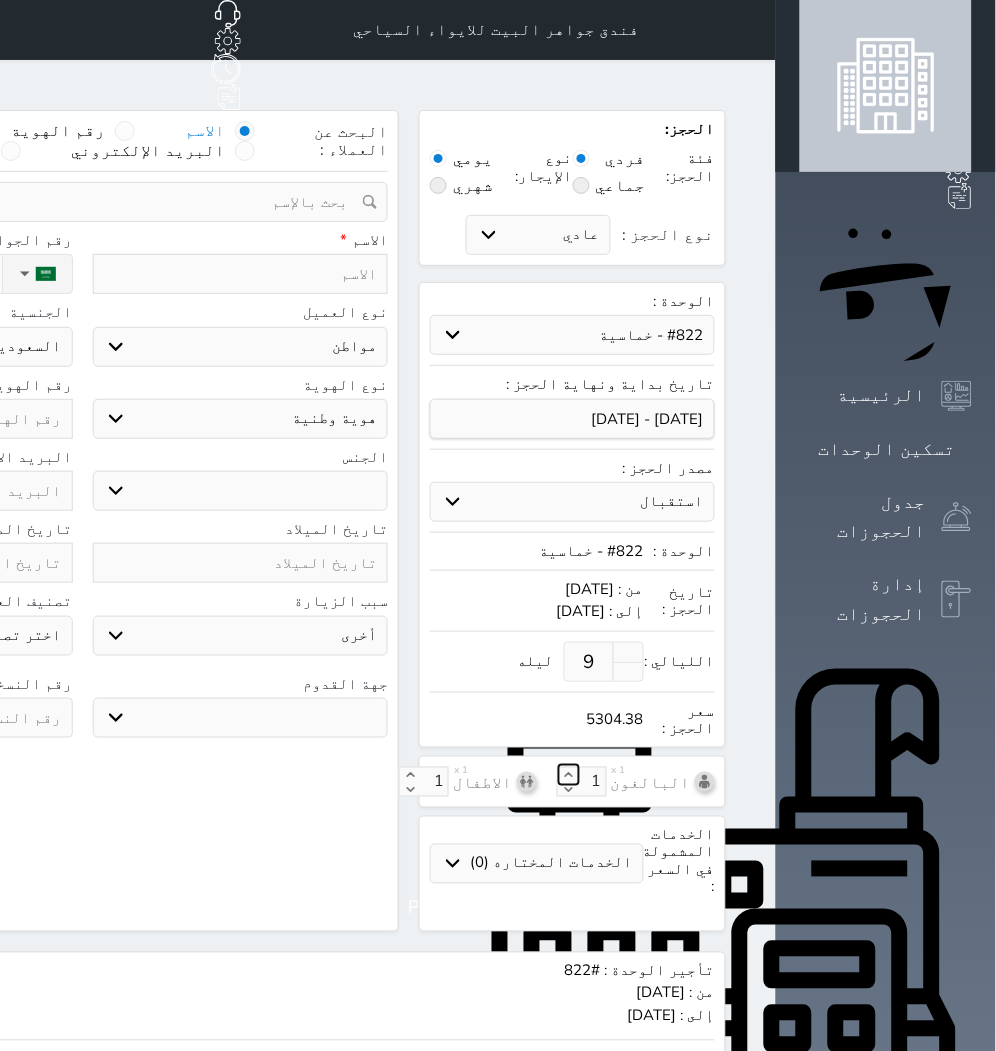 click 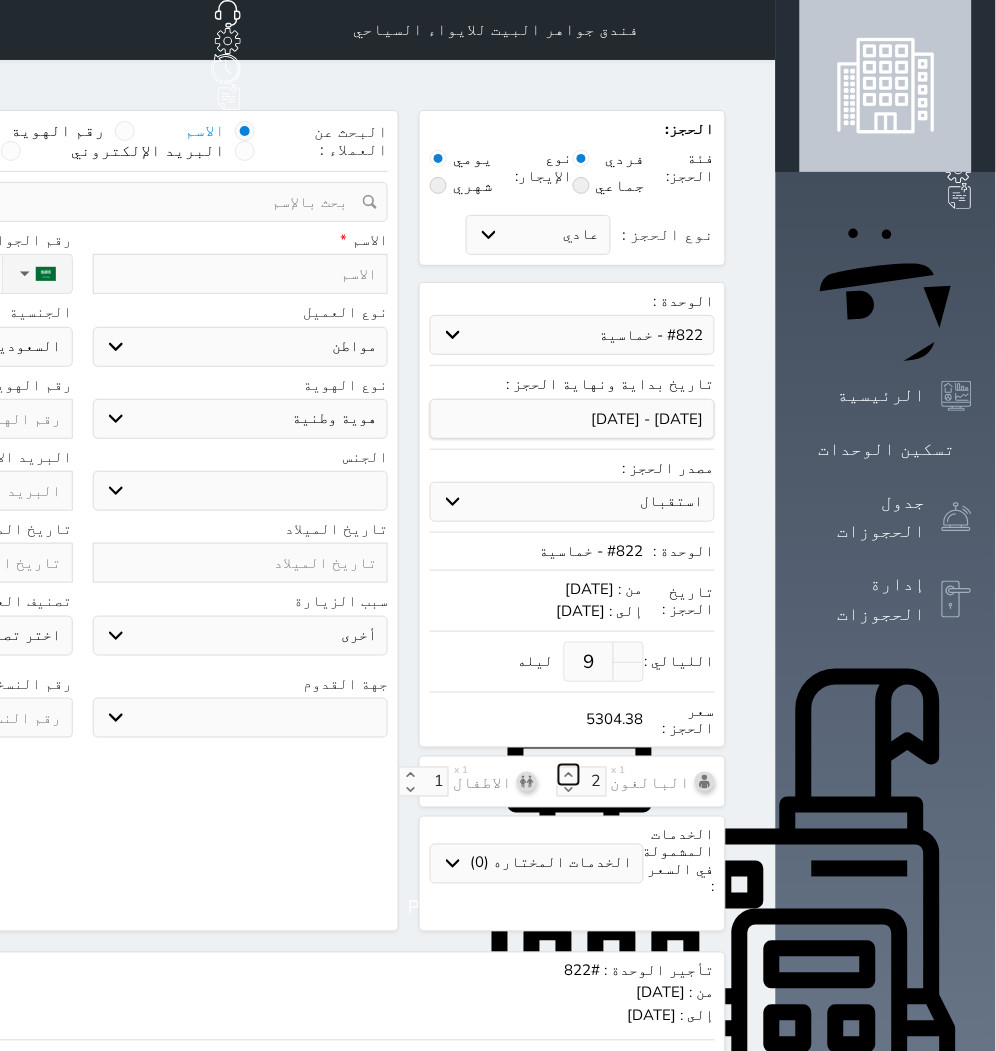 click 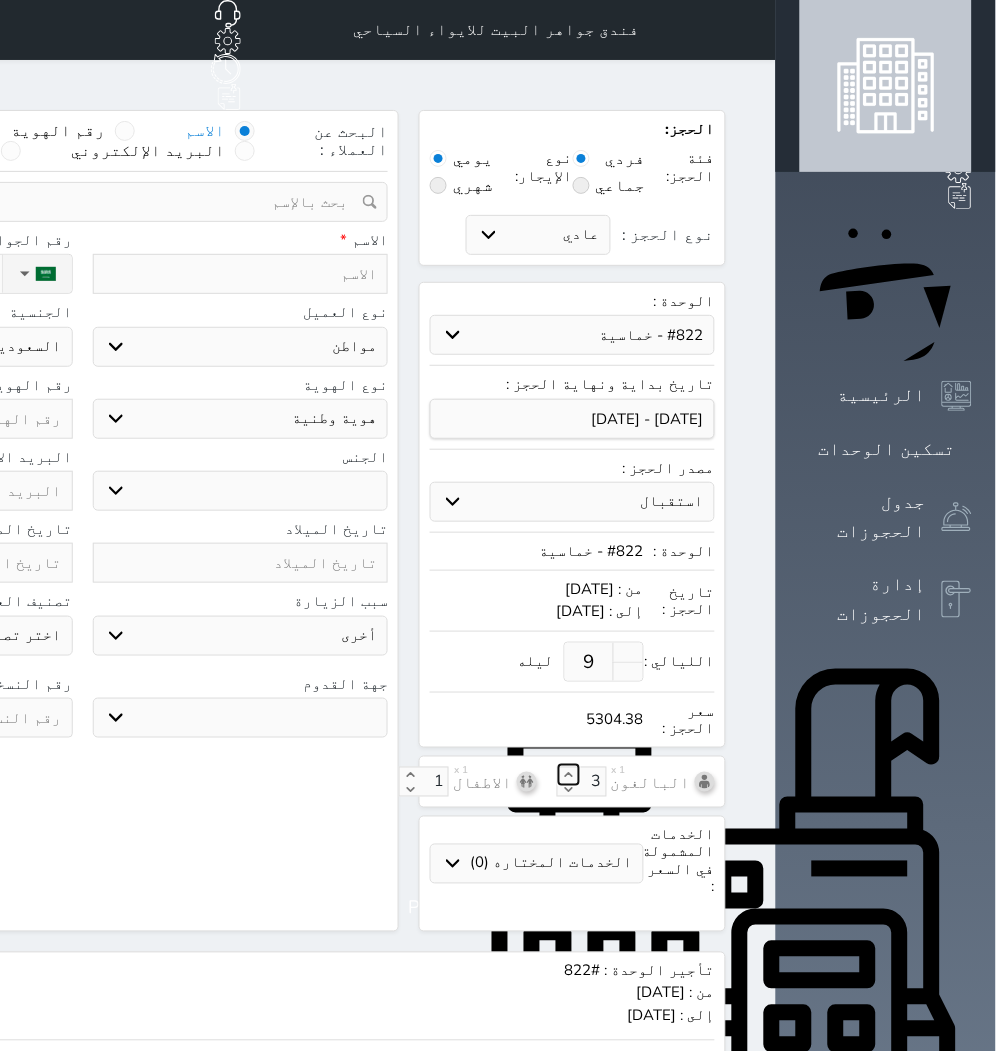 click 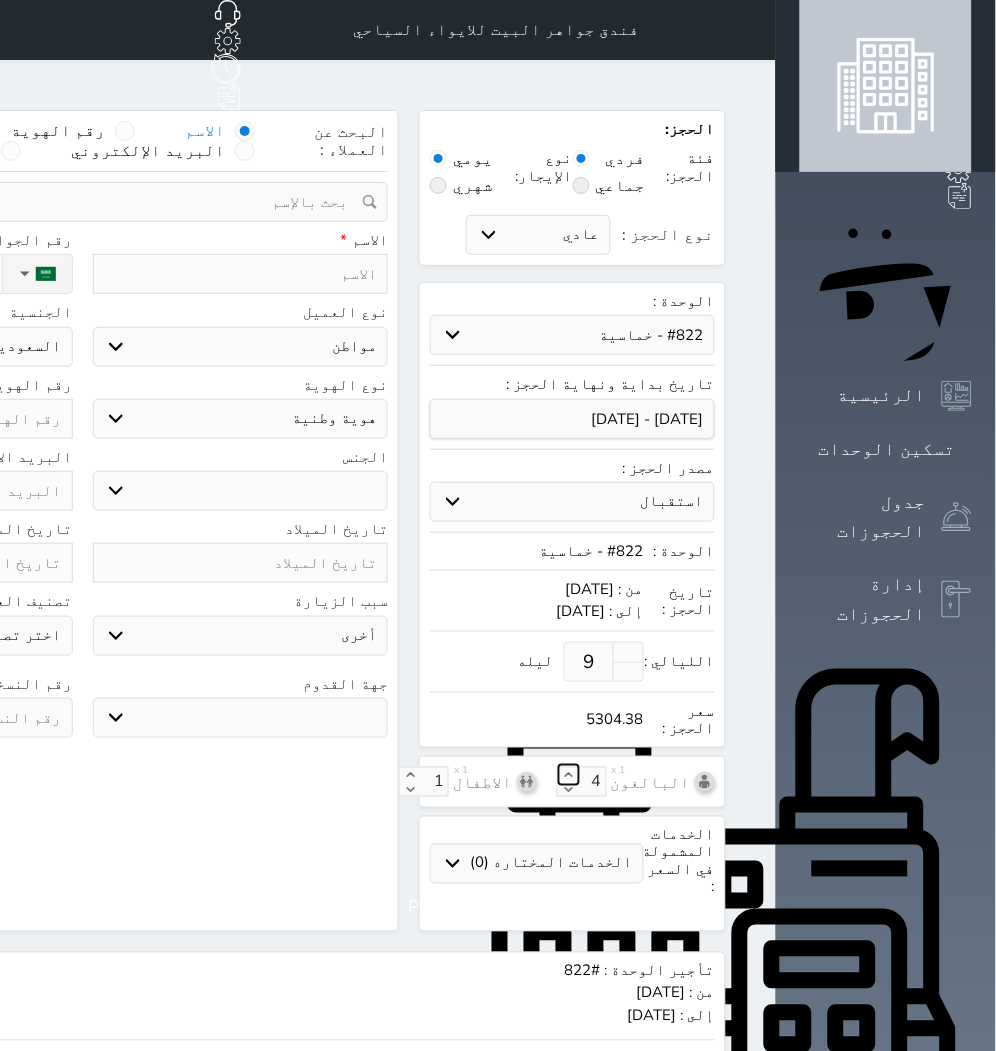 click 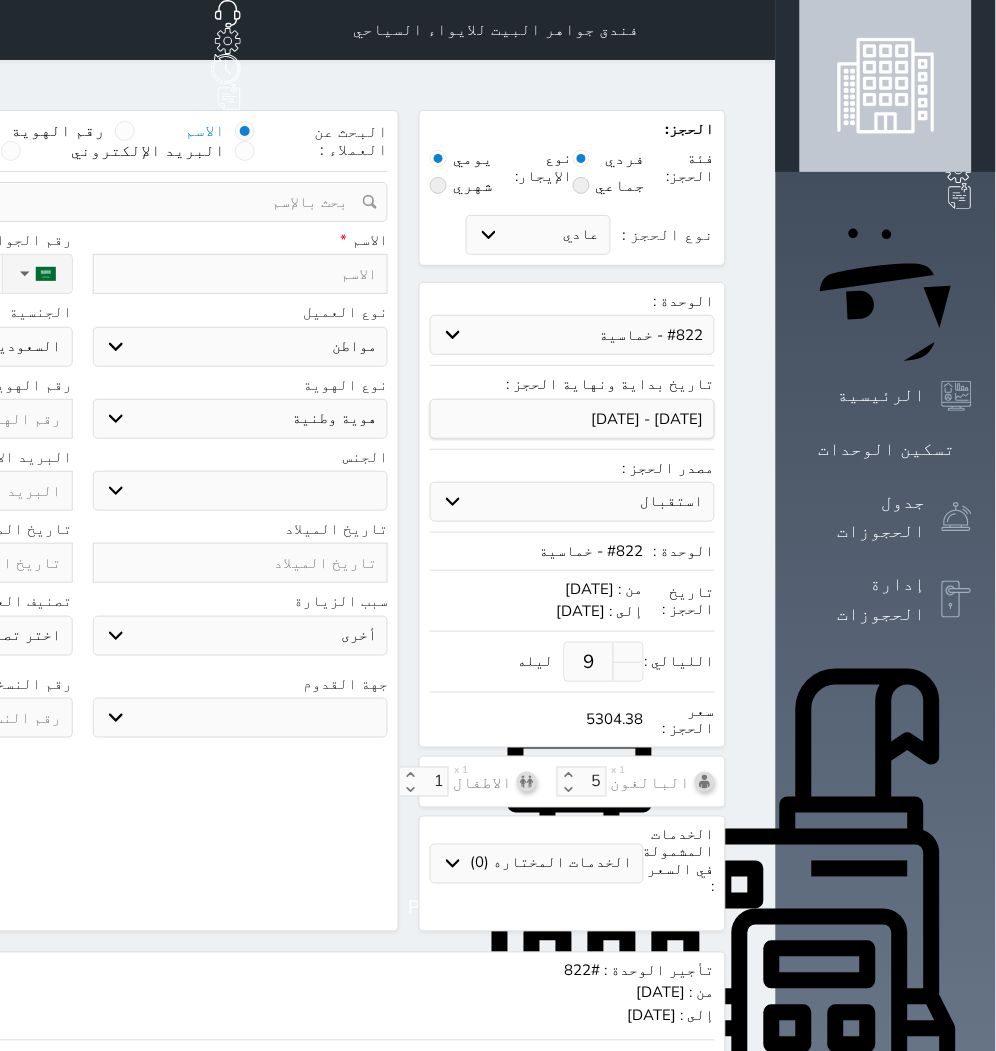click at bounding box center (241, 274) 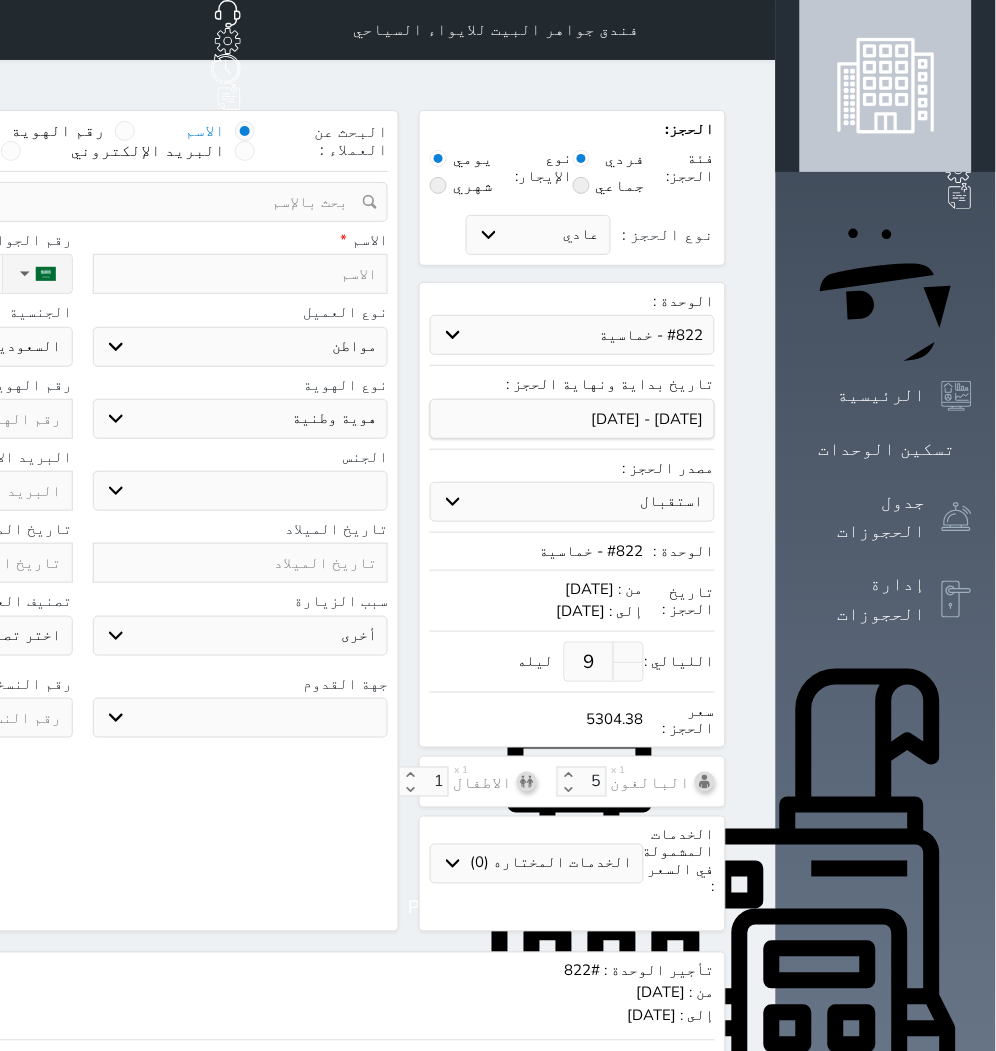 click at bounding box center (241, 274) 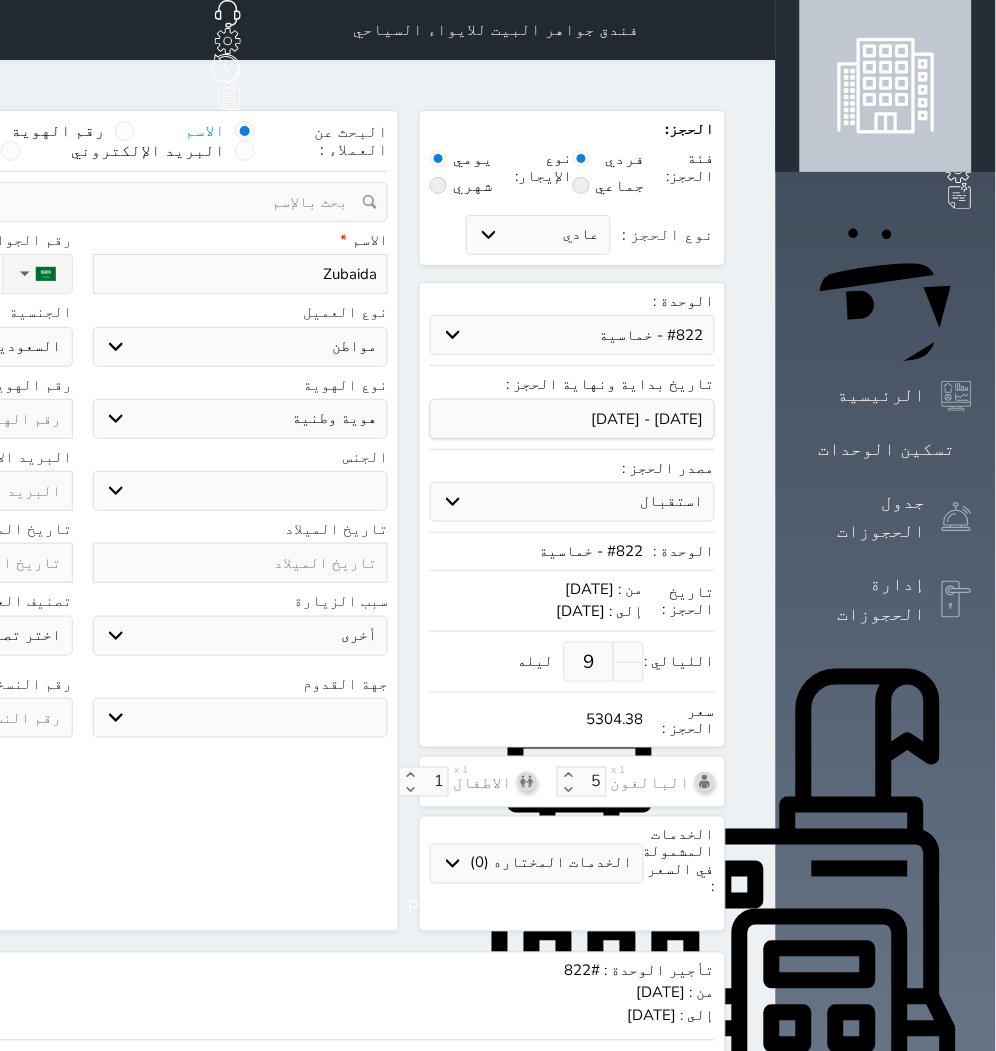 click on "اختر نوع   مواطن مواطن خليجي زائر مقيم" at bounding box center (241, 347) 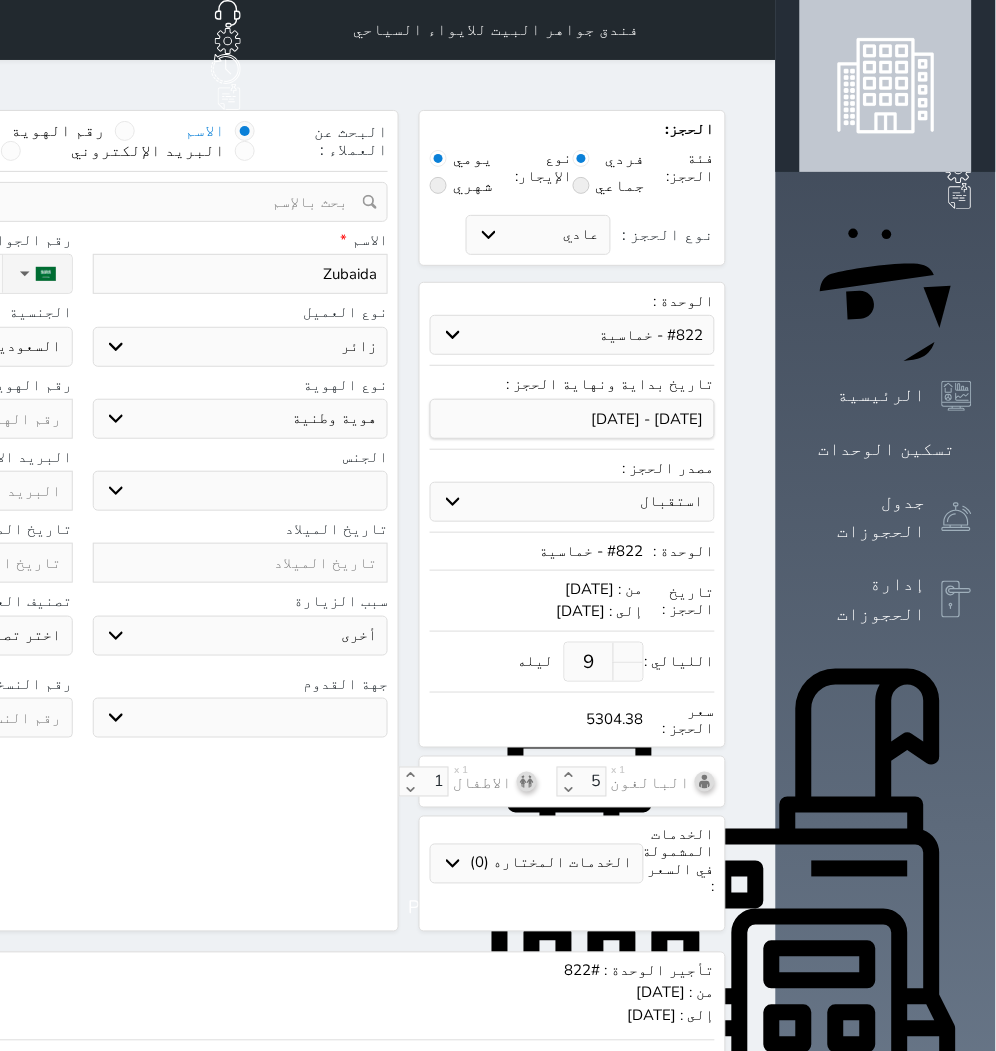click on "اختر نوع   مواطن مواطن خليجي زائر مقيم" at bounding box center [241, 347] 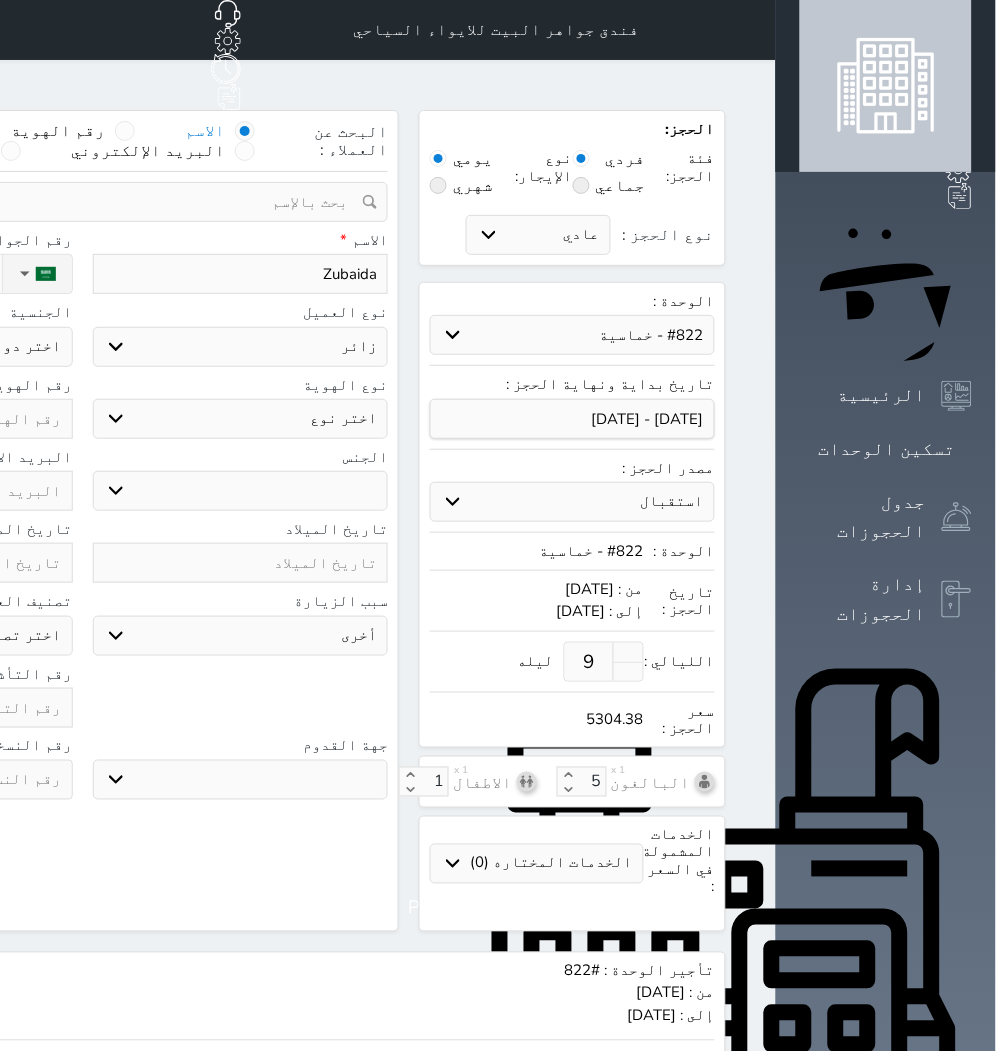 click on "اختر نوع   جواز السفر هوية زائر" at bounding box center (241, 419) 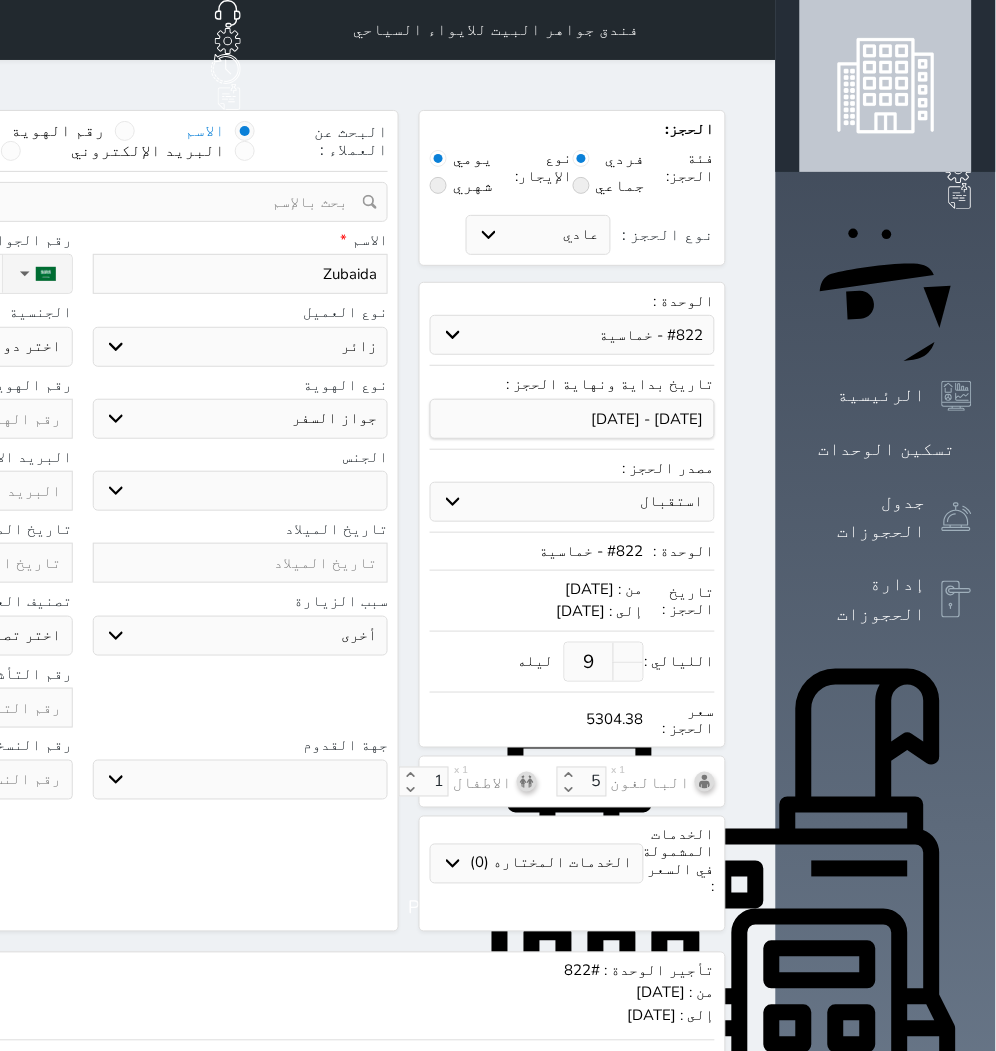 click on "اختر نوع   جواز السفر هوية زائر" at bounding box center (241, 419) 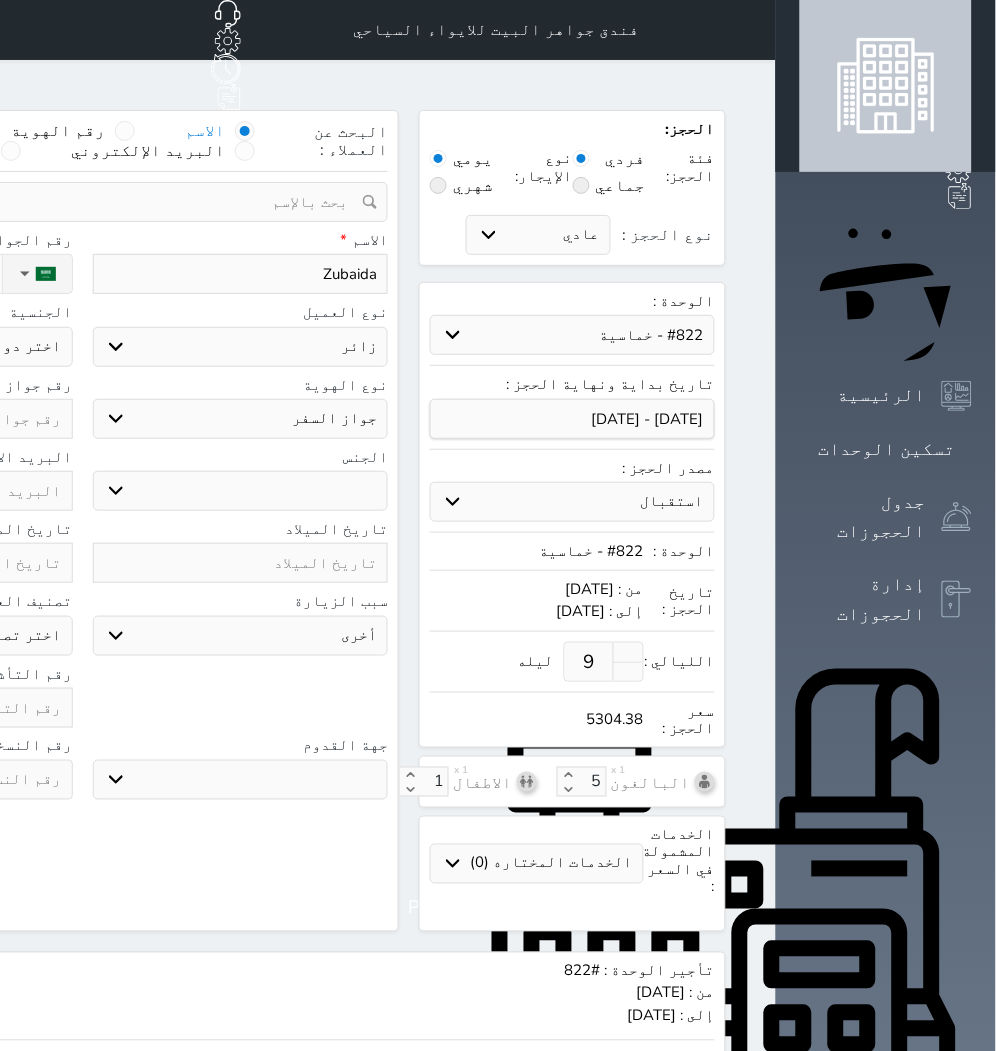 click on "ذكر   انثى" at bounding box center (241, 491) 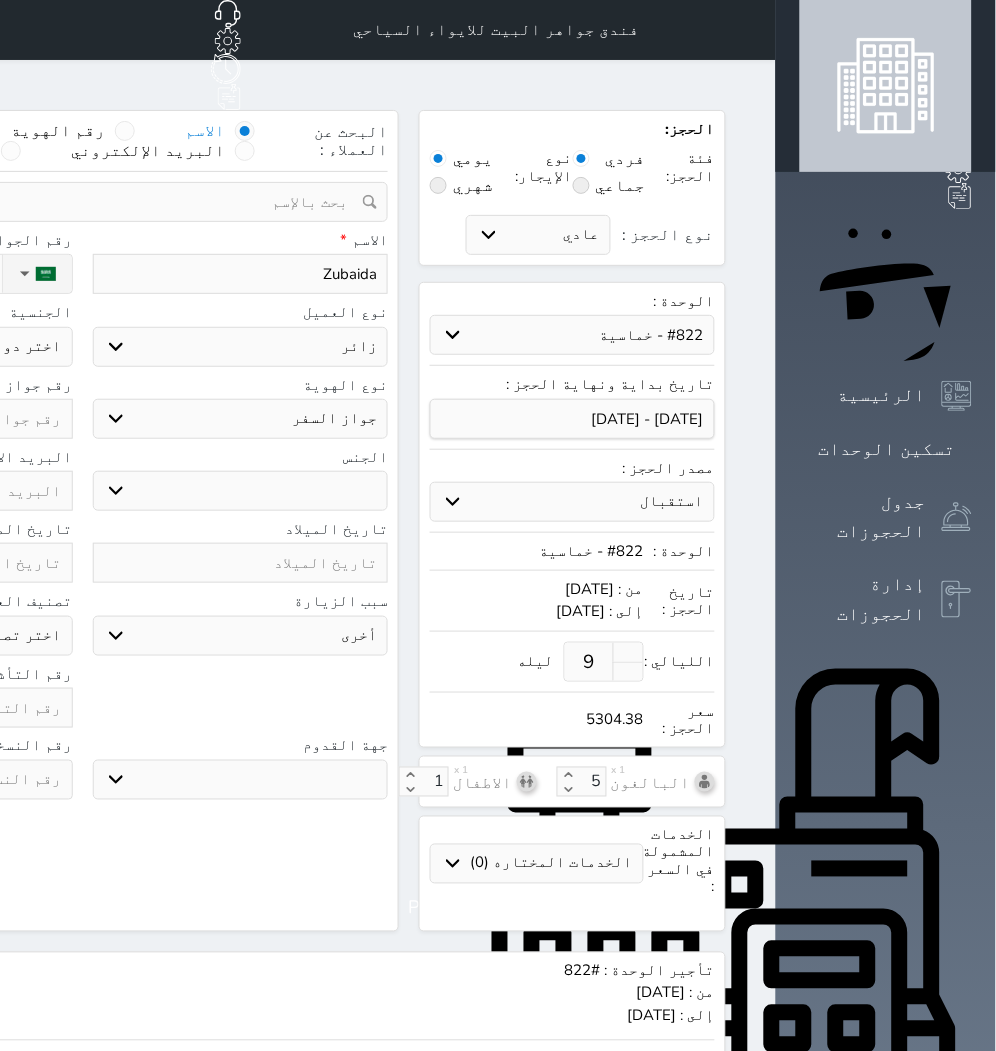click on "سياحة زيارة الاهل والاصدقاء زيارة دينية زيارة عمل زيارة رياضية زيارة ترفيهية أخرى موظف ديوان عمل نزيل حجر موظف وزارة الصحة" at bounding box center (241, 636) 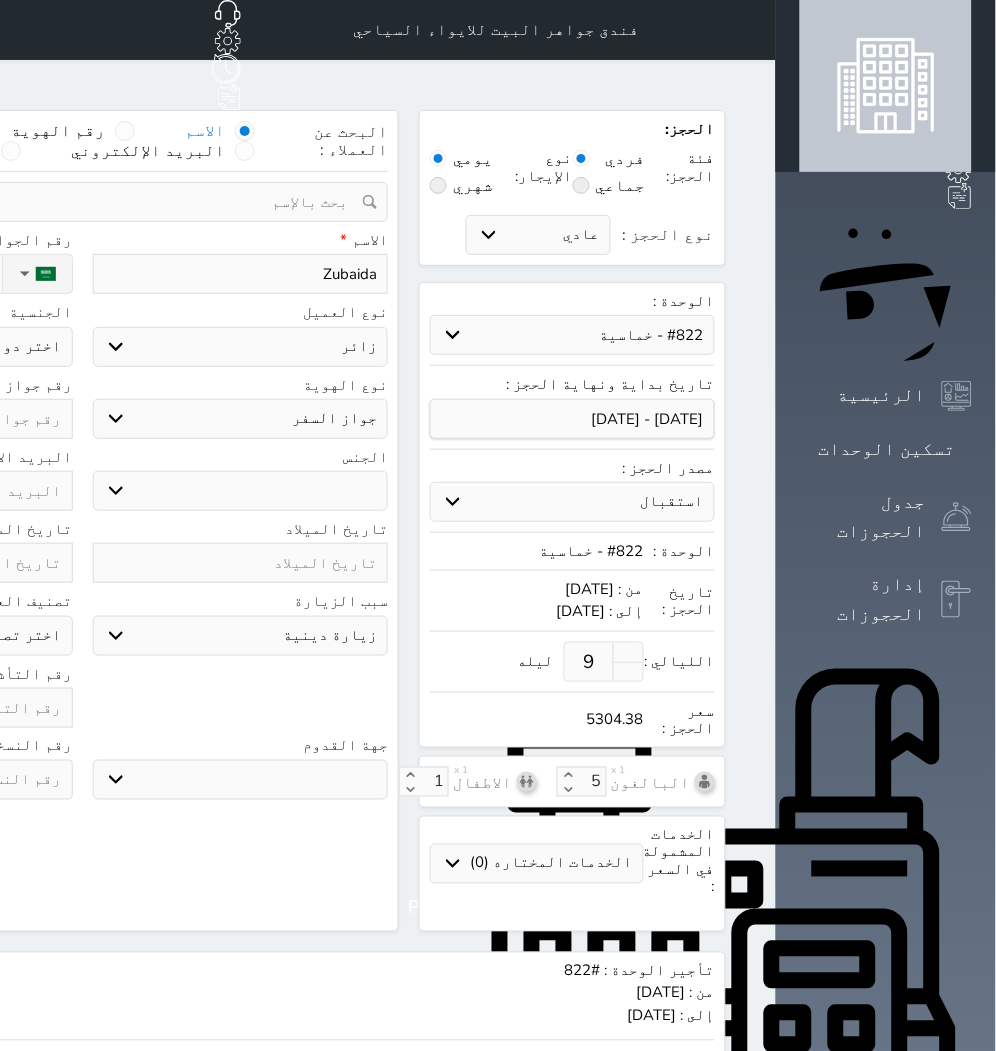 click on "سياحة زيارة الاهل والاصدقاء زيارة دينية زيارة عمل زيارة رياضية زيارة ترفيهية أخرى موظف ديوان عمل نزيل حجر موظف وزارة الصحة" at bounding box center [241, 636] 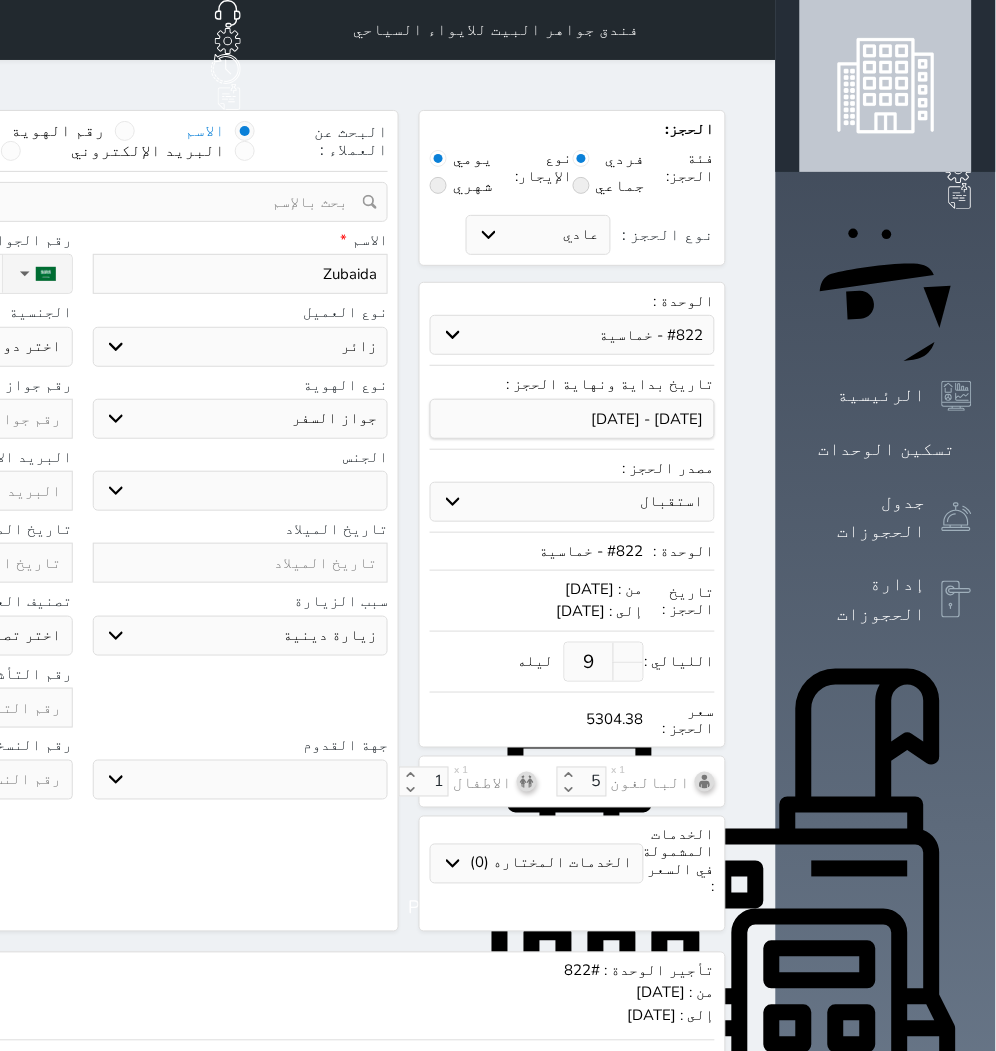 click on "نوع الحجز :" at bounding box center (-111, 274) 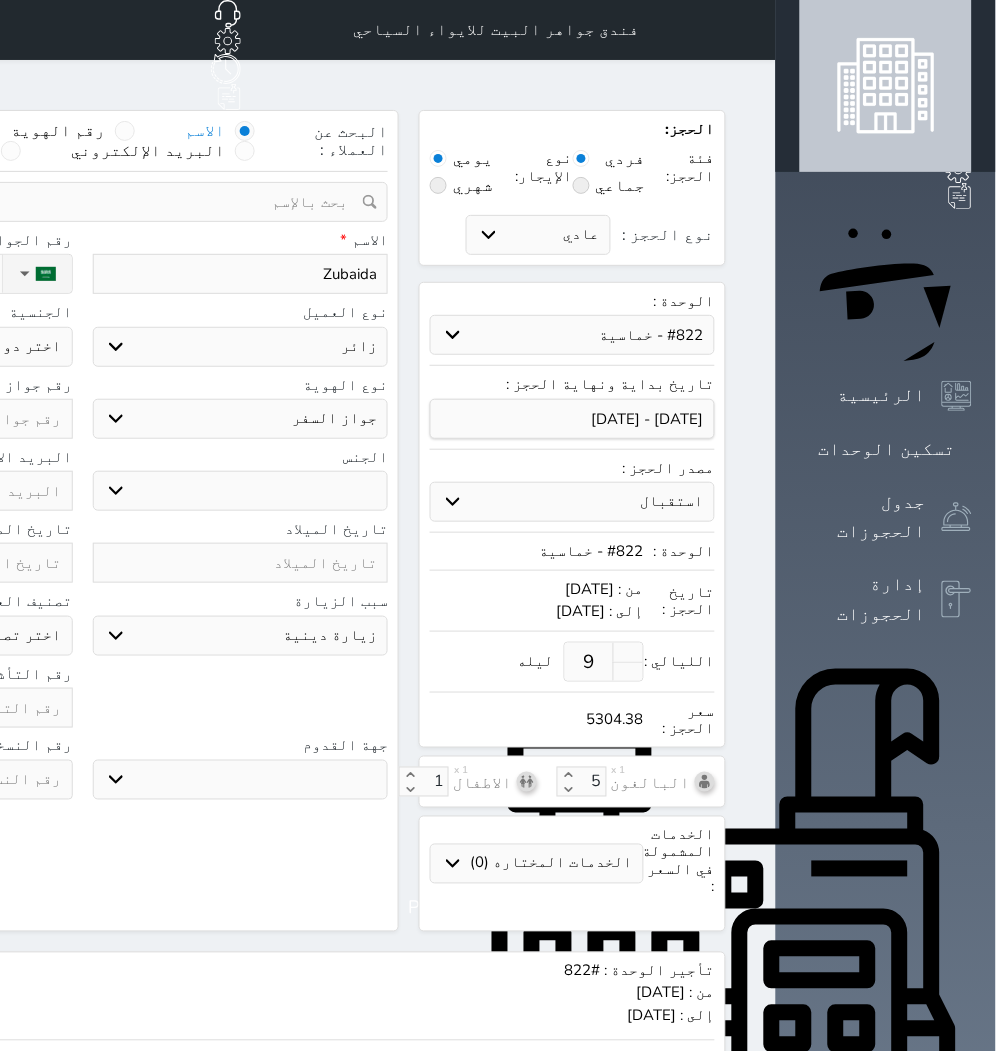 click on "اختر دولة
اثيوبيا
اجنبي بجواز سعودي
اخرى
[GEOGRAPHIC_DATA]
[GEOGRAPHIC_DATA]
[GEOGRAPHIC_DATA]
[GEOGRAPHIC_DATA]
[GEOGRAPHIC_DATA]
[GEOGRAPHIC_DATA]
[GEOGRAPHIC_DATA]" at bounding box center [-75, 347] 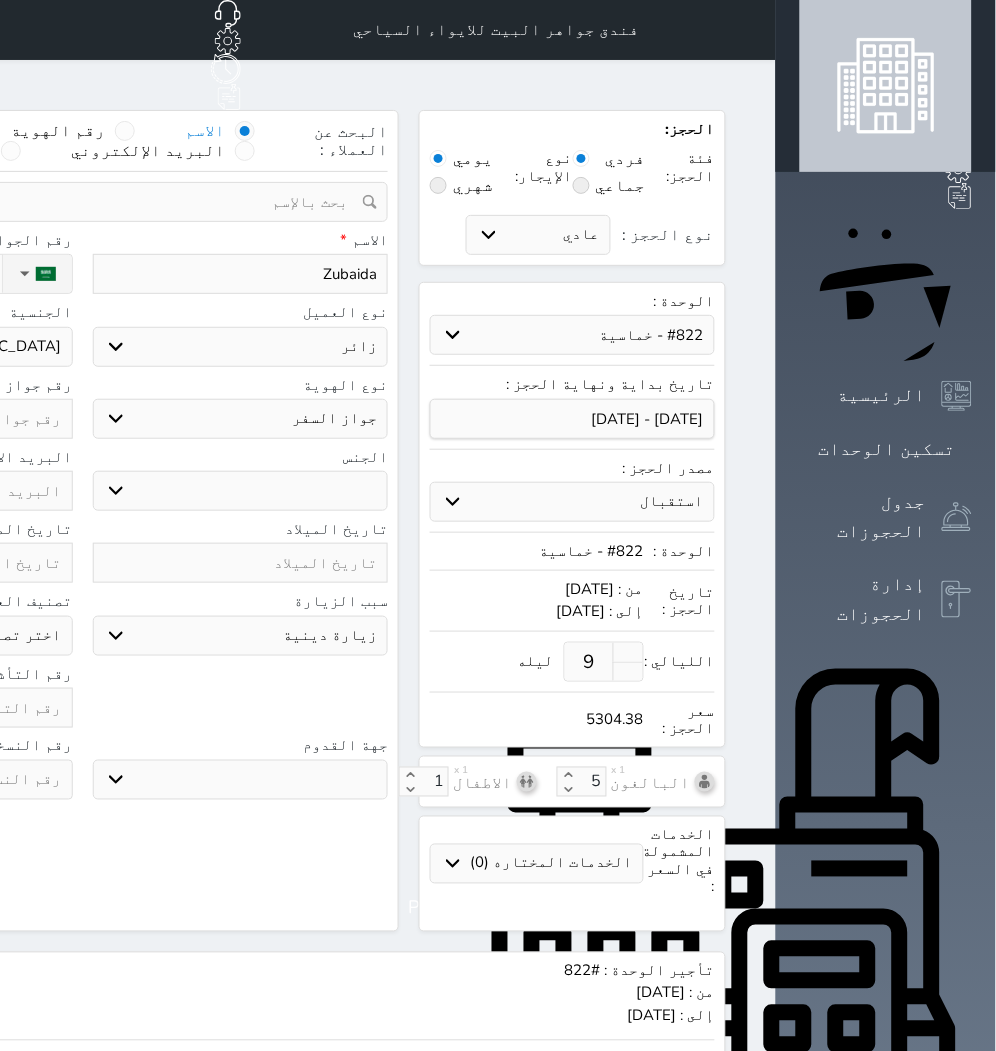 click on "اختر دولة
اثيوبيا
اجنبي بجواز سعودي
اخرى
[GEOGRAPHIC_DATA]
[GEOGRAPHIC_DATA]
[GEOGRAPHIC_DATA]
[GEOGRAPHIC_DATA]
[GEOGRAPHIC_DATA]
[GEOGRAPHIC_DATA]
[GEOGRAPHIC_DATA]" at bounding box center (-75, 347) 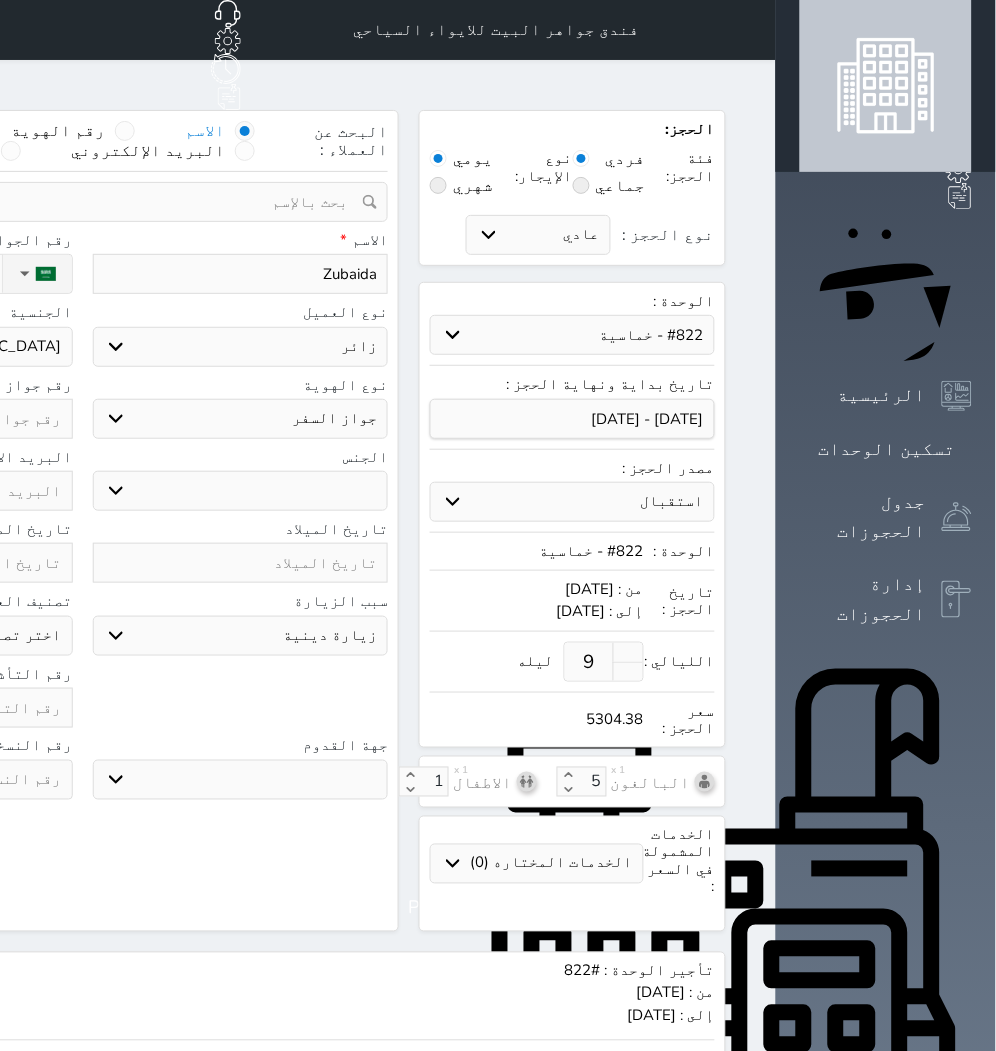 click at bounding box center (-75, 419) 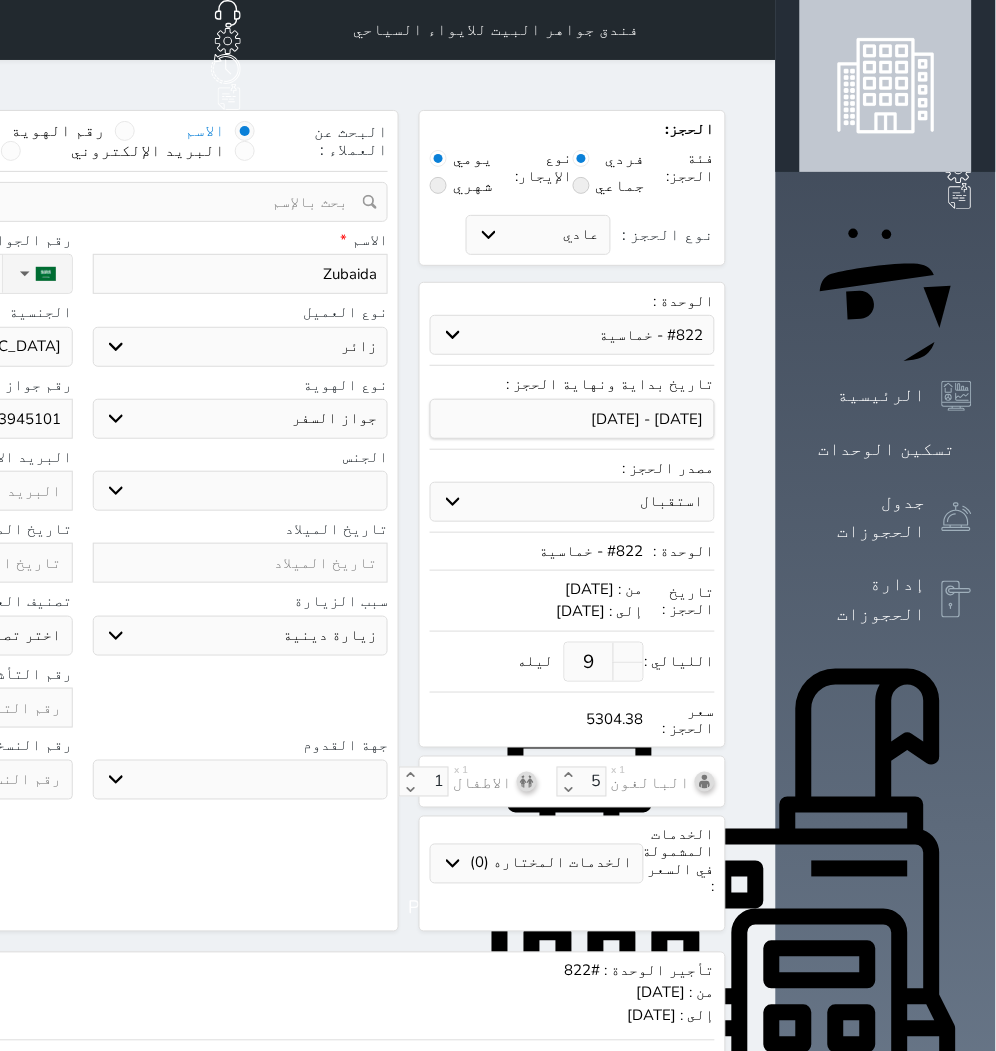 click at bounding box center [-75, 708] 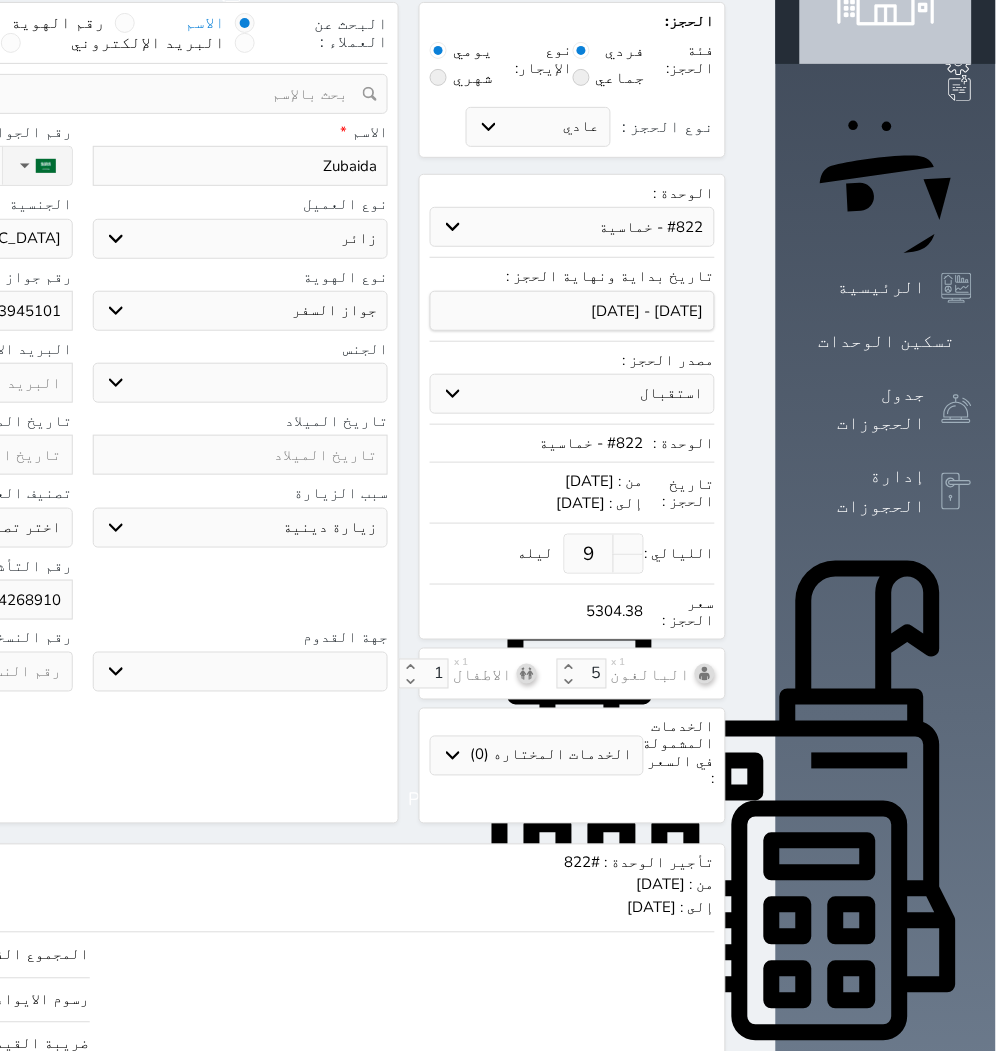 scroll, scrollTop: 207, scrollLeft: 0, axis: vertical 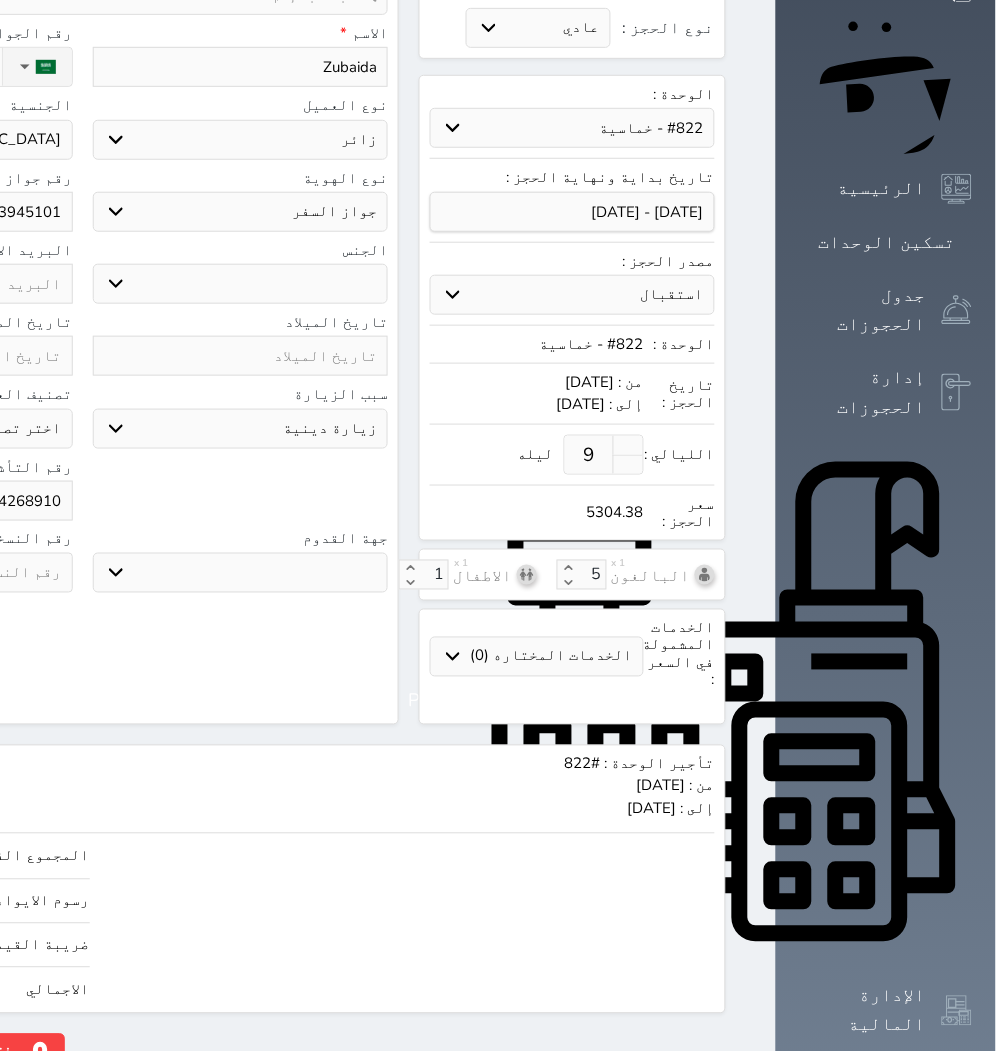 click on "حجز" at bounding box center [-146, 1051] 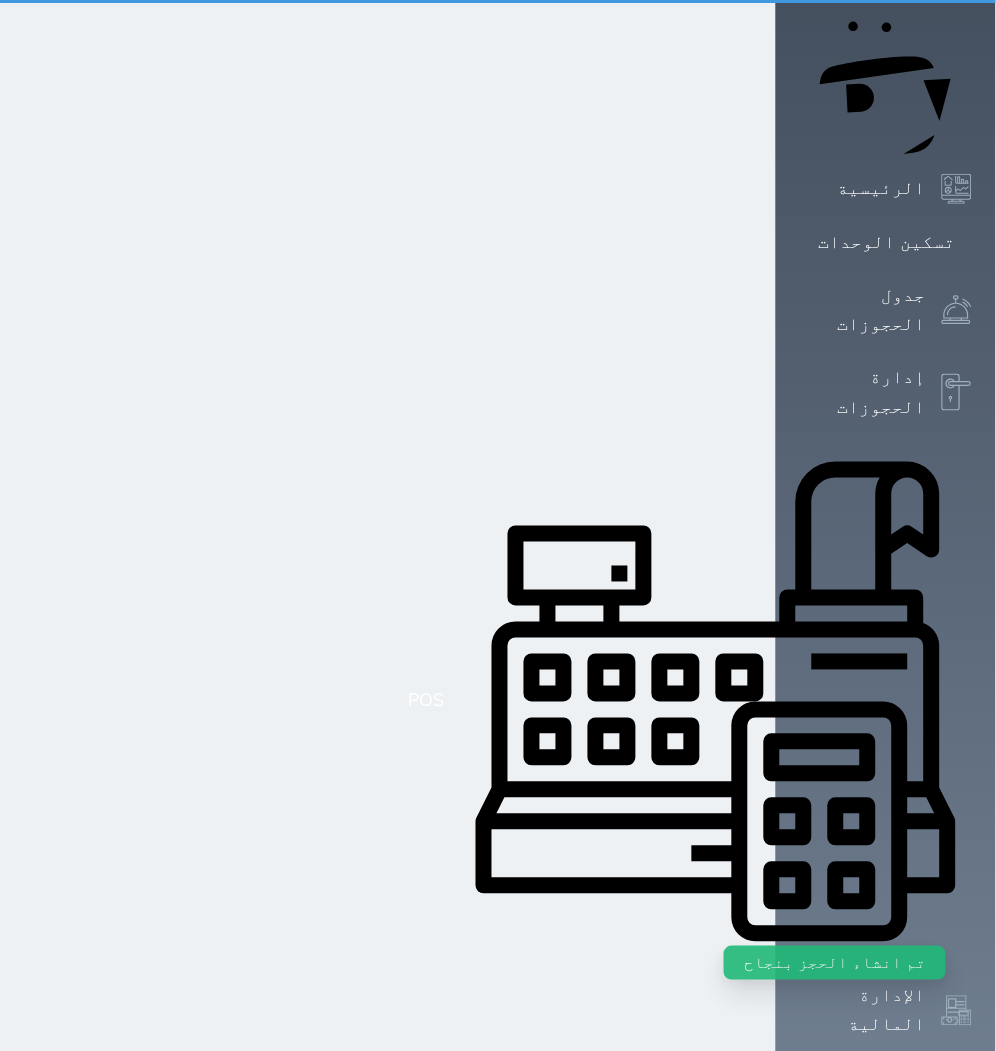 scroll, scrollTop: 0, scrollLeft: 0, axis: both 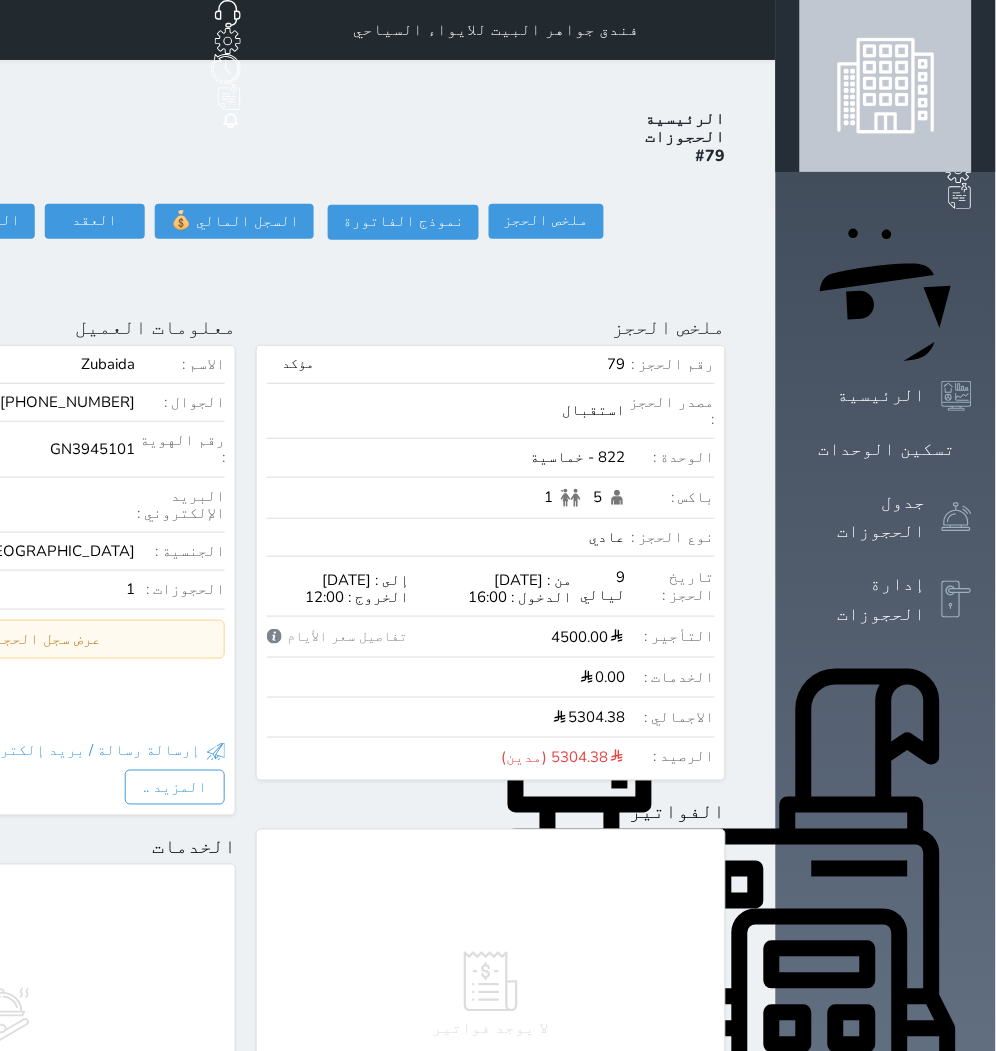 click on "حجز جماعي جديد" at bounding box center (177, -65) 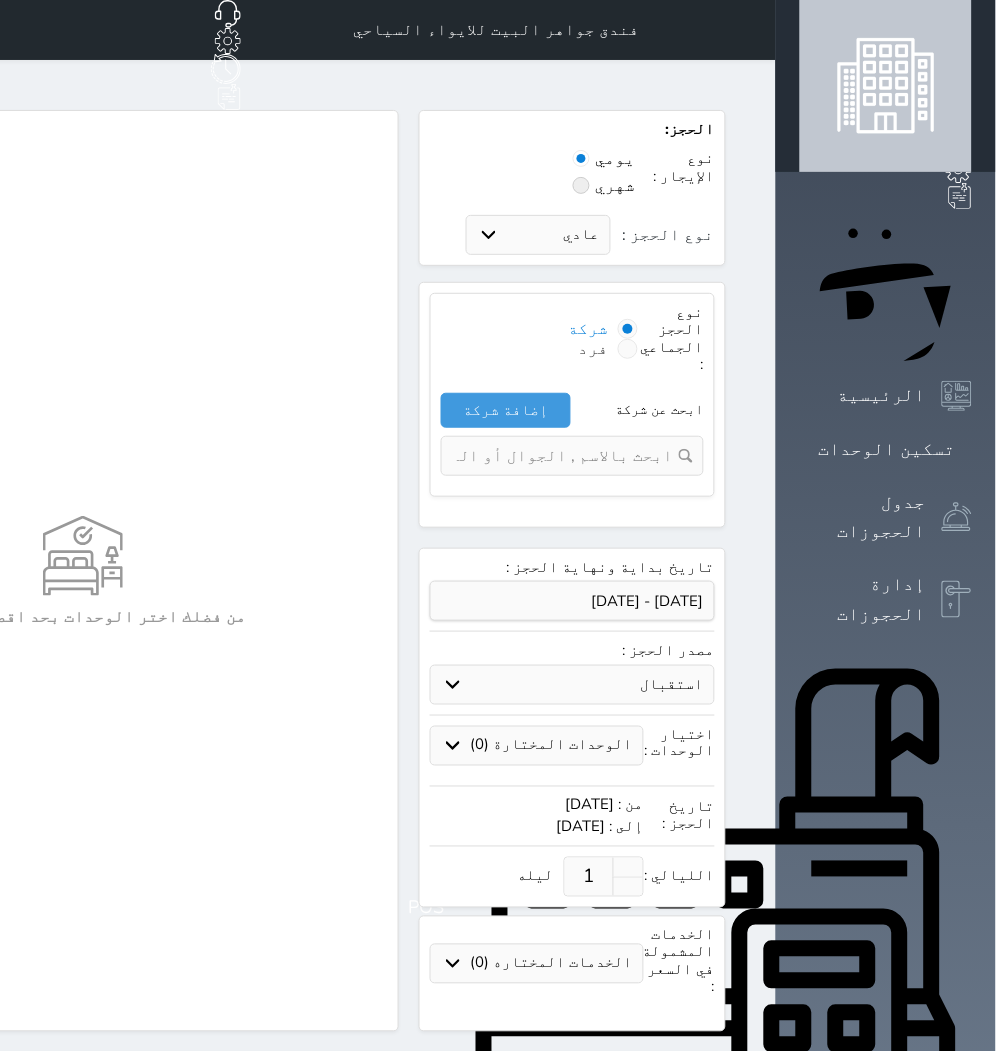 click at bounding box center [628, 349] 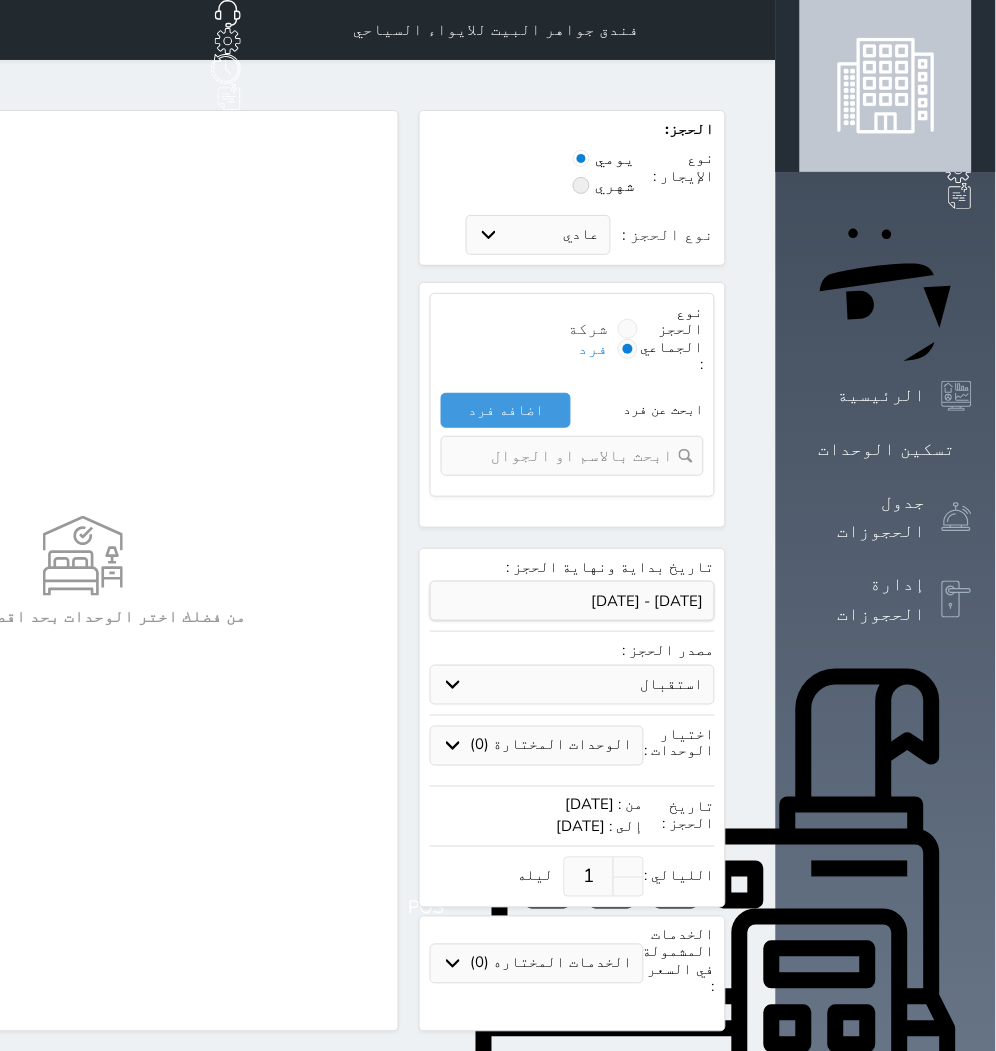 click at bounding box center [628, 329] 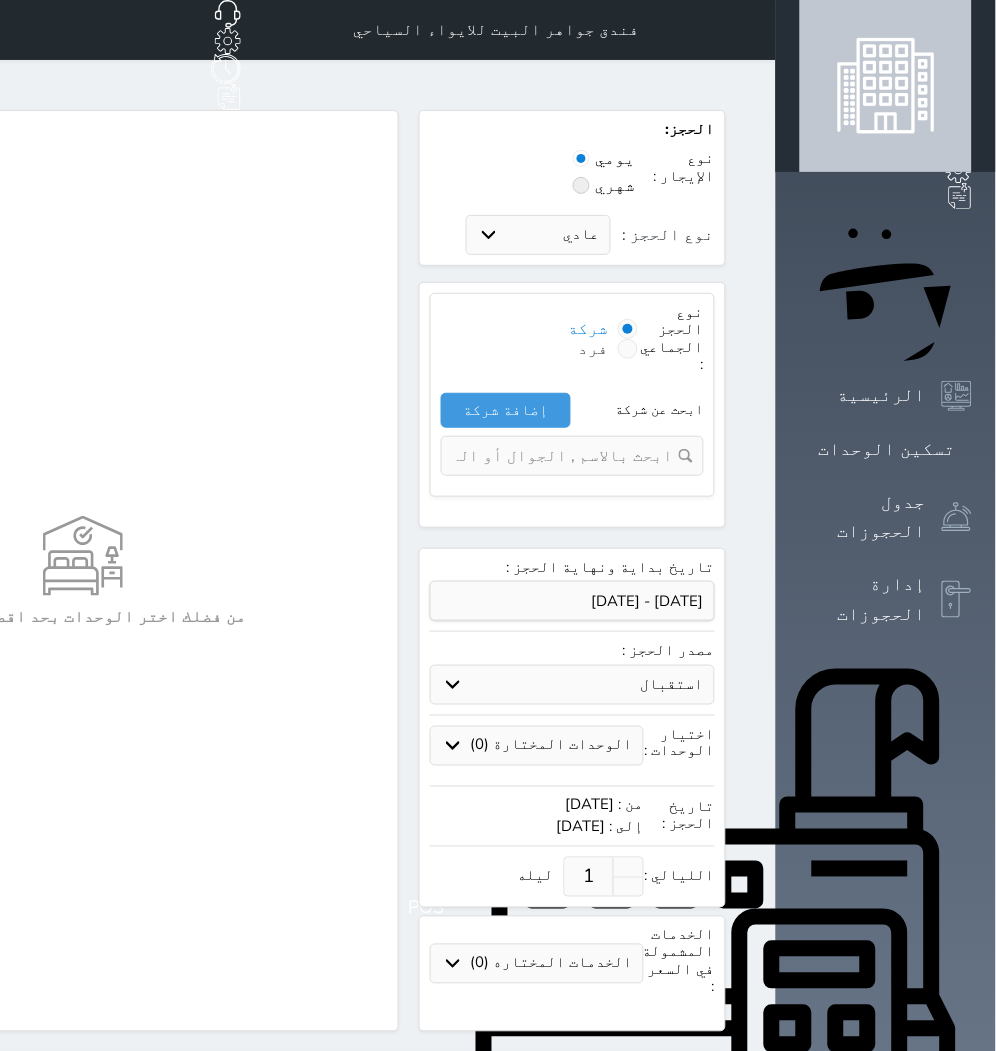 click at bounding box center [628, 349] 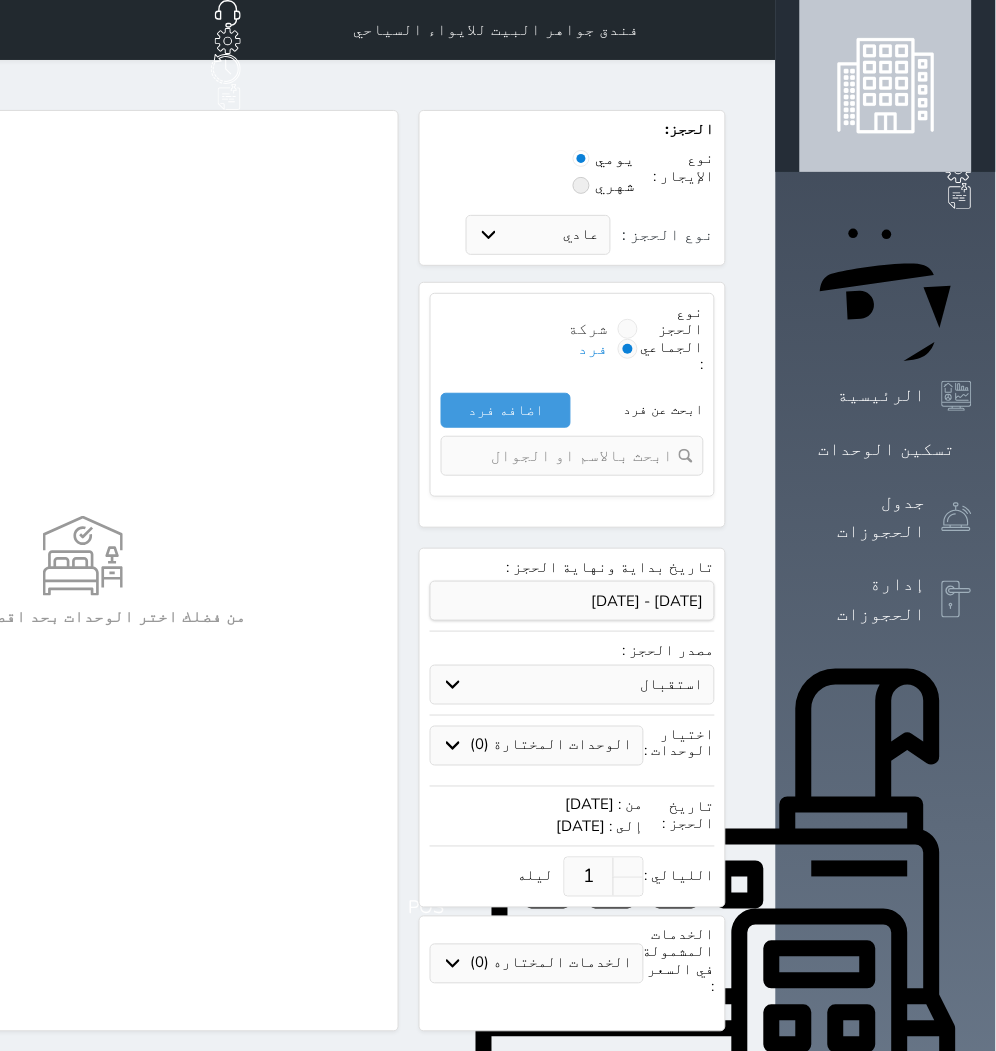 click at bounding box center (628, 329) 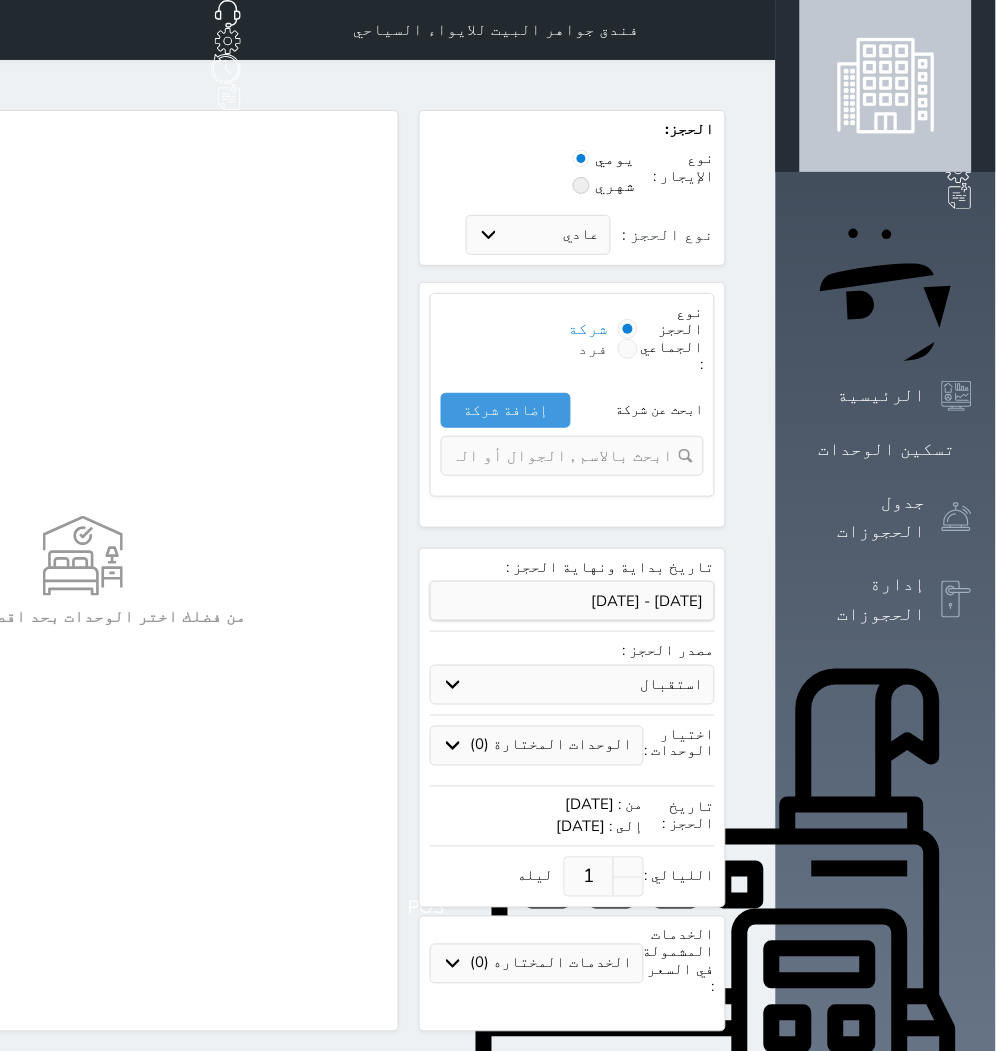 click at bounding box center [628, 349] 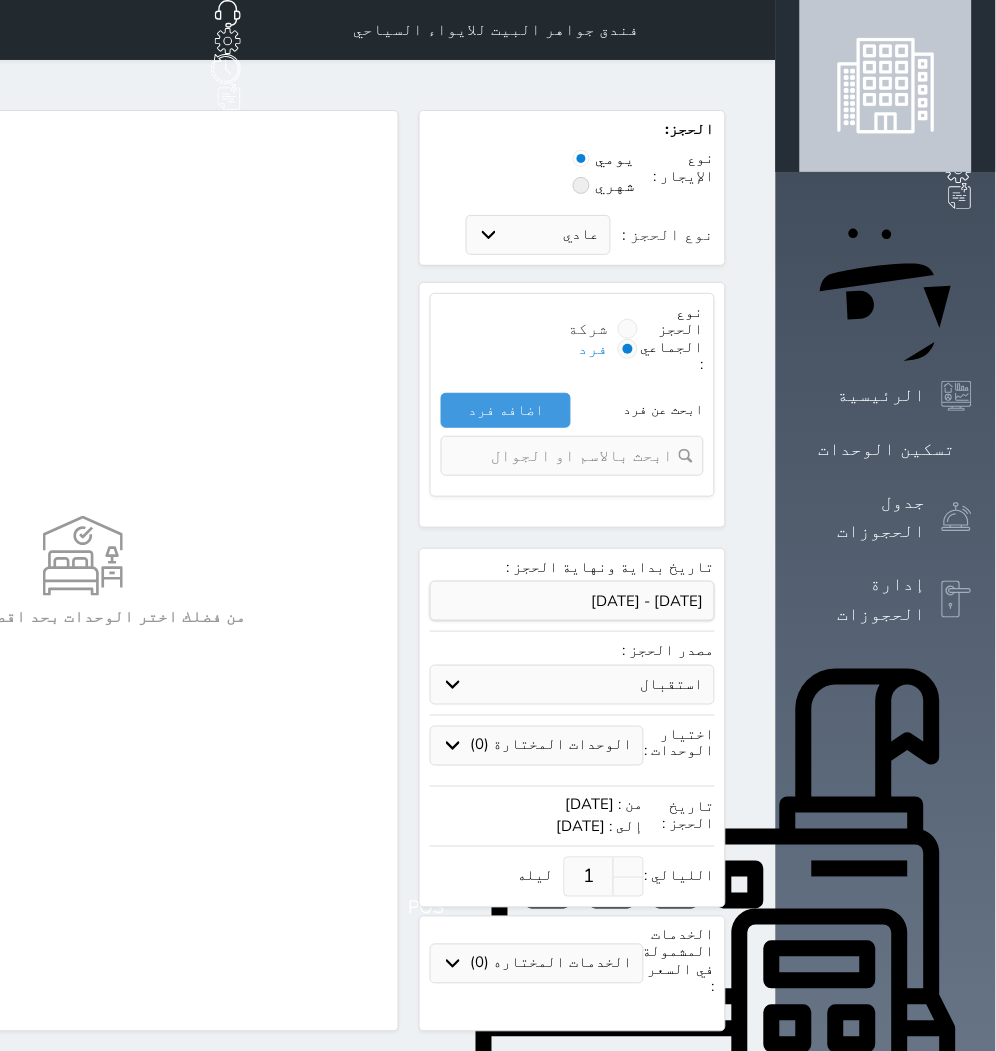 click at bounding box center [628, 329] 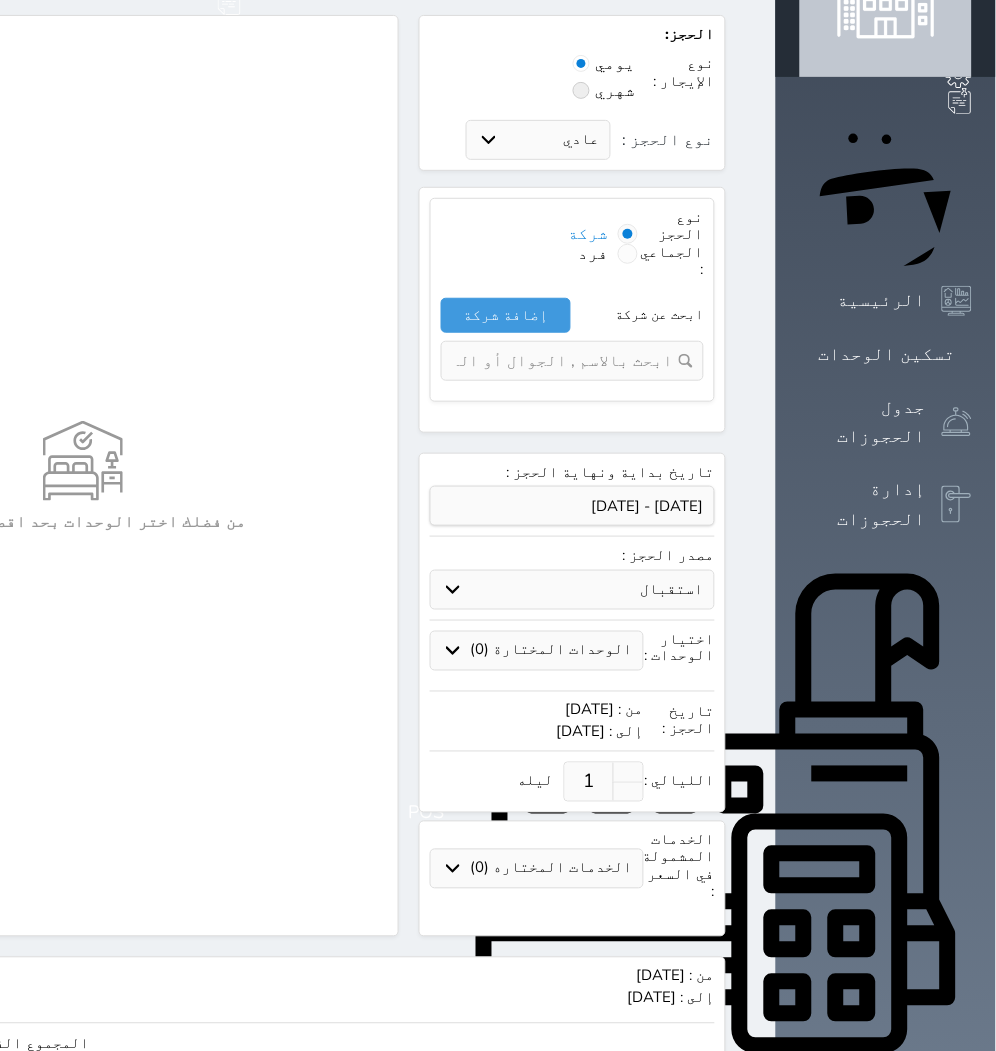 scroll, scrollTop: 0, scrollLeft: 0, axis: both 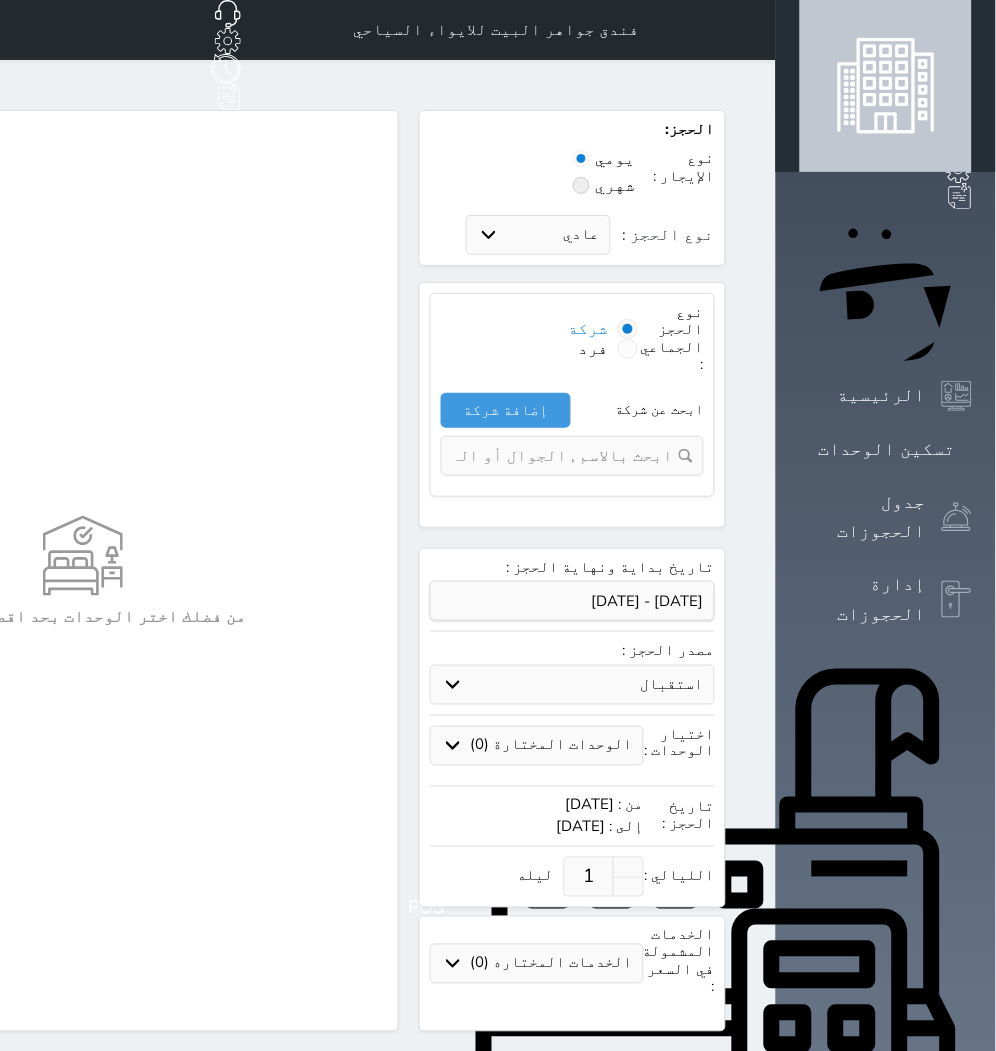 click on "حجز جديد" at bounding box center [72, -65] 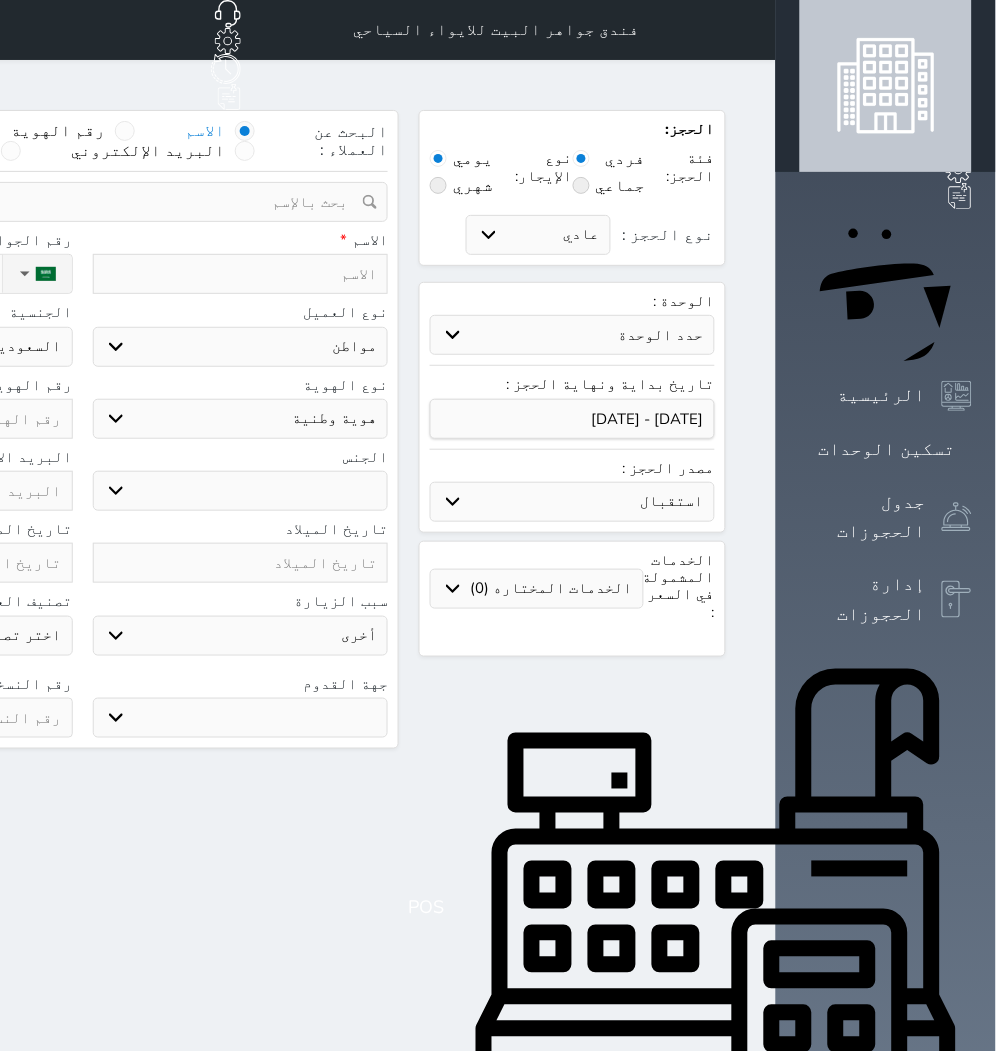 drag, startPoint x: 763, startPoint y: 298, endPoint x: 764, endPoint y: 318, distance: 20.024984 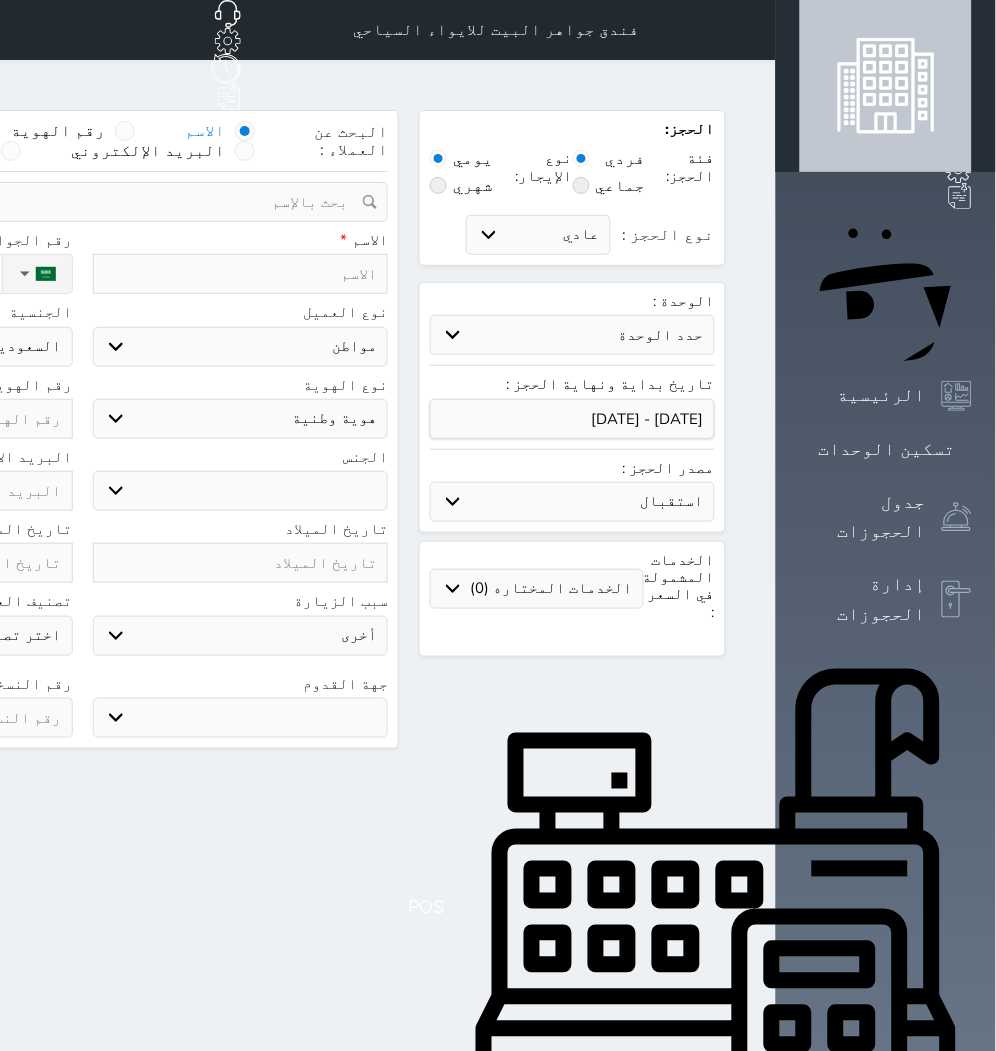 click on "حدد الوحدة
#939 - ثلاثية
#938 - خماسية
#934 - خماسية
#932 - ثلاثية
#931 - خماسية
#930 - رباعية
#928 - ثلاثية
#927 - رباعية
#926 - خماسية
#925 - رباعية
#924 - ثلاثية
#923 - ثلاثية
#922 - خماسية
#921 - رباعية
#920 - رباعية
#919 - خماسية
#918 - ثلاثية
#917 - خماسية
#916 - رباعية
#915 - خماسية" at bounding box center (572, 335) 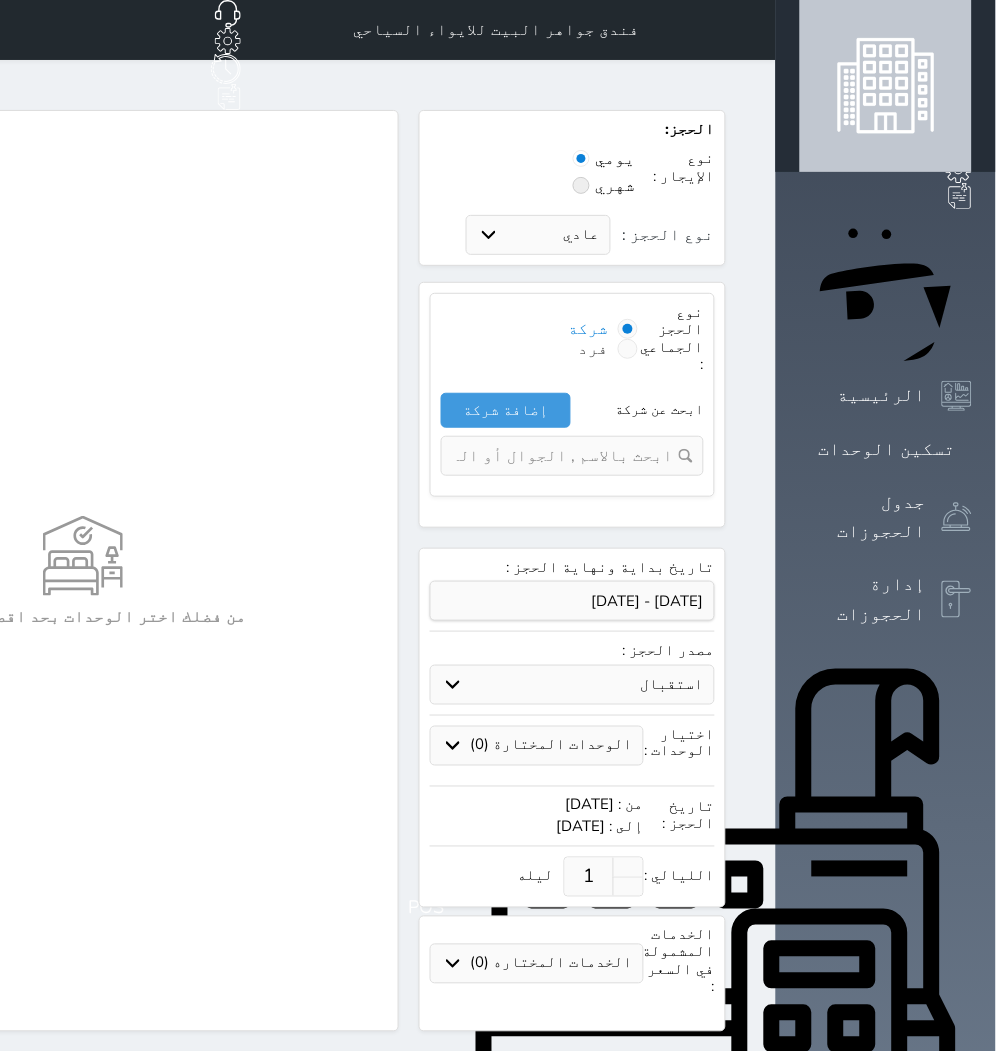 click at bounding box center (628, 349) 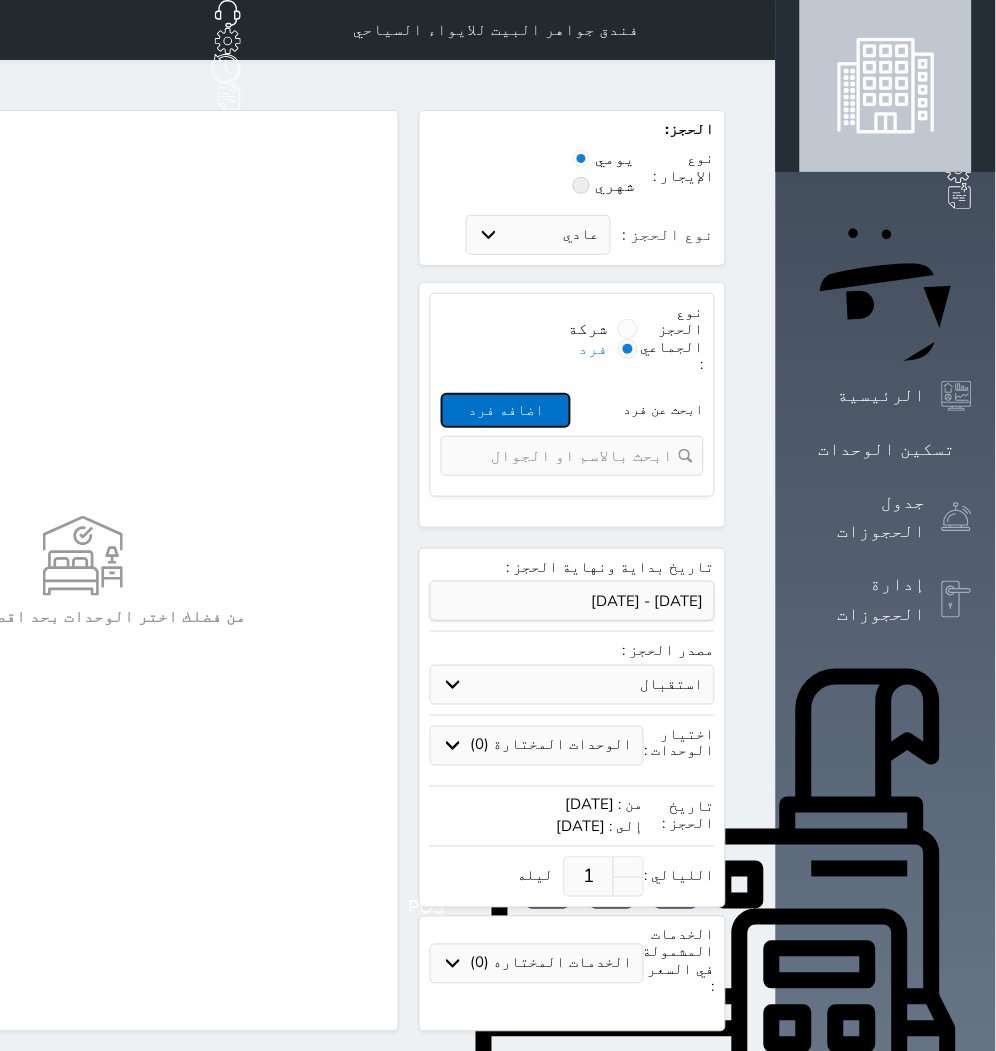 click on "اضافه فرد" at bounding box center (506, 410) 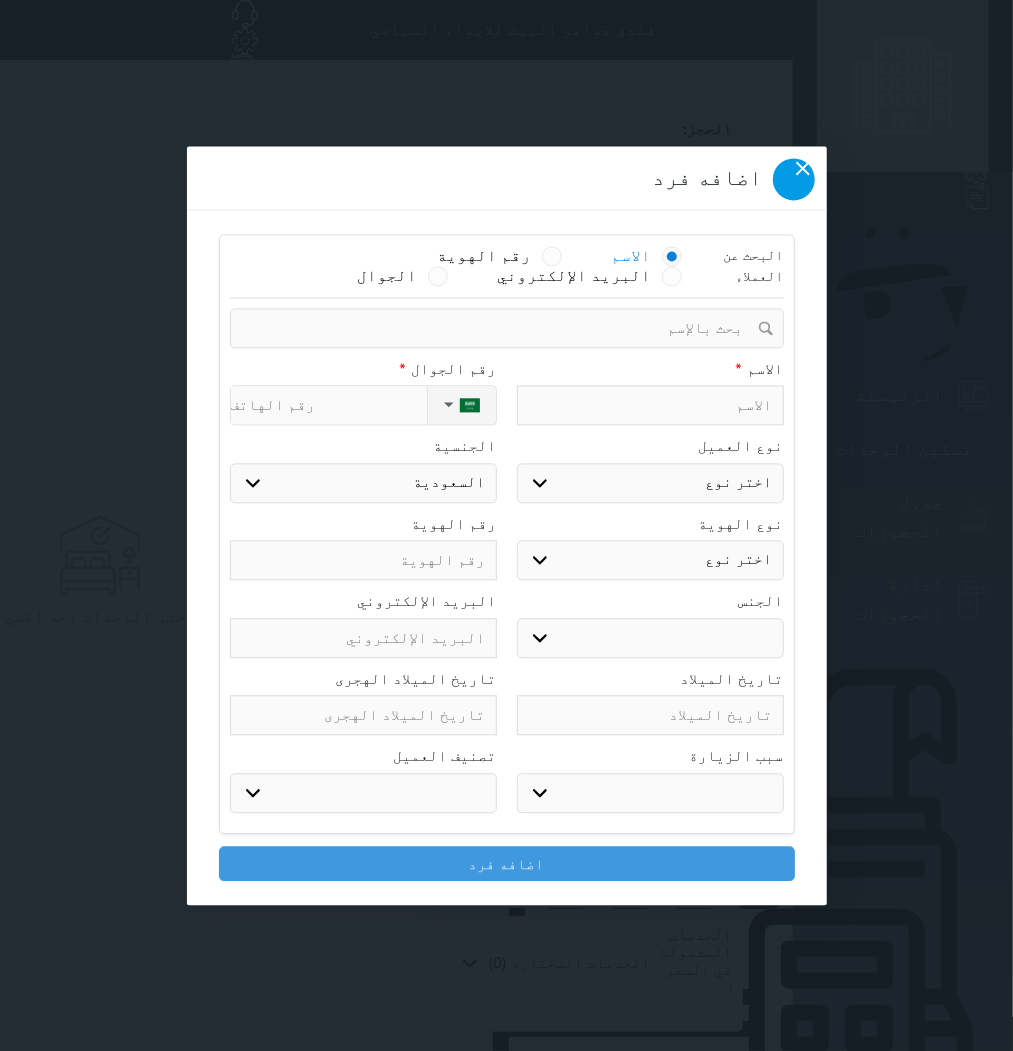 click 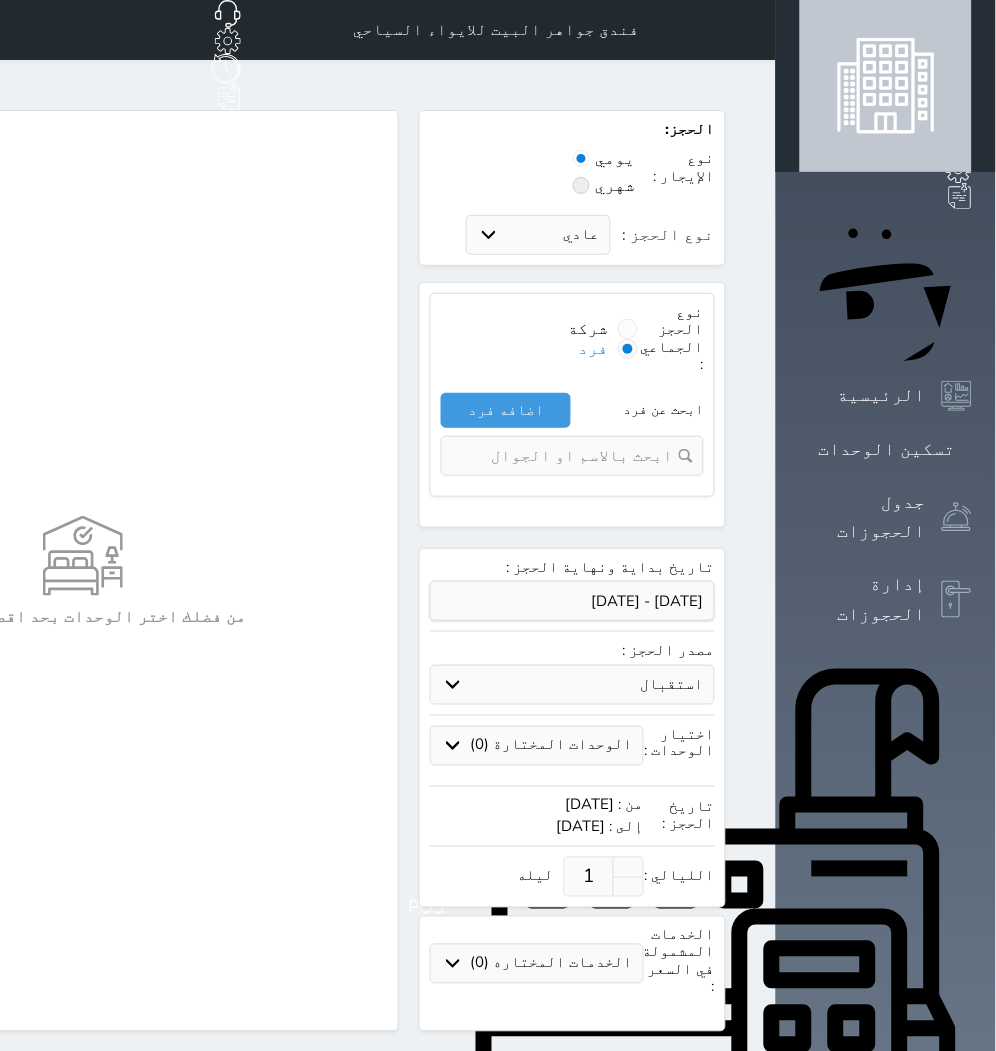 click on "عادي
إقامة مجانية
إستخدام داخلي
إستخدام يومي" at bounding box center (538, 235) 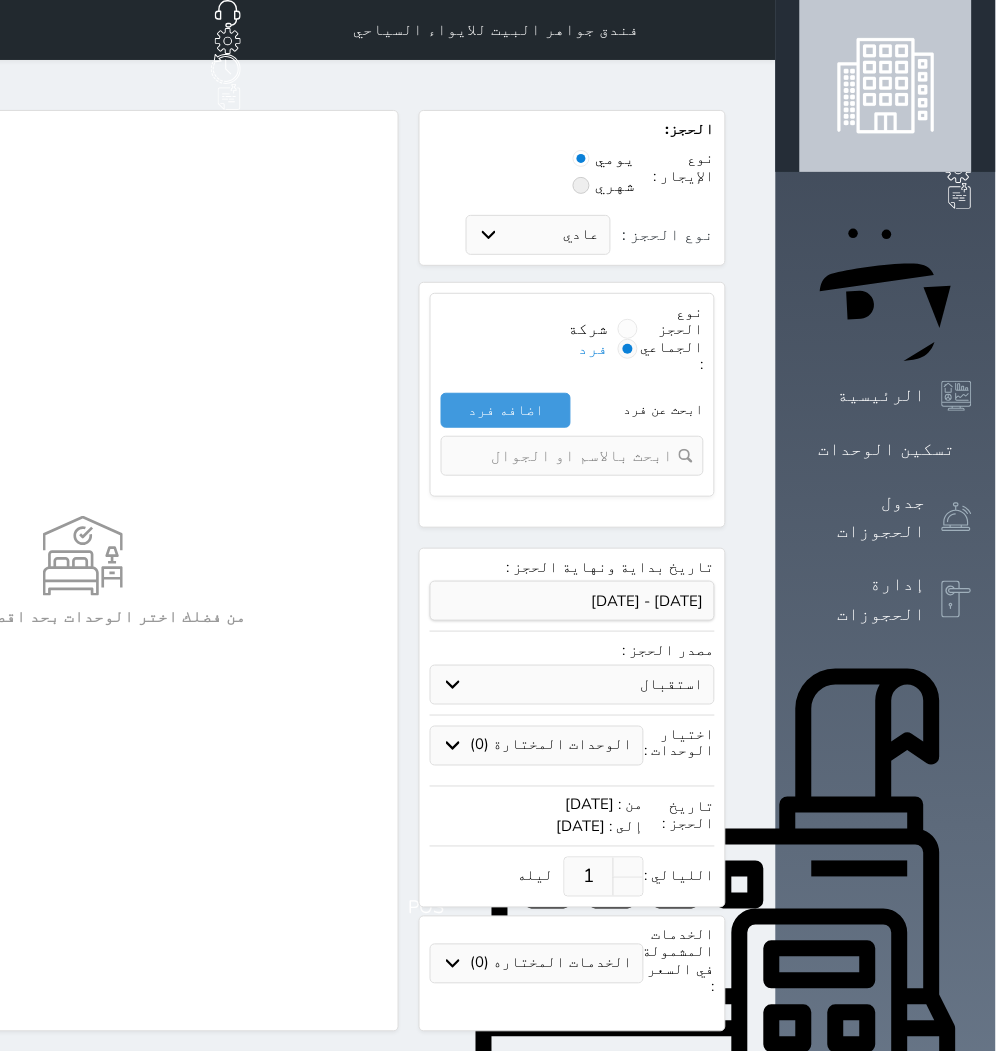 click on "عادي
إقامة مجانية
إستخدام داخلي
إستخدام يومي" at bounding box center [538, 235] 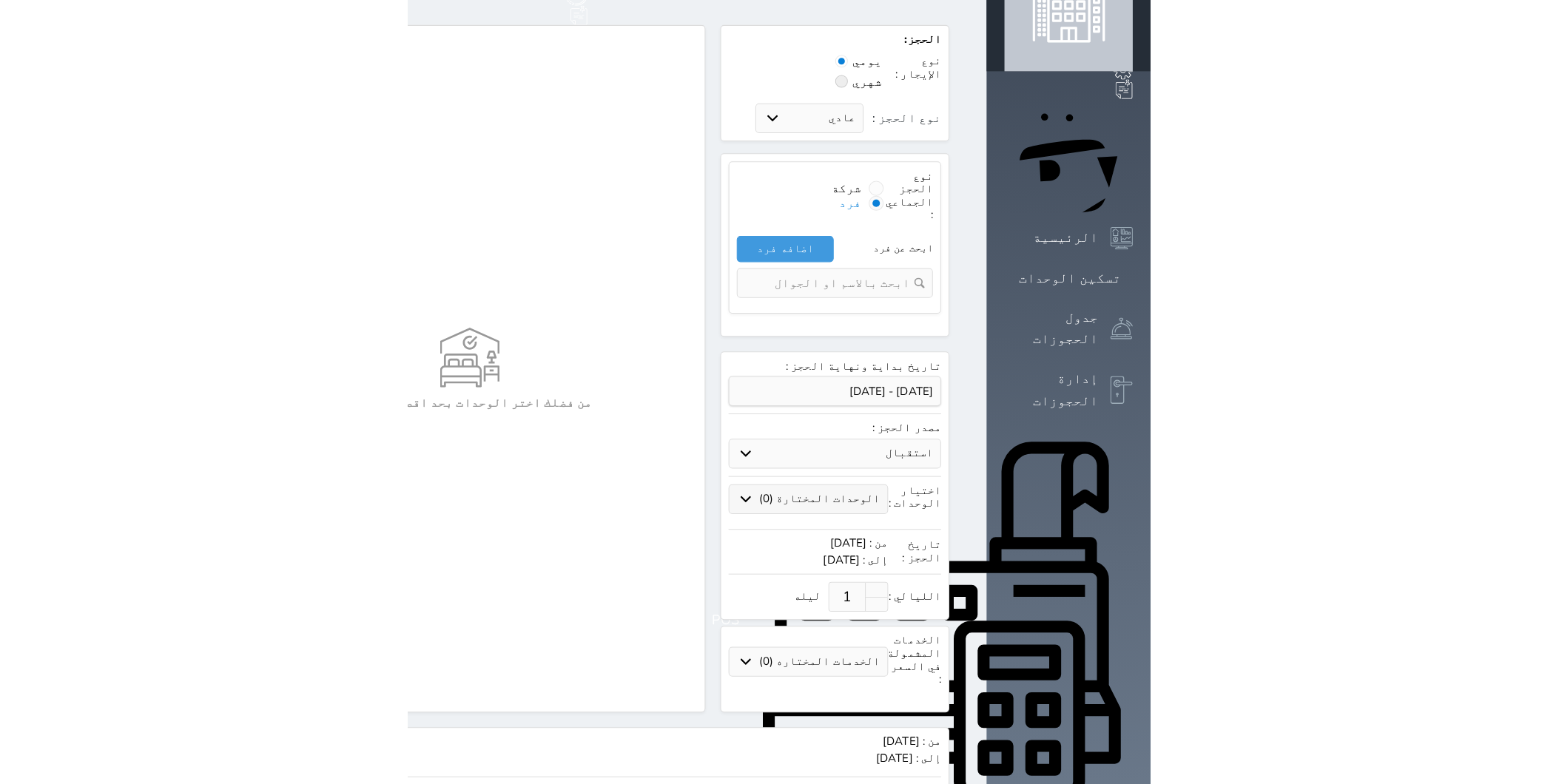 scroll, scrollTop: 82, scrollLeft: 0, axis: vertical 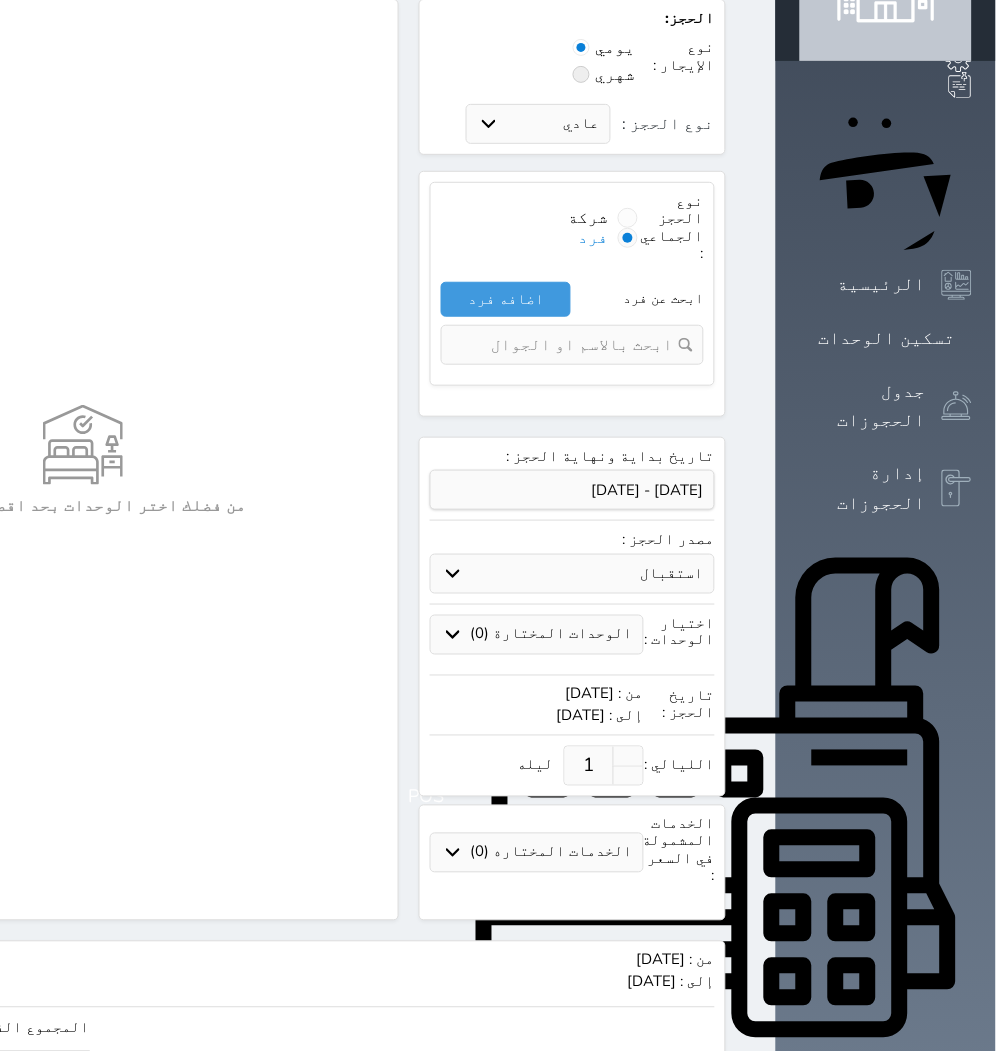 click on "1" at bounding box center [589, 766] 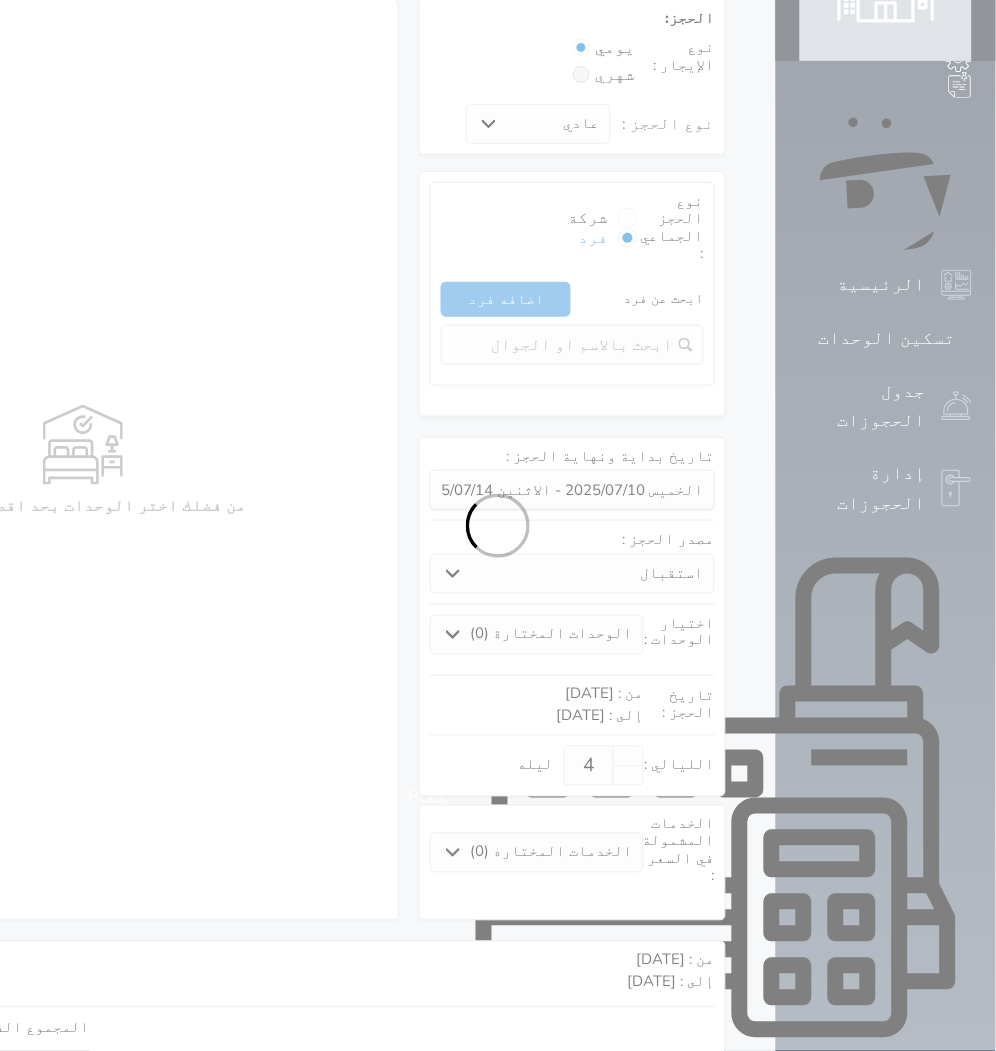 click on "الحجز:     نوع الإيجار :       يومي       شهري   نوع الحجز :
عادي
إقامة مجانية
إستخدام داخلي
إستخدام يومي
نوع الحجز الجماعي :       شركة       فرد
ابحث عن فرد
اضافه فرد           تغيير العميل                    إضافة شركة                   اسم الشركة *     هاتف الشركة *     المدينة *     عنوان الشركة *     المسؤول *     هاتف الشخص المسؤل       ▼     Afghanistan (‫افغانستان‬‎)   +93   Albania (Shqipëri)   +355   Algeria (‫الجزائر‬‎)   +213   American Samoa   +1684   Andorra   +376   Angola   +244   Anguilla   +1264   Antigua and Barbuda   +1268   Argentina   +54" at bounding box center [246, 619] 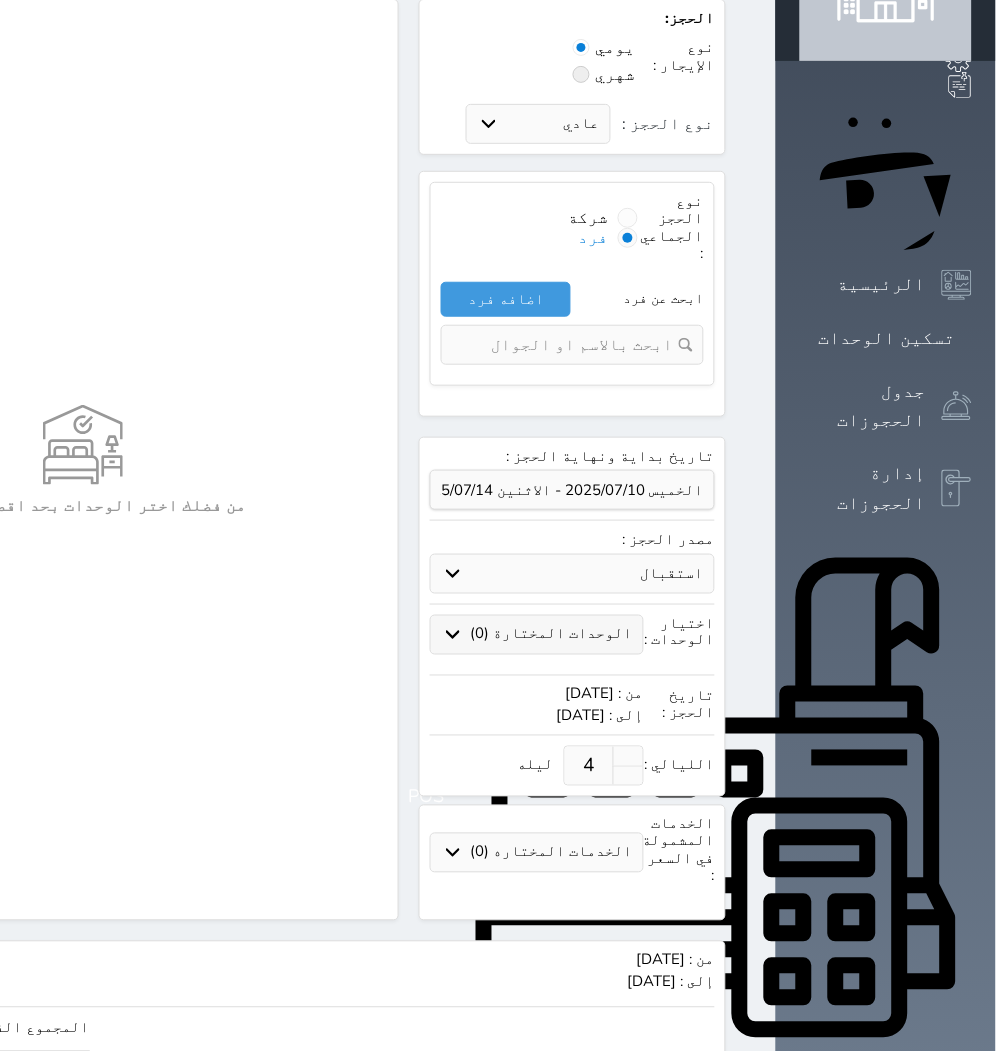 click on "الوحدات المختارة  (0)" at bounding box center [552, 634] 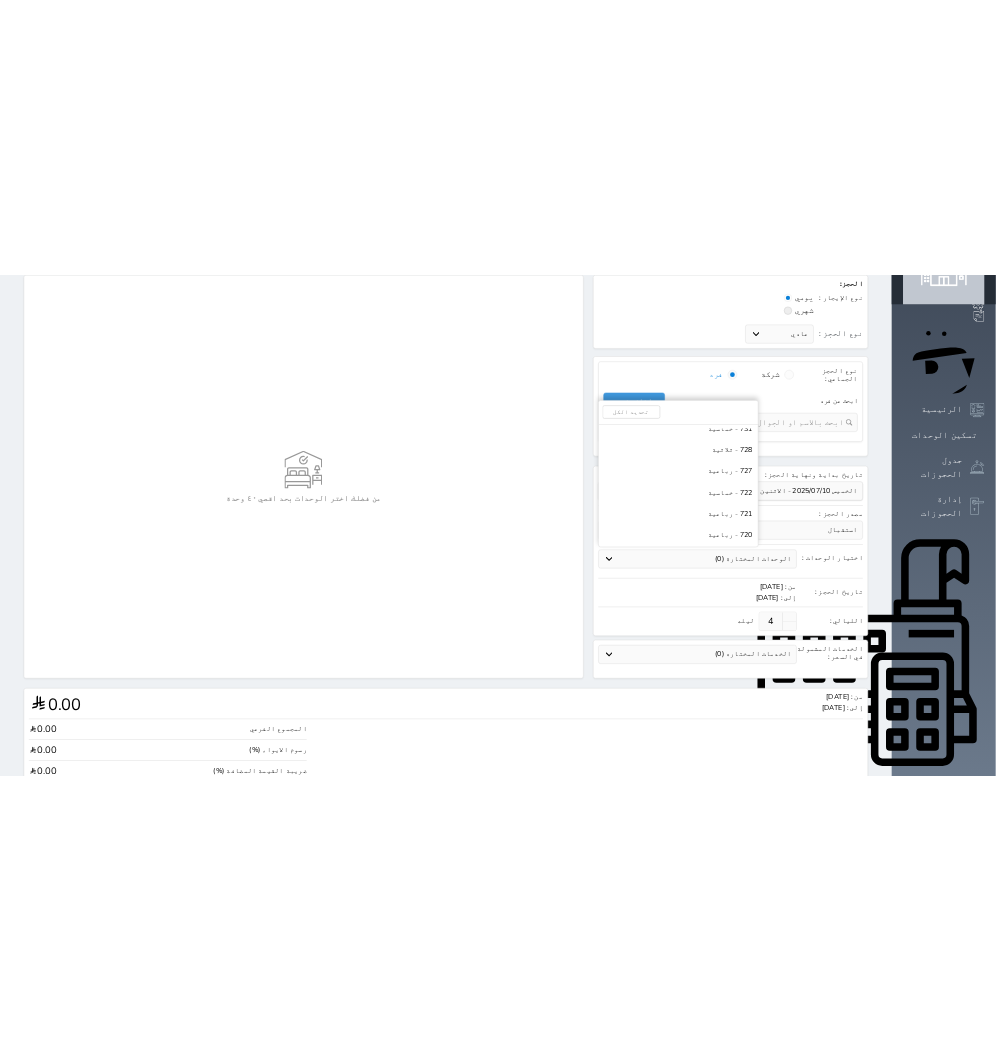 scroll, scrollTop: 3222, scrollLeft: 0, axis: vertical 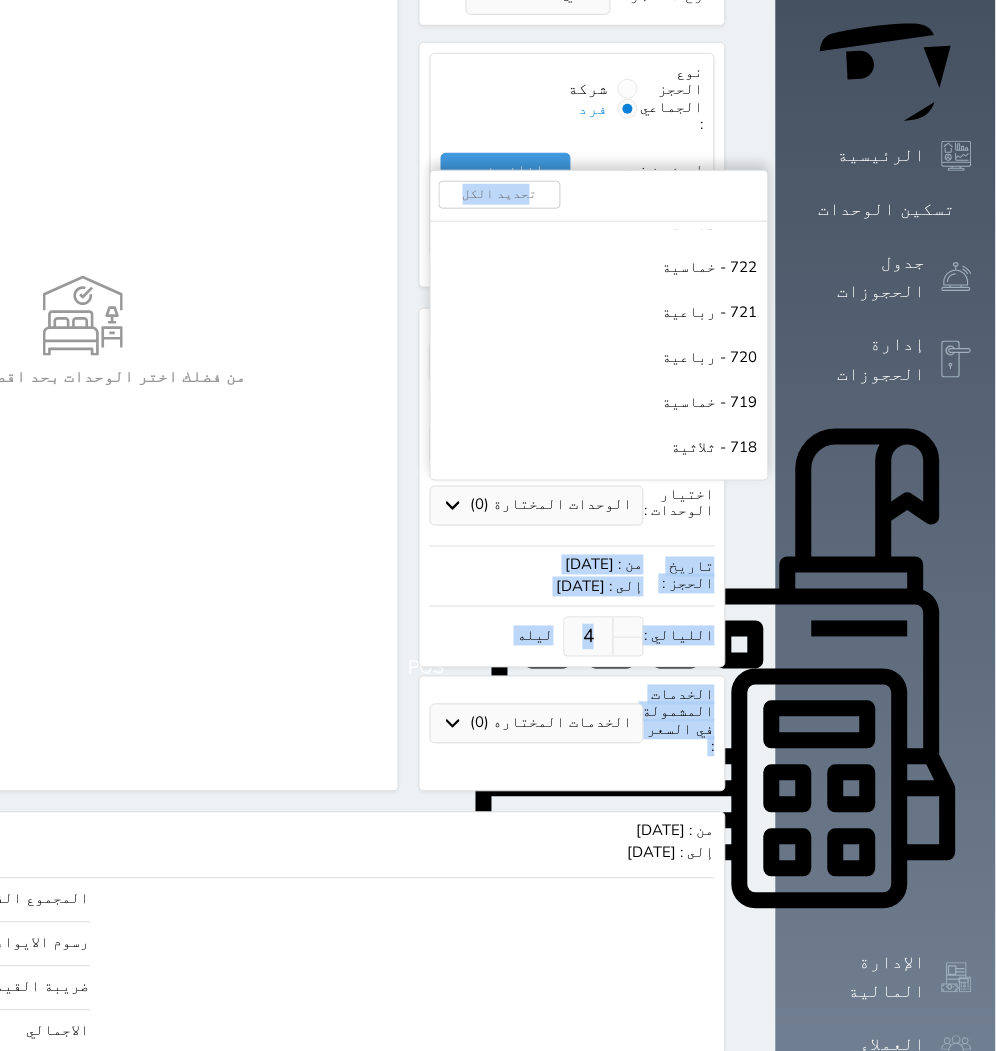 drag, startPoint x: 628, startPoint y: 114, endPoint x: 456, endPoint y: 125, distance: 172.35138 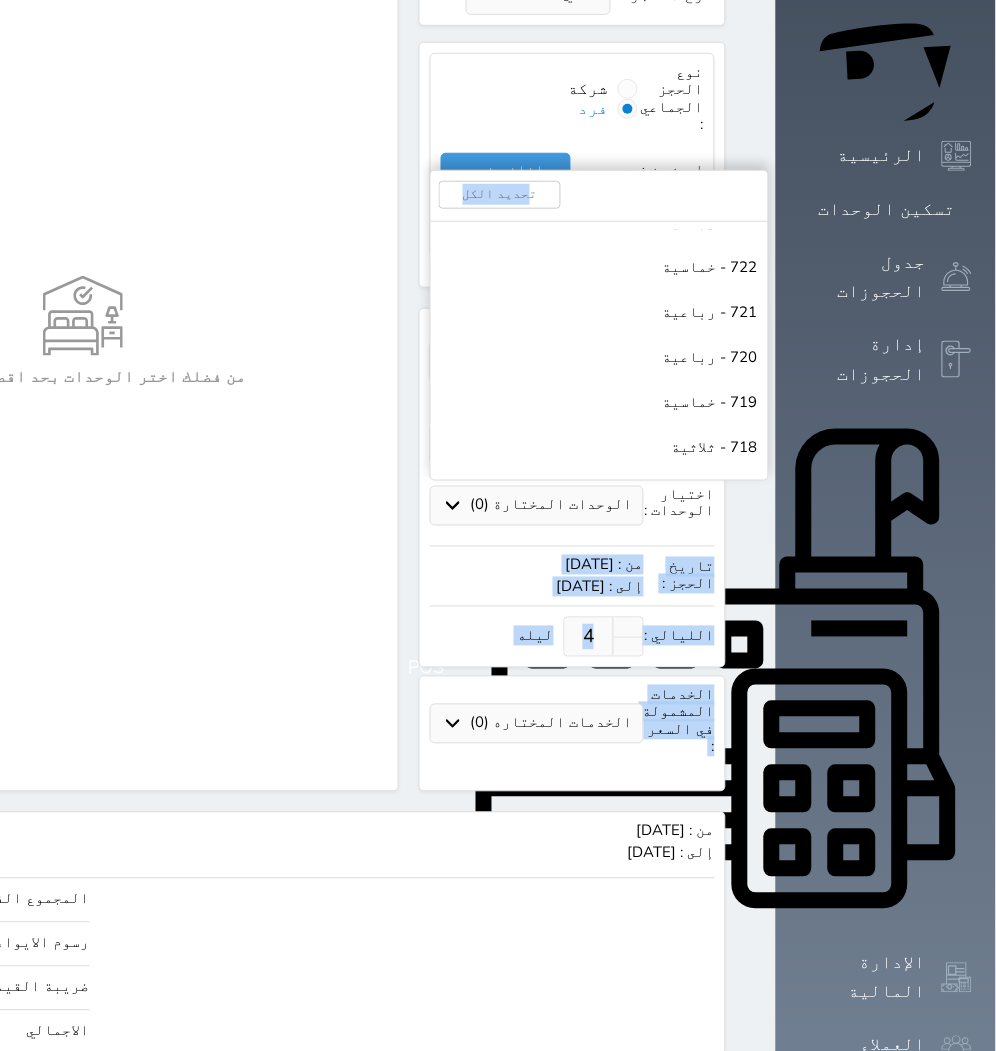 click on "الحجز:     نوع الإيجار :       يومي       شهري   نوع الحجز :
عادي
إقامة مجانية
إستخدام داخلي
إستخدام يومي
نوع الحجز الجماعي :       شركة       فرد
ابحث عن فرد
اضافه فرد           تغيير العميل                    إضافة شركة                   اسم الشركة *     هاتف الشركة *     المدينة *     عنوان الشركة *     المسؤول *     هاتف الشخص المسؤل       ▼     Afghanistan (‫افغانستان‬‎)   +93   Albania (Shqipëri)   +355   Algeria (‫الجزائر‬‎)   +213   American Samoa   +1684   Andorra   +376   Angola   +244   Anguilla   +1264   Antigua and Barbuda   +1268   Argentina   +54" at bounding box center (246, 341) 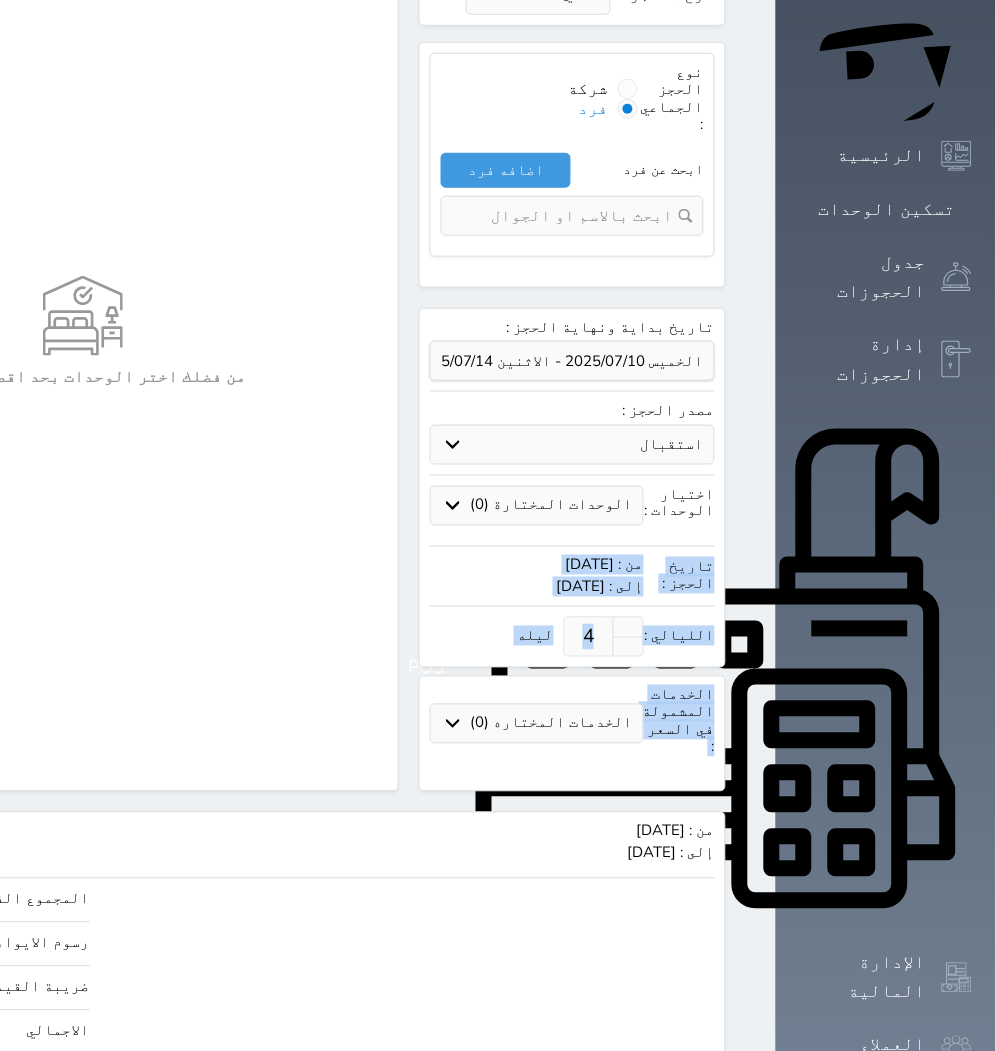 click on "من فضلك اختر الوحدات بحد اقصي ٤٠ وحدة" at bounding box center (82, 331) 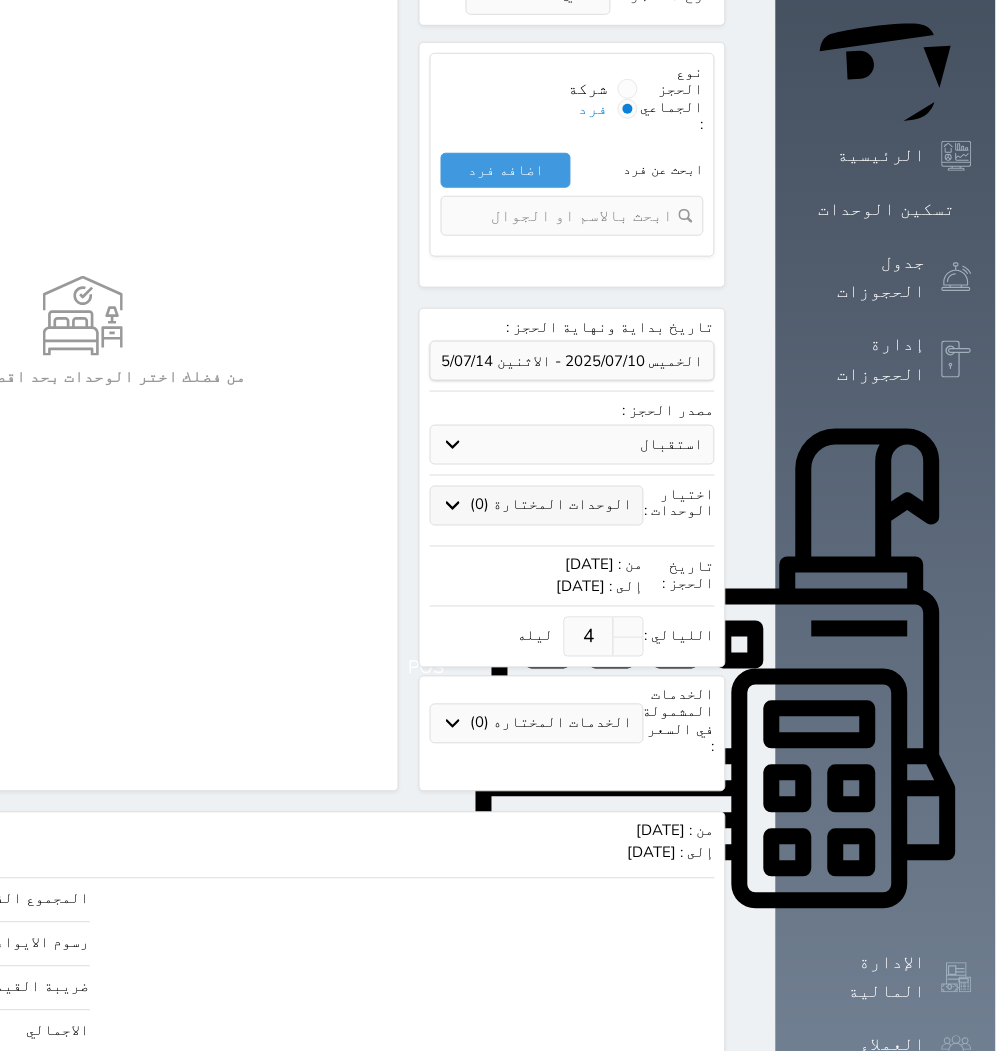 click on "الوحدات المختارة  (0)" at bounding box center (552, 505) 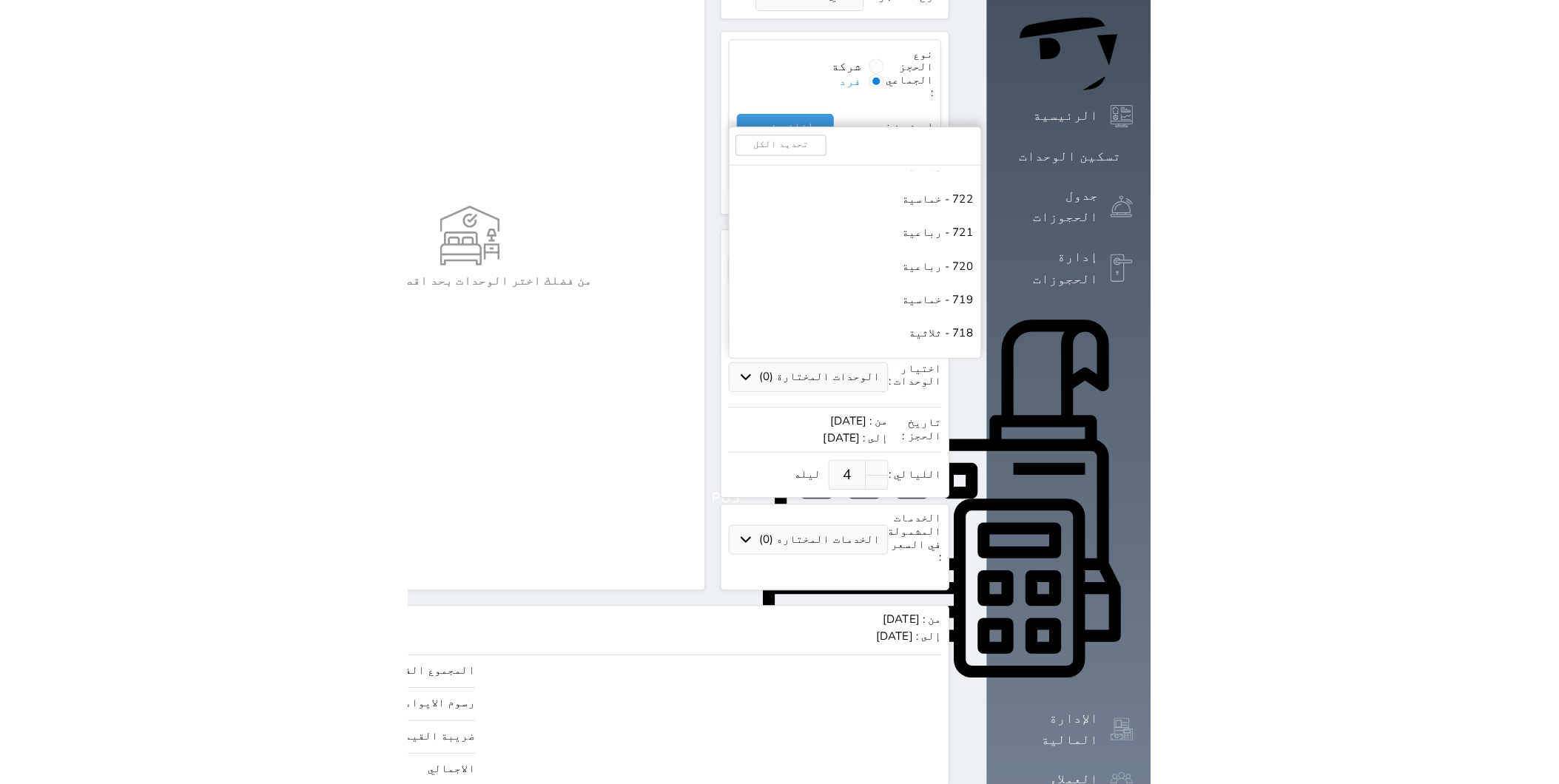 scroll, scrollTop: 143, scrollLeft: 0, axis: vertical 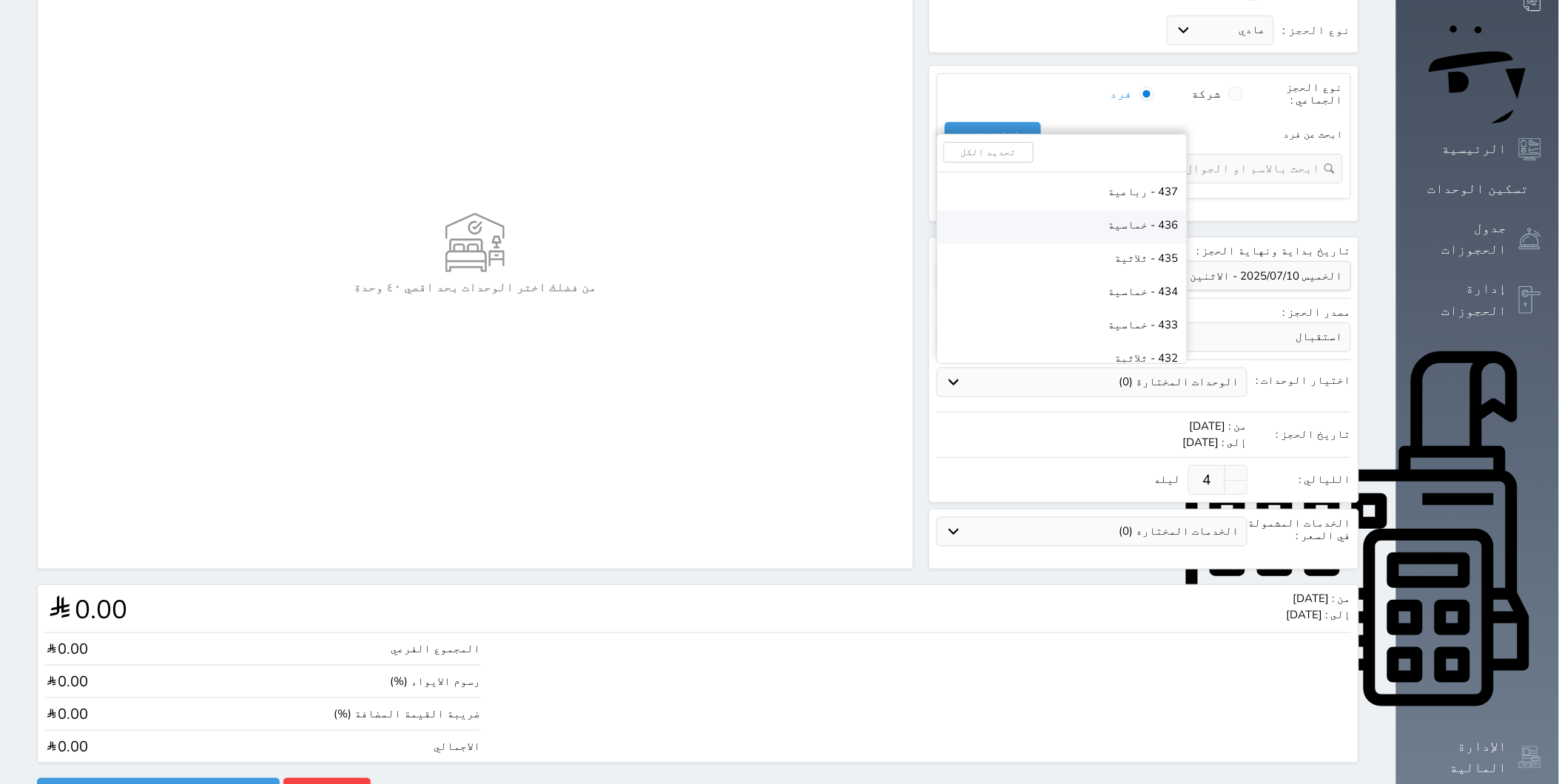 click on "436 - خماسية" at bounding box center [1143, 225] 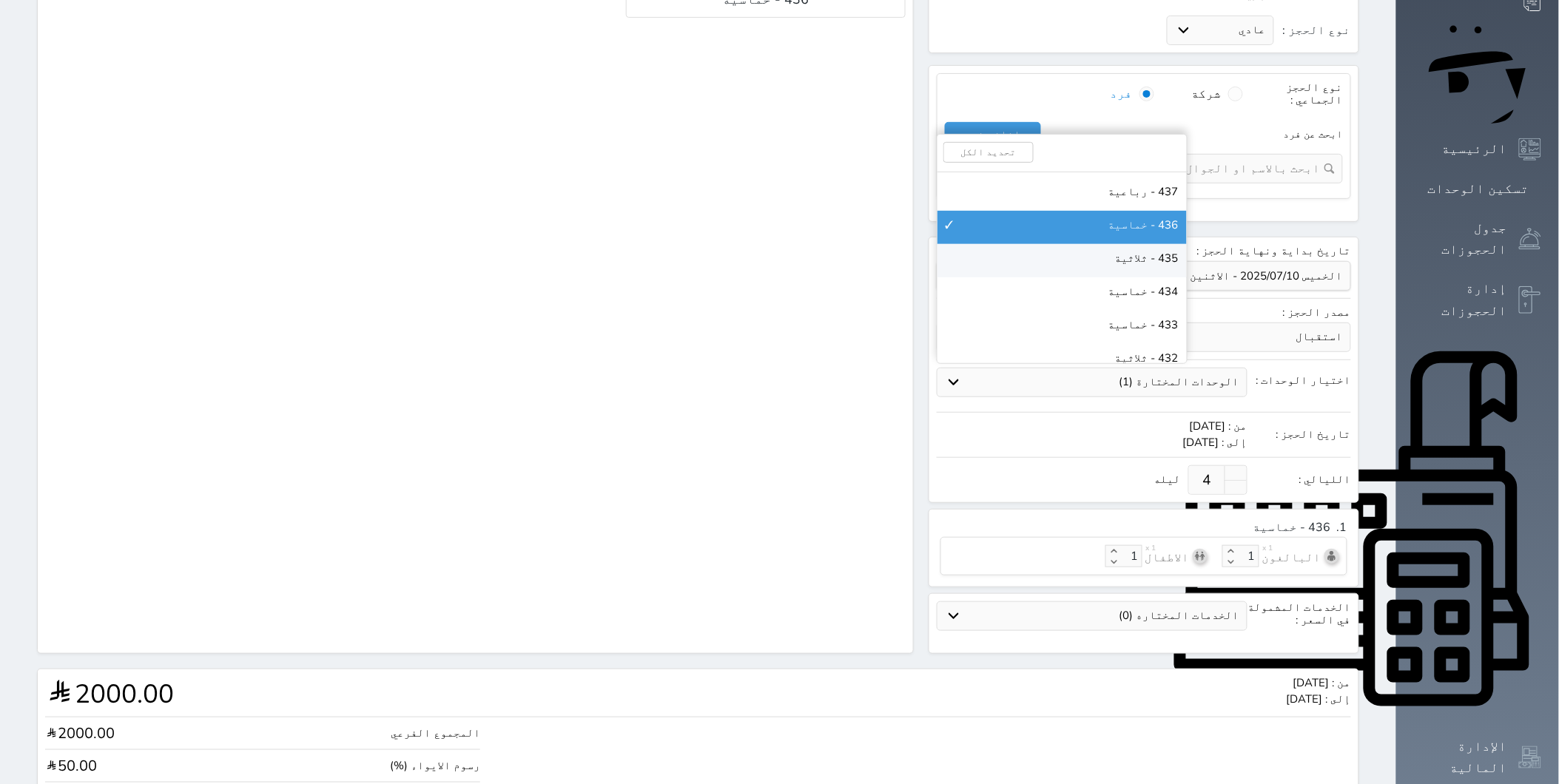 click on "435 - ثلاثية" at bounding box center [1147, 258] 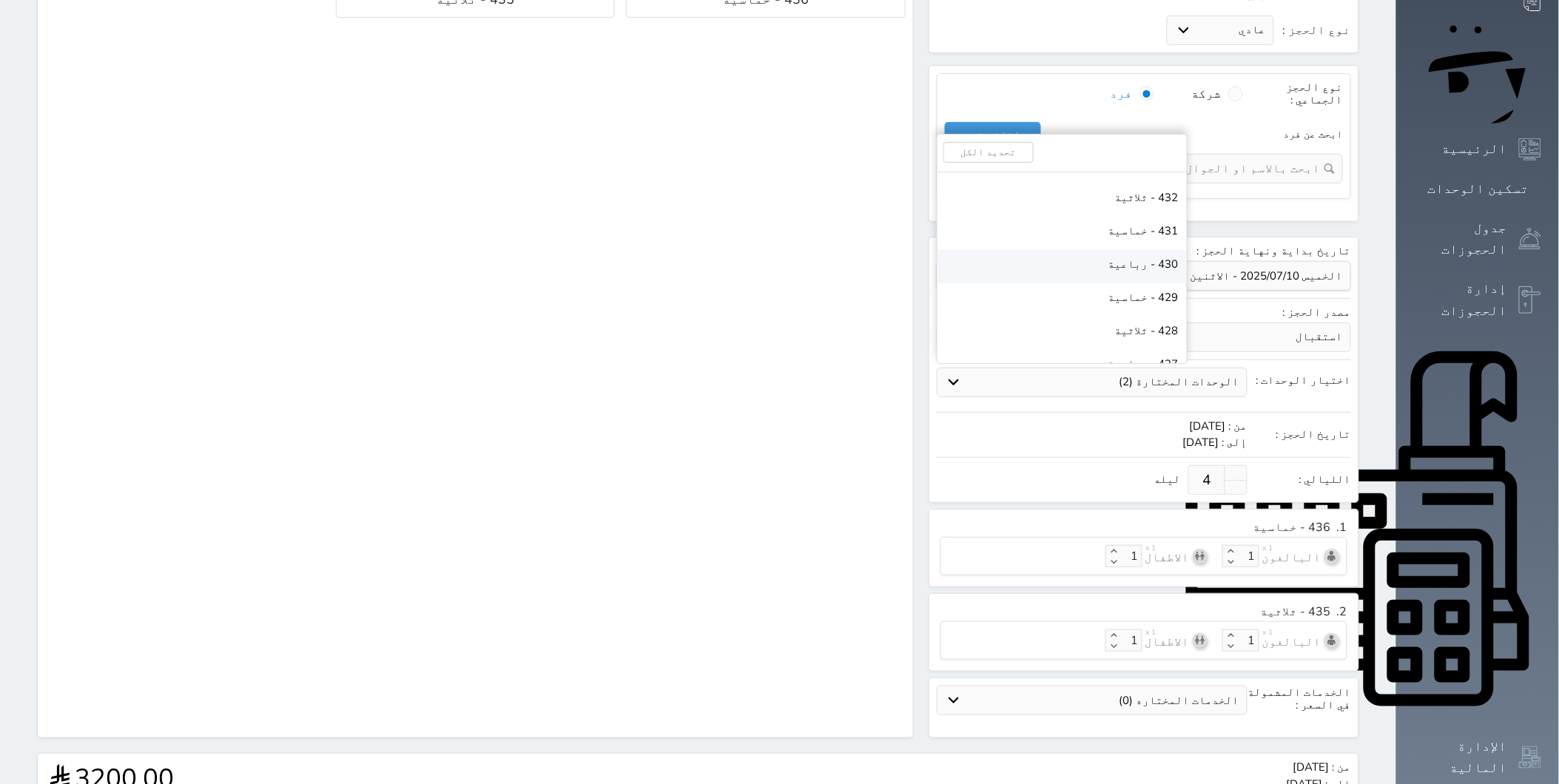 scroll, scrollTop: 5424, scrollLeft: 0, axis: vertical 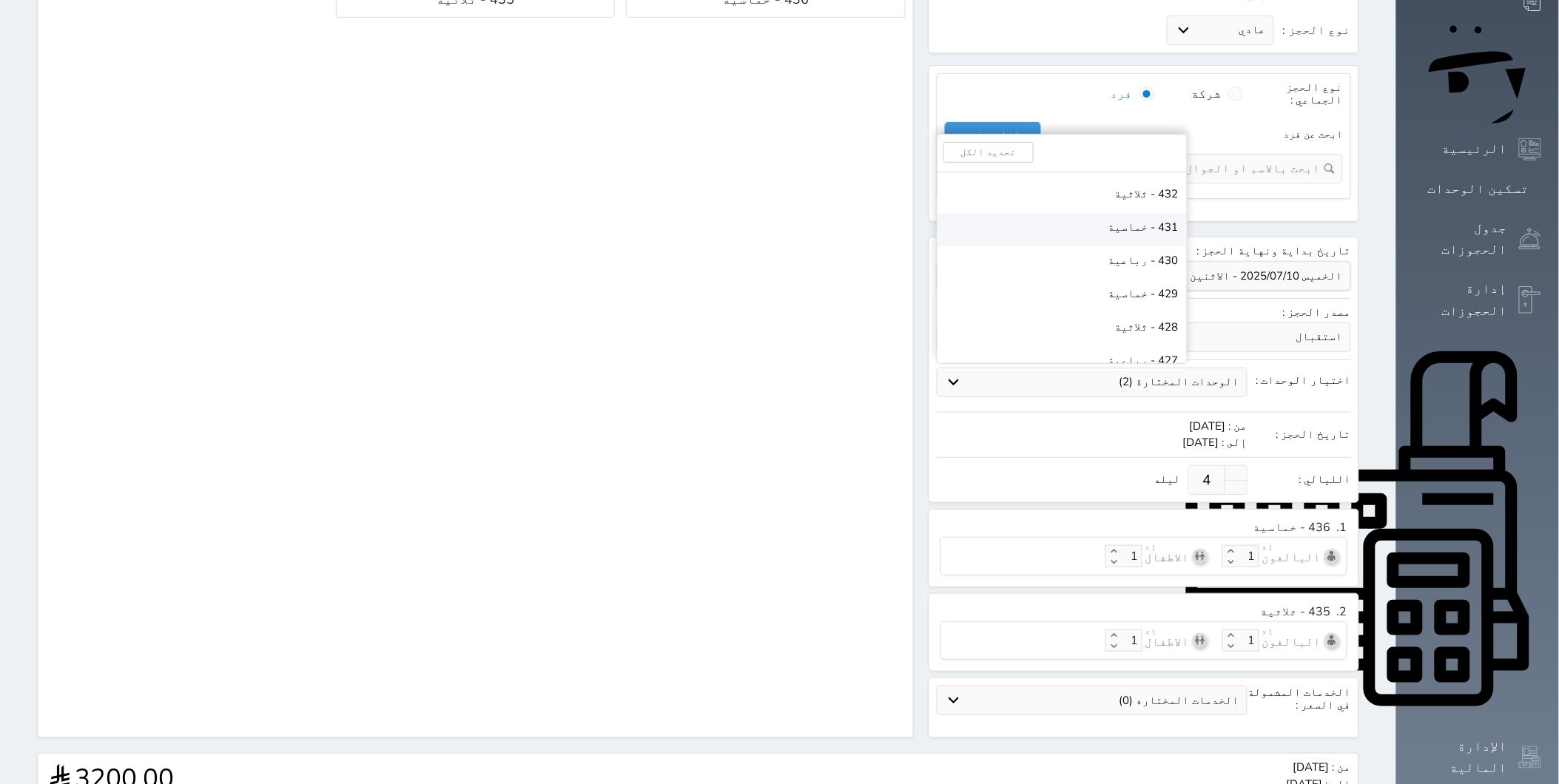 click on "431 - خماسية" at bounding box center (1143, 227) 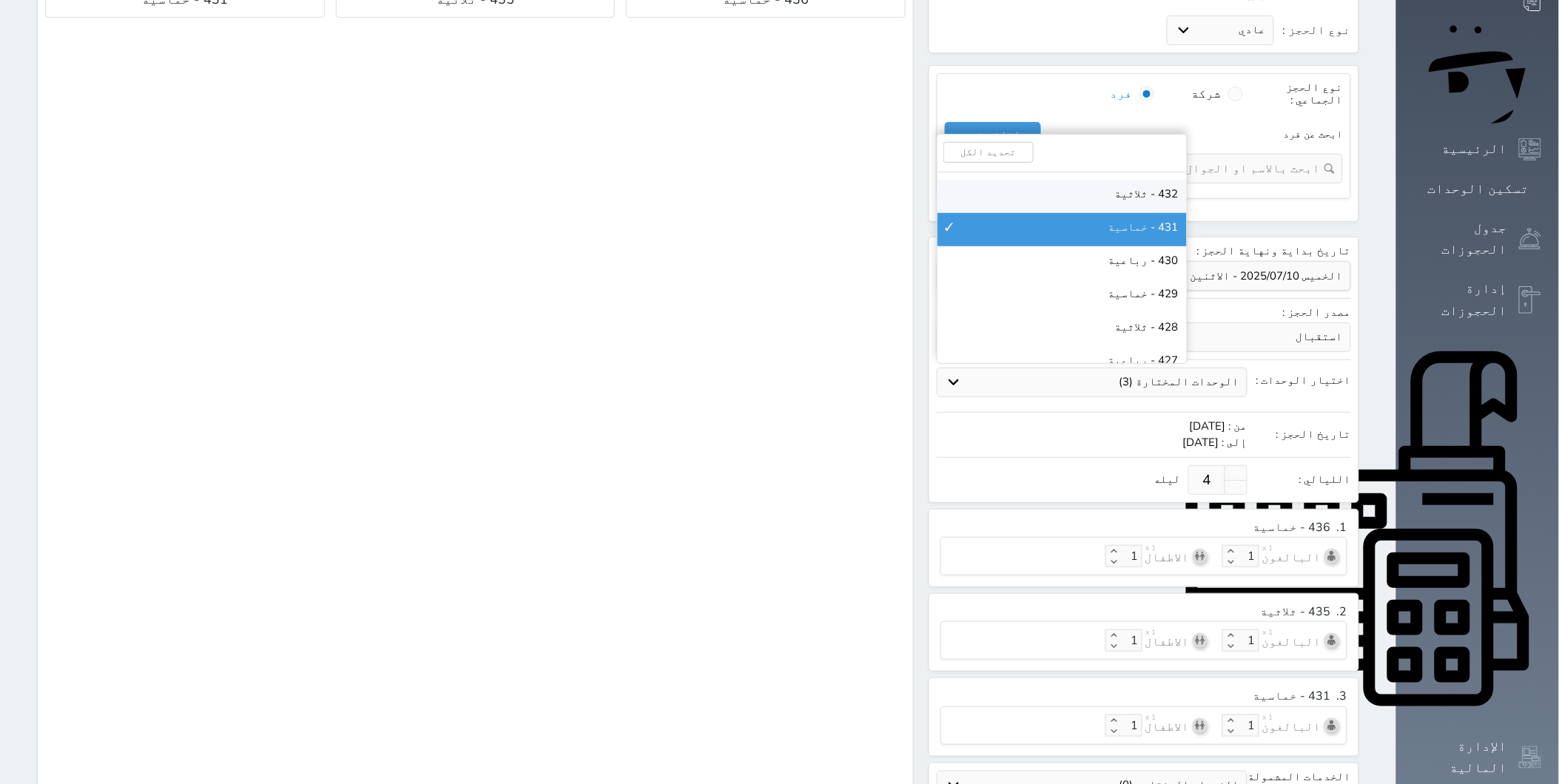 click on "432 - ثلاثية" at bounding box center (1147, 194) 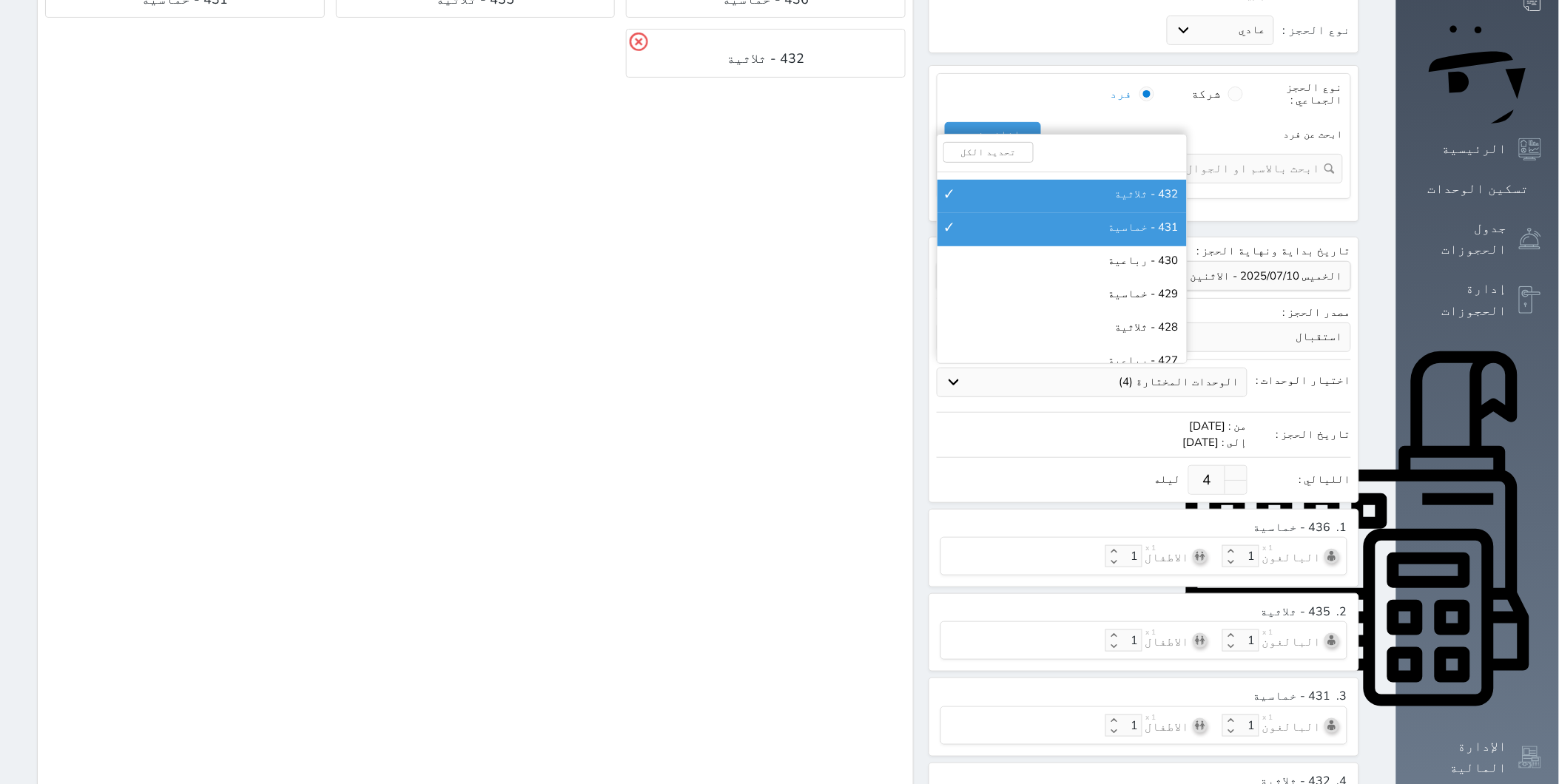 scroll, scrollTop: 5342, scrollLeft: 0, axis: vertical 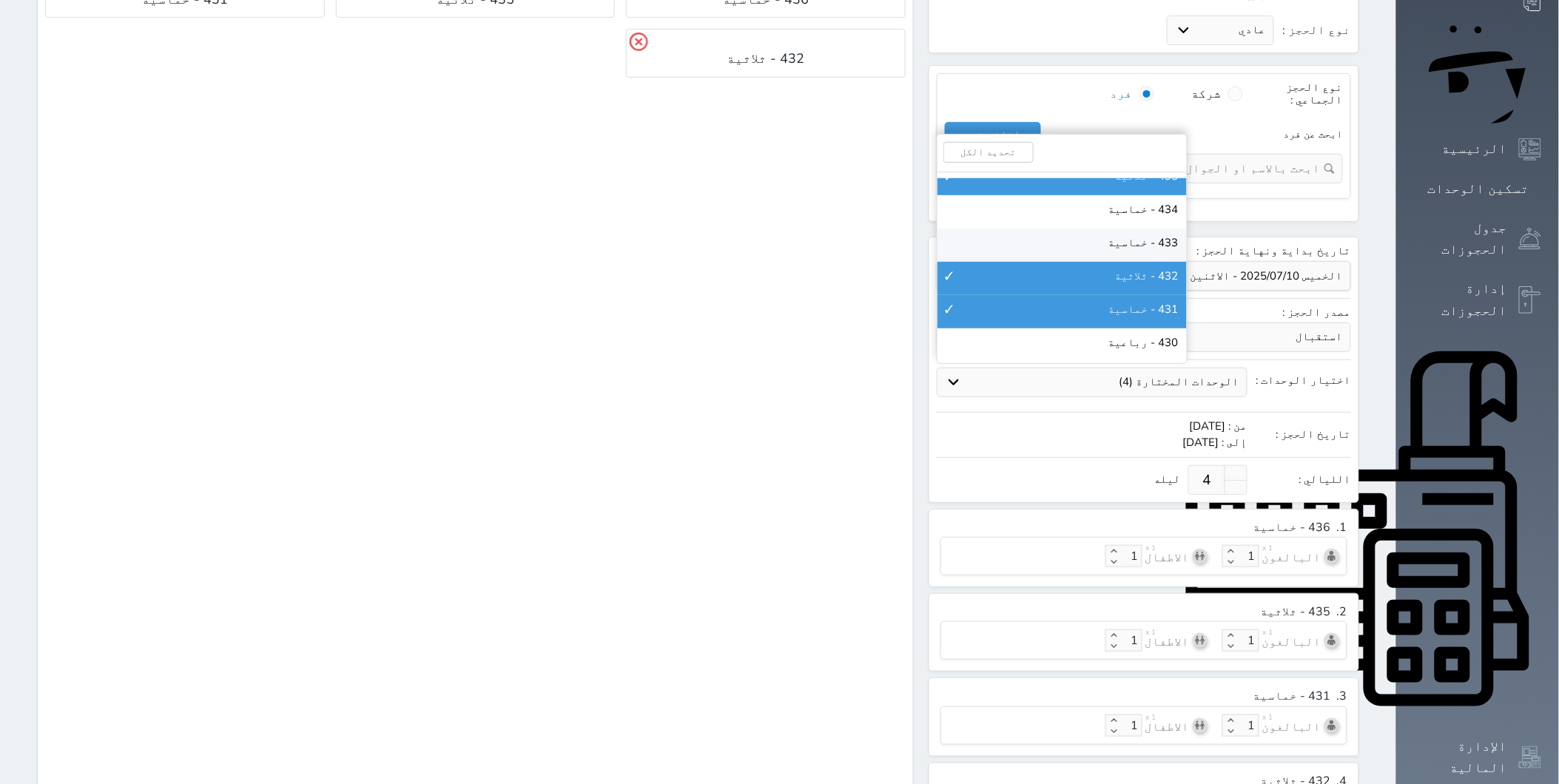 click on "433 - خماسية" at bounding box center (1143, 243) 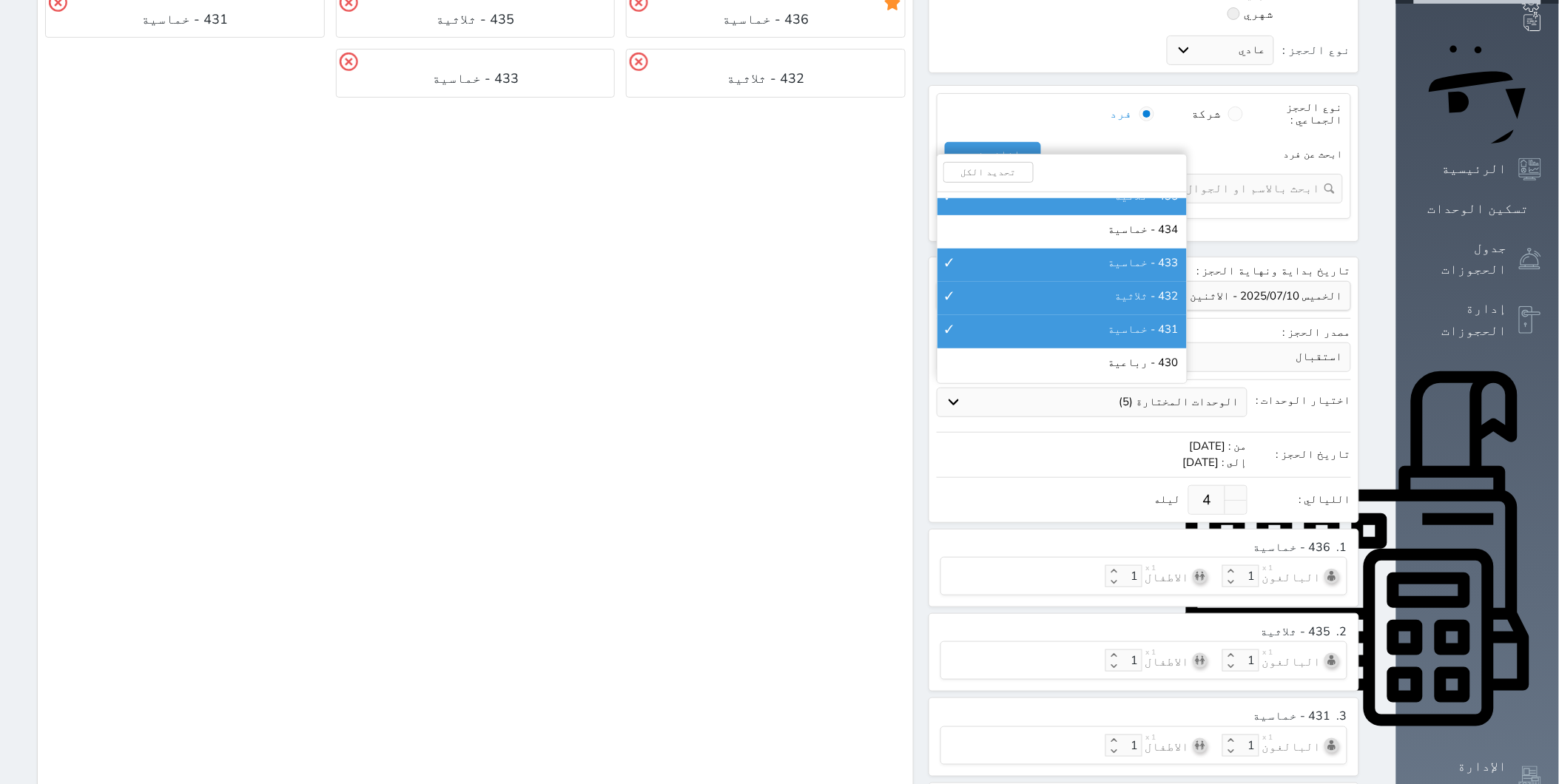scroll, scrollTop: 0, scrollLeft: 0, axis: both 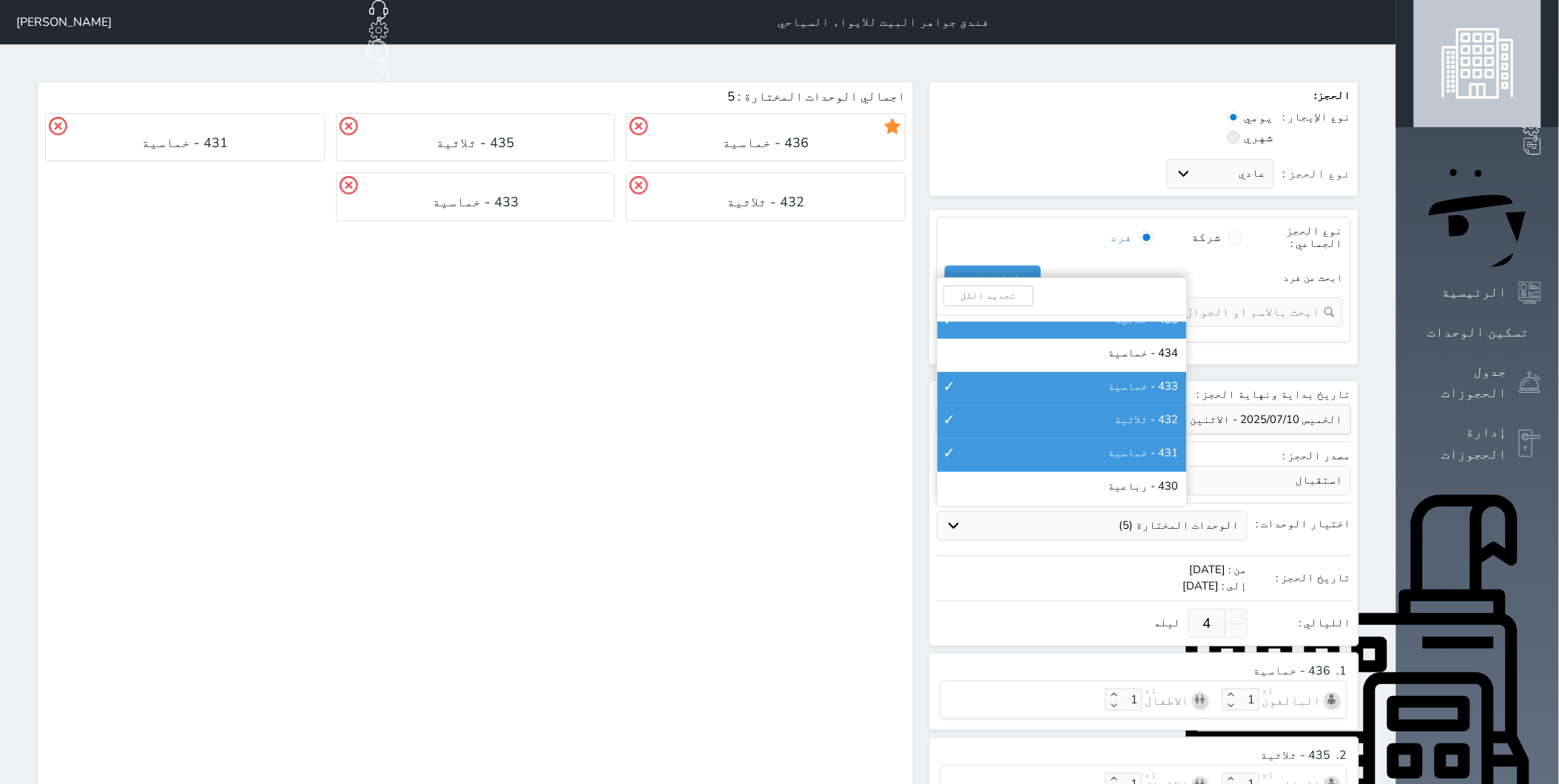 click on "اجمالي الوحدات المختارة : 5         436 - خماسية       435 - ثلاثية       431 - خماسية       432 - ثلاثية       433 - خماسية" at bounding box center [475, 608] 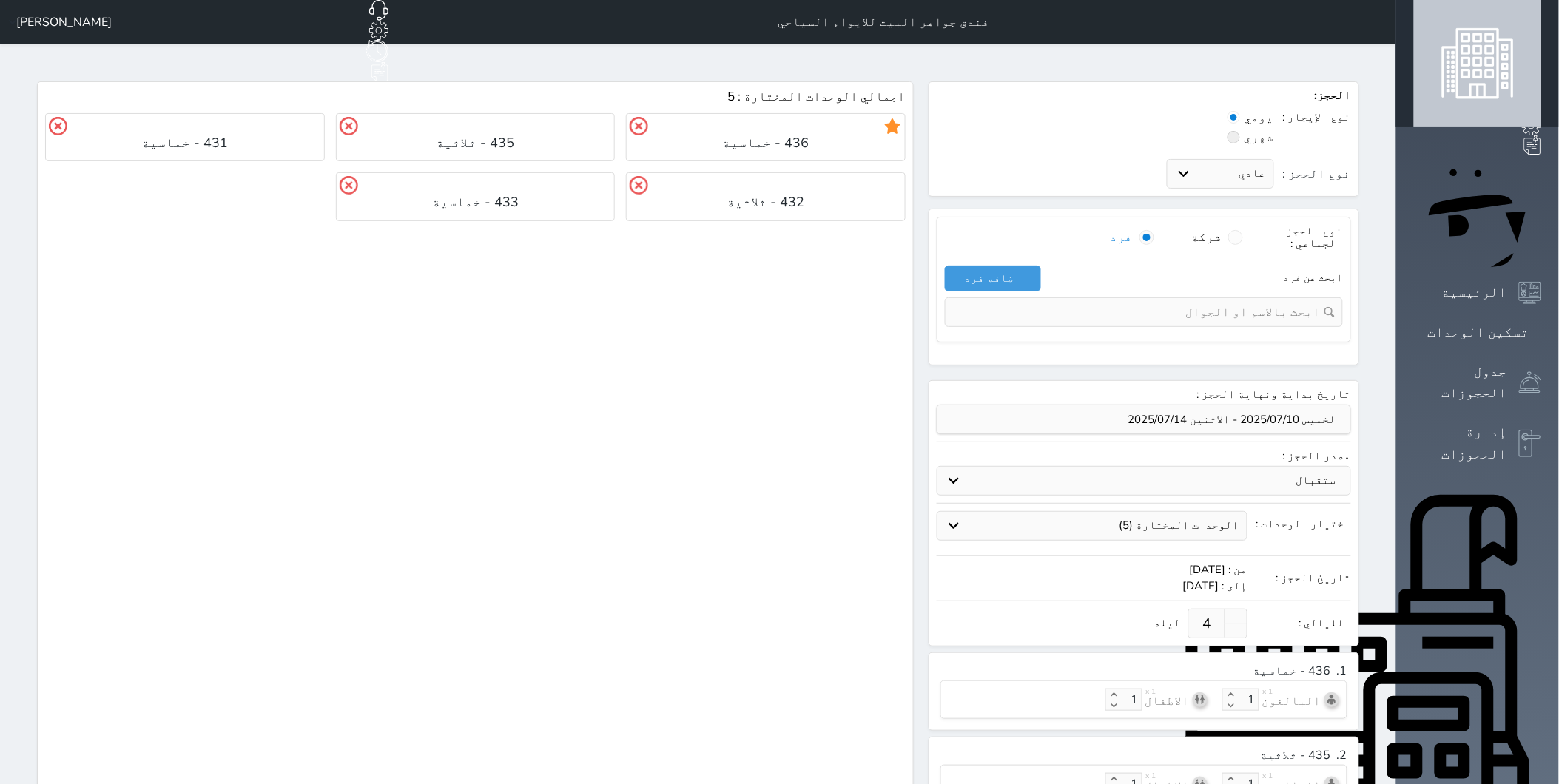 click at bounding box center (766, 126) 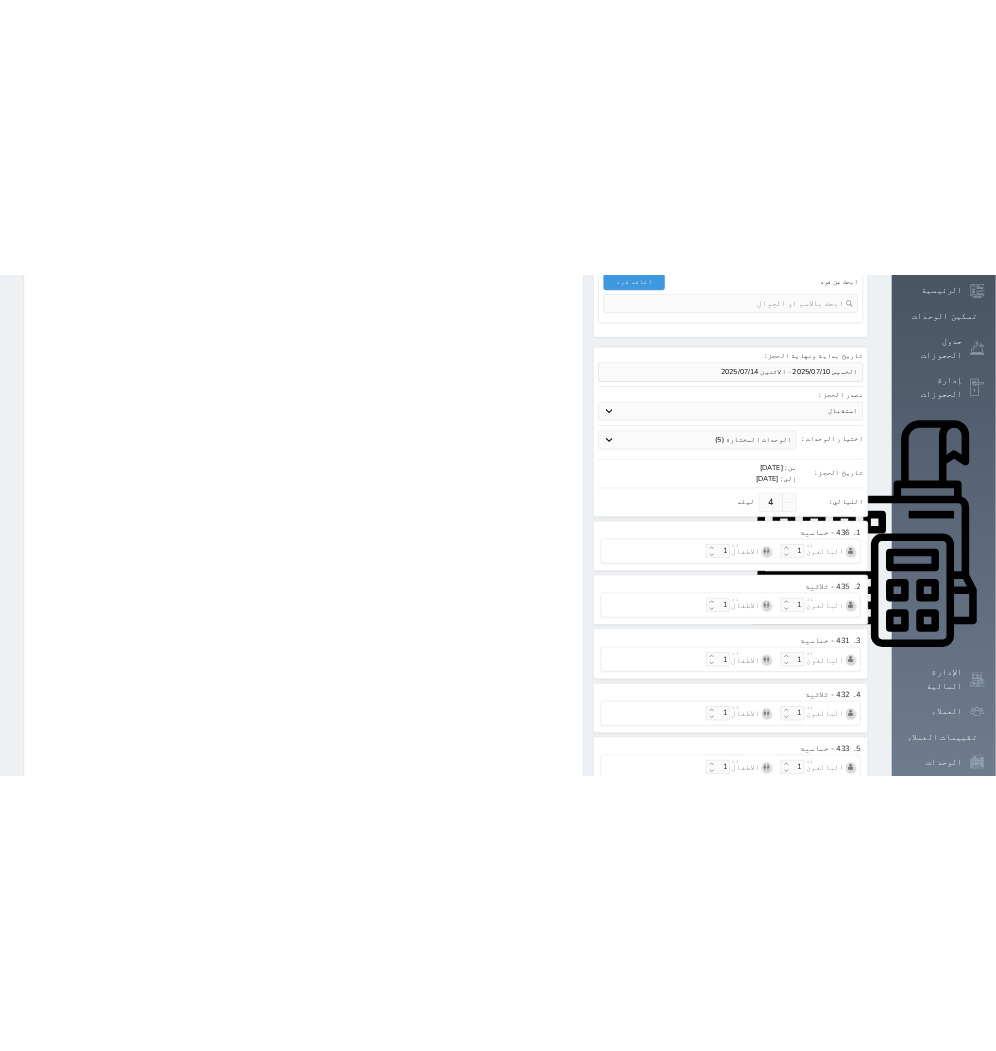 scroll, scrollTop: 444, scrollLeft: 0, axis: vertical 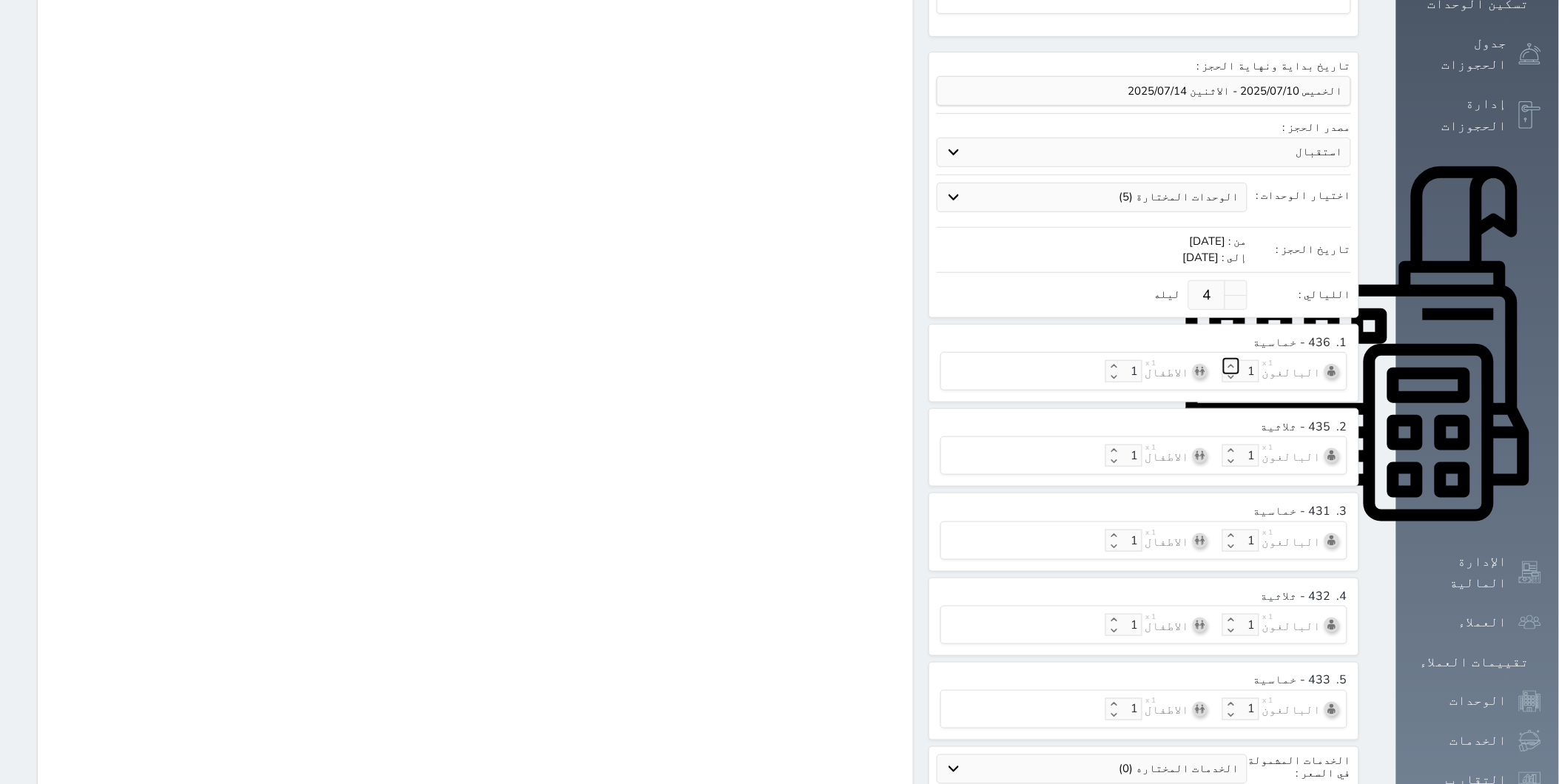 click 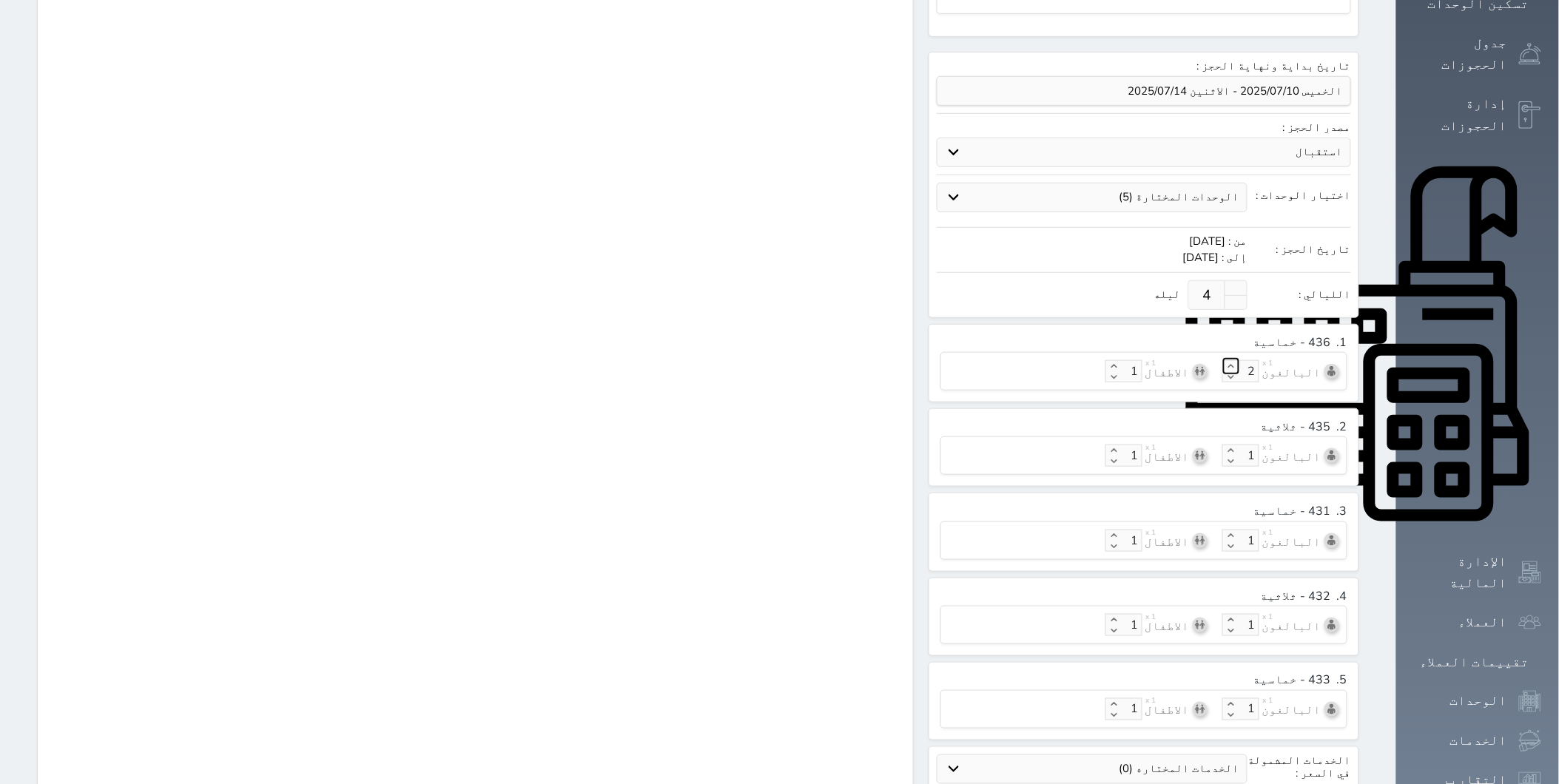 click 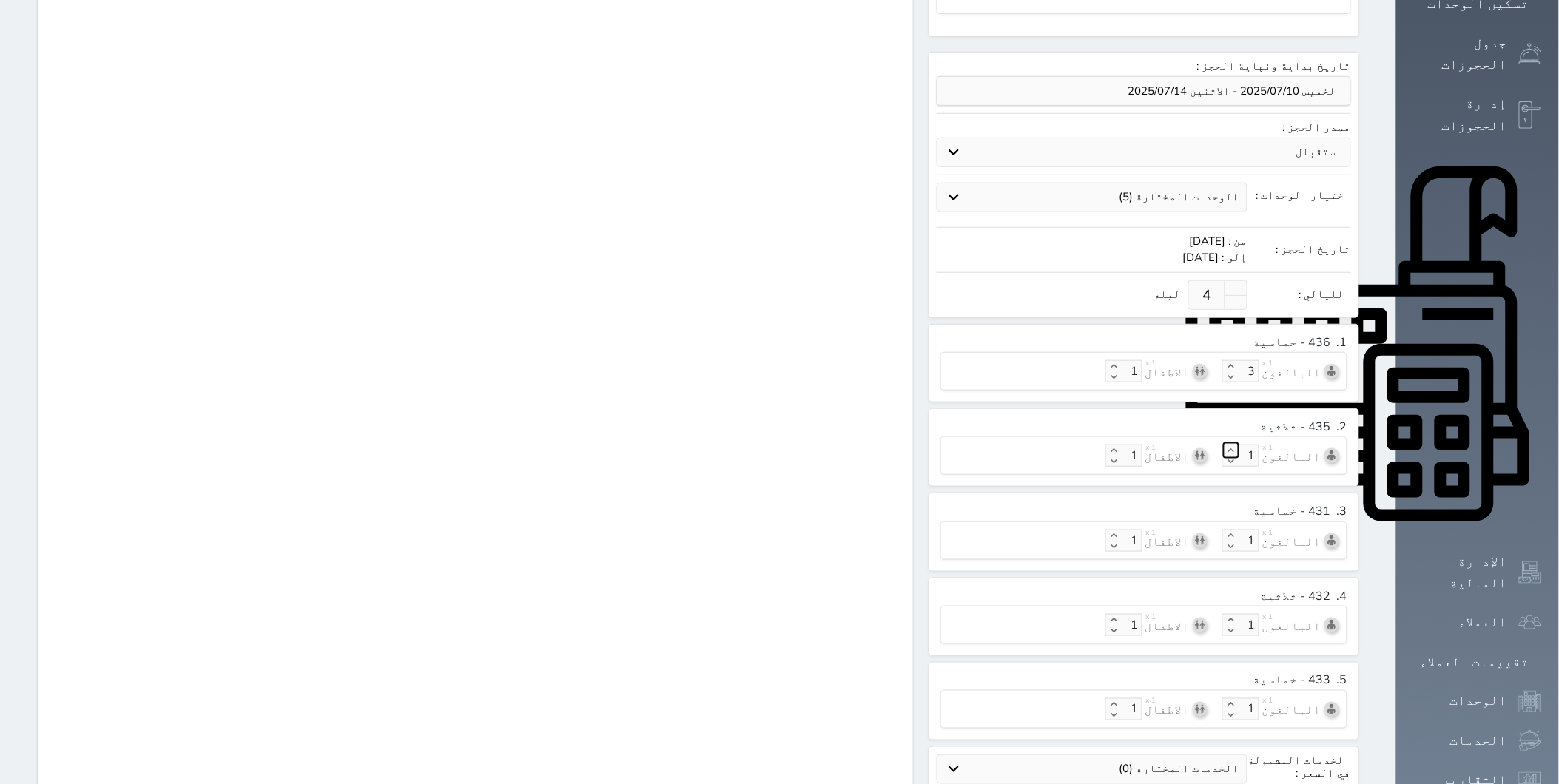 click 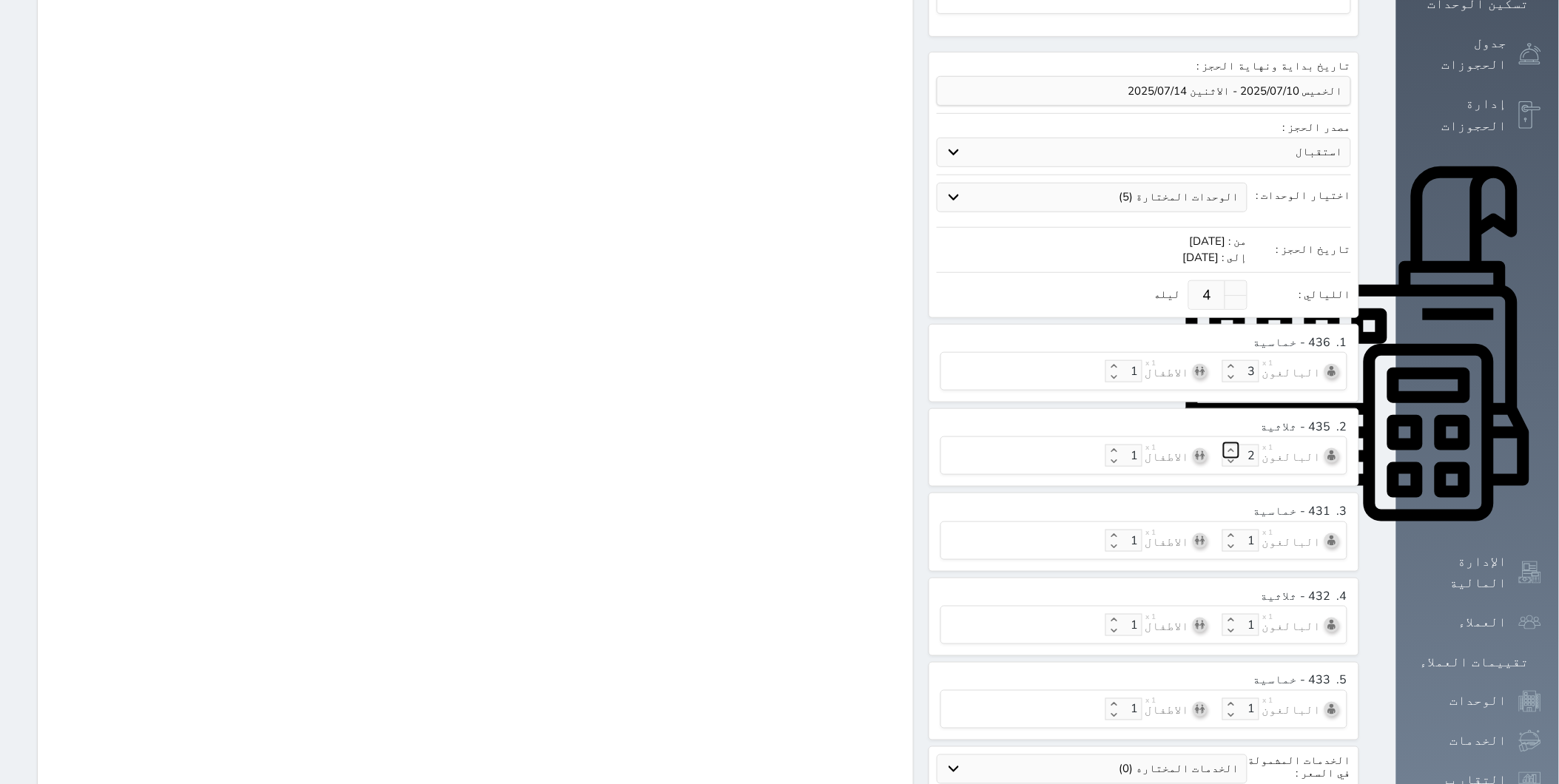 click 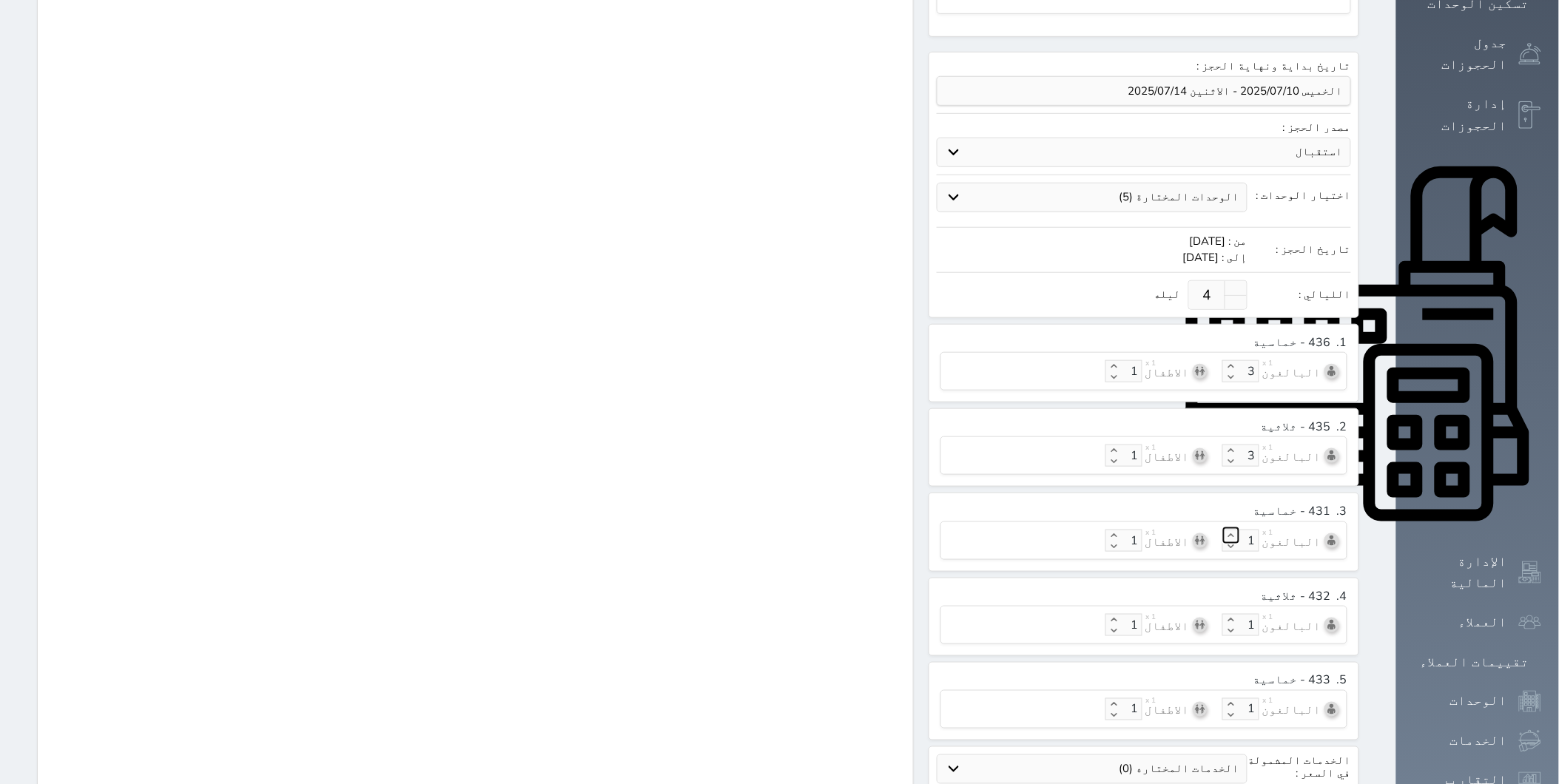click 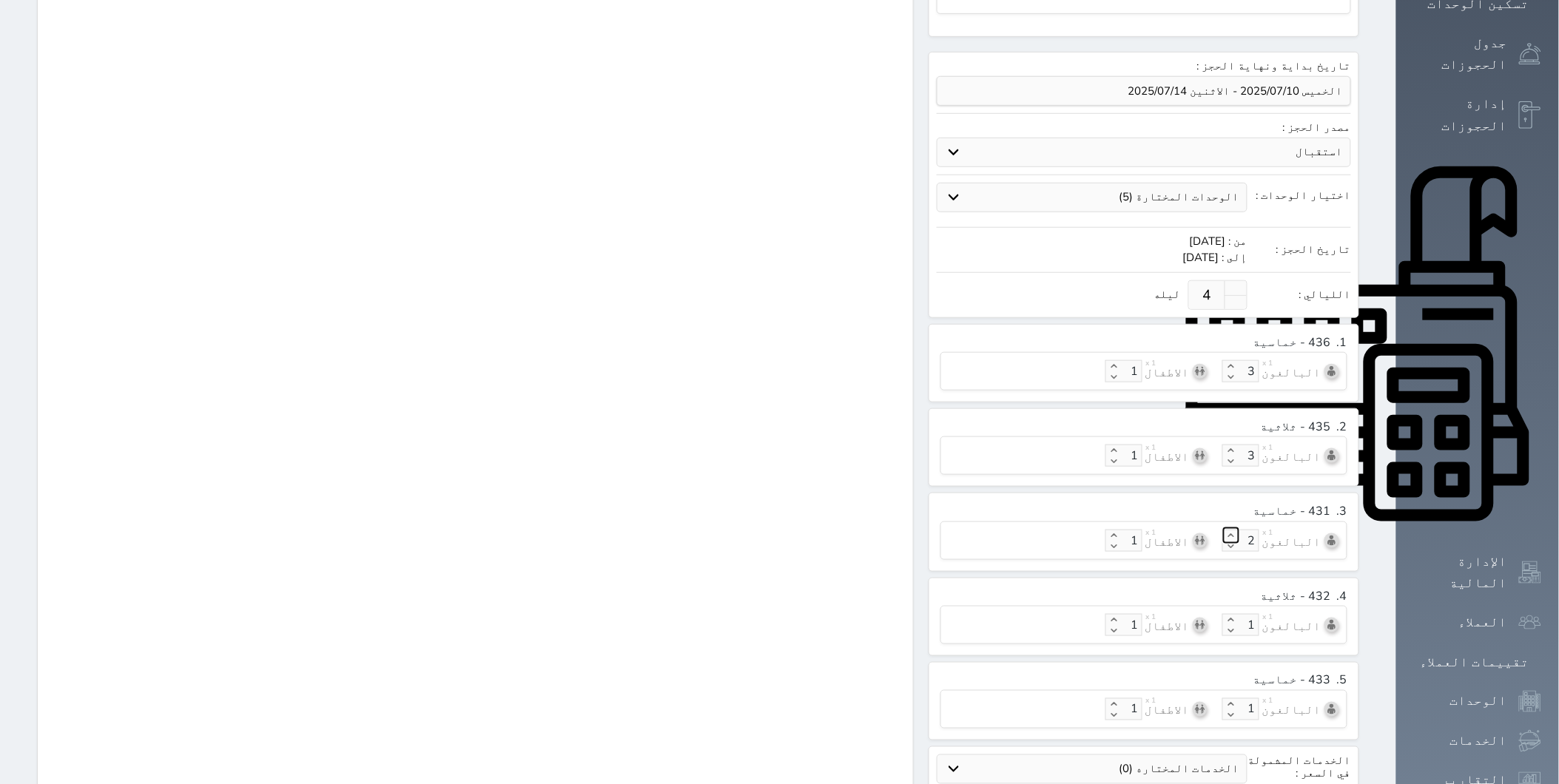 click 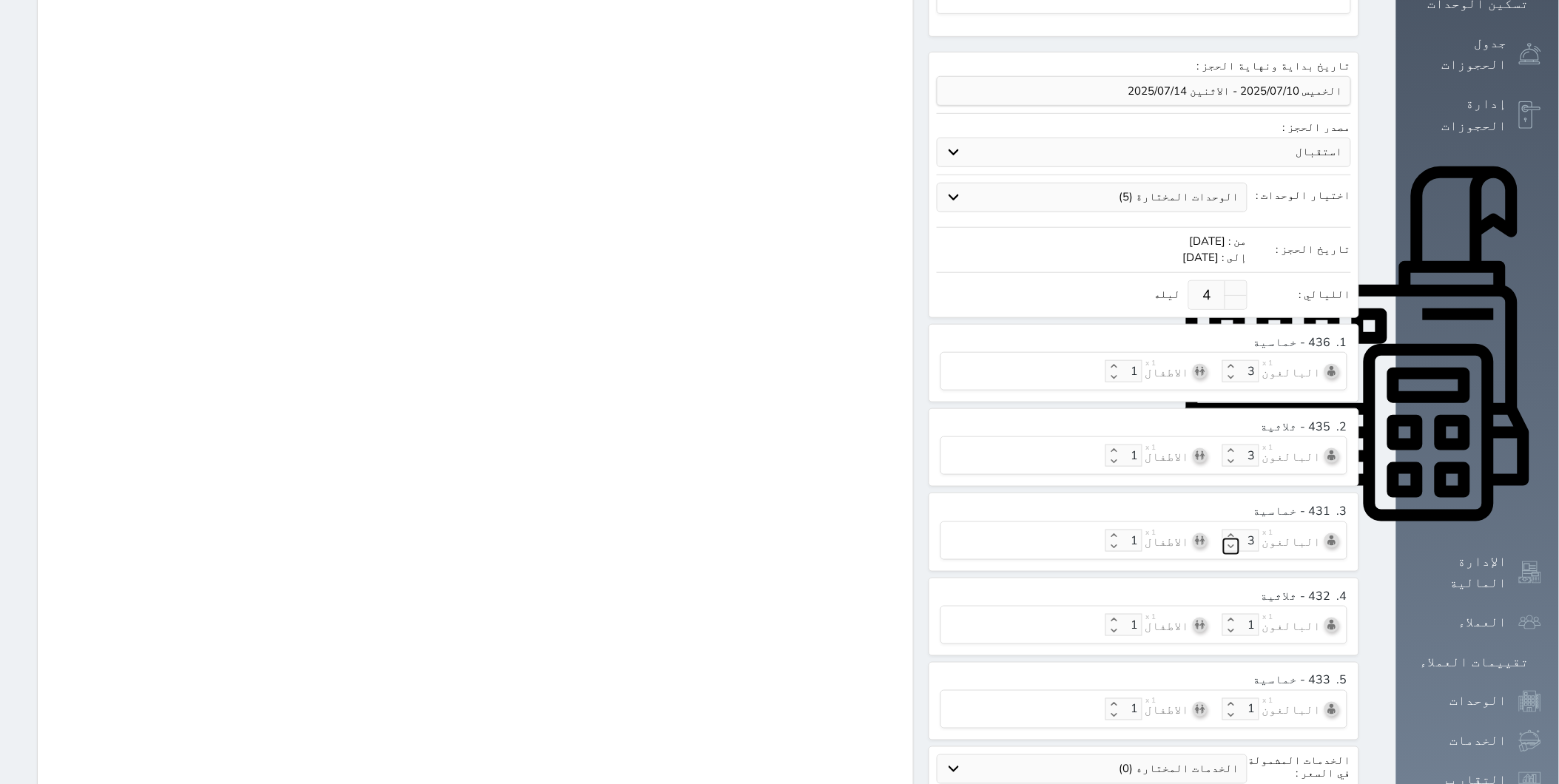 click 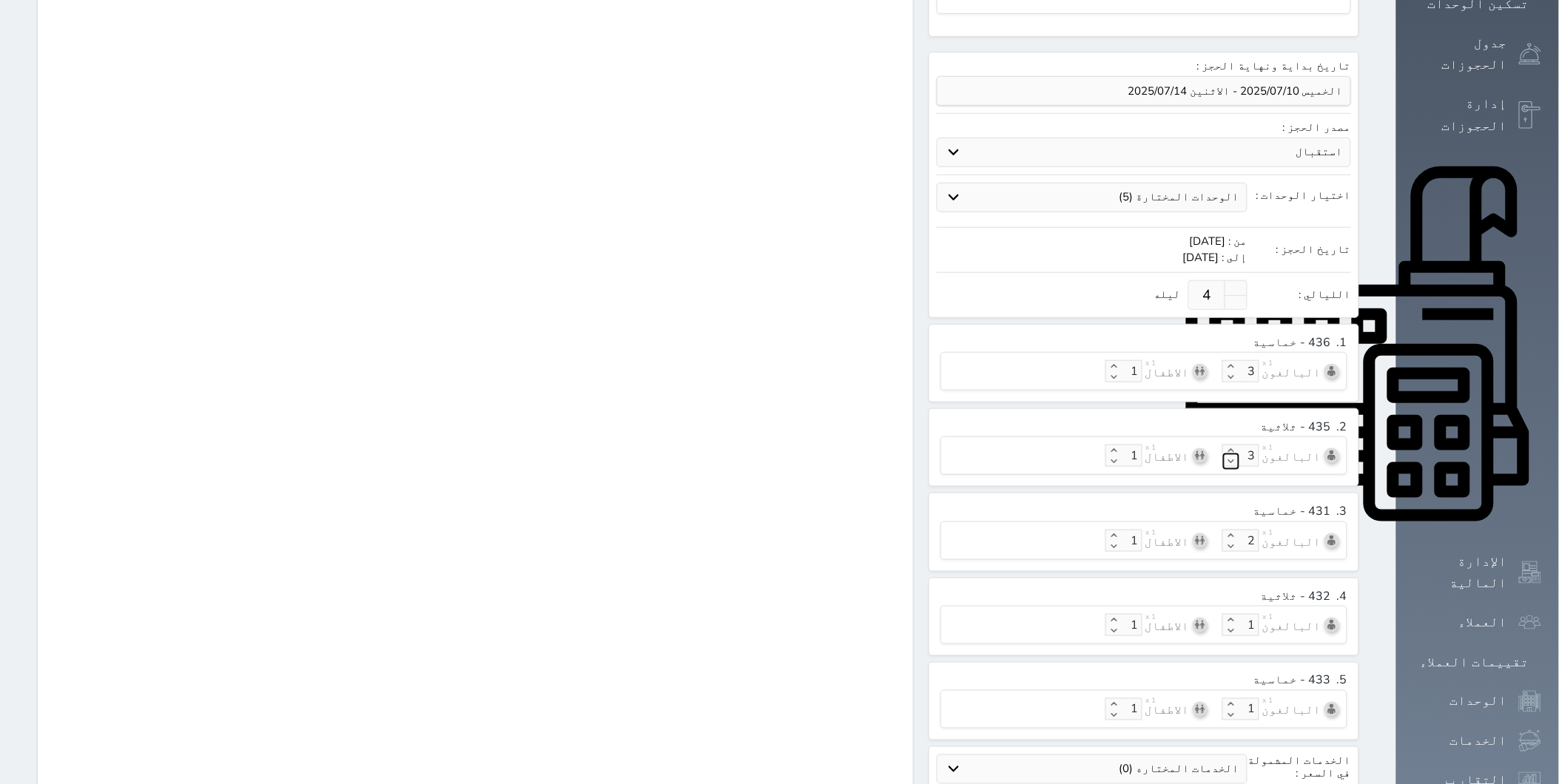 click 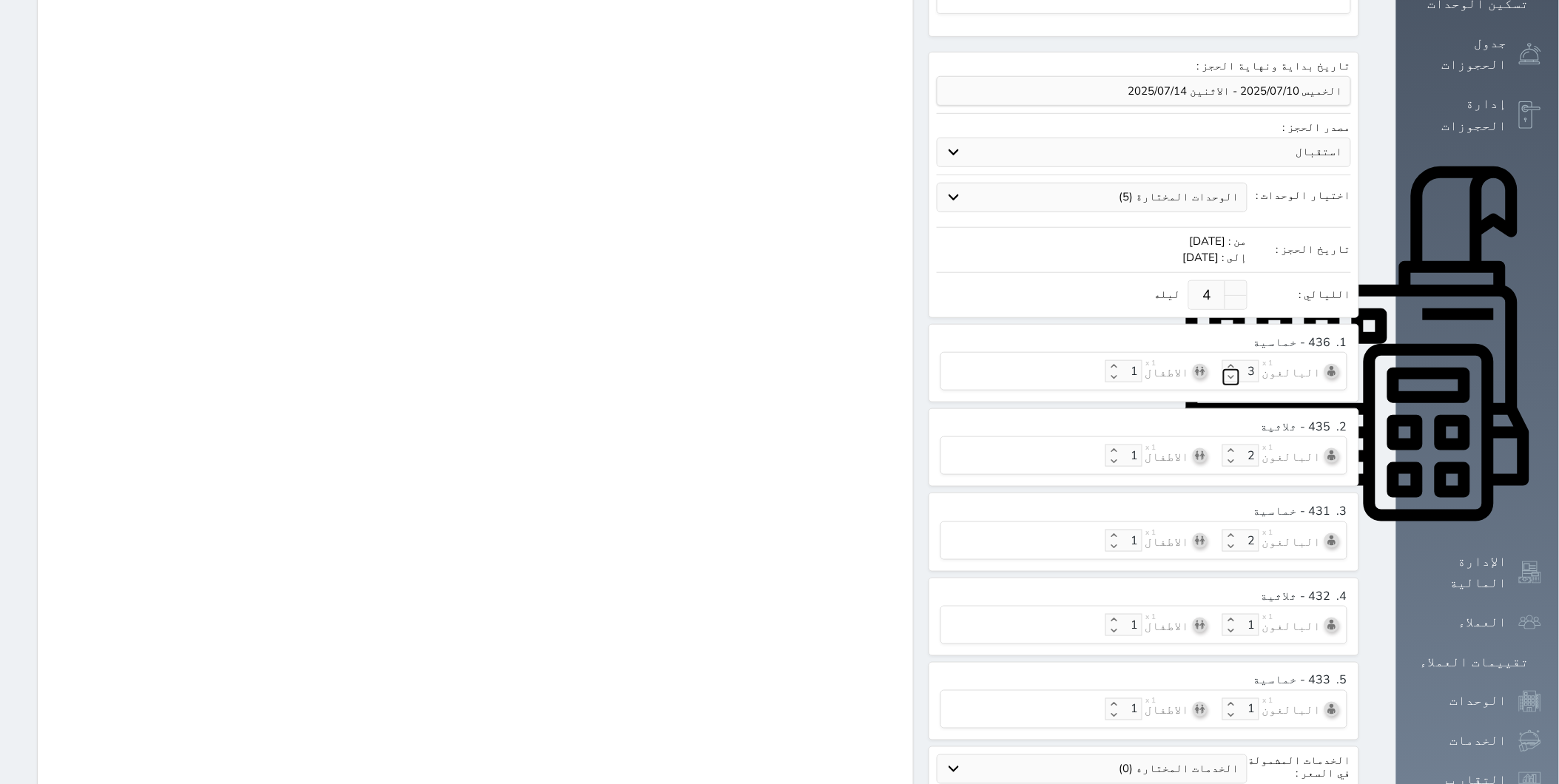 click 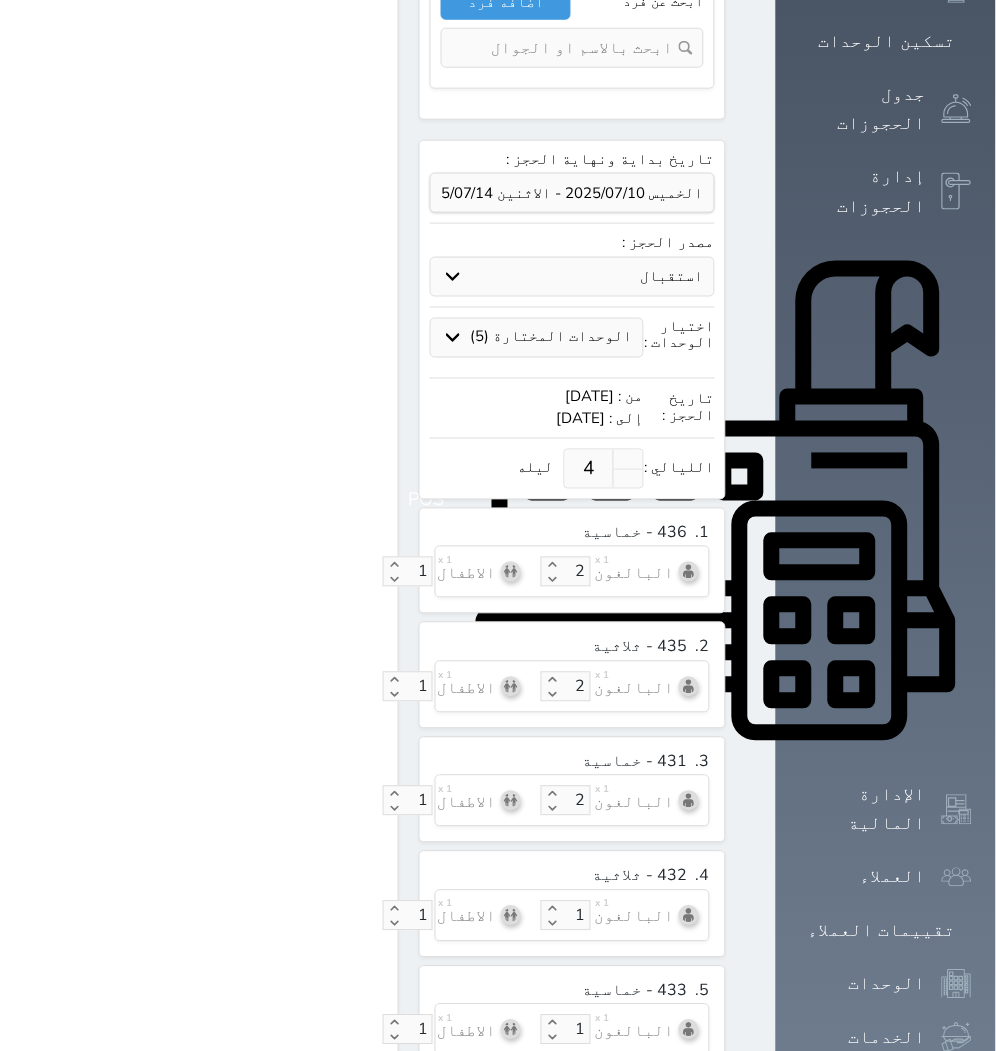 scroll, scrollTop: 444, scrollLeft: 0, axis: vertical 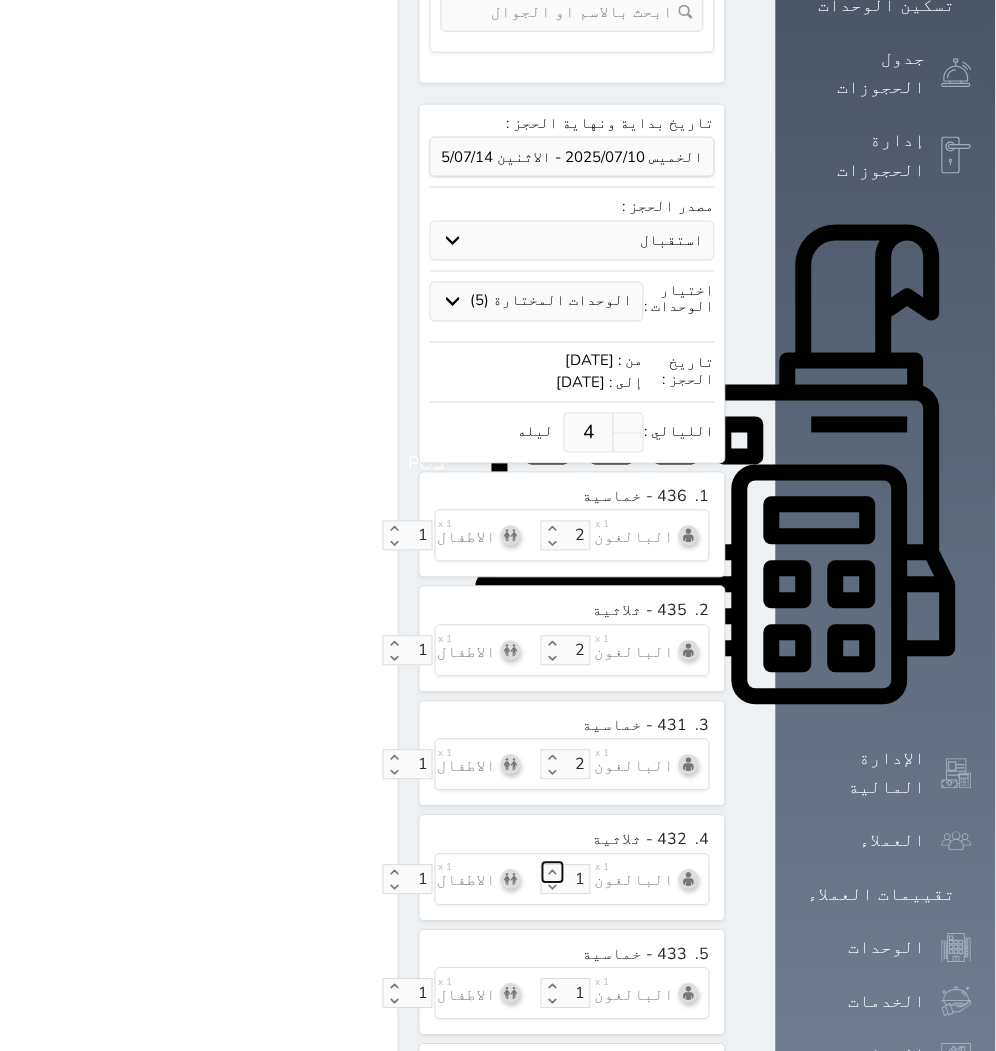 click 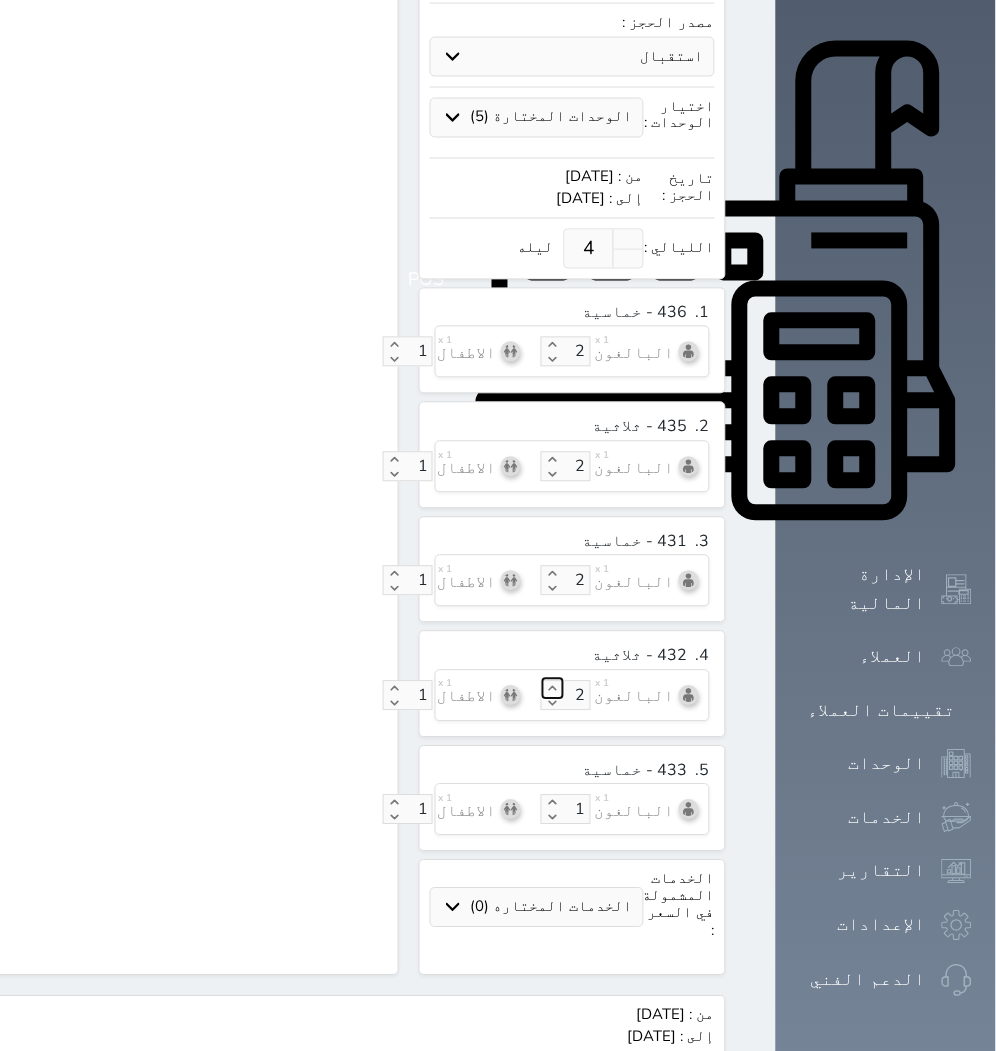 scroll, scrollTop: 666, scrollLeft: 0, axis: vertical 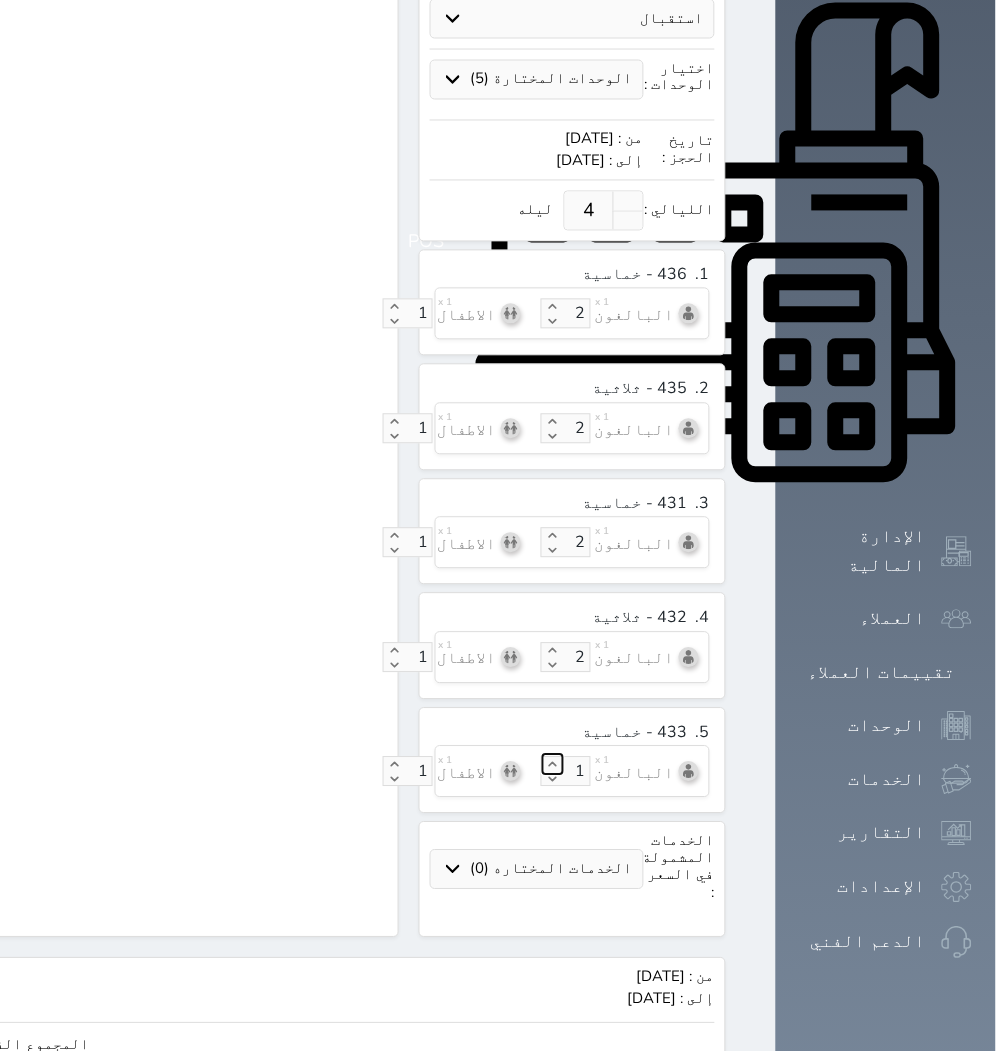 click 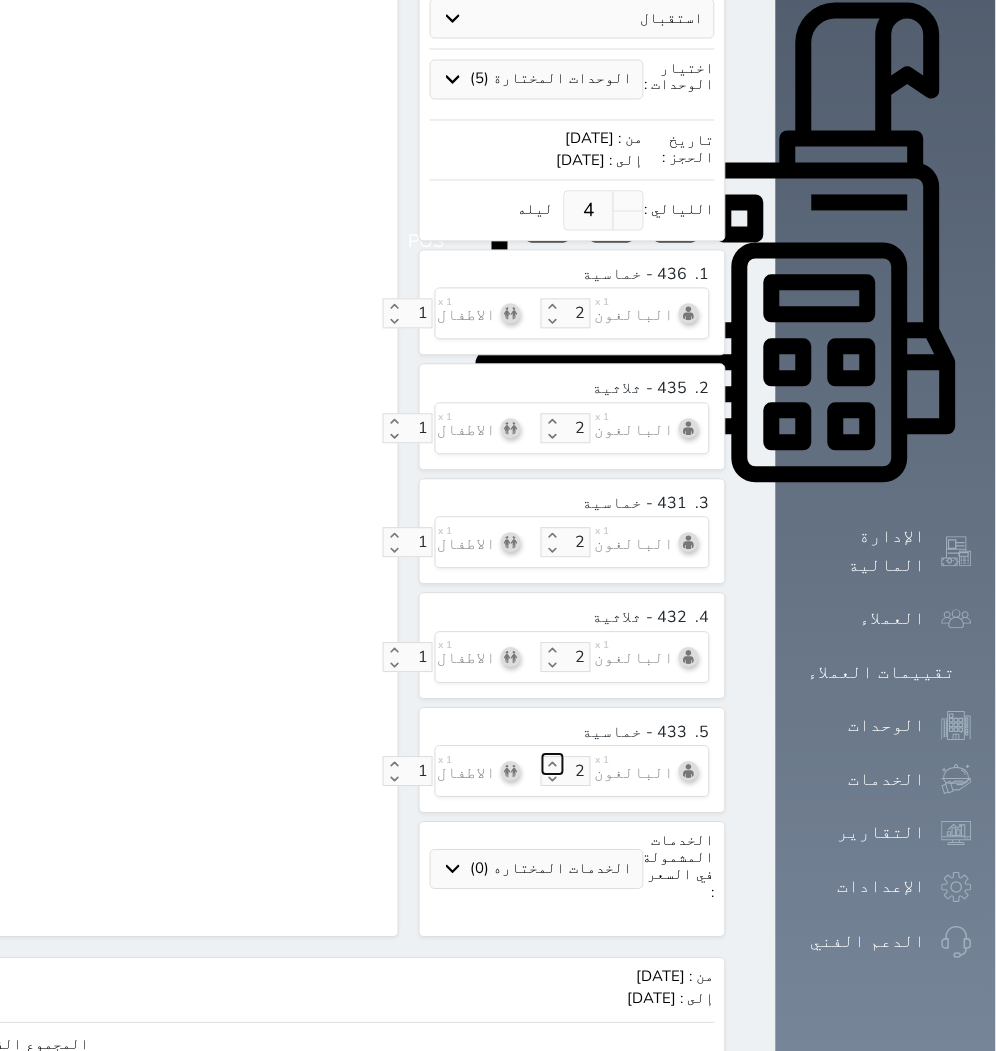 click 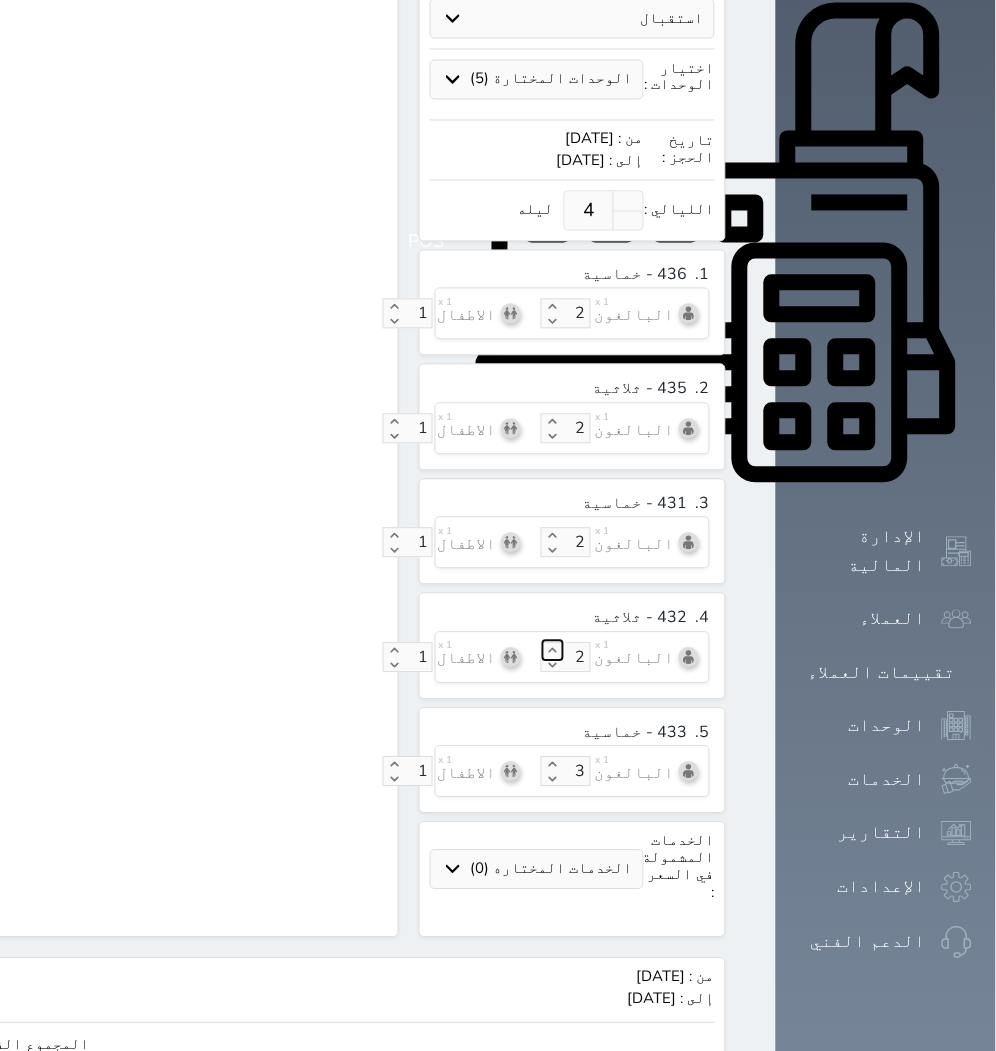 click 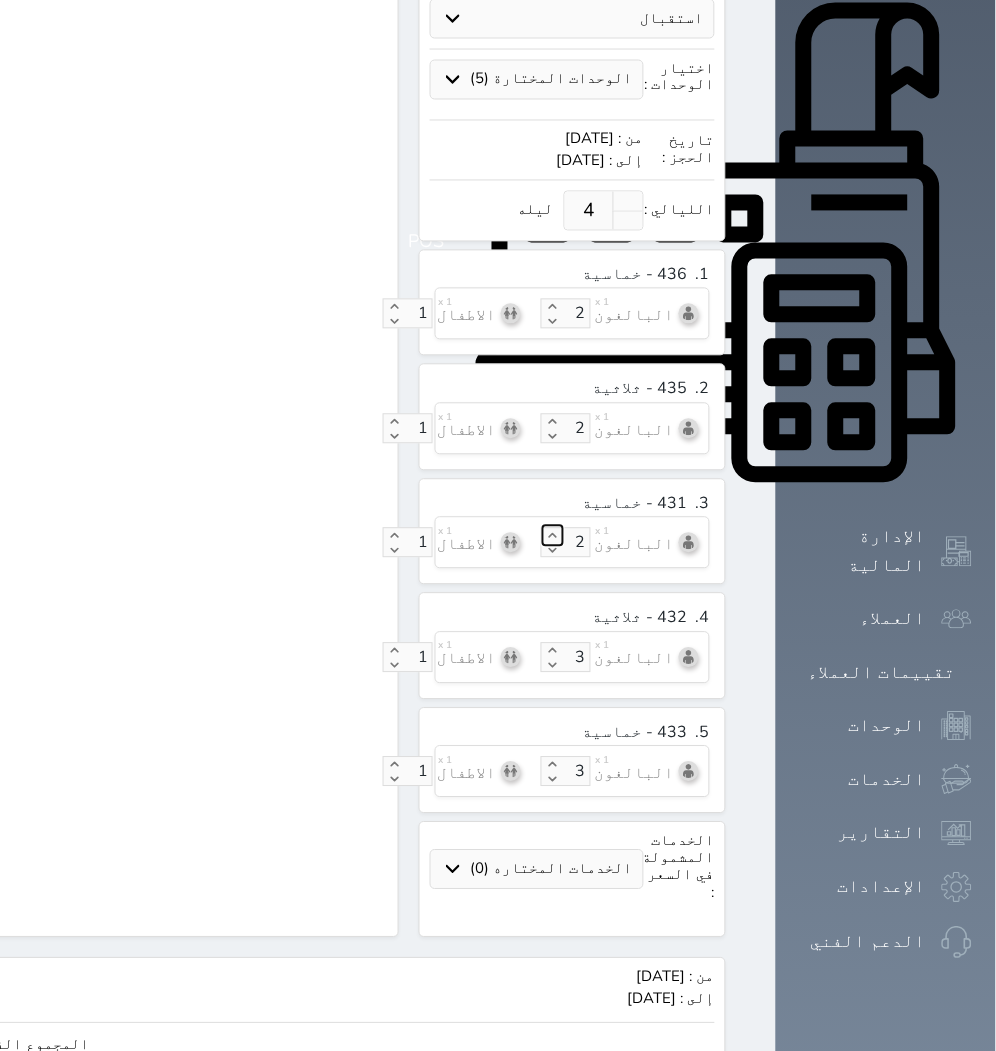 click 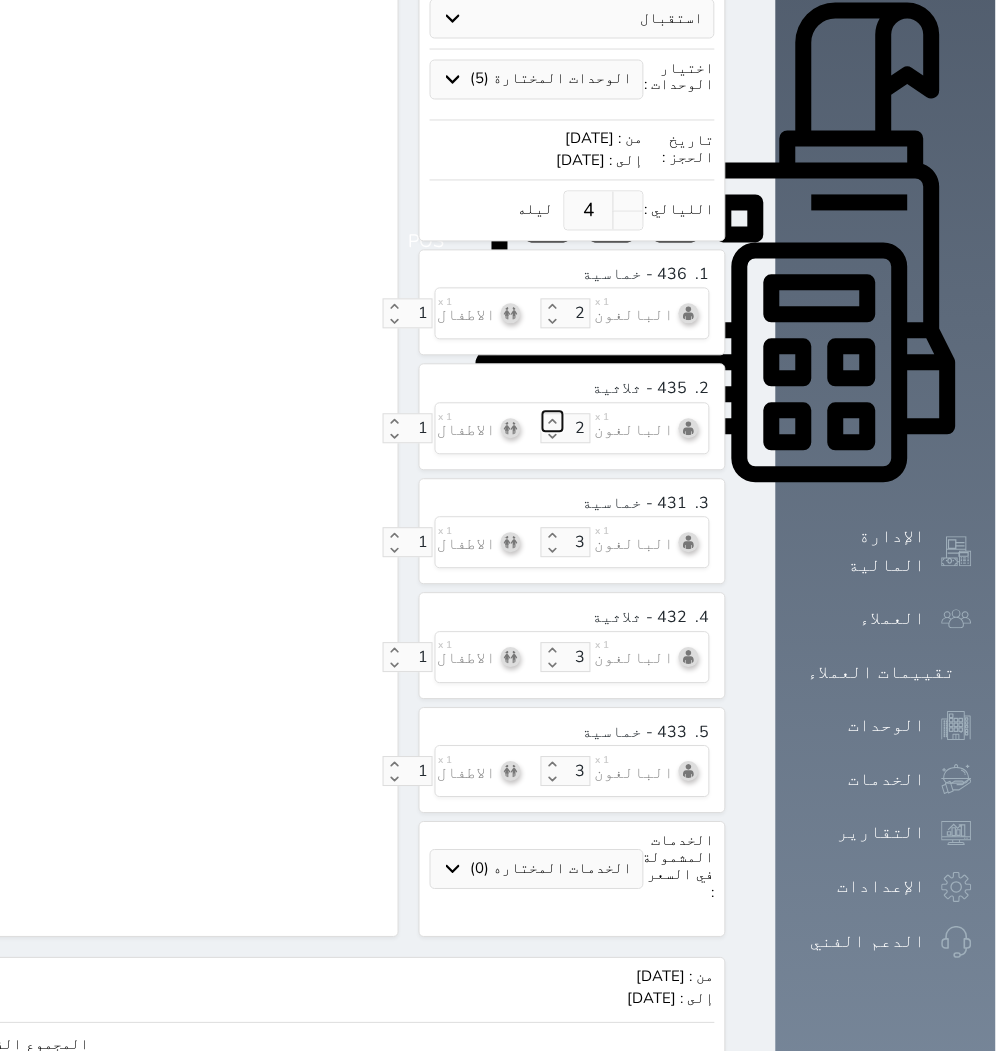click 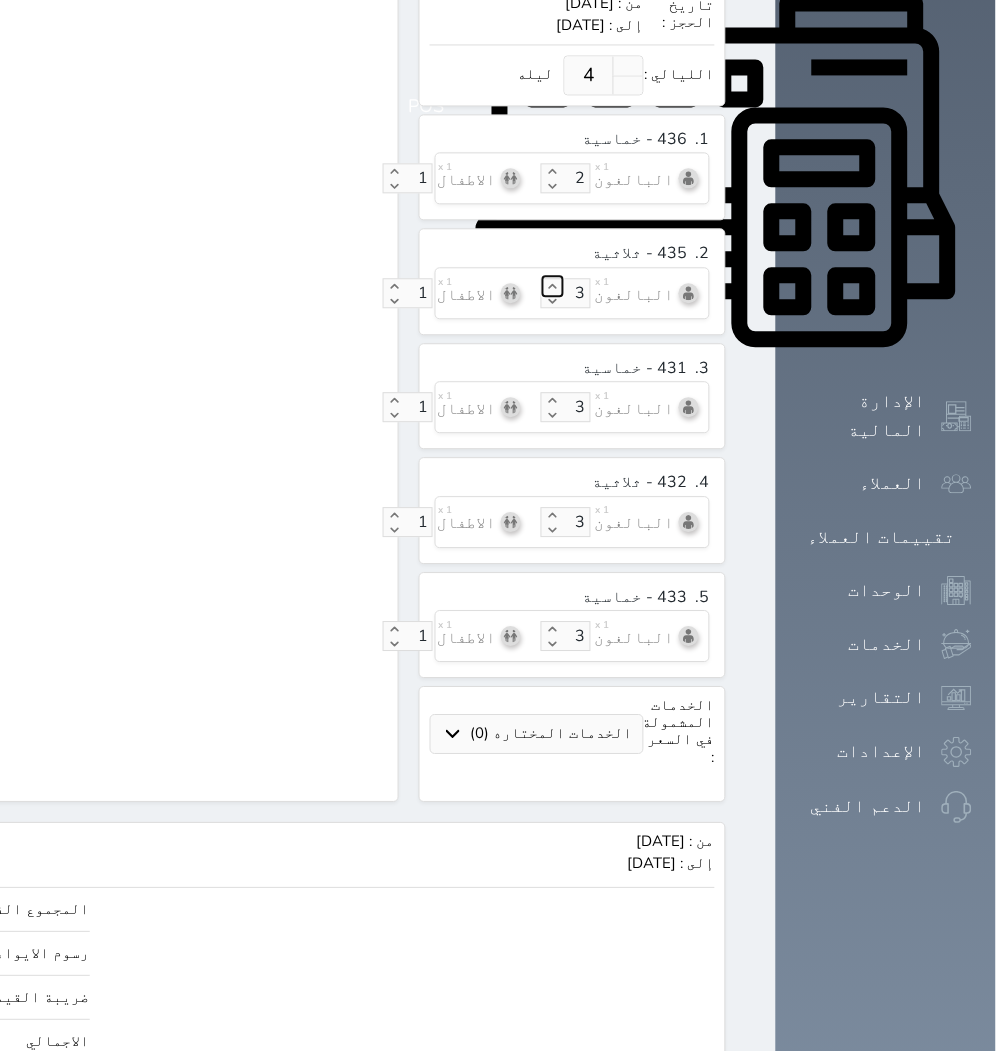 scroll, scrollTop: 814, scrollLeft: 0, axis: vertical 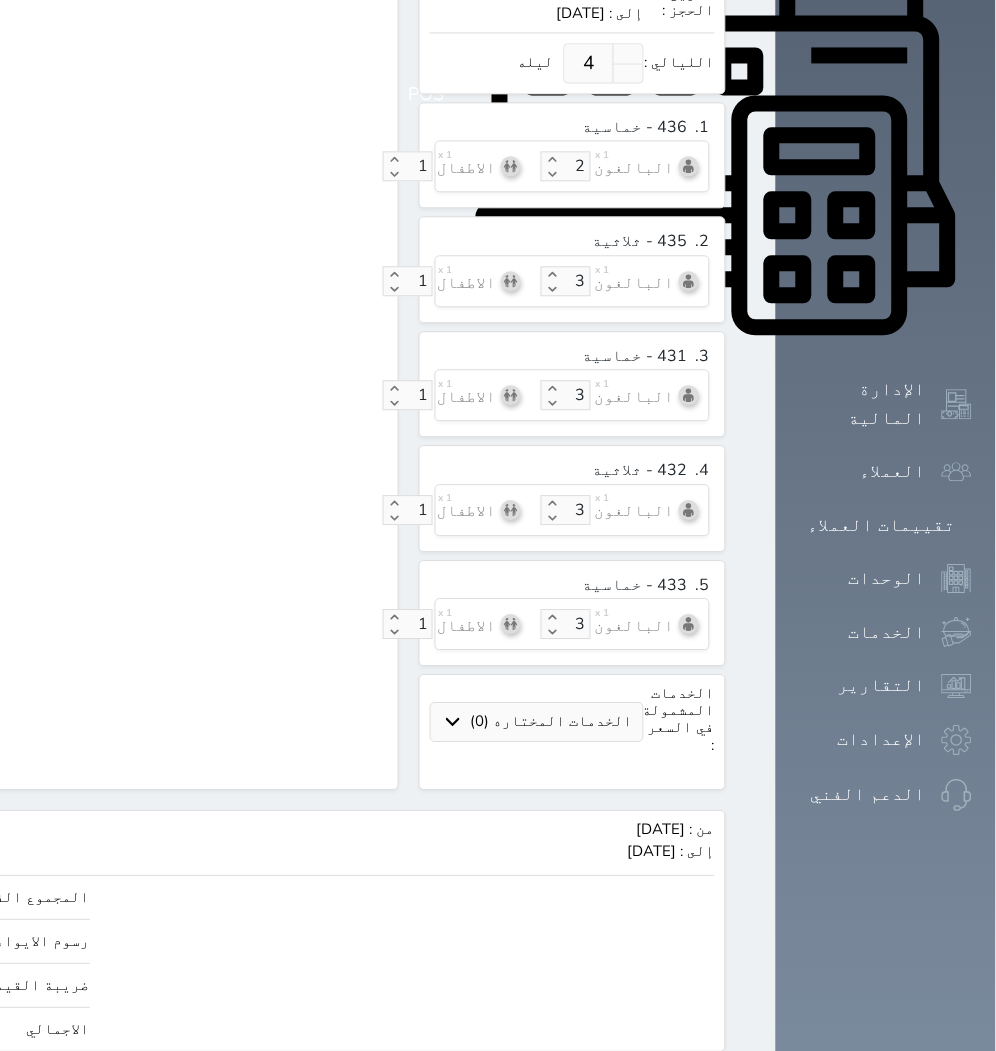 click on "انشاء الحجوزات" at bounding box center [-146, 1089] 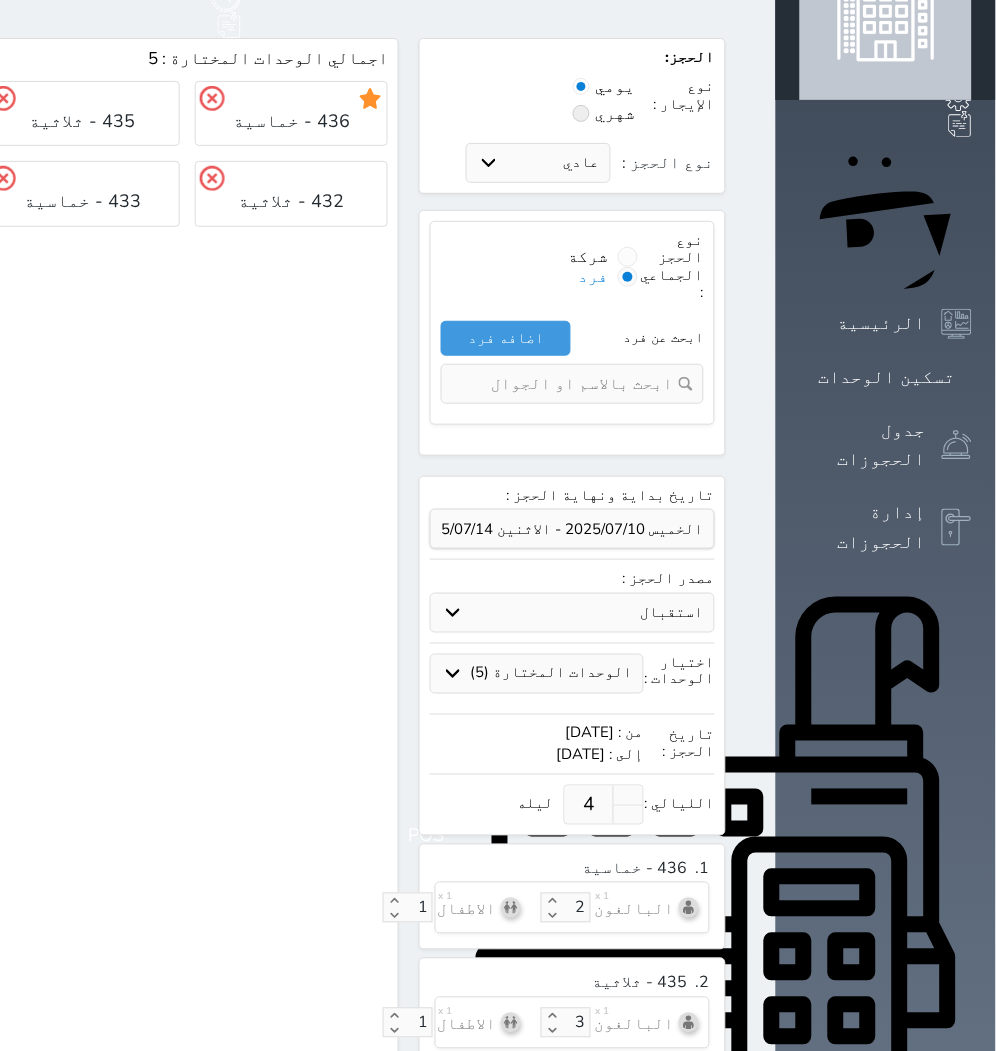 scroll, scrollTop: 36, scrollLeft: 0, axis: vertical 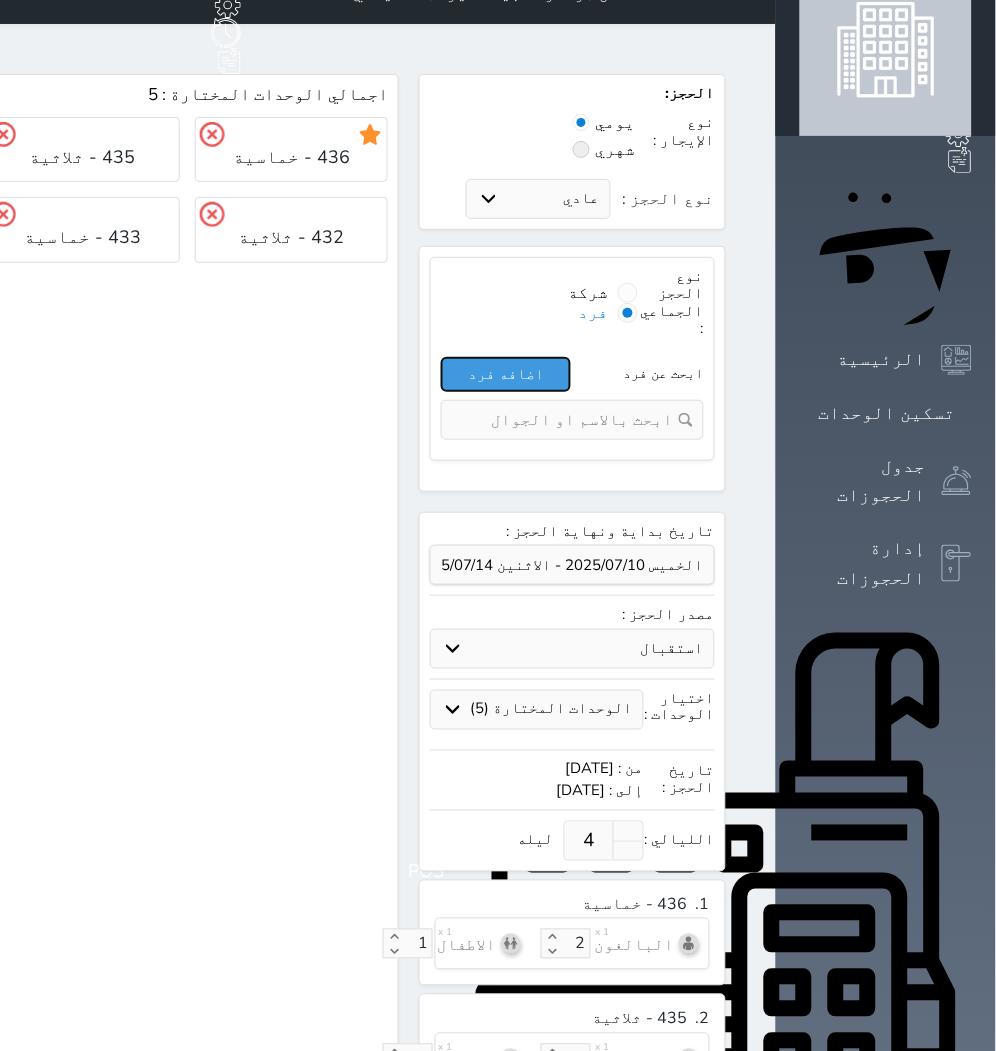 click on "اضافه فرد" at bounding box center [506, 374] 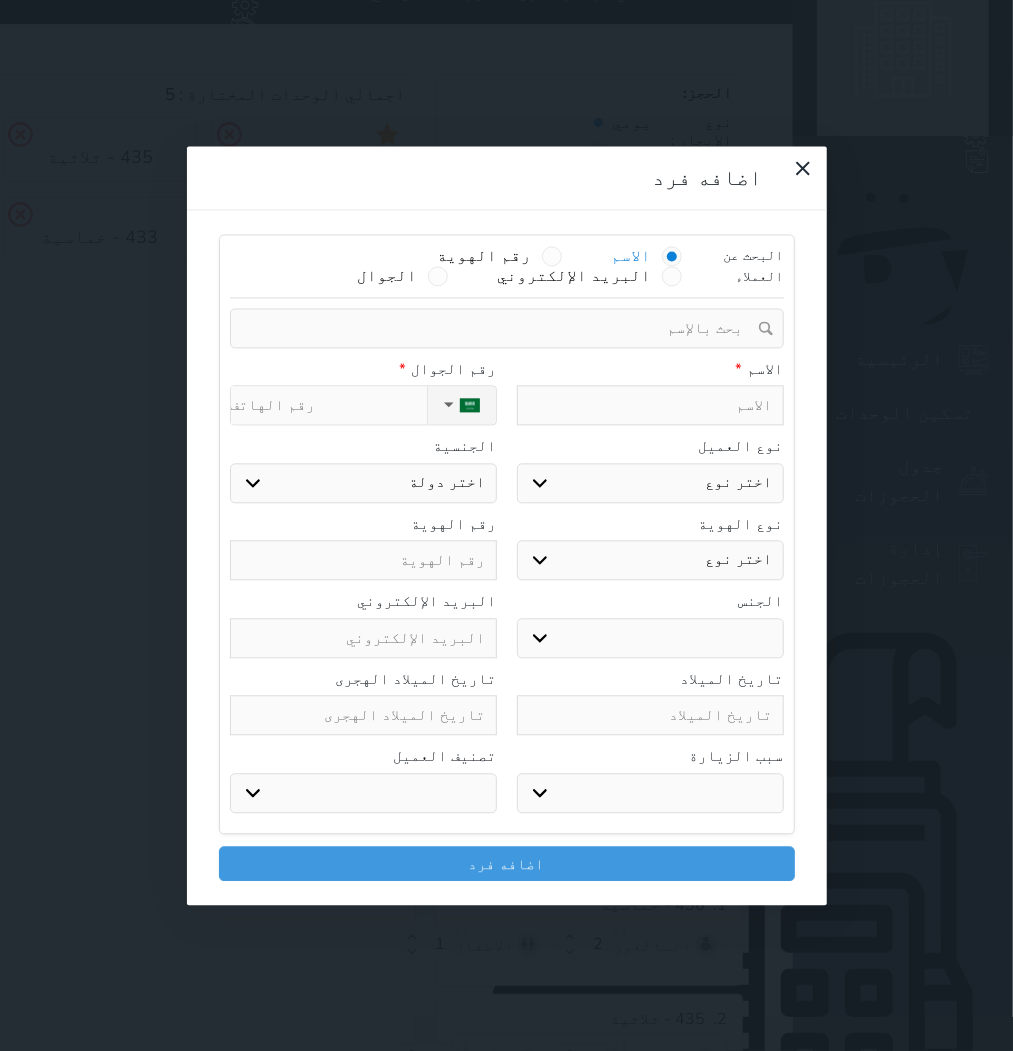 click at bounding box center [650, 406] 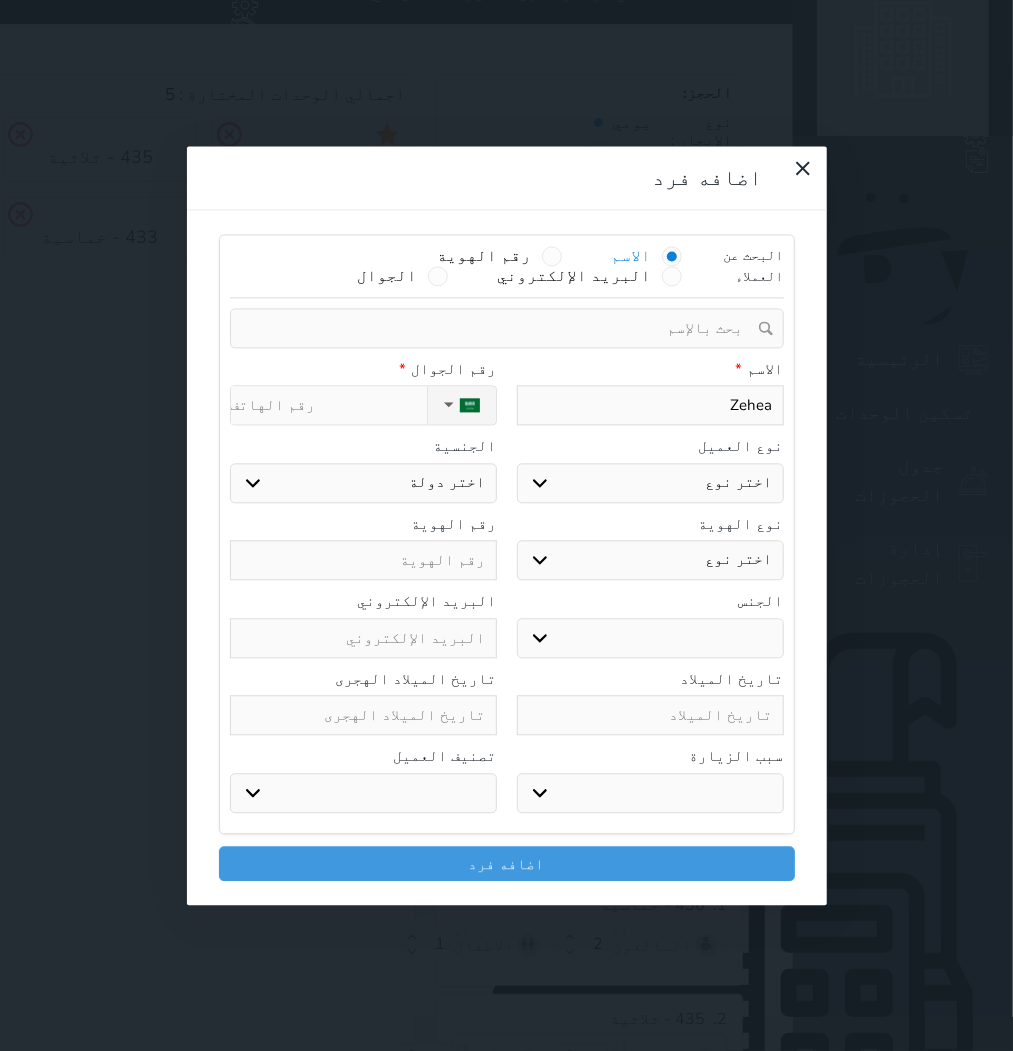 click on "اختر نوع   مواطن مواطن خليجي زائر مقيم" at bounding box center (650, 483) 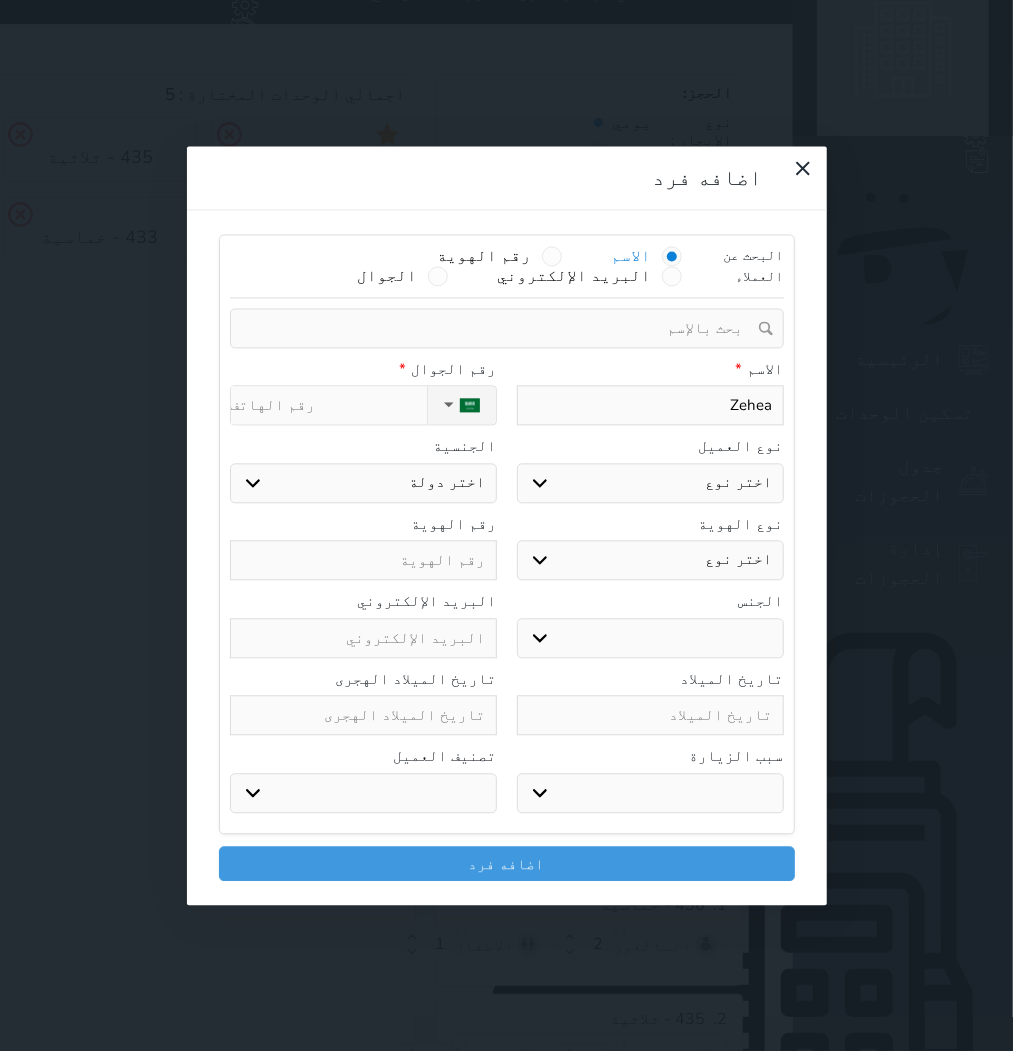click on "Zehea" at bounding box center [650, 406] 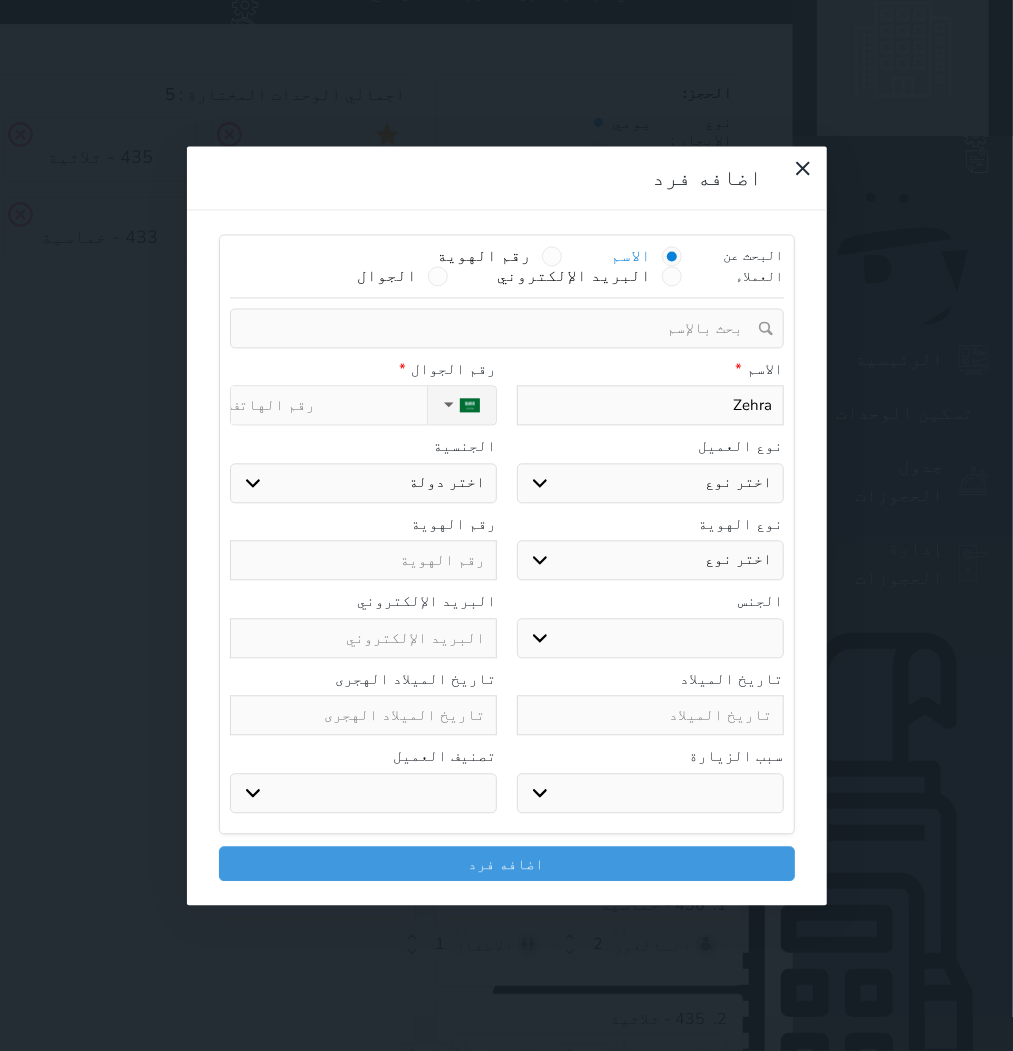 click on "اختر نوع   مواطن مواطن خليجي زائر مقيم" at bounding box center [650, 483] 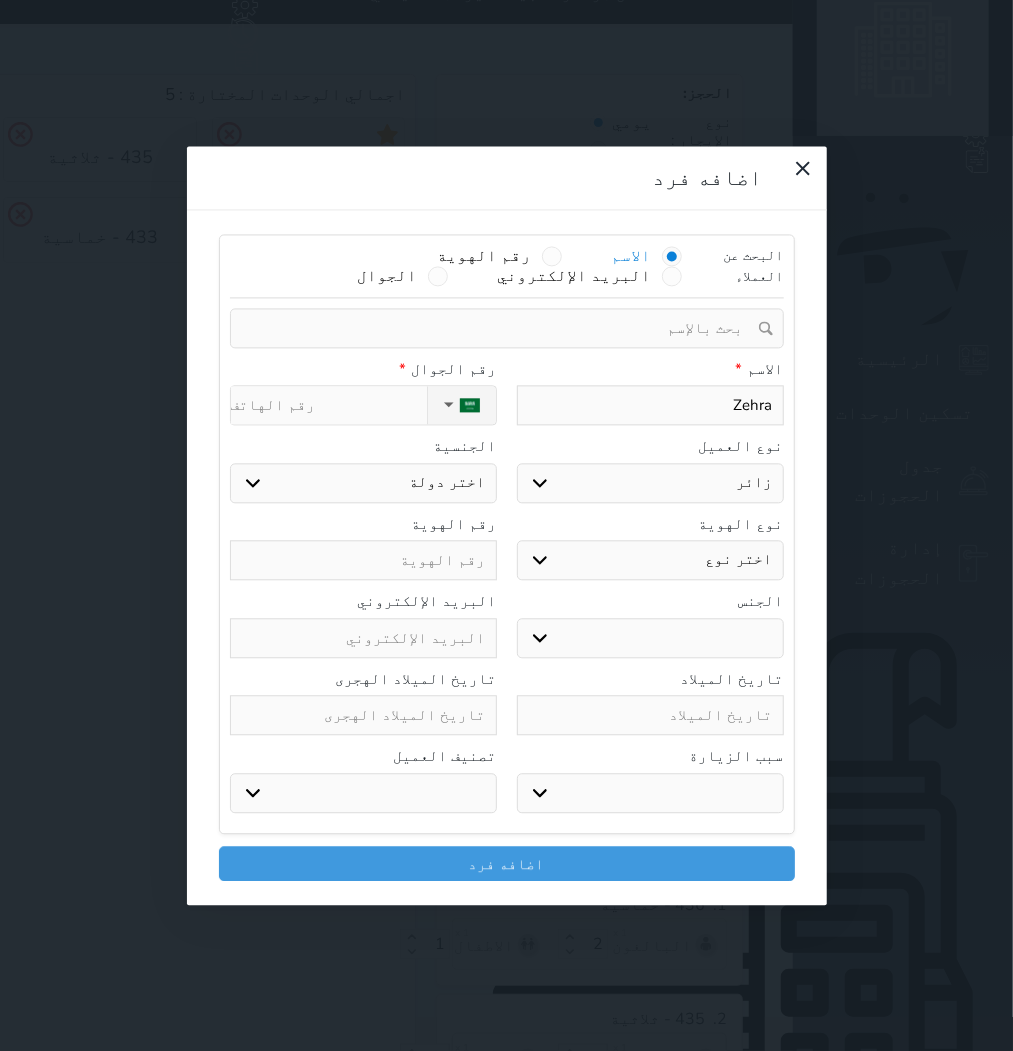 click on "اختر نوع   مواطن مواطن خليجي زائر مقيم" at bounding box center (650, 483) 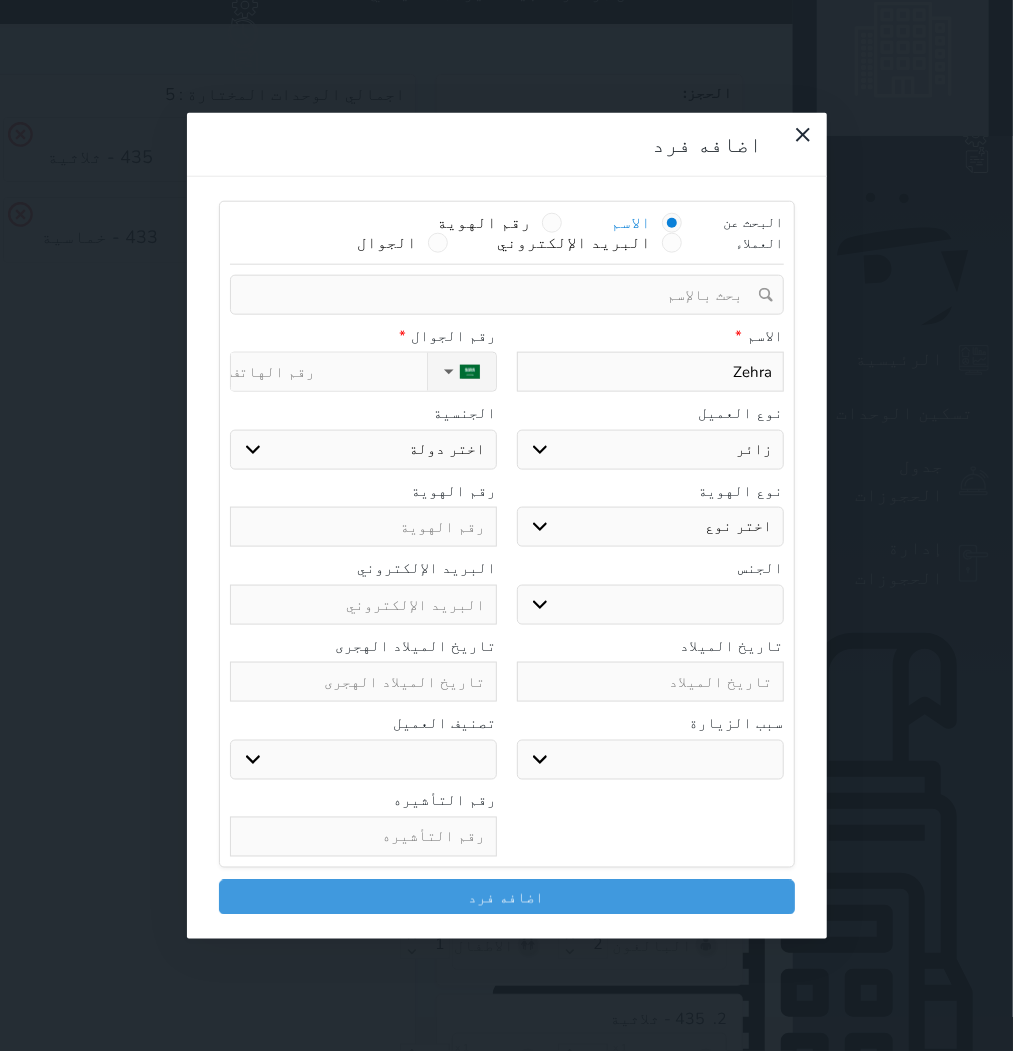 click on "اختر نوع   جواز السفر هوية زائر" at bounding box center [650, 527] 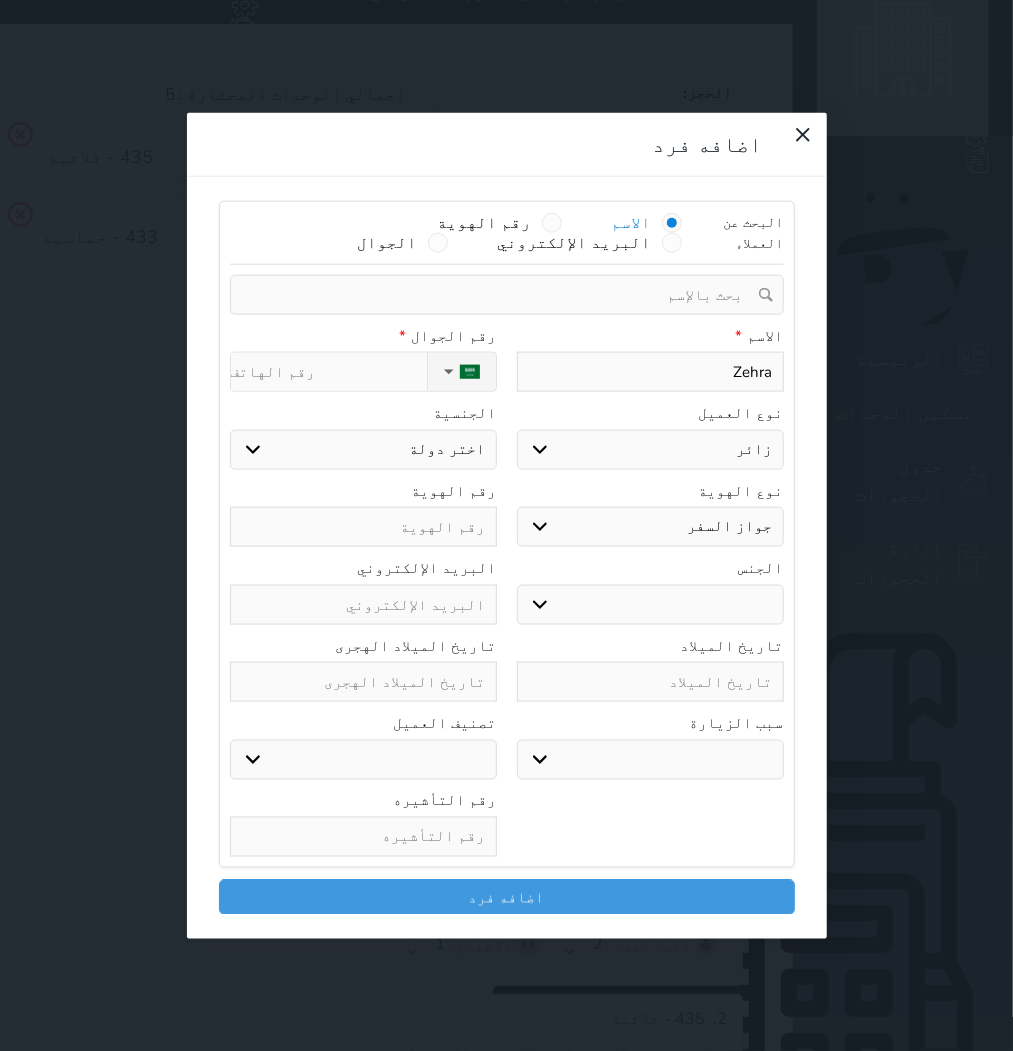 click on "اختر نوع   جواز السفر هوية زائر" at bounding box center (650, 527) 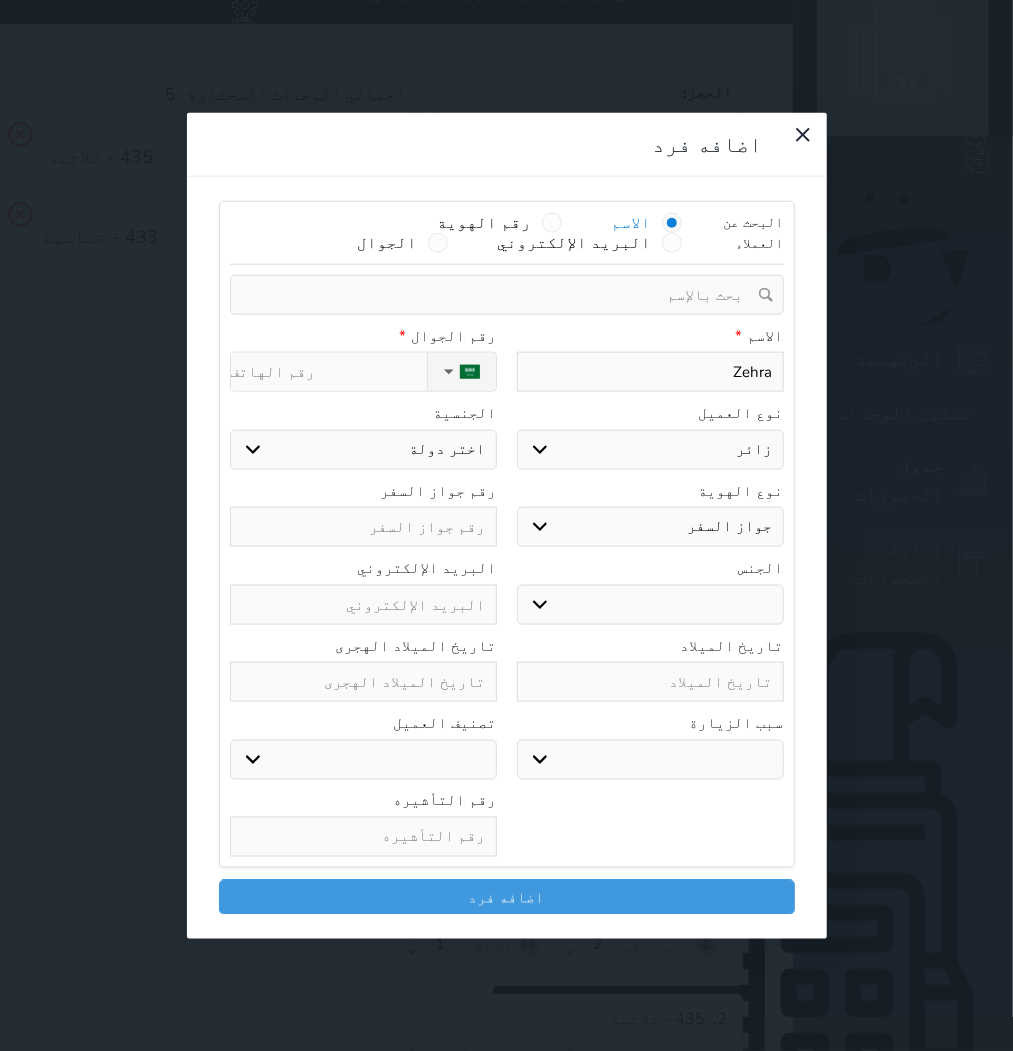 click on "ذكر   انثى" at bounding box center (650, 604) 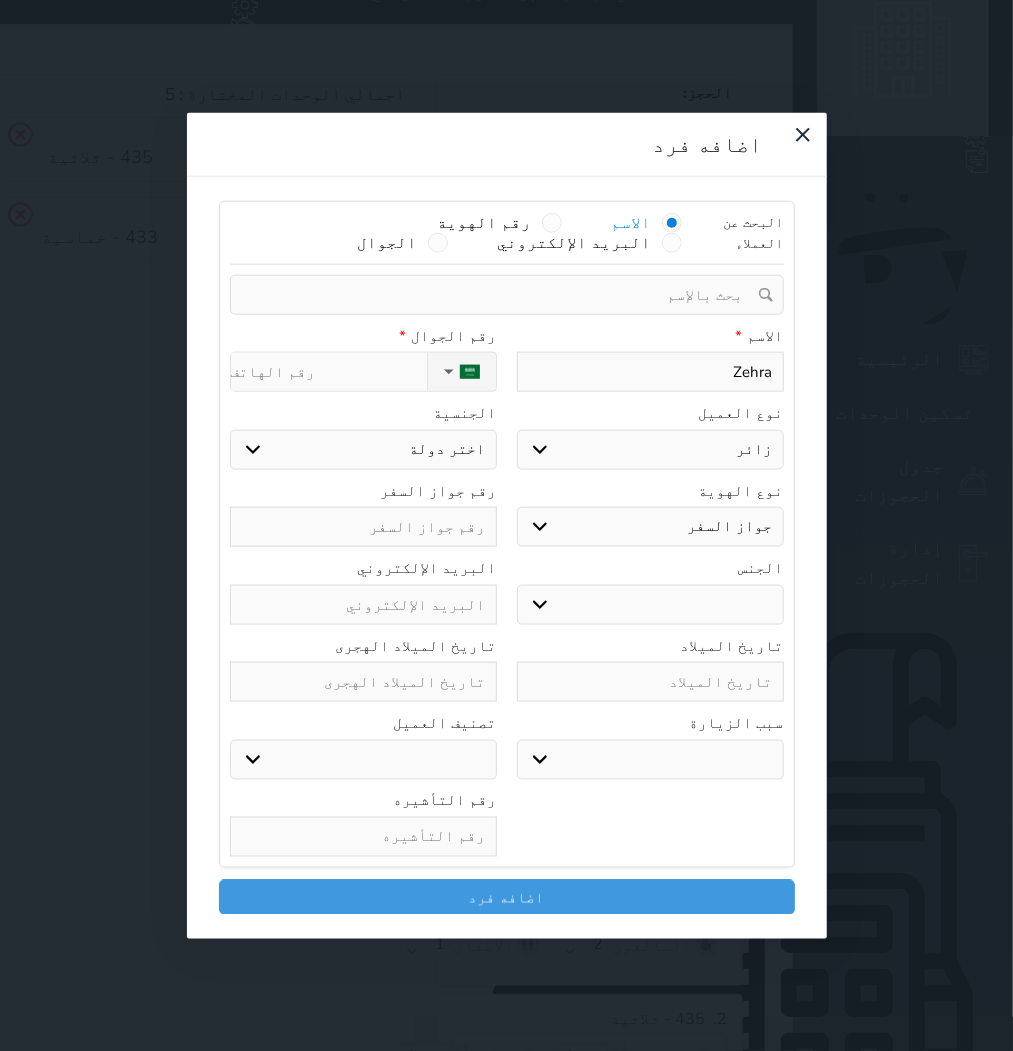 click at bounding box center (650, 682) 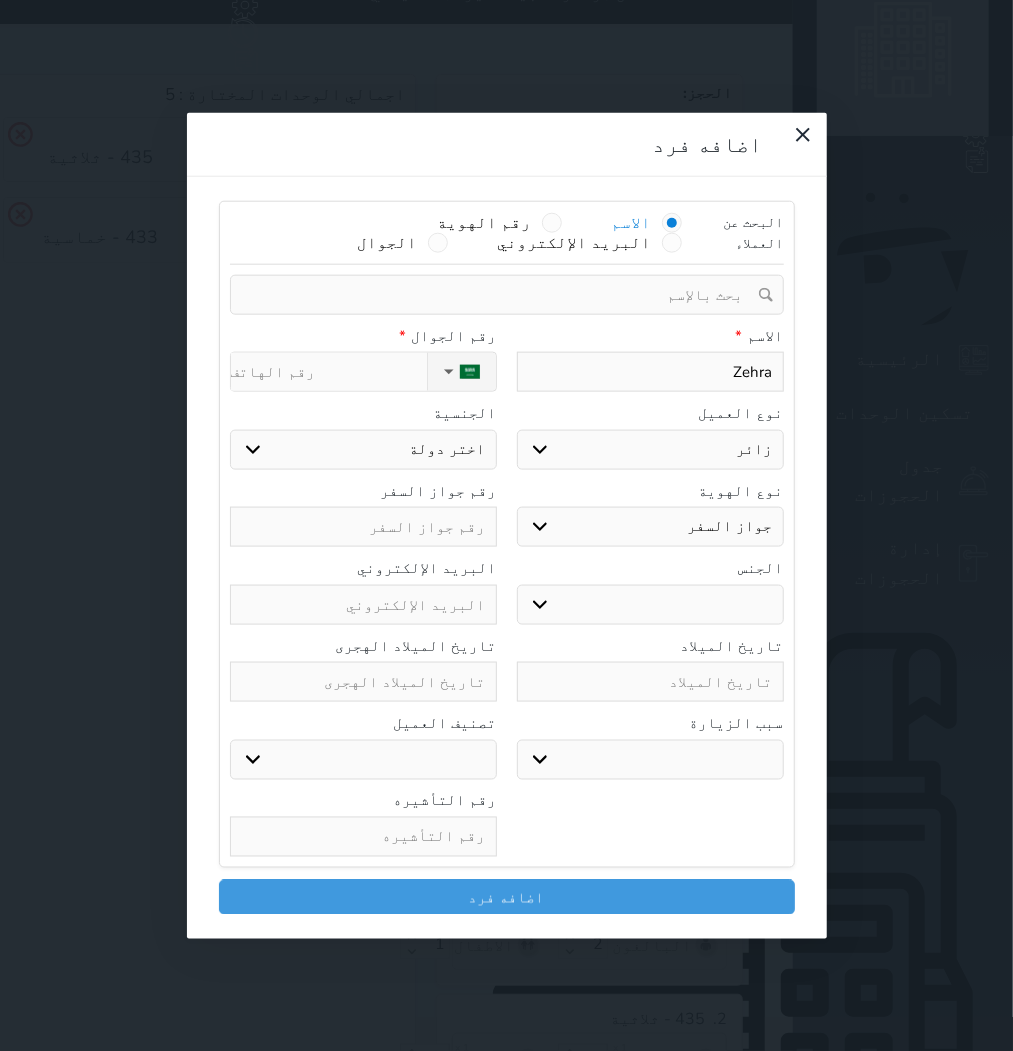 click on "سياحة زيارة الاهل والاصدقاء زيارة دينية زيارة عمل زيارة رياضية زيارة ترفيهية أخرى موظف ديوان عمل نزيل حجر موظف وزارة الصحة" at bounding box center (650, 759) 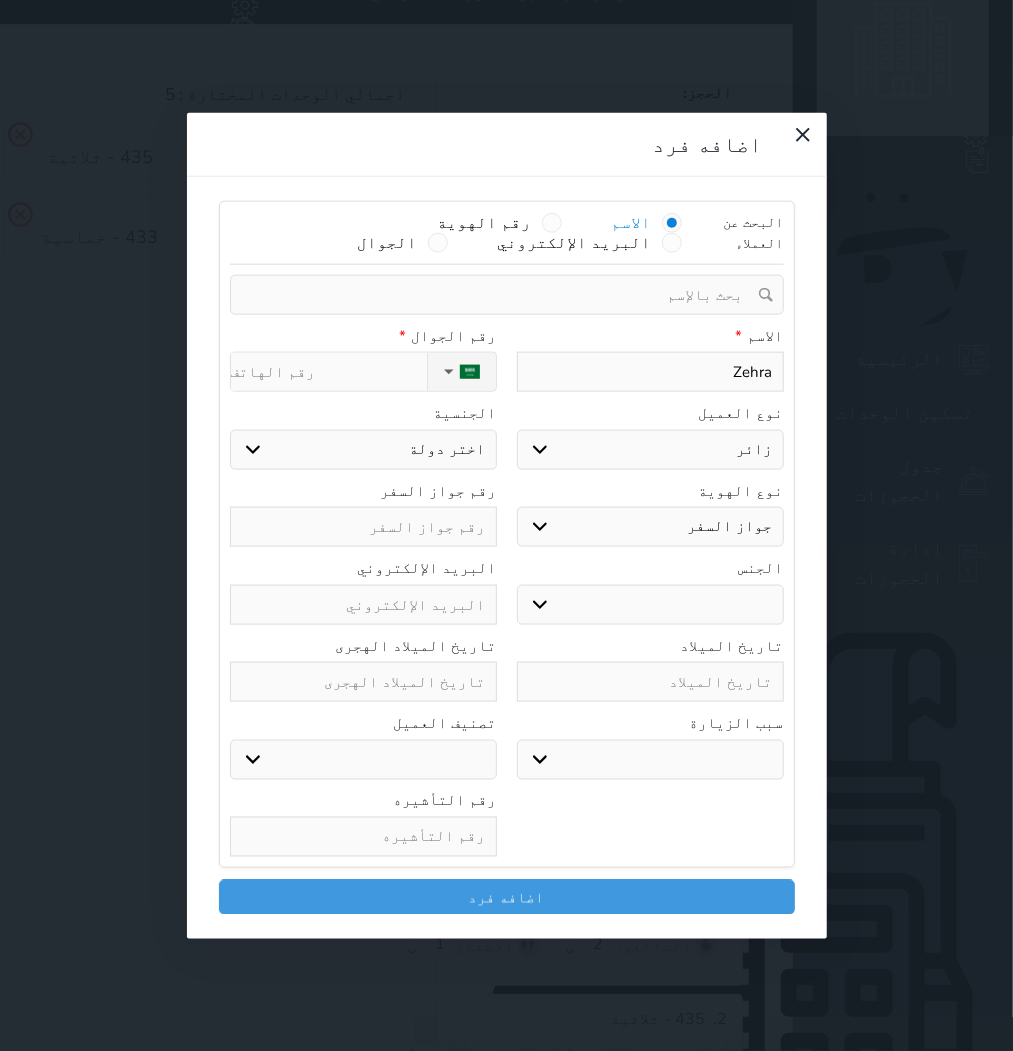 click on "سياحة زيارة الاهل والاصدقاء زيارة دينية زيارة عمل زيارة رياضية زيارة ترفيهية أخرى موظف ديوان عمل نزيل حجر موظف وزارة الصحة" at bounding box center (650, 759) 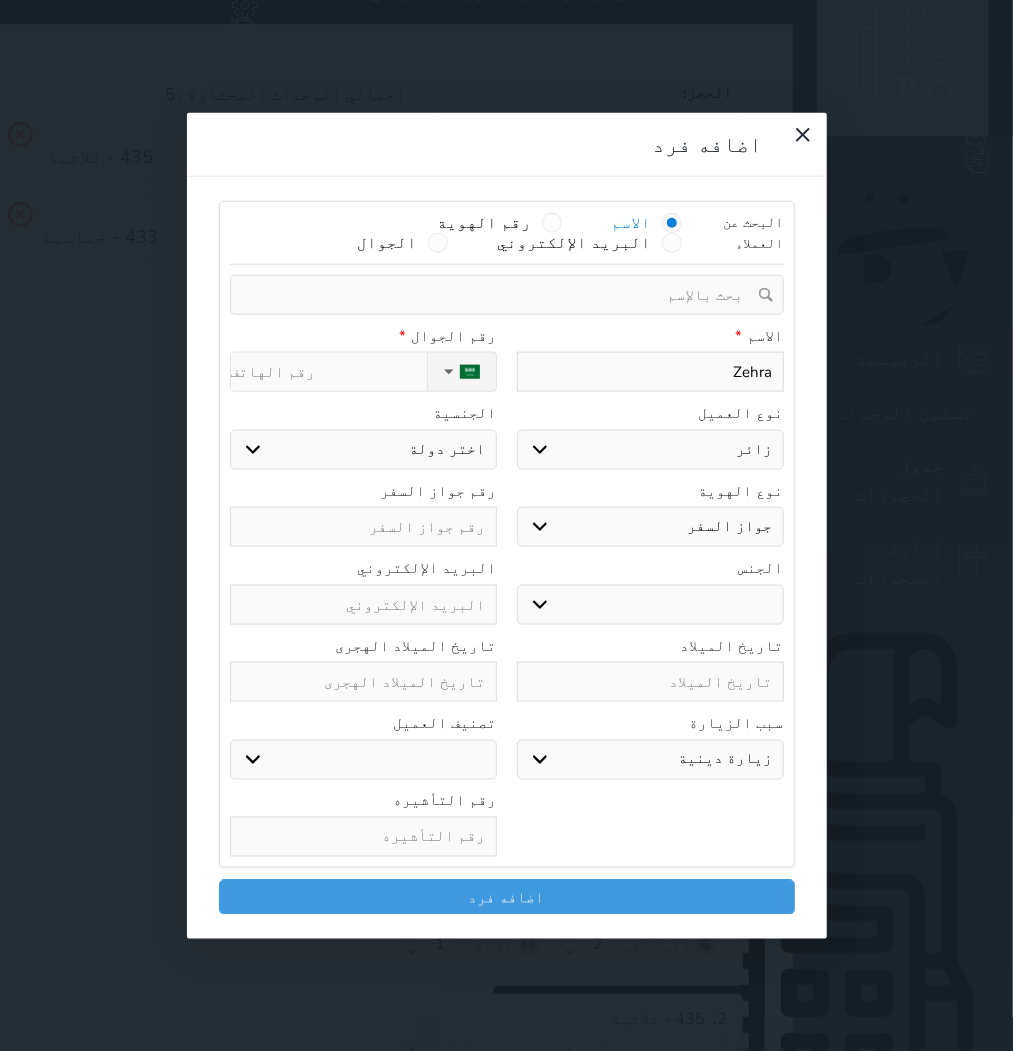click on "نوع الحجز :" at bounding box center [329, 372] 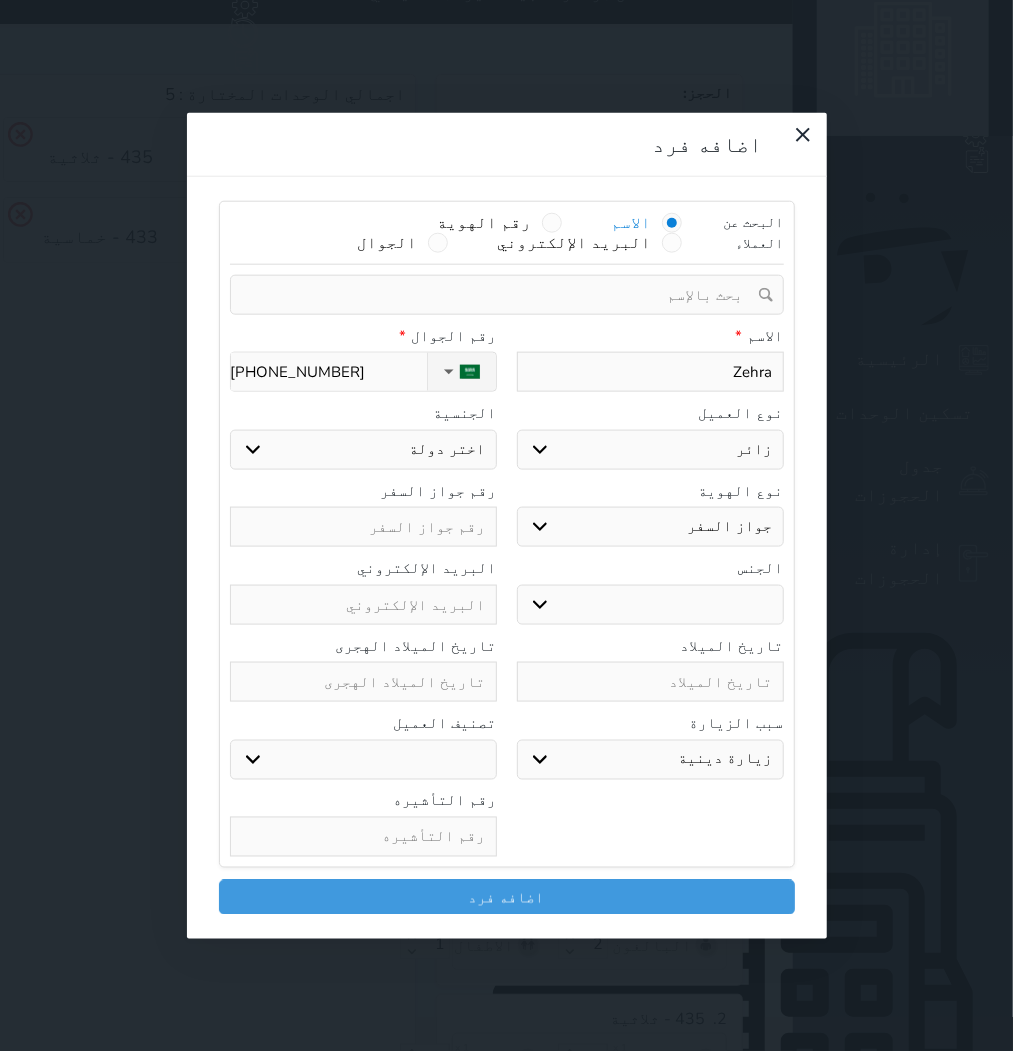 click on "الجنسية
اختر دولة
اثيوبيا
اجنبي بجواز سعودي
اخرى
اذربيجان
ارتيريا
ارمينيا
ازبكستان
اسبانيا
استراليا
استونيا" at bounding box center (363, 436) 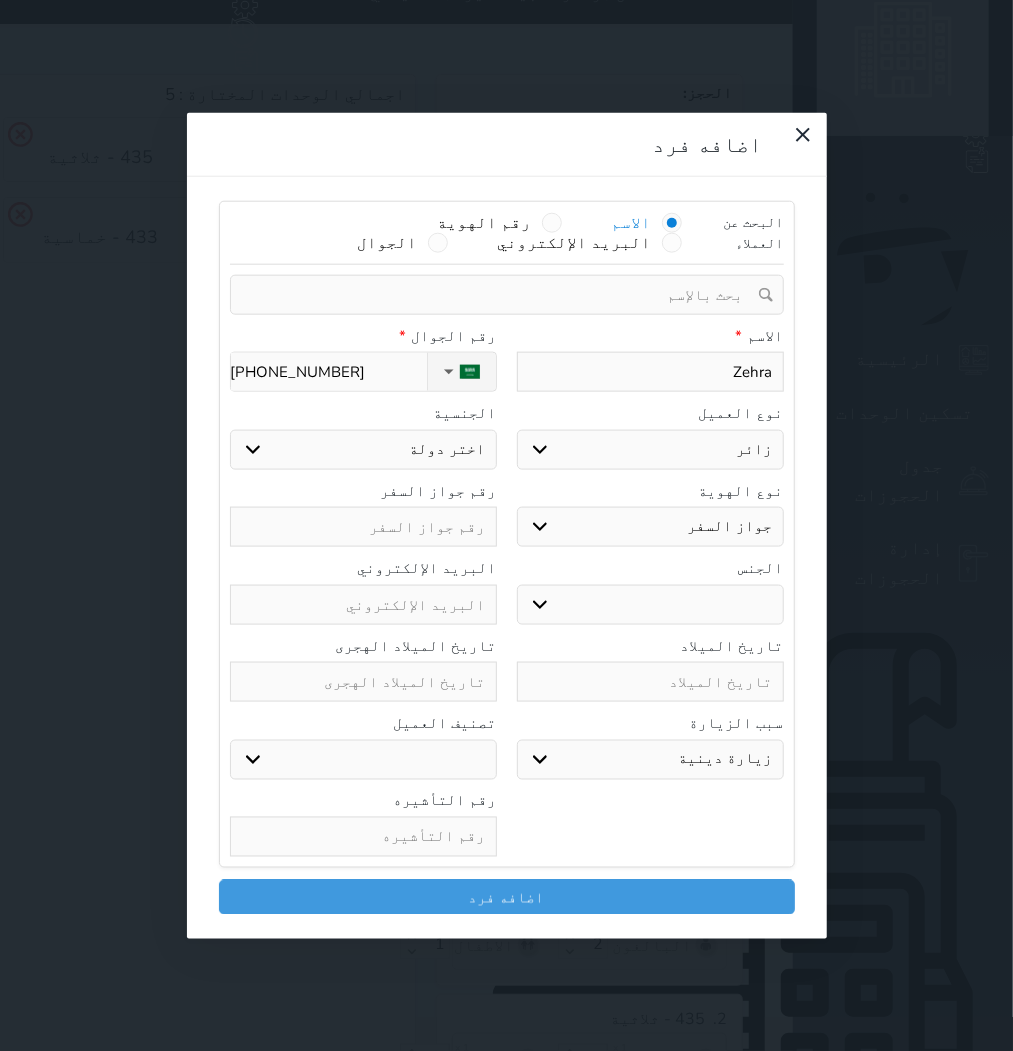click on "اختر دولة
اثيوبيا
اجنبي بجواز [DEMOGRAPHIC_DATA]
اخرى
[GEOGRAPHIC_DATA]
[GEOGRAPHIC_DATA]
[GEOGRAPHIC_DATA]
[GEOGRAPHIC_DATA]
[GEOGRAPHIC_DATA]
[GEOGRAPHIC_DATA]
[GEOGRAPHIC_DATA]" at bounding box center (363, 449) 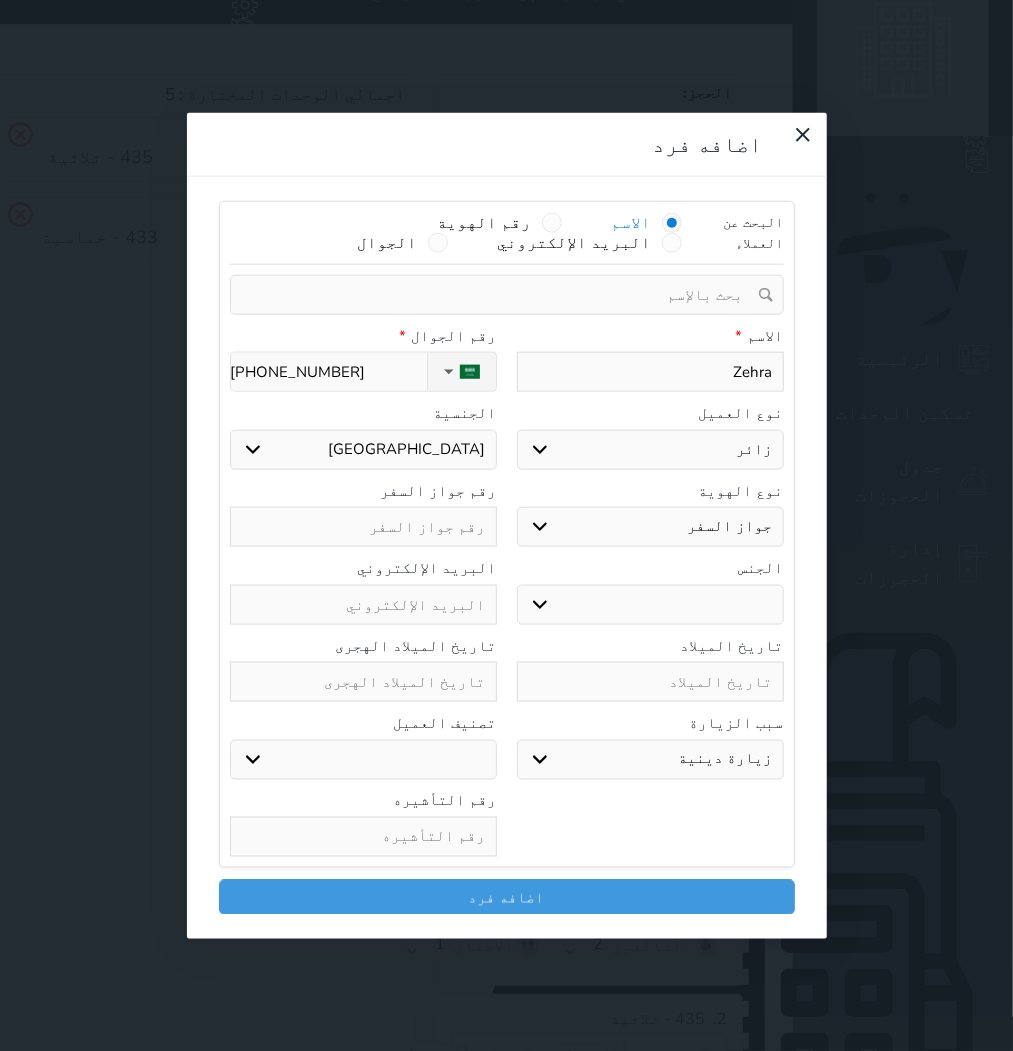 click on "اختر دولة
اثيوبيا
اجنبي بجواز [DEMOGRAPHIC_DATA]
اخرى
[GEOGRAPHIC_DATA]
[GEOGRAPHIC_DATA]
[GEOGRAPHIC_DATA]
[GEOGRAPHIC_DATA]
[GEOGRAPHIC_DATA]
[GEOGRAPHIC_DATA]
[GEOGRAPHIC_DATA]" at bounding box center [363, 449] 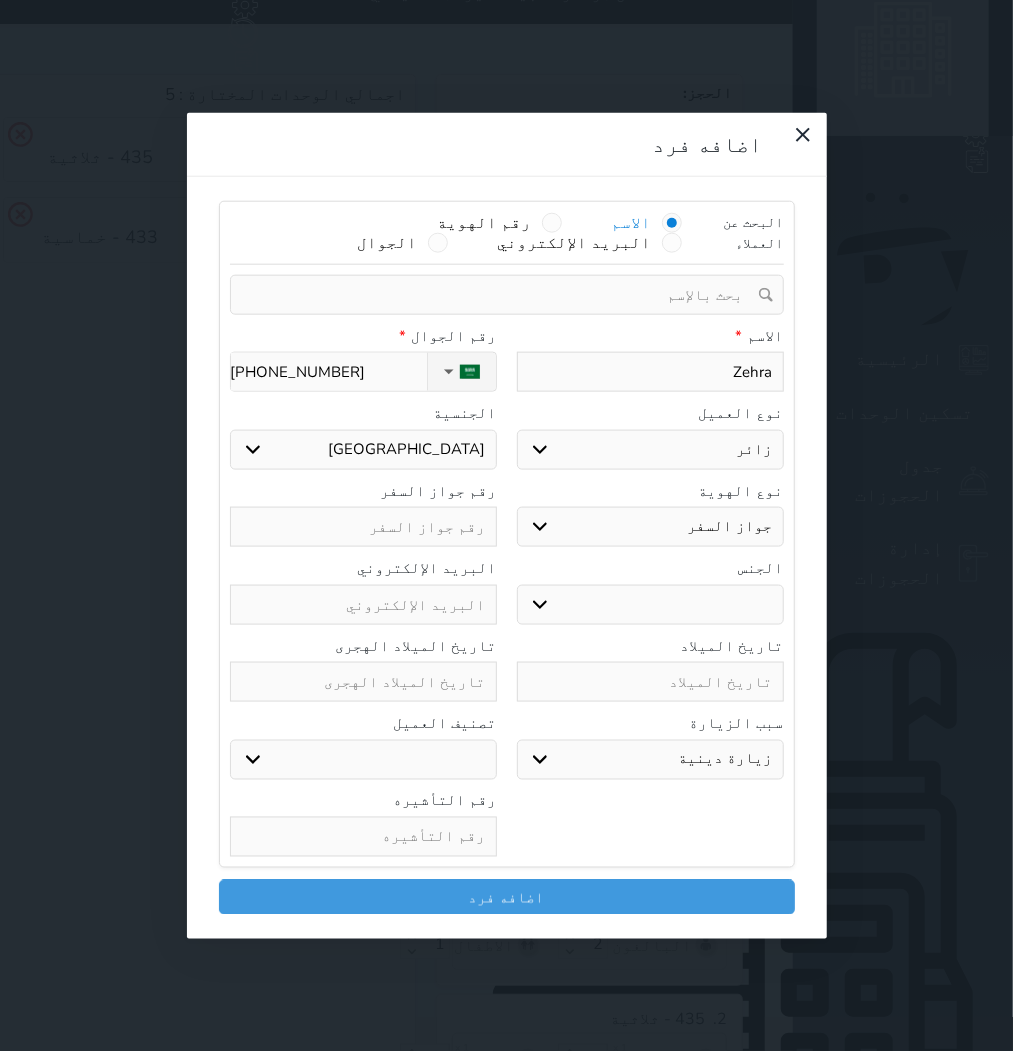click at bounding box center (363, 527) 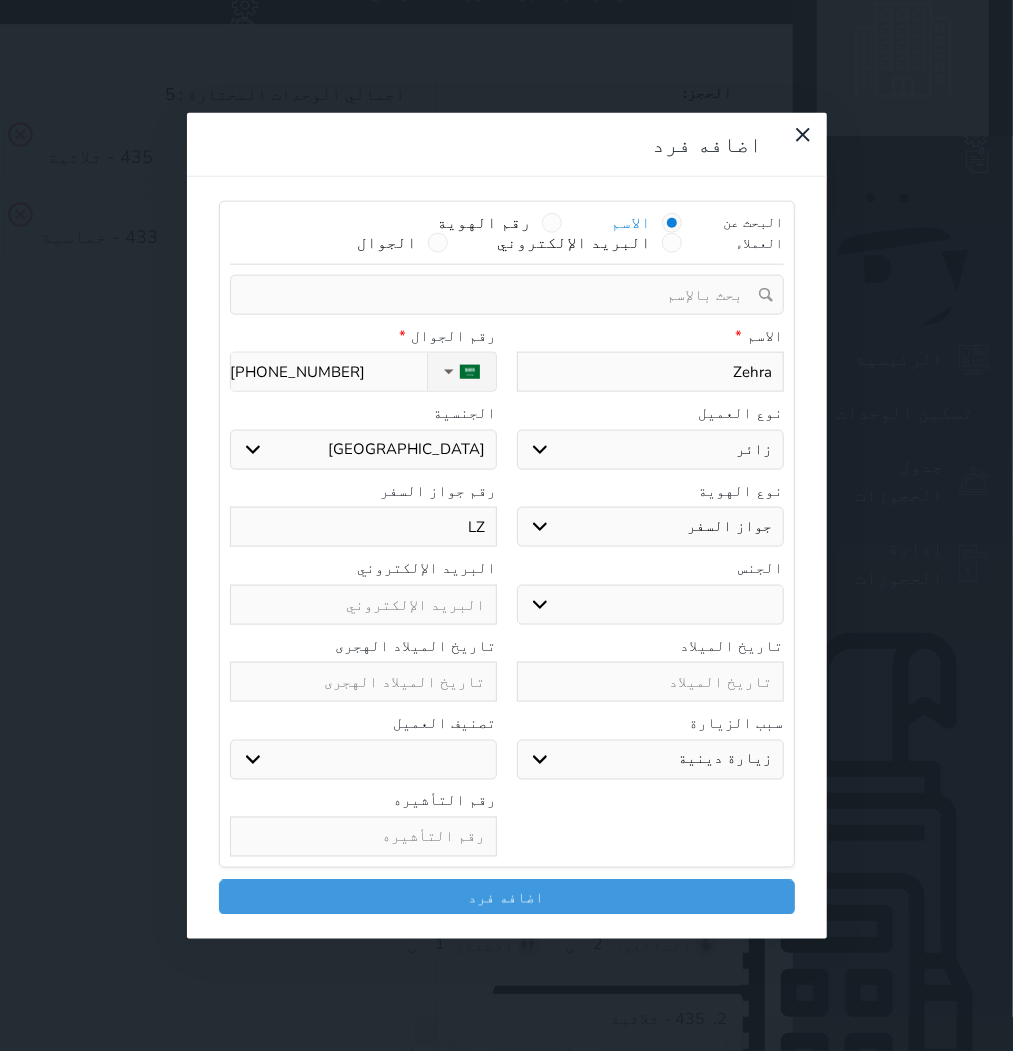 click on "LZ" at bounding box center (363, 527) 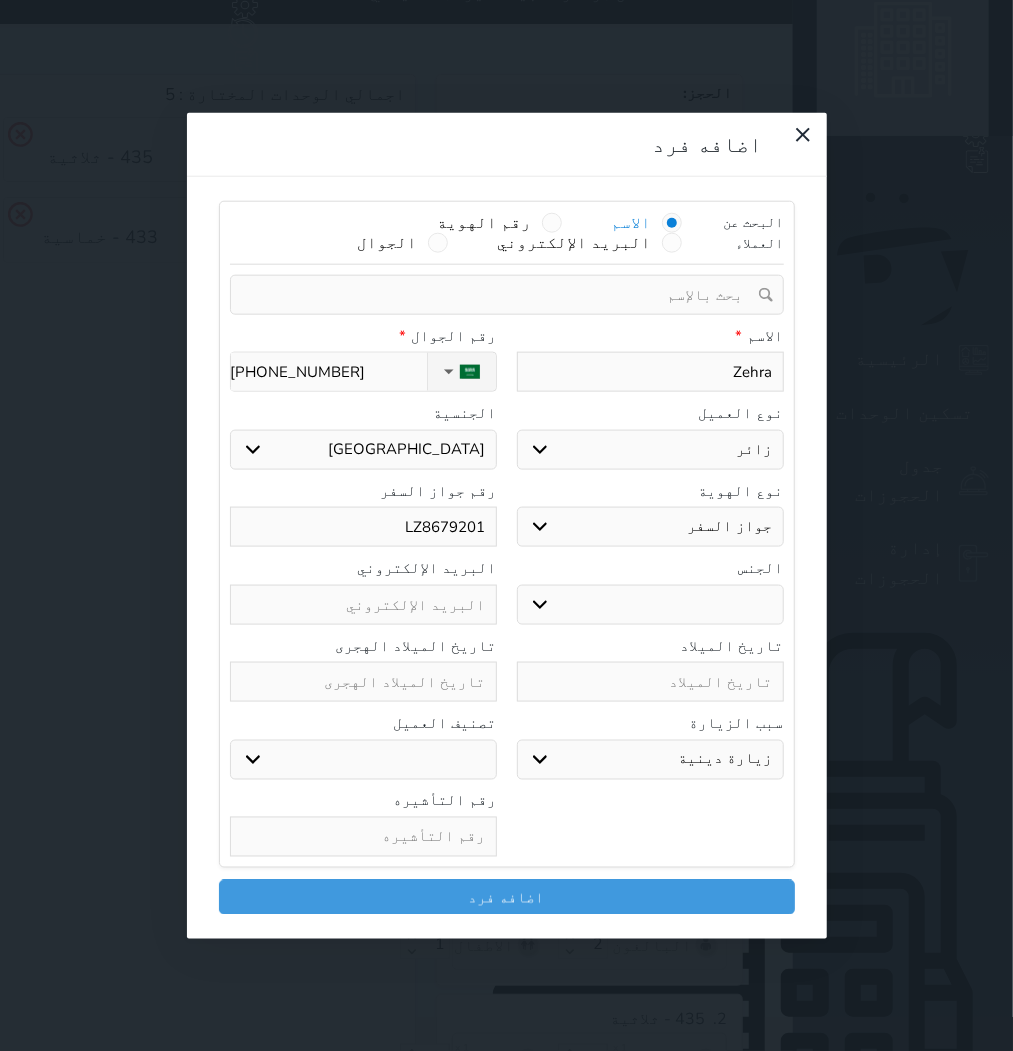 click at bounding box center [363, 837] 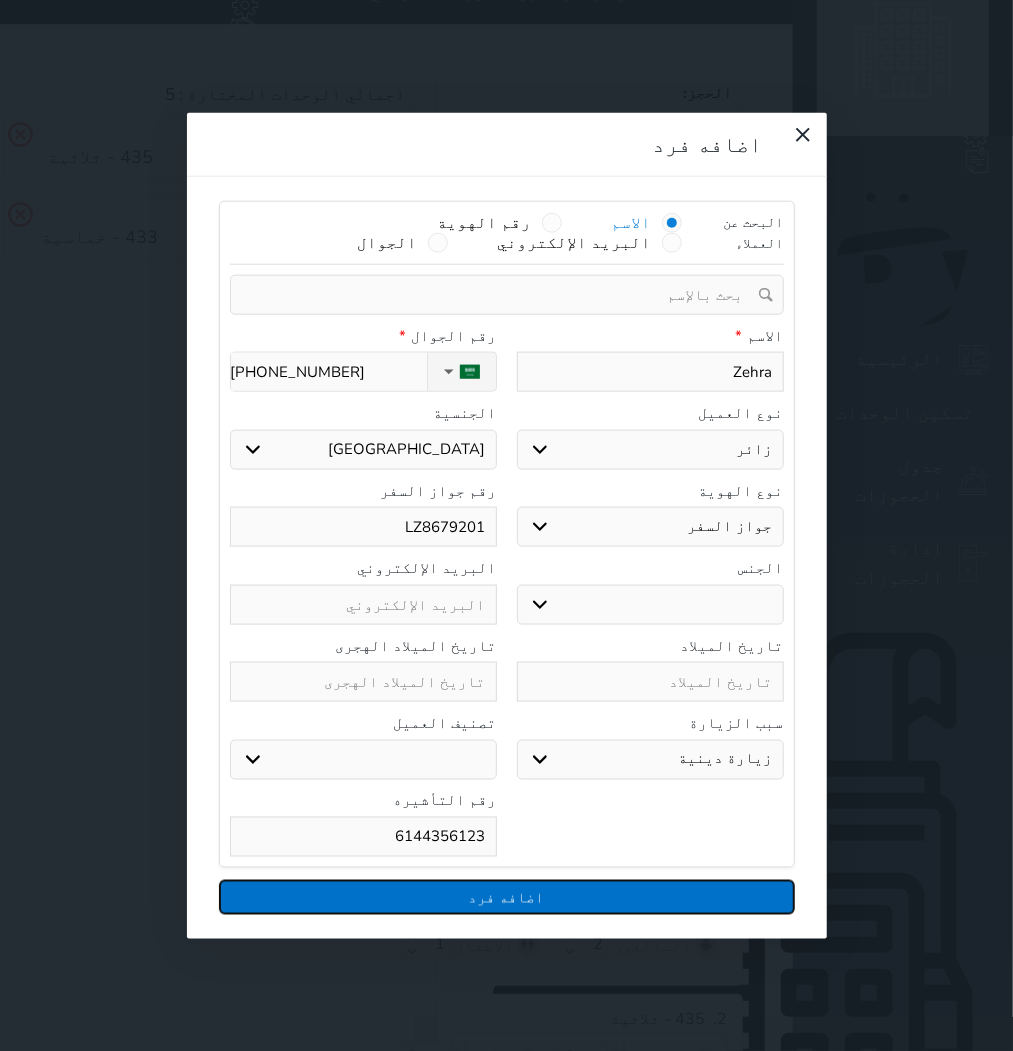 click on "اضافه فرد" at bounding box center (507, 897) 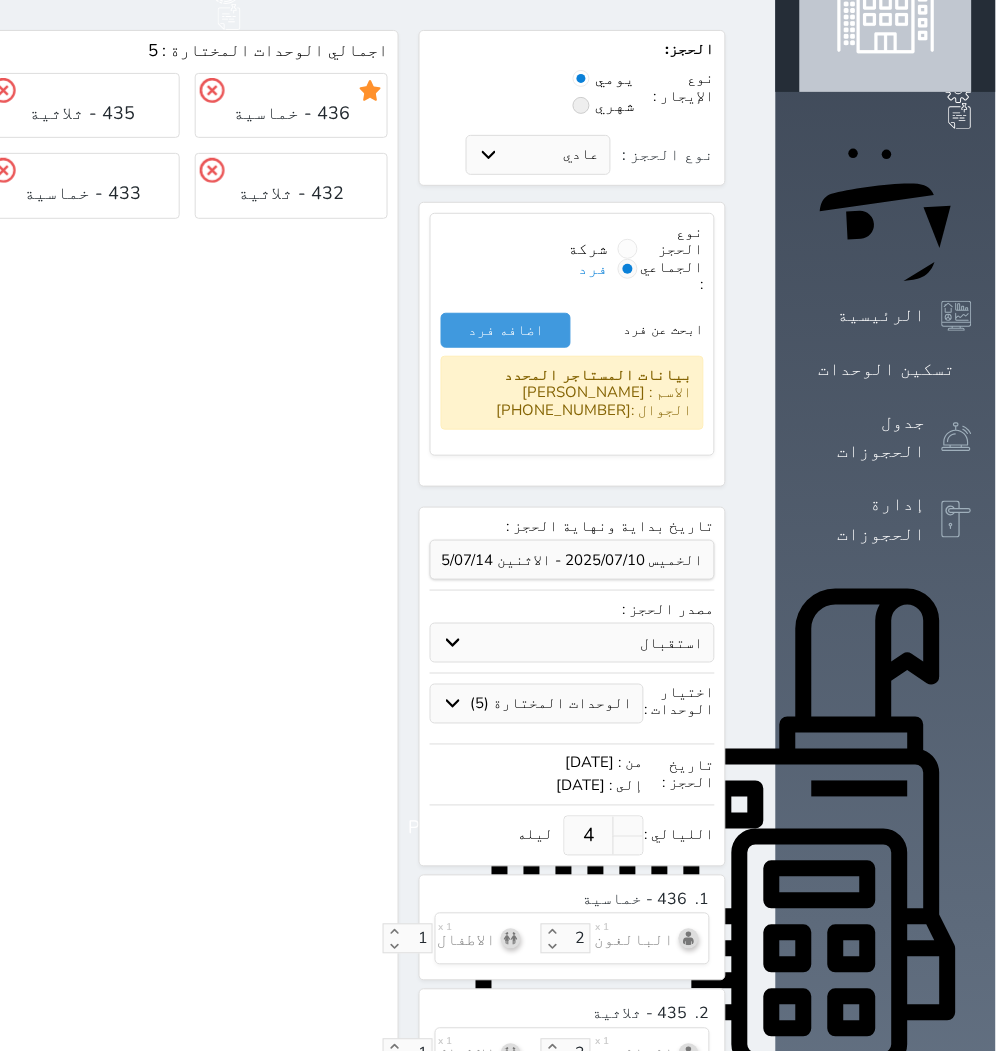 scroll, scrollTop: 75, scrollLeft: 0, axis: vertical 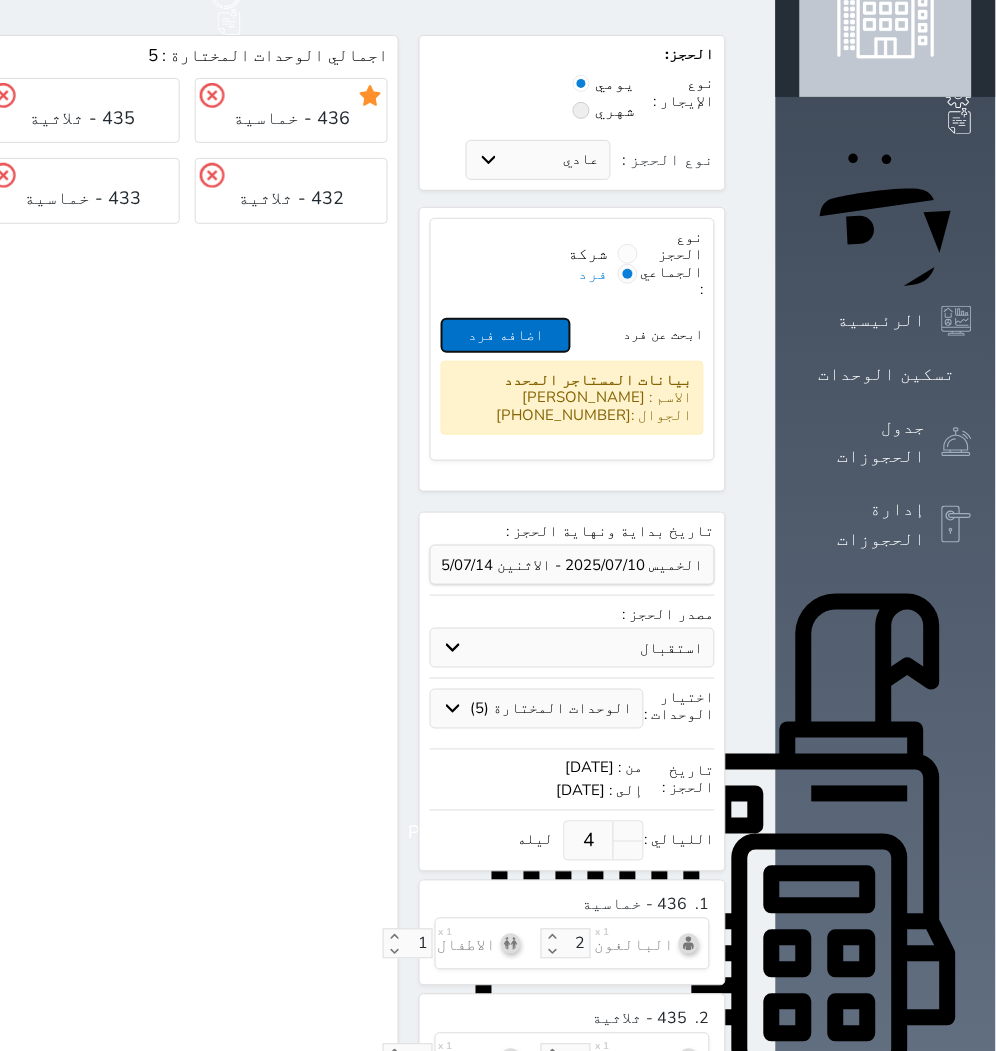 click on "اضافه فرد" at bounding box center [506, 335] 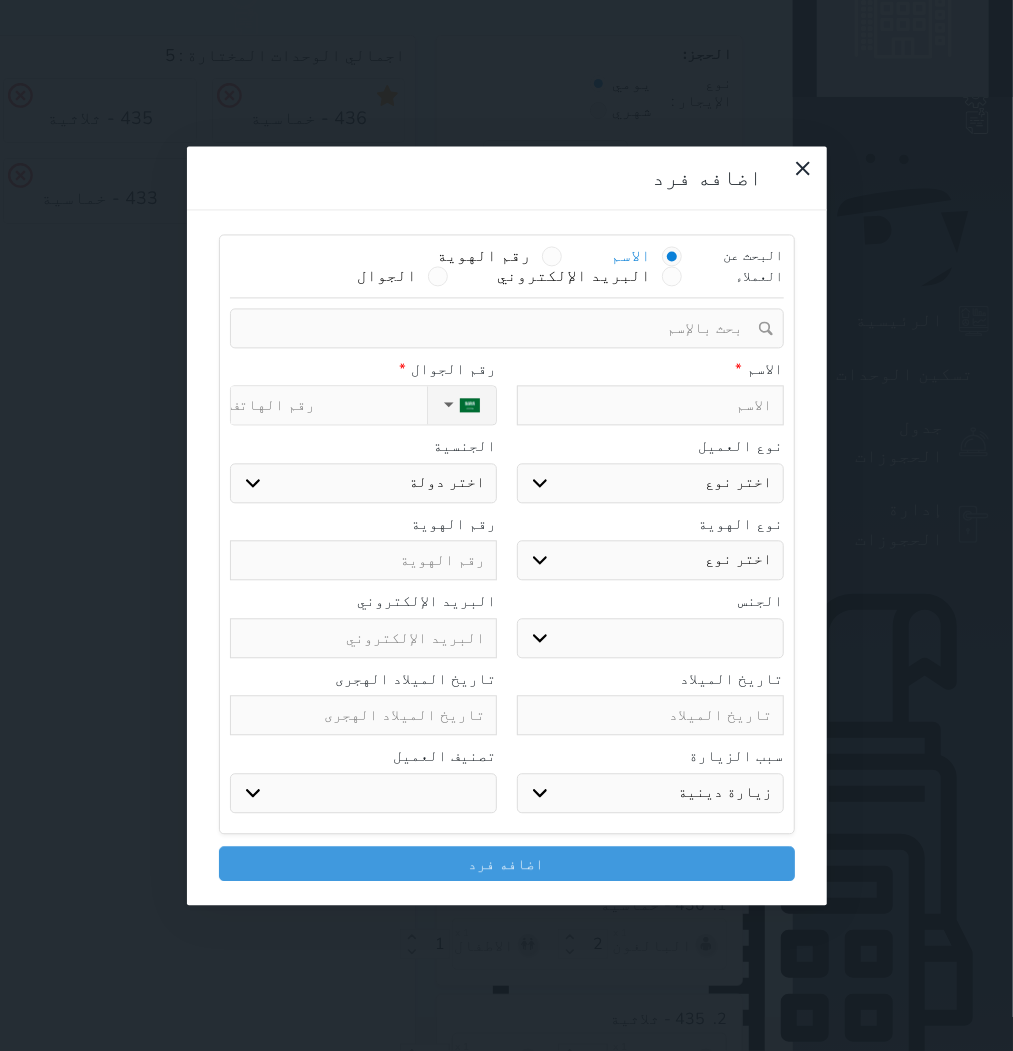 click at bounding box center (650, 406) 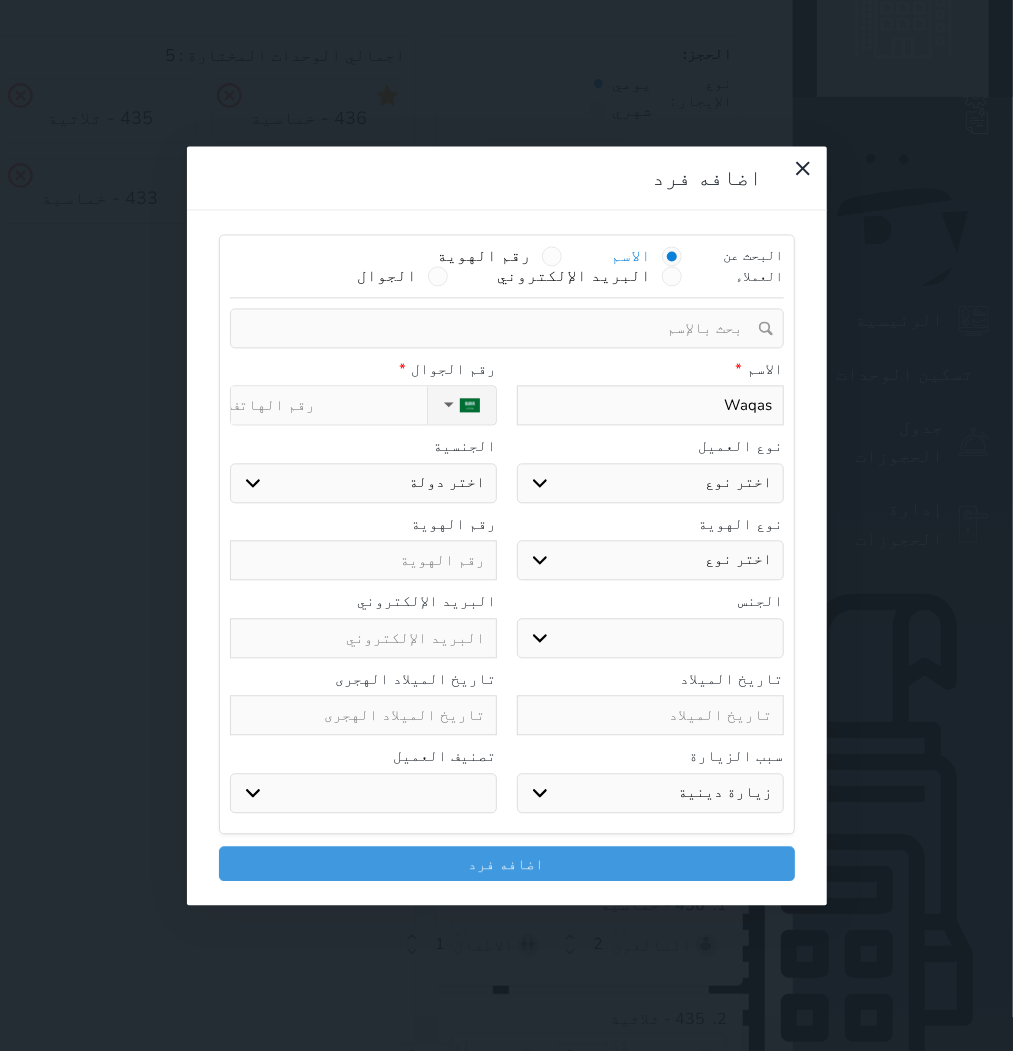 click on "اختر نوع   مواطن مواطن خليجي زائر مقيم" at bounding box center [650, 483] 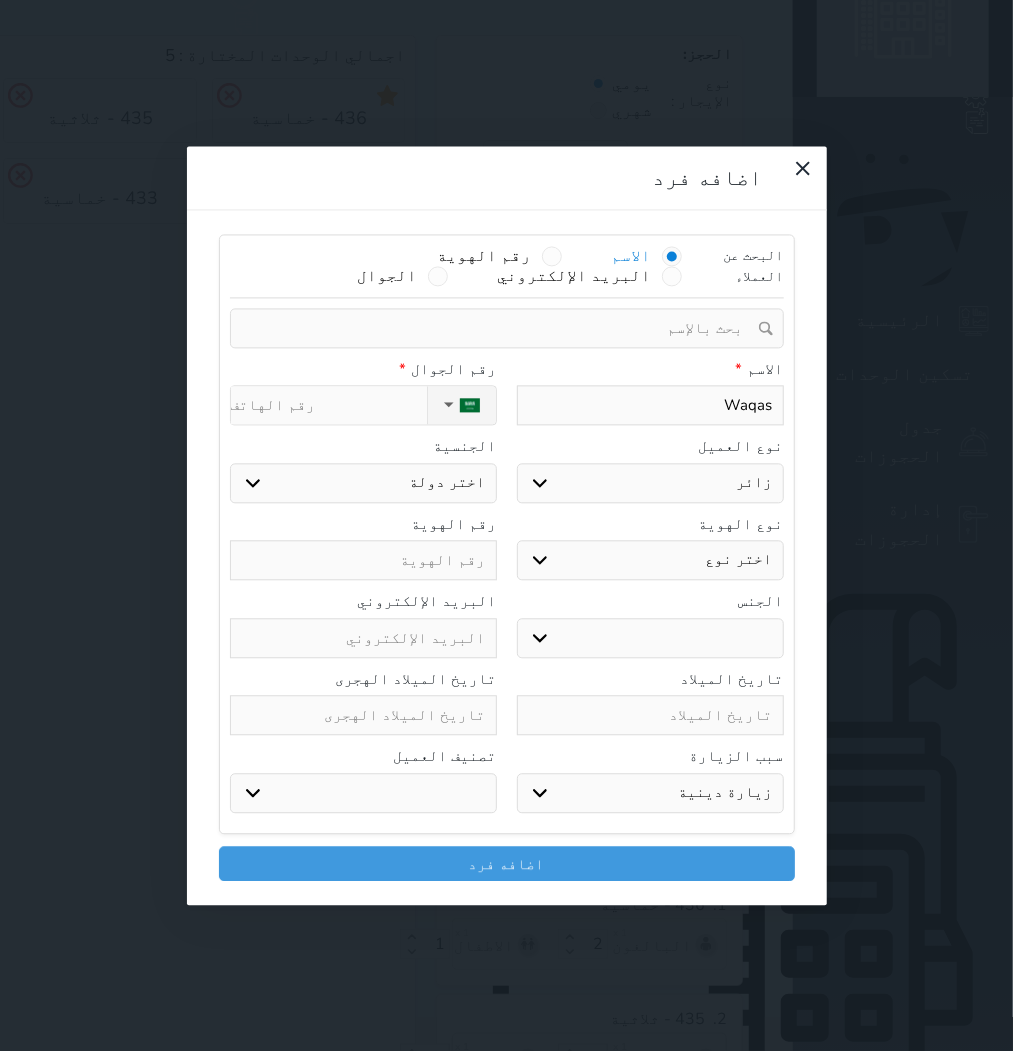 click on "اختر نوع   مواطن مواطن خليجي زائر مقيم" at bounding box center [650, 483] 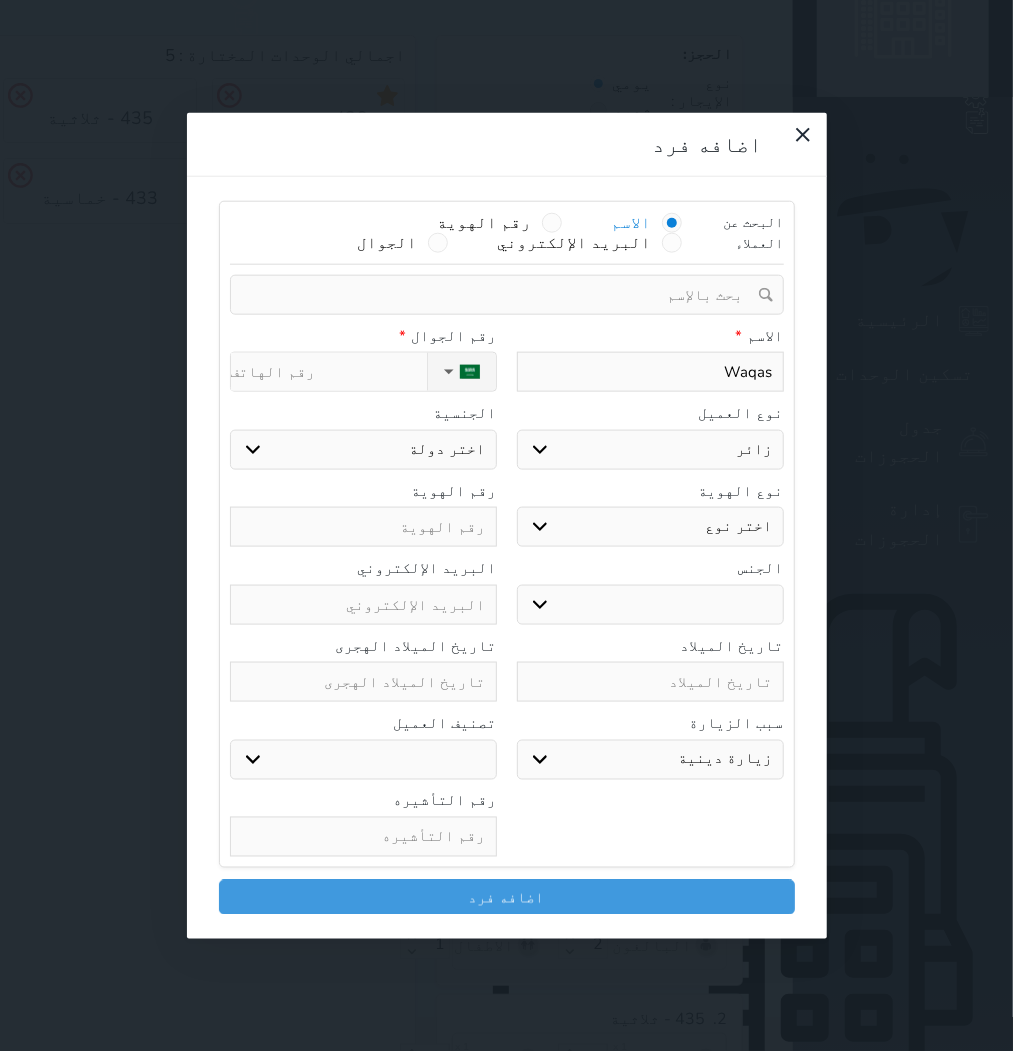 click on "اختر نوع   جواز السفر هوية زائر" at bounding box center [650, 527] 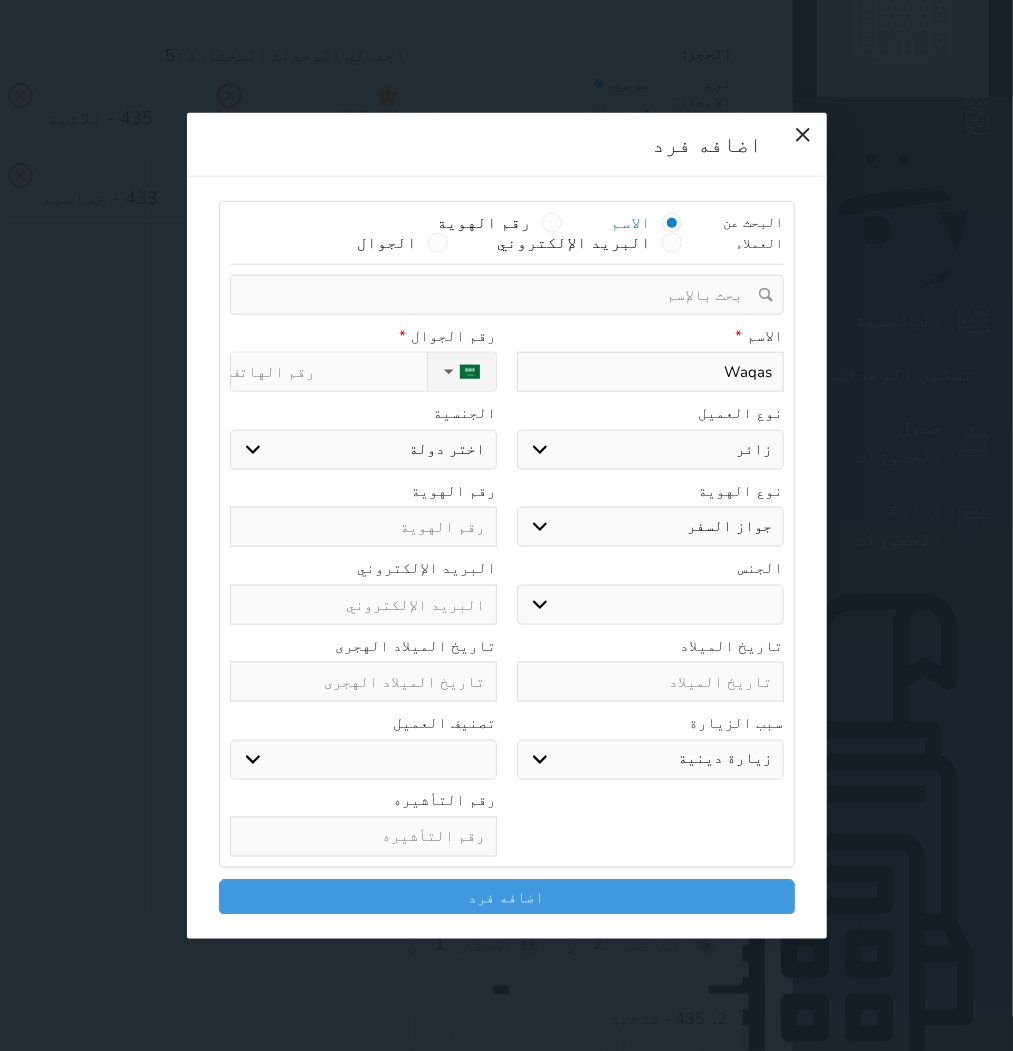 click on "اختر نوع   جواز السفر هوية زائر" at bounding box center [650, 527] 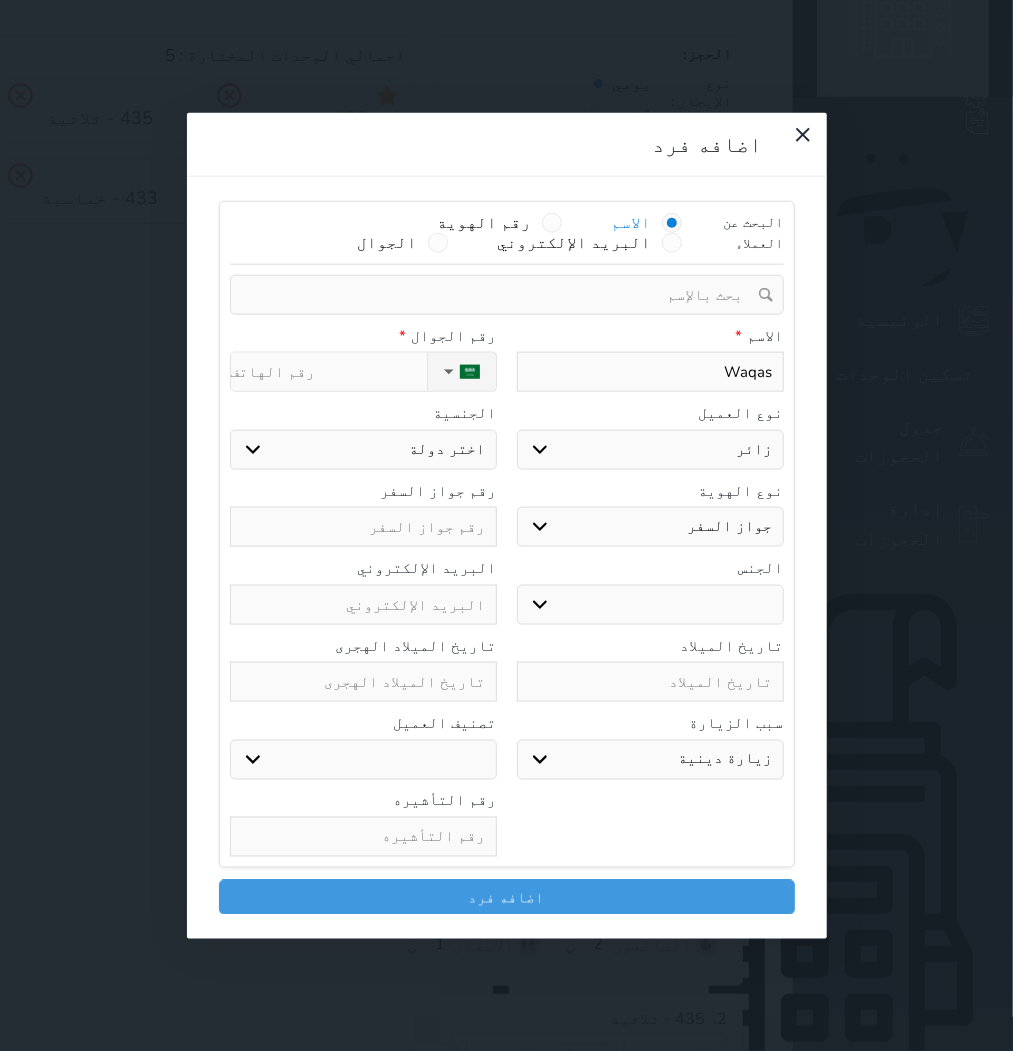 click on "ذكر   انثى" at bounding box center (650, 604) 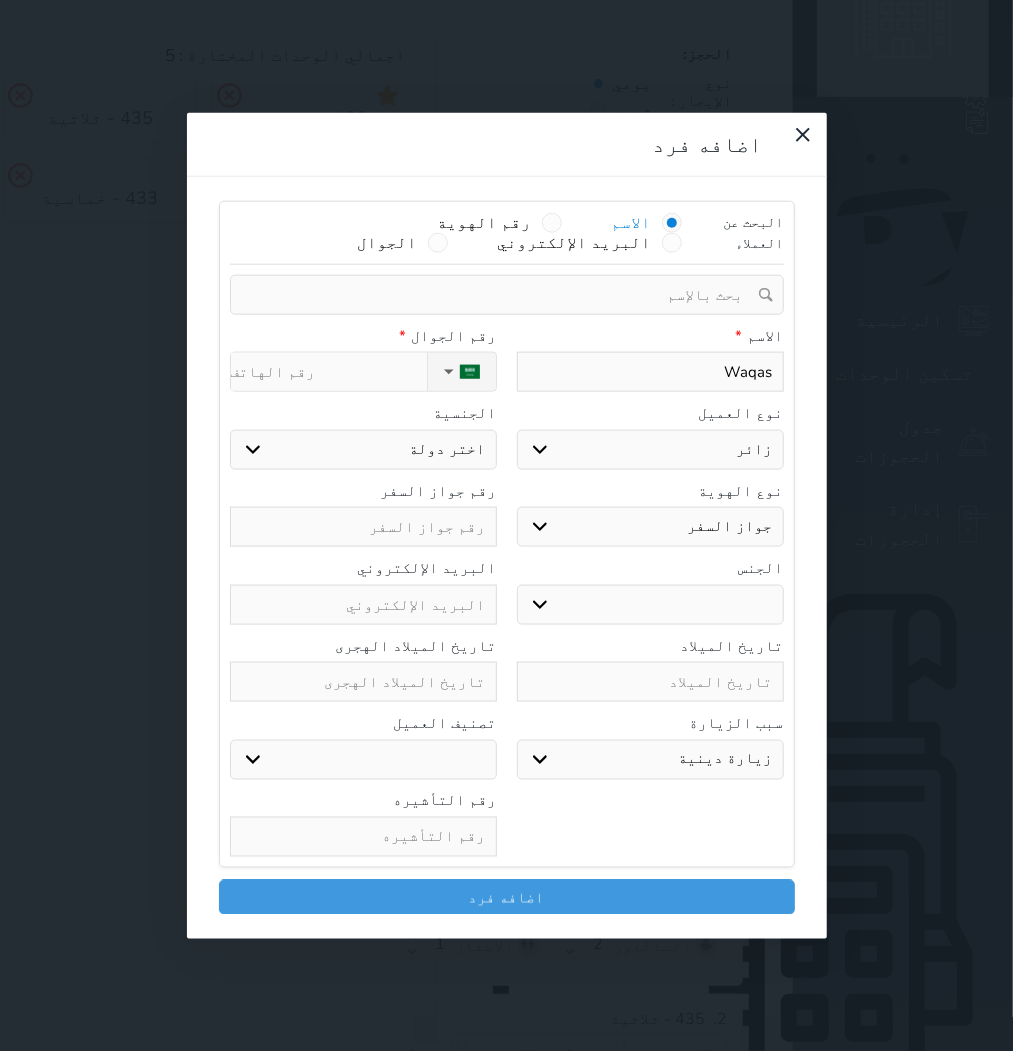 click on "نوع الحجز :" at bounding box center (329, 372) 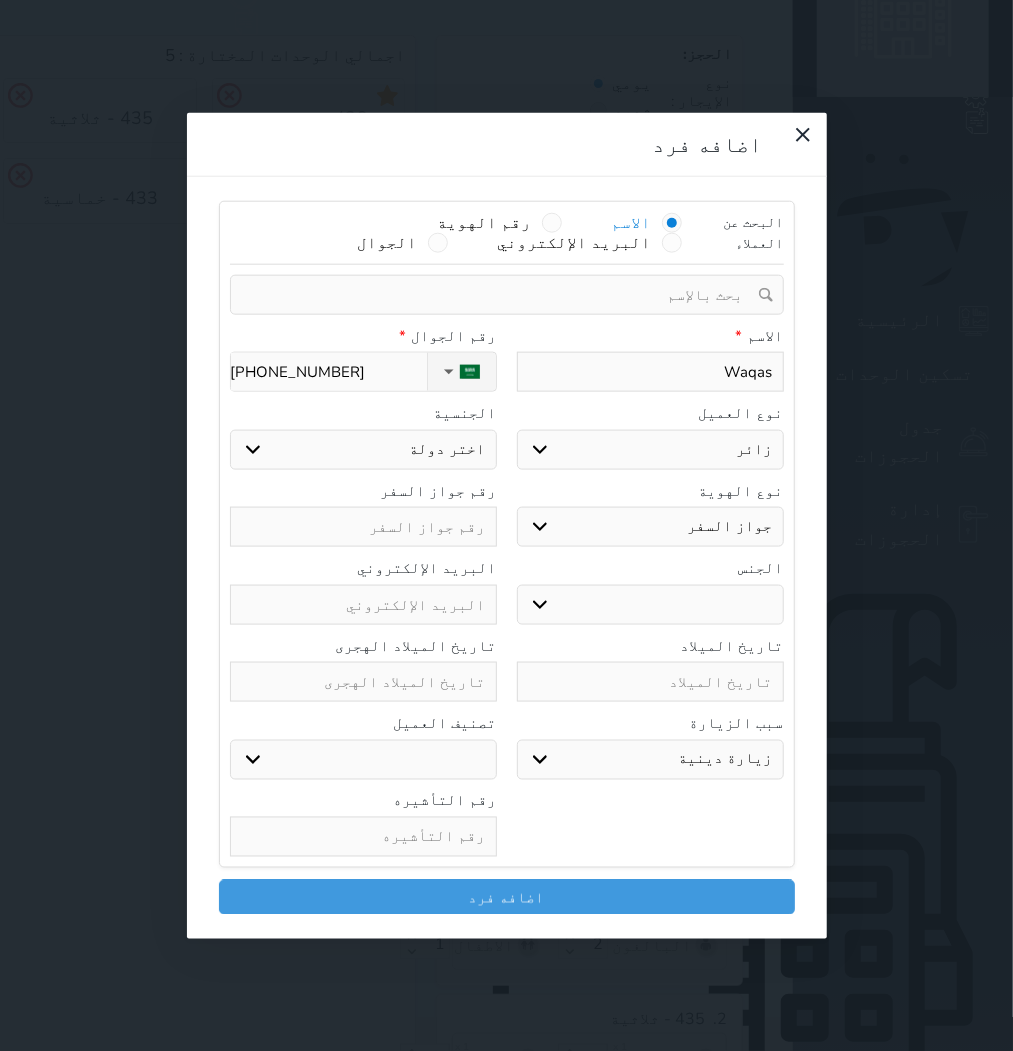 click on "اختر دولة
اثيوبيا
اجنبي بجواز [DEMOGRAPHIC_DATA]
اخرى
[GEOGRAPHIC_DATA]
[GEOGRAPHIC_DATA]
[GEOGRAPHIC_DATA]
[GEOGRAPHIC_DATA]
[GEOGRAPHIC_DATA]
[GEOGRAPHIC_DATA]
[GEOGRAPHIC_DATA]" at bounding box center [363, 449] 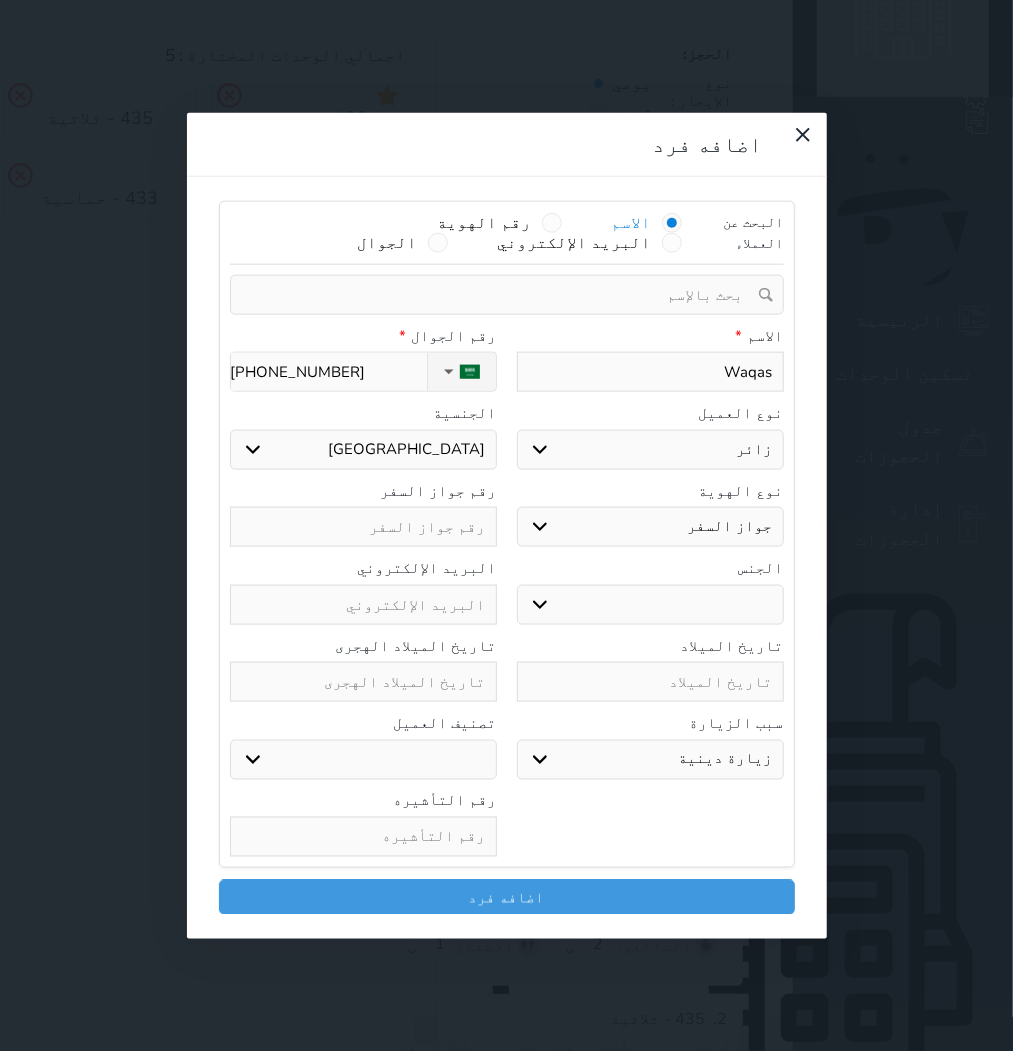 click on "اختر دولة
اثيوبيا
اجنبي بجواز [DEMOGRAPHIC_DATA]
اخرى
[GEOGRAPHIC_DATA]
[GEOGRAPHIC_DATA]
[GEOGRAPHIC_DATA]
[GEOGRAPHIC_DATA]
[GEOGRAPHIC_DATA]
[GEOGRAPHIC_DATA]
[GEOGRAPHIC_DATA]" at bounding box center (363, 449) 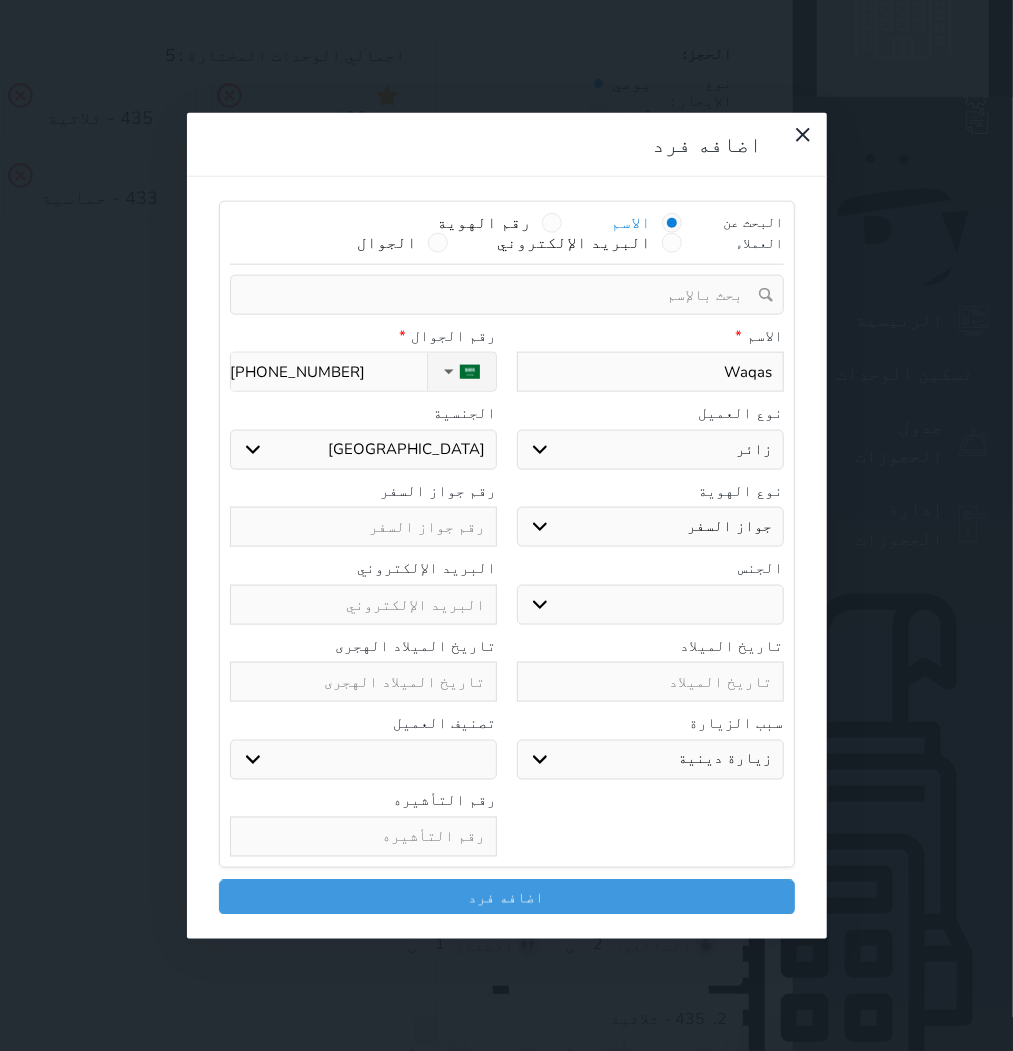 click at bounding box center [363, 527] 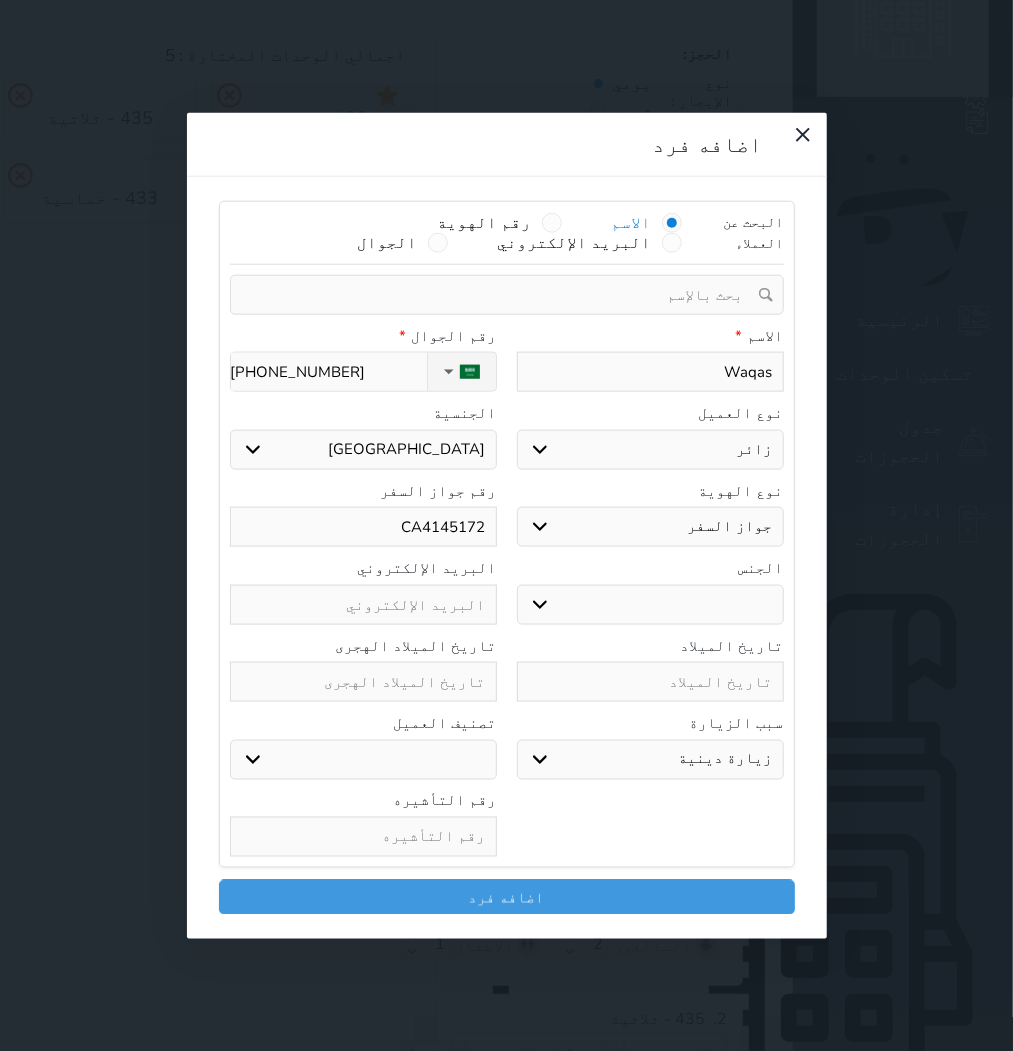 click at bounding box center [363, 837] 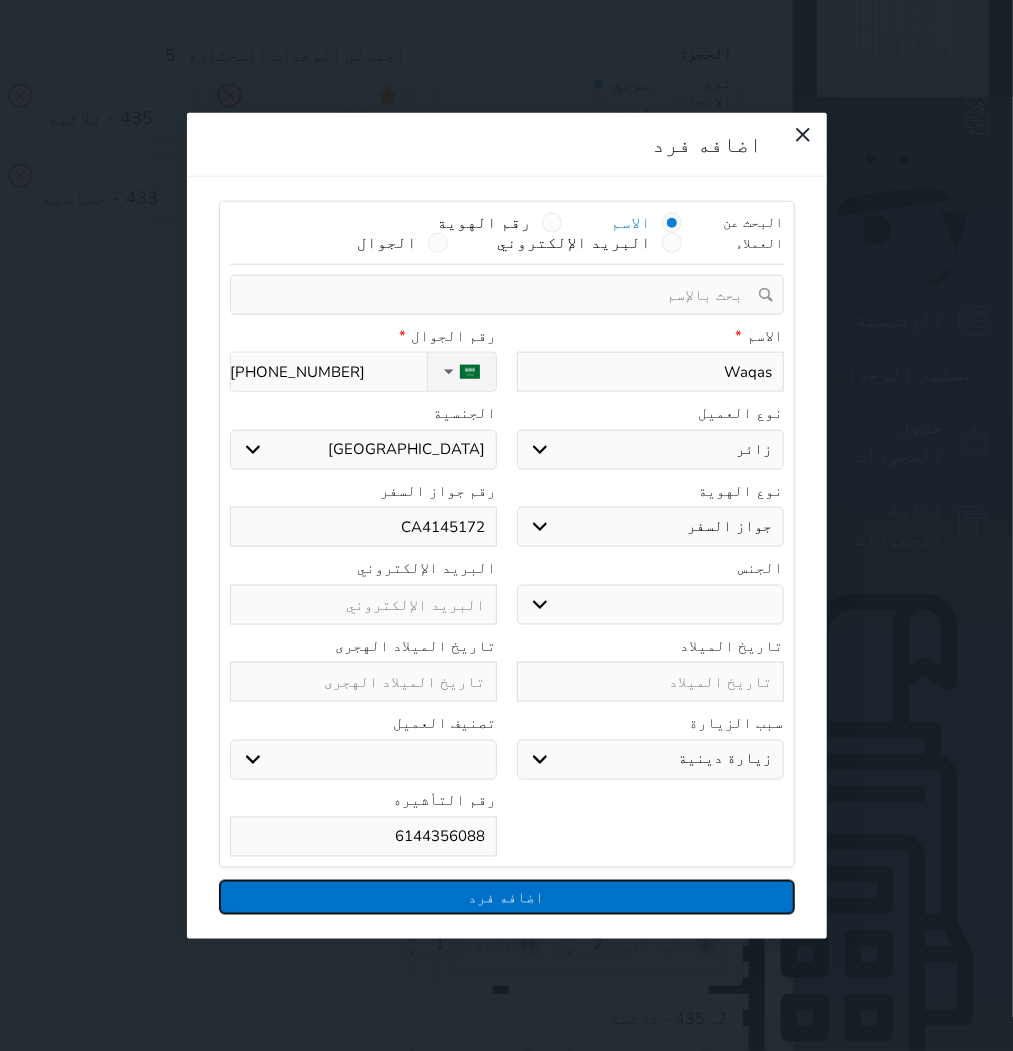 click on "اضافه فرد" at bounding box center (507, 897) 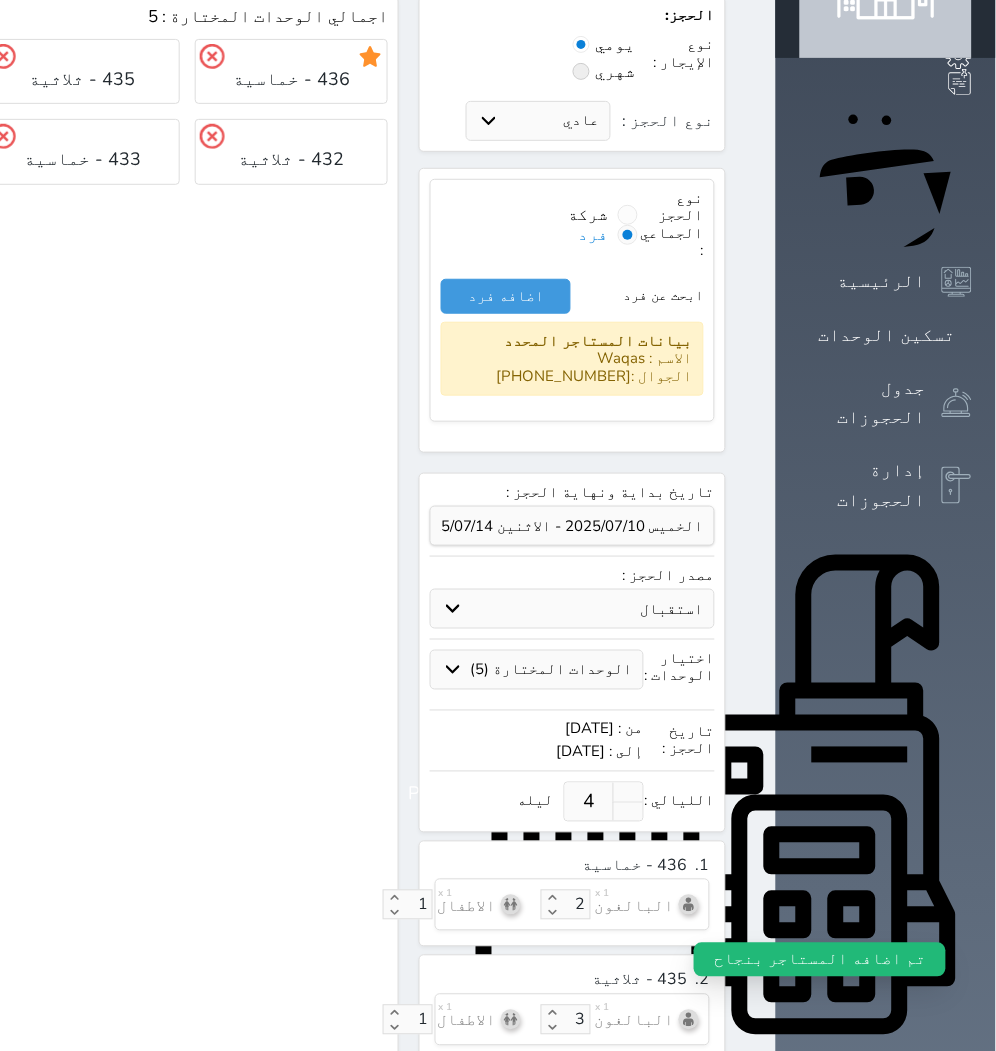 scroll, scrollTop: 75, scrollLeft: 0, axis: vertical 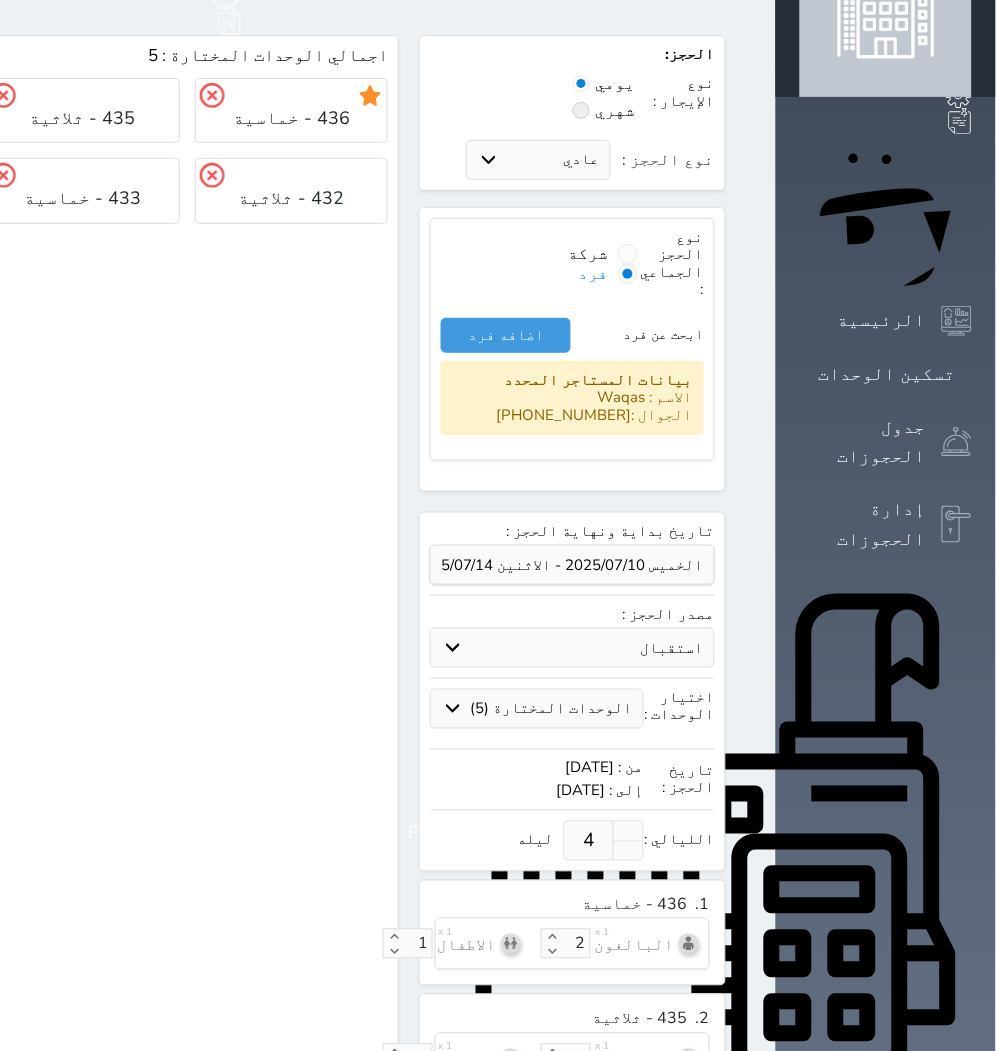 click on "نوع الحجز الجماعي :       شركة       فرد
ابحث عن فرد
اضافه فرد   بيانات المستاجر المحدد    الاسم : Waqas    الجوال :  +966545990274           إضافة شركة                   اسم الشركة *   Waqas   هاتف الشركة *   +966545990274   المدينة *     عنوان الشركة *     المسؤول *     هاتف الشخص المسؤل       ▼     Afghanistan (‫افغانستان‬‎)   +93   Albania (Shqipëri)   +355   Algeria (‫الجزائر‬‎)   +213   American Samoa   +1684   Andorra   +376   Angola   +244   Anguilla   +1264   Antigua and Barbuda   +1268   Argentina   +54   Armenia (Հայաստան)   +374   Aruba   +297   Australia   +61   Austria (Österreich)   +43   Azerbaijan (Azərbaycan)   +994   Bahamas   +1242   Bahrain (‫البحرين‬‎)   +973   Bangladesh (বাংলাদেশ)   +880   Barbados   +1246   Belarus (Беларусь)" at bounding box center (572, 339) 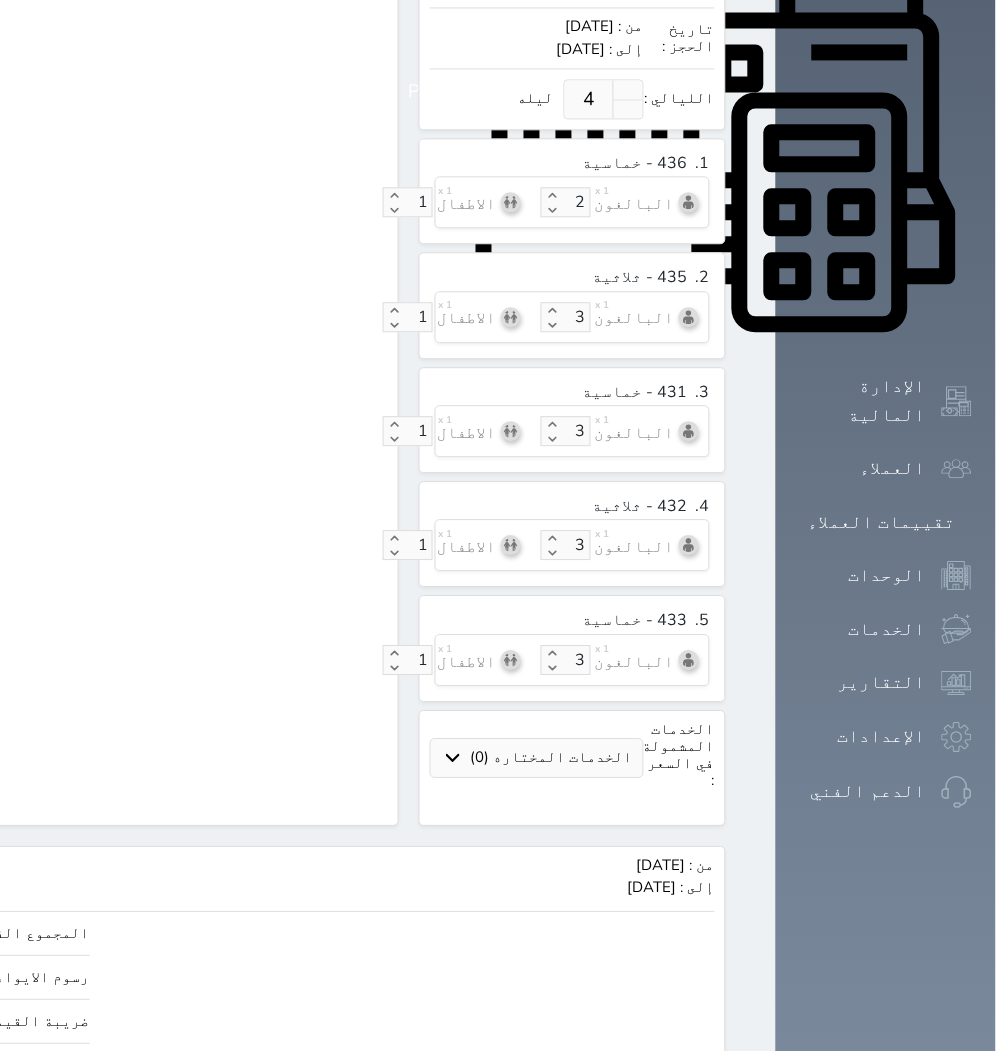 scroll, scrollTop: 853, scrollLeft: 0, axis: vertical 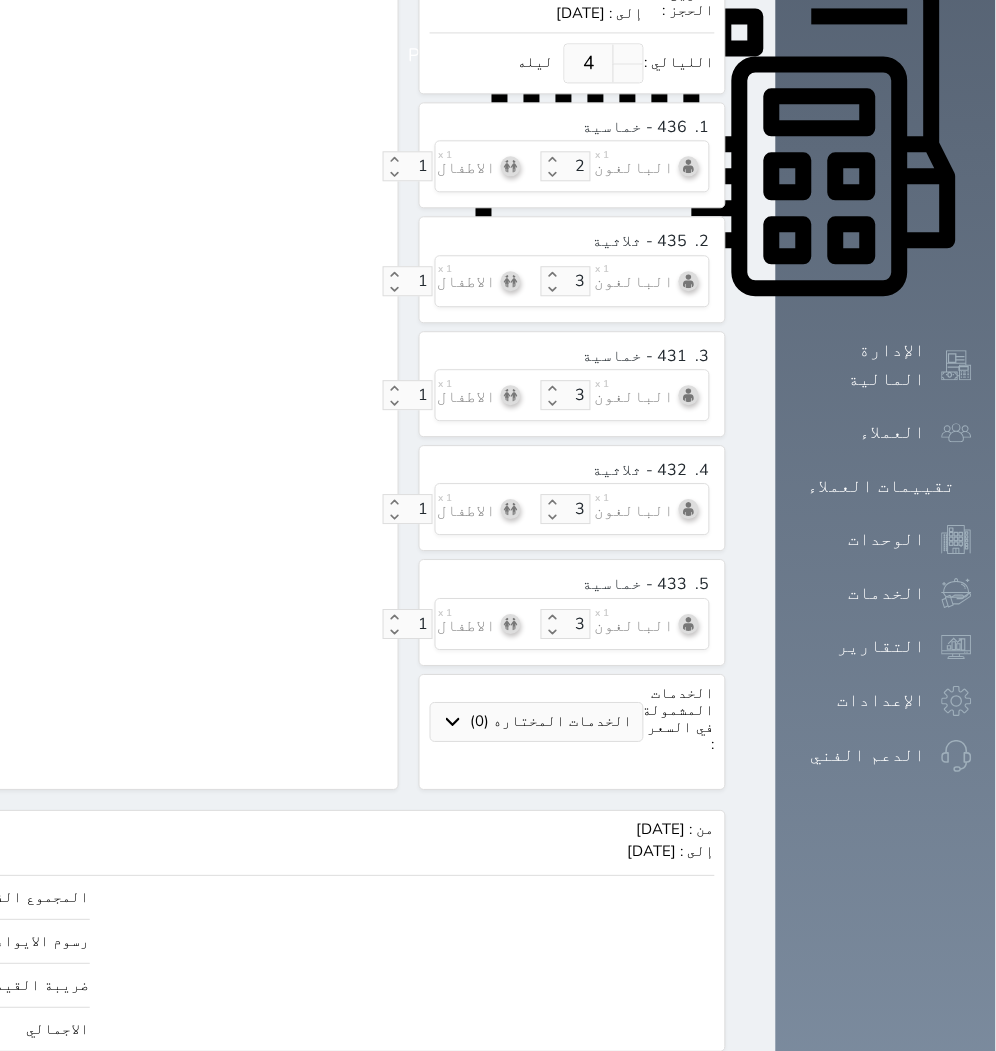 click on "انشاء الحجوزات" at bounding box center (-146, 1089) 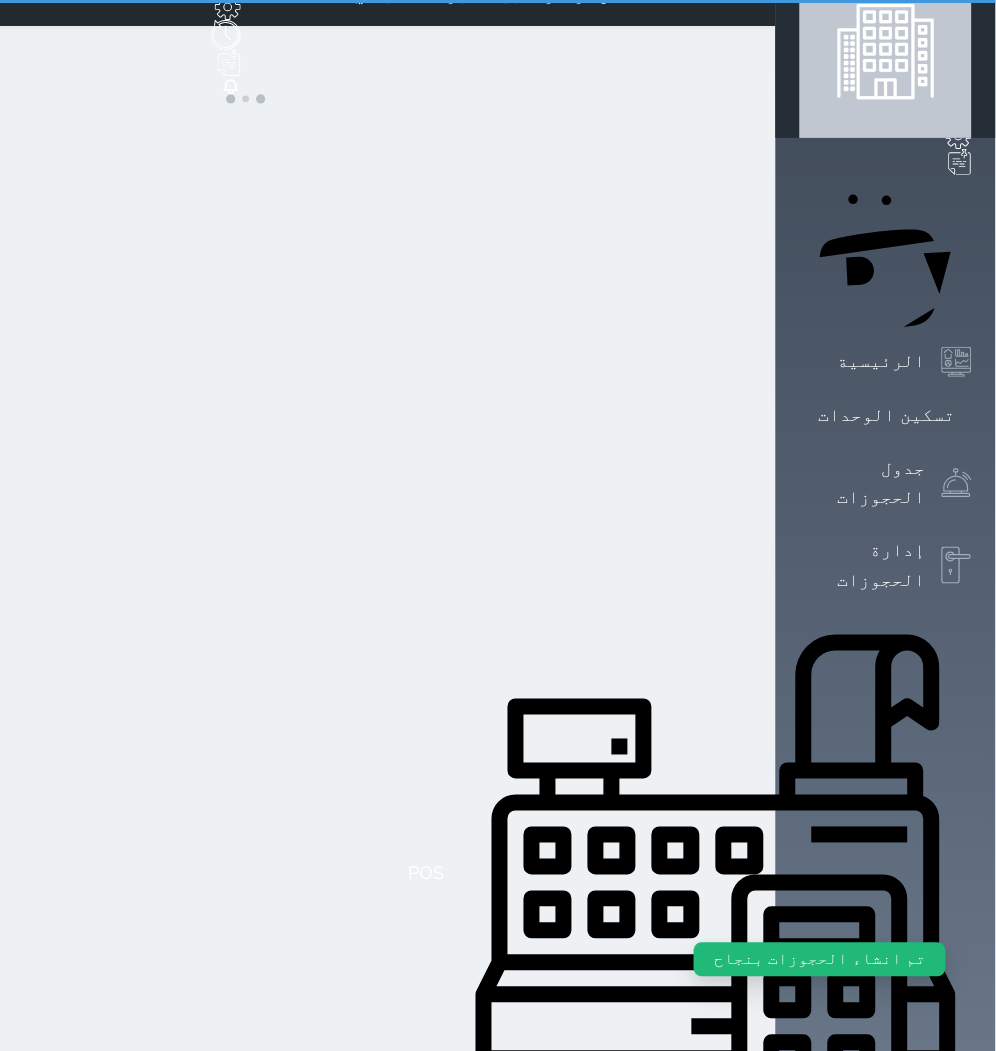 scroll, scrollTop: 0, scrollLeft: 0, axis: both 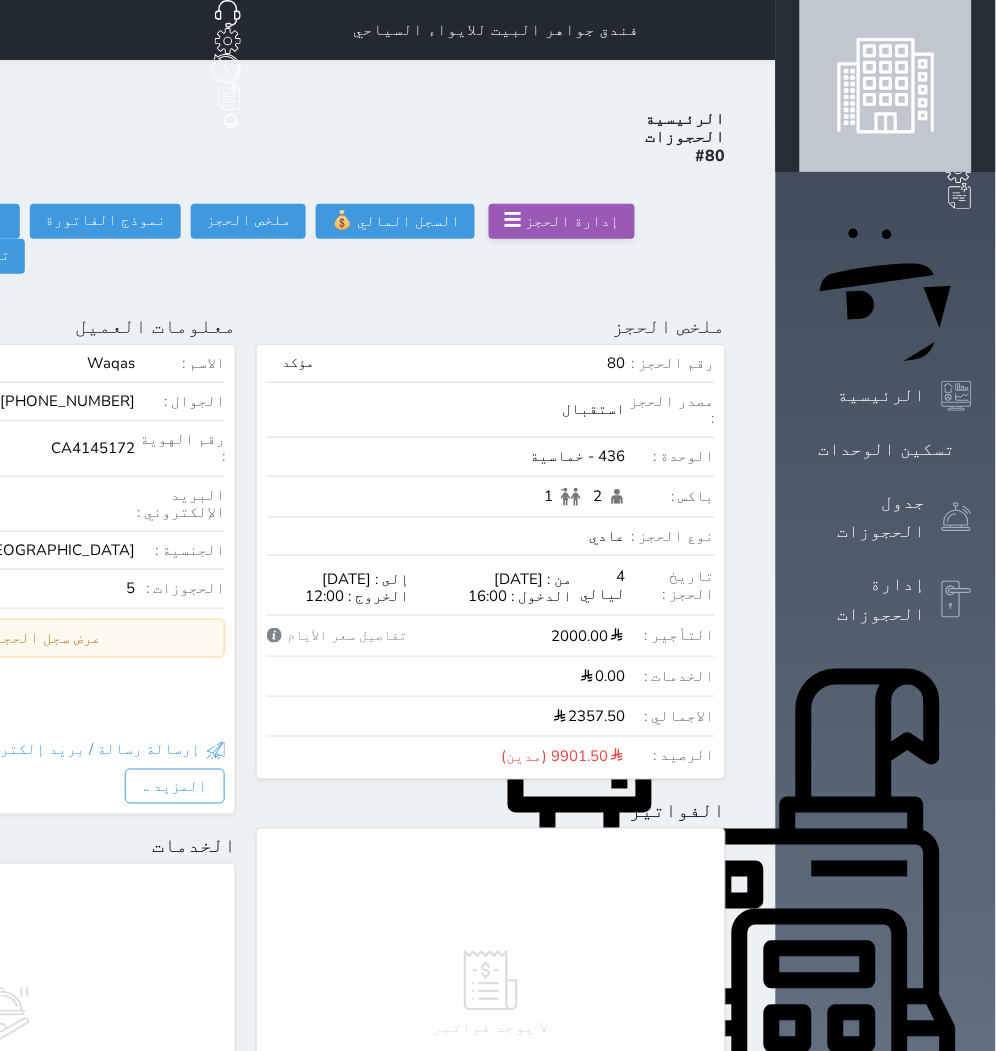 click on "حجز جديد" at bounding box center (72, -65) 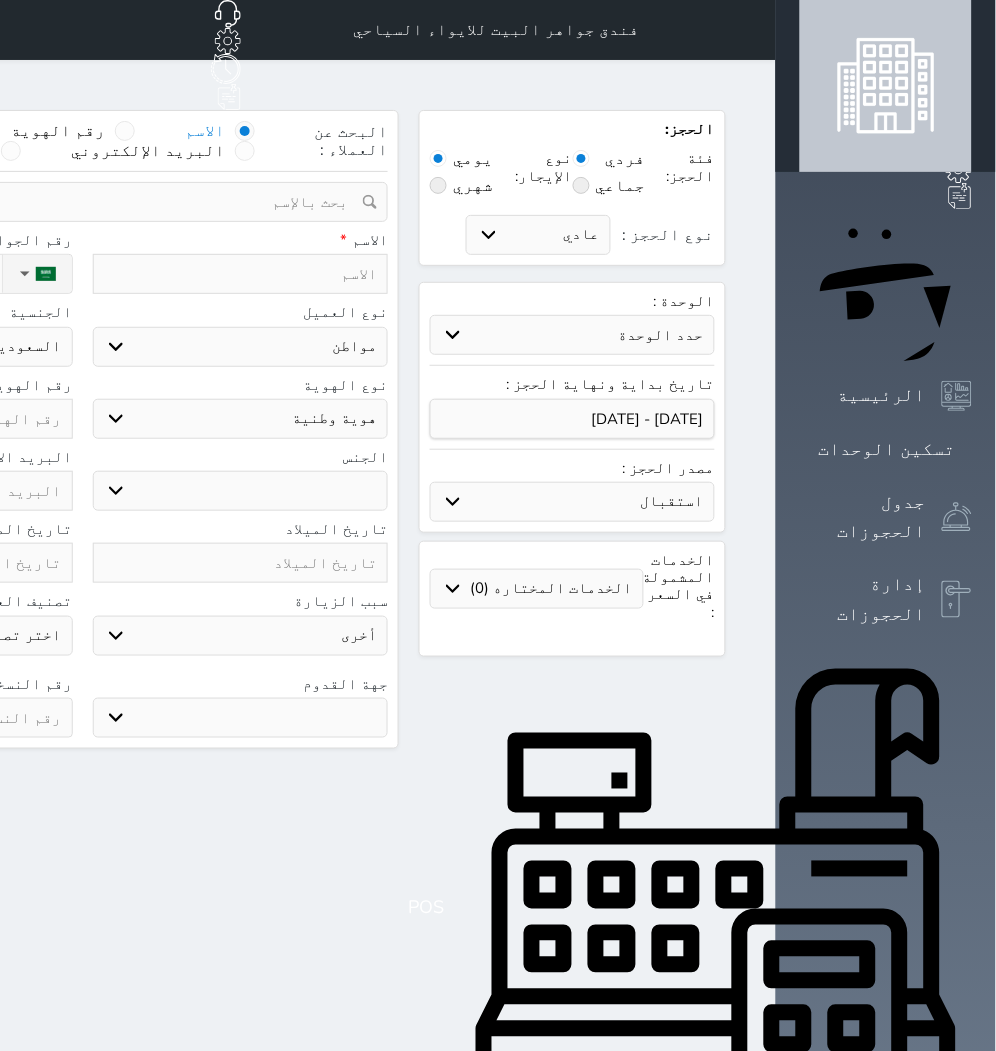 click on "عادي
إقامة مجانية
إستخدام داخلي
إستخدام يومي" at bounding box center [538, 235] 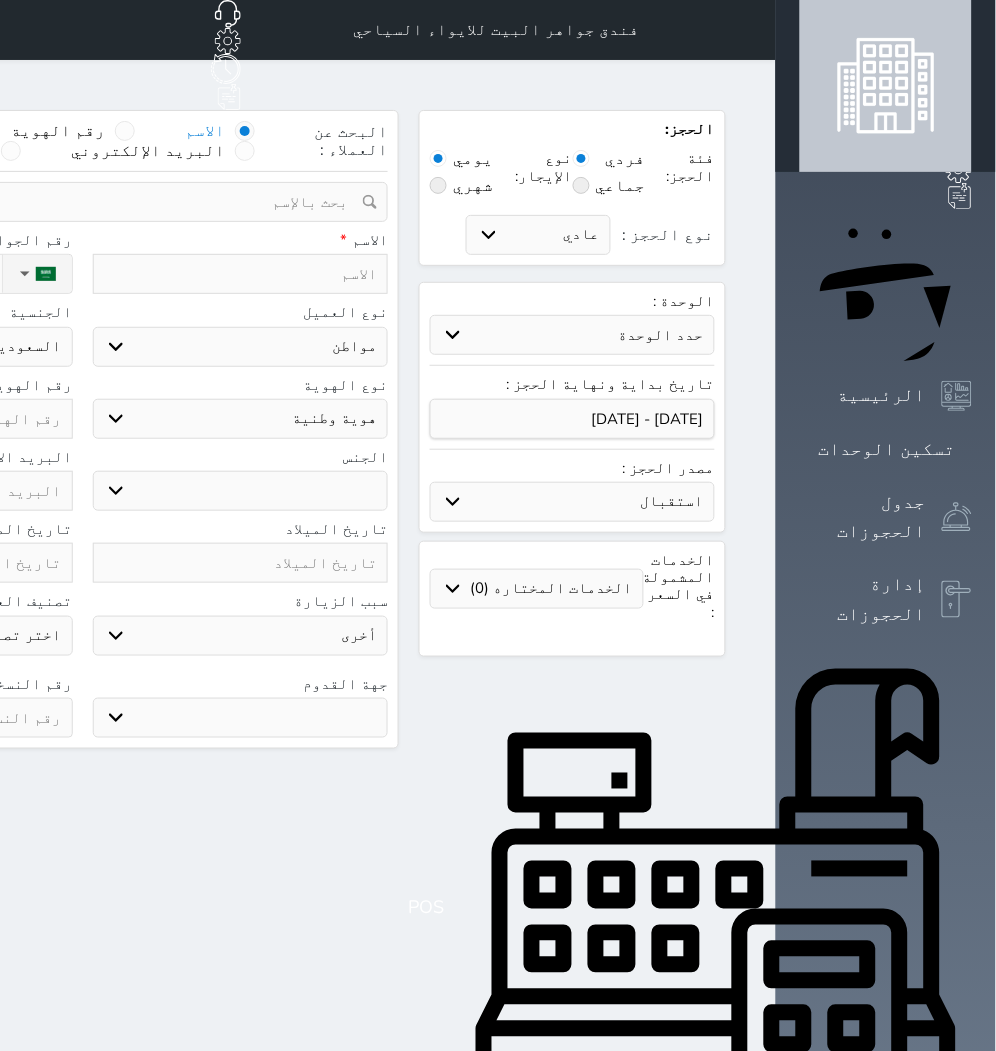 click on "عادي
إقامة مجانية
إستخدام داخلي
إستخدام يومي" at bounding box center [538, 235] 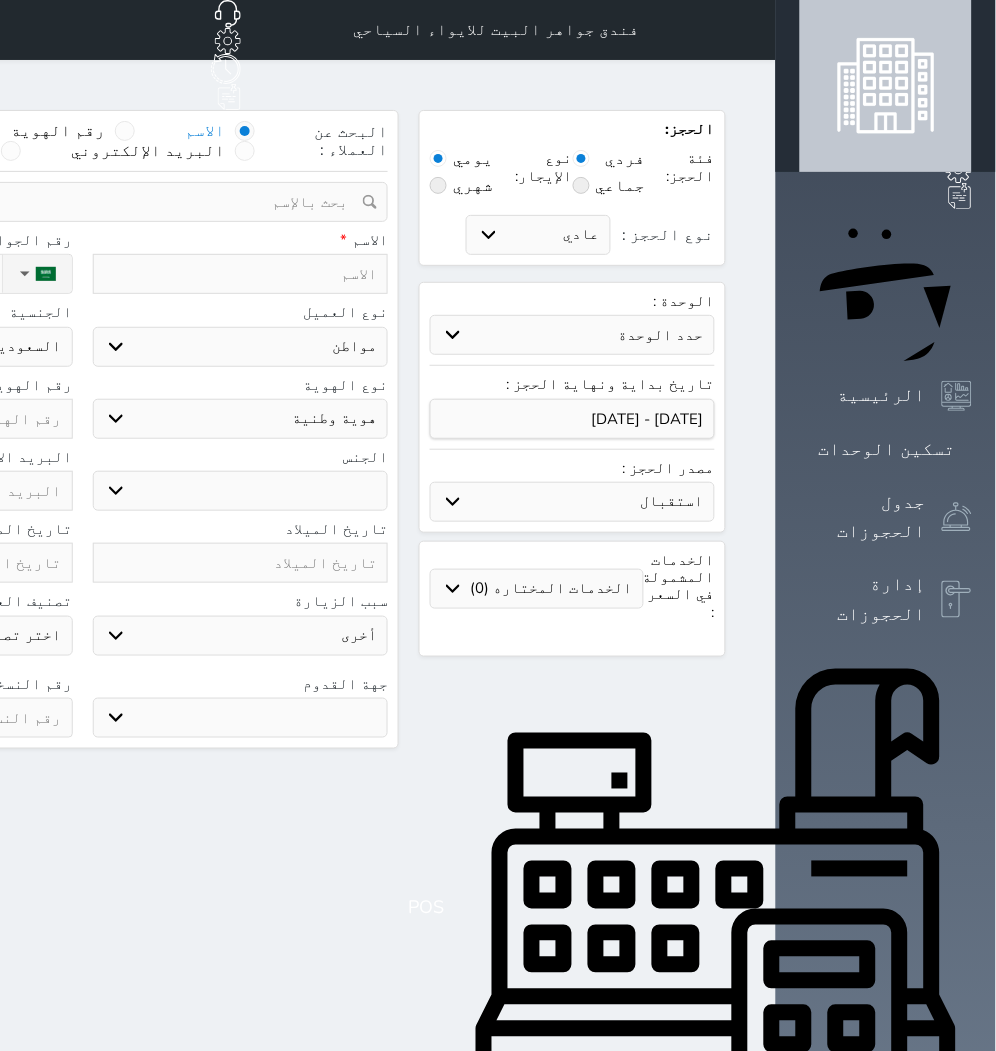 click on "حدد الوحدة
#939 - ثلاثية
#938 - خماسية
#934 - خماسية
#932 - ثلاثية
#931 - خماسية
#930 - رباعية
#928 - ثلاثية
#927 - رباعية
#926 - خماسية
#925 - رباعية
#924 - ثلاثية
#923 - ثلاثية
#922 - خماسية
#921 - رباعية
#920 - رباعية
#919 - خماسية
#918 - ثلاثية
#917 - خماسية
#916 - رباعية
#915 - خماسية" at bounding box center [572, 335] 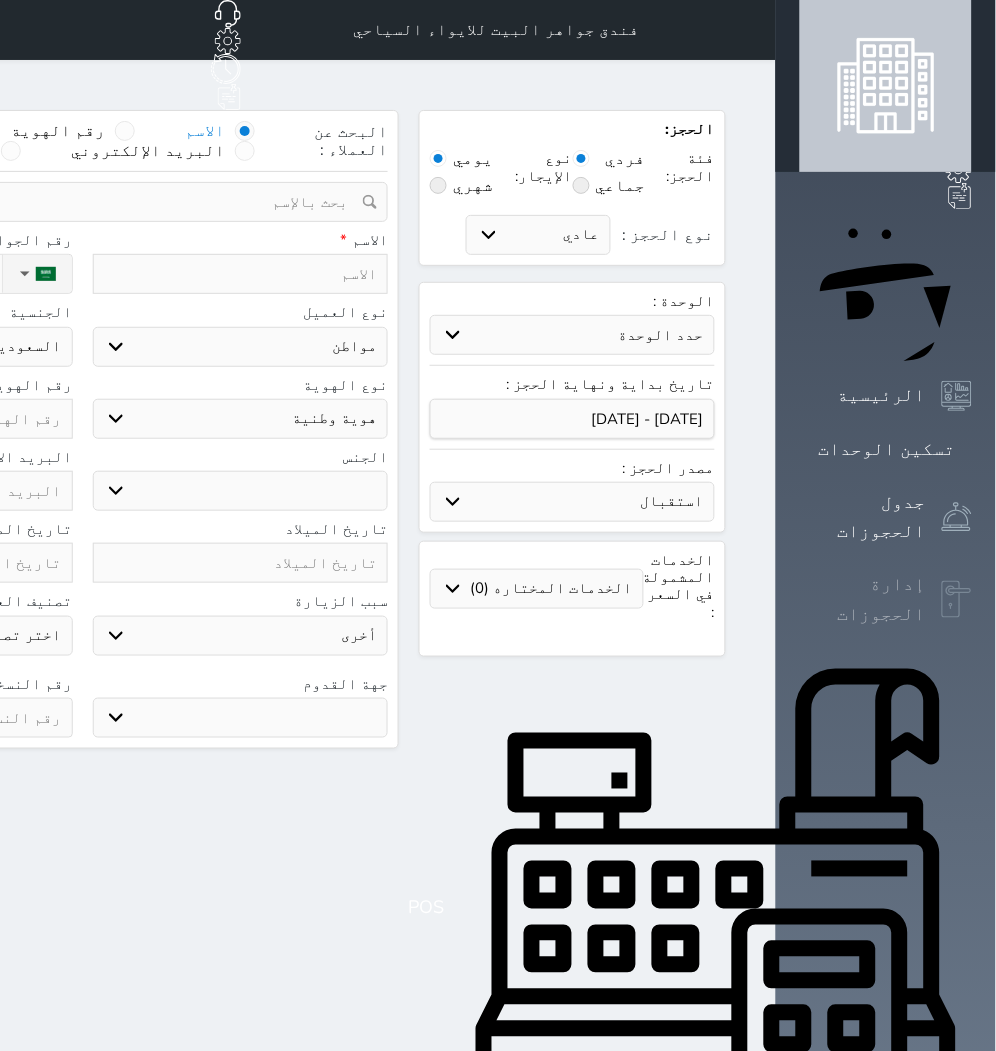 click 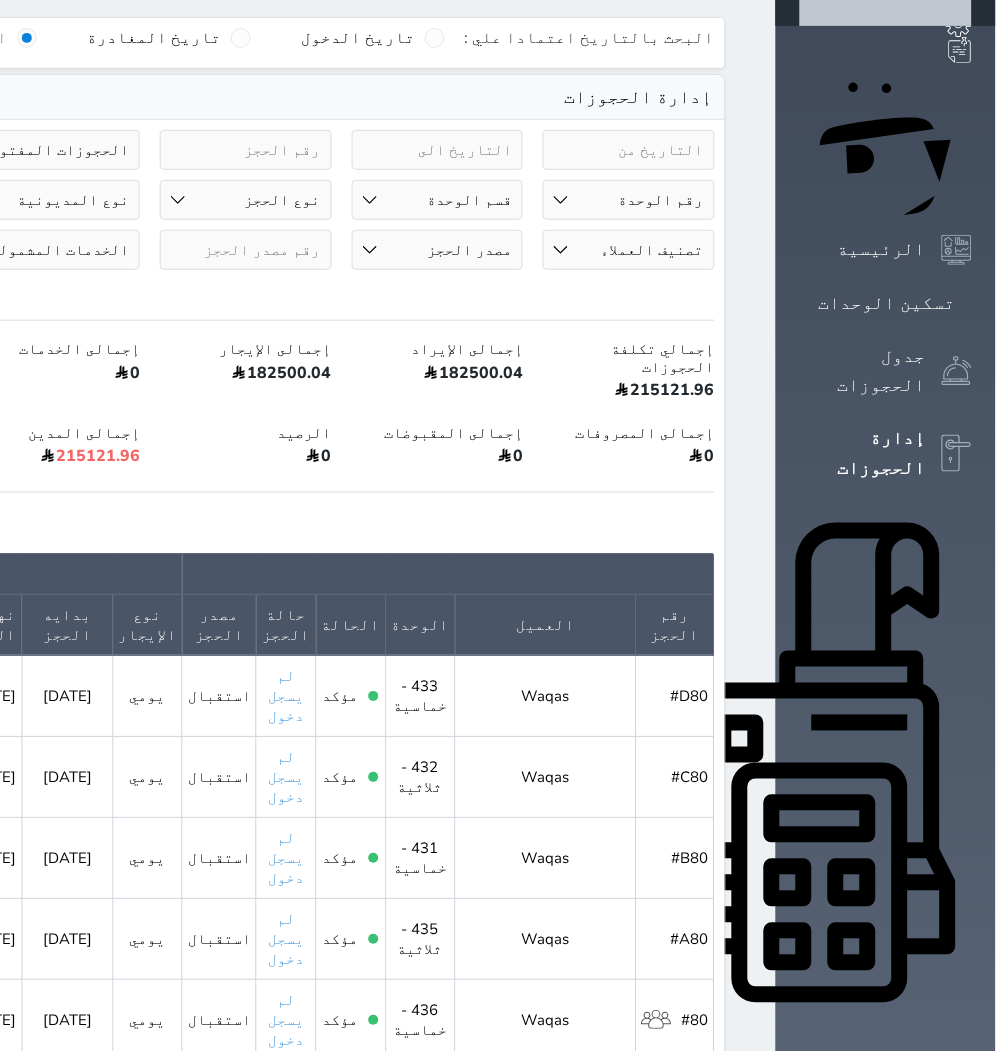 scroll, scrollTop: 0, scrollLeft: 0, axis: both 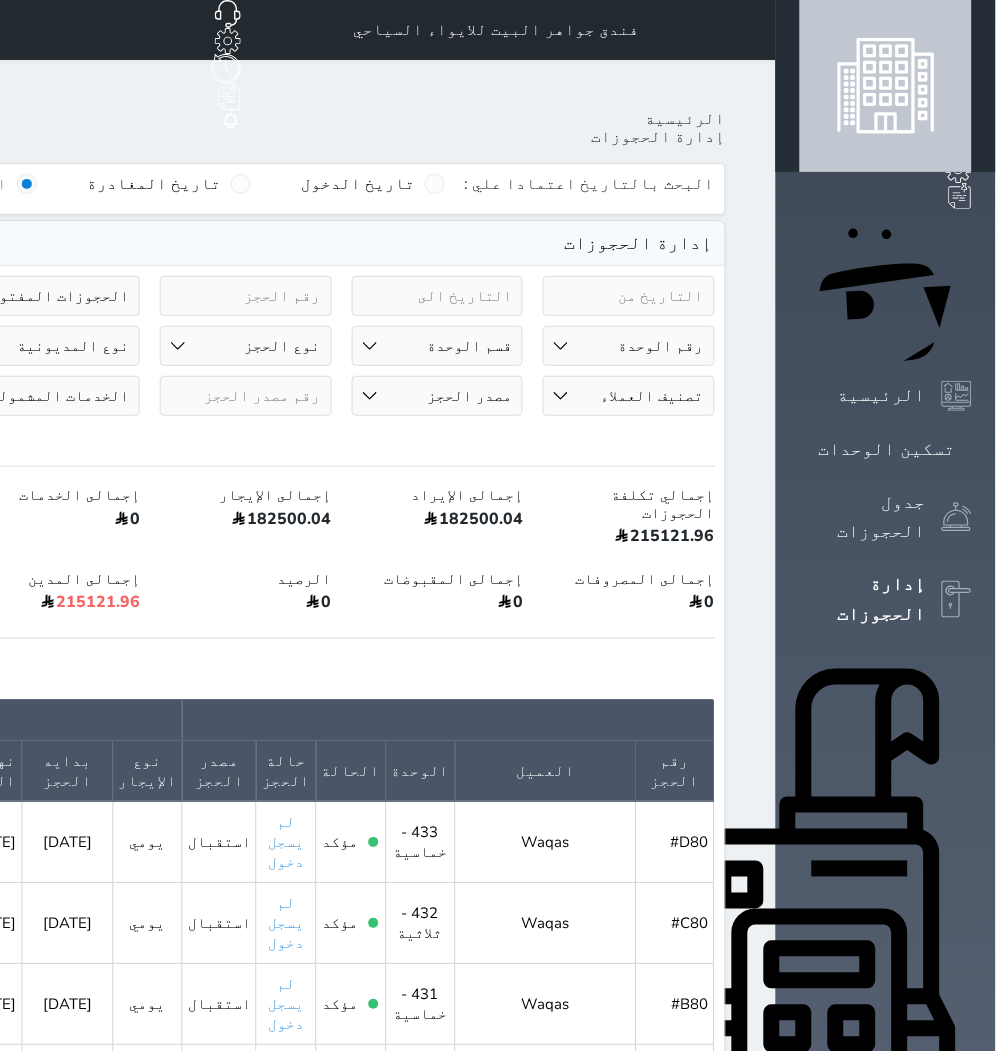 click on "حجز جديد" at bounding box center [72, -65] 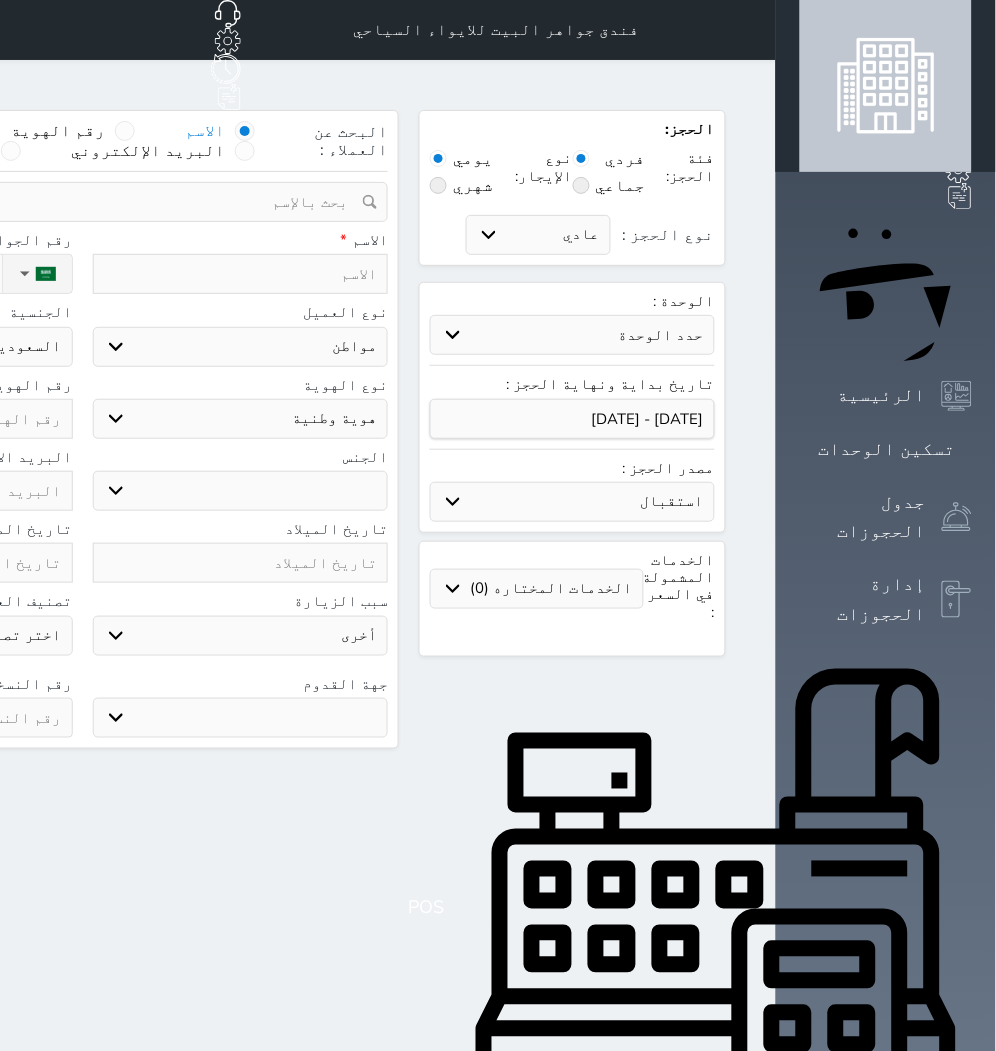 click on "حدد الوحدة
#939 - ثلاثية
#938 - خماسية
#934 - خماسية
#932 - ثلاثية
#931 - خماسية
#930 - رباعية
#928 - ثلاثية
#927 - رباعية
#926 - خماسية
#925 - رباعية
#924 - ثلاثية
#923 - ثلاثية
#922 - خماسية
#921 - رباعية
#920 - رباعية
#919 - خماسية
#918 - ثلاثية
#917 - خماسية
#916 - رباعية
#915 - خماسية" at bounding box center (572, 335) 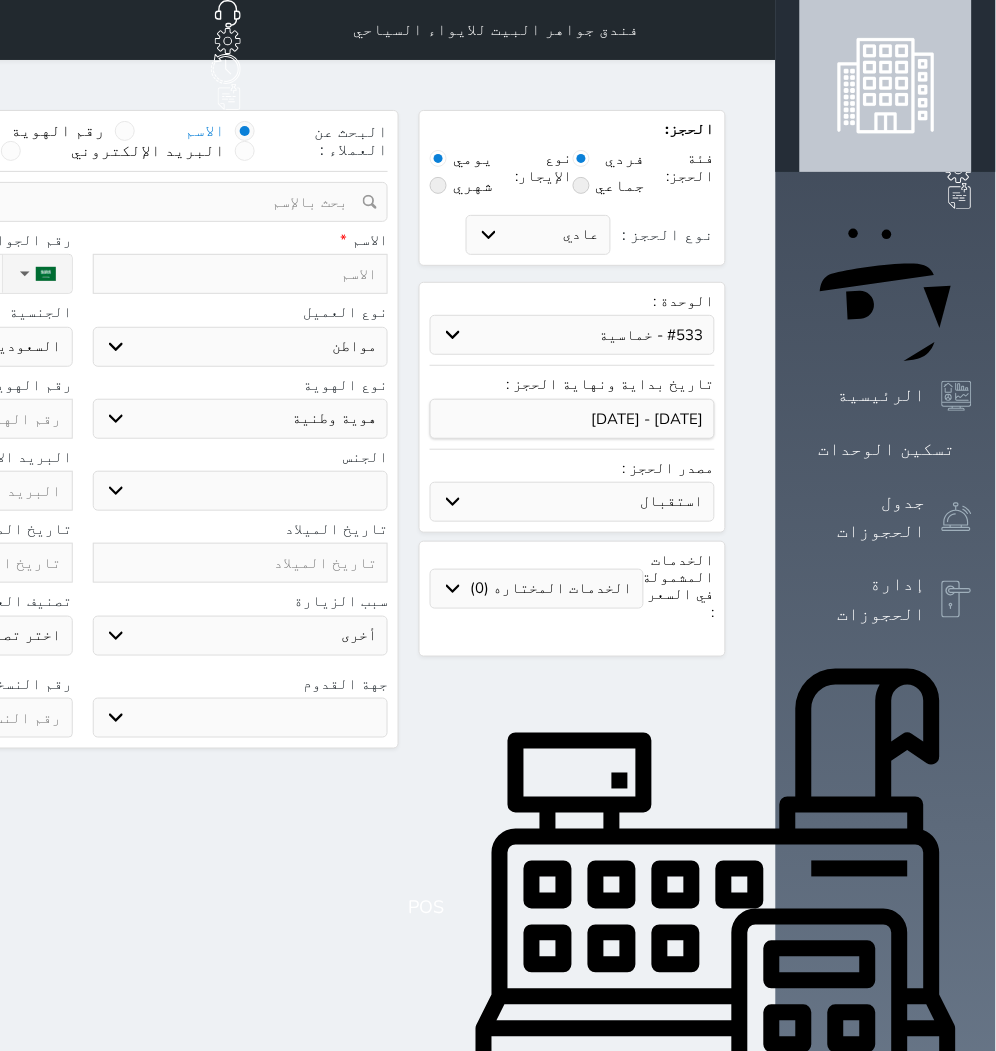 click on "حدد الوحدة
#939 - ثلاثية
#938 - خماسية
#934 - خماسية
#932 - ثلاثية
#931 - خماسية
#930 - رباعية
#928 - ثلاثية
#927 - رباعية
#926 - خماسية
#925 - رباعية
#924 - ثلاثية
#923 - ثلاثية
#922 - خماسية
#921 - رباعية
#920 - رباعية
#919 - خماسية
#918 - ثلاثية
#917 - خماسية
#916 - رباعية
#915 - خماسية" at bounding box center (572, 335) 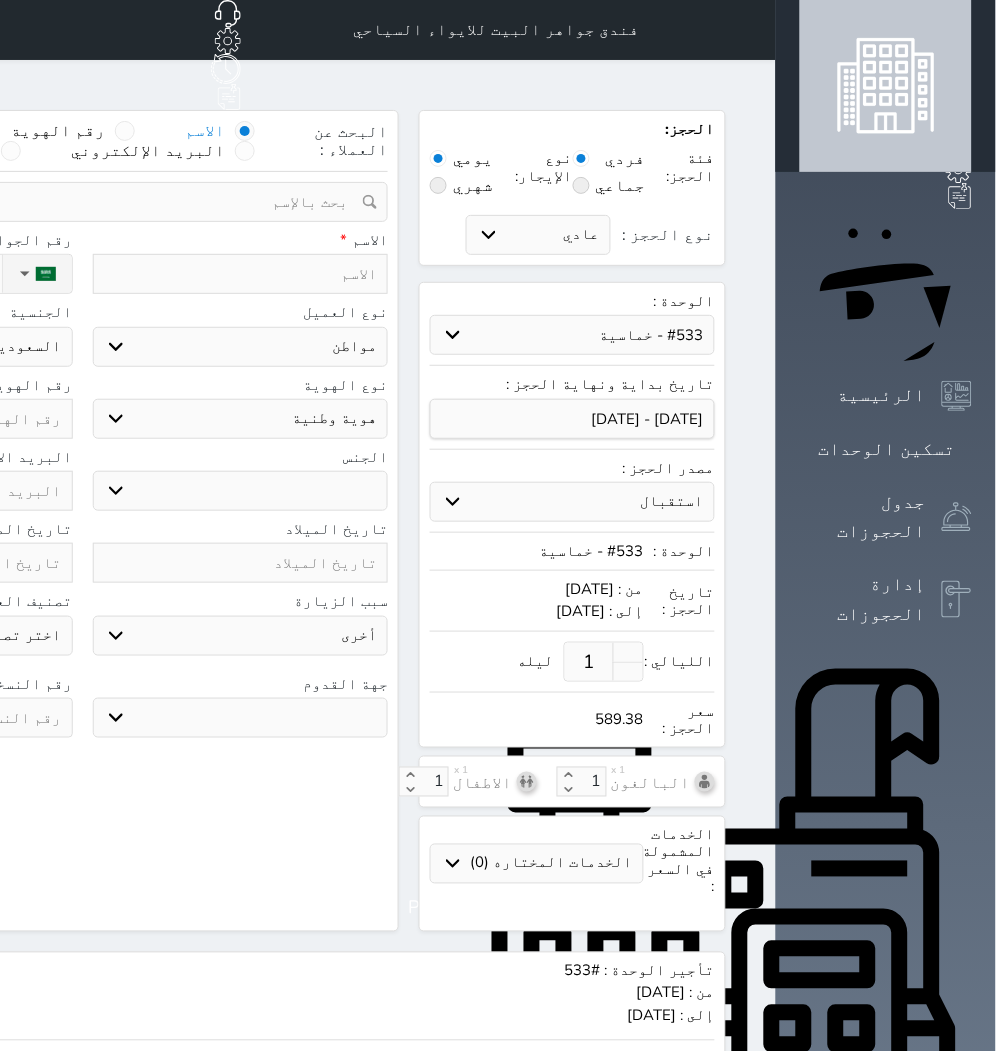 click on "1" at bounding box center (589, 662) 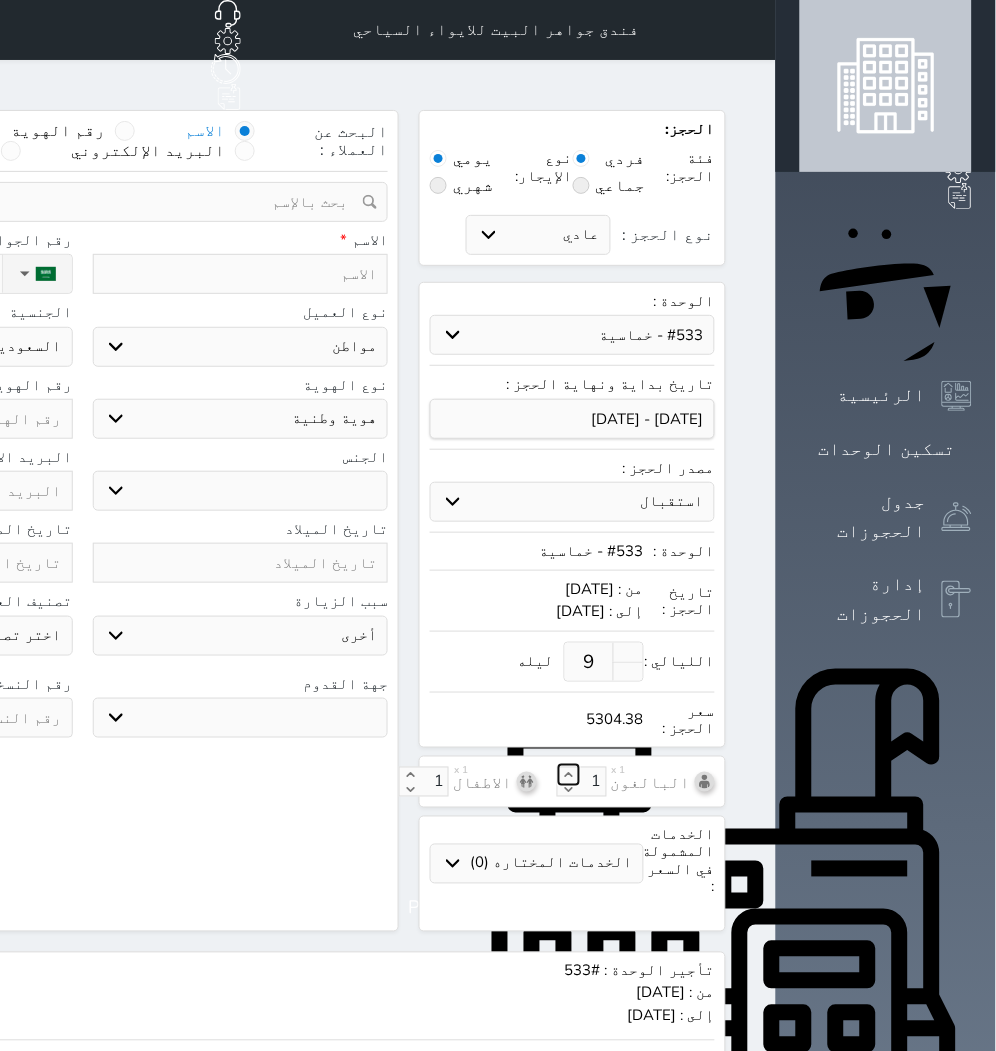 drag, startPoint x: 776, startPoint y: 744, endPoint x: 748, endPoint y: 740, distance: 28.284271 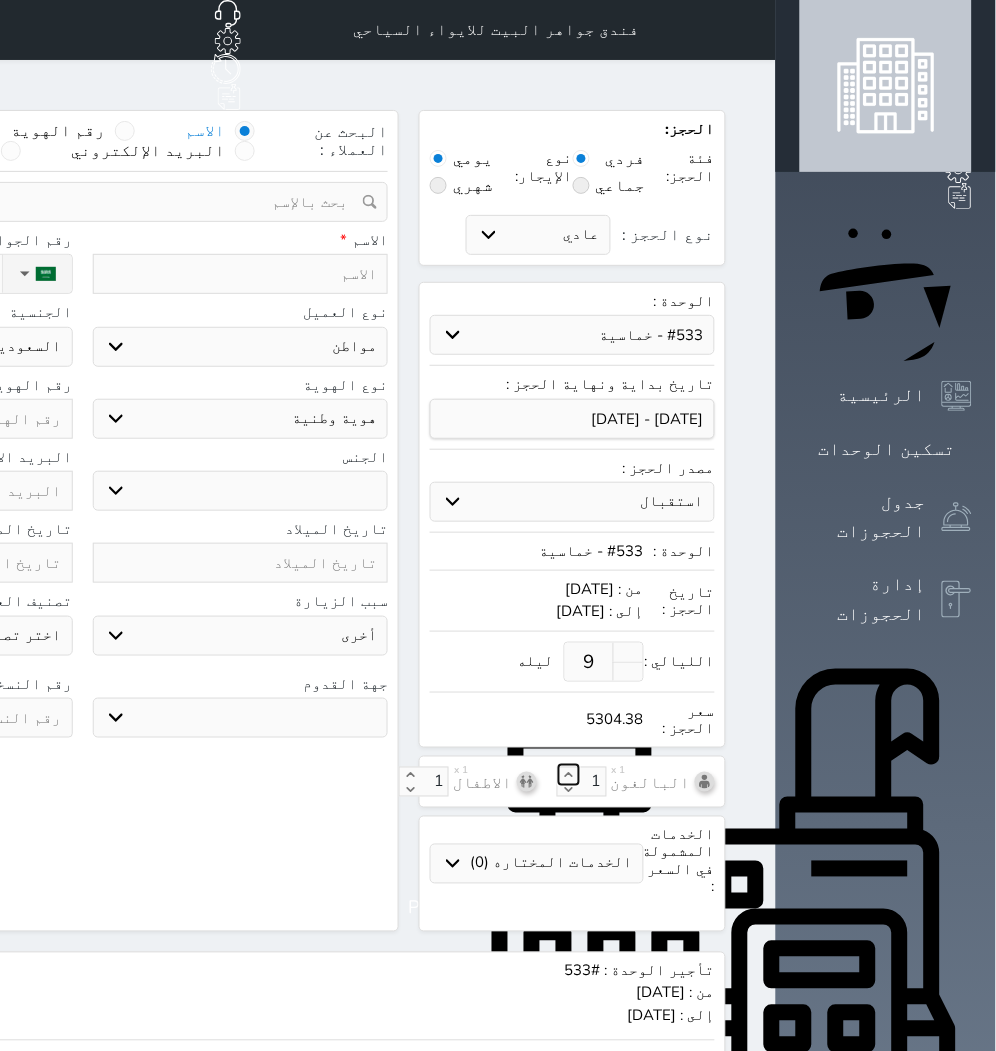 click 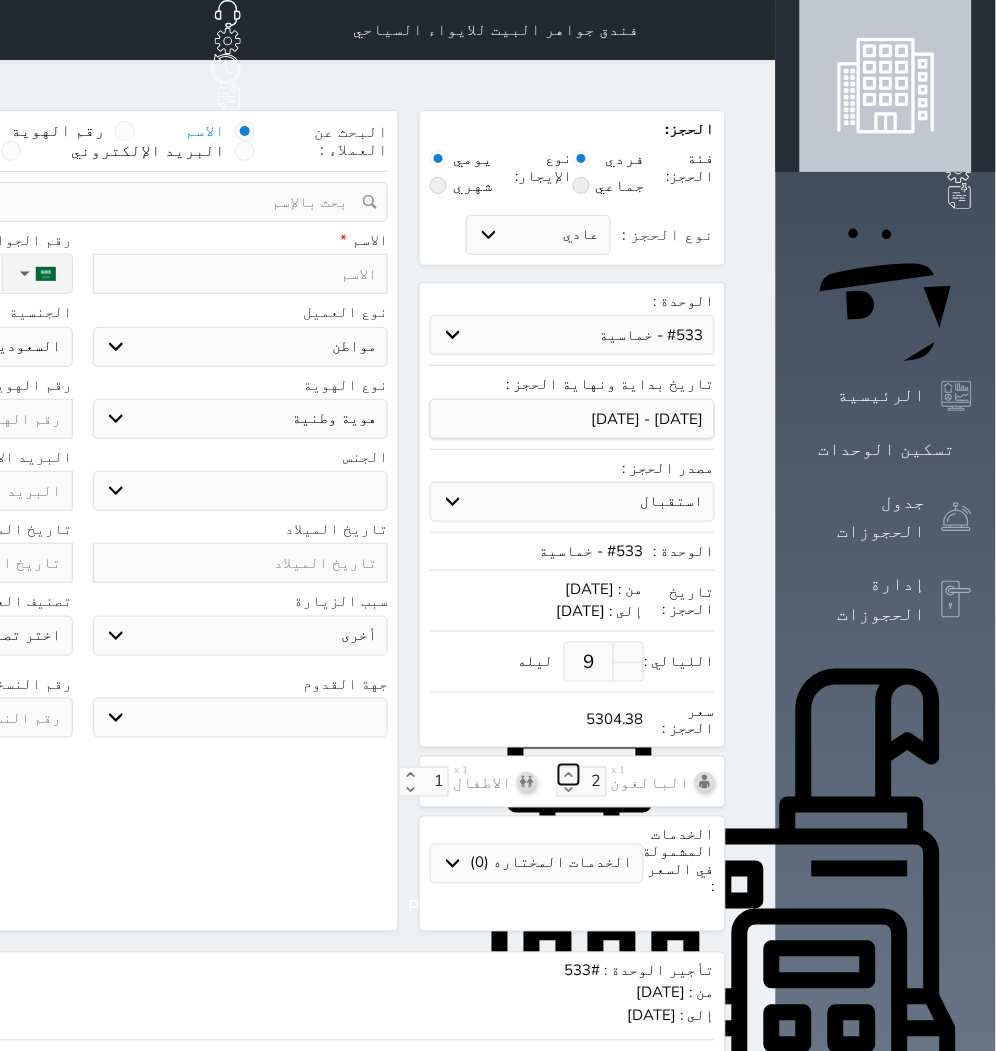 click 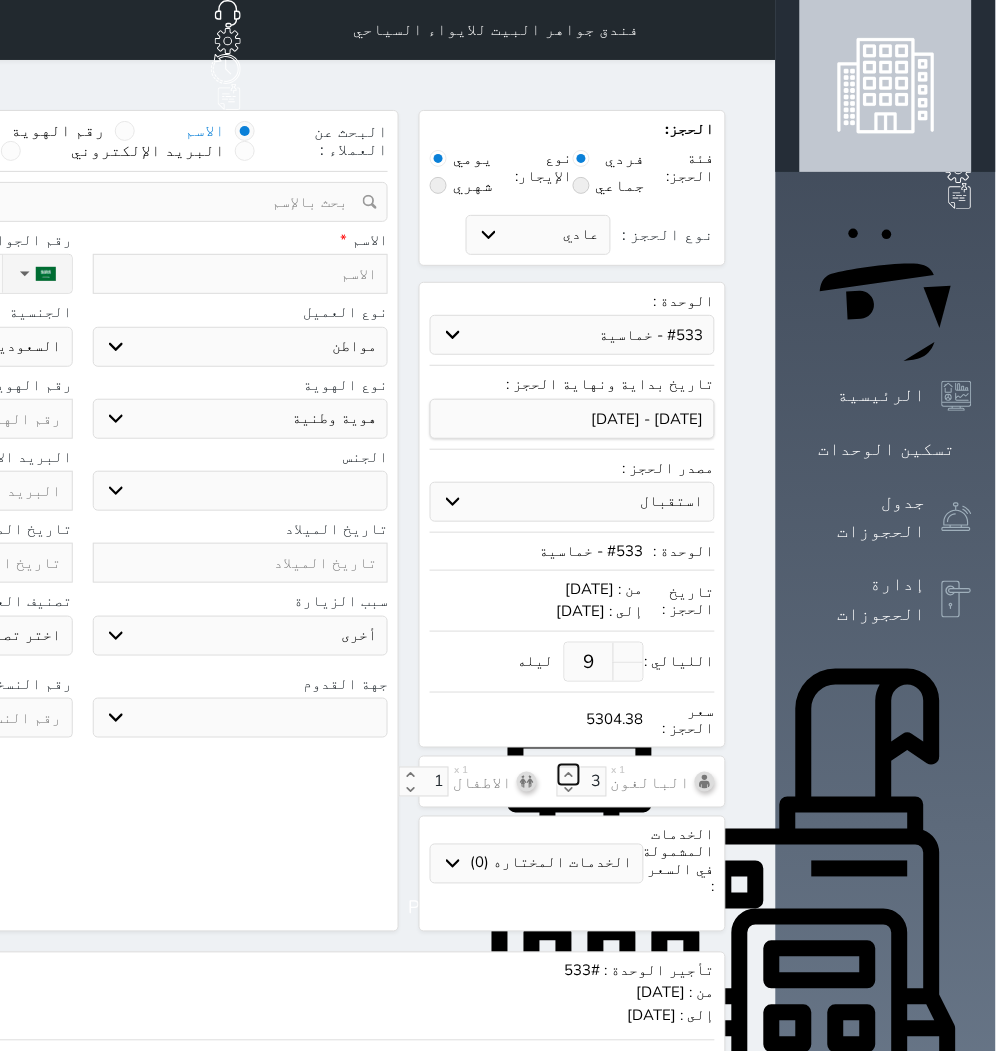 click 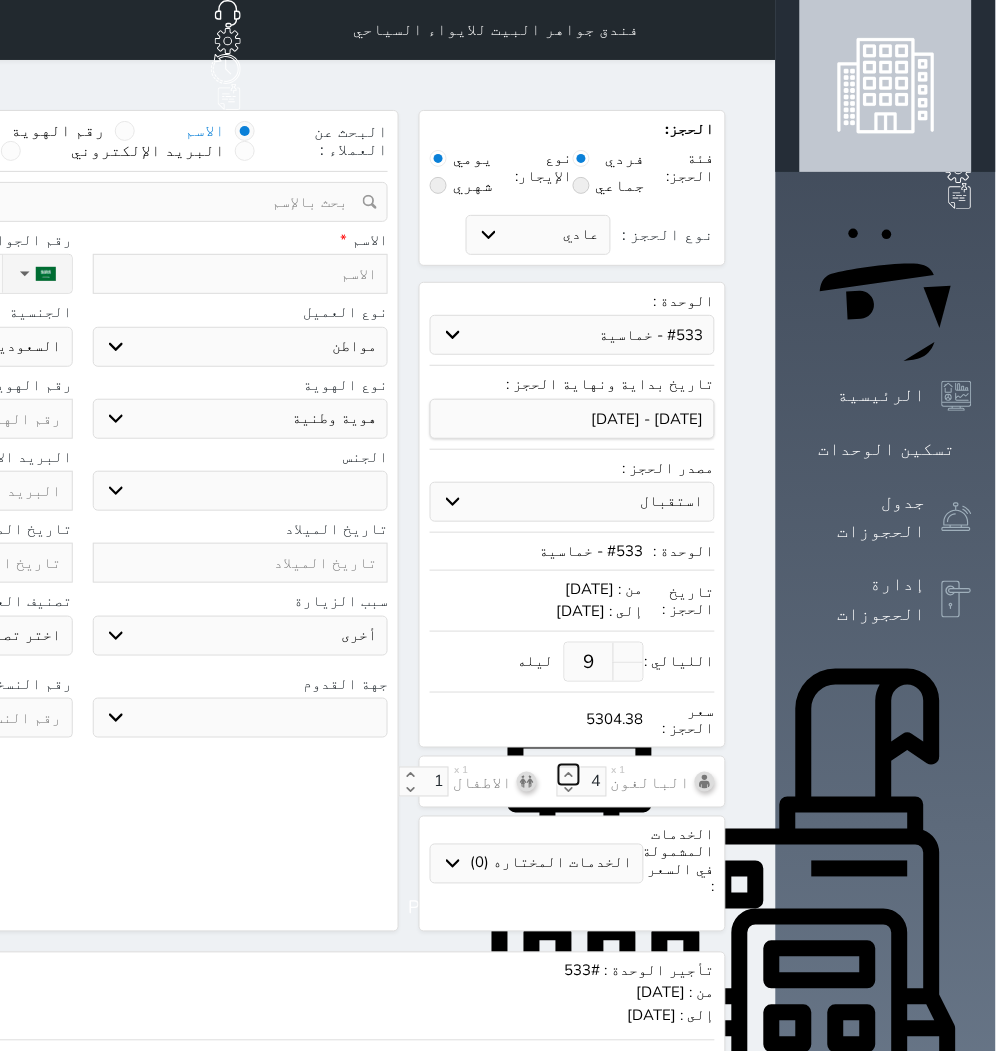 click 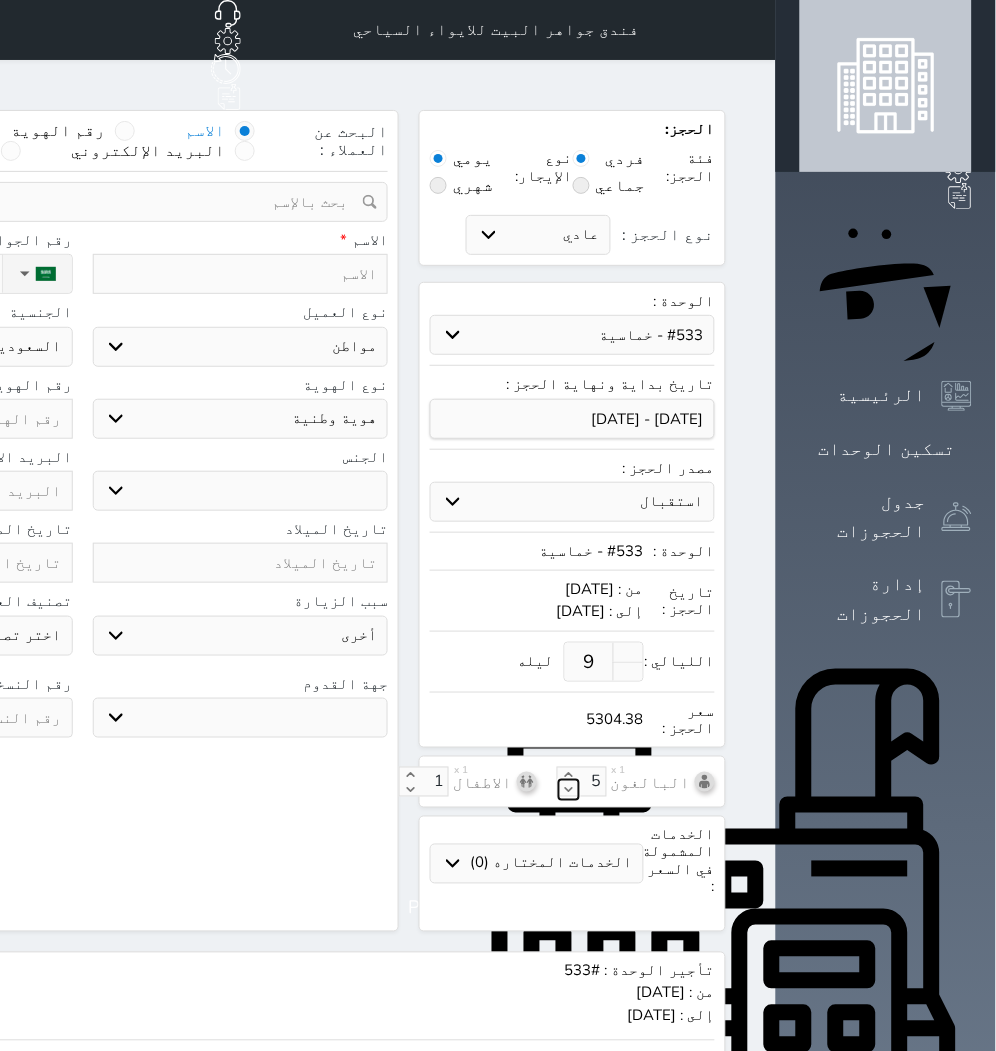 click 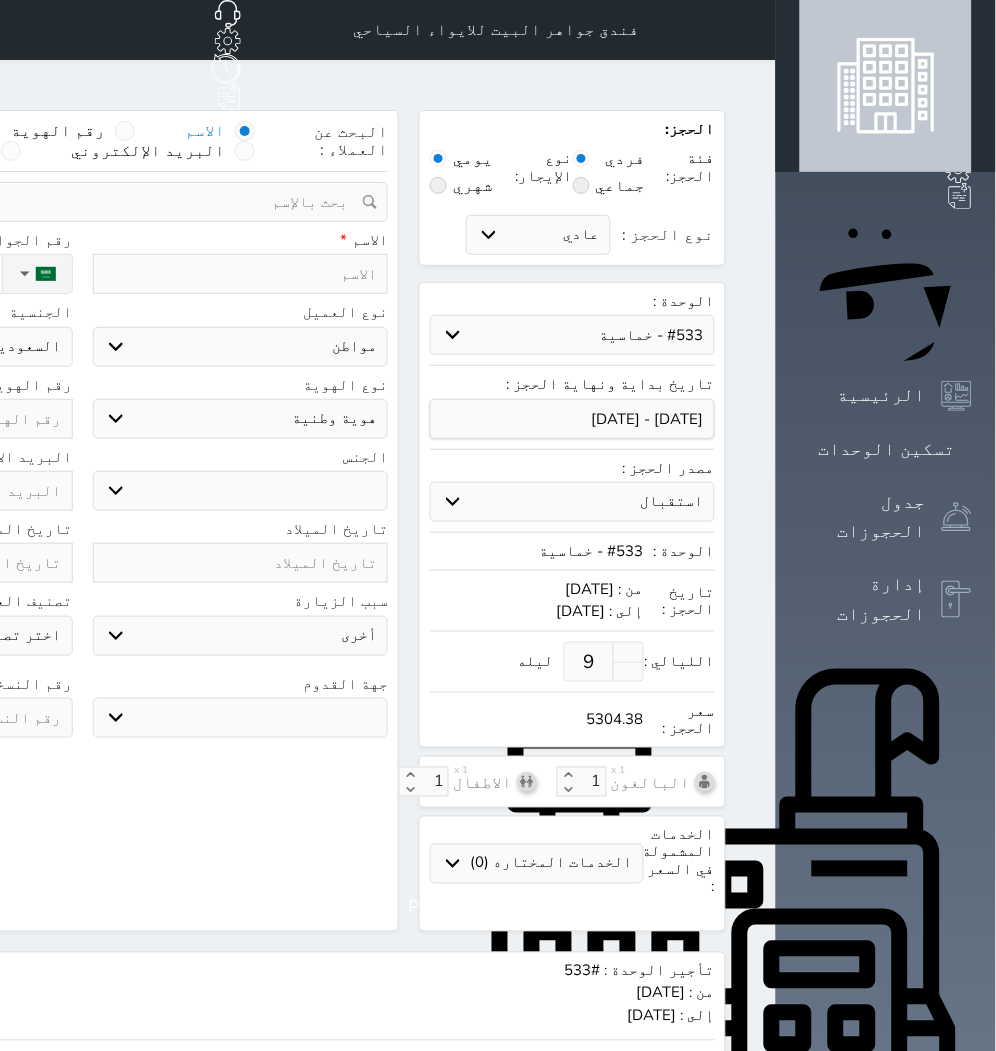 click at bounding box center [241, 274] 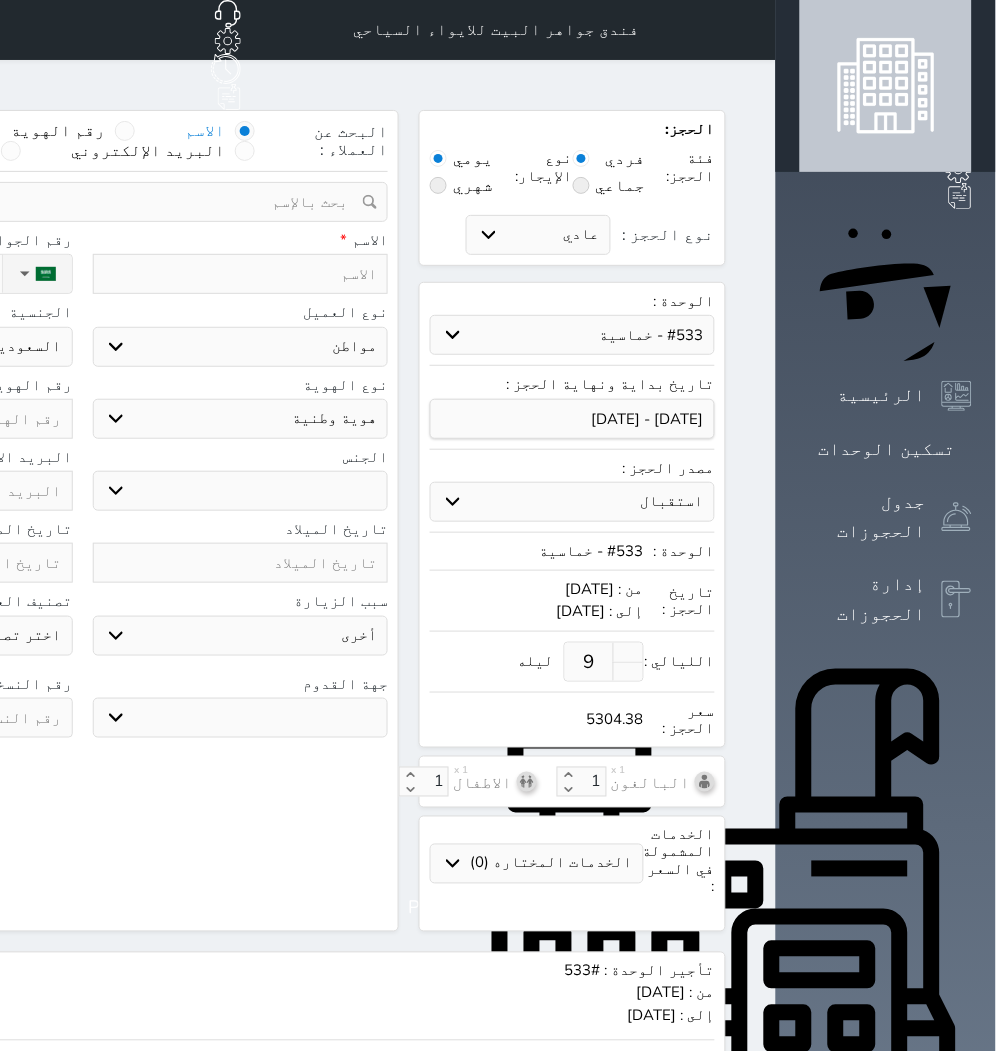 click at bounding box center [241, 274] 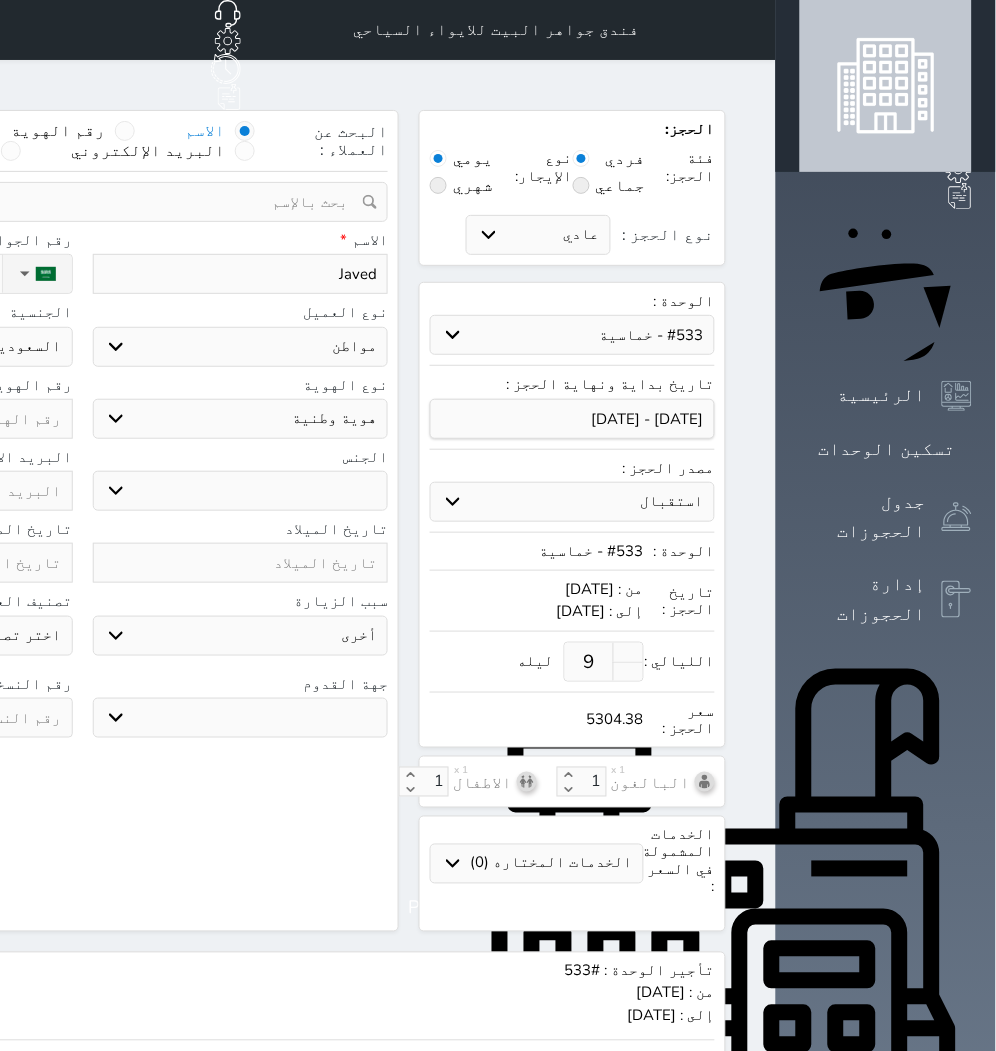 click on "اختر نوع   مواطن مواطن خليجي زائر مقيم" at bounding box center (241, 347) 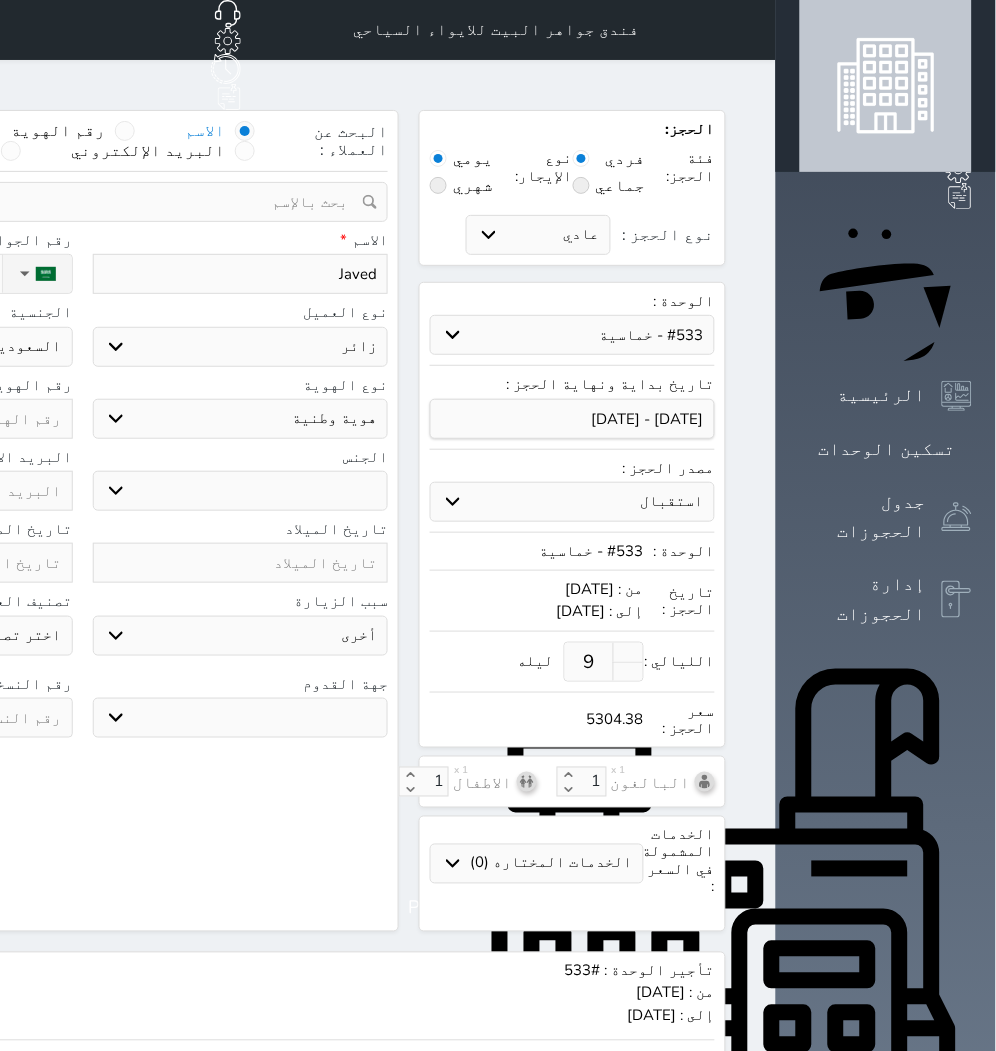 click on "اختر نوع   مواطن مواطن خليجي زائر مقيم" at bounding box center (241, 347) 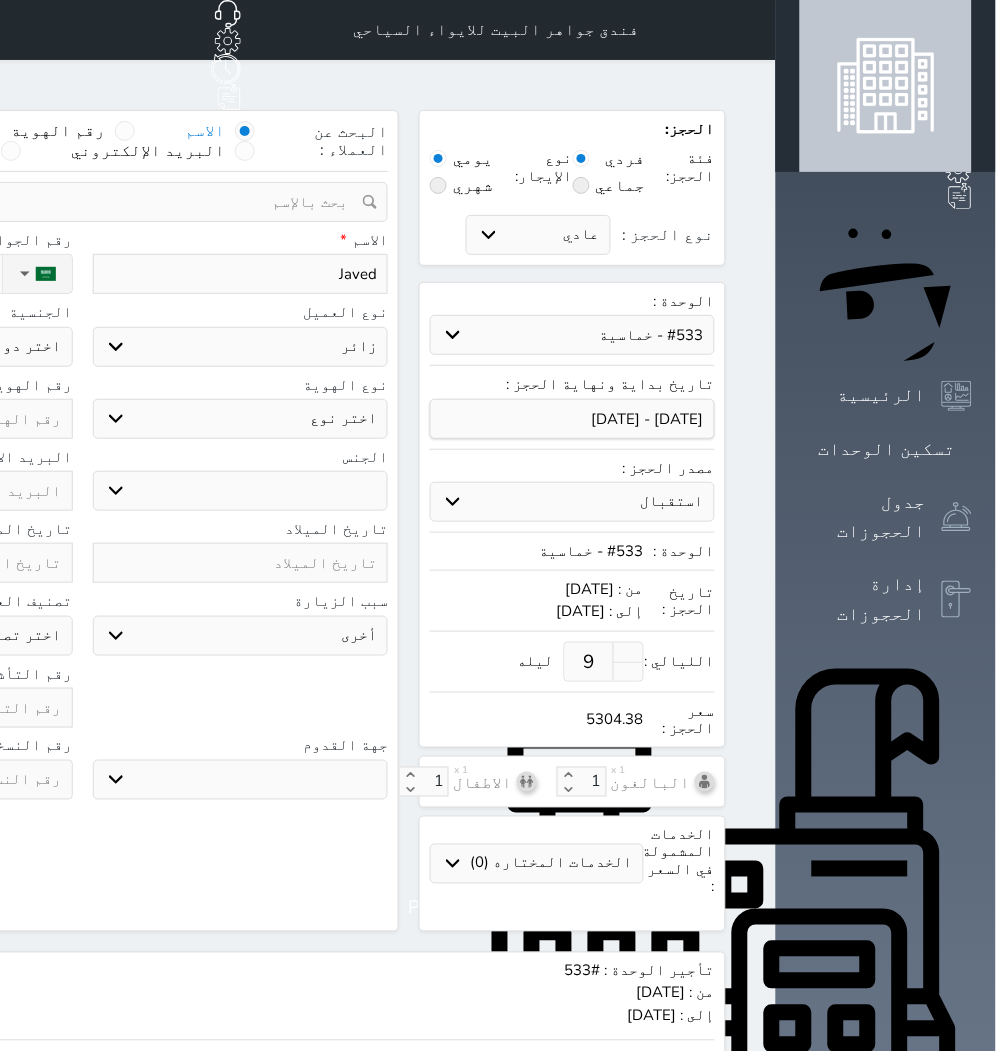 click on "اختر نوع   جواز السفر هوية زائر" at bounding box center [241, 419] 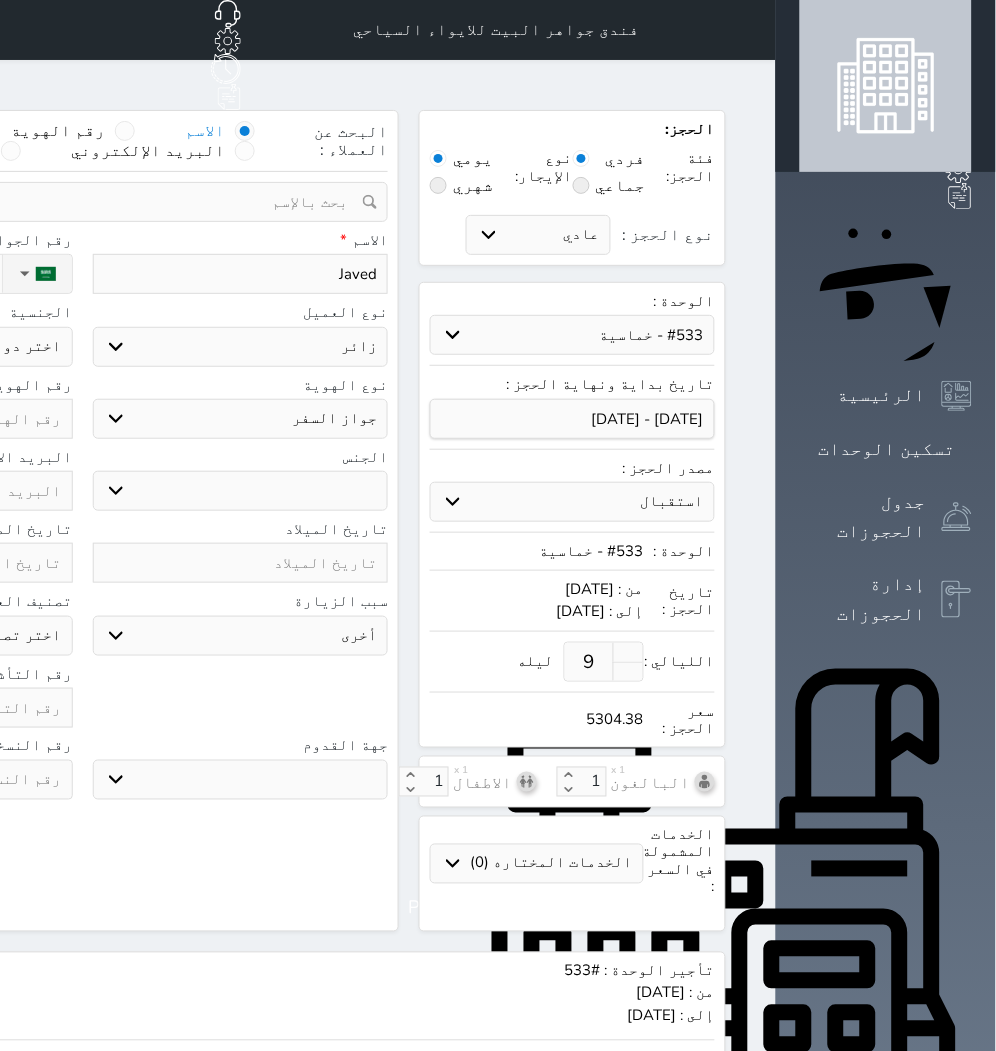 click on "اختر نوع   جواز السفر هوية زائر" at bounding box center (241, 419) 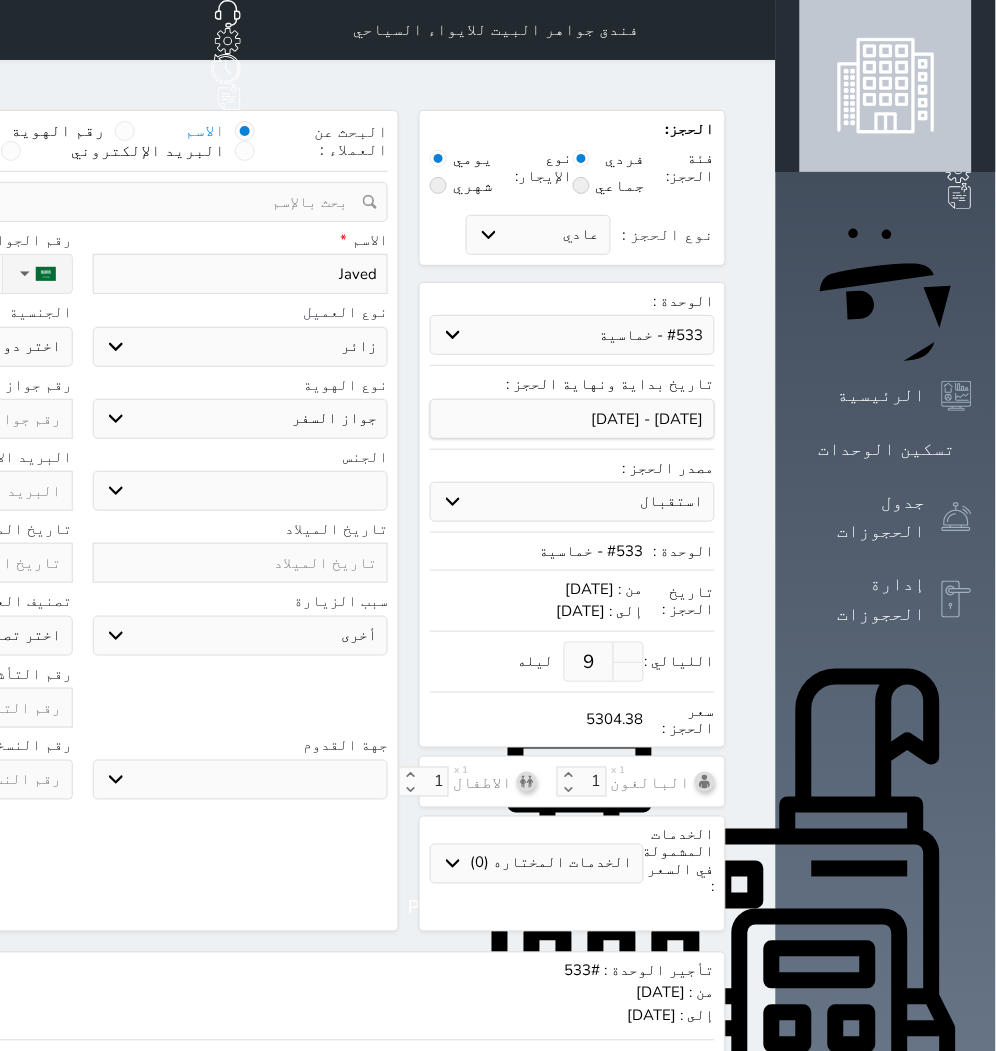 click on "ذكر   انثى" at bounding box center (241, 491) 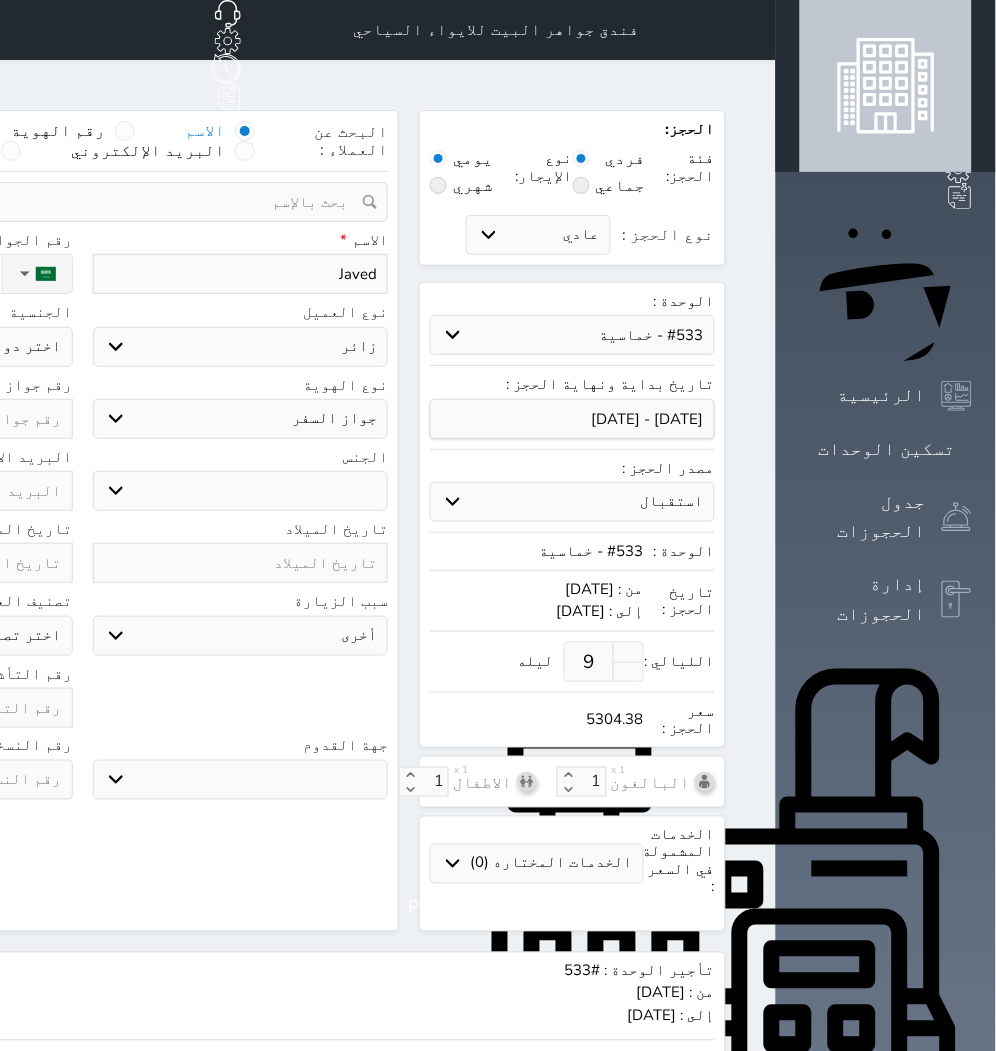 click on "ذكر   انثى" at bounding box center (241, 491) 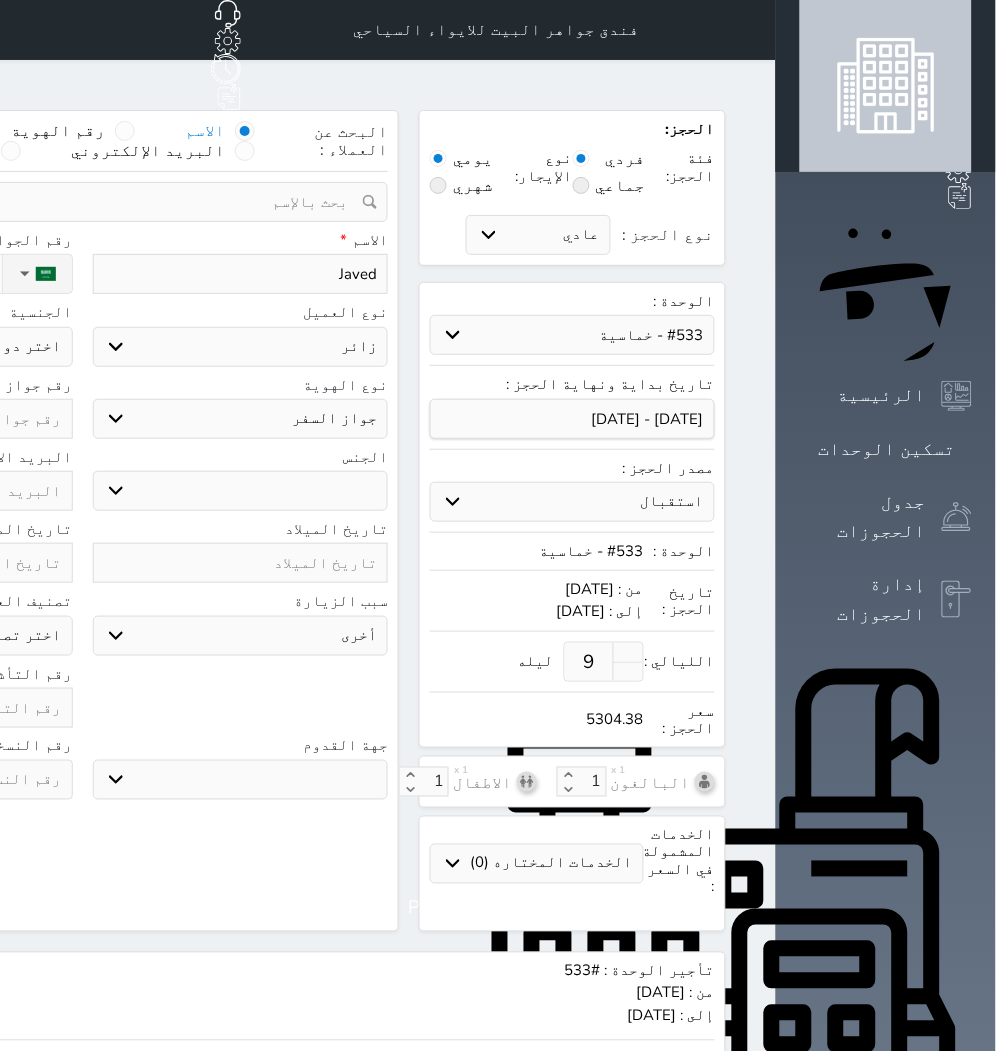 click on "سياحة زيارة الاهل والاصدقاء زيارة دينية زيارة عمل زيارة رياضية زيارة ترفيهية أخرى موظف ديوان عمل نزيل حجر موظف وزارة الصحة" at bounding box center (241, 636) 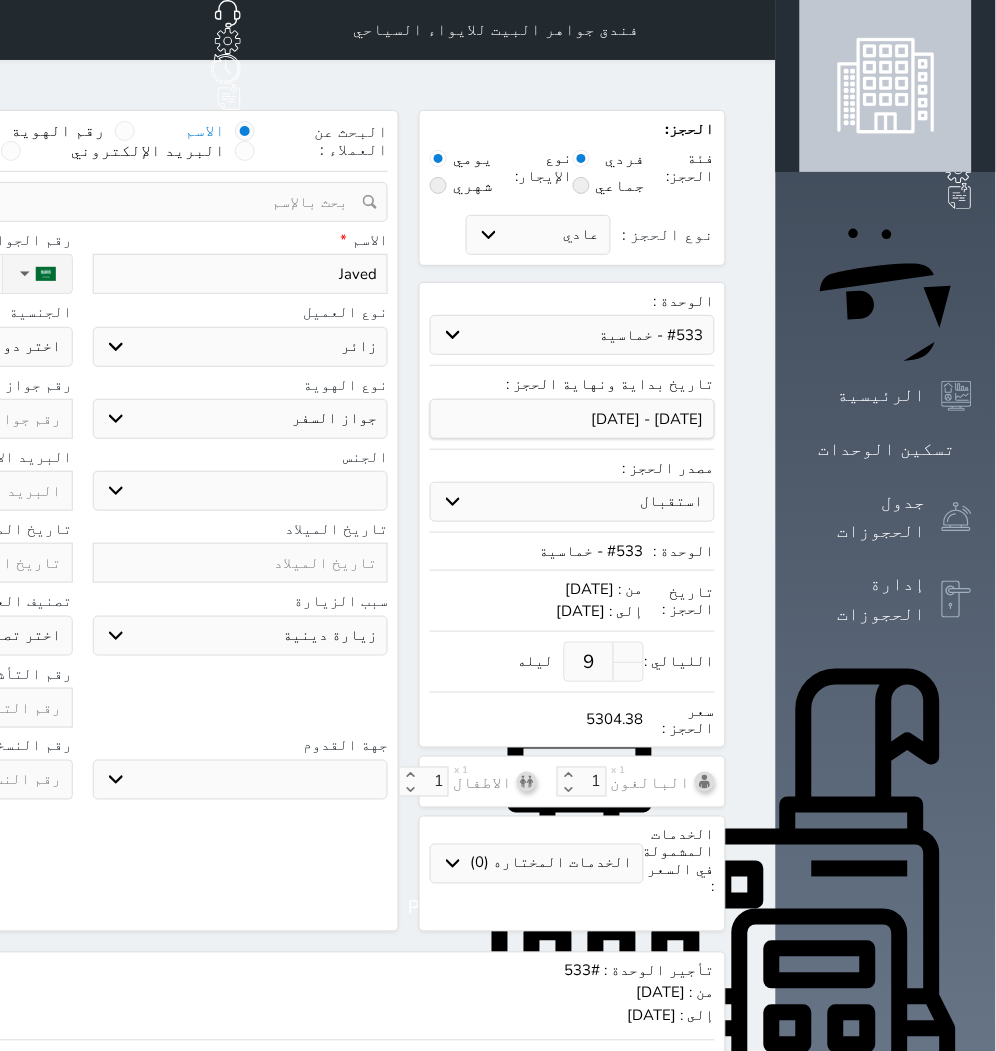 click on "سياحة زيارة الاهل والاصدقاء زيارة دينية زيارة عمل زيارة رياضية زيارة ترفيهية أخرى موظف ديوان عمل نزيل حجر موظف وزارة الصحة" at bounding box center [241, 636] 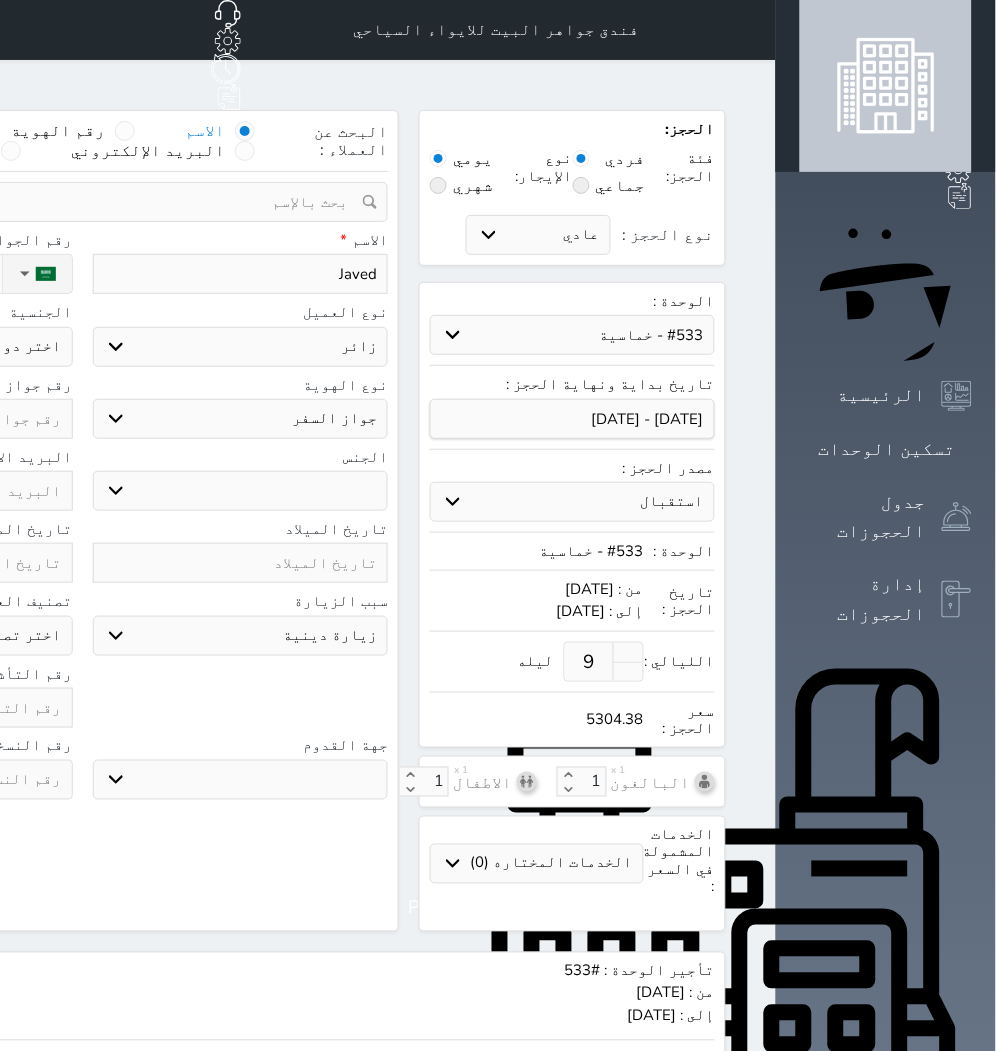 click on "رقم الجوال *       ▼     Afghanistan (‫افغانستان‬‎)   +93   Albania (Shqipëri)   +355   Algeria (‫الجزائر‬‎)   +213   American Samoa   +1684   Andorra   +376   Angola   +244   Anguilla   +1264   Antigua and Barbuda   +1268   Argentina   +54   Armenia (Հայաստան)   +374   Aruba   +297   Australia   +61   Austria (Österreich)   +43   Azerbaijan (Azərbaycan)   +994   Bahamas   +1242   Bahrain (‫البحرين‬‎)   +973   Bangladesh (বাংলাদেশ)   +880   Barbados   +1246   Belarus (Беларусь)   +375   Belgium (België)   +32   Belize   +501   Benin (Bénin)   +229   Bermuda   +1441   Bhutan (འབྲུག)   +975   Bolivia   +591   Bosnia and Herzegovina (Босна и Херцеговина)   +387   Botswana   +267   Brazil (Brasil)   +55   British Indian Ocean Territory   +246   British Virgin Islands   +1284   Brunei   +673   Bulgaria (България)   +359   Burkina Faso   +226   Burundi (Uburundi)   +257     +855     +237" at bounding box center (-75, 263) 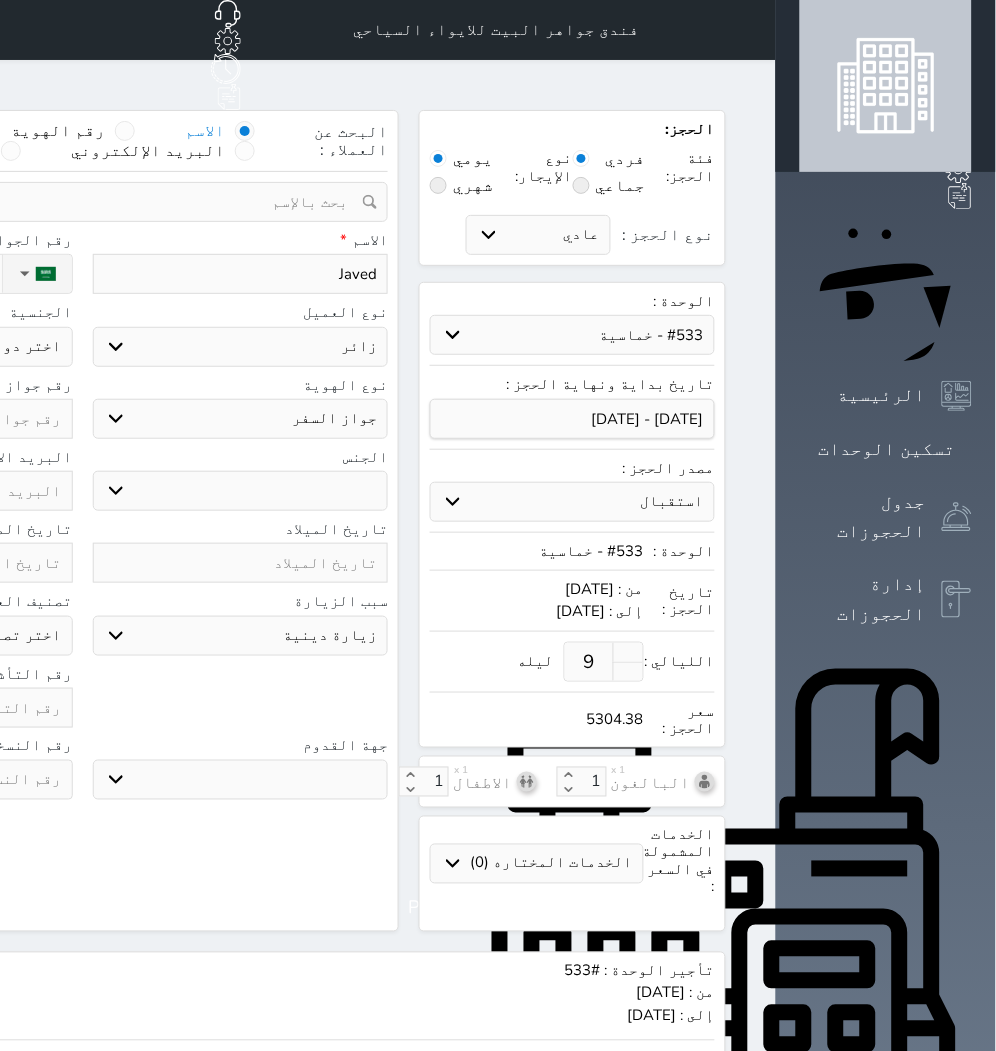 click on "اختر دولة
اثيوبيا
اجنبي بجواز [DEMOGRAPHIC_DATA]
اخرى
[GEOGRAPHIC_DATA]
[GEOGRAPHIC_DATA]
[GEOGRAPHIC_DATA]
[GEOGRAPHIC_DATA]
[GEOGRAPHIC_DATA]
[GEOGRAPHIC_DATA]
[GEOGRAPHIC_DATA]" at bounding box center [-75, 347] 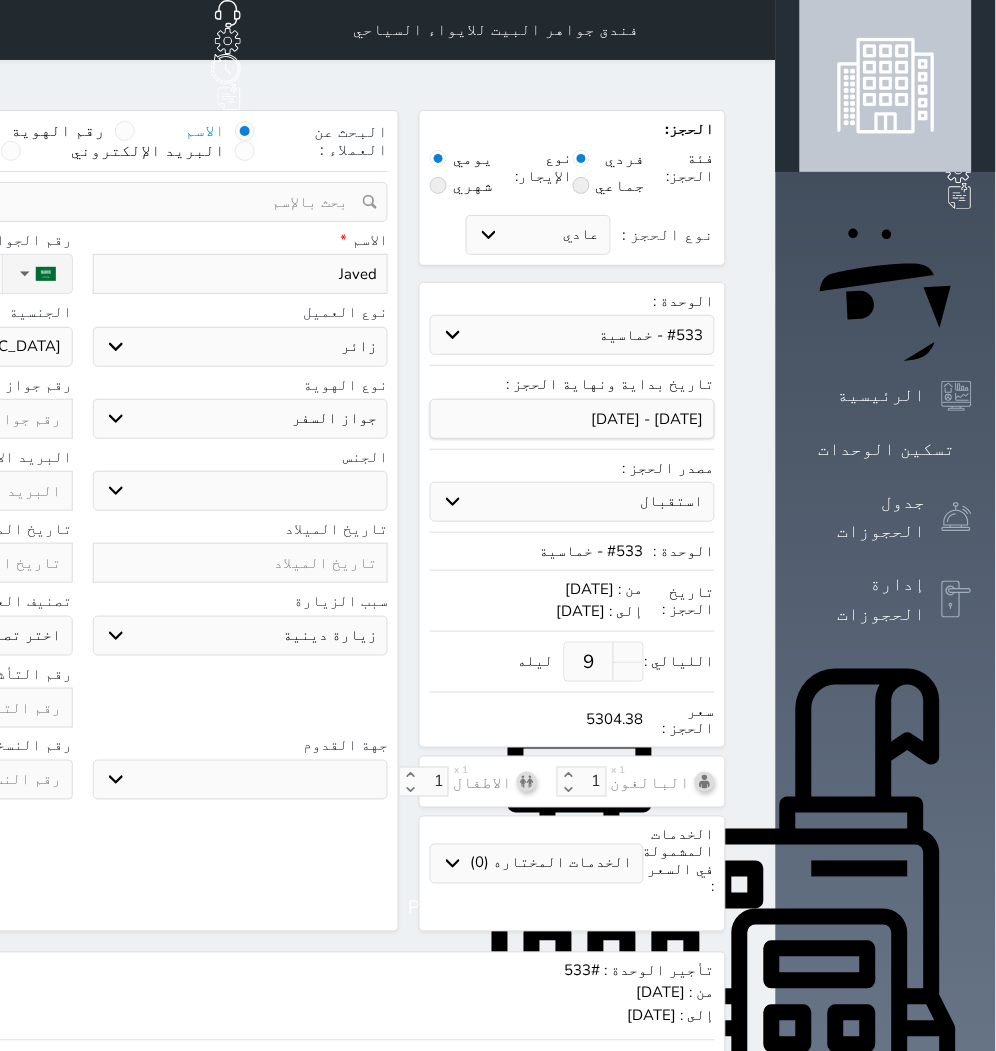 click on "اختر دولة
اثيوبيا
اجنبي بجواز [DEMOGRAPHIC_DATA]
اخرى
[GEOGRAPHIC_DATA]
[GEOGRAPHIC_DATA]
[GEOGRAPHIC_DATA]
[GEOGRAPHIC_DATA]
[GEOGRAPHIC_DATA]
[GEOGRAPHIC_DATA]
[GEOGRAPHIC_DATA]" at bounding box center (-75, 347) 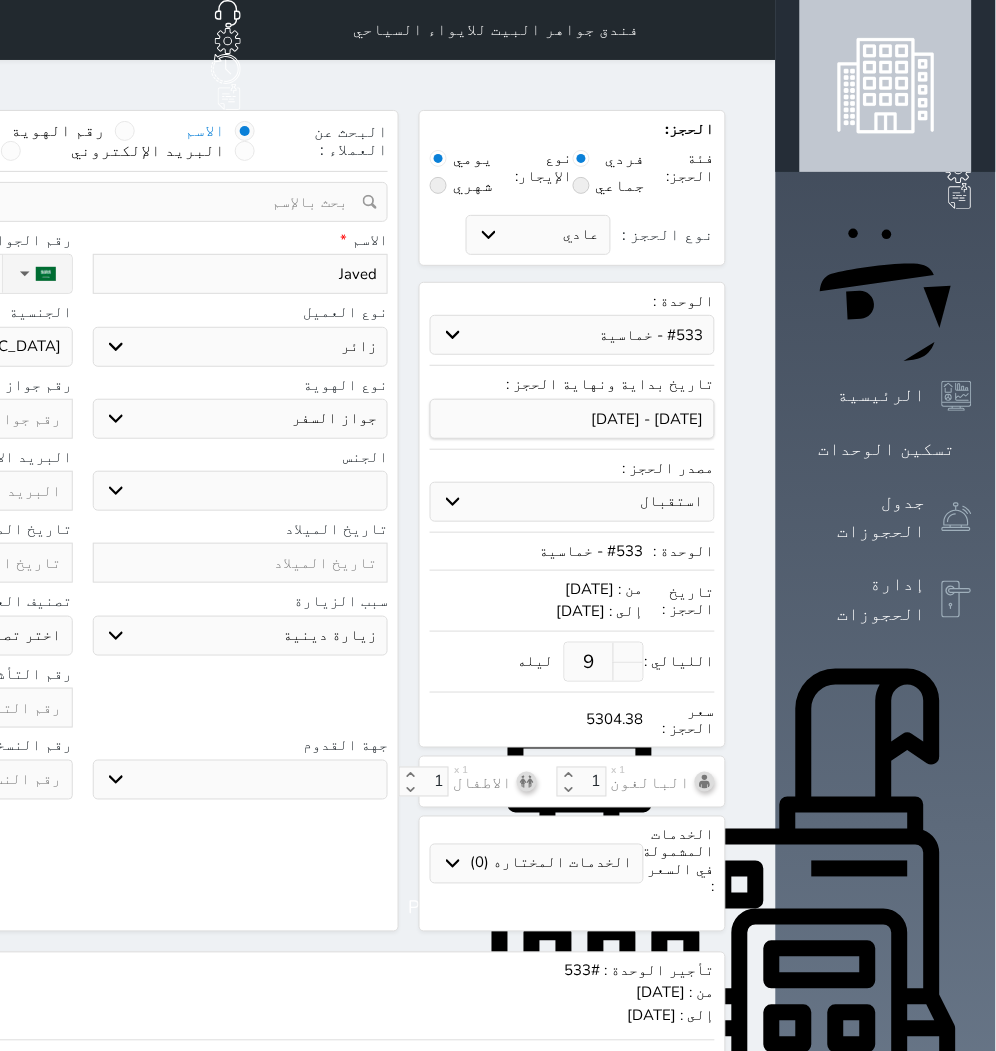 click at bounding box center [-75, 419] 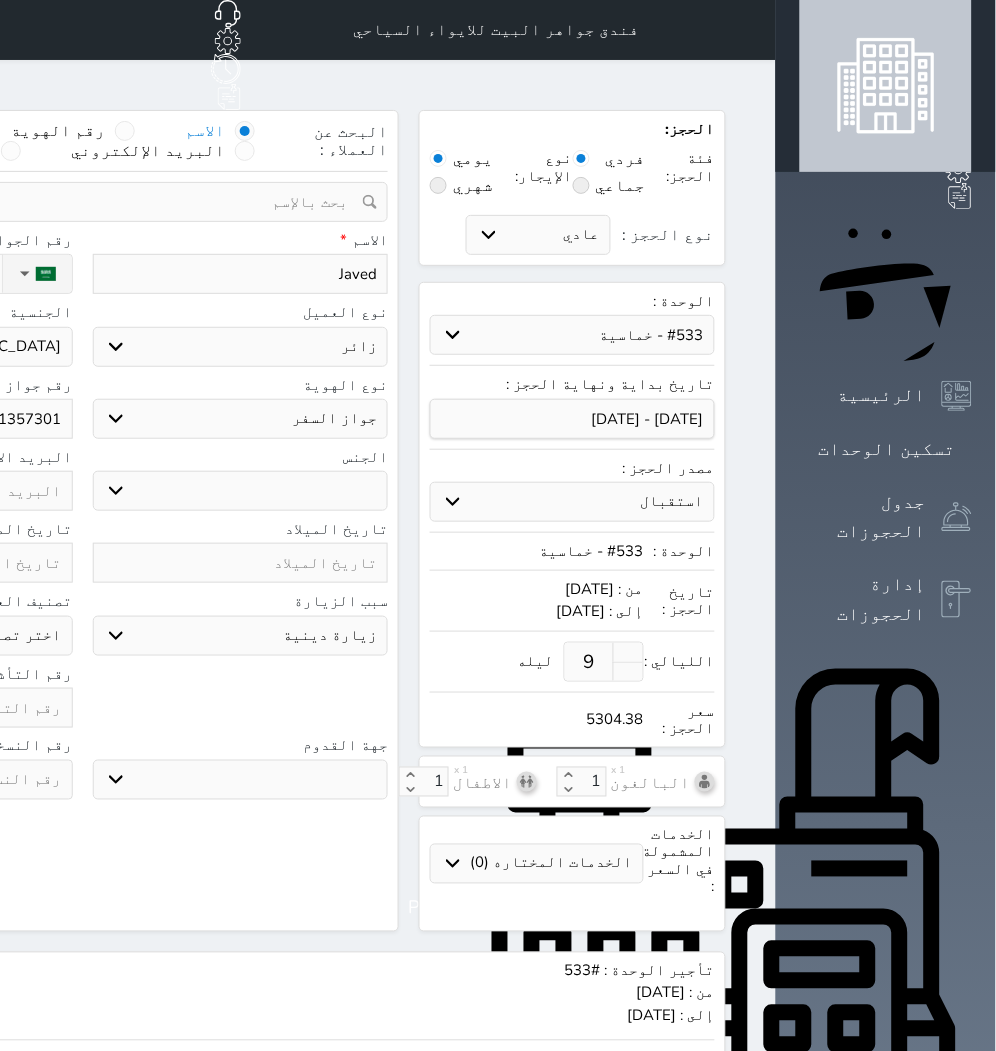 click at bounding box center (-75, 708) 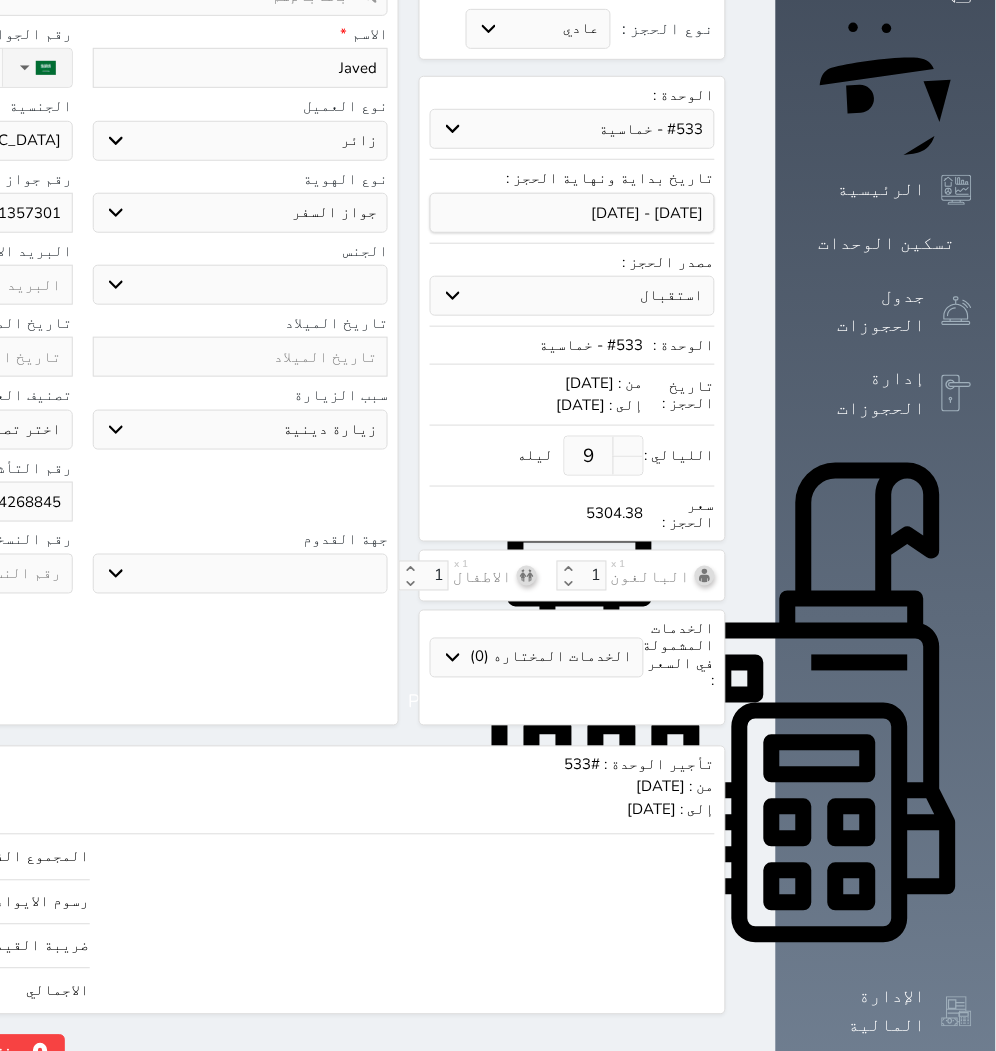 scroll, scrollTop: 207, scrollLeft: 0, axis: vertical 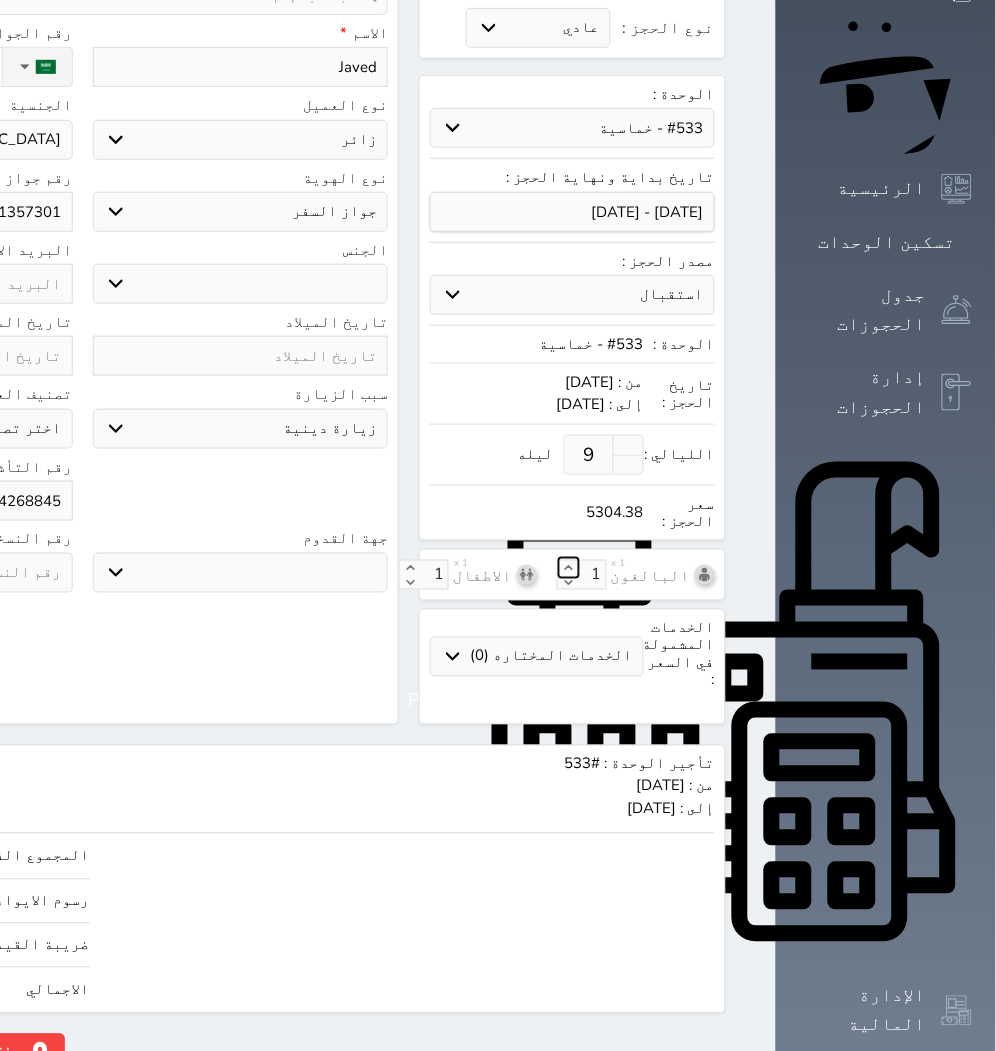 click 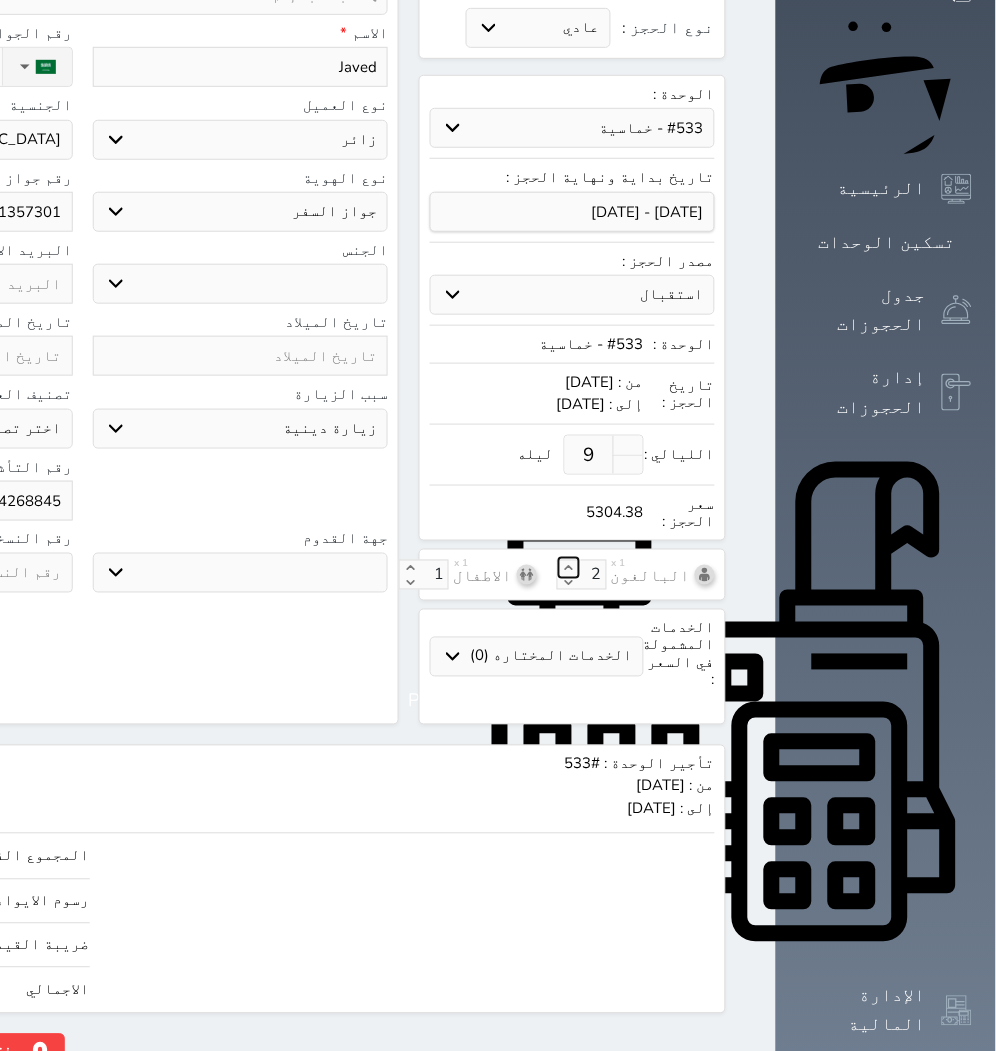click 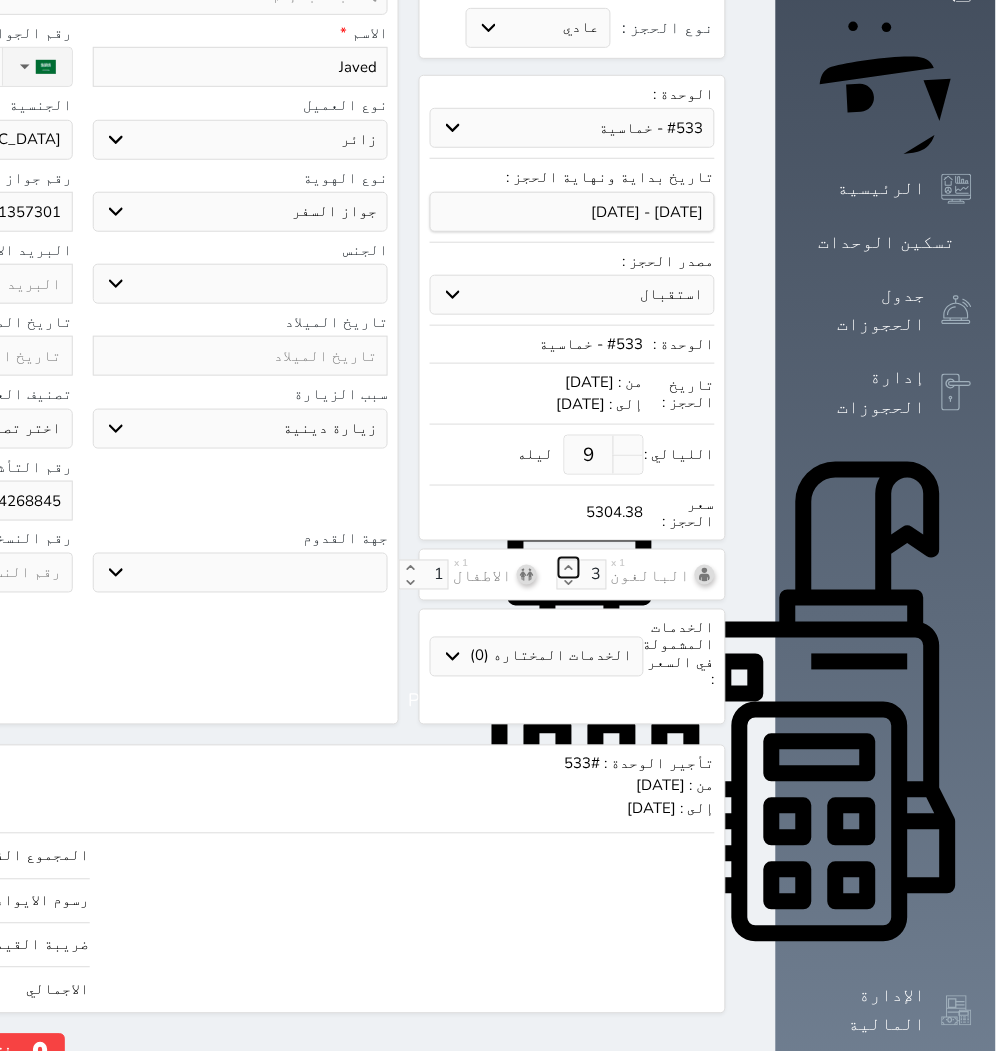click 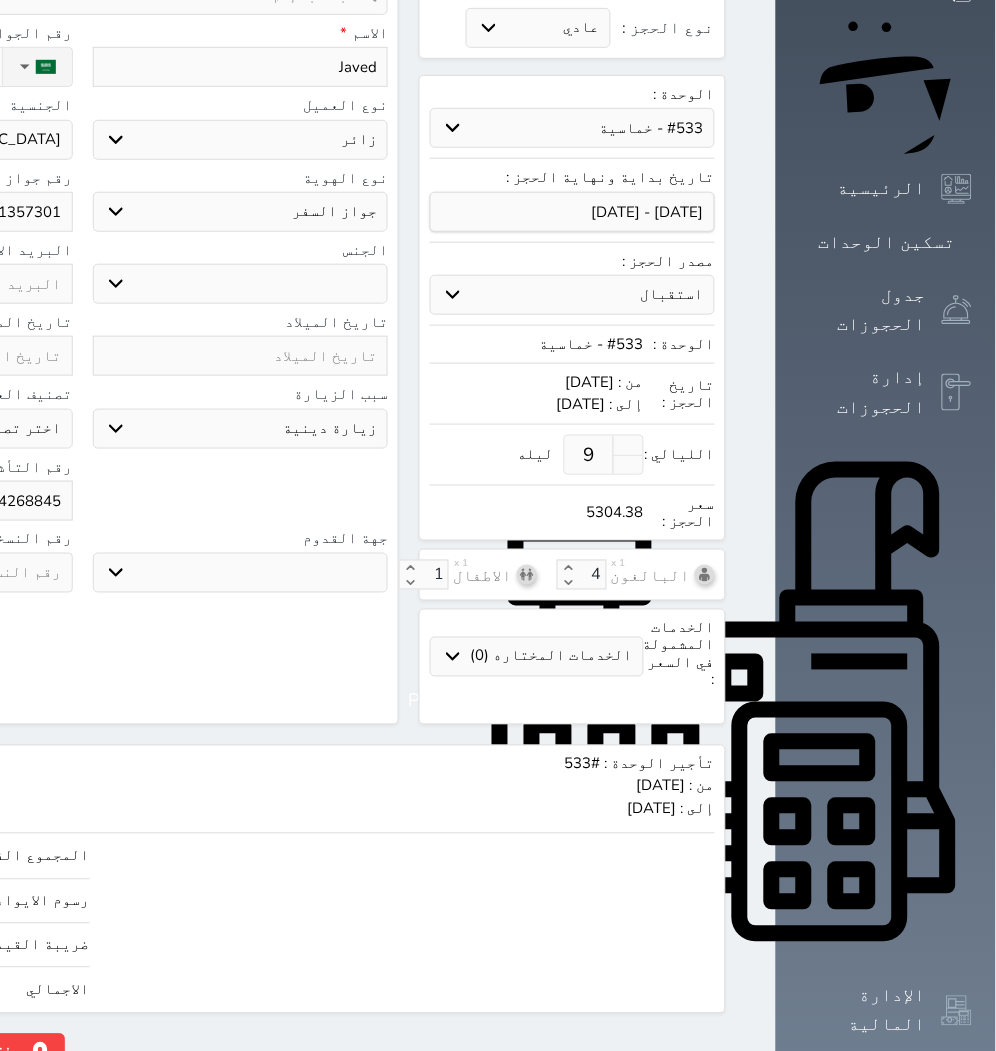 click on "حجز" at bounding box center (-146, 1051) 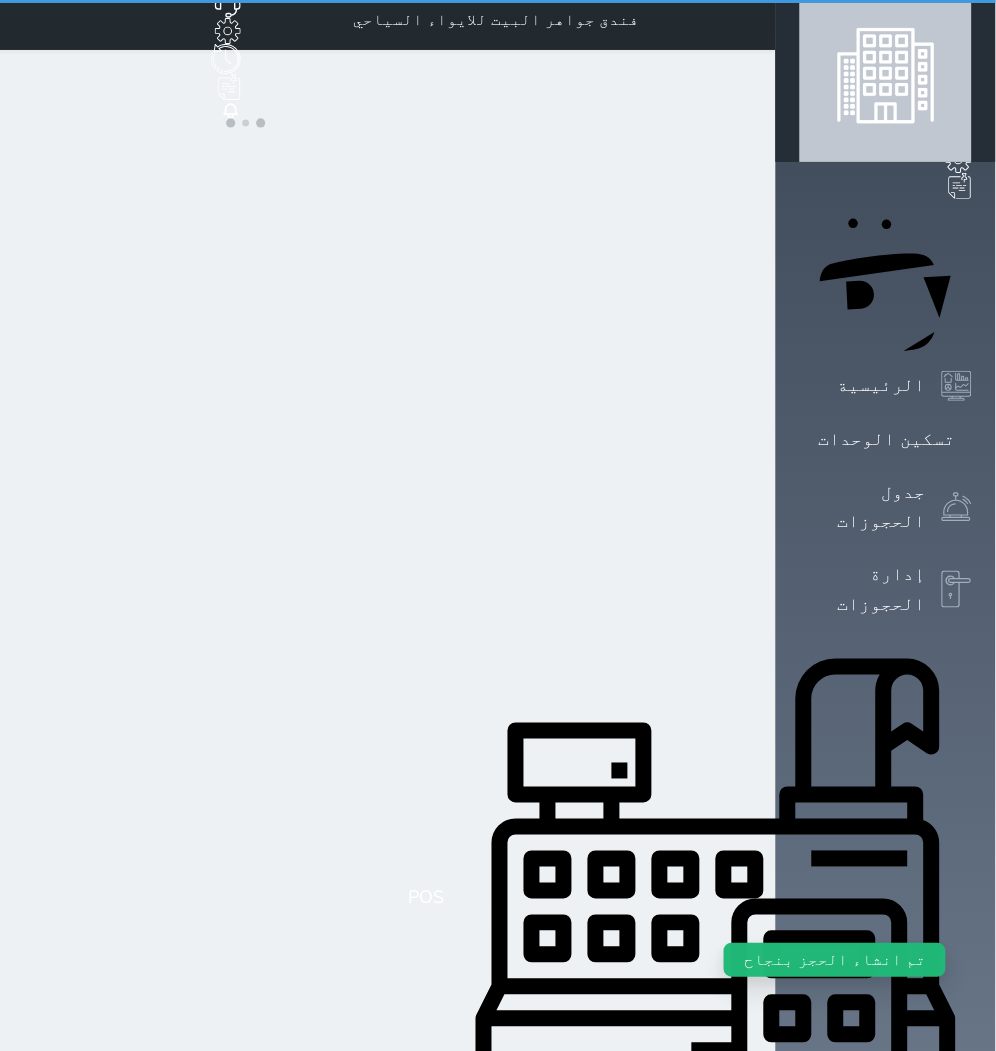 scroll, scrollTop: 0, scrollLeft: 0, axis: both 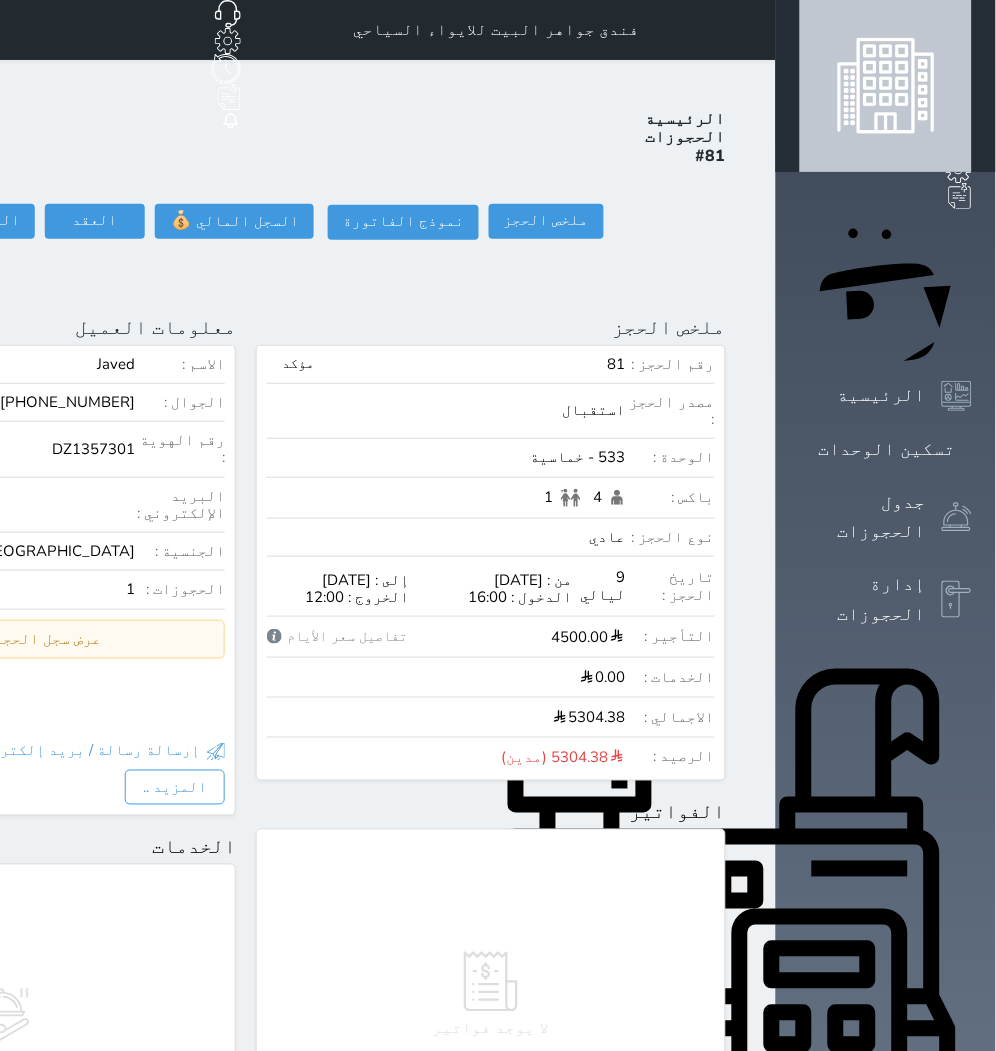 click on "حجز جديد" at bounding box center (72, -65) 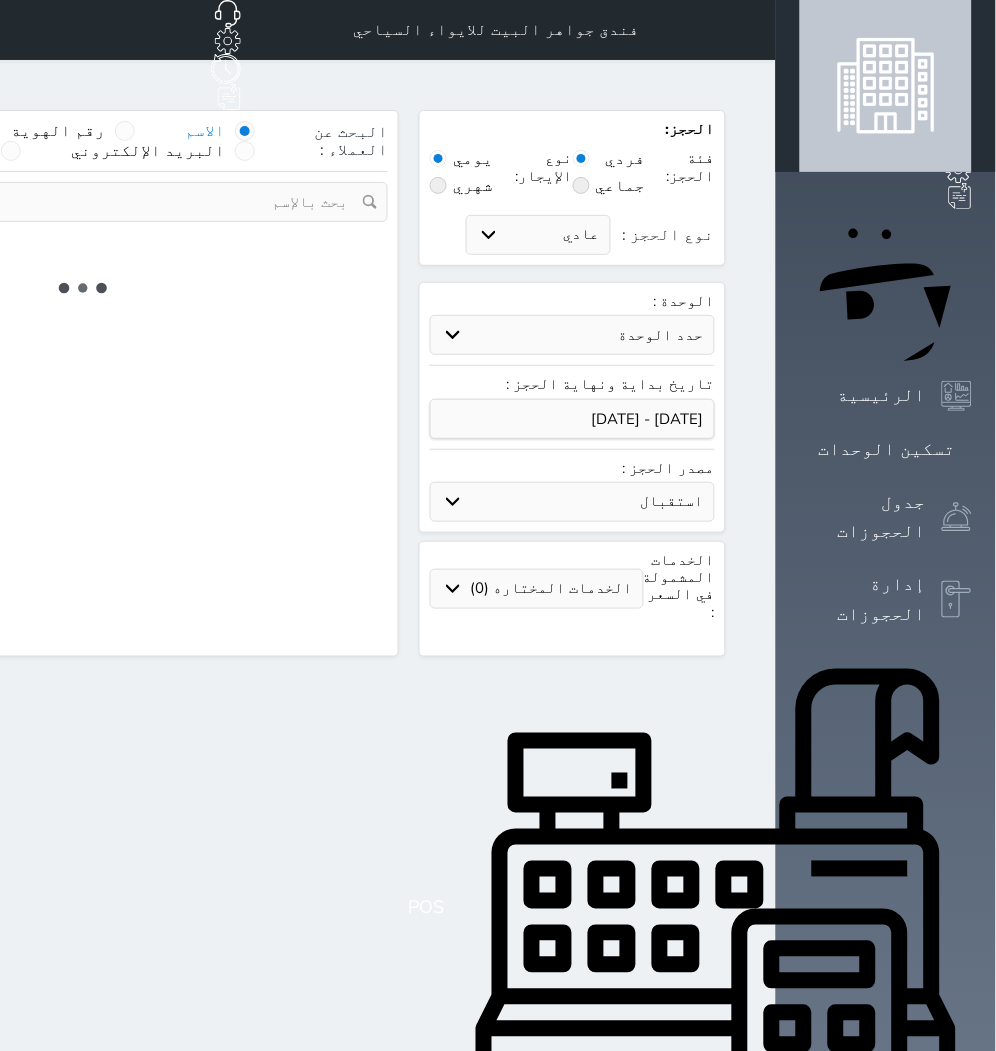 click on "حدد الوحدة" at bounding box center [572, 335] 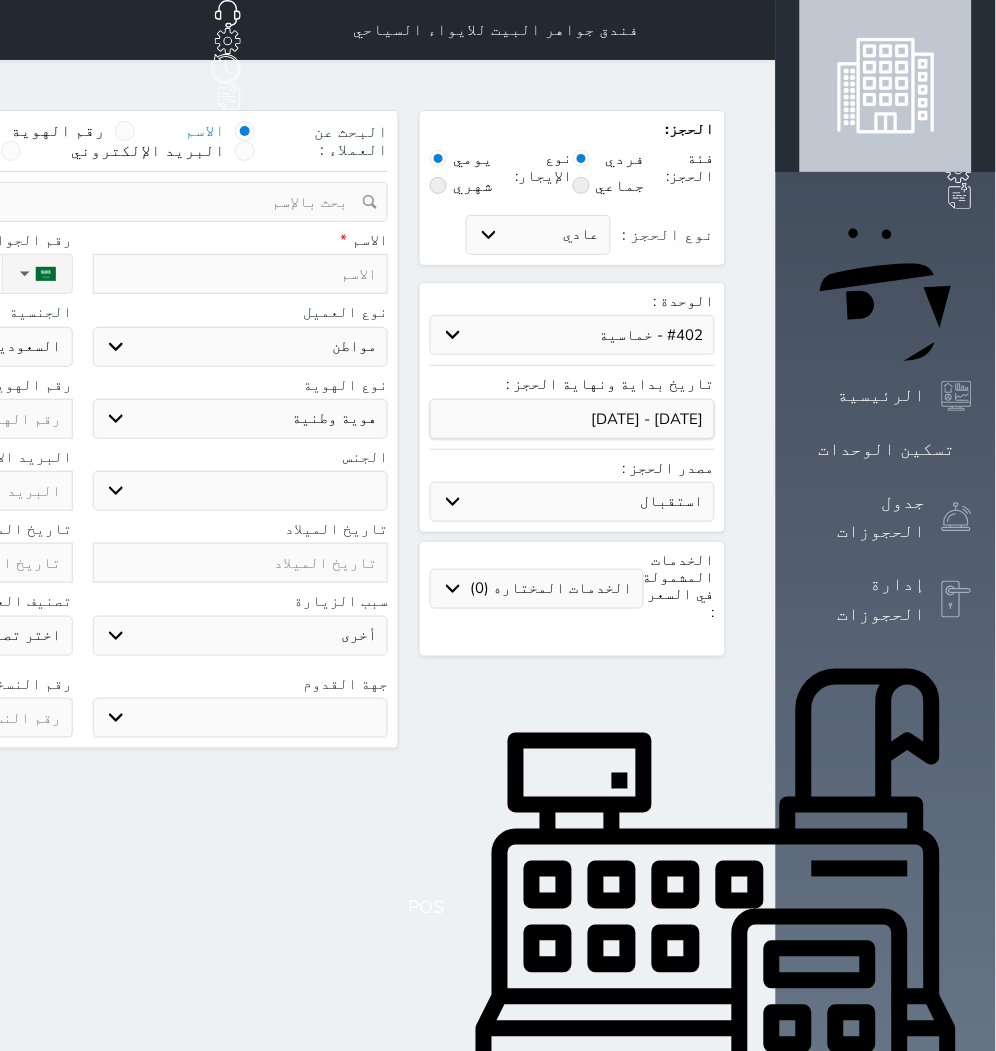 click on "حدد الوحدة
#939 - ثلاثية
#938 - خماسية
#934 - خماسية
#932 - ثلاثية
#931 - خماسية
#930 - رباعية
#928 - ثلاثية
#927 - رباعية
#926 - خماسية
#925 - رباعية
#924 - ثلاثية
#923 - ثلاثية
#922 - خماسية
#921 - رباعية
#920 - رباعية
#919 - خماسية
#918 - ثلاثية
#917 - خماسية
#916 - رباعية
#915 - خماسية" at bounding box center (572, 335) 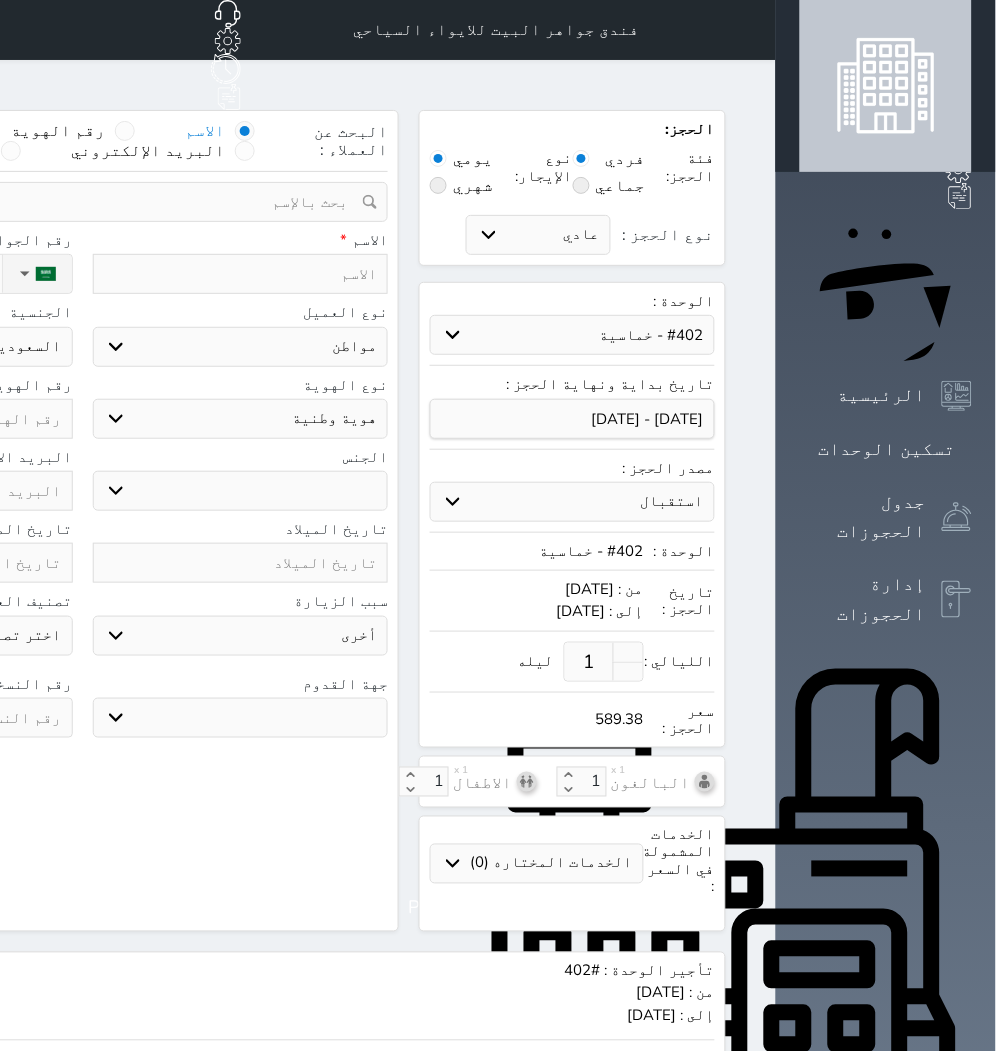 click on "1" at bounding box center [589, 662] 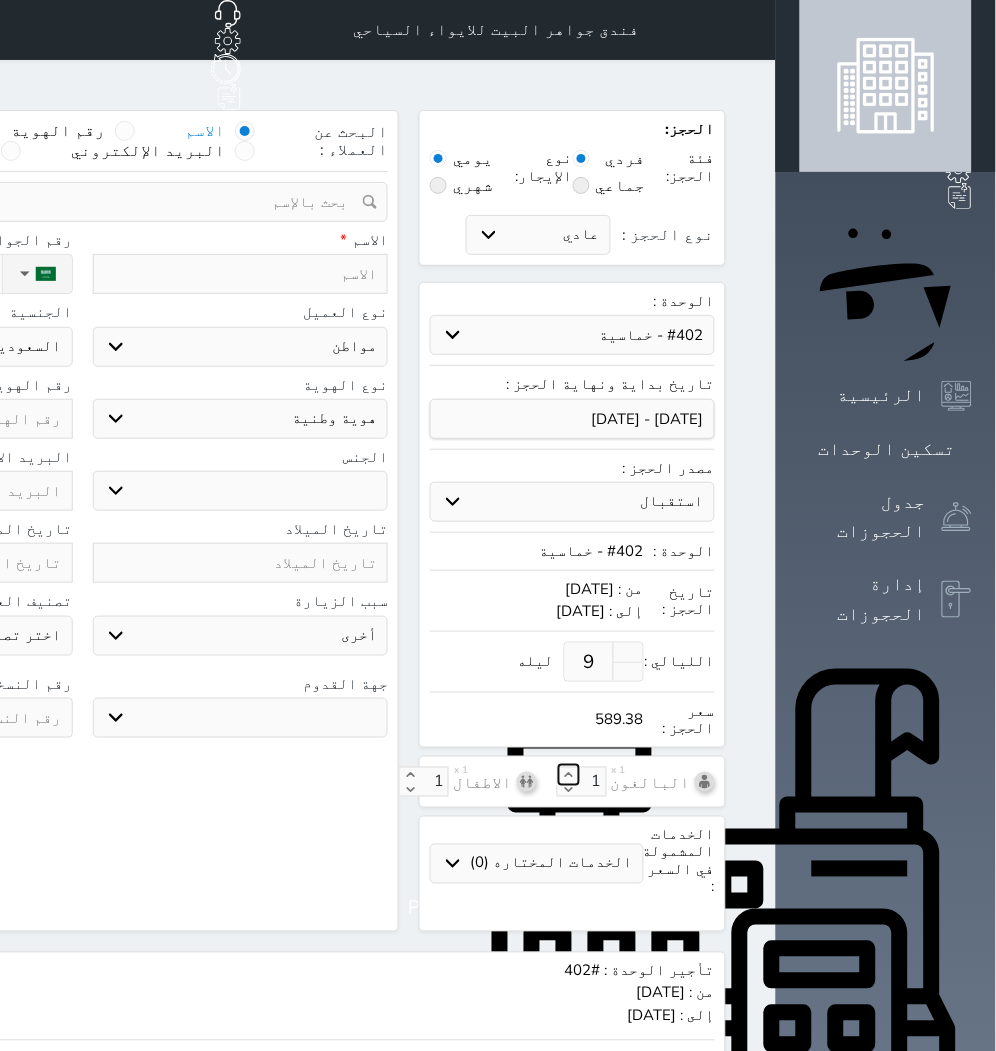click 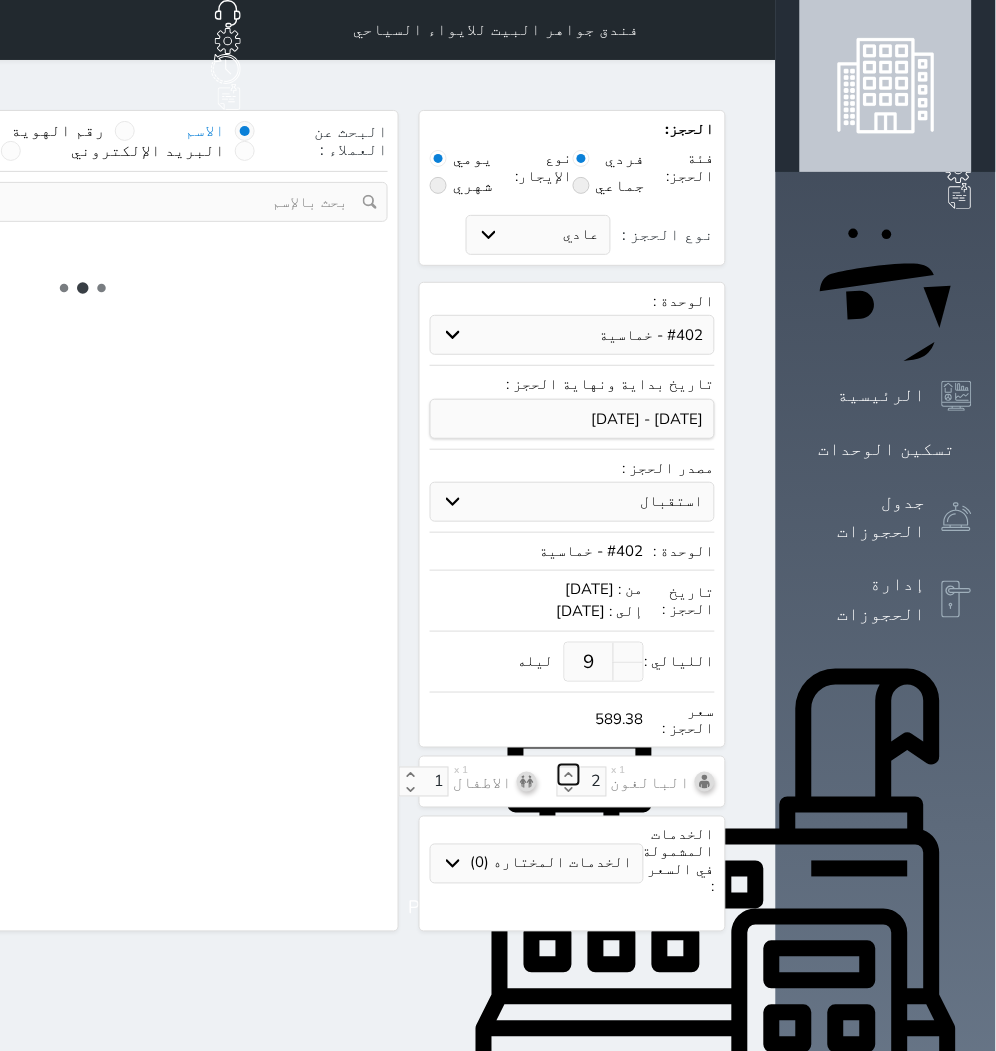 click 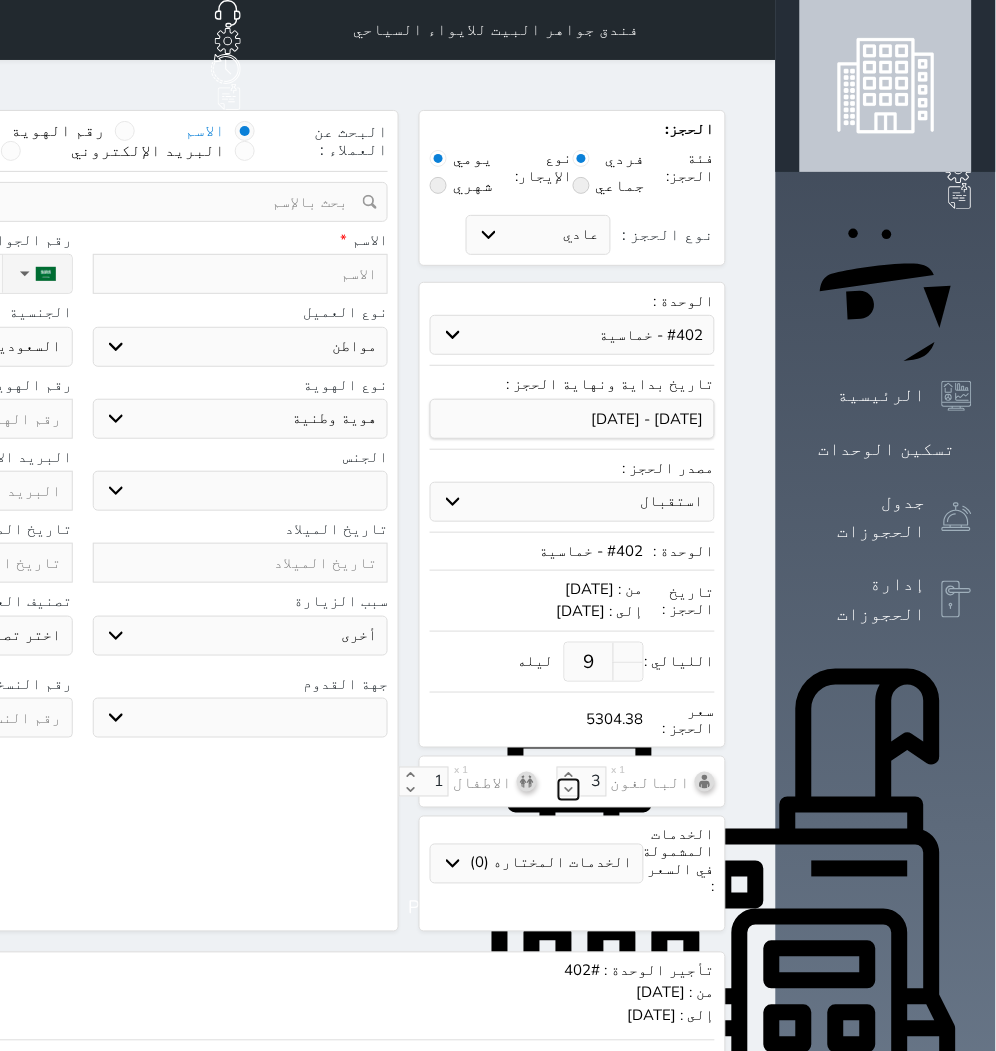 click 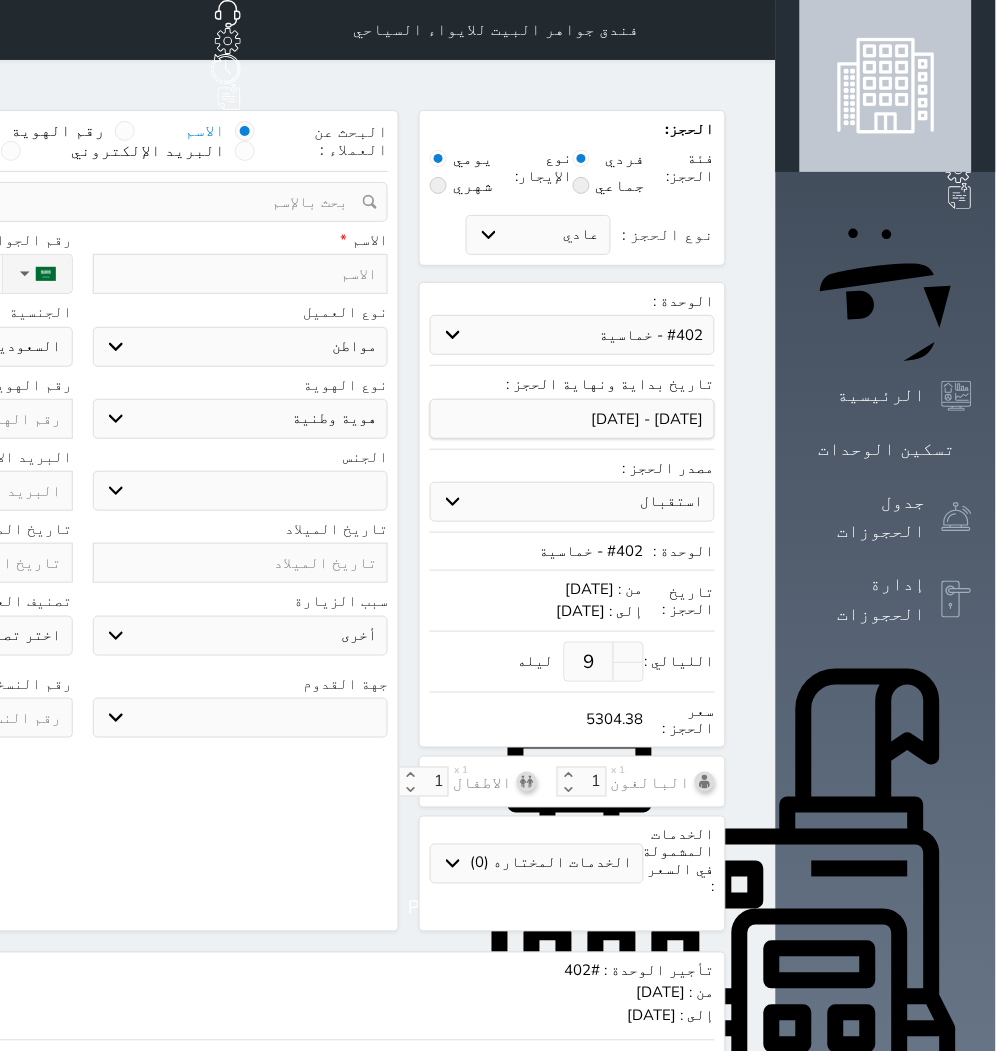 click at bounding box center [241, 274] 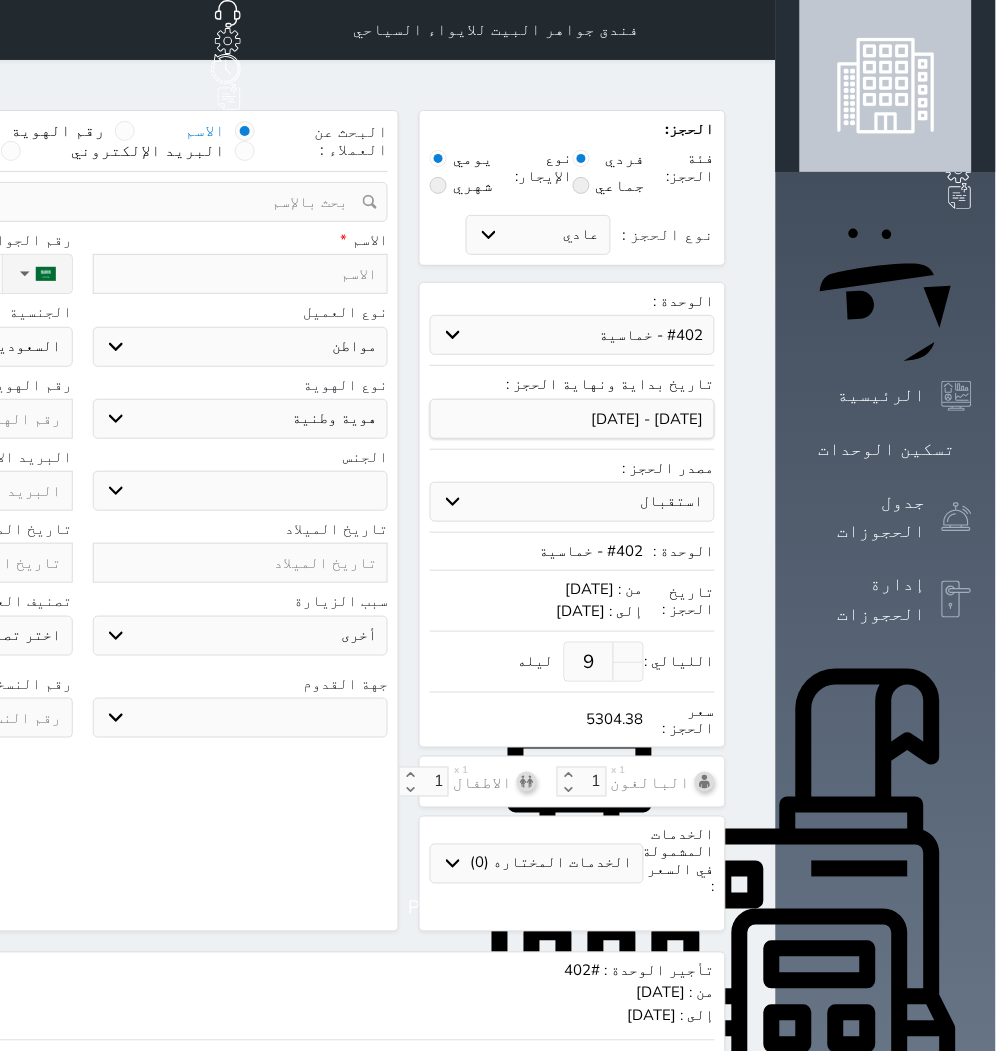 click at bounding box center (241, 274) 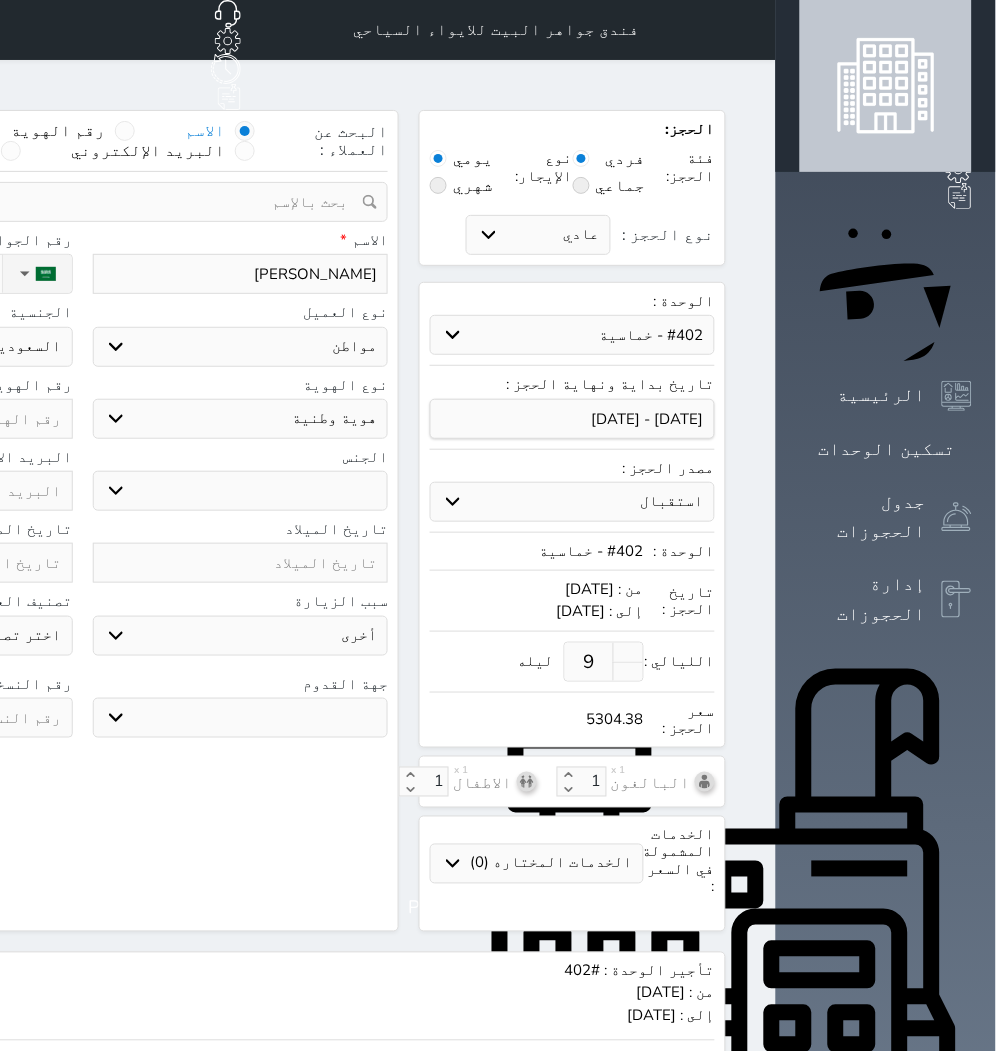 click on "اختر نوع   هوية وطنية هوية عائلية جواز السفر" at bounding box center [241, 419] 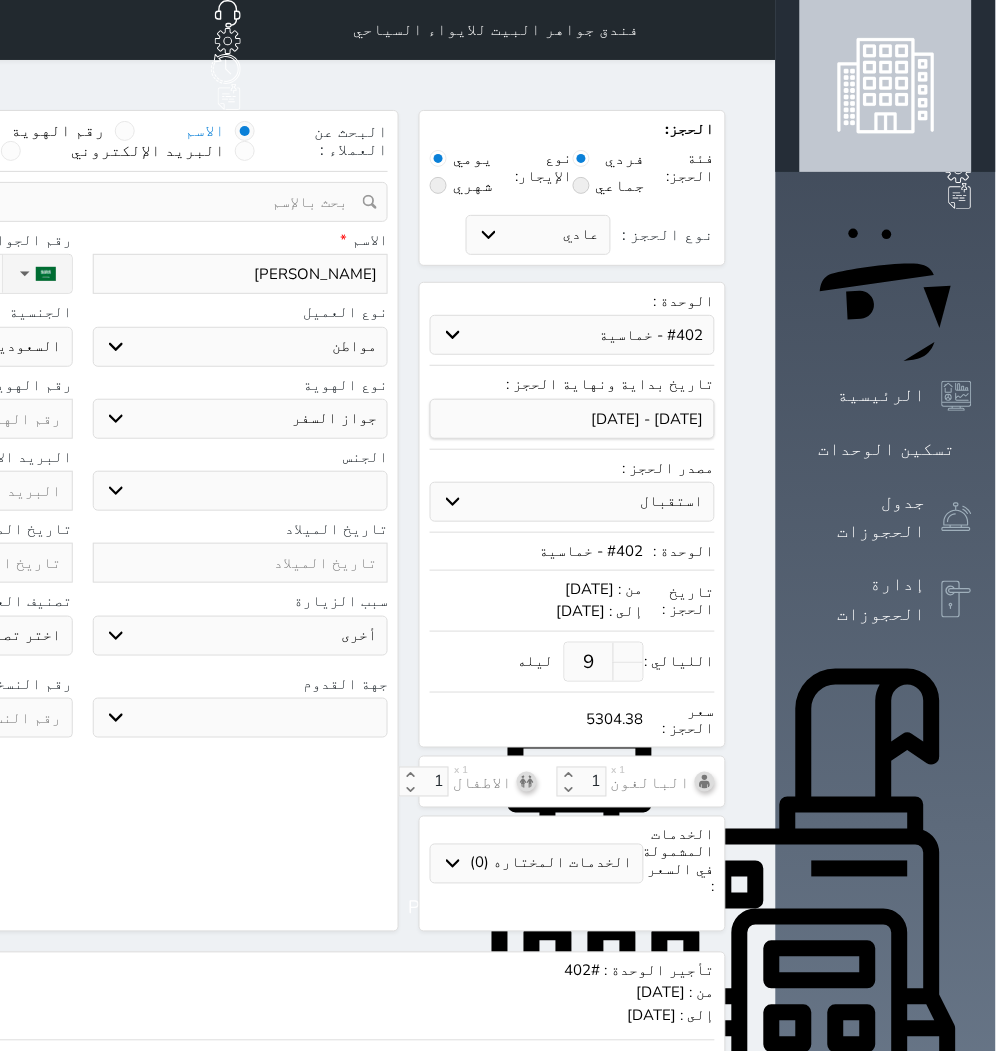 click on "اختر نوع   هوية وطنية هوية عائلية جواز السفر" at bounding box center [241, 419] 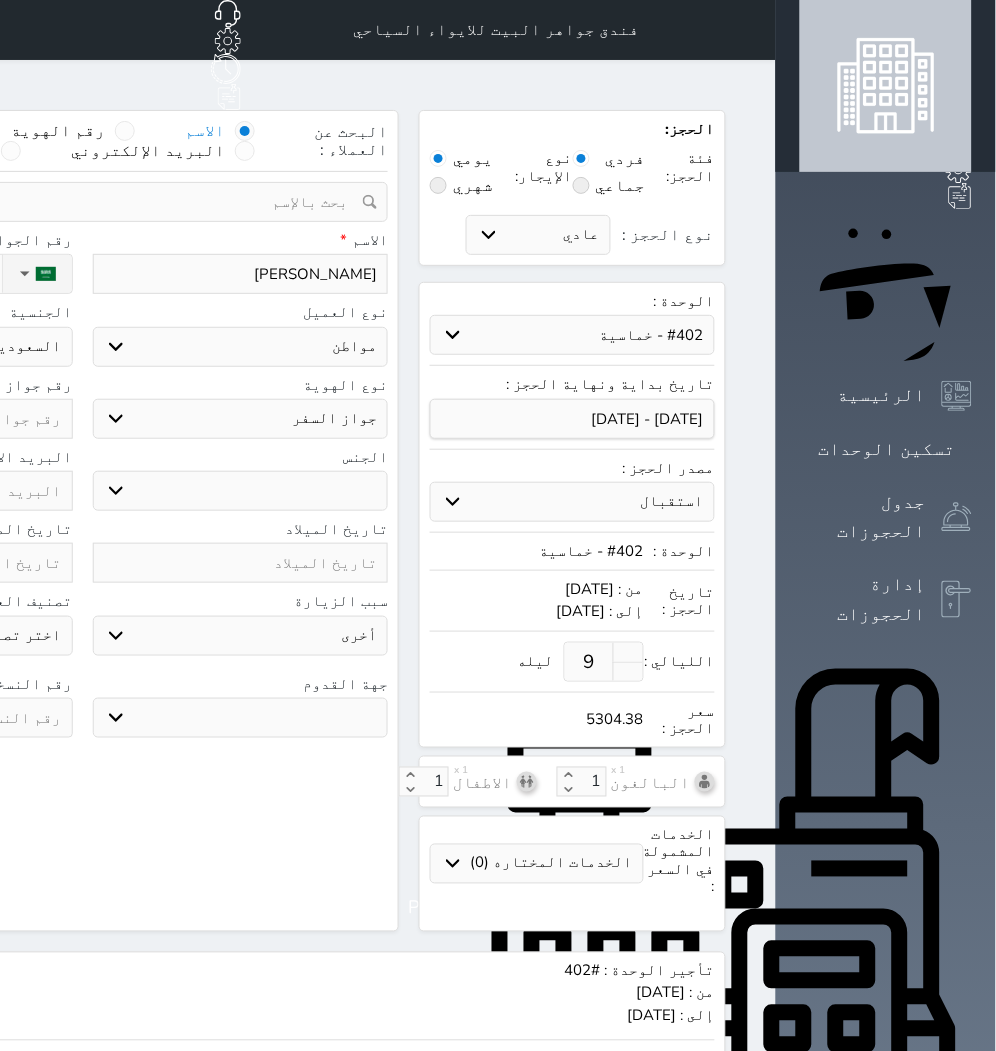 click on "اختر نوع   مواطن مواطن خليجي زائر مقيم" at bounding box center [241, 347] 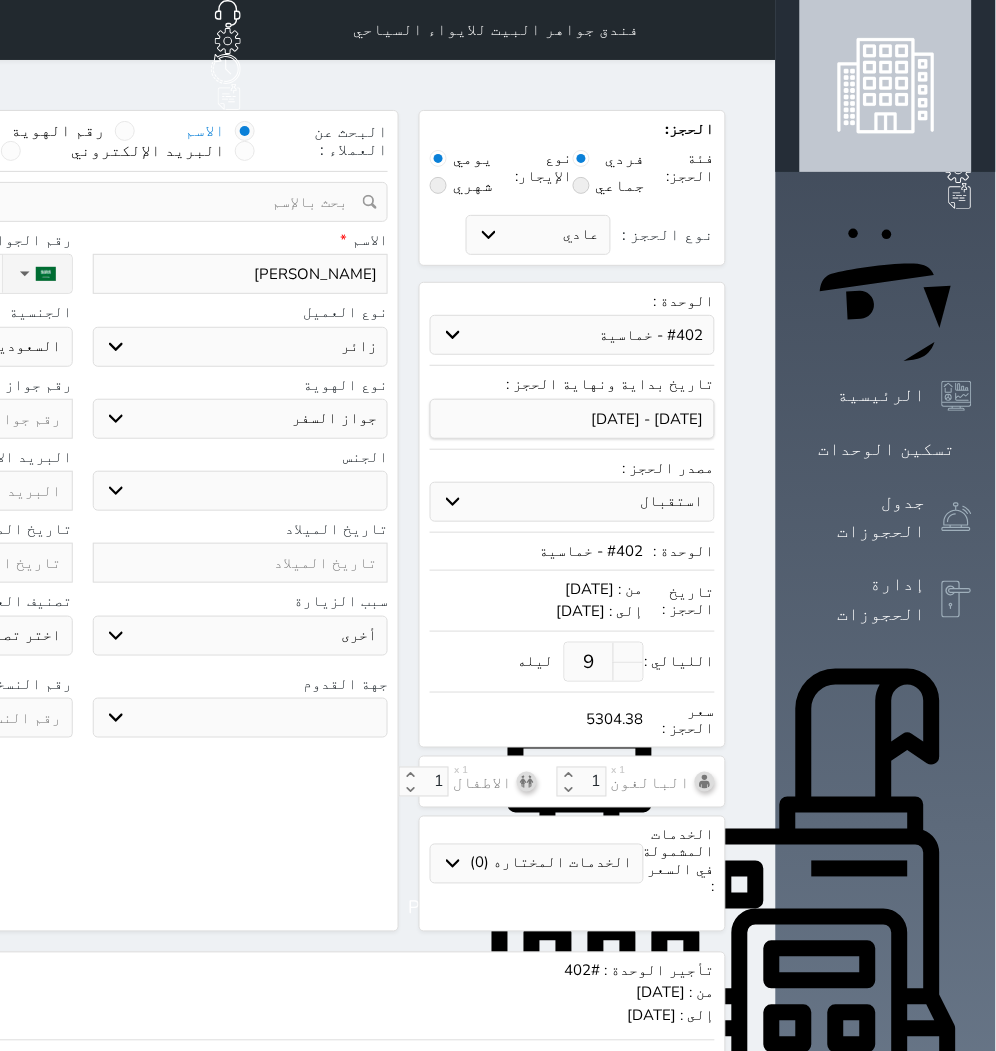click on "اختر نوع   مواطن مواطن خليجي زائر مقيم" at bounding box center [241, 347] 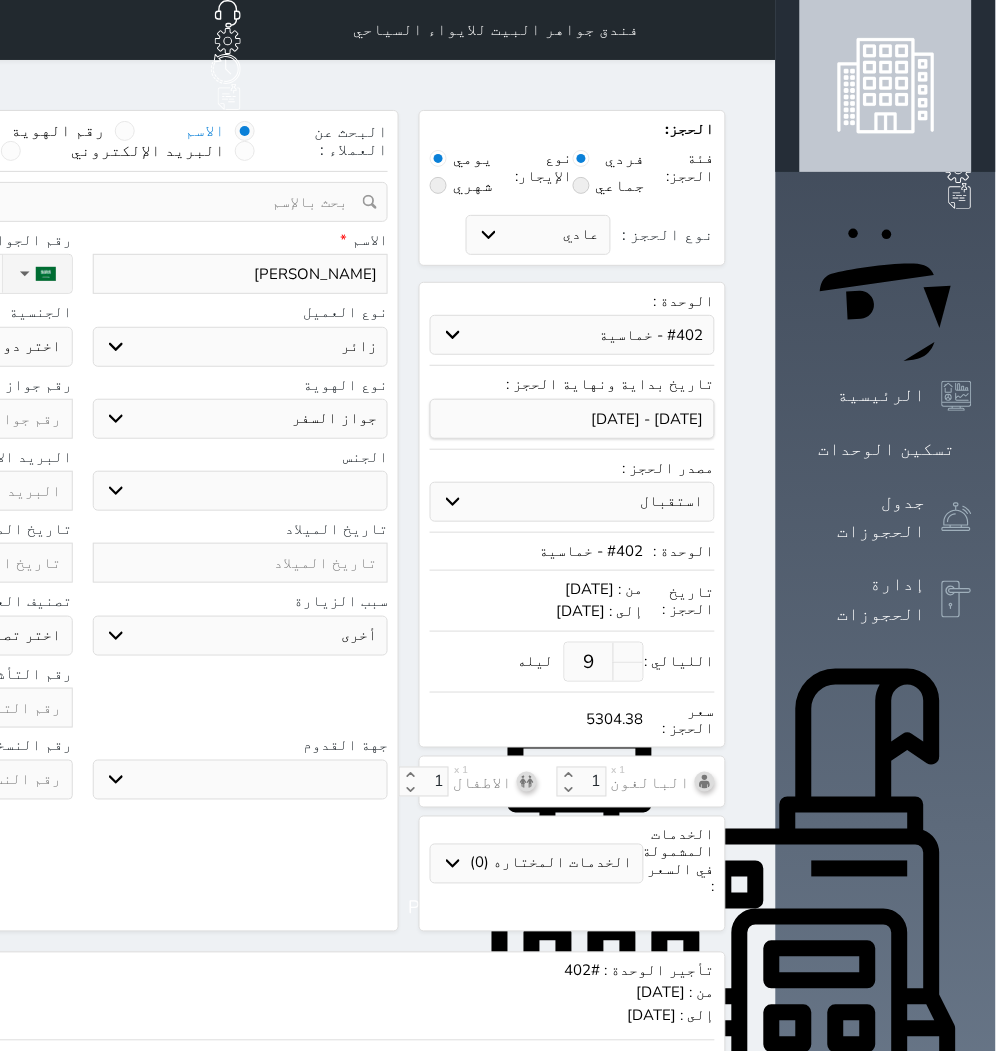click on "ذكر   انثى" at bounding box center [241, 491] 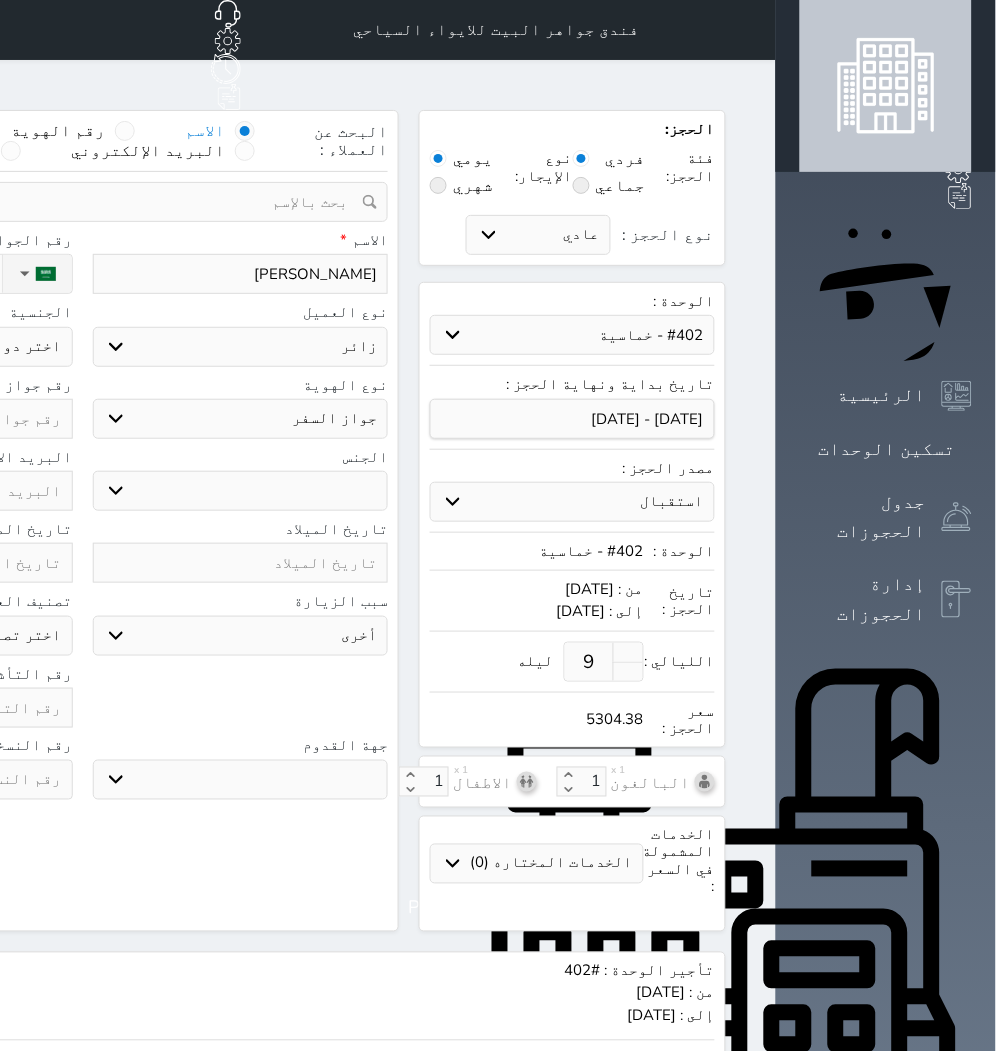 click on "سياحة زيارة الاهل والاصدقاء زيارة دينية زيارة عمل زيارة رياضية زيارة ترفيهية أخرى موظف ديوان عمل نزيل حجر موظف وزارة الصحة" at bounding box center (241, 636) 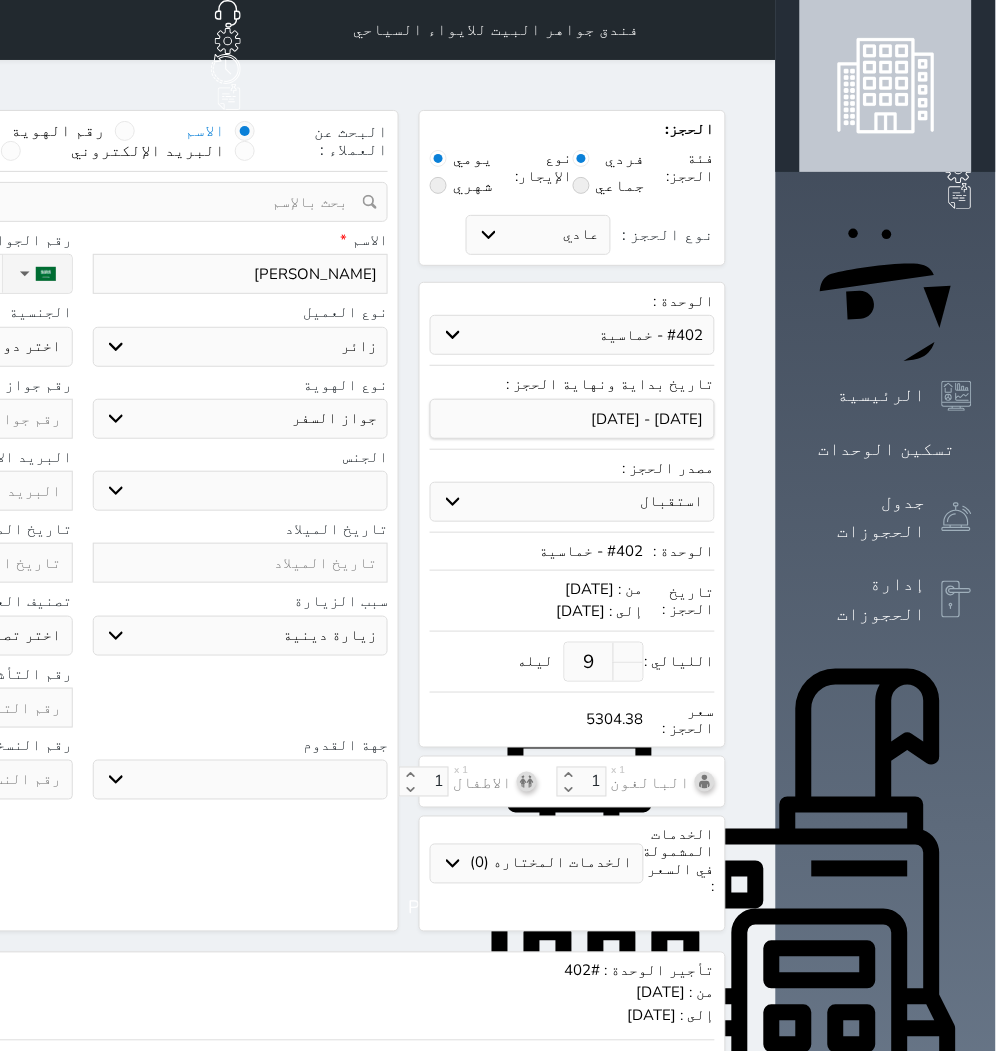 click on "سياحة زيارة الاهل والاصدقاء زيارة دينية زيارة عمل زيارة رياضية زيارة ترفيهية أخرى موظف ديوان عمل نزيل حجر موظف وزارة الصحة" at bounding box center [241, 636] 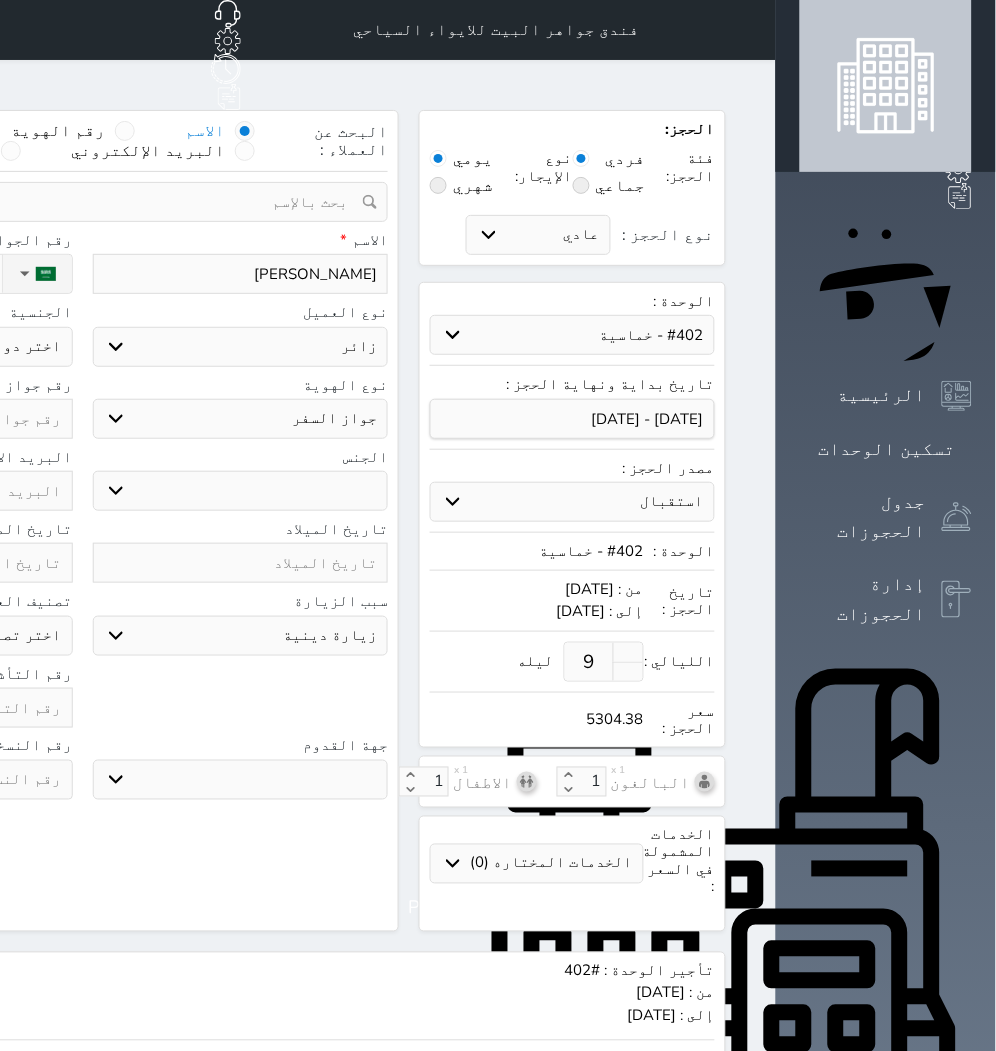click on "اختر دولة
اثيوبيا
اجنبي بجواز [DEMOGRAPHIC_DATA]
اخرى
[GEOGRAPHIC_DATA]
[GEOGRAPHIC_DATA]
[GEOGRAPHIC_DATA]
[GEOGRAPHIC_DATA]
[GEOGRAPHIC_DATA]
[GEOGRAPHIC_DATA]
[GEOGRAPHIC_DATA]" at bounding box center [-75, 347] 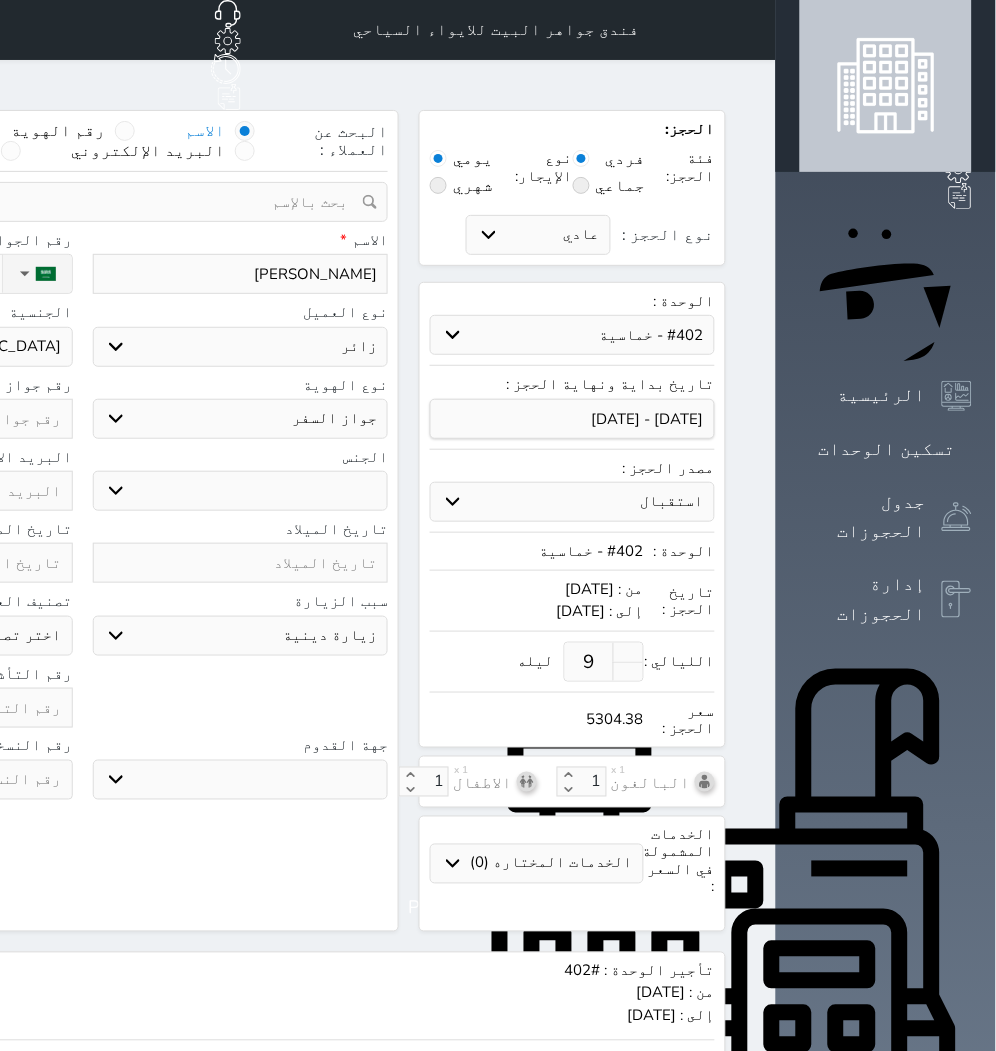 click on "اختر دولة
اثيوبيا
اجنبي بجواز [DEMOGRAPHIC_DATA]
اخرى
[GEOGRAPHIC_DATA]
[GEOGRAPHIC_DATA]
[GEOGRAPHIC_DATA]
[GEOGRAPHIC_DATA]
[GEOGRAPHIC_DATA]
[GEOGRAPHIC_DATA]
[GEOGRAPHIC_DATA]" at bounding box center [-75, 347] 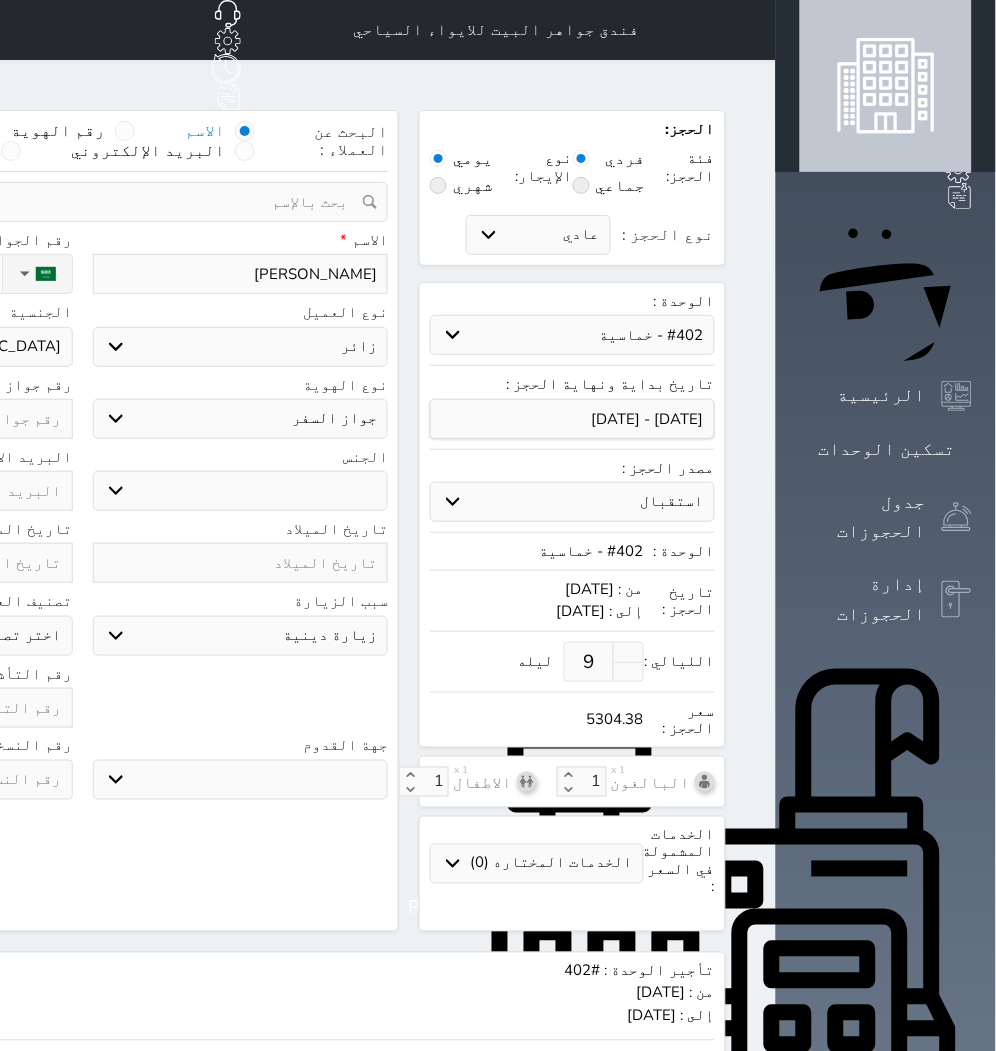 click on "نوع الحجز :" at bounding box center (-111, 274) 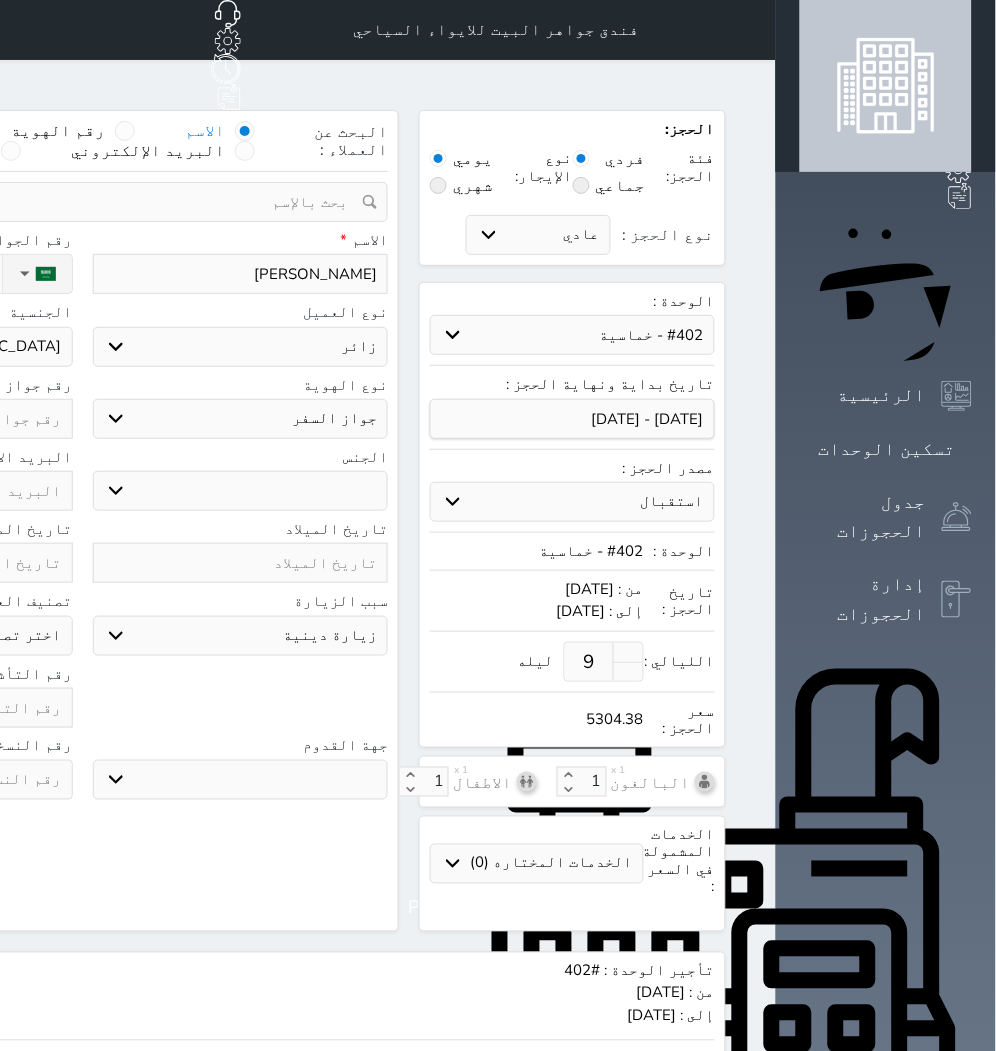 click at bounding box center [-75, 419] 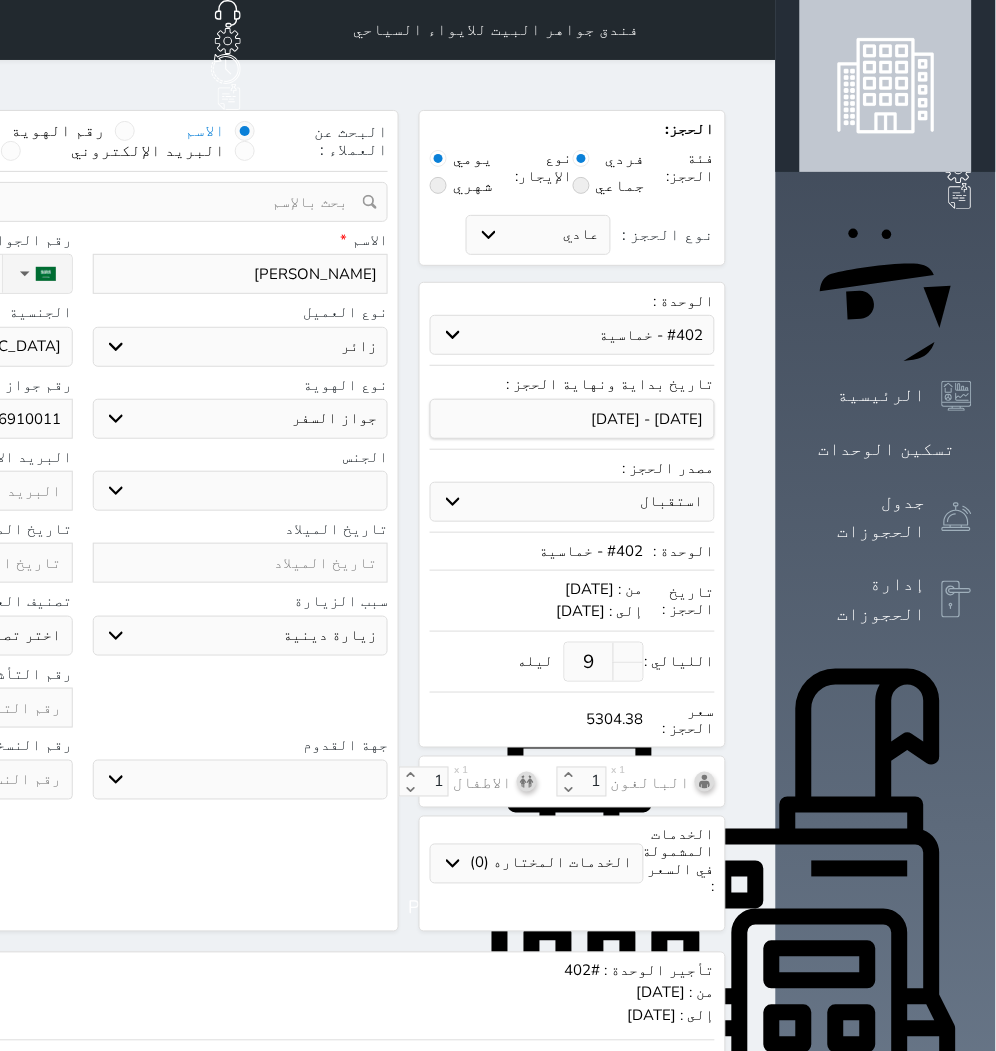 click at bounding box center (-75, 708) 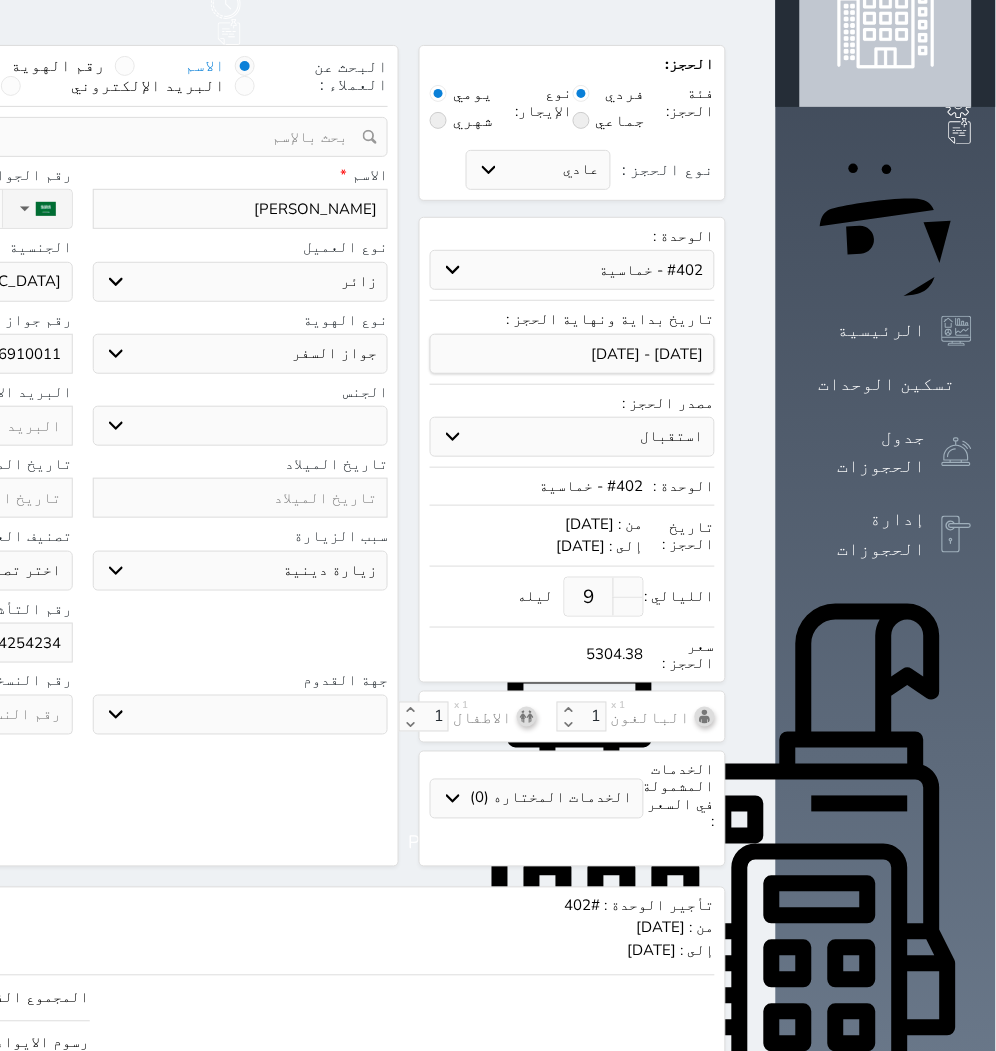 scroll, scrollTop: 207, scrollLeft: 0, axis: vertical 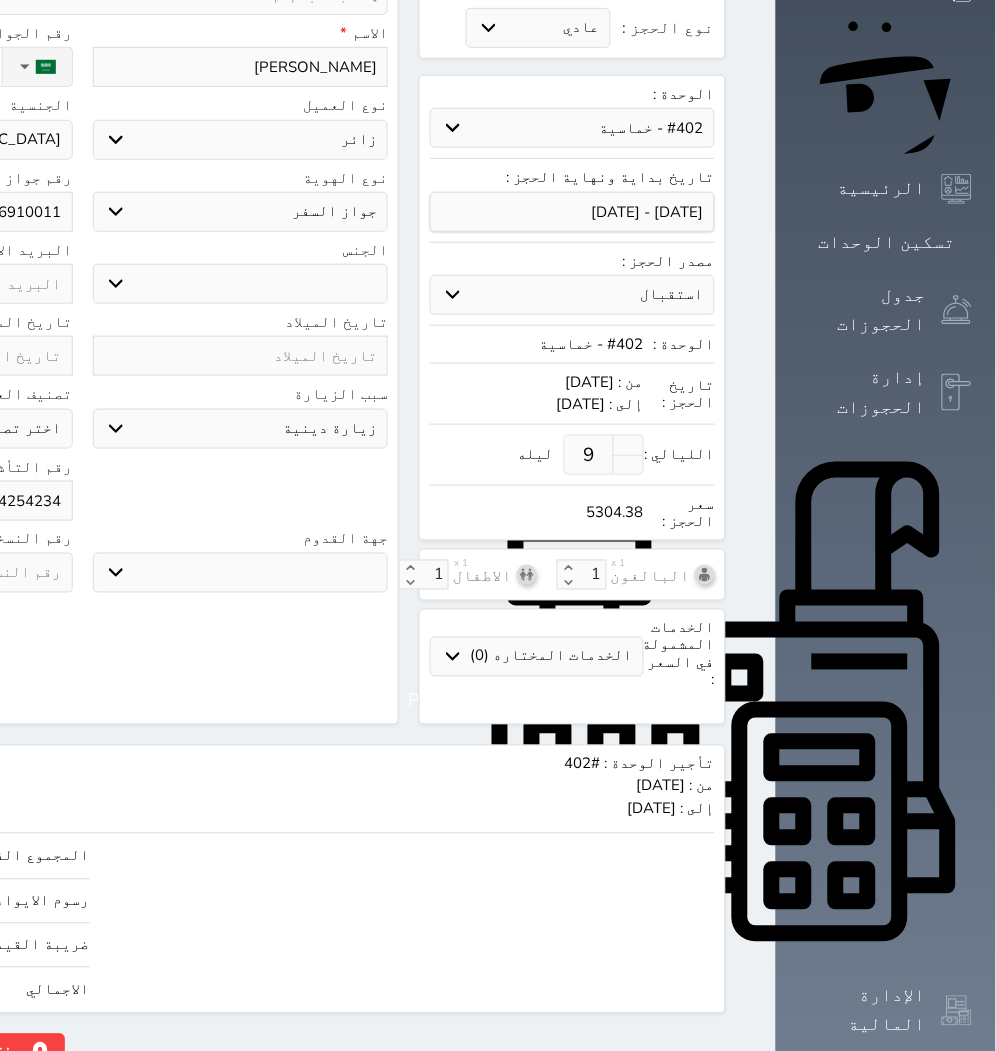 click on "حجز" at bounding box center [-146, 1051] 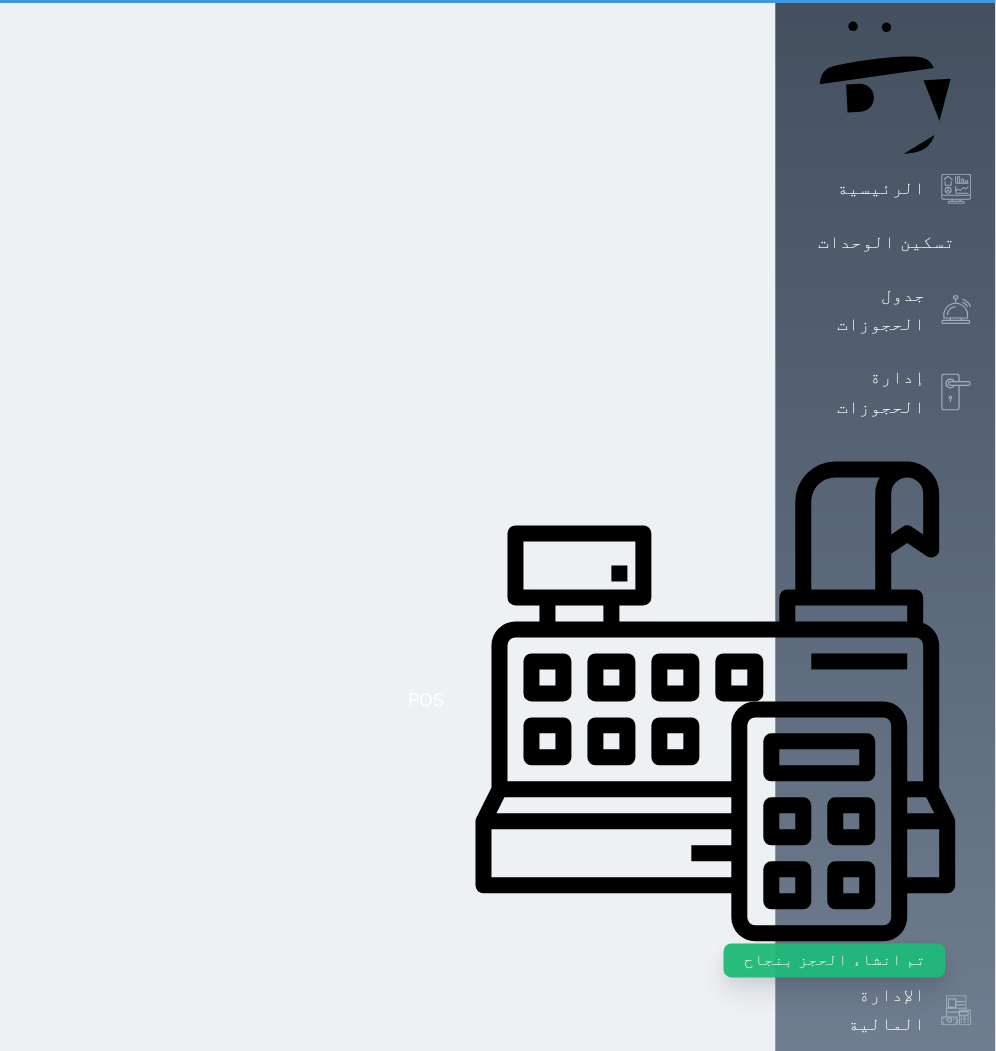 scroll, scrollTop: 0, scrollLeft: 0, axis: both 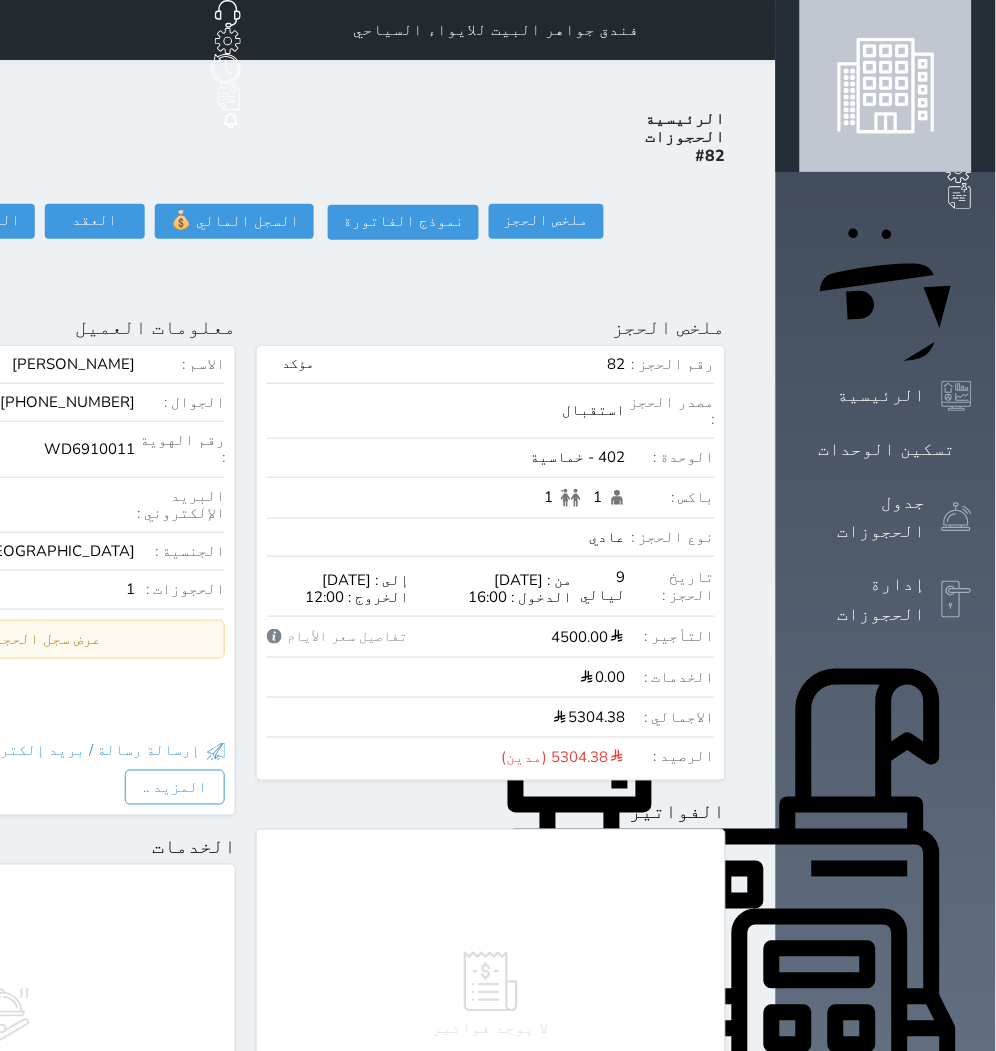click on "حجز جديد" at bounding box center [72, -65] 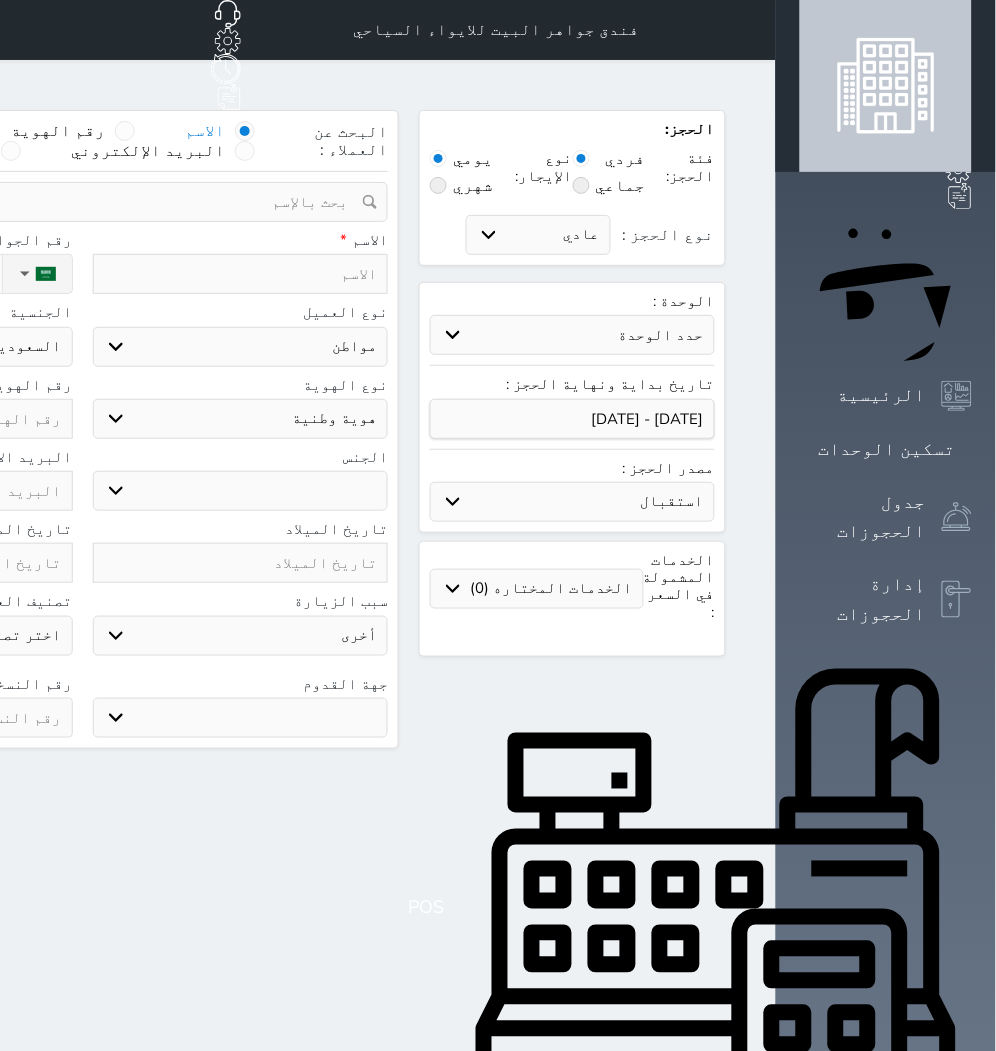 click on "حدد الوحدة
#939 - ثلاثية
#938 - خماسية
#934 - خماسية
#932 - ثلاثية
#931 - خماسية
#930 - رباعية
#928 - ثلاثية
#927 - رباعية
#926 - خماسية
#925 - رباعية
#924 - ثلاثية
#923 - ثلاثية
#922 - خماسية
#921 - رباعية
#920 - رباعية
#919 - خماسية
#918 - ثلاثية
#917 - خماسية
#916 - رباعية
#915 - خماسية" at bounding box center (572, 335) 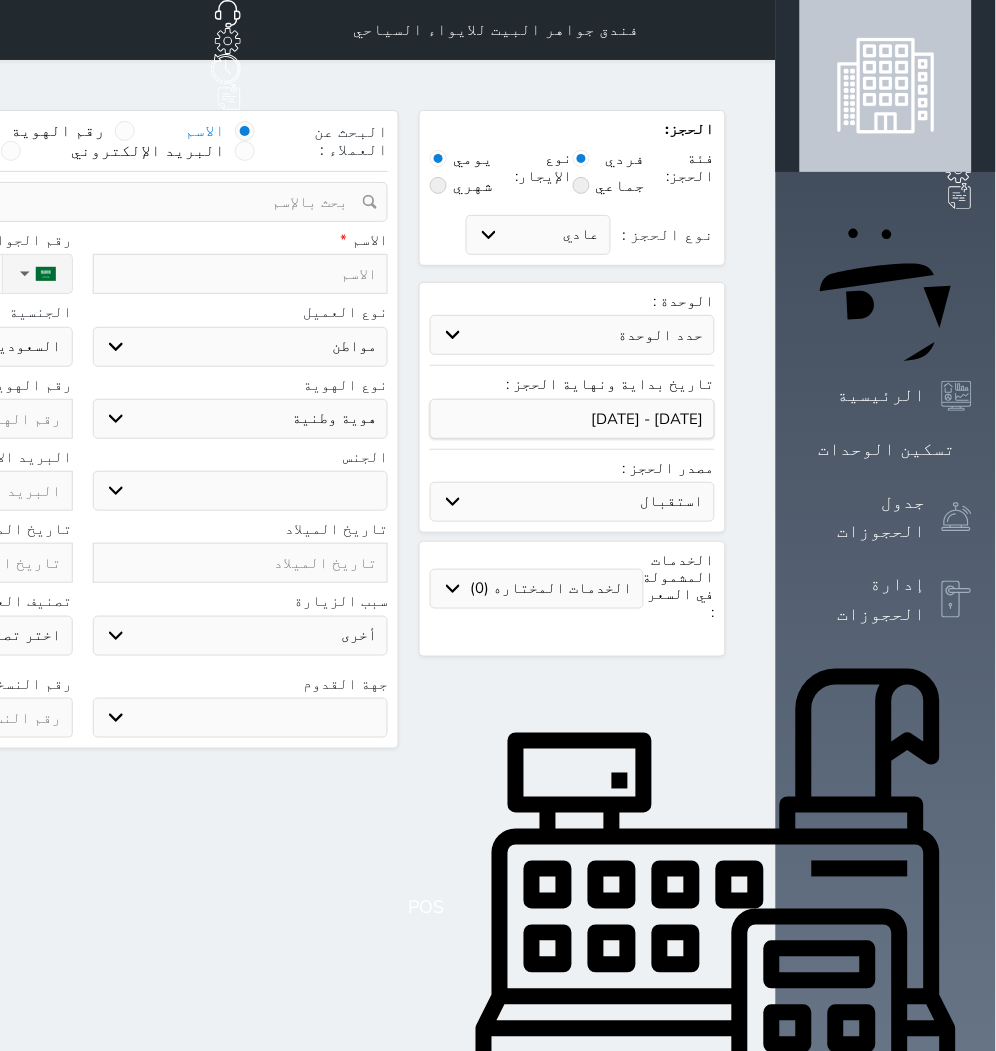 click on "حدد الوحدة
#939 - ثلاثية
#938 - خماسية
#934 - خماسية
#932 - ثلاثية
#931 - خماسية
#930 - رباعية
#928 - ثلاثية
#927 - رباعية
#926 - خماسية
#925 - رباعية
#924 - ثلاثية
#923 - ثلاثية
#922 - خماسية
#921 - رباعية
#920 - رباعية
#919 - خماسية
#918 - ثلاثية
#917 - خماسية
#916 - رباعية
#915 - خماسية" at bounding box center [572, 335] 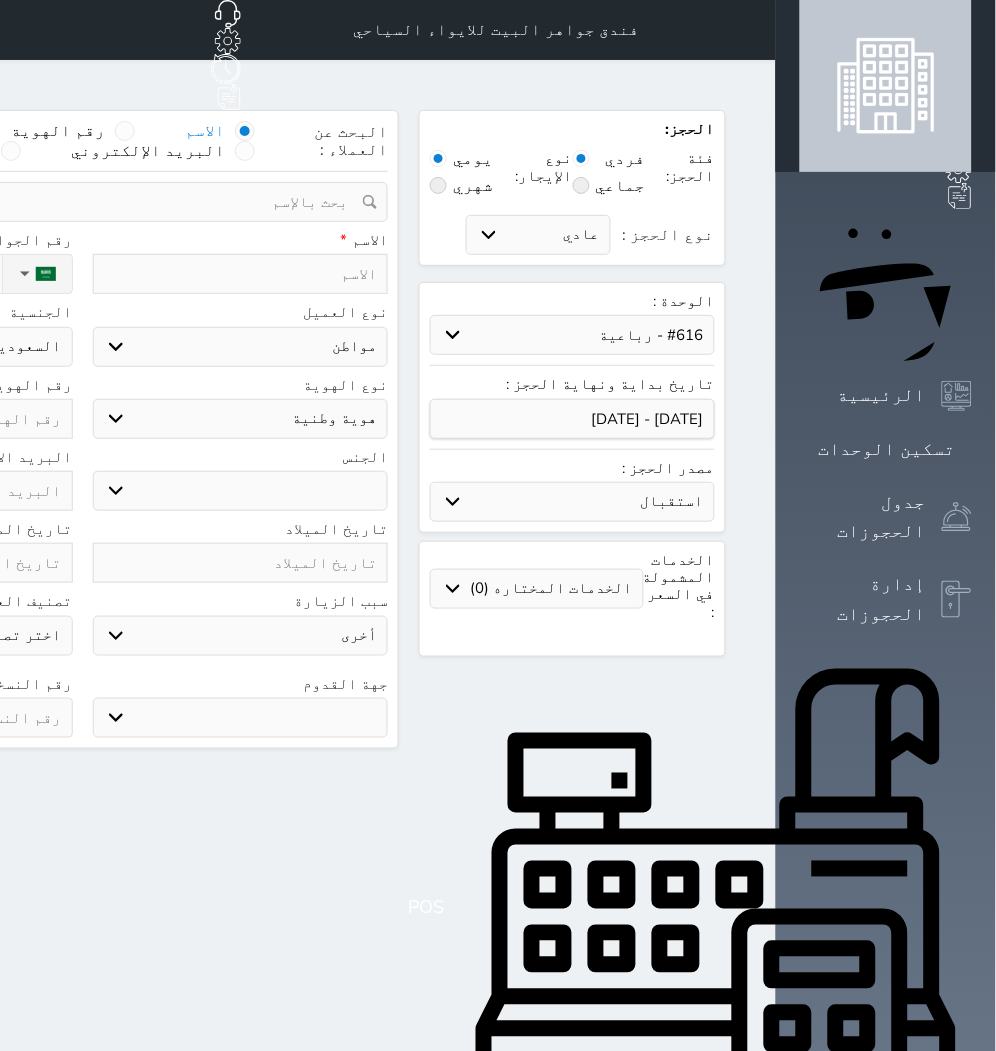 click on "حدد الوحدة
#939 - ثلاثية
#938 - خماسية
#934 - خماسية
#932 - ثلاثية
#931 - خماسية
#930 - رباعية
#928 - ثلاثية
#927 - رباعية
#926 - خماسية
#925 - رباعية
#924 - ثلاثية
#923 - ثلاثية
#922 - خماسية
#921 - رباعية
#920 - رباعية
#919 - خماسية
#918 - ثلاثية
#917 - خماسية
#916 - رباعية
#915 - خماسية" at bounding box center [572, 335] 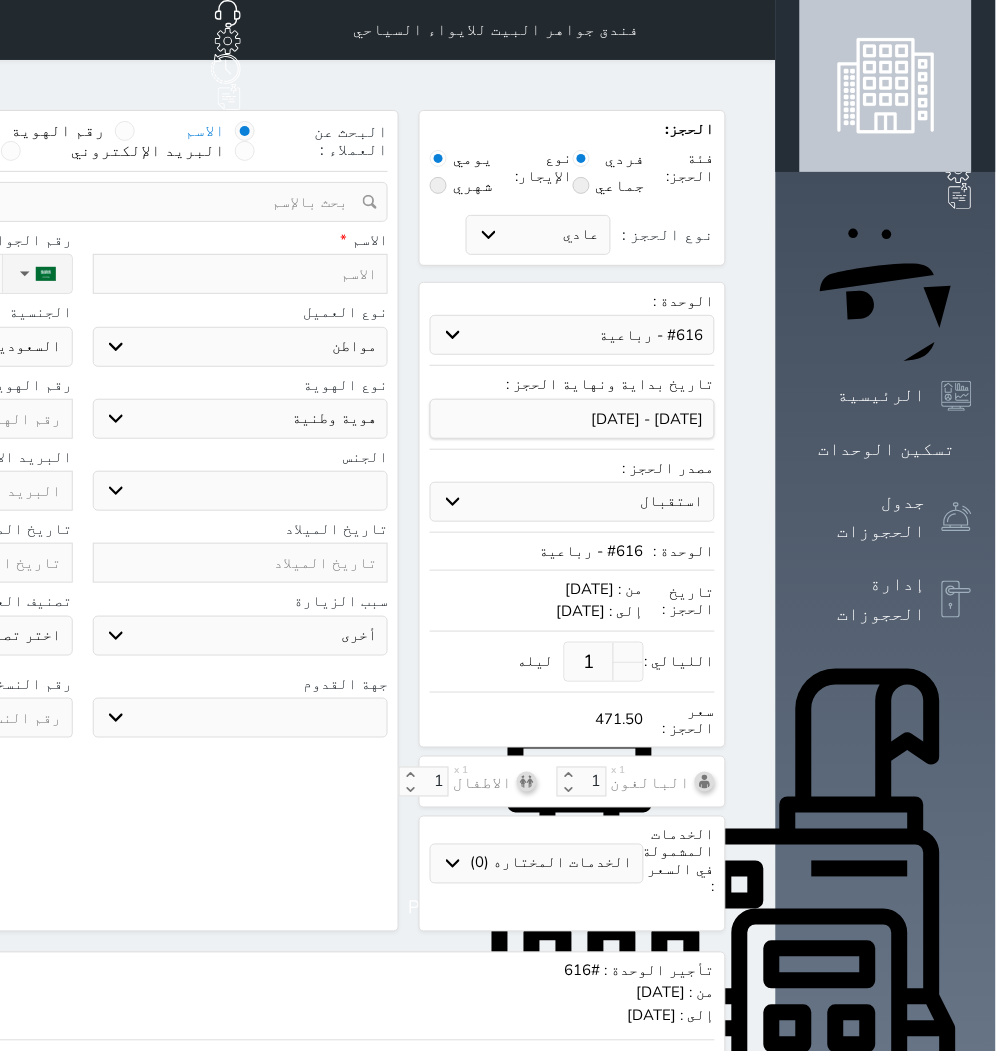 click on "1" at bounding box center (589, 662) 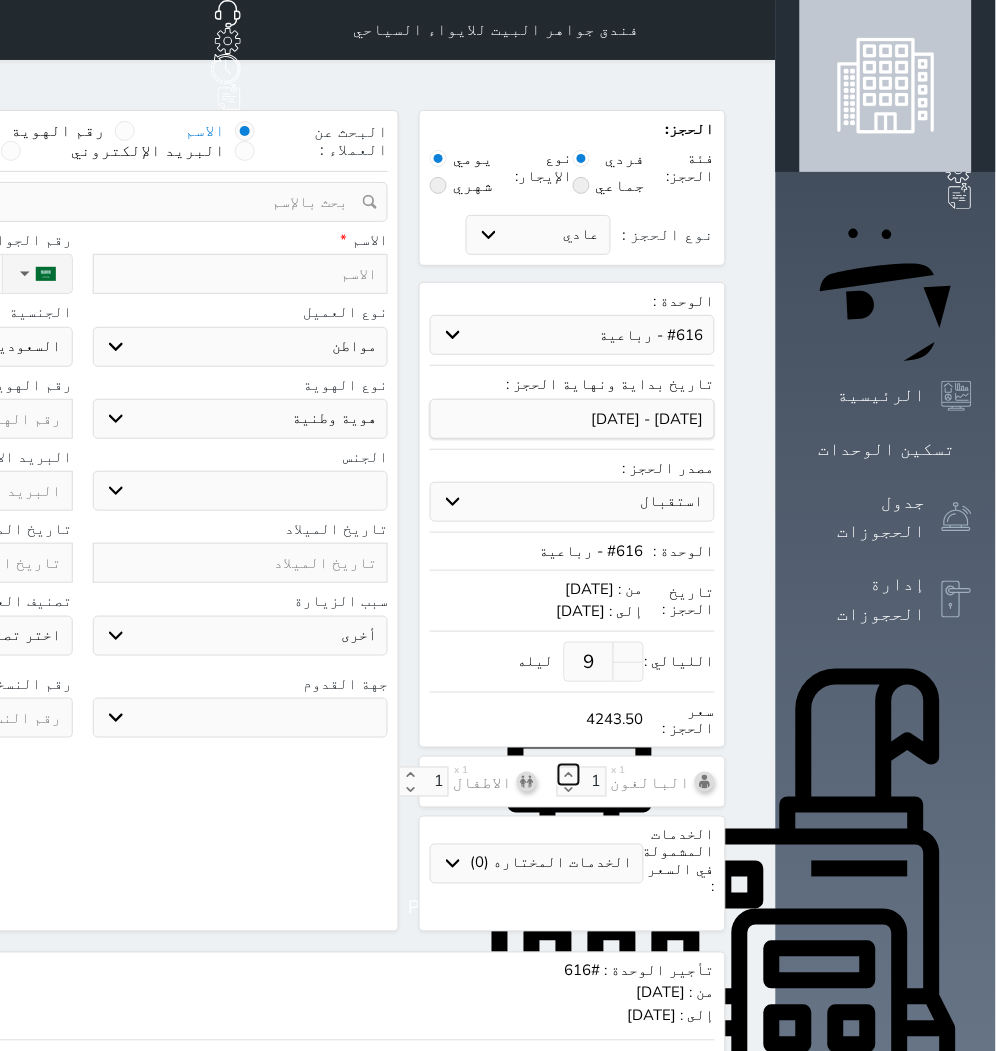click 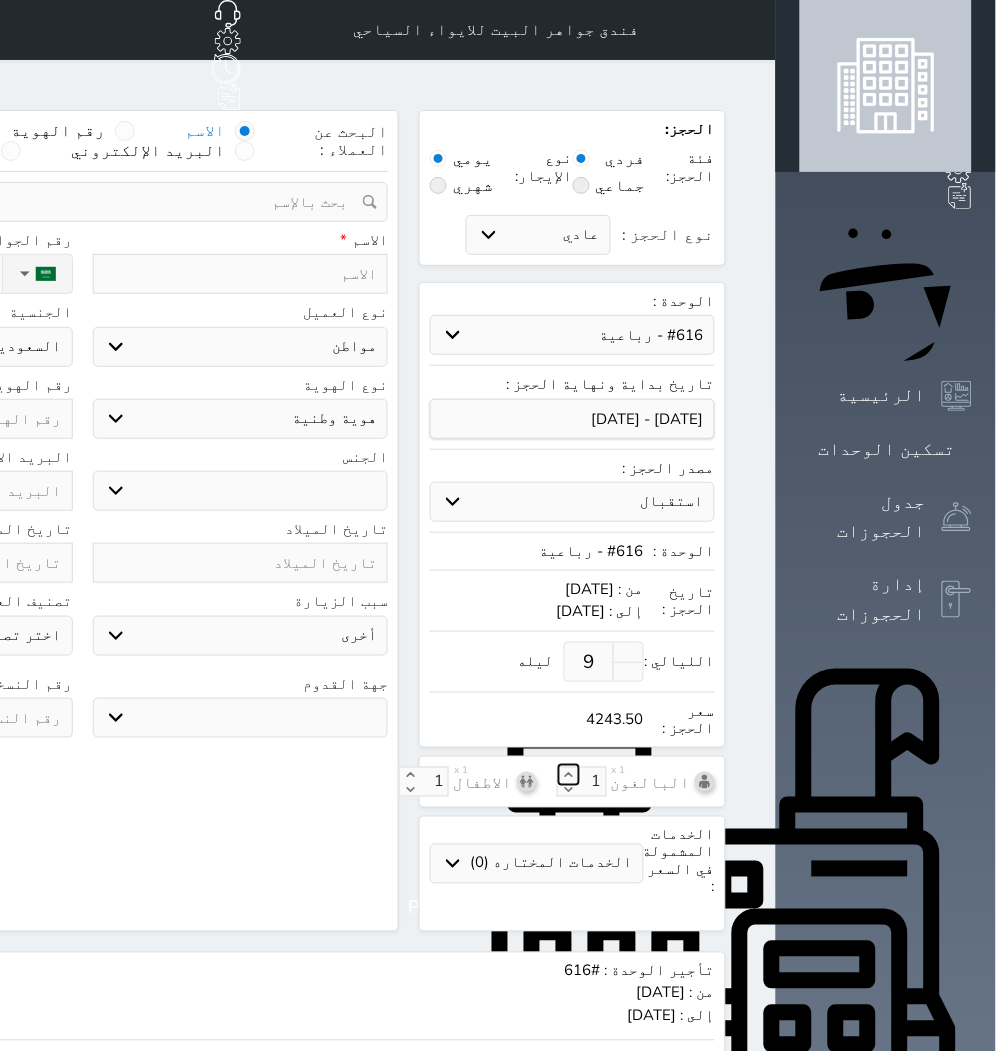 click 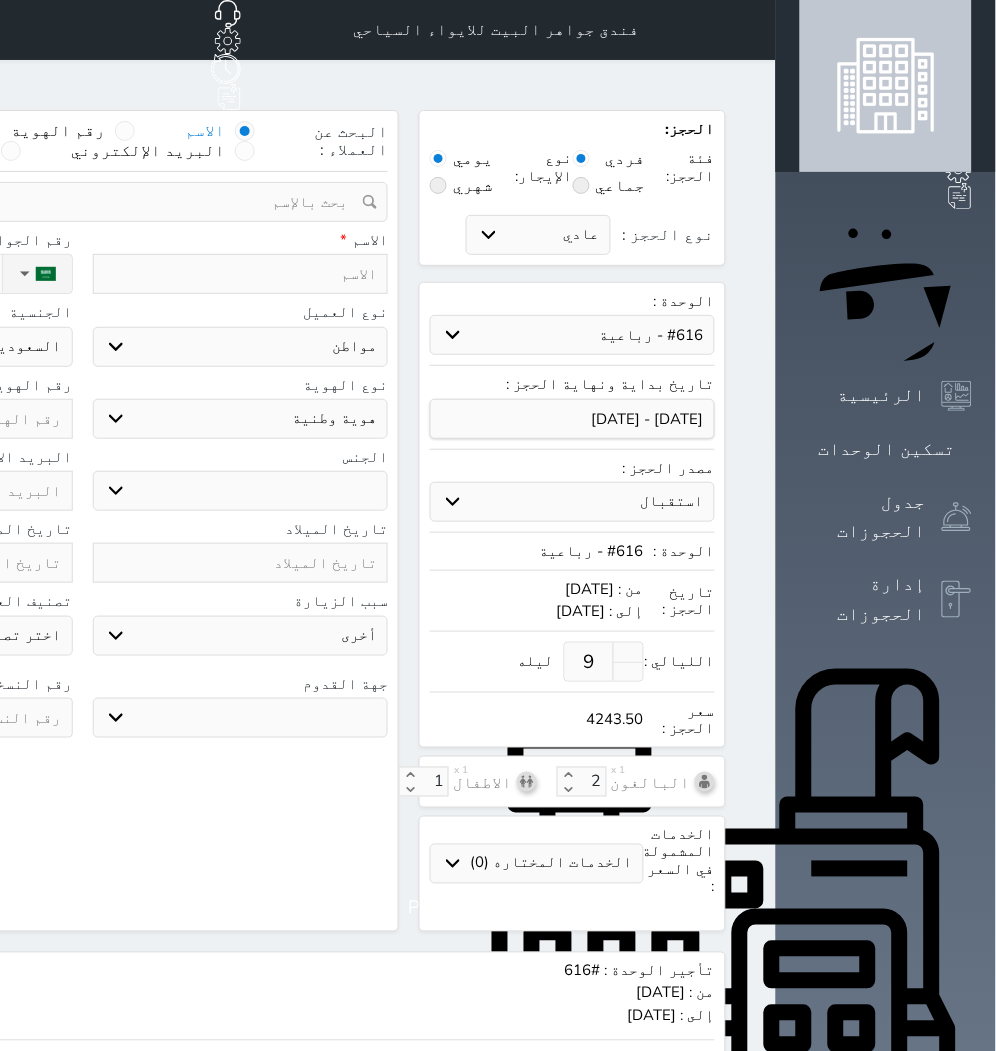 click at bounding box center (241, 274) 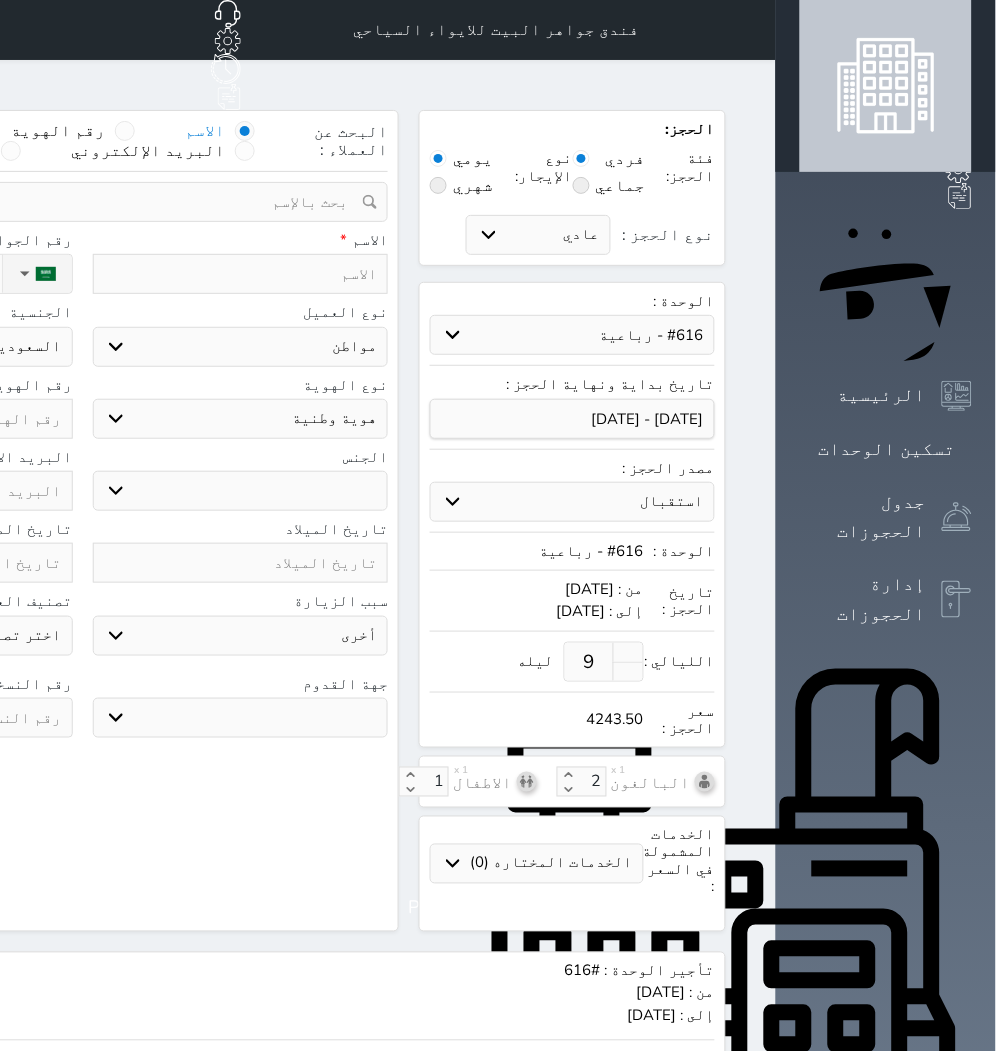 click at bounding box center (241, 274) 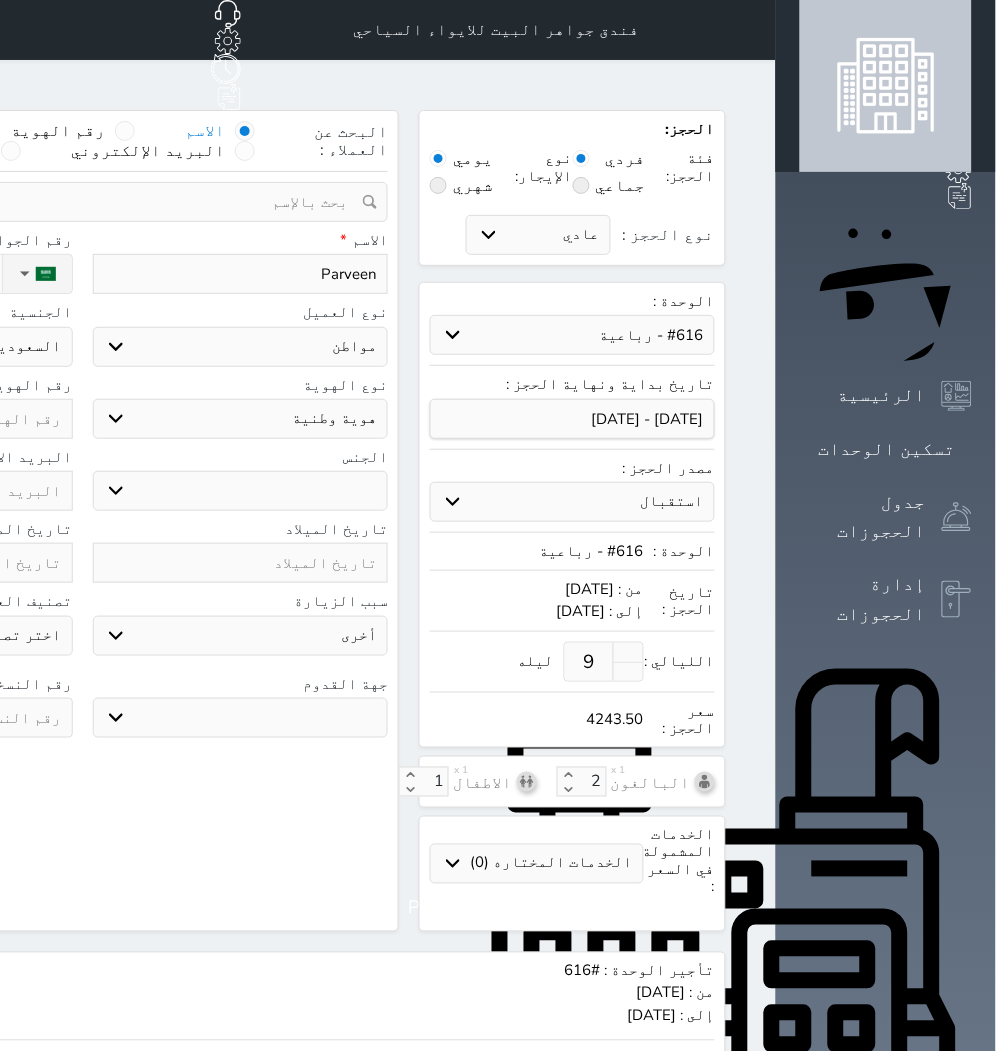 click on "اختر نوع   مواطن مواطن خليجي زائر مقيم" at bounding box center (241, 347) 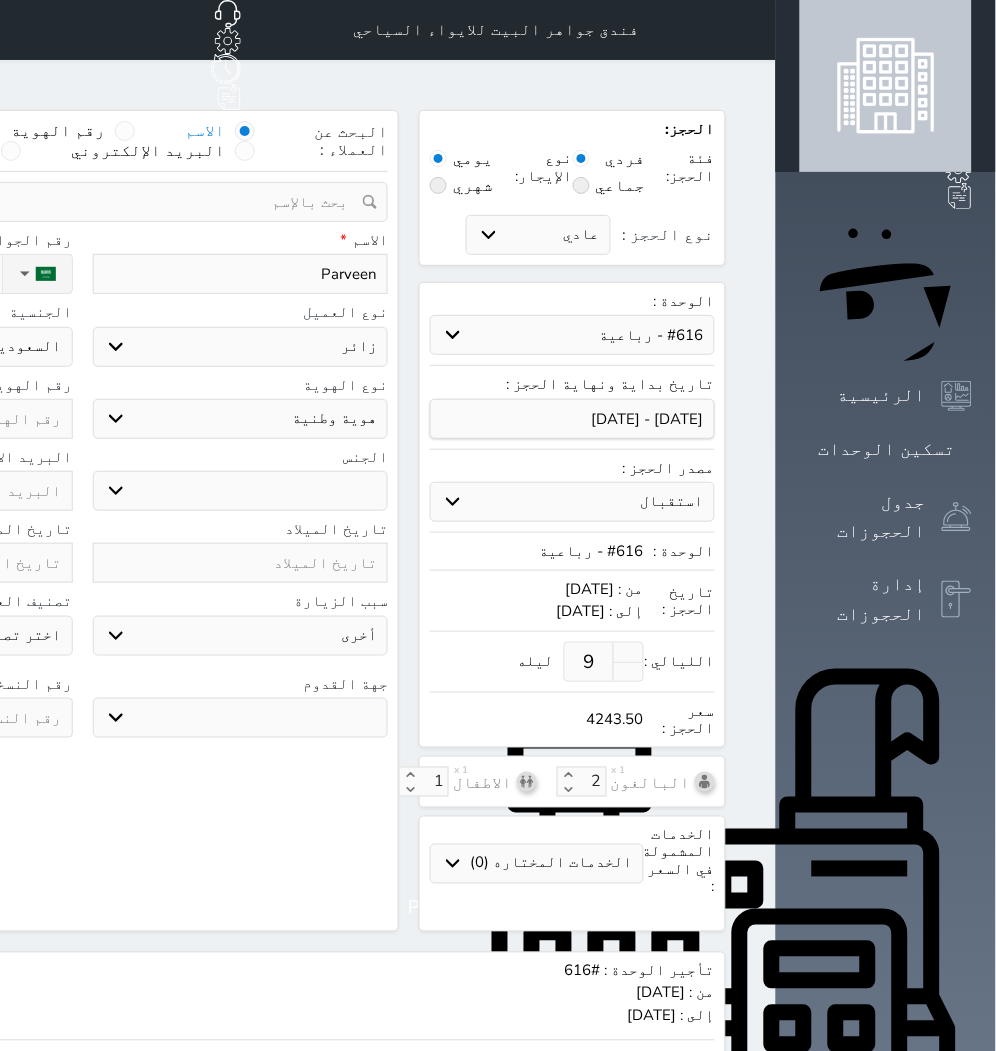 click on "اختر نوع   مواطن مواطن خليجي زائر مقيم" at bounding box center (241, 347) 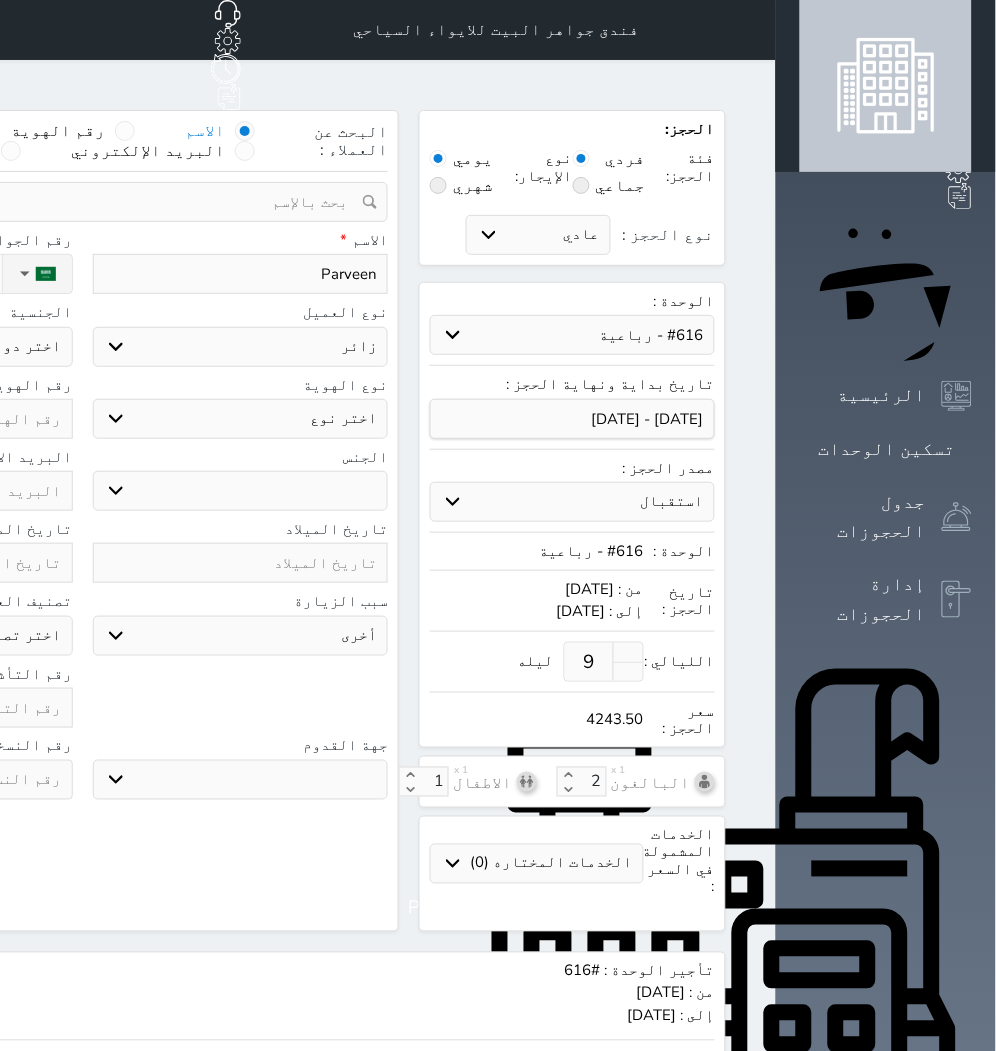 click on "اختر نوع   جواز السفر هوية زائر" at bounding box center [241, 419] 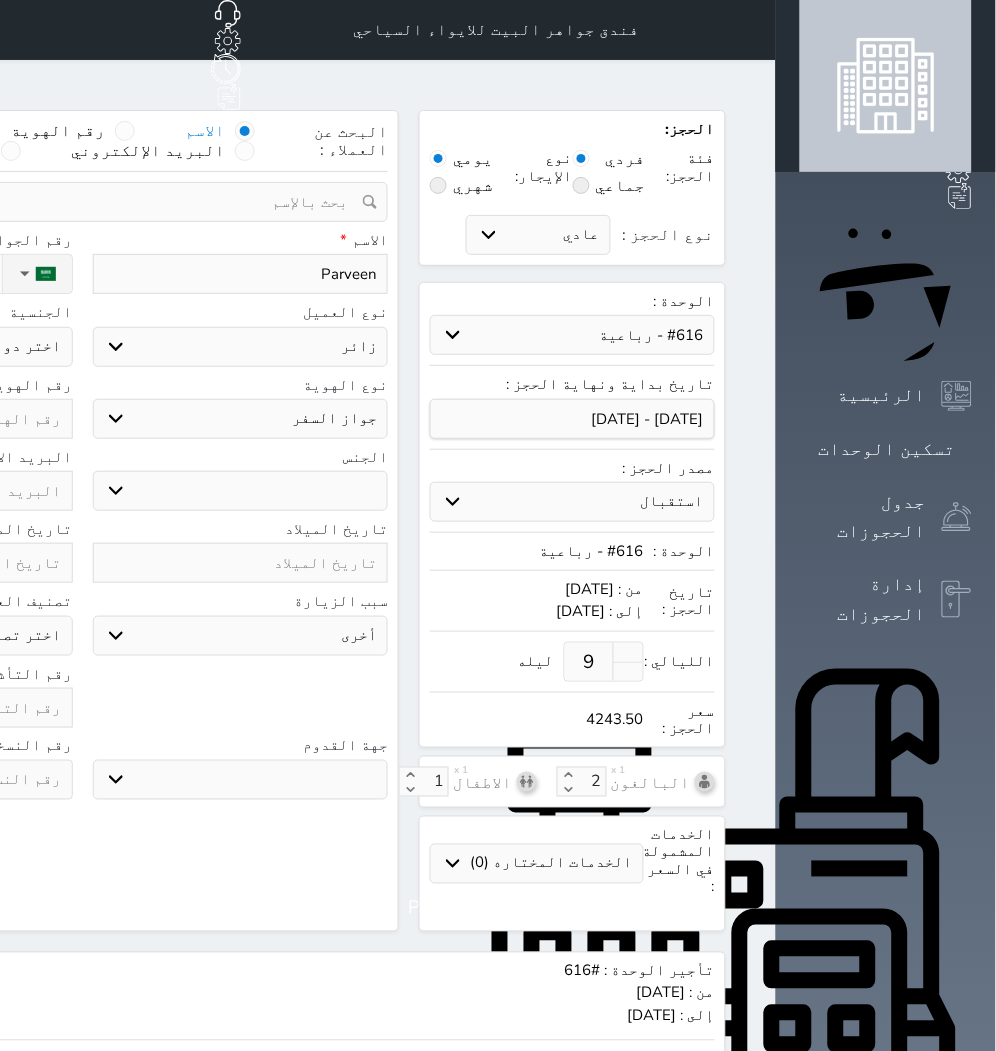 click on "اختر نوع   جواز السفر هوية زائر" at bounding box center [241, 419] 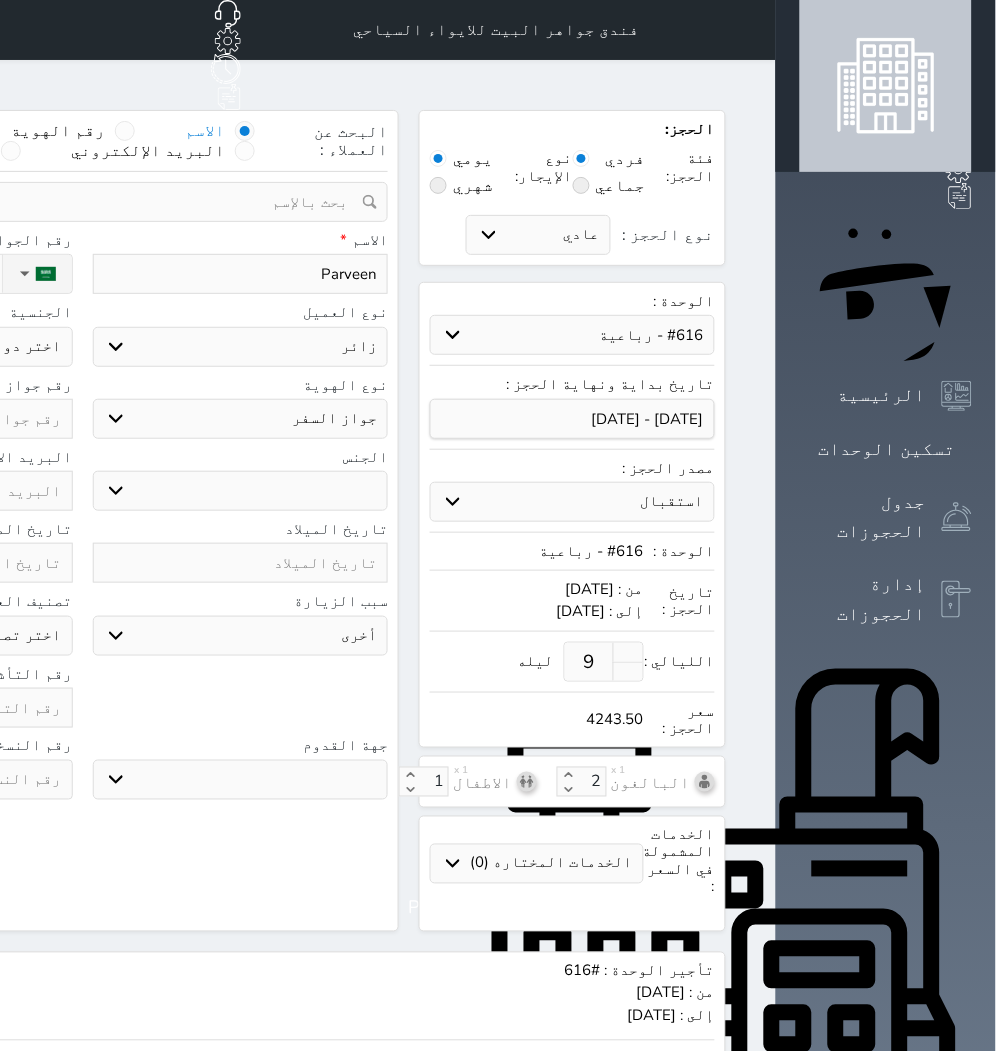 click on "ذكر   انثى" at bounding box center (241, 491) 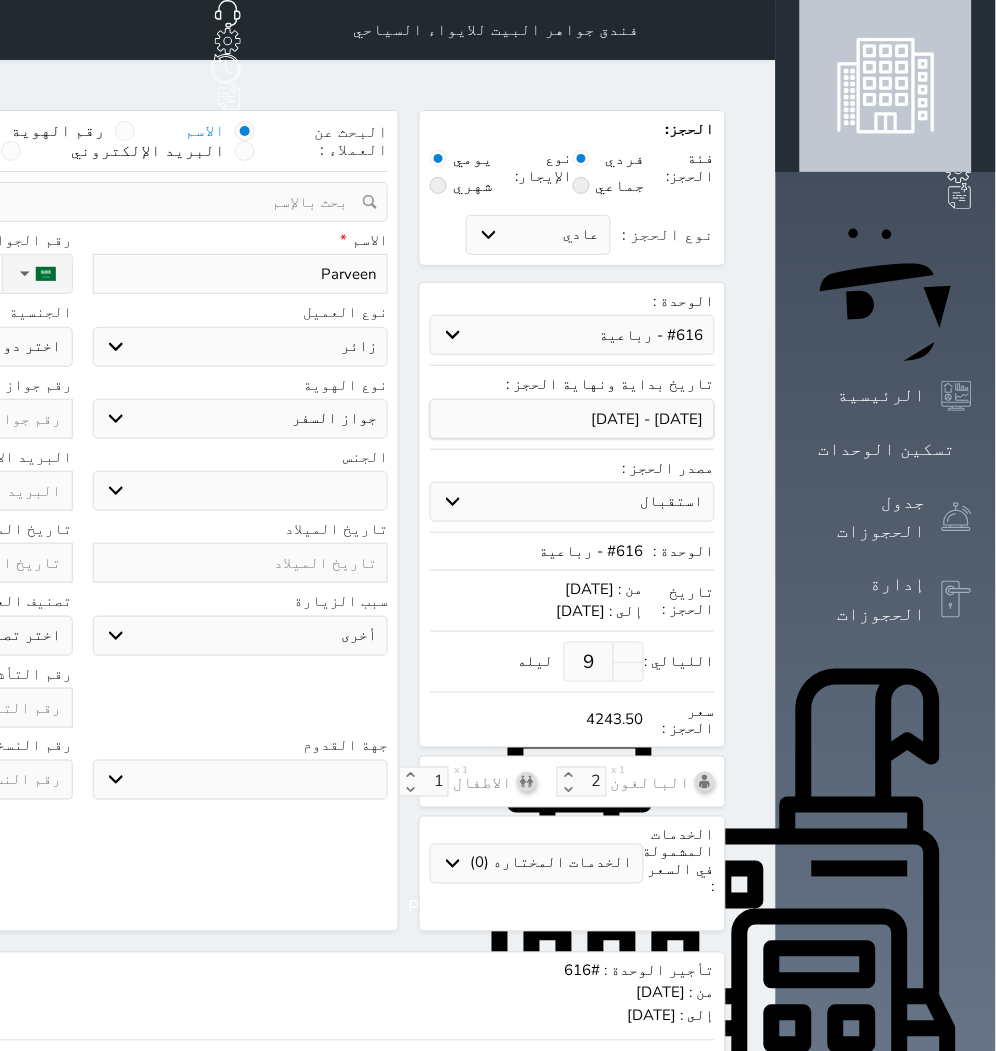 click on "سياحة زيارة الاهل والاصدقاء زيارة دينية زيارة عمل زيارة رياضية زيارة ترفيهية أخرى موظف ديوان عمل نزيل حجر موظف وزارة الصحة" at bounding box center (241, 636) 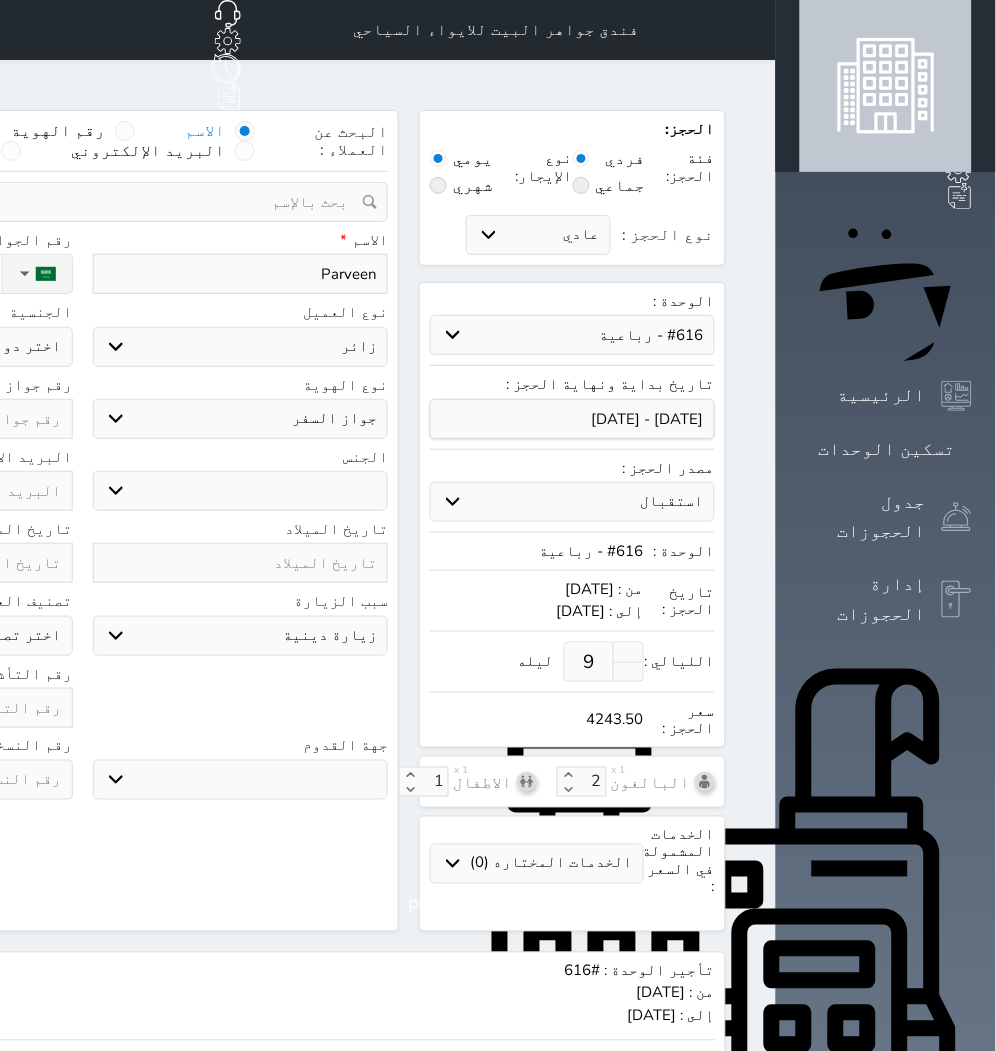 click on "سياحة زيارة الاهل والاصدقاء زيارة دينية زيارة عمل زيارة رياضية زيارة ترفيهية أخرى موظف ديوان عمل نزيل حجر موظف وزارة الصحة" at bounding box center [241, 636] 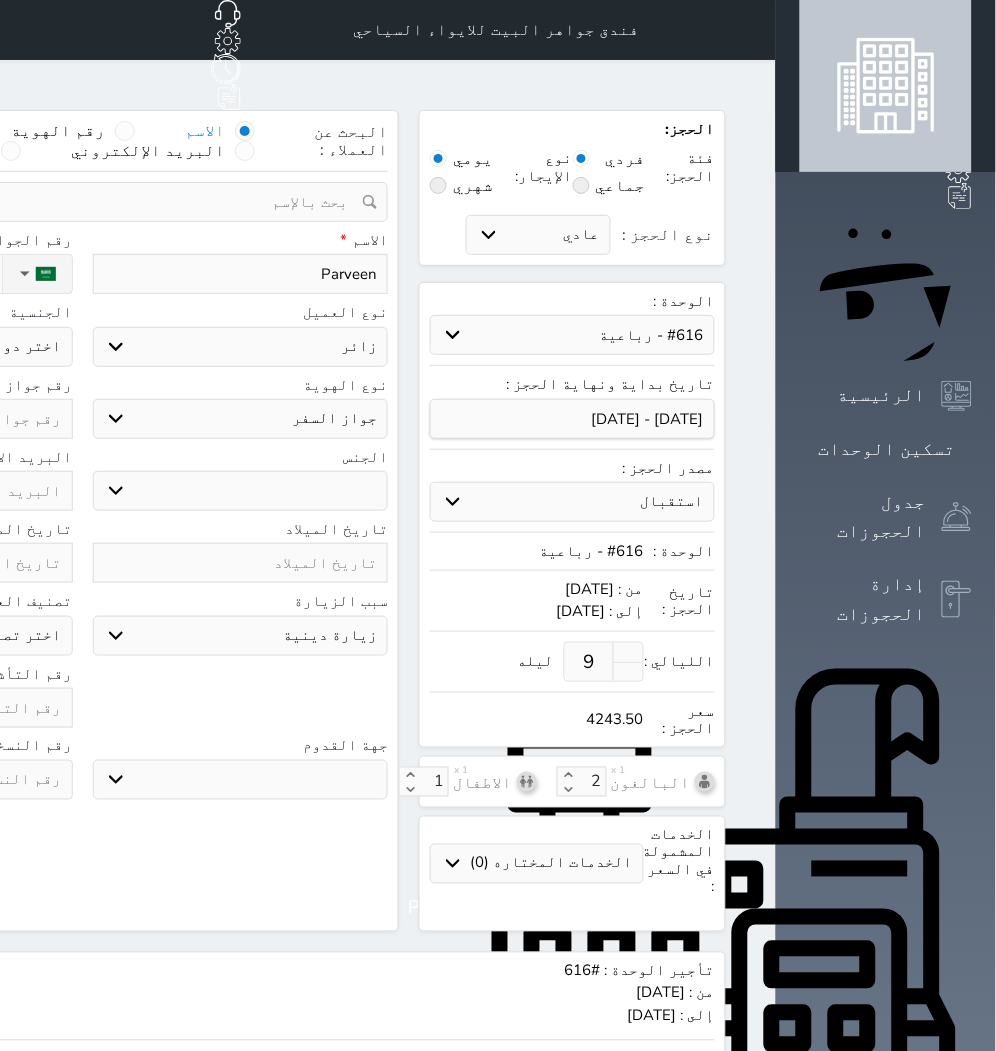 click on "نوع الحجز :" at bounding box center (-111, 274) 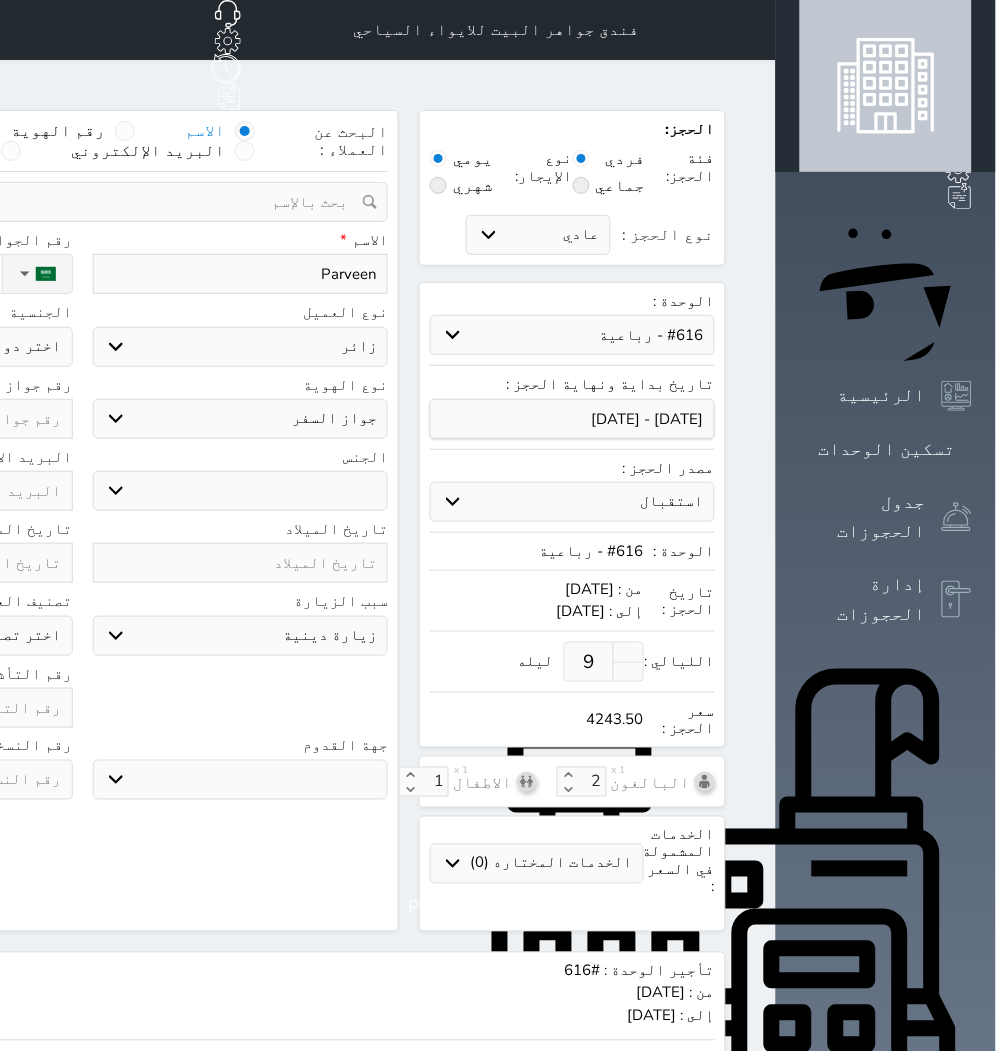 click on "اختر دولة
اثيوبيا
اجنبي بجواز [DEMOGRAPHIC_DATA]
اخرى
[GEOGRAPHIC_DATA]
[GEOGRAPHIC_DATA]
[GEOGRAPHIC_DATA]
[GEOGRAPHIC_DATA]
[GEOGRAPHIC_DATA]
[GEOGRAPHIC_DATA]
[GEOGRAPHIC_DATA]" at bounding box center [-75, 347] 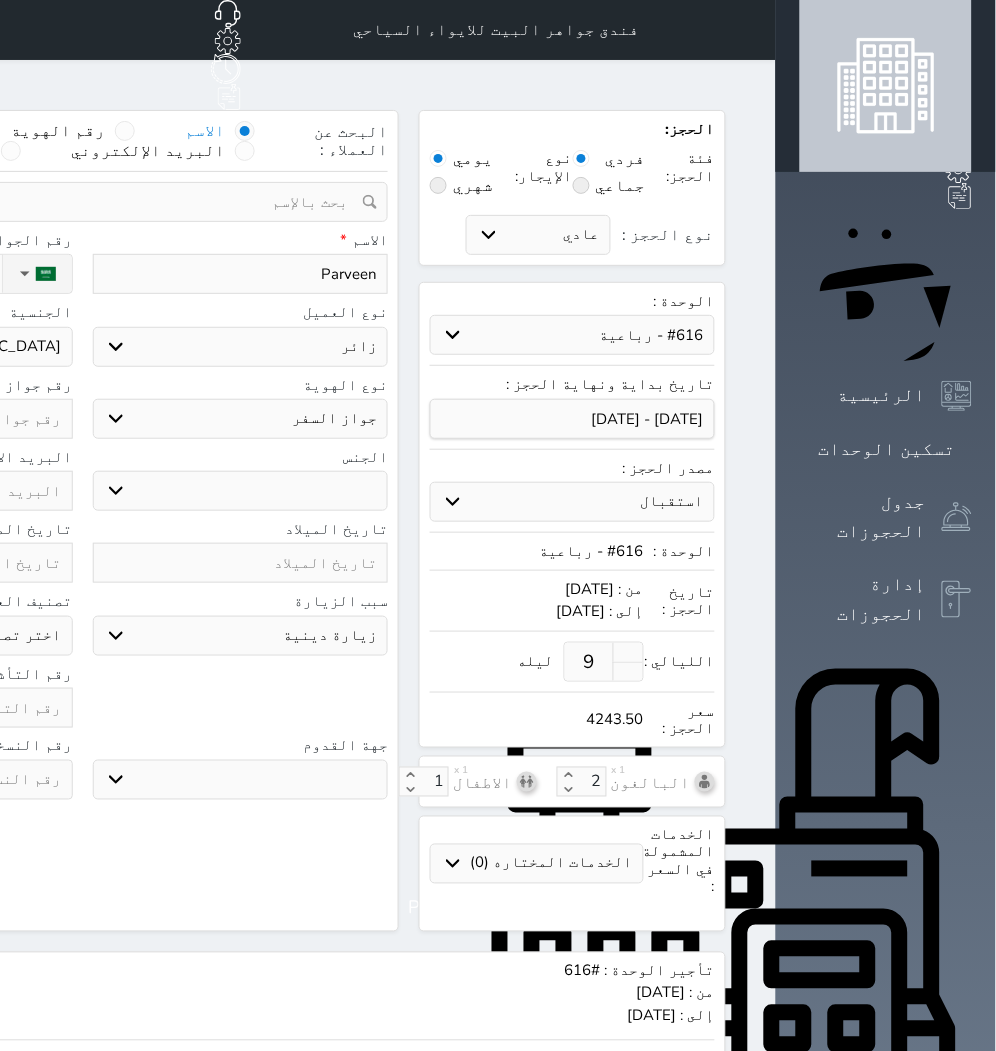click on "اختر دولة
اثيوبيا
اجنبي بجواز [DEMOGRAPHIC_DATA]
اخرى
[GEOGRAPHIC_DATA]
[GEOGRAPHIC_DATA]
[GEOGRAPHIC_DATA]
[GEOGRAPHIC_DATA]
[GEOGRAPHIC_DATA]
[GEOGRAPHIC_DATA]
[GEOGRAPHIC_DATA]" at bounding box center [-75, 347] 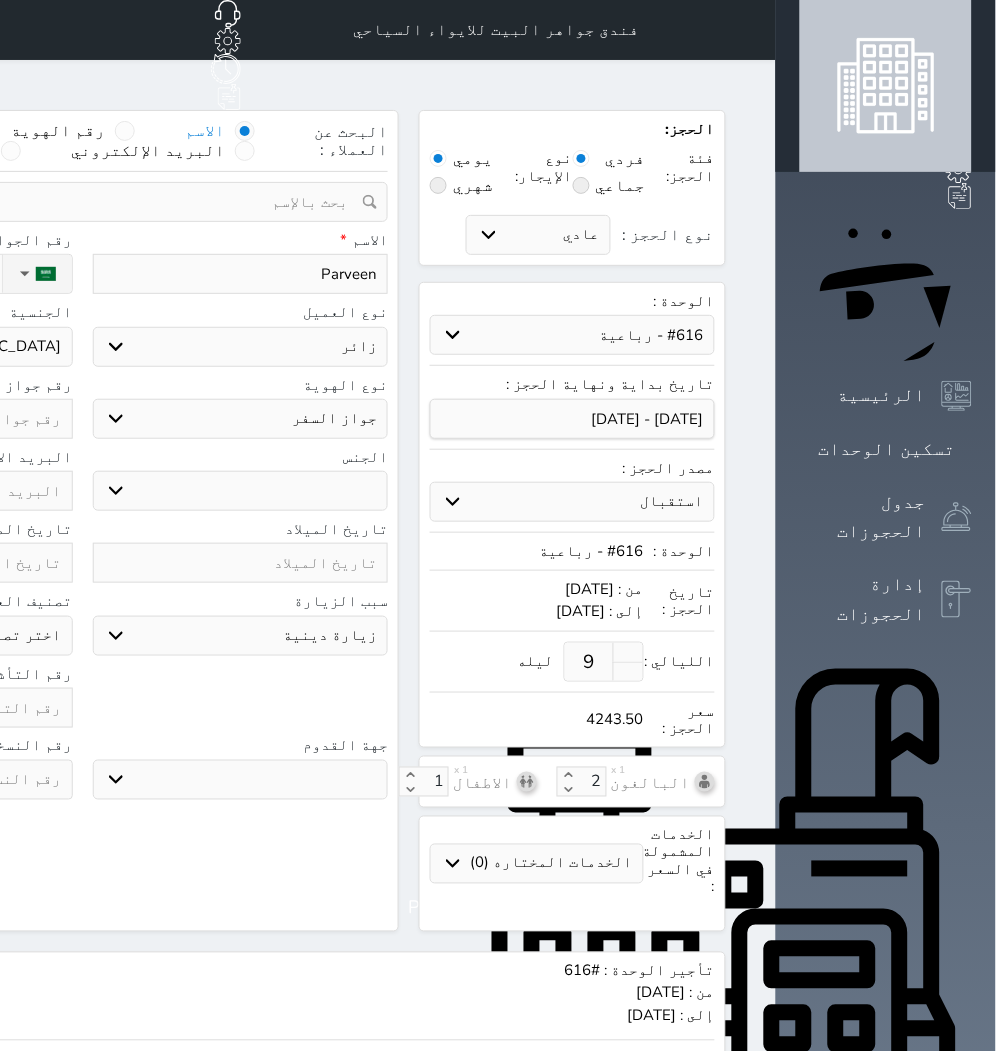 click at bounding box center [-75, 419] 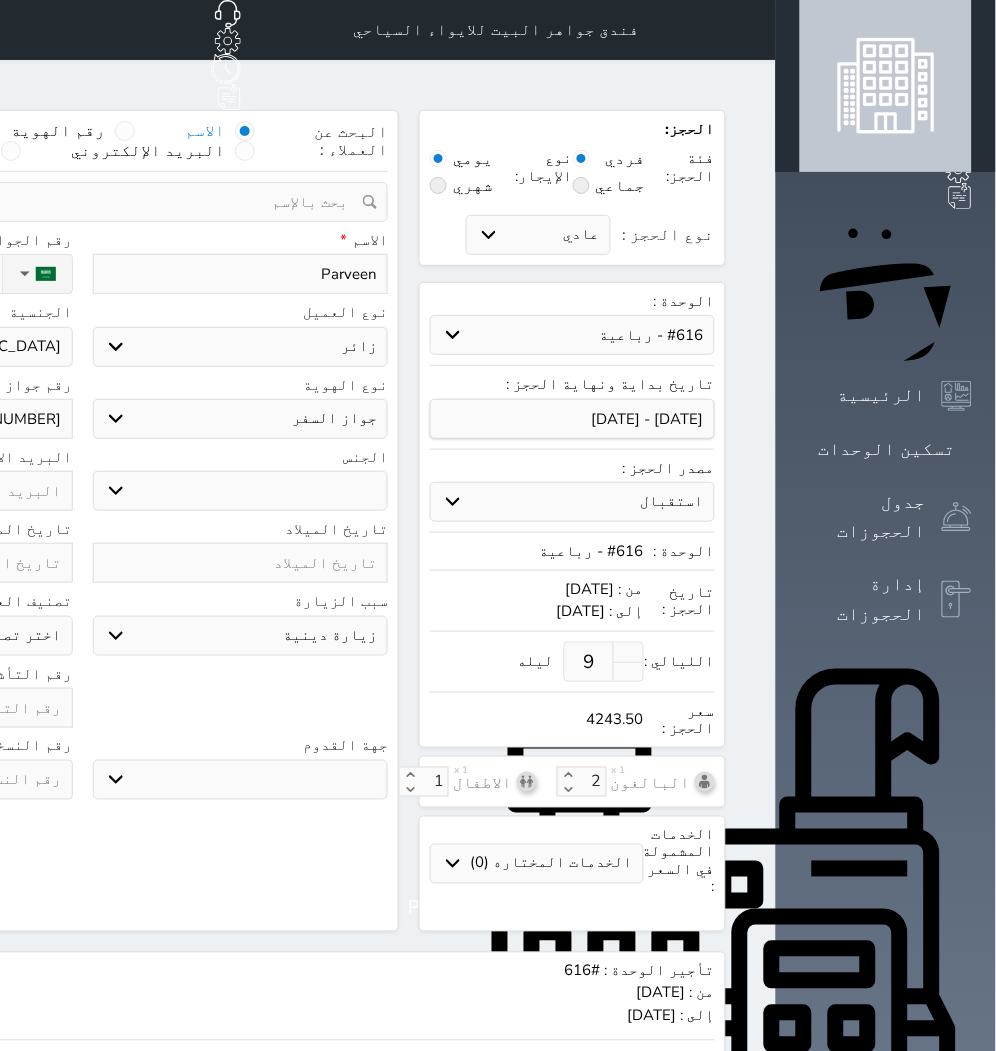 click at bounding box center [-75, 708] 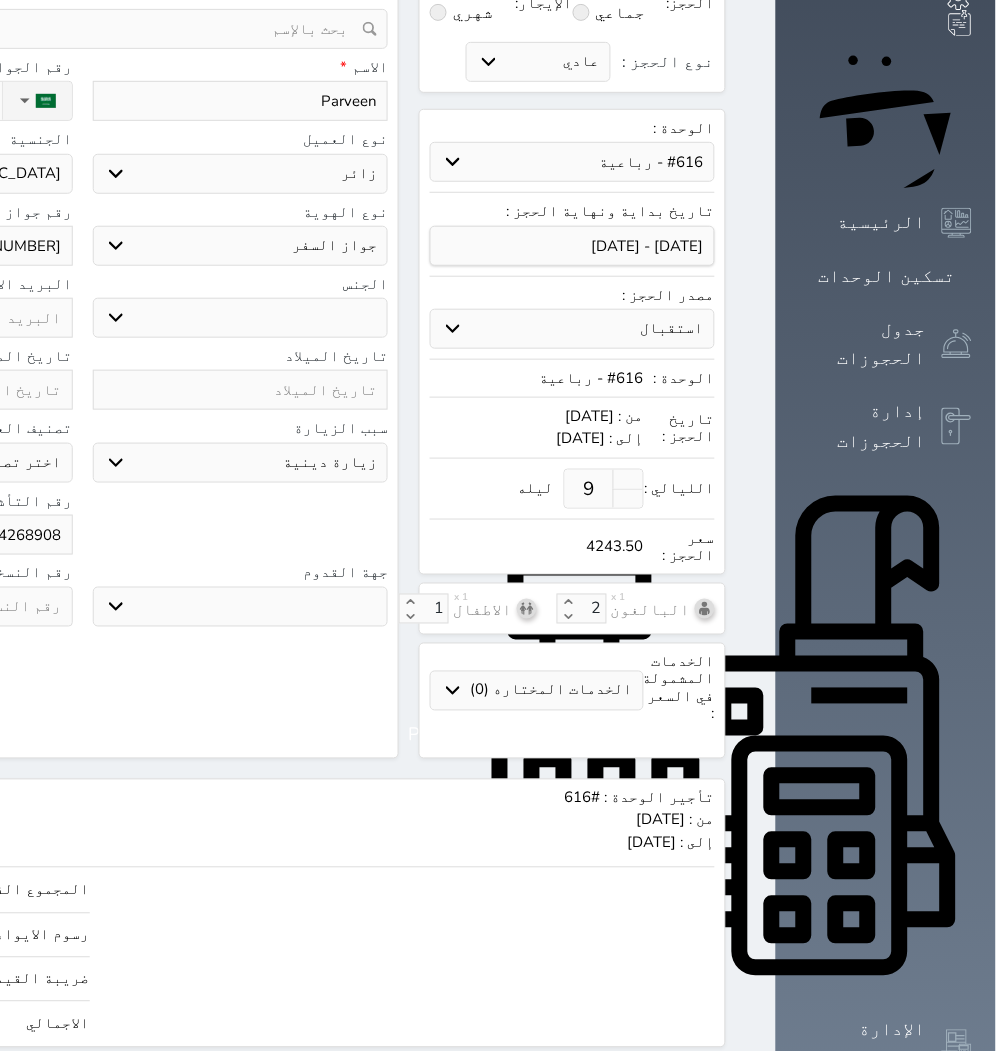 scroll, scrollTop: 207, scrollLeft: 0, axis: vertical 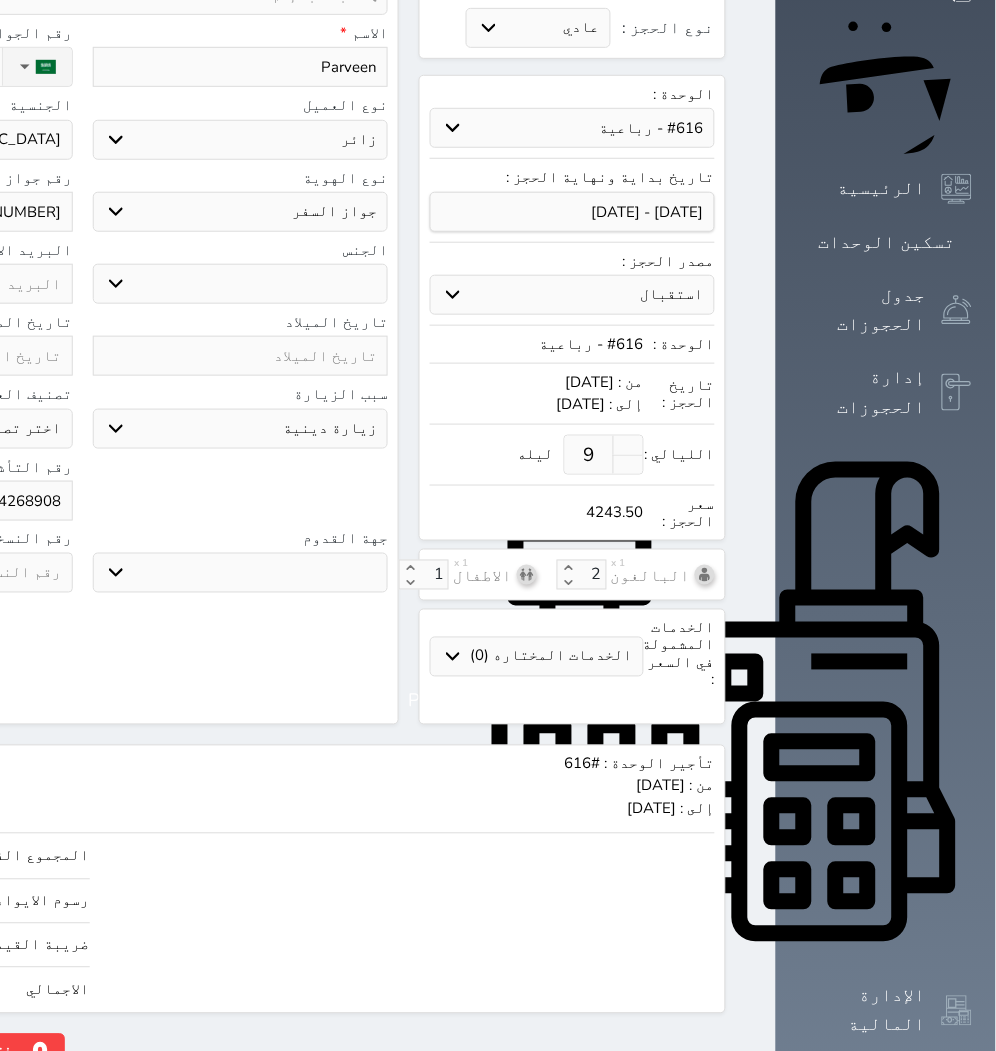click on "حجز" at bounding box center (-146, 1051) 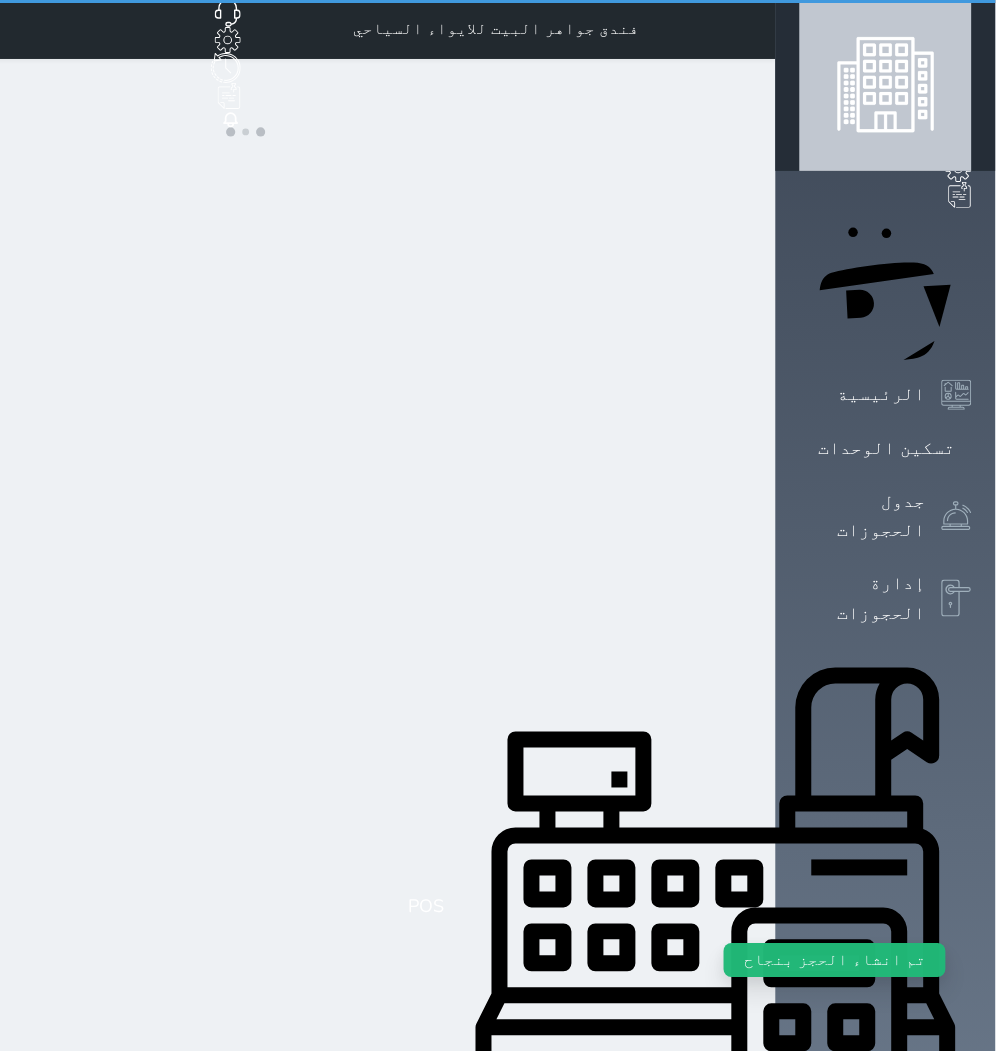 scroll, scrollTop: 0, scrollLeft: 0, axis: both 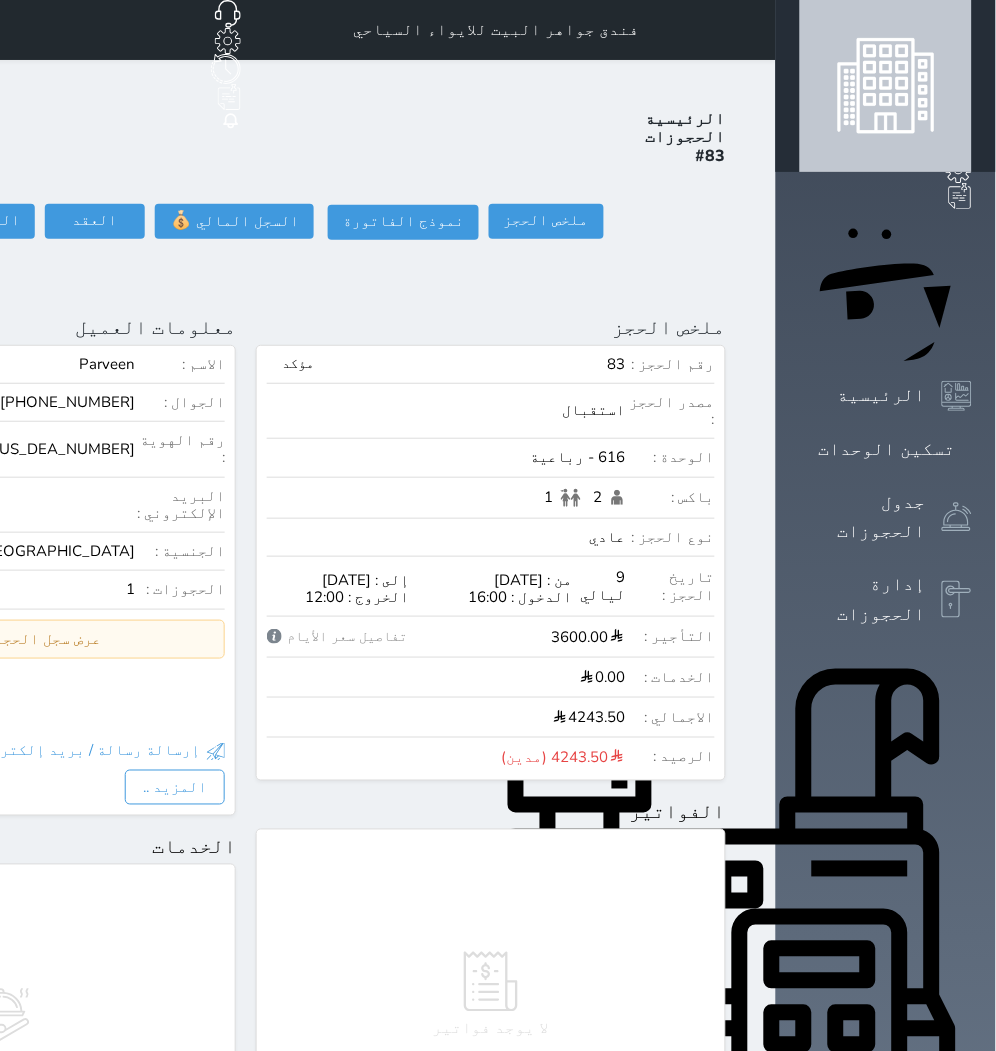 click on "حجز جديد" at bounding box center [72, -65] 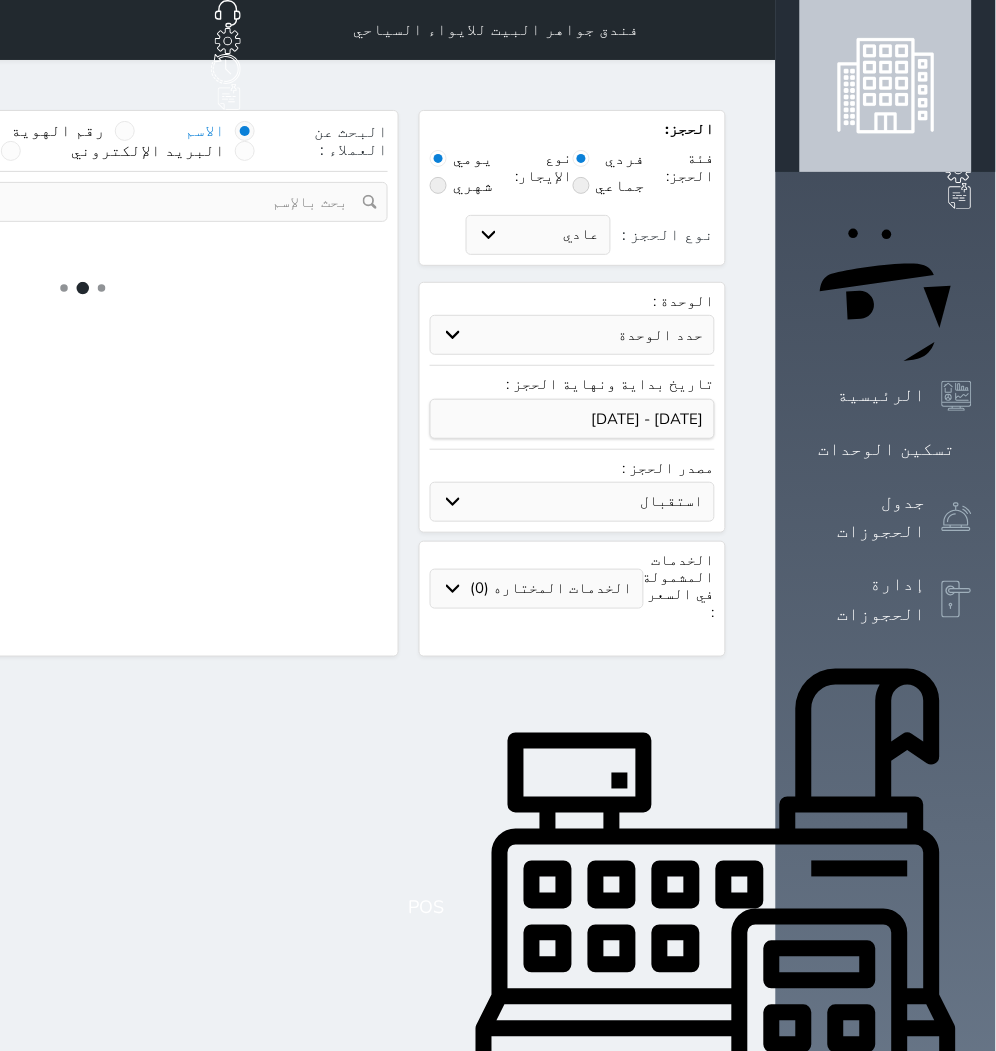 click on "حدد الوحدة" at bounding box center (572, 335) 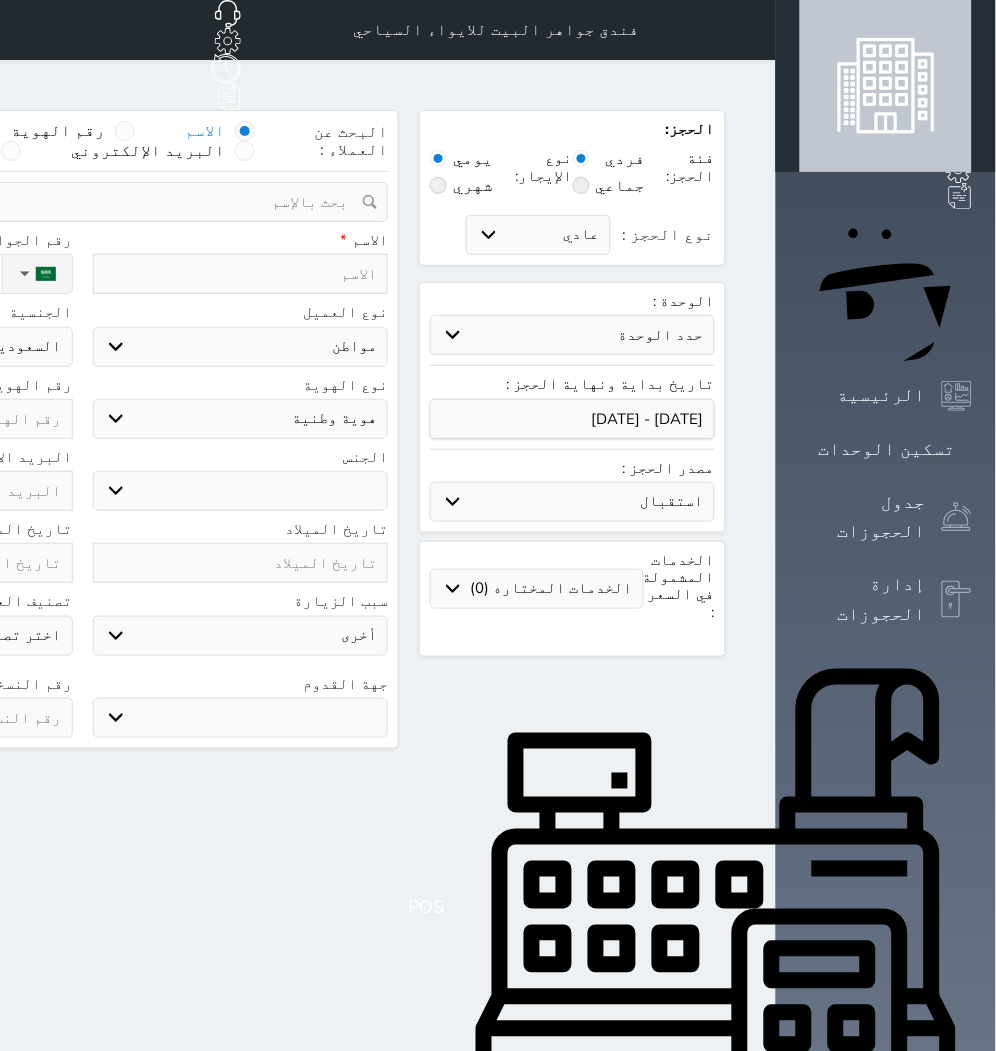 click on "حدد الوحدة
#939 - ثلاثية
#938 - خماسية
#934 - خماسية
#932 - ثلاثية
#931 - خماسية
#930 - رباعية
#928 - ثلاثية
#927 - رباعية
#926 - خماسية
#925 - رباعية
#924 - ثلاثية
#923 - ثلاثية
#922 - خماسية
#921 - رباعية
#920 - رباعية
#919 - خماسية
#918 - ثلاثية
#917 - خماسية
#916 - رباعية
#915 - خماسية" at bounding box center (572, 335) 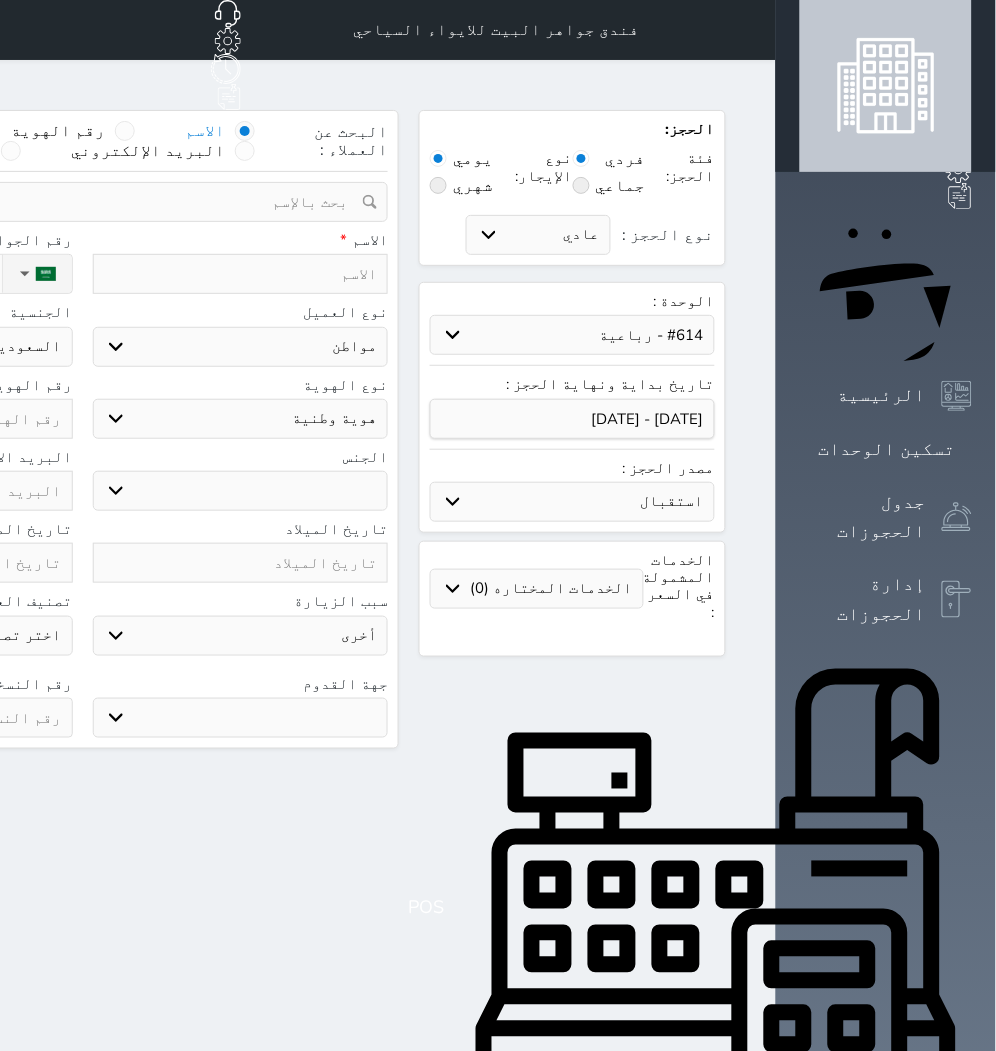 click on "حدد الوحدة
#939 - ثلاثية
#938 - خماسية
#934 - خماسية
#932 - ثلاثية
#931 - خماسية
#930 - رباعية
#928 - ثلاثية
#927 - رباعية
#926 - خماسية
#925 - رباعية
#924 - ثلاثية
#923 - ثلاثية
#922 - خماسية
#921 - رباعية
#920 - رباعية
#919 - خماسية
#918 - ثلاثية
#917 - خماسية
#916 - رباعية
#915 - خماسية" at bounding box center (572, 335) 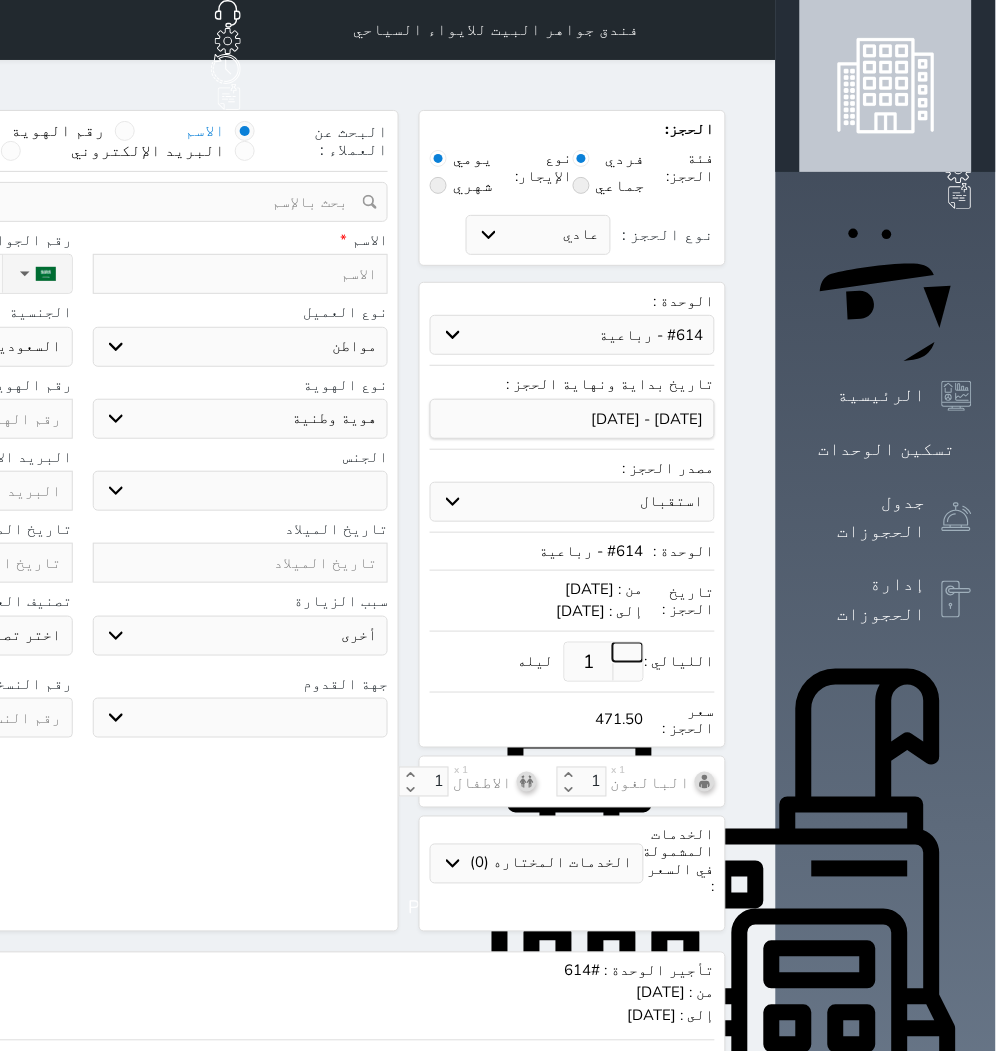click at bounding box center (628, 652) 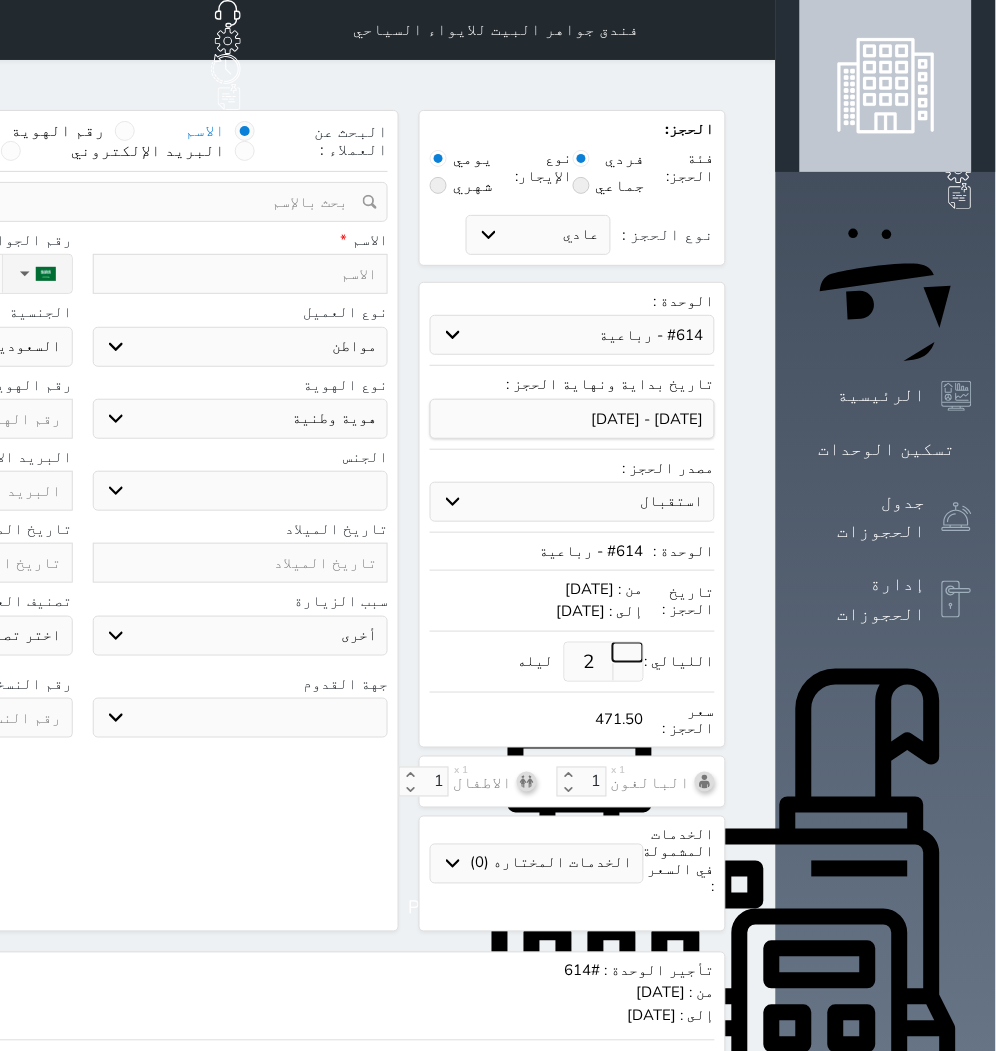 click at bounding box center [628, 652] 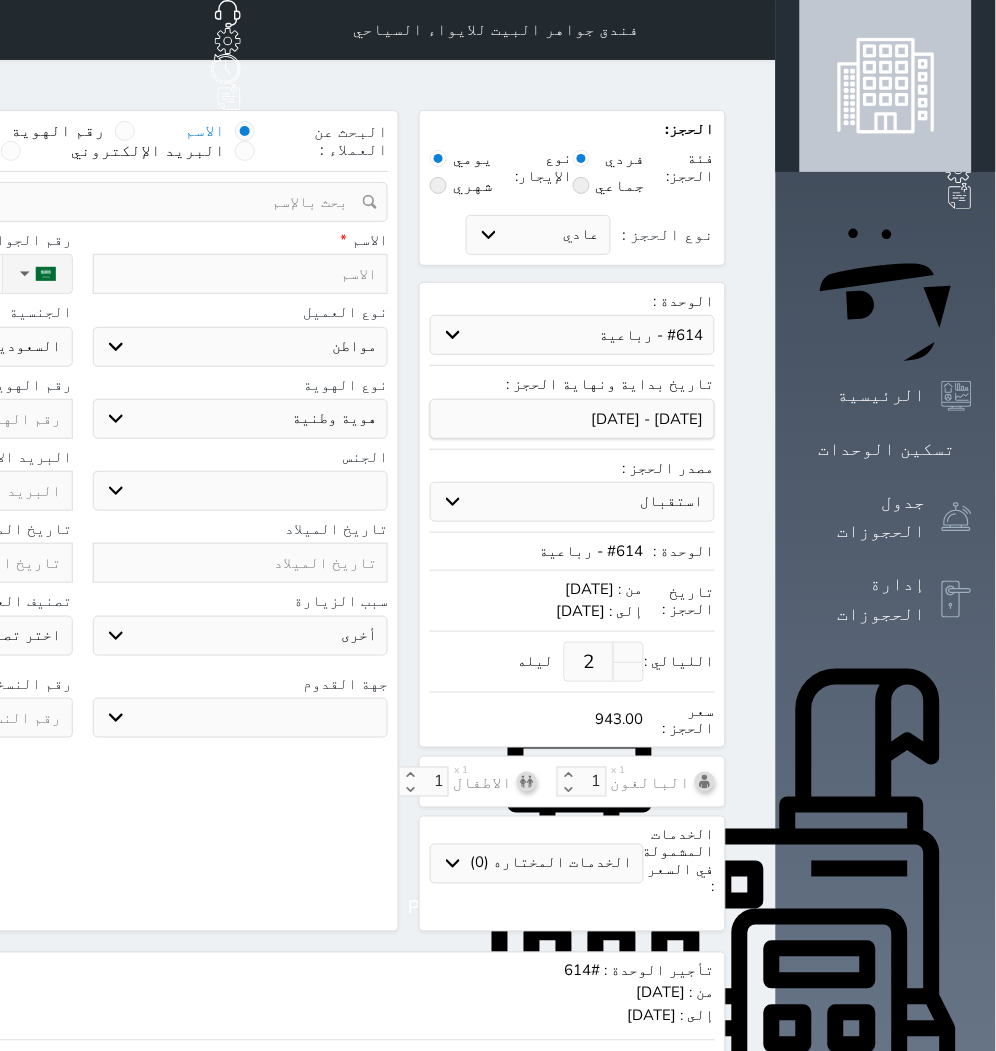 click on "حجز جماعي جديد" at bounding box center [177, -65] 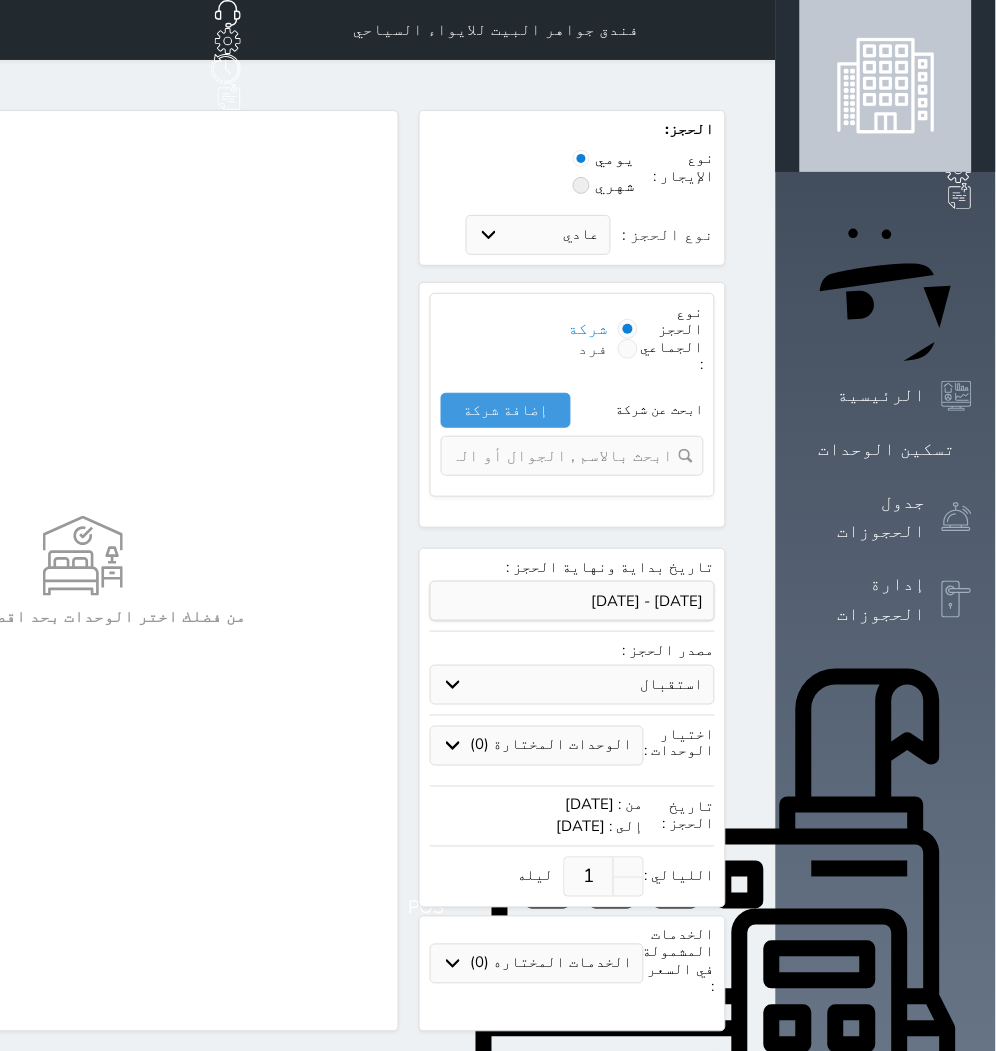 click at bounding box center (628, 349) 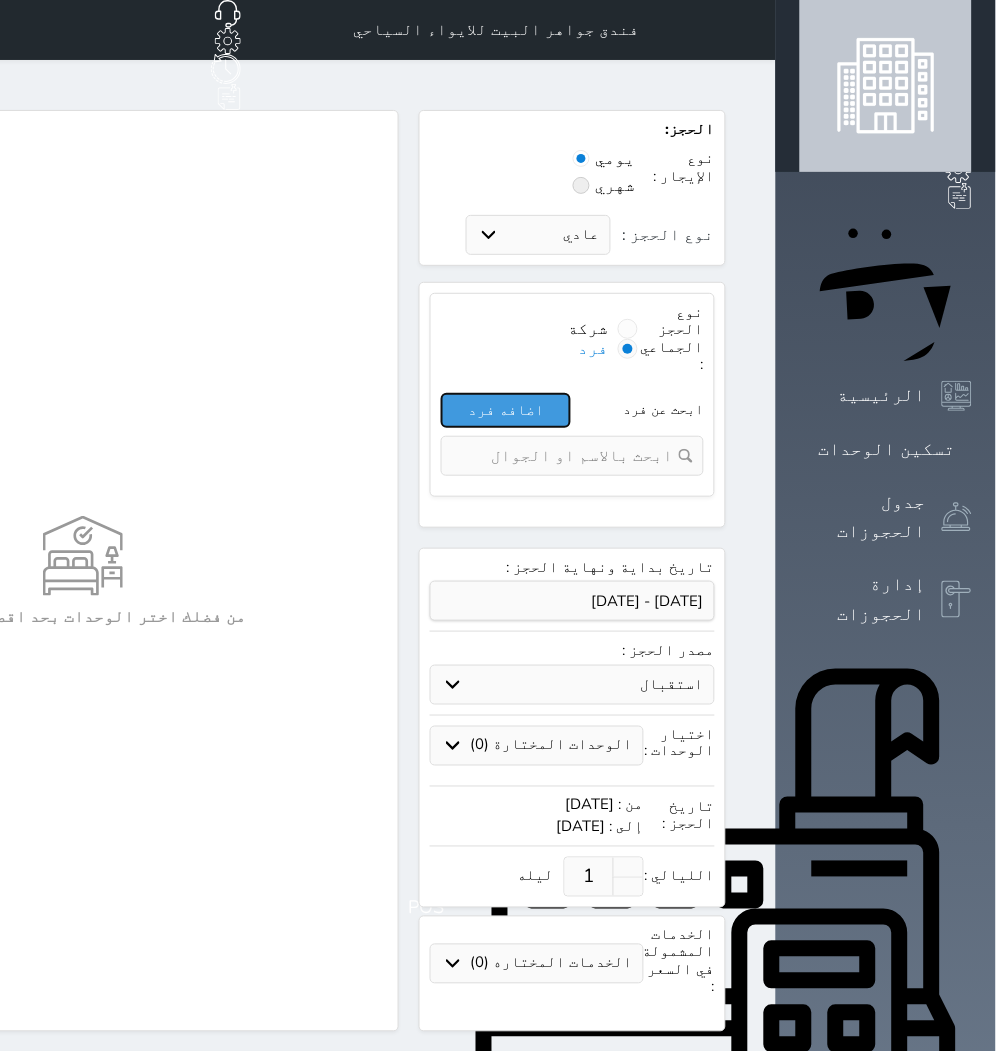click on "اضافه فرد" at bounding box center (506, 410) 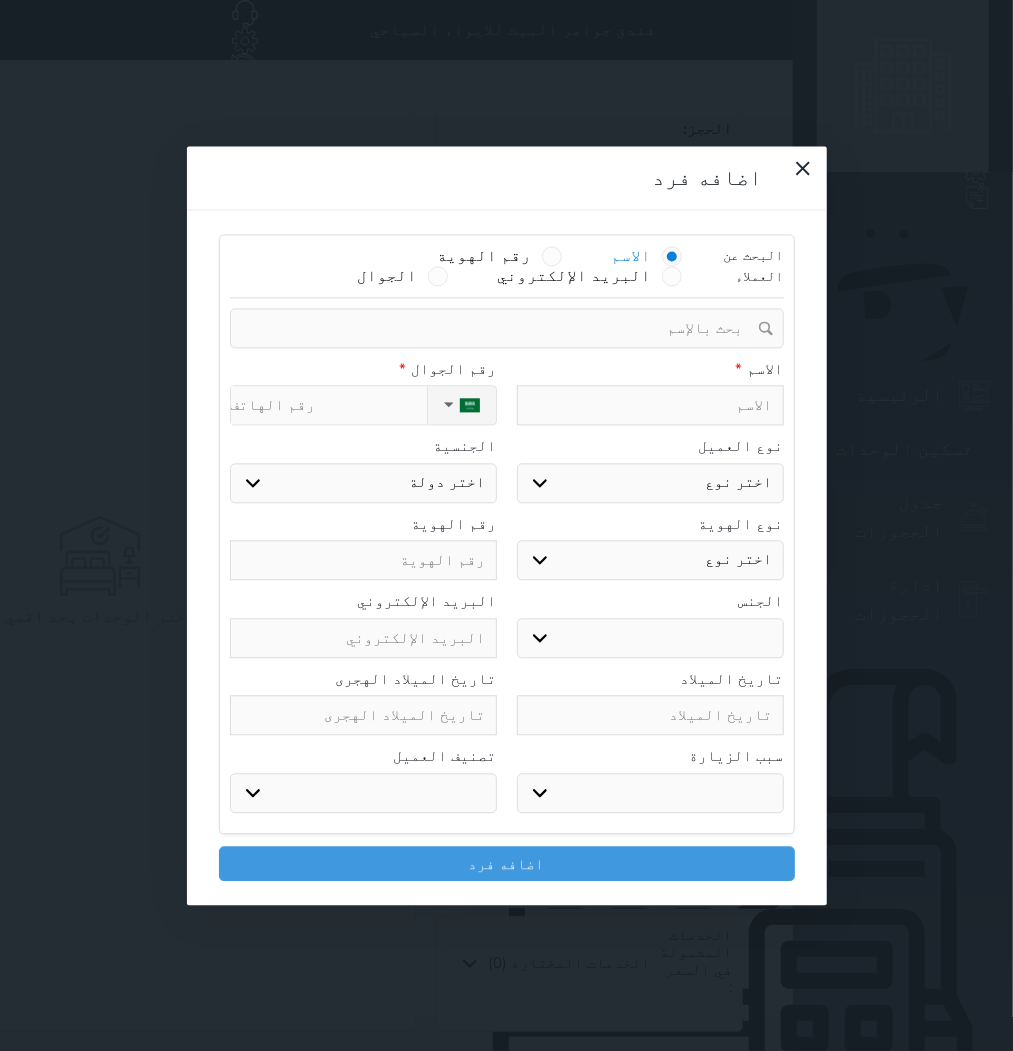 click at bounding box center [650, 406] 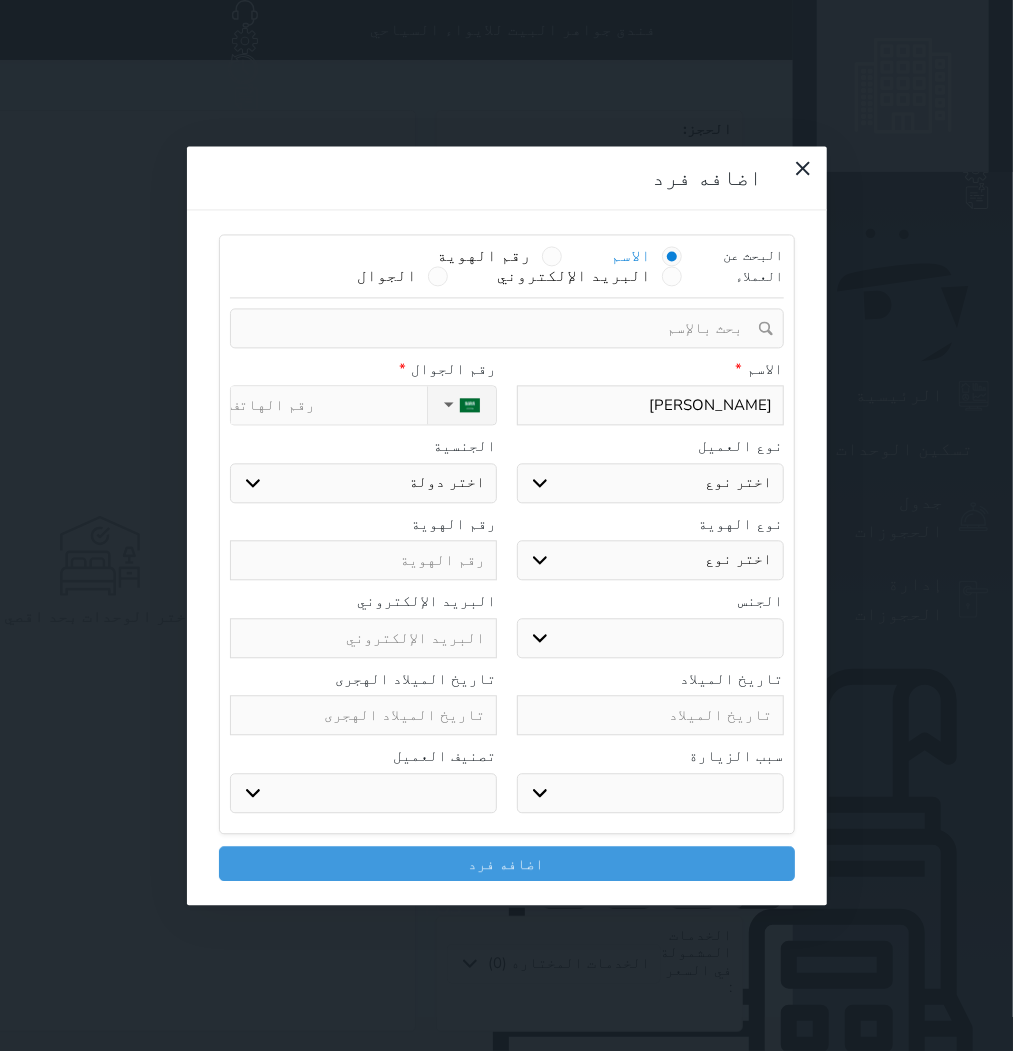 click on "اختر نوع   مواطن مواطن خليجي زائر مقيم" at bounding box center (650, 483) 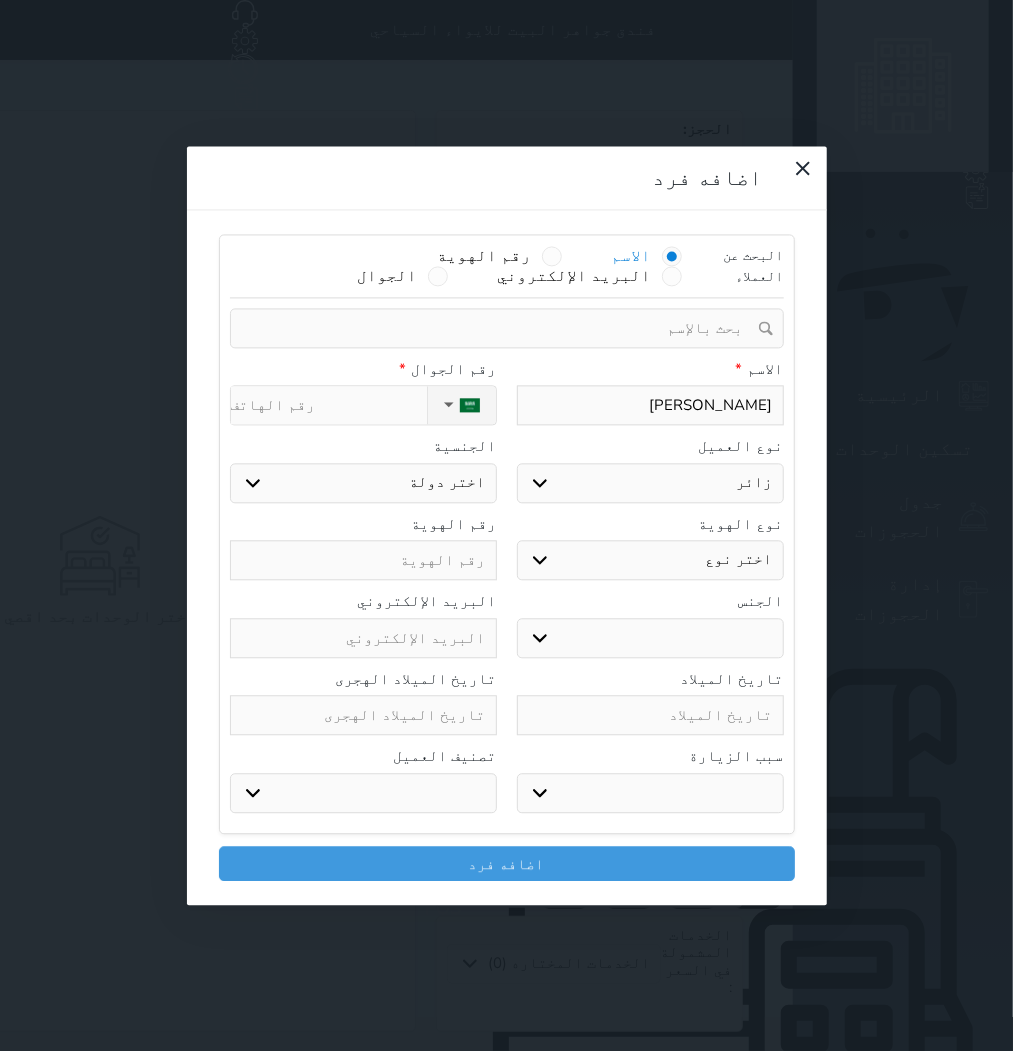 click on "اختر نوع   مواطن مواطن خليجي زائر مقيم" at bounding box center [650, 483] 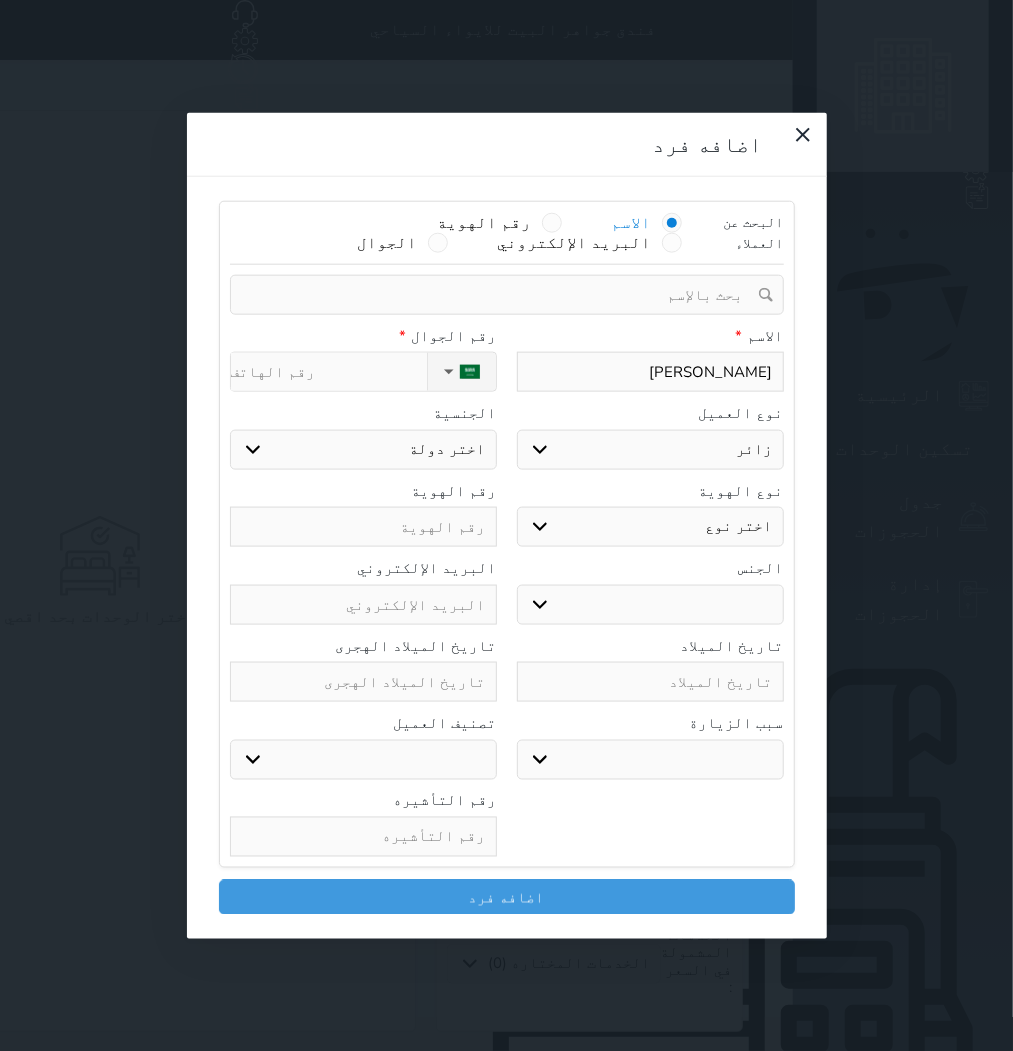 click on "اختر نوع   جواز السفر هوية زائر" at bounding box center (650, 527) 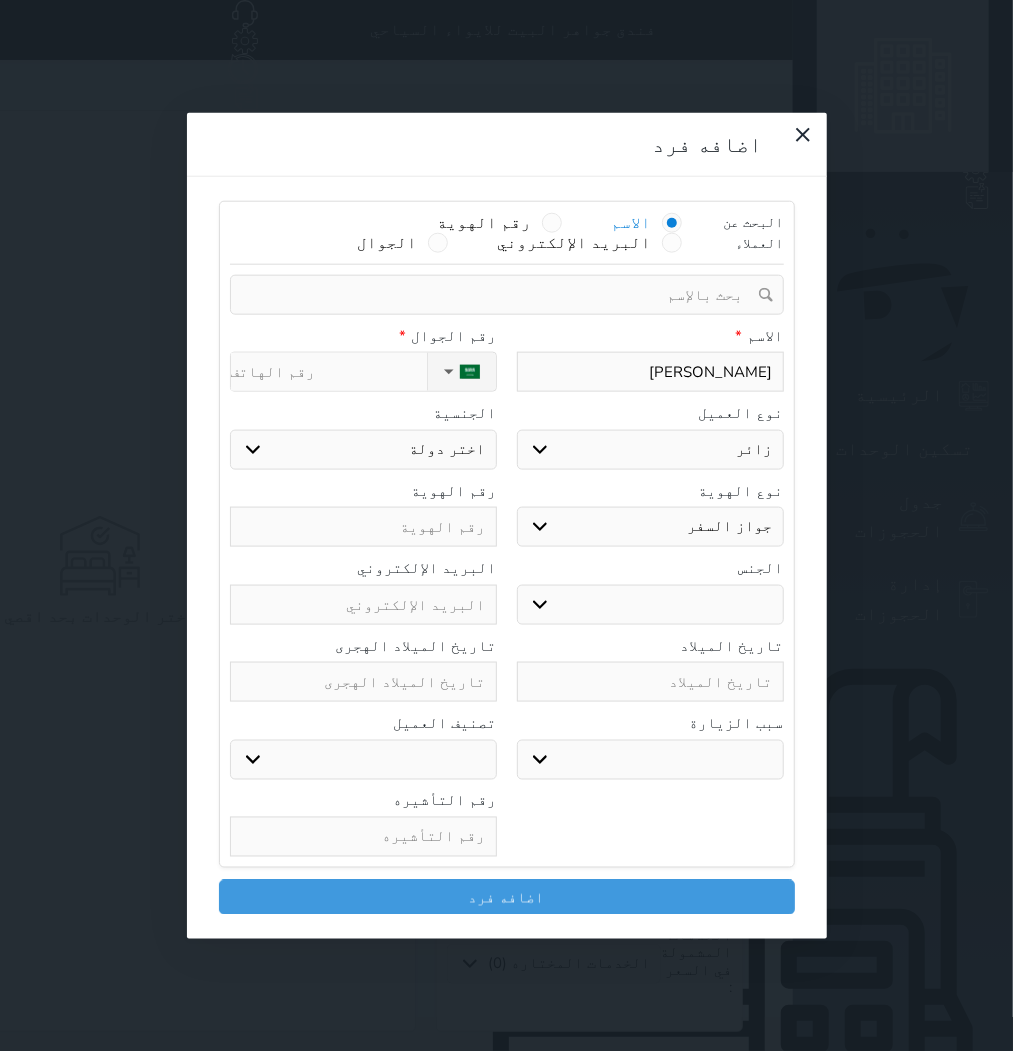 click on "اختر نوع   جواز السفر هوية زائر" at bounding box center [650, 527] 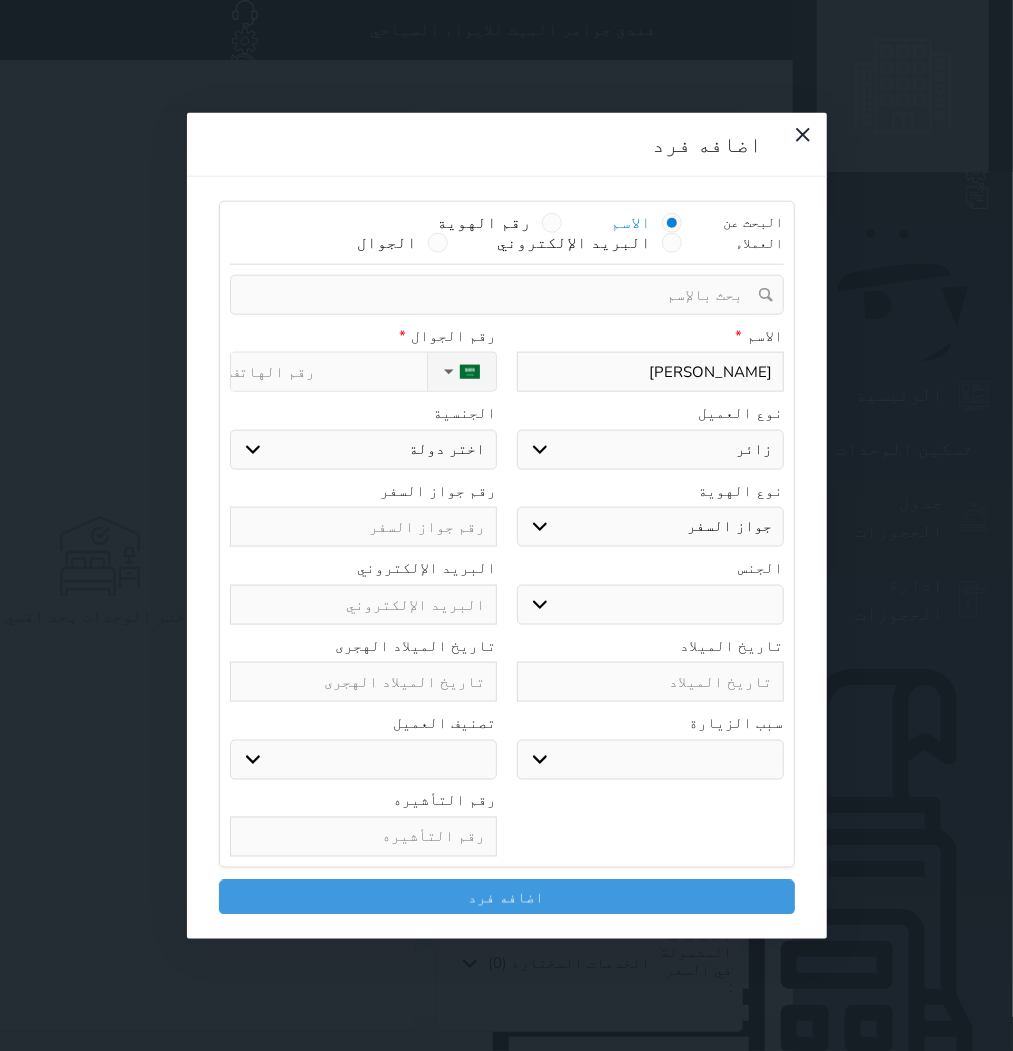 click on "ذكر   انثى" at bounding box center [650, 604] 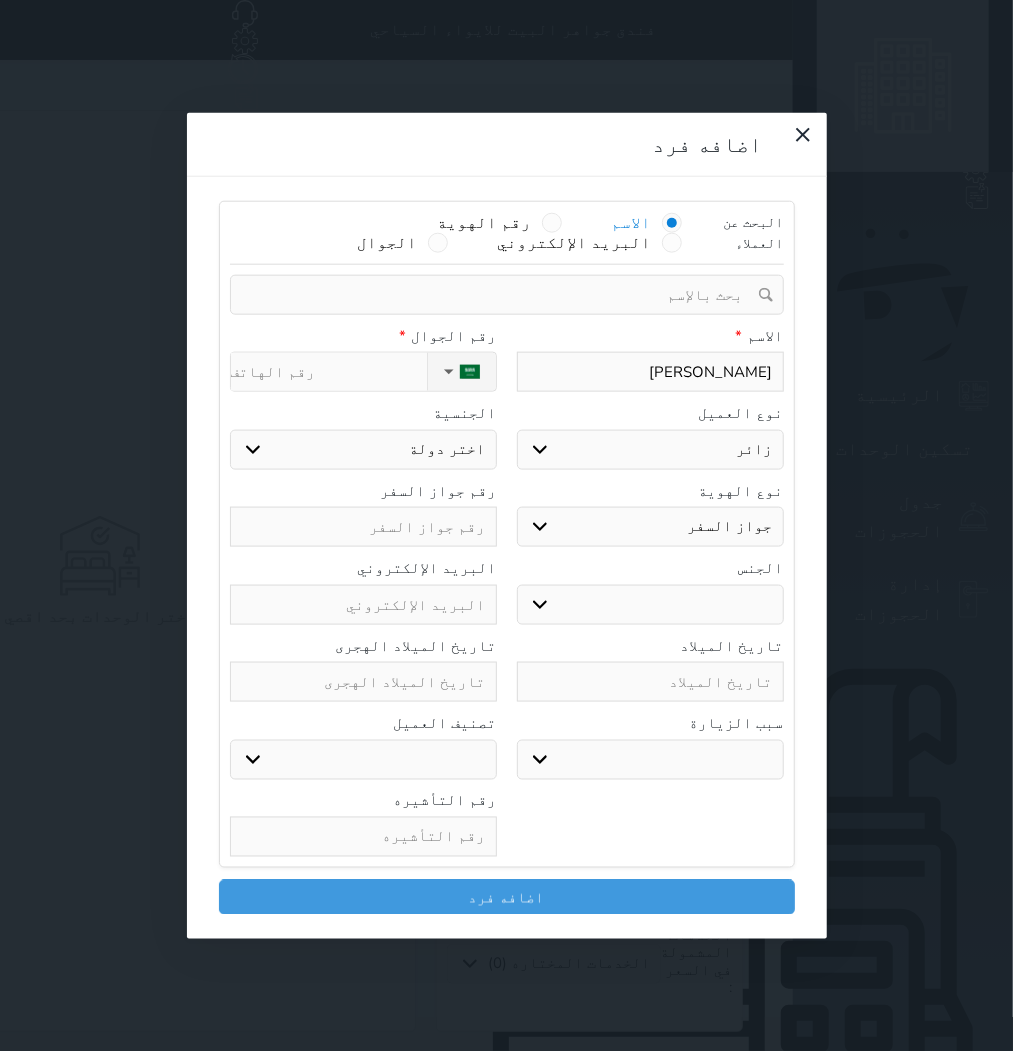 click on "ذكر   انثى" at bounding box center (650, 604) 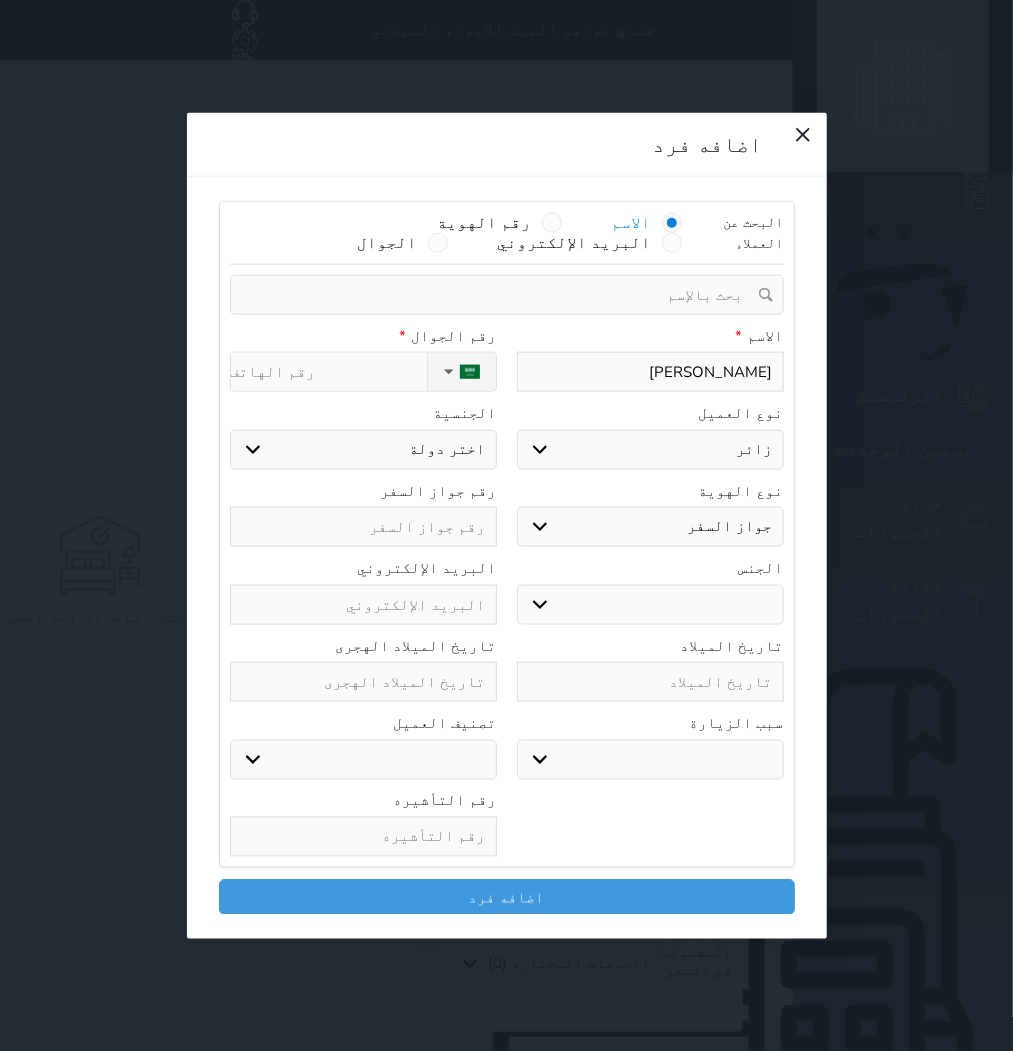 click on "نوع الحجز :" at bounding box center [329, 372] 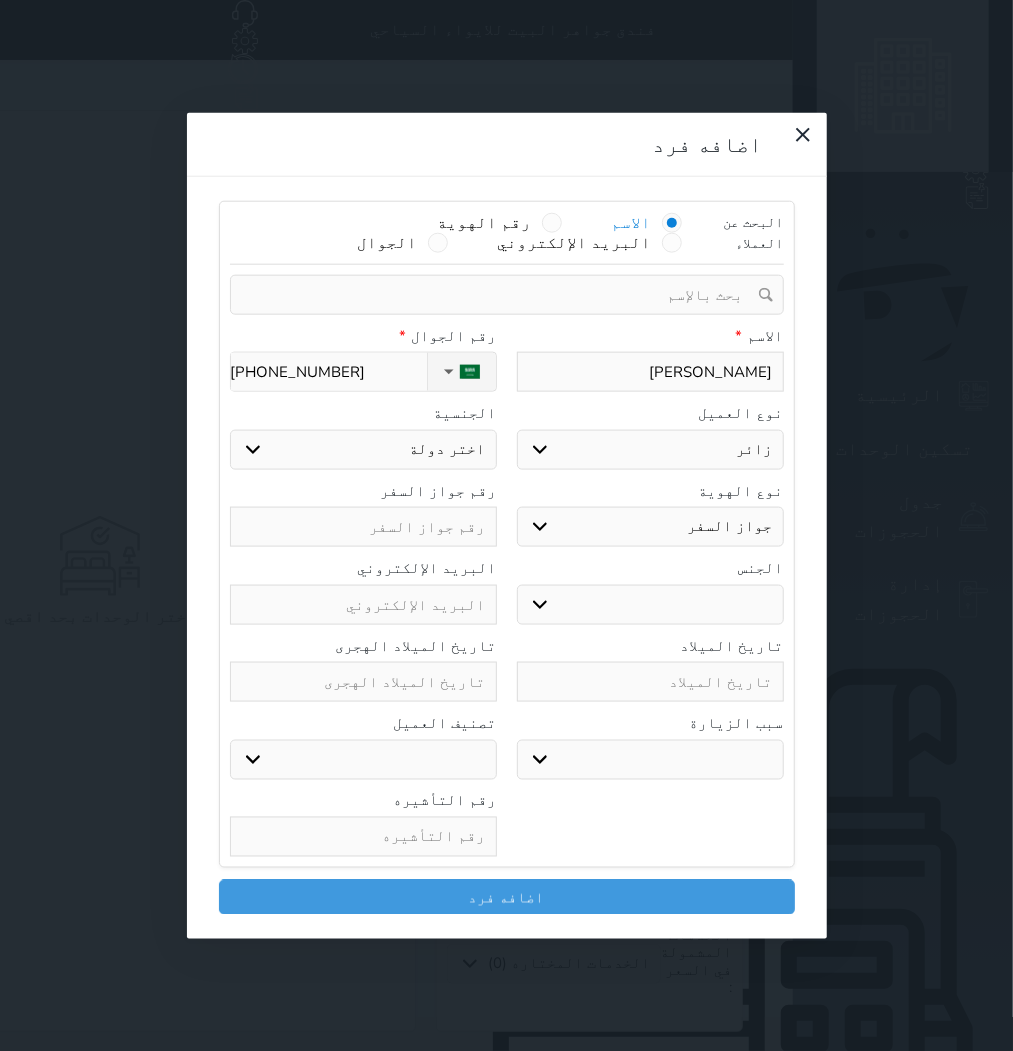 click on "اختر دولة
اثيوبيا
اجنبي بجواز [DEMOGRAPHIC_DATA]
اخرى
[GEOGRAPHIC_DATA]
[GEOGRAPHIC_DATA]
[GEOGRAPHIC_DATA]
[GEOGRAPHIC_DATA]
[GEOGRAPHIC_DATA]
[GEOGRAPHIC_DATA]
[GEOGRAPHIC_DATA]" at bounding box center [363, 449] 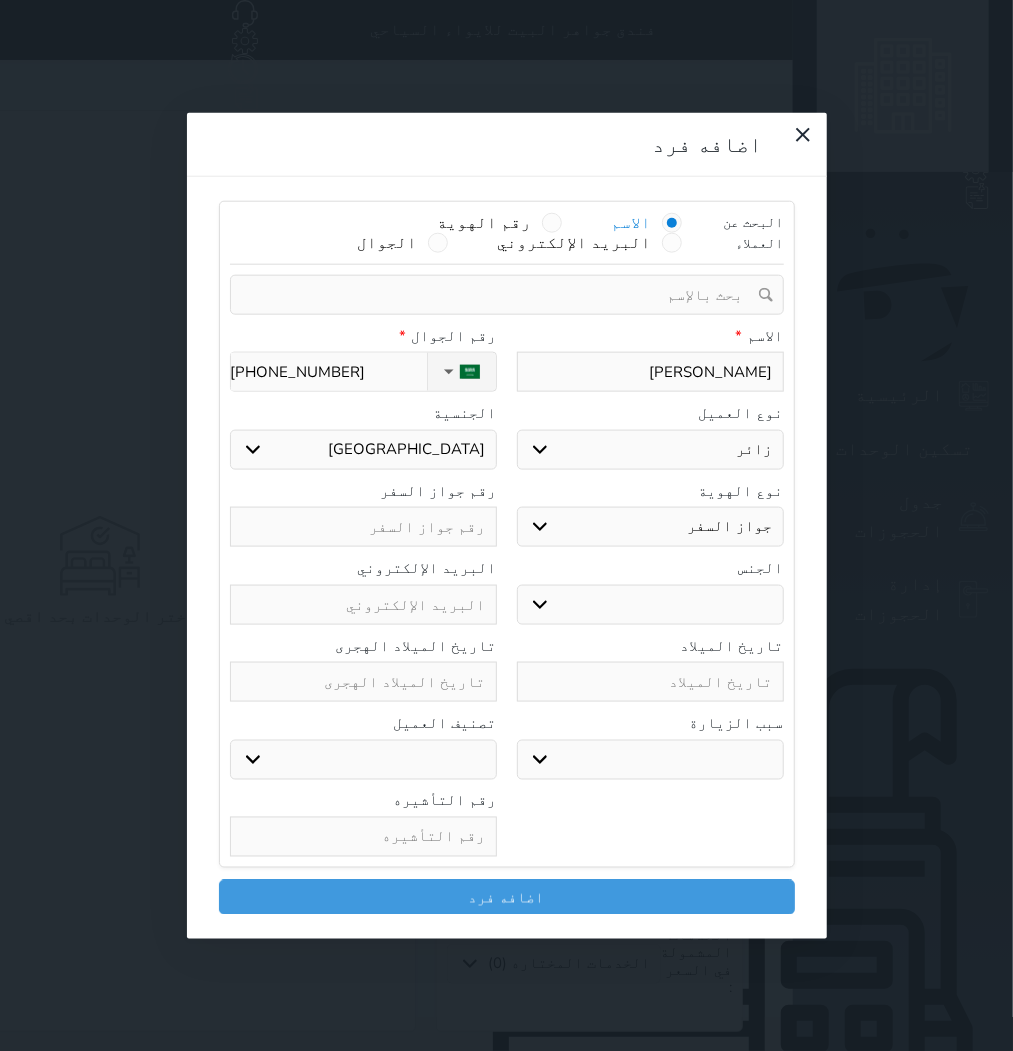 click on "اختر دولة
اثيوبيا
اجنبي بجواز [DEMOGRAPHIC_DATA]
اخرى
[GEOGRAPHIC_DATA]
[GEOGRAPHIC_DATA]
[GEOGRAPHIC_DATA]
[GEOGRAPHIC_DATA]
[GEOGRAPHIC_DATA]
[GEOGRAPHIC_DATA]
[GEOGRAPHIC_DATA]" at bounding box center [363, 449] 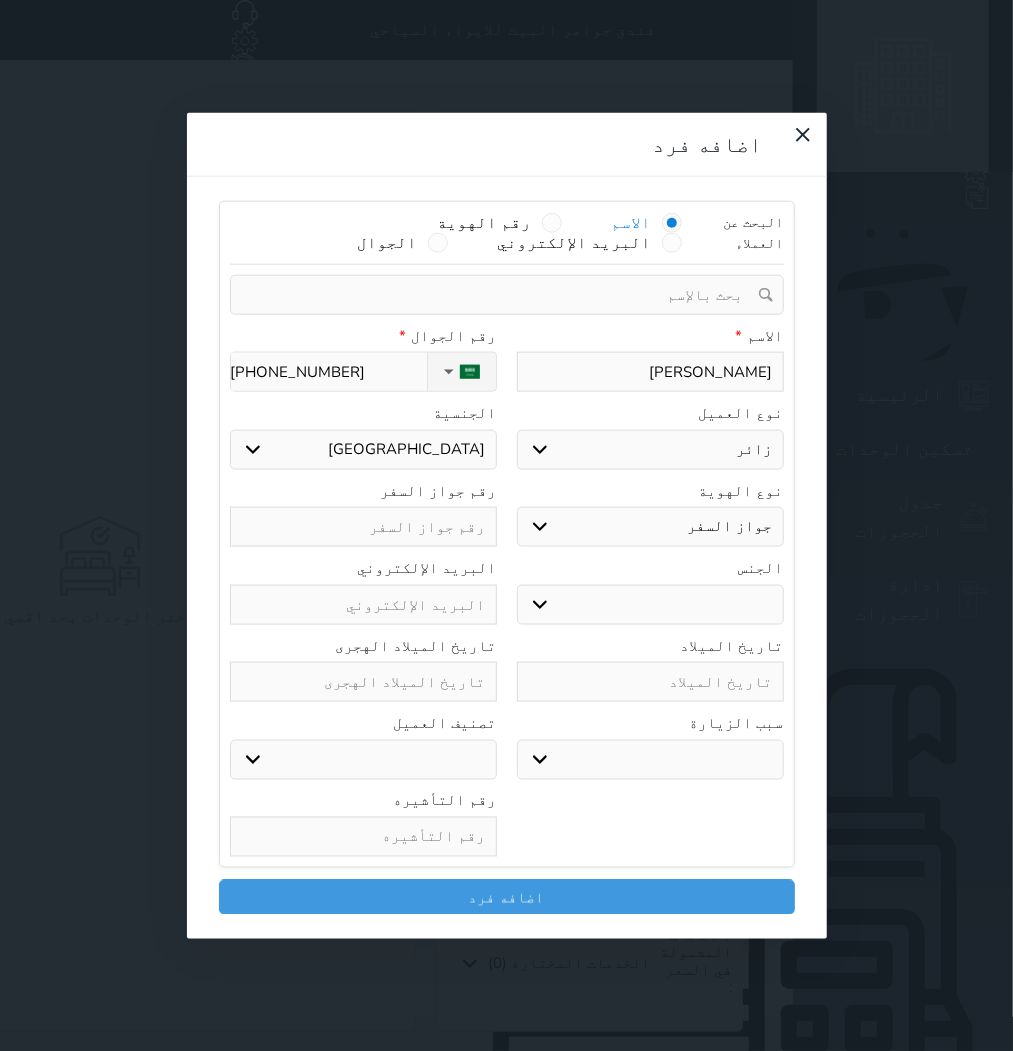 click at bounding box center (363, 527) 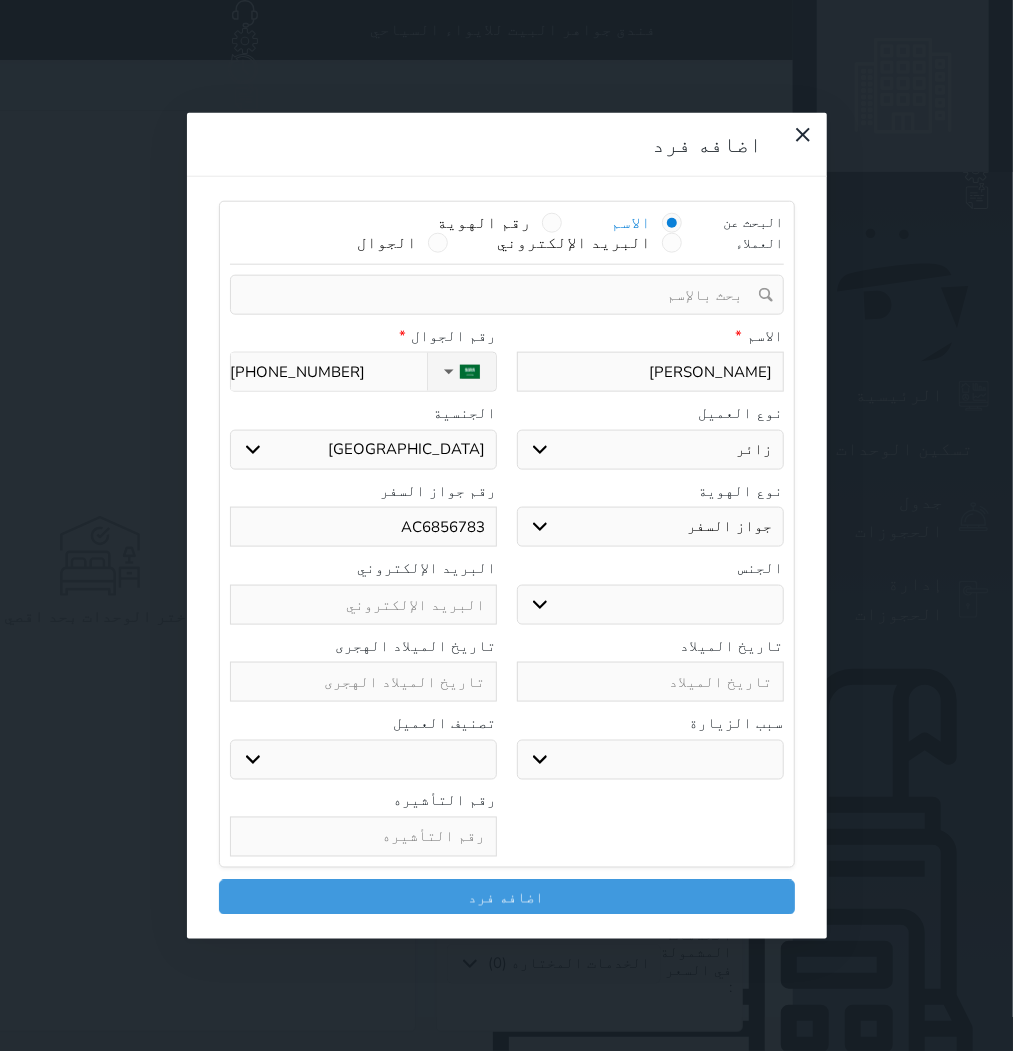 click at bounding box center [363, 837] 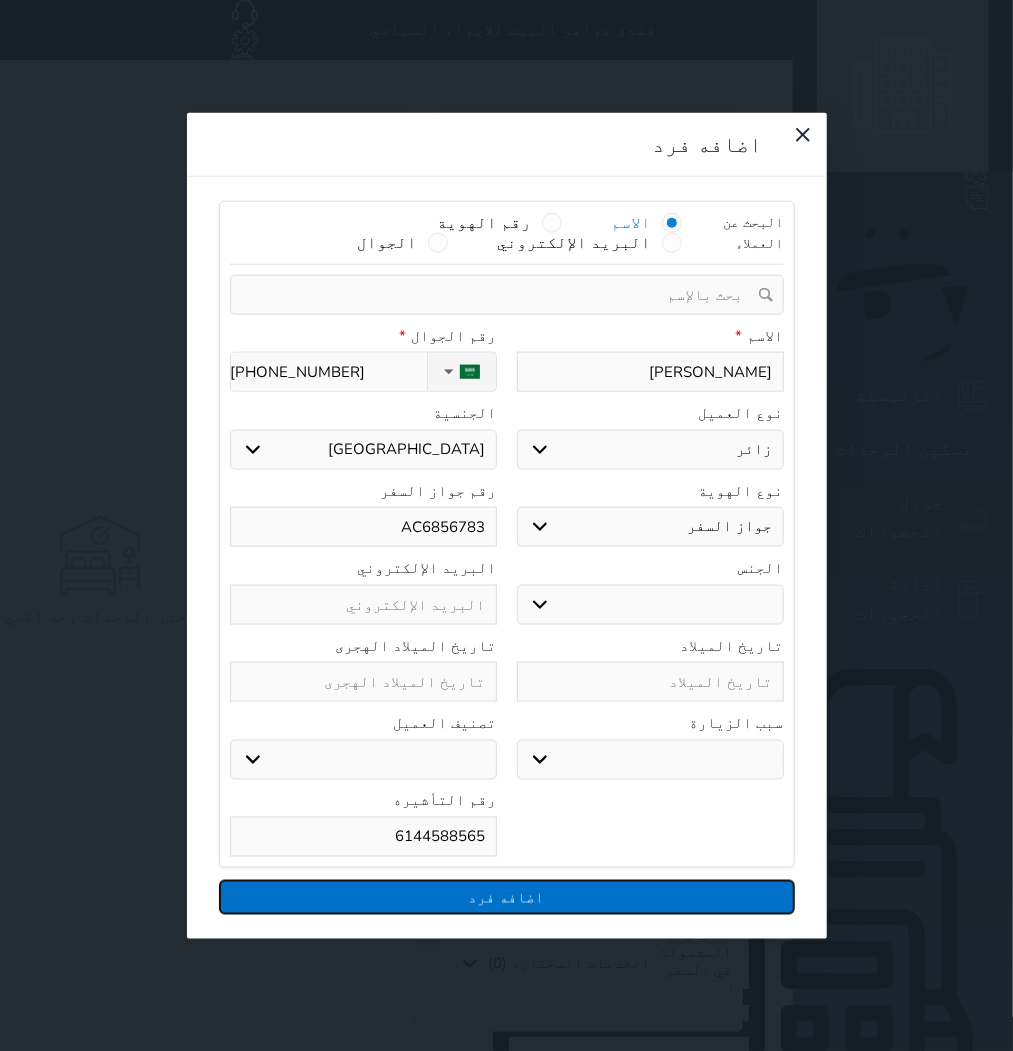click on "اضافه فرد" at bounding box center [507, 897] 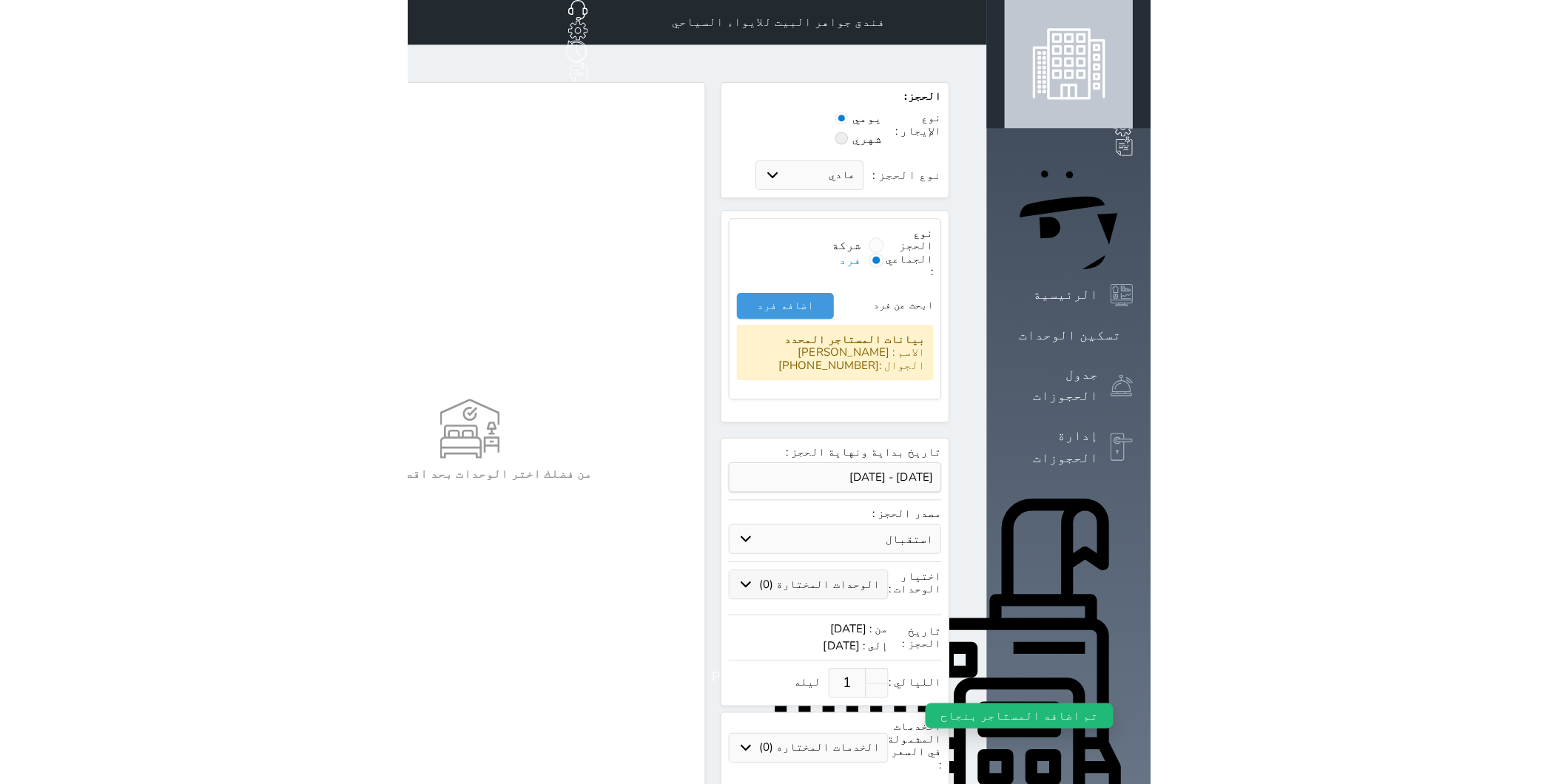 scroll, scrollTop: 82, scrollLeft: 0, axis: vertical 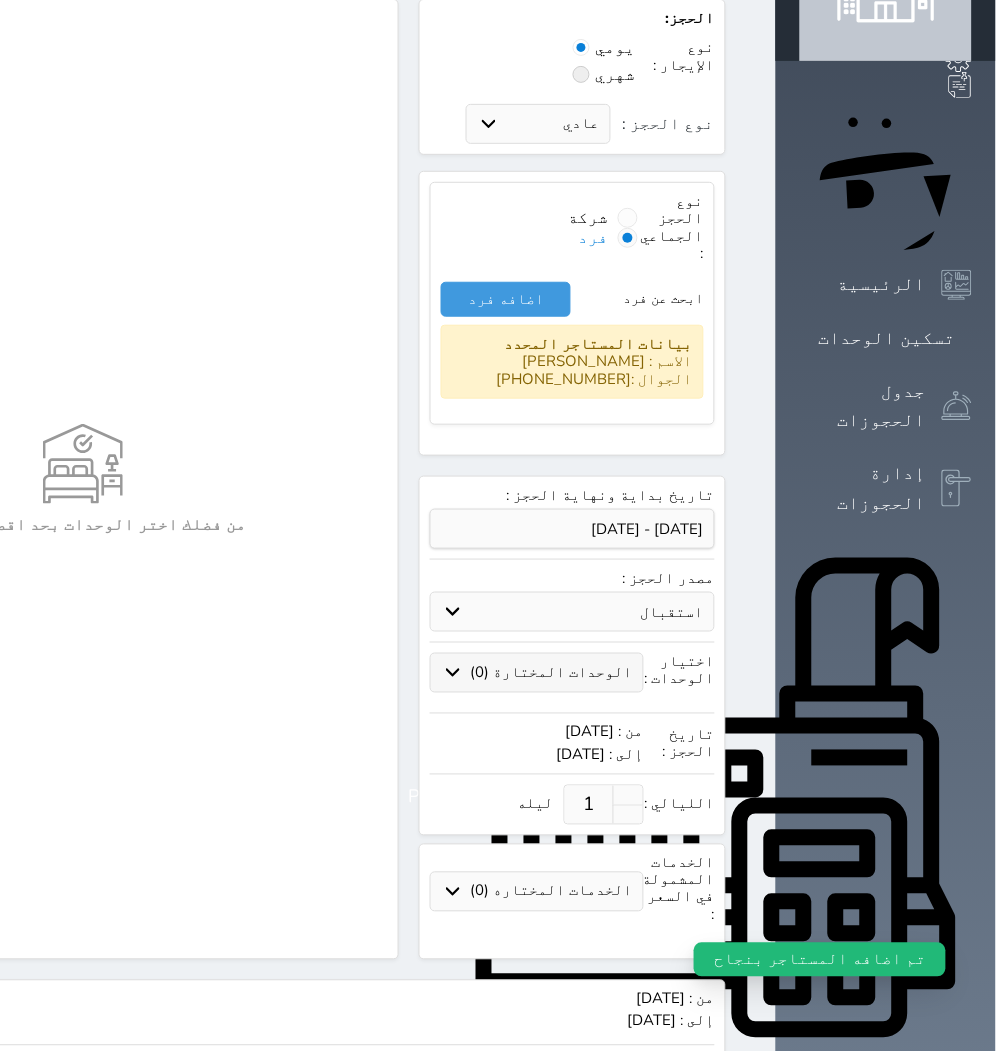 click on "الوحدات المختارة  (0)" at bounding box center (552, 673) 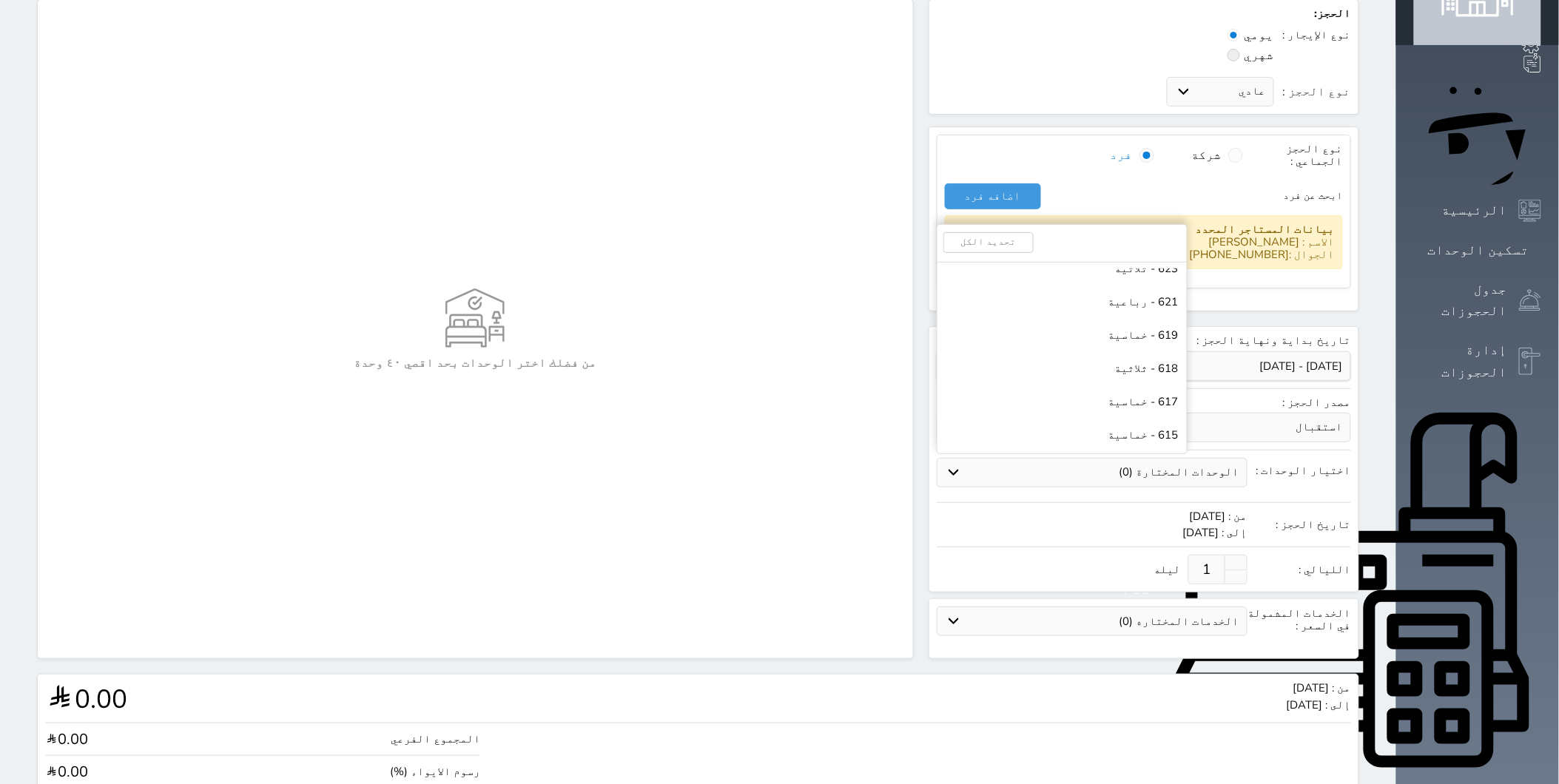 scroll, scrollTop: 3533, scrollLeft: 0, axis: vertical 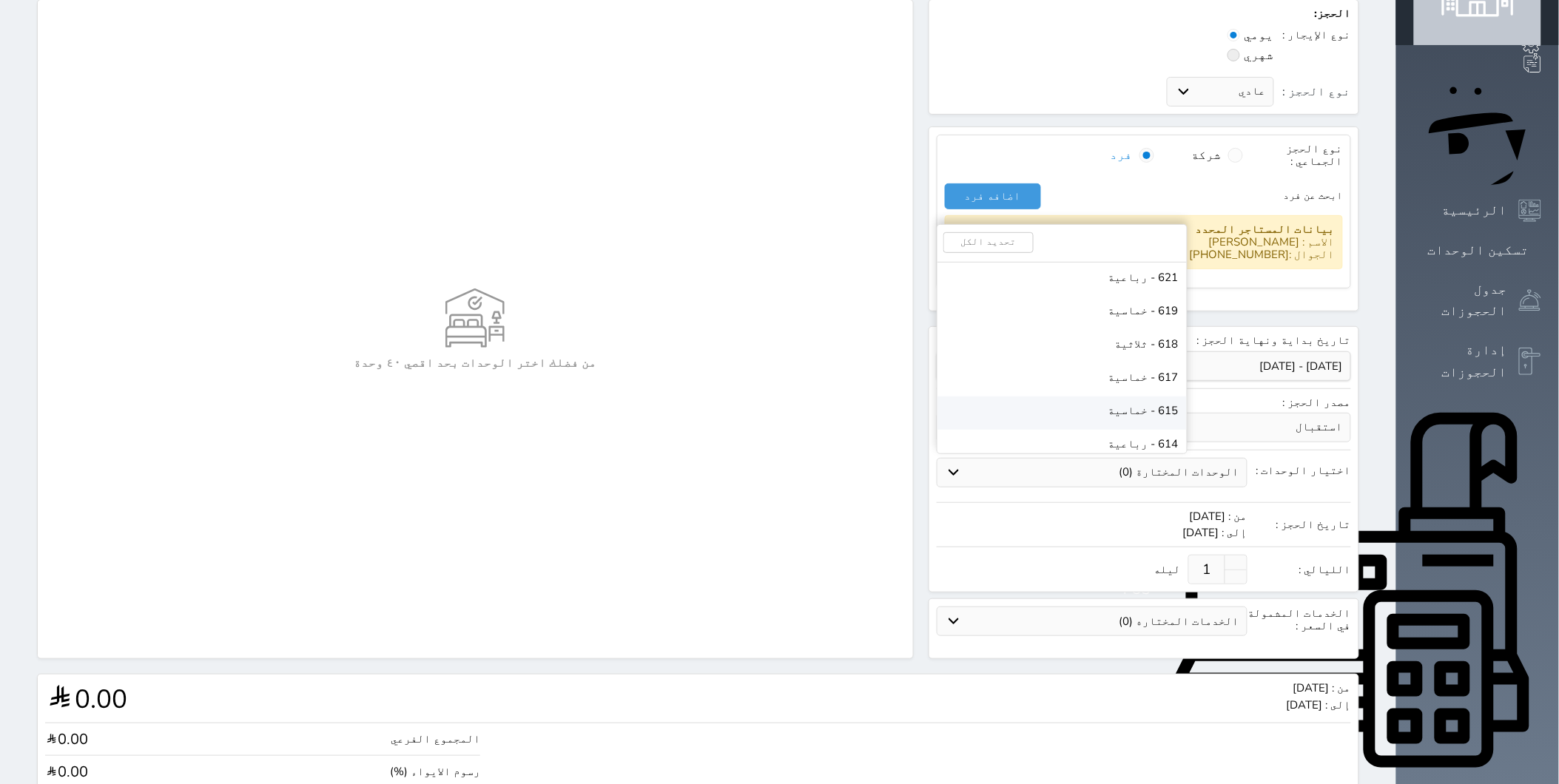 click on "615 - خماسية" at bounding box center [1062, 413] 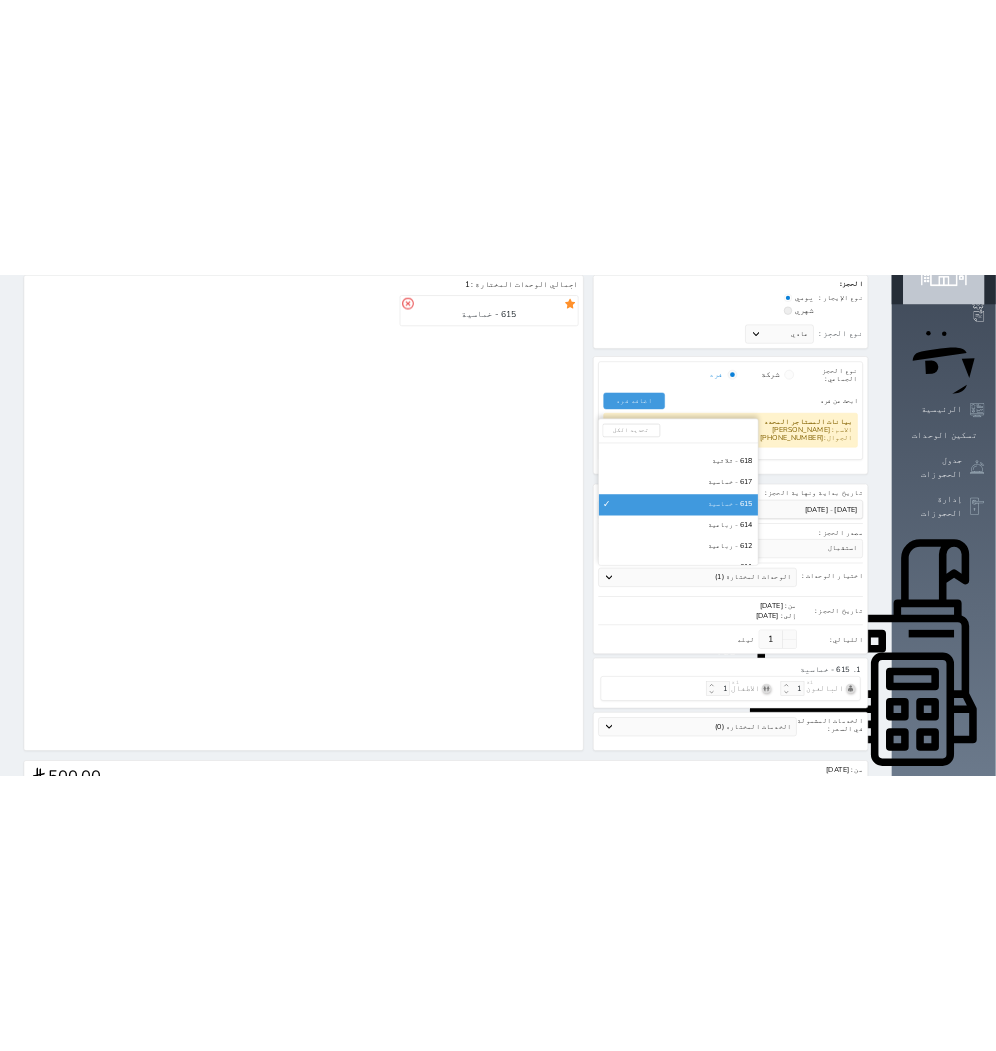 scroll, scrollTop: 4888, scrollLeft: 0, axis: vertical 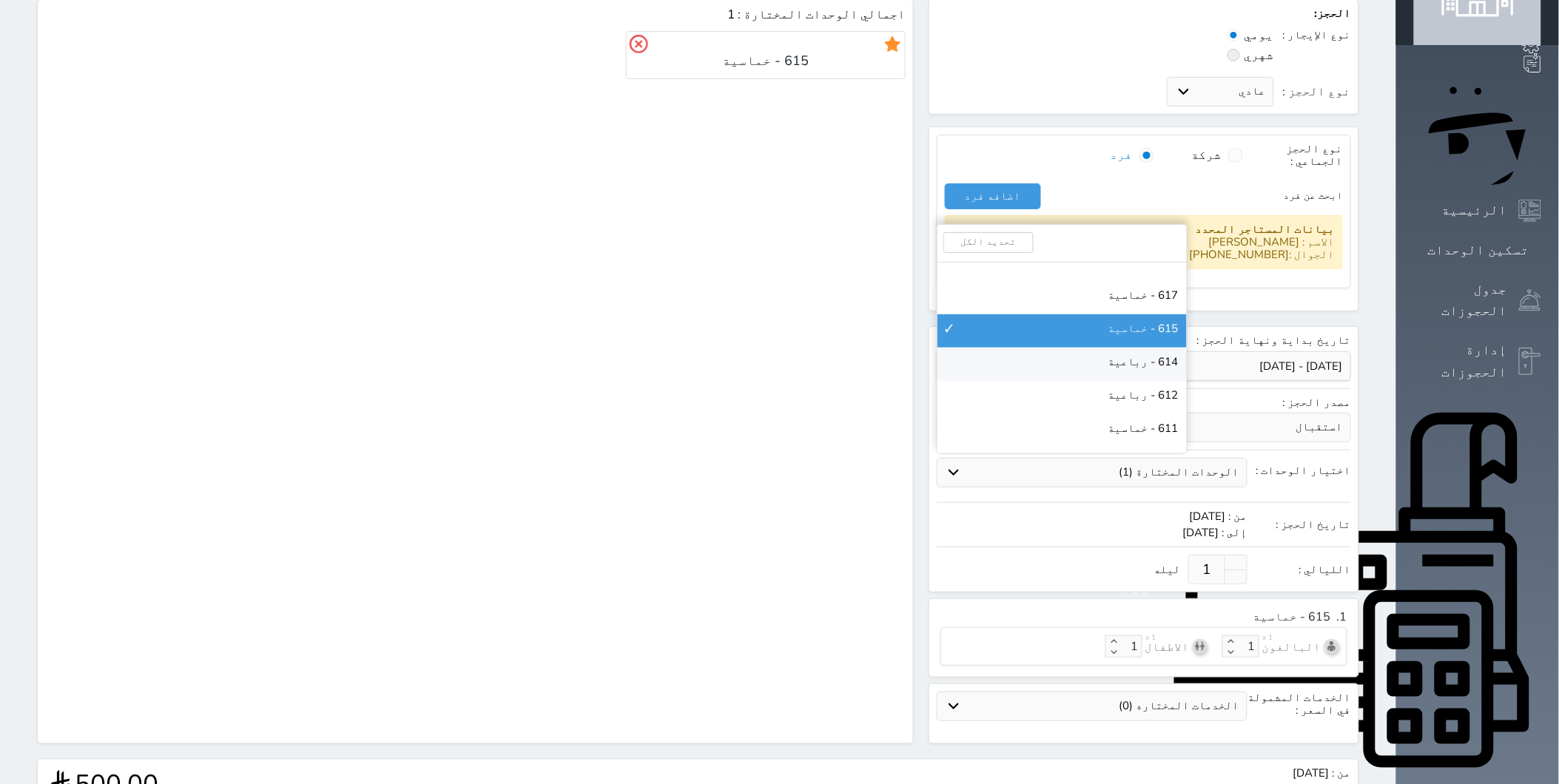 click on "614 - رباعية" at bounding box center [1143, 362] 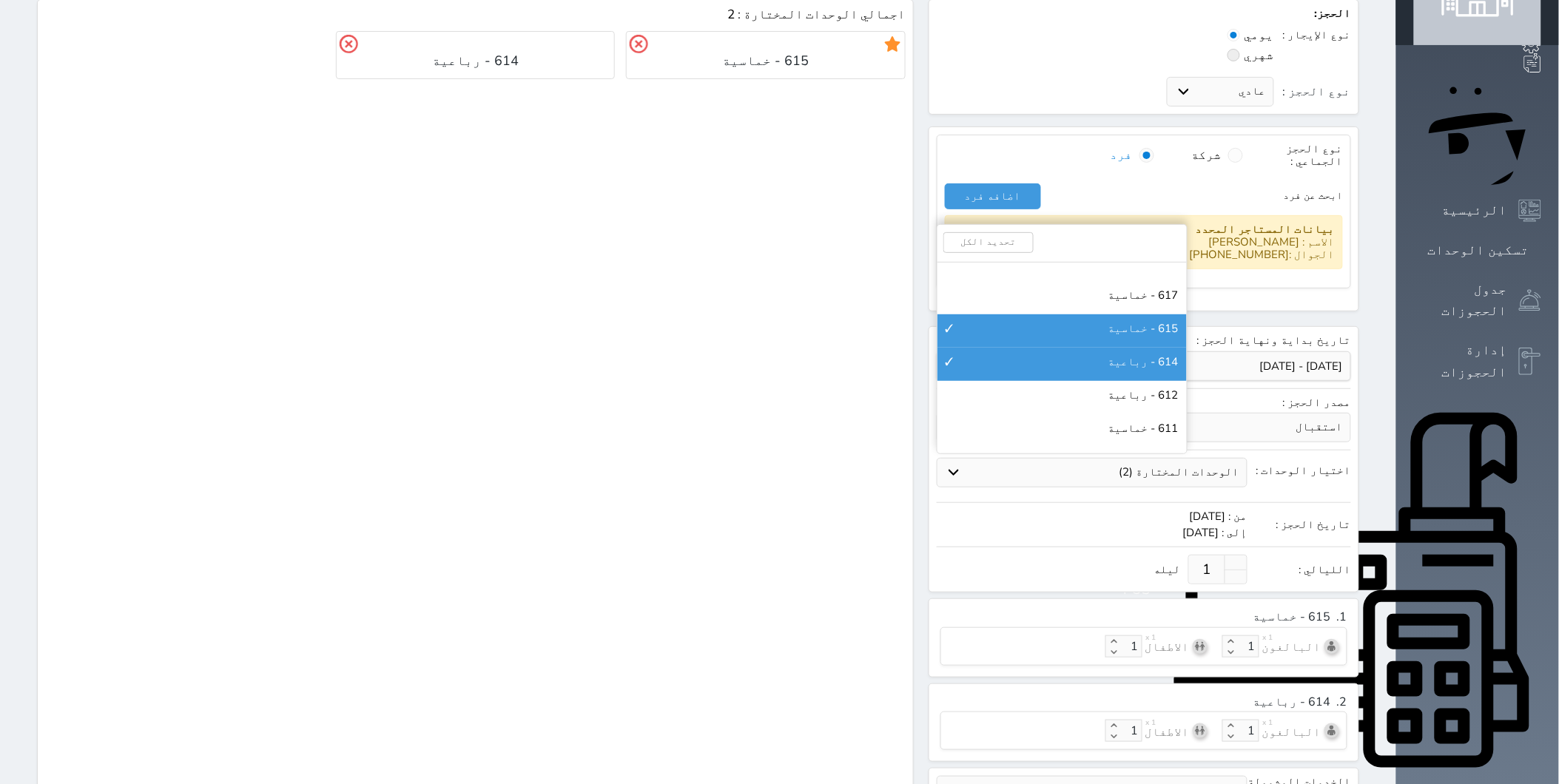 click on "ابحث عن فرد
اضافه فرد" at bounding box center [1144, 196] 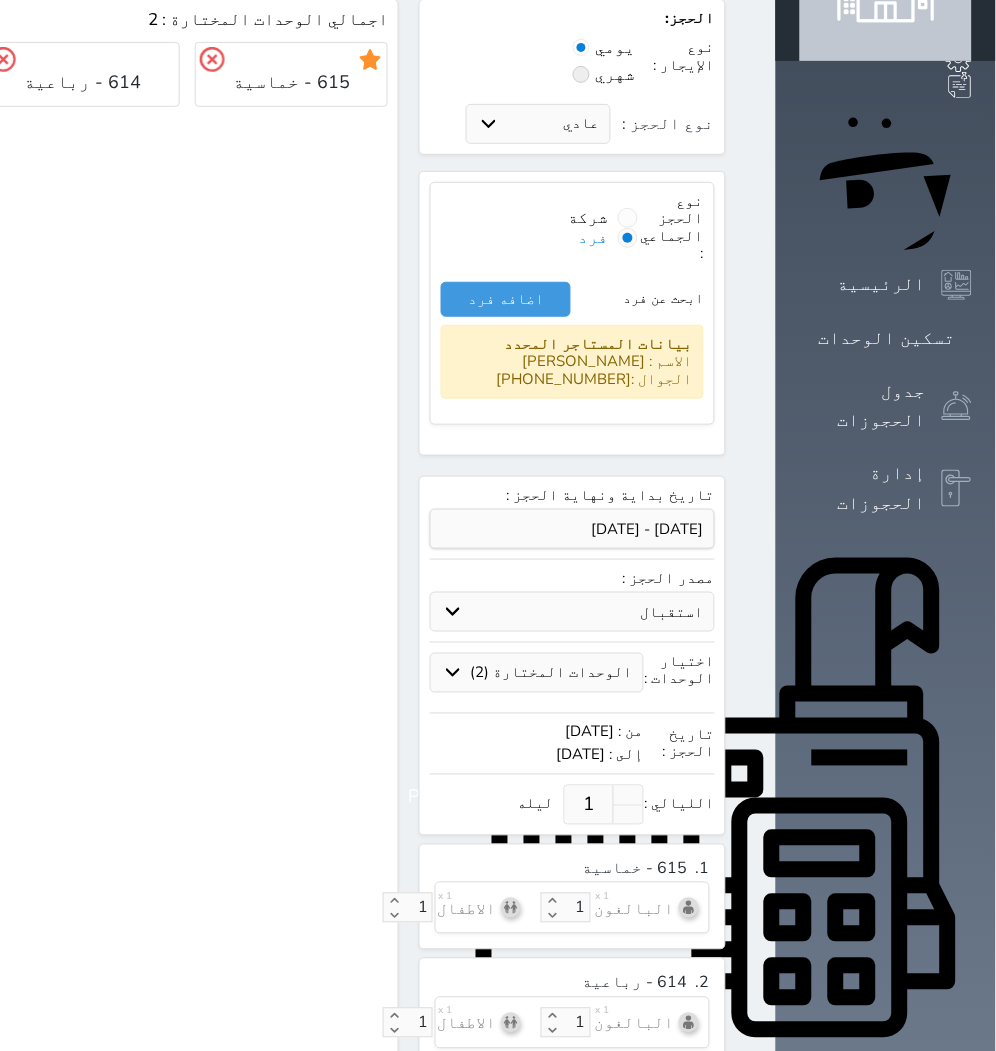 click on "1" at bounding box center (589, 805) 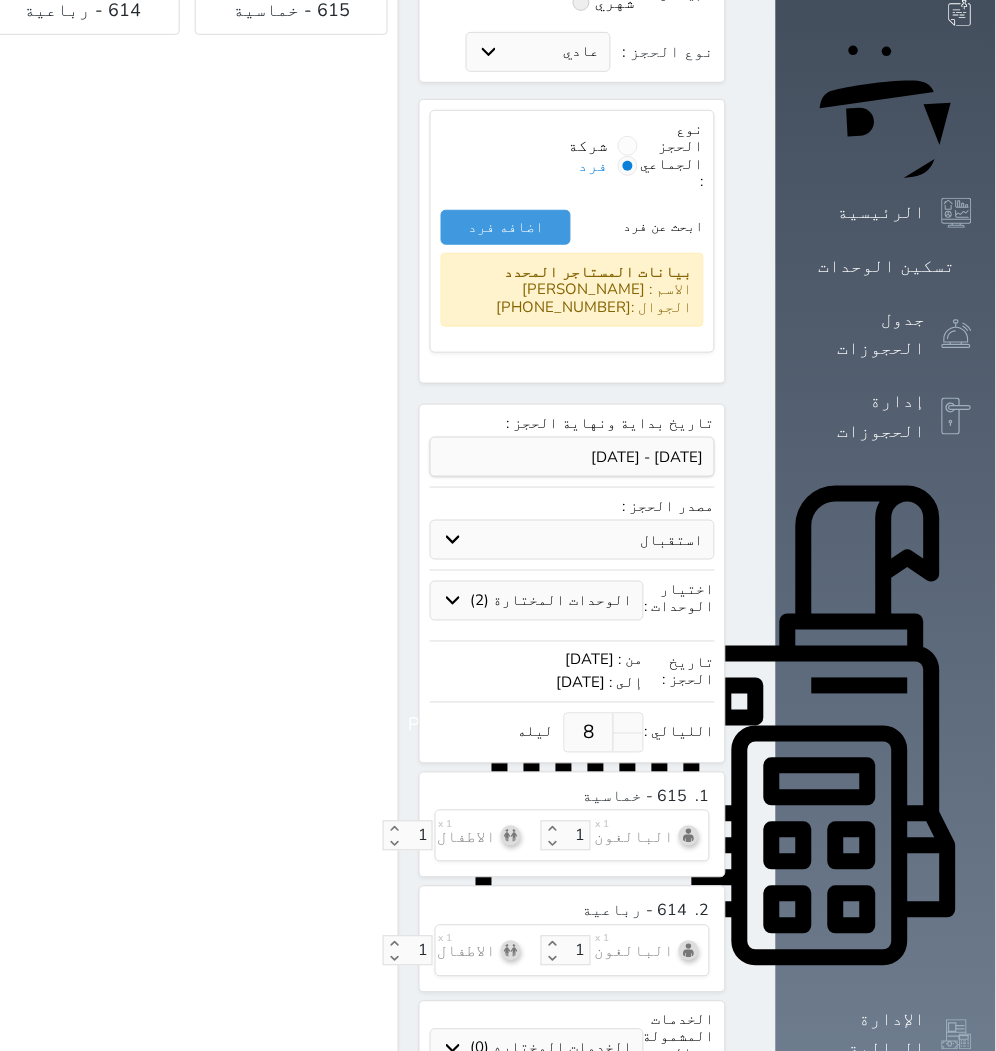 scroll, scrollTop: 222, scrollLeft: 0, axis: vertical 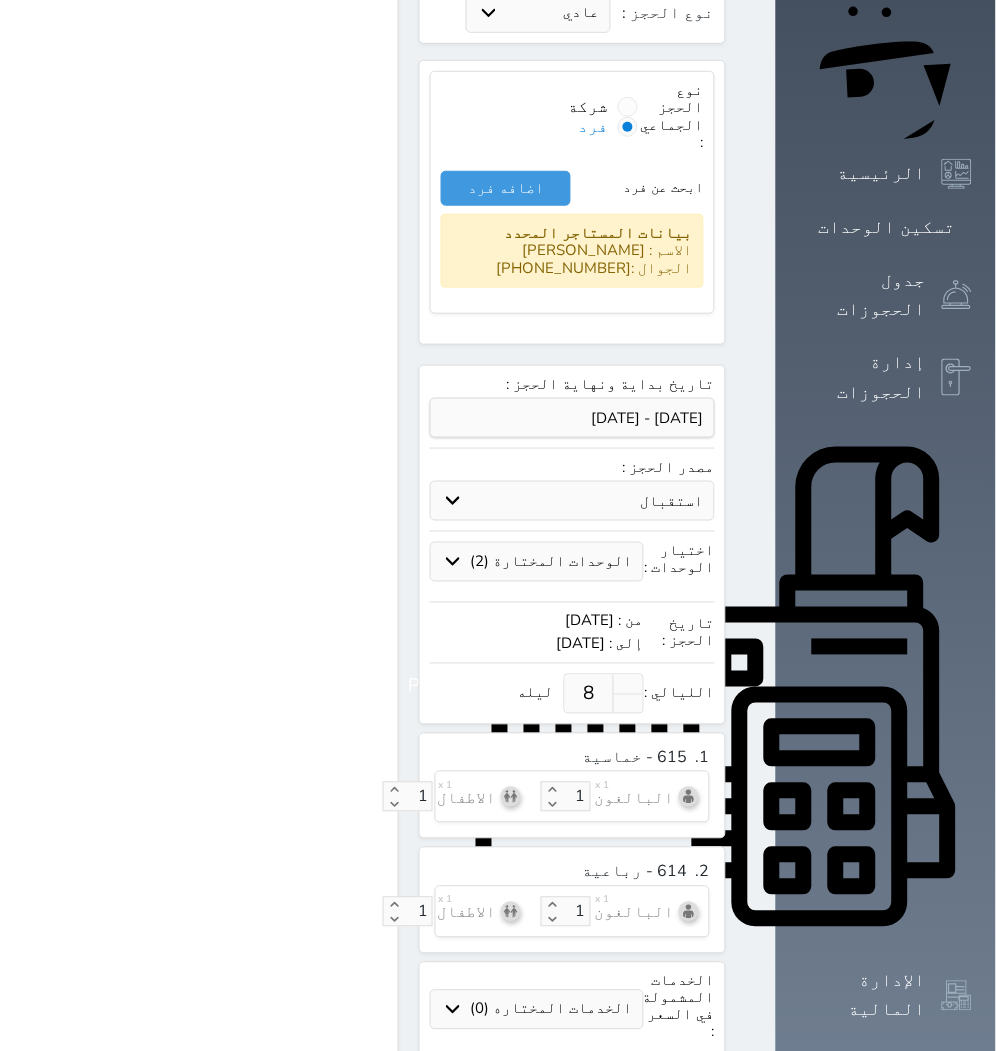 click on "الحجز:     نوع الإيجار :       يومي       شهري   نوع الحجز :
عادي
إقامة مجانية
إستخدام داخلي
إستخدام يومي
نوع الحجز الجماعي :       شركة       فرد
ابحث عن فرد
اضافه فرد   بيانات المستاجر المحدد    الاسم : Zahudi    الجوال :  +966545990274           إضافة شركة                   اسم الشركة *   Zahudi   هاتف الشركة *   +966545990274   المدينة *     عنوان الشركة *     المسؤول *     هاتف الشخص المسؤل       ▼     Afghanistan (‫افغانستان‬‎)   +93   Albania (Shqipëri)   +355   Algeria (‫الجزائر‬‎)   +213   American Samoa   +1684   Andorra   +376" at bounding box center [246, 641] 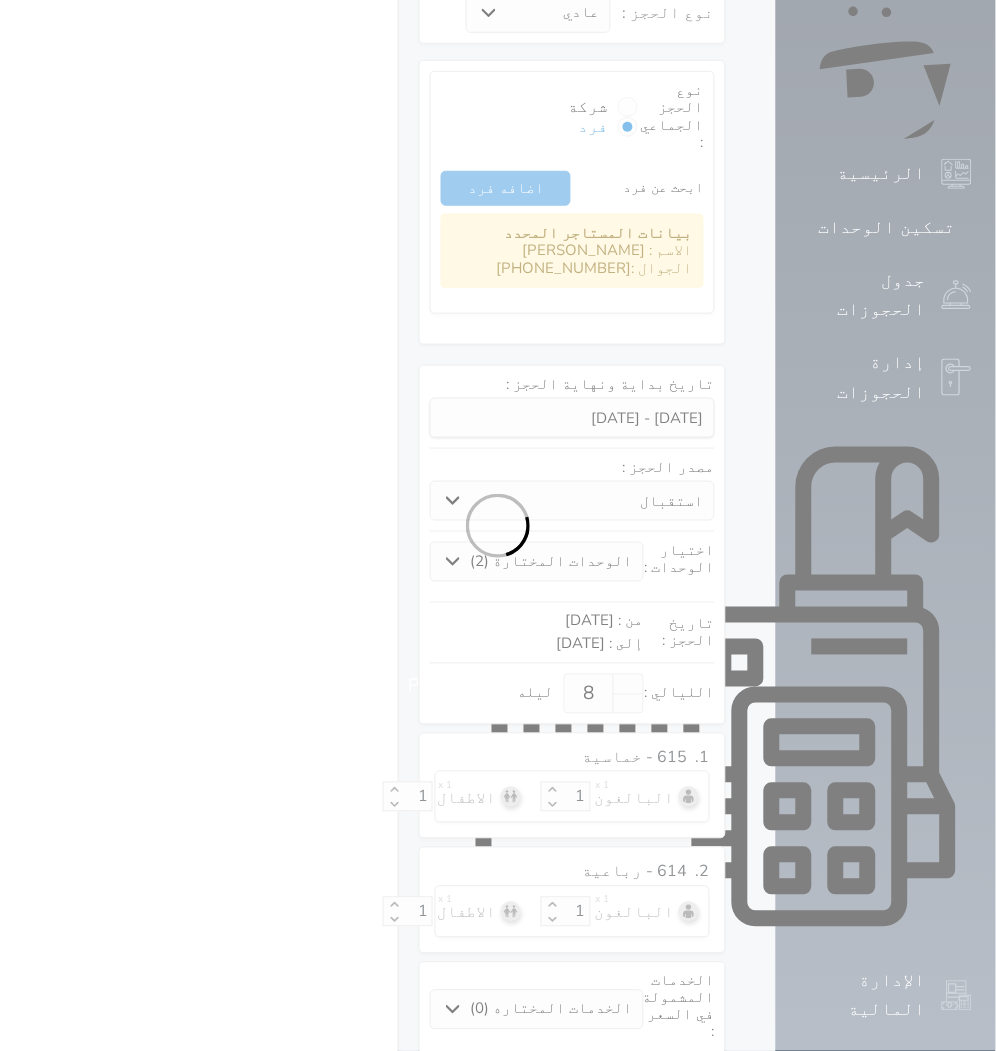 click at bounding box center (498, 525) 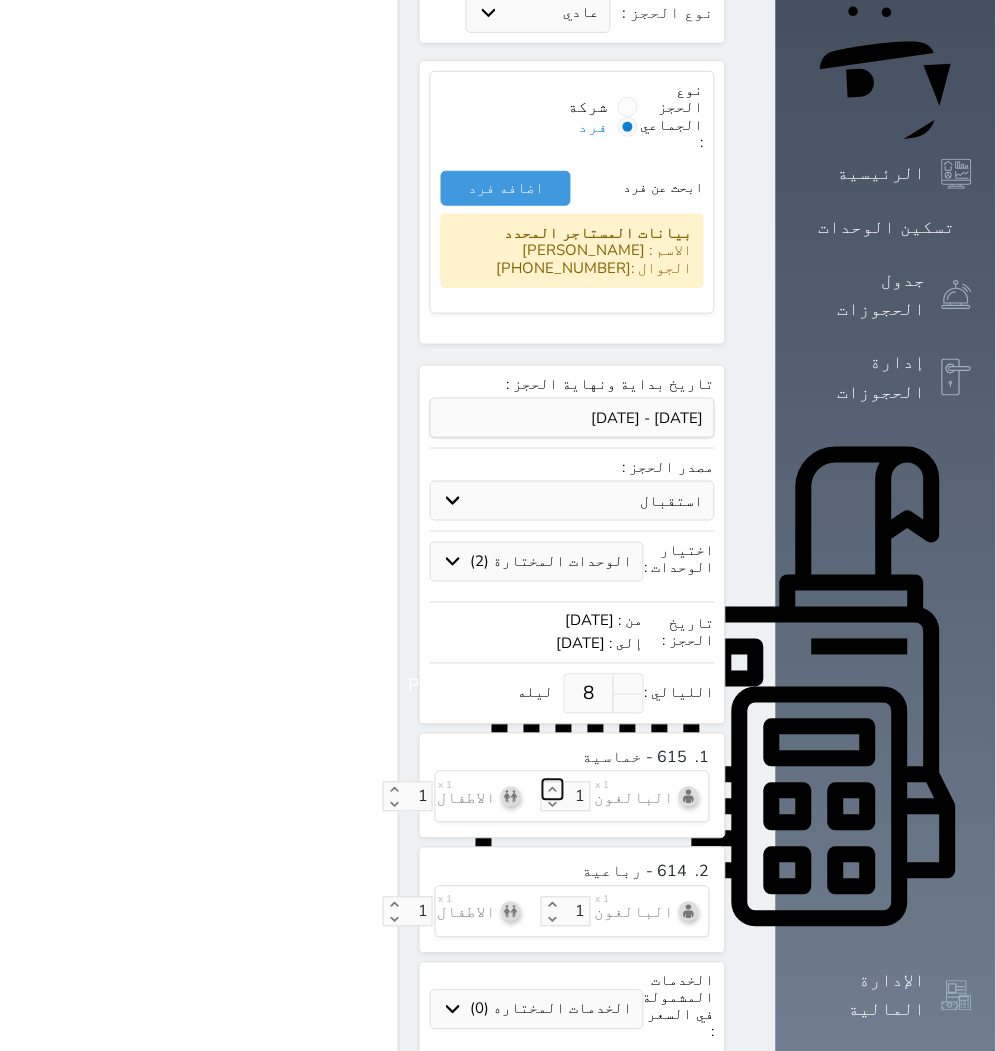 click 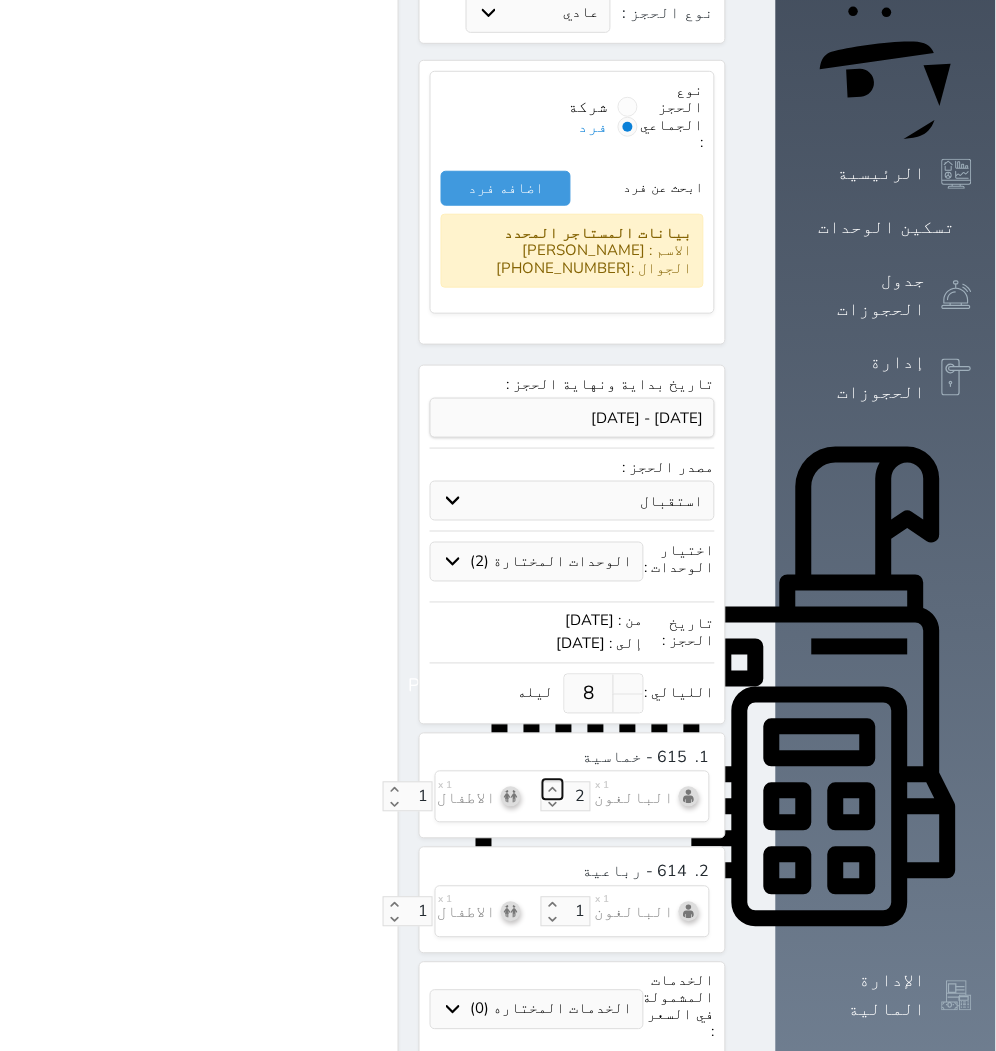 click 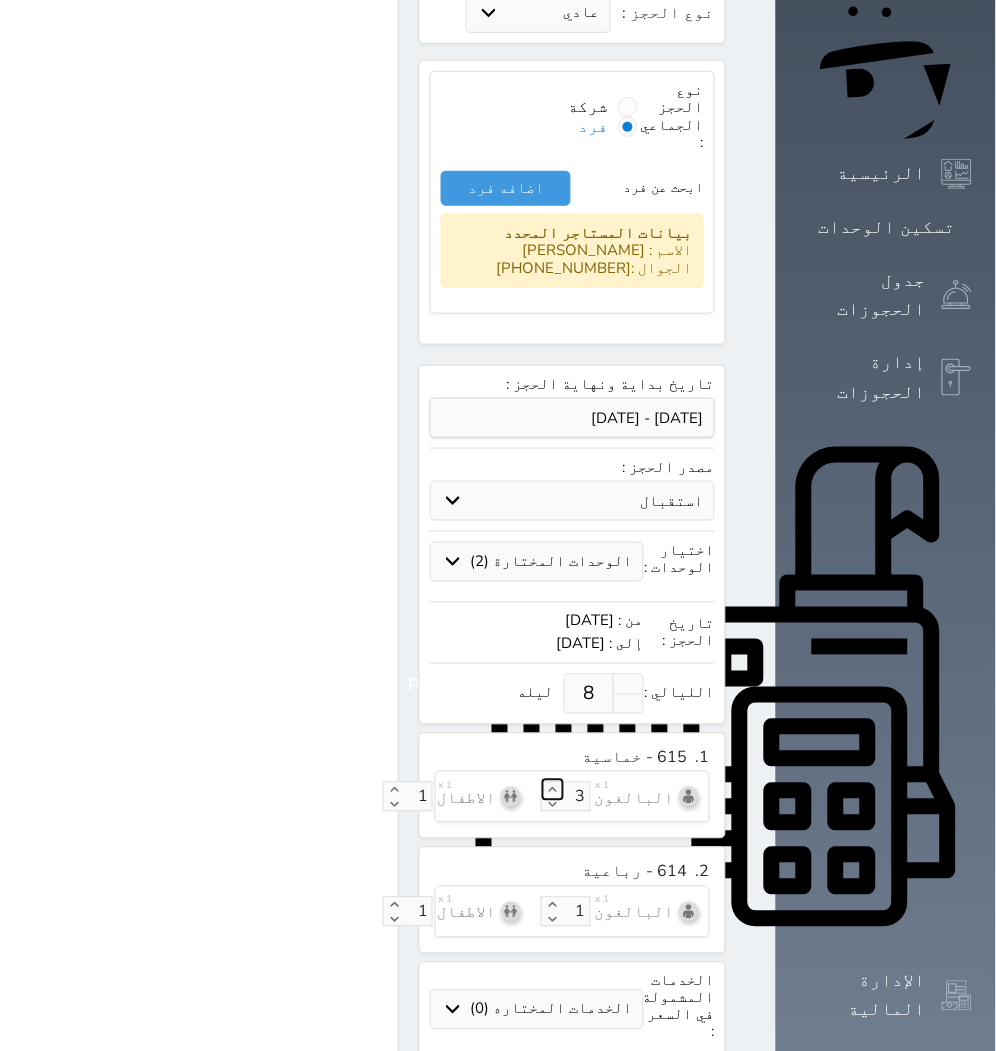 click 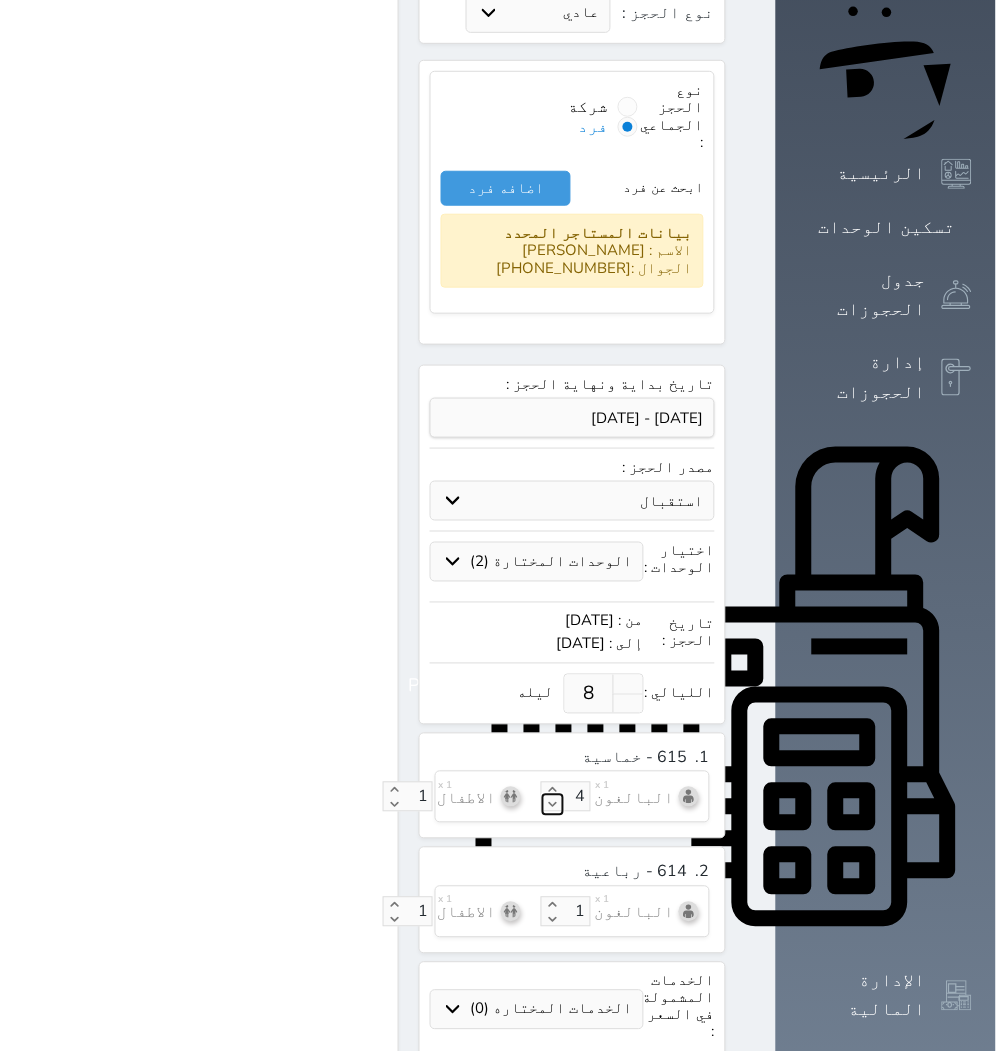 click 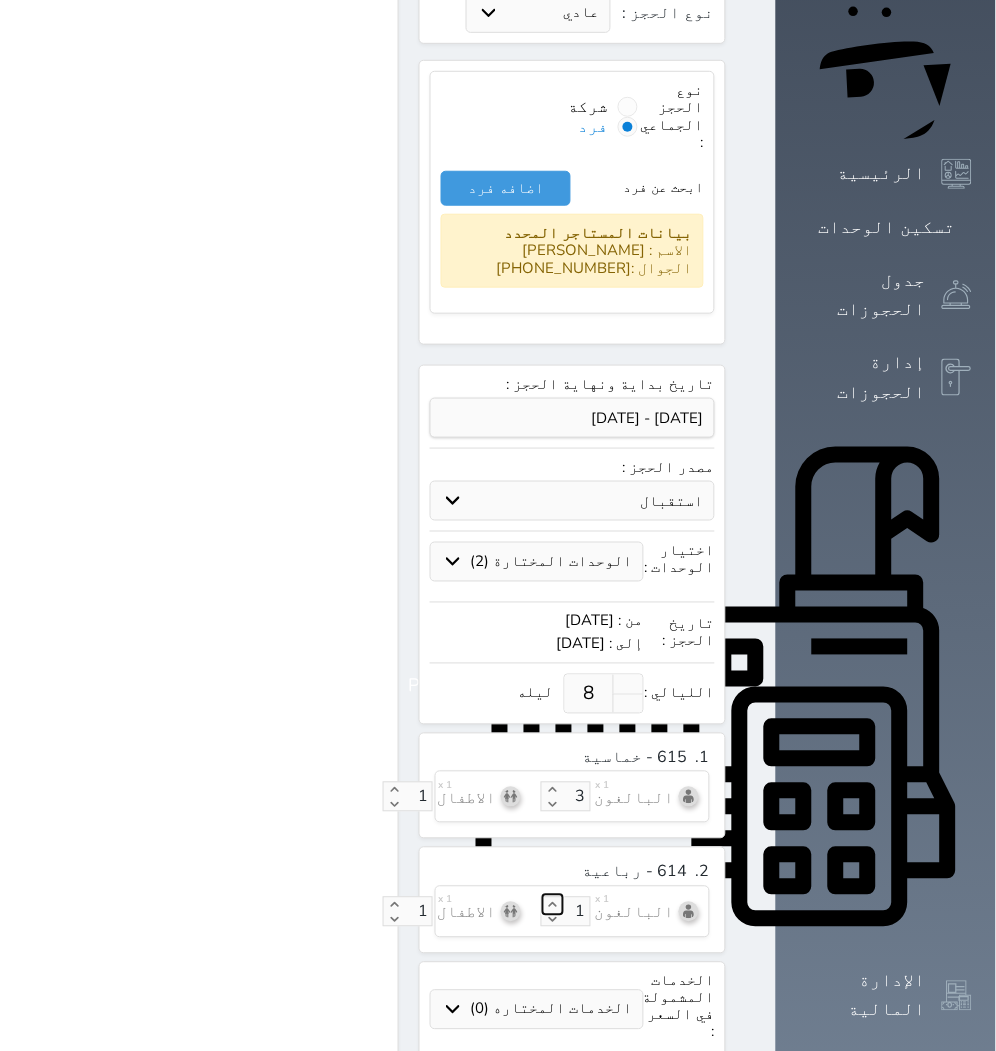 click 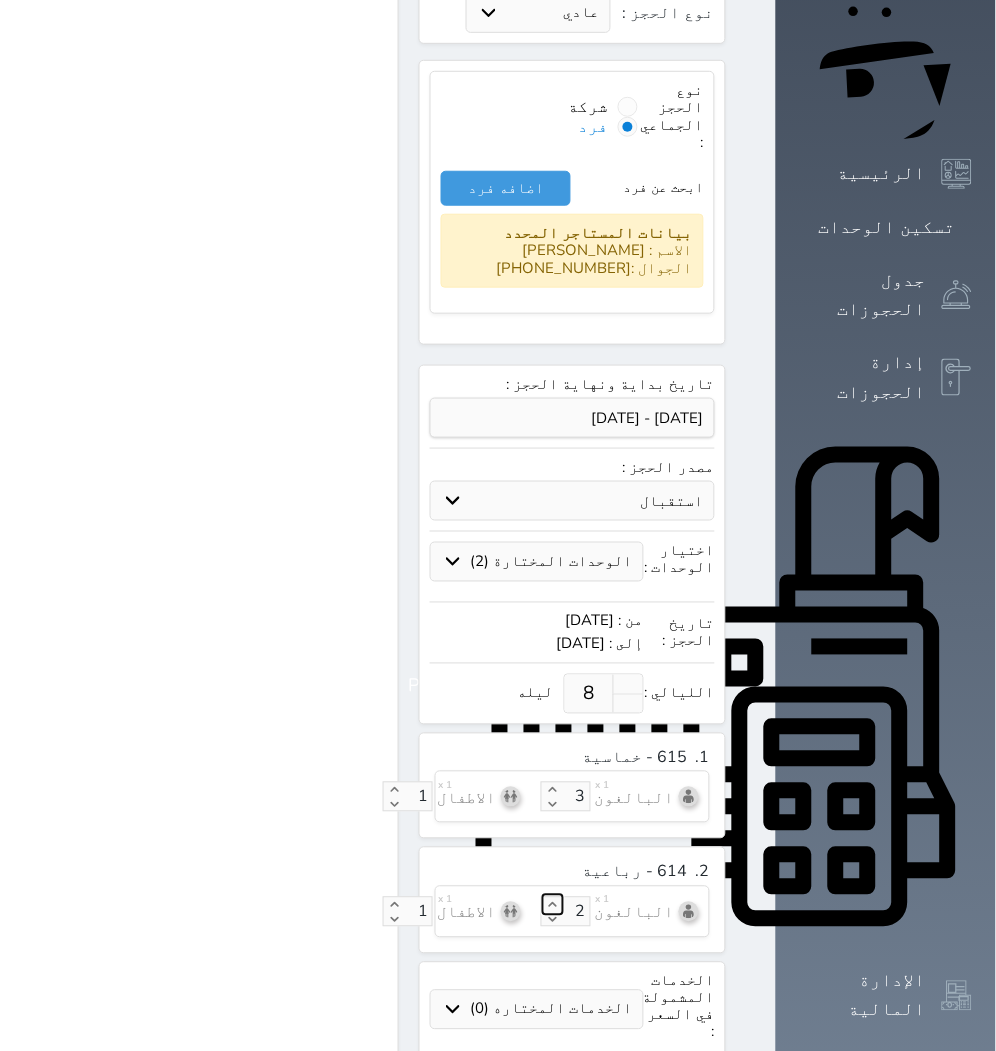 click 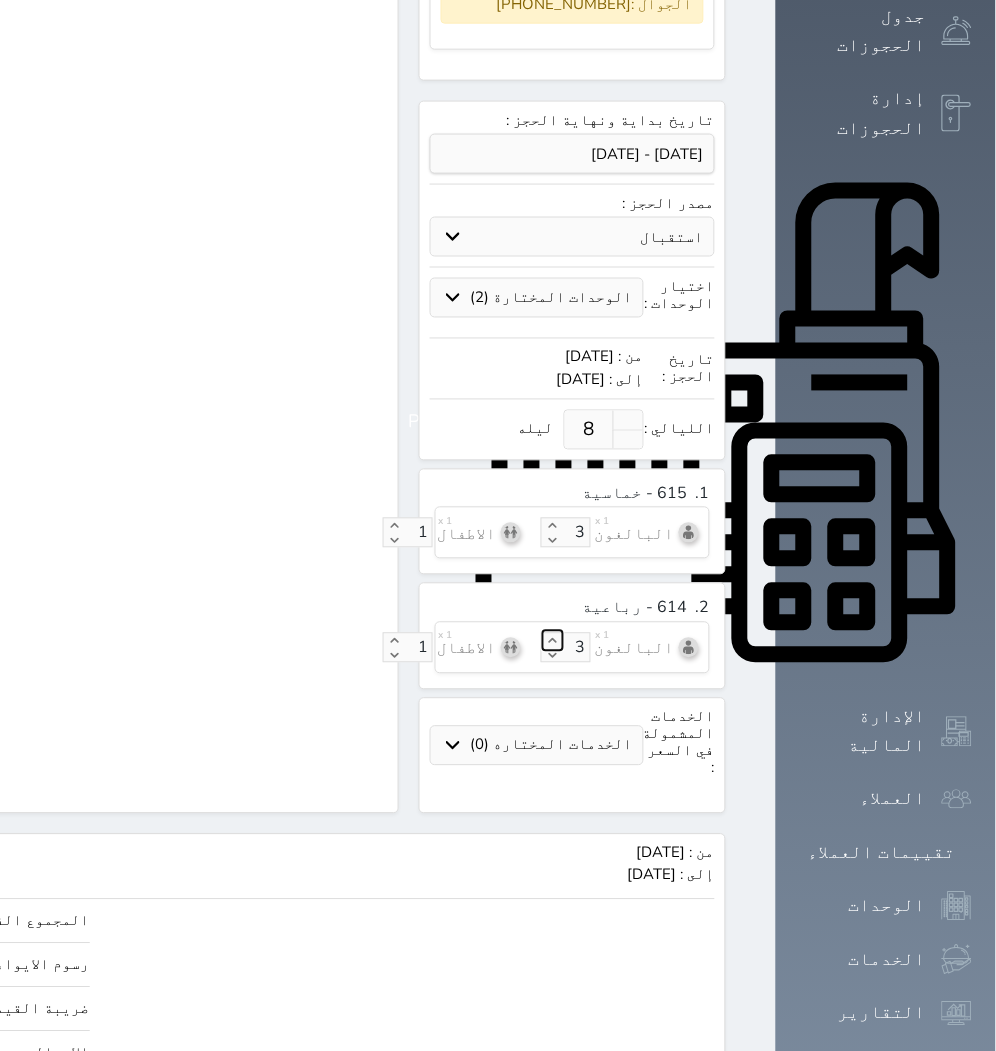 scroll, scrollTop: 508, scrollLeft: 0, axis: vertical 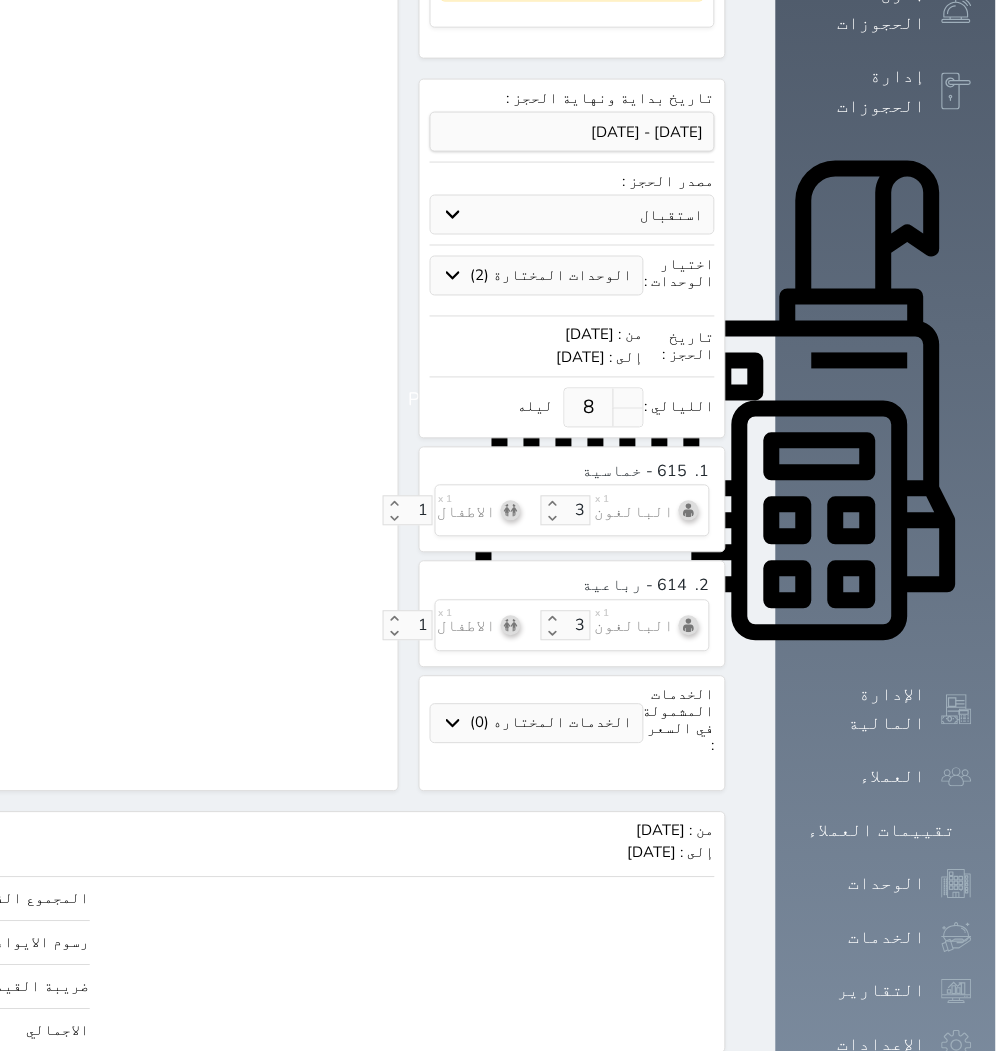 click on "انشاء الحجوزات" at bounding box center [-146, 1091] 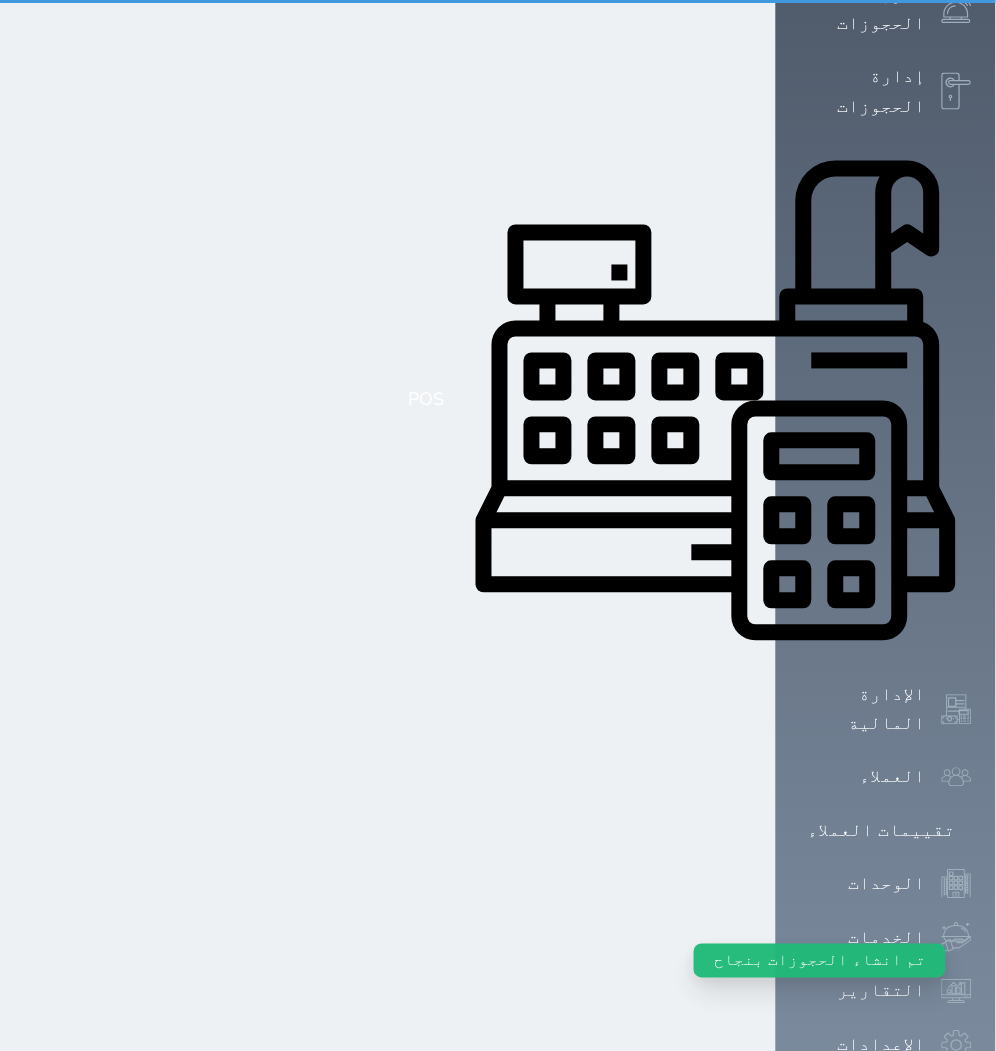 scroll, scrollTop: 0, scrollLeft: 0, axis: both 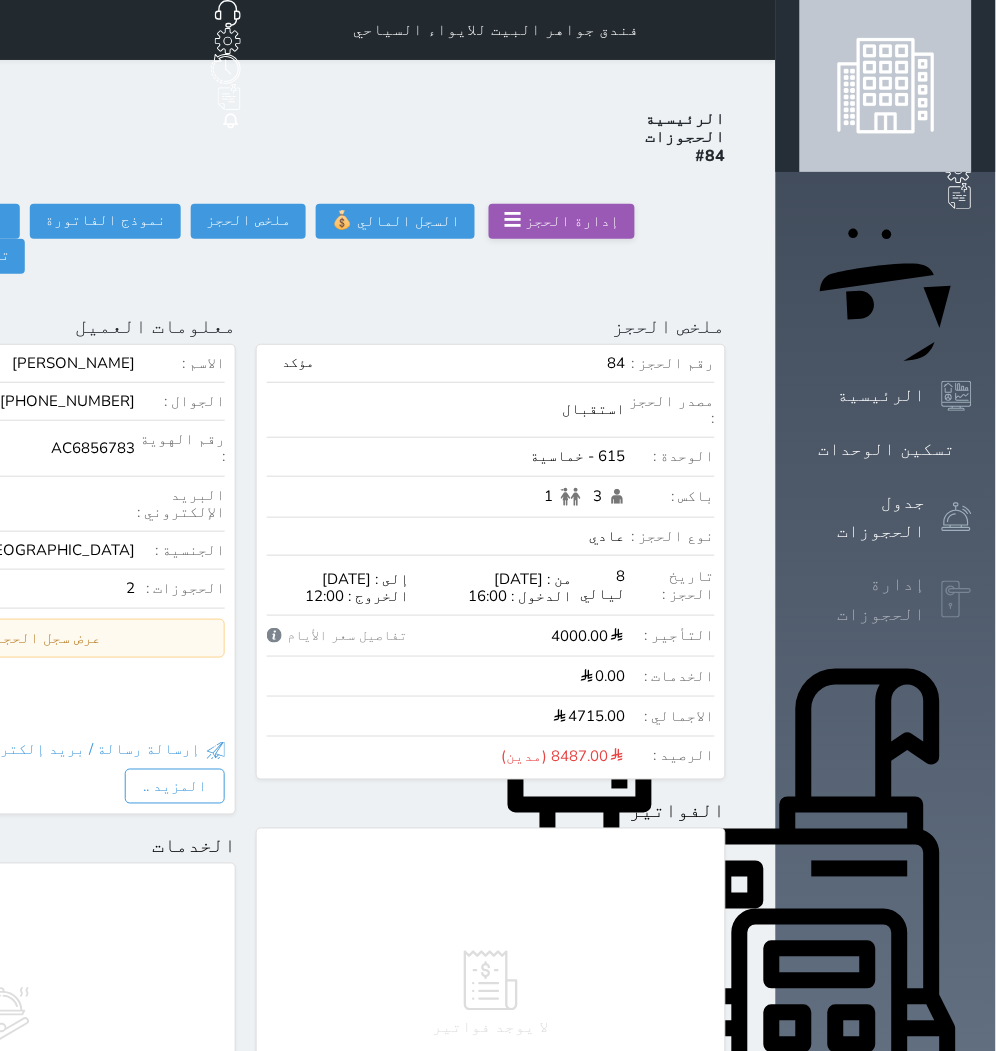 click 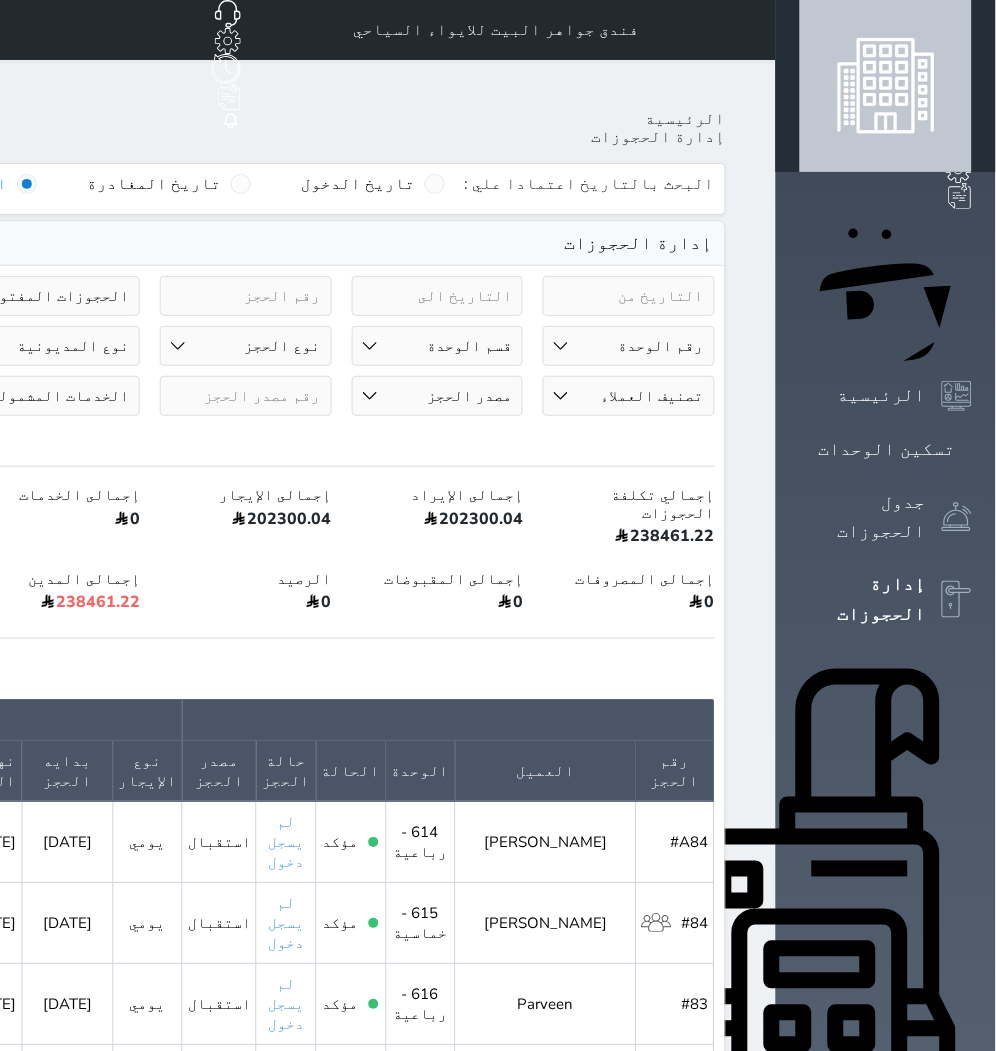 click on "حجز جديد" at bounding box center (72, -65) 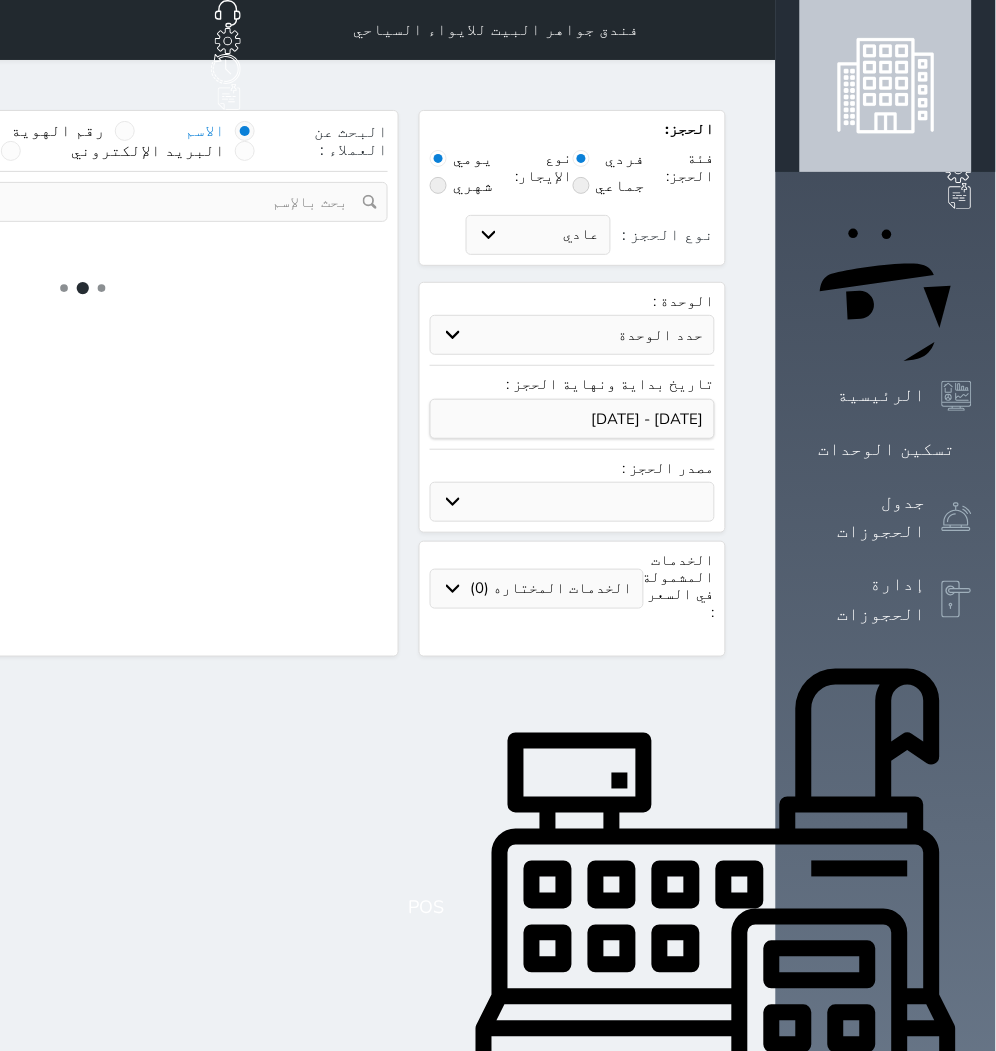 click on "حدد الوحدة" at bounding box center [572, 335] 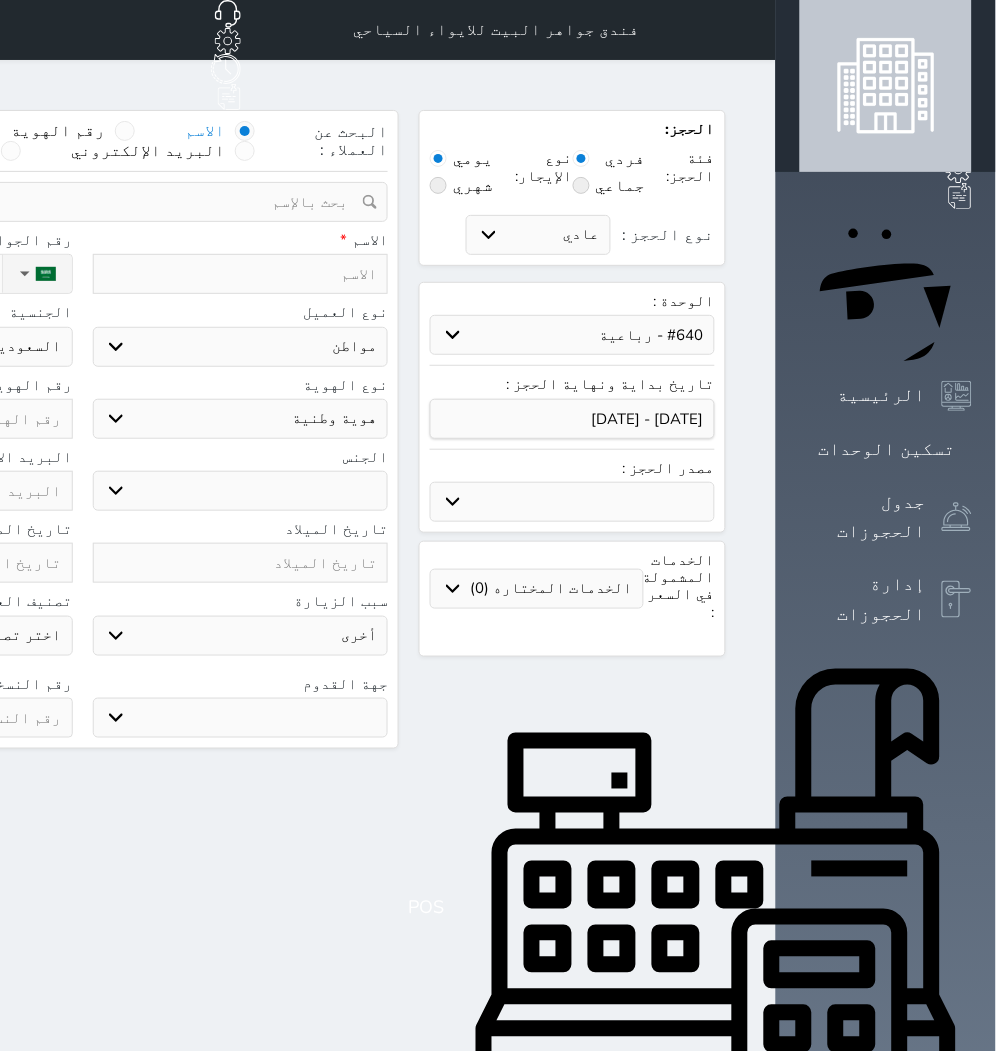 click on "حدد الوحدة
#939 - ثلاثية
#938 - خماسية
#934 - خماسية
#932 - ثلاثية
#931 - خماسية
#930 - رباعية
#928 - ثلاثية
#927 - رباعية
#926 - خماسية
#925 - رباعية
#924 - ثلاثية
#923 - ثلاثية
#922 - خماسية
#921 - رباعية
#920 - رباعية
#919 - خماسية
#918 - ثلاثية
#917 - خماسية
#916 - رباعية
#915 - خماسية" at bounding box center (572, 335) 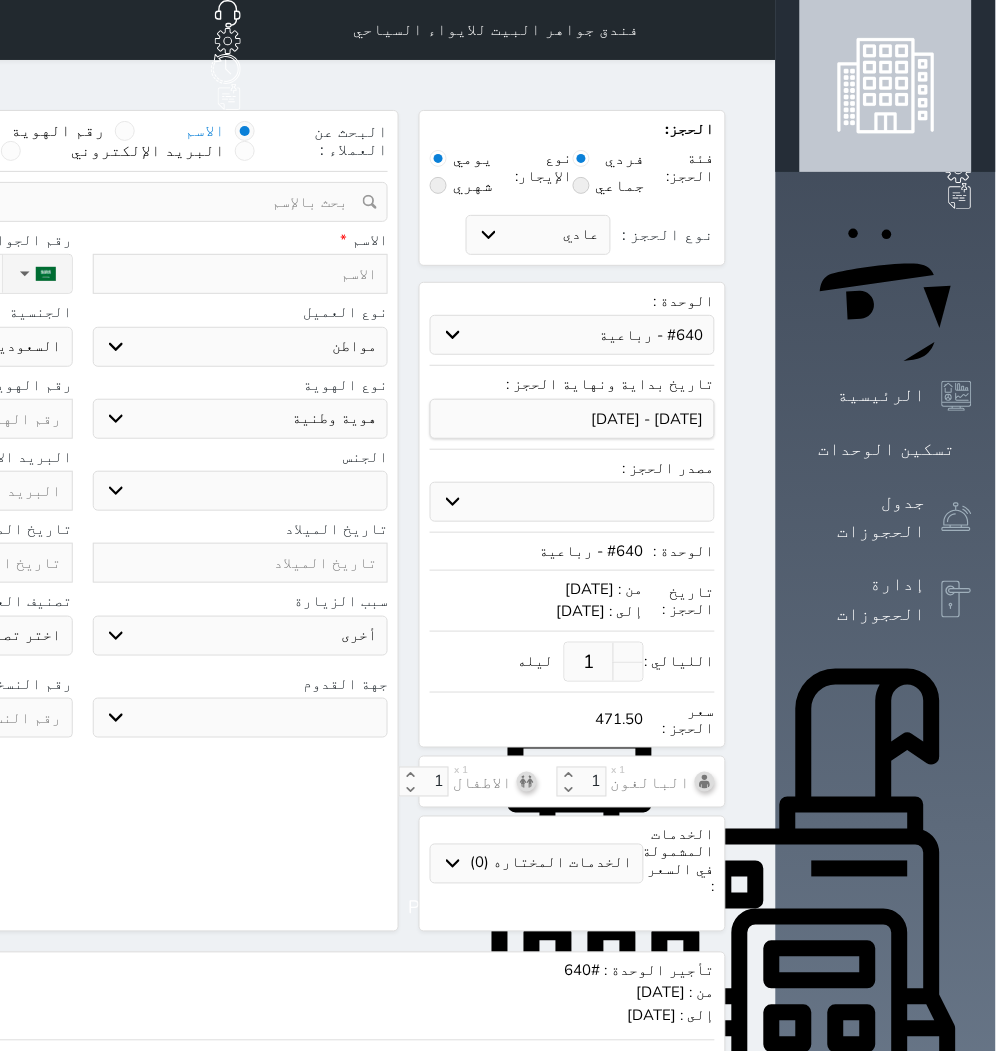 click on "1" at bounding box center (589, 662) 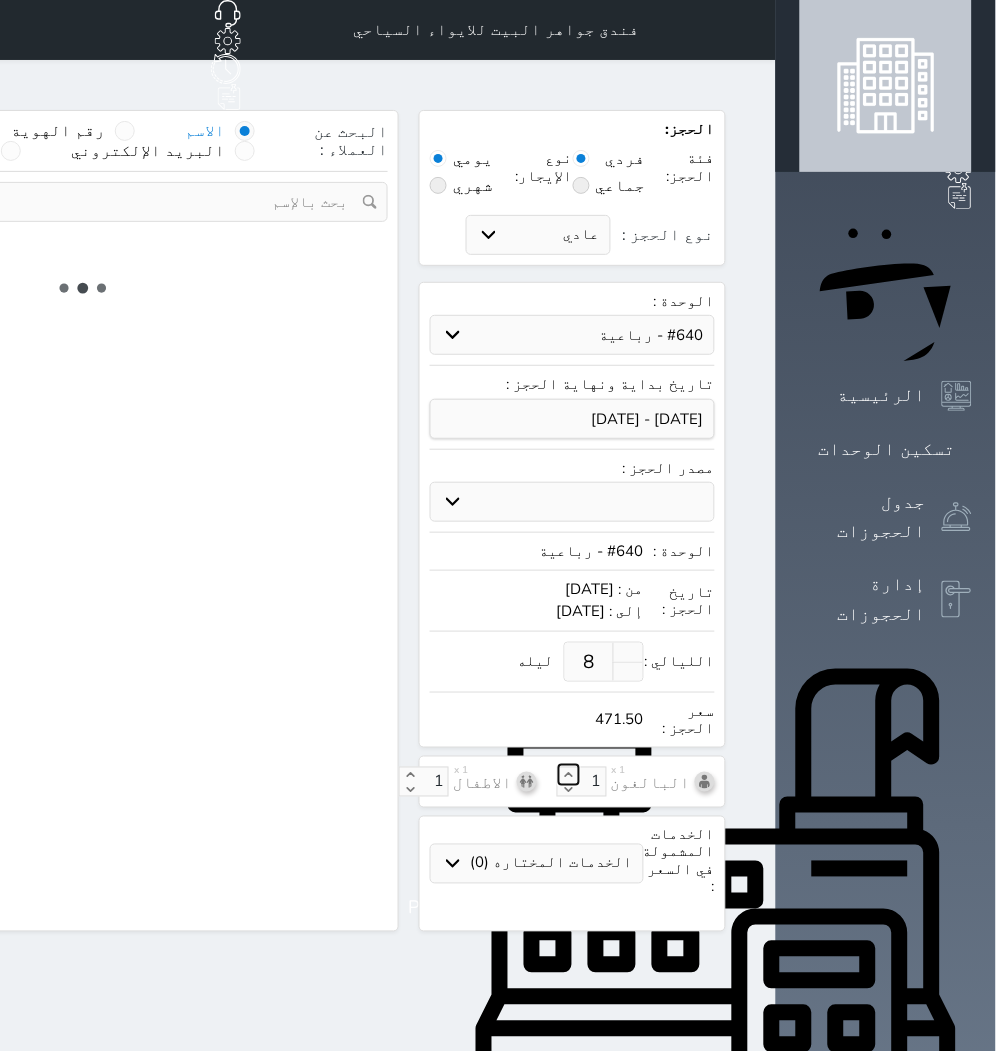 click 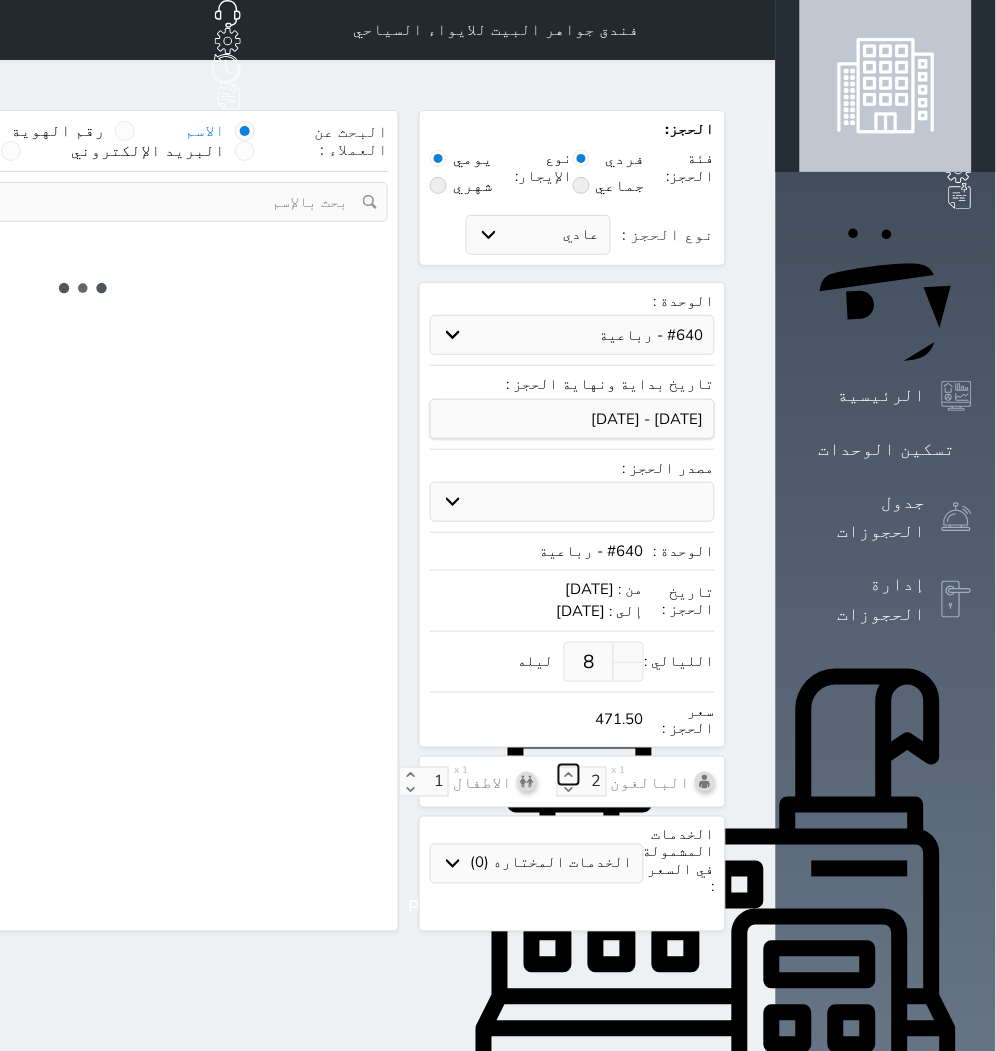 click 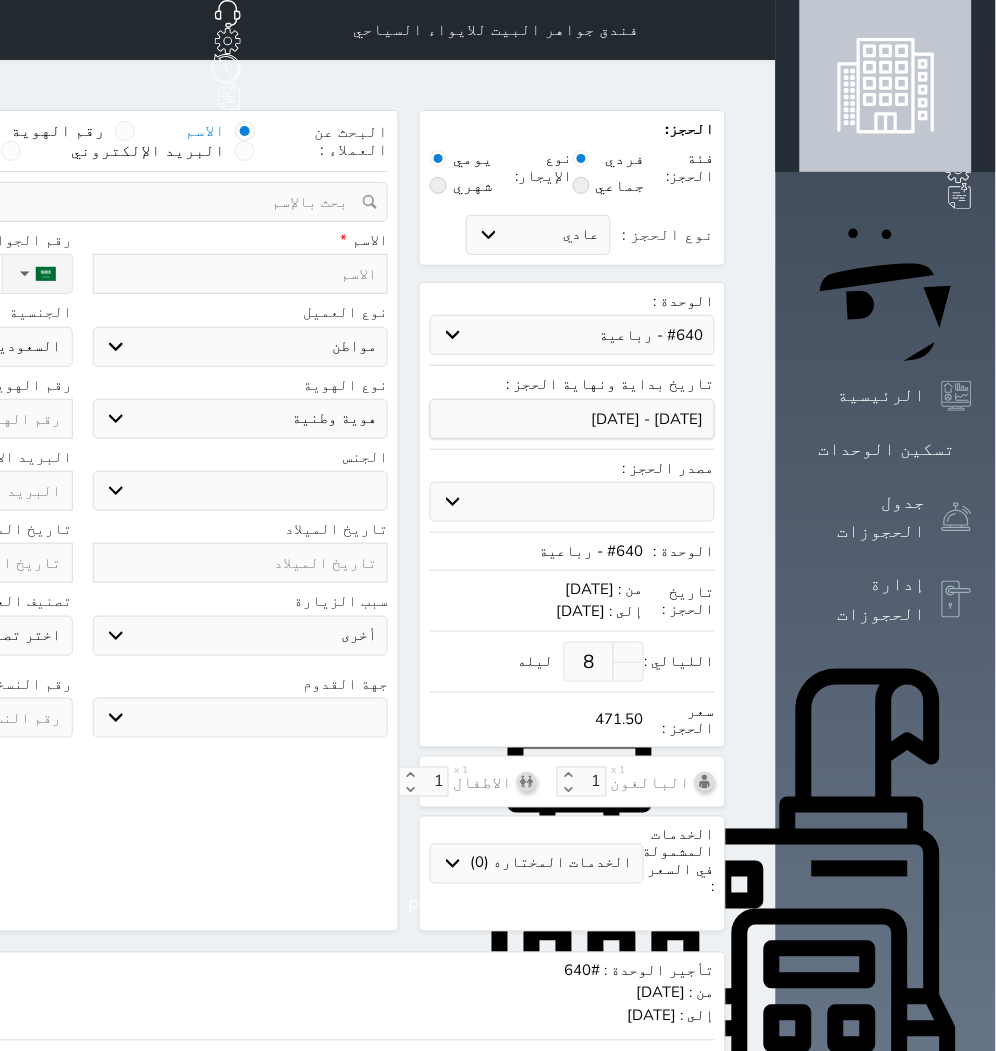 click at bounding box center [241, 274] 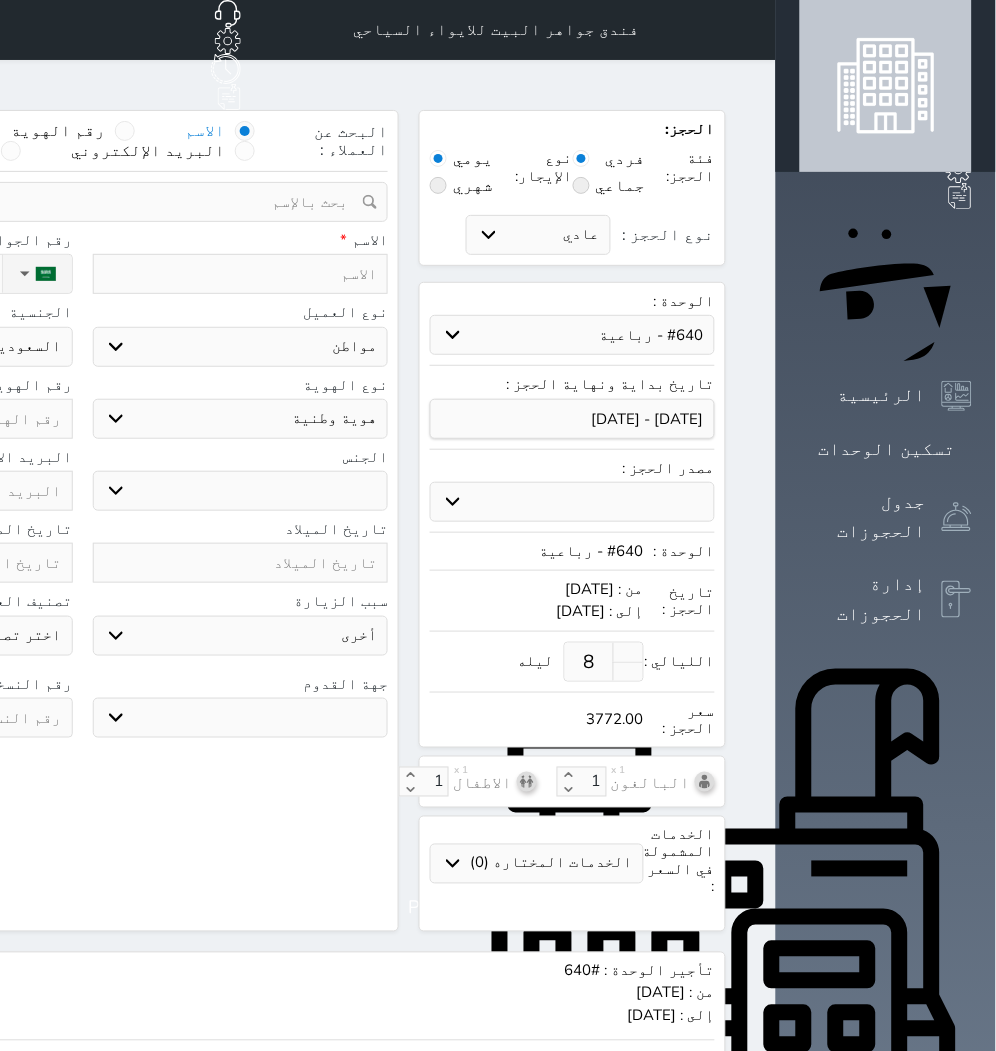 click at bounding box center [241, 274] 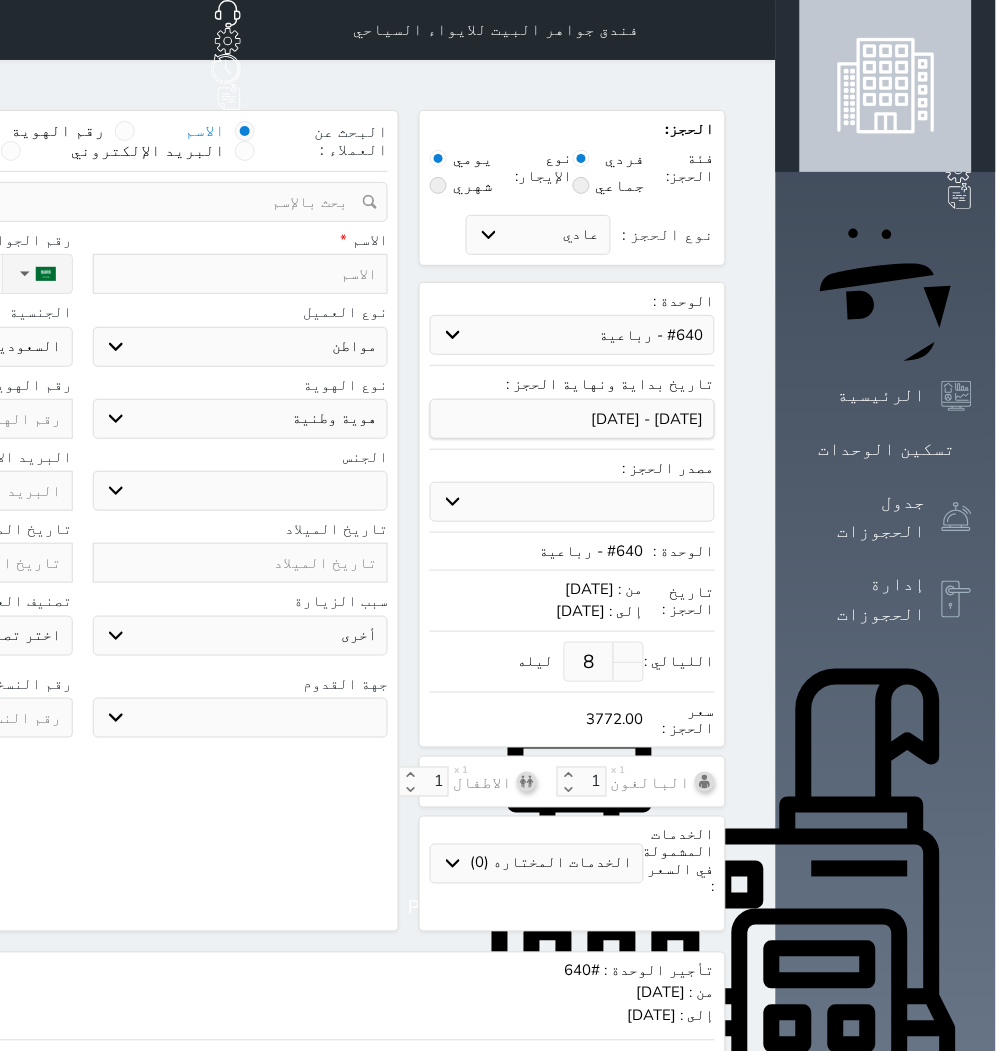 click on "نوع الحجز :" at bounding box center [-111, 274] 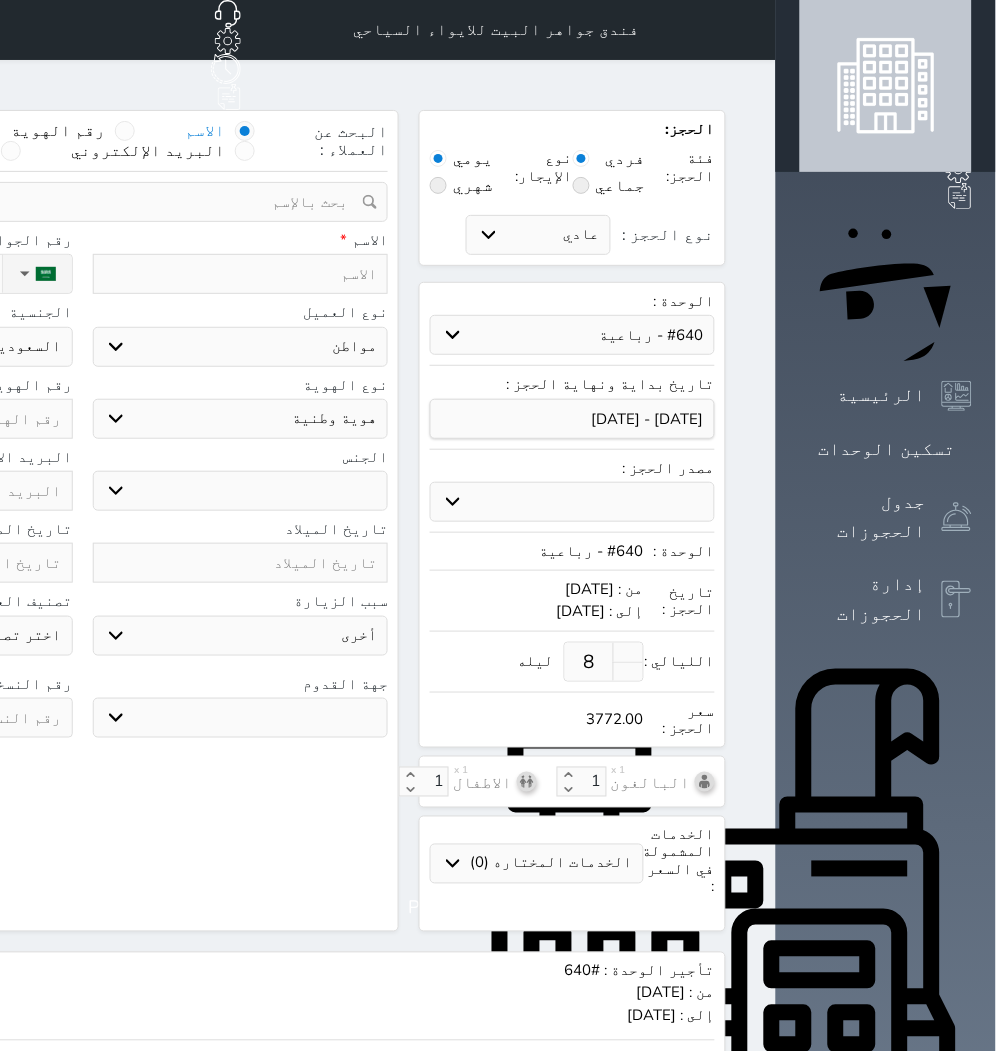 click on "اختر دولة
السعودية" at bounding box center (-75, 347) 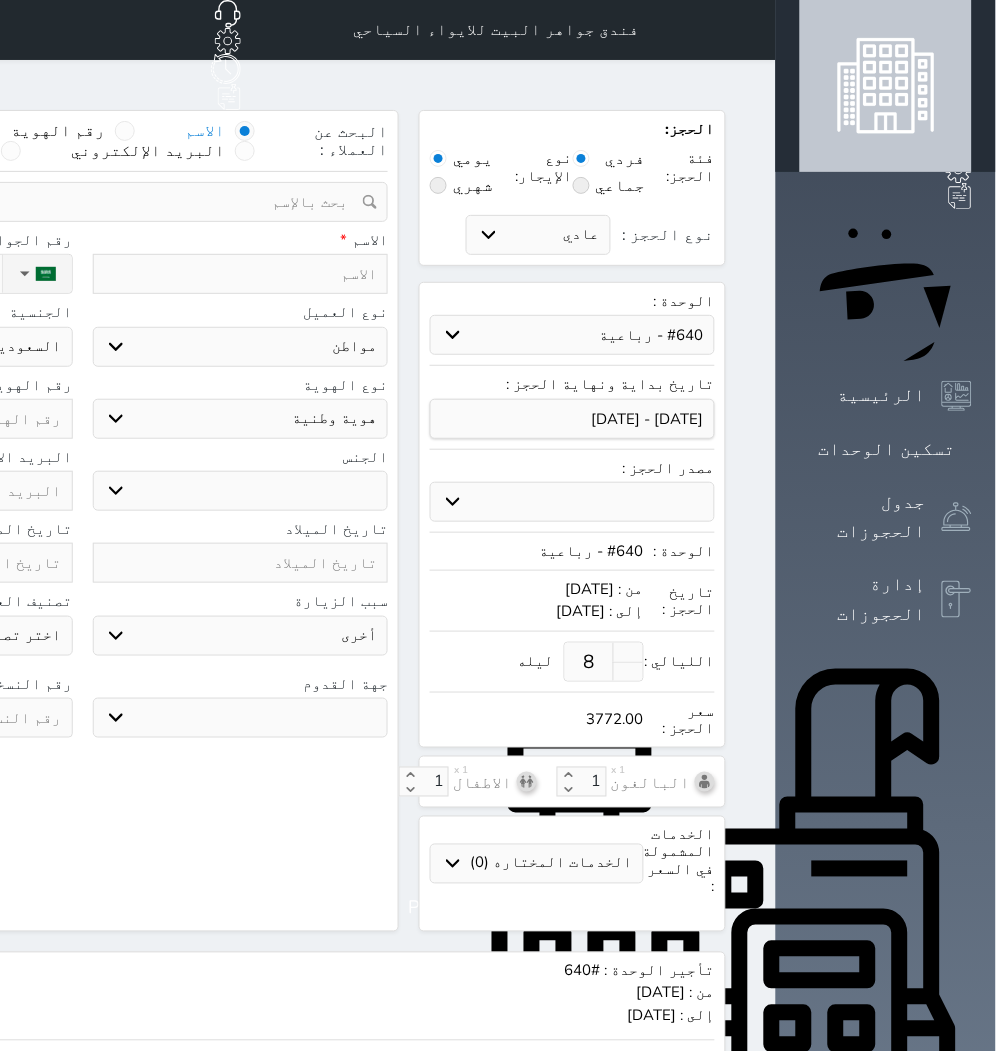 click on "اختر دولة
السعودية" at bounding box center (-75, 347) 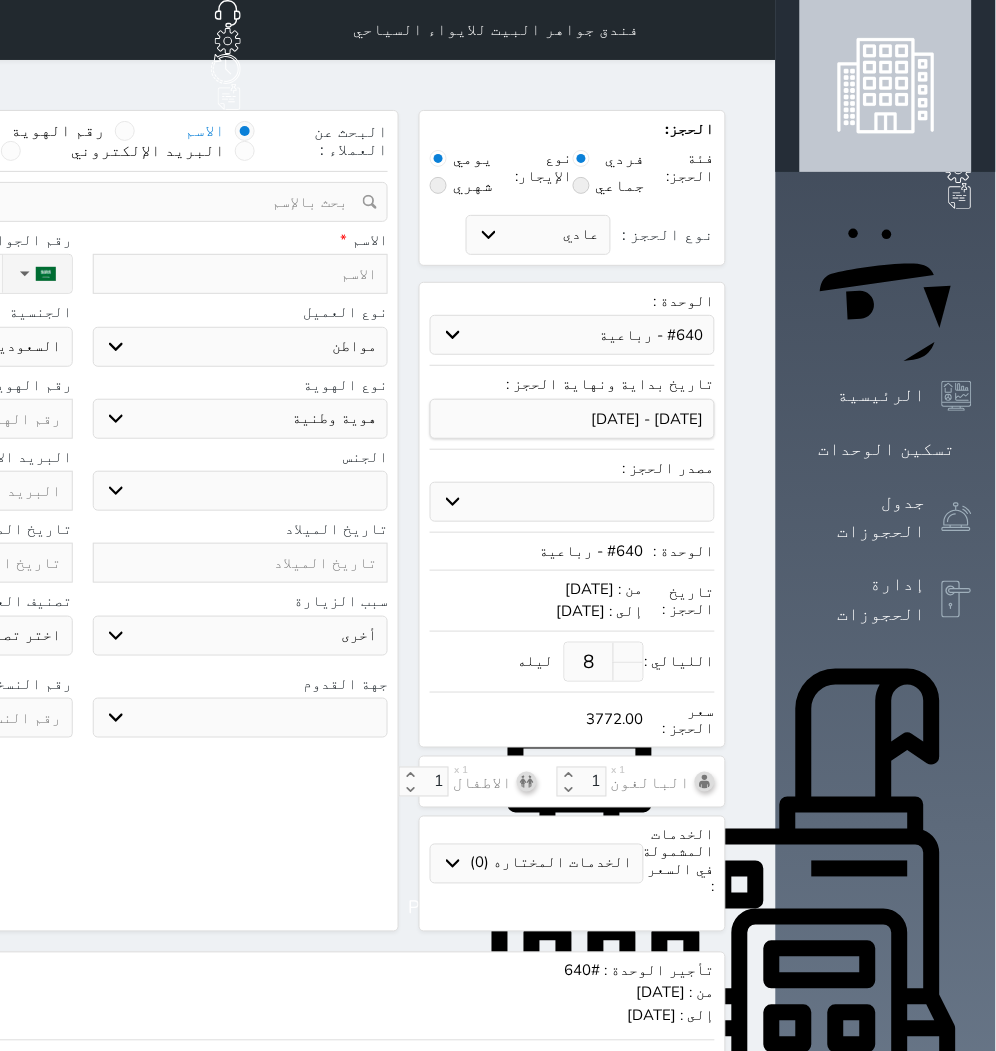 click at bounding box center [241, 274] 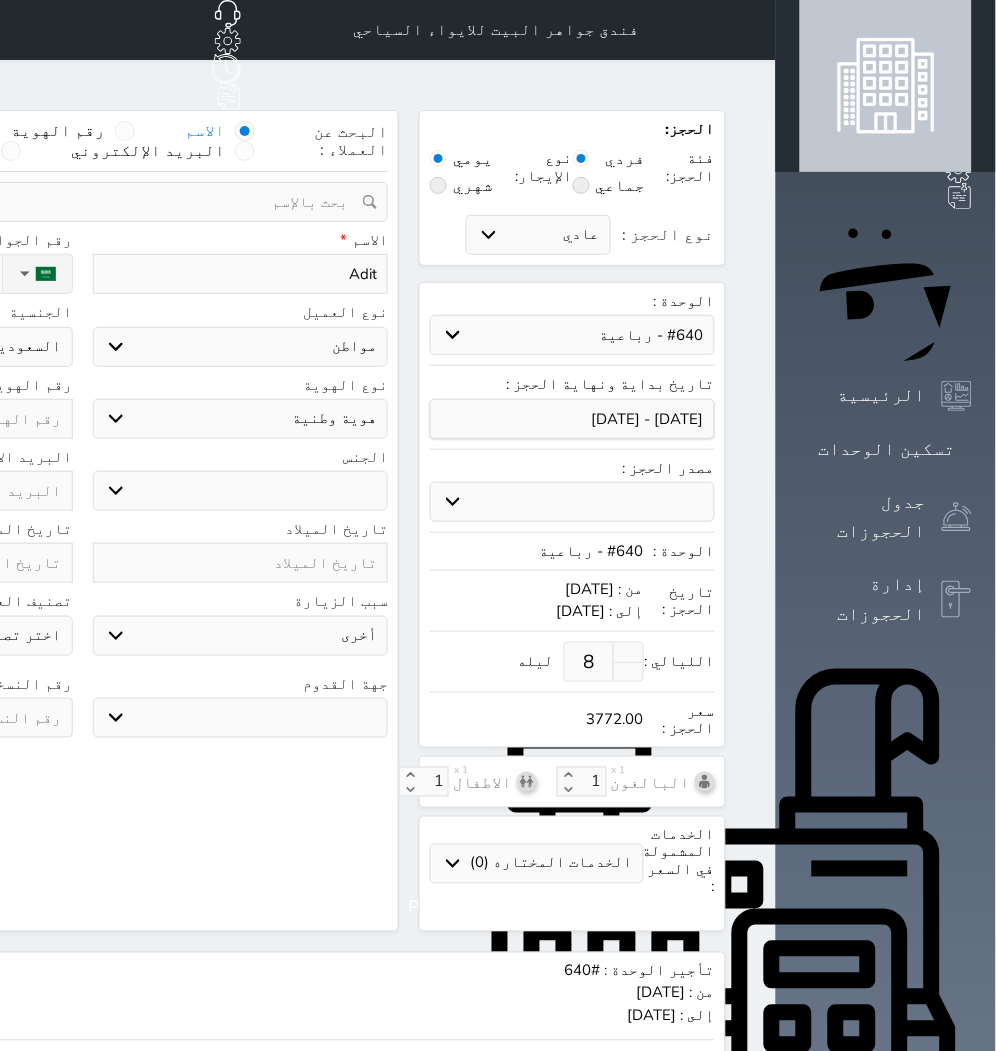 click on "اختر نوع   مواطن مواطن خليجي زائر مقيم" at bounding box center (241, 347) 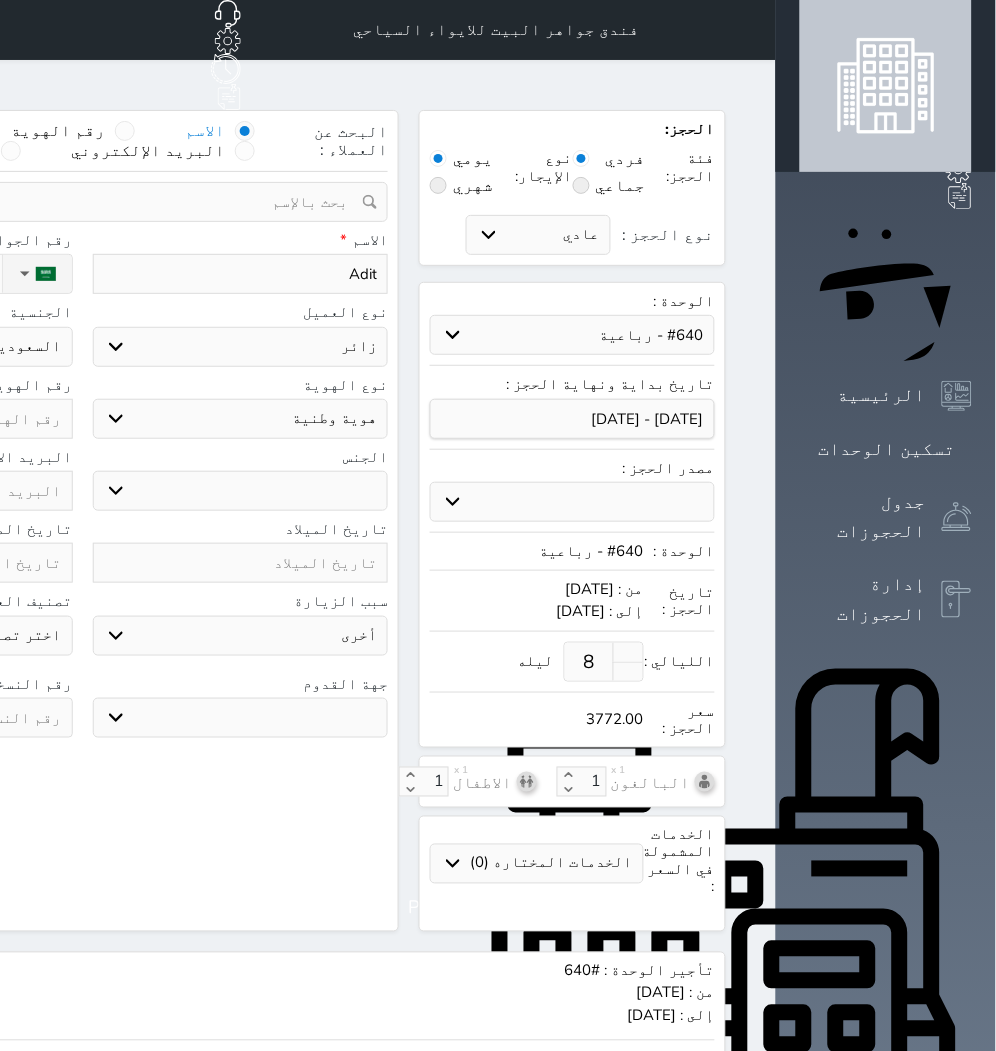 click on "اختر نوع   مواطن مواطن خليجي زائر مقيم" at bounding box center [241, 347] 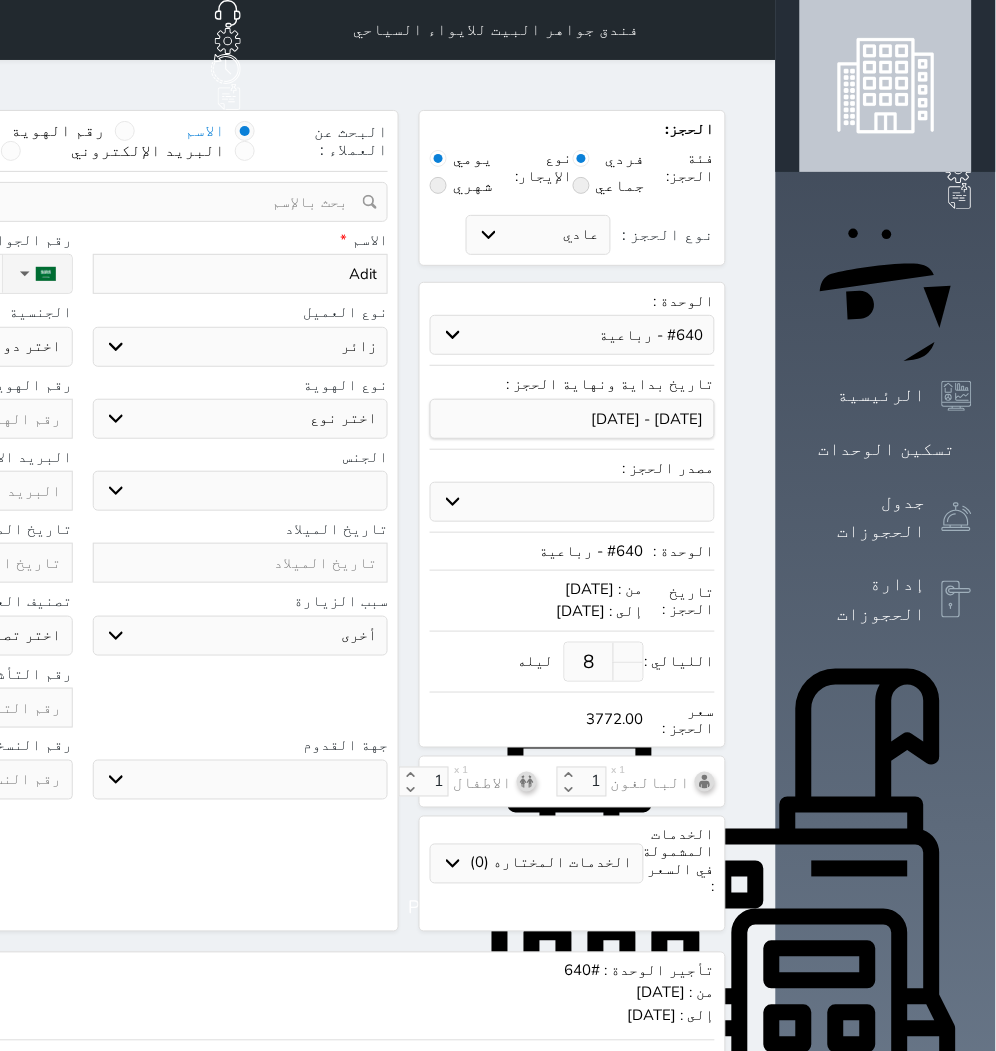 click on "اختر نوع   جواز السفر هوية زائر" at bounding box center [241, 419] 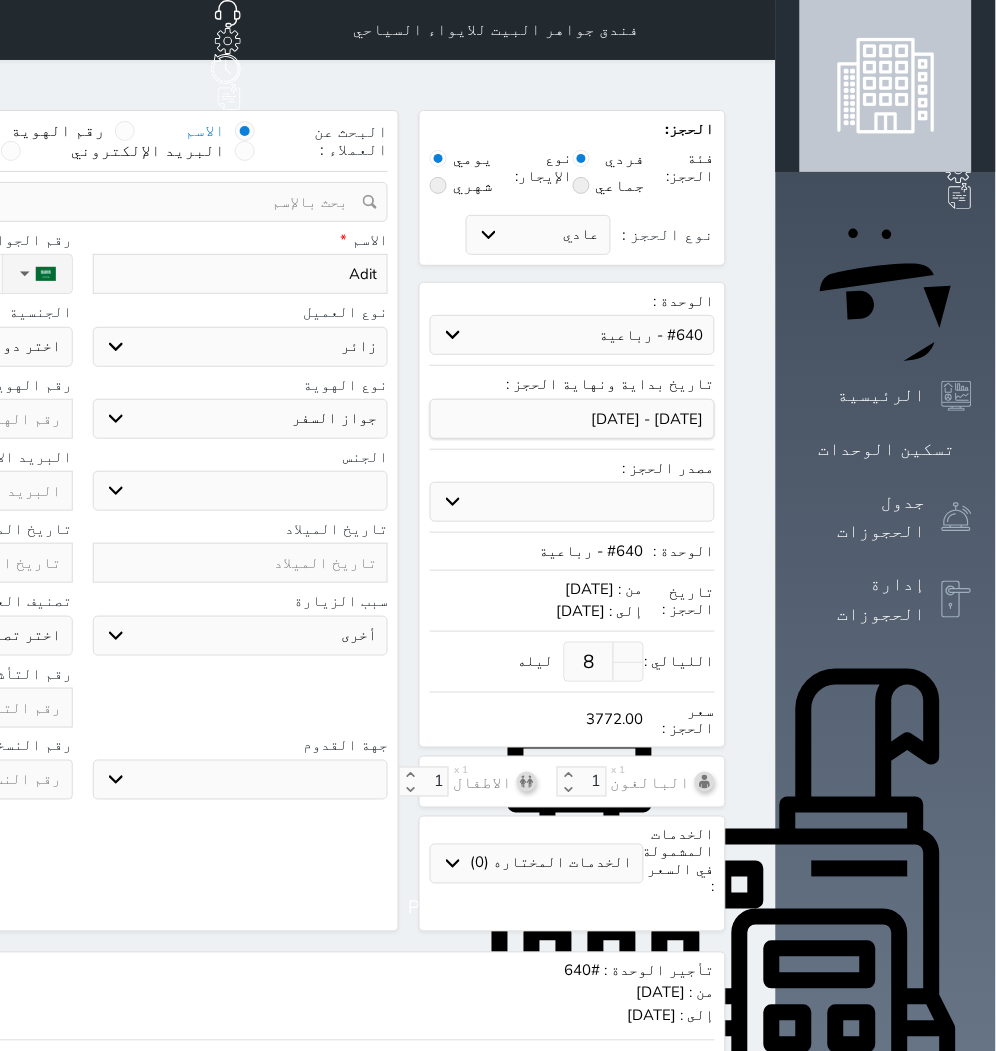 click on "اختر نوع   جواز السفر هوية زائر" at bounding box center (241, 419) 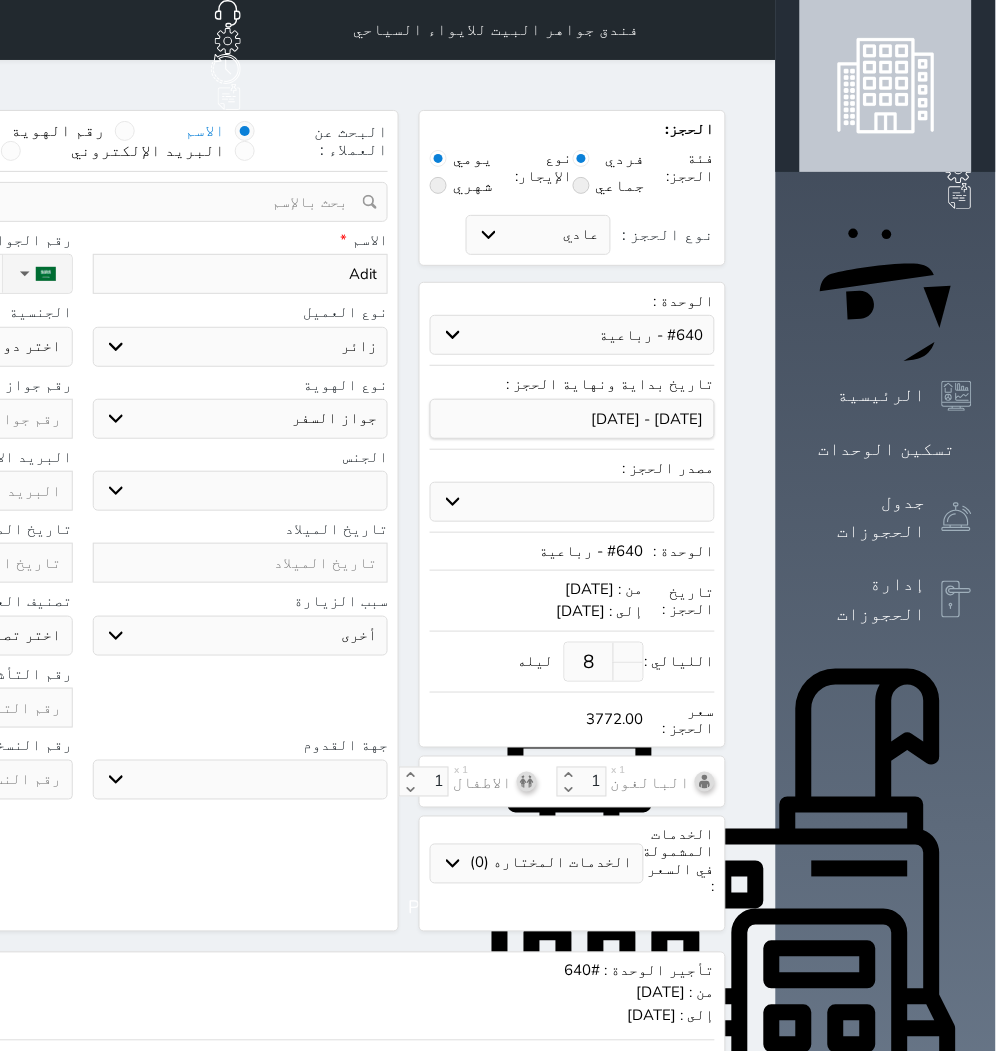 click on "ذكر   انثى" at bounding box center [241, 491] 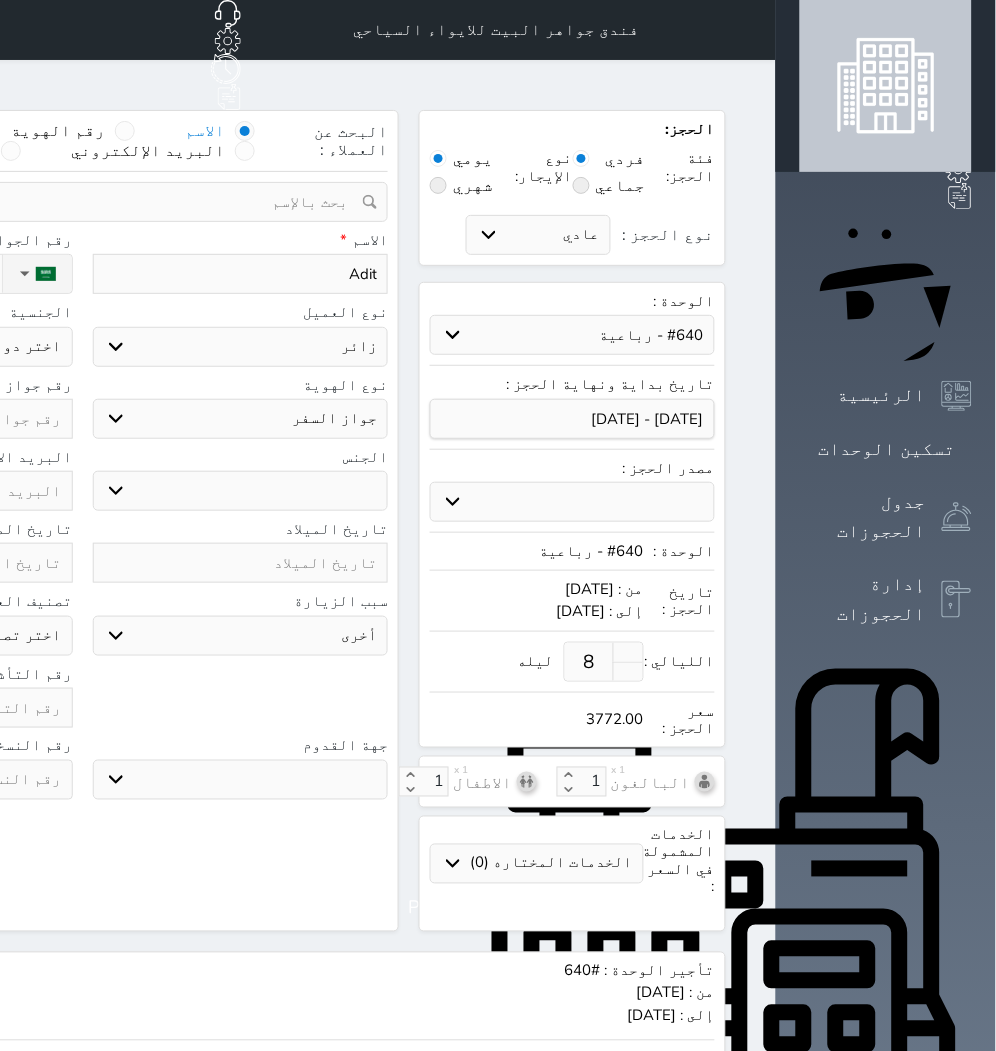 scroll, scrollTop: 111, scrollLeft: 0, axis: vertical 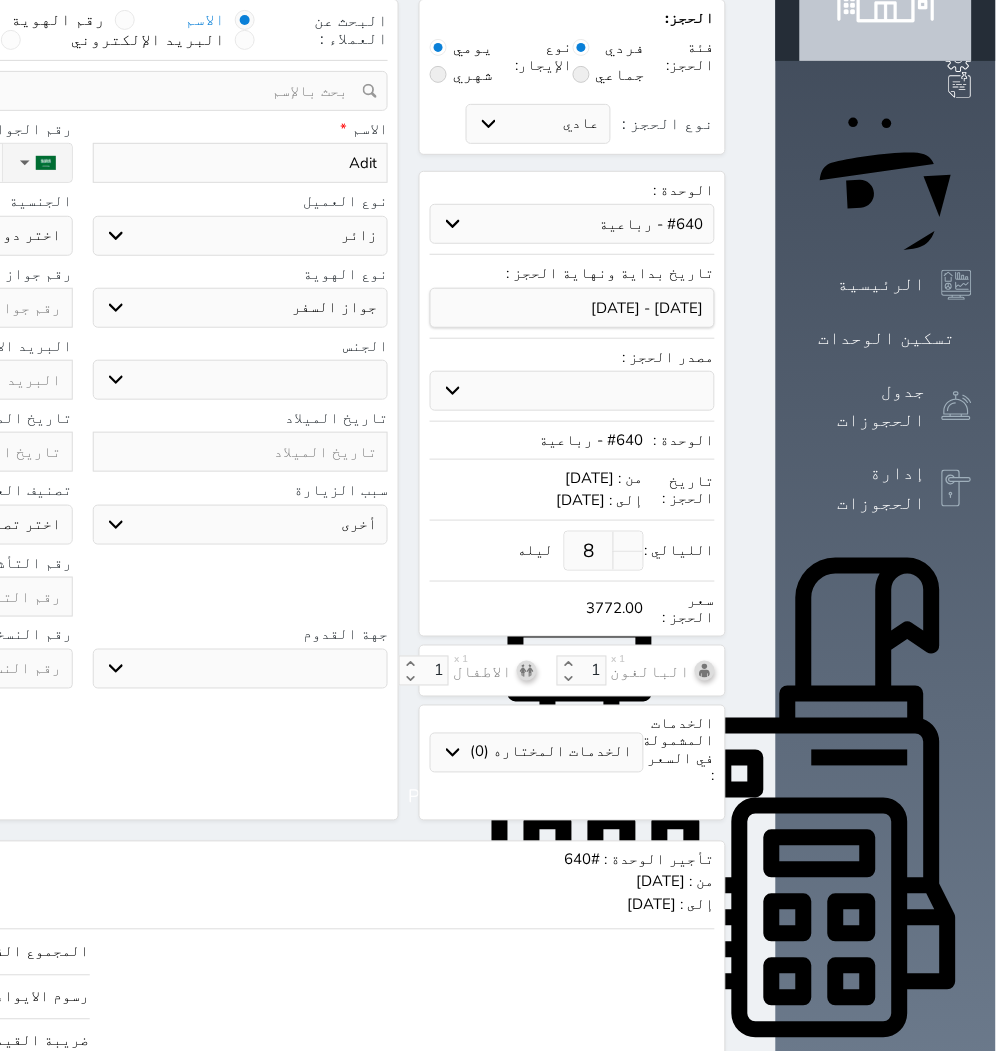 click on "سياحة زيارة الاهل والاصدقاء زيارة دينية زيارة عمل زيارة رياضية زيارة ترفيهية أخرى موظف ديوان عمل نزيل حجر موظف وزارة الصحة" at bounding box center (241, 525) 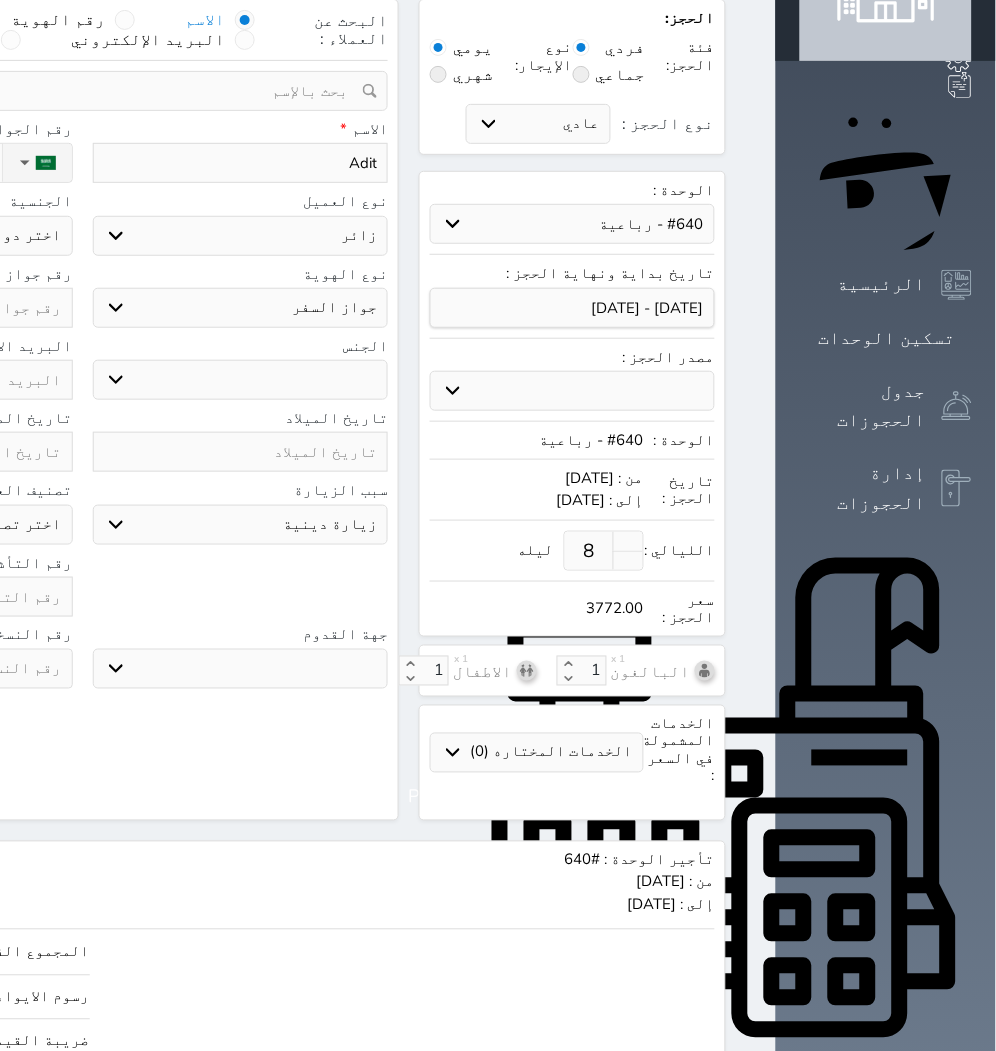 click on "سياحة زيارة الاهل والاصدقاء زيارة دينية زيارة عمل زيارة رياضية زيارة ترفيهية أخرى موظف ديوان عمل نزيل حجر موظف وزارة الصحة" at bounding box center (241, 525) 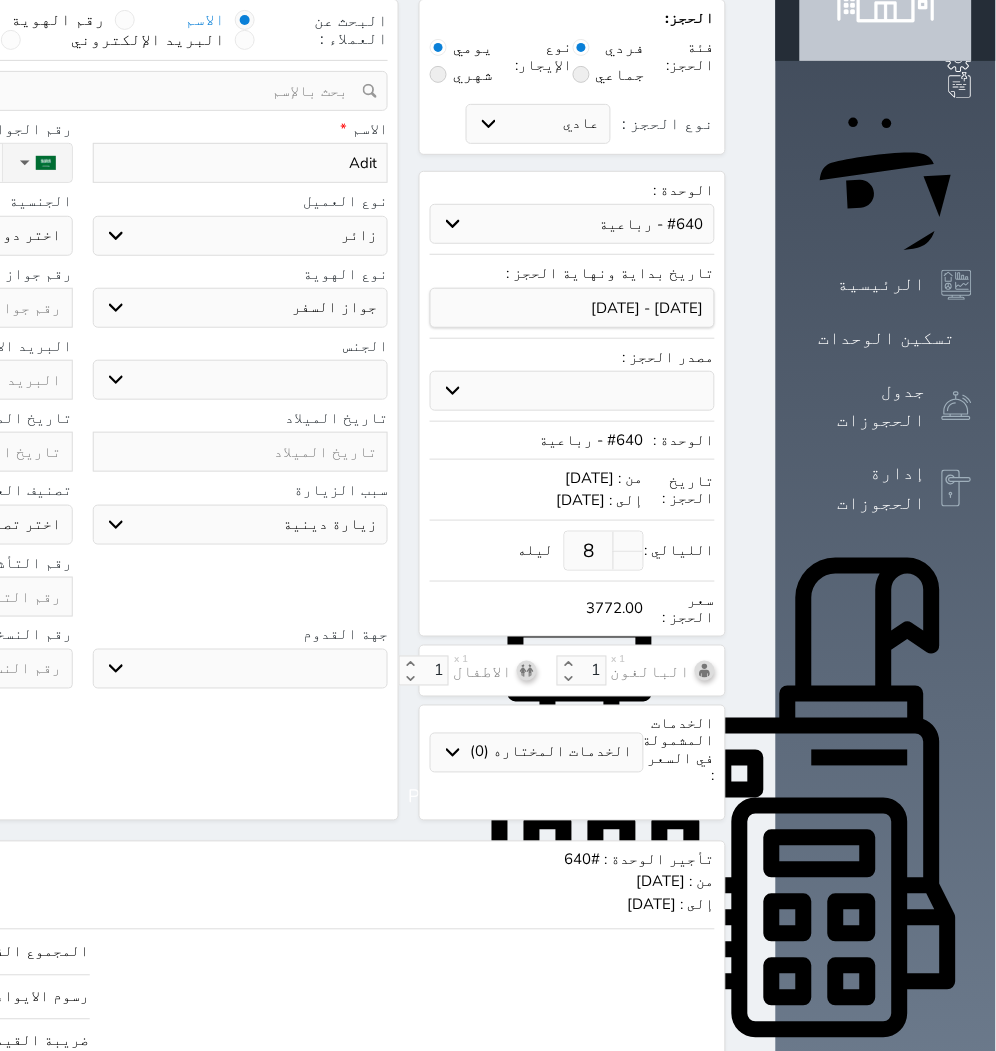 click on "اختر دولة
اثيوبيا
اجنبي بجواز [DEMOGRAPHIC_DATA]
اخرى
[GEOGRAPHIC_DATA]
[GEOGRAPHIC_DATA]
[GEOGRAPHIC_DATA]
[GEOGRAPHIC_DATA]
[GEOGRAPHIC_DATA]
[GEOGRAPHIC_DATA]
[GEOGRAPHIC_DATA]" at bounding box center (-75, 236) 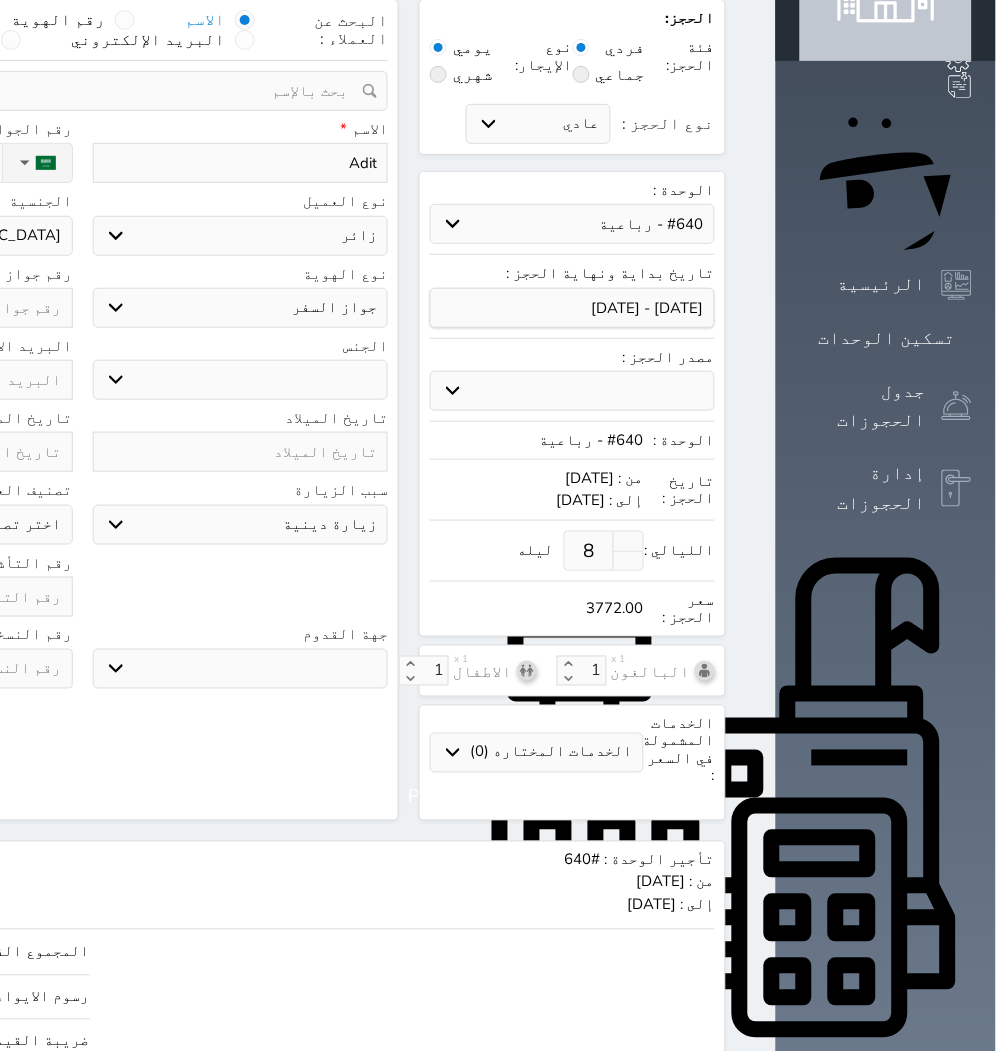 click on "اختر دولة
اثيوبيا
اجنبي بجواز [DEMOGRAPHIC_DATA]
اخرى
[GEOGRAPHIC_DATA]
[GEOGRAPHIC_DATA]
[GEOGRAPHIC_DATA]
[GEOGRAPHIC_DATA]
[GEOGRAPHIC_DATA]
[GEOGRAPHIC_DATA]
[GEOGRAPHIC_DATA]" at bounding box center (-75, 236) 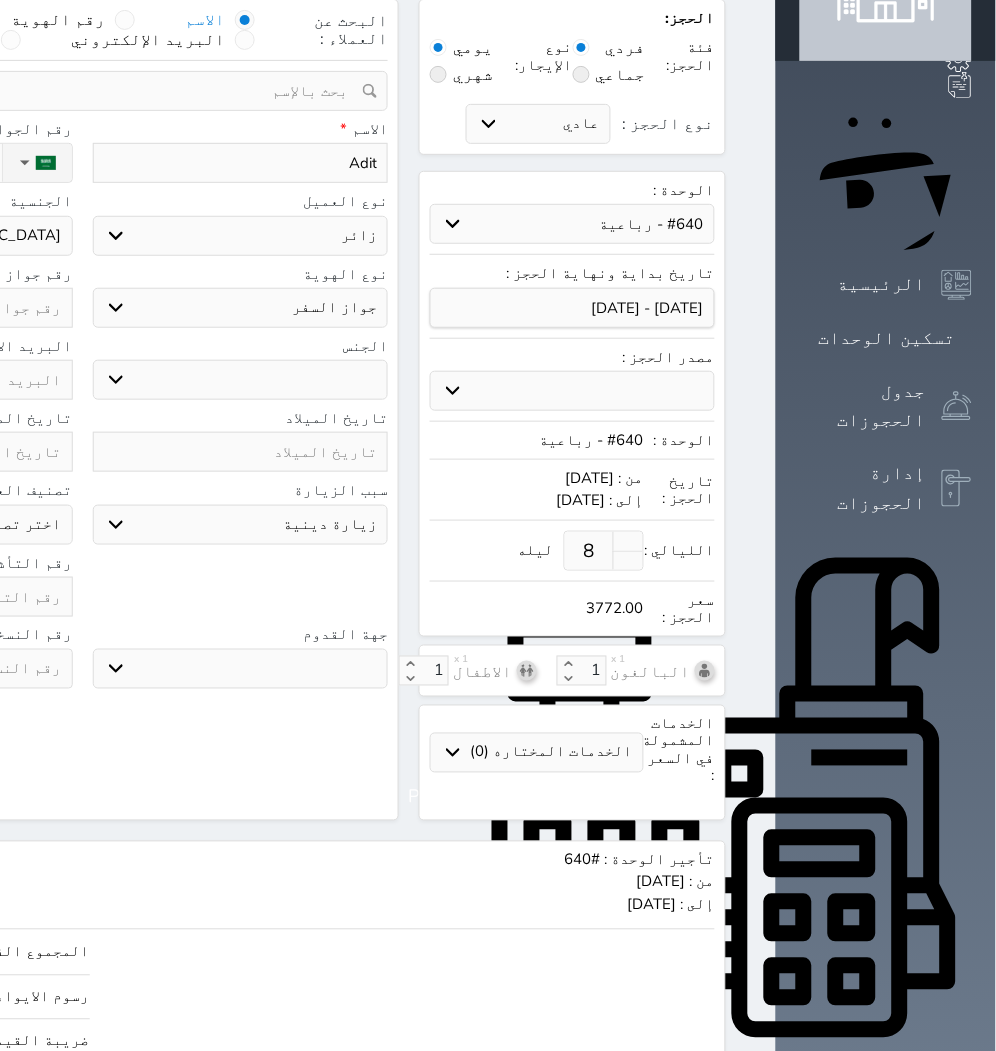 click at bounding box center [-75, 308] 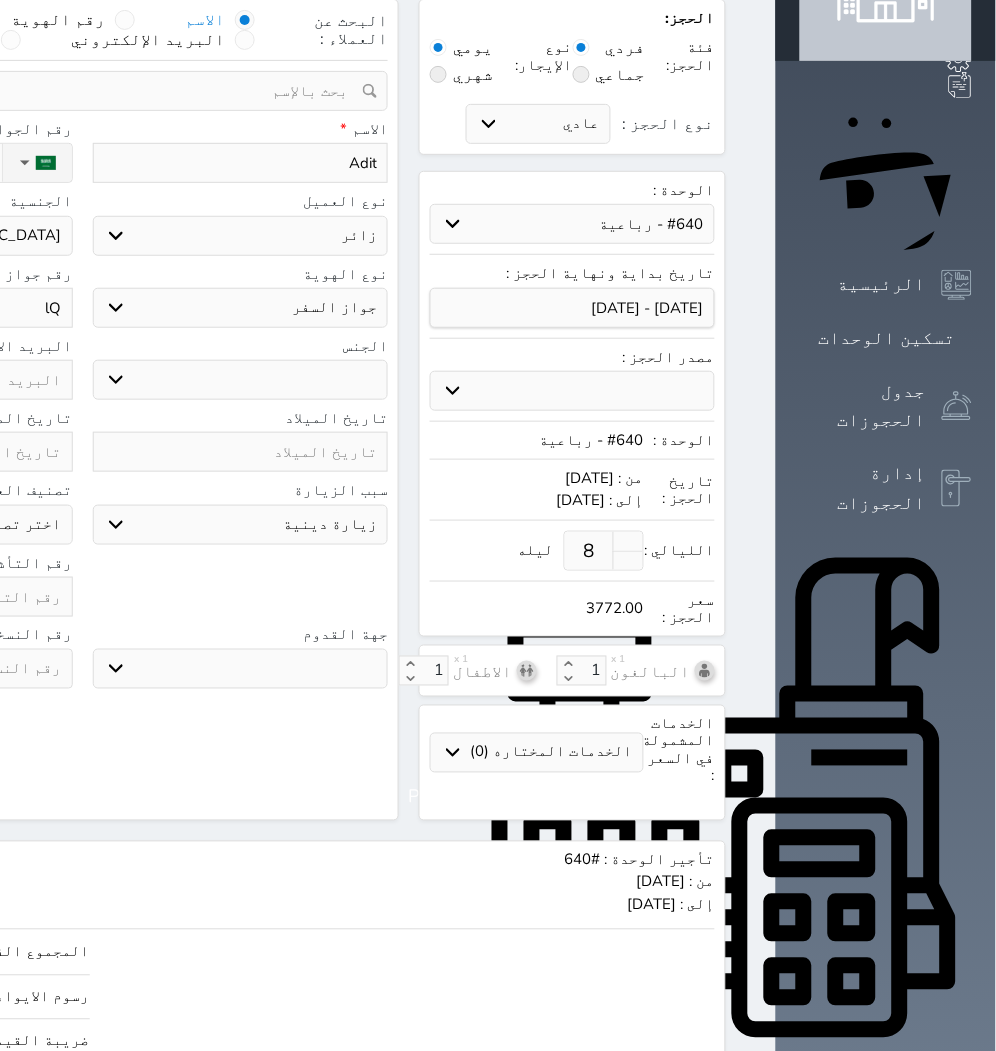 click on "lQ" at bounding box center [-75, 308] 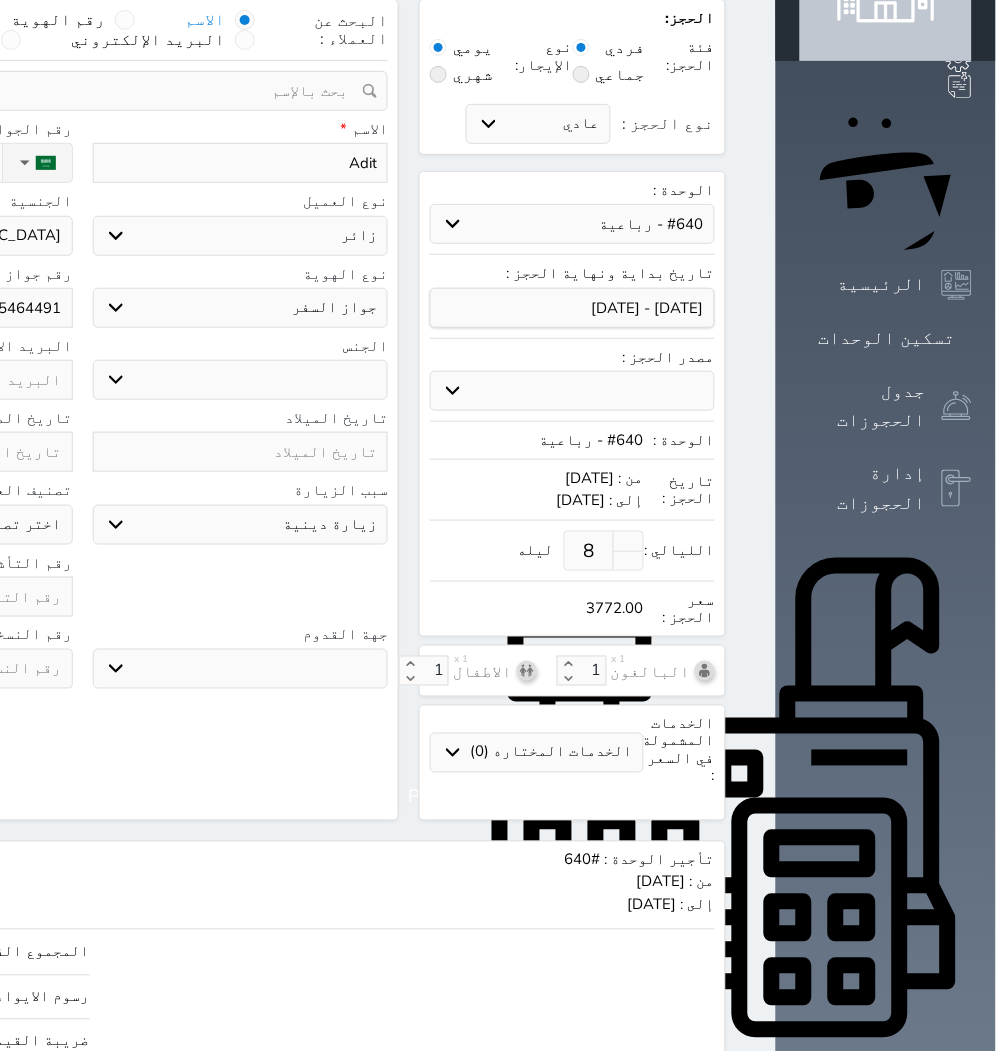click at bounding box center (-75, 597) 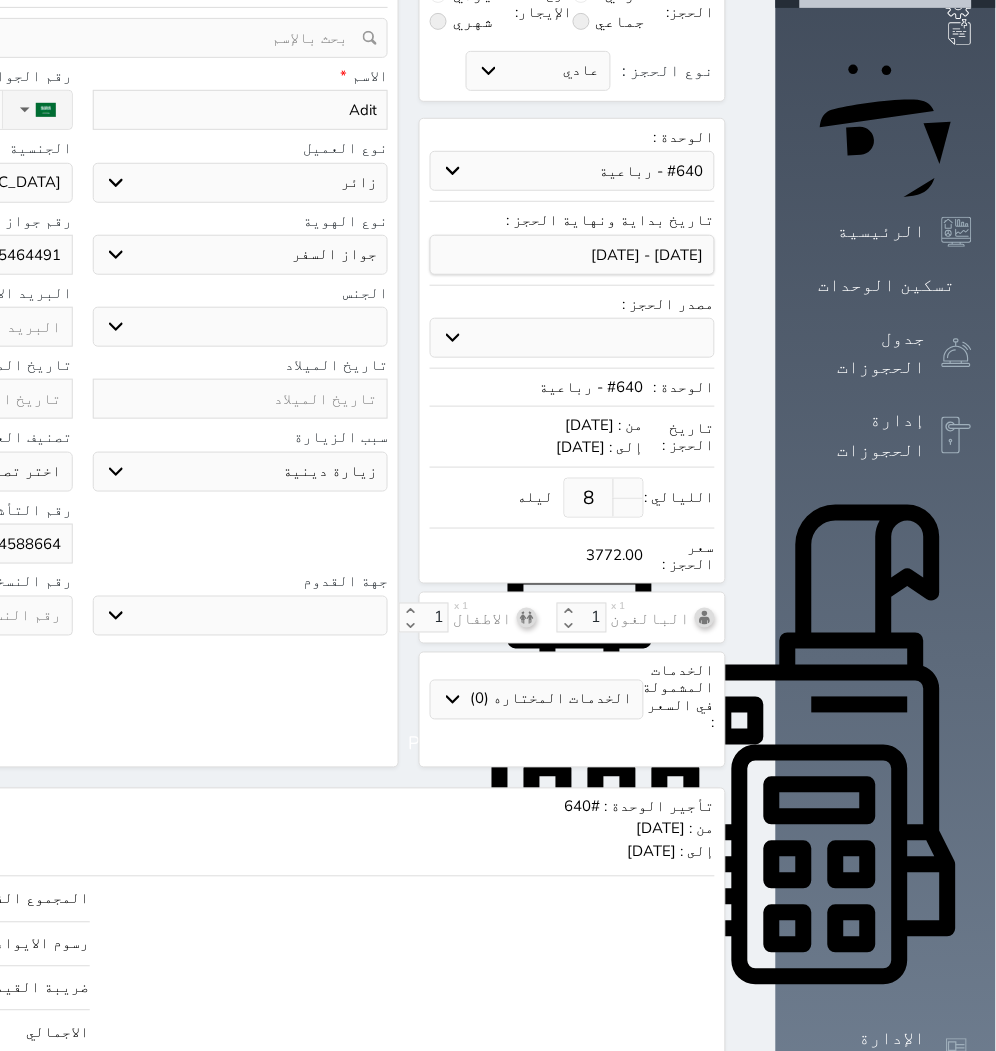 scroll, scrollTop: 207, scrollLeft: 0, axis: vertical 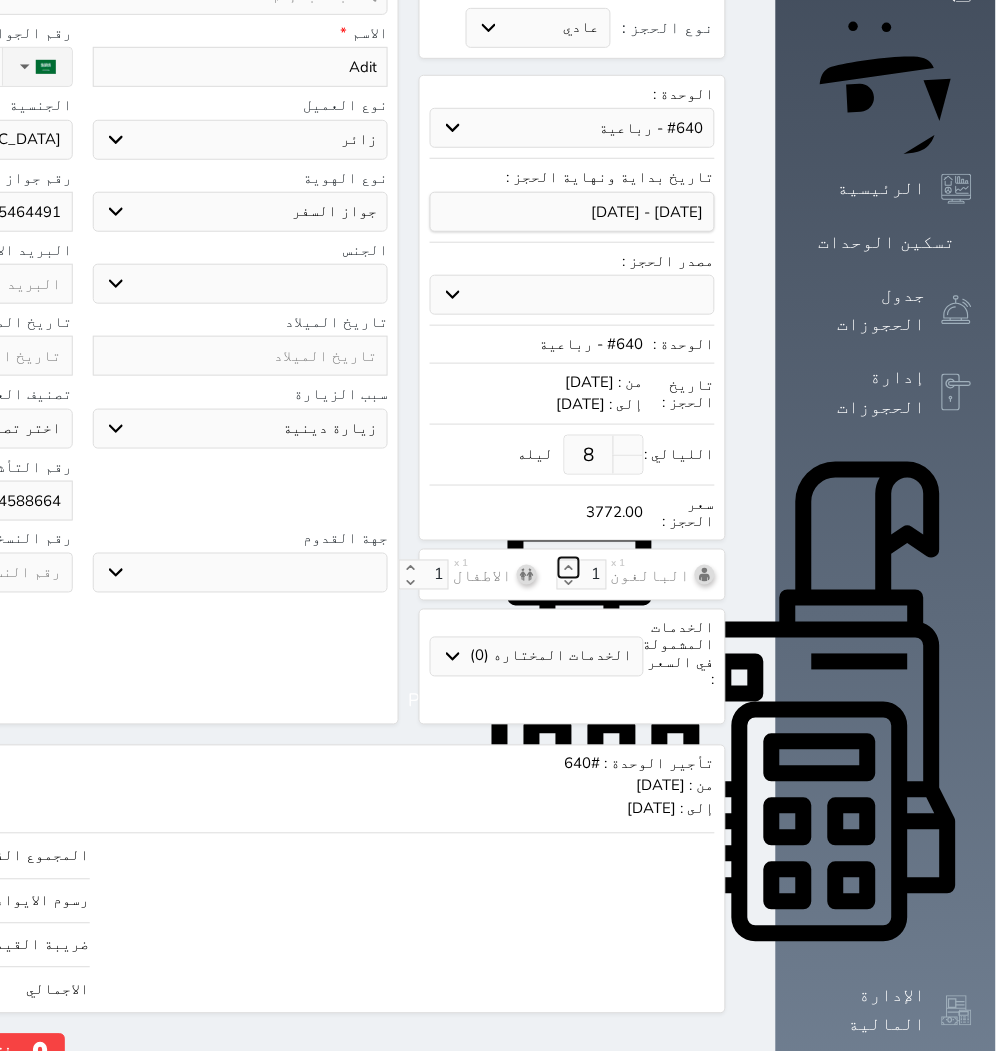 click 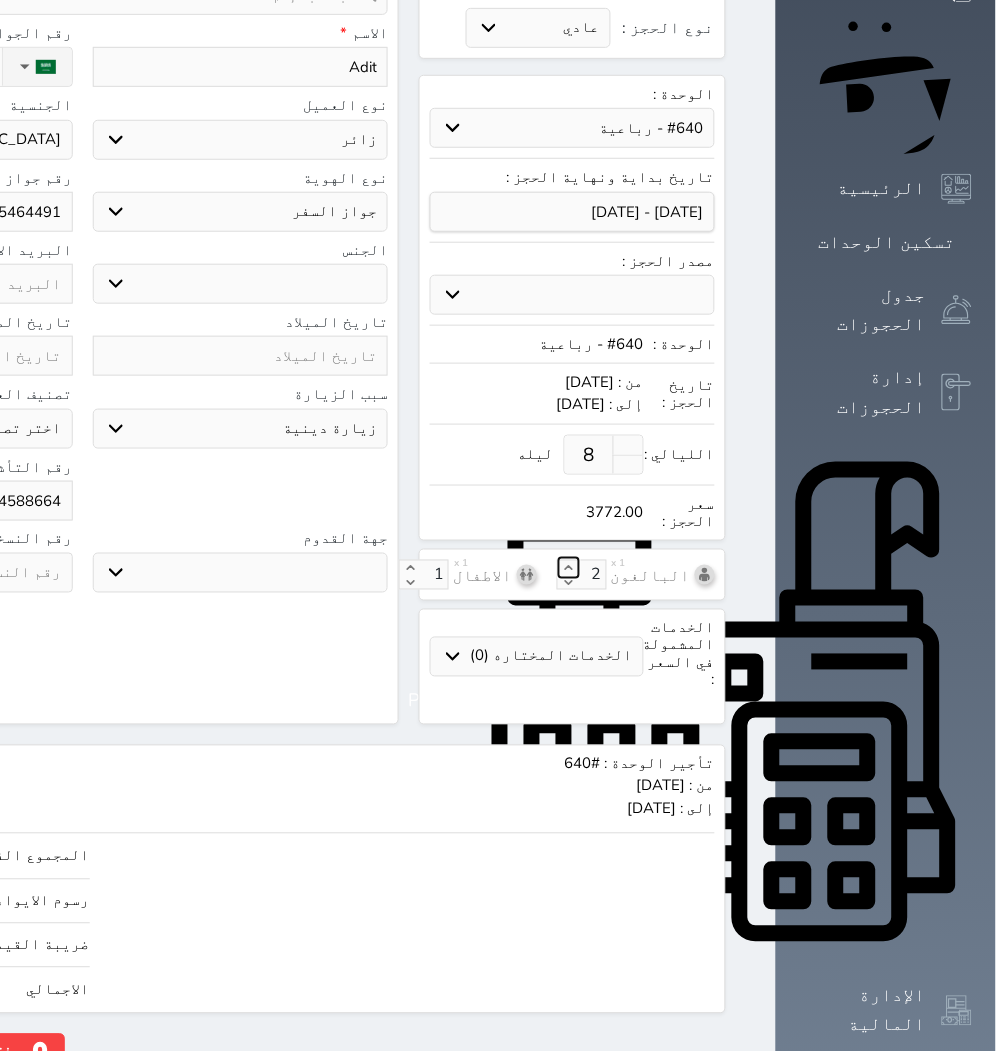 click 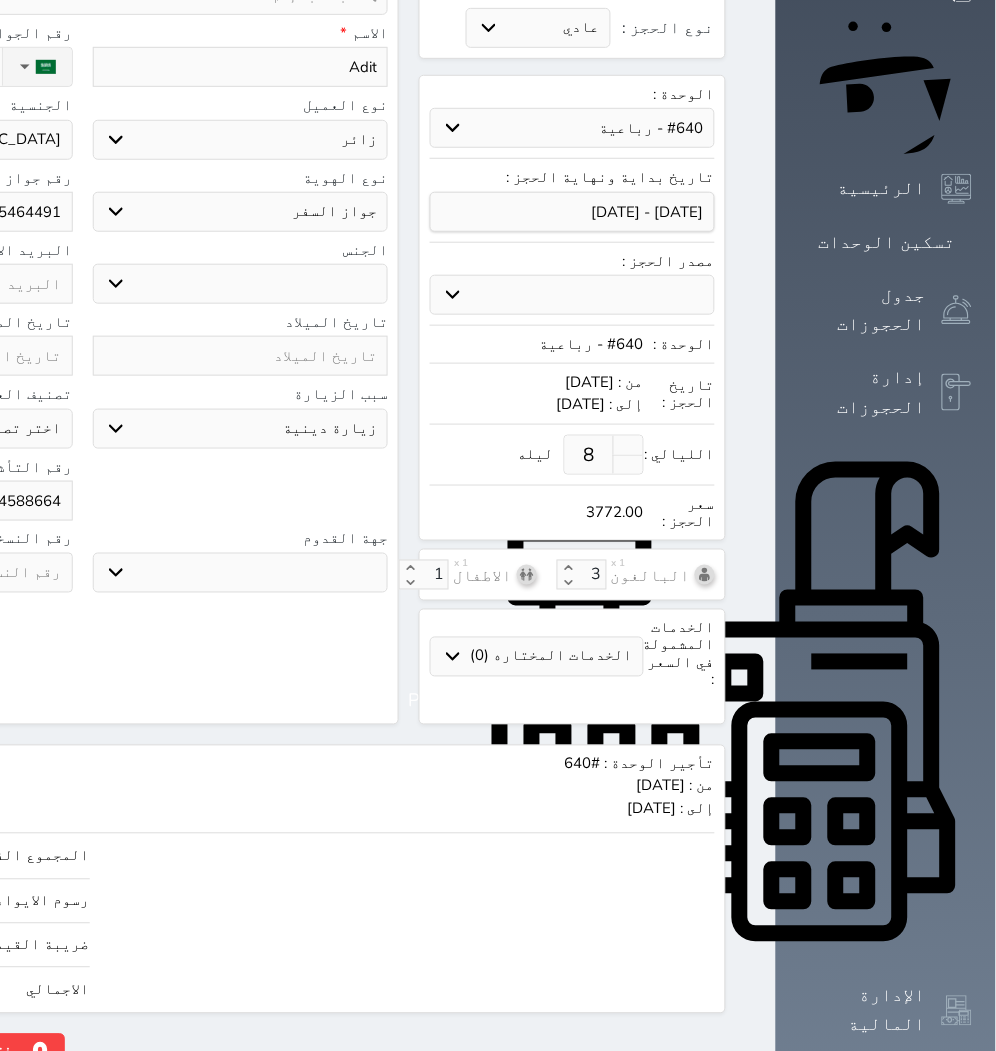 click on "تأجير الوحدة : #640   من : الخميس 2025/07/10   إلى : الجمعة 2025/07/18    3200.00       المجموع الفرعي   3200.00   رسوم الايواء (2.5%)    80.00    ضريبة القيمة المضافة (15%)    492.00      الاجمالي   3772.00         رفض حجز                 التاريخ:     قسم الوحدة:     أسباب رفض الحجز:     الوصف:
حفظ
رفض حجز
حجز" at bounding box center [246, 907] 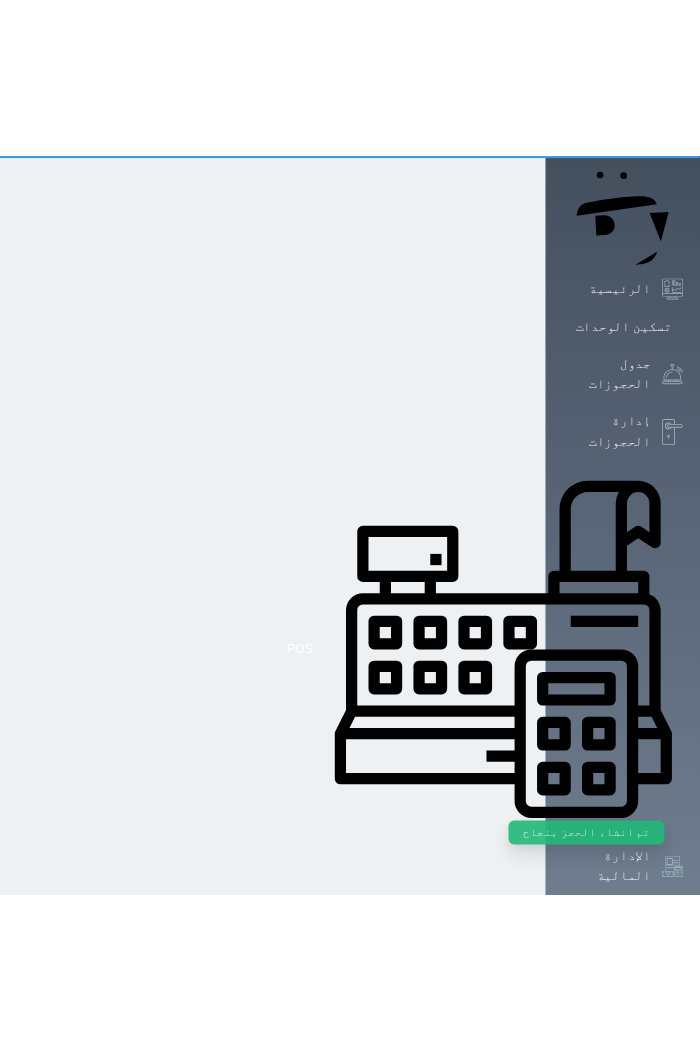 scroll, scrollTop: 0, scrollLeft: 0, axis: both 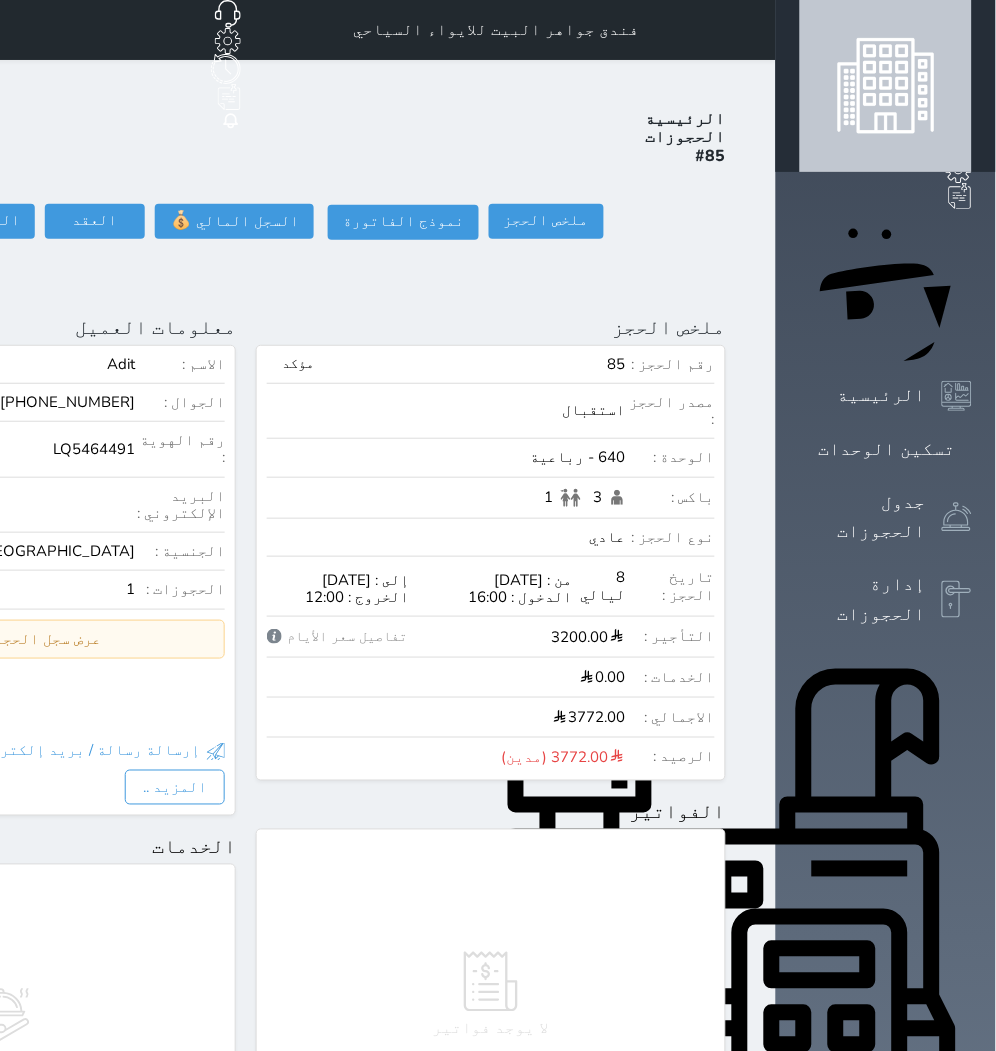 click on "حجز جماعي جديد" at bounding box center (177, -65) 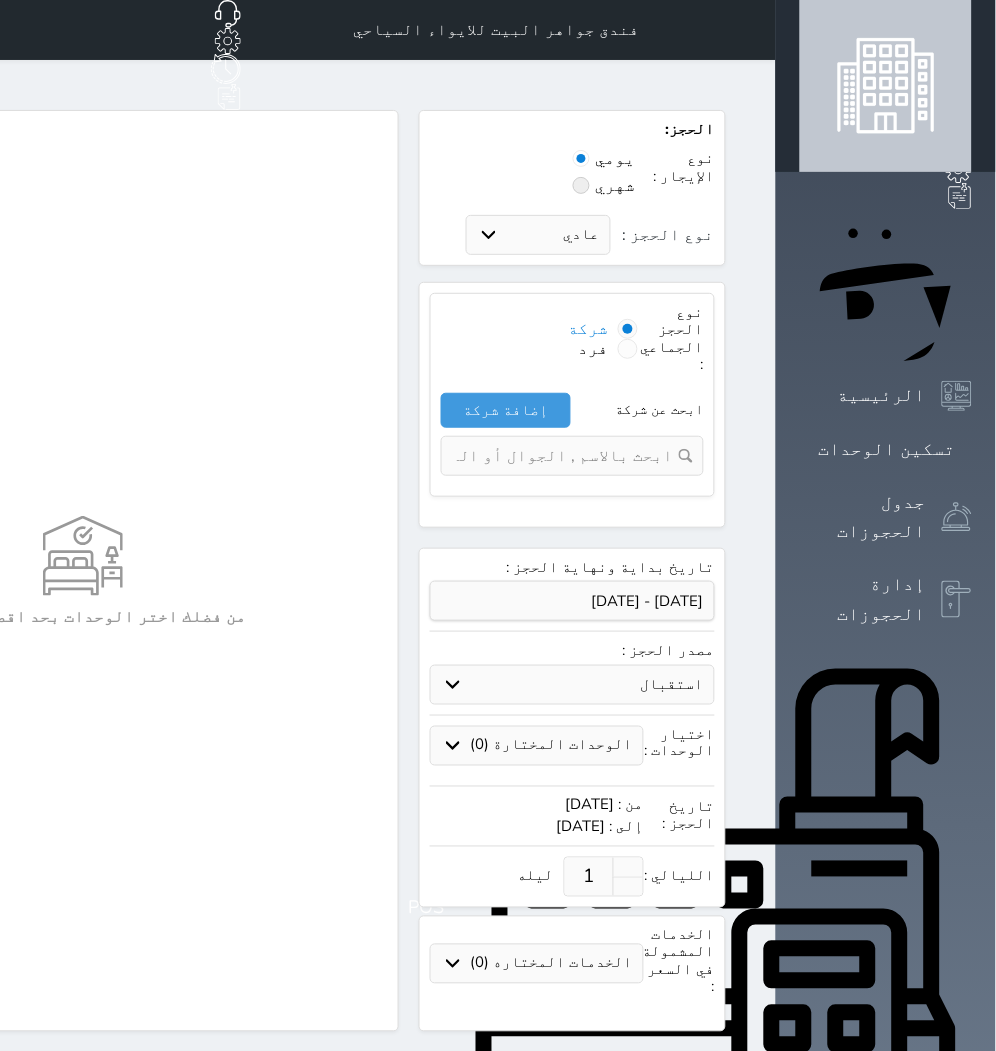 click at bounding box center (628, 349) 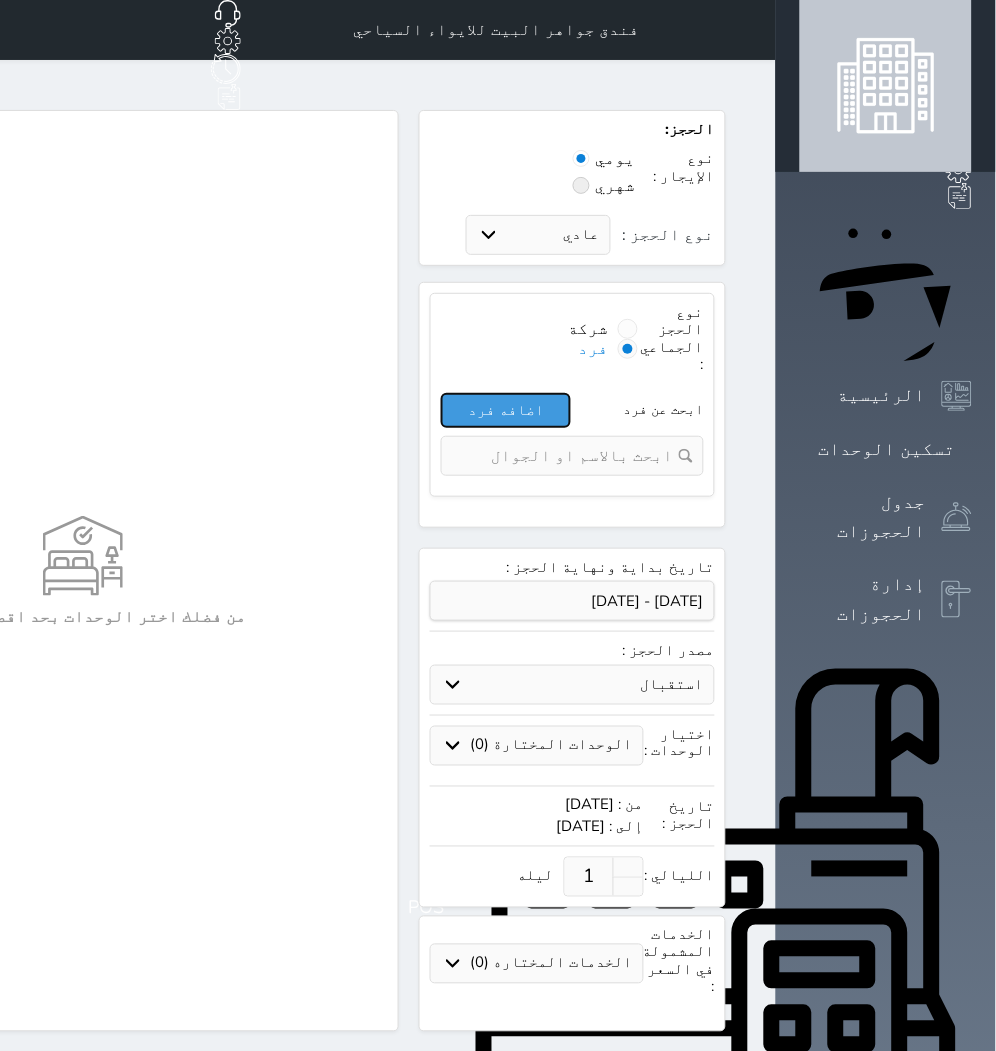 click on "اضافه فرد" at bounding box center (506, 410) 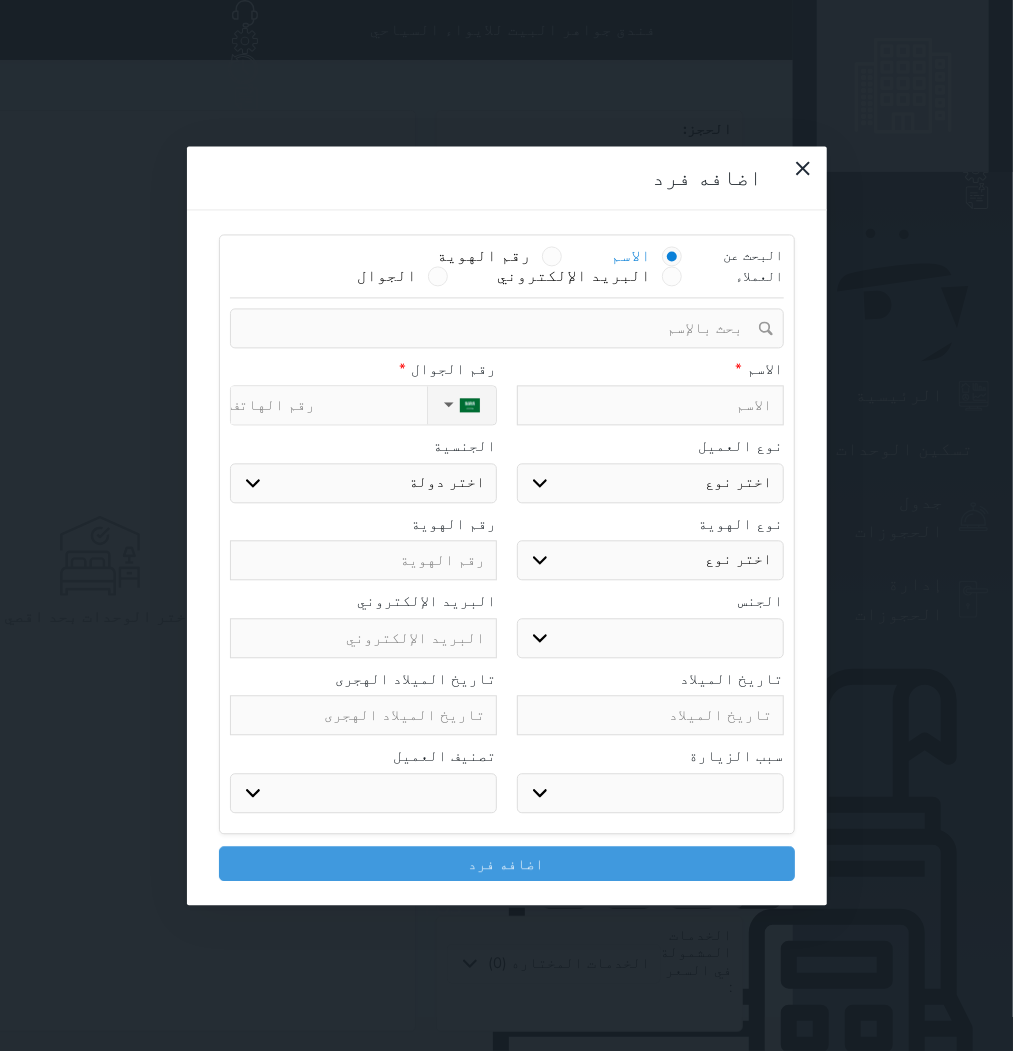 click at bounding box center (650, 406) 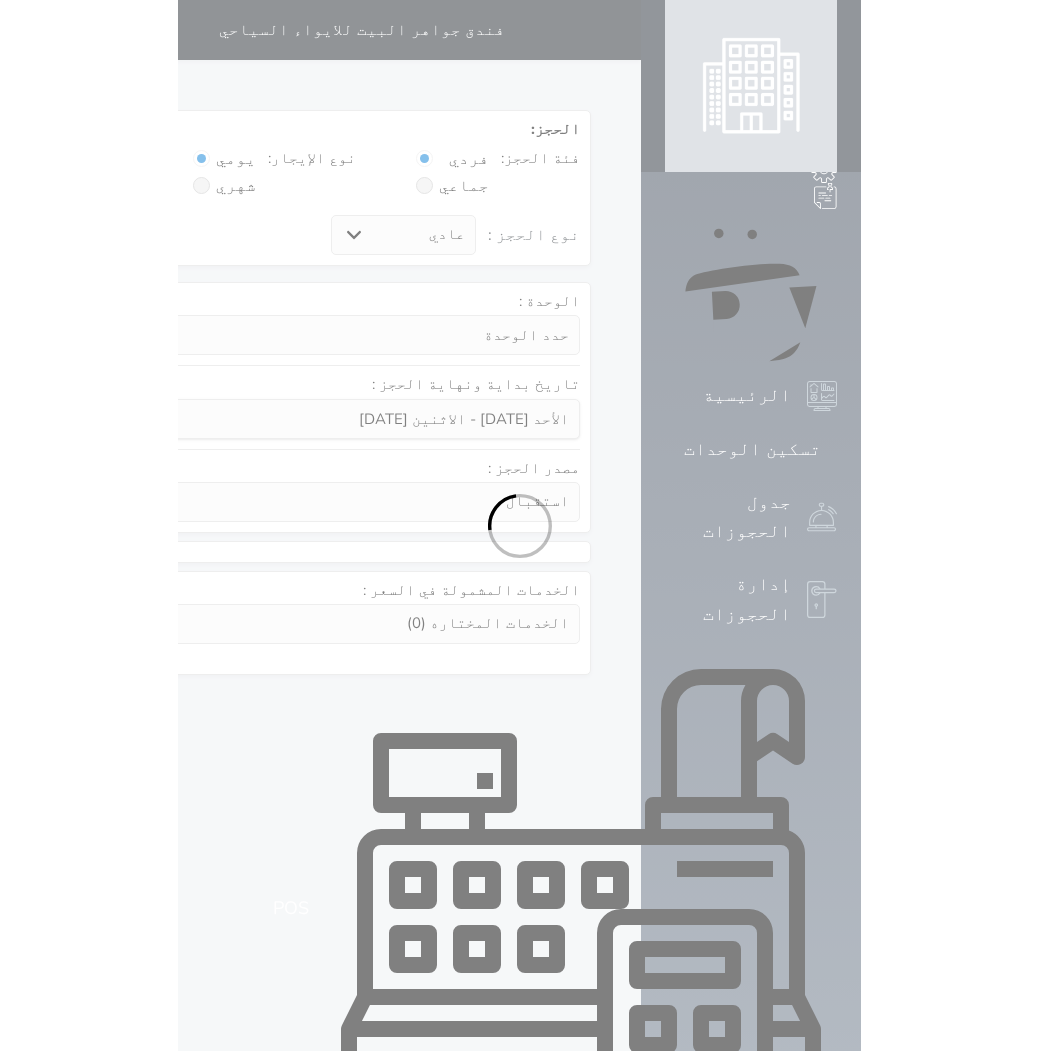 scroll, scrollTop: 0, scrollLeft: 0, axis: both 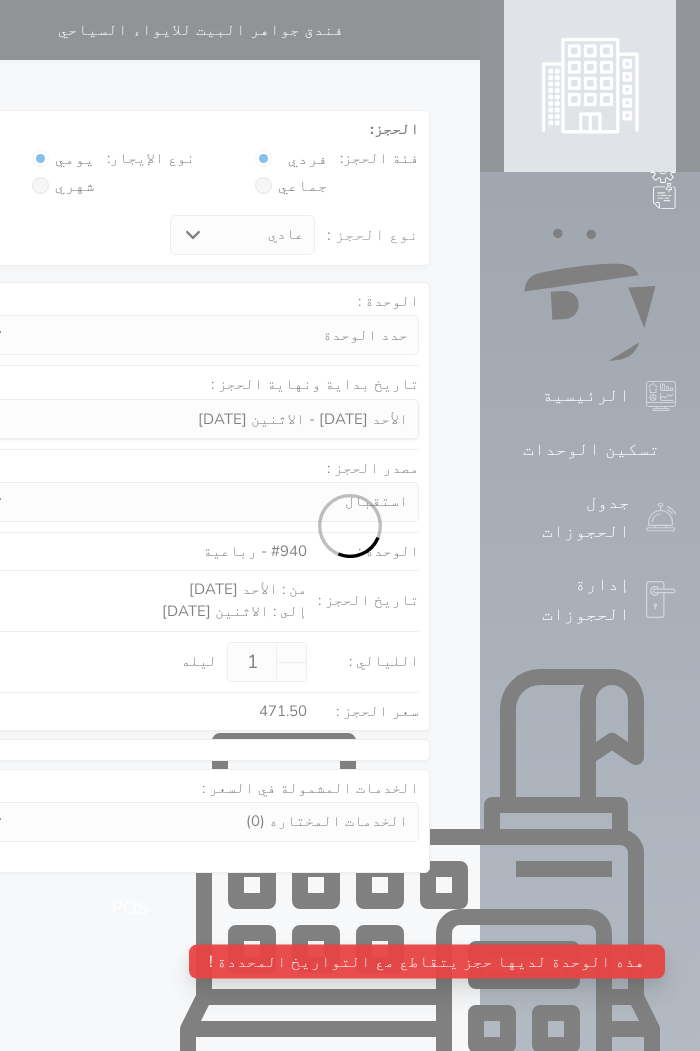 select 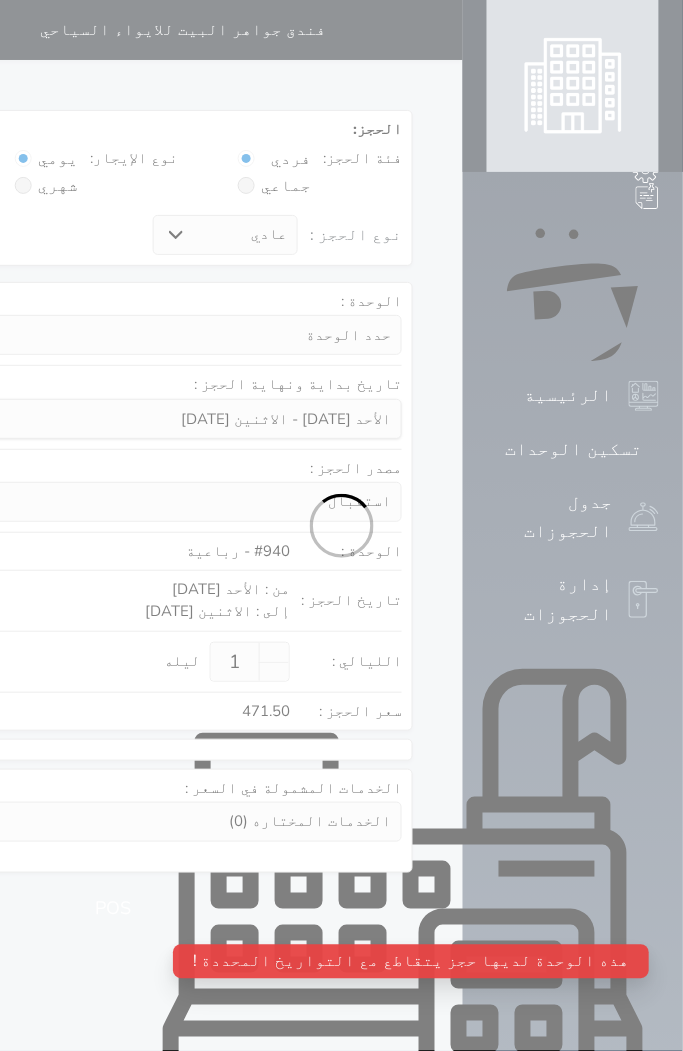 select on "113" 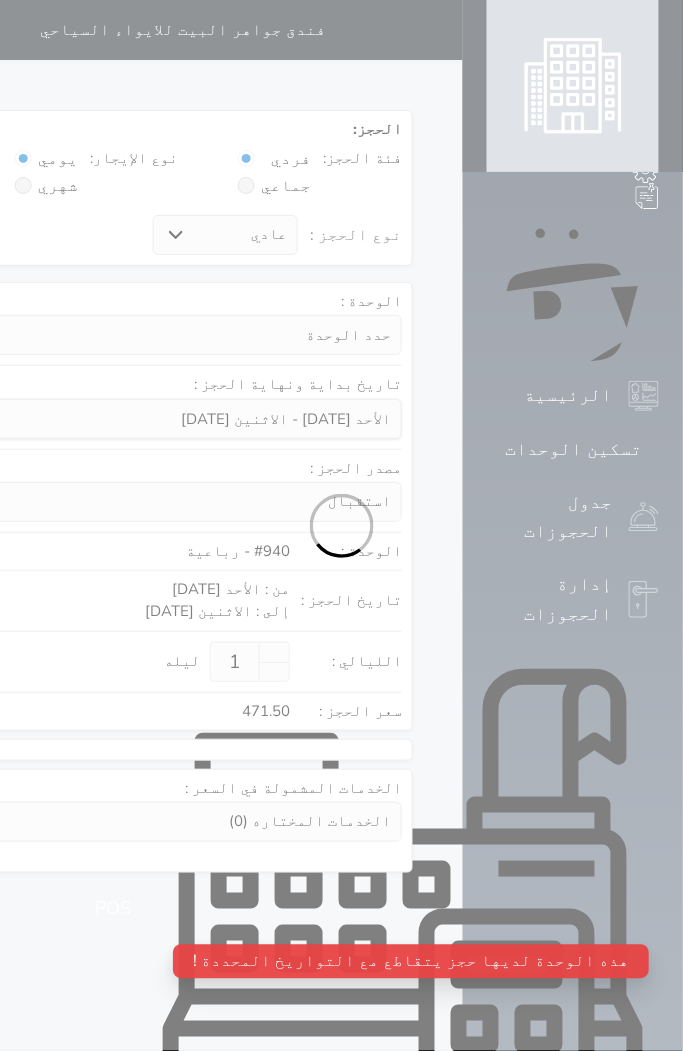 select on "1" 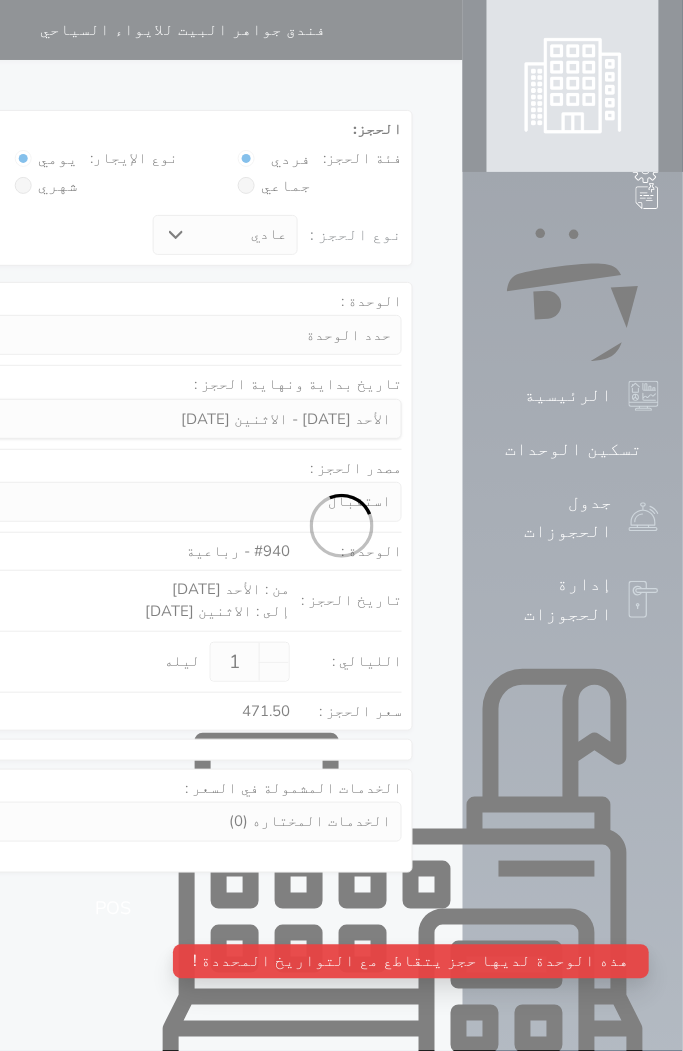 select 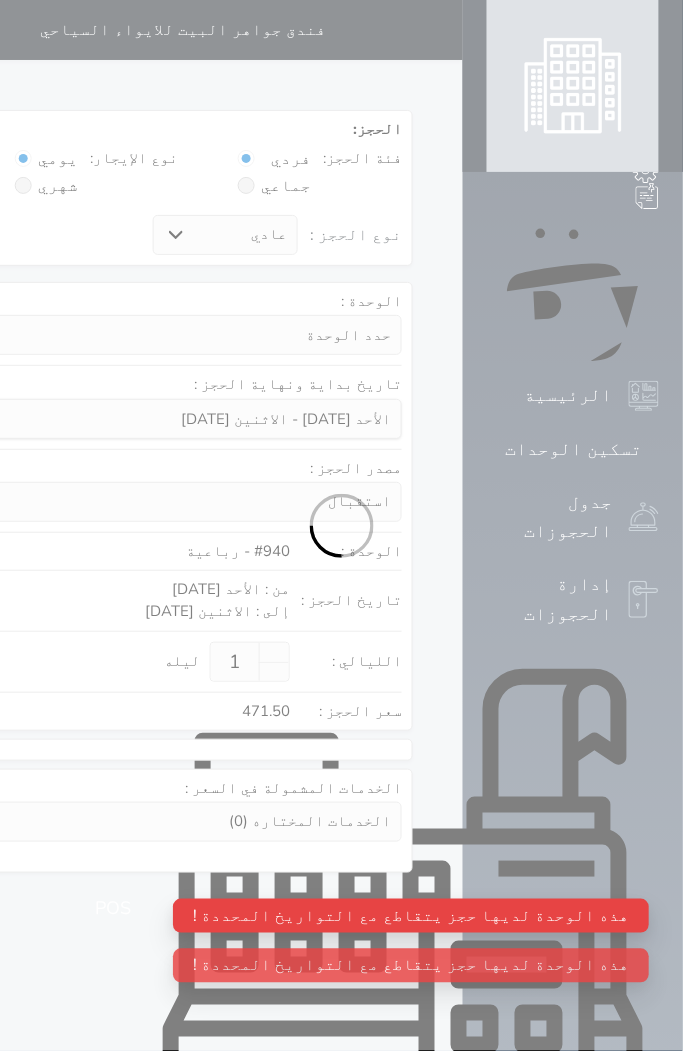select 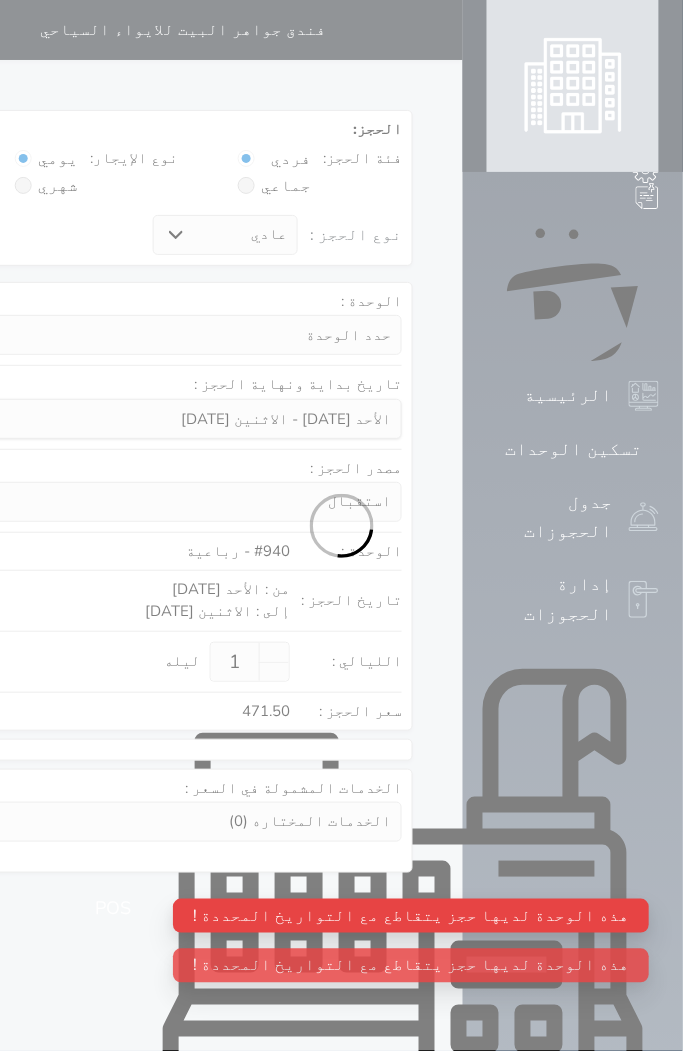 select 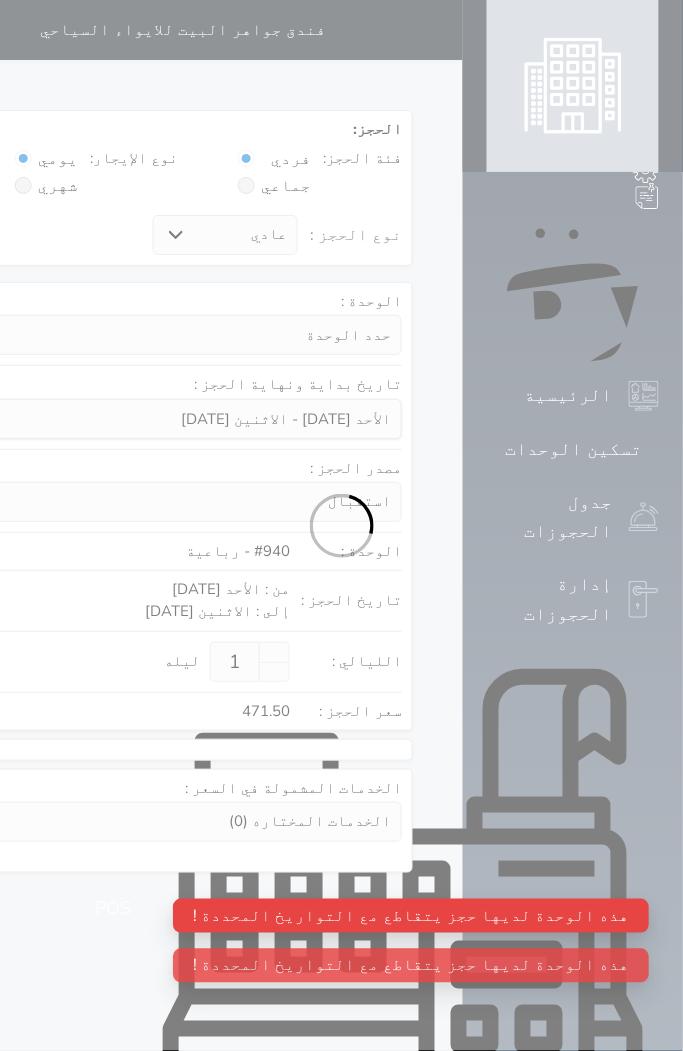 select 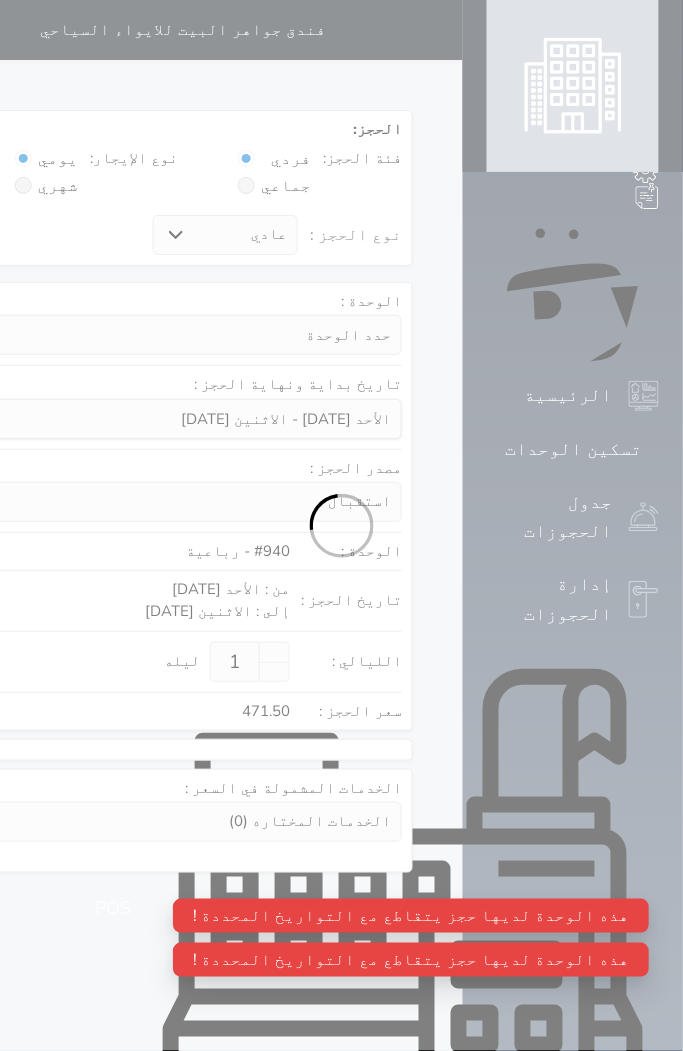 select 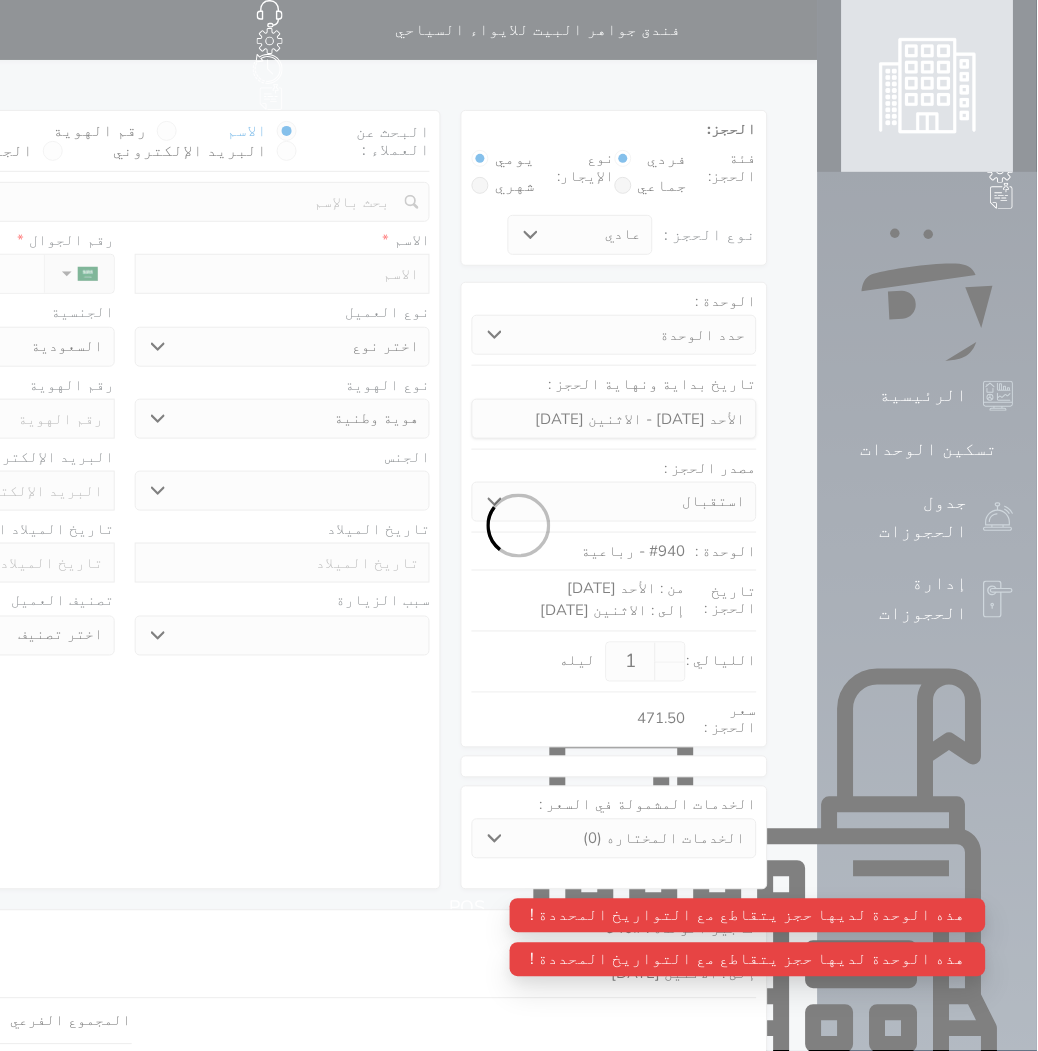select 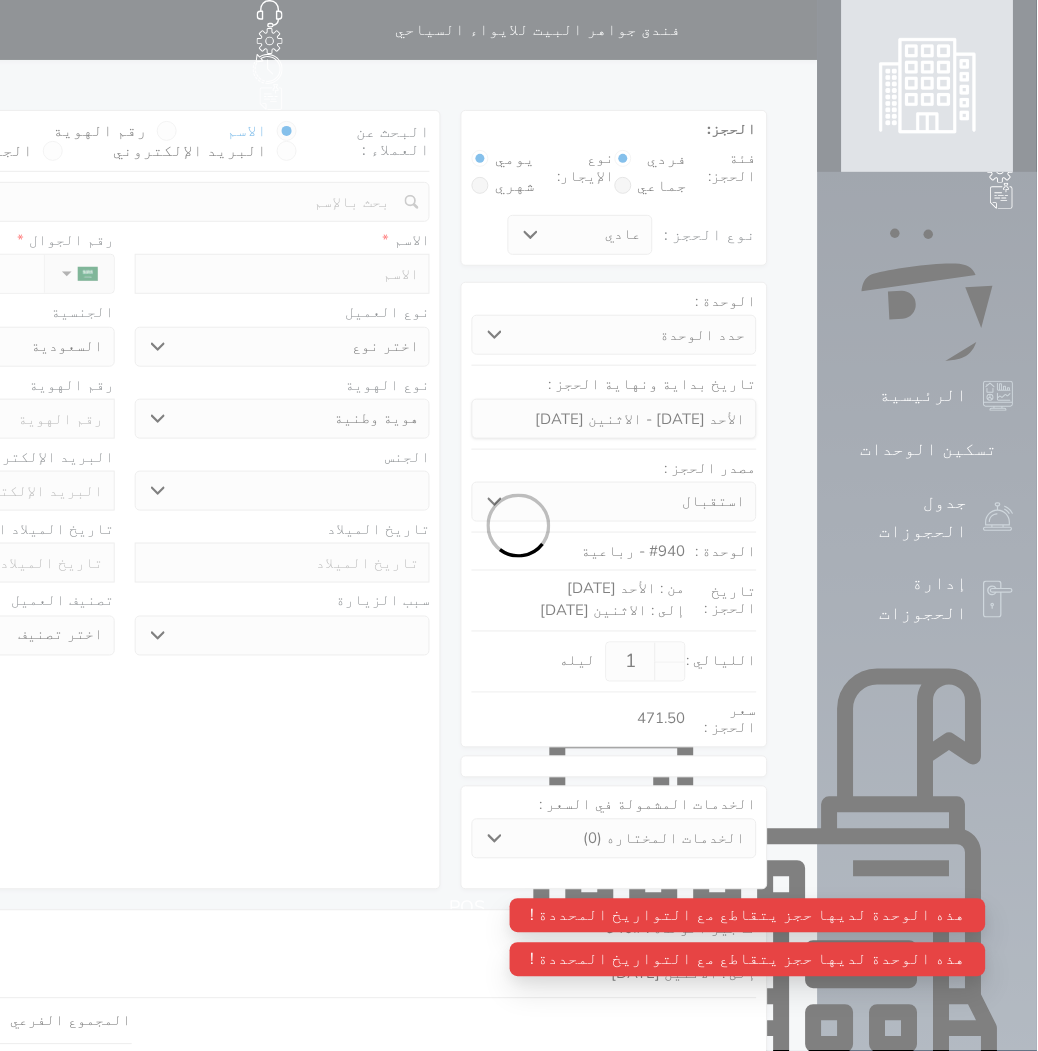select 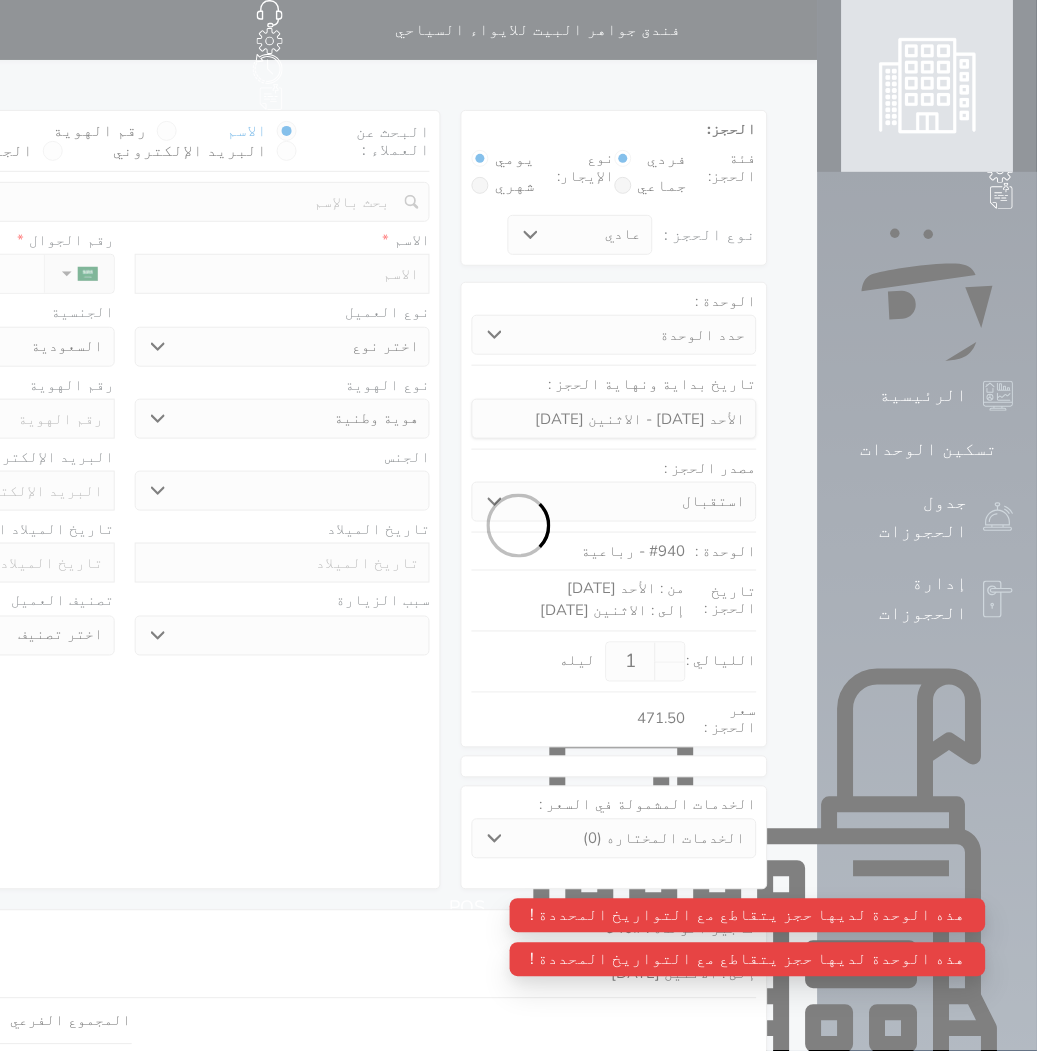 select on "1" 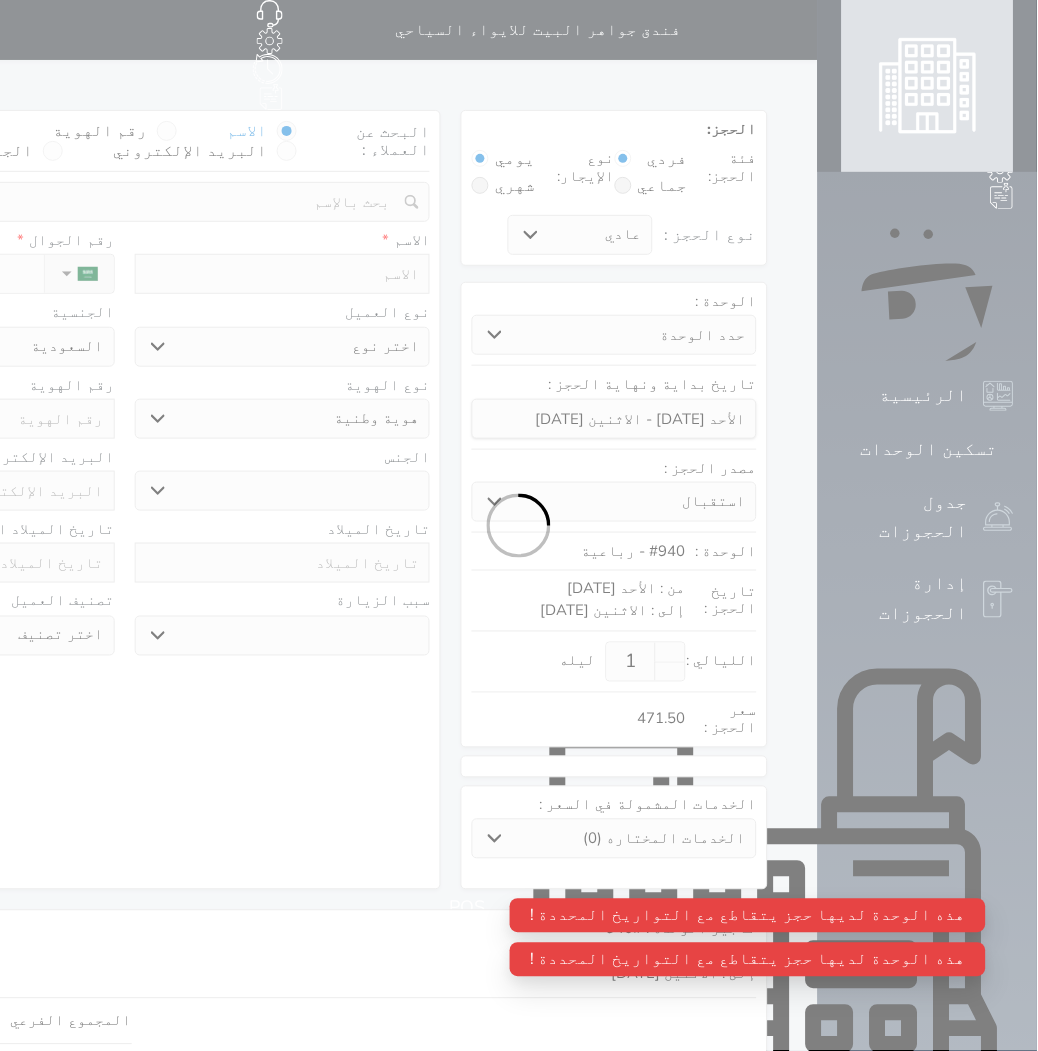 select on "7" 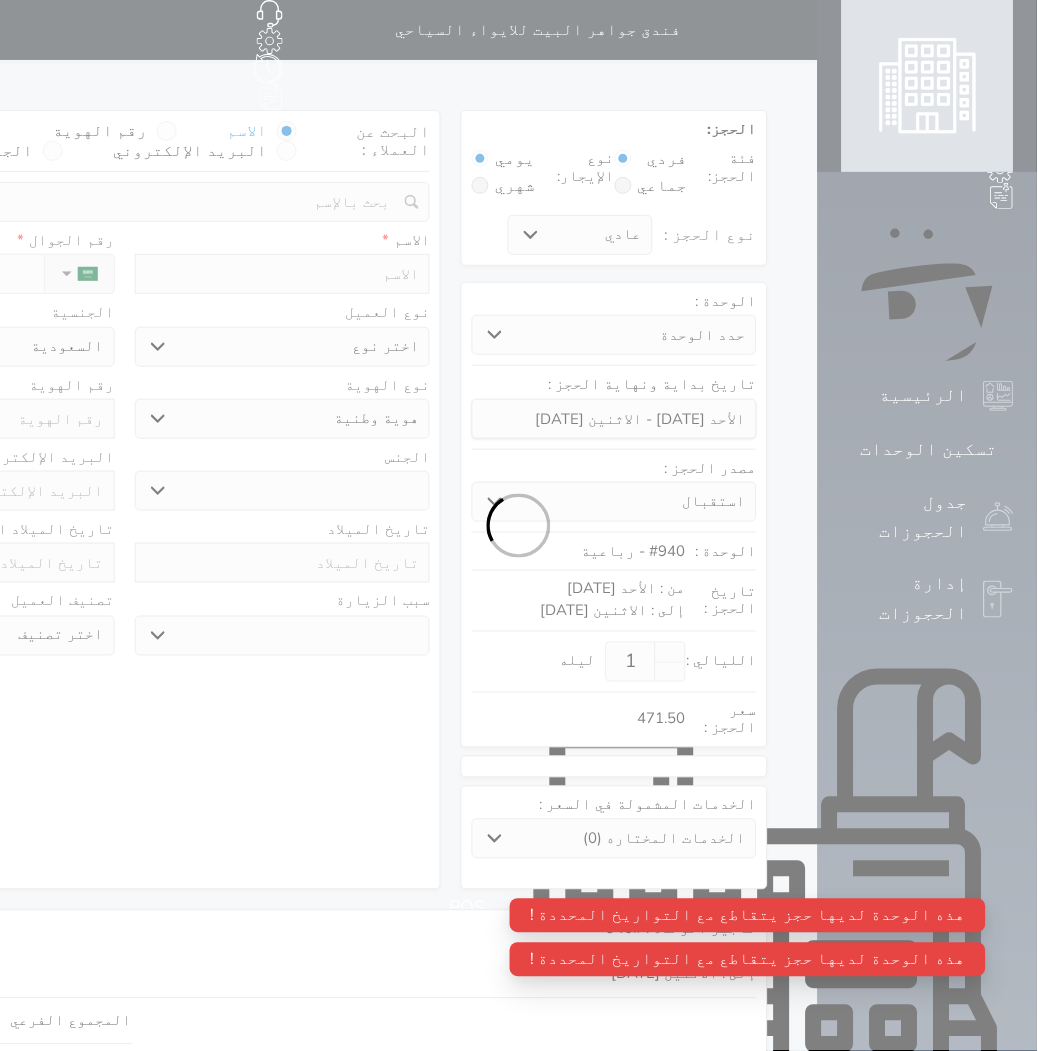select 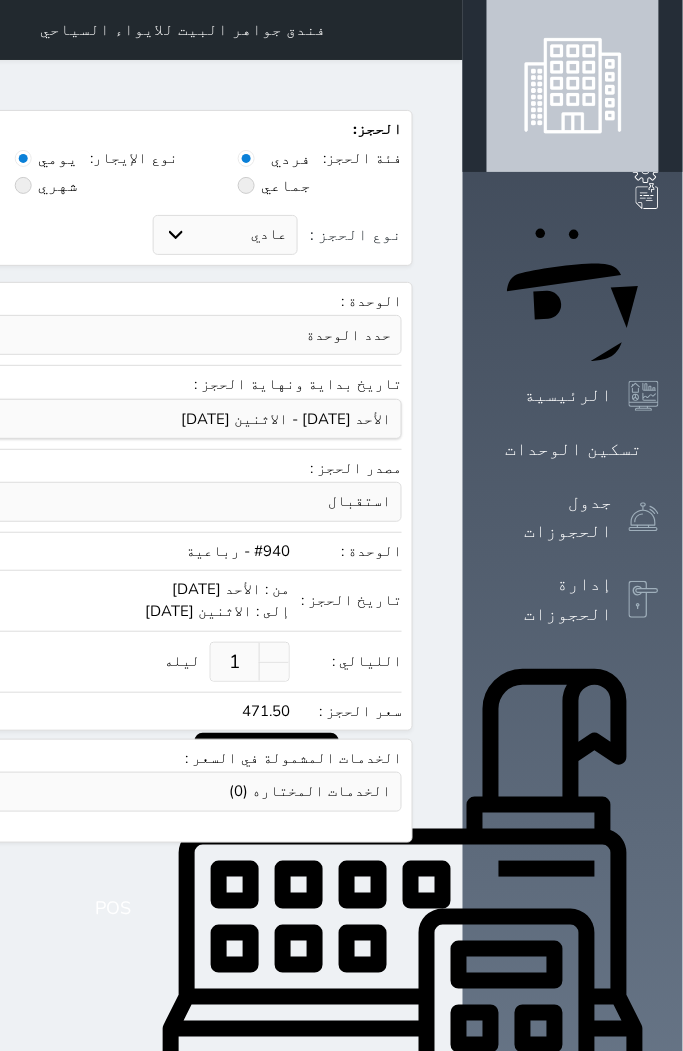 select 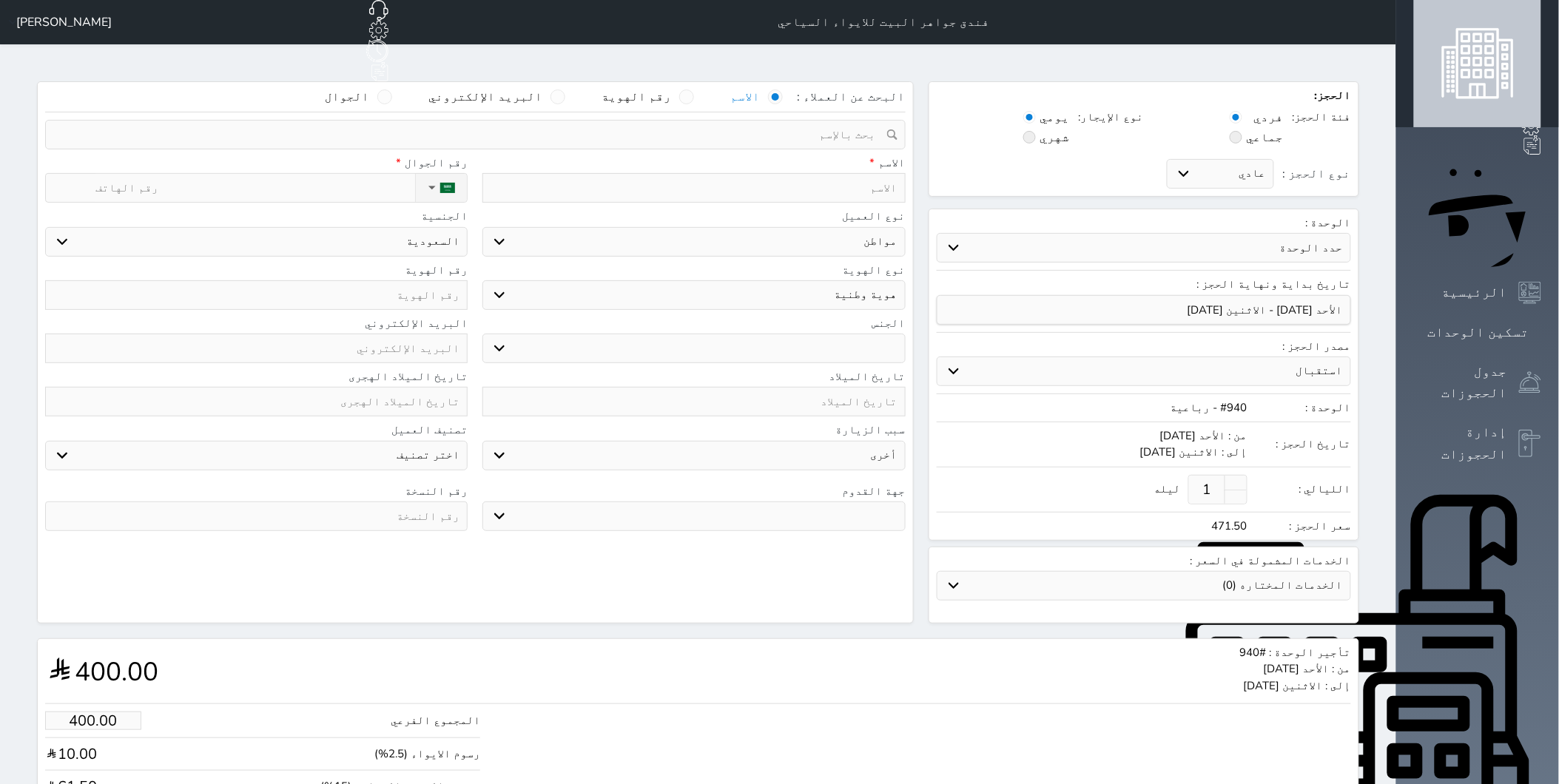 select 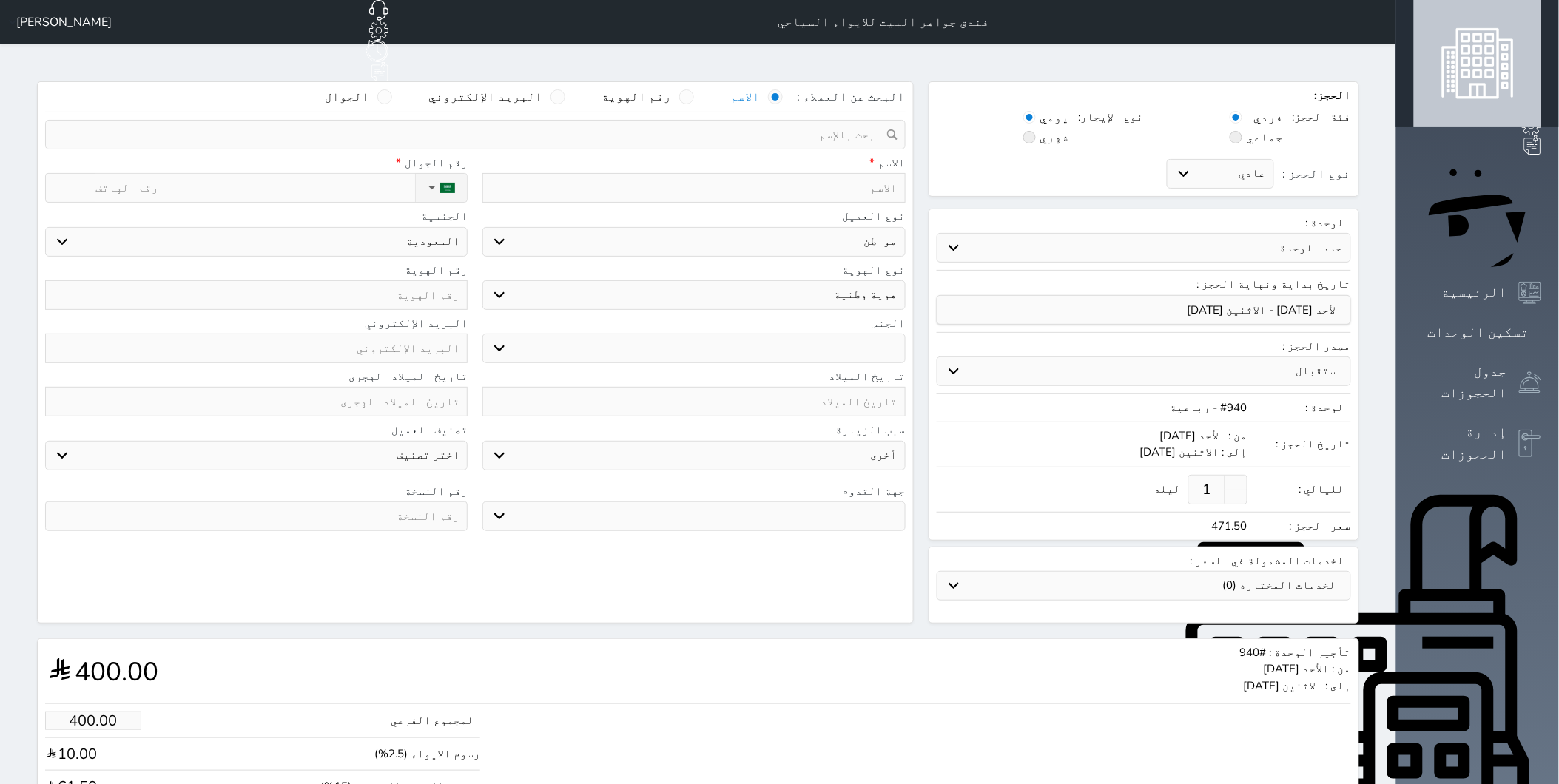 select 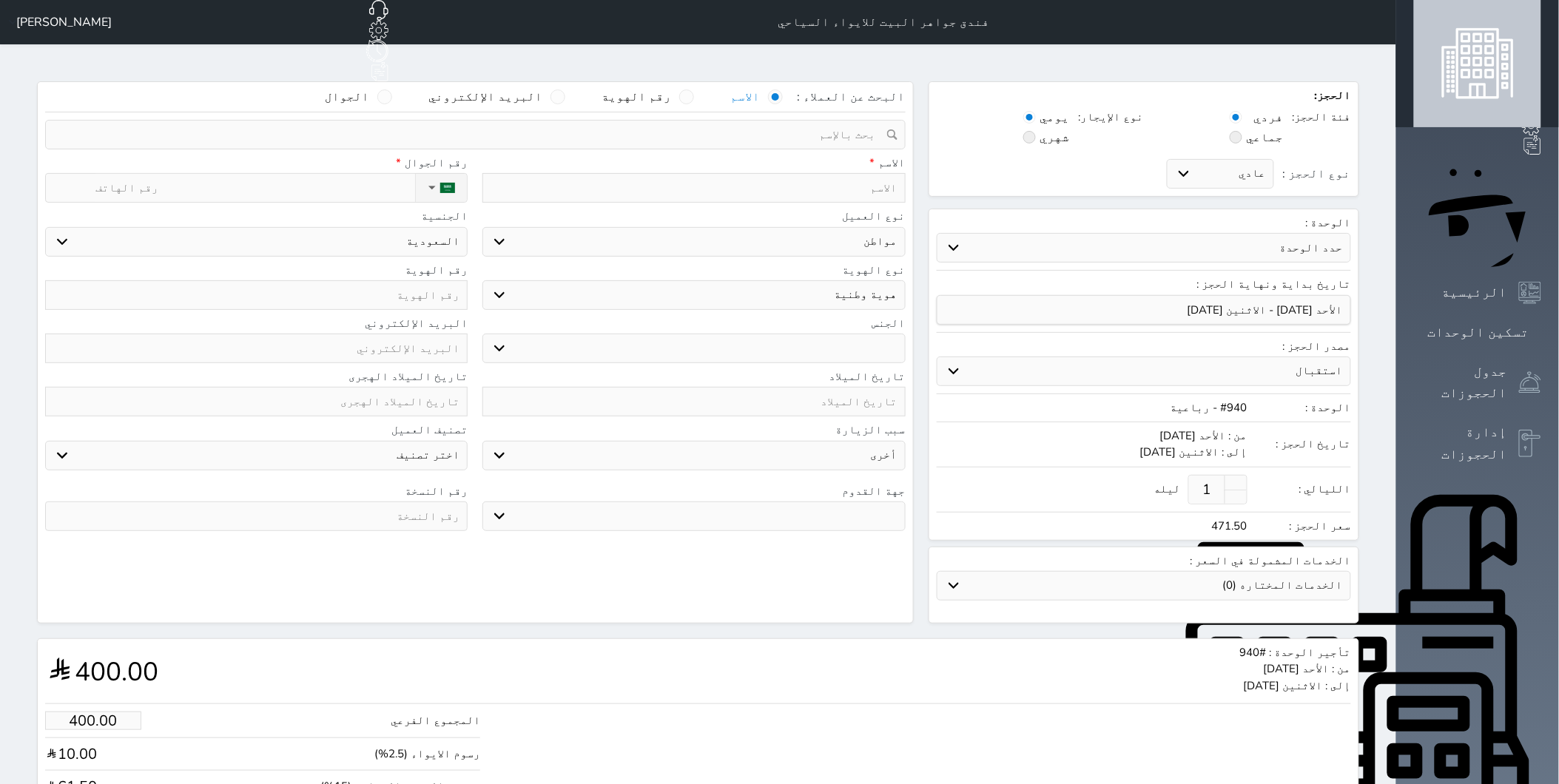 select 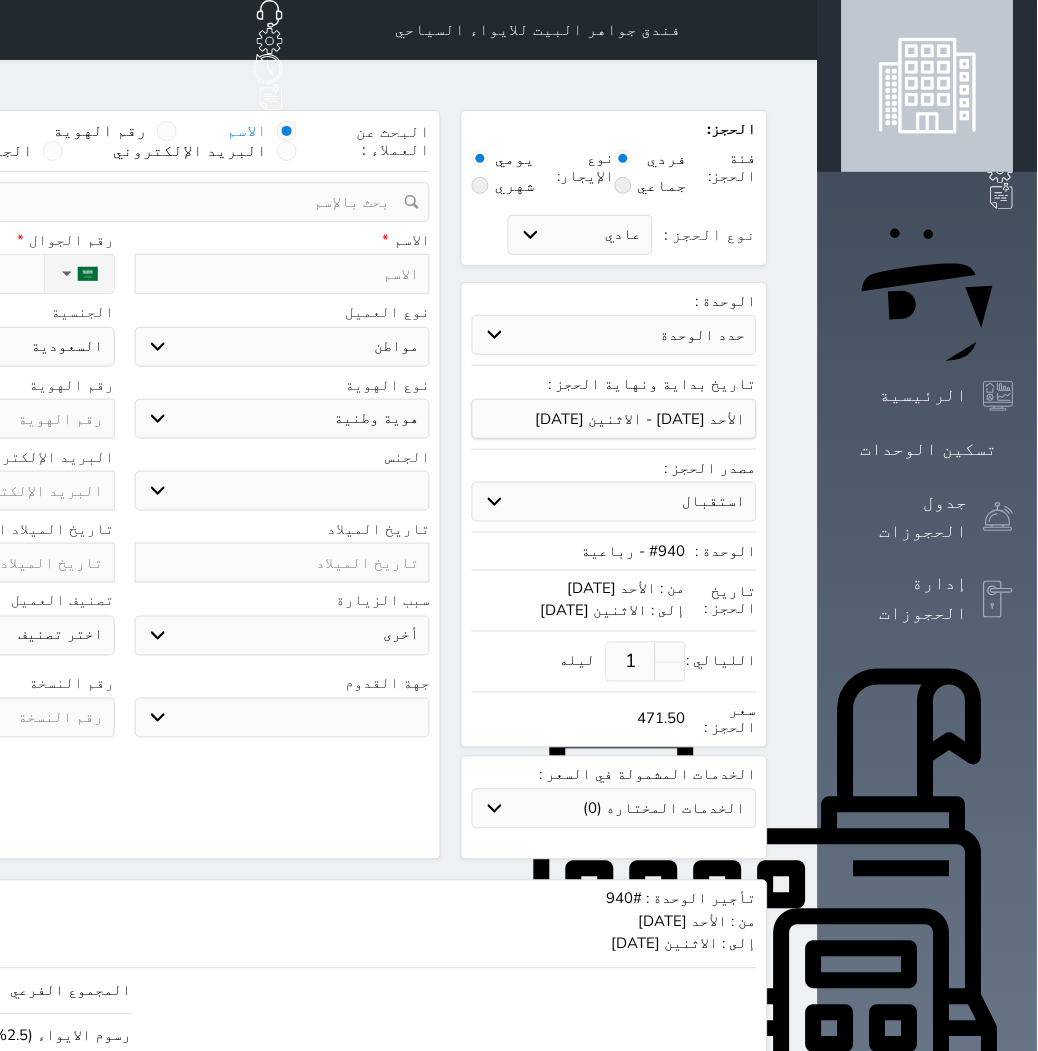 click at bounding box center (283, 274) 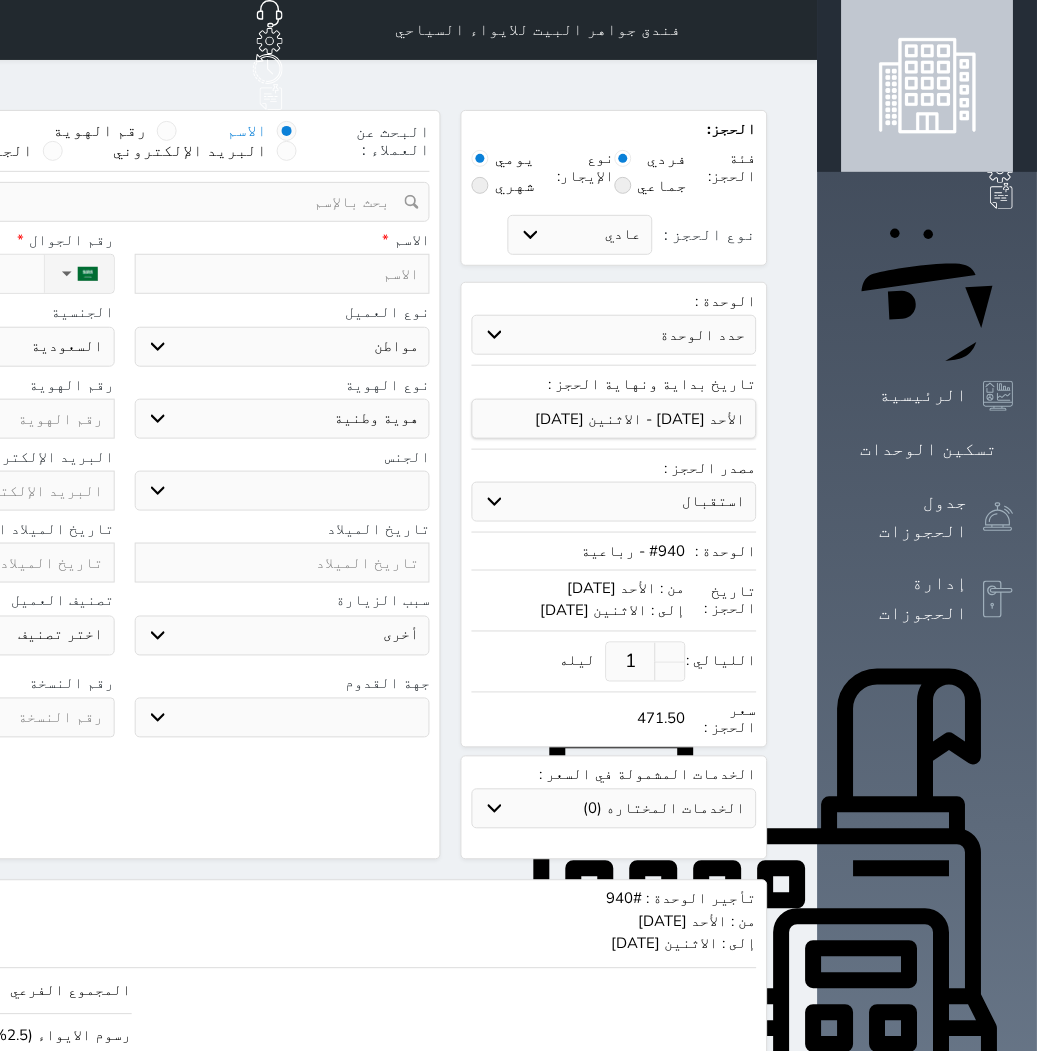 click at bounding box center [283, 274] 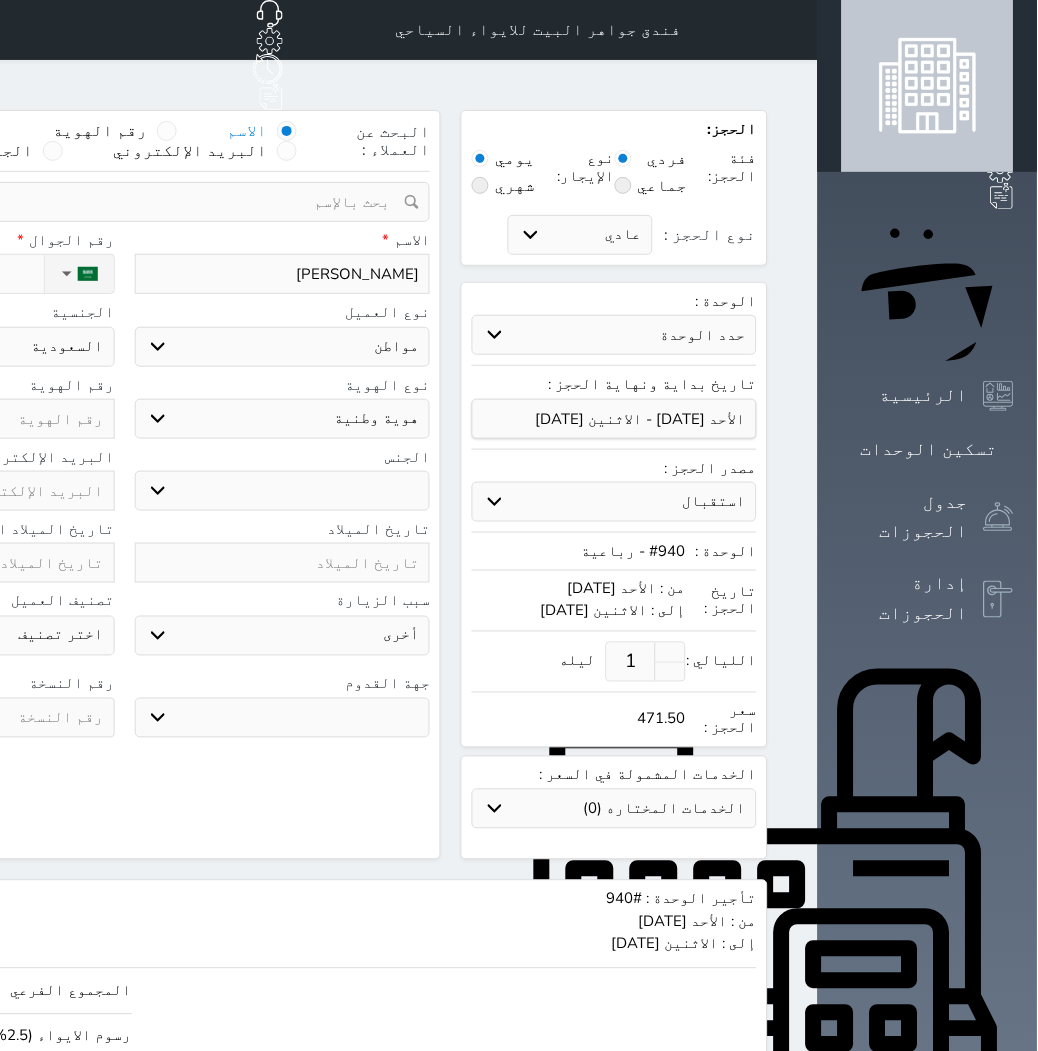 type on "[PERSON_NAME]" 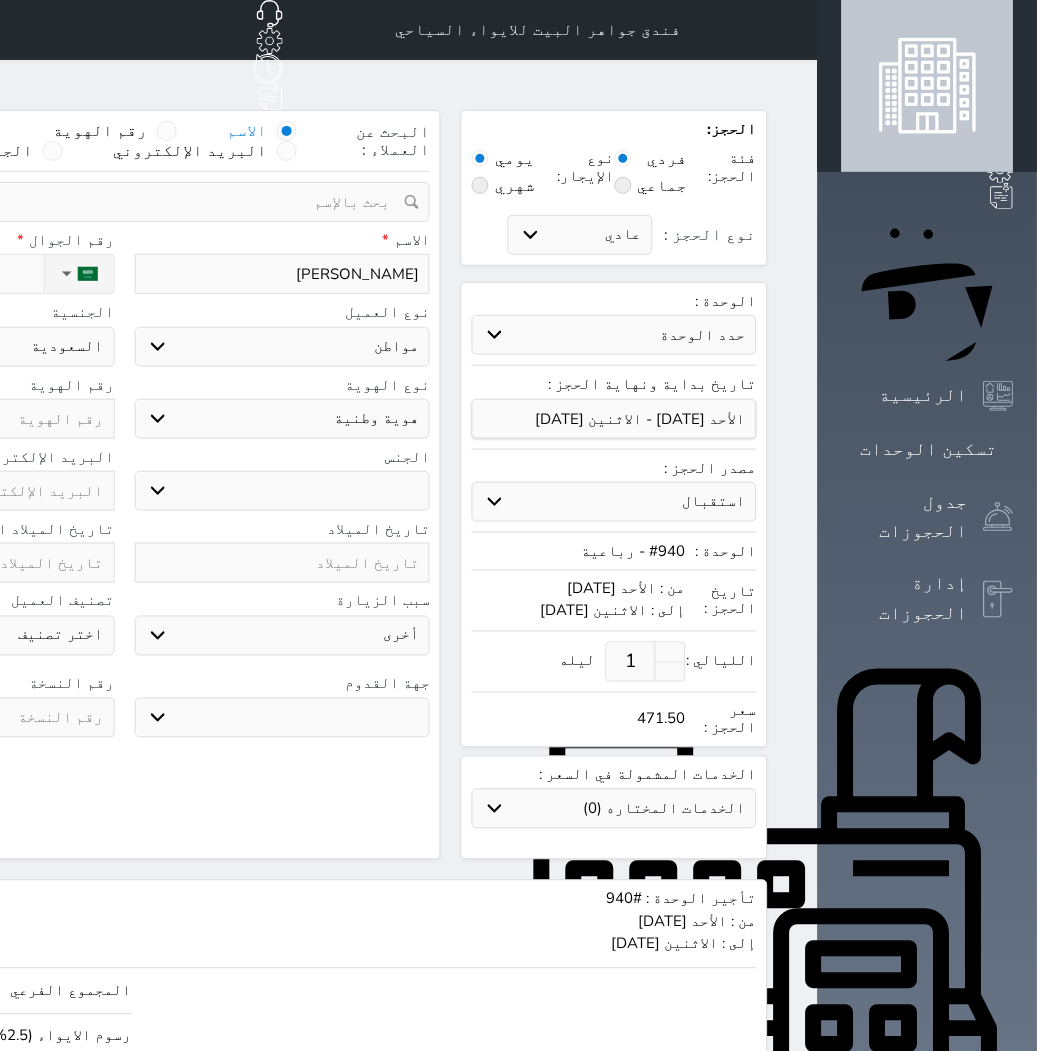 click on "اختر نوع   مواطن مواطن خليجي زائر مقيم" at bounding box center (283, 347) 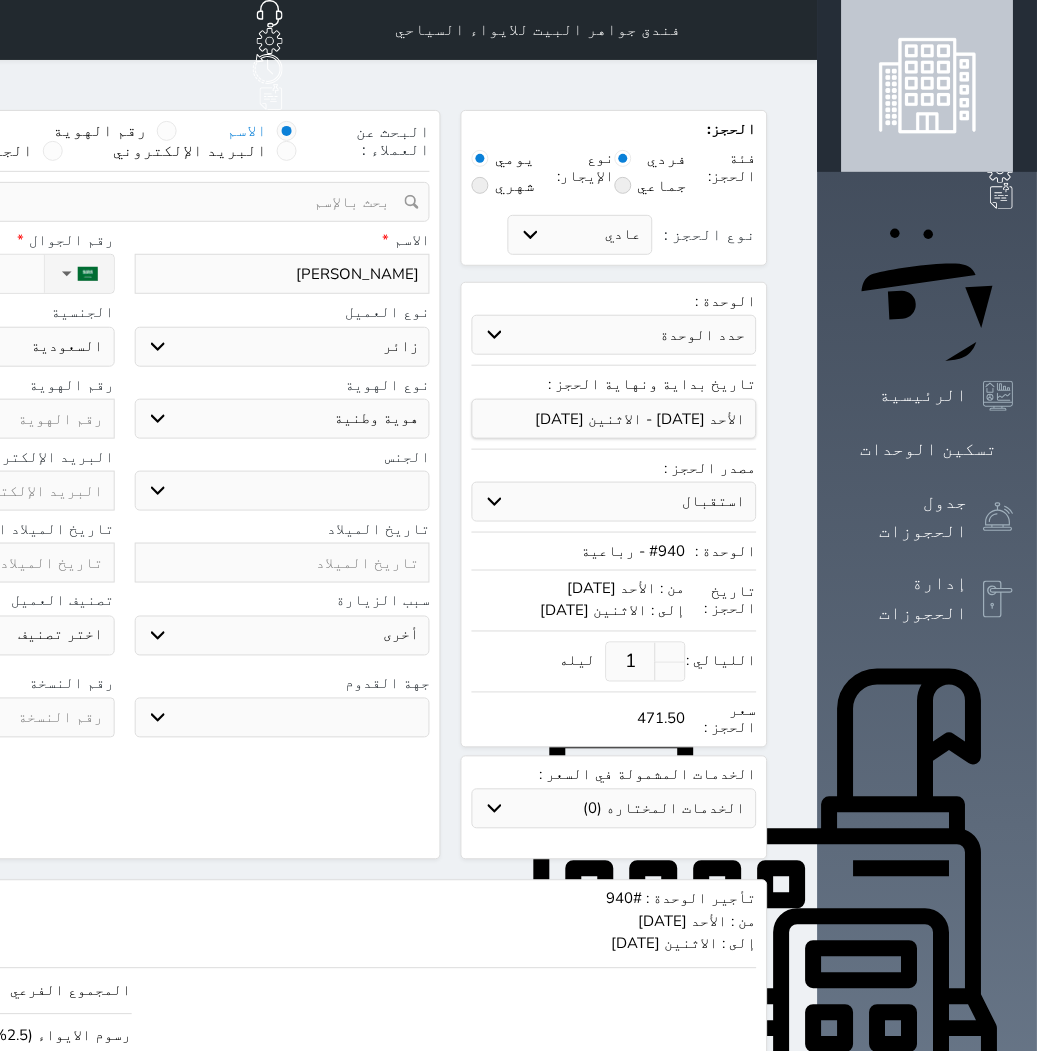 click on "اختر نوع   مواطن مواطن خليجي زائر مقيم" at bounding box center (283, 347) 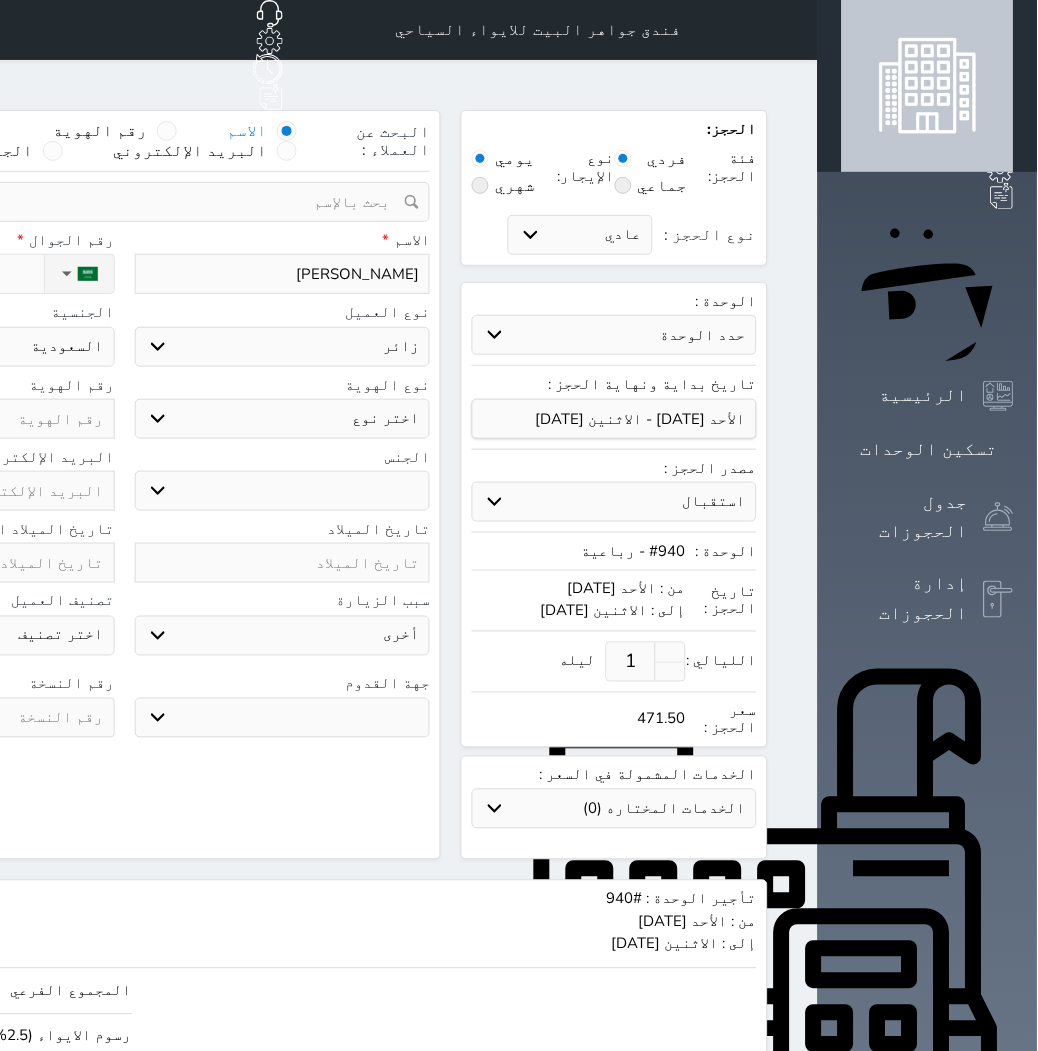 select 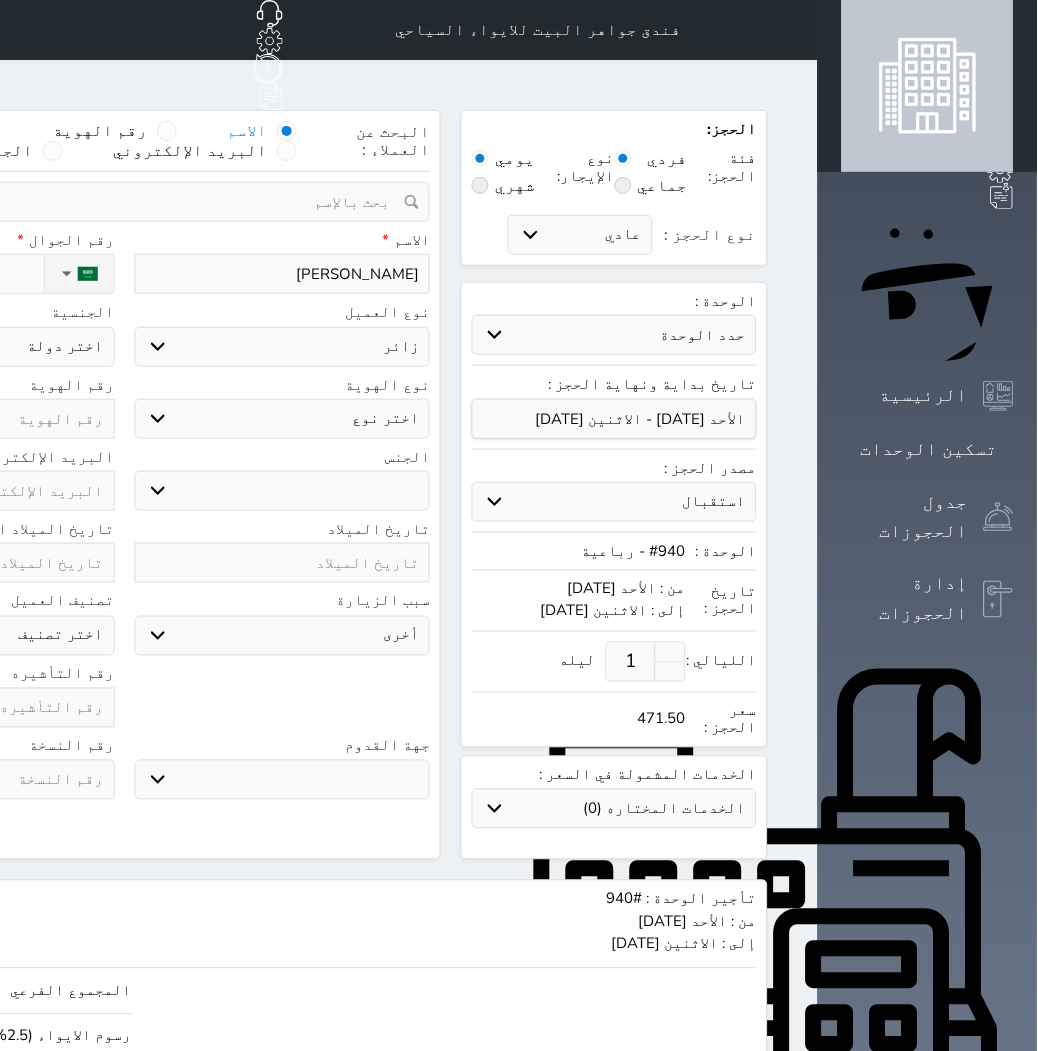 click on "اختر نوع   جواز السفر هوية زائر" at bounding box center [283, 419] 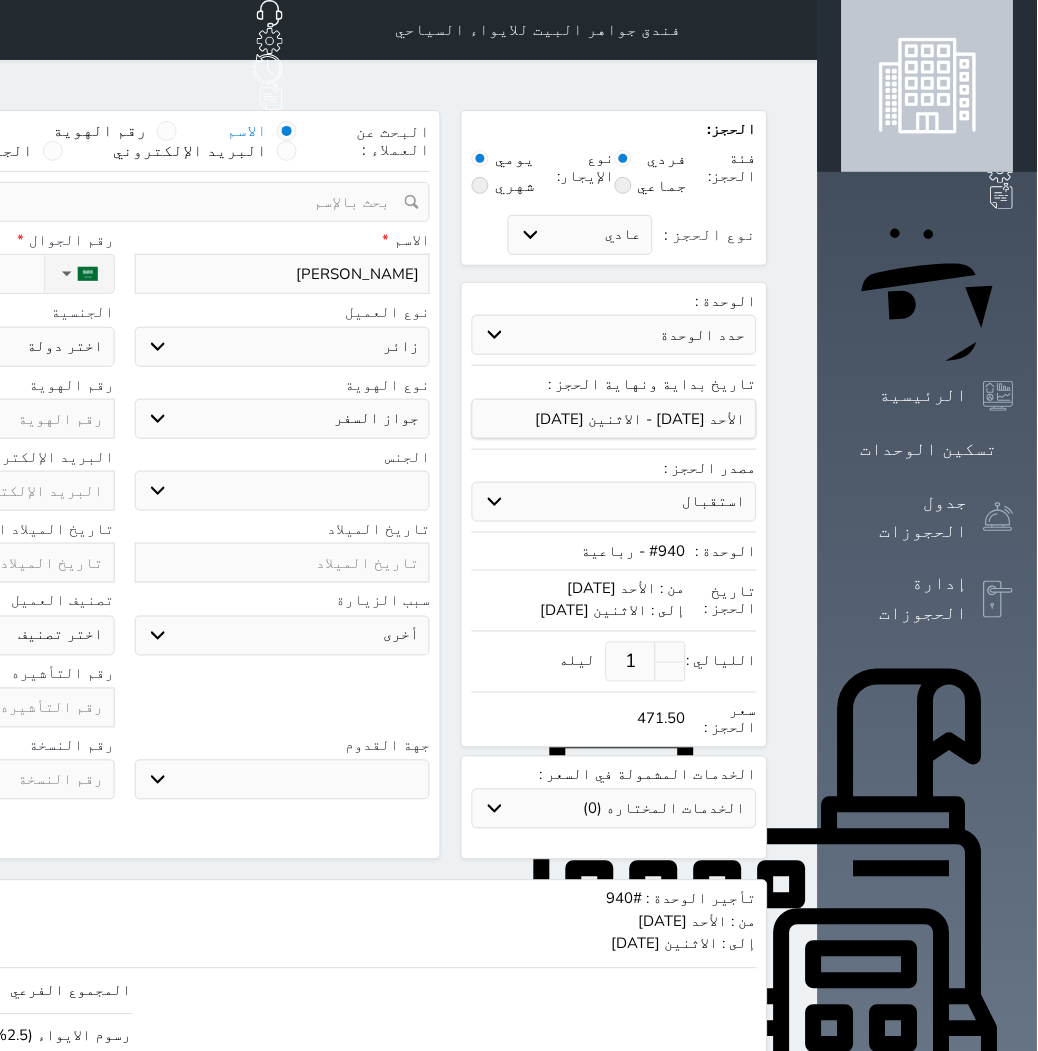 click on "اختر نوع   جواز السفر هوية زائر" at bounding box center (283, 419) 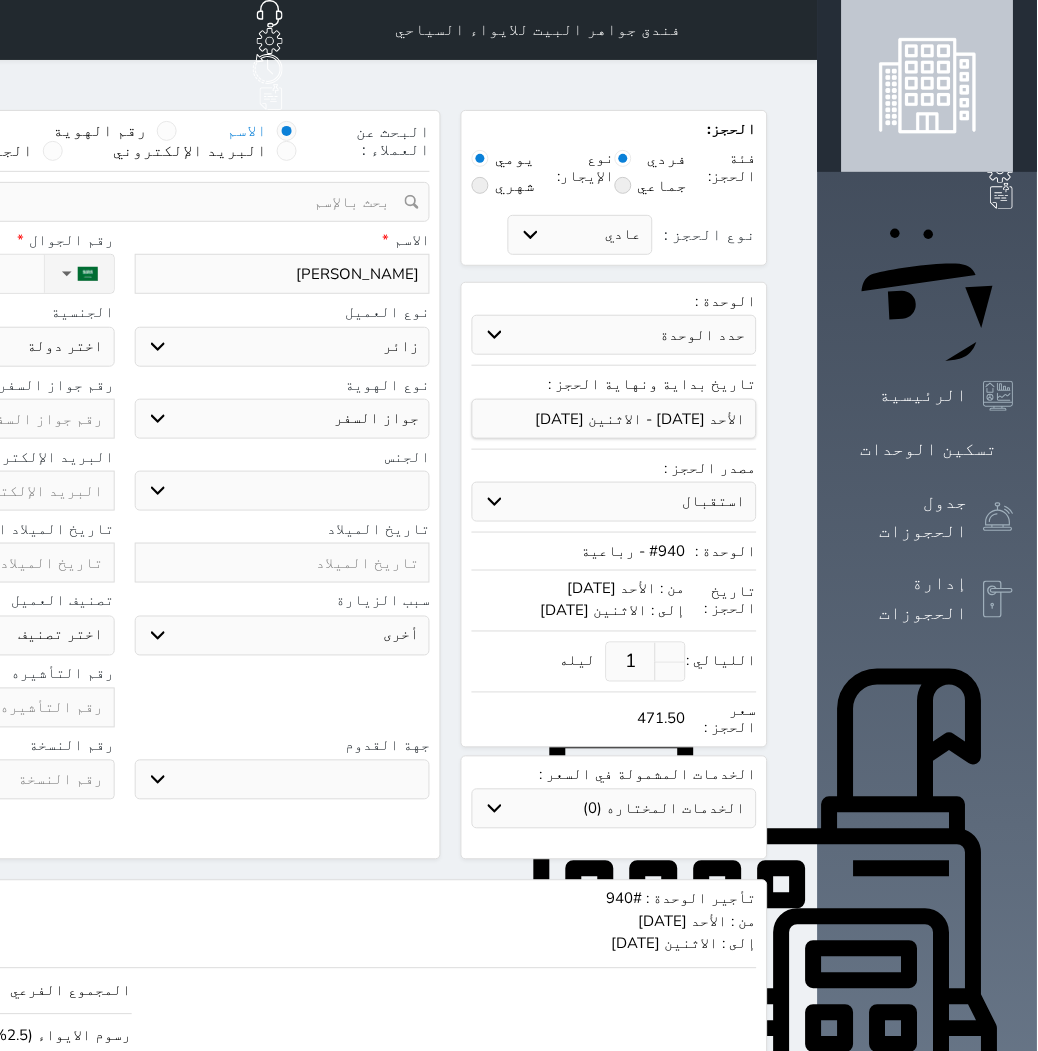click on "ذكر   انثى" at bounding box center [283, 491] 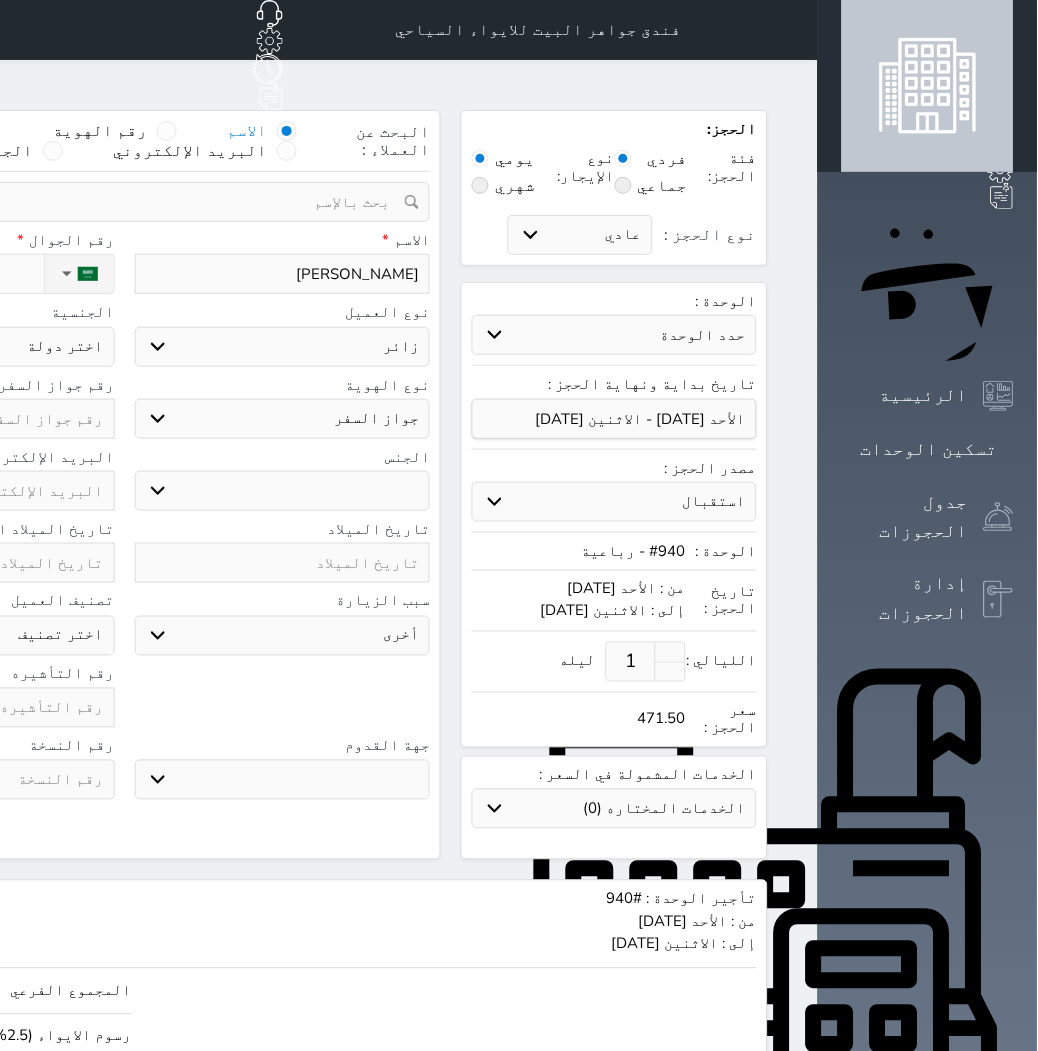 select on "[DEMOGRAPHIC_DATA]" 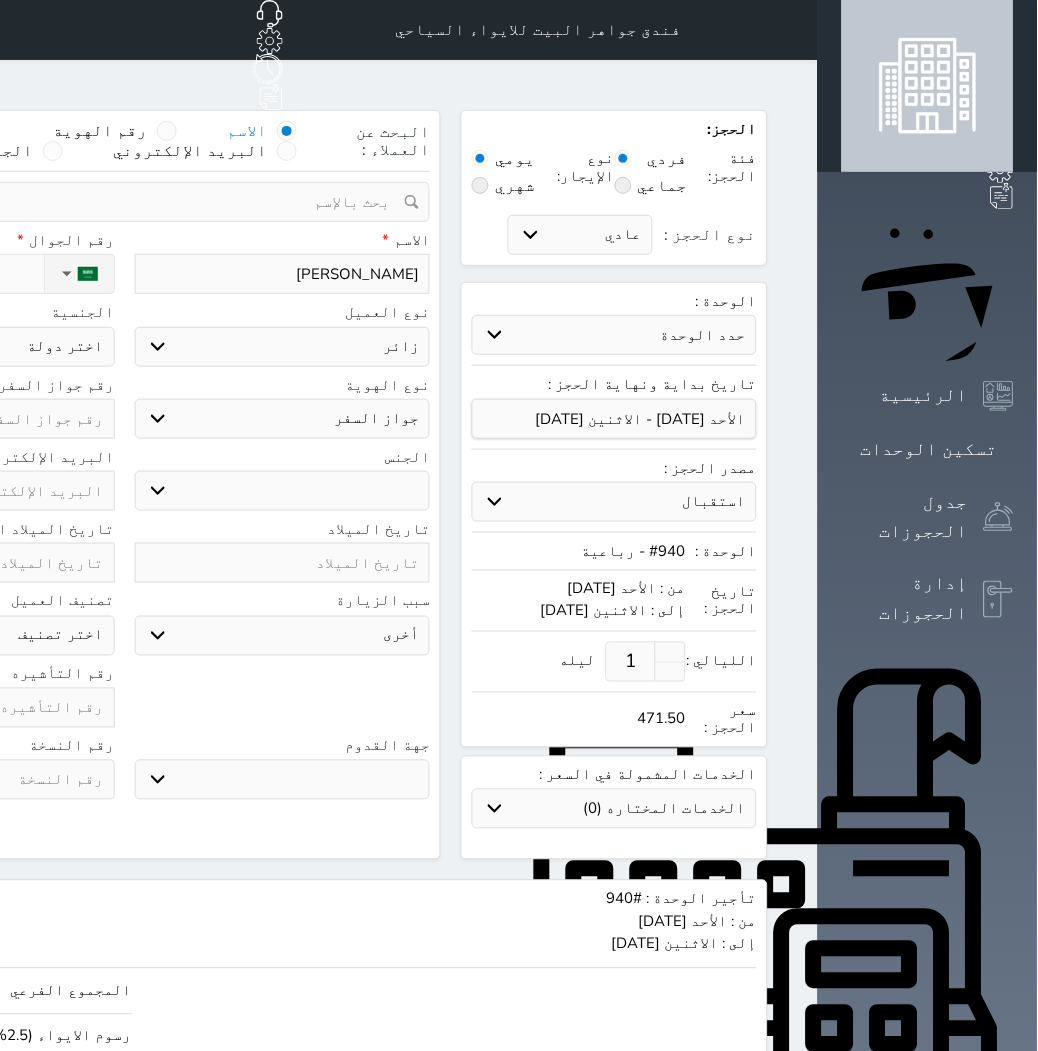 click on "ذكر   انثى" at bounding box center (283, 491) 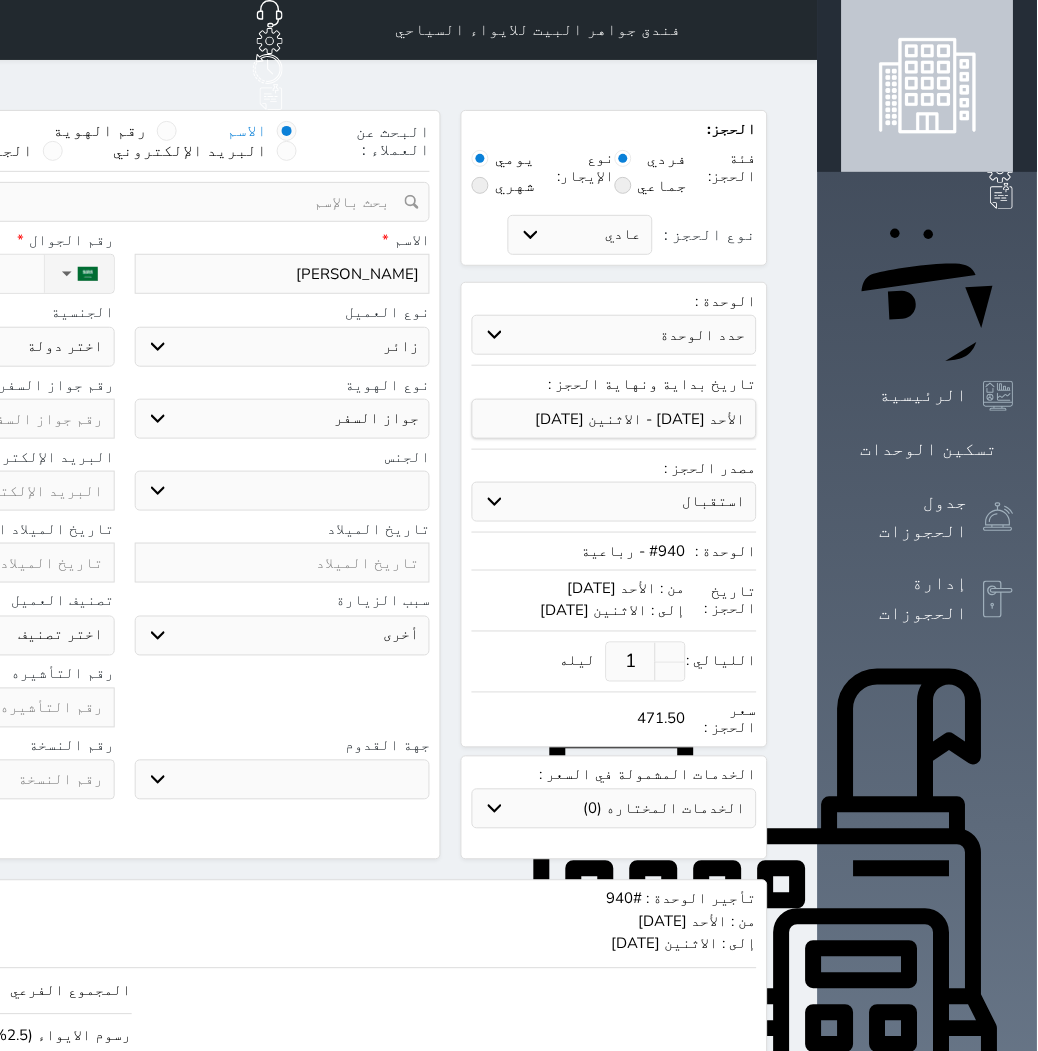 select on "3" 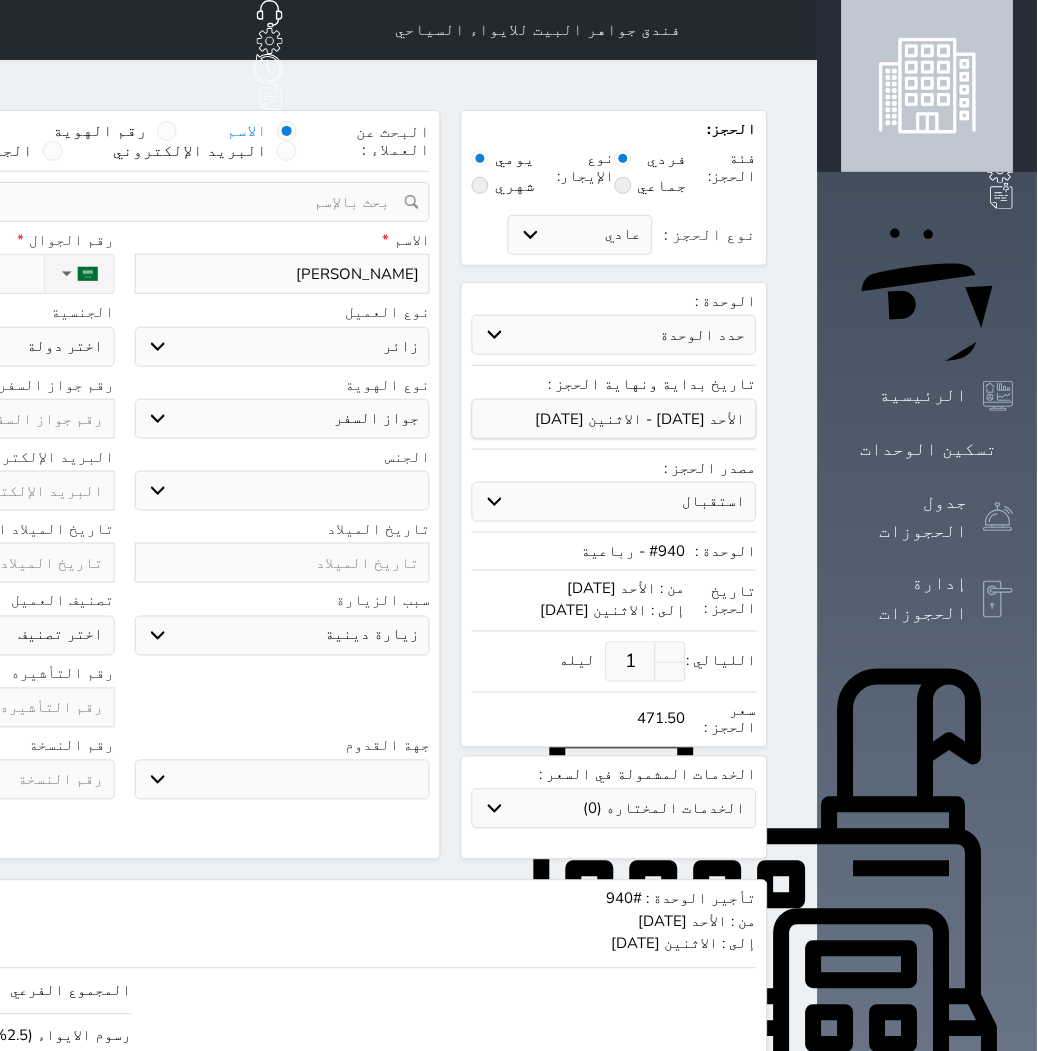 click on "سياحة زيارة الاهل والاصدقاء زيارة دينية زيارة عمل زيارة رياضية زيارة ترفيهية أخرى موظف ديوان عمل نزيل حجر موظف وزارة الصحة" at bounding box center [283, 636] 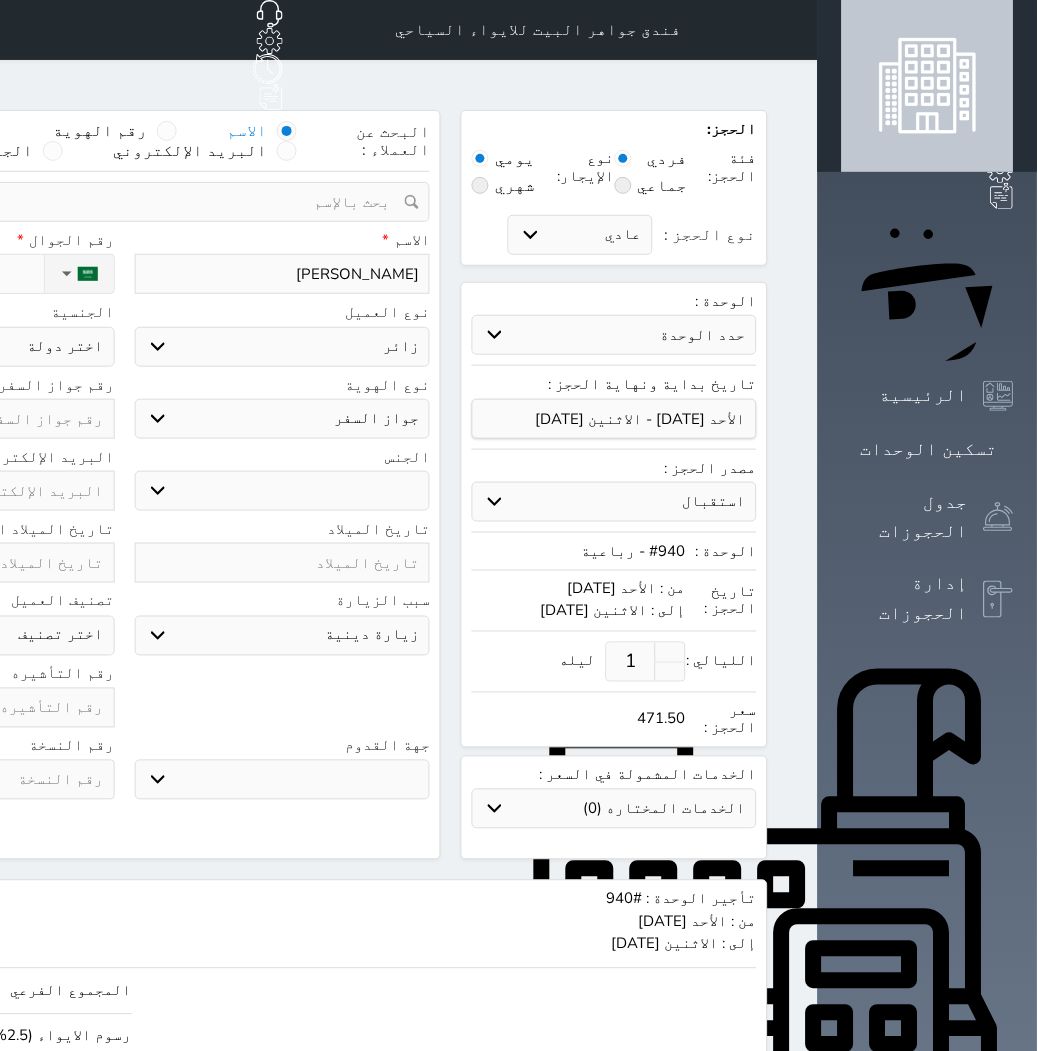 select 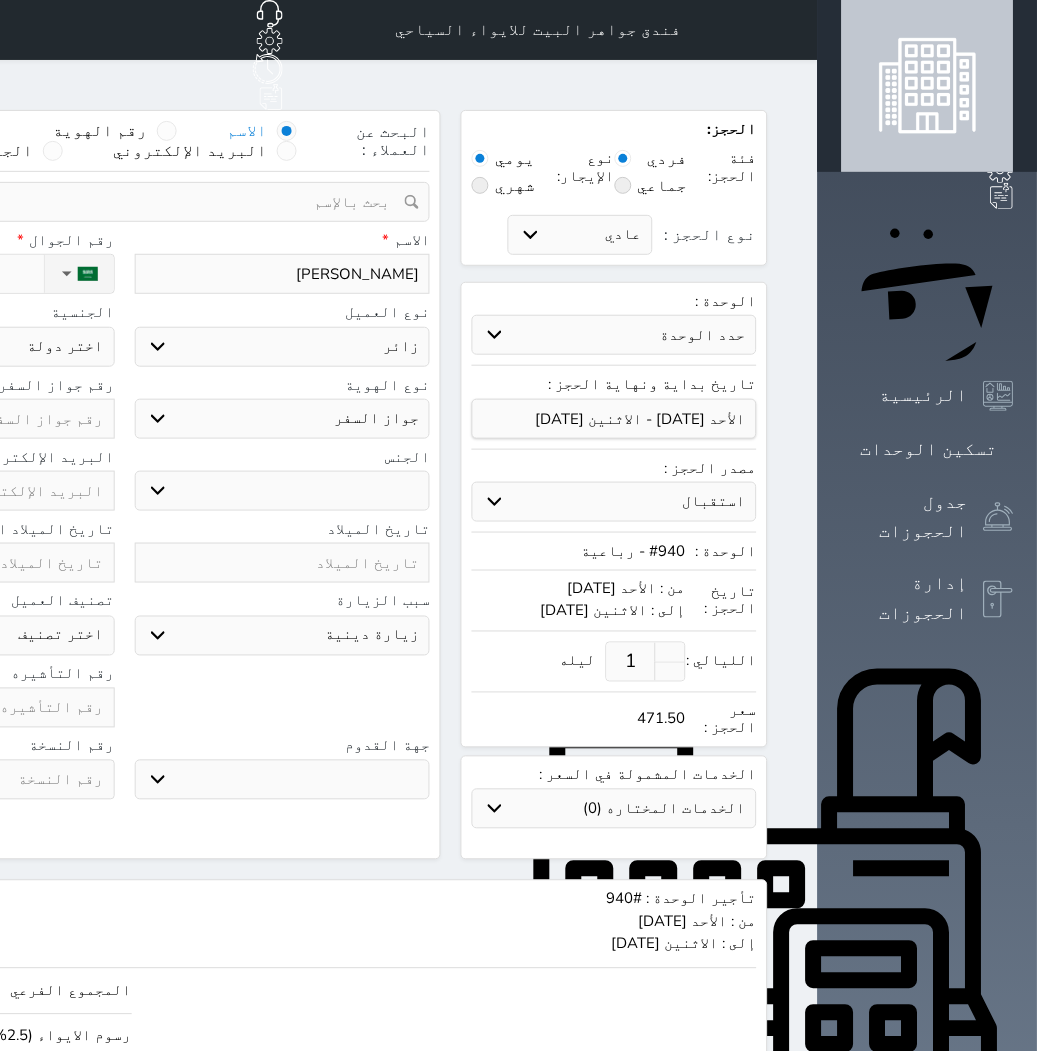 select 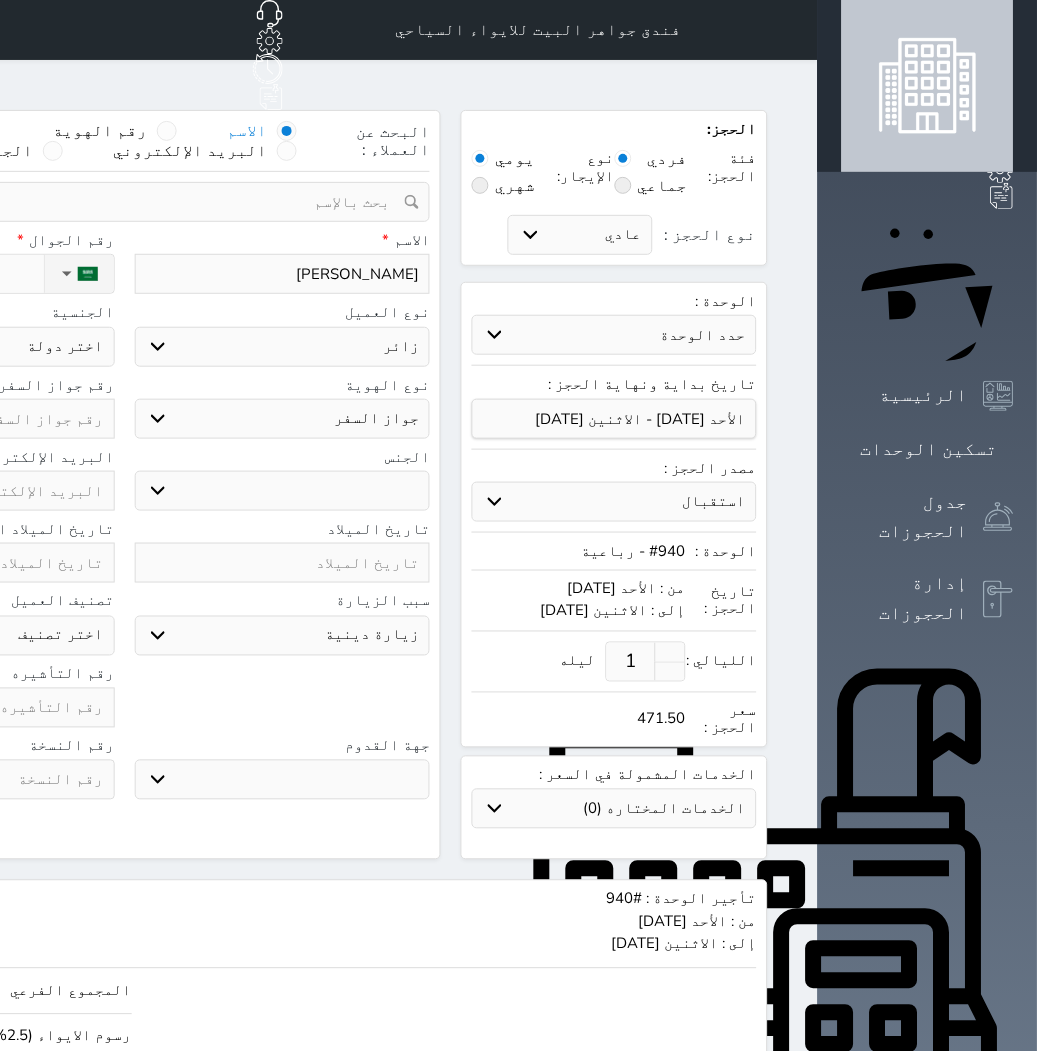 select 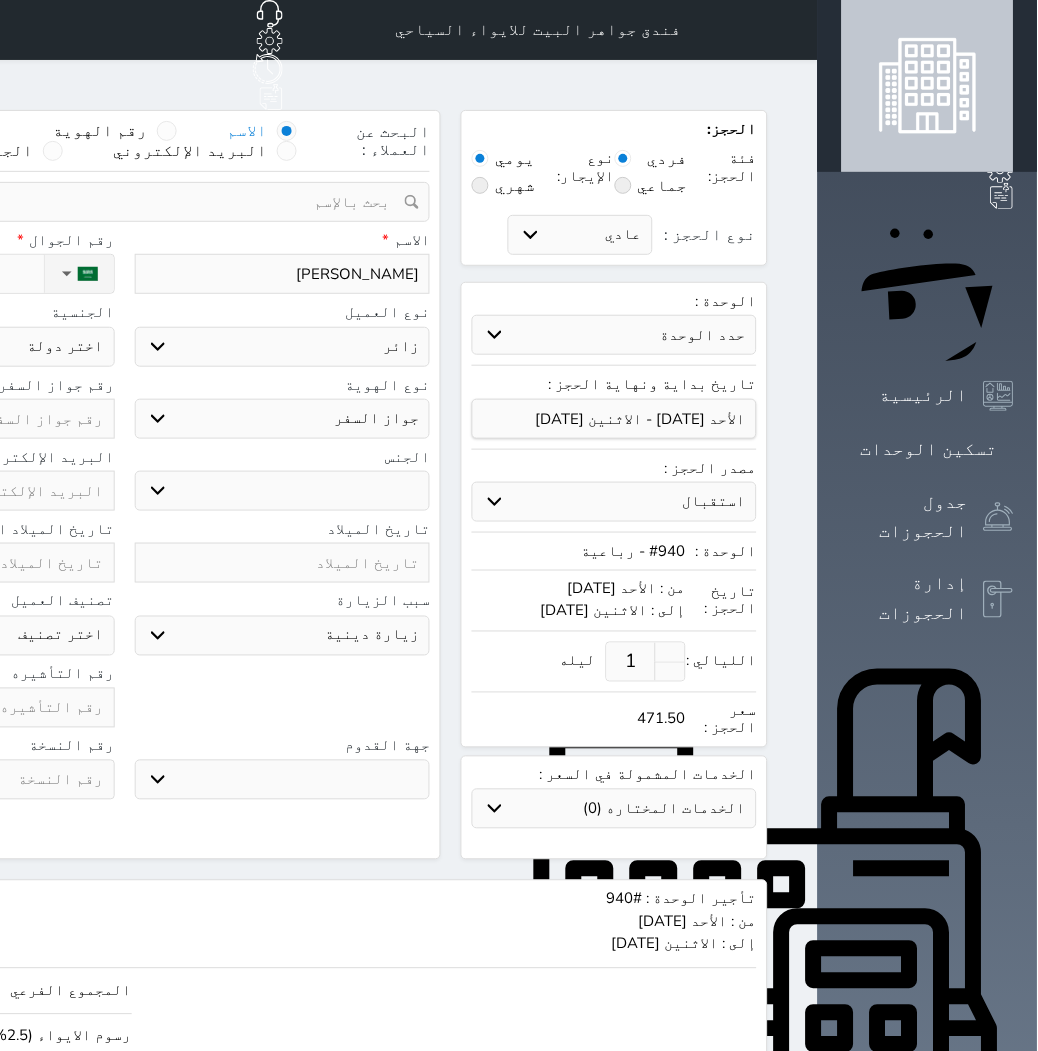 select 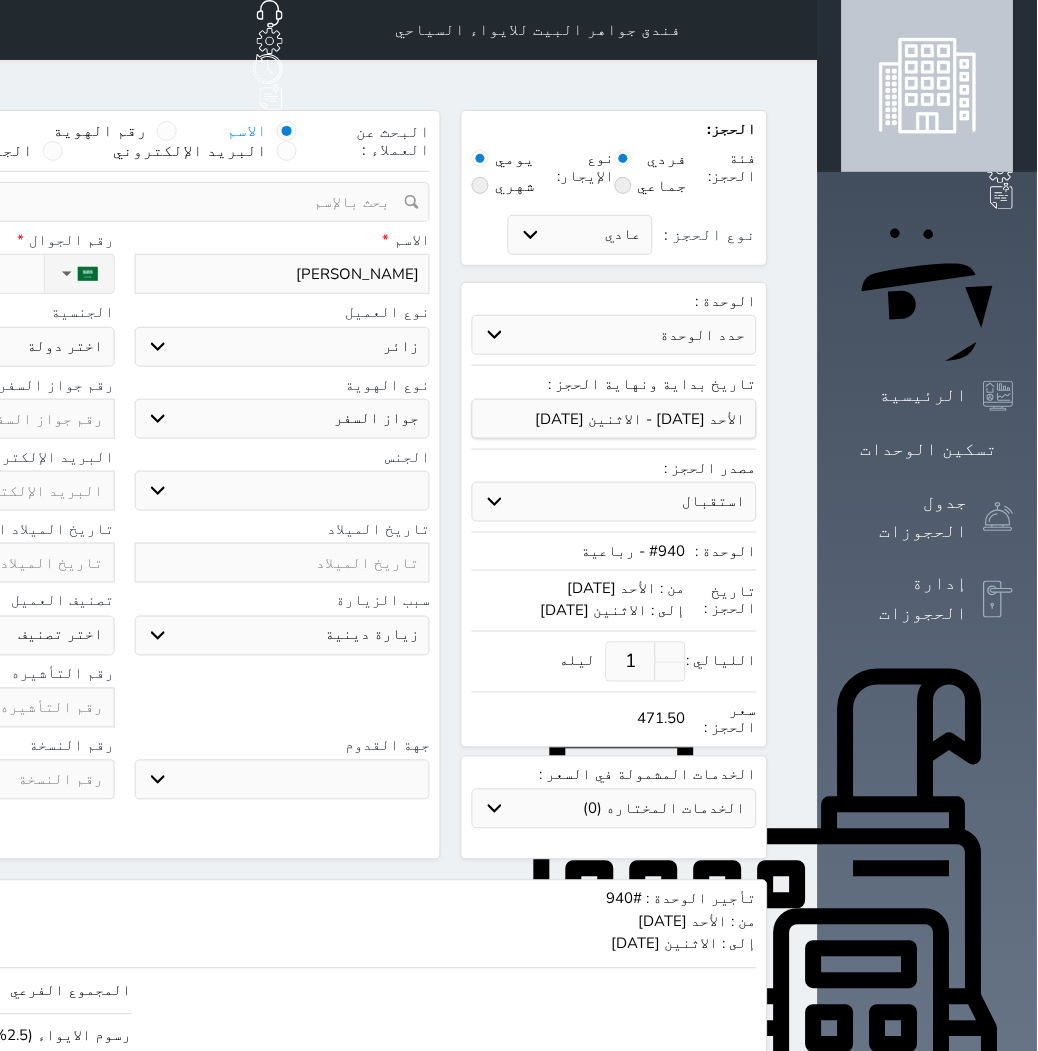 click on "اختر دولة
اثيوبيا
اجنبي بجواز [DEMOGRAPHIC_DATA]
اخرى
[GEOGRAPHIC_DATA]
[GEOGRAPHIC_DATA]
[GEOGRAPHIC_DATA]
[GEOGRAPHIC_DATA]
[GEOGRAPHIC_DATA]
[GEOGRAPHIC_DATA]
[GEOGRAPHIC_DATA]" at bounding box center (-33, 347) 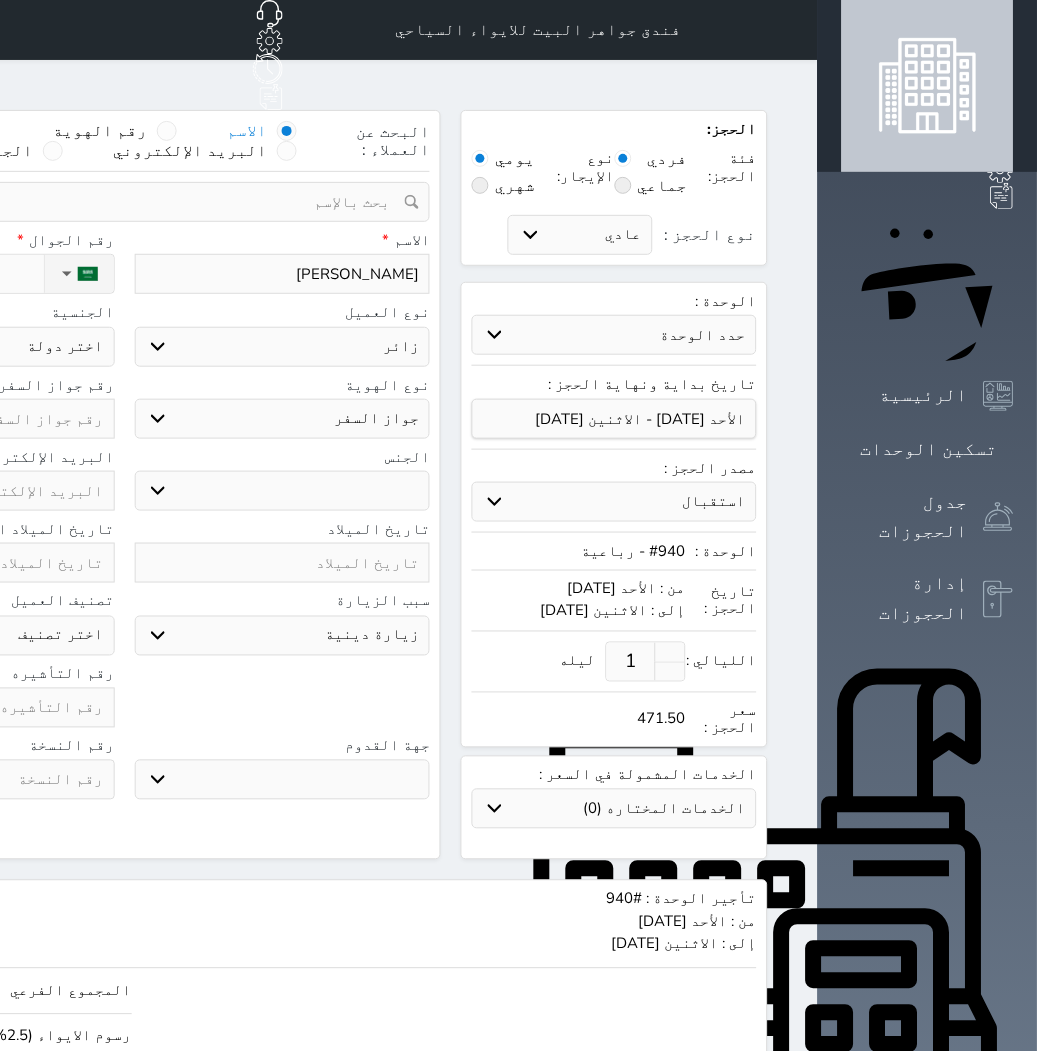select on "304" 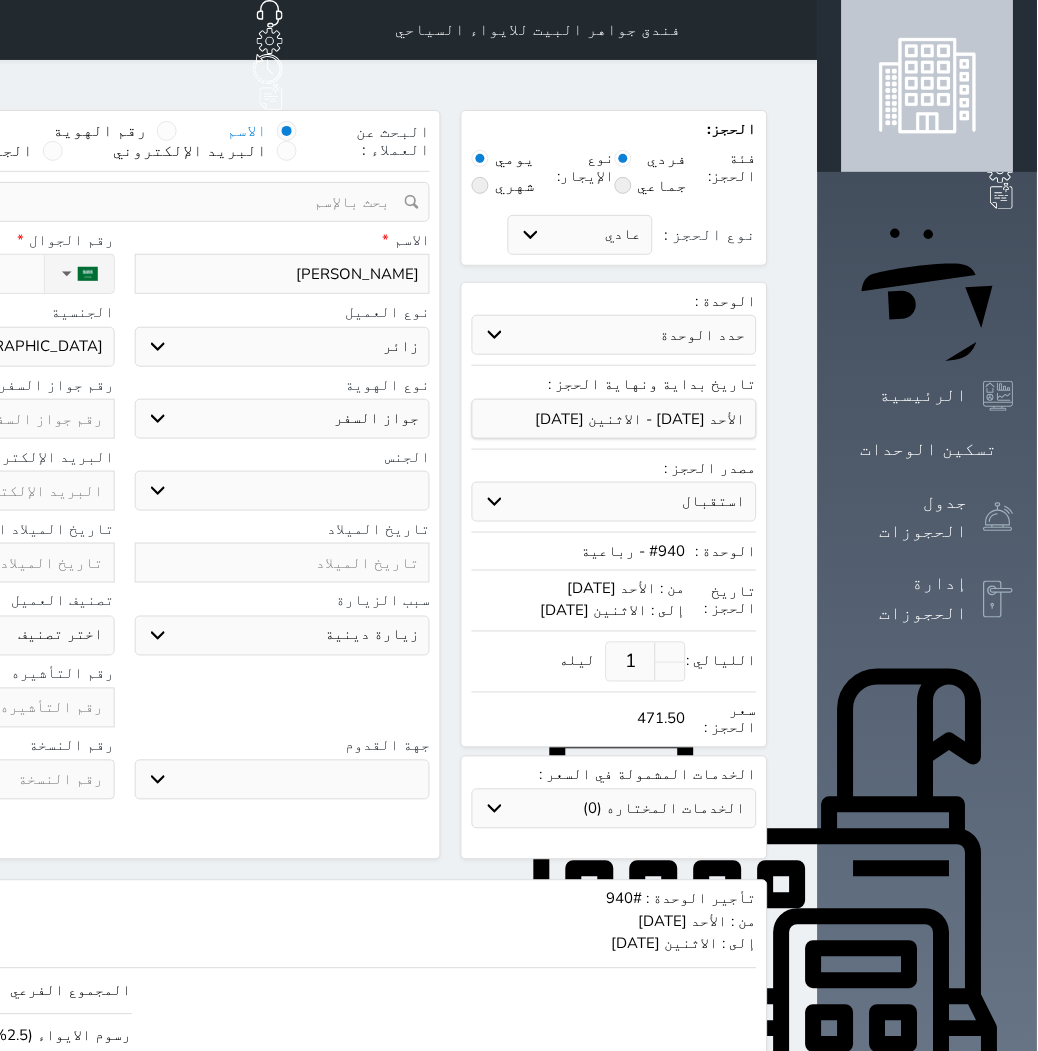 click on "اختر دولة
اثيوبيا
اجنبي بجواز [DEMOGRAPHIC_DATA]
اخرى
[GEOGRAPHIC_DATA]
[GEOGRAPHIC_DATA]
[GEOGRAPHIC_DATA]
[GEOGRAPHIC_DATA]
[GEOGRAPHIC_DATA]
[GEOGRAPHIC_DATA]
[GEOGRAPHIC_DATA]" at bounding box center [-33, 347] 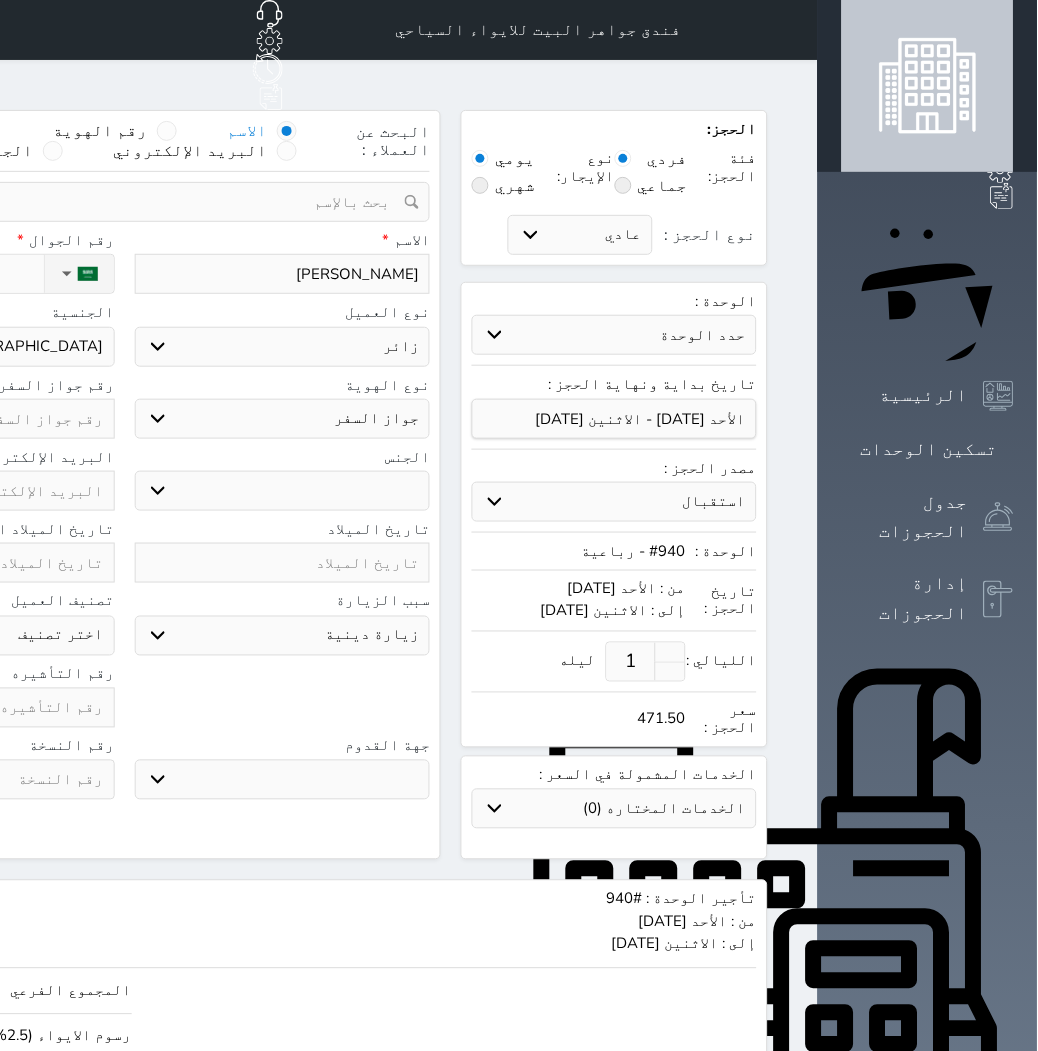 click at bounding box center [-33, 419] 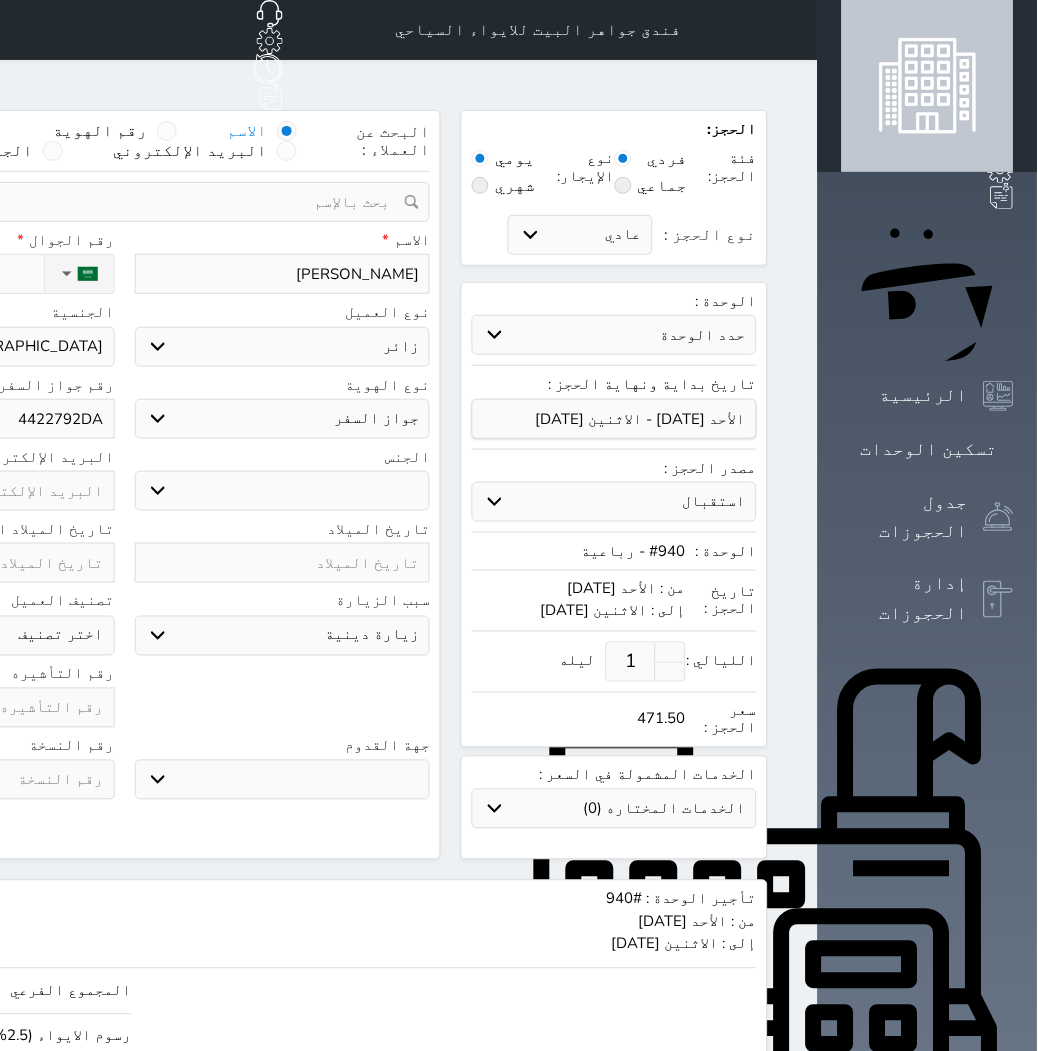 type on "4422792DA" 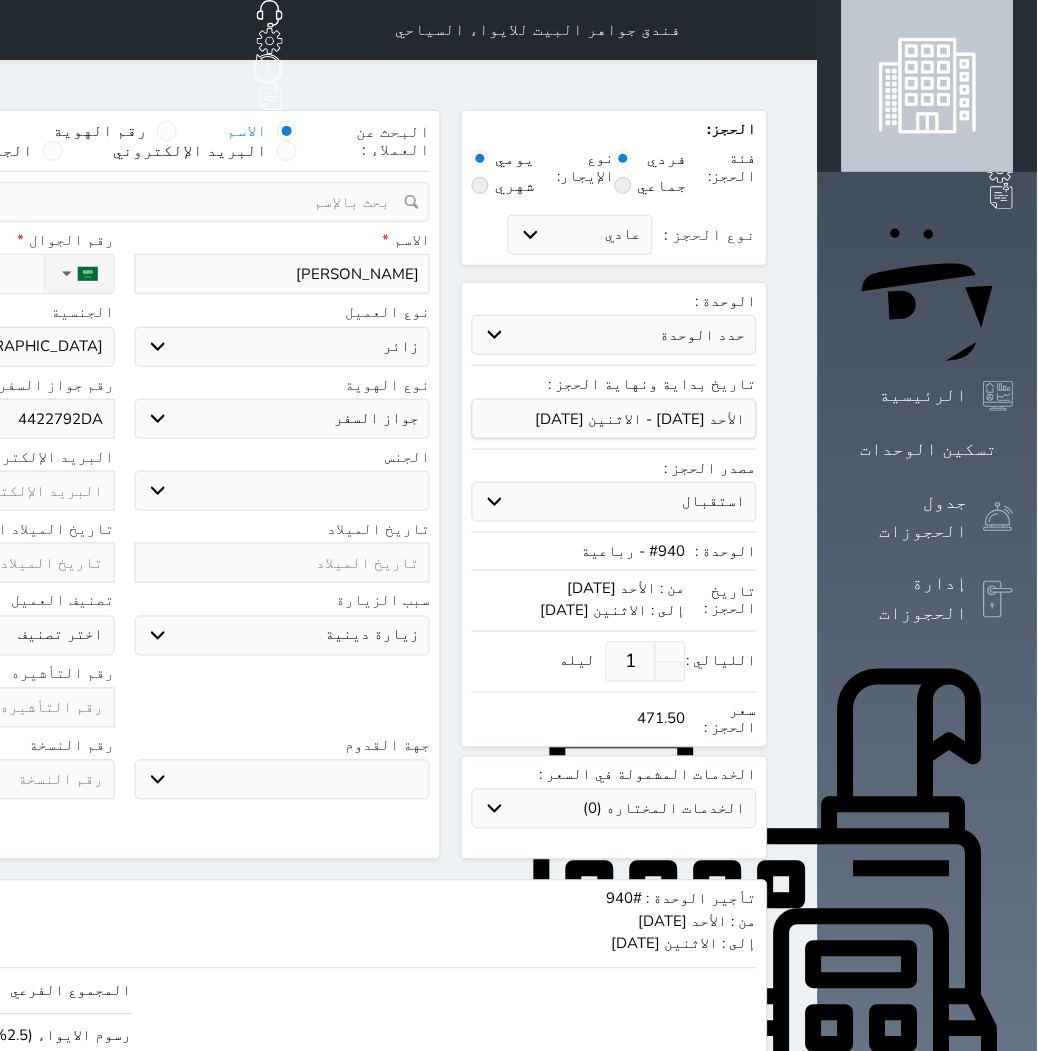 click at bounding box center [-33, 708] 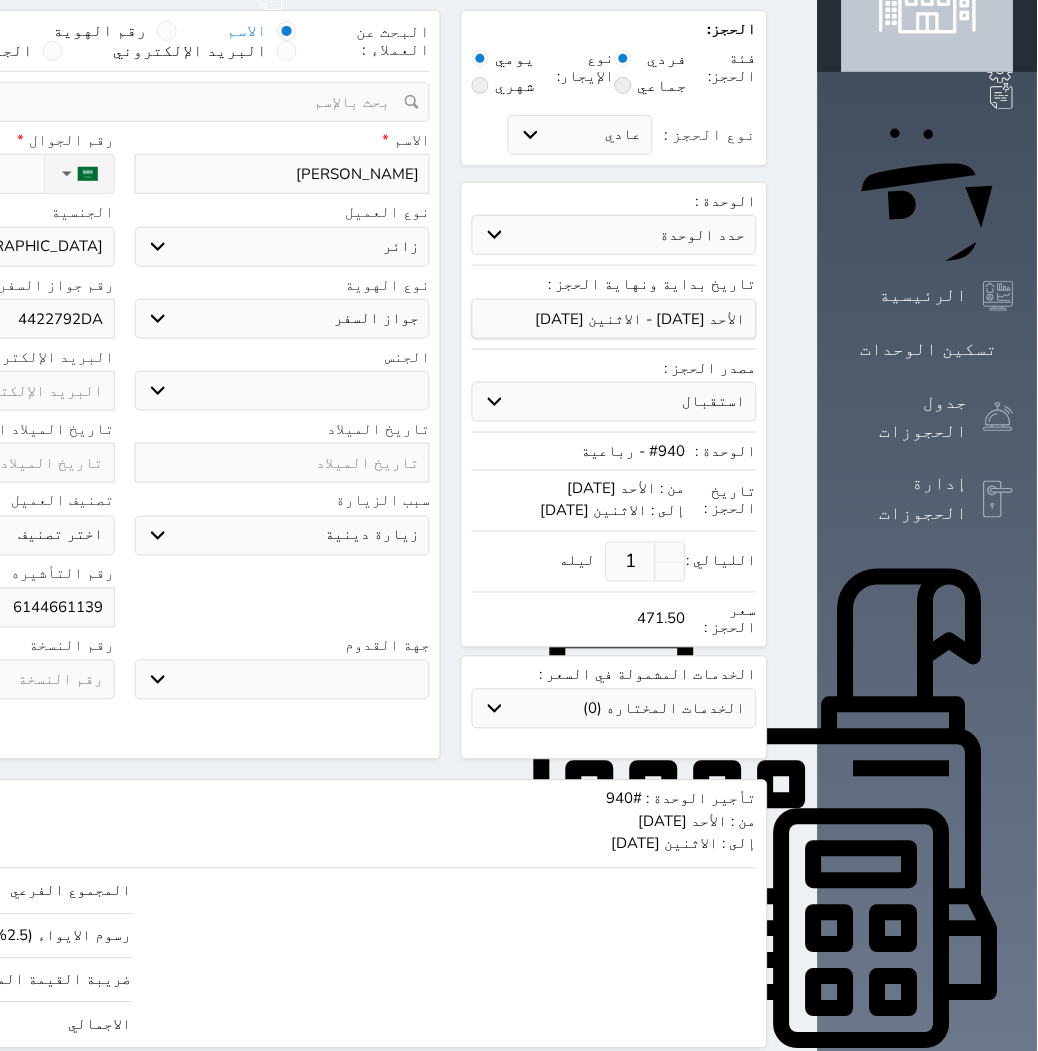 scroll, scrollTop: 0, scrollLeft: 0, axis: both 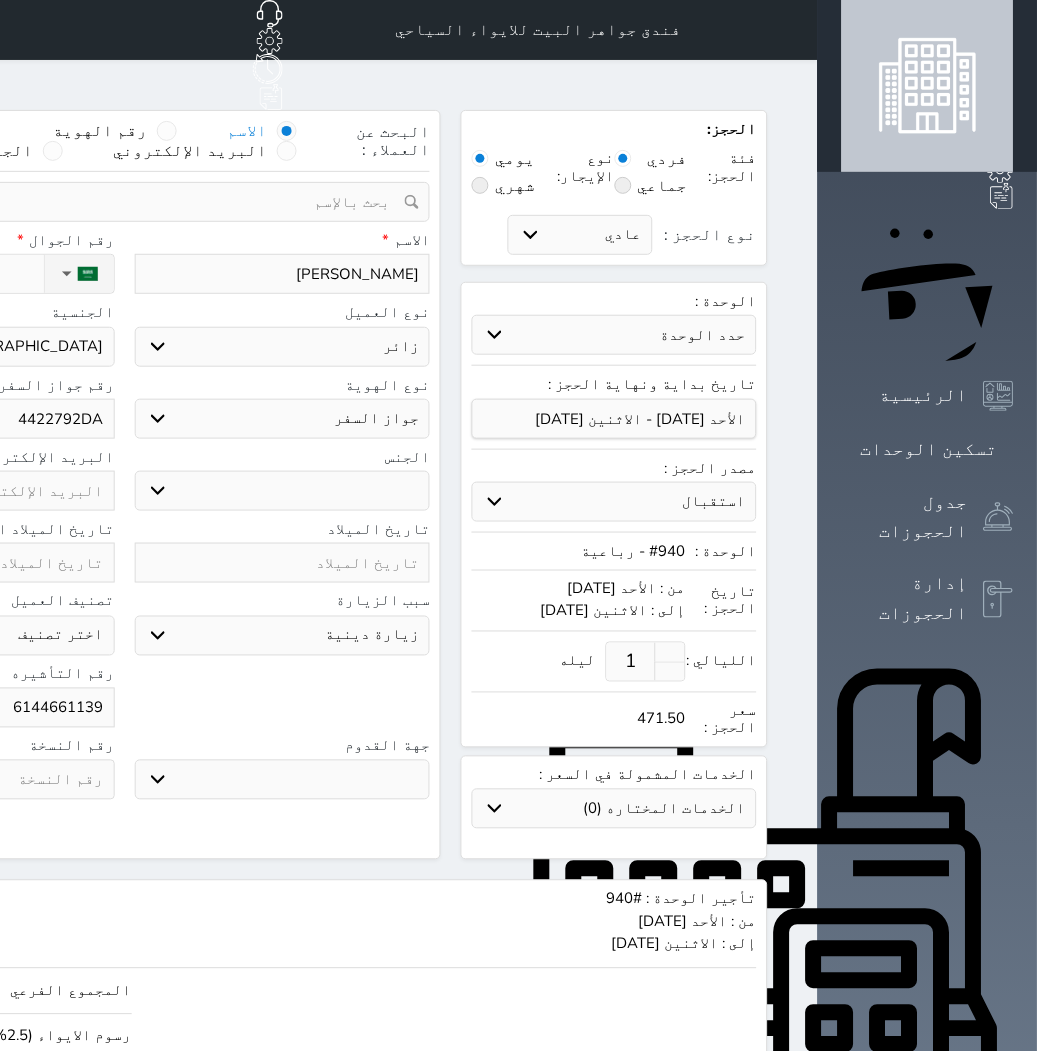 type on "6144661139" 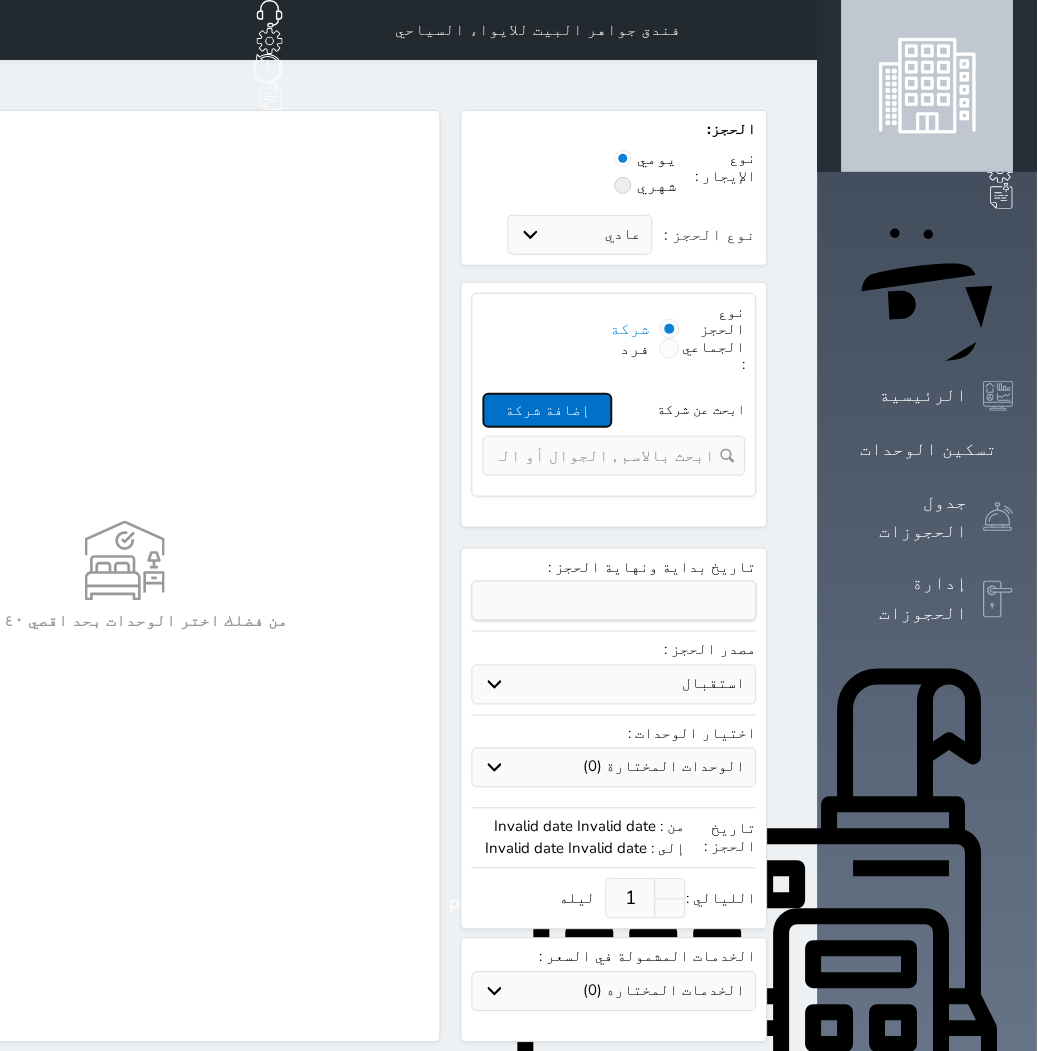 click on "إضافة شركة" at bounding box center (548, 410) 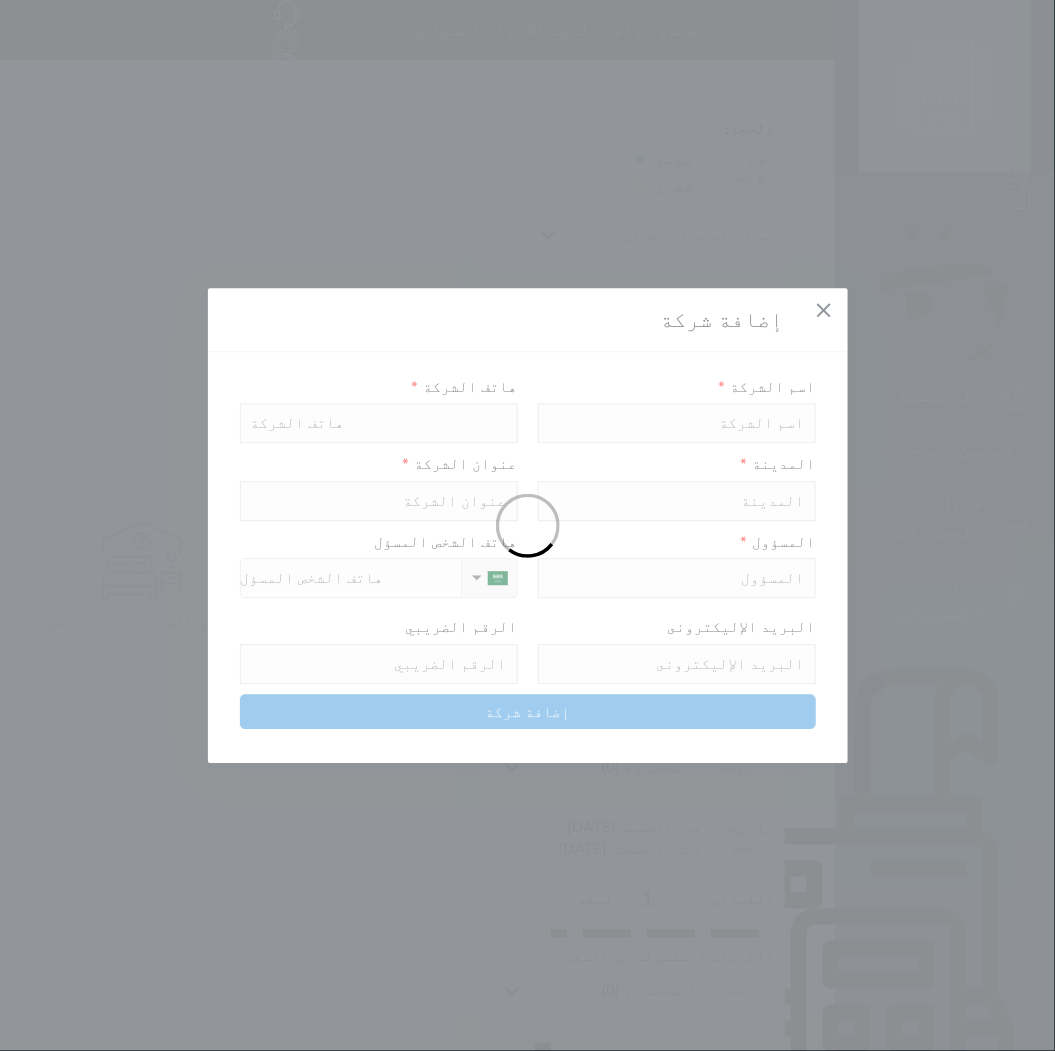 click at bounding box center (527, 525) 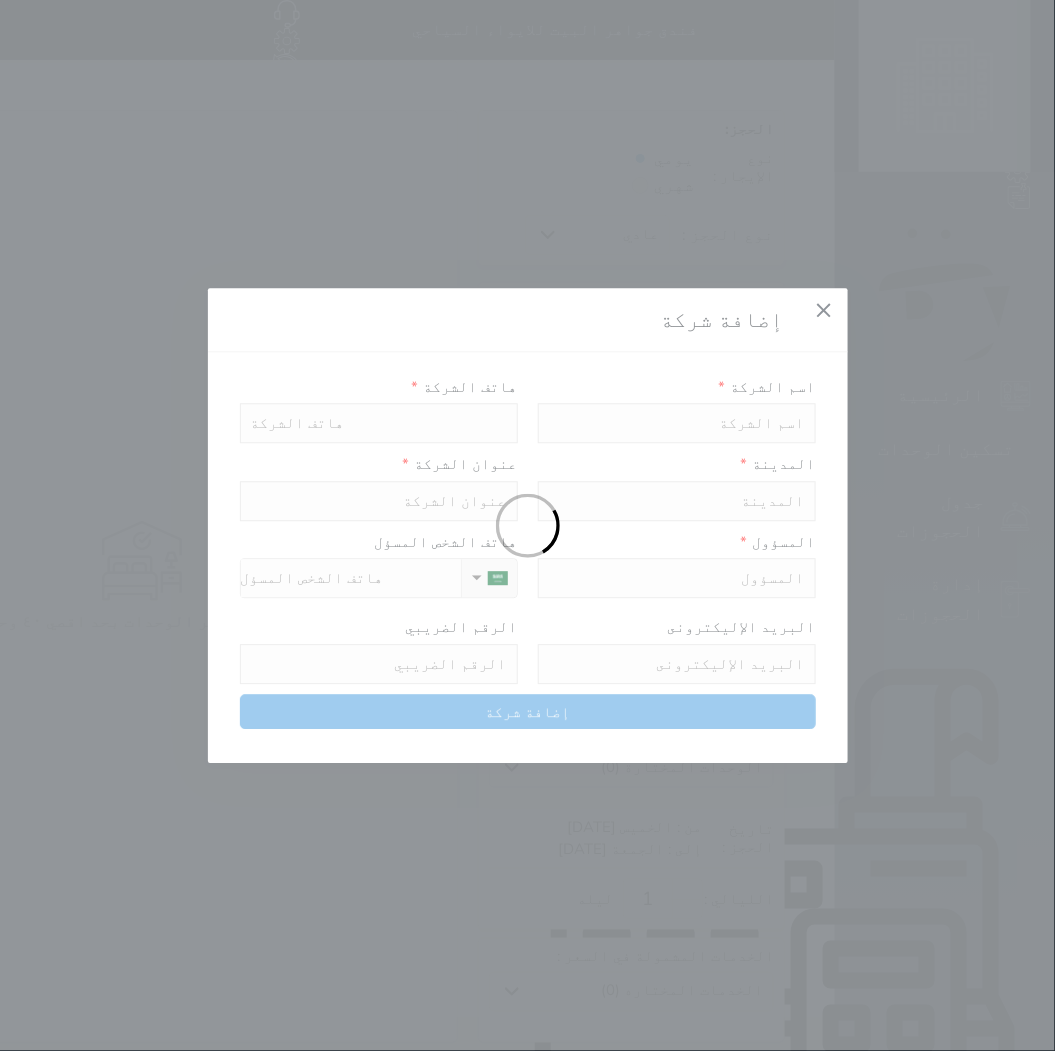 click at bounding box center [527, 525] 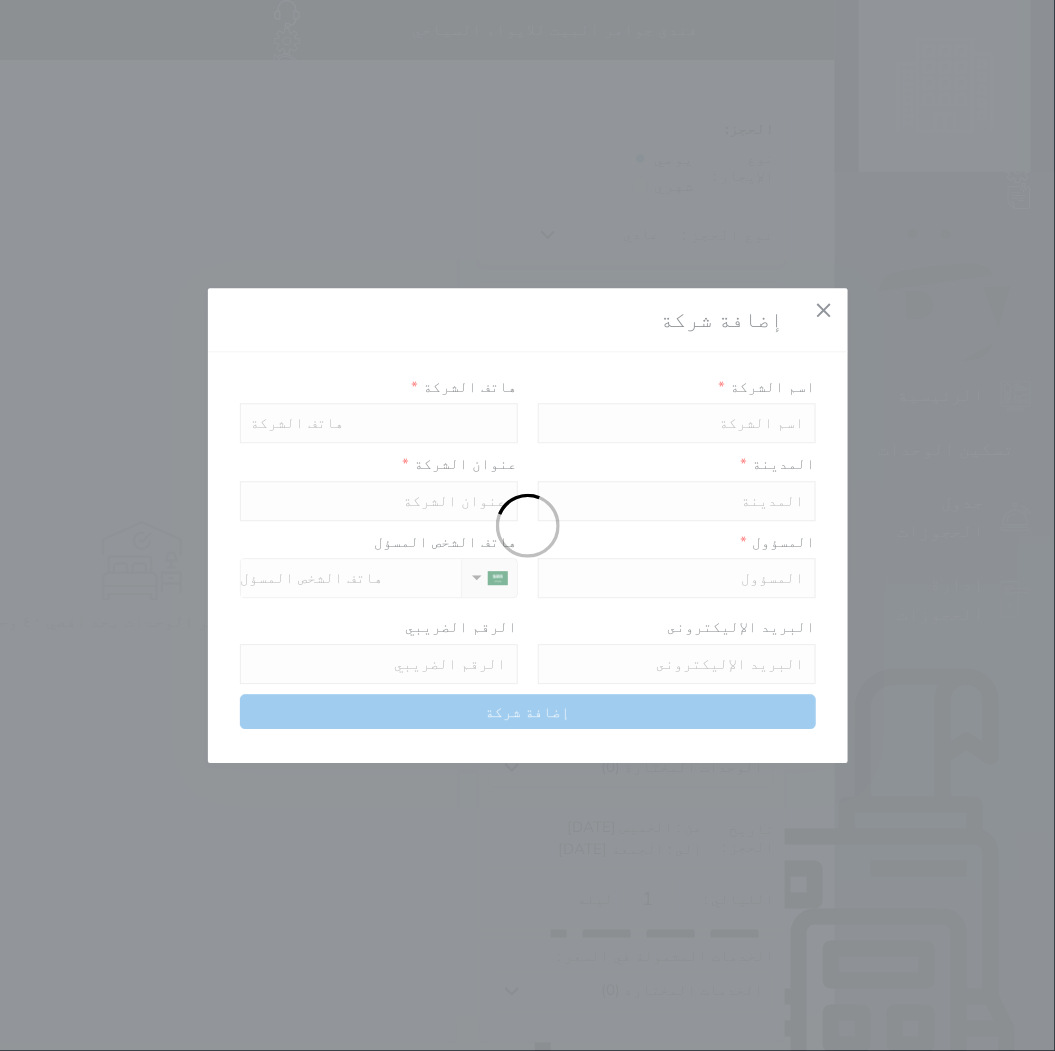 click at bounding box center [527, 525] 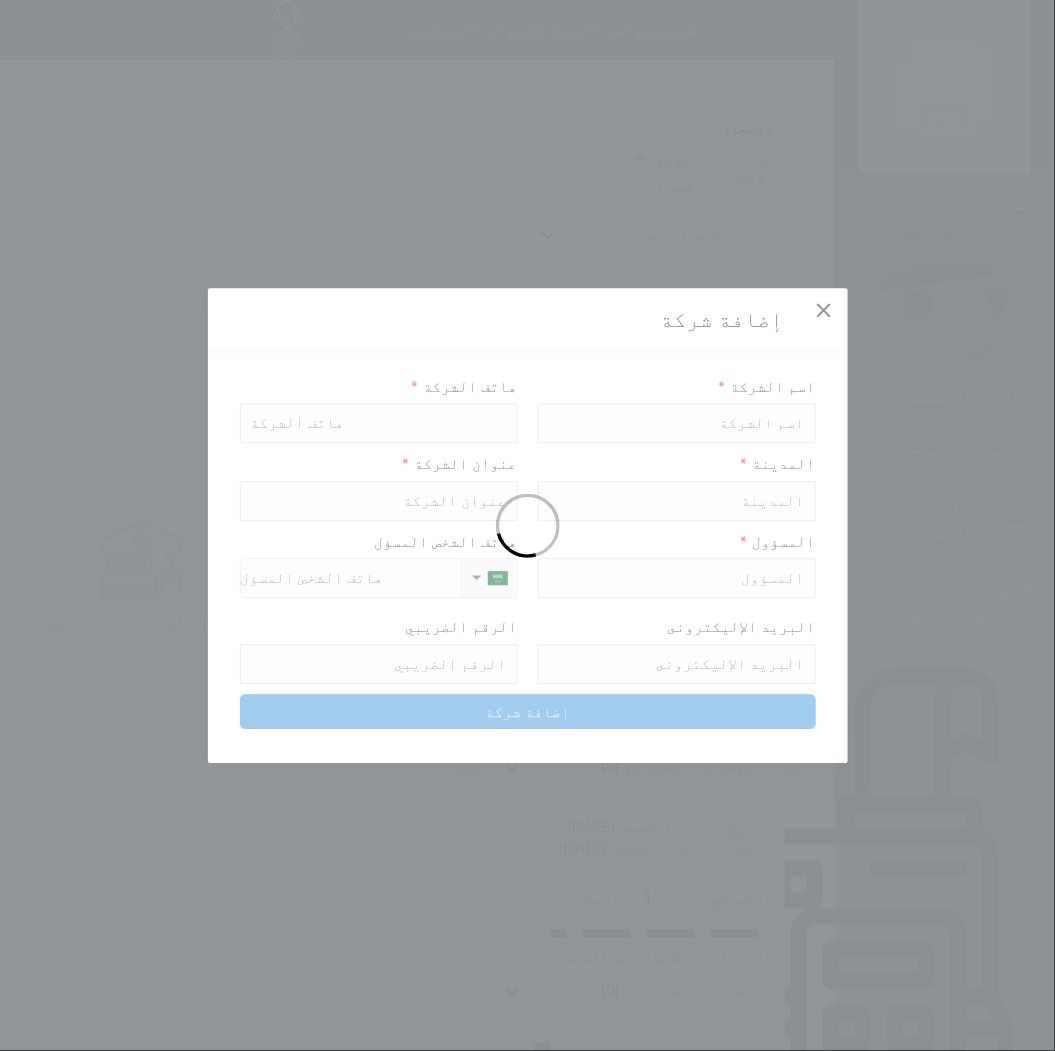 click at bounding box center (527, 525) 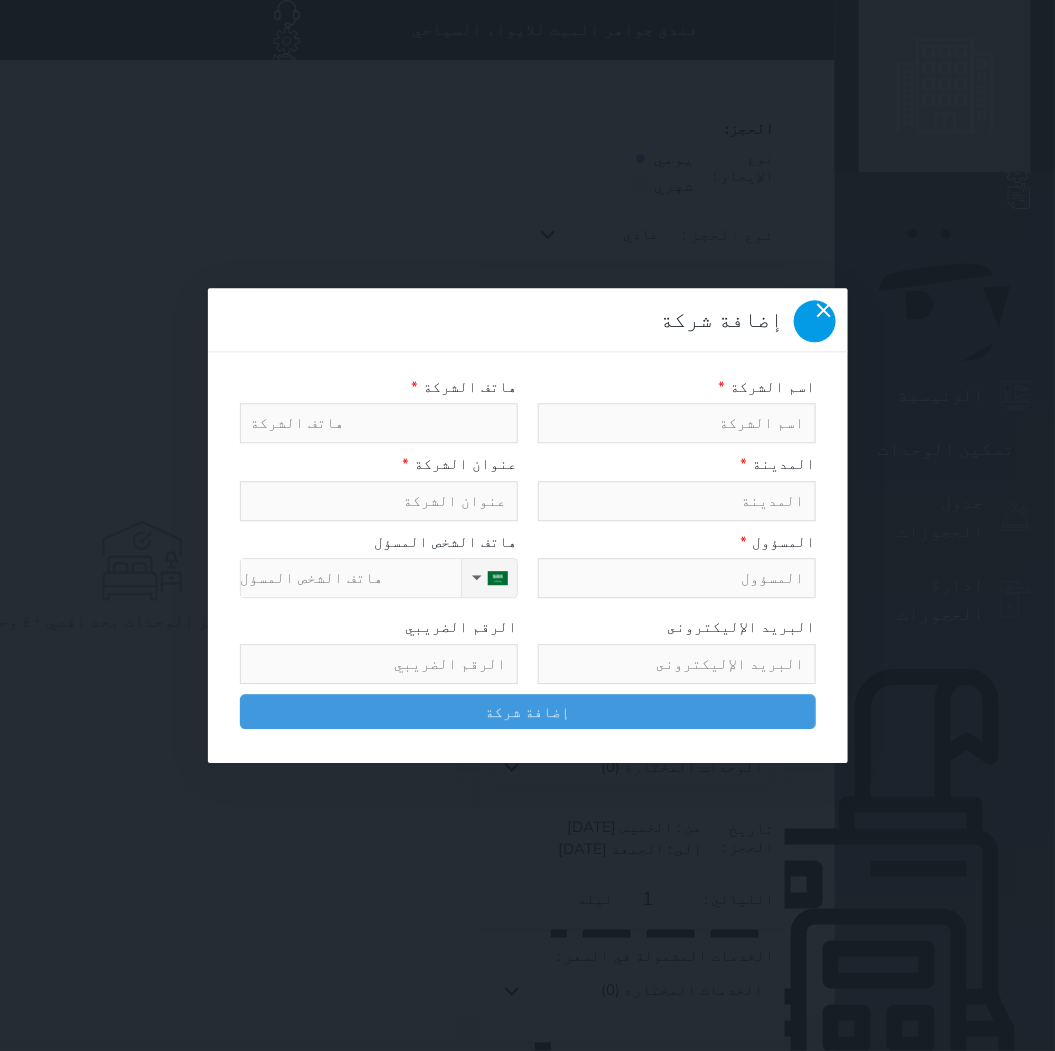 drag, startPoint x: 230, startPoint y: 32, endPoint x: 238, endPoint y: 41, distance: 12.0415945 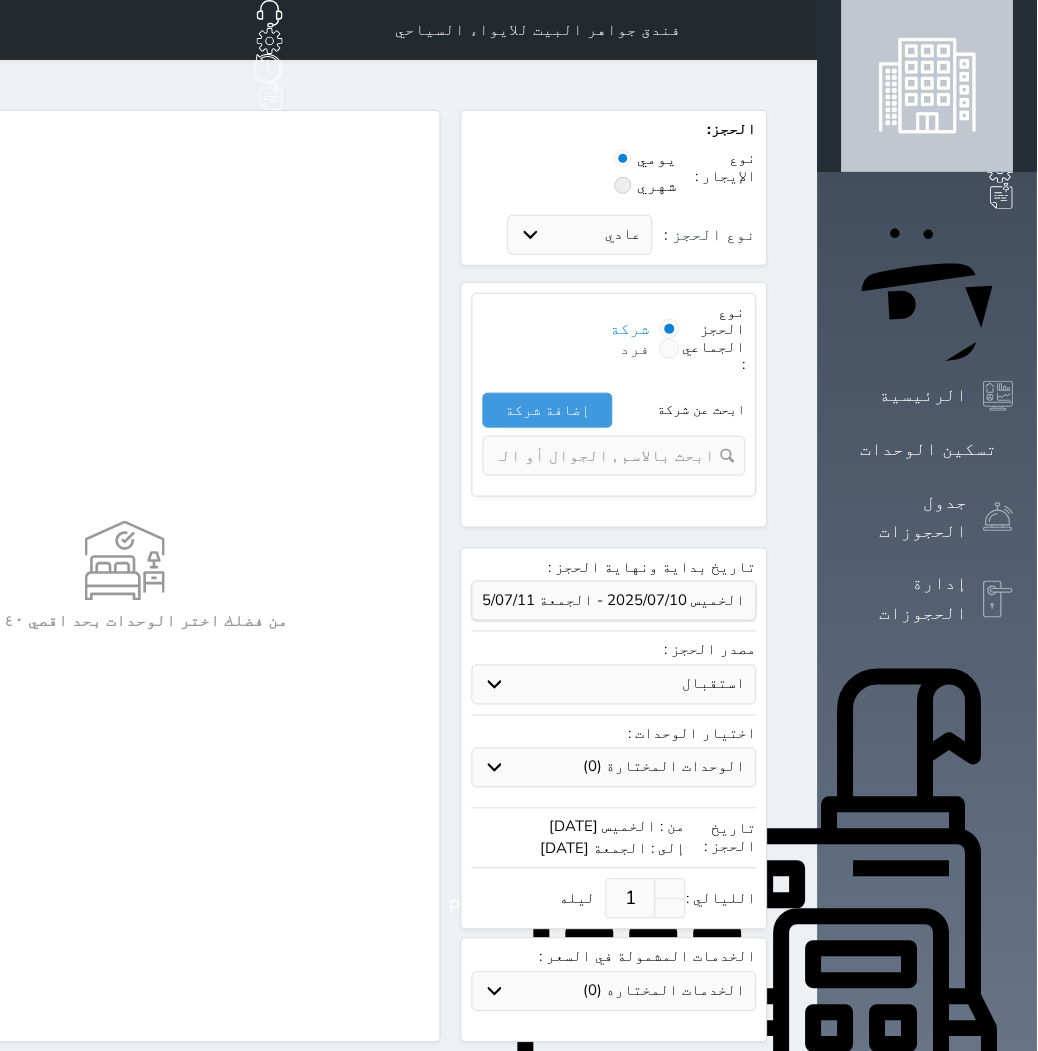 click at bounding box center [670, 349] 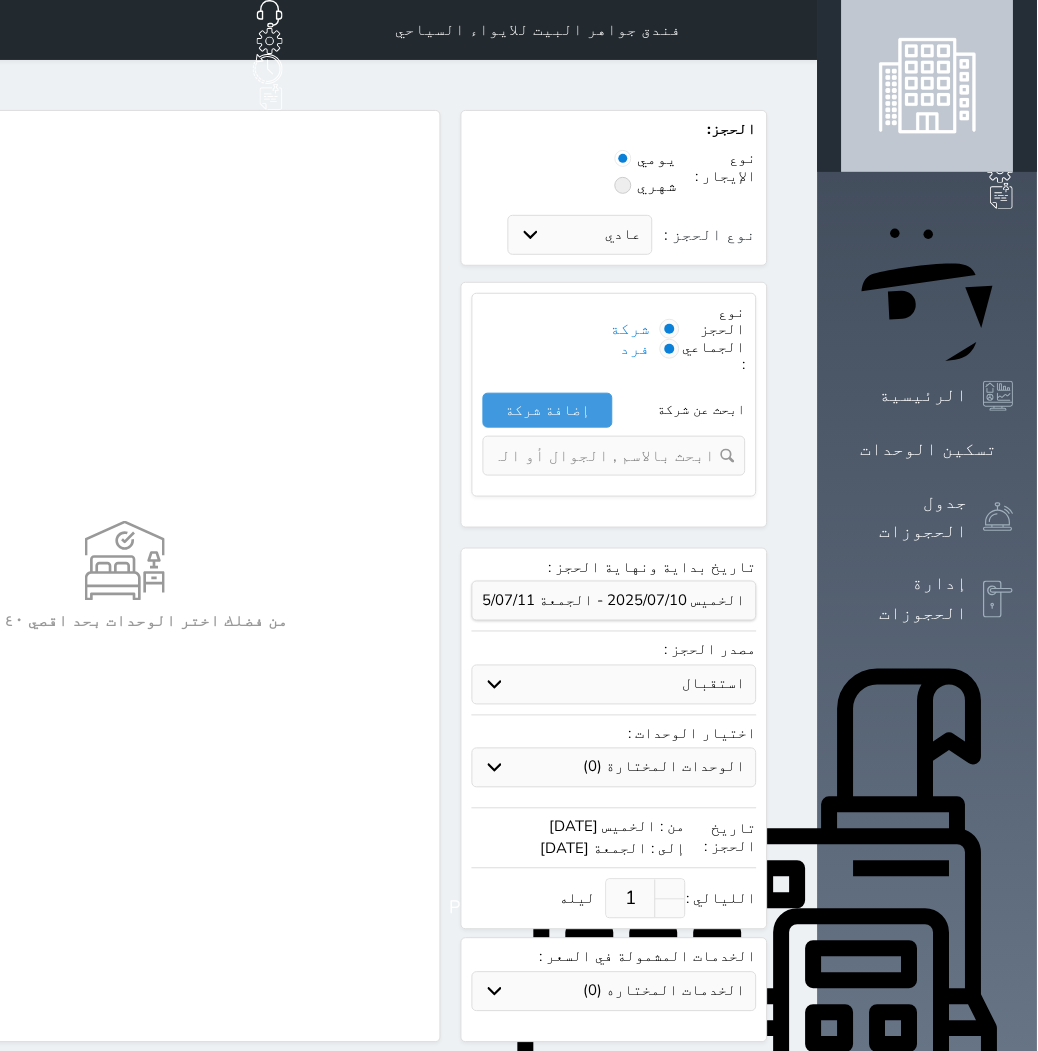 select 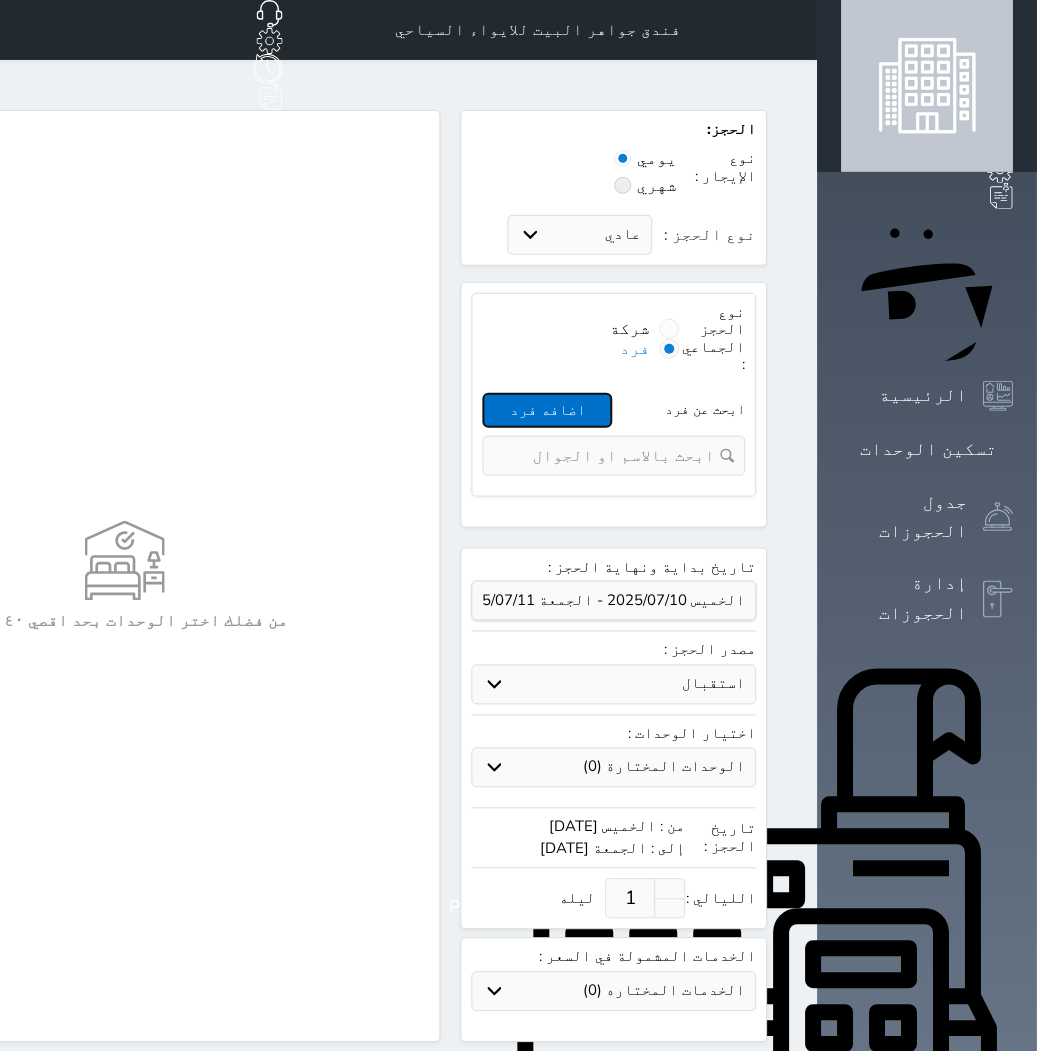 click on "اضافه فرد" at bounding box center [548, 410] 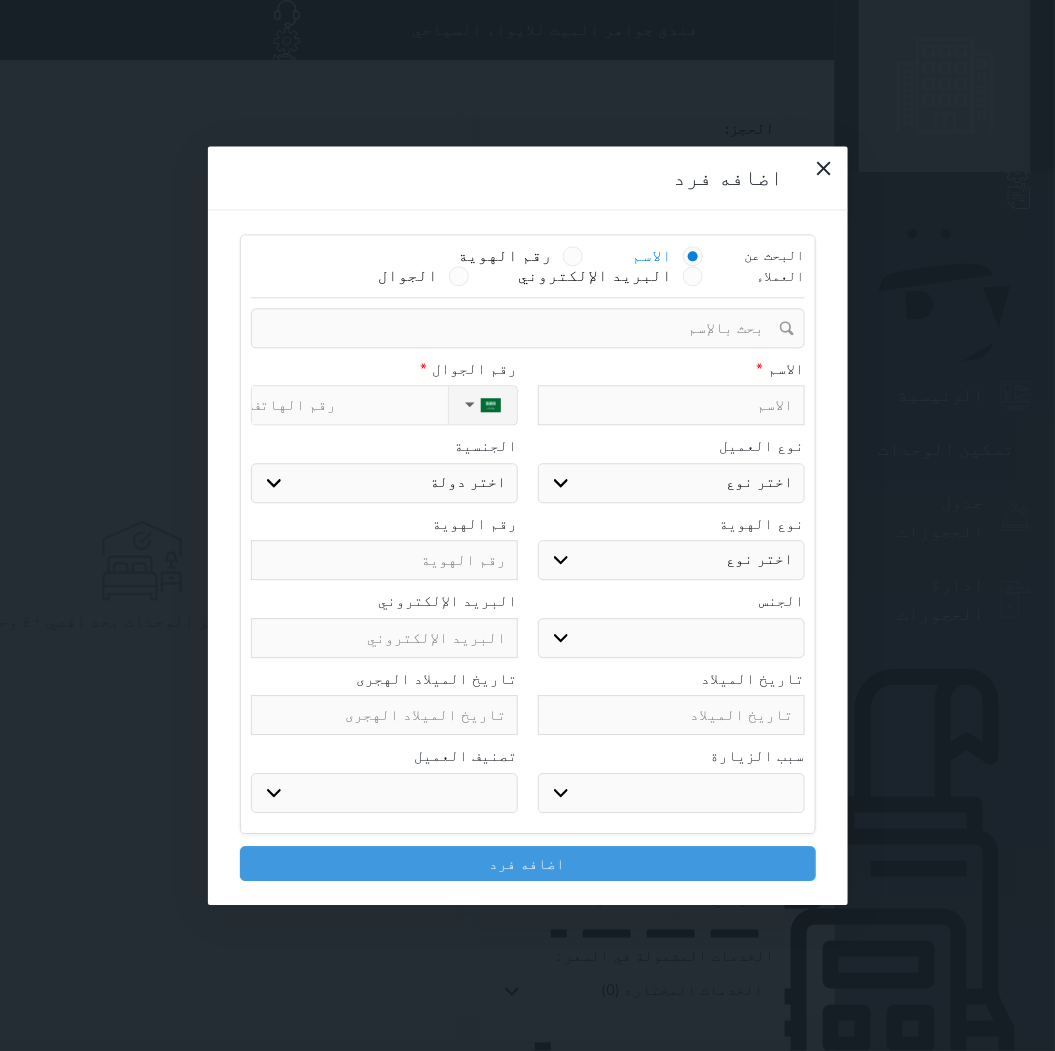 click at bounding box center [671, 406] 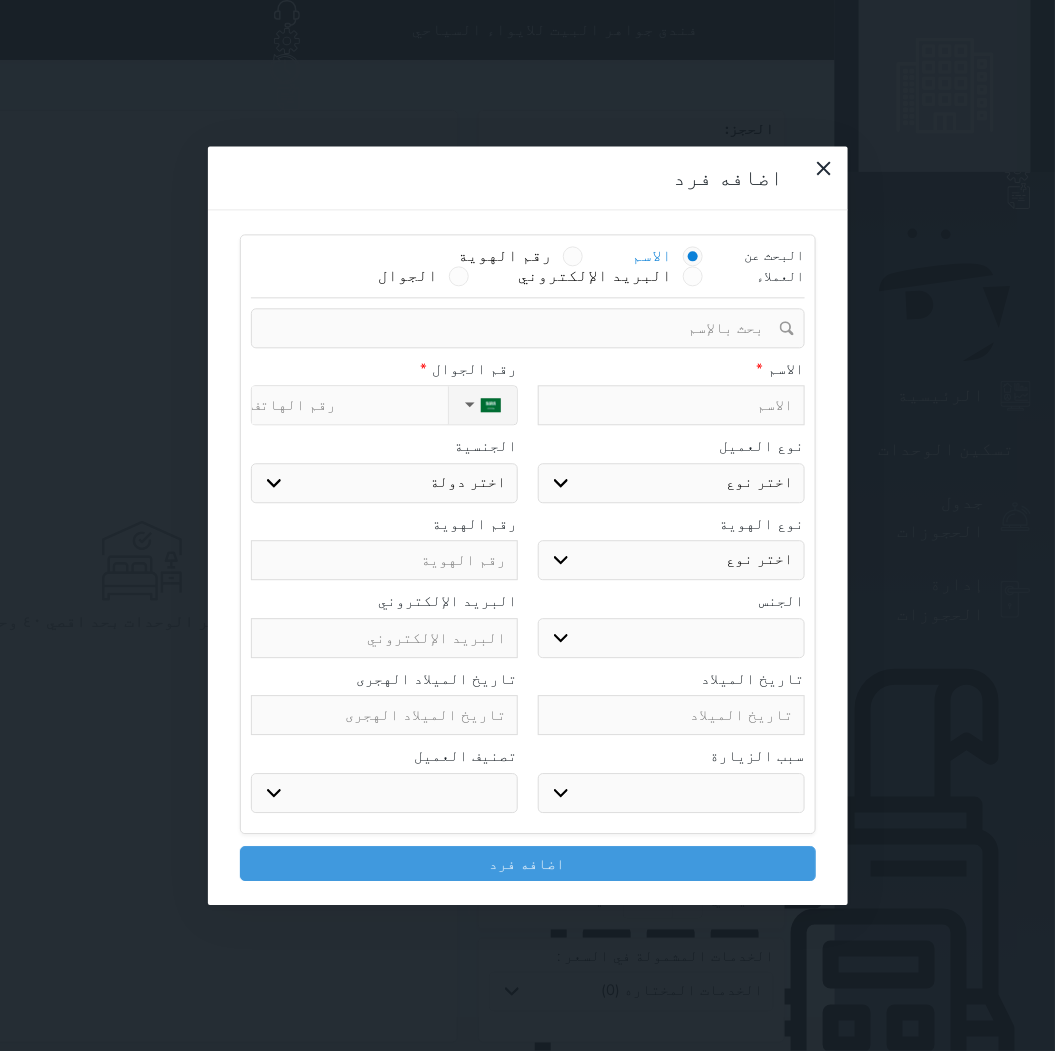 click at bounding box center (671, 406) 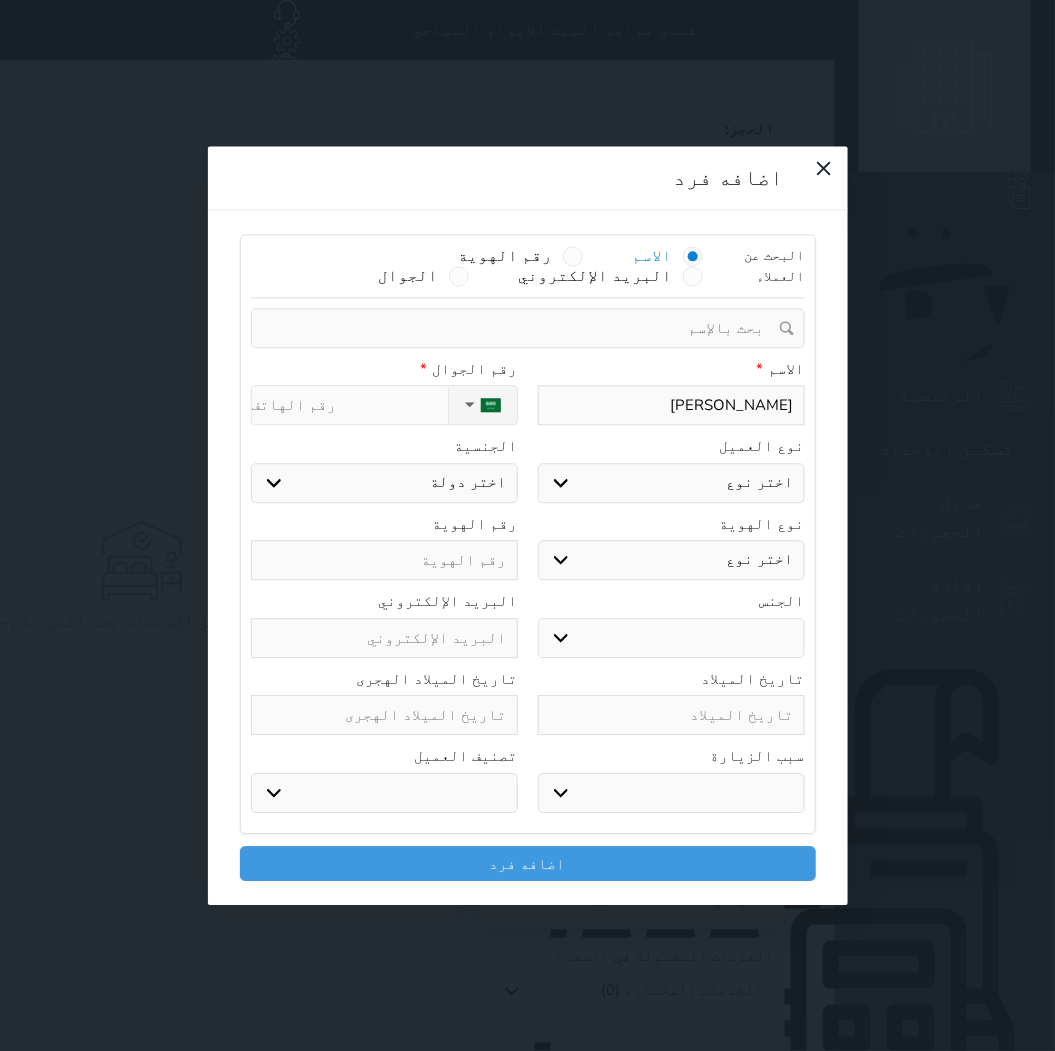 type on "[PERSON_NAME]" 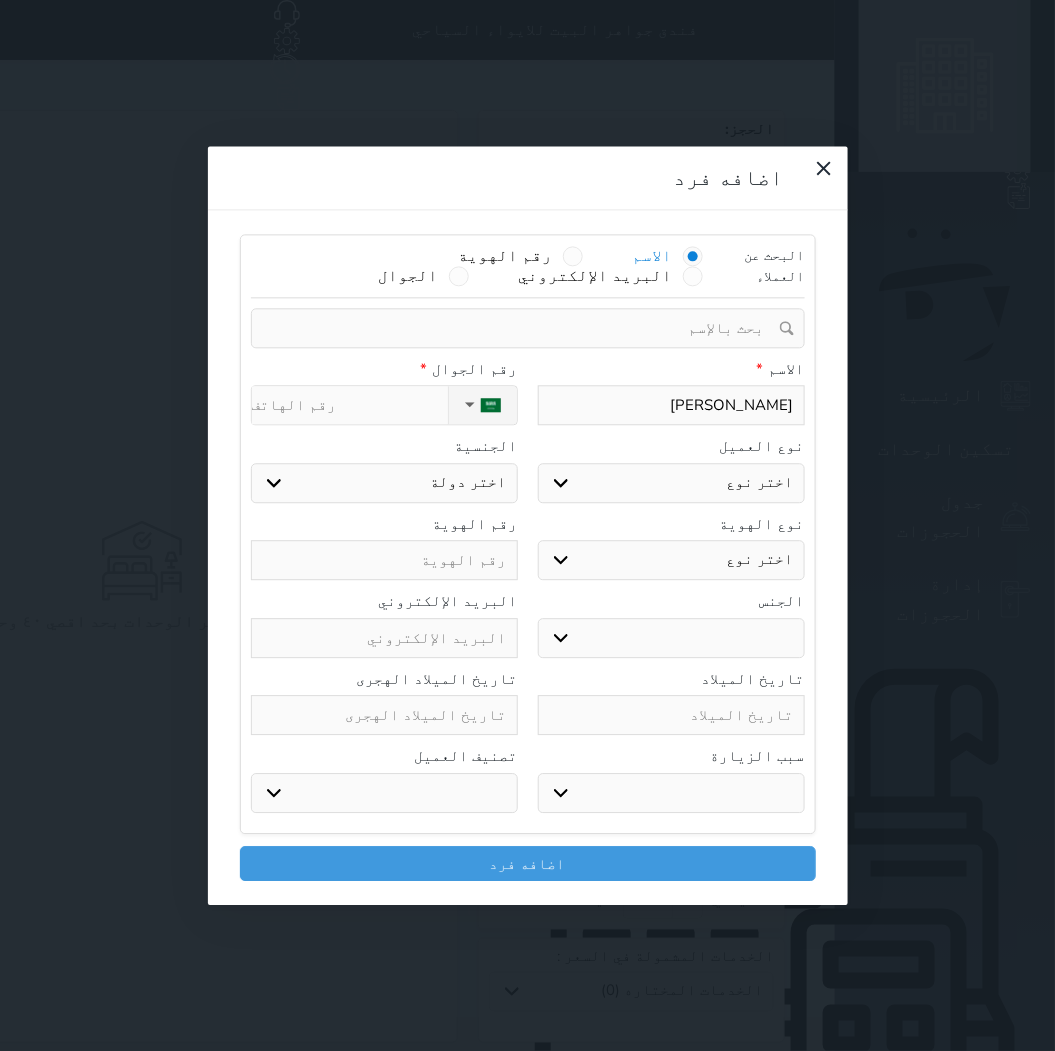 click on "اختر نوع   مواطن مواطن خليجي زائر مقيم" at bounding box center [671, 483] 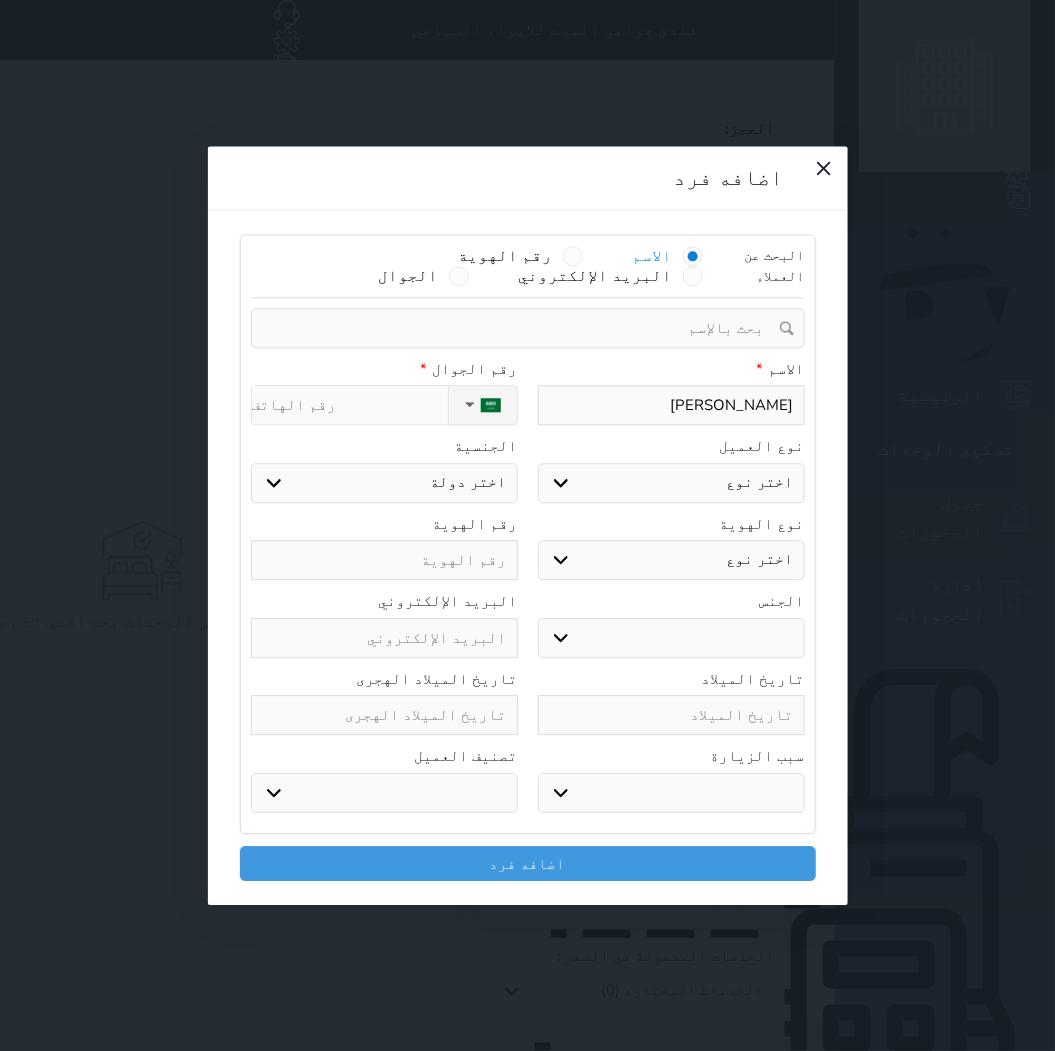 select on "3" 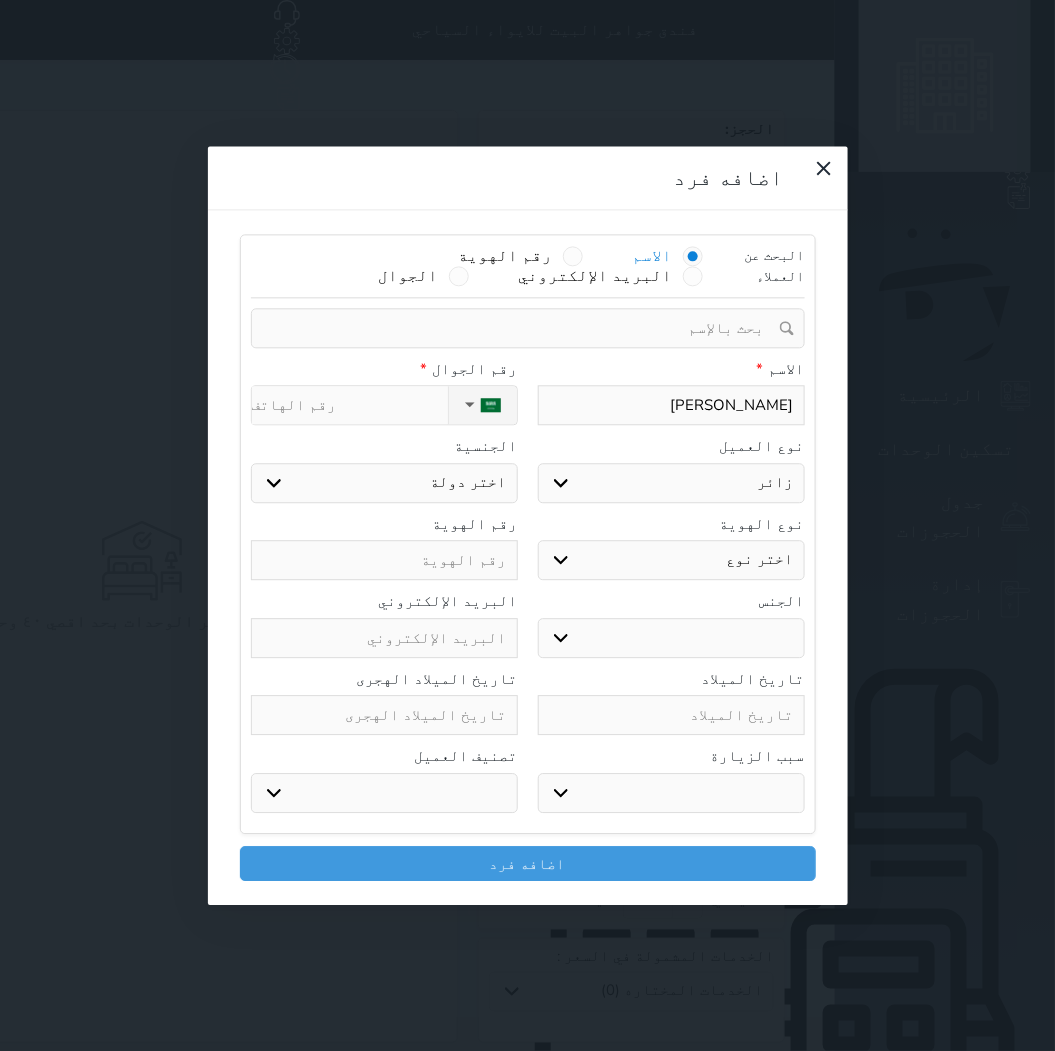 click on "اختر نوع   مواطن مواطن خليجي زائر مقيم" at bounding box center (671, 483) 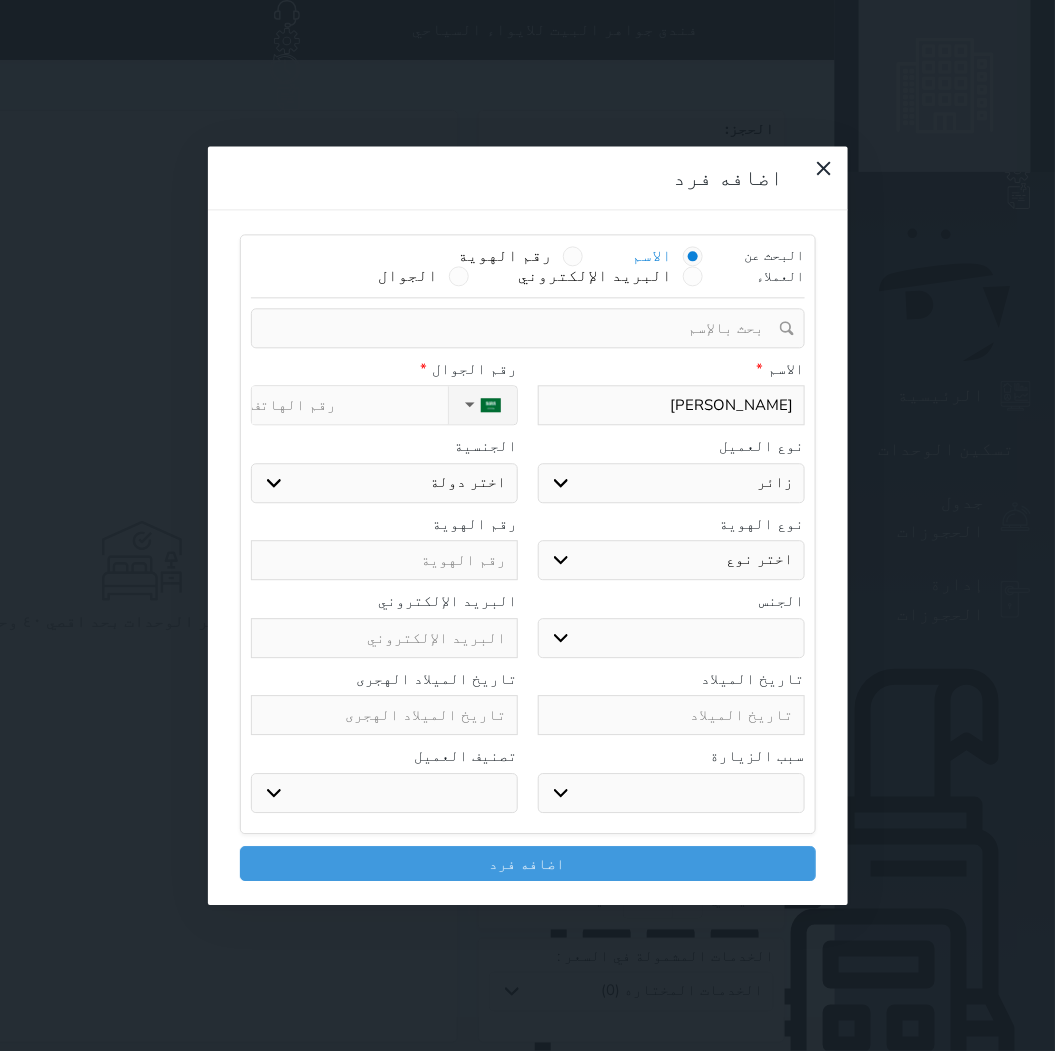 select 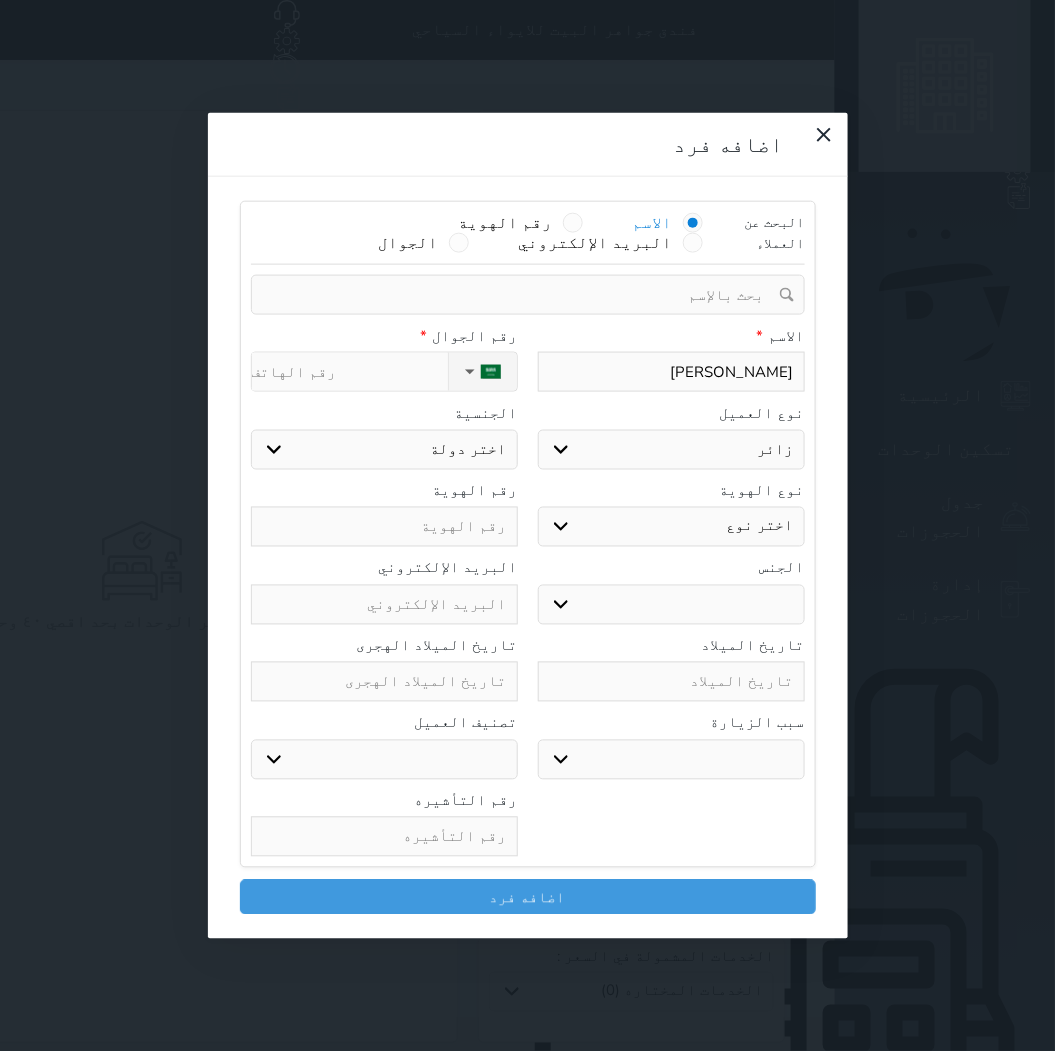 click on "اختر نوع   جواز السفر هوية زائر" at bounding box center [671, 527] 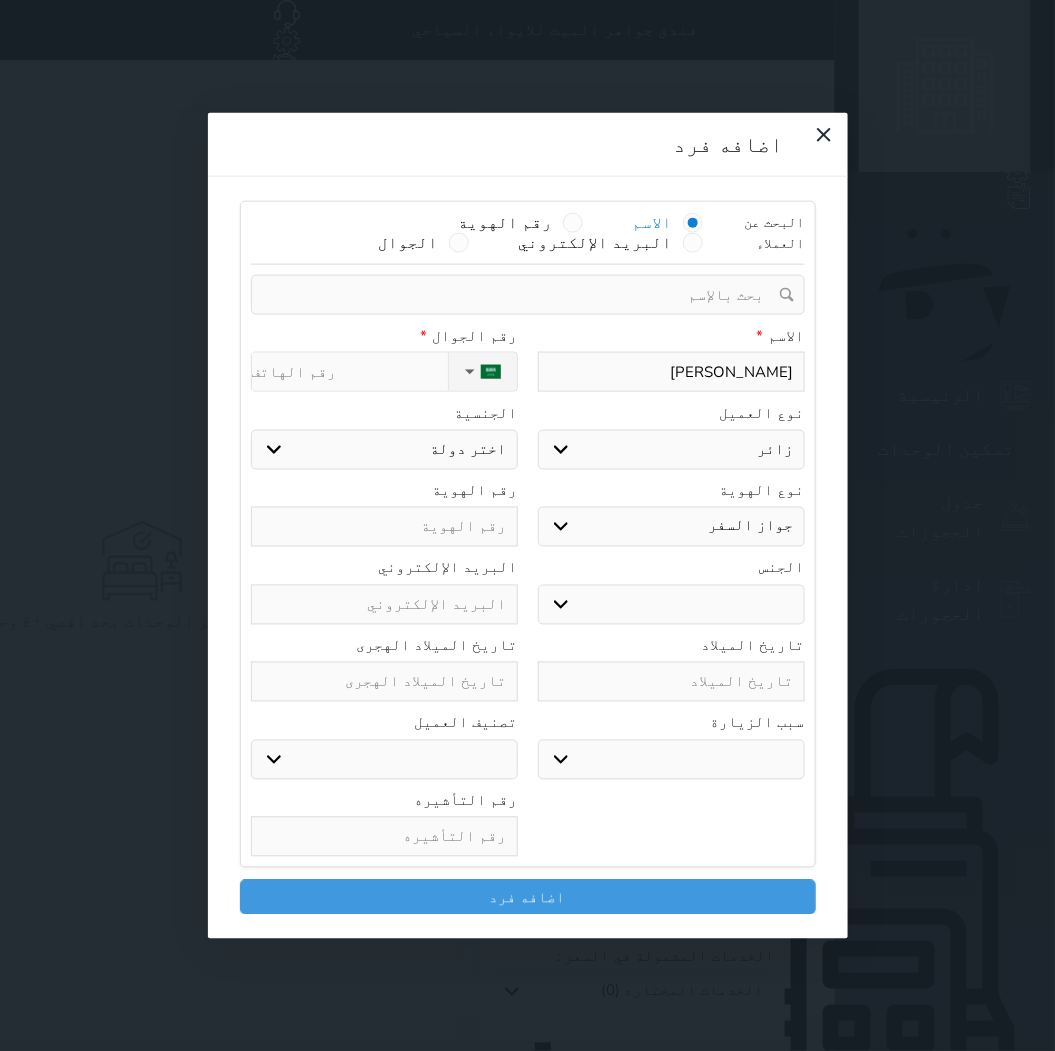 click on "اختر نوع   جواز السفر هوية زائر" at bounding box center (671, 527) 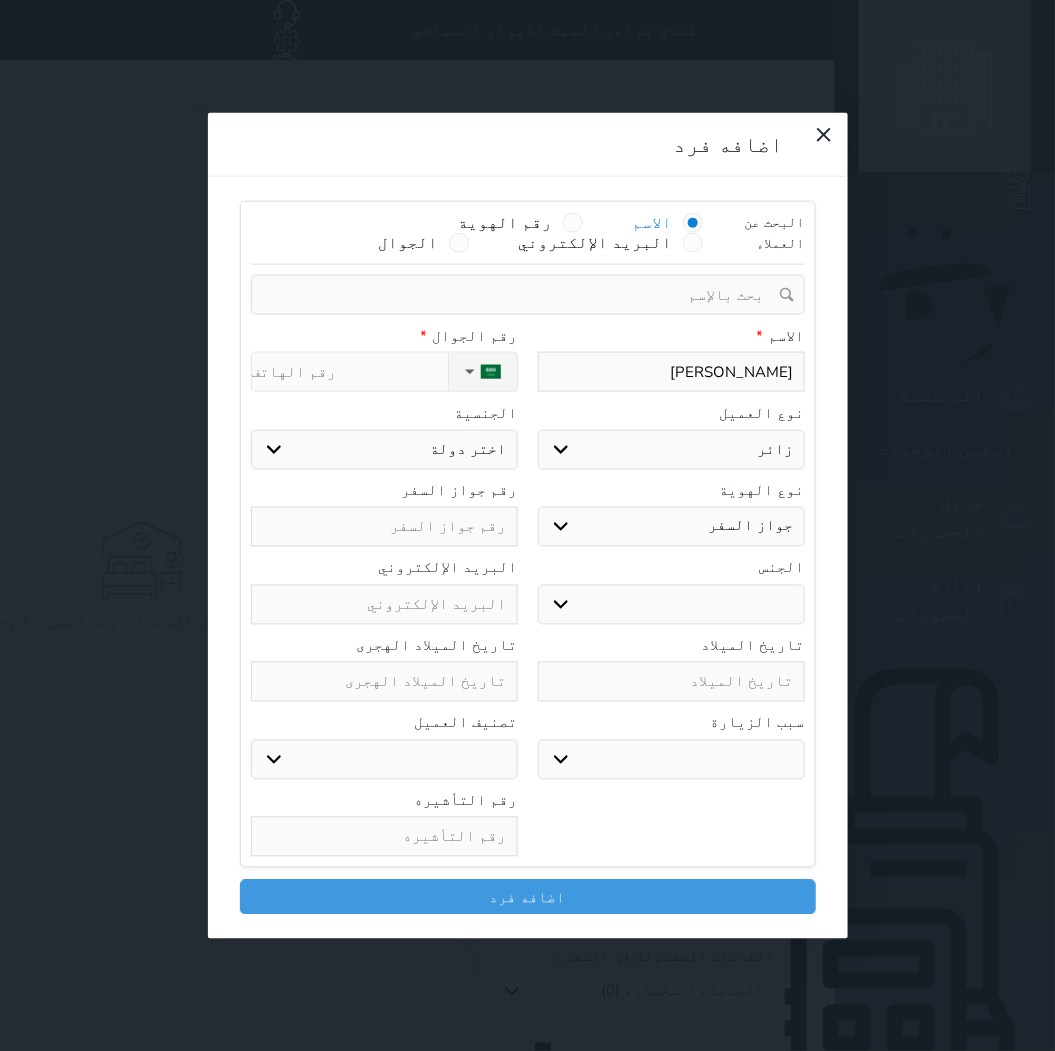 click on "ذكر   انثى" at bounding box center (671, 604) 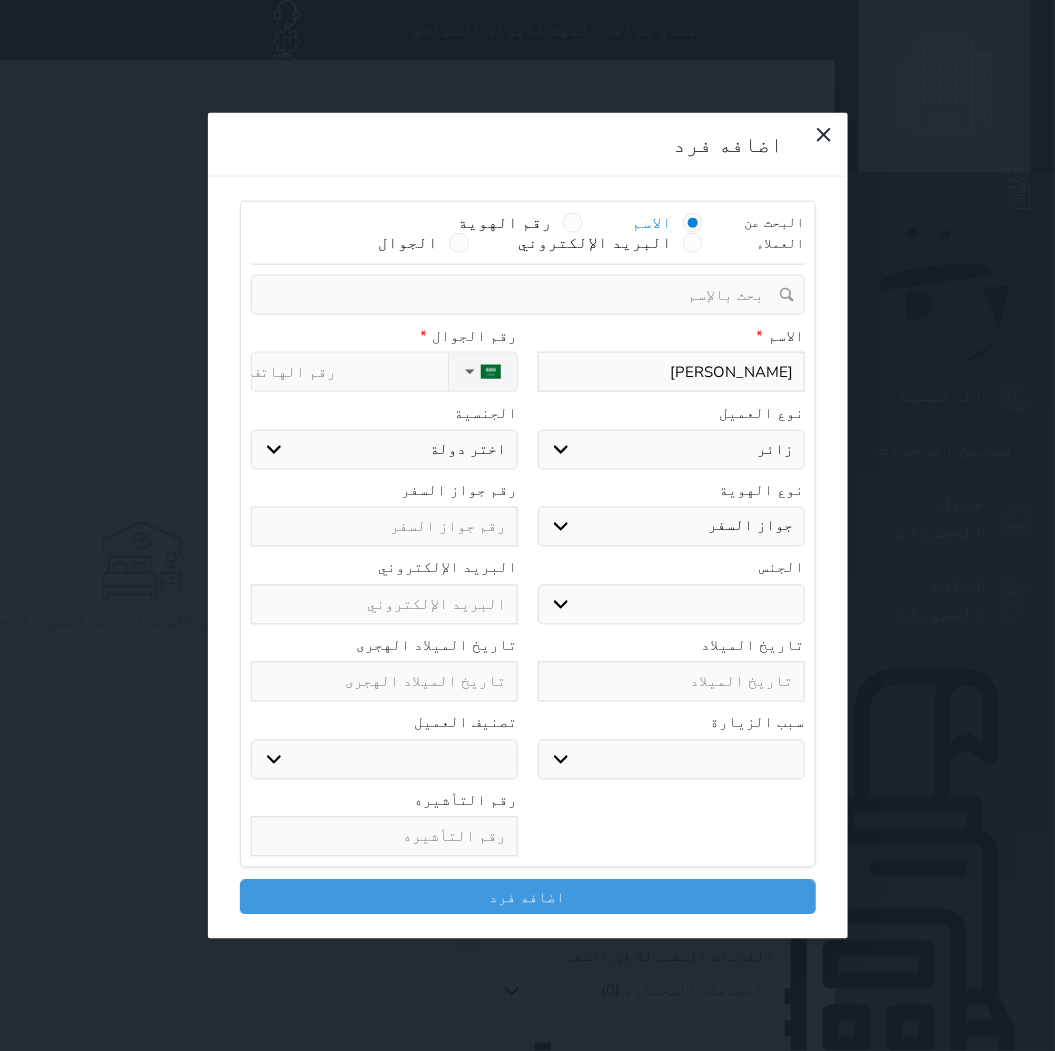 click on "ذكر   انثى" at bounding box center (671, 604) 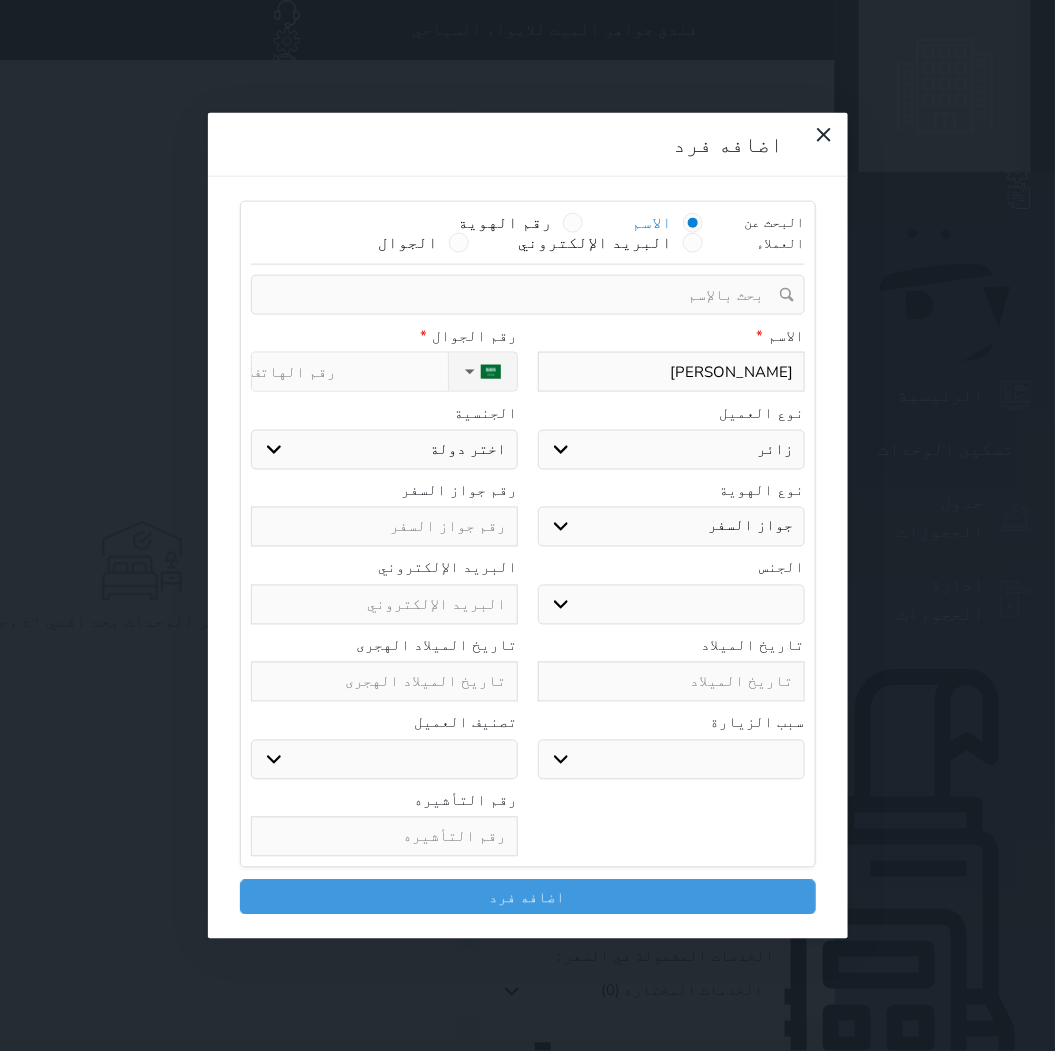 click on "سبب الزيارة   سياحة زيارة الاهل والاصدقاء زيارة دينية زيارة عمل زيارة رياضية زيارة ترفيهية أخرى موظف ديوان عمل نزيل حجر موظف وزارة الصحة" at bounding box center [671, 746] 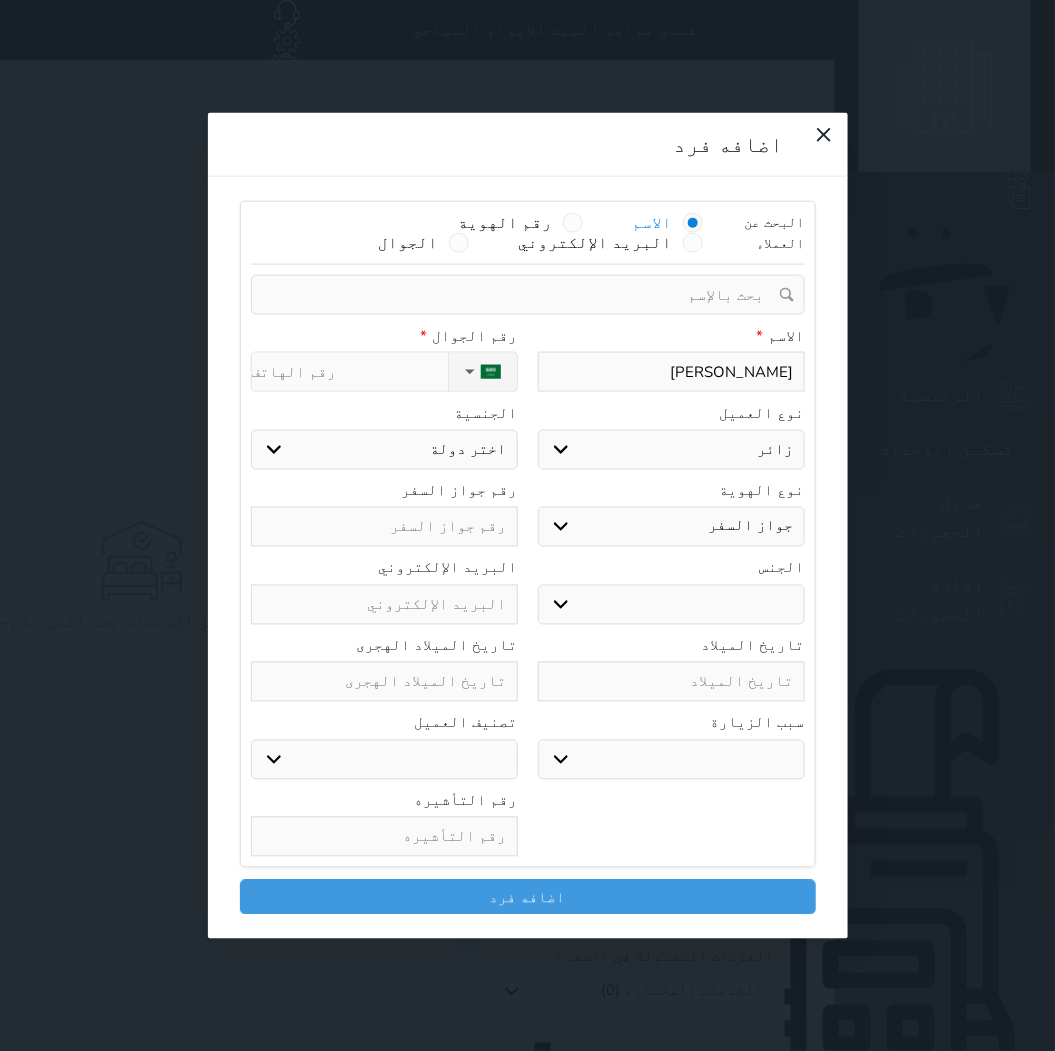 drag, startPoint x: 685, startPoint y: 637, endPoint x: 698, endPoint y: 641, distance: 13.601471 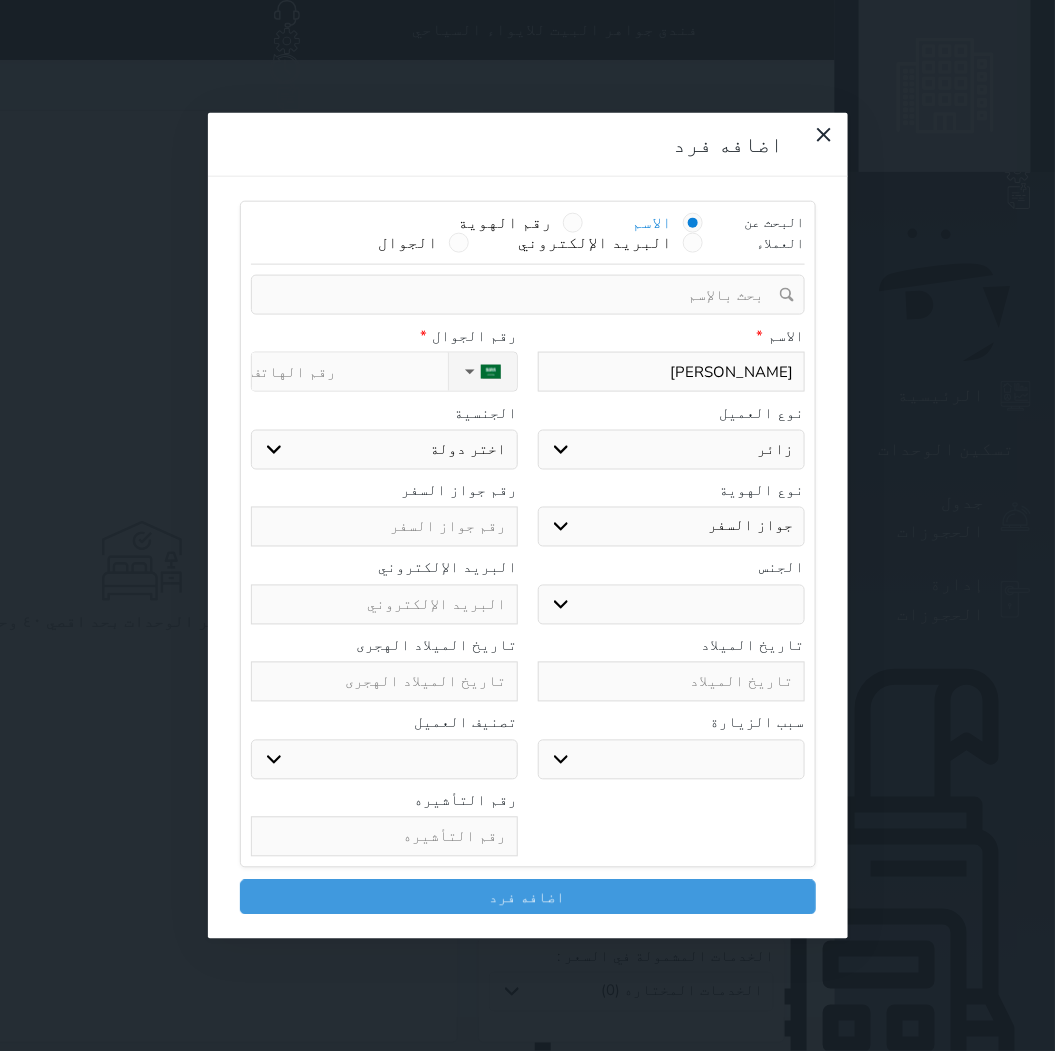 click on "سياحة زيارة الاهل والاصدقاء زيارة دينية زيارة عمل زيارة رياضية زيارة ترفيهية أخرى موظف ديوان عمل نزيل حجر موظف وزارة الصحة" at bounding box center (671, 759) 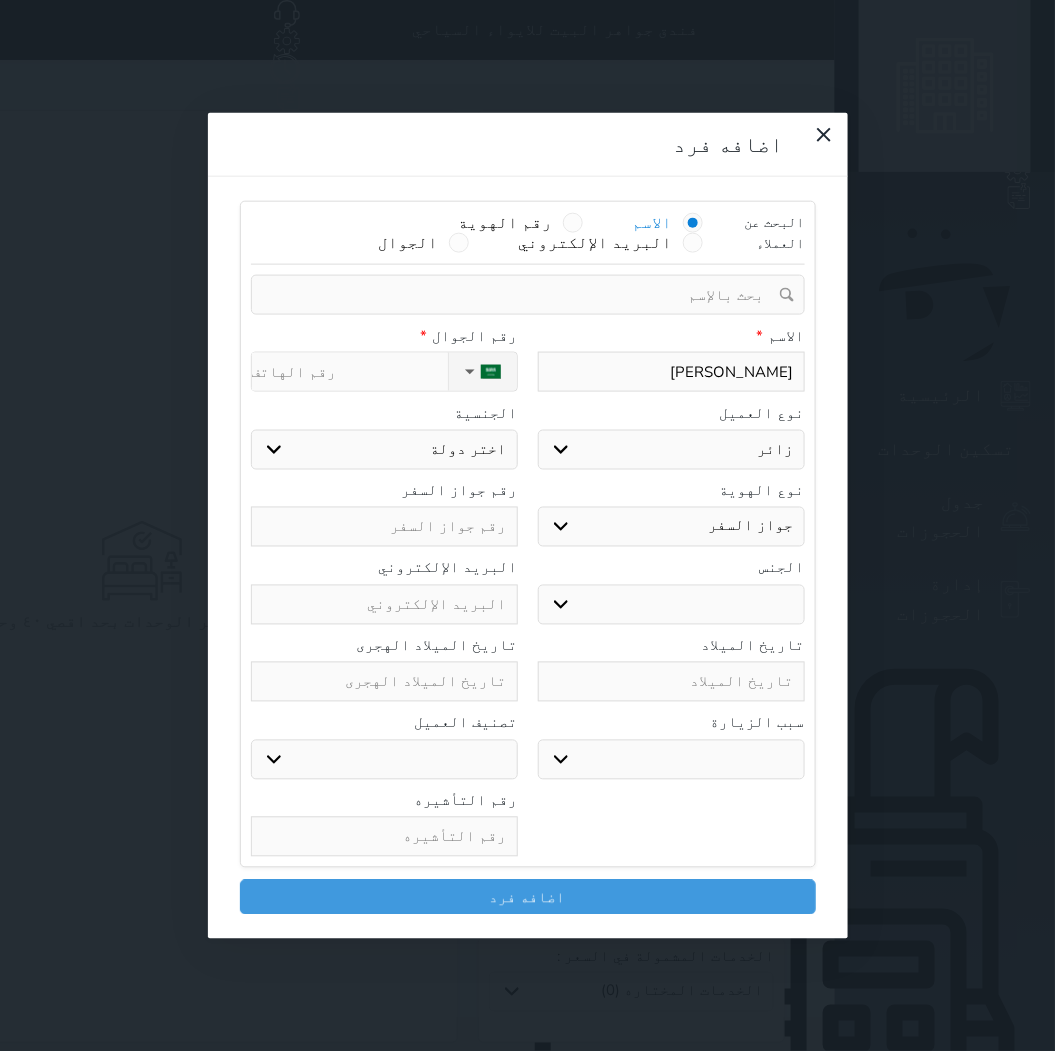 select on "3" 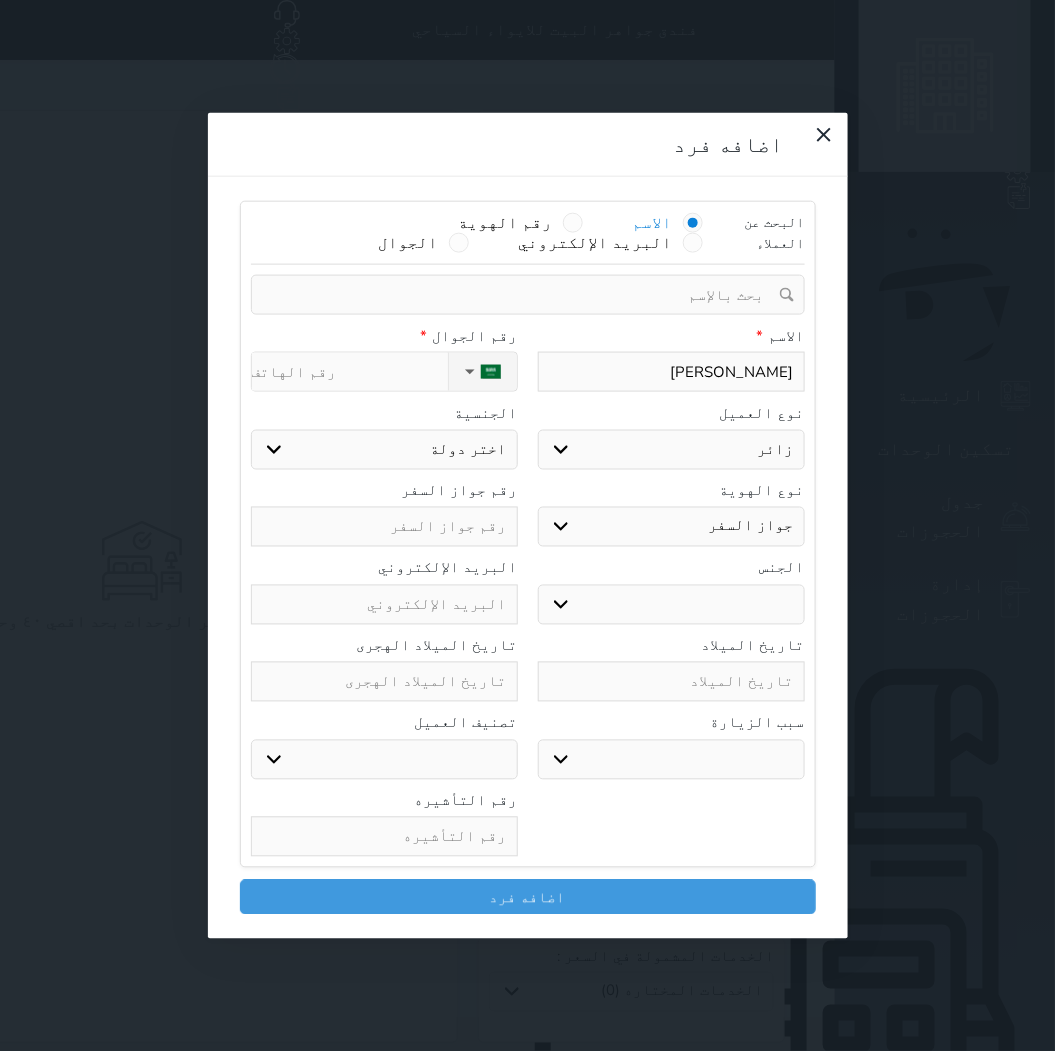 click on "سياحة زيارة الاهل والاصدقاء زيارة دينية زيارة عمل زيارة رياضية زيارة ترفيهية أخرى موظف ديوان عمل نزيل حجر موظف وزارة الصحة" at bounding box center [671, 759] 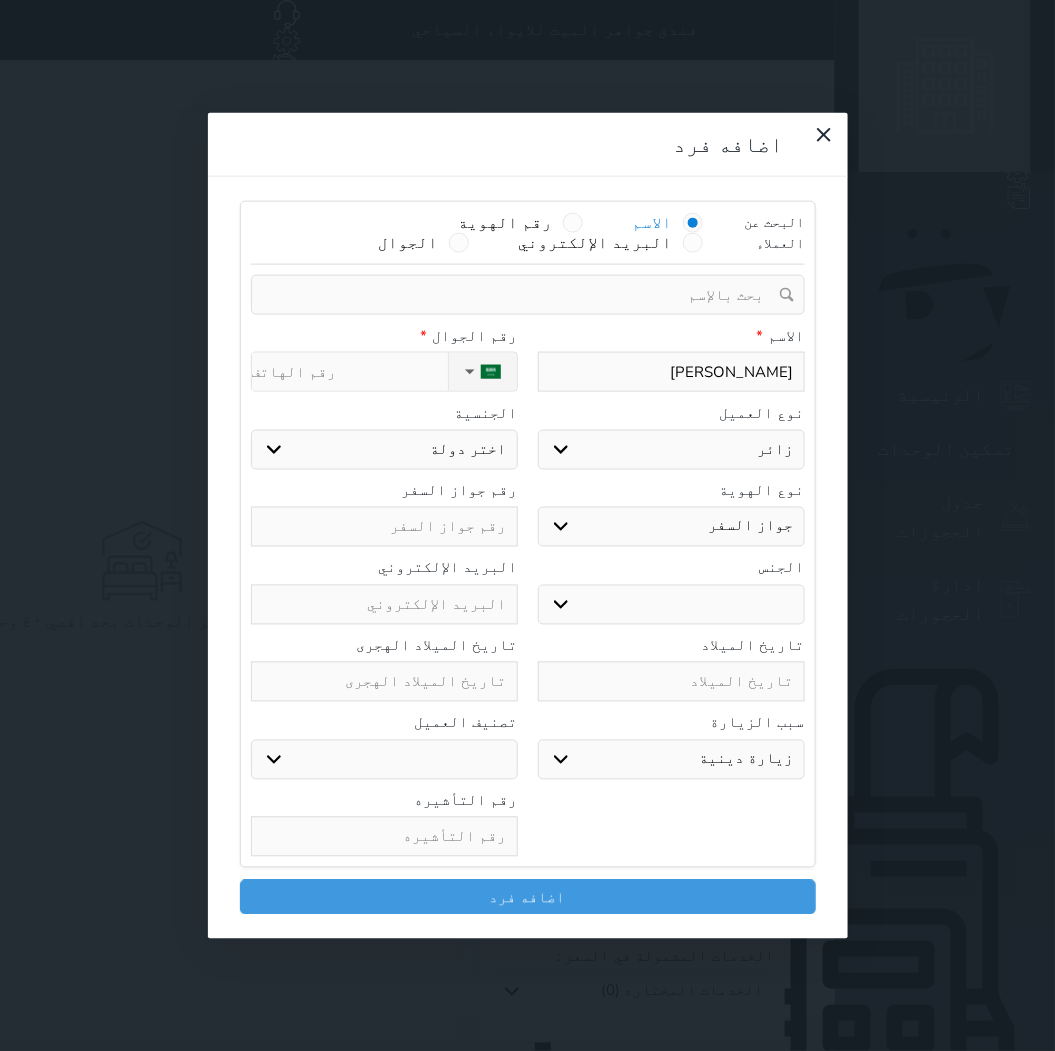 click on "نوع الحجز :" at bounding box center [350, 372] 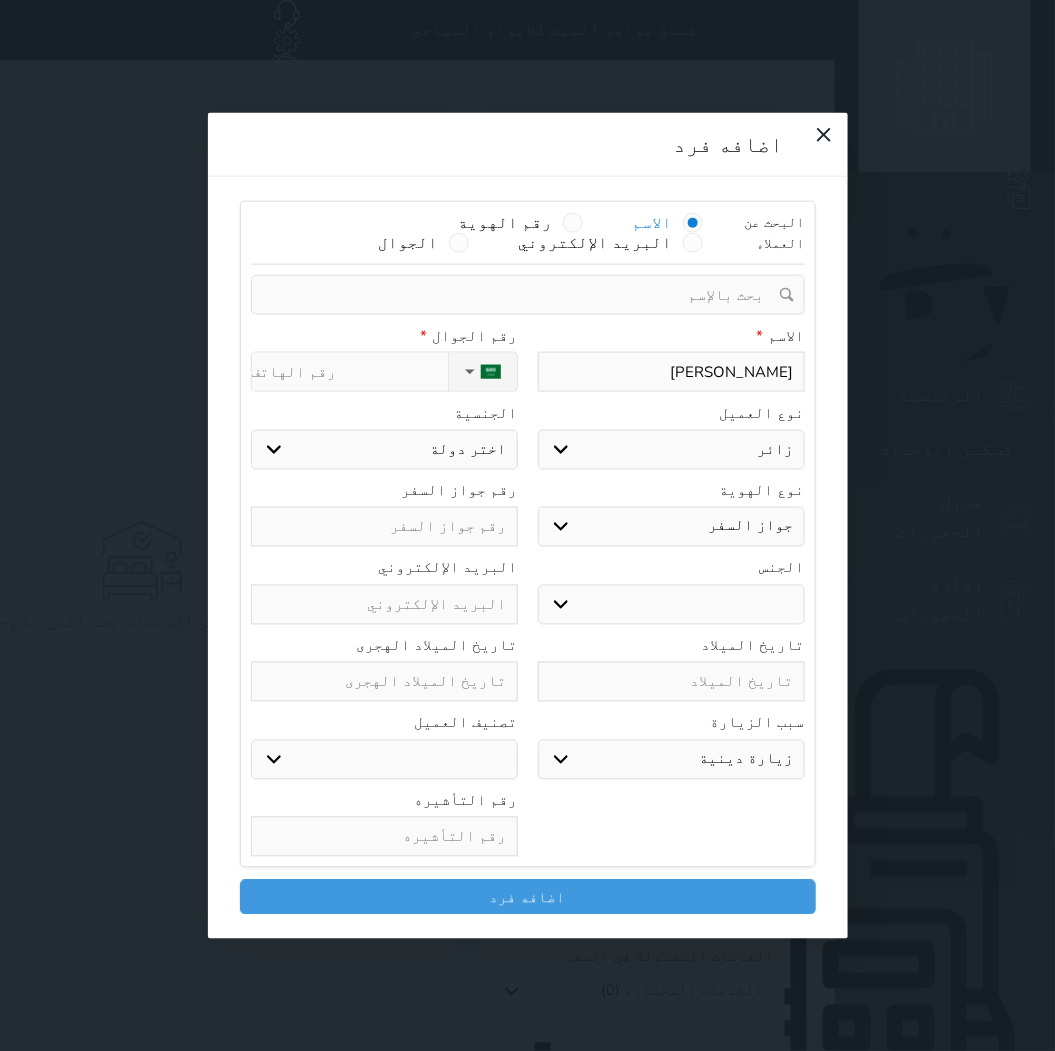 type on "[PHONE_NUMBER]" 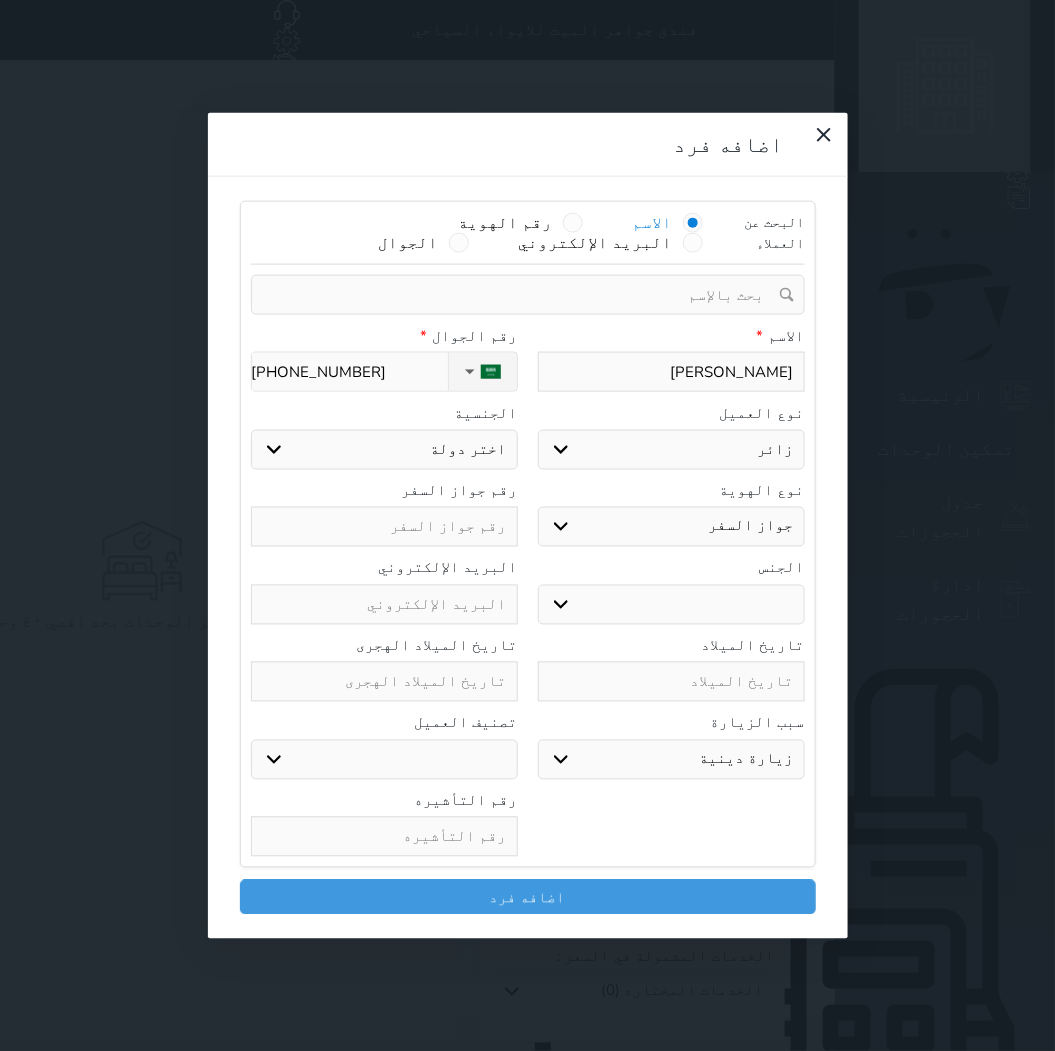 select 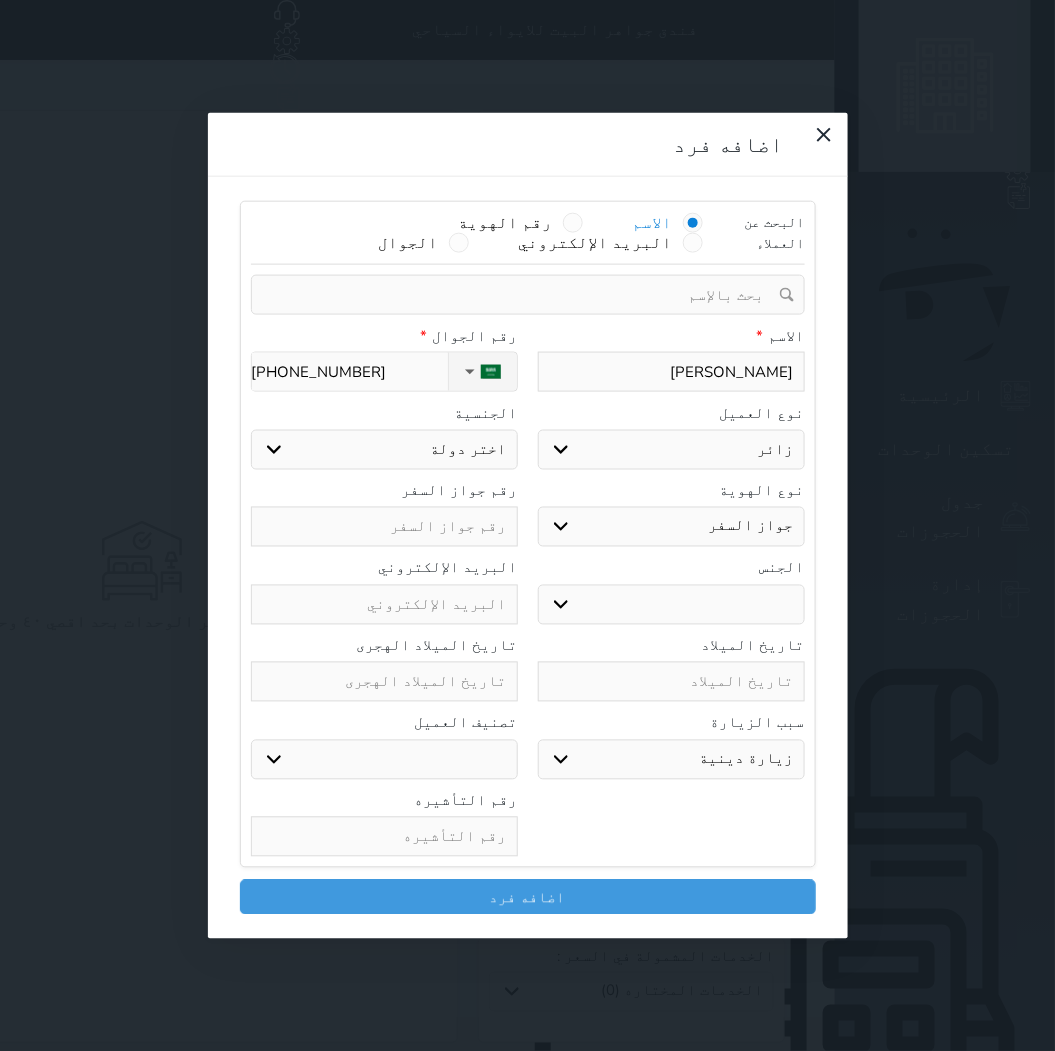 click on "الجنسية" at bounding box center (384, 413) 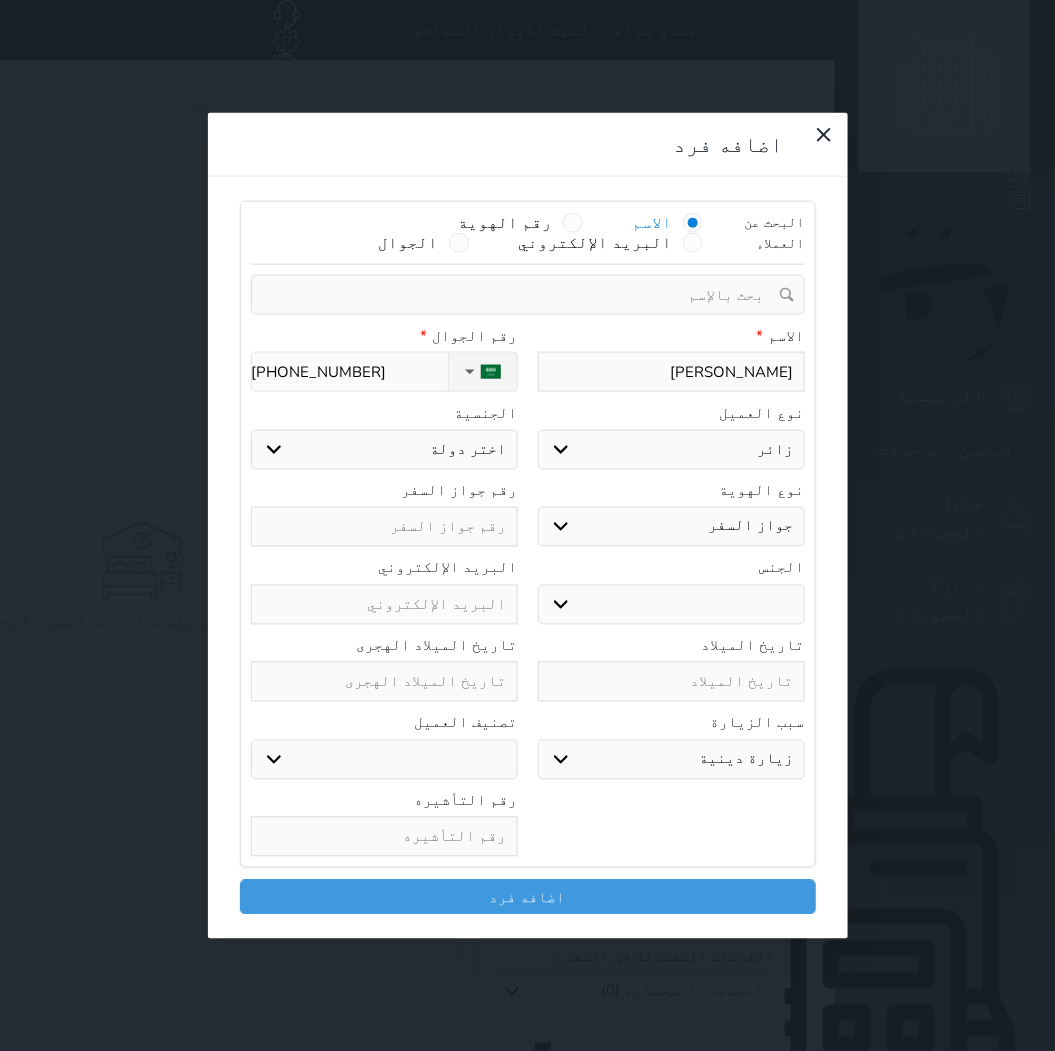 click on "اختر دولة
اثيوبيا
اجنبي بجواز [DEMOGRAPHIC_DATA]
اخرى
[GEOGRAPHIC_DATA]
[GEOGRAPHIC_DATA]
[GEOGRAPHIC_DATA]
[GEOGRAPHIC_DATA]
[GEOGRAPHIC_DATA]
[GEOGRAPHIC_DATA]
[GEOGRAPHIC_DATA]" at bounding box center [384, 449] 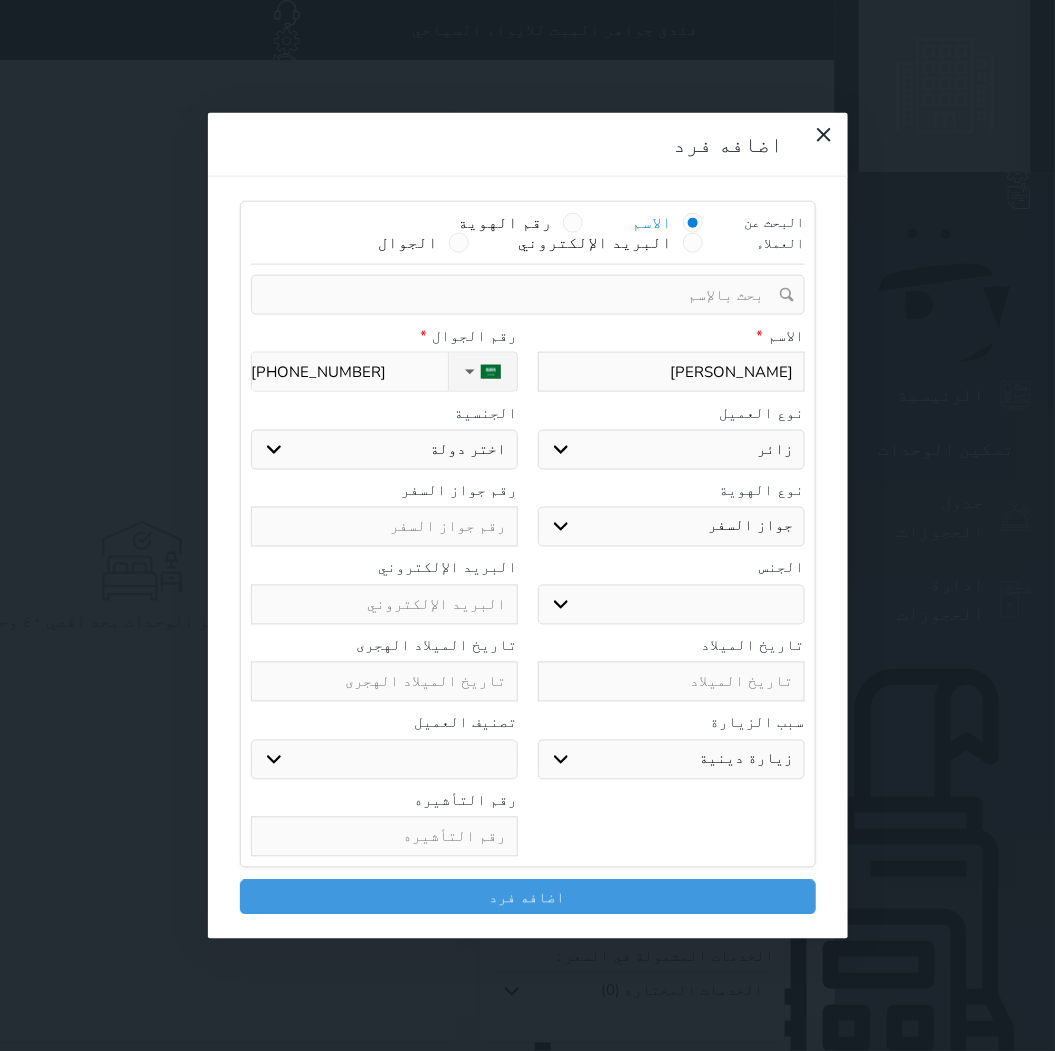 select on "304" 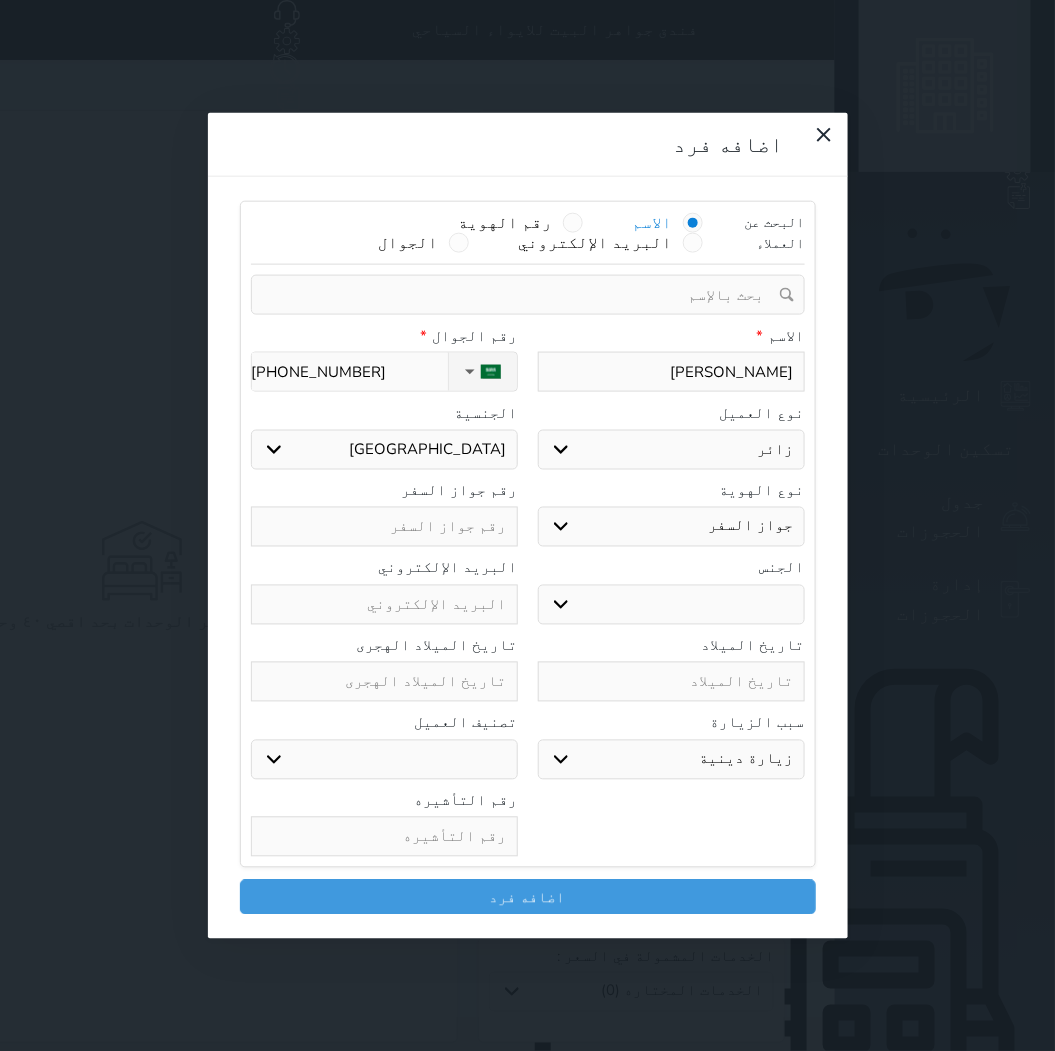 click on "اختر دولة
اثيوبيا
اجنبي بجواز [DEMOGRAPHIC_DATA]
اخرى
[GEOGRAPHIC_DATA]
[GEOGRAPHIC_DATA]
[GEOGRAPHIC_DATA]
[GEOGRAPHIC_DATA]
[GEOGRAPHIC_DATA]
[GEOGRAPHIC_DATA]
[GEOGRAPHIC_DATA]" at bounding box center [384, 449] 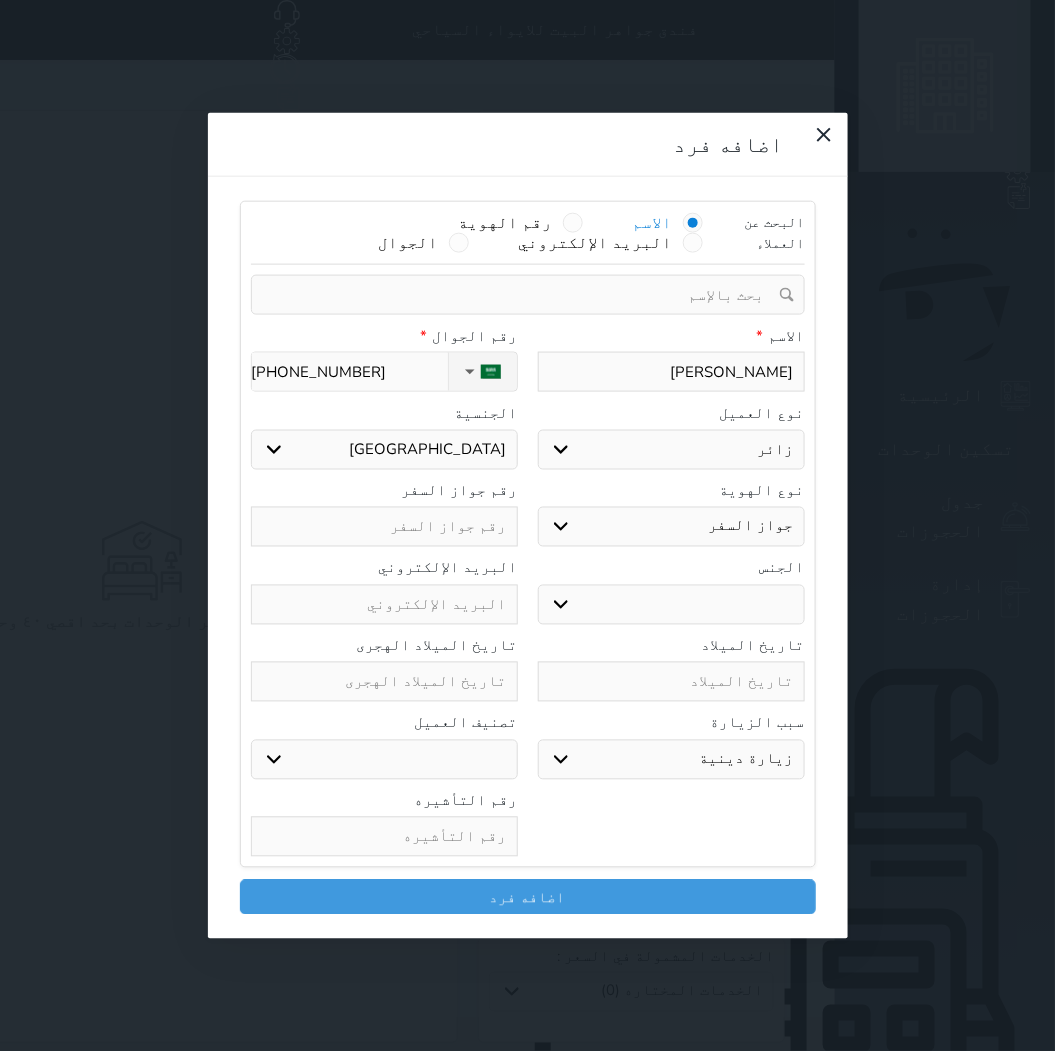click at bounding box center [384, 527] 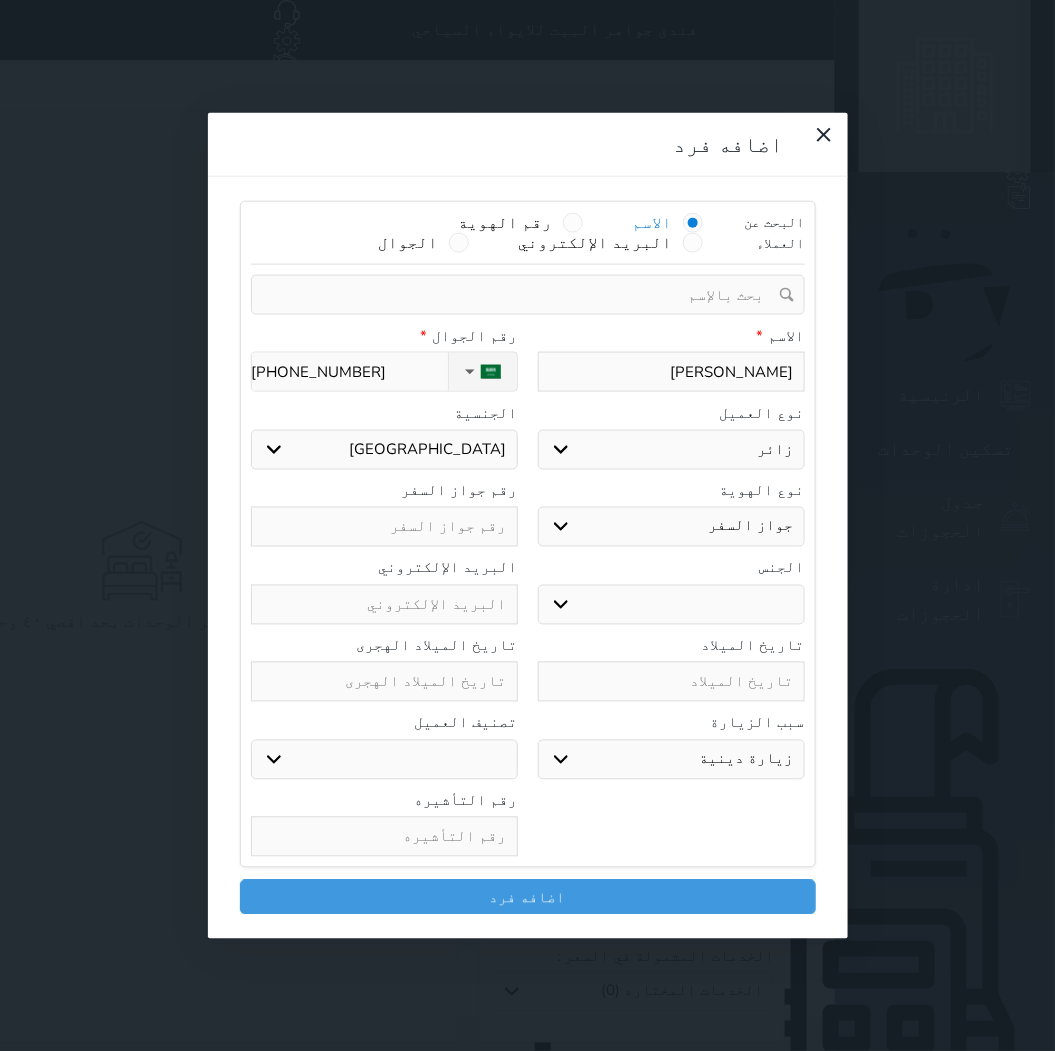 paste on "4422792DA" 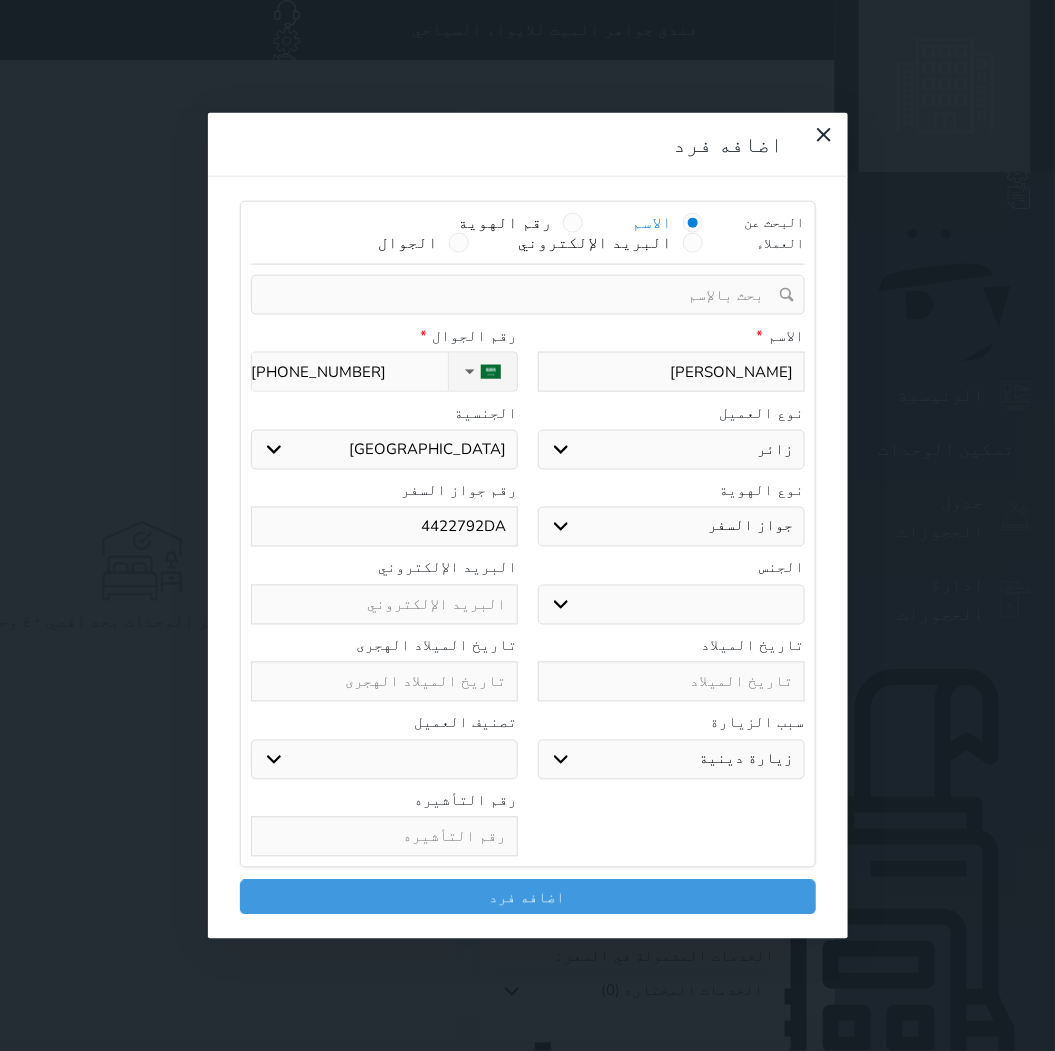 type on "4422792DA" 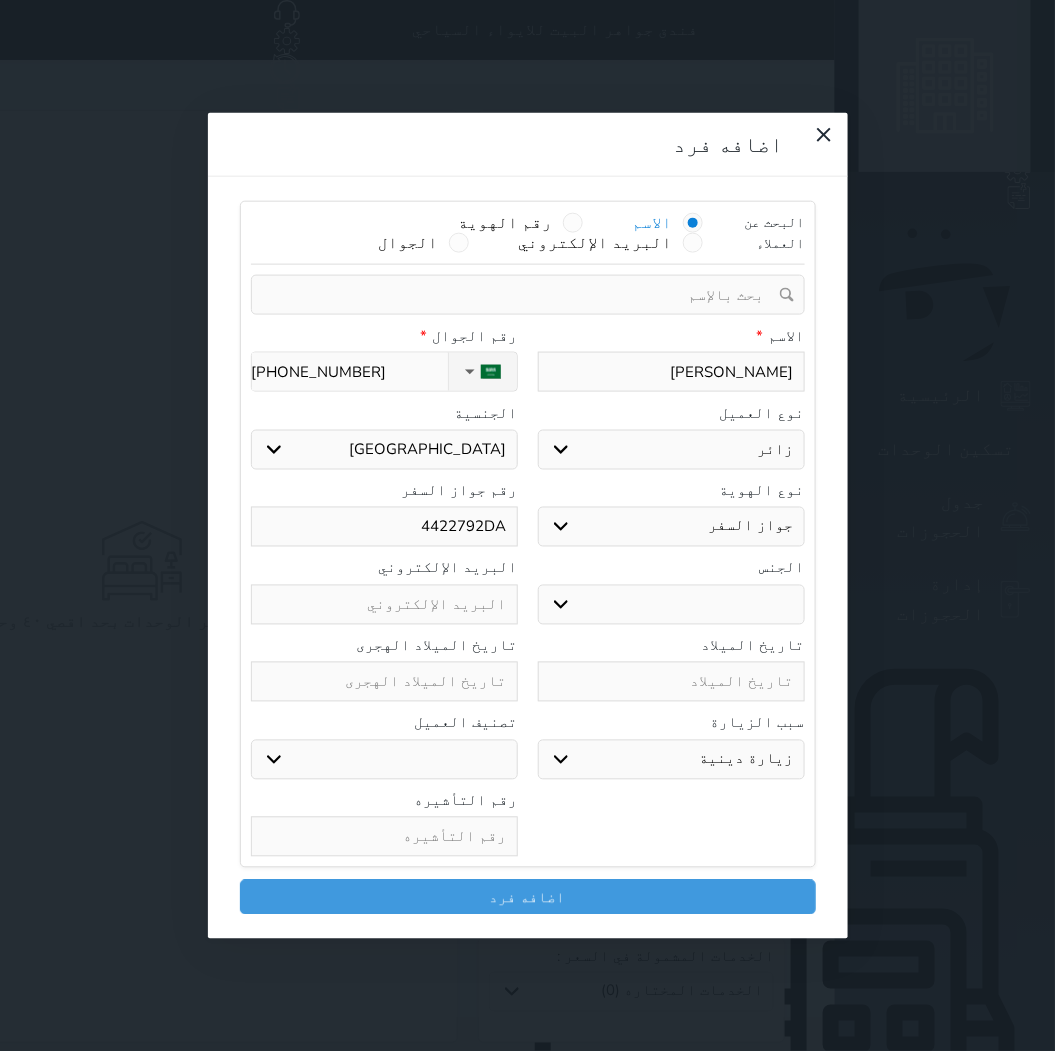 click at bounding box center (384, 837) 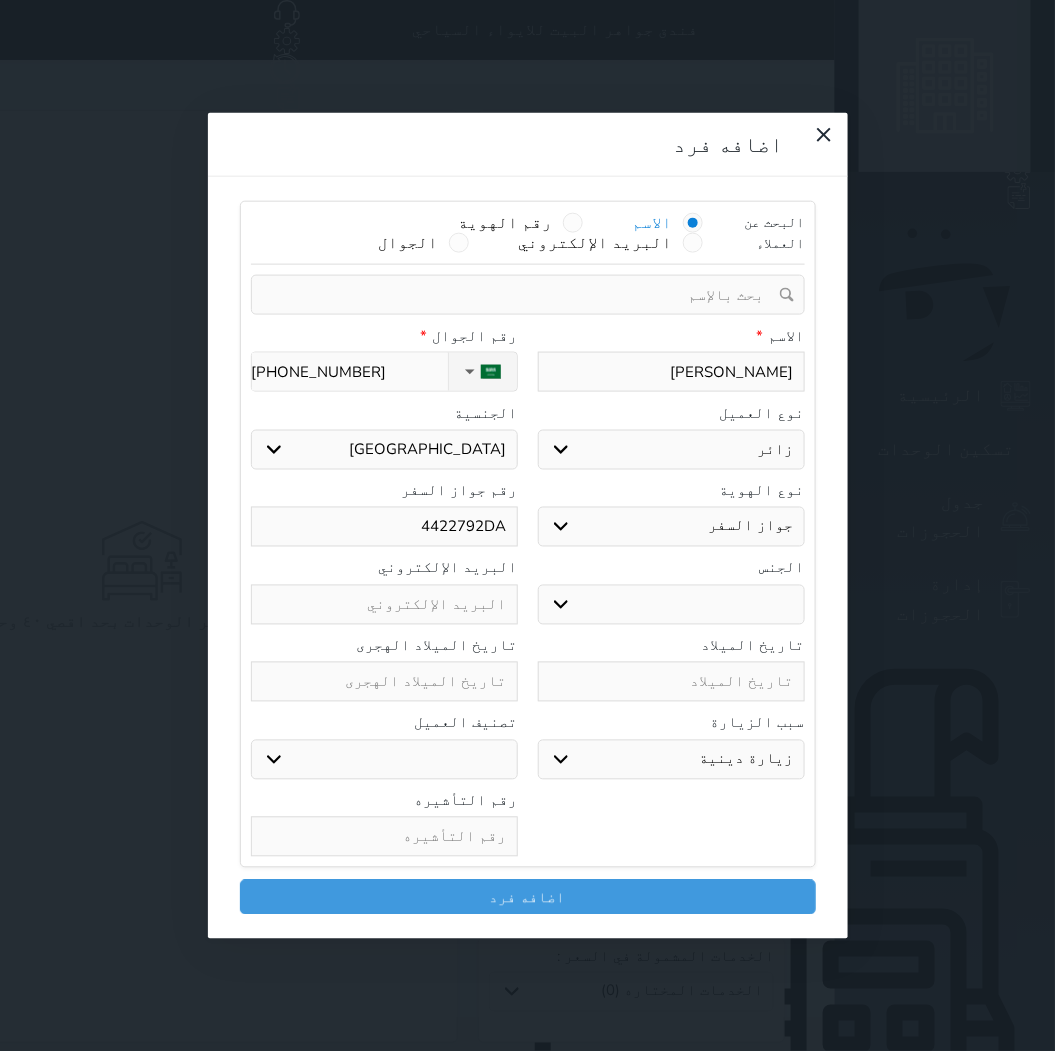 click at bounding box center (384, 837) 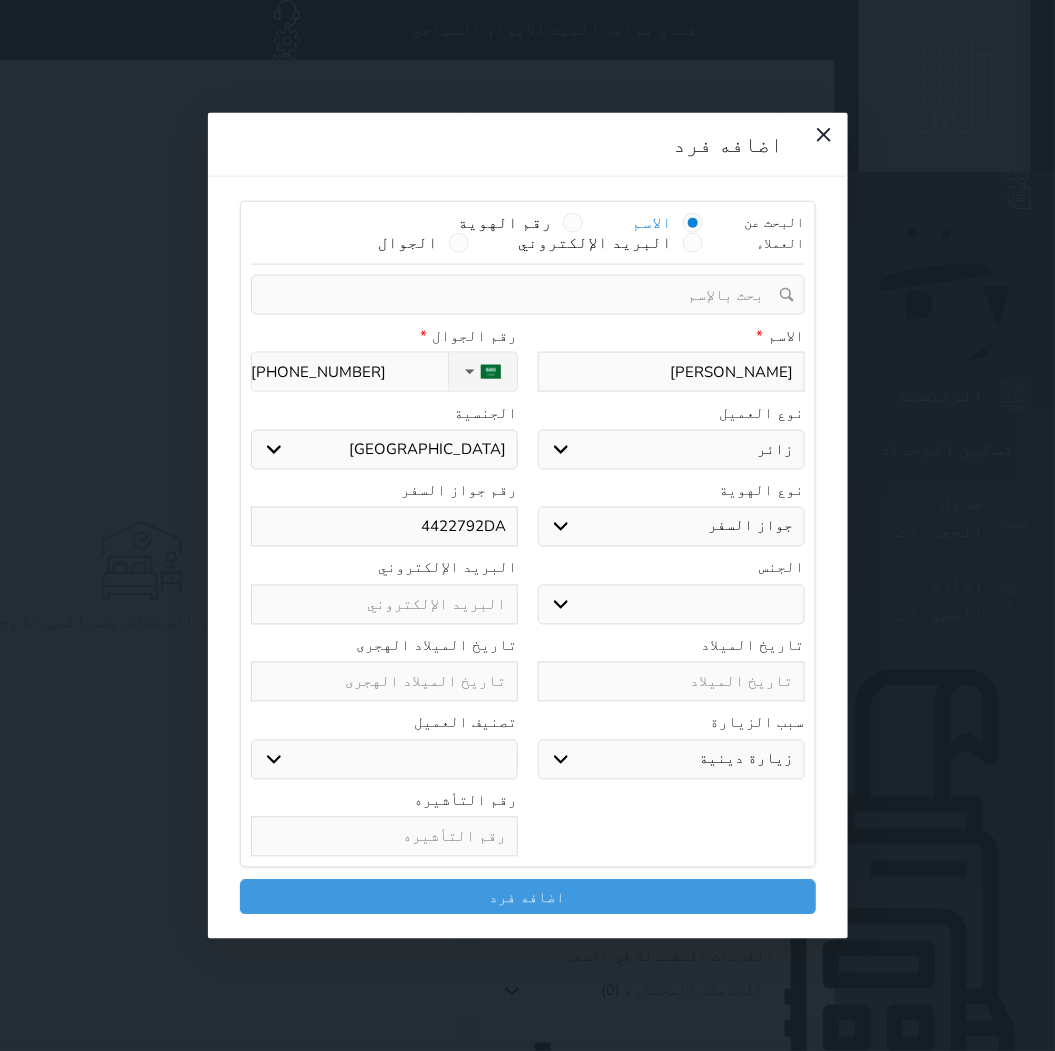 paste on "6144661139" 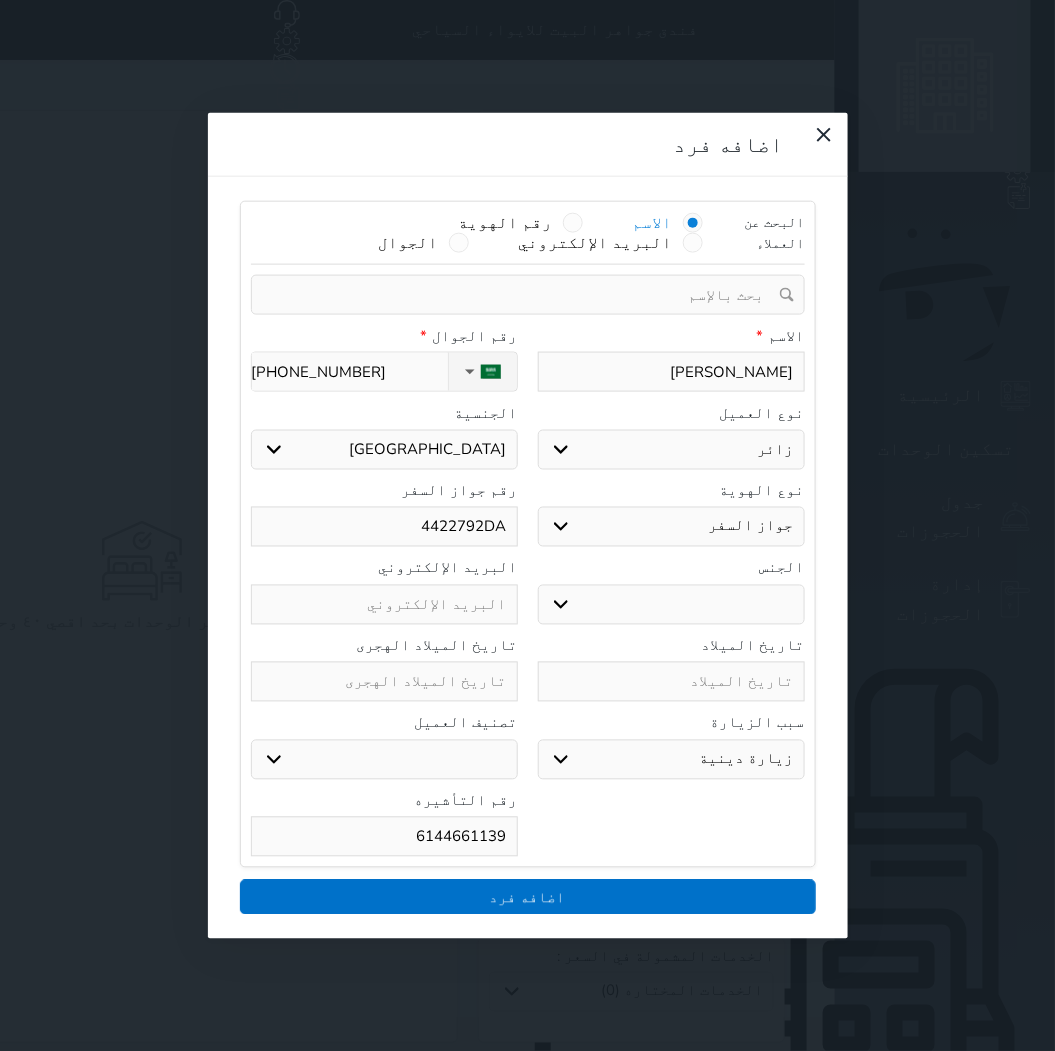 type on "6144661139" 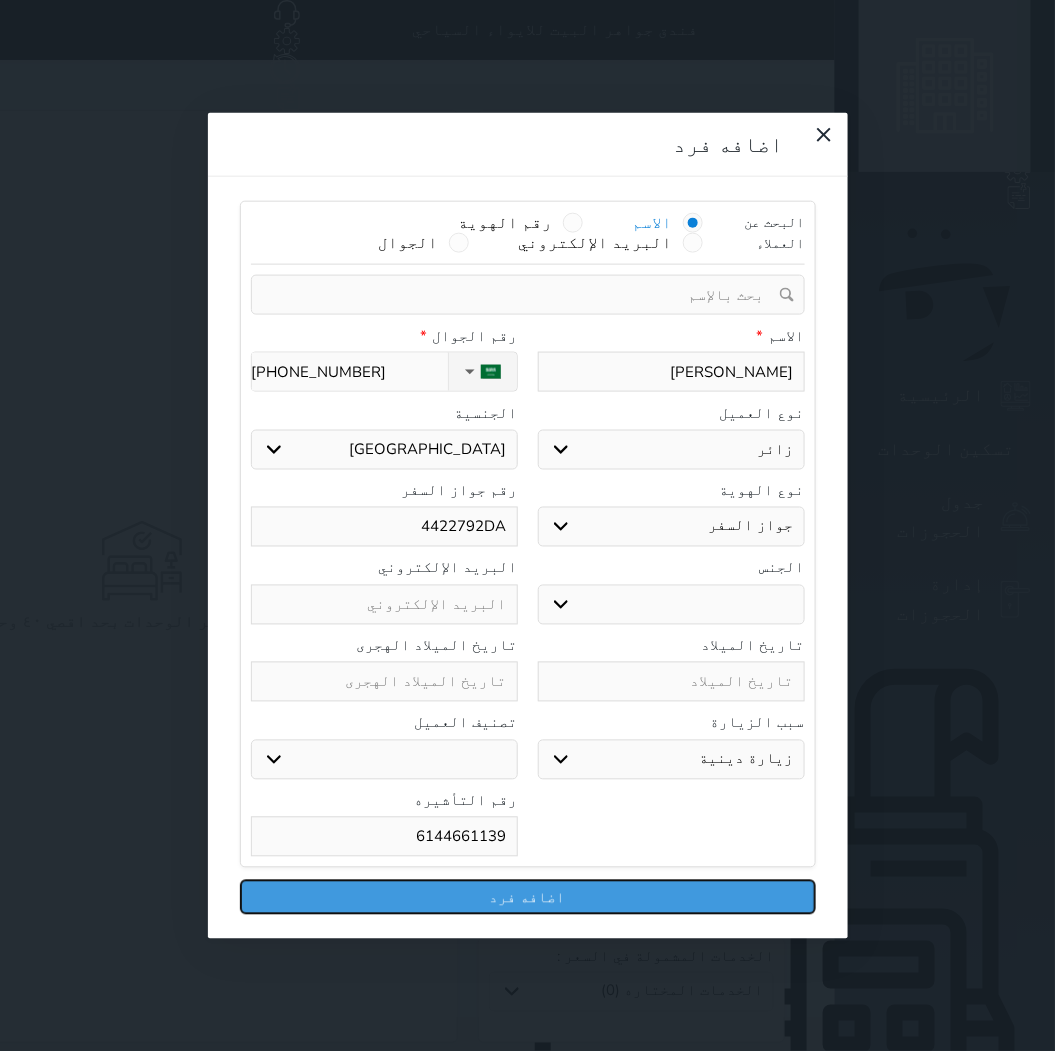 click on "اضافه فرد" at bounding box center (528, 897) 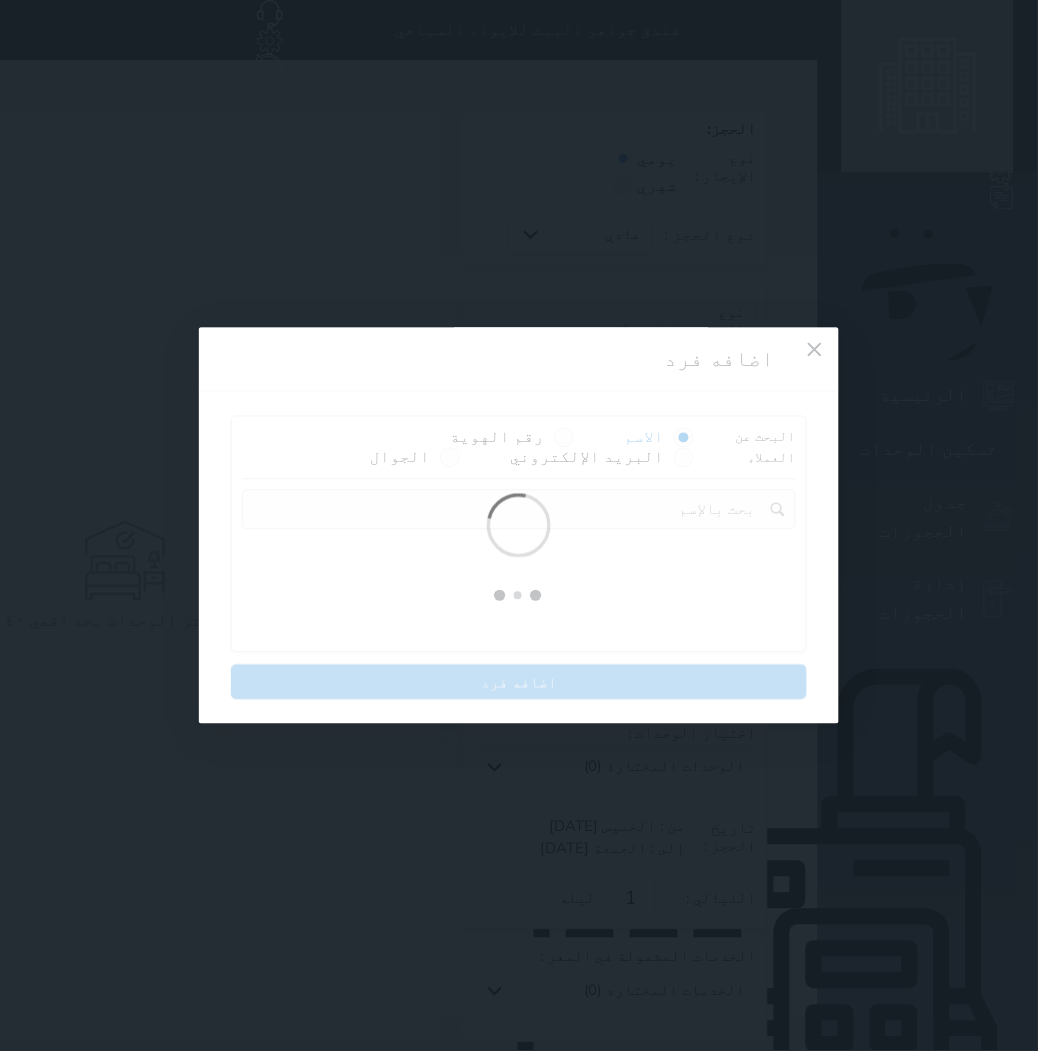 select on "3" 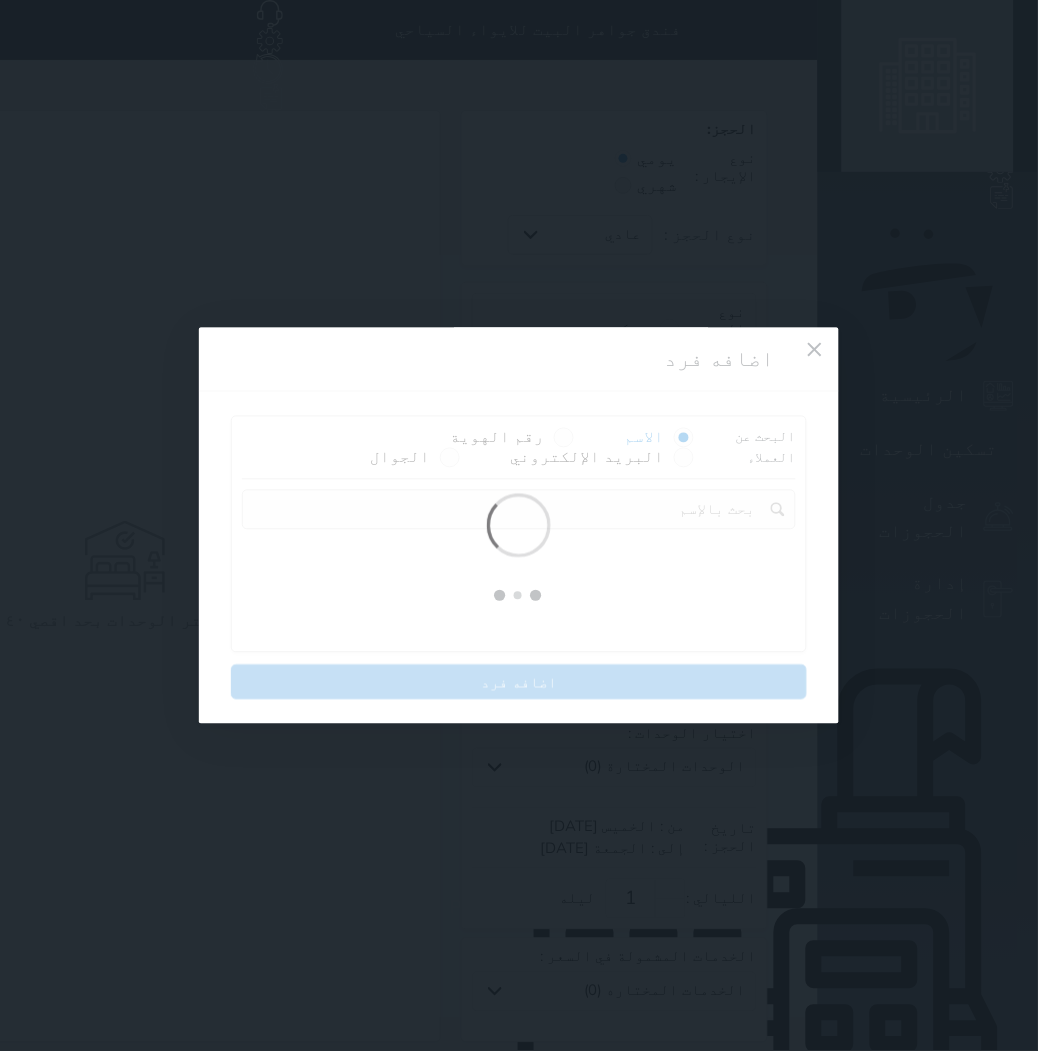 select on "304" 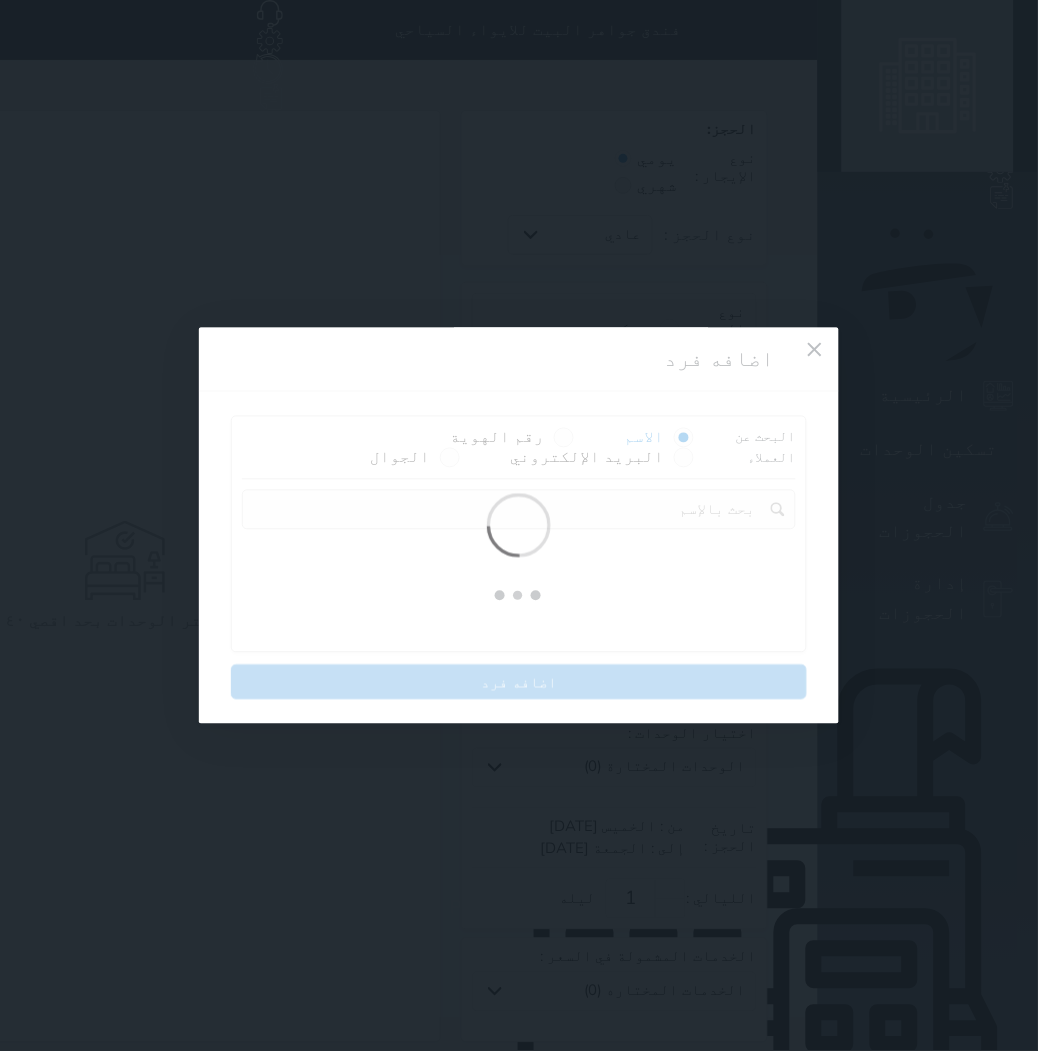 select on "5" 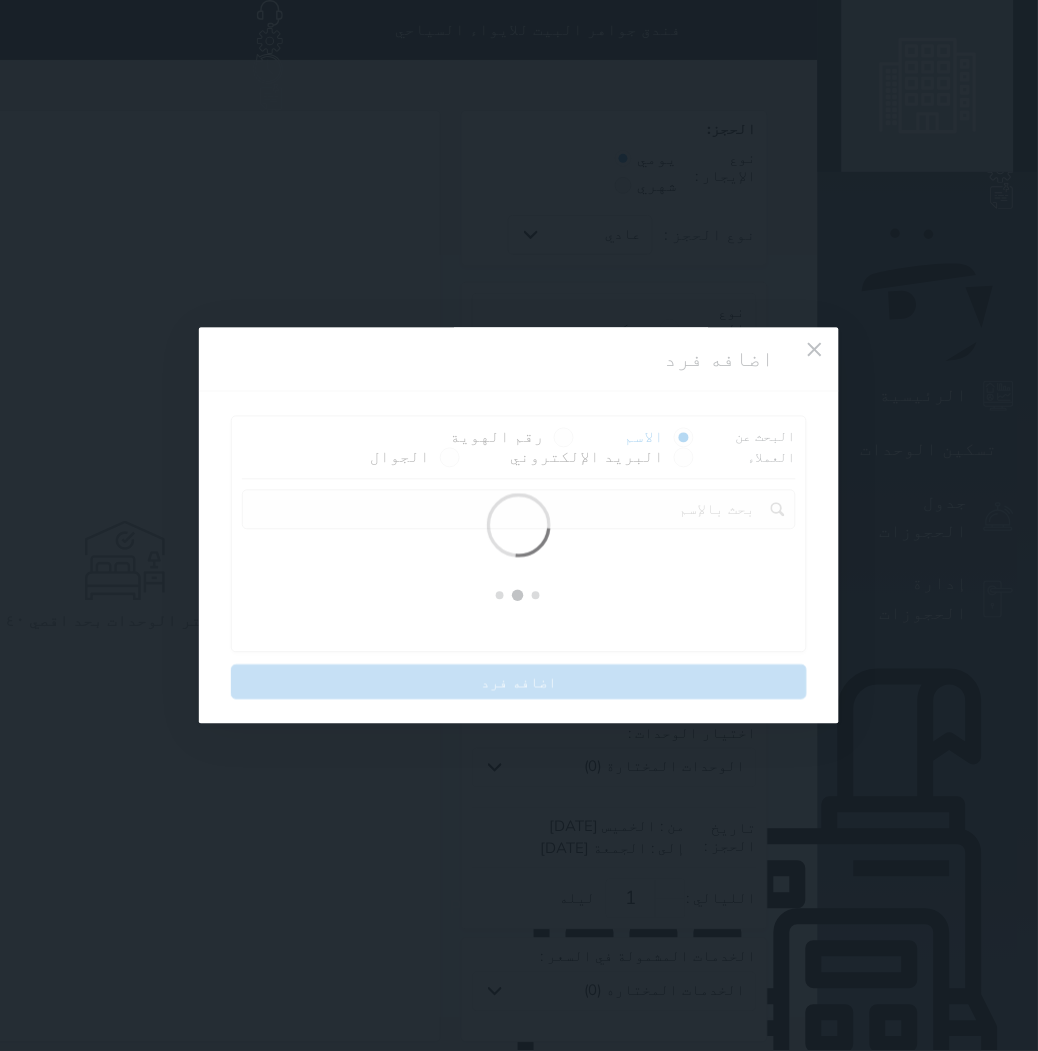 select on "3" 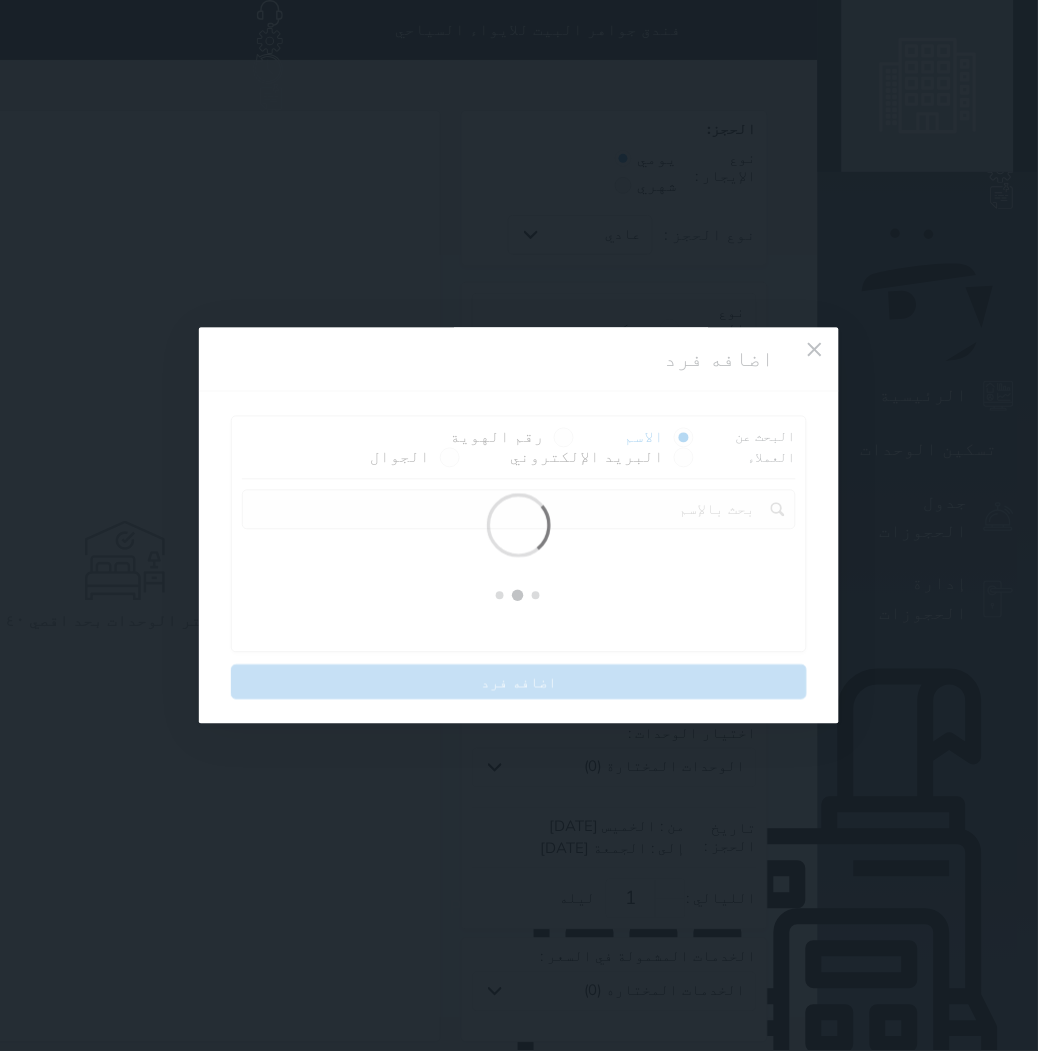 select 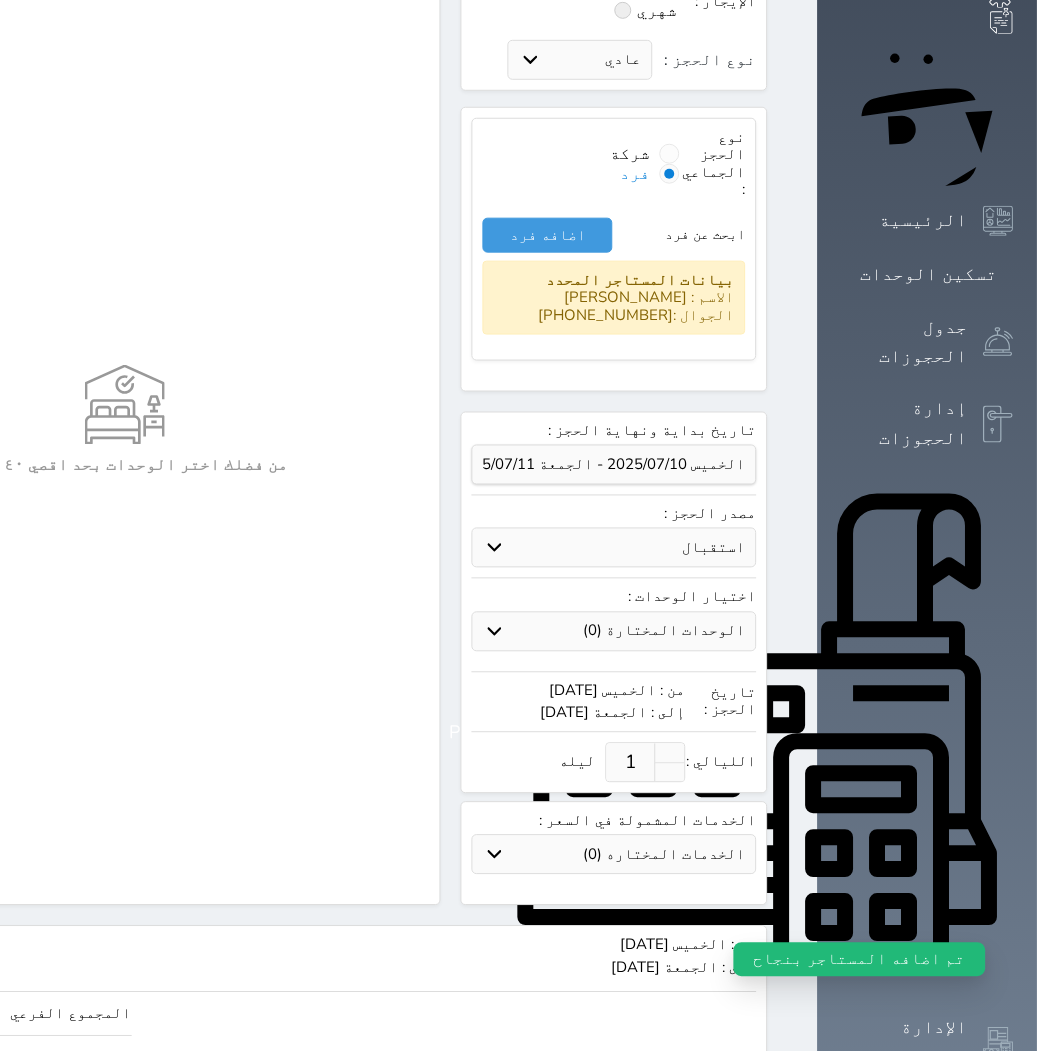 scroll, scrollTop: 306, scrollLeft: 0, axis: vertical 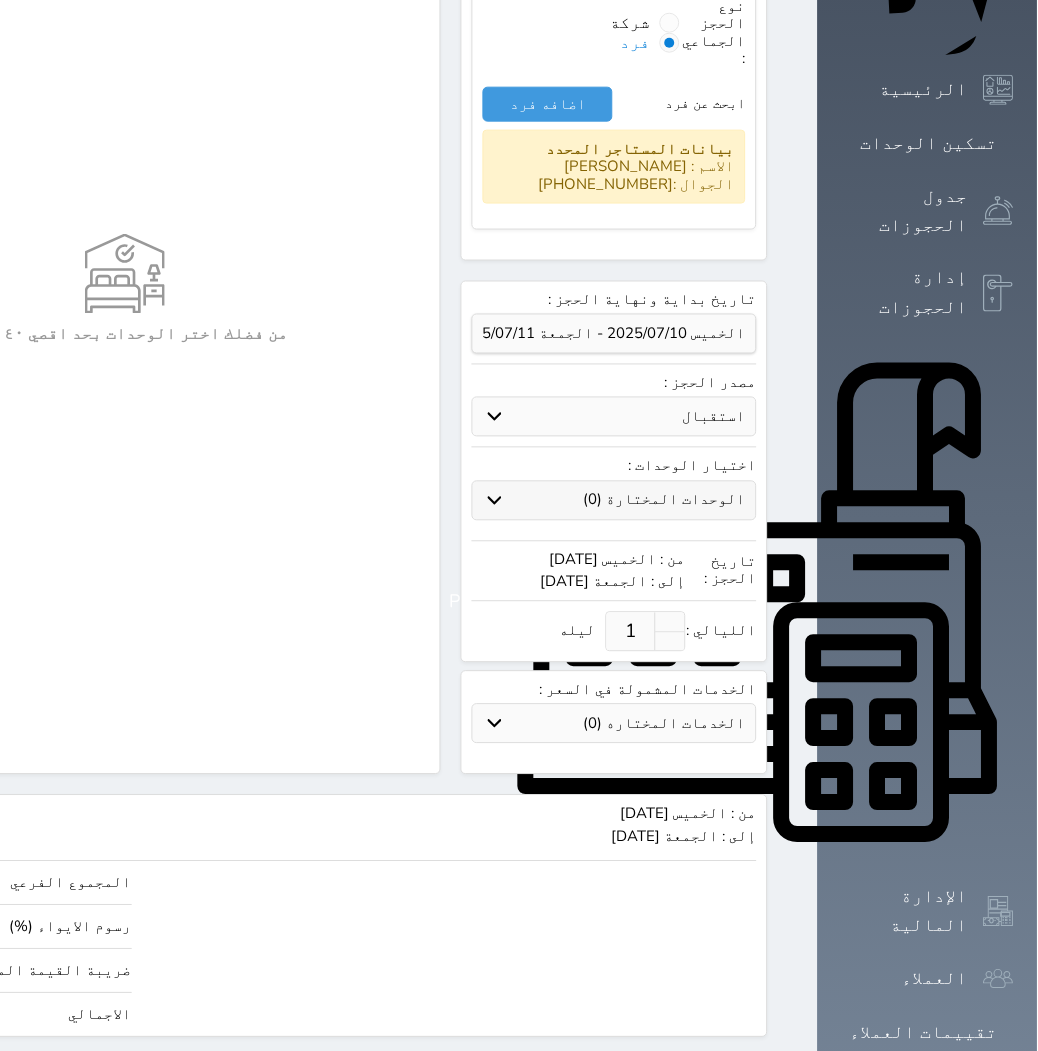 click on "الوحدات المختارة  (0)" at bounding box center (665, 500) 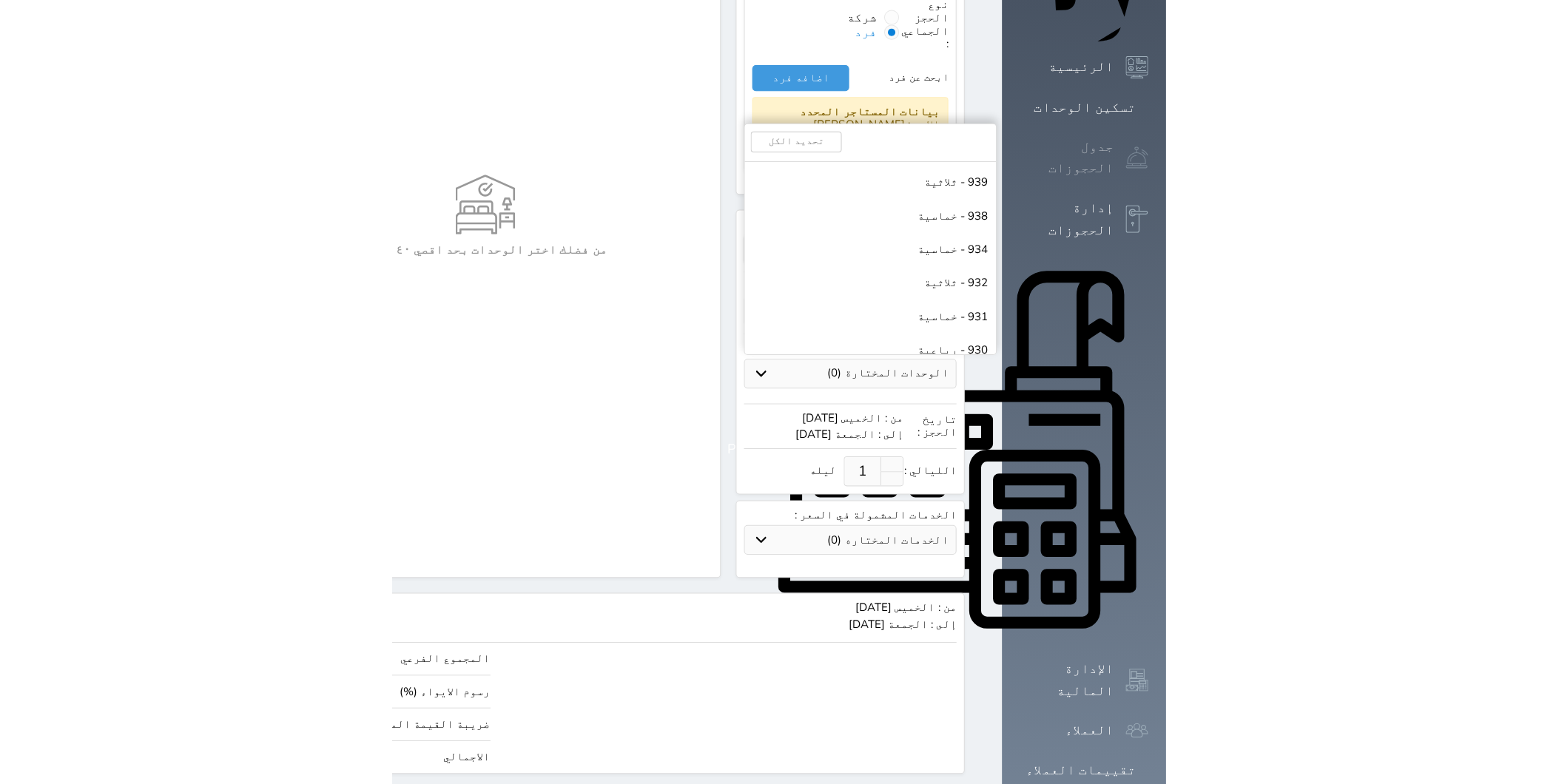scroll, scrollTop: 205, scrollLeft: 0, axis: vertical 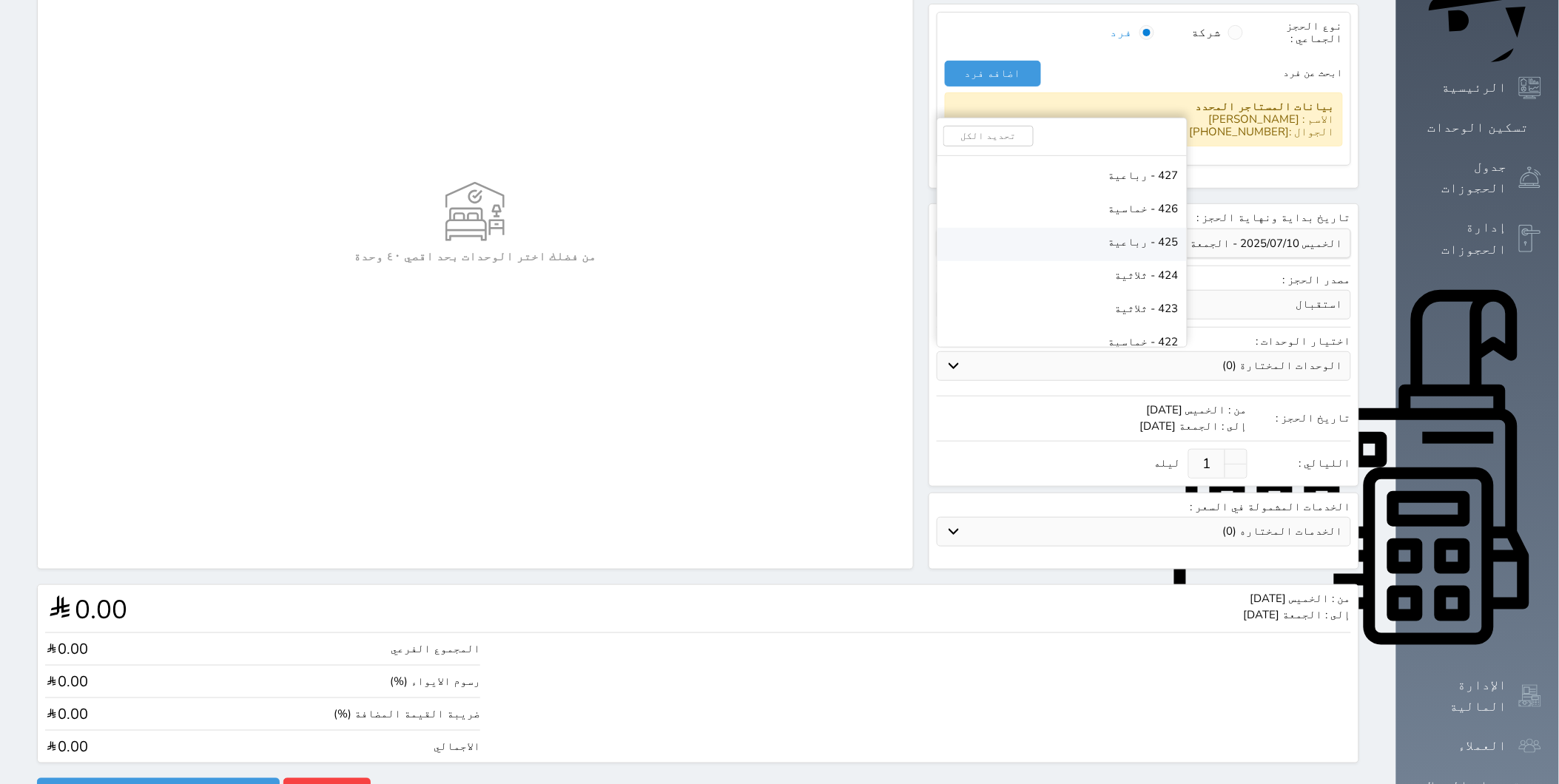 click on "425 - رباعية" at bounding box center [1143, 242] 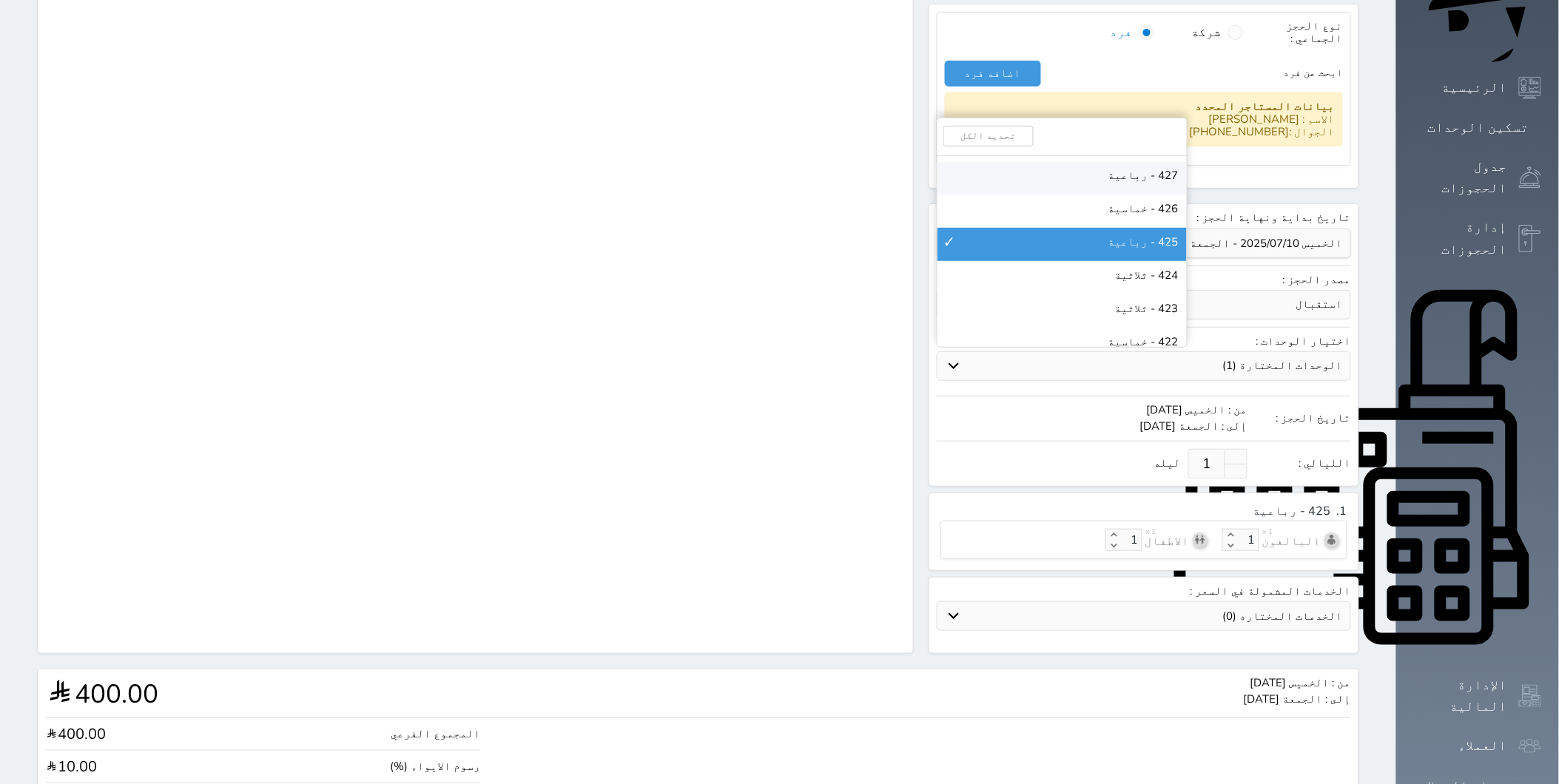 click on "427 - رباعية" at bounding box center (1143, 175) 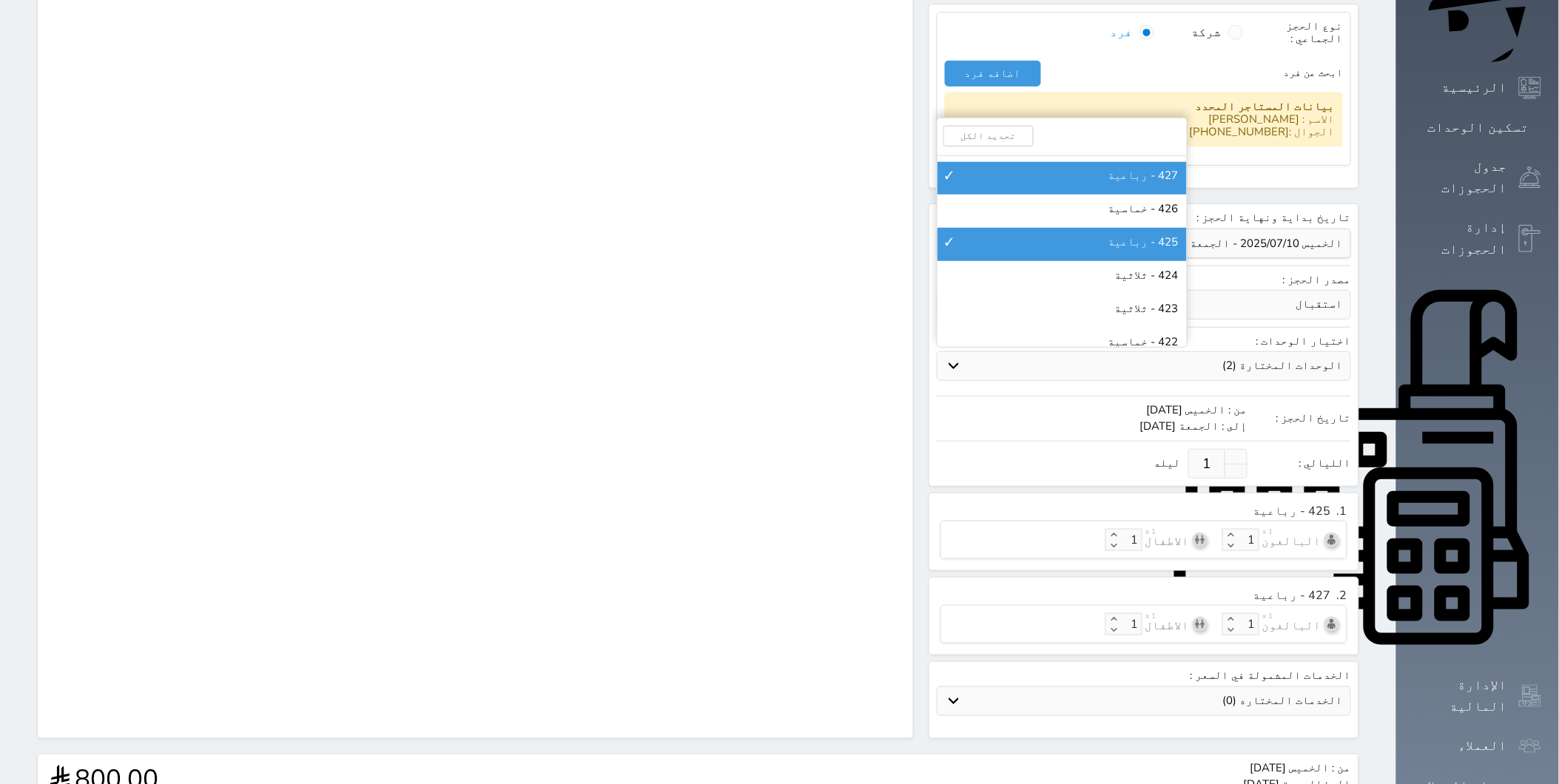 scroll, scrollTop: 5177, scrollLeft: 0, axis: vertical 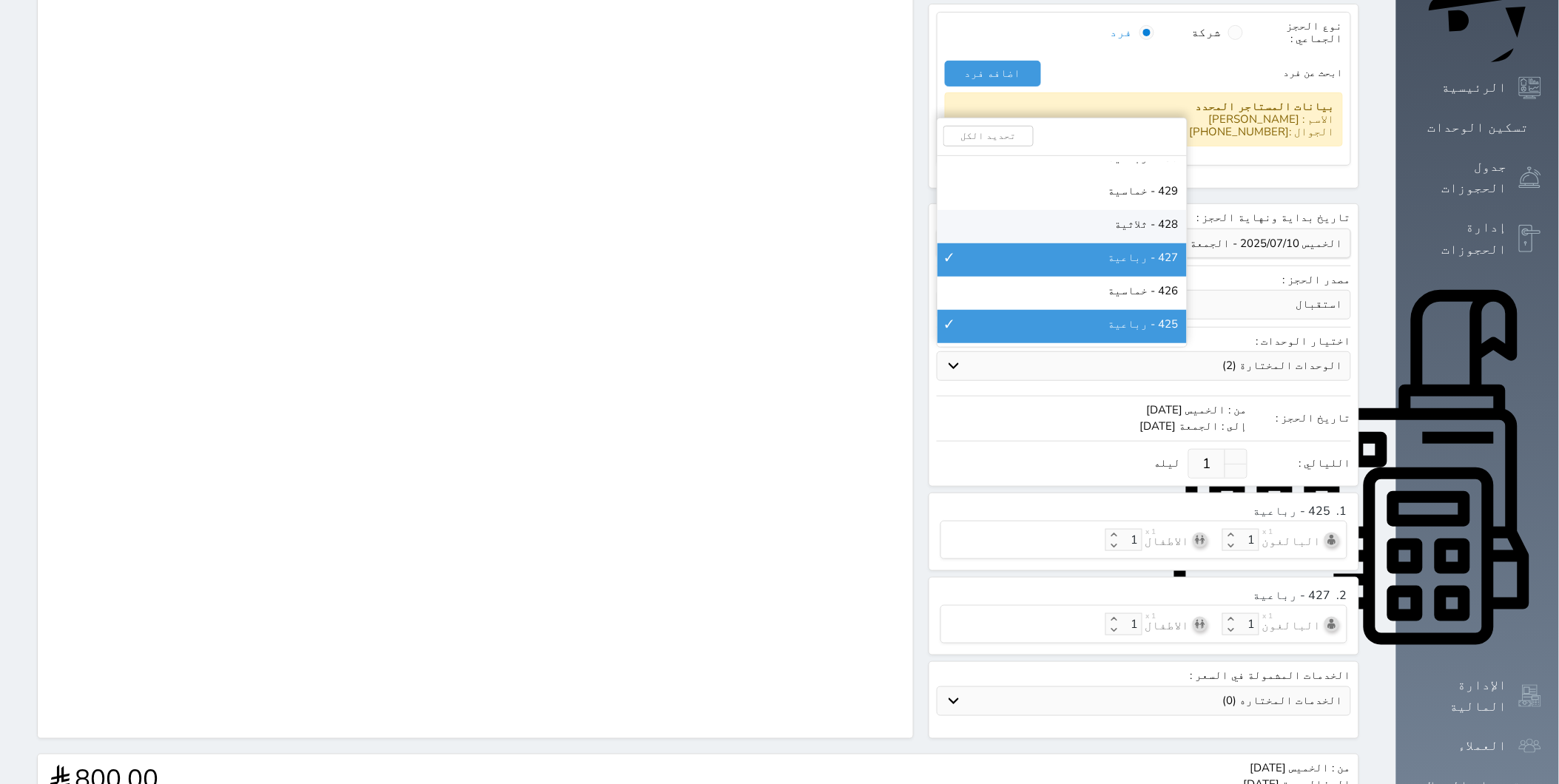 click on "428 - ثلاثية" at bounding box center [1062, 226] 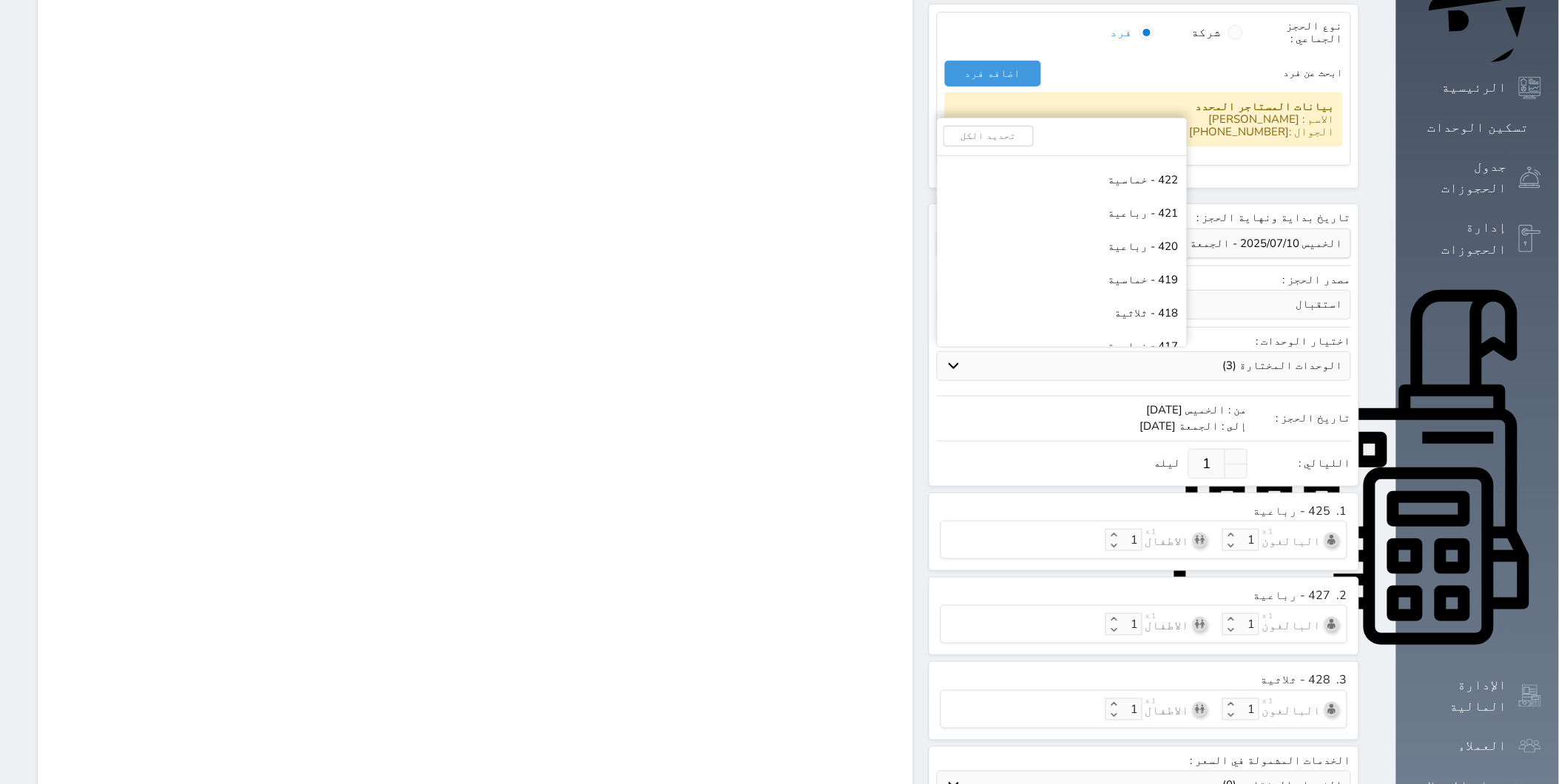 scroll, scrollTop: 5424, scrollLeft: 0, axis: vertical 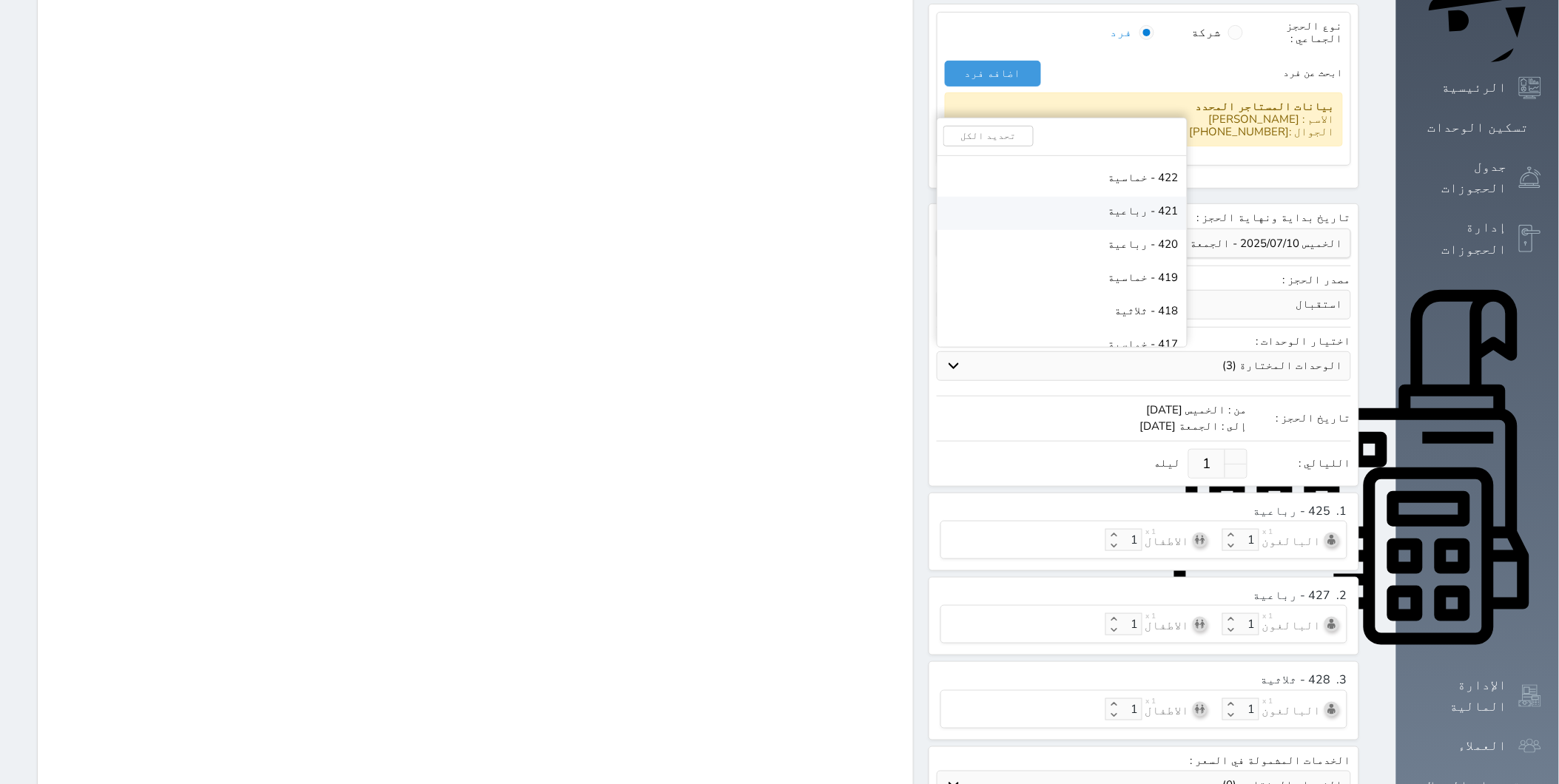 click on "421 - رباعية" at bounding box center (1143, 211) 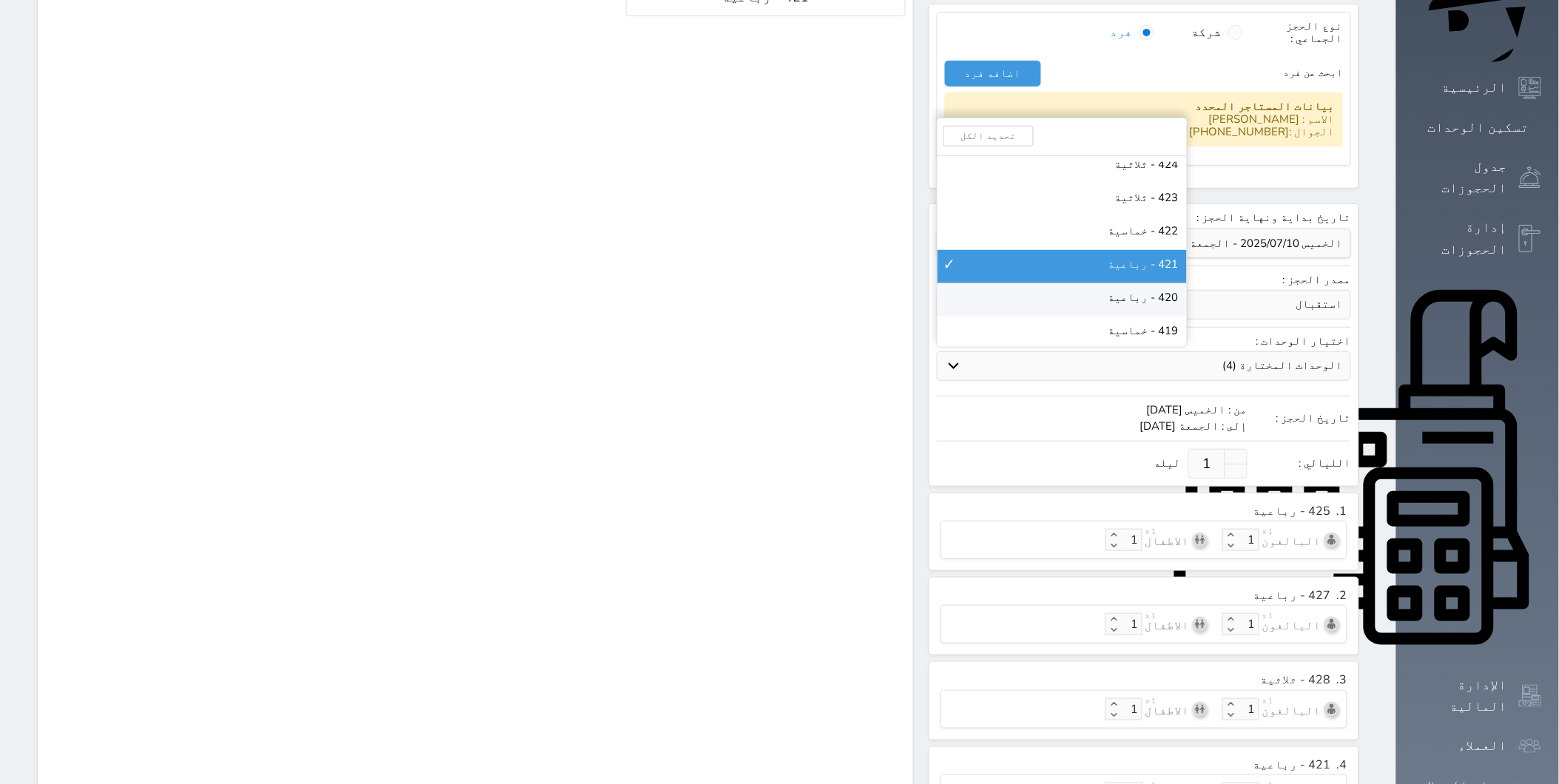 scroll, scrollTop: 5342, scrollLeft: 0, axis: vertical 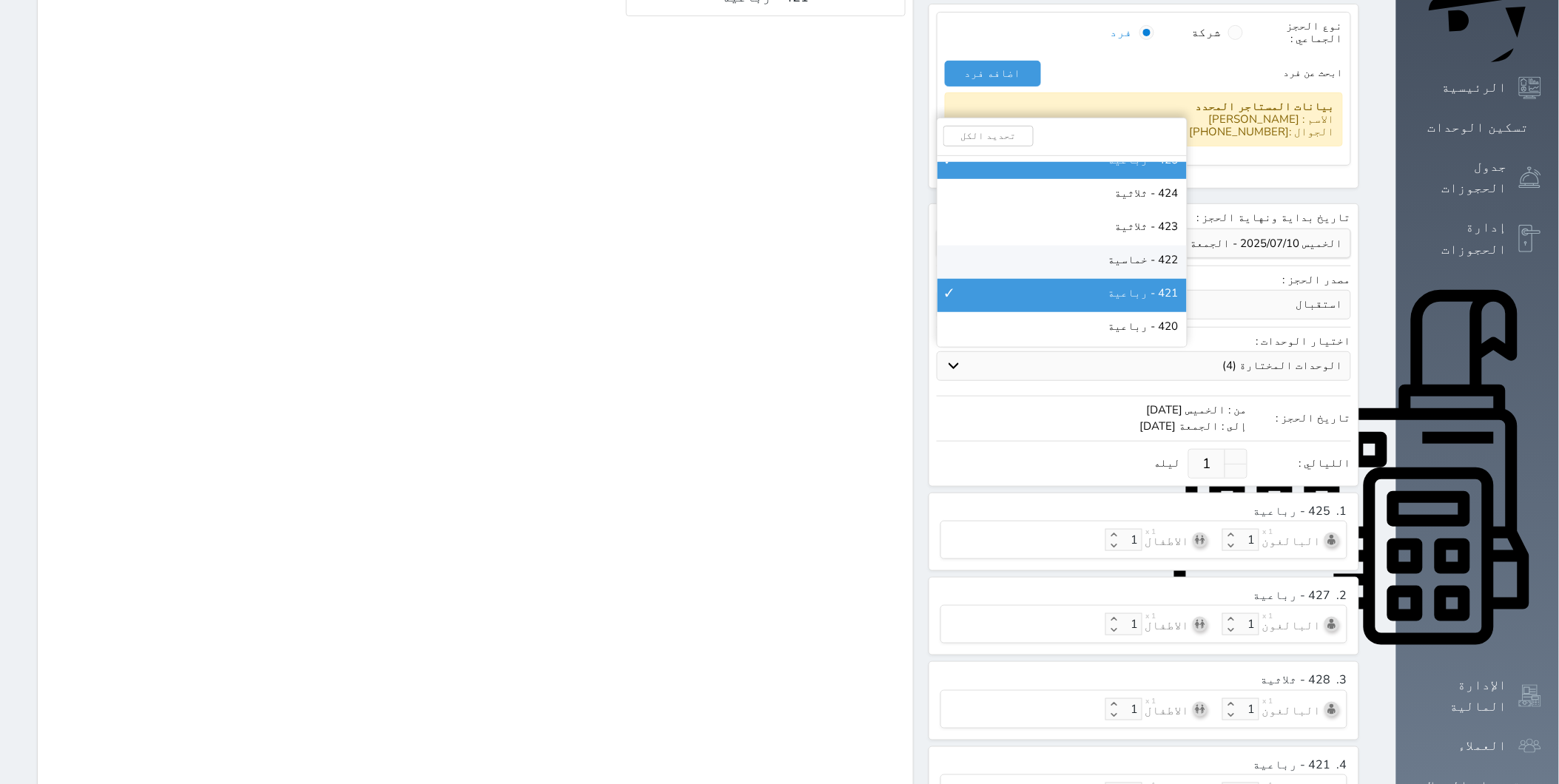 click on "422 - خماسية" at bounding box center (1143, 260) 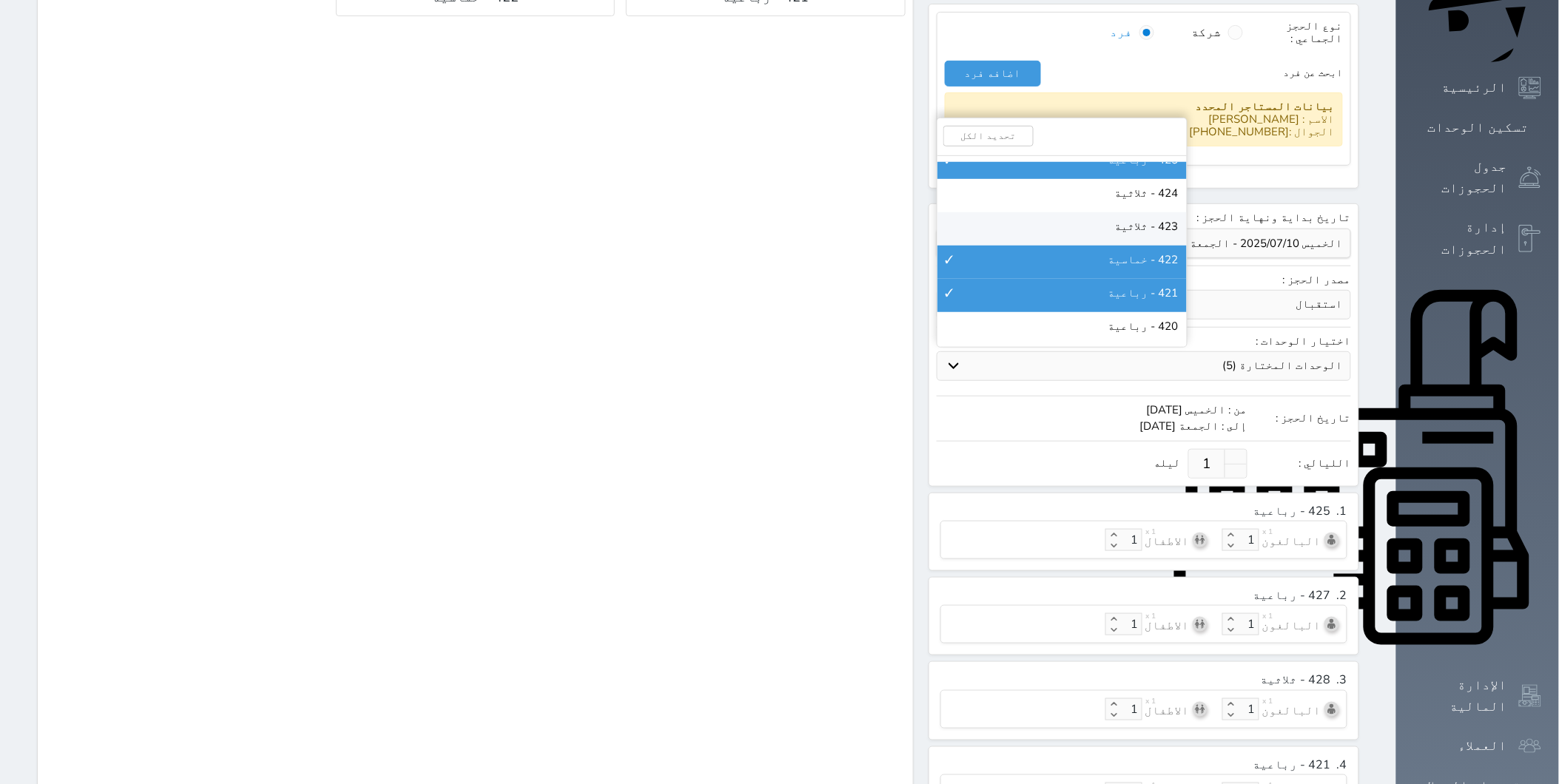 click on "423 - ثلاثية" at bounding box center [1147, 226] 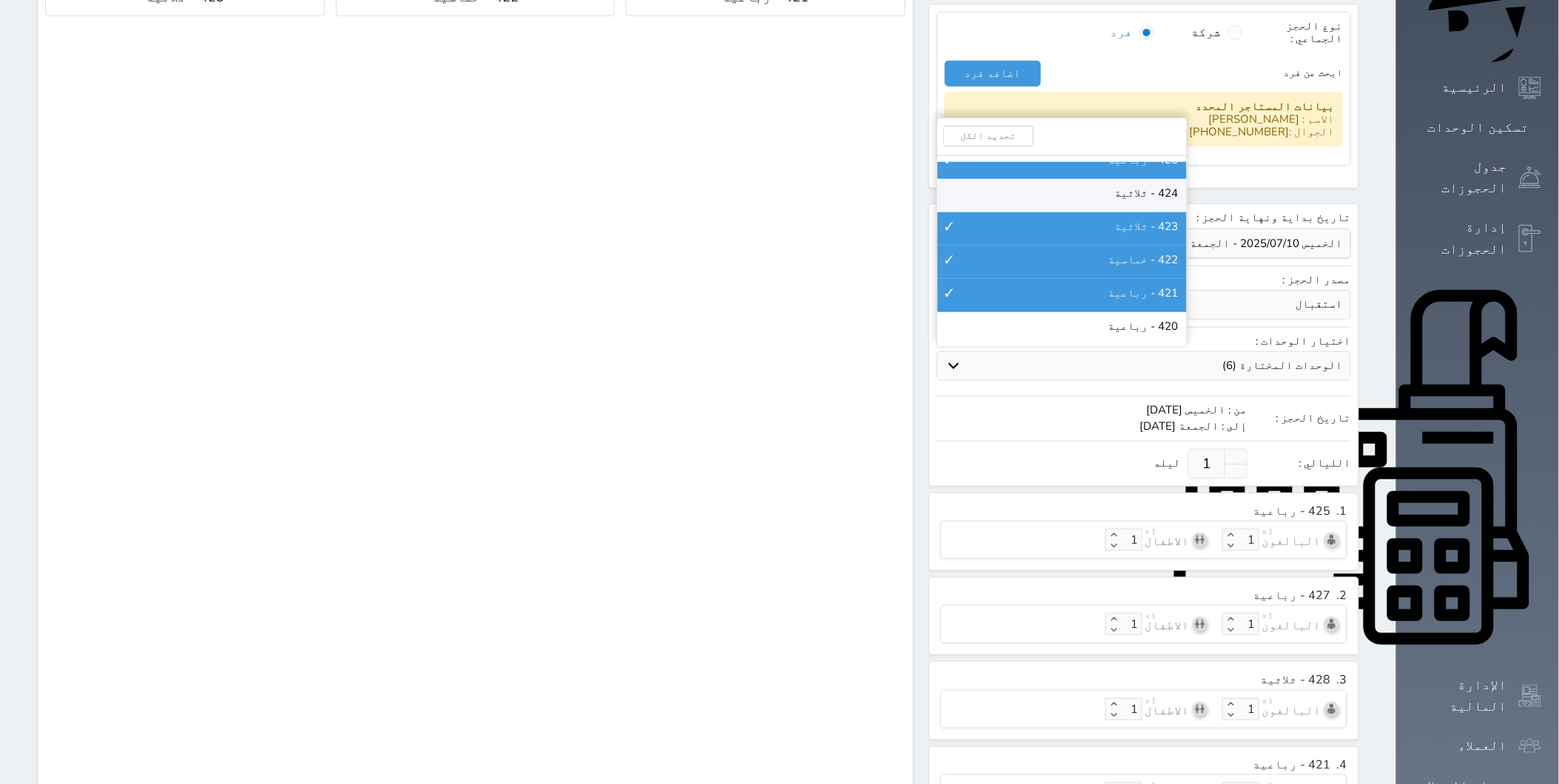 click on "424 - ثلاثية" at bounding box center [1147, 193] 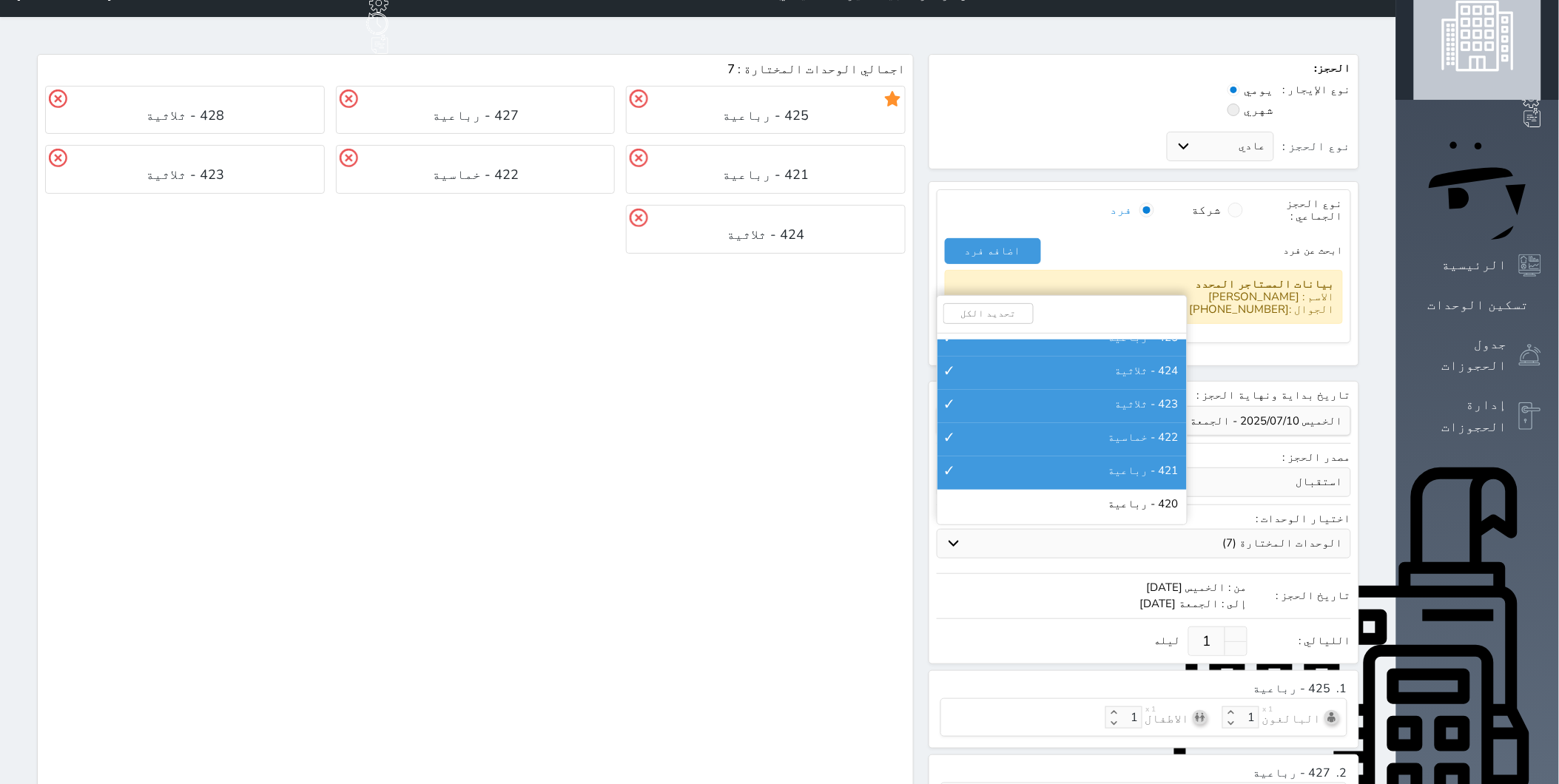 scroll, scrollTop: 0, scrollLeft: 0, axis: both 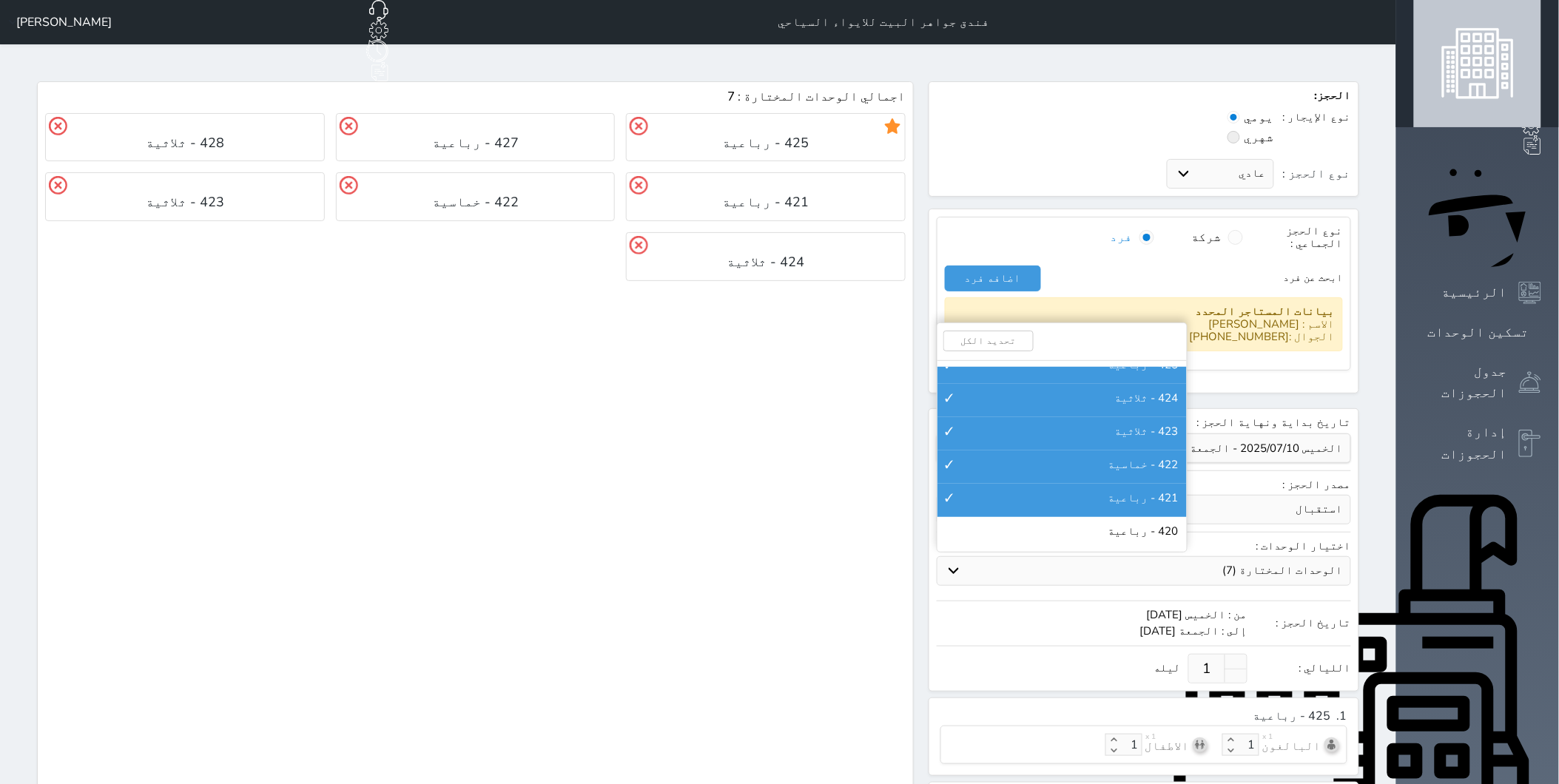 click on "اجمالي الوحدات المختارة : 7         425 - رباعية       427 - رباعية       428 - ثلاثية       421 - رباعية       422 - خماسية       423 - ثلاثية       424 - ثلاثية" at bounding box center (475, 724) 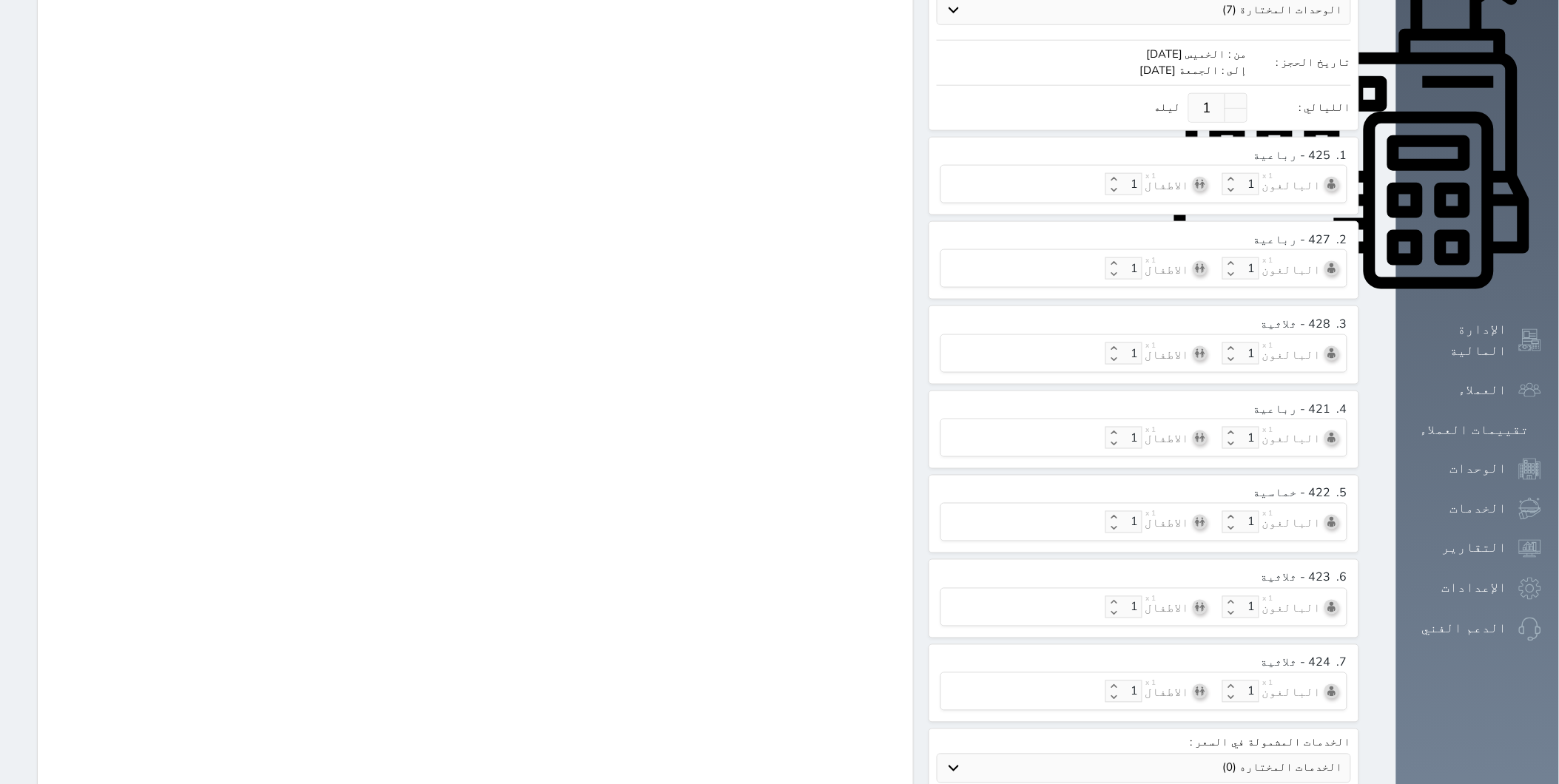 scroll, scrollTop: 553, scrollLeft: 0, axis: vertical 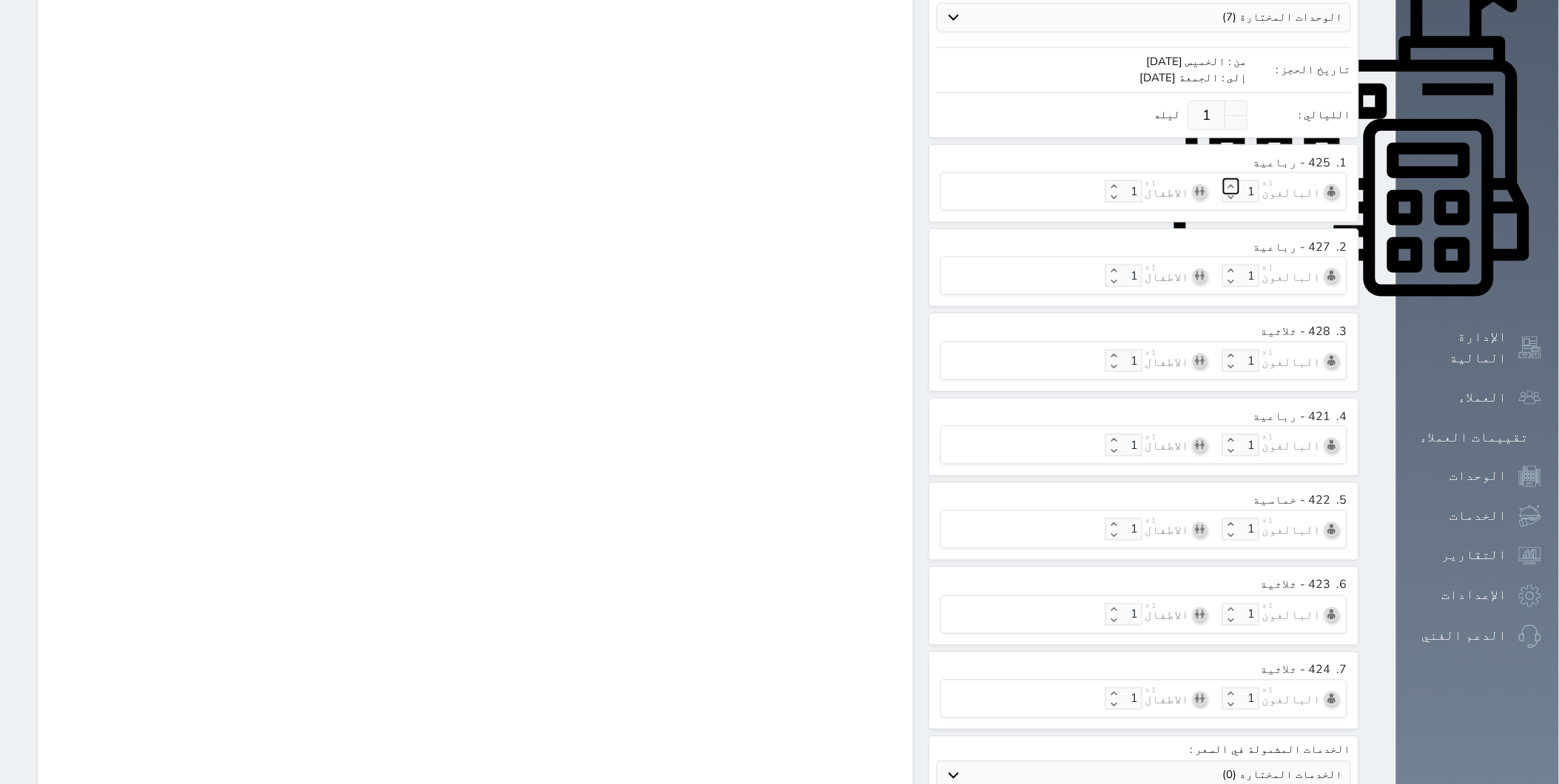 click 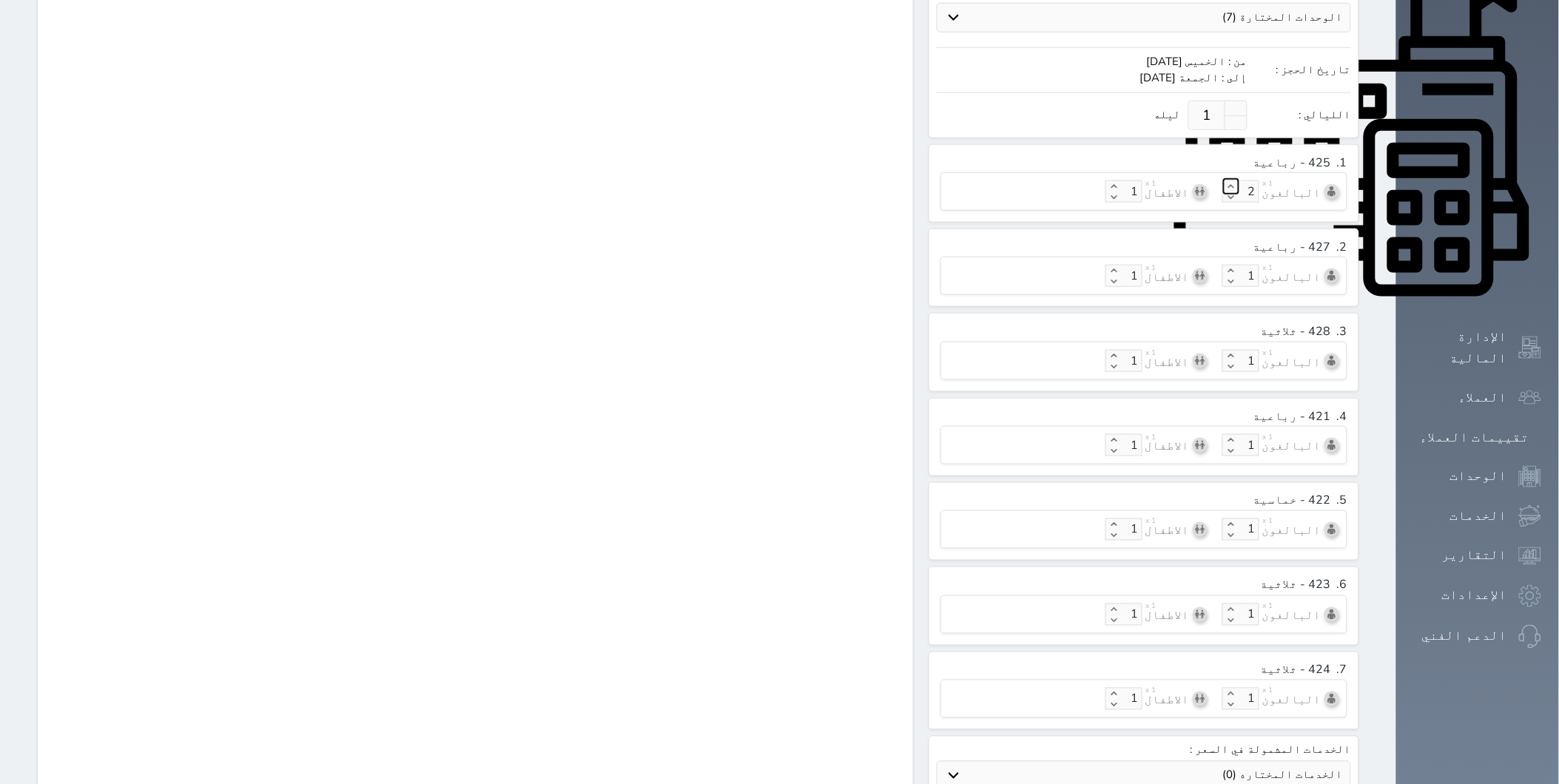 click 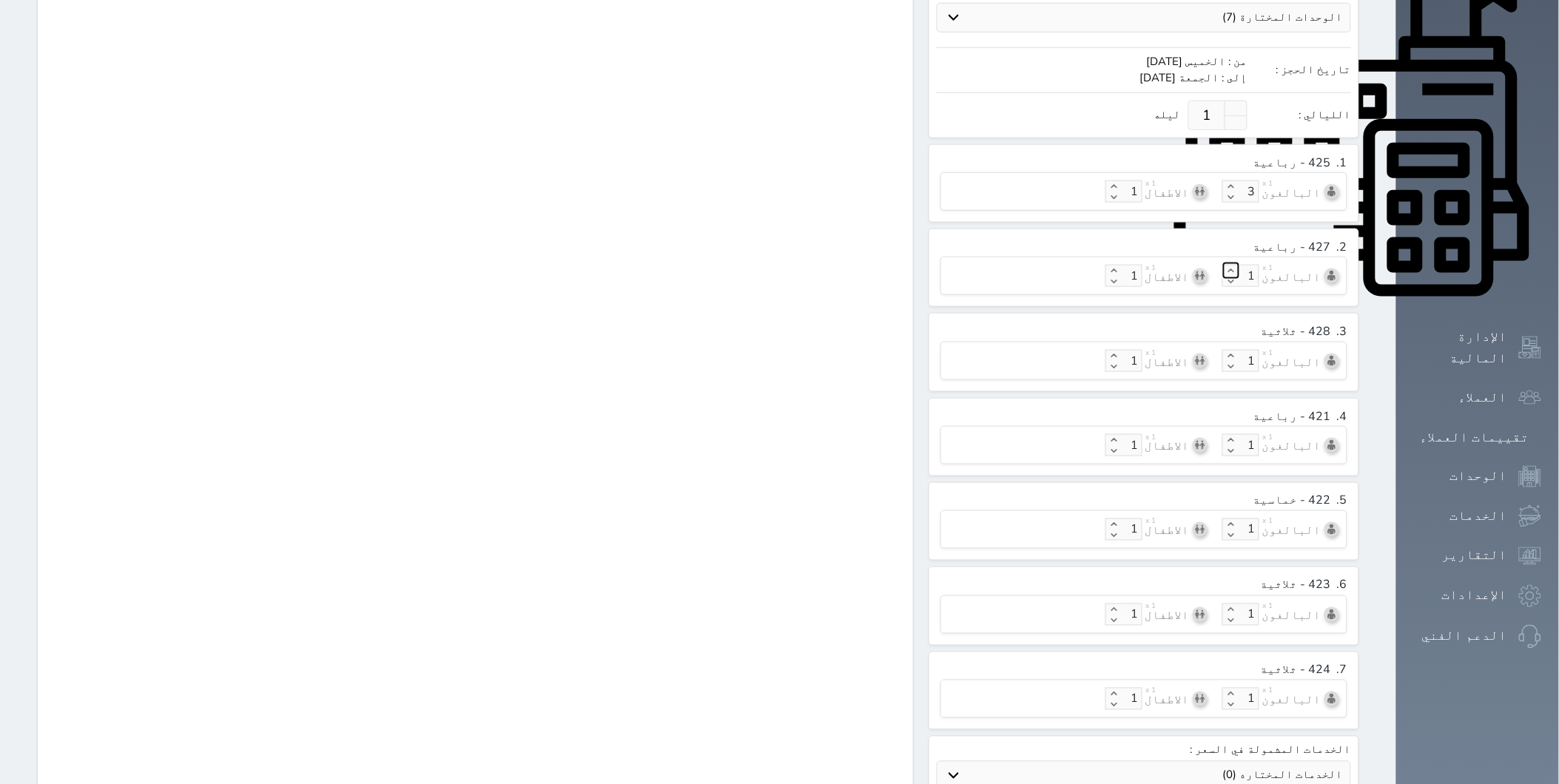 click 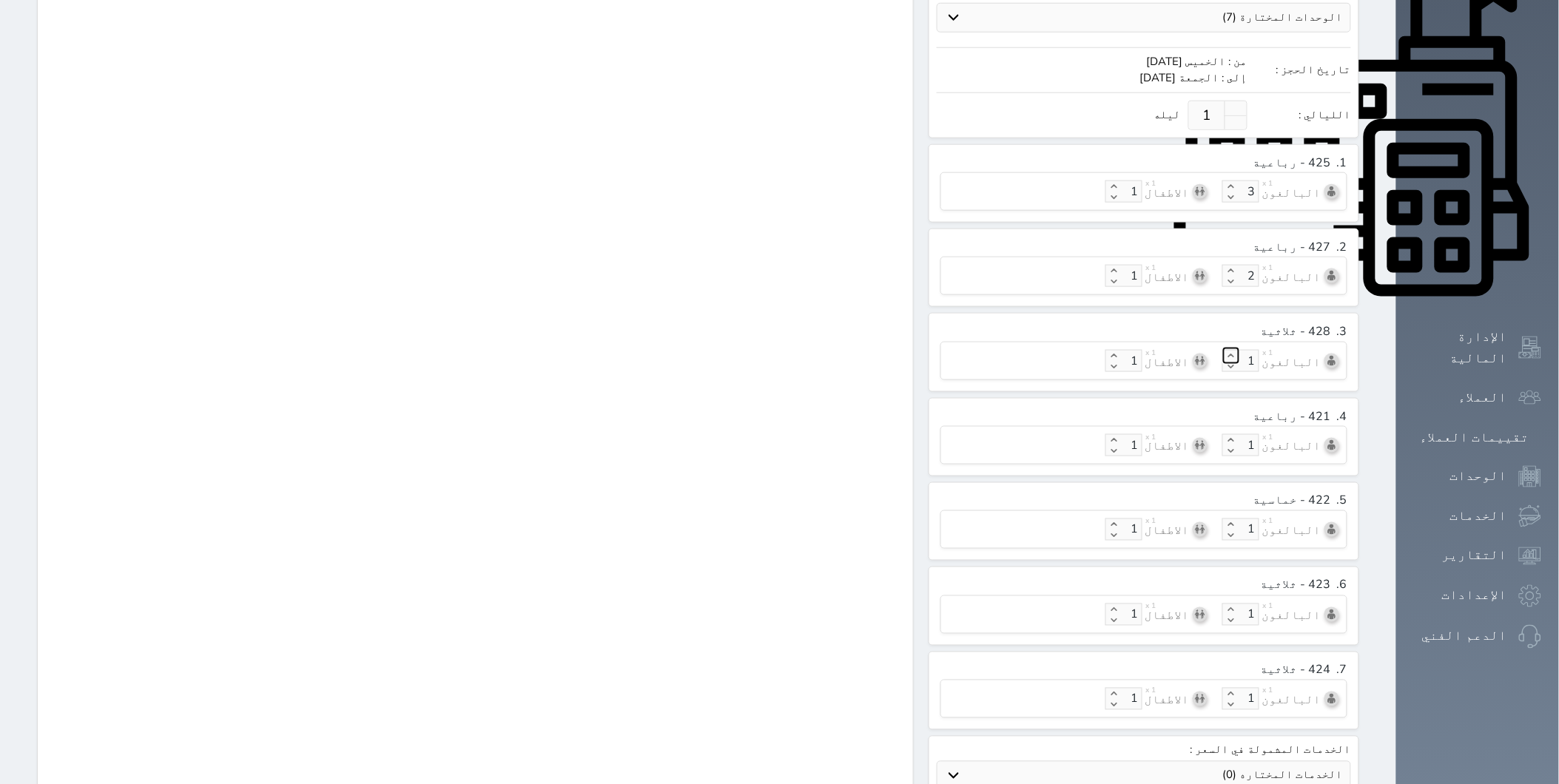click 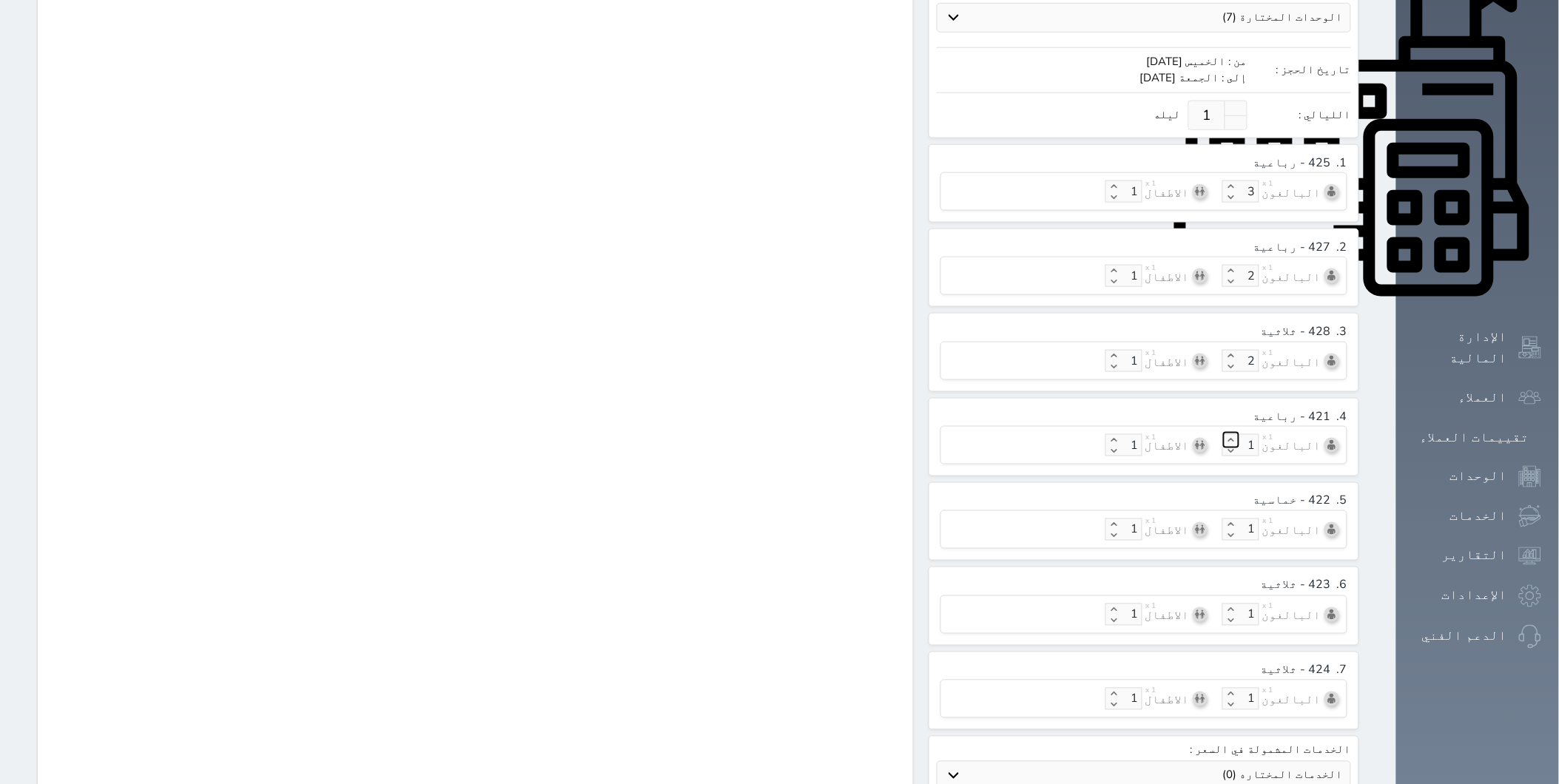click 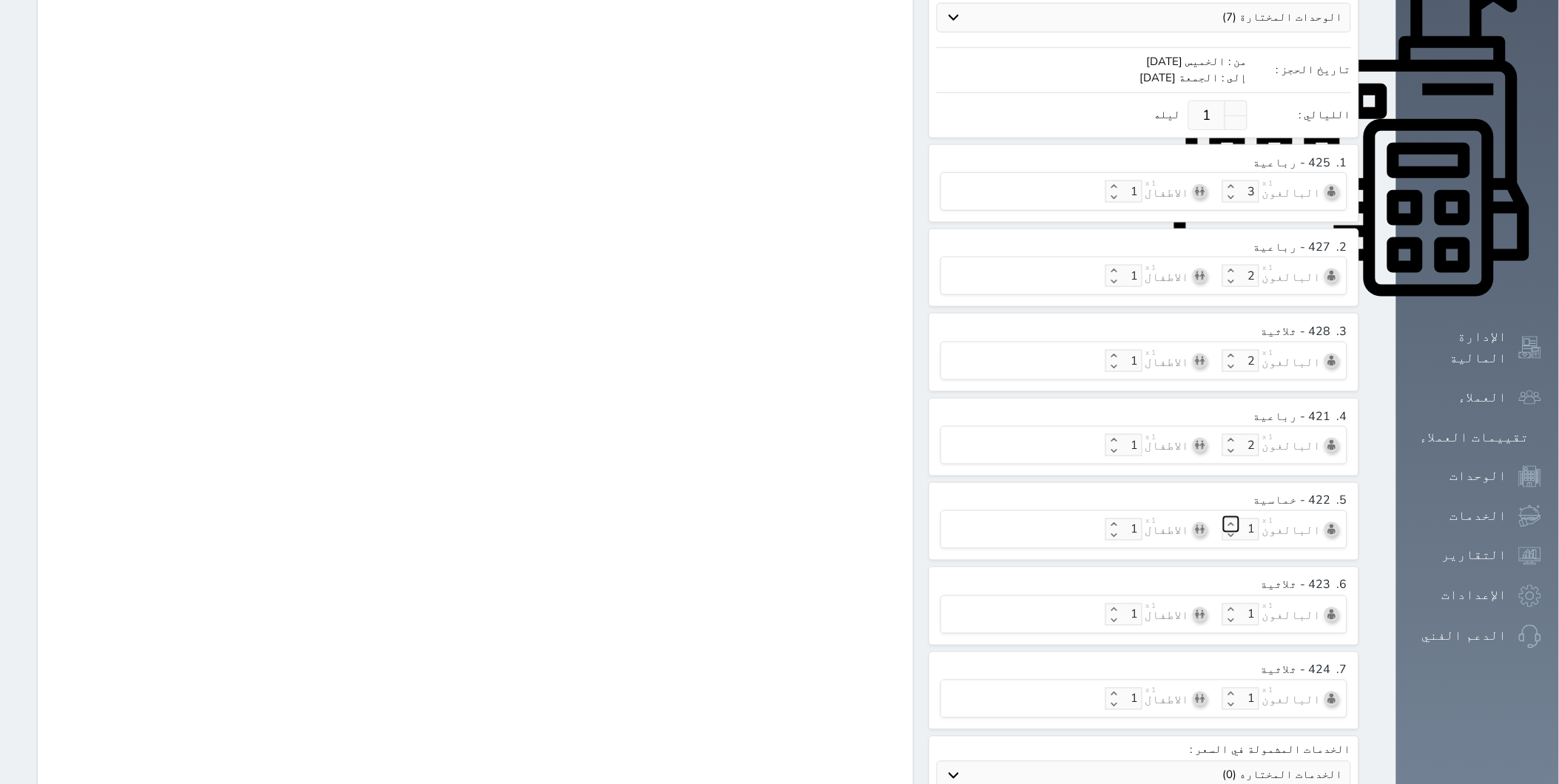 click 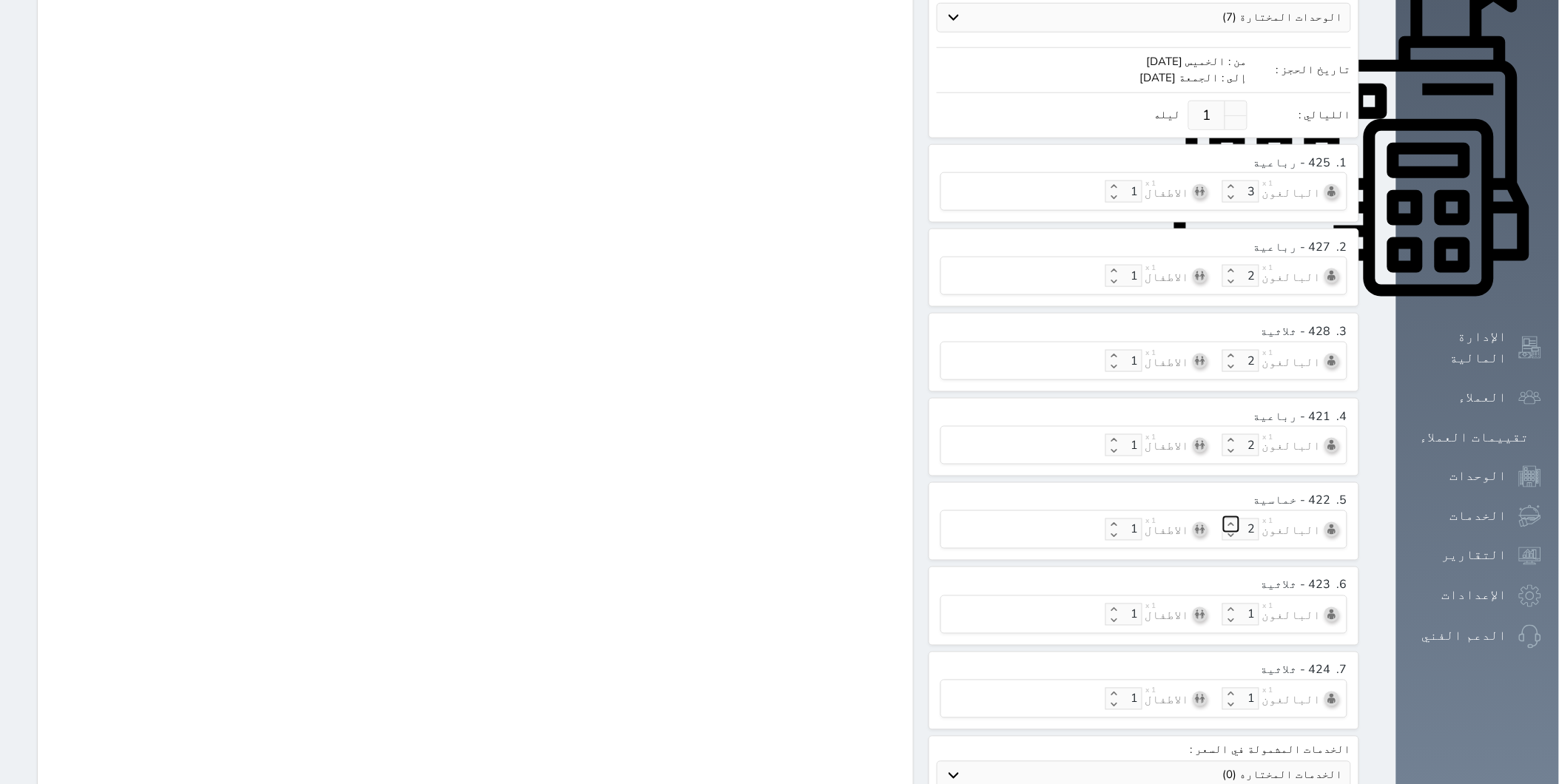 scroll, scrollTop: 636, scrollLeft: 0, axis: vertical 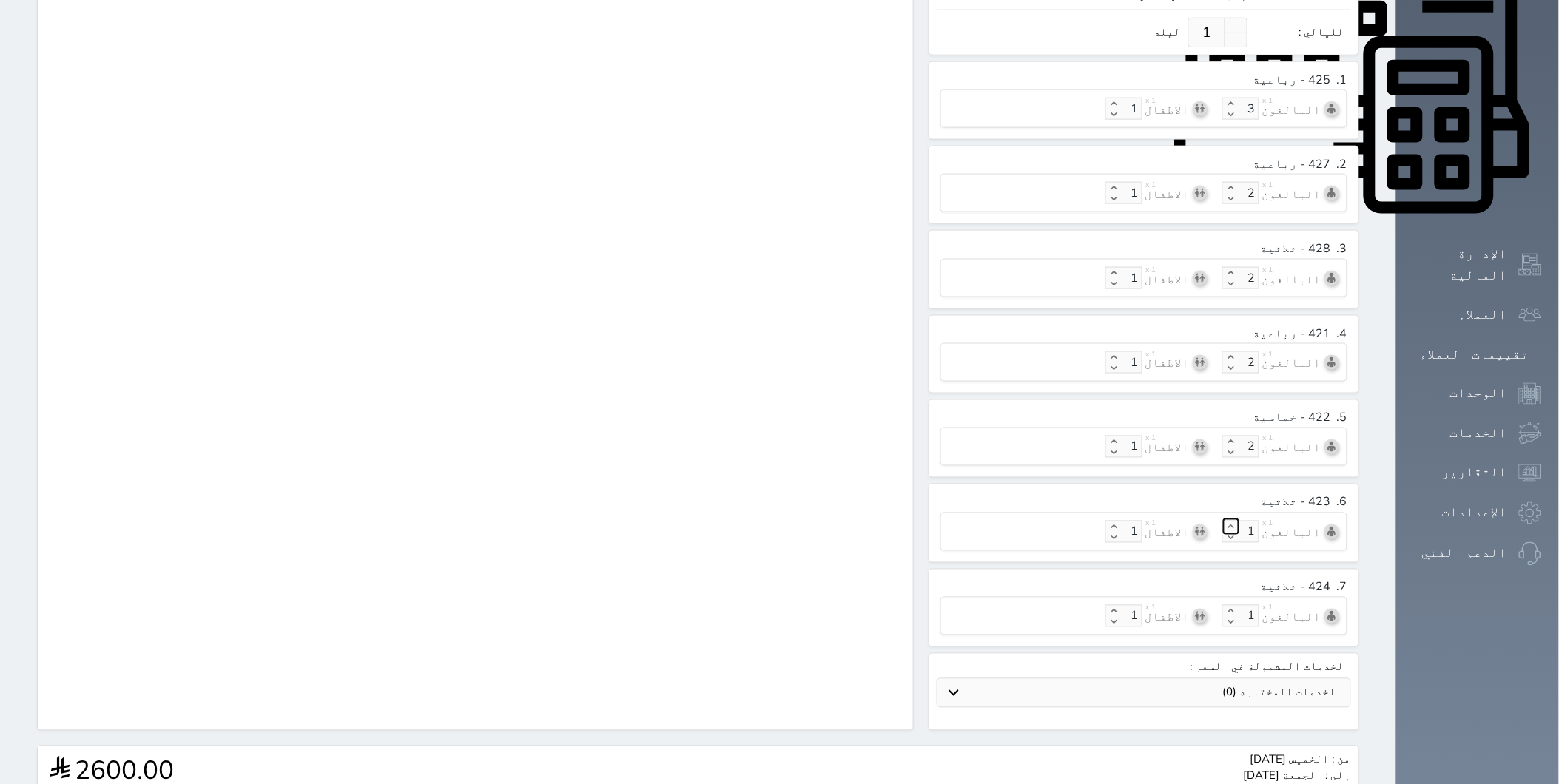 click 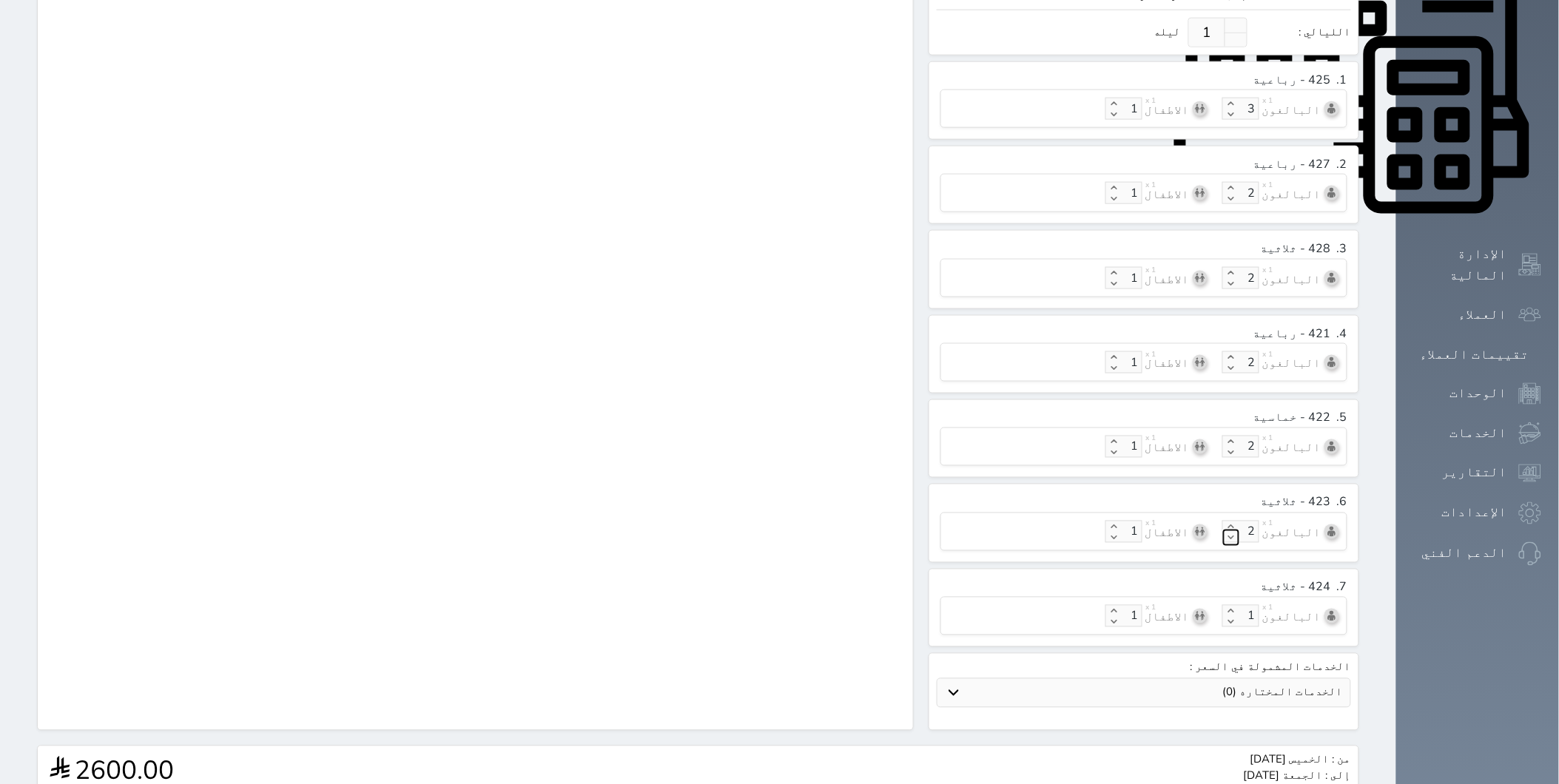 click 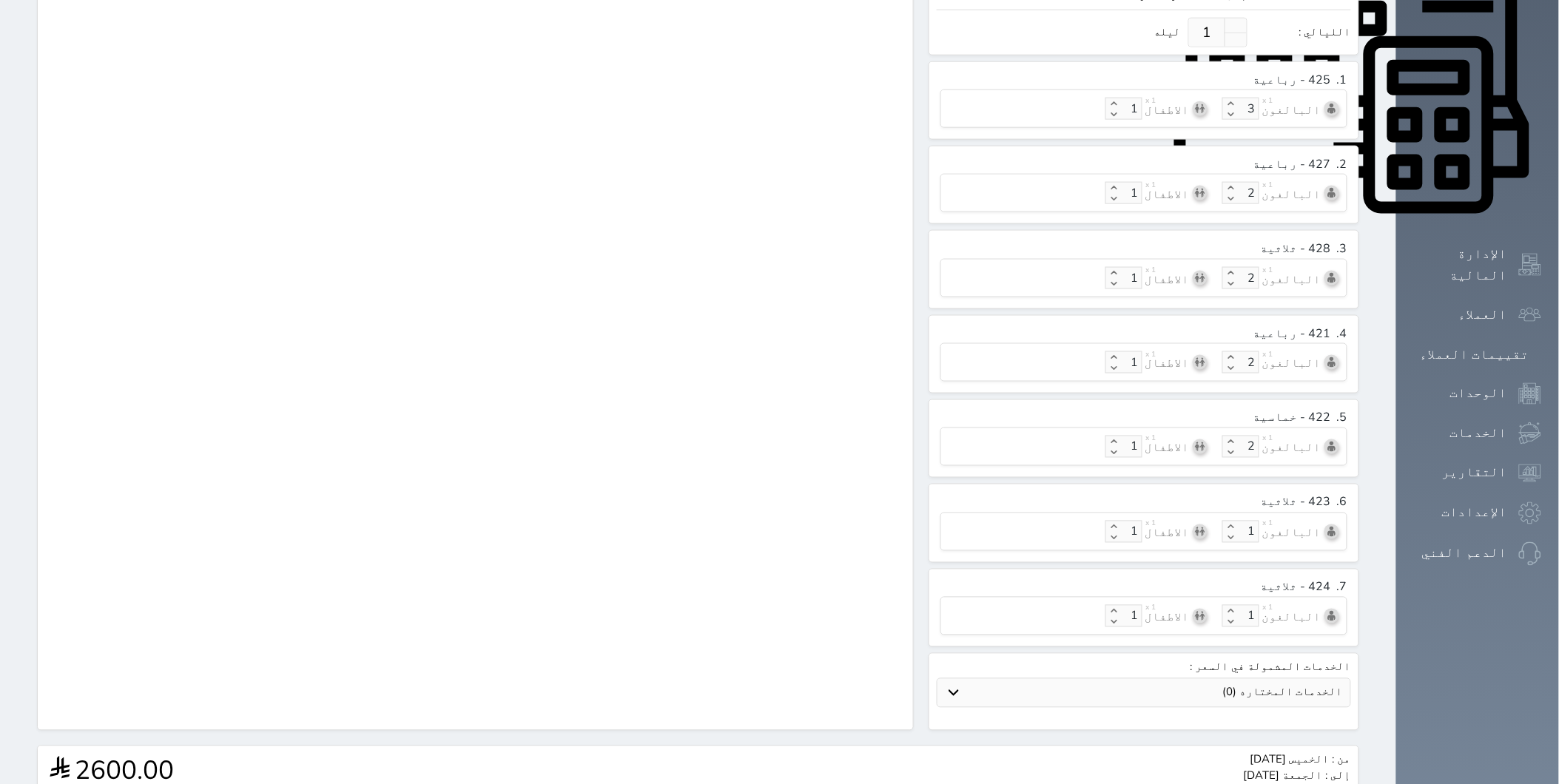 click on "البالغون   x 1   1                             الاطفال   x 1   1" at bounding box center (1144, 532) 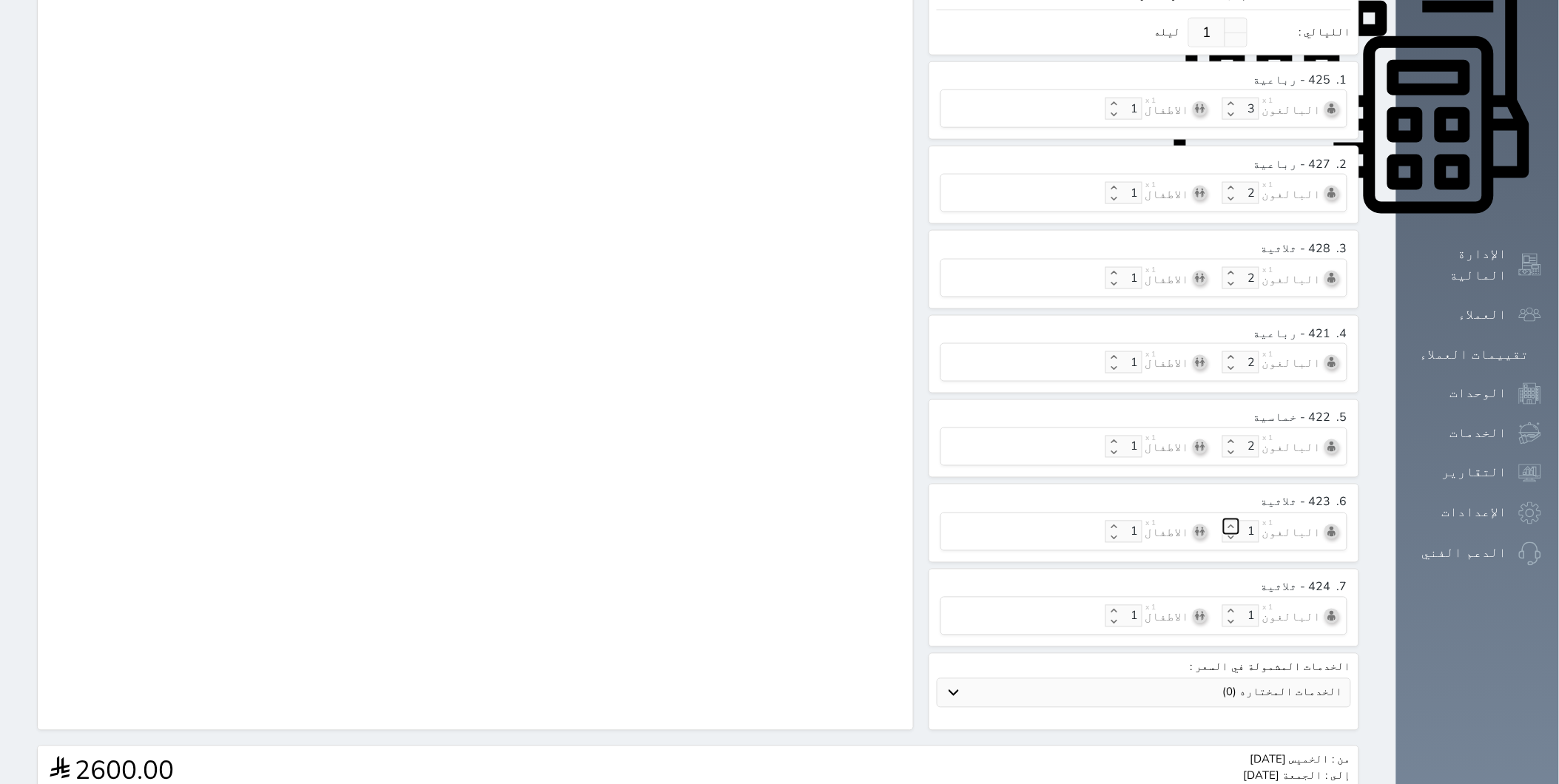 click 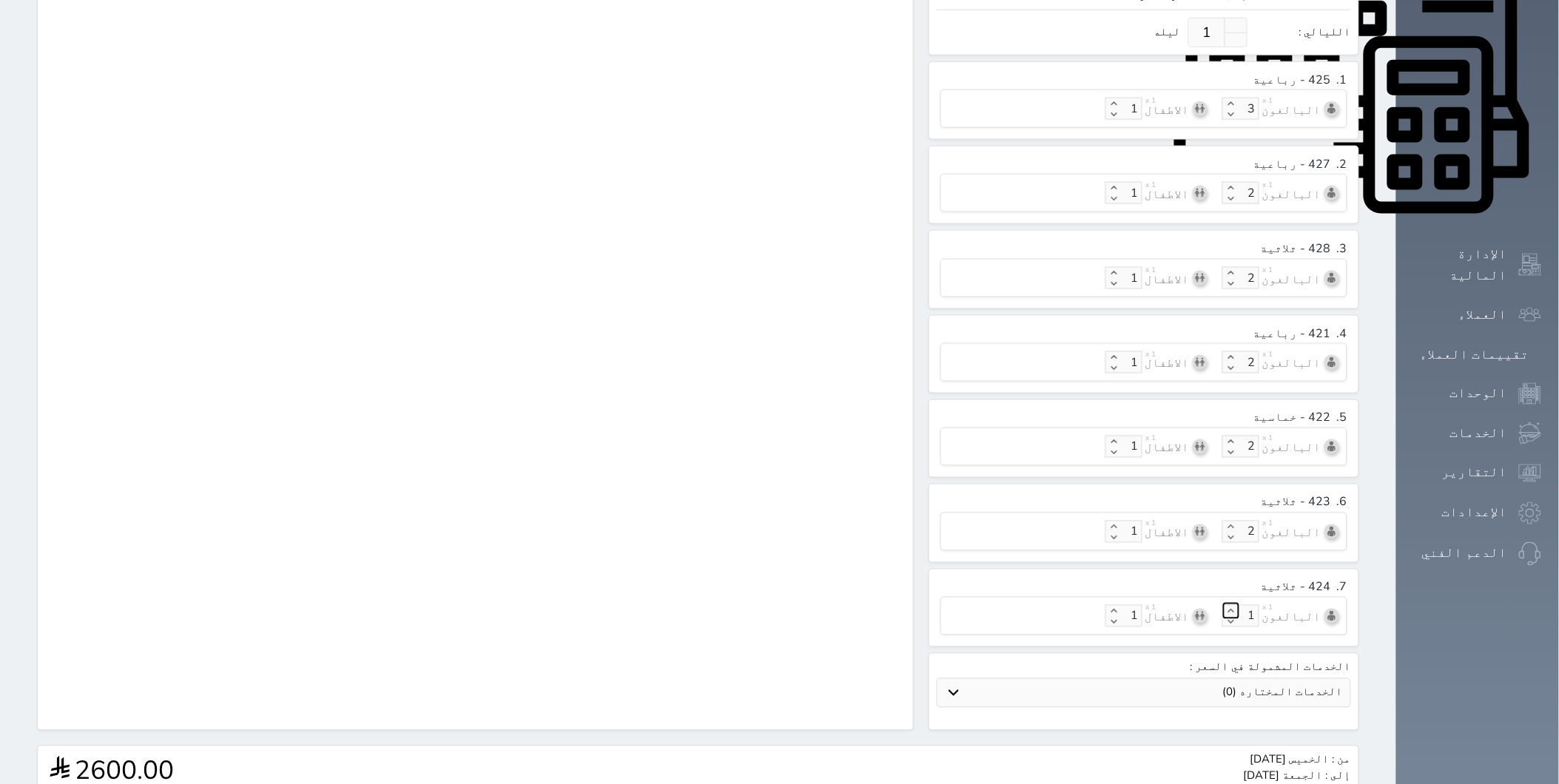 click 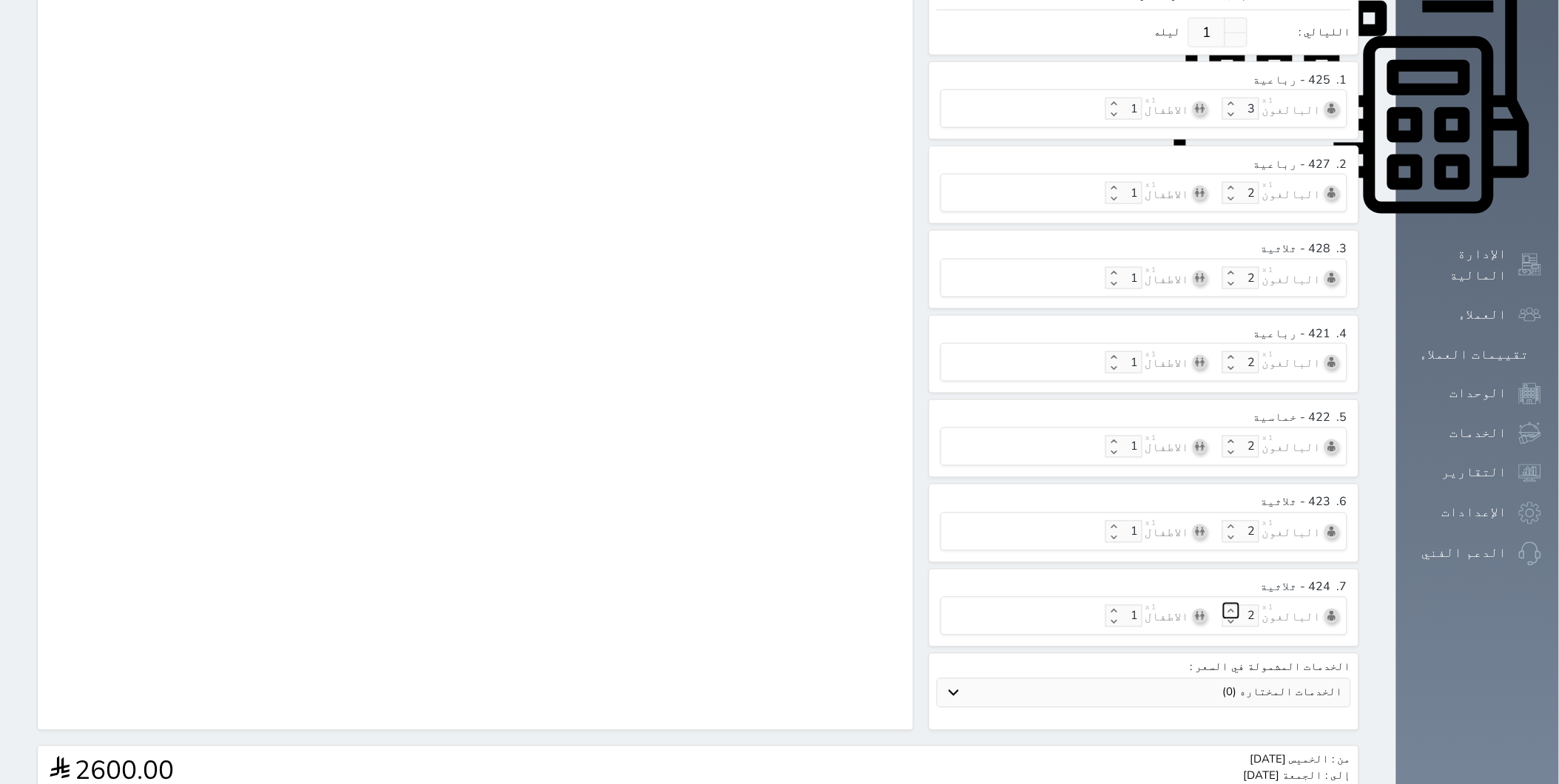 click 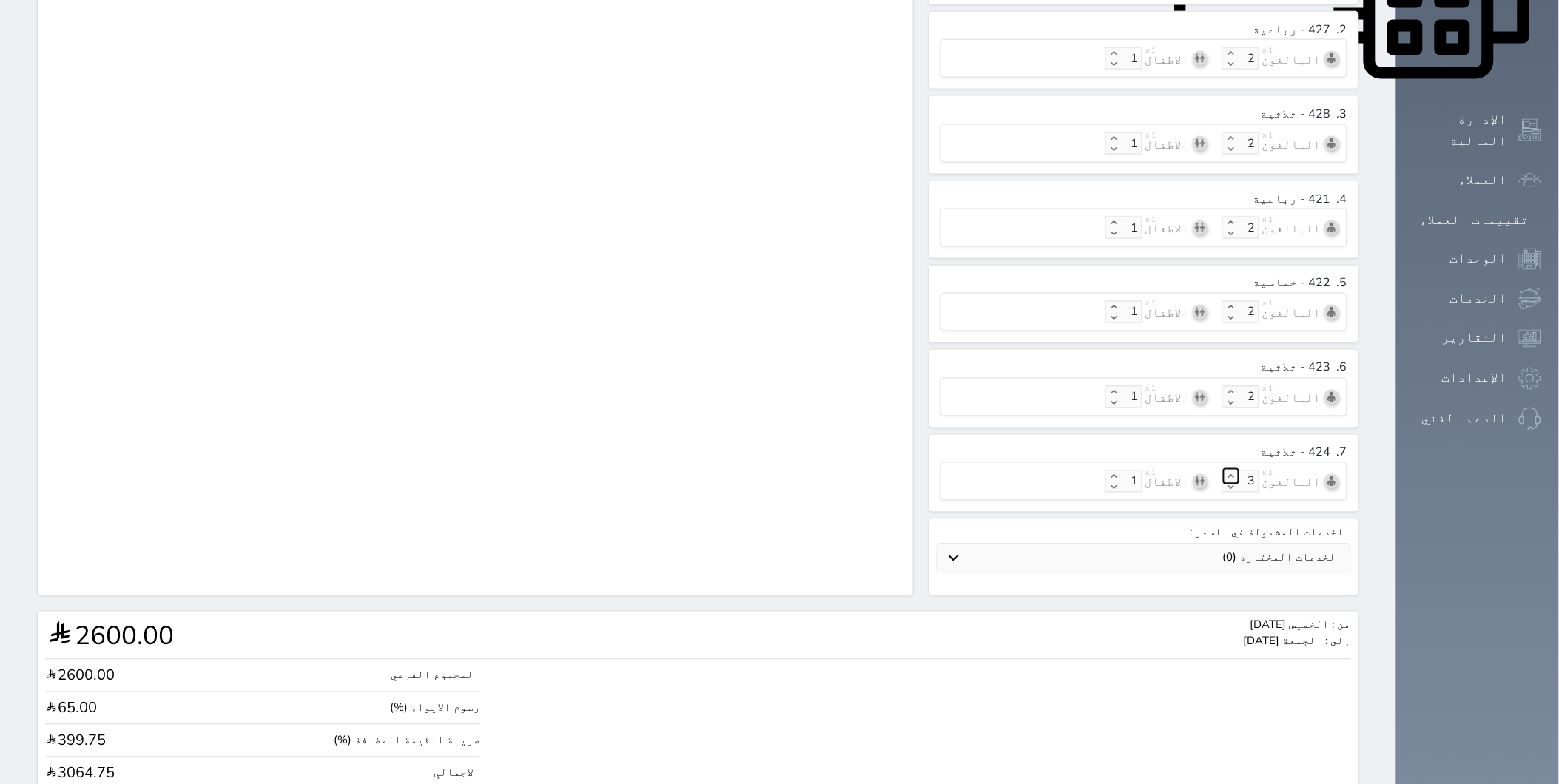 scroll, scrollTop: 800, scrollLeft: 0, axis: vertical 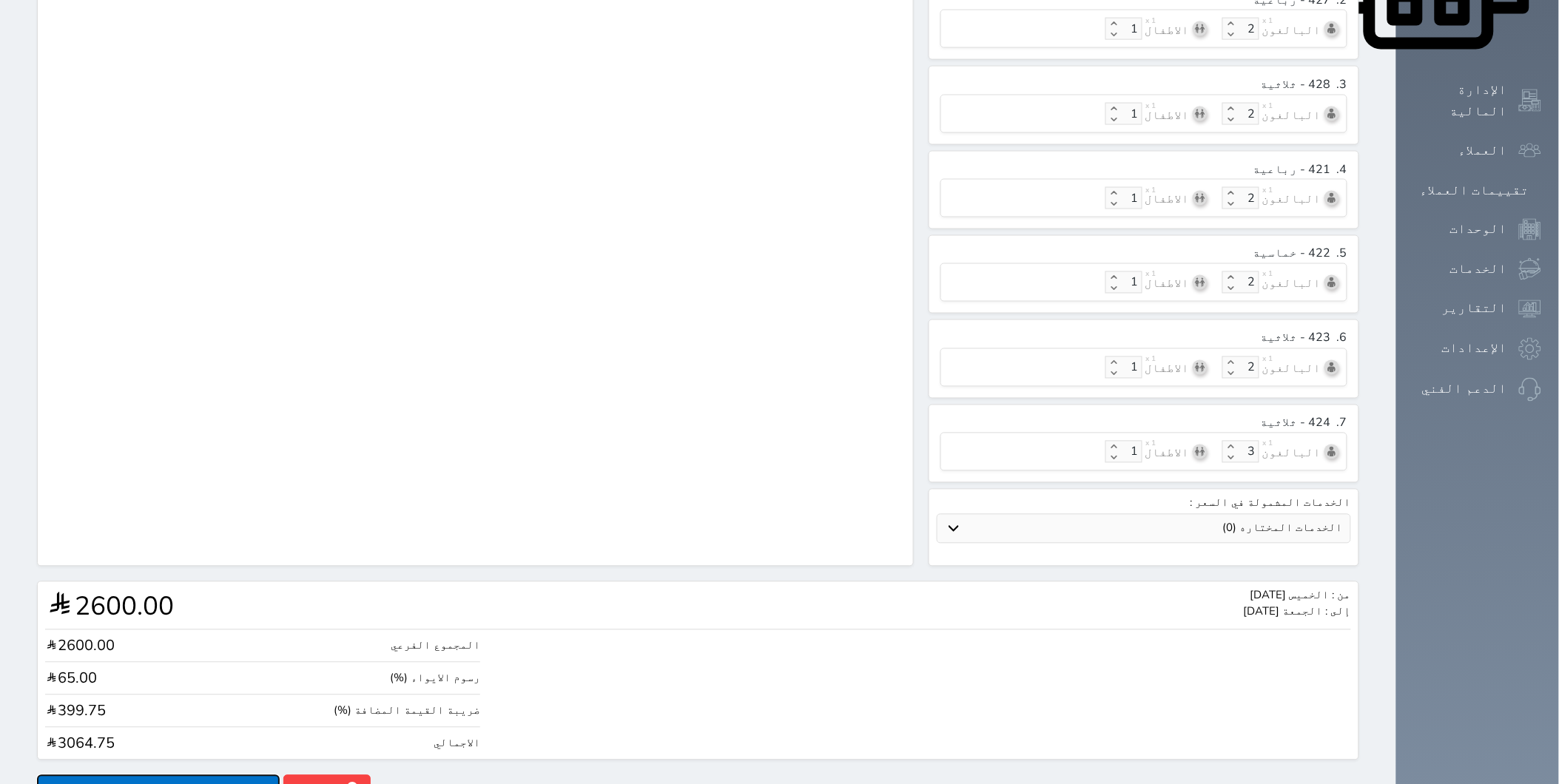 click on "انشاء الحجوزات" at bounding box center (158, 788) 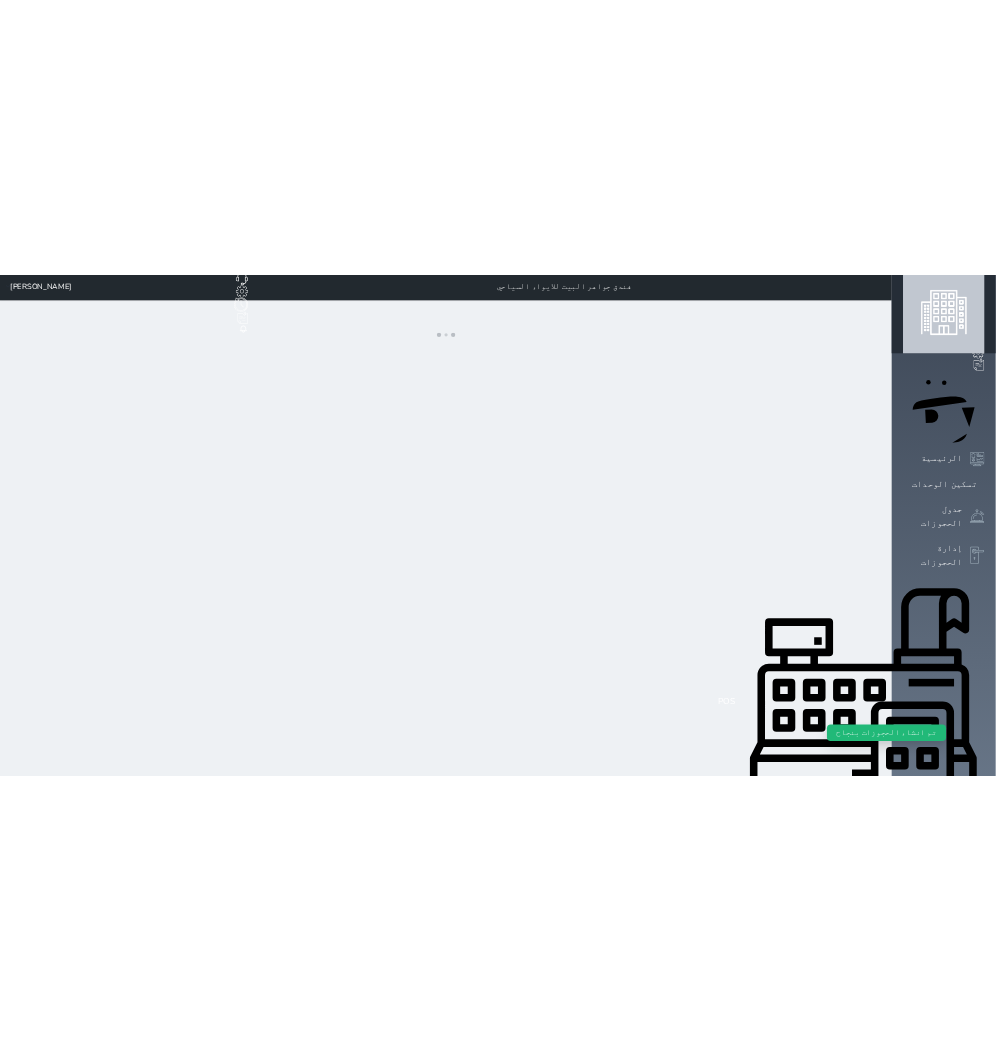 scroll, scrollTop: 0, scrollLeft: 0, axis: both 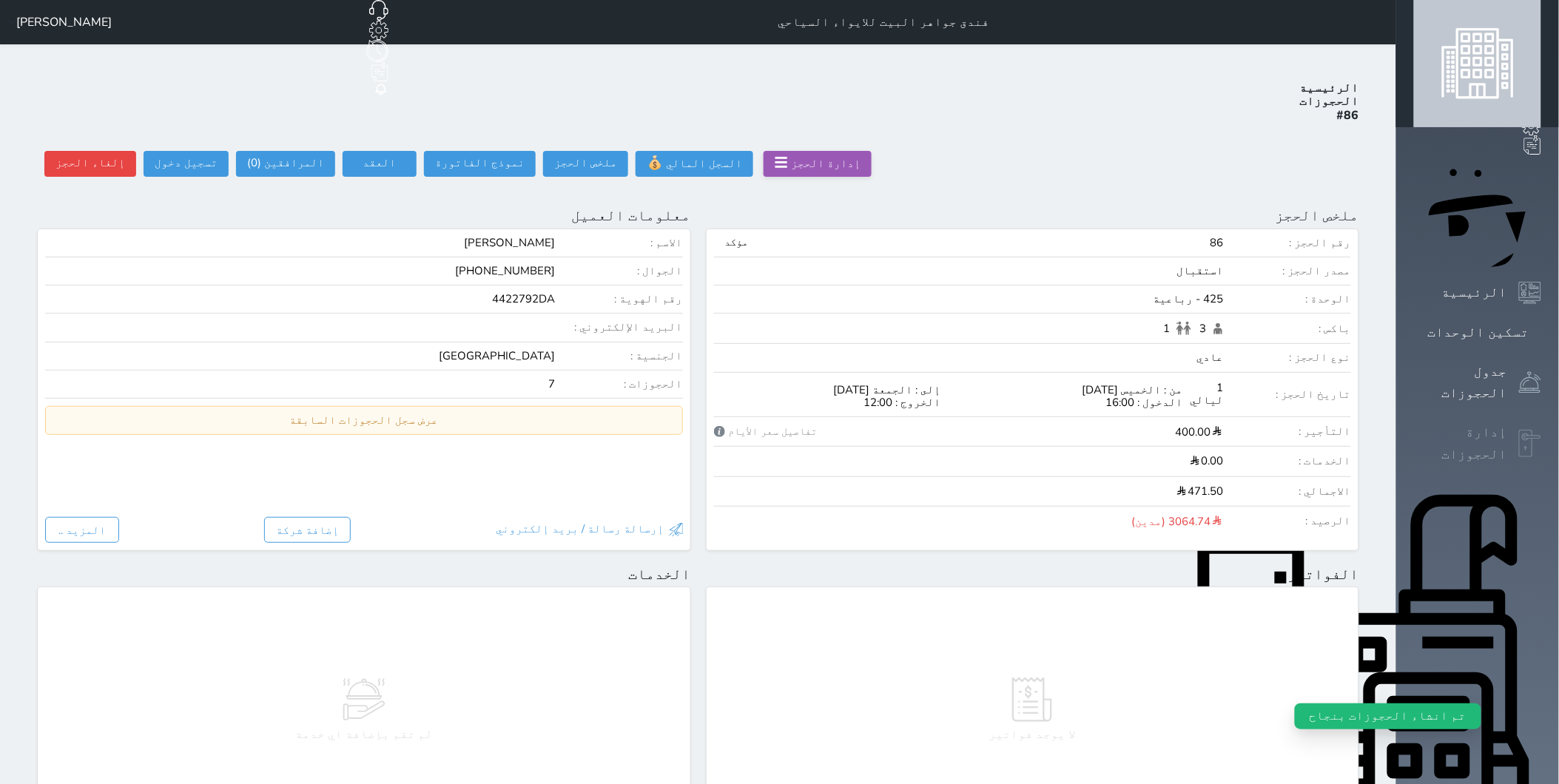 click 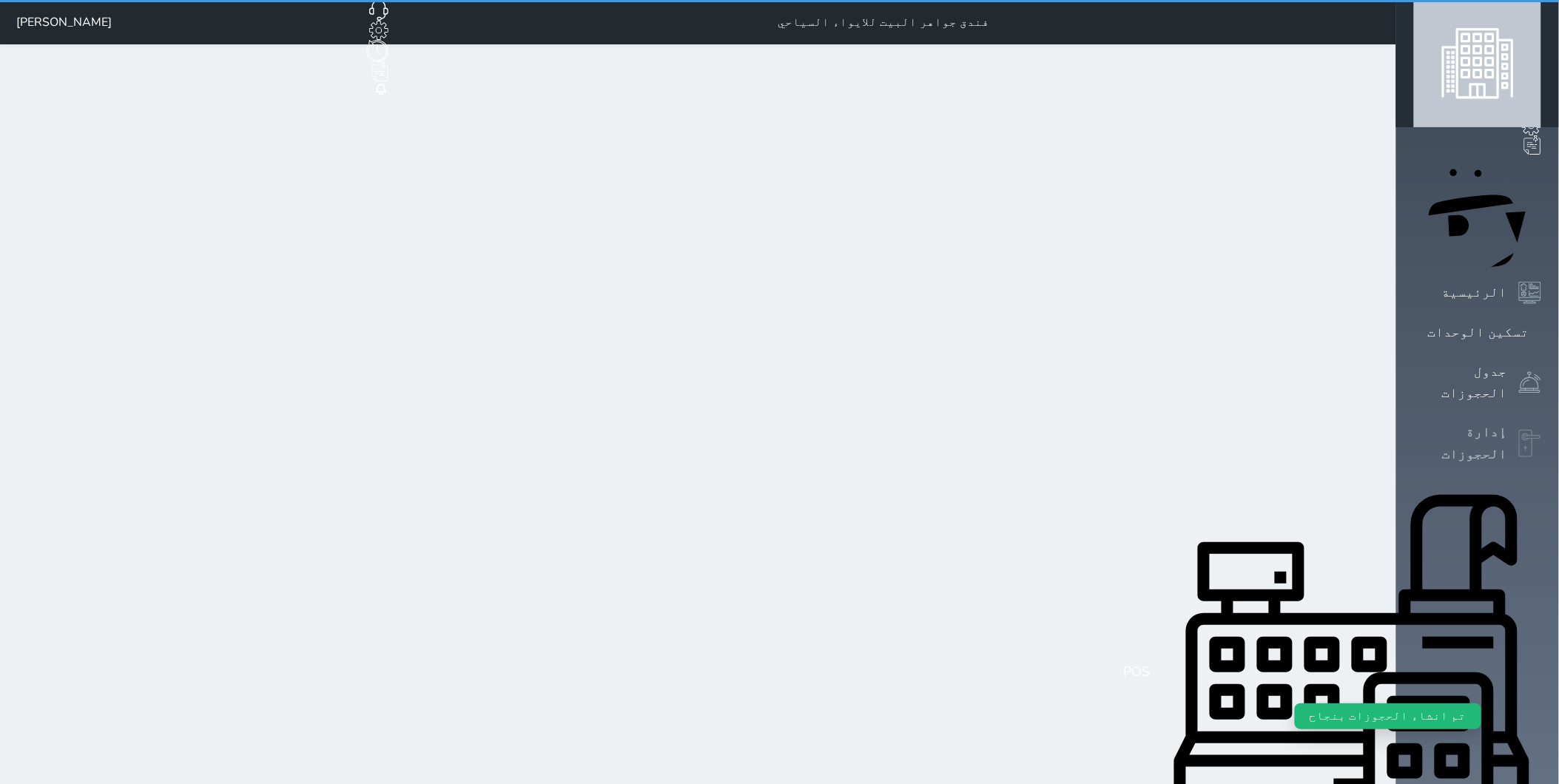 select on "open_all" 